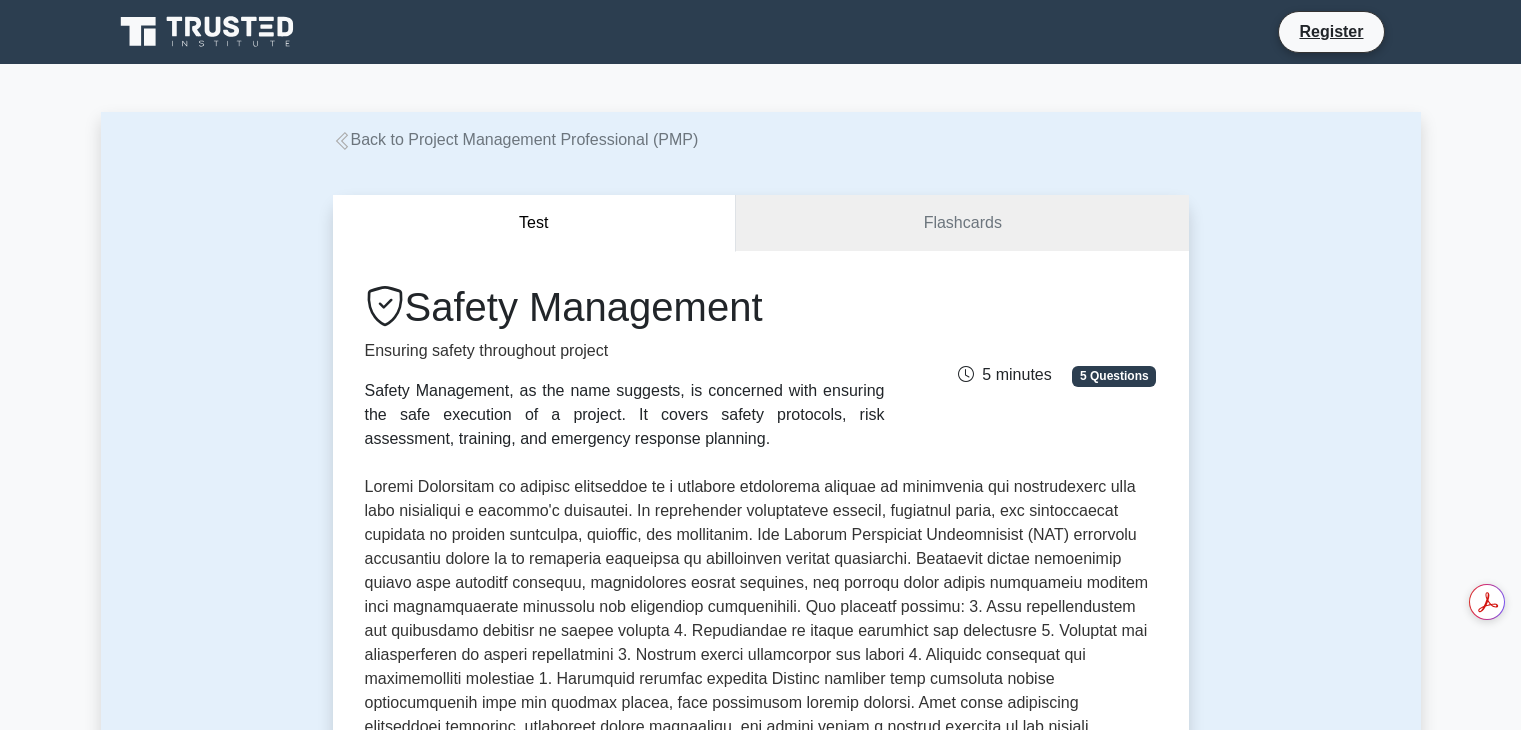 scroll, scrollTop: 0, scrollLeft: 0, axis: both 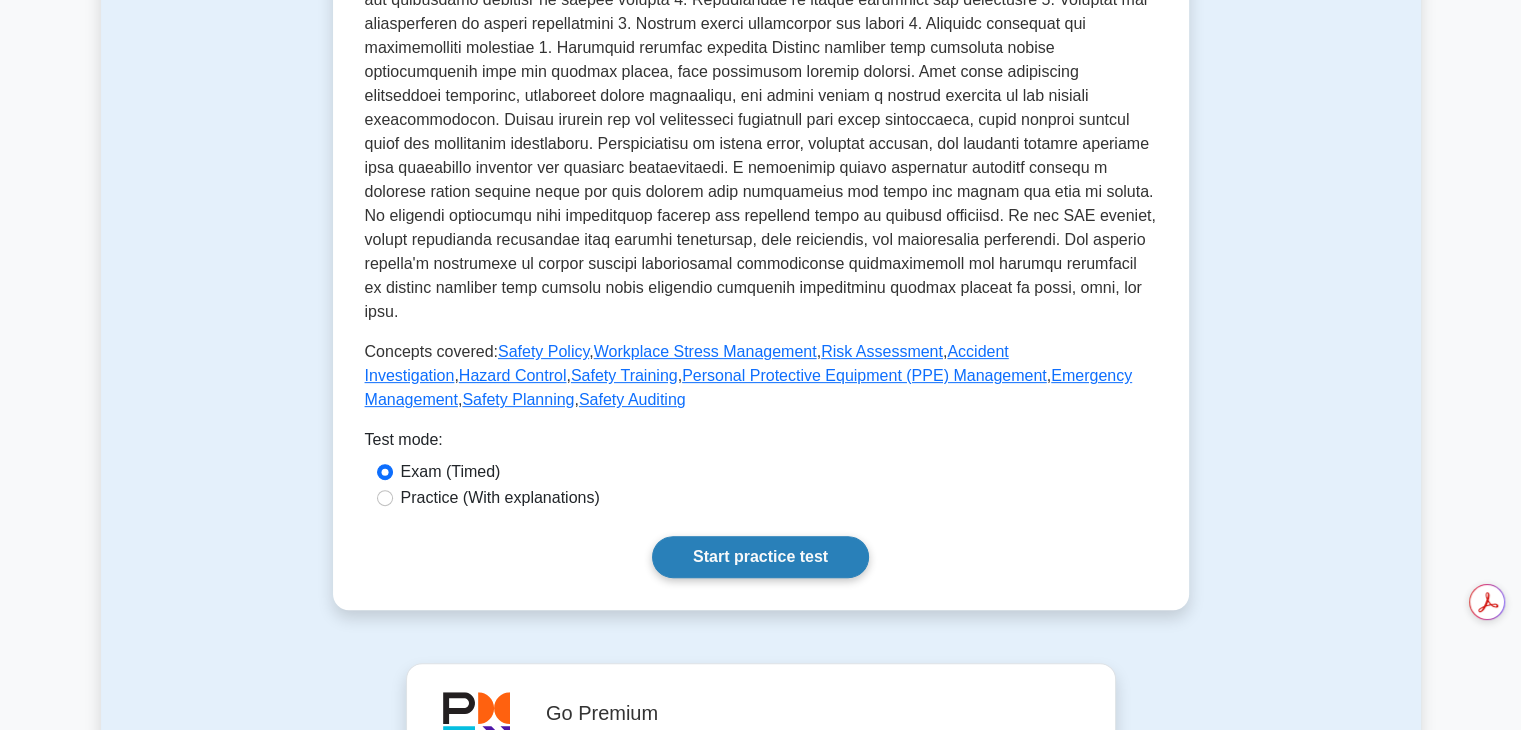 click on "Start practice test" at bounding box center [760, 557] 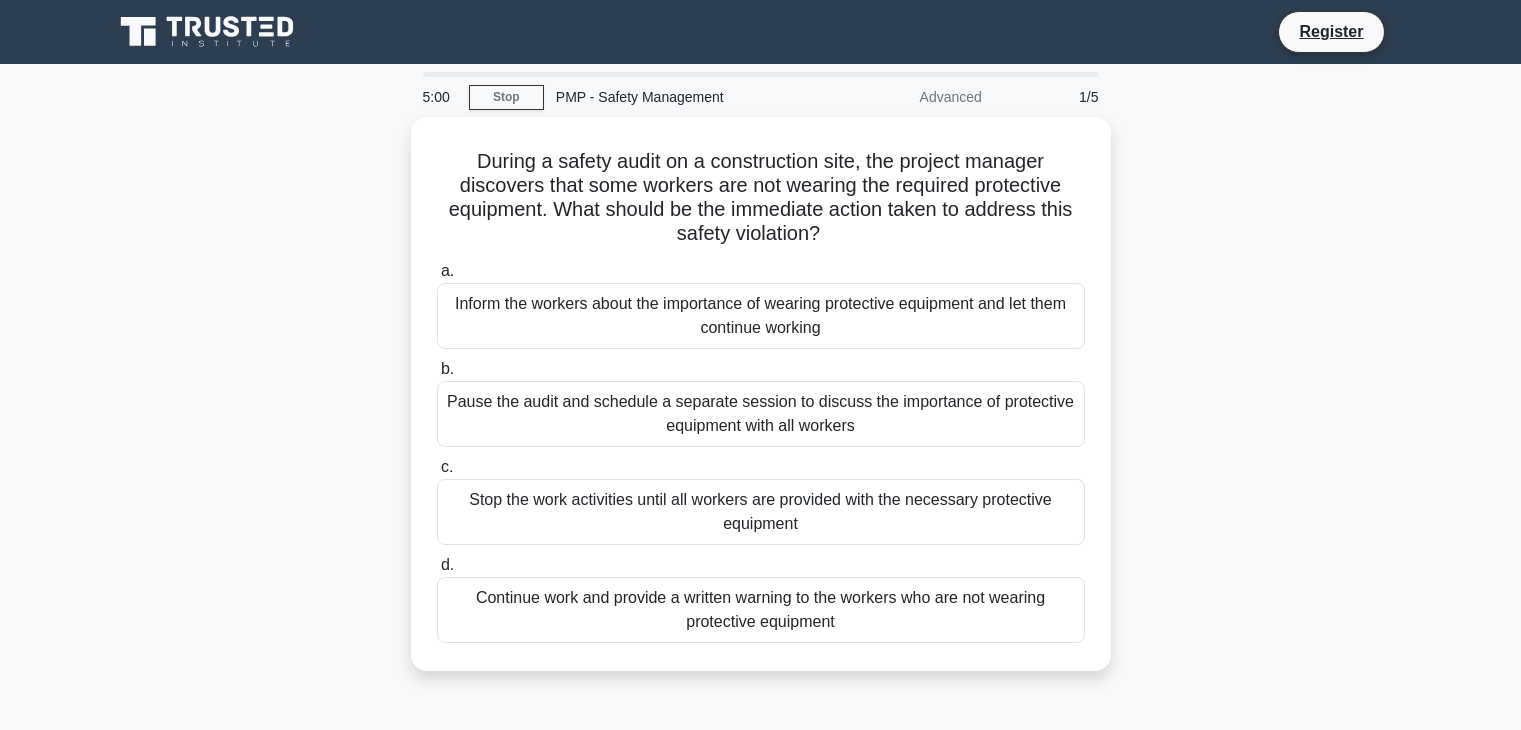 scroll, scrollTop: 0, scrollLeft: 0, axis: both 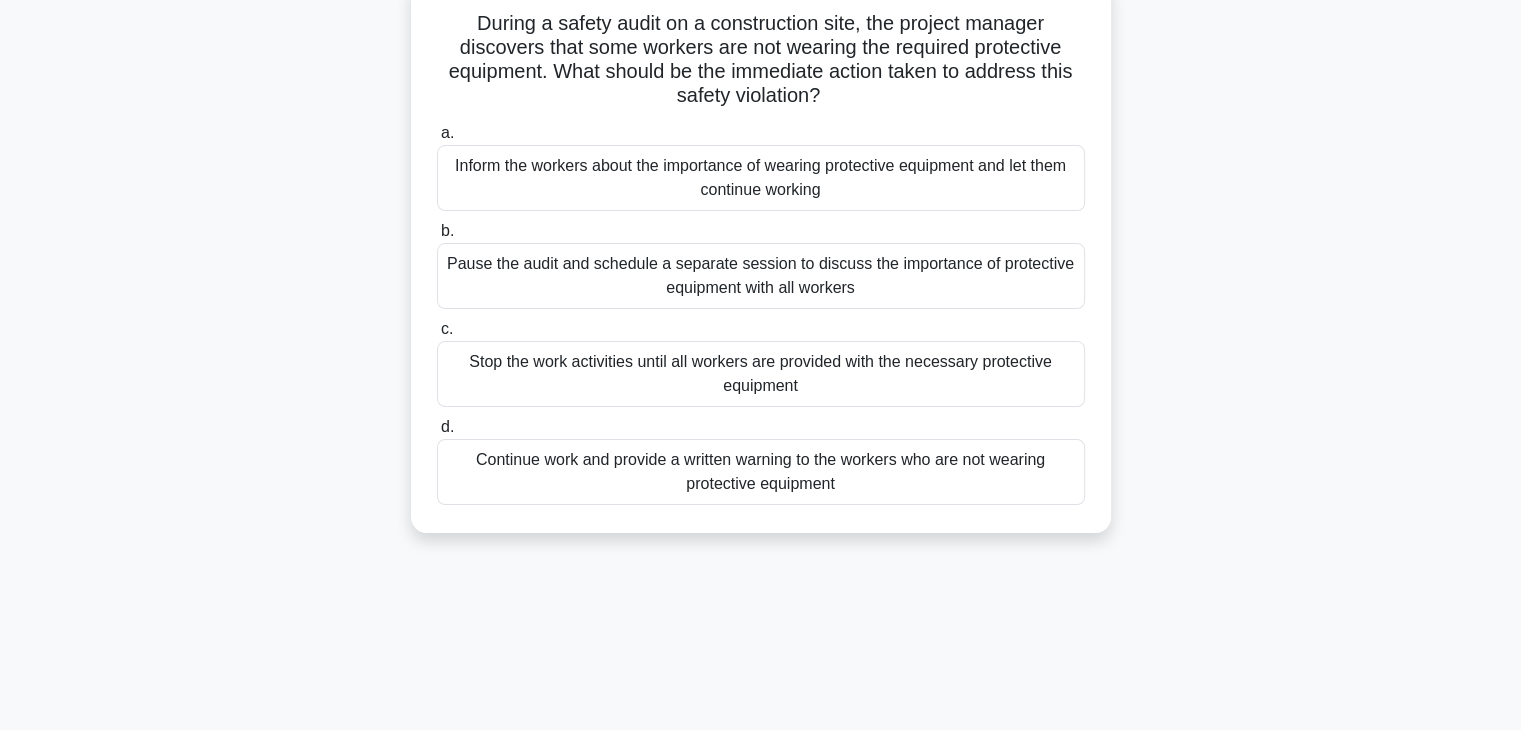 click on "During a safety audit on a construction site, the project manager discovers that some workers are not wearing the required protective equipment. What should be the immediate action taken to address this safety violation?
.spinner_0XTQ{transform-origin:center;animation:spinner_y6GP .75s linear infinite}@keyframes spinner_y6GP{100%{transform:rotate(360deg)}}
a.
b. c. d." at bounding box center [761, 268] 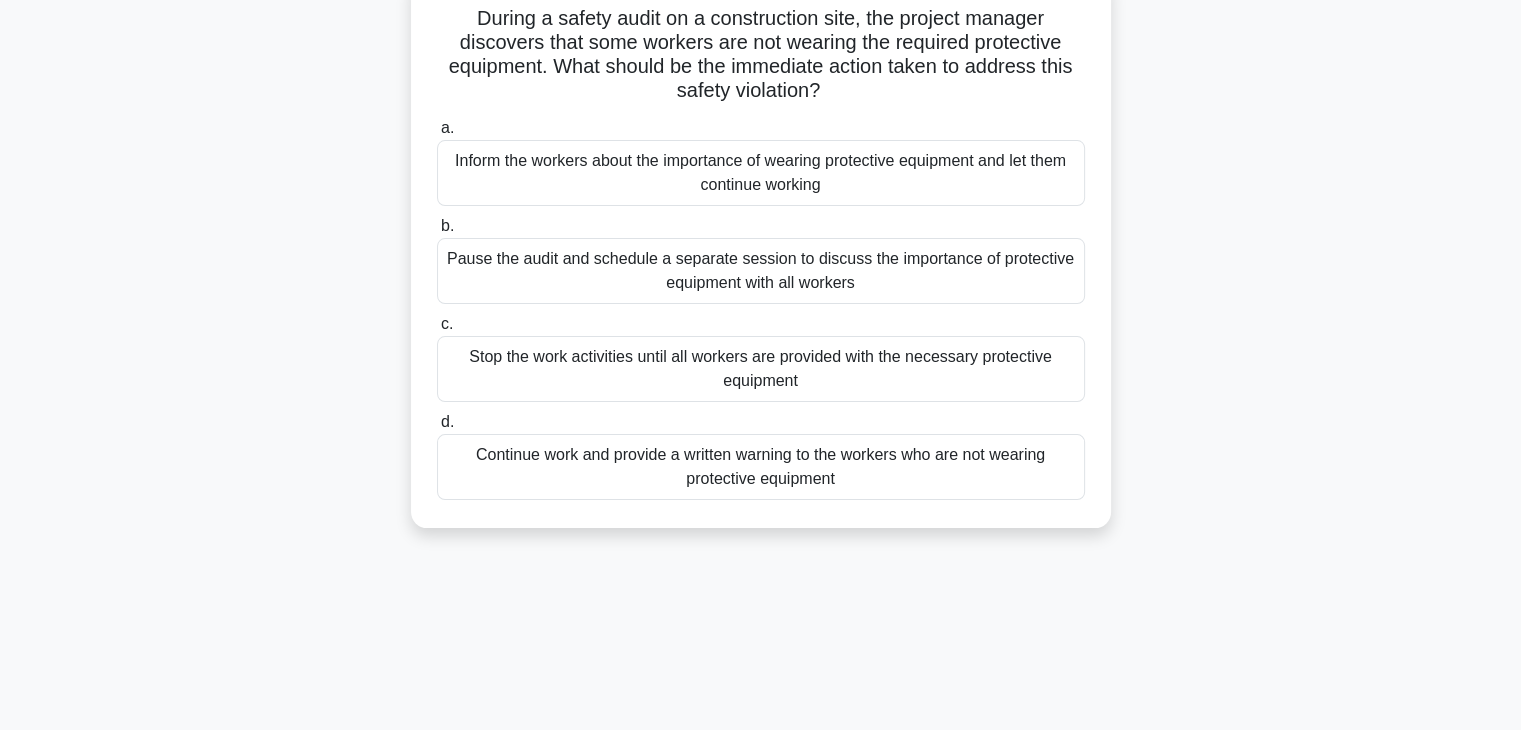 click on "Pause the audit and schedule a separate session to discuss the importance of protective equipment with all workers" at bounding box center (761, 271) 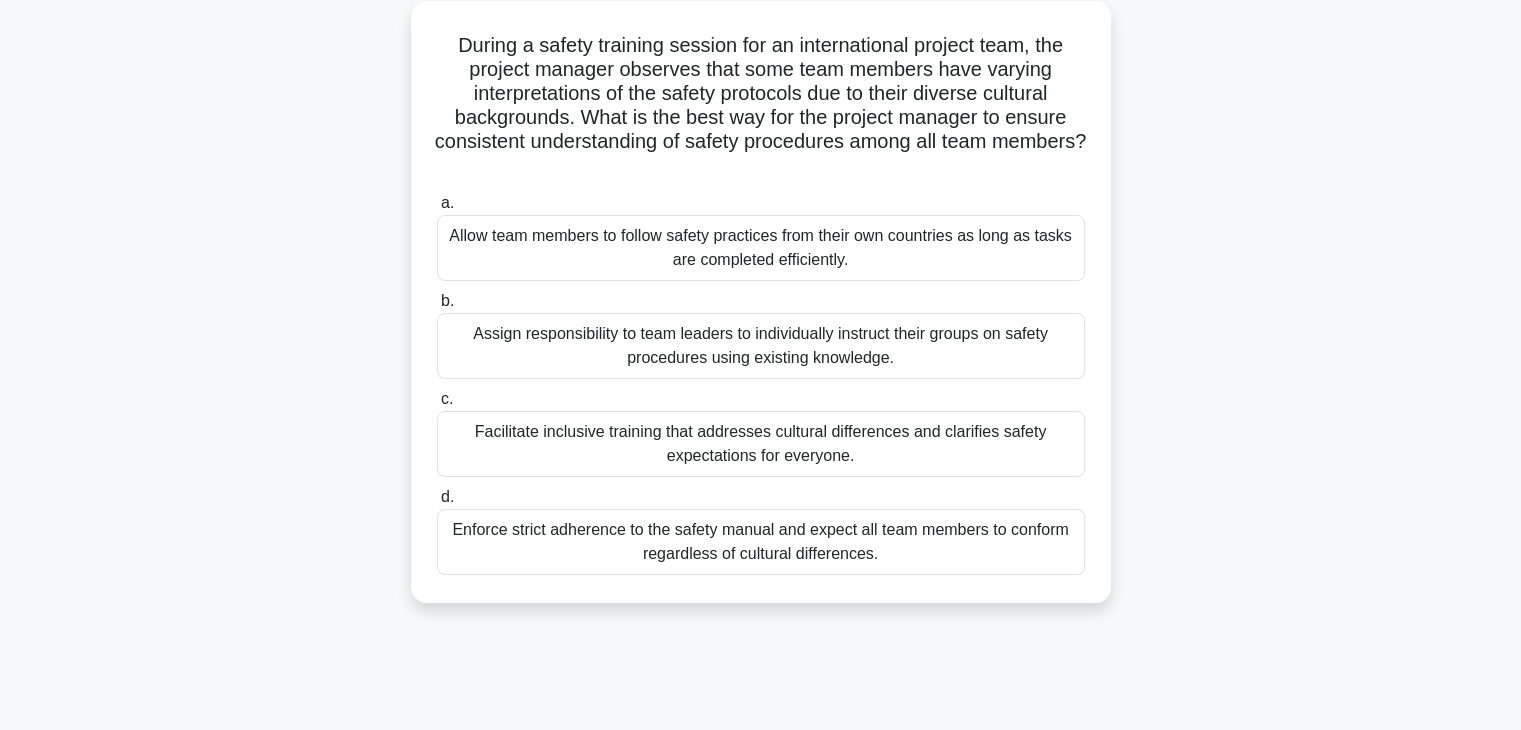 scroll, scrollTop: 115, scrollLeft: 0, axis: vertical 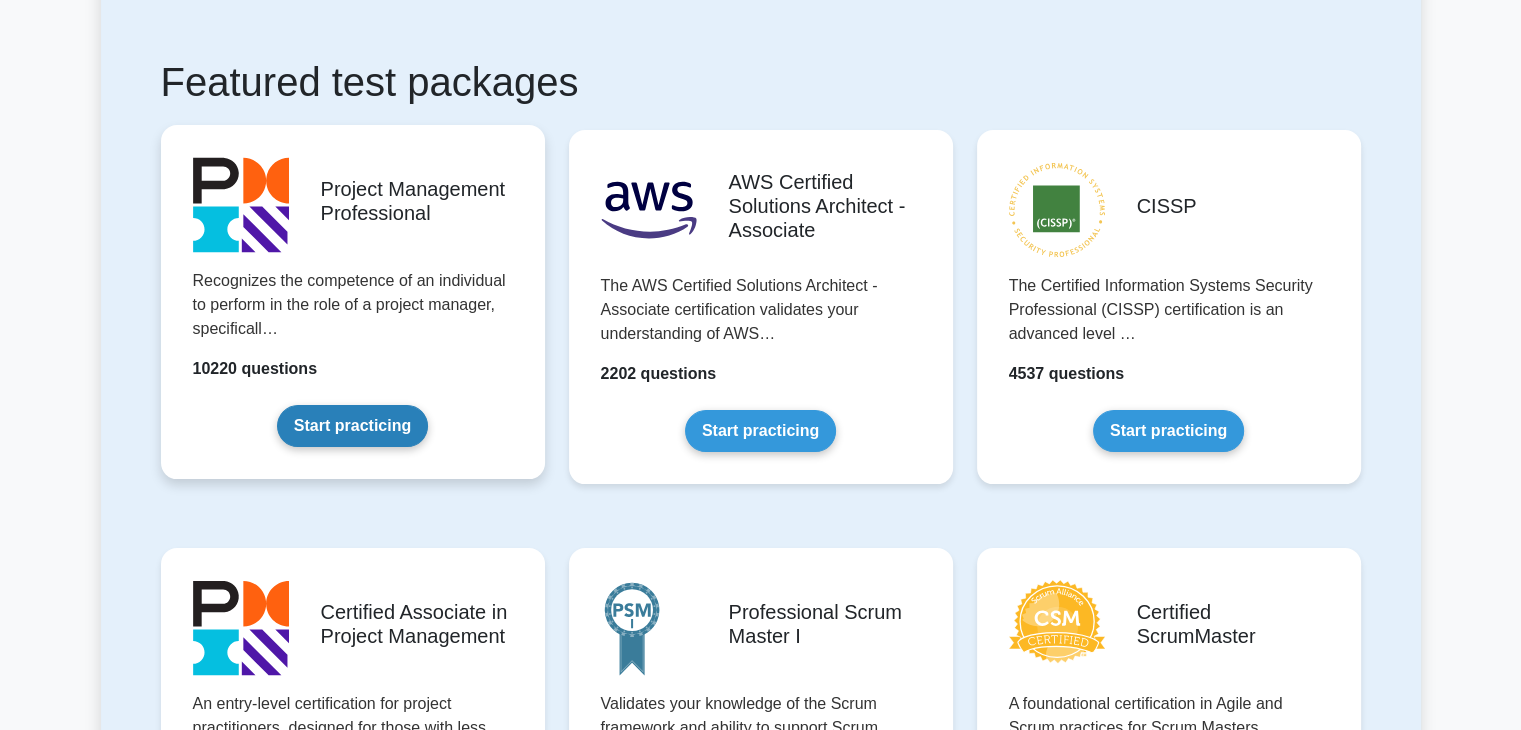 click on "Start practicing" at bounding box center [352, 426] 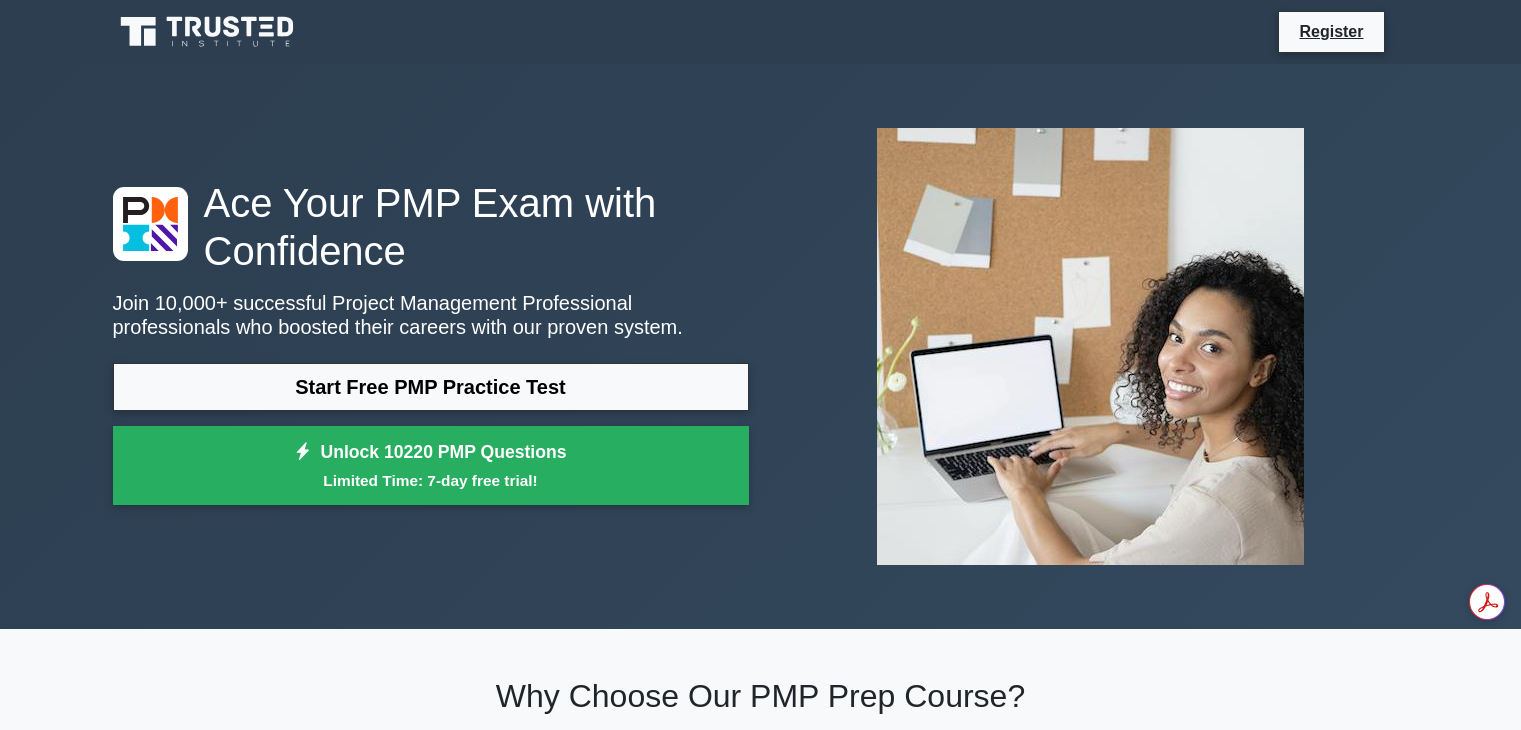scroll, scrollTop: 0, scrollLeft: 0, axis: both 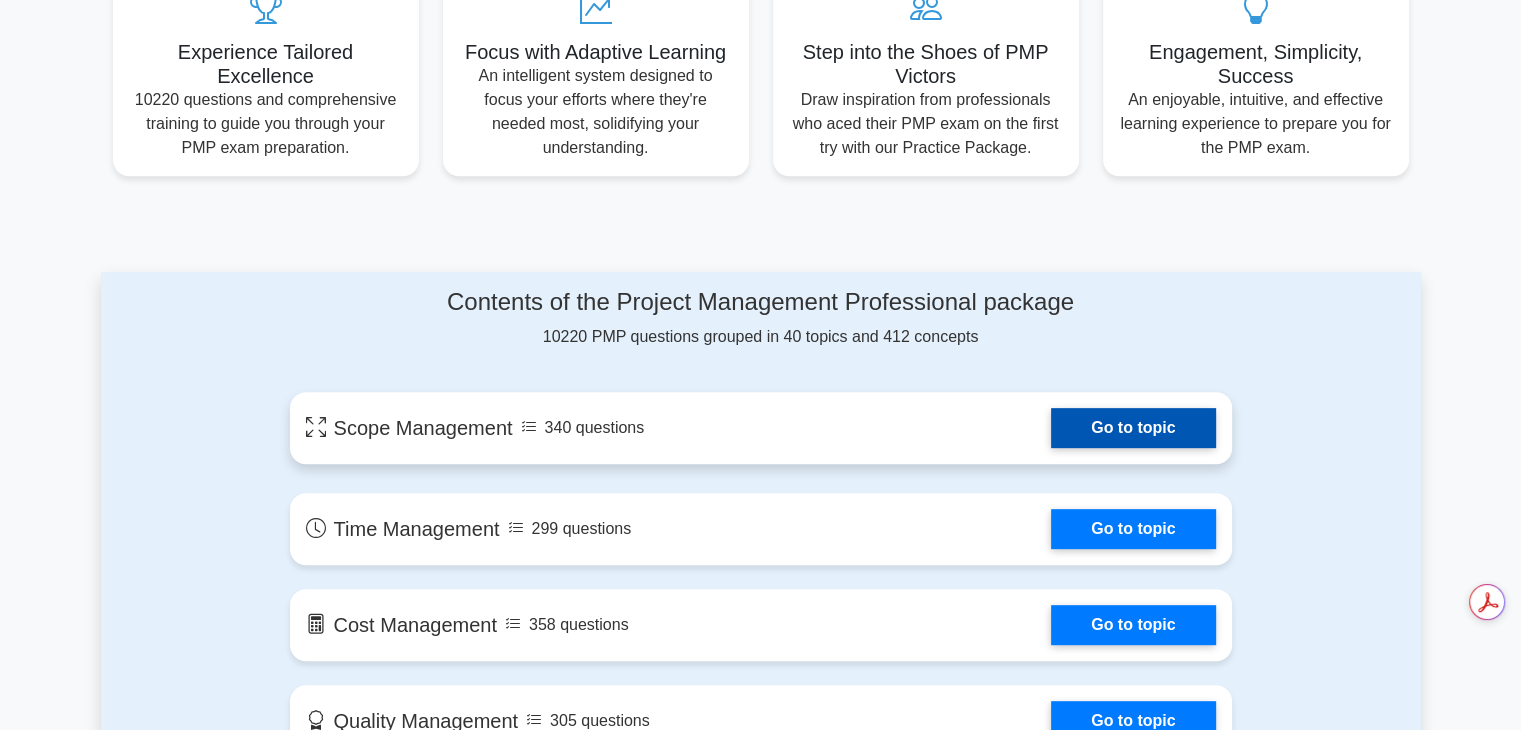 click on "Go to topic" at bounding box center [1133, 428] 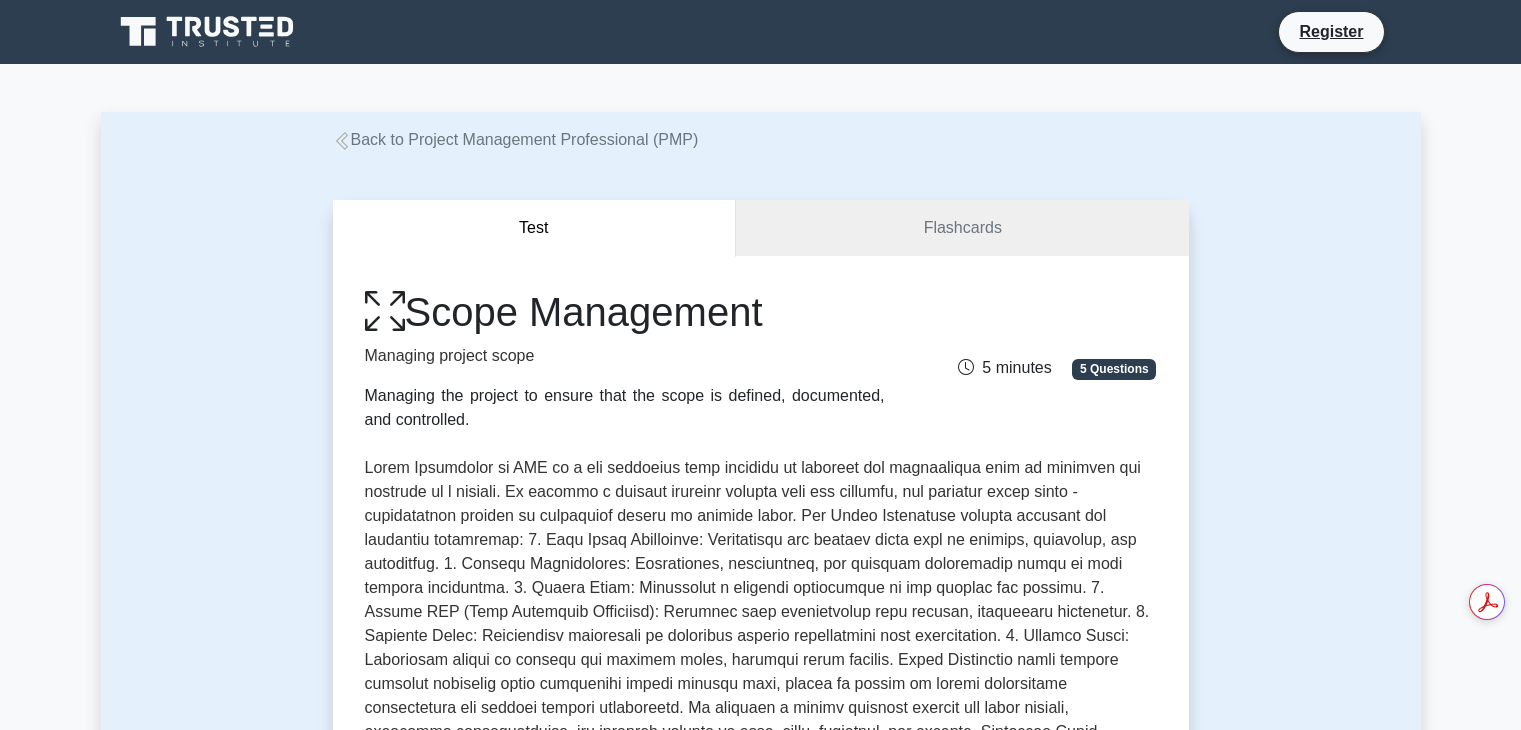 scroll, scrollTop: 0, scrollLeft: 0, axis: both 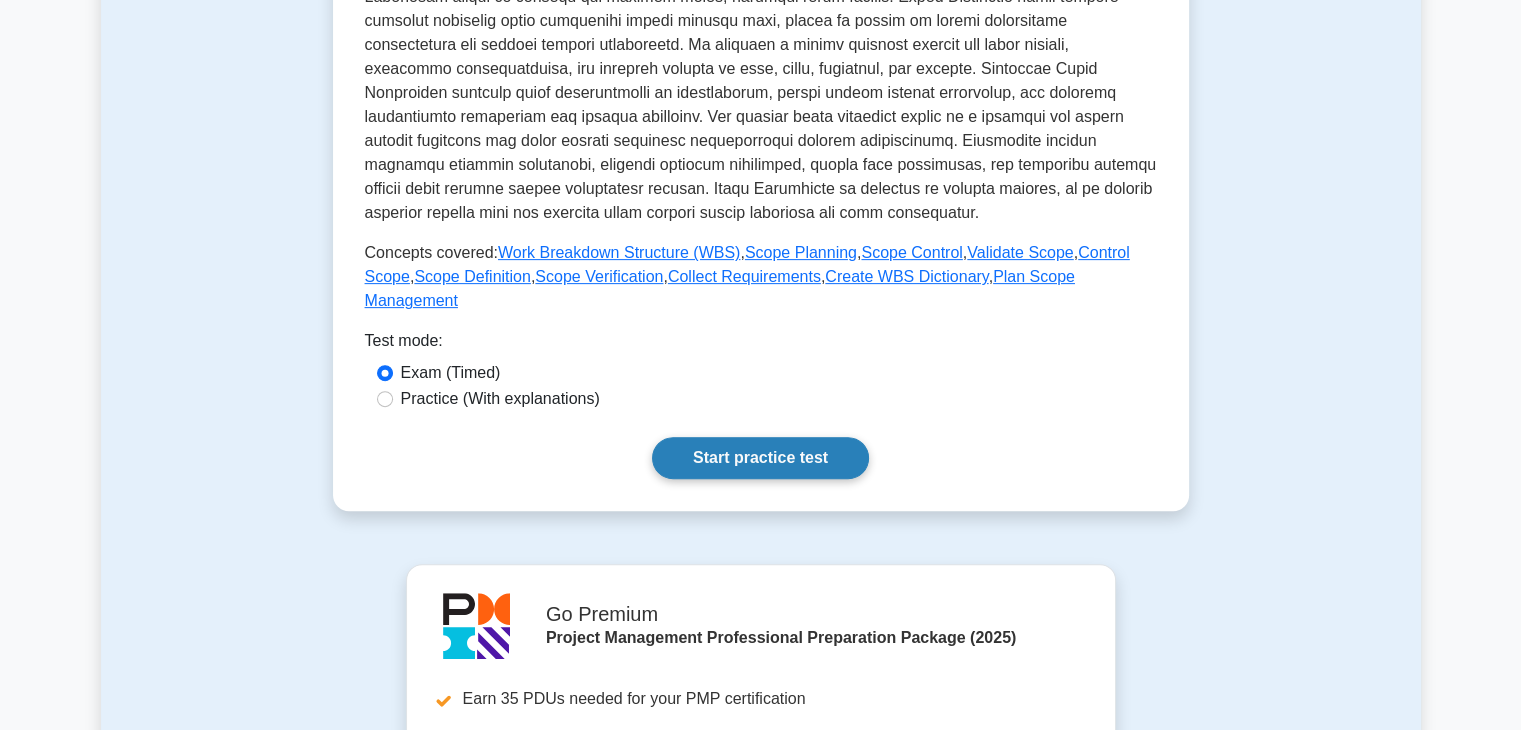 click on "Start practice test" at bounding box center (760, 458) 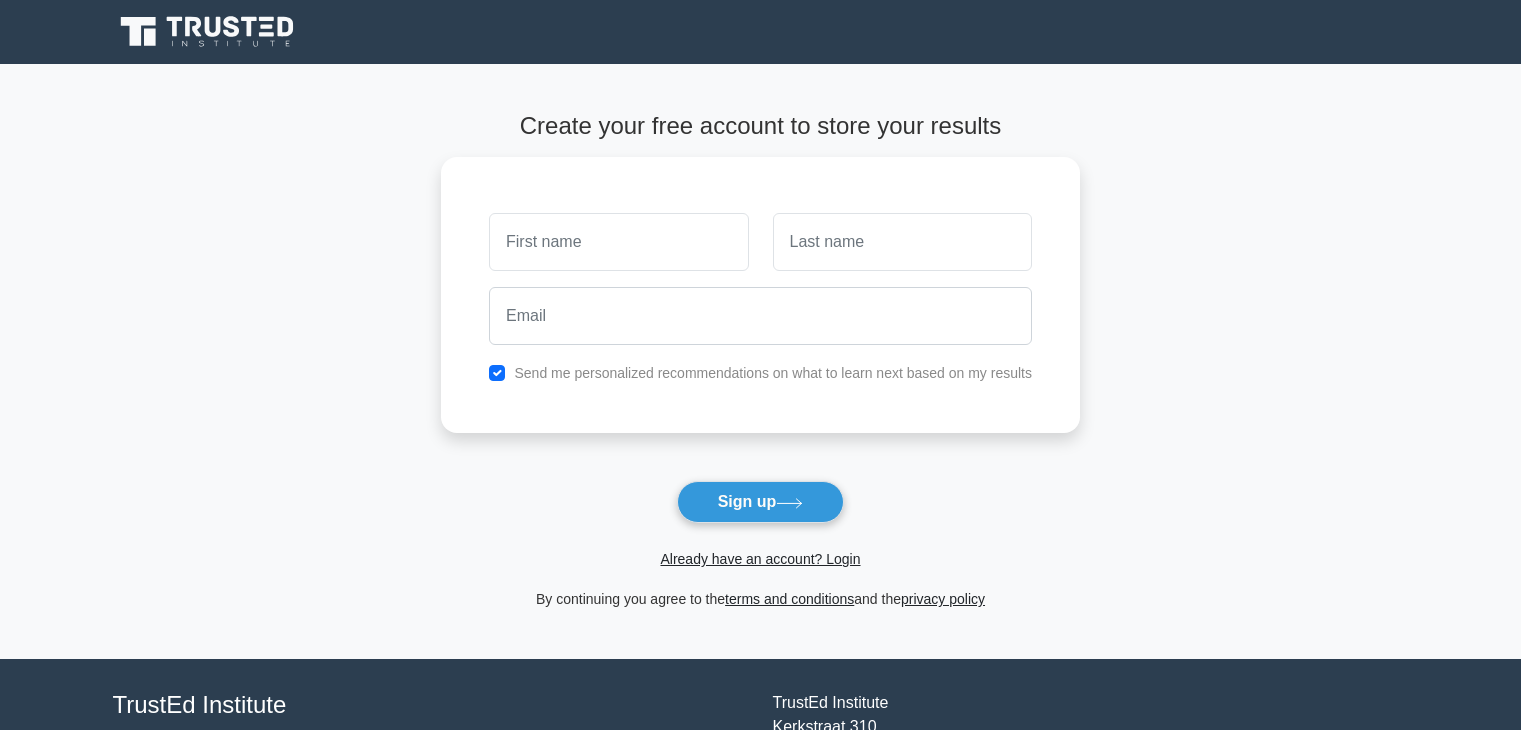 scroll, scrollTop: 0, scrollLeft: 0, axis: both 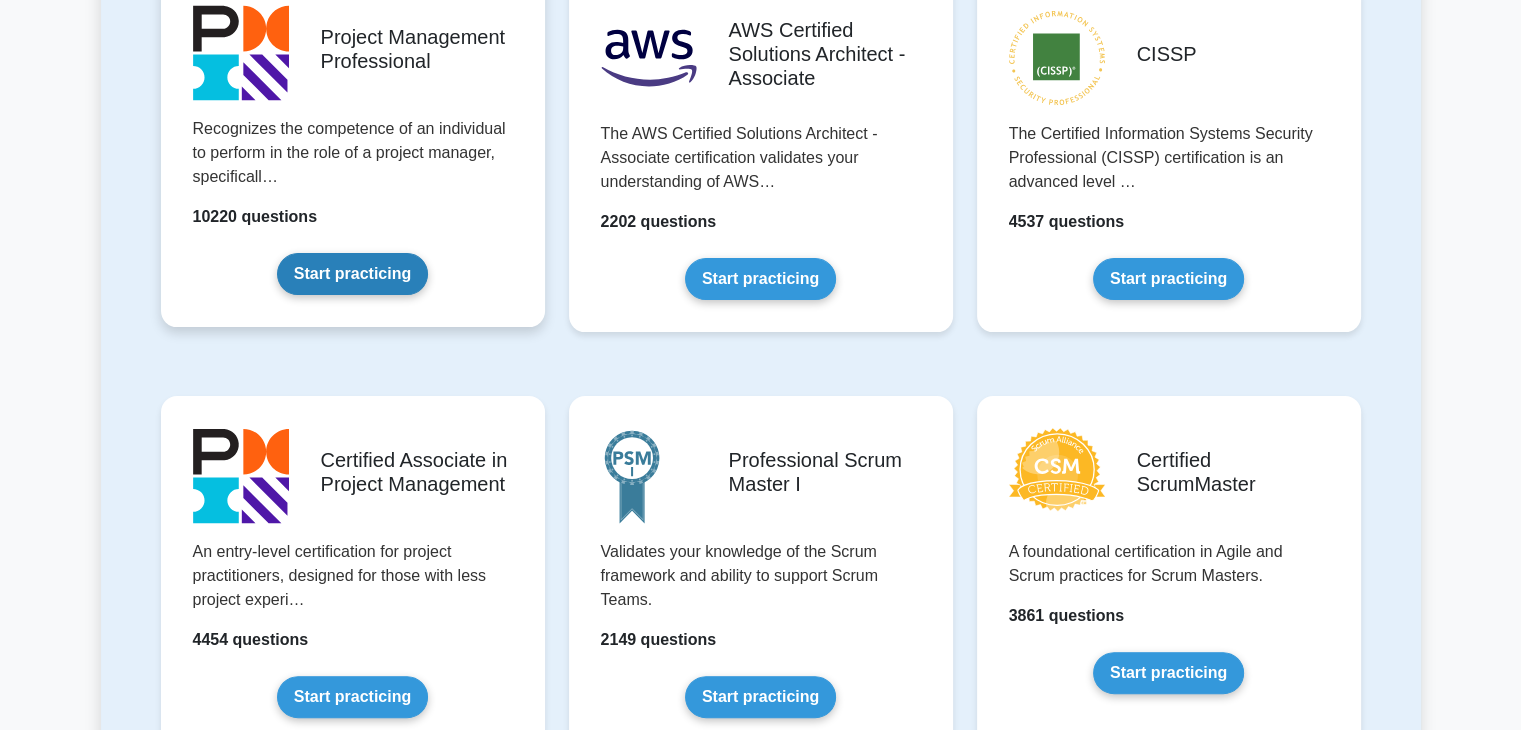 click on "Start practicing" at bounding box center (352, 274) 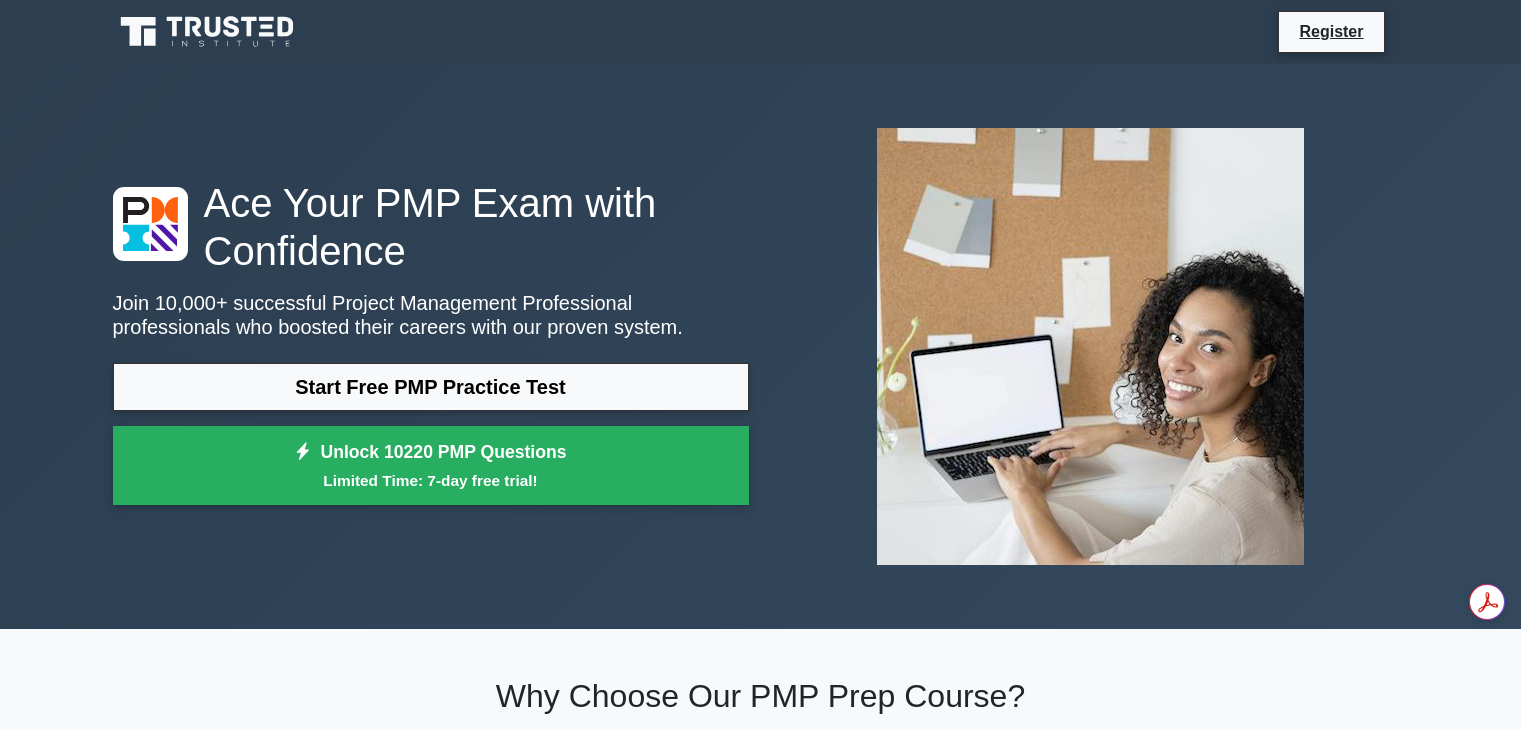 scroll, scrollTop: 0, scrollLeft: 0, axis: both 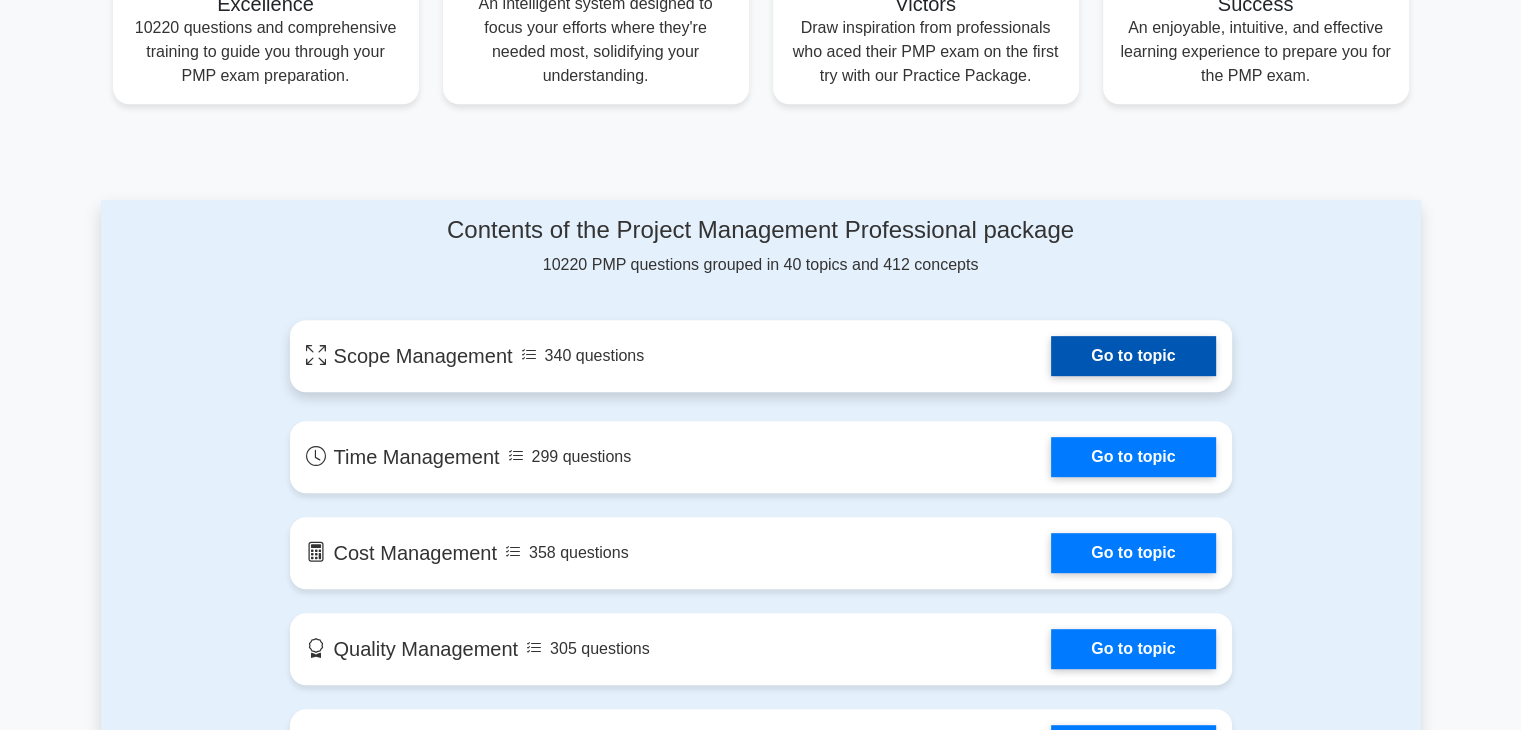 click on "Go to topic" at bounding box center [1133, 356] 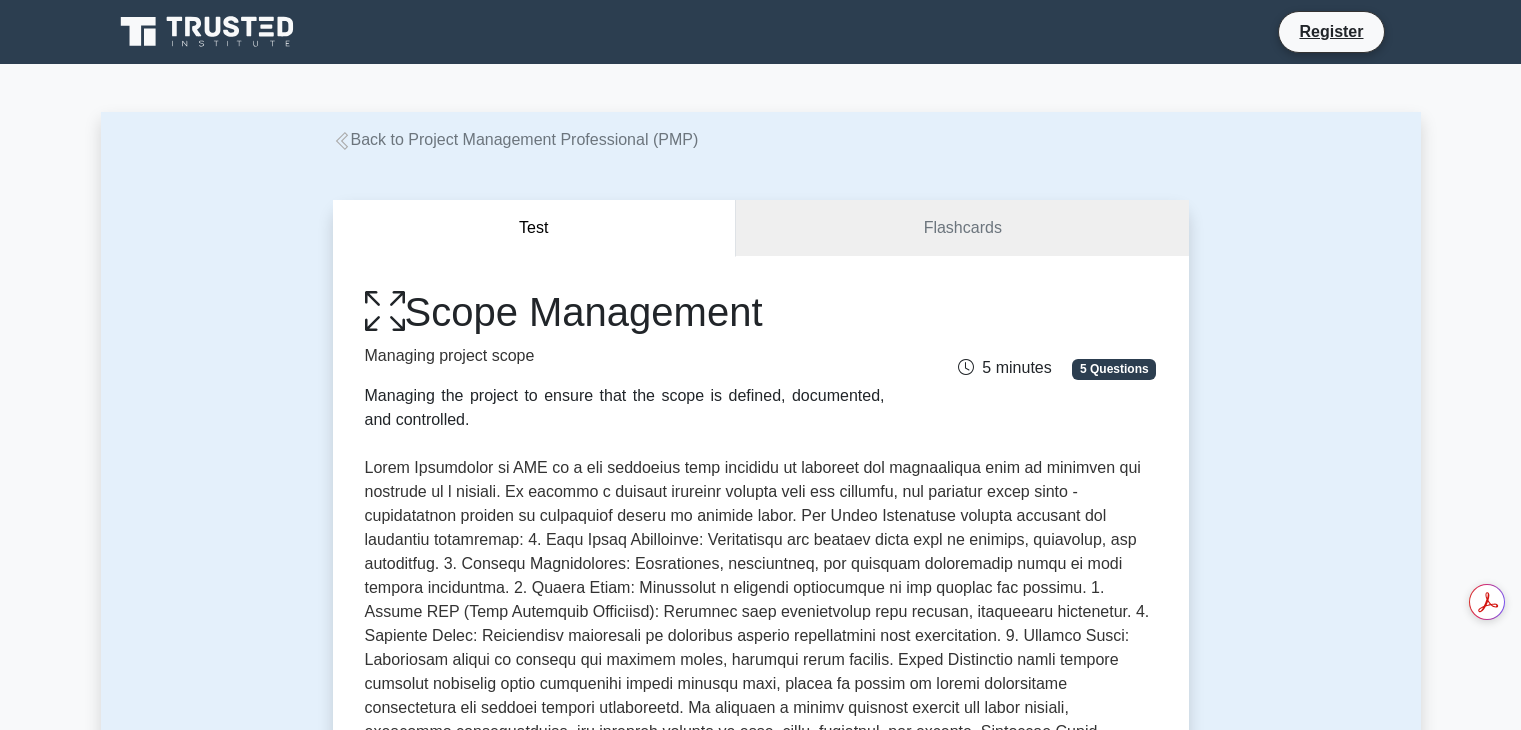 scroll, scrollTop: 0, scrollLeft: 0, axis: both 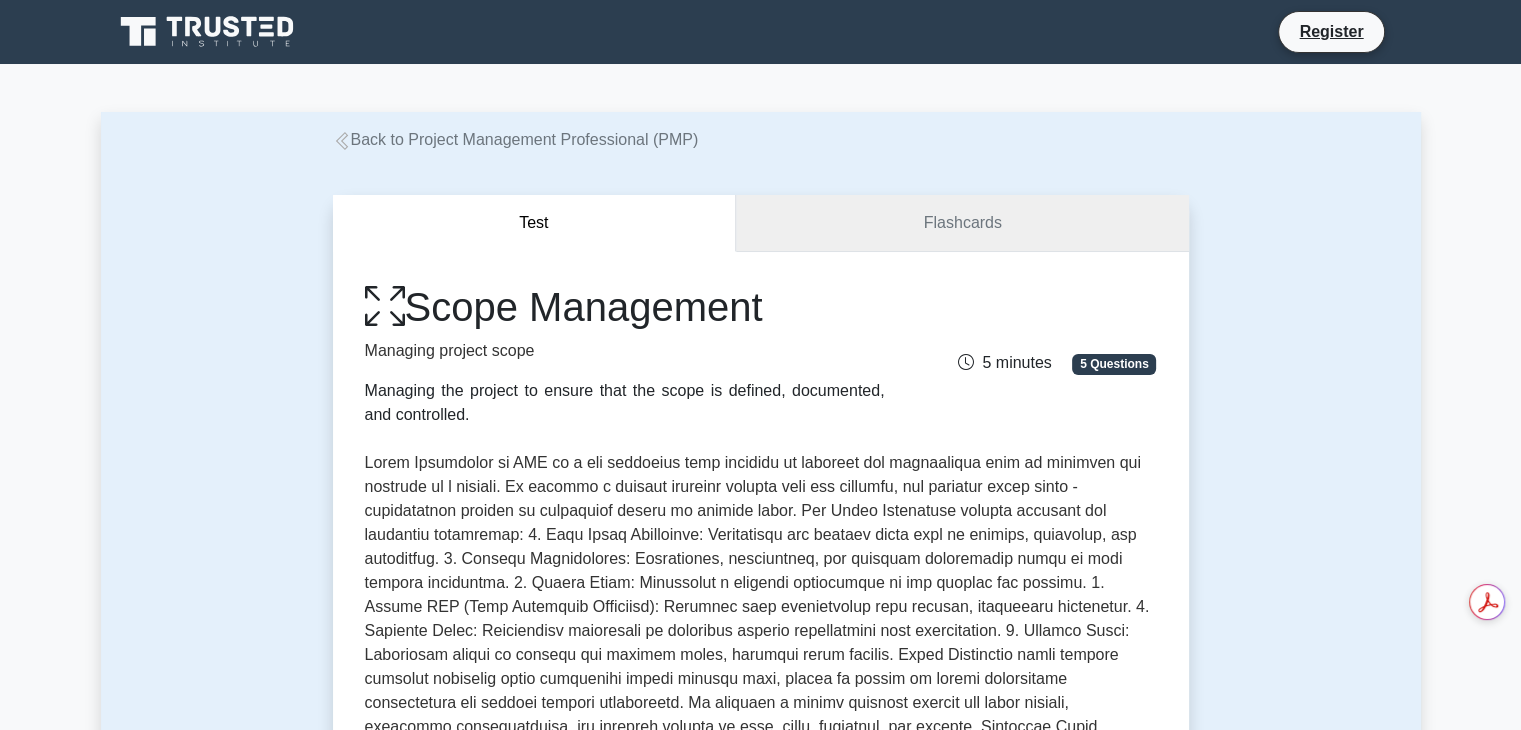 click on "Flashcards" at bounding box center [962, 223] 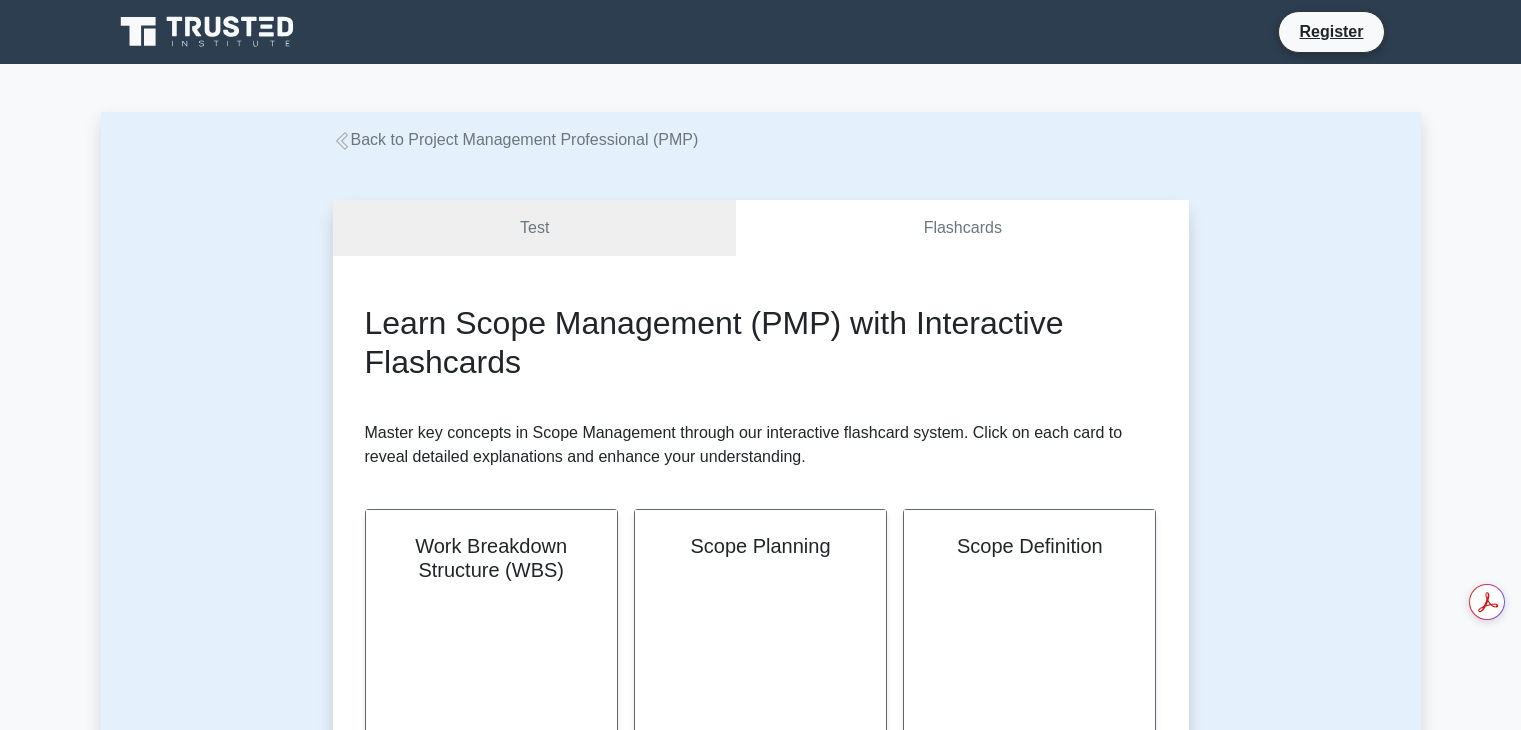 scroll, scrollTop: 0, scrollLeft: 0, axis: both 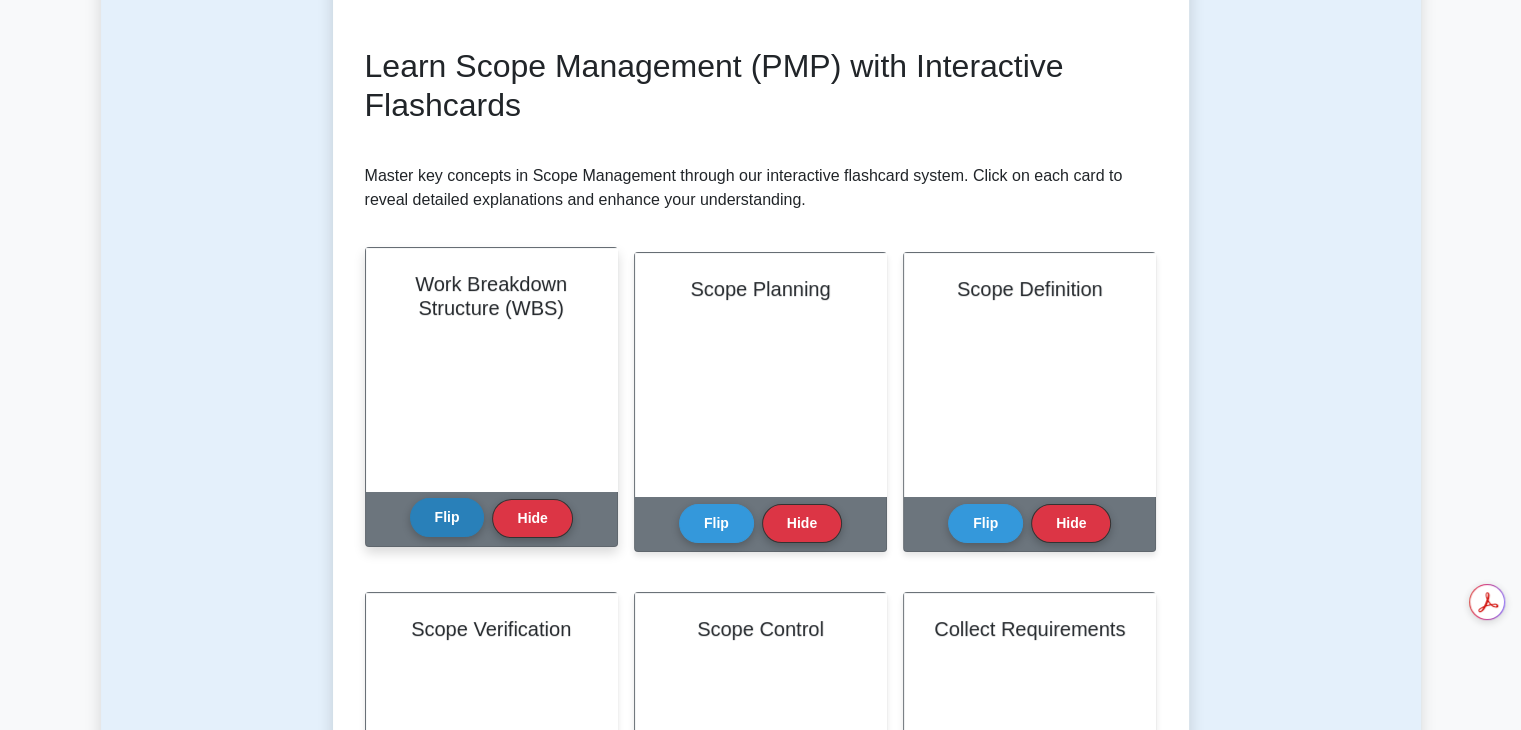 click on "Flip" at bounding box center [447, 517] 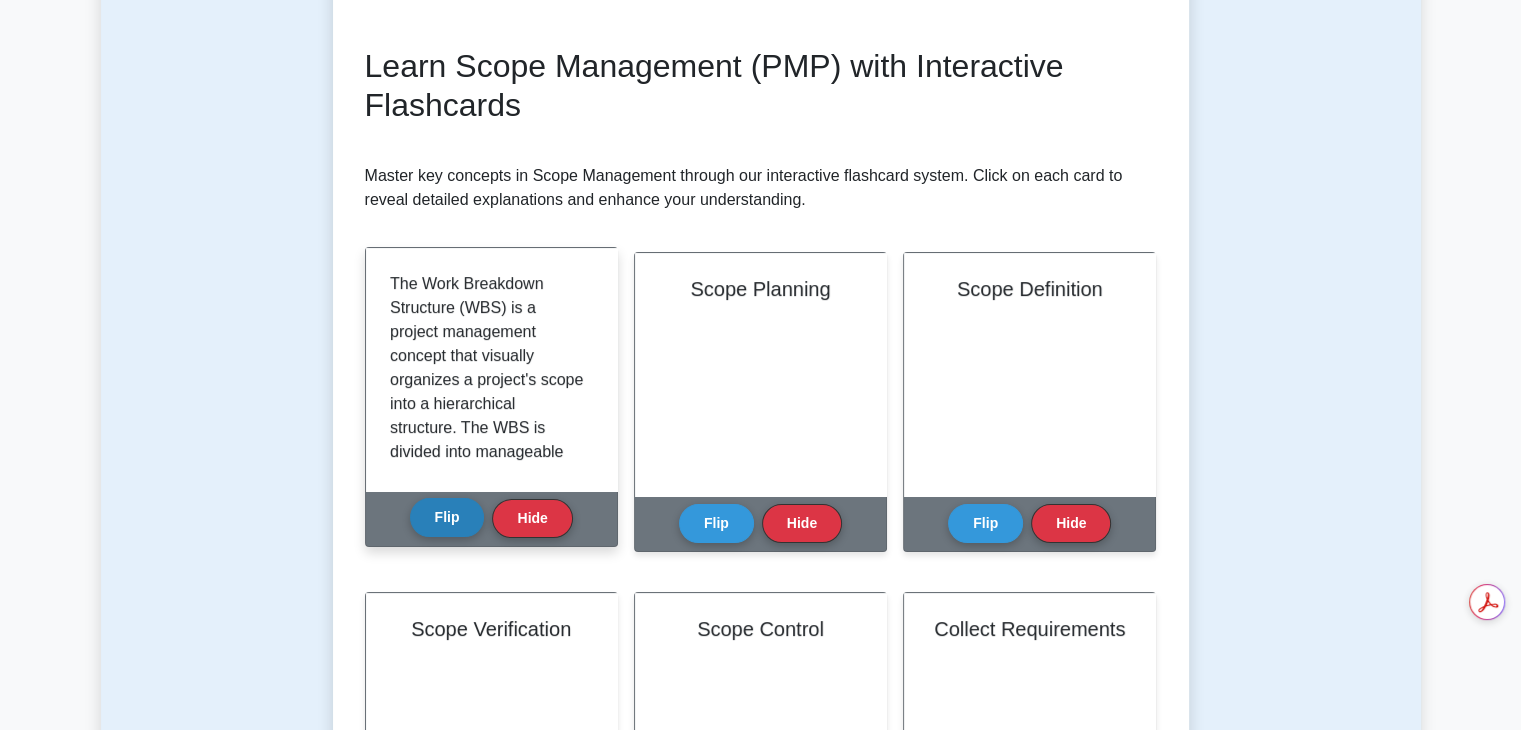 click on "Flip" at bounding box center [447, 517] 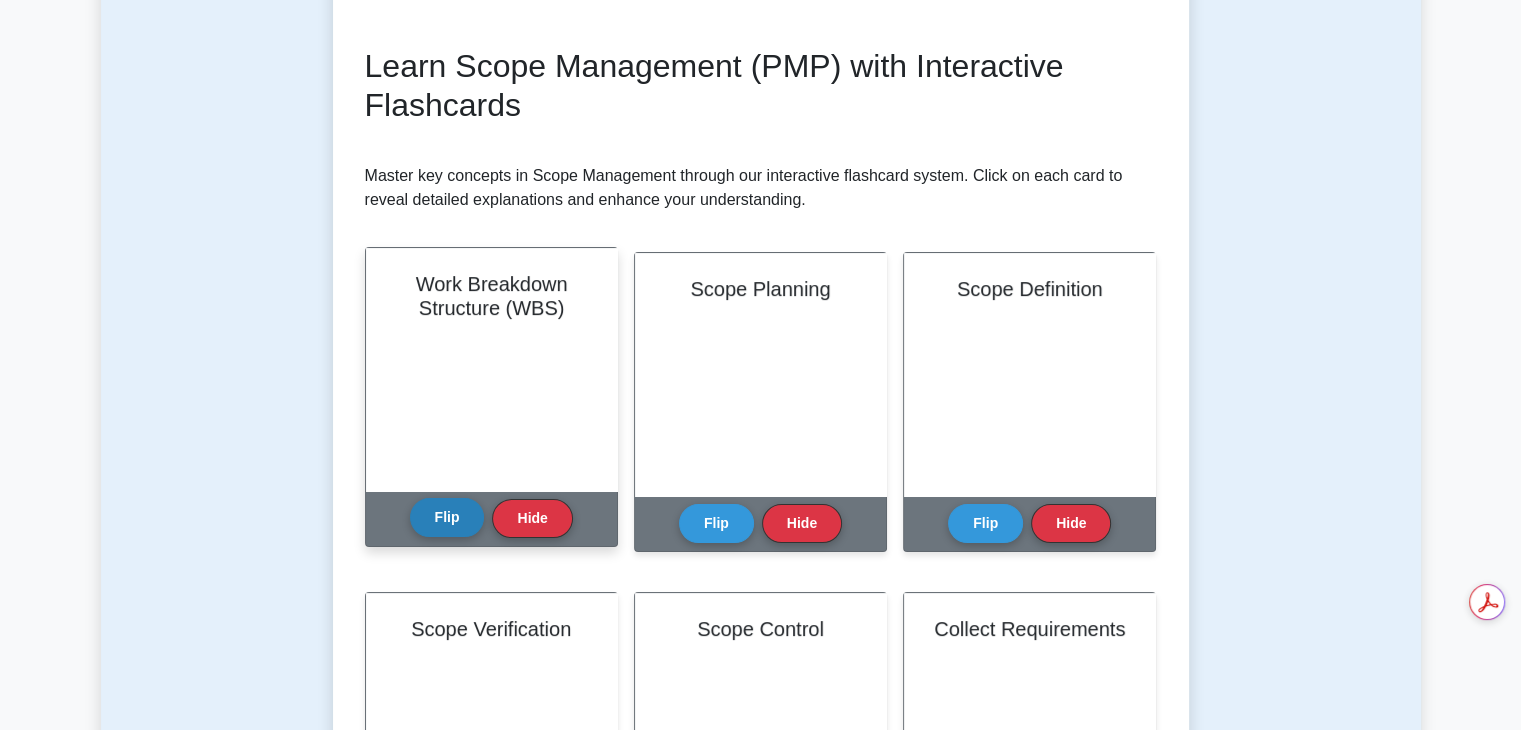 click on "Flip" at bounding box center (447, 517) 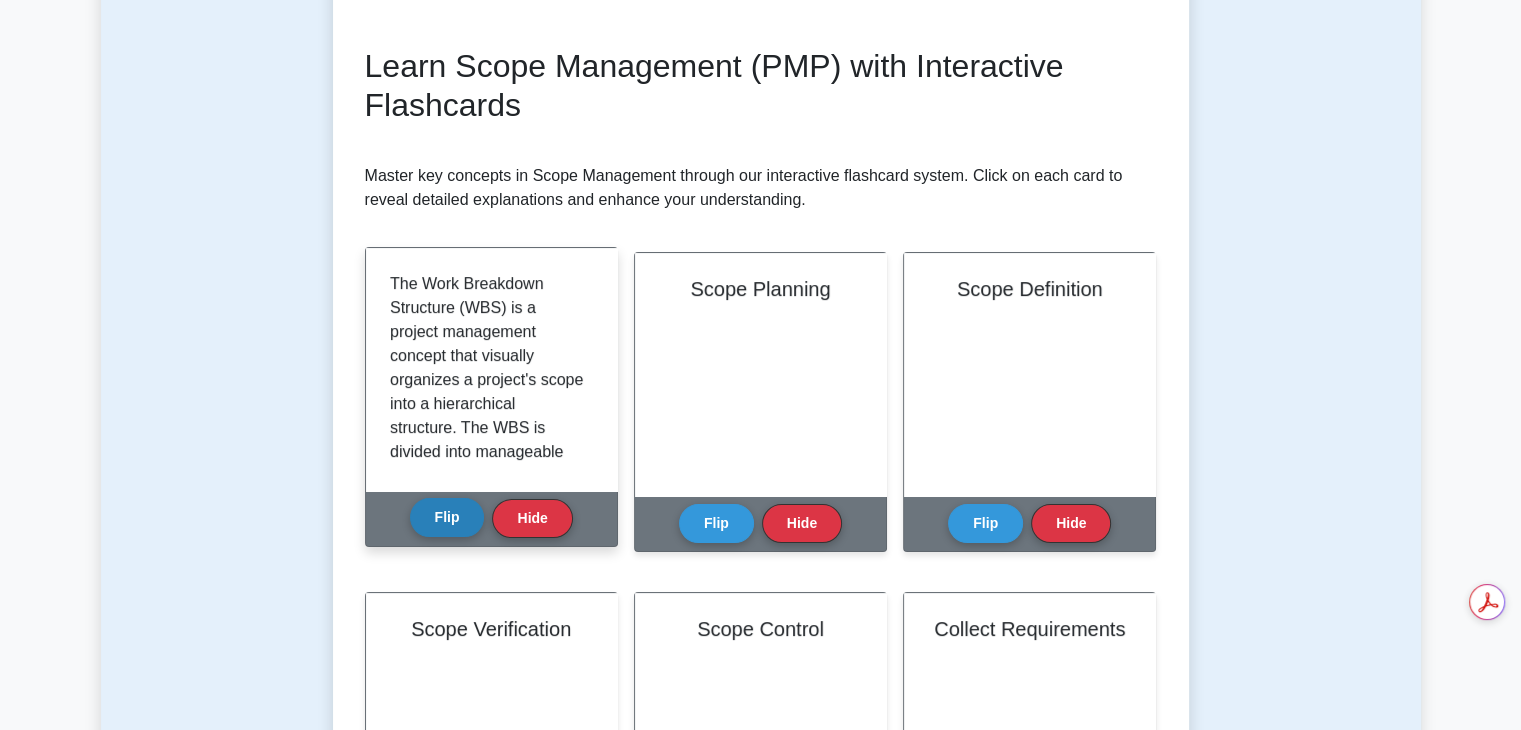 click on "Flip" at bounding box center [447, 517] 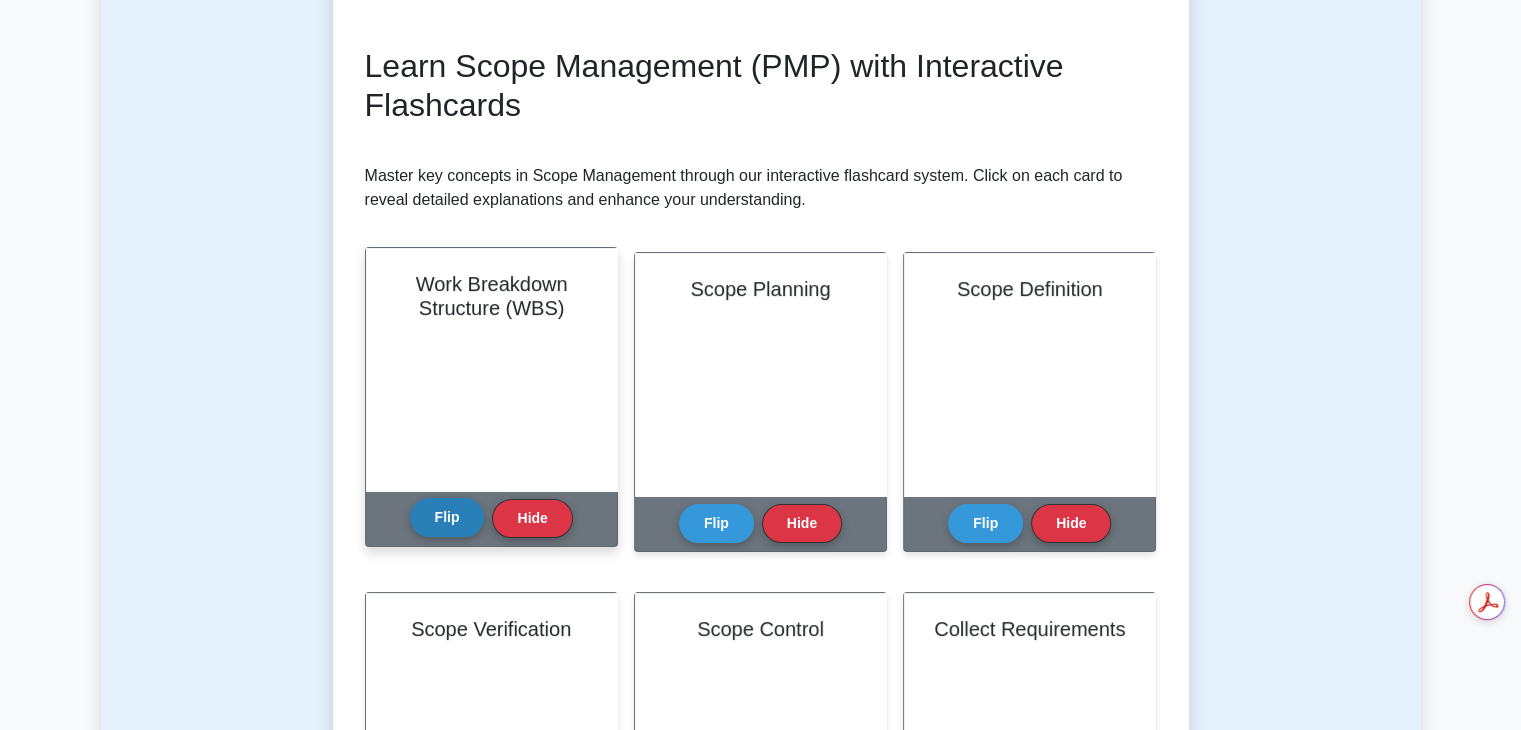 scroll, scrollTop: 0, scrollLeft: 0, axis: both 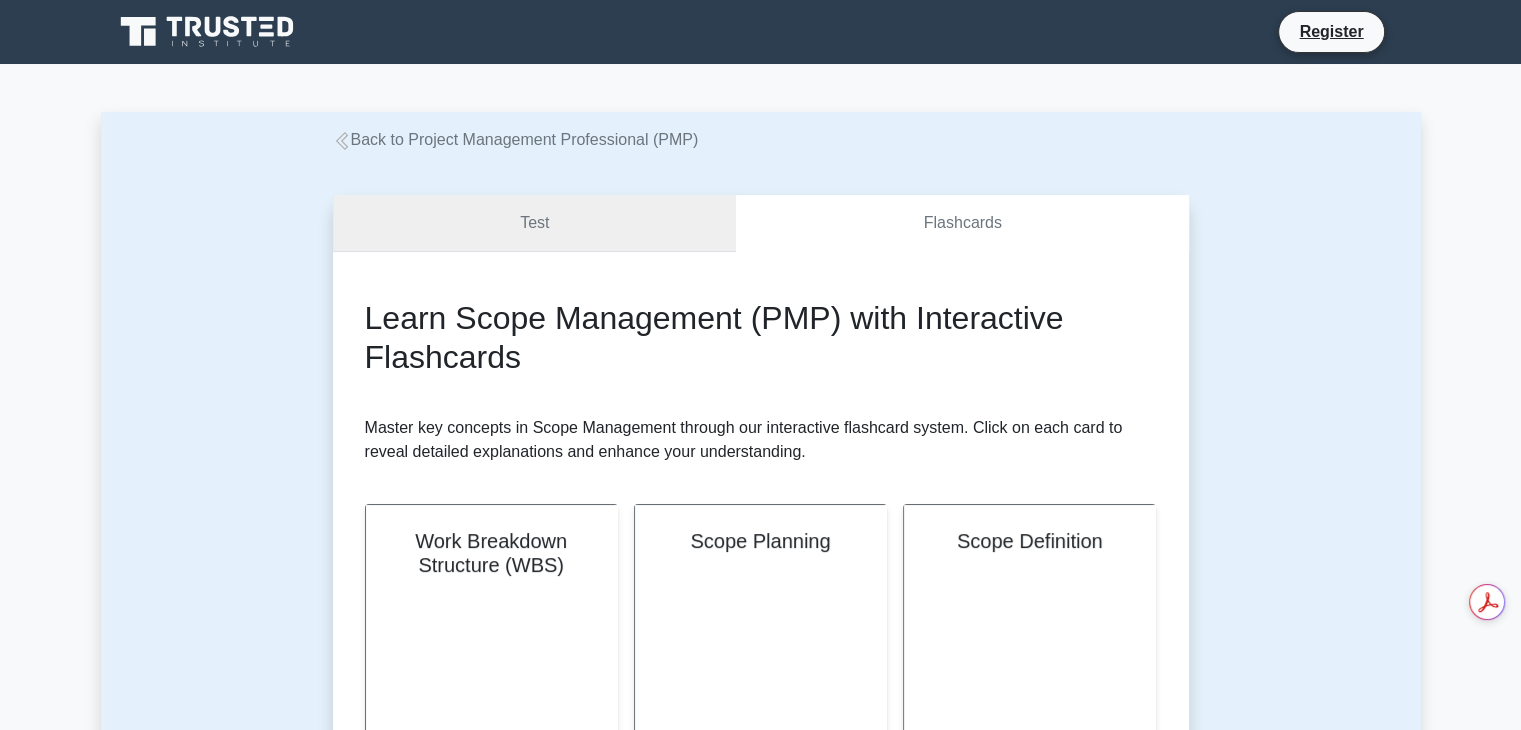 click on "Test" at bounding box center (535, 223) 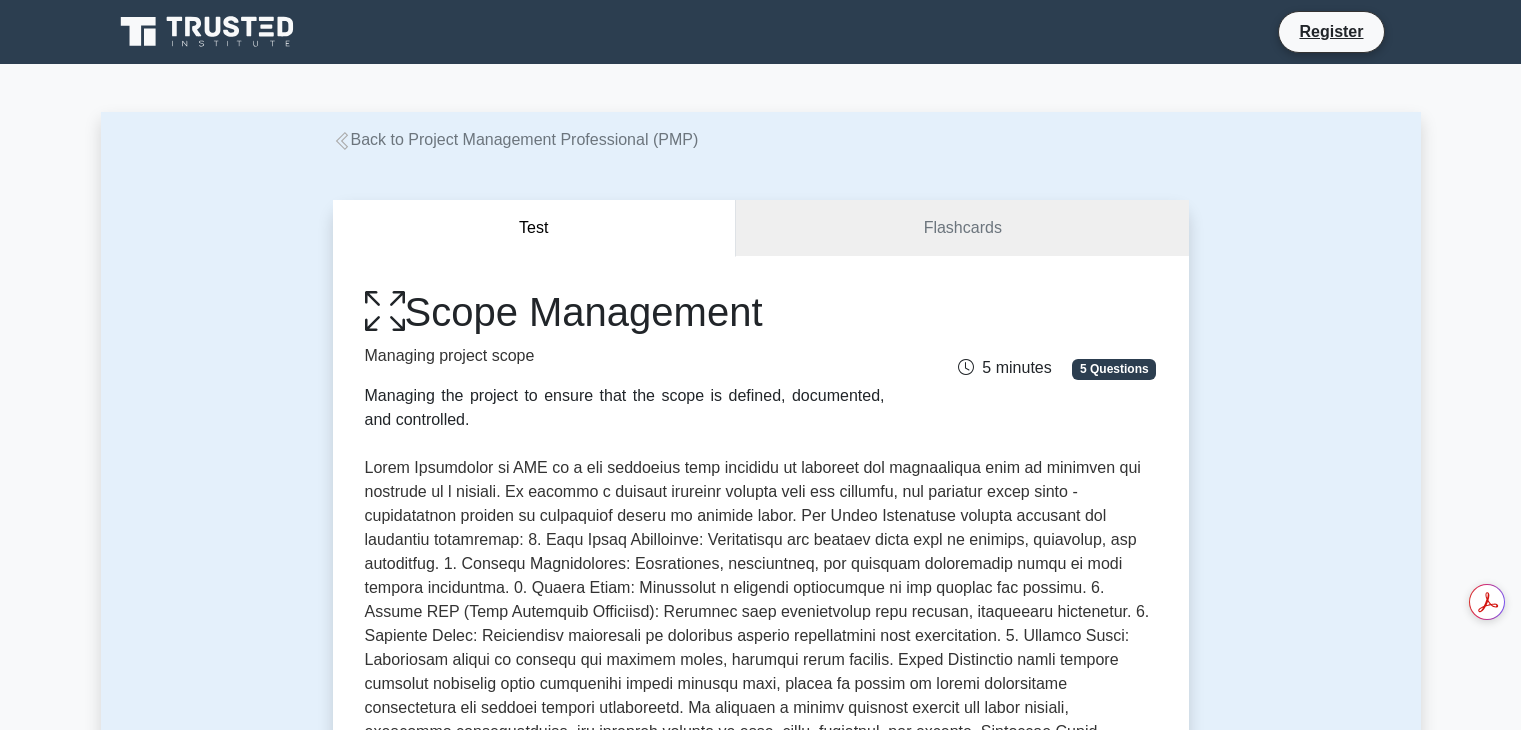 scroll, scrollTop: 0, scrollLeft: 0, axis: both 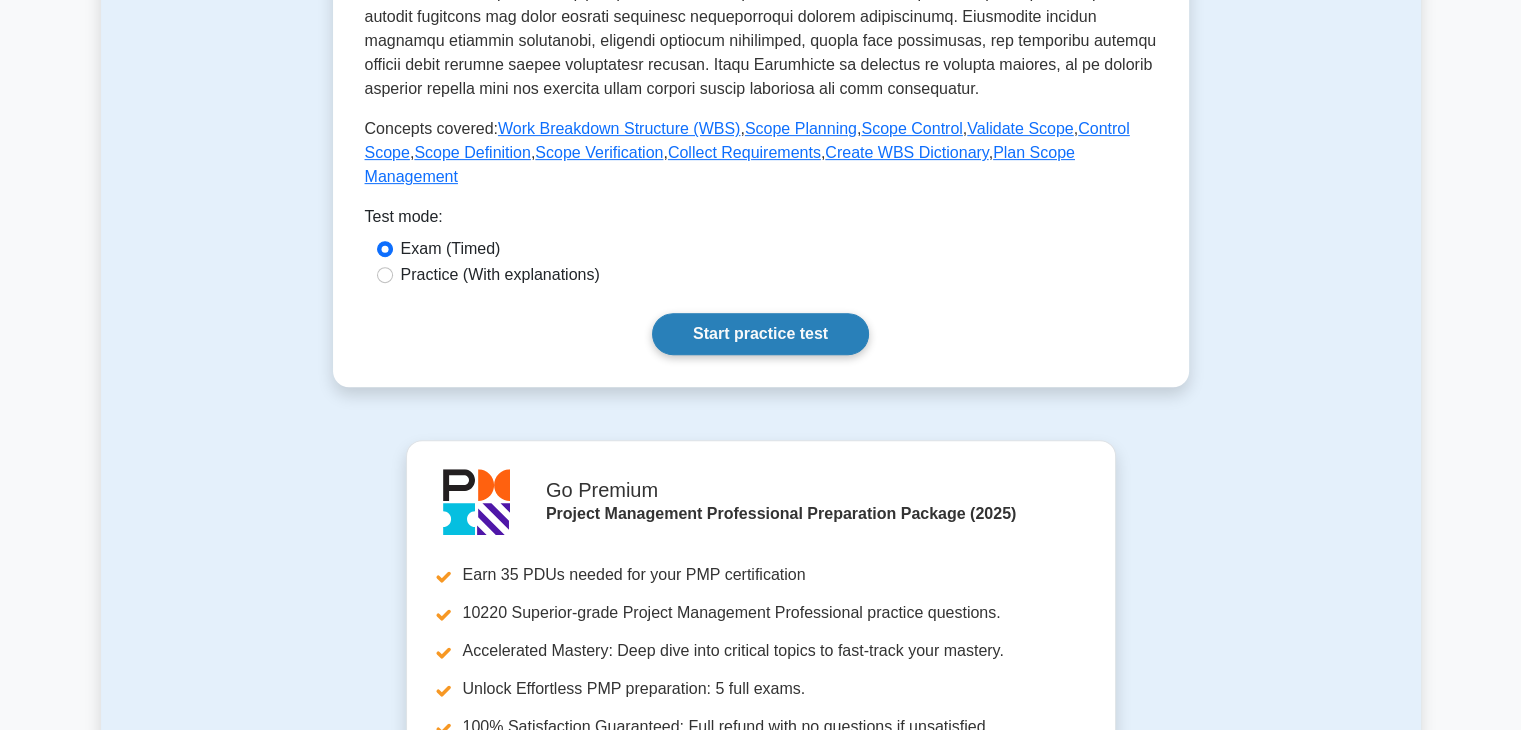 click on "Start practice test" at bounding box center (760, 334) 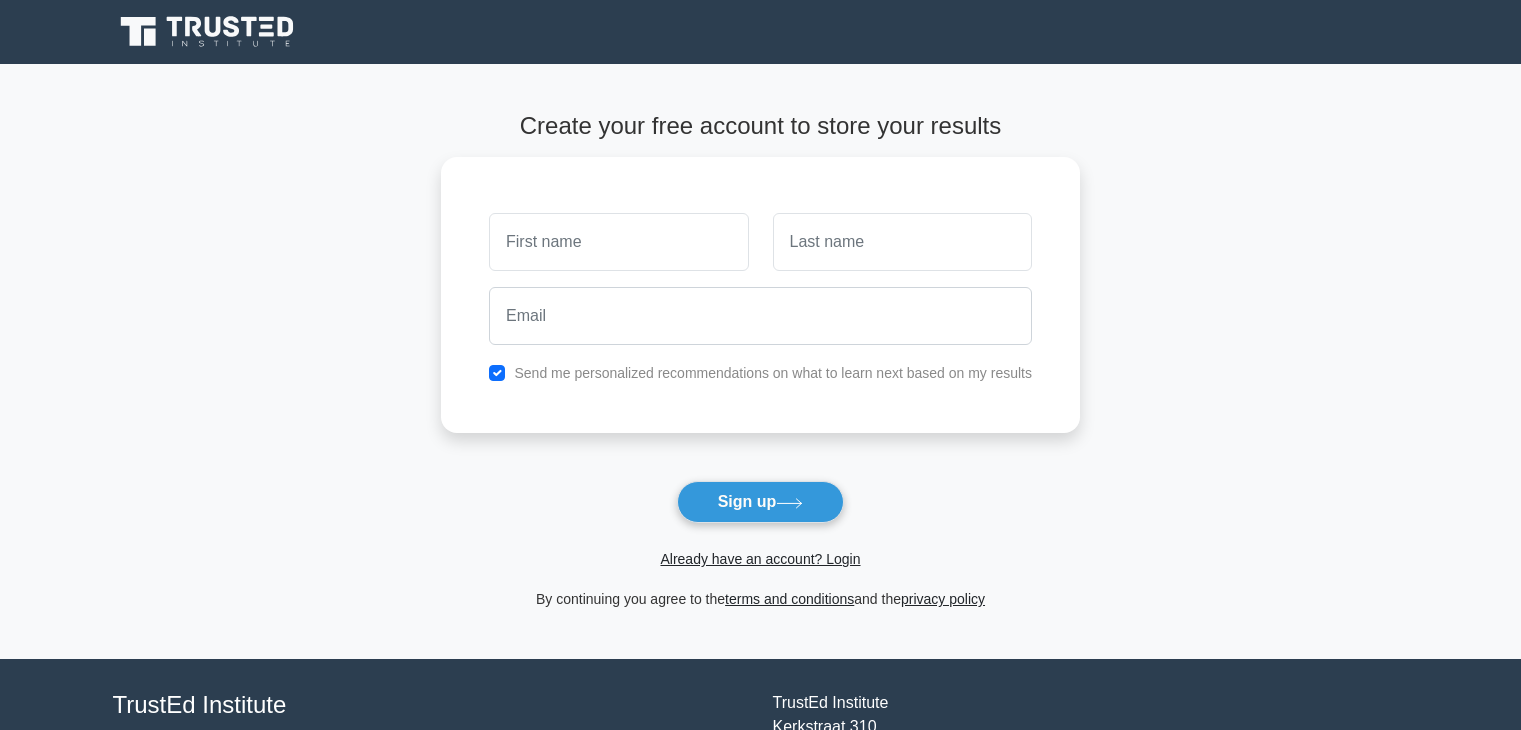 scroll, scrollTop: 0, scrollLeft: 0, axis: both 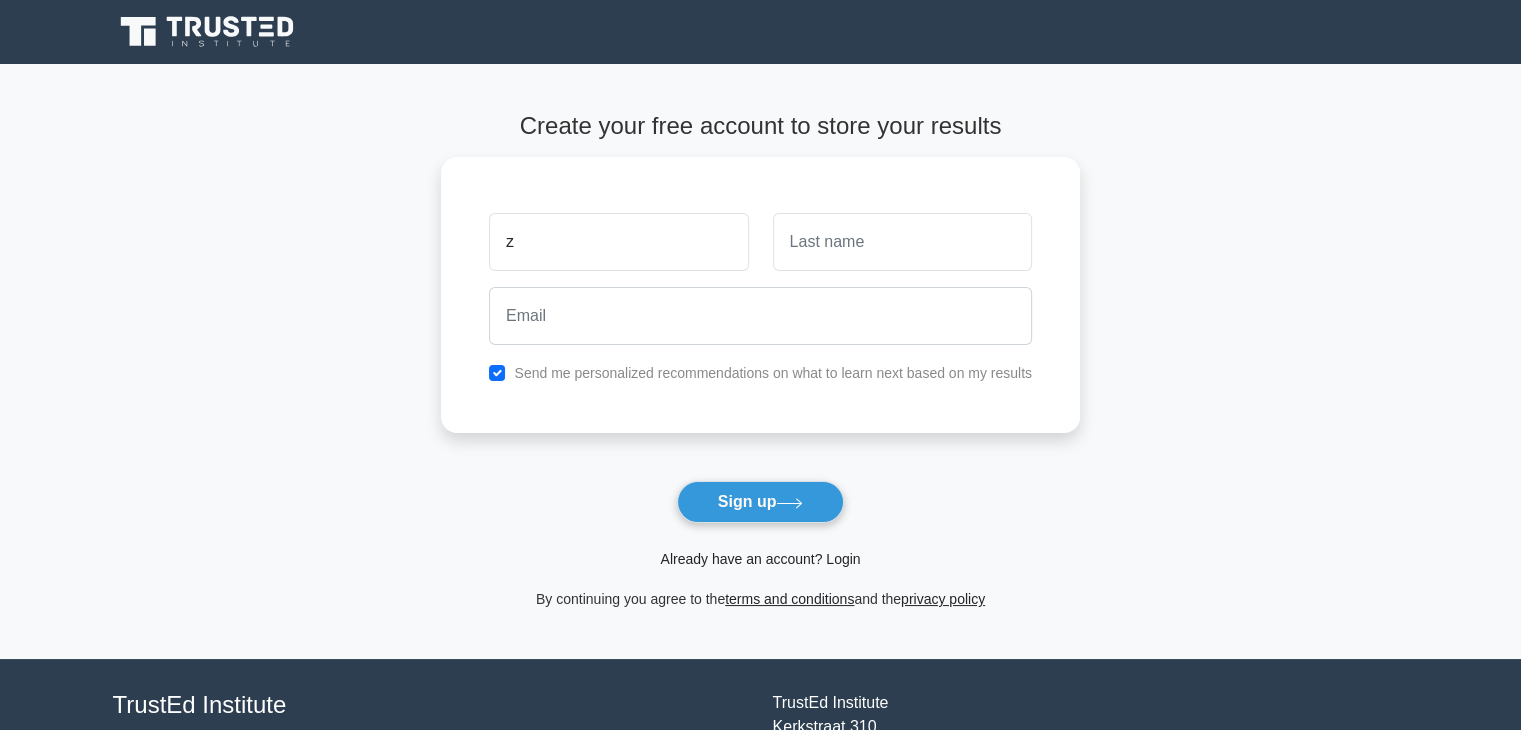 type on "z" 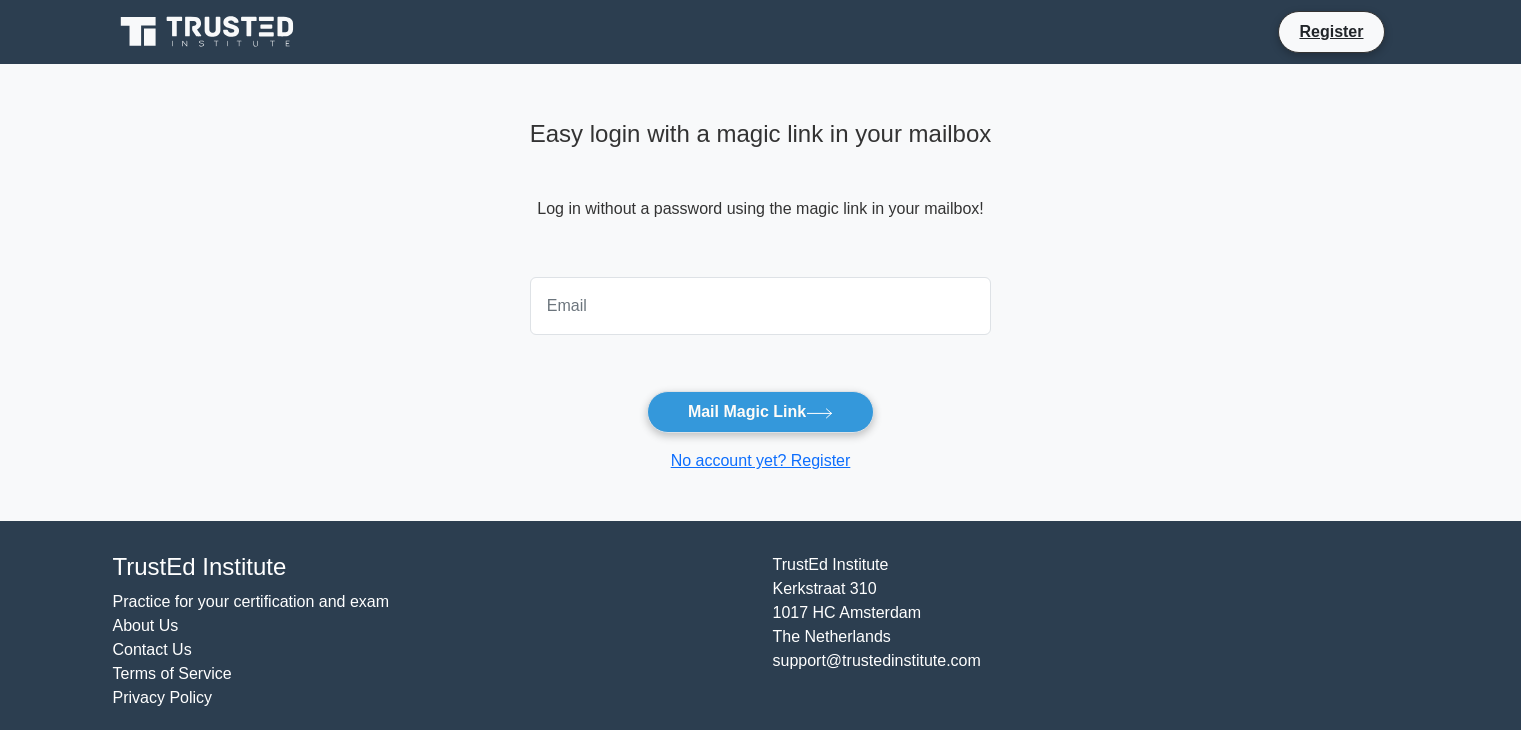 scroll, scrollTop: 0, scrollLeft: 0, axis: both 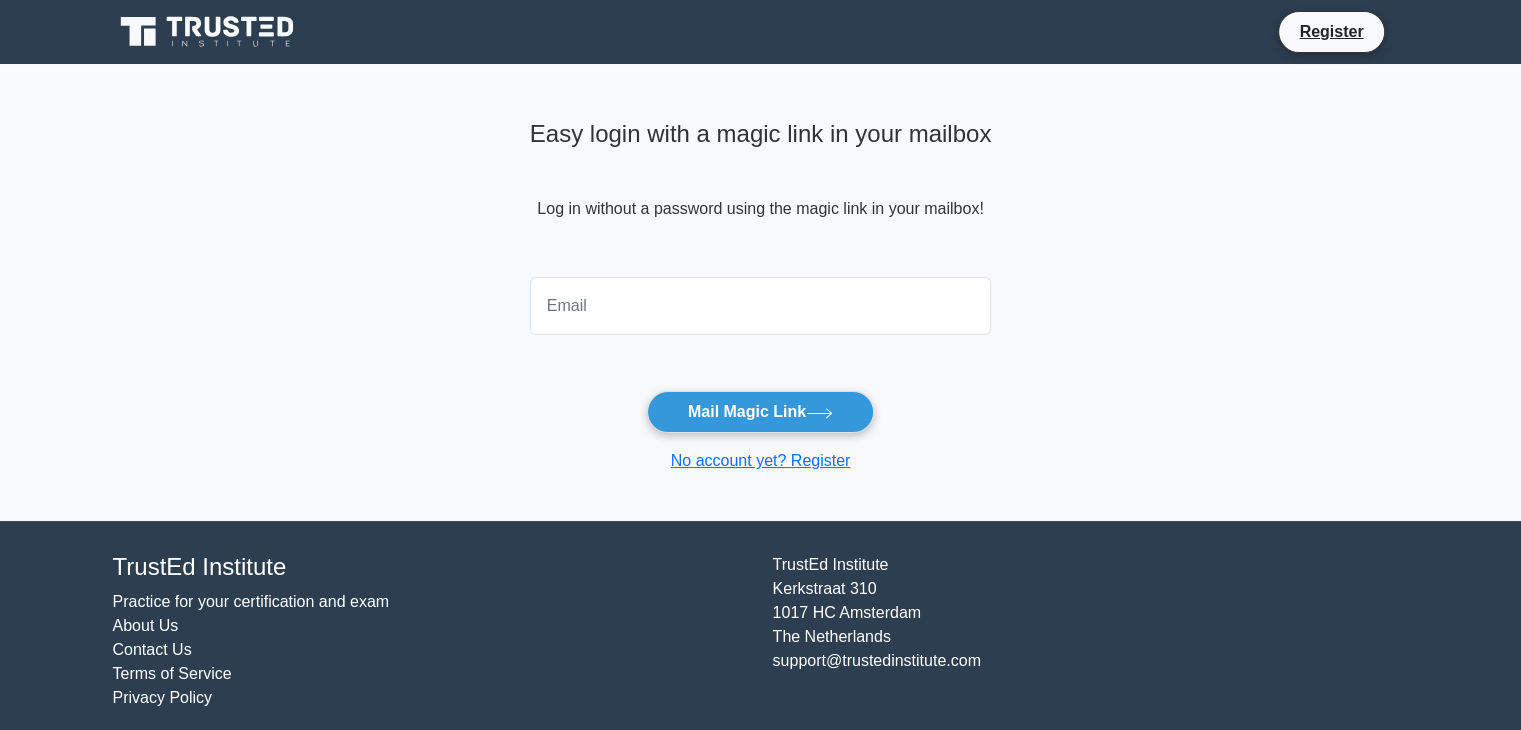 click at bounding box center [761, 306] 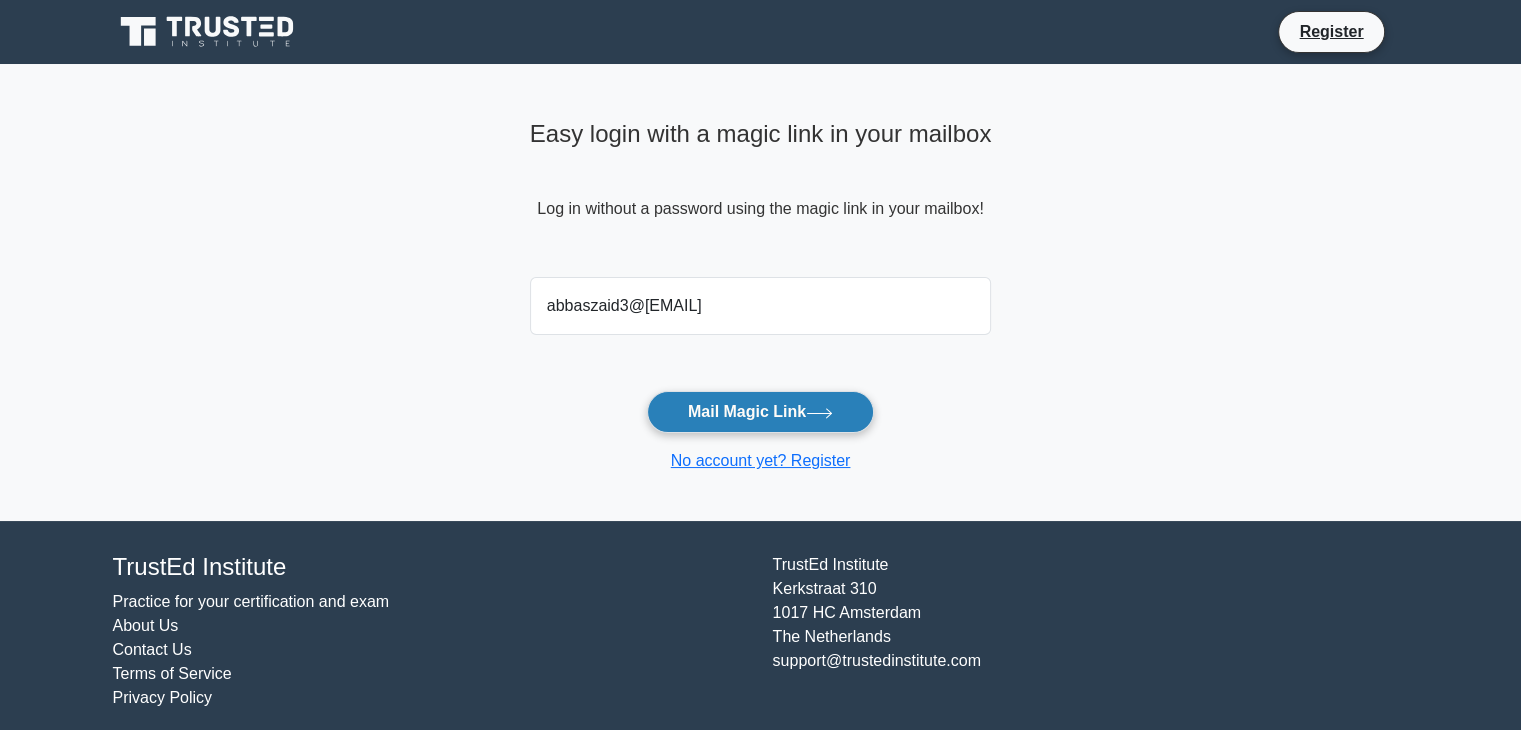 click on "Mail Magic Link" at bounding box center (760, 412) 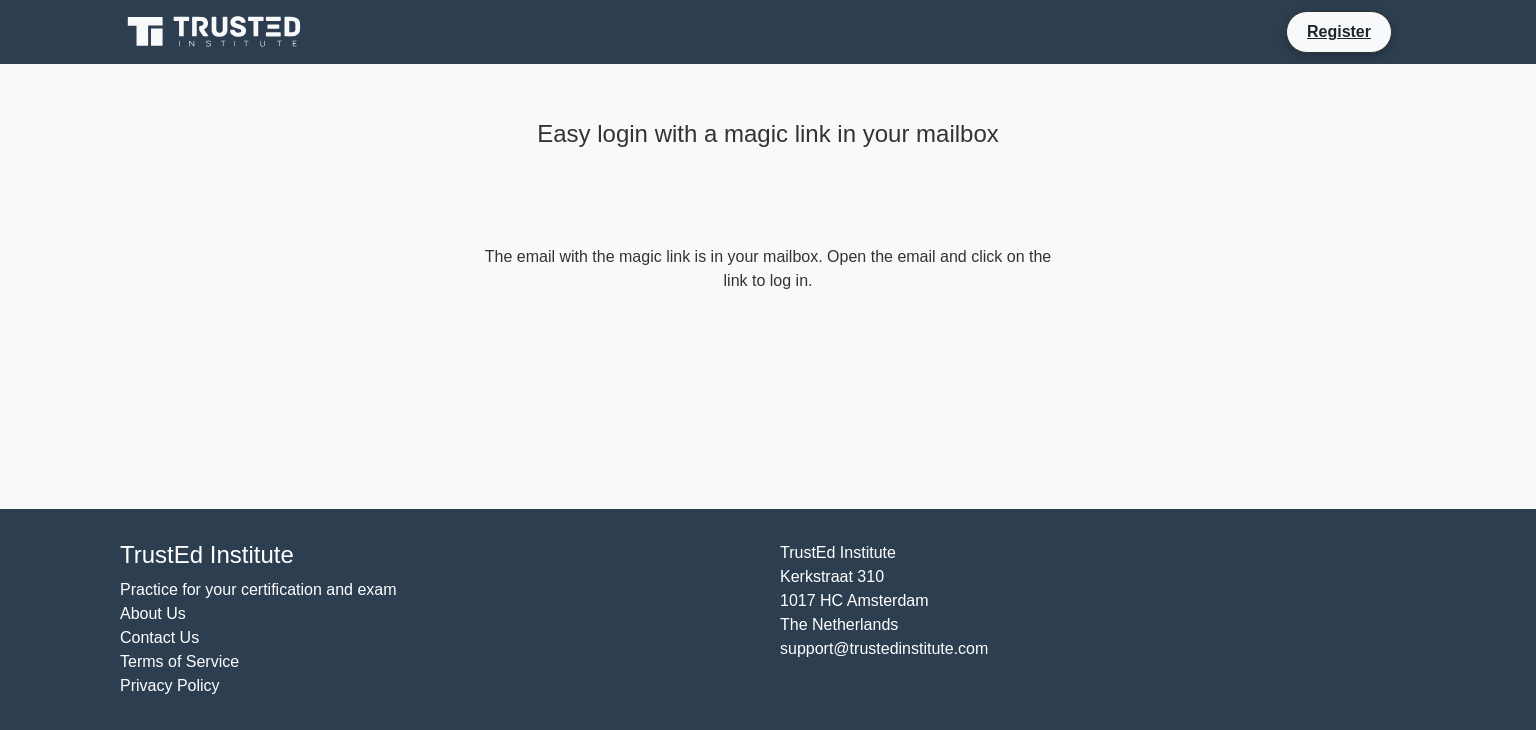 scroll, scrollTop: 0, scrollLeft: 0, axis: both 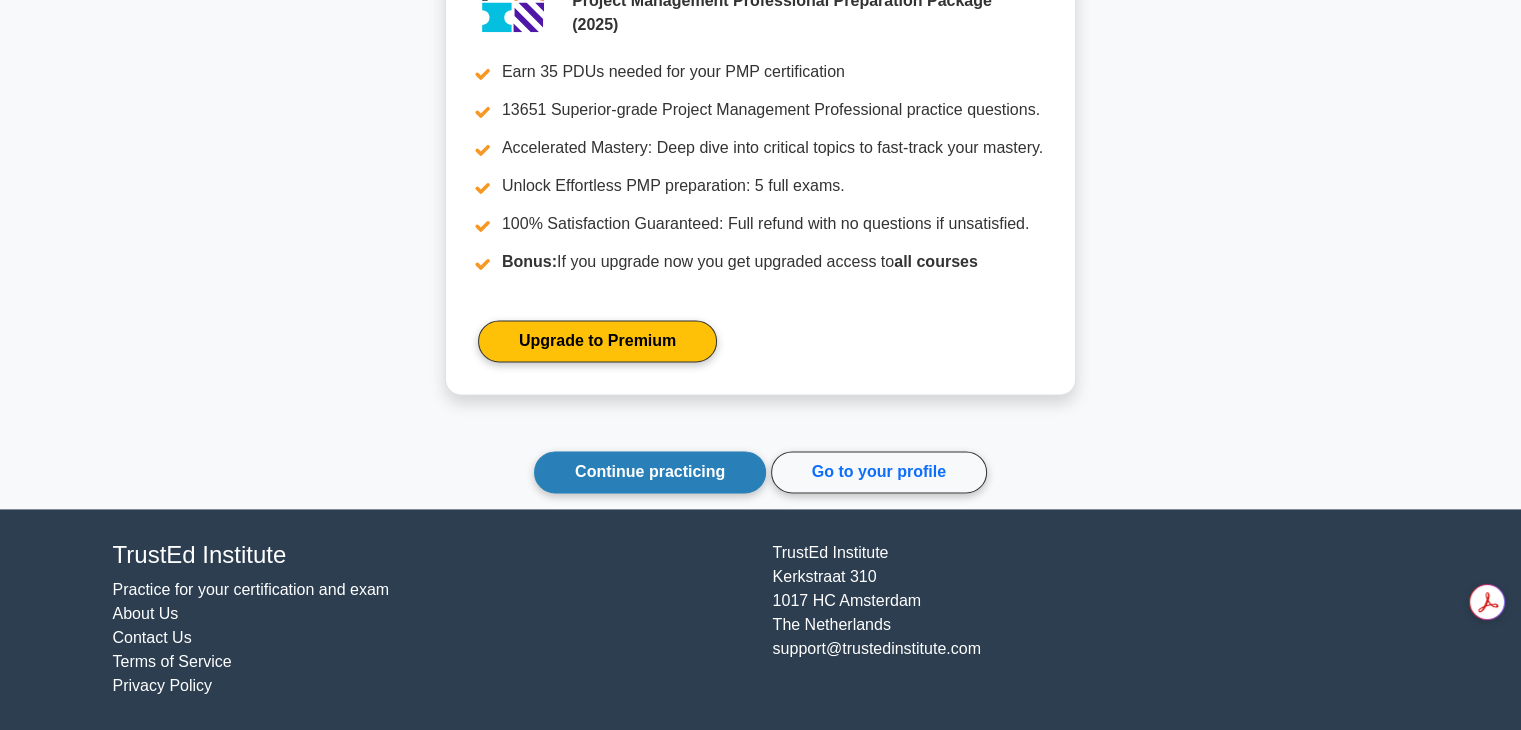 click on "Continue practicing" at bounding box center (650, 472) 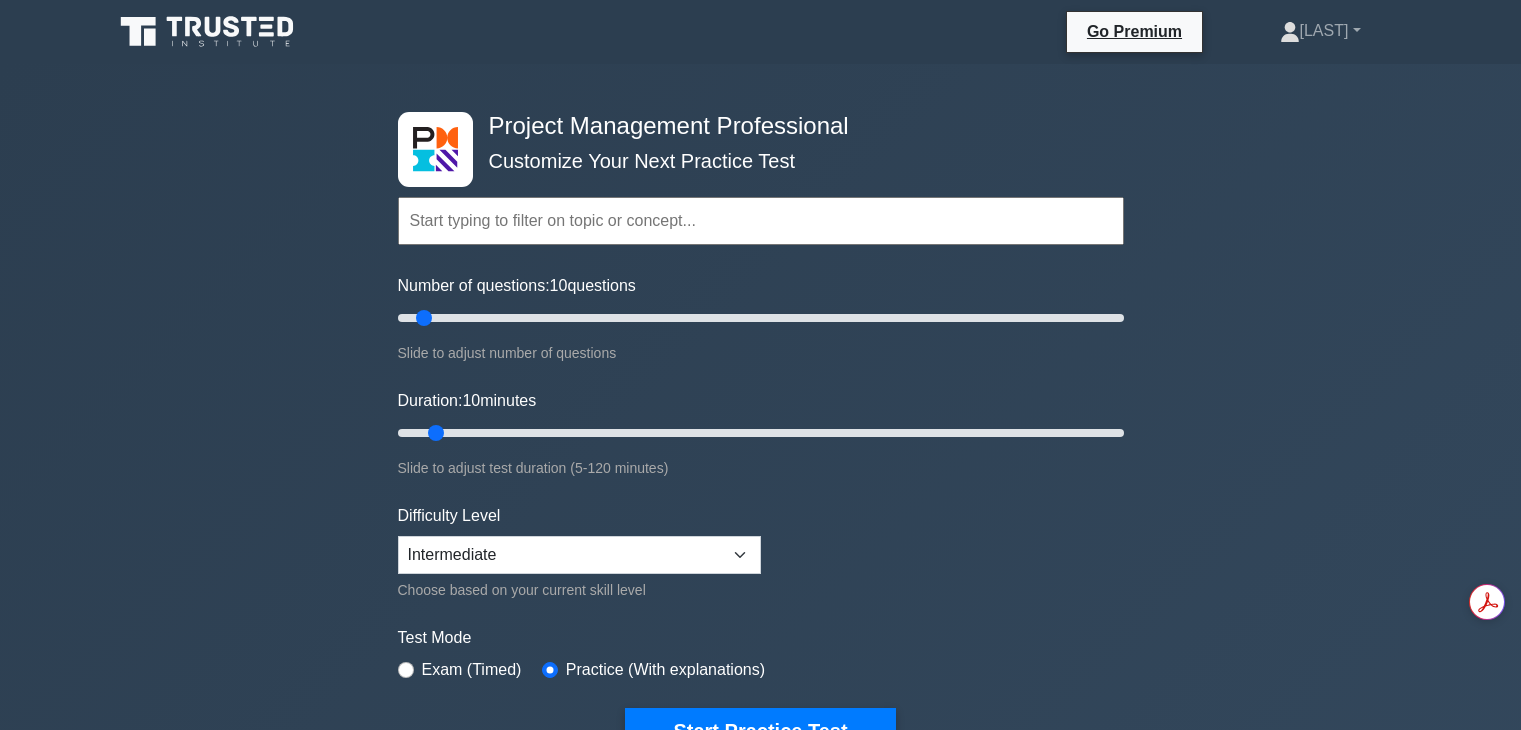 scroll, scrollTop: 0, scrollLeft: 0, axis: both 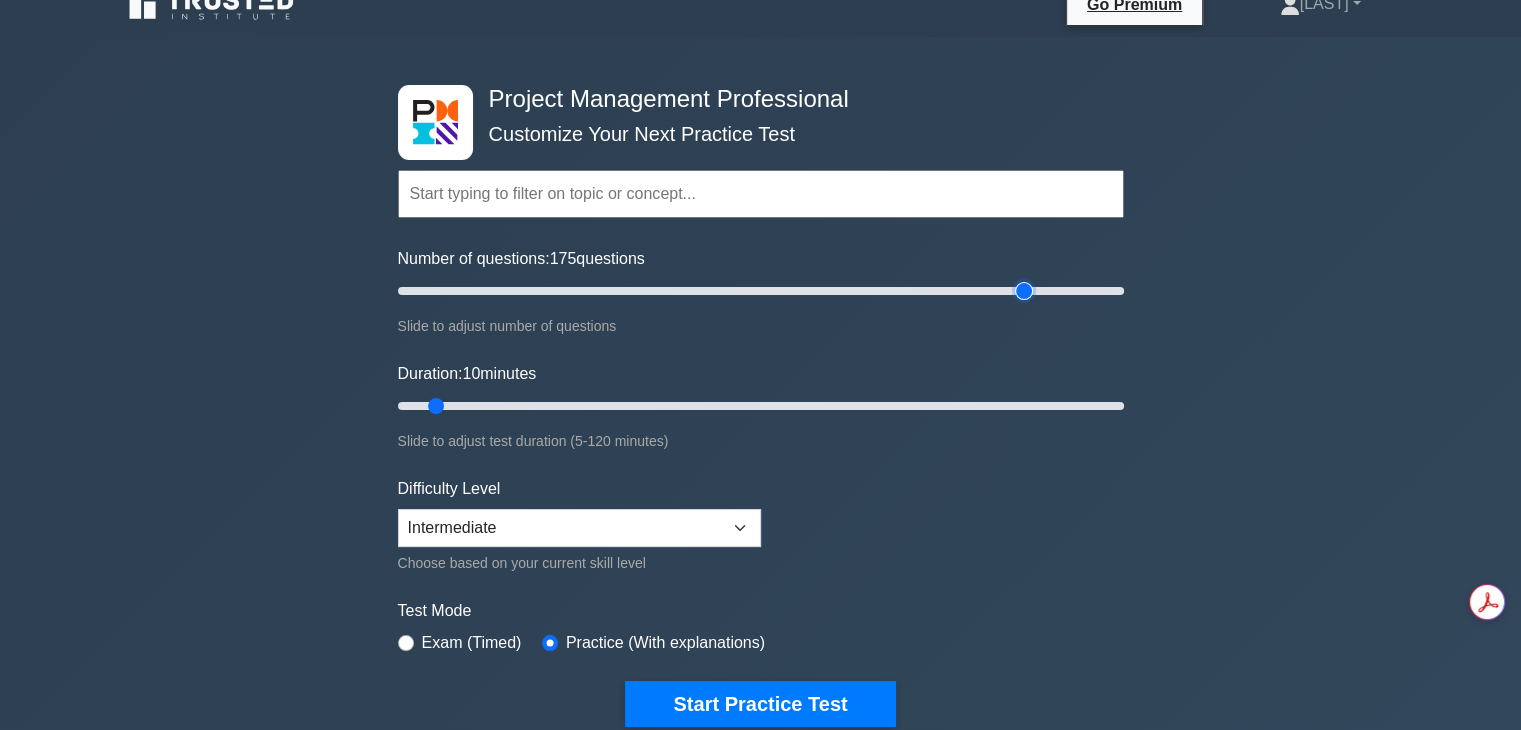 click on "Number of questions:  175  questions" at bounding box center [761, 291] 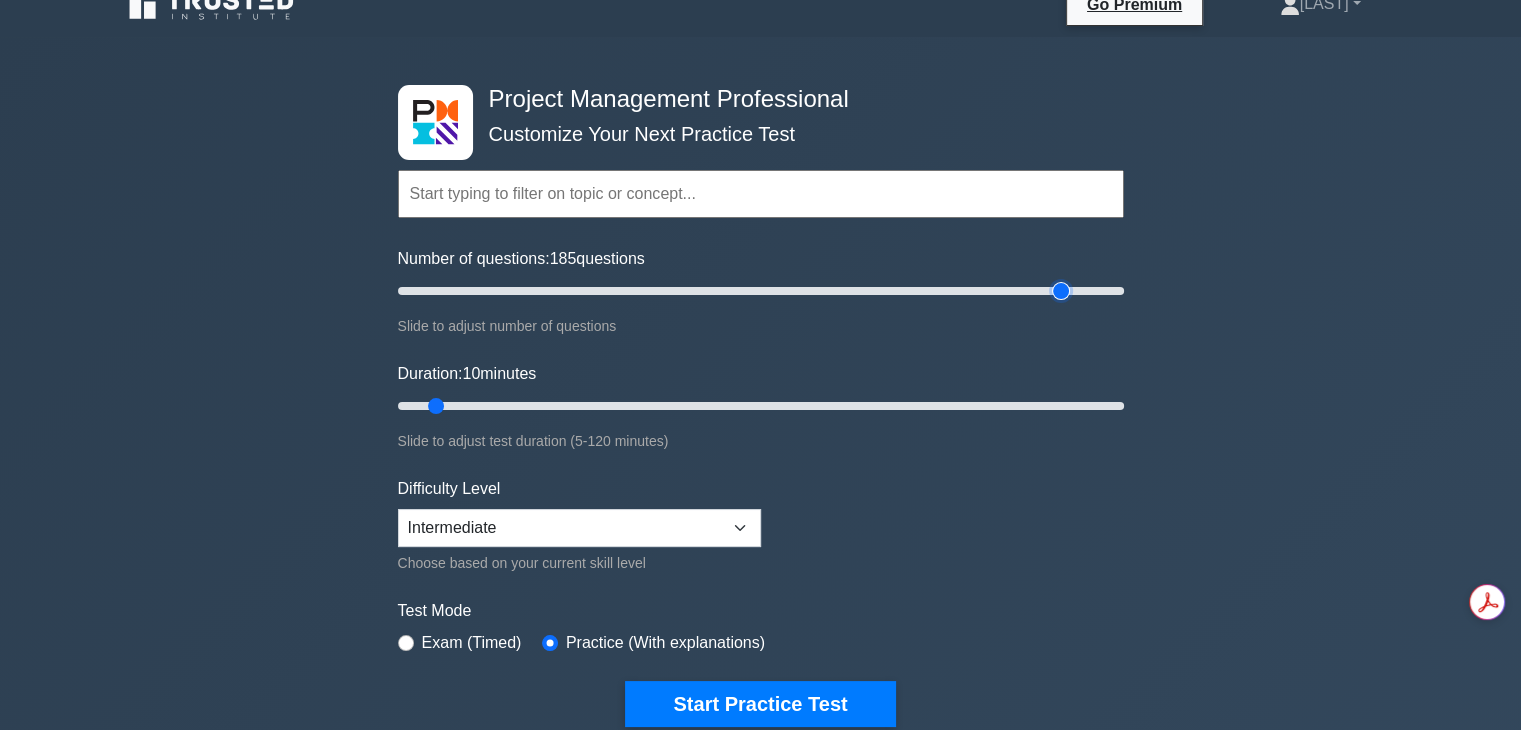 click on "Number of questions:  185  questions" at bounding box center [761, 291] 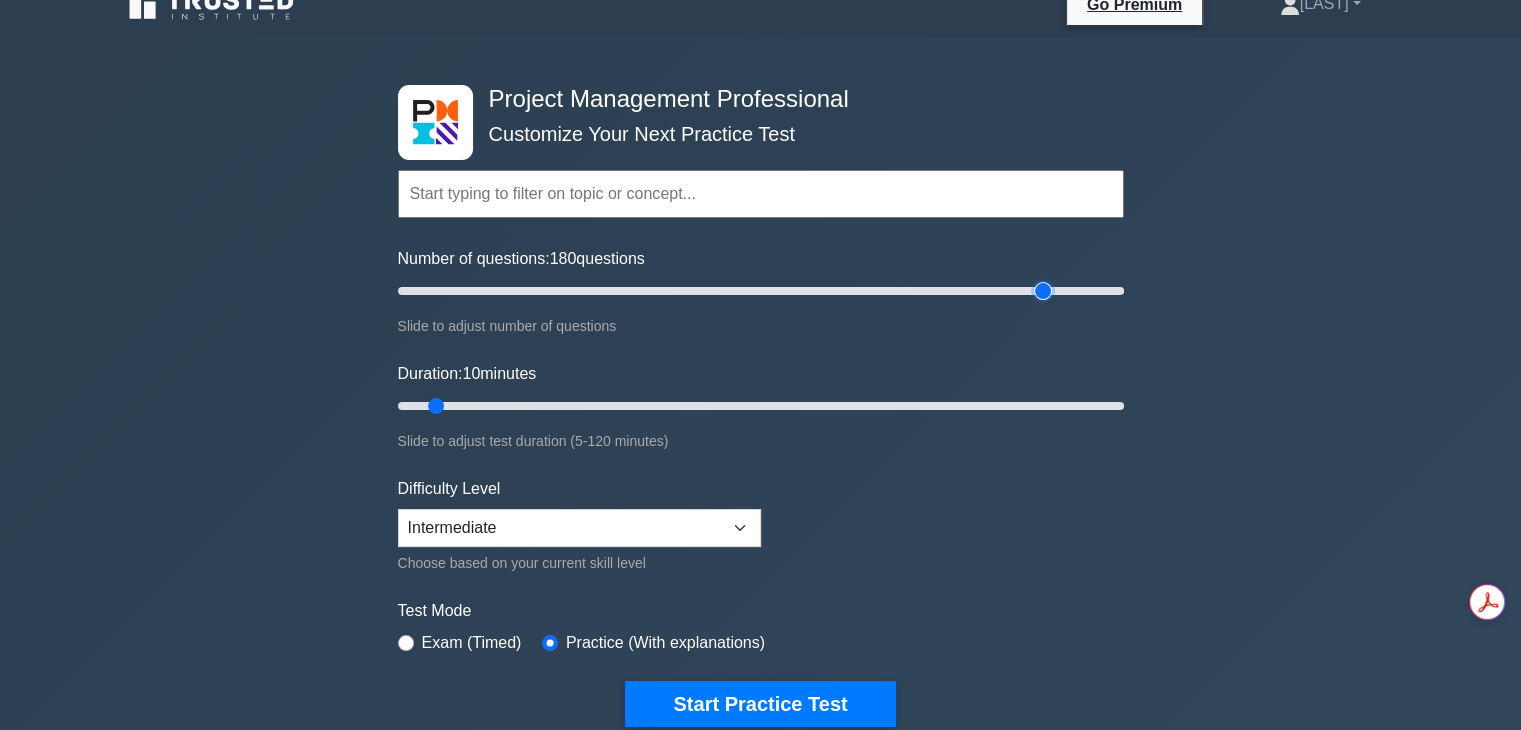 type on "180" 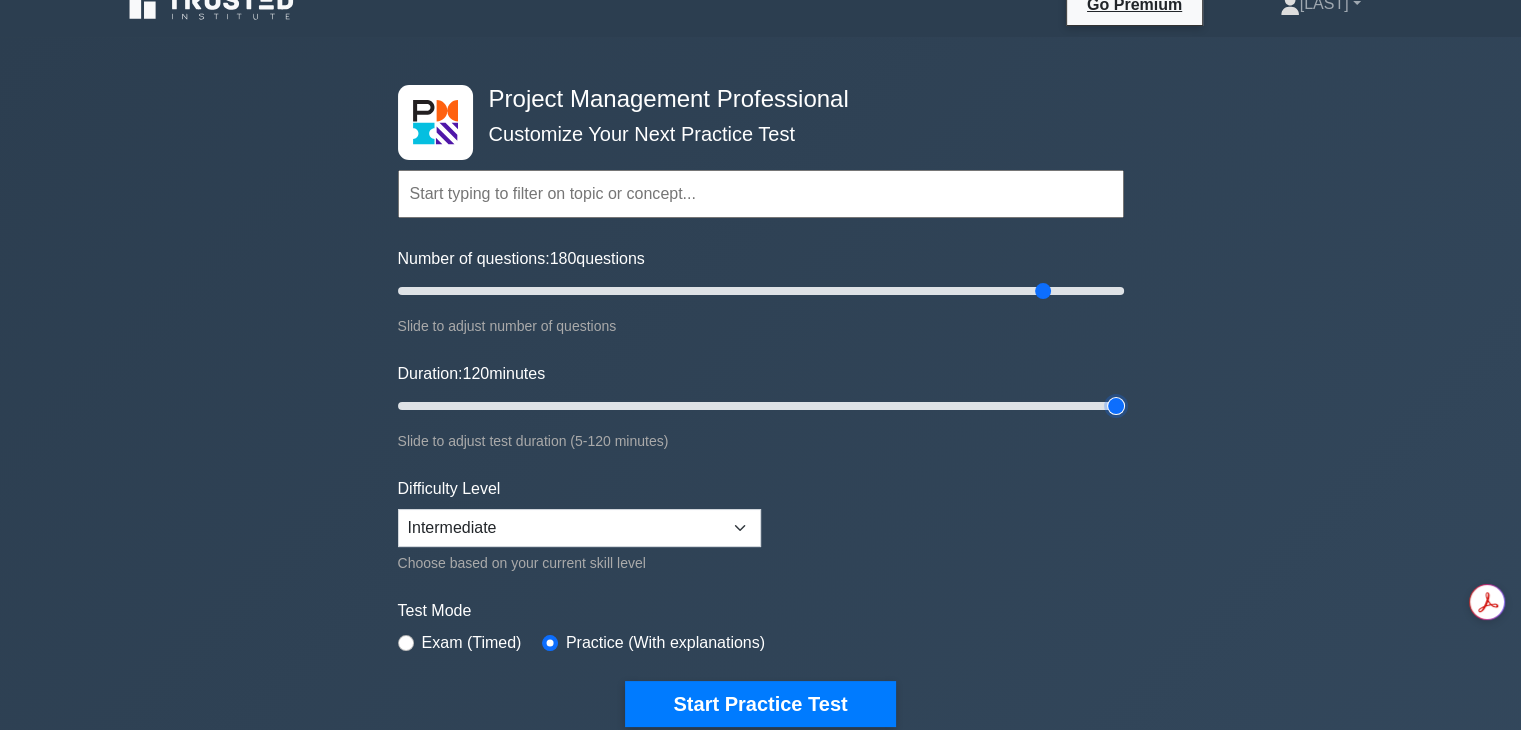 type on "120" 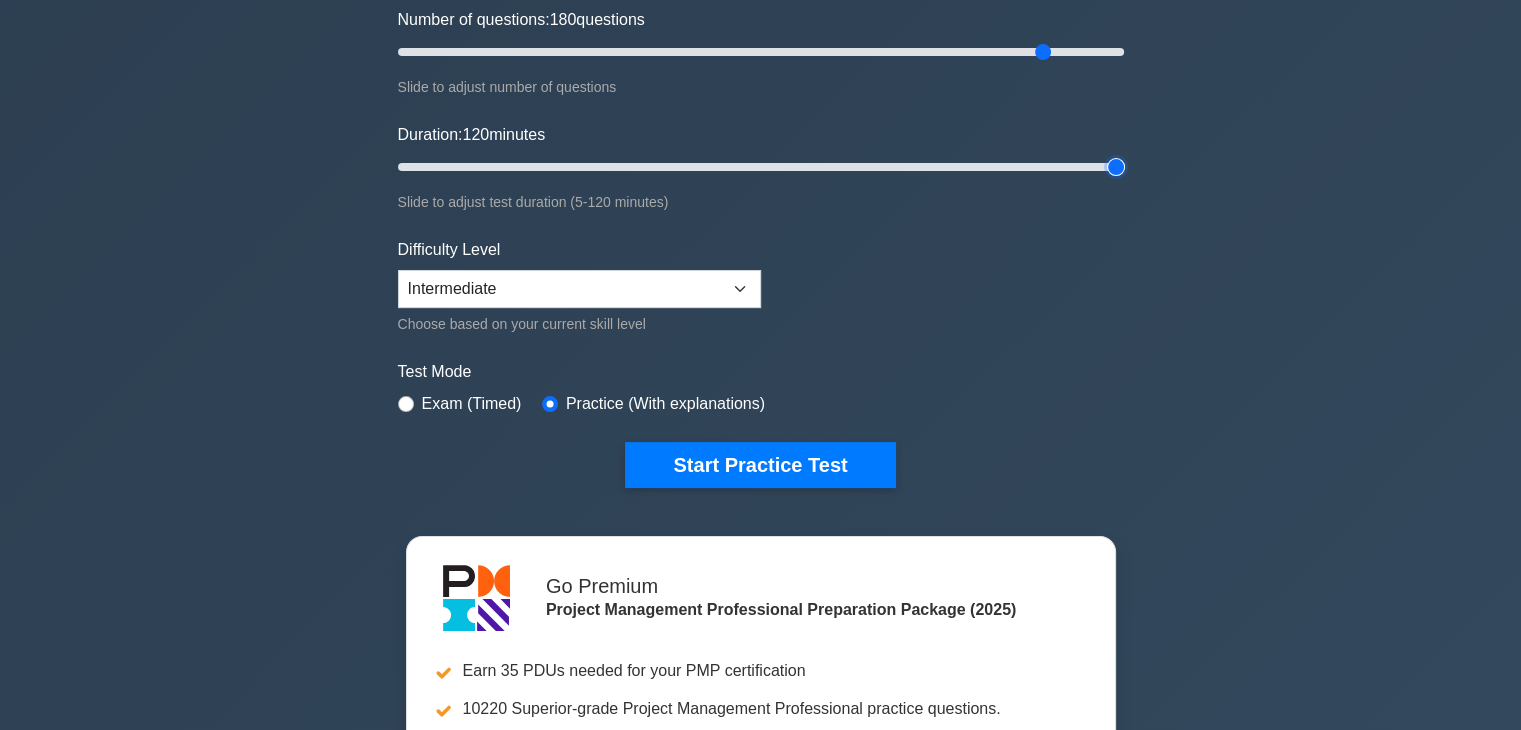 scroll, scrollTop: 271, scrollLeft: 0, axis: vertical 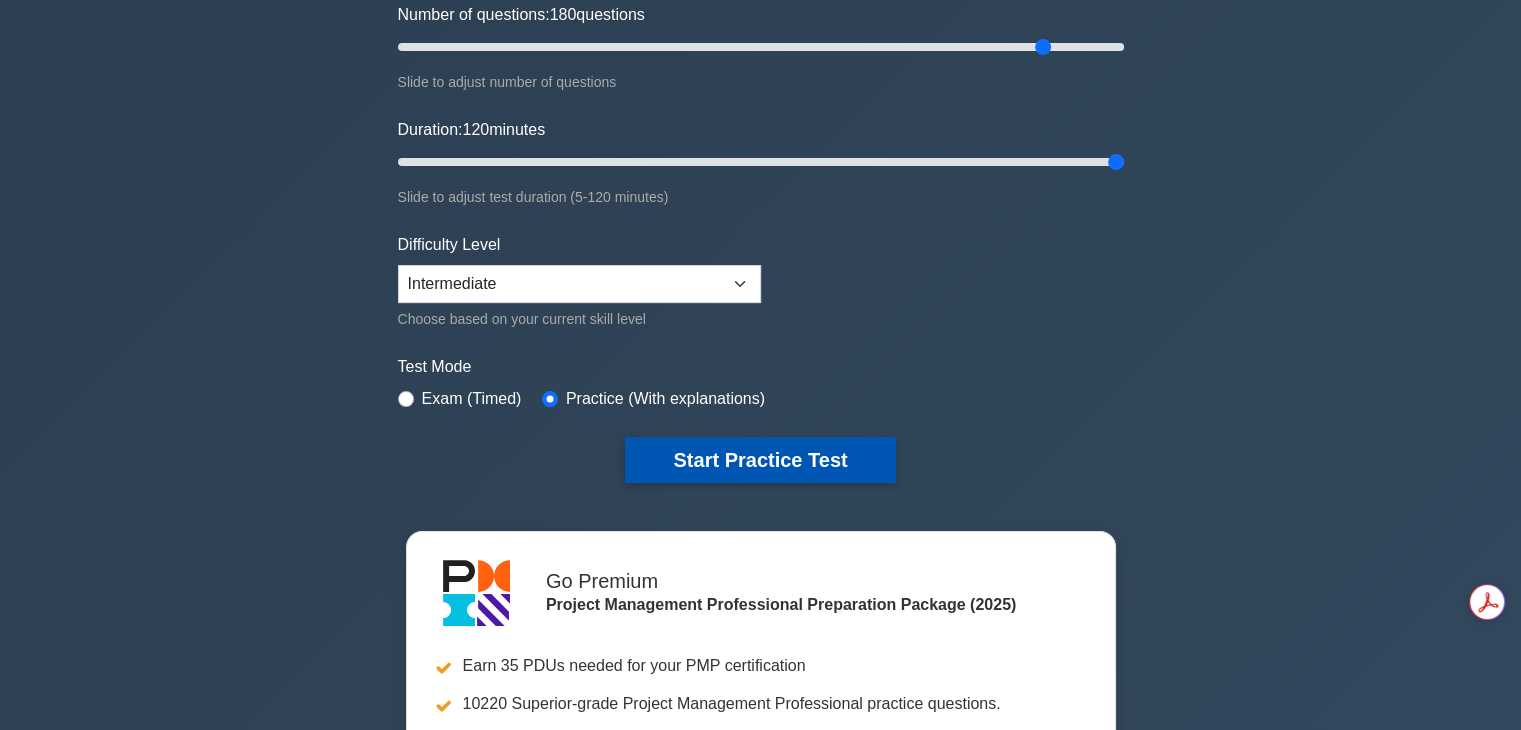 click on "Start Practice Test" at bounding box center (760, 460) 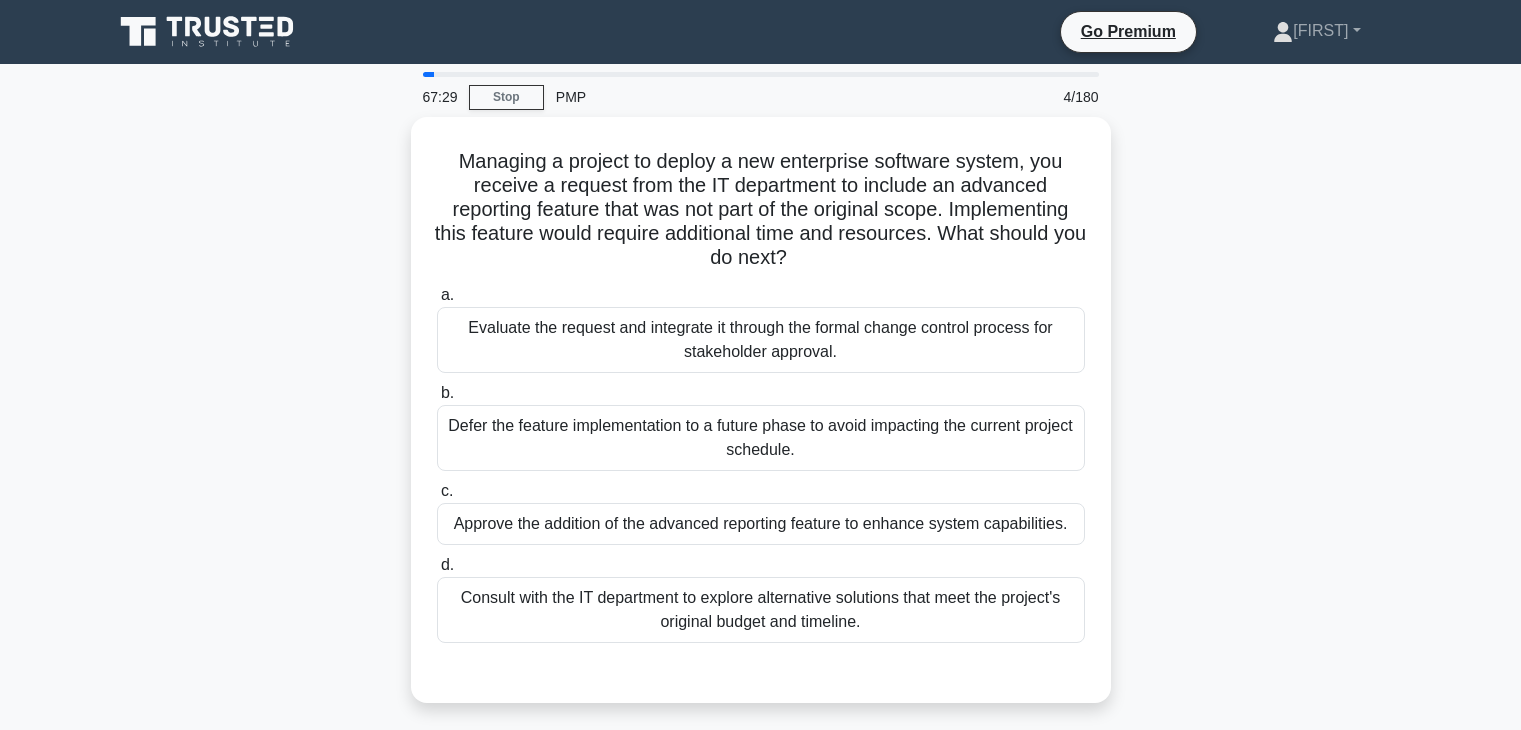 scroll, scrollTop: 0, scrollLeft: 0, axis: both 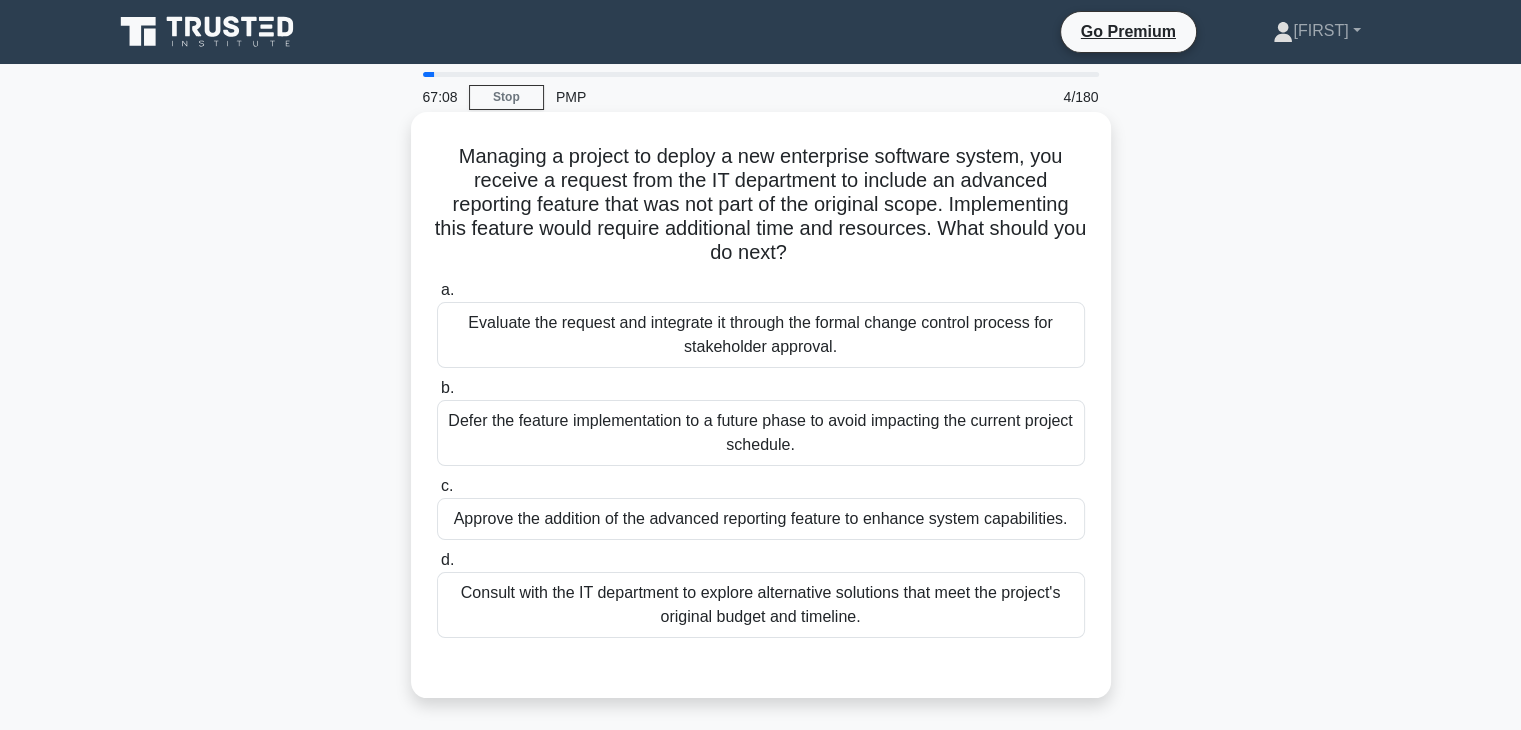 click on "Evaluate the request and integrate it through the formal change control process for stakeholder approval." at bounding box center (761, 335) 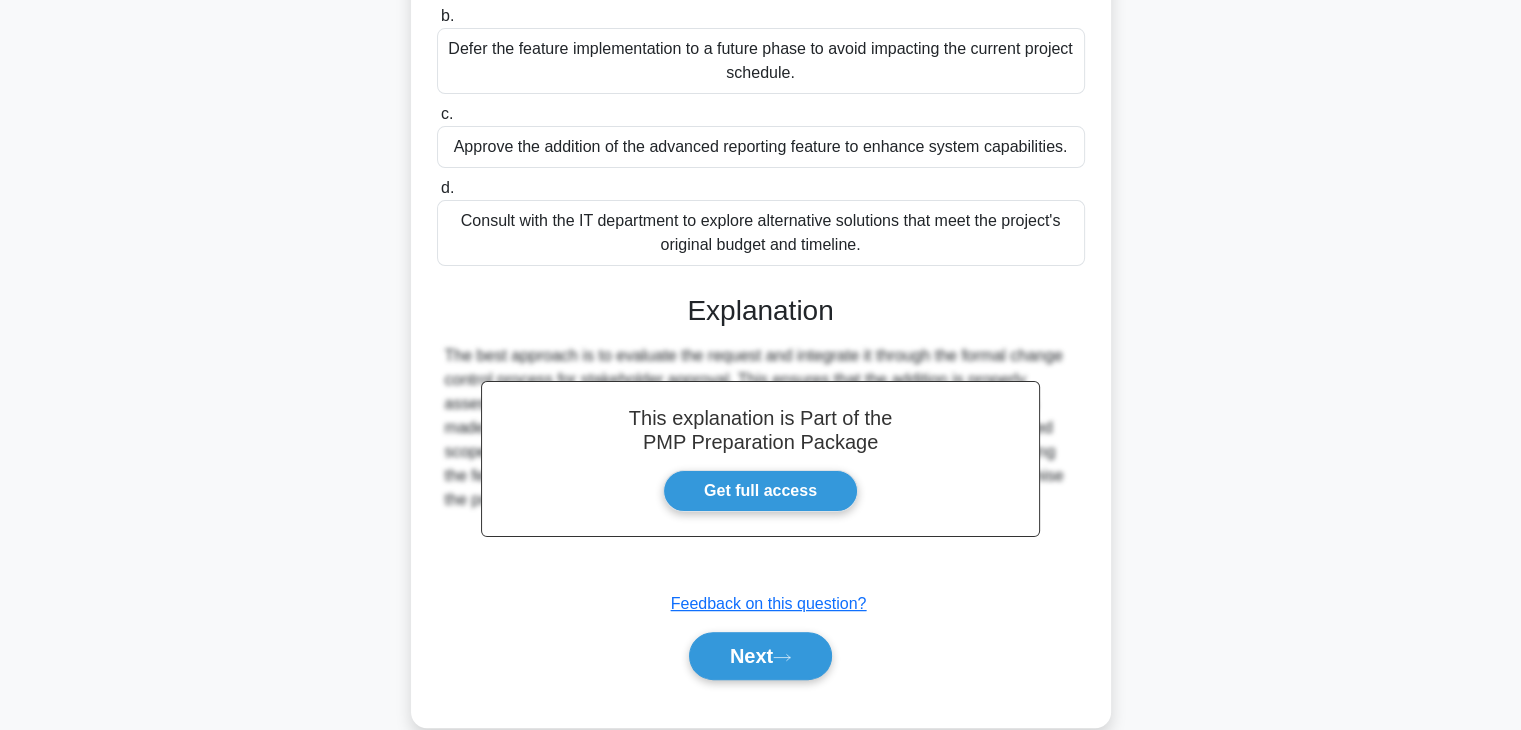 scroll, scrollTop: 406, scrollLeft: 0, axis: vertical 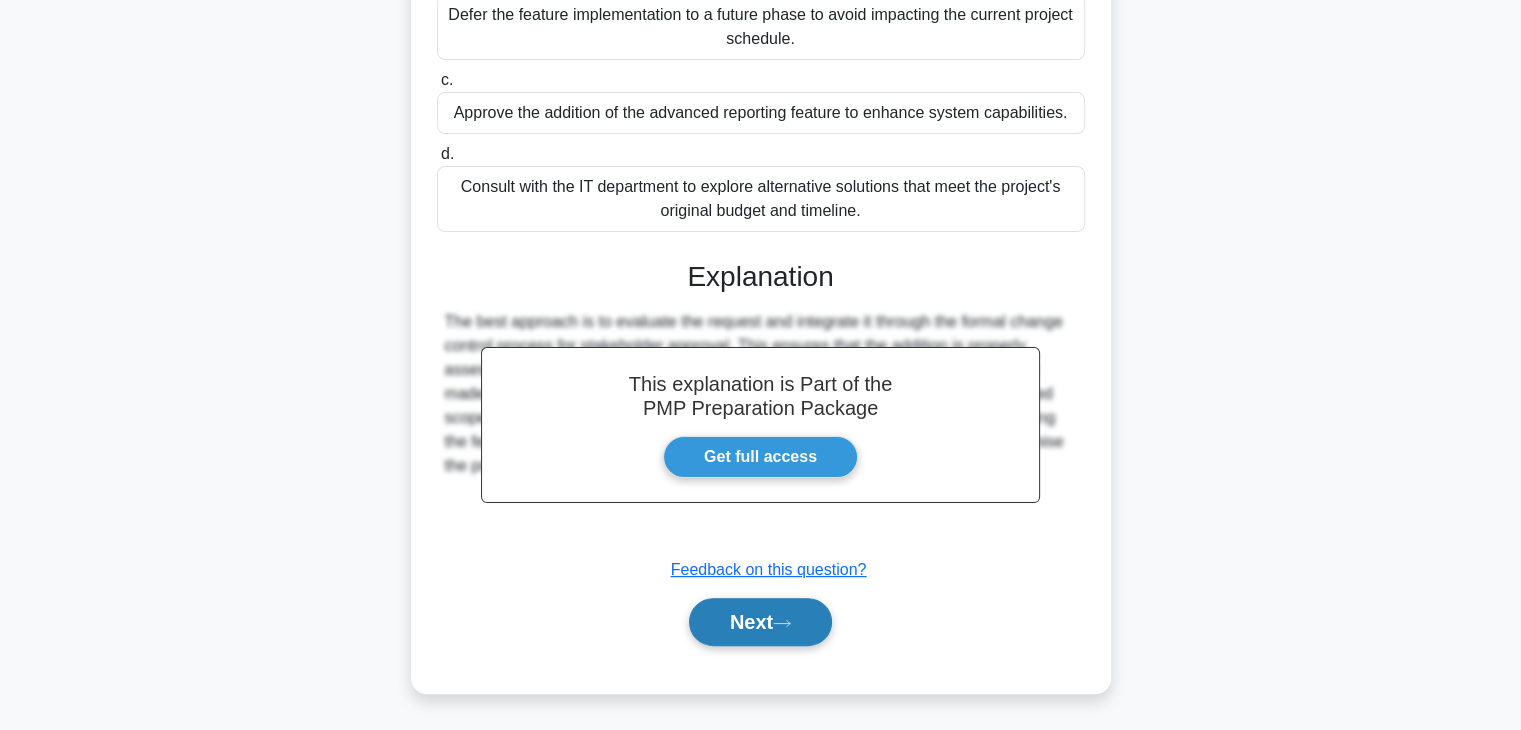 click on "Next" at bounding box center (760, 622) 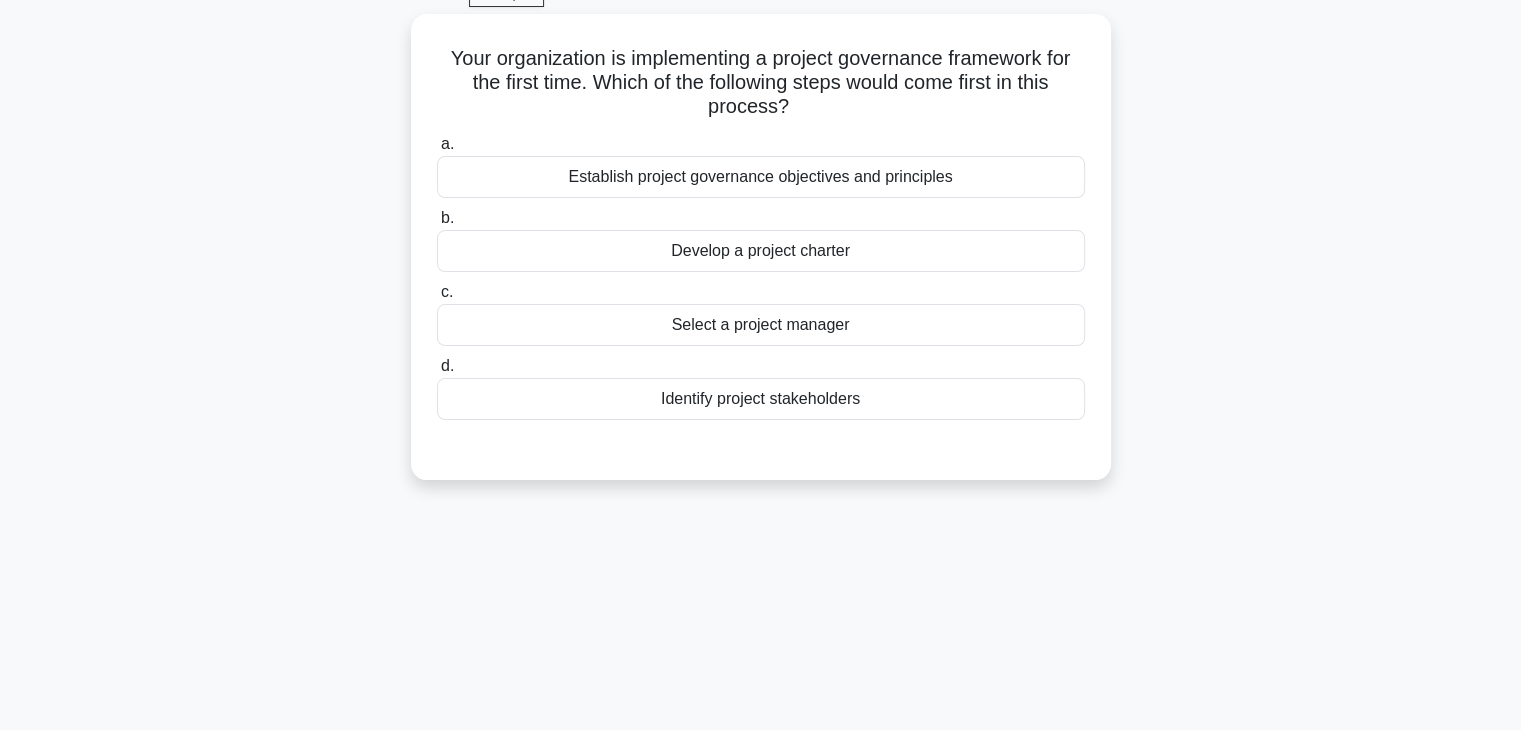 scroll, scrollTop: 114, scrollLeft: 0, axis: vertical 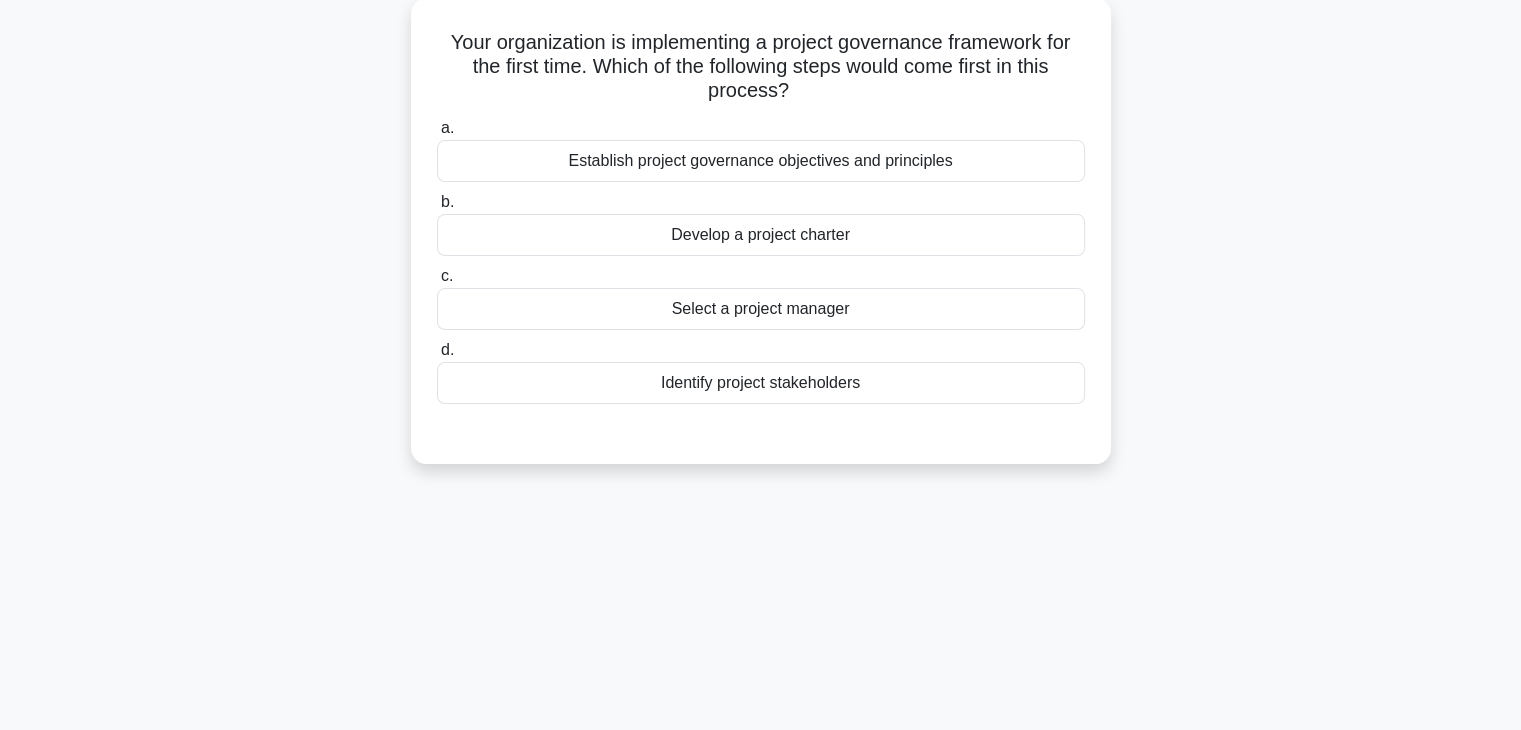 click on "Establish project governance objectives and principles" at bounding box center (761, 161) 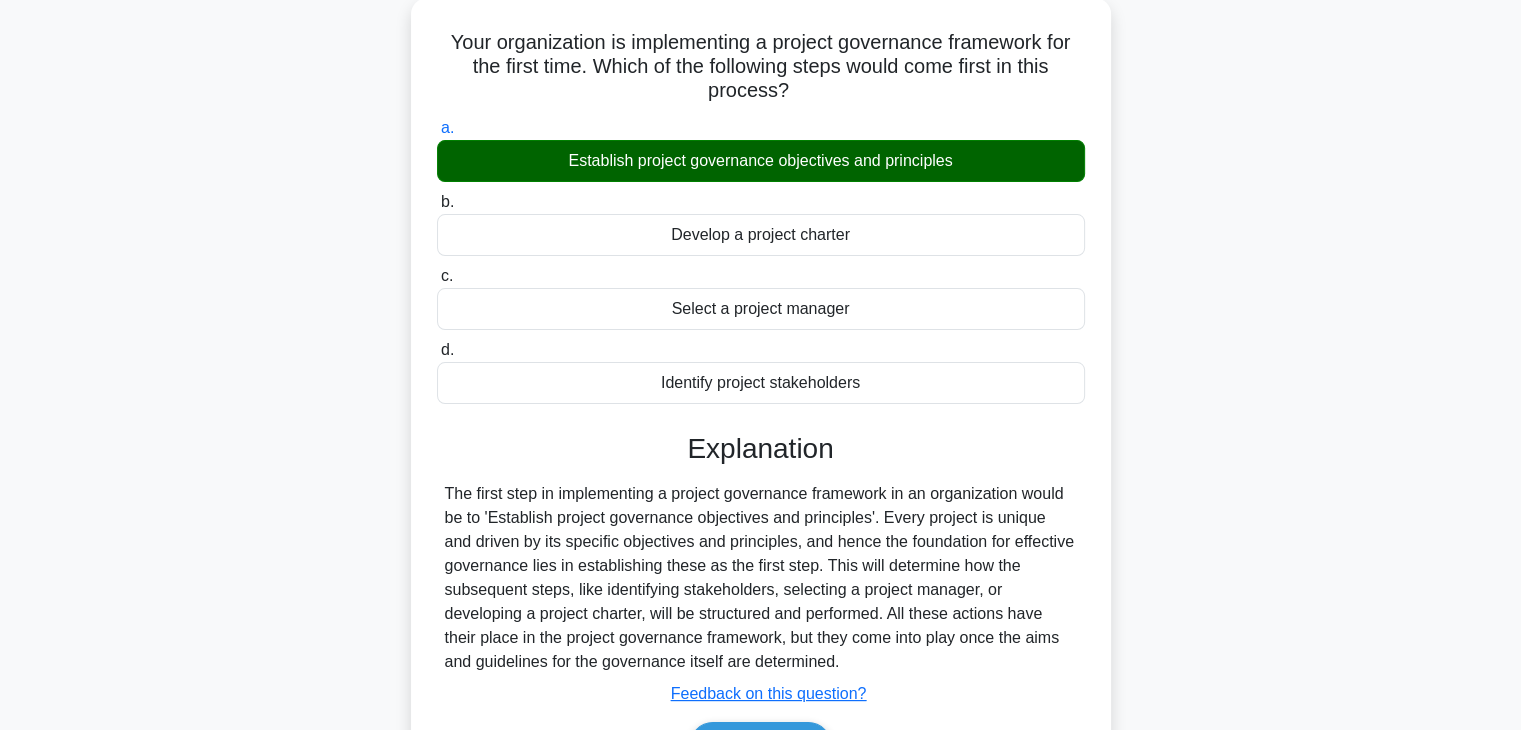 scroll, scrollTop: 351, scrollLeft: 0, axis: vertical 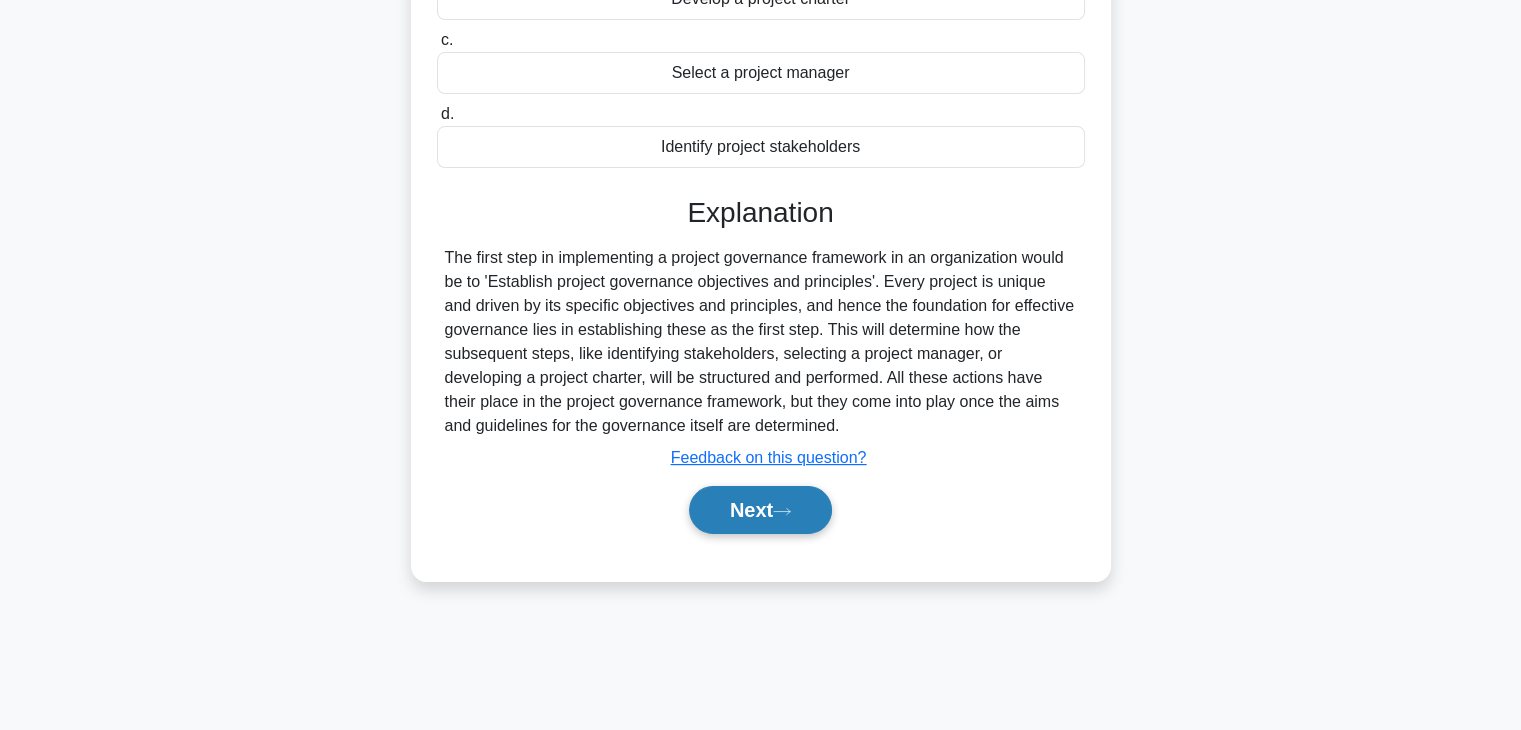 click on "Next" at bounding box center [760, 510] 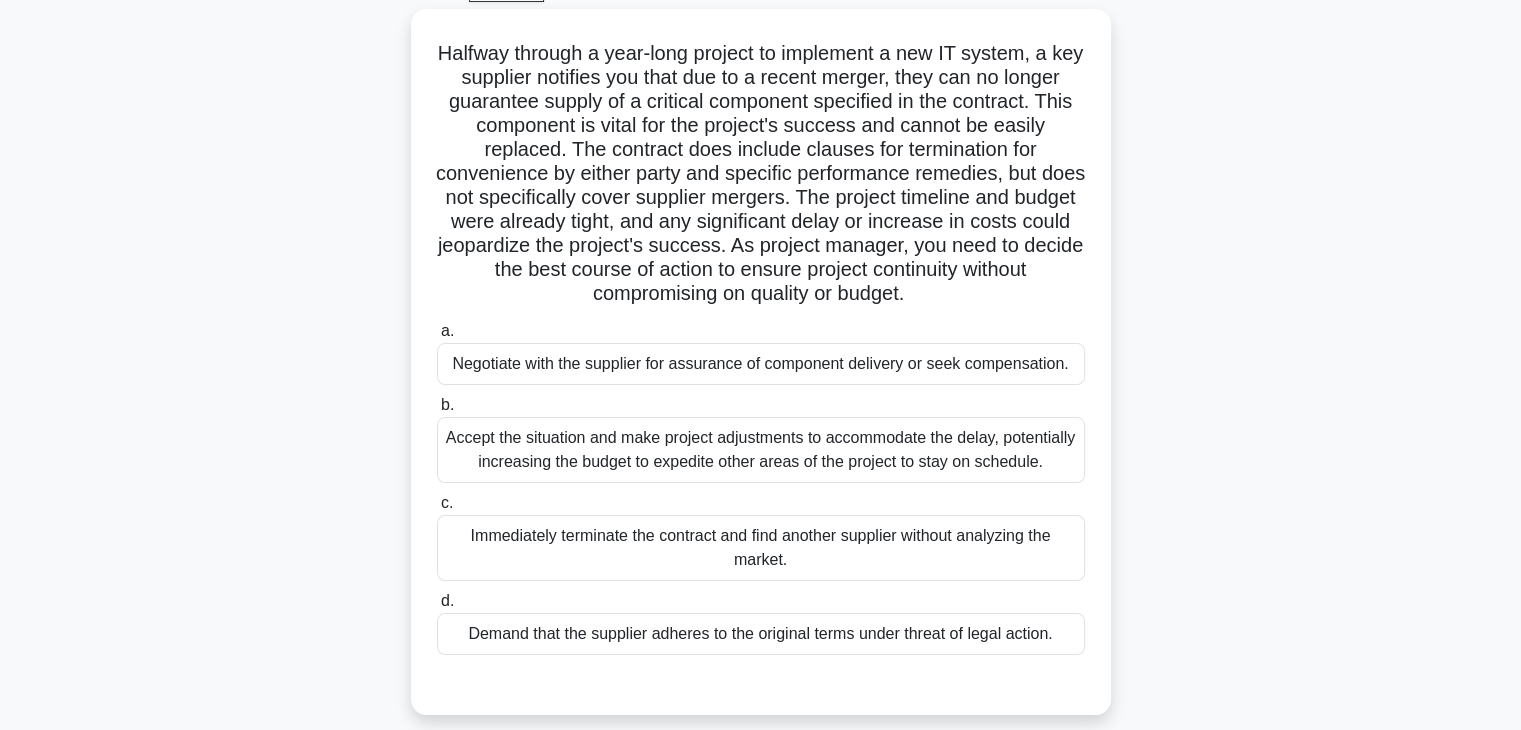 scroll, scrollTop: 115, scrollLeft: 0, axis: vertical 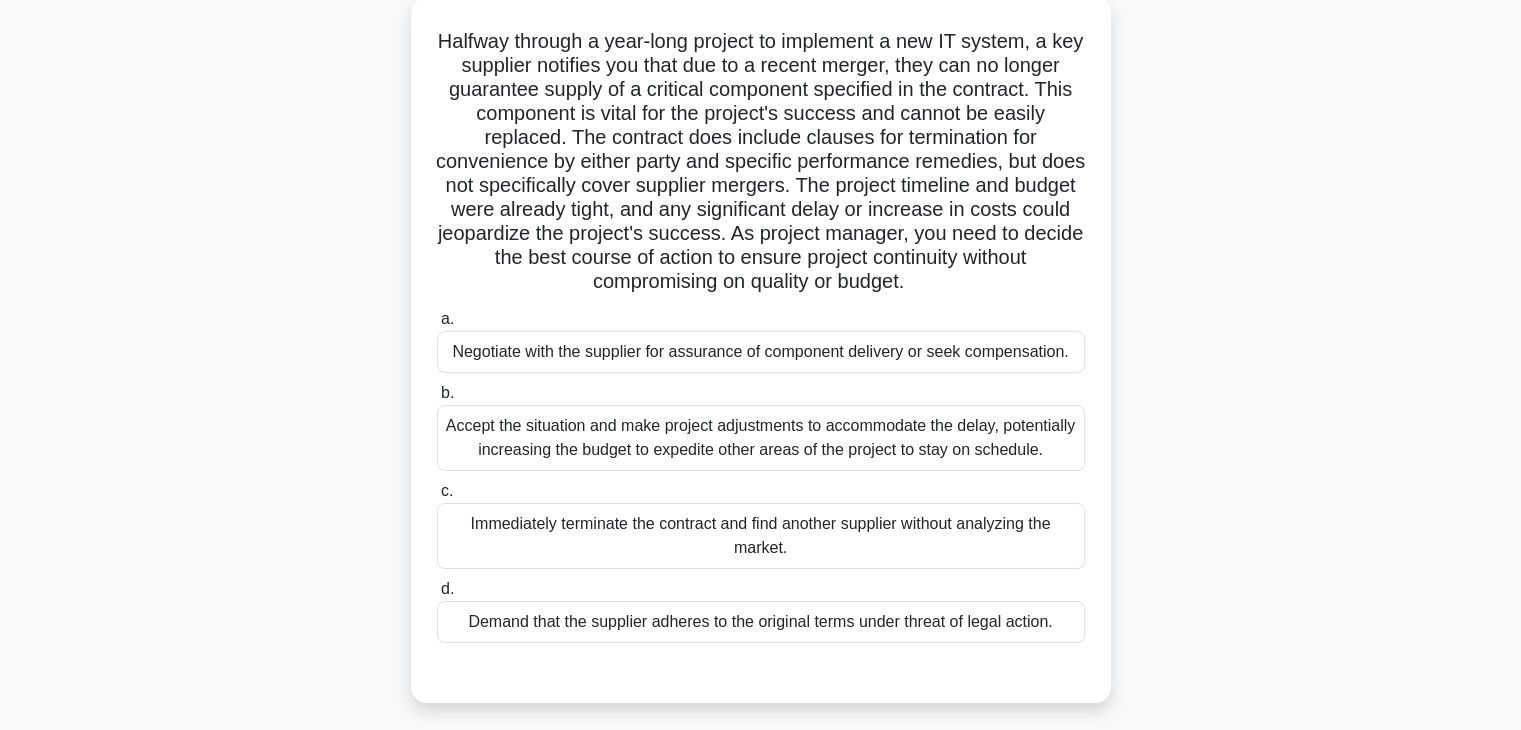 click on "Accept the situation and make project adjustments to accommodate the delay, potentially increasing the budget to expedite other areas of the project to stay on schedule." at bounding box center [761, 438] 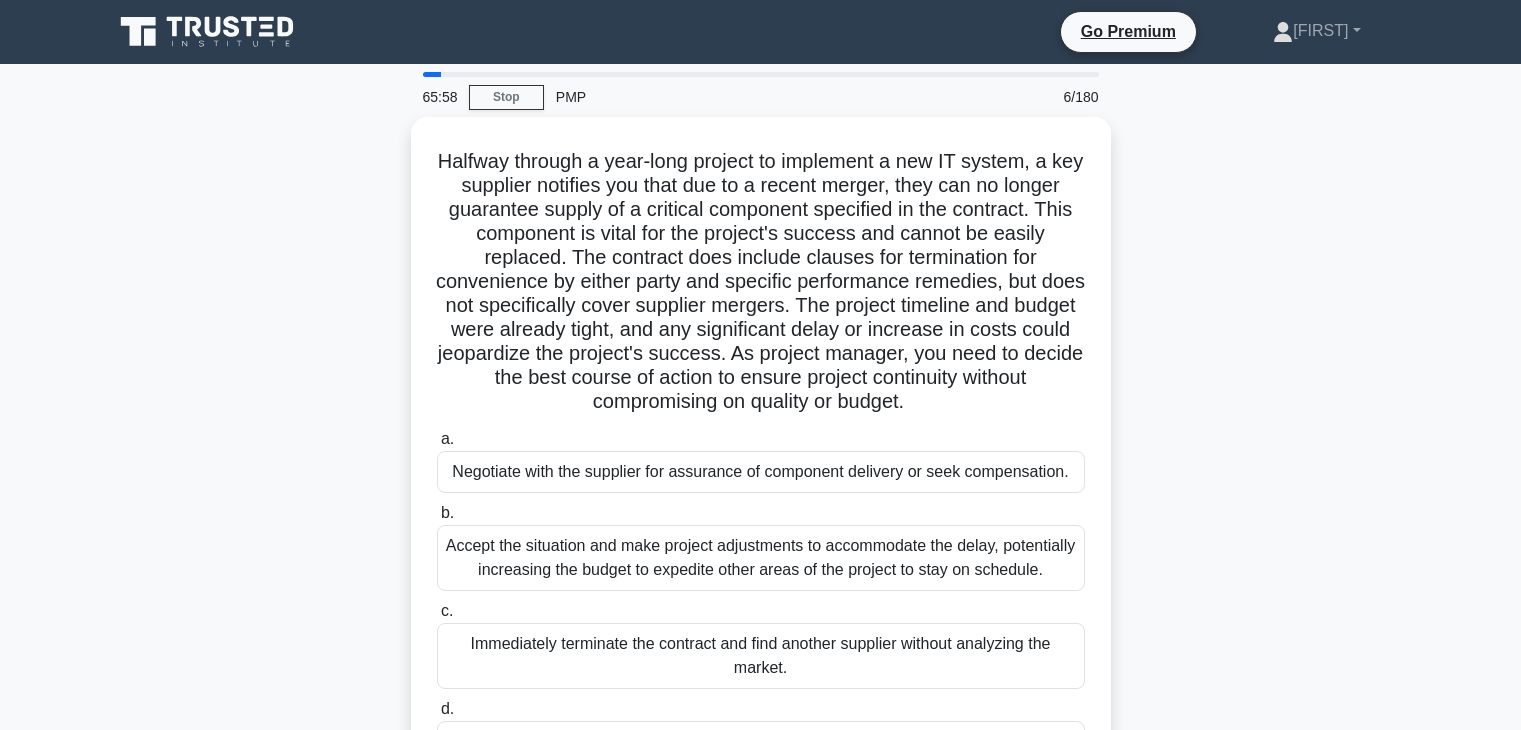 scroll, scrollTop: 115, scrollLeft: 0, axis: vertical 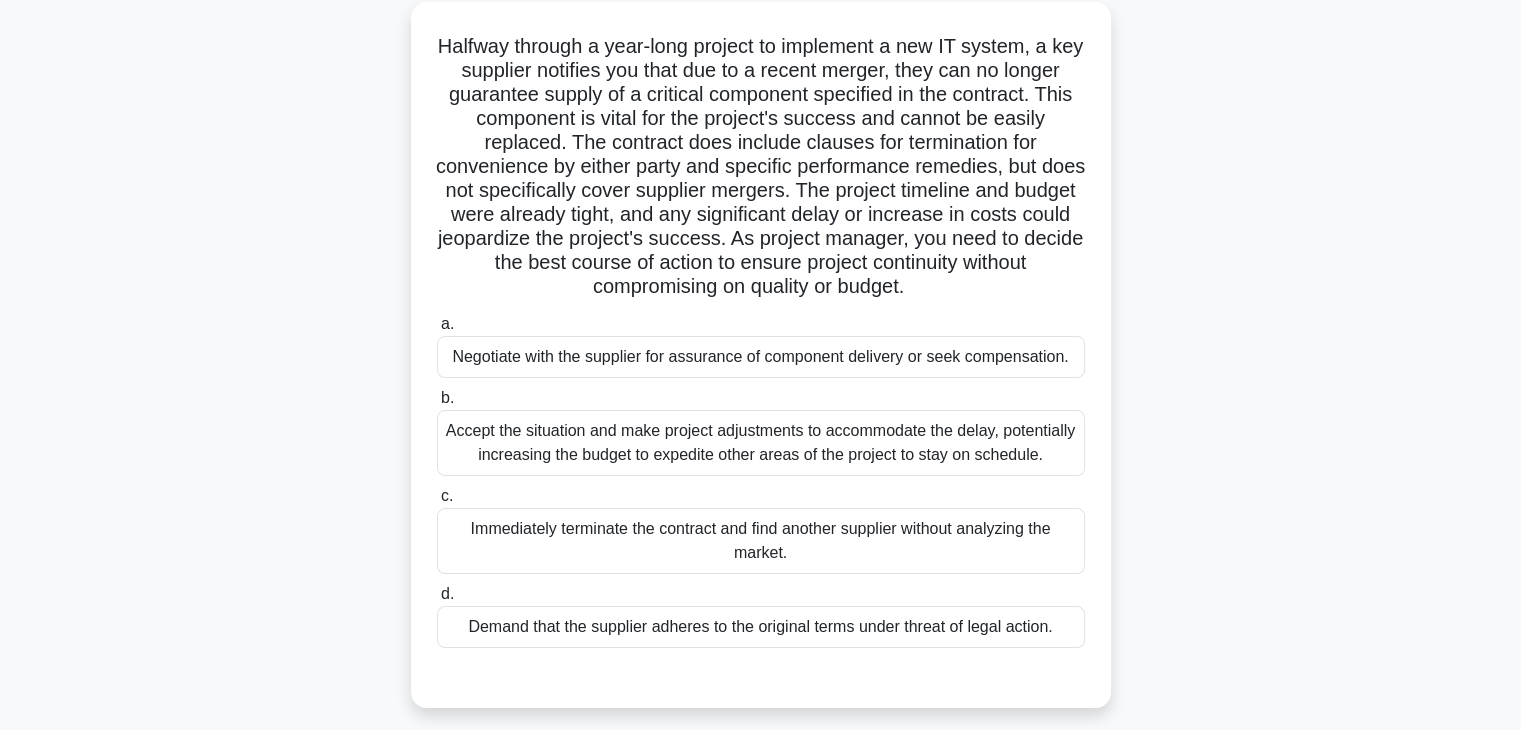 click on "Negotiate with the supplier for assurance of component delivery or seek compensation." at bounding box center [761, 357] 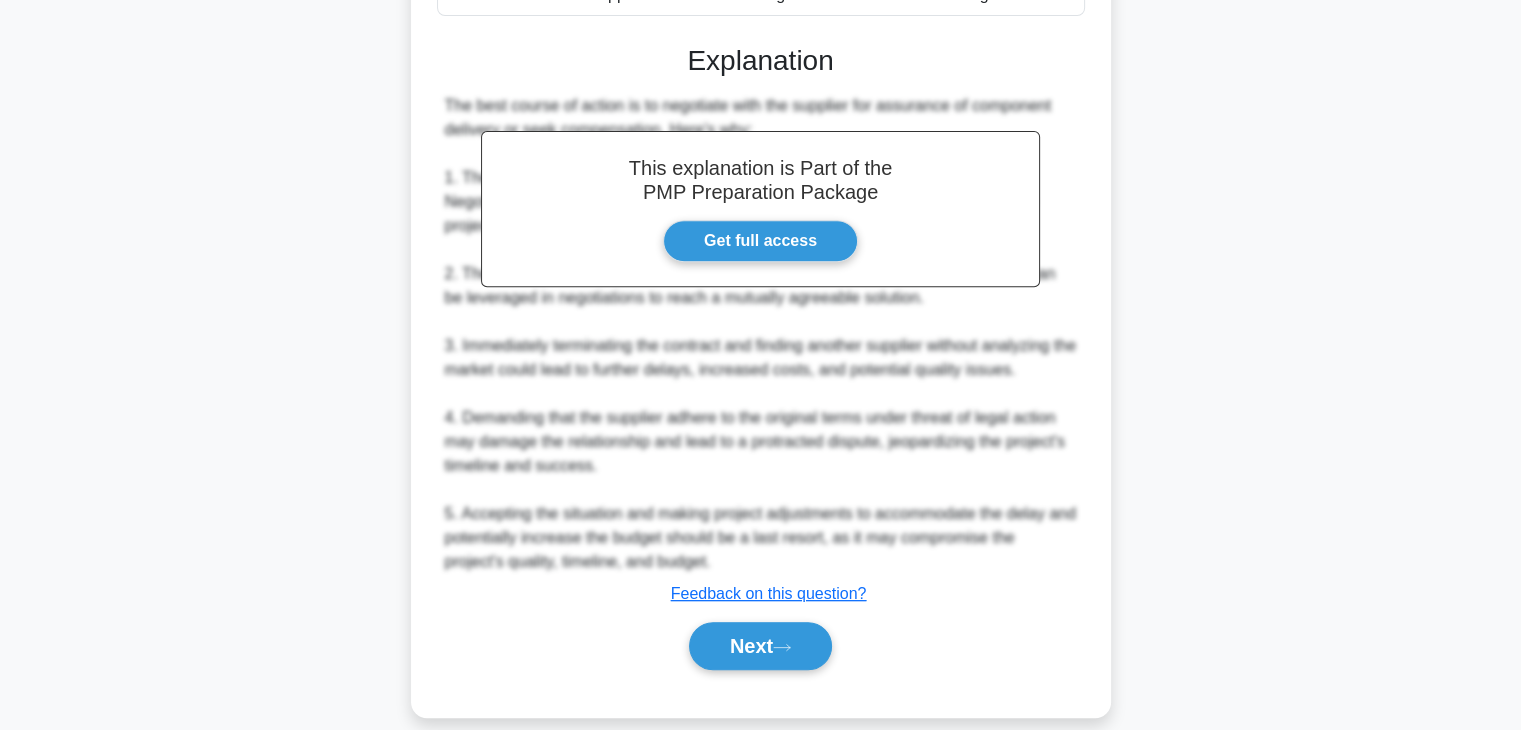 scroll, scrollTop: 814, scrollLeft: 0, axis: vertical 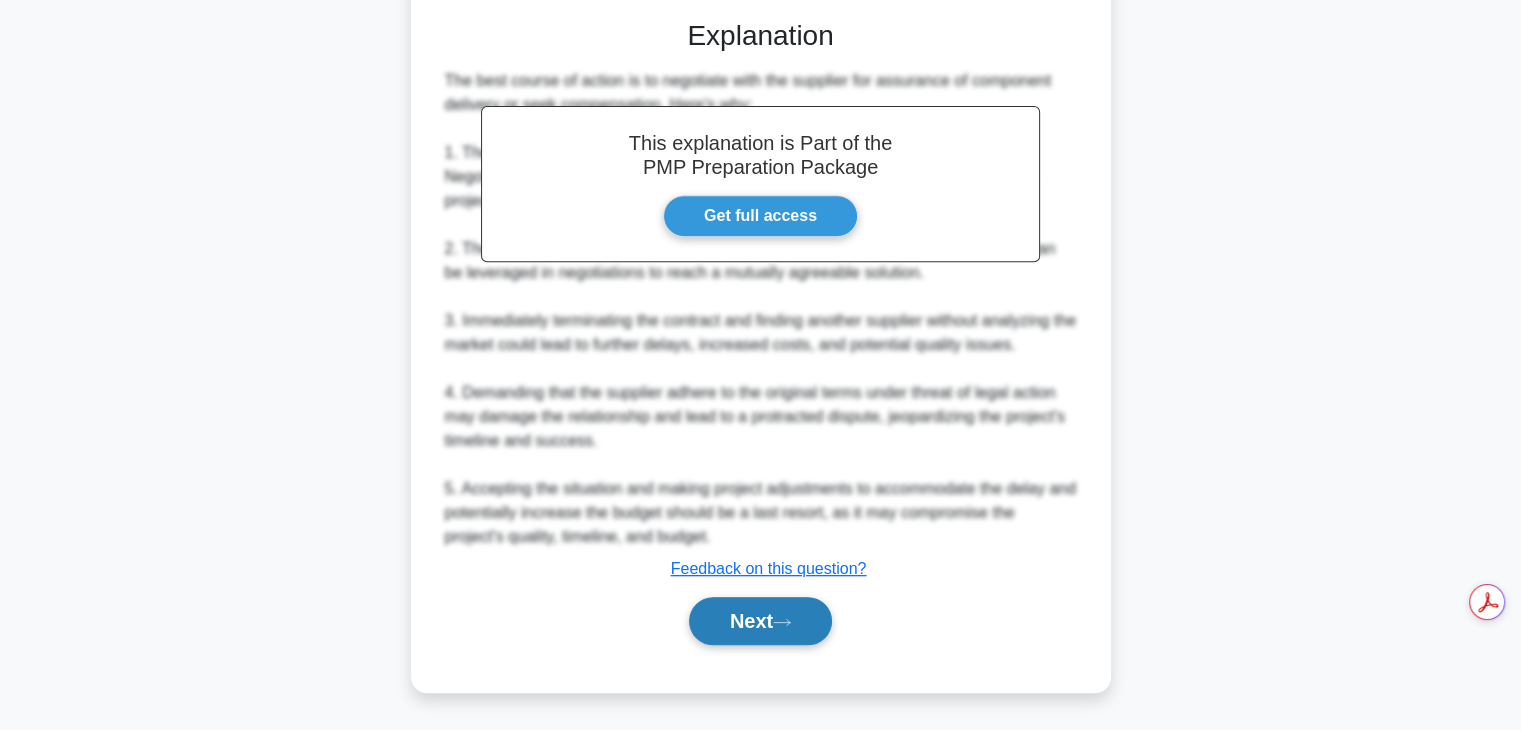 click on "Next" at bounding box center (760, 621) 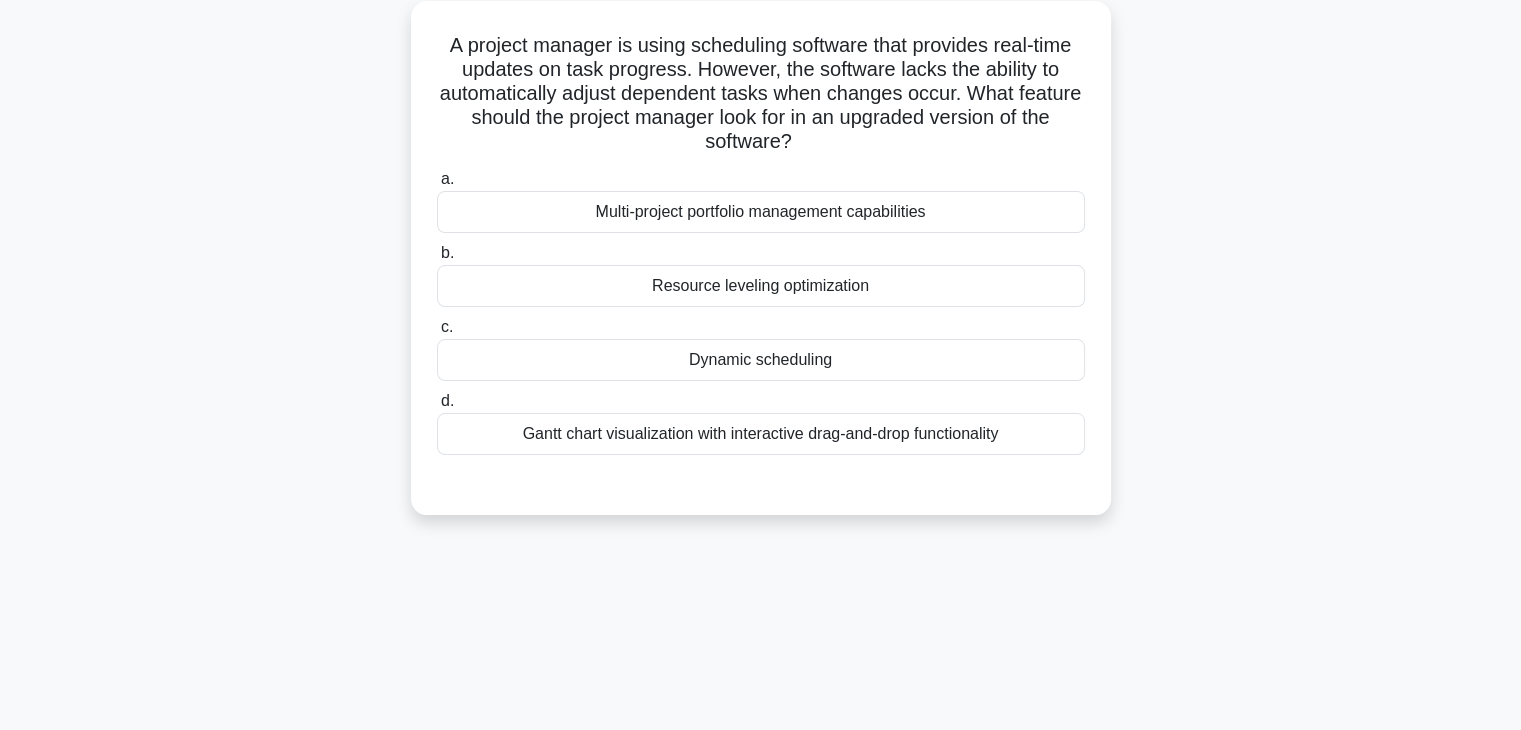 scroll, scrollTop: 119, scrollLeft: 0, axis: vertical 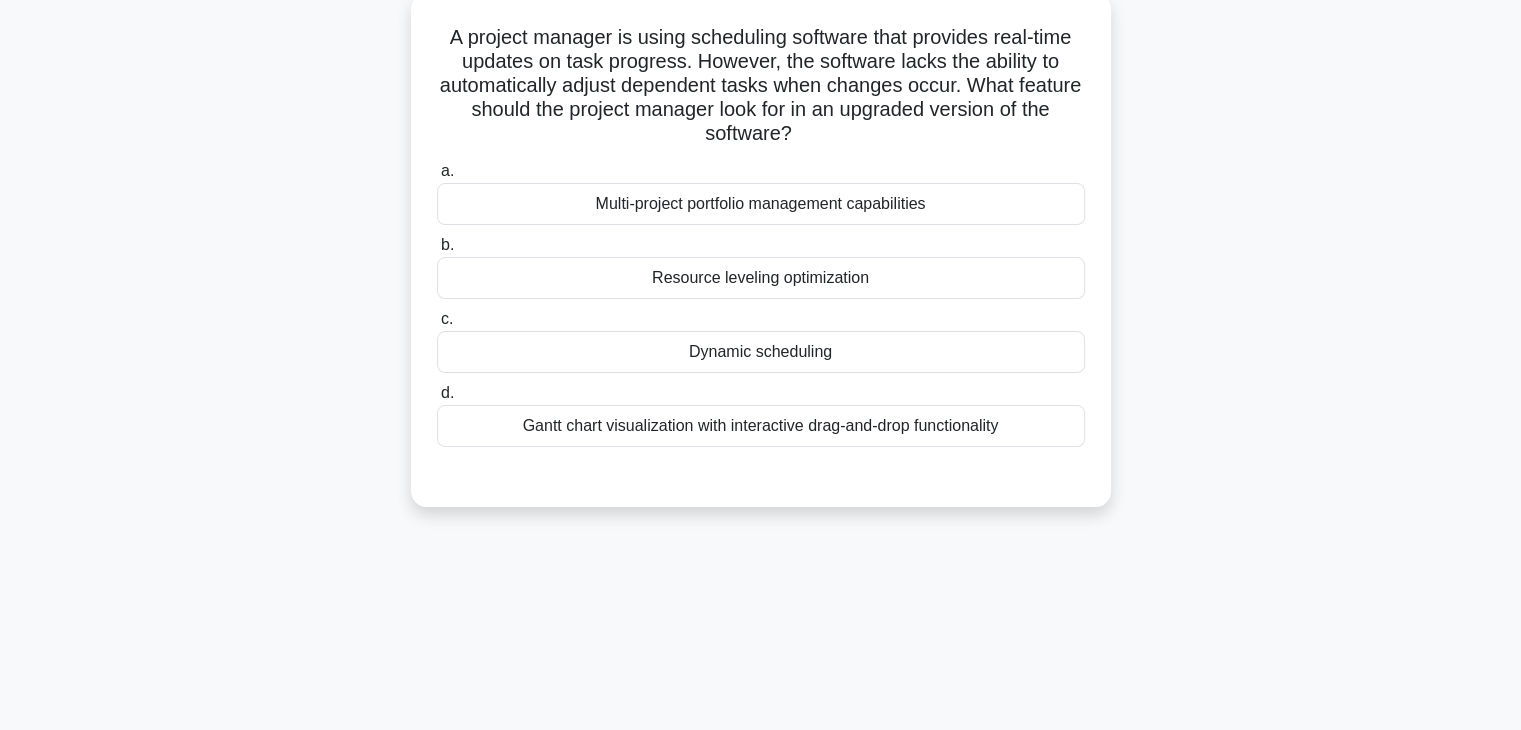 click on "a.
Multi-project portfolio management capabilities
b.
Resource leveling optimization
c. d." at bounding box center (761, 303) 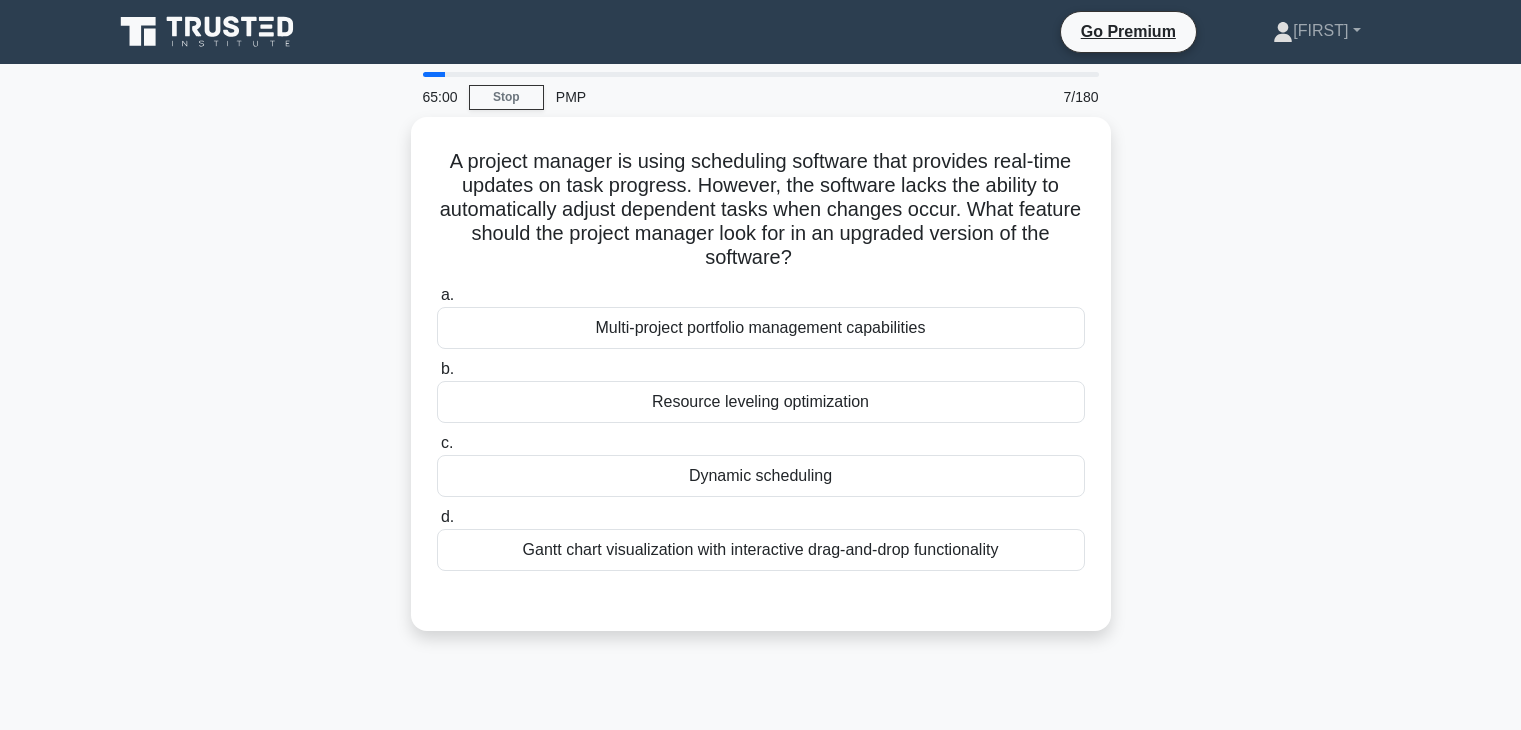 scroll, scrollTop: 119, scrollLeft: 0, axis: vertical 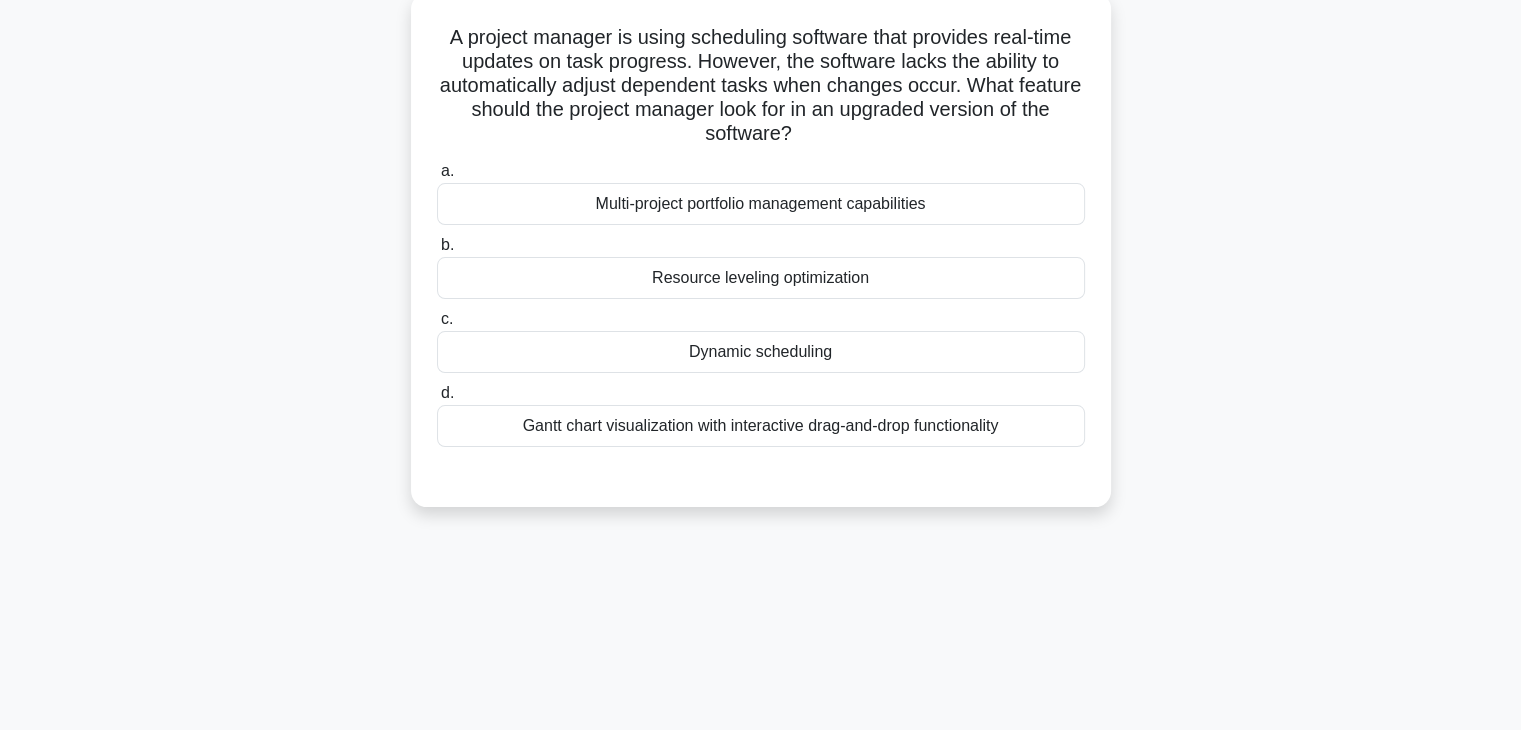 click on "Dynamic scheduling" at bounding box center [761, 352] 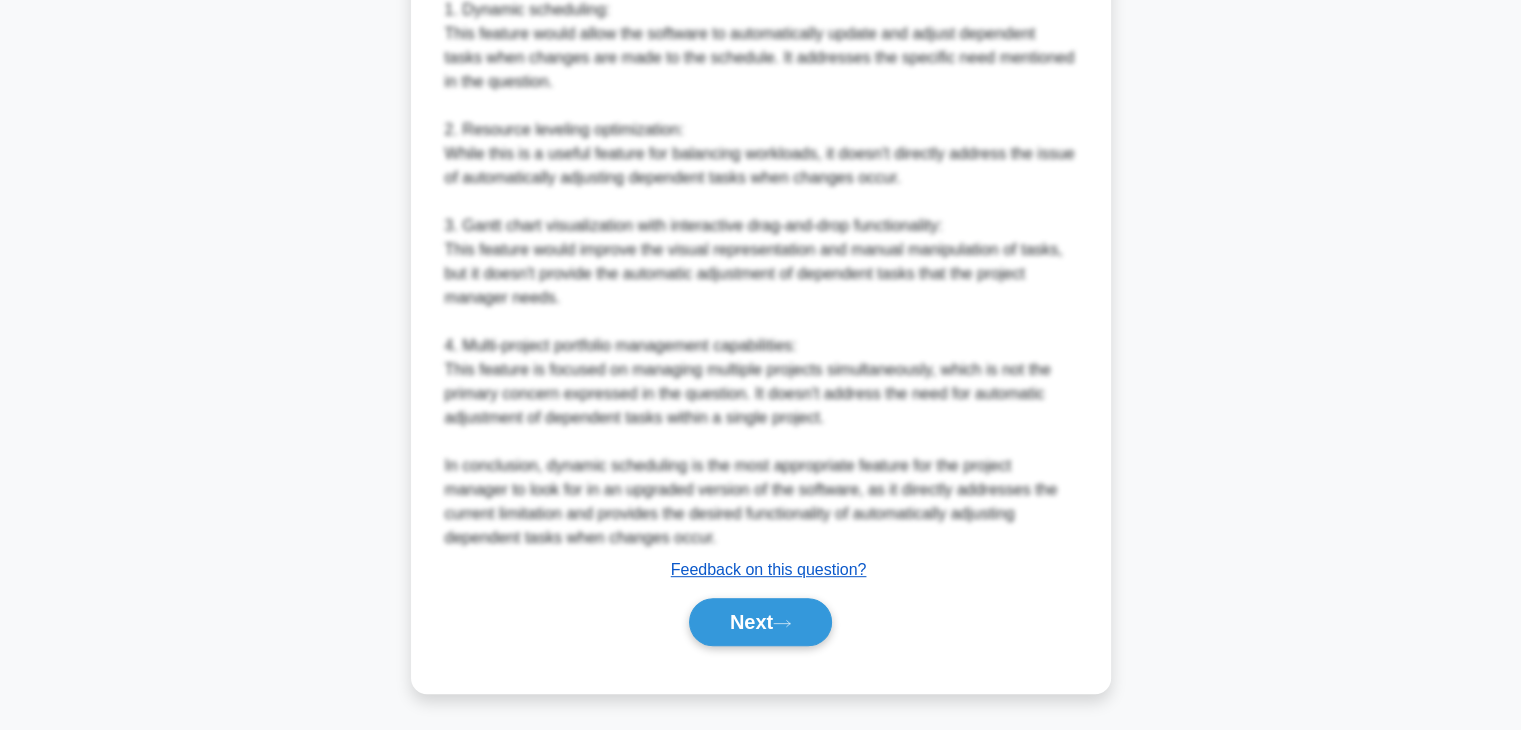 scroll, scrollTop: 837, scrollLeft: 0, axis: vertical 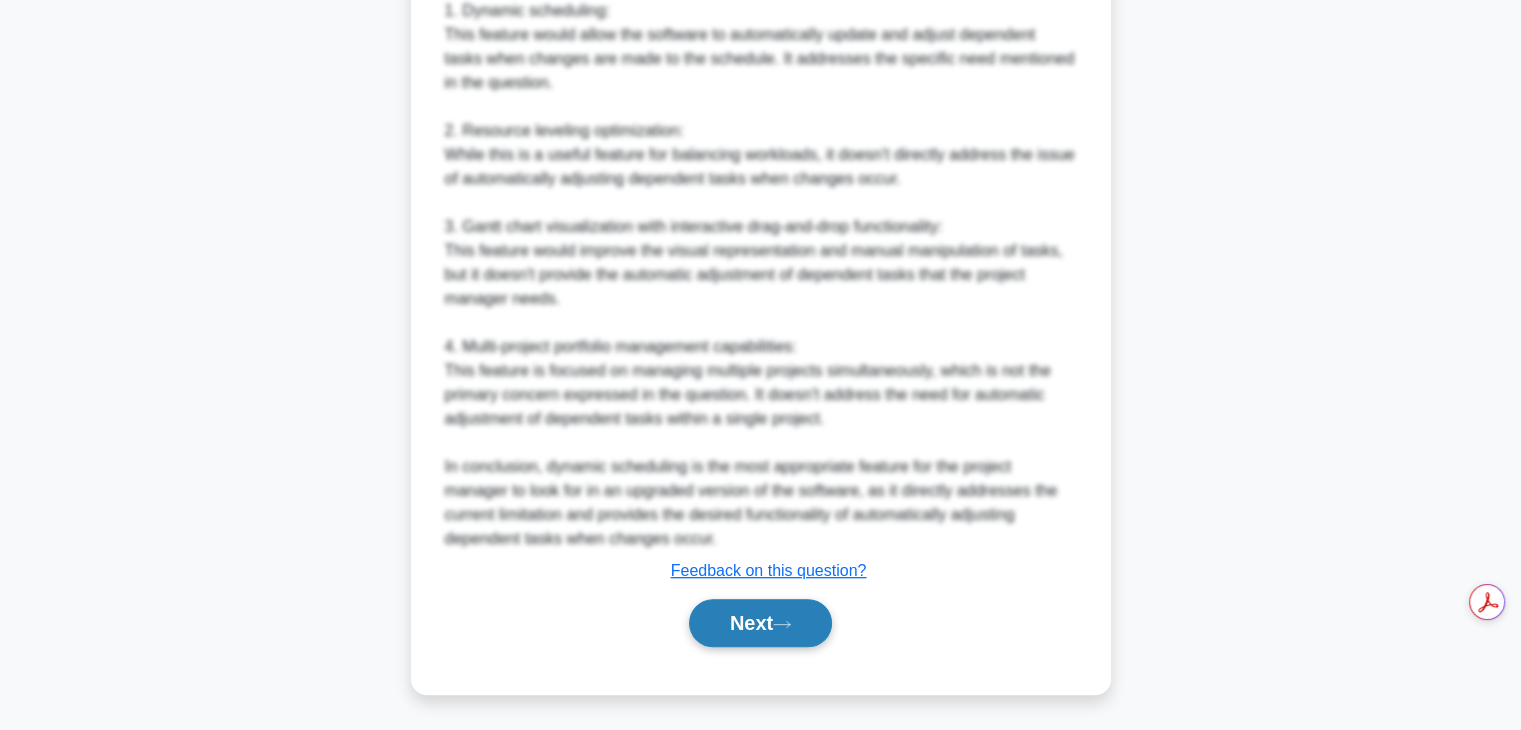 click on "Next" at bounding box center (760, 623) 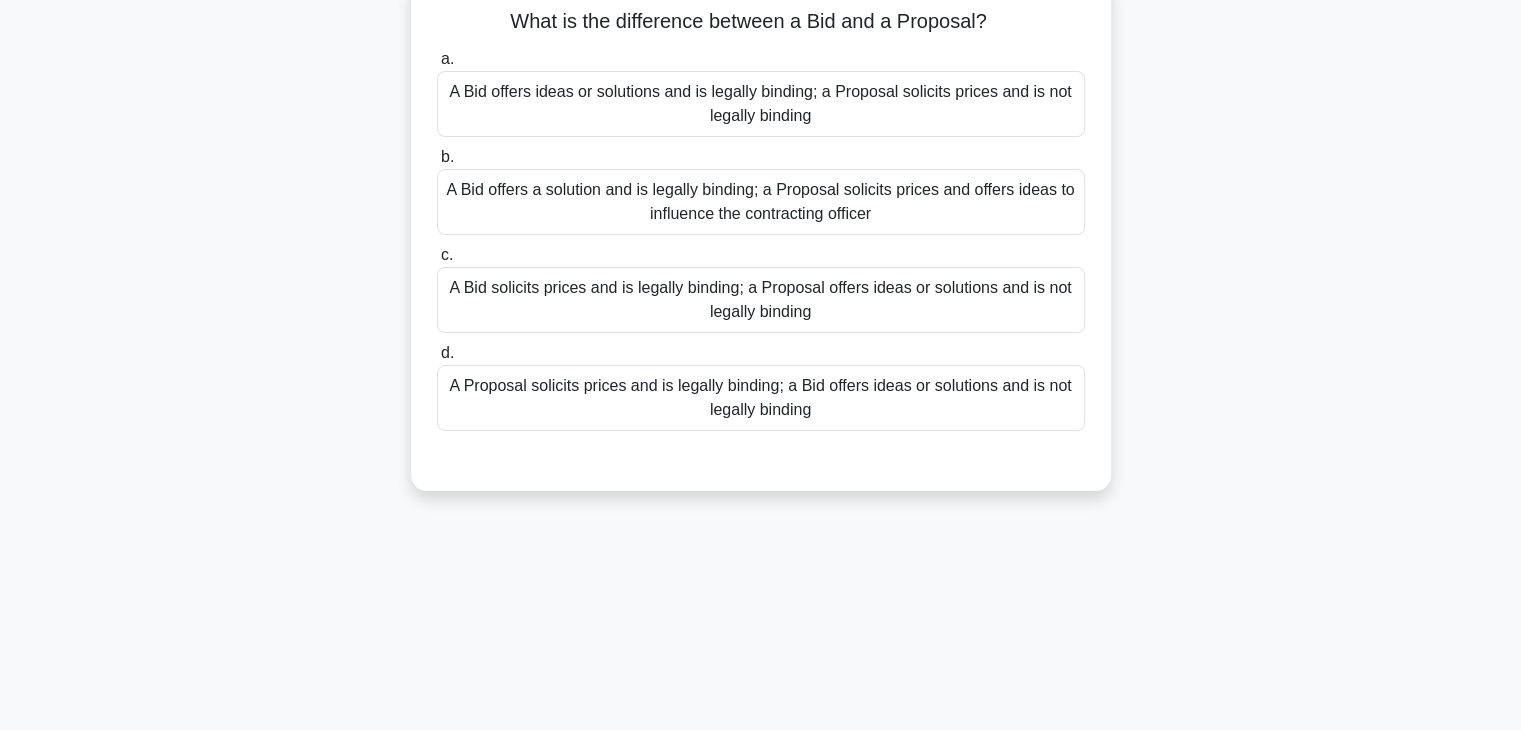 scroll, scrollTop: 142, scrollLeft: 0, axis: vertical 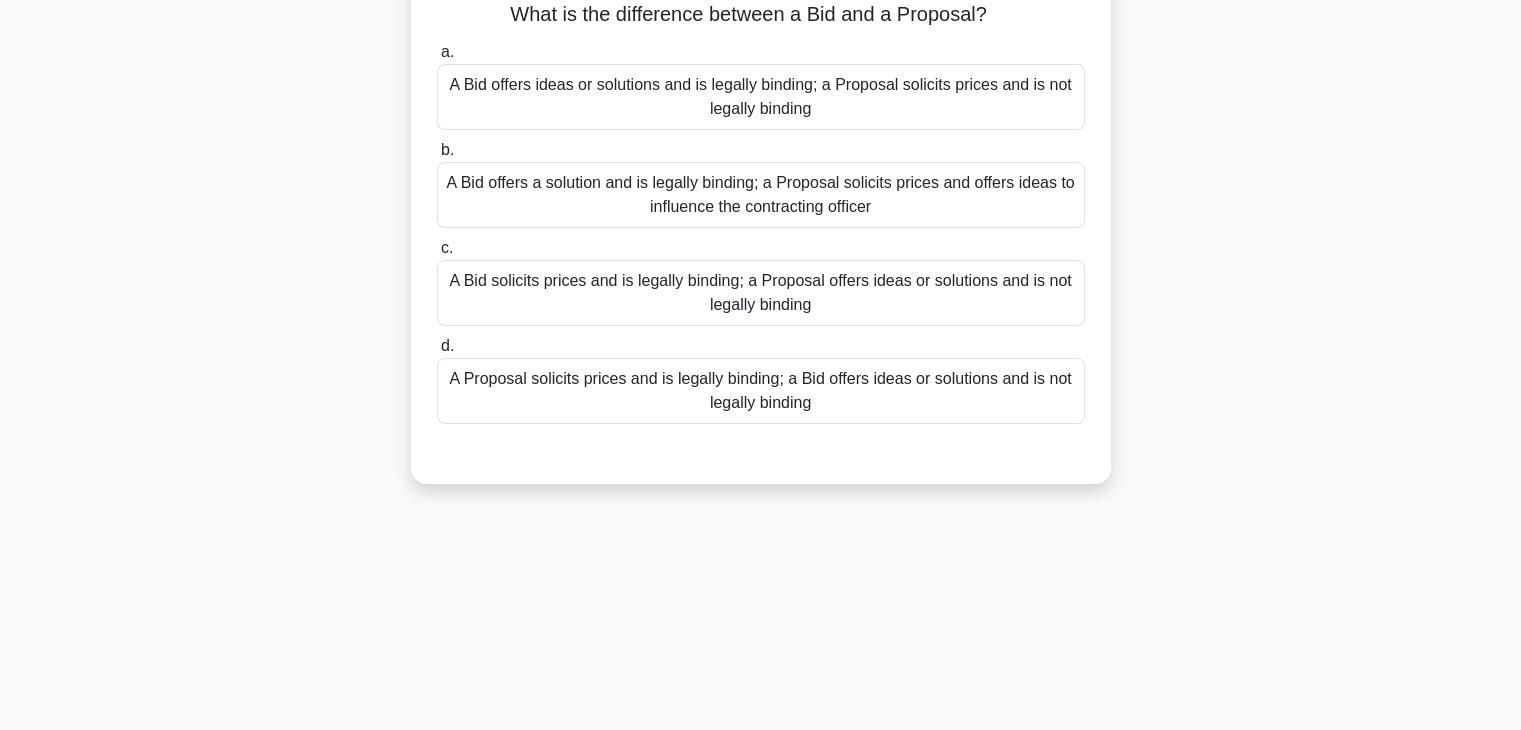 click on "A Bid offers a solution and is legally binding; a Proposal solicits prices and offers ideas to influence the contracting officer" at bounding box center (761, 195) 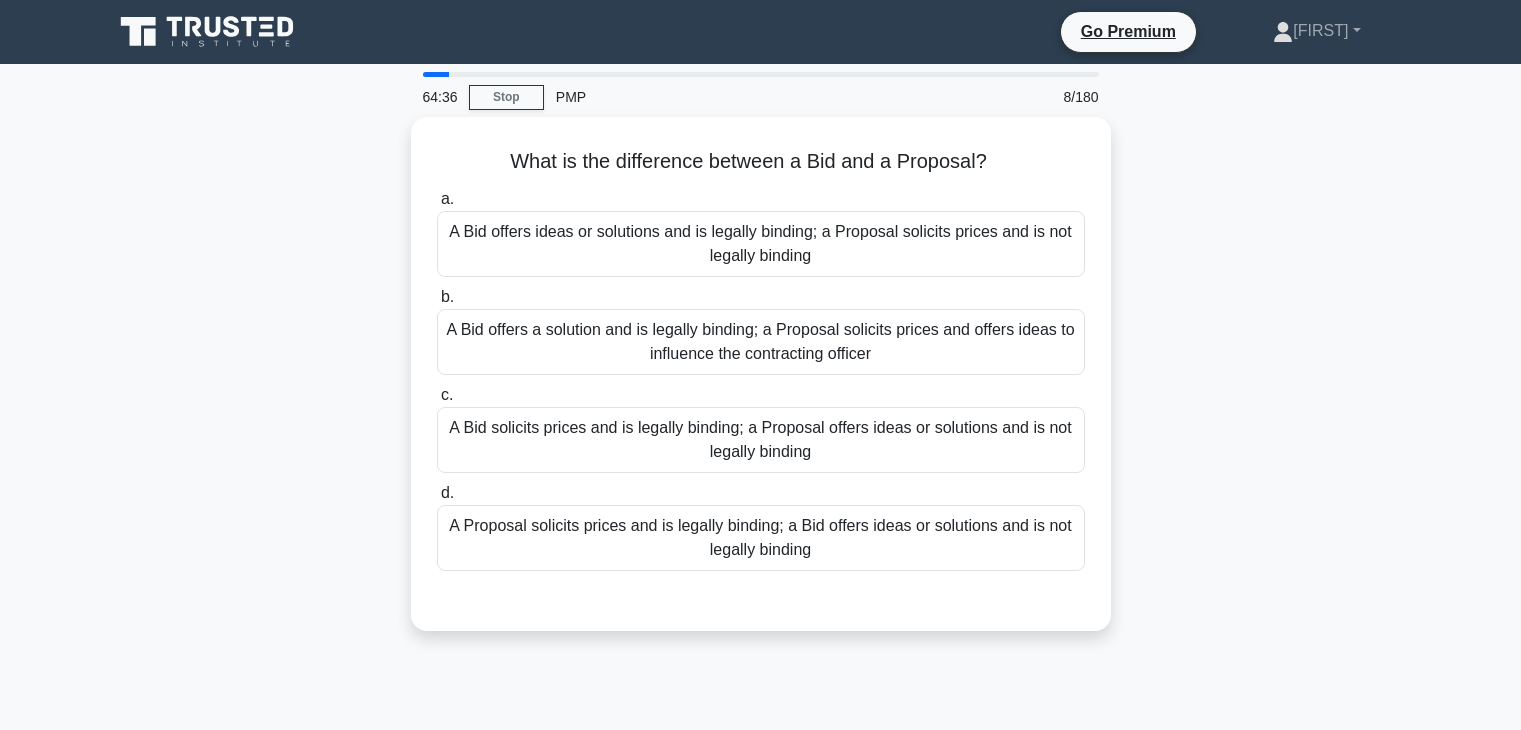 scroll, scrollTop: 142, scrollLeft: 0, axis: vertical 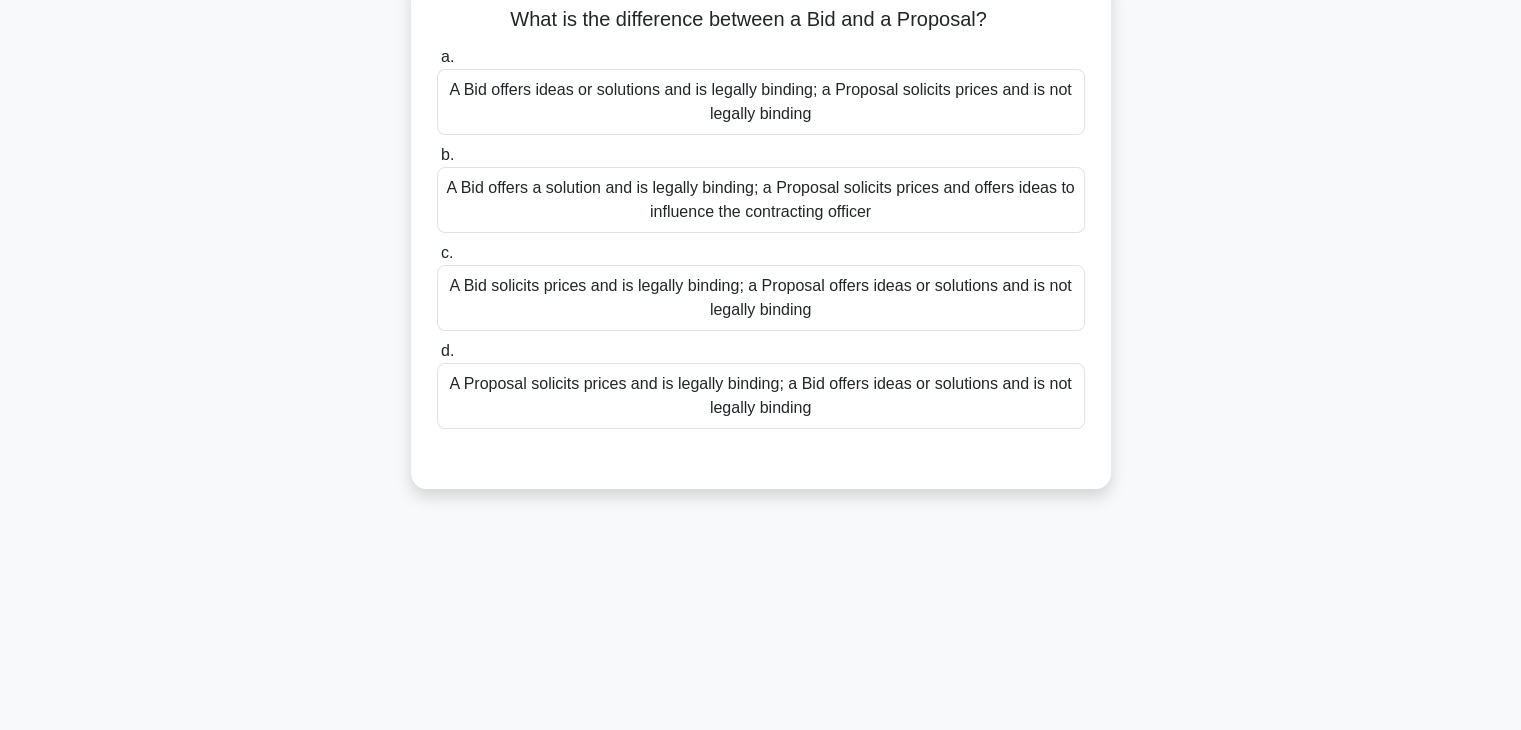 click on "A Bid solicits prices and is legally binding; a Proposal offers ideas or solutions and is not legally binding" at bounding box center (761, 298) 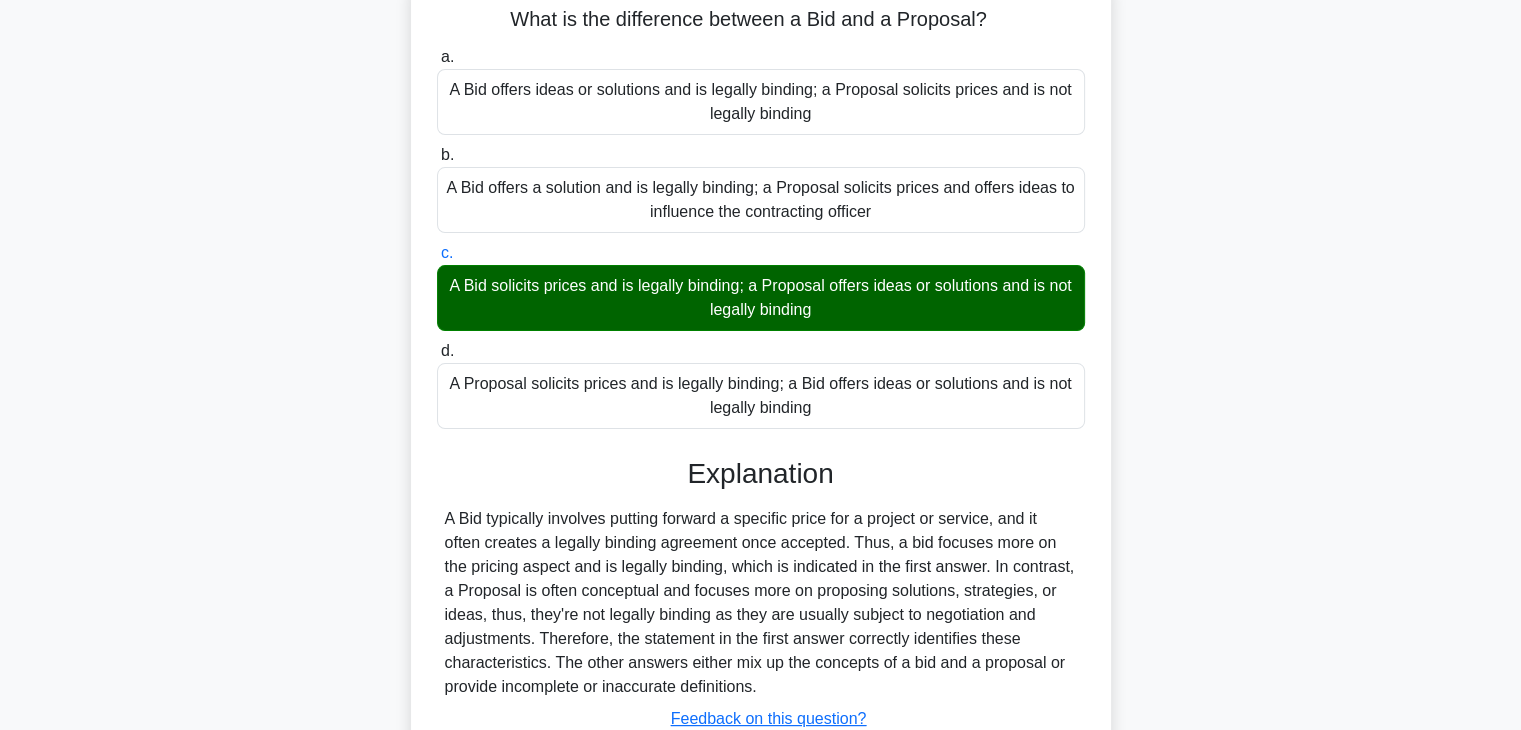 scroll, scrollTop: 351, scrollLeft: 0, axis: vertical 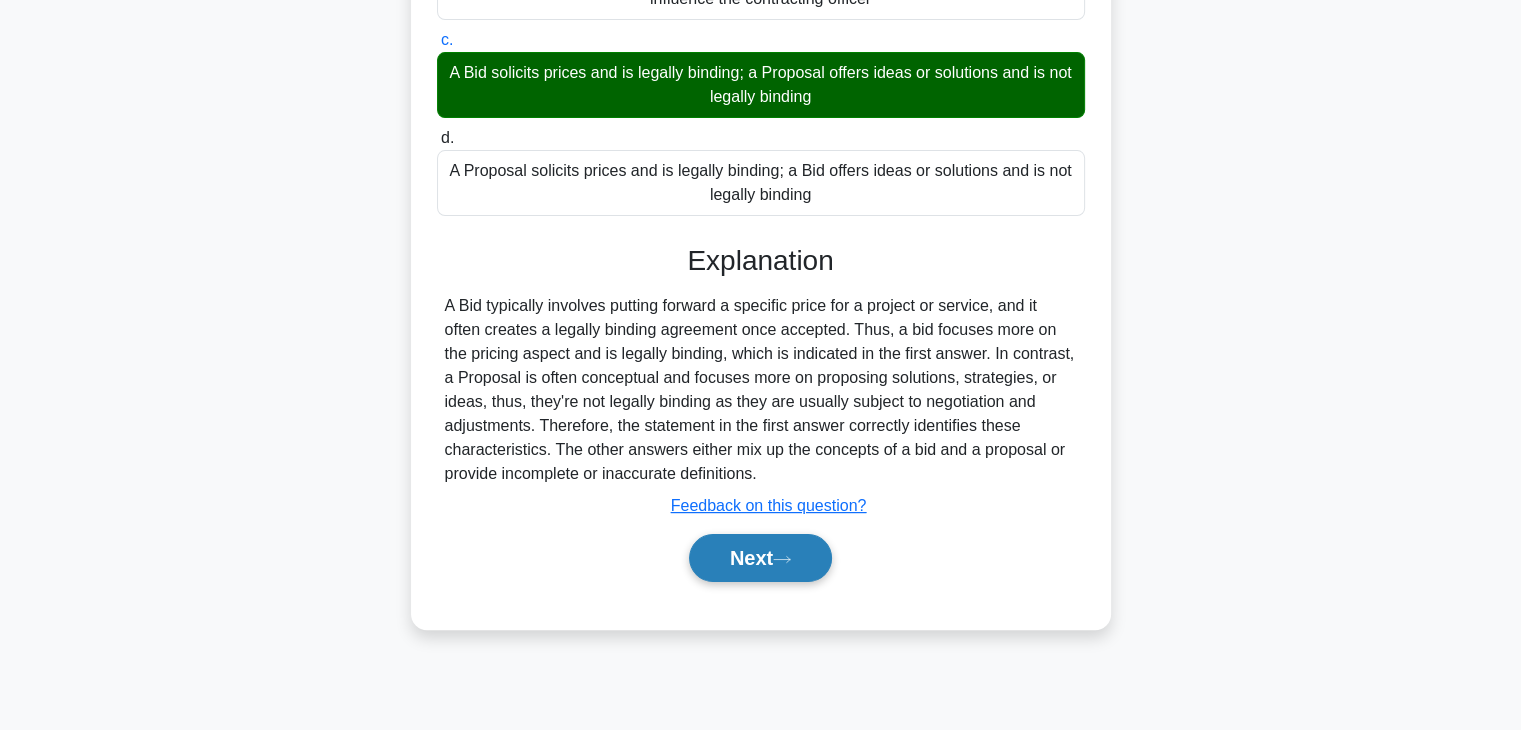 click on "Next" at bounding box center (760, 558) 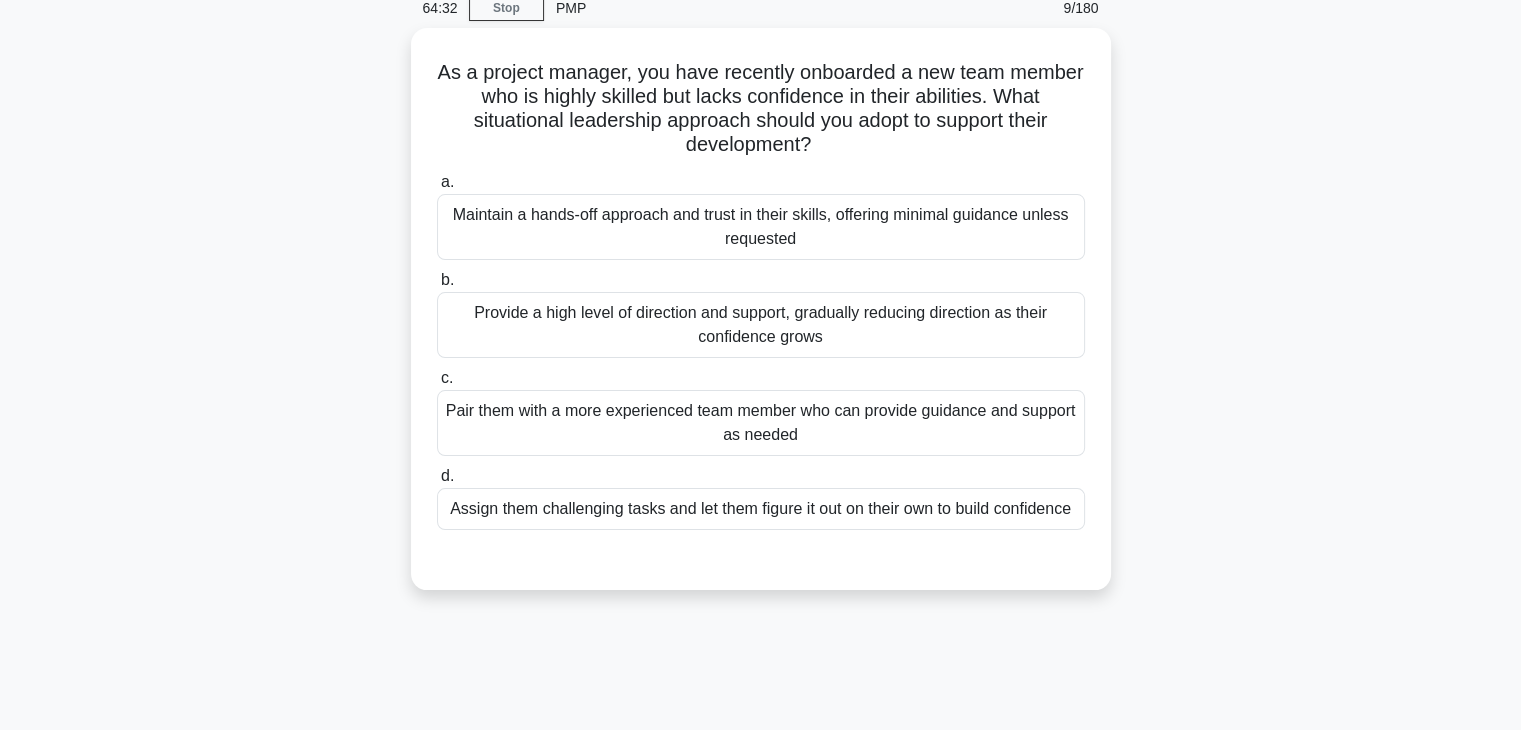 scroll, scrollTop: 140, scrollLeft: 0, axis: vertical 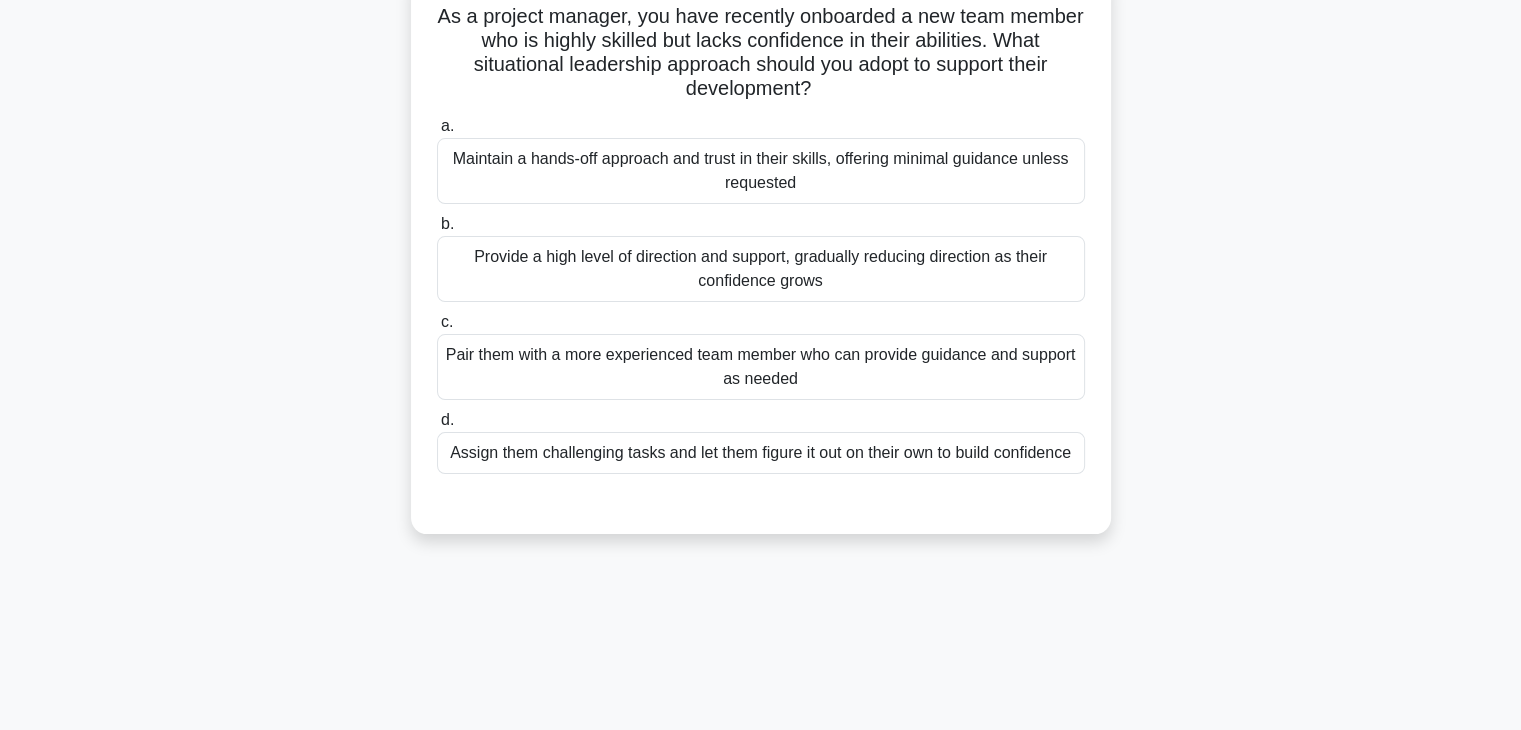 click on "Provide a high level of direction and support, gradually reducing direction as their confidence grows" at bounding box center [761, 269] 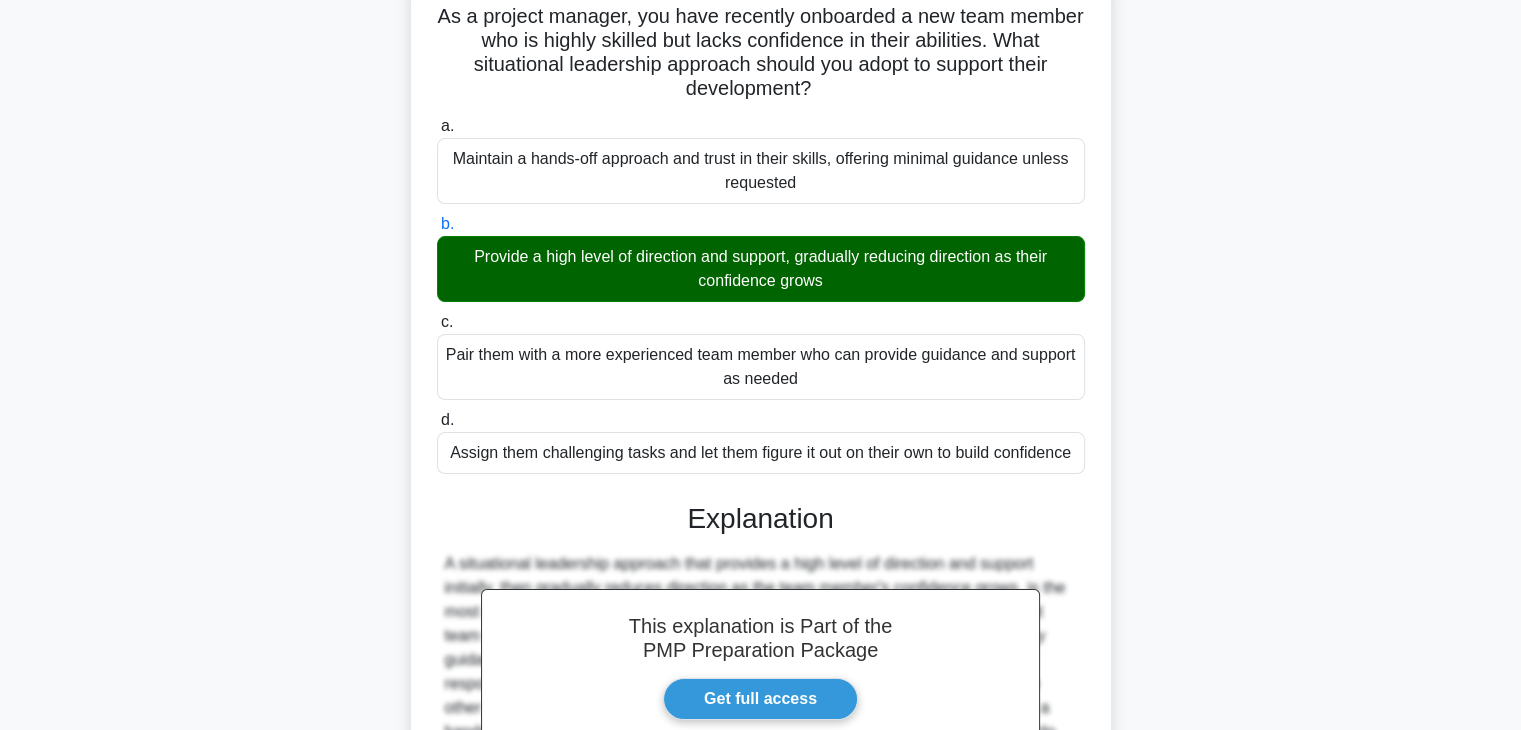 scroll, scrollTop: 382, scrollLeft: 0, axis: vertical 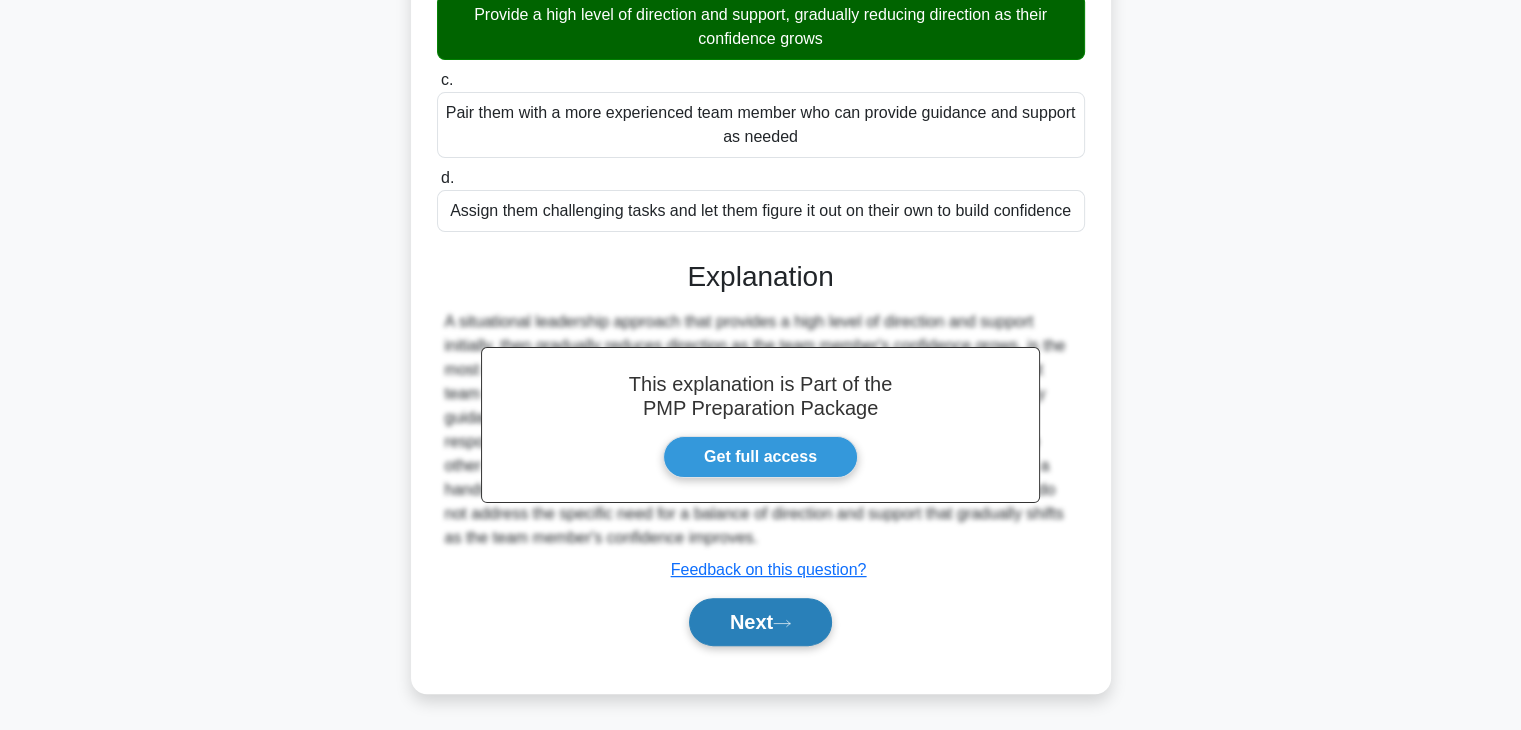 click on "Next" at bounding box center (760, 622) 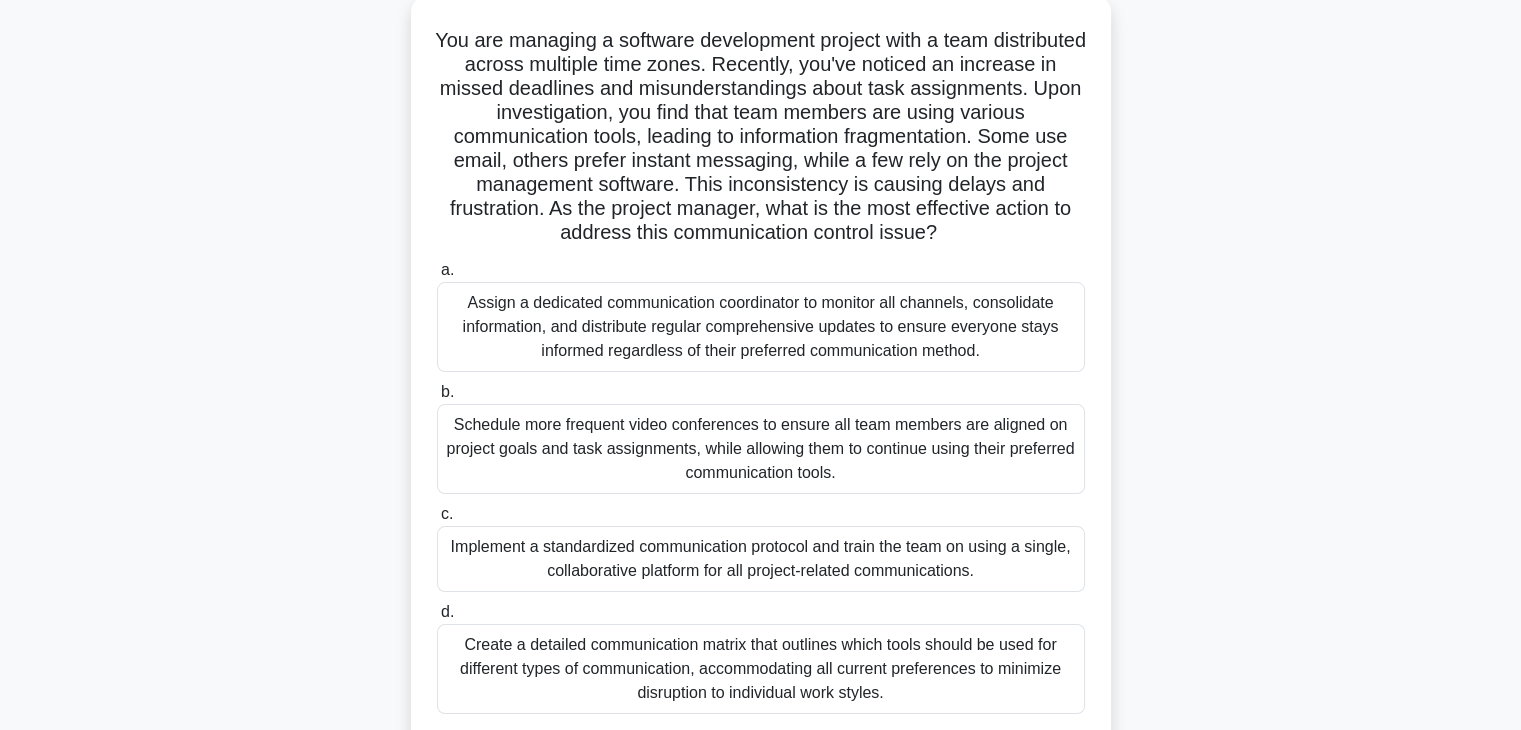 scroll, scrollTop: 122, scrollLeft: 0, axis: vertical 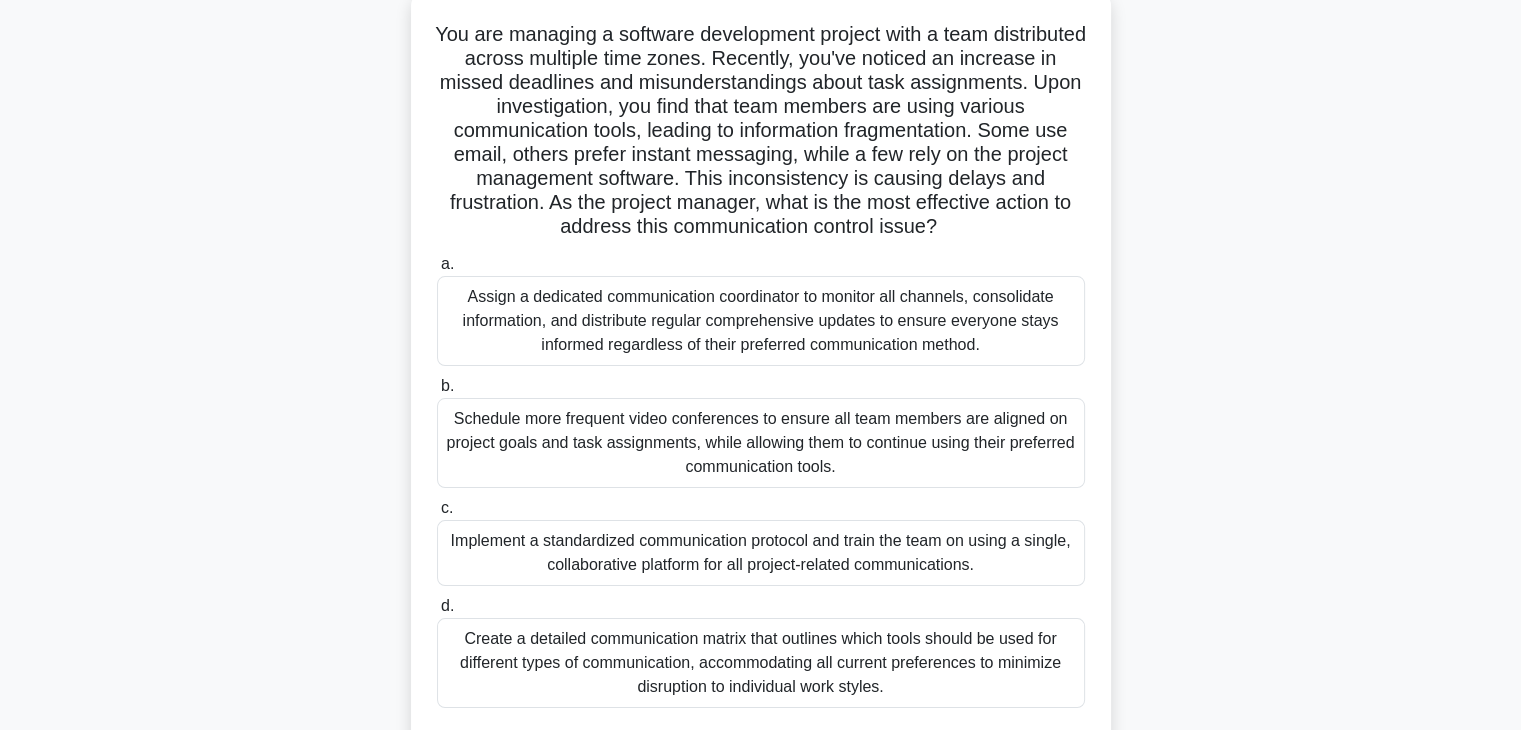 click on "Schedule more frequent video conferences to ensure all team members are aligned on project goals and task assignments, while allowing them to continue using their preferred communication tools." at bounding box center [761, 443] 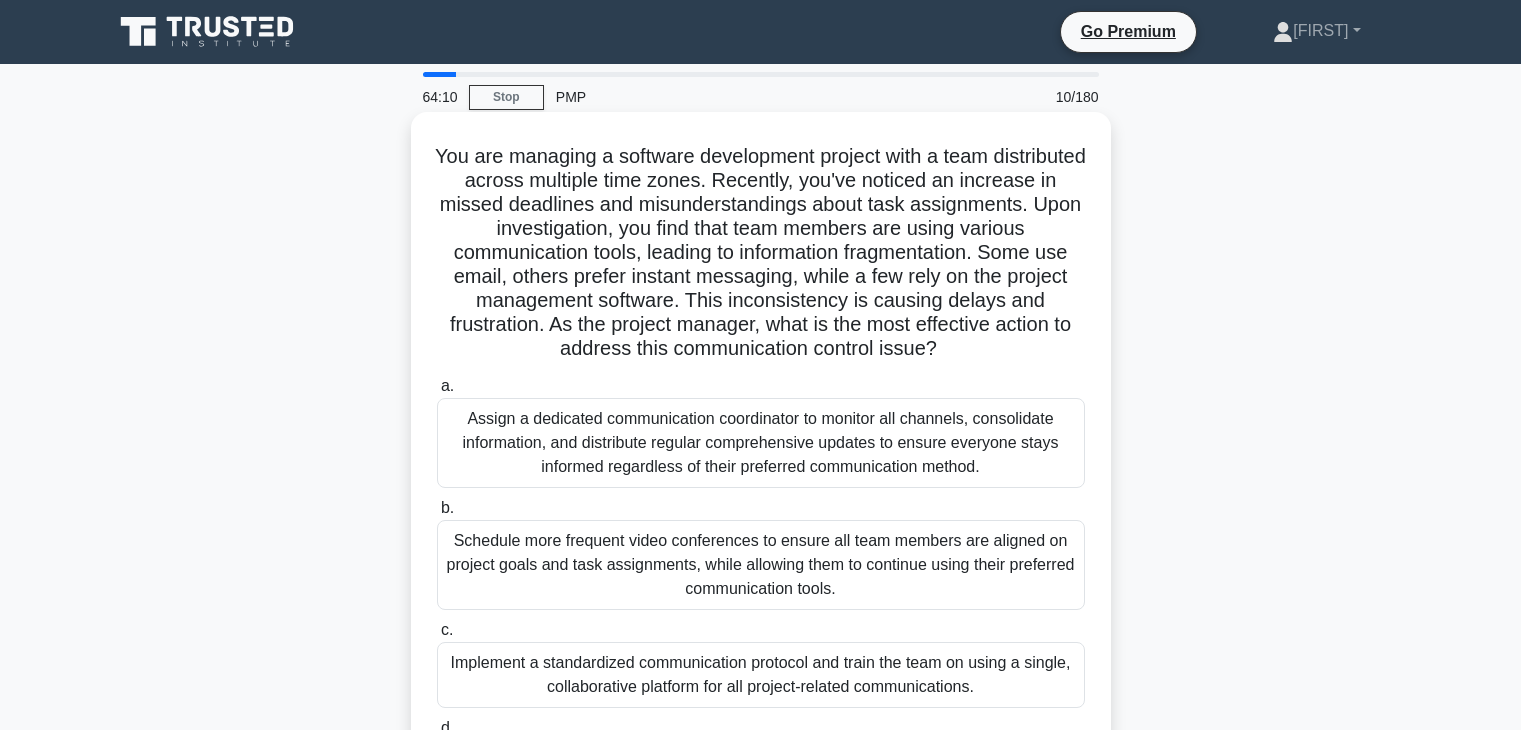 scroll, scrollTop: 122, scrollLeft: 0, axis: vertical 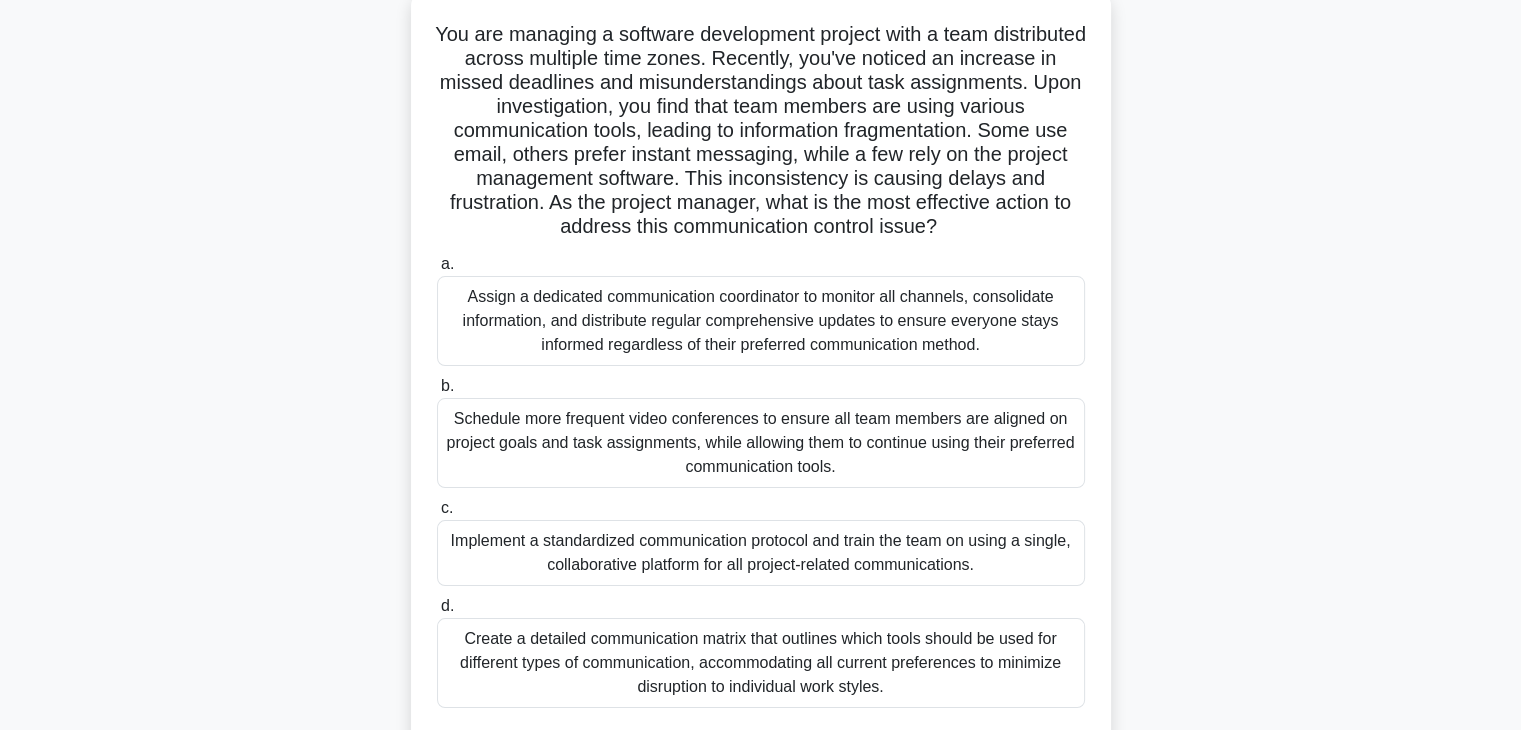 click on "Implement a standardized communication protocol and train the team on using a single, collaborative platform for all project-related communications." at bounding box center [761, 553] 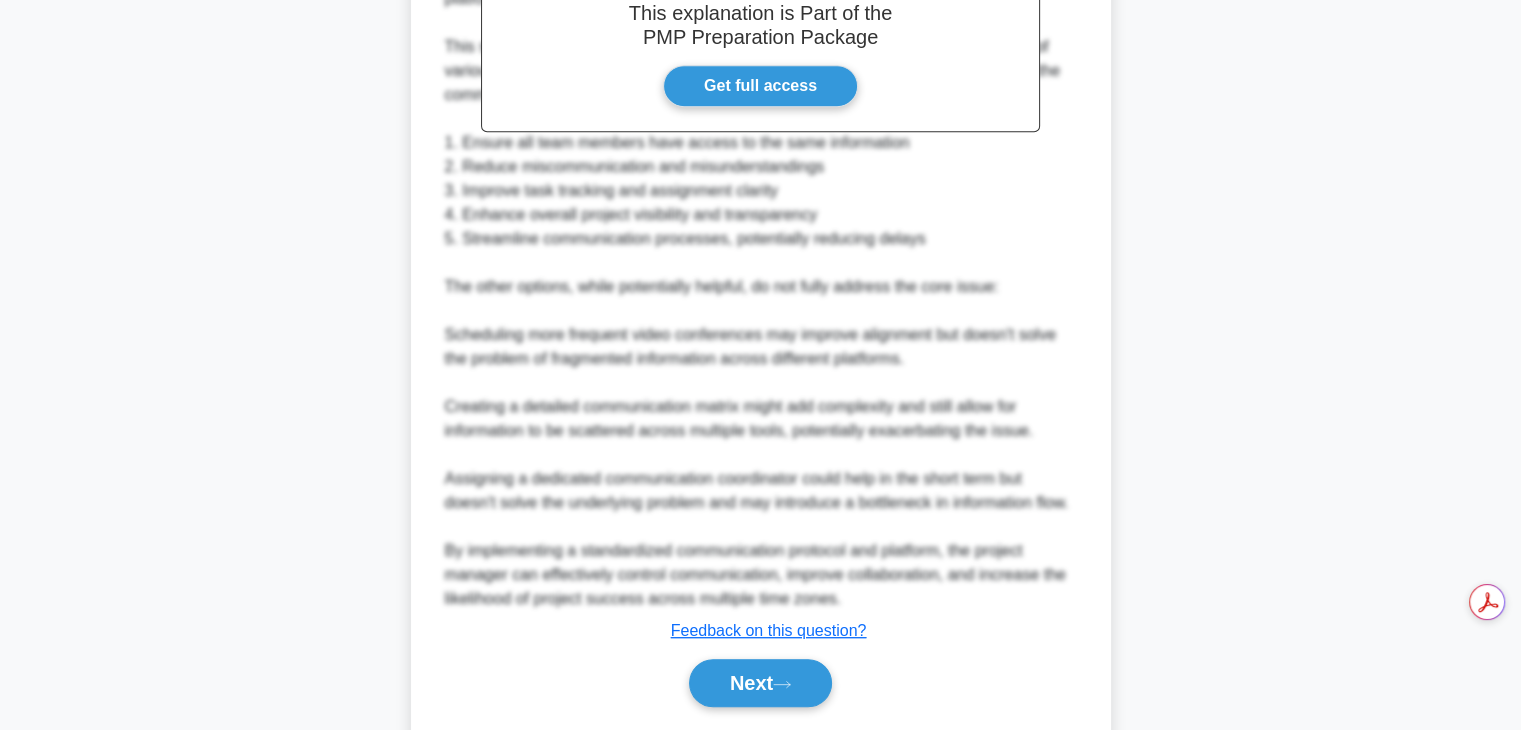 scroll, scrollTop: 1054, scrollLeft: 0, axis: vertical 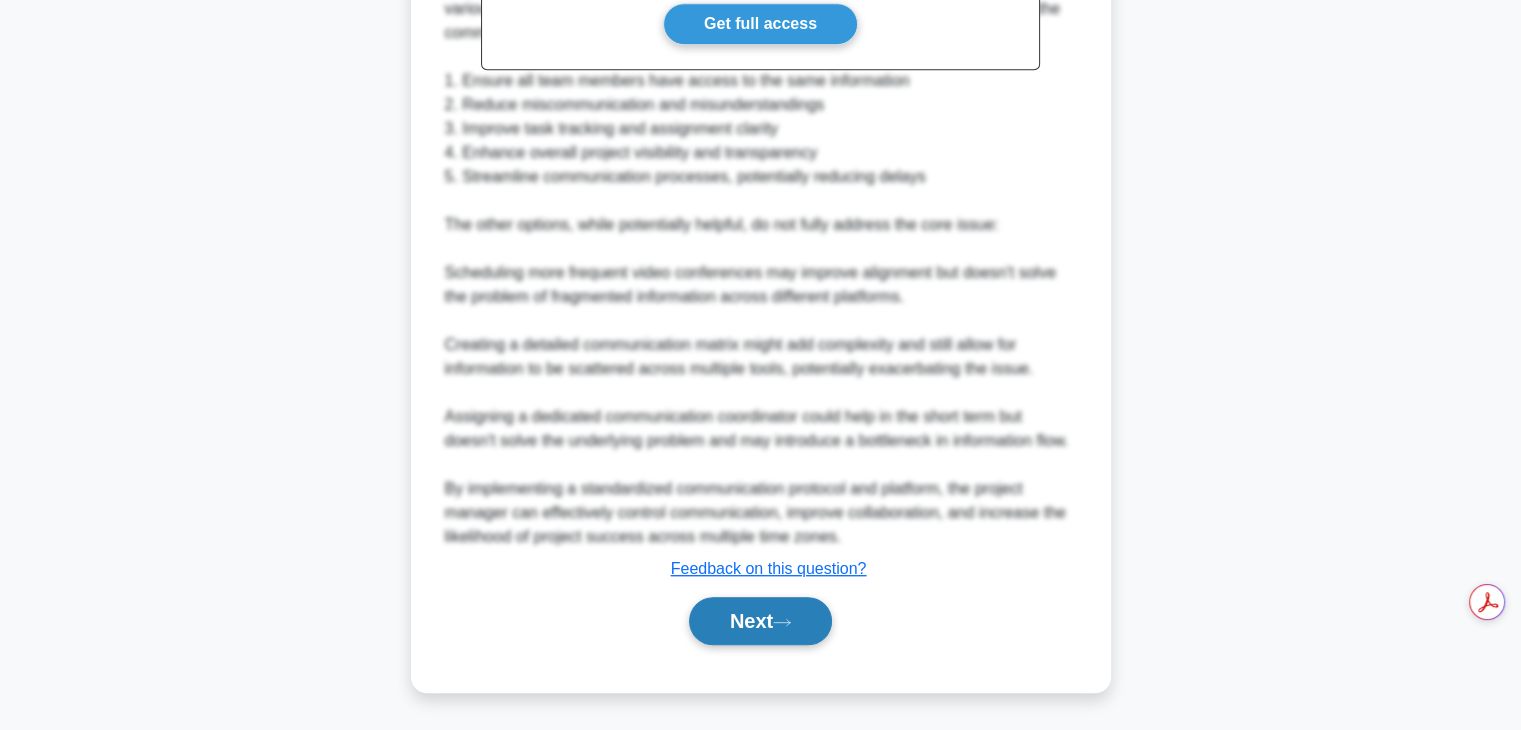 click on "Next" at bounding box center (760, 621) 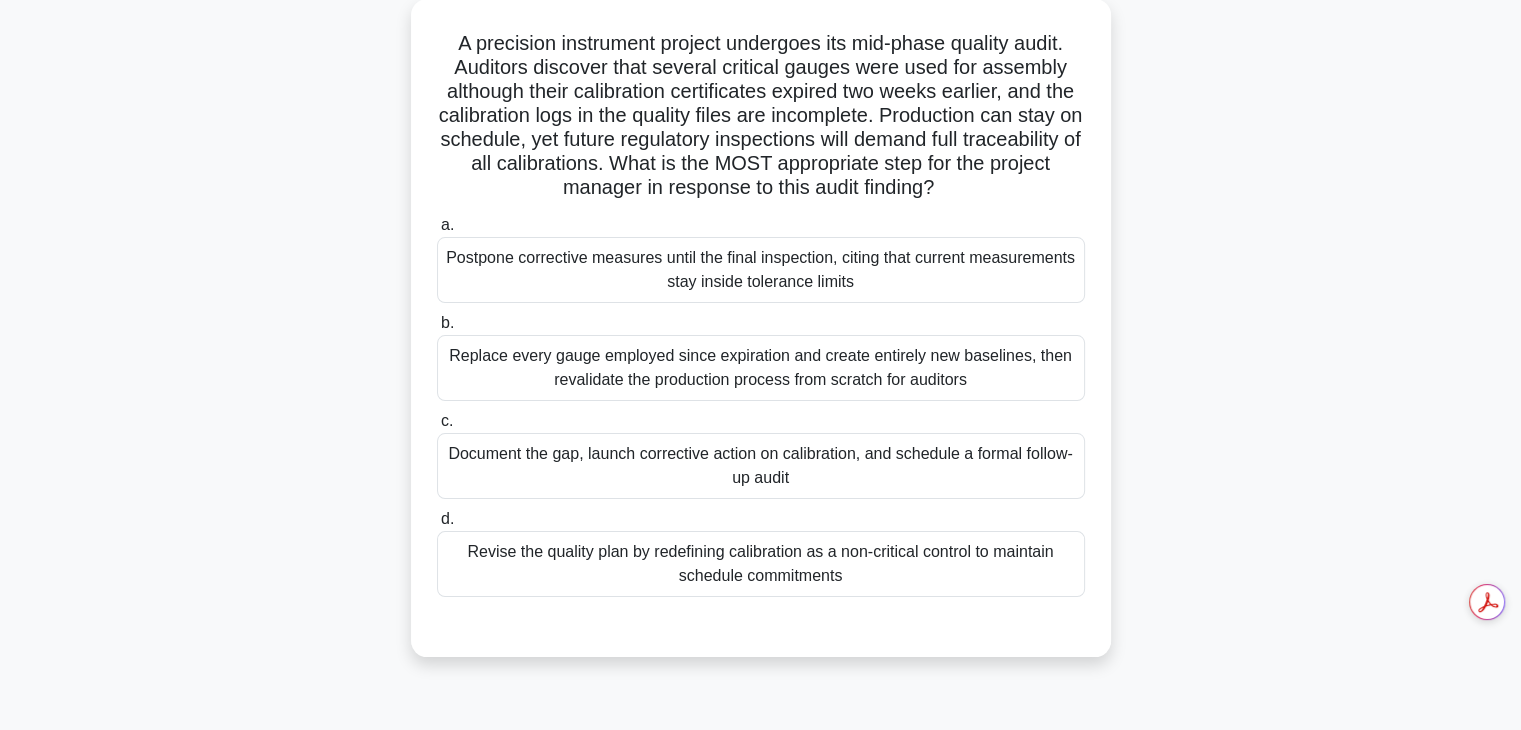 scroll, scrollTop: 134, scrollLeft: 0, axis: vertical 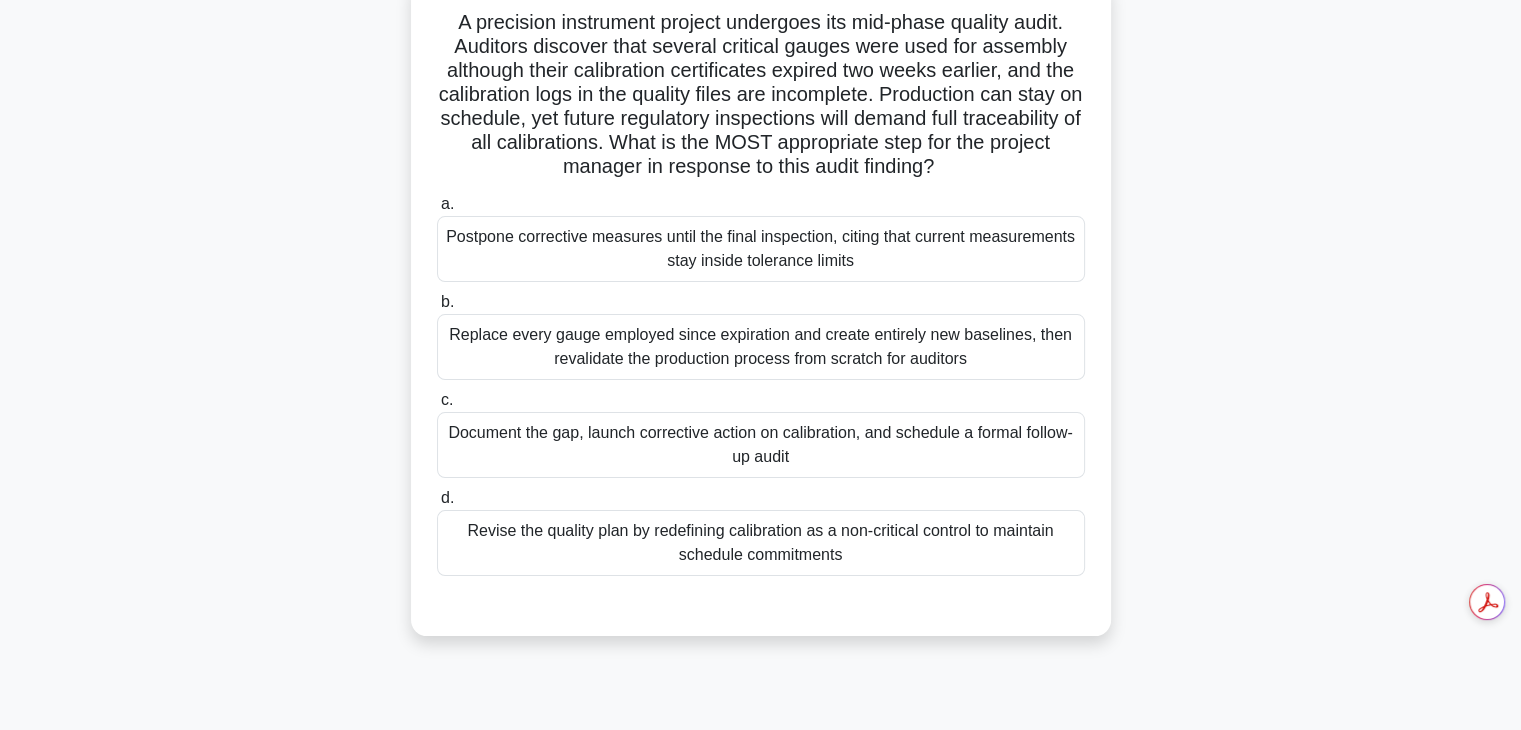click on "Document the gap, launch corrective action on calibration, and schedule a formal follow-up audit" at bounding box center (761, 445) 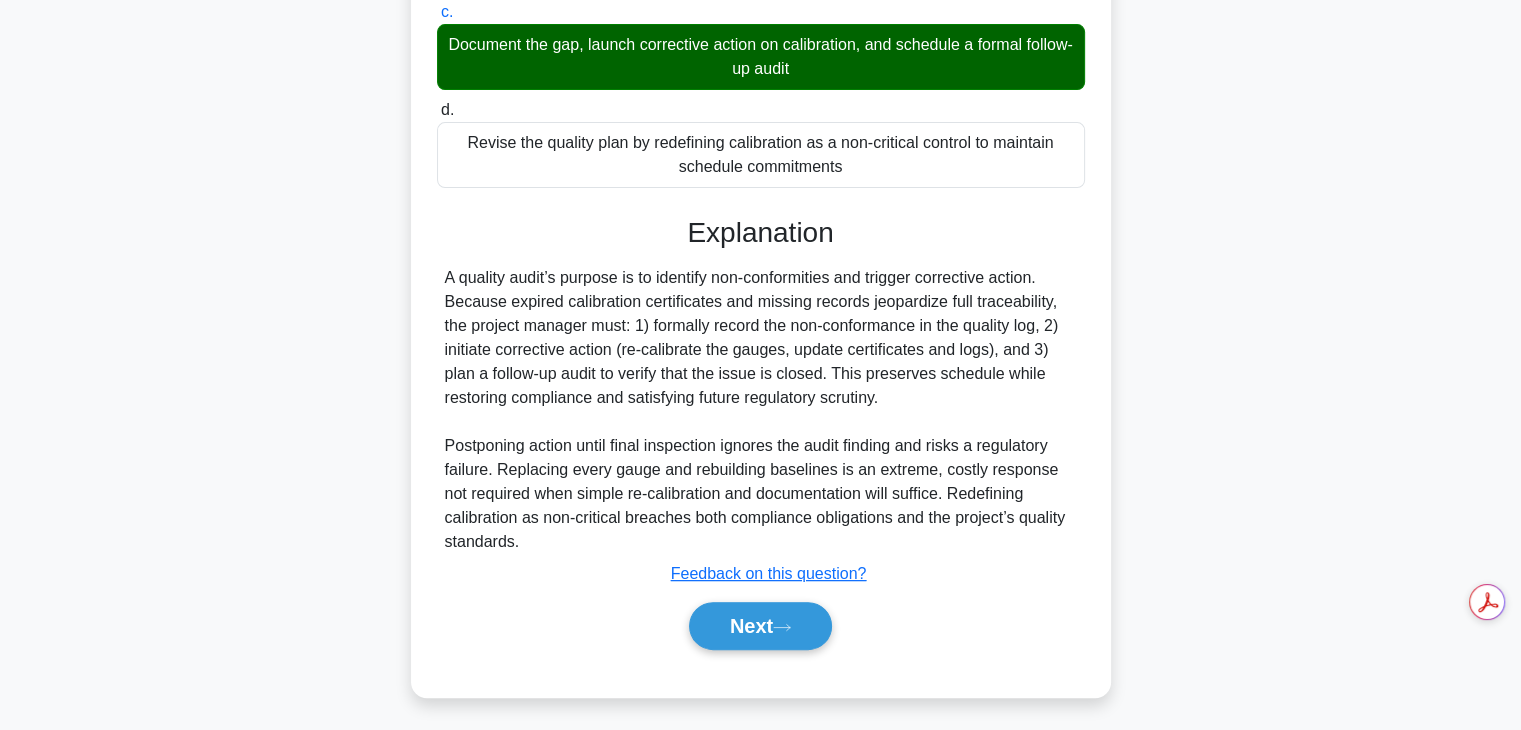 scroll, scrollTop: 526, scrollLeft: 0, axis: vertical 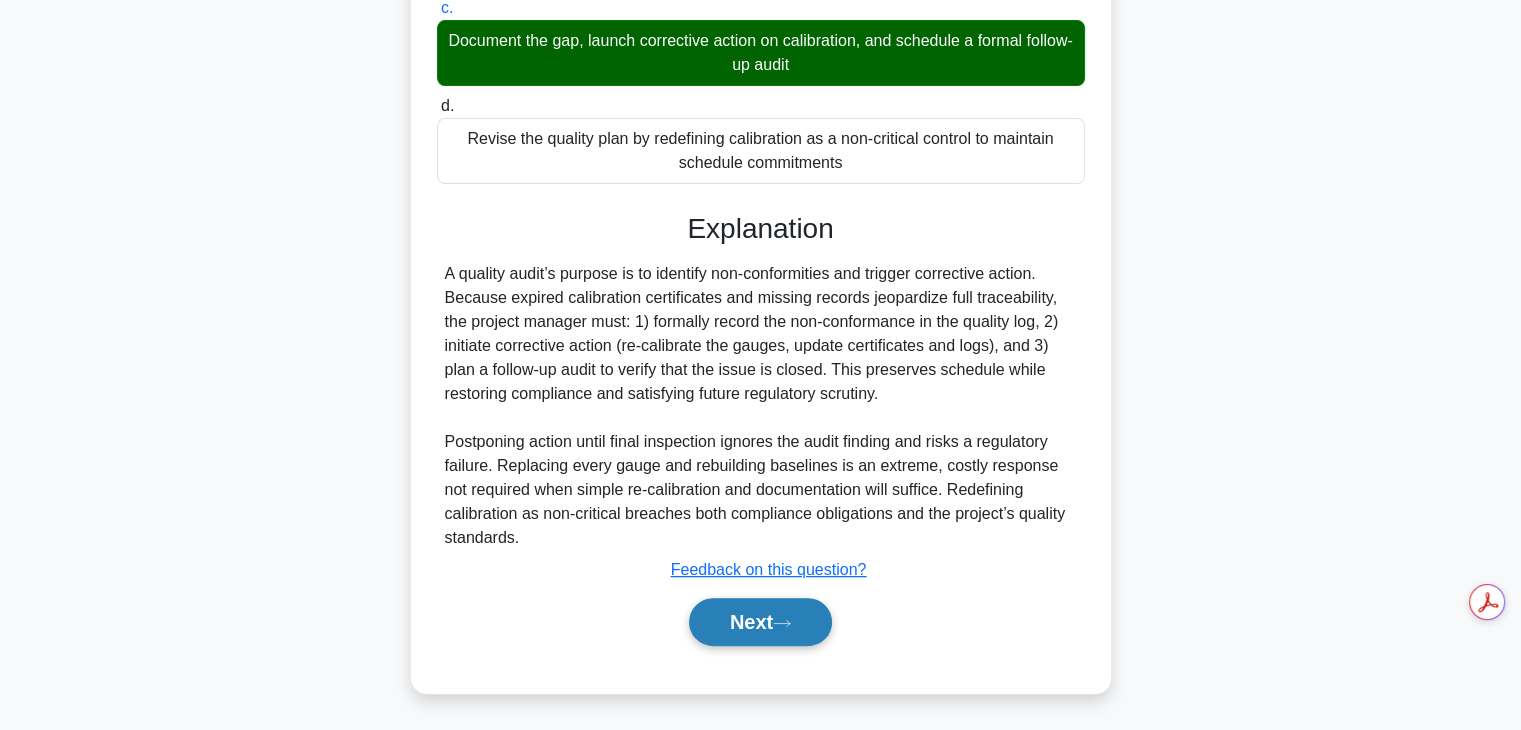 click on "Next" at bounding box center [760, 622] 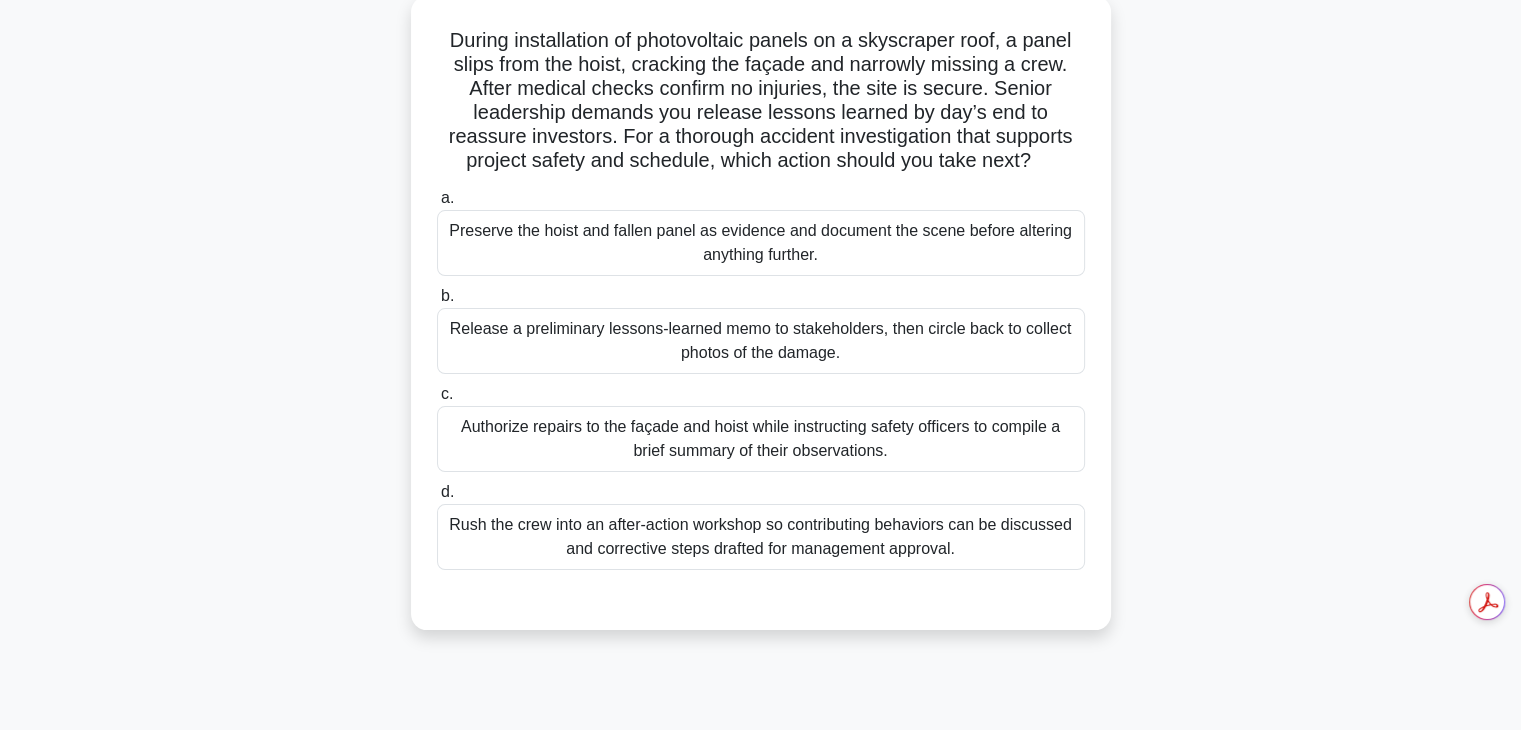 scroll, scrollTop: 128, scrollLeft: 0, axis: vertical 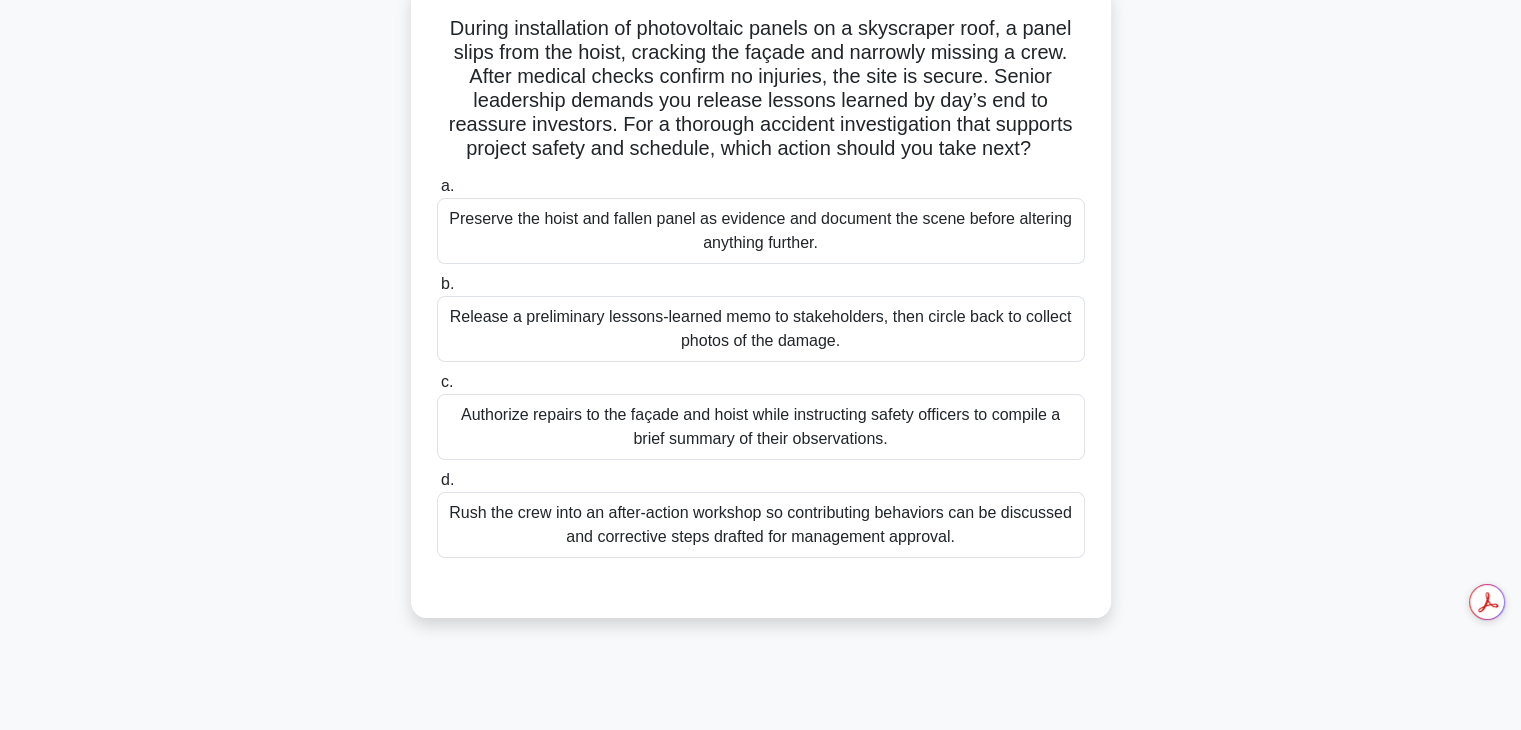 click on "Release a preliminary lessons-learned memo to stakeholders, then circle back to collect photos of the damage." at bounding box center (761, 329) 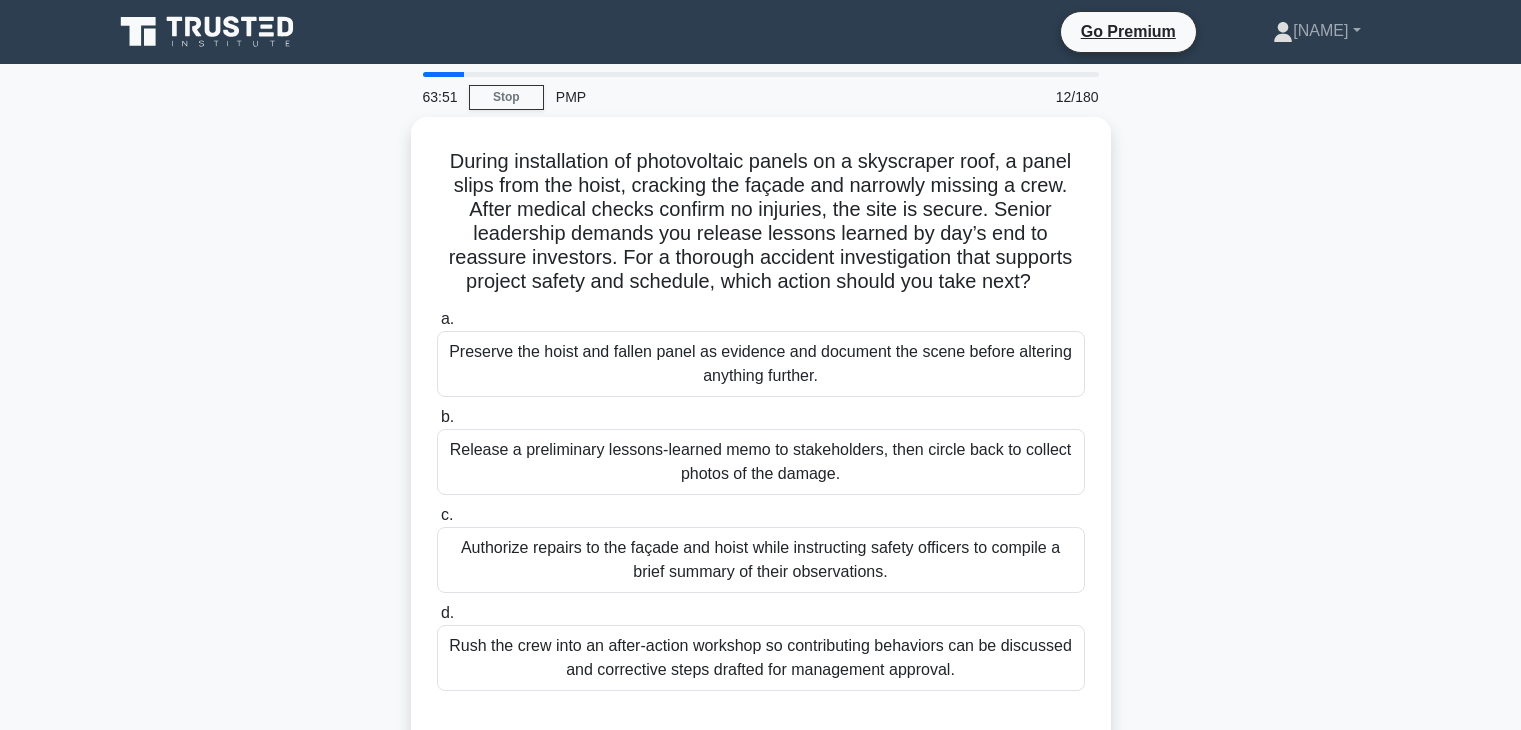 scroll, scrollTop: 128, scrollLeft: 0, axis: vertical 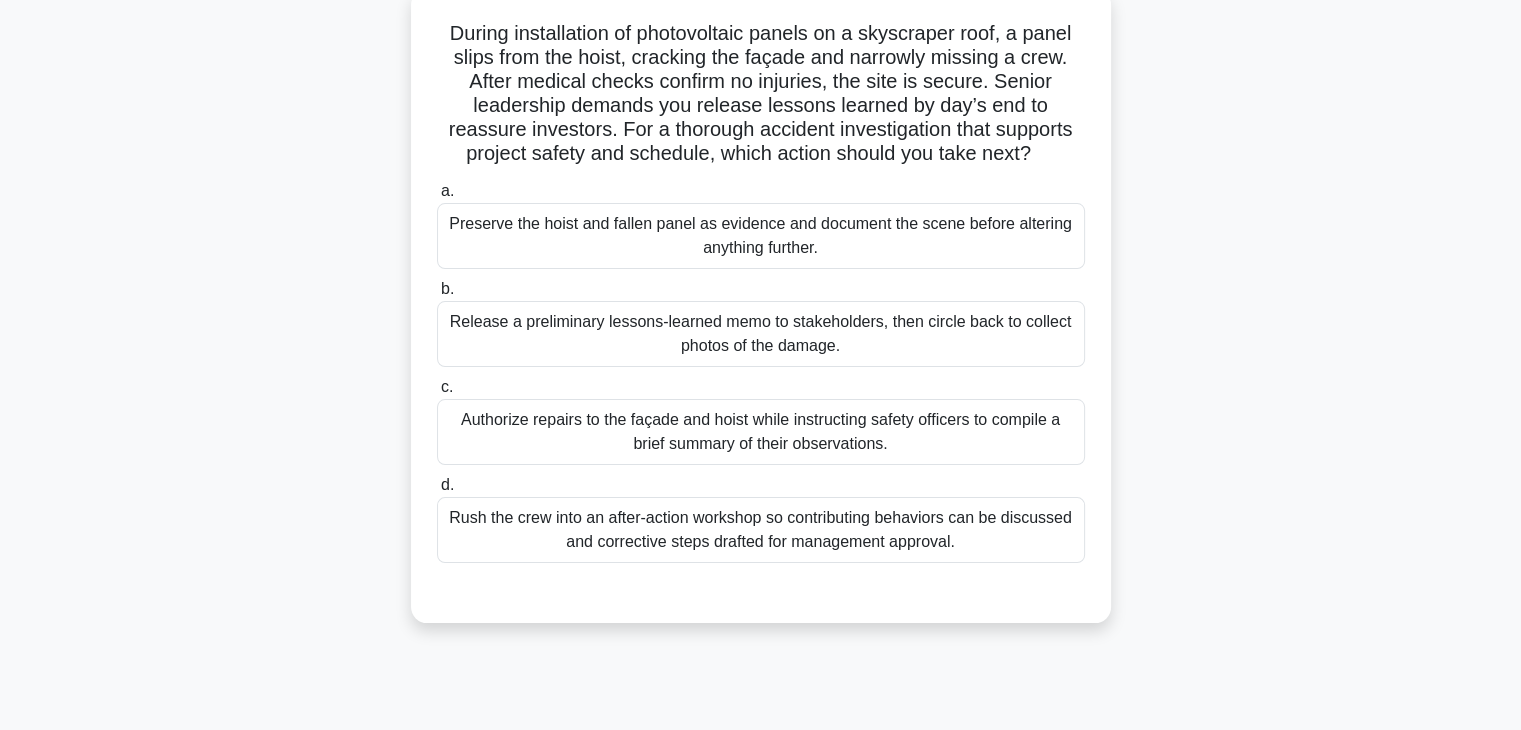 click on "Preserve the hoist and fallen panel as evidence and document the scene before altering anything further." at bounding box center (761, 236) 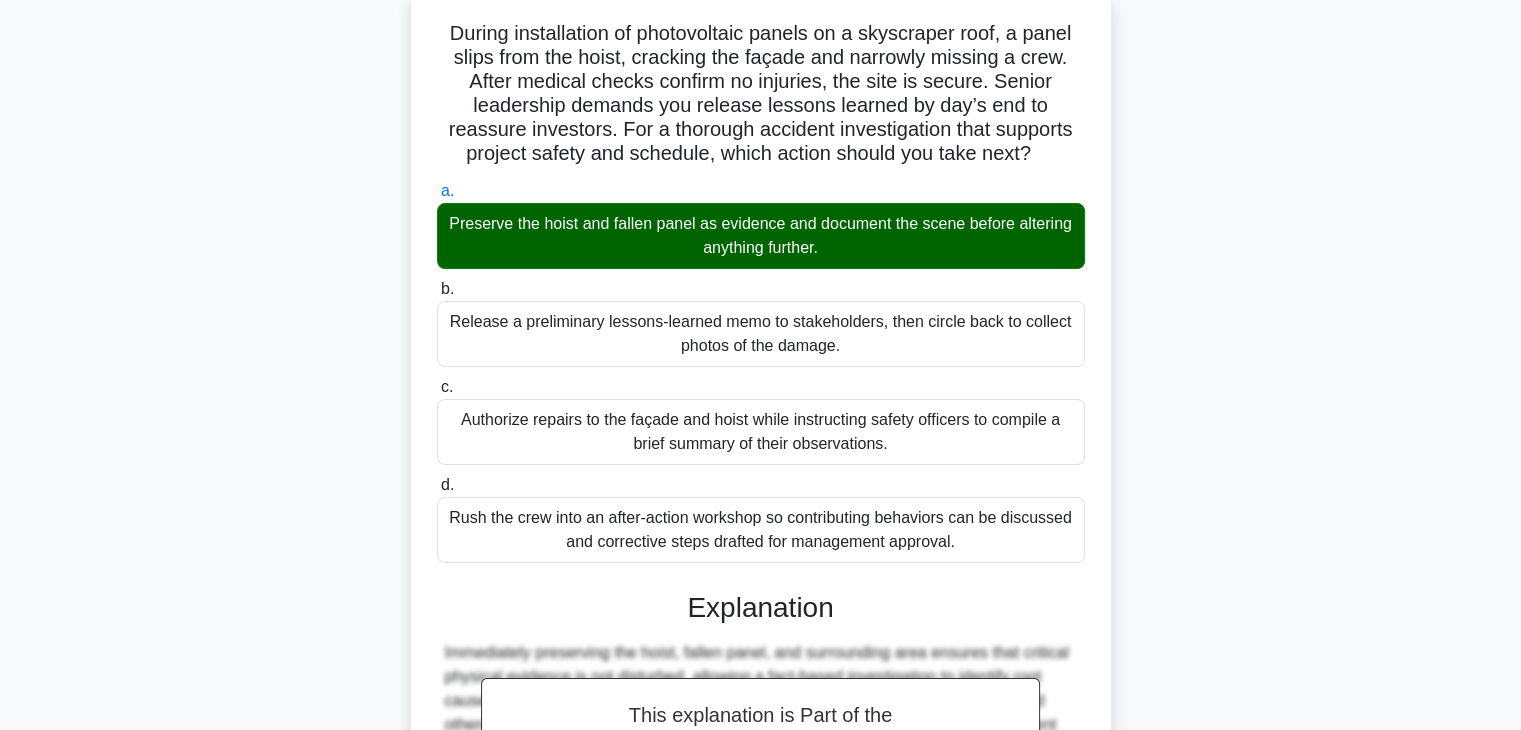 scroll, scrollTop: 478, scrollLeft: 0, axis: vertical 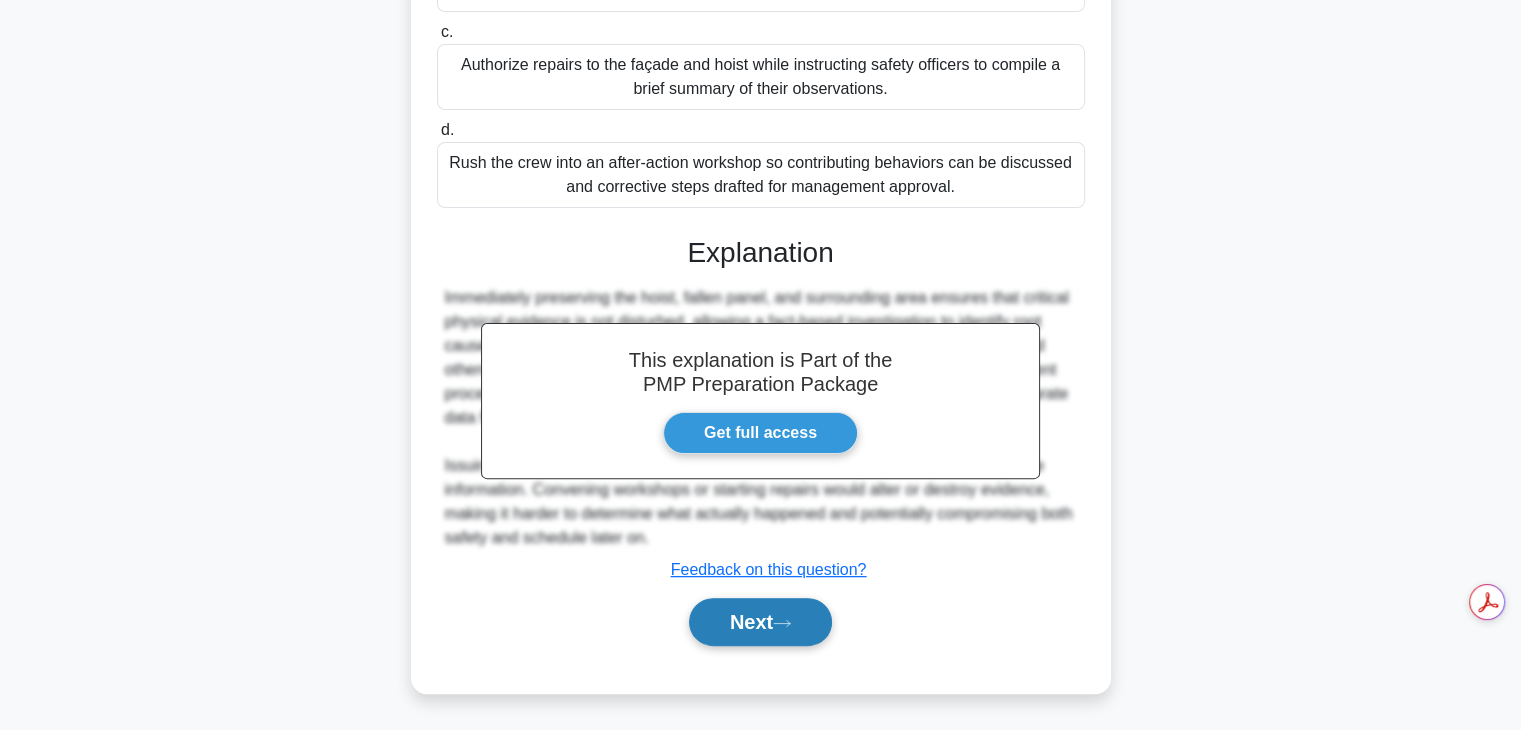 click on "Next" at bounding box center (760, 622) 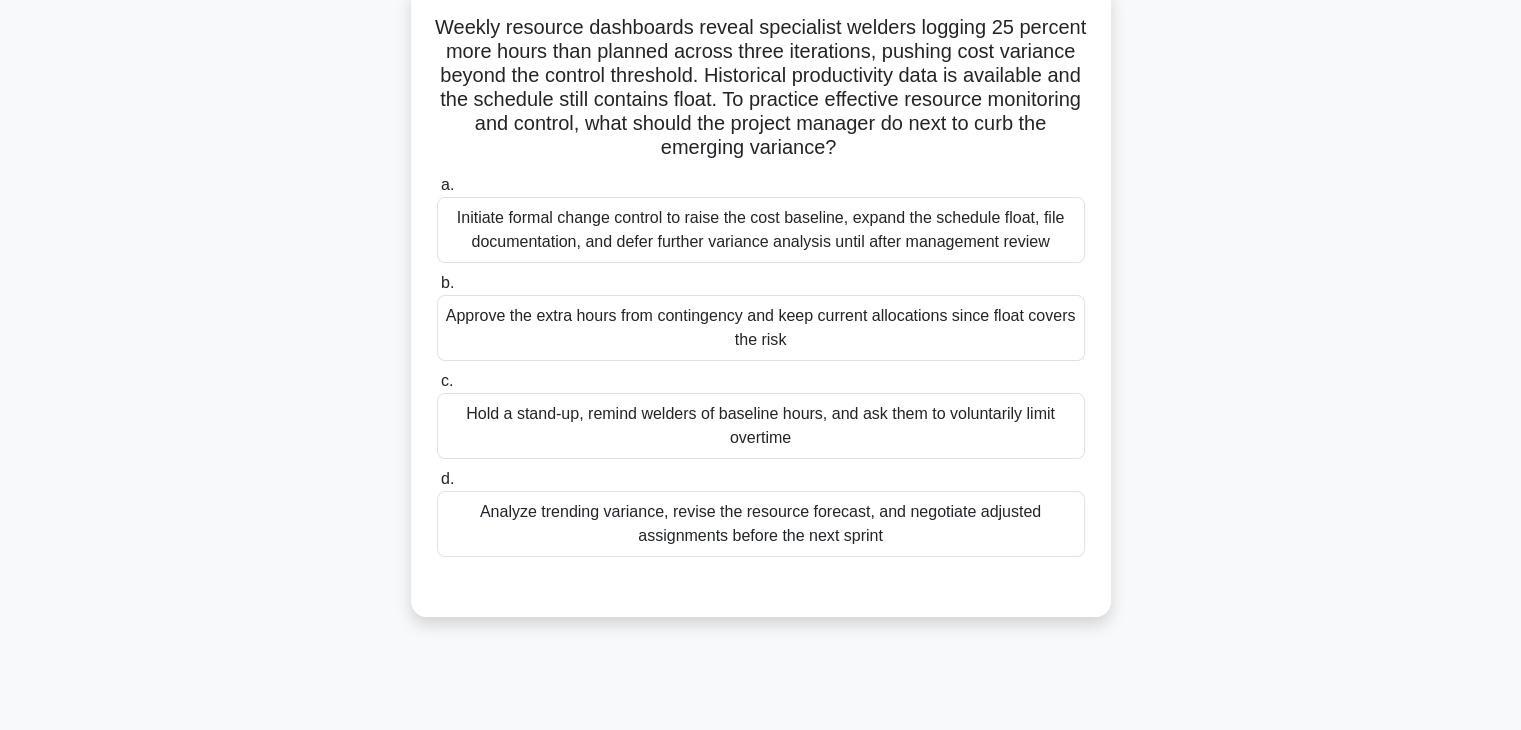 scroll, scrollTop: 135, scrollLeft: 0, axis: vertical 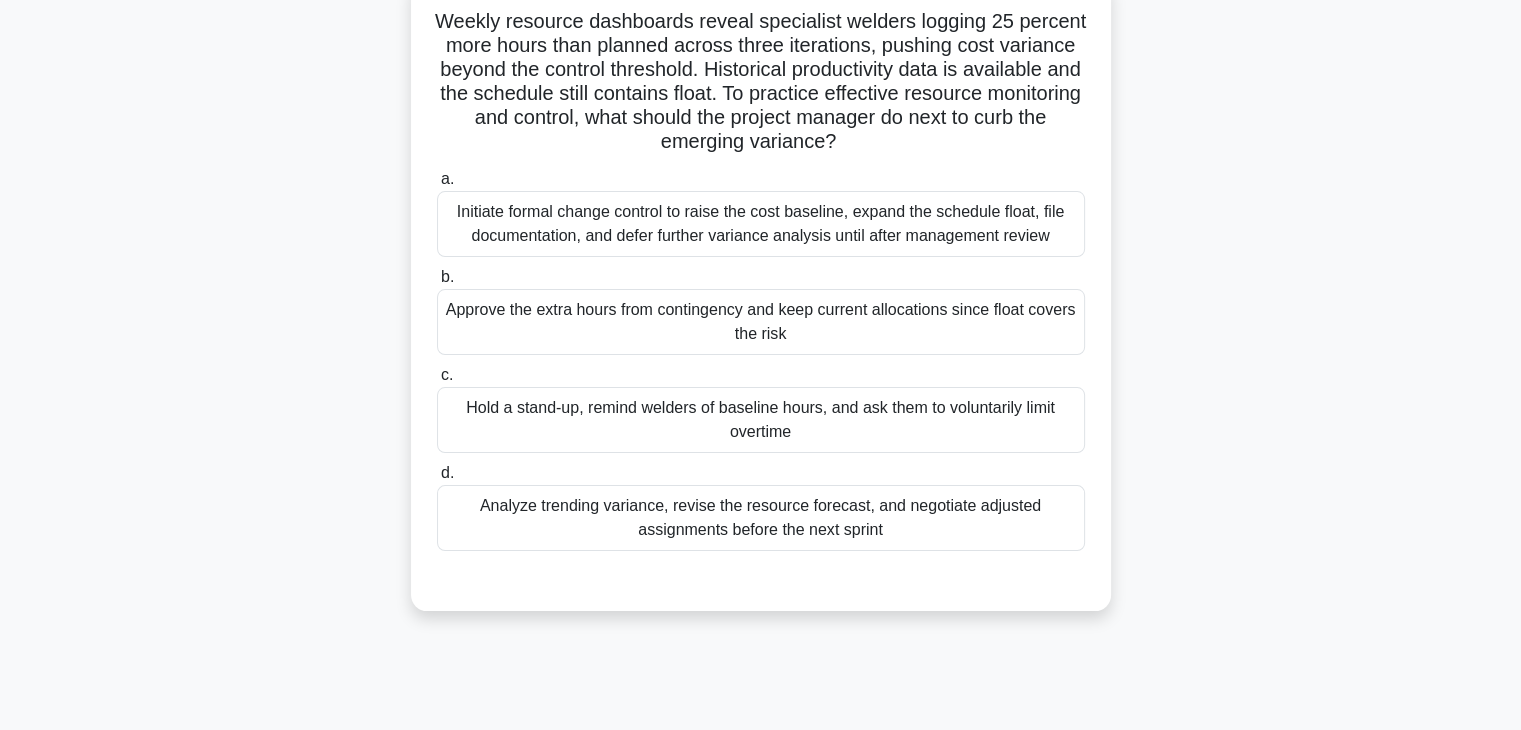 click on "Approve the extra hours from contingency and keep current allocations since float covers the risk" at bounding box center (761, 322) 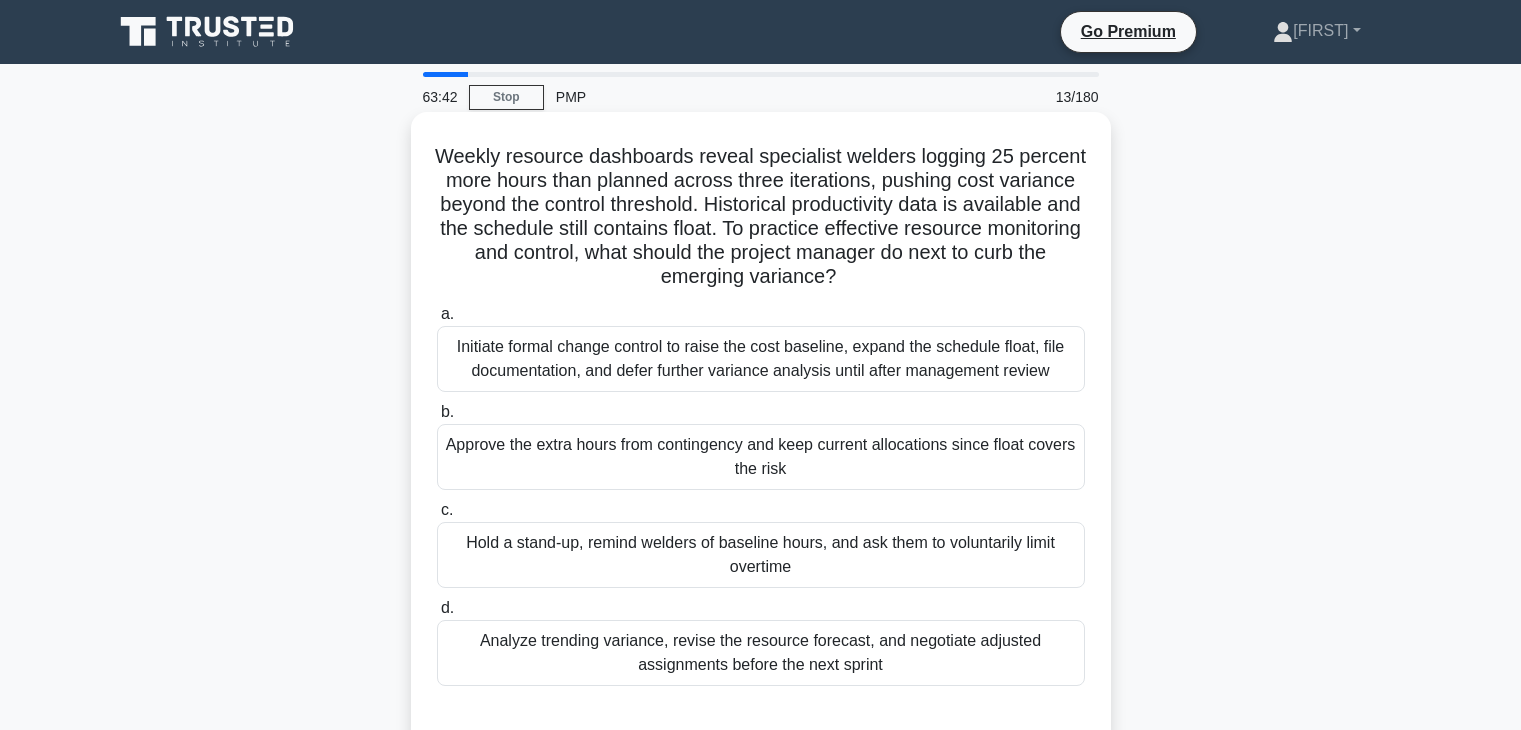 scroll, scrollTop: 135, scrollLeft: 0, axis: vertical 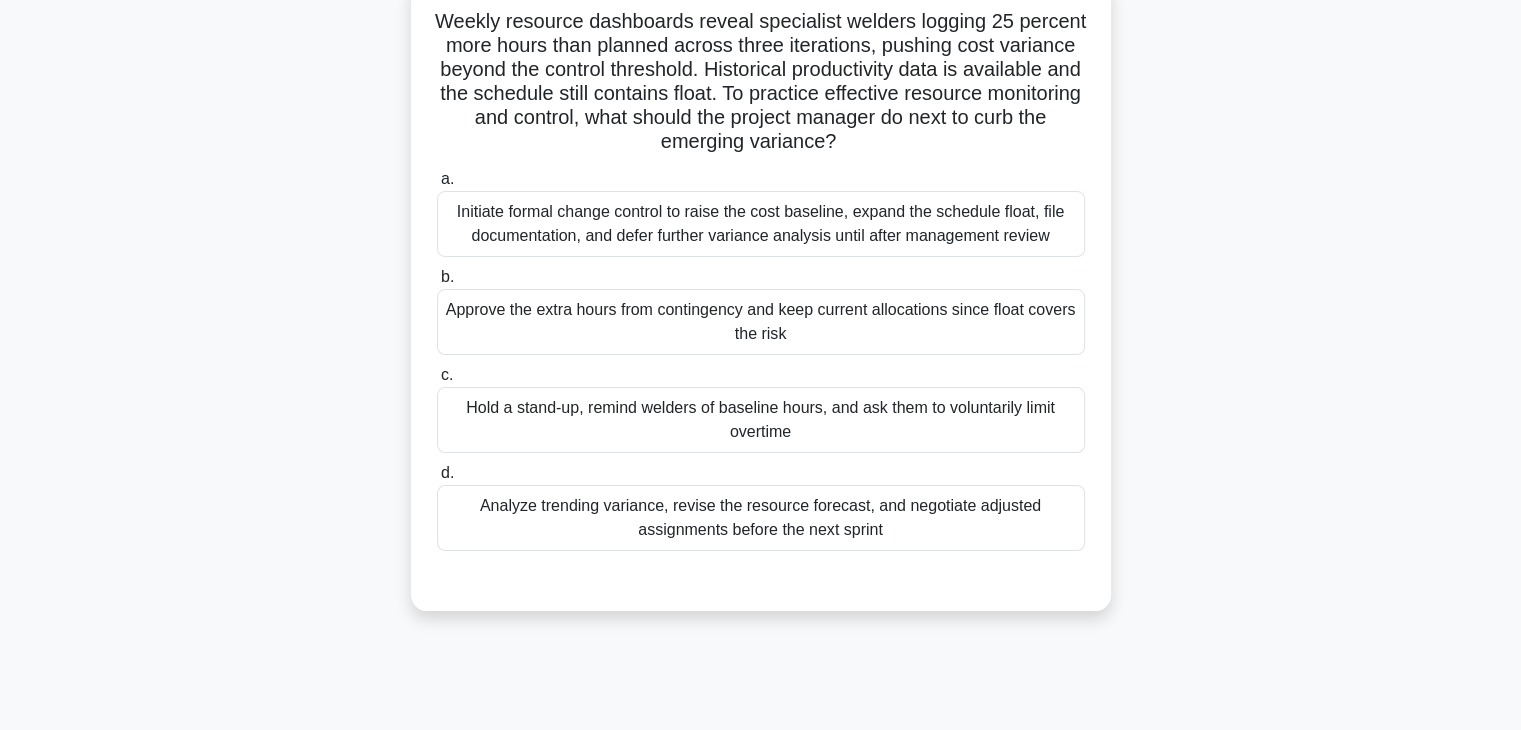 click on "Analyze trending variance, revise the resource forecast, and negotiate adjusted assignments before the next sprint" at bounding box center [761, 518] 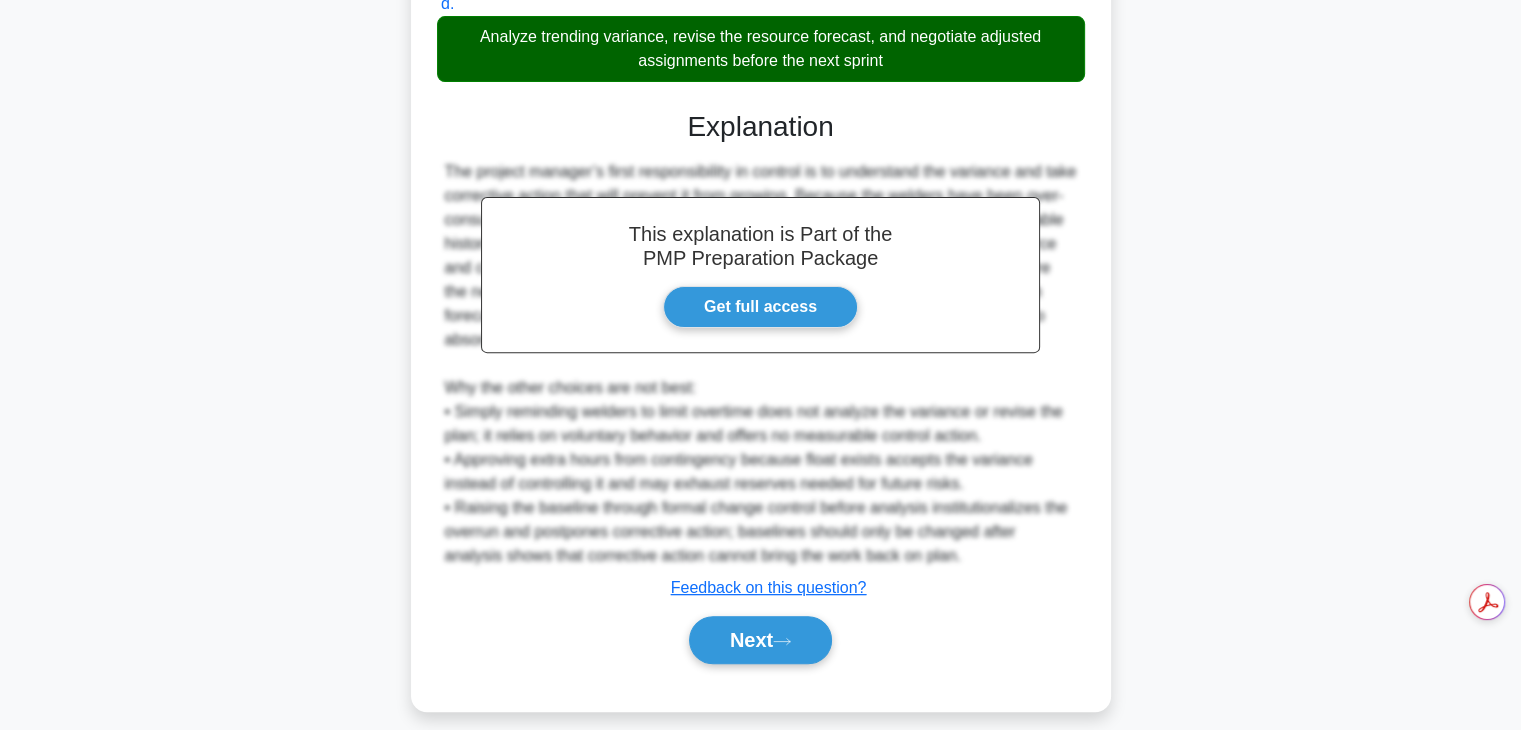 scroll, scrollTop: 622, scrollLeft: 0, axis: vertical 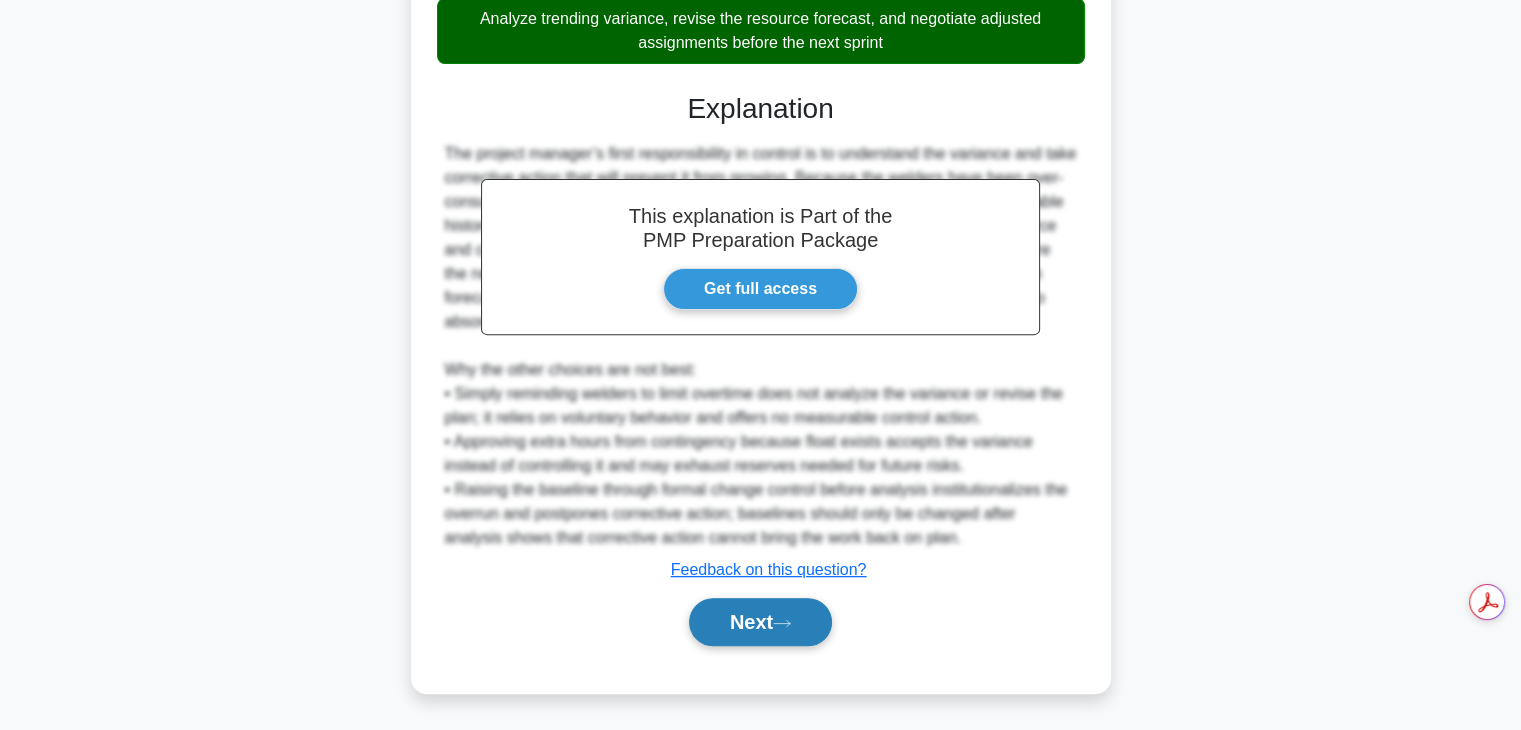 click on "Next" at bounding box center [760, 622] 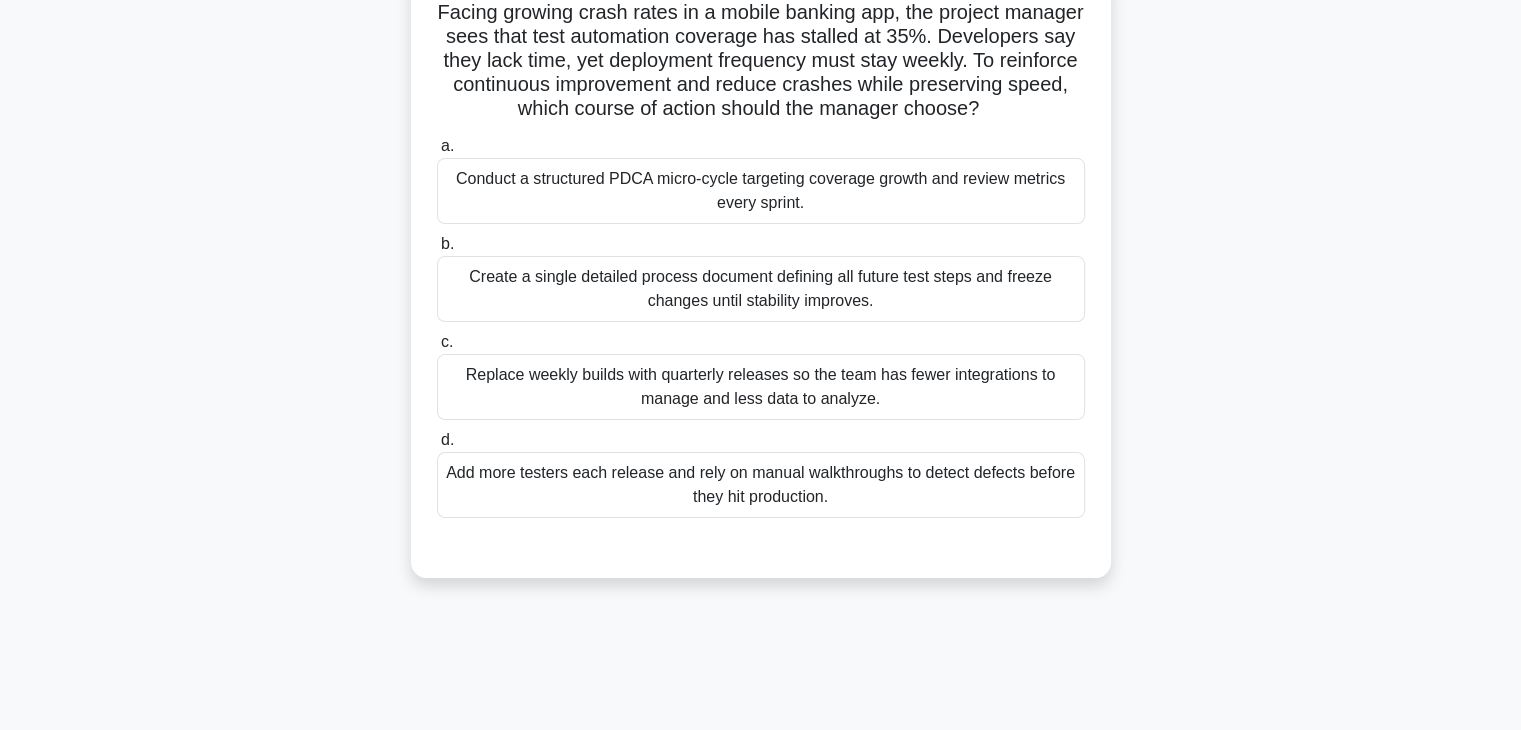 scroll, scrollTop: 148, scrollLeft: 0, axis: vertical 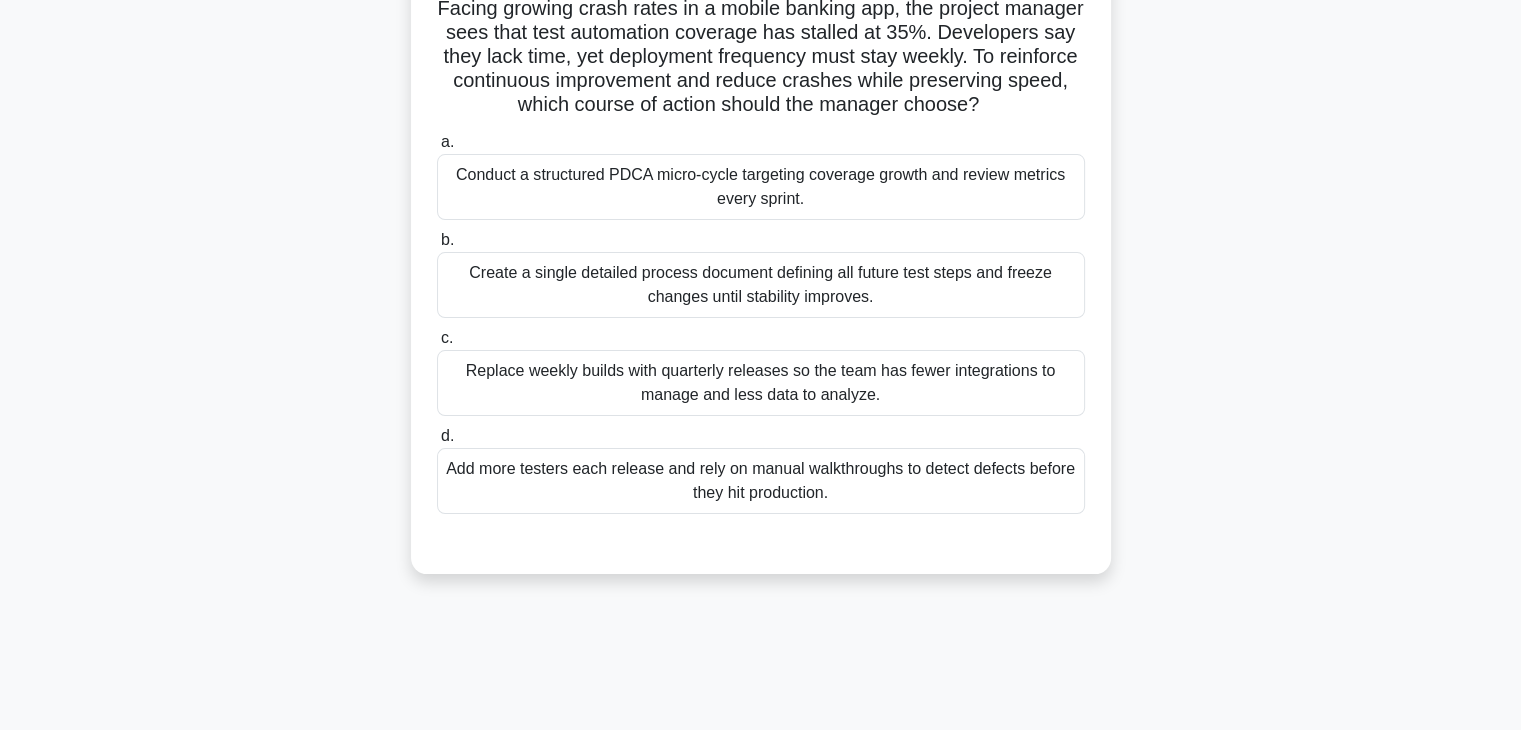 click on "Create a single detailed process document defining all future test steps and freeze changes until stability improves." at bounding box center (761, 285) 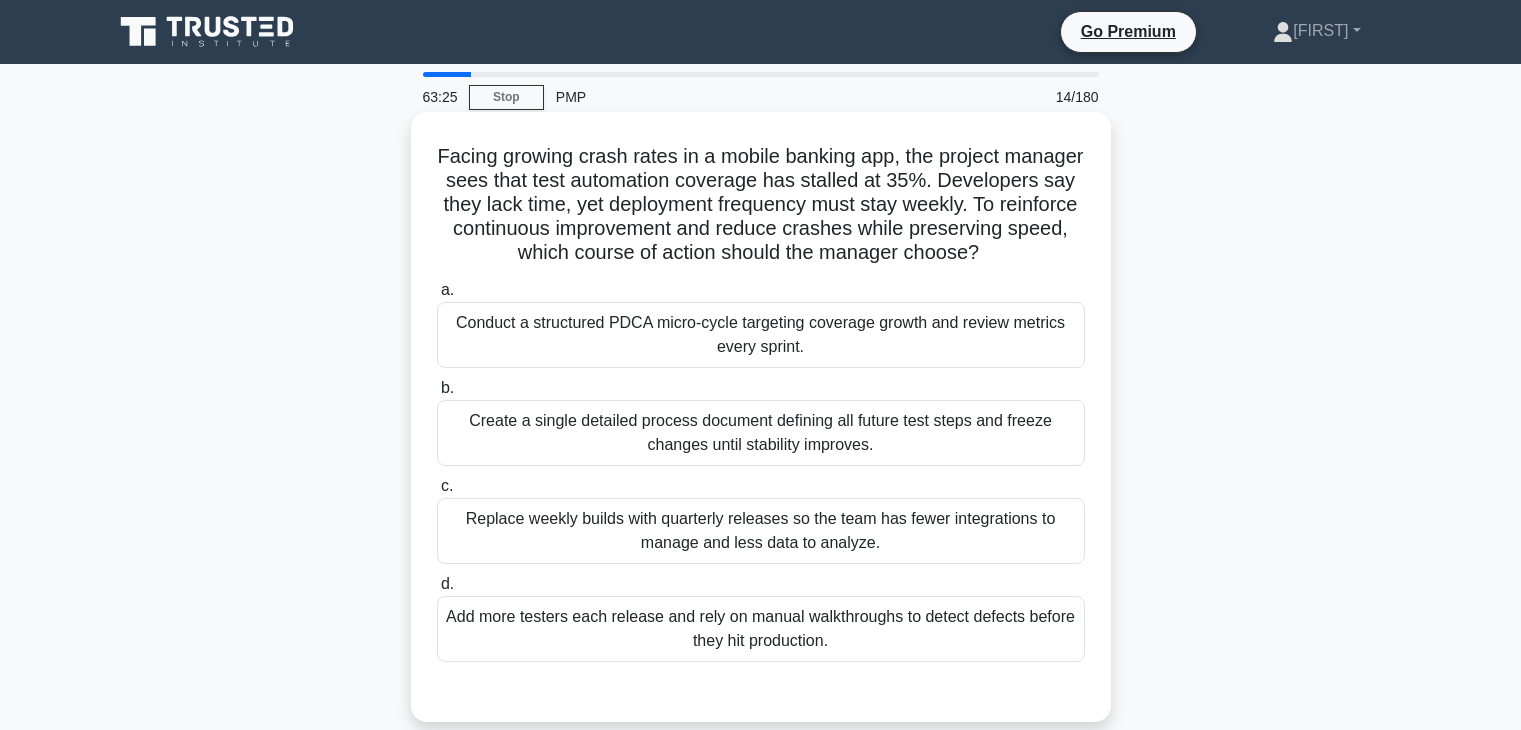 scroll, scrollTop: 148, scrollLeft: 0, axis: vertical 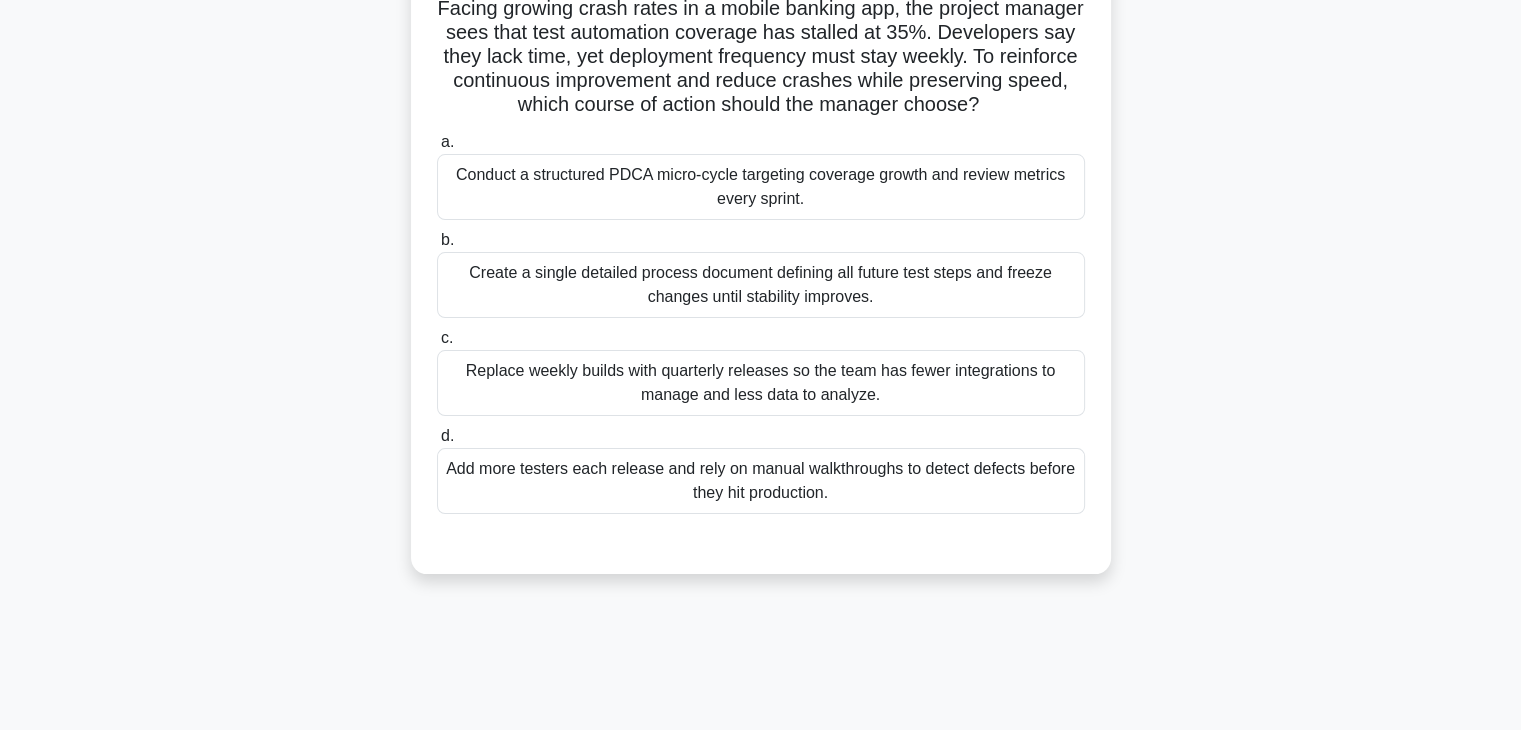click on "Conduct a structured PDCA micro-cycle targeting coverage growth and review metrics every sprint." at bounding box center (761, 187) 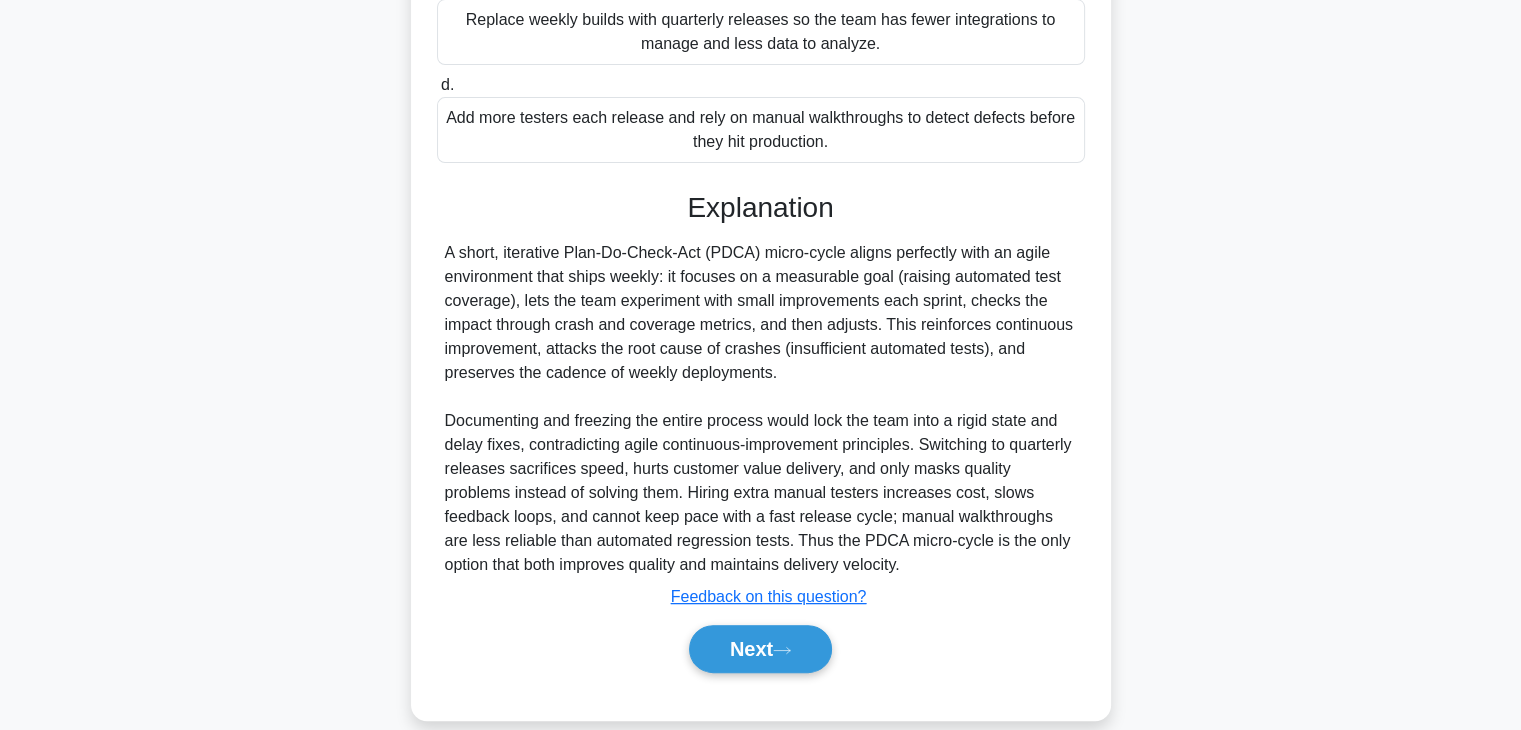 scroll, scrollTop: 550, scrollLeft: 0, axis: vertical 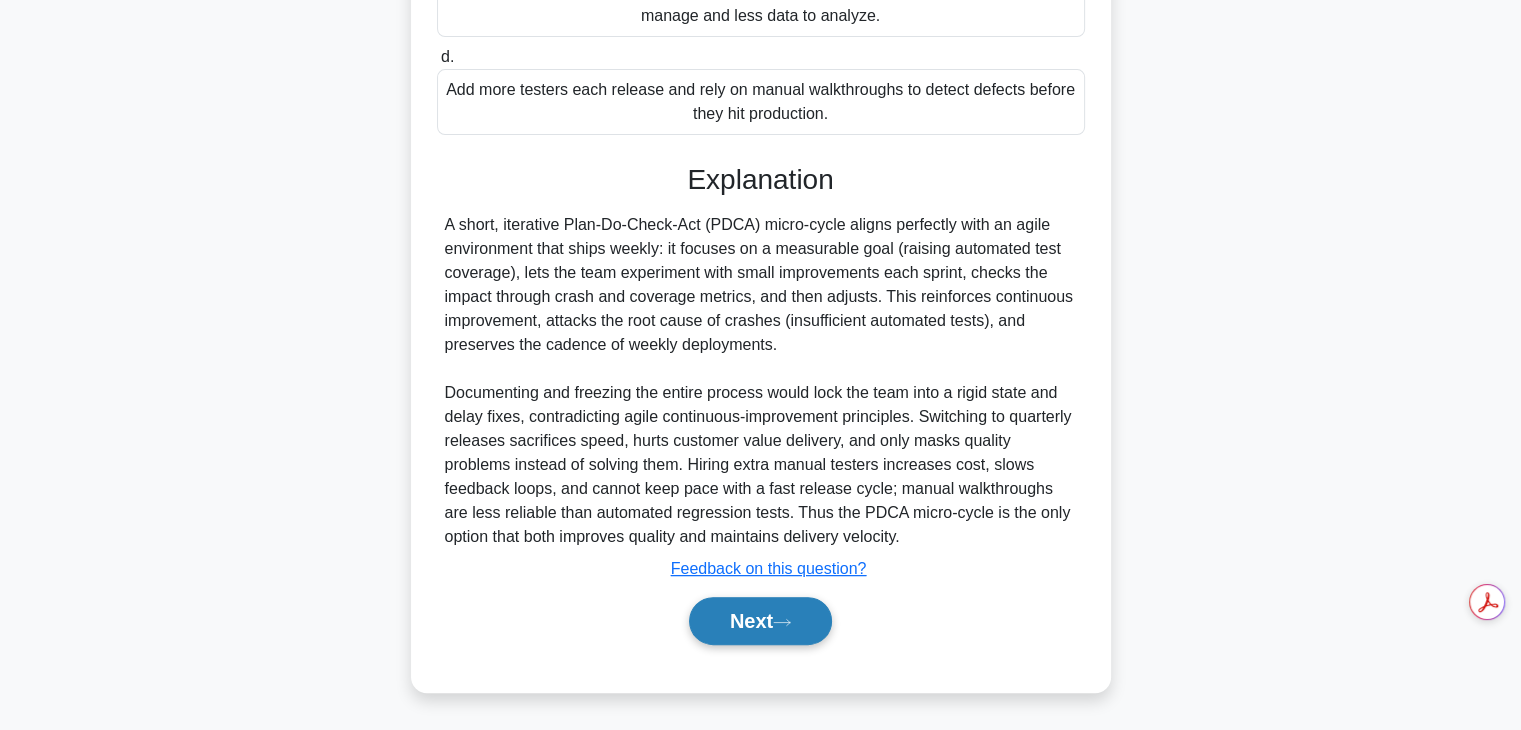 click on "Next" at bounding box center (760, 621) 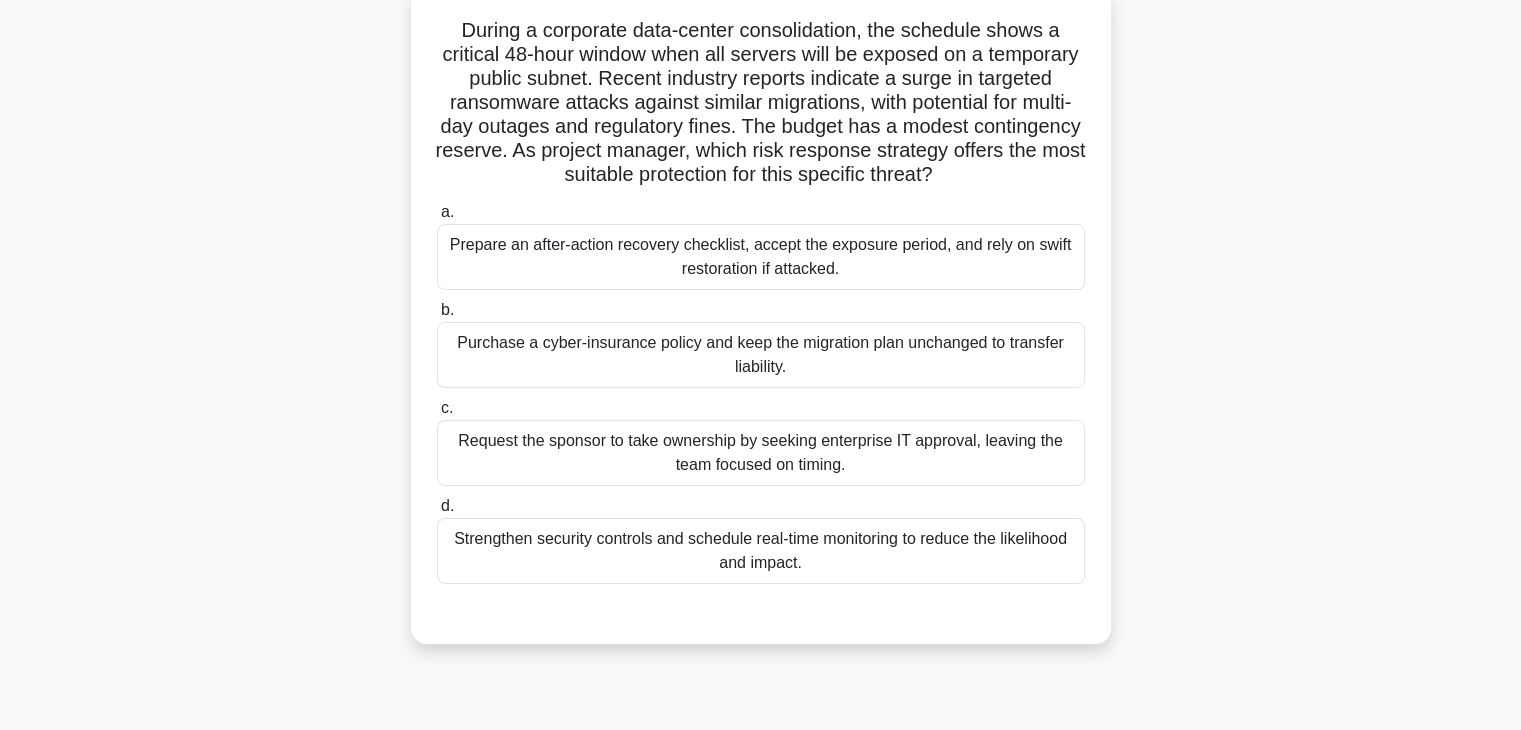 scroll, scrollTop: 132, scrollLeft: 0, axis: vertical 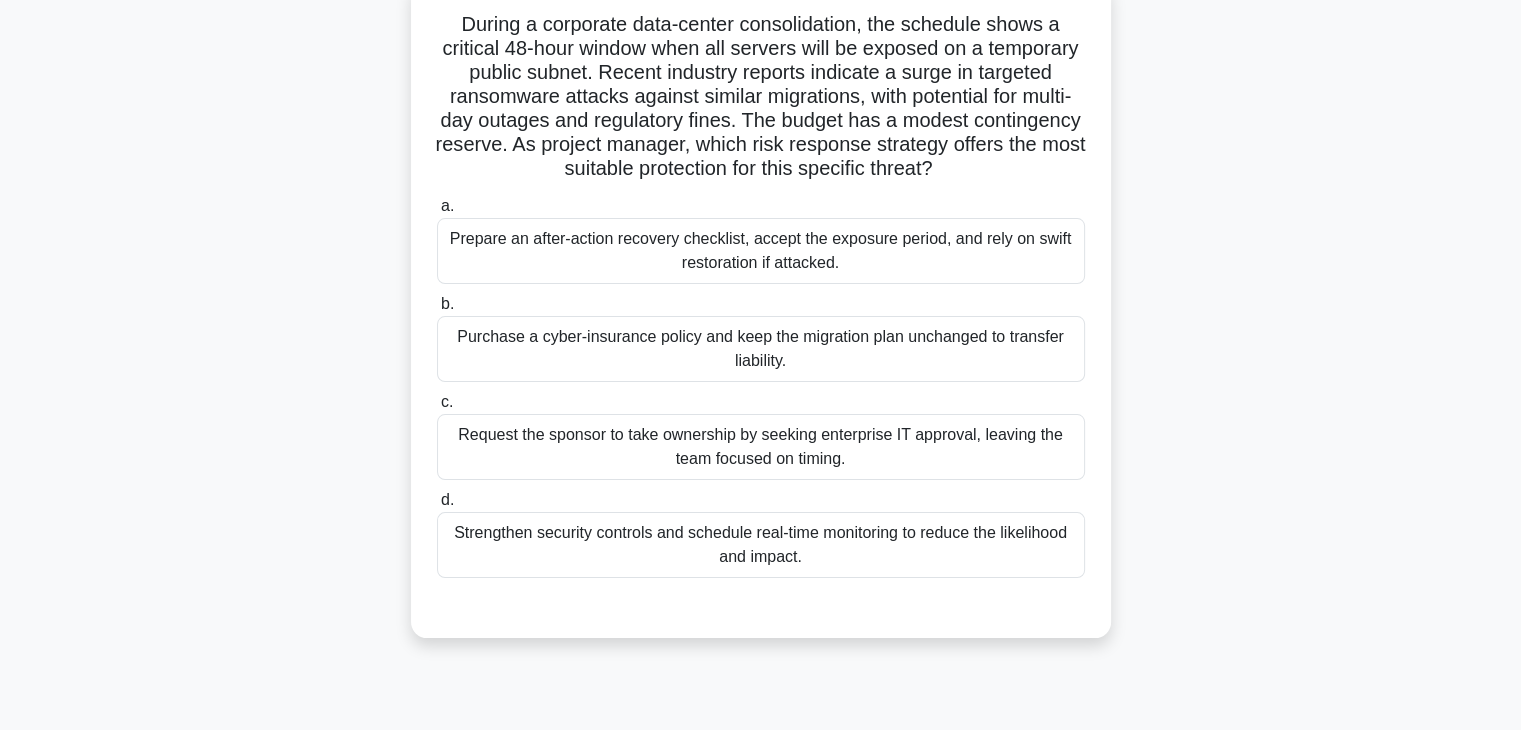 click on "Purchase a cyber-insurance policy and keep the migration plan unchanged to transfer liability." at bounding box center (761, 349) 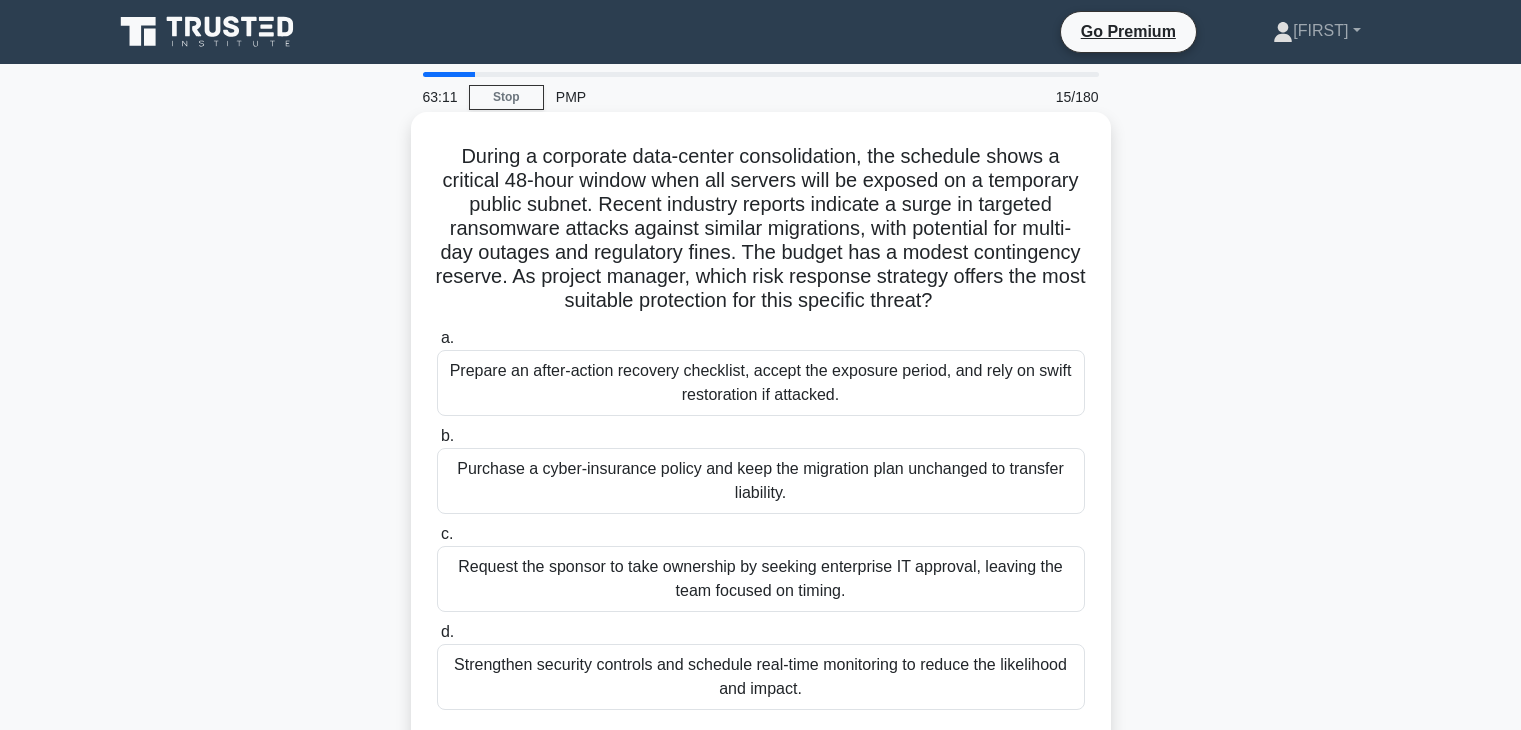 scroll, scrollTop: 132, scrollLeft: 0, axis: vertical 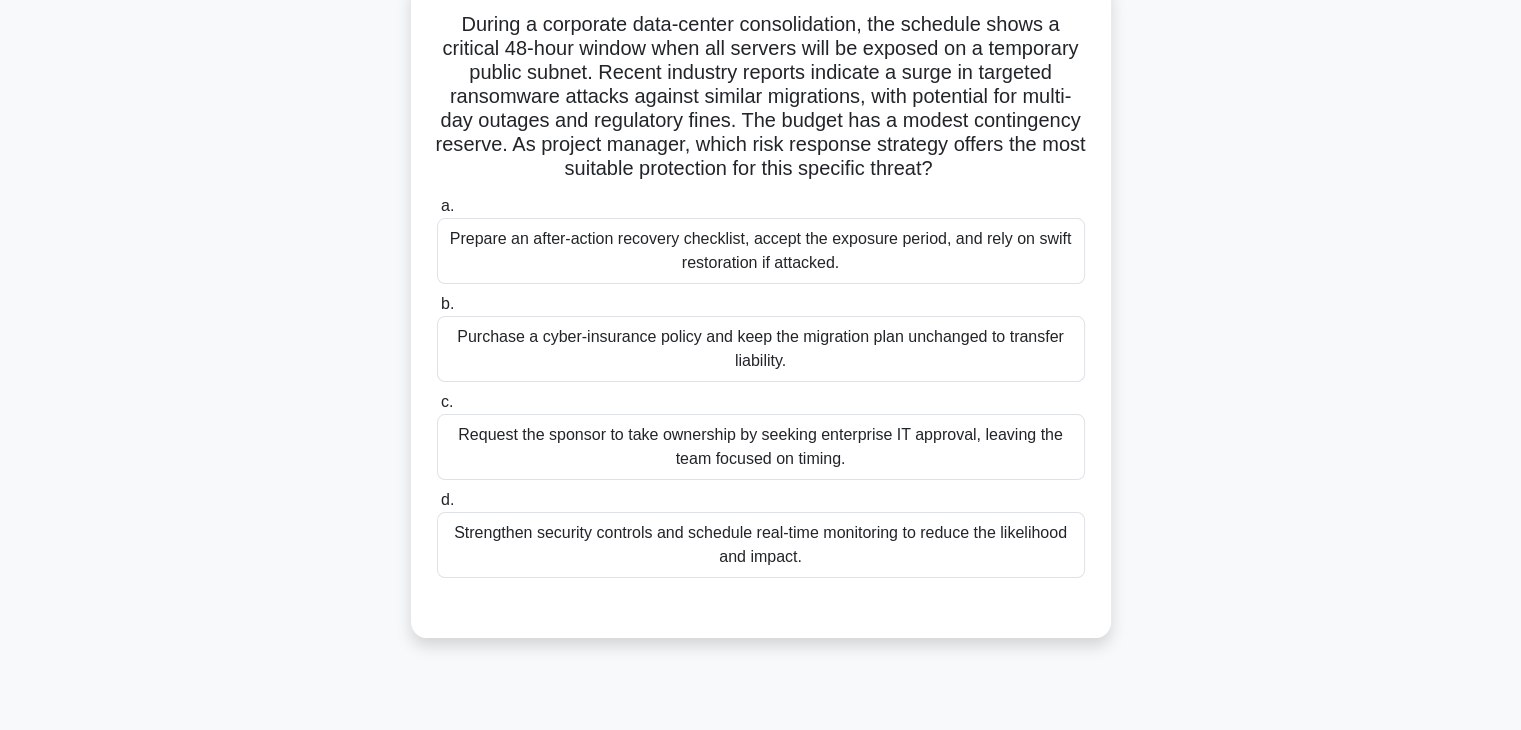 click on "Strengthen security controls and schedule real-time monitoring to reduce the likelihood and impact." at bounding box center (761, 545) 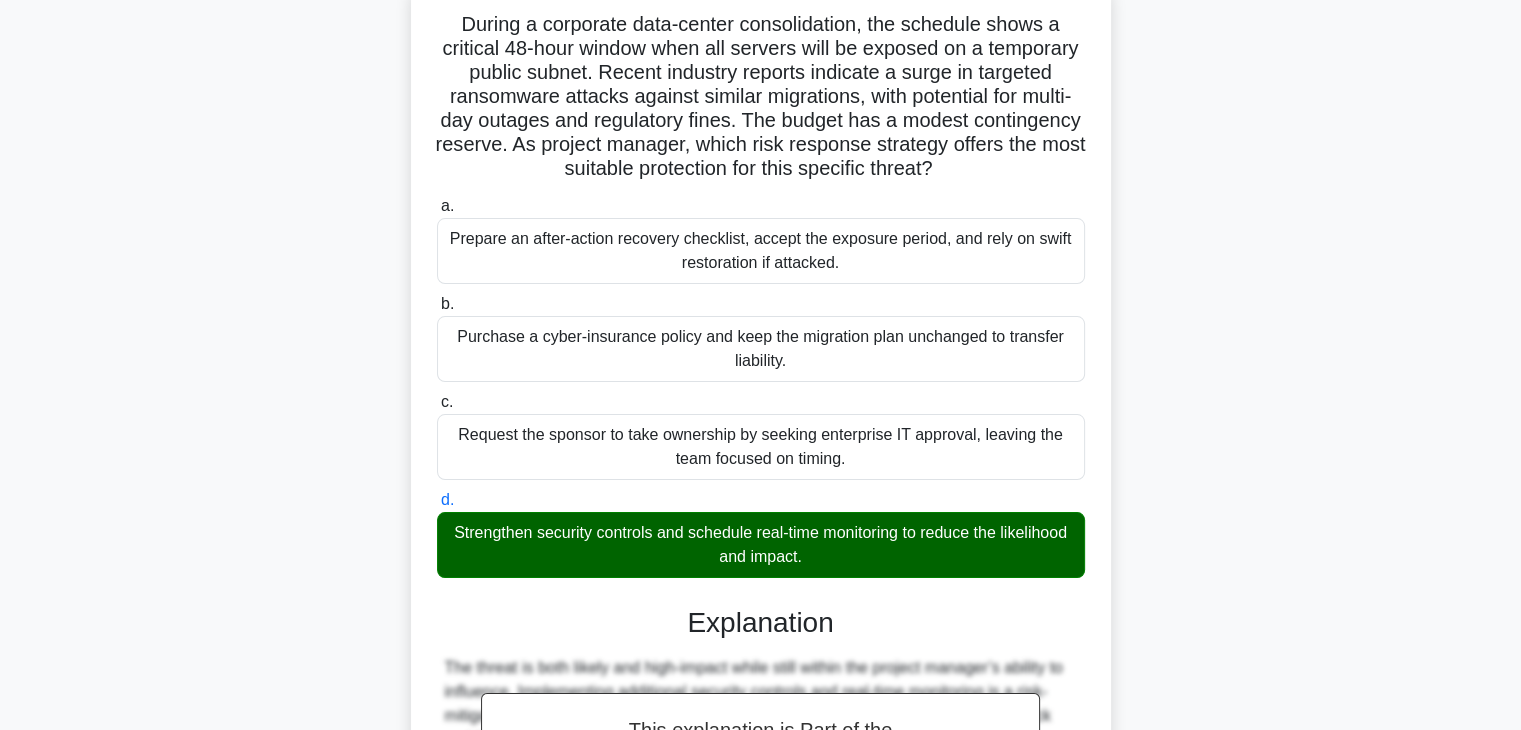 scroll, scrollTop: 502, scrollLeft: 0, axis: vertical 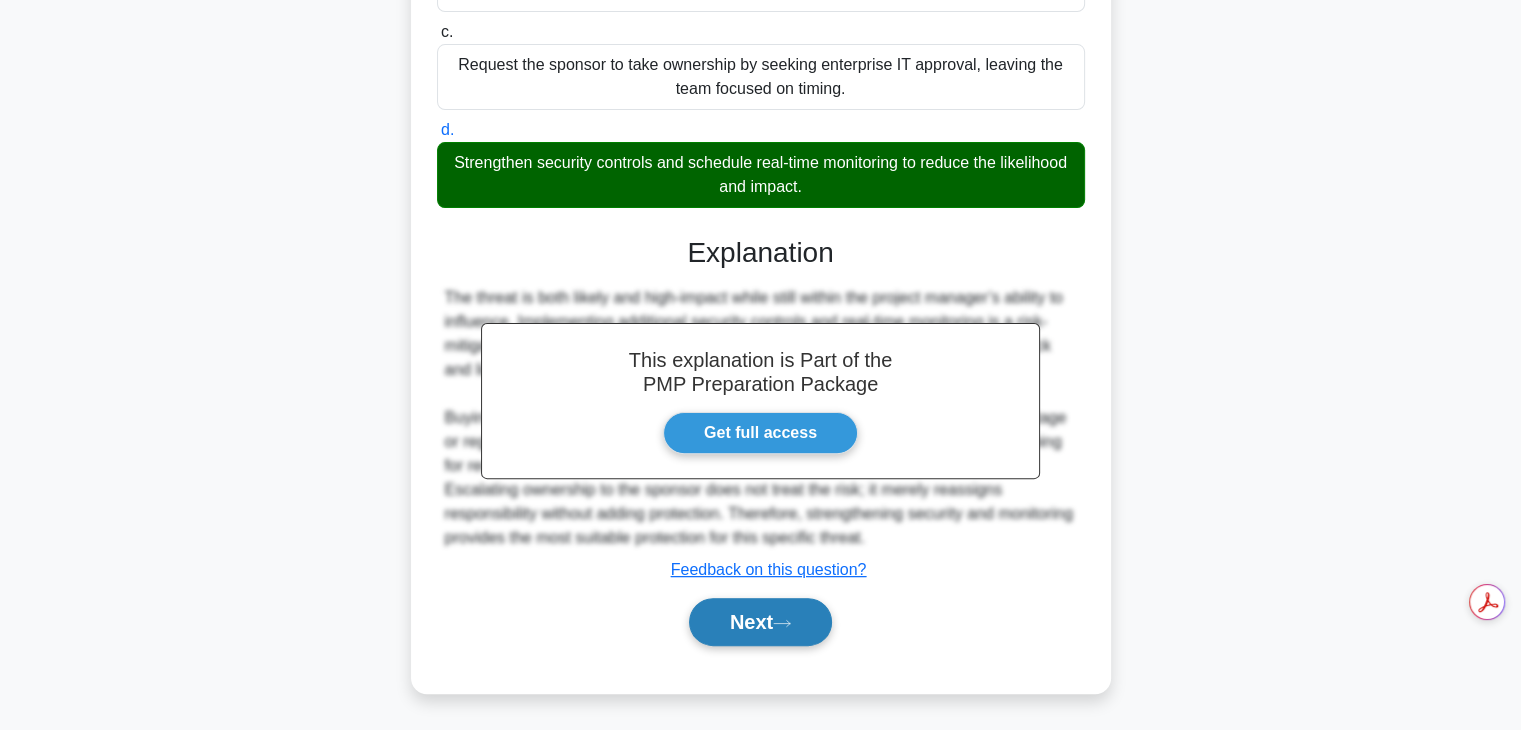 click on "Next" at bounding box center (760, 622) 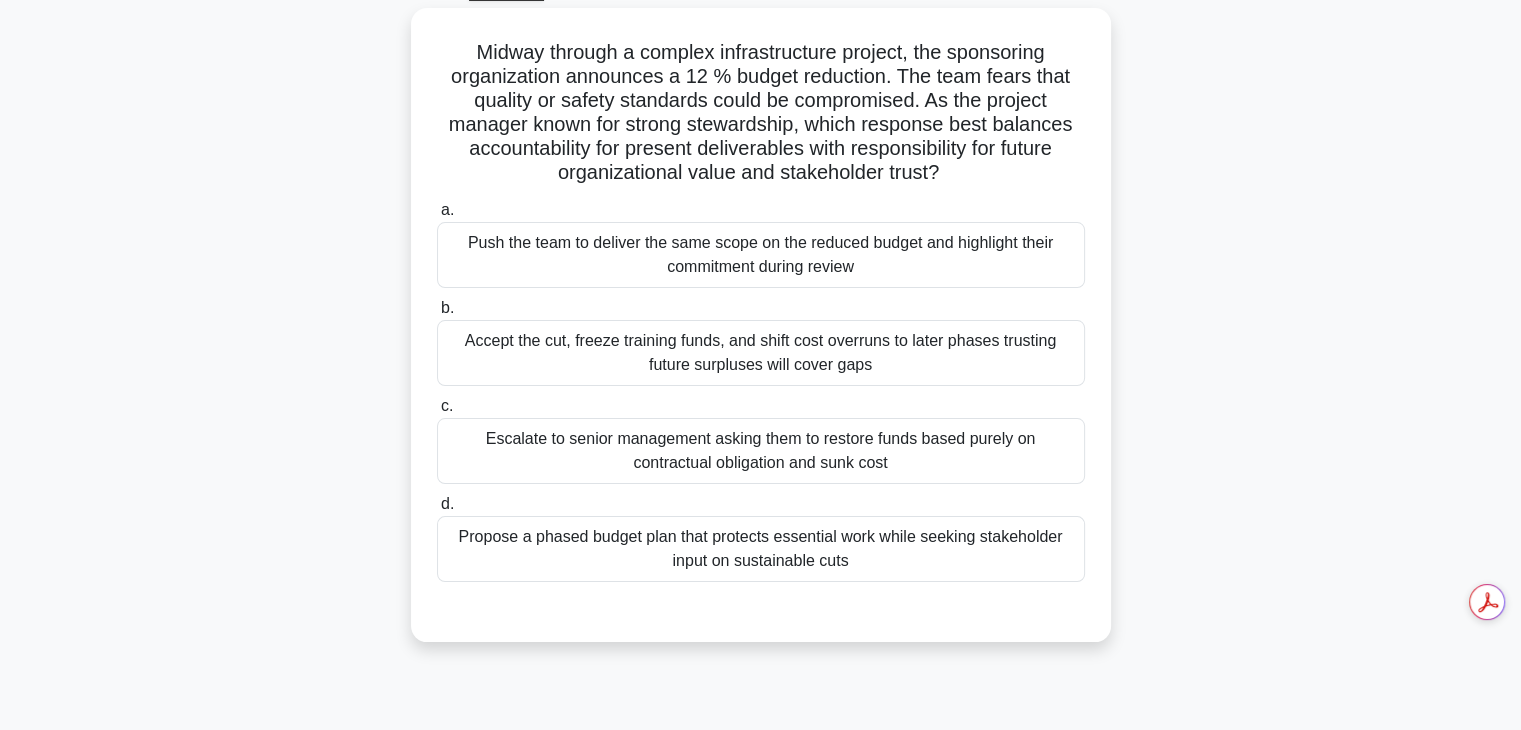 scroll, scrollTop: 110, scrollLeft: 0, axis: vertical 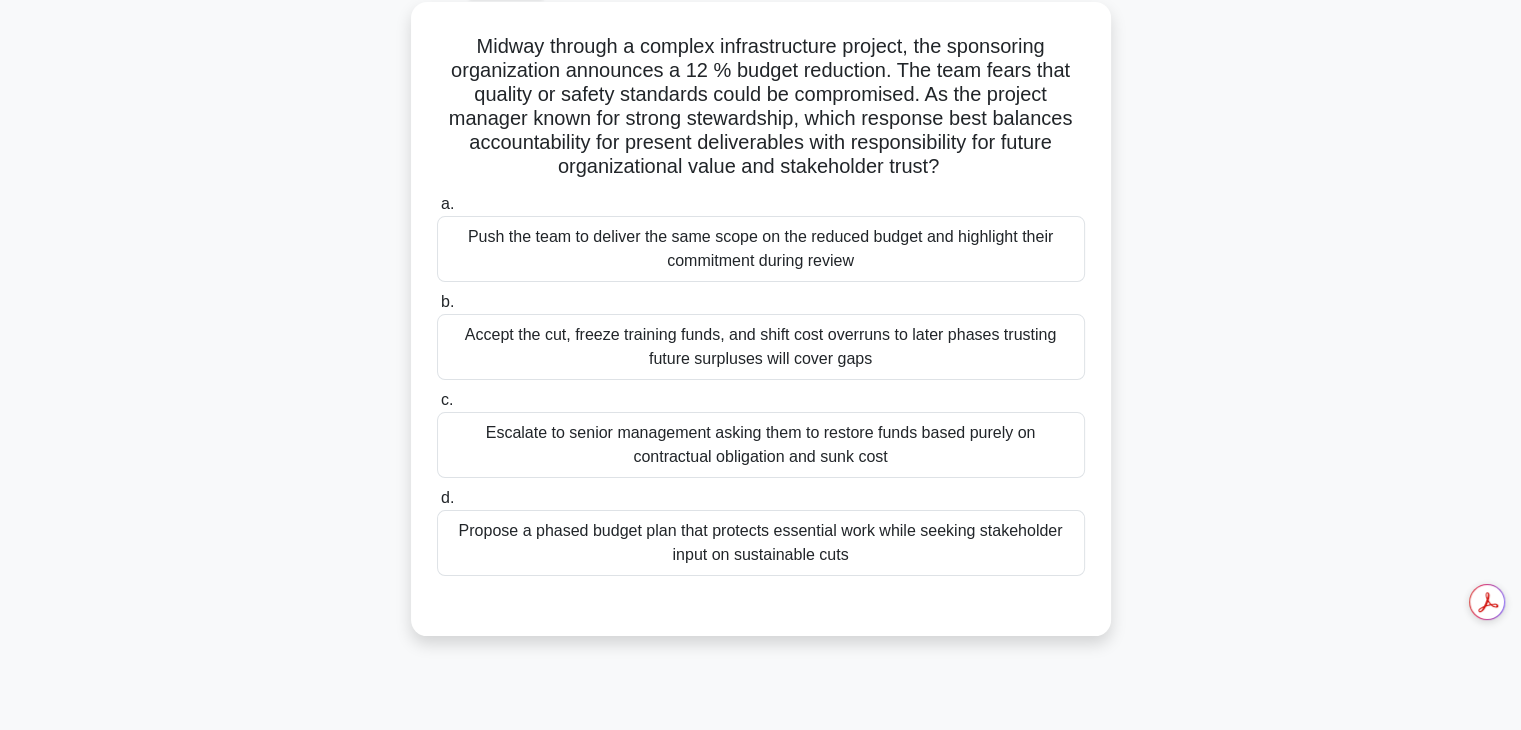 click on "Accept the cut, freeze training funds, and shift cost overruns to later phases trusting future surpluses will cover gaps" at bounding box center [761, 347] 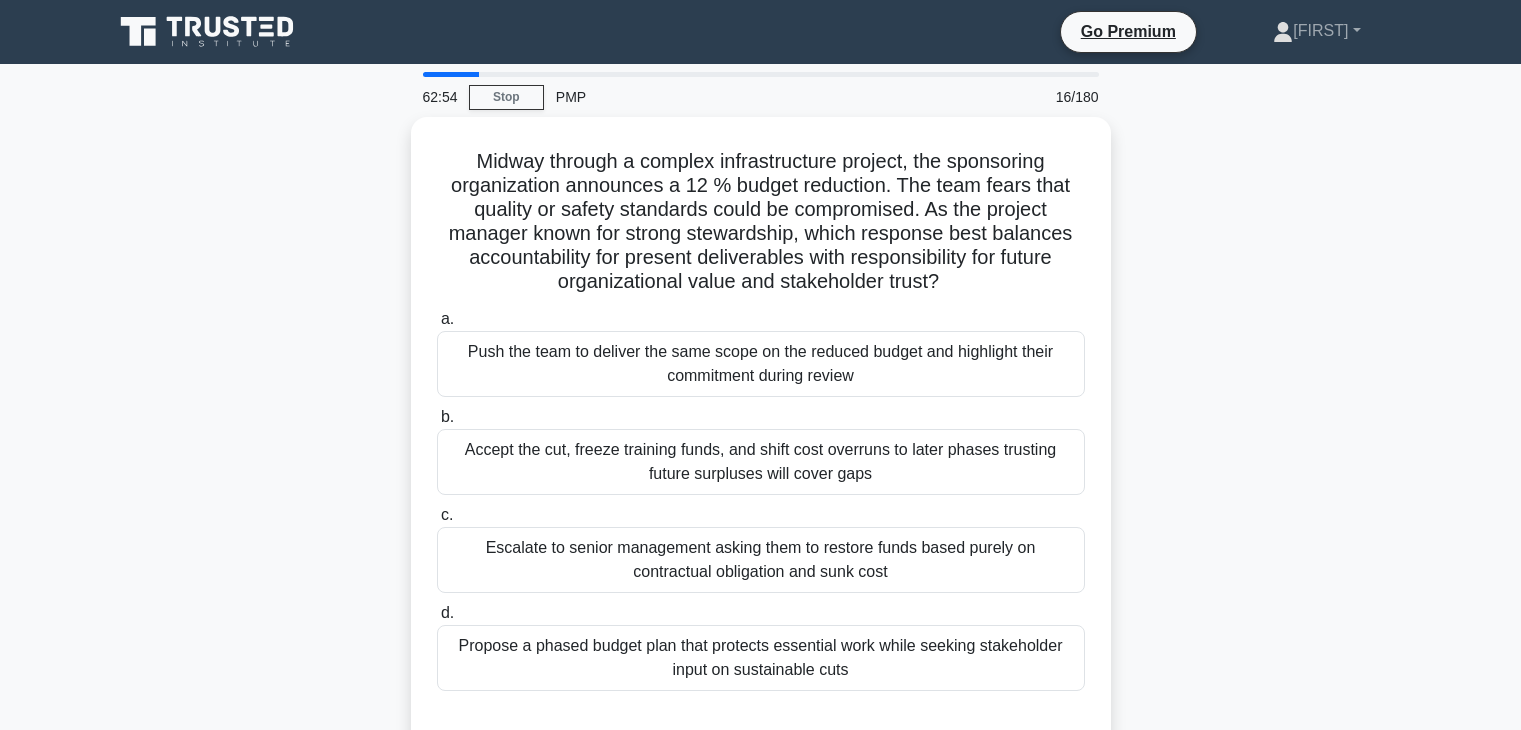 scroll, scrollTop: 110, scrollLeft: 0, axis: vertical 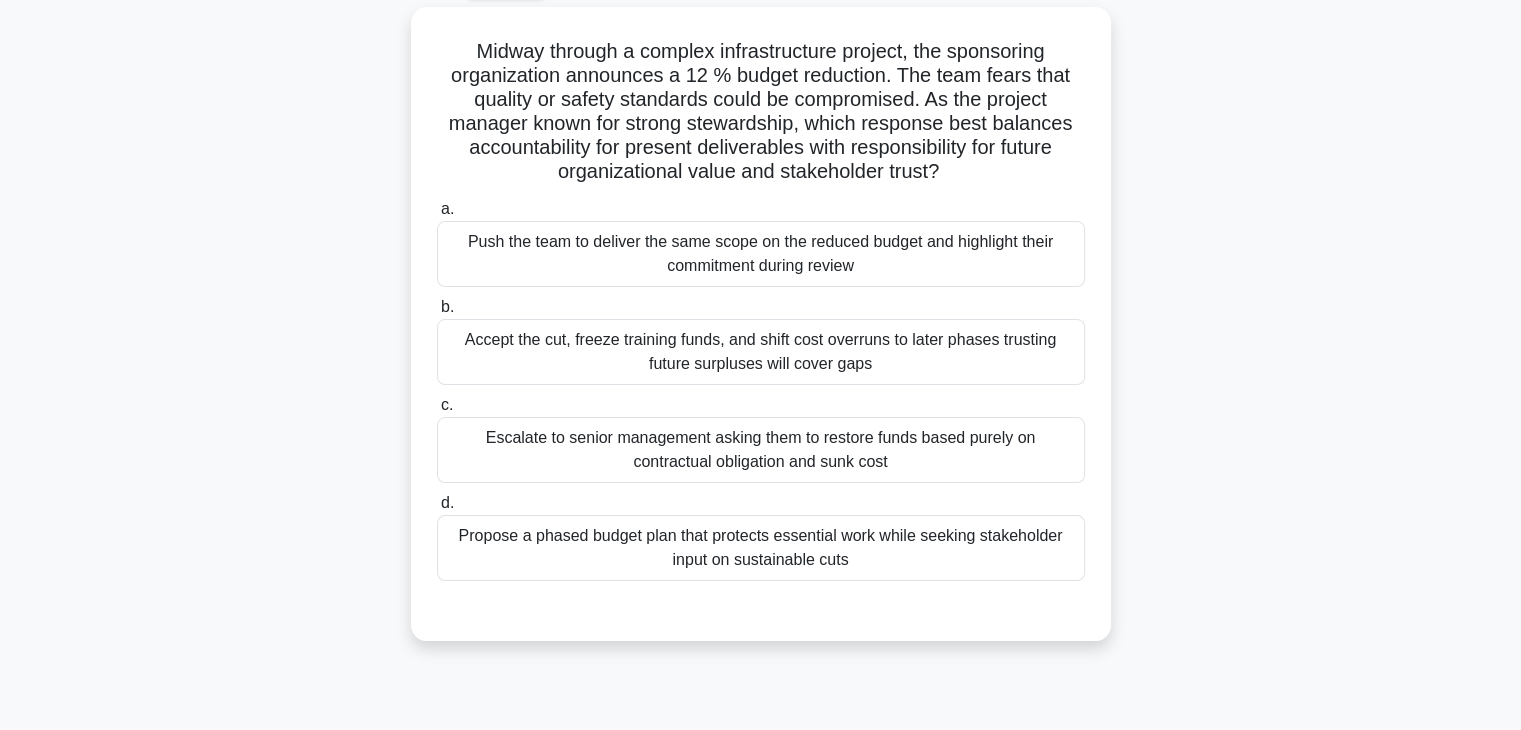 click on "Propose a phased budget plan that protects essential work while seeking stakeholder input on sustainable cuts" at bounding box center (761, 548) 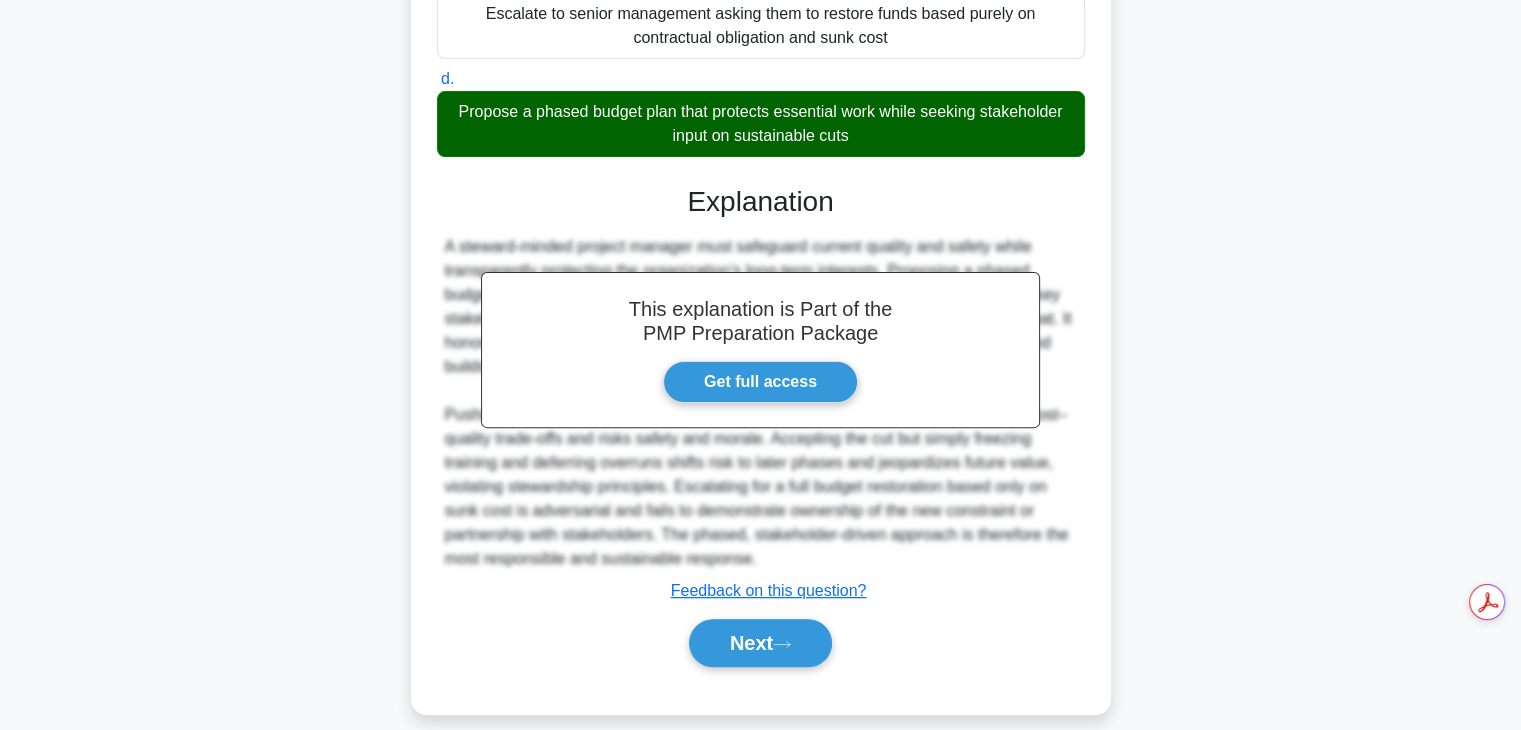 scroll, scrollTop: 550, scrollLeft: 0, axis: vertical 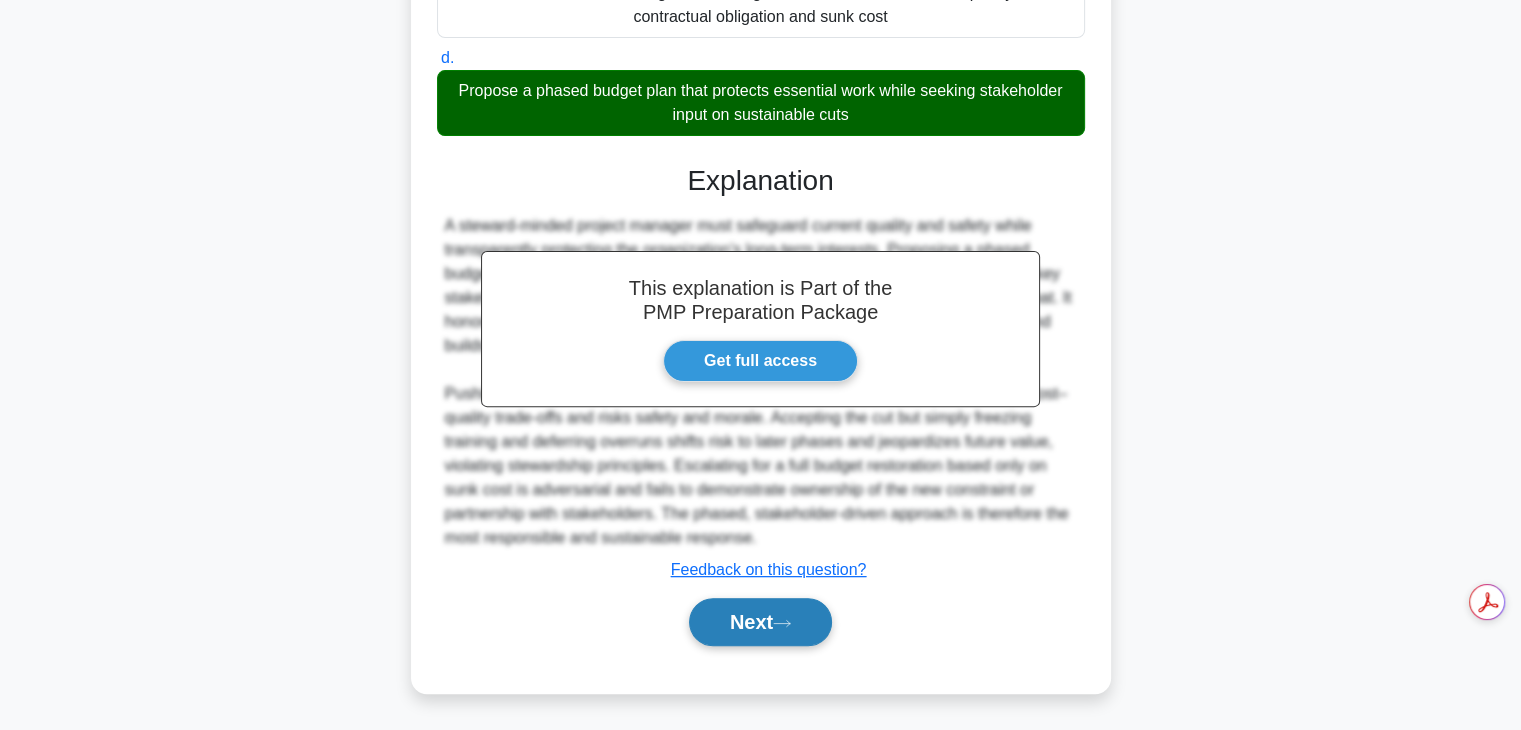 click on "Next" at bounding box center [760, 622] 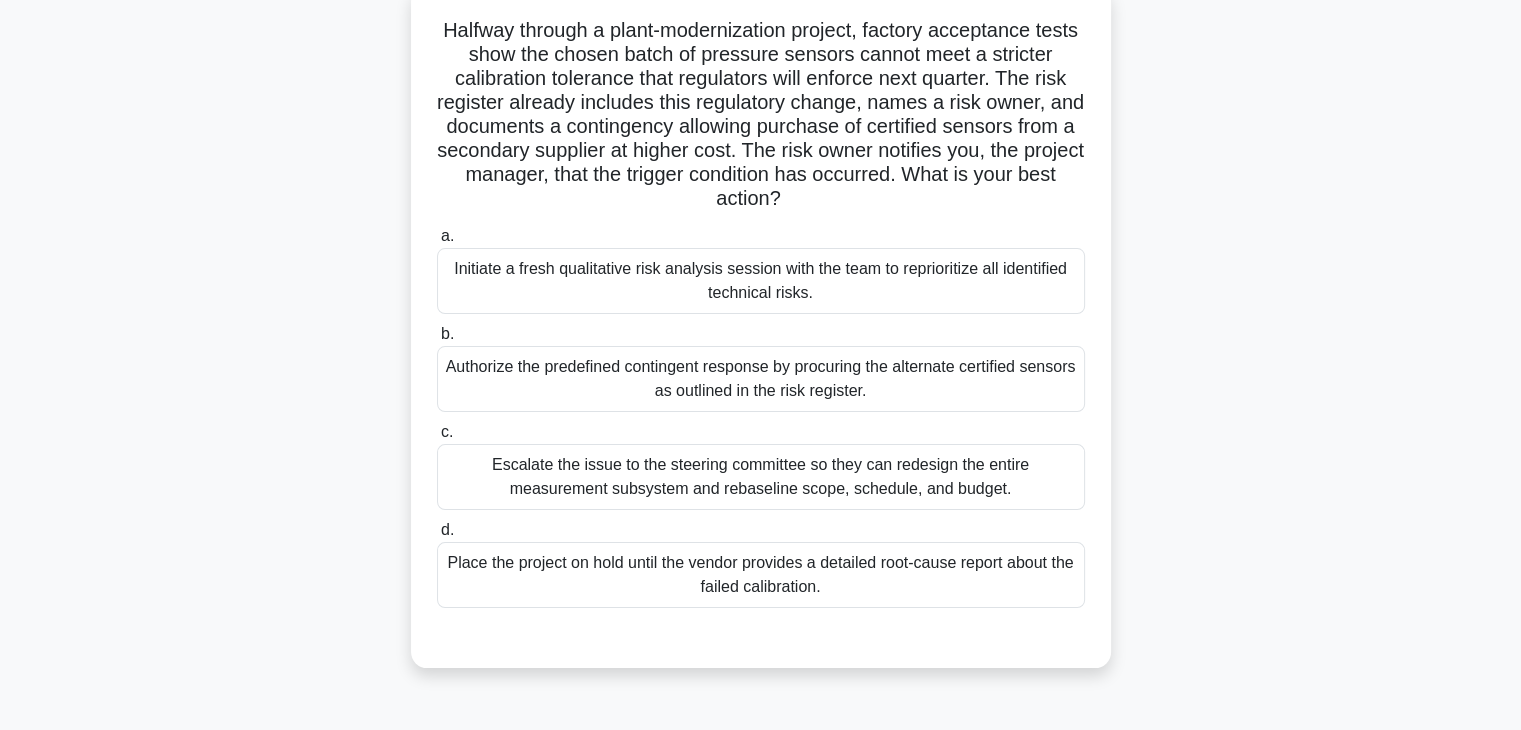 scroll, scrollTop: 133, scrollLeft: 0, axis: vertical 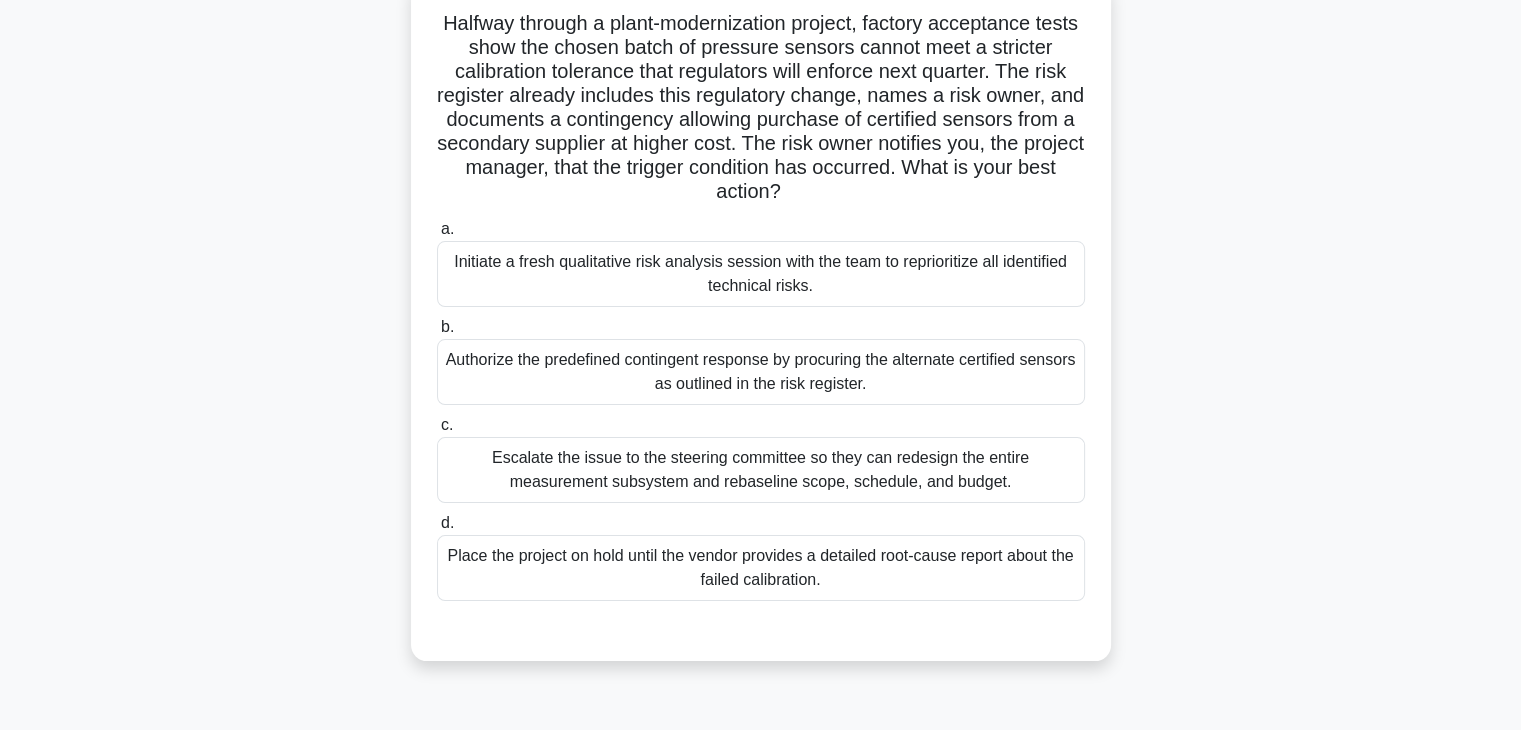 click on "Initiate a fresh qualitative risk analysis session with the team to reprioritize all identified technical risks." at bounding box center (761, 274) 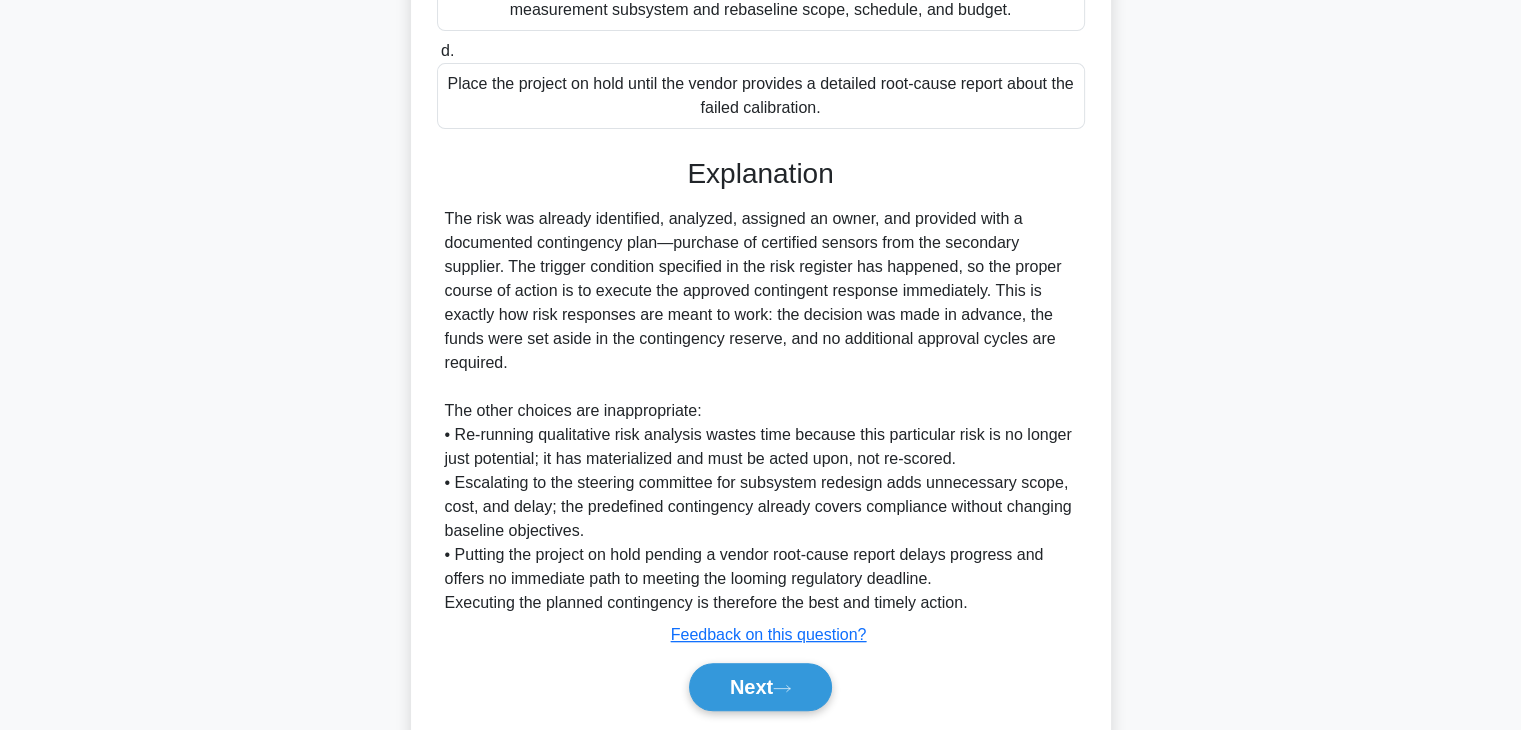 scroll, scrollTop: 672, scrollLeft: 0, axis: vertical 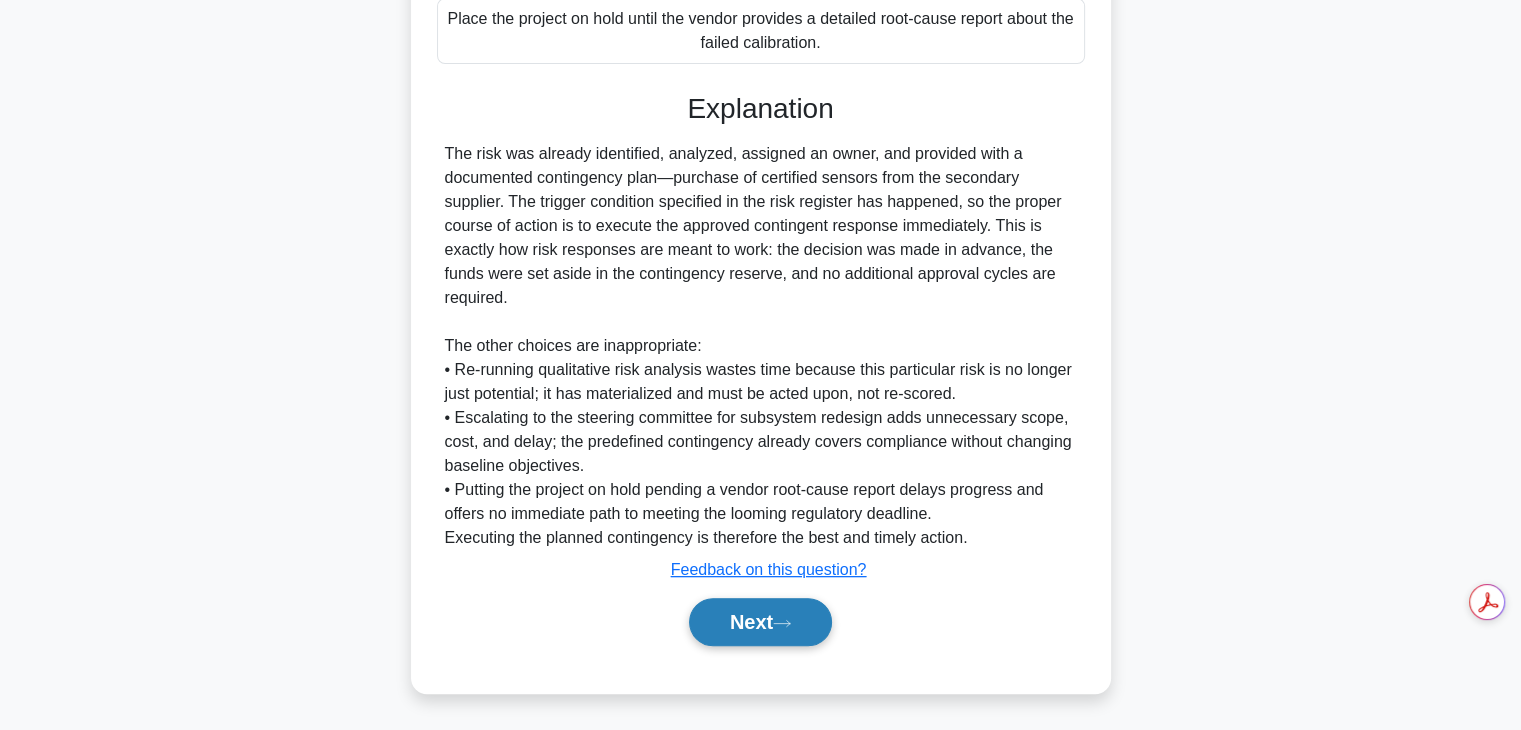 click on "Next" at bounding box center (760, 622) 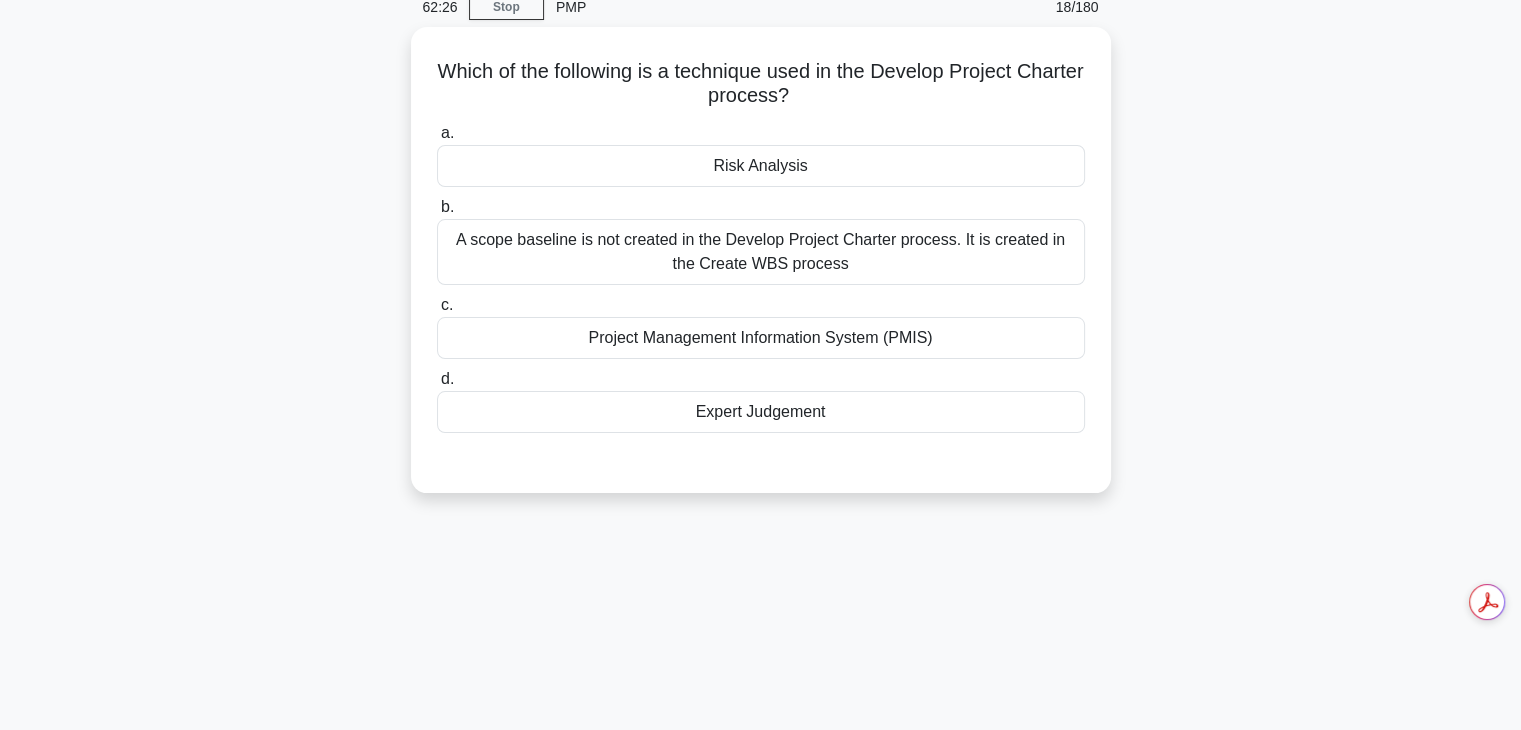scroll, scrollTop: 91, scrollLeft: 0, axis: vertical 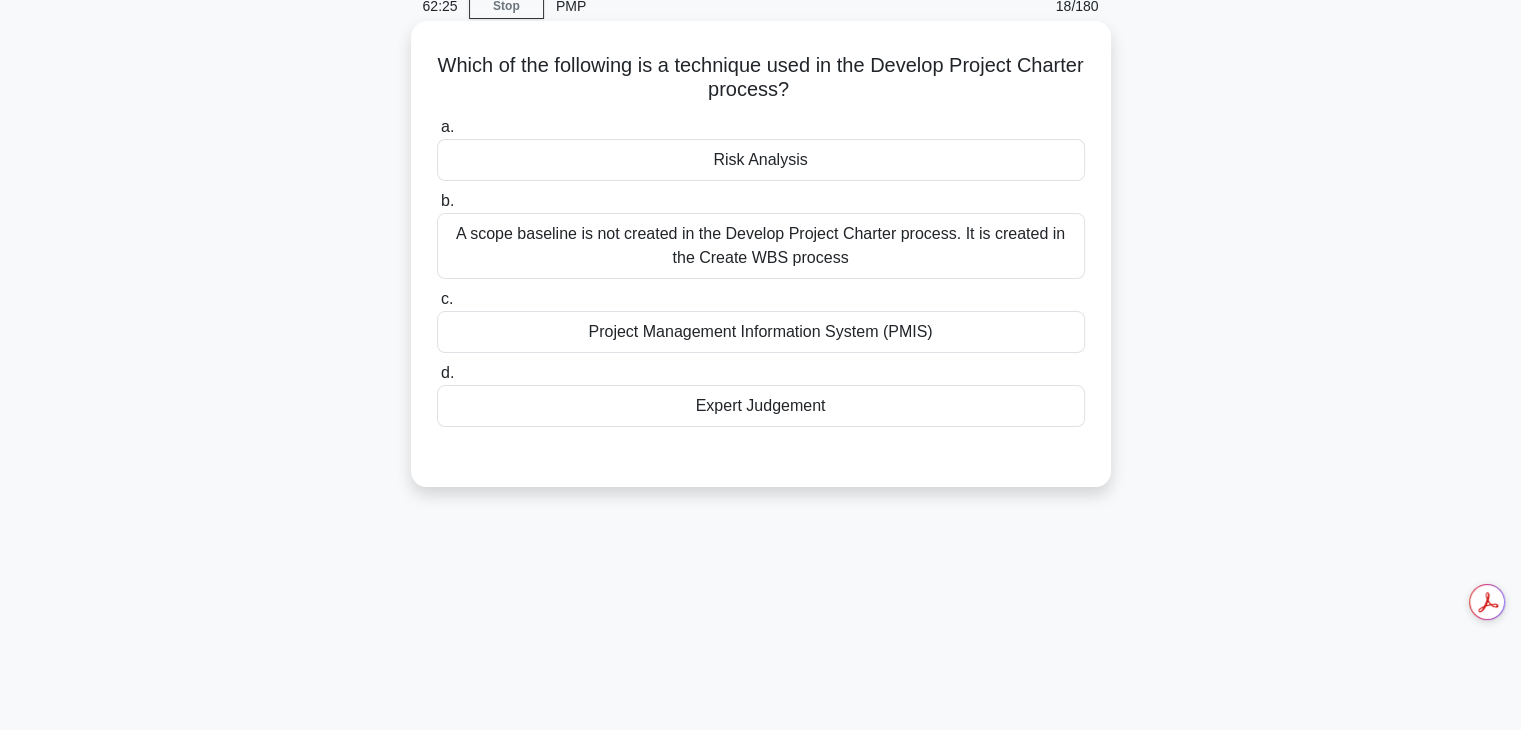 click on "A scope baseline is not created in the Develop Project Charter process. It is created in the Create WBS process" at bounding box center [761, 246] 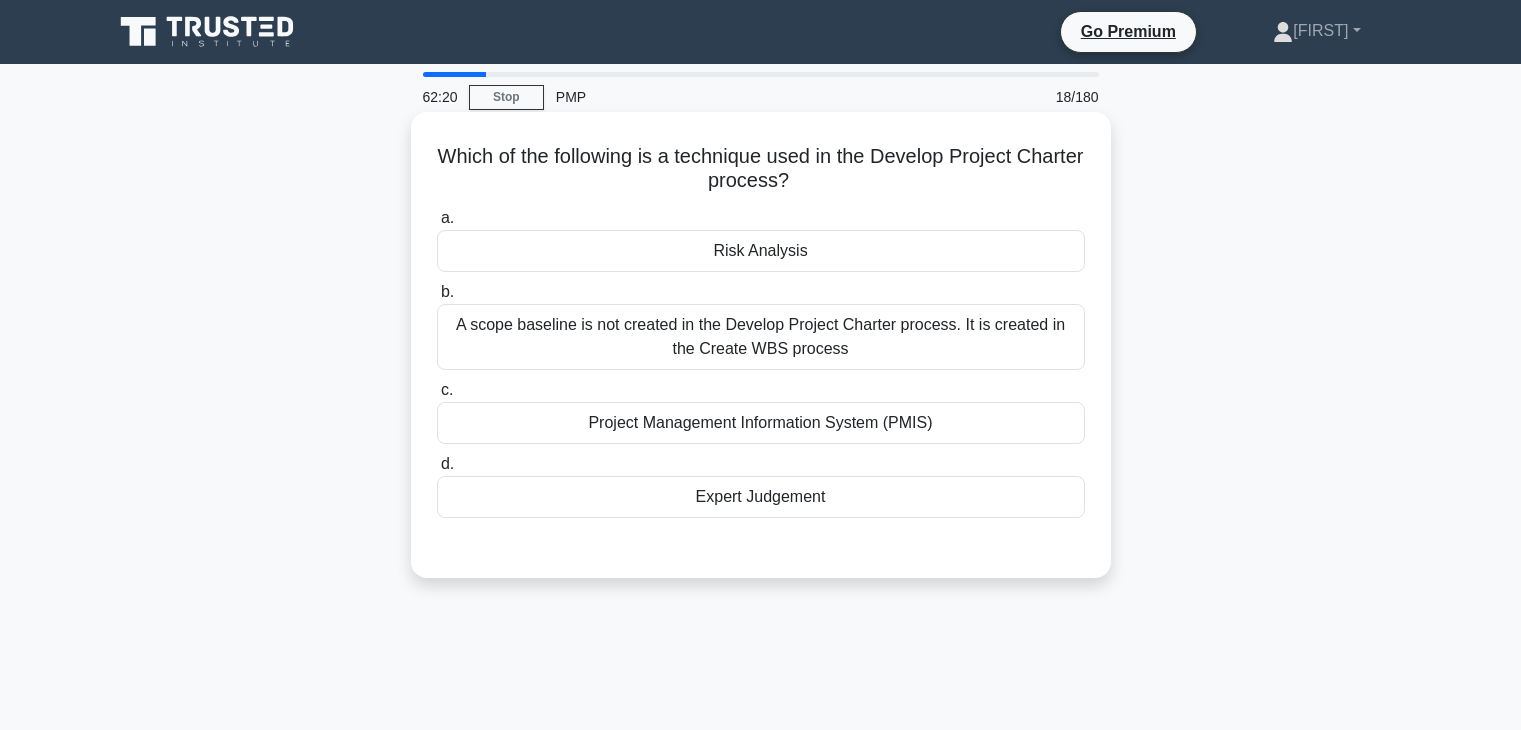 scroll, scrollTop: 91, scrollLeft: 0, axis: vertical 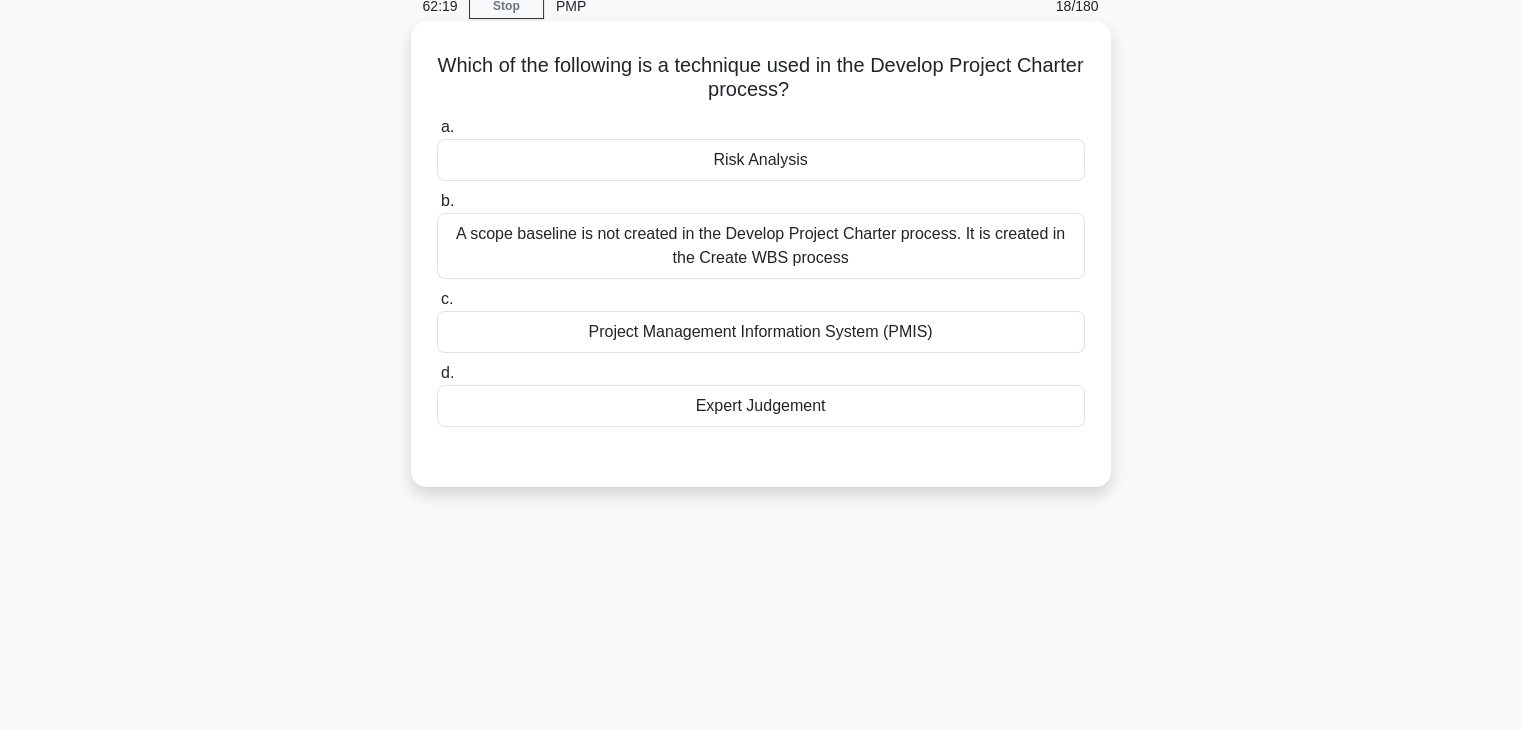 click on "Expert Judgement" at bounding box center [761, 406] 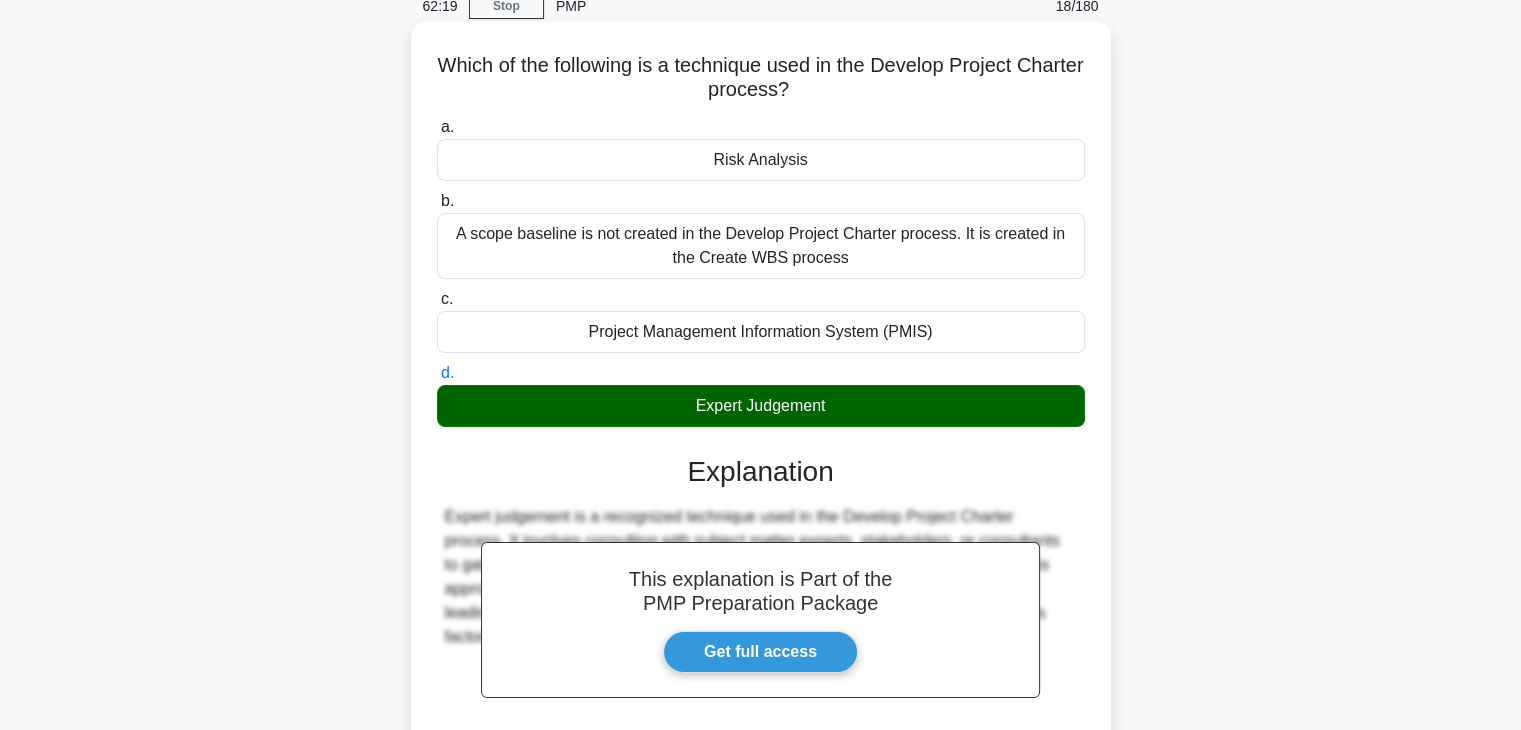 scroll, scrollTop: 351, scrollLeft: 0, axis: vertical 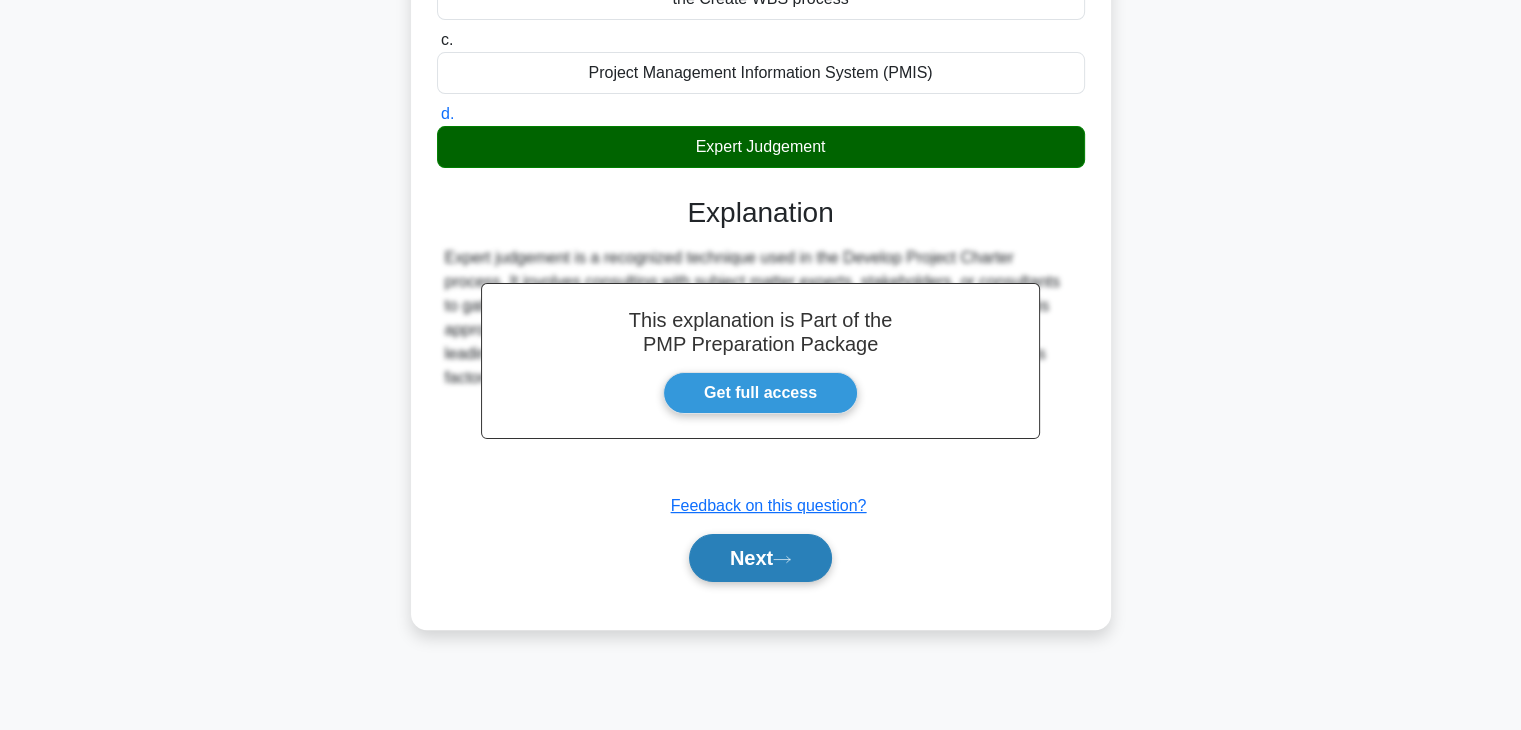 click on "Next" at bounding box center (760, 558) 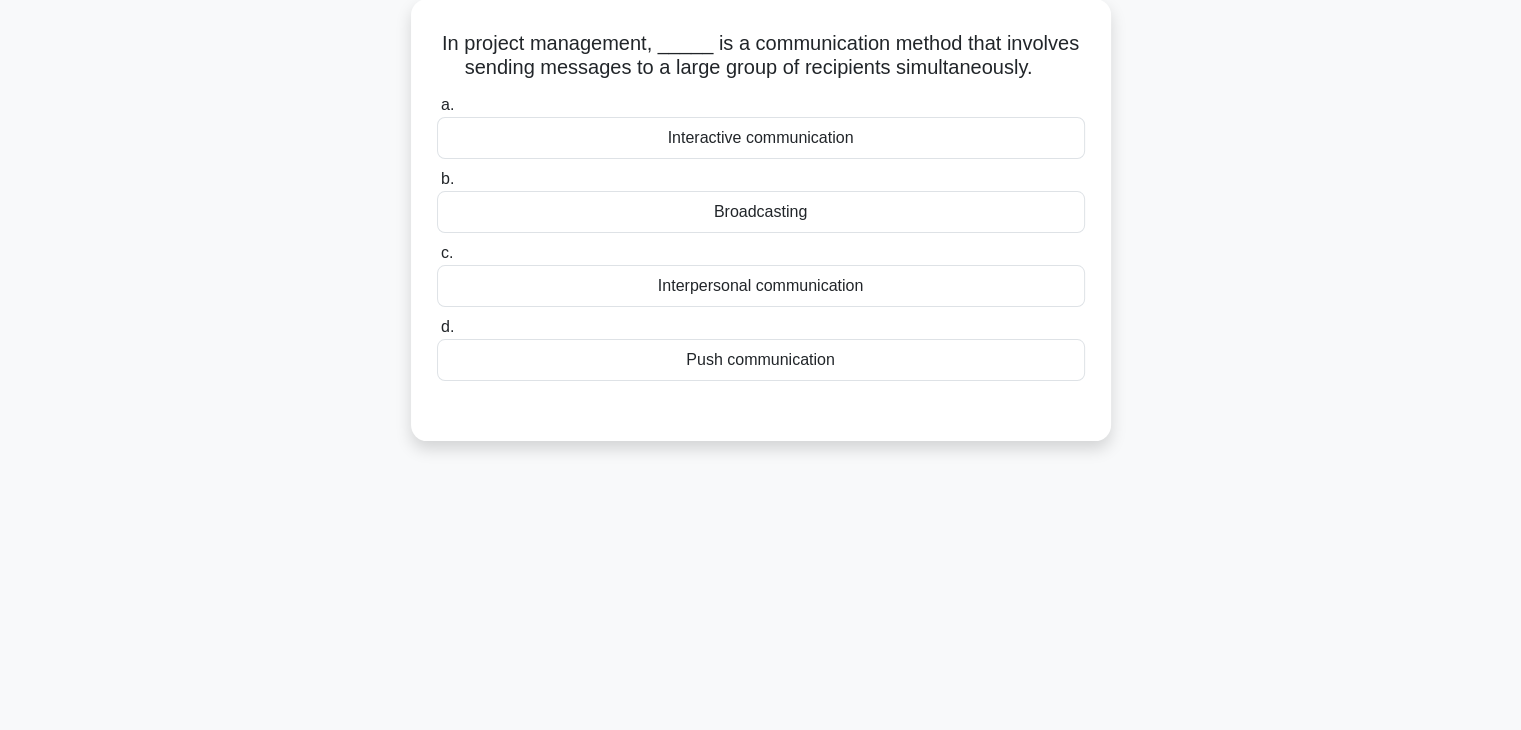scroll, scrollTop: 119, scrollLeft: 0, axis: vertical 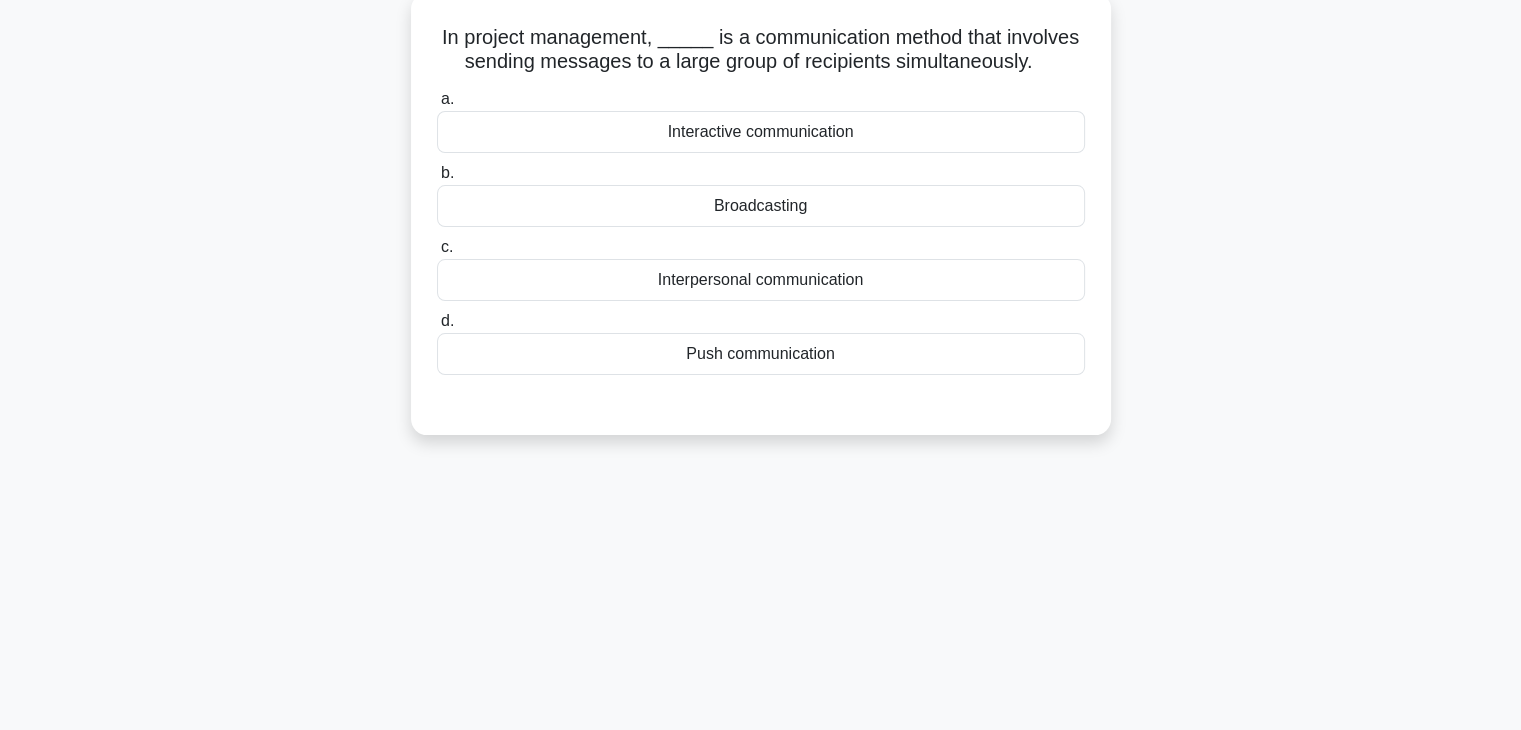 click on "Broadcasting" at bounding box center (761, 206) 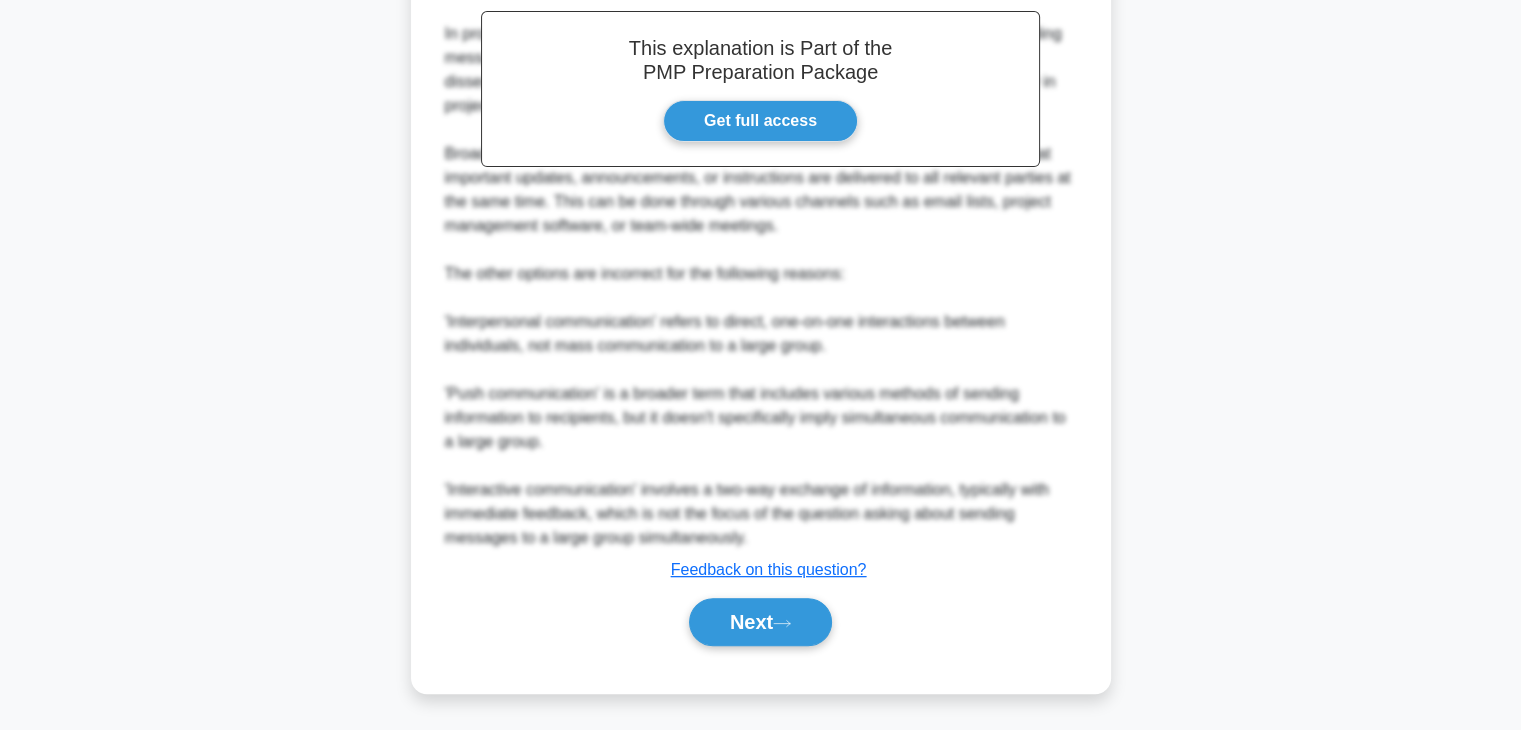 scroll, scrollTop: 597, scrollLeft: 0, axis: vertical 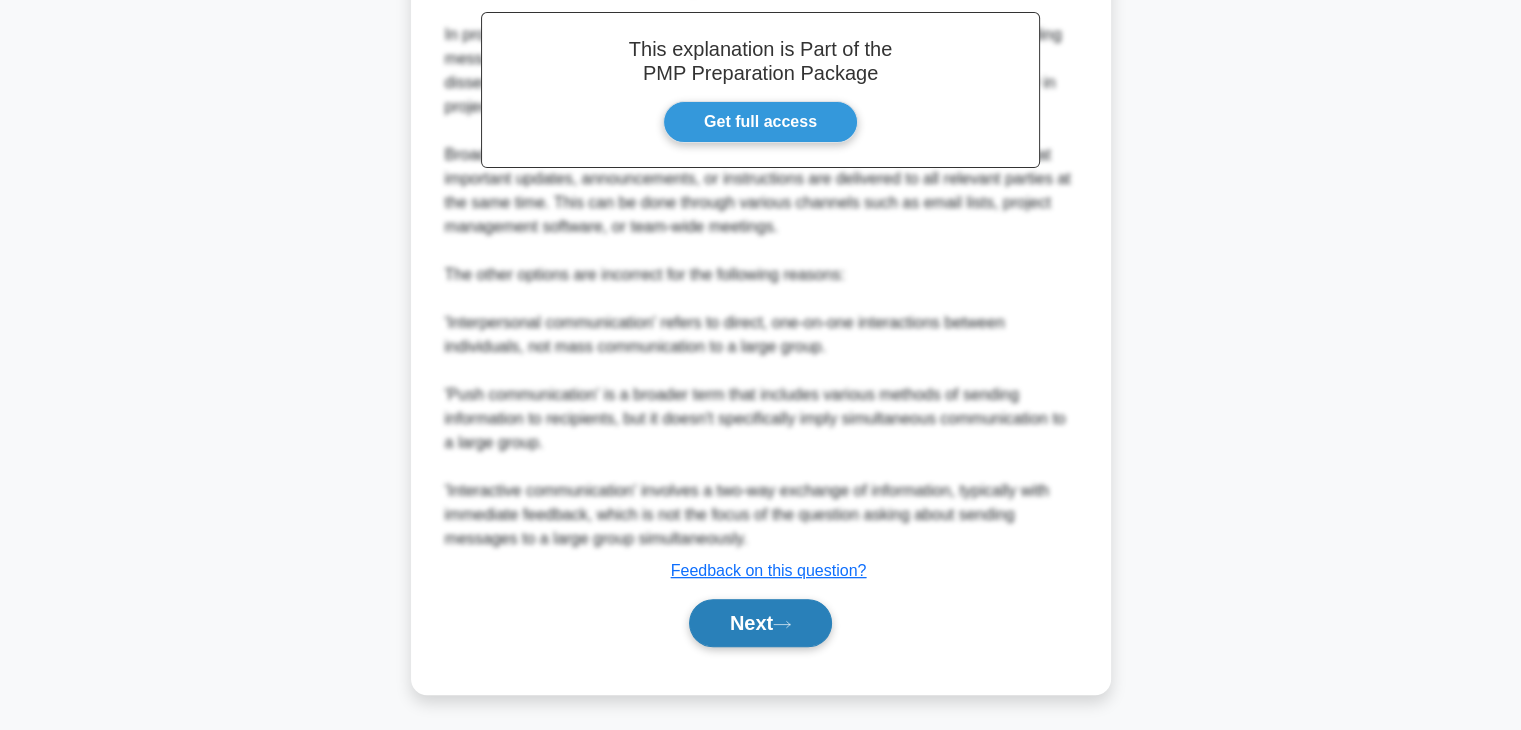 click on "Next" at bounding box center [760, 623] 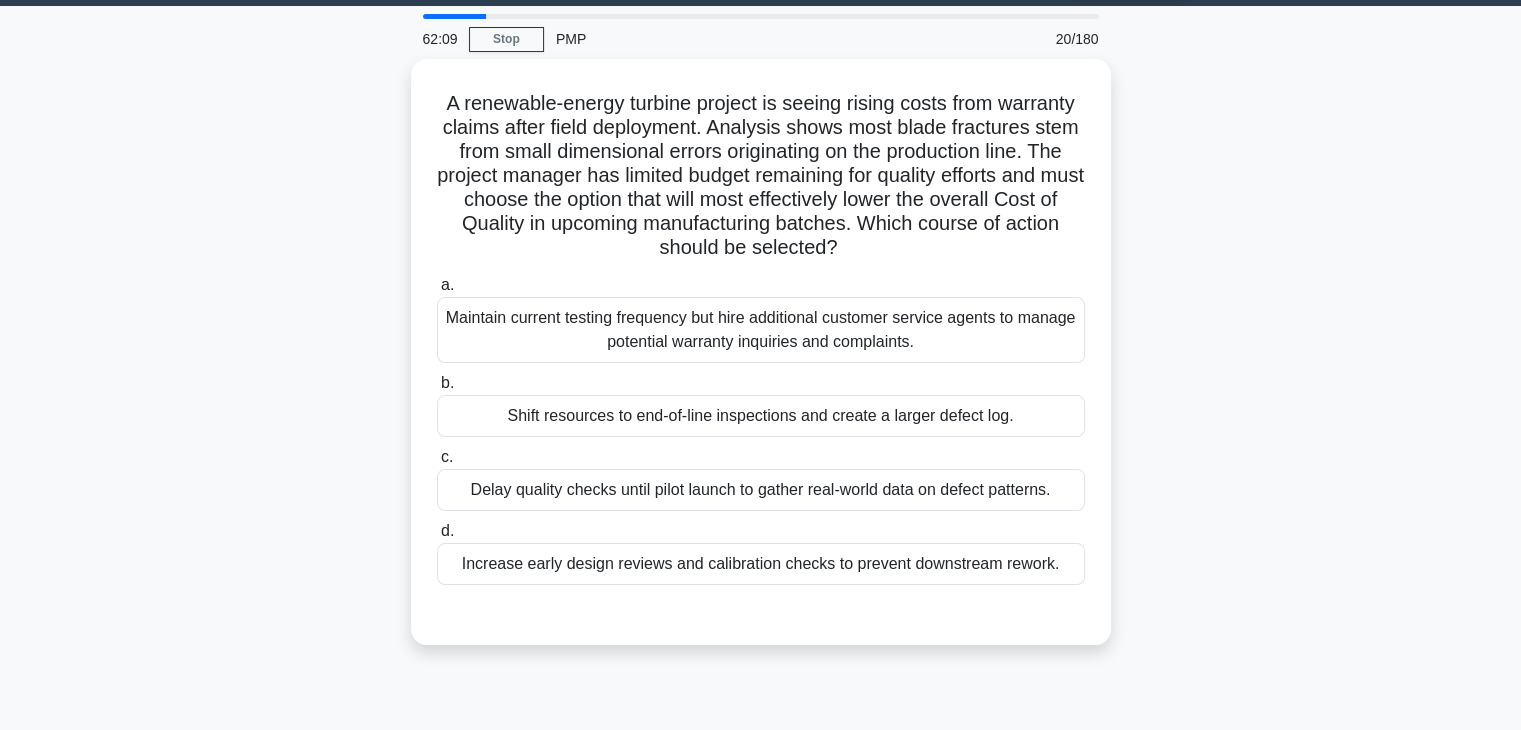 scroll, scrollTop: 111, scrollLeft: 0, axis: vertical 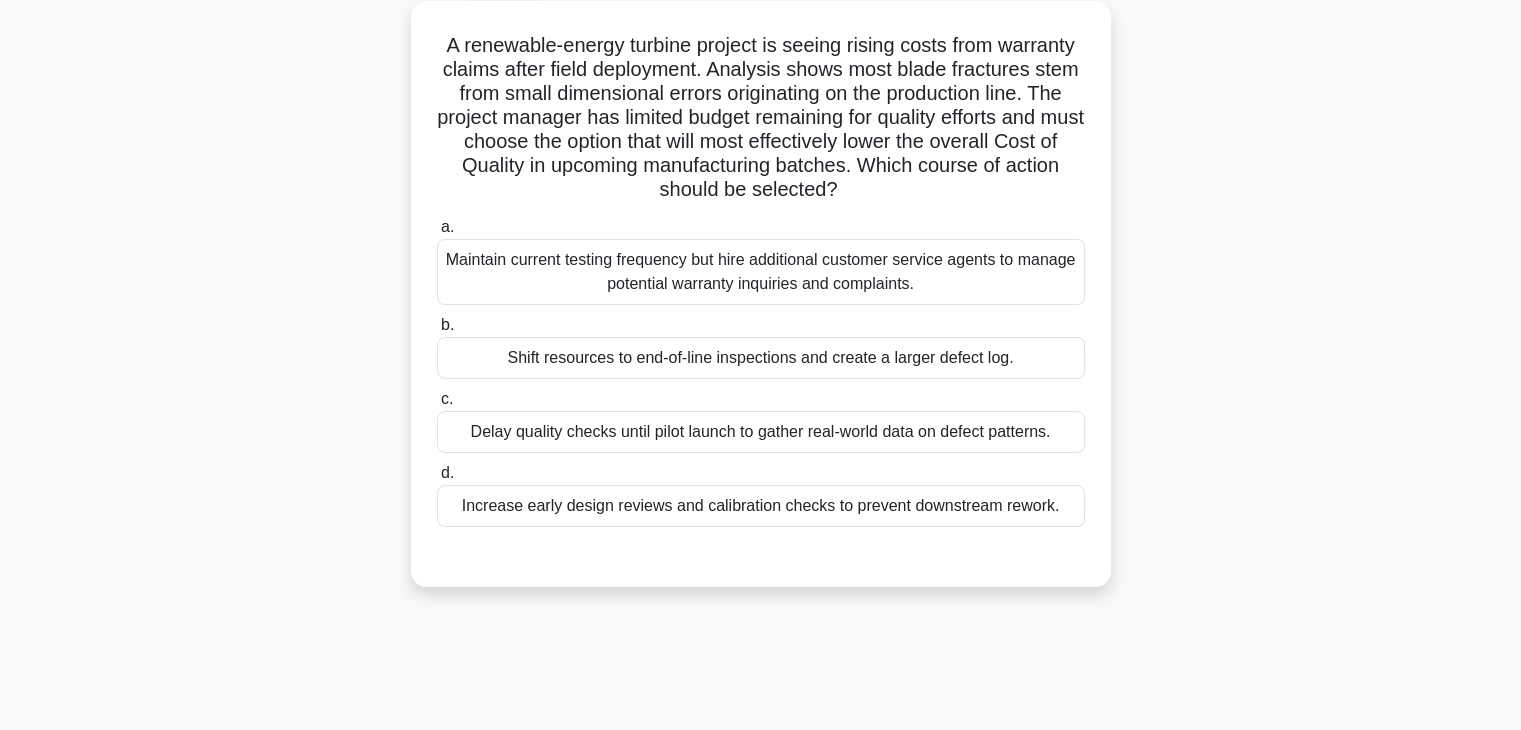 click on "Maintain current testing frequency but hire additional customer service agents to manage potential warranty inquiries and complaints." at bounding box center (761, 272) 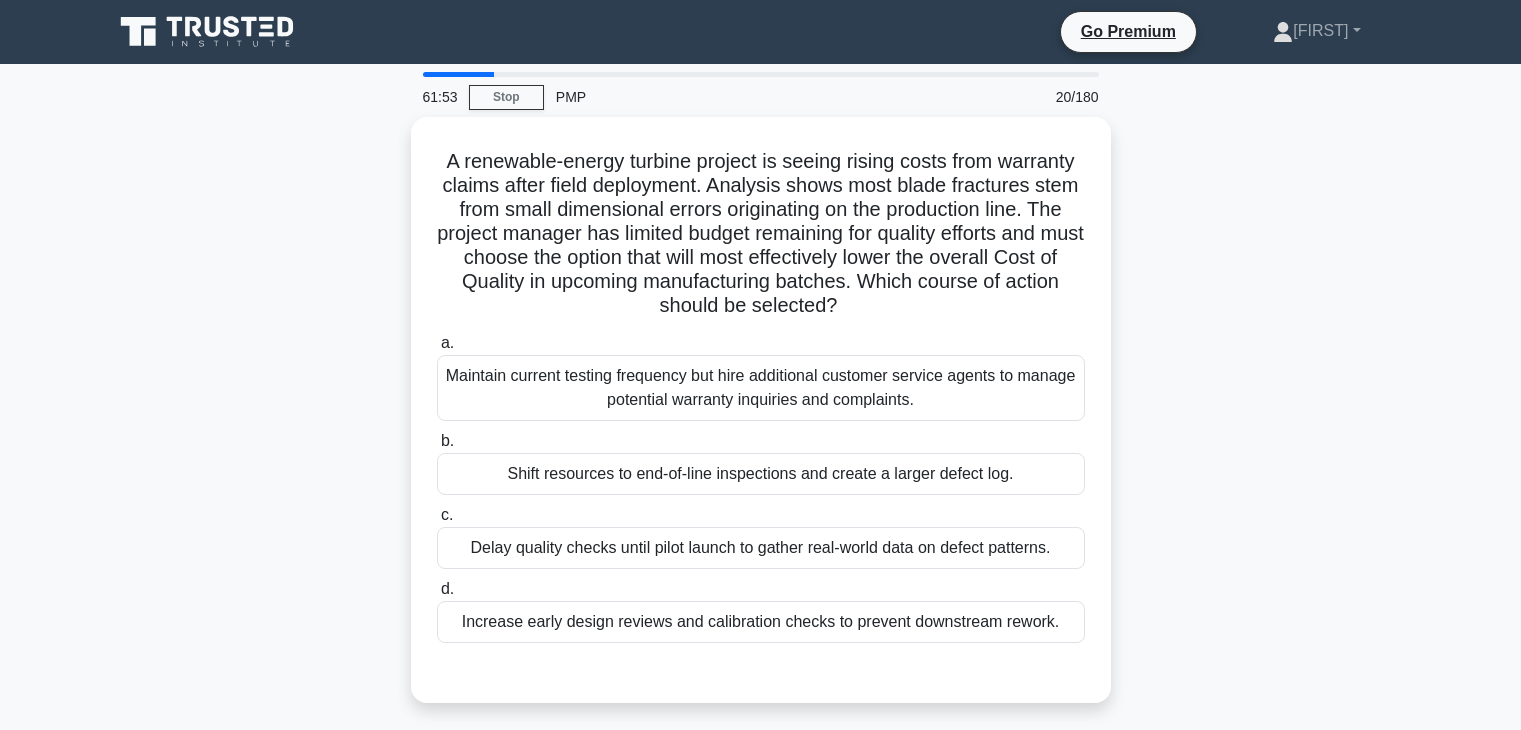 scroll, scrollTop: 111, scrollLeft: 0, axis: vertical 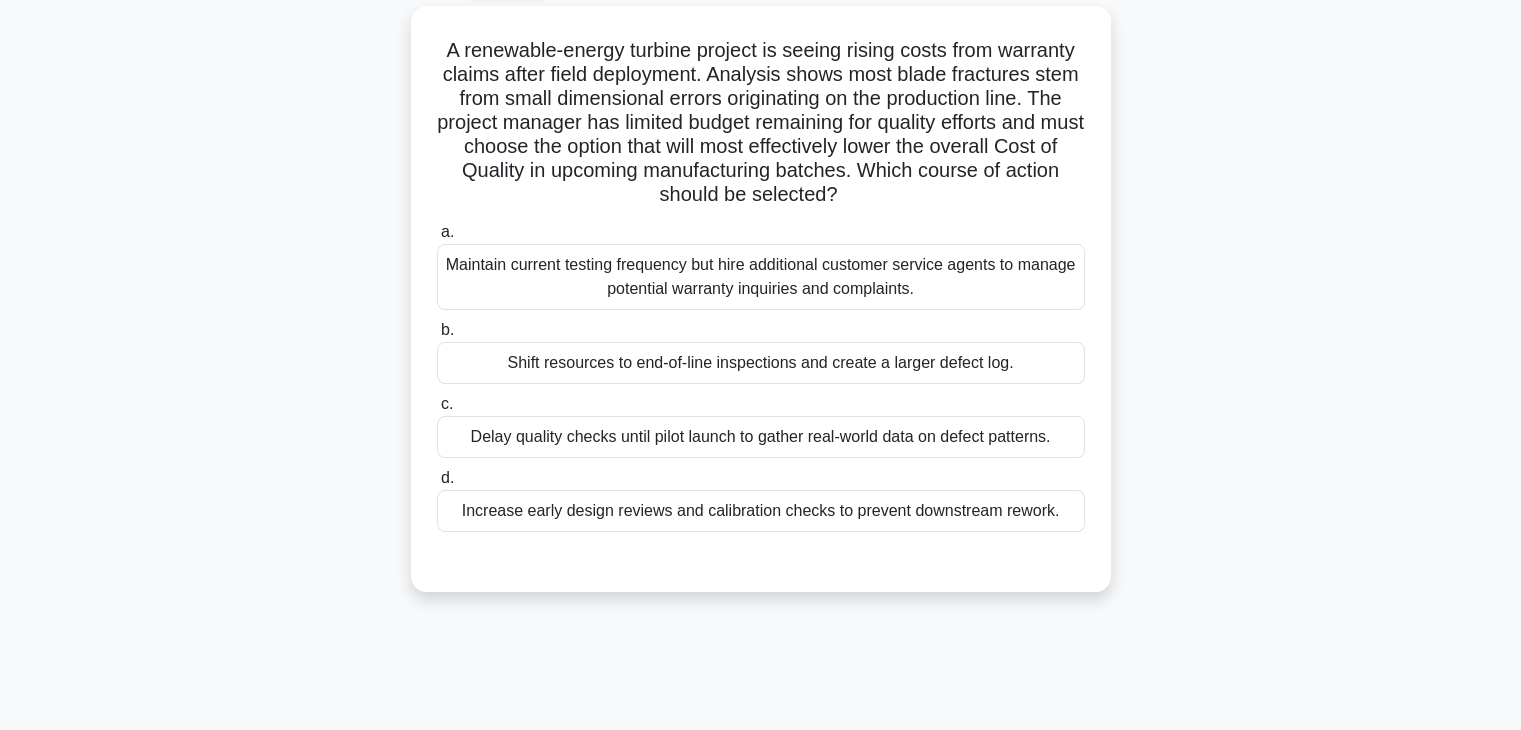 click on "Increase early design reviews and calibration checks to prevent downstream rework." at bounding box center (761, 511) 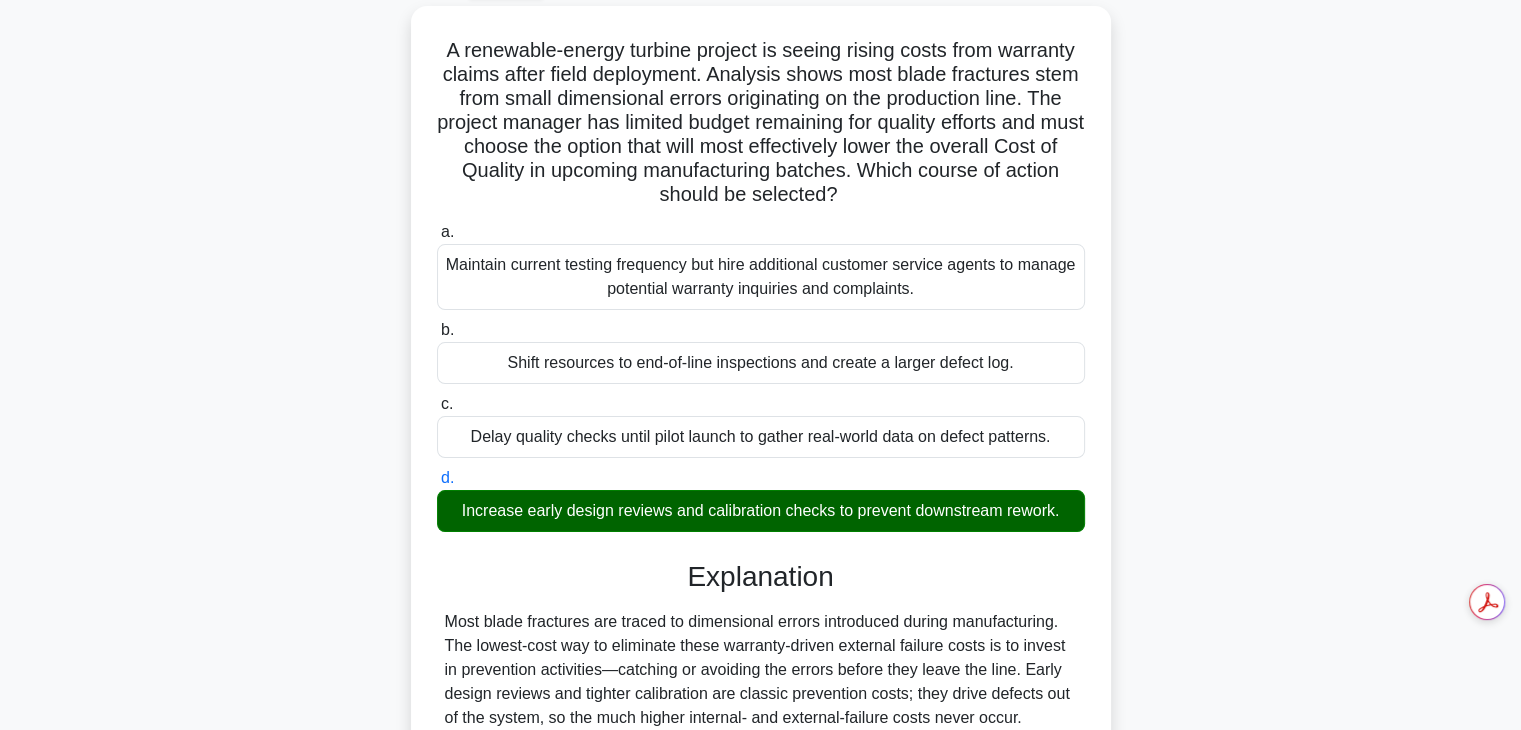 scroll, scrollTop: 454, scrollLeft: 0, axis: vertical 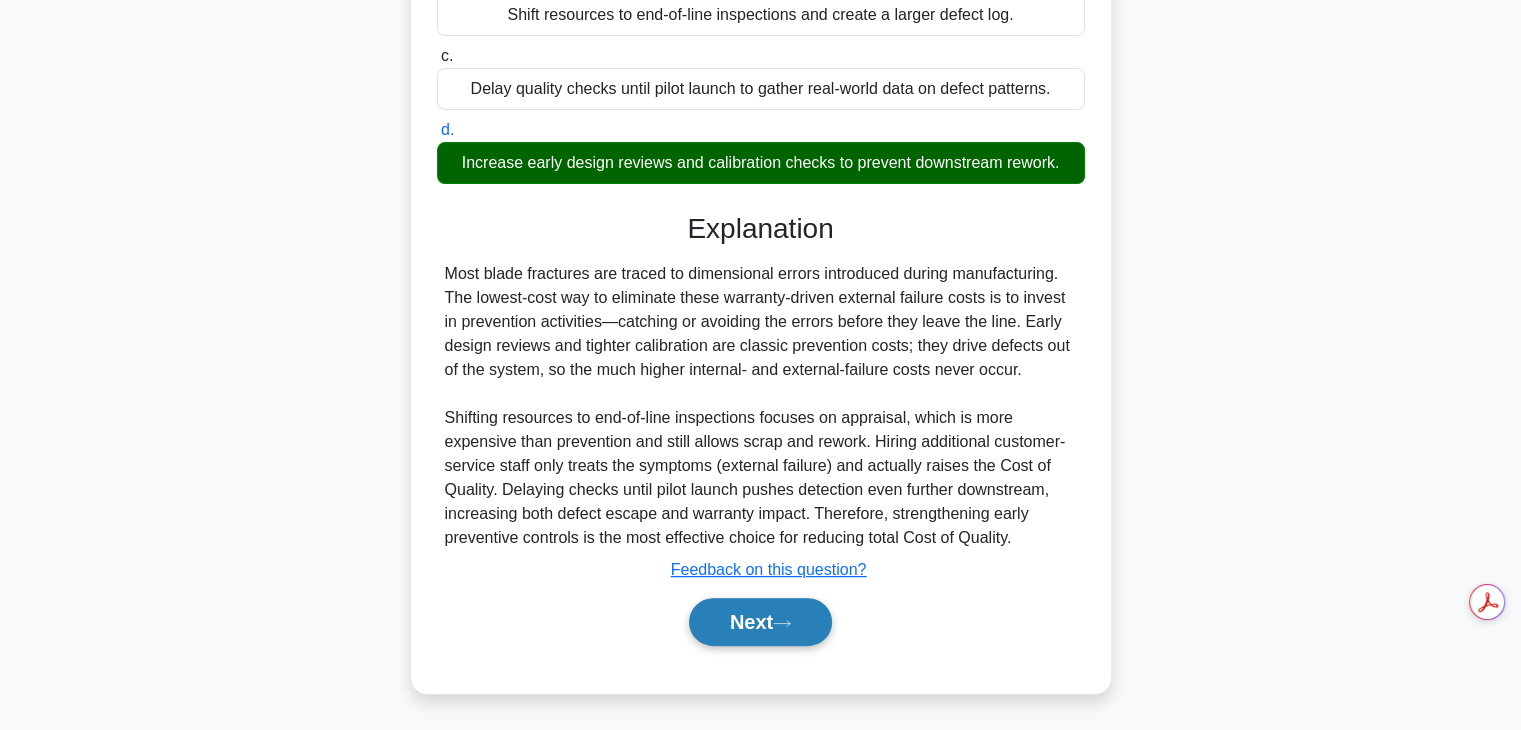click on "Next" at bounding box center [760, 622] 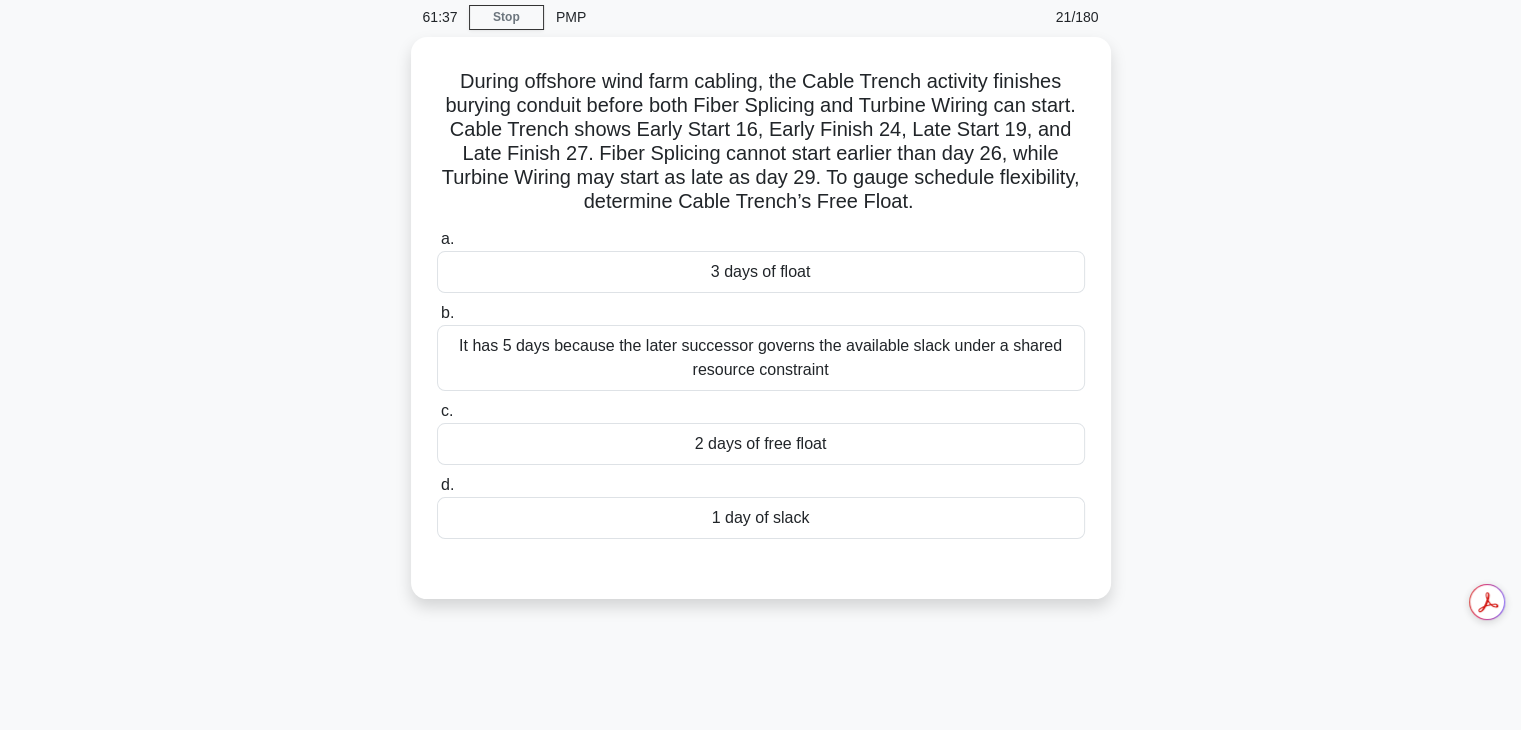 scroll, scrollTop: 80, scrollLeft: 0, axis: vertical 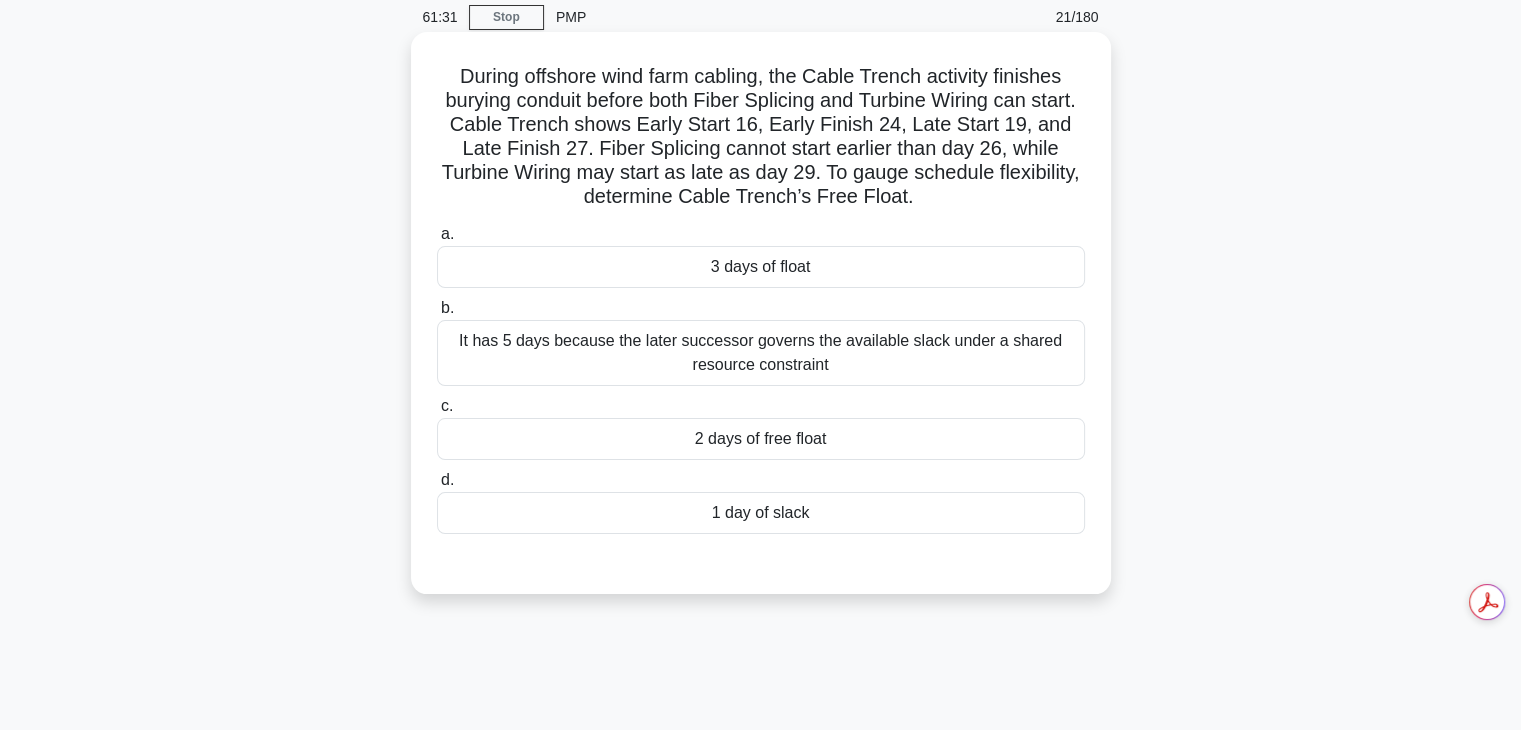 click on "1 day of slack" at bounding box center (761, 513) 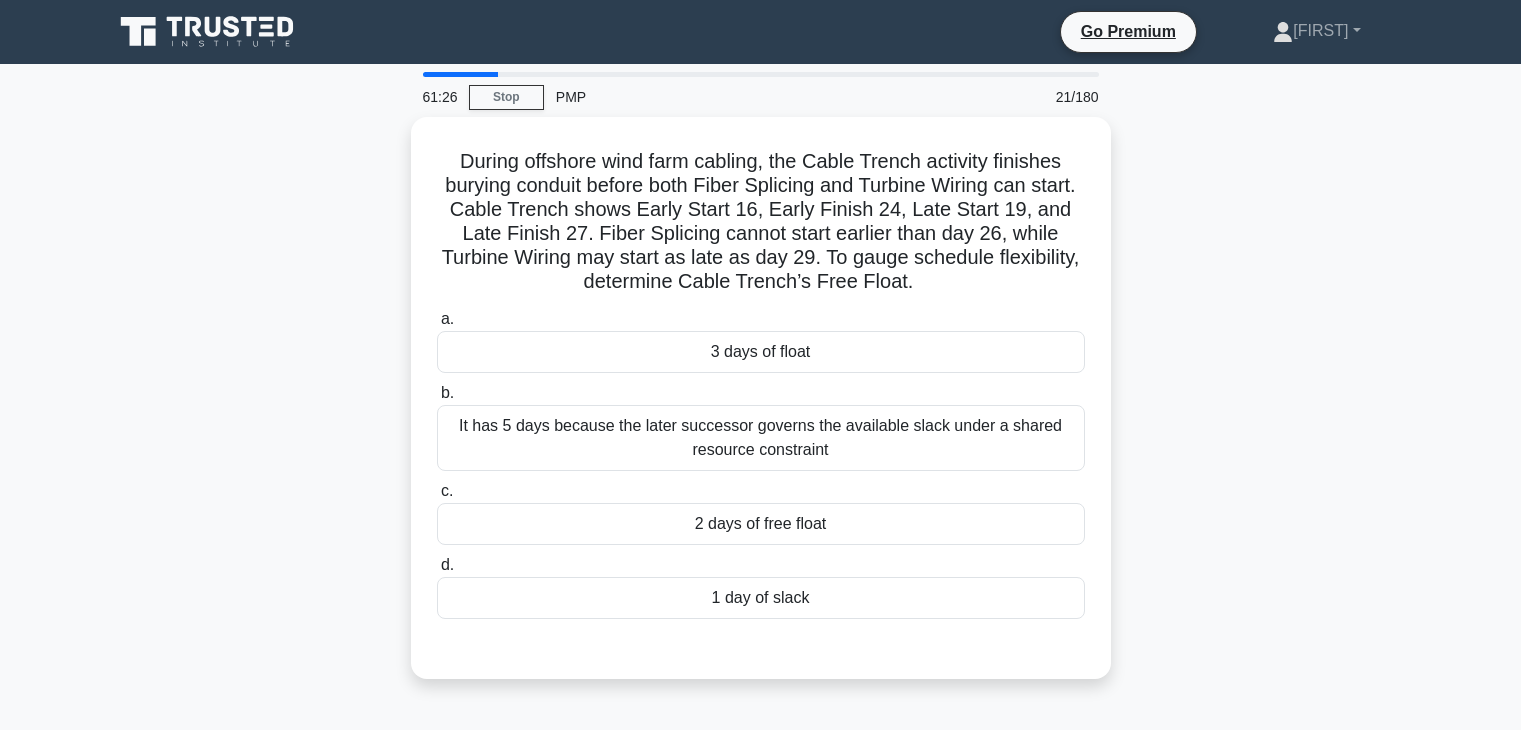 scroll, scrollTop: 80, scrollLeft: 0, axis: vertical 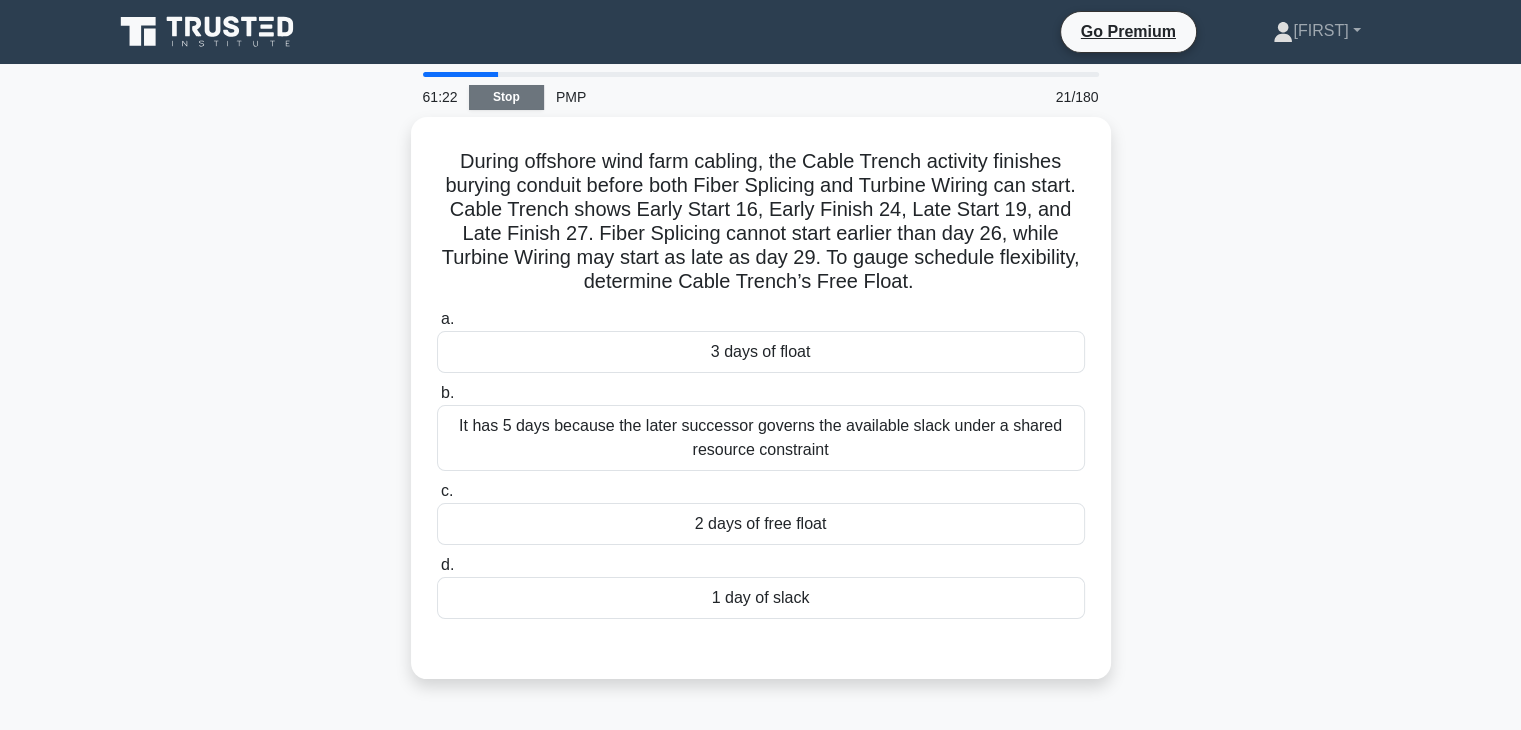 click on "Stop" at bounding box center (506, 97) 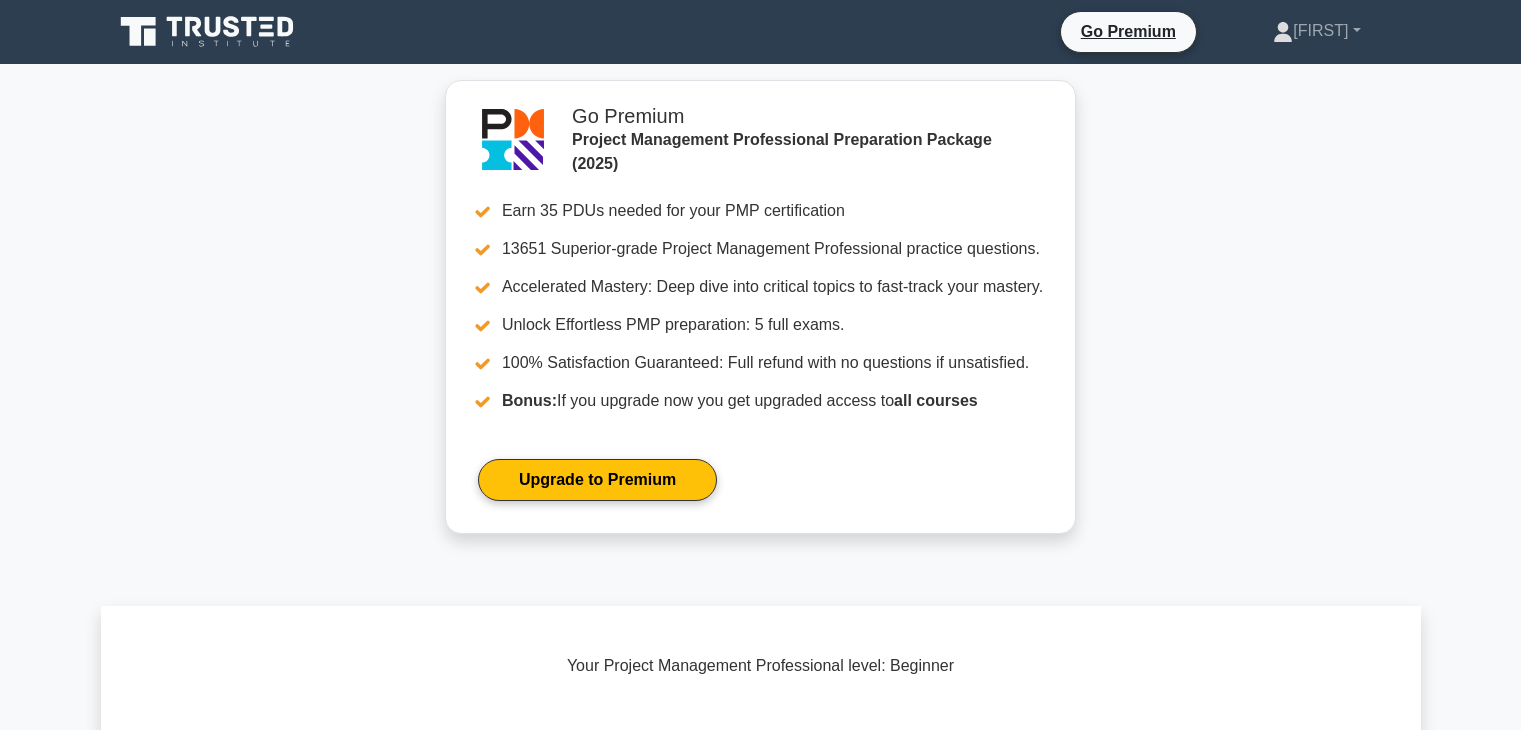 scroll, scrollTop: 0, scrollLeft: 0, axis: both 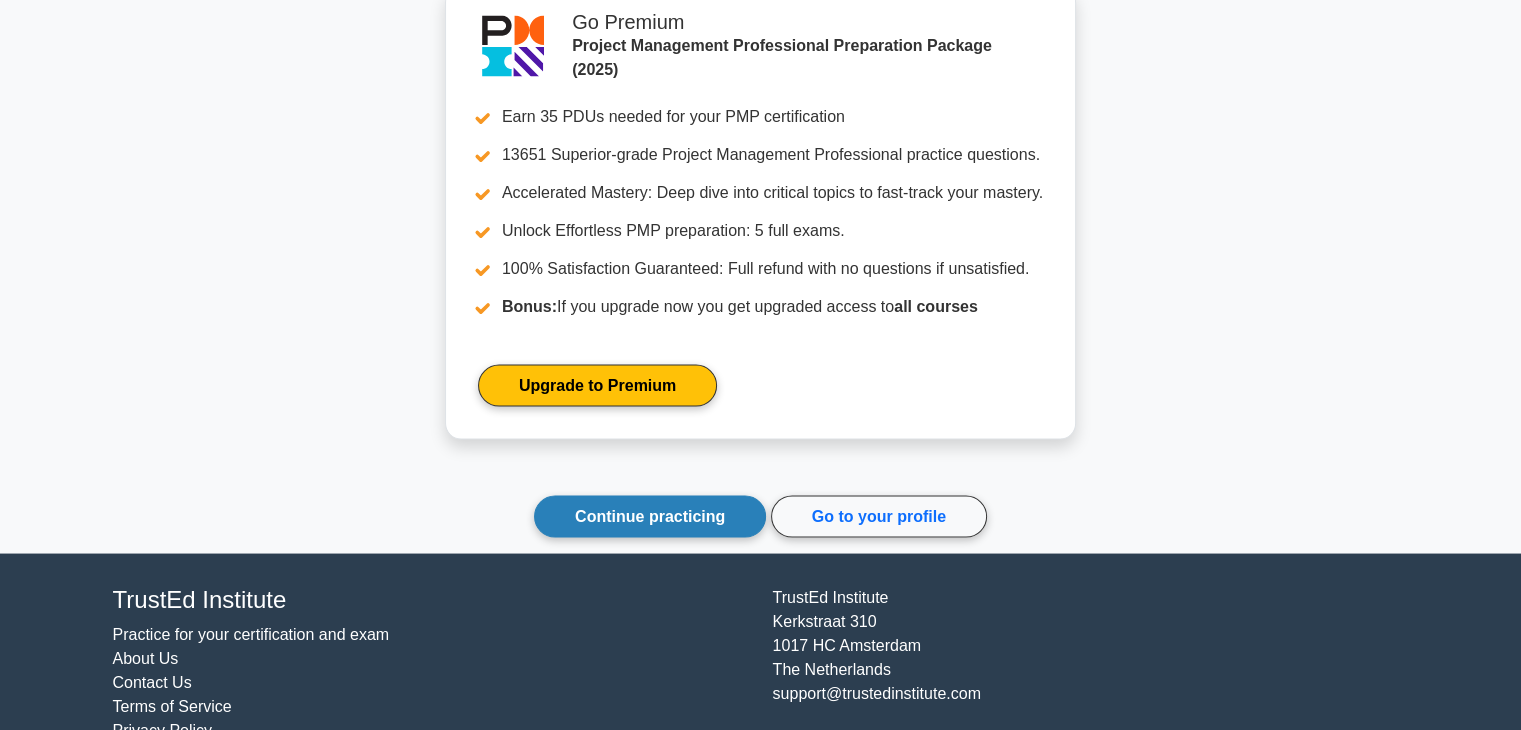 click on "Continue practicing" at bounding box center (650, 516) 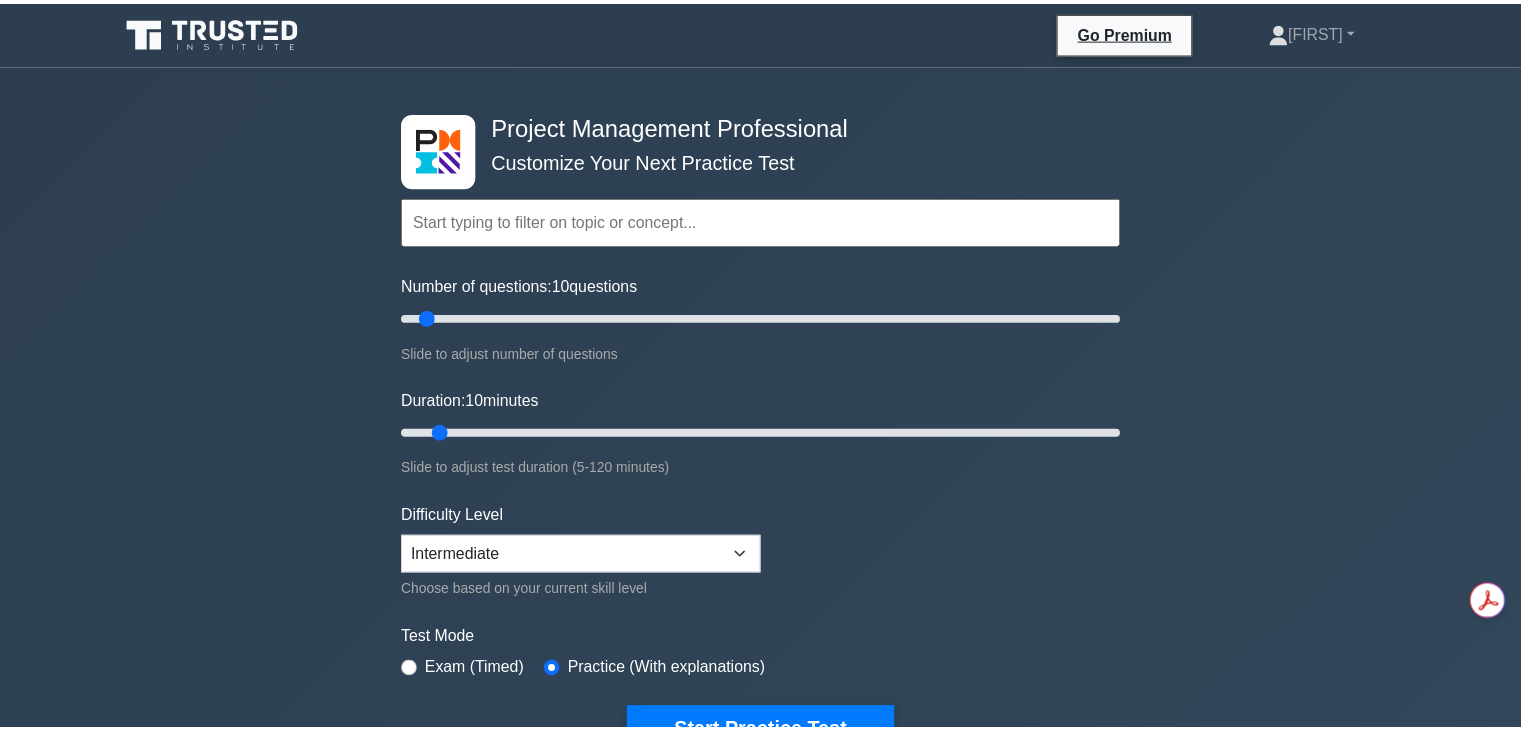 scroll, scrollTop: 0, scrollLeft: 0, axis: both 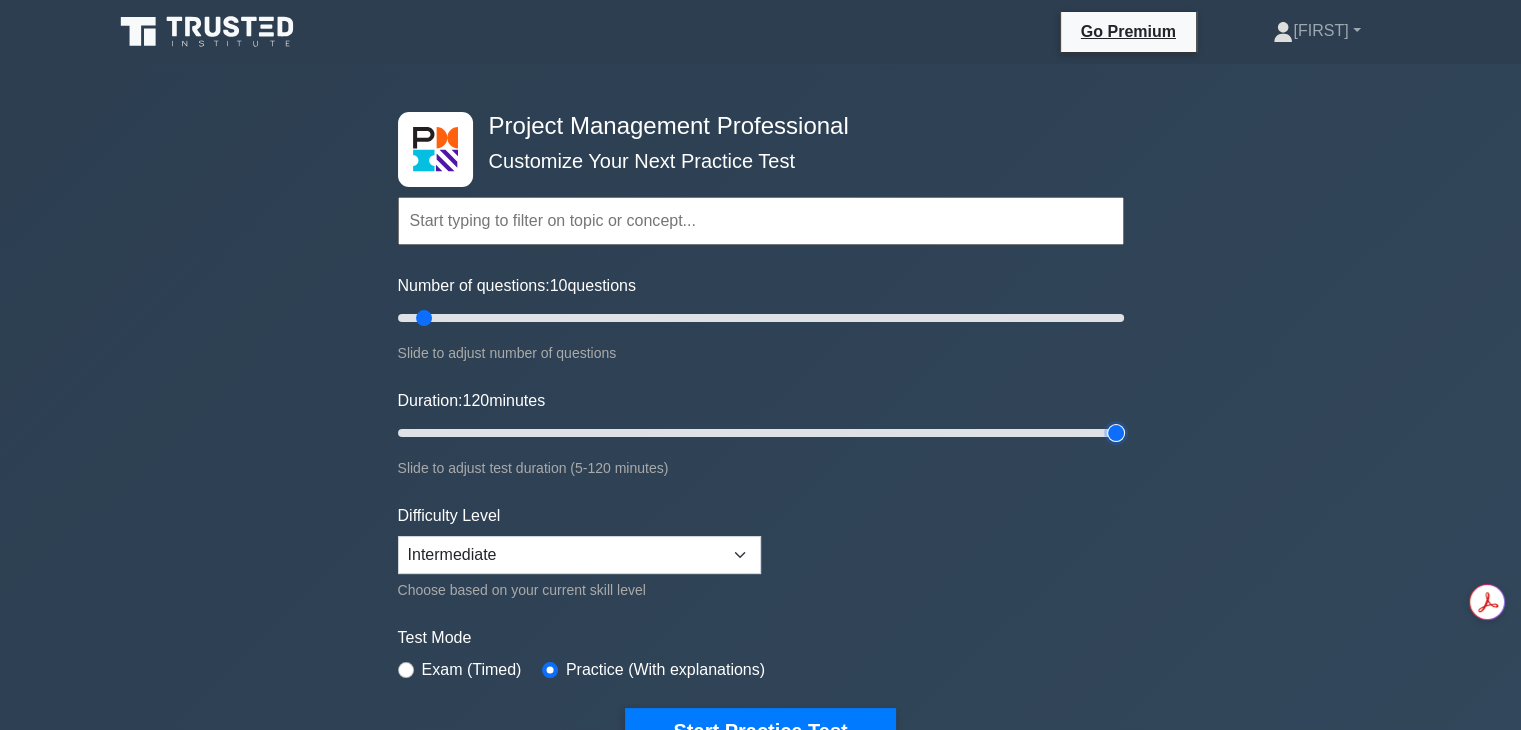 type on "120" 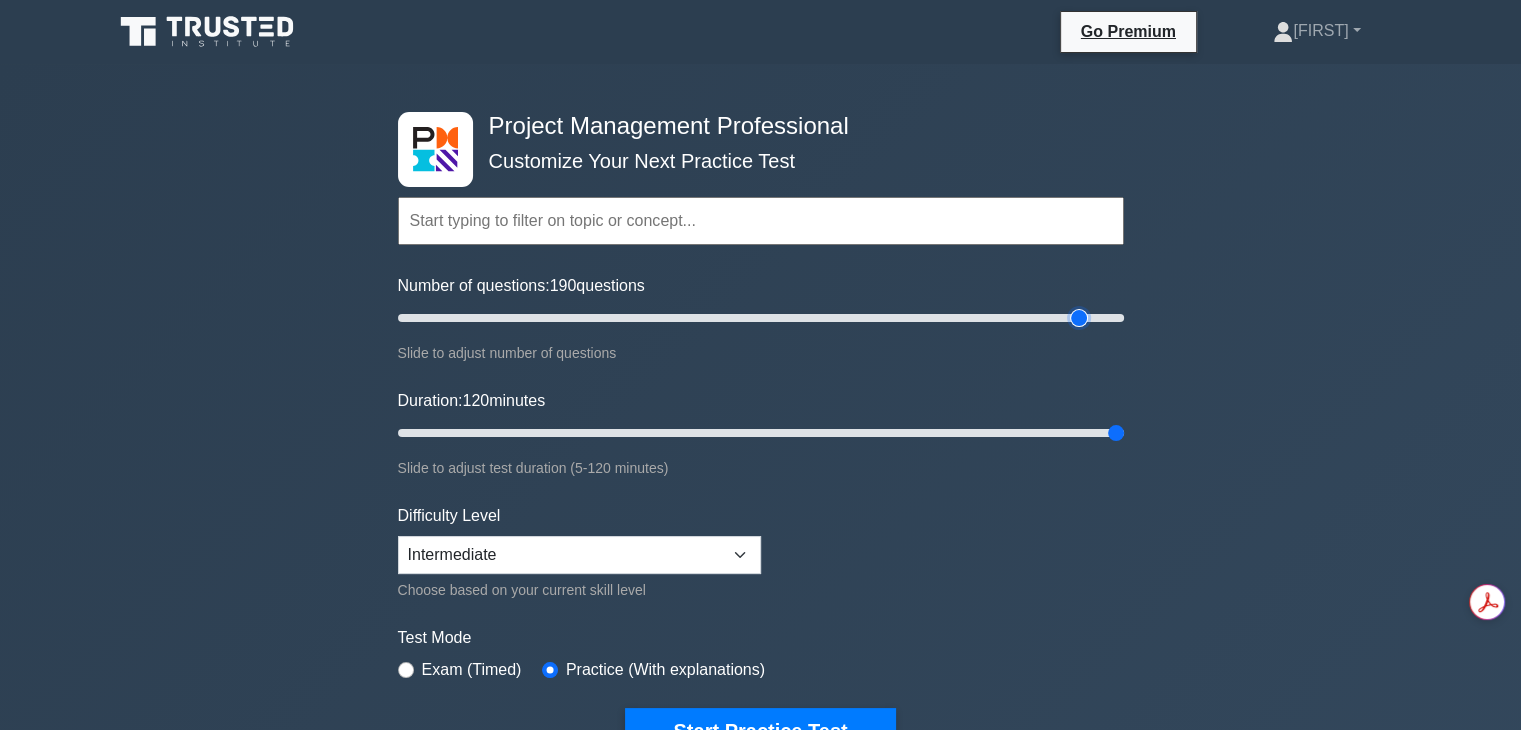 click on "Number of questions:  190  questions" at bounding box center (761, 318) 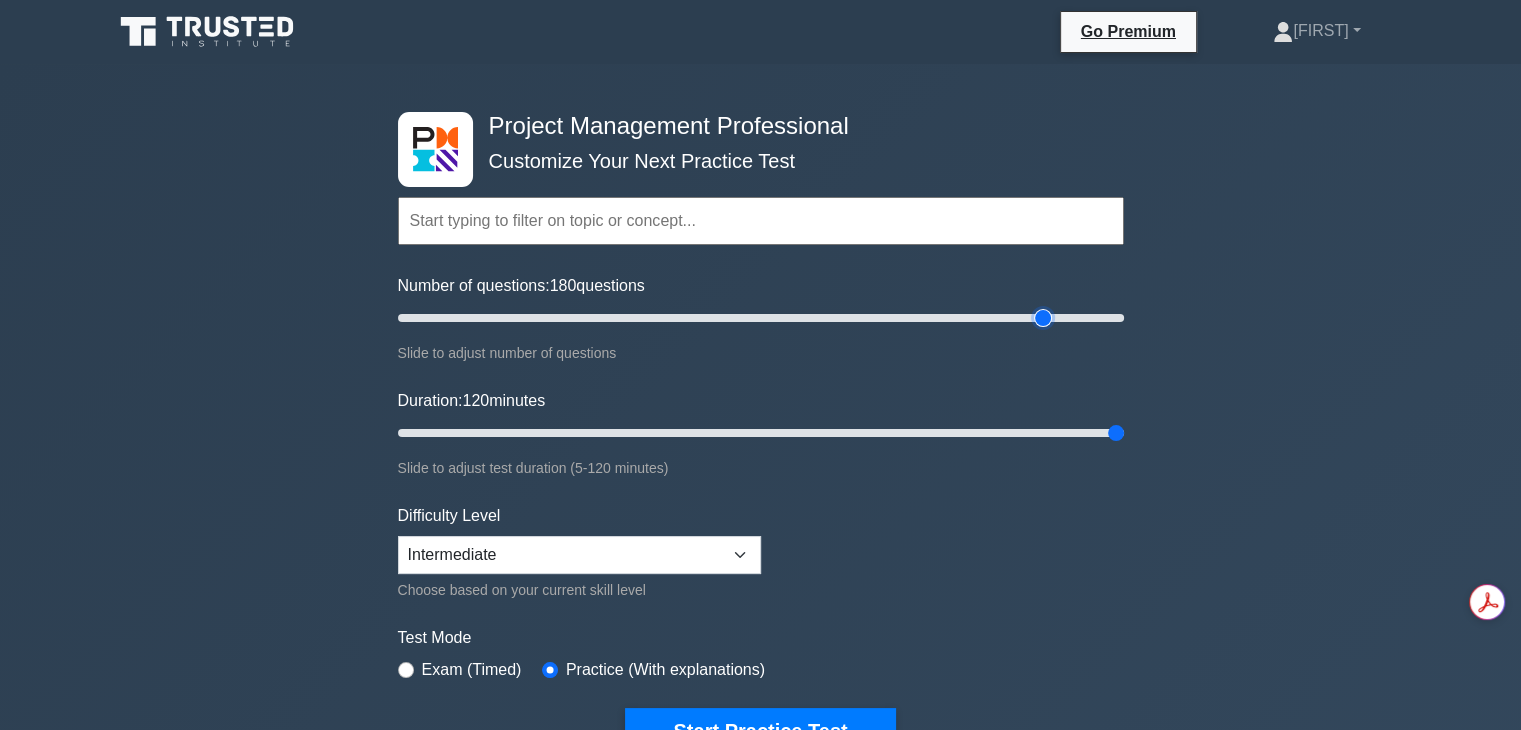 drag, startPoint x: 1084, startPoint y: 317, endPoint x: 1049, endPoint y: 319, distance: 35.057095 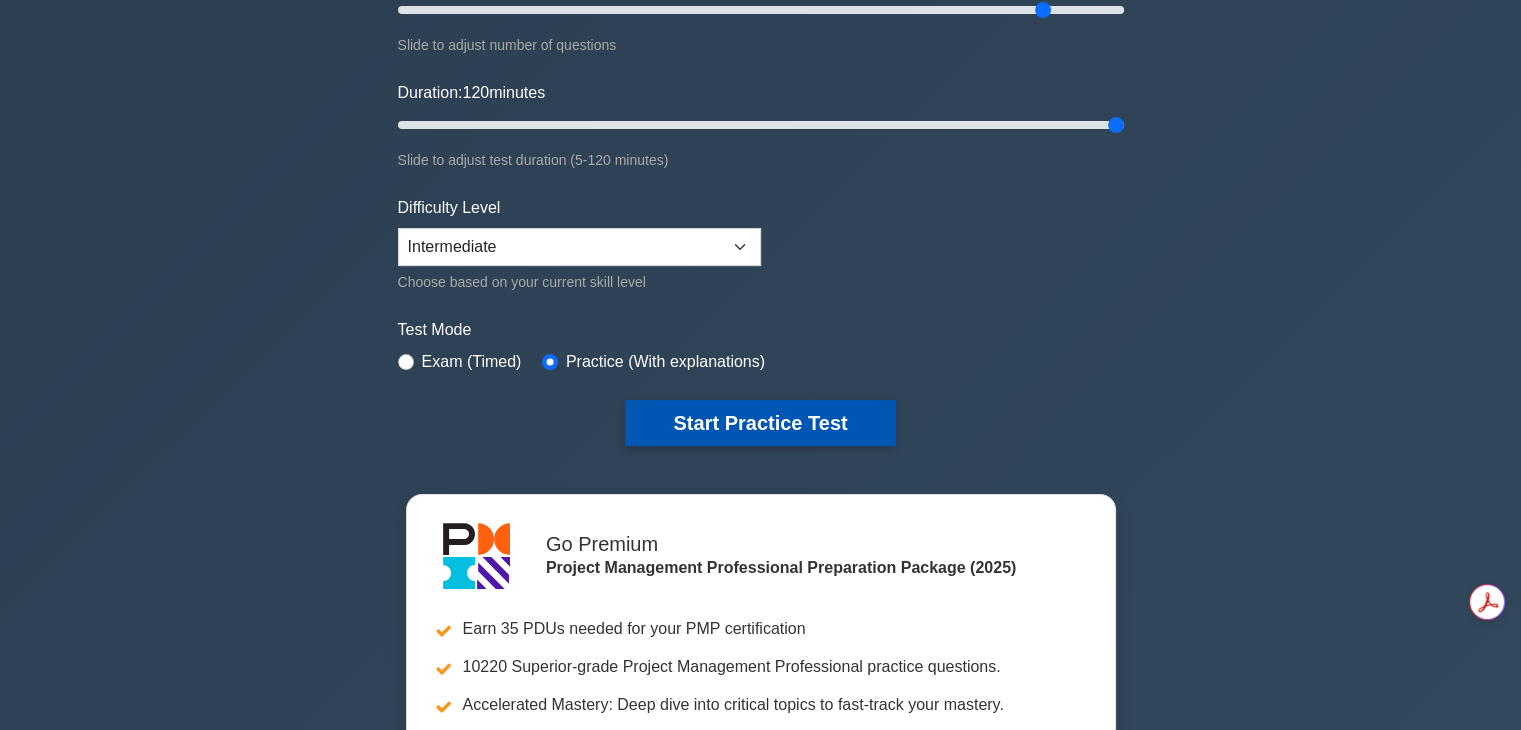 click on "Start Practice Test" at bounding box center [760, 423] 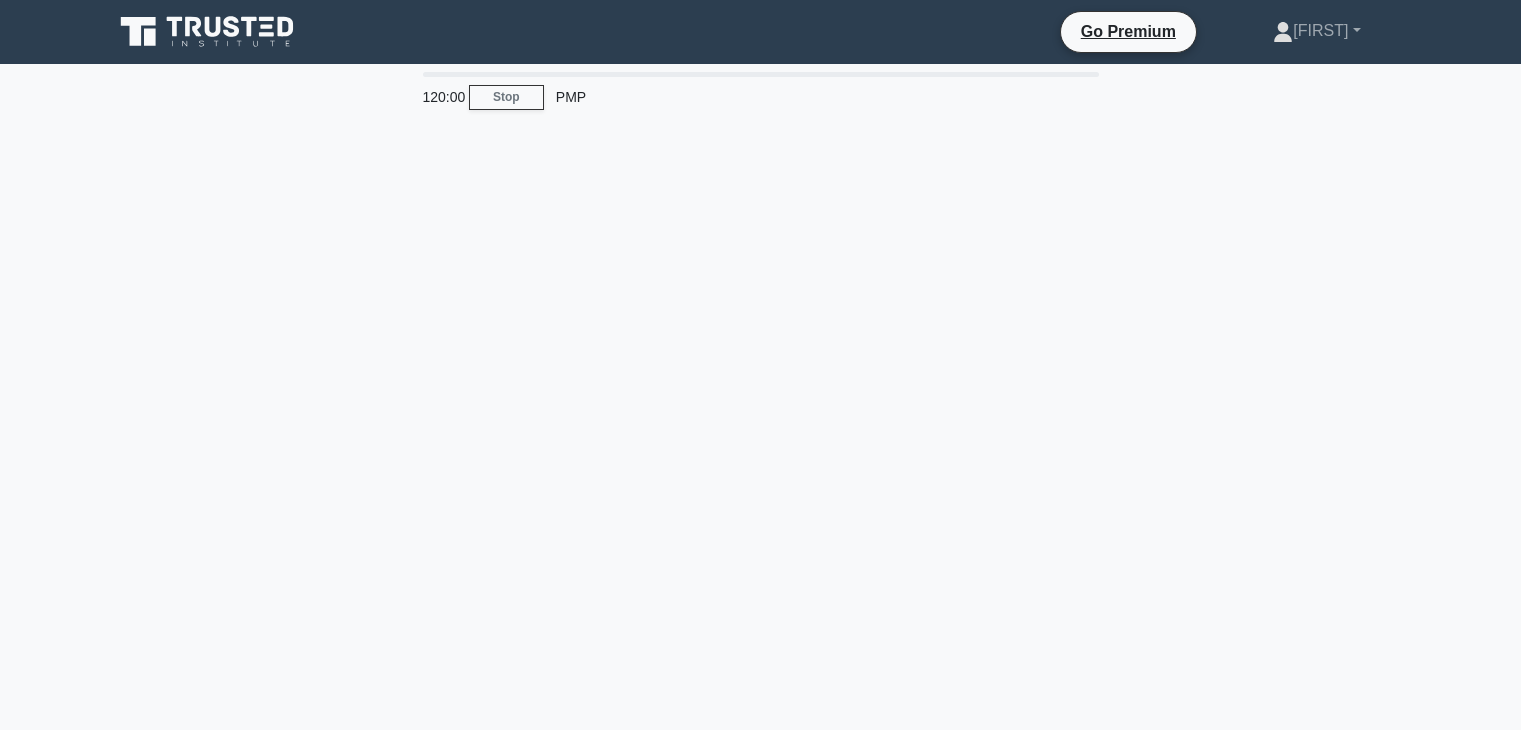 scroll, scrollTop: 0, scrollLeft: 0, axis: both 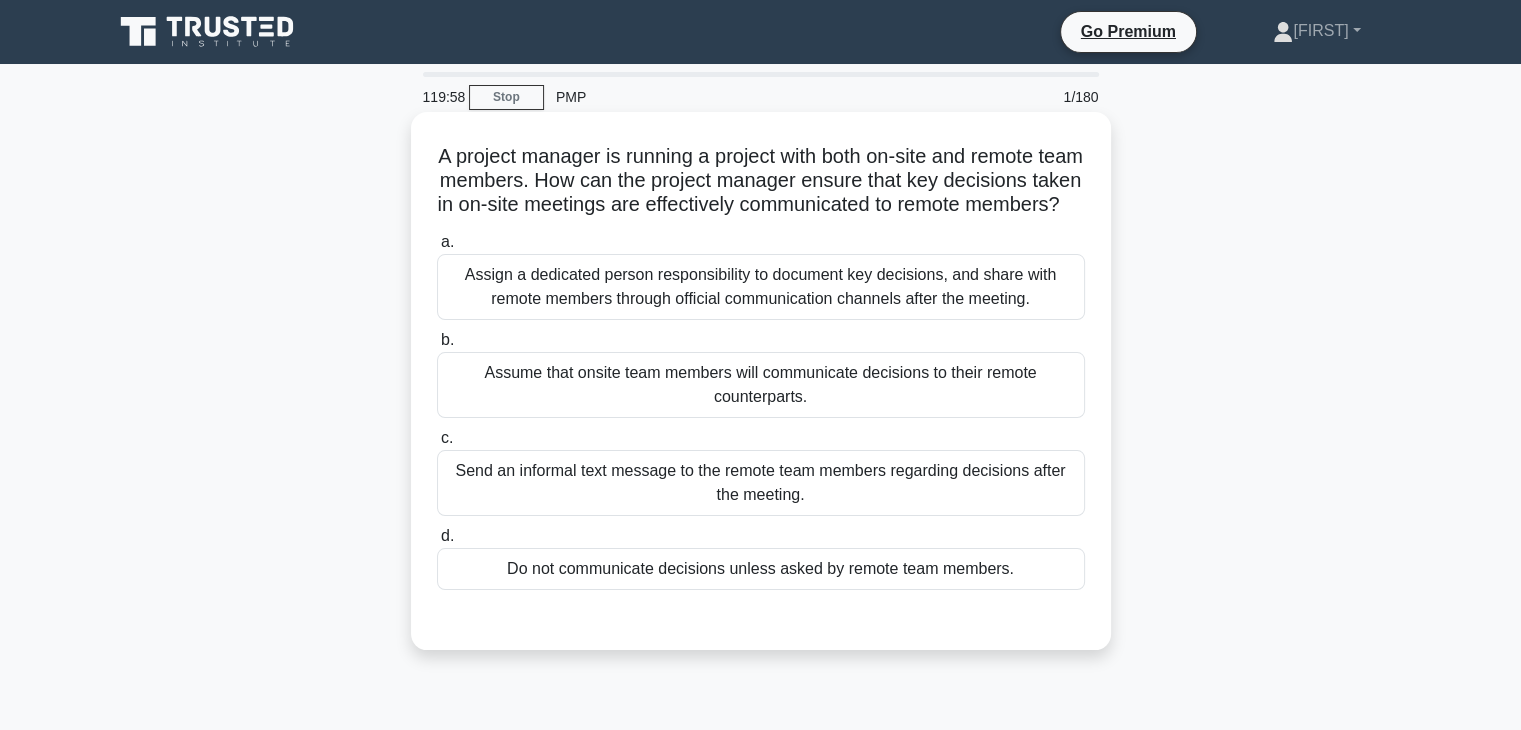 click on "Assign a dedicated person responsibility to document key decisions, and share with remote members through official communication channels after the meeting." at bounding box center [761, 287] 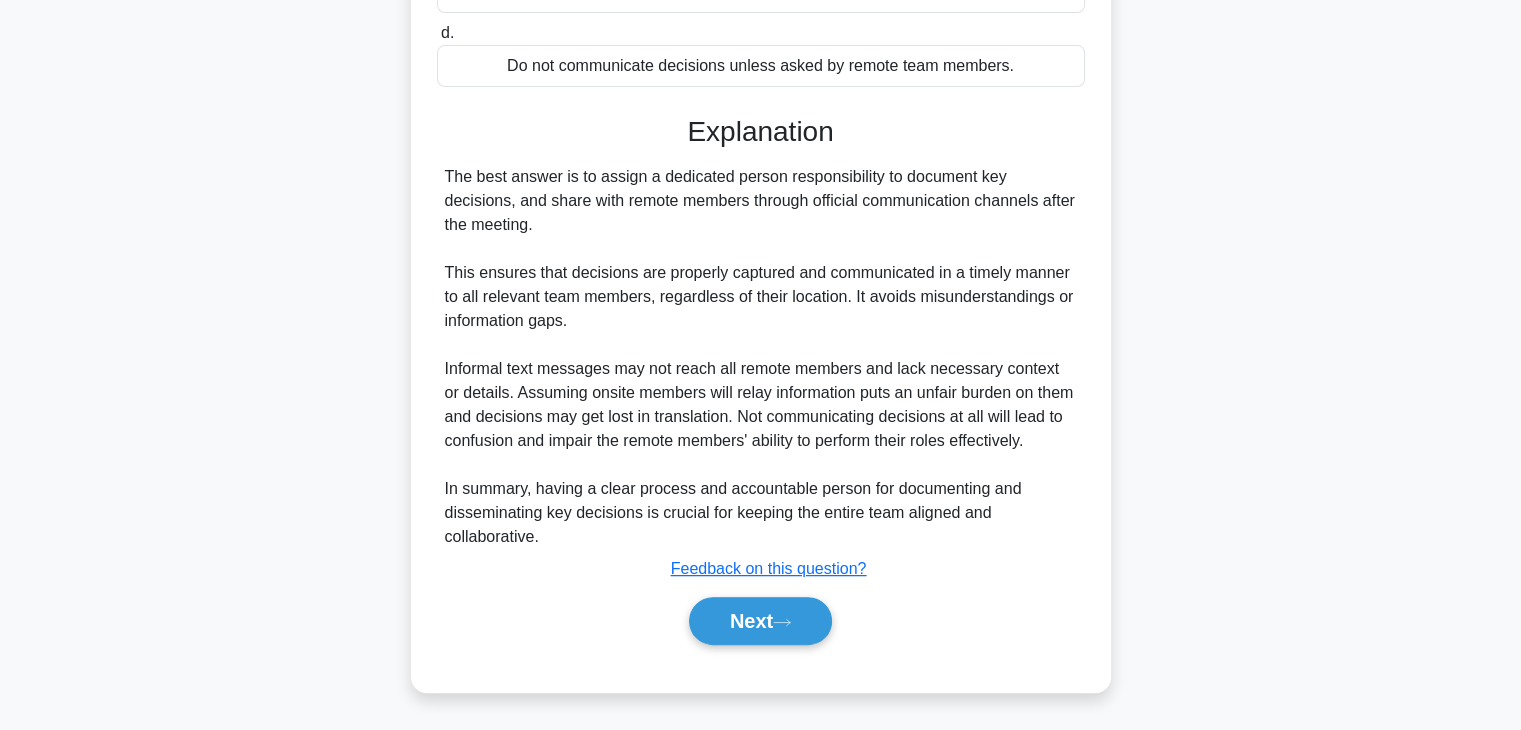 scroll, scrollTop: 525, scrollLeft: 0, axis: vertical 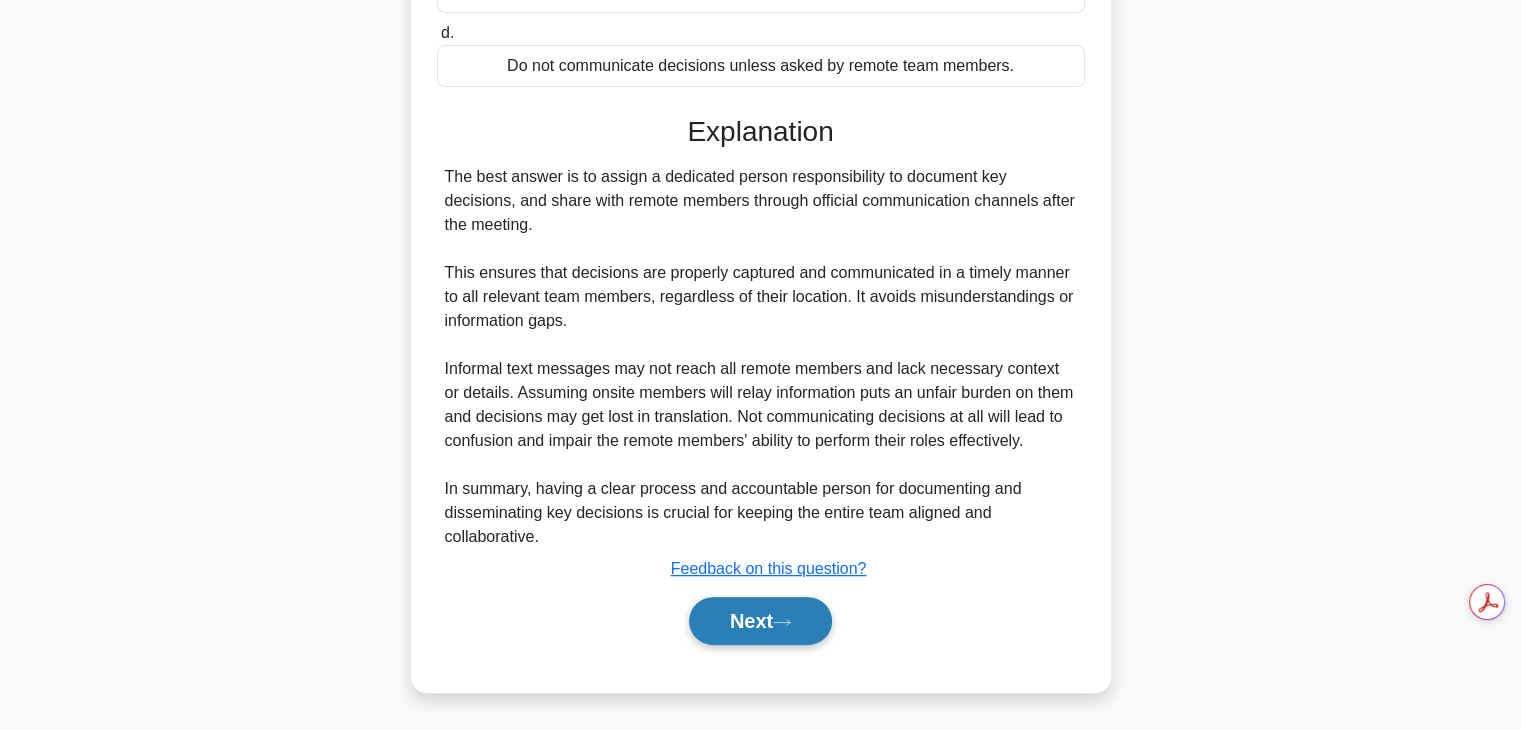 click on "Next" at bounding box center [760, 621] 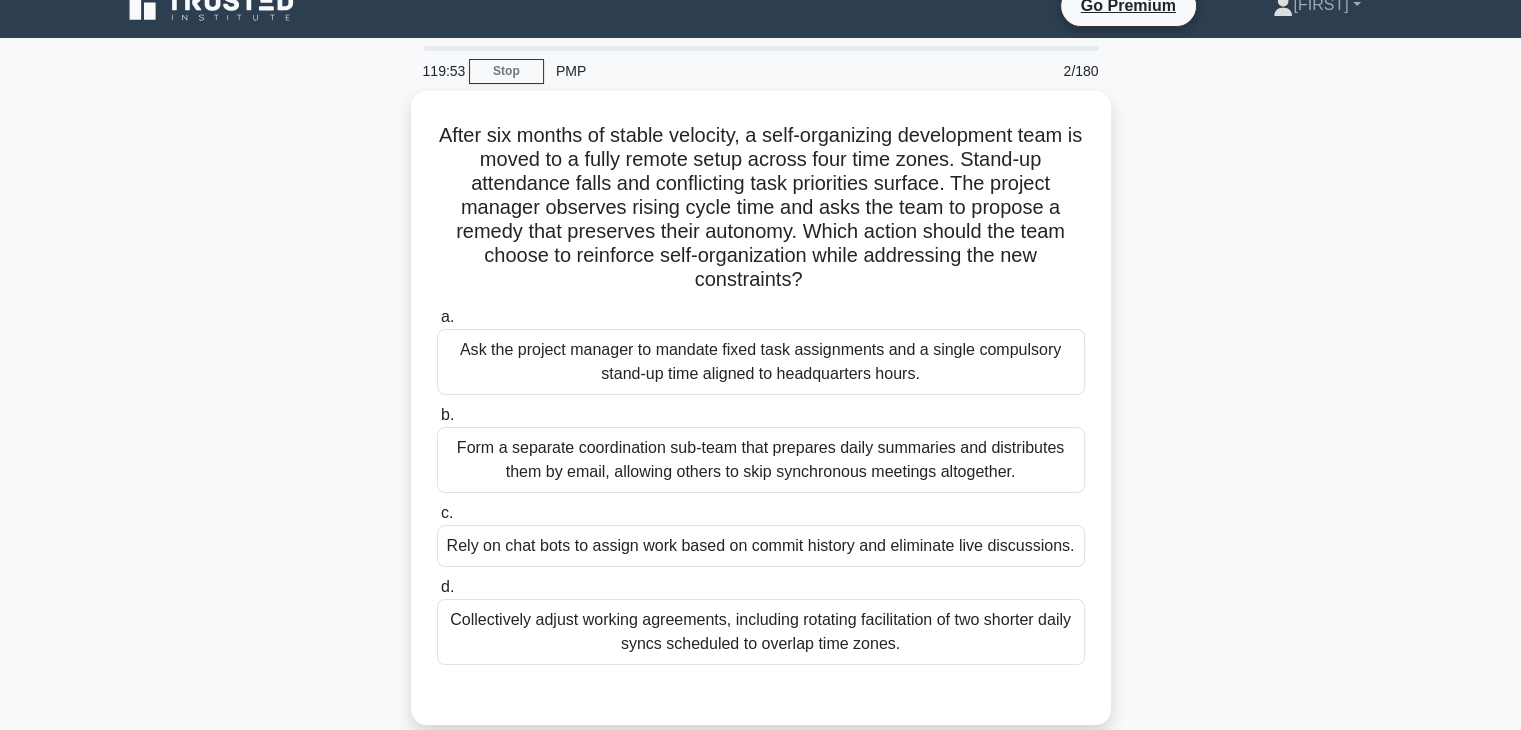 scroll, scrollTop: 27, scrollLeft: 0, axis: vertical 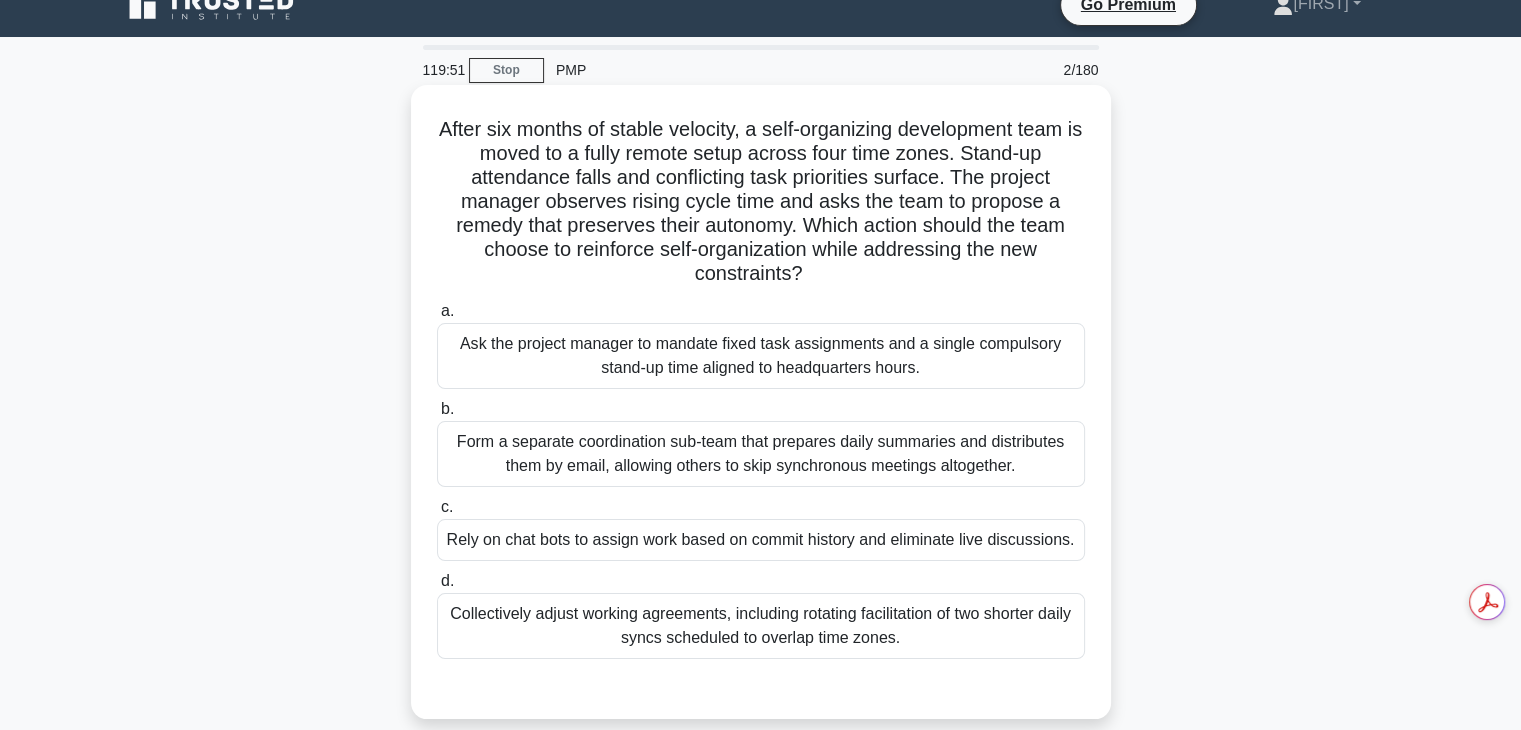 click on "Form a separate coordination sub-team that prepares daily summaries and distributes them by email, allowing others to skip synchronous meetings altogether." at bounding box center [761, 454] 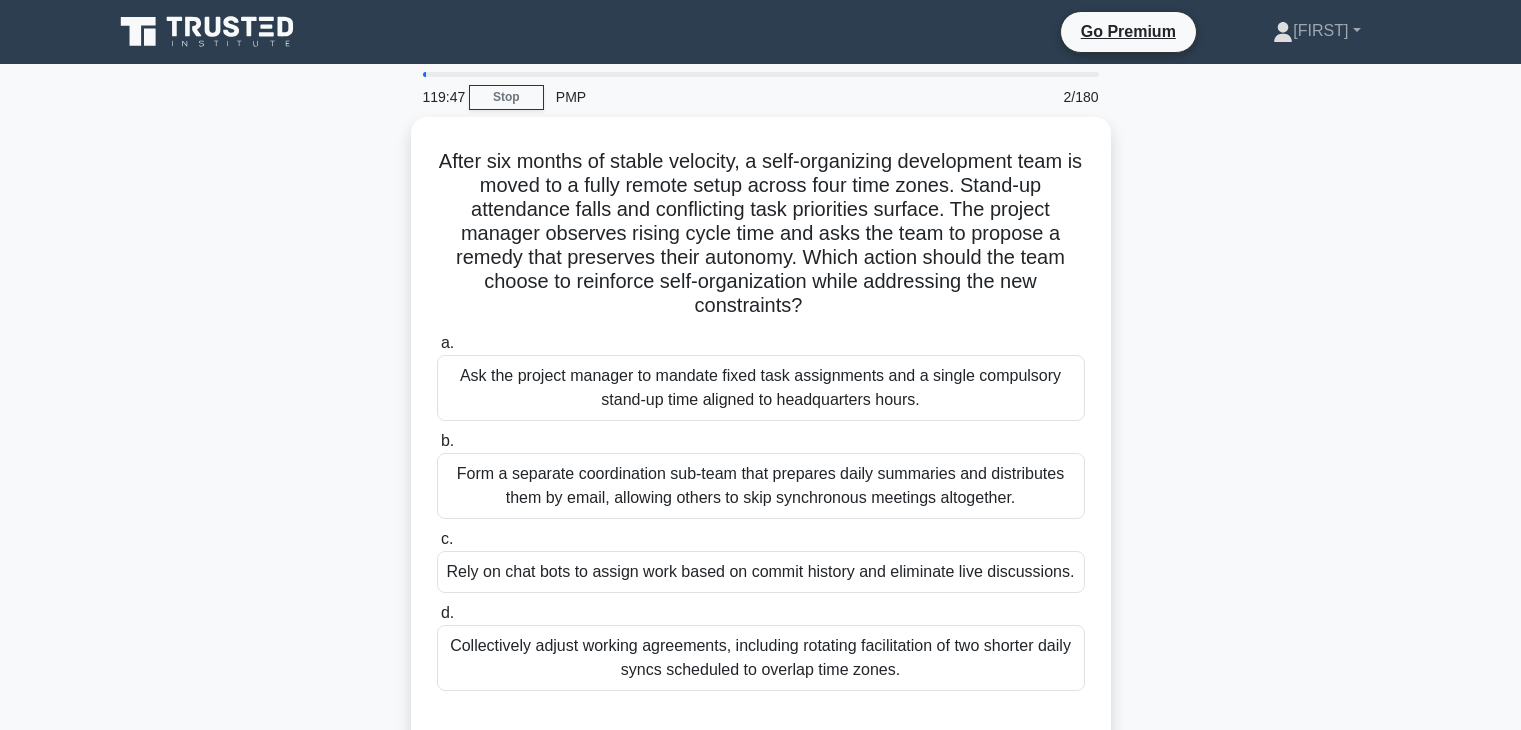 scroll, scrollTop: 27, scrollLeft: 0, axis: vertical 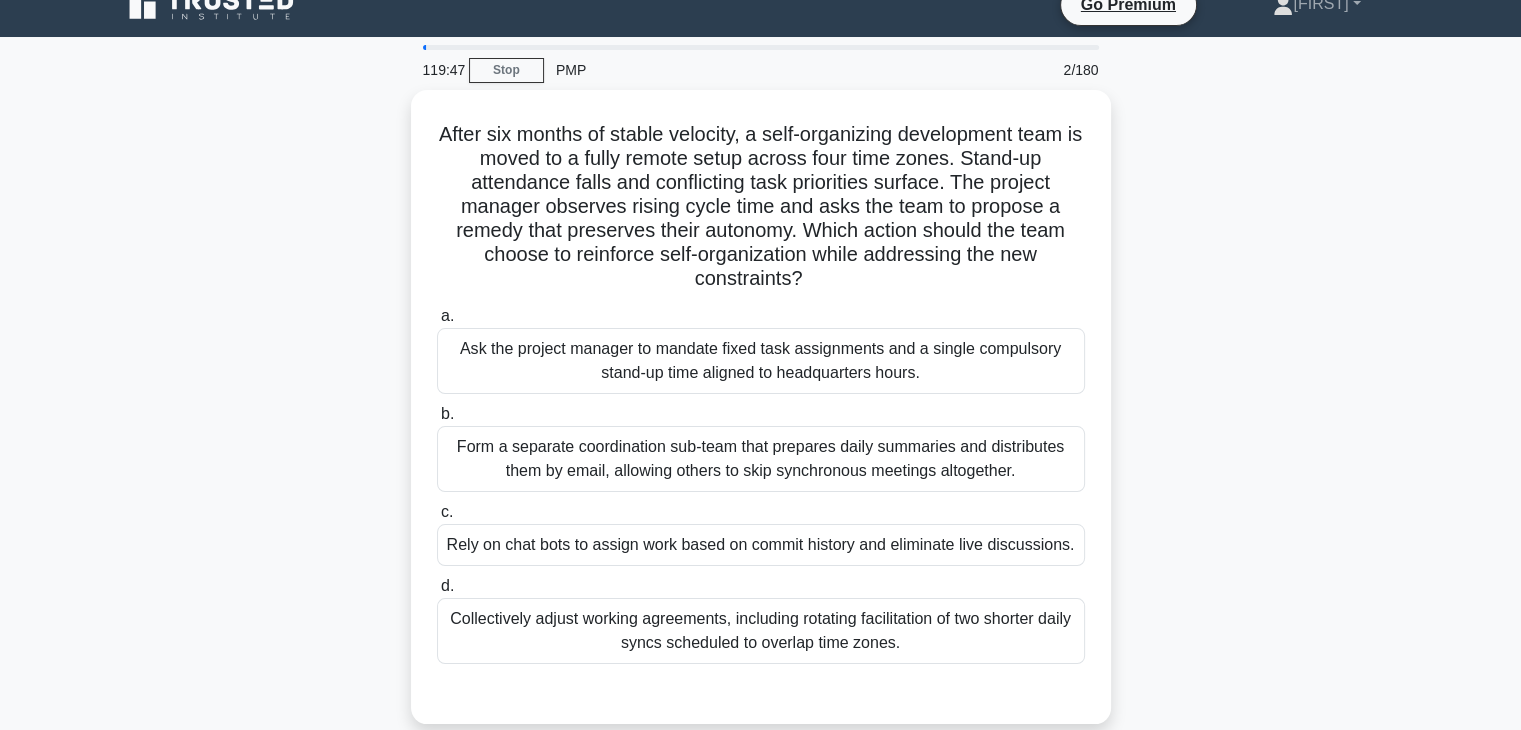 click on "Collectively adjust working agreements, including rotating facilitation of two shorter daily syncs scheduled to overlap time zones." at bounding box center [761, 631] 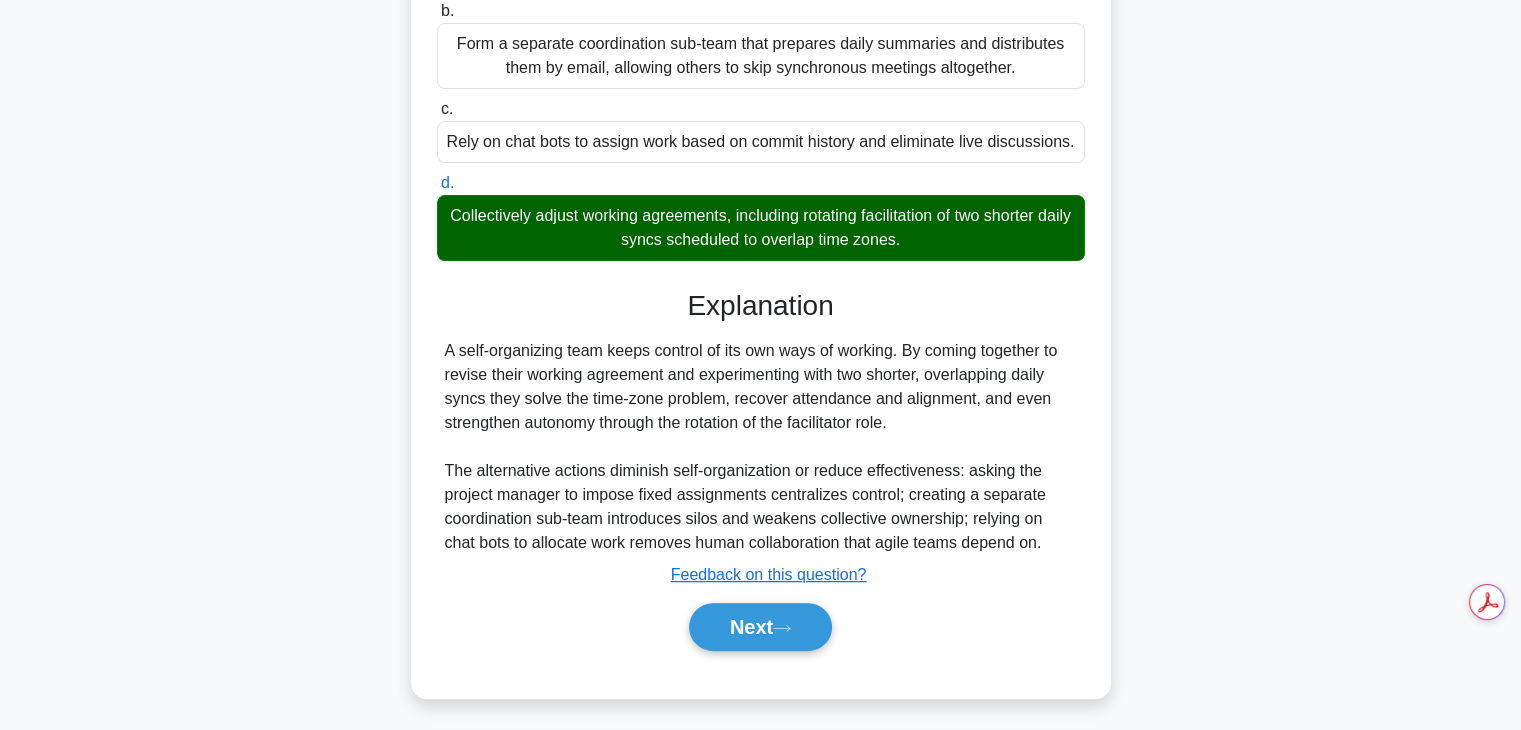 scroll, scrollTop: 429, scrollLeft: 0, axis: vertical 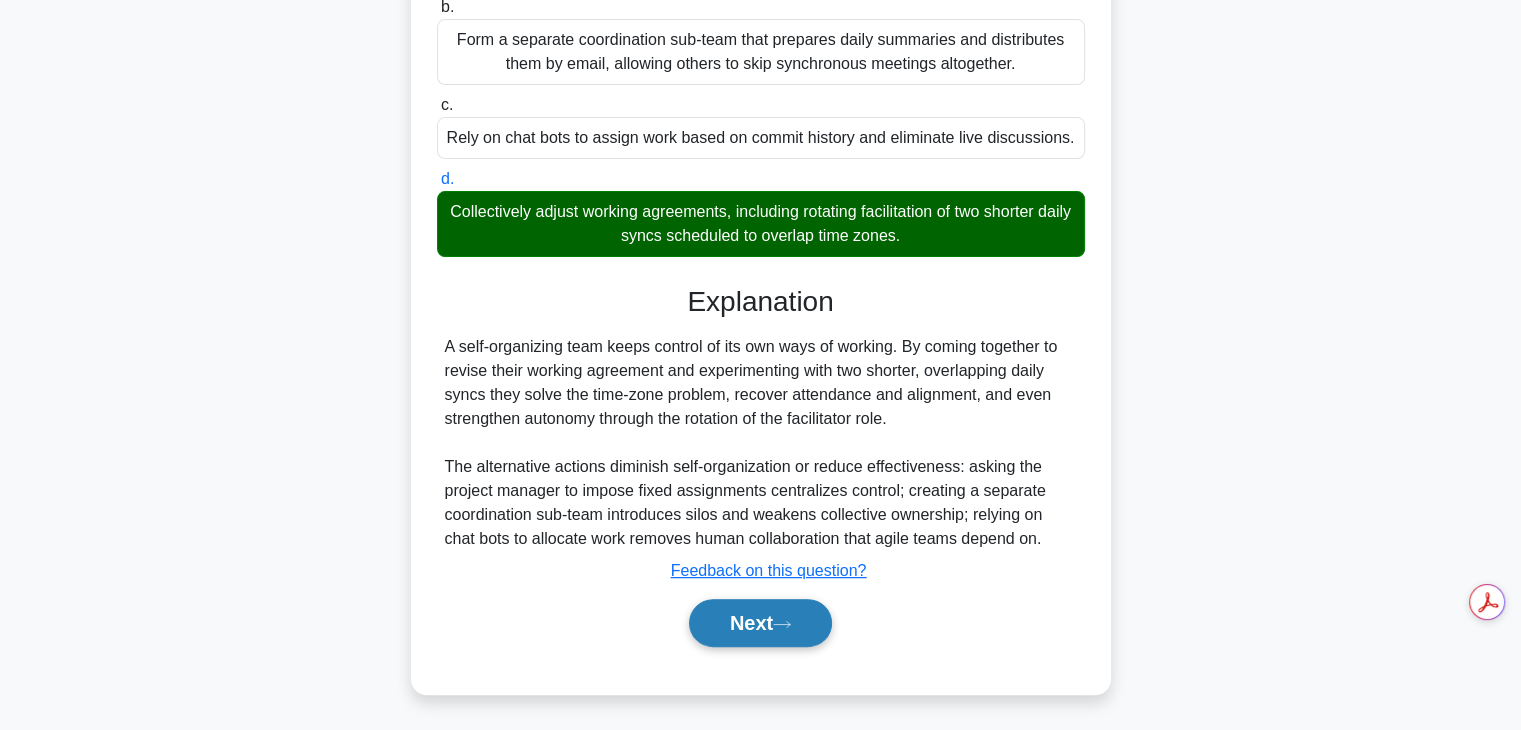 click on "Next" at bounding box center (760, 623) 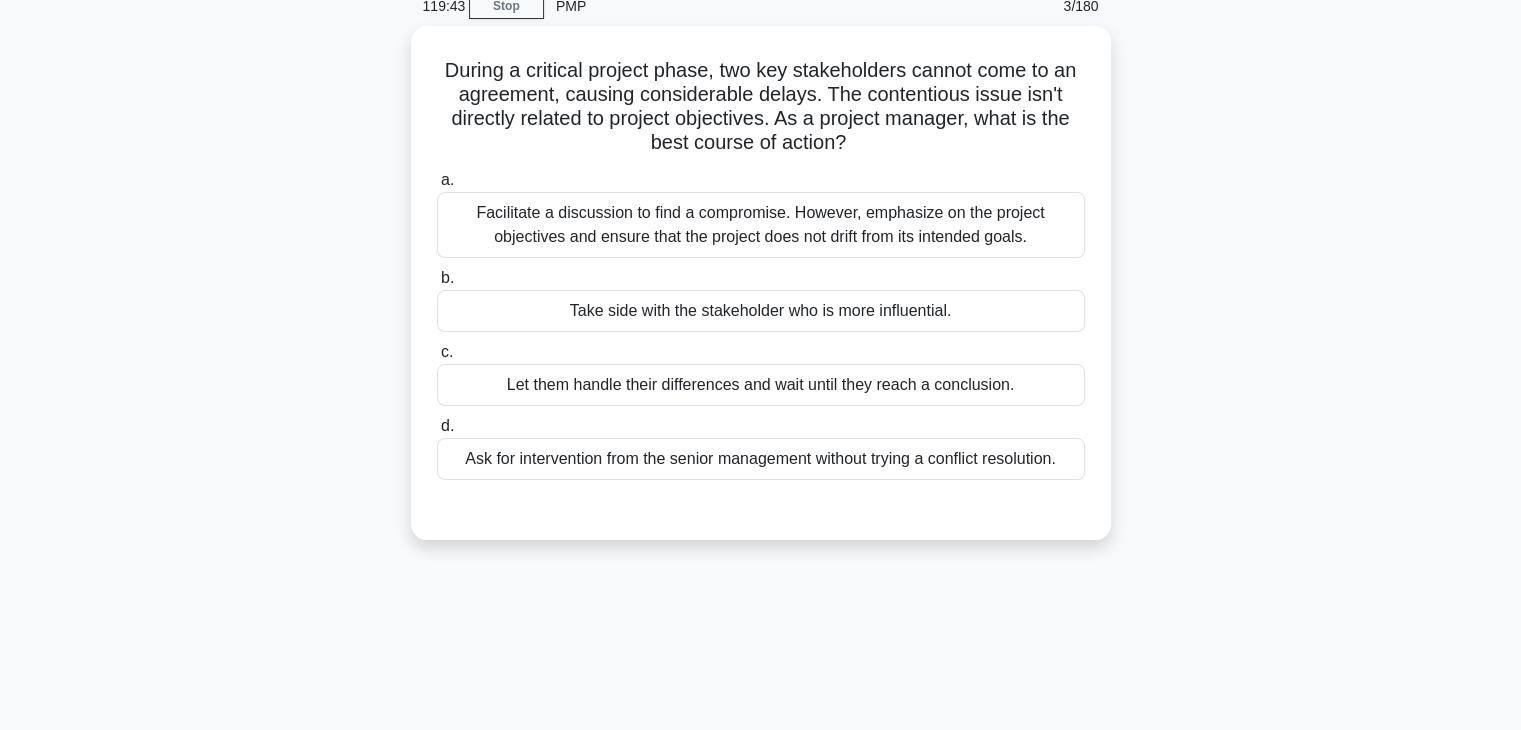 scroll, scrollTop: 130, scrollLeft: 0, axis: vertical 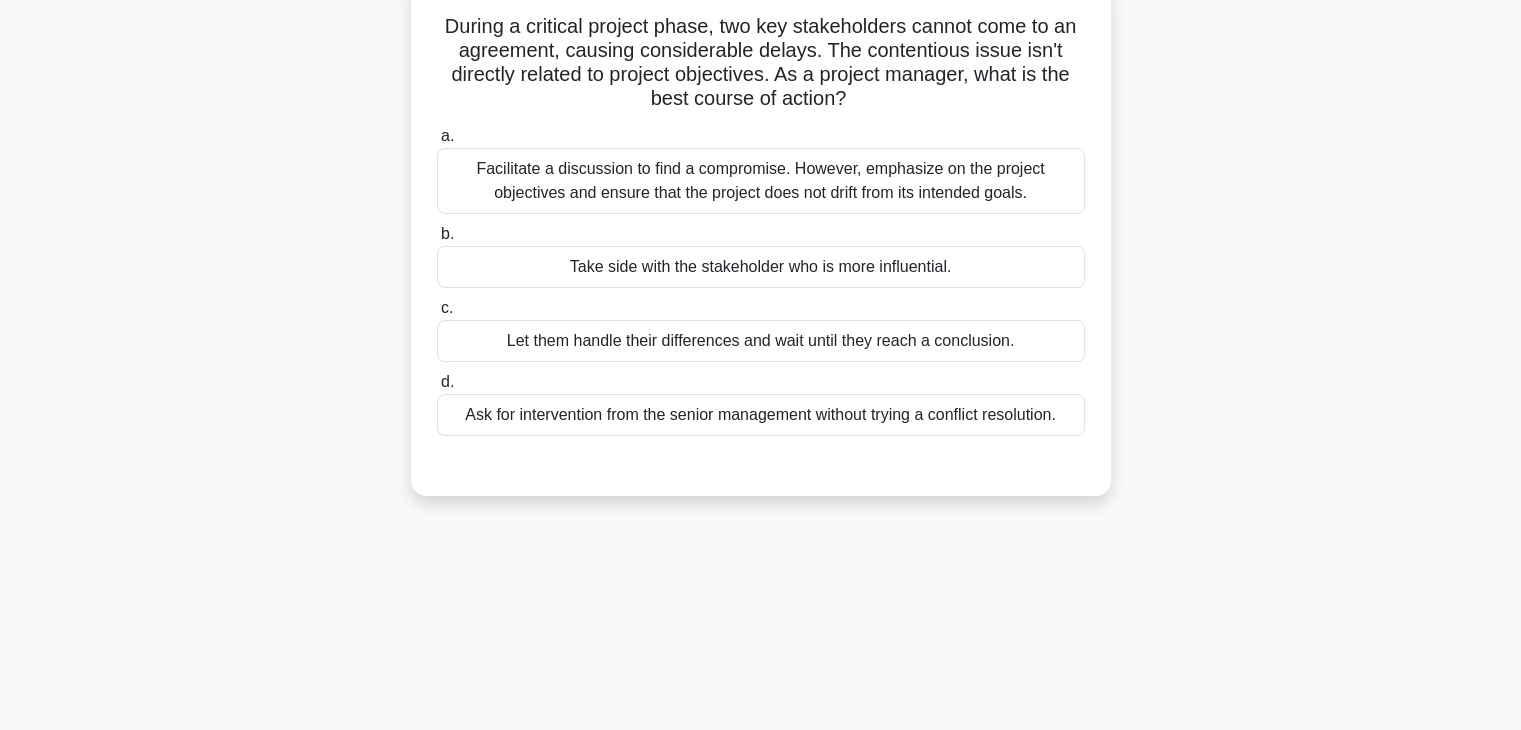 click on "Take side with the stakeholder who is more influential." at bounding box center [761, 267] 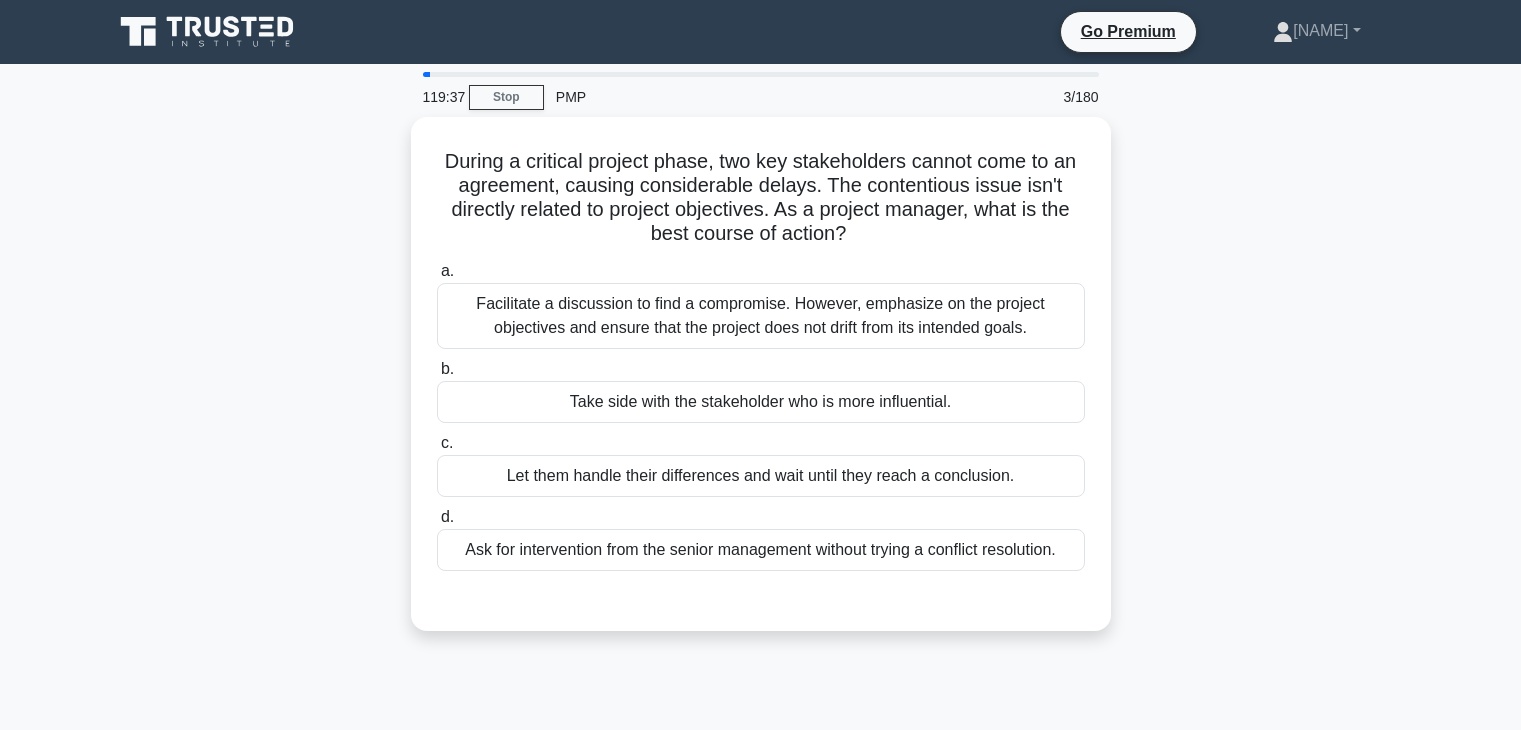 scroll, scrollTop: 130, scrollLeft: 0, axis: vertical 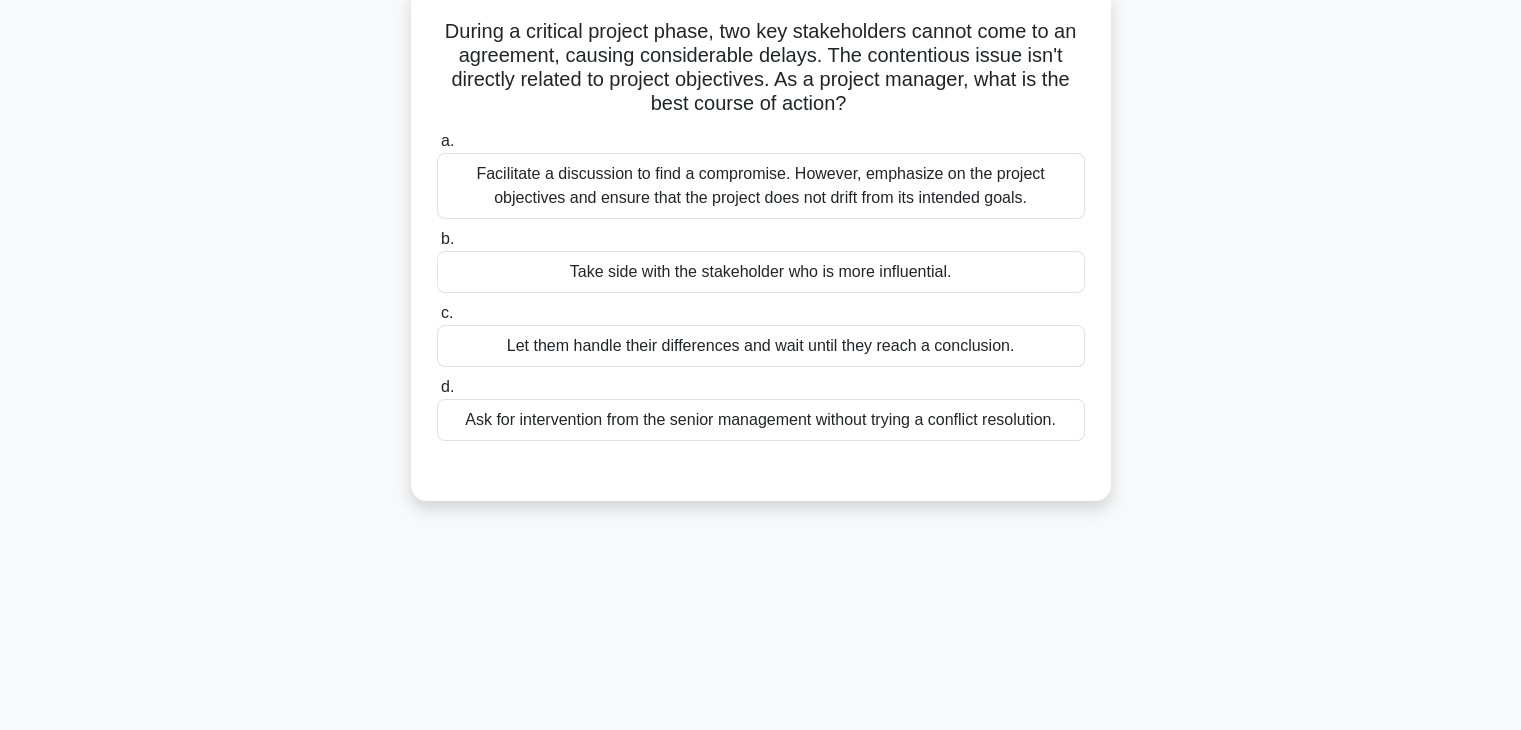 click on "Facilitate a discussion to find a compromise. However, emphasize on the project objectives and ensure that the project does not drift from its intended goals." at bounding box center (761, 186) 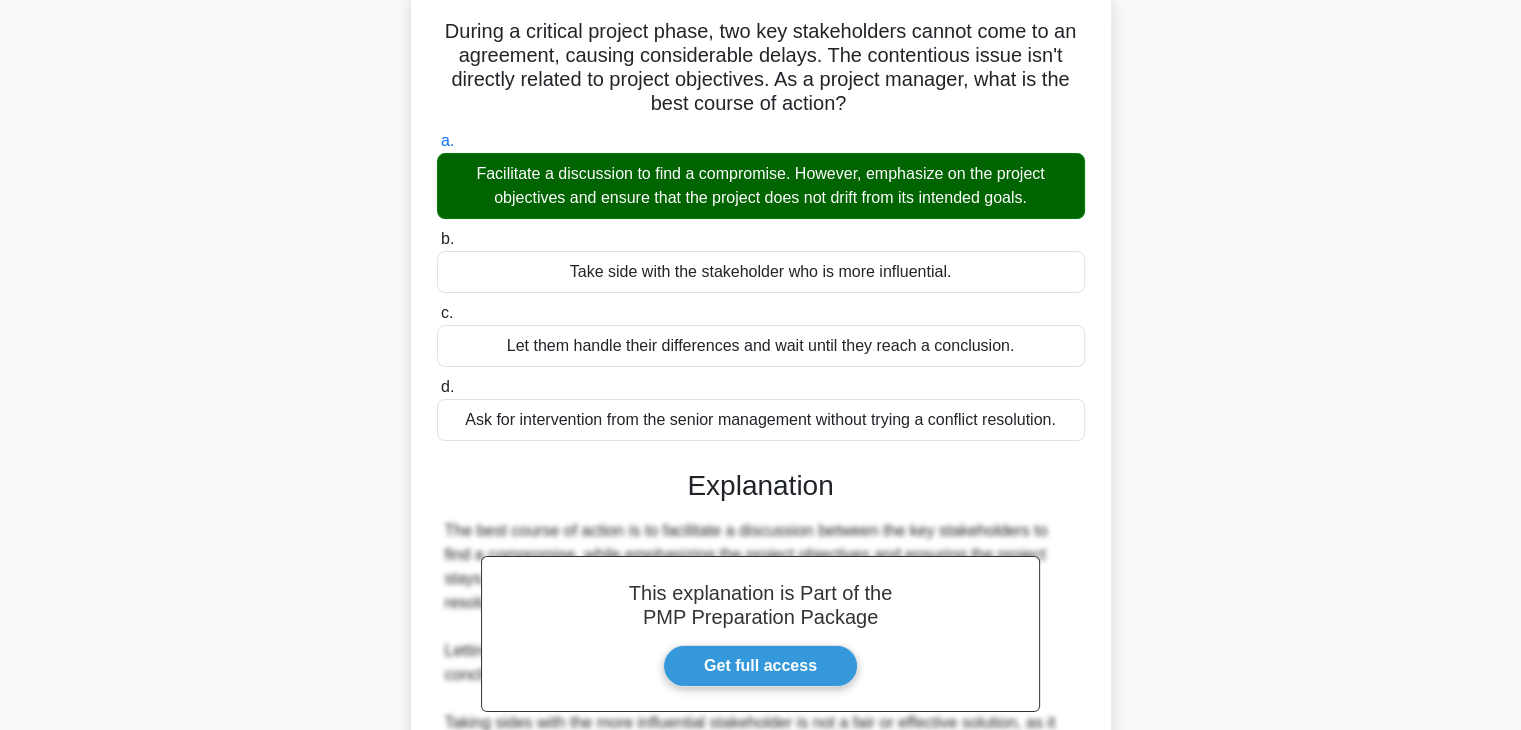 scroll, scrollTop: 430, scrollLeft: 0, axis: vertical 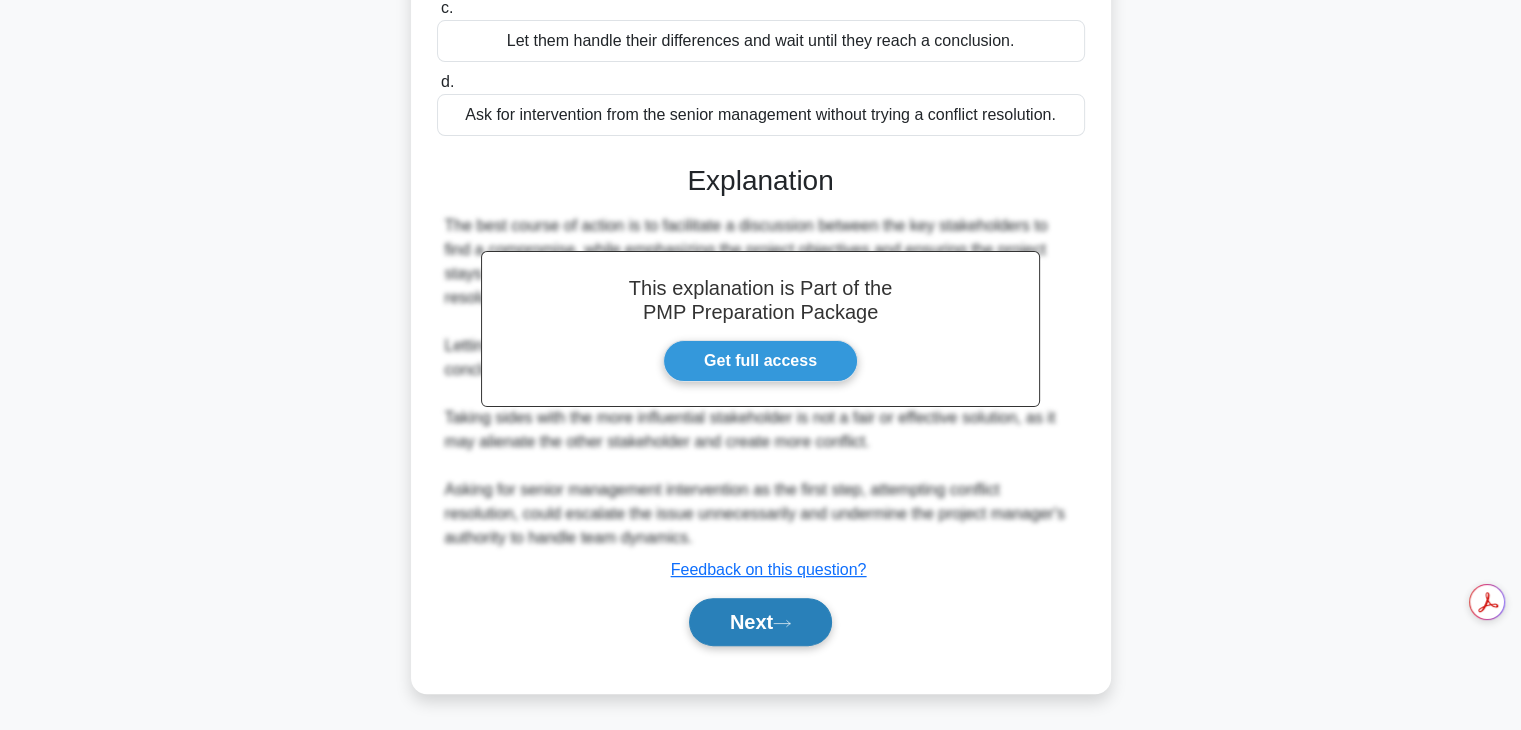 click on "Next" at bounding box center (760, 622) 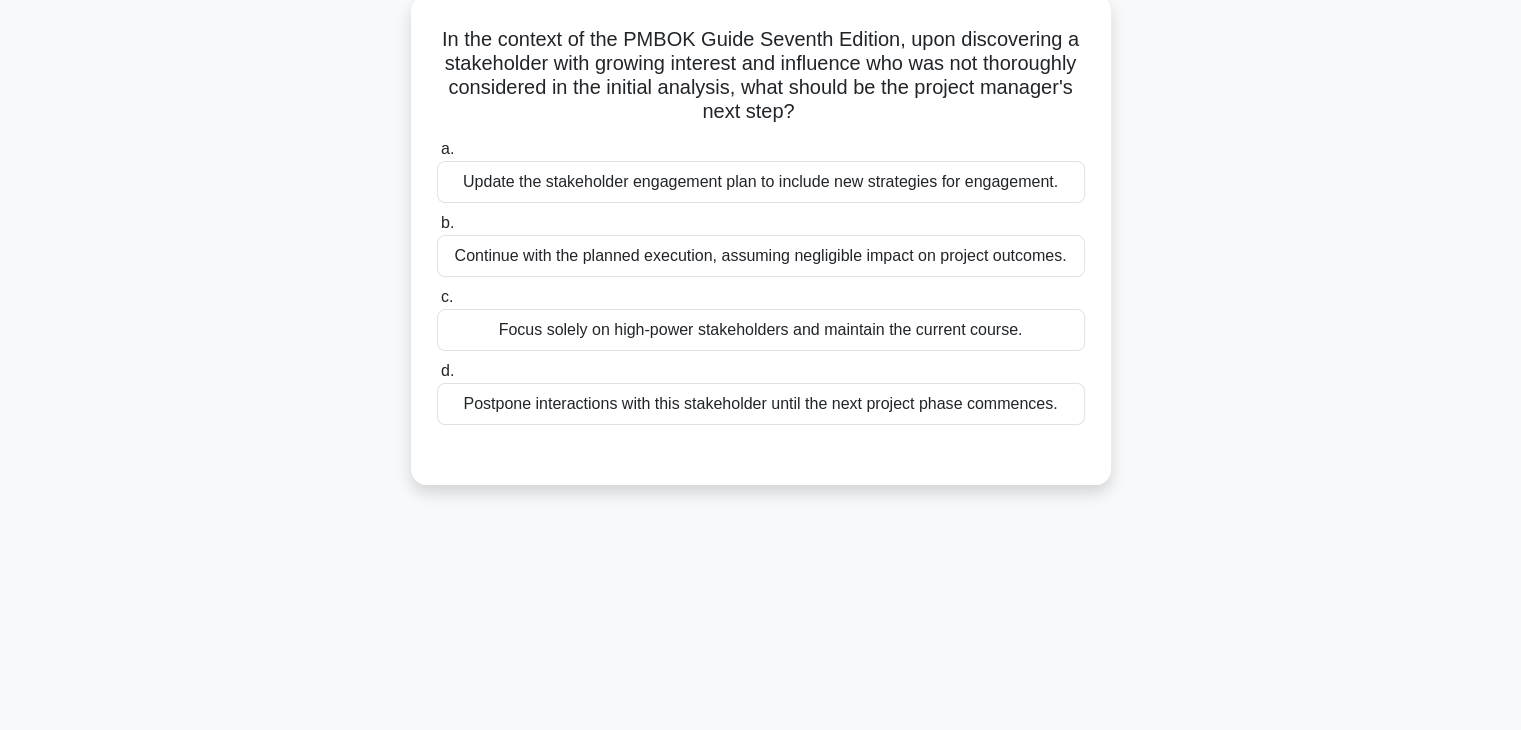 scroll, scrollTop: 131, scrollLeft: 0, axis: vertical 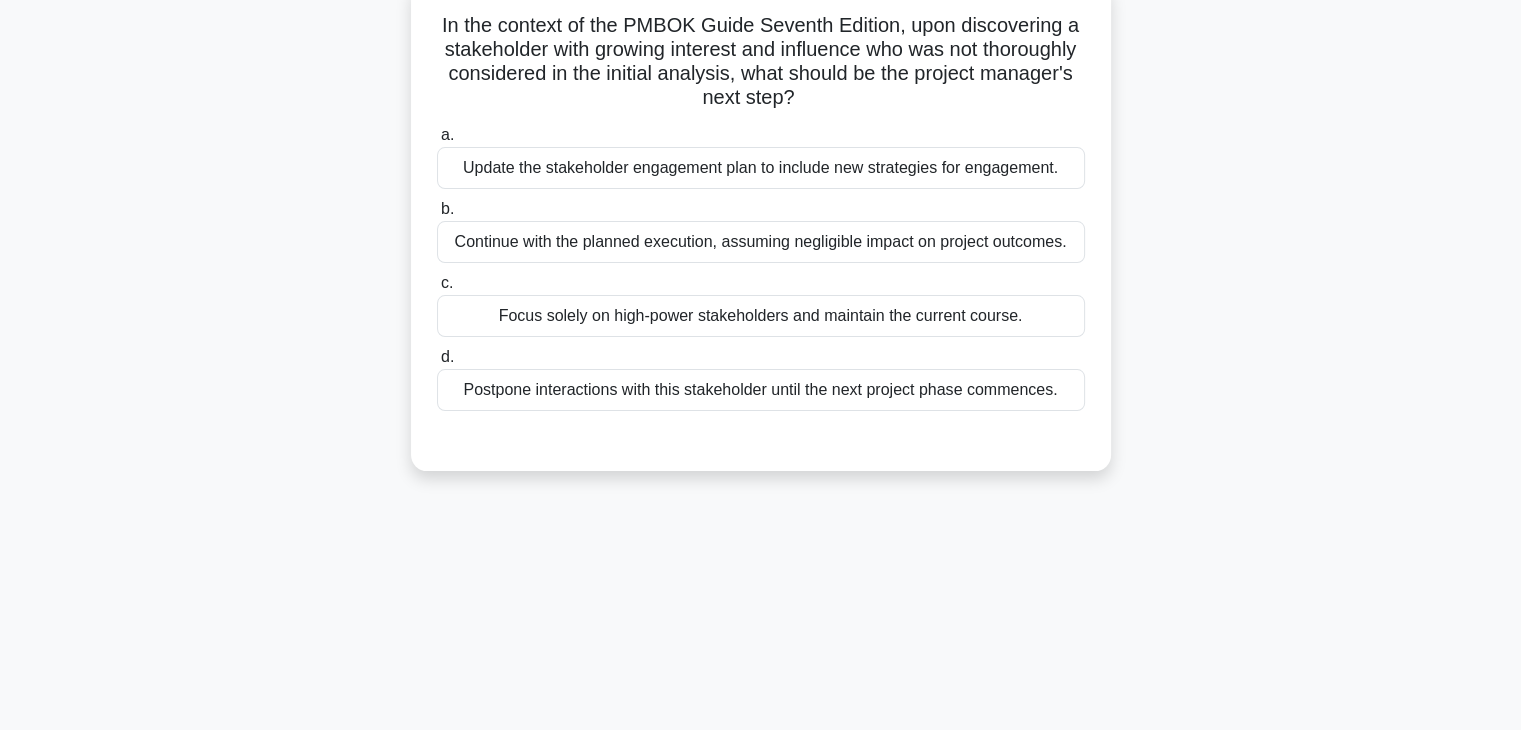 click on "Continue with the planned execution, assuming negligible impact on project outcomes." at bounding box center (761, 242) 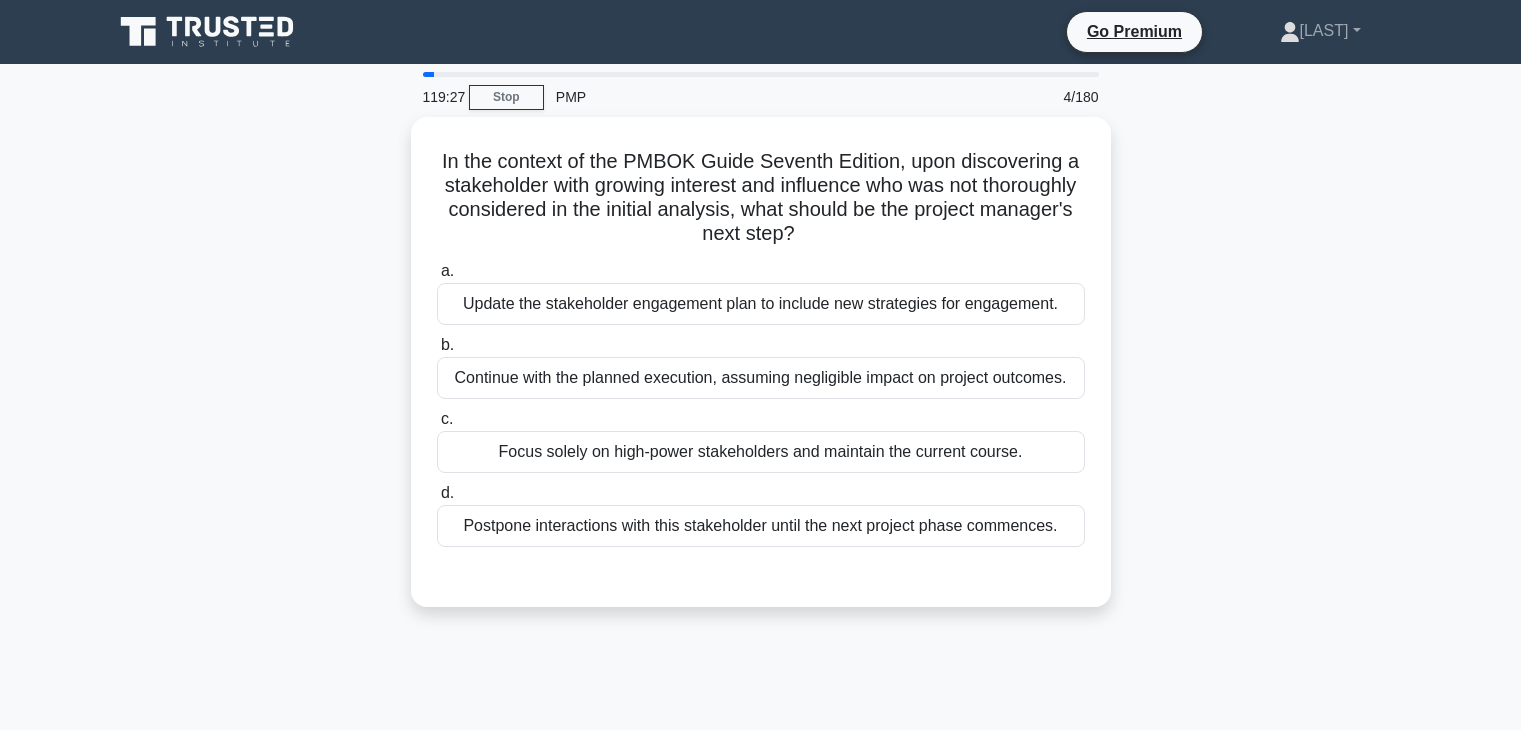 scroll, scrollTop: 131, scrollLeft: 0, axis: vertical 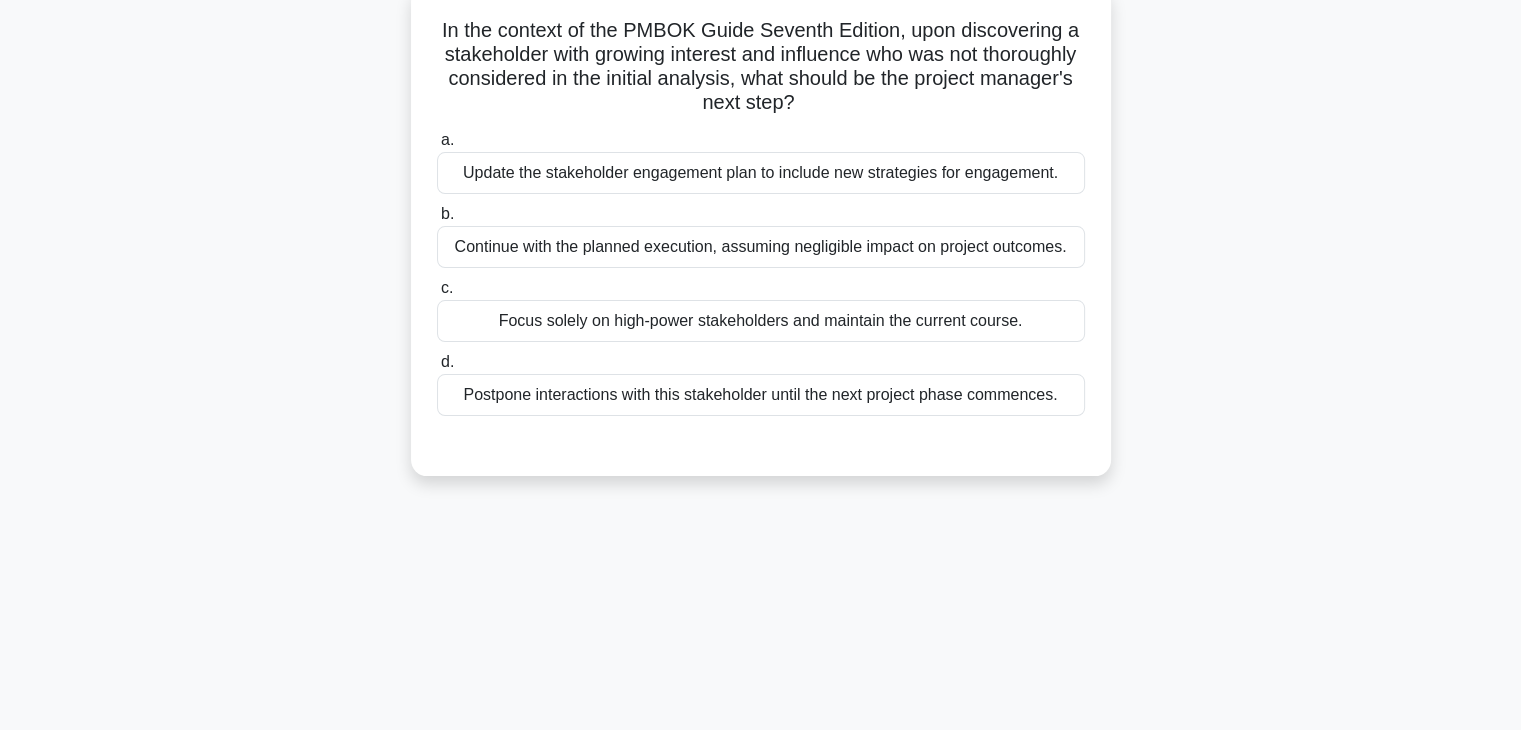 click on "Update the stakeholder engagement plan to include new strategies for engagement." at bounding box center [761, 173] 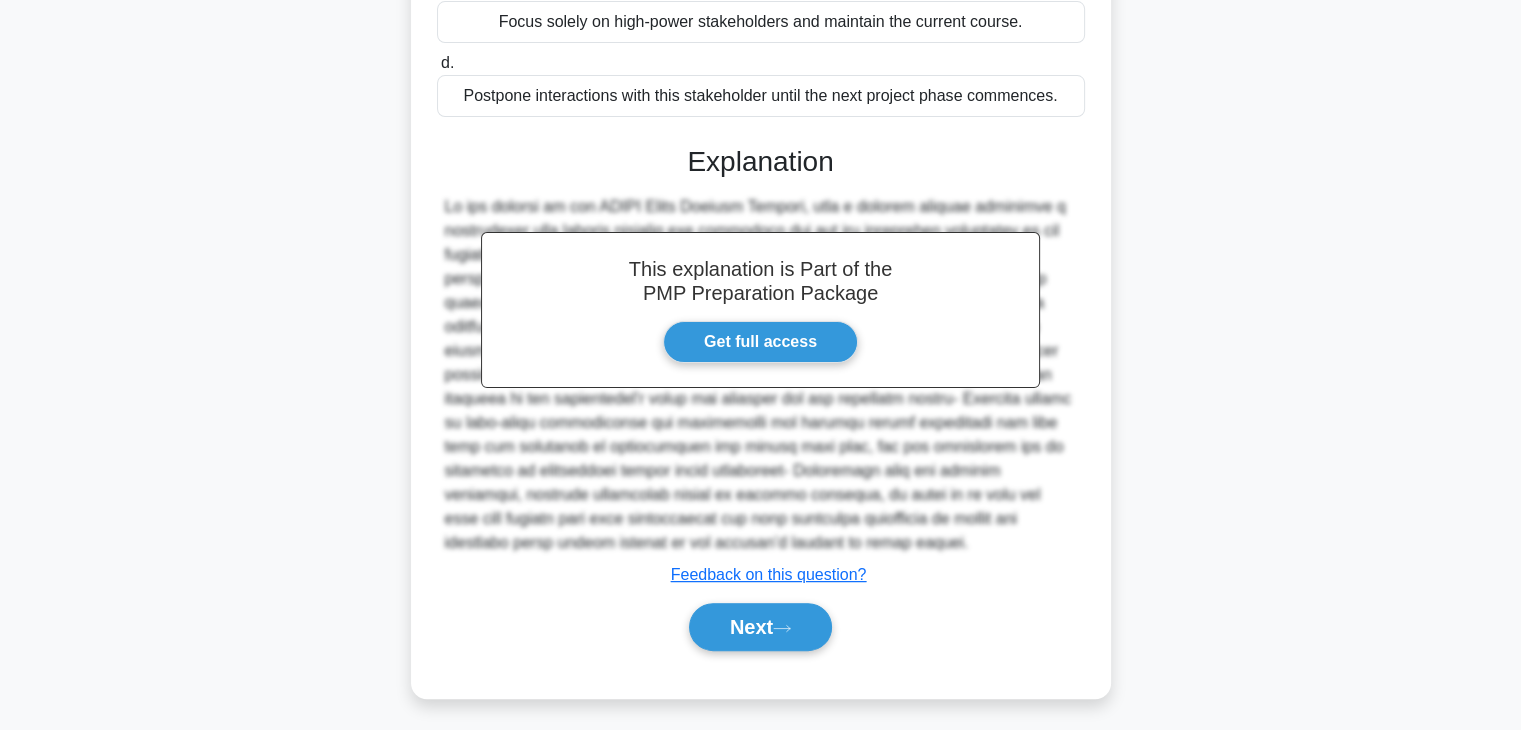 scroll, scrollTop: 429, scrollLeft: 0, axis: vertical 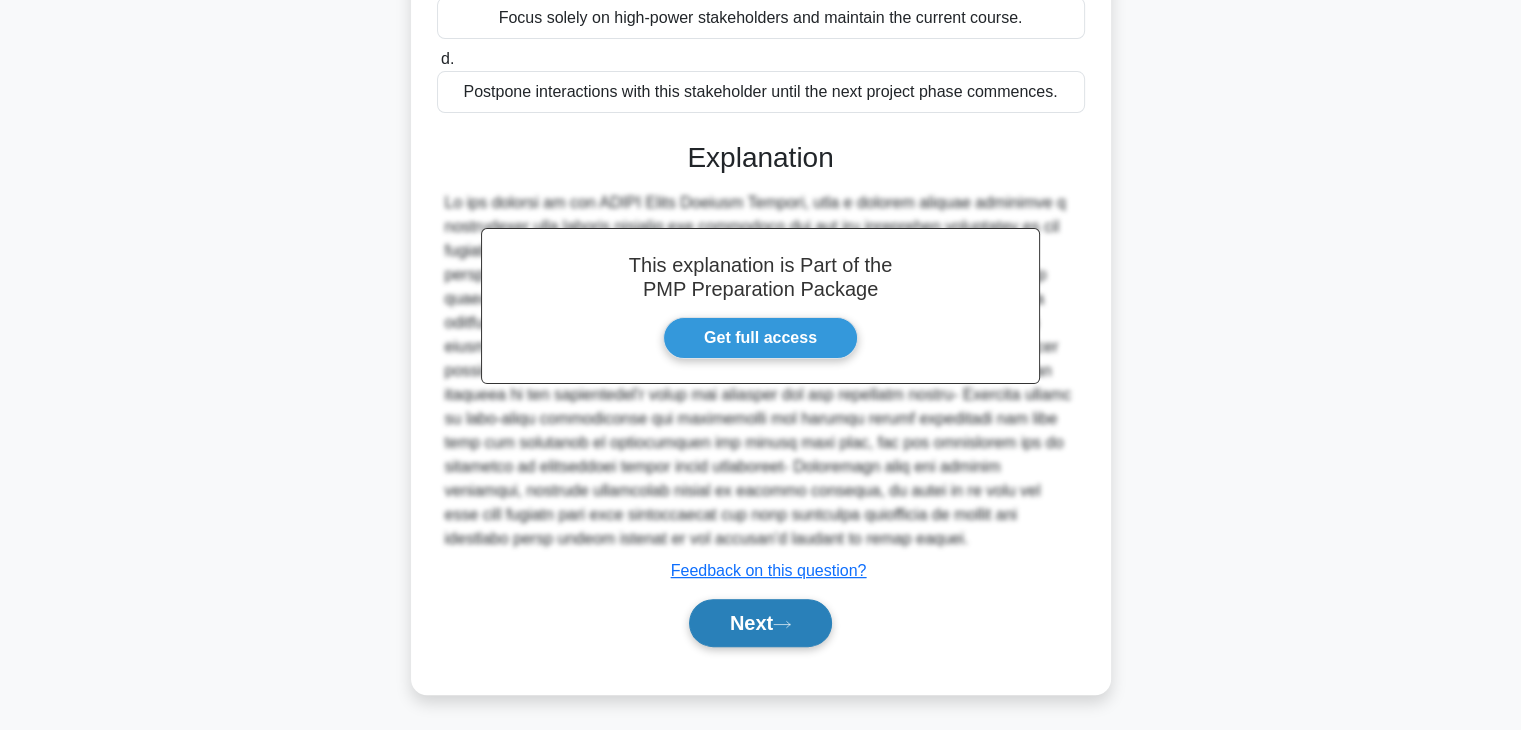 click on "Next" at bounding box center (760, 623) 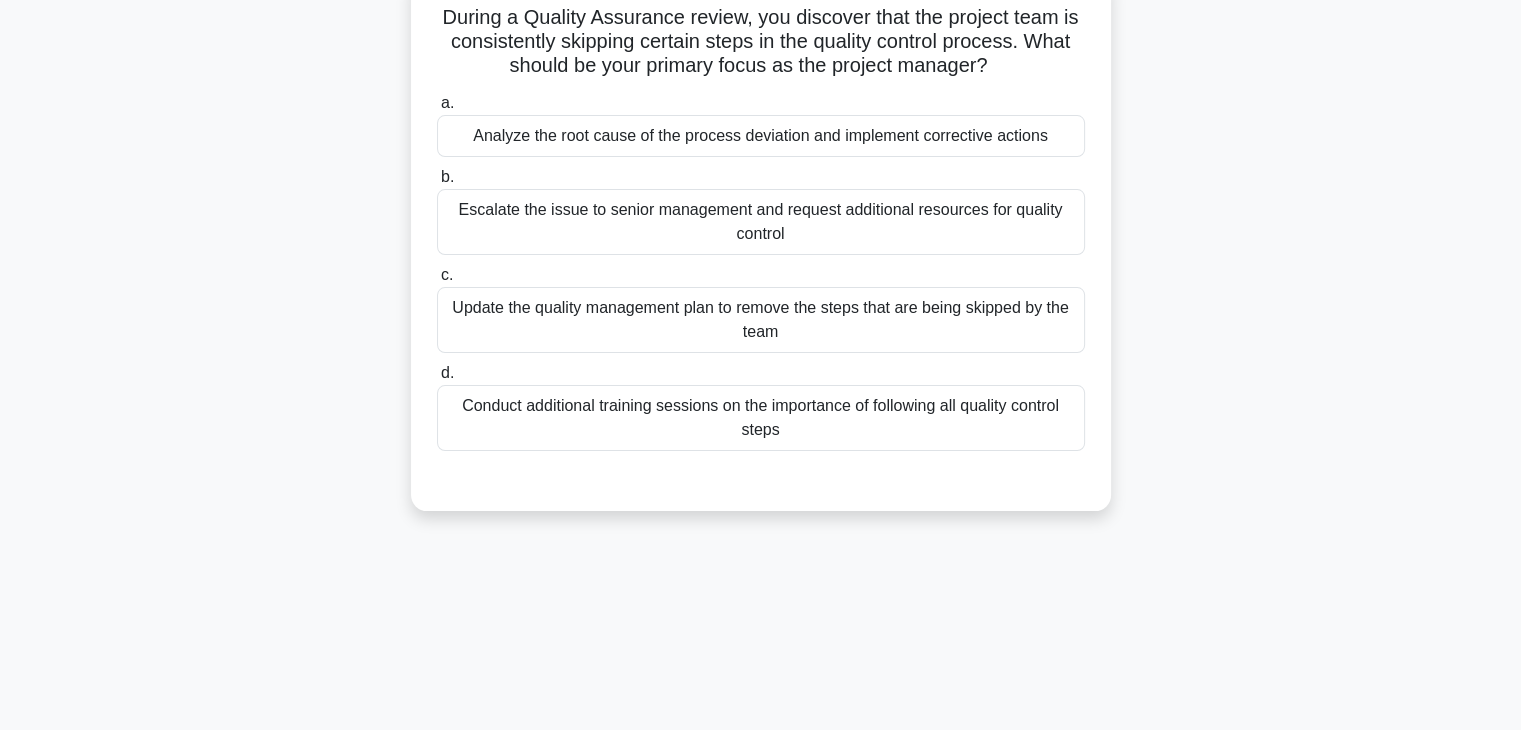 scroll, scrollTop: 147, scrollLeft: 0, axis: vertical 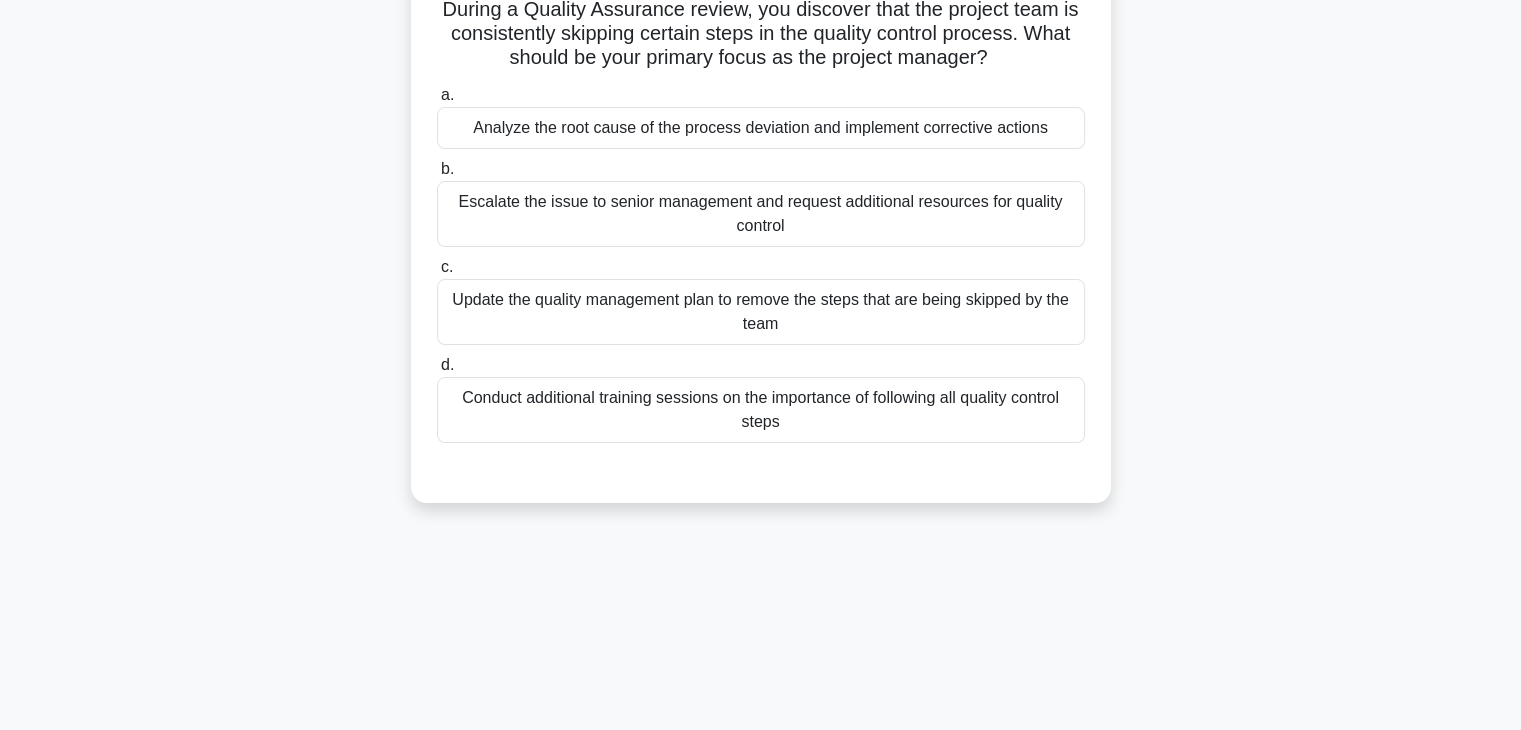 click on "Escalate the issue to senior management and request additional resources for quality control" at bounding box center (761, 214) 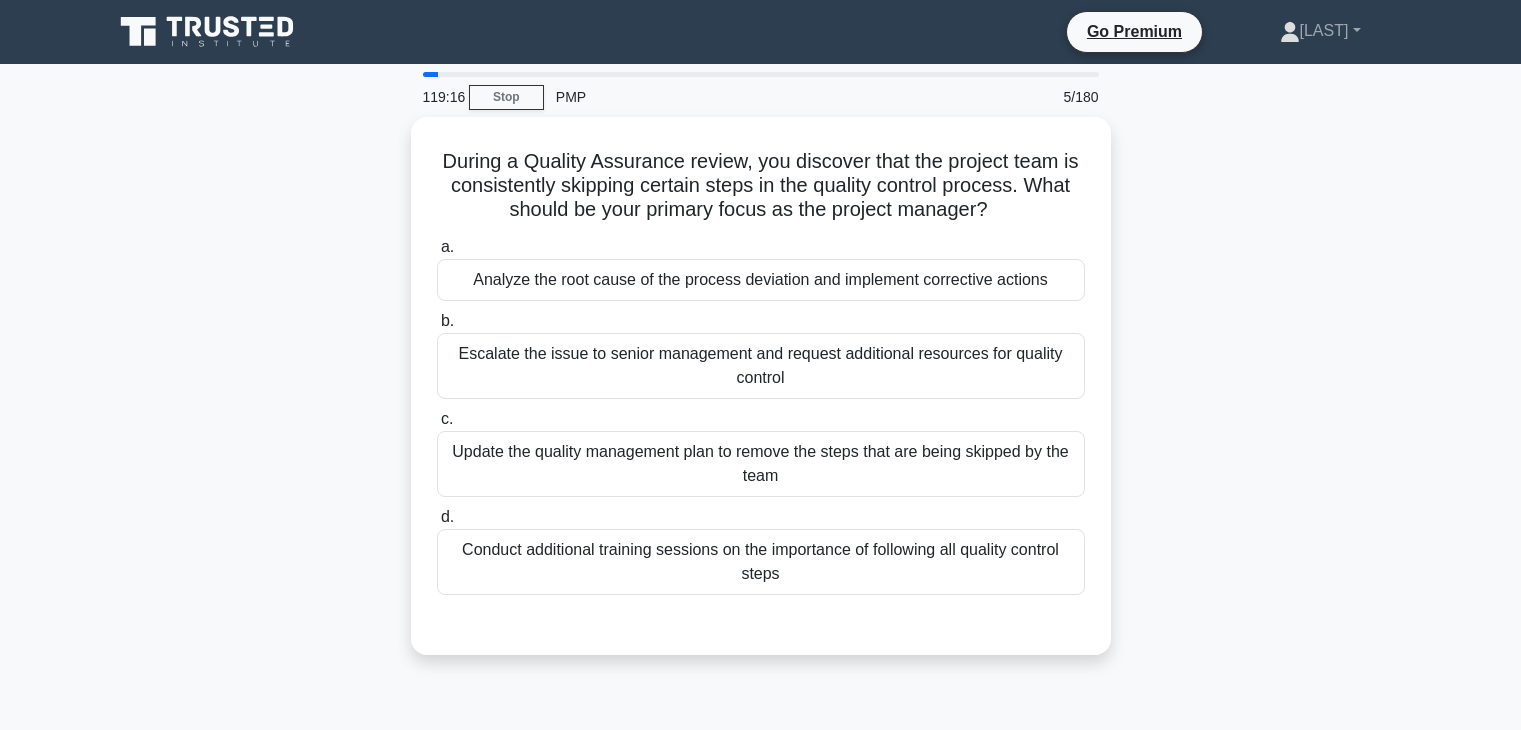 scroll, scrollTop: 147, scrollLeft: 0, axis: vertical 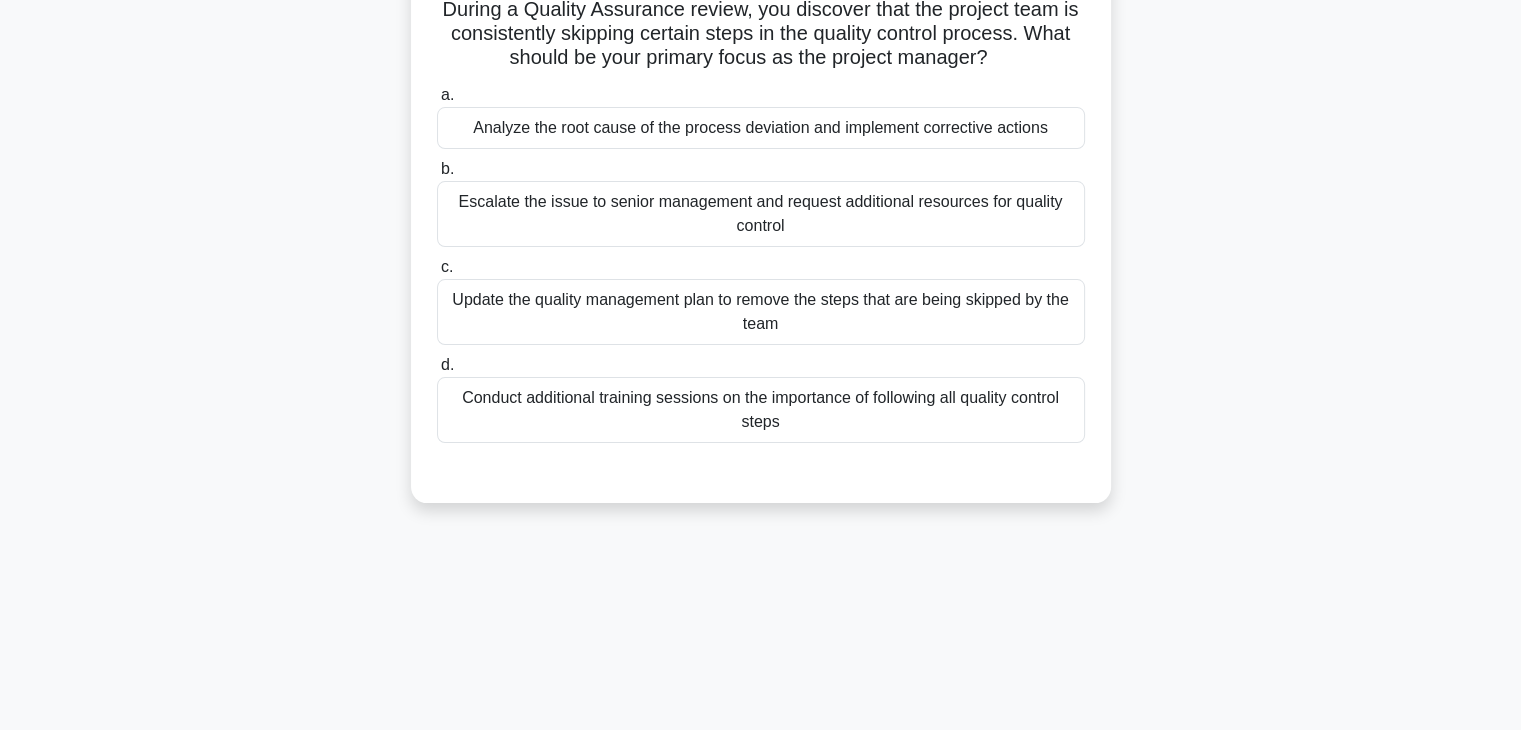 click on "Analyze the root cause of the process deviation and implement corrective actions" at bounding box center [761, 128] 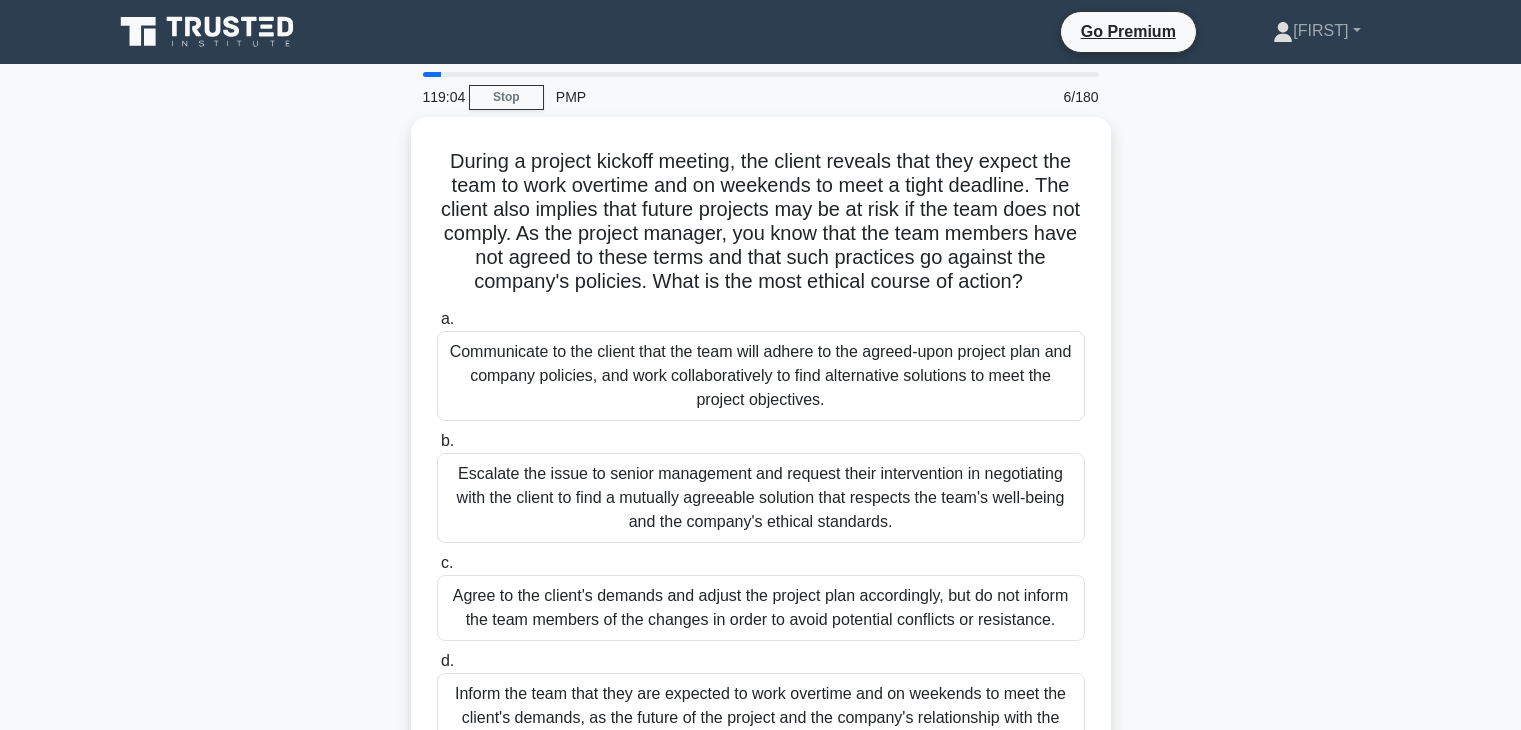 scroll, scrollTop: 125, scrollLeft: 0, axis: vertical 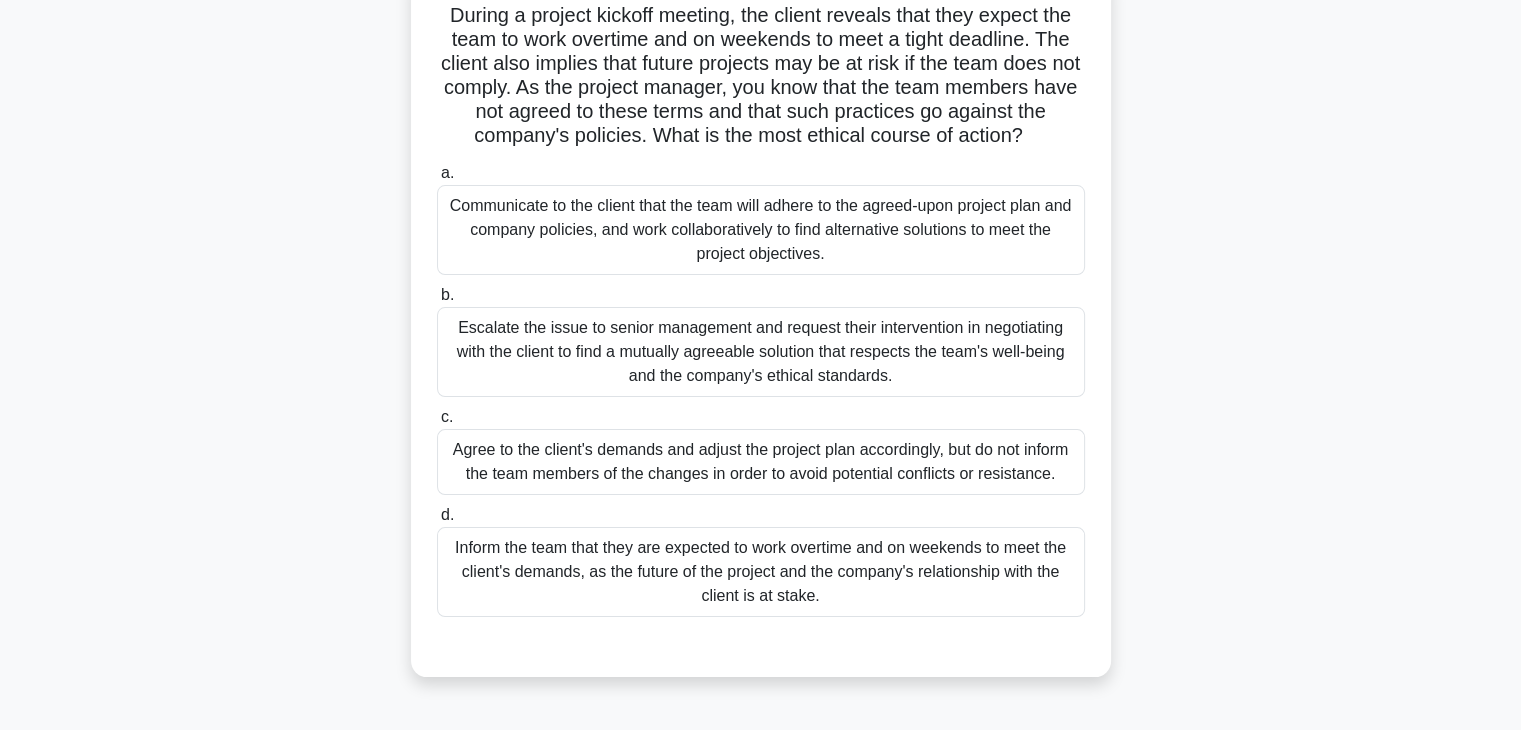 click on "Communicate to the client that the team will adhere to the agreed-upon project plan and company policies, and work collaboratively to find alternative solutions to meet the project objectives." at bounding box center (761, 230) 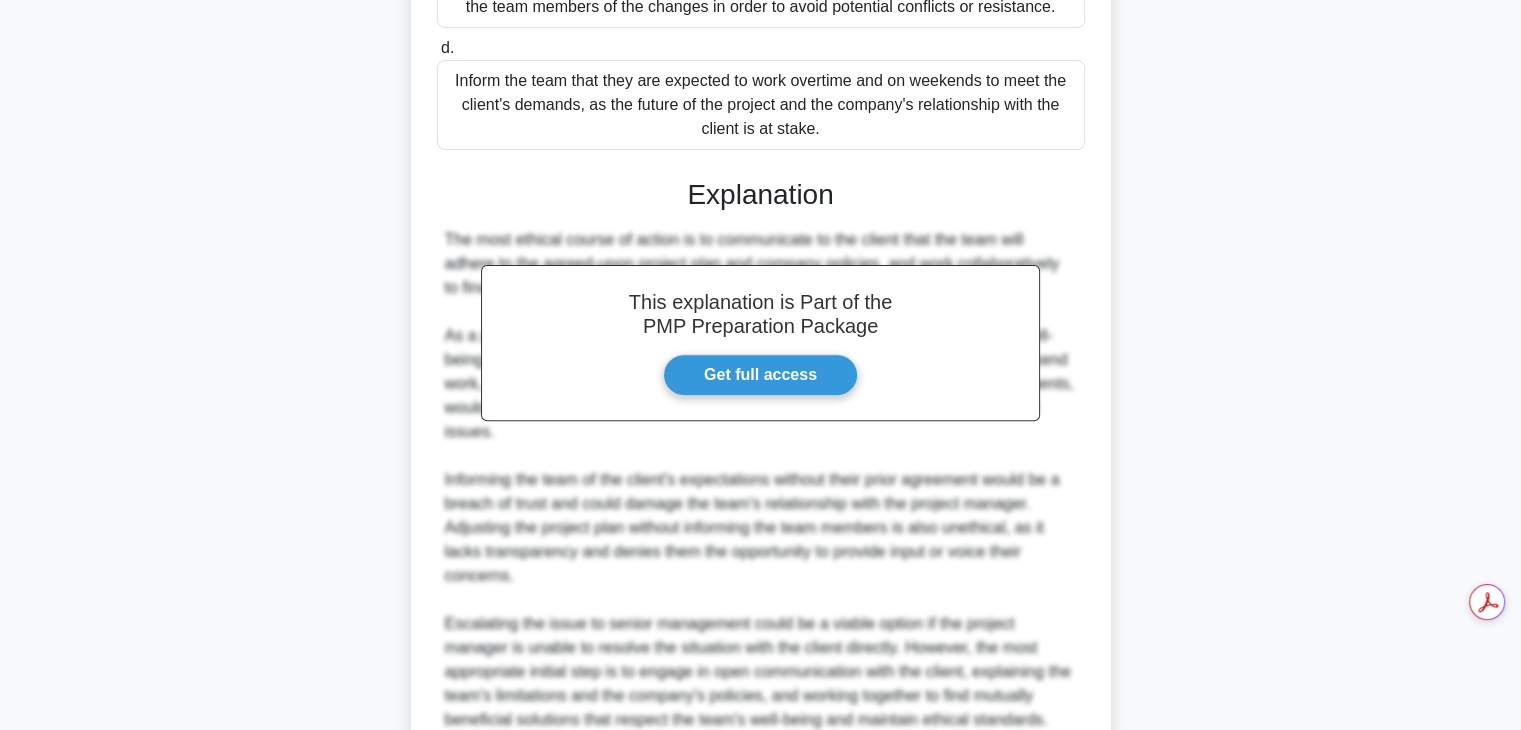 scroll, scrollTop: 790, scrollLeft: 0, axis: vertical 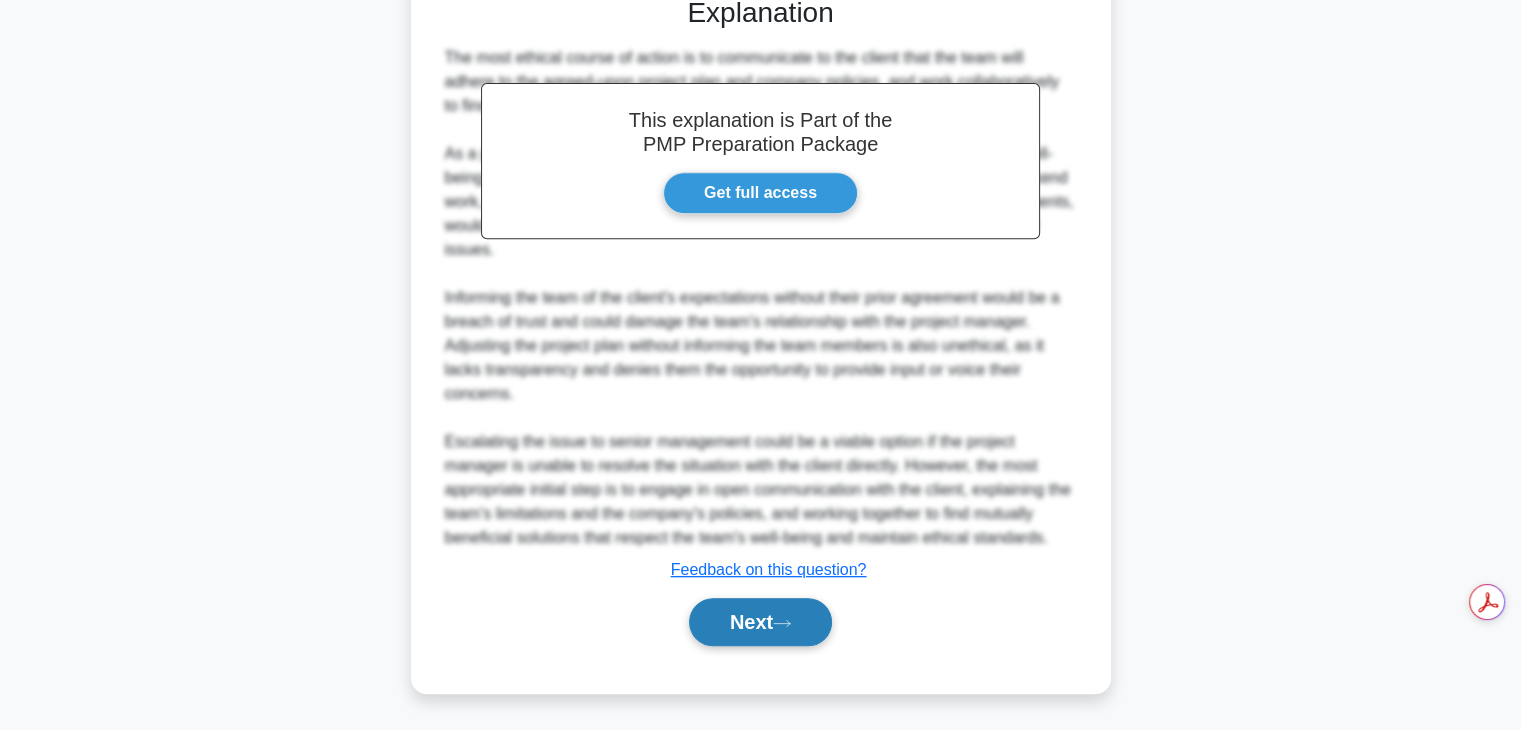 click on "Next" at bounding box center [760, 622] 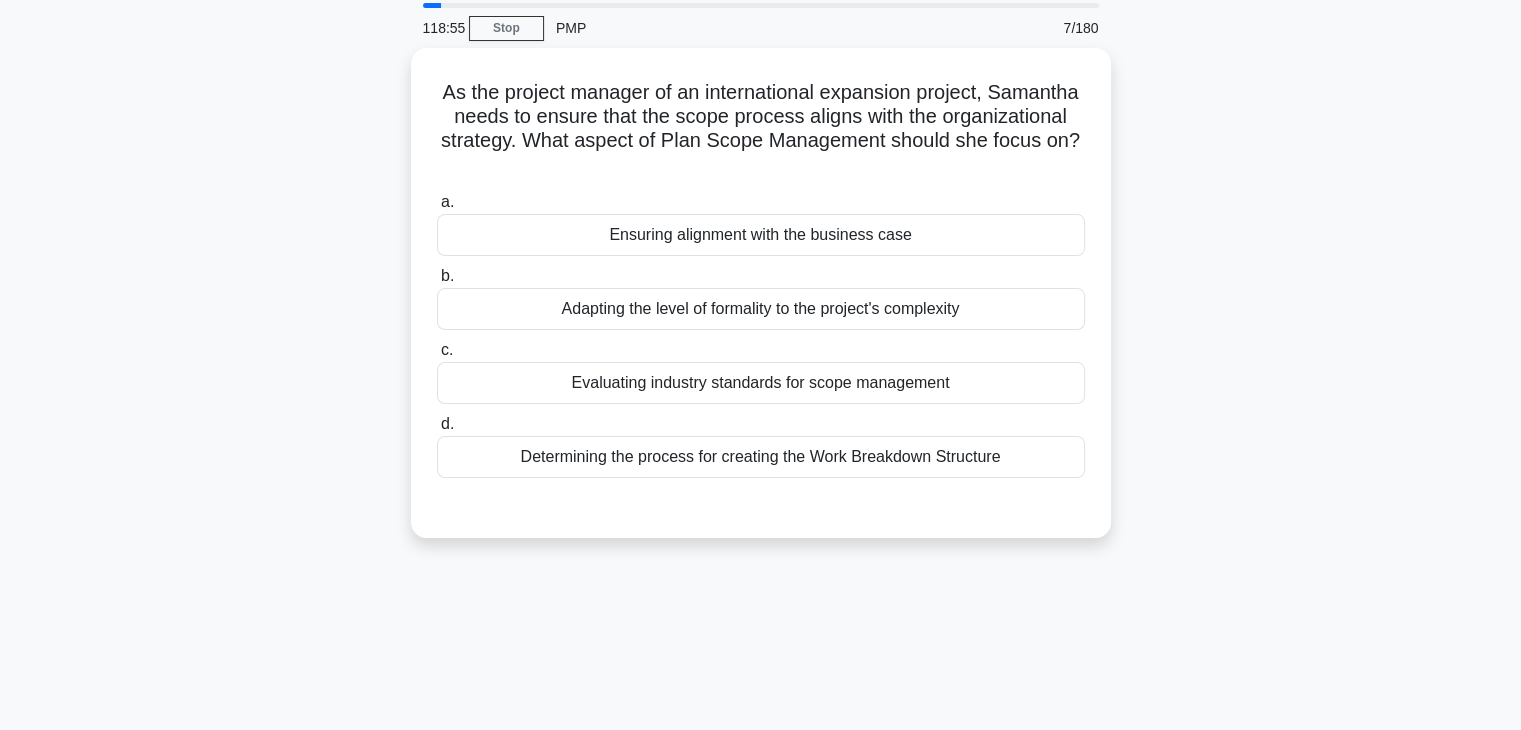 scroll, scrollTop: 70, scrollLeft: 0, axis: vertical 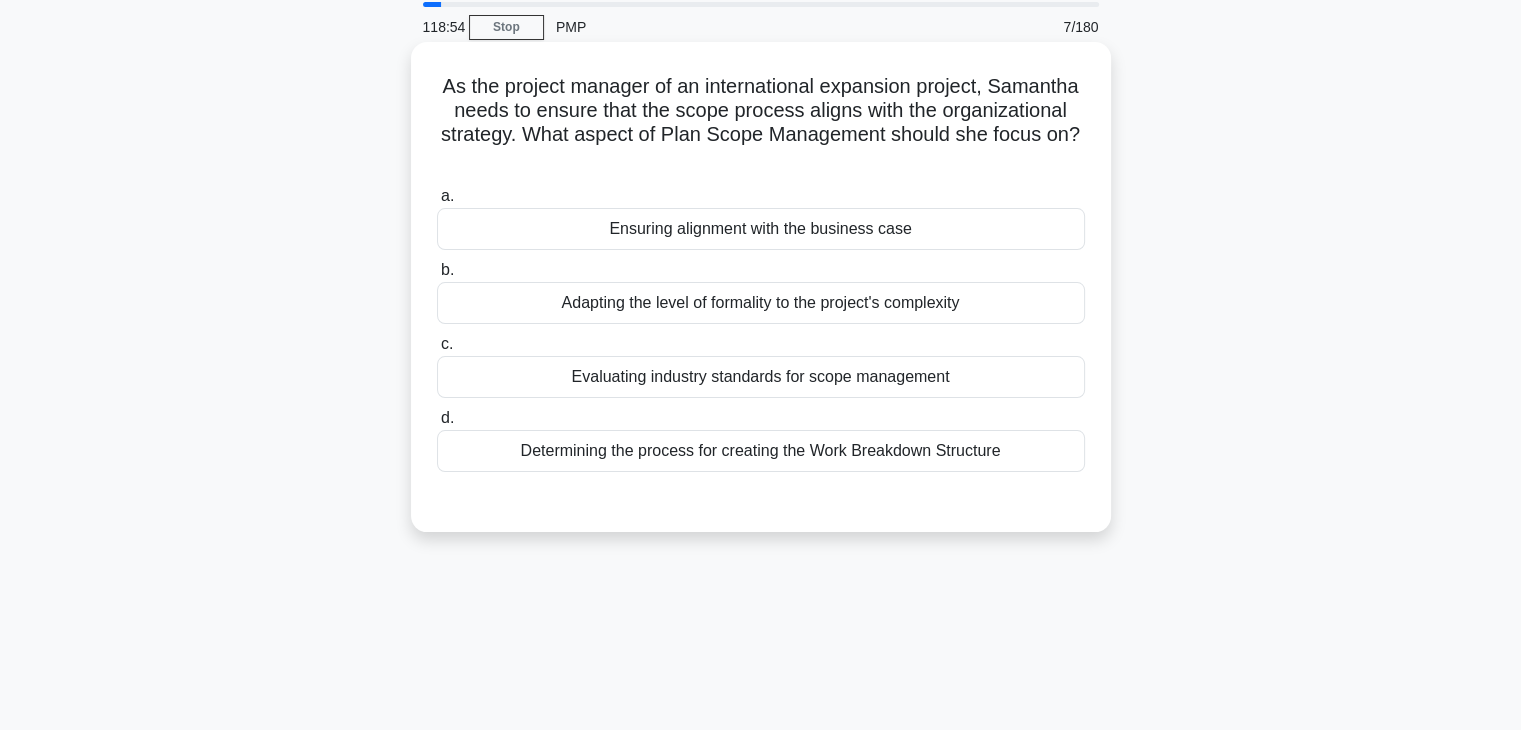 click on "Adapting the level of formality to the project's complexity" at bounding box center [761, 303] 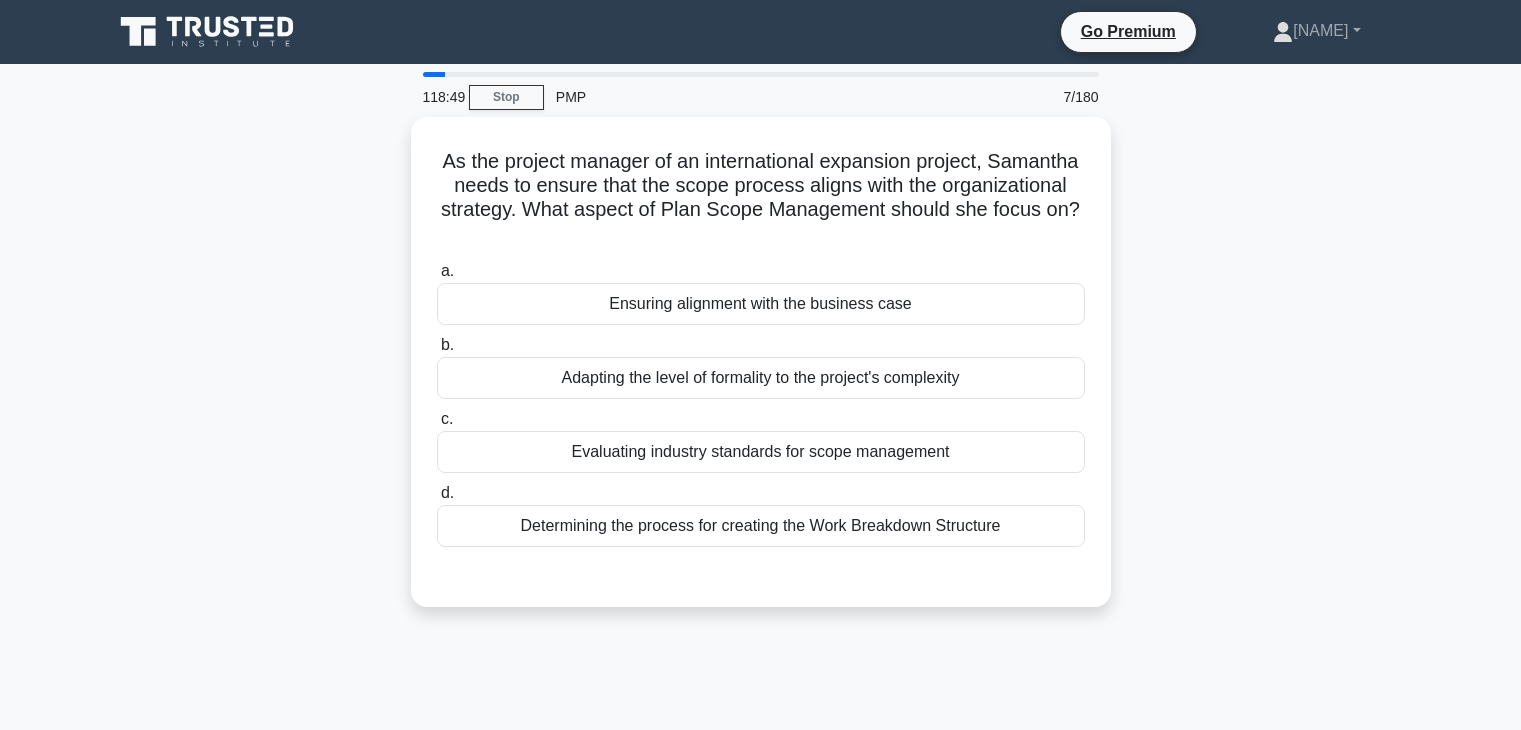 scroll, scrollTop: 70, scrollLeft: 0, axis: vertical 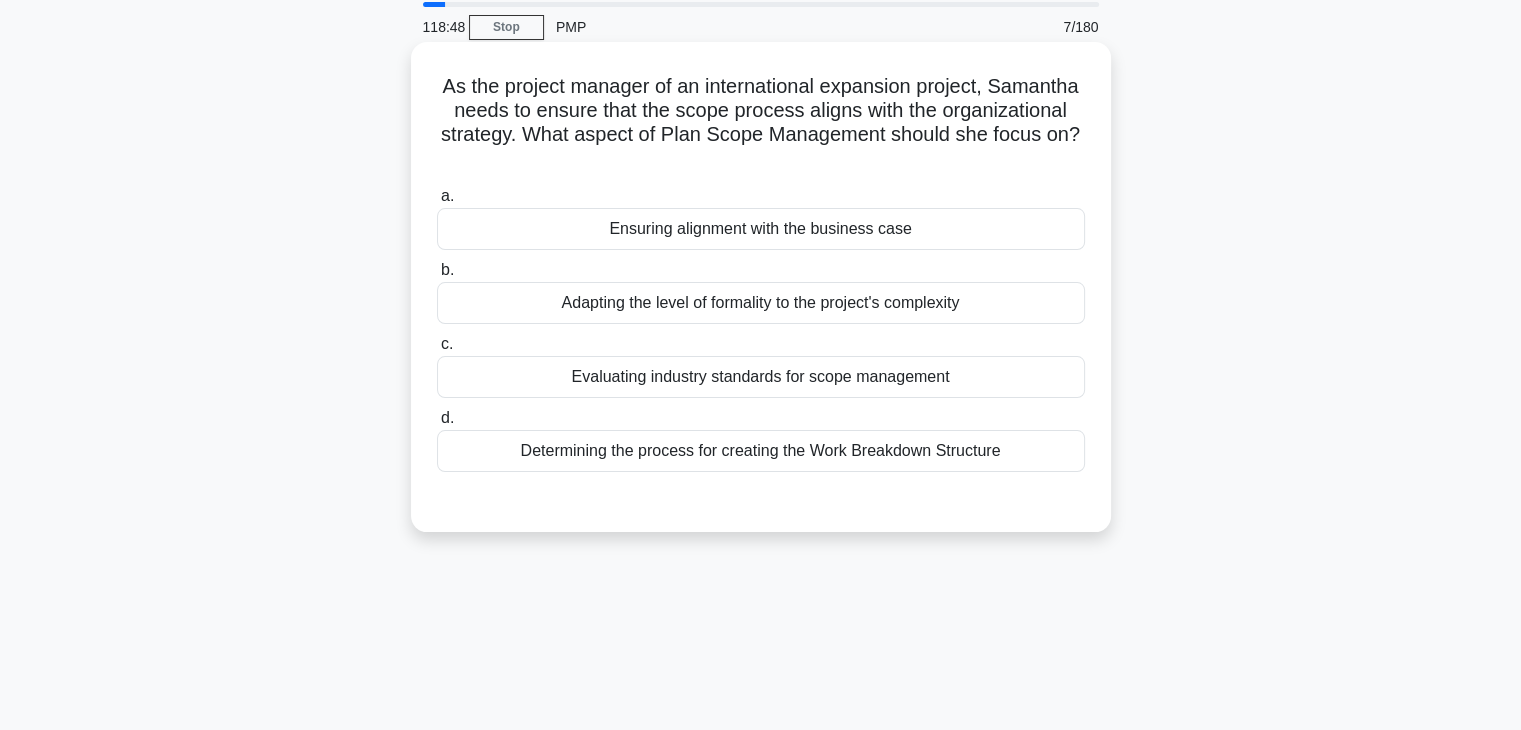 click on "Ensuring alignment with the business case" at bounding box center [761, 229] 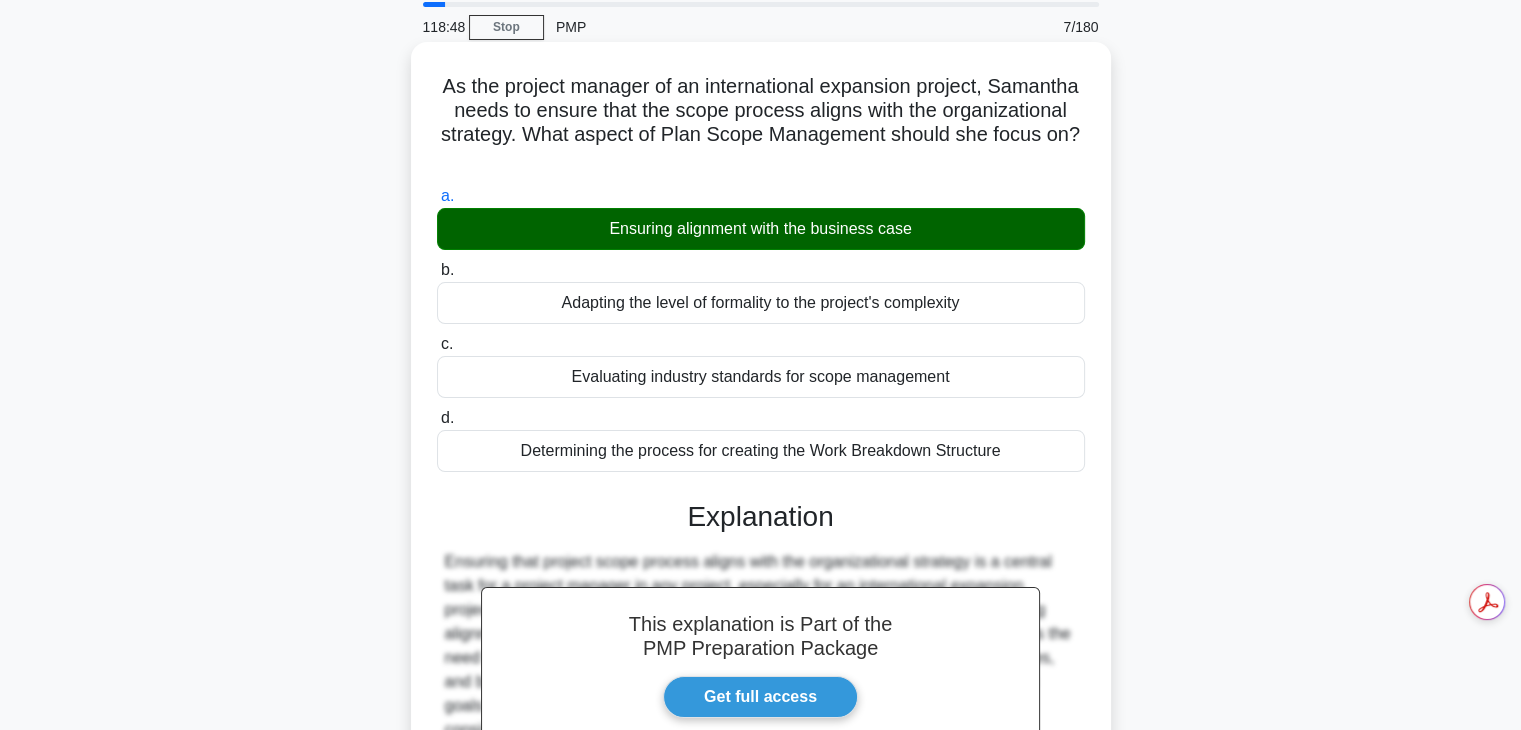 scroll, scrollTop: 502, scrollLeft: 0, axis: vertical 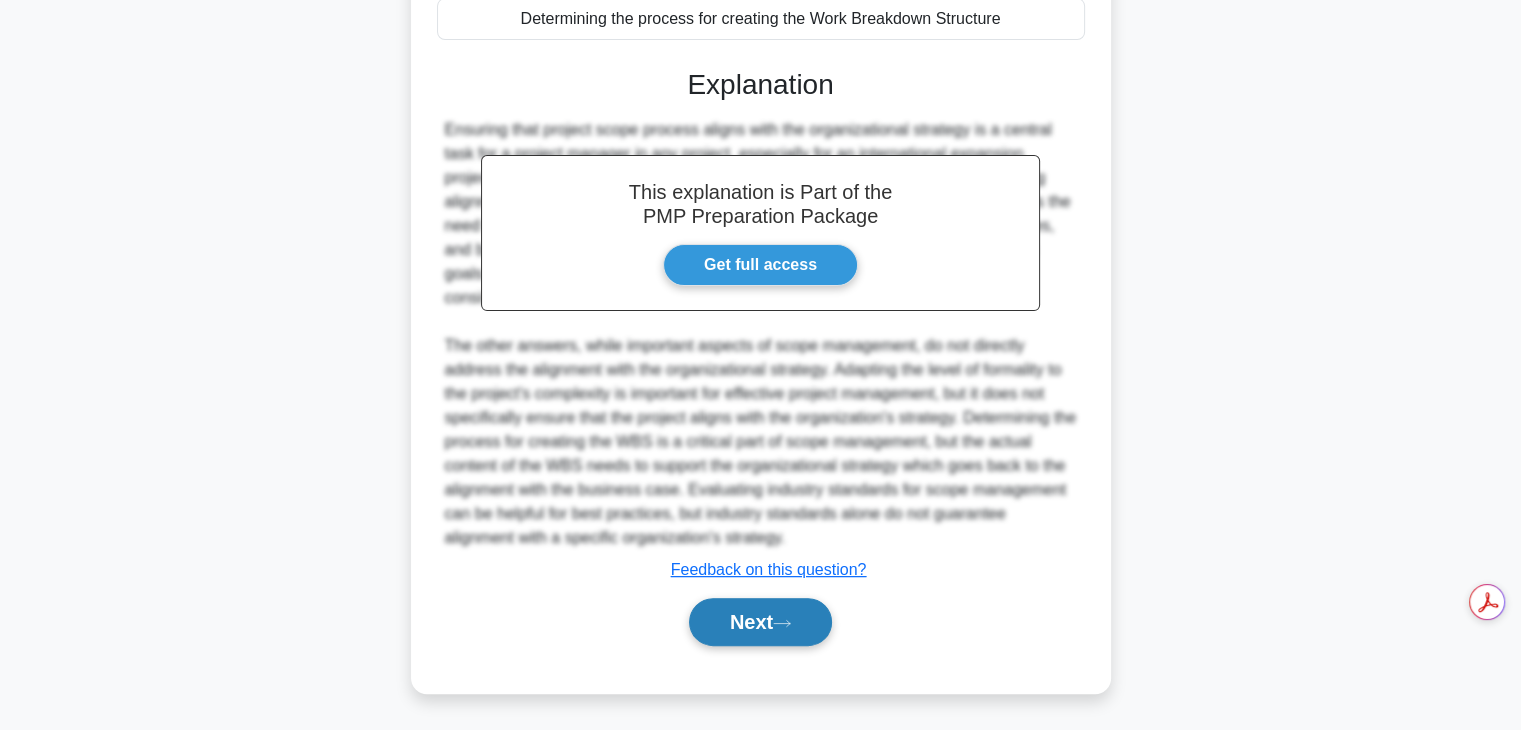 click on "Next" at bounding box center [760, 622] 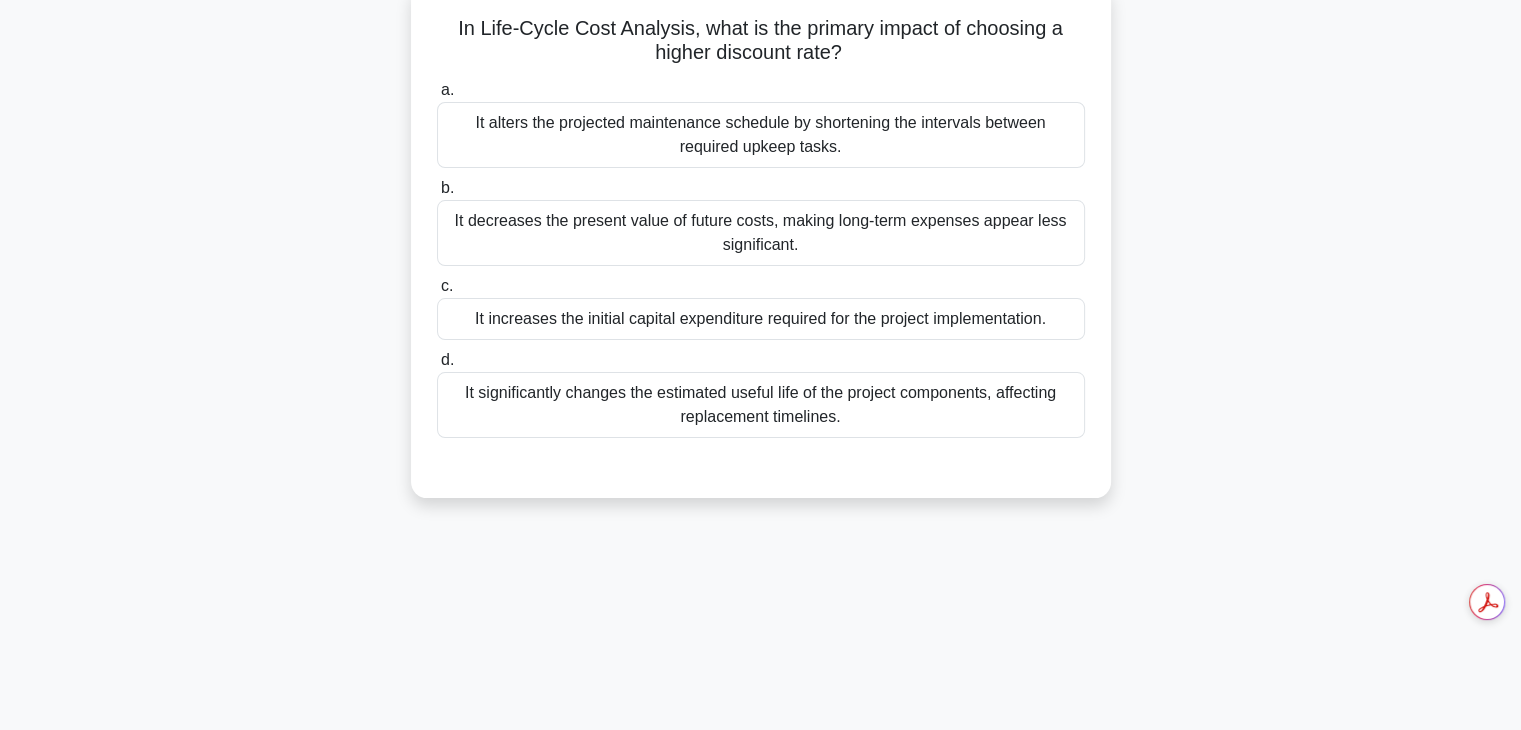 scroll, scrollTop: 129, scrollLeft: 0, axis: vertical 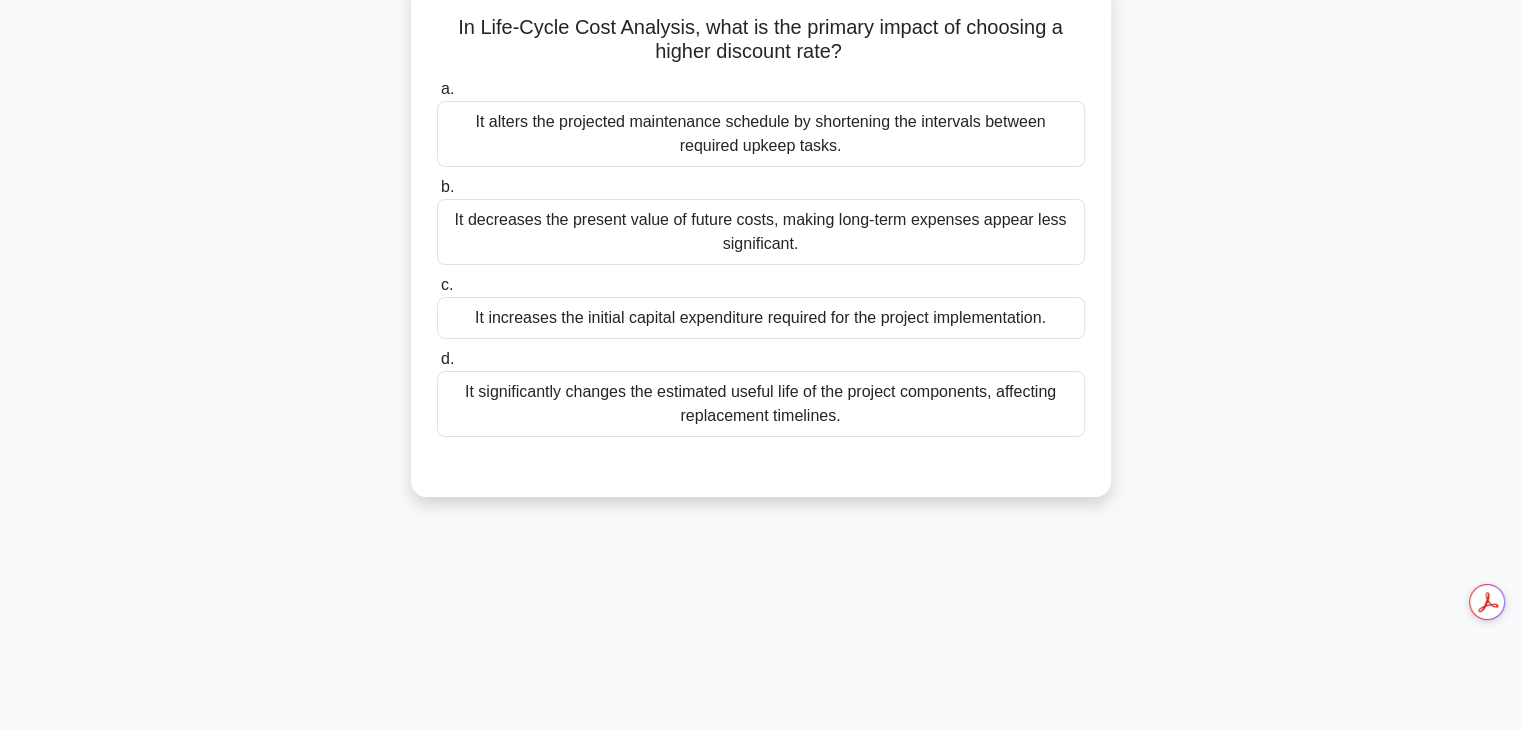 click on "It decreases the present value of future costs, making long-term expenses appear less significant." at bounding box center (761, 232) 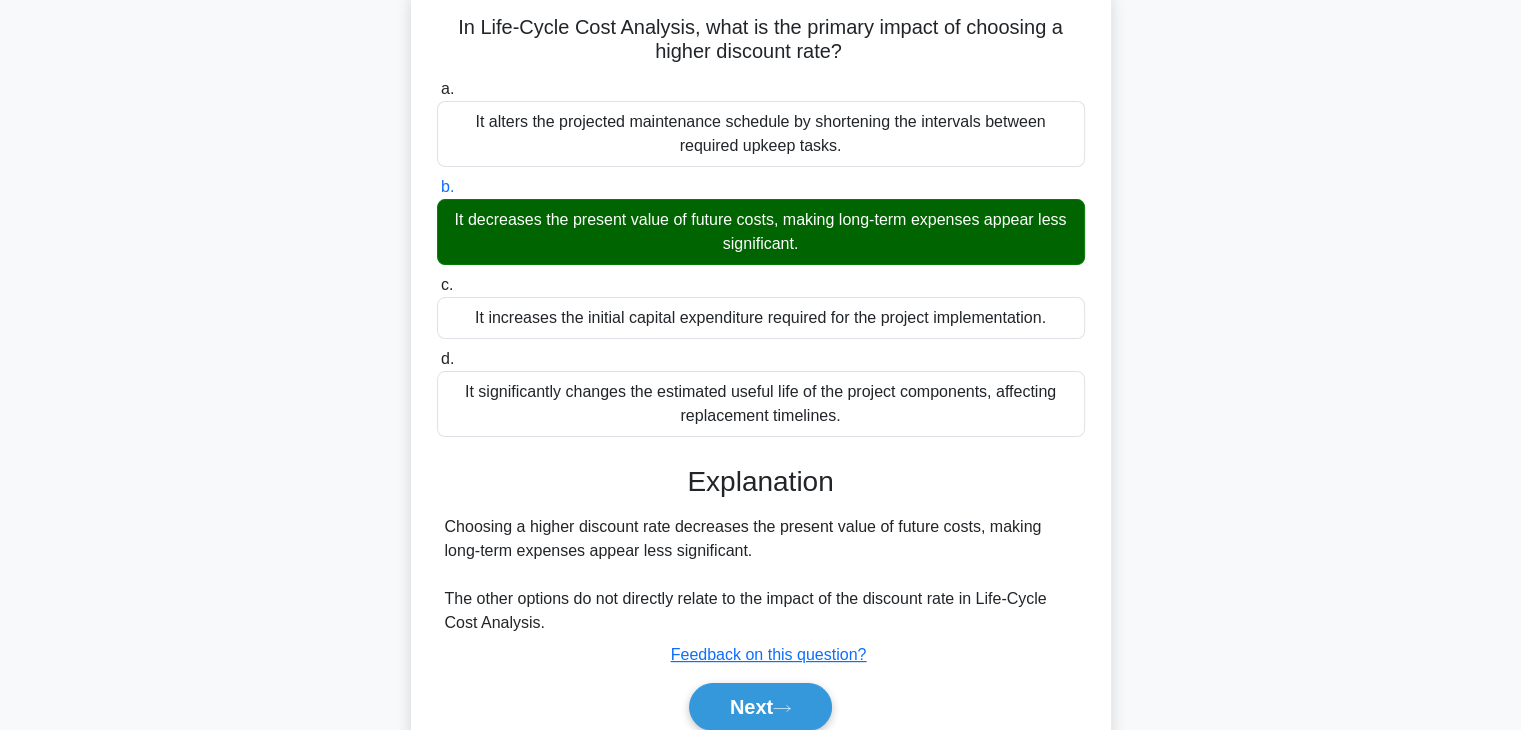 scroll, scrollTop: 351, scrollLeft: 0, axis: vertical 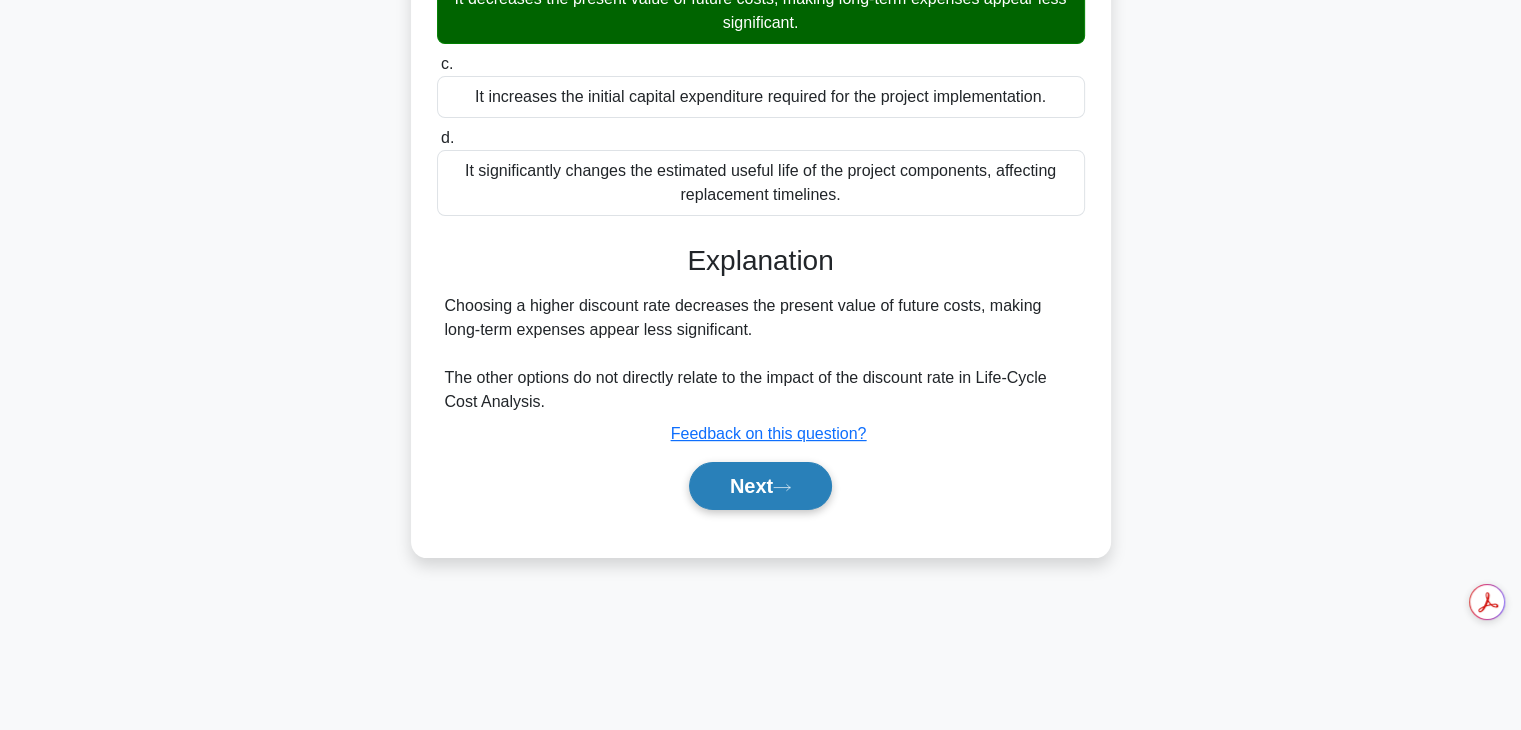 click on "Next" at bounding box center [760, 486] 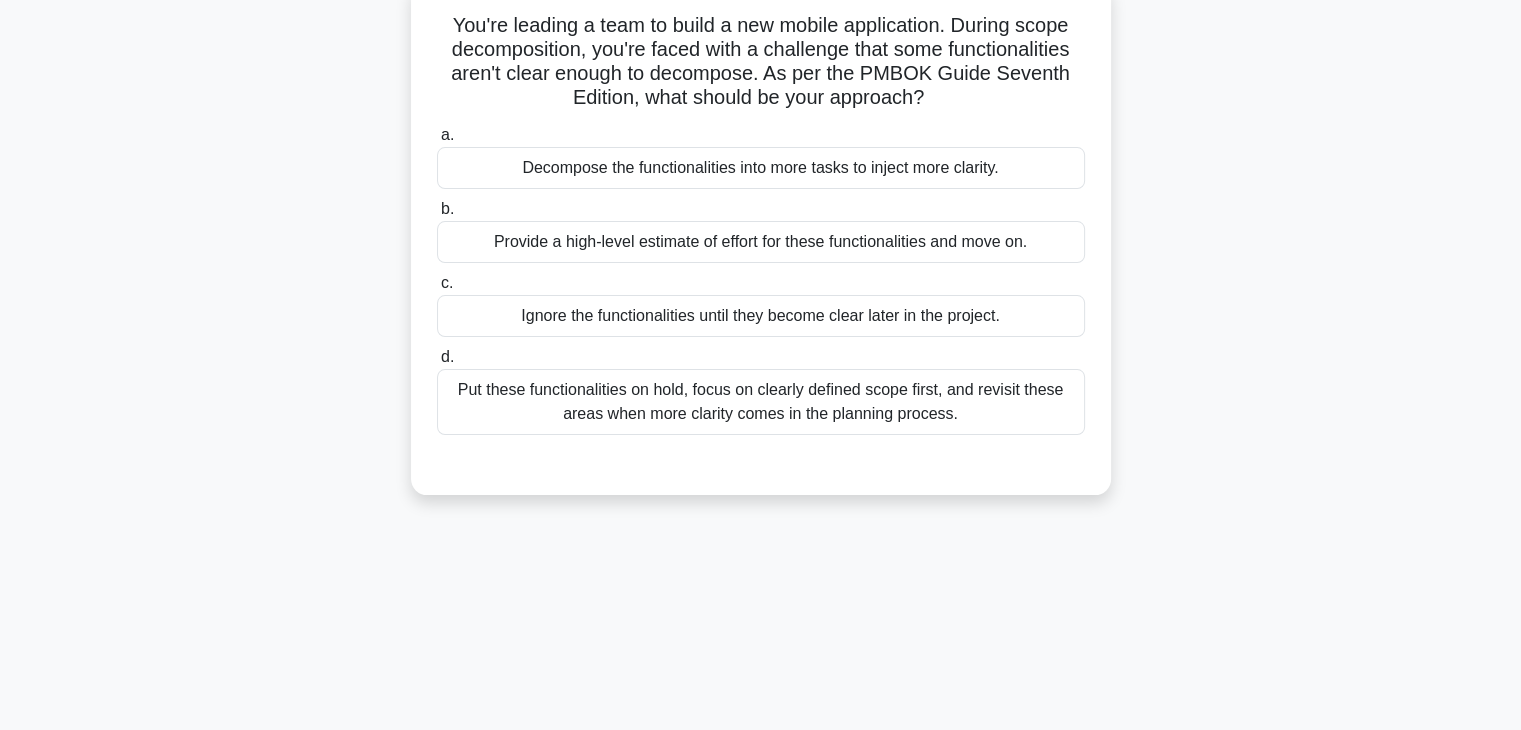 scroll, scrollTop: 128, scrollLeft: 0, axis: vertical 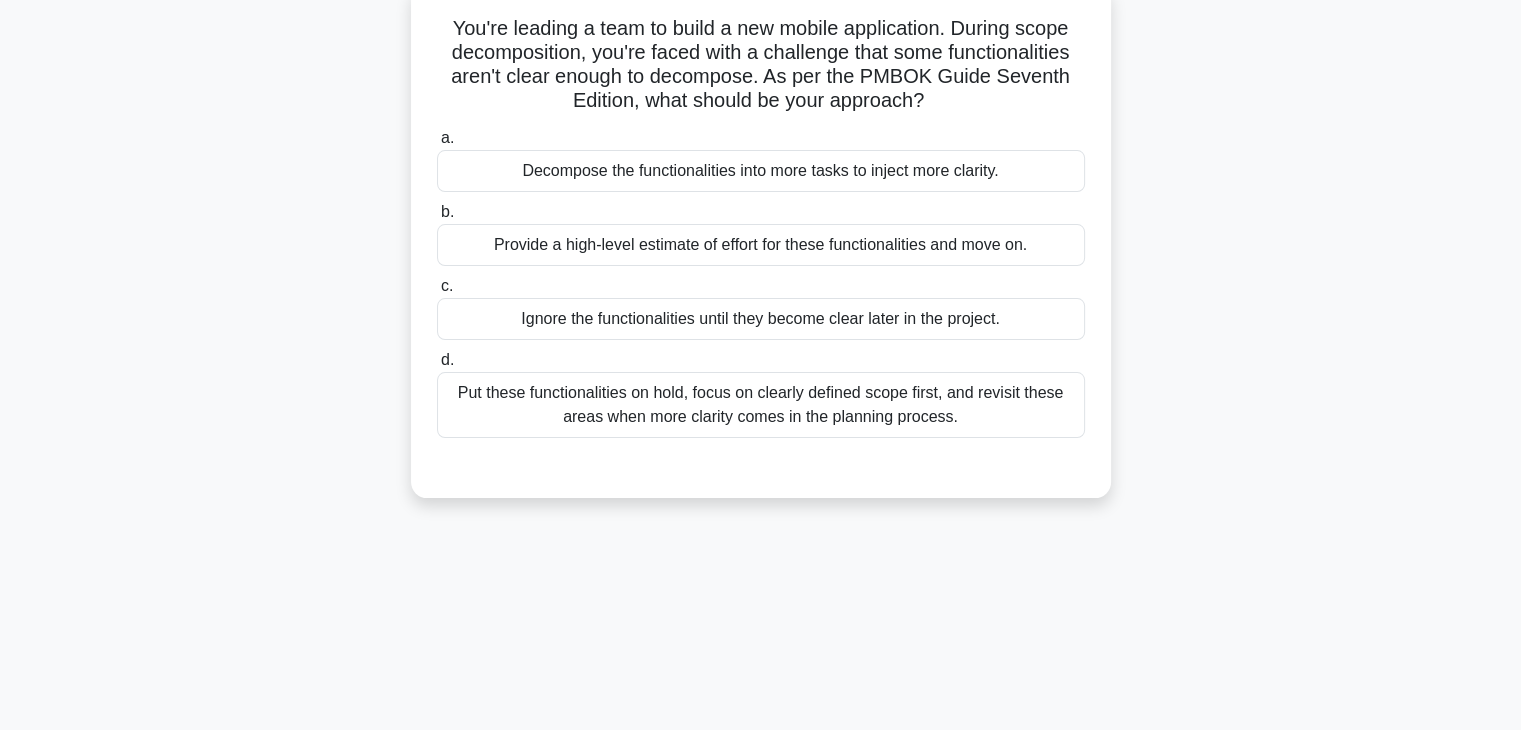 click on "Provide a high-level estimate of effort for these functionalities and move on." at bounding box center (761, 245) 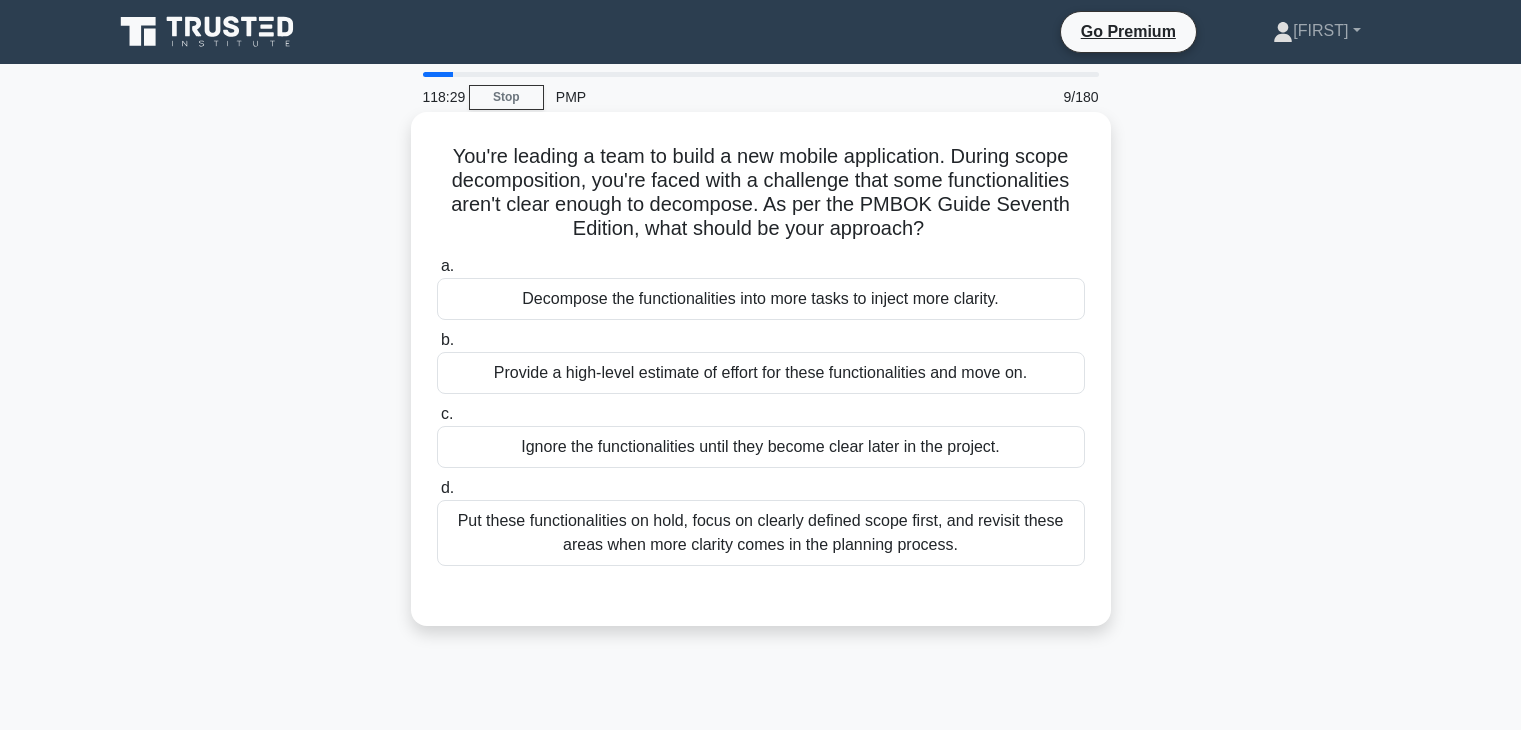 scroll, scrollTop: 128, scrollLeft: 0, axis: vertical 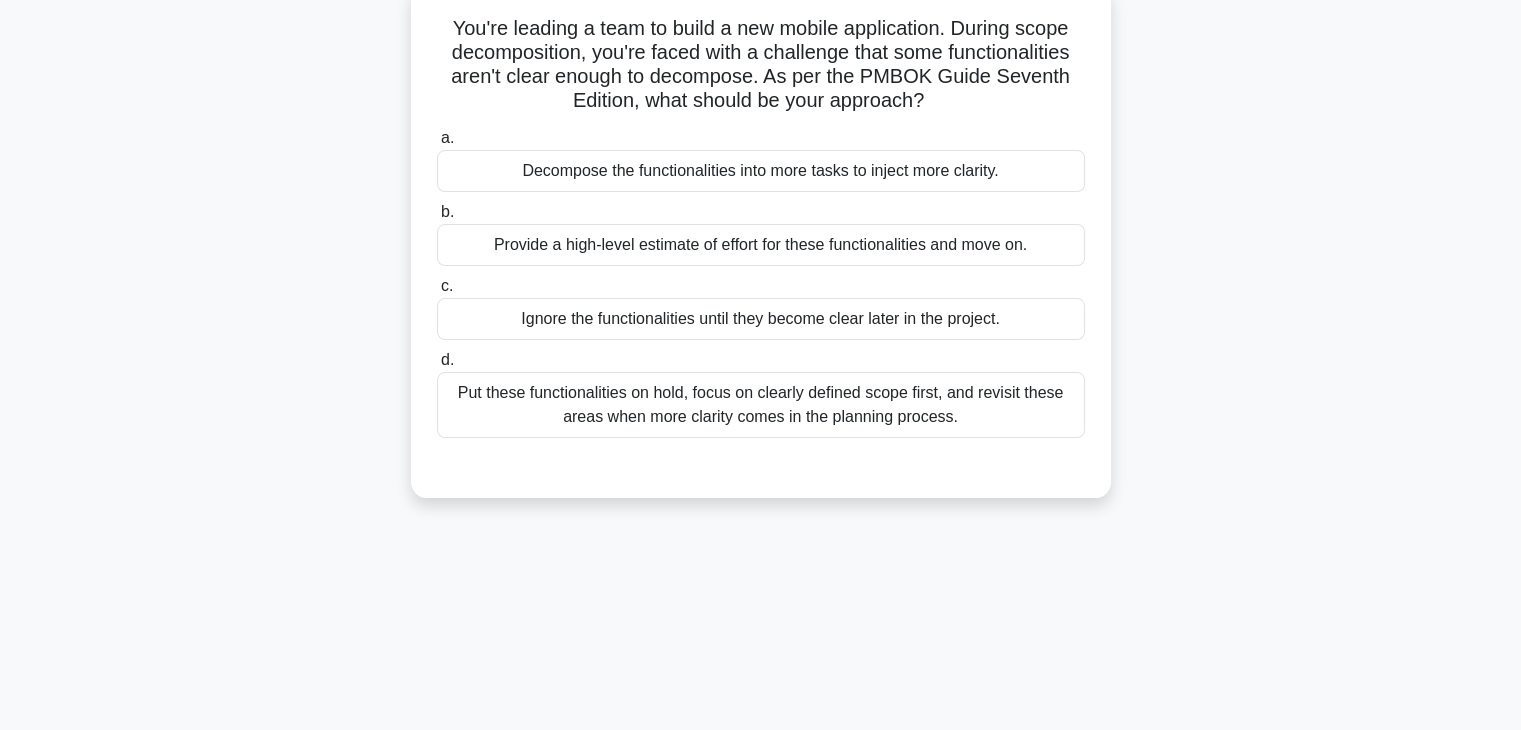 click on "Put these functionalities on hold, focus on clearly defined scope first, and revisit these areas when more clarity comes in the planning process." at bounding box center (761, 405) 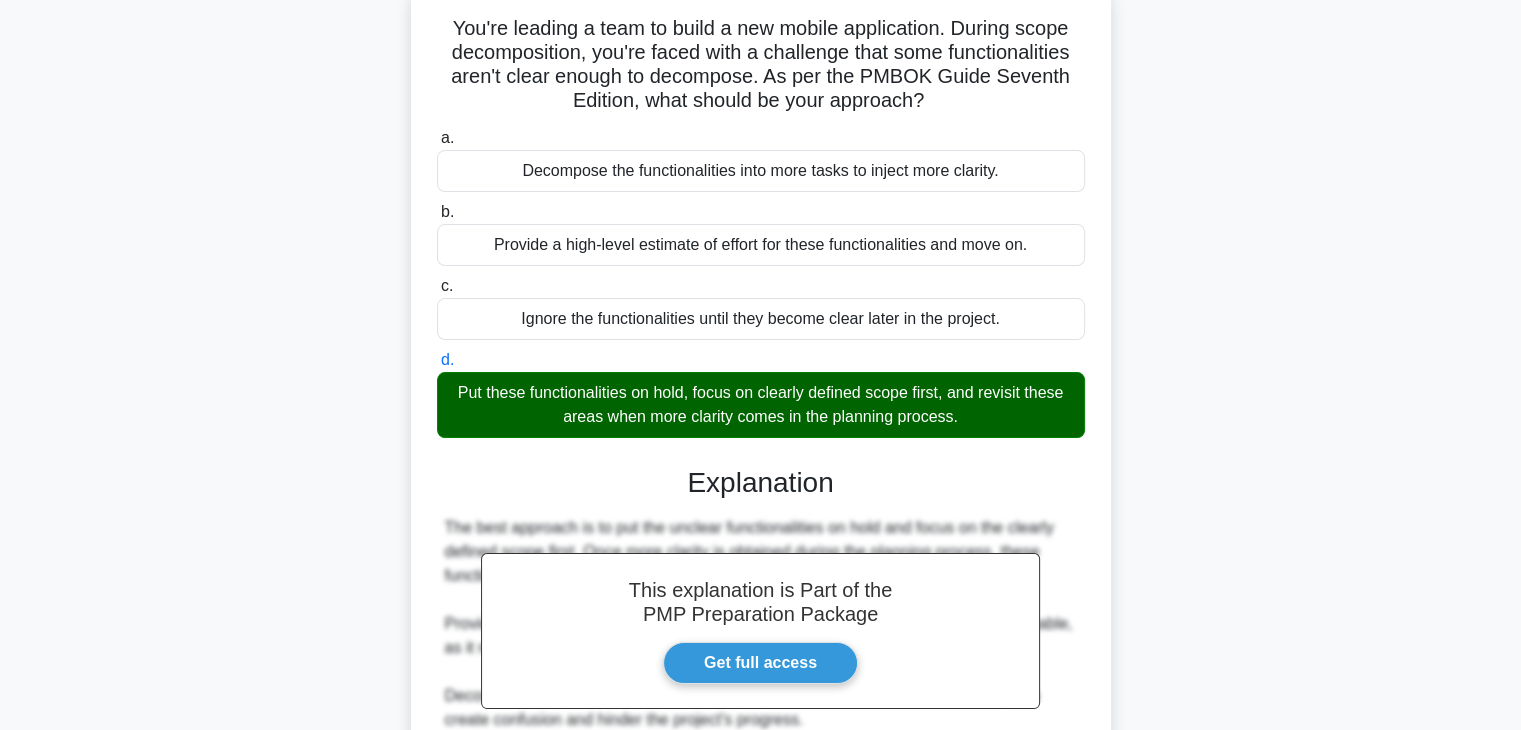scroll, scrollTop: 382, scrollLeft: 0, axis: vertical 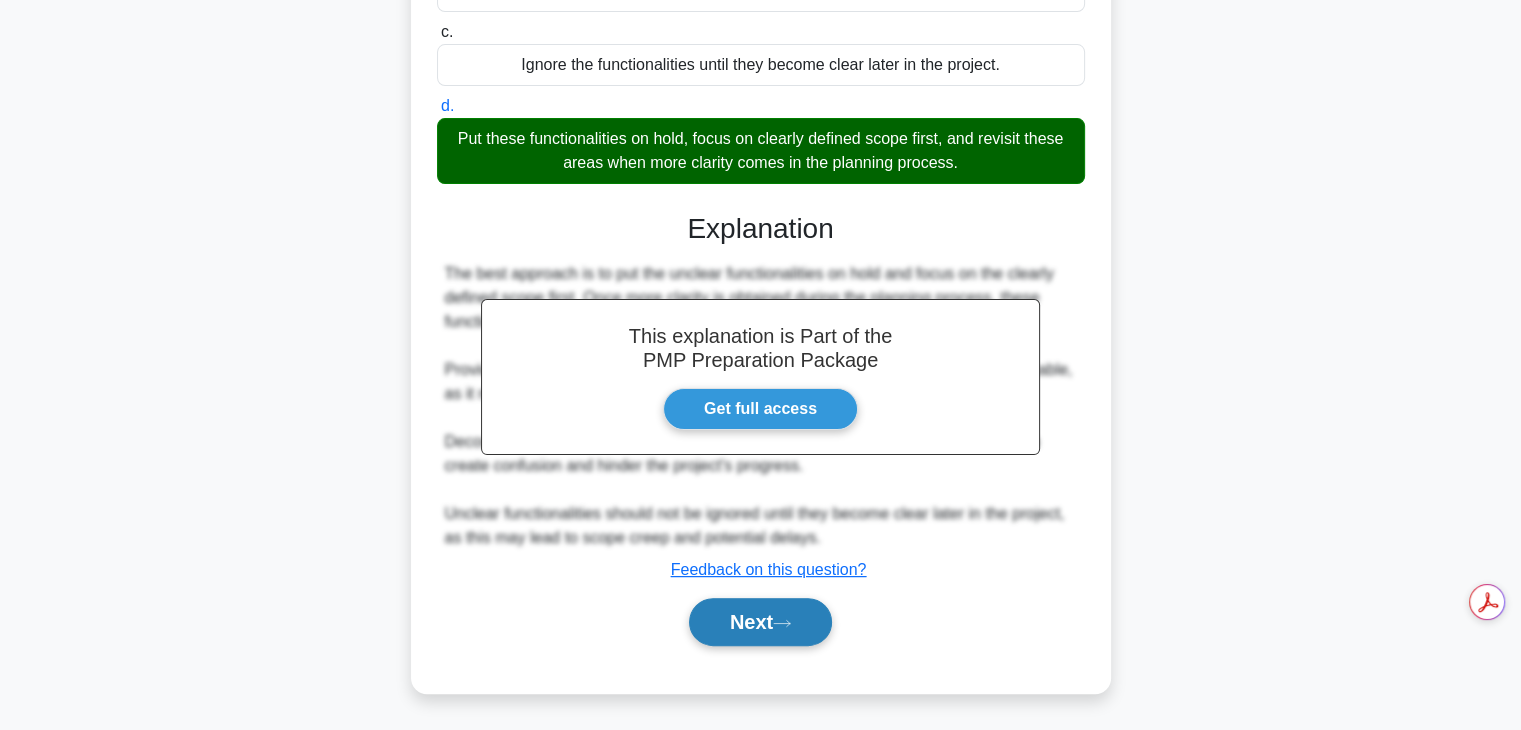 click on "Next" at bounding box center [760, 622] 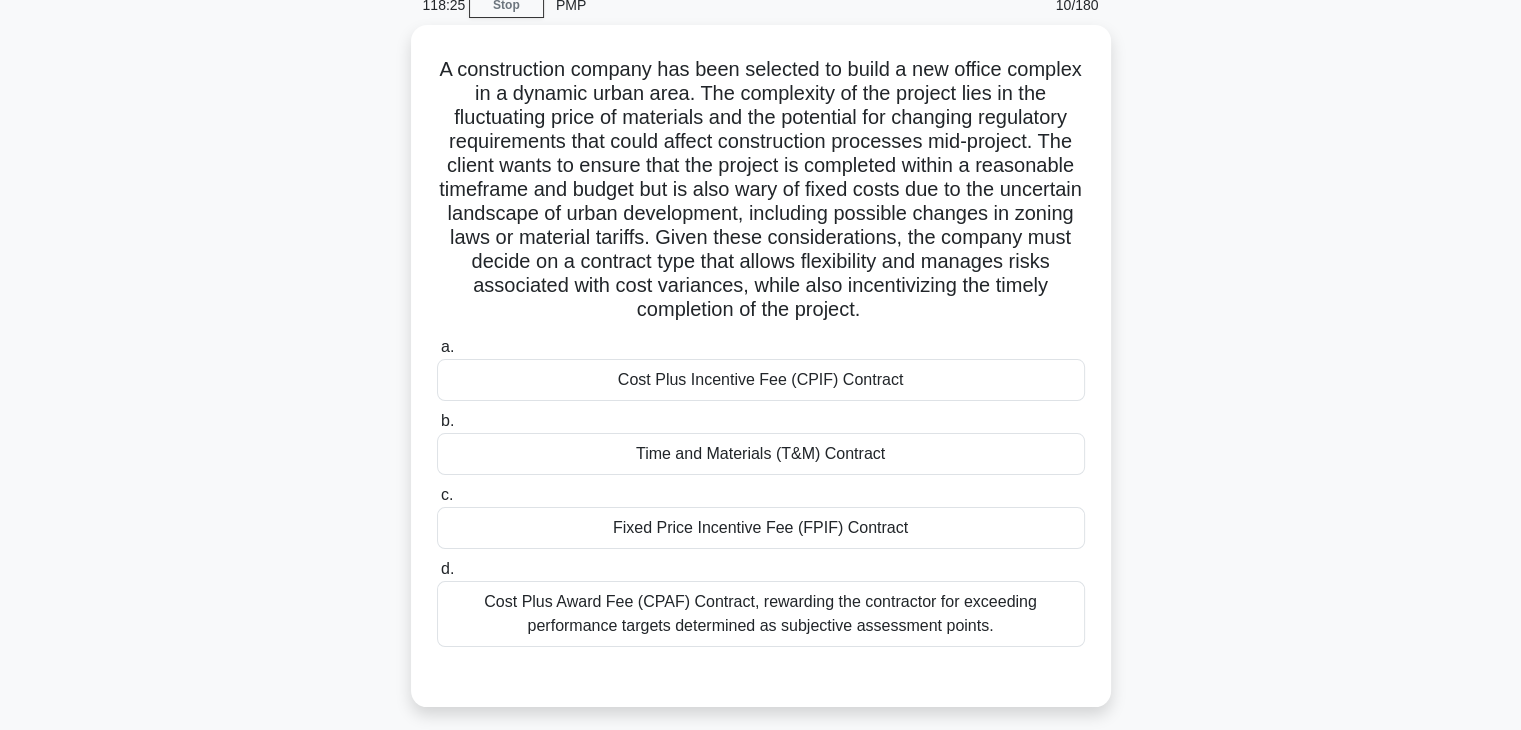 scroll, scrollTop: 93, scrollLeft: 0, axis: vertical 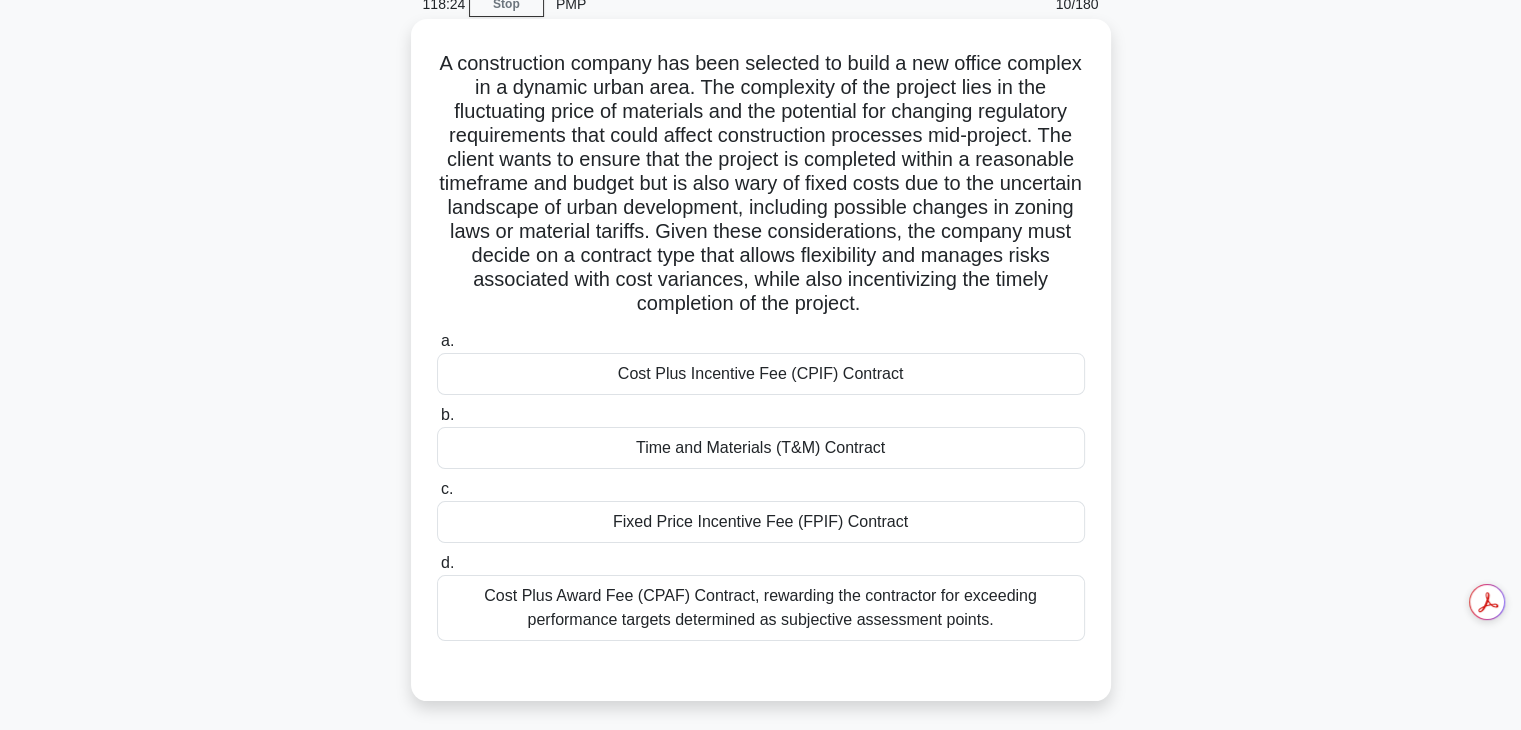 click on "Time and Materials (T&M) Contract" at bounding box center (761, 448) 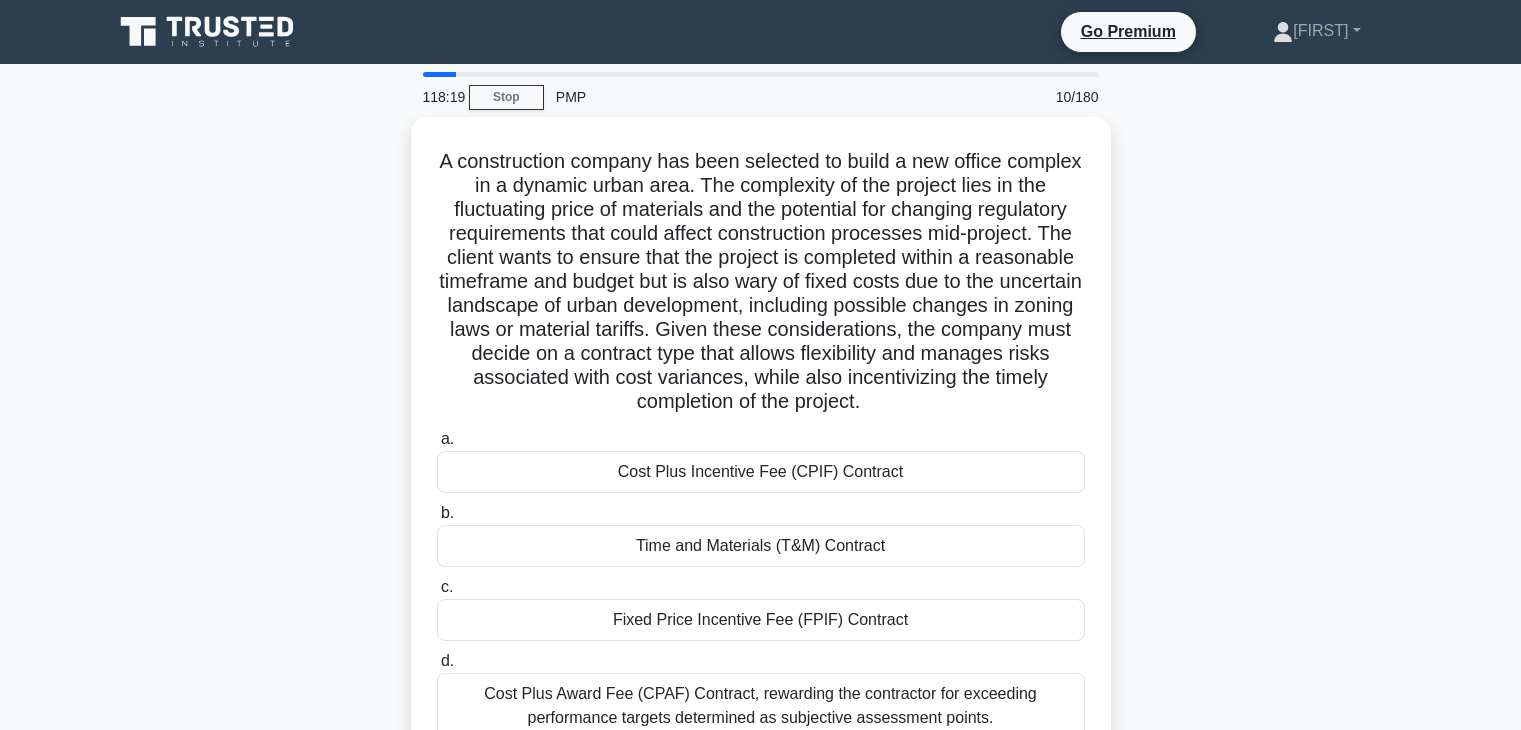 scroll, scrollTop: 93, scrollLeft: 0, axis: vertical 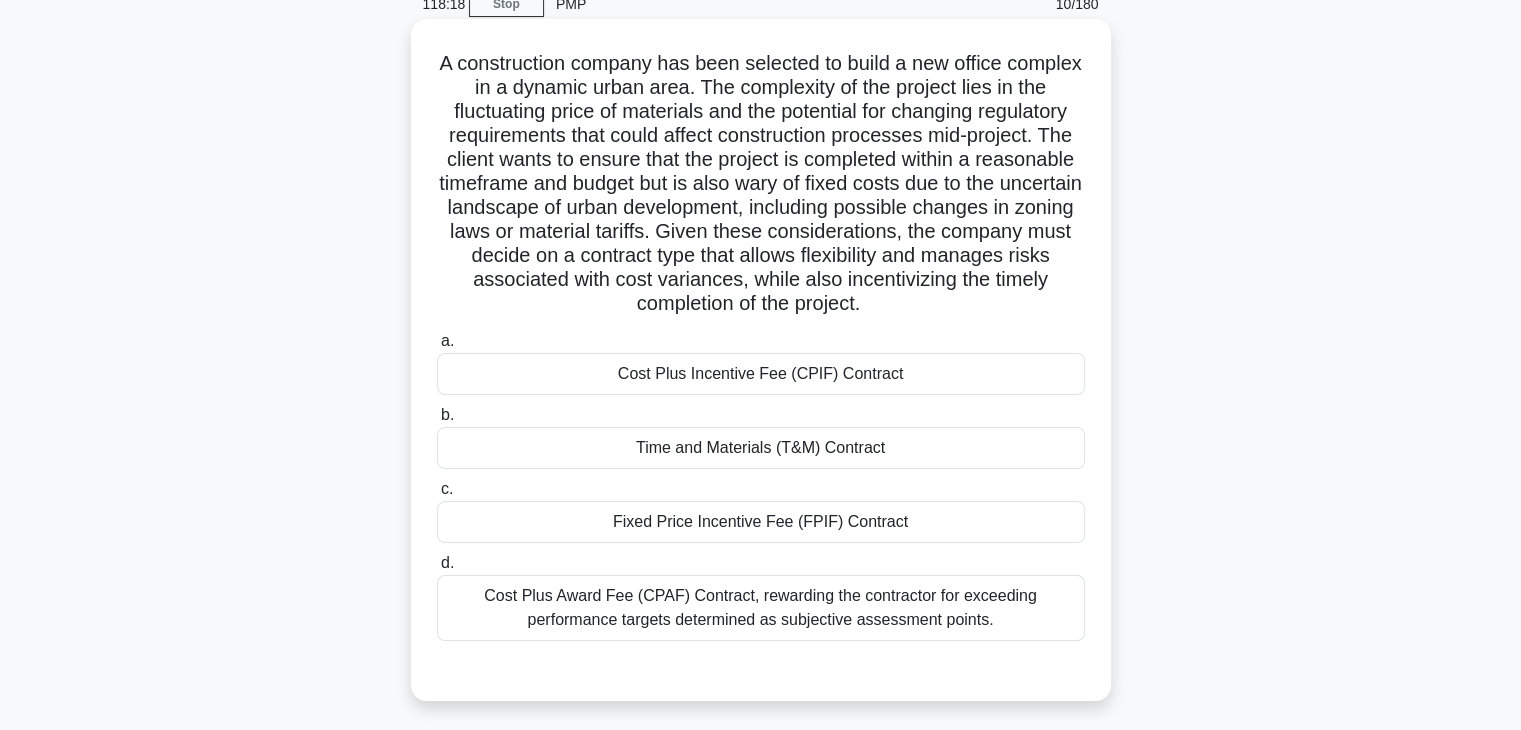 click on "Cost Plus Incentive Fee (CPIF) Contract" at bounding box center [761, 374] 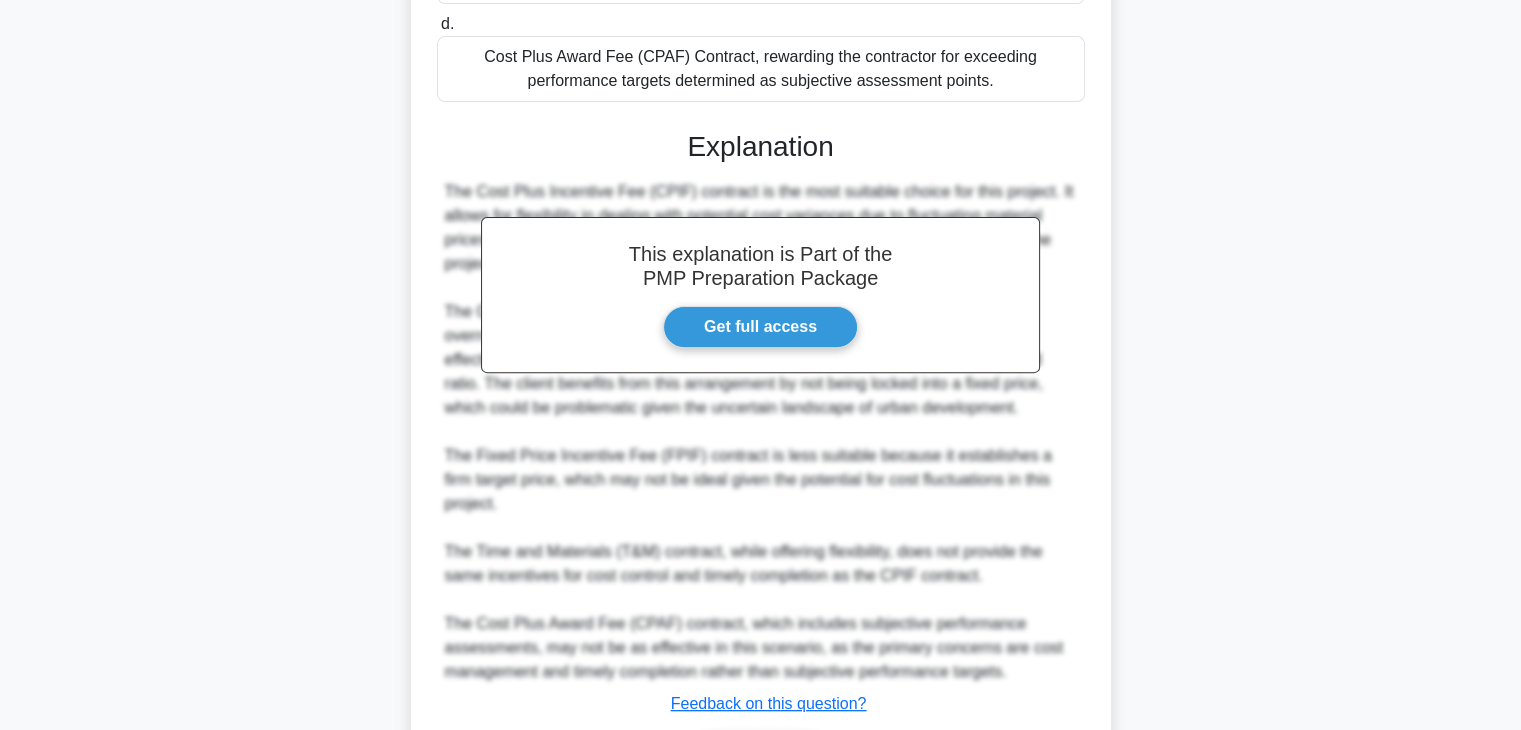 scroll, scrollTop: 766, scrollLeft: 0, axis: vertical 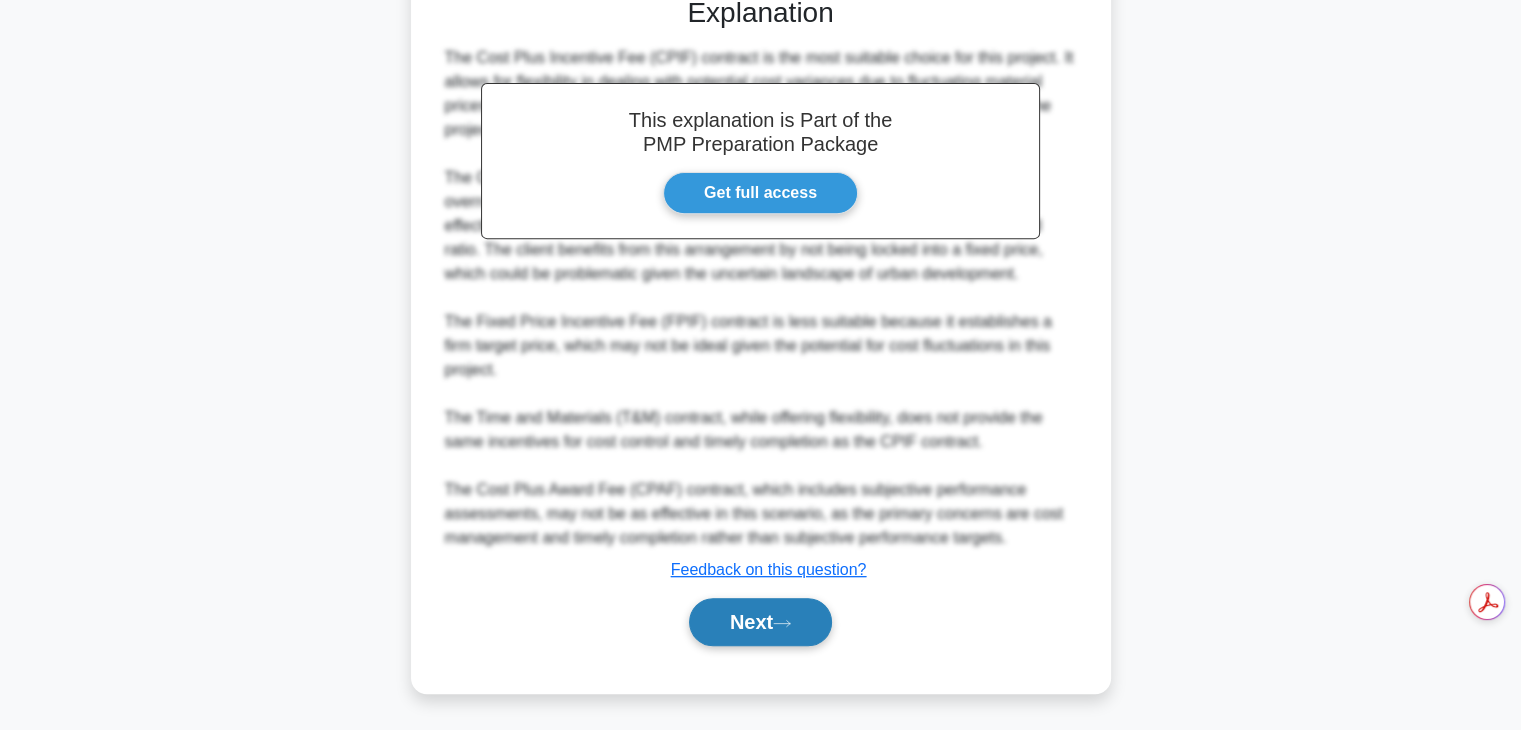 click on "Next" at bounding box center (760, 622) 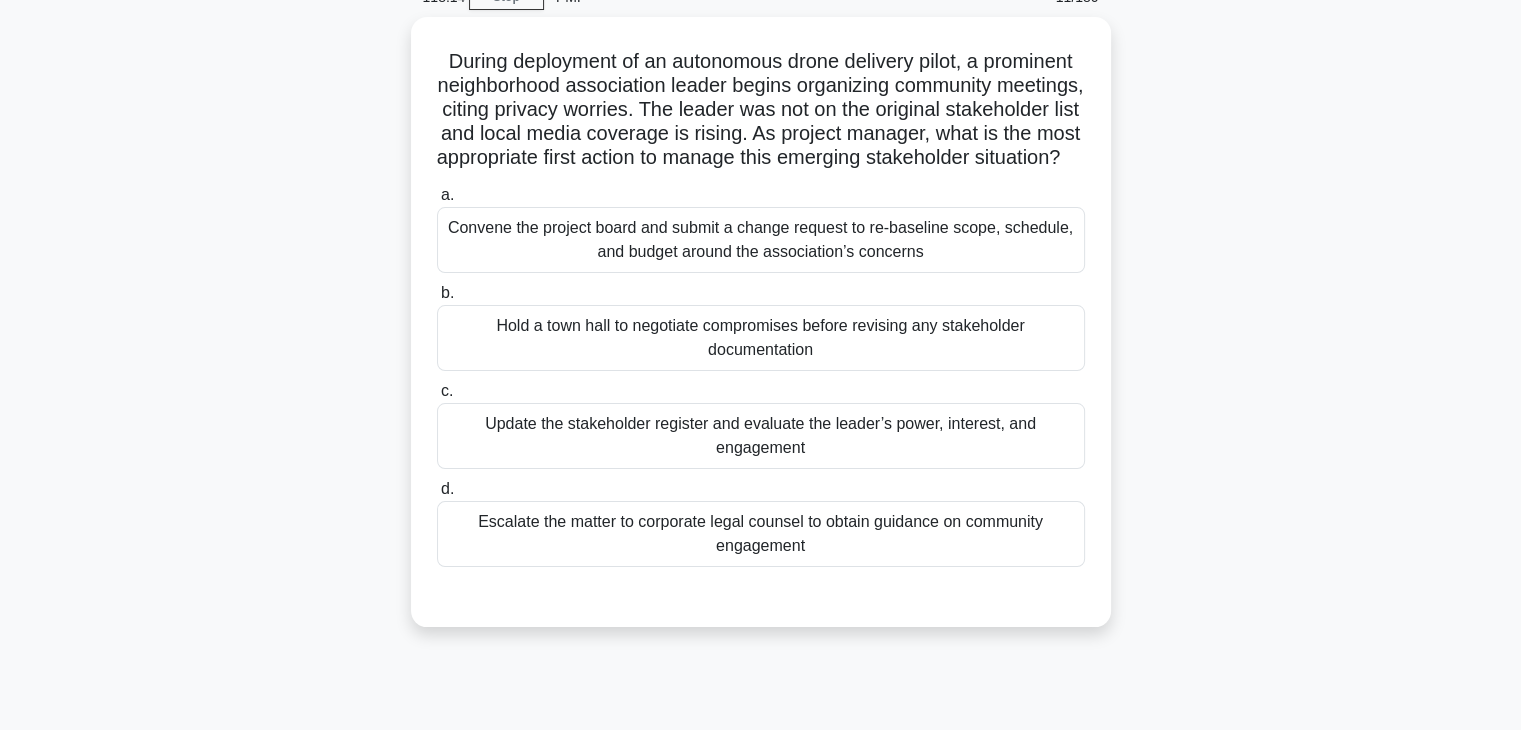 scroll, scrollTop: 112, scrollLeft: 0, axis: vertical 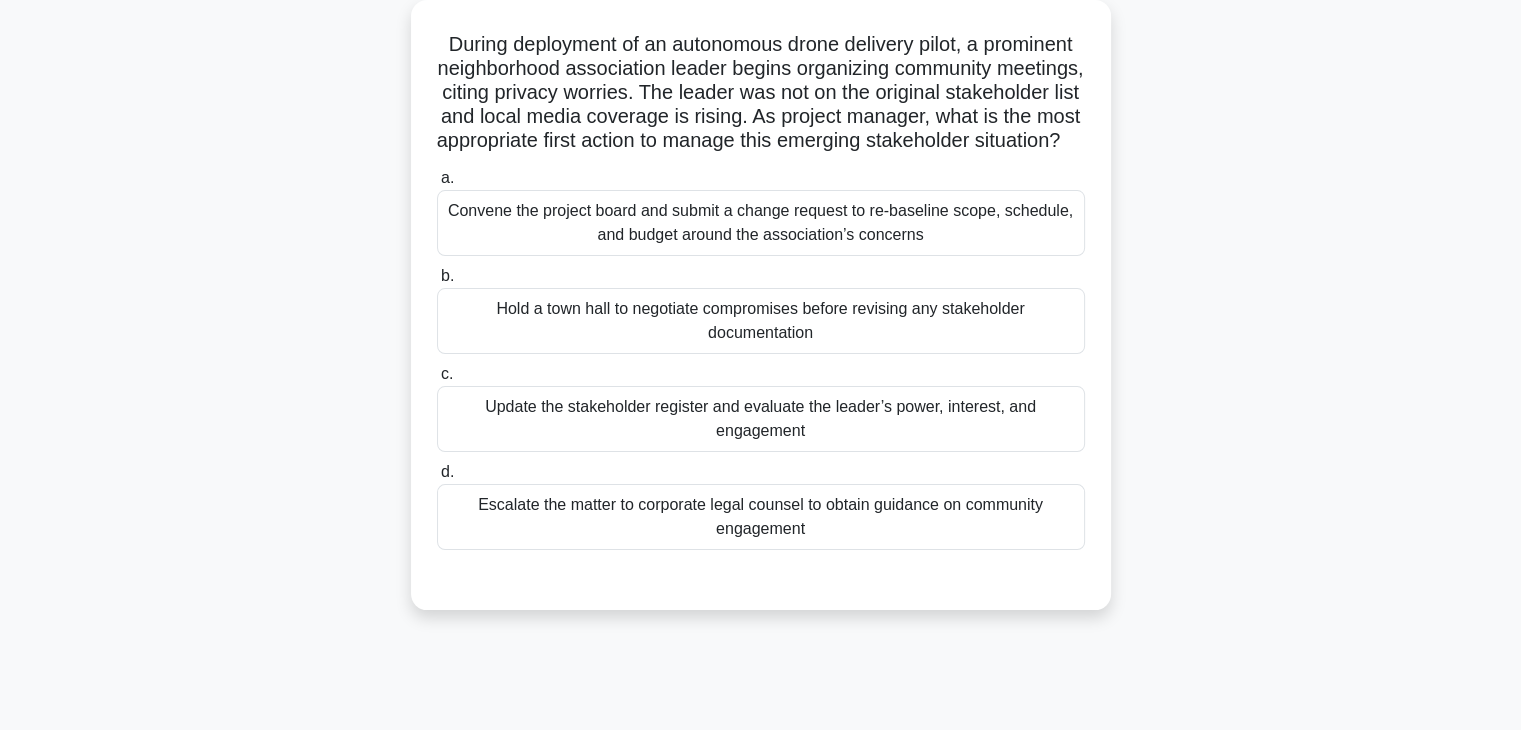 click on "Update the stakeholder register and evaluate the leader’s power, interest, and engagement" at bounding box center (761, 419) 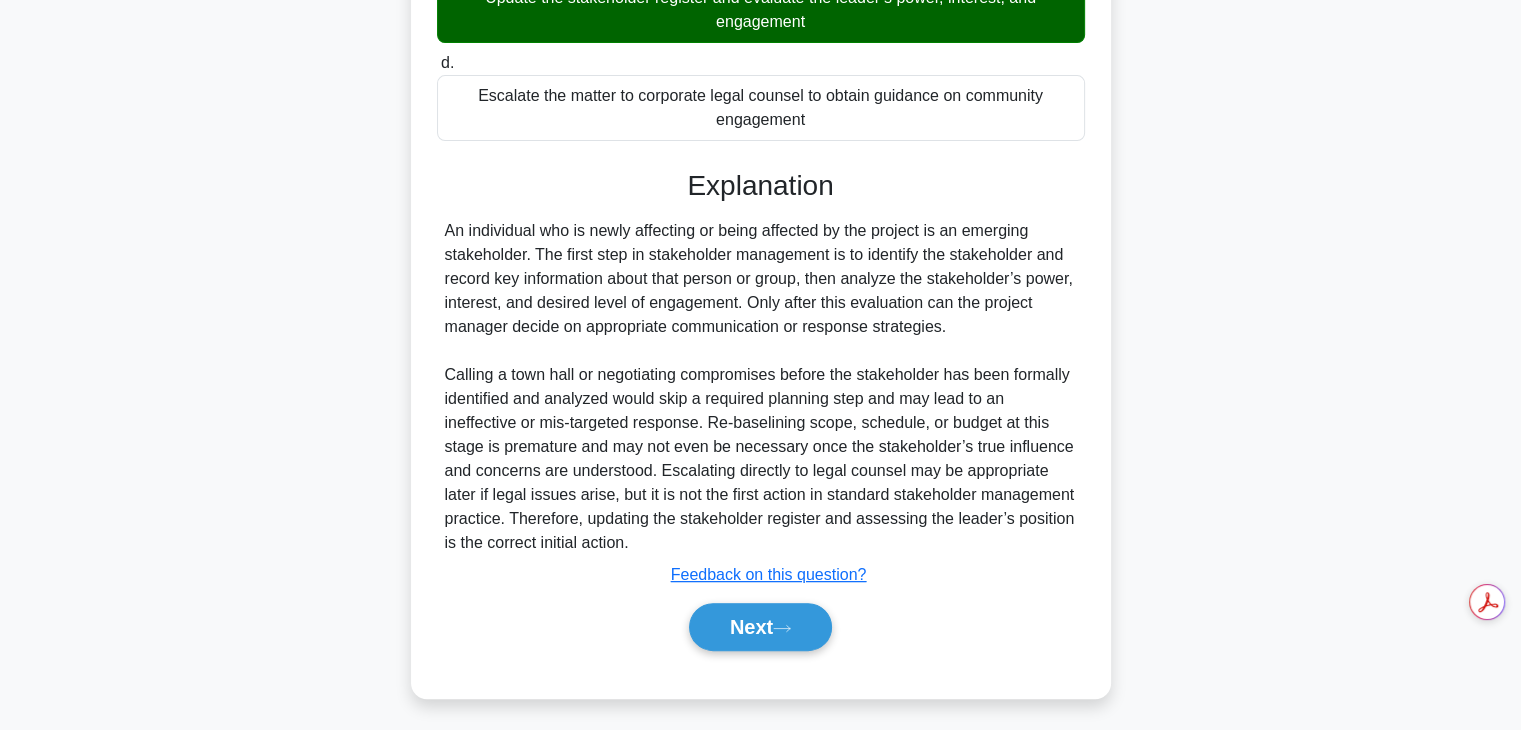 scroll, scrollTop: 550, scrollLeft: 0, axis: vertical 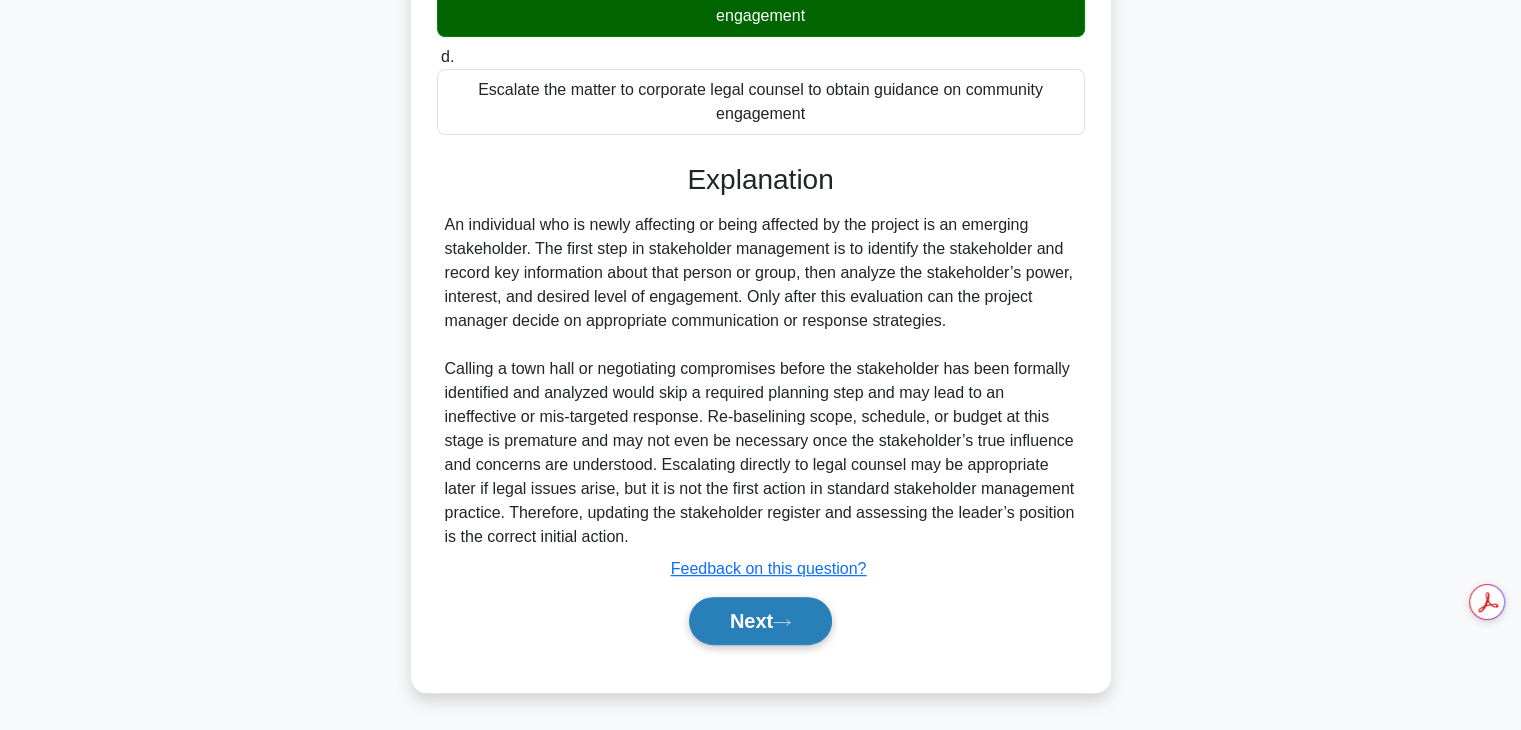 click on "Next" at bounding box center (760, 621) 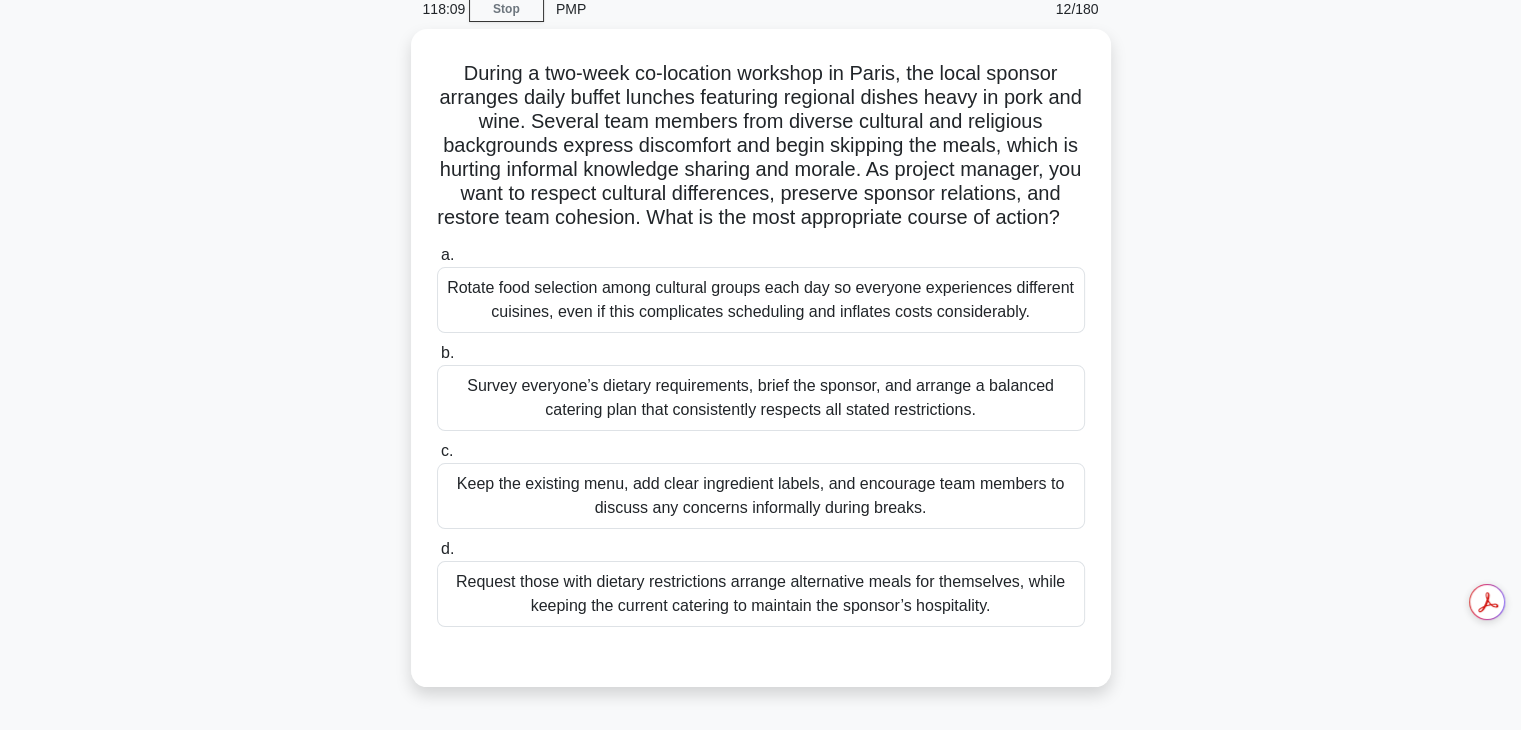scroll, scrollTop: 73, scrollLeft: 0, axis: vertical 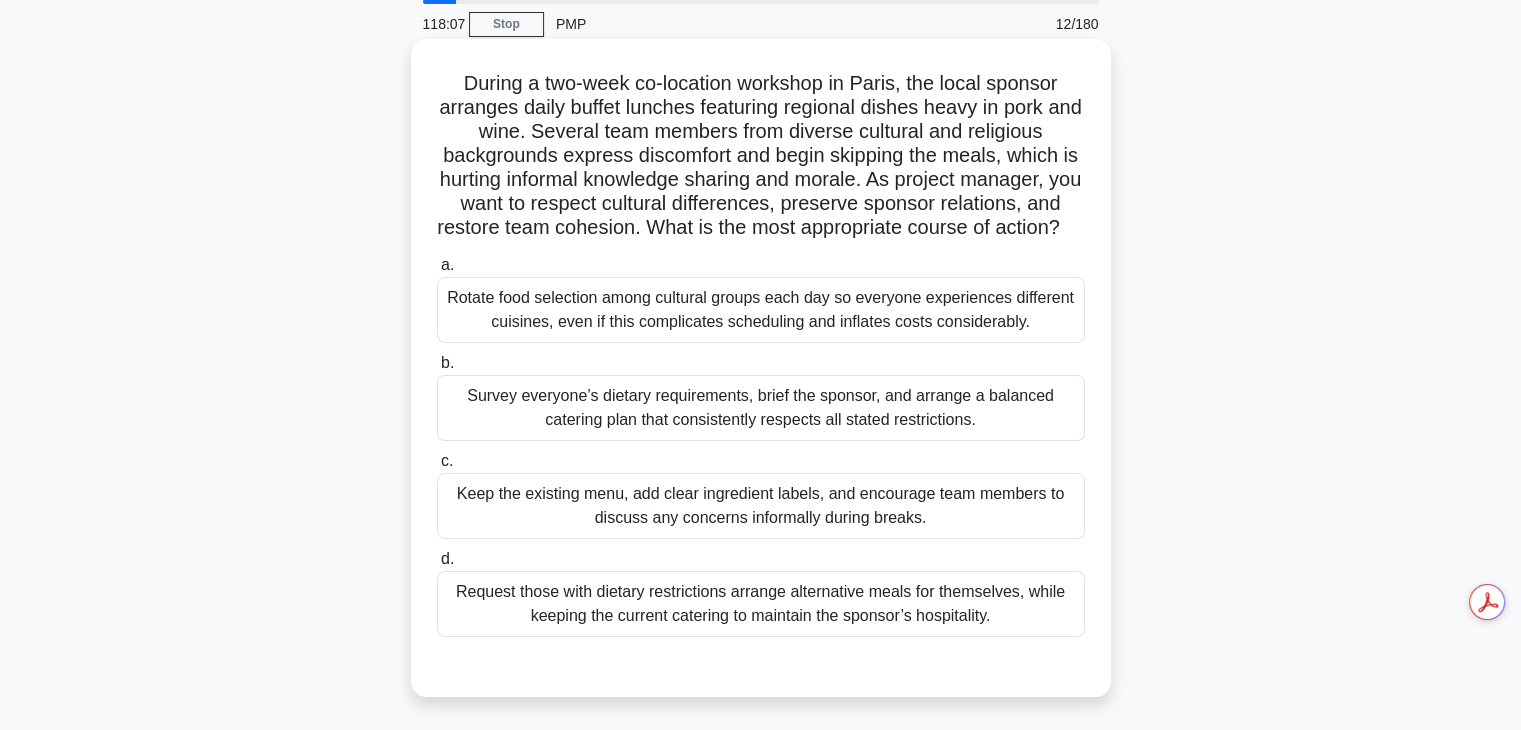 click on "Survey everyone’s dietary requirements, brief the sponsor, and arrange a balanced catering plan that consistently respects all stated restrictions." at bounding box center [761, 408] 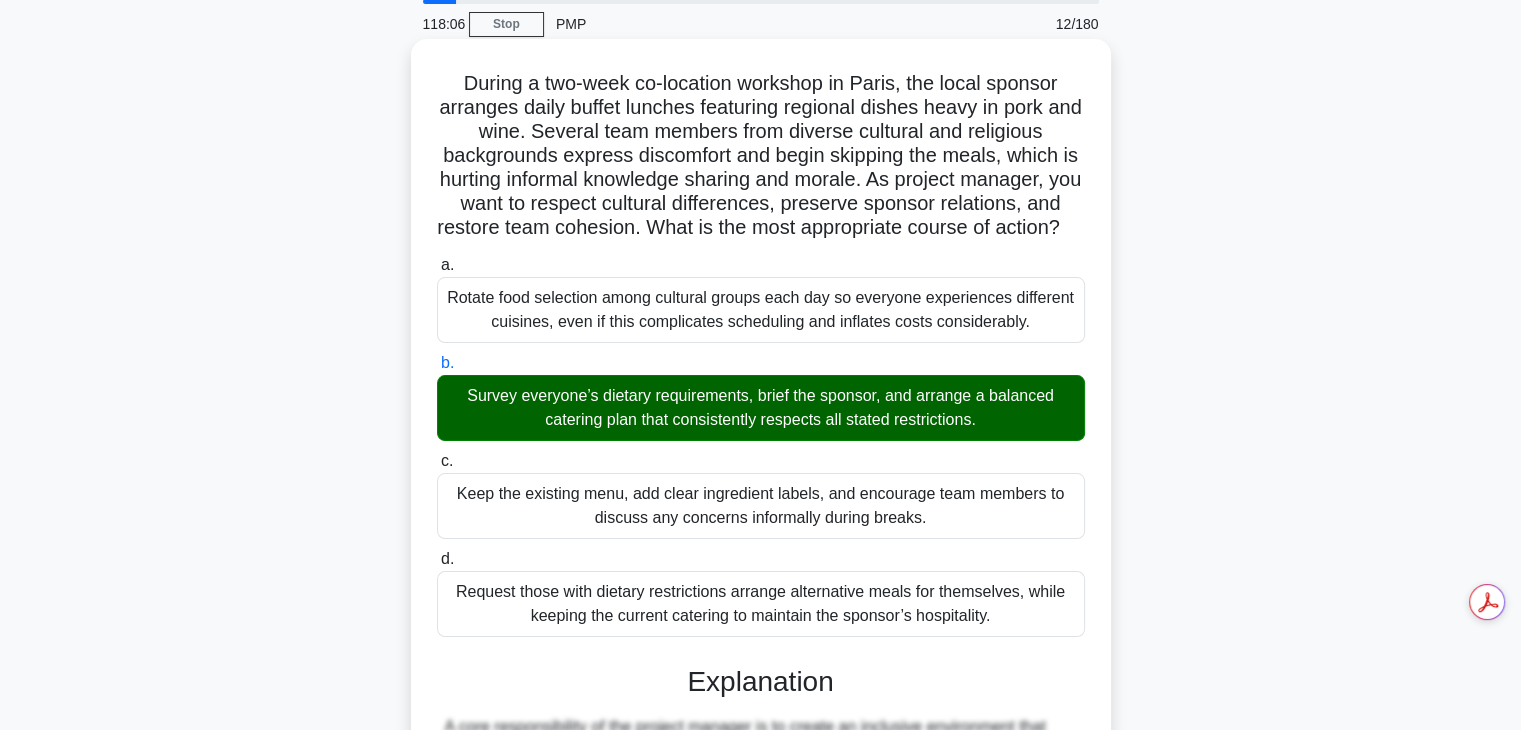 scroll, scrollTop: 622, scrollLeft: 0, axis: vertical 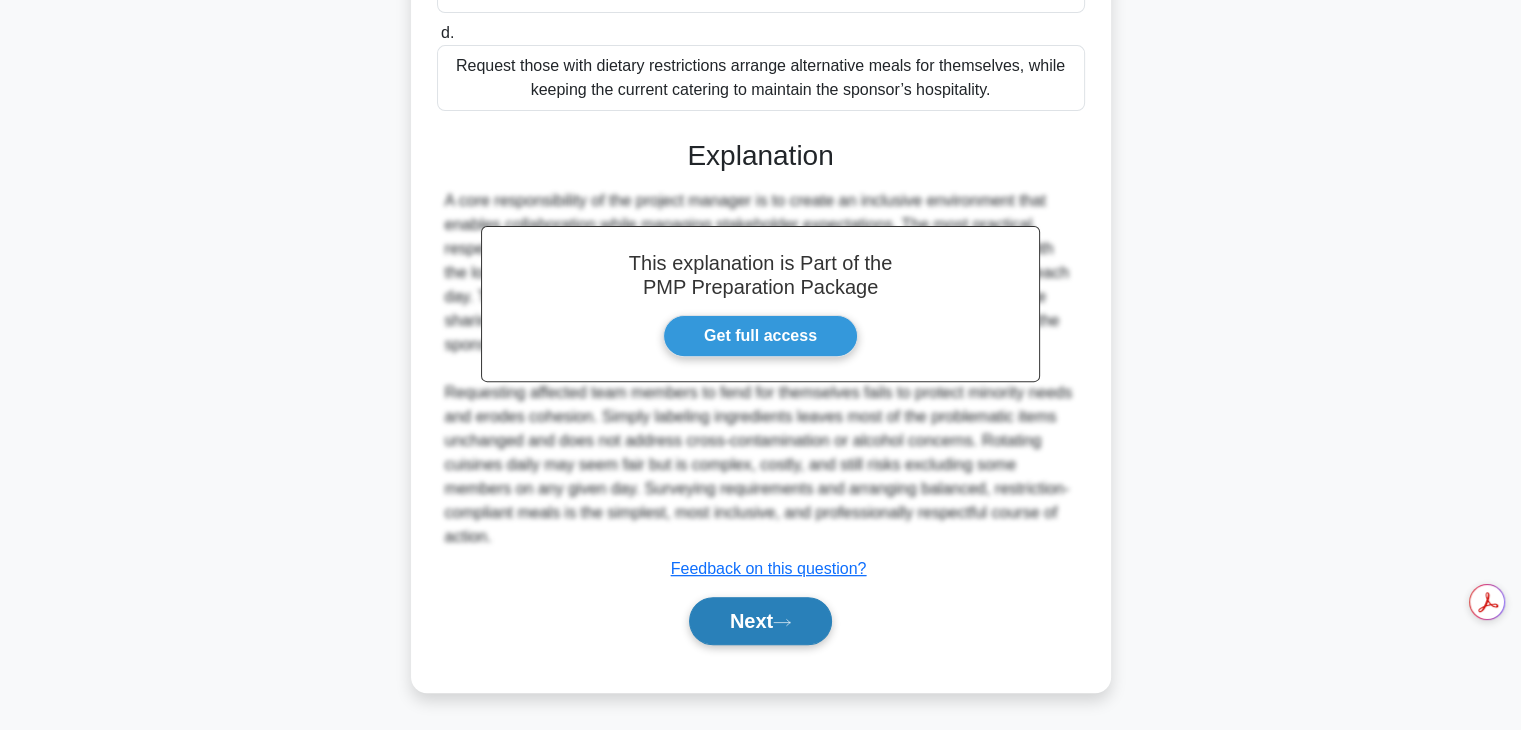 click on "Next" at bounding box center (760, 621) 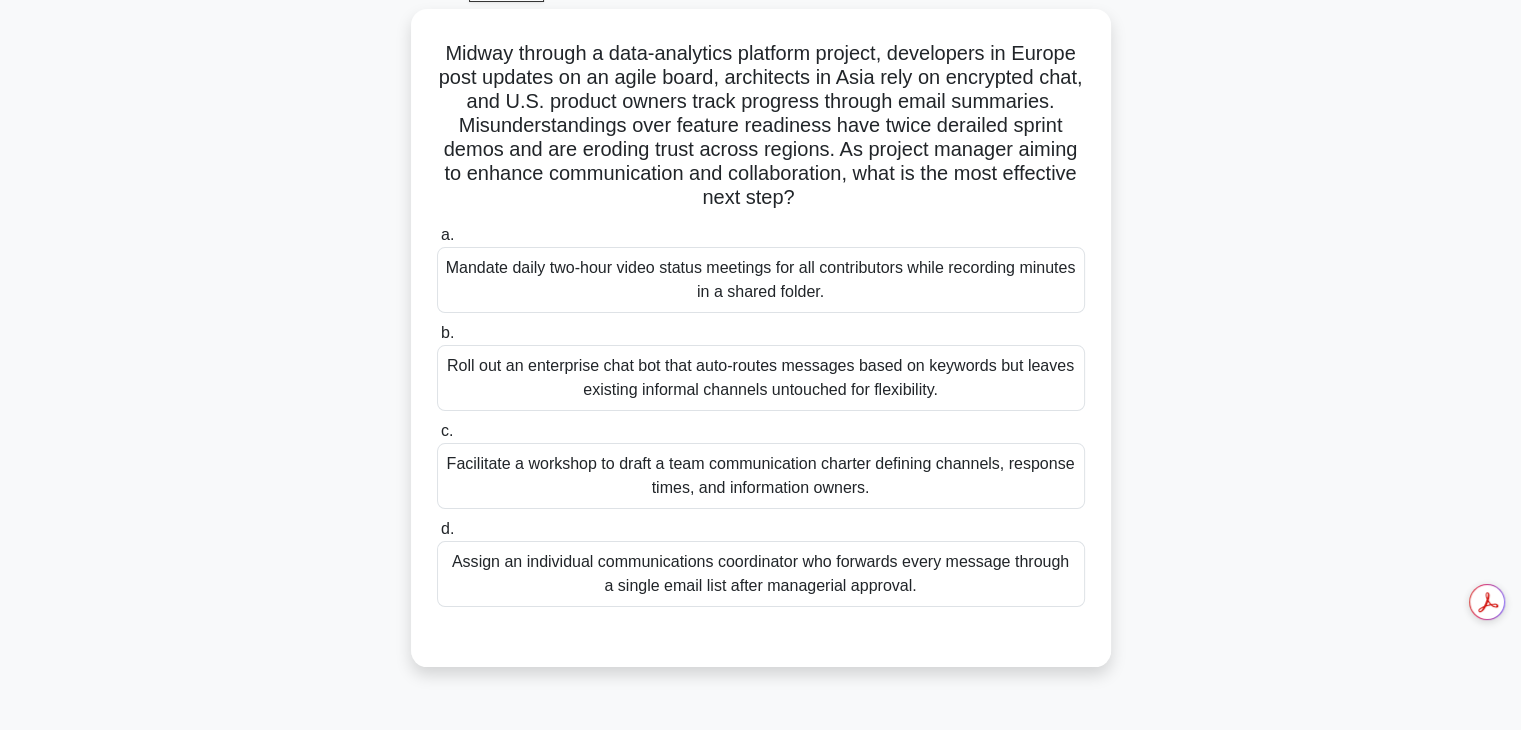 scroll, scrollTop: 112, scrollLeft: 0, axis: vertical 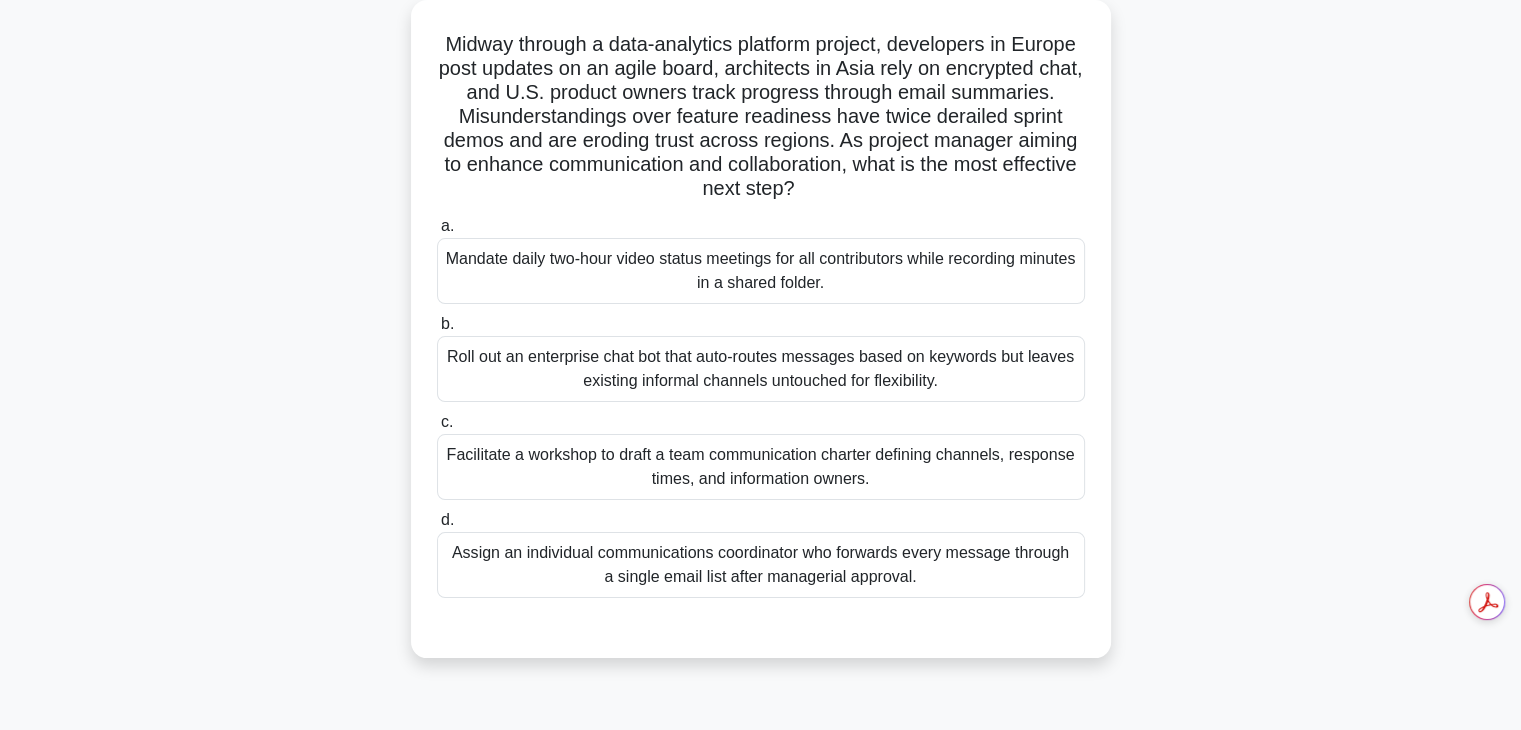 click on "Facilitate a workshop to draft a team communication charter defining channels, response times, and information owners." at bounding box center [761, 467] 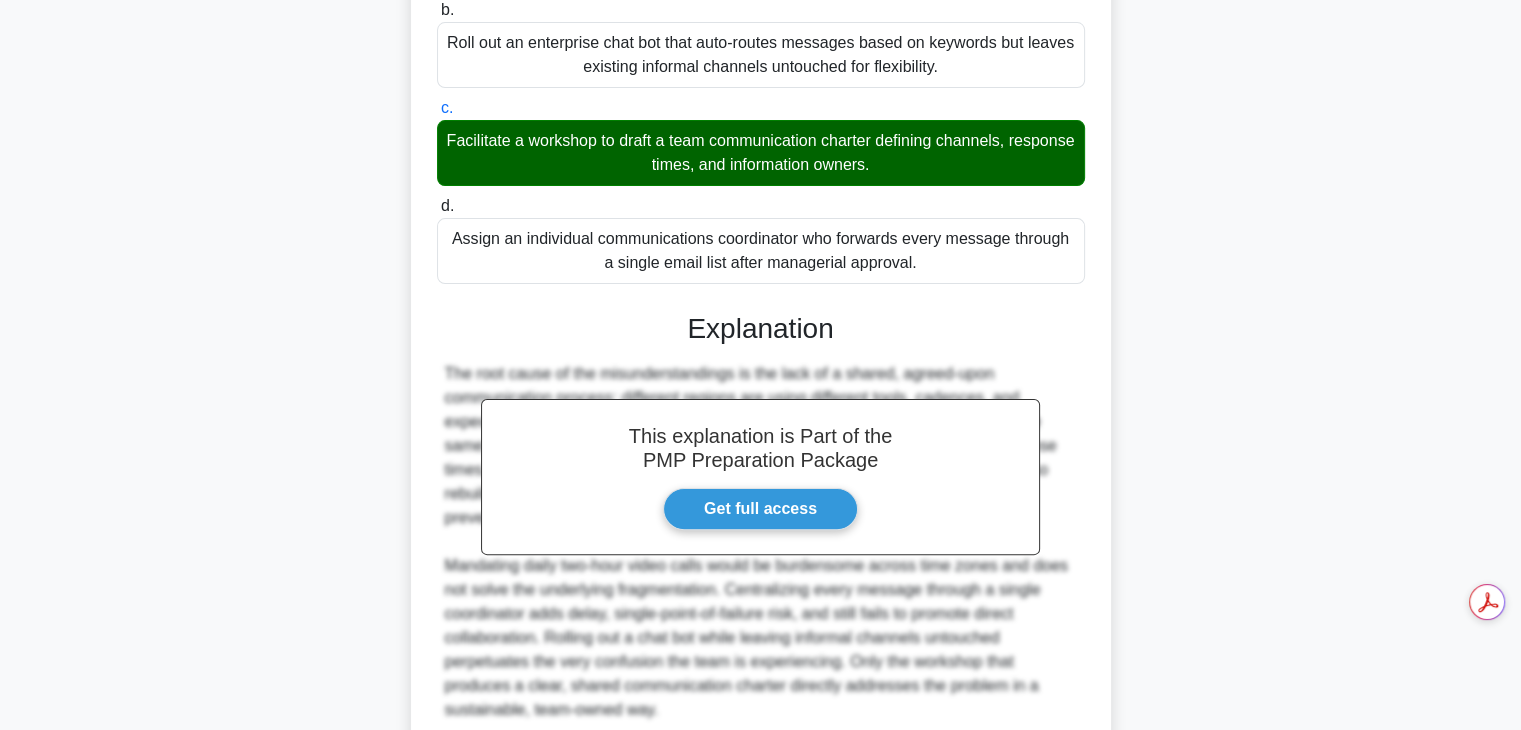 scroll, scrollTop: 598, scrollLeft: 0, axis: vertical 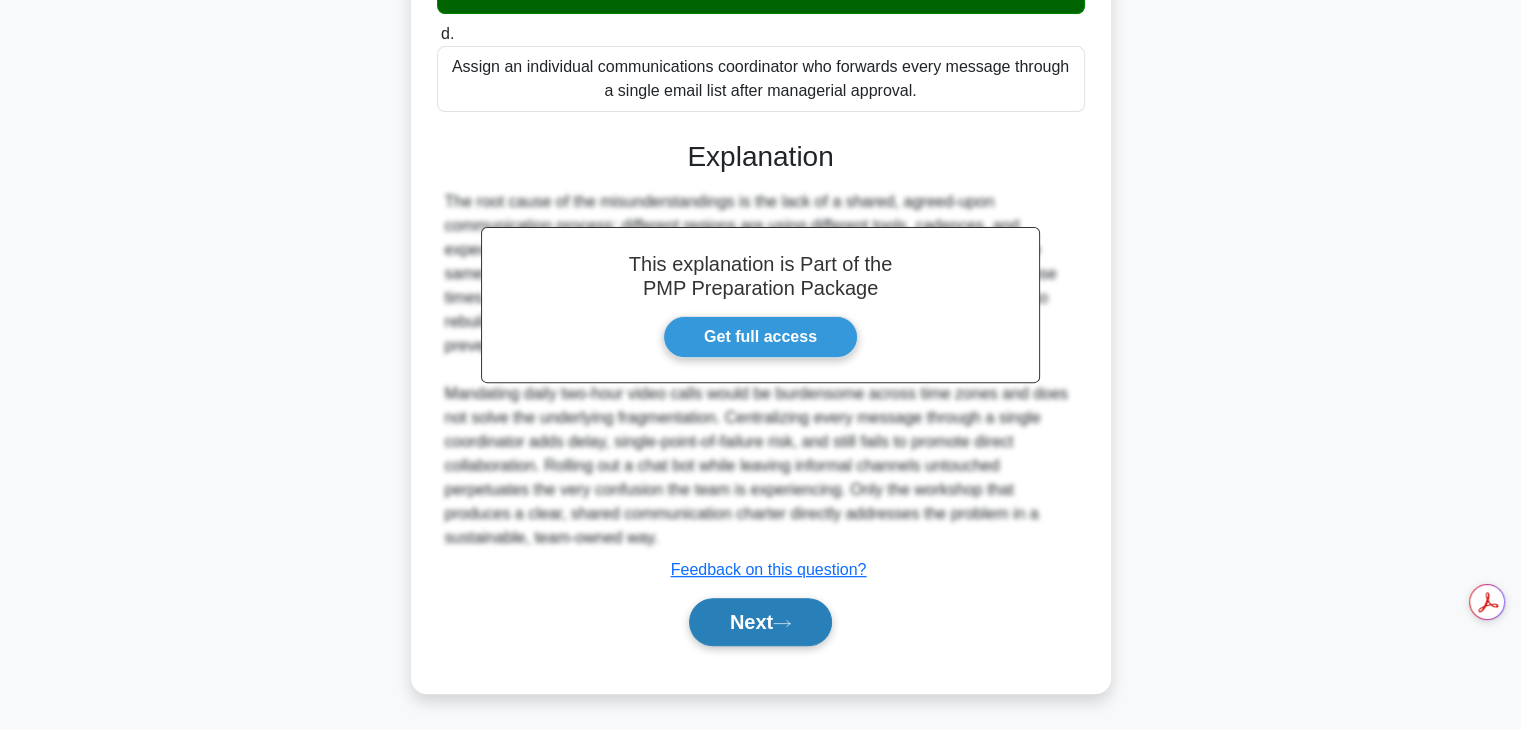 click on "Next" at bounding box center [760, 622] 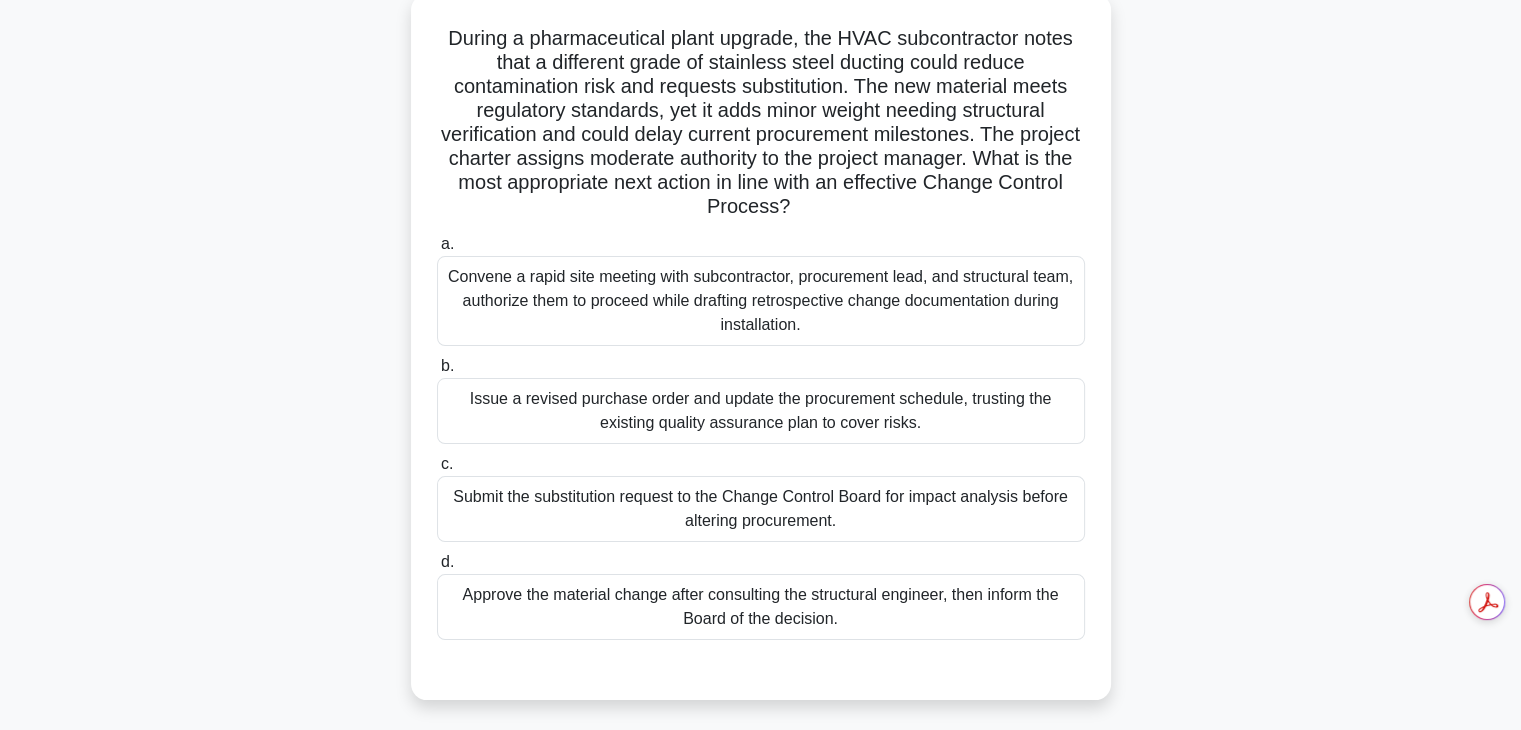 scroll, scrollTop: 109, scrollLeft: 0, axis: vertical 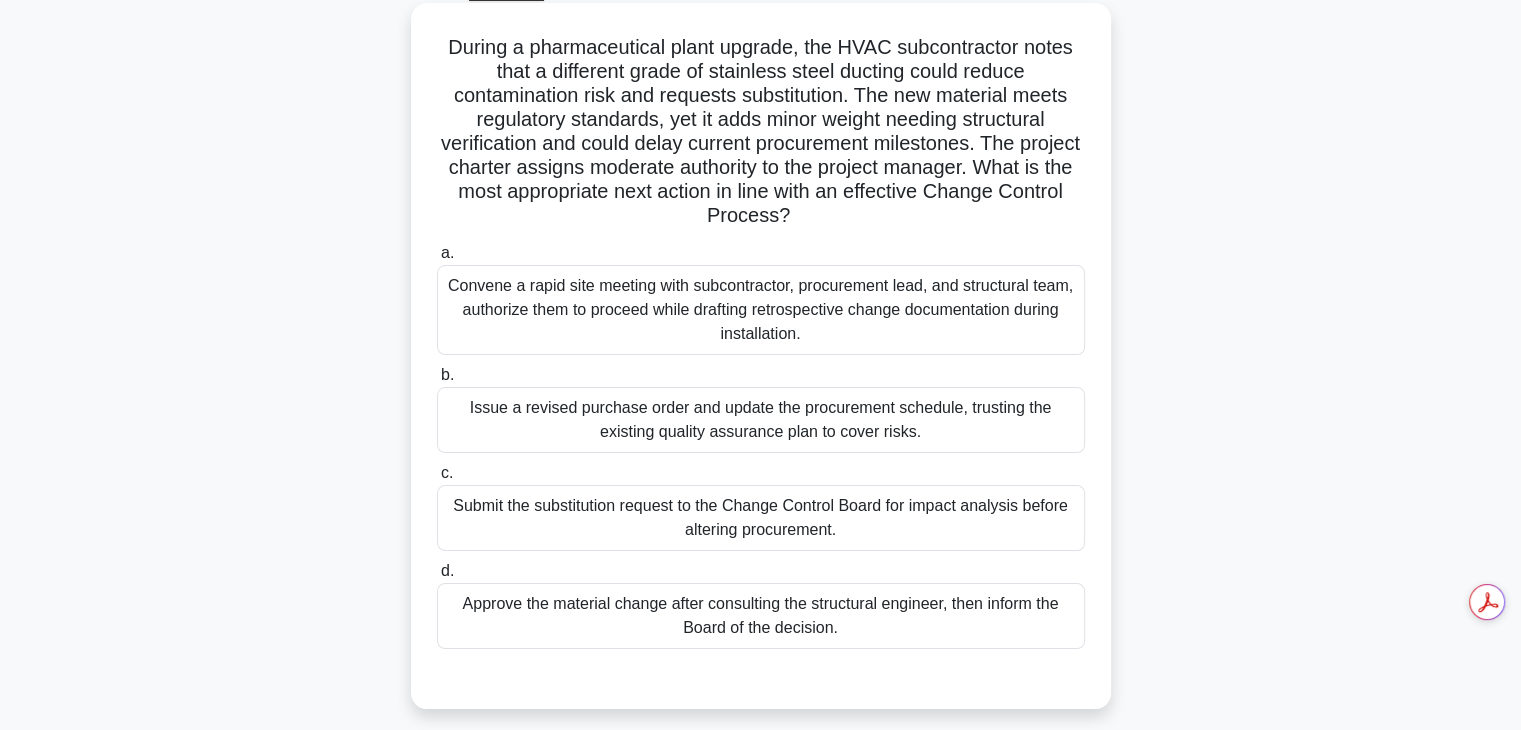 click on "Issue a revised purchase order and update the procurement schedule, trusting the existing quality assurance plan to cover risks." at bounding box center [761, 420] 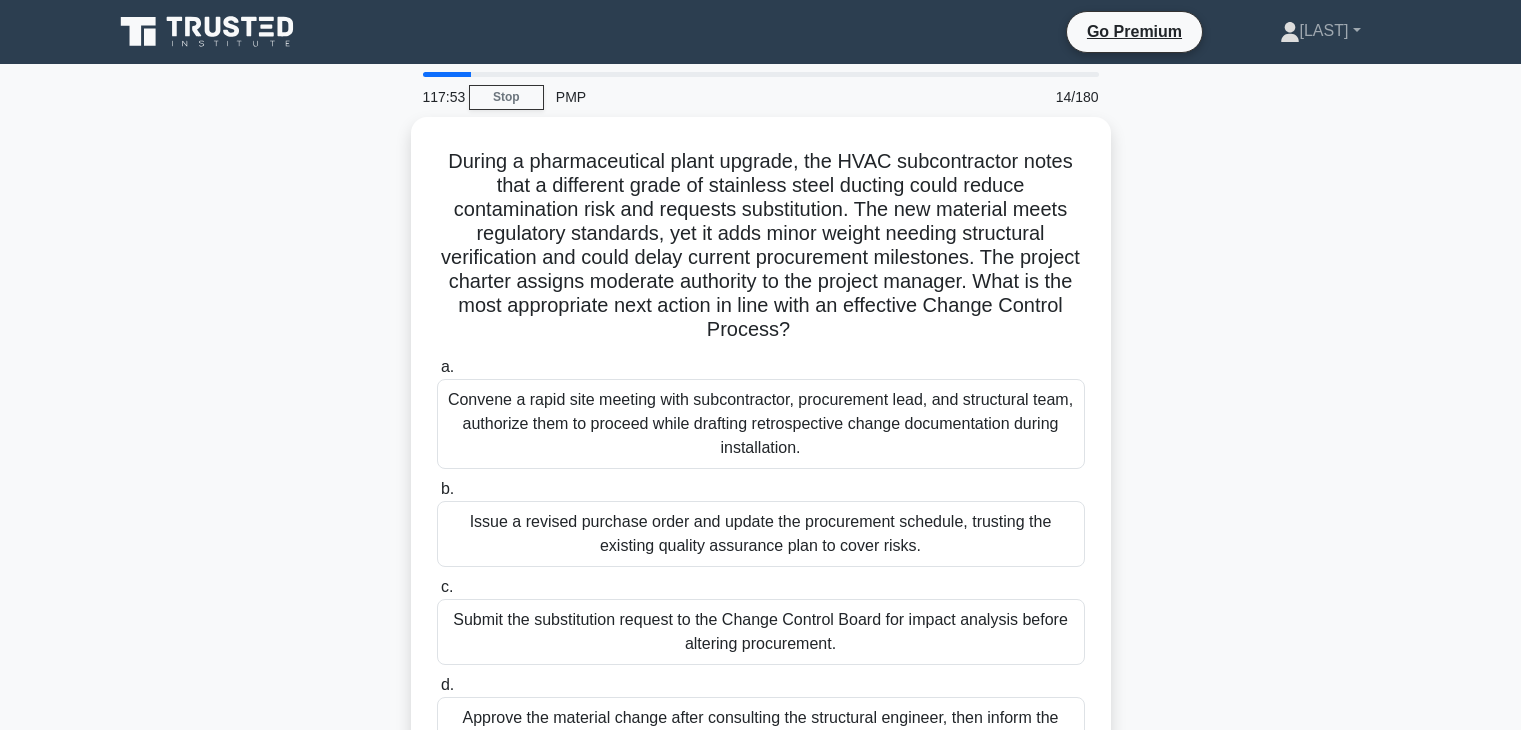 scroll, scrollTop: 109, scrollLeft: 0, axis: vertical 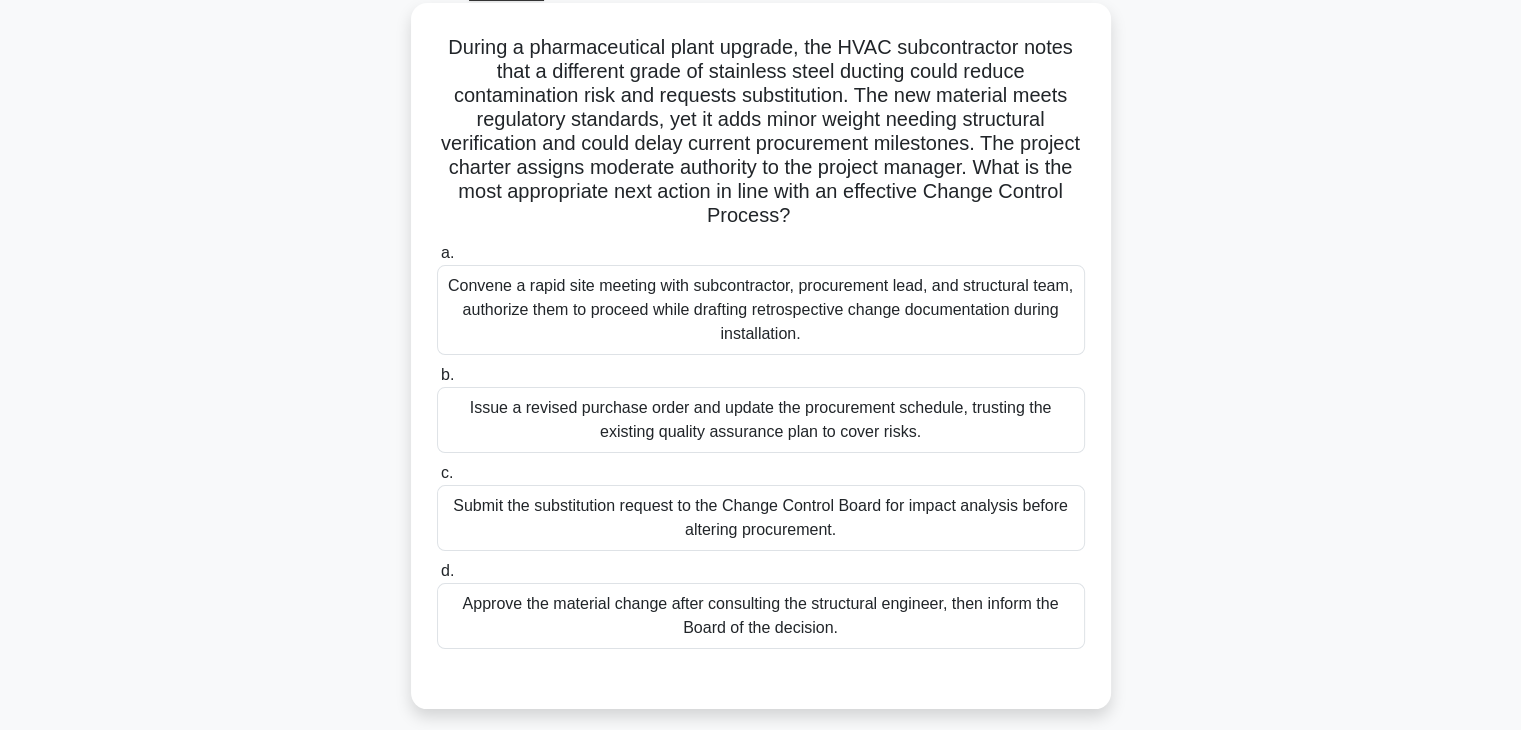 click on "Submit the substitution request to the Change Control Board for impact analysis before altering procurement." at bounding box center (761, 518) 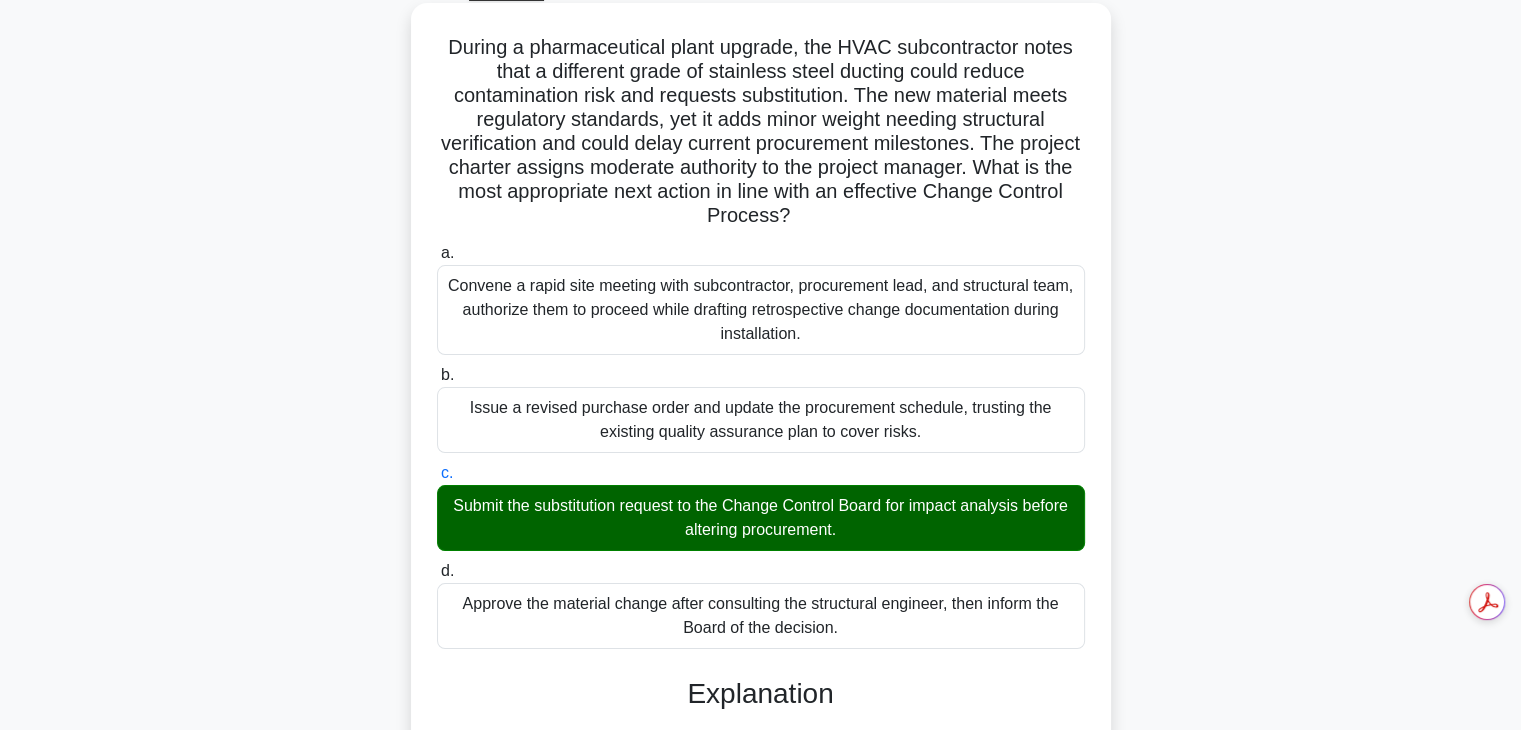 scroll, scrollTop: 598, scrollLeft: 0, axis: vertical 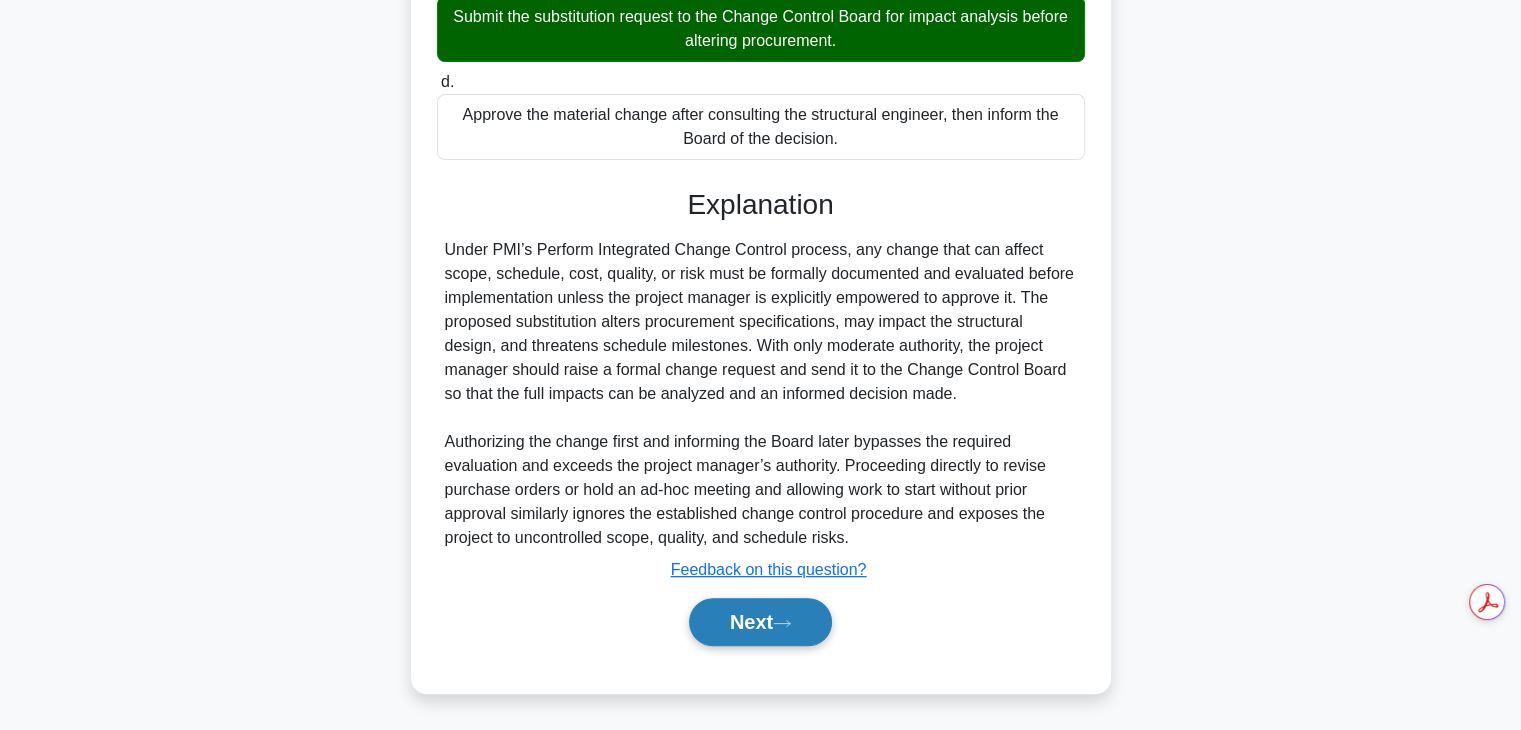 click on "Next" at bounding box center (760, 622) 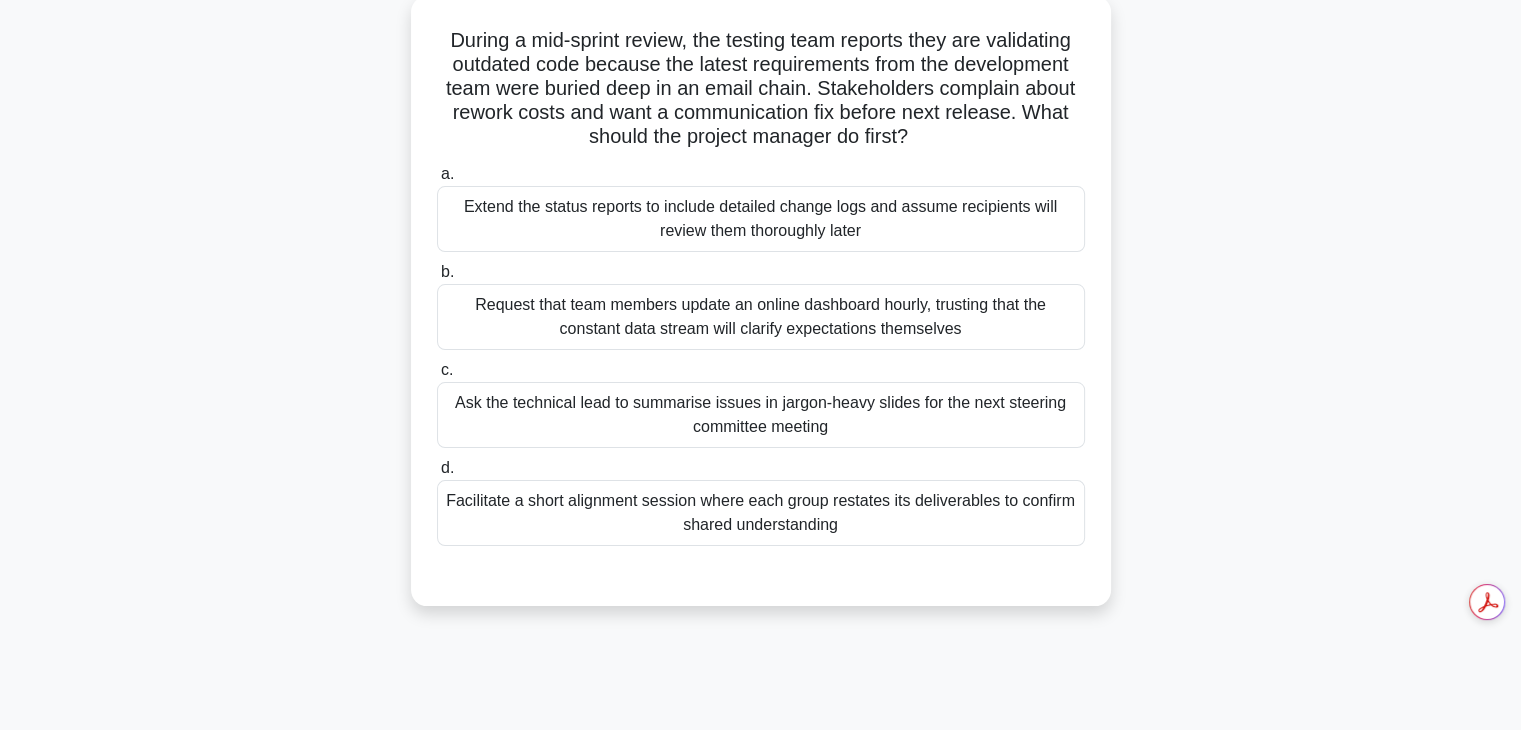scroll, scrollTop: 117, scrollLeft: 0, axis: vertical 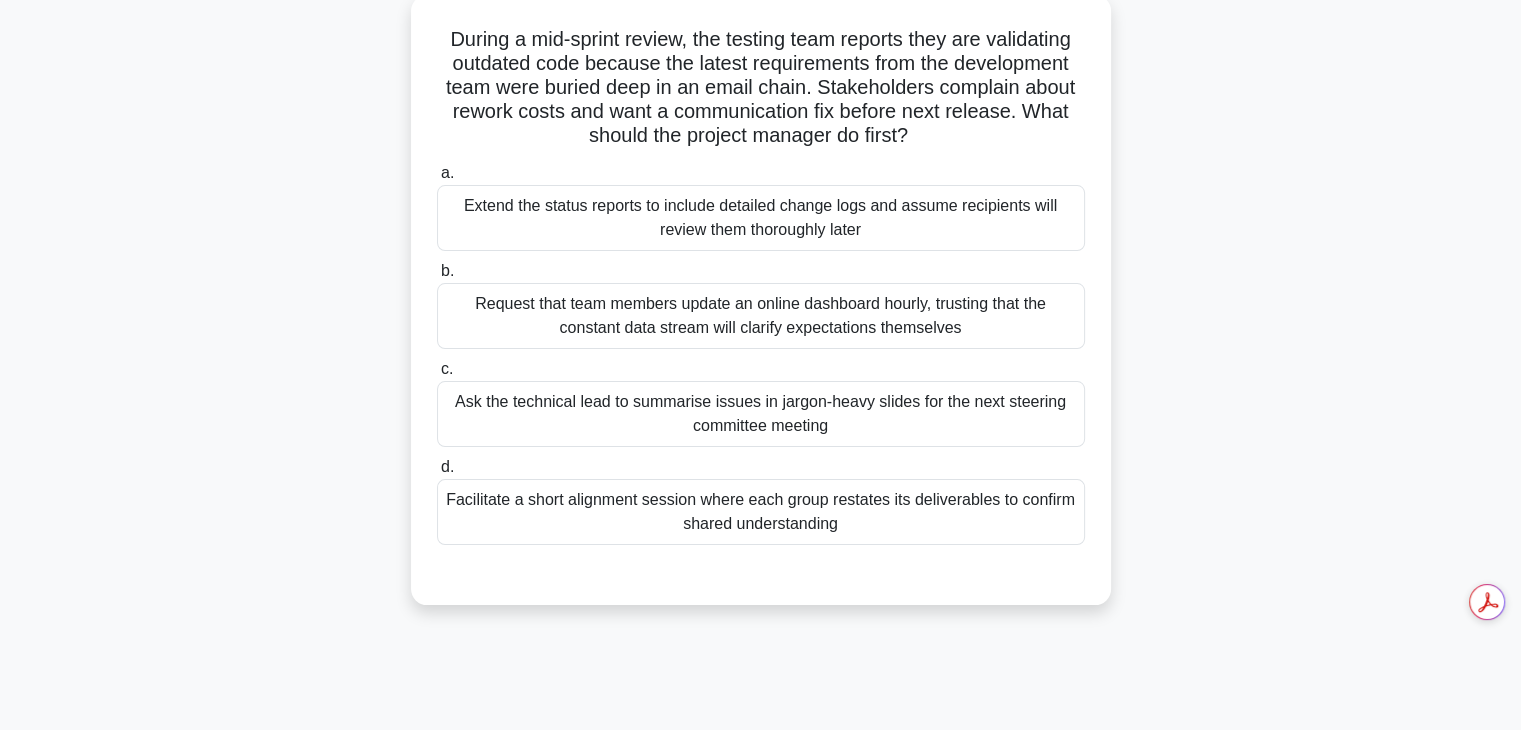 click on "Request that team members update an online dashboard hourly, trusting that the constant data stream will clarify expectations themselves" at bounding box center (761, 316) 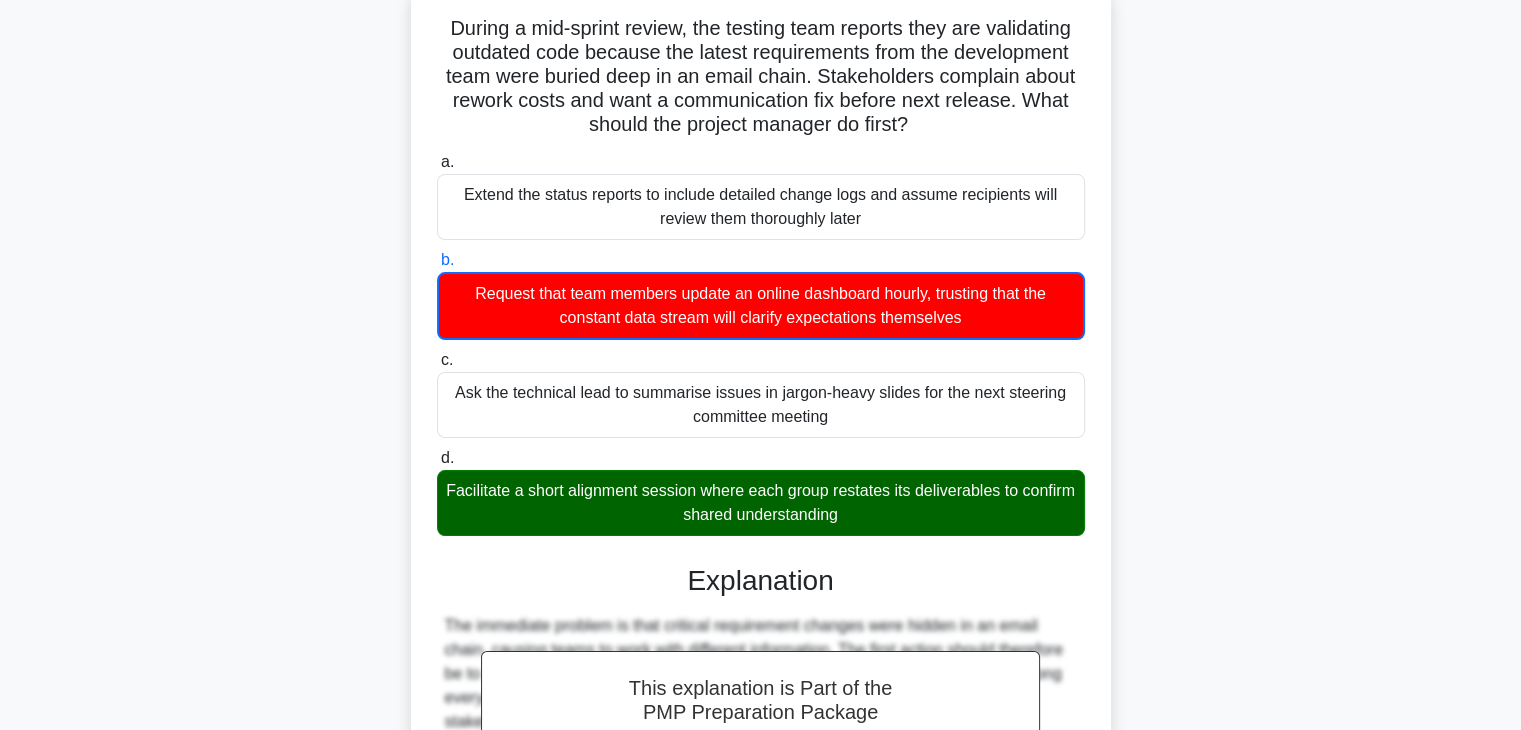 scroll, scrollTop: 128, scrollLeft: 0, axis: vertical 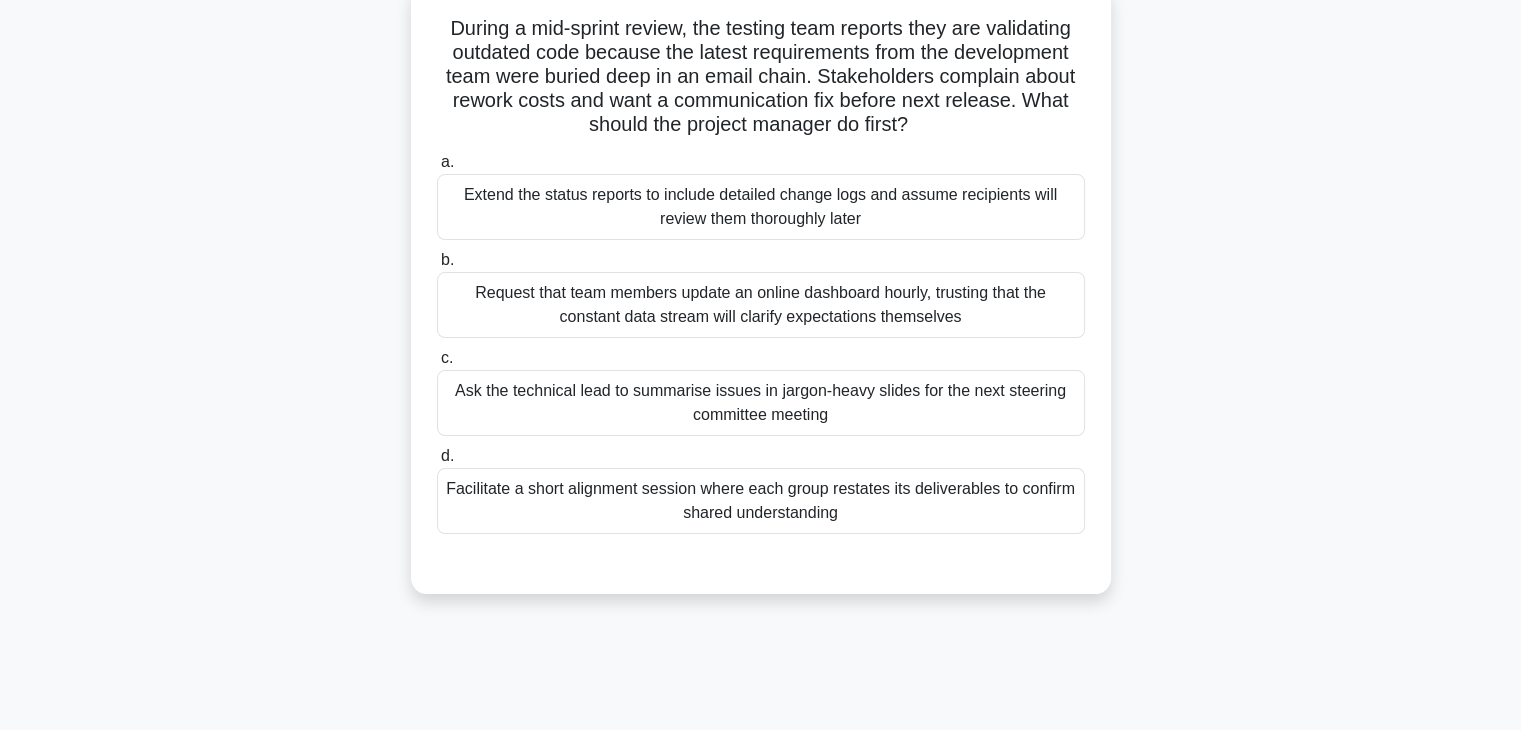 click on "Facilitate a short alignment session where each group restates its deliverables to confirm shared understanding" at bounding box center [761, 501] 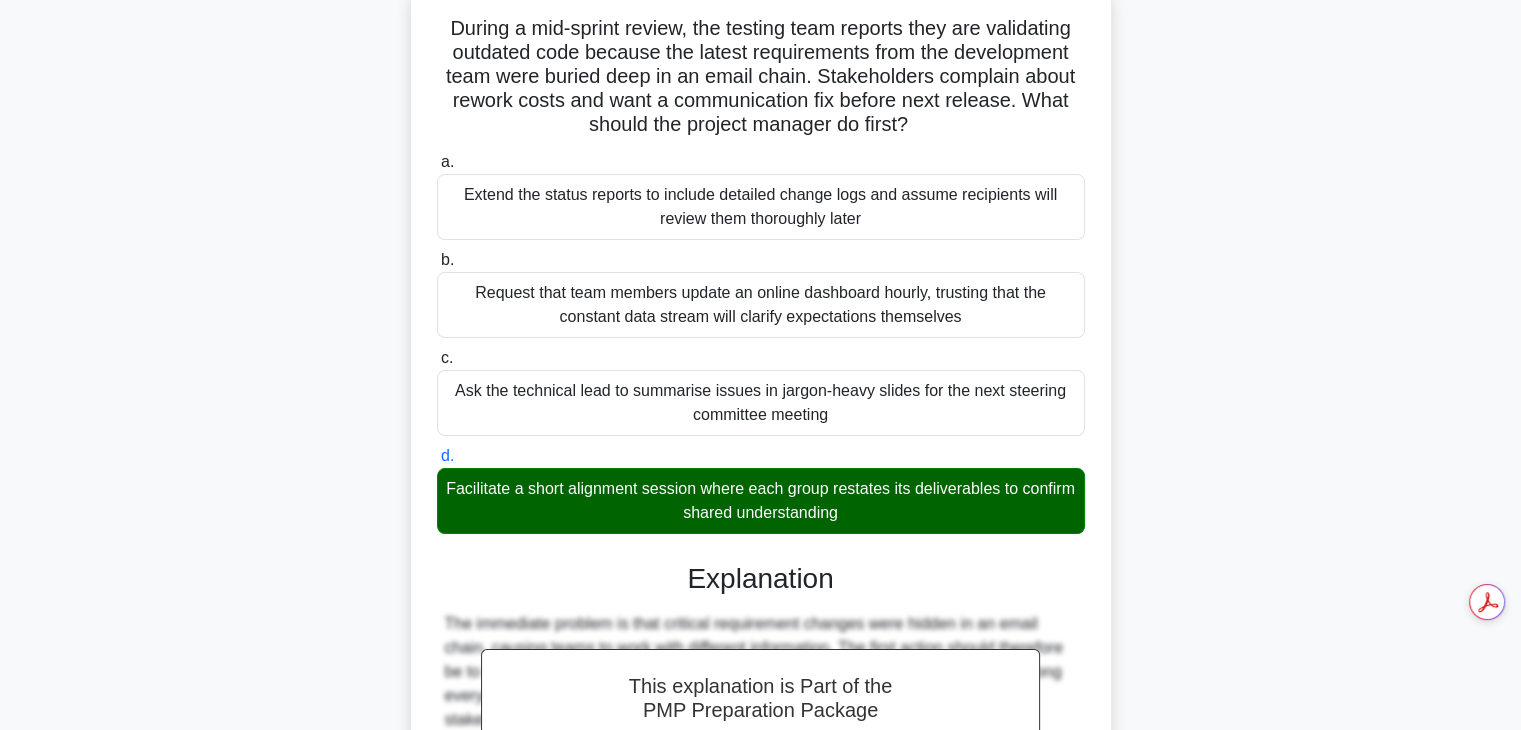 scroll, scrollTop: 574, scrollLeft: 0, axis: vertical 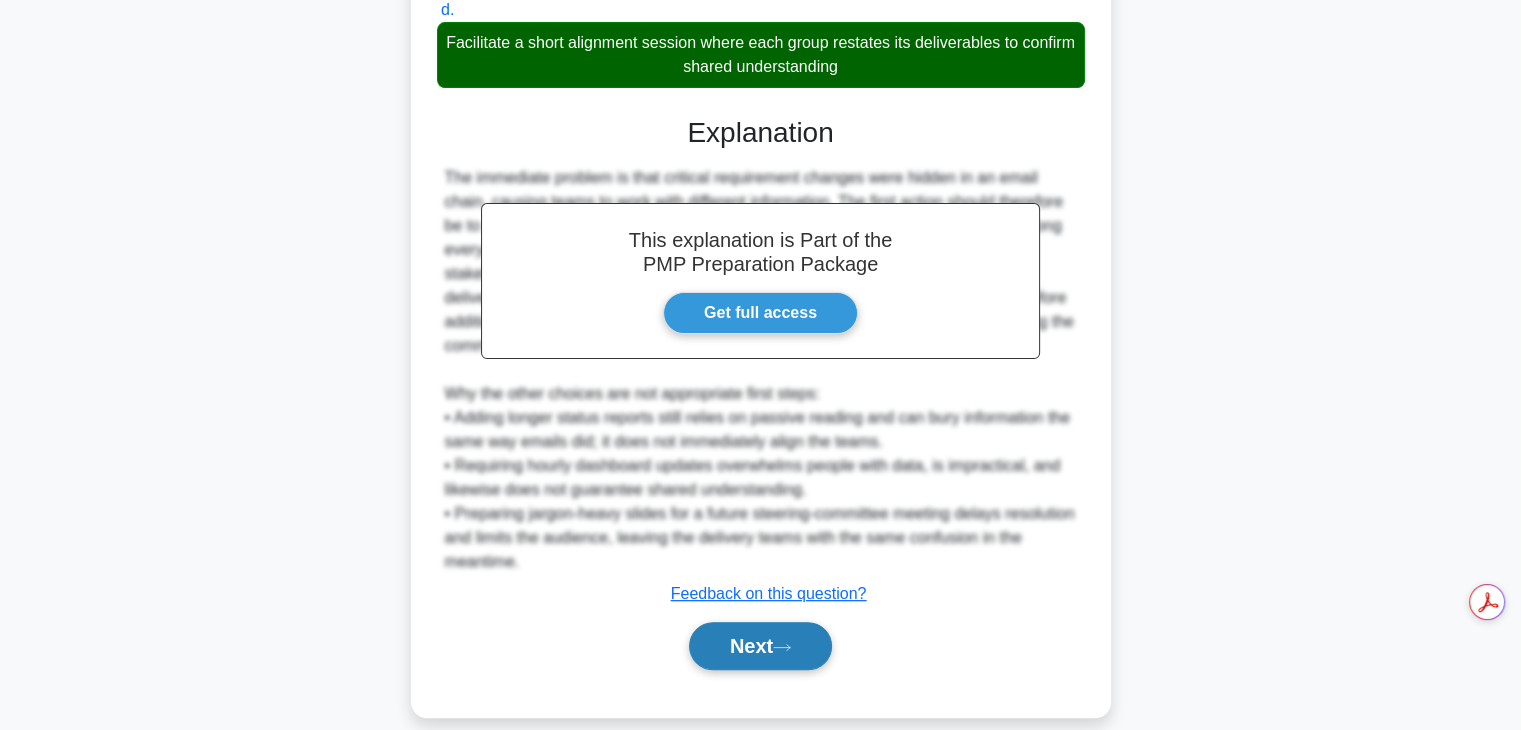 click 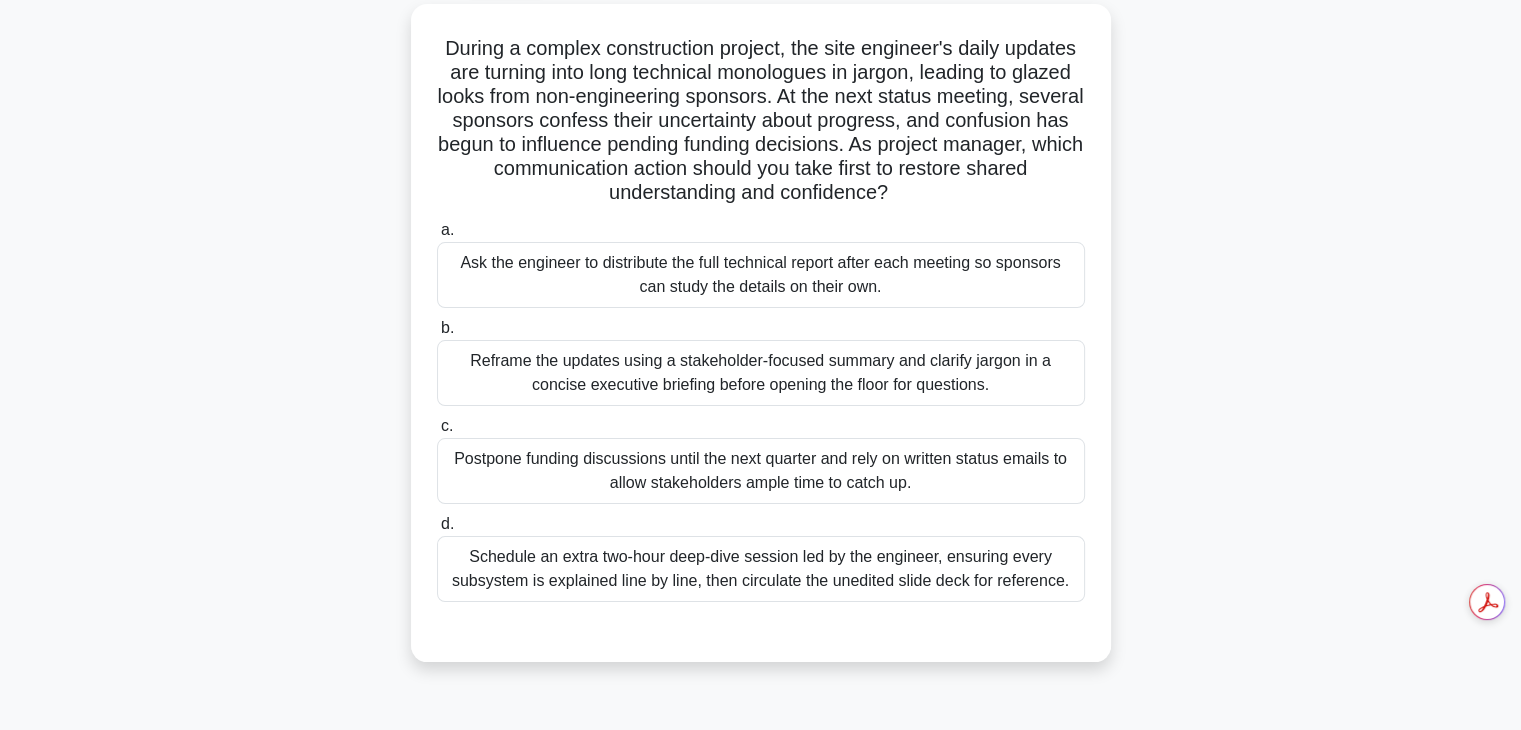 scroll, scrollTop: 123, scrollLeft: 0, axis: vertical 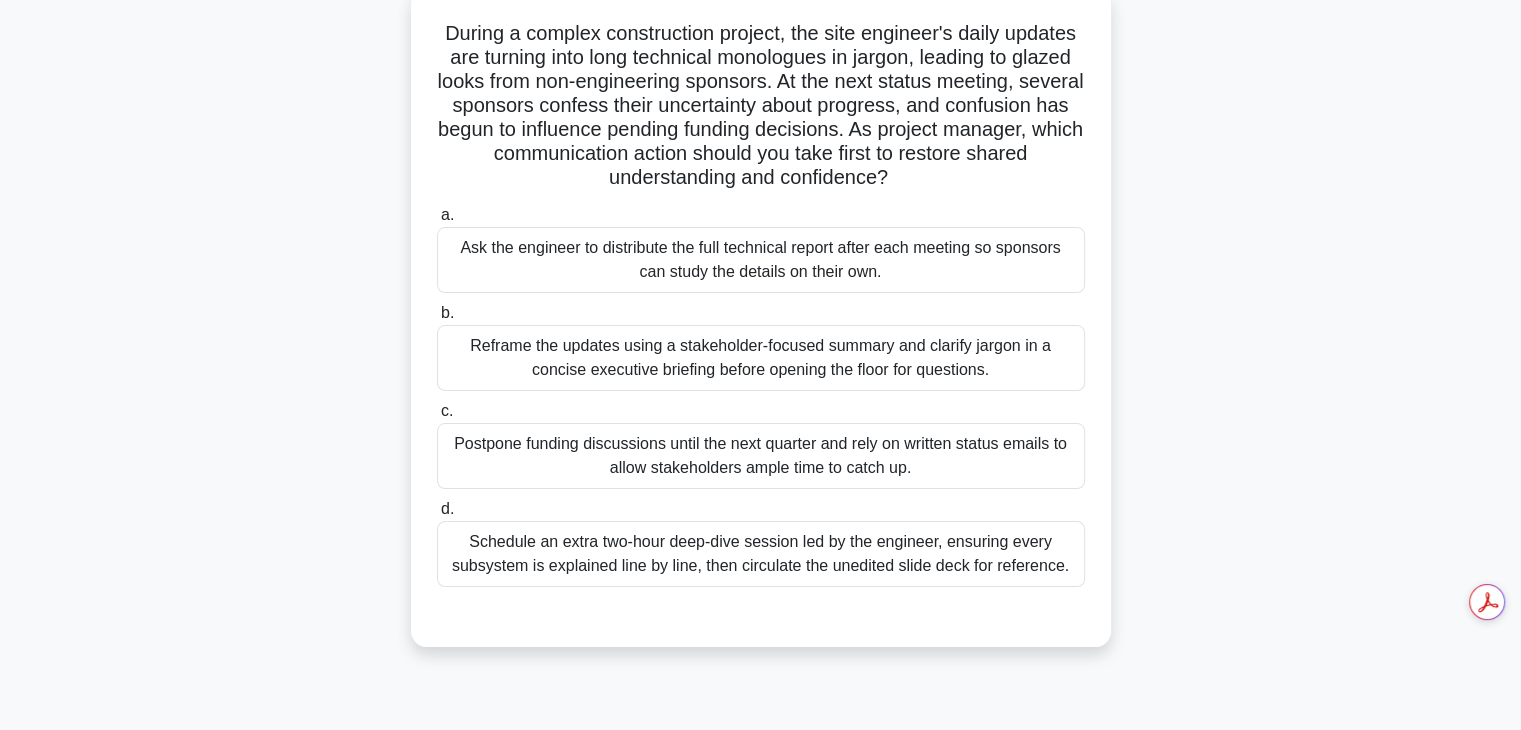 click on "Reframe the updates using a stakeholder-focused summary and clarify jargon in a concise executive briefing before opening the floor for questions." at bounding box center (761, 358) 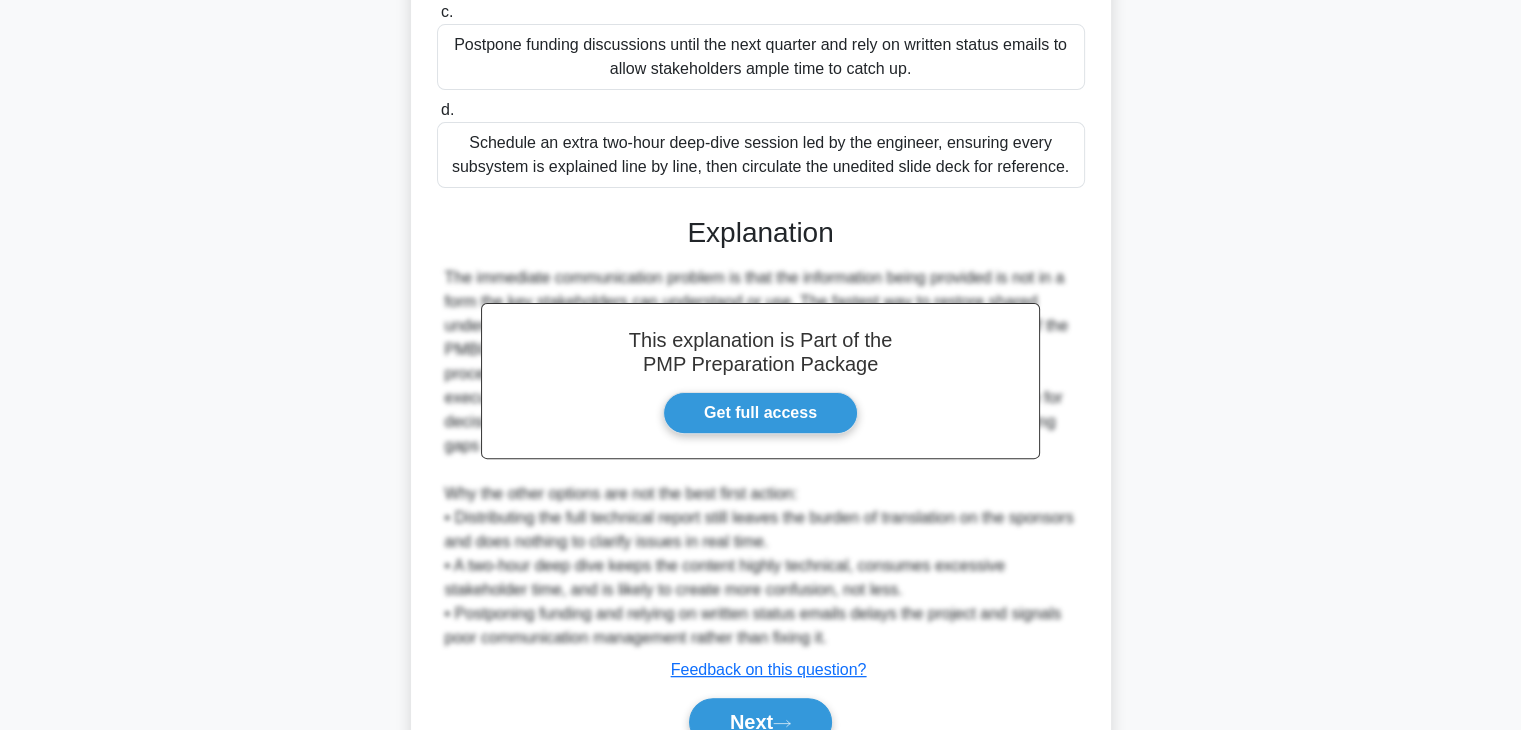 scroll, scrollTop: 622, scrollLeft: 0, axis: vertical 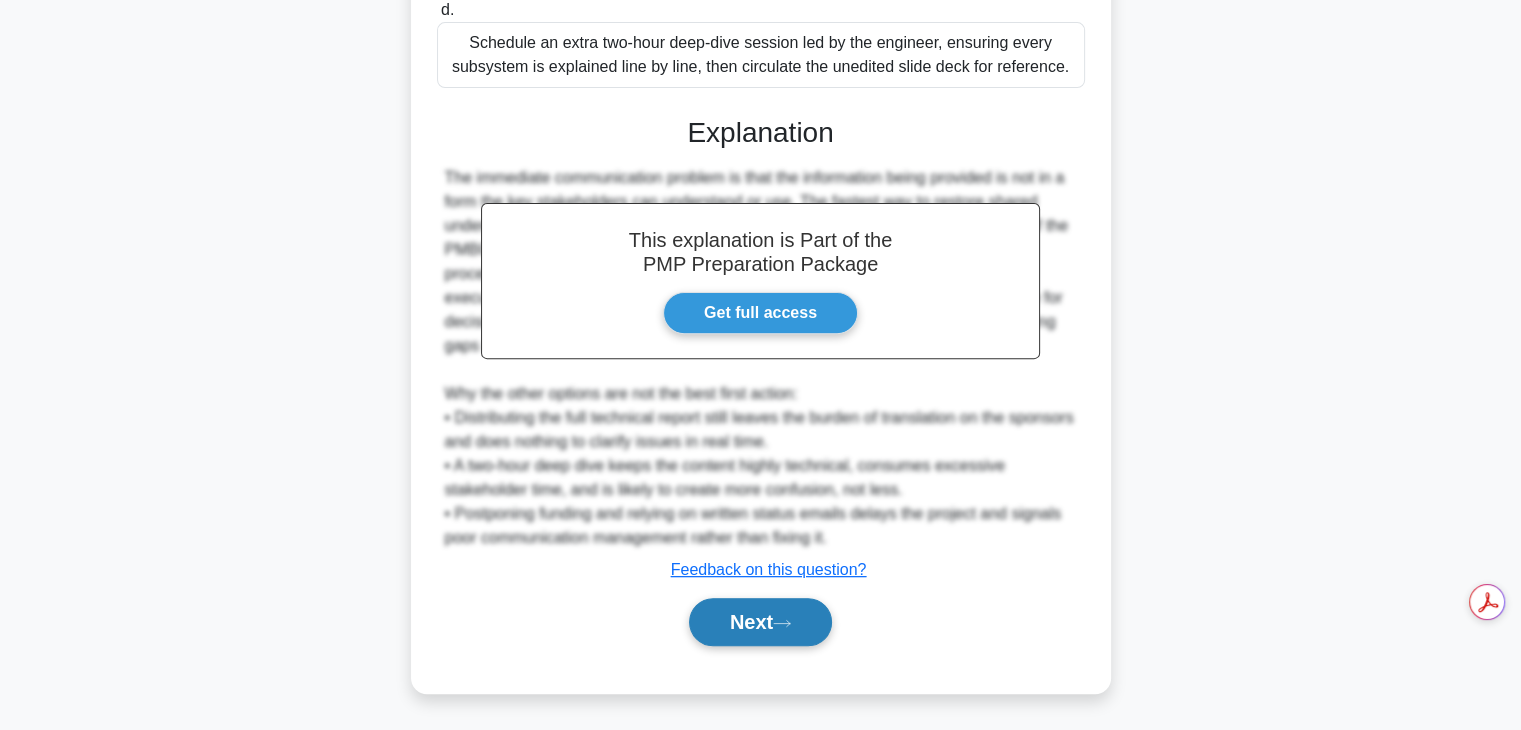 click on "Next" at bounding box center [760, 622] 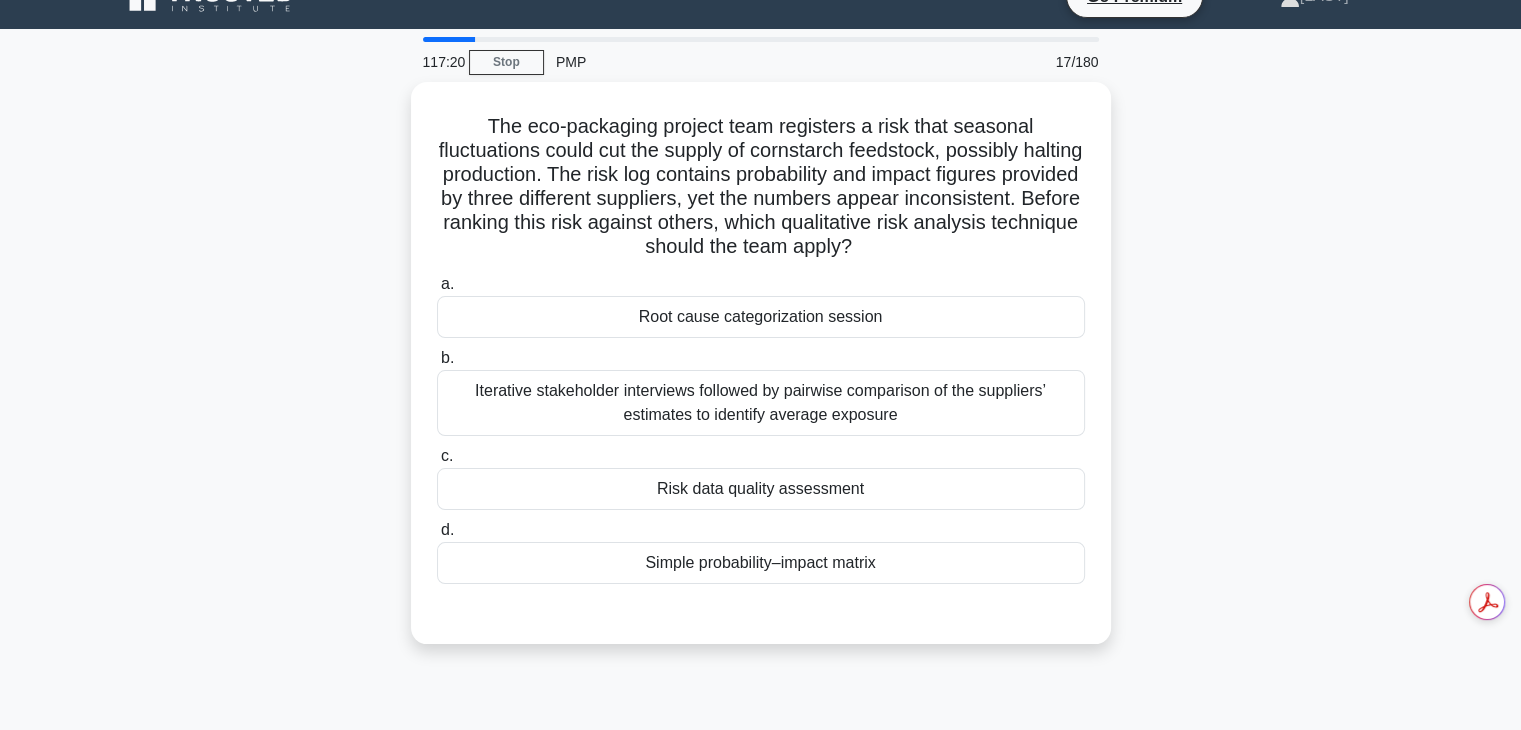 scroll, scrollTop: 54, scrollLeft: 0, axis: vertical 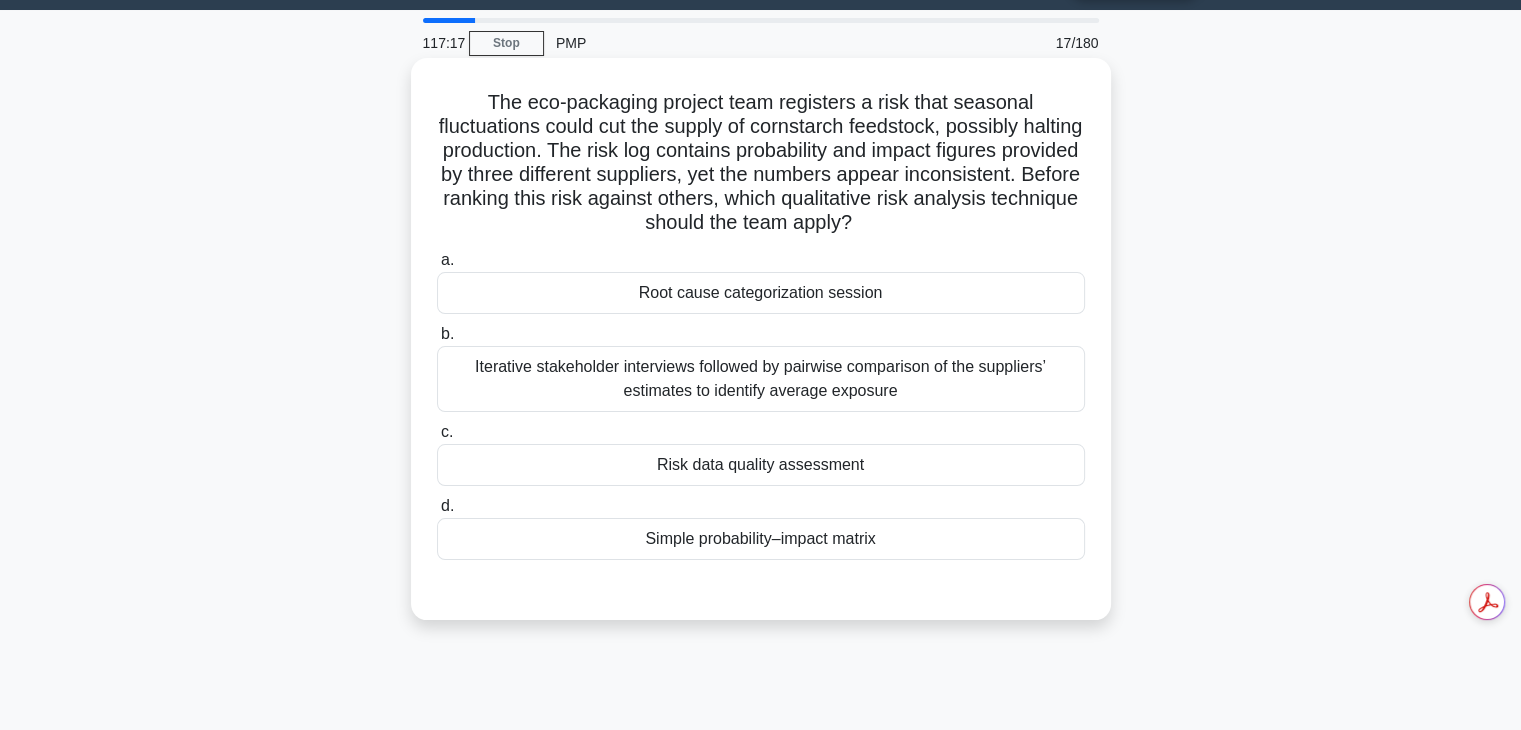 click on "Iterative stakeholder interviews followed by pairwise comparison of the suppliers’ estimates to identify average exposure" at bounding box center (761, 379) 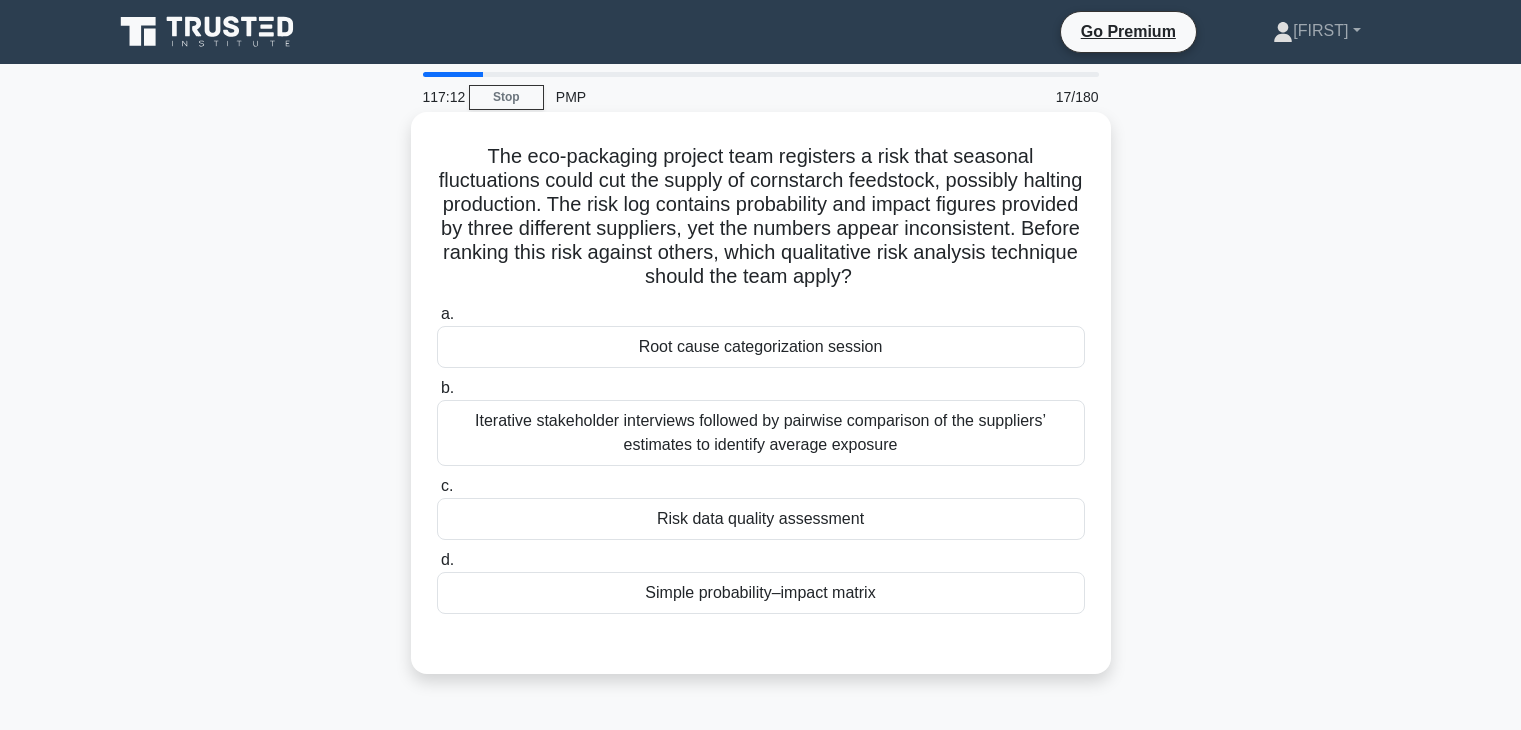 scroll, scrollTop: 54, scrollLeft: 0, axis: vertical 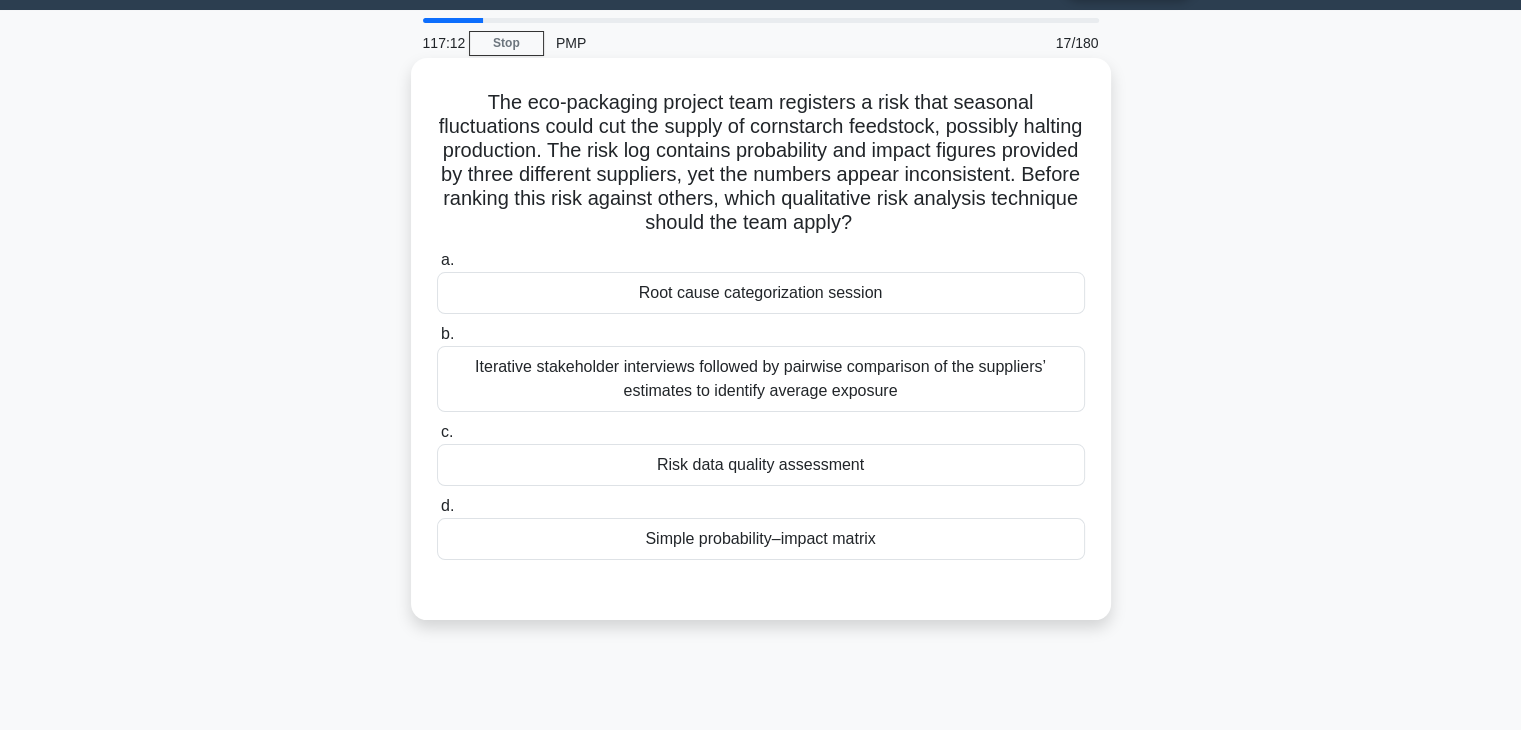 click on "Risk data quality assessment" at bounding box center [761, 465] 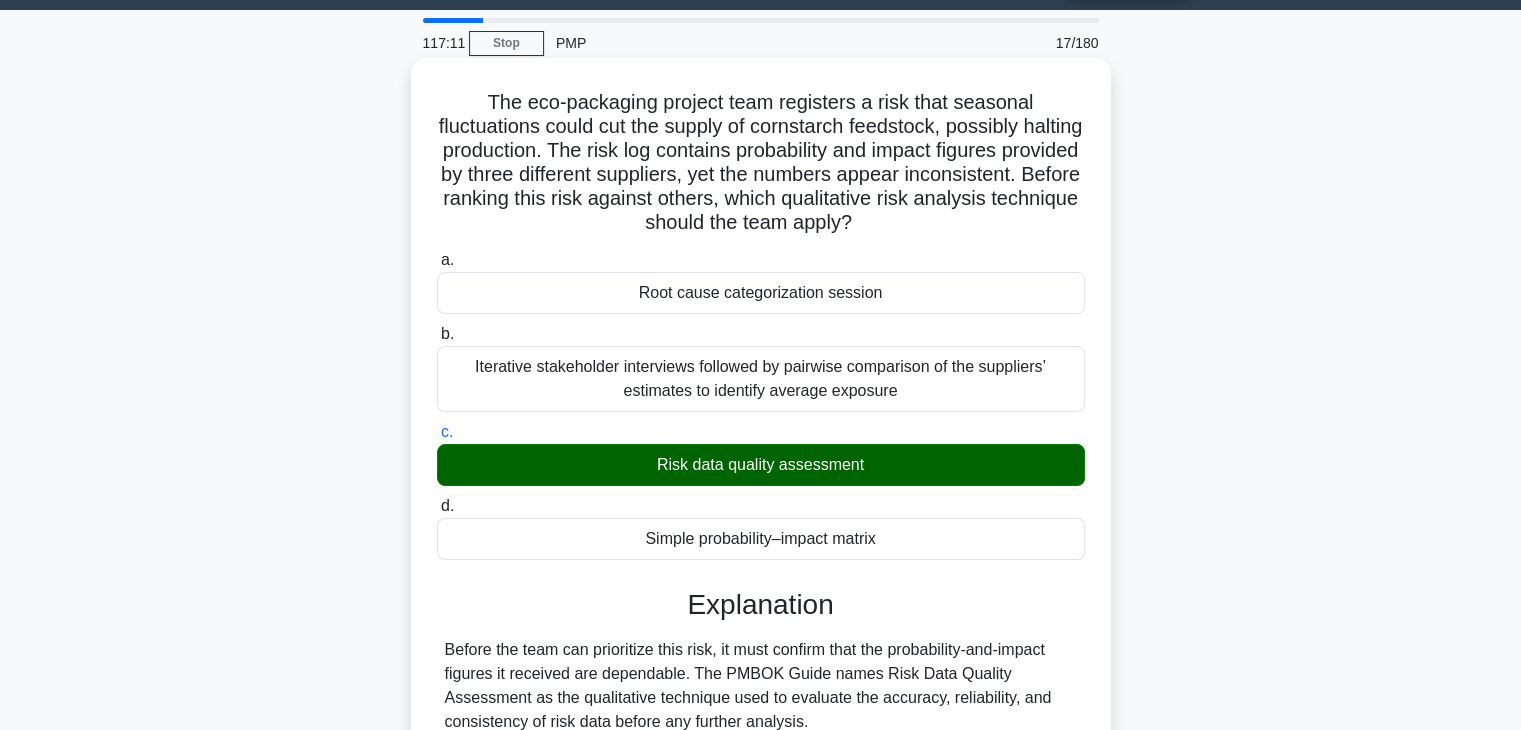 scroll, scrollTop: 406, scrollLeft: 0, axis: vertical 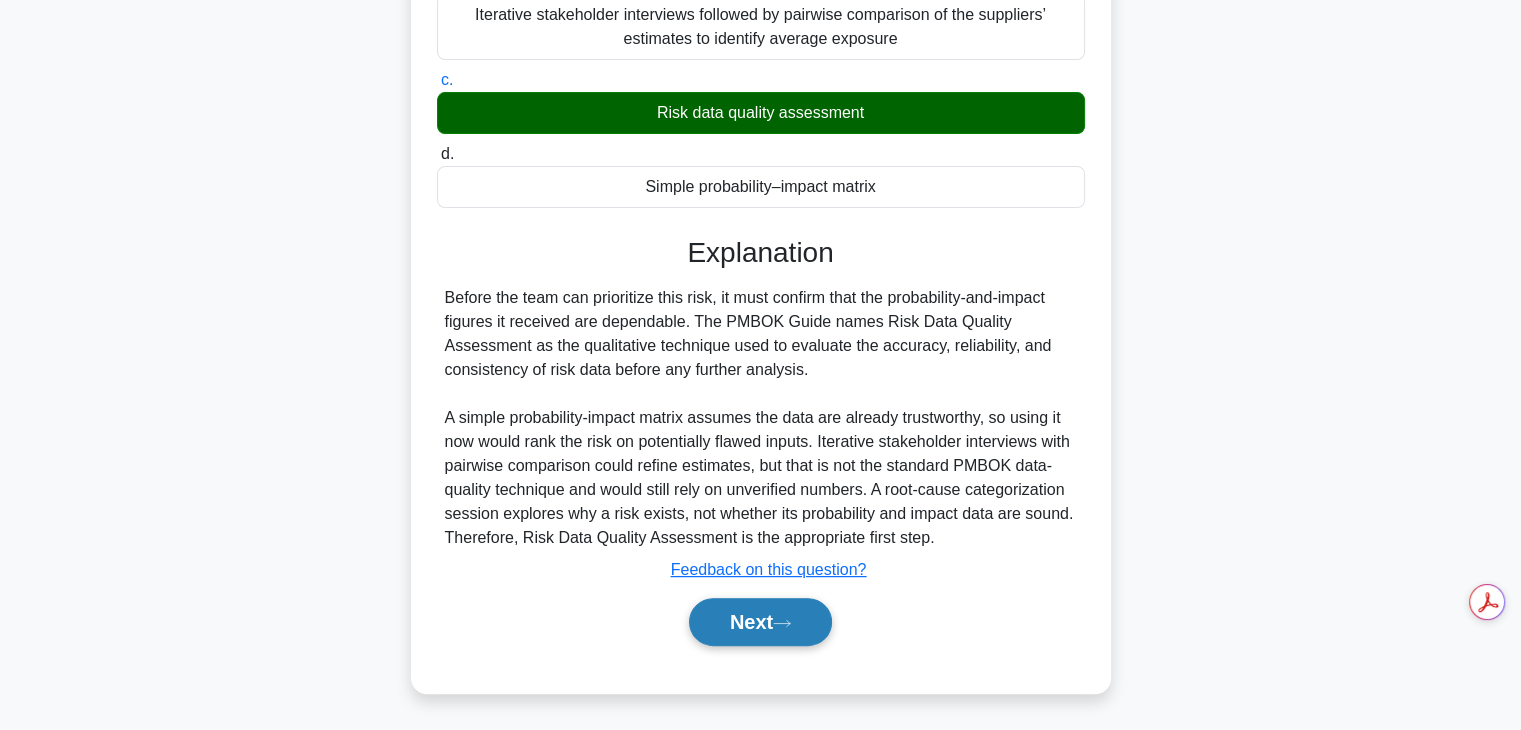 click on "Next" at bounding box center [760, 622] 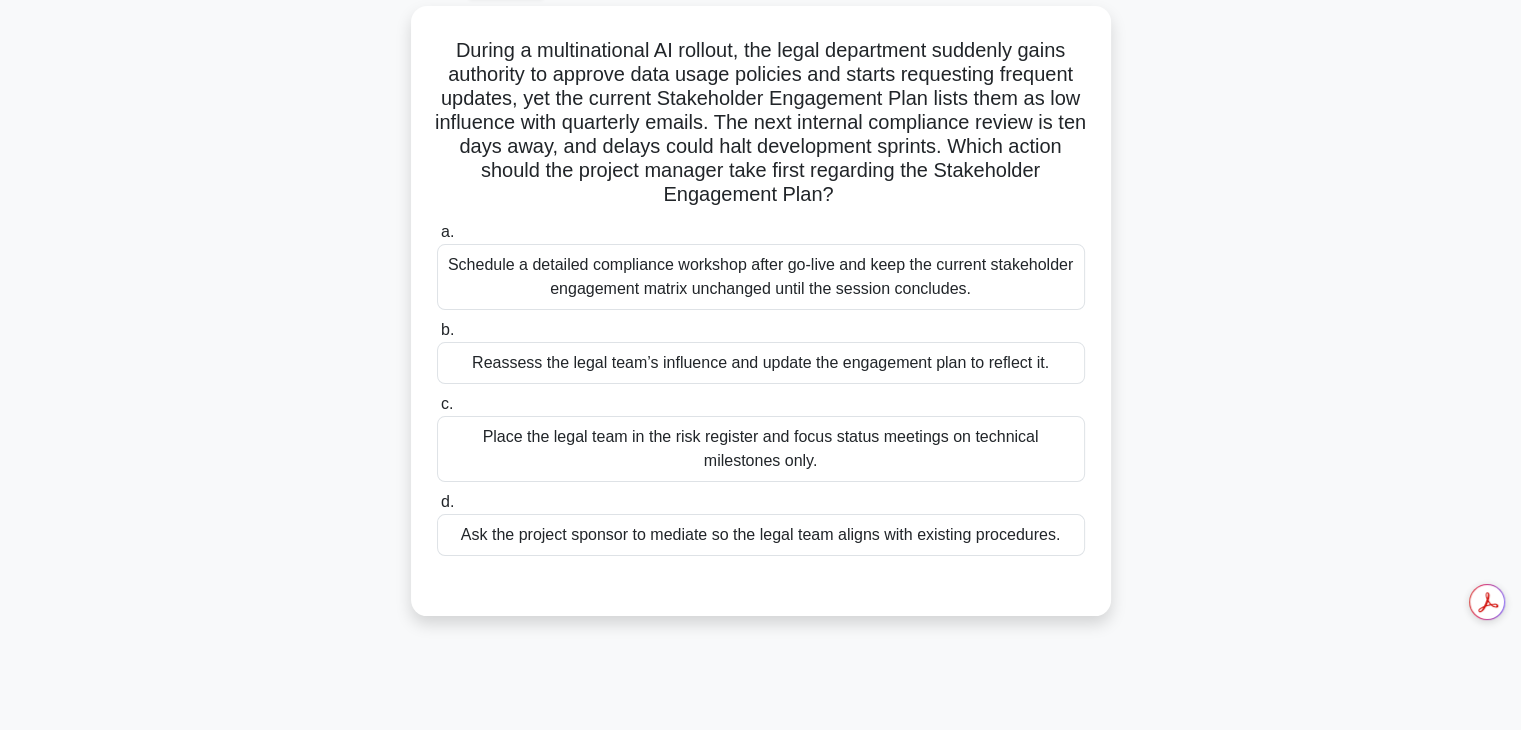 scroll, scrollTop: 113, scrollLeft: 0, axis: vertical 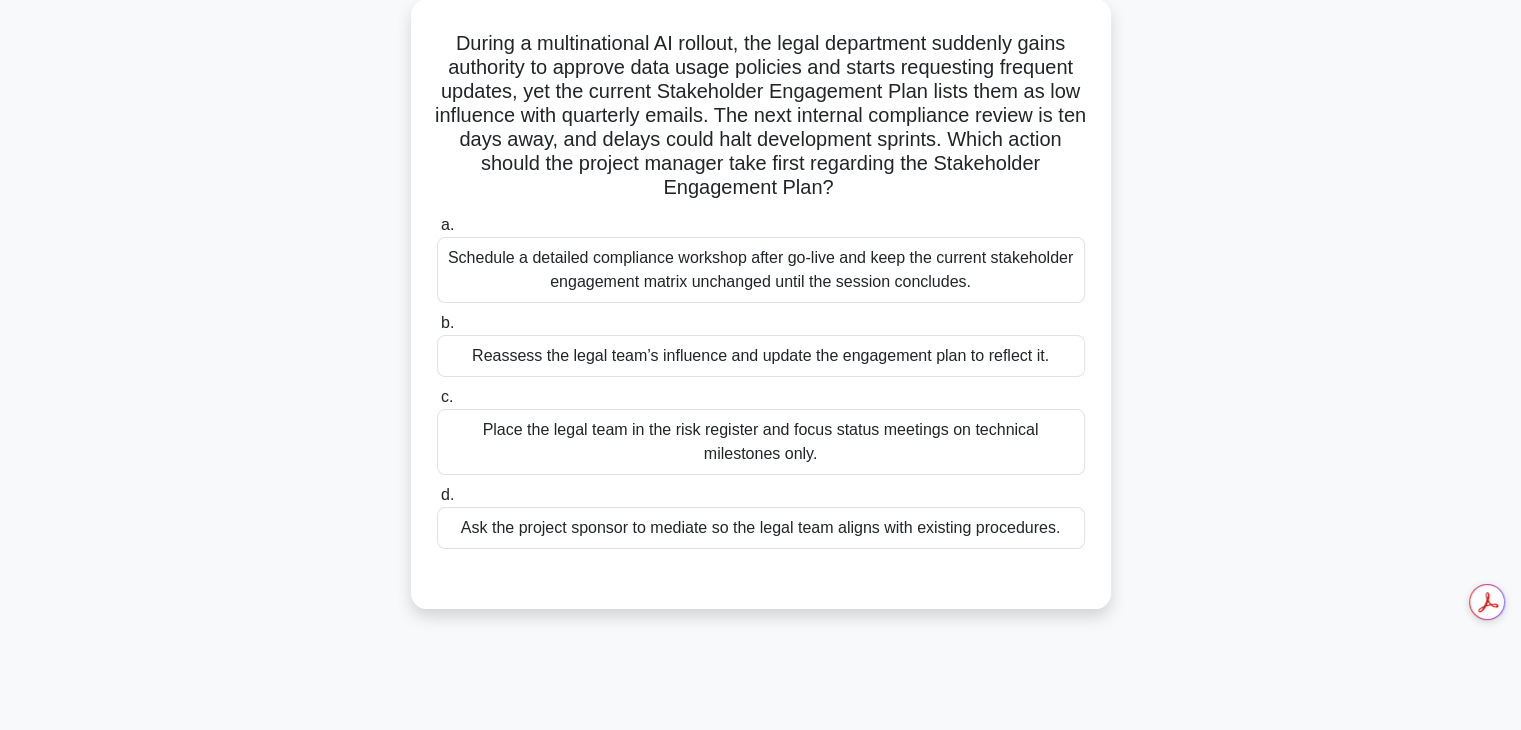 click on "Place the legal team in the risk register and focus status meetings on technical milestones only." at bounding box center (761, 442) 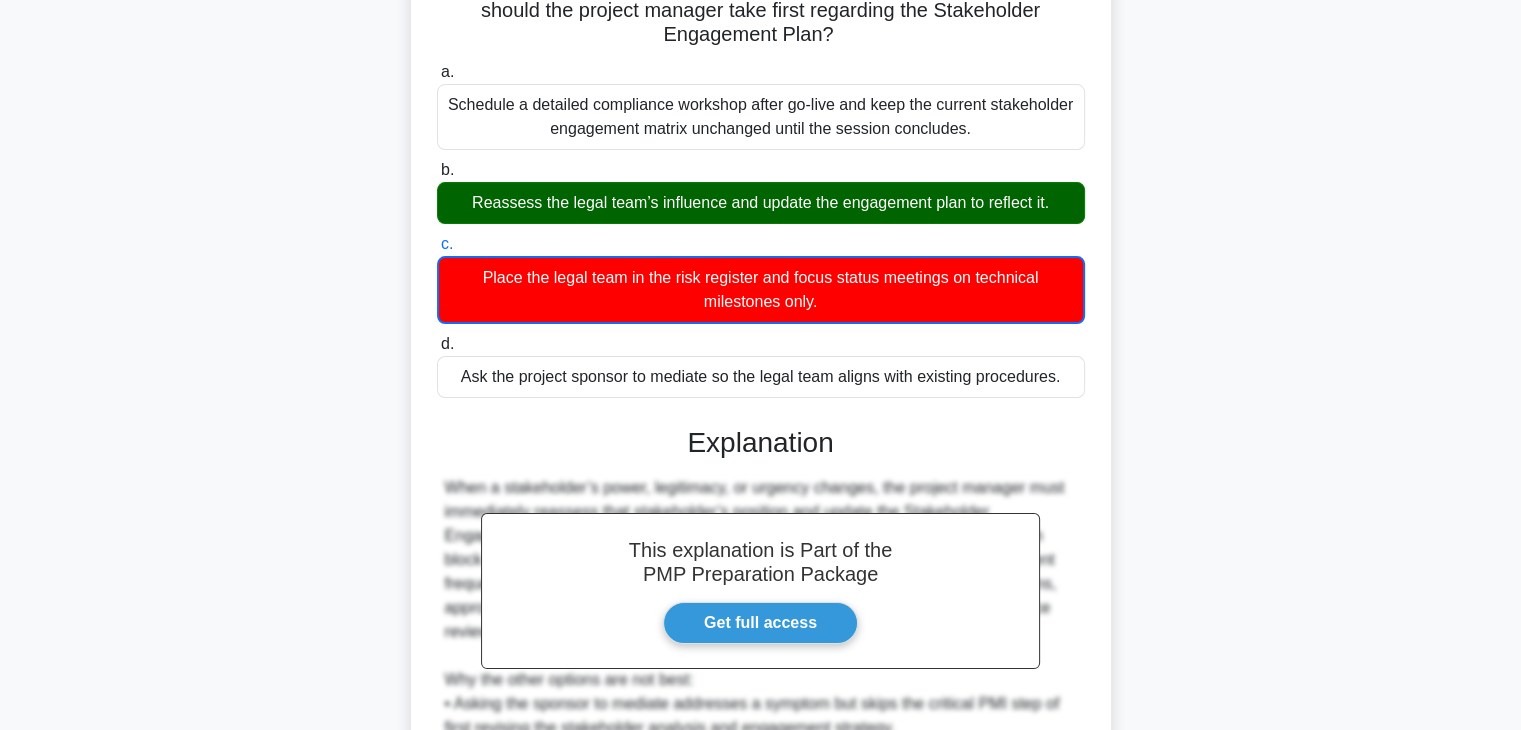 scroll, scrollTop: 552, scrollLeft: 0, axis: vertical 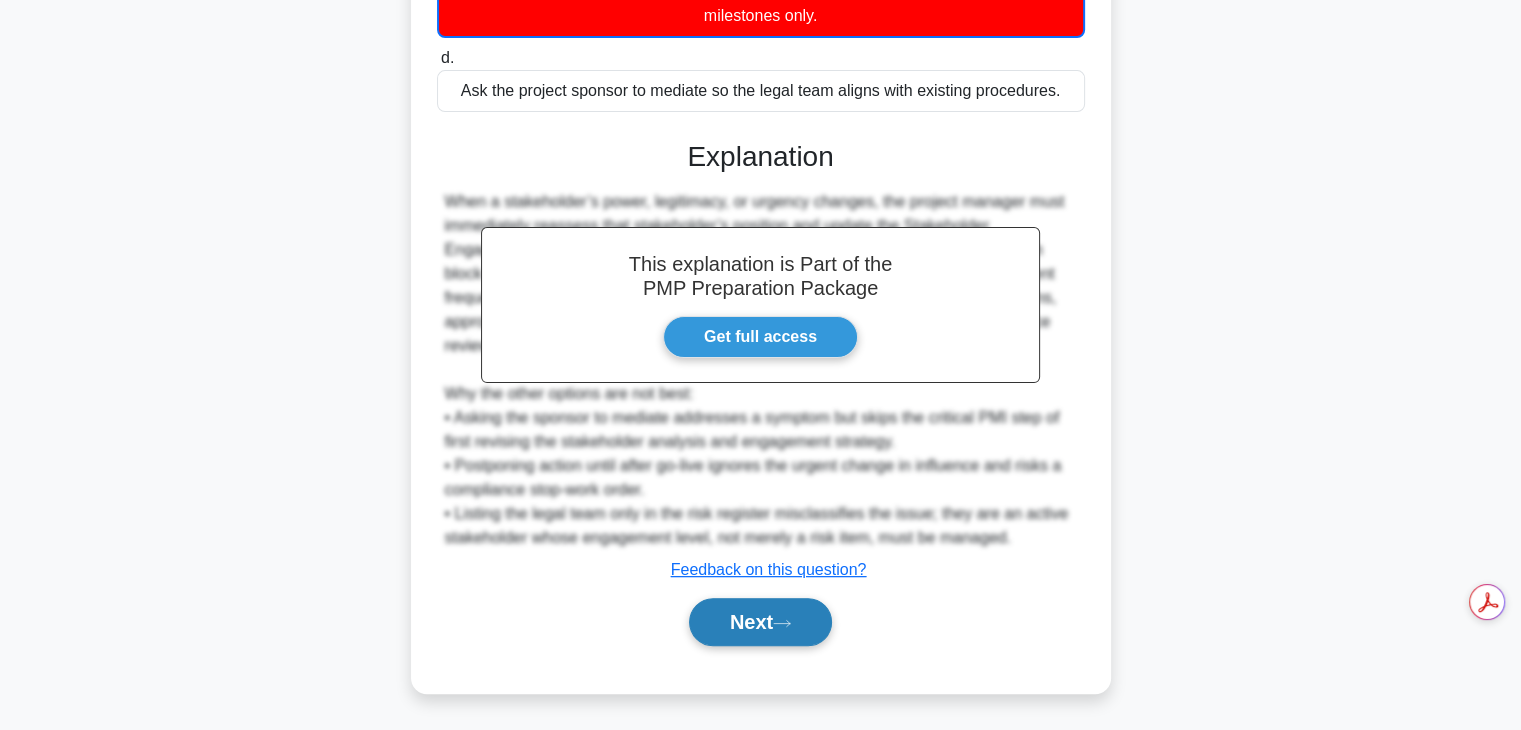 click on "Next" at bounding box center [760, 622] 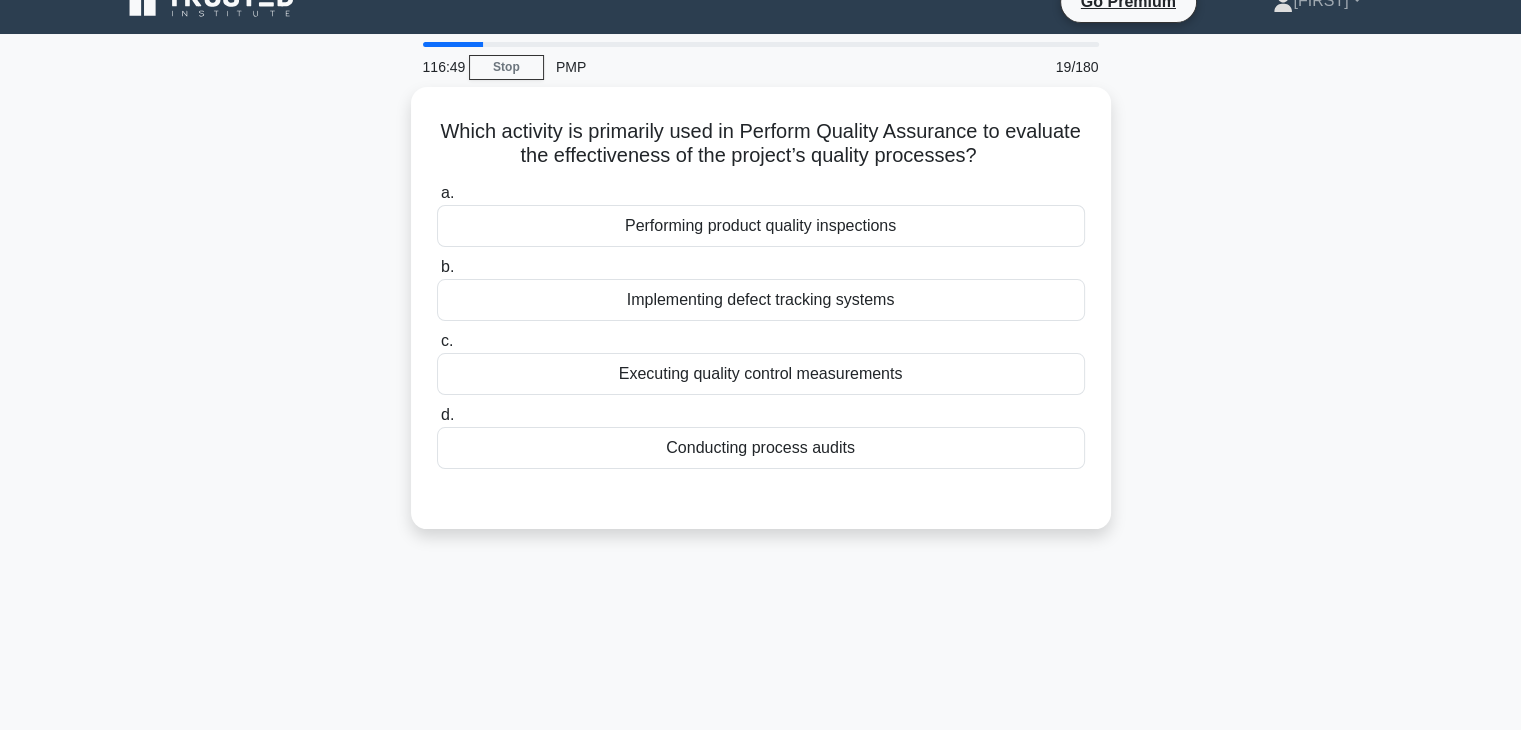scroll, scrollTop: 28, scrollLeft: 0, axis: vertical 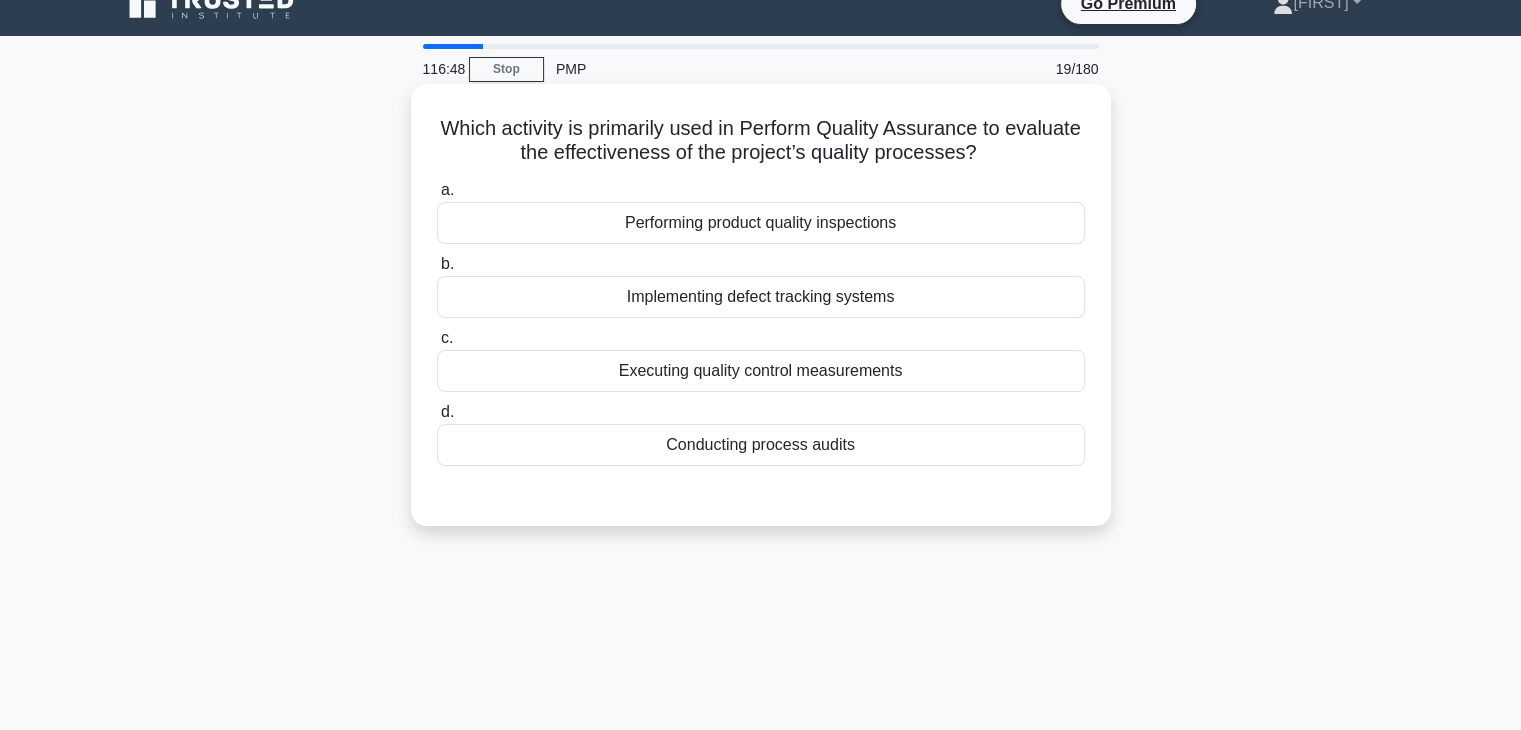click on "Implementing defect tracking systems" at bounding box center [761, 297] 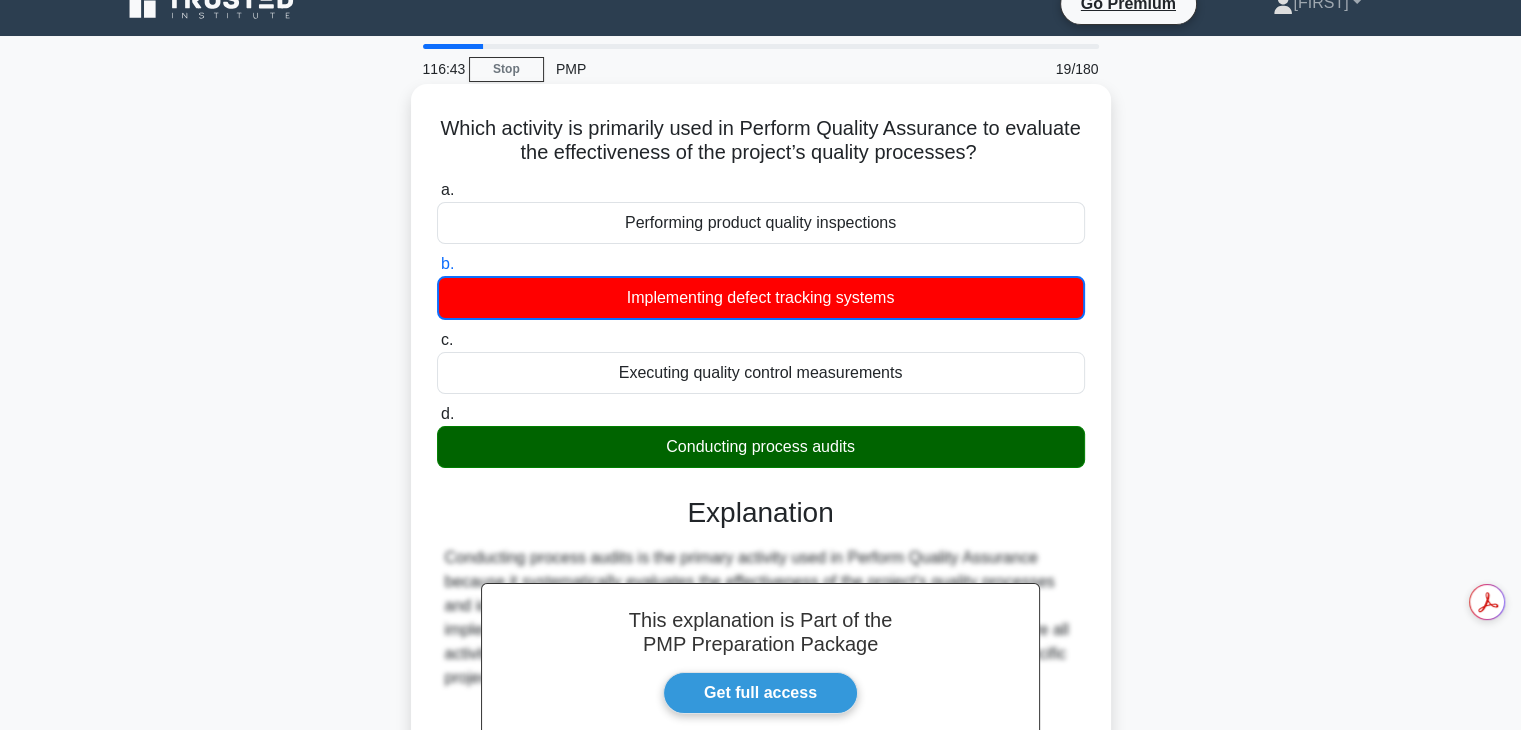 scroll, scrollTop: 351, scrollLeft: 0, axis: vertical 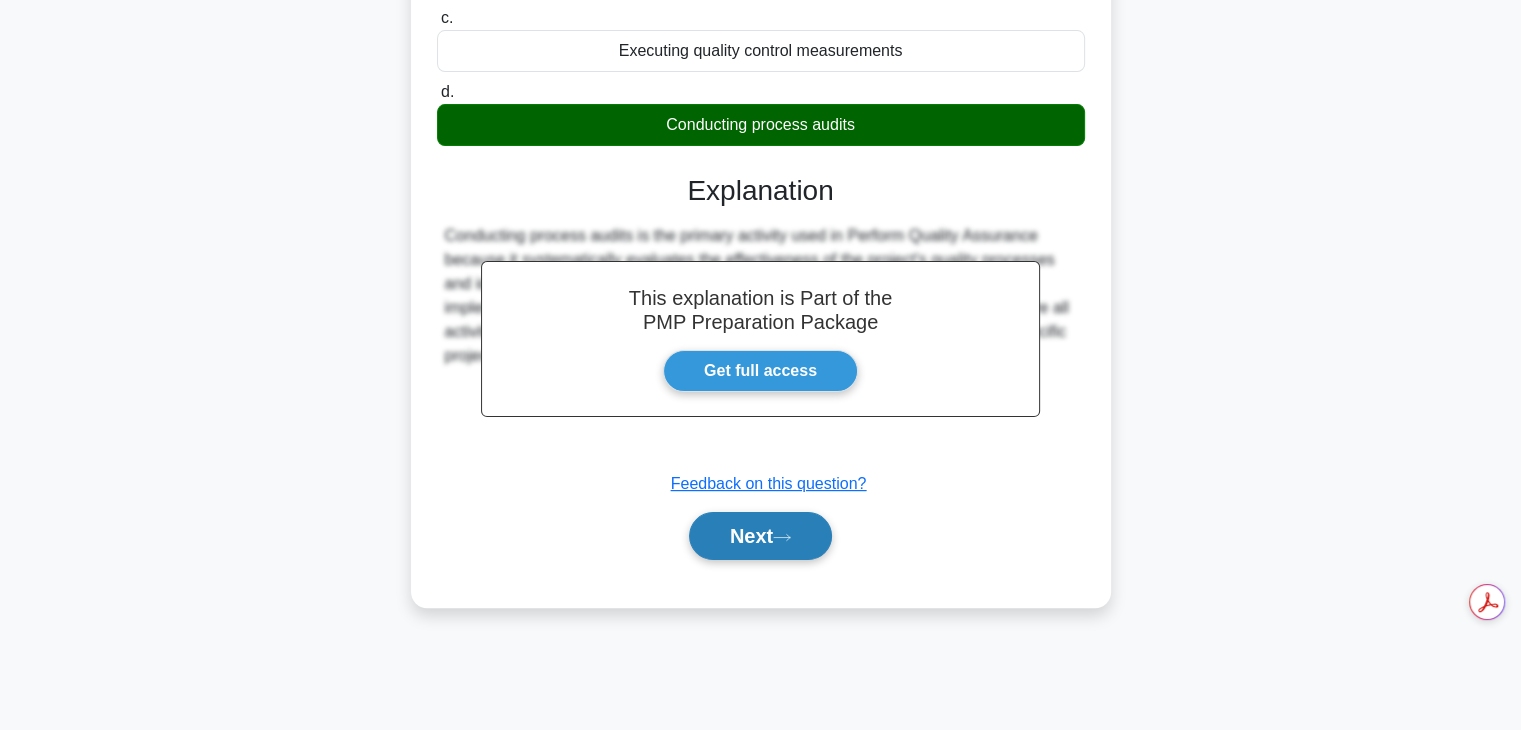 click on "Next" at bounding box center [760, 536] 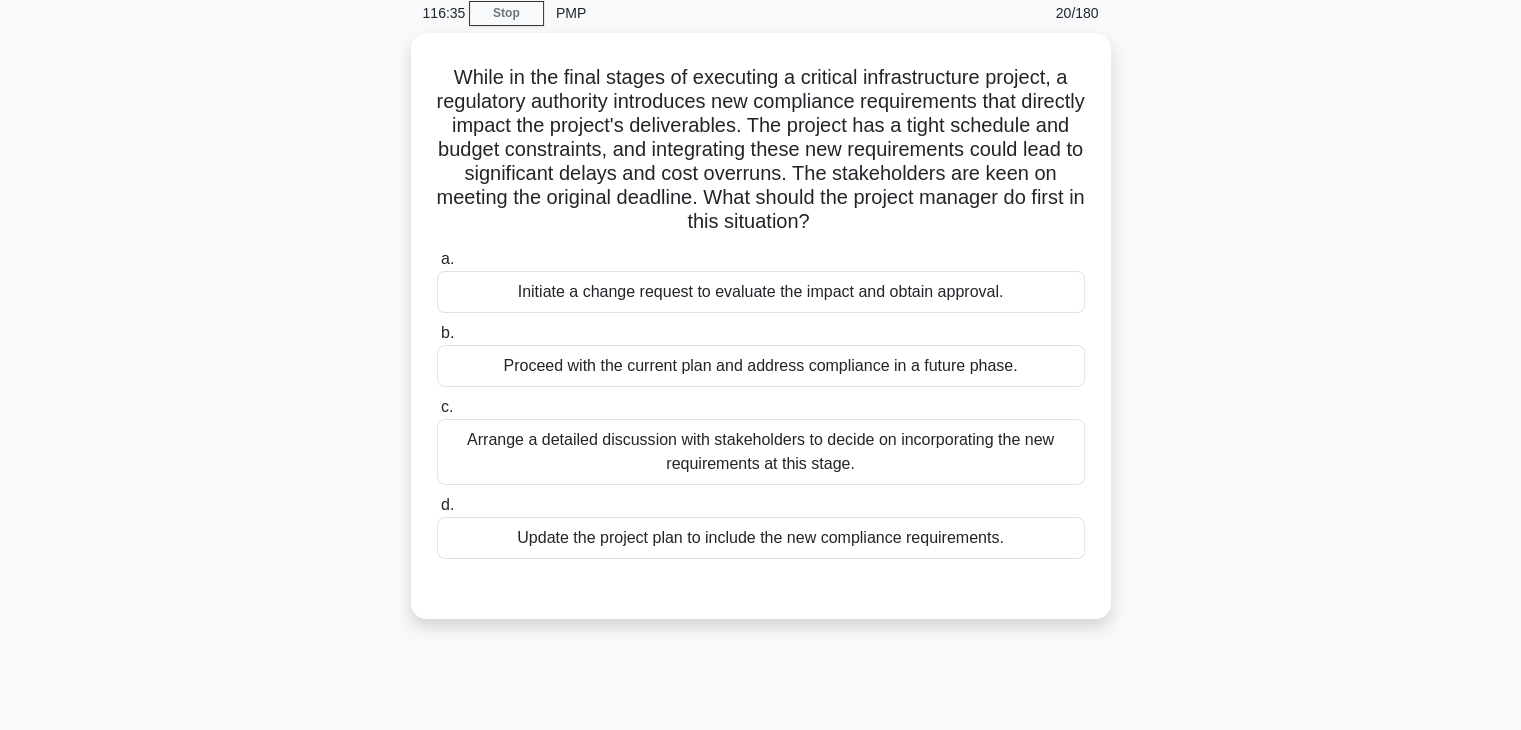 scroll, scrollTop: 86, scrollLeft: 0, axis: vertical 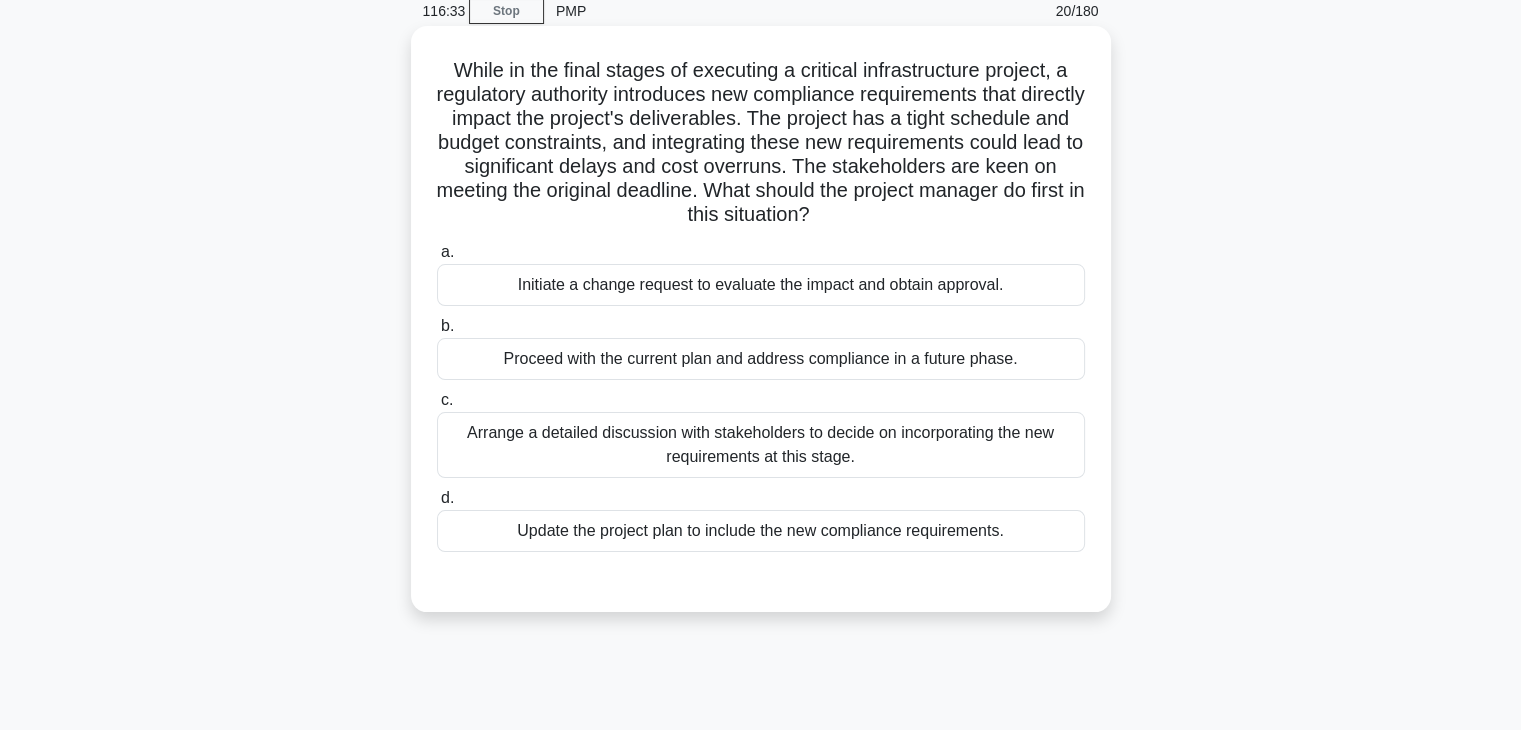 click on "Proceed with the current plan and address compliance in a future phase." at bounding box center [761, 359] 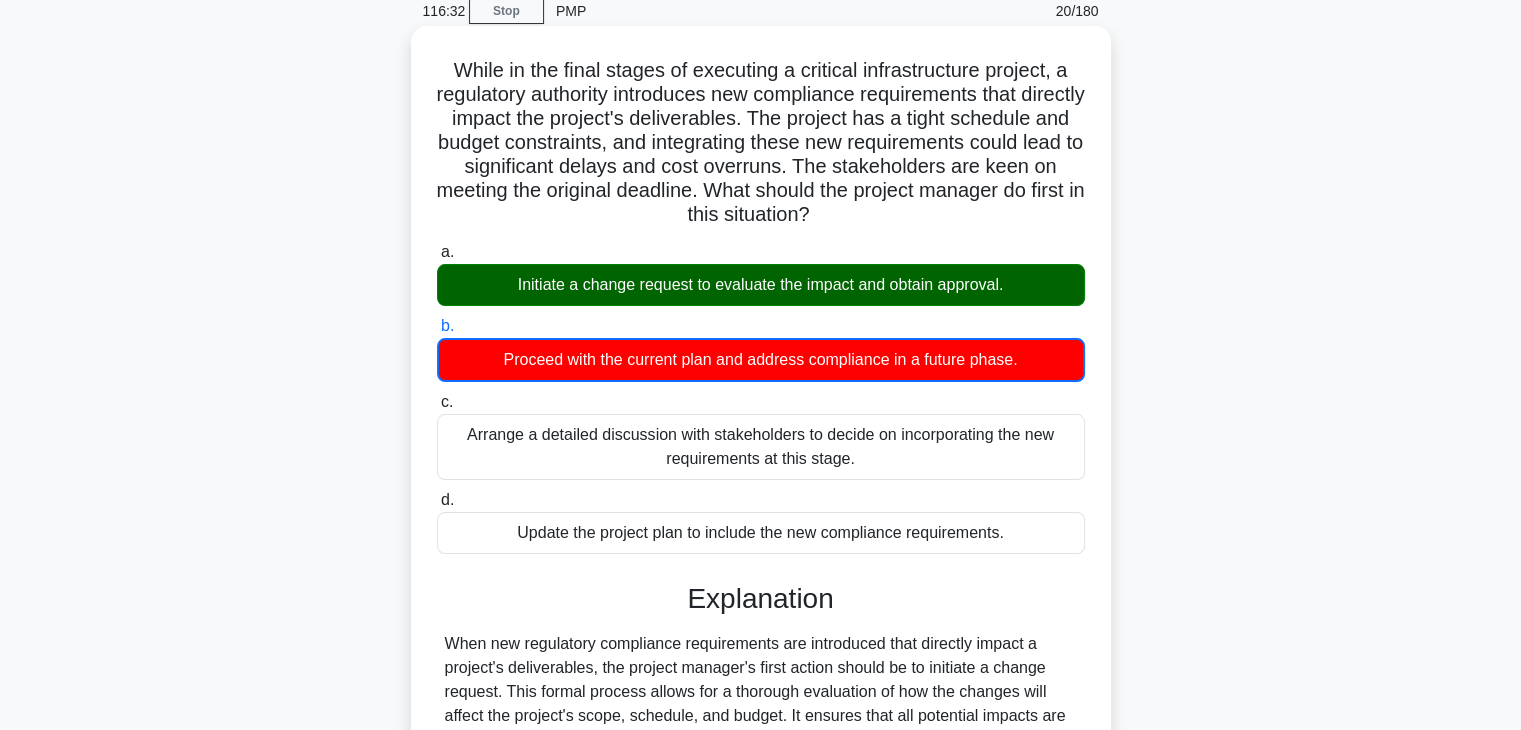 scroll, scrollTop: 456, scrollLeft: 0, axis: vertical 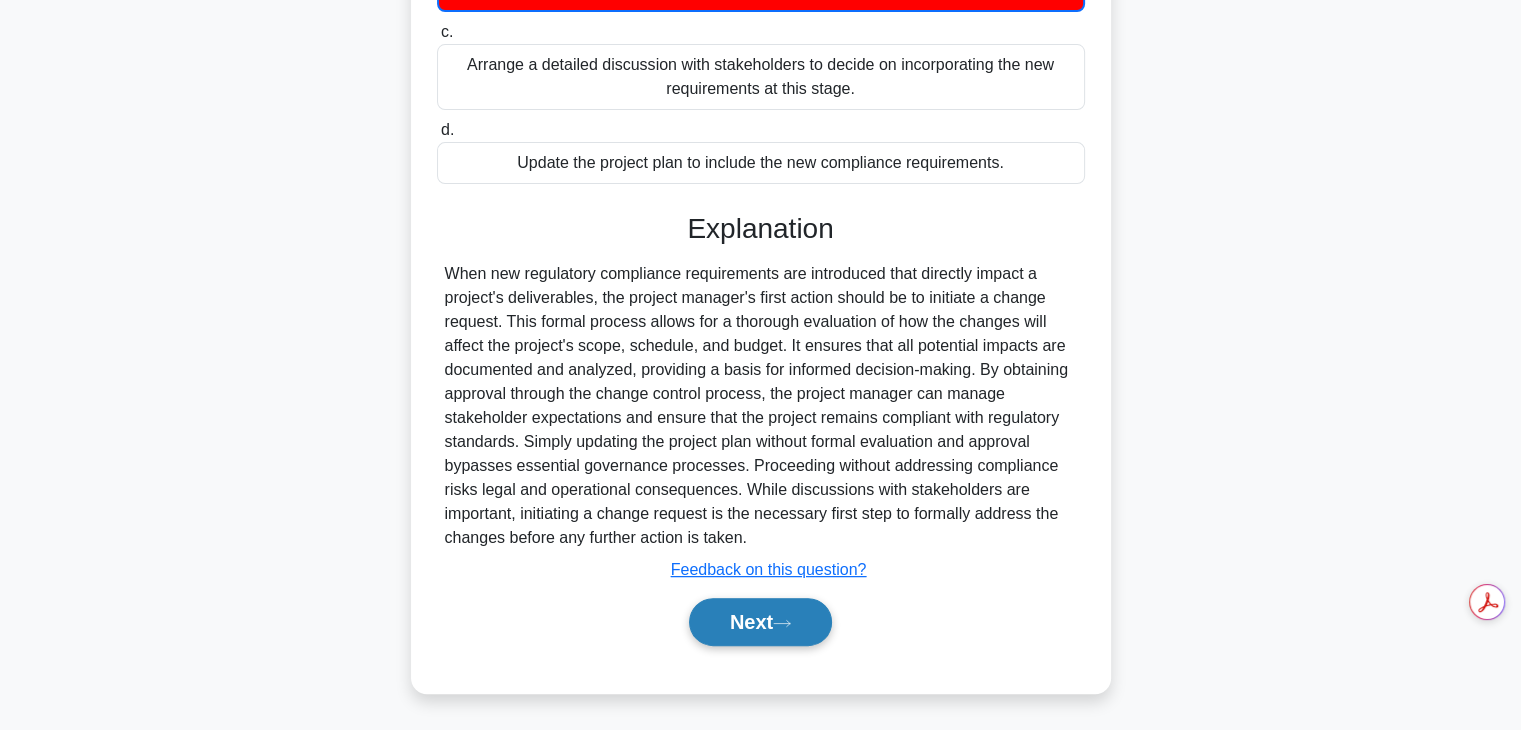 click on "Next" at bounding box center (760, 622) 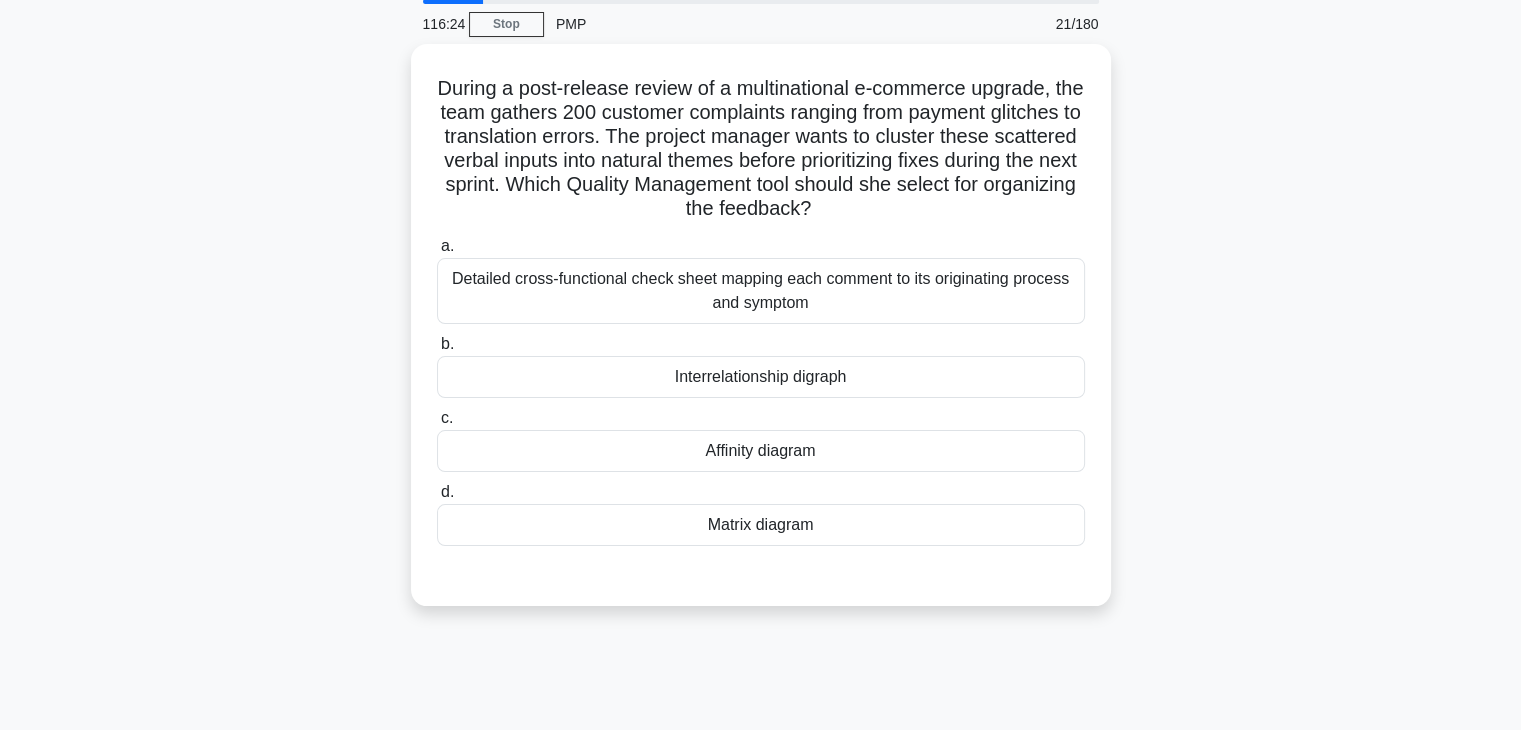 scroll, scrollTop: 78, scrollLeft: 0, axis: vertical 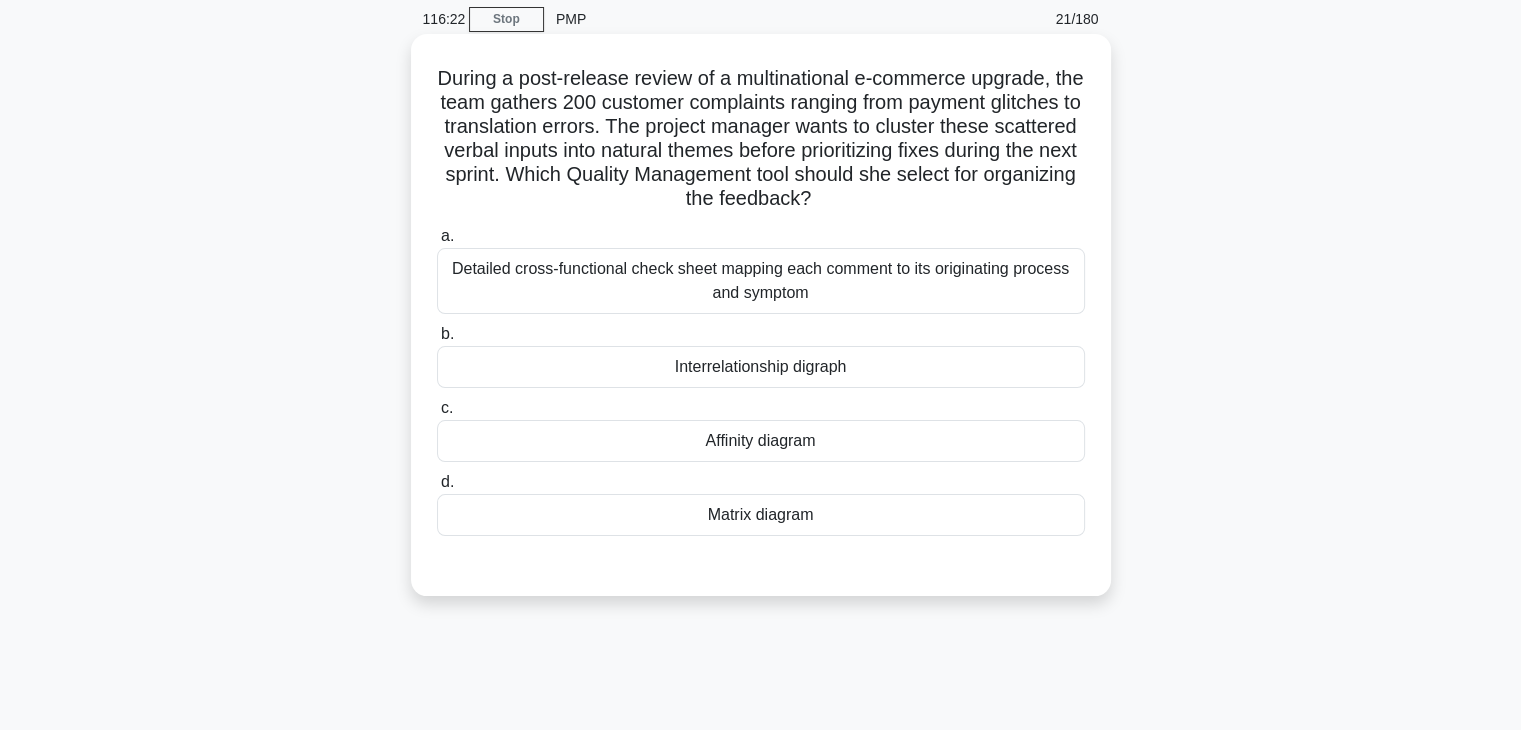 click on "Detailed cross-functional check sheet mapping each comment to its originating process and symptom" at bounding box center (761, 281) 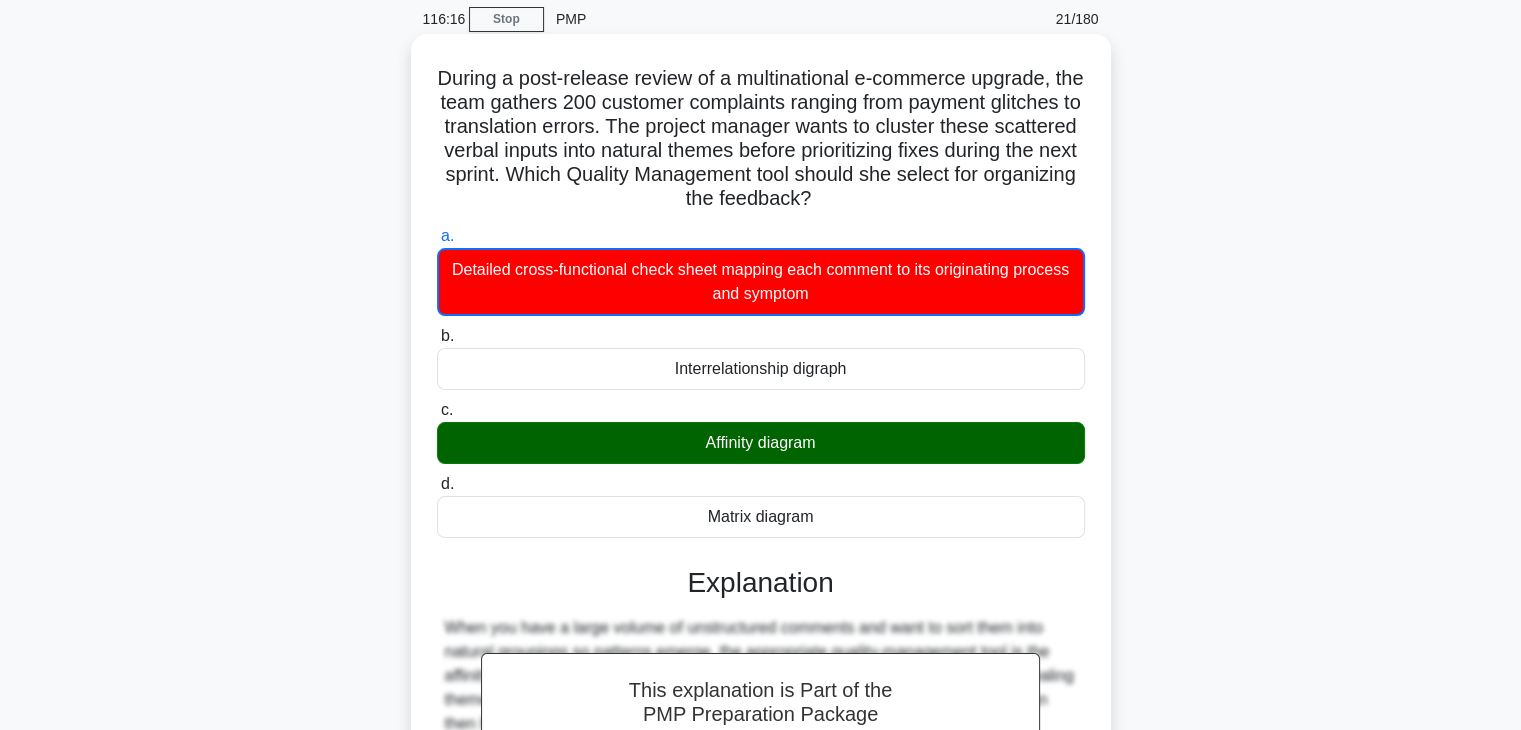 scroll, scrollTop: 456, scrollLeft: 0, axis: vertical 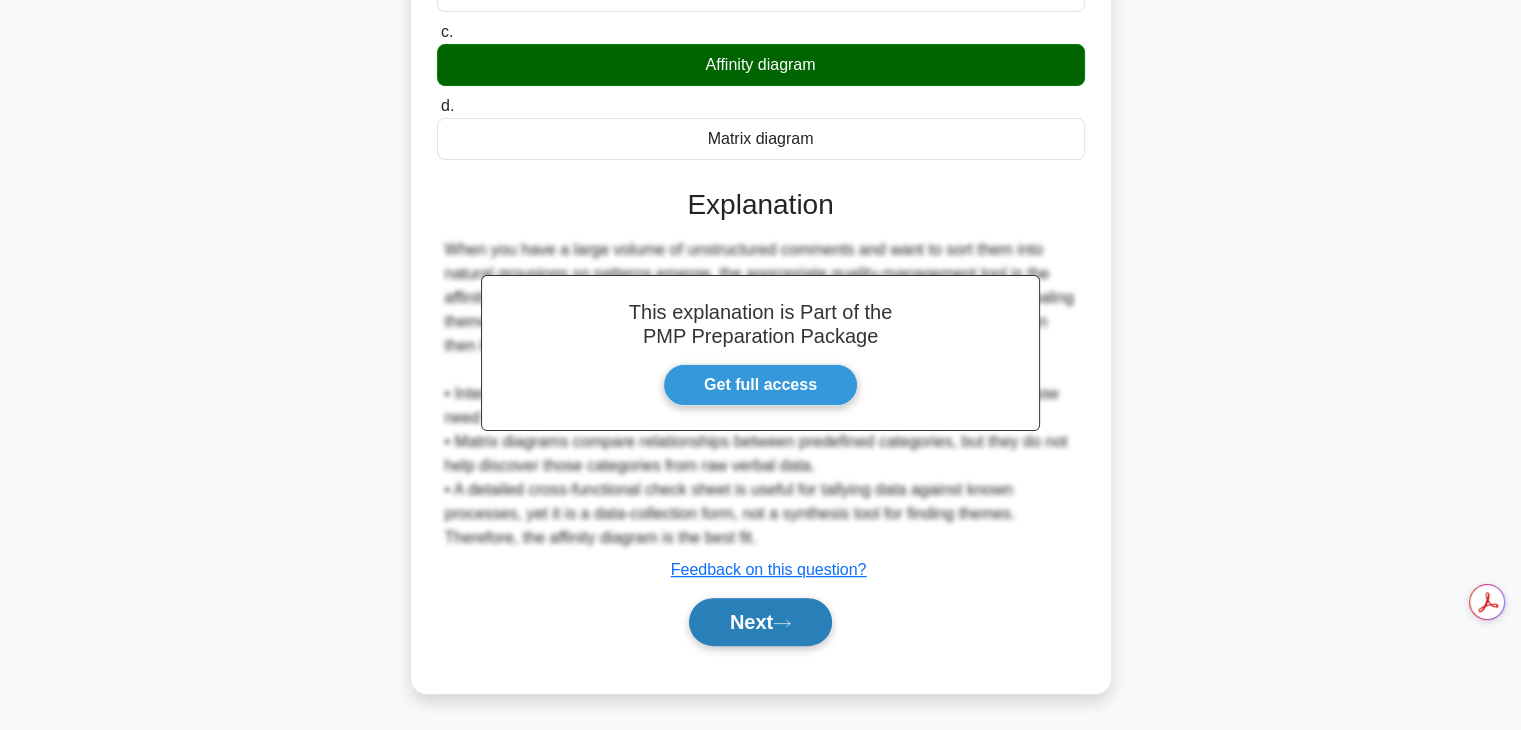 click 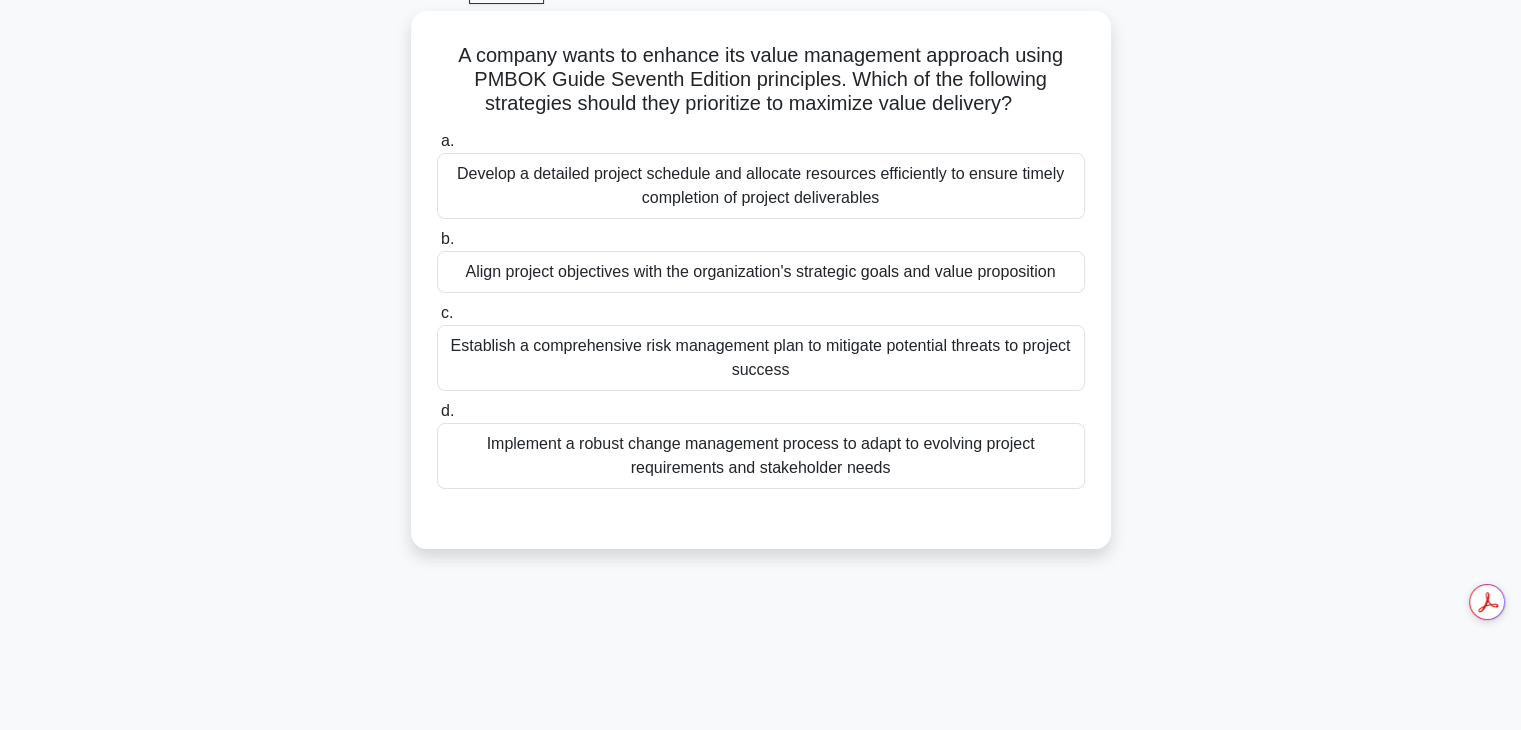 scroll, scrollTop: 91, scrollLeft: 0, axis: vertical 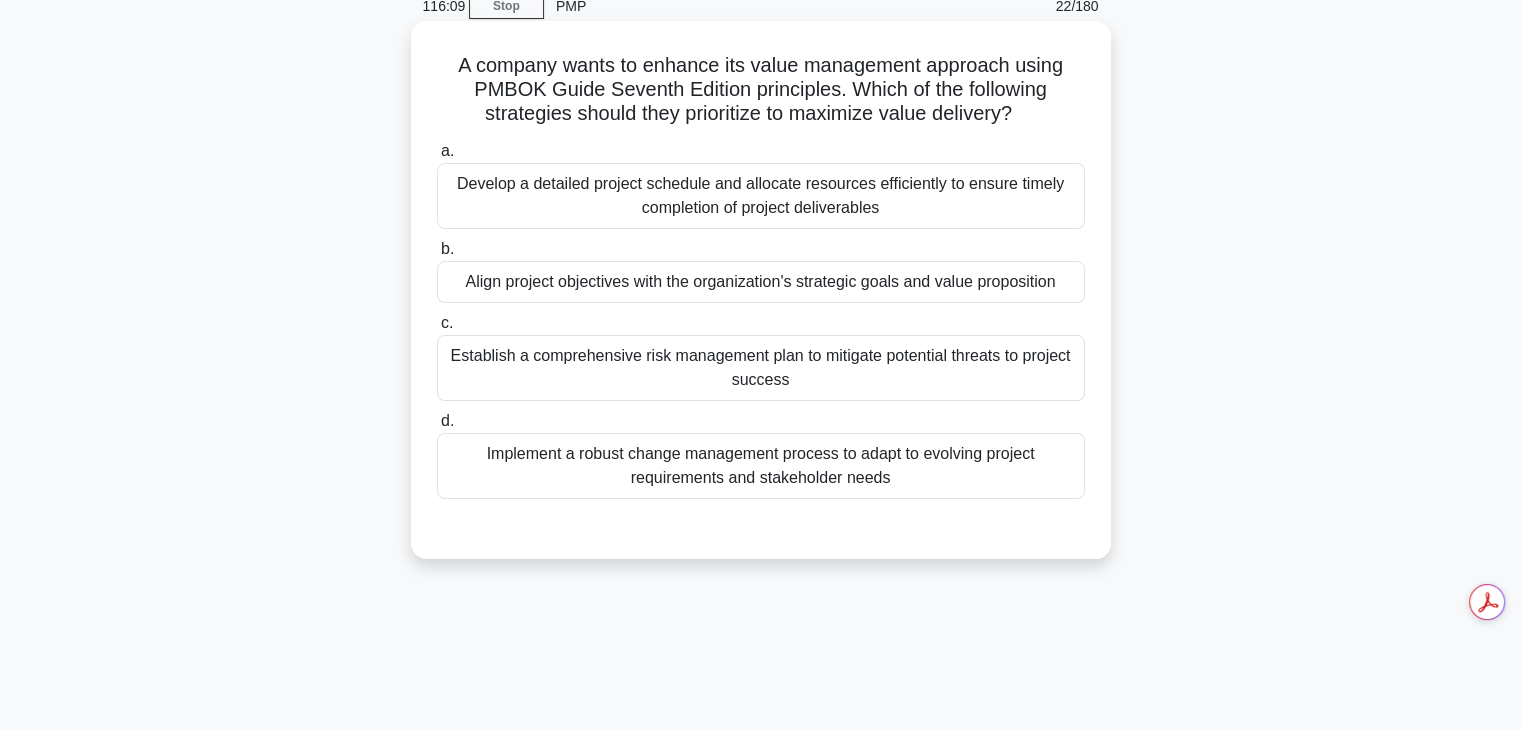 click on "Align project objectives with the organization's strategic goals and value proposition" at bounding box center [761, 282] 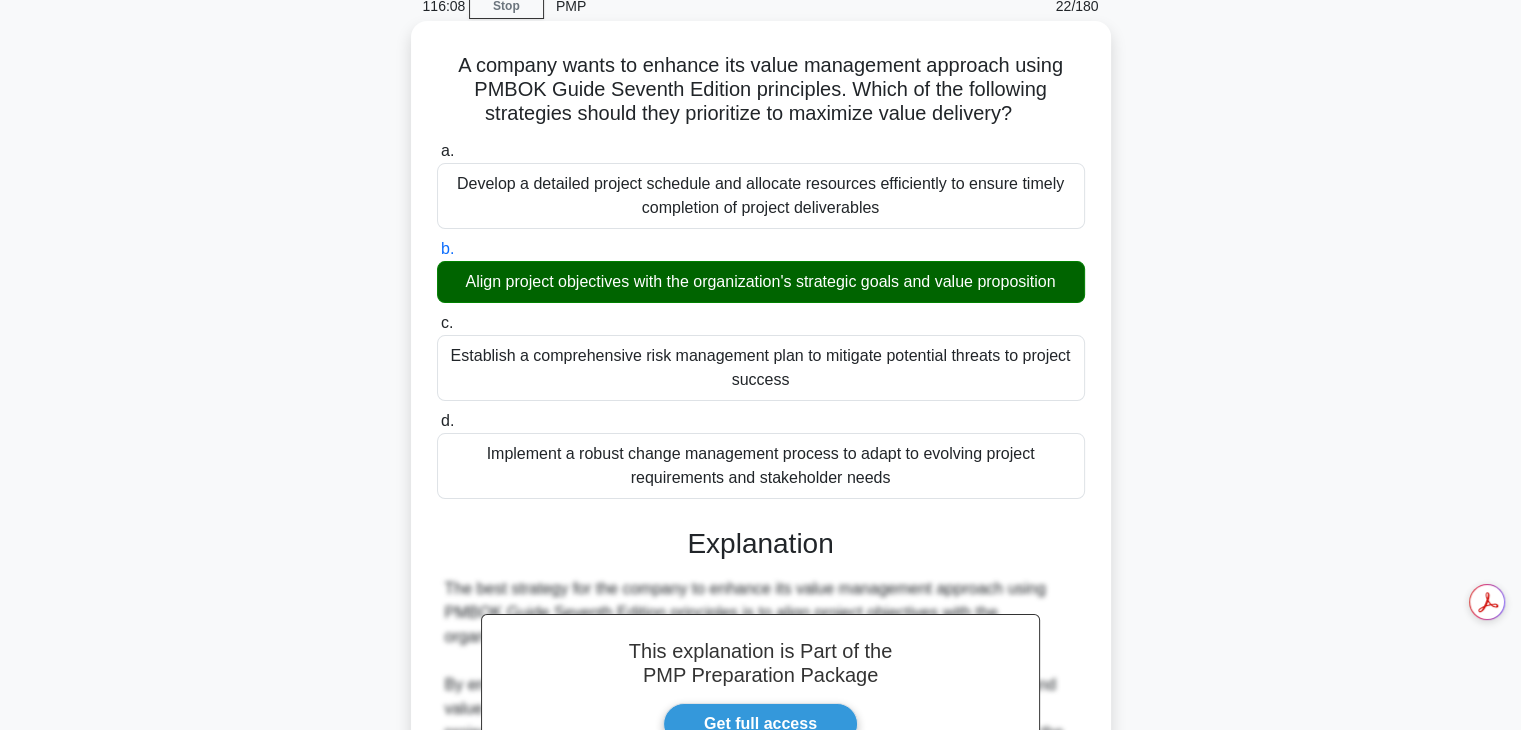 scroll, scrollTop: 526, scrollLeft: 0, axis: vertical 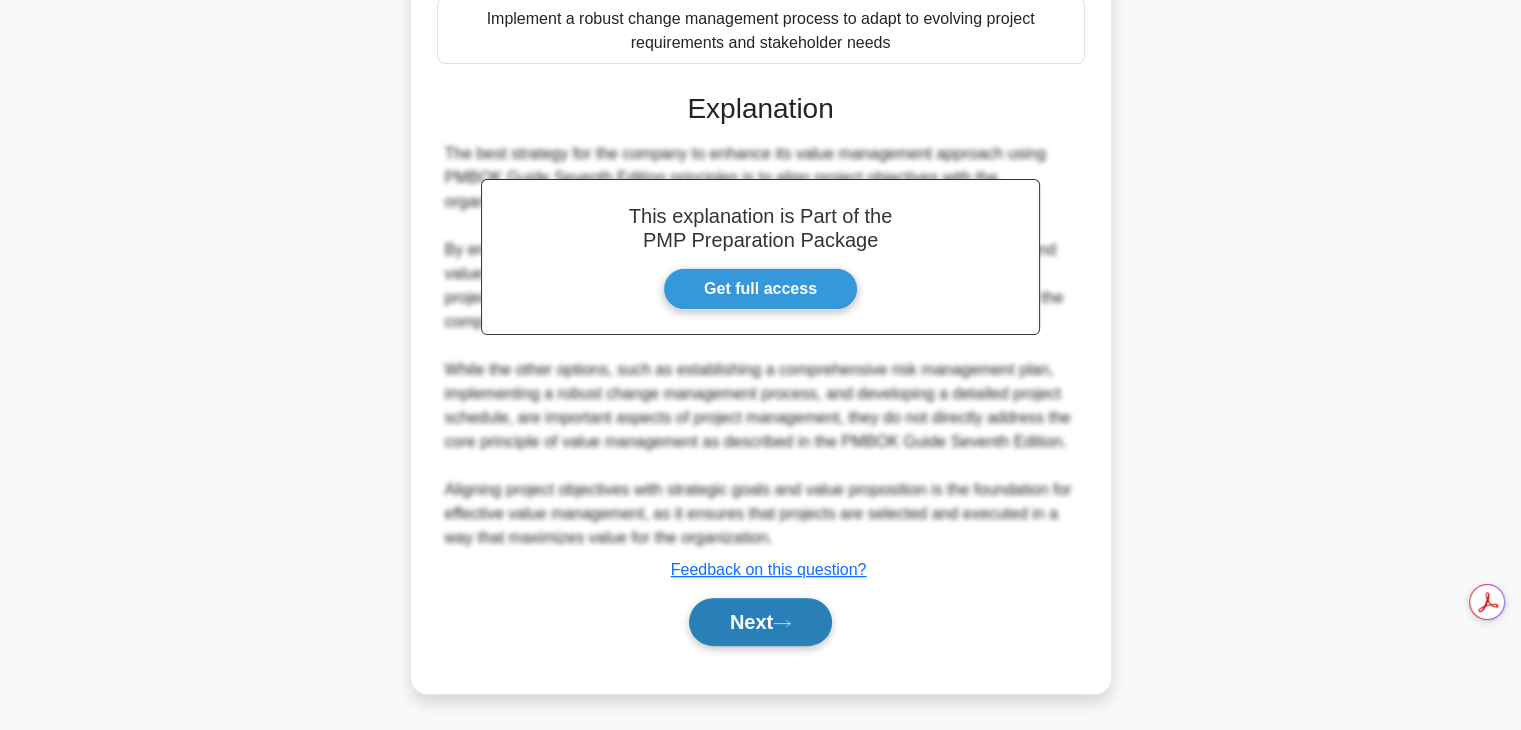 click on "Next" at bounding box center (760, 622) 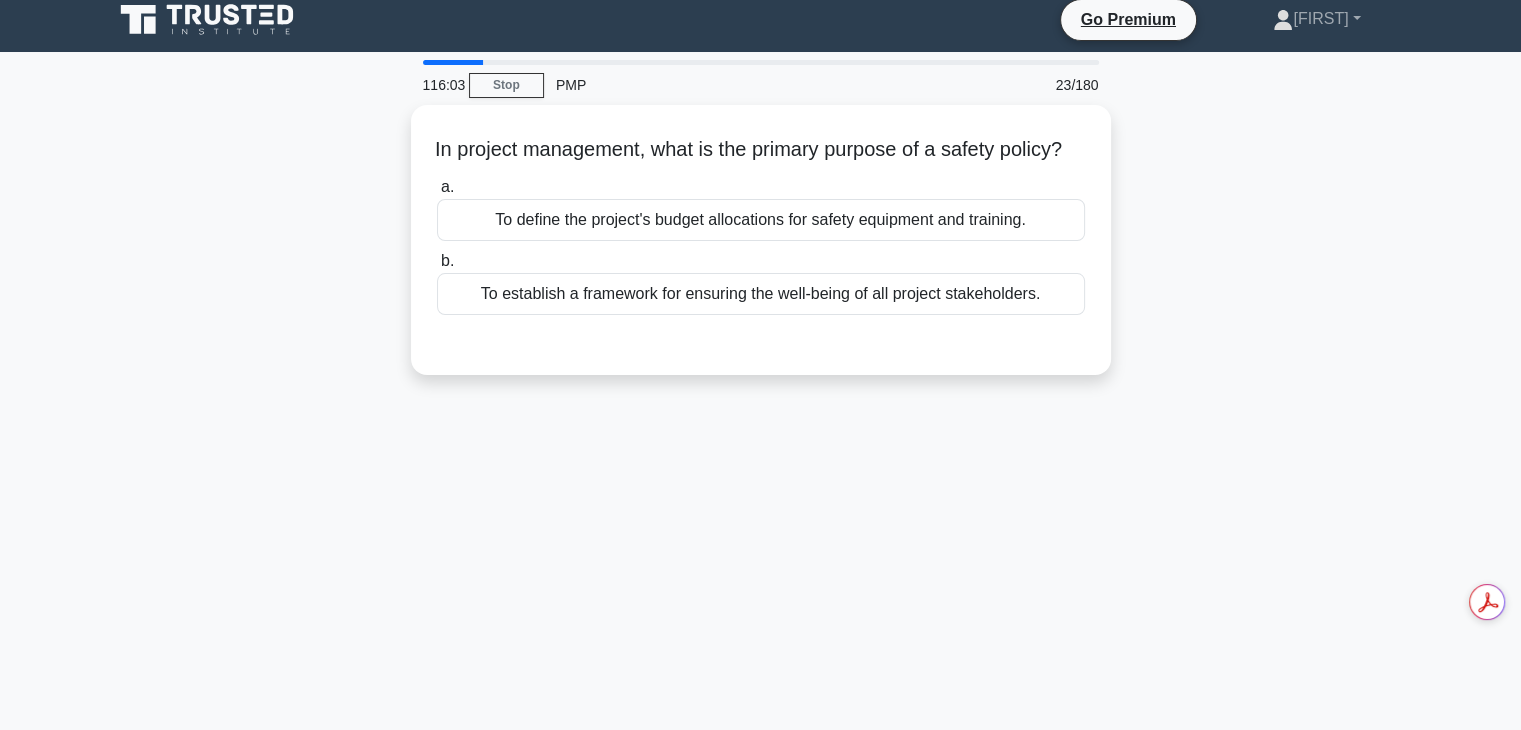 scroll, scrollTop: 0, scrollLeft: 0, axis: both 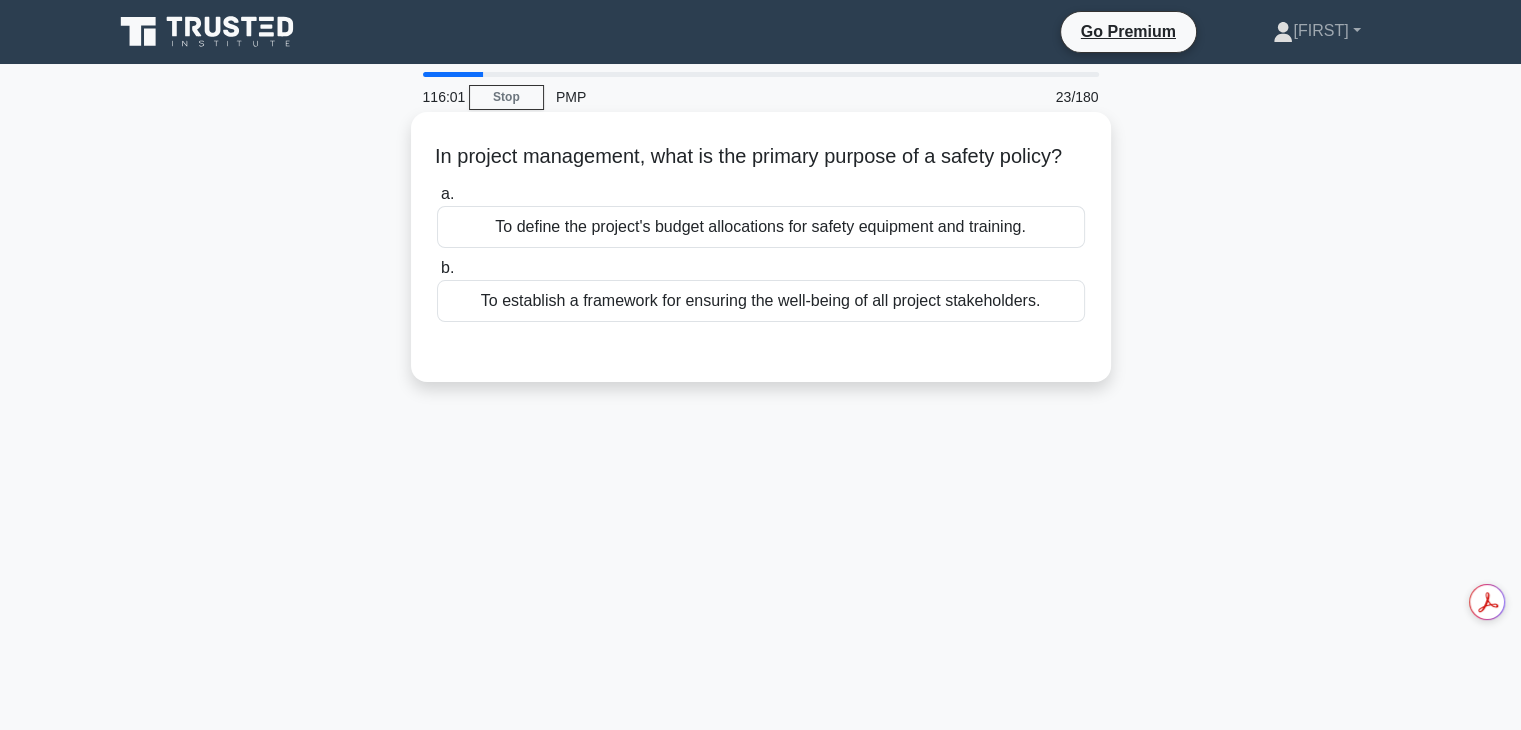 click on "To establish a framework for ensuring the well-being of all project stakeholders." at bounding box center [761, 301] 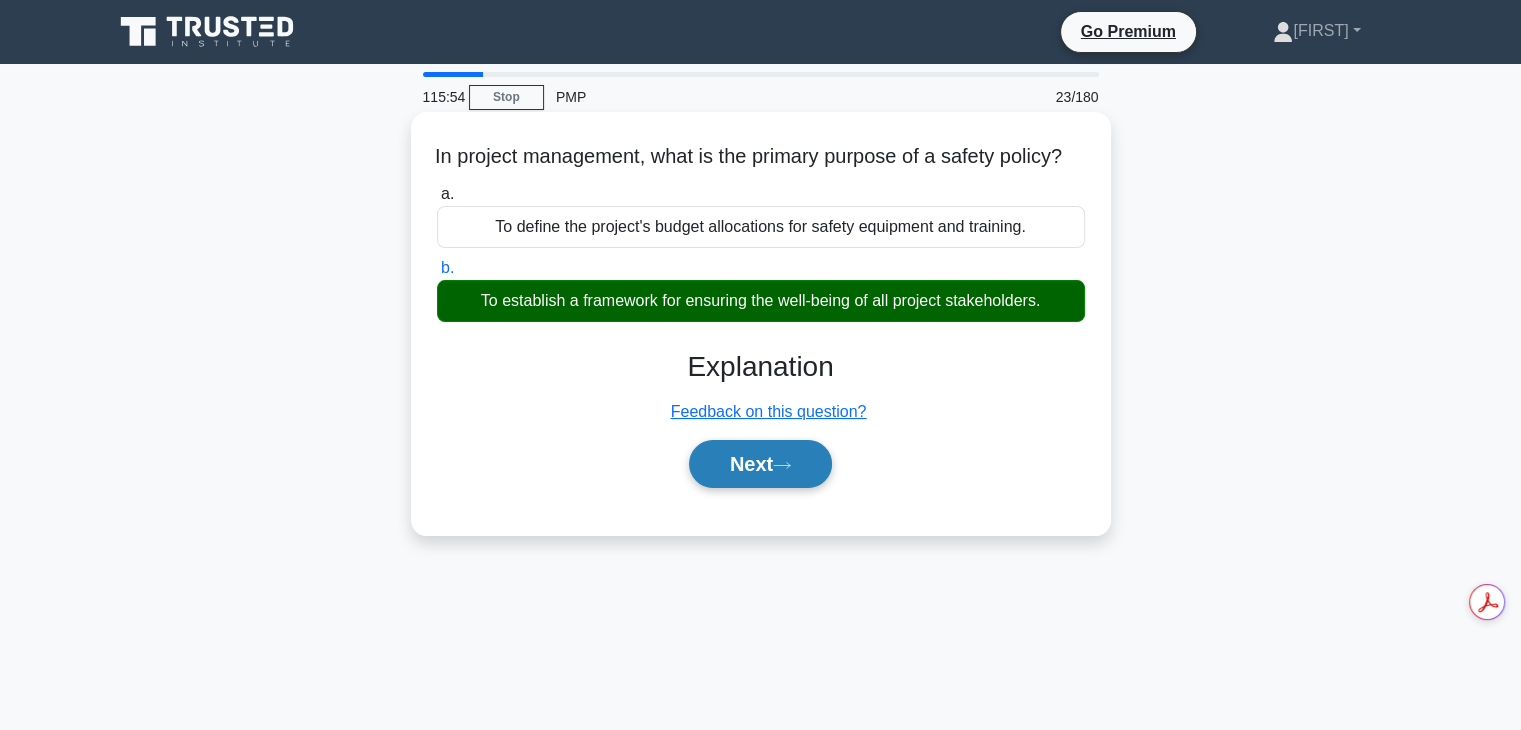 click on "Next" at bounding box center [760, 464] 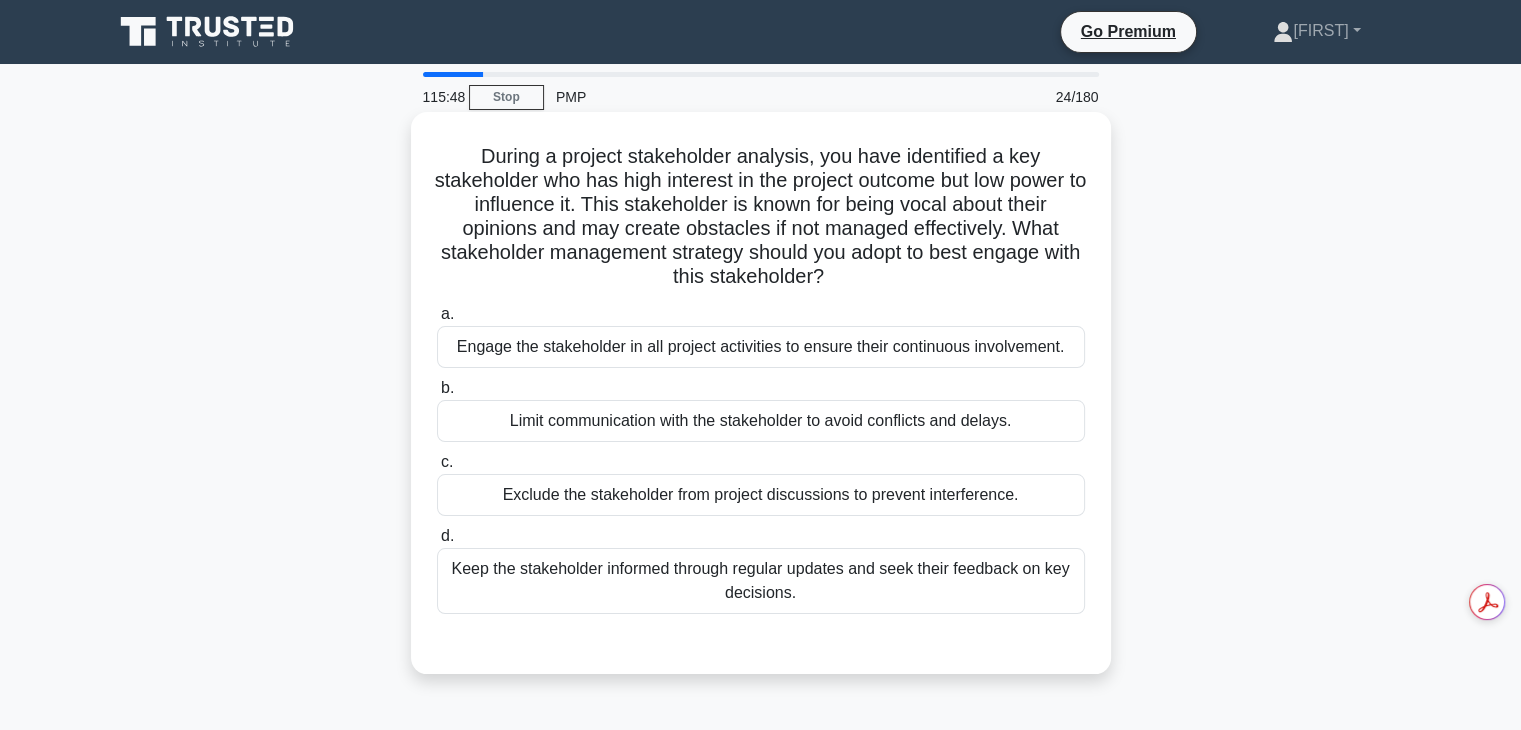 click on "Exclude the stakeholder from project discussions to prevent interference." at bounding box center (761, 495) 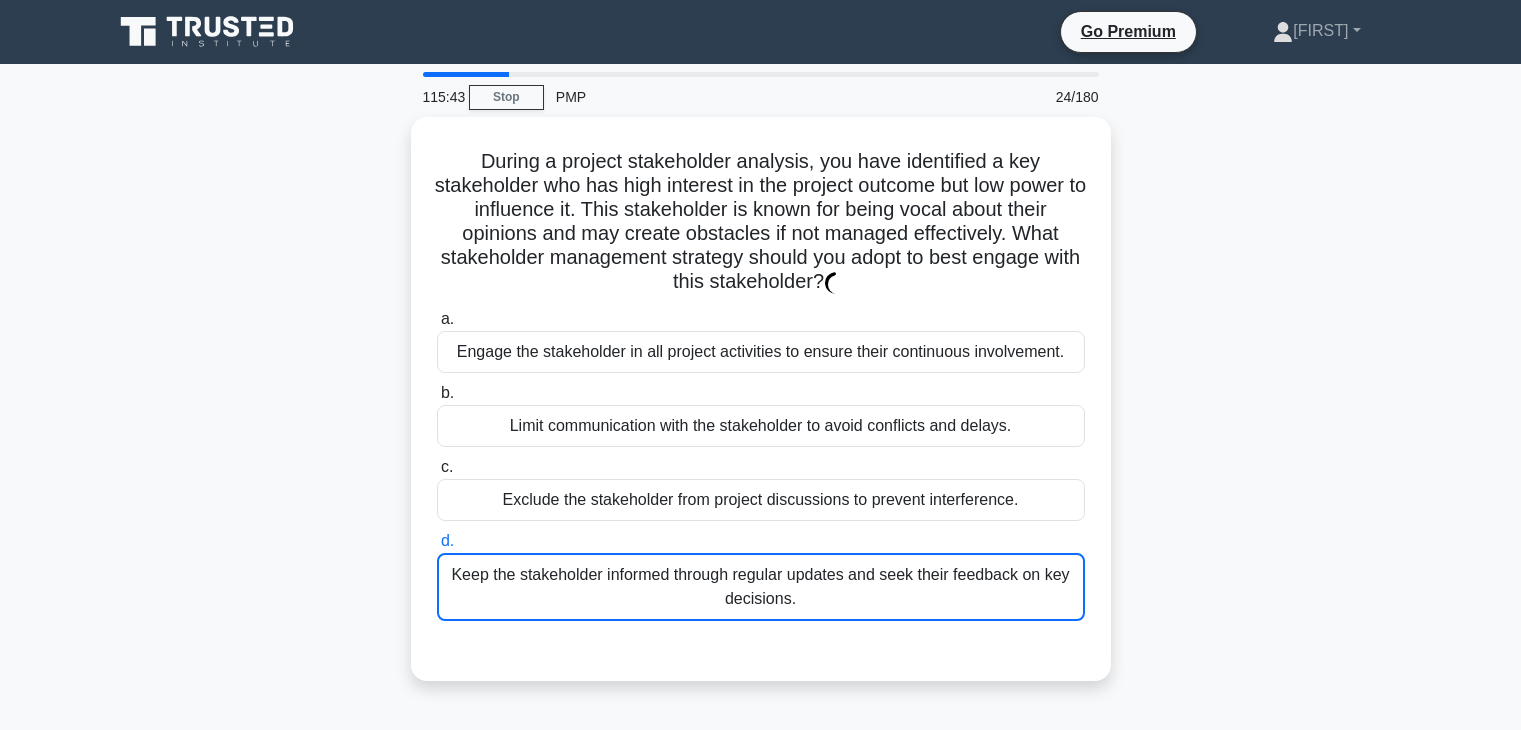 scroll, scrollTop: 0, scrollLeft: 0, axis: both 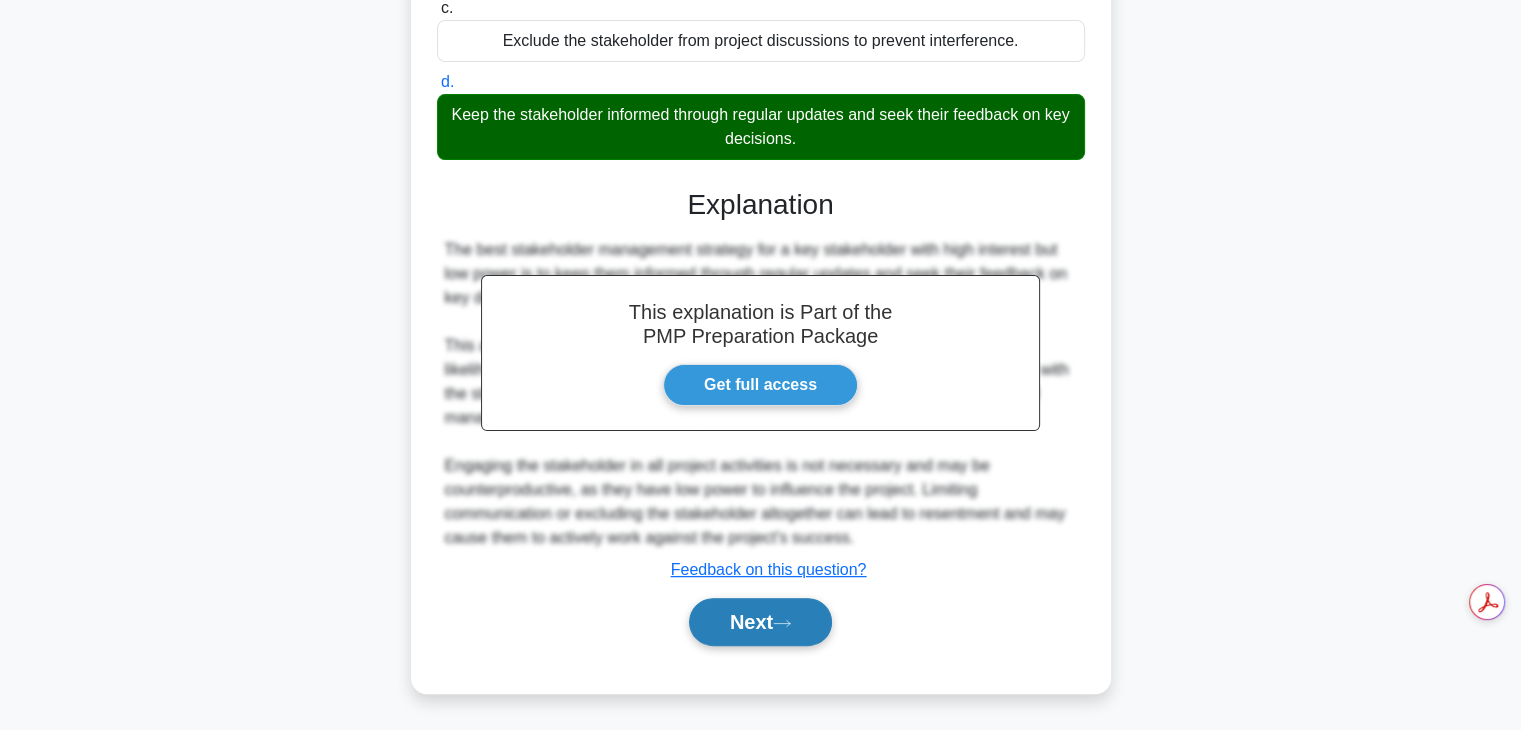 click on "Next" at bounding box center [760, 622] 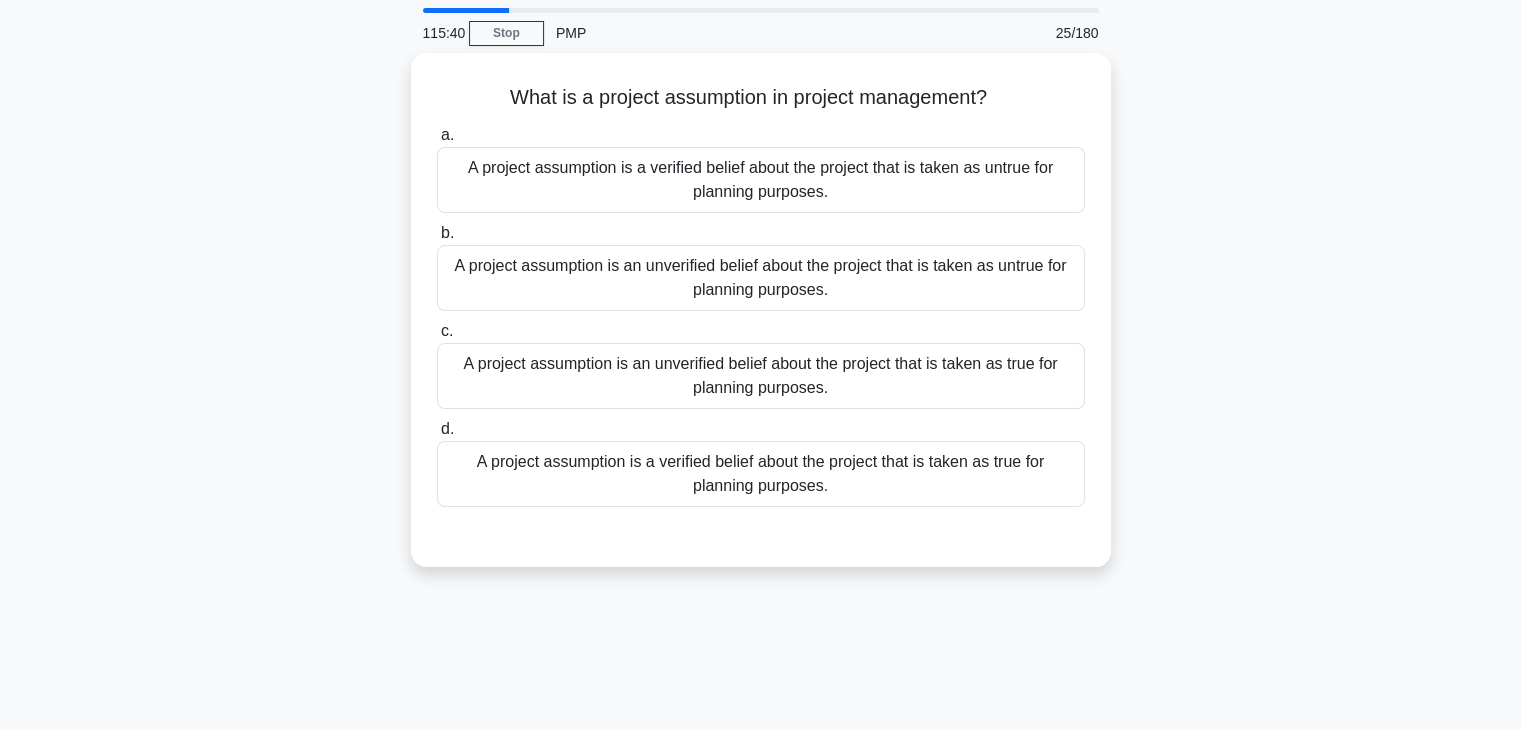scroll, scrollTop: 63, scrollLeft: 0, axis: vertical 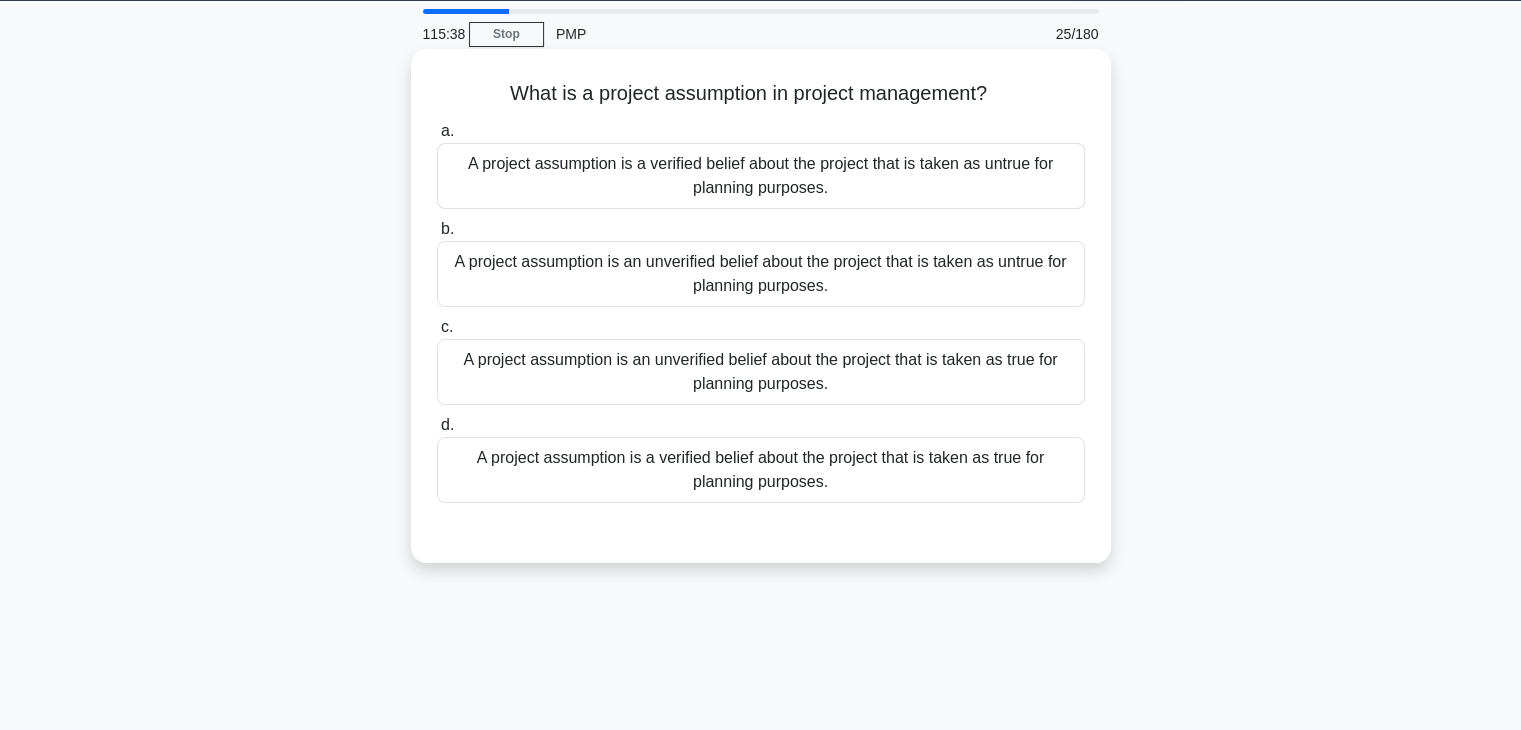 click on "A project assumption is an unverified belief about the project that is taken as true for planning purposes." at bounding box center (761, 372) 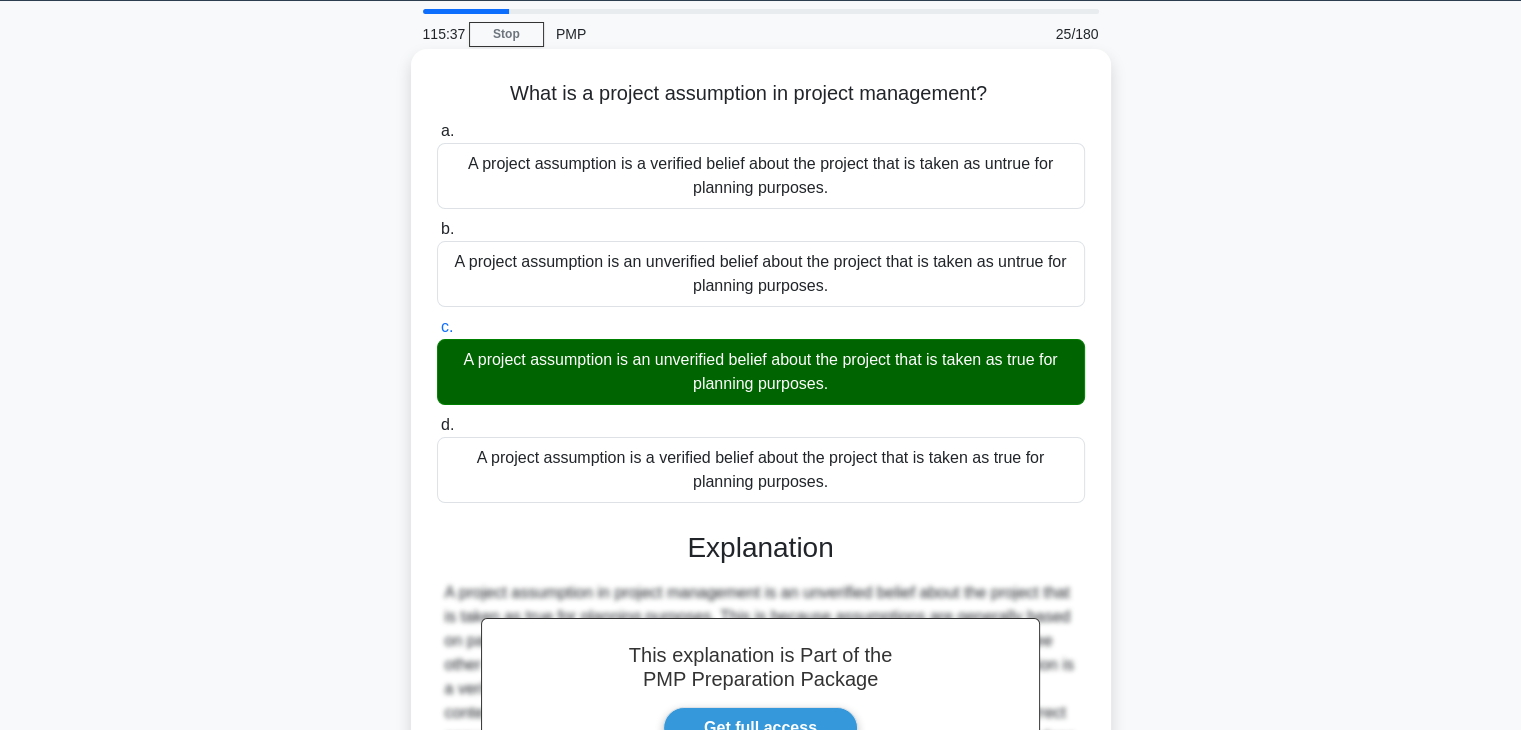 scroll, scrollTop: 358, scrollLeft: 0, axis: vertical 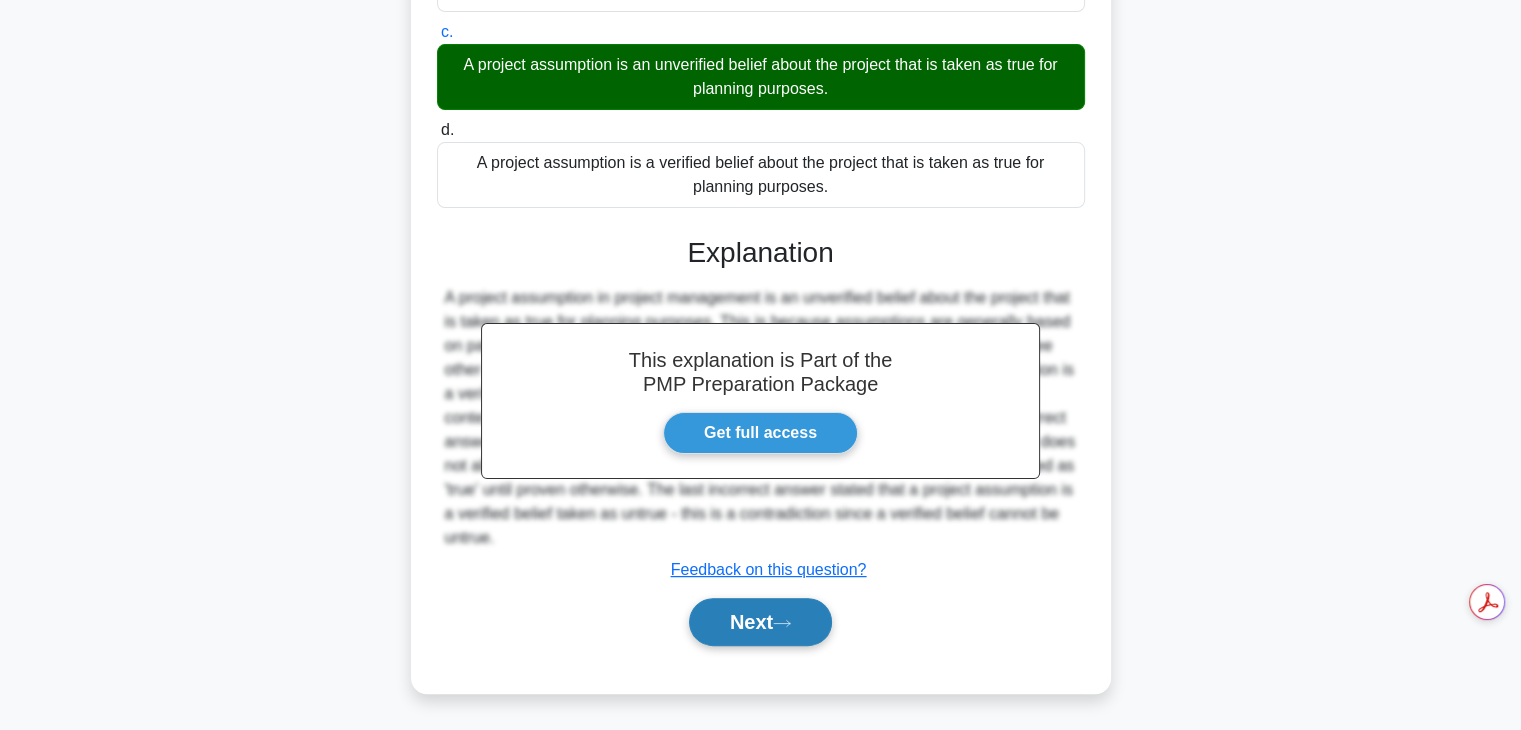 click on "Next" at bounding box center [760, 622] 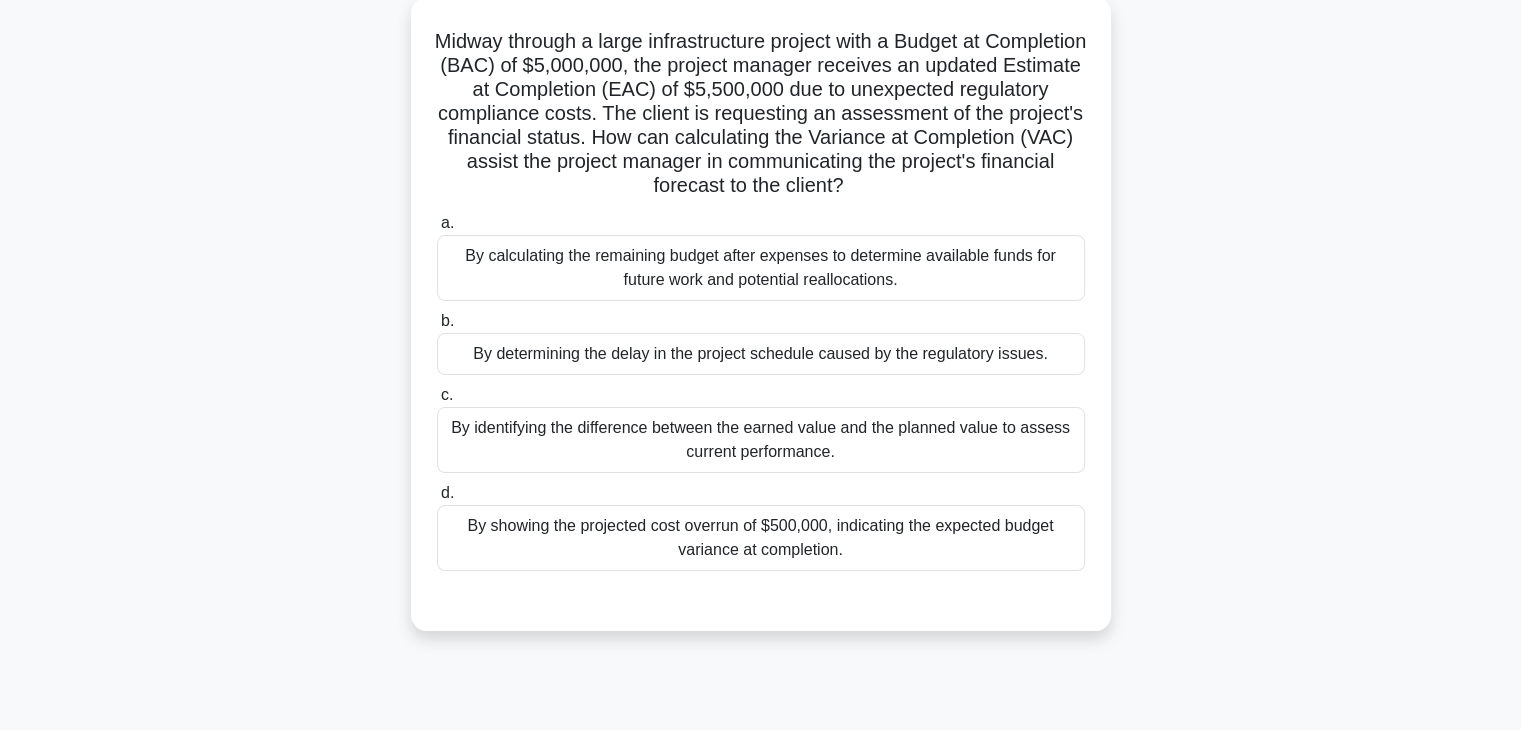 scroll, scrollTop: 119, scrollLeft: 0, axis: vertical 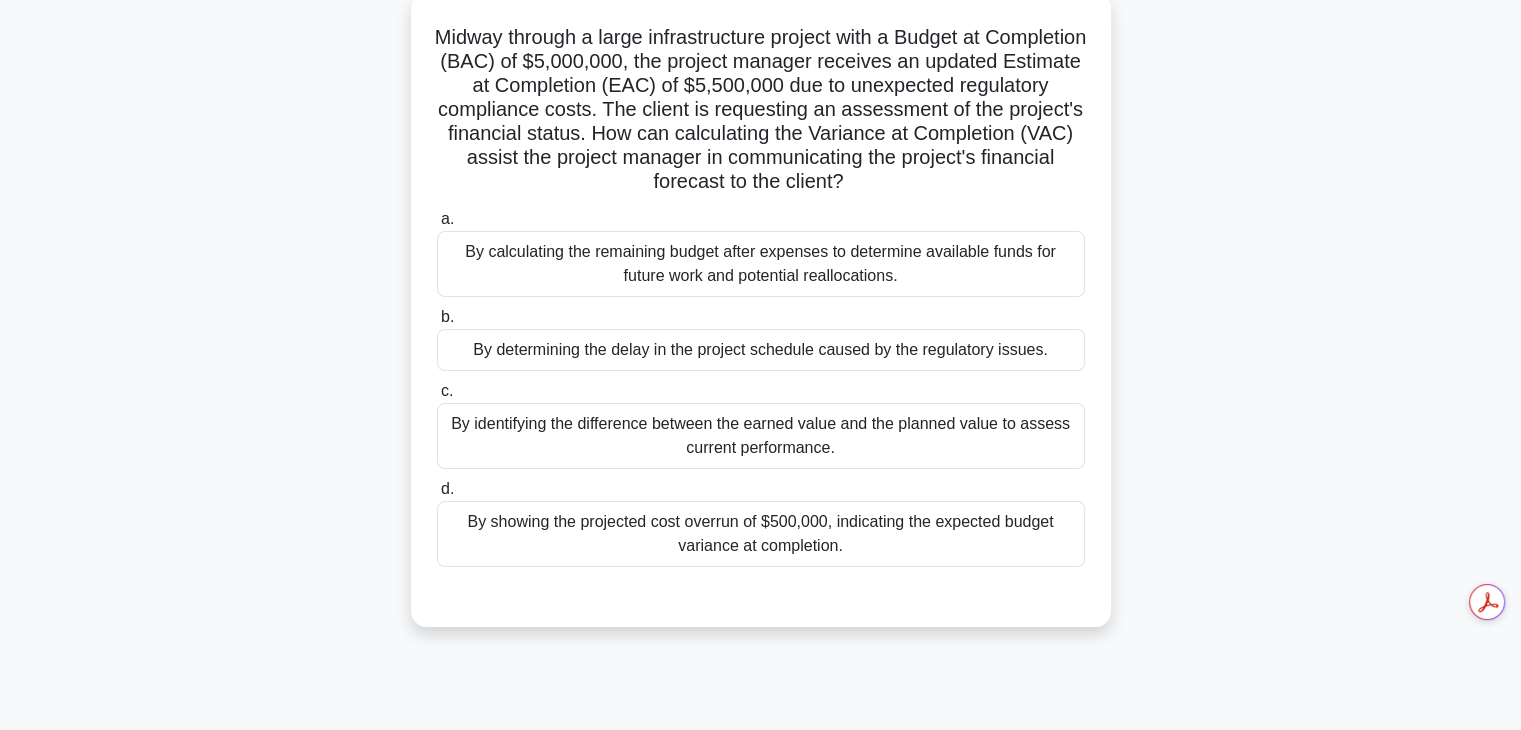 click on "By identifying the difference between the earned value and the planned value to assess current performance." at bounding box center [761, 436] 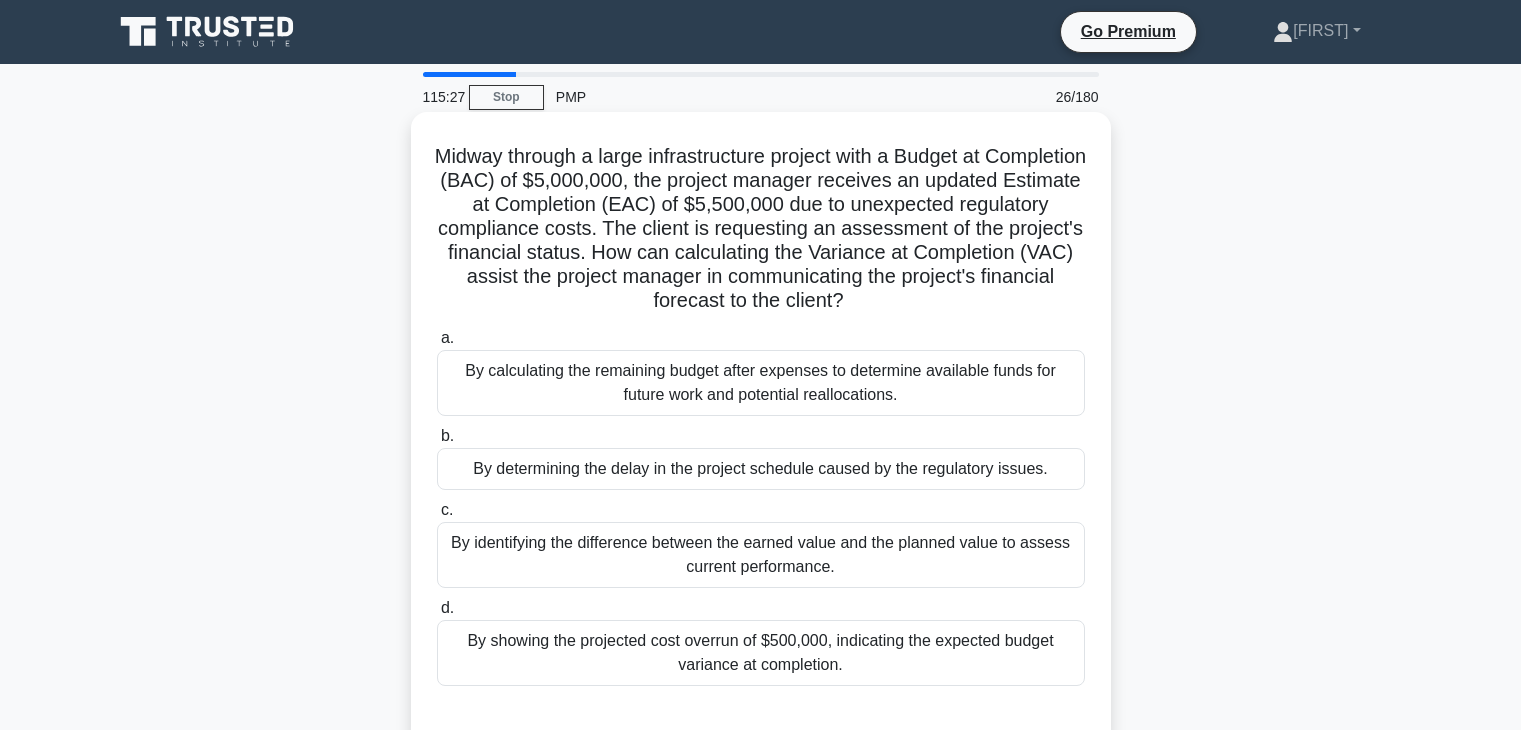 scroll, scrollTop: 119, scrollLeft: 0, axis: vertical 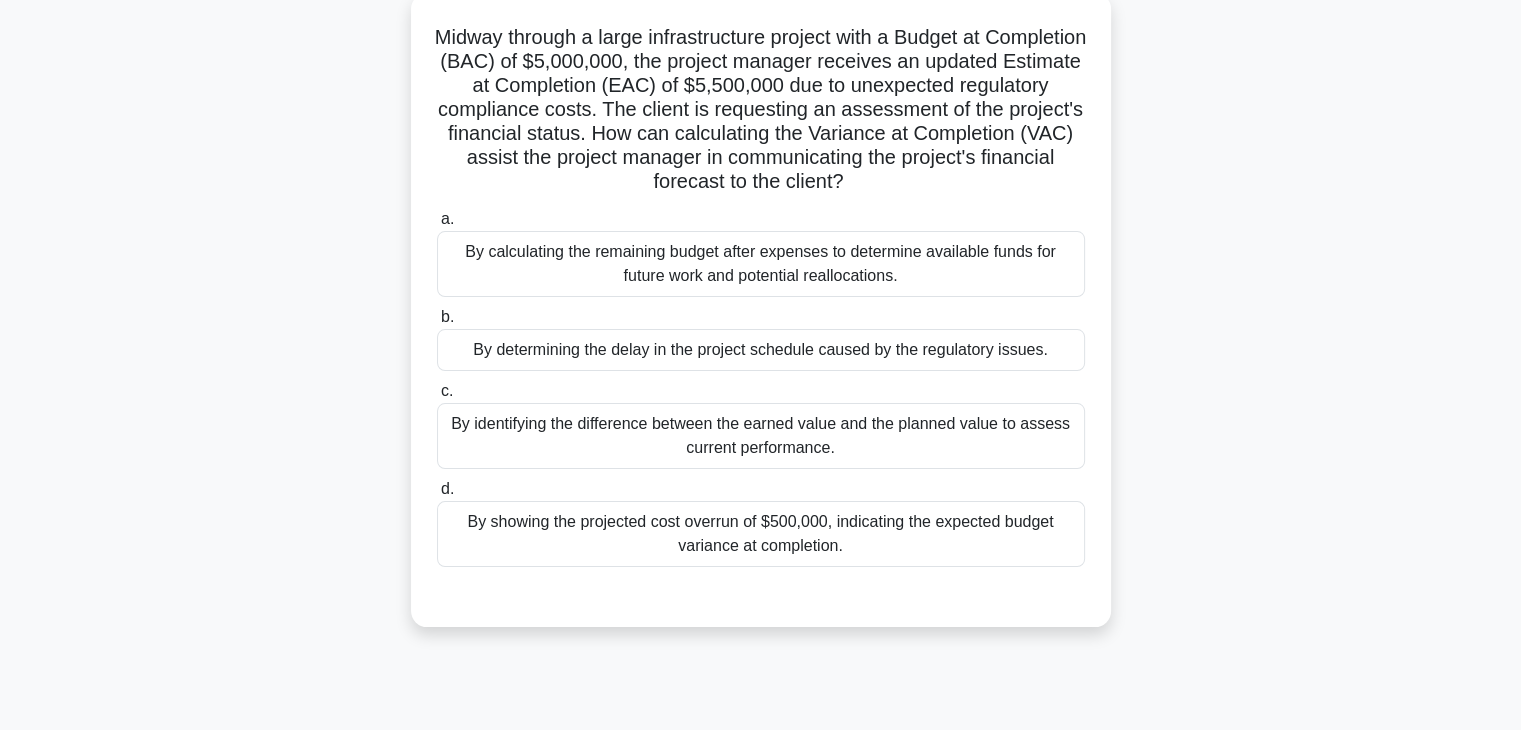 click on "By showing the projected cost overrun of $500,000, indicating the expected budget variance at completion." at bounding box center (761, 534) 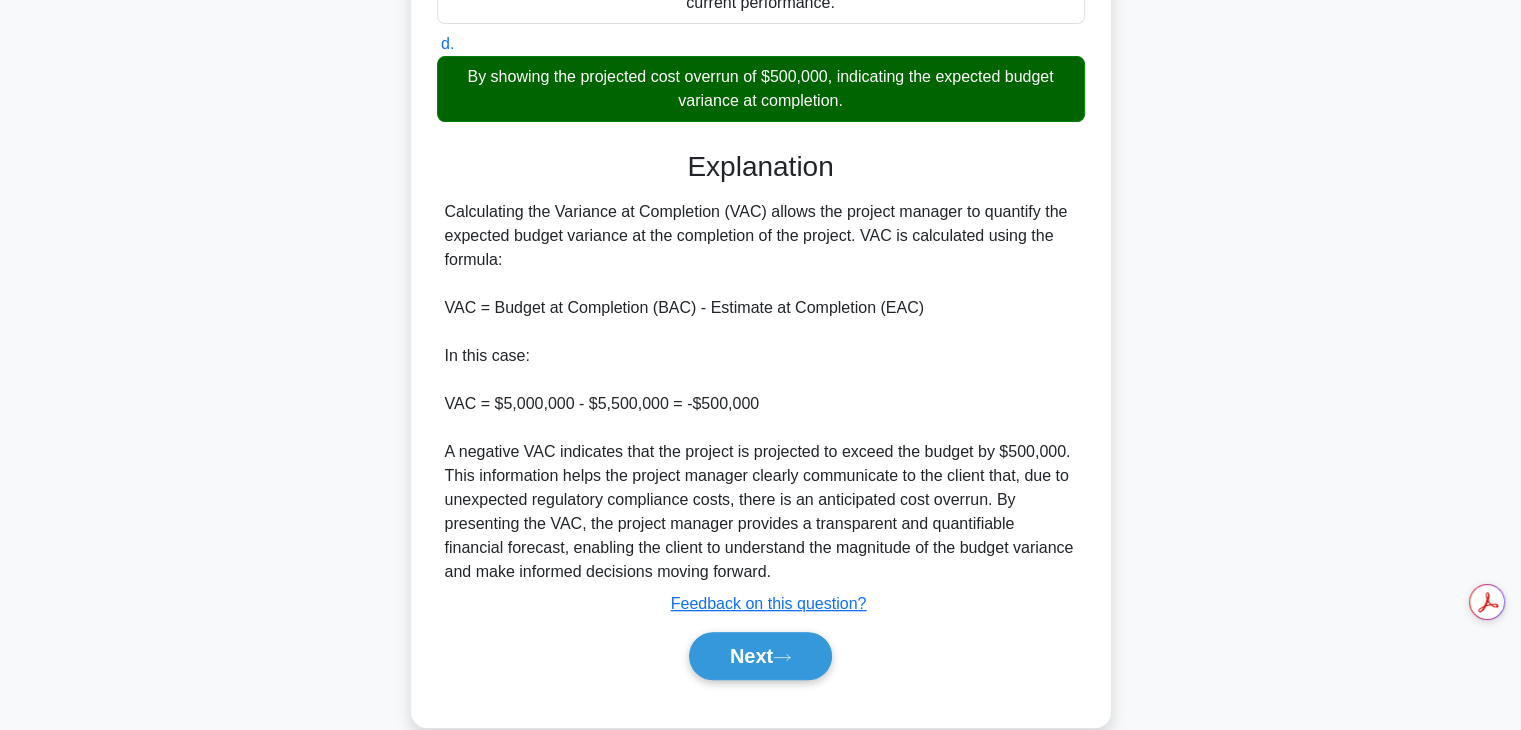 scroll, scrollTop: 598, scrollLeft: 0, axis: vertical 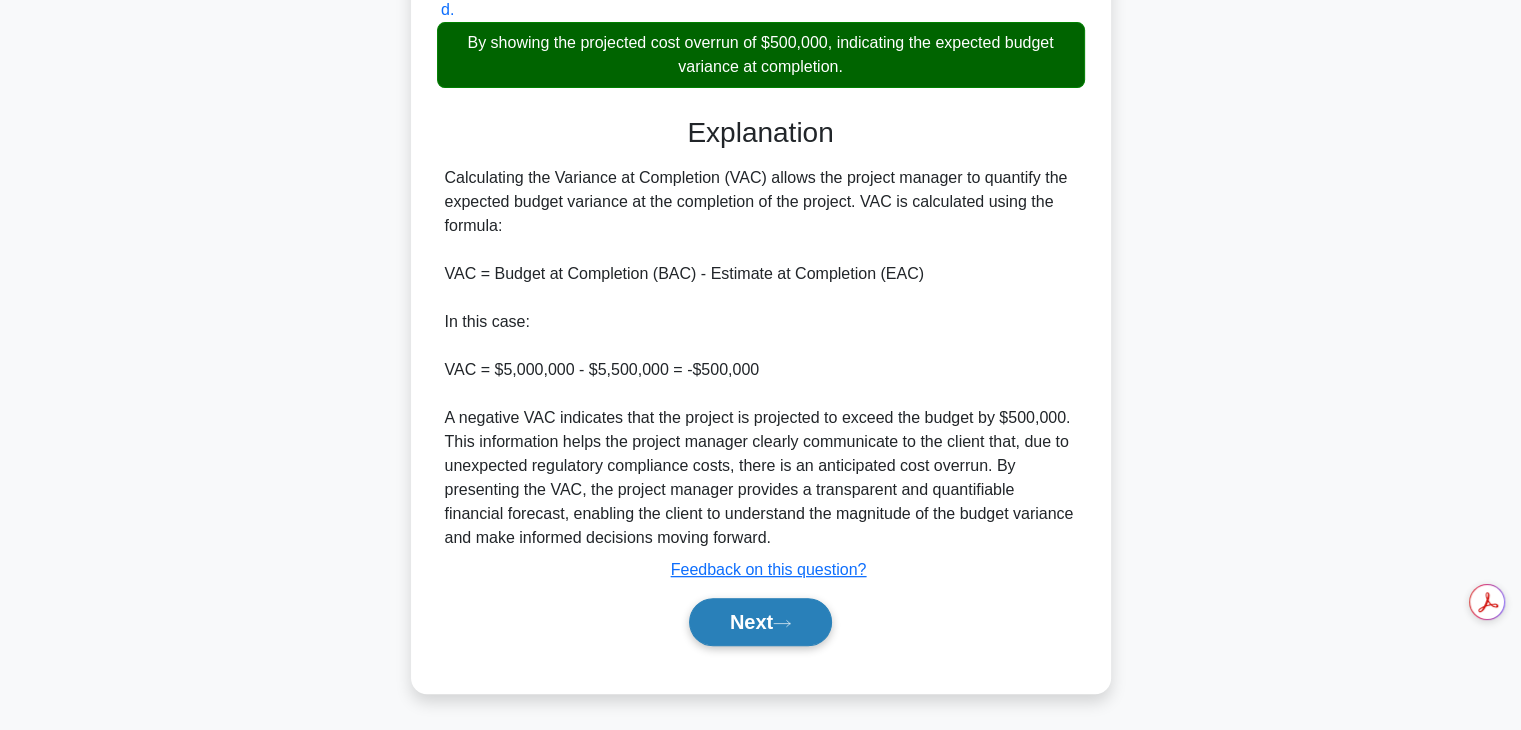 click on "Next" at bounding box center (760, 622) 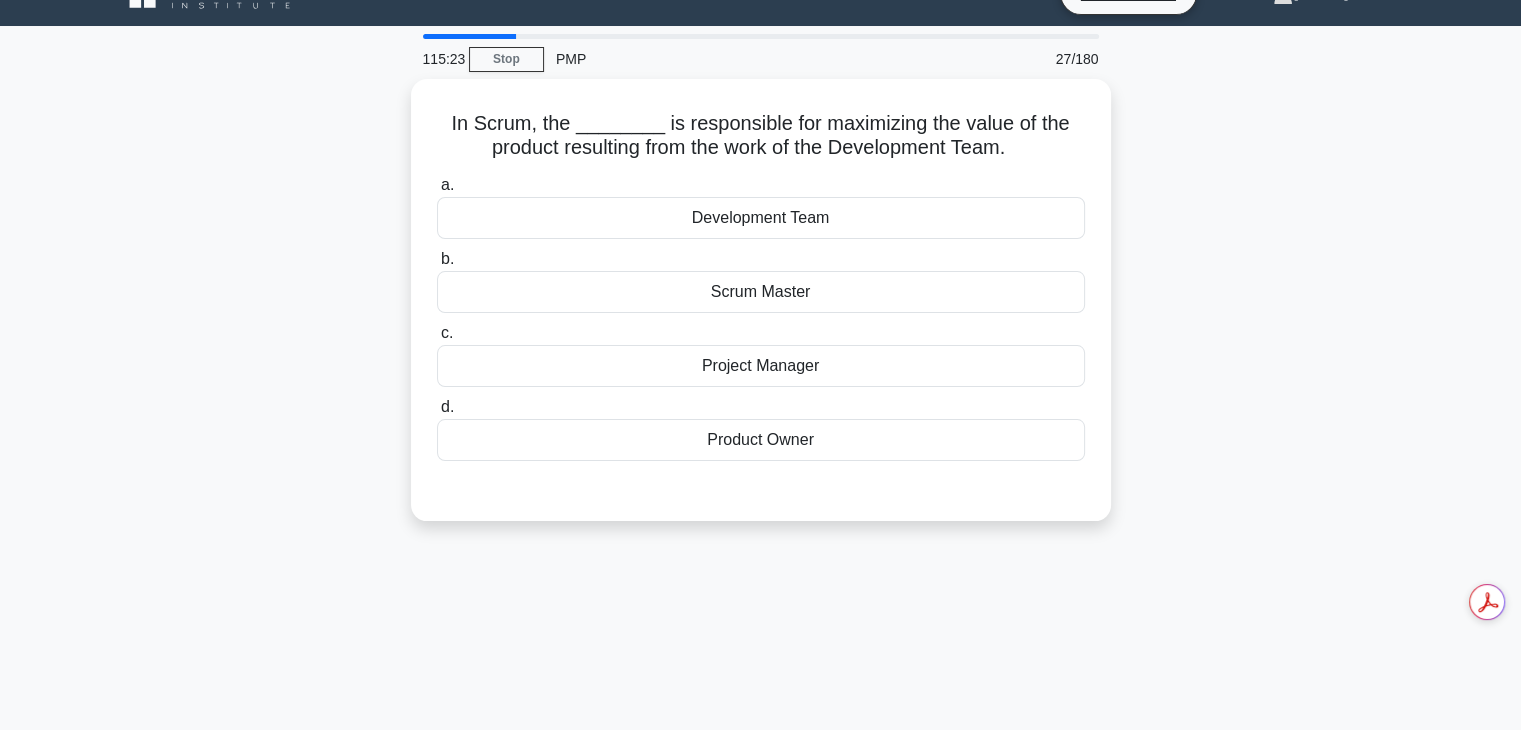 scroll, scrollTop: 37, scrollLeft: 0, axis: vertical 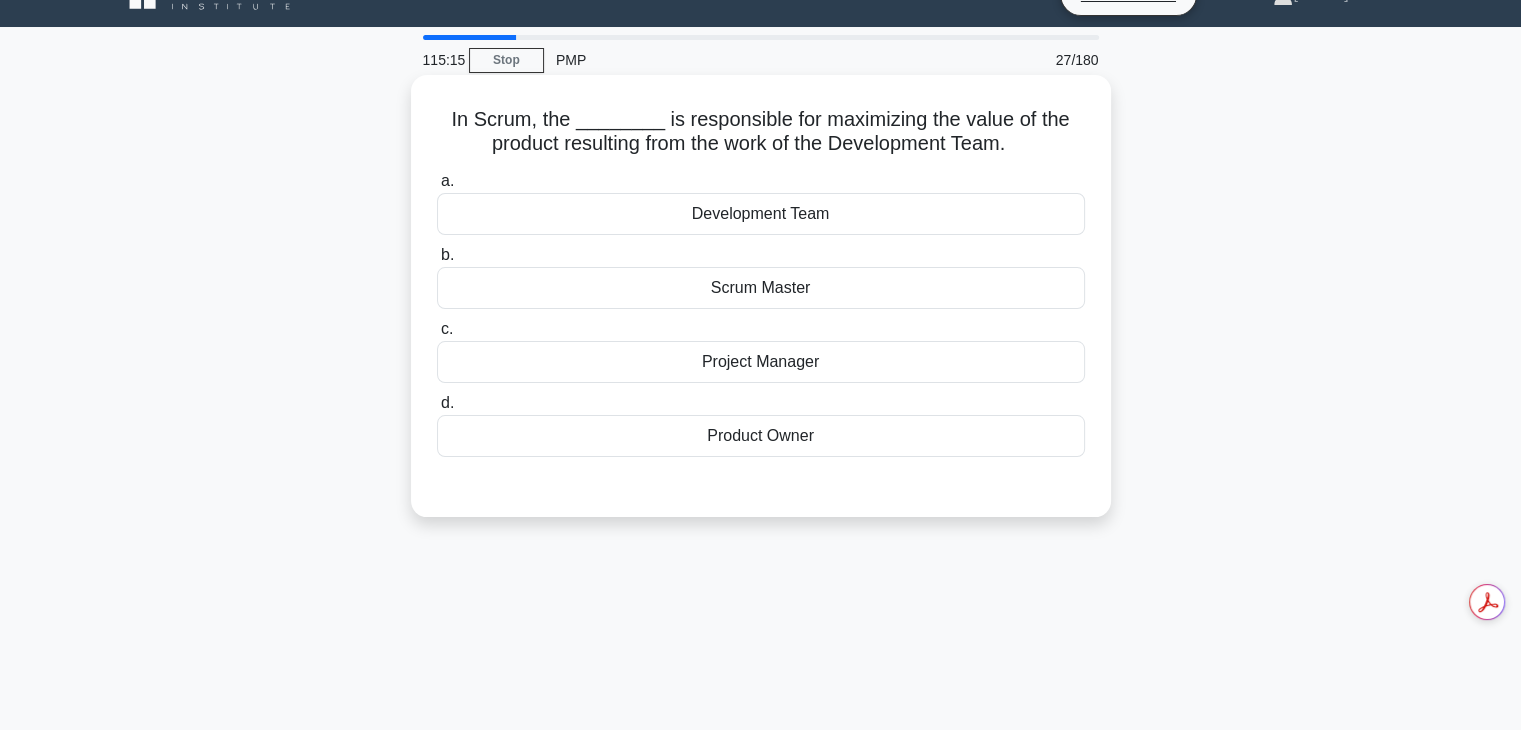 click on "Scrum Master" at bounding box center [761, 288] 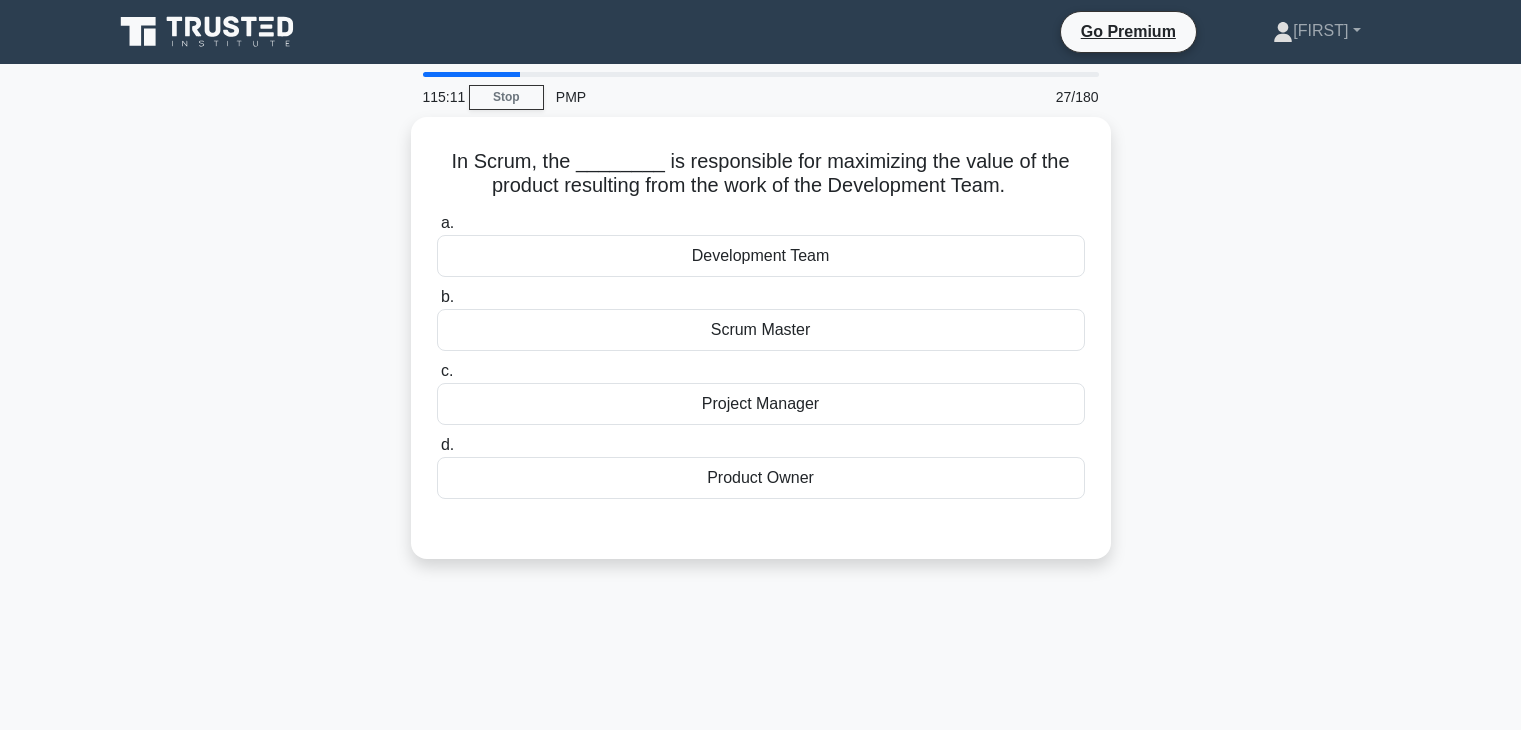 scroll, scrollTop: 37, scrollLeft: 0, axis: vertical 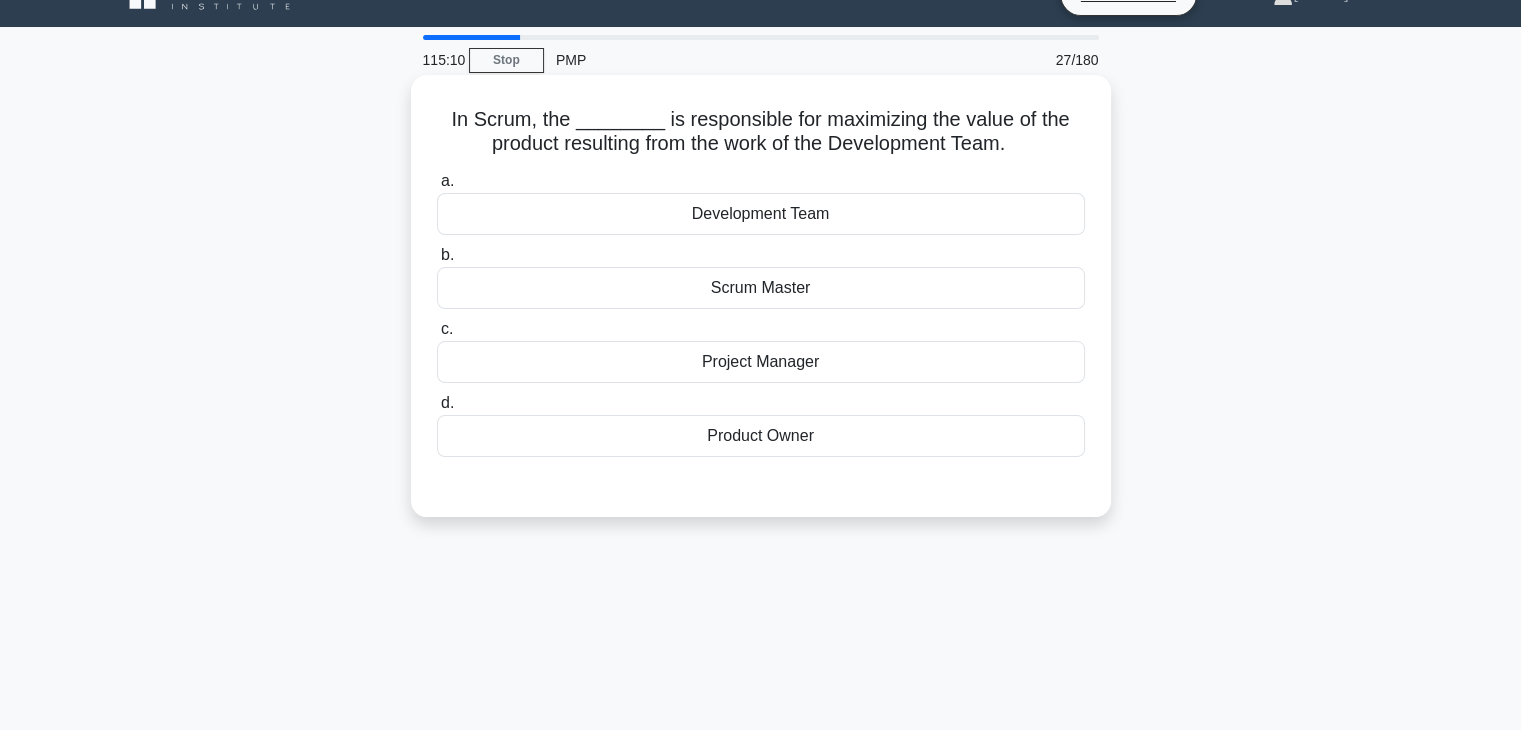 click on "Product Owner" at bounding box center (761, 436) 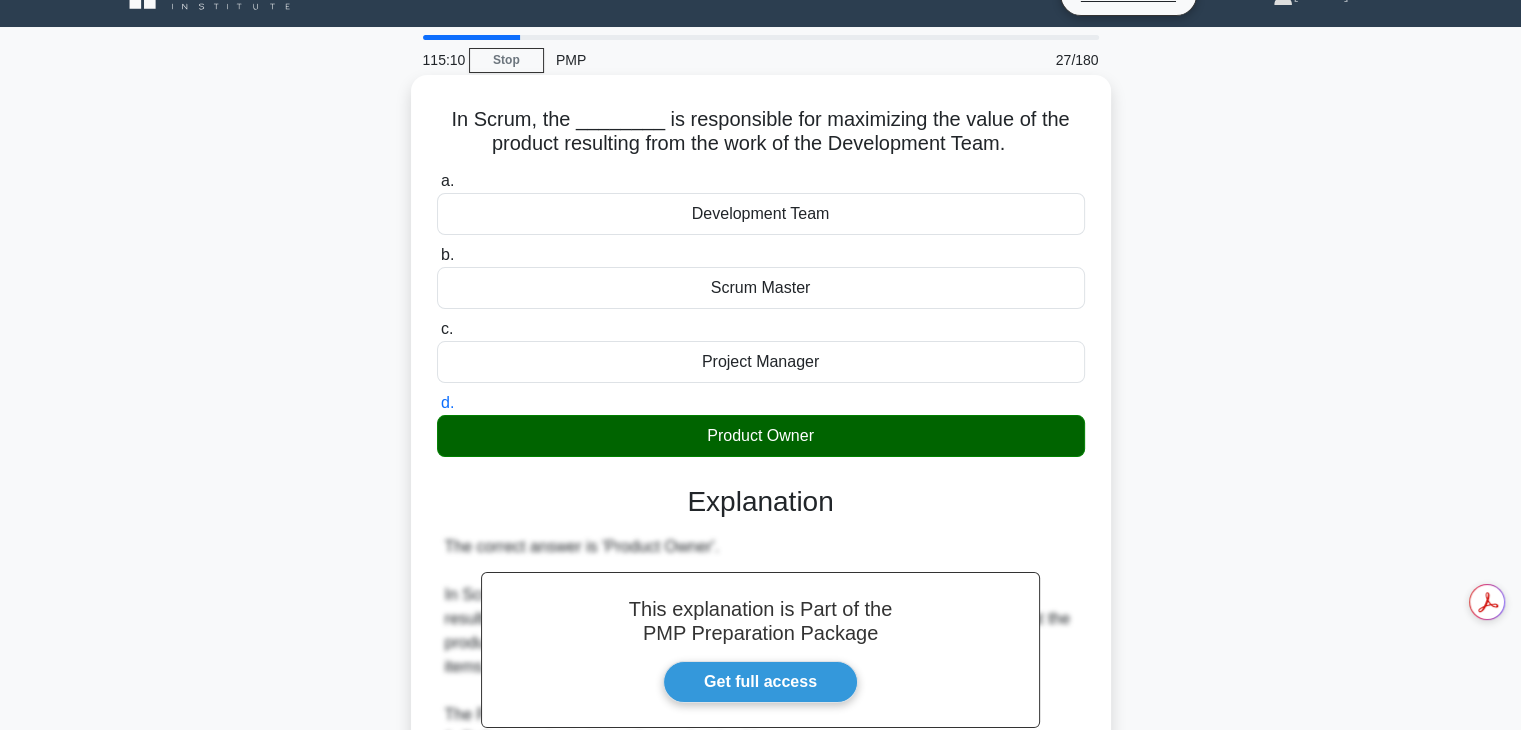 scroll, scrollTop: 622, scrollLeft: 0, axis: vertical 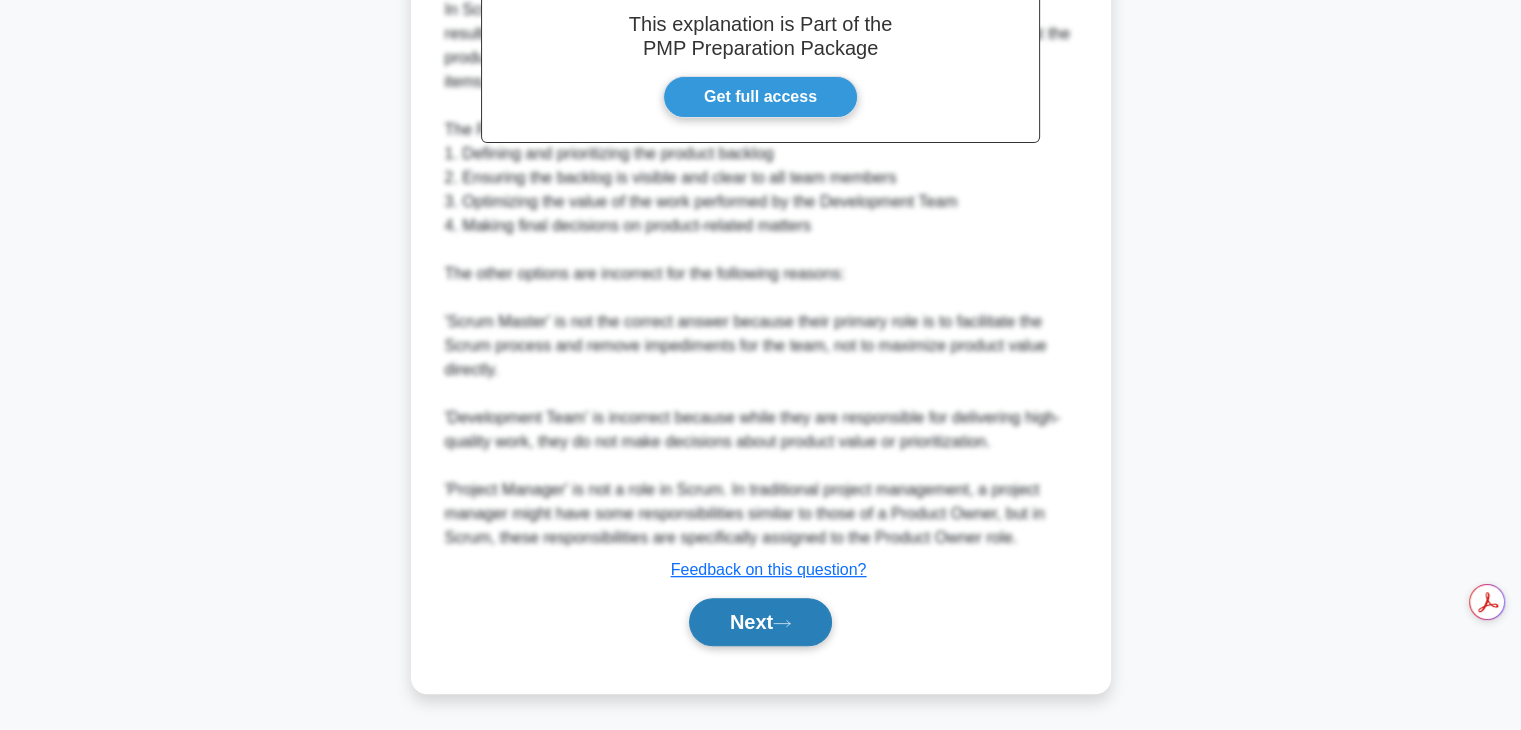 click on "Next" at bounding box center (760, 622) 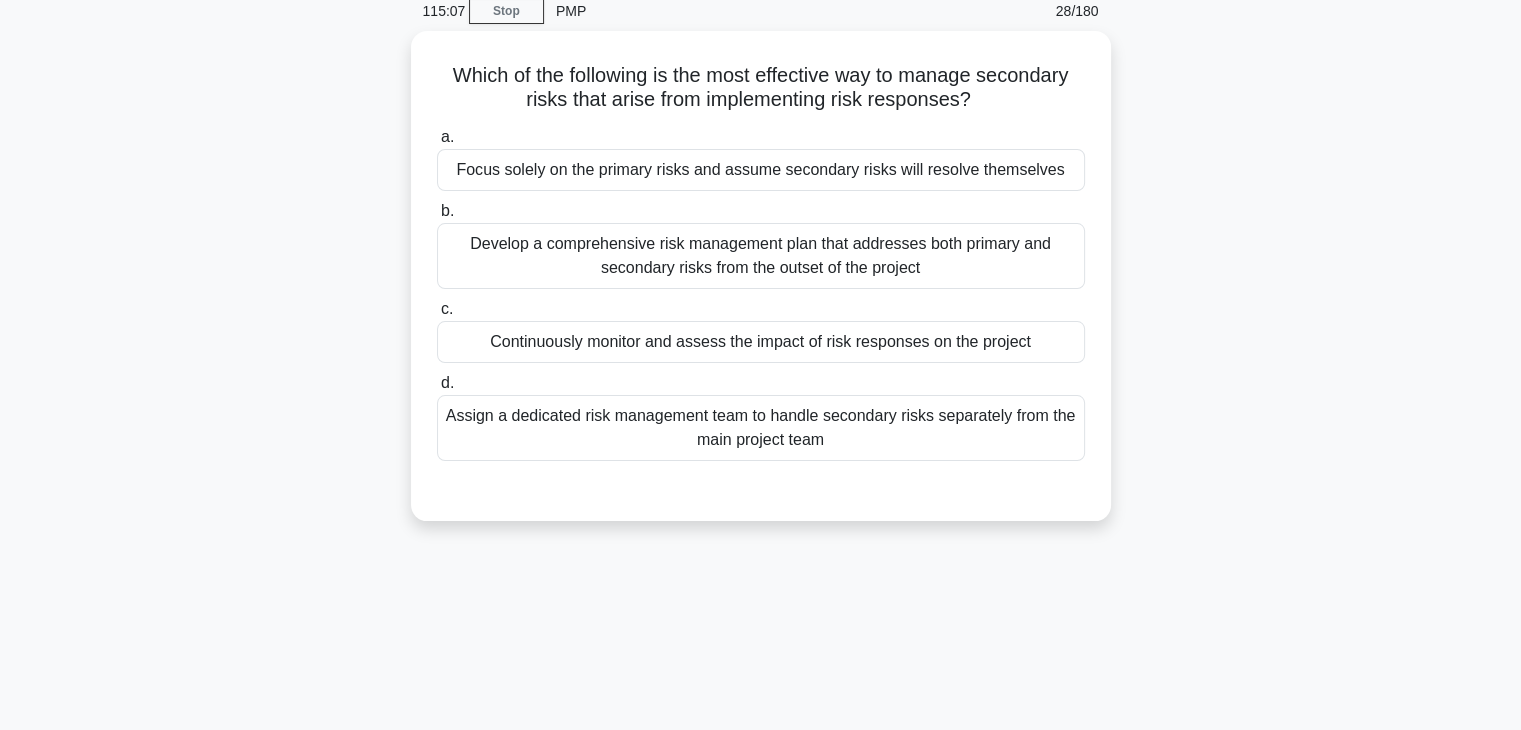scroll, scrollTop: 67, scrollLeft: 0, axis: vertical 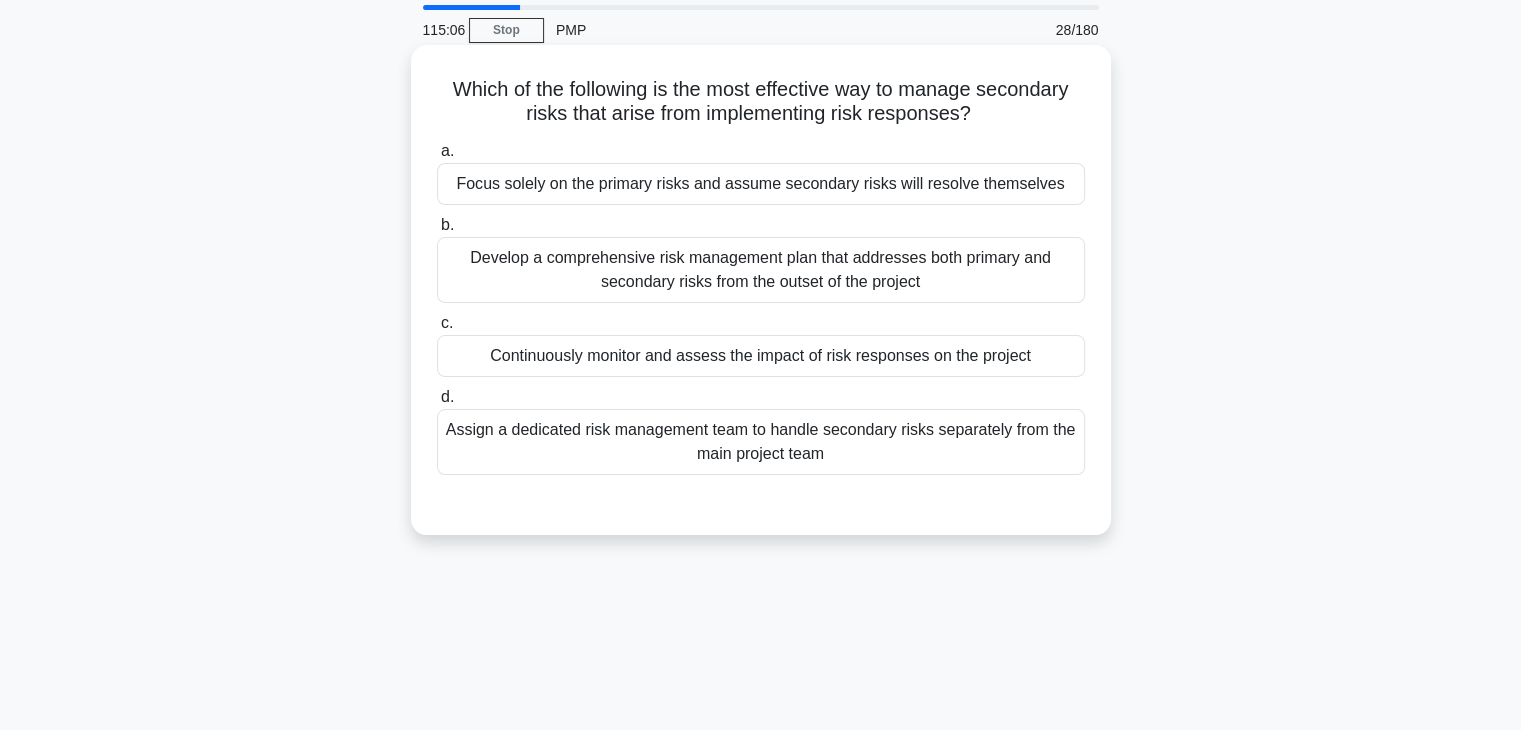 click on "Continuously monitor and assess the impact of risk responses on the project" at bounding box center (761, 356) 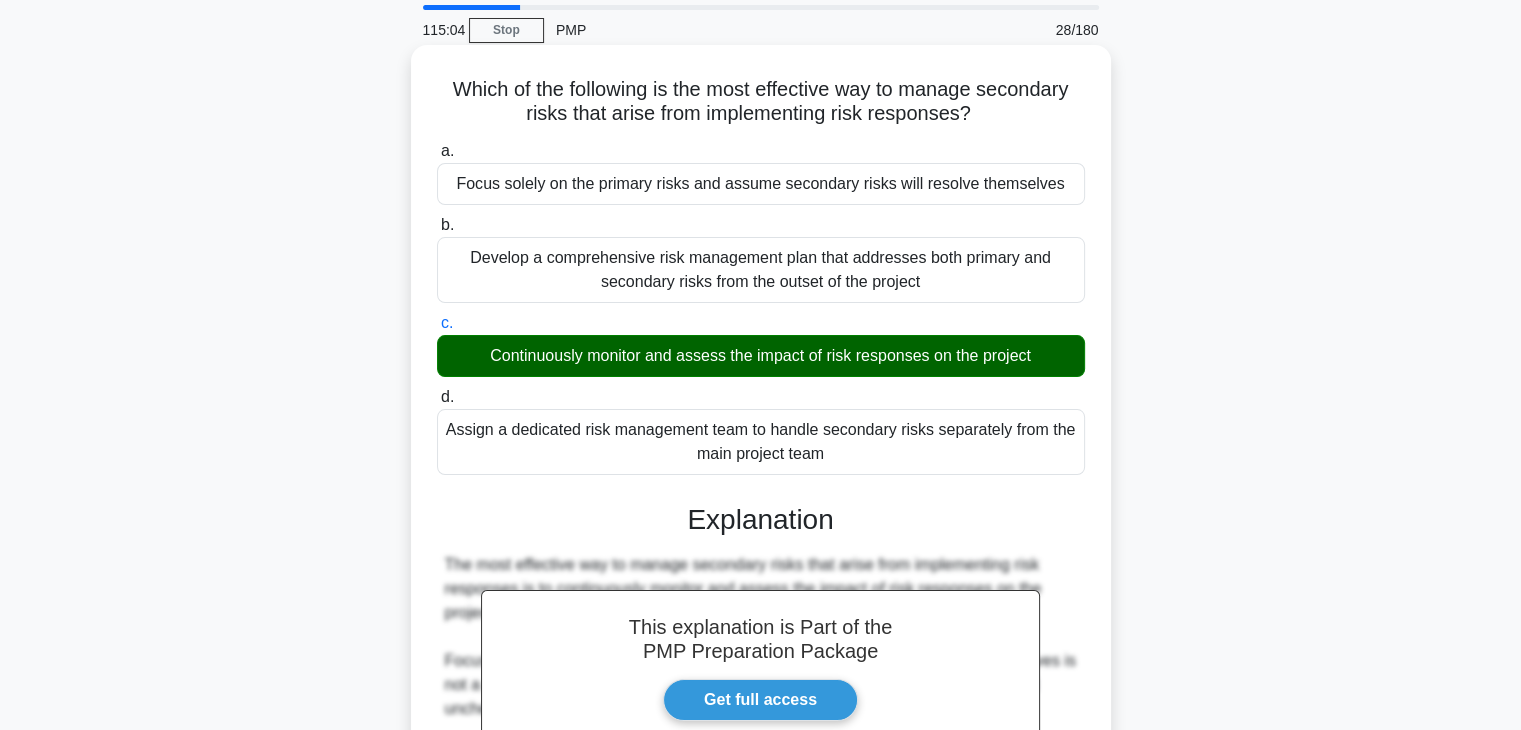 scroll, scrollTop: 454, scrollLeft: 0, axis: vertical 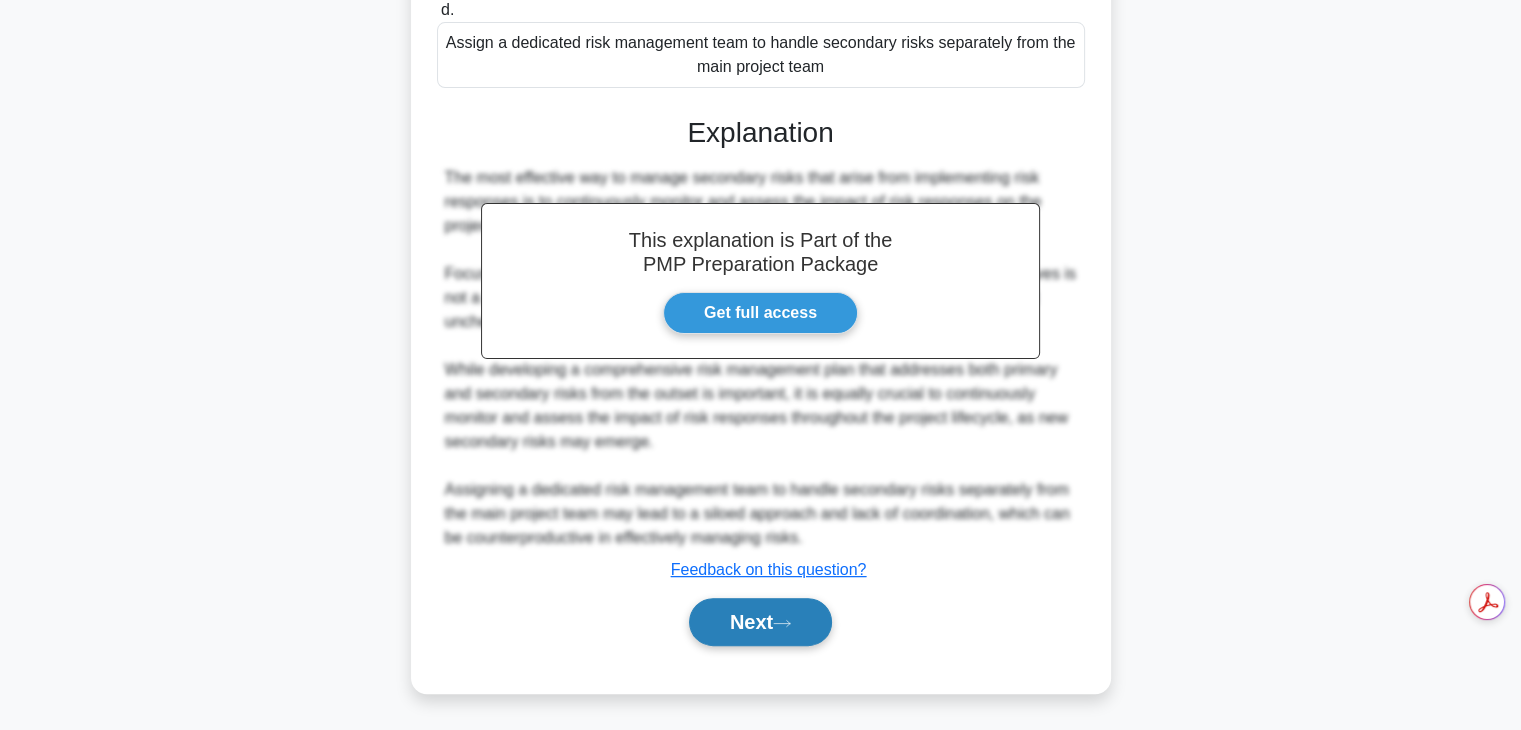 click on "Next" at bounding box center (760, 622) 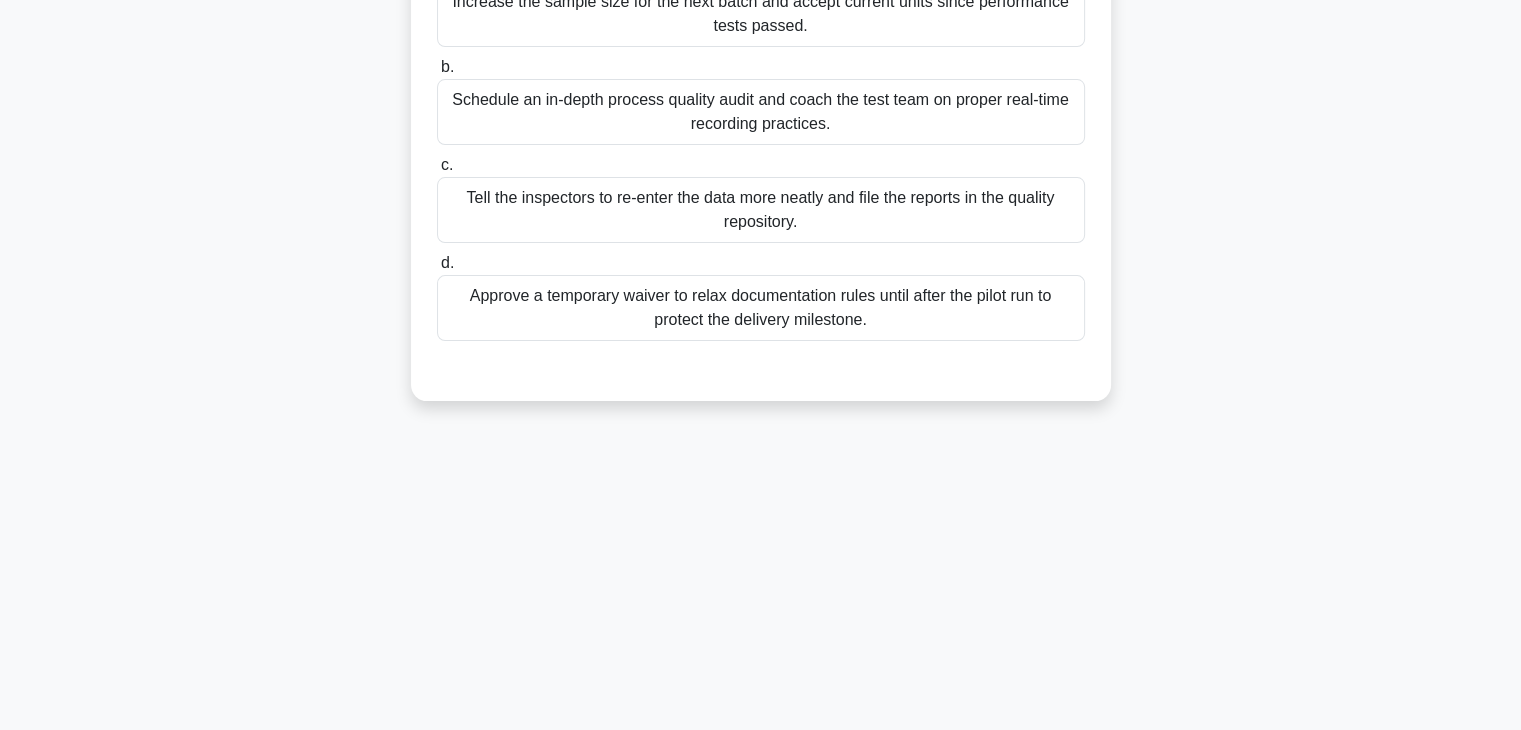 scroll, scrollTop: 94, scrollLeft: 0, axis: vertical 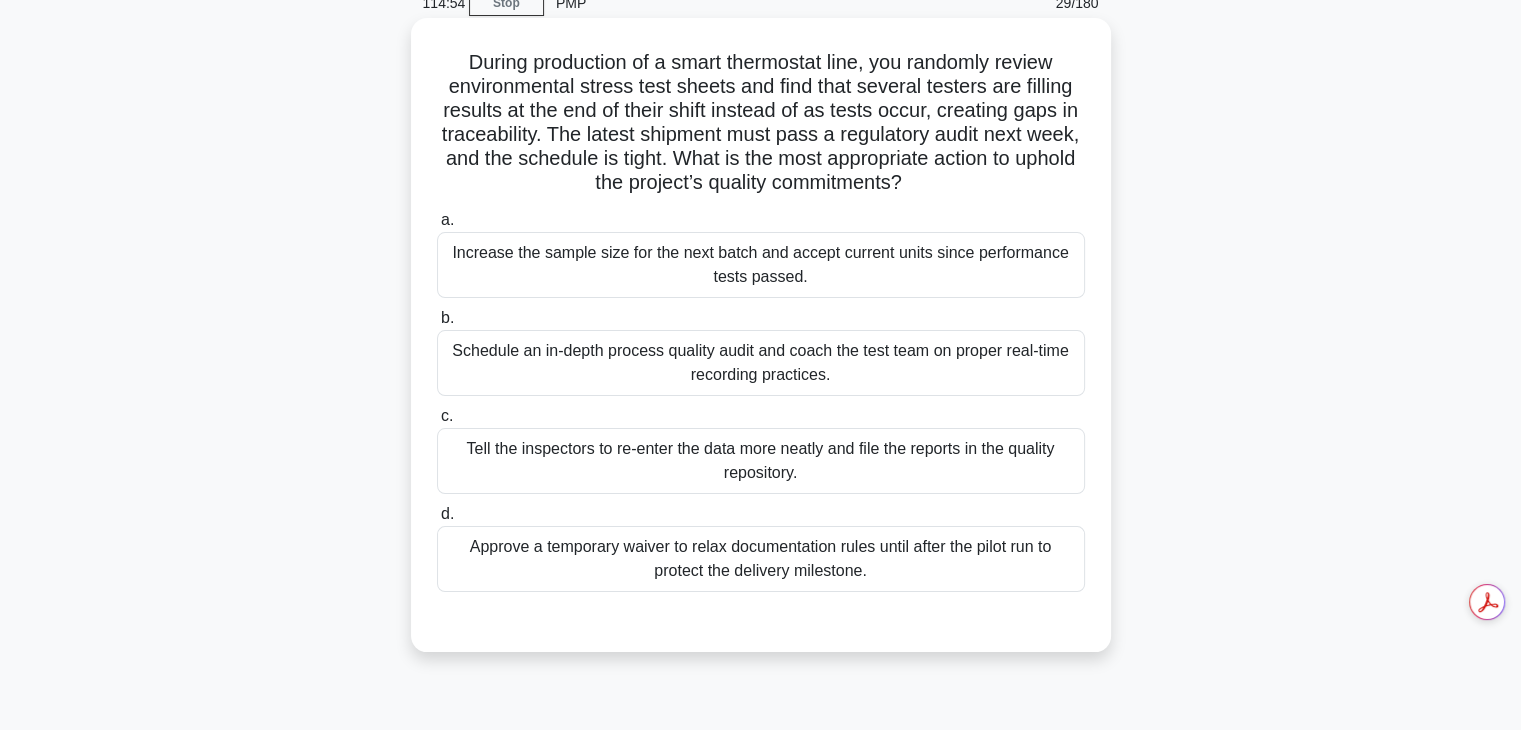 click on "Tell the inspectors to re-enter the data more neatly and file the reports in the quality repository." at bounding box center (761, 461) 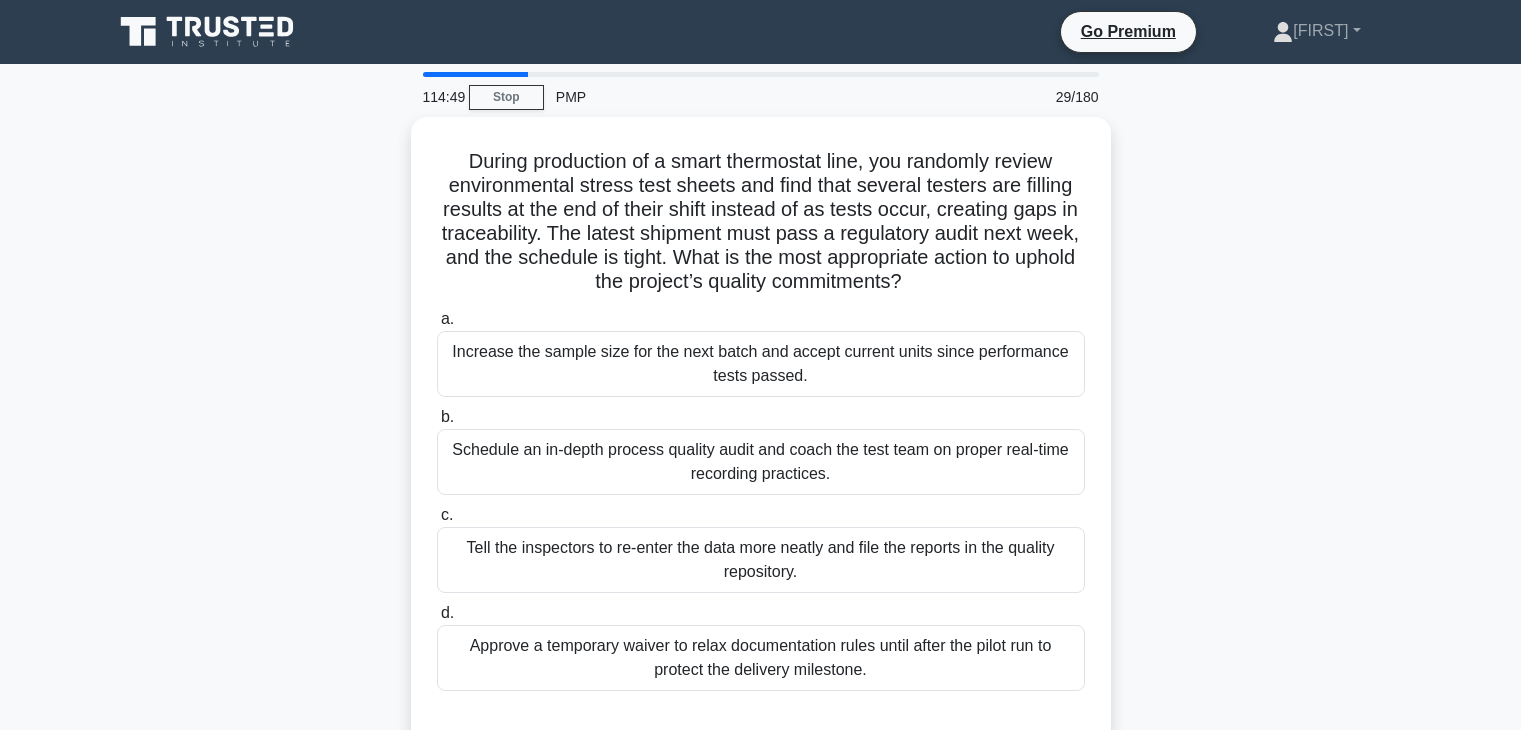scroll, scrollTop: 94, scrollLeft: 0, axis: vertical 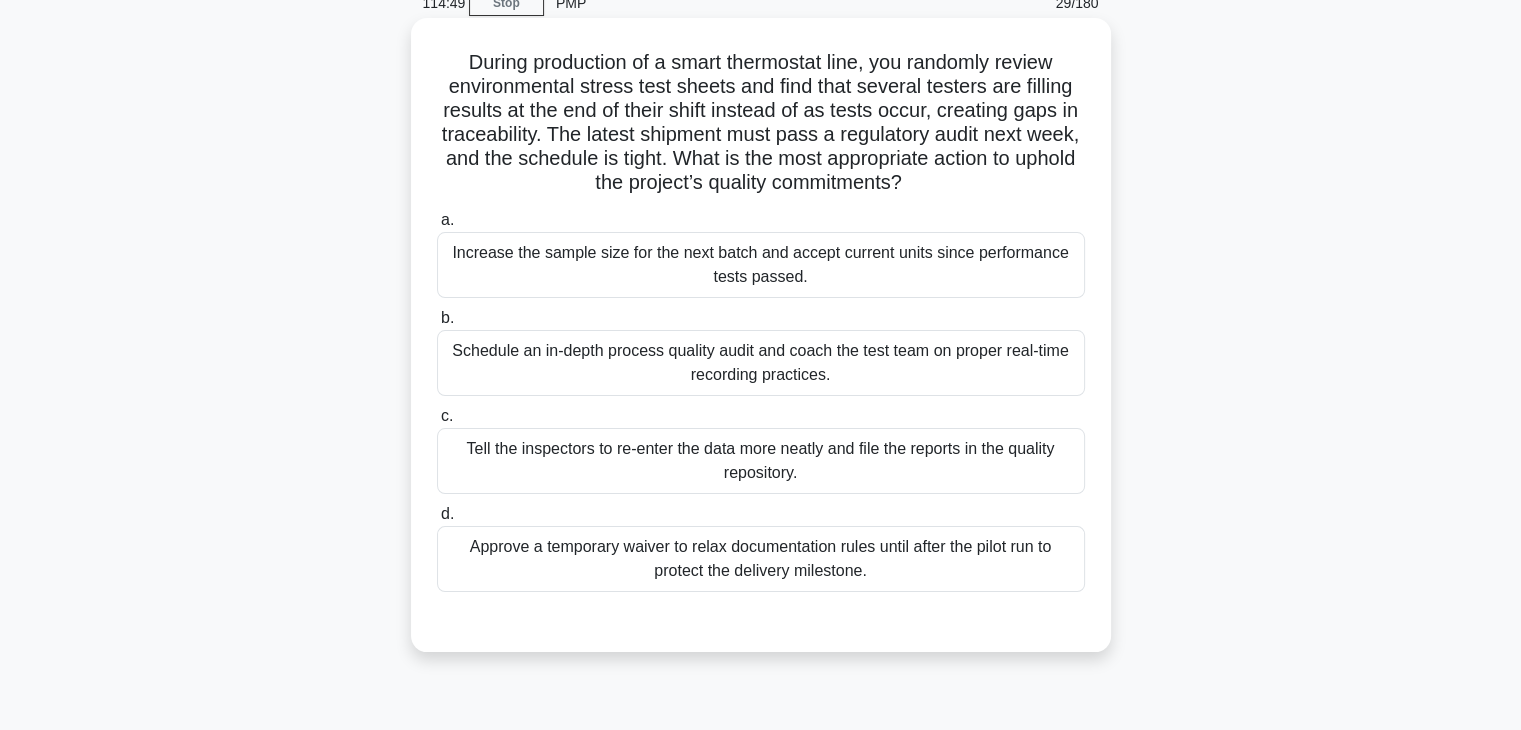 click on "Schedule an in-depth process quality audit and coach the test team on proper real-time recording practices." at bounding box center [761, 363] 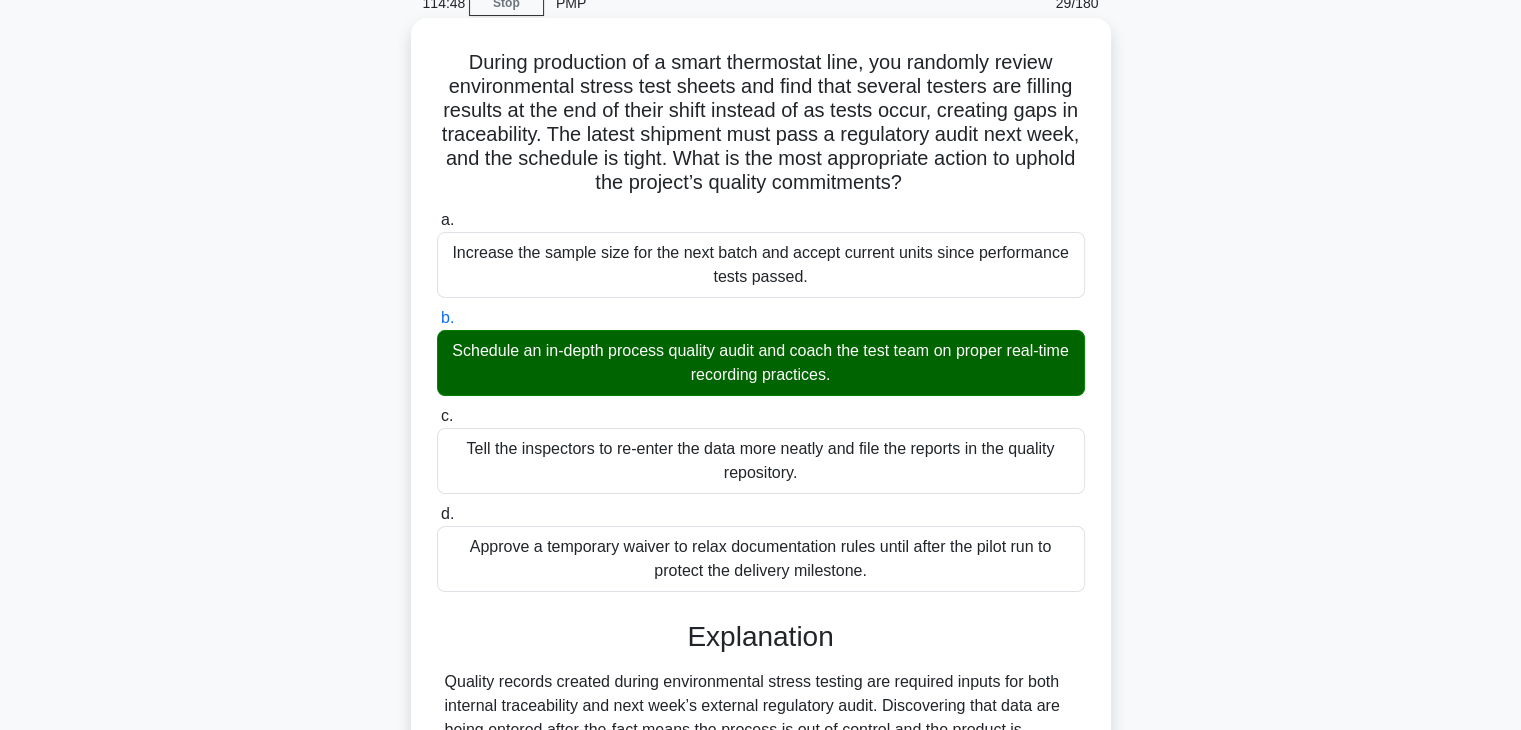scroll, scrollTop: 550, scrollLeft: 0, axis: vertical 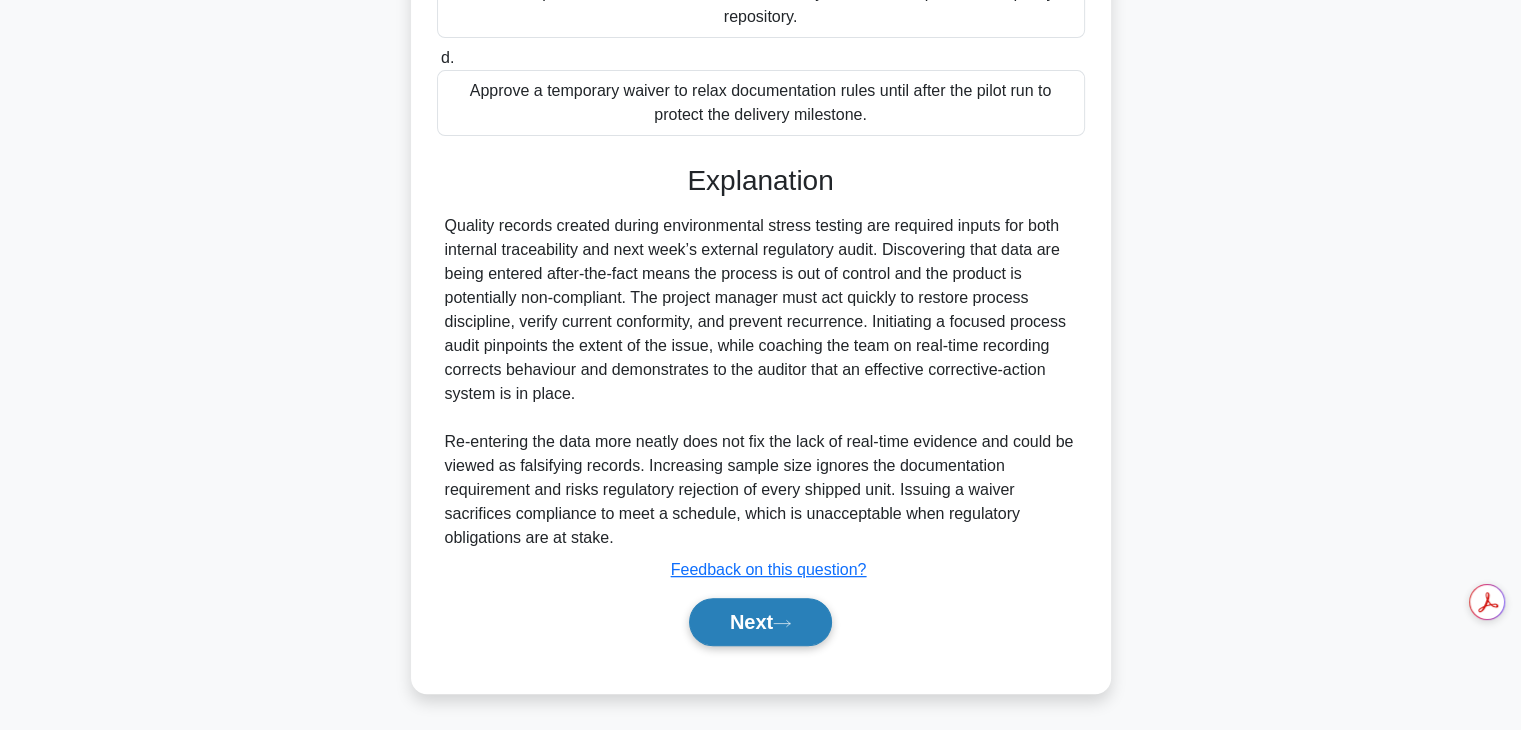 click on "Next" at bounding box center (760, 622) 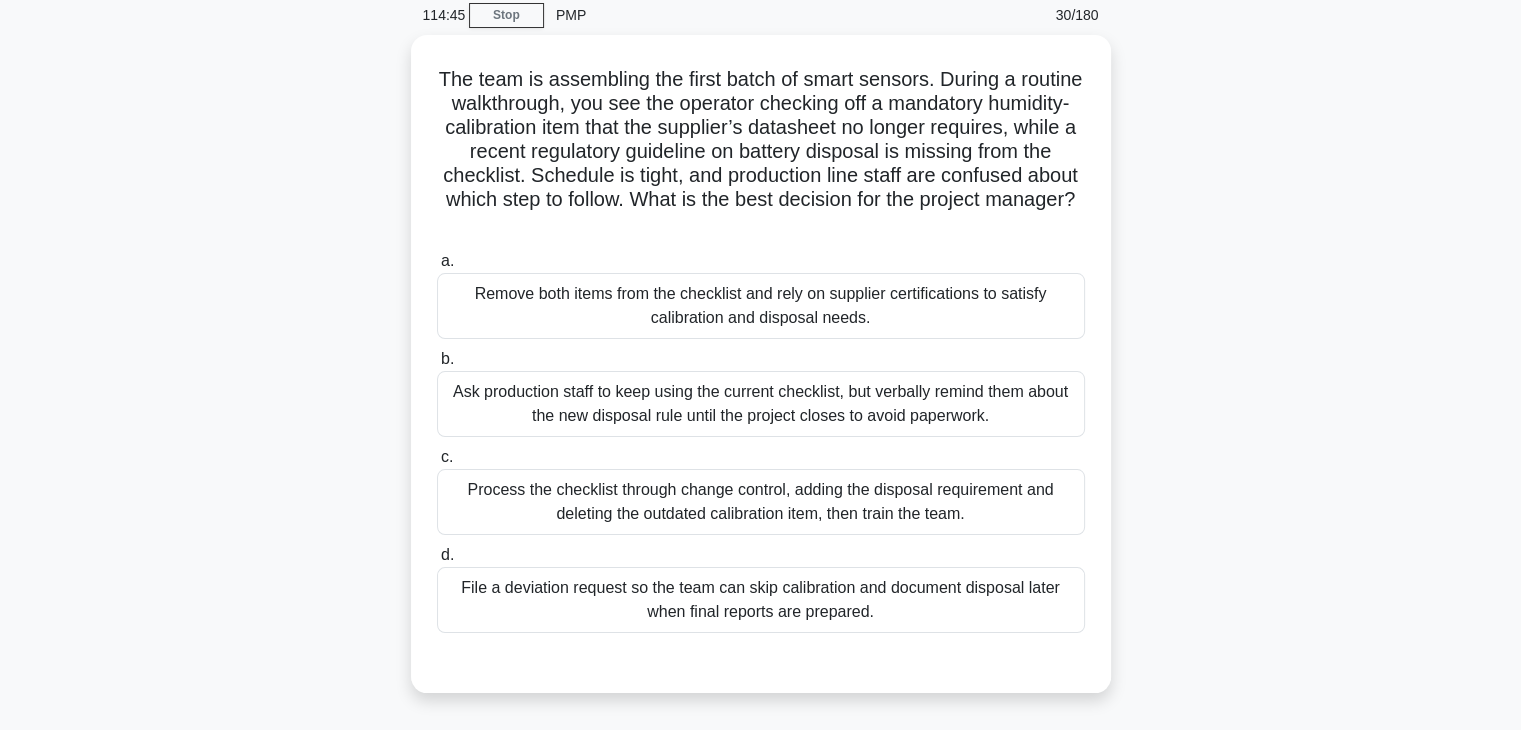 scroll, scrollTop: 83, scrollLeft: 0, axis: vertical 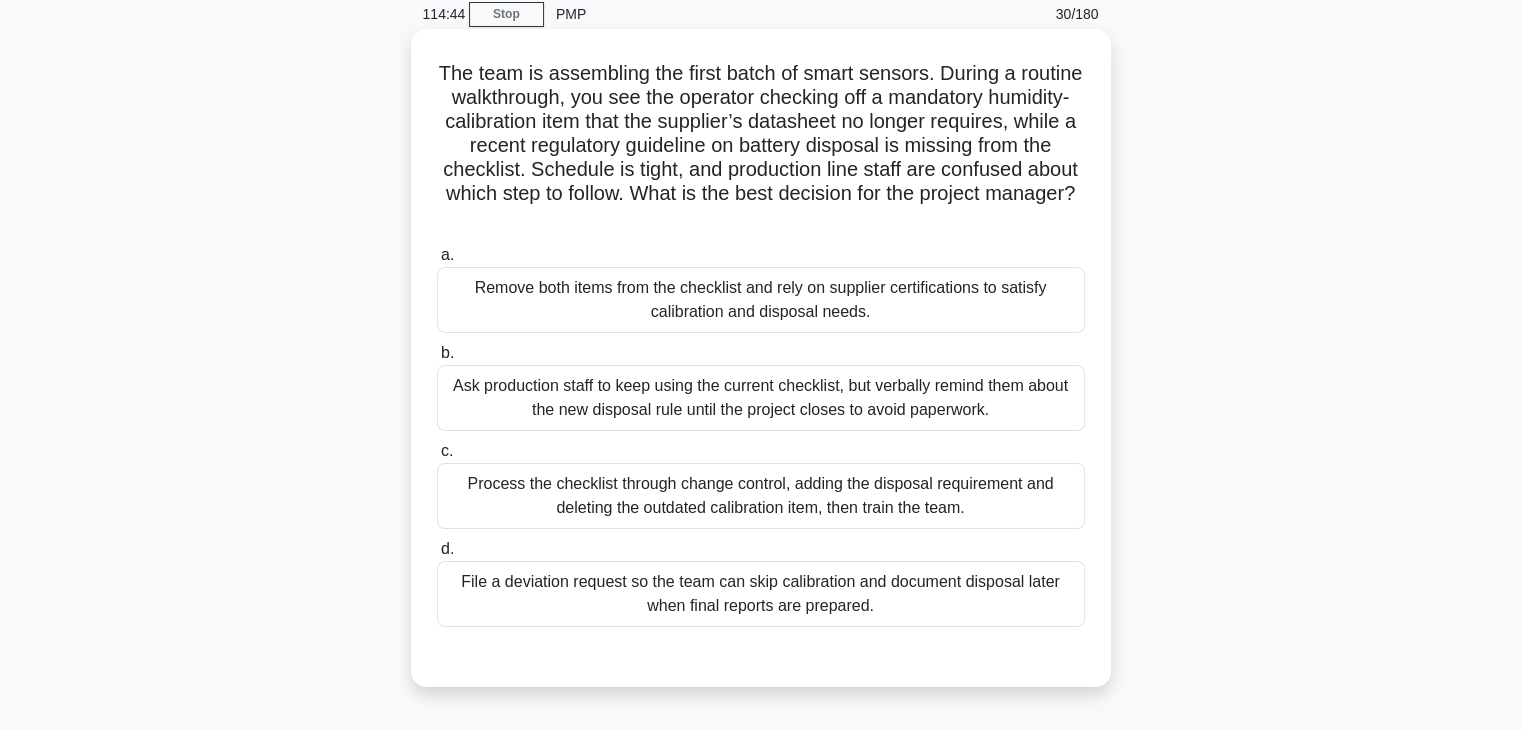click on "Ask production staff to keep using the current checklist, but verbally remind them about the new disposal rule until the project closes to avoid paperwork." at bounding box center [761, 398] 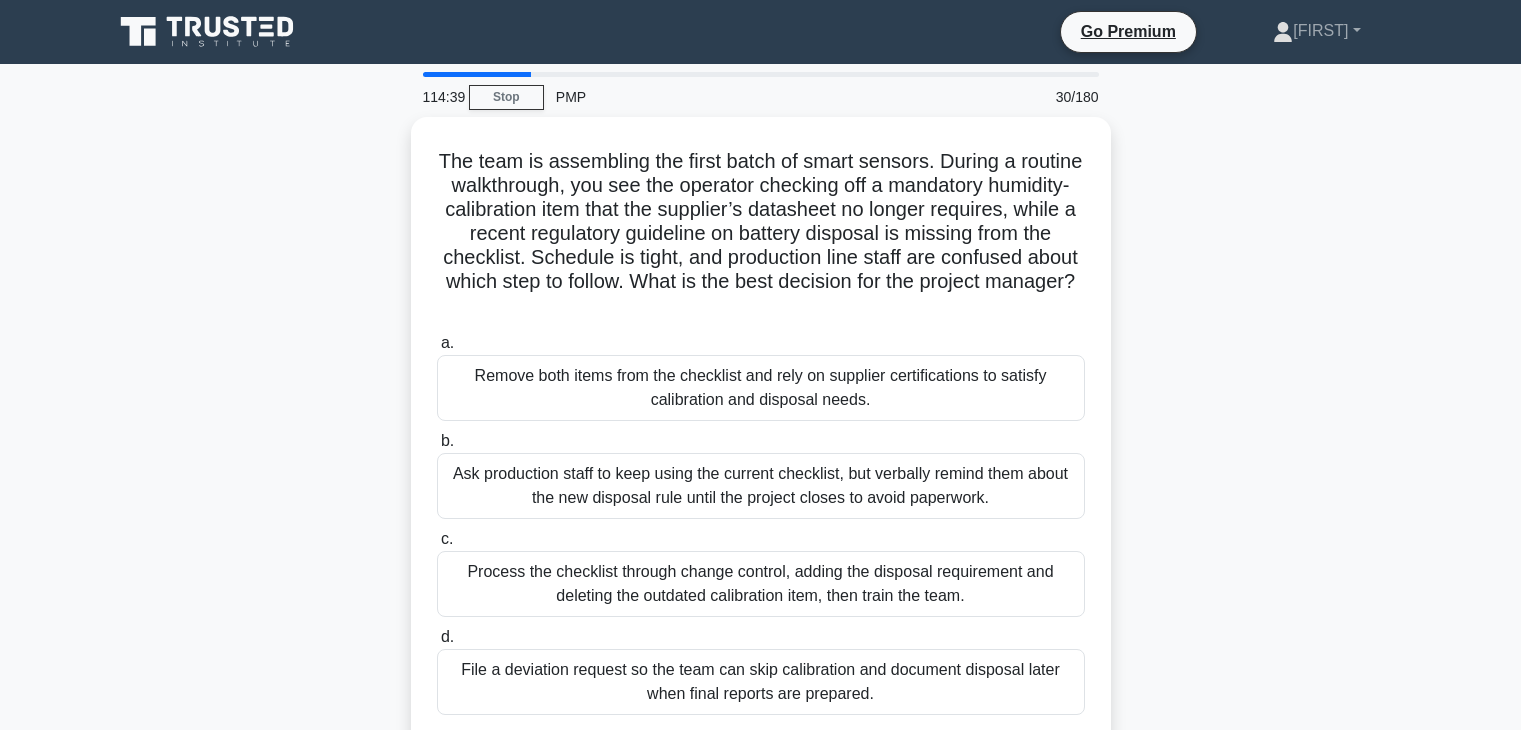 scroll, scrollTop: 83, scrollLeft: 0, axis: vertical 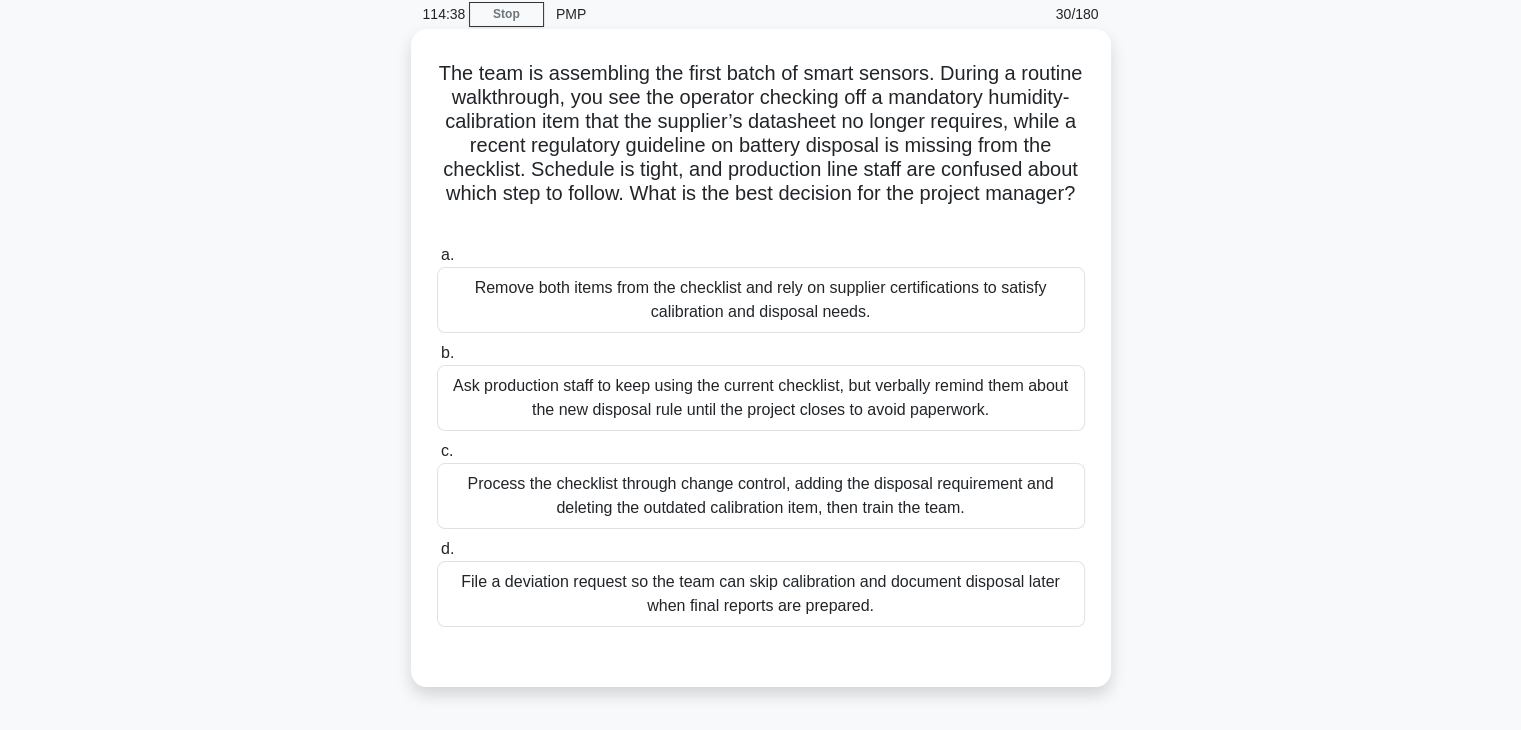 click on "Process the checklist through change control, adding the disposal requirement and deleting the outdated calibration item, then train the team." at bounding box center (761, 496) 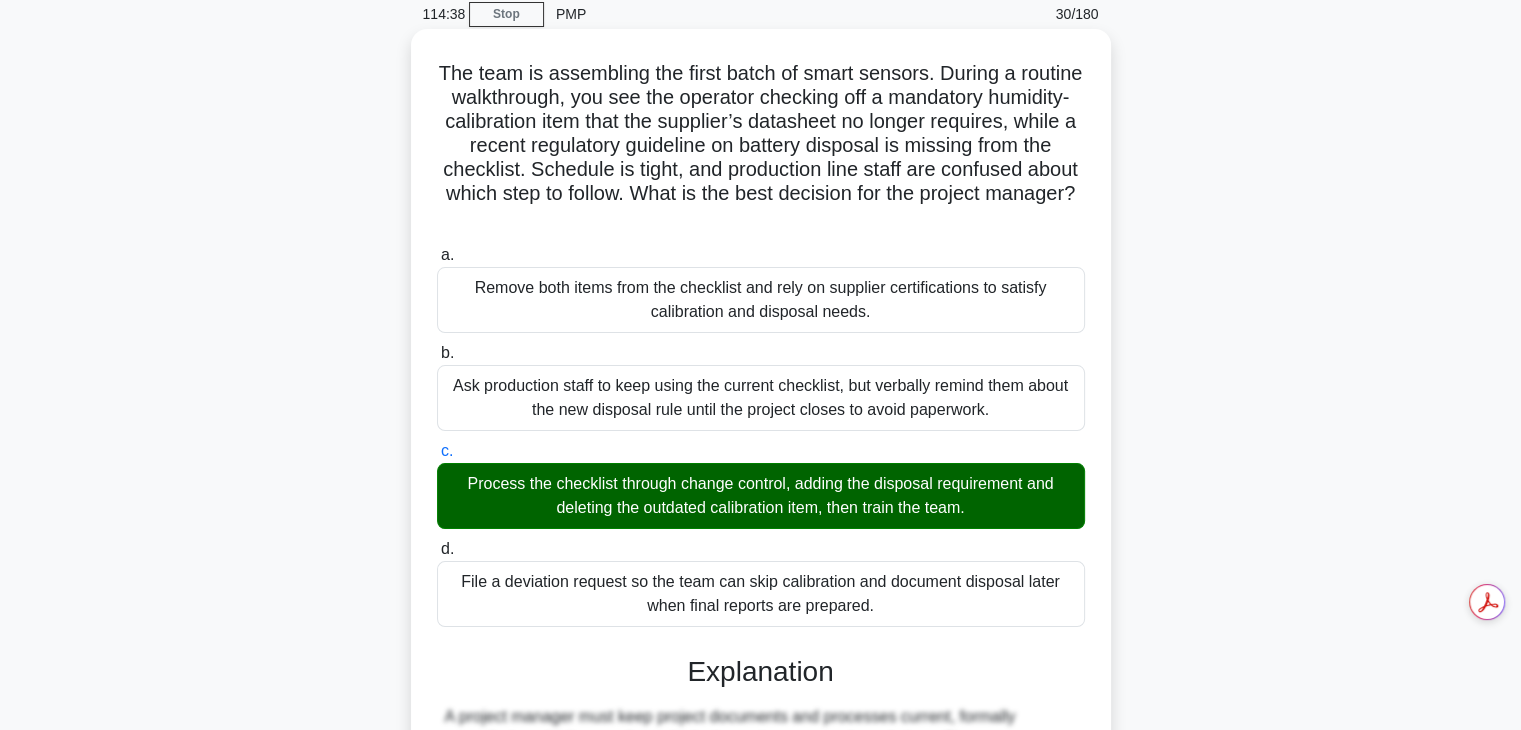scroll, scrollTop: 646, scrollLeft: 0, axis: vertical 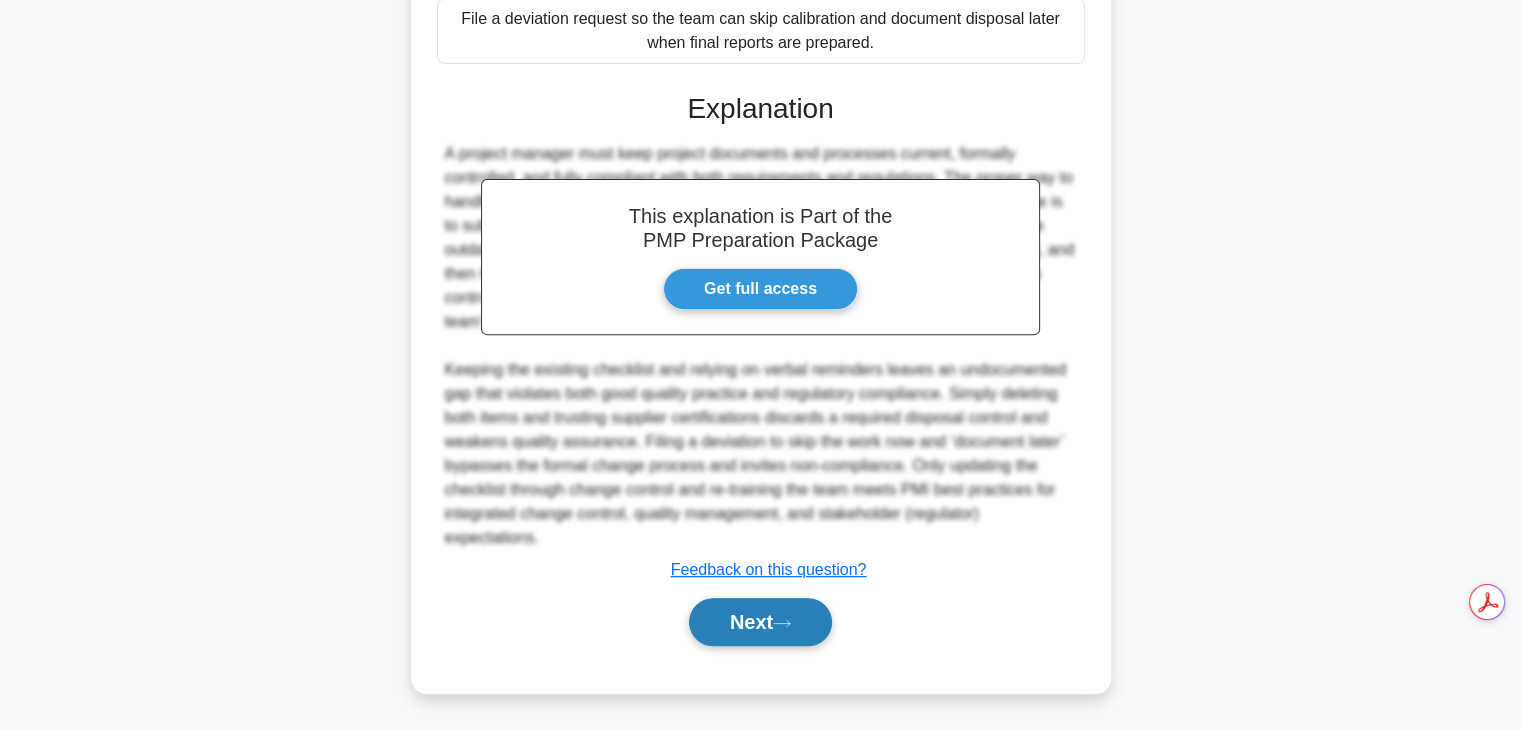 click on "Next" at bounding box center [760, 622] 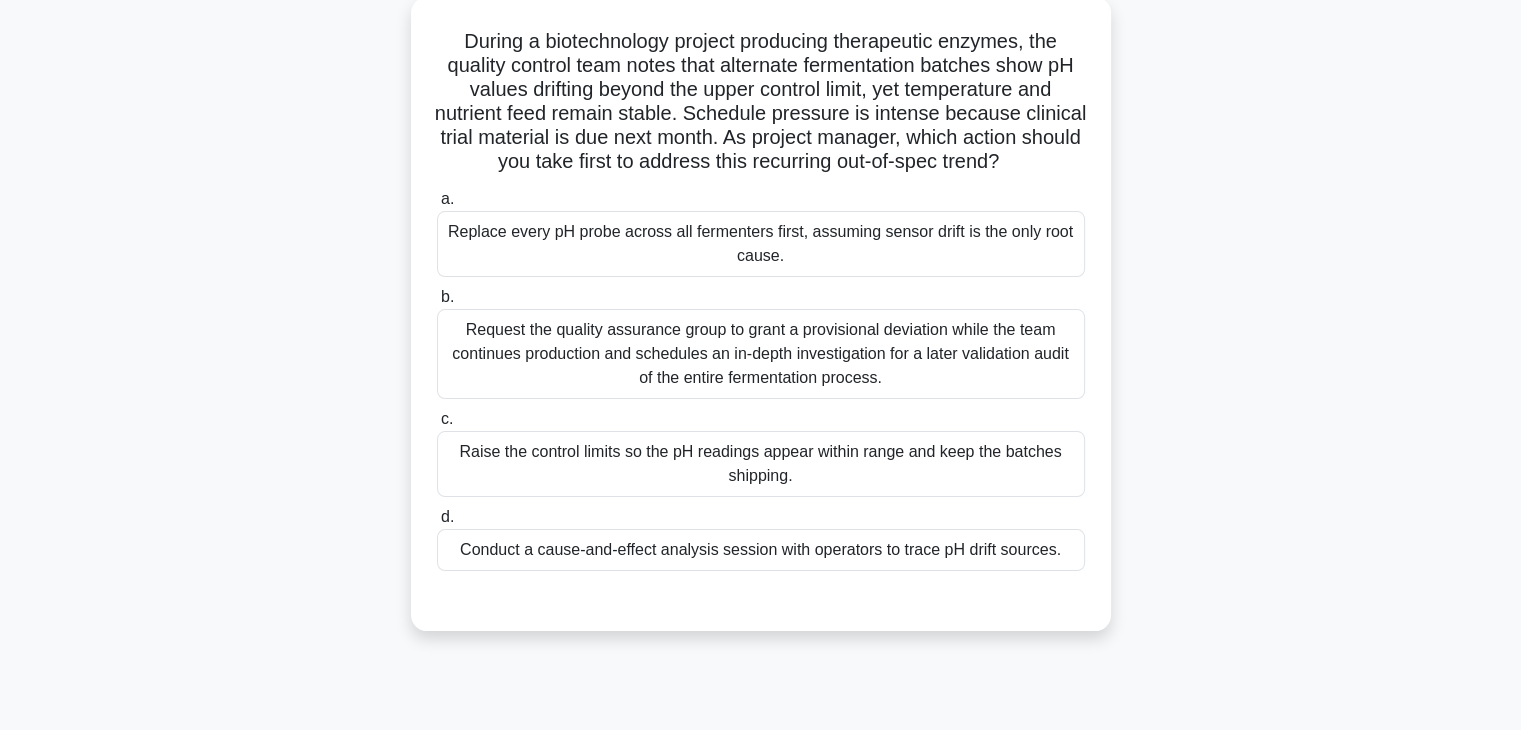 scroll, scrollTop: 119, scrollLeft: 0, axis: vertical 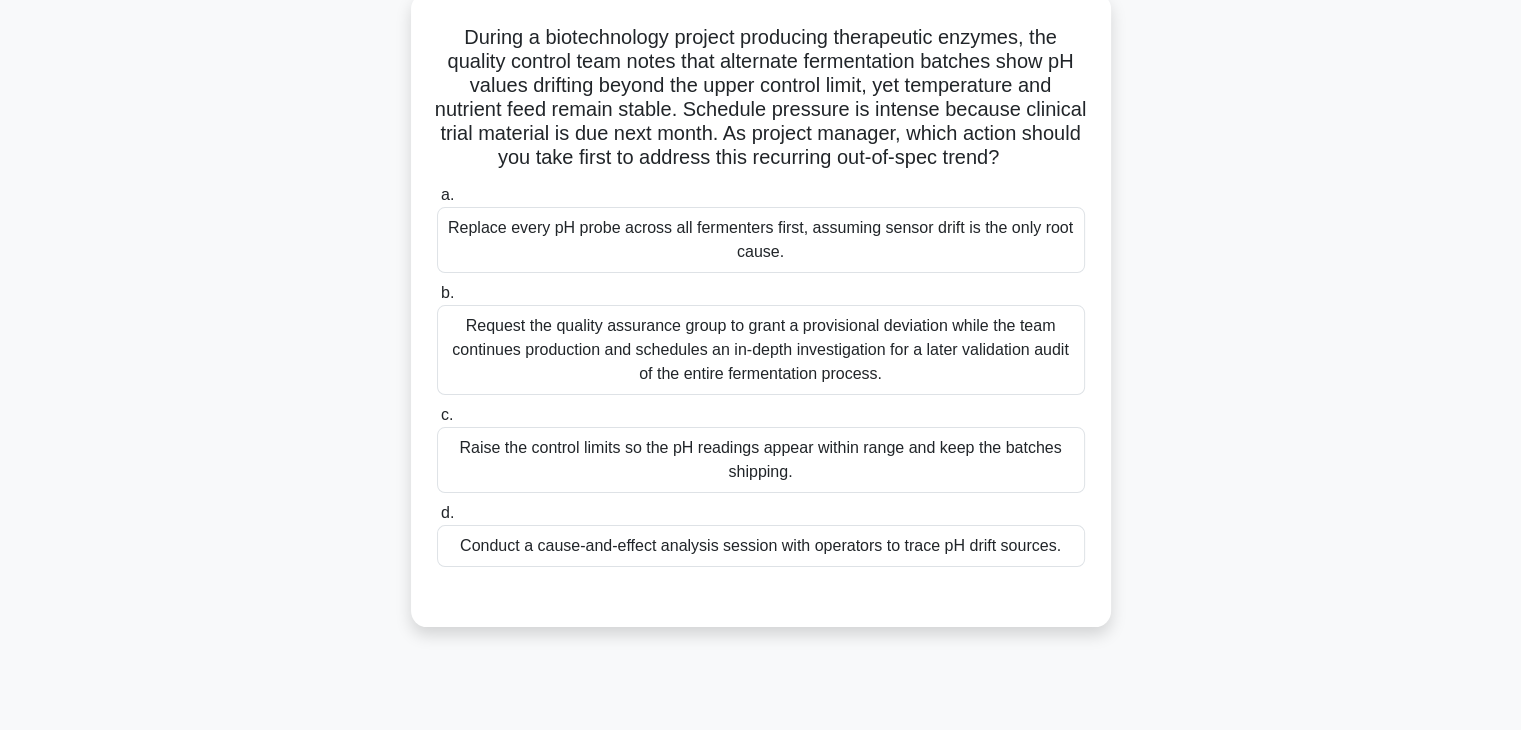 click on "Request the quality assurance group to grant a provisional deviation while the team continues production and schedules an in-depth investigation for a later validation audit of the entire fermentation process." at bounding box center (761, 350) 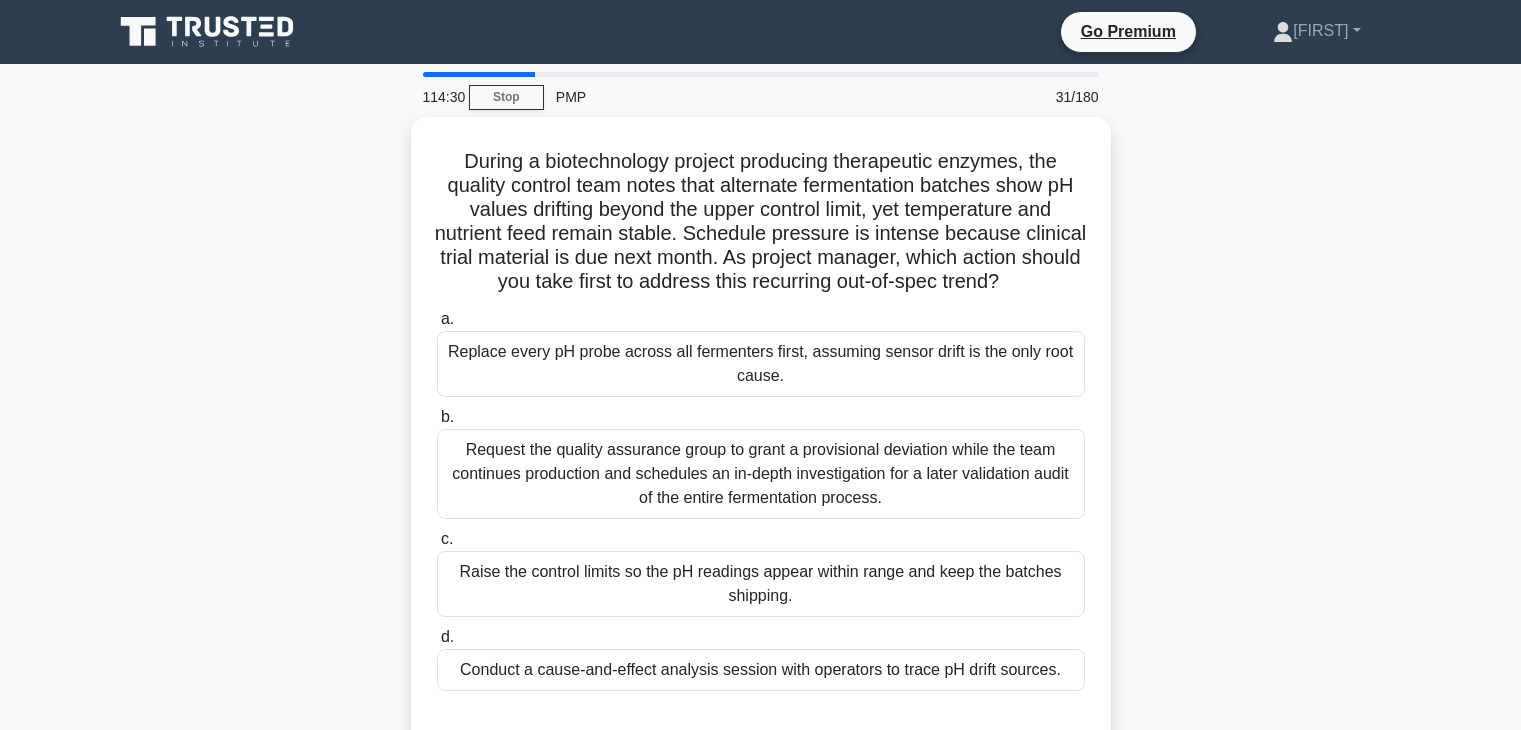 scroll, scrollTop: 119, scrollLeft: 0, axis: vertical 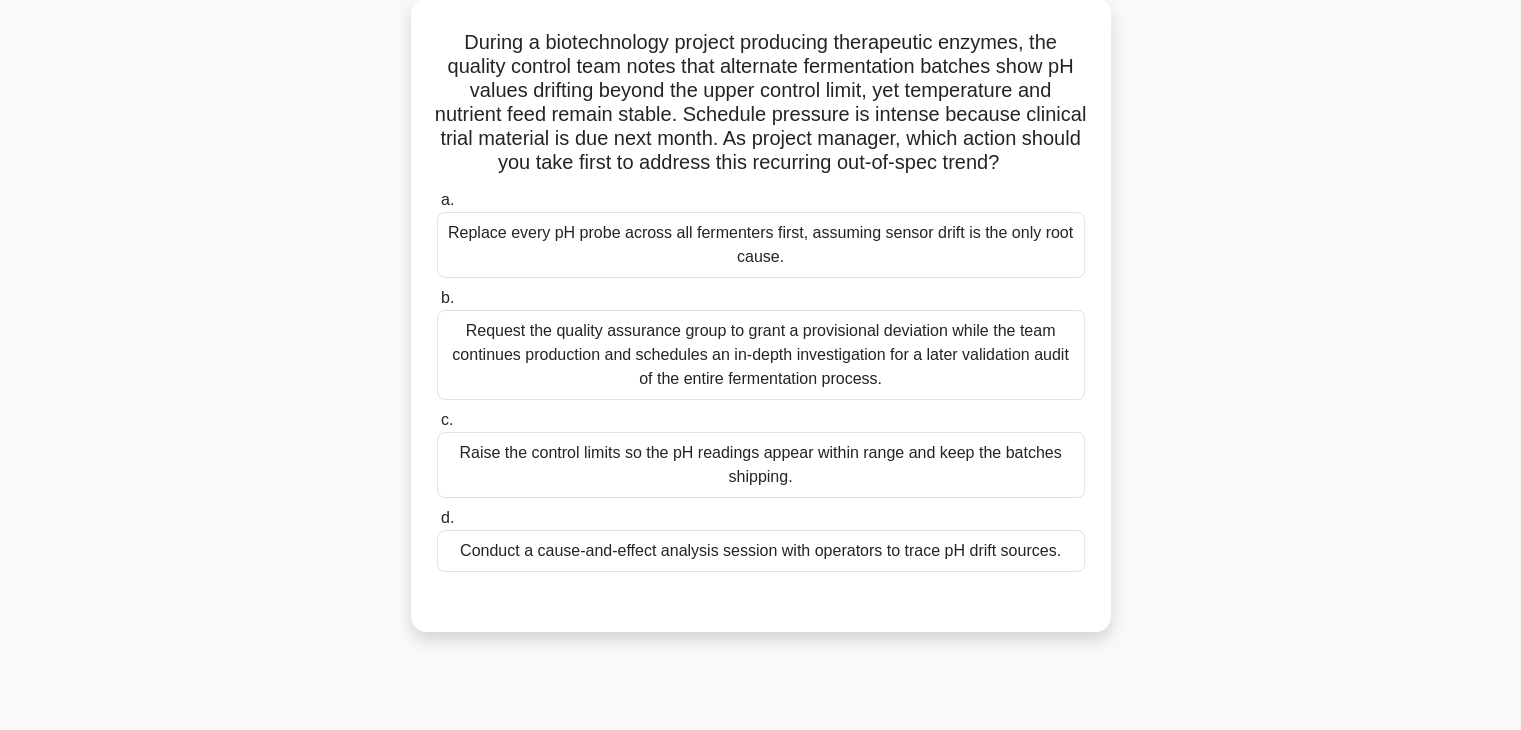 click on "Conduct a cause-and-effect analysis session with operators to trace pH drift sources." at bounding box center [761, 551] 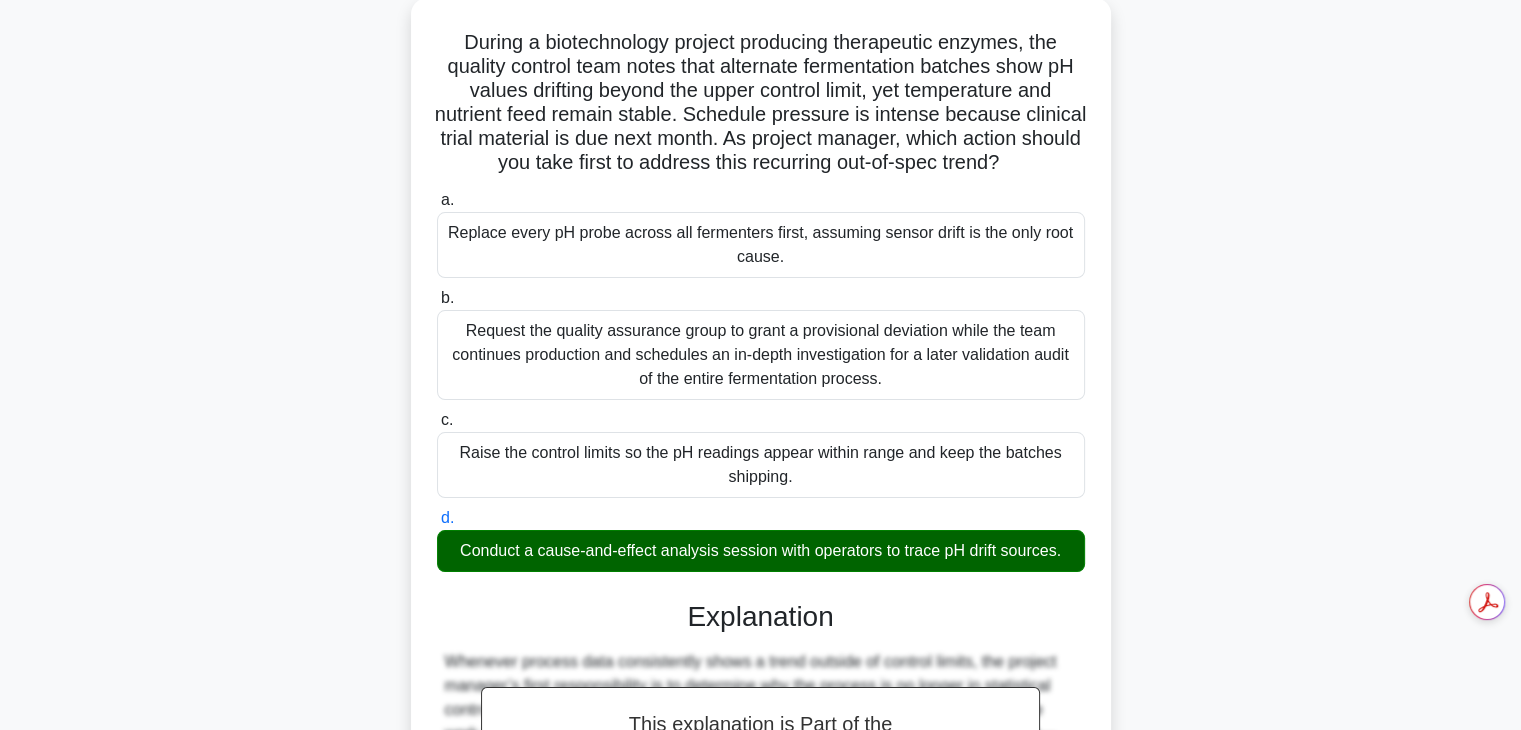 scroll, scrollTop: 574, scrollLeft: 0, axis: vertical 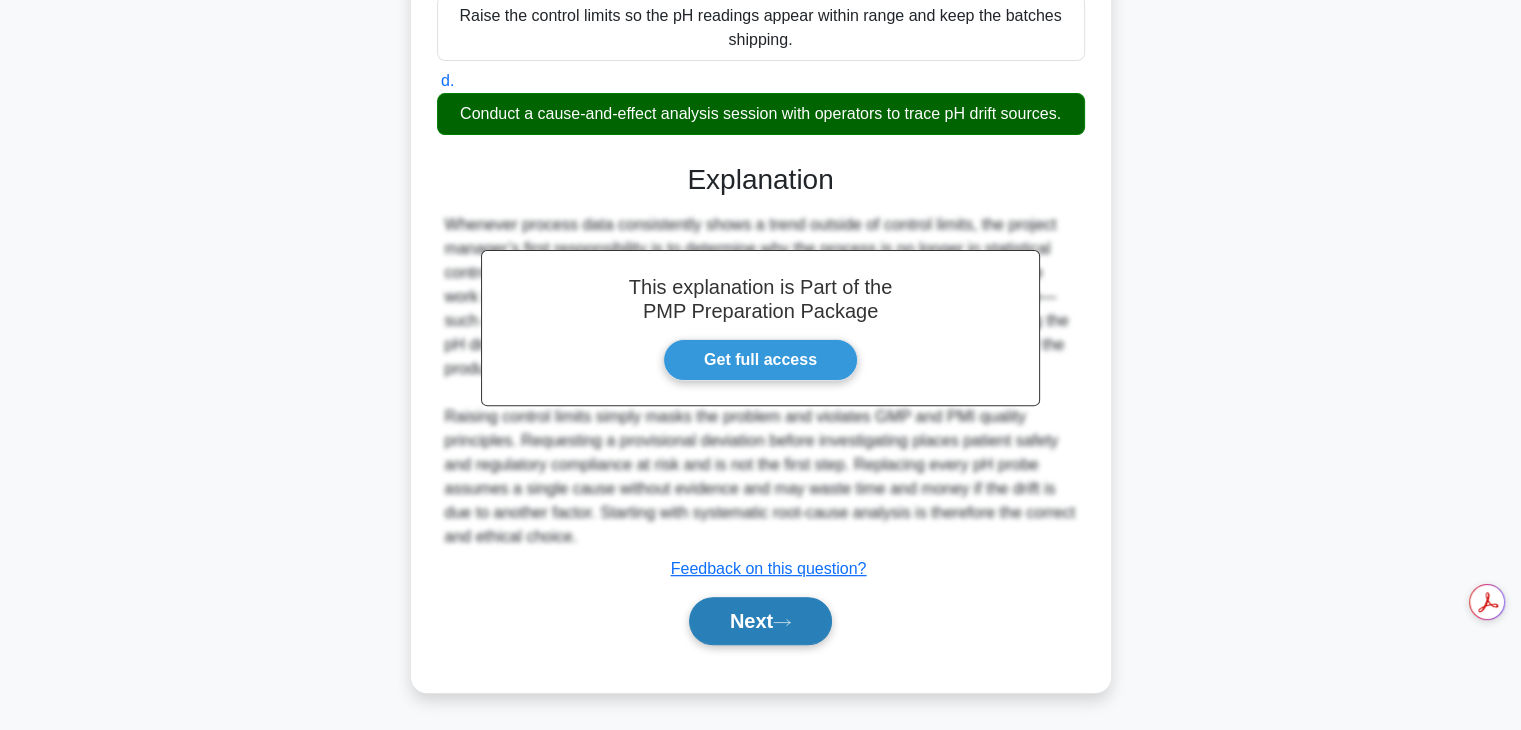 click on "Next" at bounding box center [760, 621] 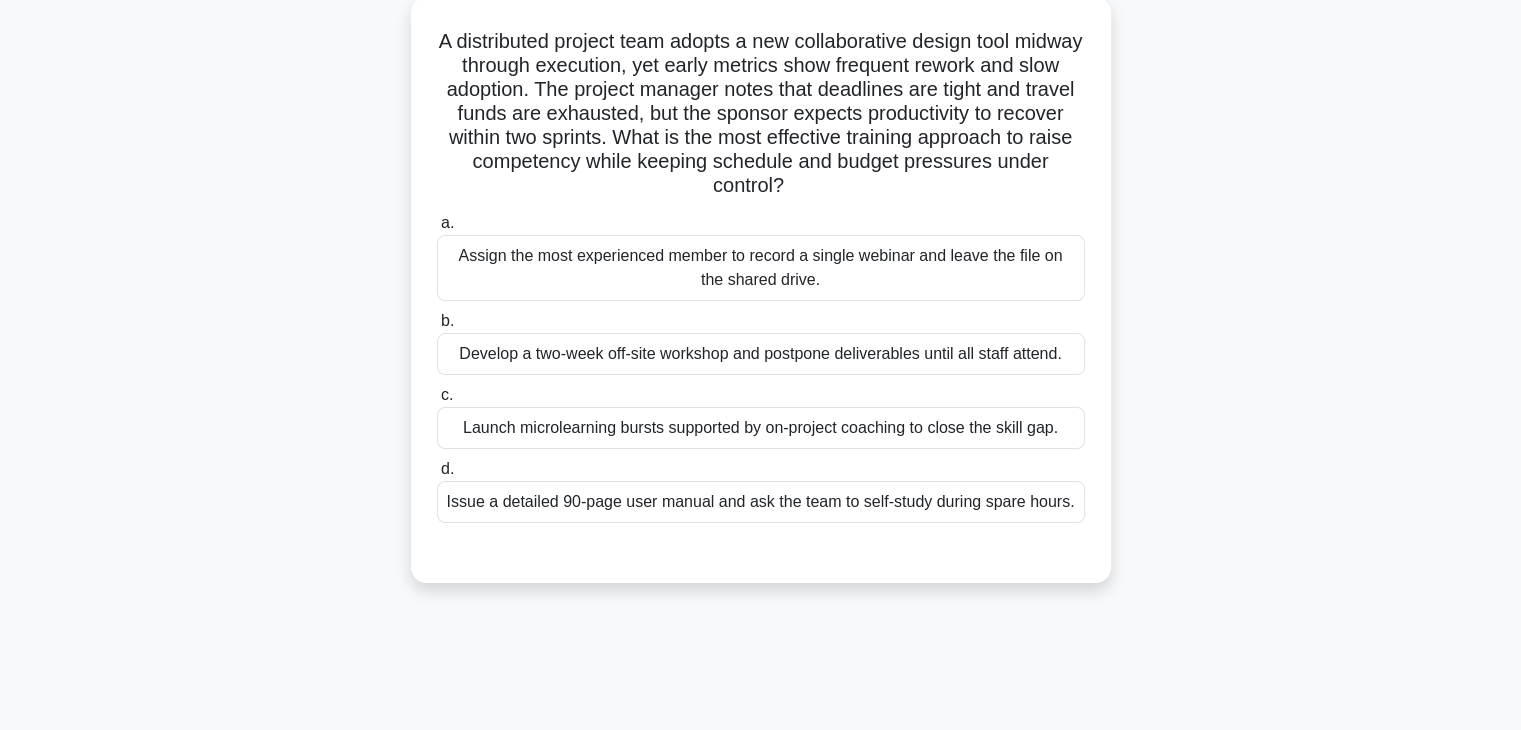 scroll, scrollTop: 115, scrollLeft: 0, axis: vertical 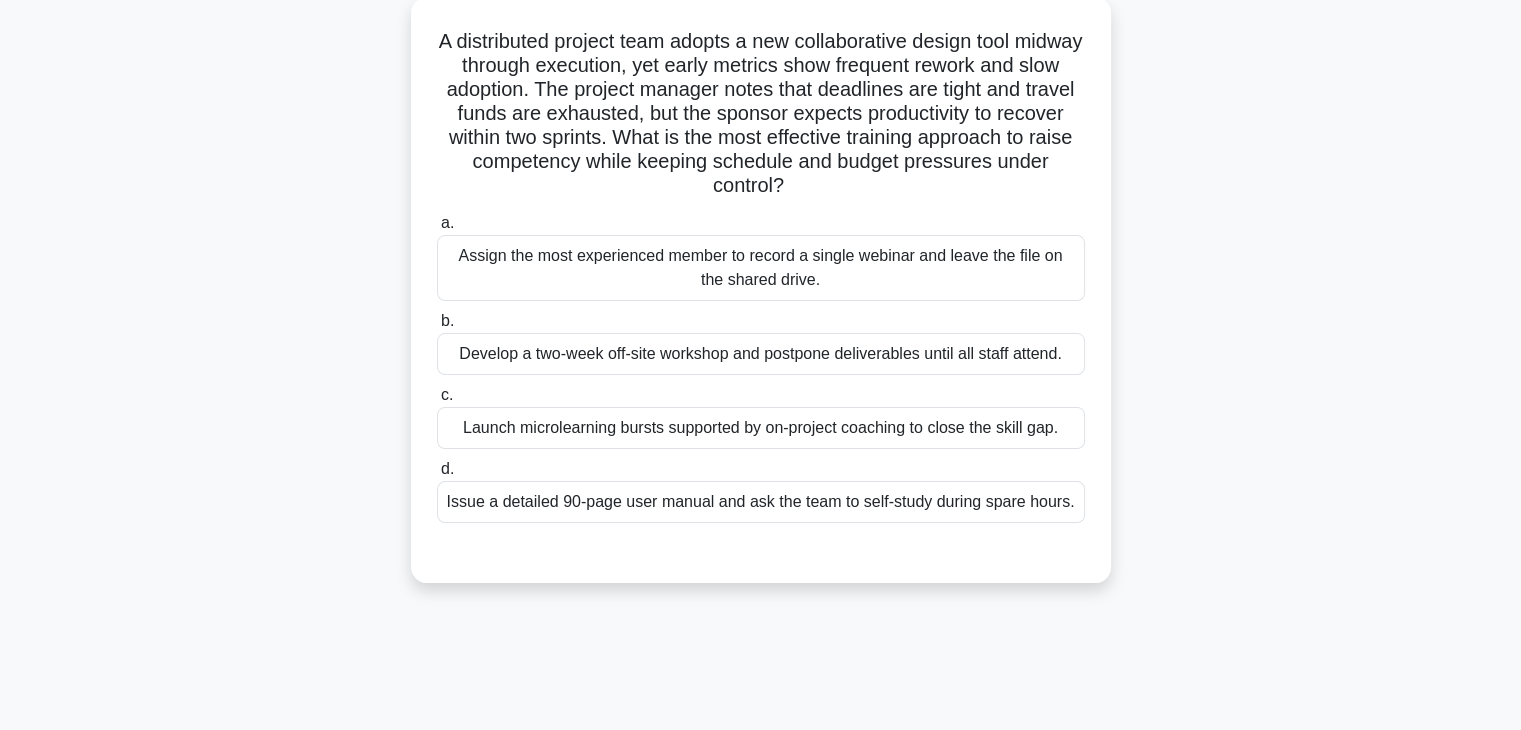 click on "Launch microlearning bursts supported by on-project coaching to close the skill gap." at bounding box center [761, 428] 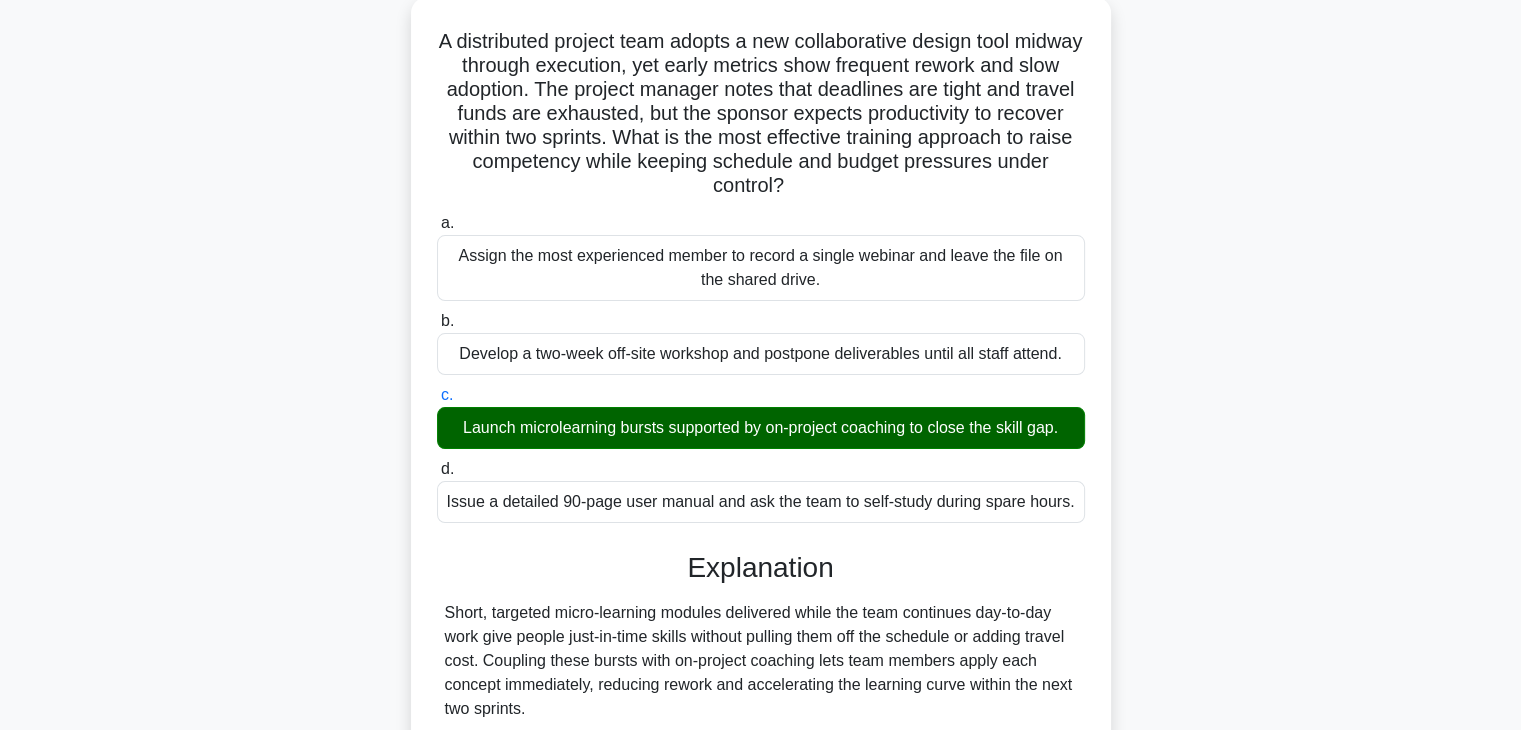 scroll, scrollTop: 430, scrollLeft: 0, axis: vertical 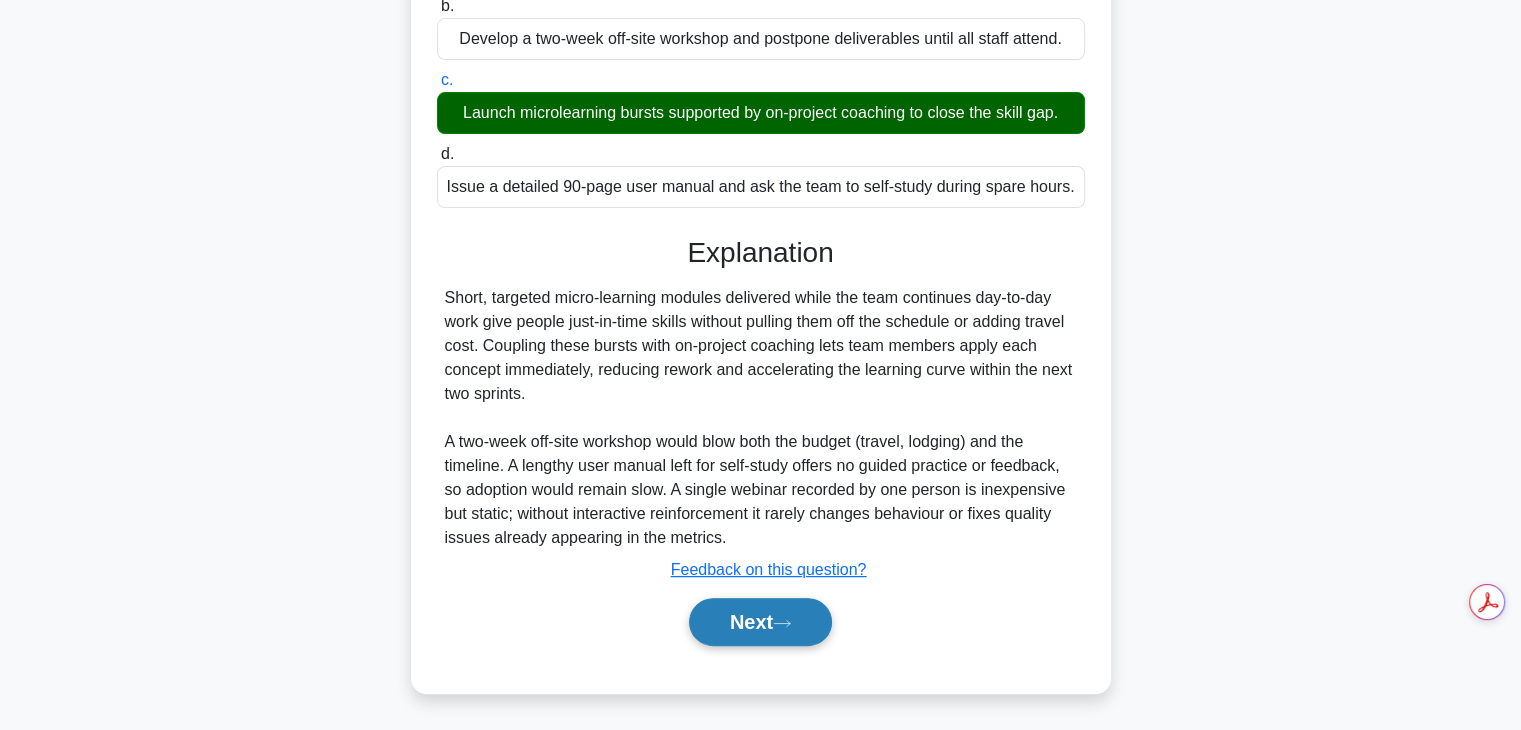 click on "Next" at bounding box center (760, 622) 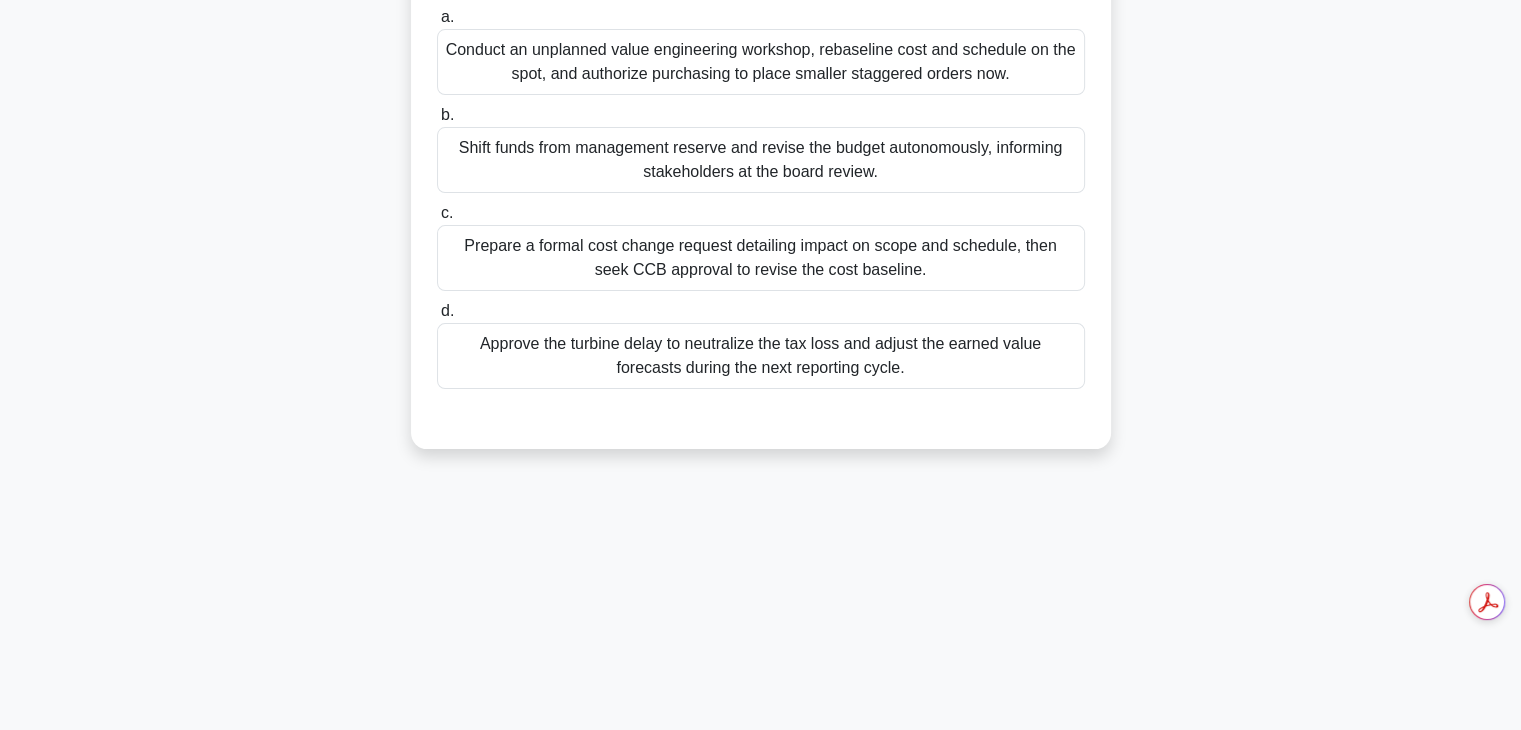scroll, scrollTop: 76, scrollLeft: 0, axis: vertical 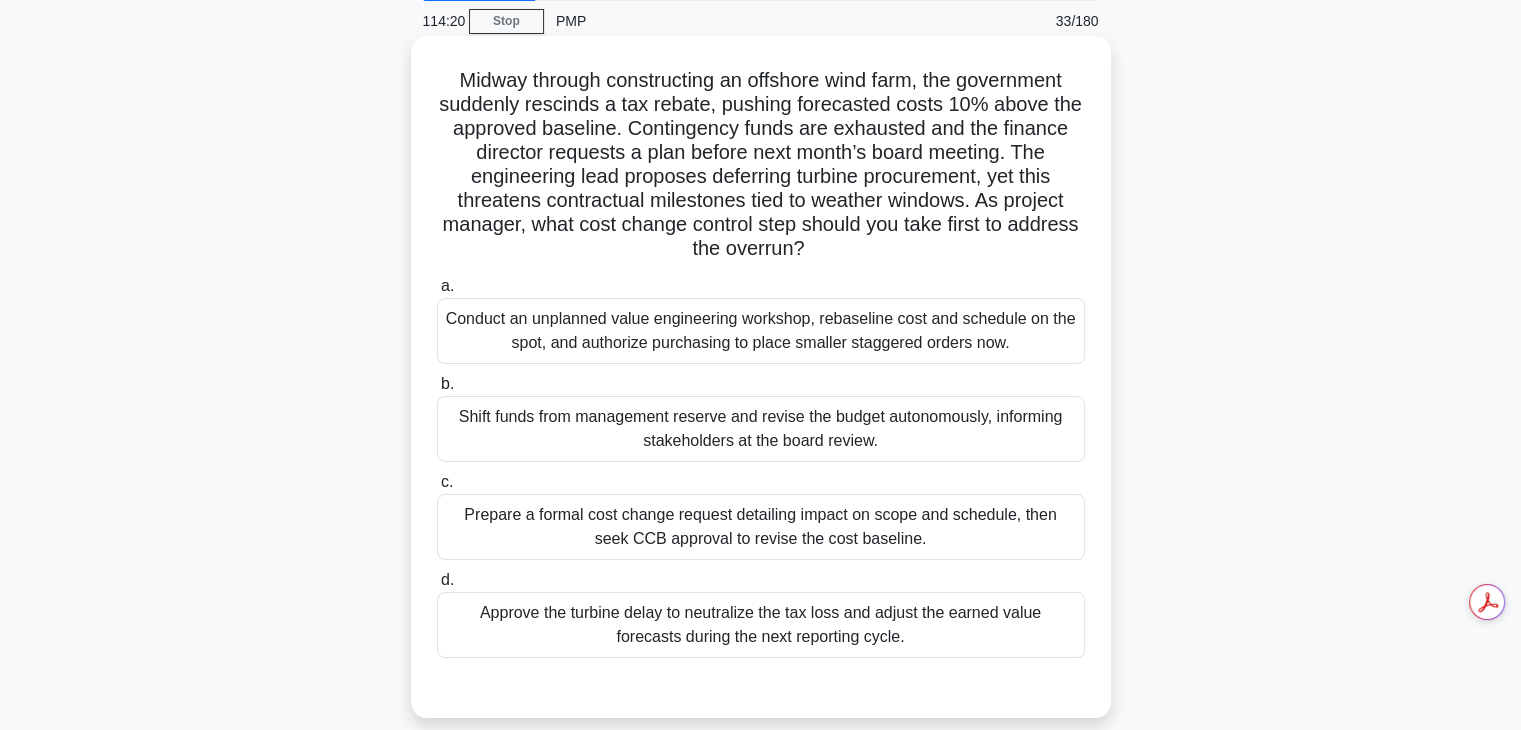 click on "Shift funds from management reserve and revise the budget autonomously, informing stakeholders at the board review." at bounding box center (761, 429) 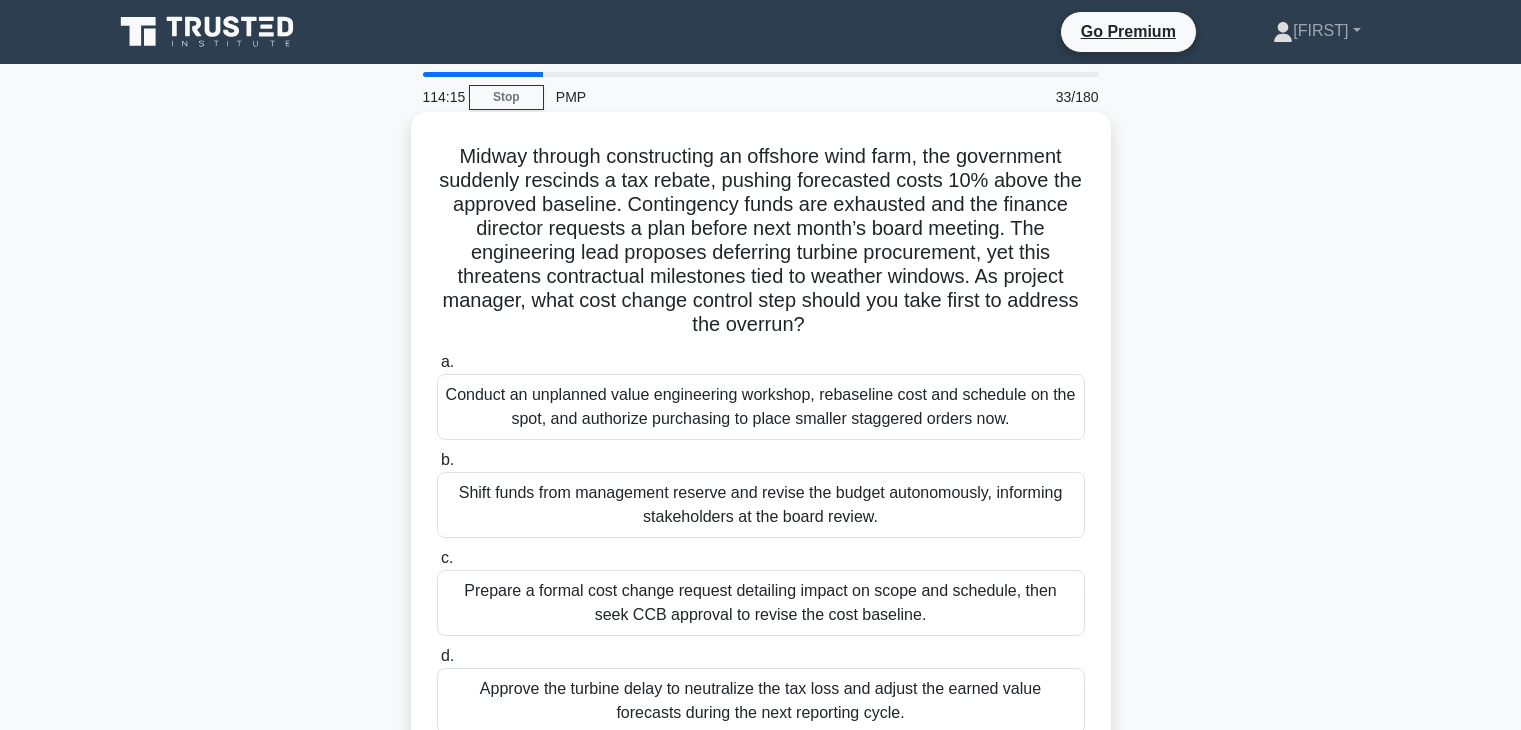 scroll, scrollTop: 76, scrollLeft: 0, axis: vertical 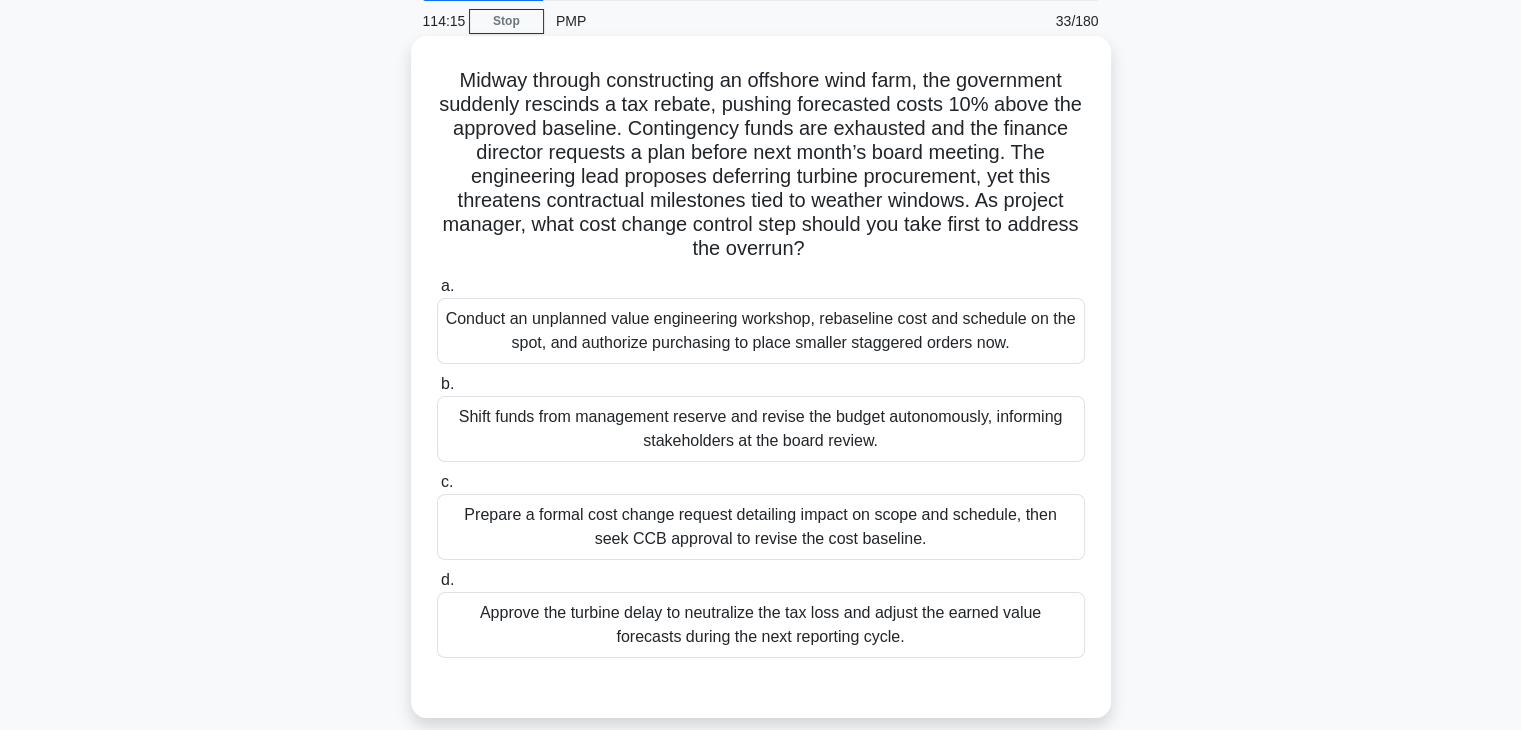 click on "Prepare a formal cost change request detailing impact on scope and schedule, then seek CCB approval to revise the cost baseline." at bounding box center [761, 527] 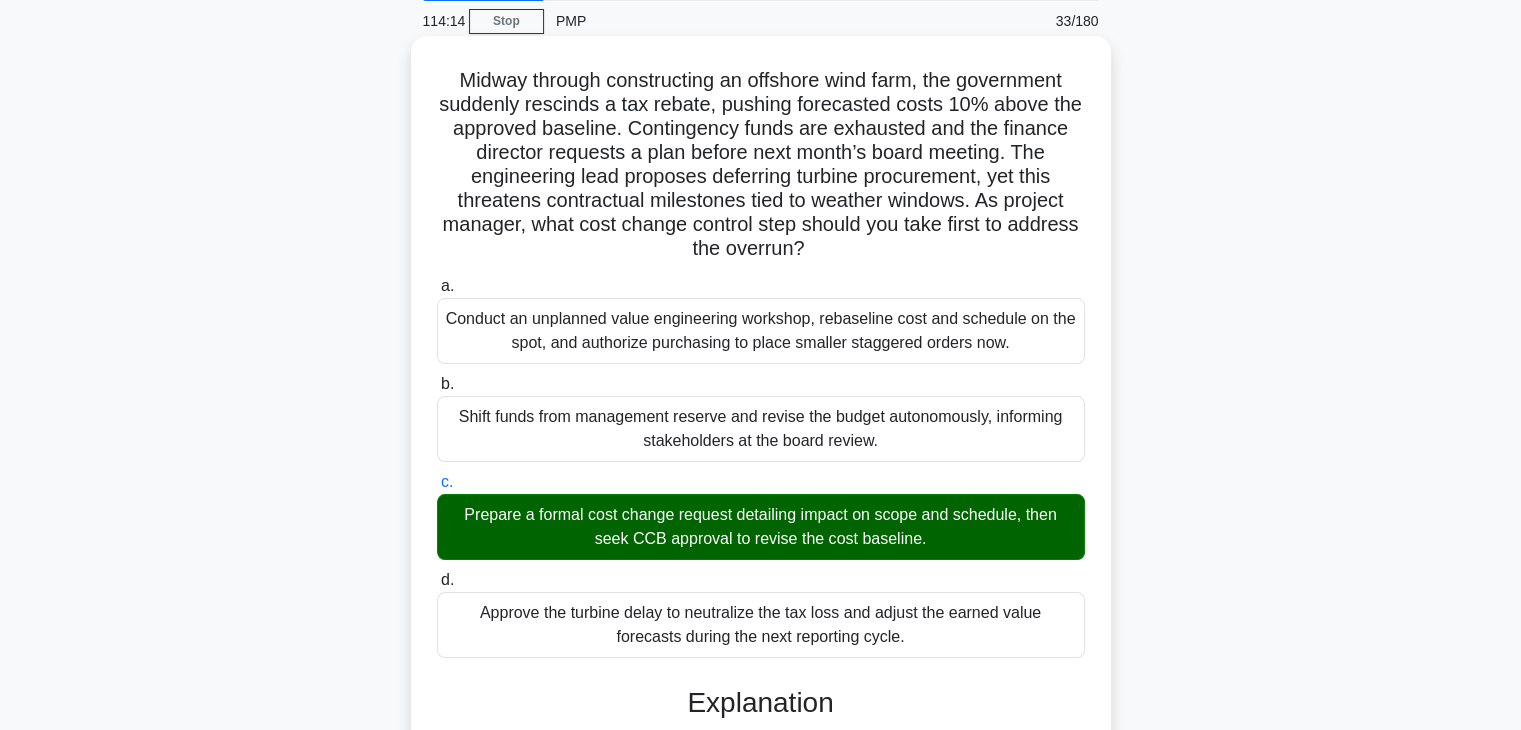 scroll, scrollTop: 598, scrollLeft: 0, axis: vertical 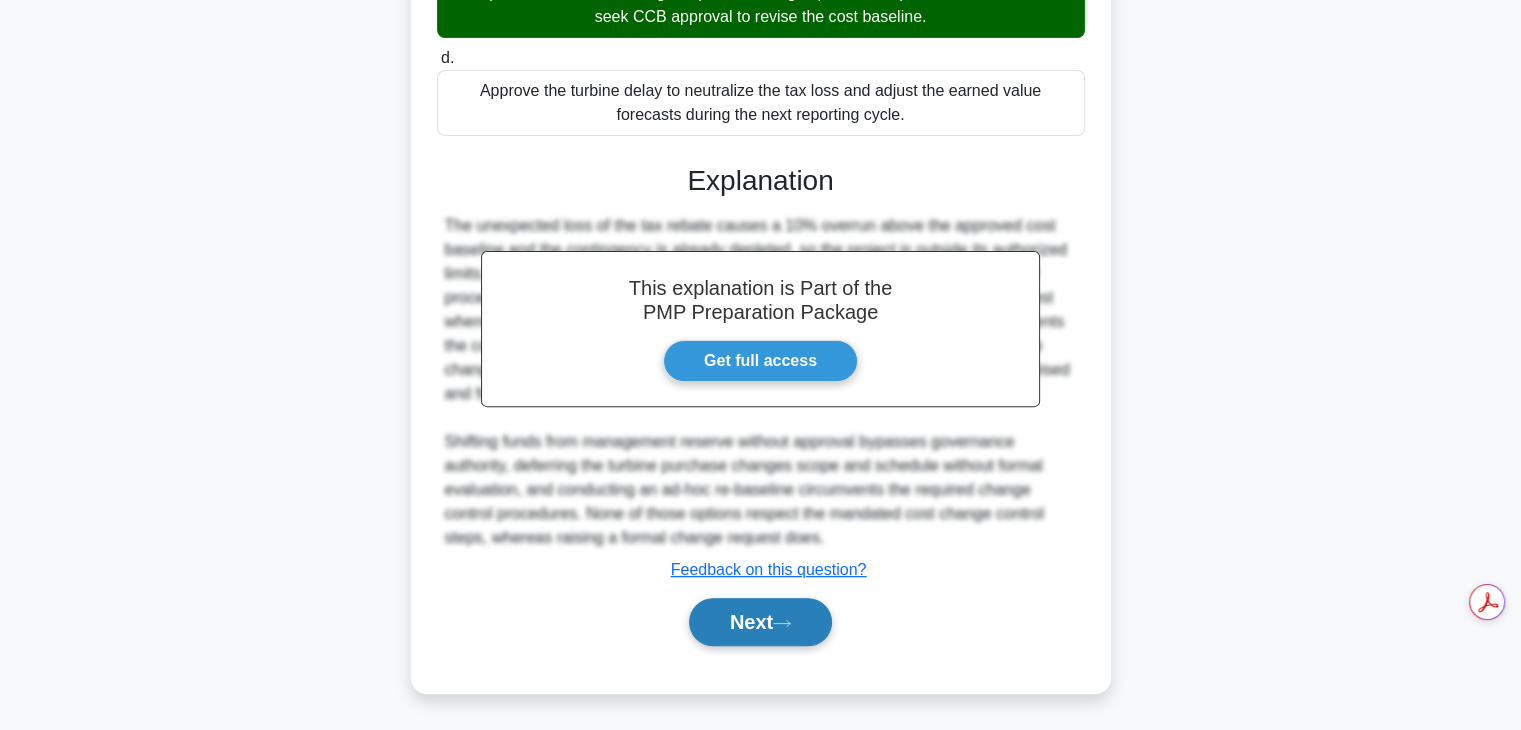 click on "Next" at bounding box center [760, 622] 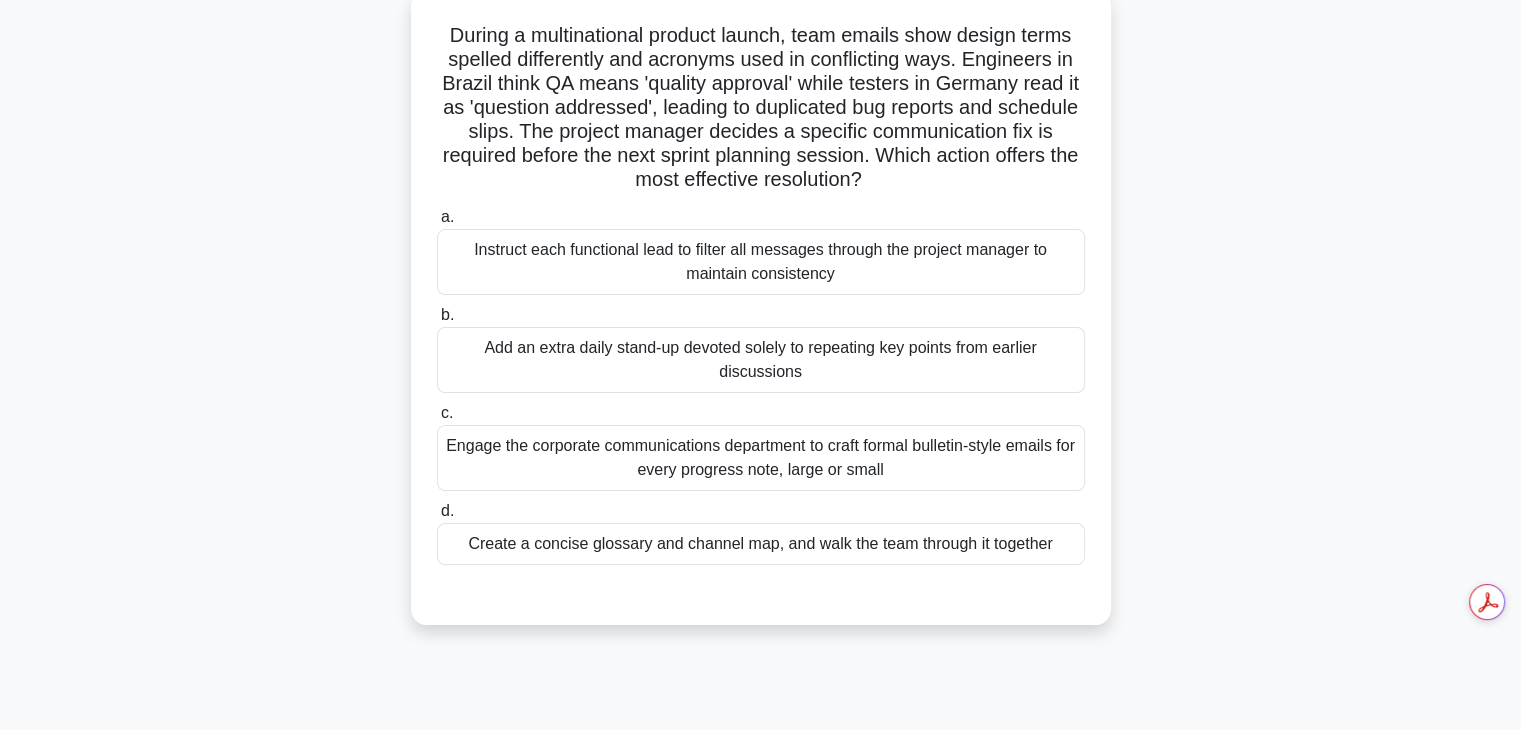 scroll, scrollTop: 92, scrollLeft: 0, axis: vertical 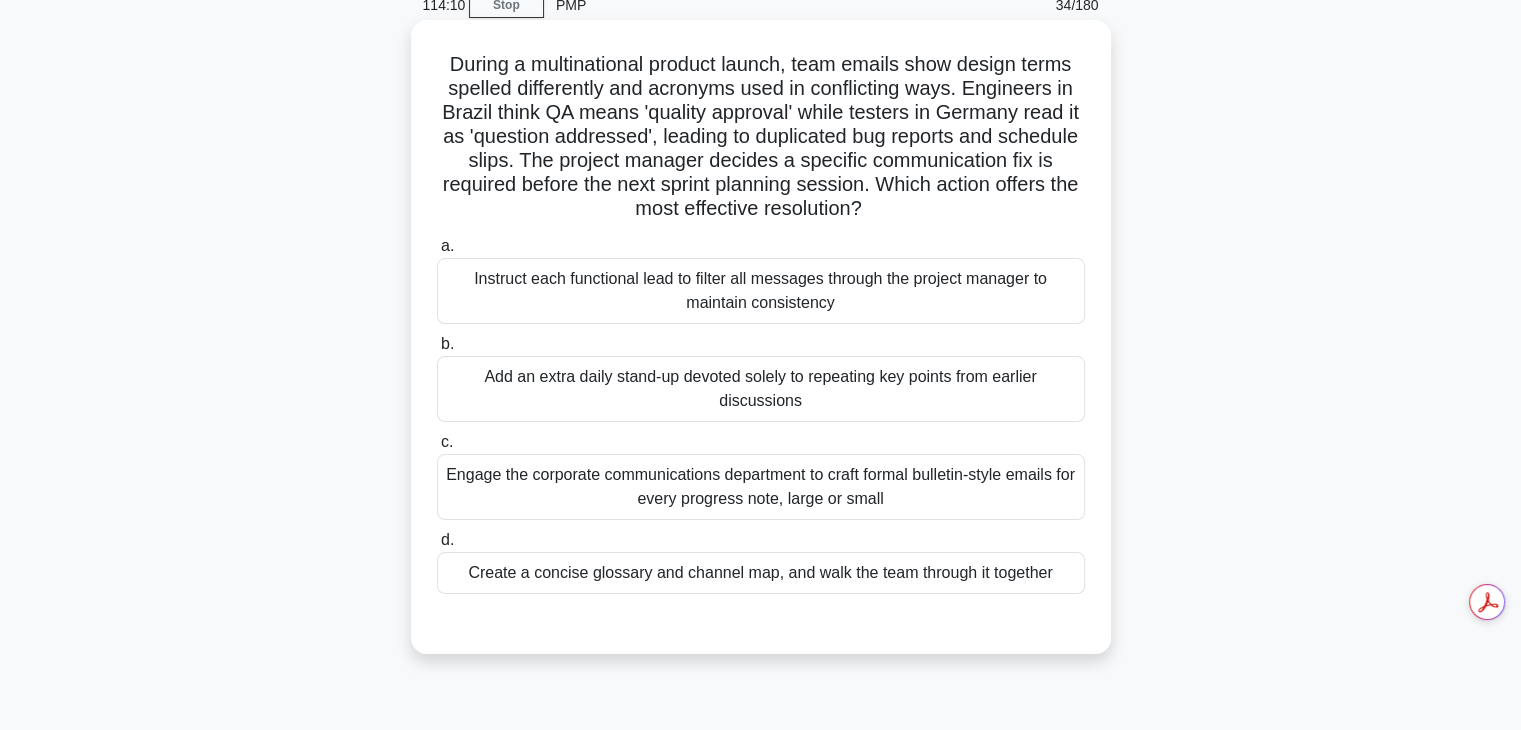 click on "Engage the corporate communications department to craft formal bulletin-style emails for every progress note, large or small" at bounding box center [761, 487] 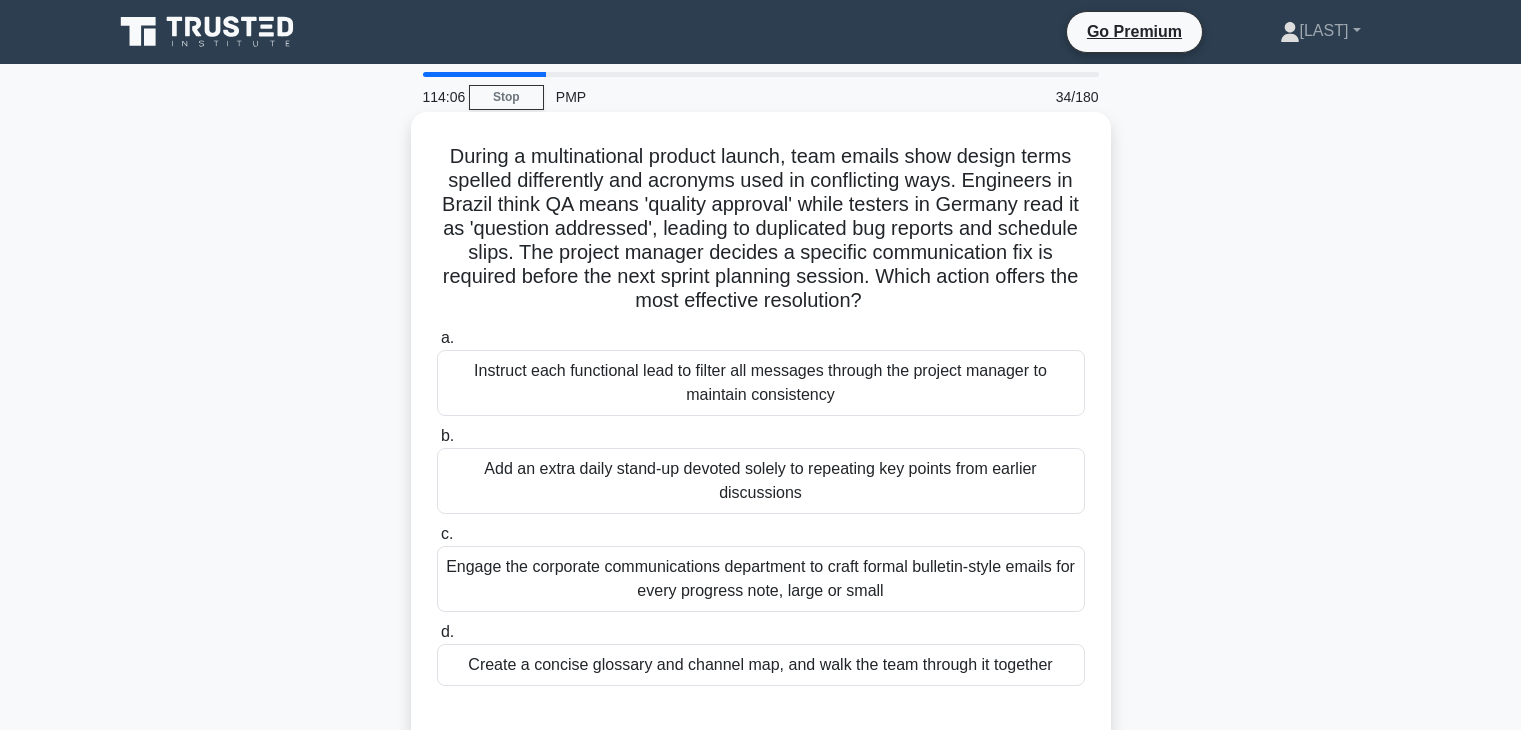 scroll, scrollTop: 92, scrollLeft: 0, axis: vertical 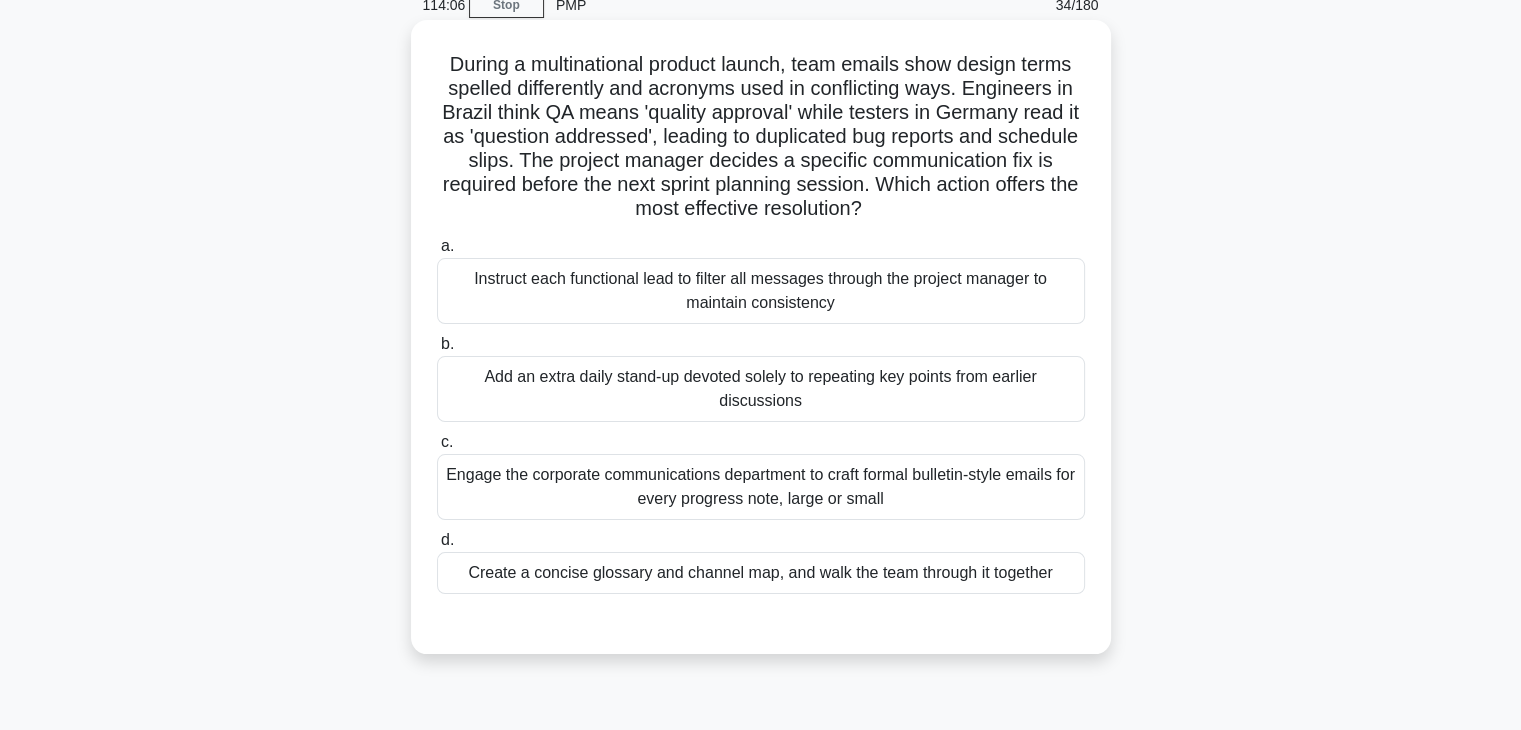 click on "Create a concise glossary and channel map, and walk the team through it together" at bounding box center [761, 573] 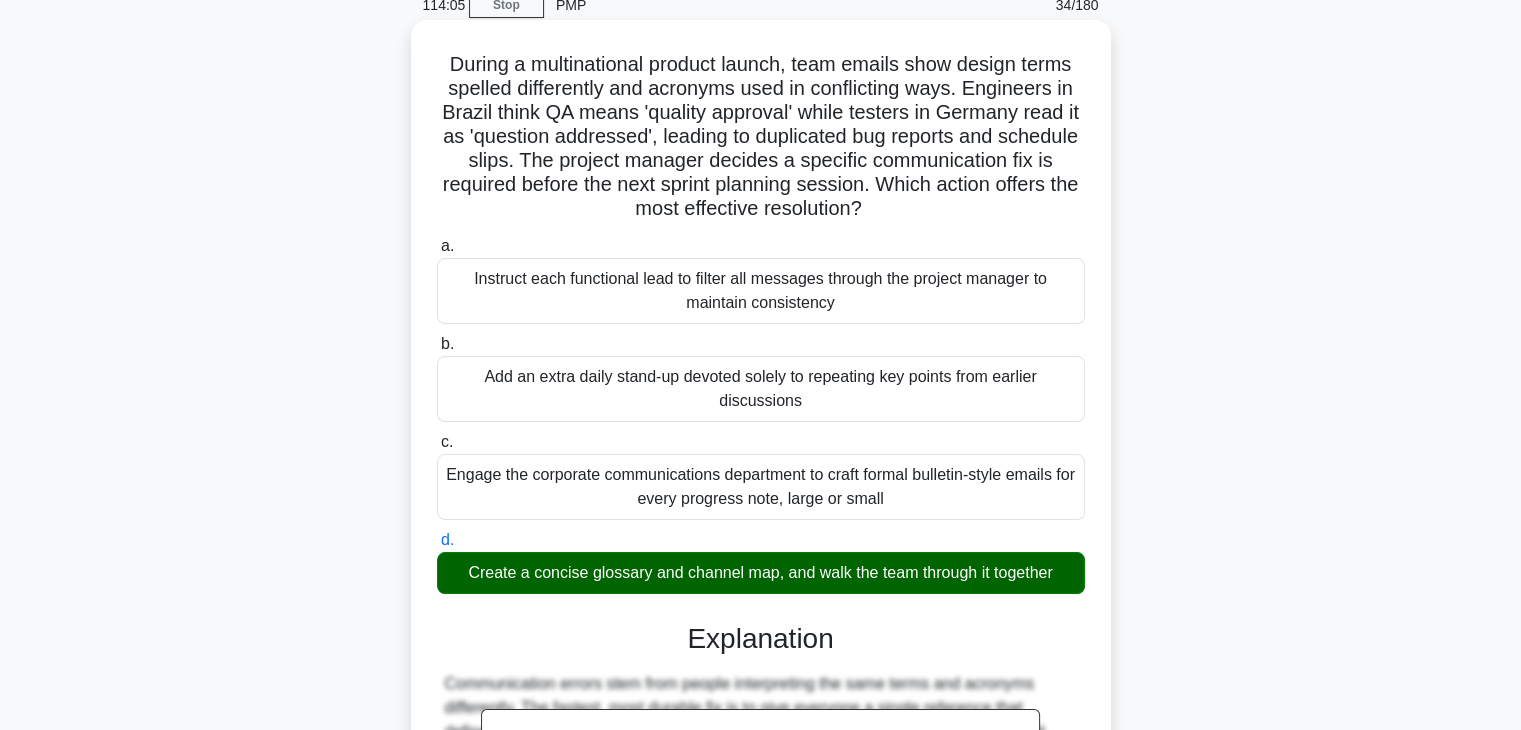 scroll, scrollTop: 526, scrollLeft: 0, axis: vertical 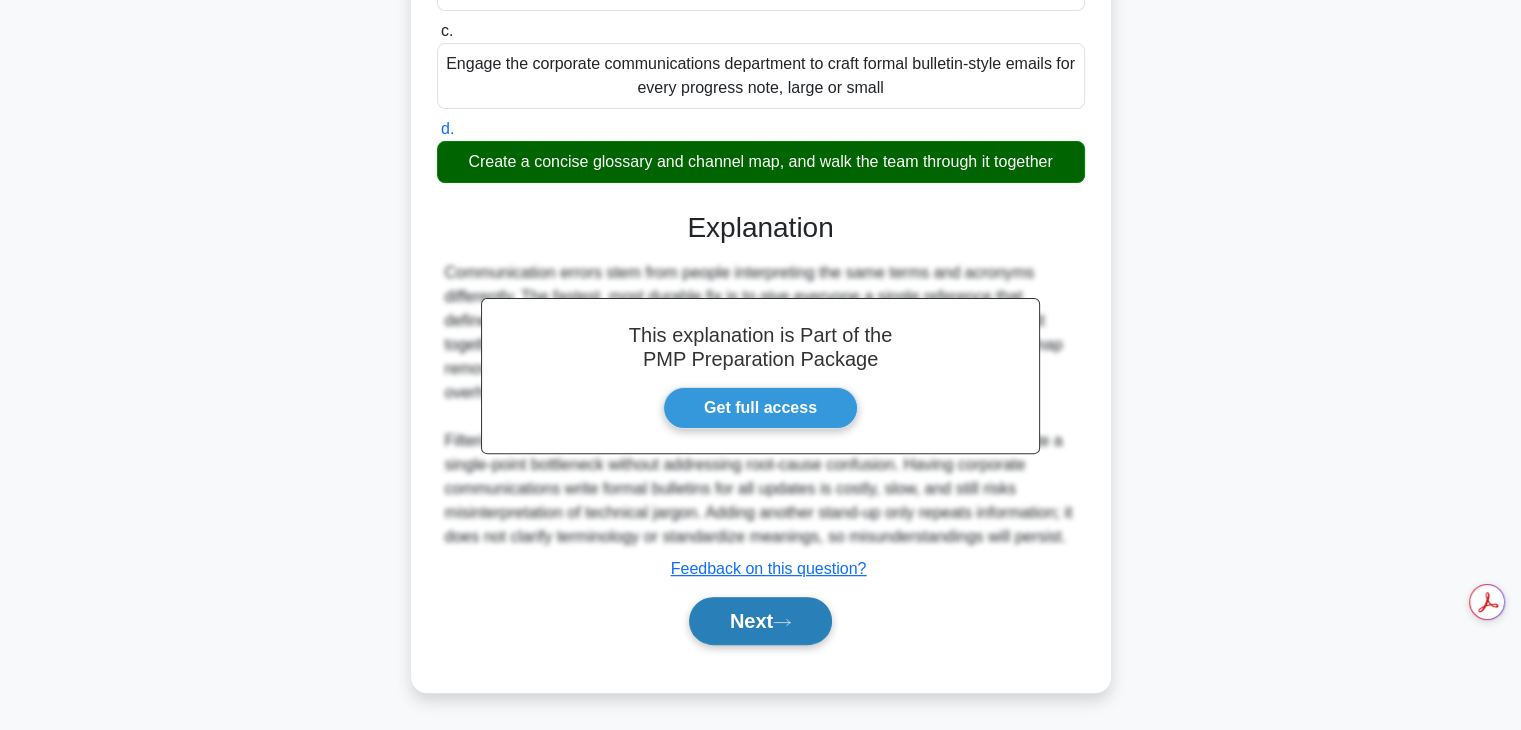 click on "Next" at bounding box center (760, 621) 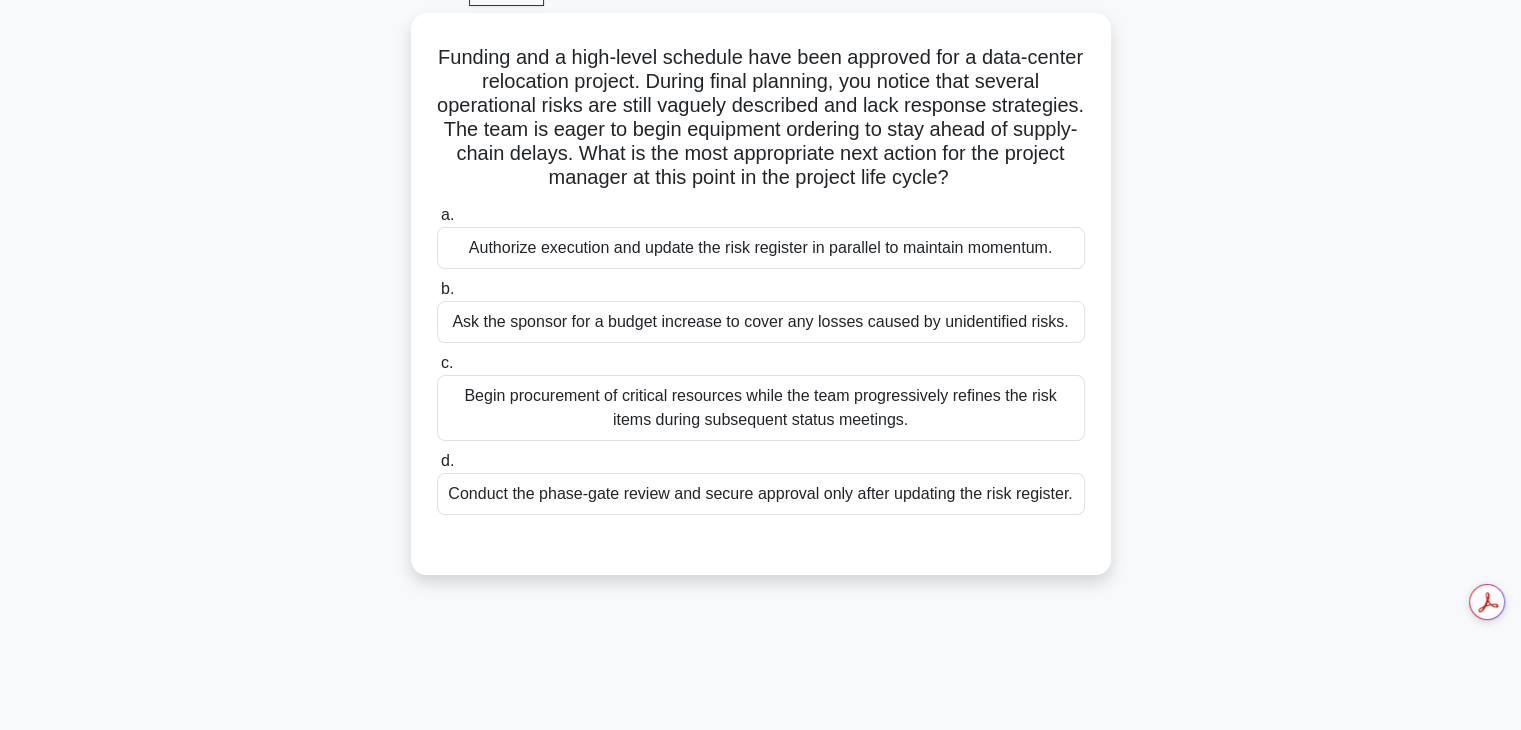 scroll, scrollTop: 90, scrollLeft: 0, axis: vertical 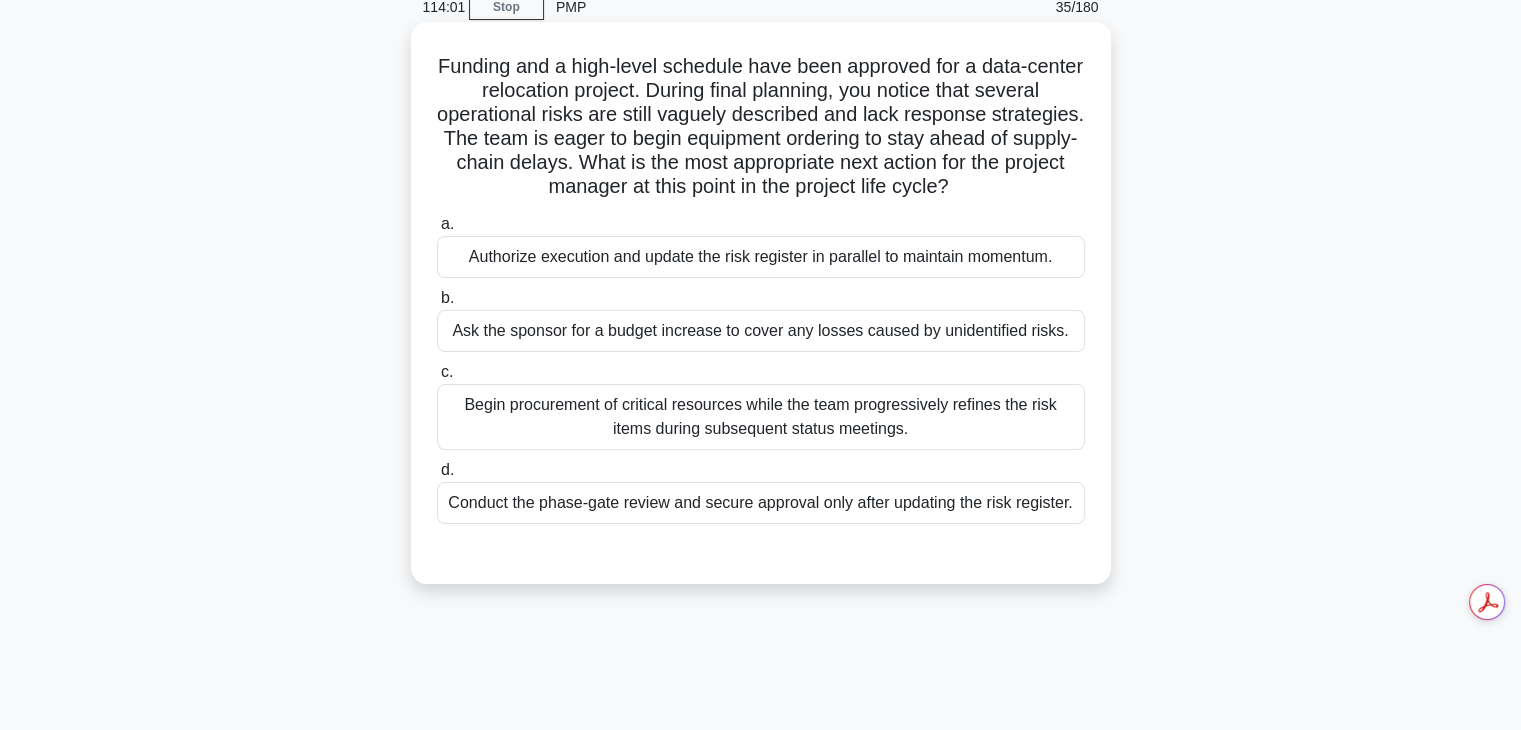 click on "Begin procurement of critical resources while the team progressively refines the risk items during subsequent status meetings." at bounding box center (761, 417) 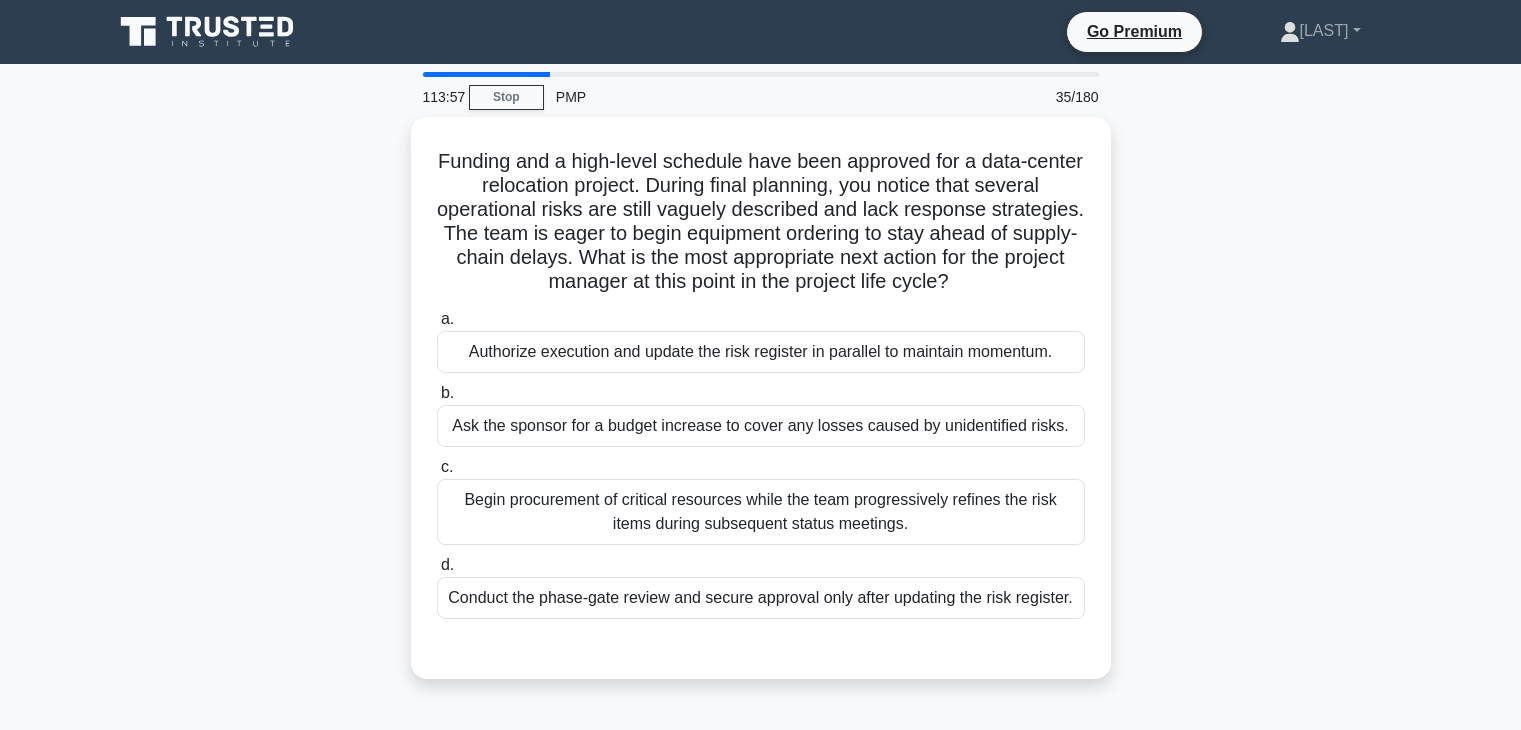 scroll, scrollTop: 90, scrollLeft: 0, axis: vertical 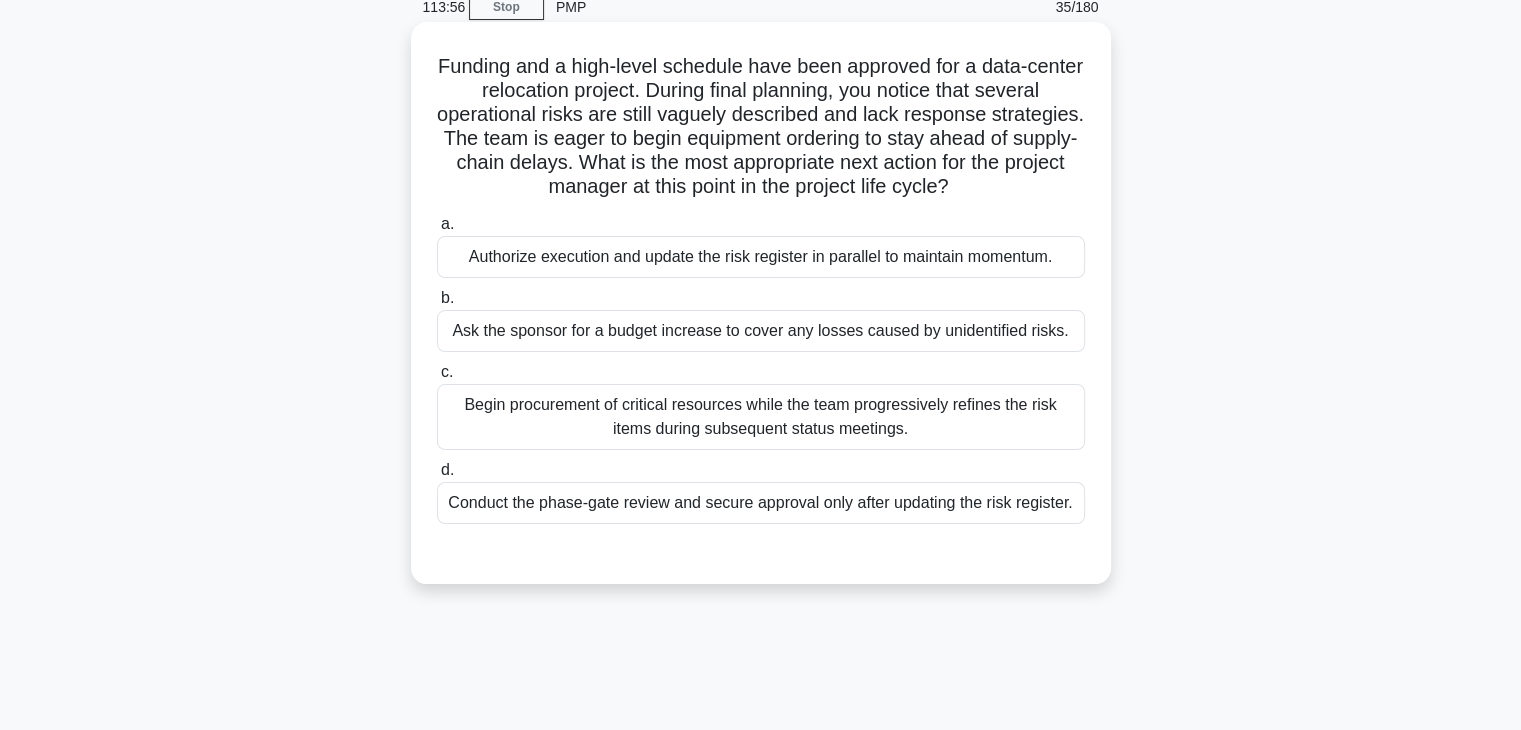click on "a.
Authorize execution and update the risk register in parallel to maintain momentum.
b.
c.
d." at bounding box center [761, 384] 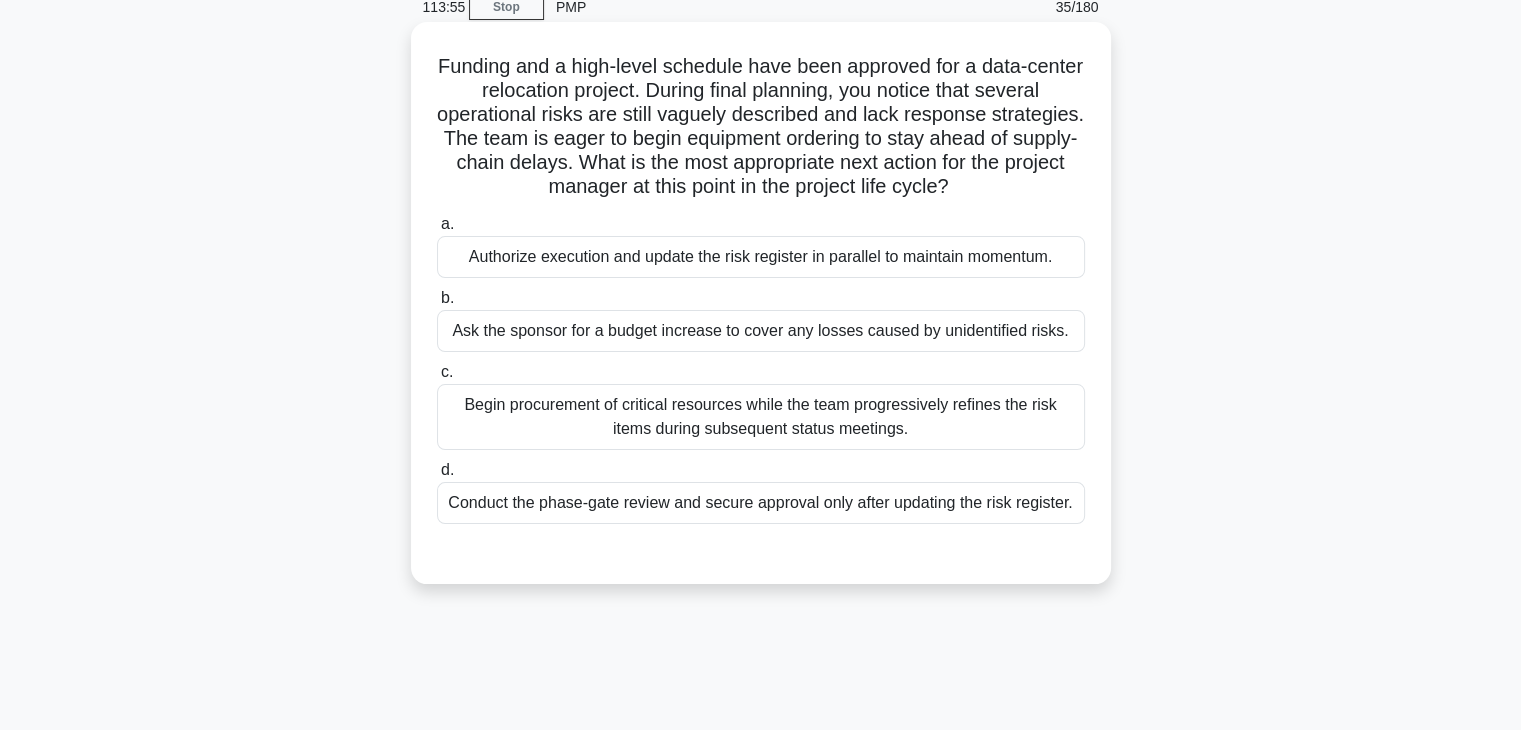 click on "Conduct the phase-gate review and secure approval only after updating the risk register." at bounding box center (761, 503) 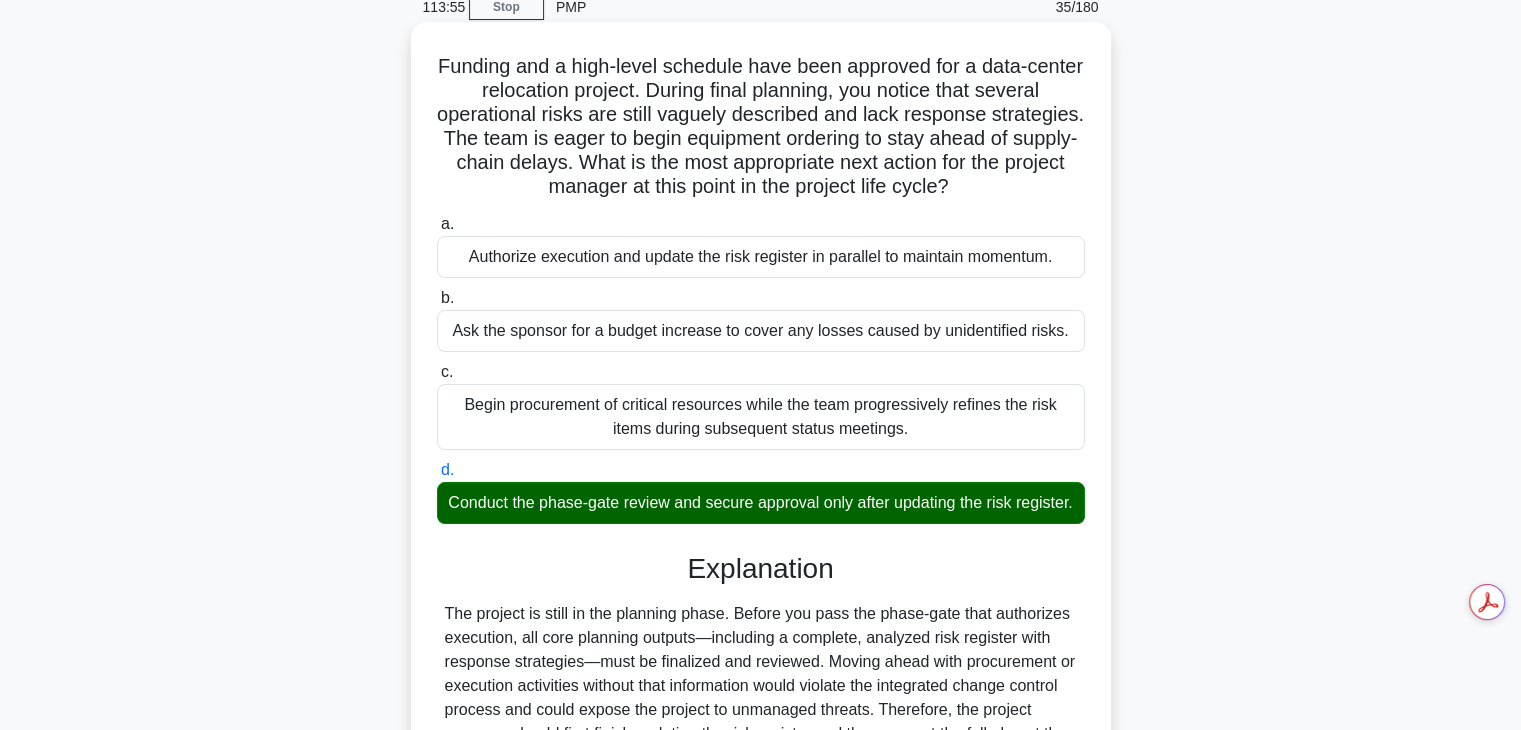 scroll, scrollTop: 598, scrollLeft: 0, axis: vertical 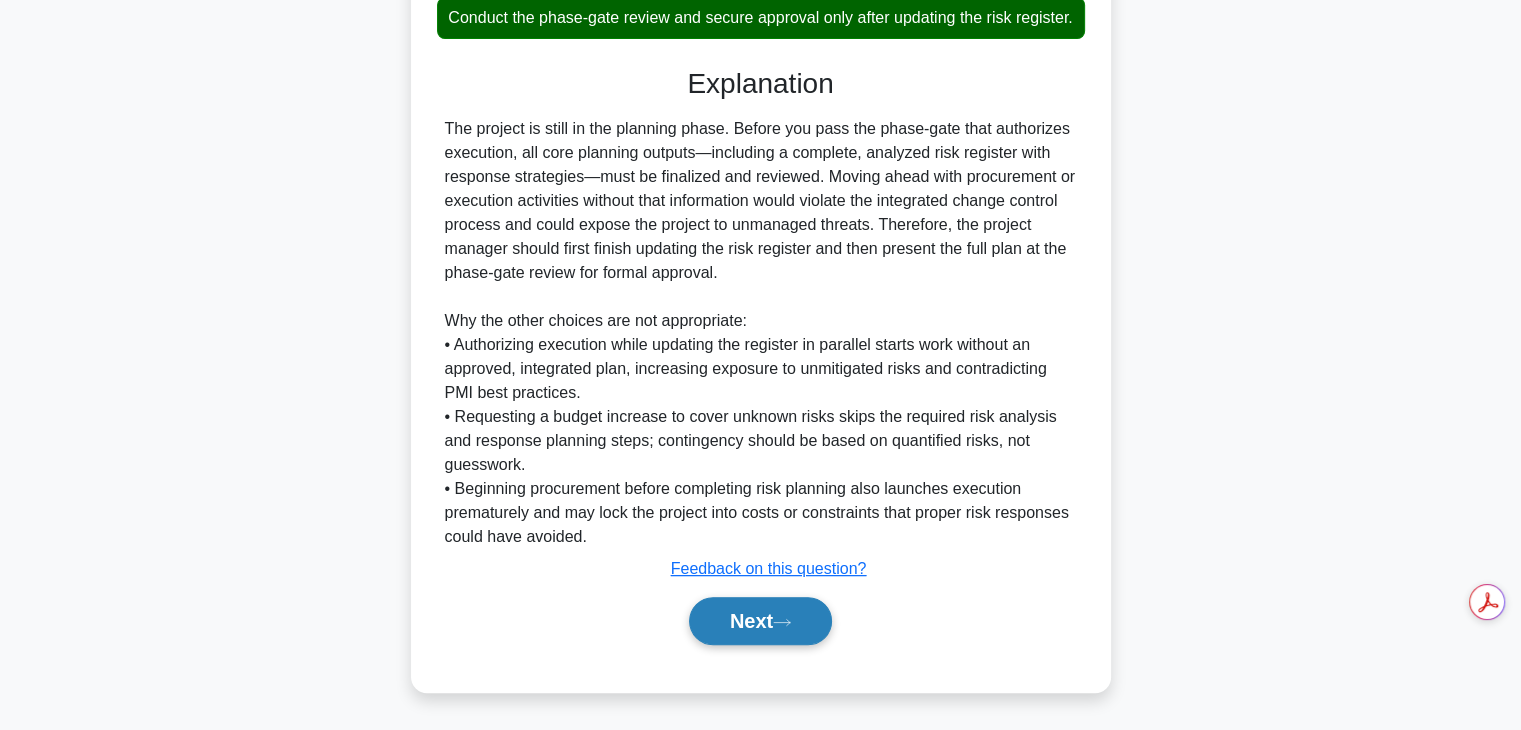 click on "Next" at bounding box center [760, 621] 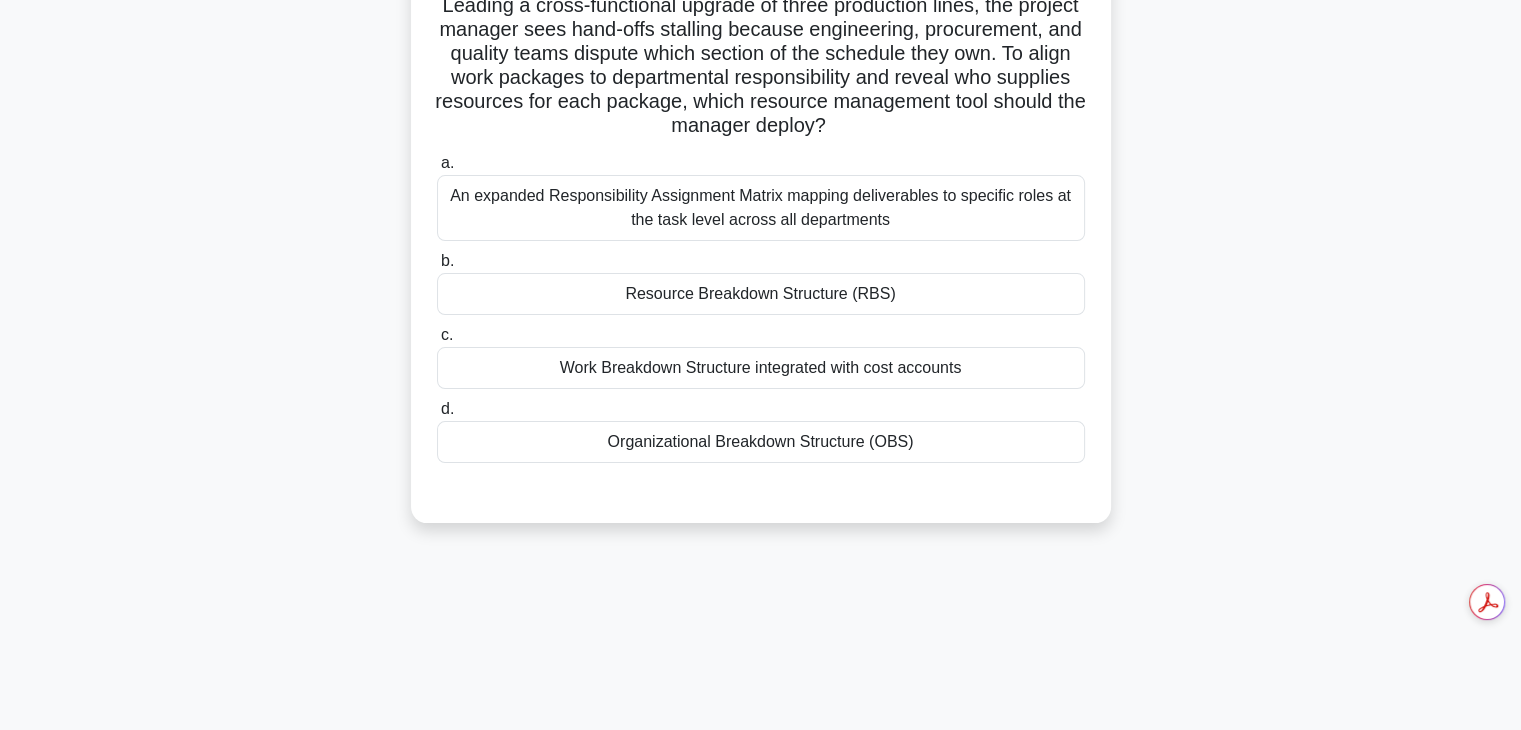 scroll, scrollTop: 117, scrollLeft: 0, axis: vertical 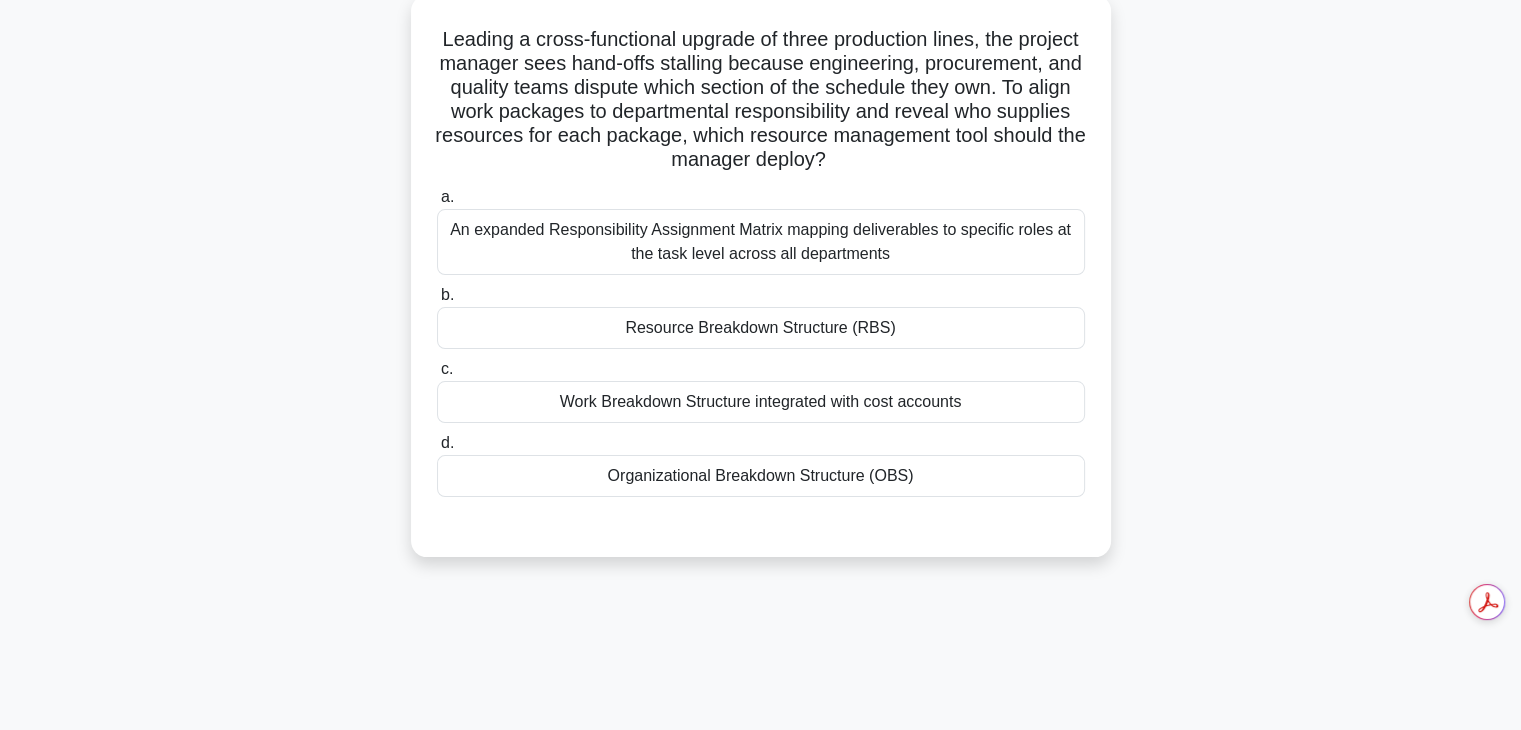 click on "Work Breakdown Structure integrated with cost accounts" at bounding box center [761, 402] 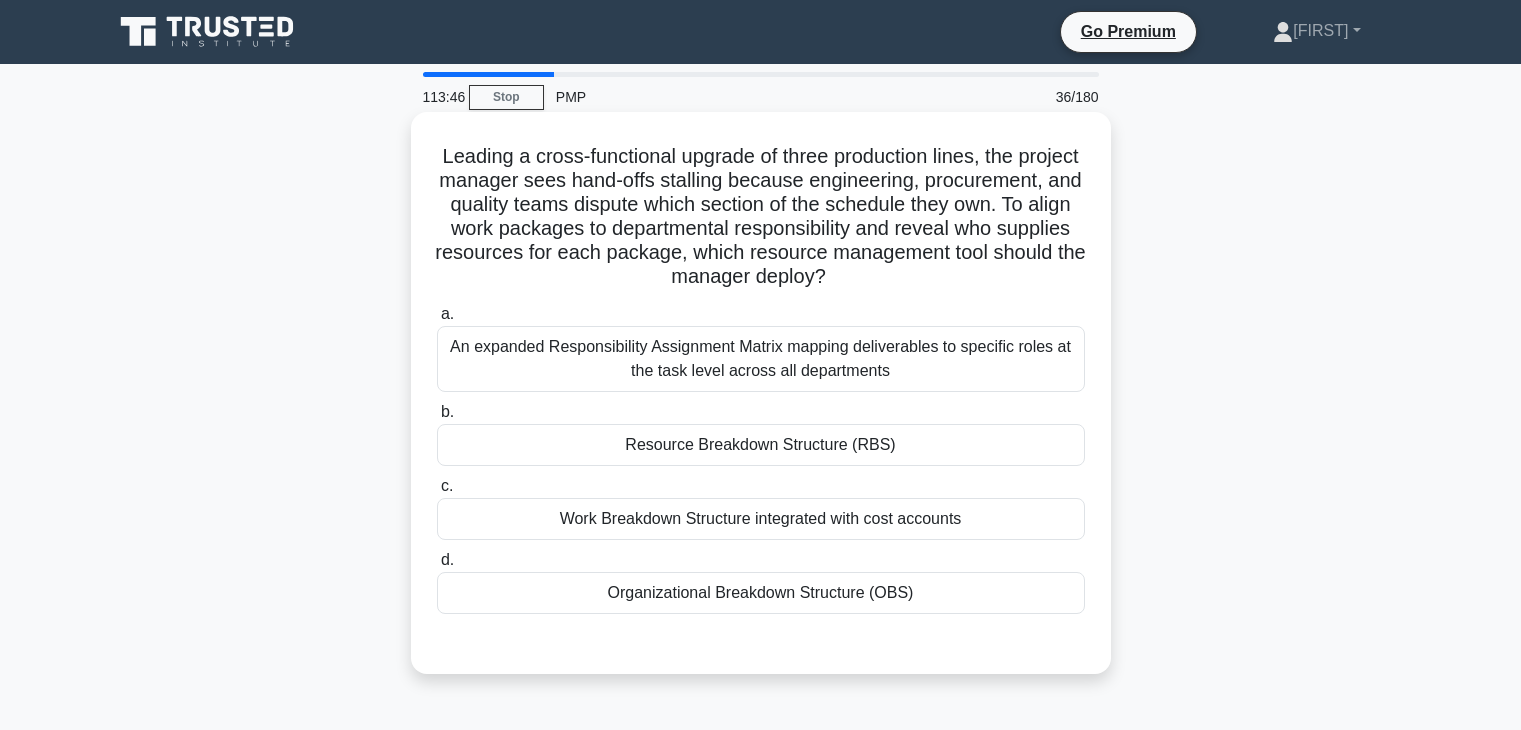 scroll, scrollTop: 117, scrollLeft: 0, axis: vertical 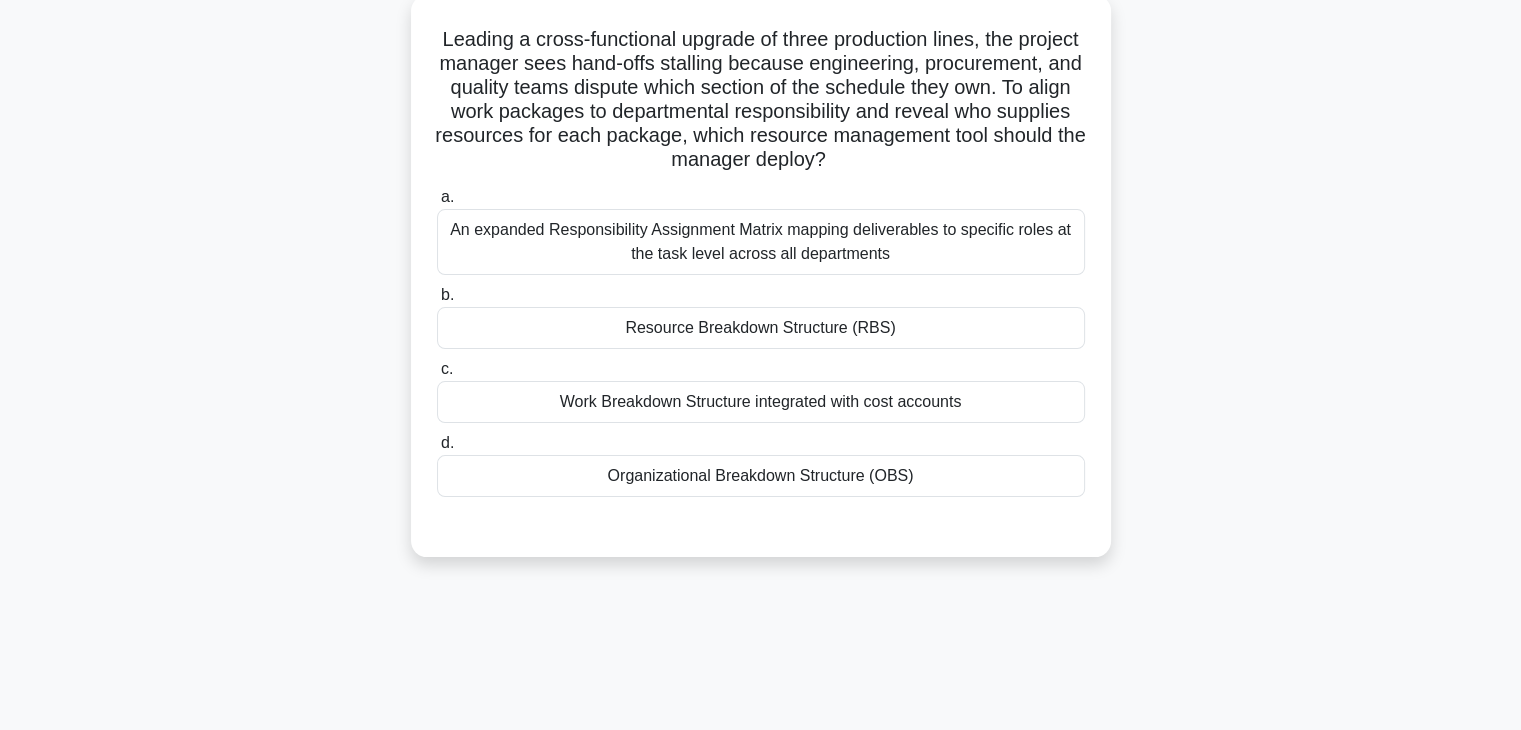 click on "Organizational Breakdown Structure (OBS)" at bounding box center (761, 476) 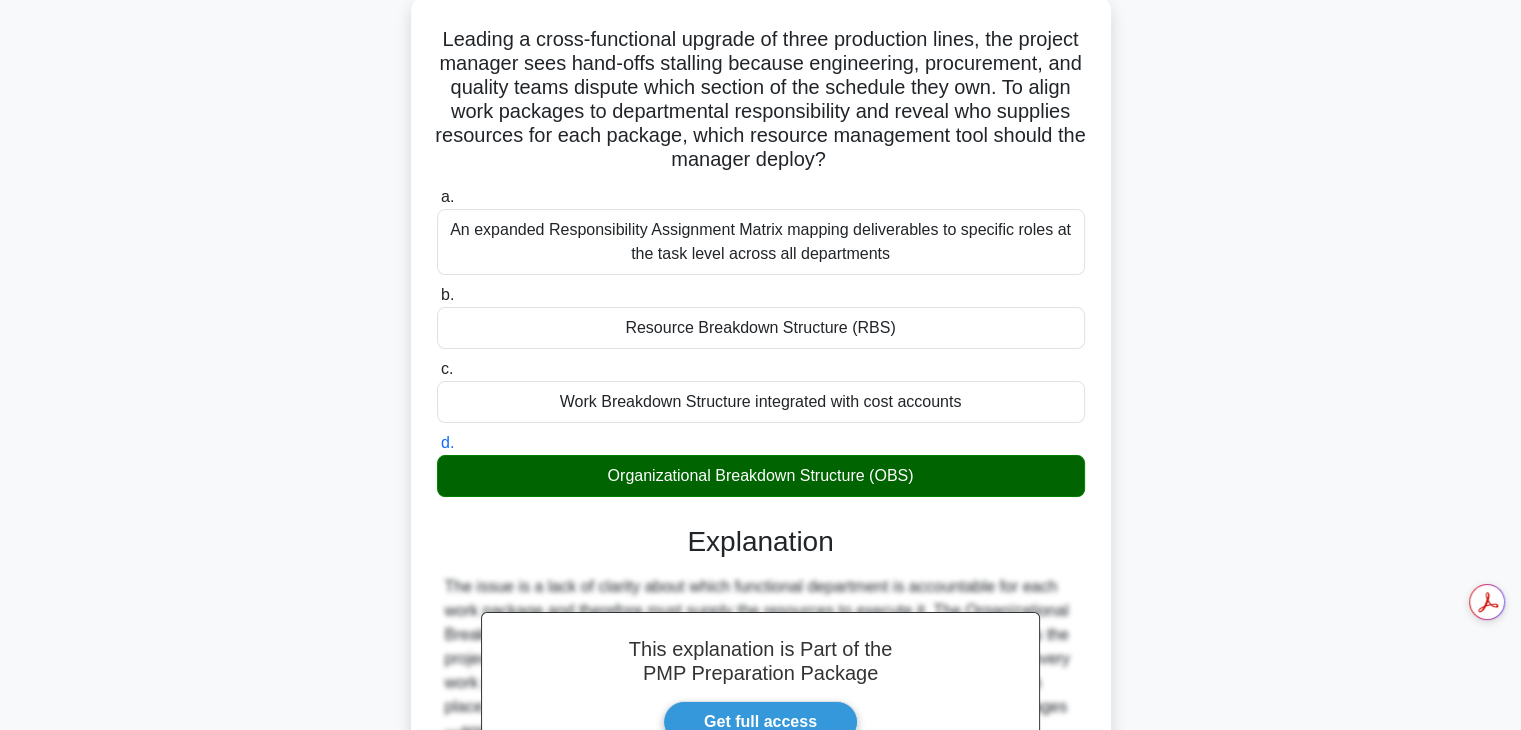 scroll, scrollTop: 598, scrollLeft: 0, axis: vertical 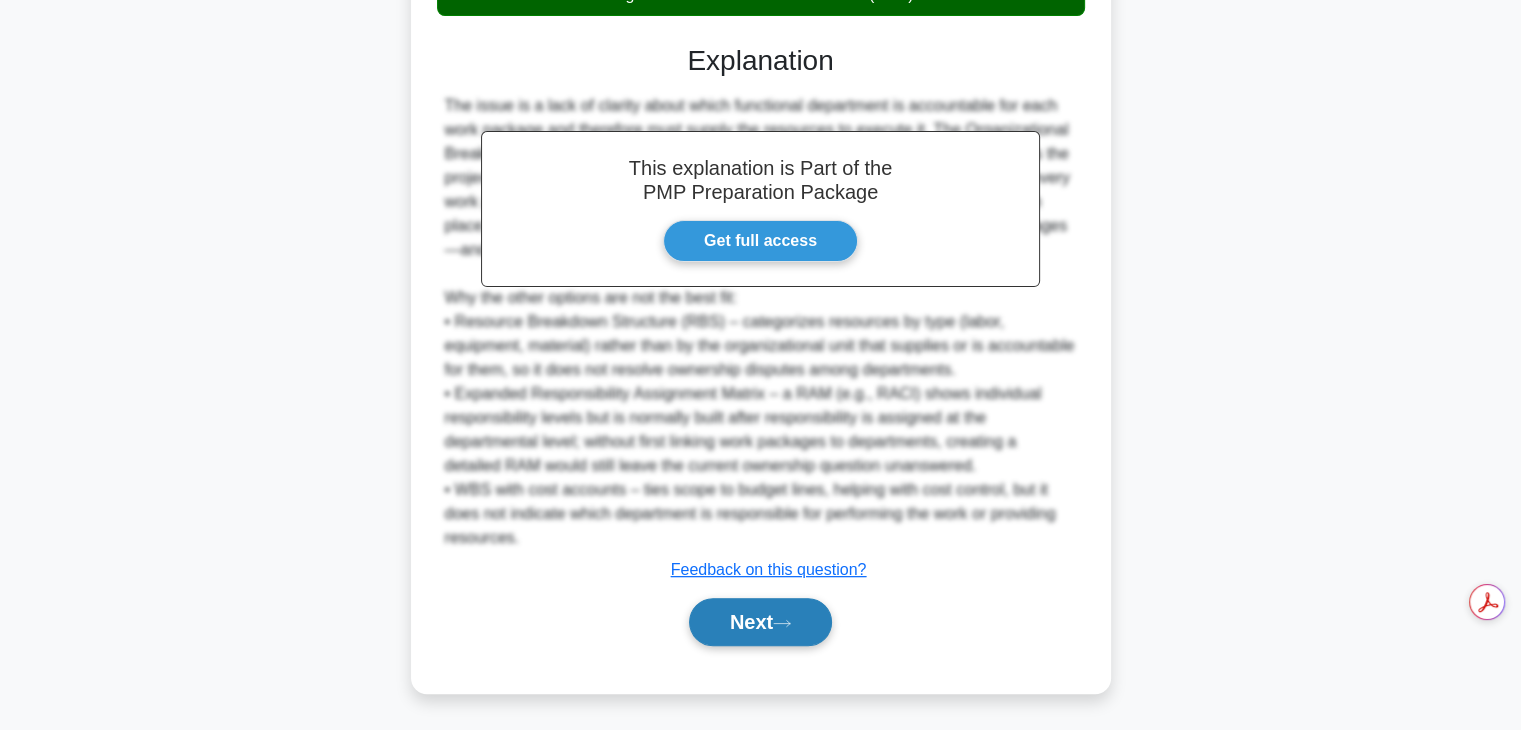 click on "Next" at bounding box center [760, 622] 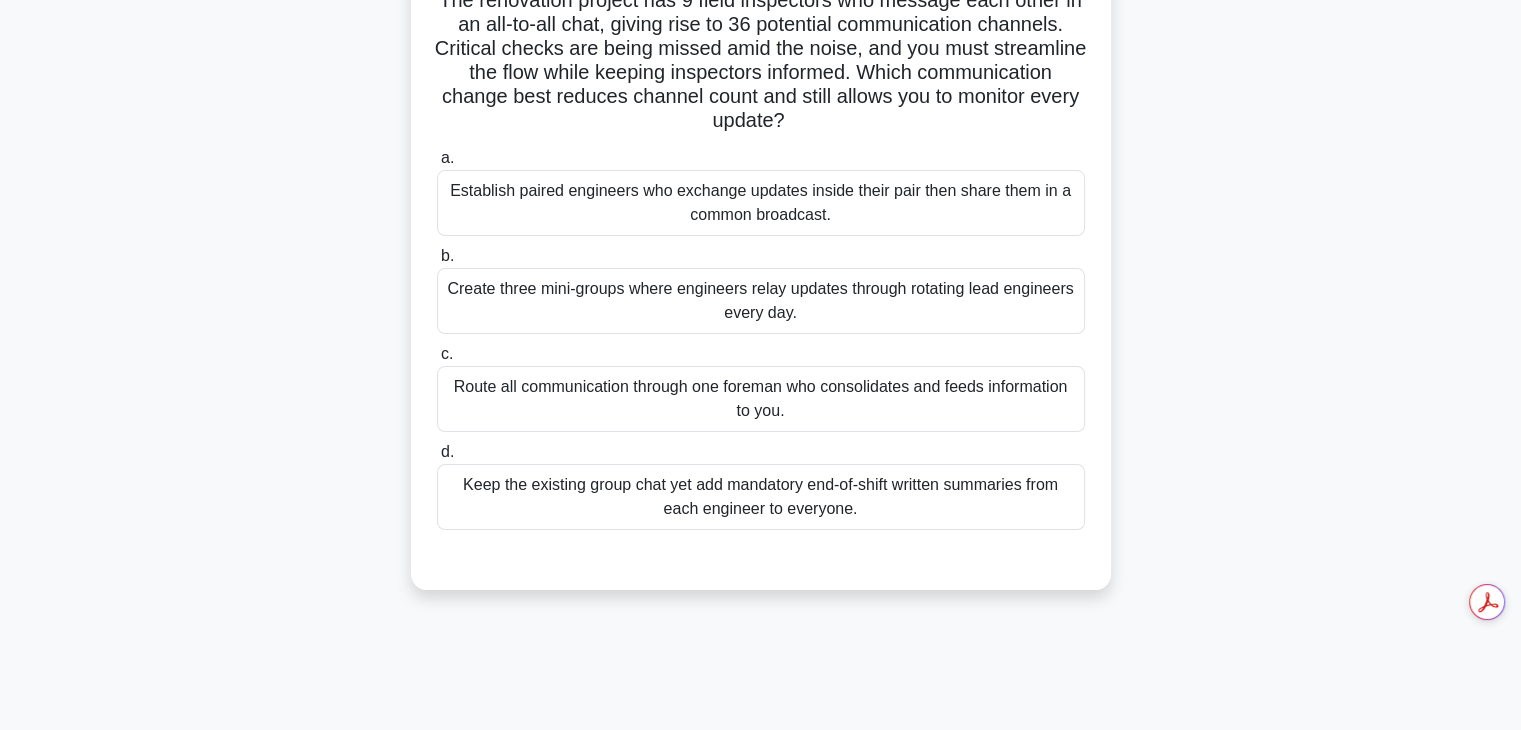 scroll, scrollTop: 133, scrollLeft: 0, axis: vertical 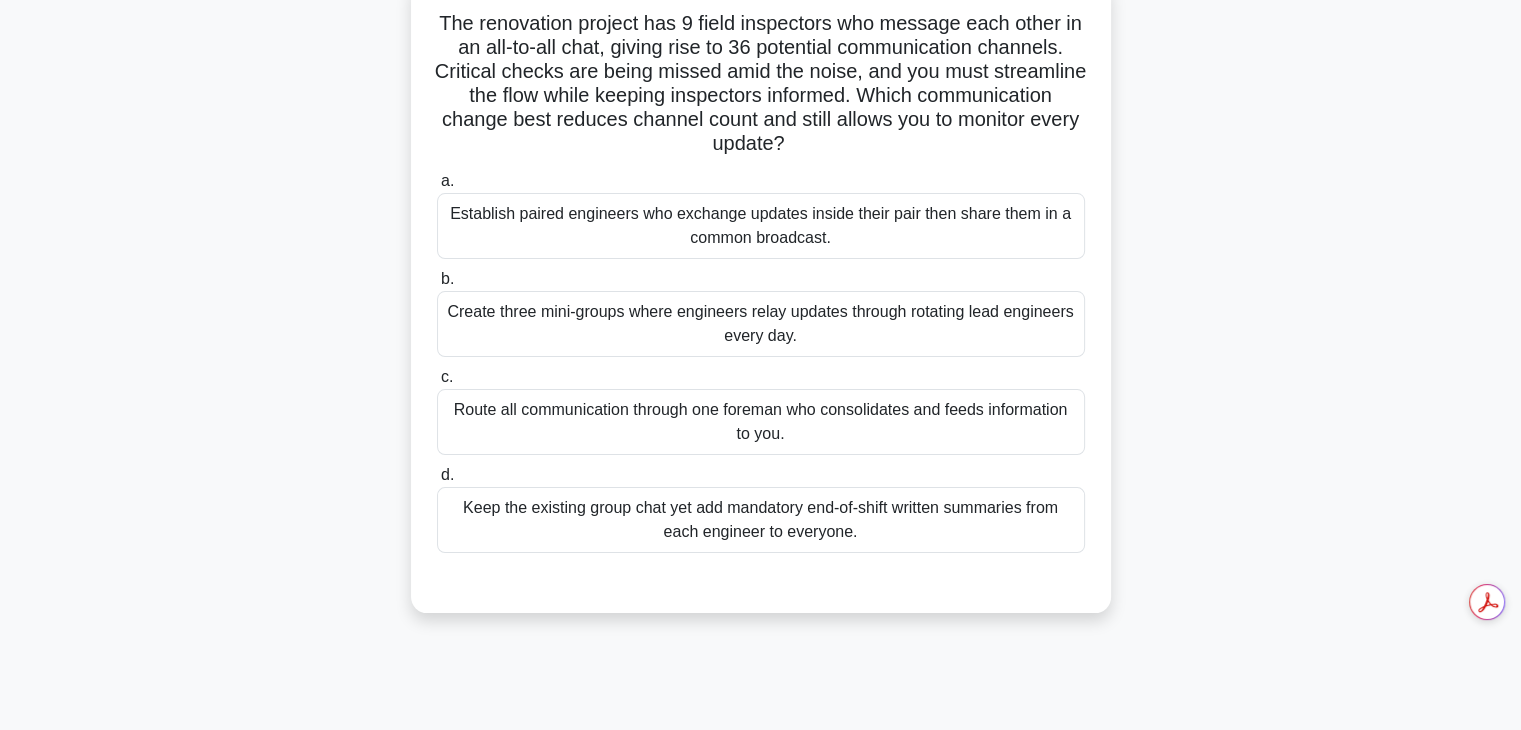 click on "Keep the existing group chat yet add mandatory end-of-shift written summaries from each engineer to everyone." at bounding box center [761, 520] 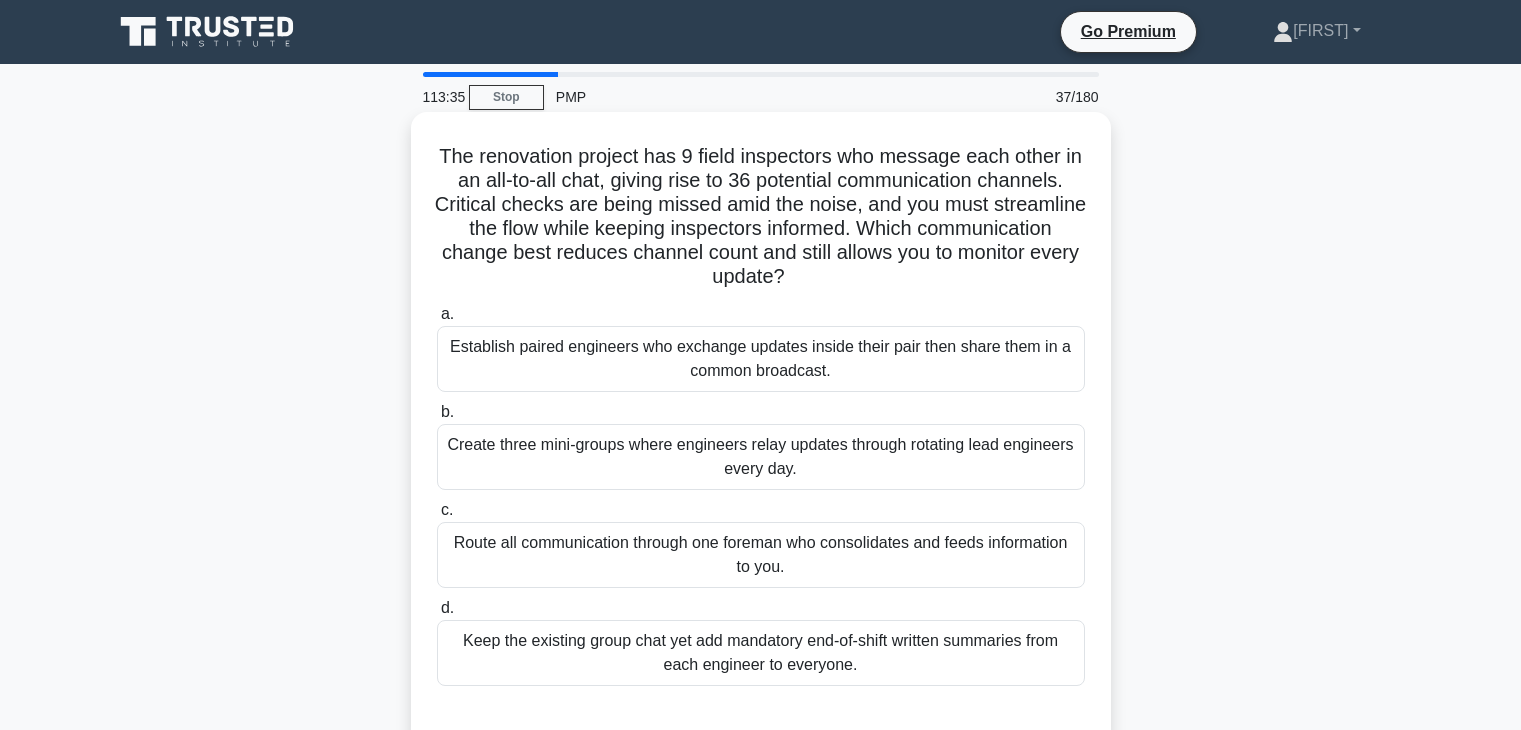 scroll, scrollTop: 133, scrollLeft: 0, axis: vertical 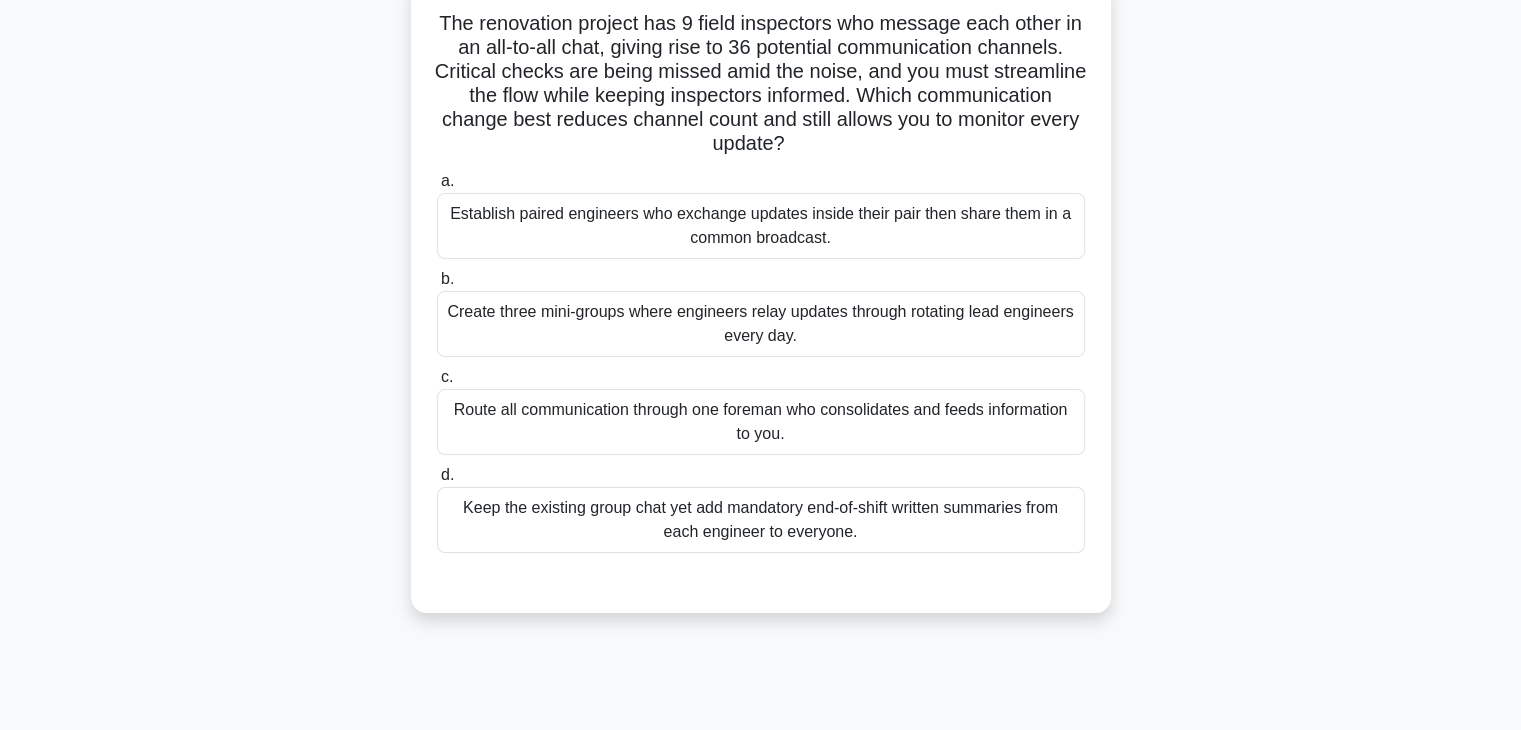 click on "Route all communication through one foreman who consolidates and feeds information to you." at bounding box center (761, 422) 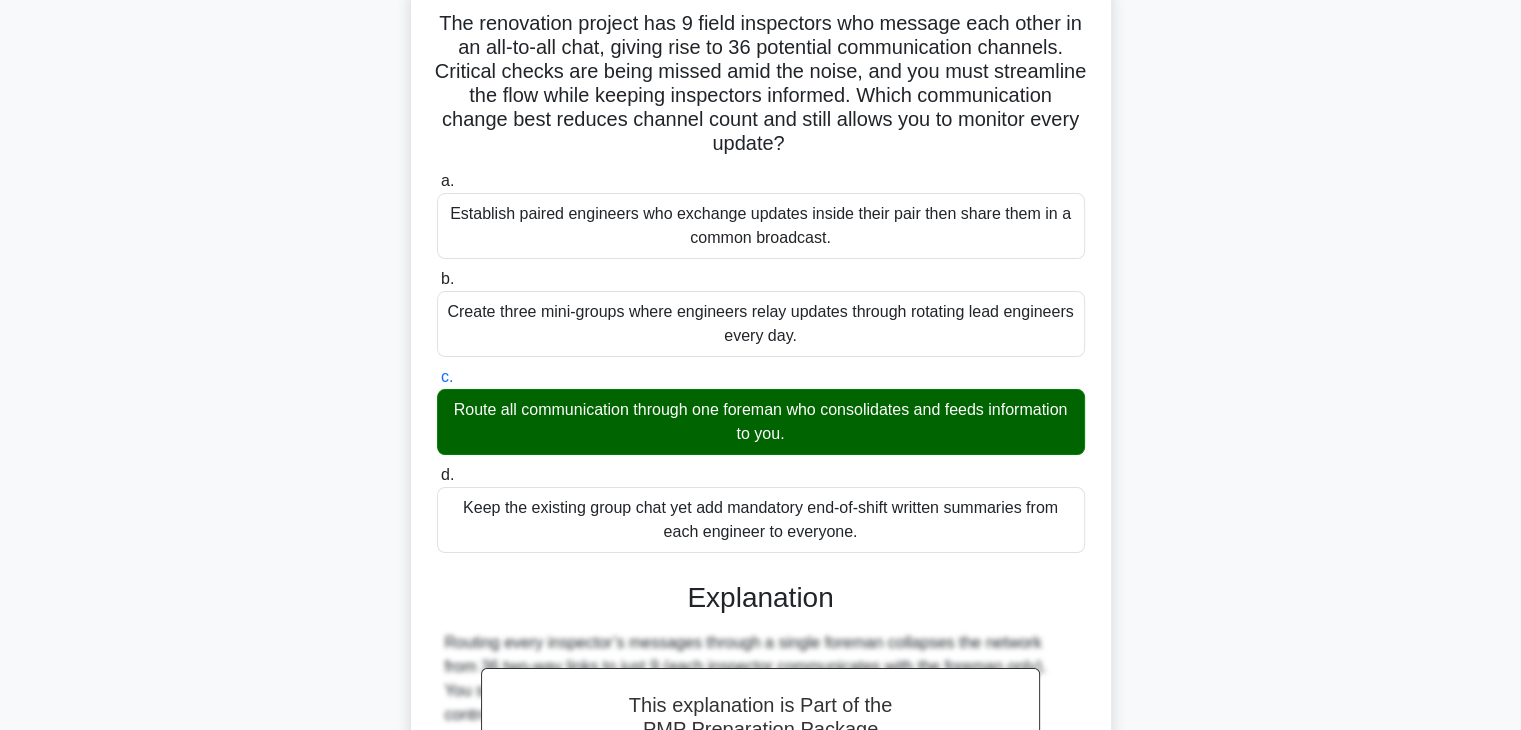 scroll, scrollTop: 526, scrollLeft: 0, axis: vertical 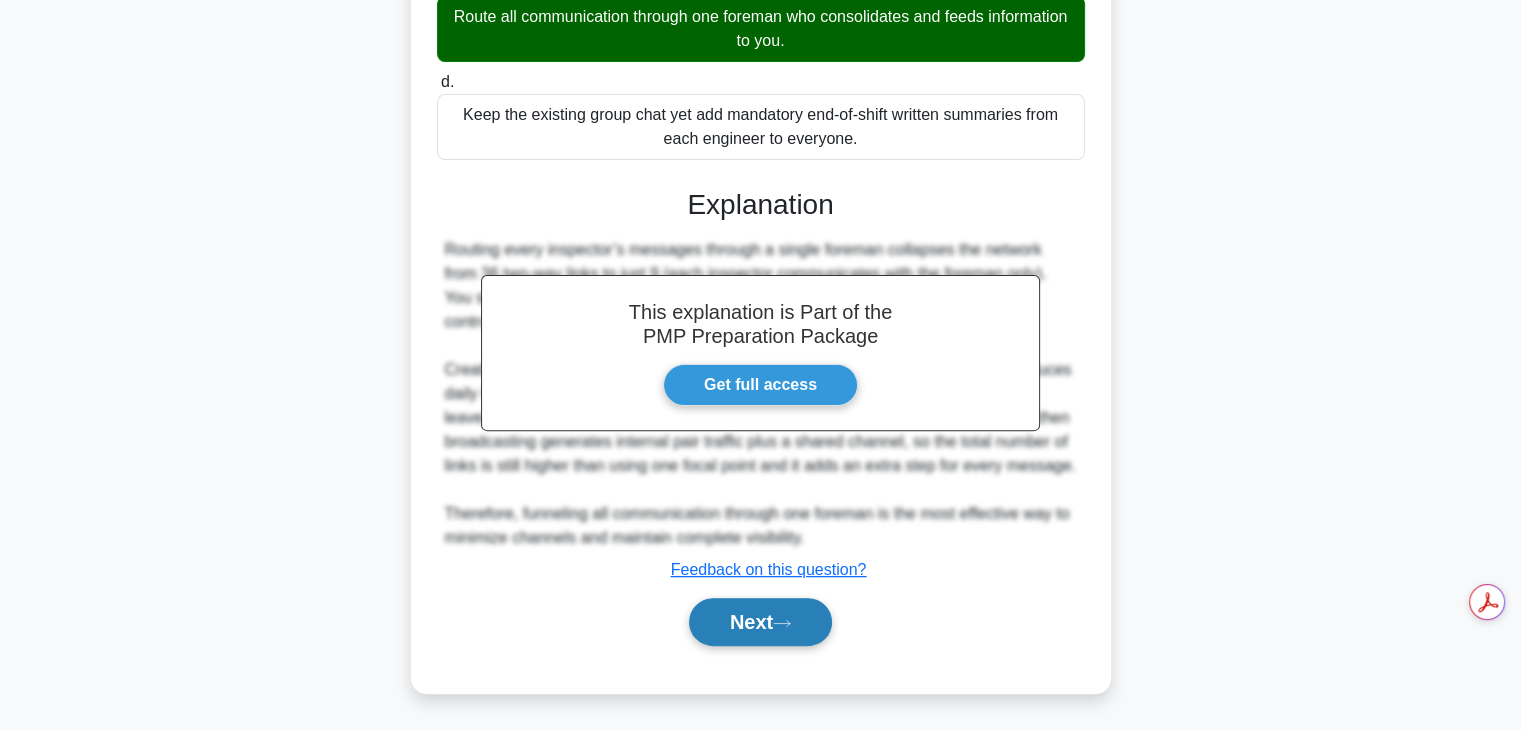 click on "Next" at bounding box center [760, 622] 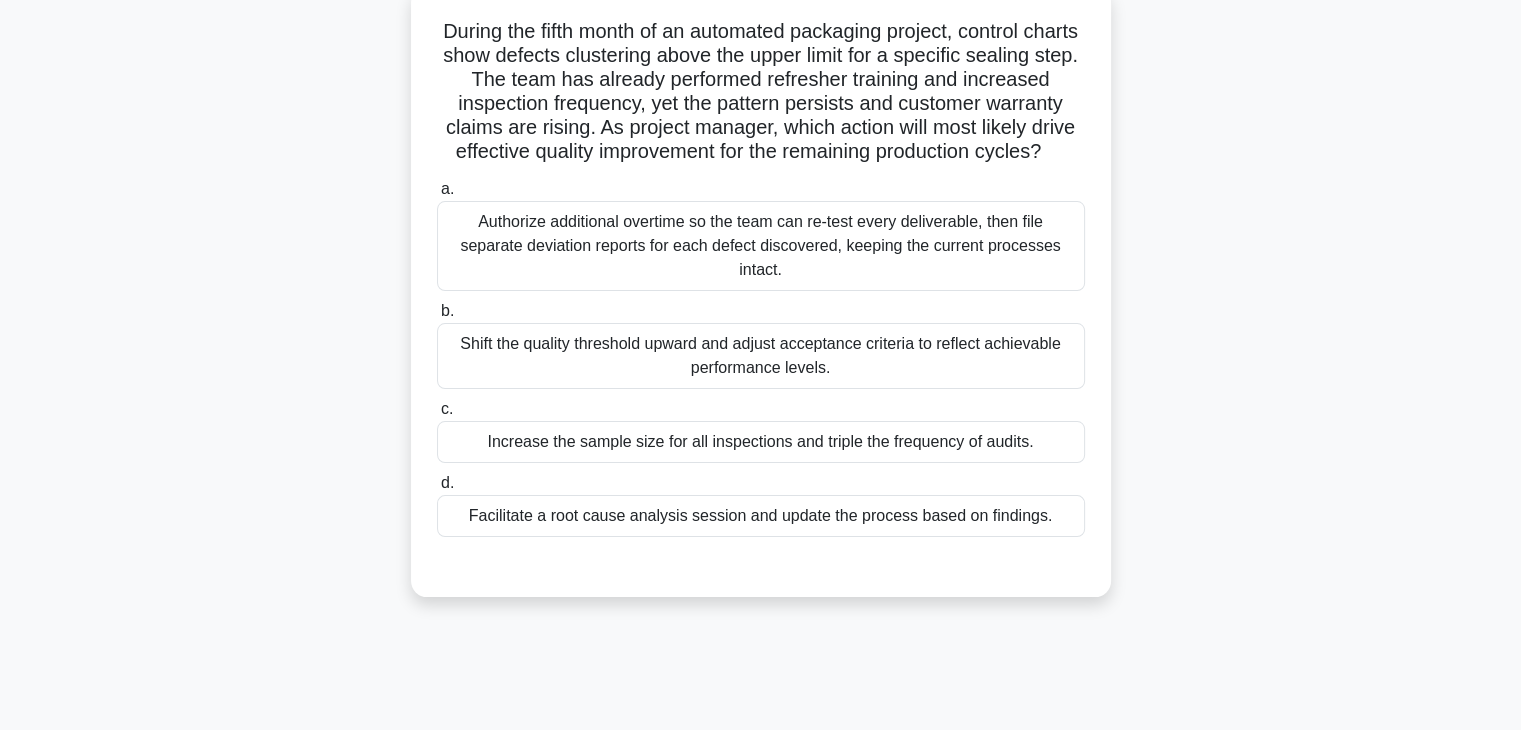scroll, scrollTop: 129, scrollLeft: 0, axis: vertical 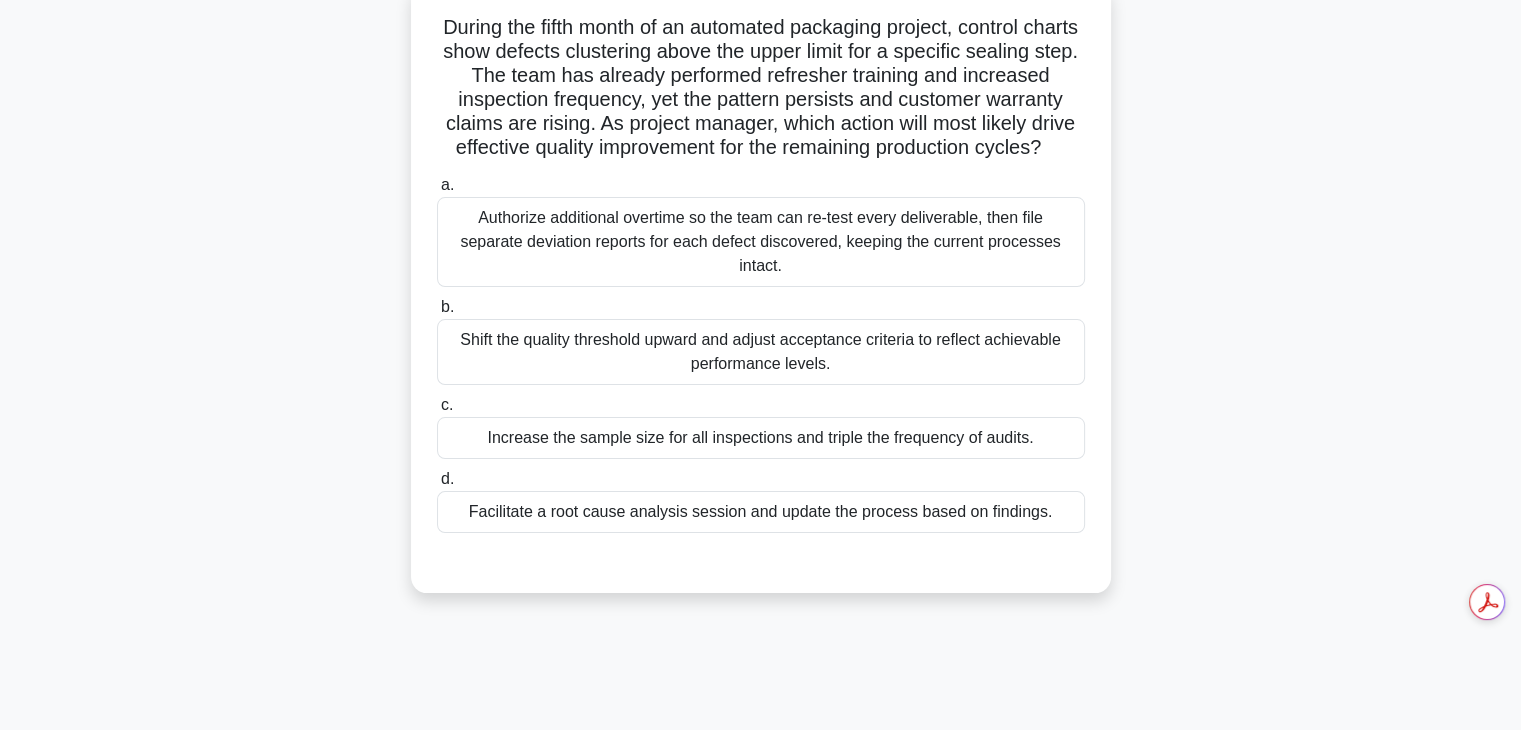 click on "Shift the quality threshold upward and adjust acceptance criteria to reflect achievable performance levels." at bounding box center (761, 352) 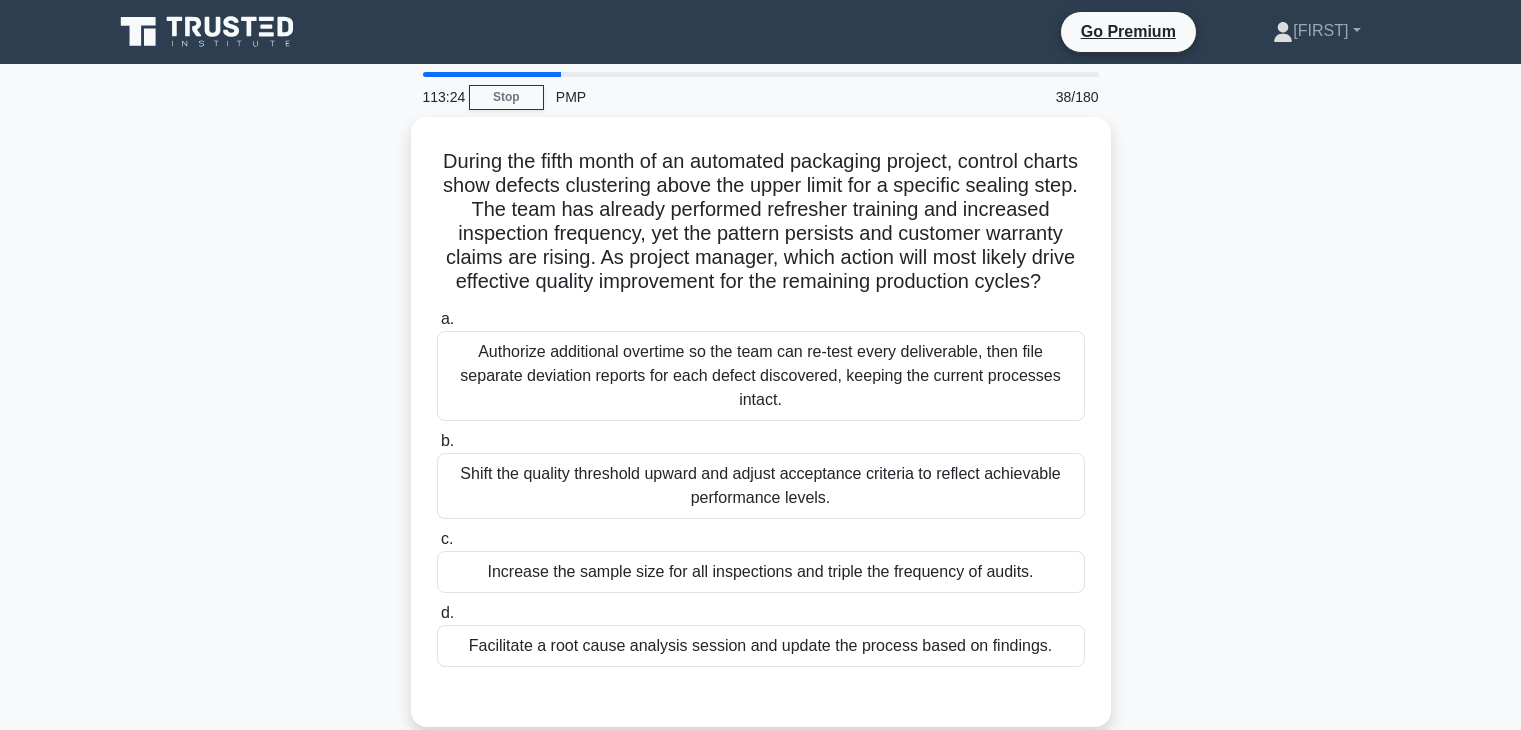 scroll, scrollTop: 129, scrollLeft: 0, axis: vertical 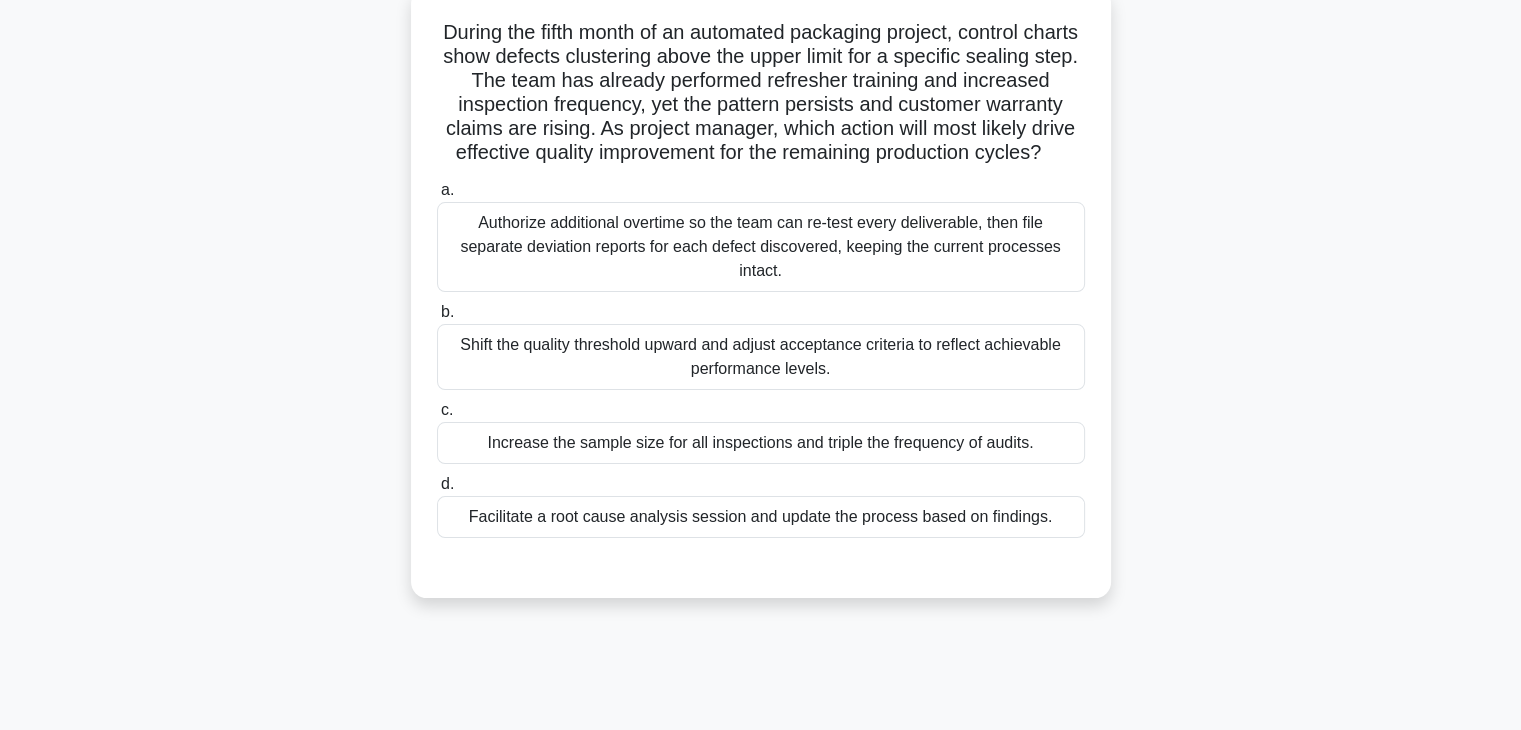 click on "Facilitate a root cause analysis session and update the process based on findings." at bounding box center [761, 517] 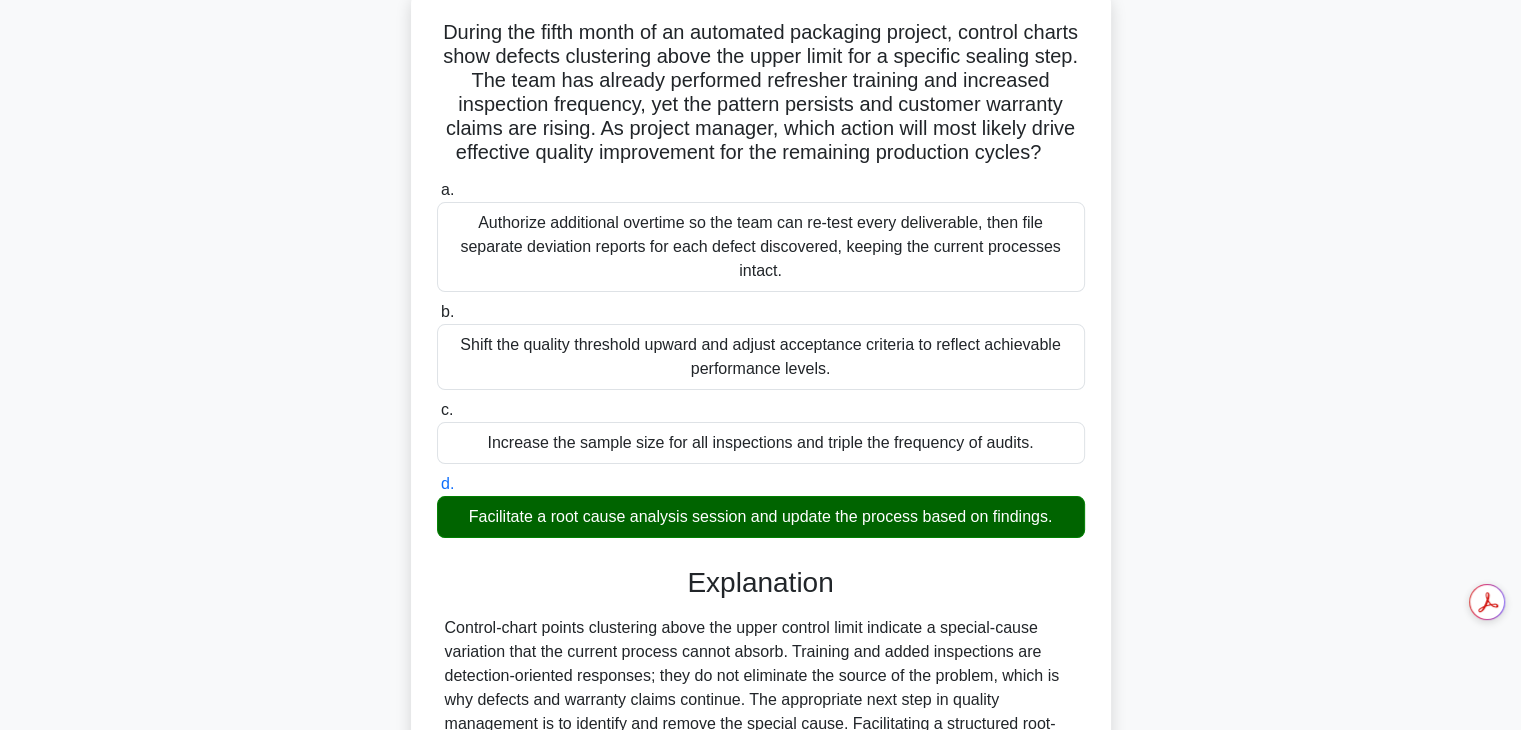 scroll, scrollTop: 574, scrollLeft: 0, axis: vertical 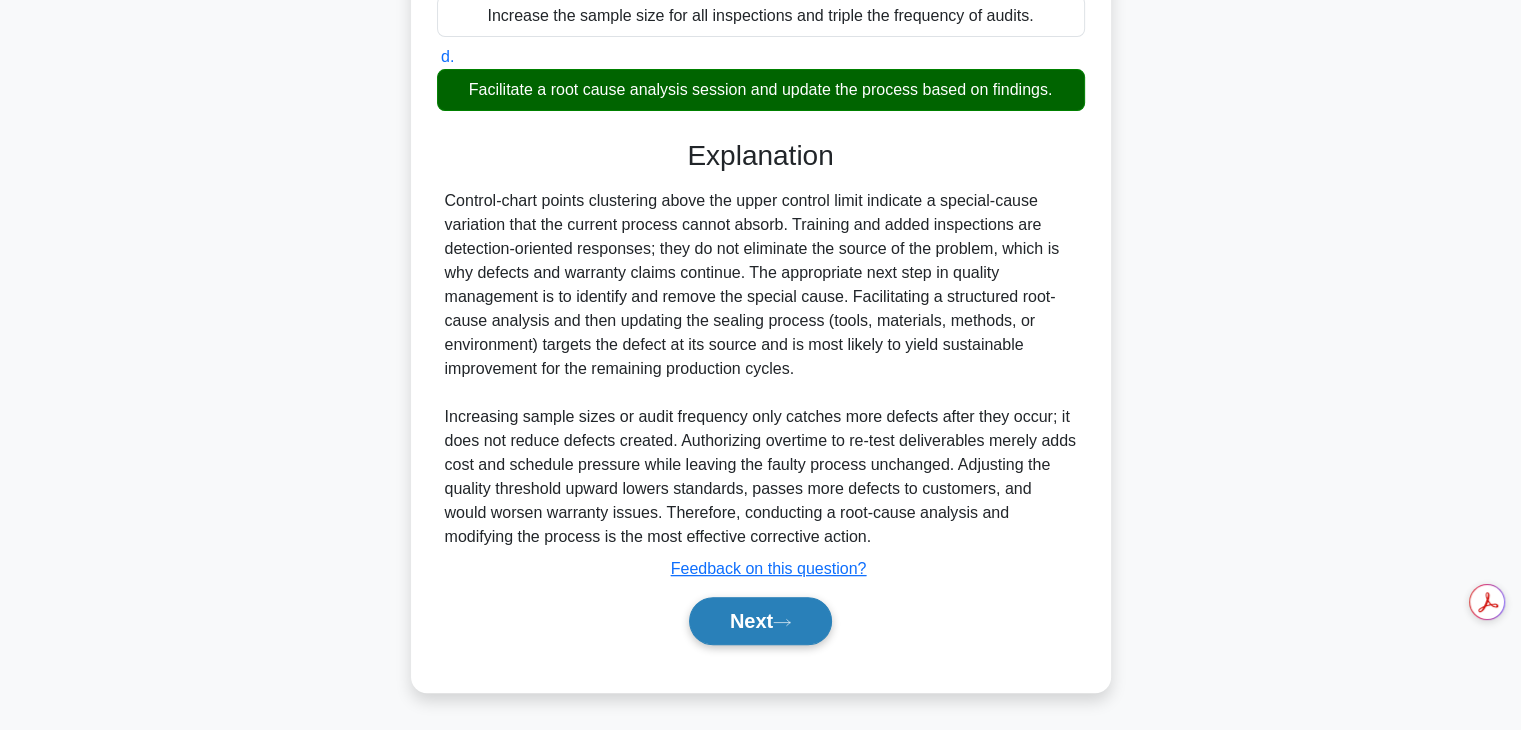 click on "Next" at bounding box center (760, 621) 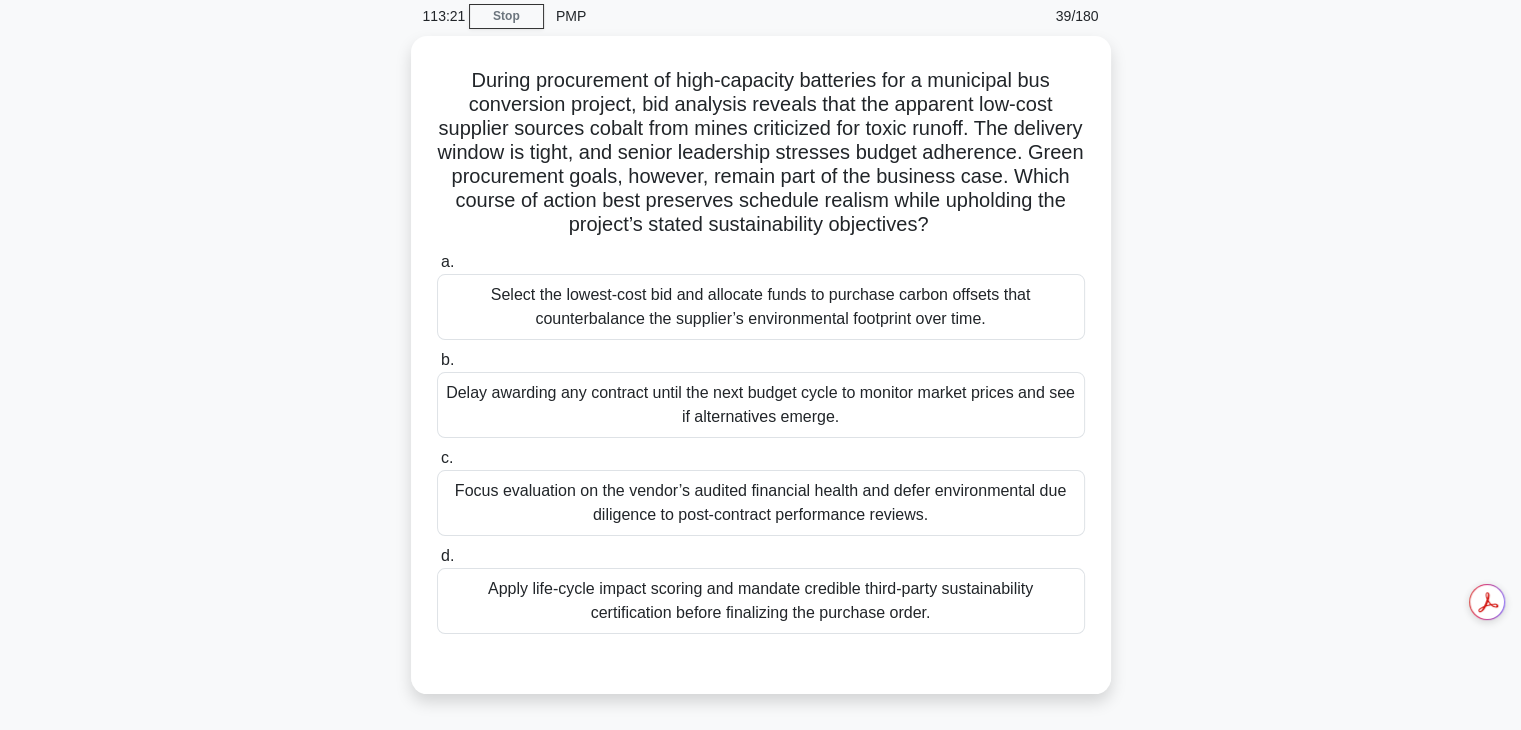 scroll, scrollTop: 67, scrollLeft: 0, axis: vertical 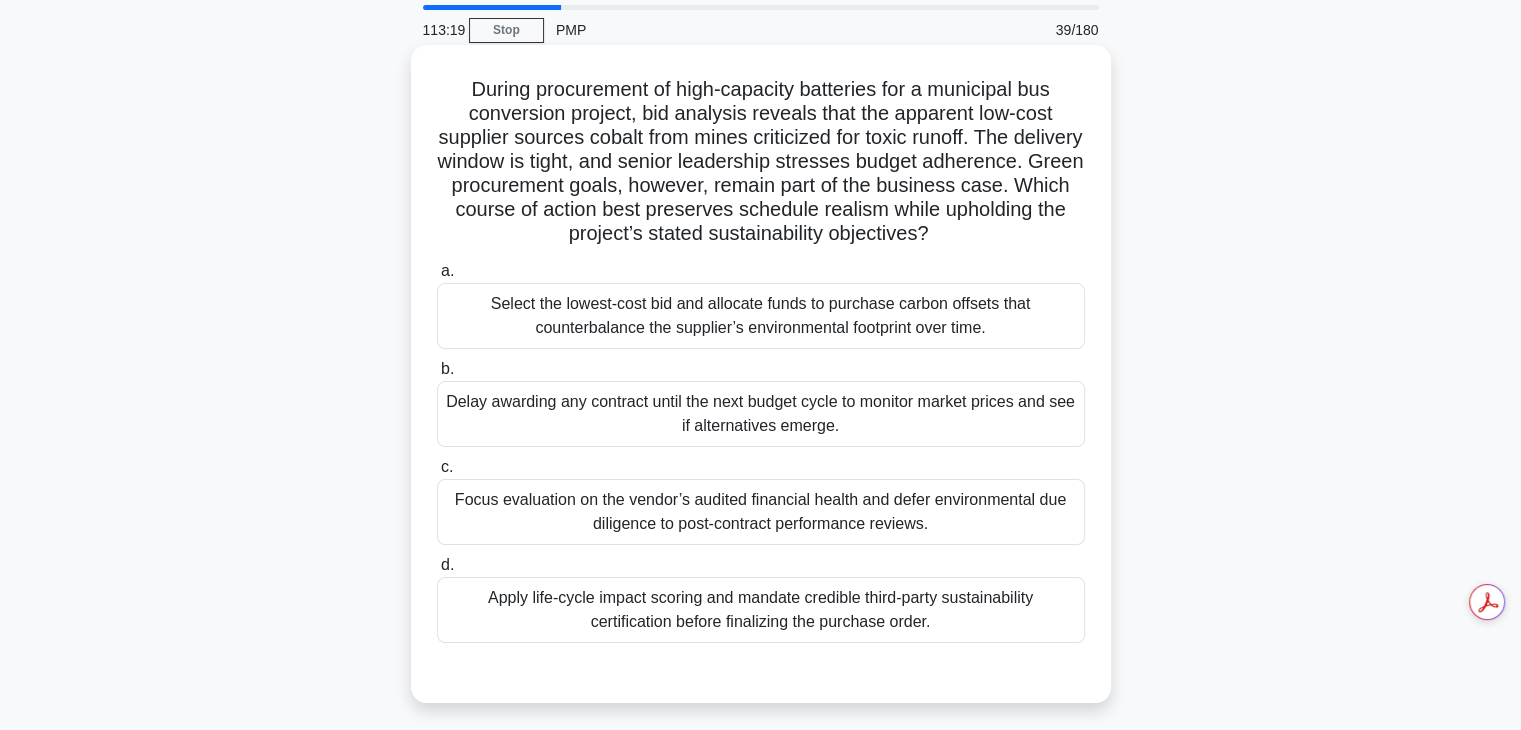 click on "Delay awarding any contract until the next budget cycle to monitor market prices and see if alternatives emerge." 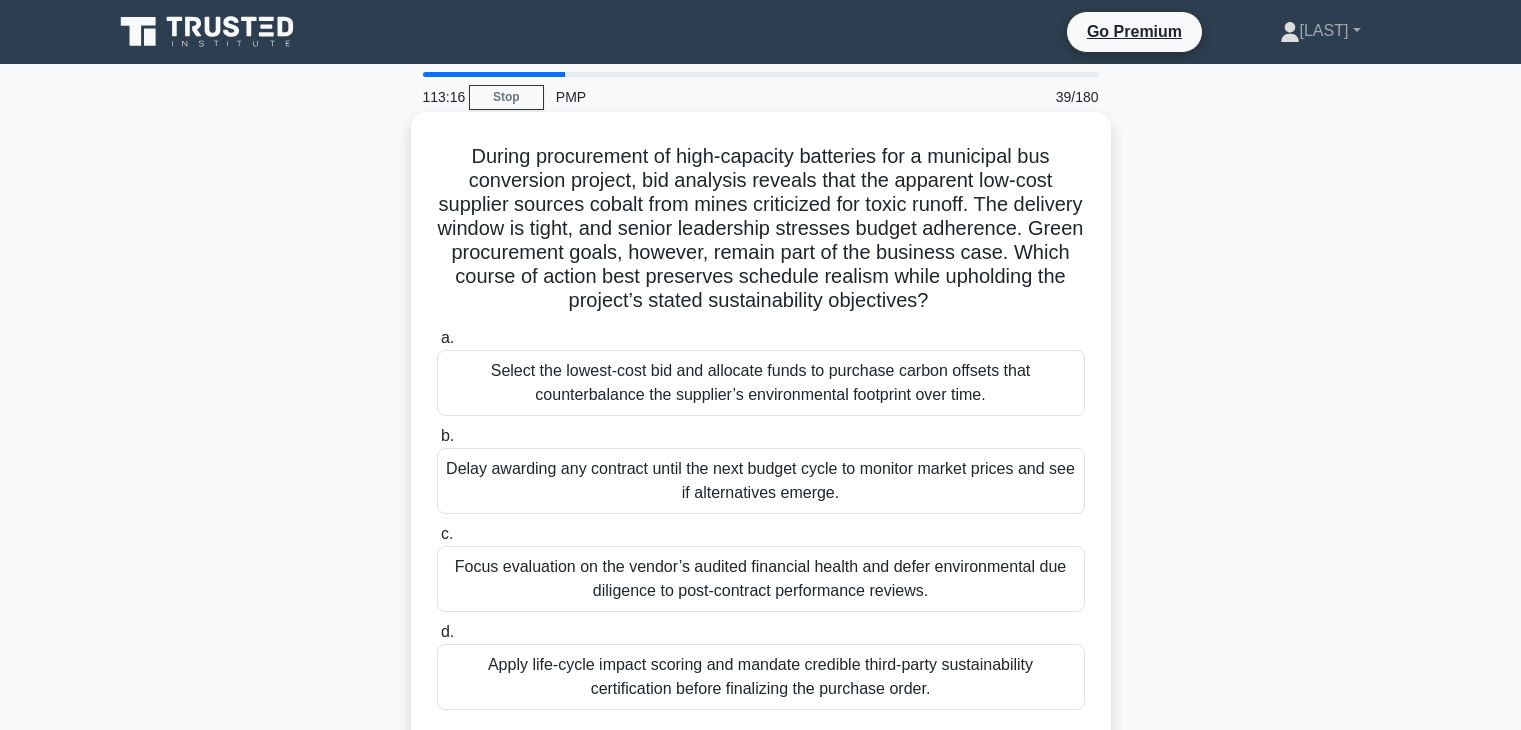 scroll, scrollTop: 67, scrollLeft: 0, axis: vertical 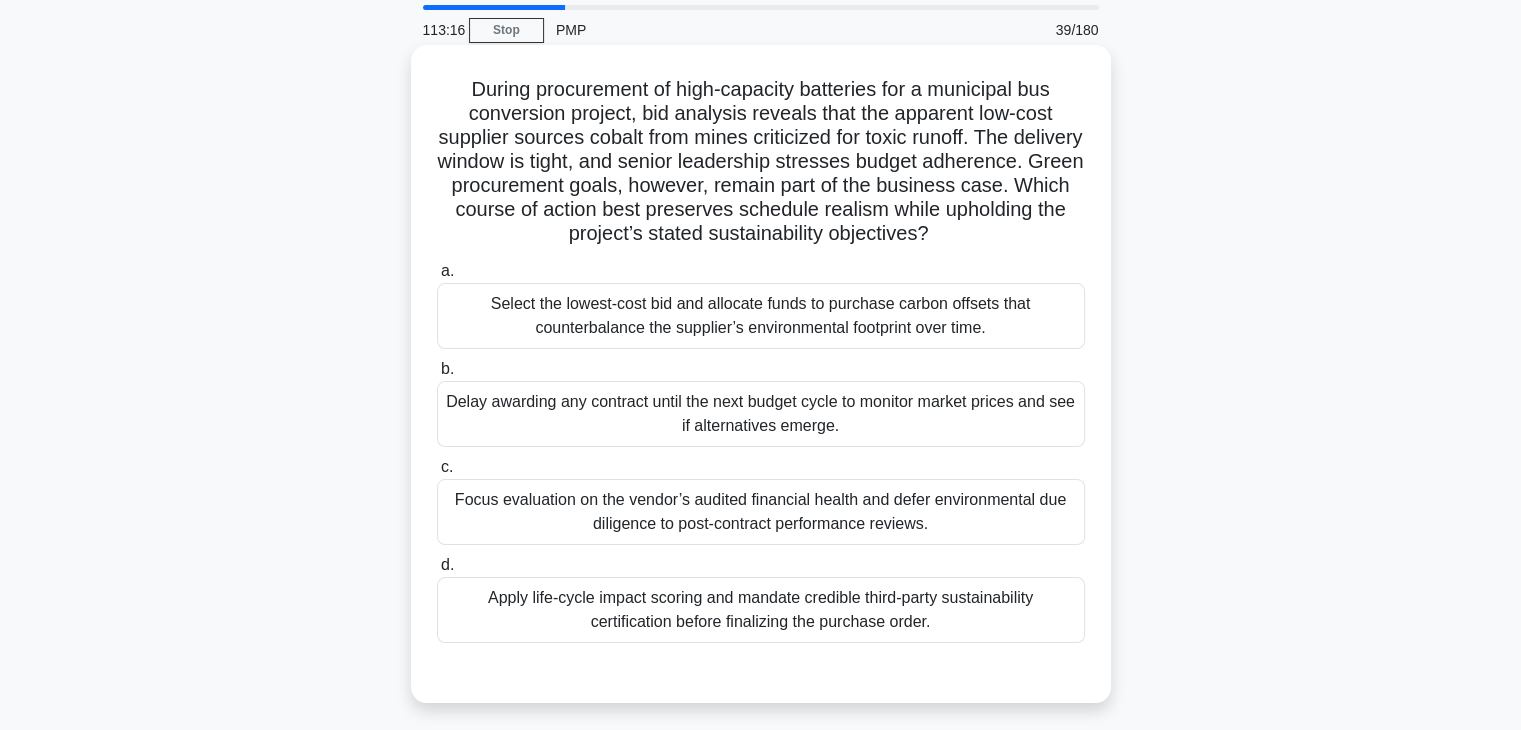 click on "Apply life-cycle impact scoring and mandate credible third-party sustainability certification before finalizing the purchase order." at bounding box center [761, 610] 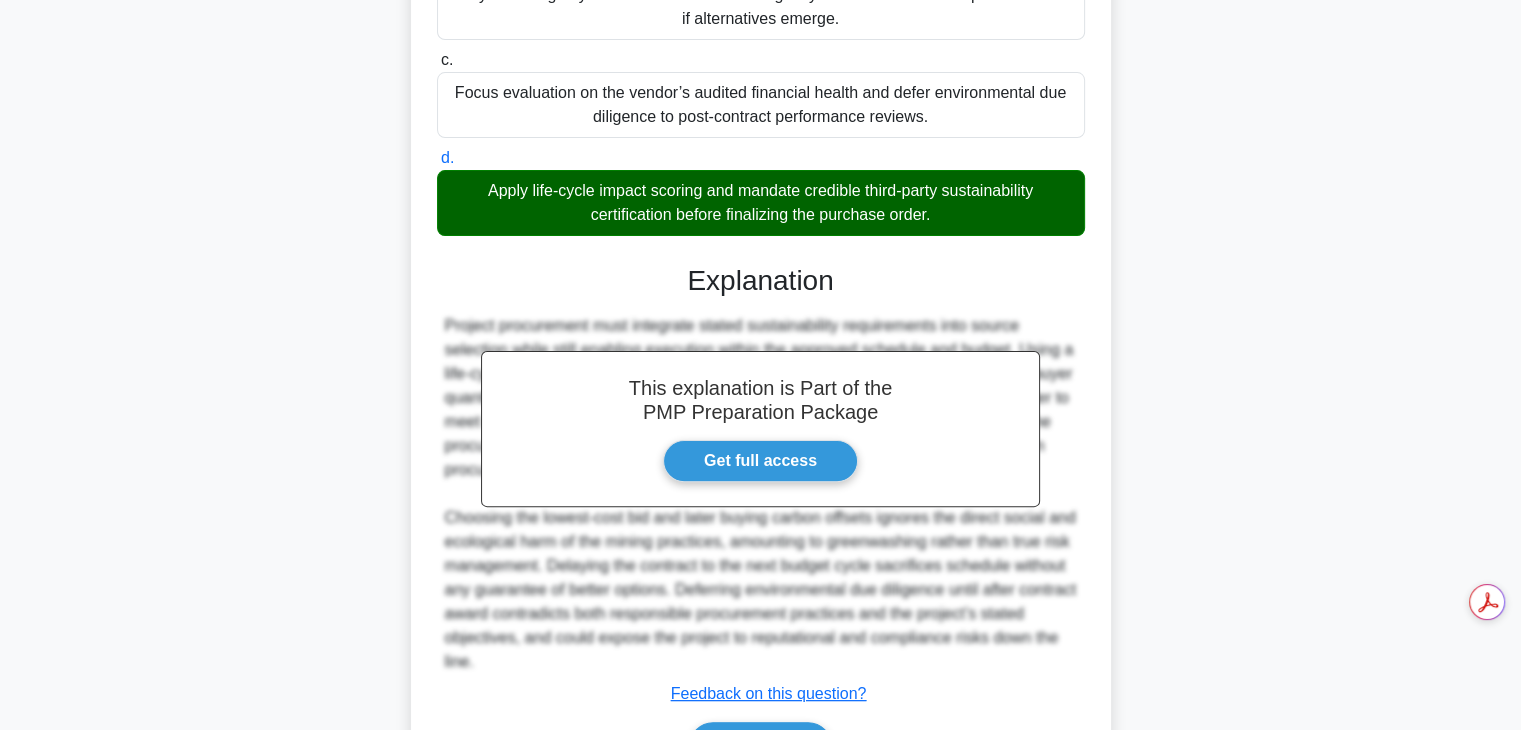 scroll, scrollTop: 598, scrollLeft: 0, axis: vertical 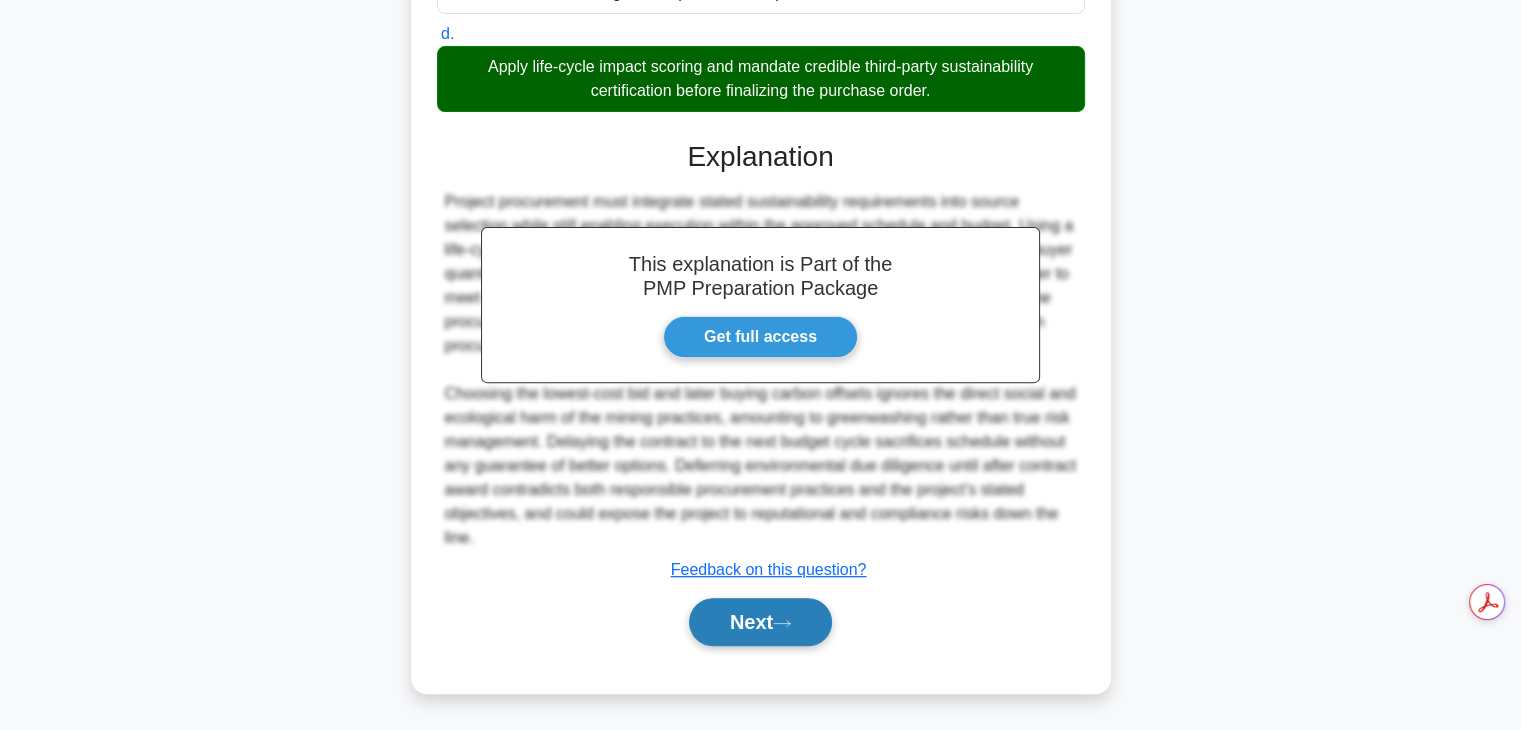 click on "Next" at bounding box center [760, 622] 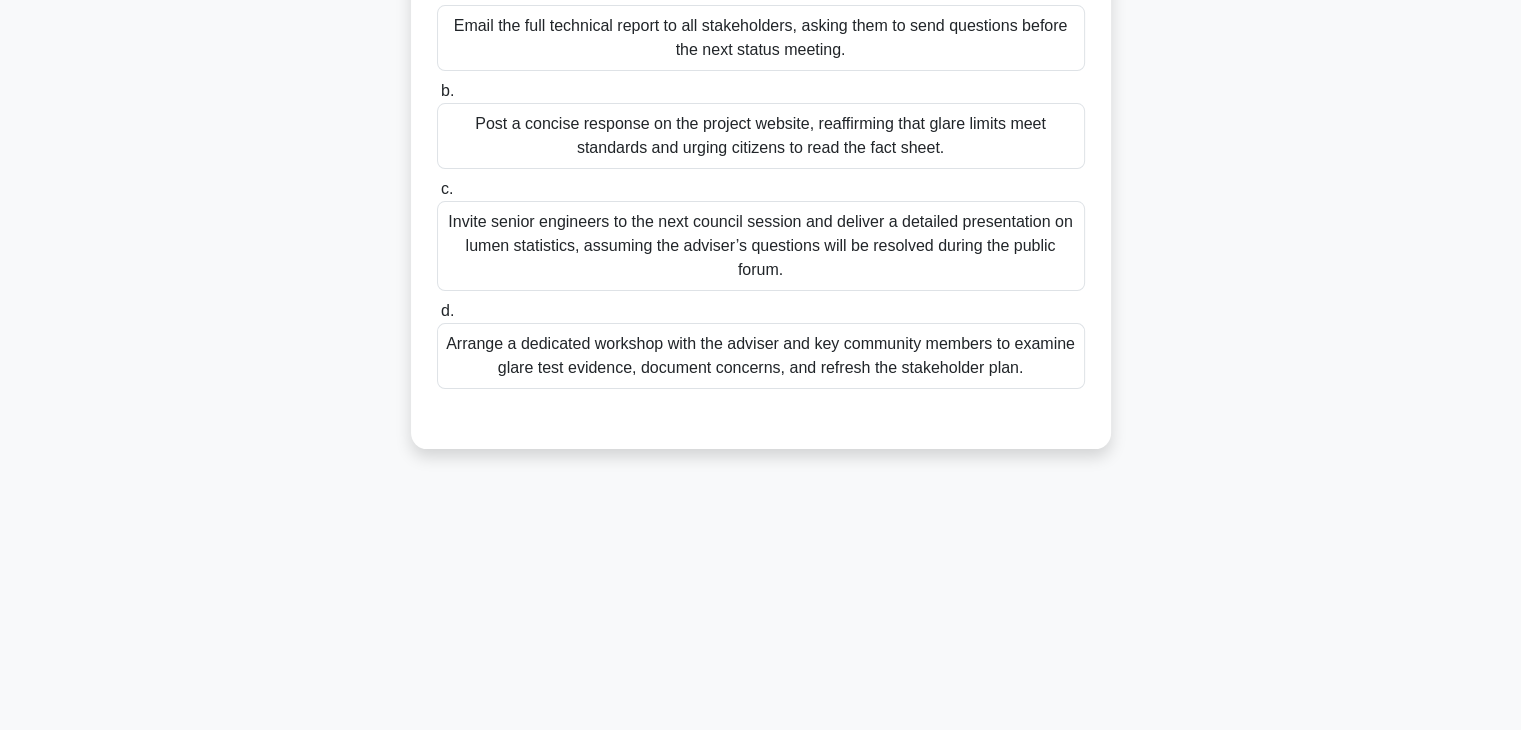 scroll, scrollTop: 118, scrollLeft: 0, axis: vertical 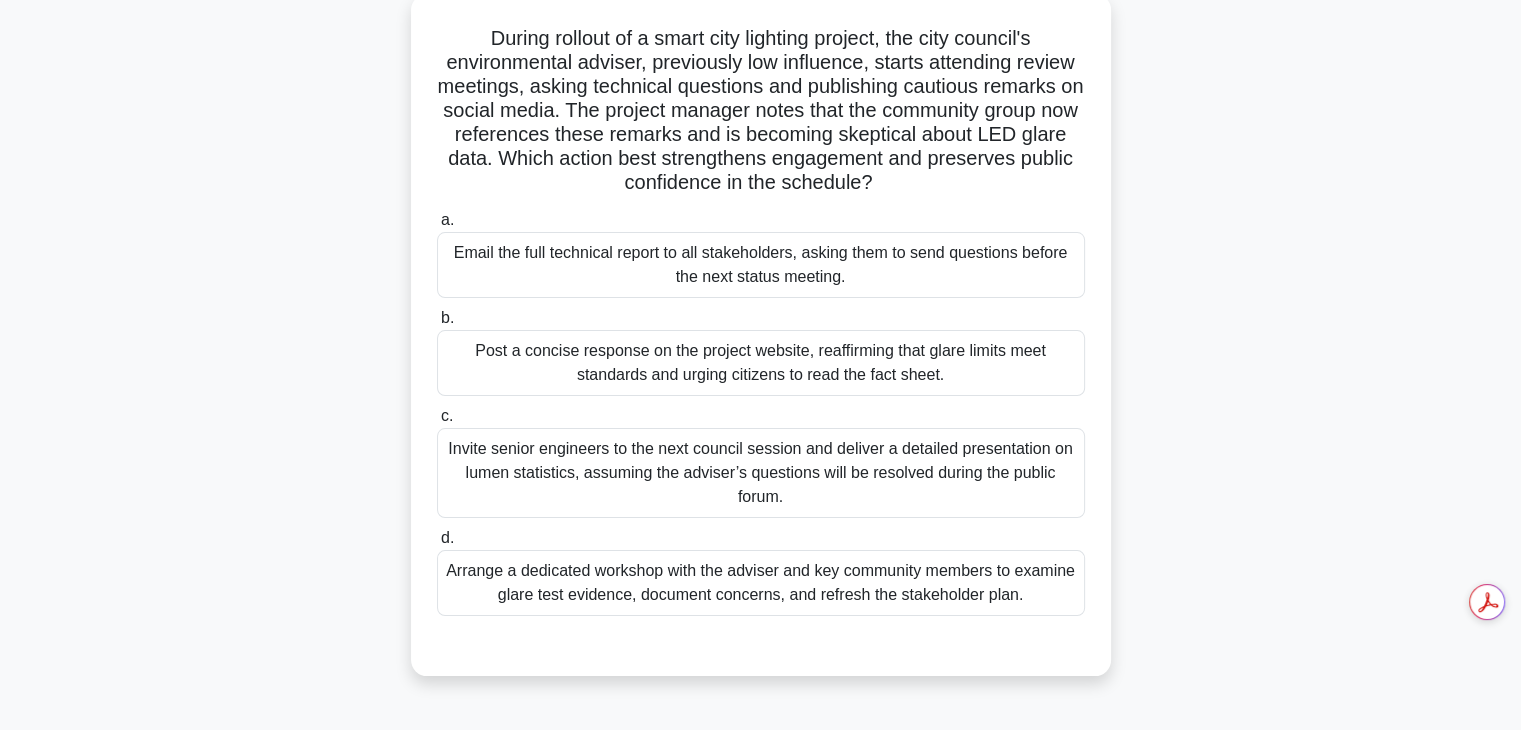 click on "Invite senior engineers to the next council session and deliver a detailed presentation on lumen statistics, assuming the adviser’s questions will be resolved during the public forum." at bounding box center (761, 473) 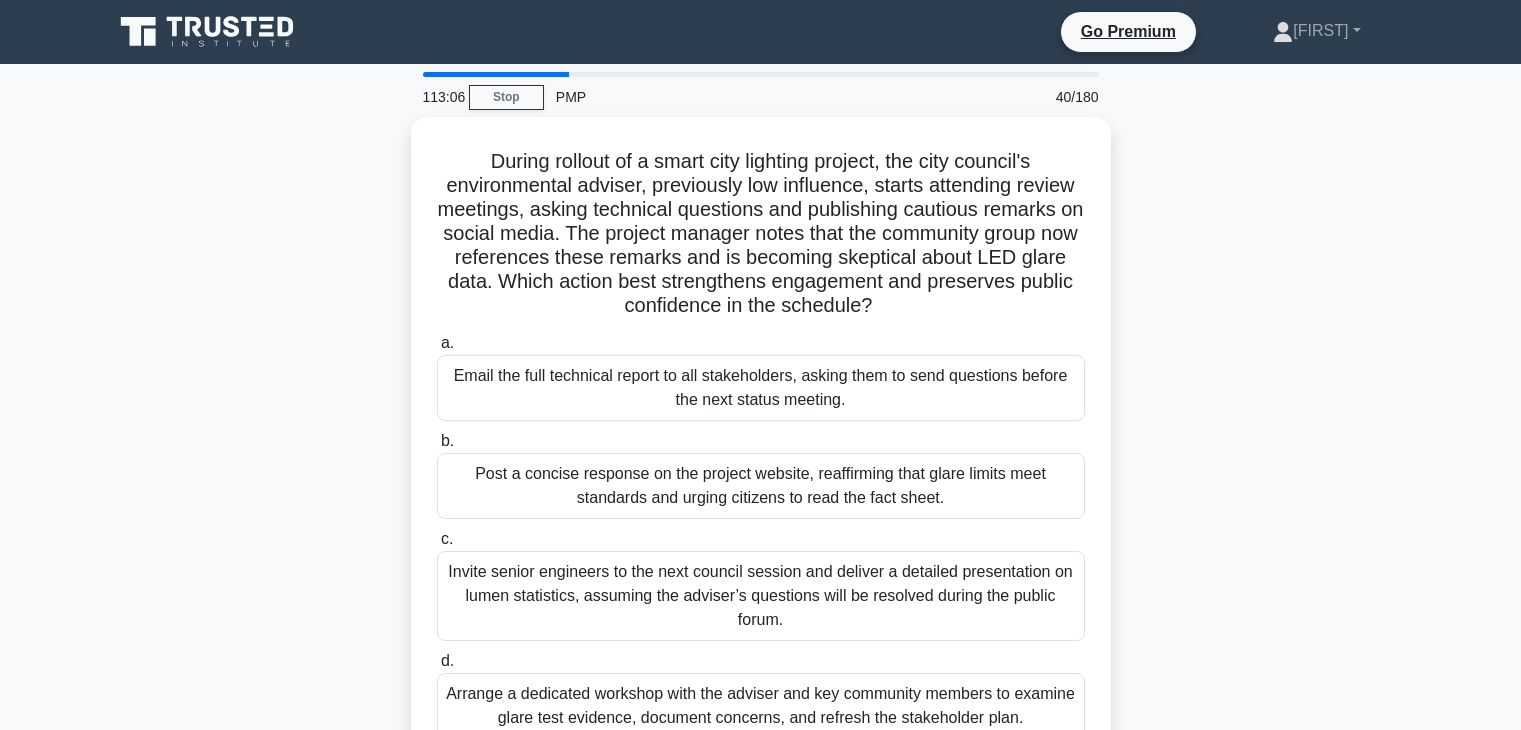 scroll, scrollTop: 118, scrollLeft: 0, axis: vertical 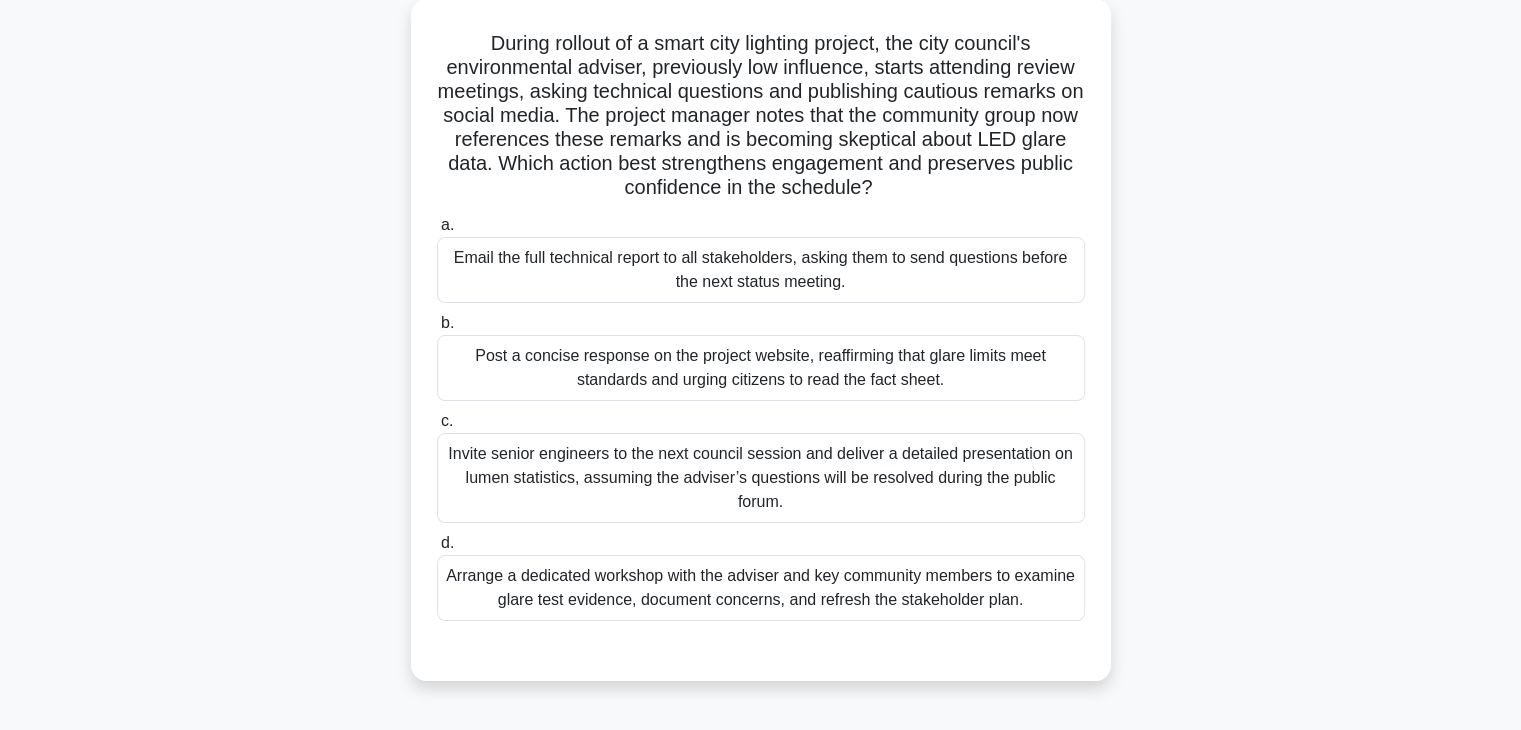 click on "Arrange a dedicated workshop with the adviser and key community members to examine glare test evidence, document concerns, and refresh the stakeholder plan." at bounding box center (761, 588) 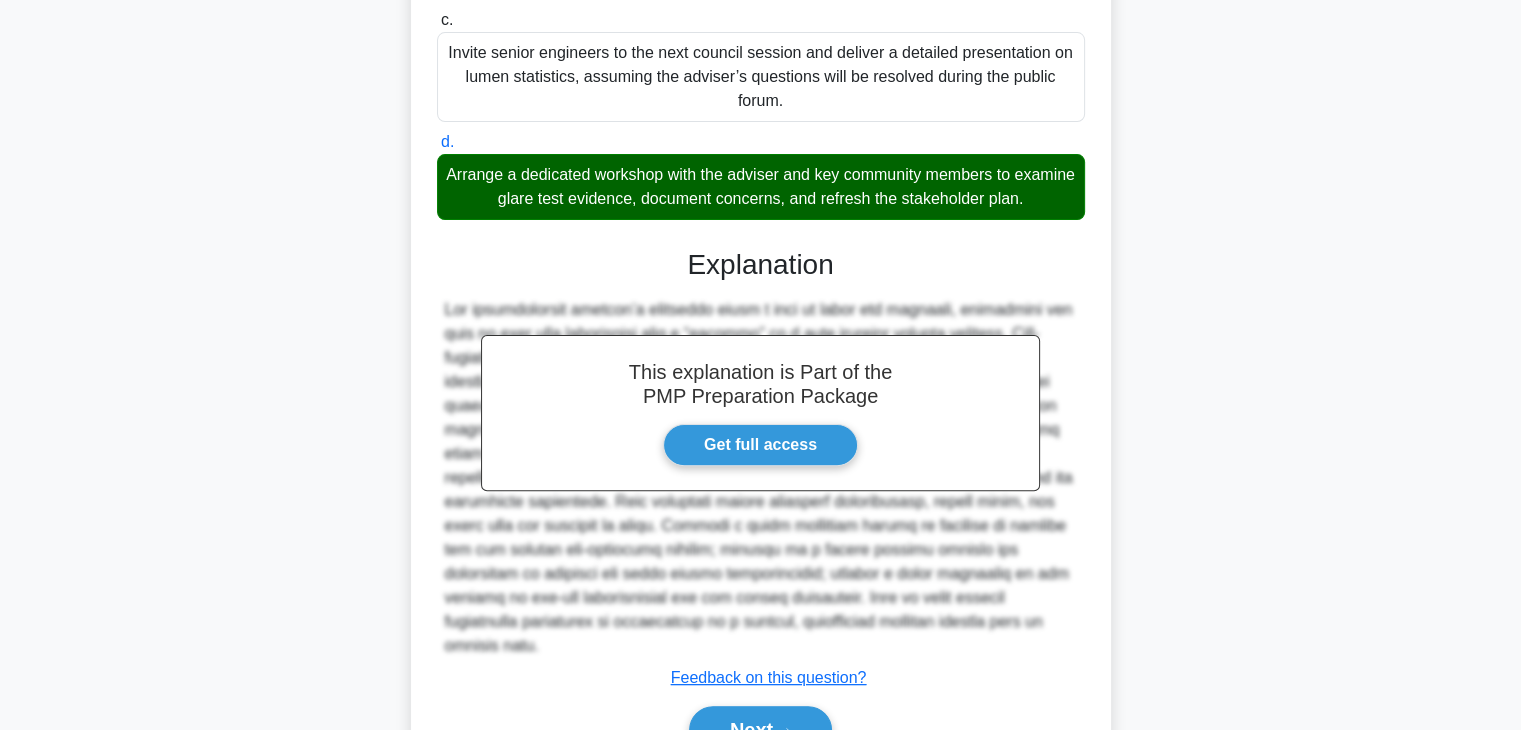scroll, scrollTop: 622, scrollLeft: 0, axis: vertical 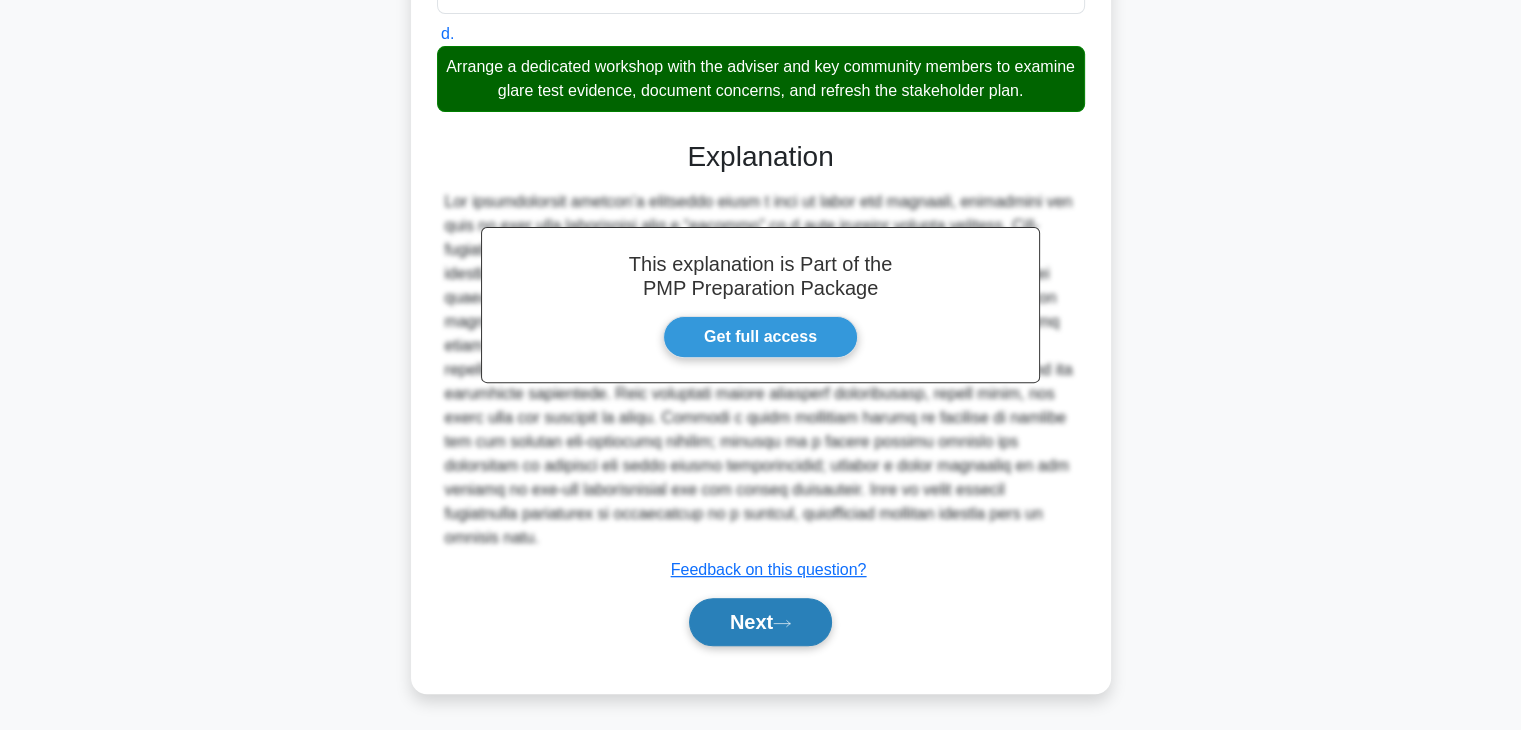 click 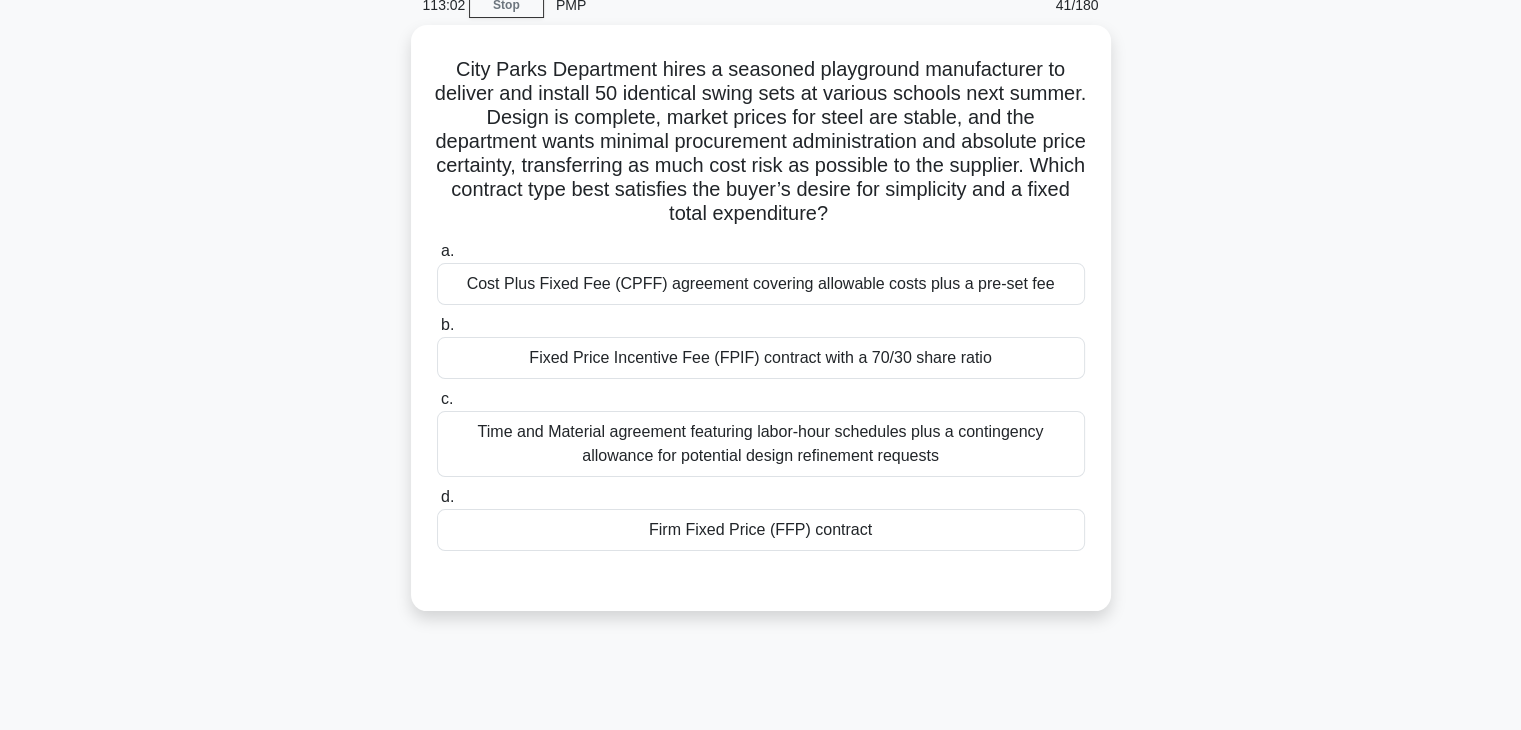 scroll, scrollTop: 93, scrollLeft: 0, axis: vertical 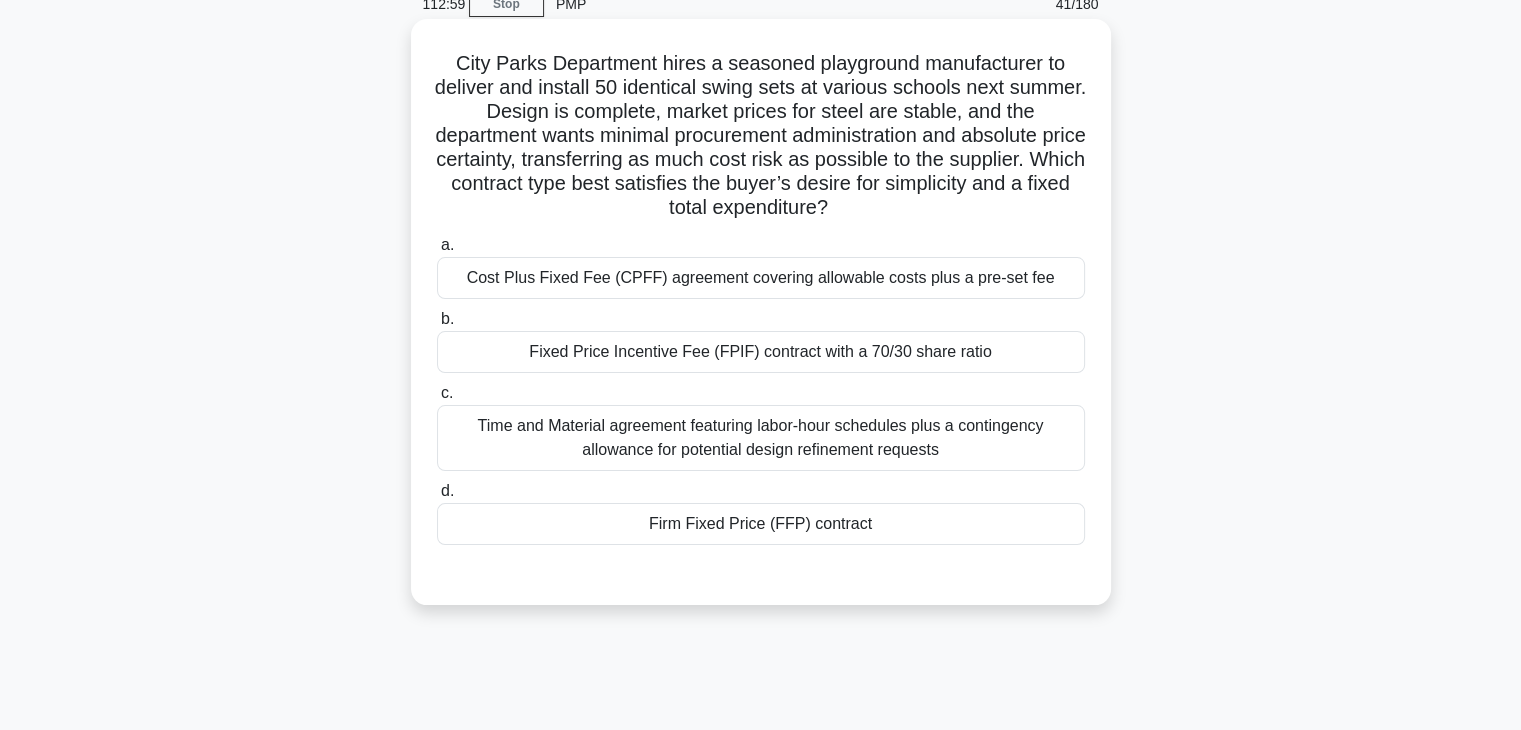 click on "Time and Material agreement featuring labor-hour schedules plus a contingency allowance for potential design refinement requests" at bounding box center [761, 438] 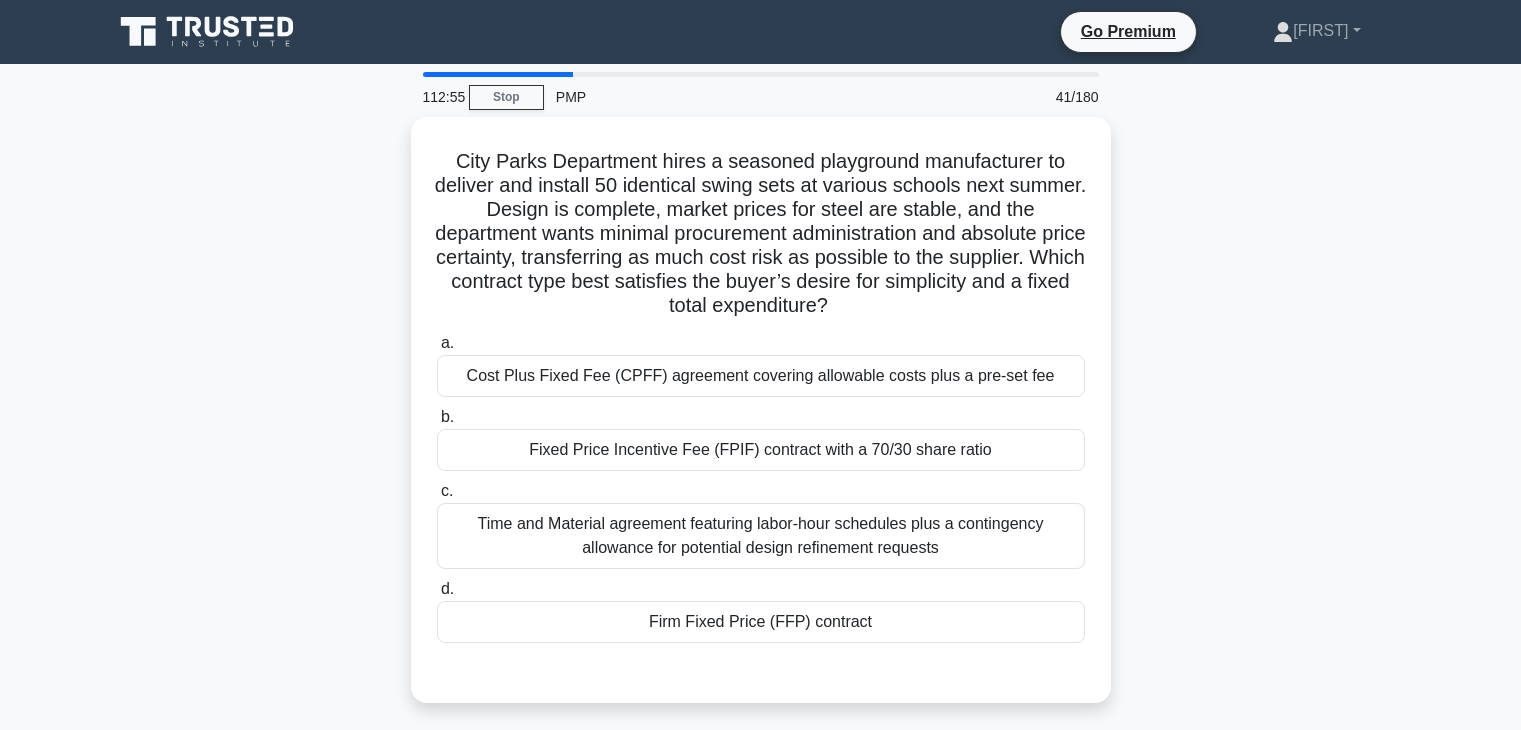 scroll, scrollTop: 93, scrollLeft: 0, axis: vertical 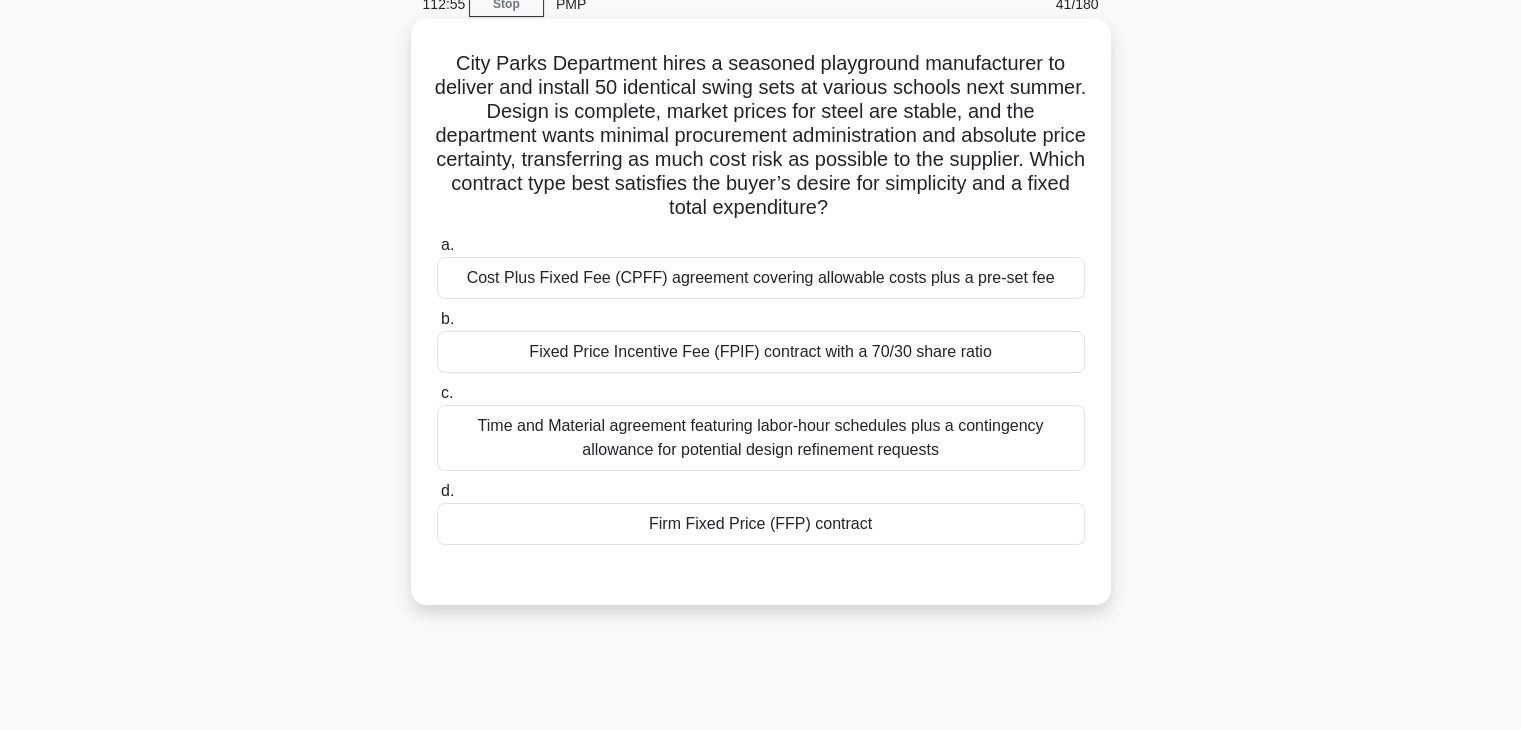 click on "Firm Fixed Price (FFP) contract" at bounding box center [761, 524] 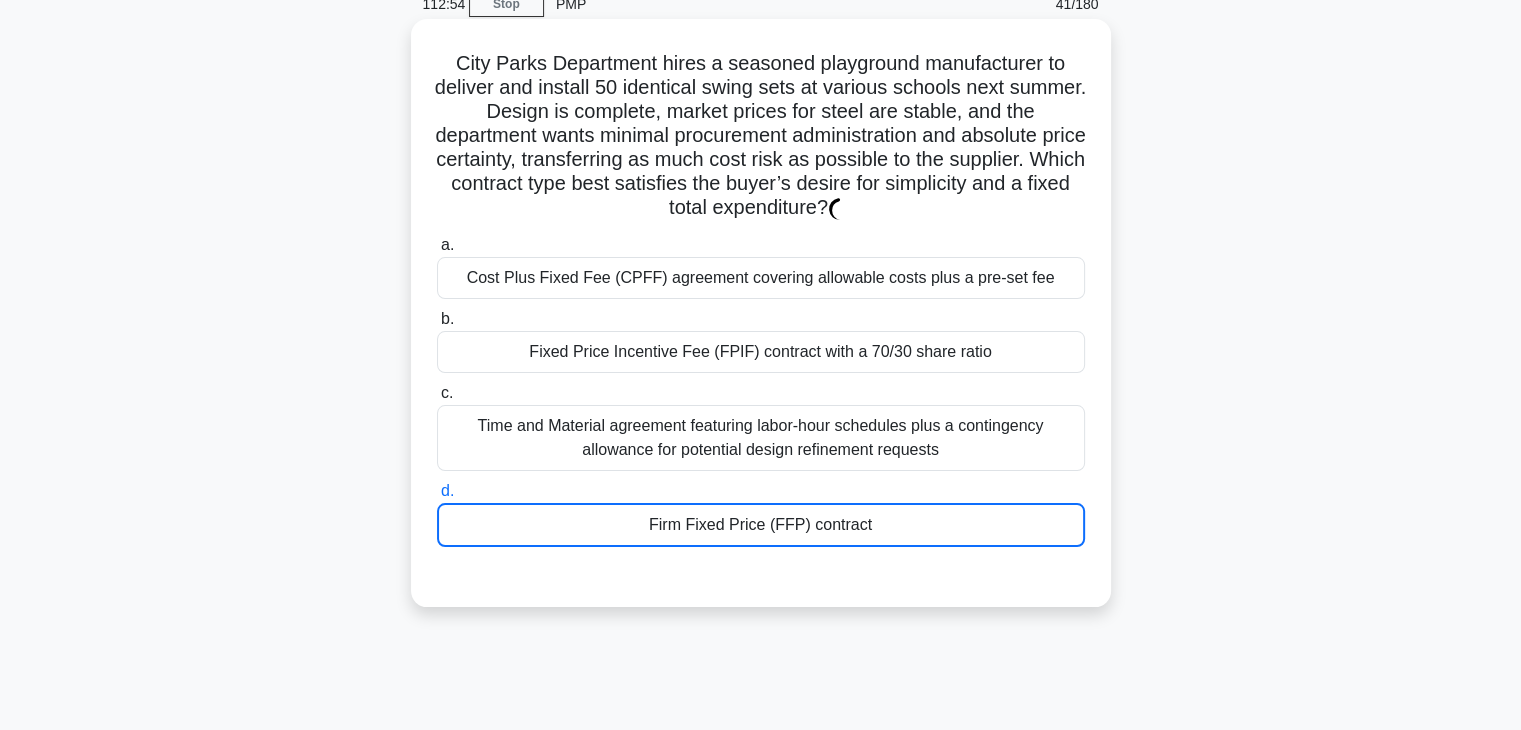 scroll, scrollTop: 550, scrollLeft: 0, axis: vertical 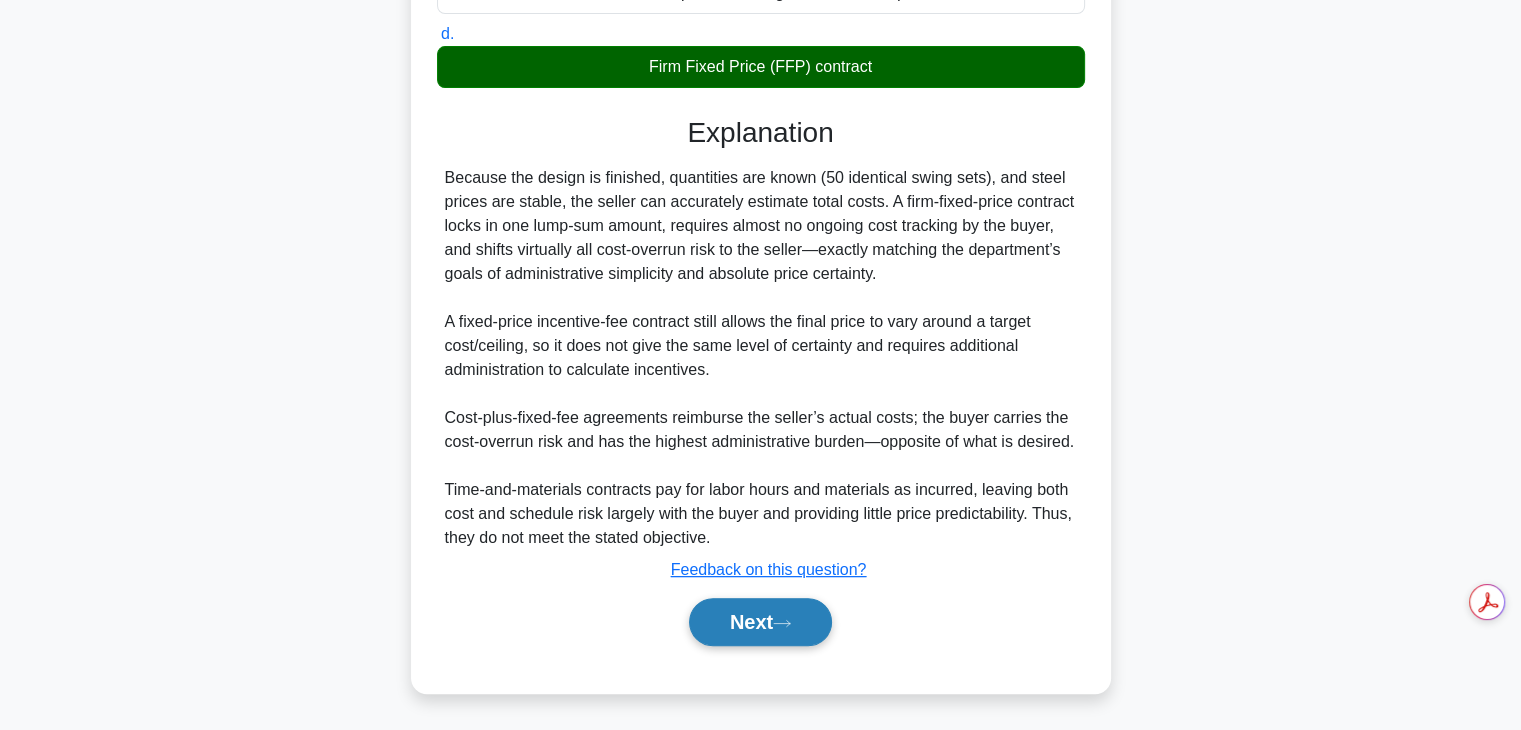 click on "Next" at bounding box center [760, 622] 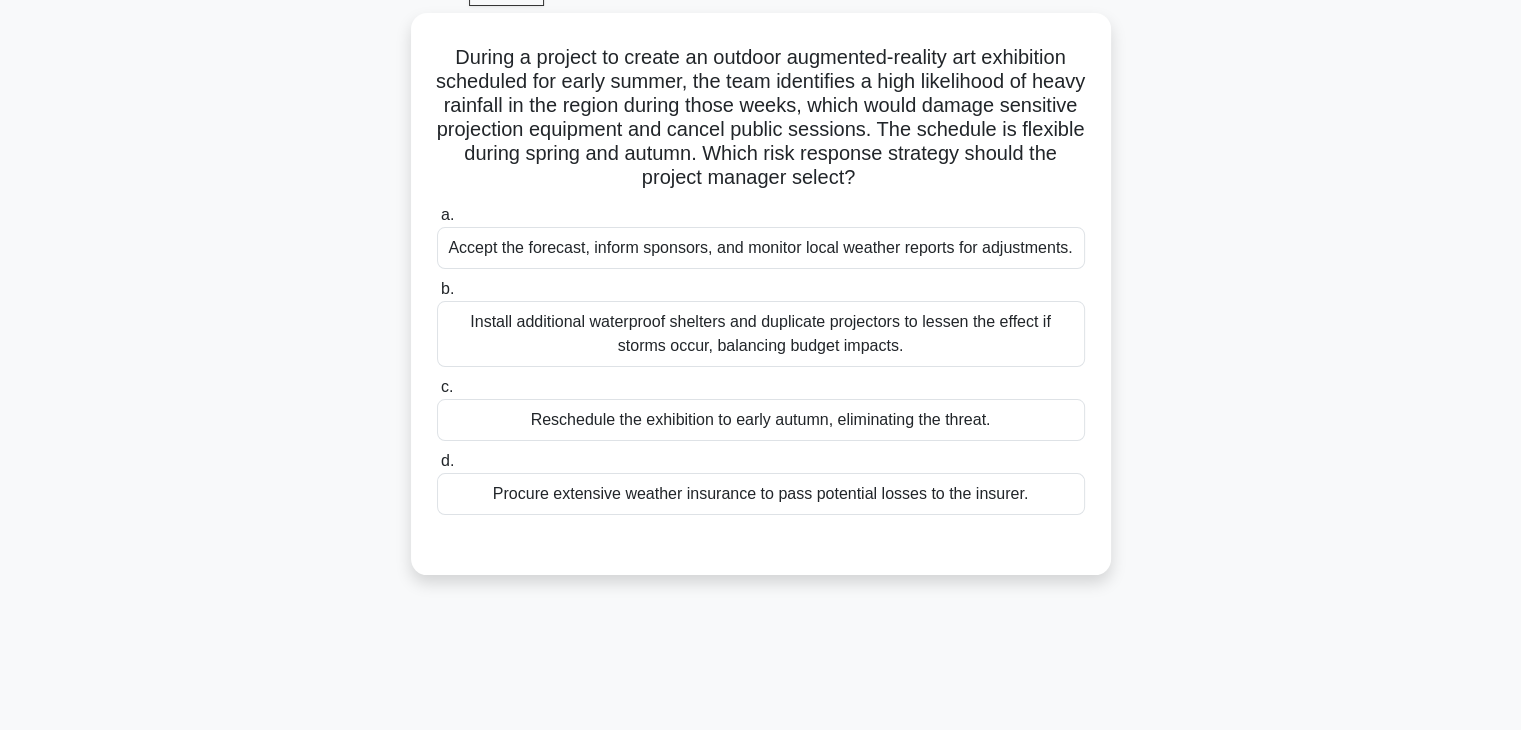scroll, scrollTop: 62, scrollLeft: 0, axis: vertical 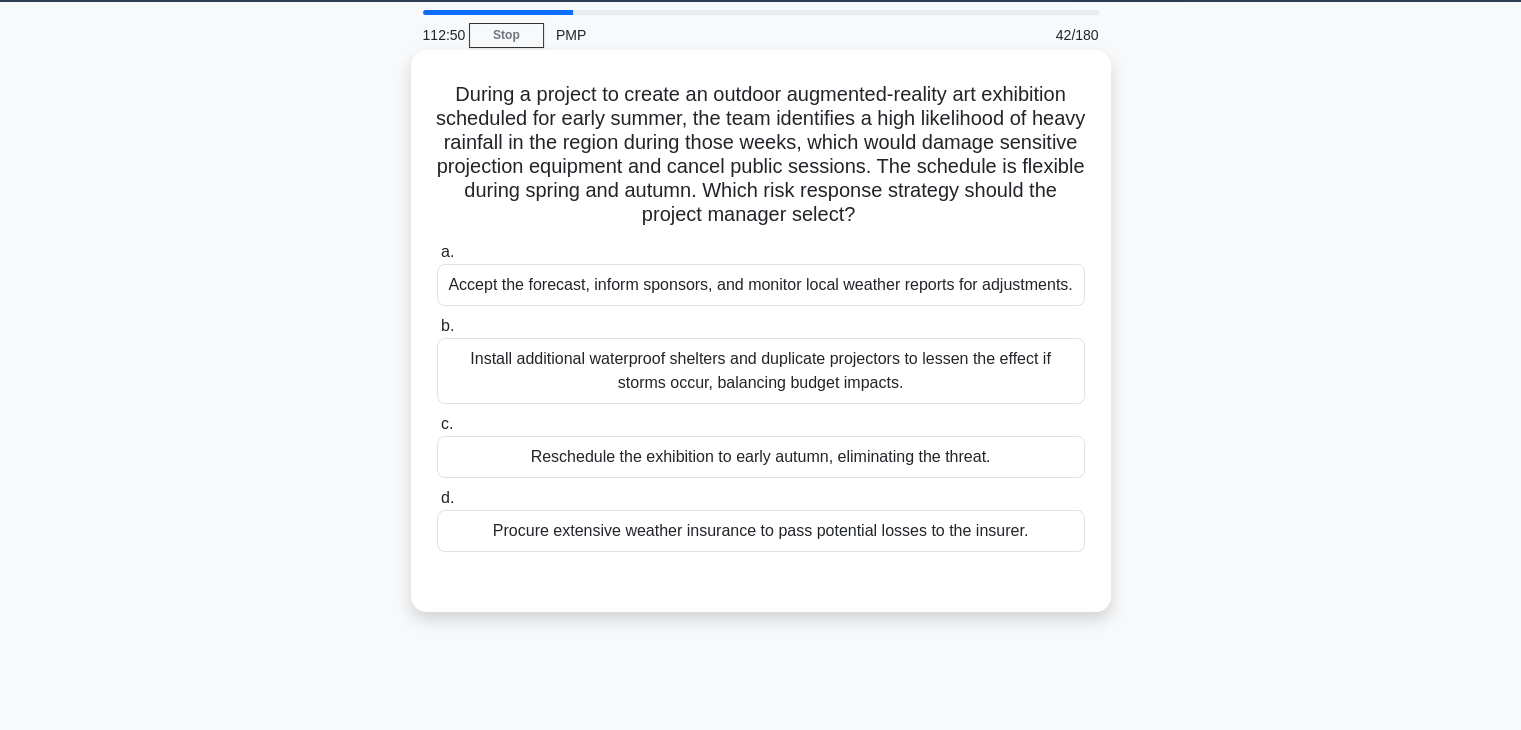 click on "Accept the forecast, inform sponsors, and monitor local weather reports for adjustments." at bounding box center (761, 285) 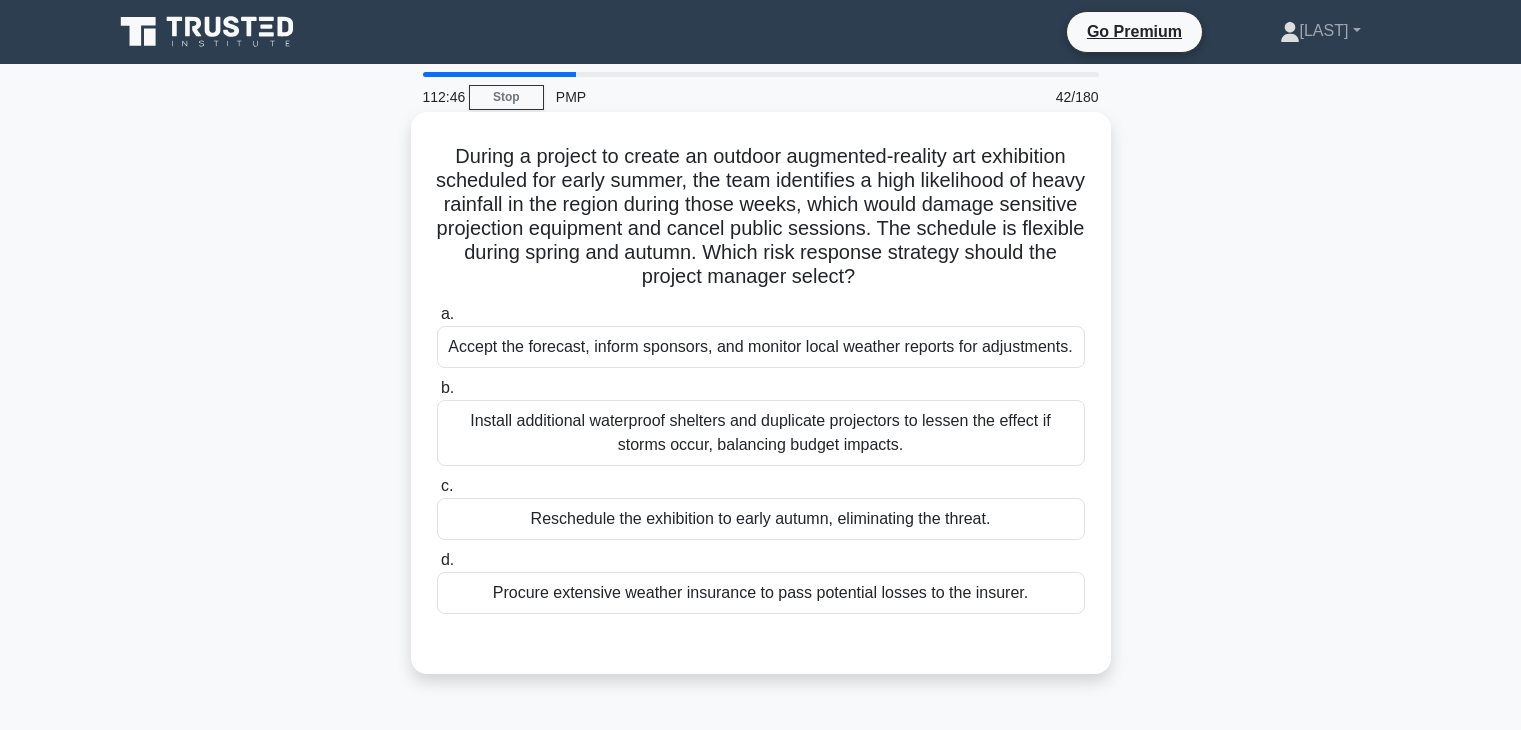 scroll, scrollTop: 62, scrollLeft: 0, axis: vertical 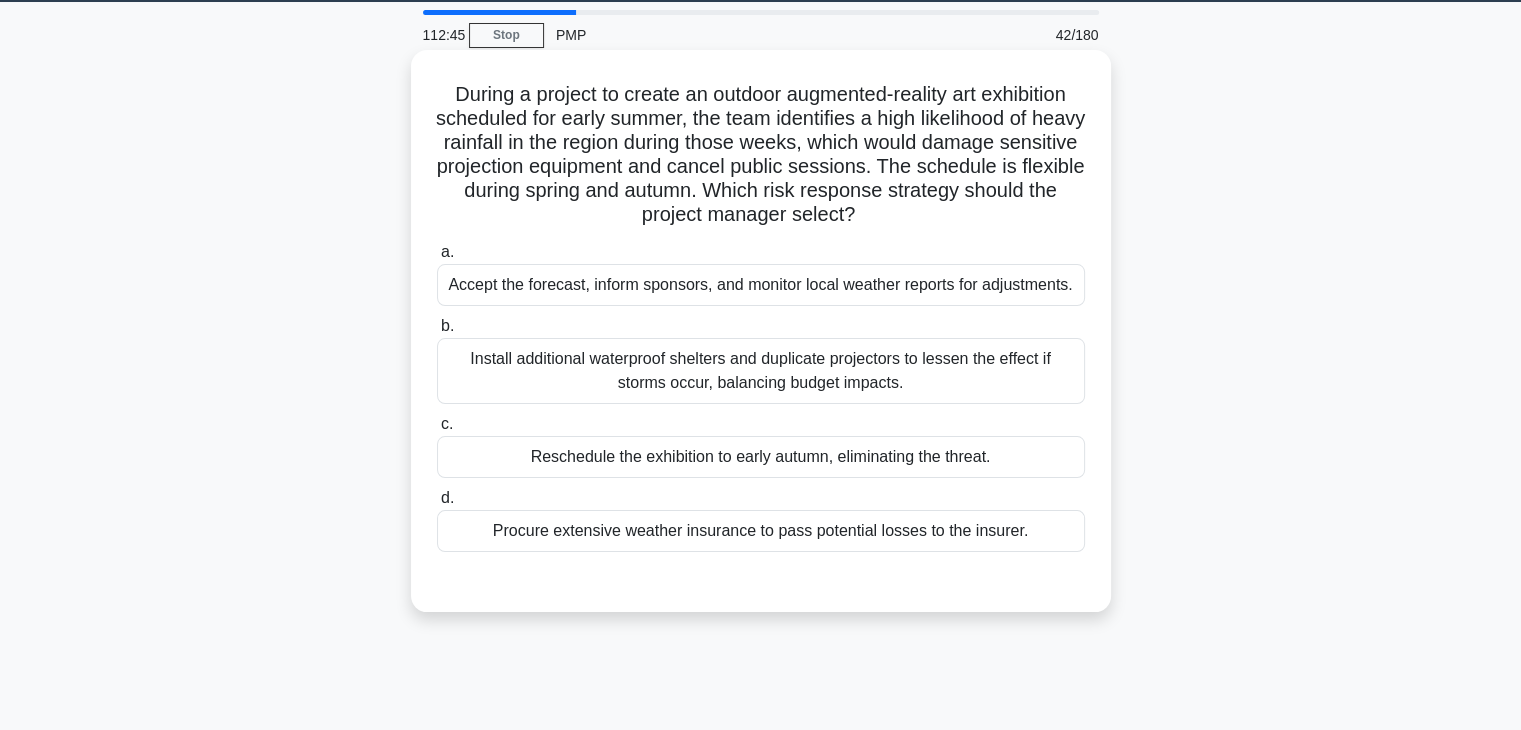 click on "Reschedule the exhibition to early autumn, eliminating the threat." at bounding box center [761, 457] 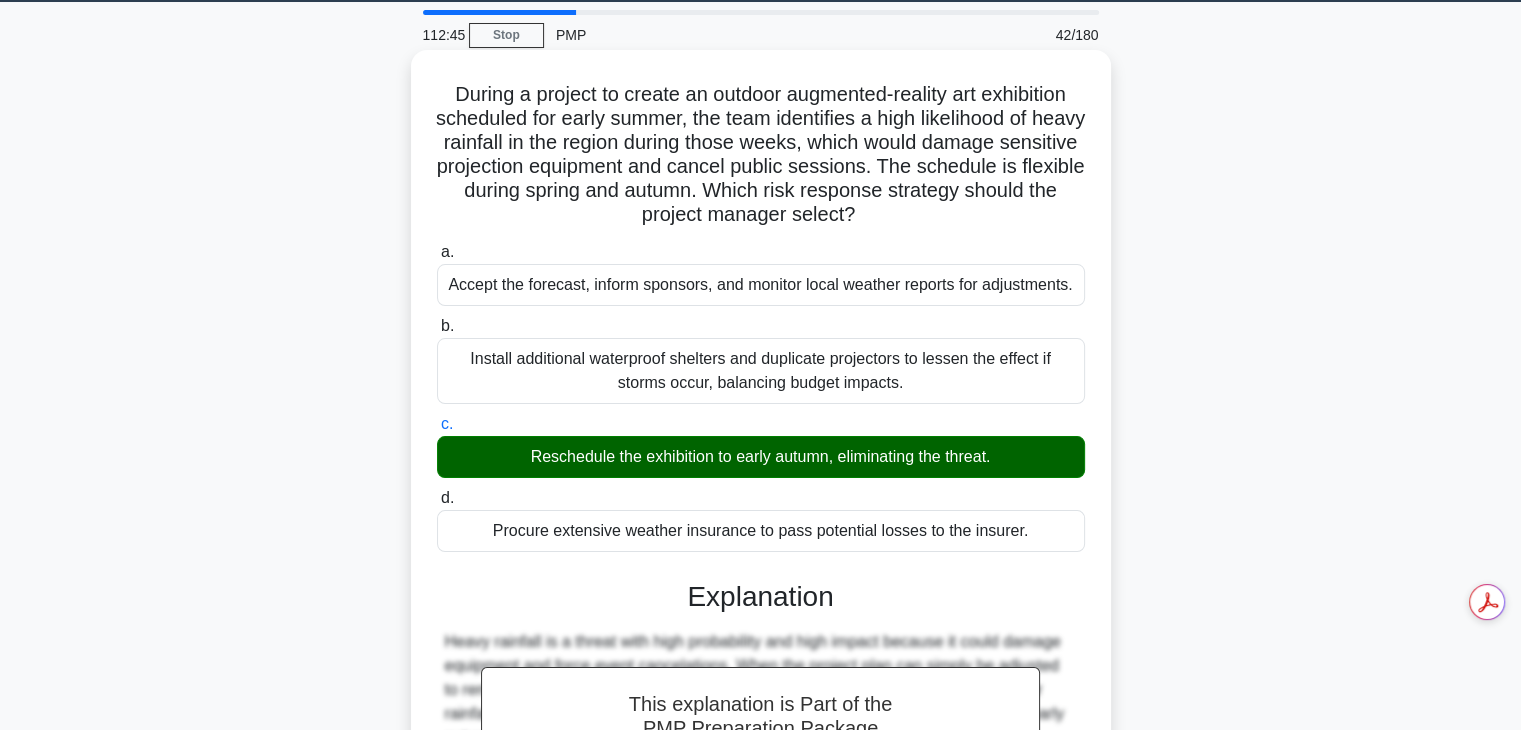scroll, scrollTop: 406, scrollLeft: 0, axis: vertical 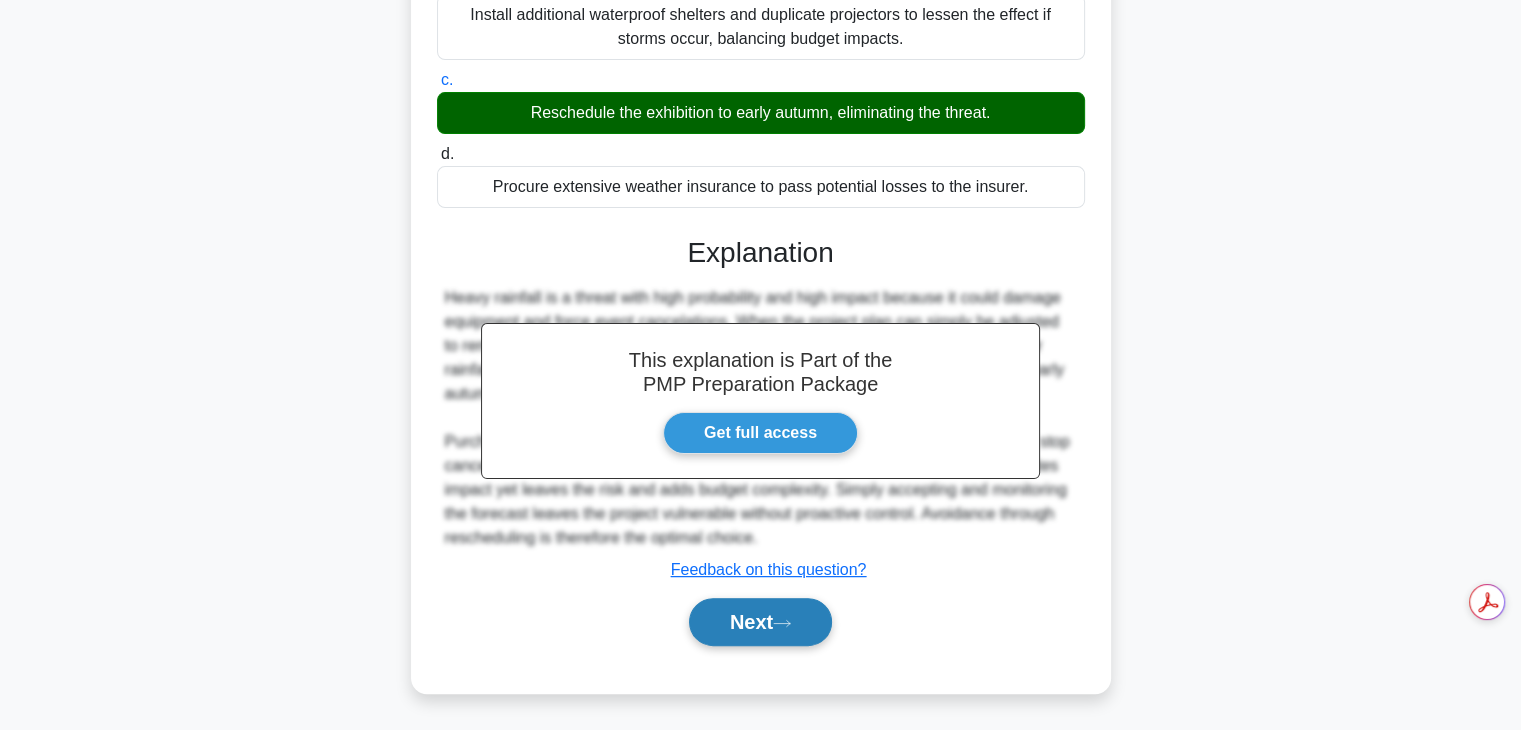 click on "Next" at bounding box center [760, 622] 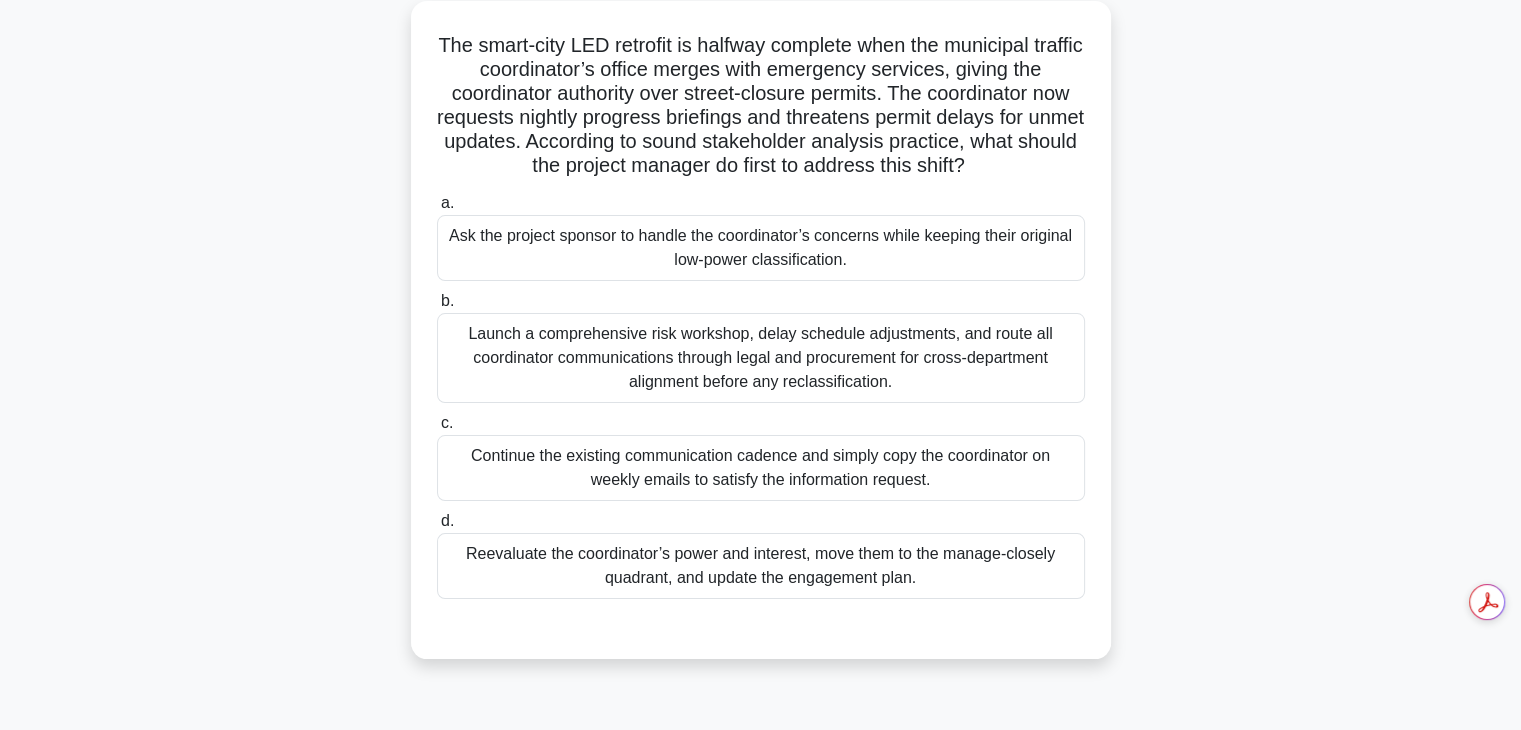 scroll, scrollTop: 115, scrollLeft: 0, axis: vertical 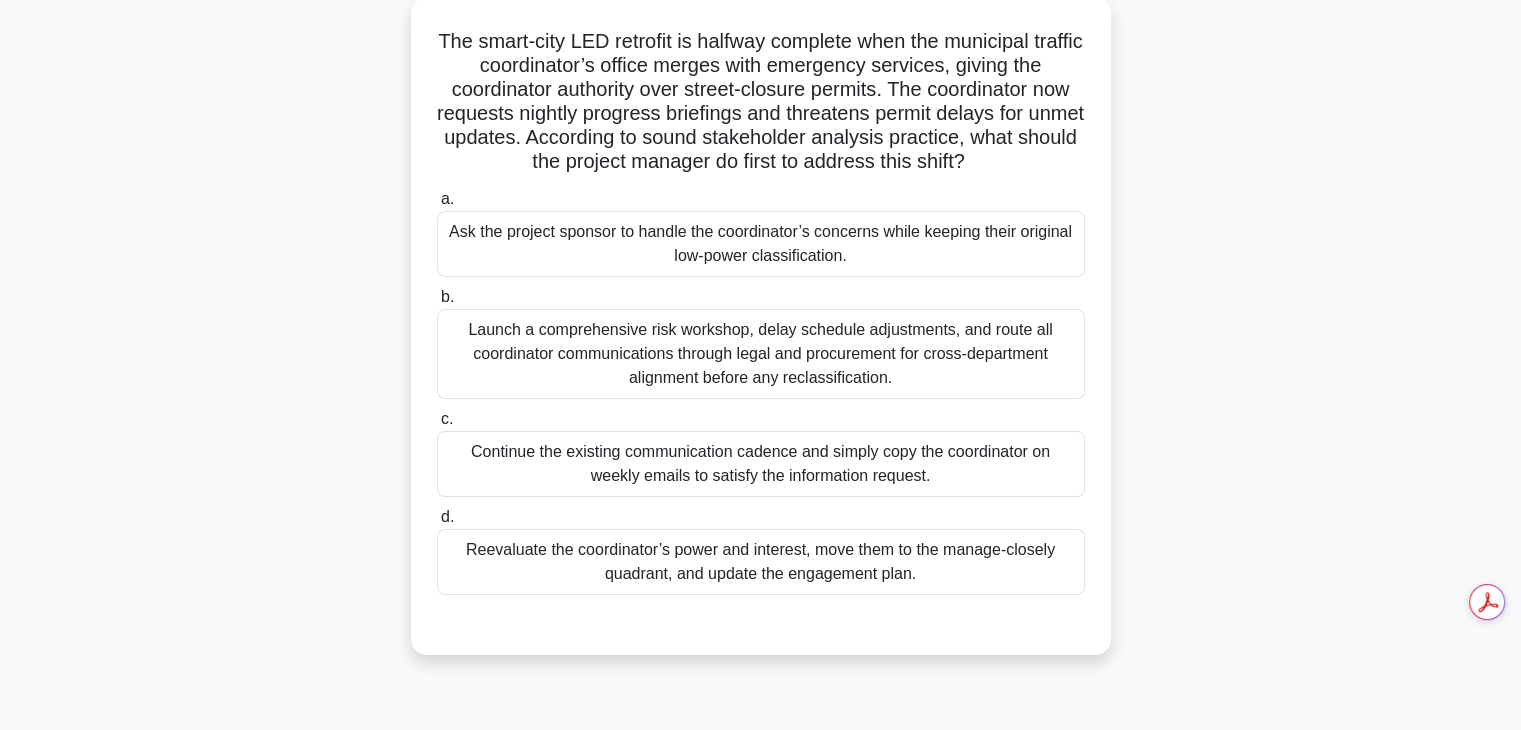 click on "Launch a comprehensive risk workshop, delay schedule adjustments, and route all coordinator communications through legal and procurement for cross-department alignment before any reclassification." at bounding box center (761, 354) 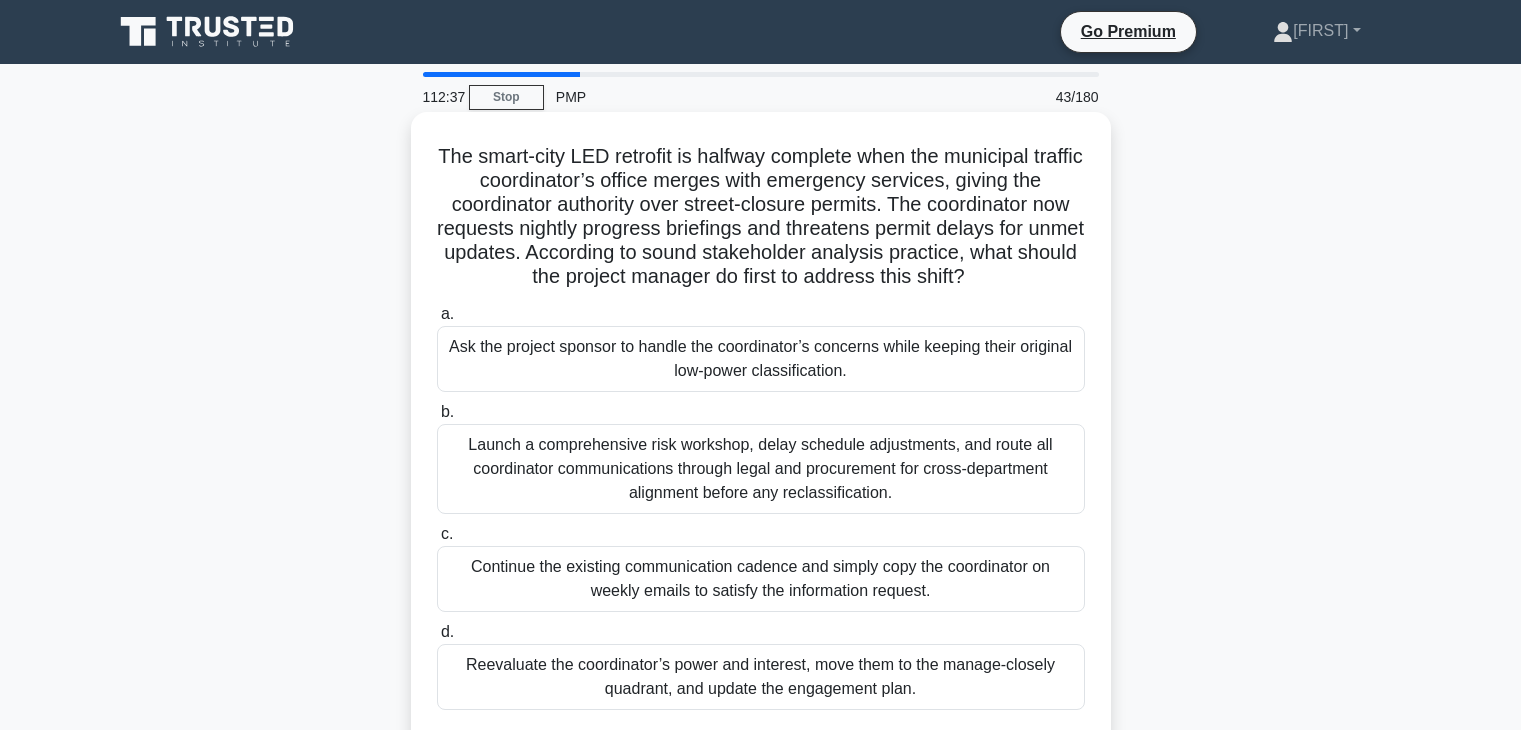 scroll, scrollTop: 115, scrollLeft: 0, axis: vertical 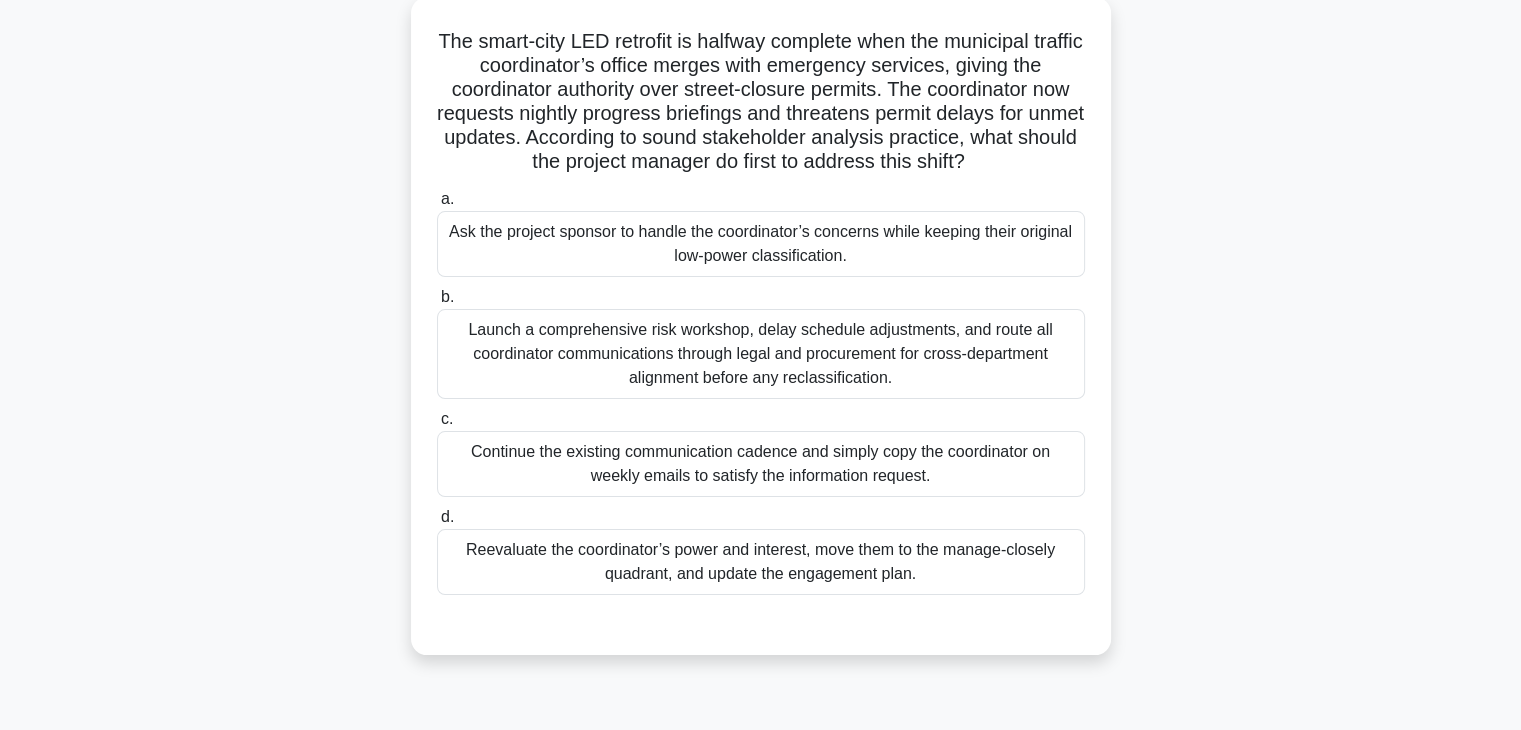 click on "Reevaluate the coordinator’s power and interest, move them to the manage-closely quadrant, and update the engagement plan." at bounding box center (761, 562) 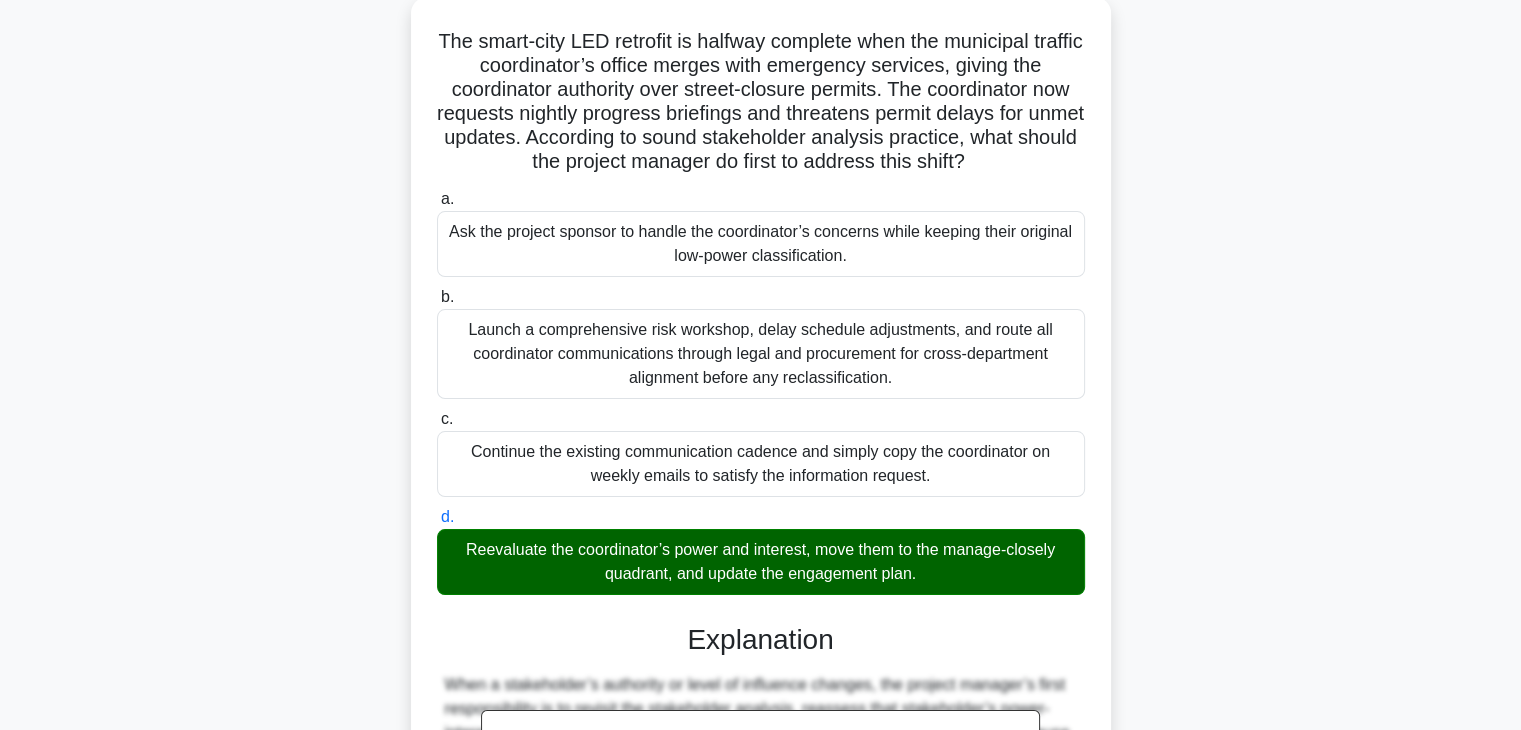 scroll, scrollTop: 550, scrollLeft: 0, axis: vertical 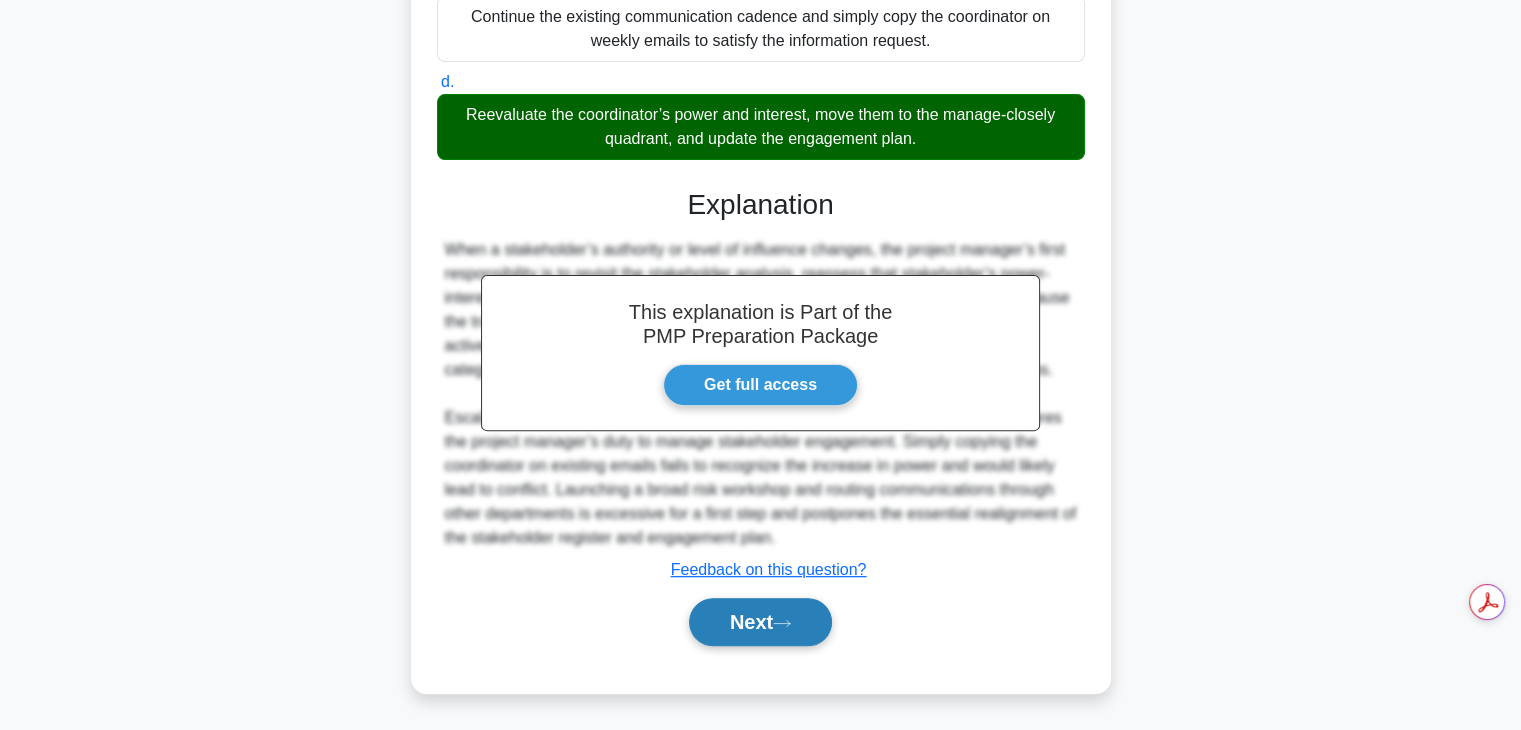 click on "Next" at bounding box center [760, 622] 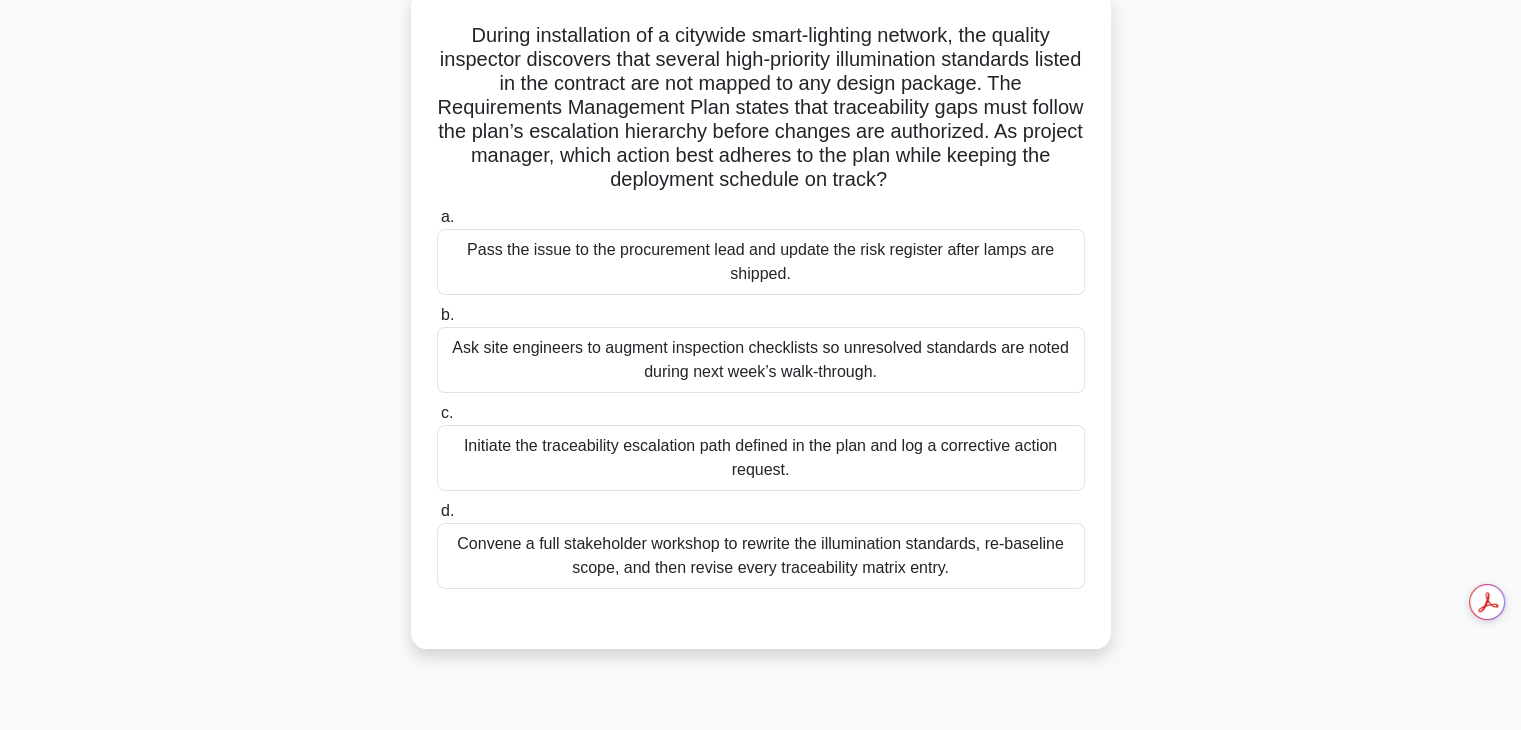 scroll, scrollTop: 106, scrollLeft: 0, axis: vertical 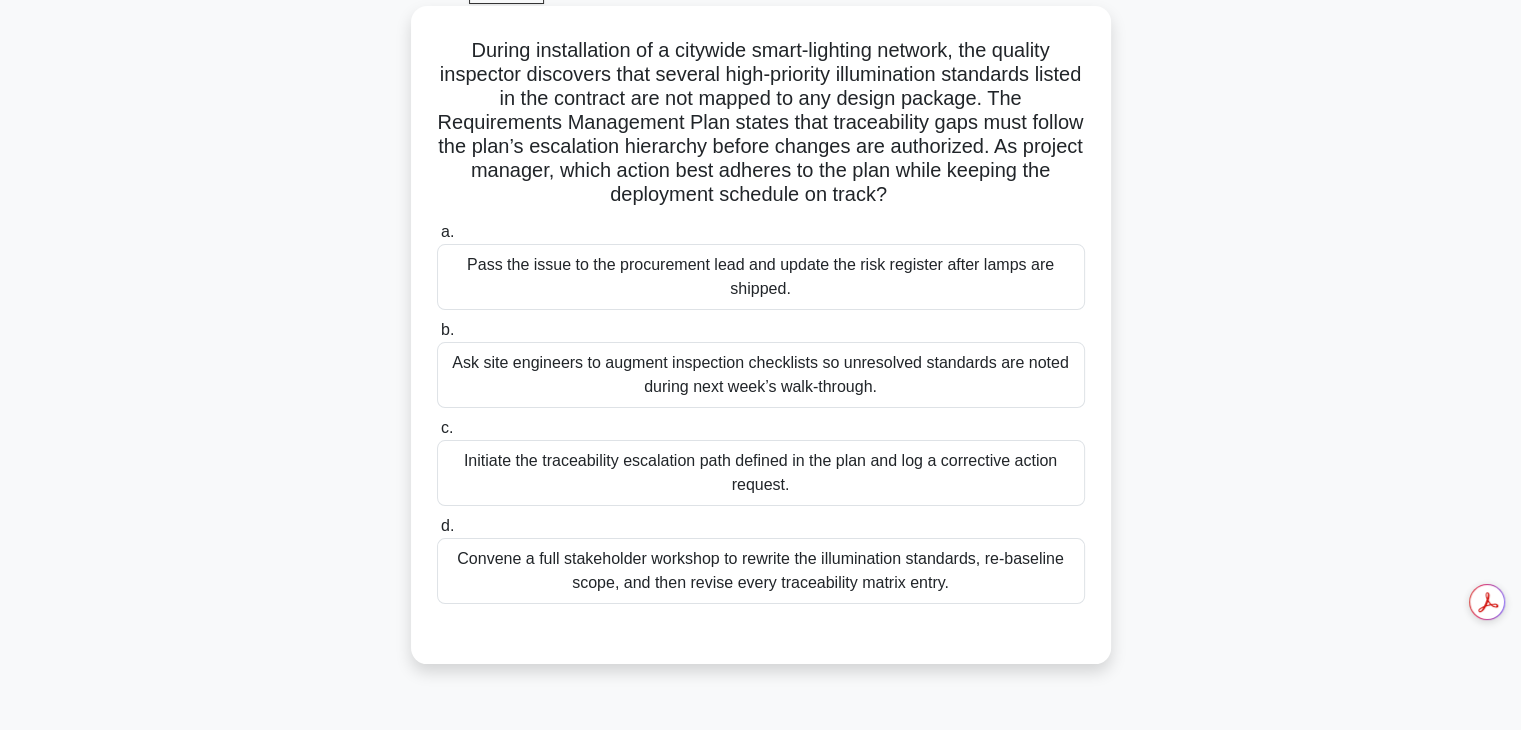 click on "Initiate the traceability escalation path defined in the plan and log a corrective action request." at bounding box center (761, 473) 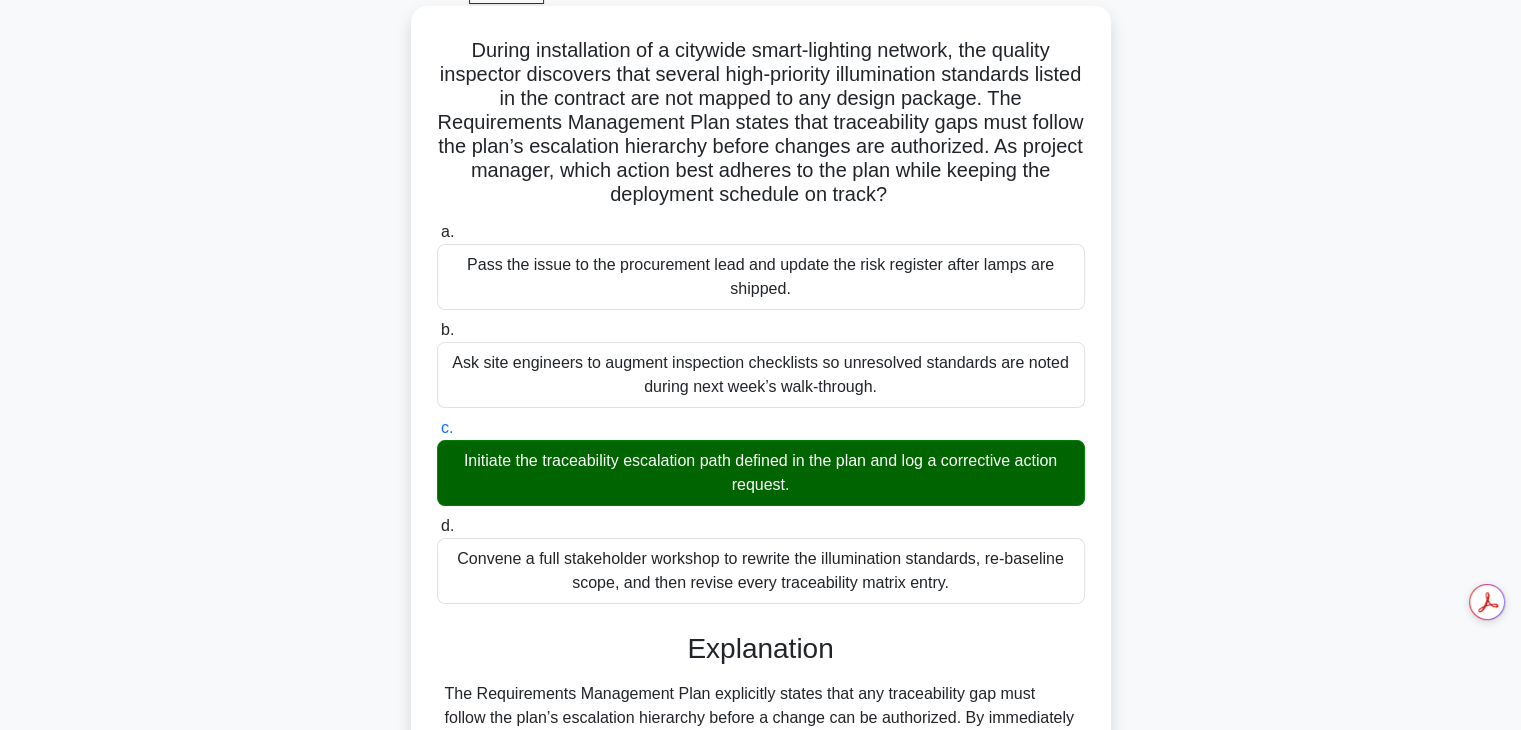 scroll, scrollTop: 574, scrollLeft: 0, axis: vertical 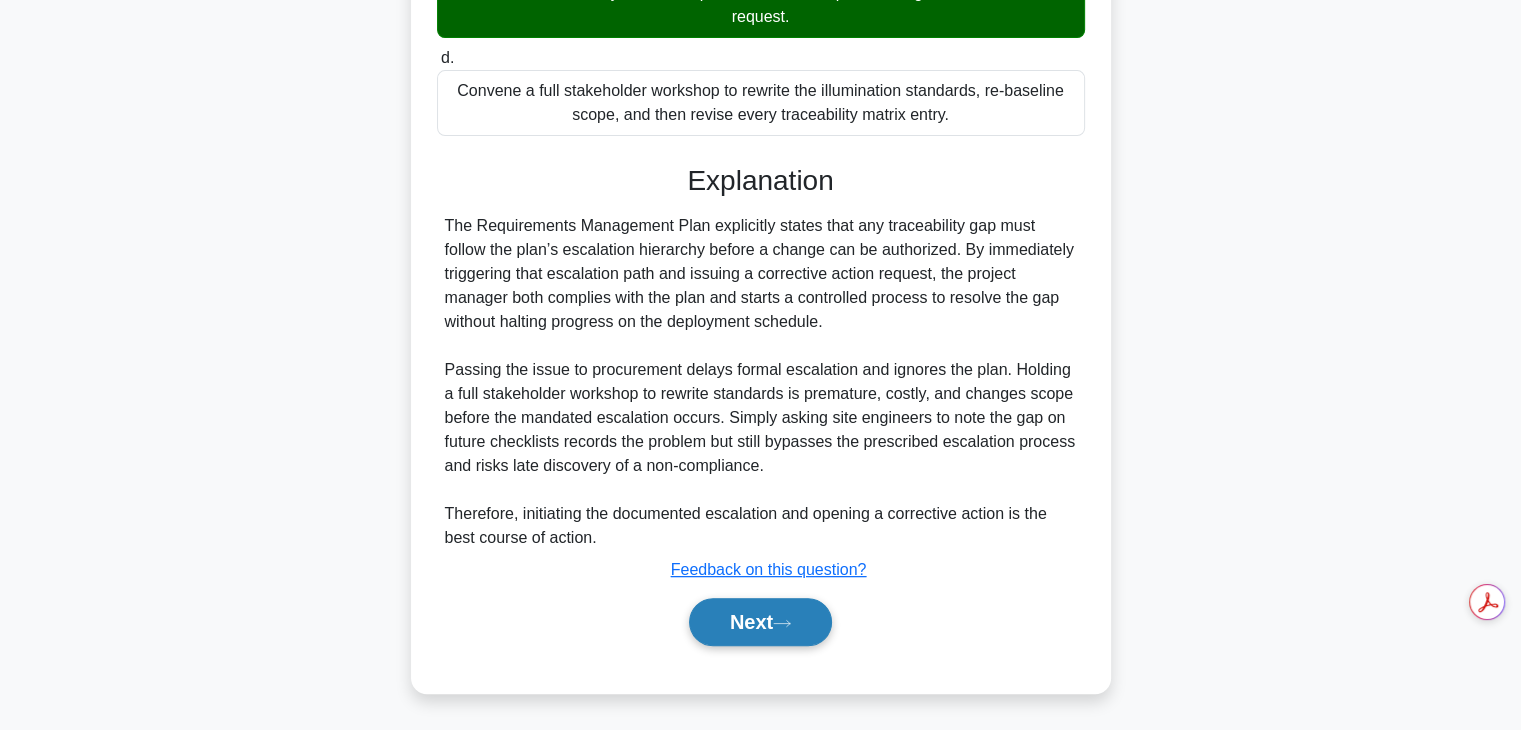 click on "Next" at bounding box center (760, 622) 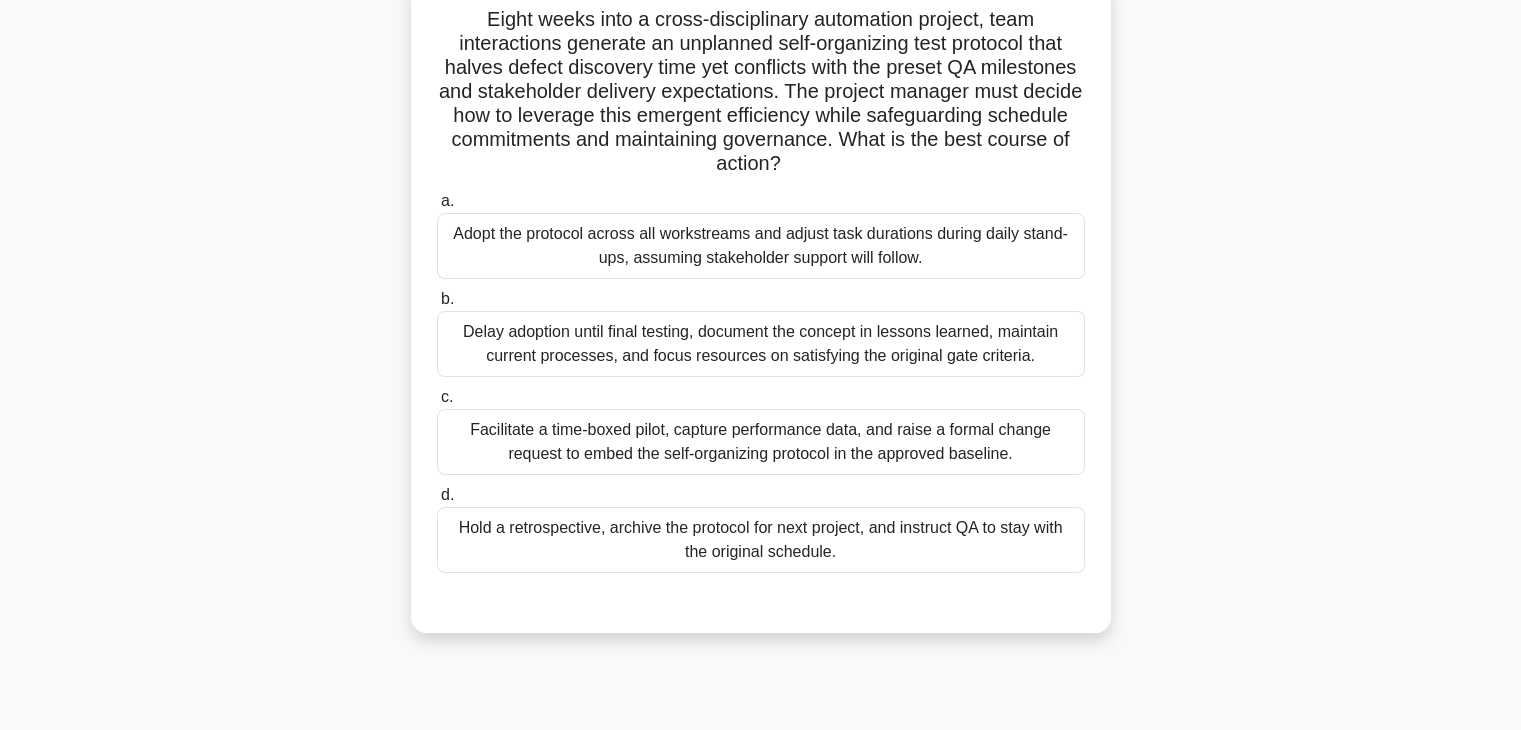 scroll, scrollTop: 138, scrollLeft: 0, axis: vertical 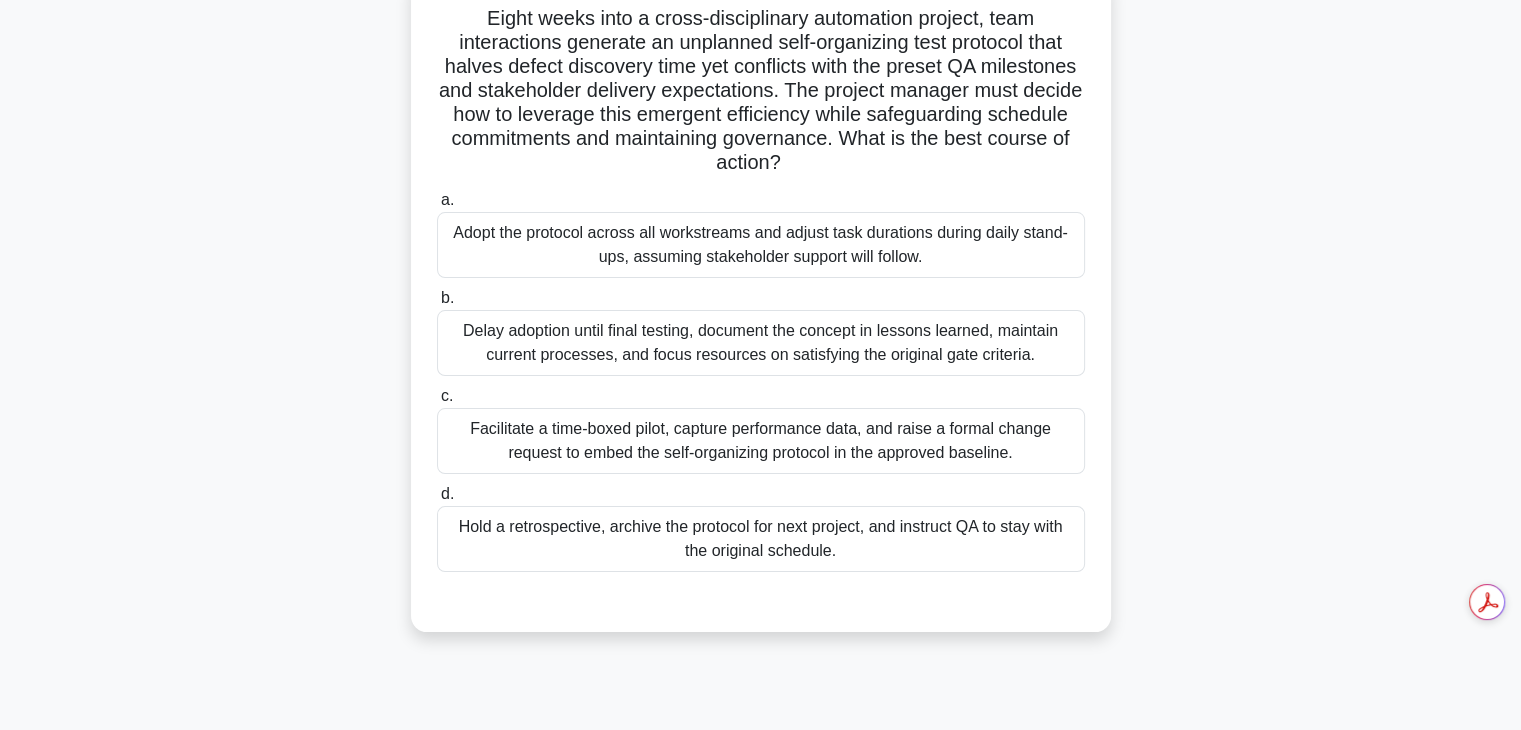 click on "Facilitate a time-boxed pilot, capture performance data, and raise a formal change request to embed the self-organizing protocol in the approved baseline." at bounding box center (761, 441) 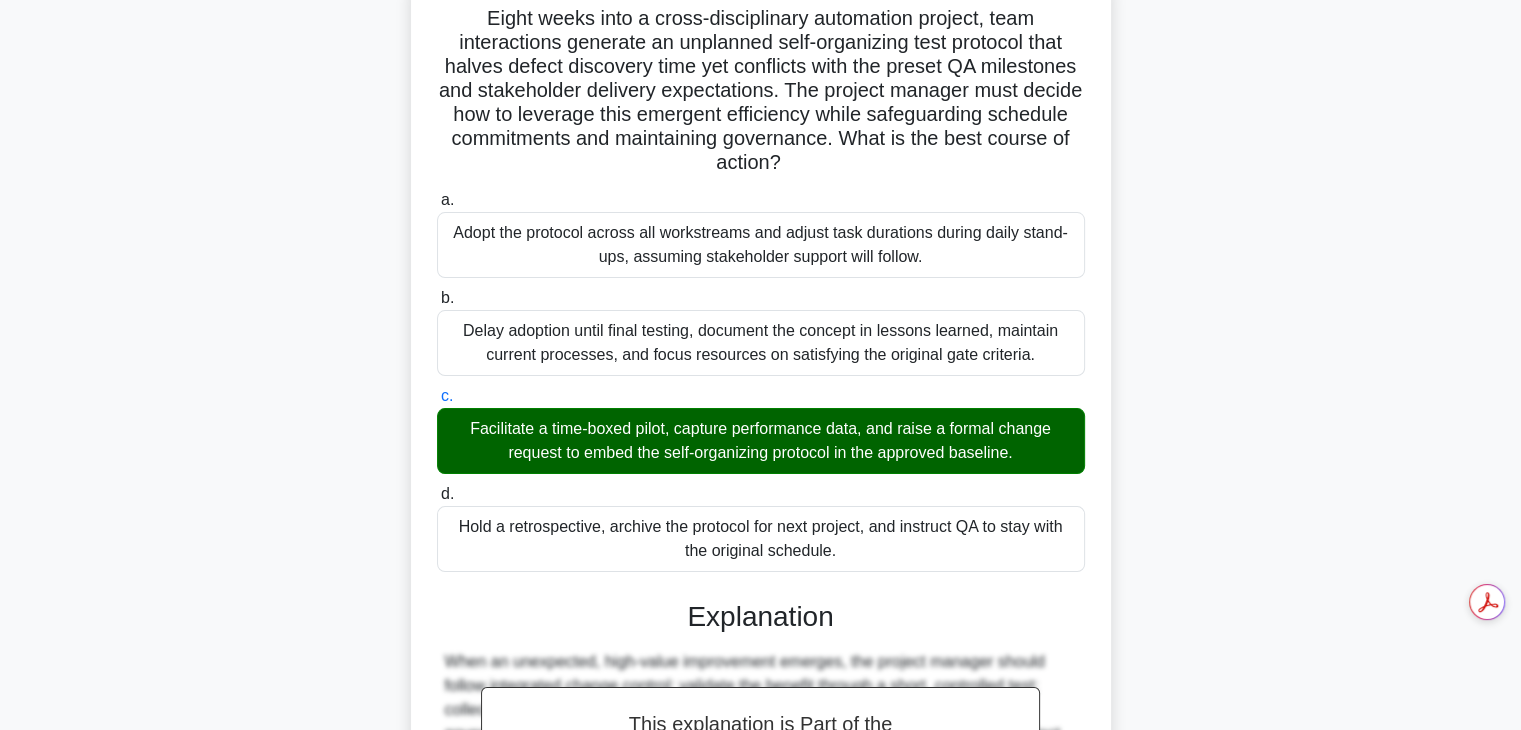 scroll, scrollTop: 550, scrollLeft: 0, axis: vertical 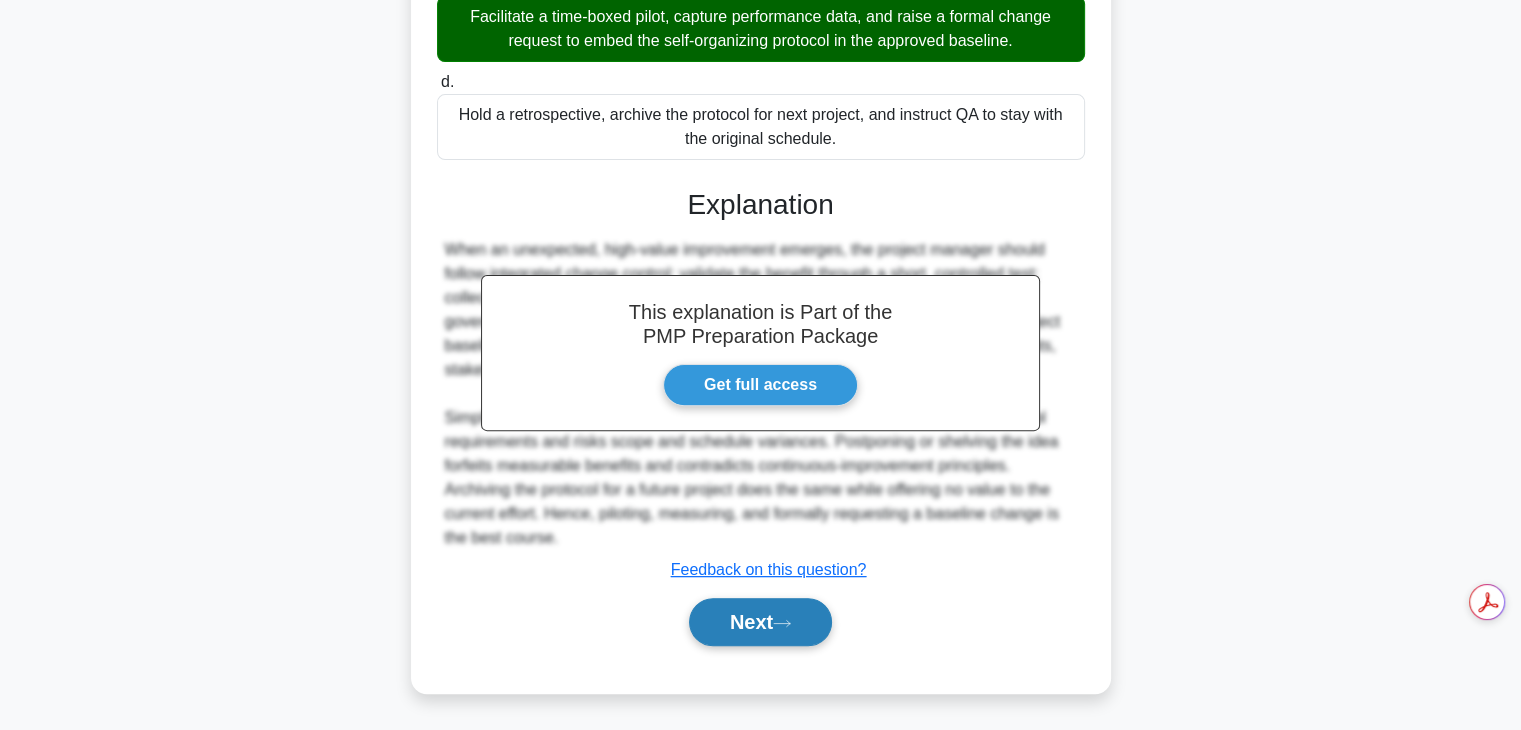 click on "Next" at bounding box center [760, 622] 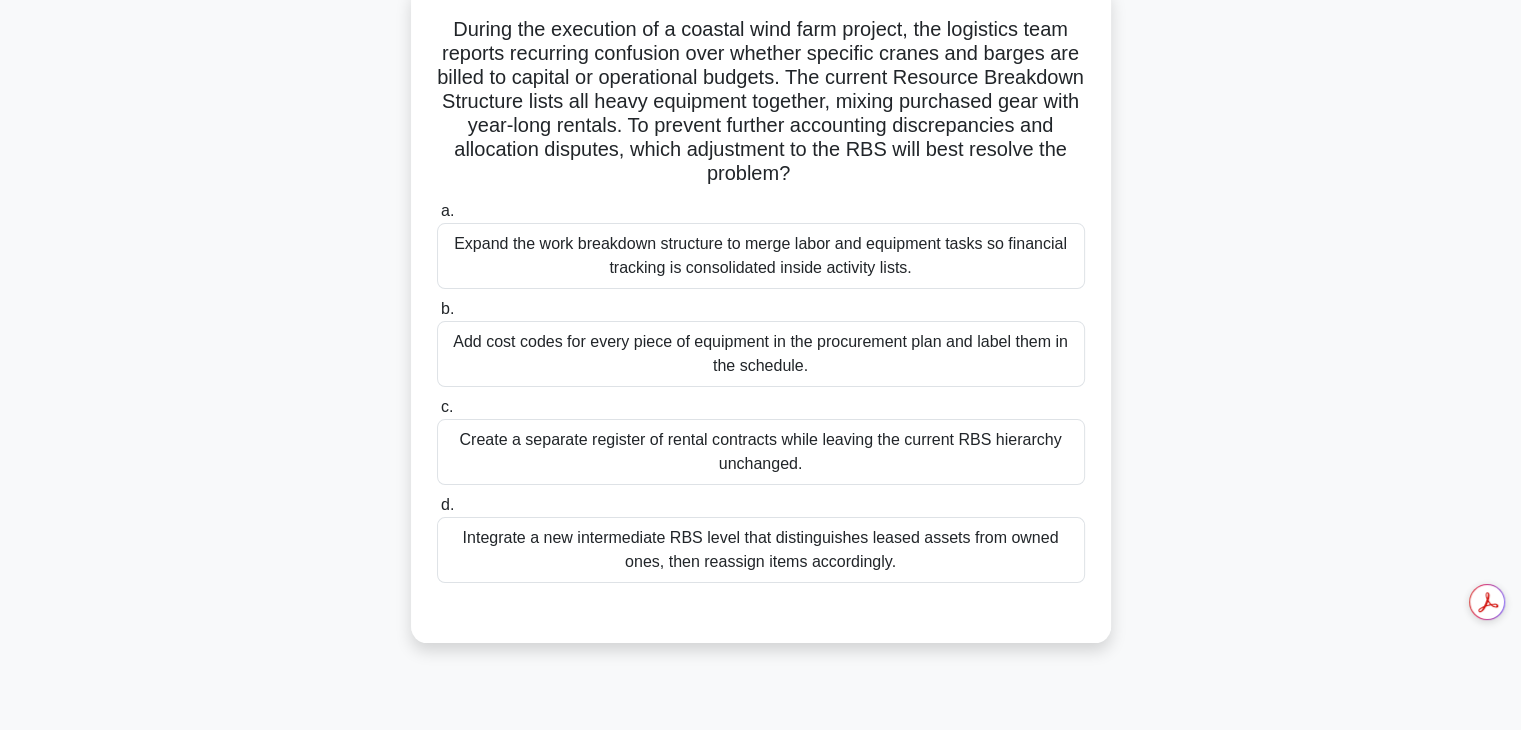 scroll, scrollTop: 131, scrollLeft: 0, axis: vertical 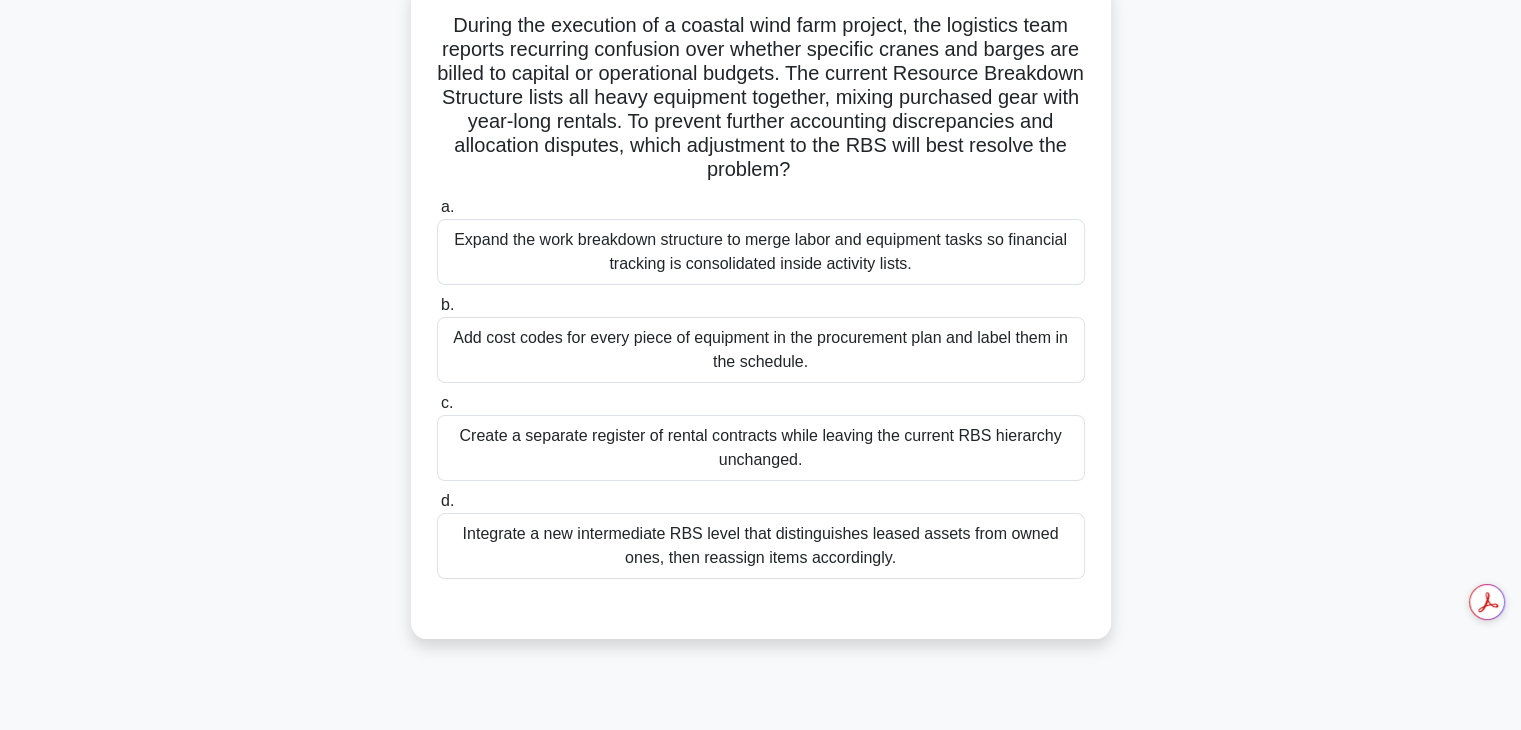 click on "Integrate a new intermediate RBS level that distinguishes leased assets from owned ones, then reassign items accordingly." at bounding box center (761, 546) 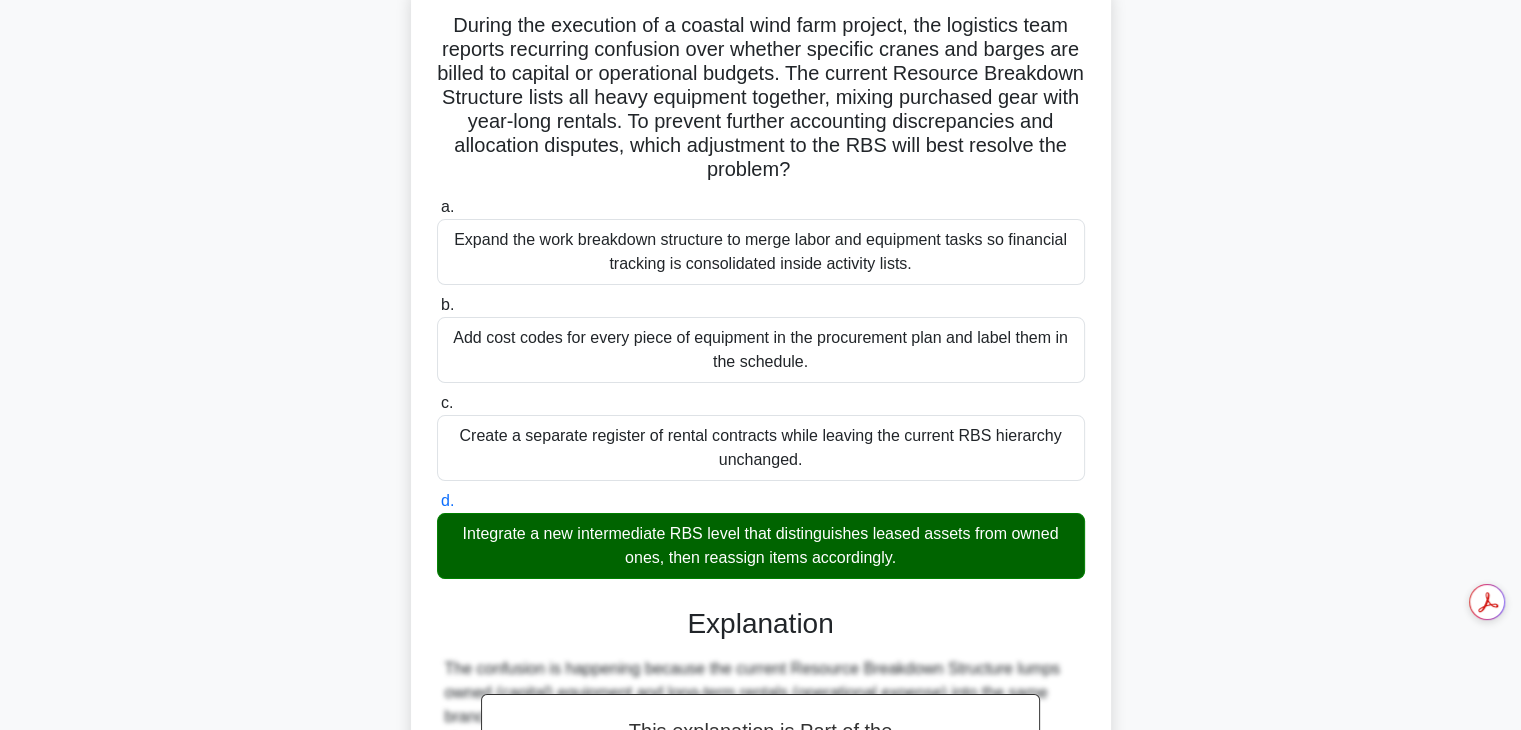 scroll, scrollTop: 670, scrollLeft: 0, axis: vertical 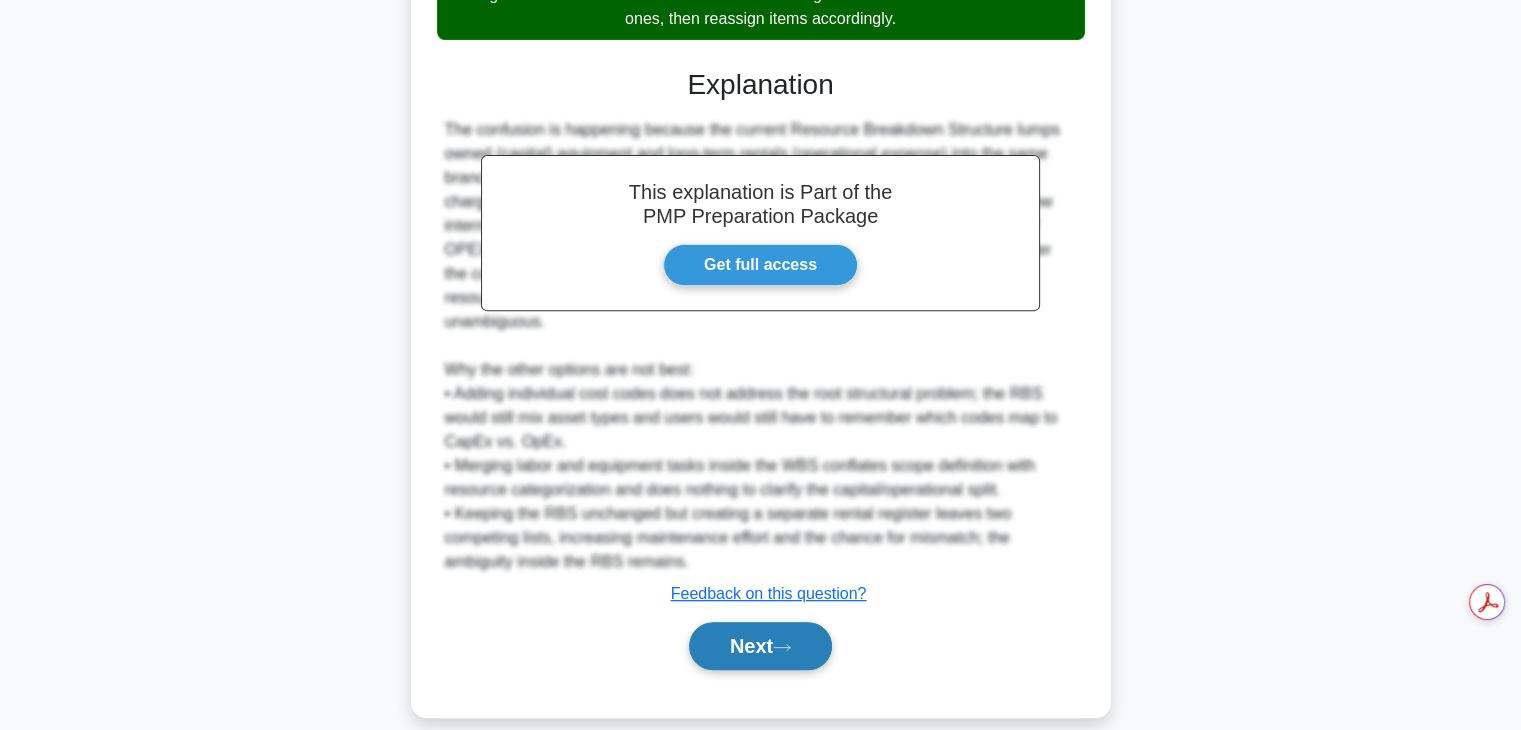 click on "Next" at bounding box center (760, 646) 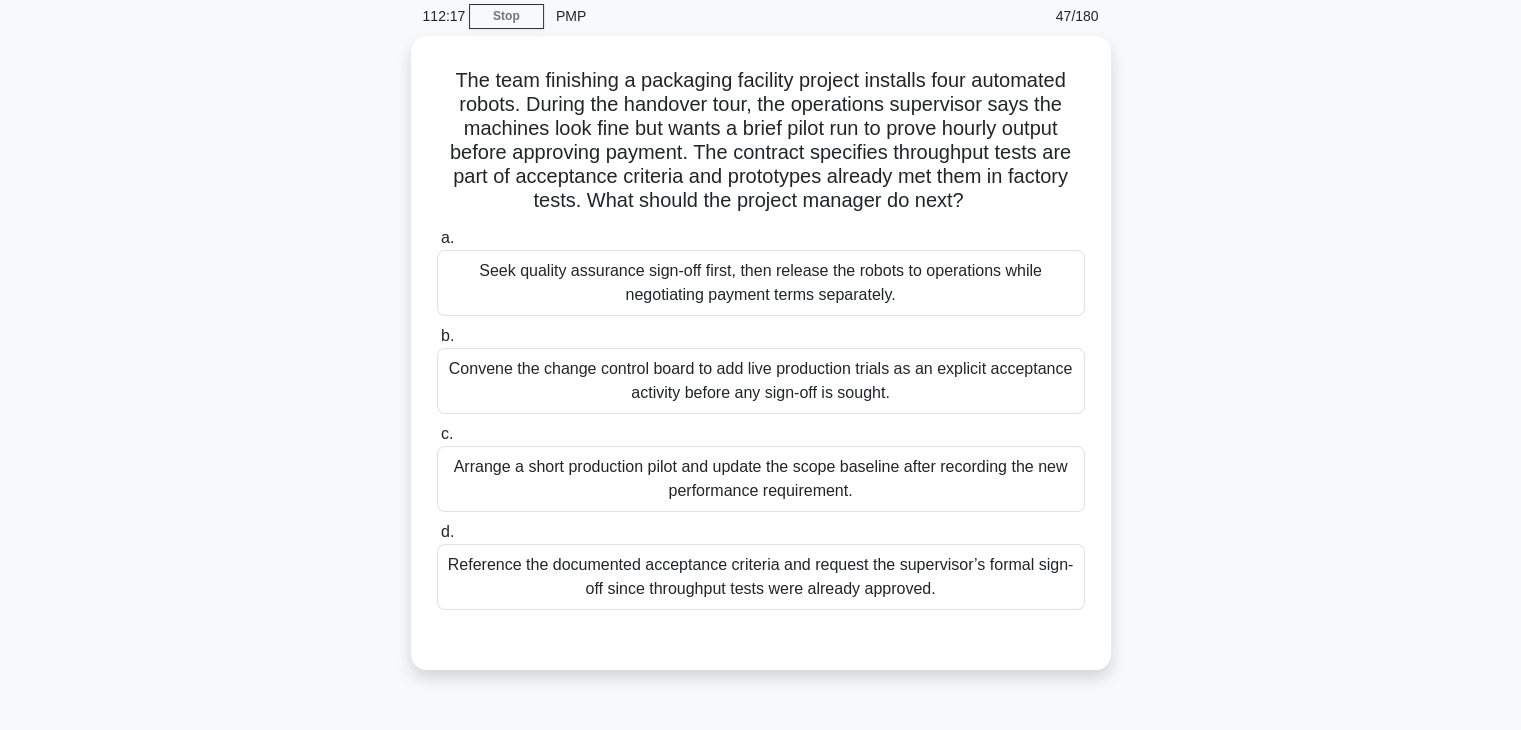 scroll, scrollTop: 82, scrollLeft: 0, axis: vertical 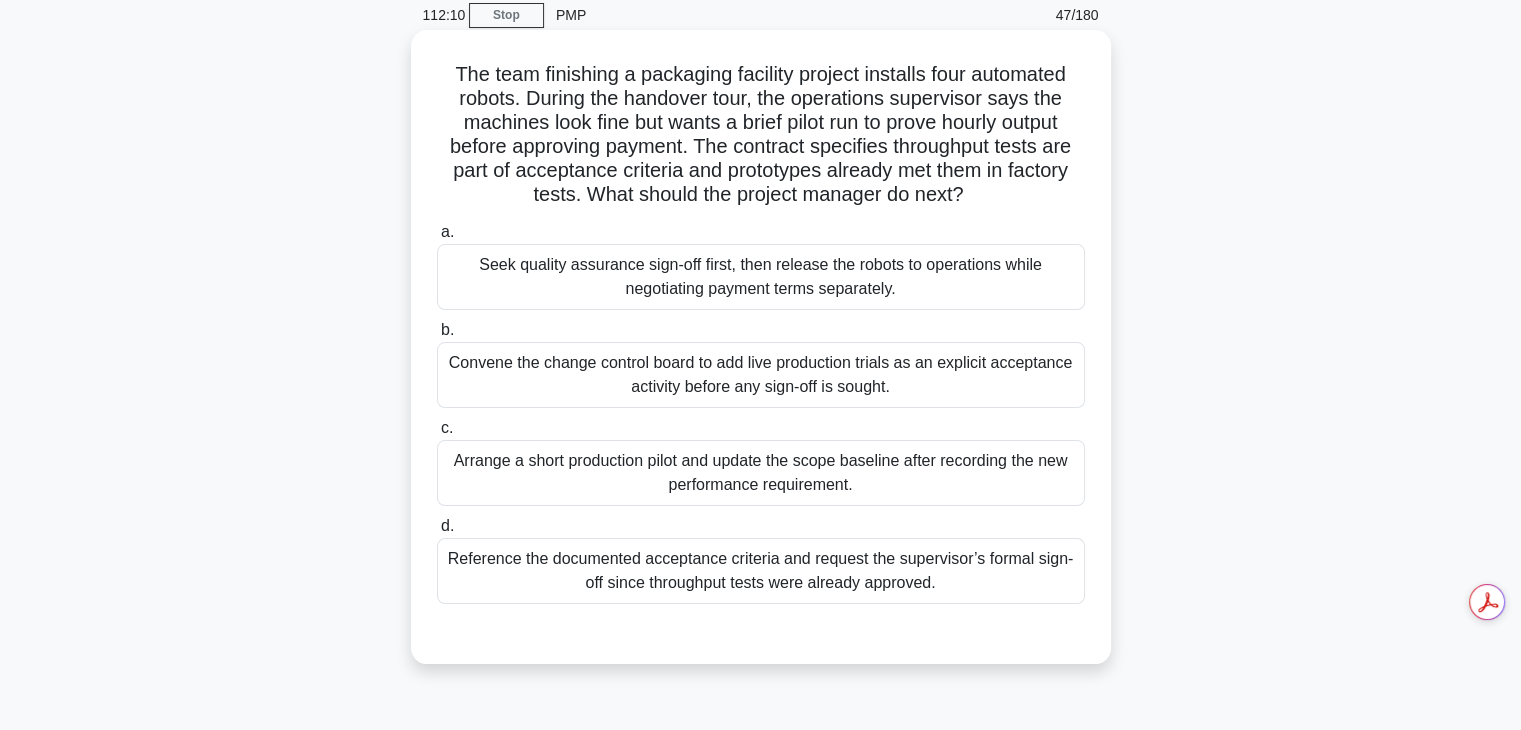 click on "Reference the documented acceptance criteria and request the supervisor’s formal sign-off since throughput tests were already approved." at bounding box center (761, 571) 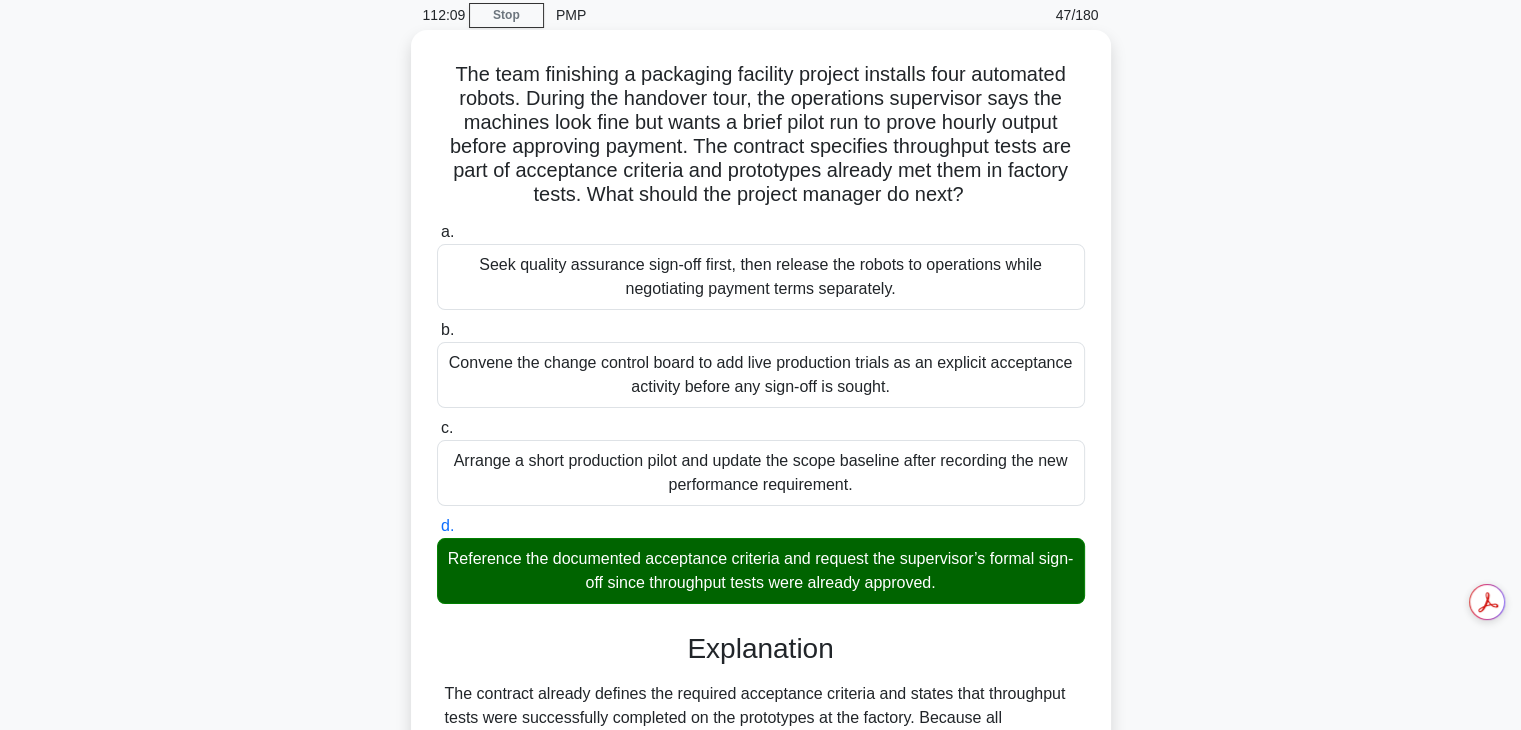 scroll, scrollTop: 550, scrollLeft: 0, axis: vertical 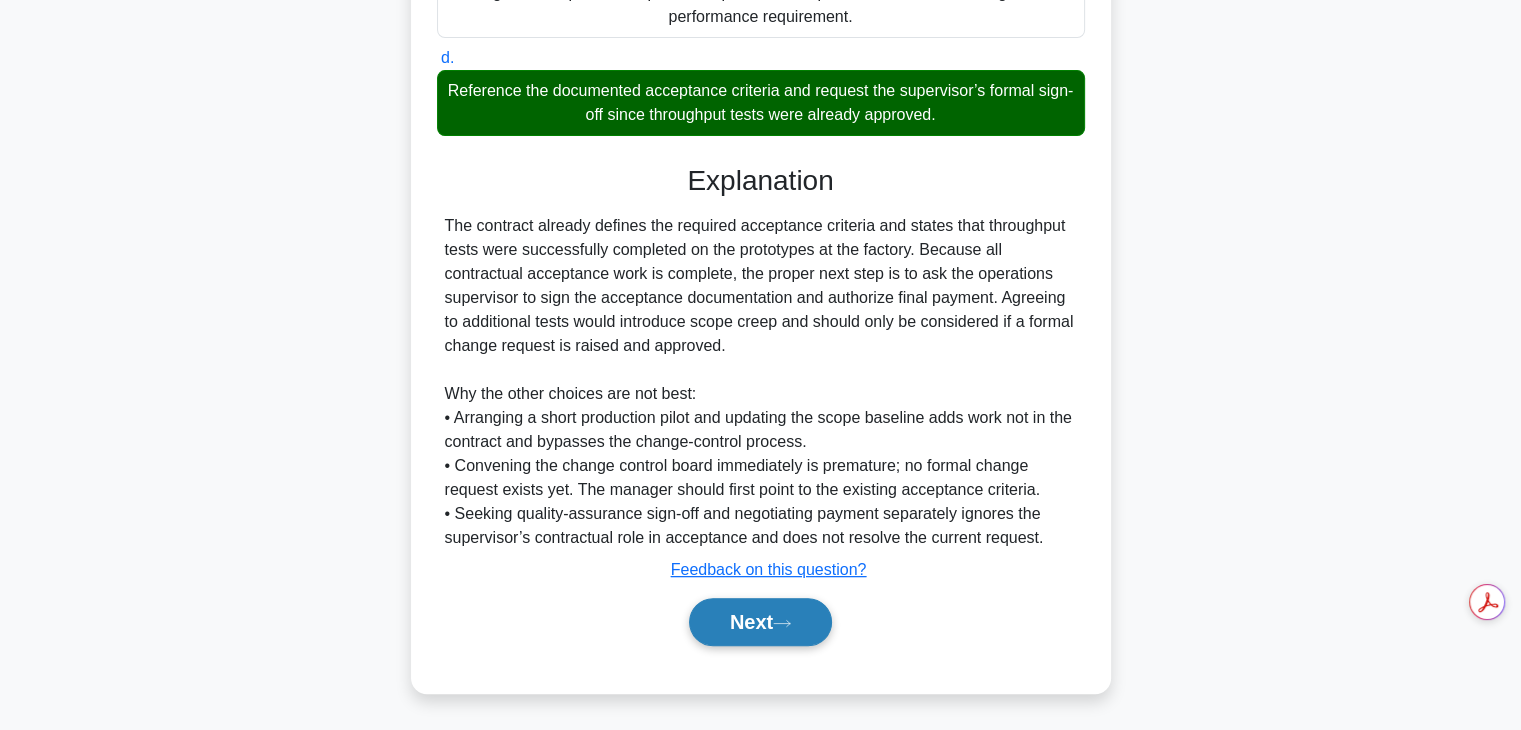 click on "Next" at bounding box center [760, 622] 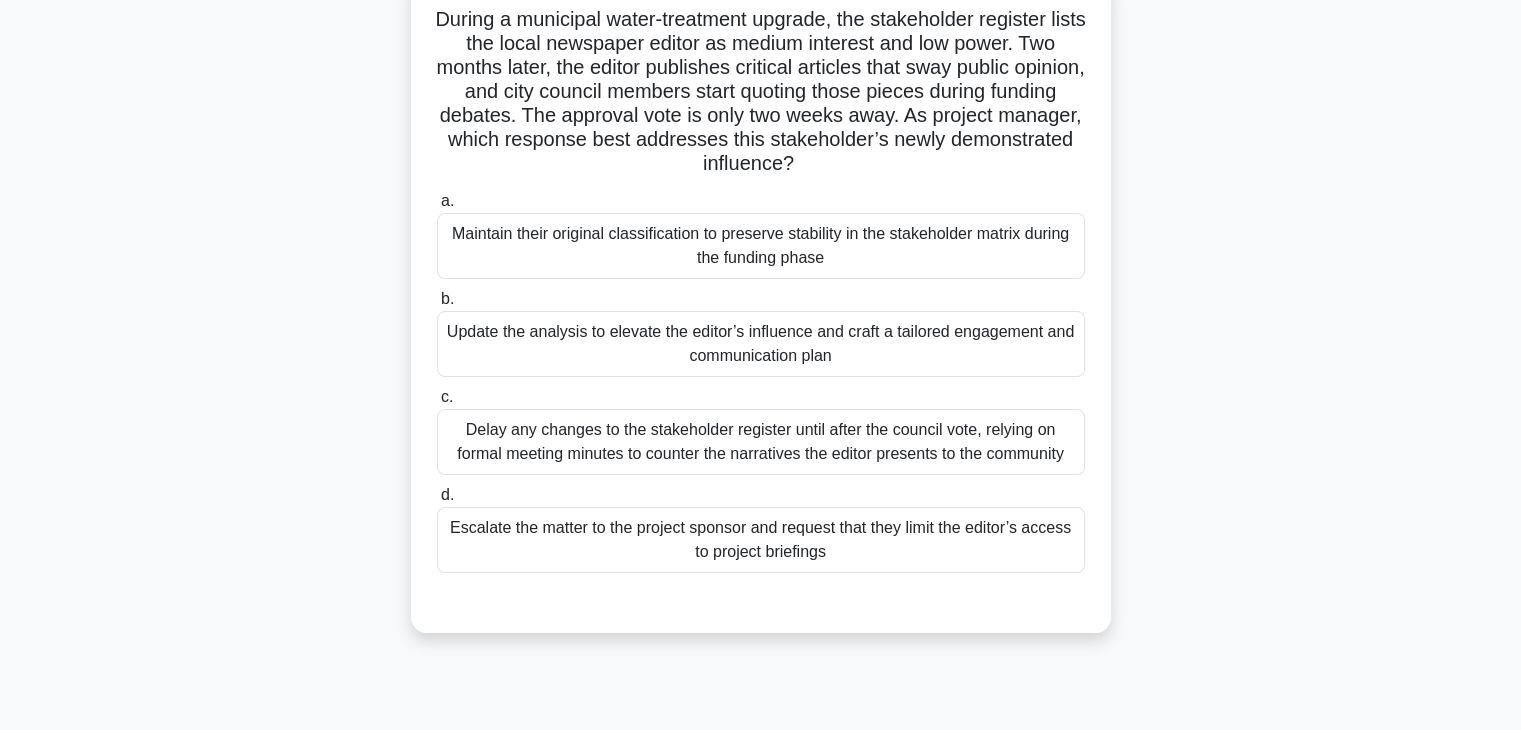 scroll, scrollTop: 135, scrollLeft: 0, axis: vertical 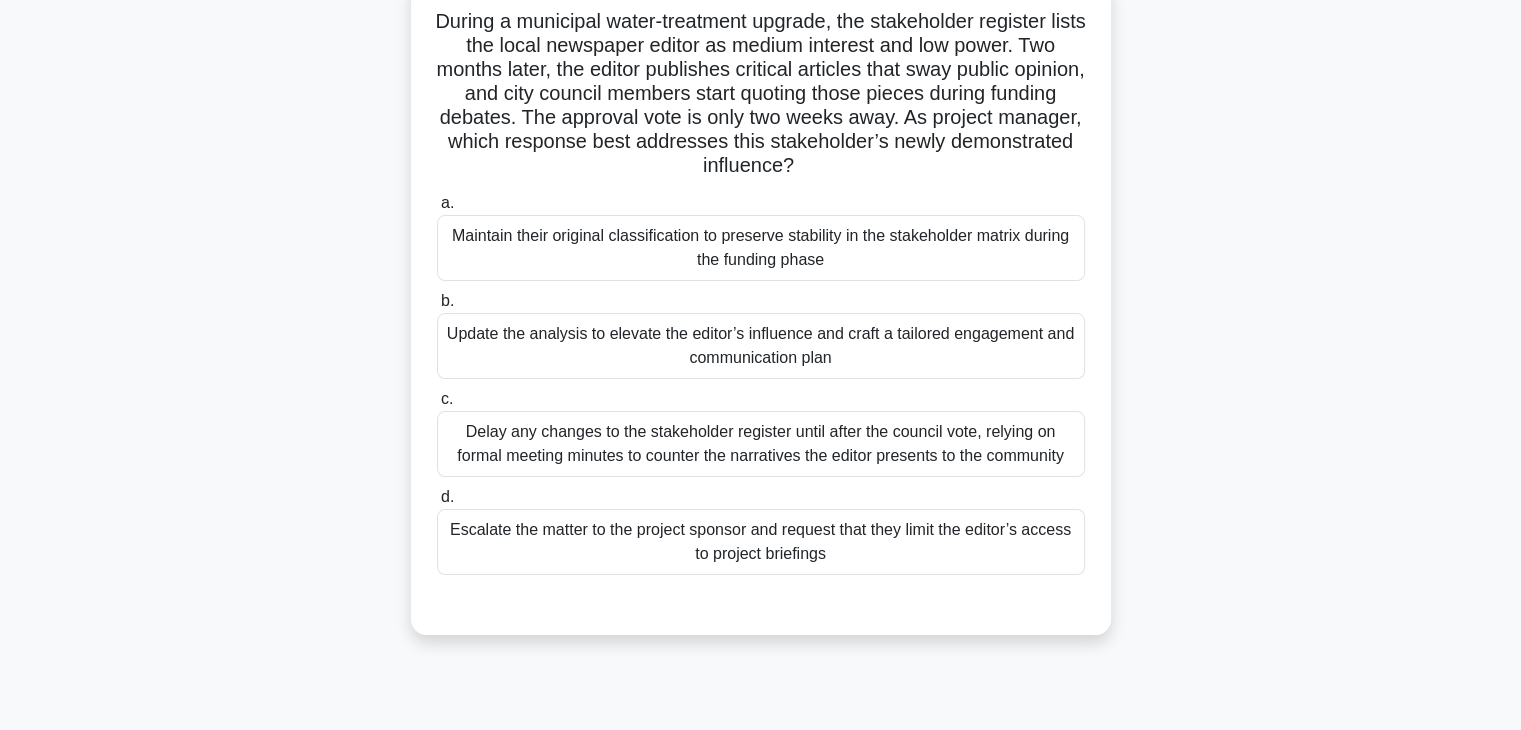 click on "Update the analysis to elevate the editor’s influence and craft a tailored engagement and communication plan" at bounding box center (761, 346) 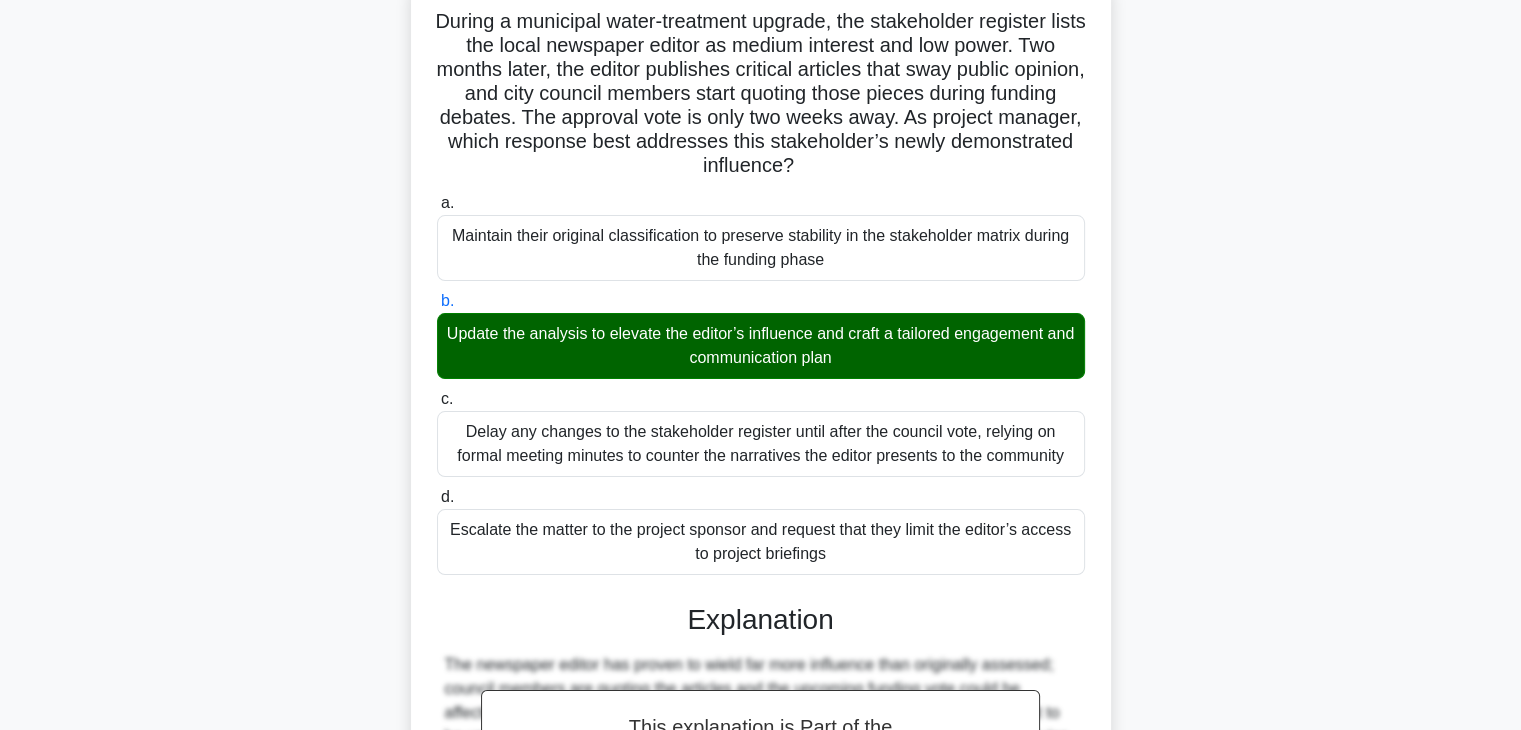 scroll, scrollTop: 598, scrollLeft: 0, axis: vertical 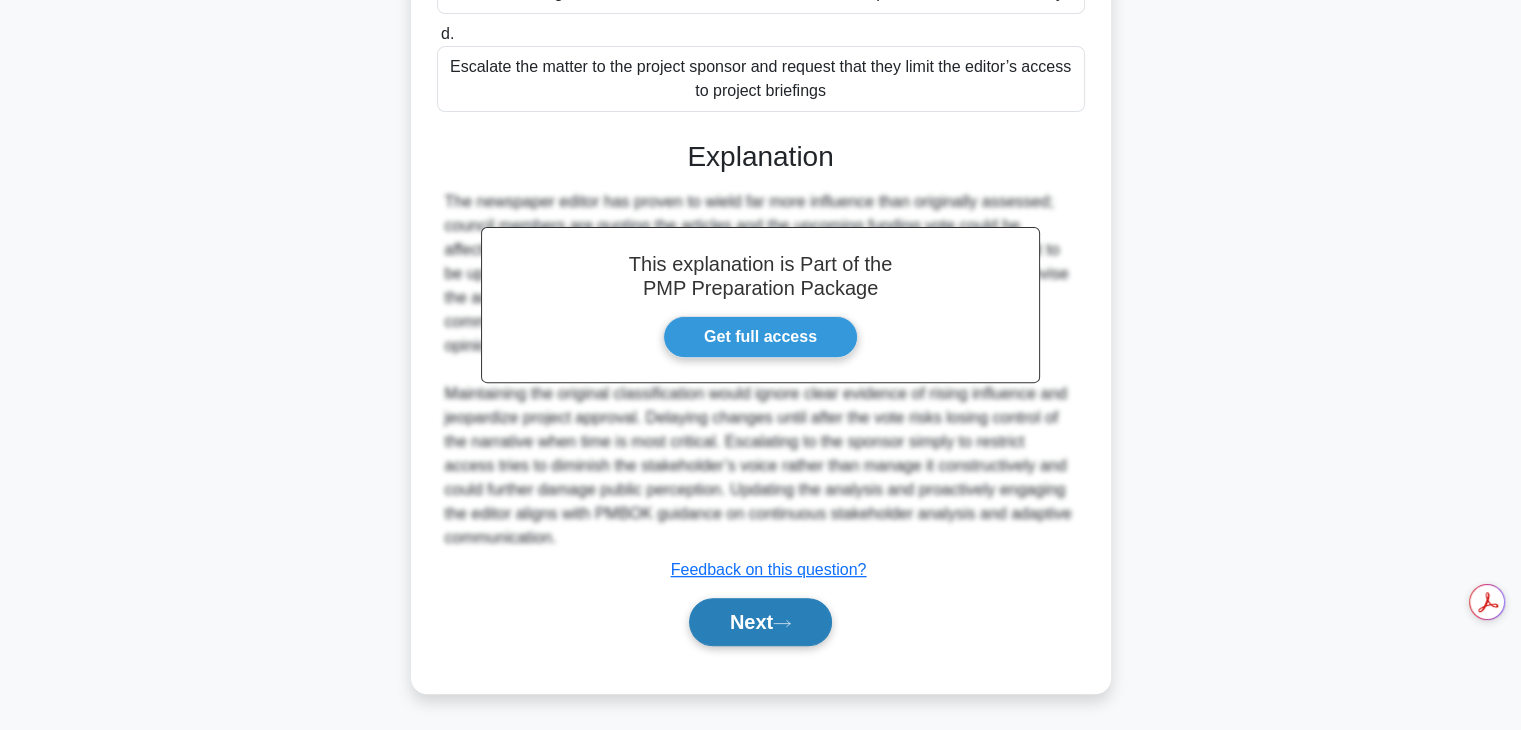 click on "Next" at bounding box center (760, 622) 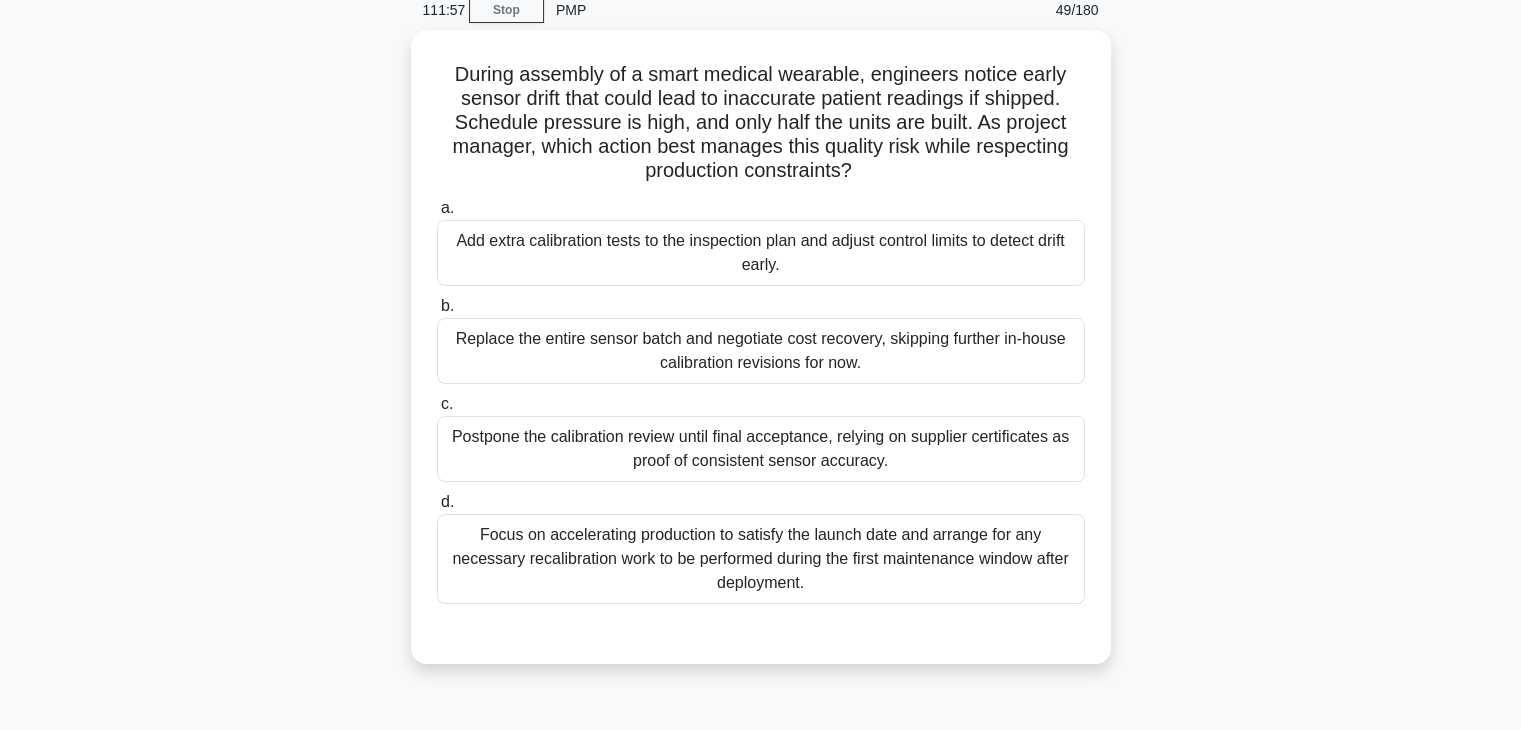 scroll, scrollTop: 86, scrollLeft: 0, axis: vertical 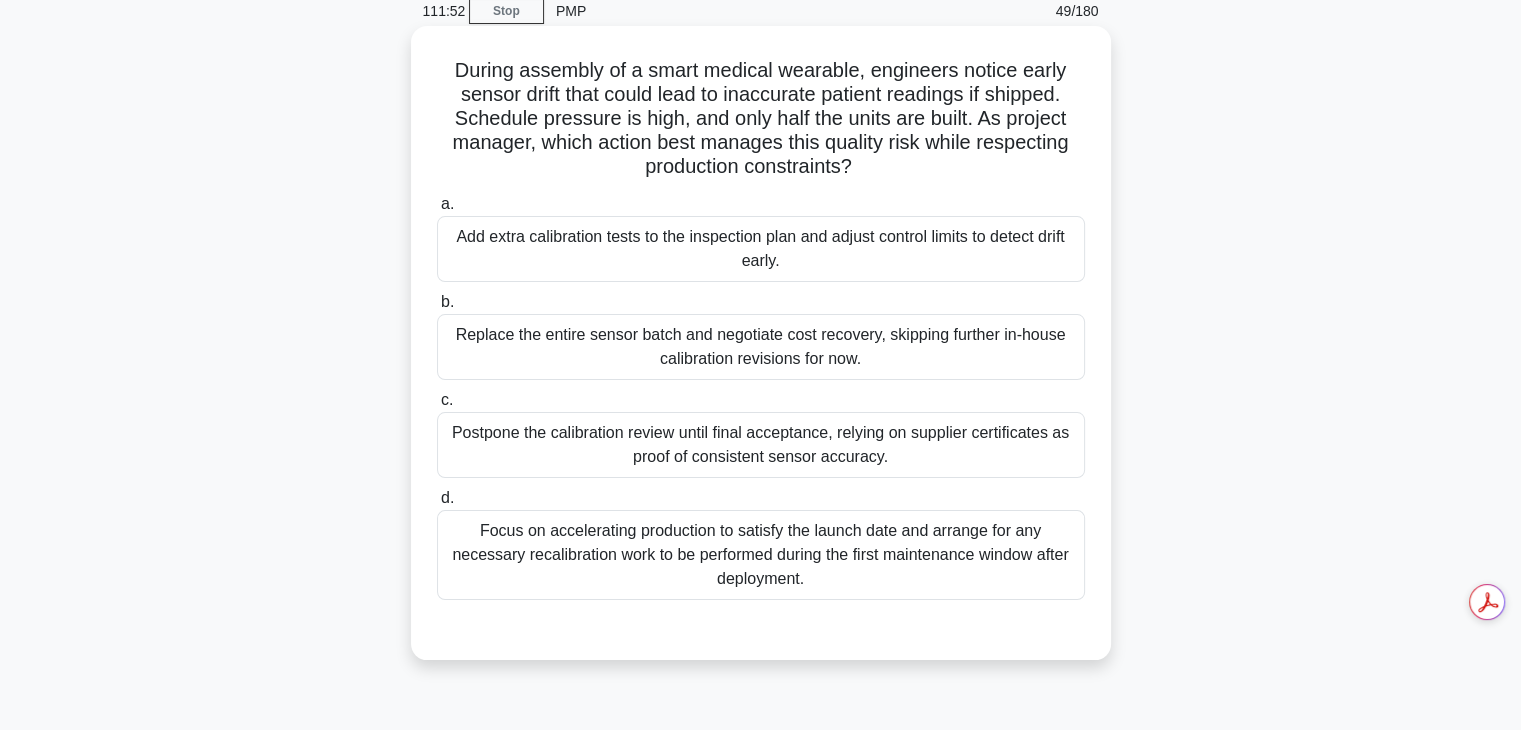 click on "Focus on accelerating production to satisfy the launch date and arrange for any necessary recalibration work to be performed during the first maintenance window after deployment." at bounding box center (761, 555) 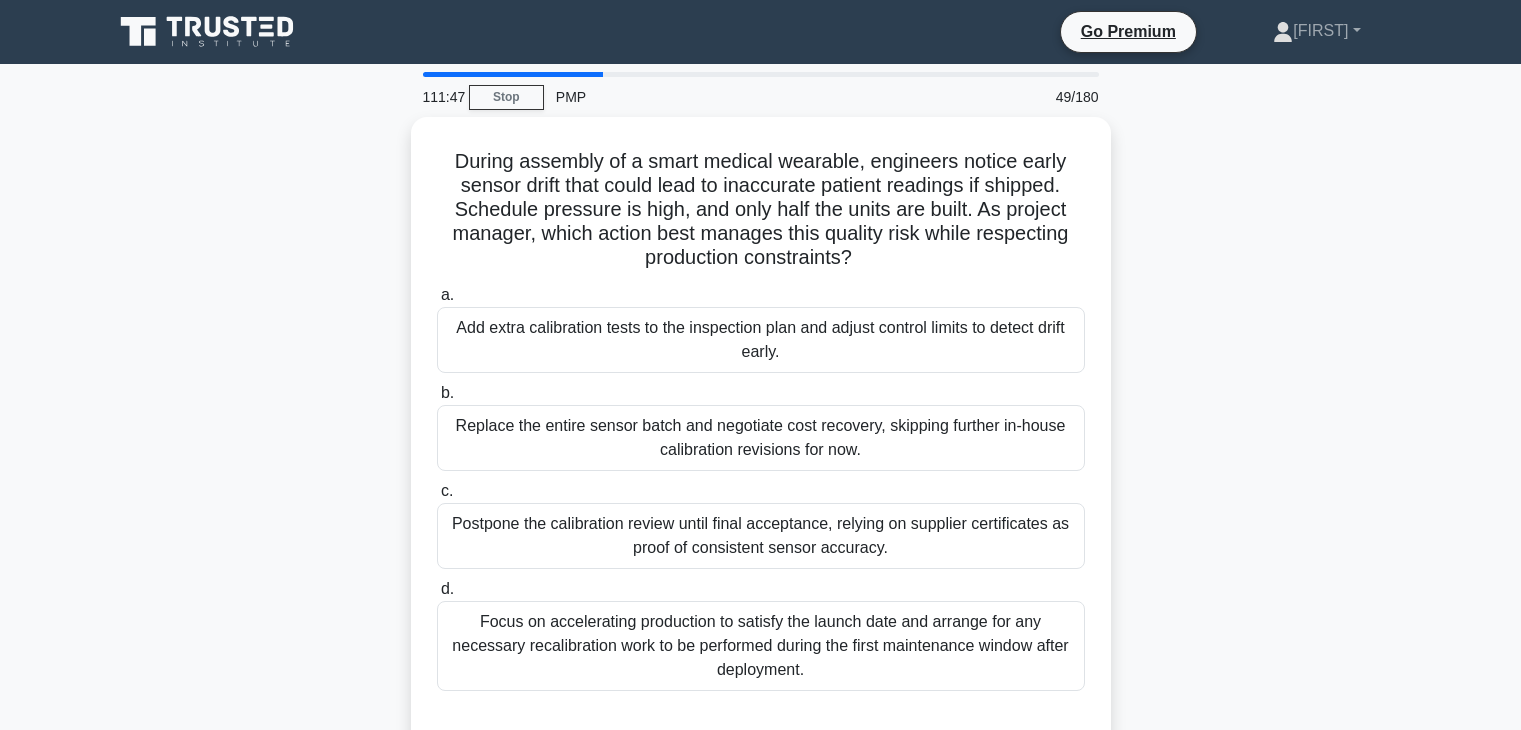 scroll, scrollTop: 86, scrollLeft: 0, axis: vertical 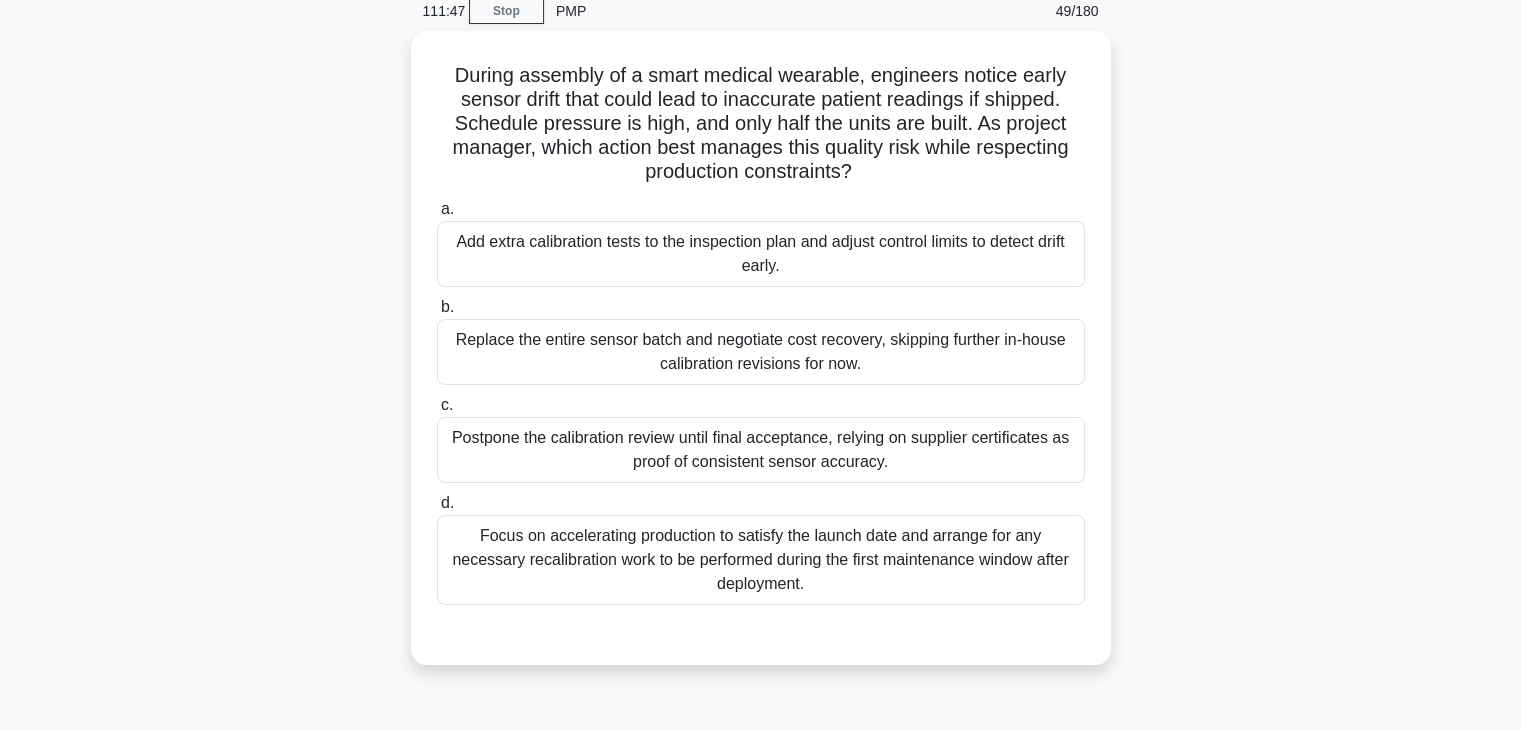 click on "Add extra calibration tests to the inspection plan and adjust control limits to detect drift early." at bounding box center [761, 254] 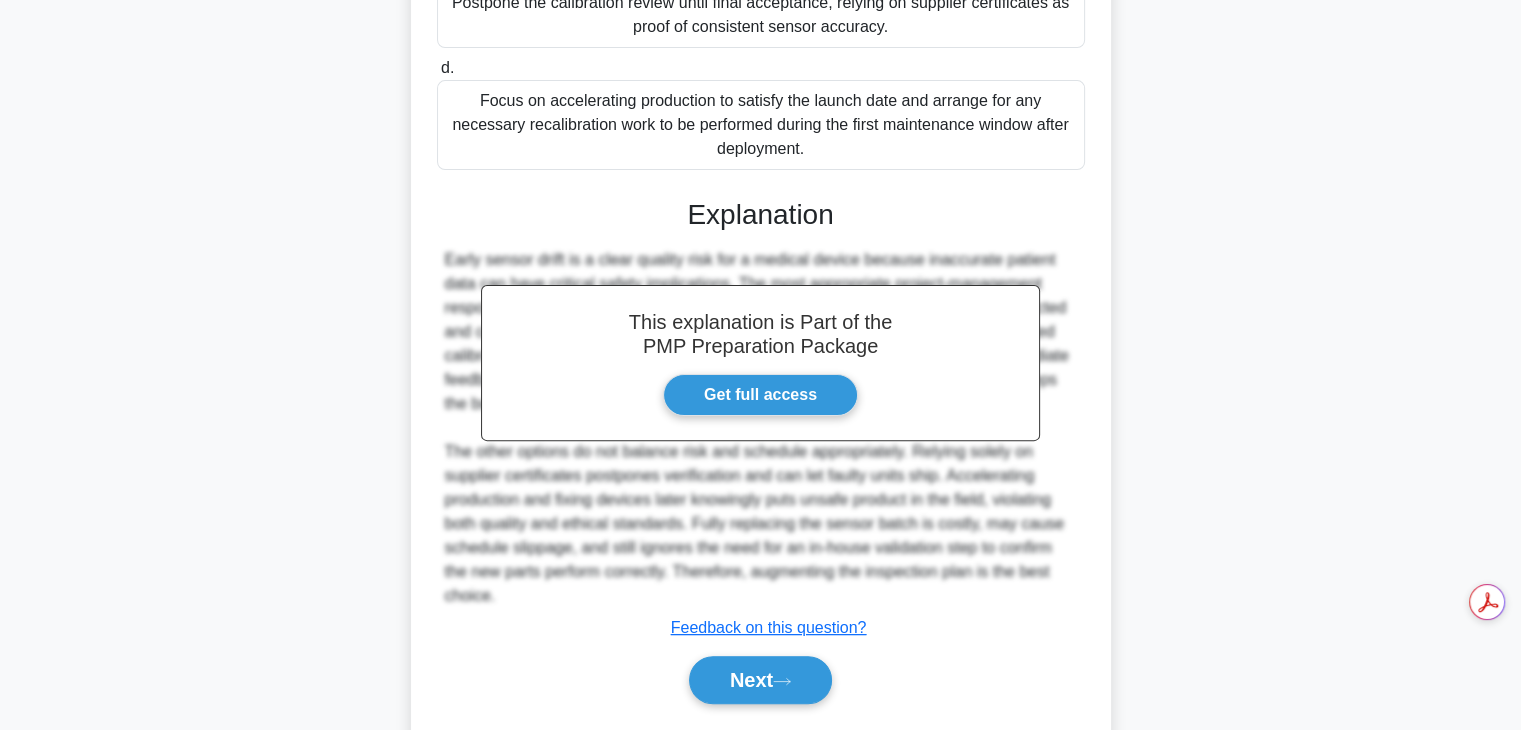 scroll, scrollTop: 574, scrollLeft: 0, axis: vertical 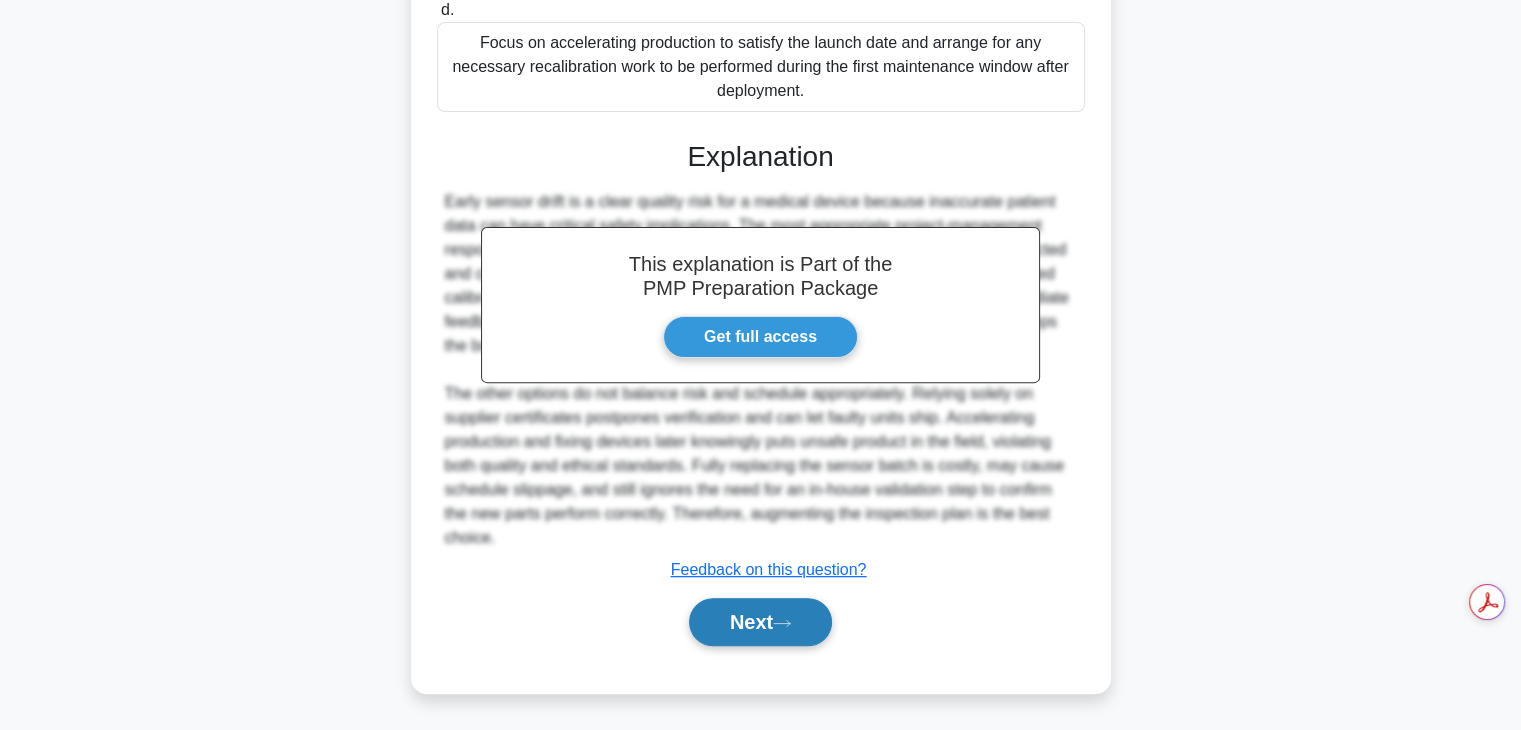 click on "Next" at bounding box center [760, 622] 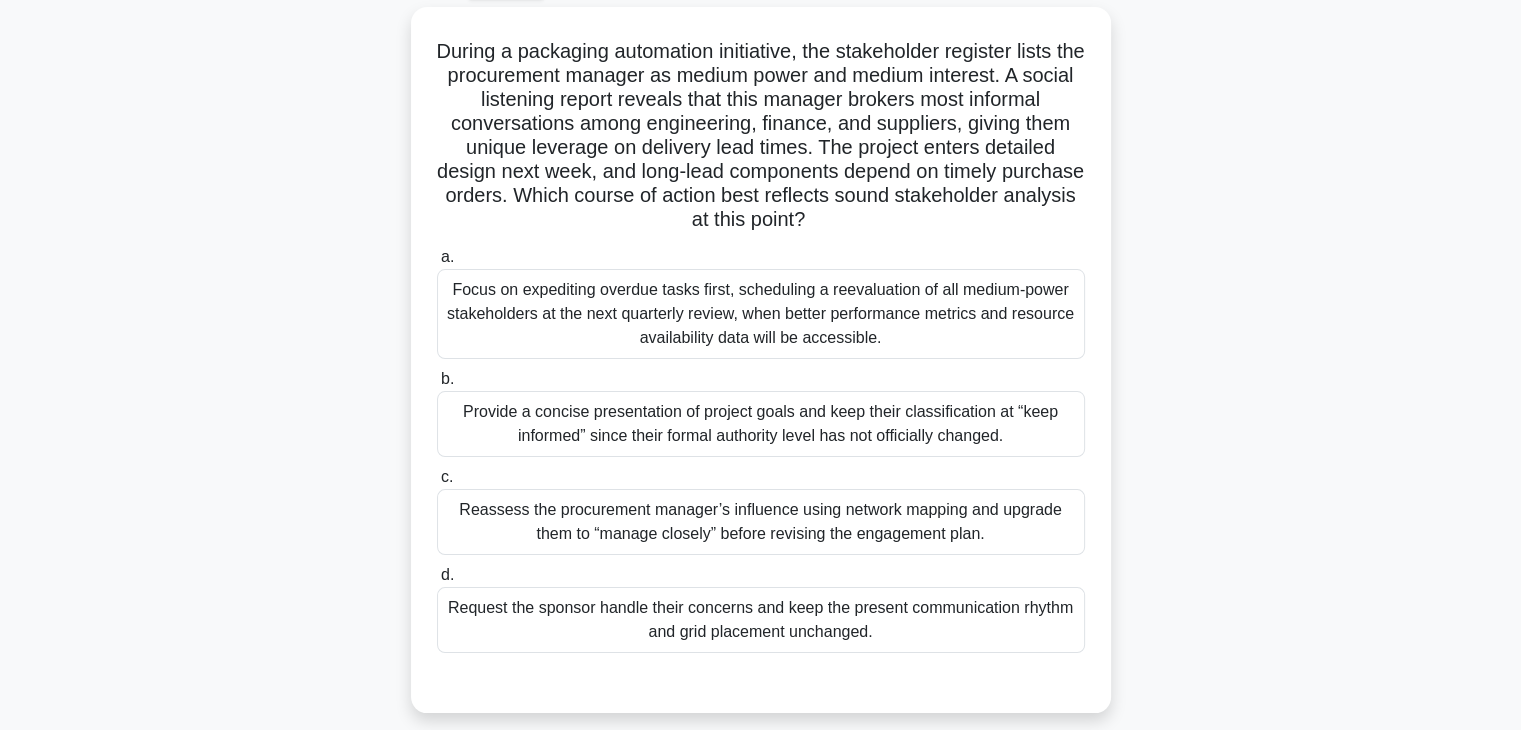scroll, scrollTop: 111, scrollLeft: 0, axis: vertical 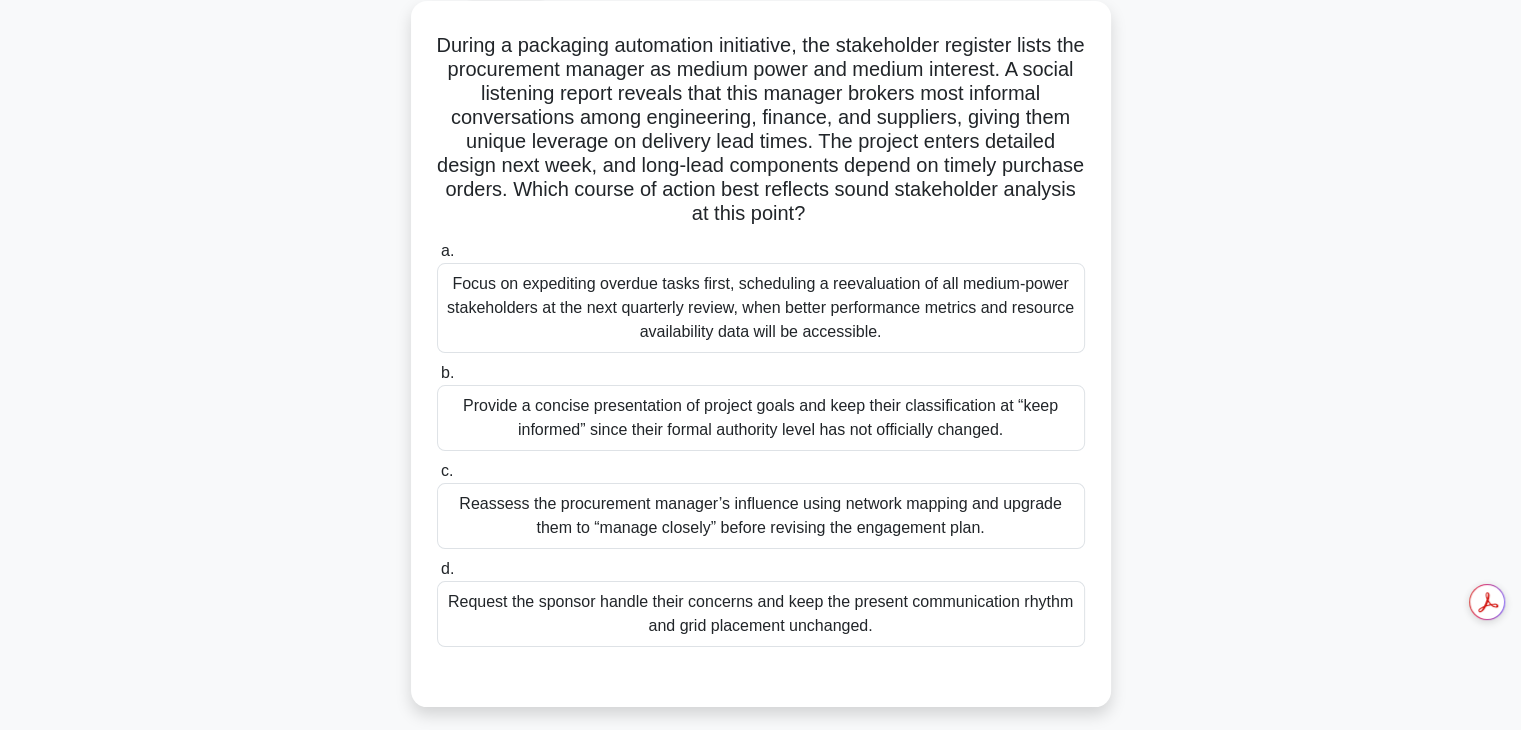 click on "Reassess the procurement manager’s influence using network mapping and upgrade them to “manage closely” before revising the engagement plan." at bounding box center (761, 516) 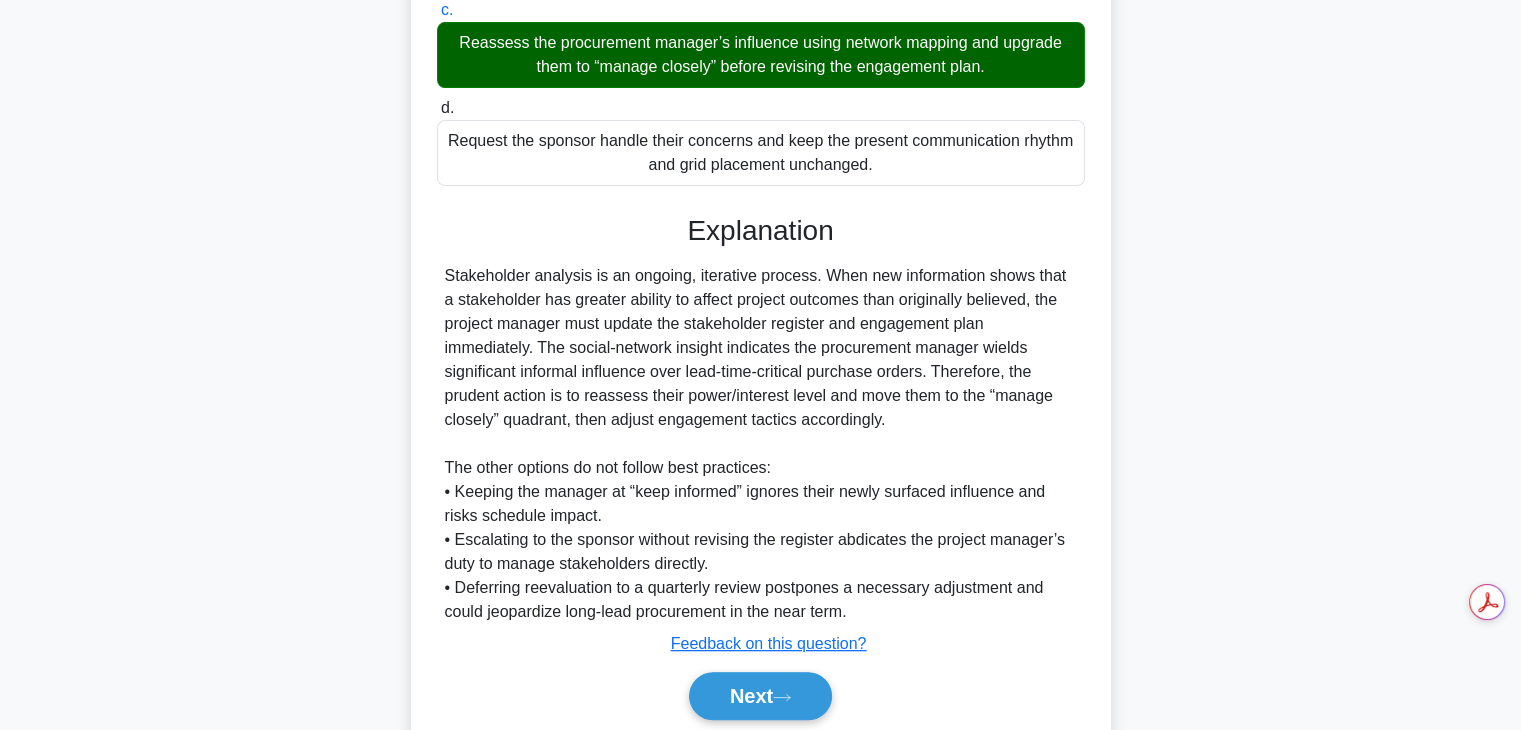 scroll, scrollTop: 646, scrollLeft: 0, axis: vertical 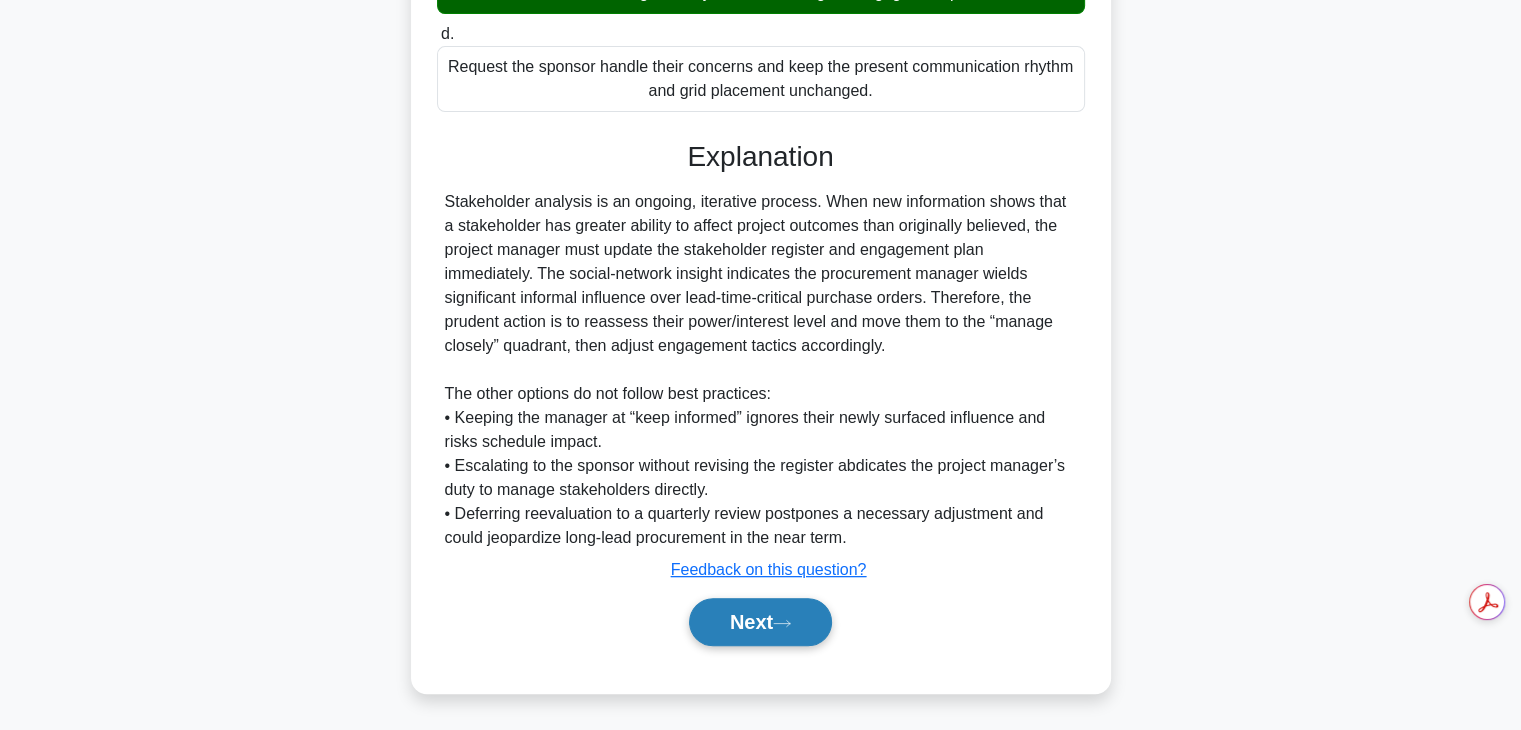 click on "Next" at bounding box center [760, 622] 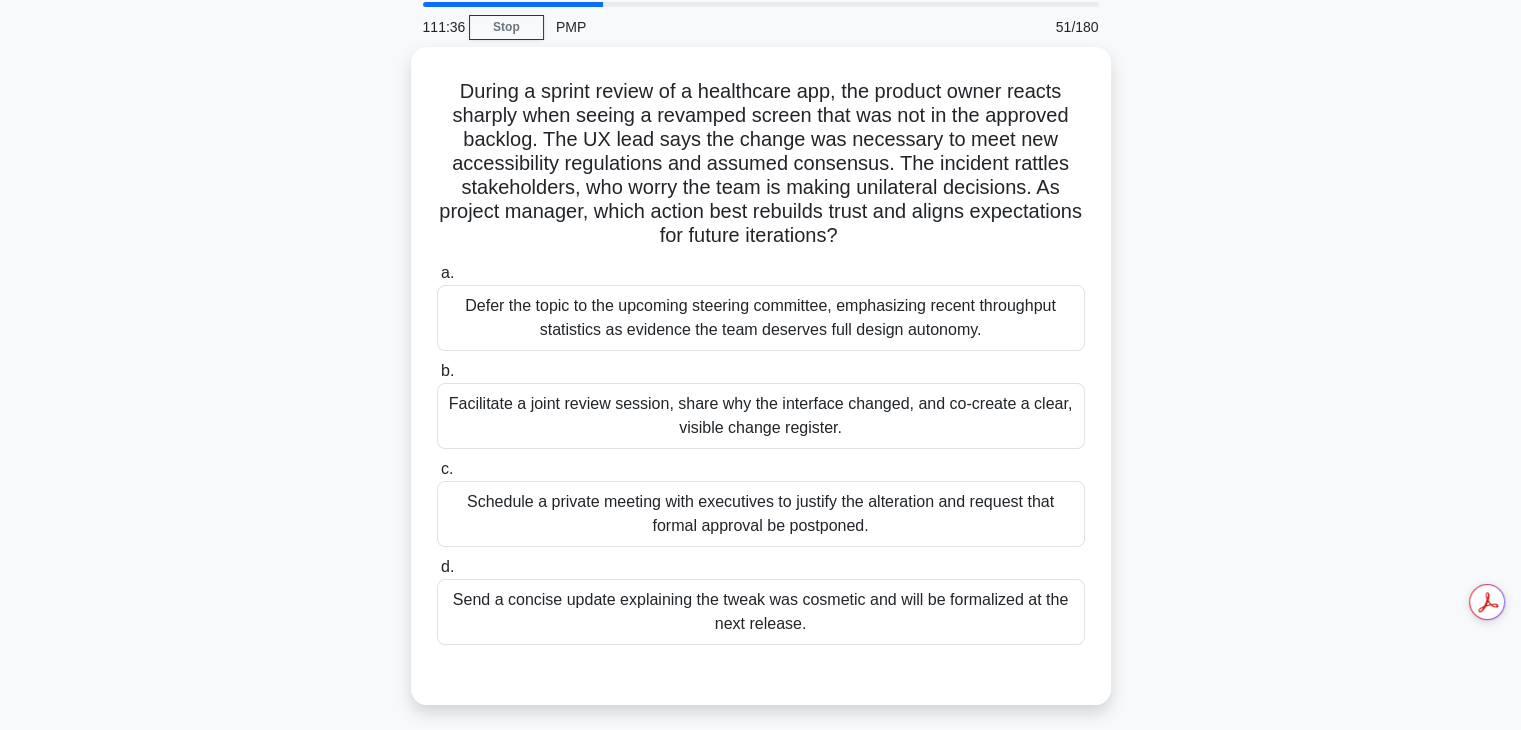 scroll, scrollTop: 71, scrollLeft: 0, axis: vertical 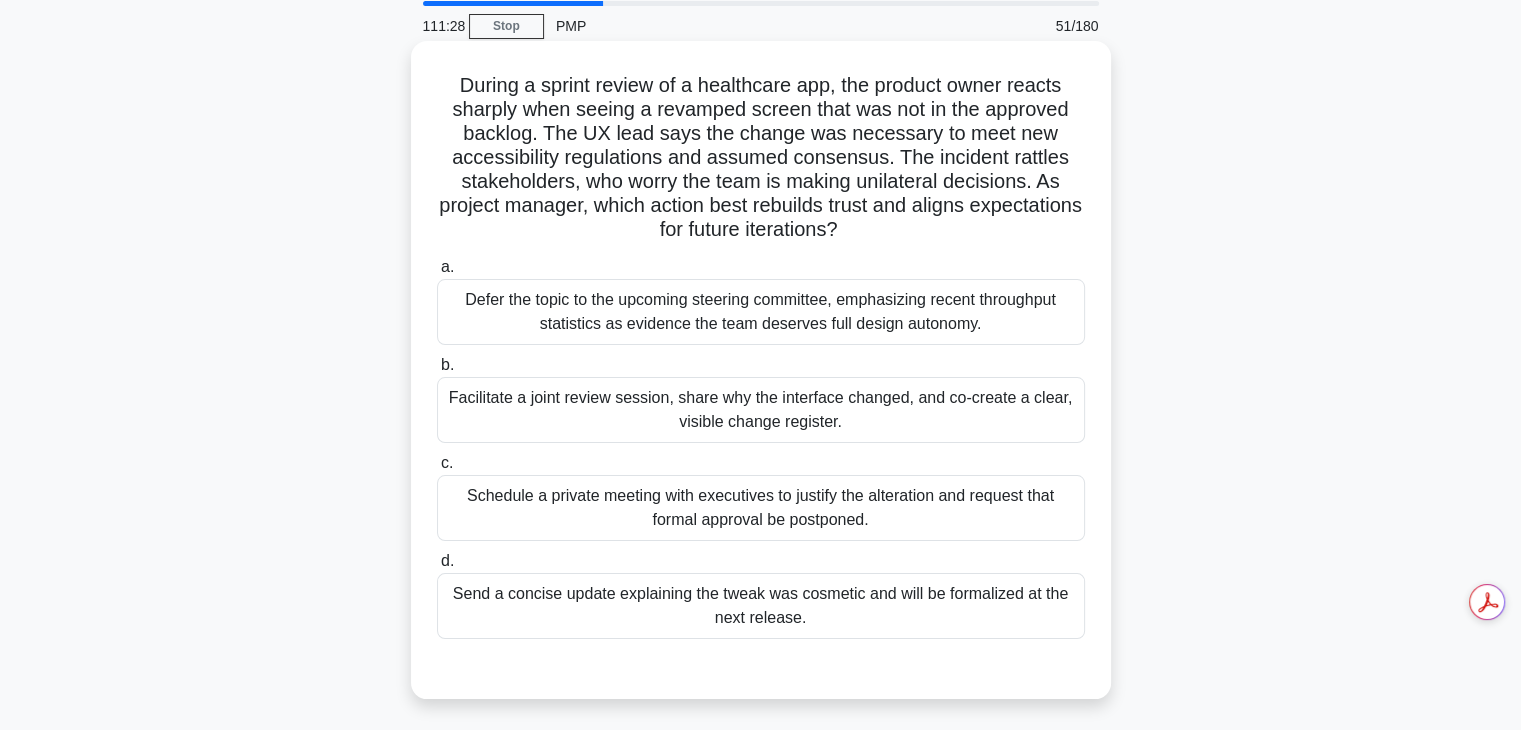 click on "Facilitate a joint review session, share why the interface changed, and co-create a clear, visible change register." at bounding box center [761, 410] 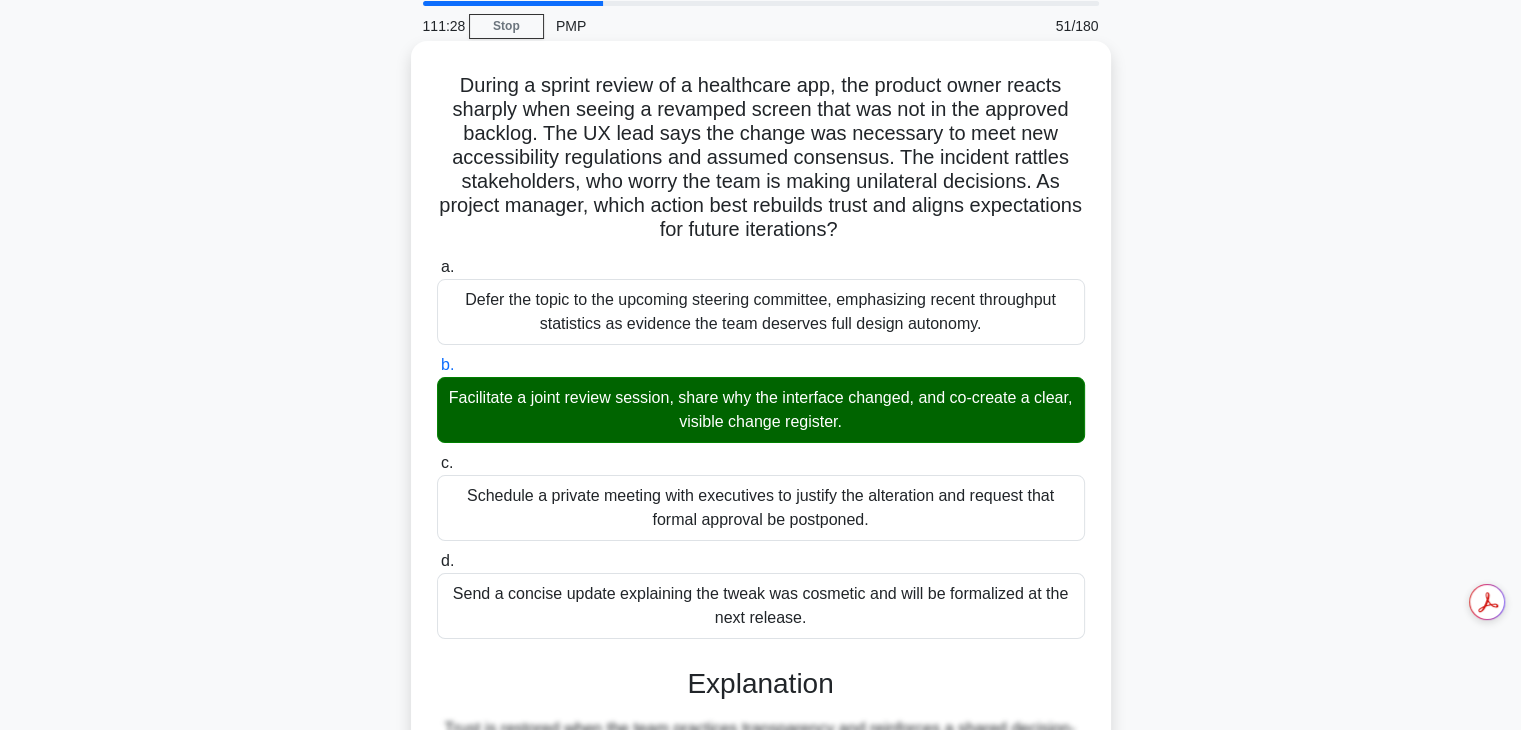 scroll, scrollTop: 622, scrollLeft: 0, axis: vertical 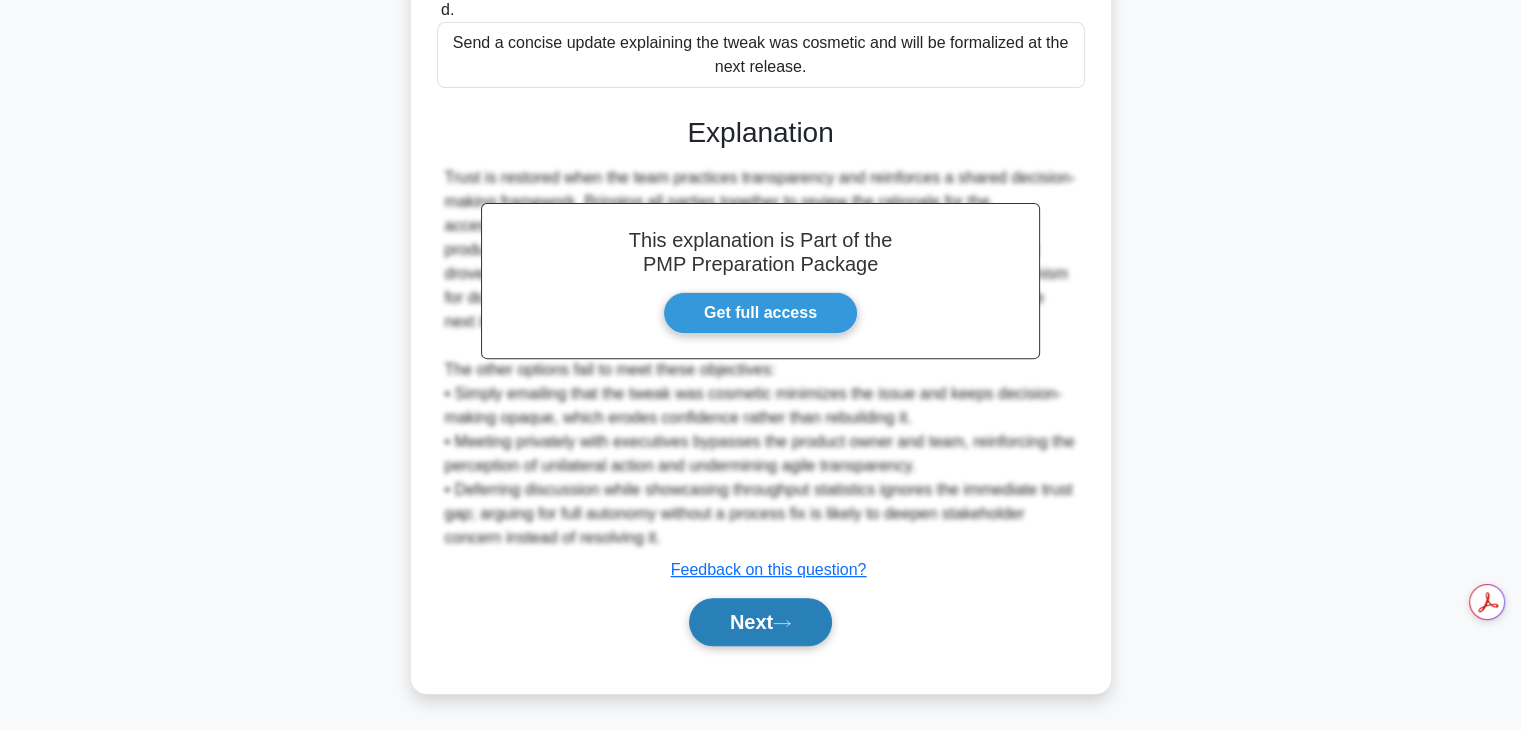 click on "Next" at bounding box center [760, 622] 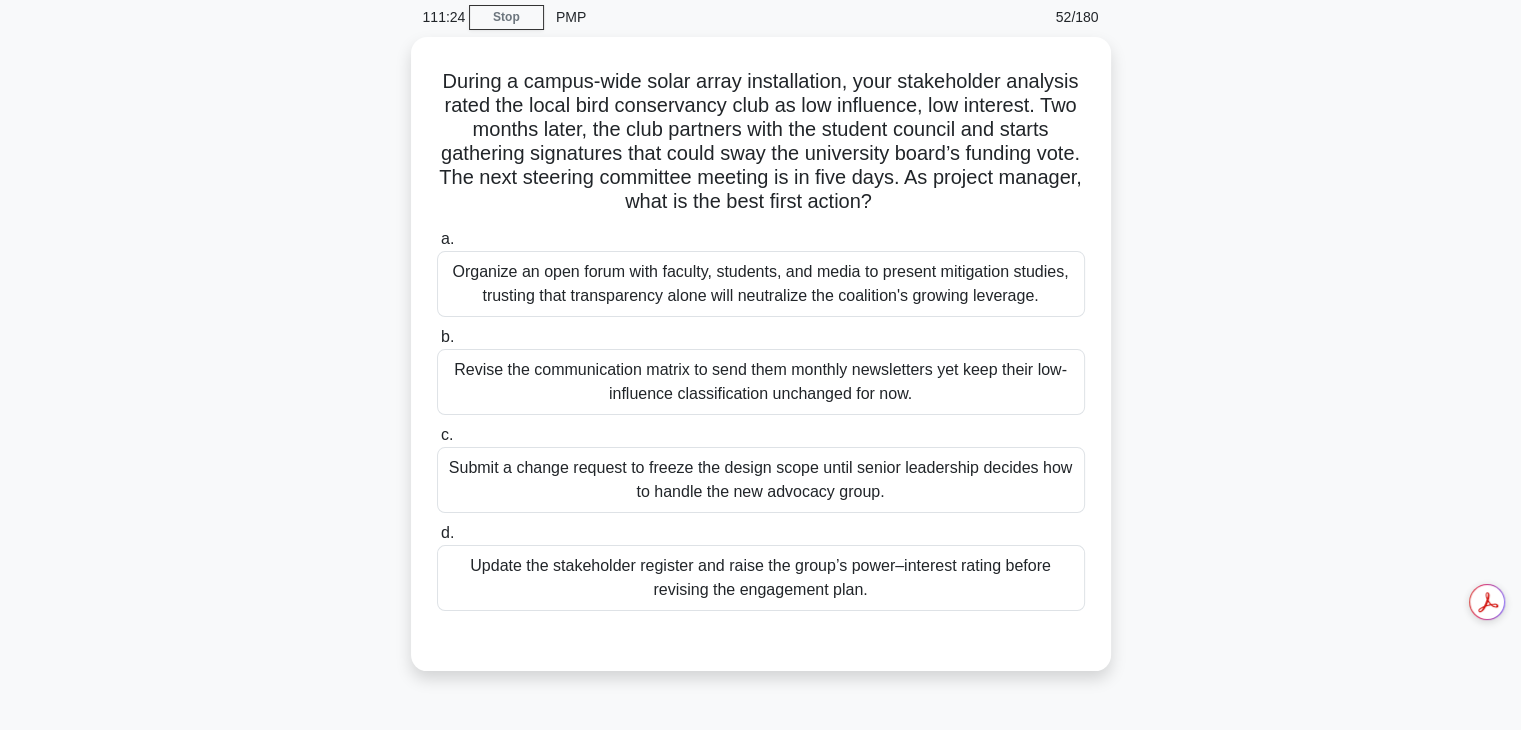 scroll, scrollTop: 79, scrollLeft: 0, axis: vertical 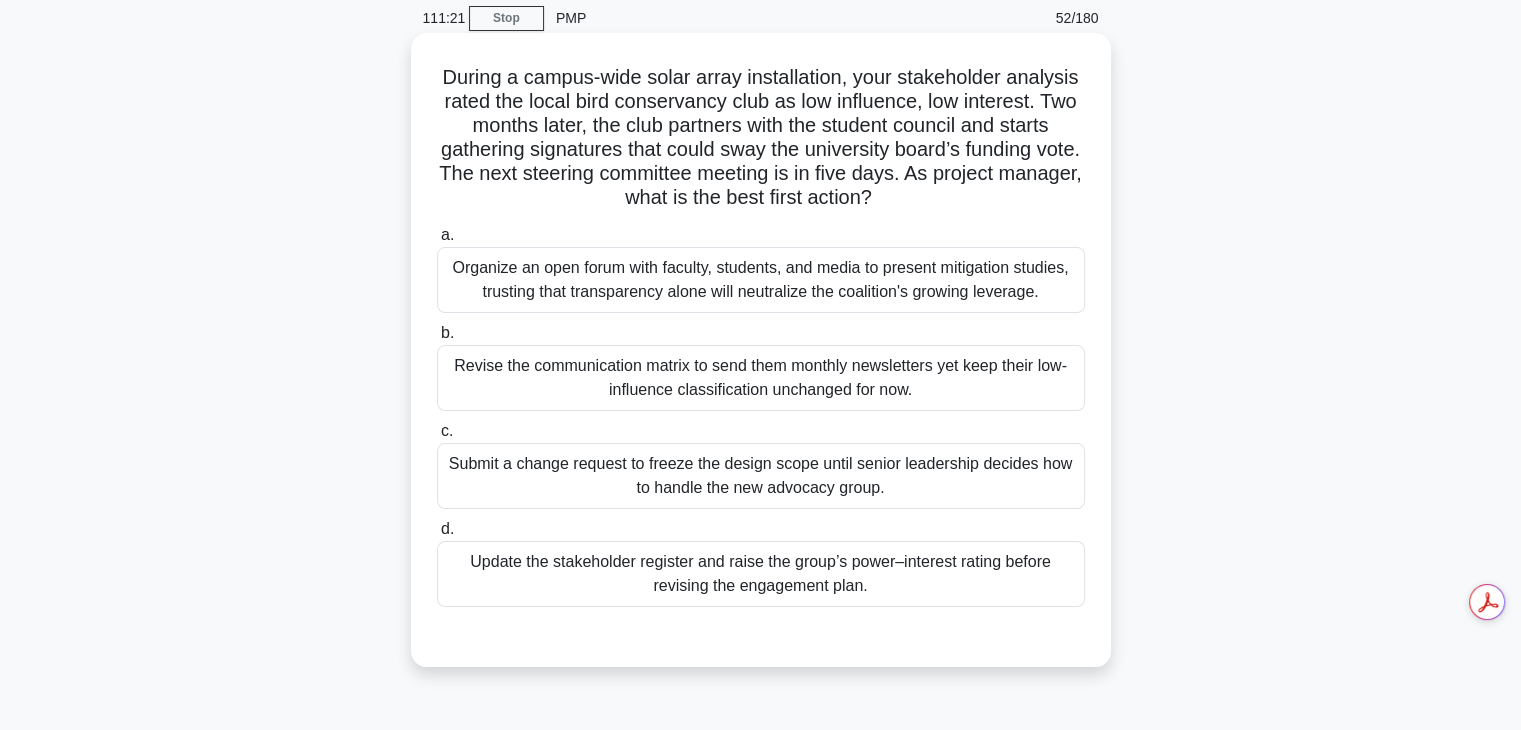 click on "Submit a change request to freeze the design scope until senior leadership decides how to handle the new advocacy group." at bounding box center (761, 476) 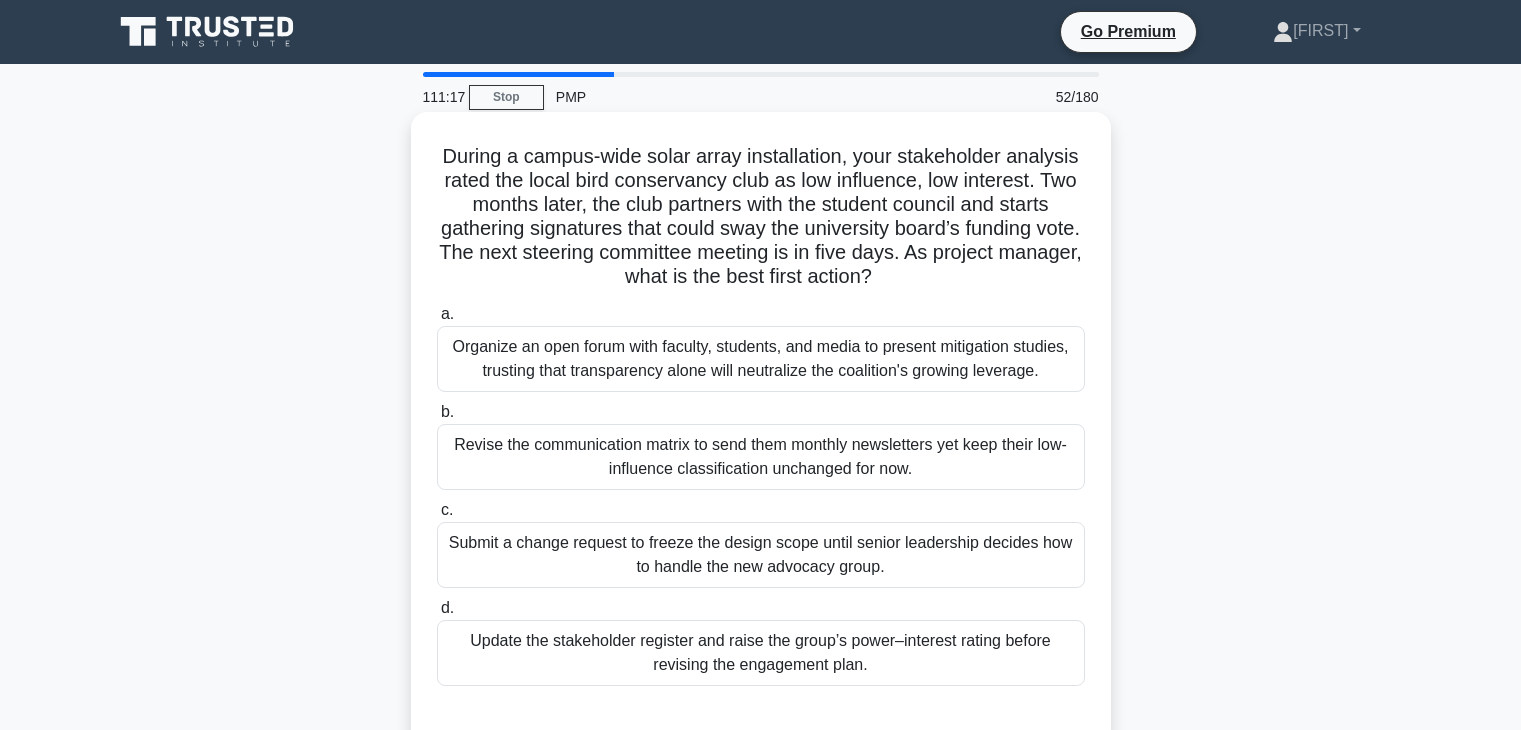 scroll, scrollTop: 79, scrollLeft: 0, axis: vertical 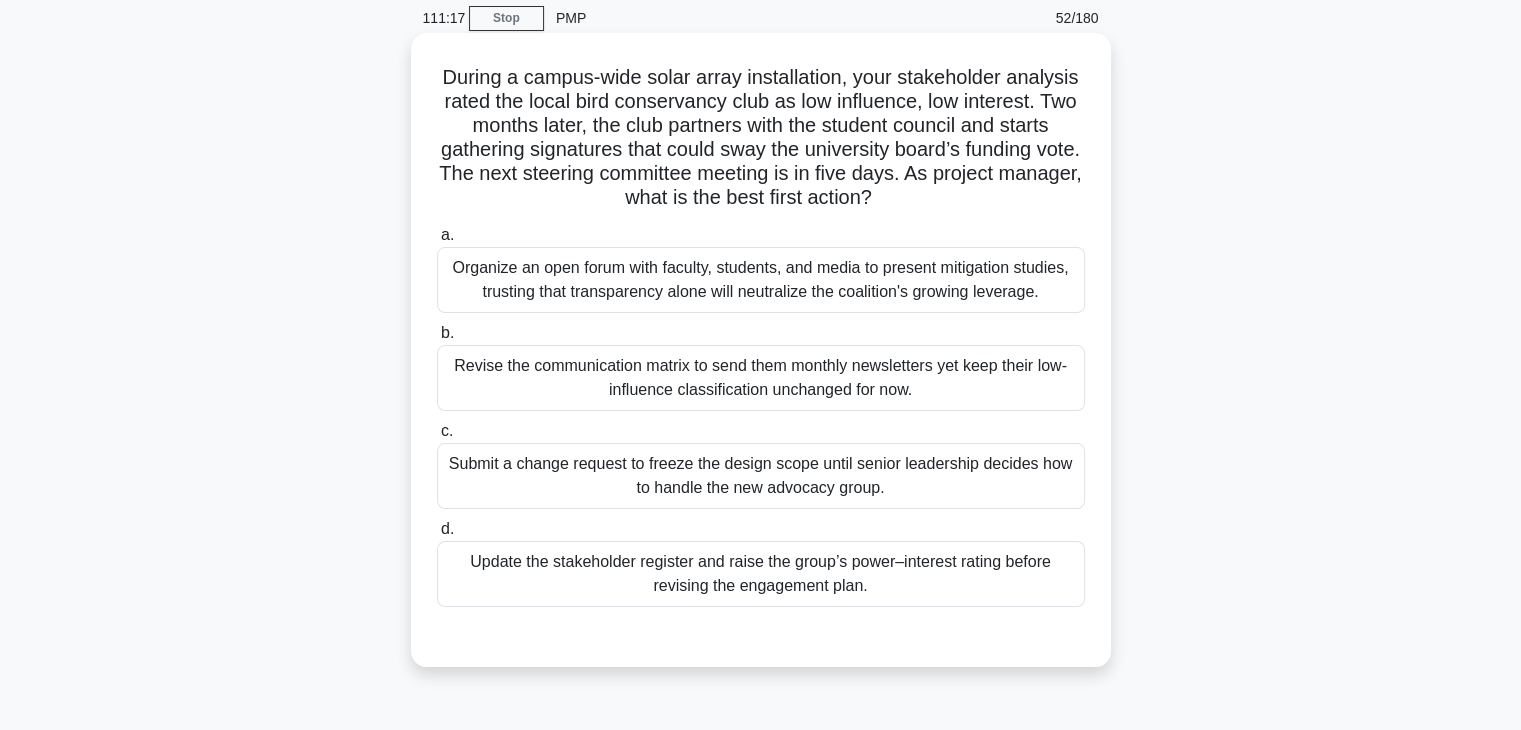 click on "Update the stakeholder register and raise the group’s power–interest rating before revising the engagement plan." at bounding box center [761, 574] 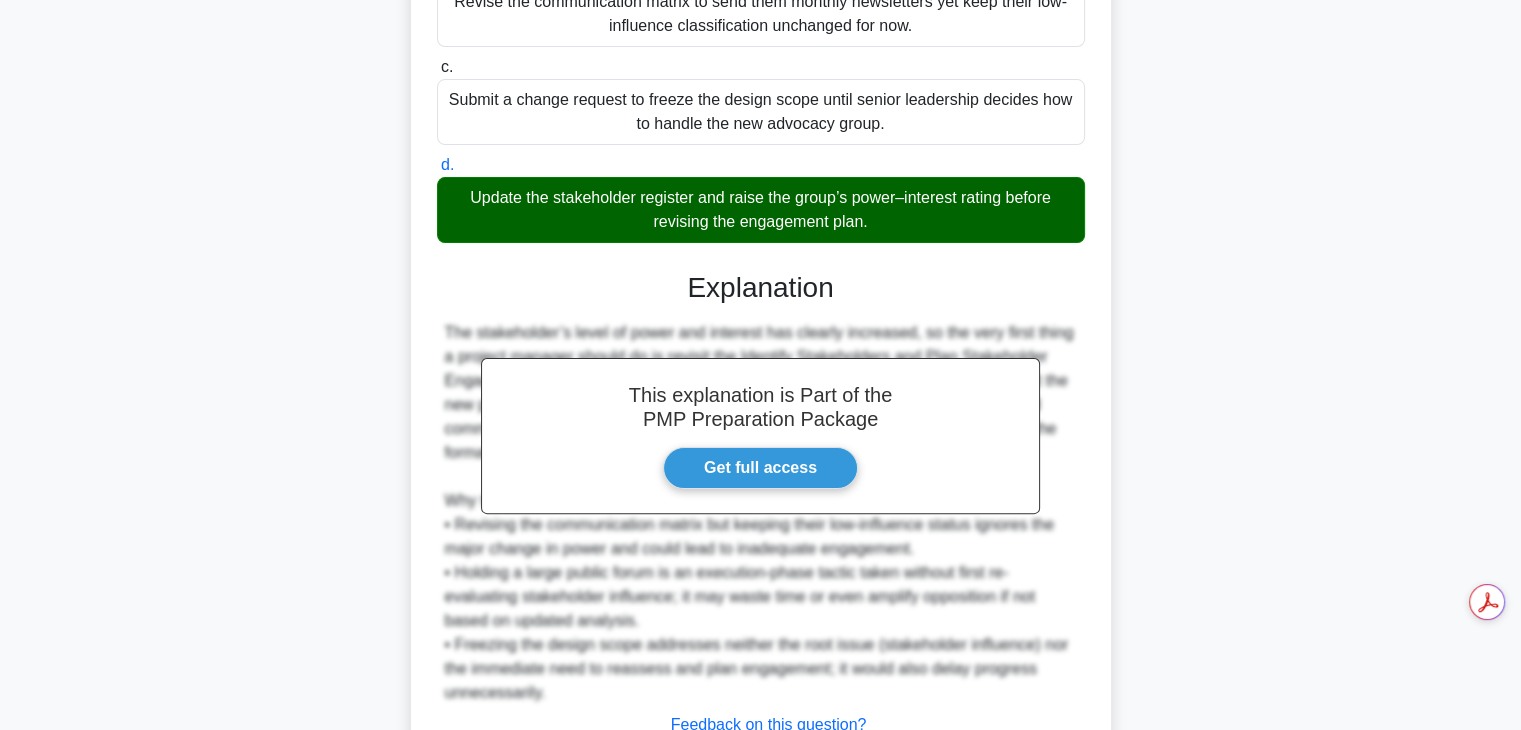 scroll, scrollTop: 598, scrollLeft: 0, axis: vertical 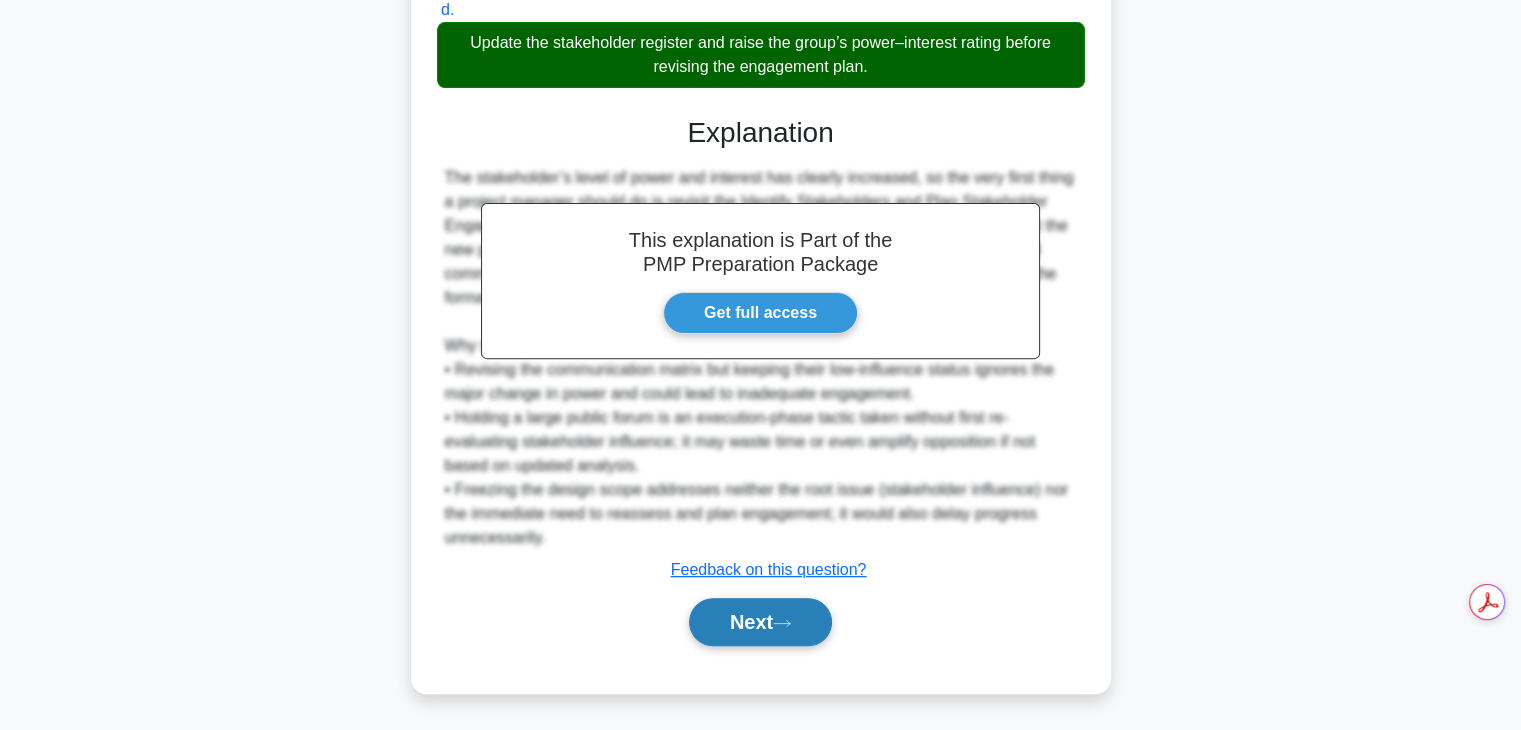 click on "Next" at bounding box center [760, 622] 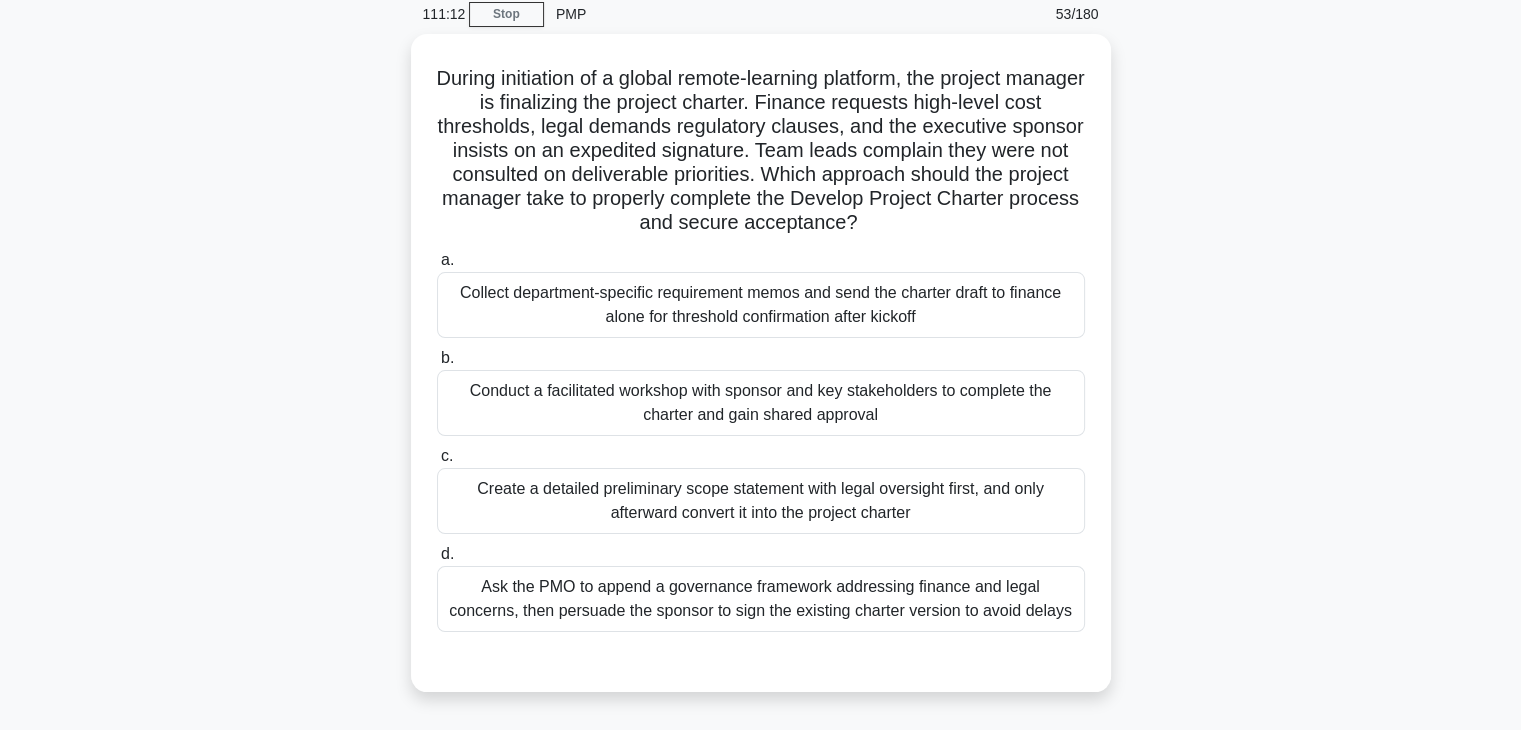 scroll, scrollTop: 105, scrollLeft: 0, axis: vertical 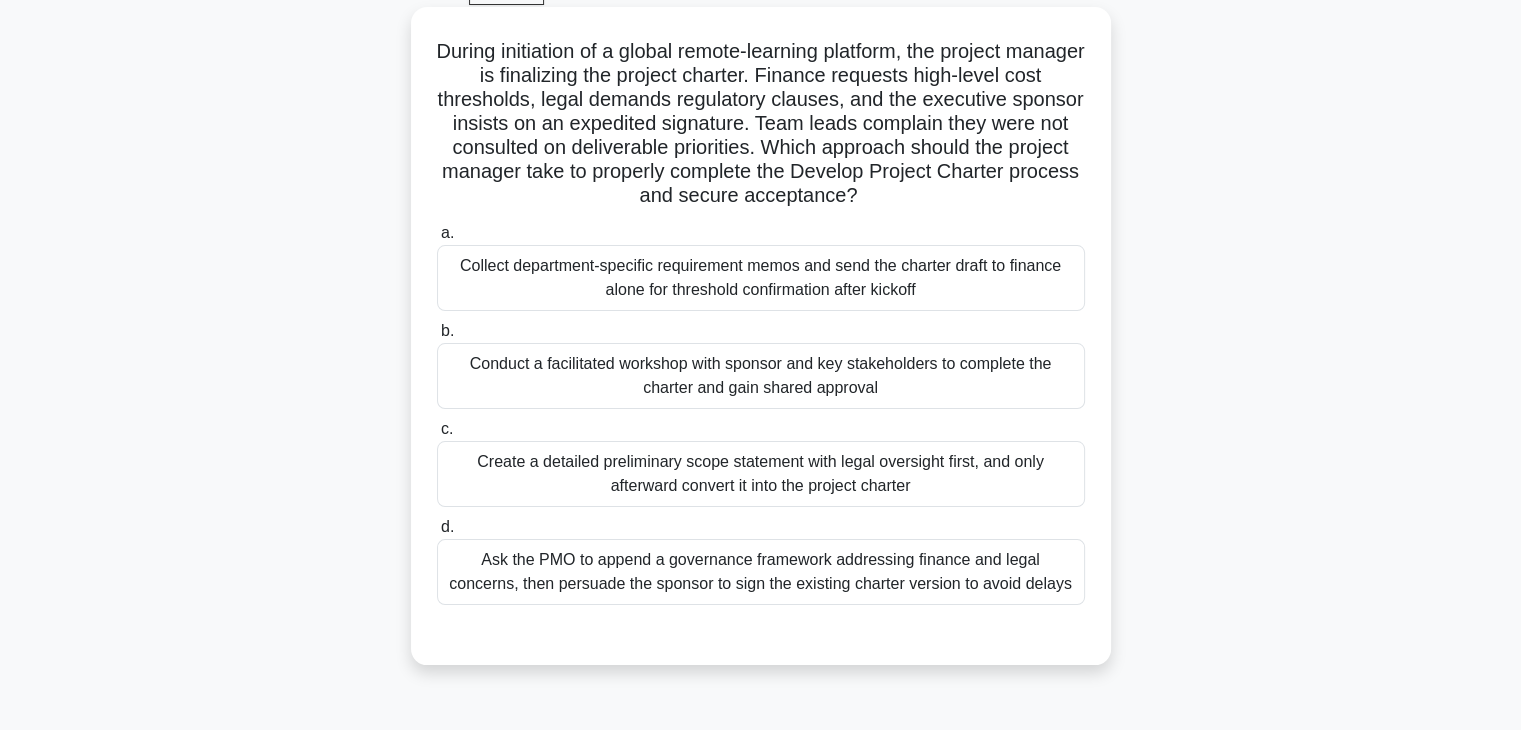 click on "Conduct a facilitated workshop with sponsor and key stakeholders to complete the charter and gain shared approval" at bounding box center [761, 376] 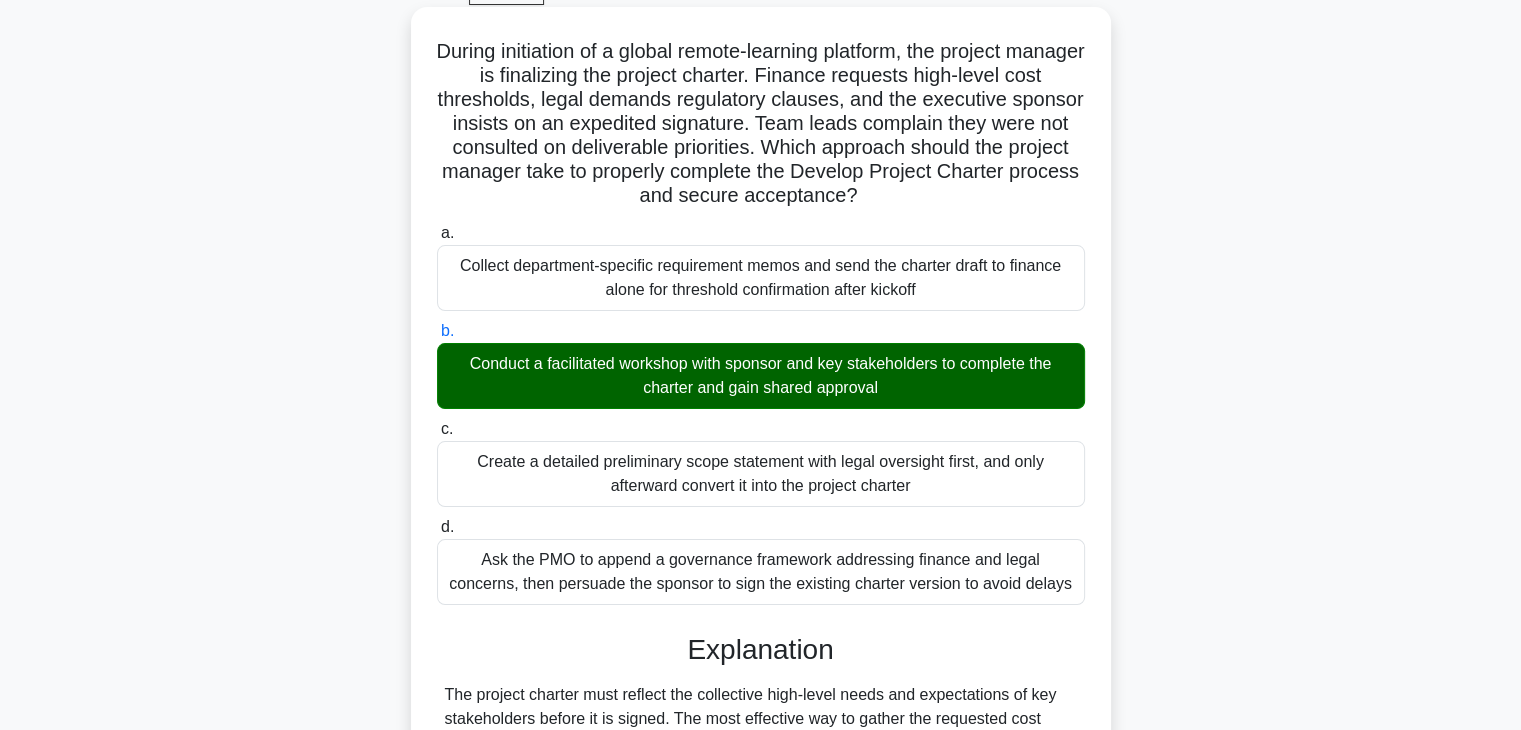 scroll, scrollTop: 670, scrollLeft: 0, axis: vertical 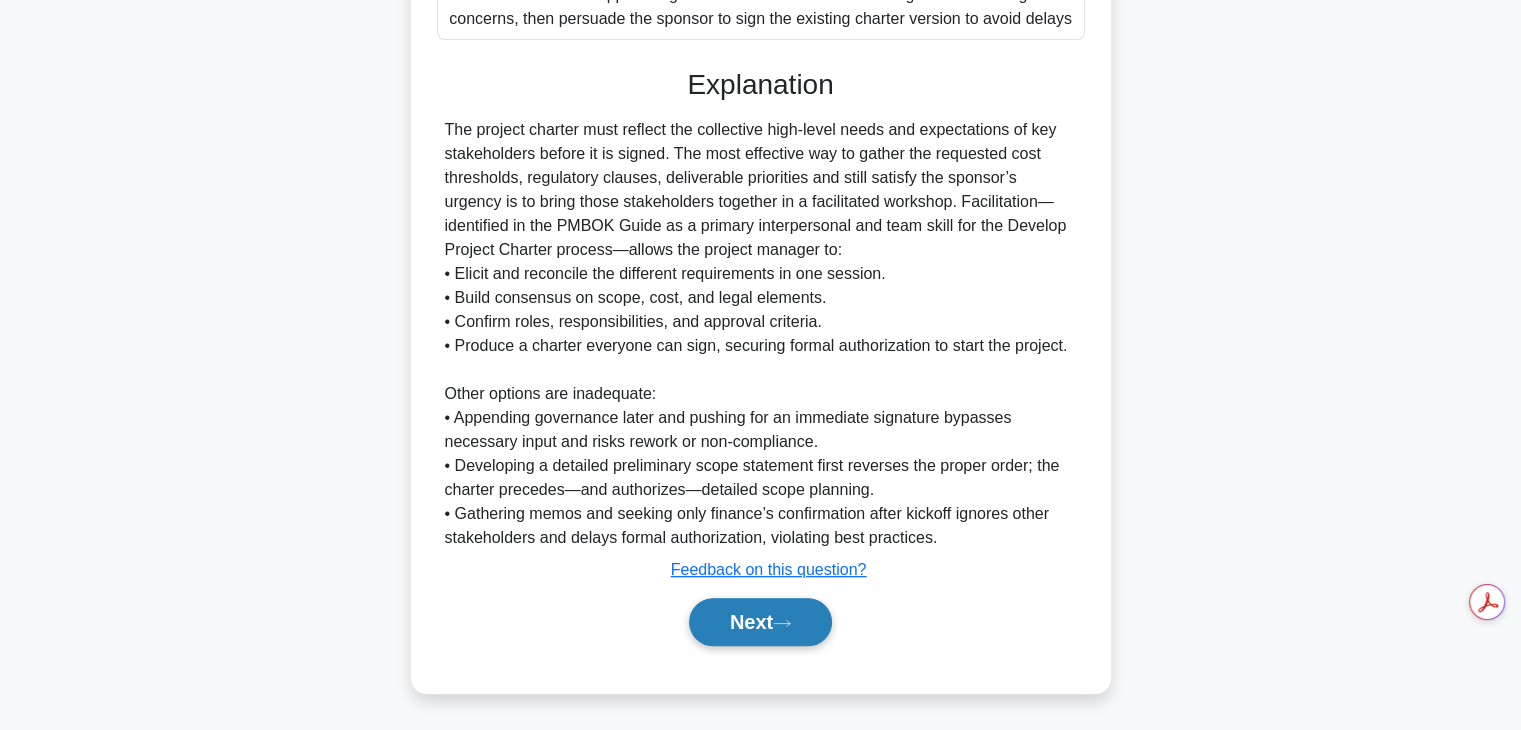 click on "Next" at bounding box center (760, 622) 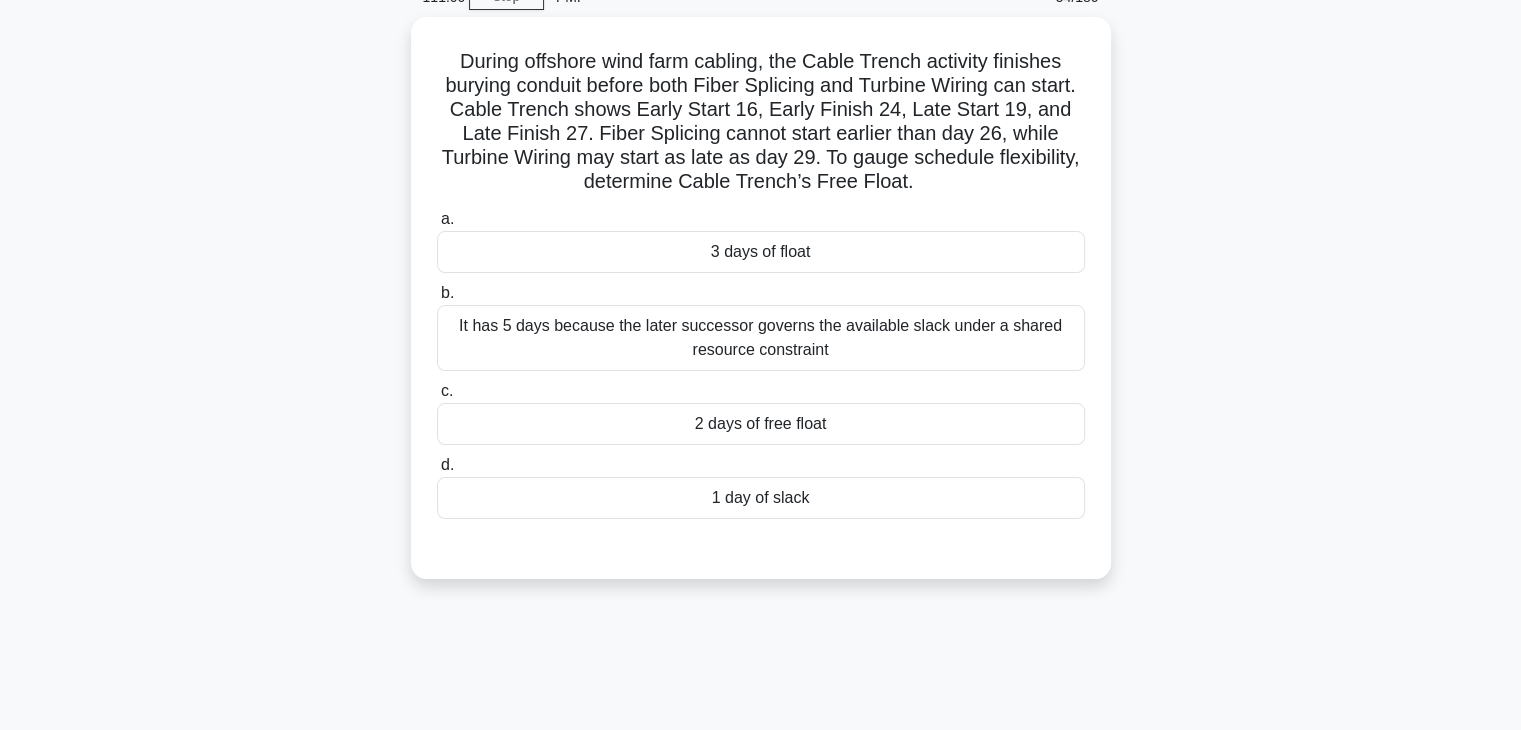 scroll, scrollTop: 80, scrollLeft: 0, axis: vertical 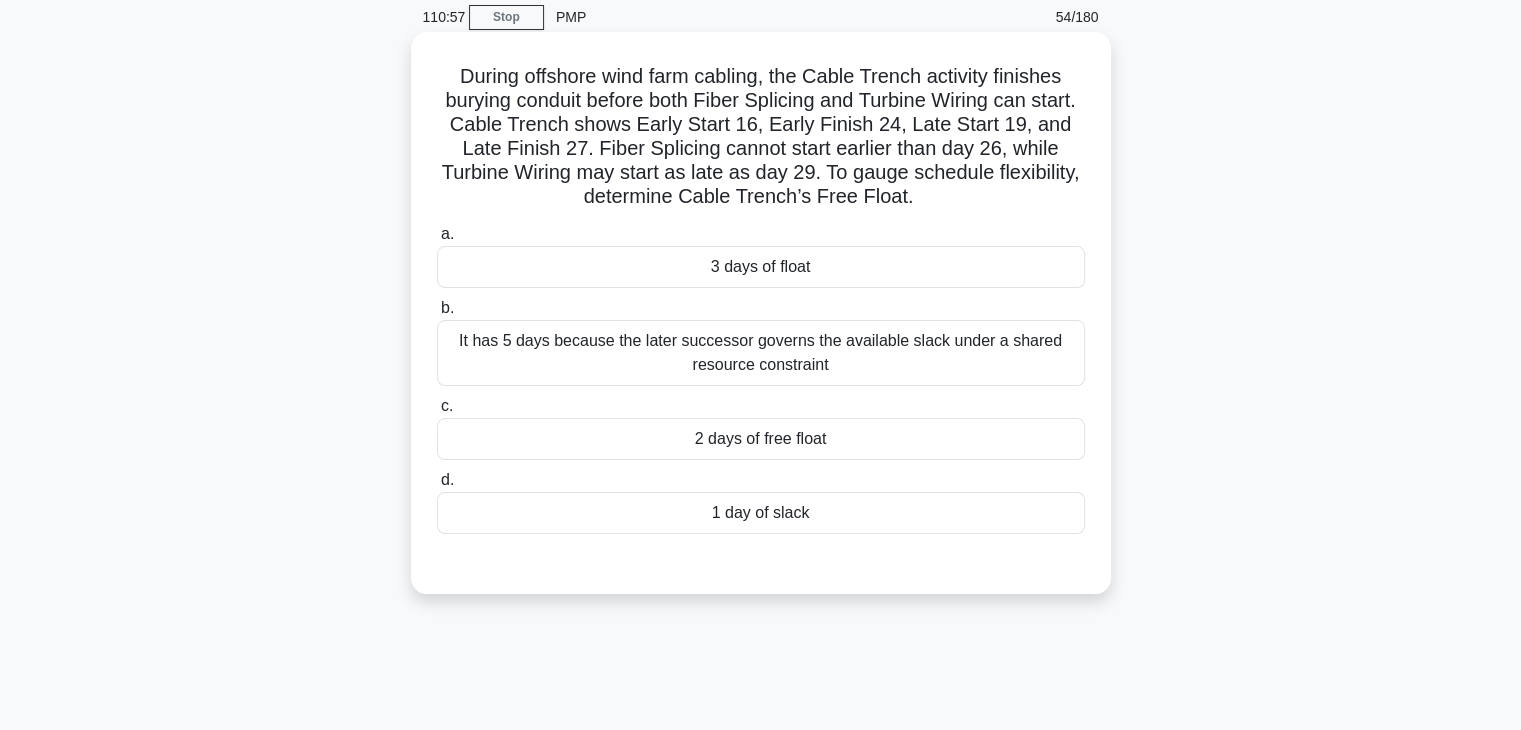click on "It has 5 days because the later successor governs the available slack under a shared resource constraint" at bounding box center [761, 353] 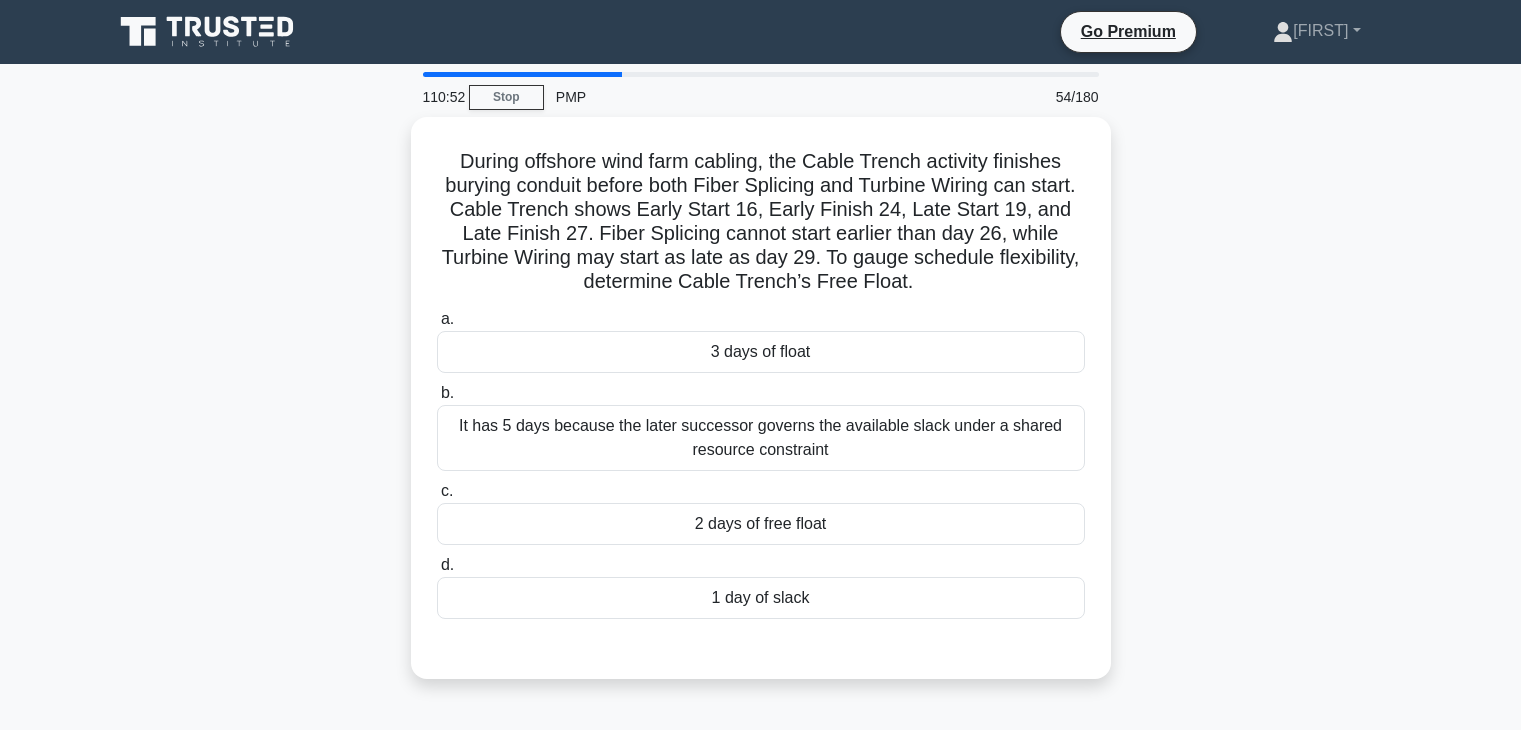scroll, scrollTop: 80, scrollLeft: 0, axis: vertical 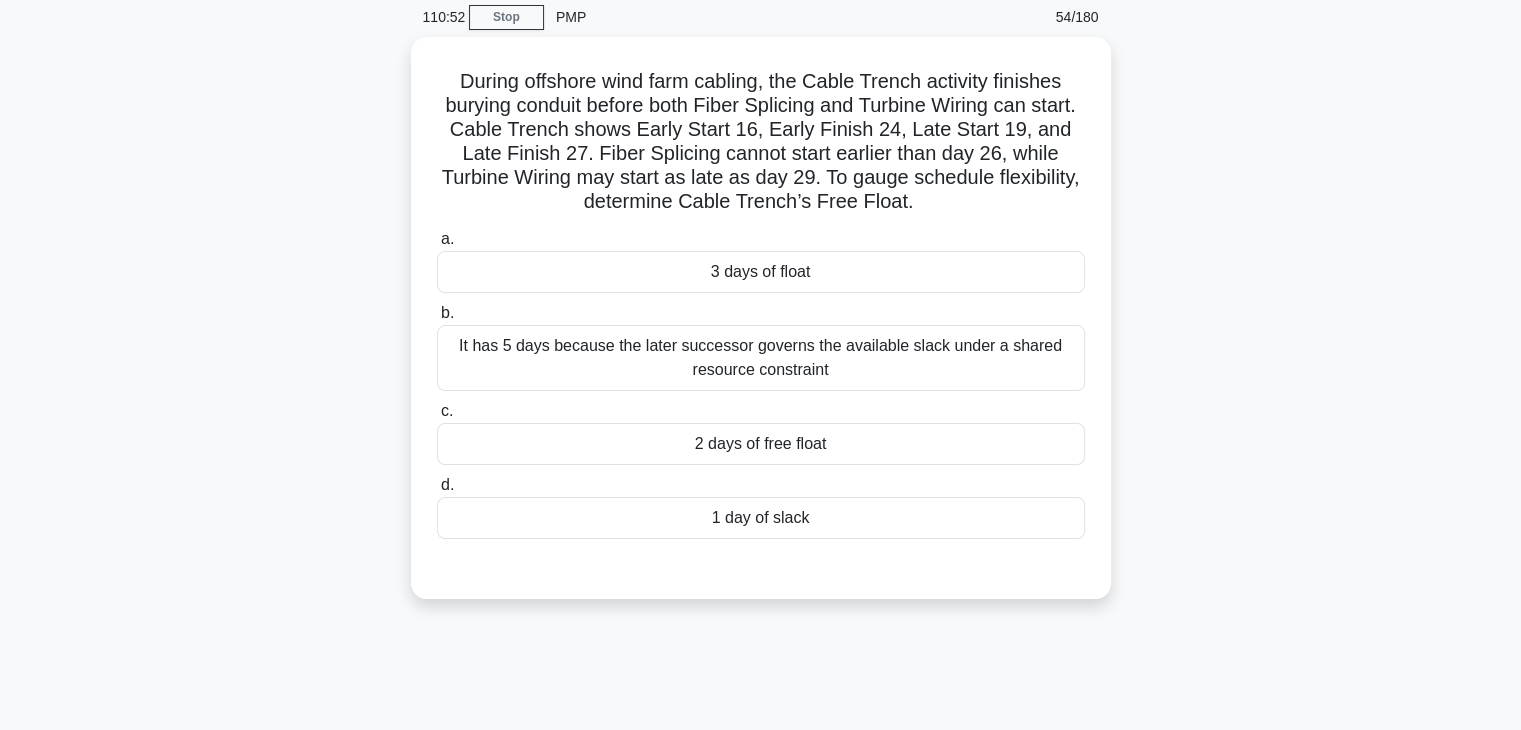 click on "2 days of free float" at bounding box center [761, 444] 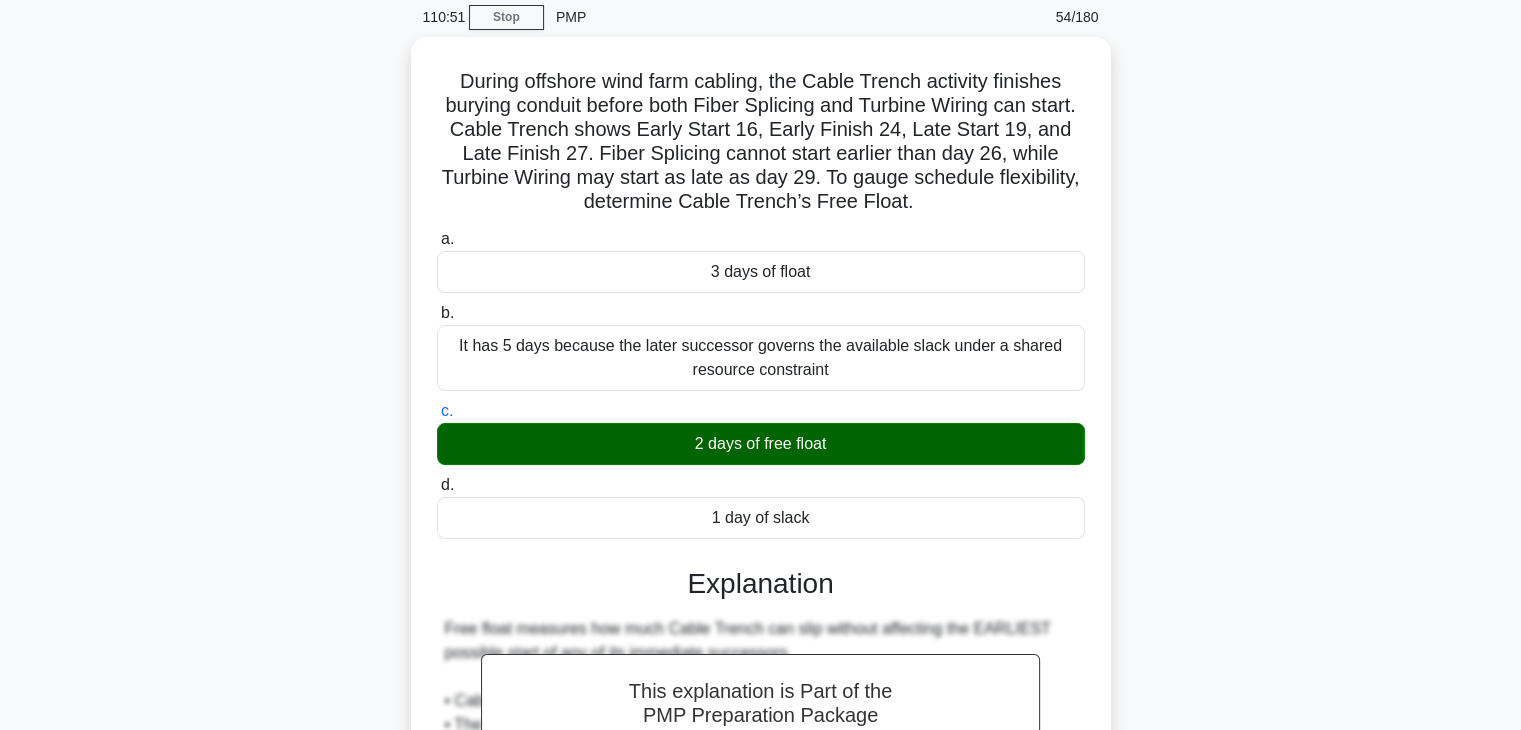scroll, scrollTop: 502, scrollLeft: 0, axis: vertical 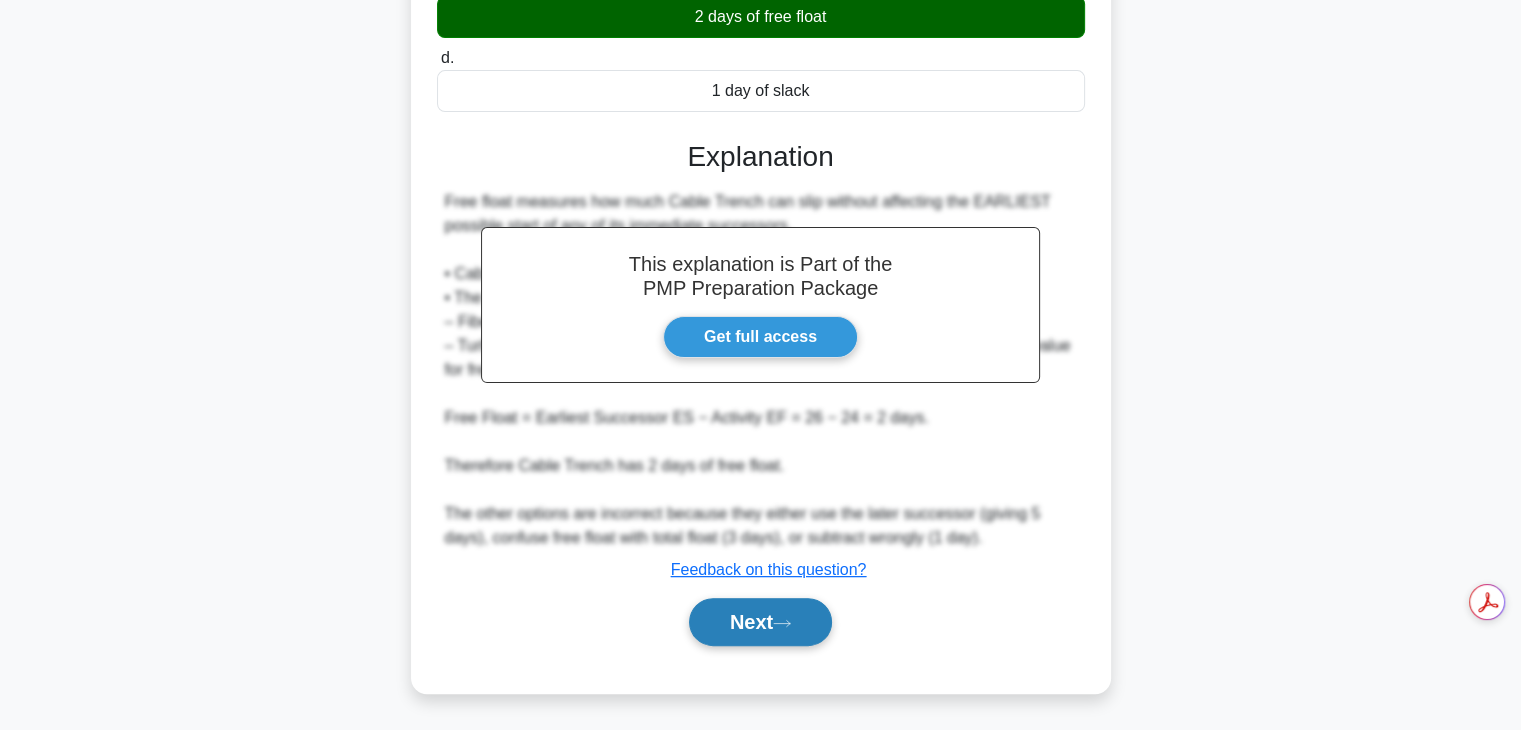 click on "Next" at bounding box center [760, 622] 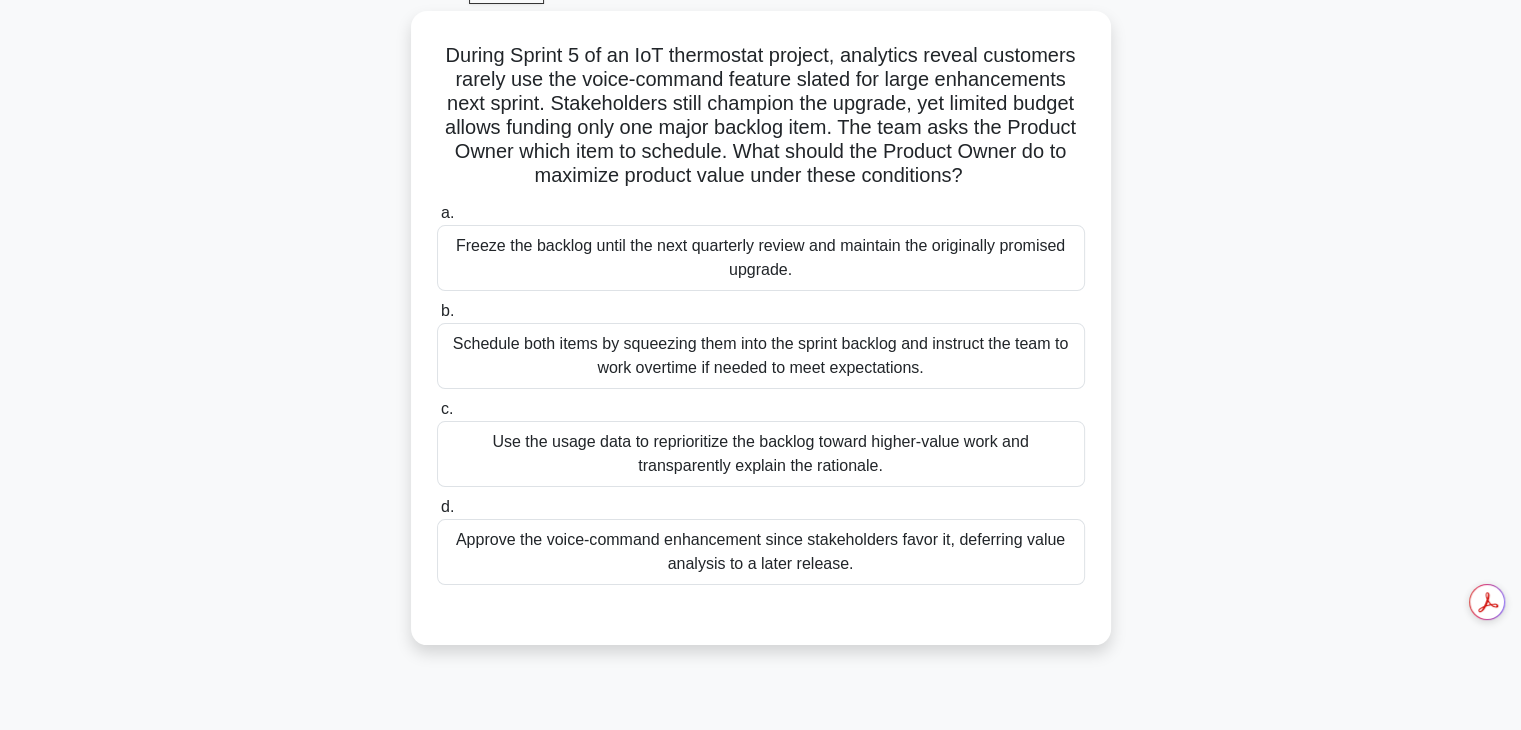 scroll, scrollTop: 101, scrollLeft: 0, axis: vertical 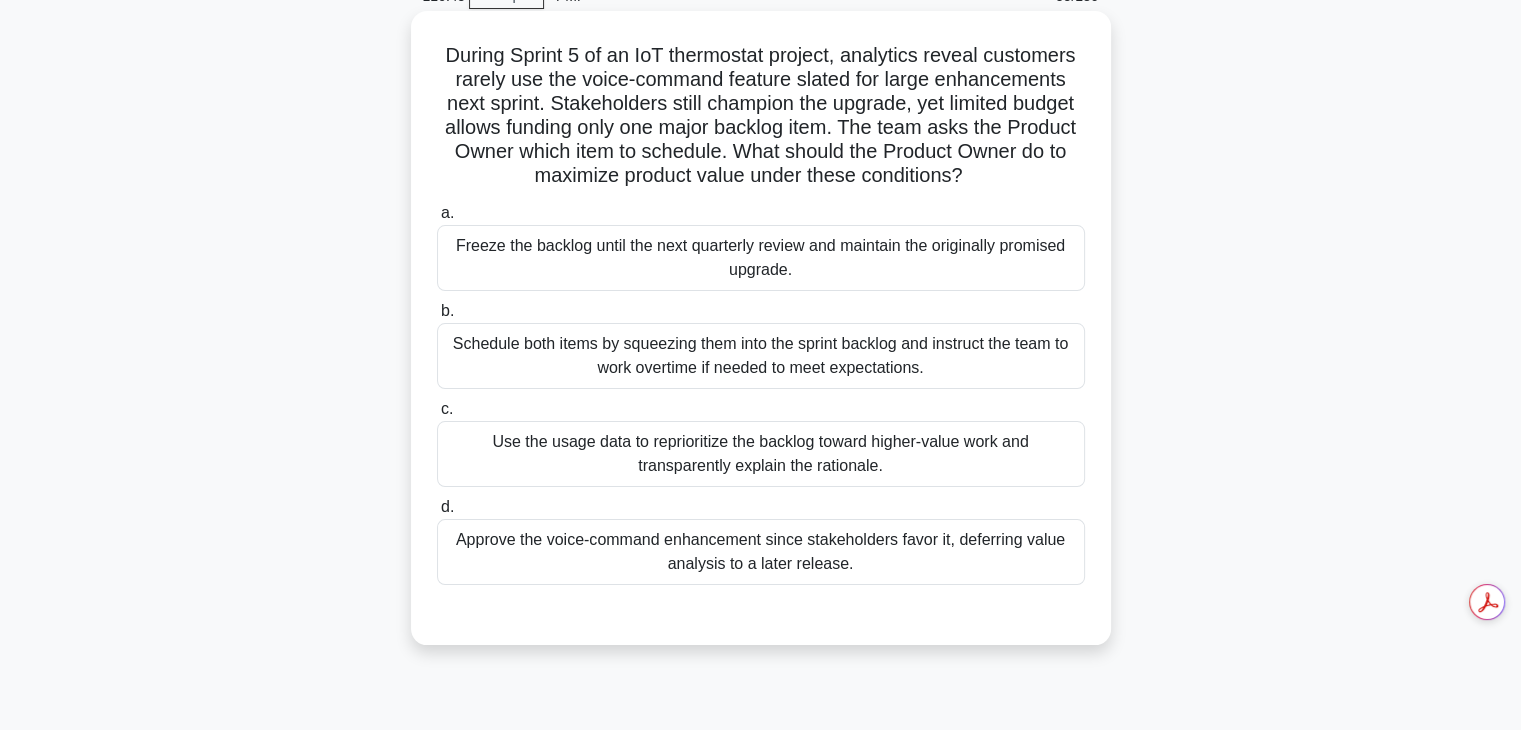 click on "Schedule both items by squeezing them into the sprint backlog and instruct the team to work overtime if needed to meet expectations." at bounding box center (761, 356) 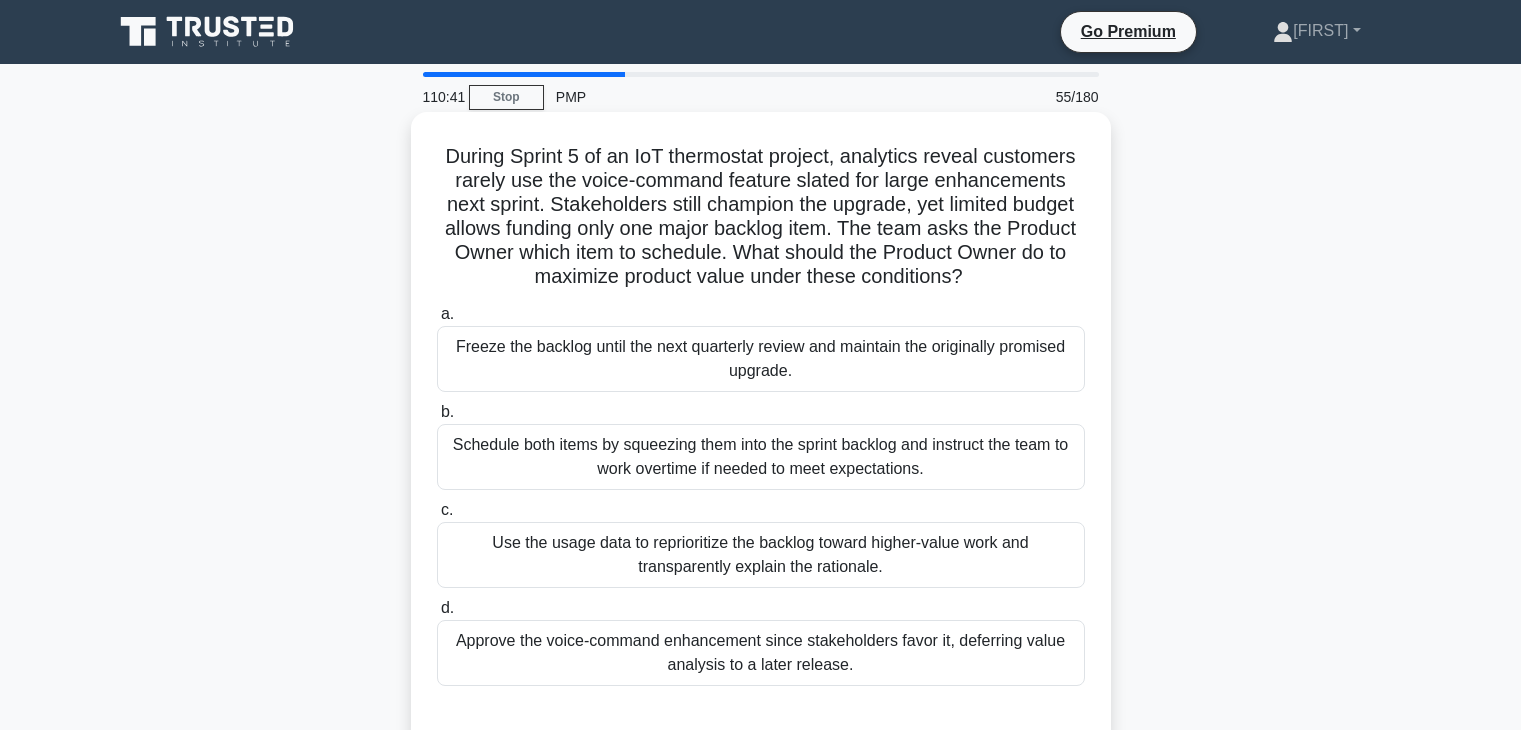 scroll, scrollTop: 101, scrollLeft: 0, axis: vertical 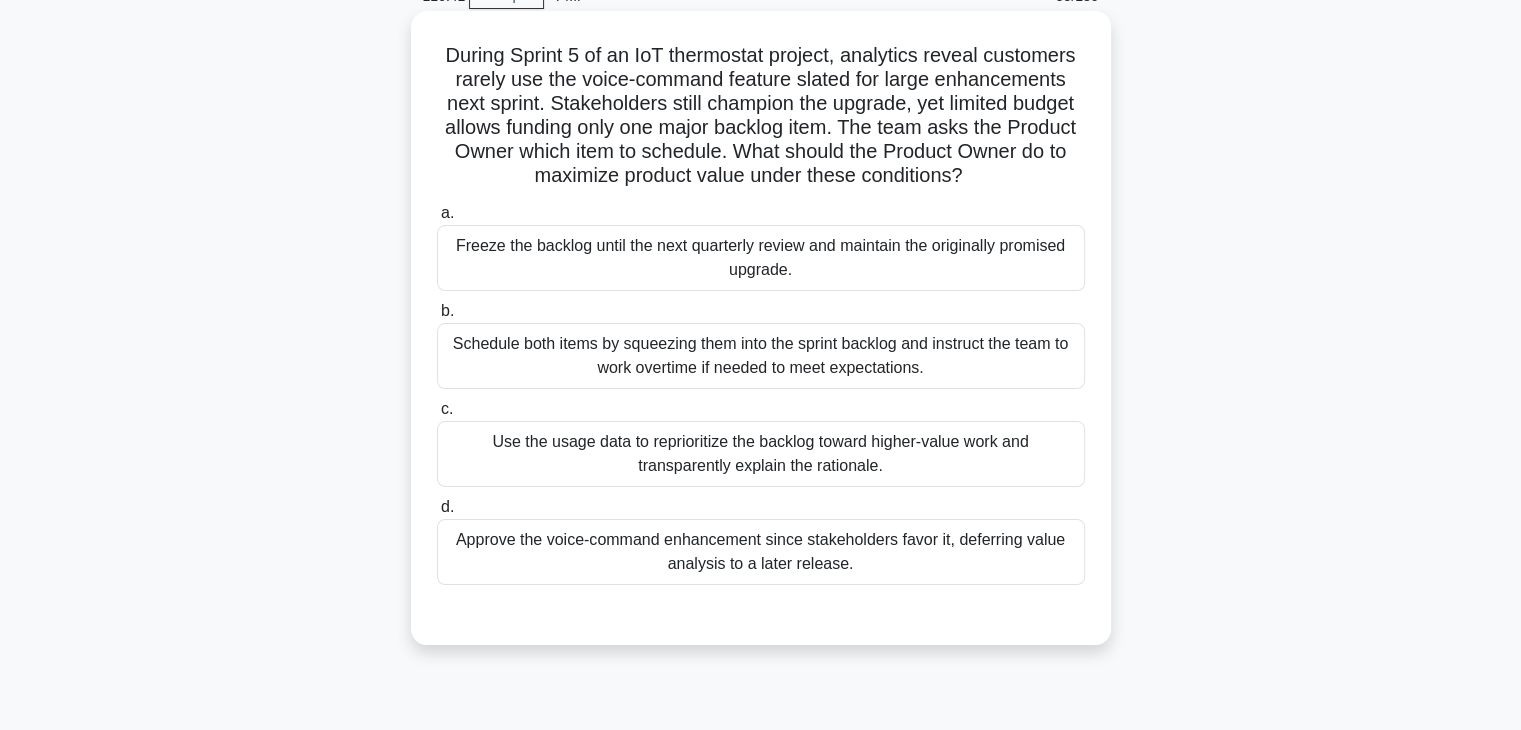 click on "Use the usage data to reprioritize the backlog toward higher-value work and transparently explain the rationale." at bounding box center [761, 454] 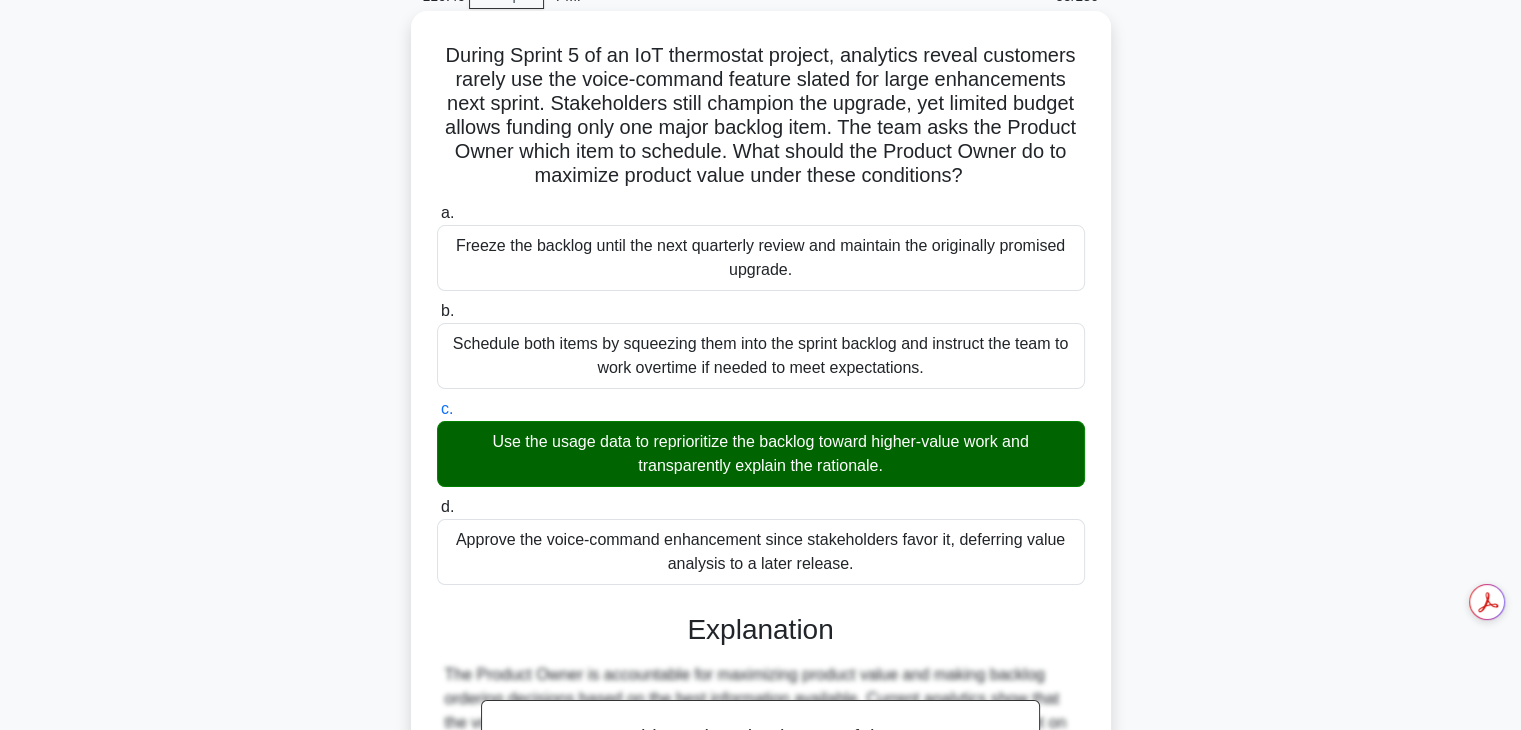 scroll, scrollTop: 598, scrollLeft: 0, axis: vertical 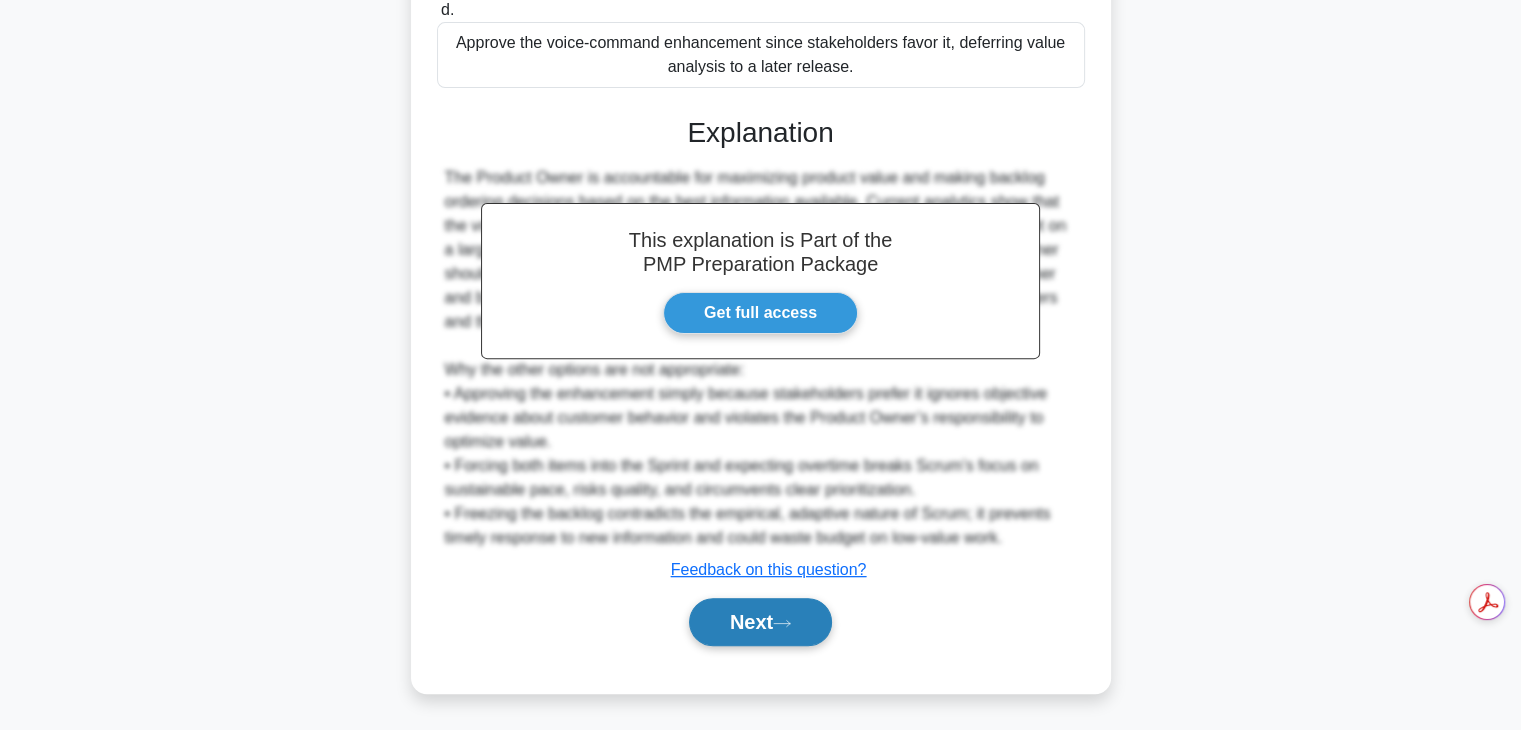 click on "Next" at bounding box center [760, 622] 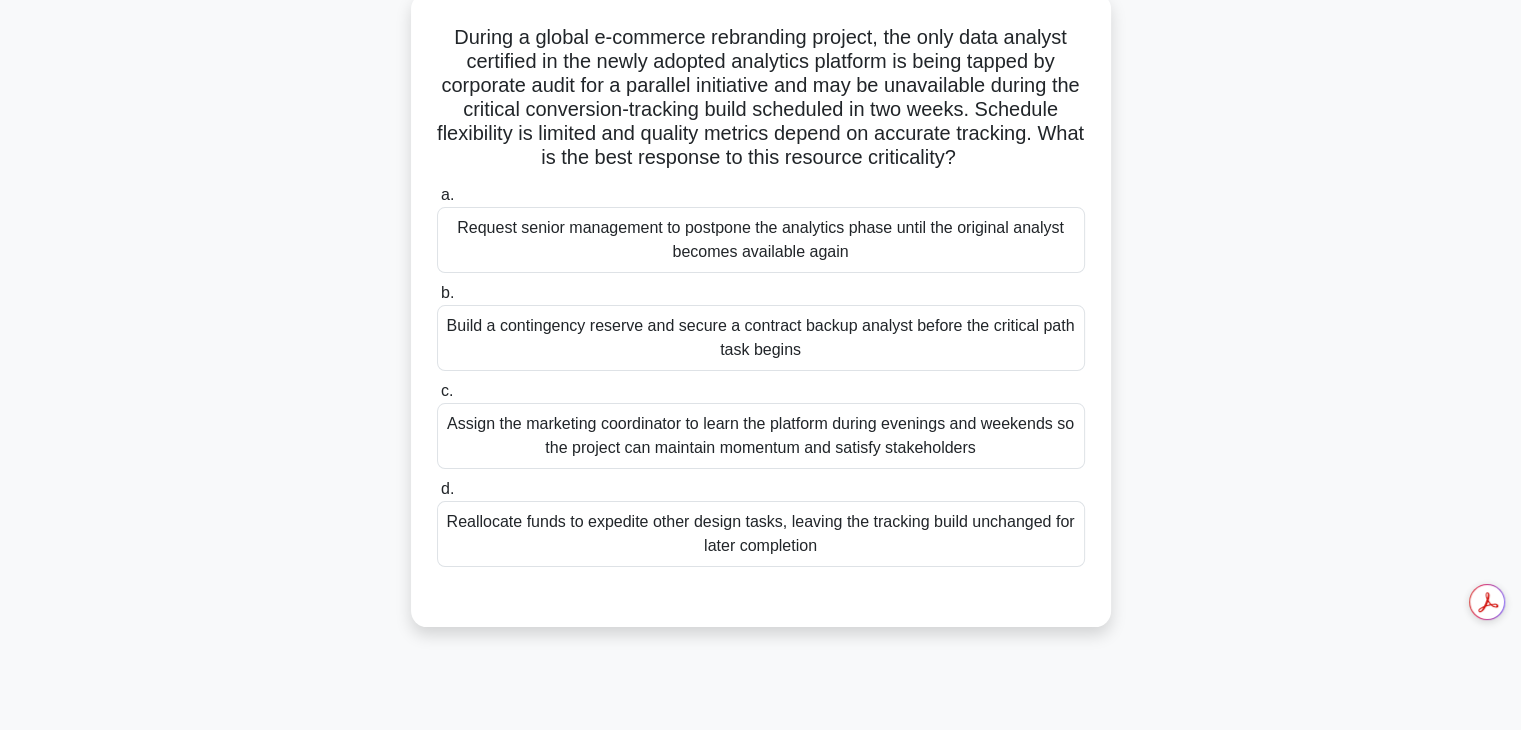 scroll, scrollTop: 102, scrollLeft: 0, axis: vertical 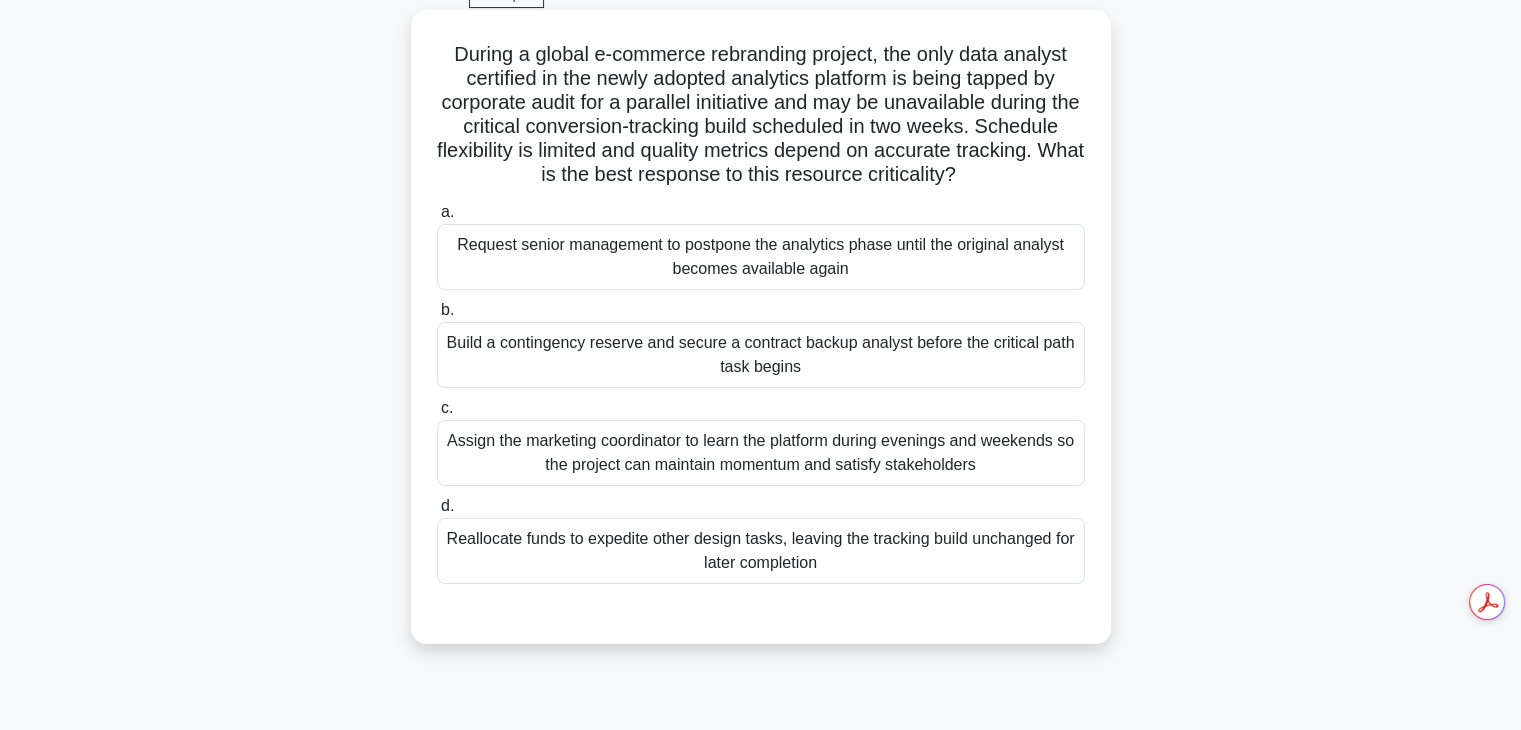 click on "Assign the marketing coordinator to learn the platform during evenings and weekends so the project can maintain momentum and satisfy stakeholders" at bounding box center [761, 453] 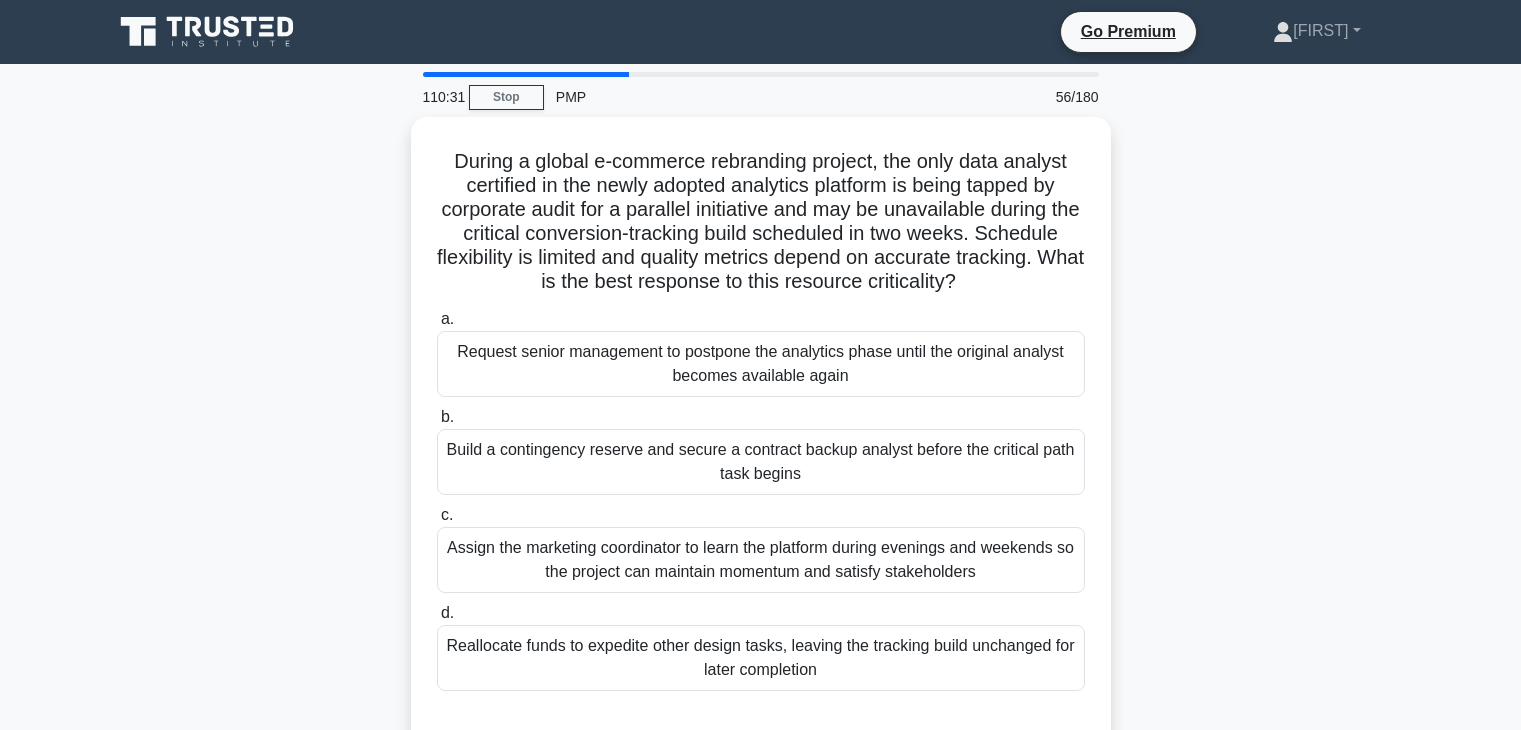 scroll, scrollTop: 102, scrollLeft: 0, axis: vertical 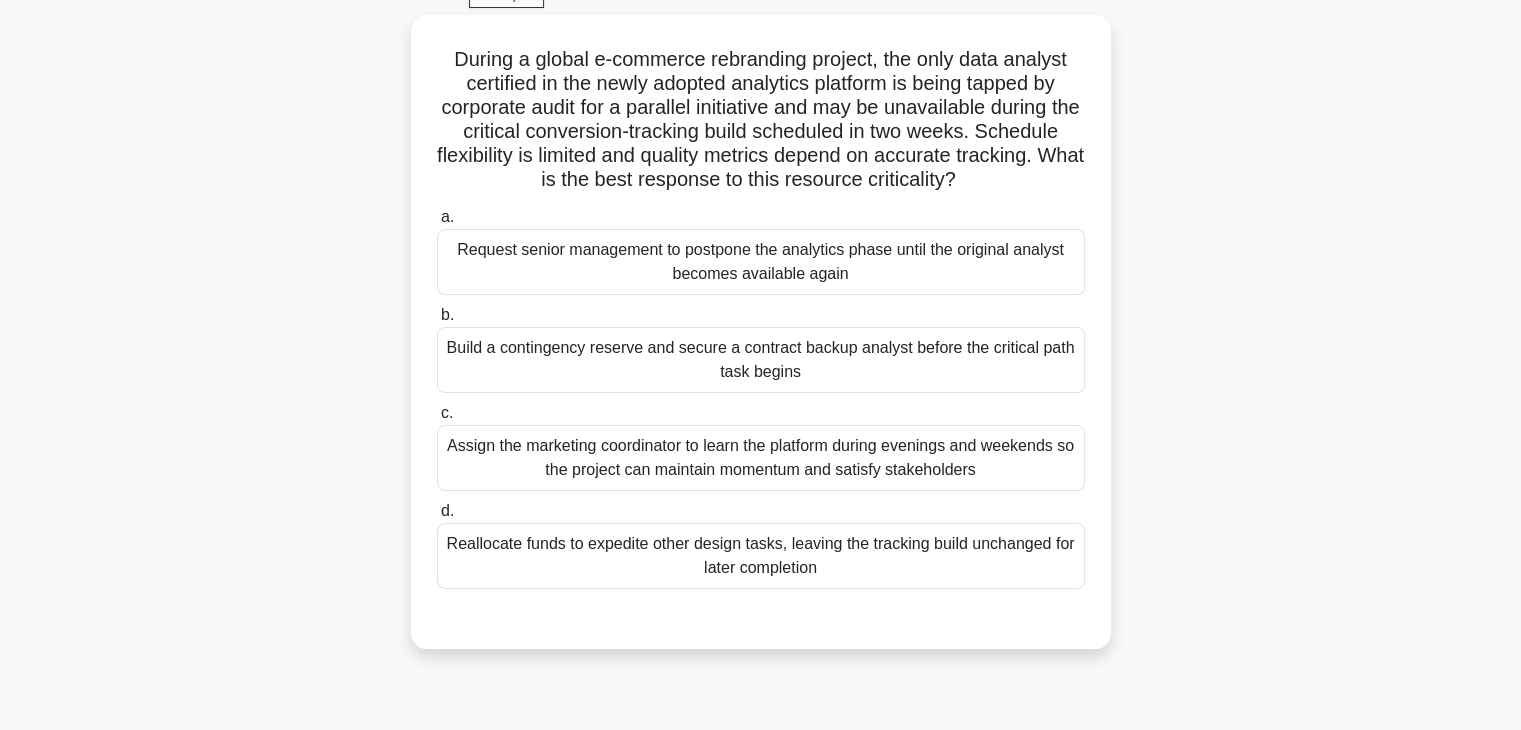 click on "Build a contingency reserve and secure a contract backup analyst before the critical path task begins" at bounding box center [761, 360] 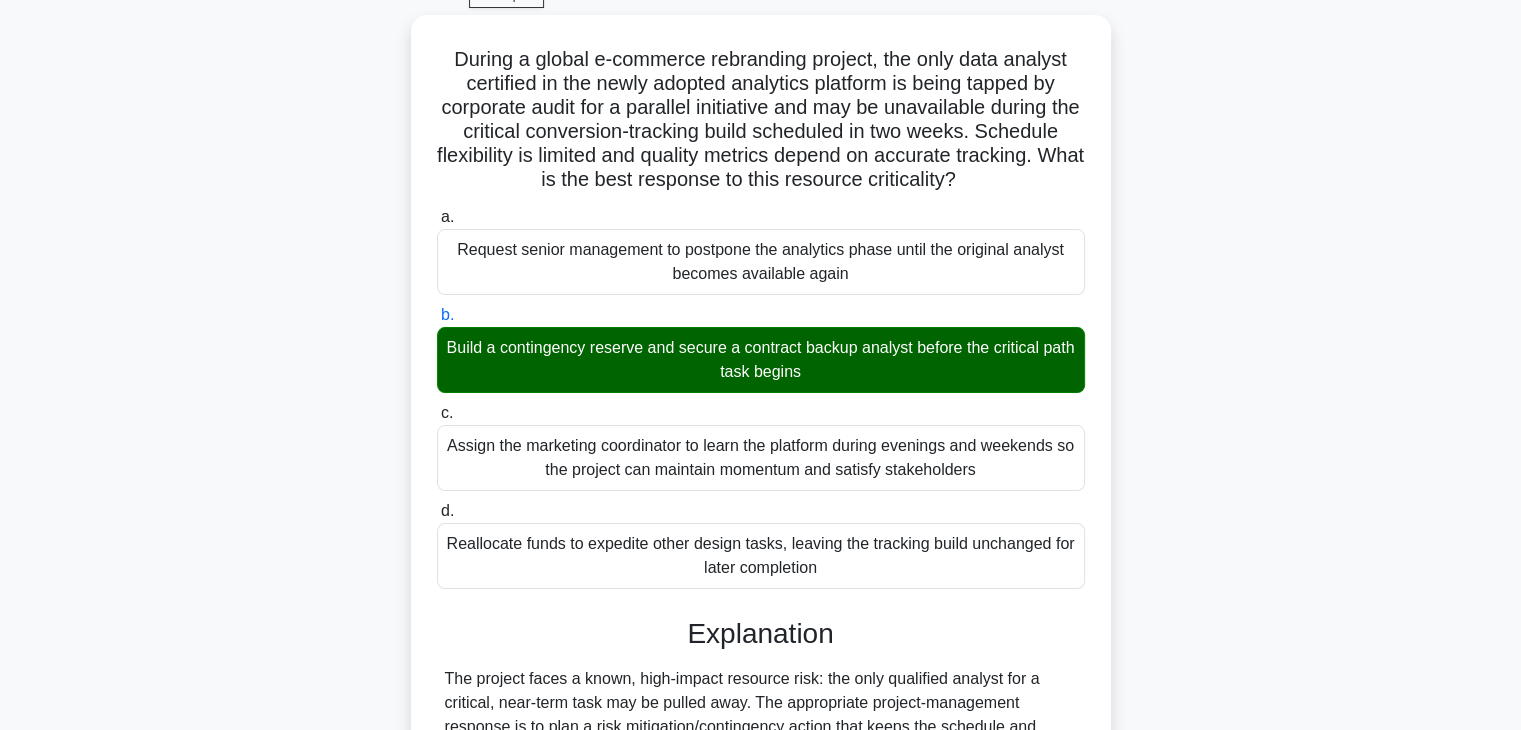 scroll, scrollTop: 502, scrollLeft: 0, axis: vertical 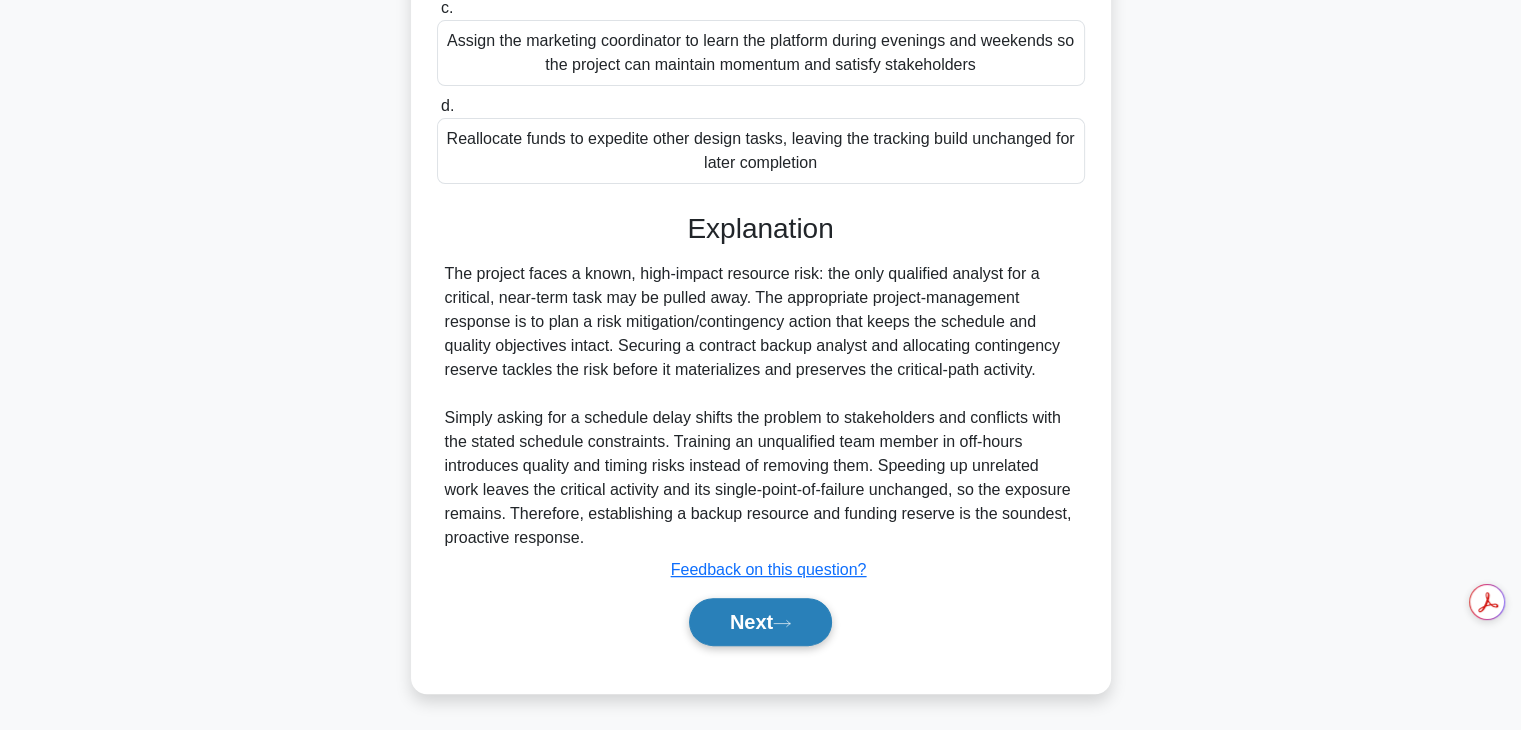 click on "Next" at bounding box center (760, 622) 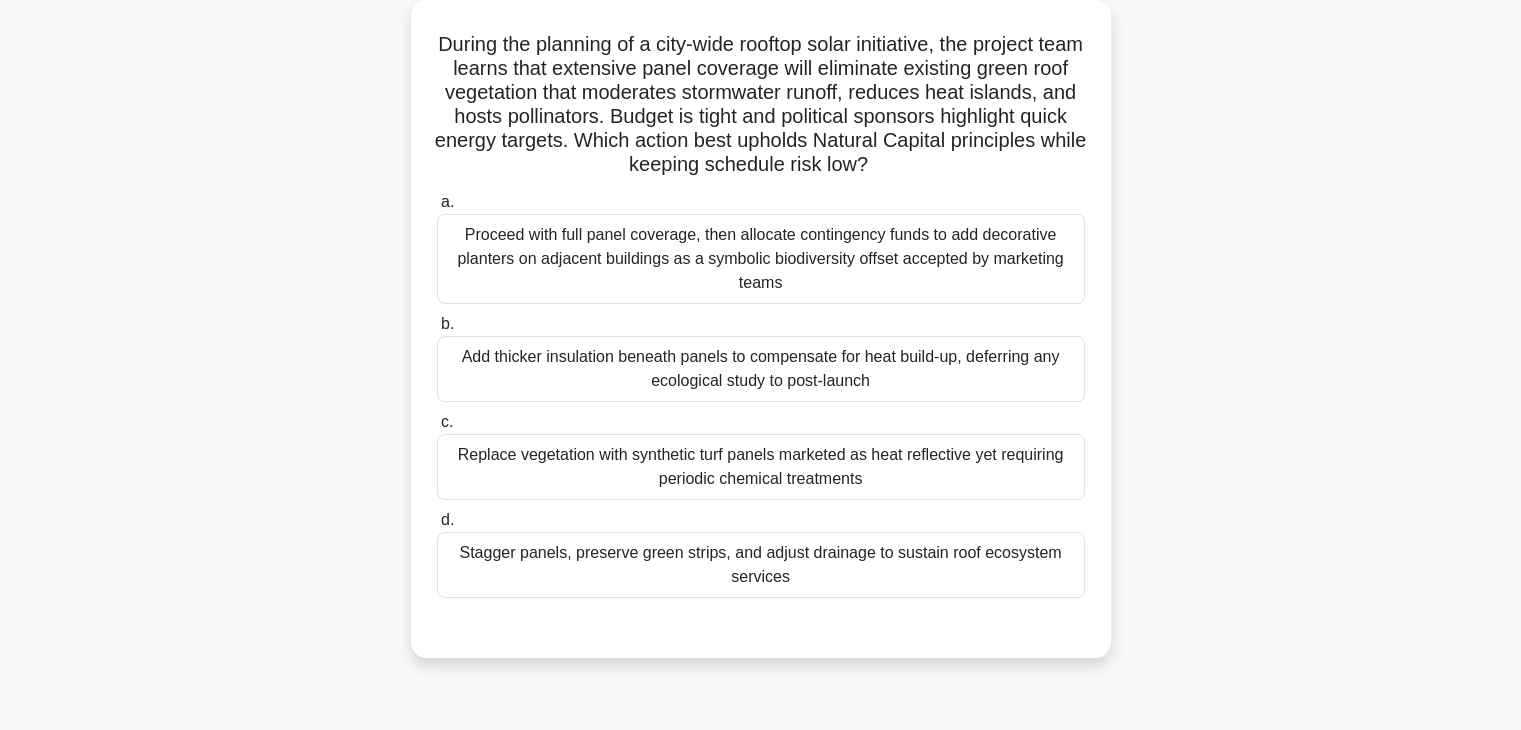 scroll, scrollTop: 118, scrollLeft: 0, axis: vertical 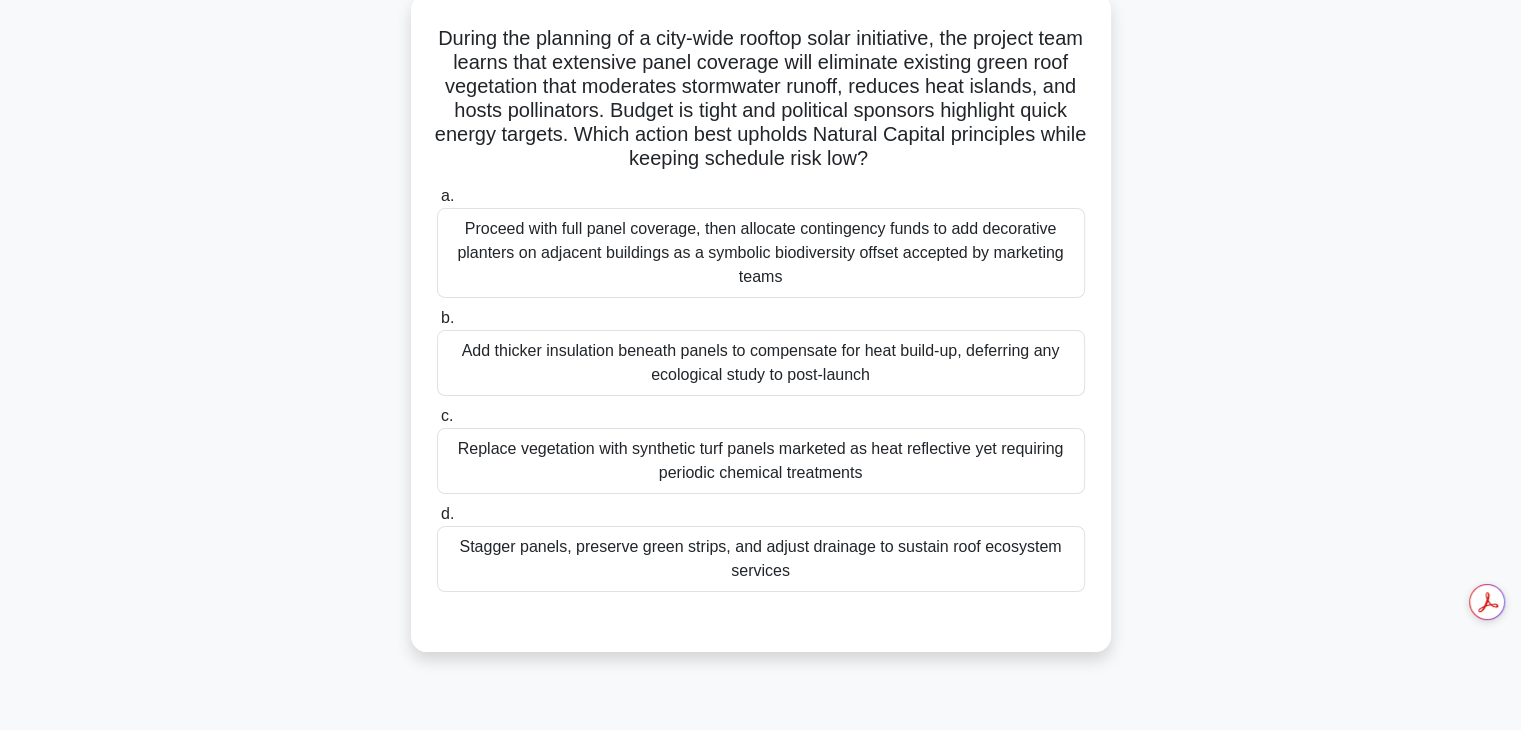 click on "Replace vegetation with synthetic turf panels marketed as heat reflective yet requiring periodic chemical treatments" at bounding box center (761, 461) 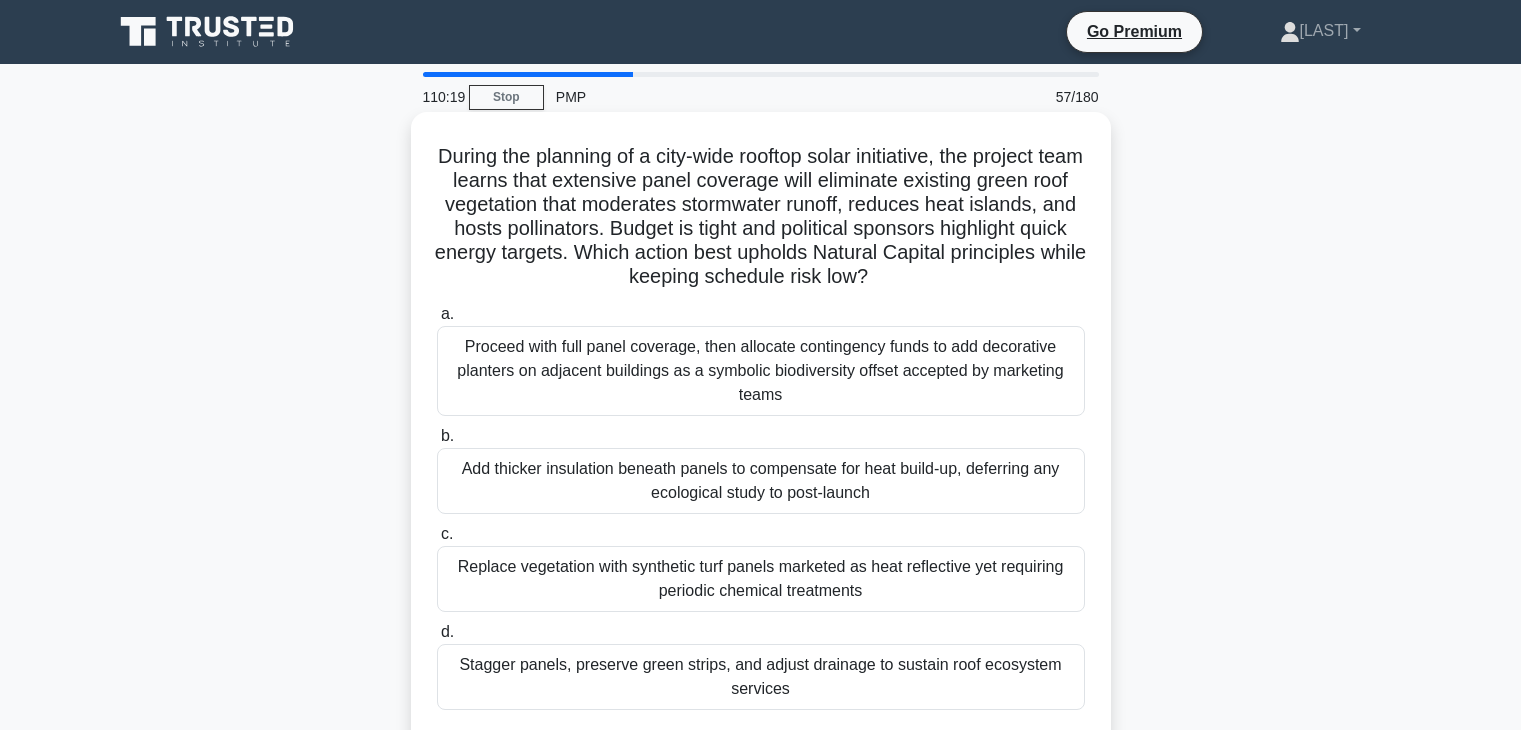 scroll, scrollTop: 118, scrollLeft: 0, axis: vertical 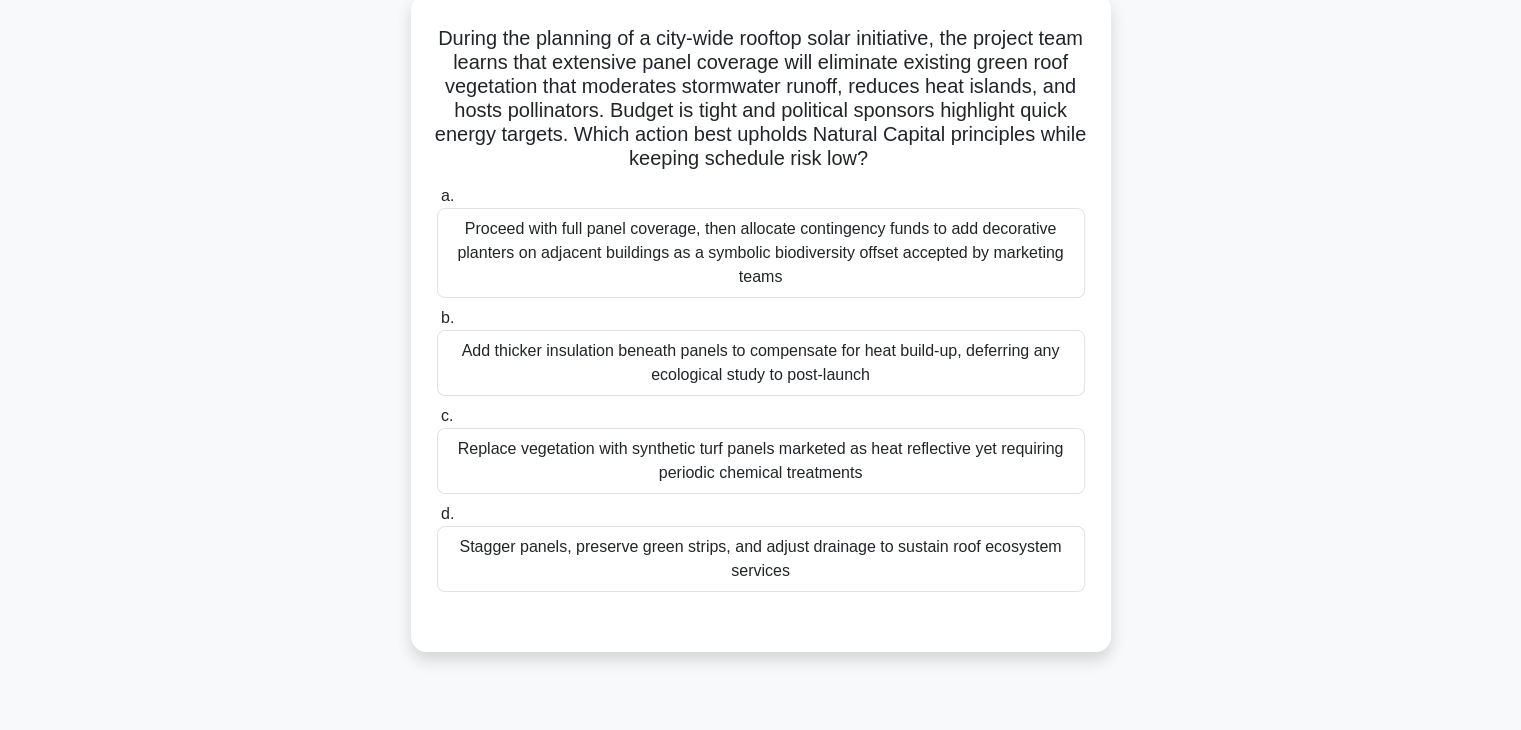 click on "Stagger panels, preserve green strips, and adjust drainage to sustain roof ecosystem services" at bounding box center [761, 559] 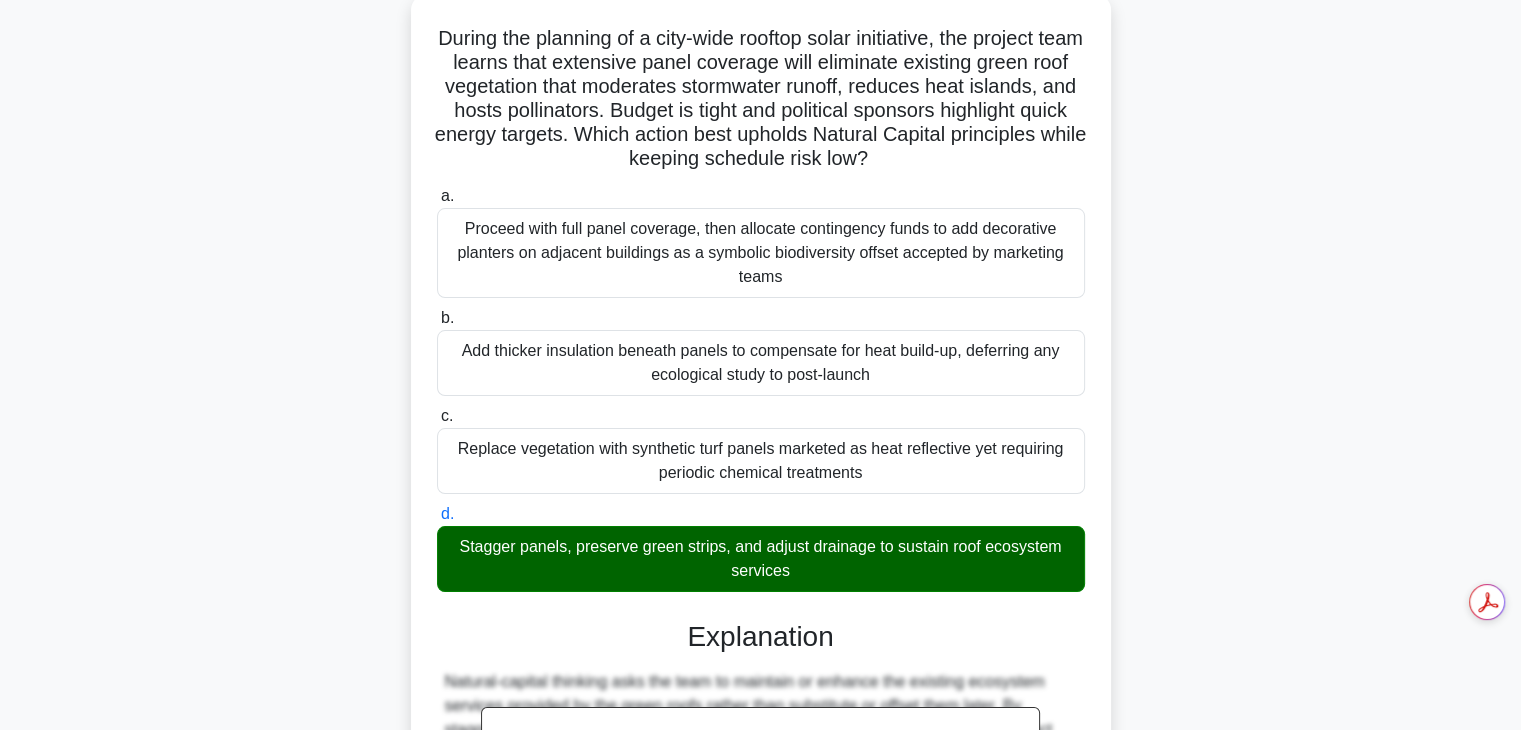 scroll, scrollTop: 550, scrollLeft: 0, axis: vertical 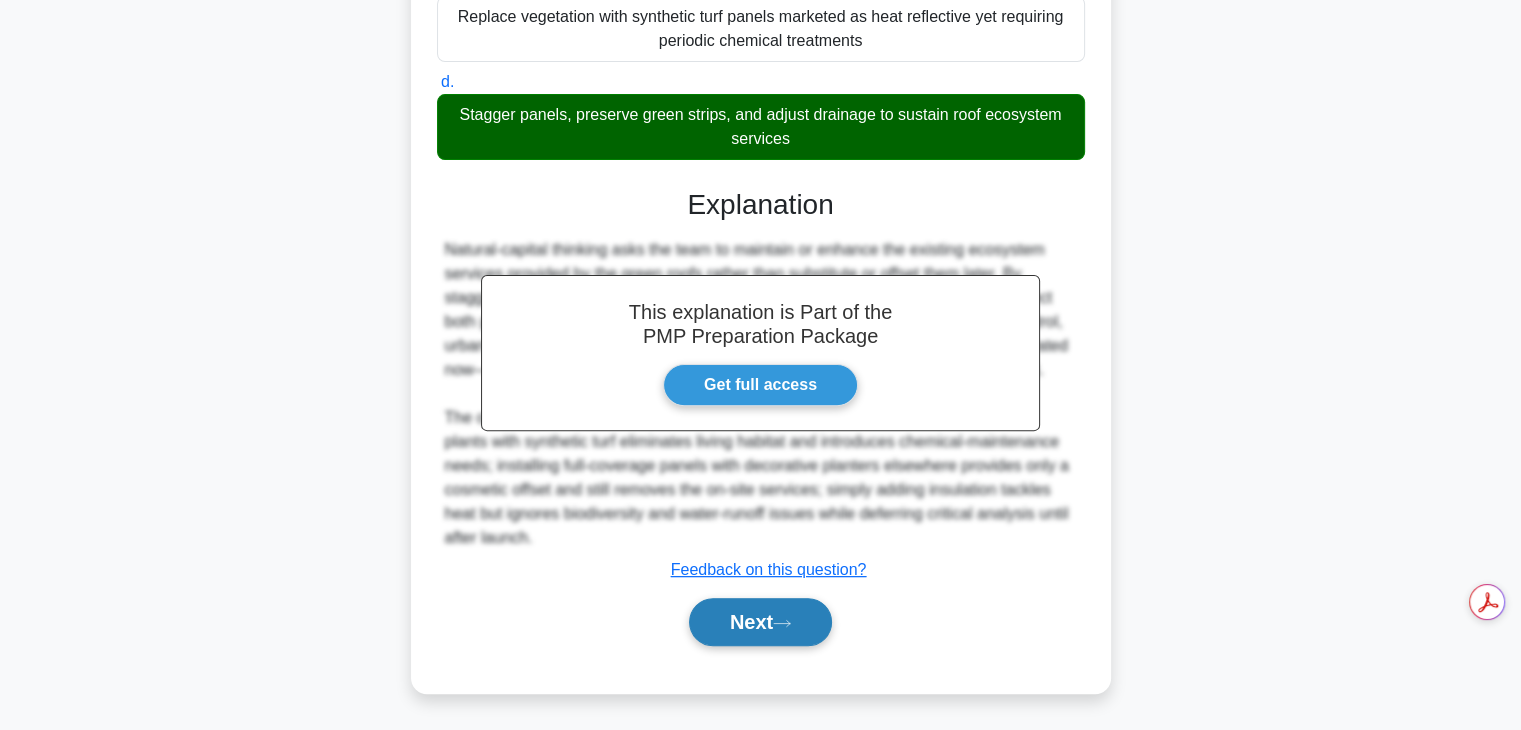 click on "Next" at bounding box center [760, 622] 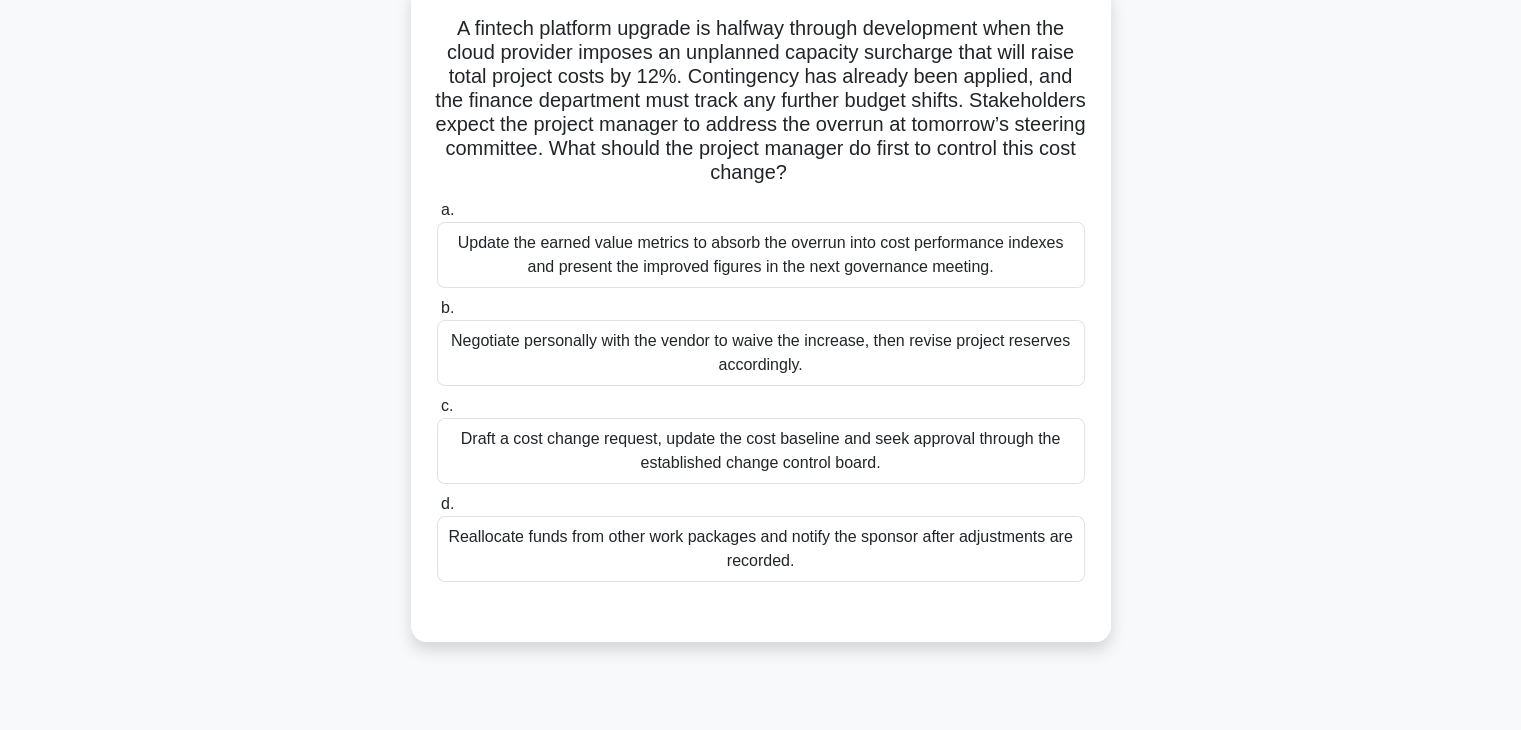 scroll, scrollTop: 132, scrollLeft: 0, axis: vertical 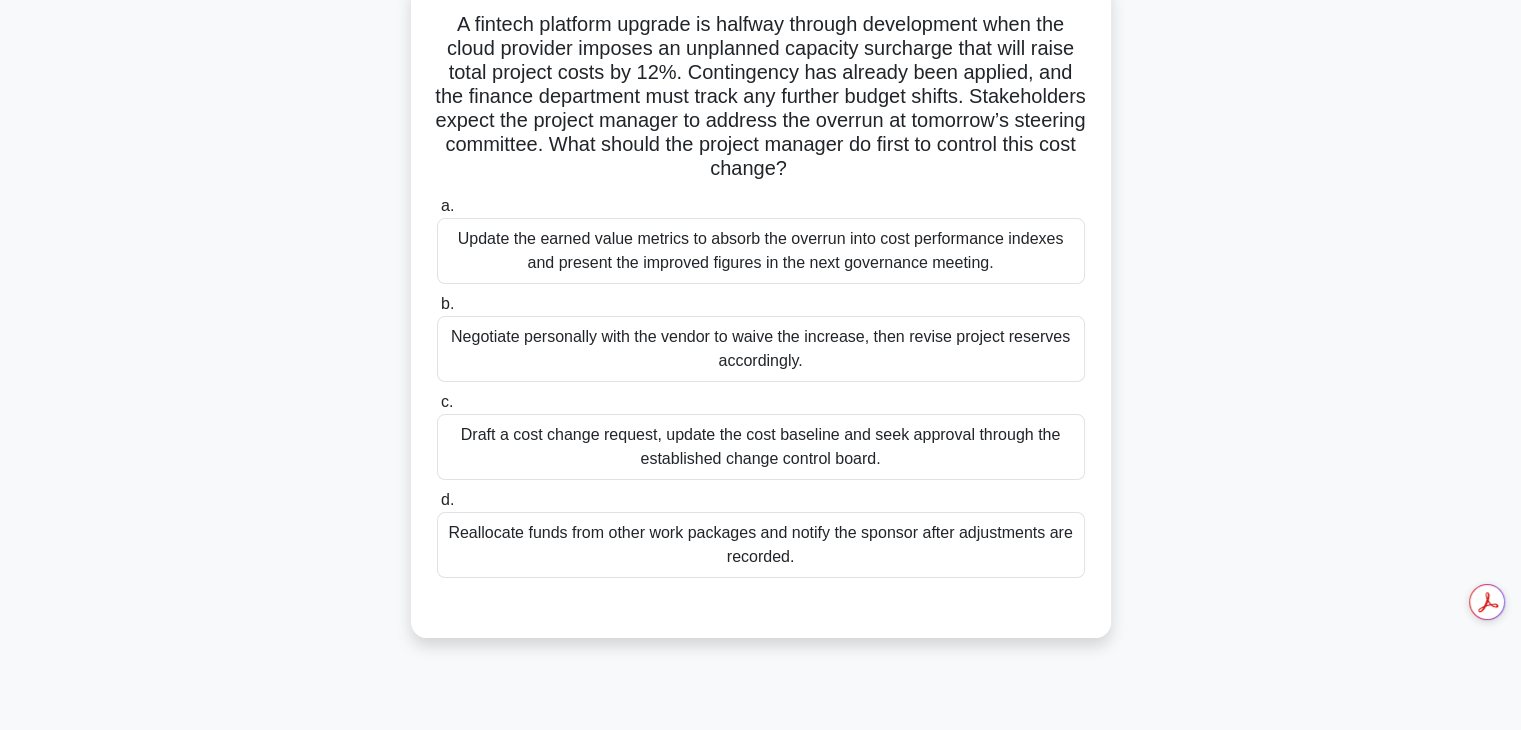 click on "Draft a cost change request, update the cost baseline and seek approval through the established change control board." at bounding box center [761, 447] 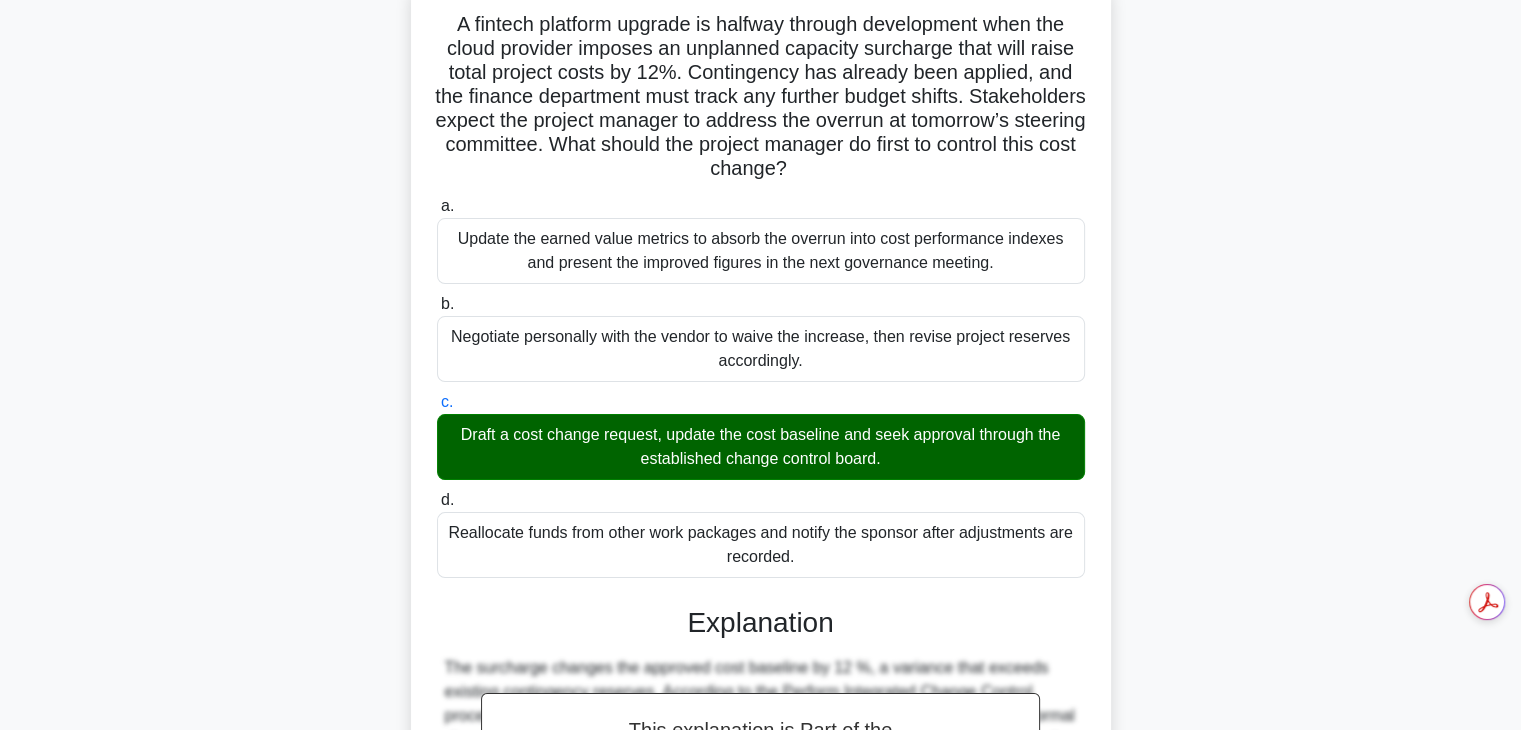 scroll, scrollTop: 550, scrollLeft: 0, axis: vertical 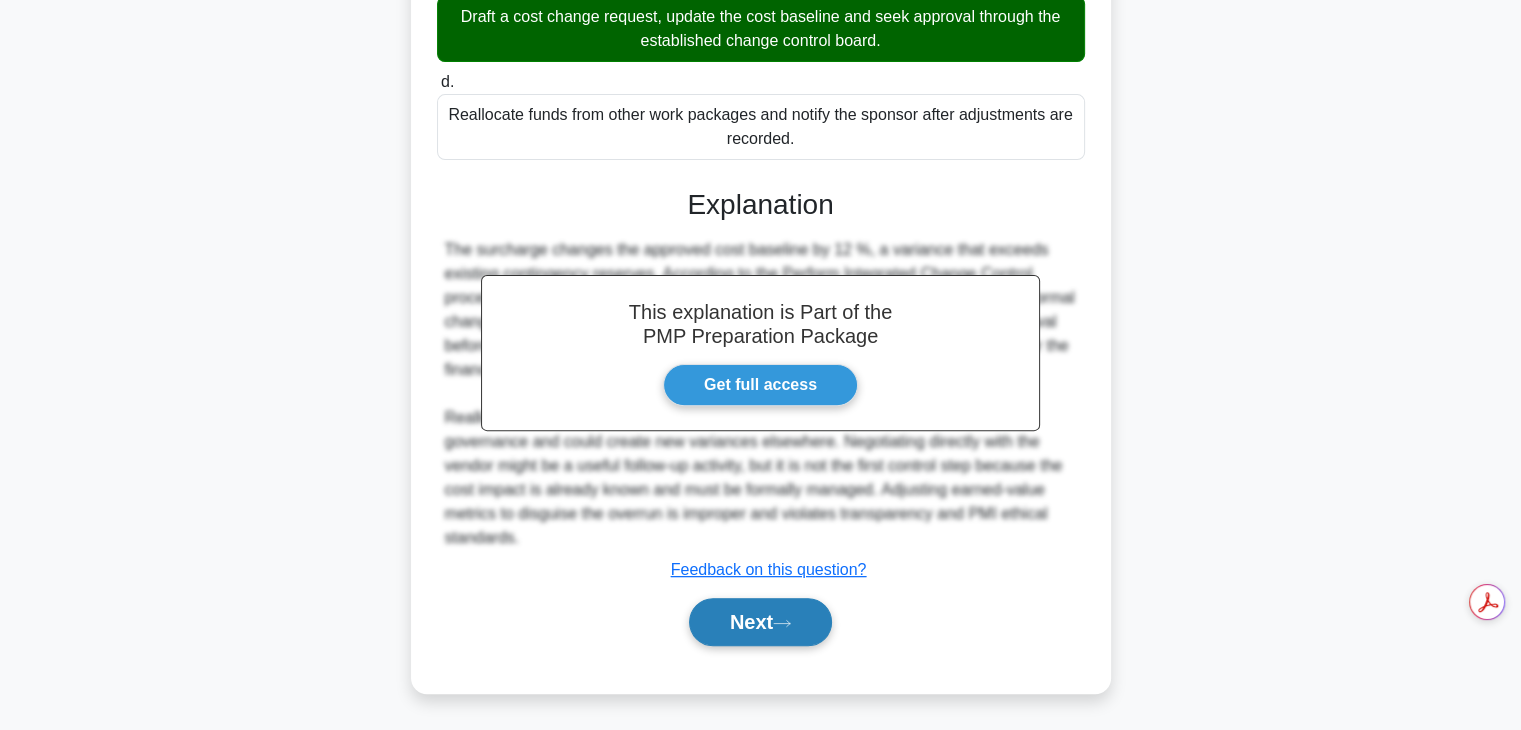 click on "Next" at bounding box center (760, 622) 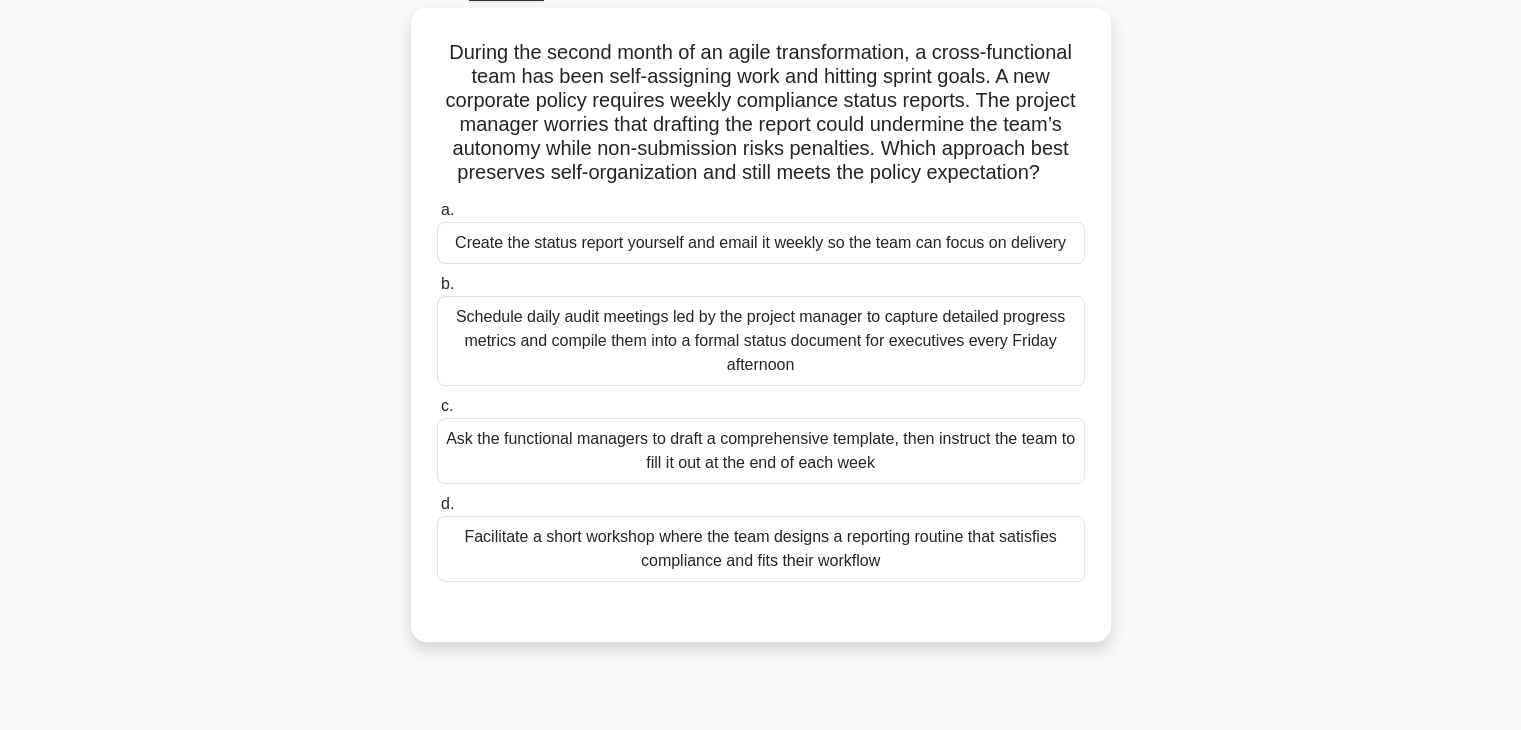 scroll, scrollTop: 110, scrollLeft: 0, axis: vertical 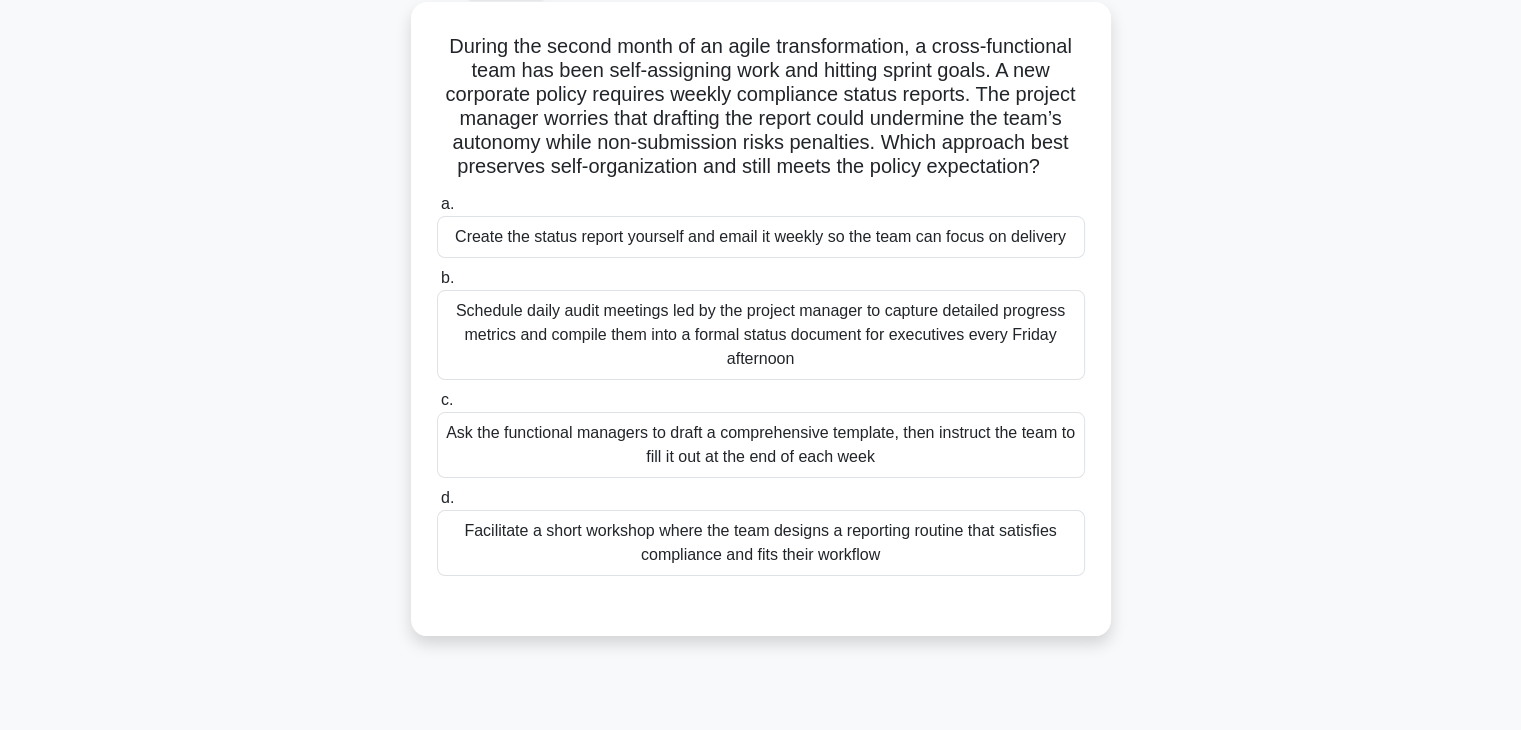 click on "Schedule daily audit meetings led by the project manager to capture detailed progress metrics and compile them into a formal status document for executives every Friday afternoon" at bounding box center [761, 335] 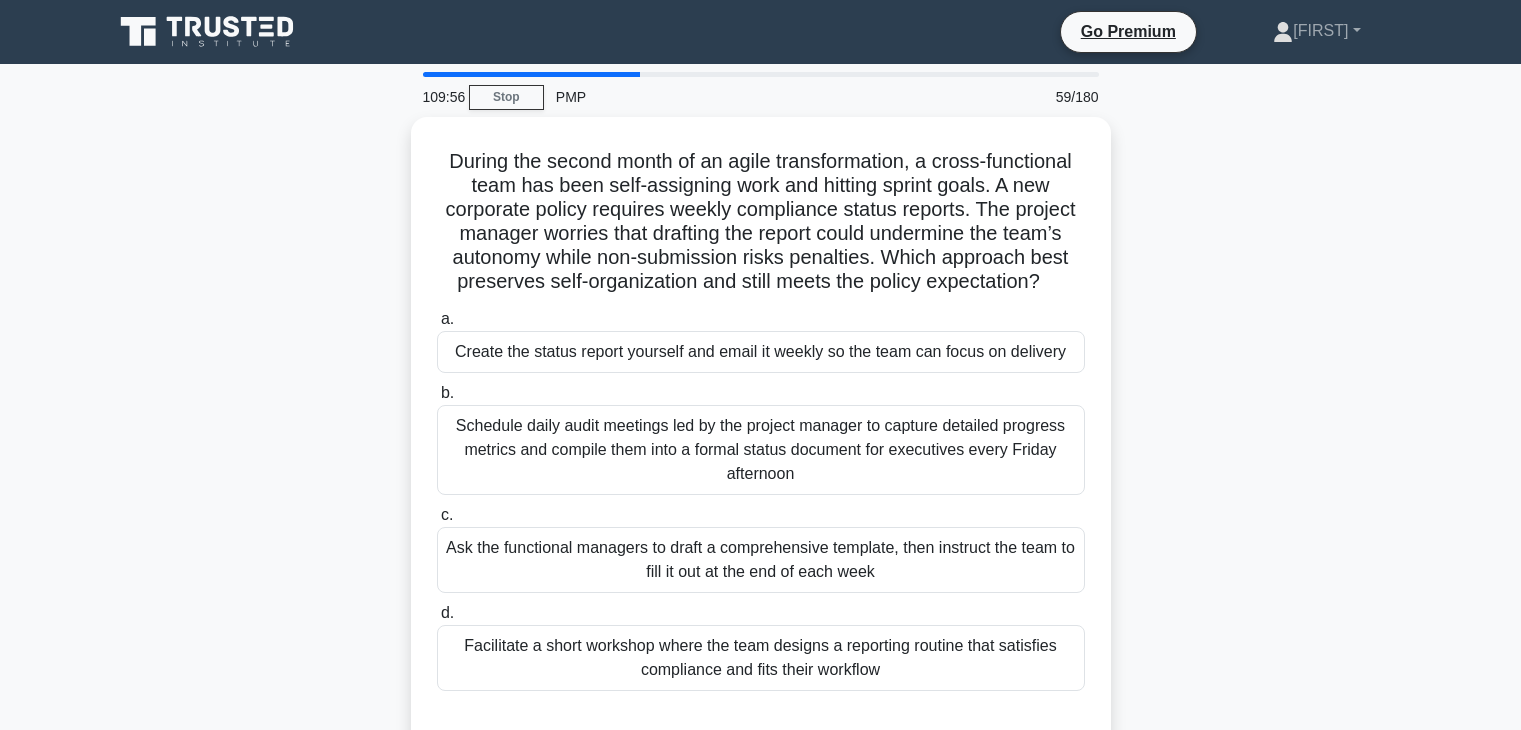 scroll, scrollTop: 110, scrollLeft: 0, axis: vertical 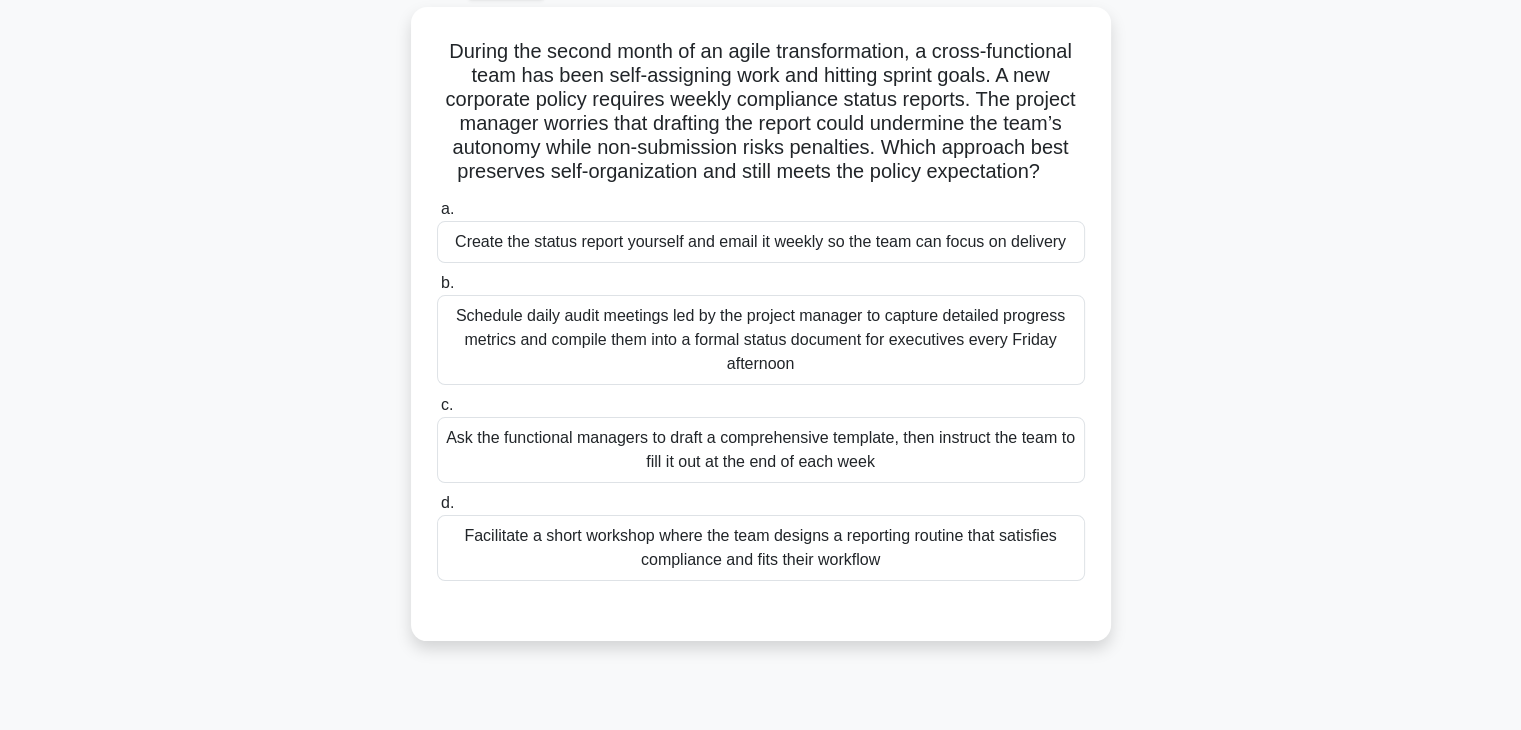 click on "Facilitate a short workshop where the team designs a reporting routine that satisfies compliance and fits their workflow" at bounding box center [761, 548] 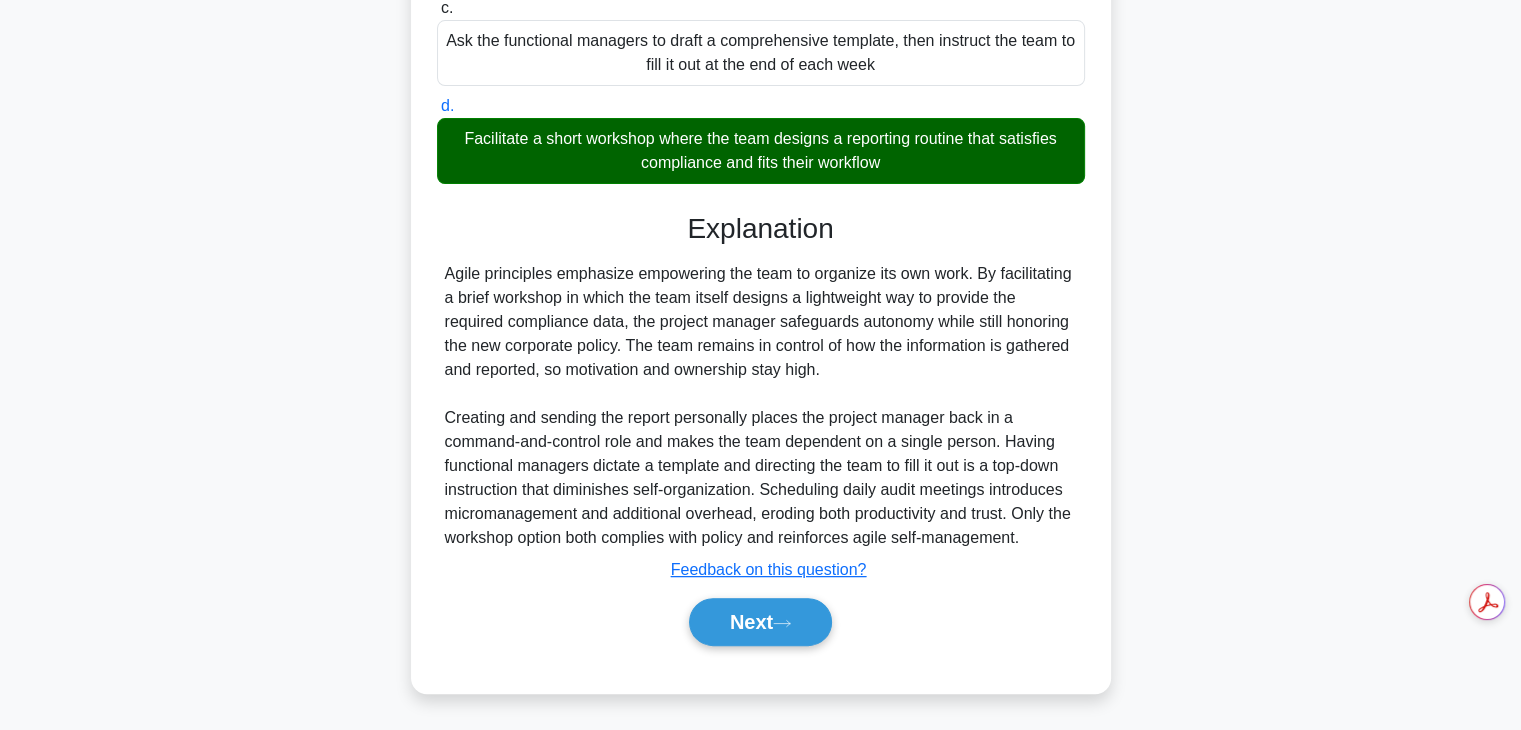 scroll, scrollTop: 501, scrollLeft: 0, axis: vertical 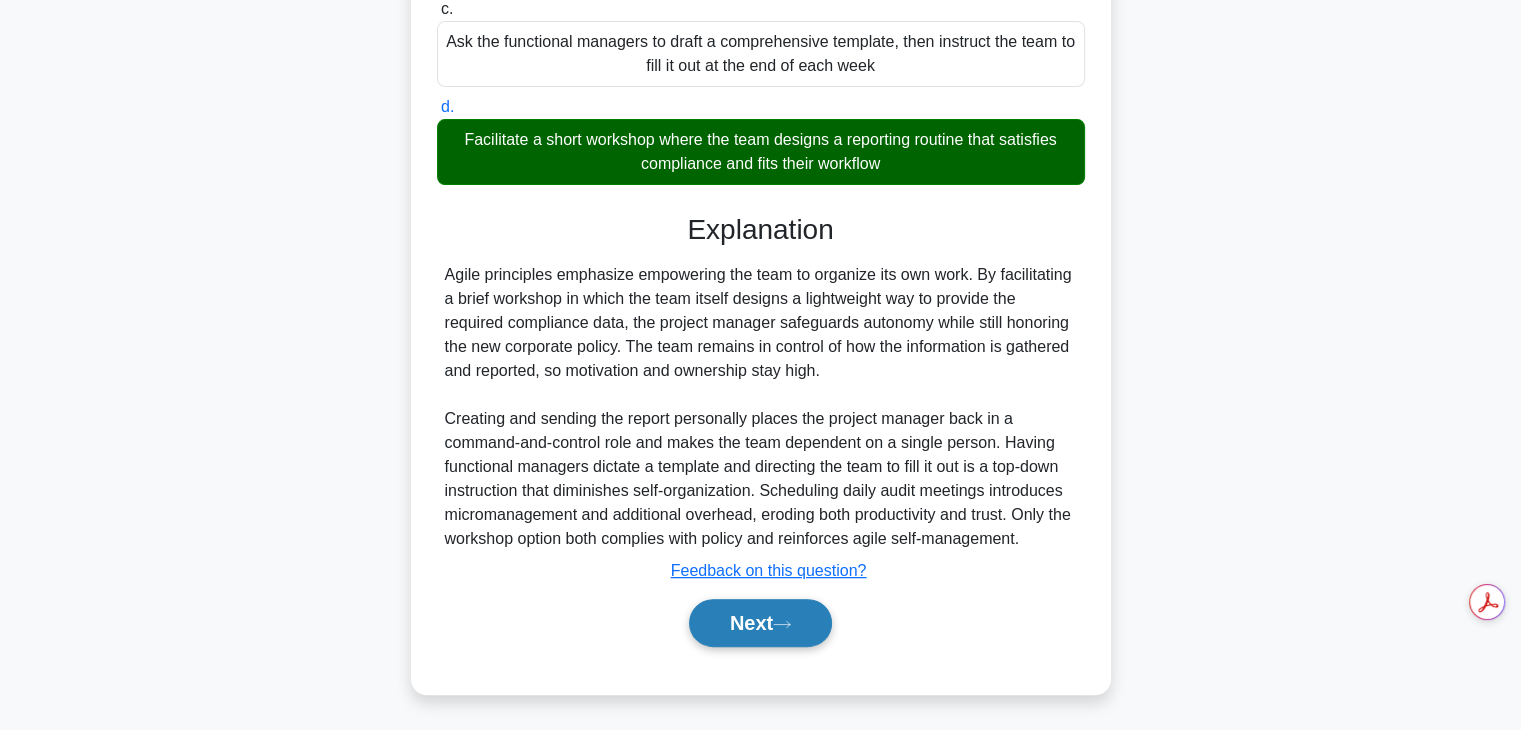 click on "Next" at bounding box center (760, 623) 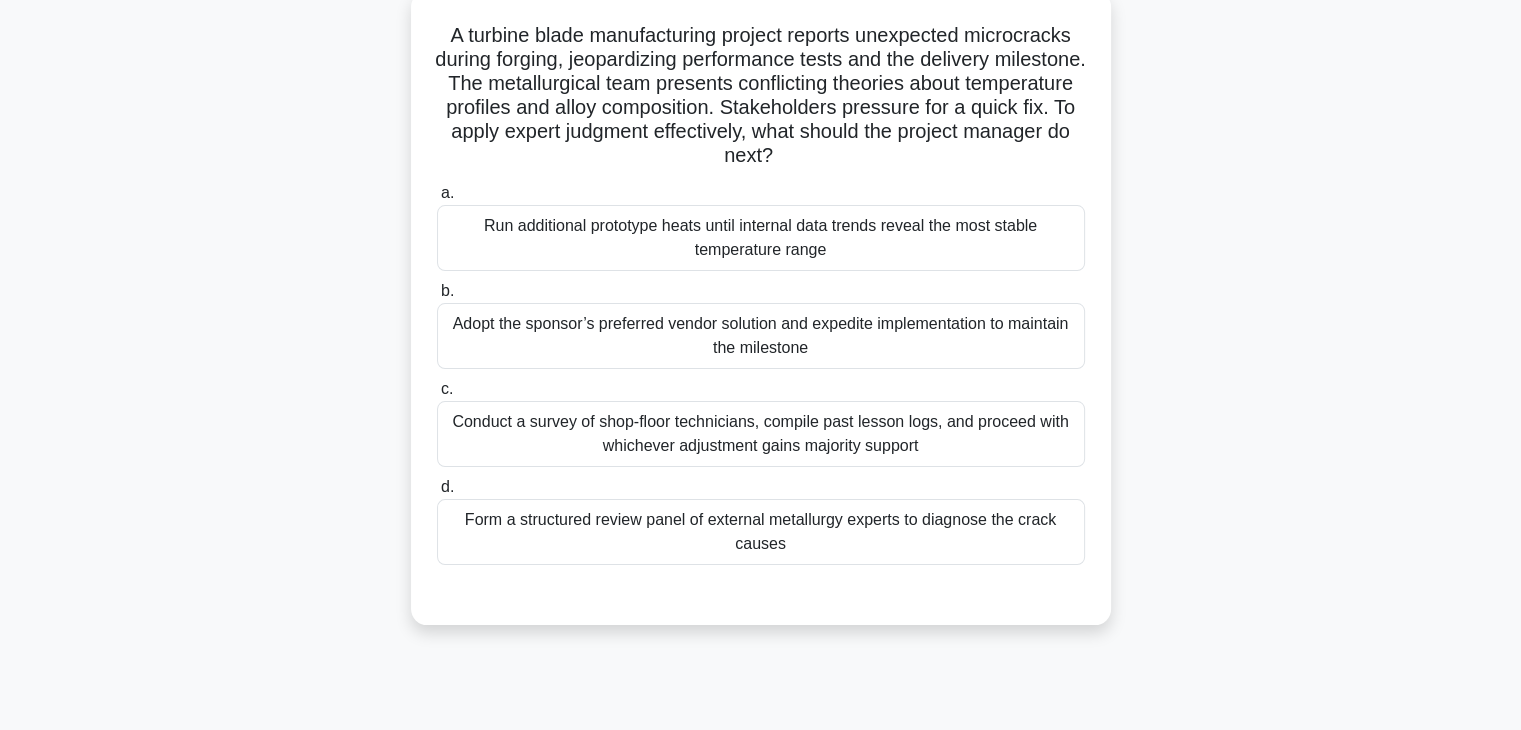 scroll, scrollTop: 122, scrollLeft: 0, axis: vertical 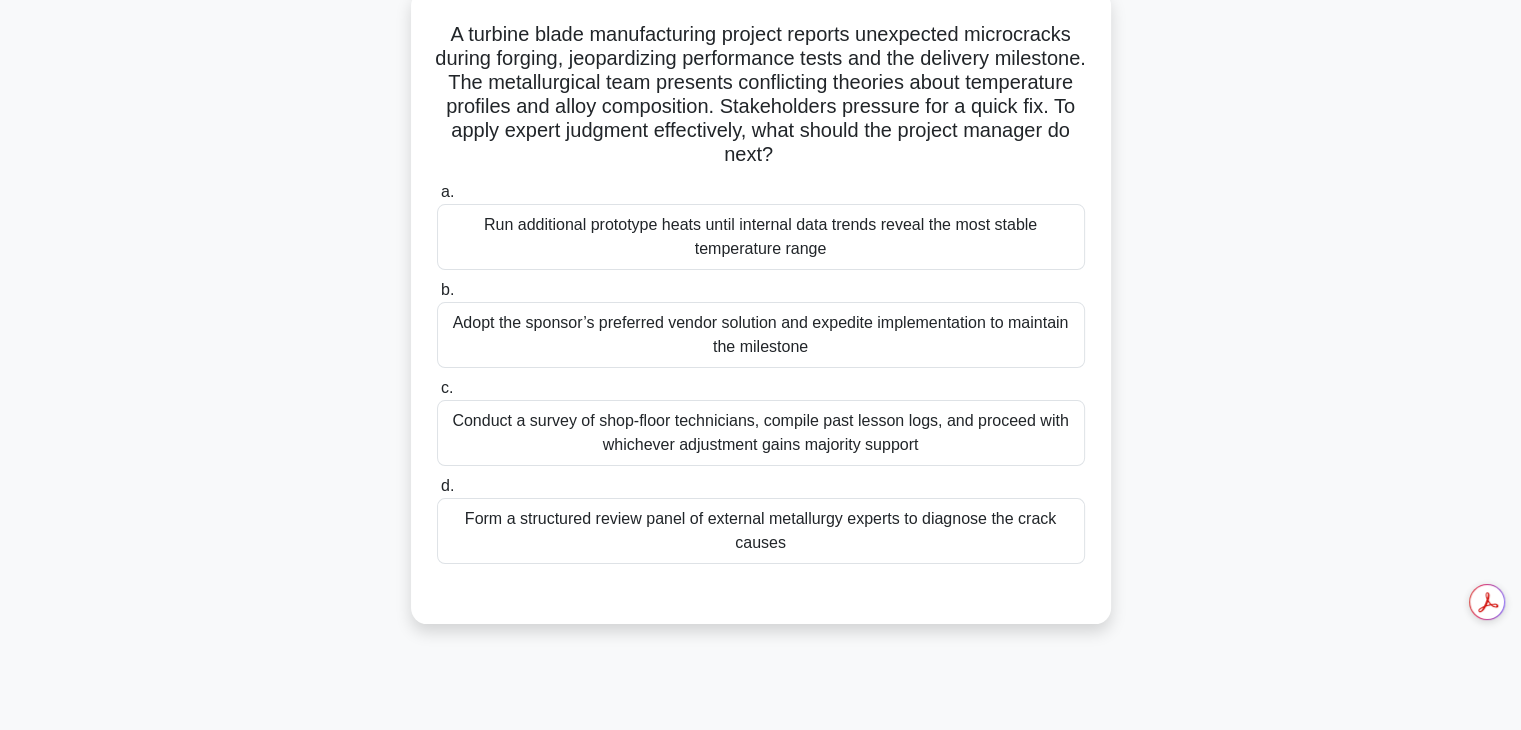 click on "Conduct a survey of shop-floor technicians, compile past lesson logs, and proceed with whichever adjustment gains majority support" at bounding box center (761, 433) 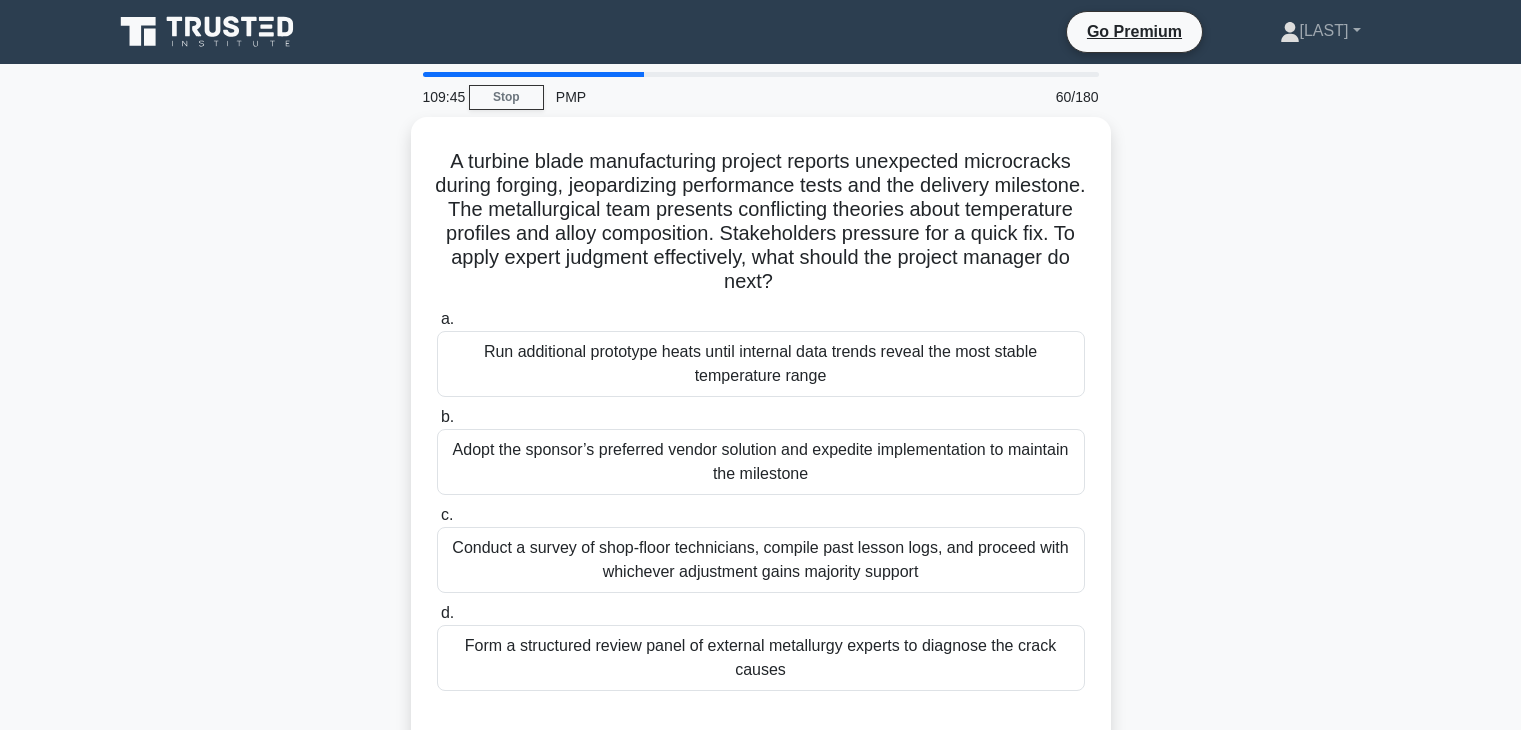 scroll, scrollTop: 122, scrollLeft: 0, axis: vertical 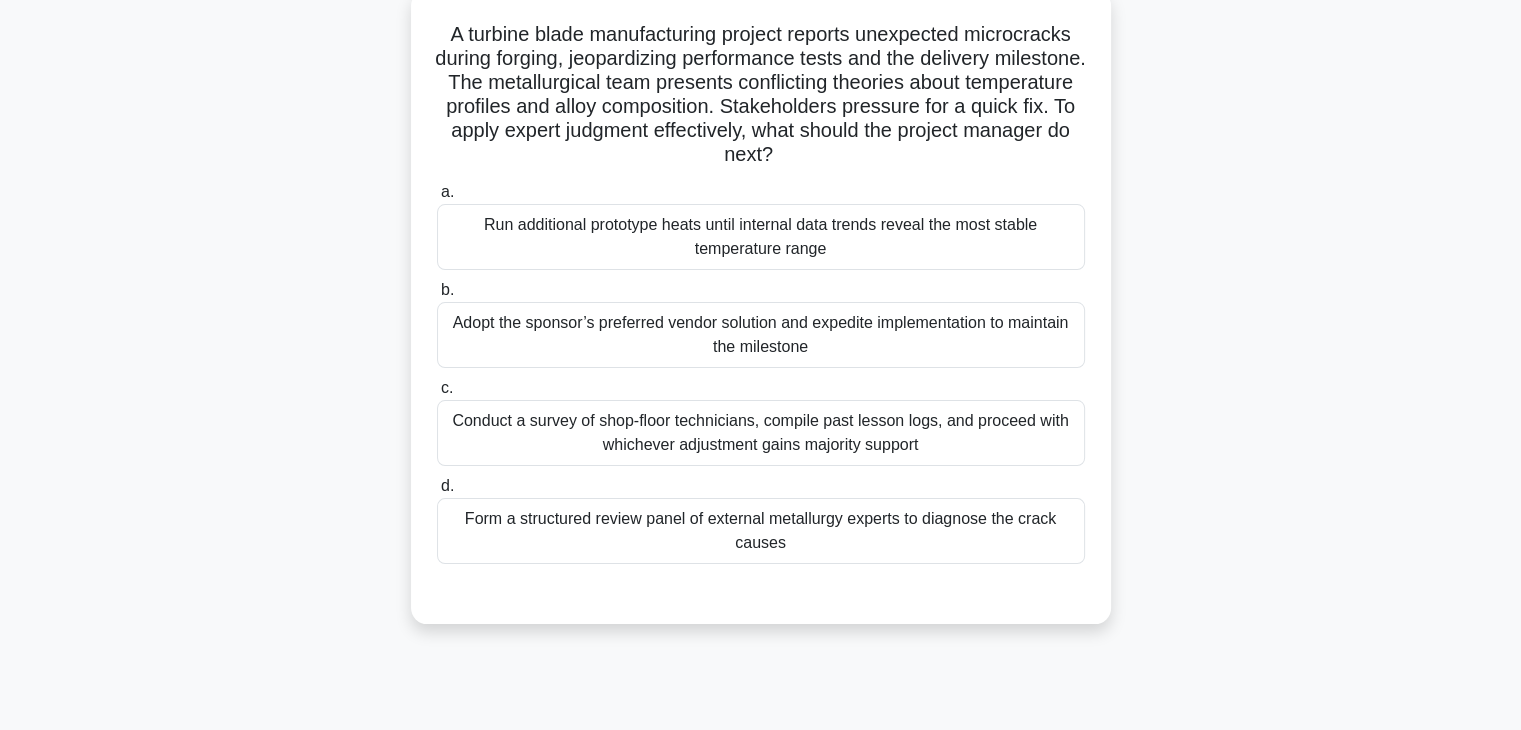 click on "Form a structured review panel of external metallurgy experts to diagnose the crack causes" at bounding box center (761, 531) 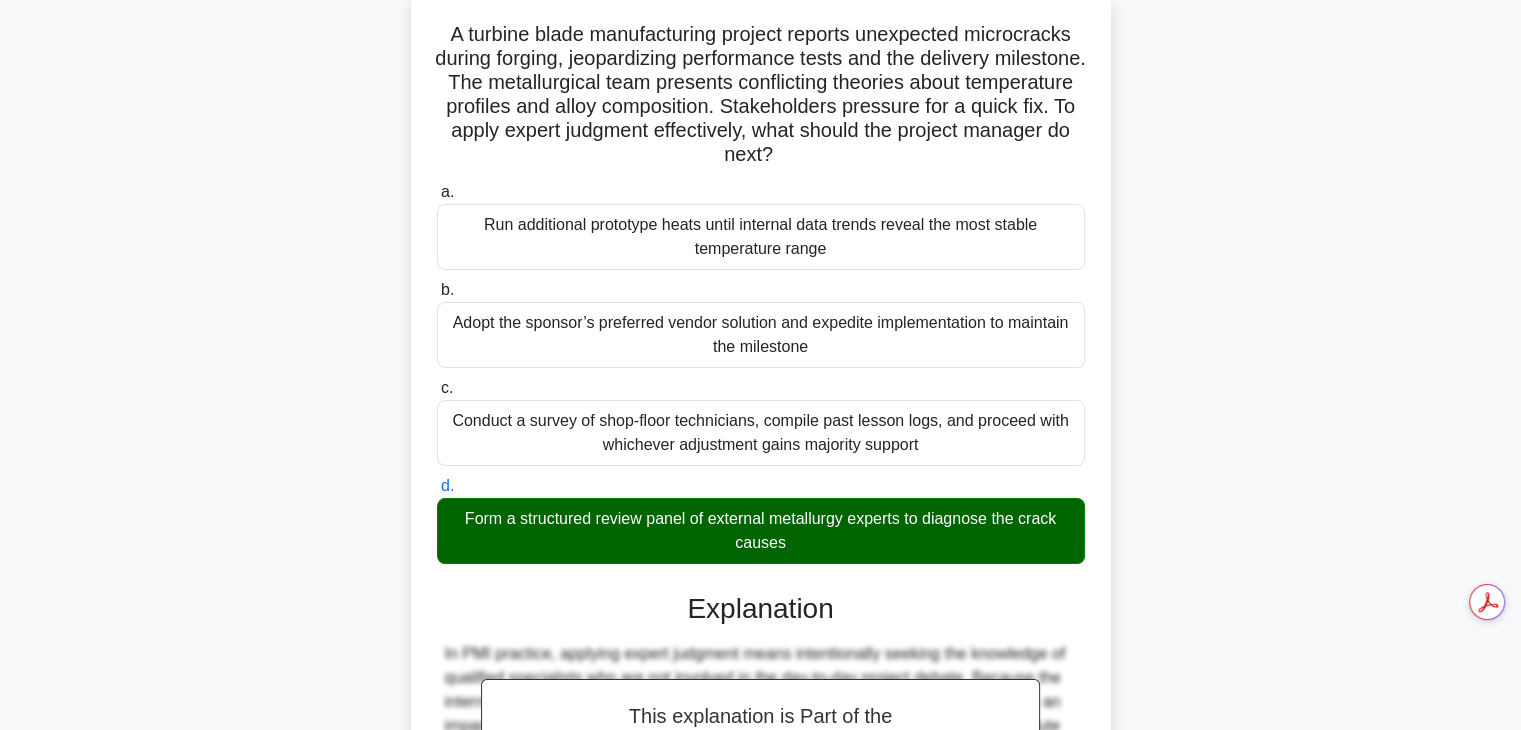 scroll, scrollTop: 646, scrollLeft: 0, axis: vertical 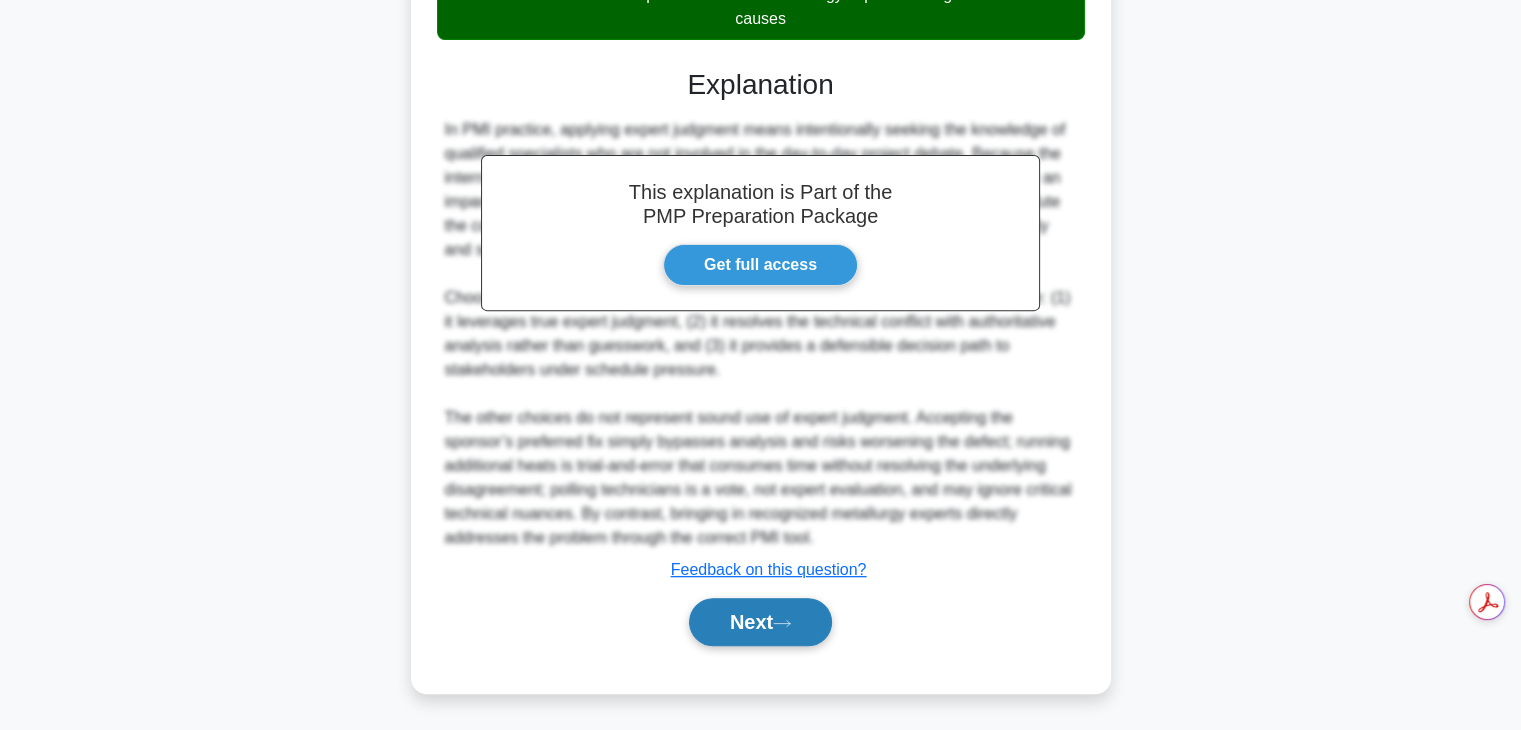 click on "Next" at bounding box center [760, 622] 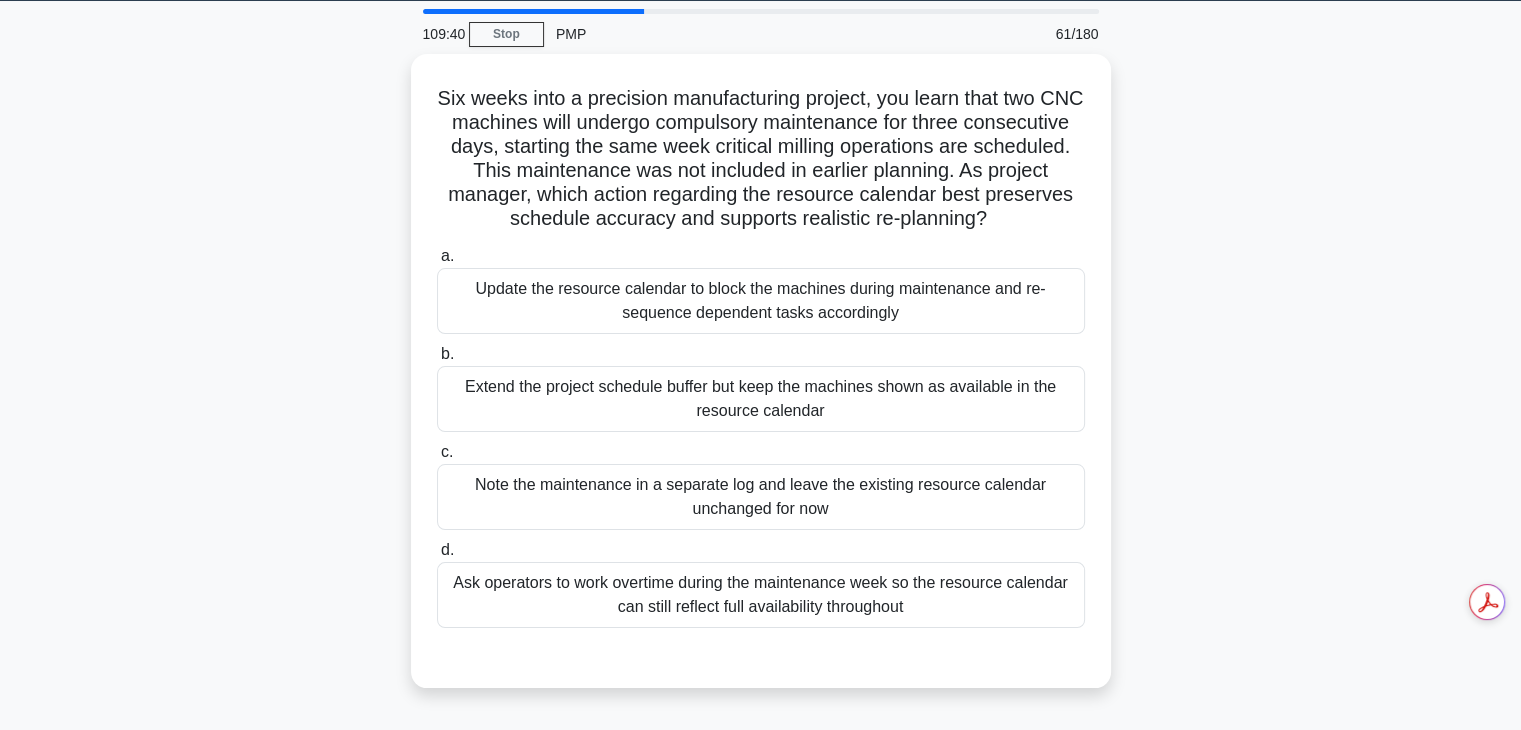 scroll, scrollTop: 64, scrollLeft: 0, axis: vertical 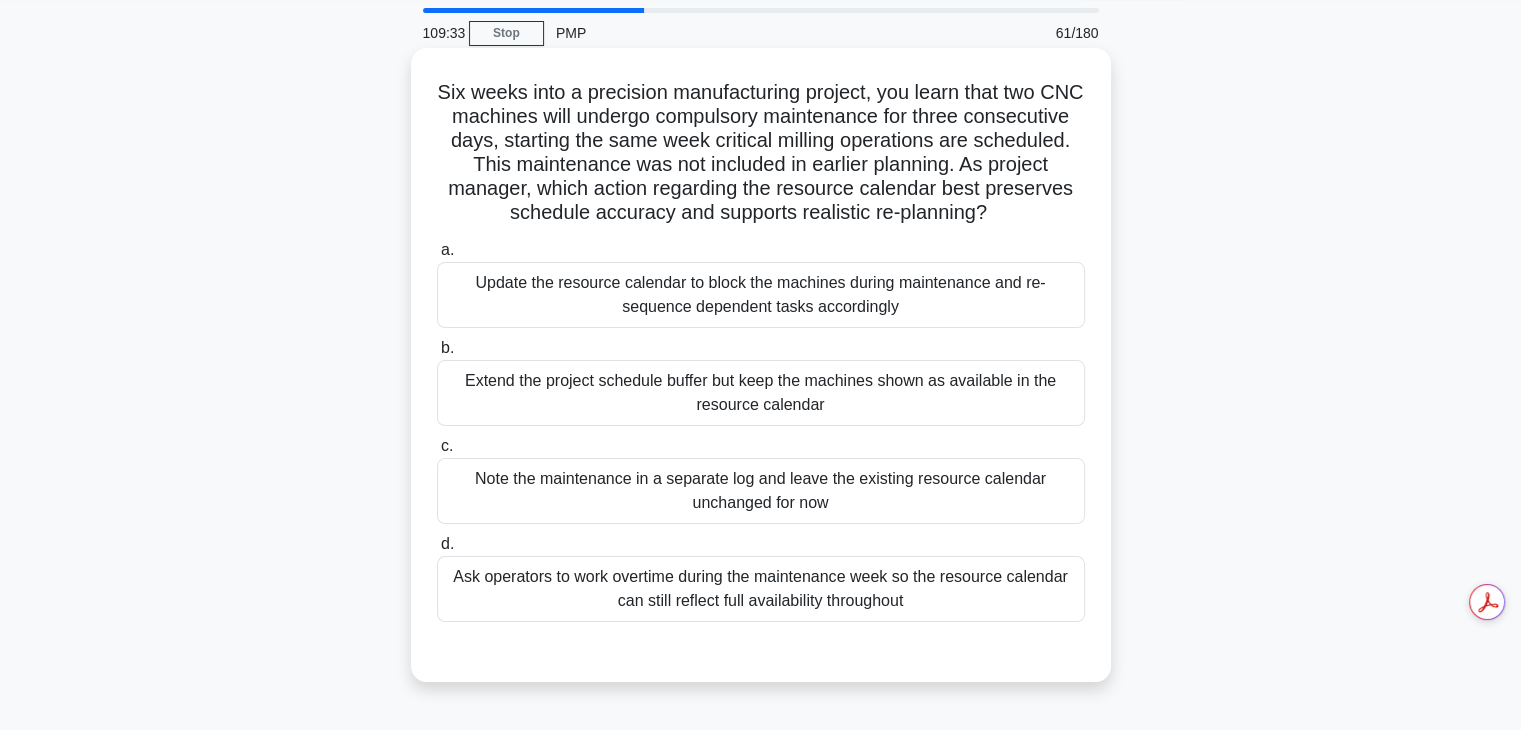 click on "Update the resource calendar to block the machines during maintenance and re-sequence dependent tasks accordingly" at bounding box center (761, 295) 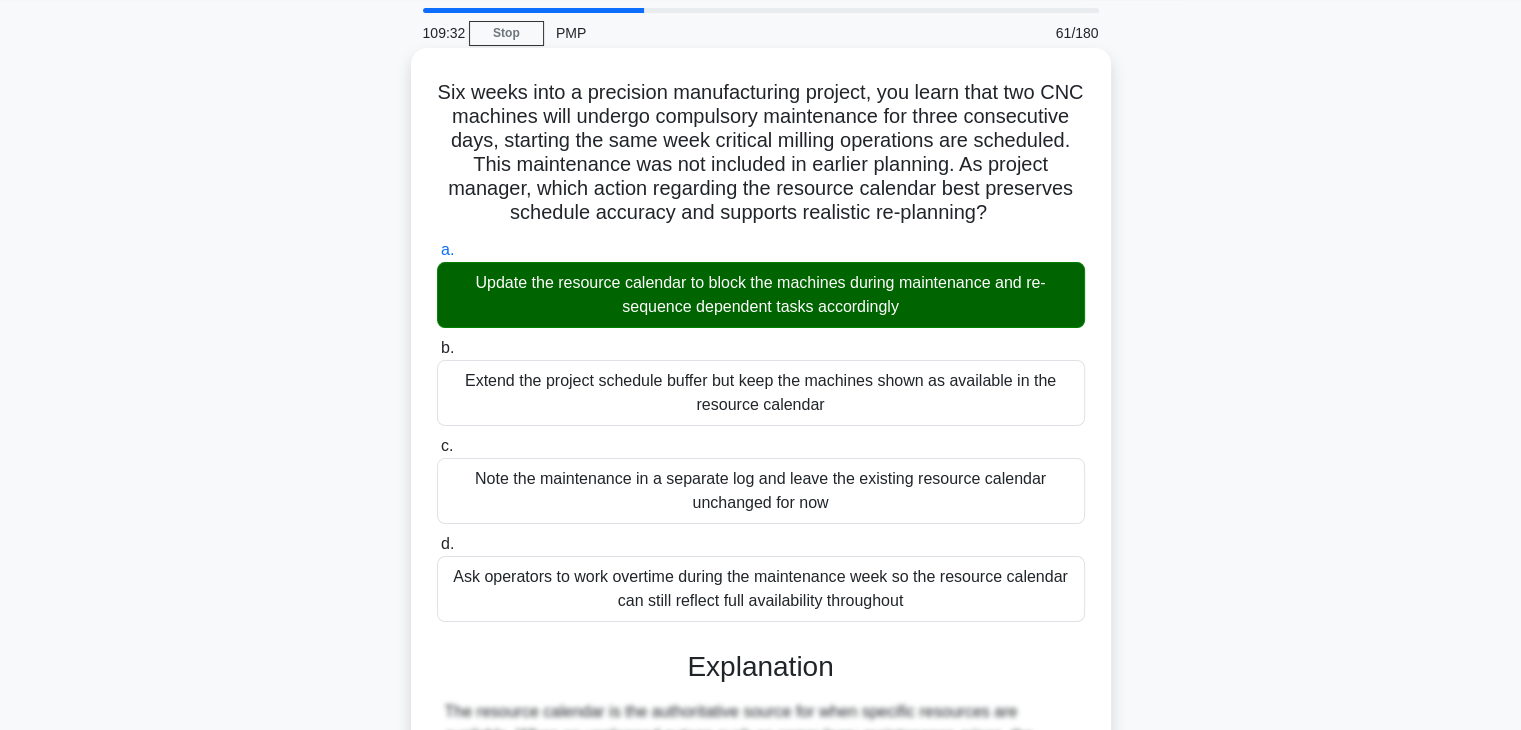 scroll, scrollTop: 502, scrollLeft: 0, axis: vertical 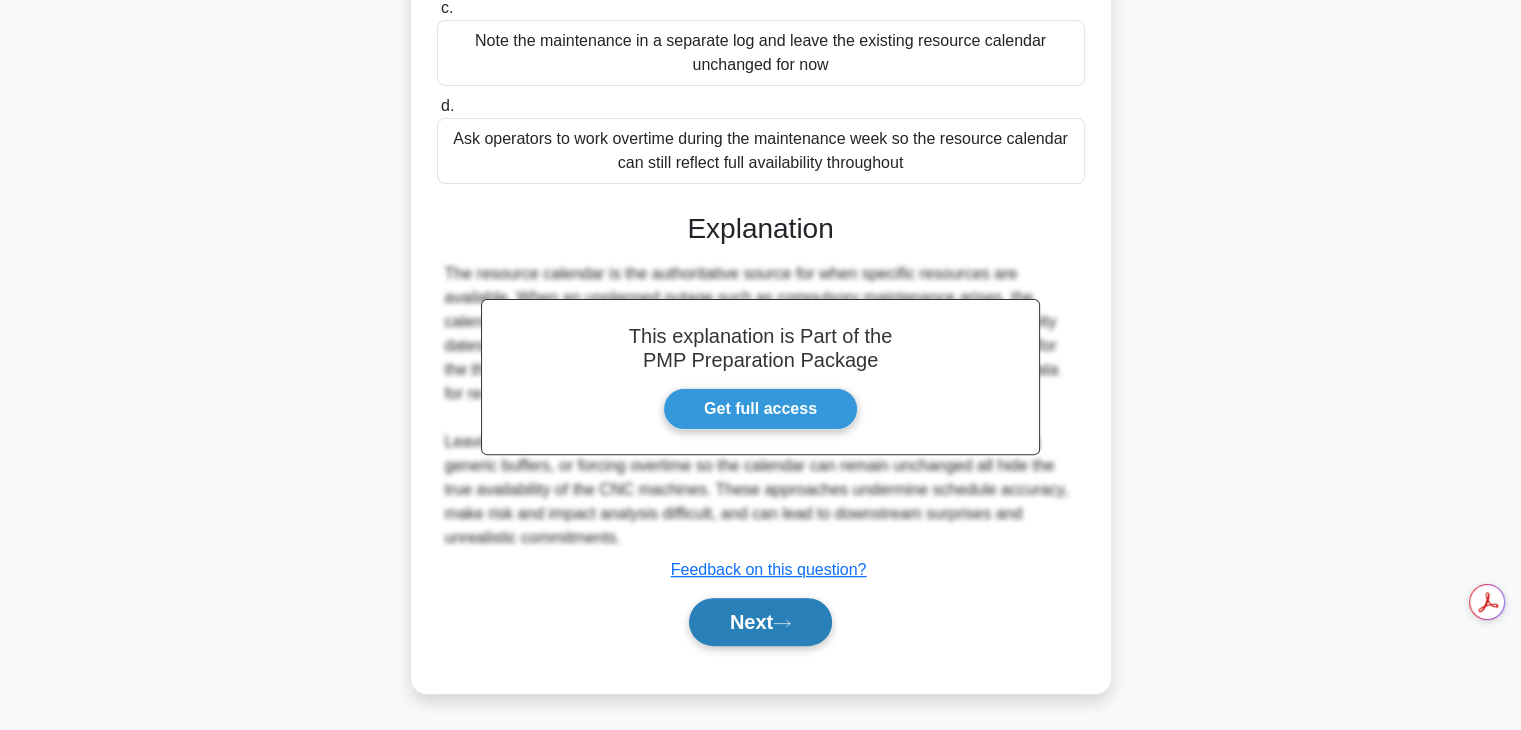 click on "Next" at bounding box center [760, 622] 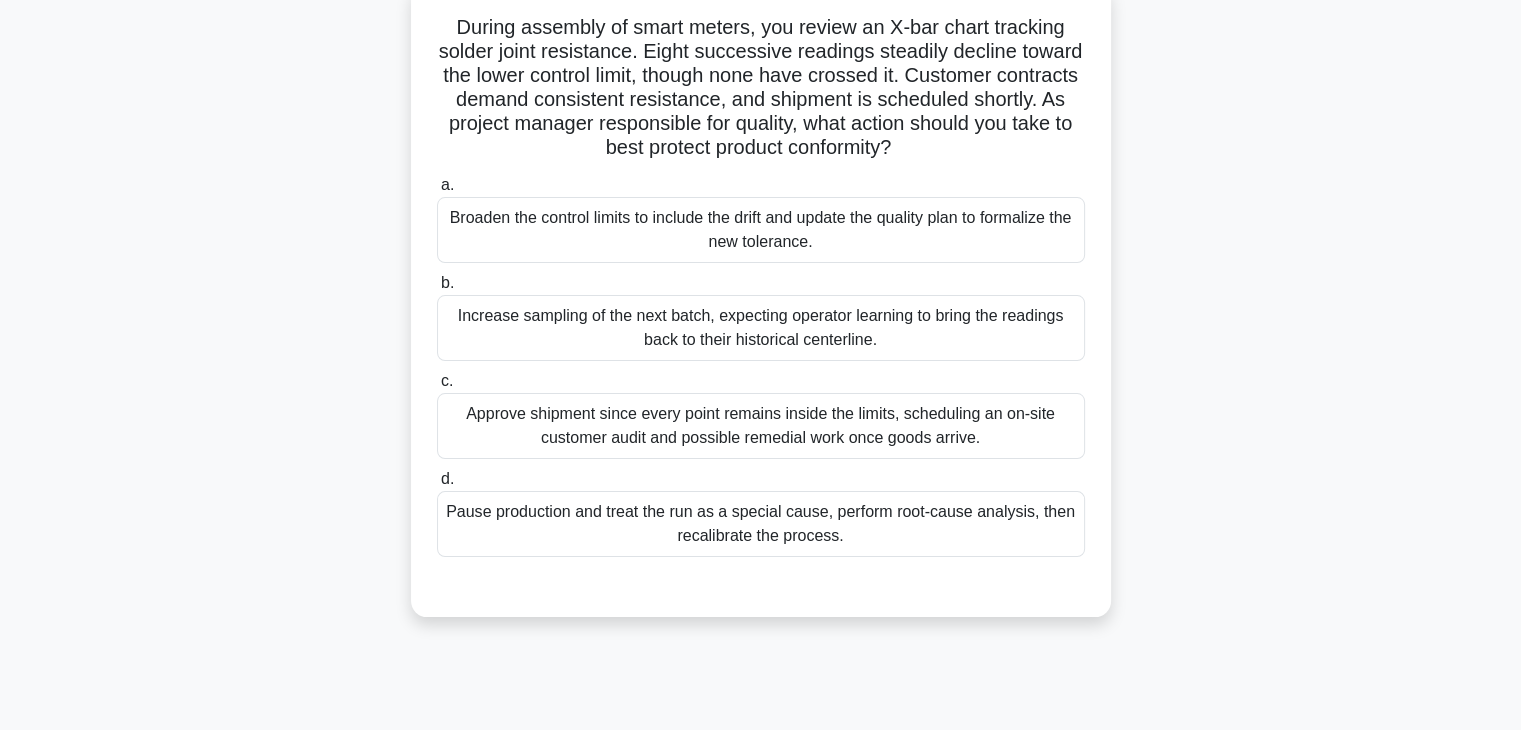 scroll, scrollTop: 126, scrollLeft: 0, axis: vertical 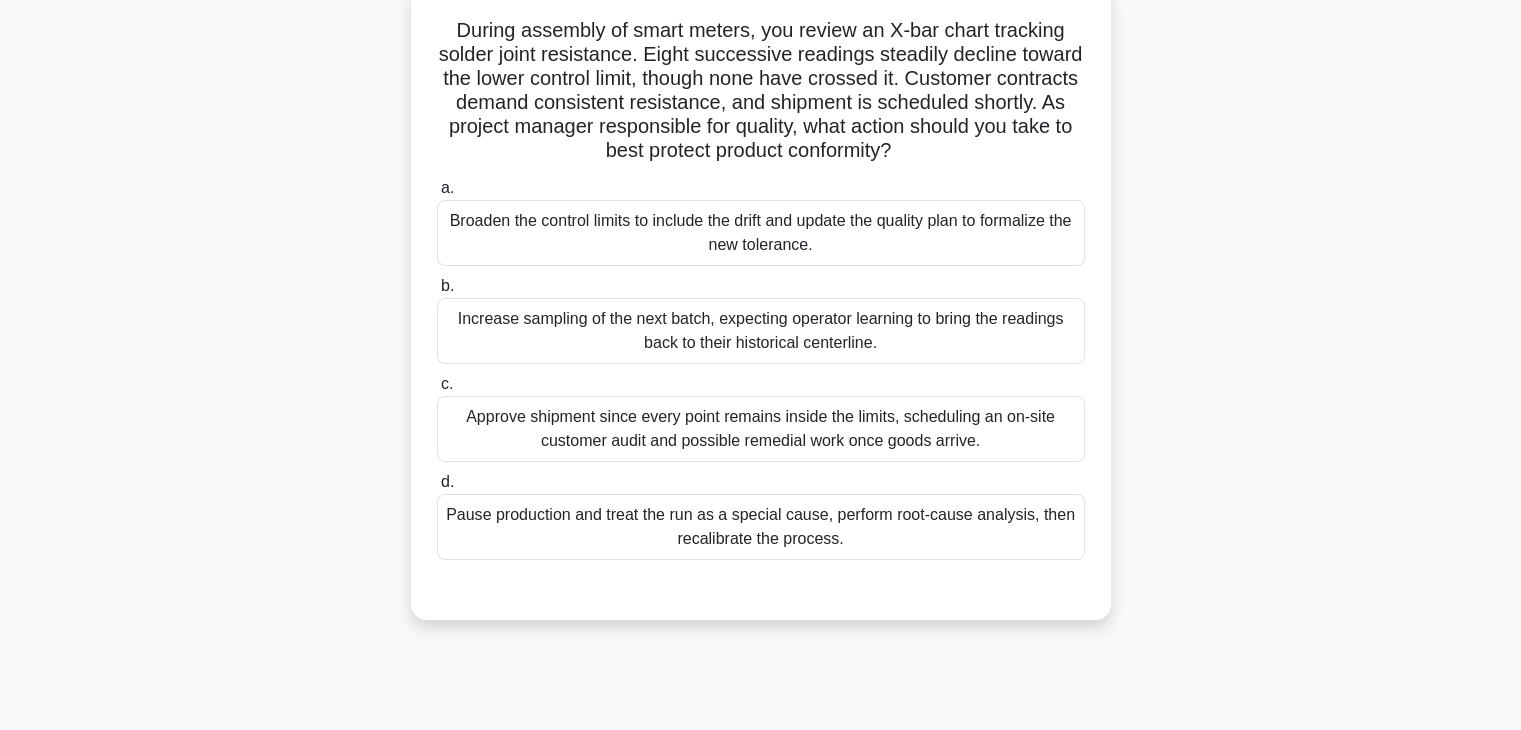 click on "Increase sampling of the next batch, expecting operator learning to bring the readings back to their historical centerline." at bounding box center (761, 331) 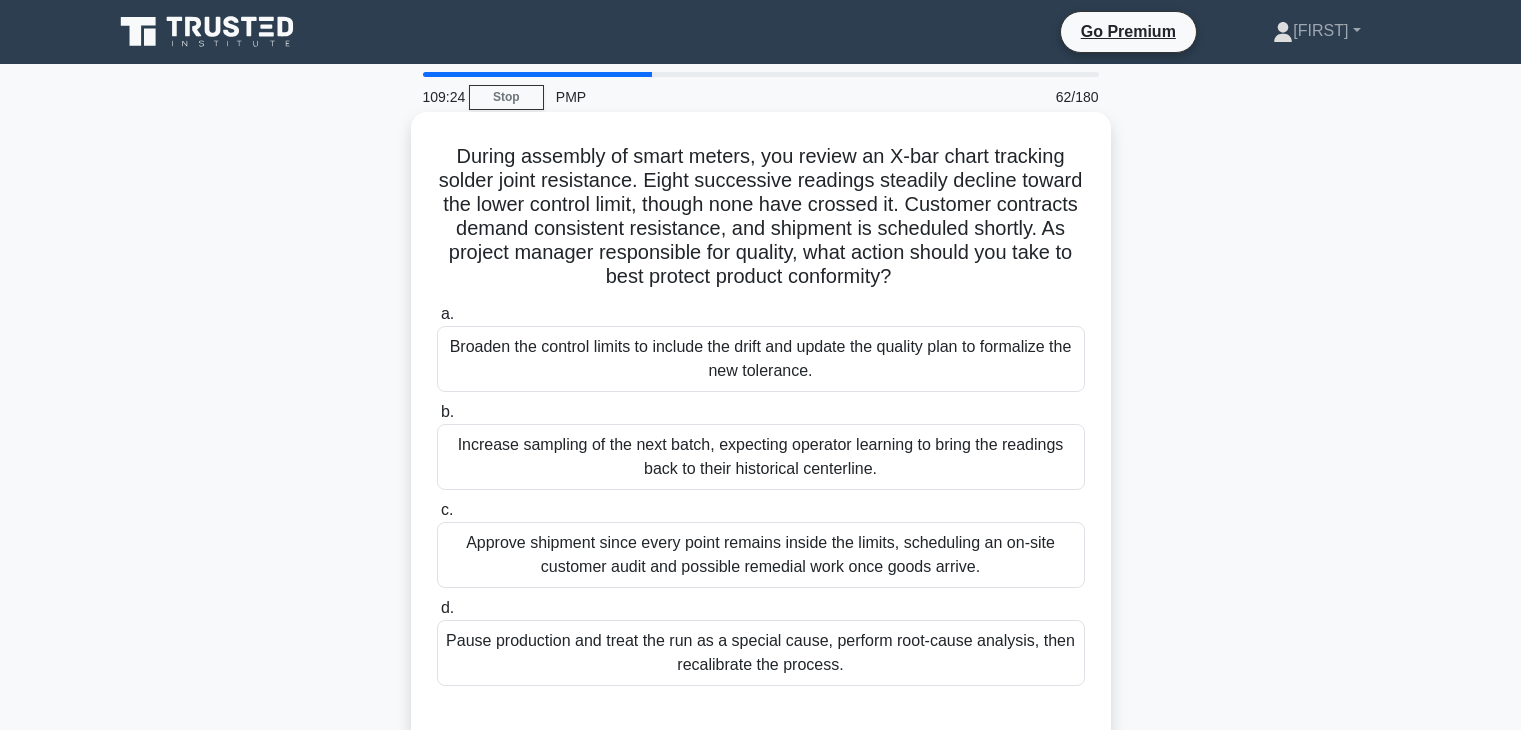 scroll, scrollTop: 126, scrollLeft: 0, axis: vertical 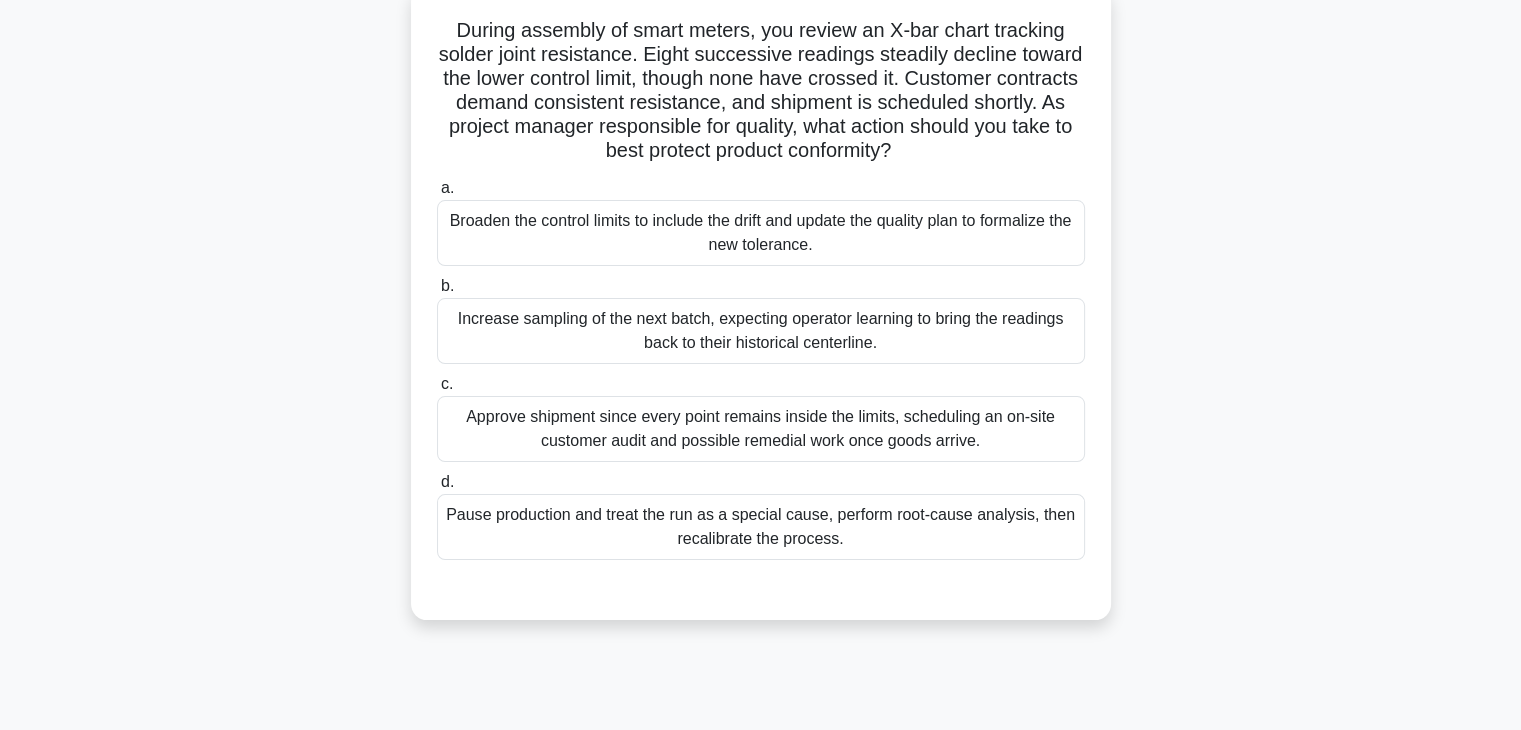 click on "Pause production and treat the run as a special cause, perform root-cause analysis, then recalibrate the process." at bounding box center [761, 527] 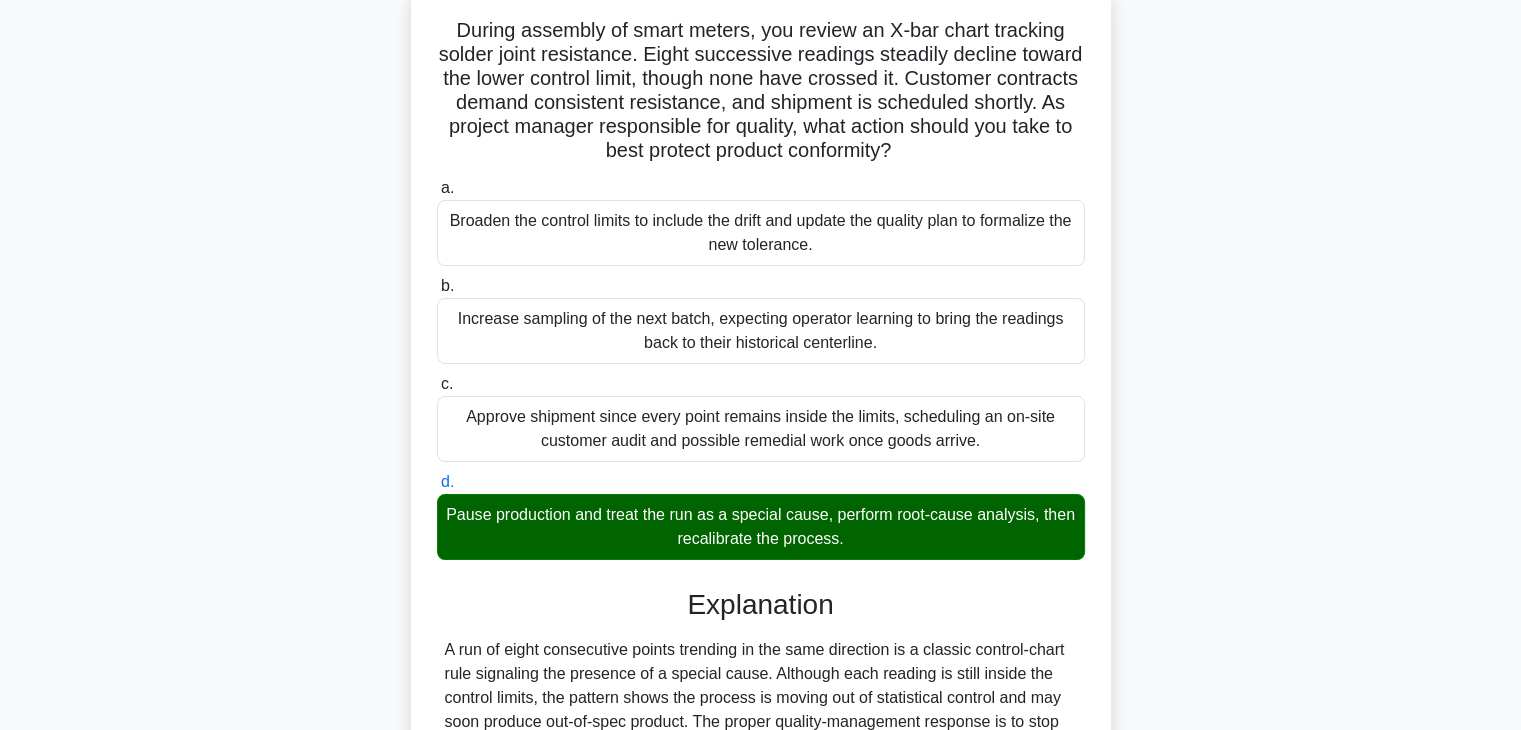scroll, scrollTop: 574, scrollLeft: 0, axis: vertical 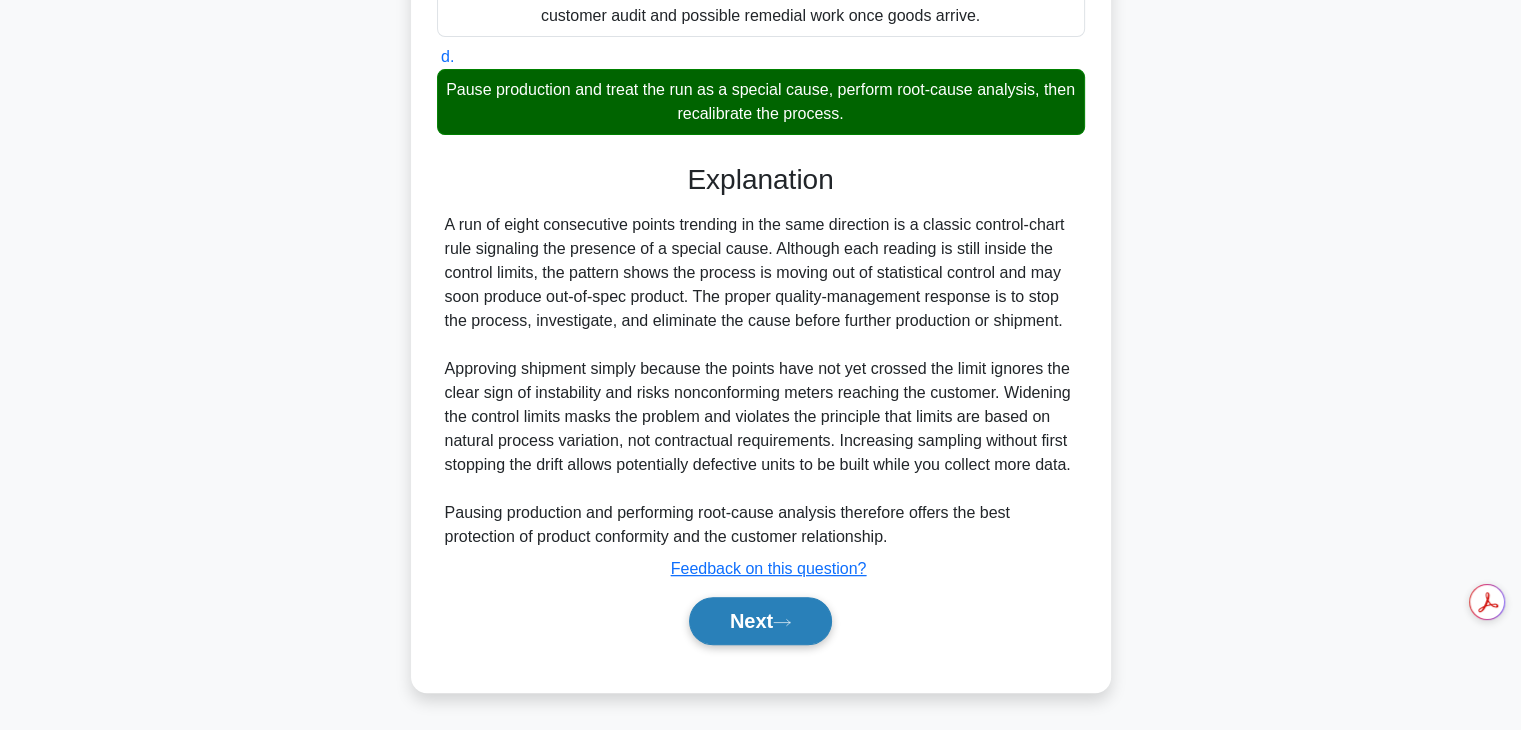 click on "Next" at bounding box center (760, 621) 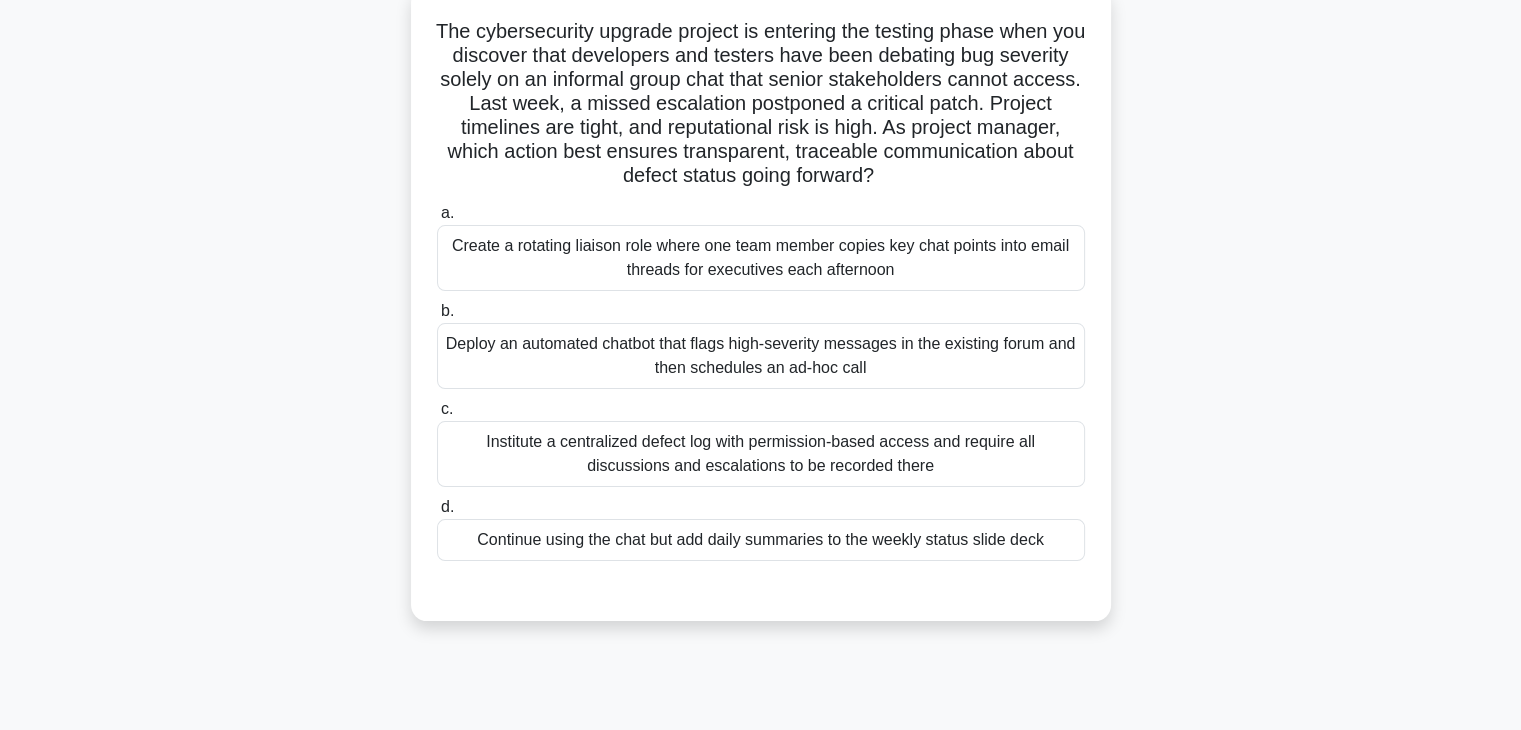 scroll, scrollTop: 131, scrollLeft: 0, axis: vertical 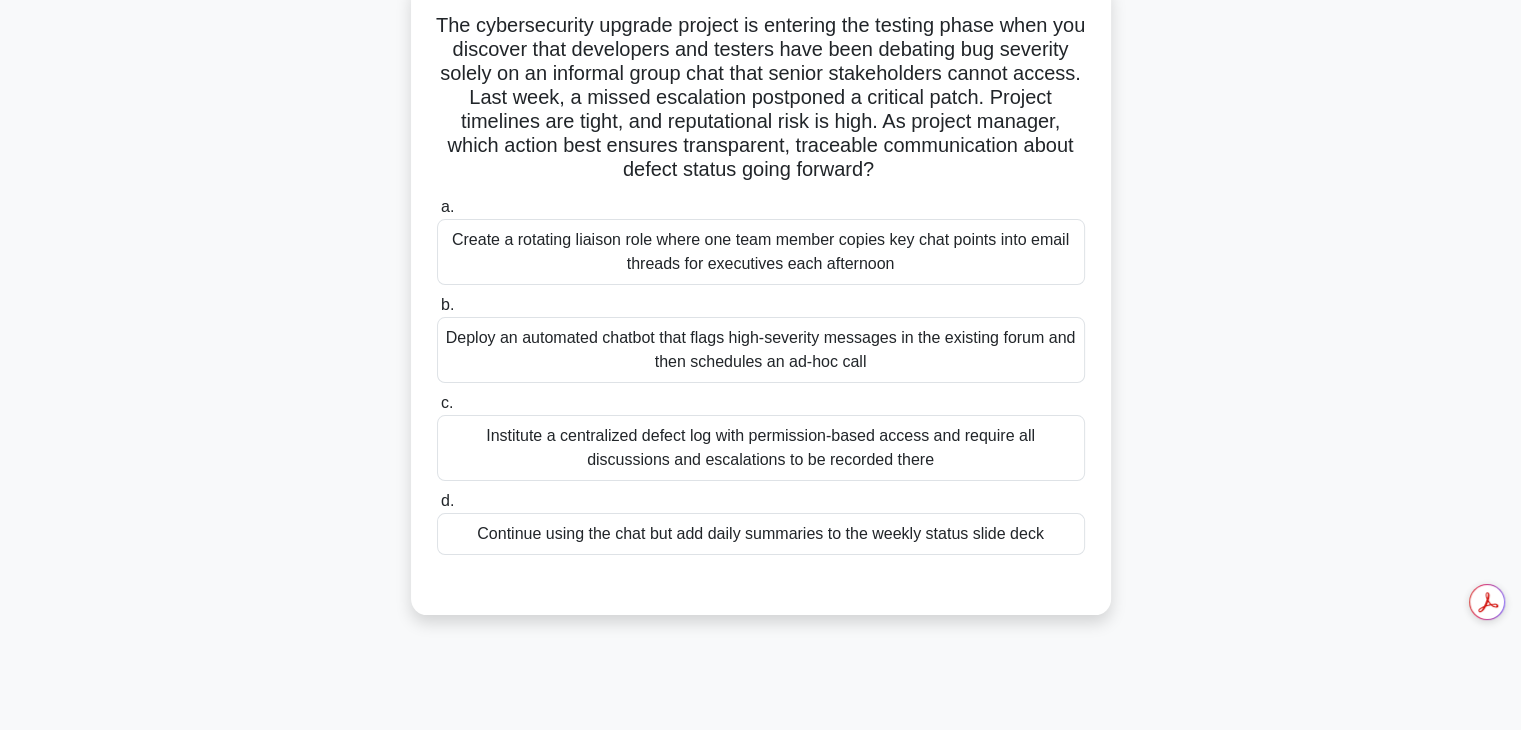 click on "Institute a centralized defect log with permission-based access and require all discussions and escalations to be recorded there" at bounding box center [761, 448] 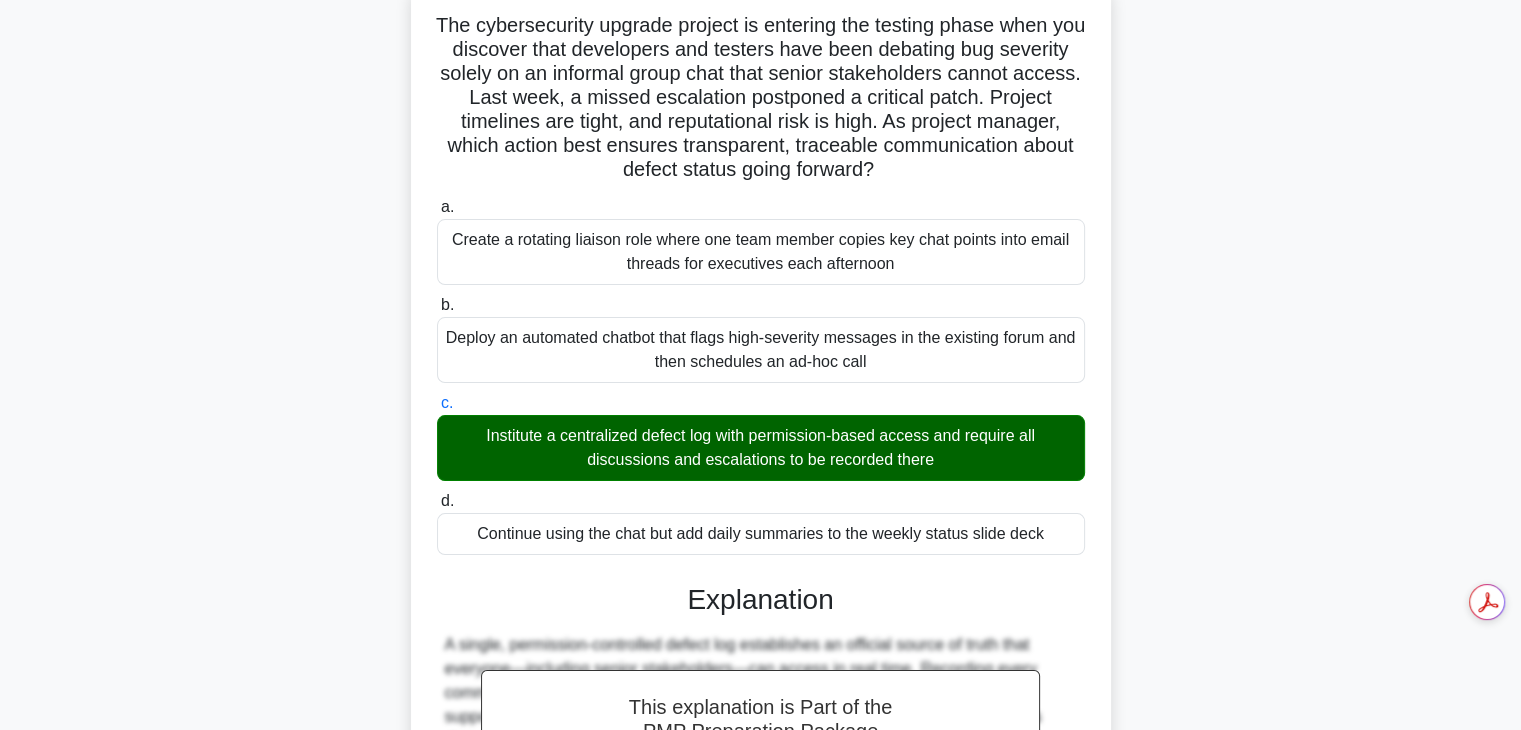 scroll, scrollTop: 526, scrollLeft: 0, axis: vertical 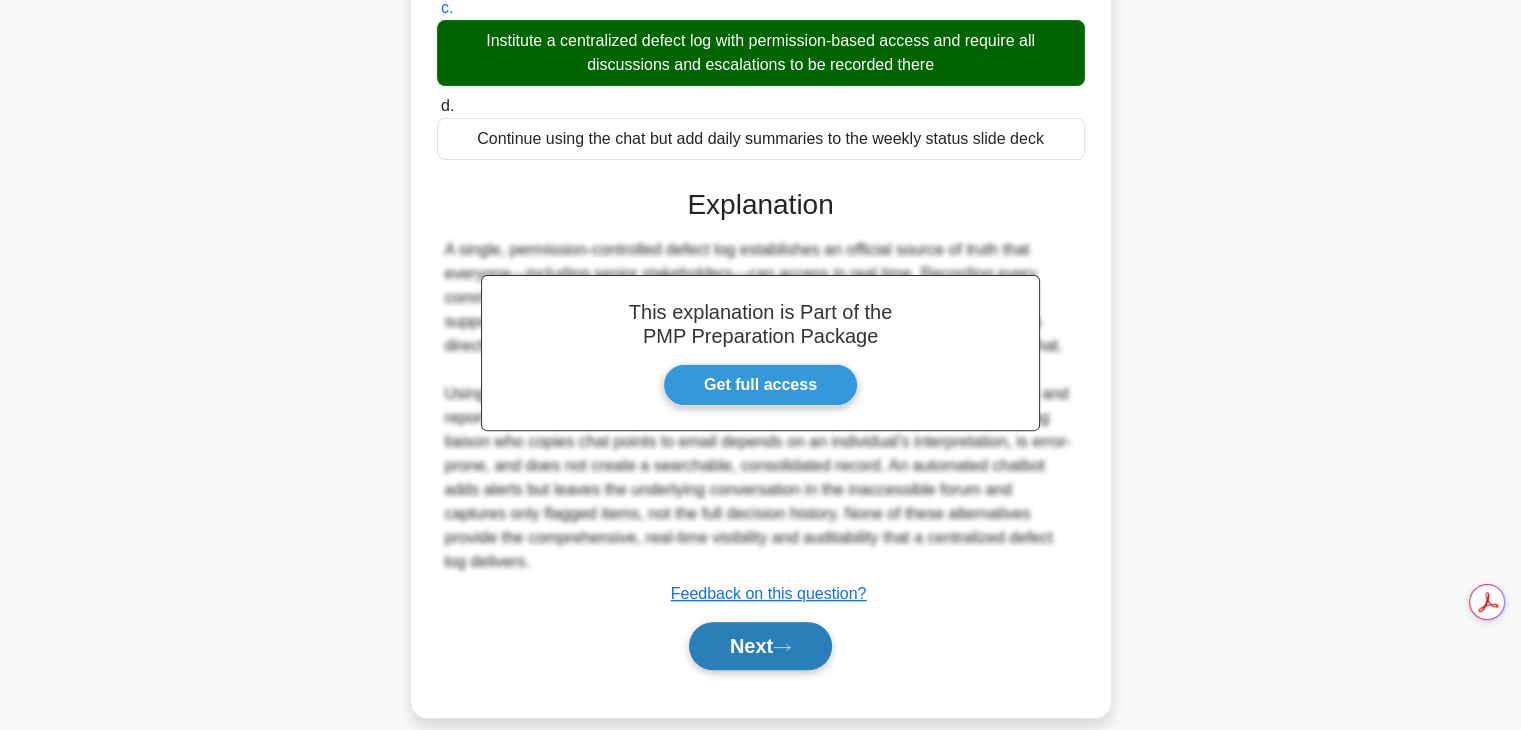 click on "Next" at bounding box center [760, 646] 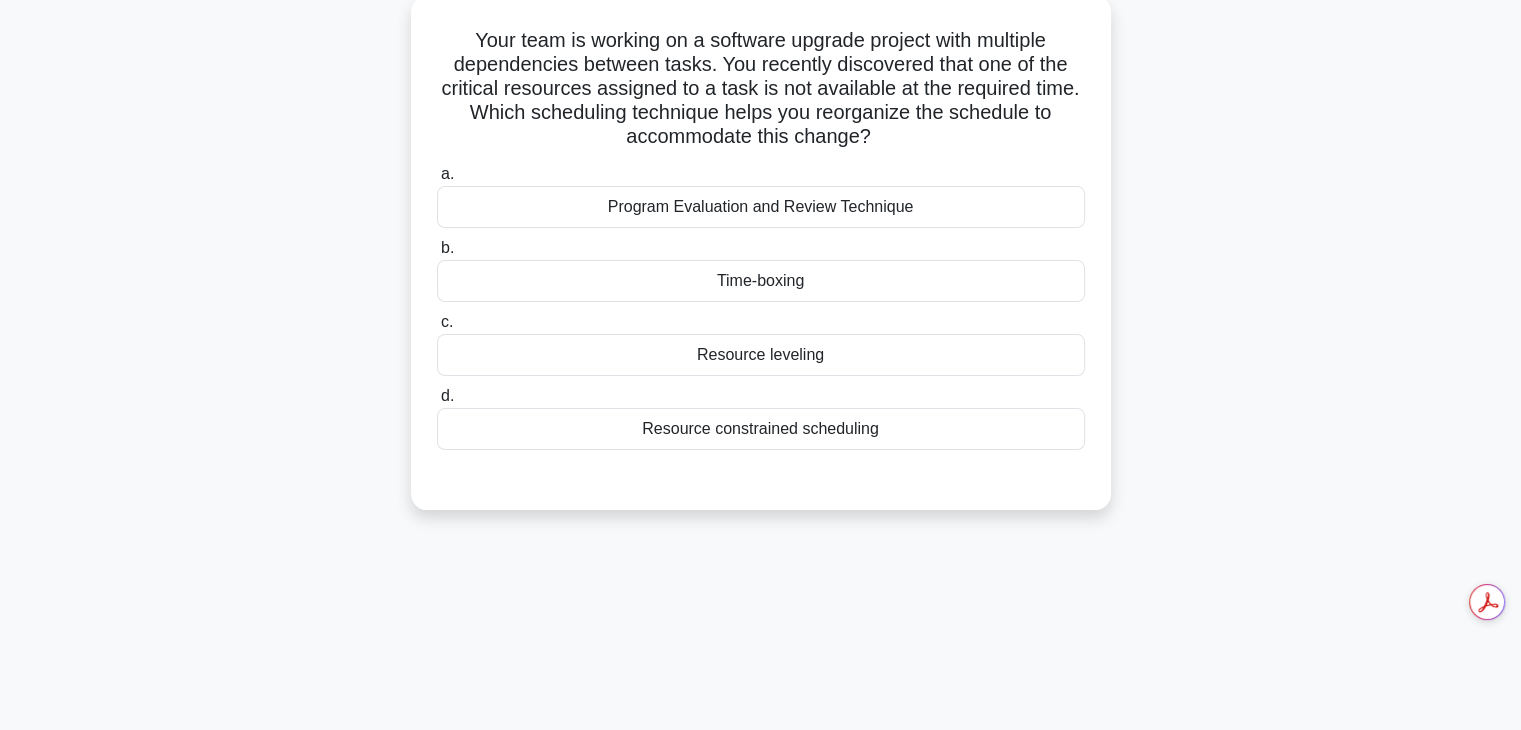 scroll, scrollTop: 51, scrollLeft: 0, axis: vertical 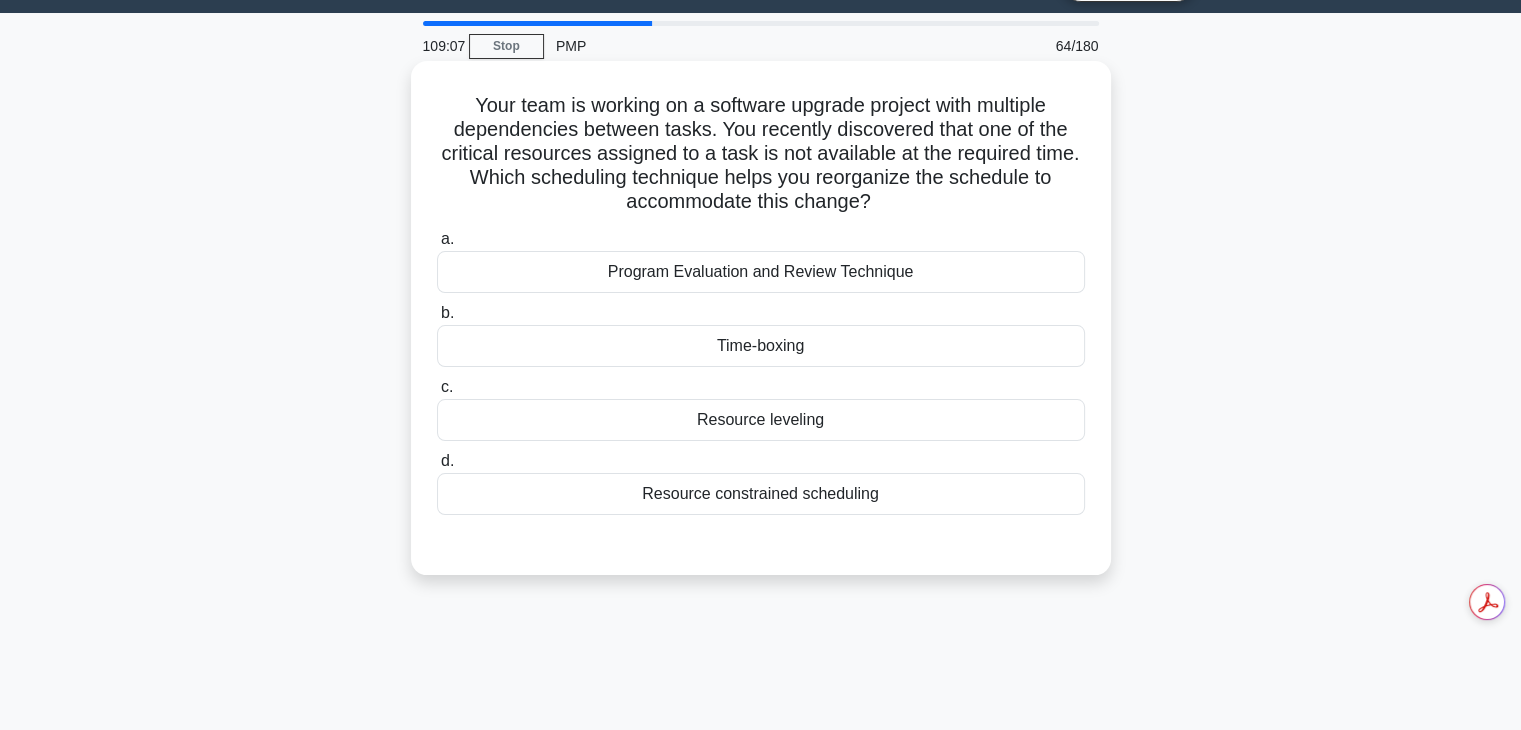 click on "Resource constrained scheduling" at bounding box center (761, 494) 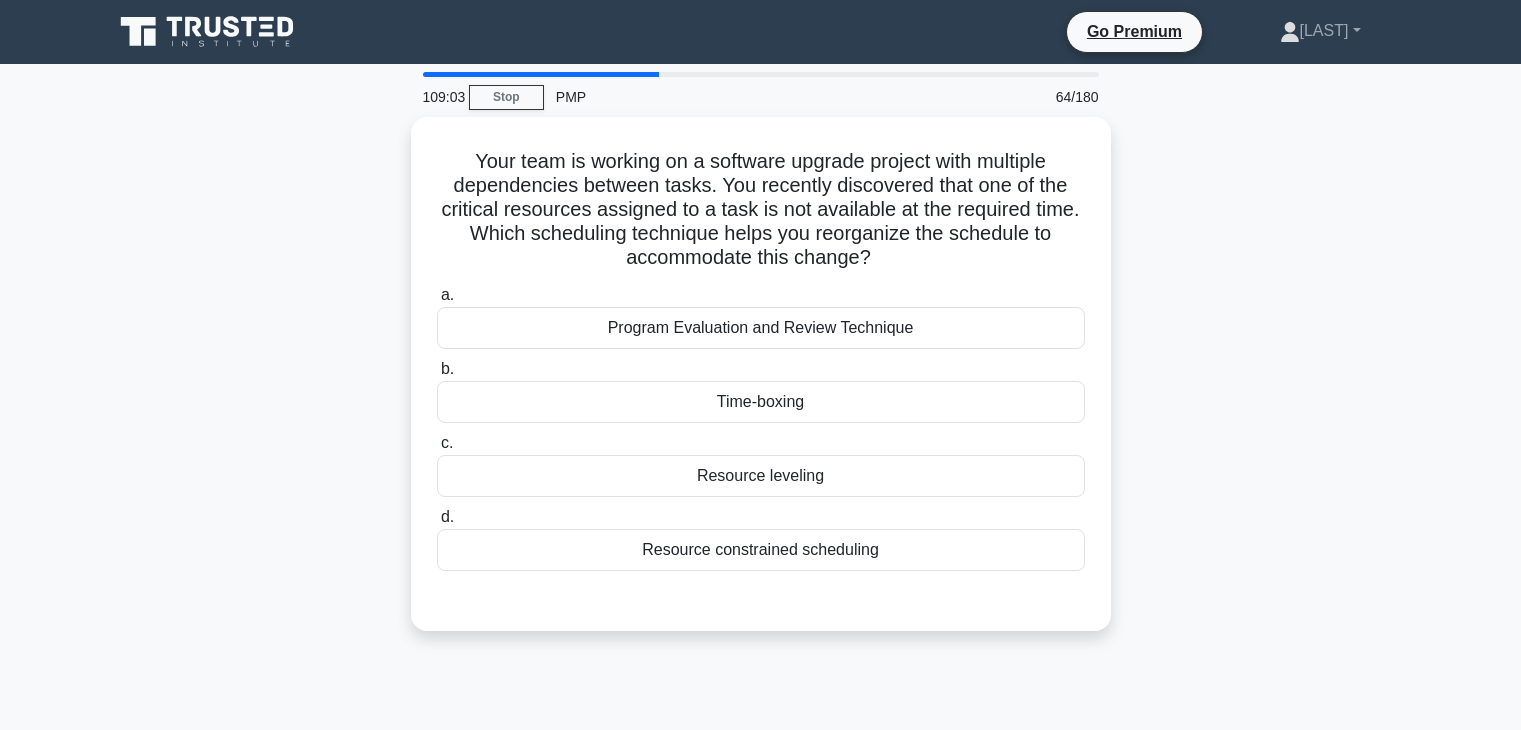 scroll, scrollTop: 51, scrollLeft: 0, axis: vertical 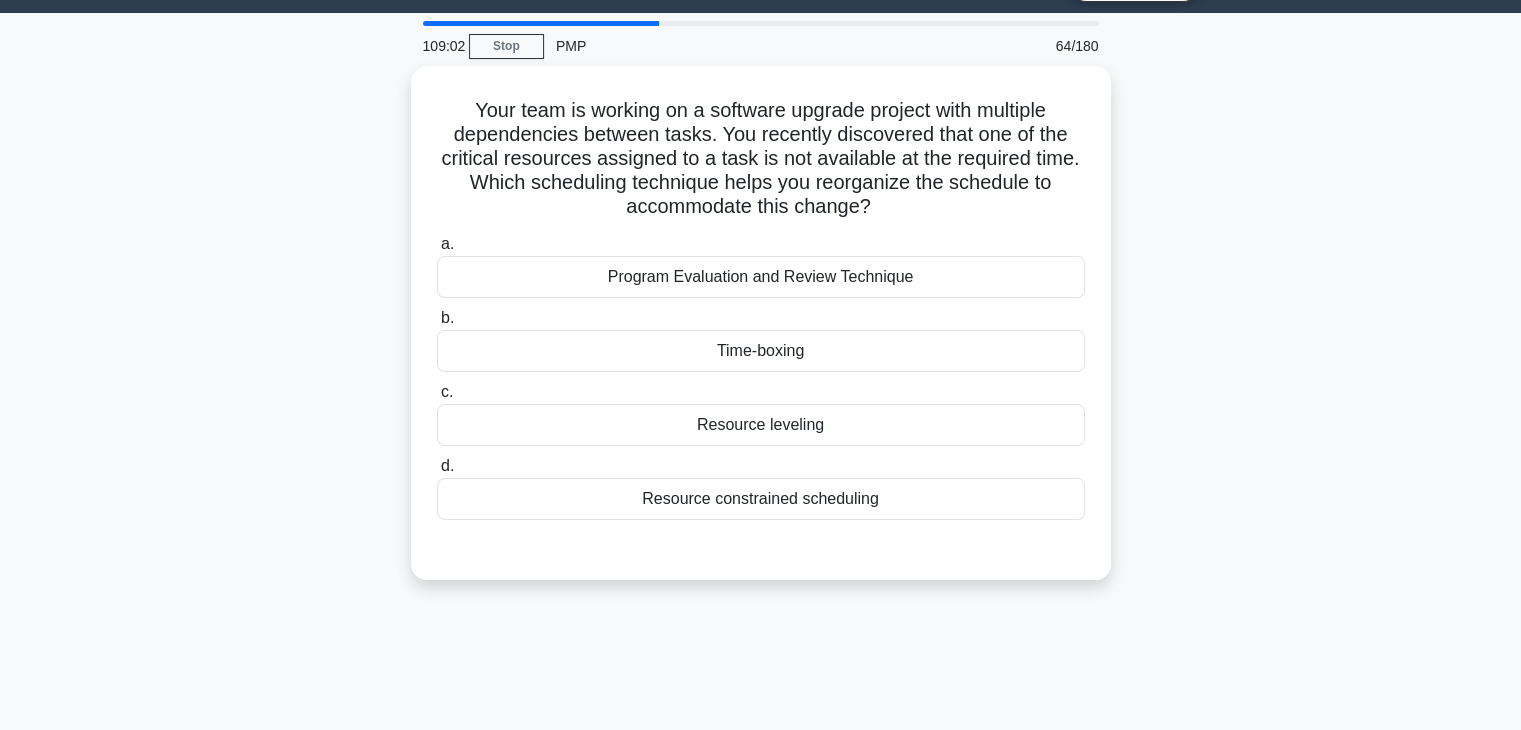 click on "Resource leveling" at bounding box center (761, 425) 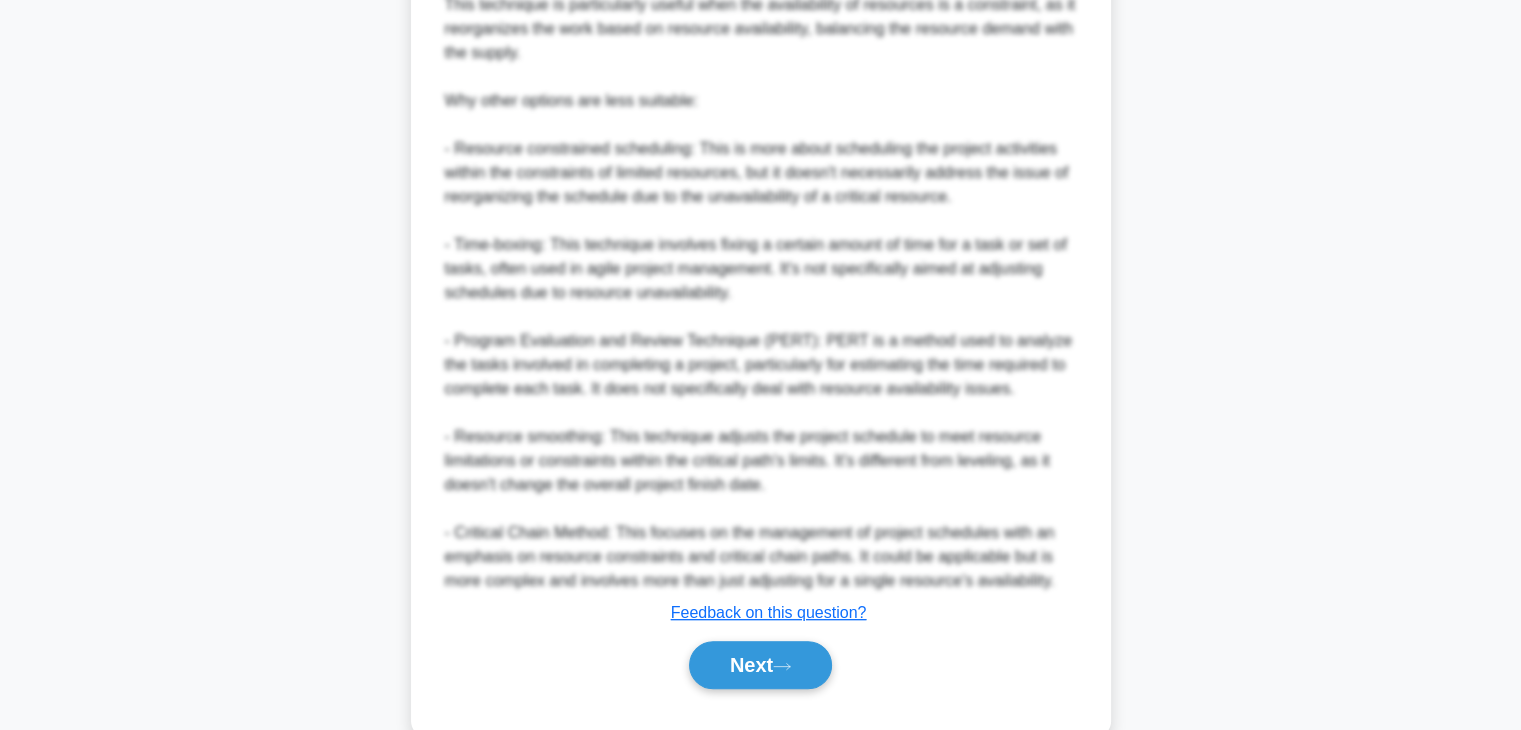 scroll, scrollTop: 886, scrollLeft: 0, axis: vertical 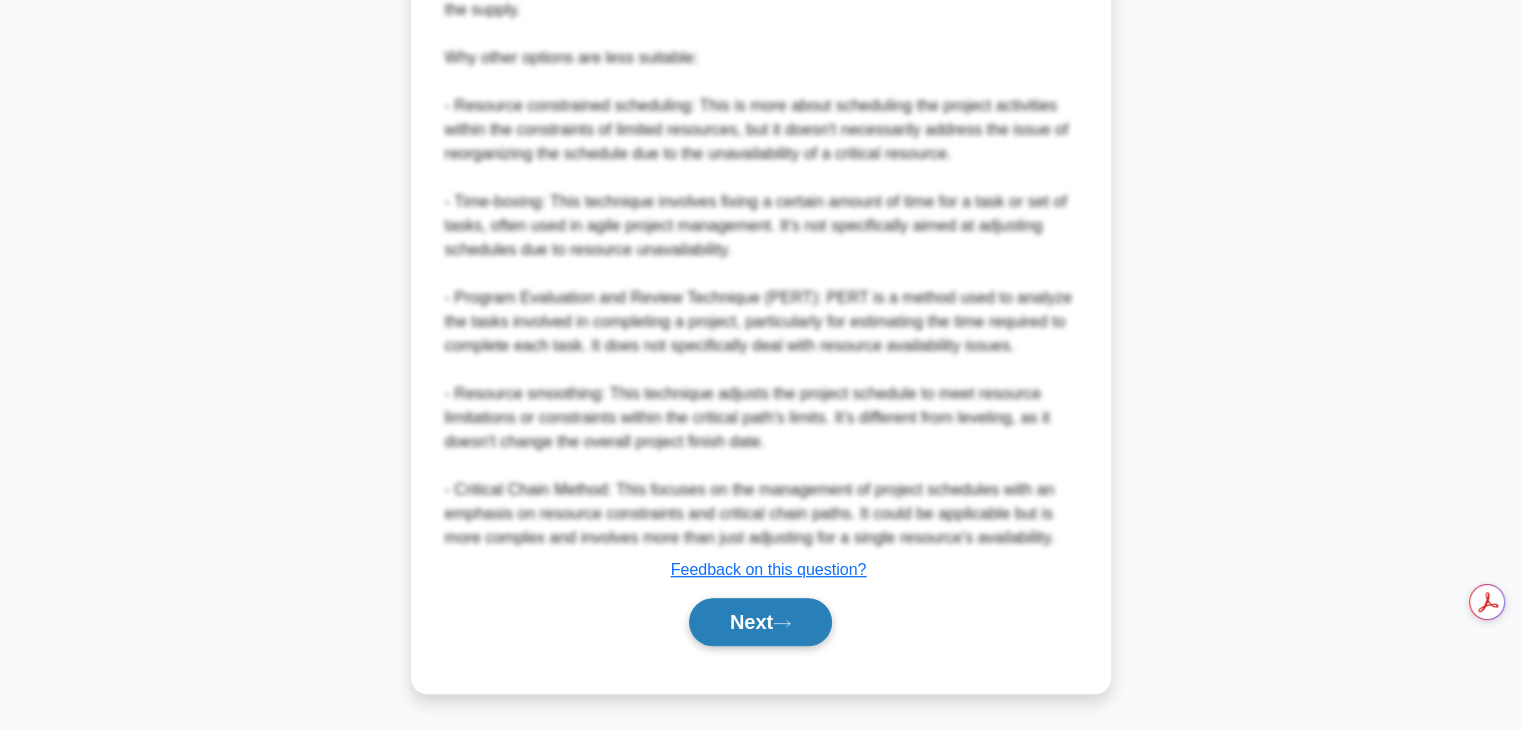 click on "Next" at bounding box center (760, 622) 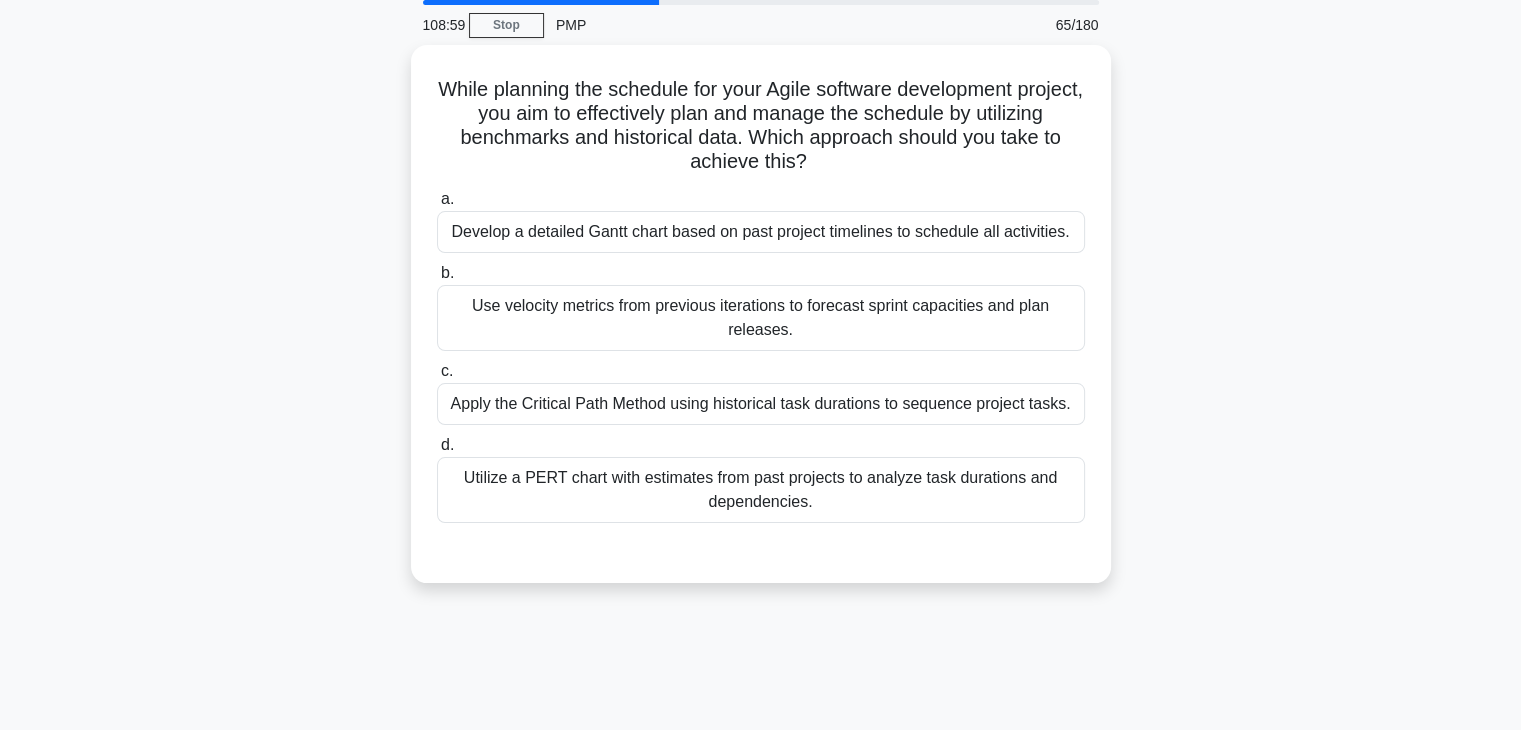 scroll, scrollTop: 61, scrollLeft: 0, axis: vertical 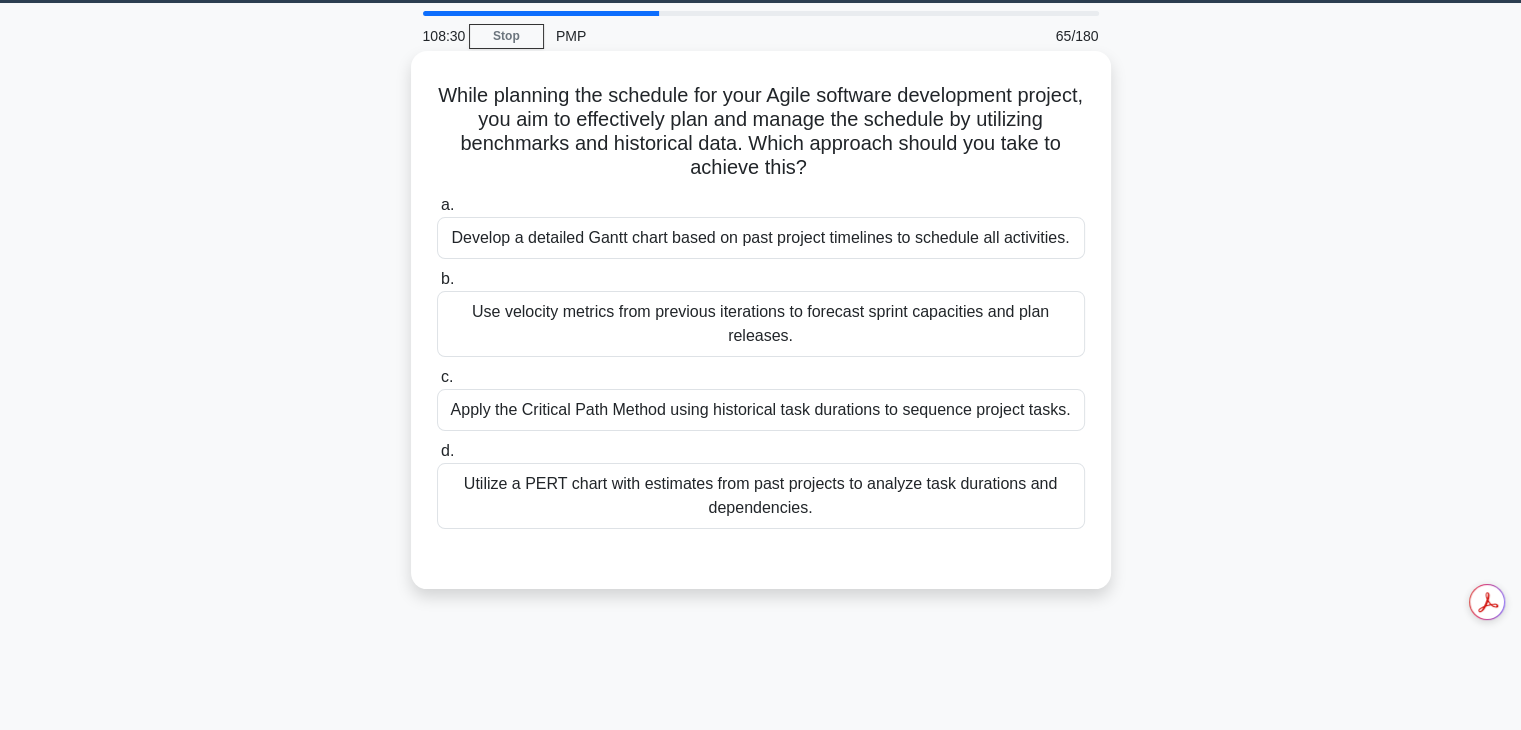 click on "Use velocity metrics from previous iterations to forecast sprint capacities and plan releases." at bounding box center (761, 324) 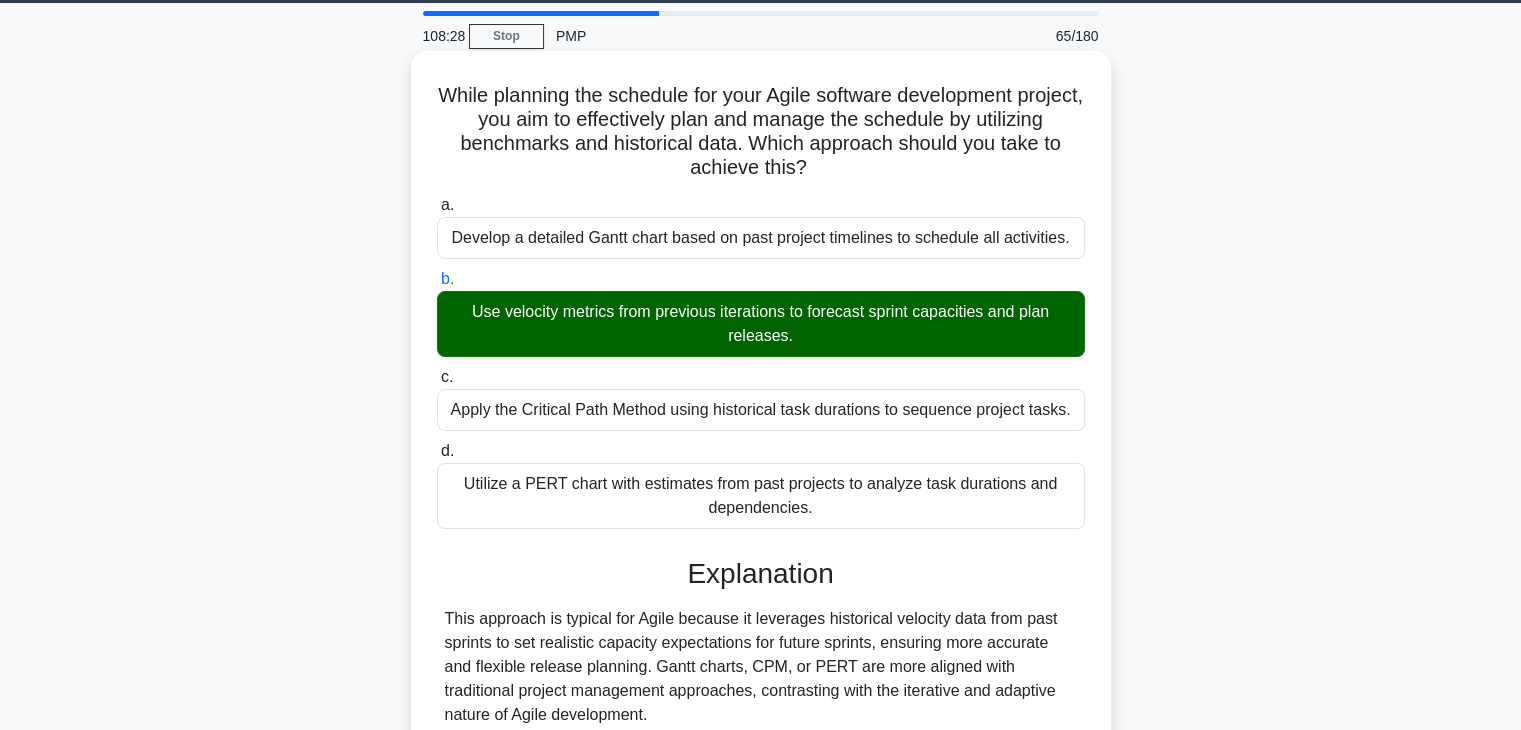 scroll, scrollTop: 351, scrollLeft: 0, axis: vertical 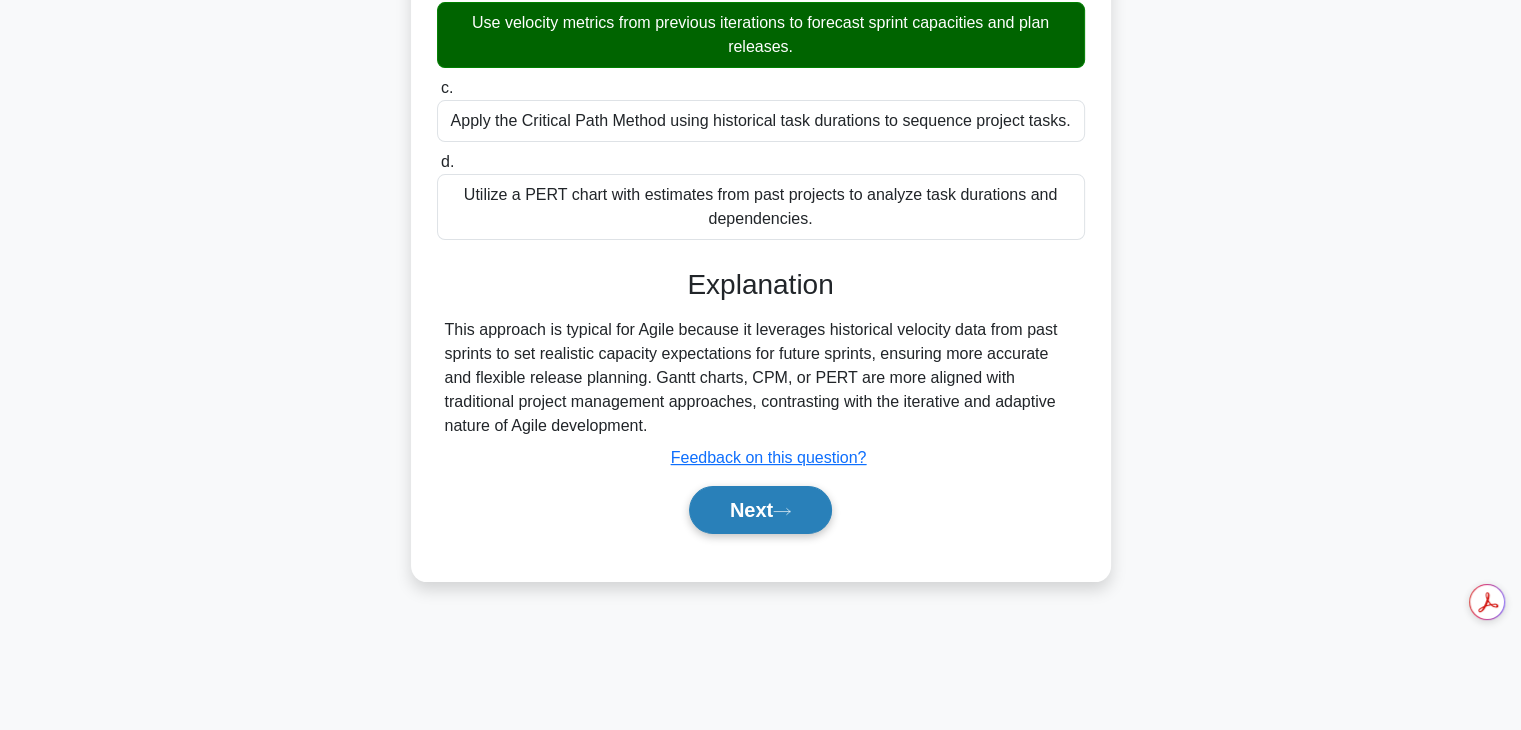 click on "Next" at bounding box center (760, 510) 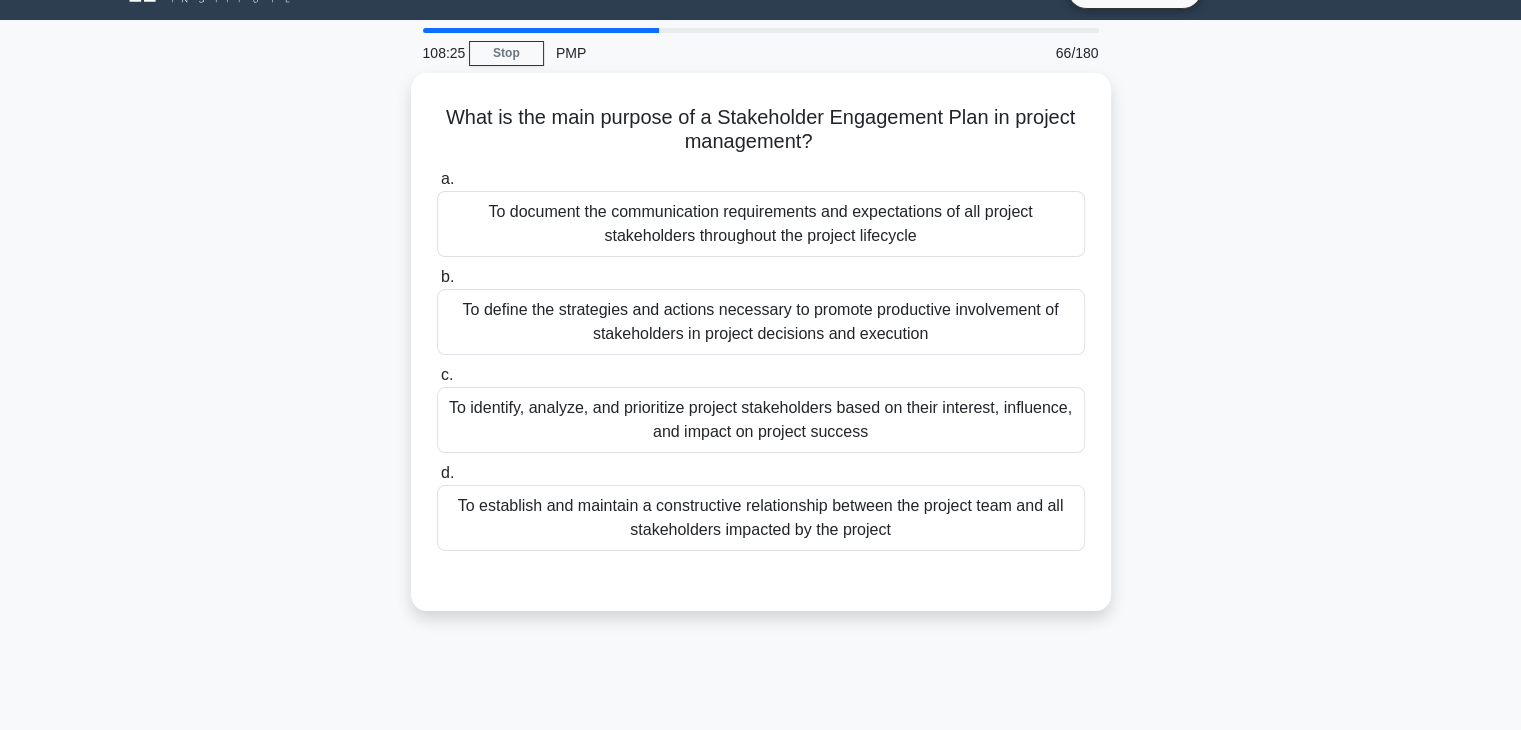 scroll, scrollTop: 43, scrollLeft: 0, axis: vertical 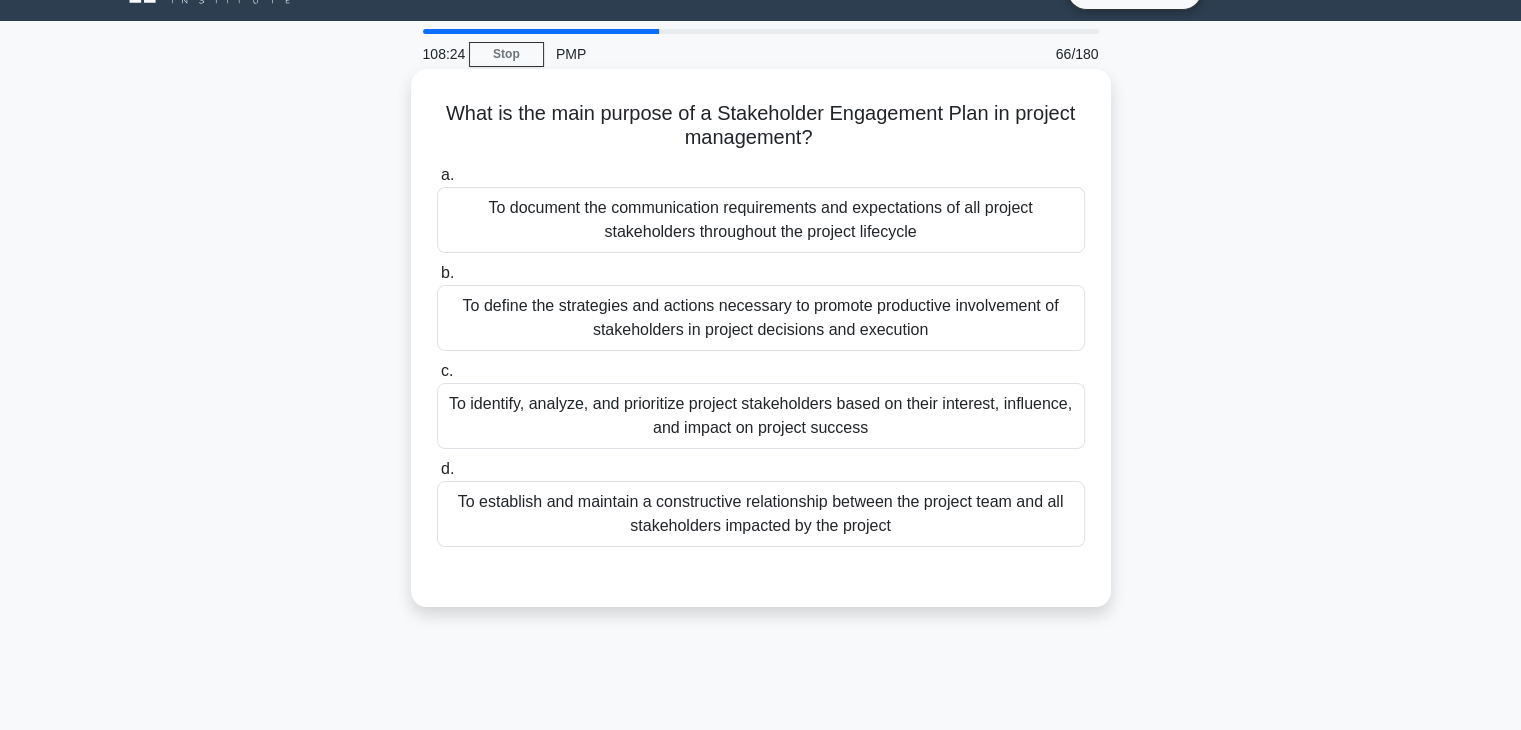 click on "To identify, analyze, and prioritize project stakeholders based on their interest, influence, and impact on project success" at bounding box center (761, 416) 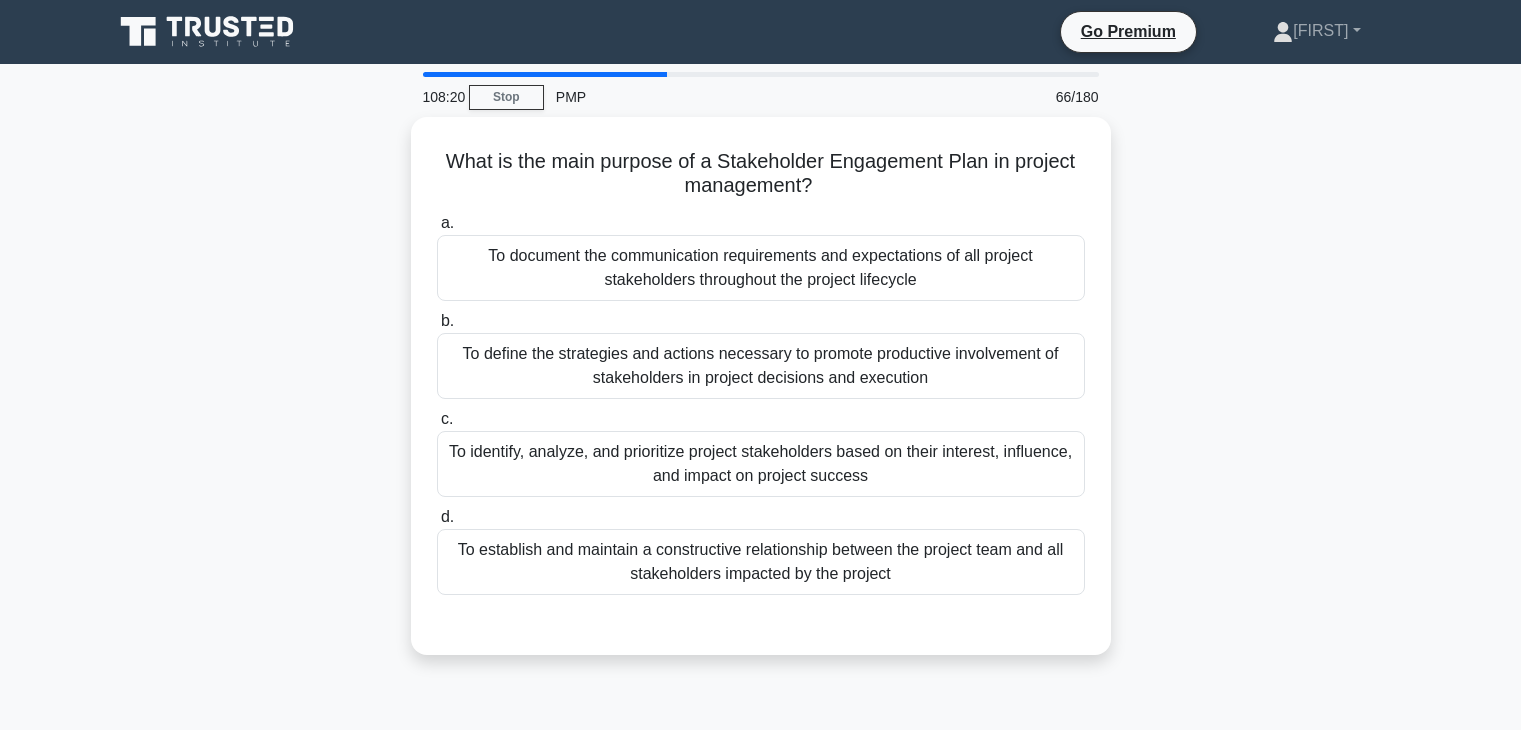 scroll, scrollTop: 43, scrollLeft: 0, axis: vertical 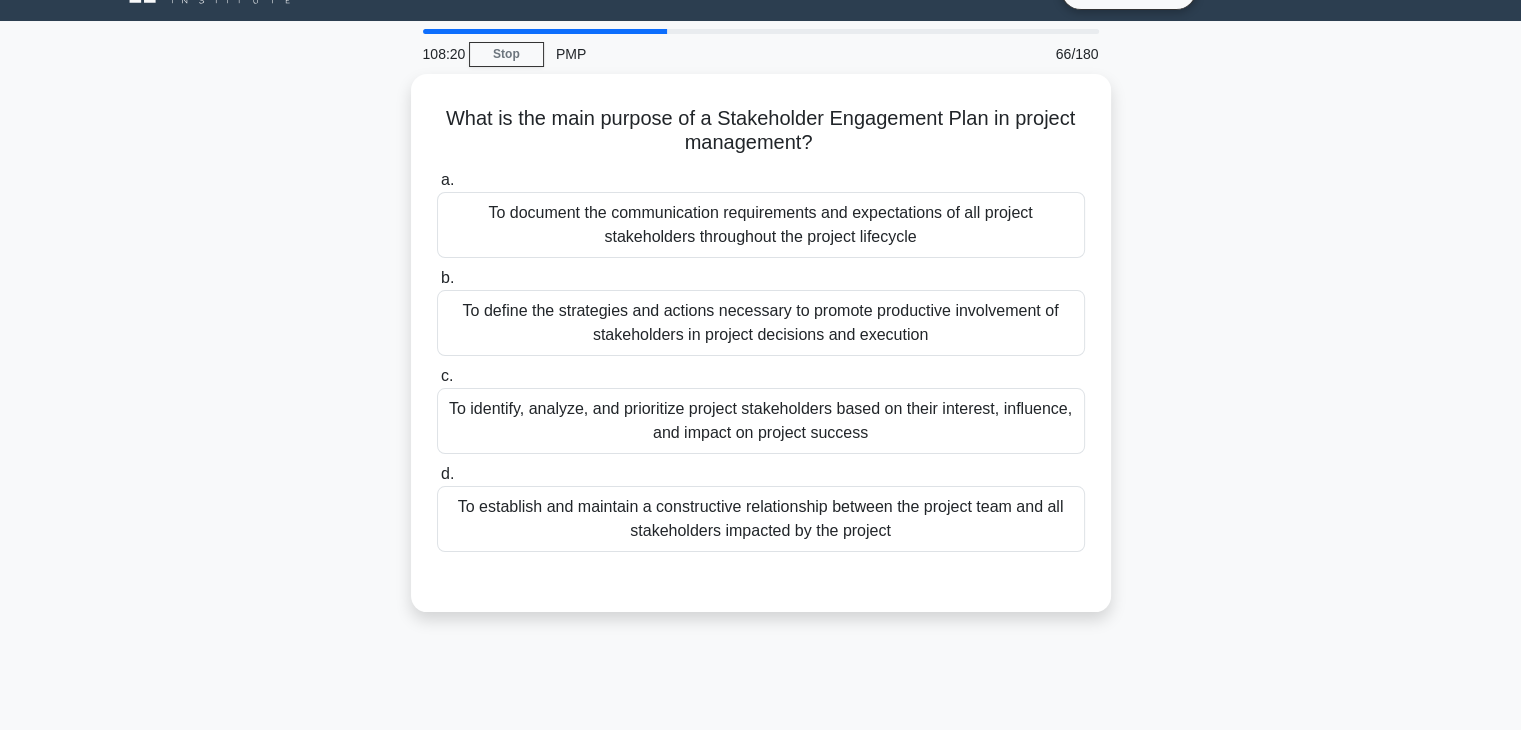 click on "To define the strategies and actions necessary to promote productive involvement of stakeholders in project decisions and execution" at bounding box center (761, 323) 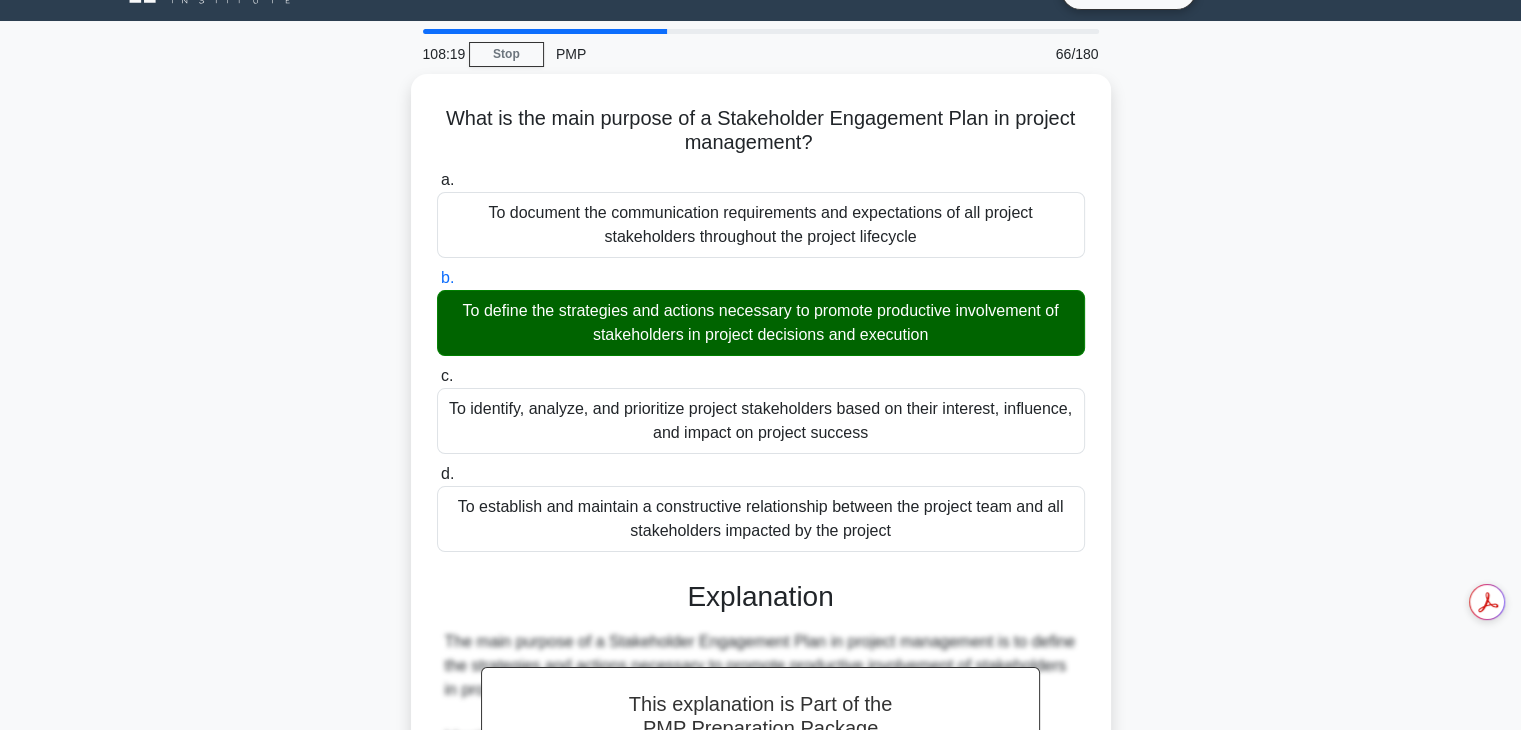 scroll, scrollTop: 478, scrollLeft: 0, axis: vertical 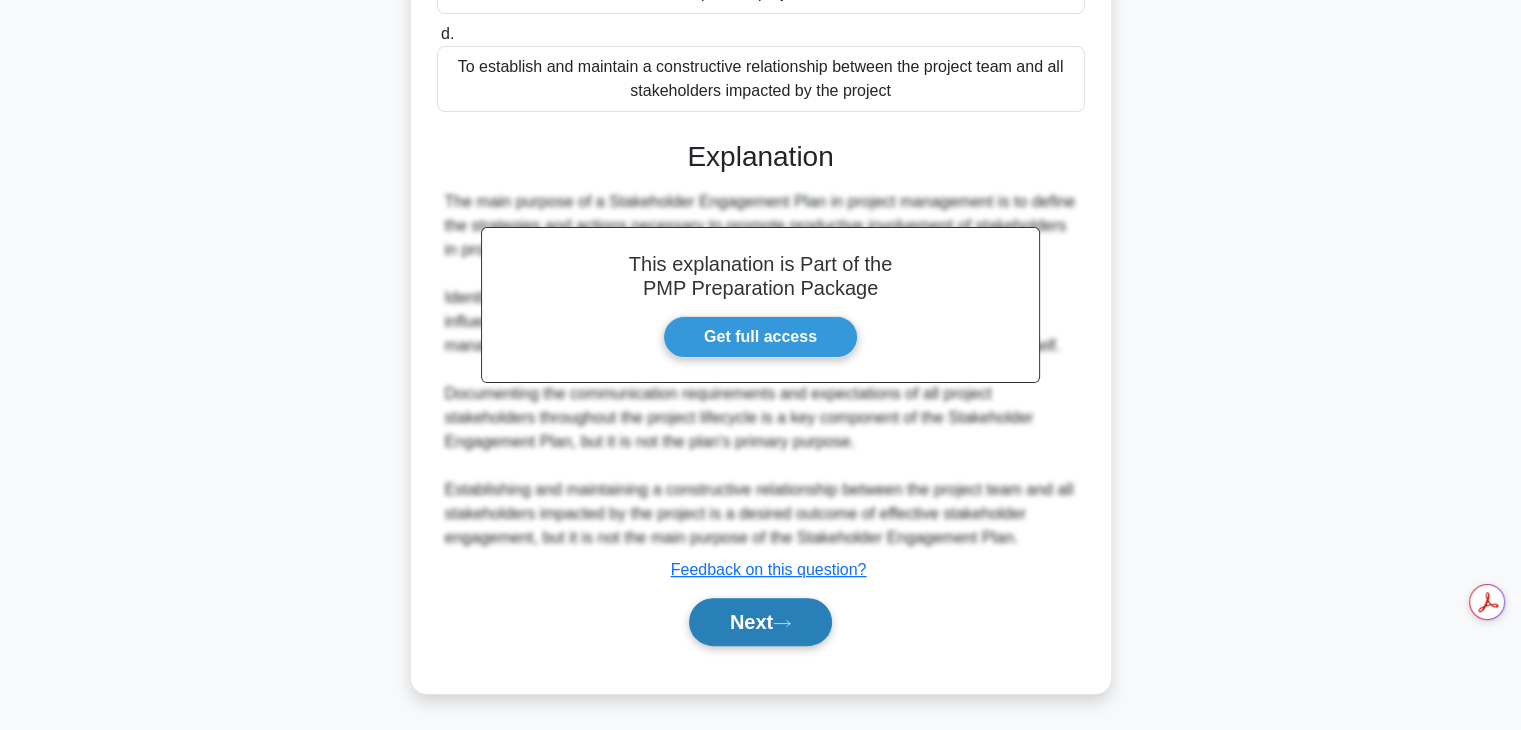 click on "Next" at bounding box center [760, 622] 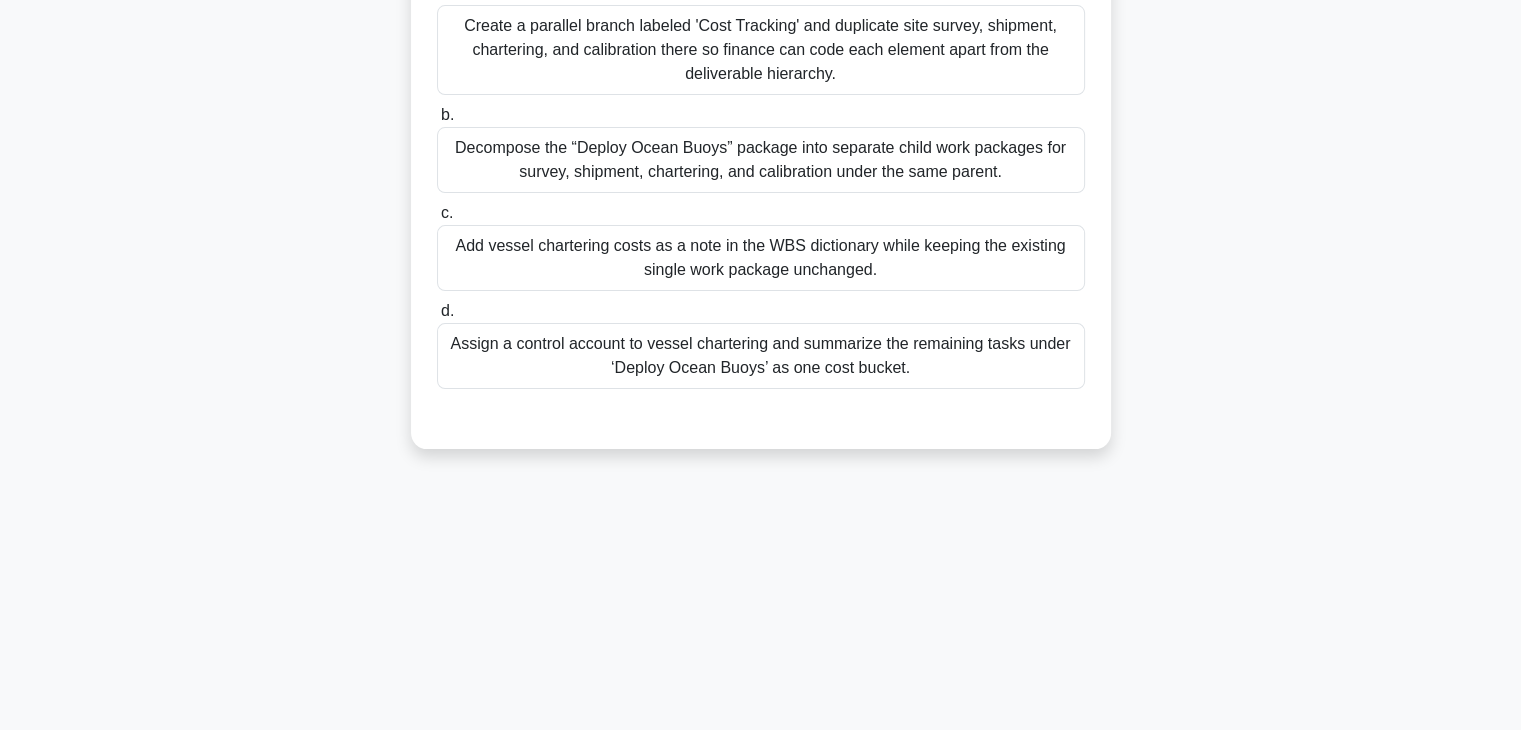 scroll, scrollTop: 117, scrollLeft: 0, axis: vertical 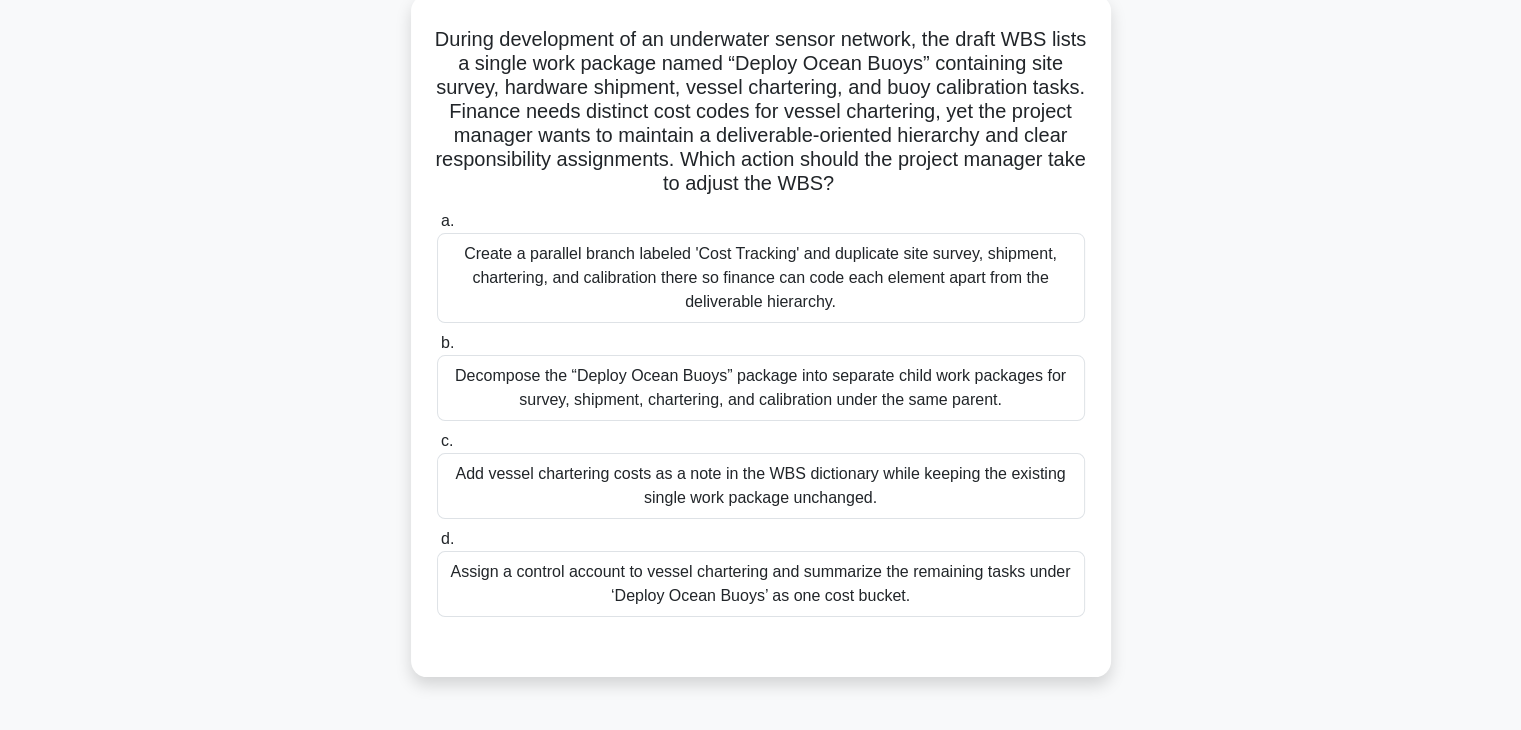 click on "Decompose the “Deploy Ocean Buoys” package into separate child work packages for survey, shipment, chartering, and calibration under the same parent." at bounding box center (761, 388) 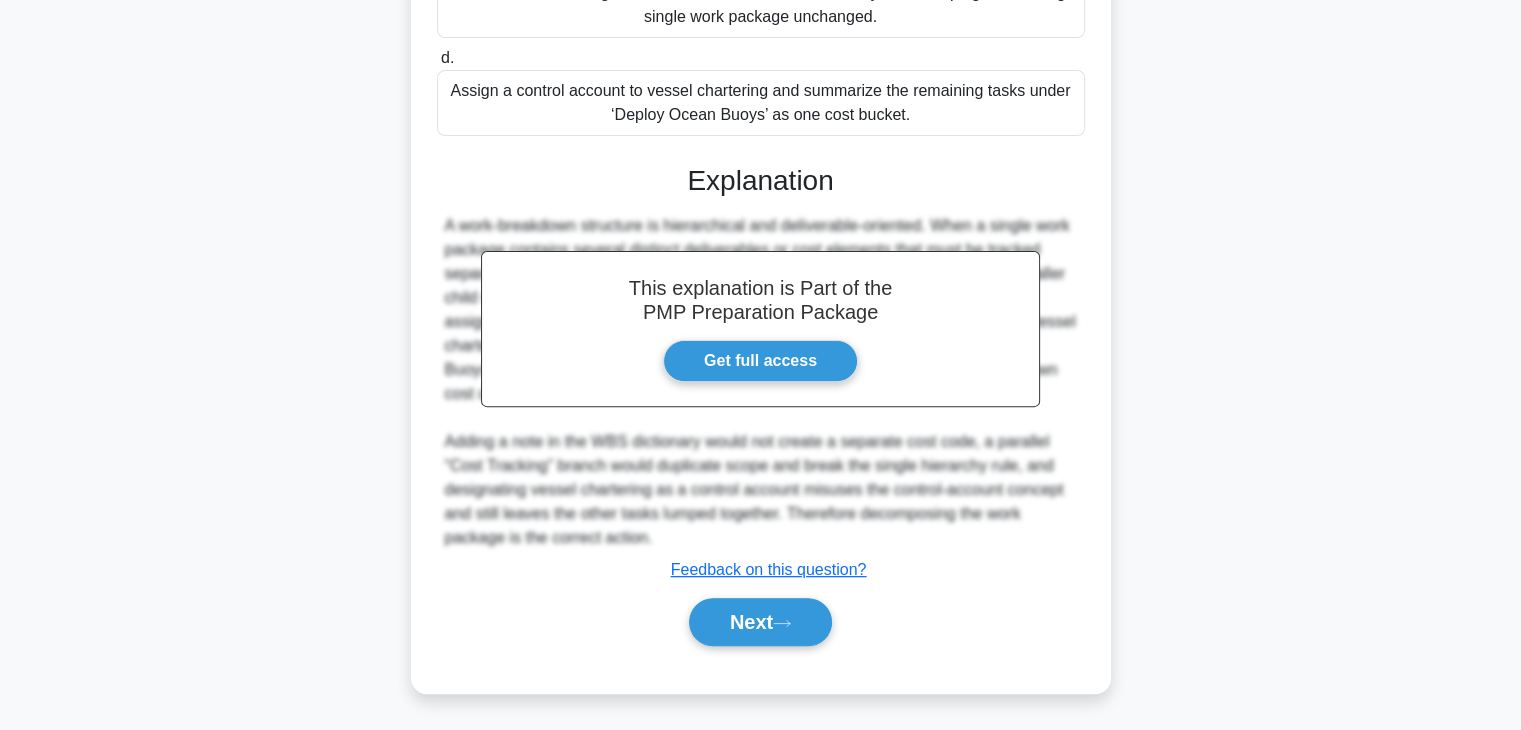 scroll, scrollTop: 597, scrollLeft: 0, axis: vertical 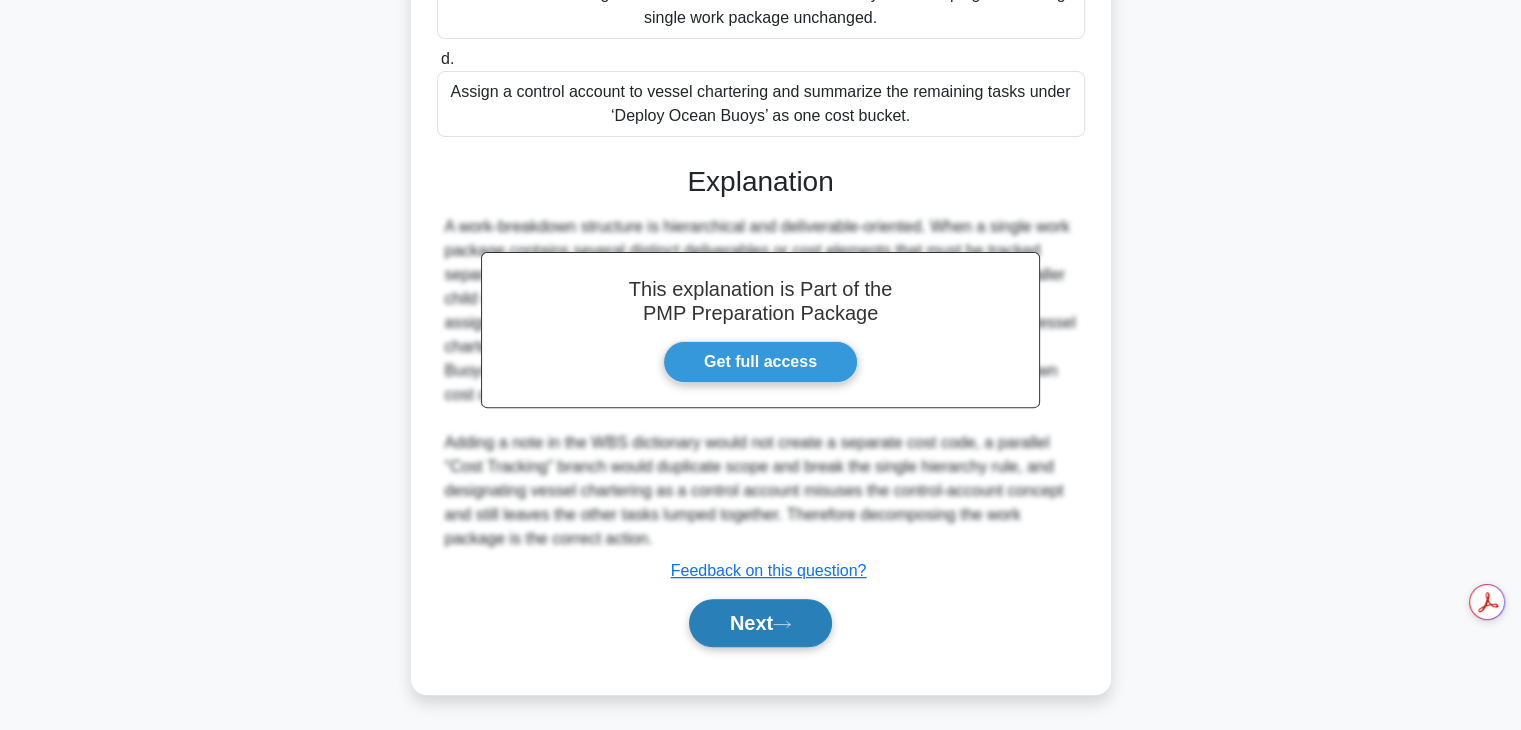 click on "Next" at bounding box center (760, 623) 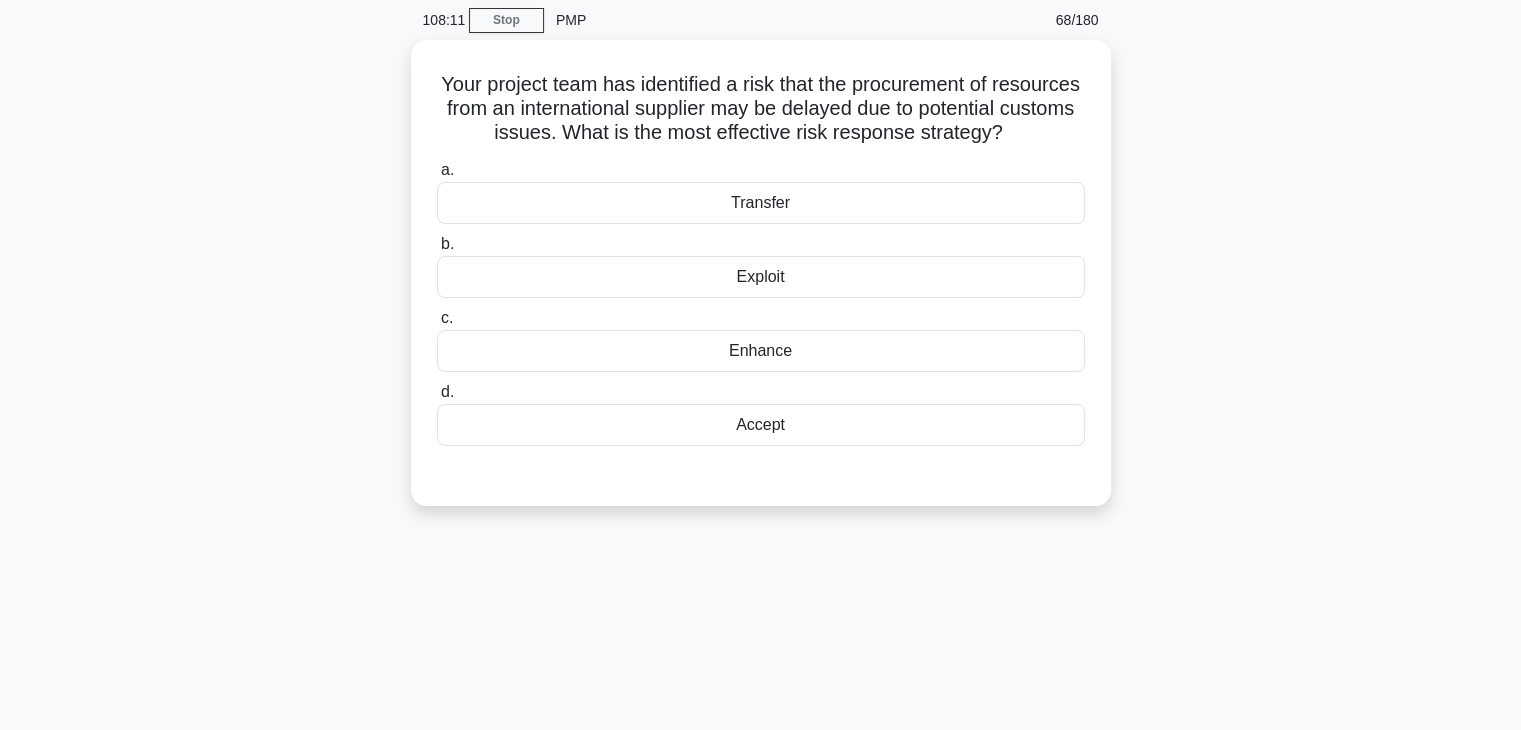 scroll, scrollTop: 75, scrollLeft: 0, axis: vertical 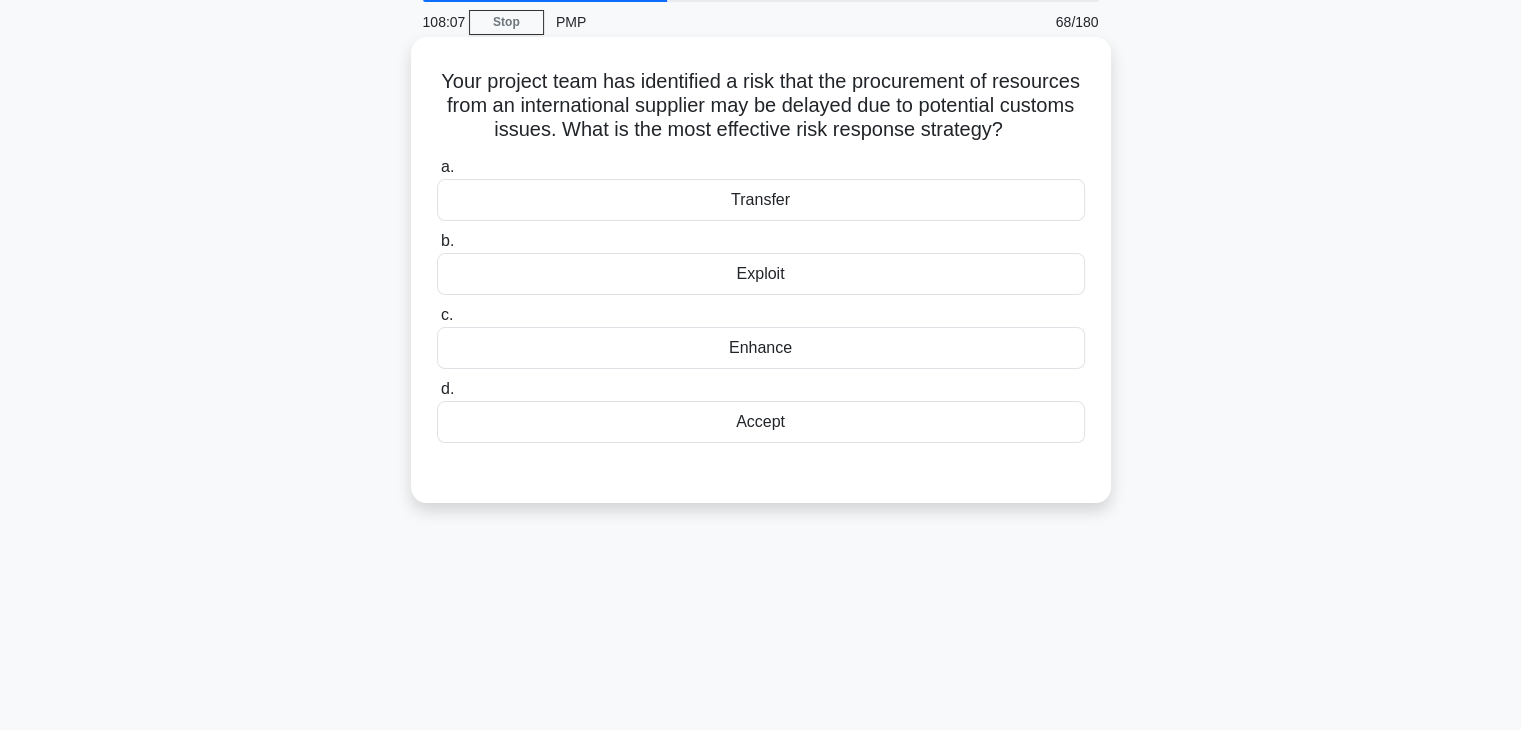 click on "Exploit" at bounding box center (761, 274) 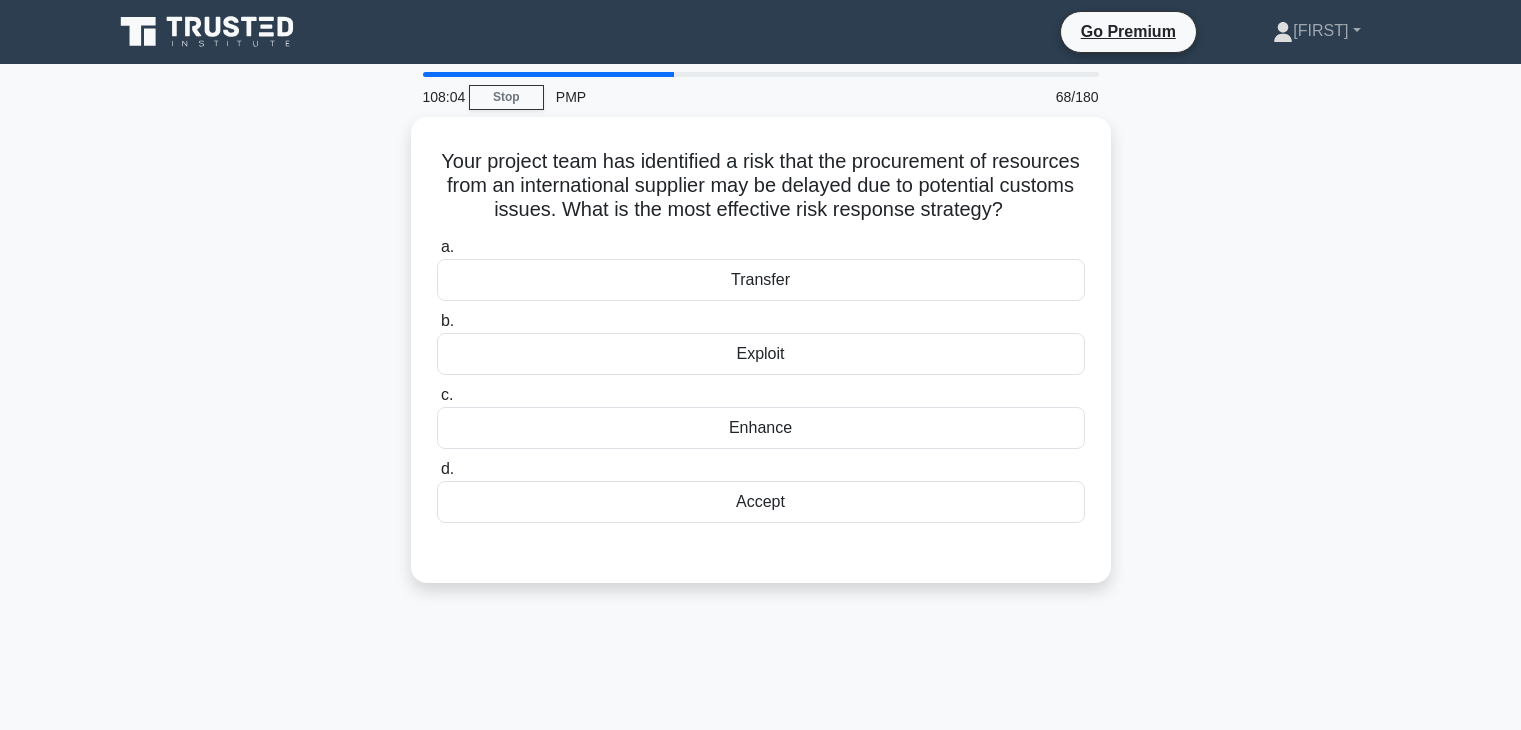 scroll, scrollTop: 75, scrollLeft: 0, axis: vertical 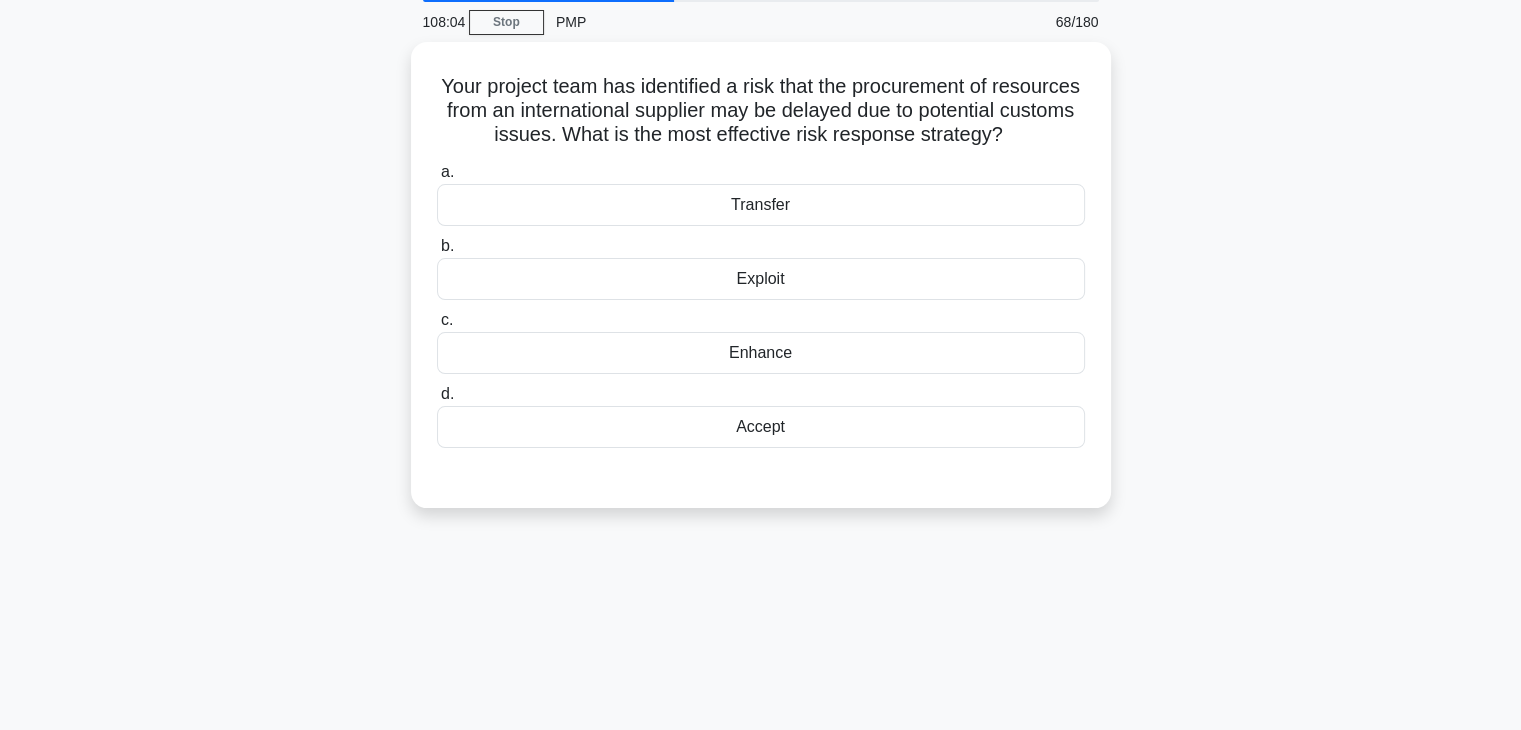 click on "Transfer" at bounding box center (761, 205) 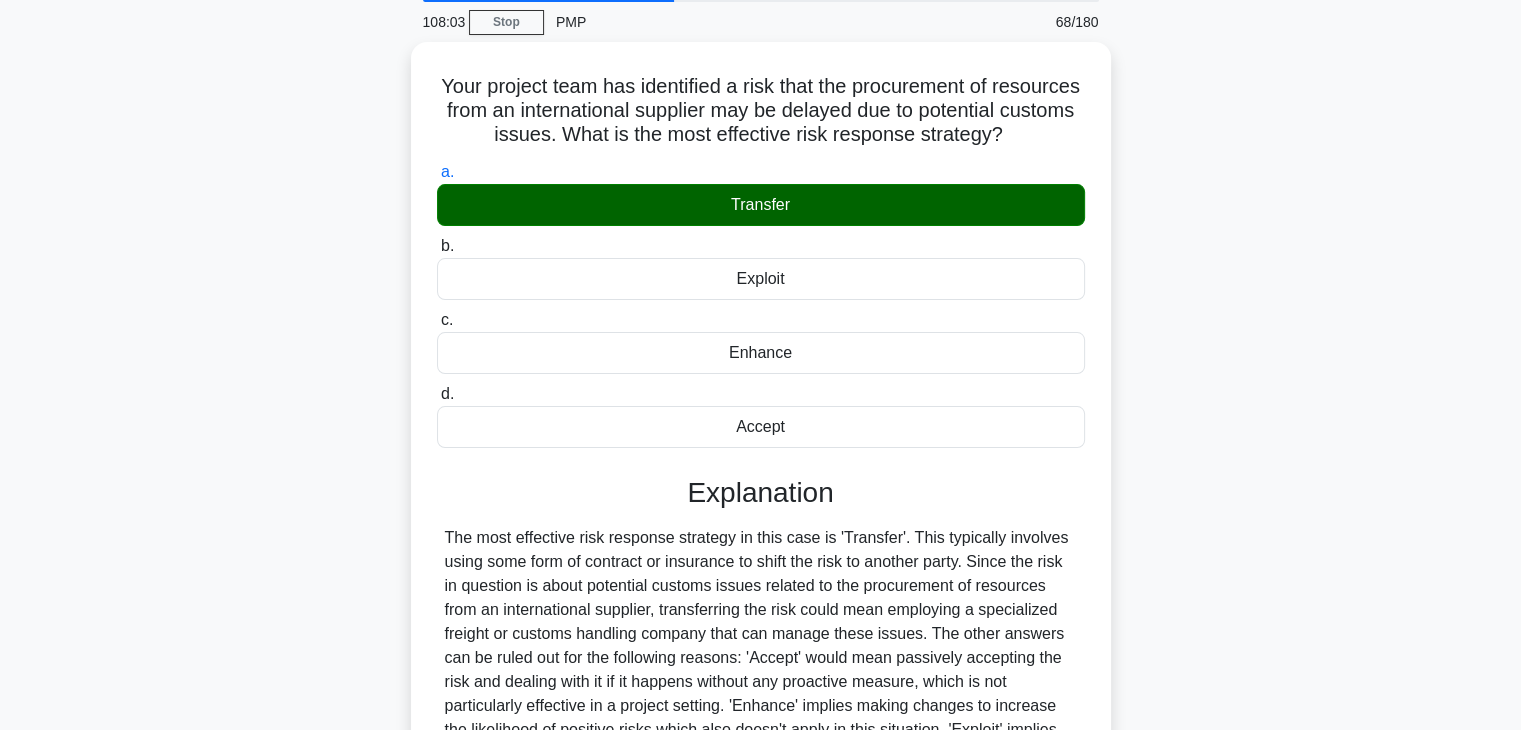 scroll, scrollTop: 351, scrollLeft: 0, axis: vertical 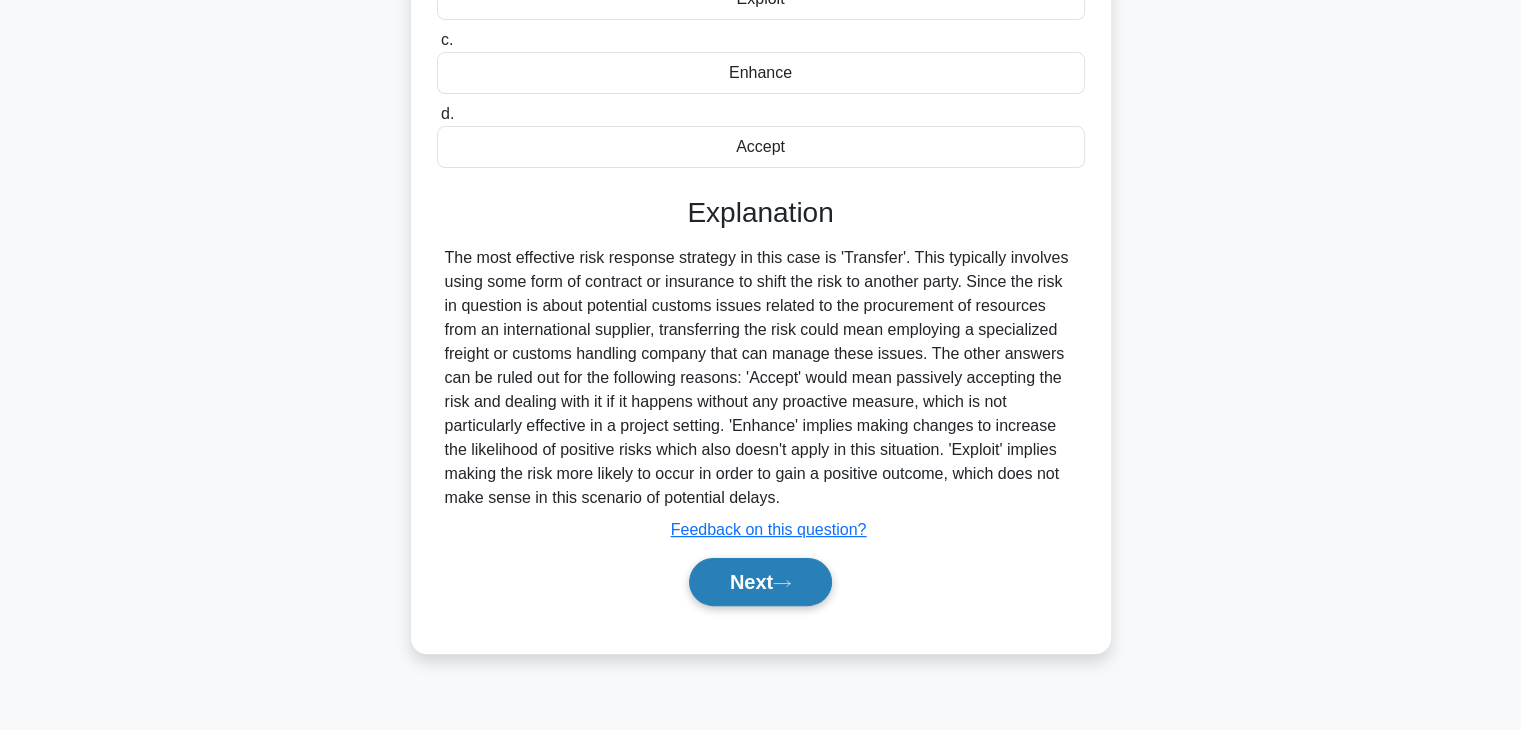 click on "Next" at bounding box center (760, 582) 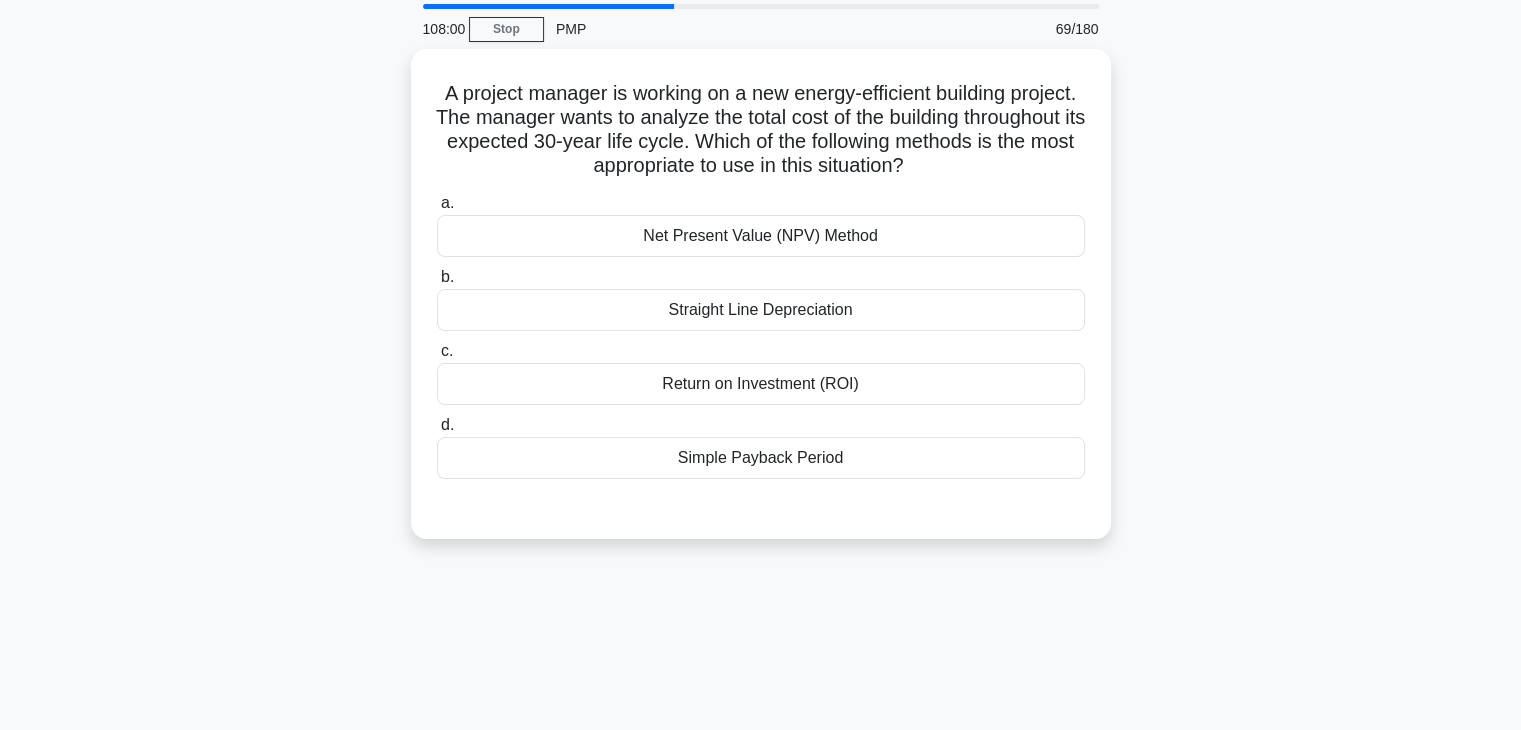 scroll, scrollTop: 67, scrollLeft: 0, axis: vertical 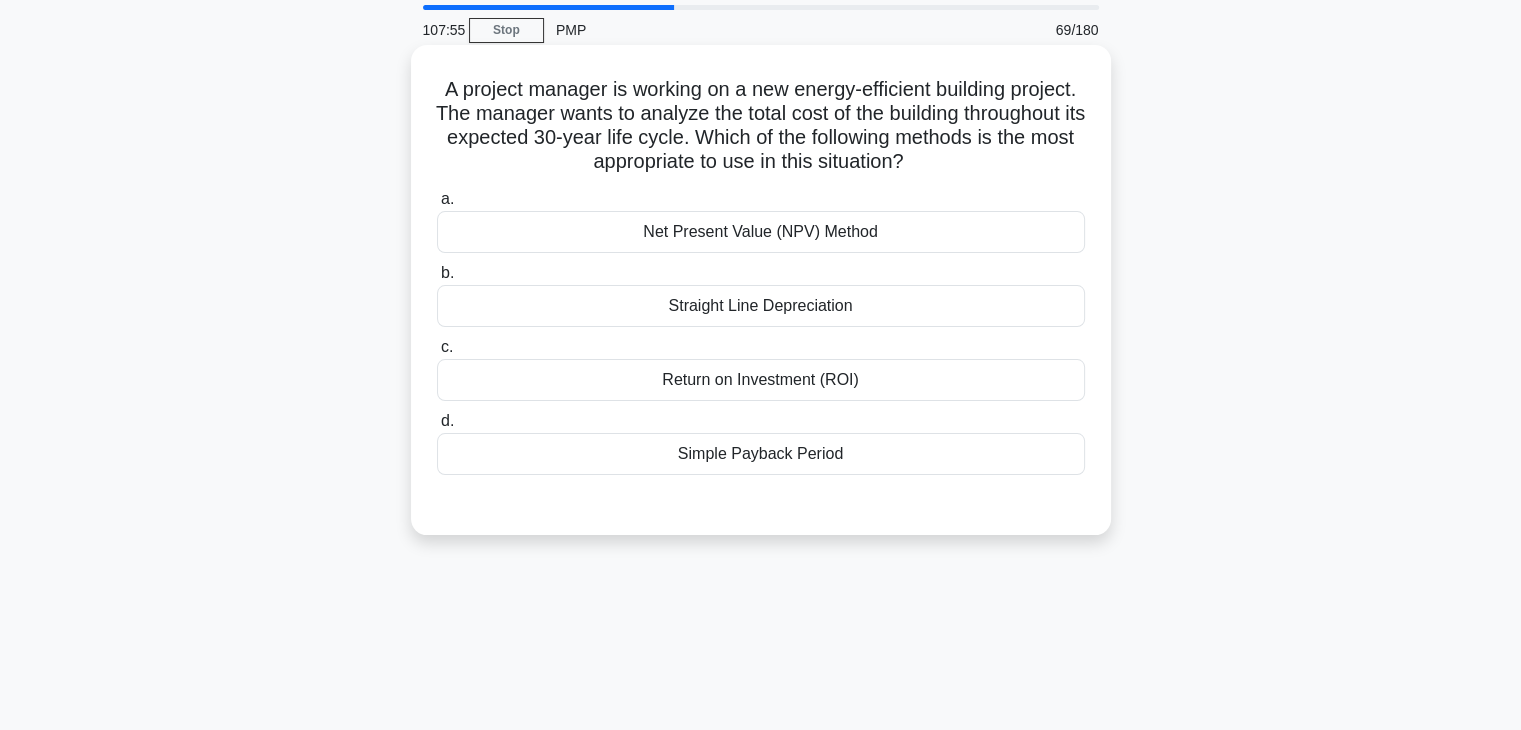 click on "Return on Investment (ROI)" at bounding box center [761, 380] 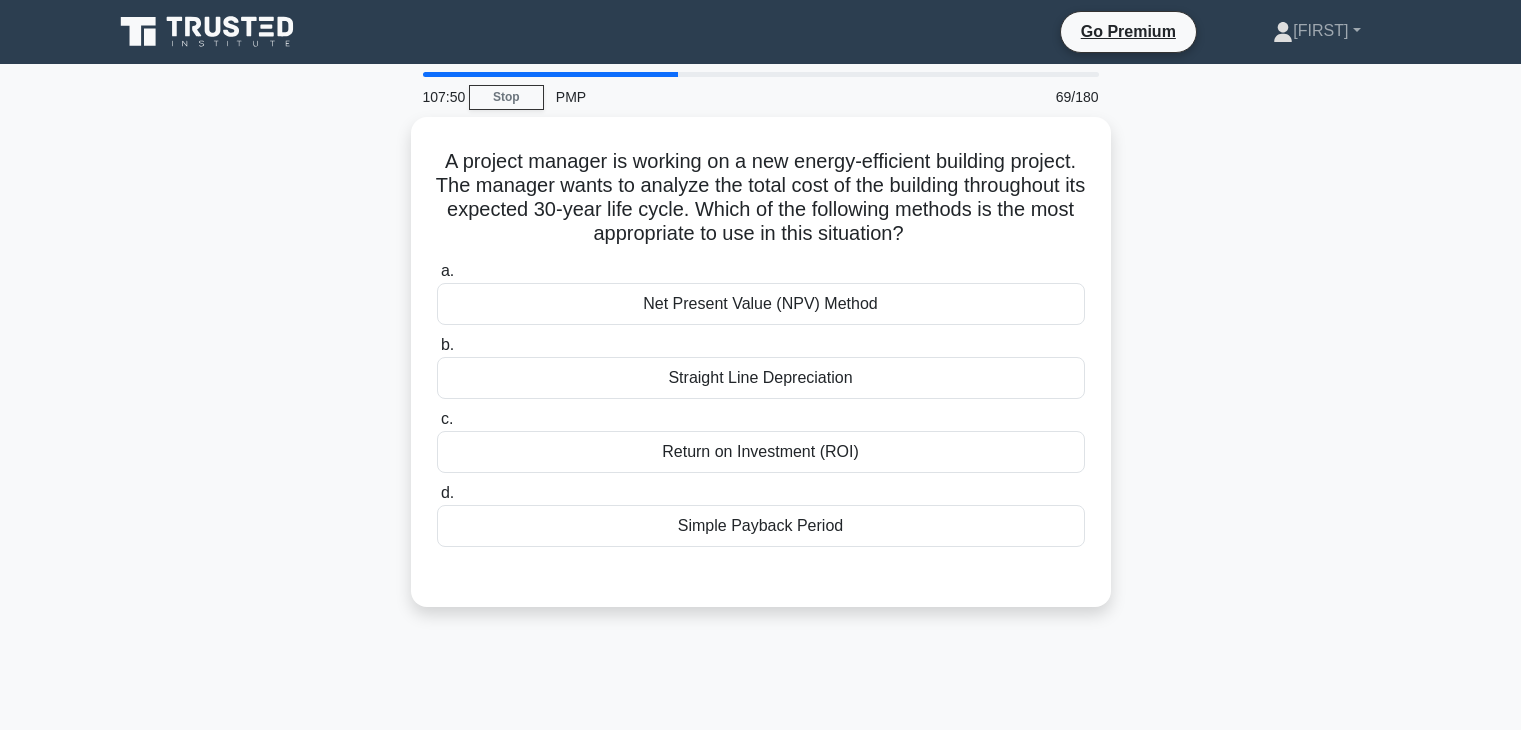 scroll, scrollTop: 67, scrollLeft: 0, axis: vertical 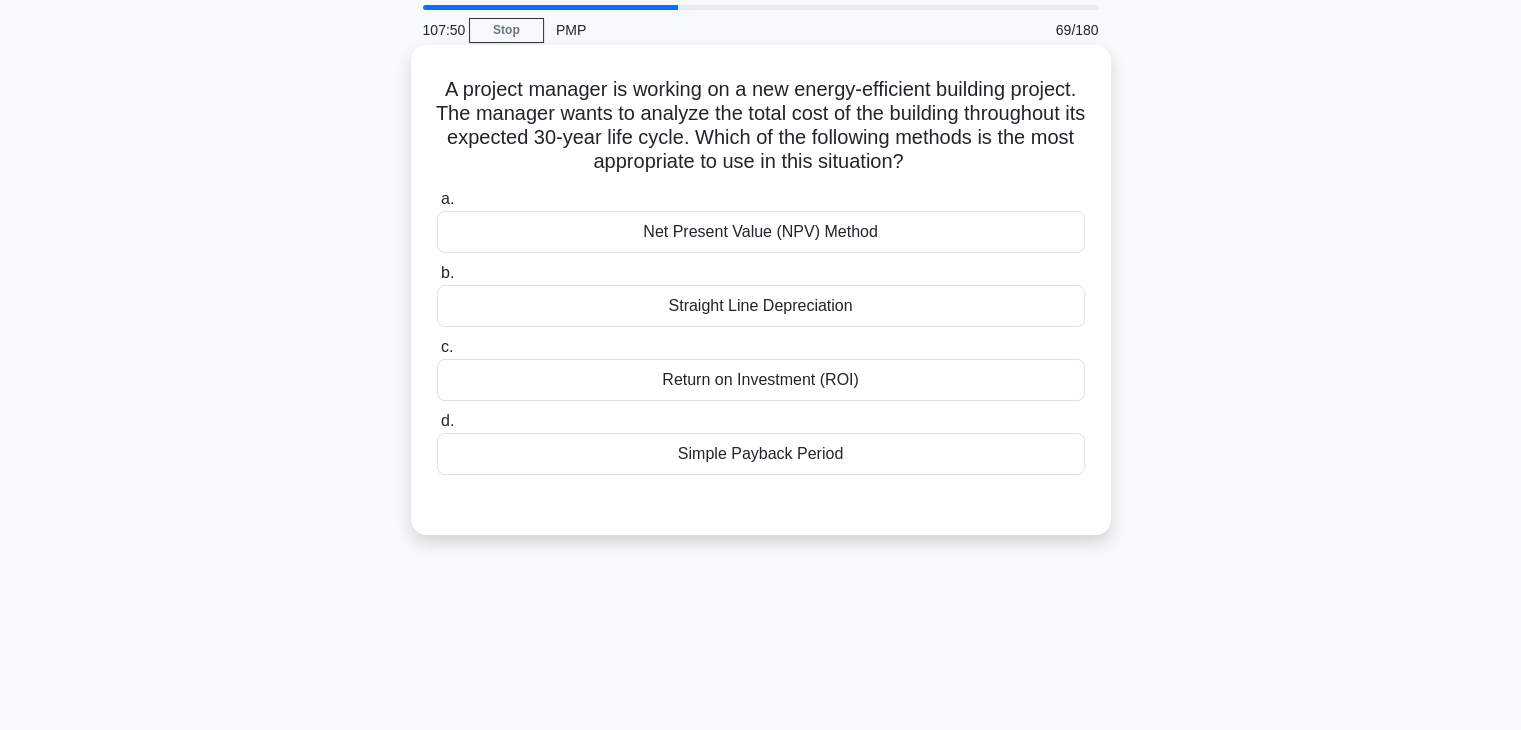 click on "Net Present Value (NPV) Method" at bounding box center [761, 232] 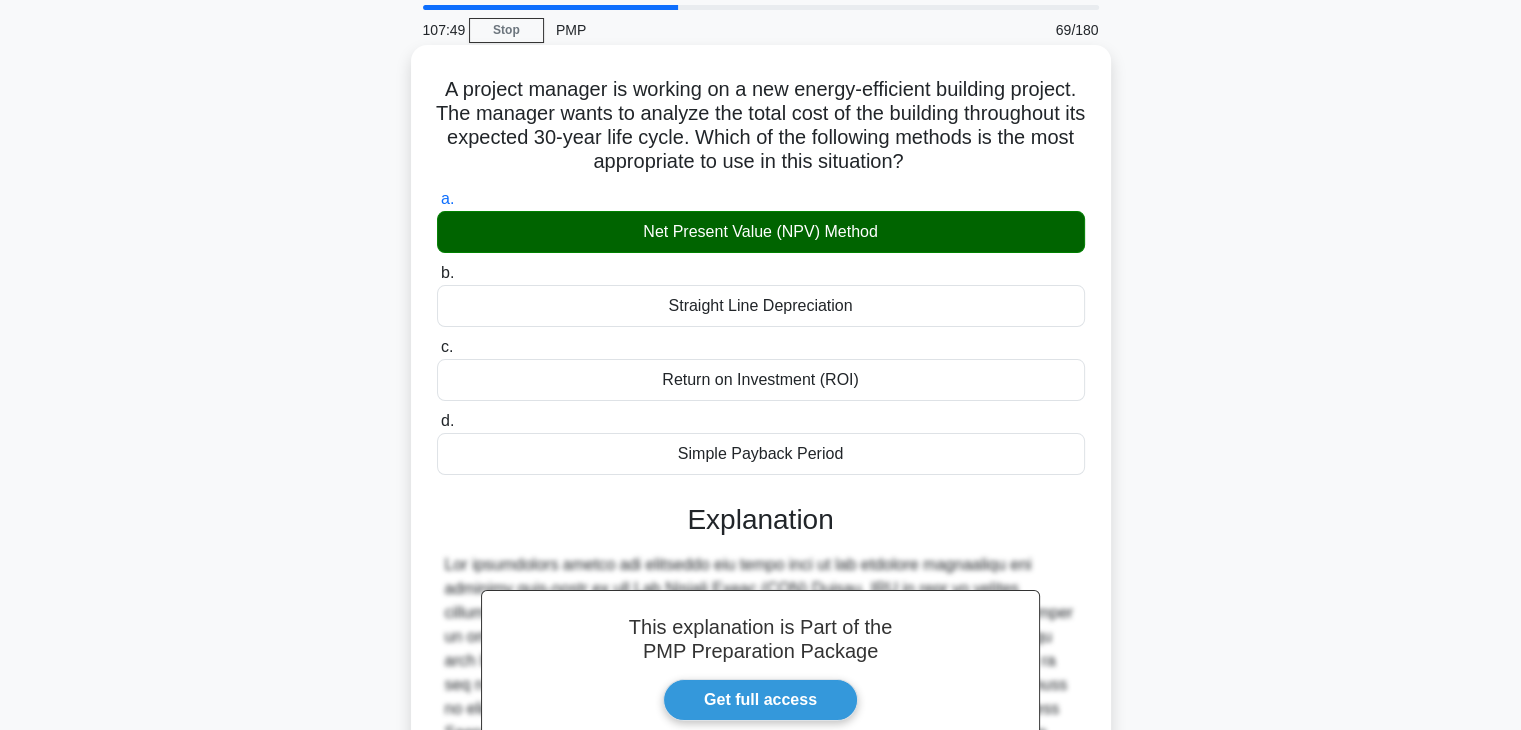 scroll, scrollTop: 478, scrollLeft: 0, axis: vertical 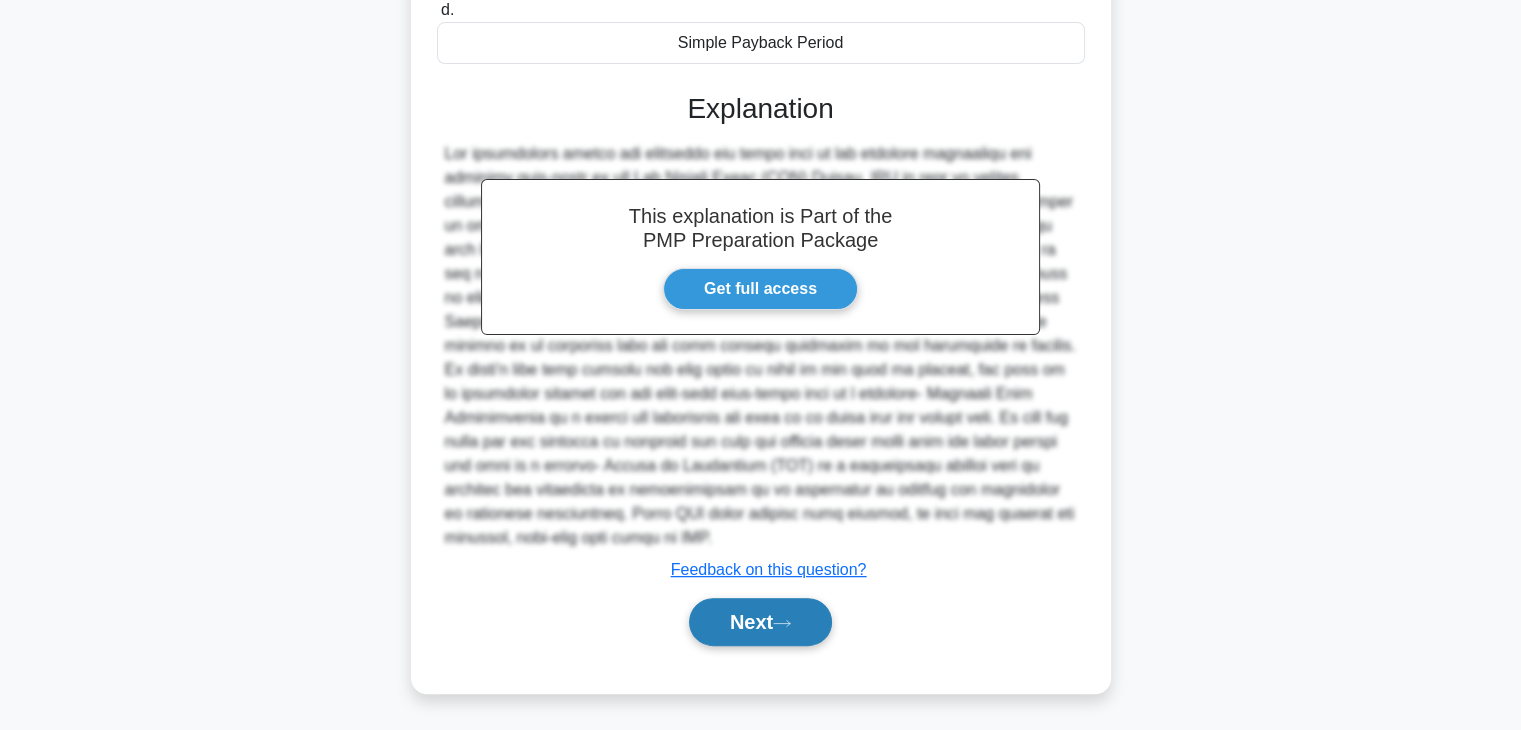 click on "Next" at bounding box center [760, 622] 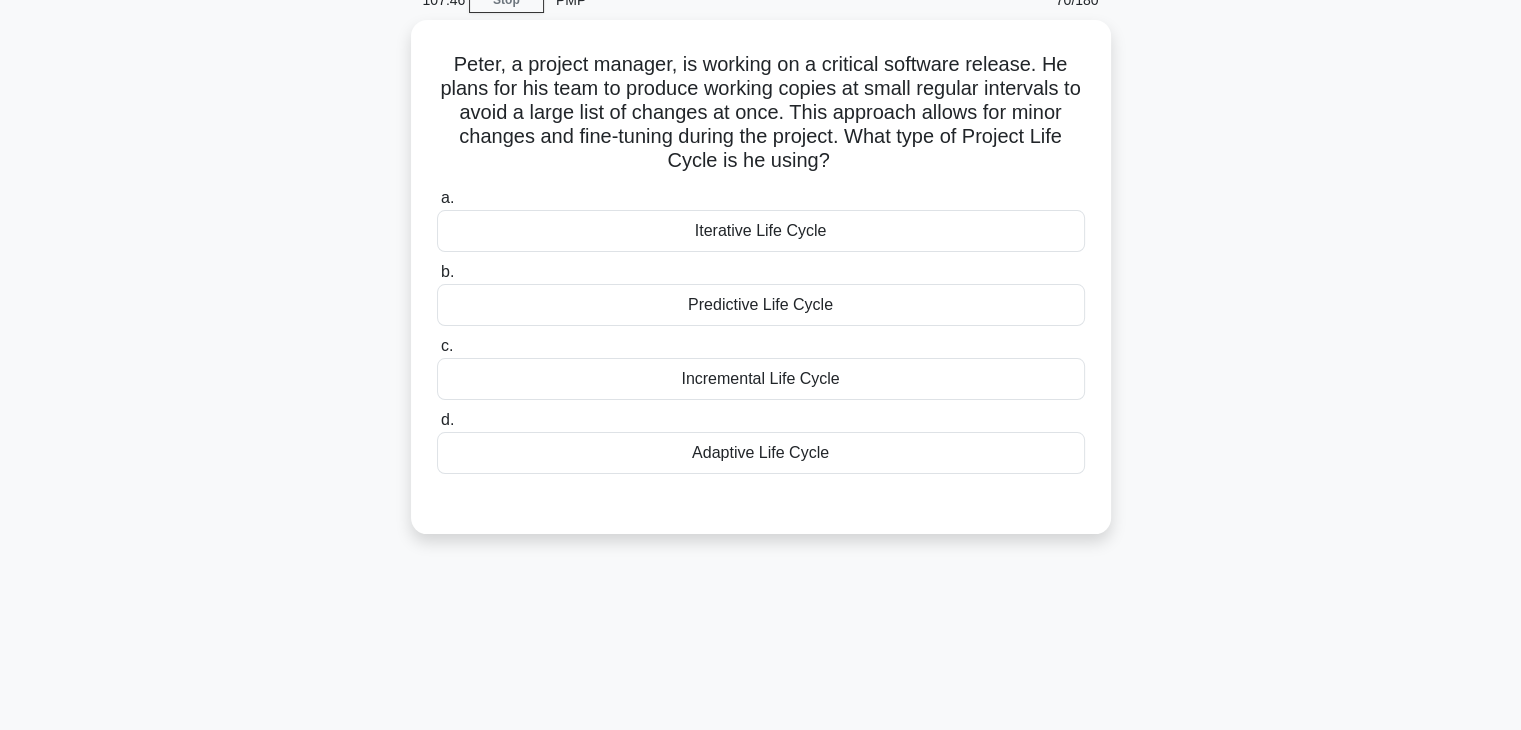 scroll, scrollTop: 96, scrollLeft: 0, axis: vertical 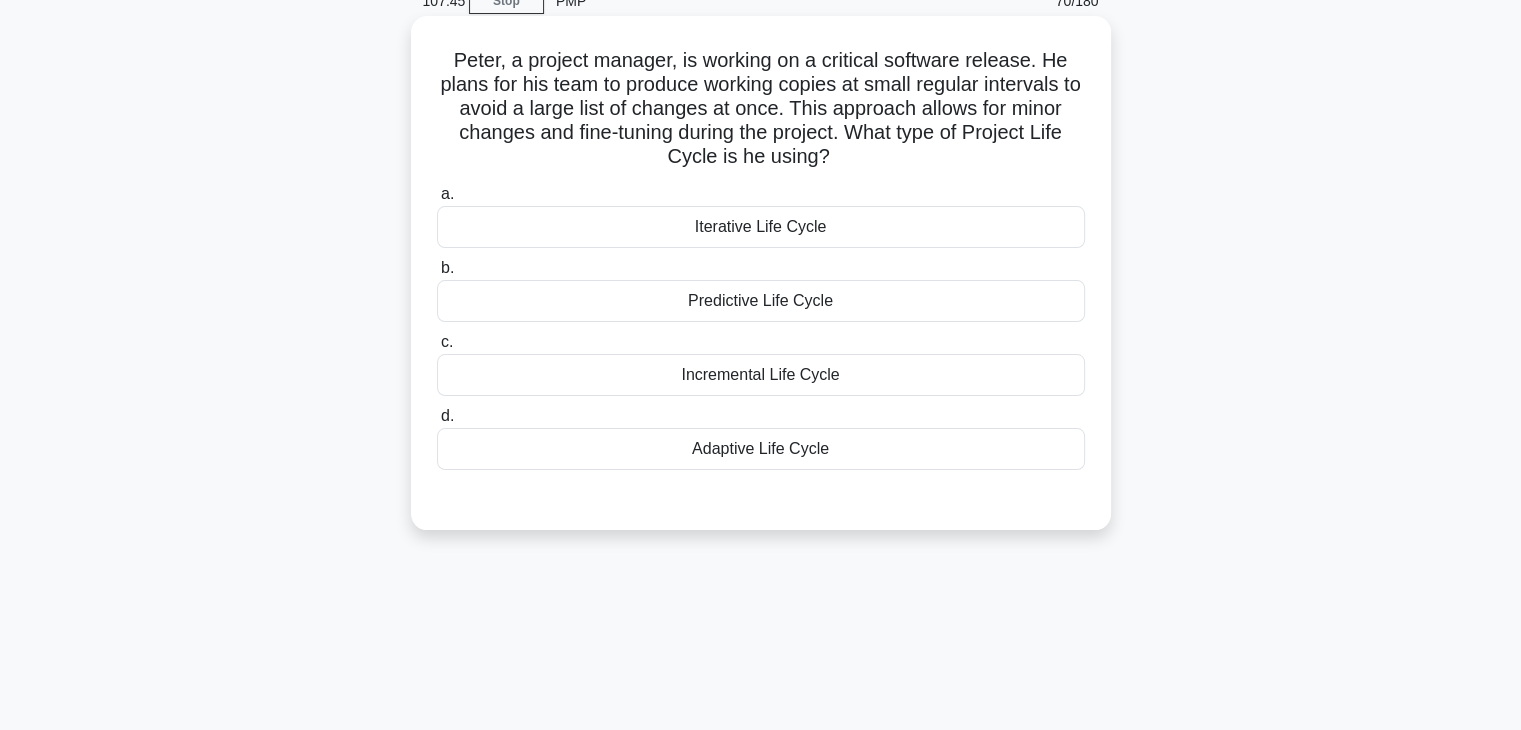 click on "Incremental Life Cycle" at bounding box center [761, 375] 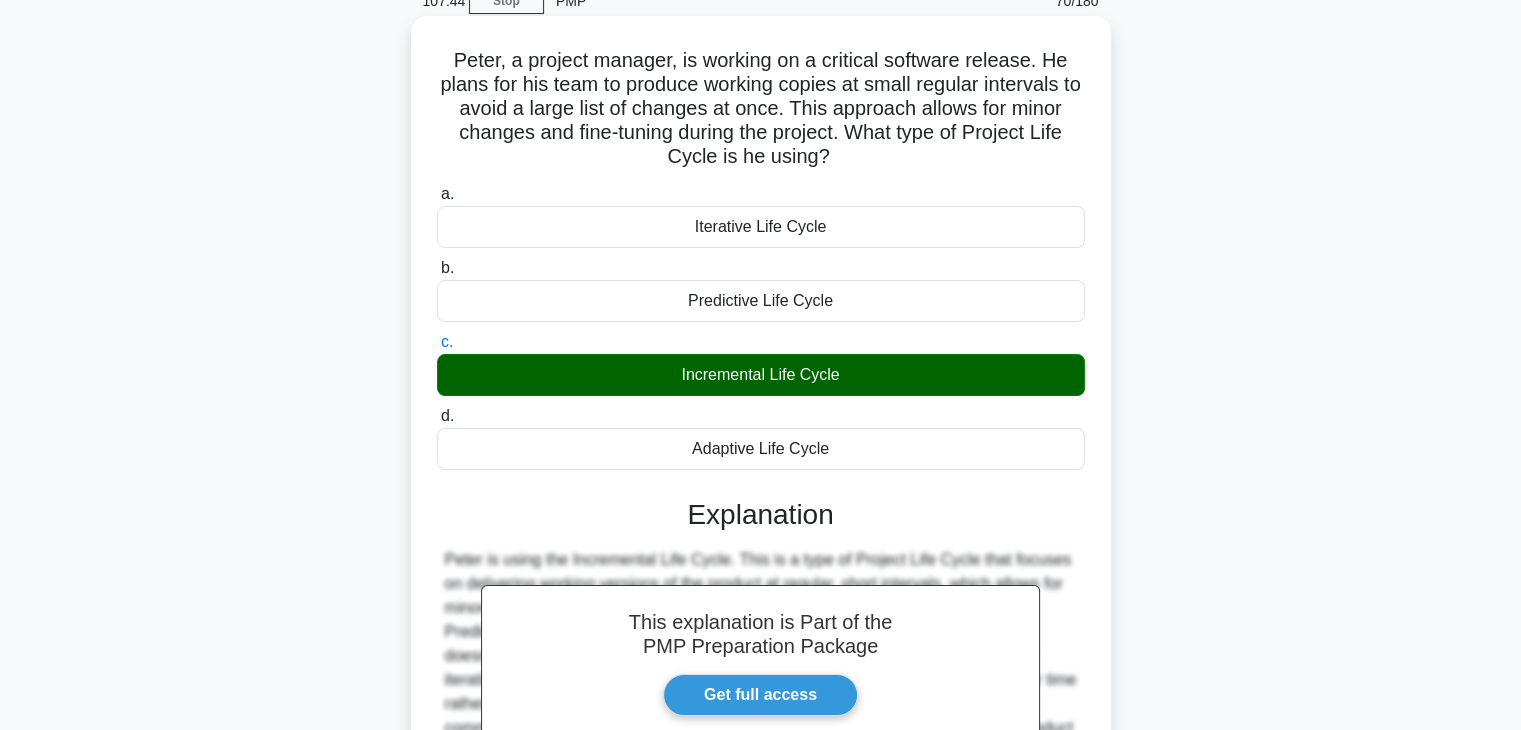 scroll, scrollTop: 358, scrollLeft: 0, axis: vertical 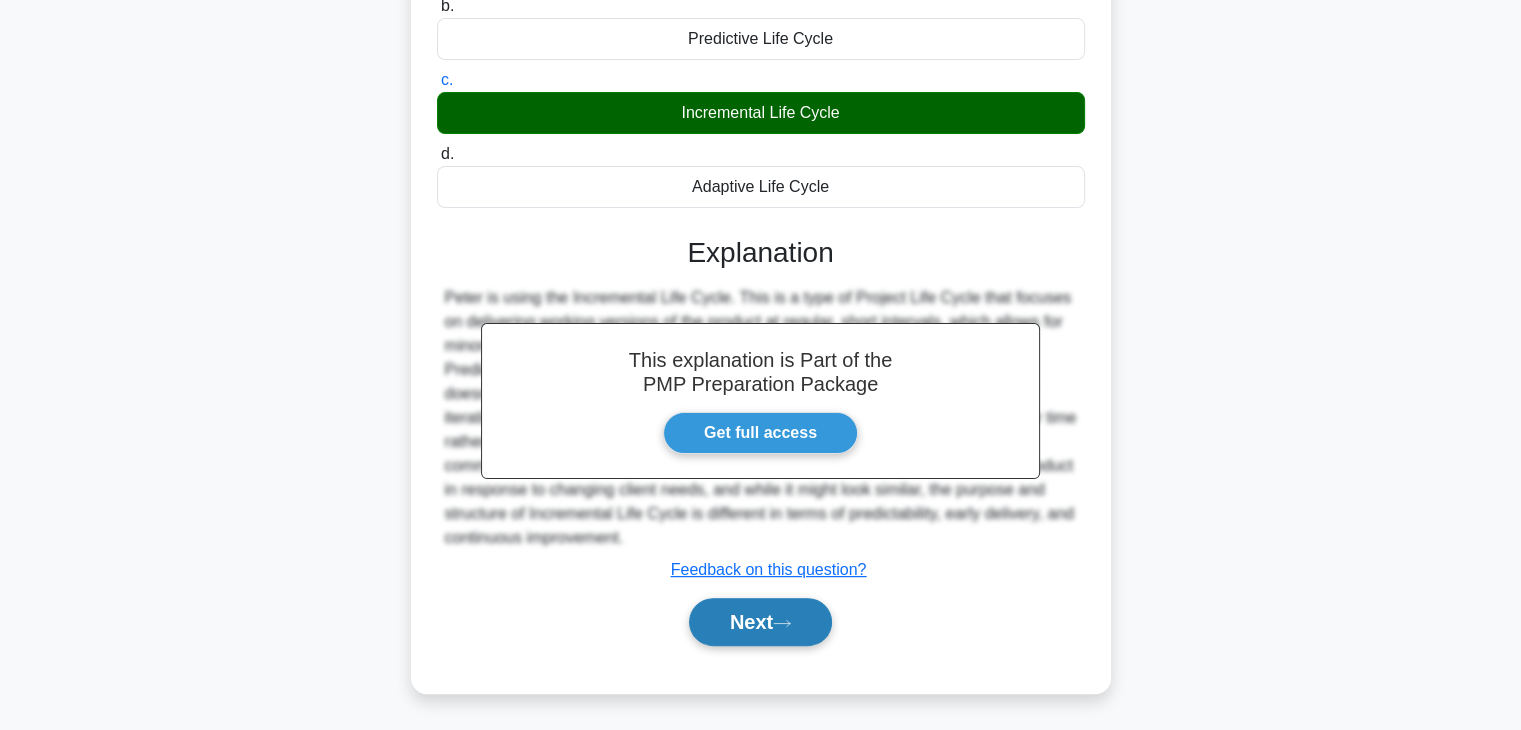 click on "Next" at bounding box center (760, 622) 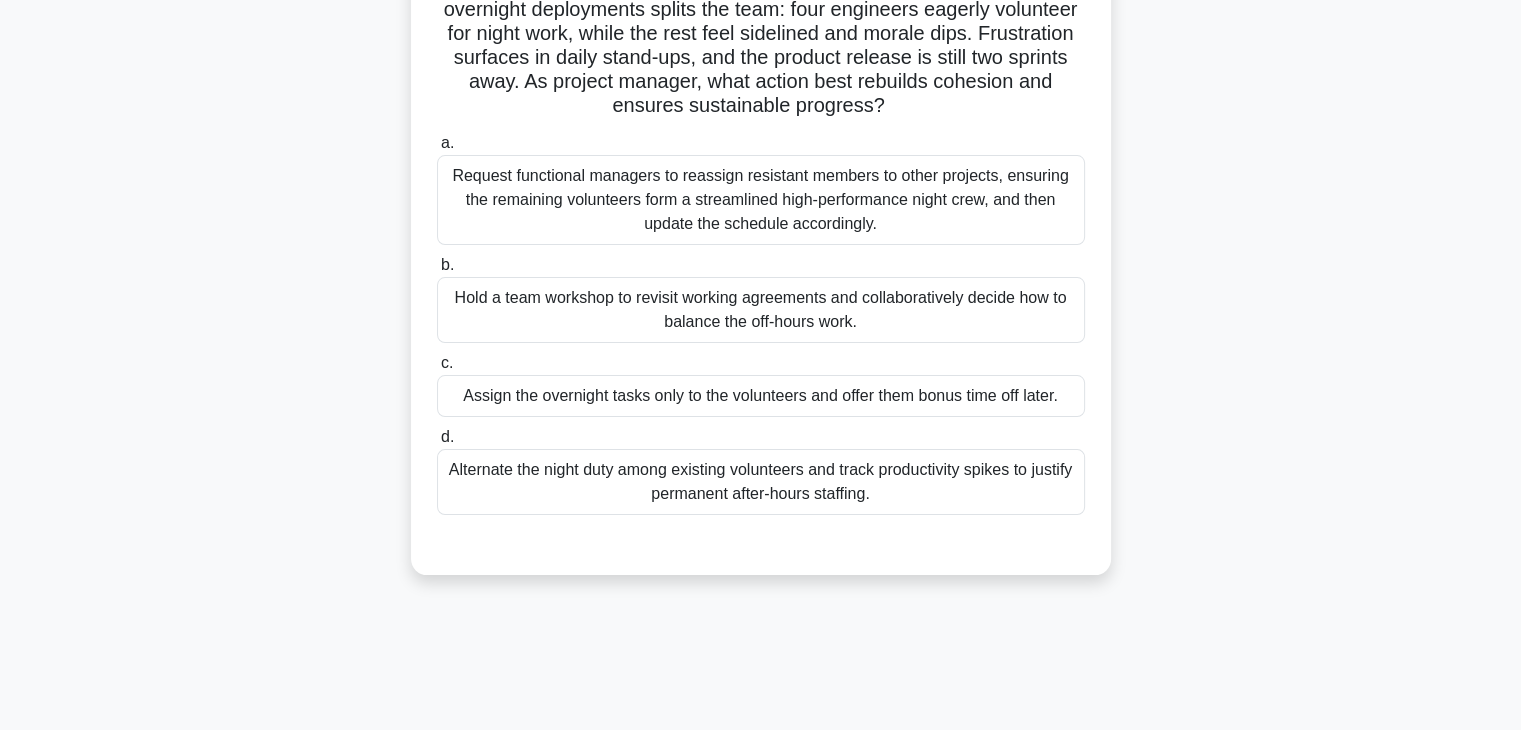 scroll, scrollTop: 159, scrollLeft: 0, axis: vertical 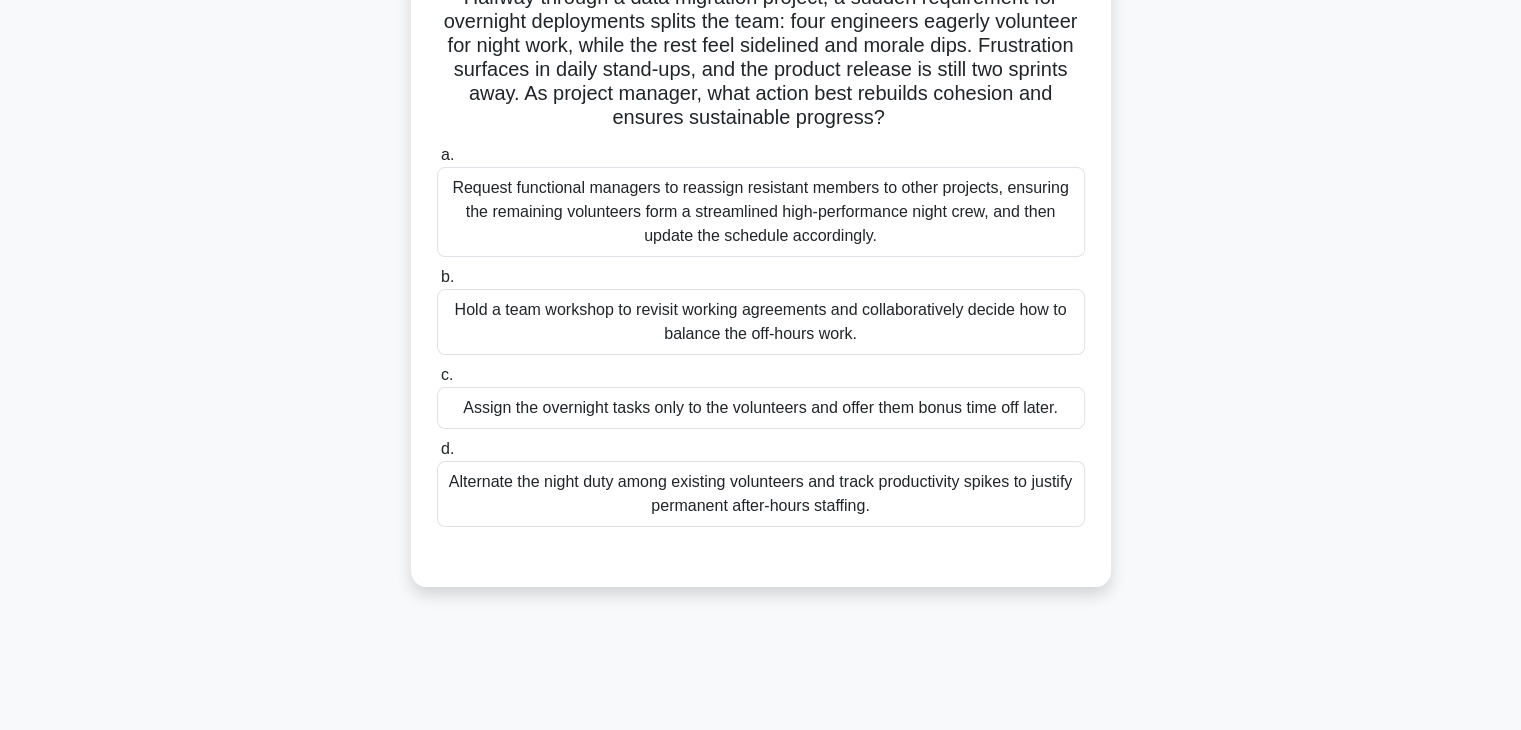 click on "Request functional managers to reassign resistant members to other projects, ensuring the remaining volunteers form a streamlined high-performance night crew, and then update the schedule accordingly." at bounding box center [761, 212] 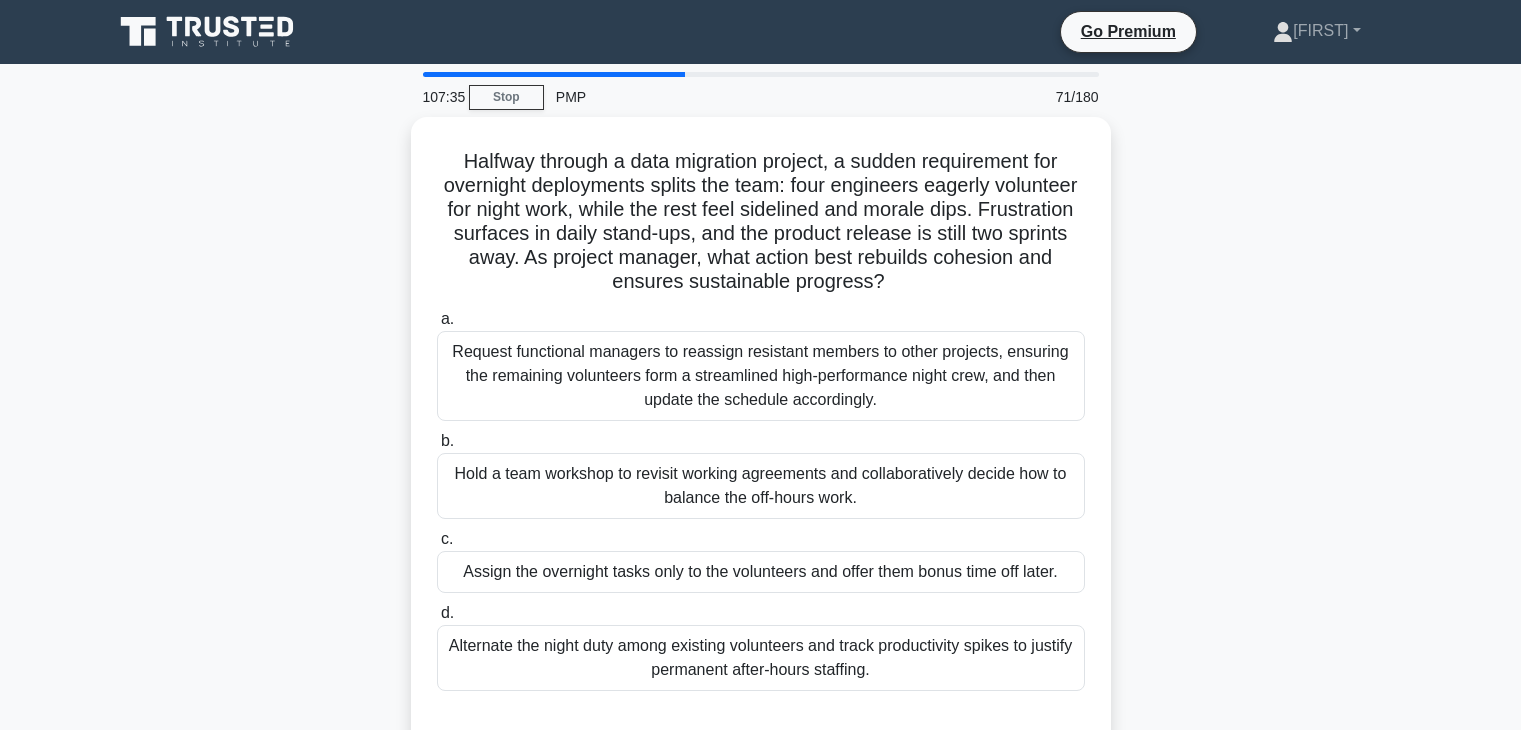scroll, scrollTop: 159, scrollLeft: 0, axis: vertical 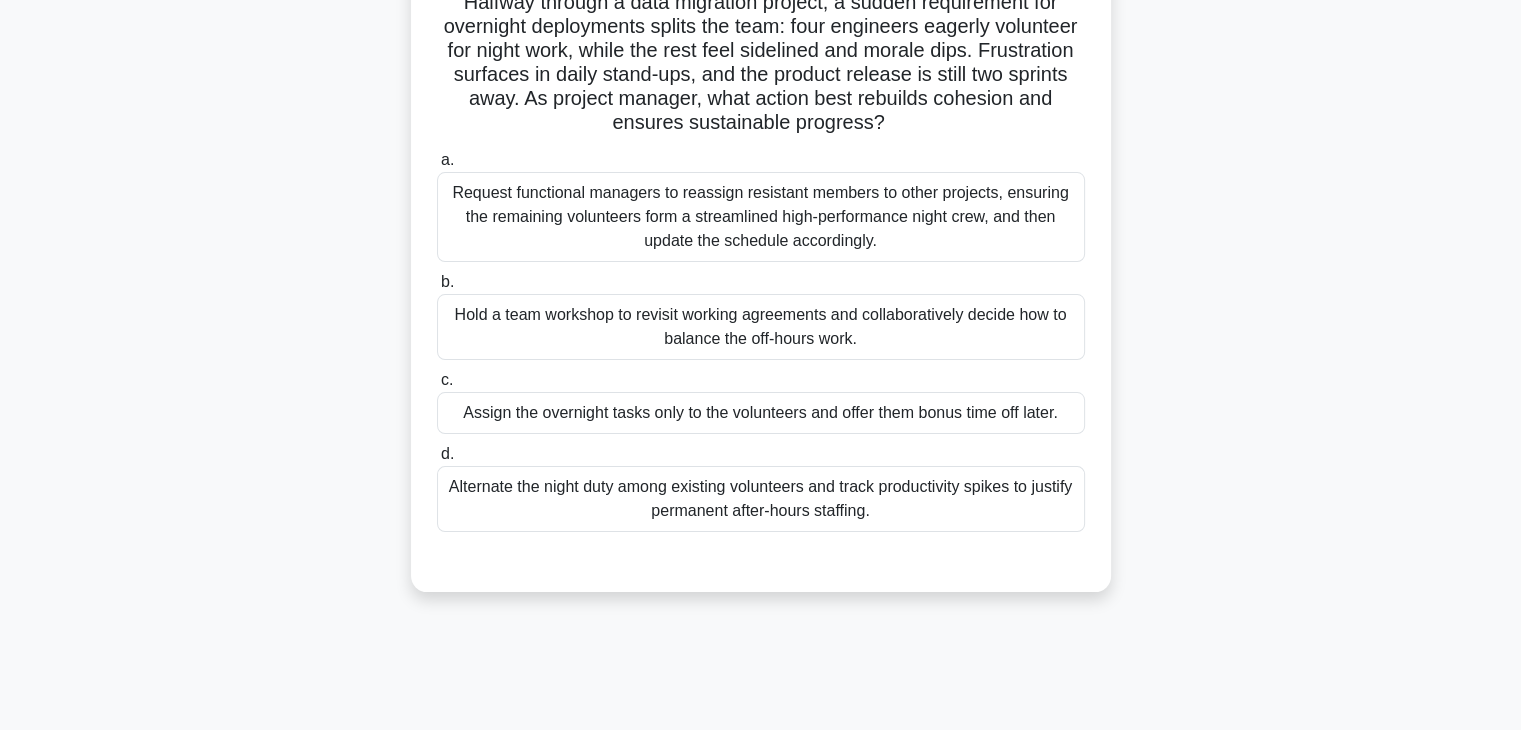 click on "Hold a team workshop to revisit working agreements and collaboratively decide how to balance the off-hours work." at bounding box center [761, 327] 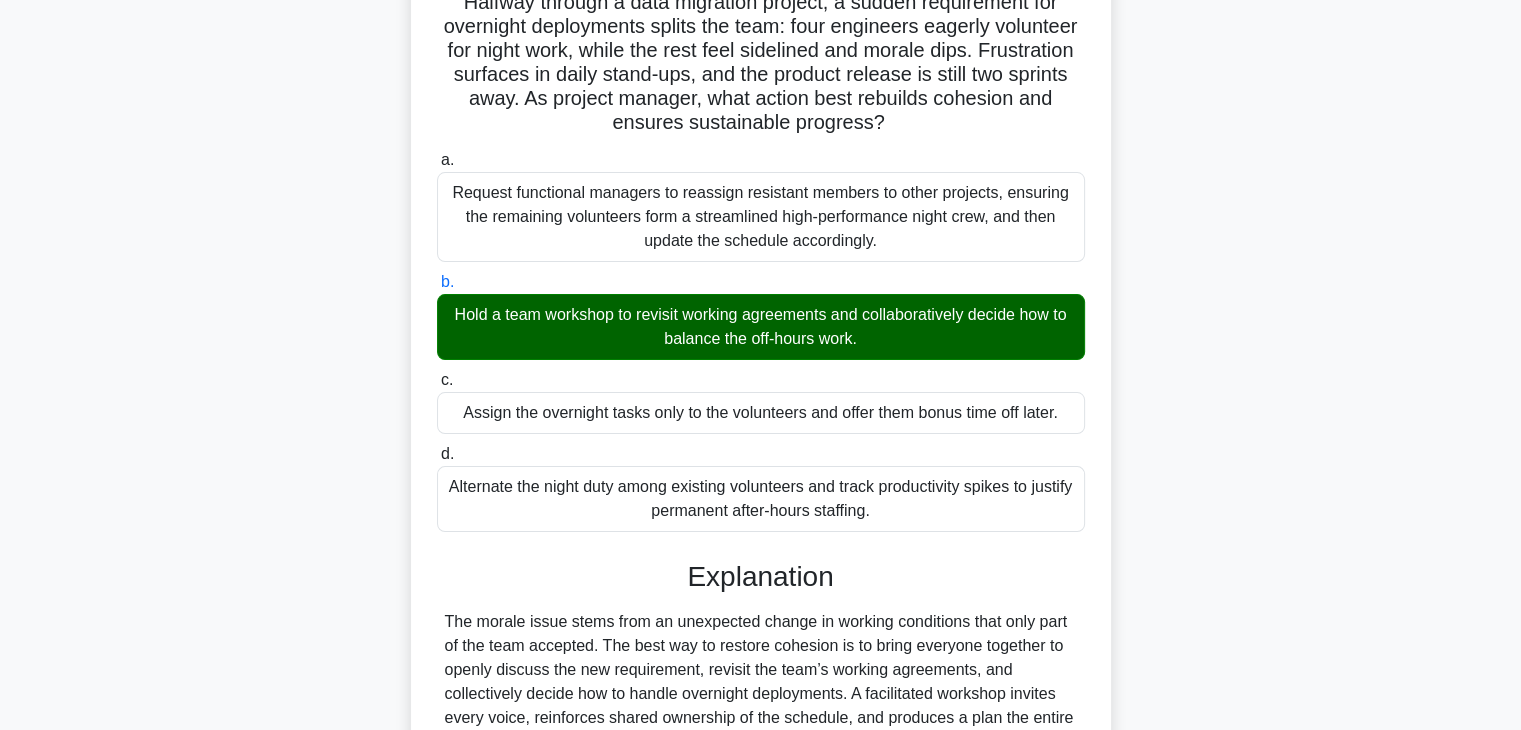 scroll, scrollTop: 622, scrollLeft: 0, axis: vertical 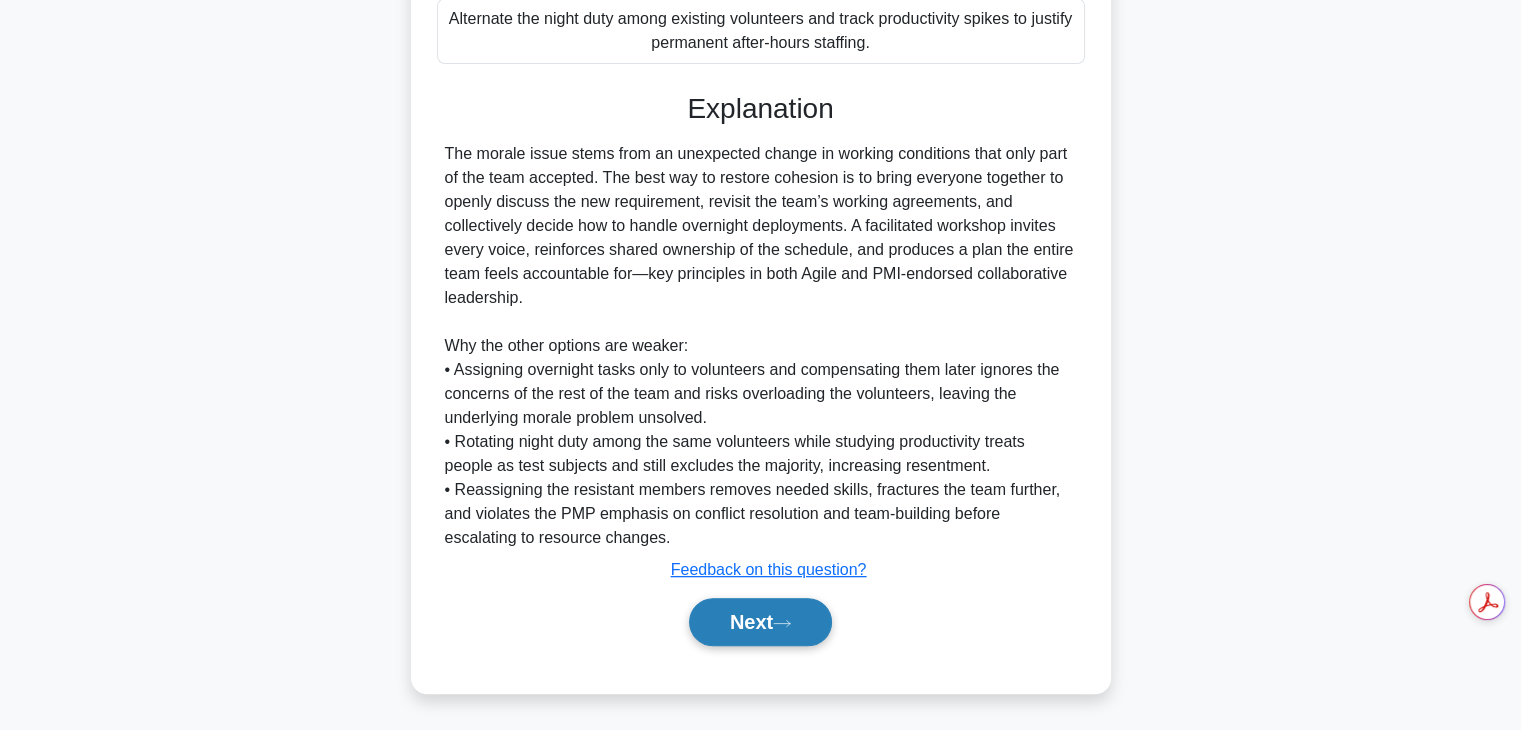 click on "Next" at bounding box center [760, 622] 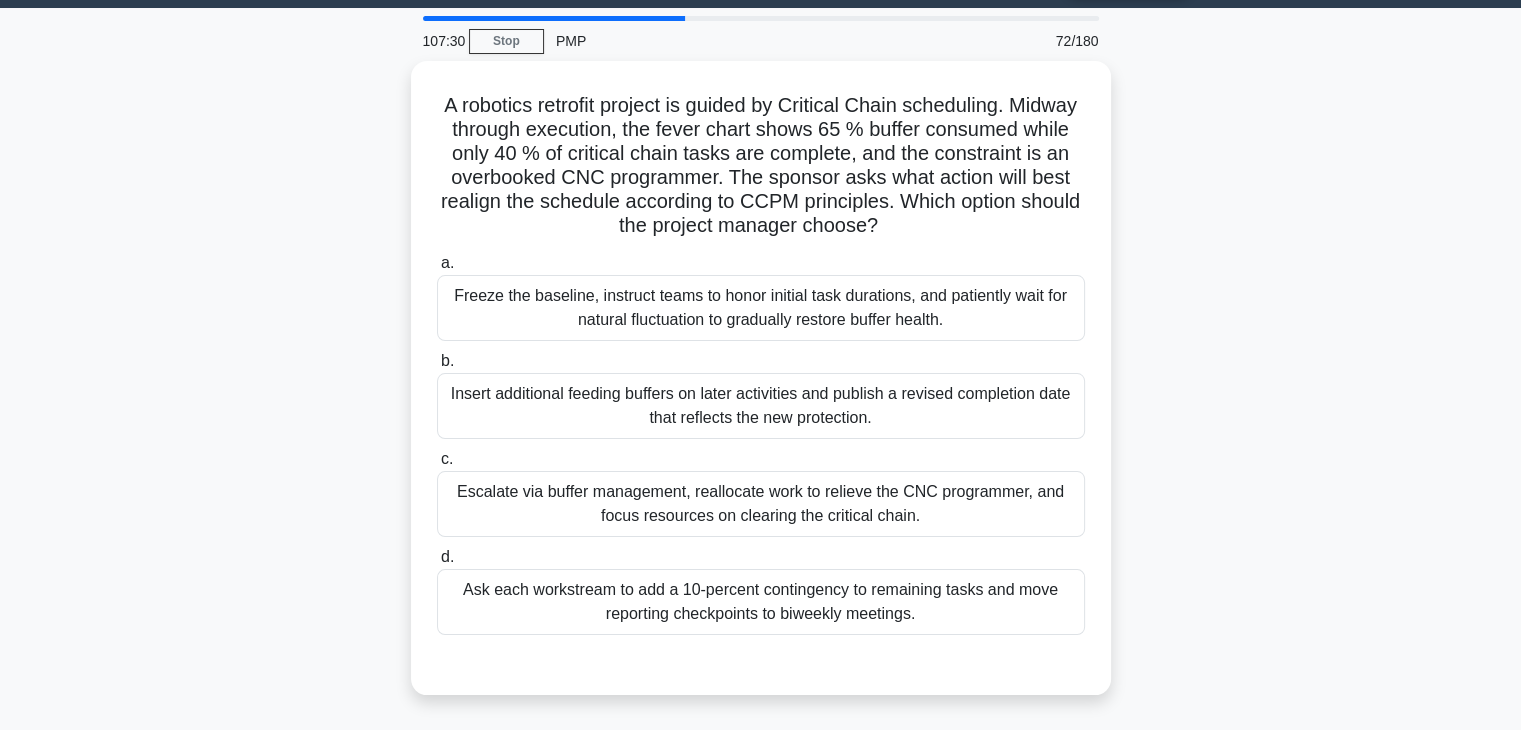scroll, scrollTop: 56, scrollLeft: 0, axis: vertical 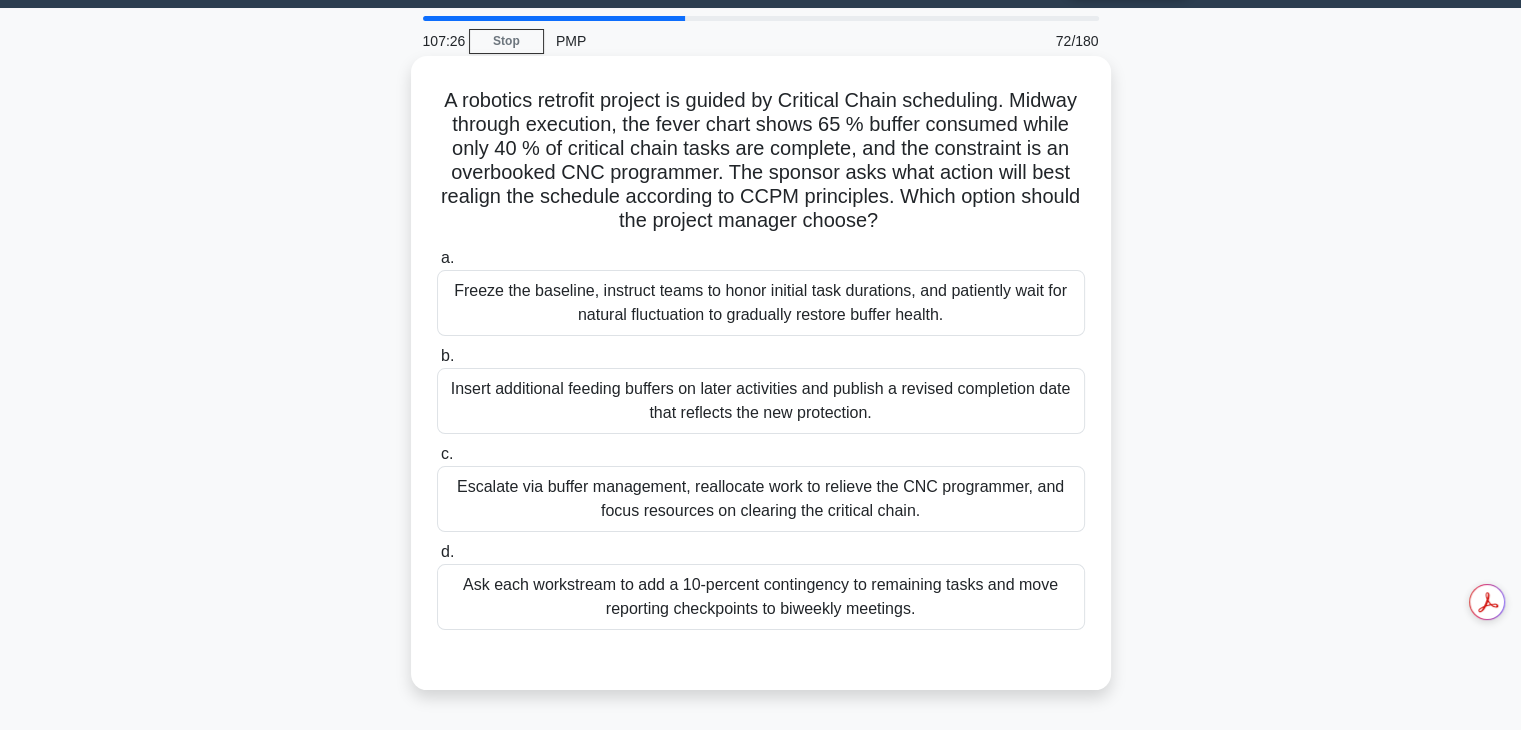 click on "Escalate via buffer management, reallocate work to relieve the CNC programmer, and focus resources on clearing the critical chain." at bounding box center [761, 499] 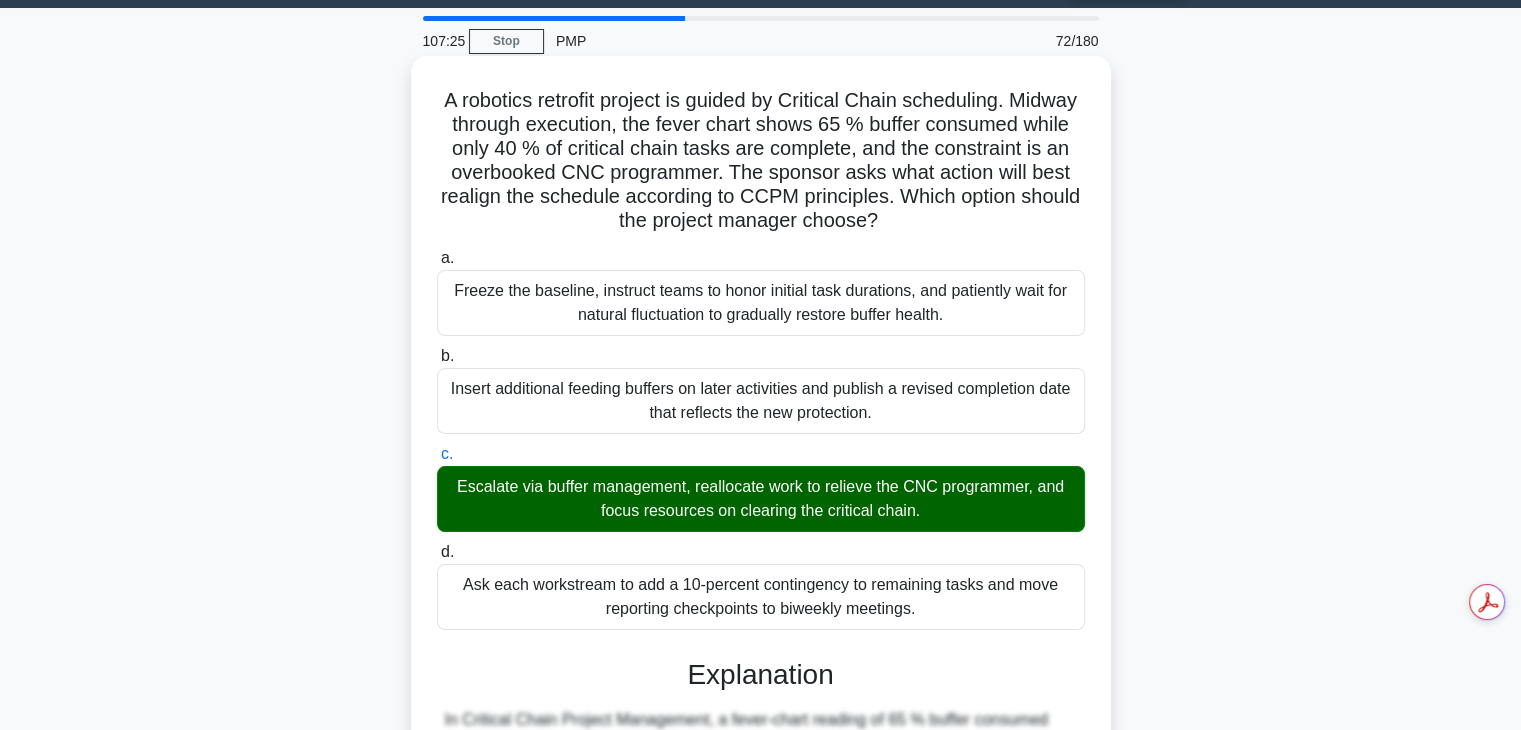 scroll, scrollTop: 622, scrollLeft: 0, axis: vertical 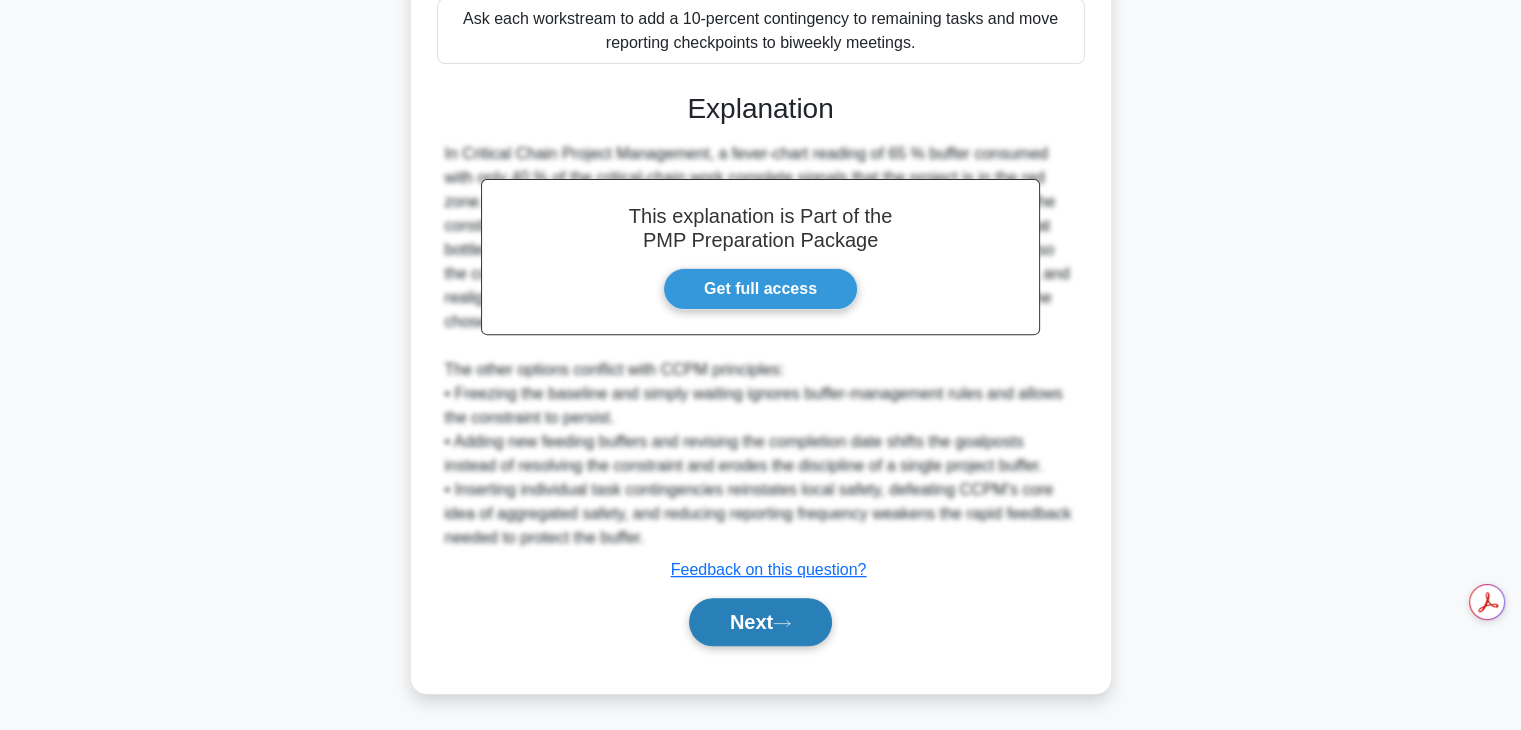 click on "Next" at bounding box center [760, 622] 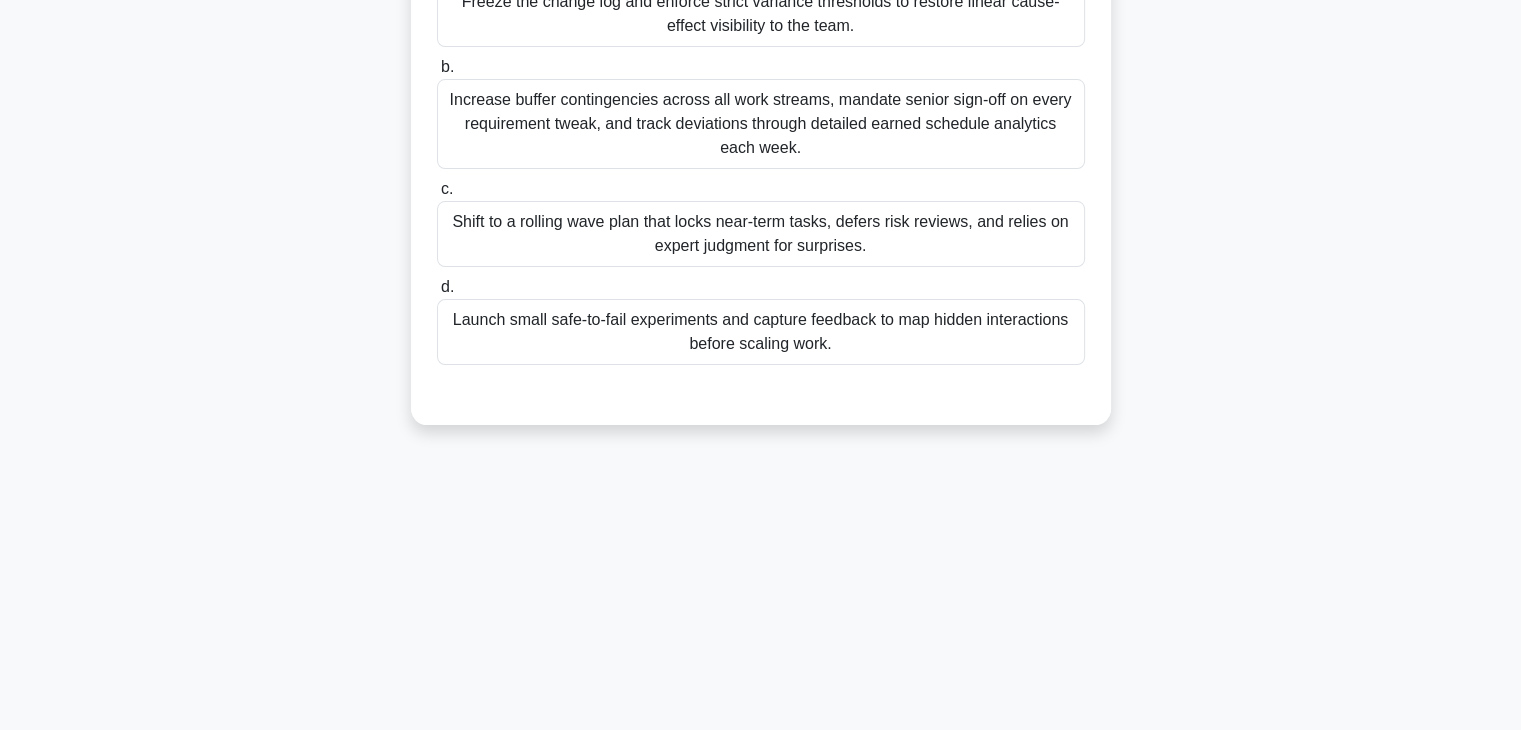 scroll, scrollTop: 84, scrollLeft: 0, axis: vertical 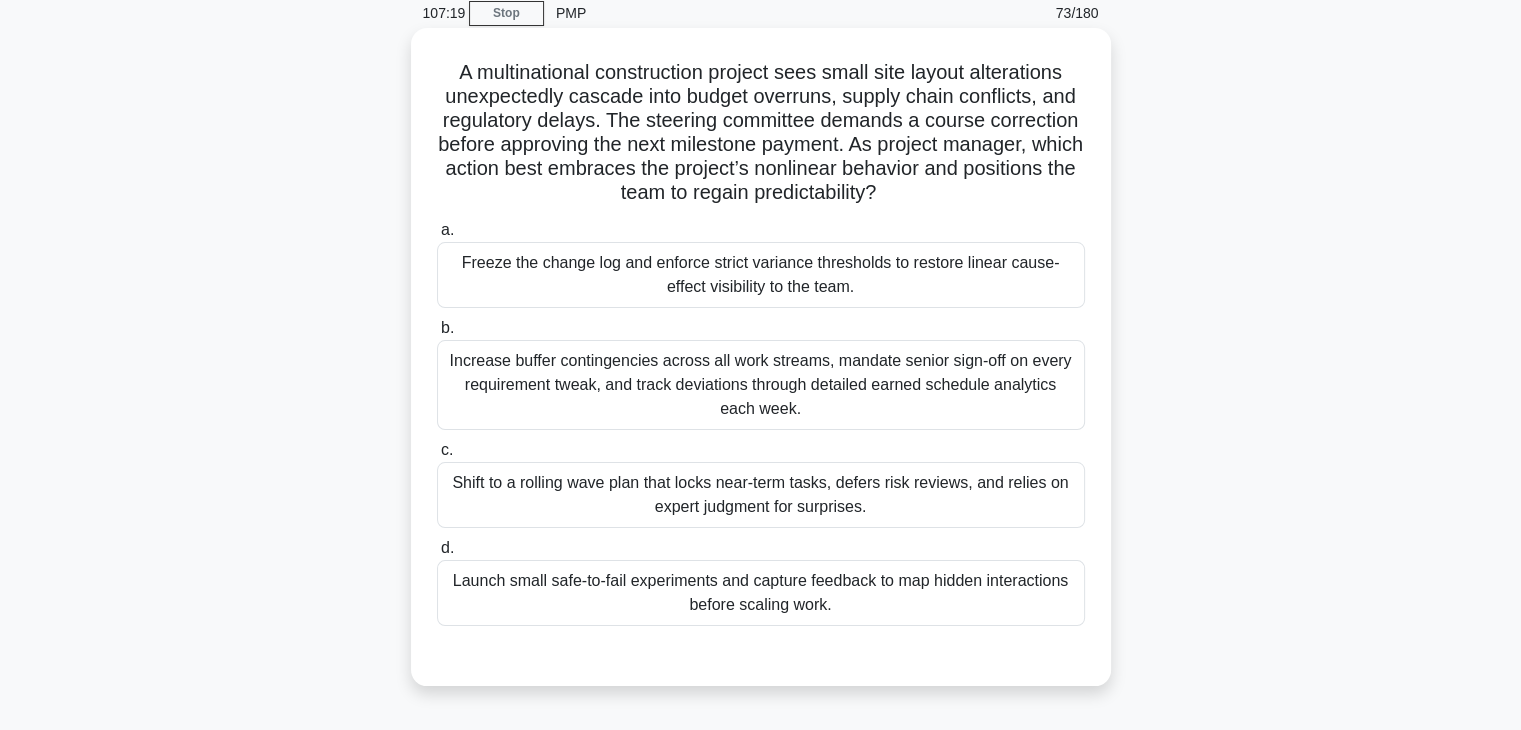 click on "Increase buffer contingencies across all work streams, mandate senior sign-off on every requirement tweak, and track deviations through detailed earned schedule analytics each week." at bounding box center [761, 385] 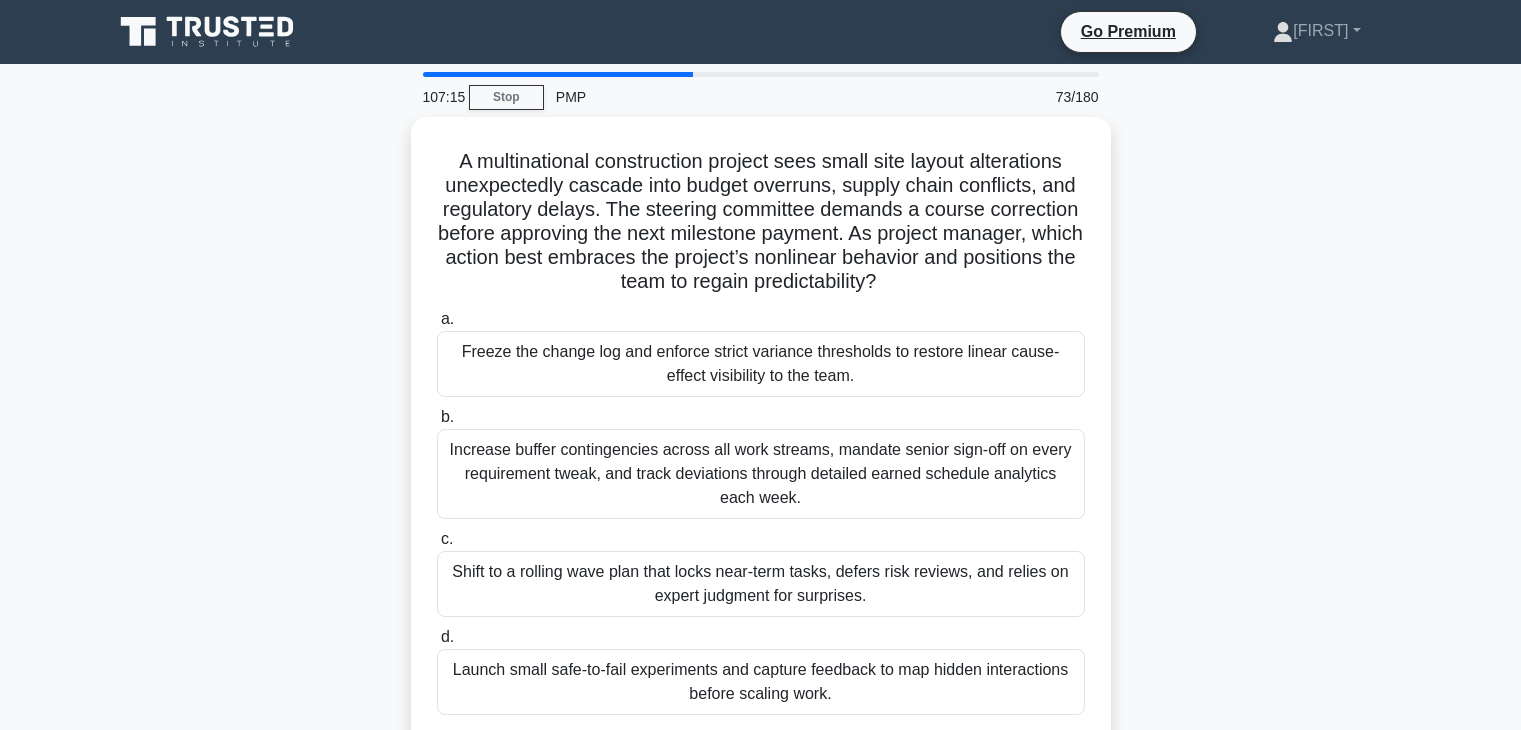 scroll, scrollTop: 84, scrollLeft: 0, axis: vertical 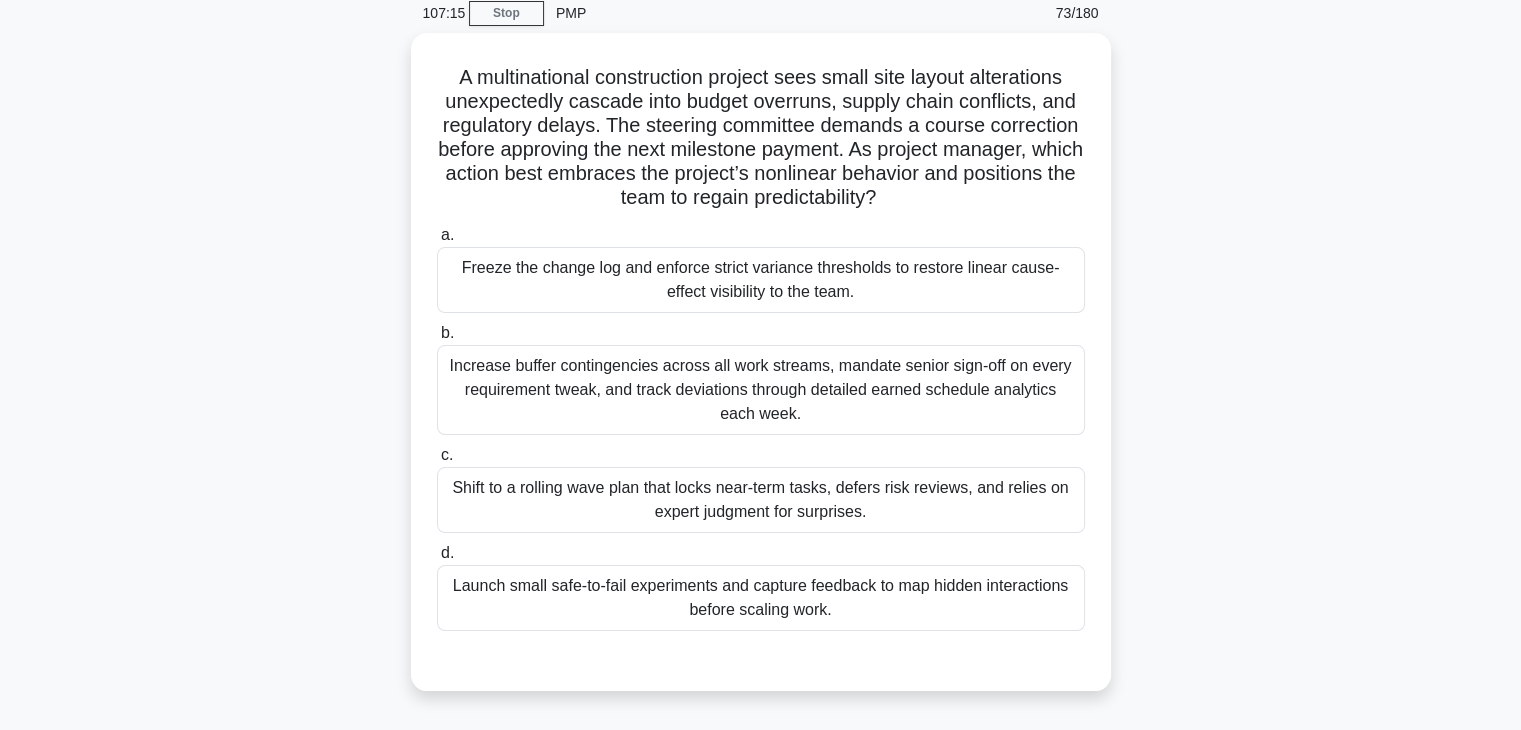 click on "Launch small safe-to-fail experiments and capture feedback to map hidden interactions before scaling work." at bounding box center [761, 598] 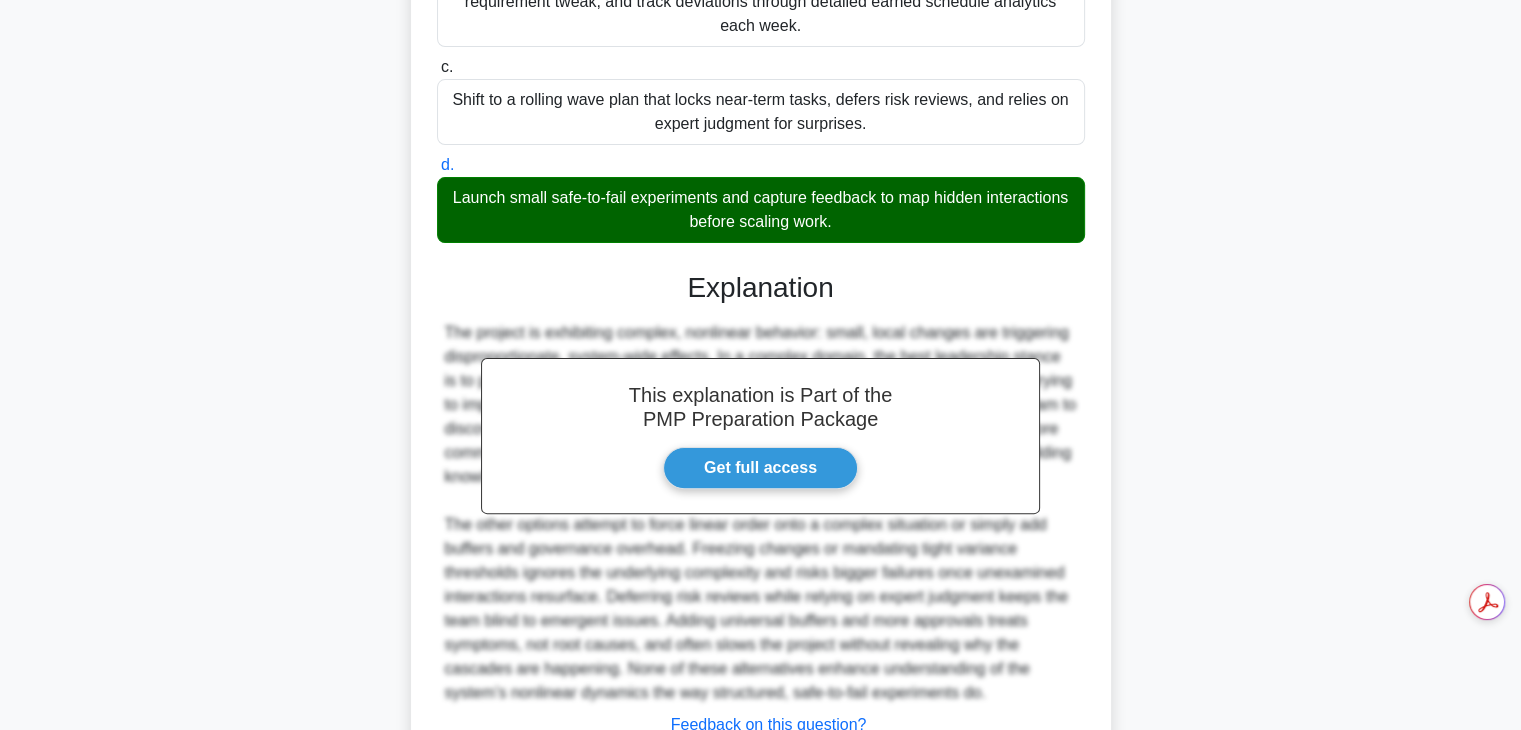 scroll, scrollTop: 622, scrollLeft: 0, axis: vertical 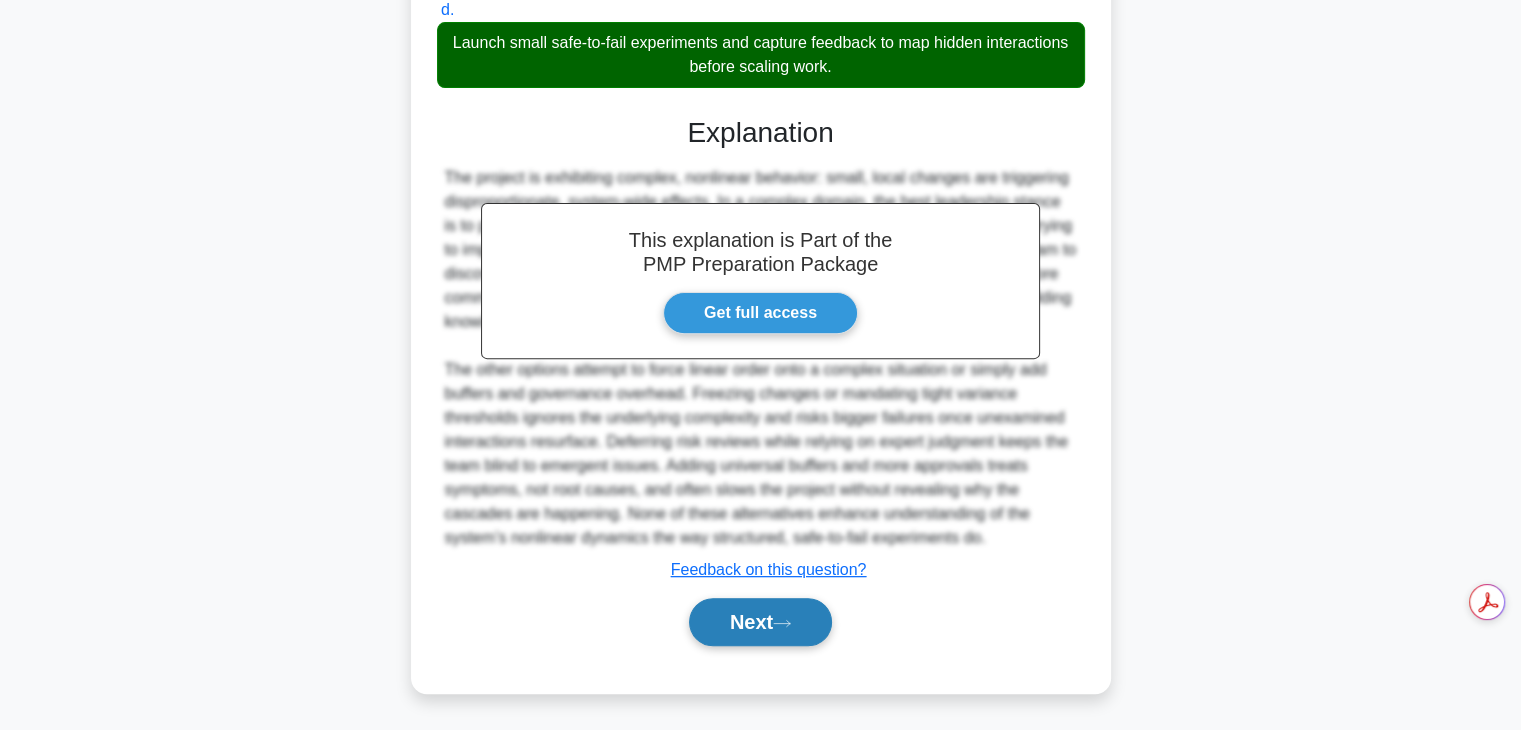 click on "Next" at bounding box center [760, 622] 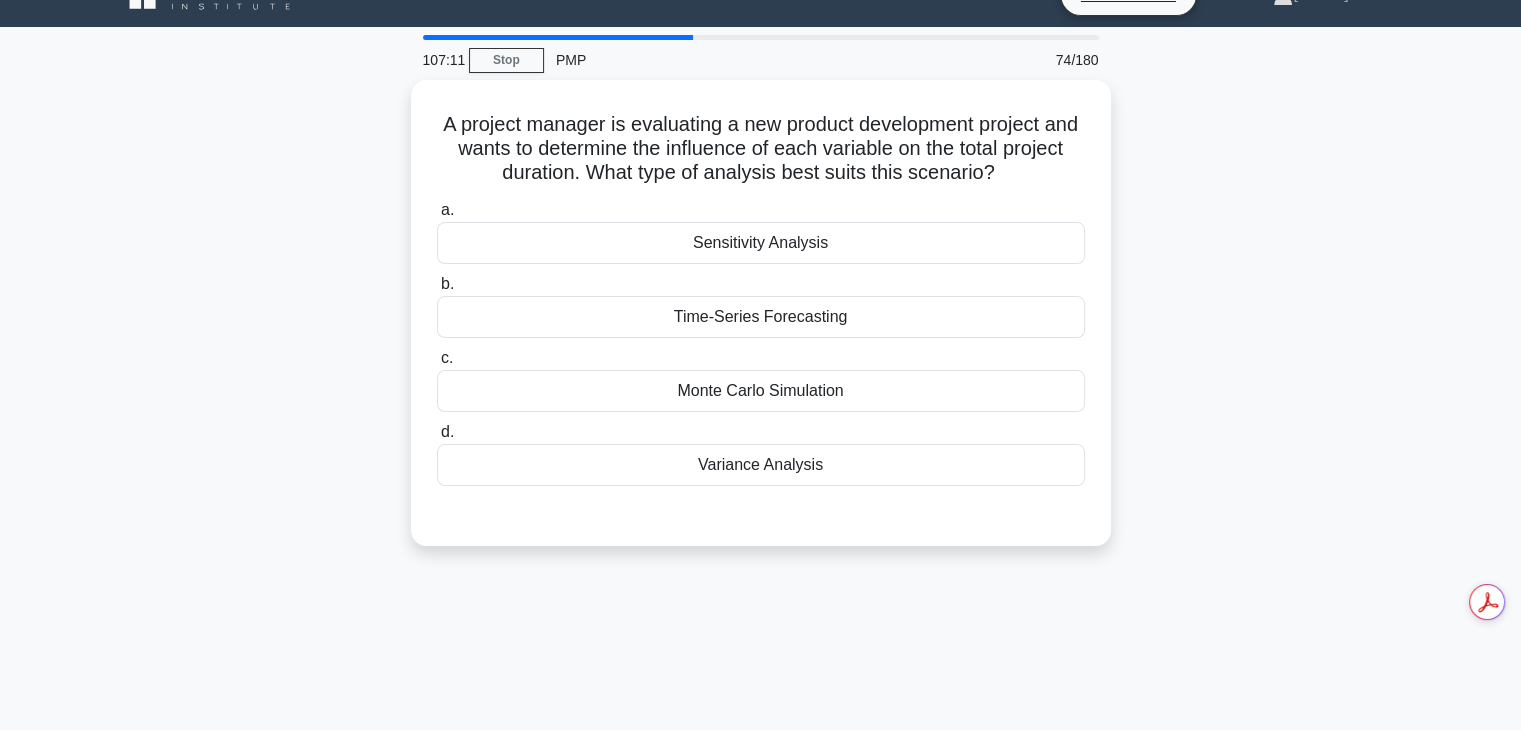 scroll, scrollTop: 36, scrollLeft: 0, axis: vertical 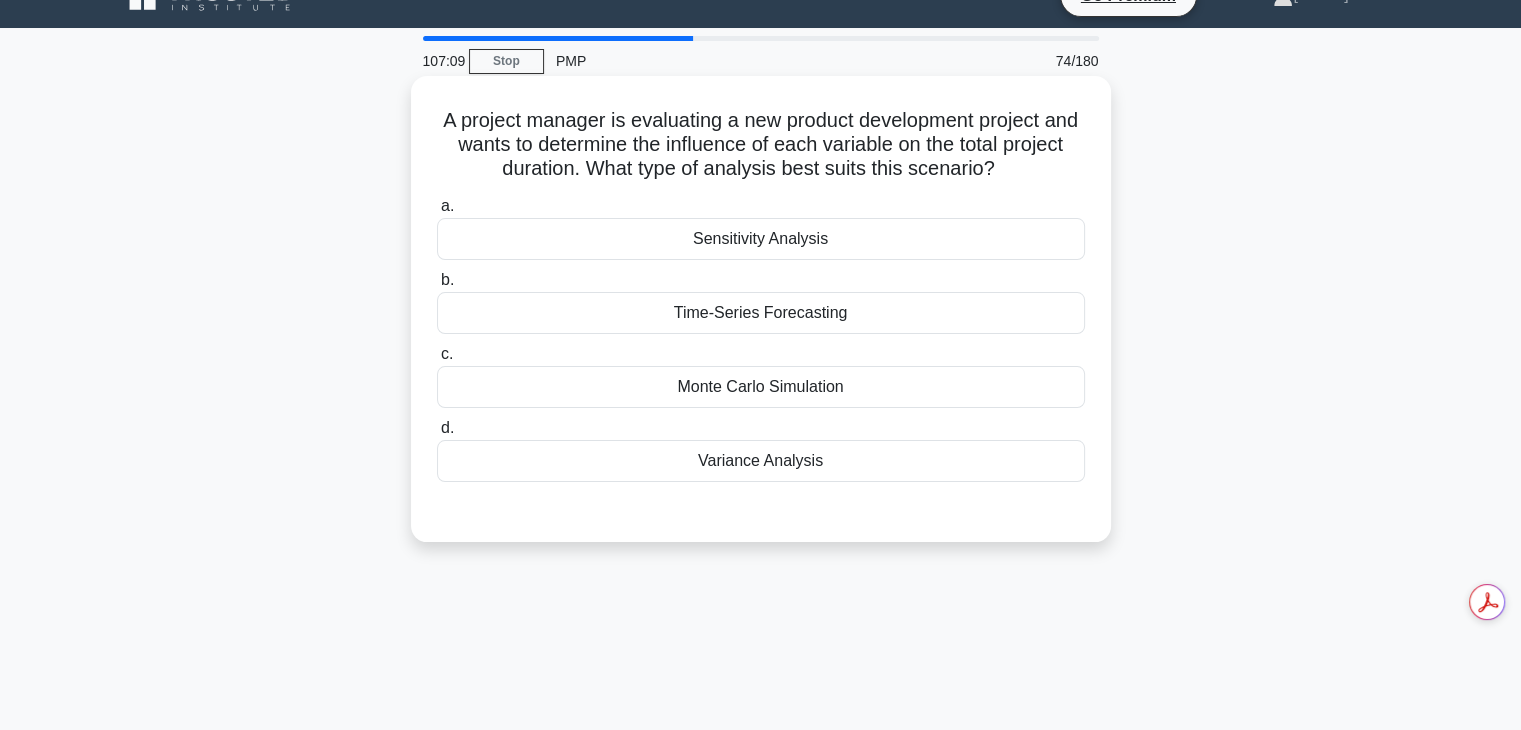 click on "d.
Variance Analysis" at bounding box center (761, 449) 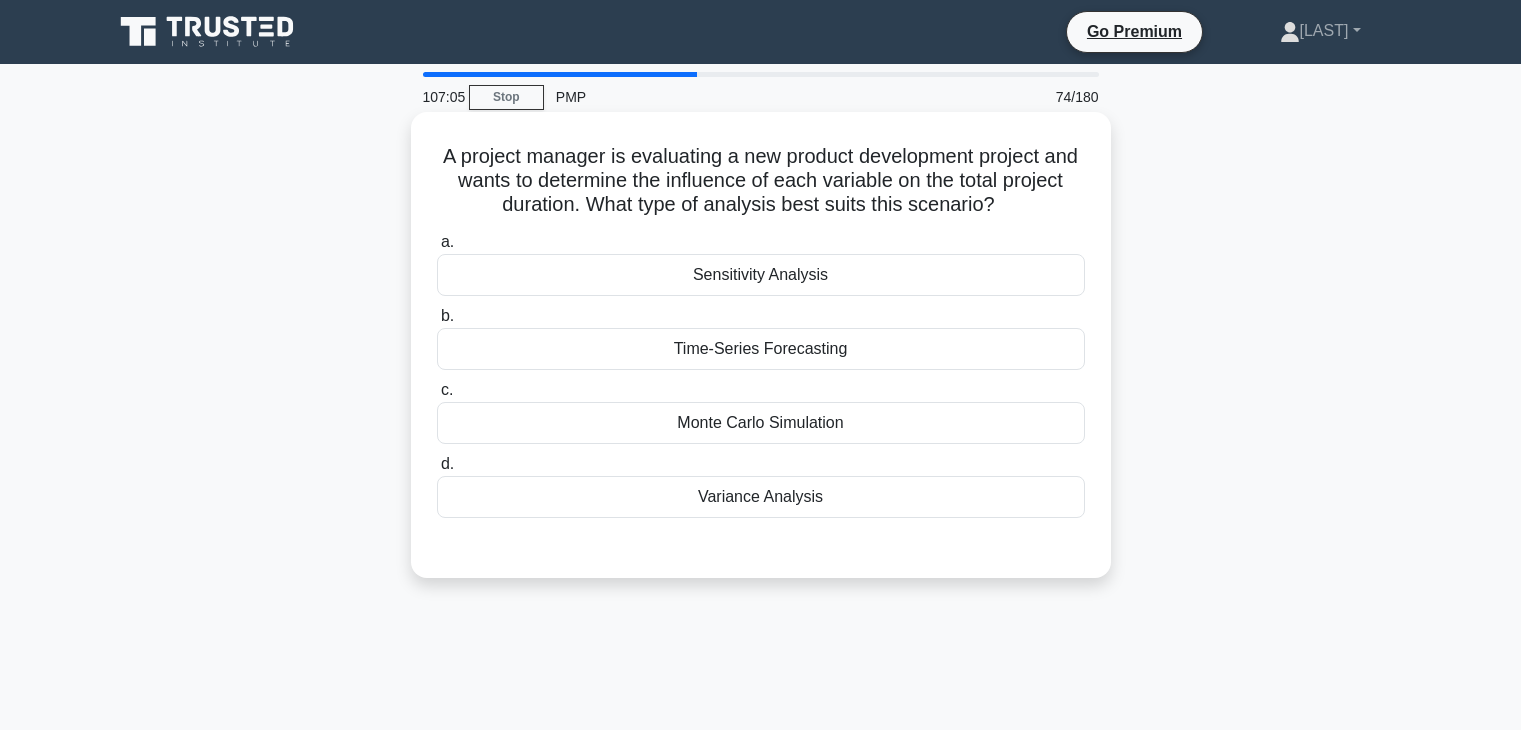 scroll, scrollTop: 36, scrollLeft: 0, axis: vertical 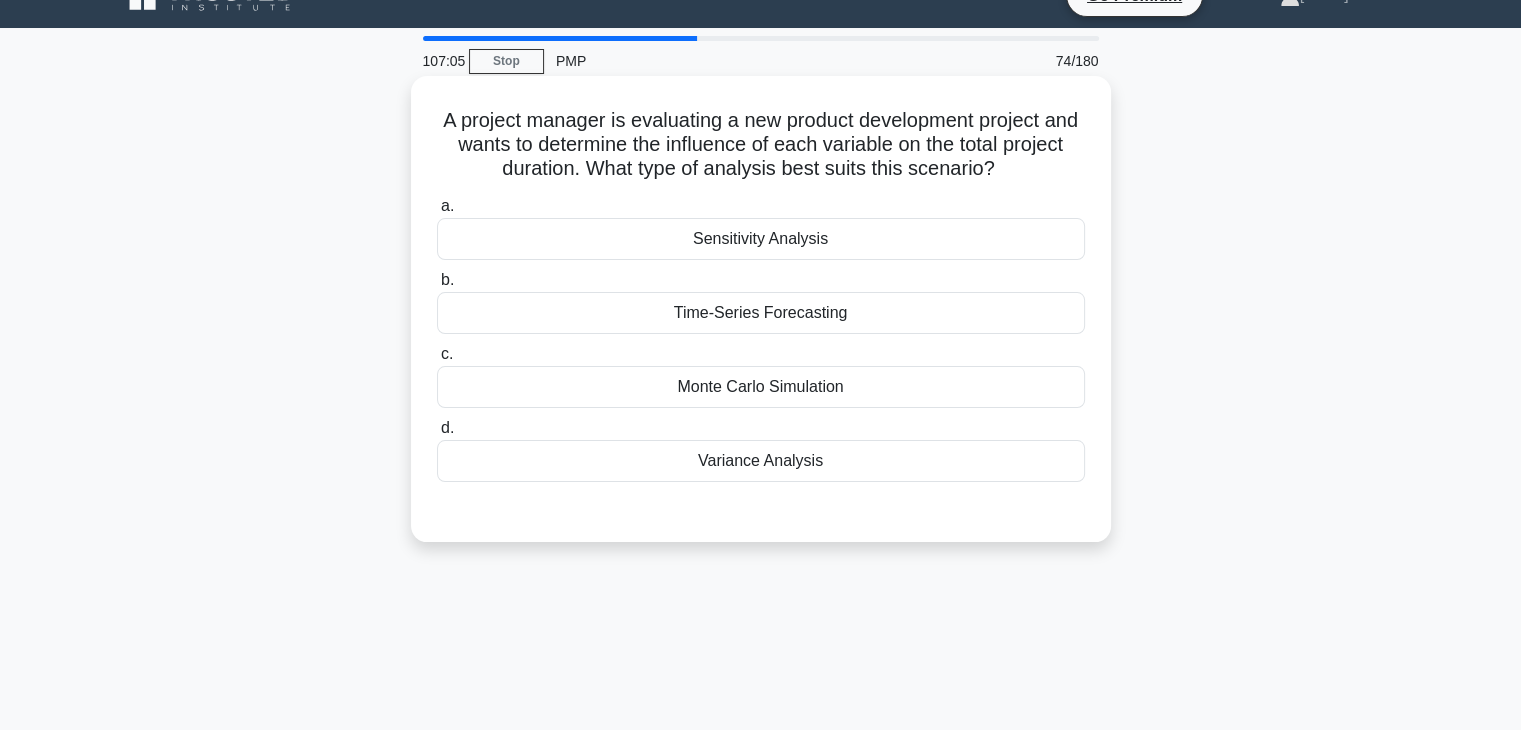 click on "Sensitivity Analysis" at bounding box center [761, 239] 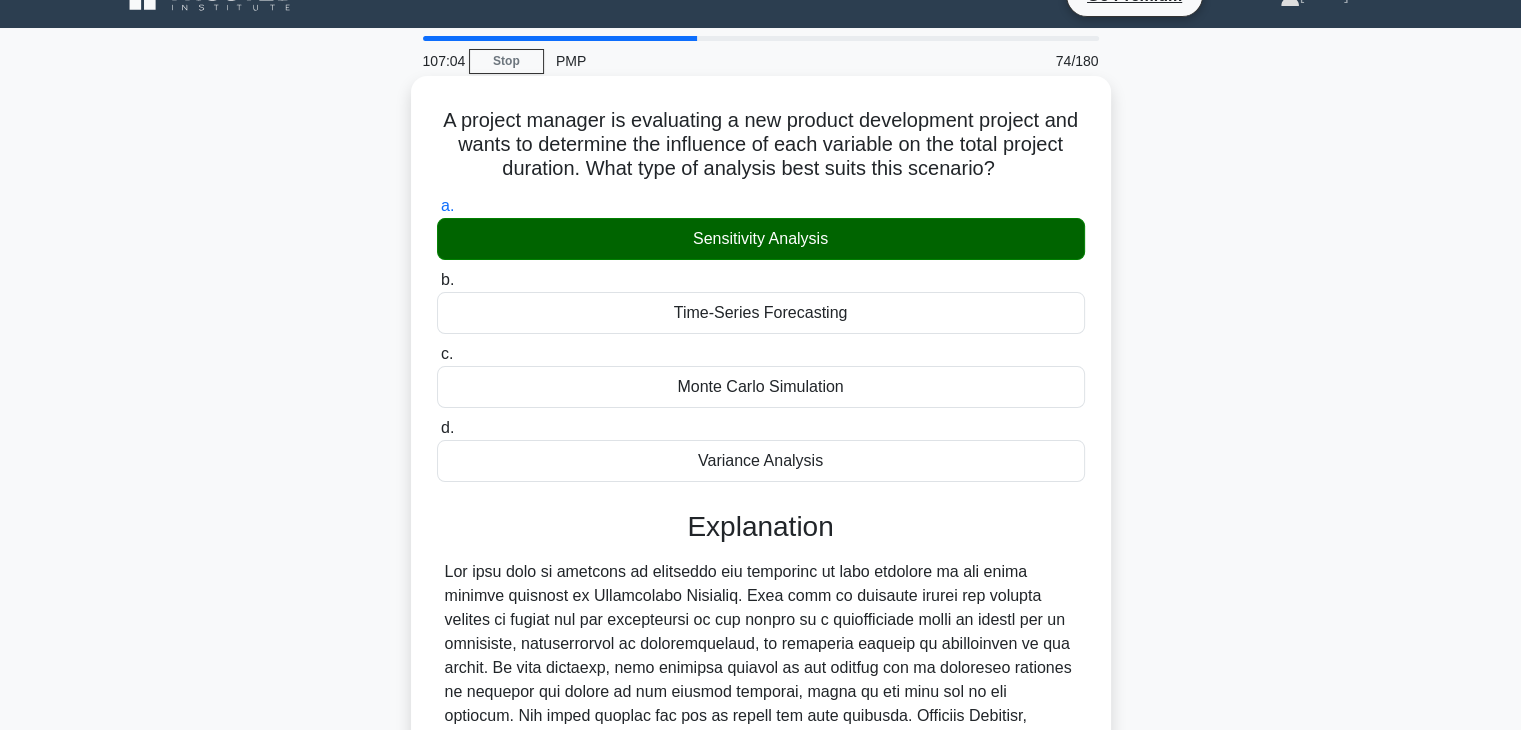 scroll, scrollTop: 351, scrollLeft: 0, axis: vertical 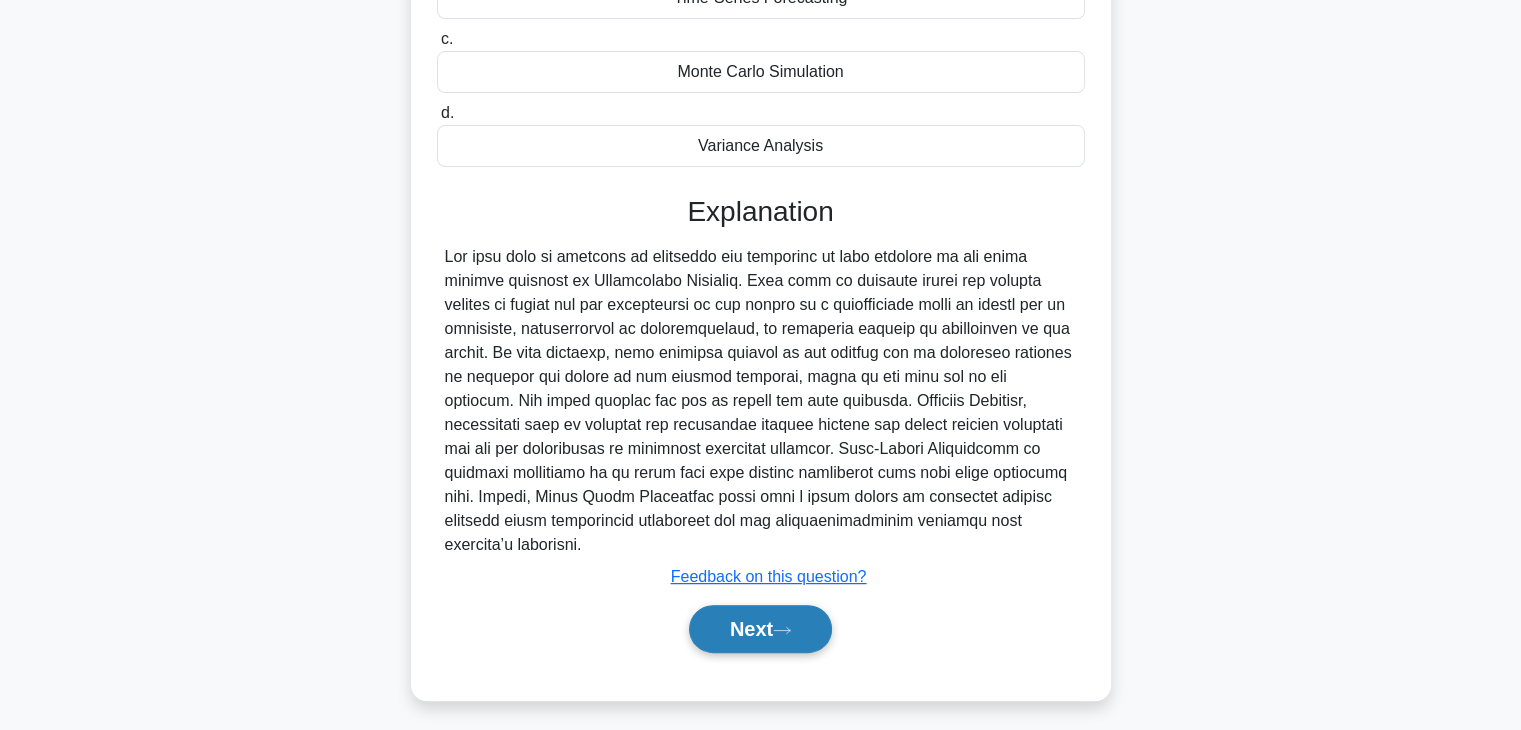 click on "Next" at bounding box center [760, 629] 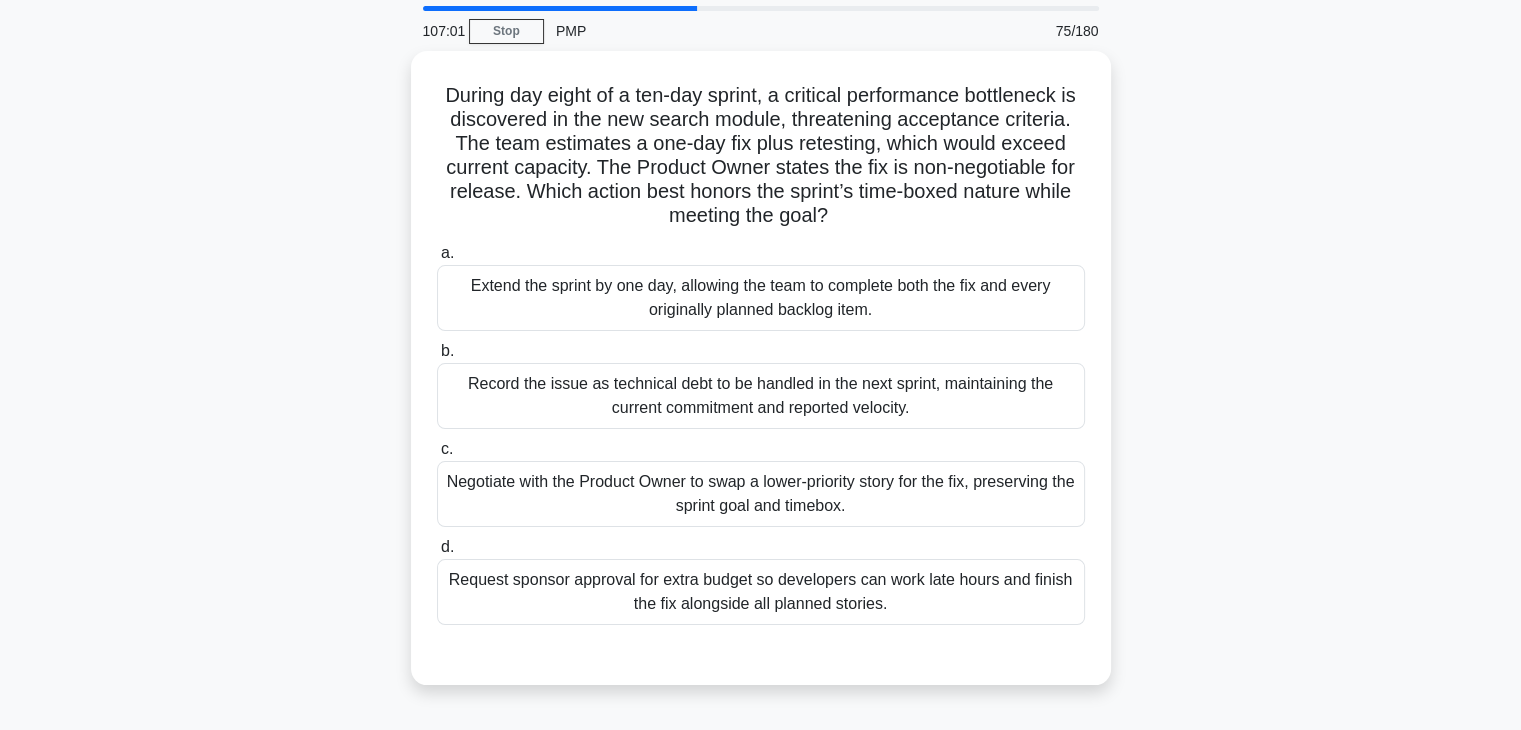 scroll, scrollTop: 83, scrollLeft: 0, axis: vertical 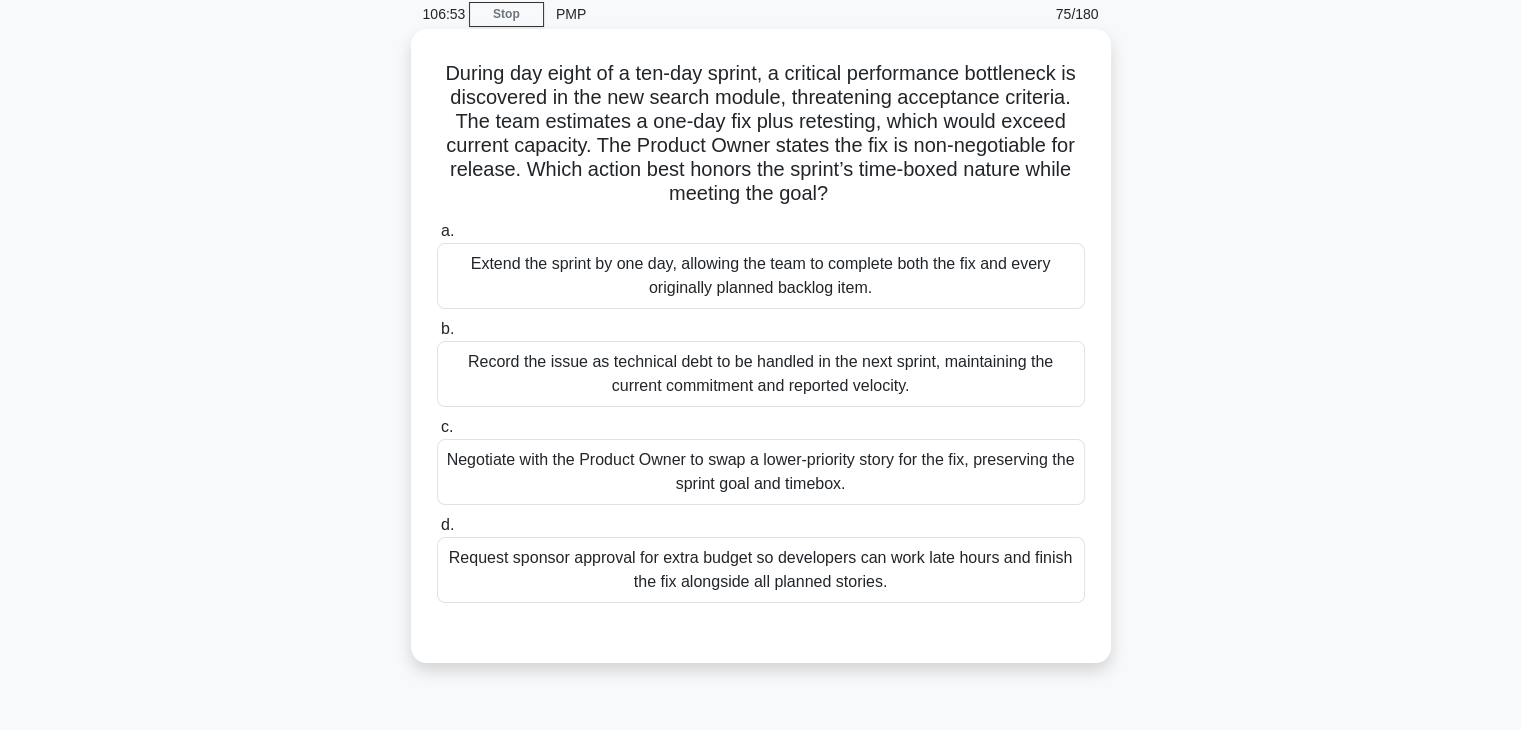click on "Negotiate with the Product Owner to swap a lower-priority story for the fix, preserving the sprint goal and timebox." at bounding box center (761, 472) 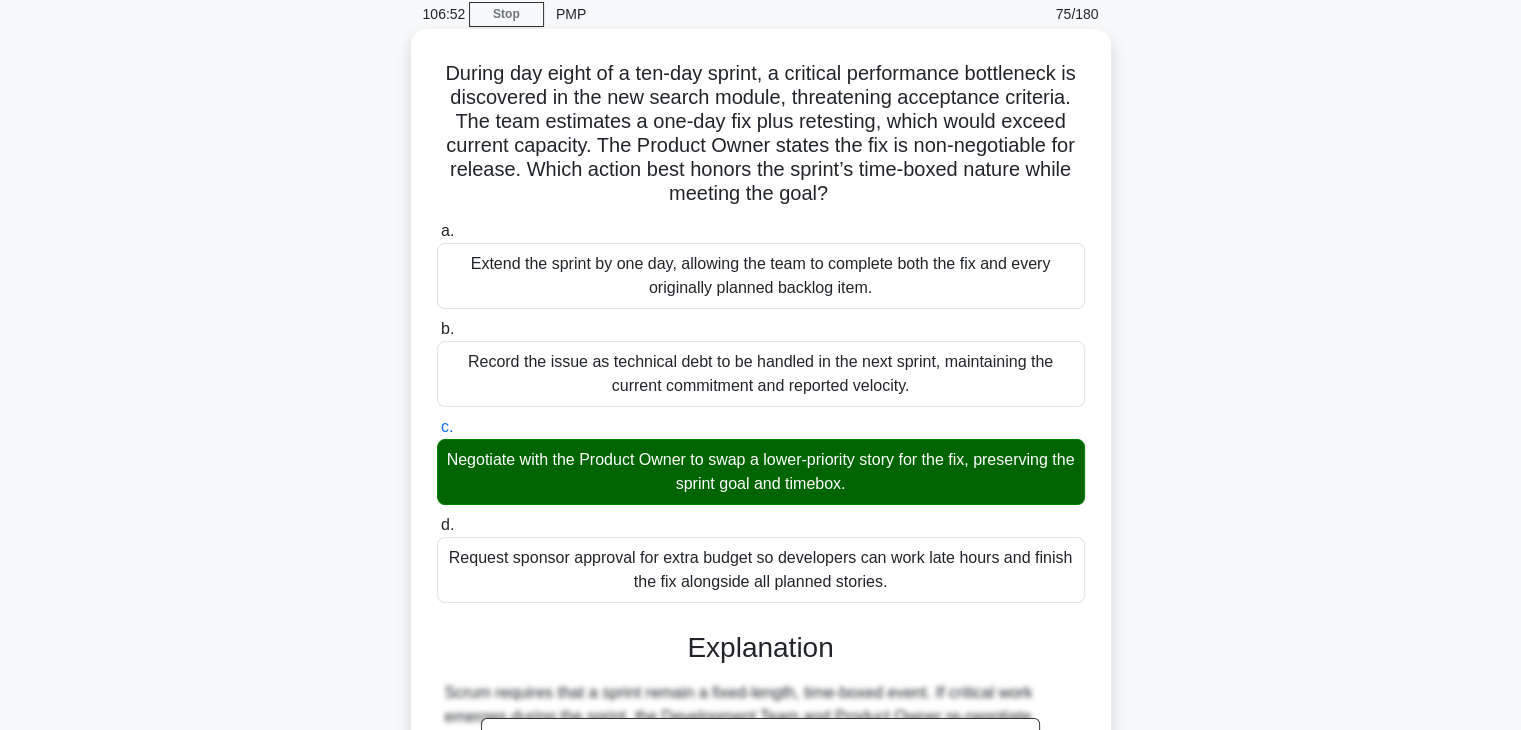 scroll, scrollTop: 478, scrollLeft: 0, axis: vertical 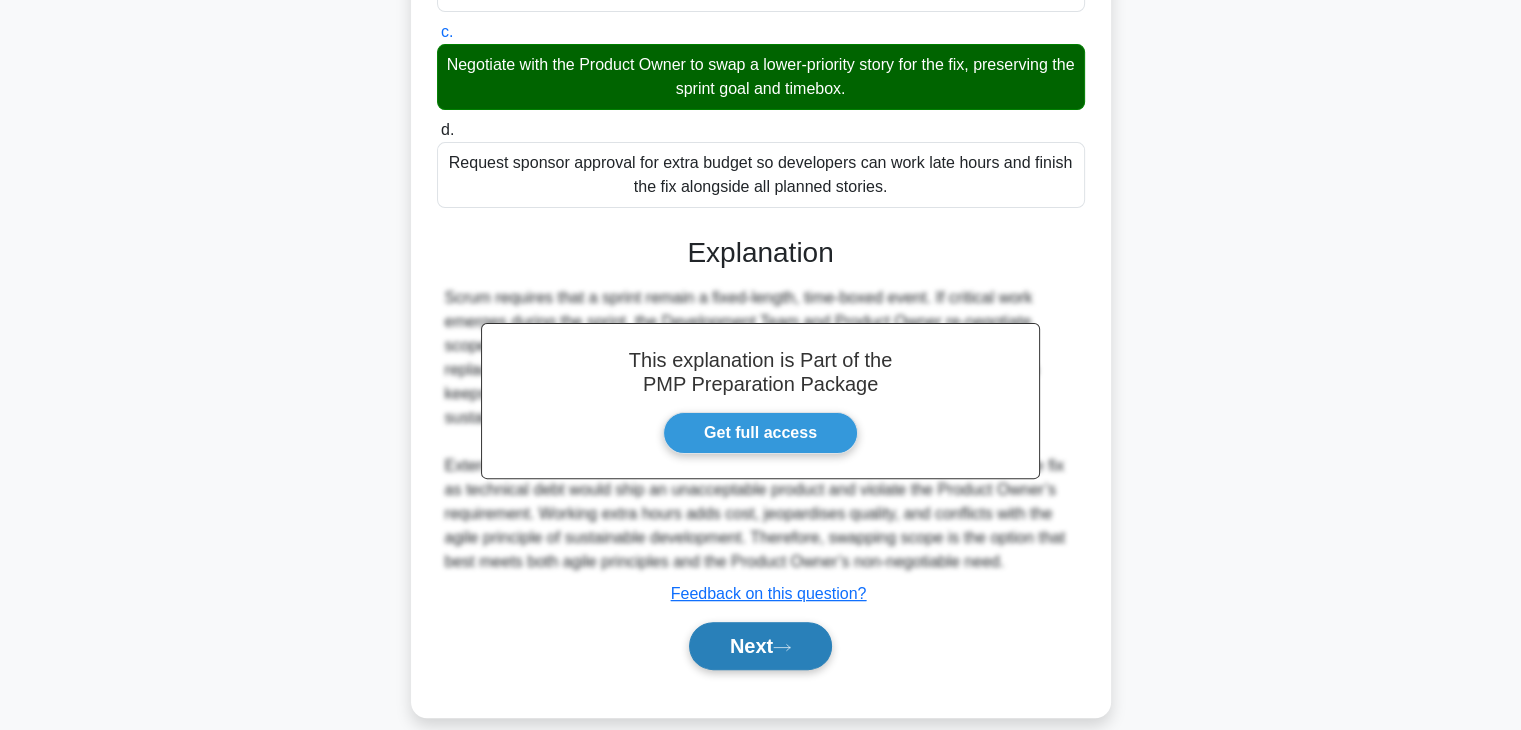 click on "Next" at bounding box center [760, 646] 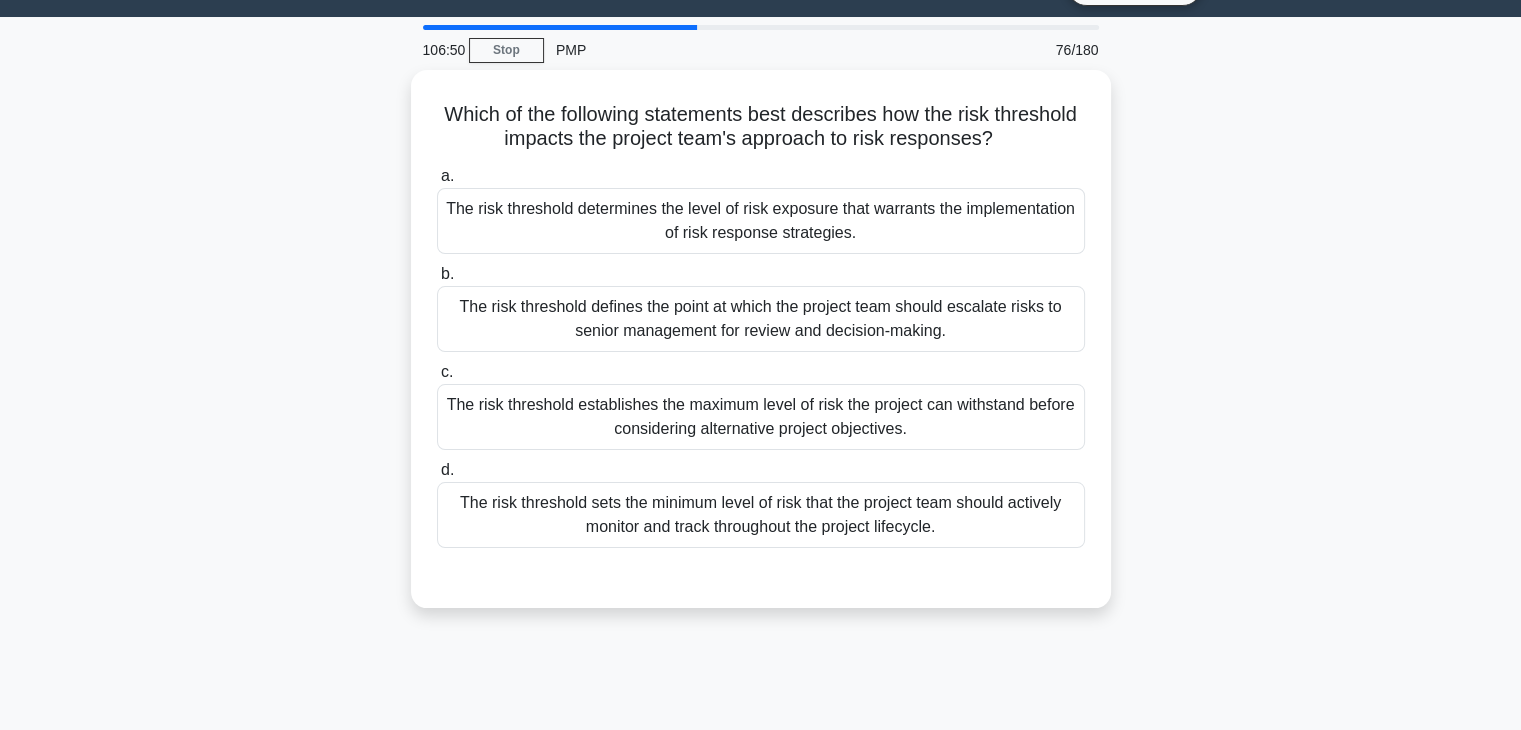 scroll, scrollTop: 46, scrollLeft: 0, axis: vertical 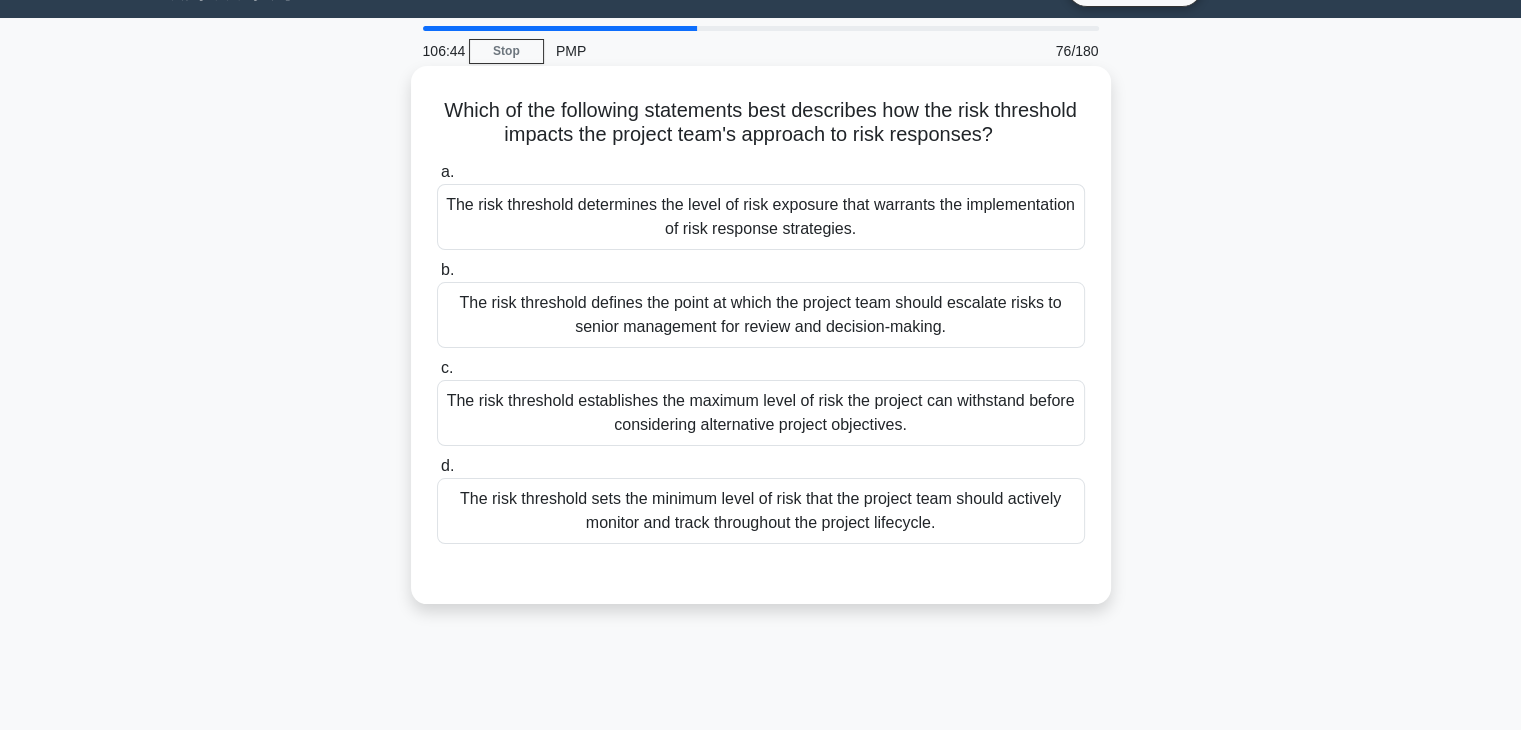 click on "The risk threshold defines the point at which the project team should escalate risks to senior management for review and decision-making." at bounding box center (761, 315) 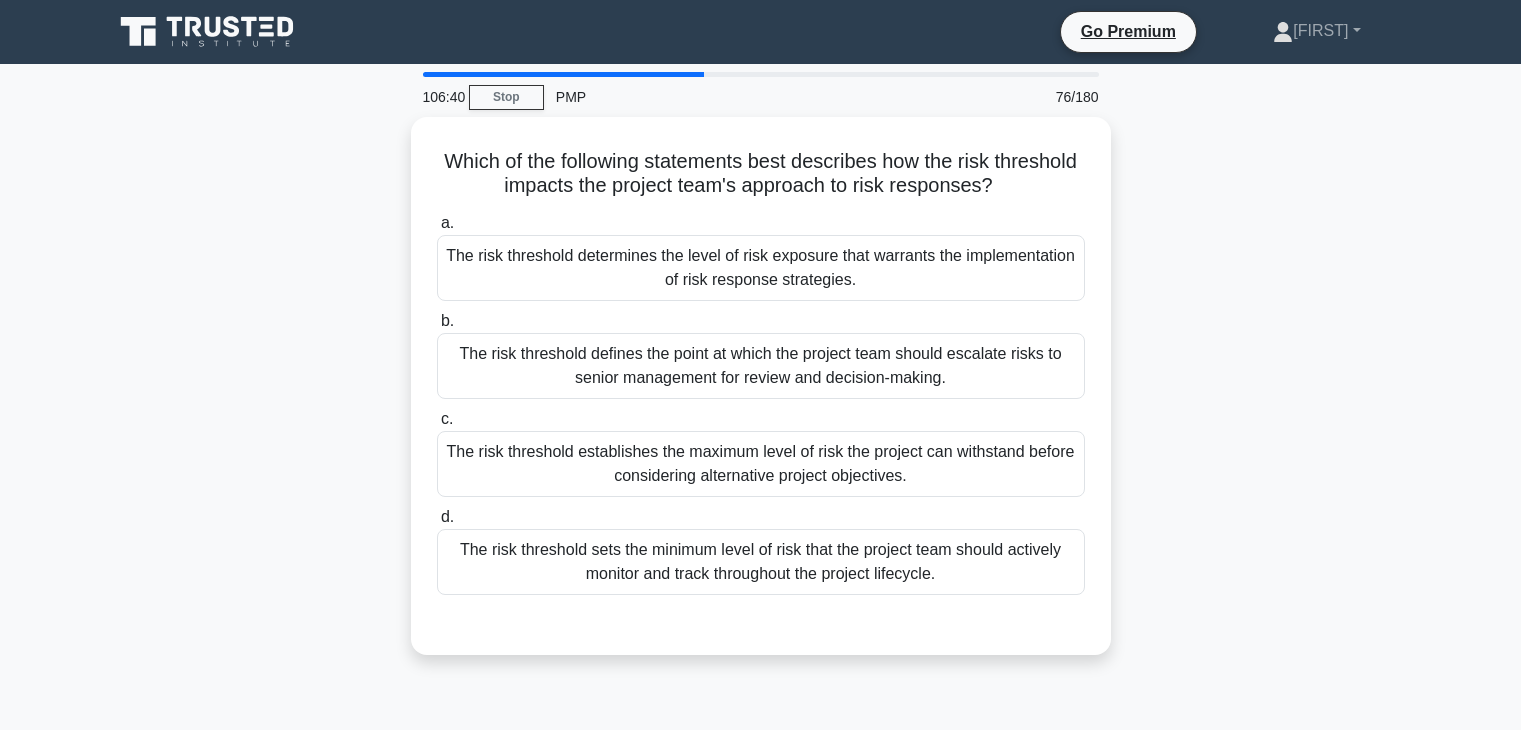 scroll, scrollTop: 46, scrollLeft: 0, axis: vertical 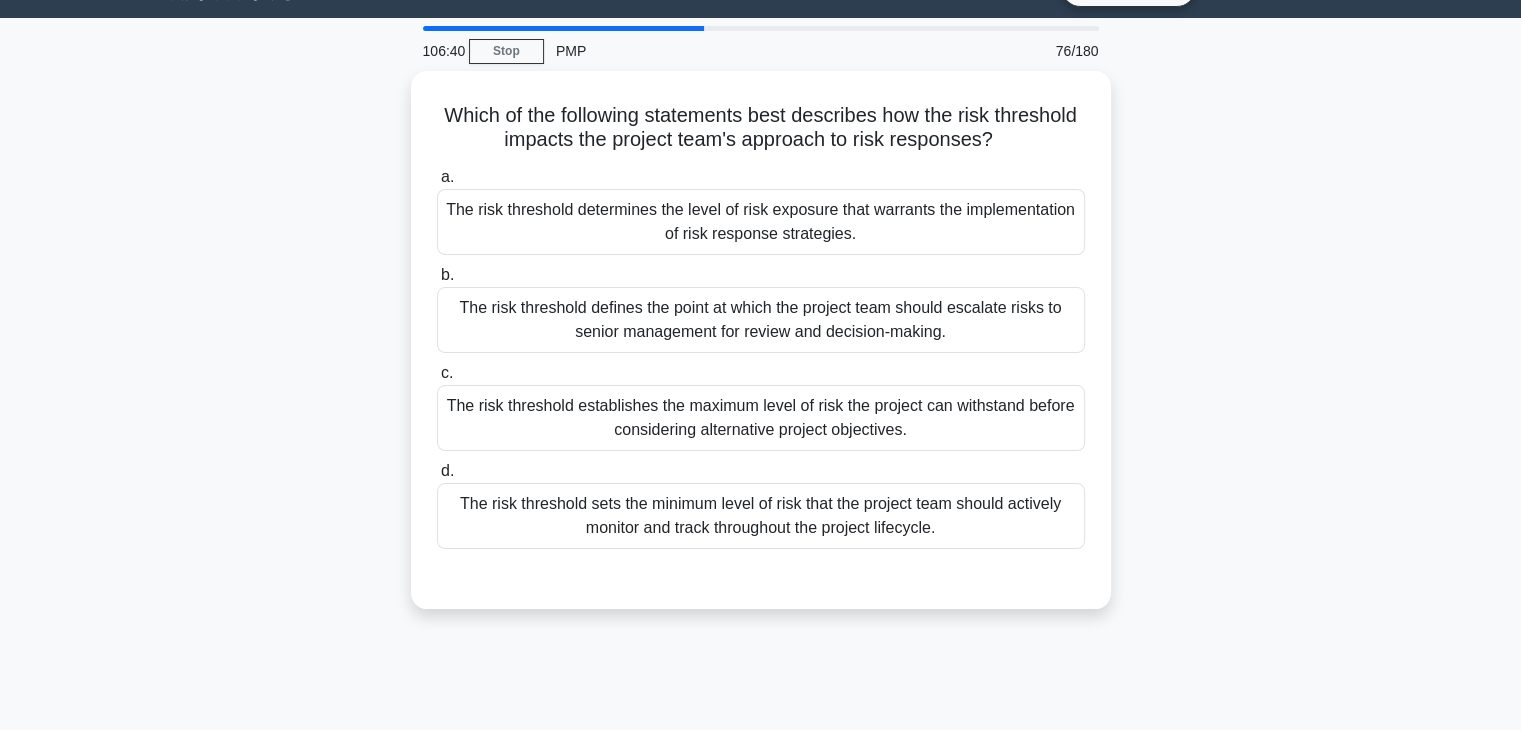 click on "The risk threshold determines the level of risk exposure that warrants the implementation of risk response strategies." at bounding box center [761, 222] 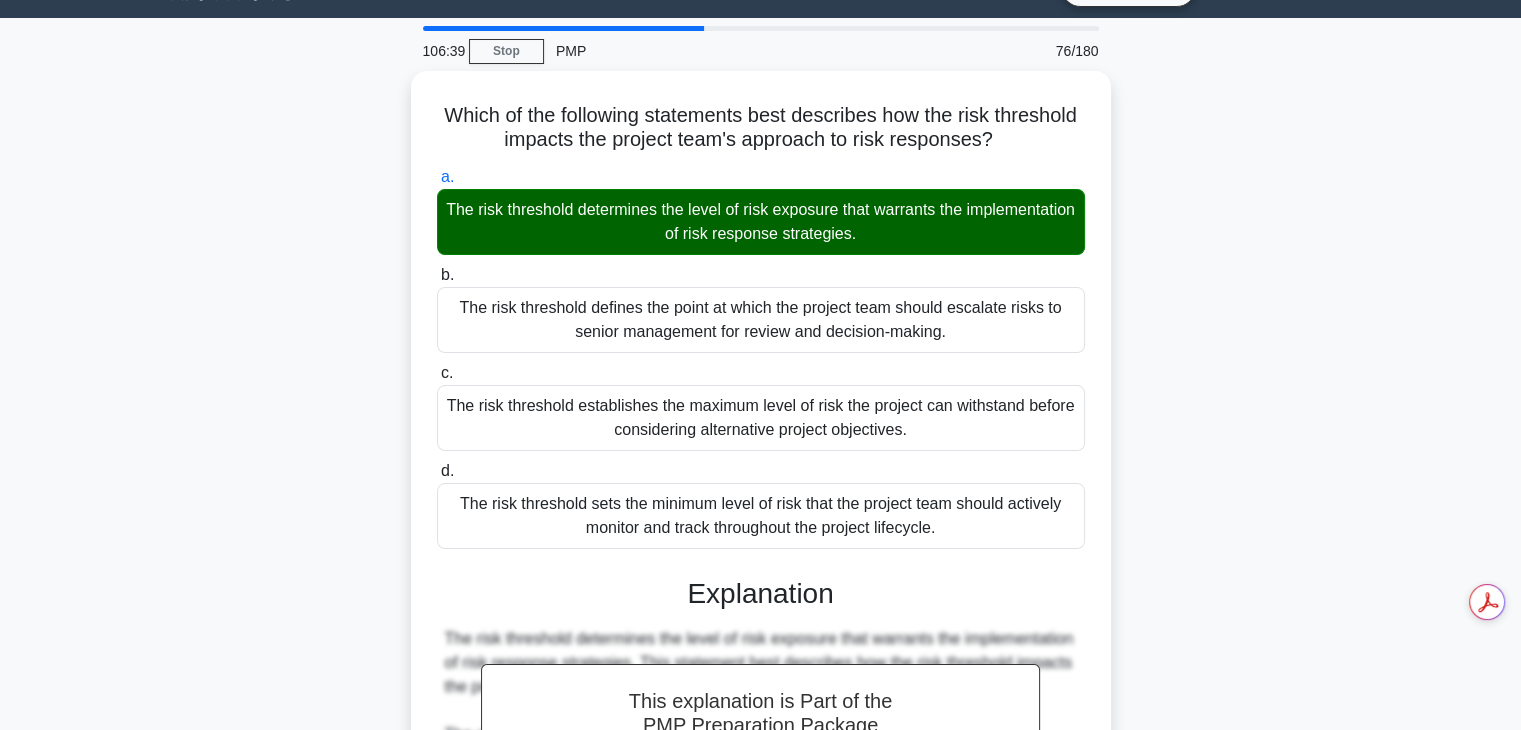 scroll, scrollTop: 454, scrollLeft: 0, axis: vertical 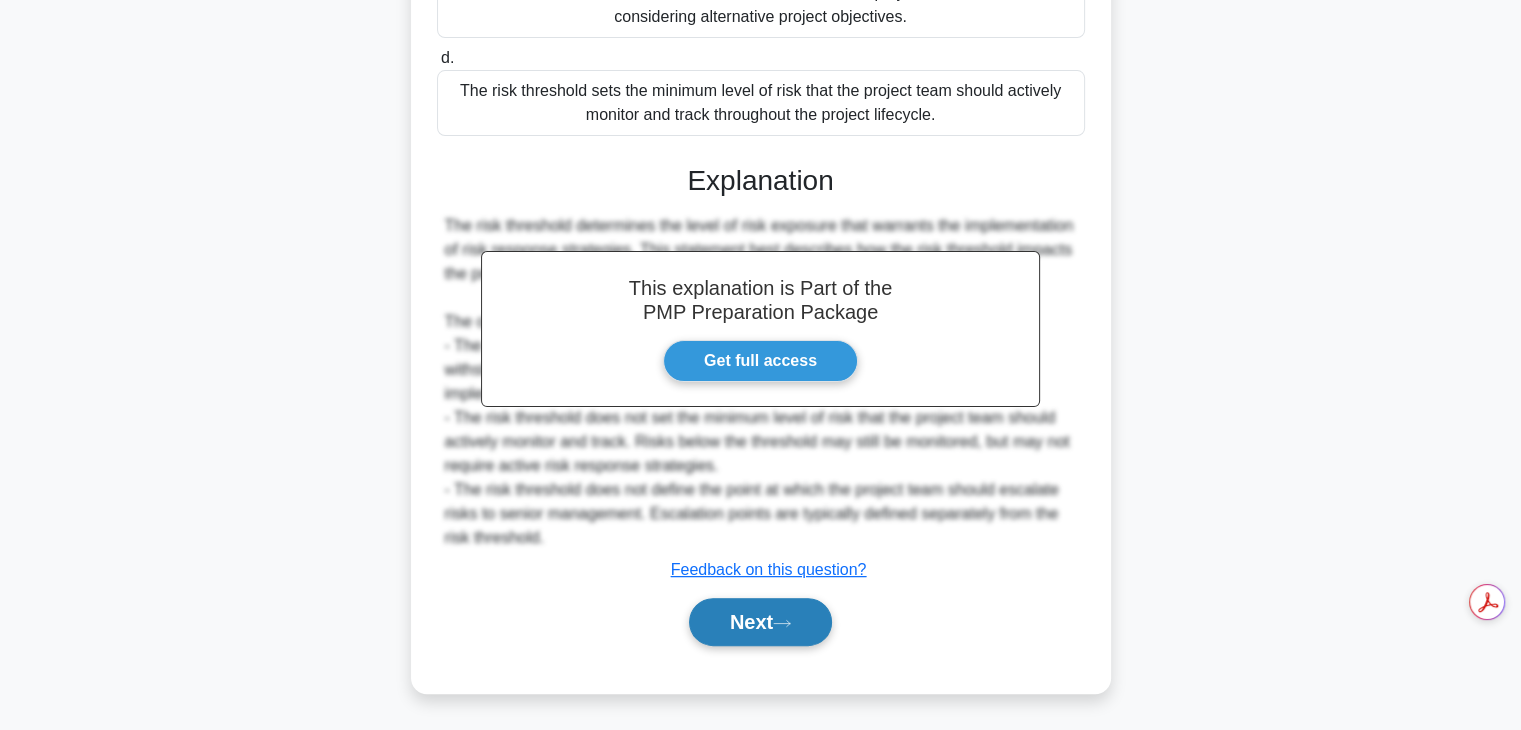 click on "Next" at bounding box center (760, 622) 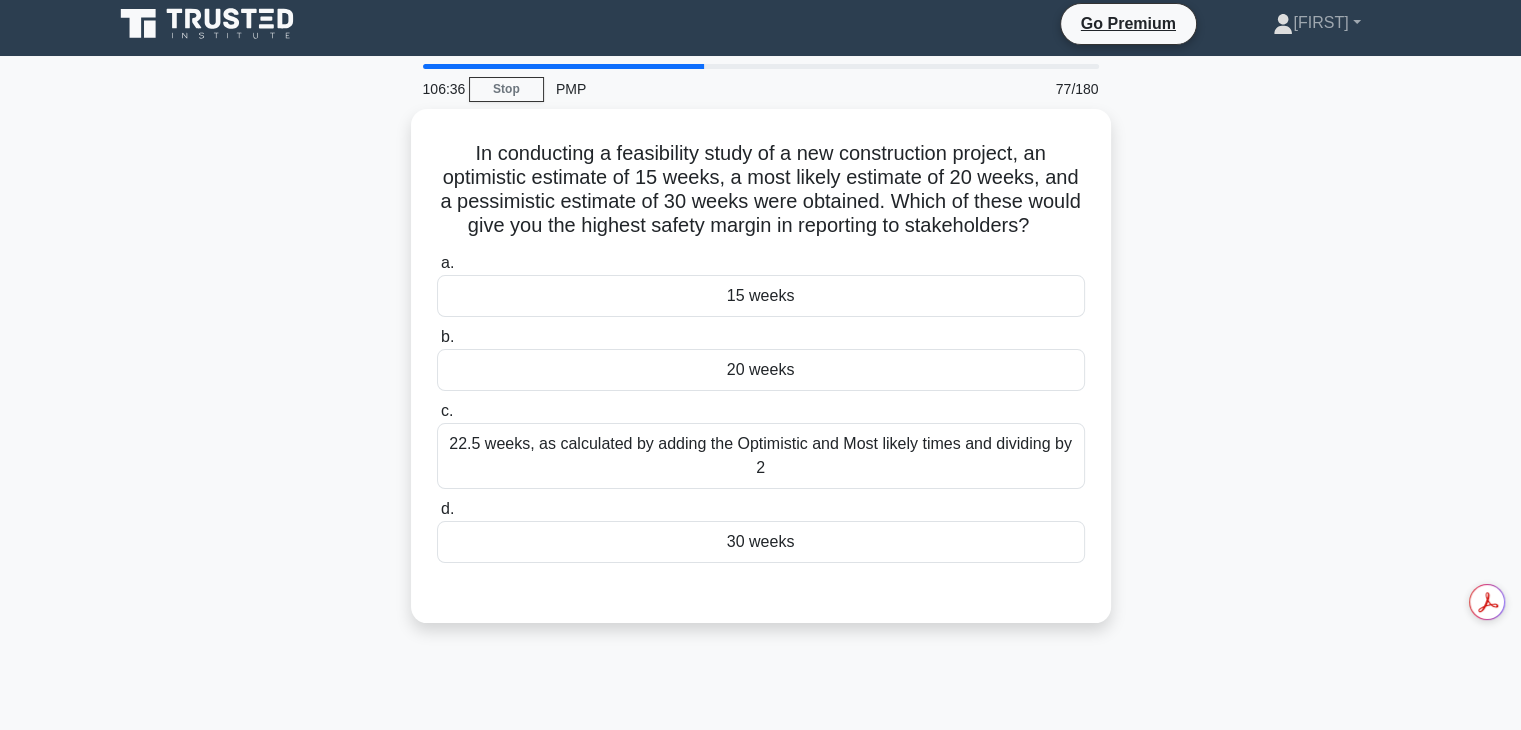 scroll, scrollTop: 7, scrollLeft: 0, axis: vertical 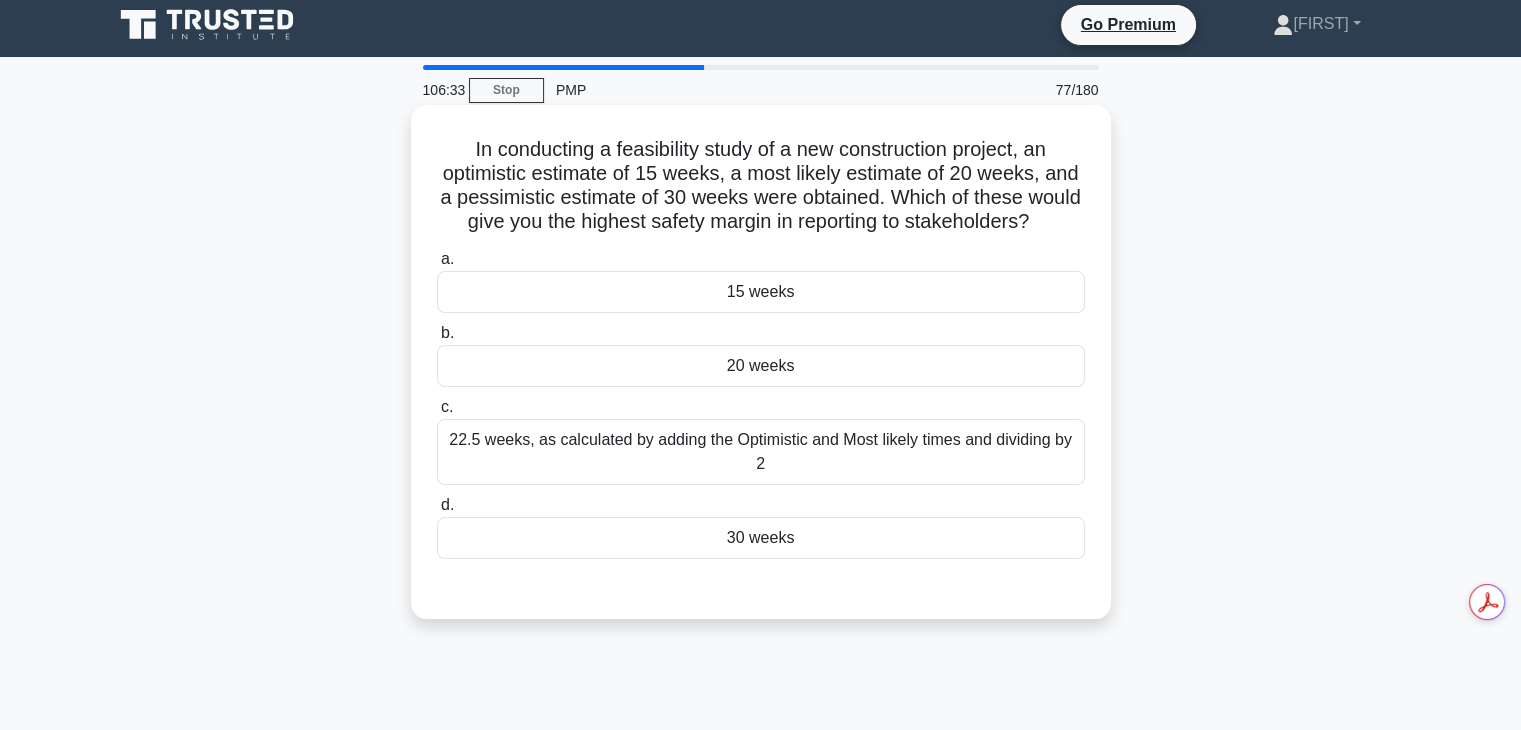 click on "20 weeks" at bounding box center (761, 366) 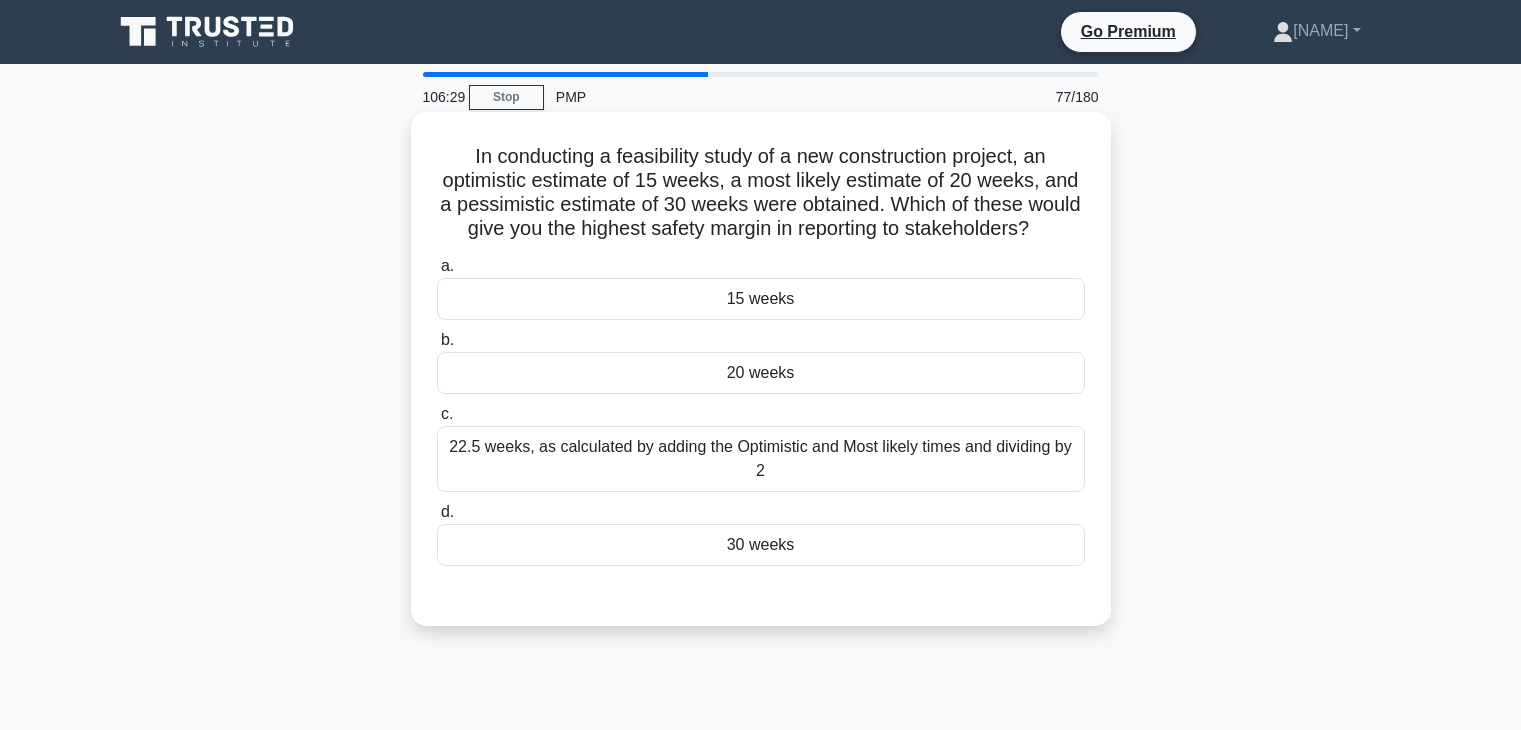 scroll, scrollTop: 7, scrollLeft: 0, axis: vertical 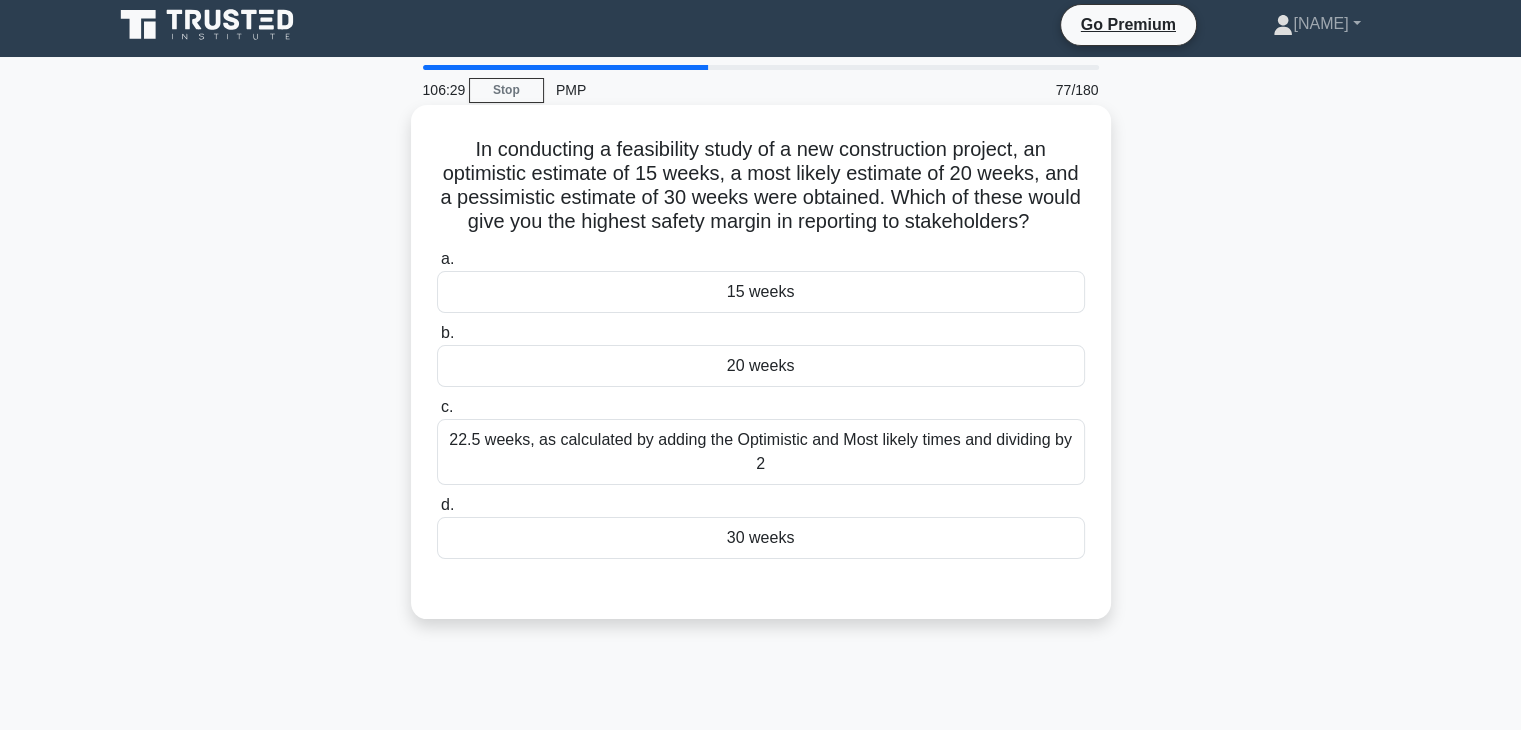 click on "30 weeks" at bounding box center (761, 538) 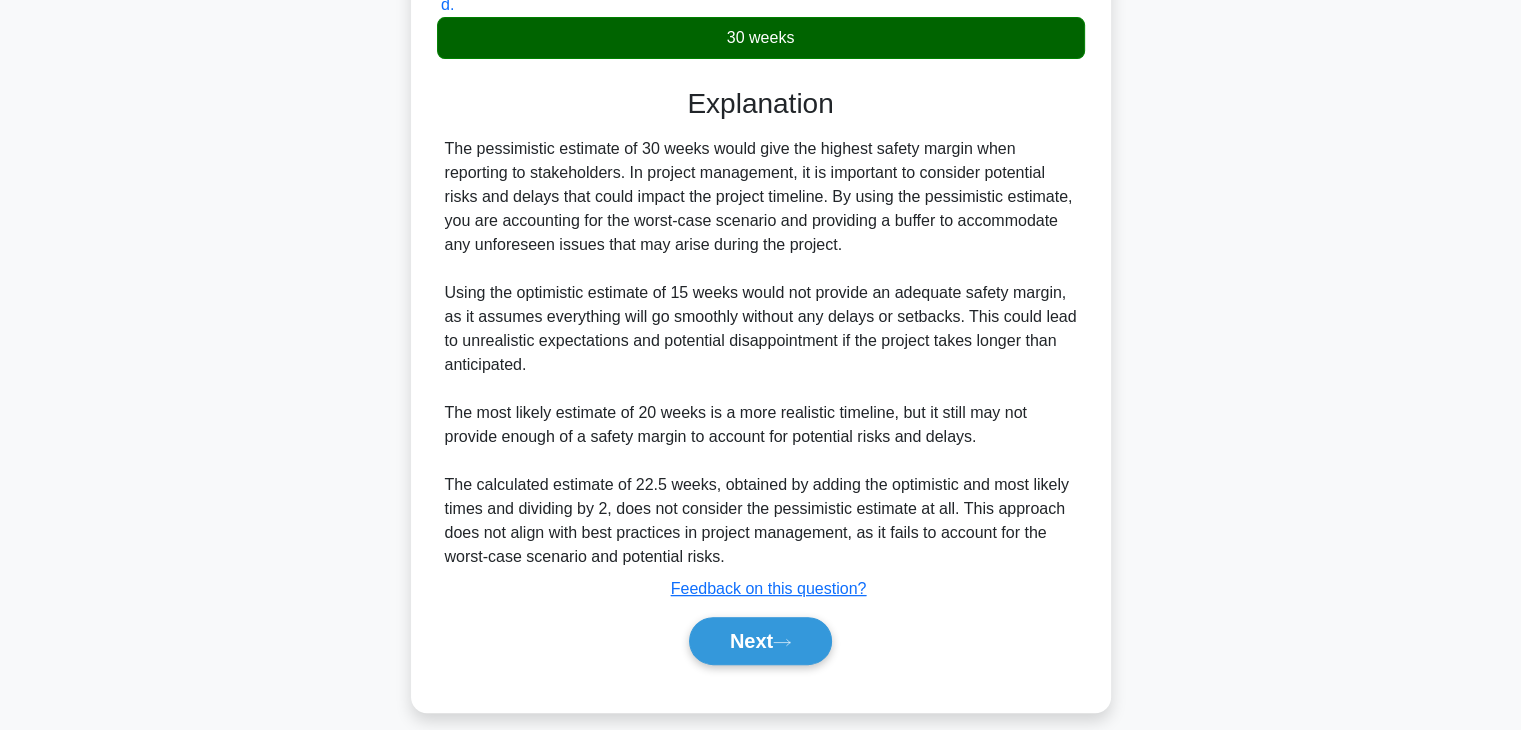 scroll, scrollTop: 550, scrollLeft: 0, axis: vertical 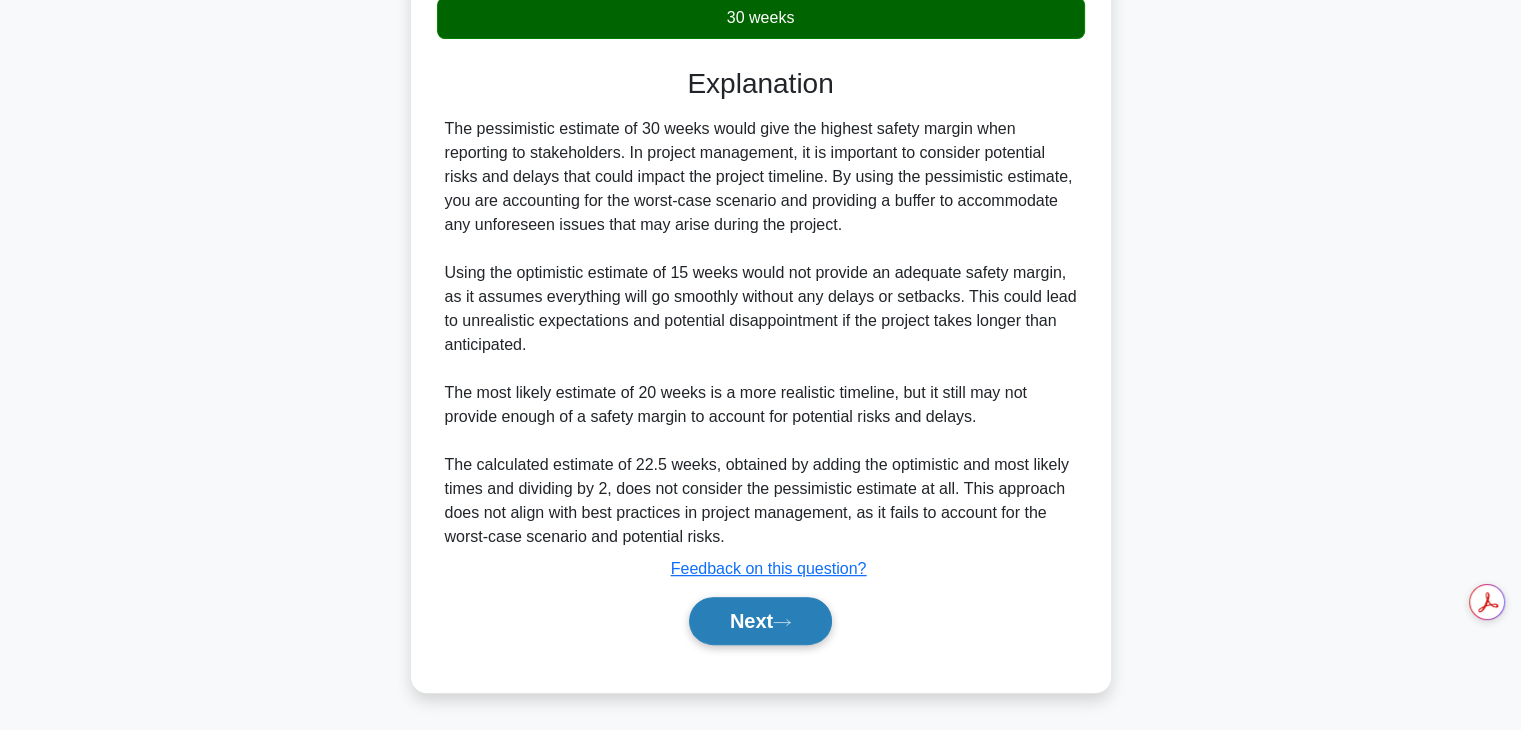 click on "Next" at bounding box center (760, 621) 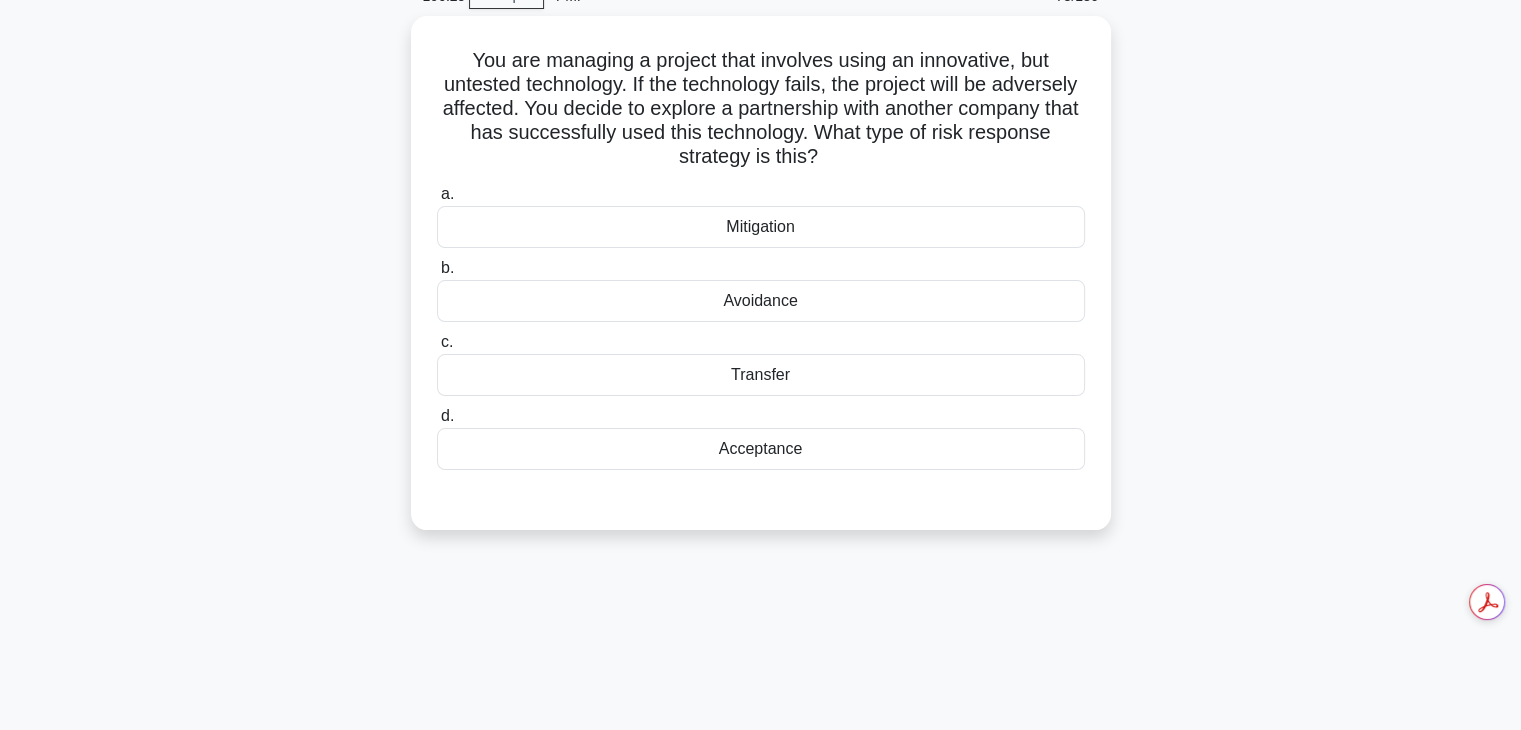 scroll, scrollTop: 86, scrollLeft: 0, axis: vertical 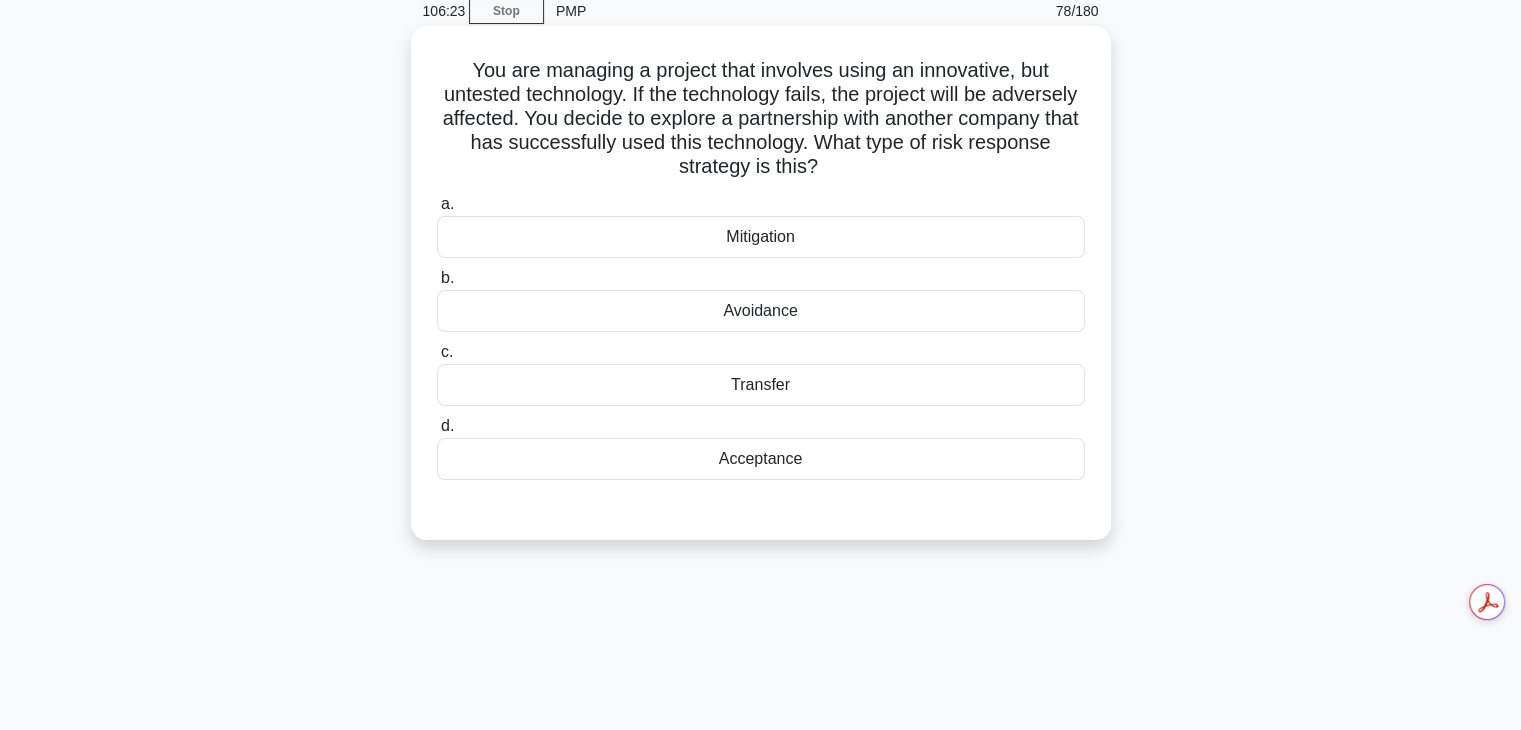 click on "Avoidance" at bounding box center [761, 311] 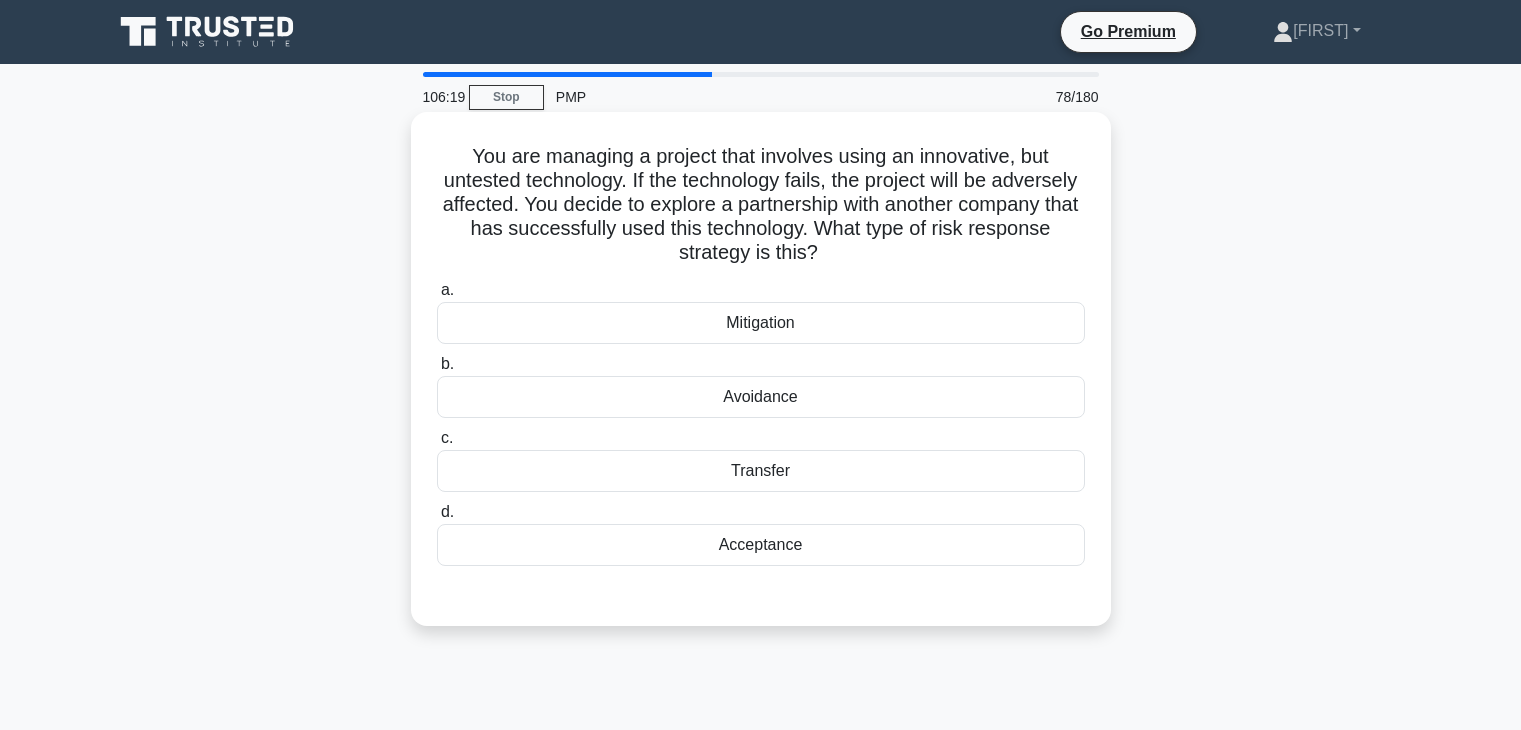 scroll, scrollTop: 86, scrollLeft: 0, axis: vertical 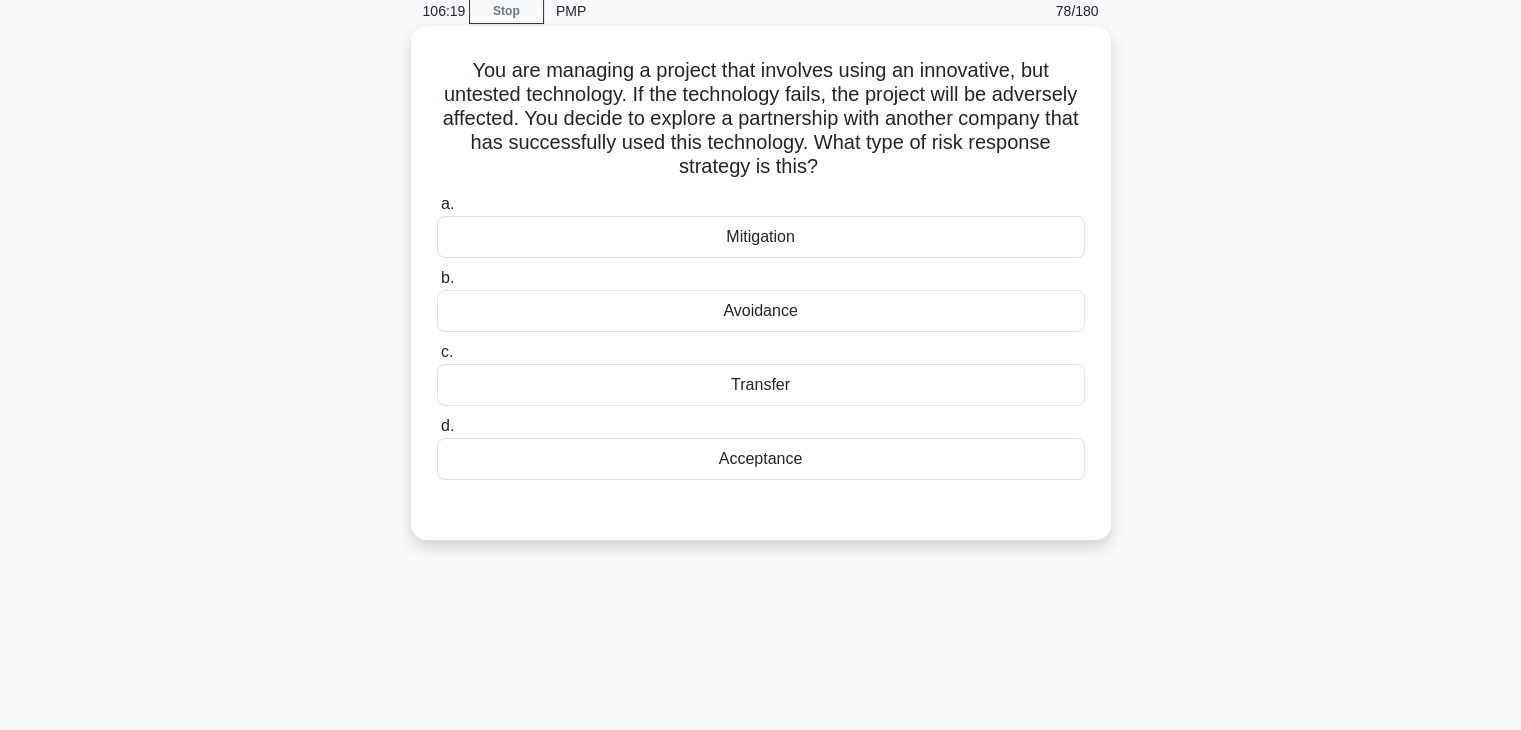 click on "Mitigation" at bounding box center (761, 237) 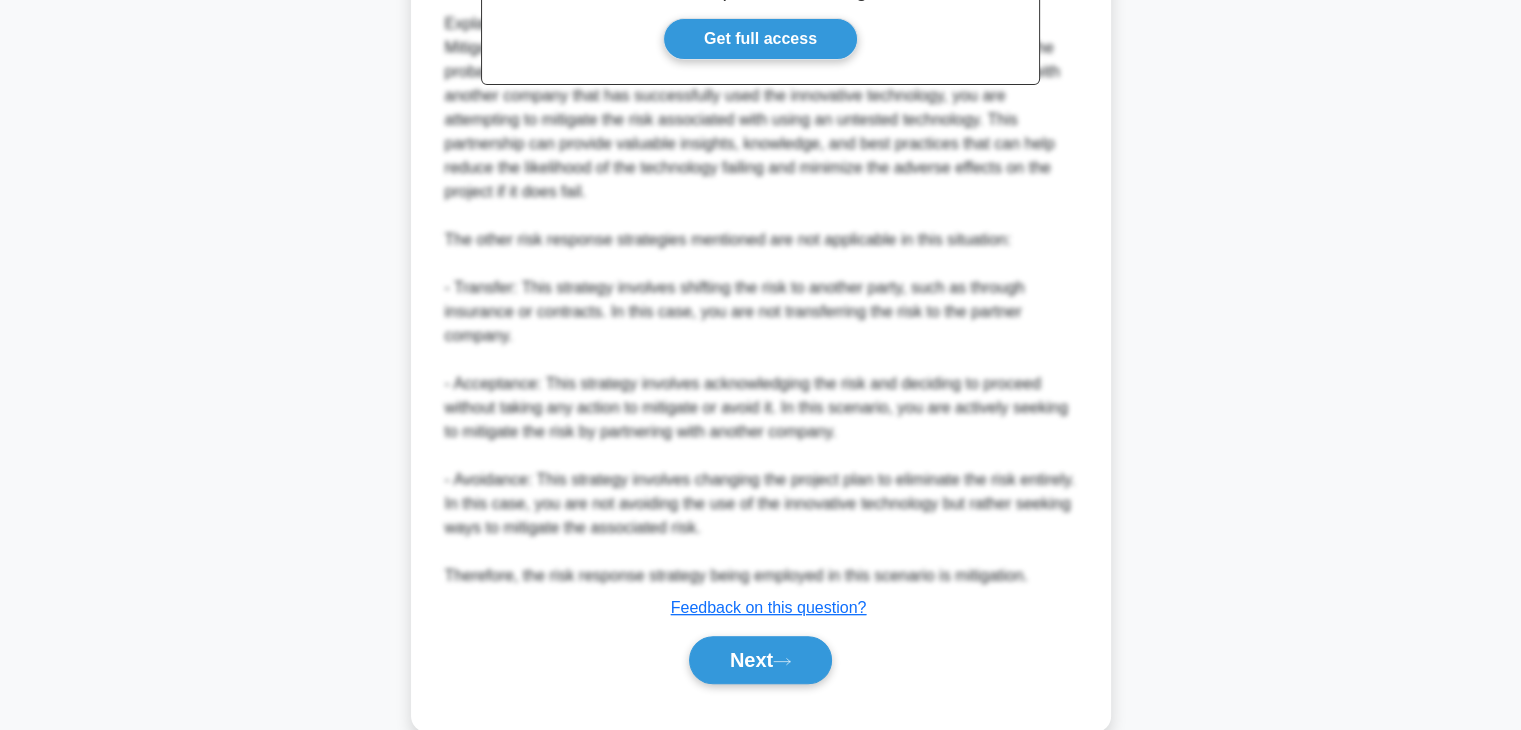 scroll, scrollTop: 790, scrollLeft: 0, axis: vertical 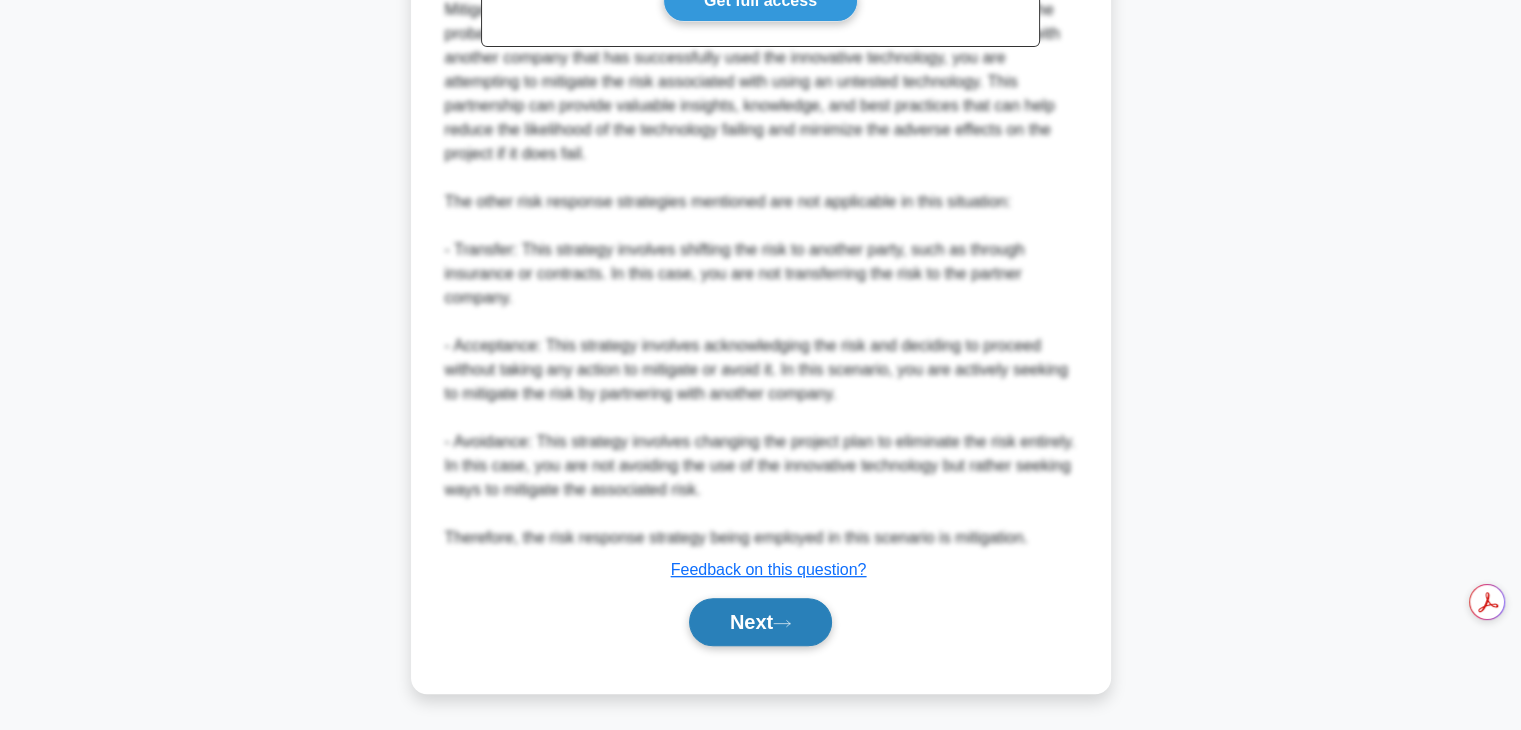 click on "Next" at bounding box center (760, 622) 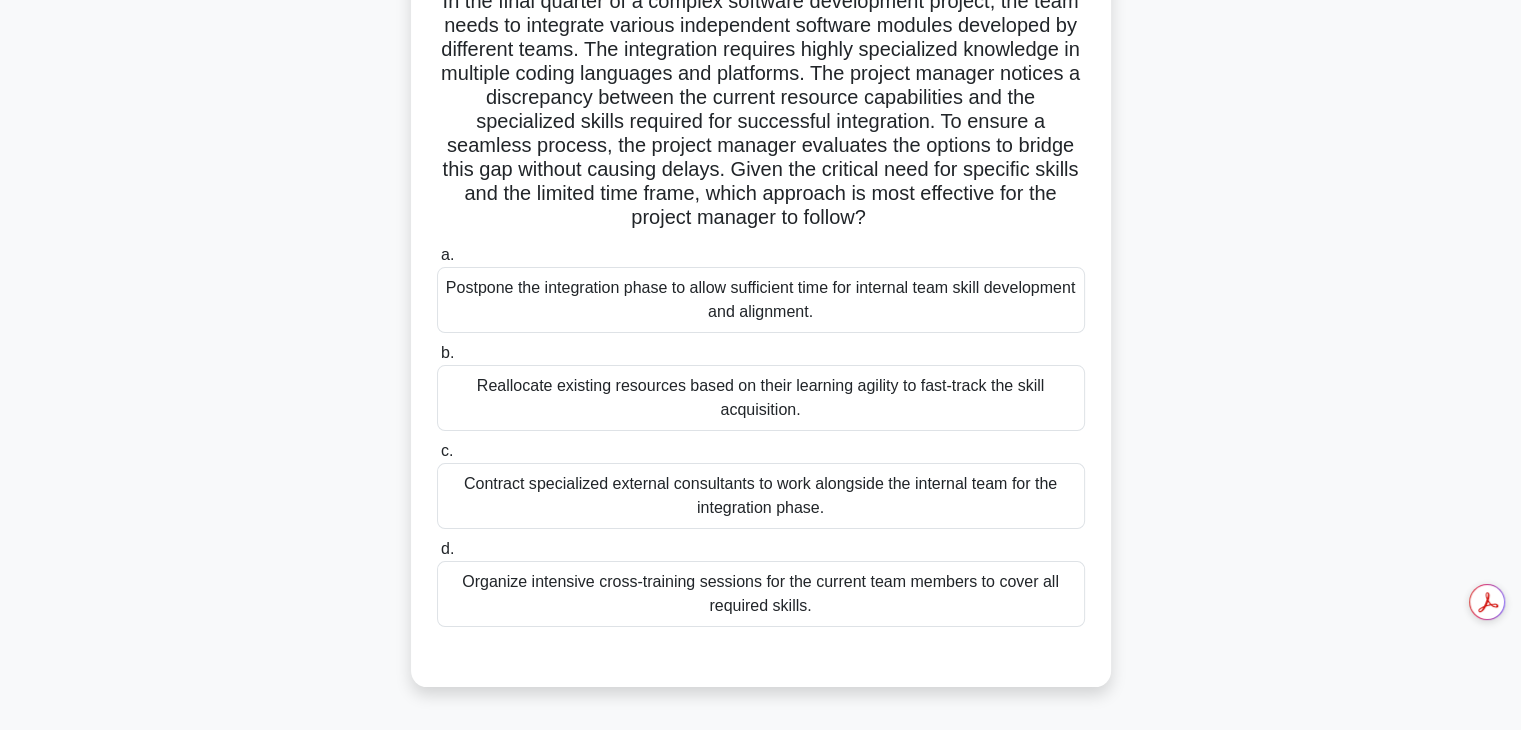 scroll, scrollTop: 159, scrollLeft: 0, axis: vertical 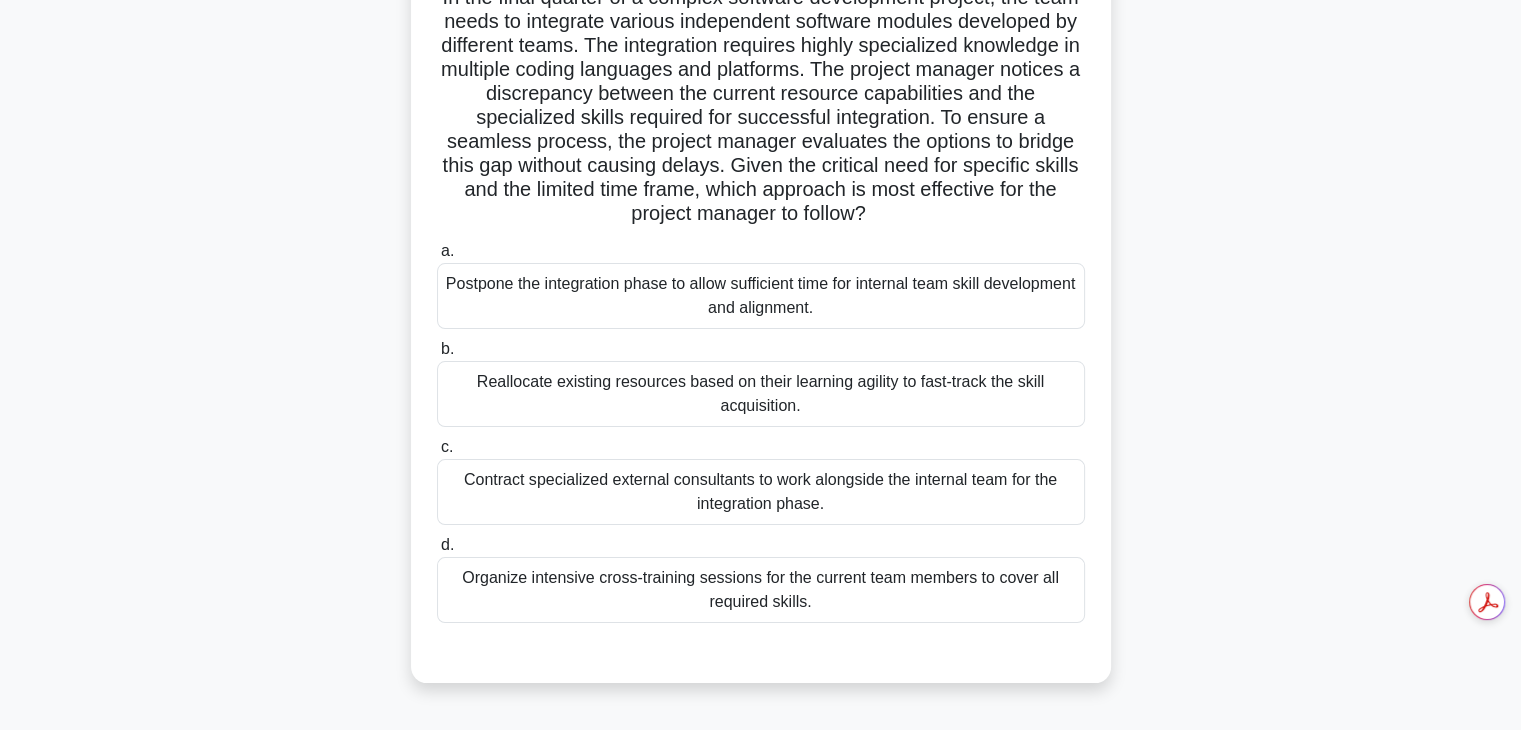 click on "Reallocate existing resources based on their learning agility to fast-track the skill acquisition." at bounding box center (761, 394) 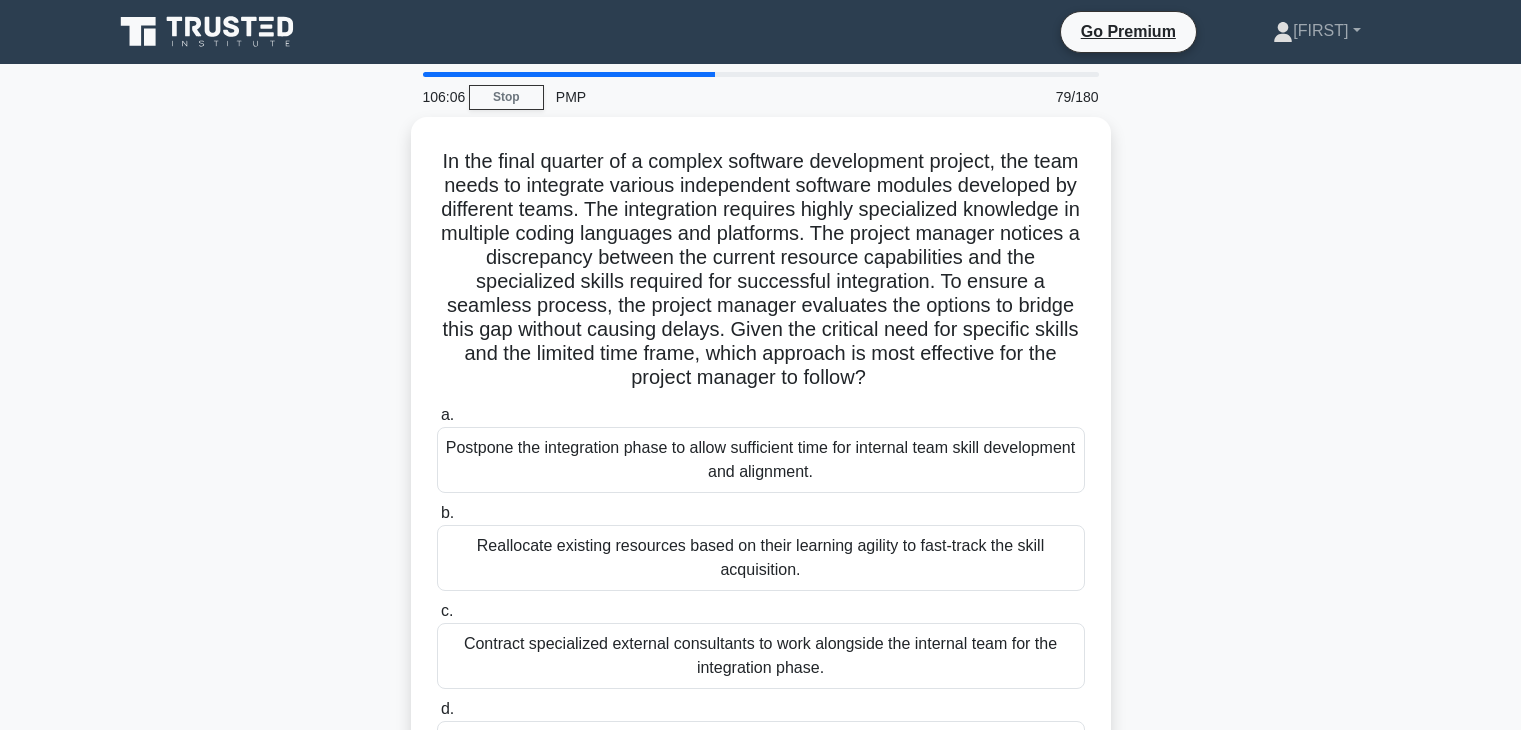scroll, scrollTop: 159, scrollLeft: 0, axis: vertical 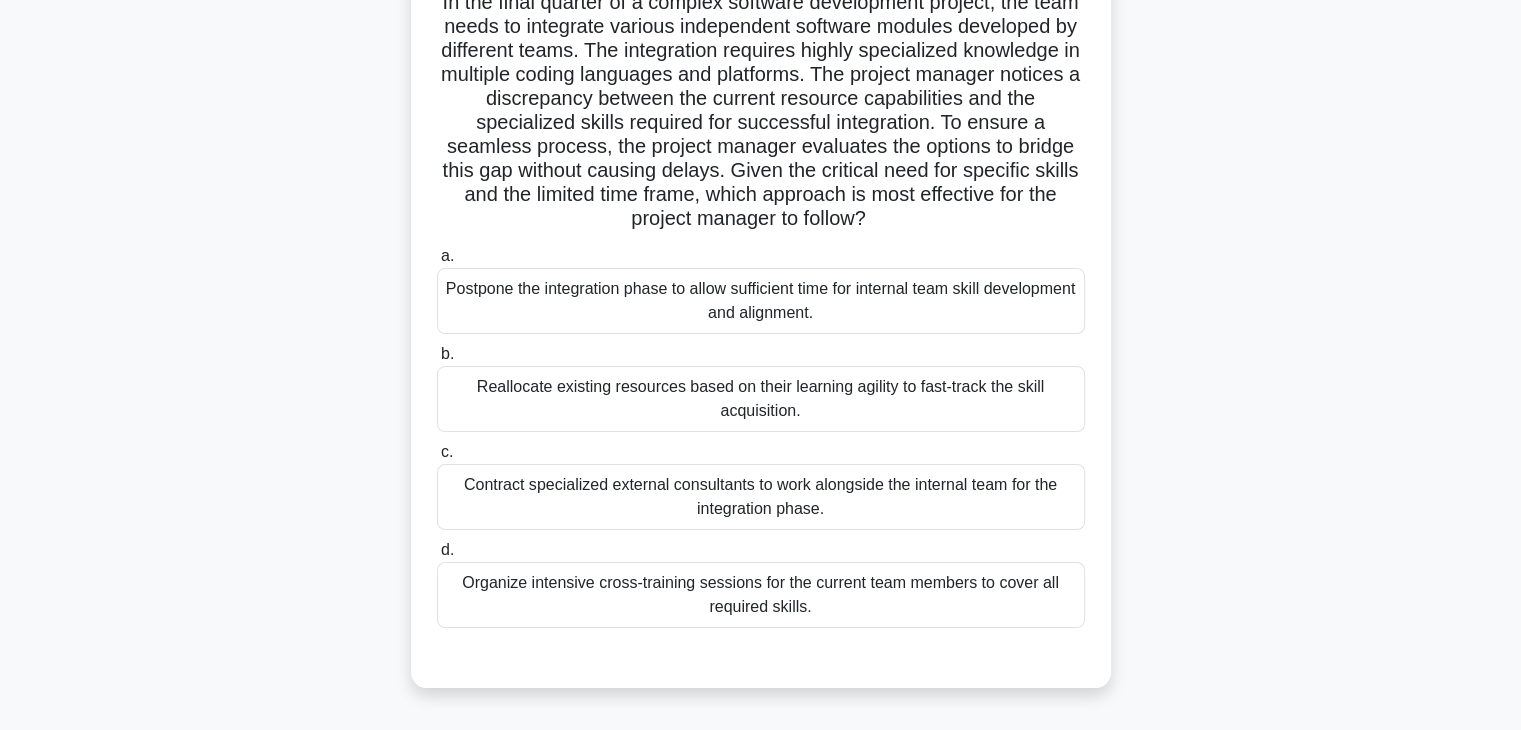click on "Contract specialized external consultants to work alongside the internal team for the integration phase." at bounding box center [761, 497] 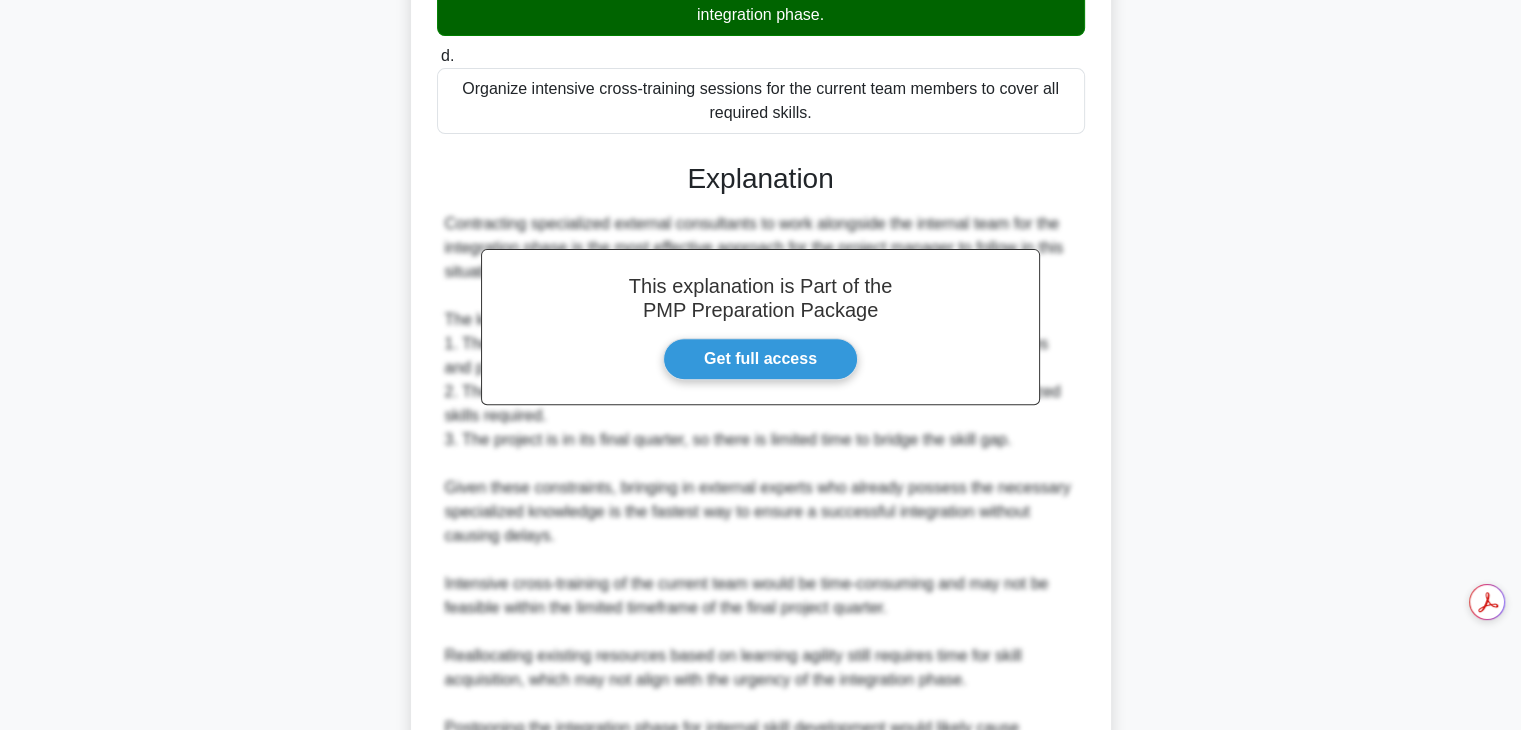 scroll, scrollTop: 862, scrollLeft: 0, axis: vertical 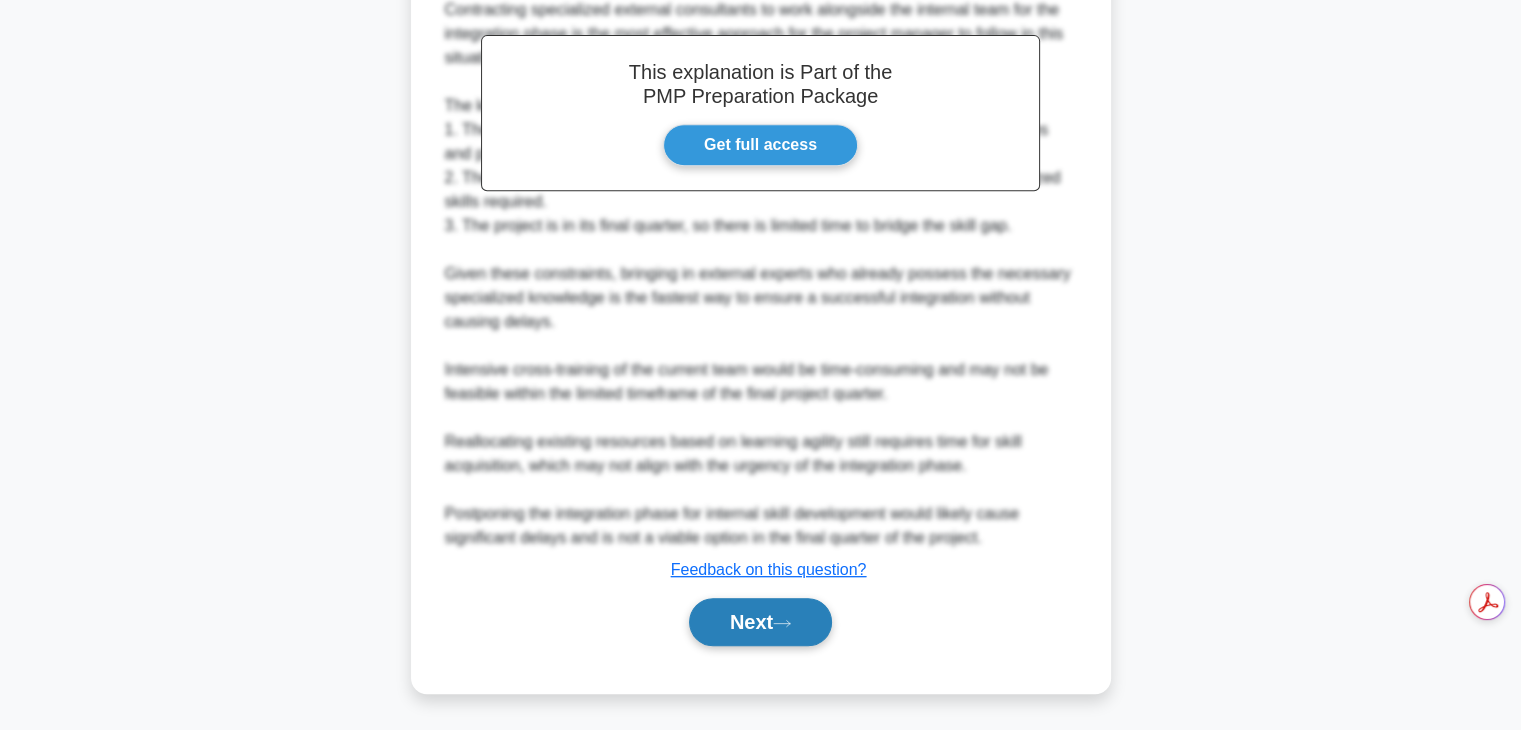 click on "Next" at bounding box center [760, 622] 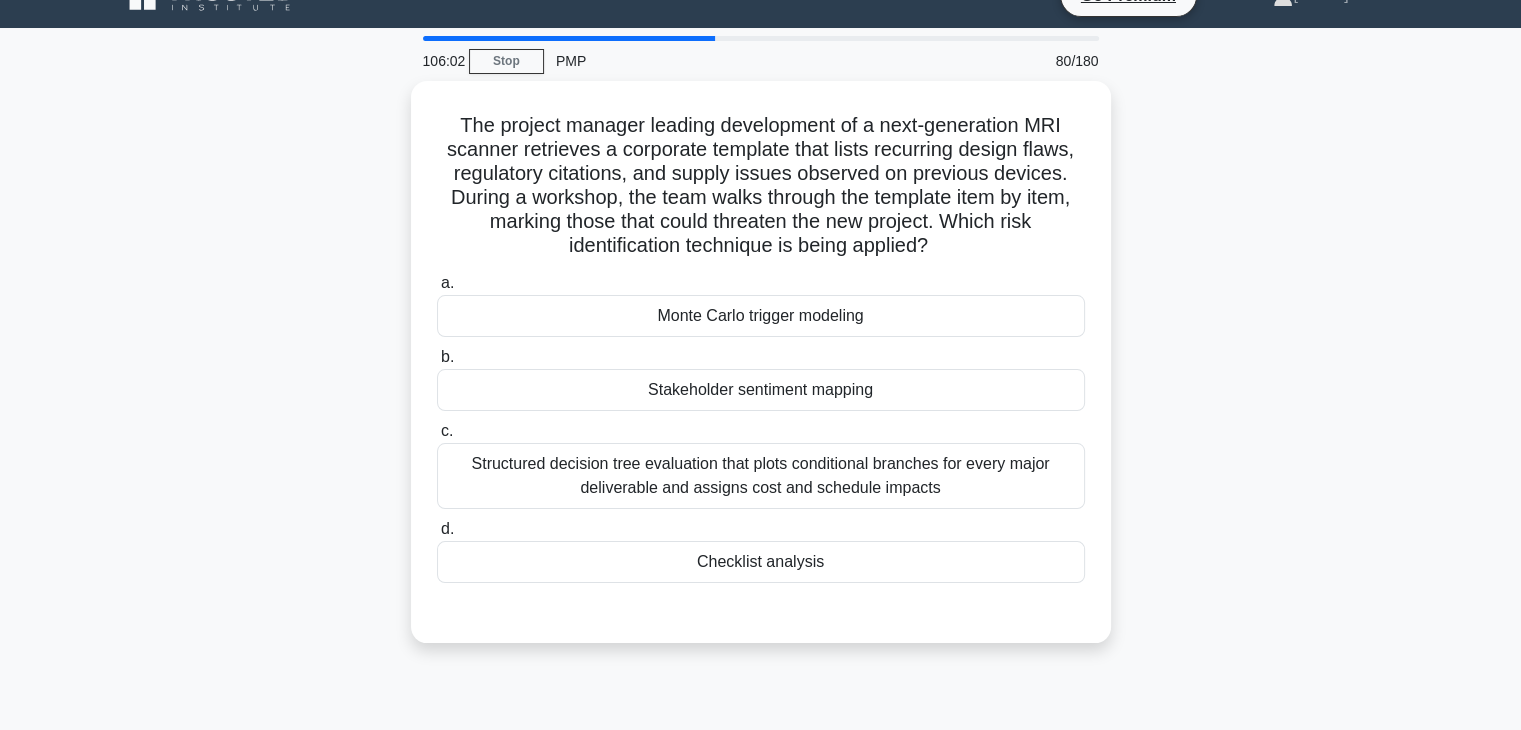 scroll, scrollTop: 35, scrollLeft: 0, axis: vertical 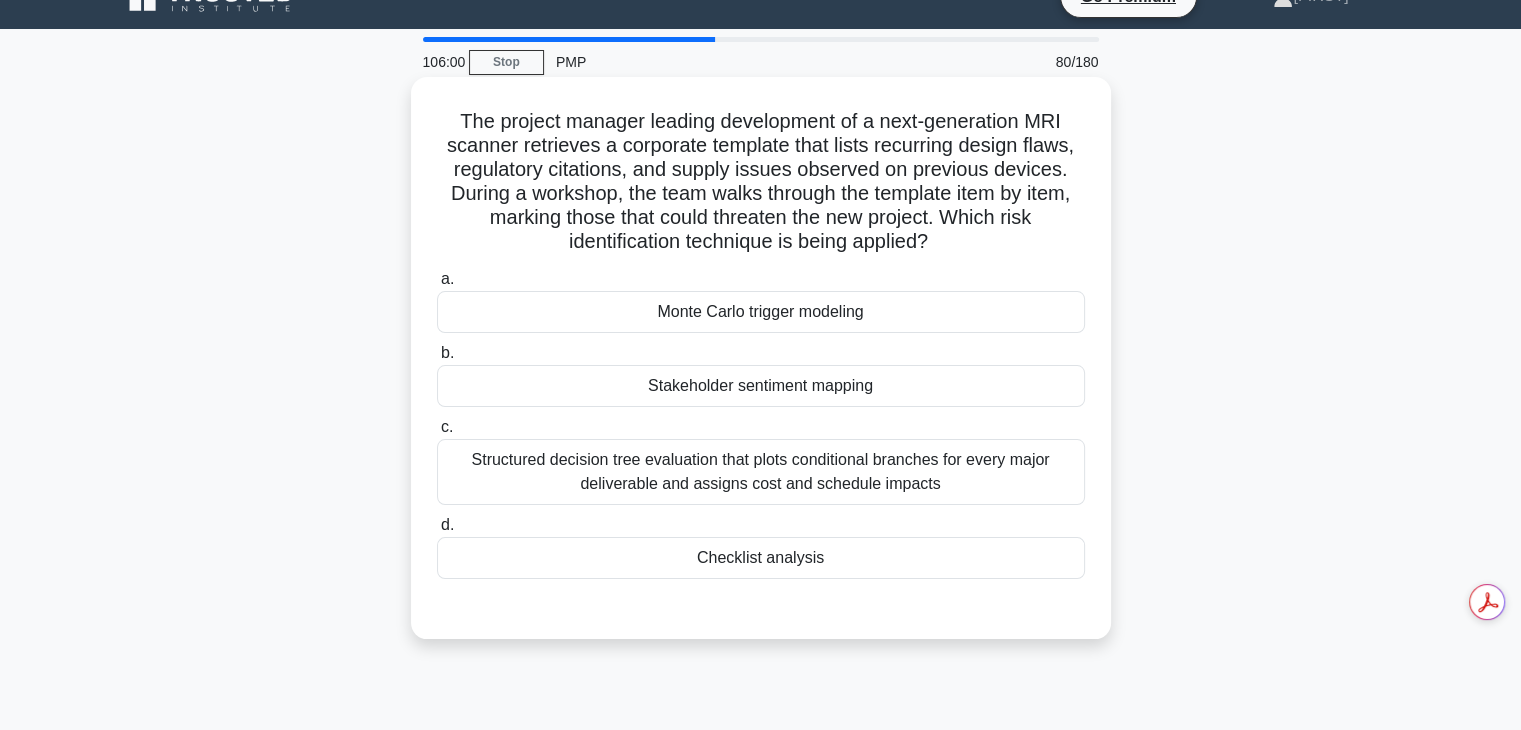 click on "Stakeholder sentiment mapping" at bounding box center (761, 386) 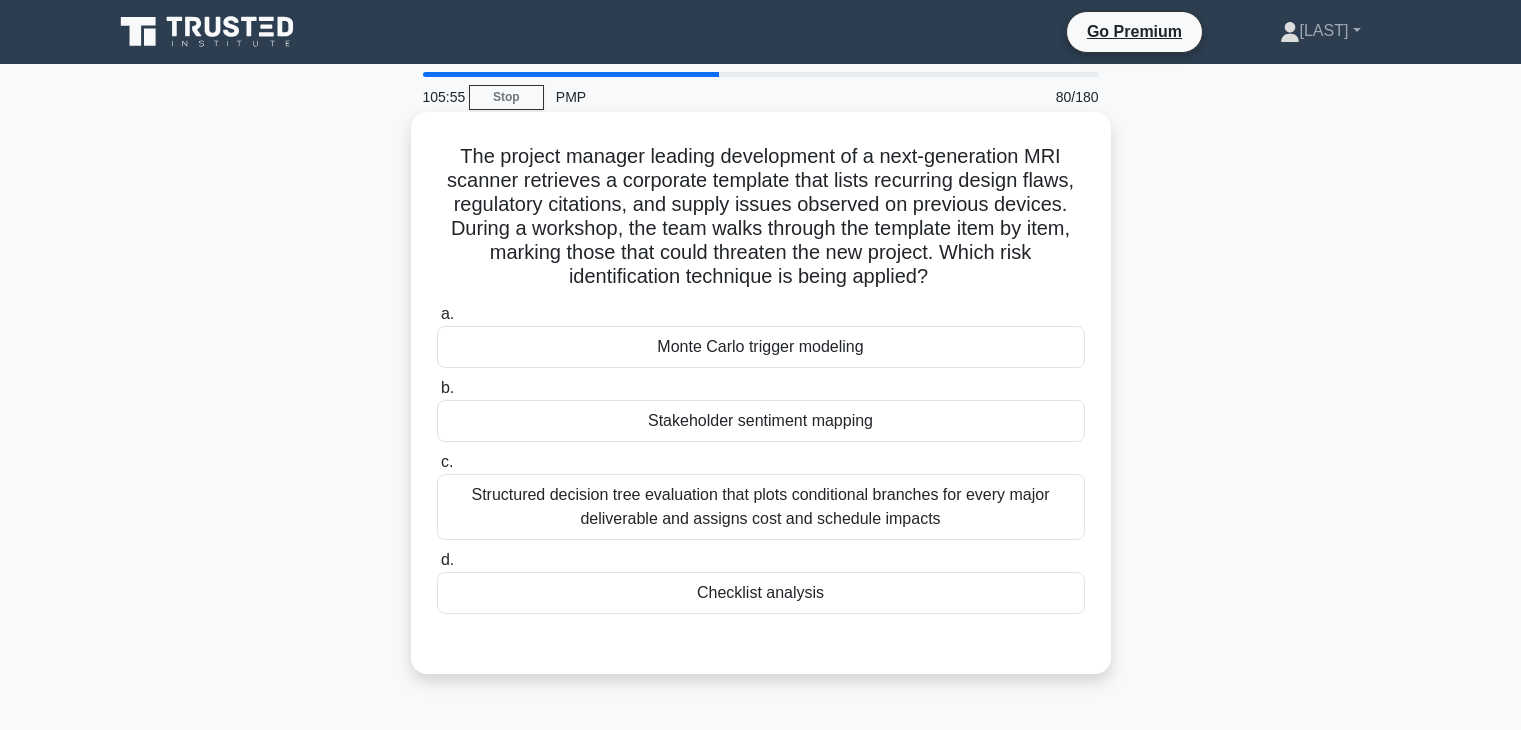 scroll, scrollTop: 35, scrollLeft: 0, axis: vertical 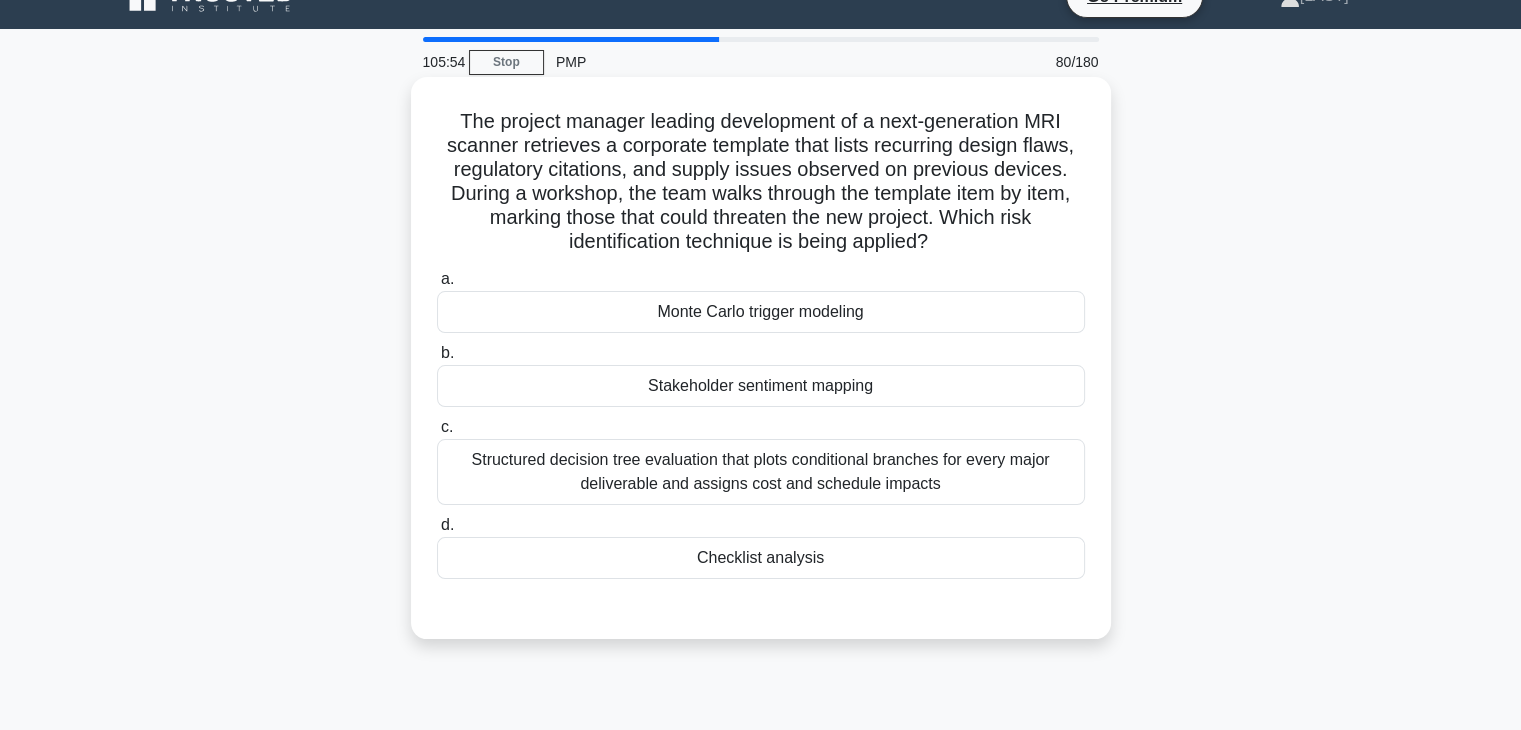 click on "Checklist analysis" at bounding box center (761, 558) 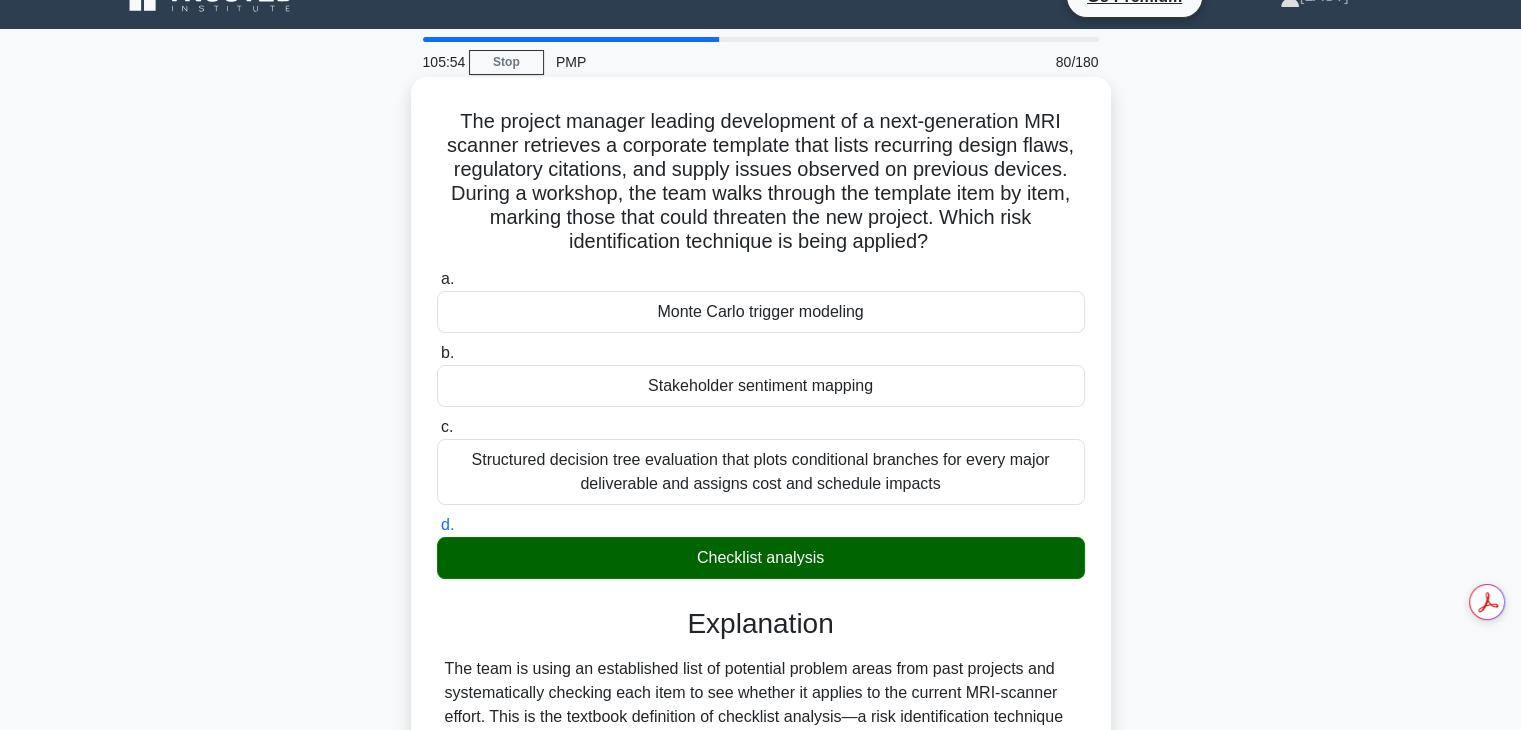 scroll, scrollTop: 454, scrollLeft: 0, axis: vertical 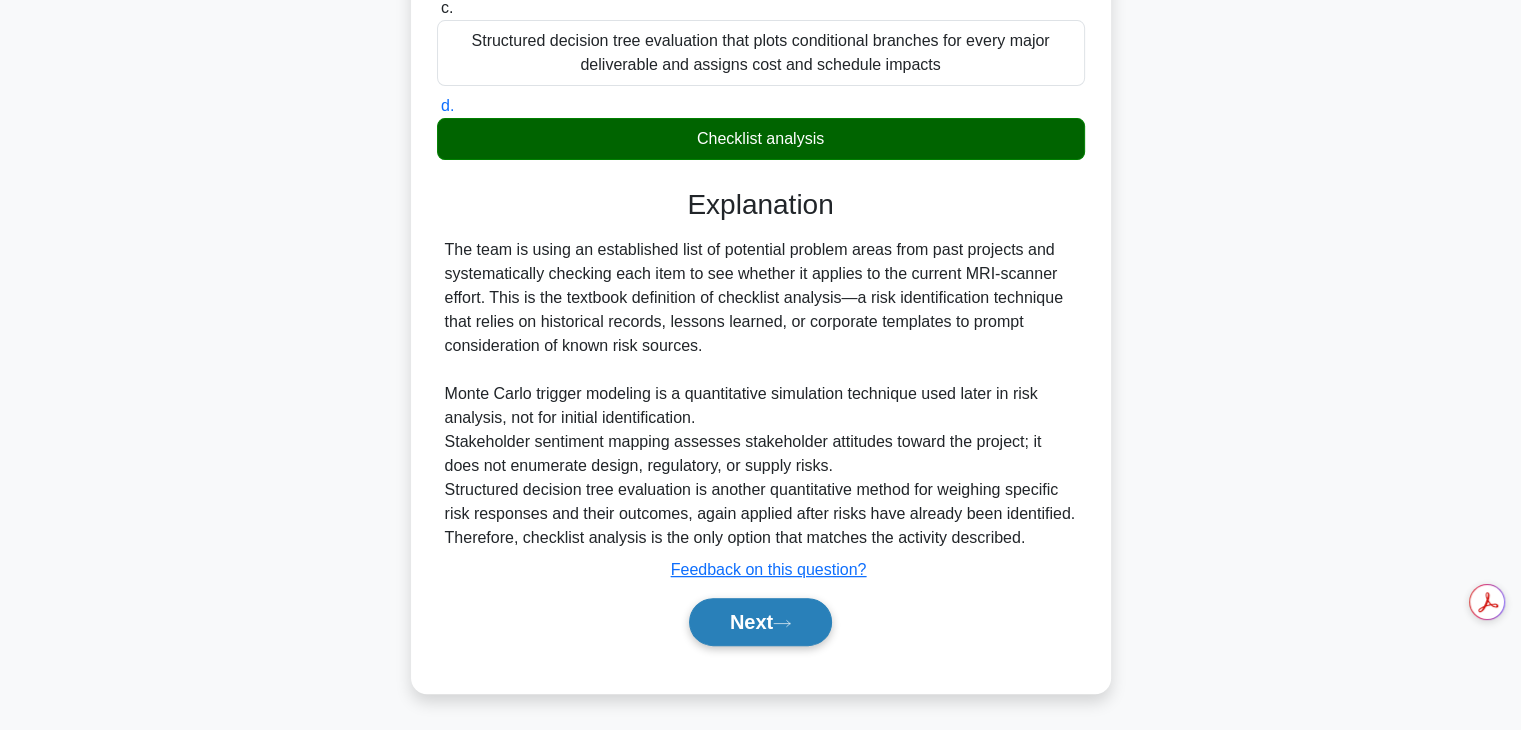 click on "Next" at bounding box center [760, 622] 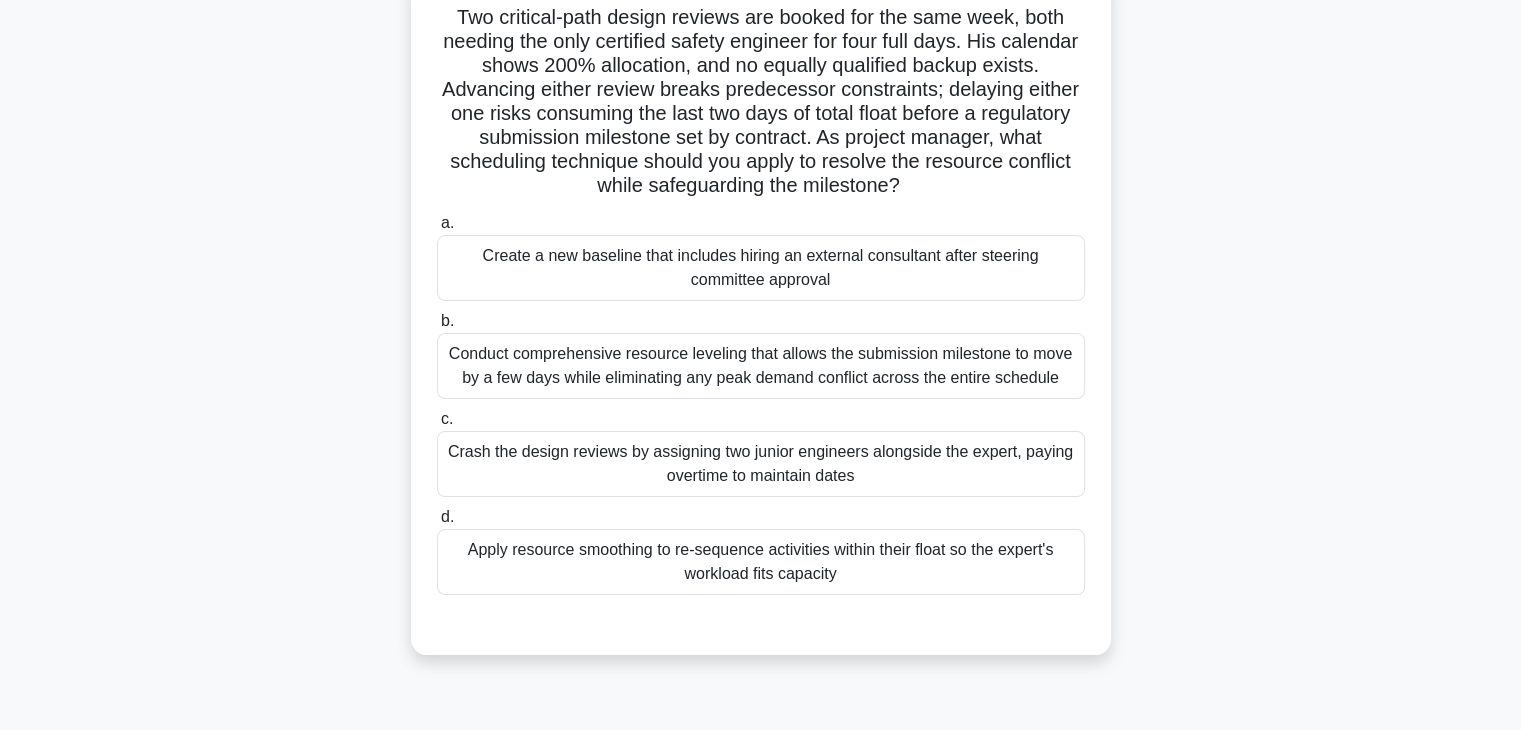 scroll, scrollTop: 143, scrollLeft: 0, axis: vertical 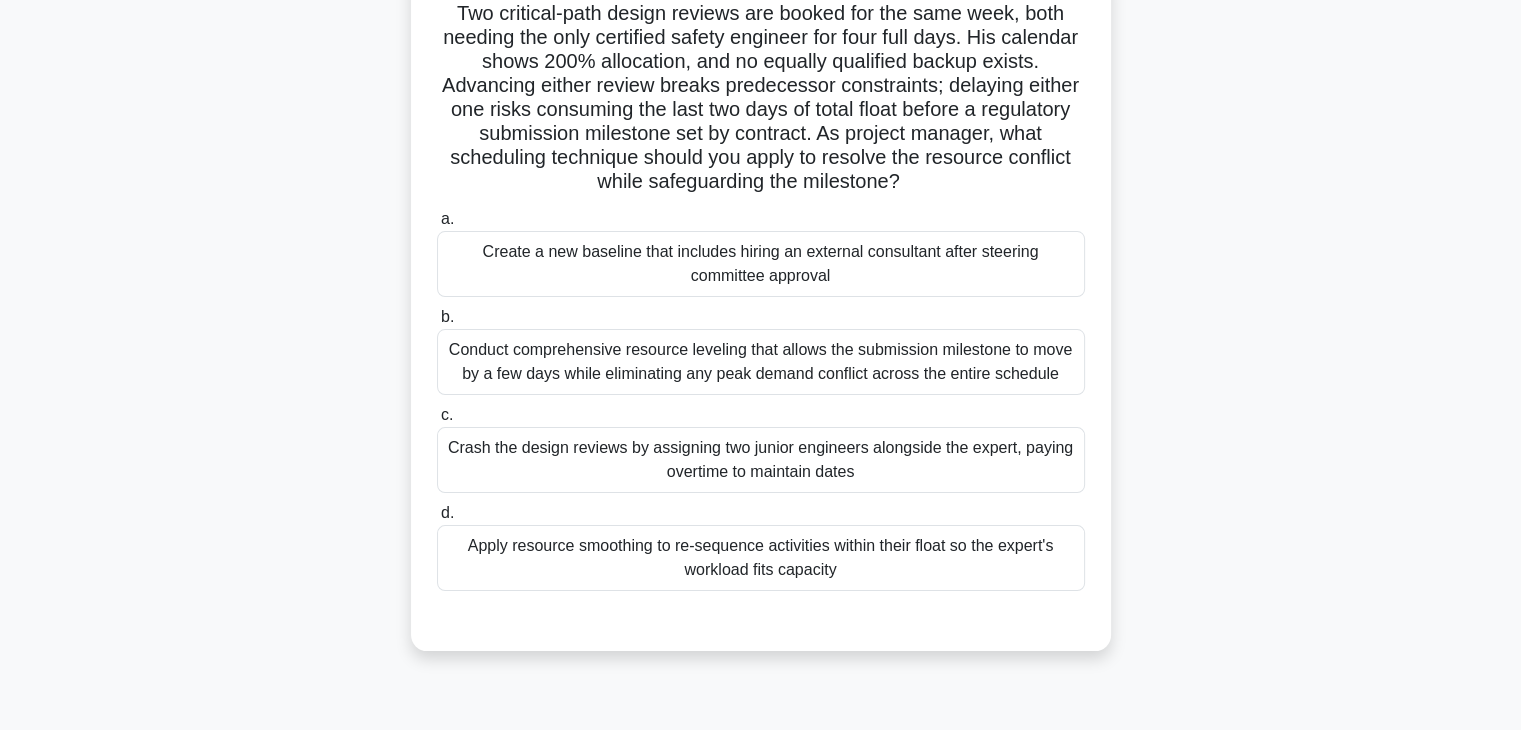 click on "Conduct comprehensive resource leveling that allows the submission milestone to move by a few days while eliminating any peak demand conflict across the entire schedule" at bounding box center (761, 362) 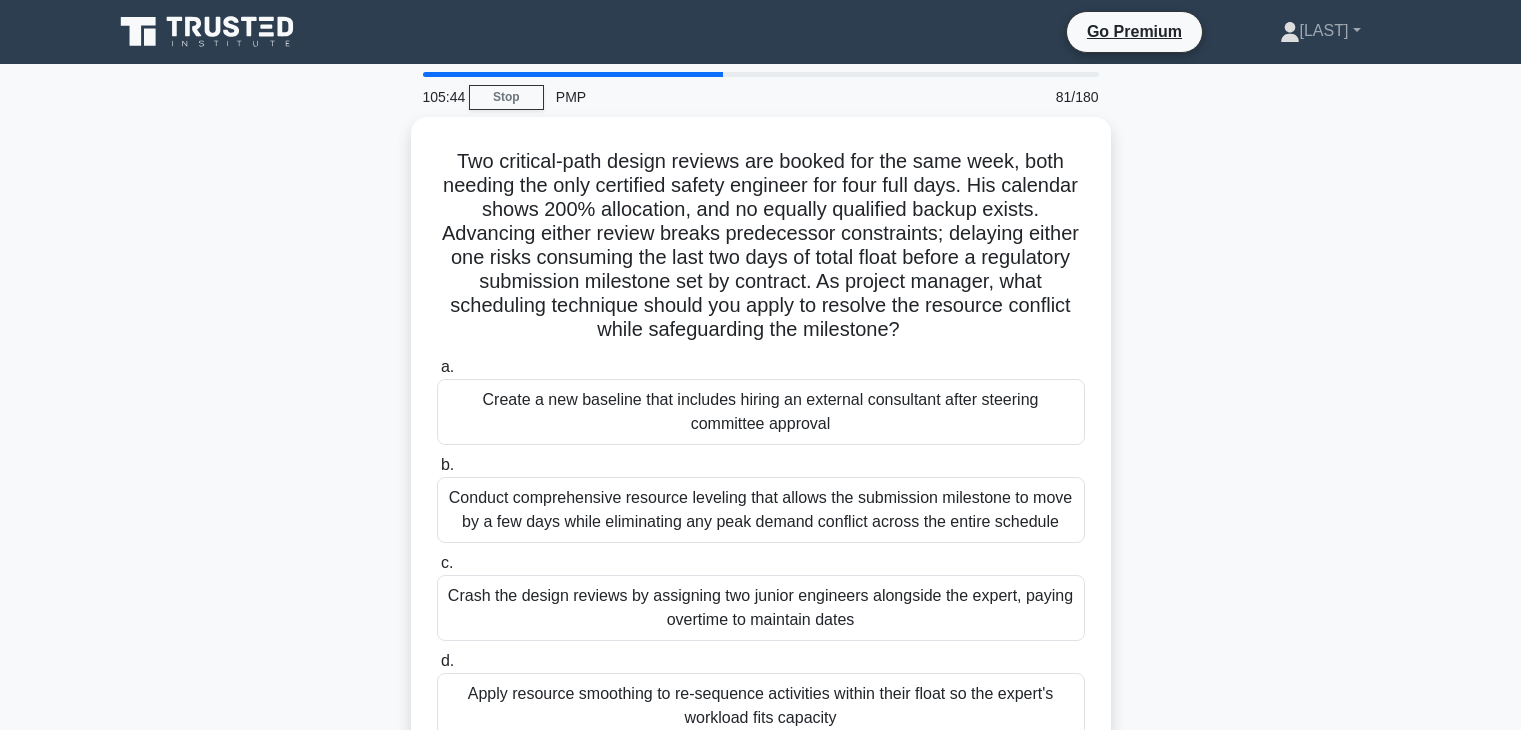 scroll, scrollTop: 143, scrollLeft: 0, axis: vertical 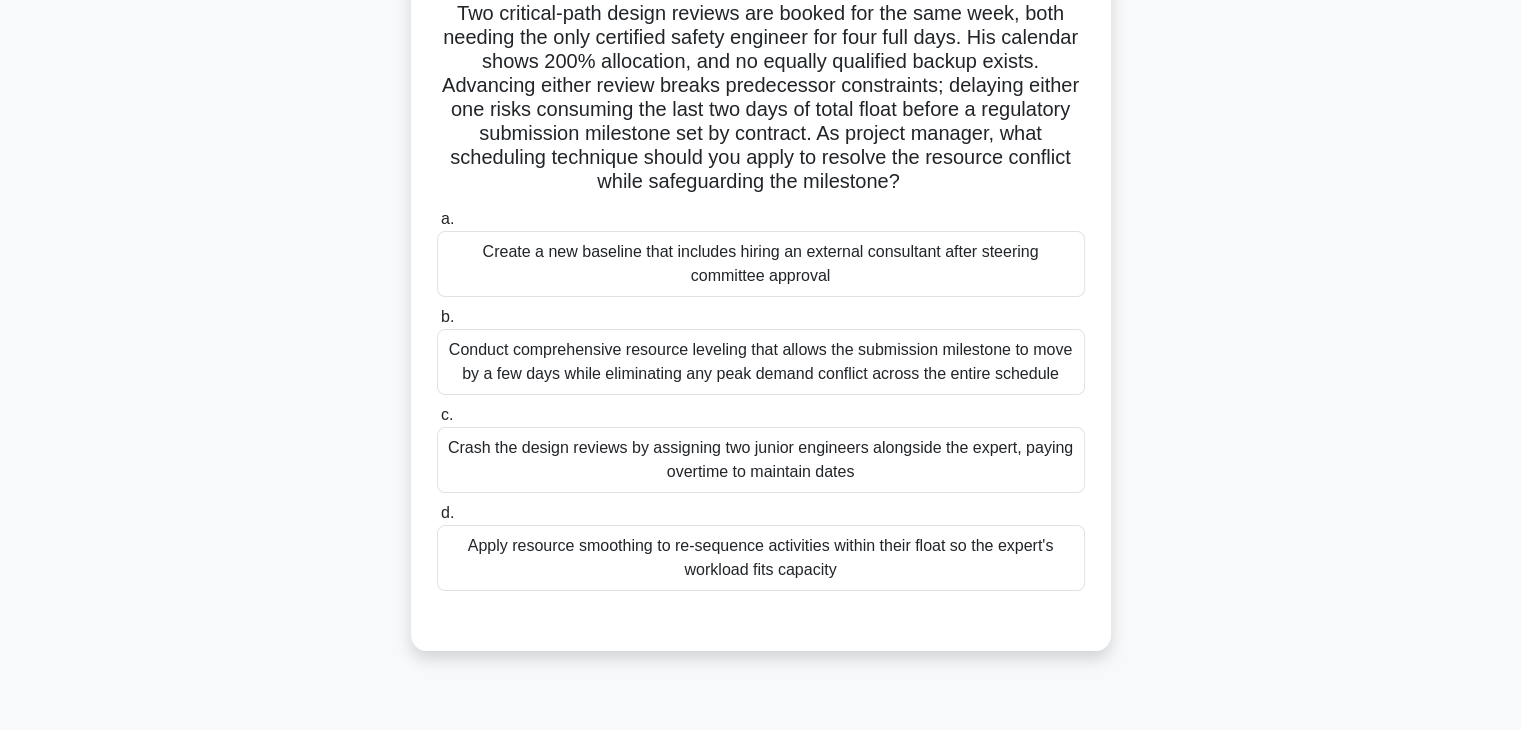 click on "Apply resource smoothing to re-sequence activities within their float so the expert's workload fits capacity" at bounding box center [761, 558] 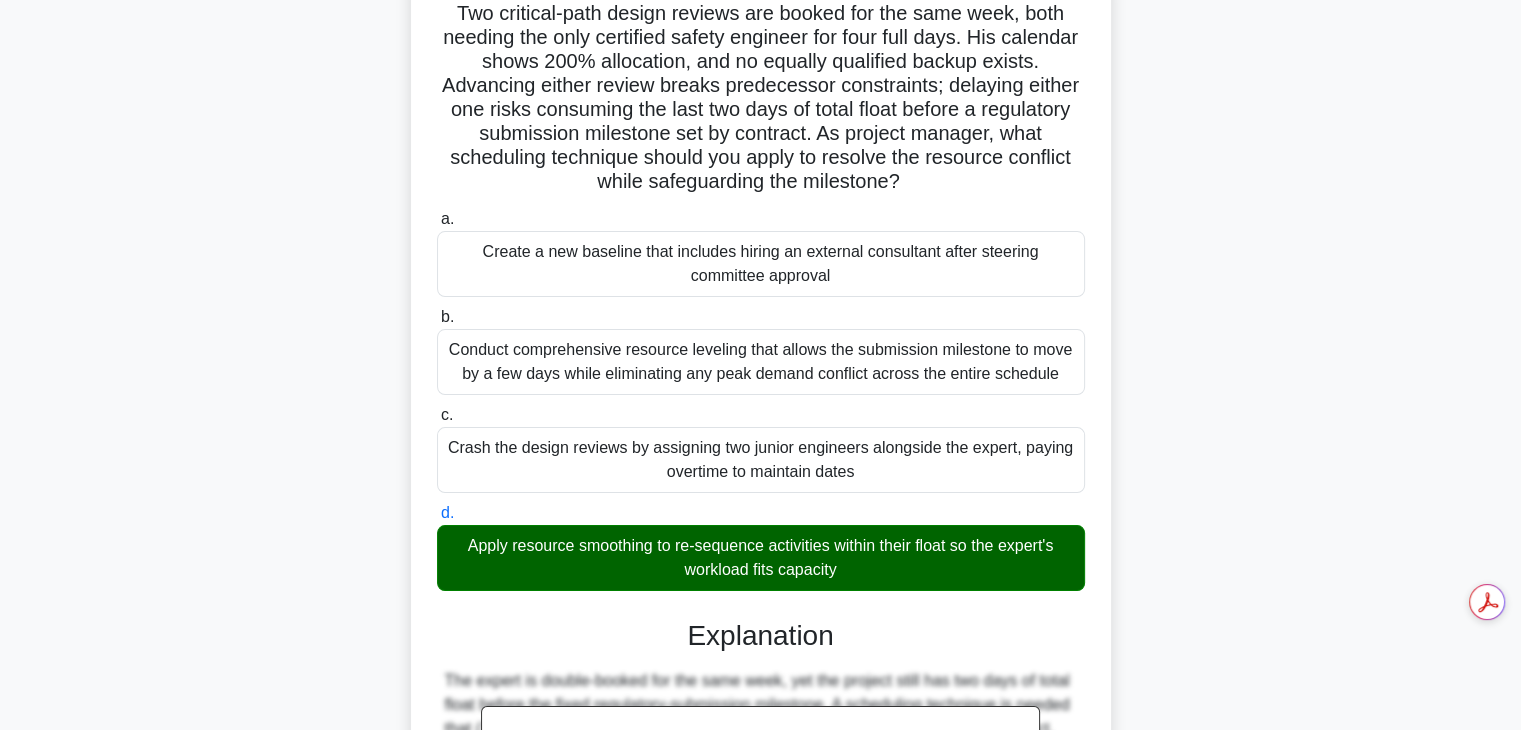 scroll, scrollTop: 598, scrollLeft: 0, axis: vertical 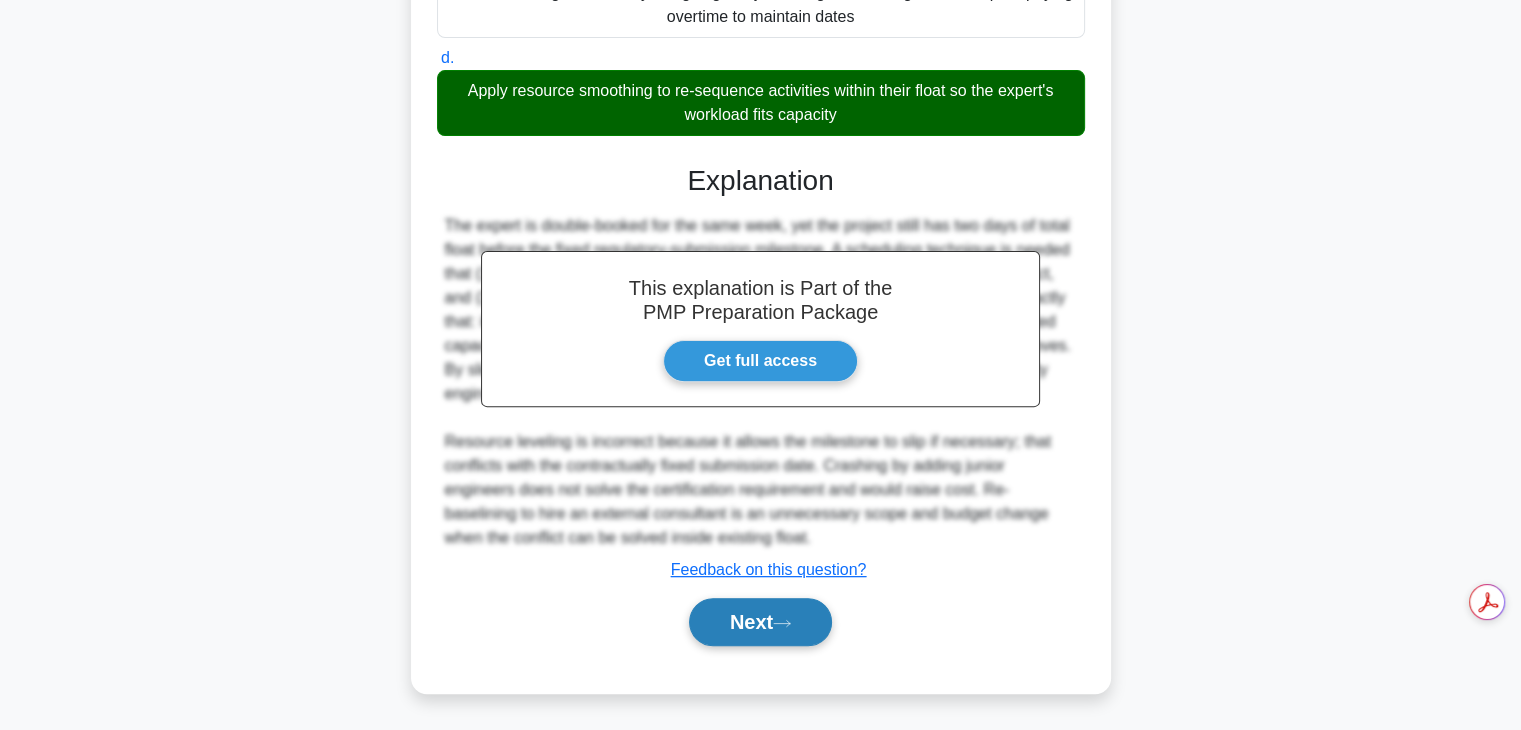click on "Next" at bounding box center [760, 622] 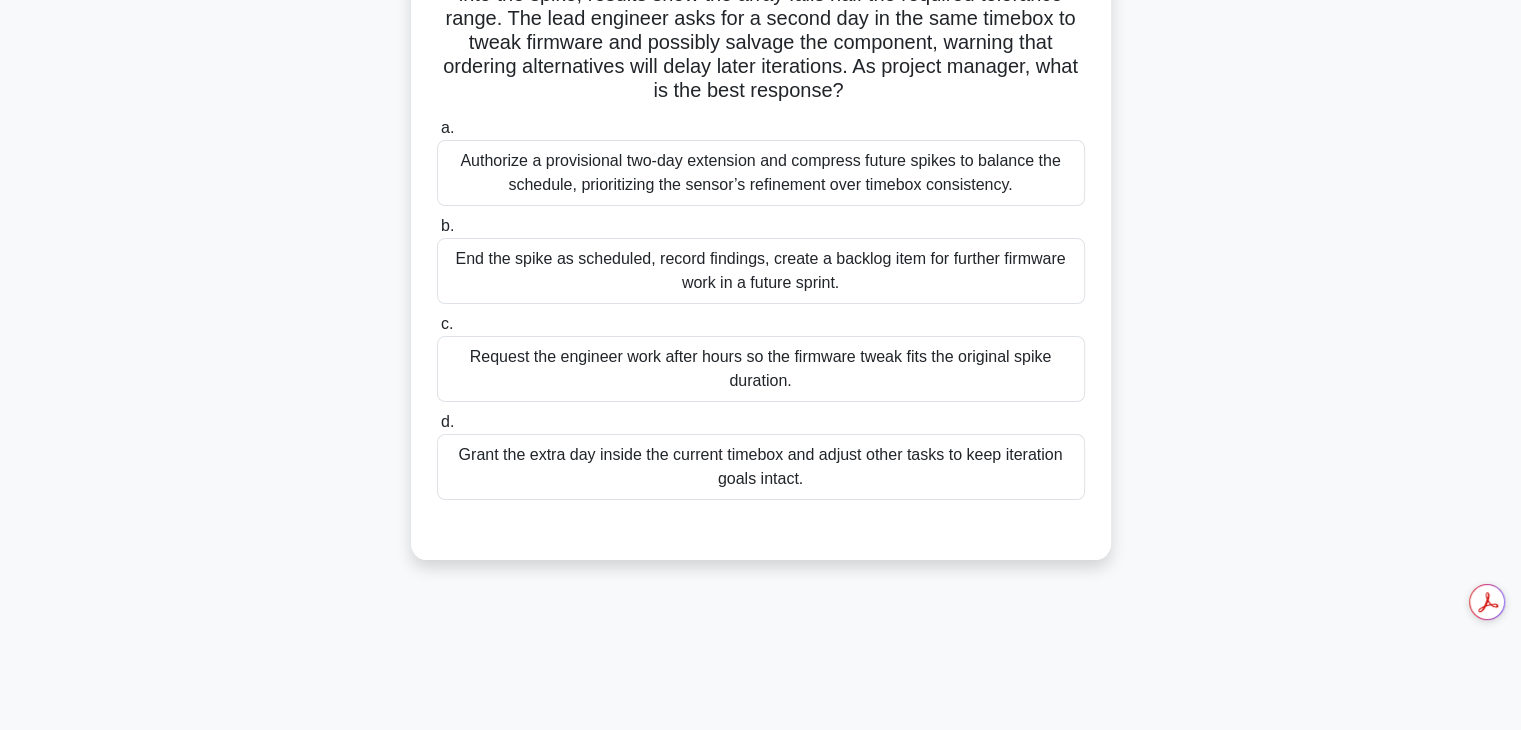 scroll, scrollTop: 130, scrollLeft: 0, axis: vertical 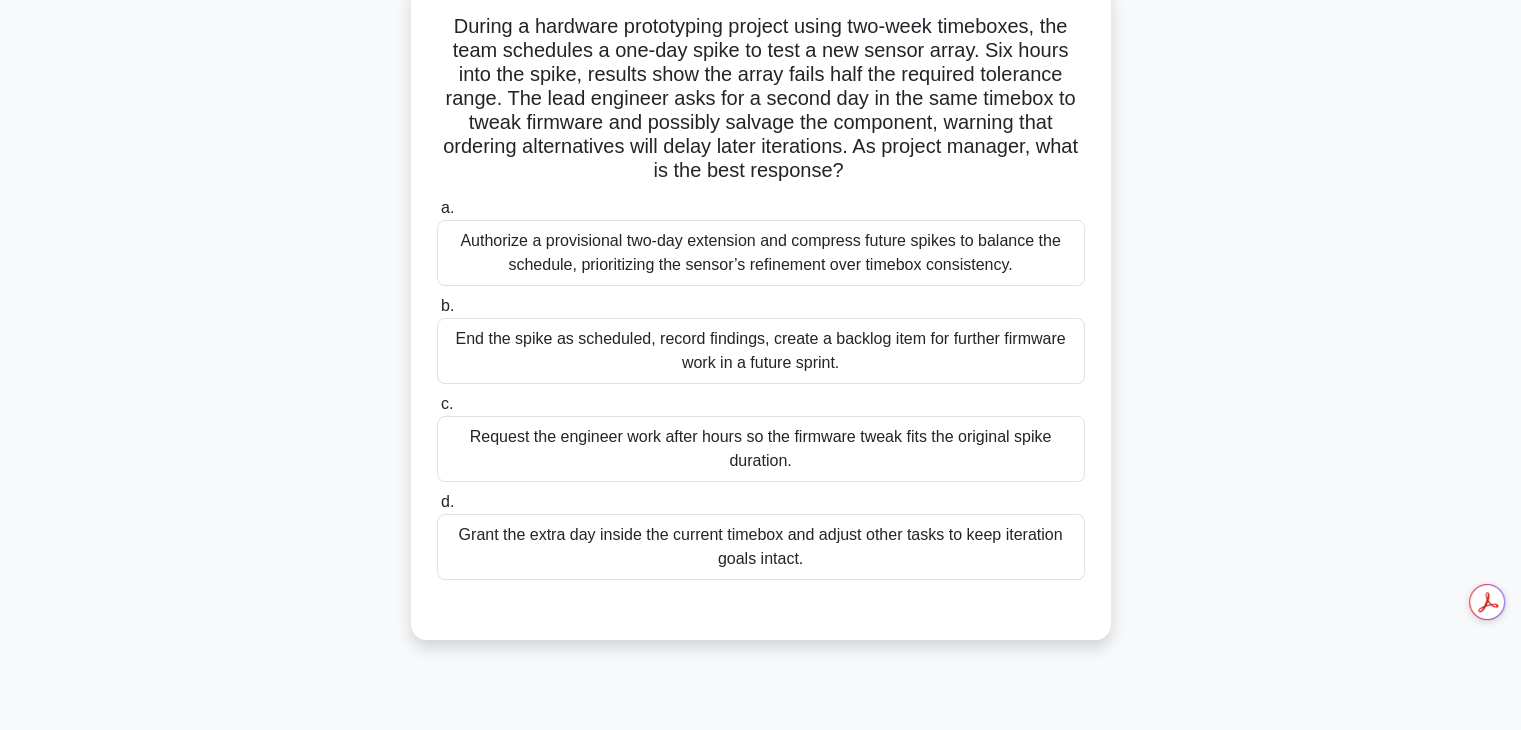 click on "Request the engineer work after hours so the firmware tweak fits the original spike duration." at bounding box center [761, 449] 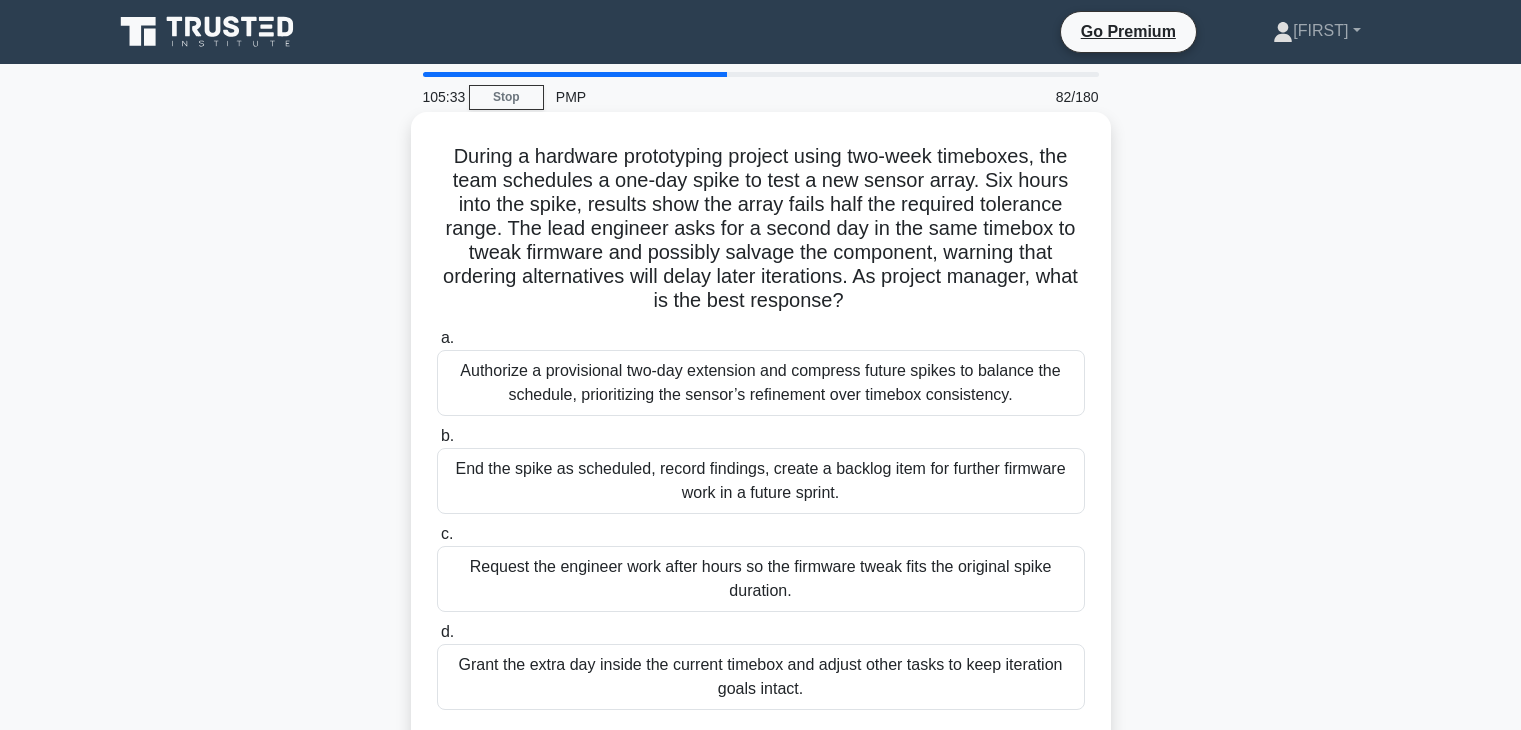 scroll, scrollTop: 130, scrollLeft: 0, axis: vertical 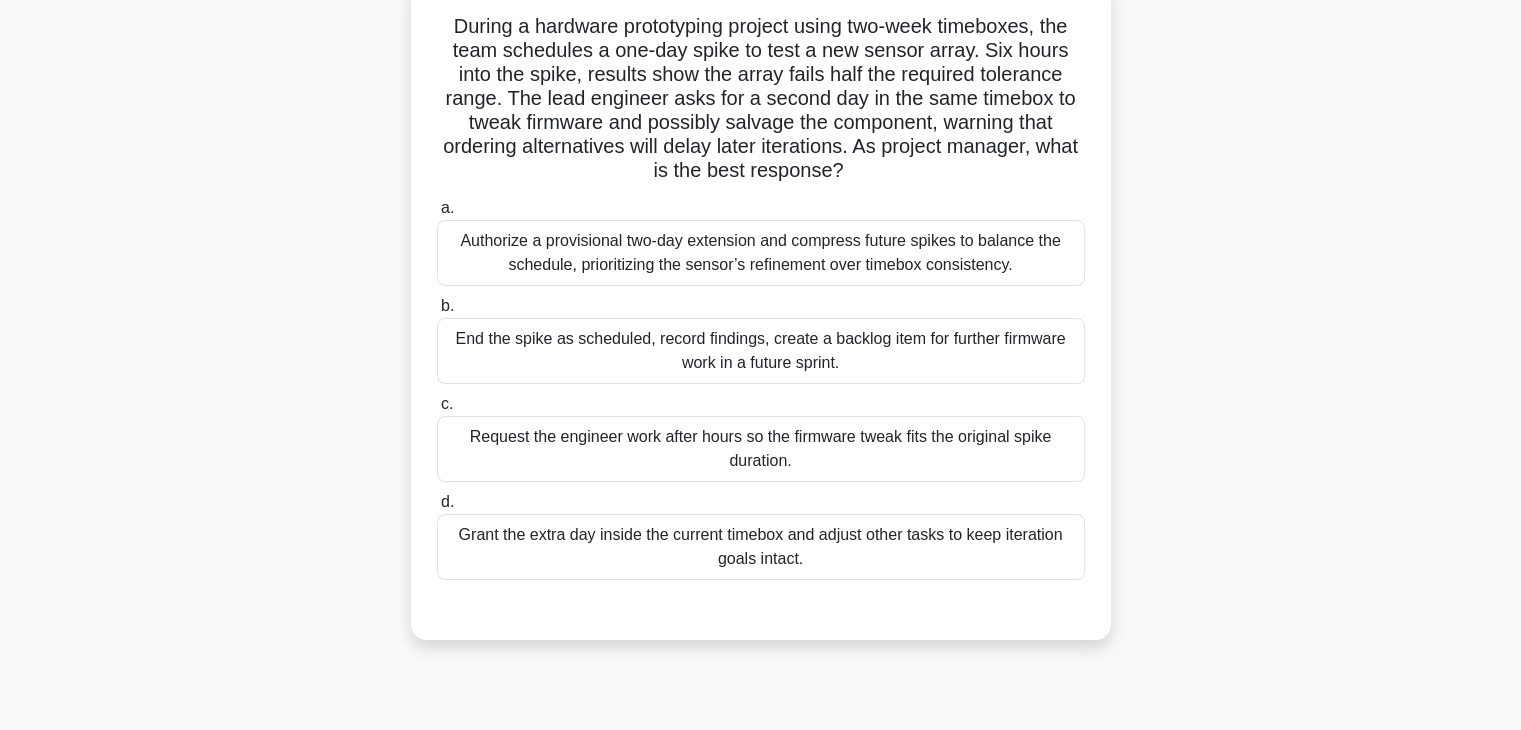 click on "End the spike as scheduled, record findings, create a backlog item for further firmware work in a future sprint." at bounding box center (761, 351) 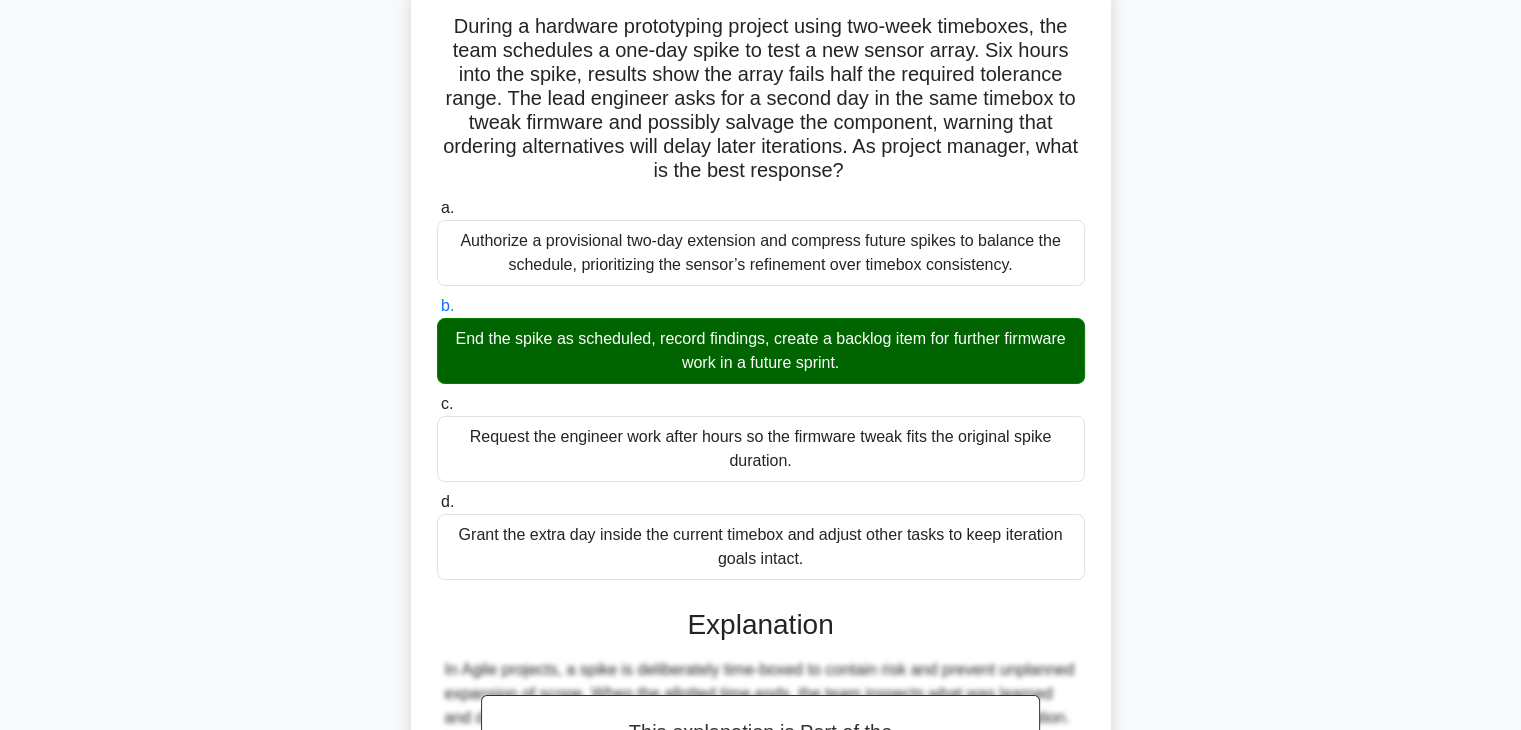 scroll, scrollTop: 526, scrollLeft: 0, axis: vertical 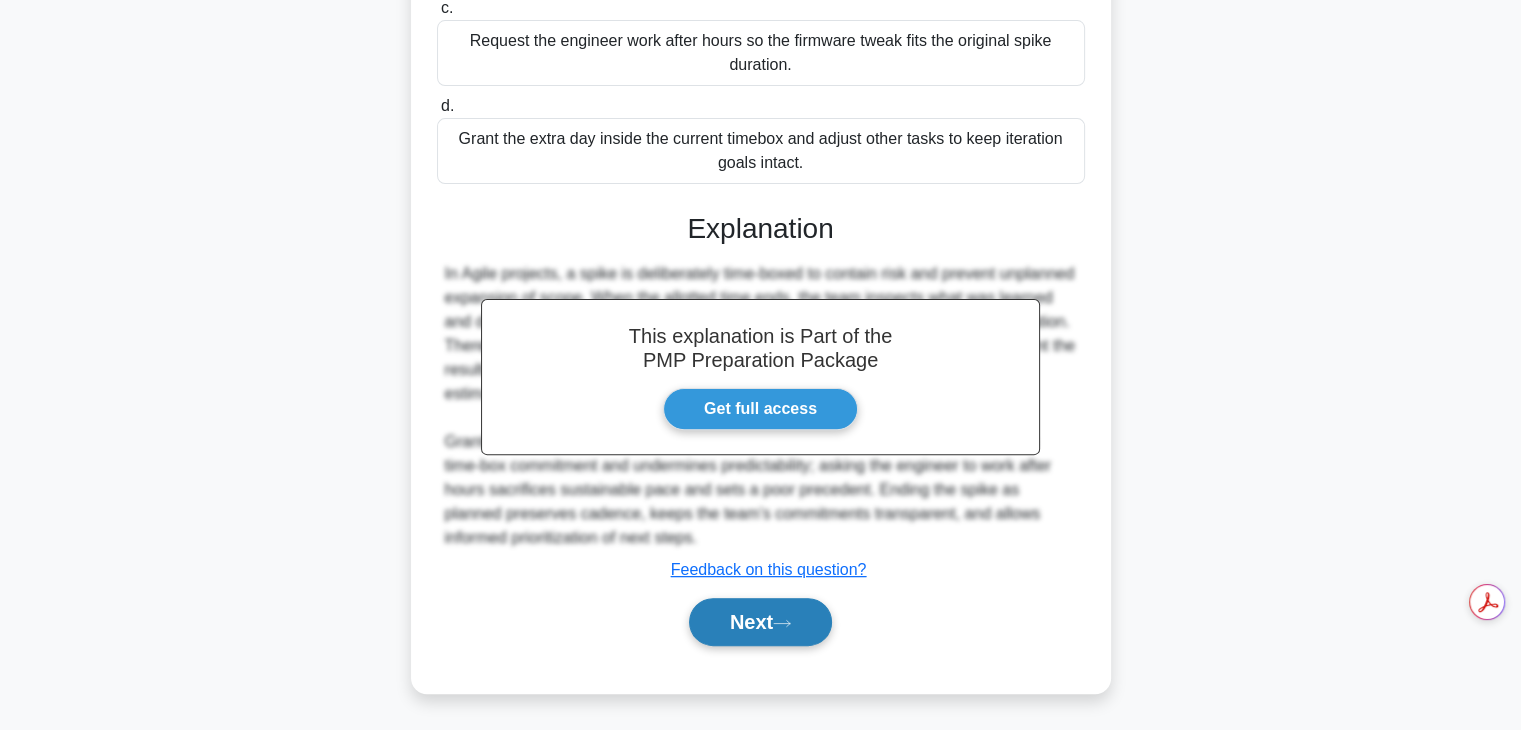click on "Next" at bounding box center (760, 622) 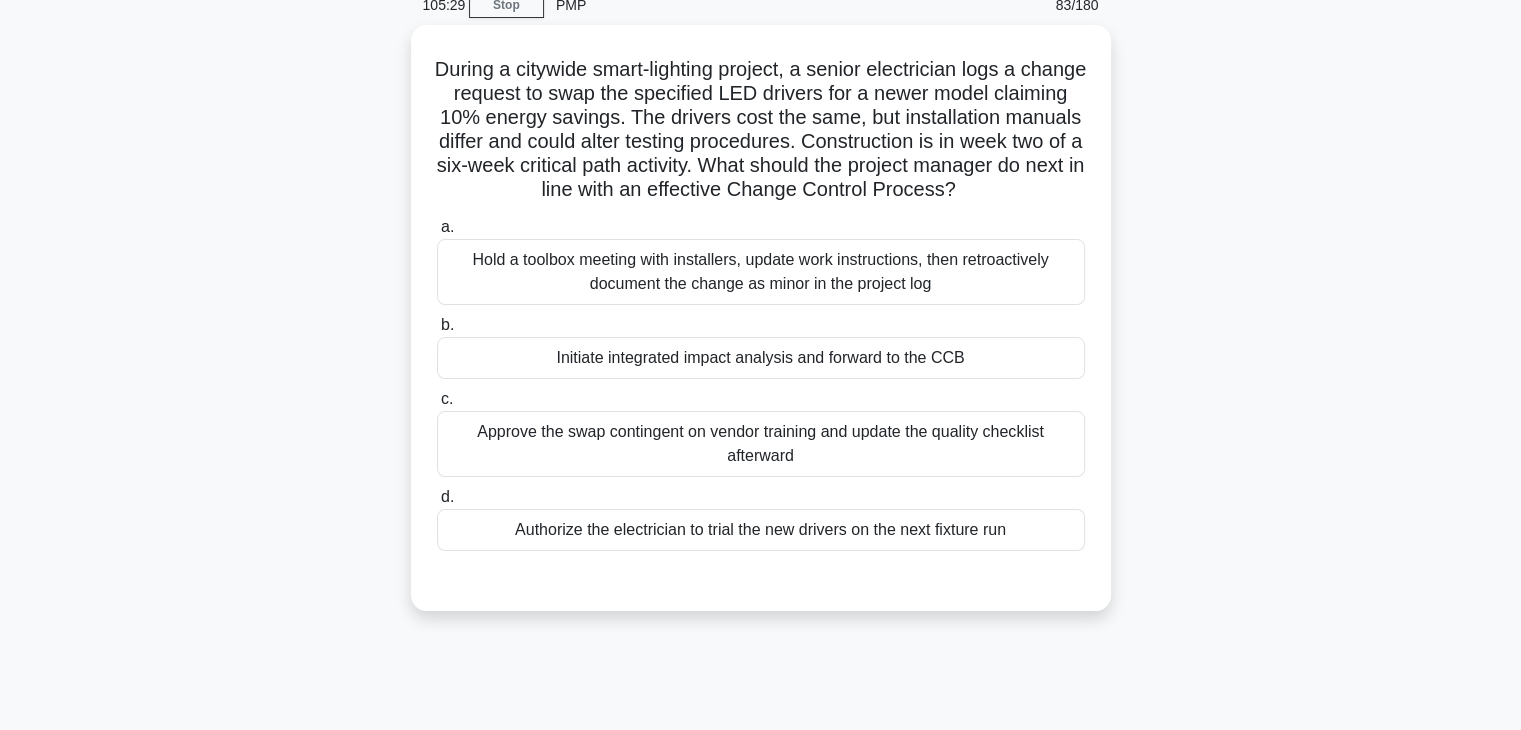 scroll, scrollTop: 91, scrollLeft: 0, axis: vertical 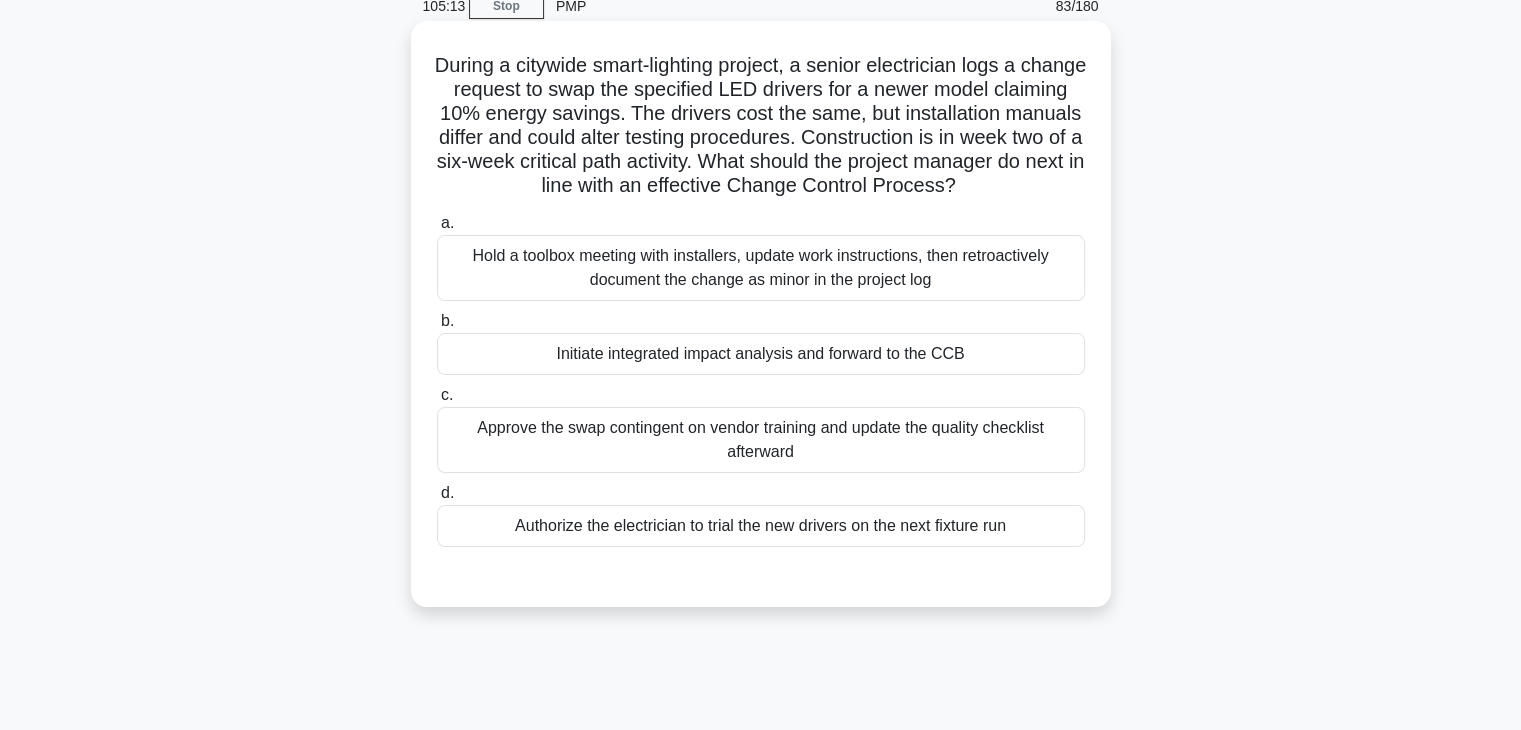 click on "Approve the swap contingent on vendor training and update the quality checklist afterward" at bounding box center (761, 440) 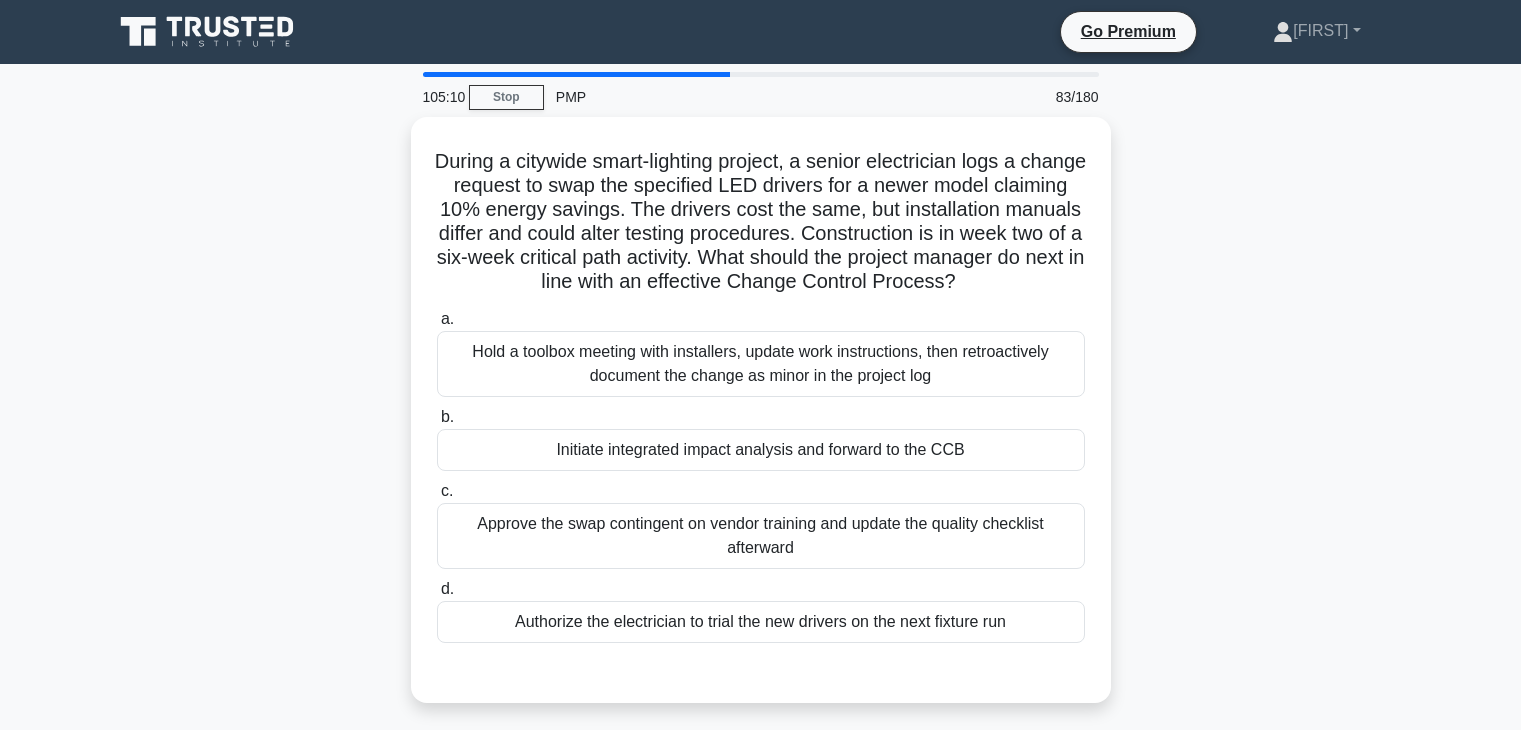 scroll, scrollTop: 91, scrollLeft: 0, axis: vertical 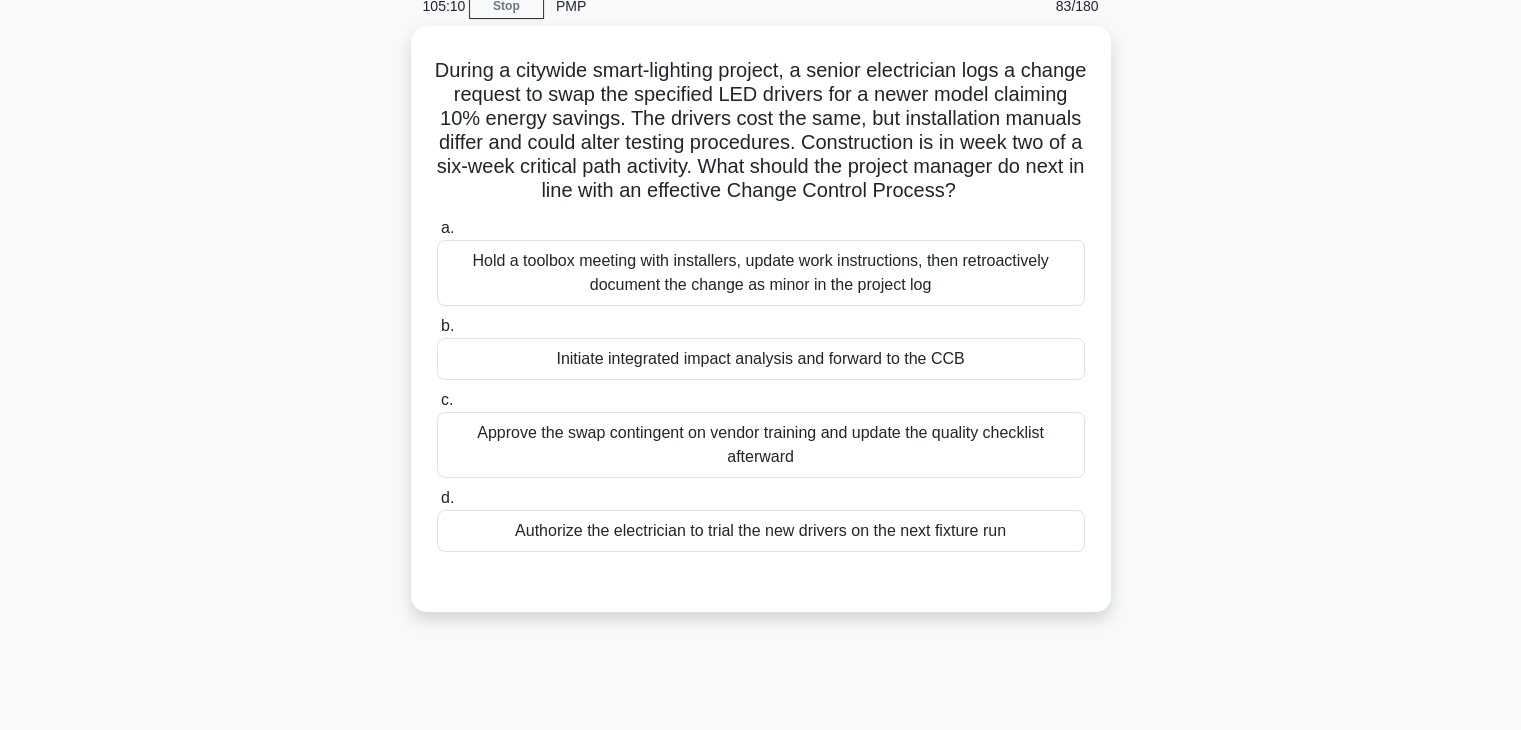 click on "Initiate integrated impact analysis and forward to the CCB" at bounding box center (761, 359) 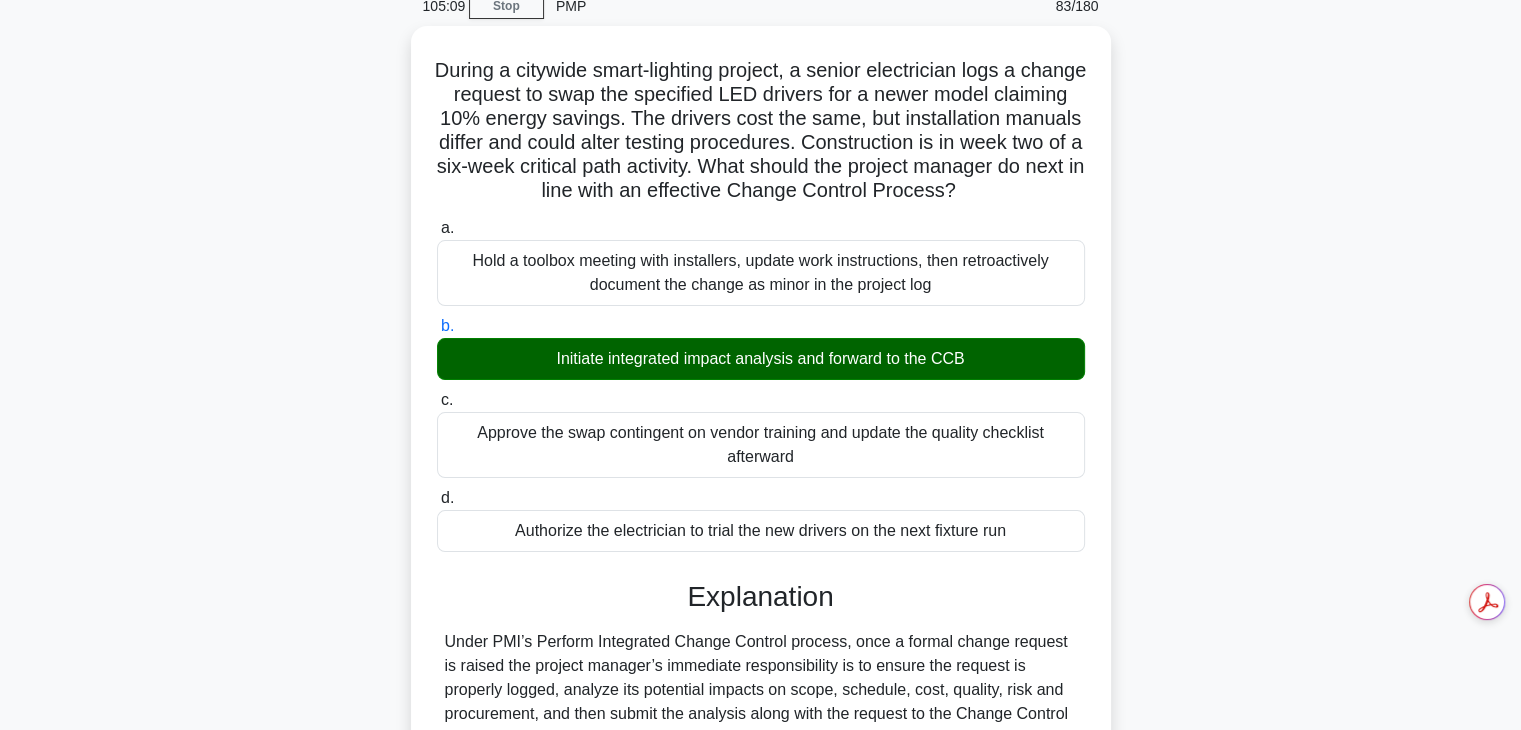 scroll, scrollTop: 454, scrollLeft: 0, axis: vertical 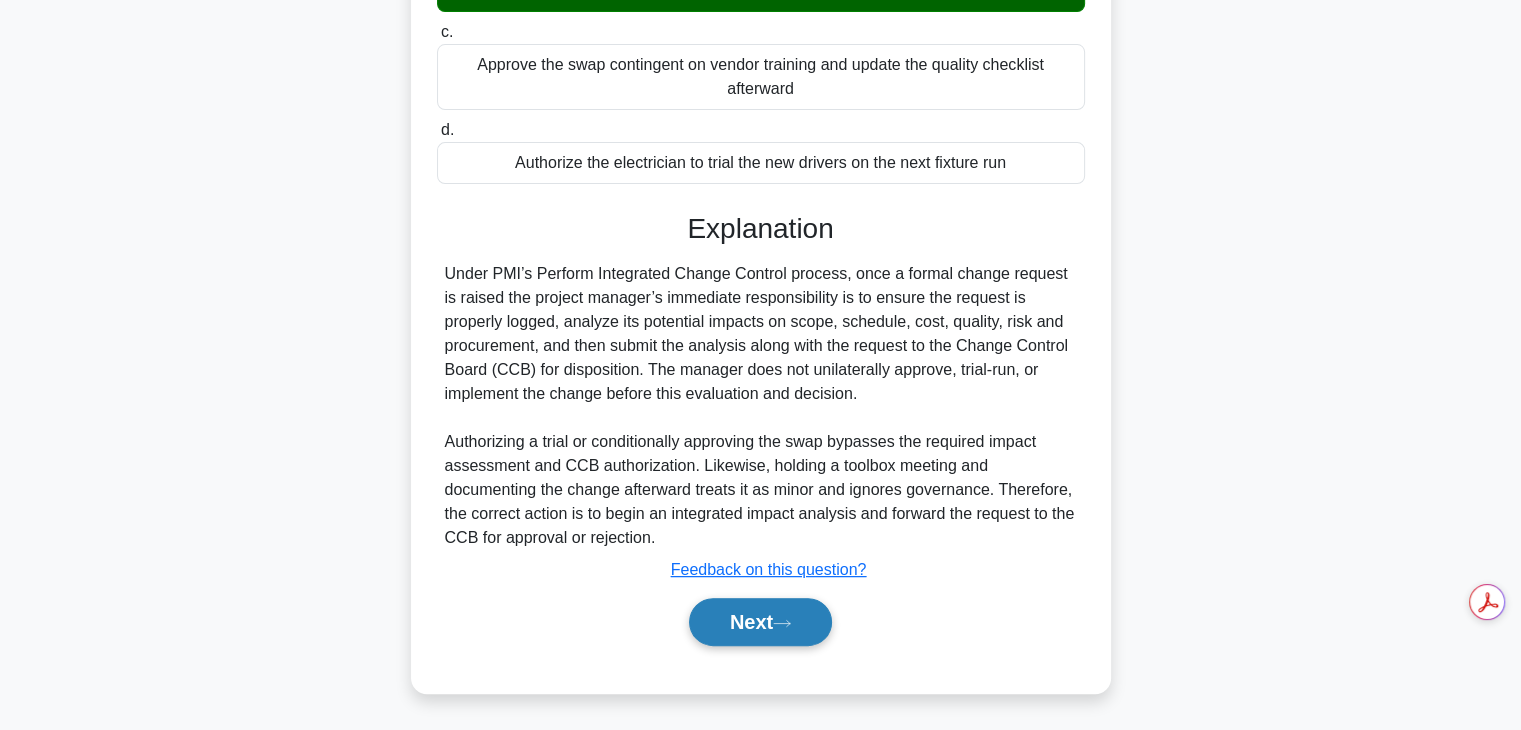 click on "Next" at bounding box center (760, 622) 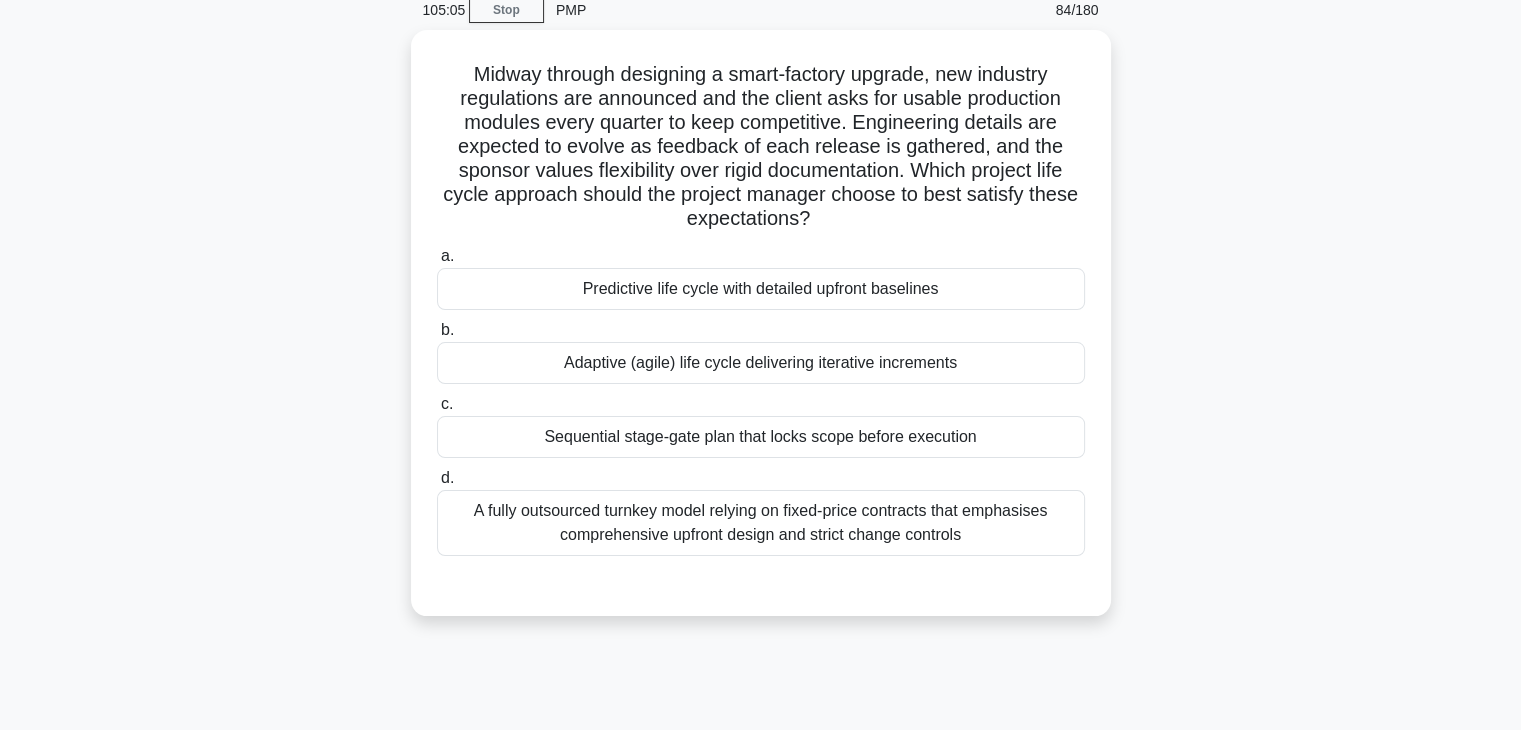 scroll, scrollTop: 86, scrollLeft: 0, axis: vertical 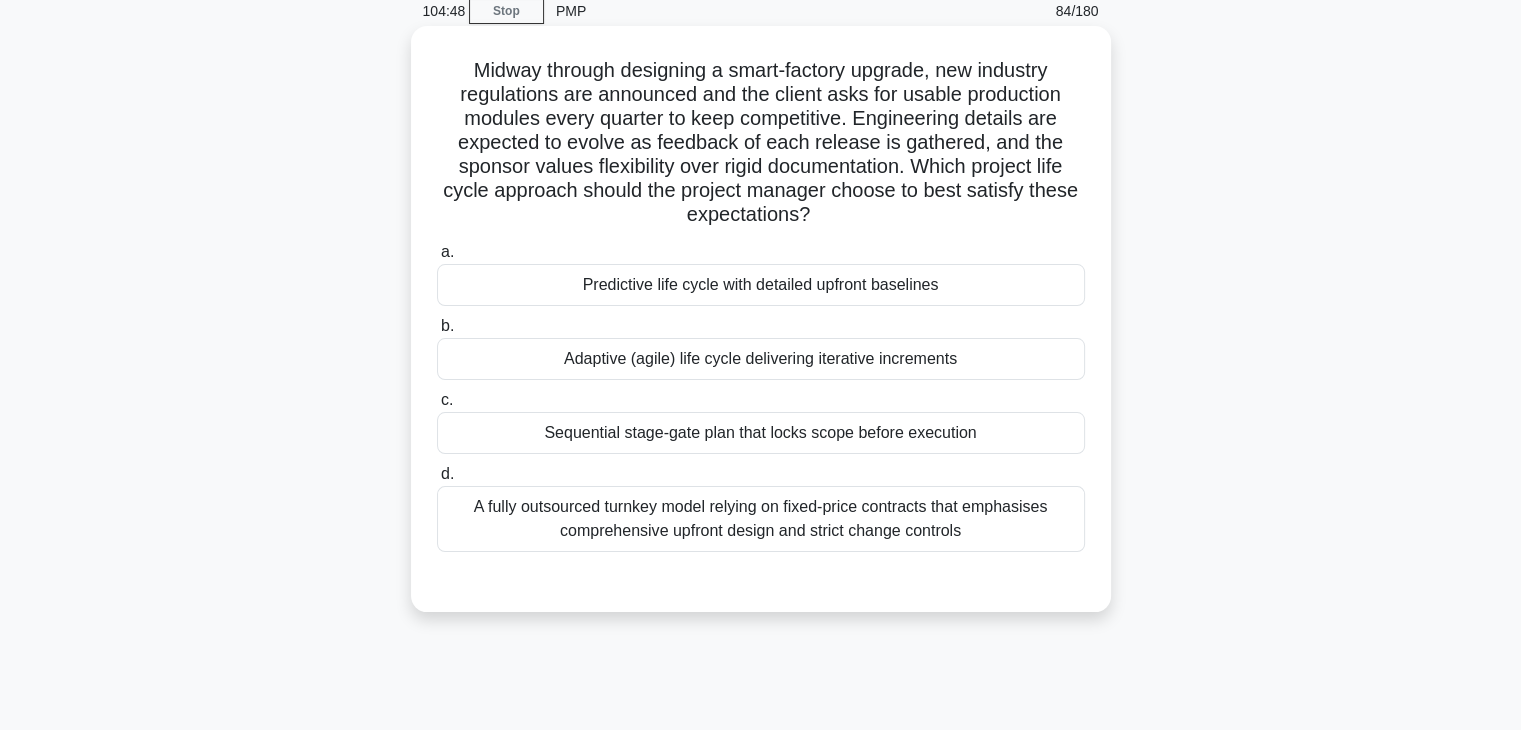 click on "Adaptive (agile) life cycle delivering iterative increments" at bounding box center [761, 359] 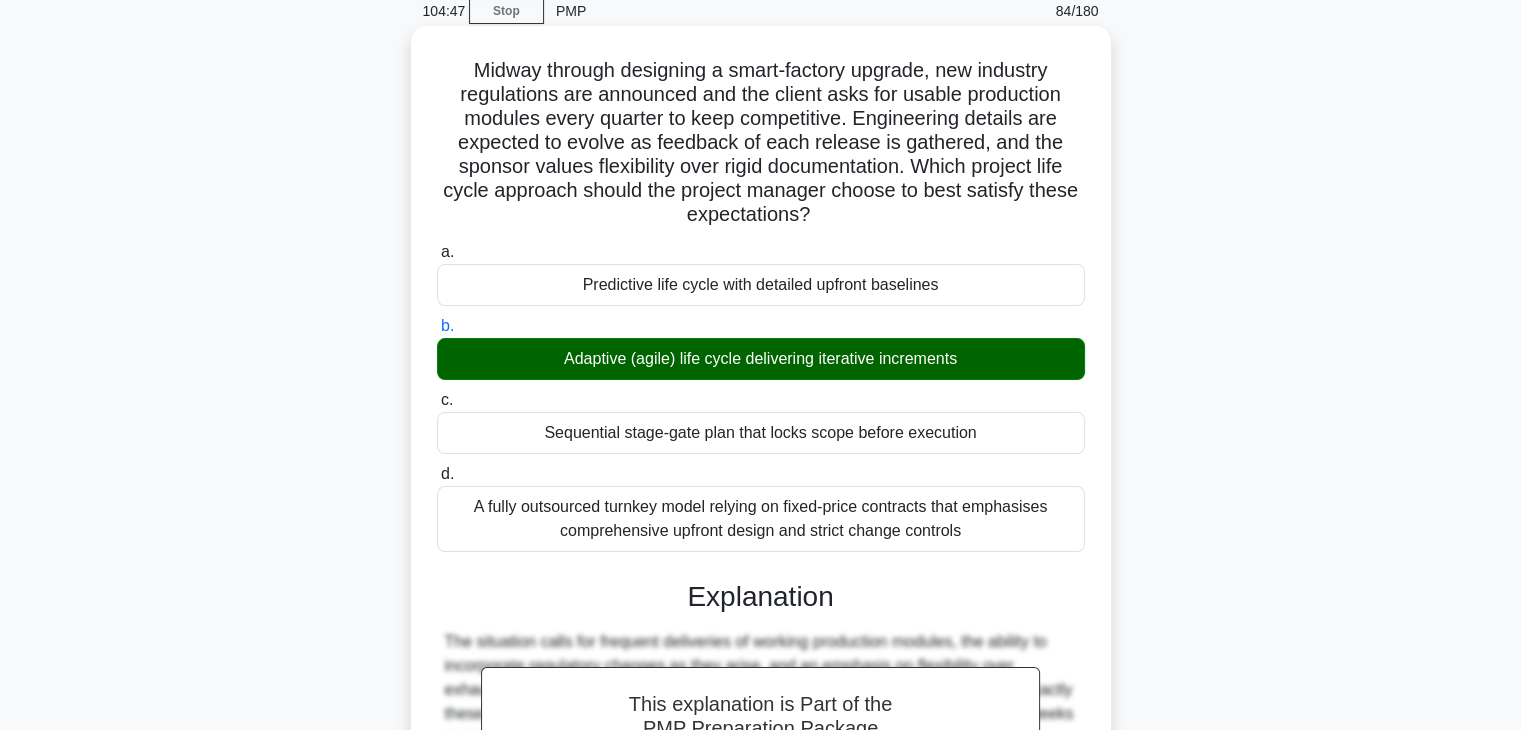 scroll, scrollTop: 454, scrollLeft: 0, axis: vertical 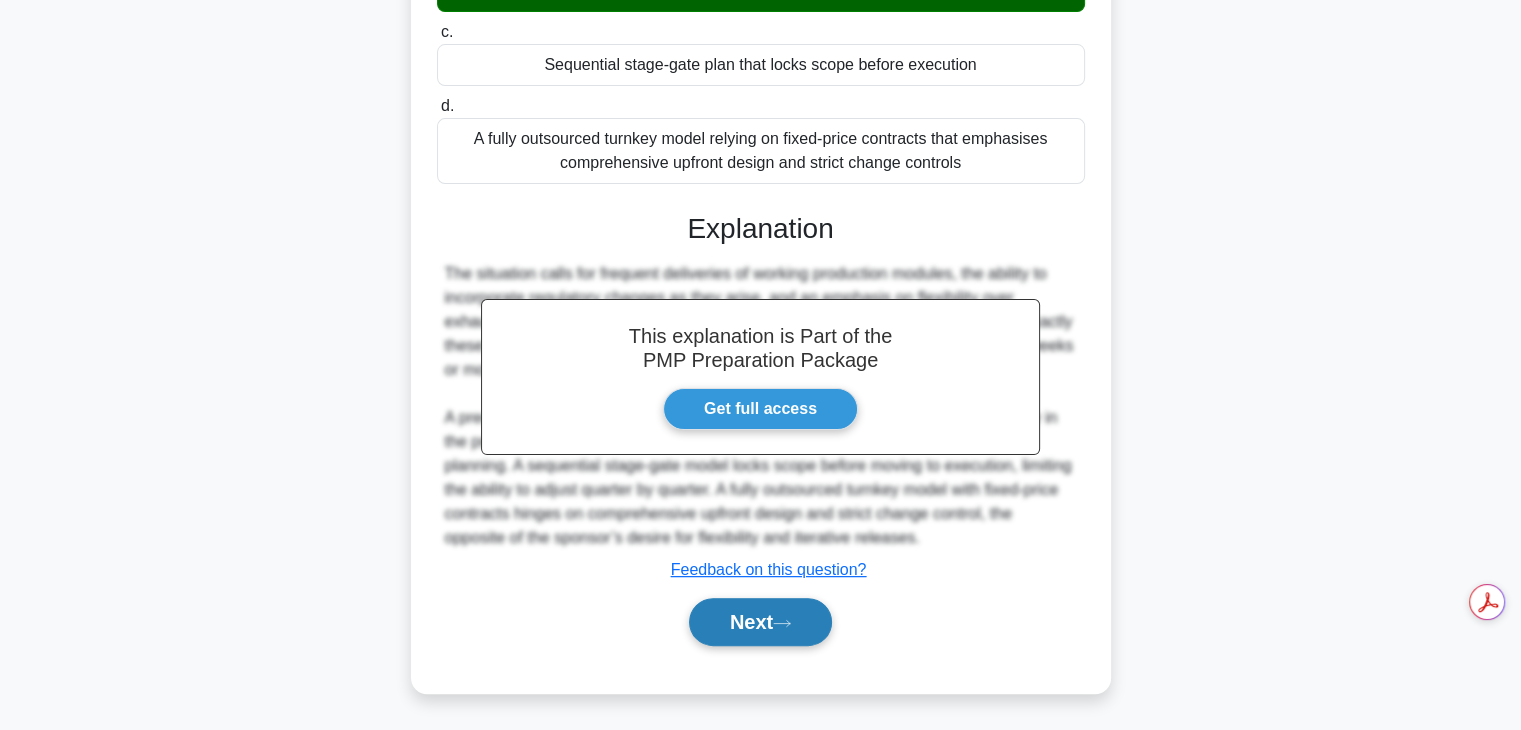 click on "Next" at bounding box center [760, 622] 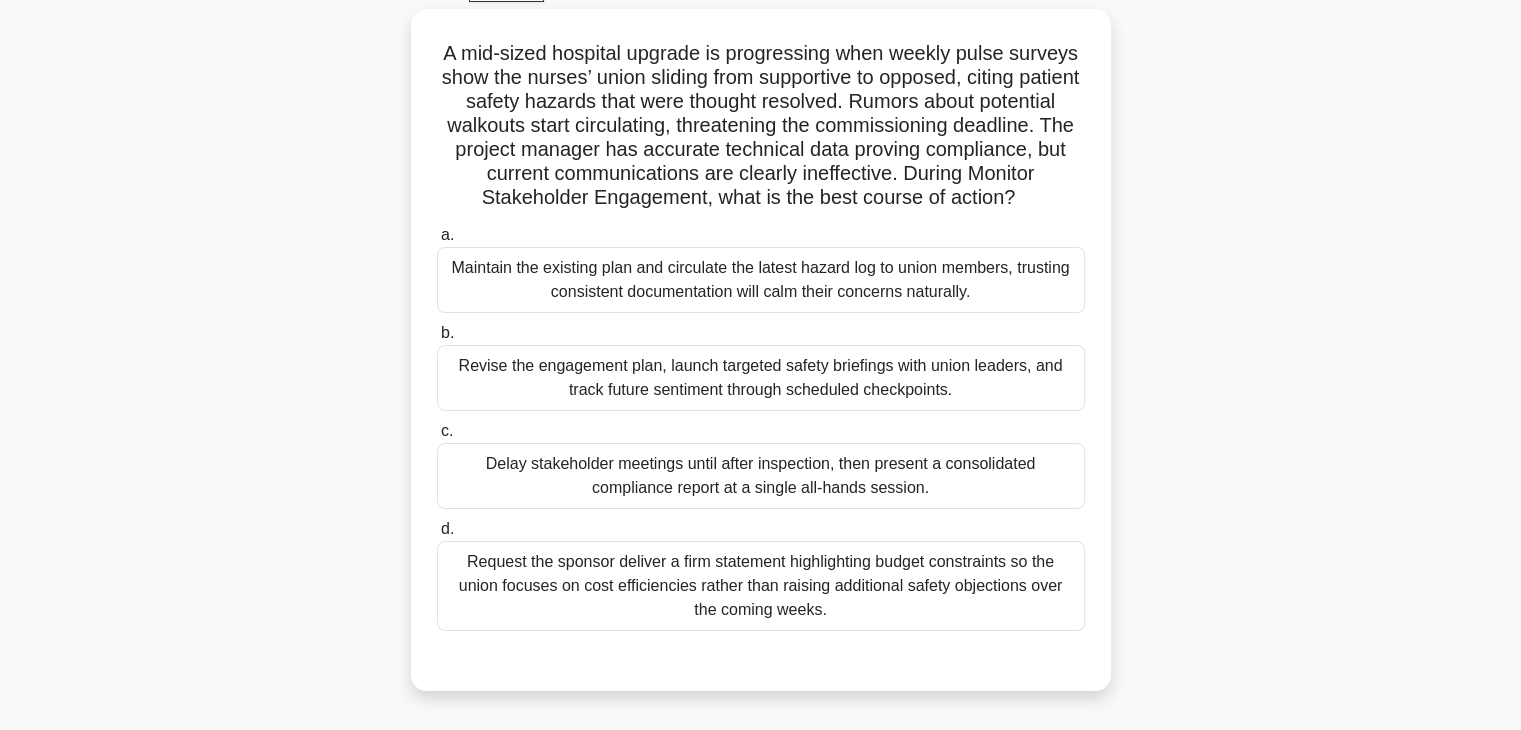 scroll, scrollTop: 109, scrollLeft: 0, axis: vertical 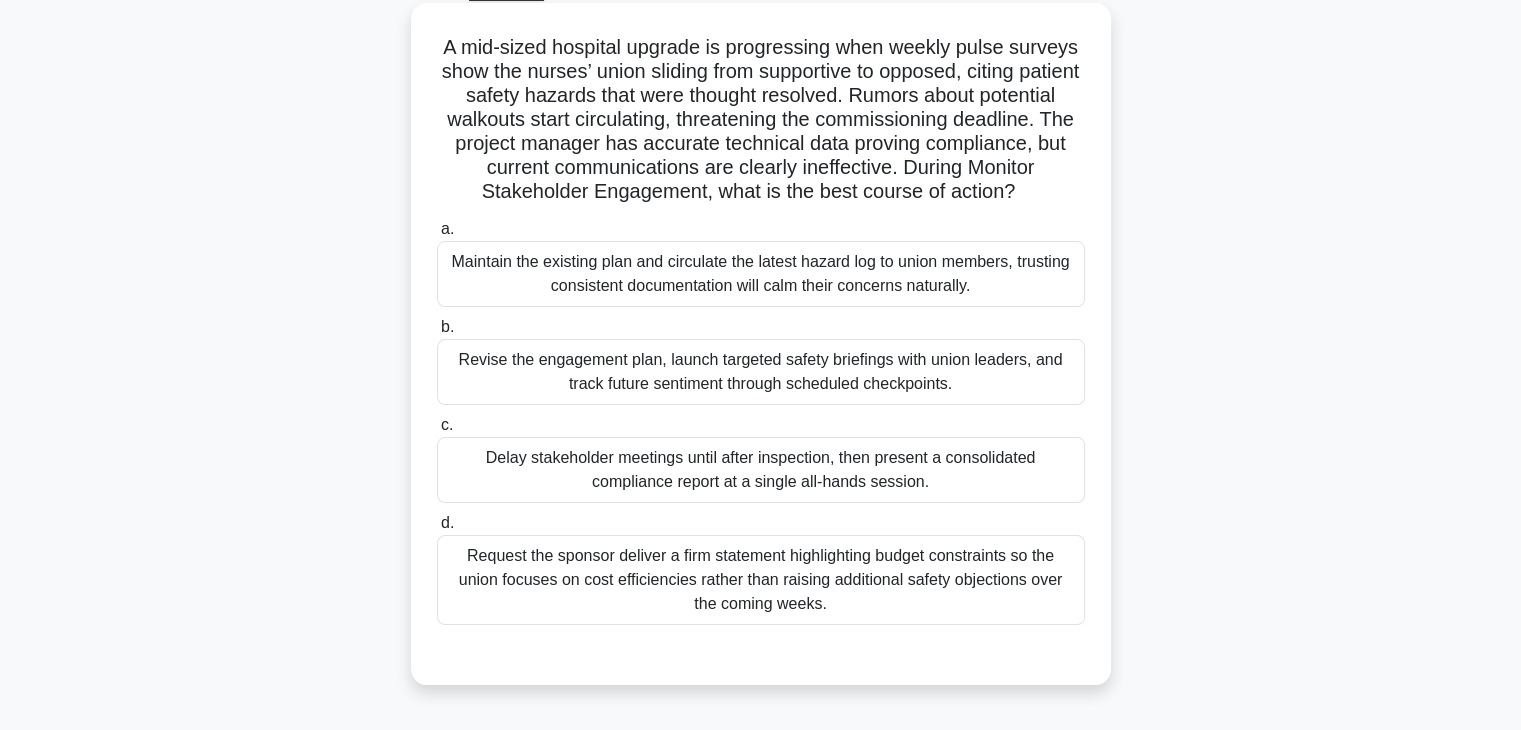 click on "Revise the engagement plan, launch targeted safety briefings with union leaders, and track future sentiment through scheduled checkpoints." at bounding box center (761, 372) 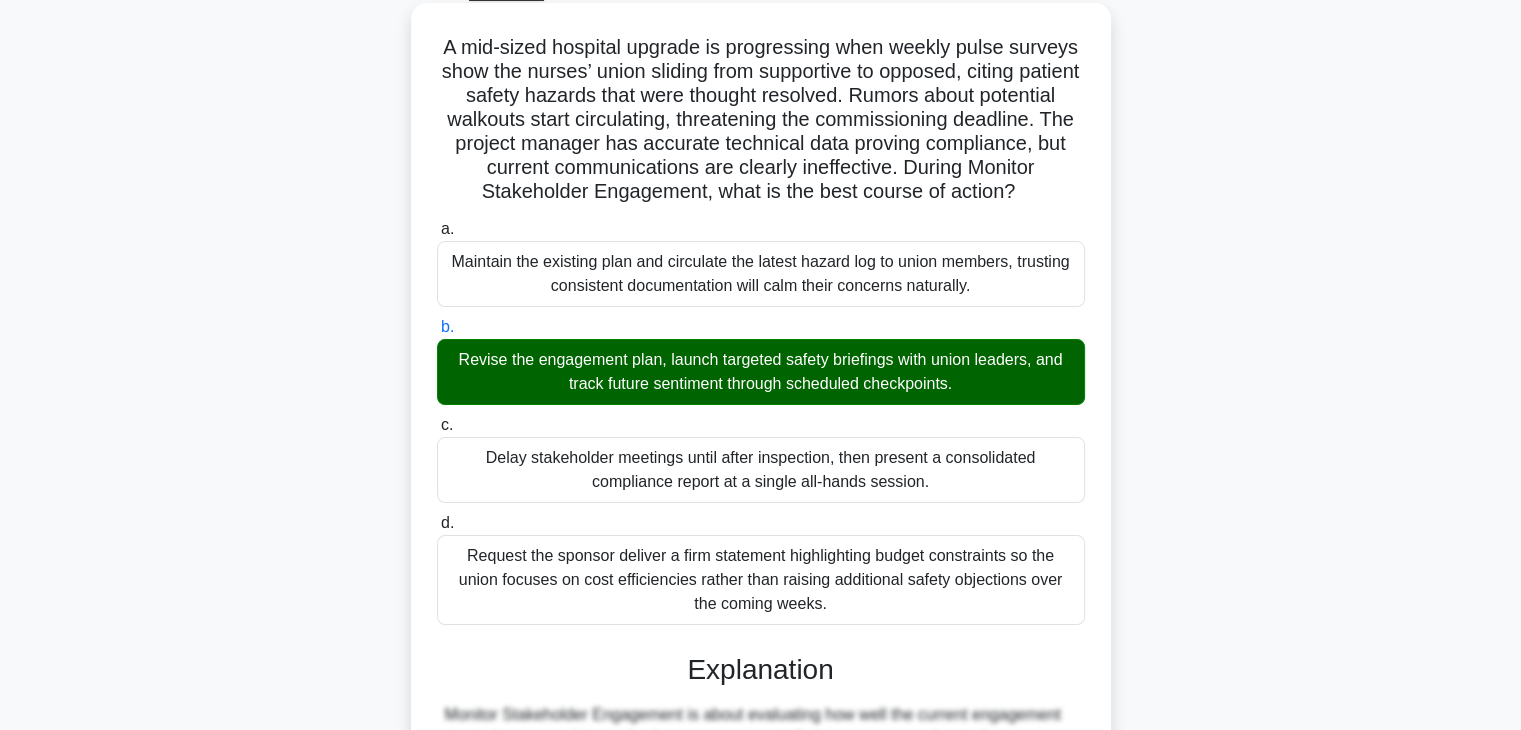 scroll, scrollTop: 694, scrollLeft: 0, axis: vertical 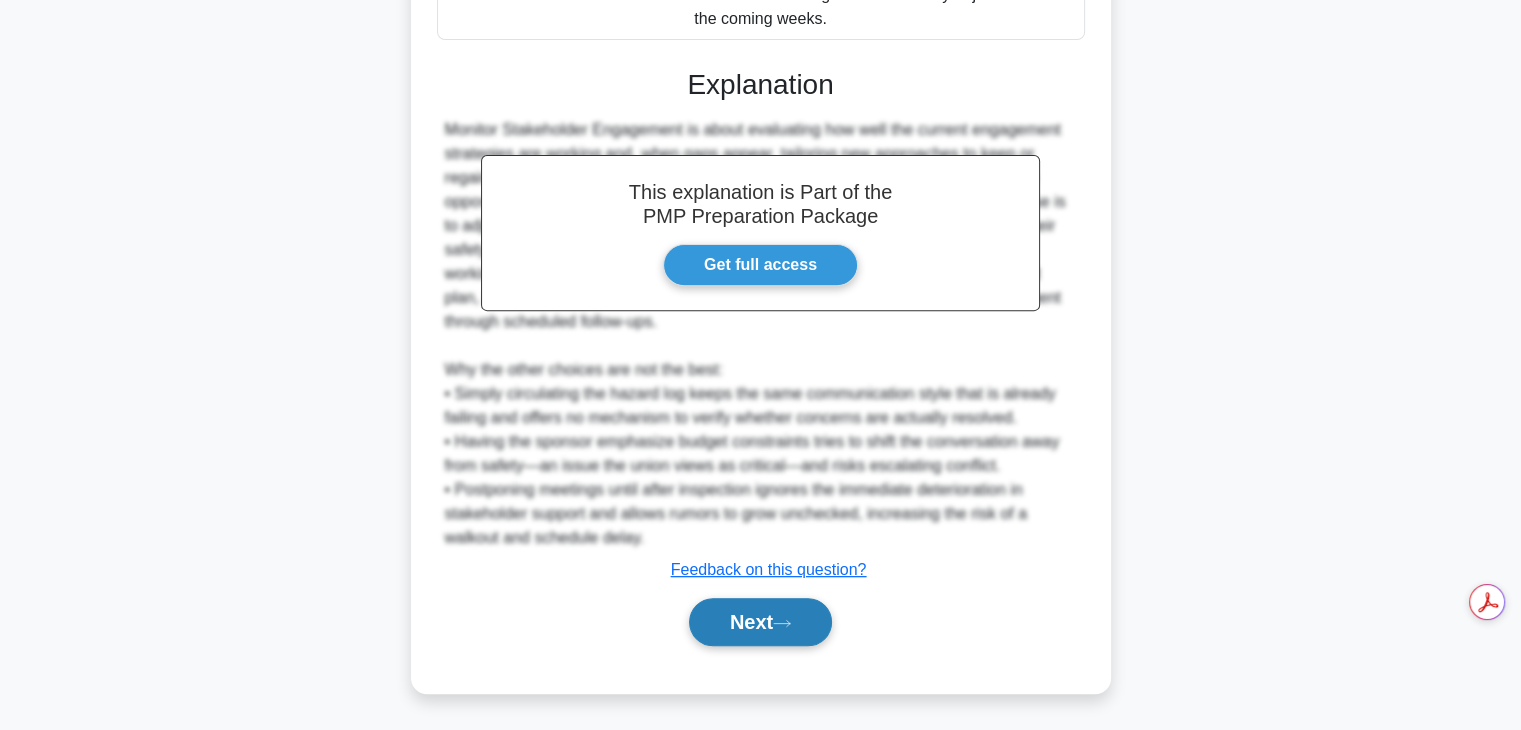 click on "Next" at bounding box center [760, 622] 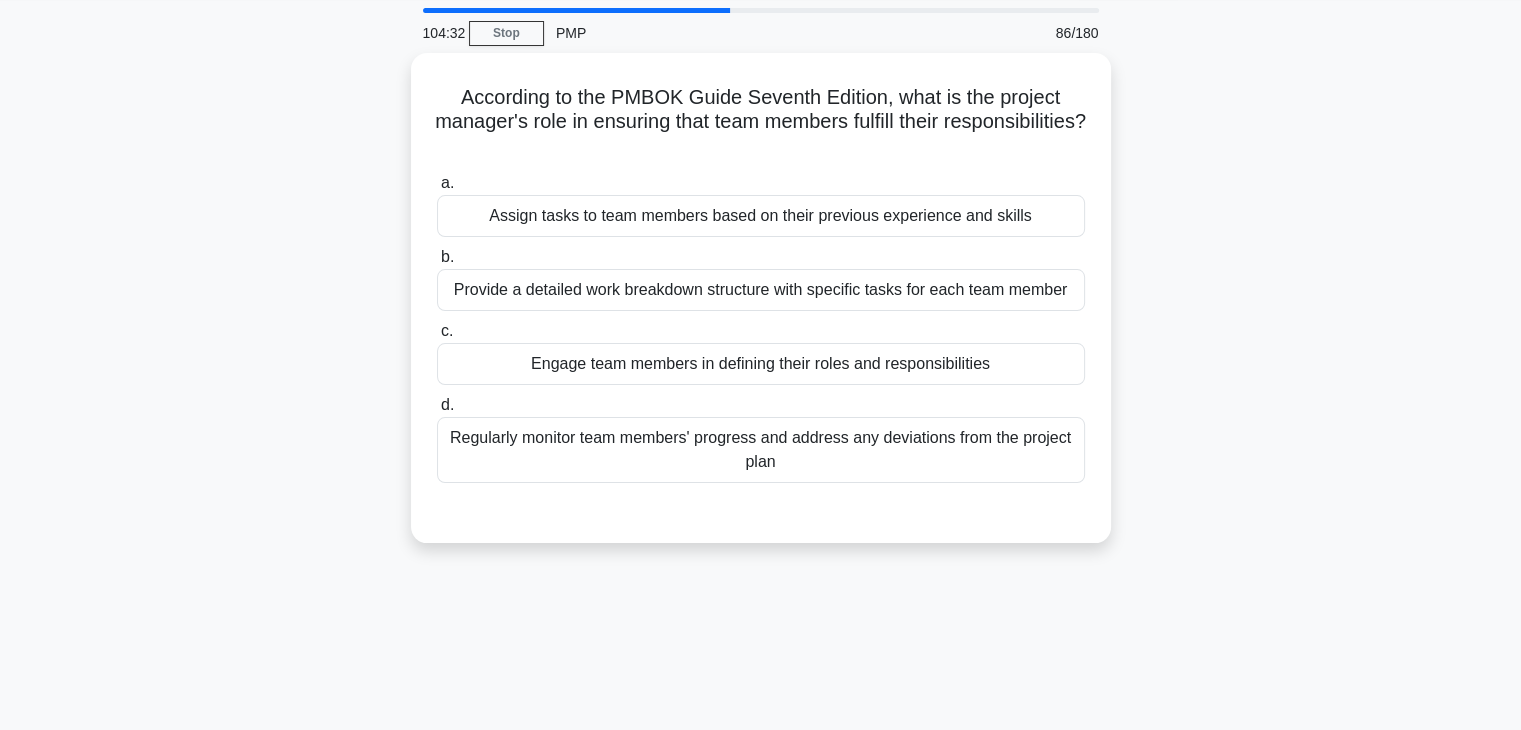 scroll, scrollTop: 63, scrollLeft: 0, axis: vertical 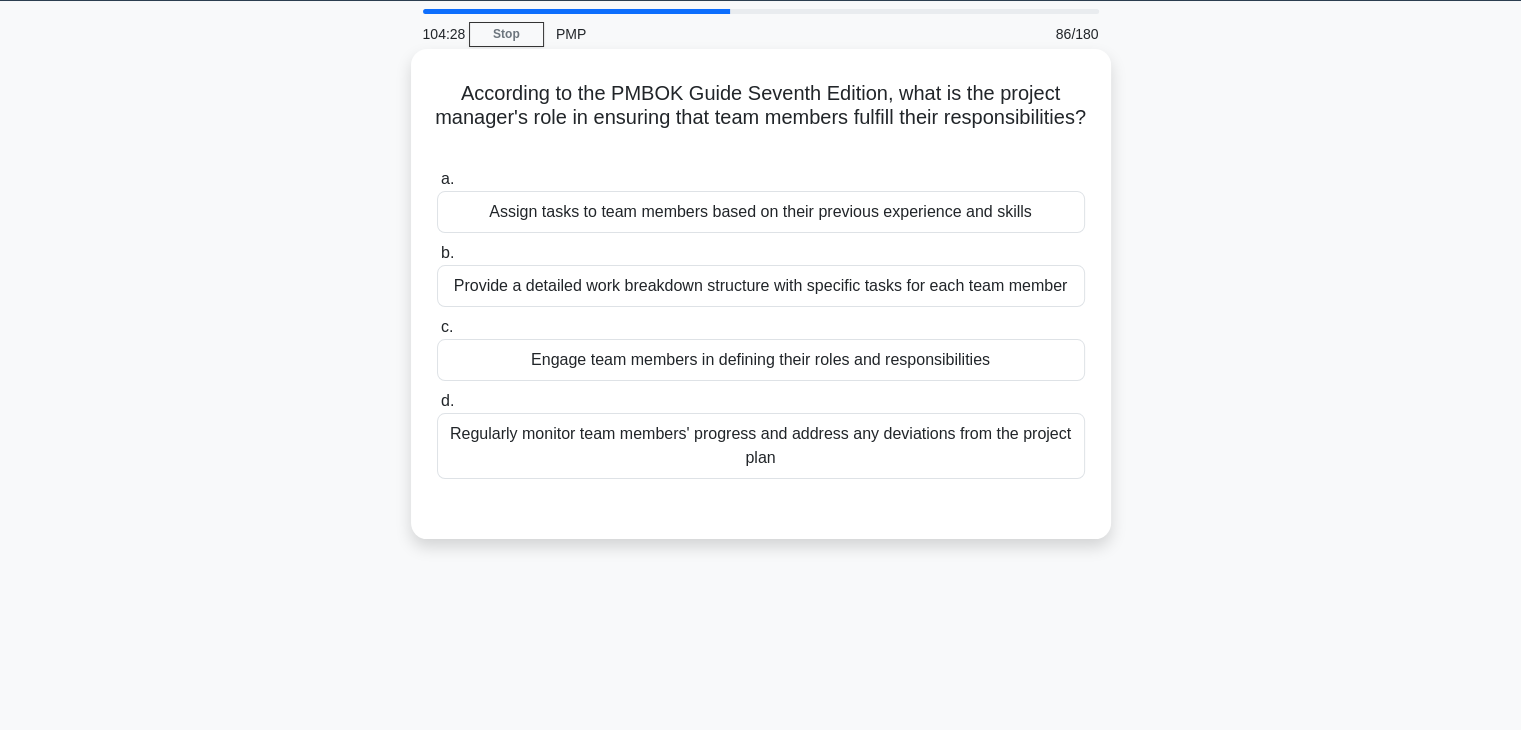 click on "Provide a detailed work breakdown structure with specific tasks for each team member" at bounding box center [761, 286] 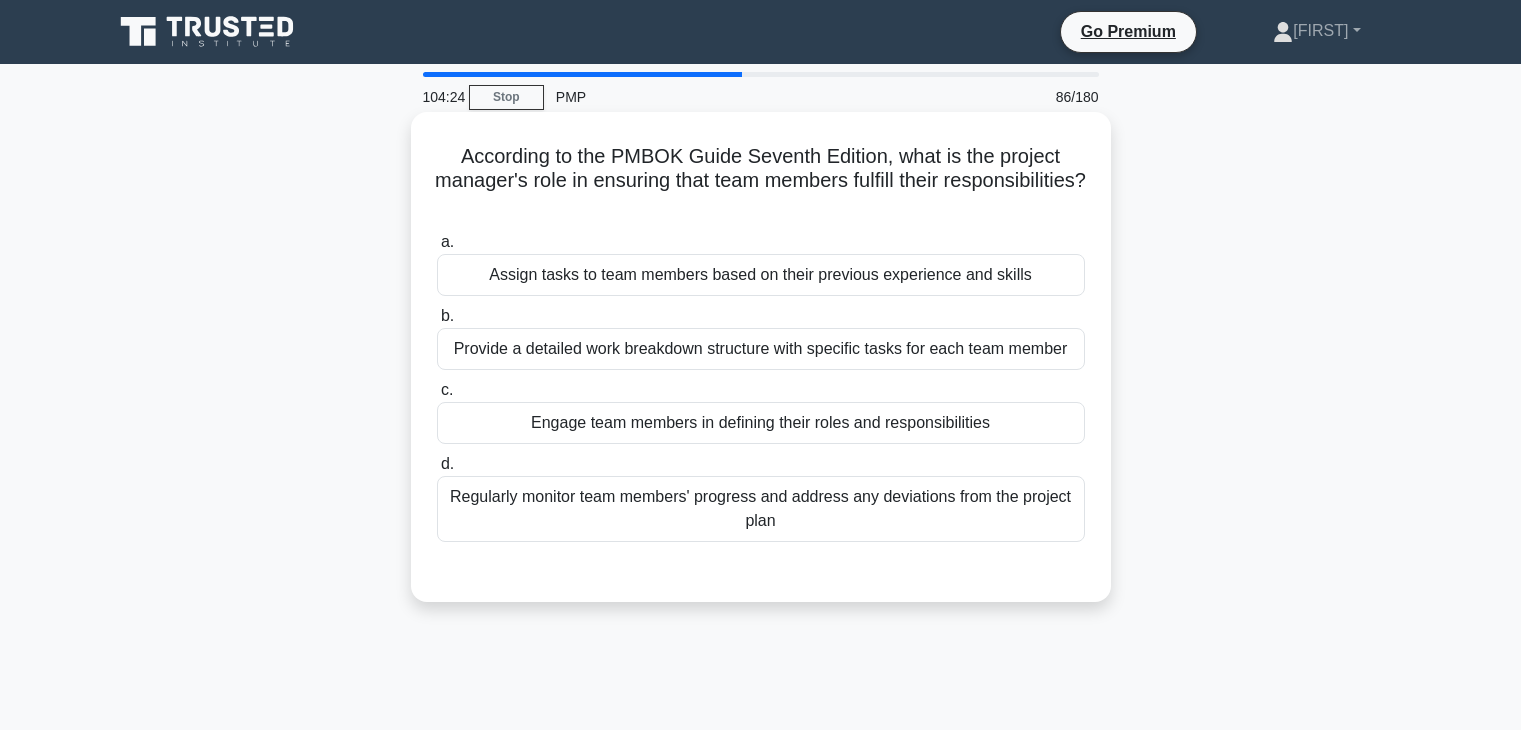 scroll, scrollTop: 63, scrollLeft: 0, axis: vertical 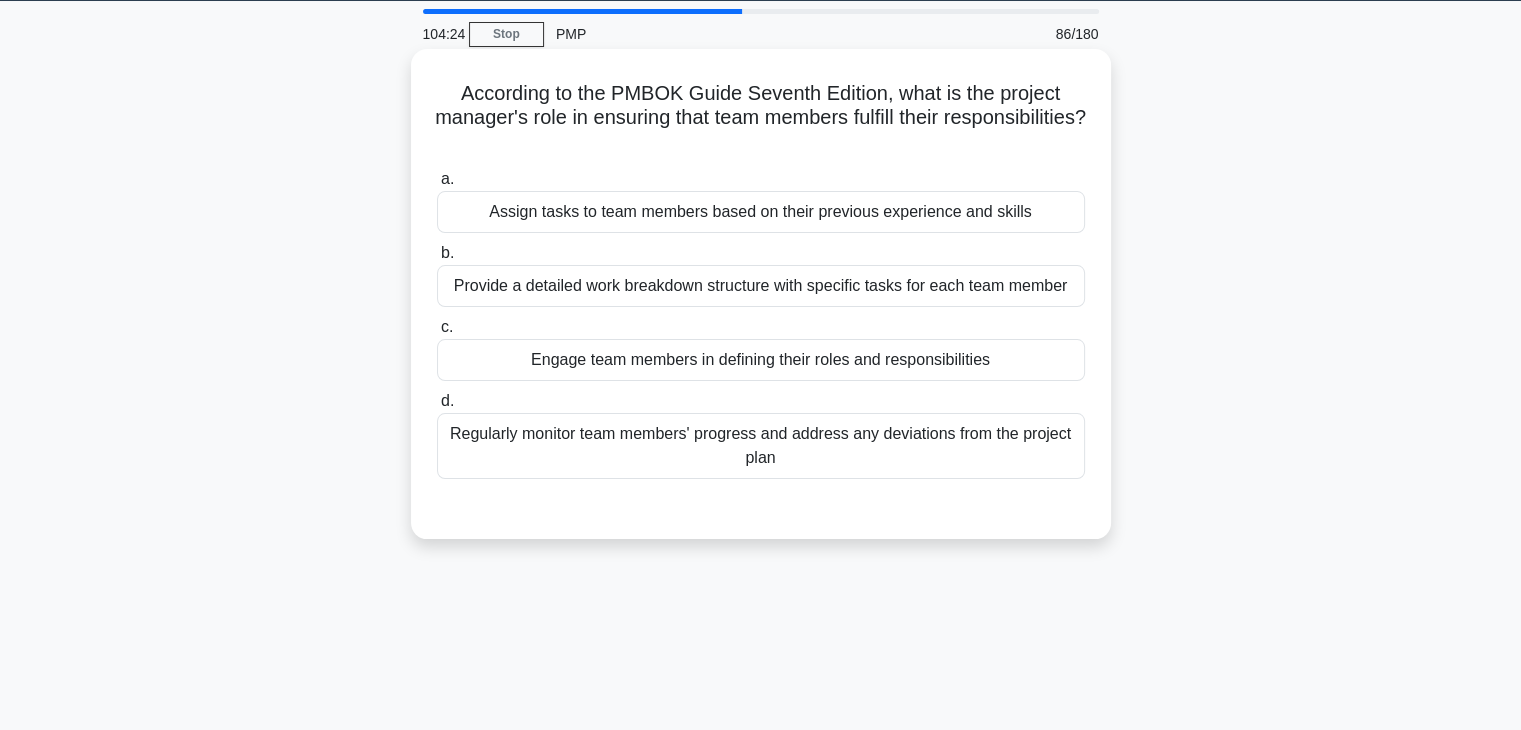 click on "Engage team members in defining their roles and responsibilities" at bounding box center [761, 360] 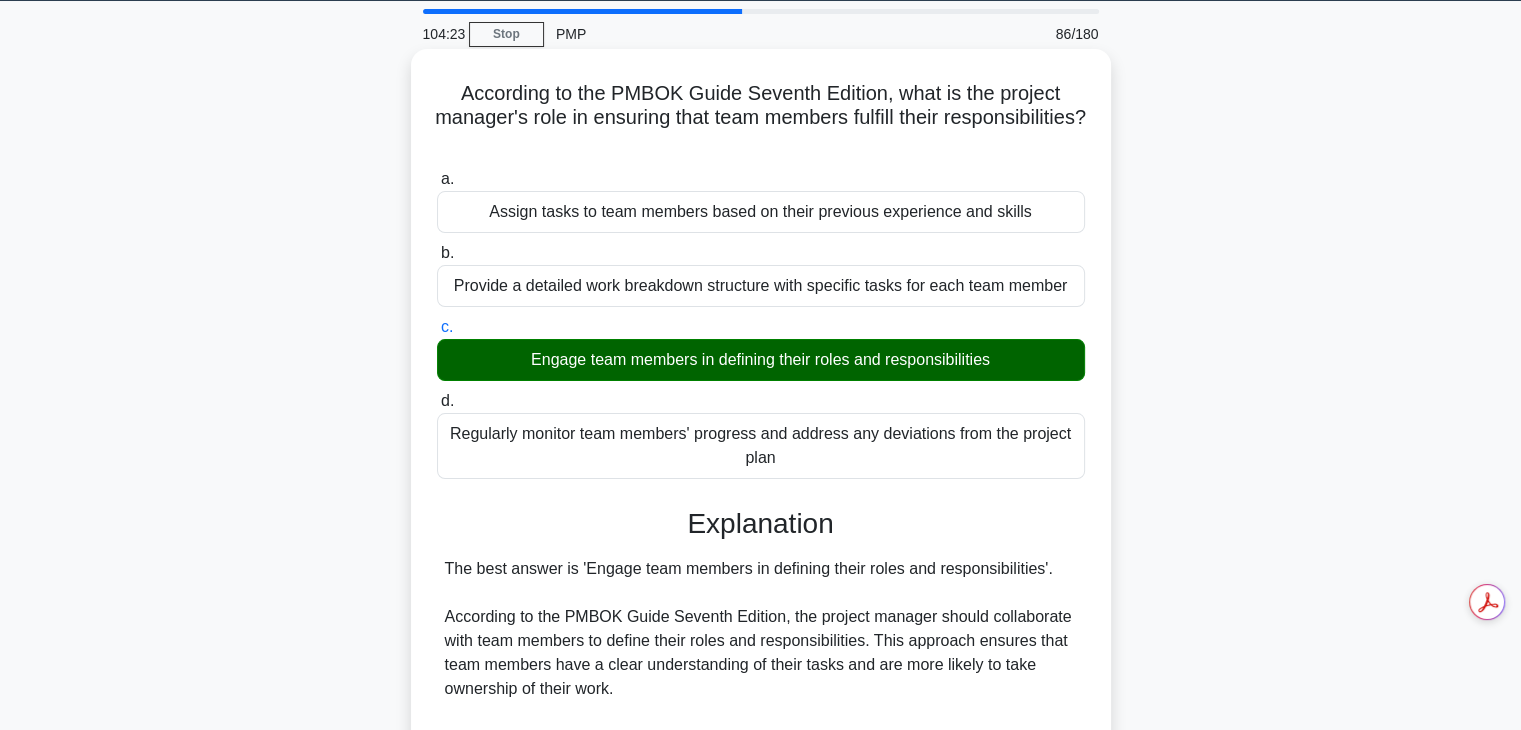 scroll, scrollTop: 406, scrollLeft: 0, axis: vertical 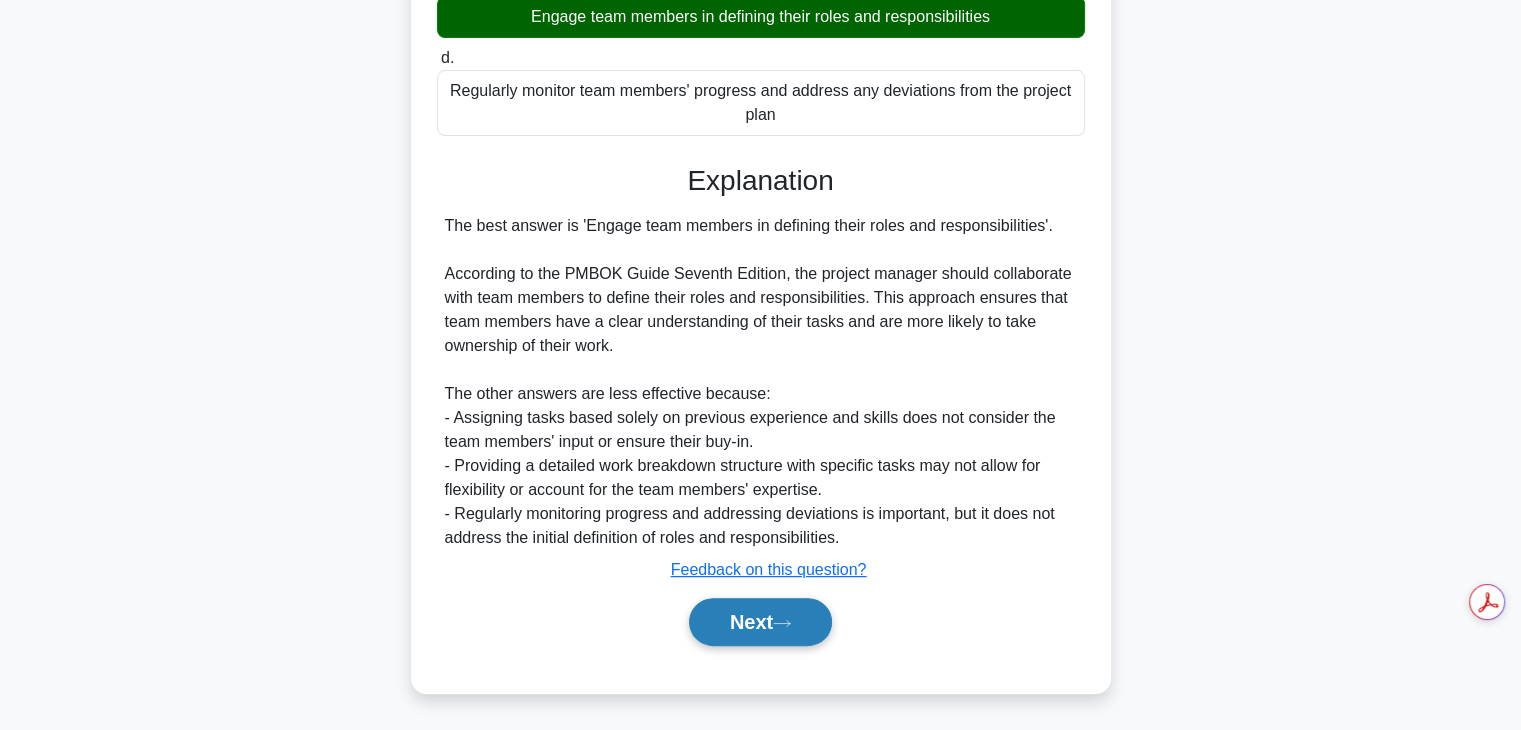 click on "Next" at bounding box center [760, 622] 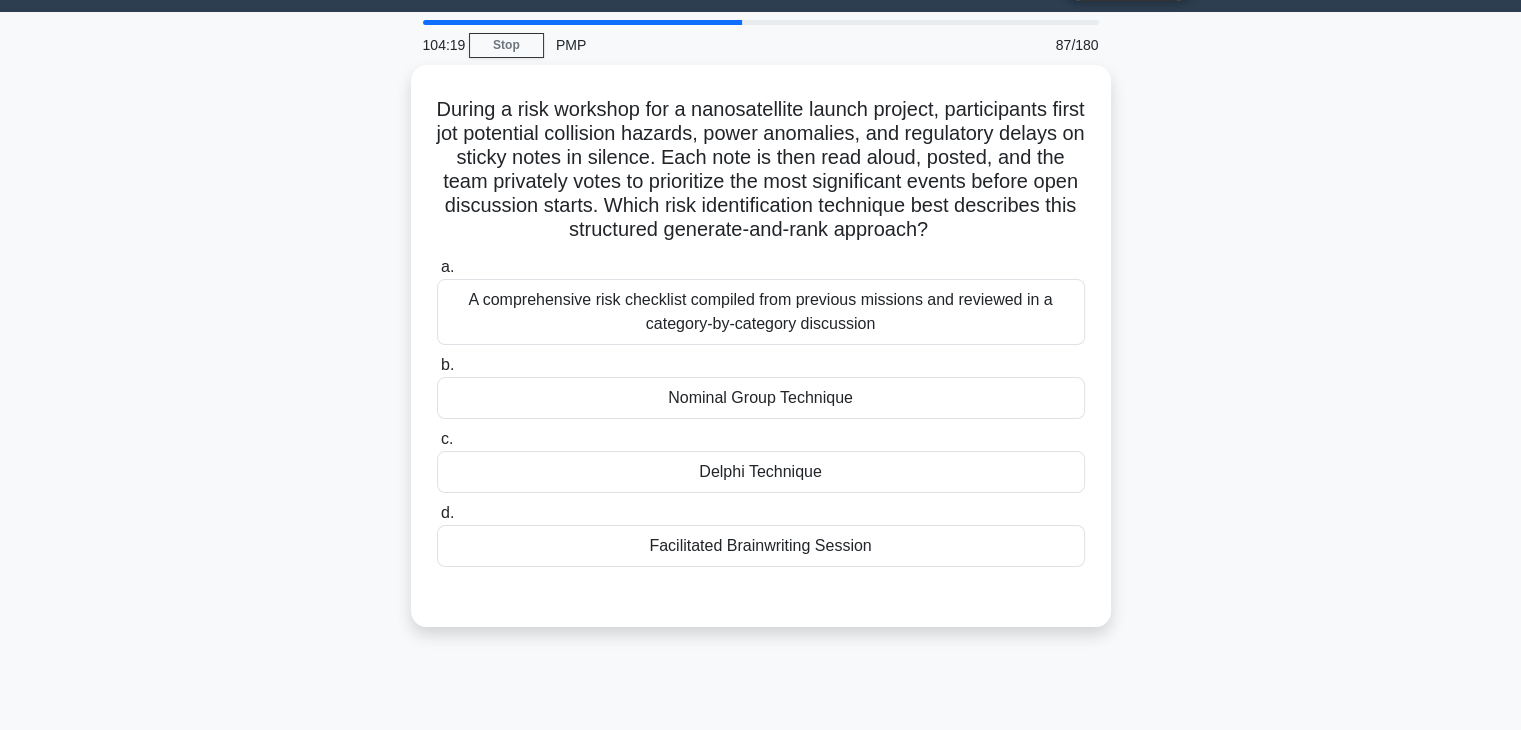 scroll, scrollTop: 54, scrollLeft: 0, axis: vertical 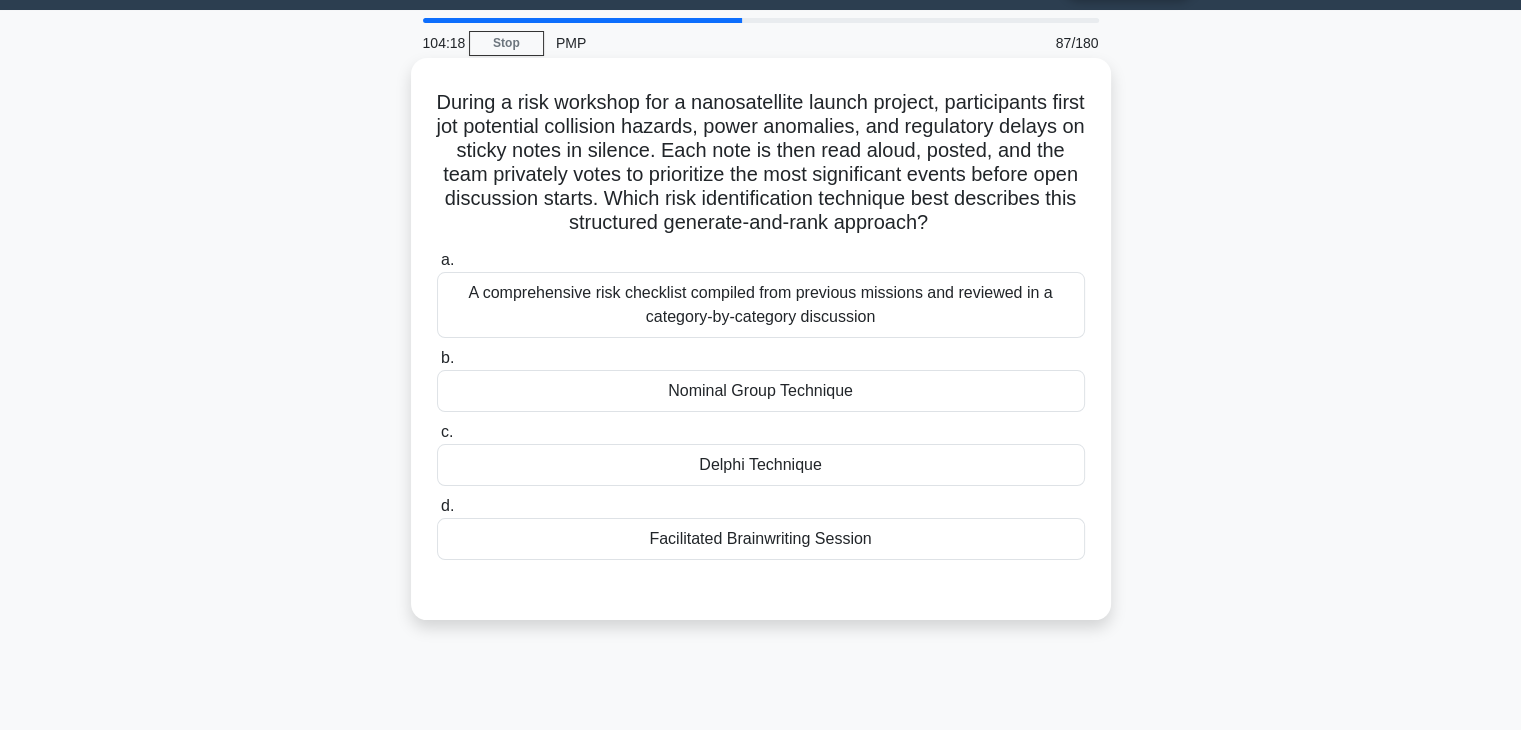 click on "Nominal Group Technique" at bounding box center (761, 391) 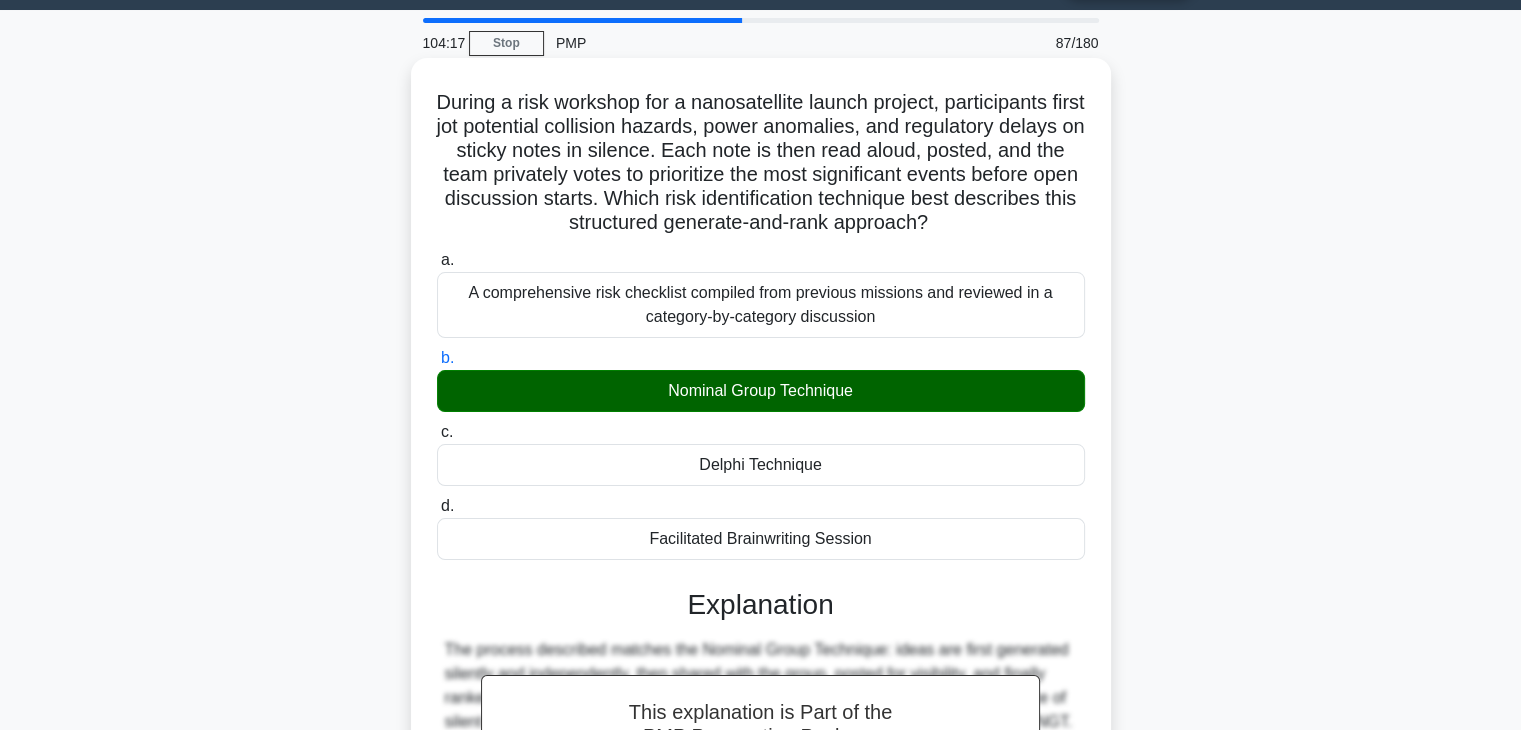 scroll, scrollTop: 526, scrollLeft: 0, axis: vertical 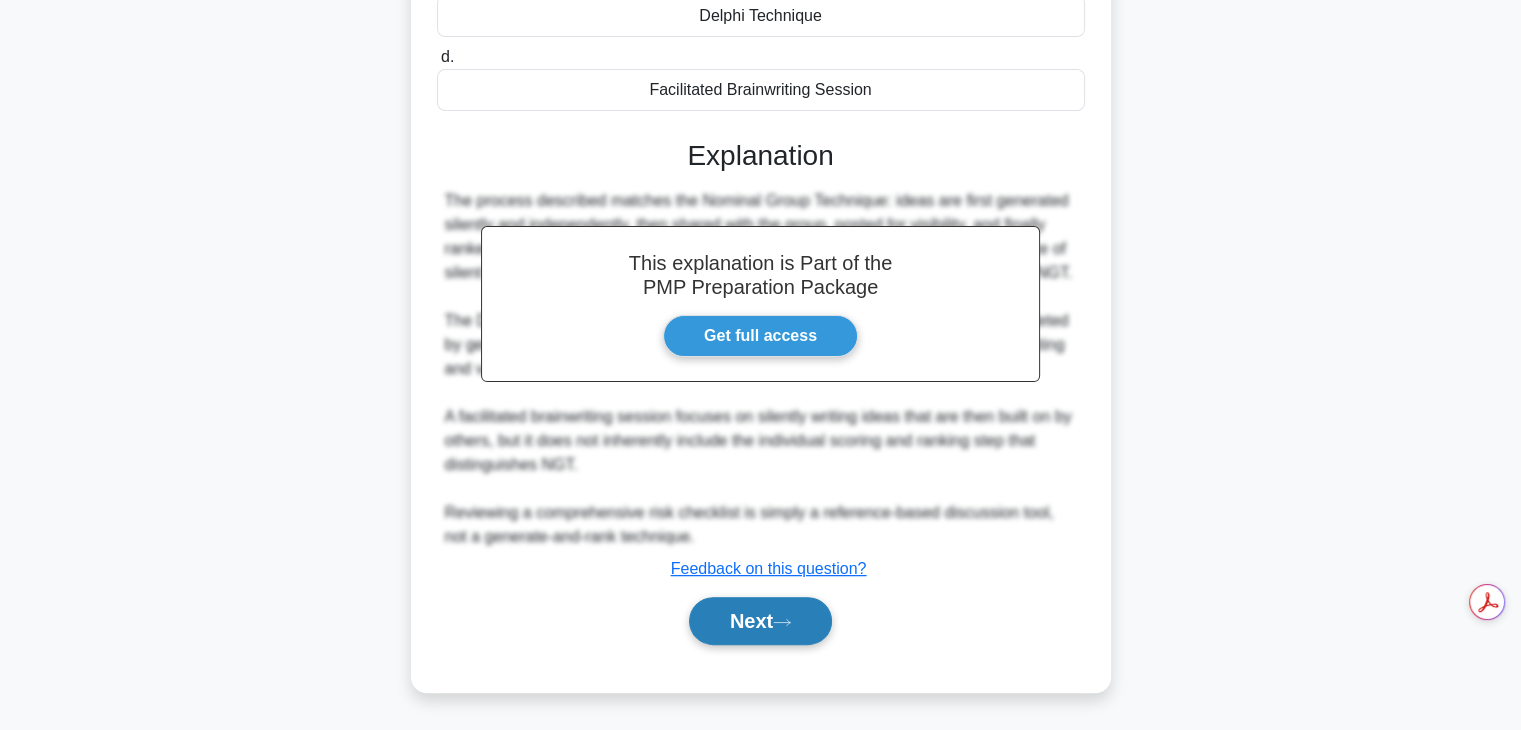 click on "Next" at bounding box center [760, 621] 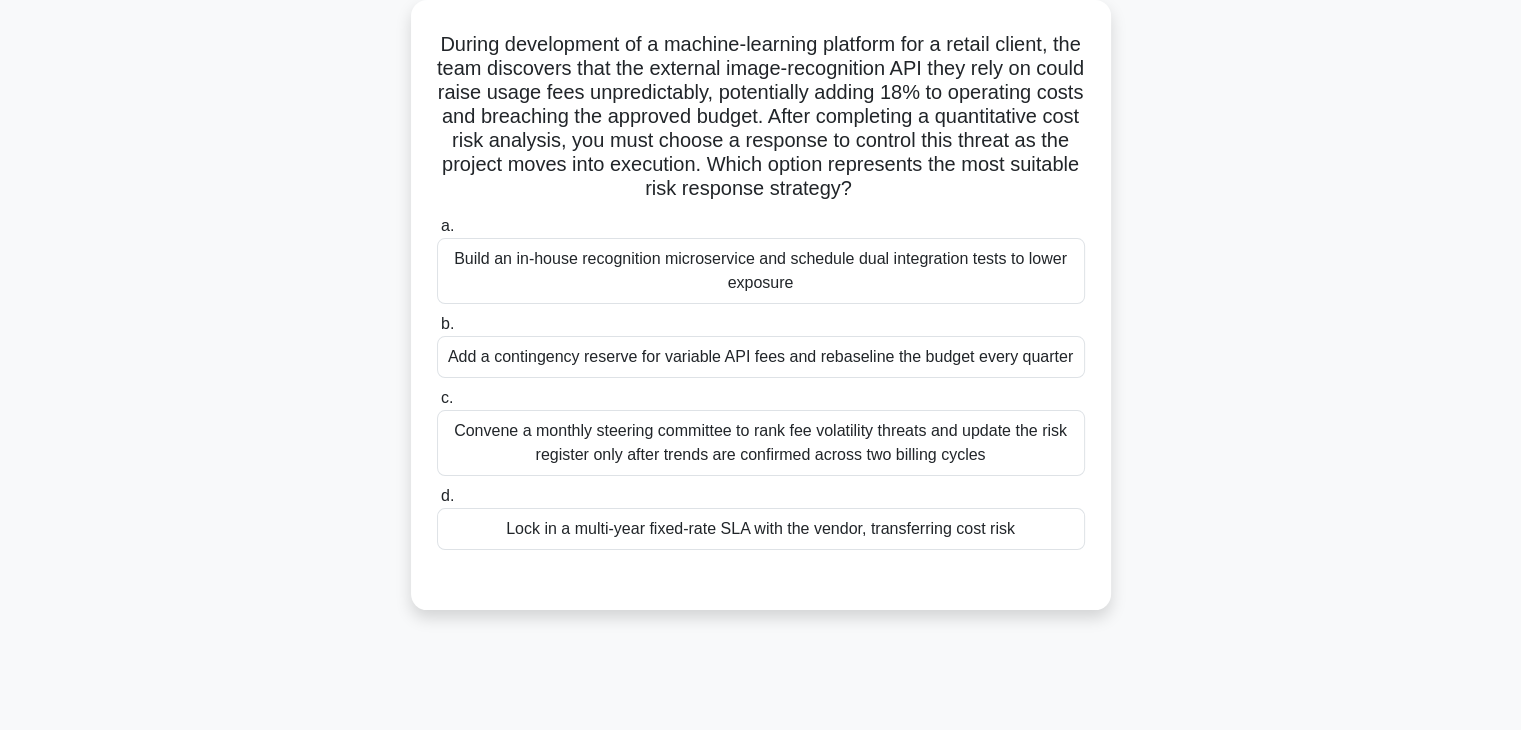 scroll, scrollTop: 105, scrollLeft: 0, axis: vertical 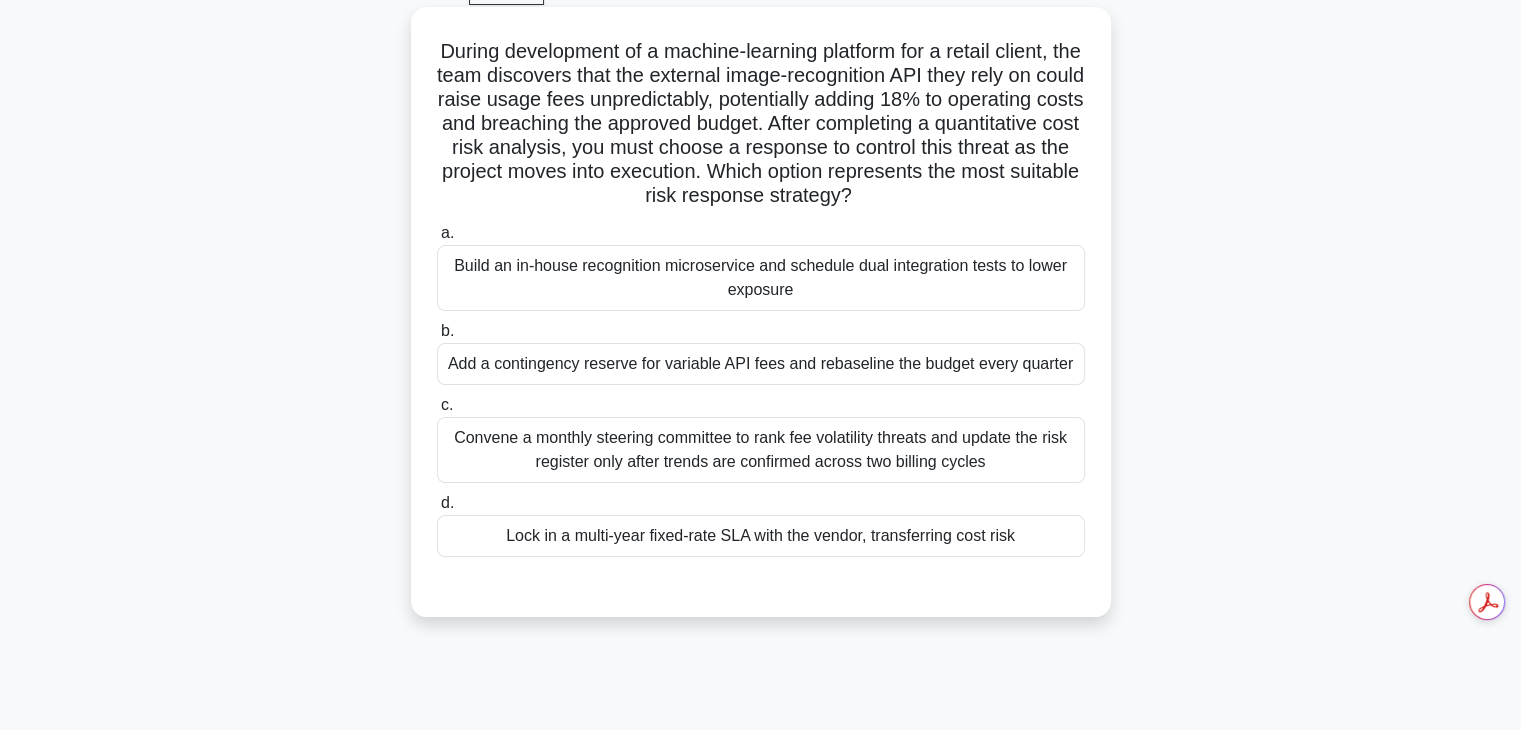 click on "Convene a monthly steering committee to rank fee volatility threats and update the risk register only after trends are confirmed across two billing cycles" at bounding box center [761, 450] 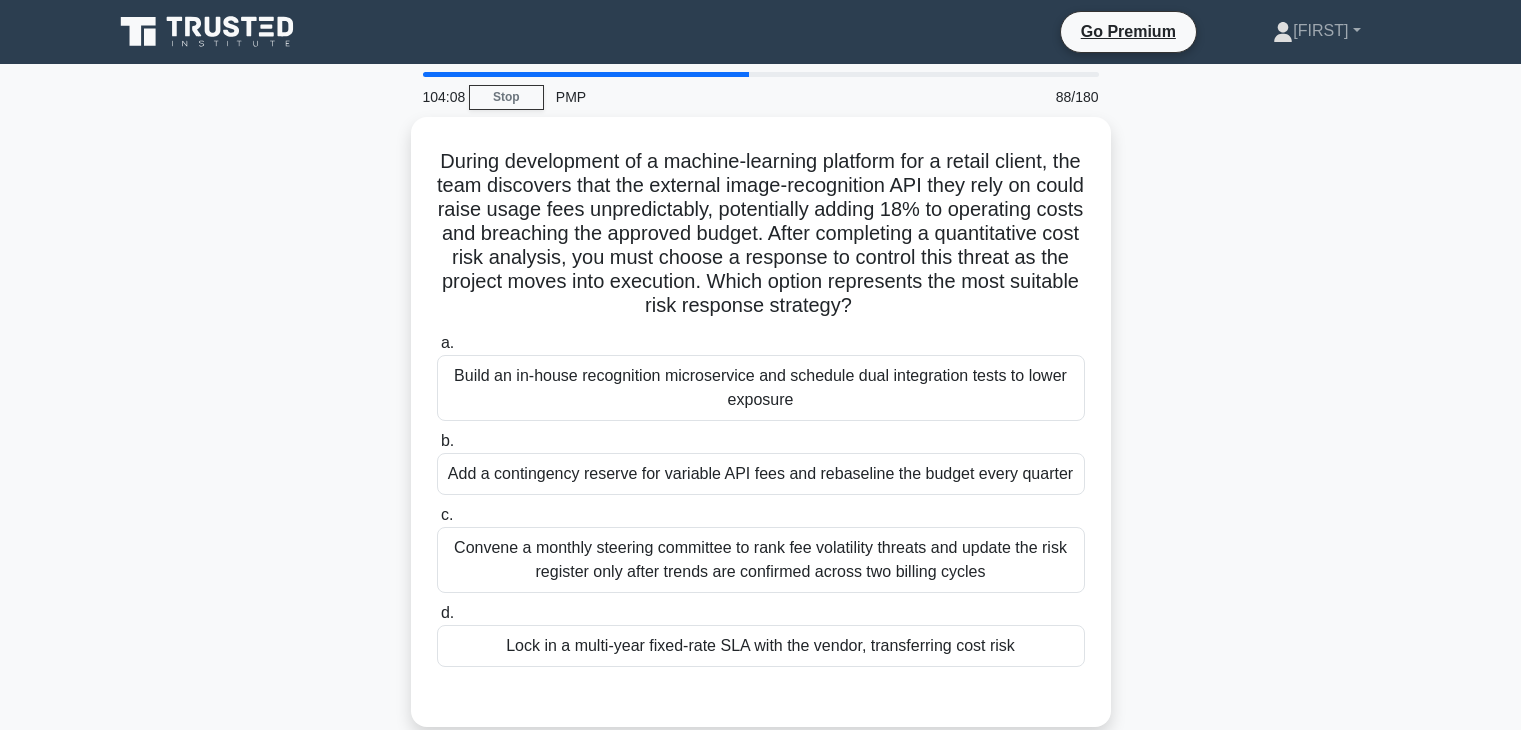 scroll, scrollTop: 105, scrollLeft: 0, axis: vertical 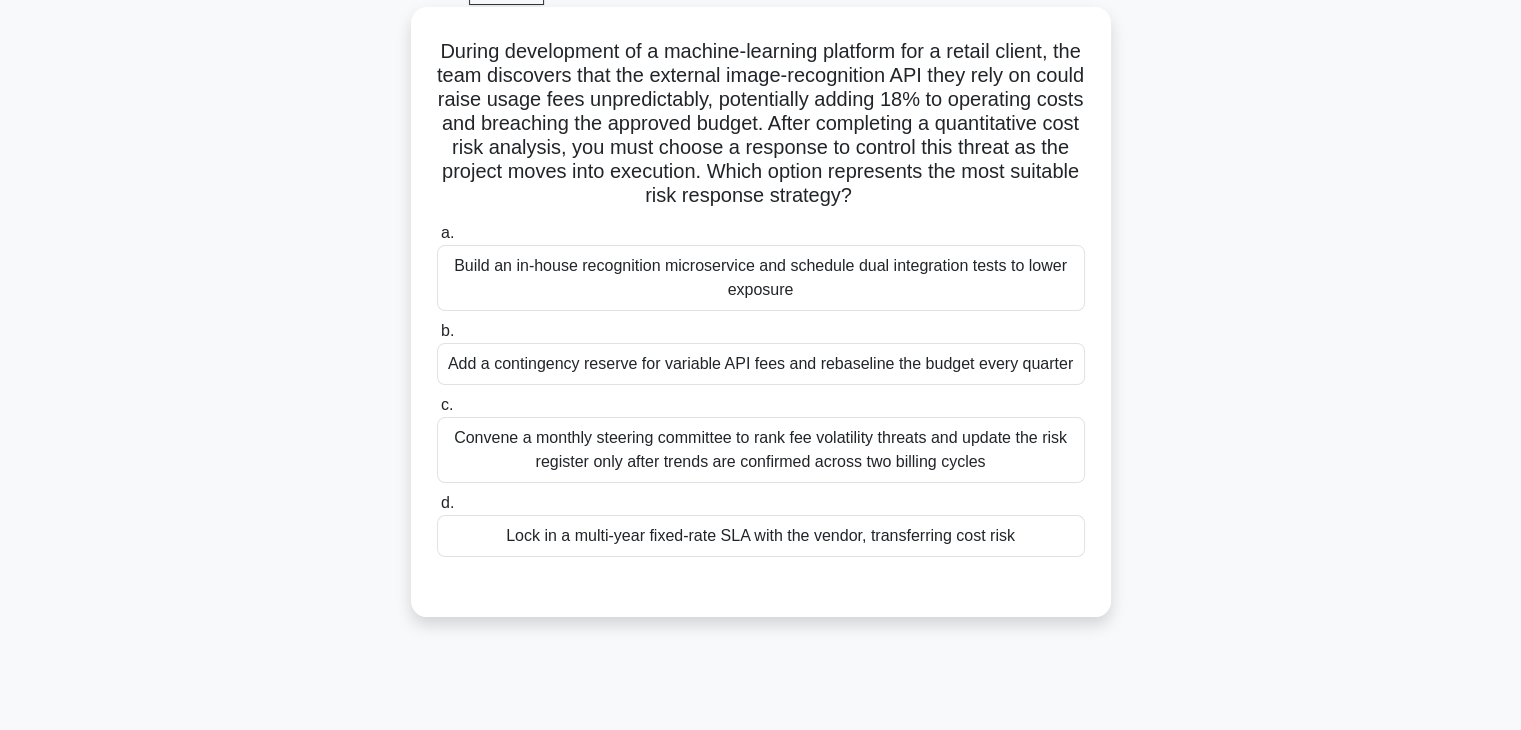 click on "Lock in a multi-year fixed-rate SLA with the vendor, transferring cost risk" at bounding box center (761, 536) 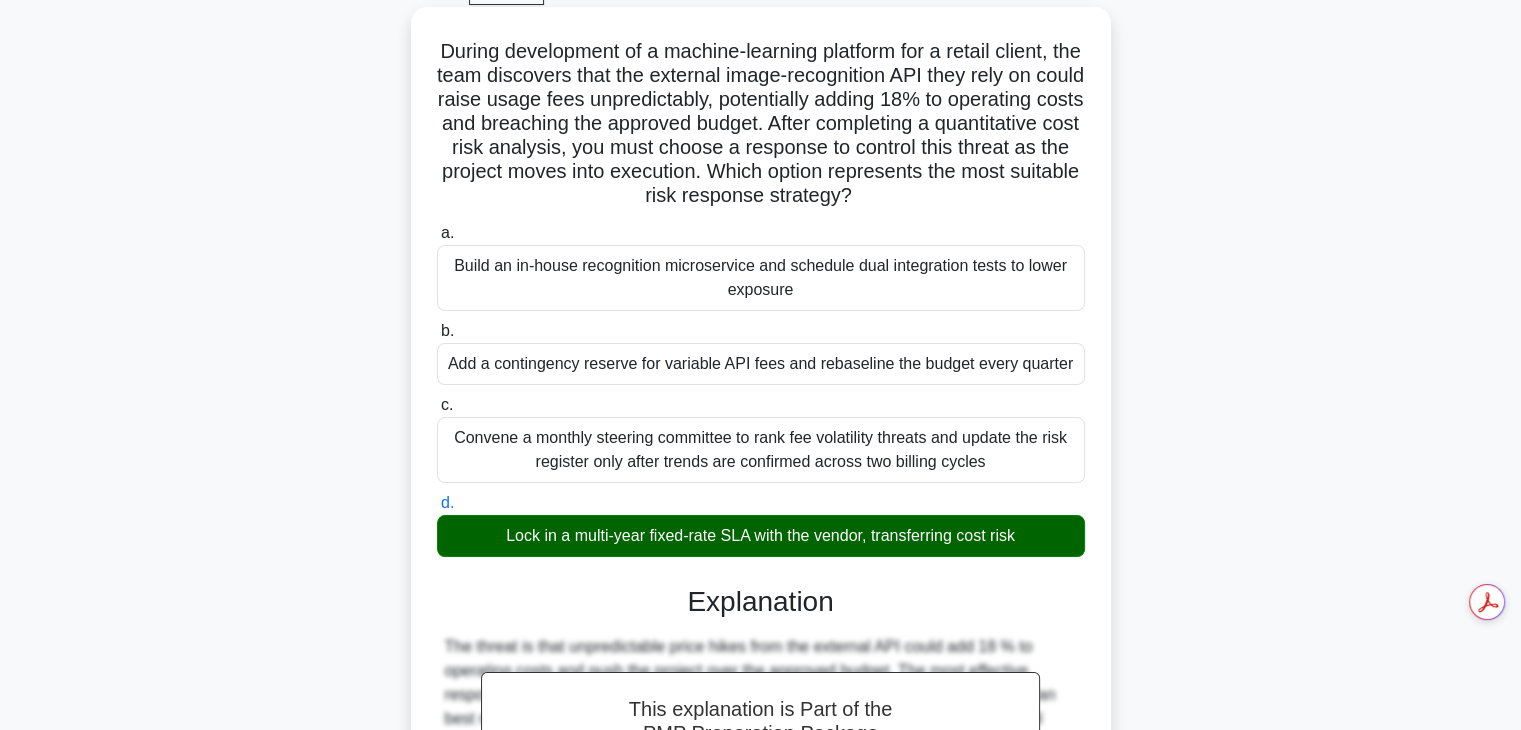 scroll, scrollTop: 550, scrollLeft: 0, axis: vertical 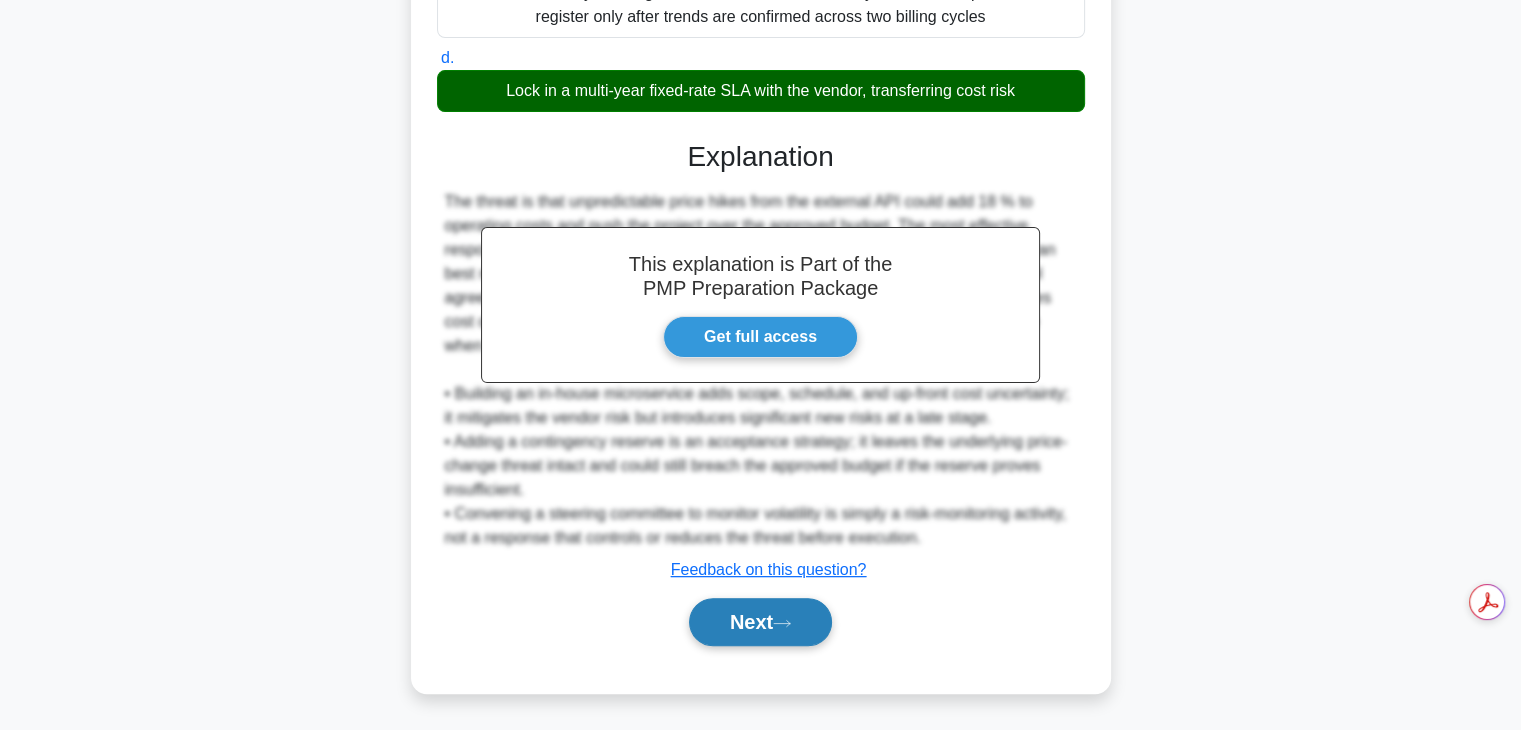 click on "Next" at bounding box center [760, 622] 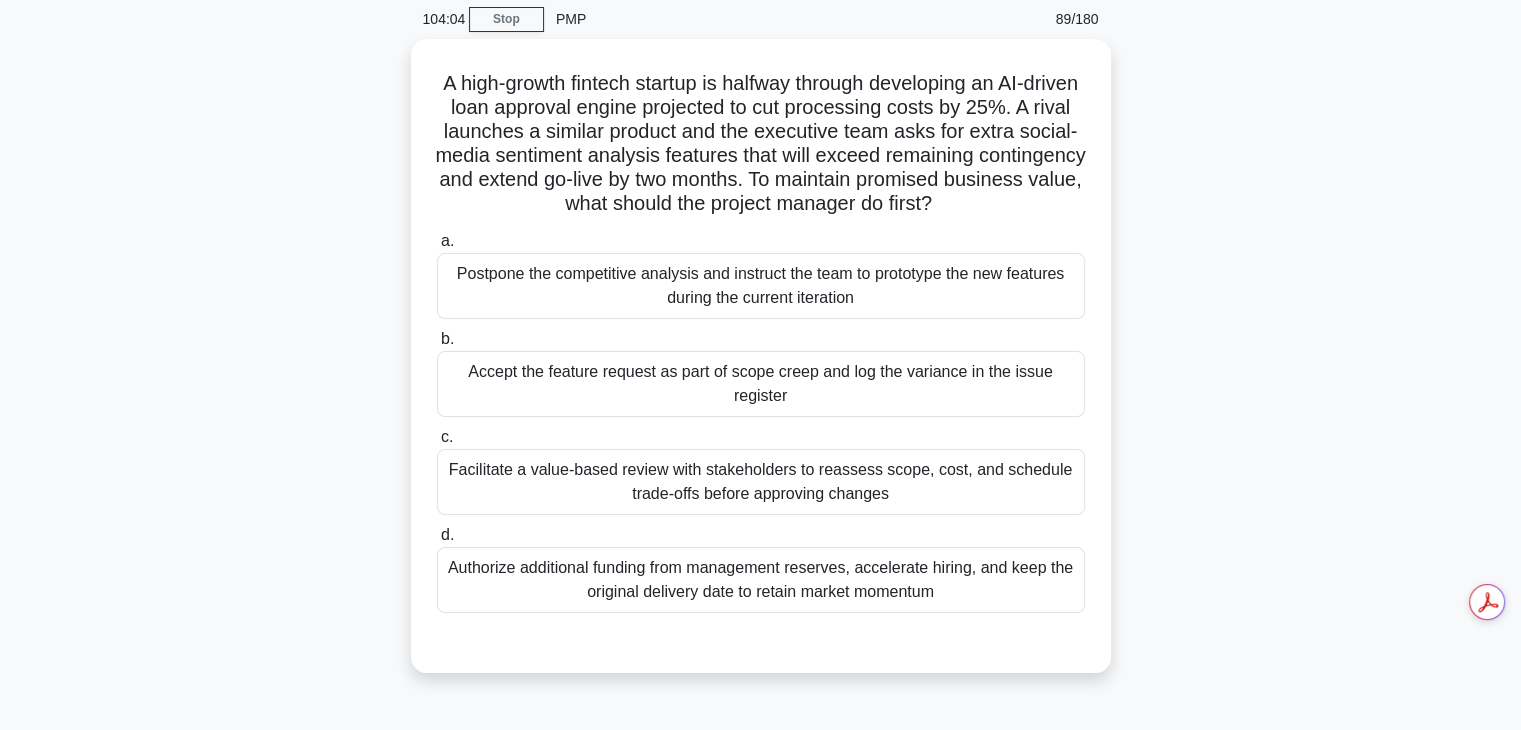 scroll, scrollTop: 67, scrollLeft: 0, axis: vertical 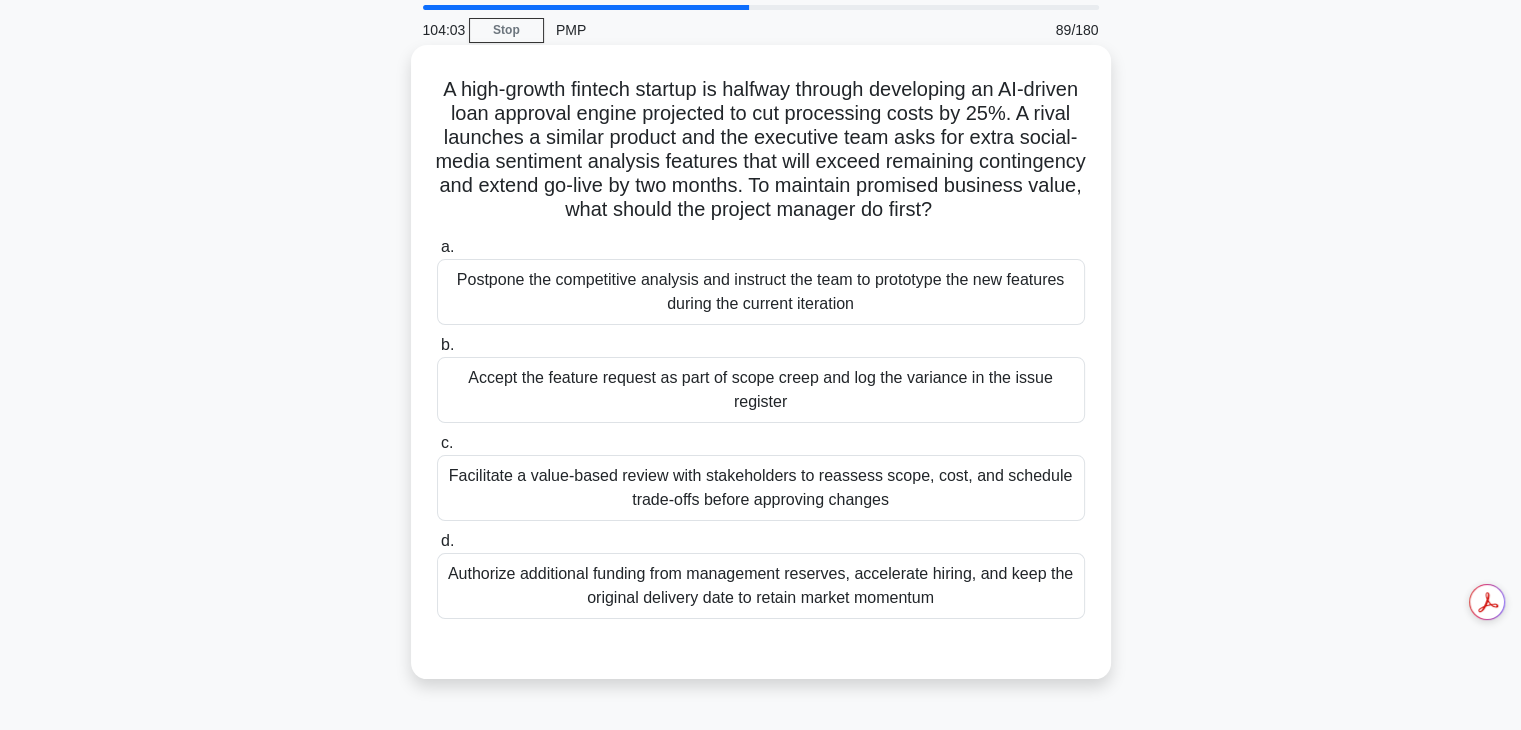 click on "Facilitate a value-based review with stakeholders to reassess scope, cost, and schedule trade-offs before approving changes" at bounding box center (761, 488) 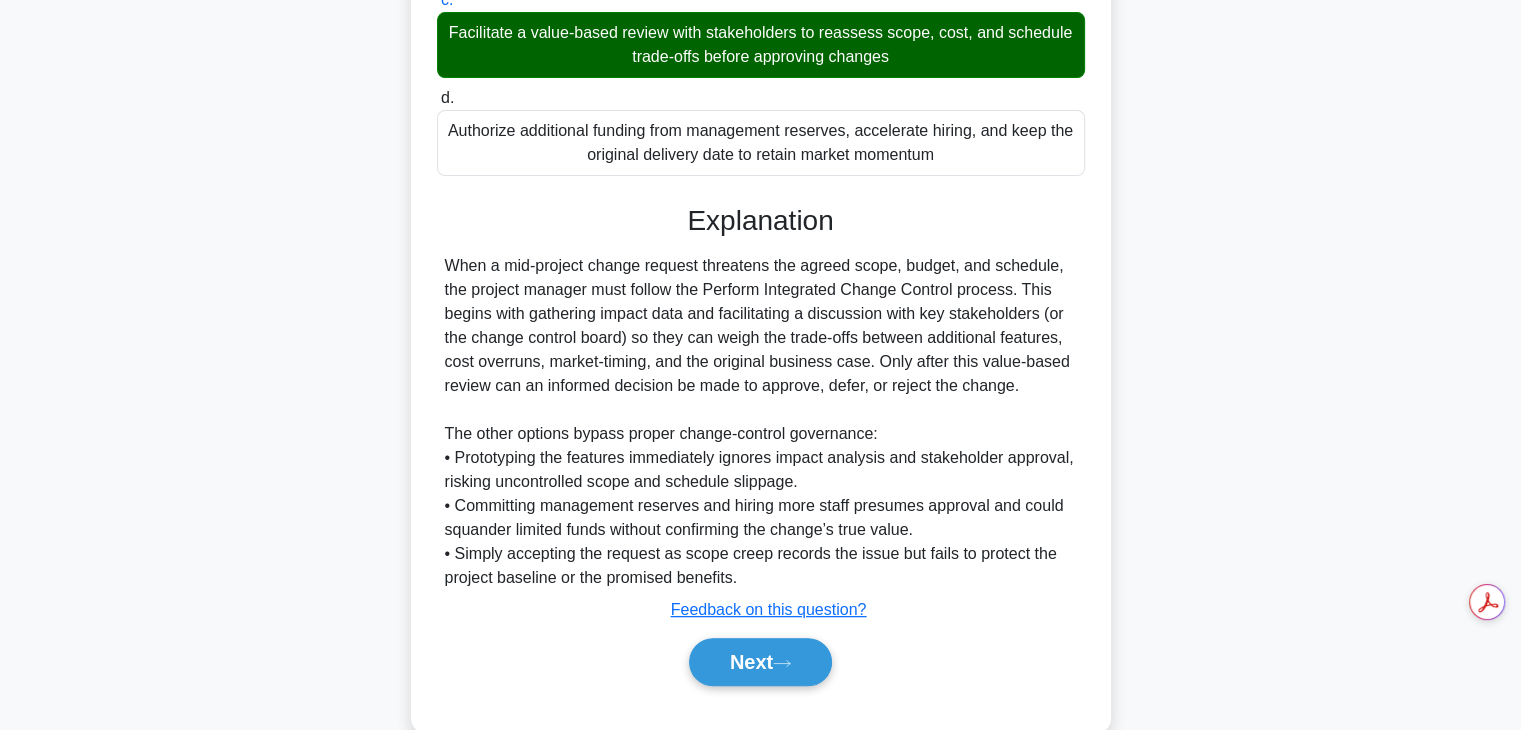 scroll, scrollTop: 550, scrollLeft: 0, axis: vertical 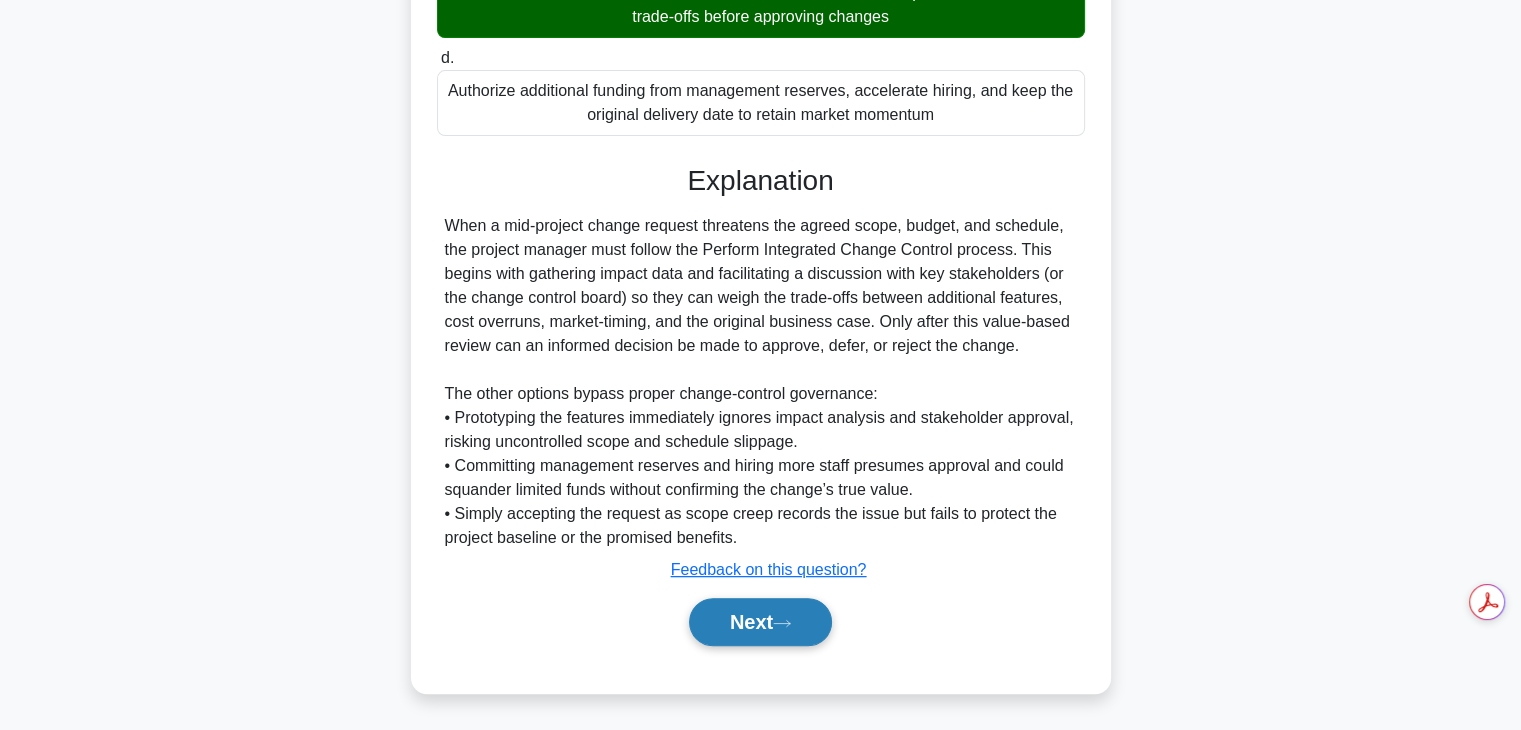 click on "Next" at bounding box center (760, 622) 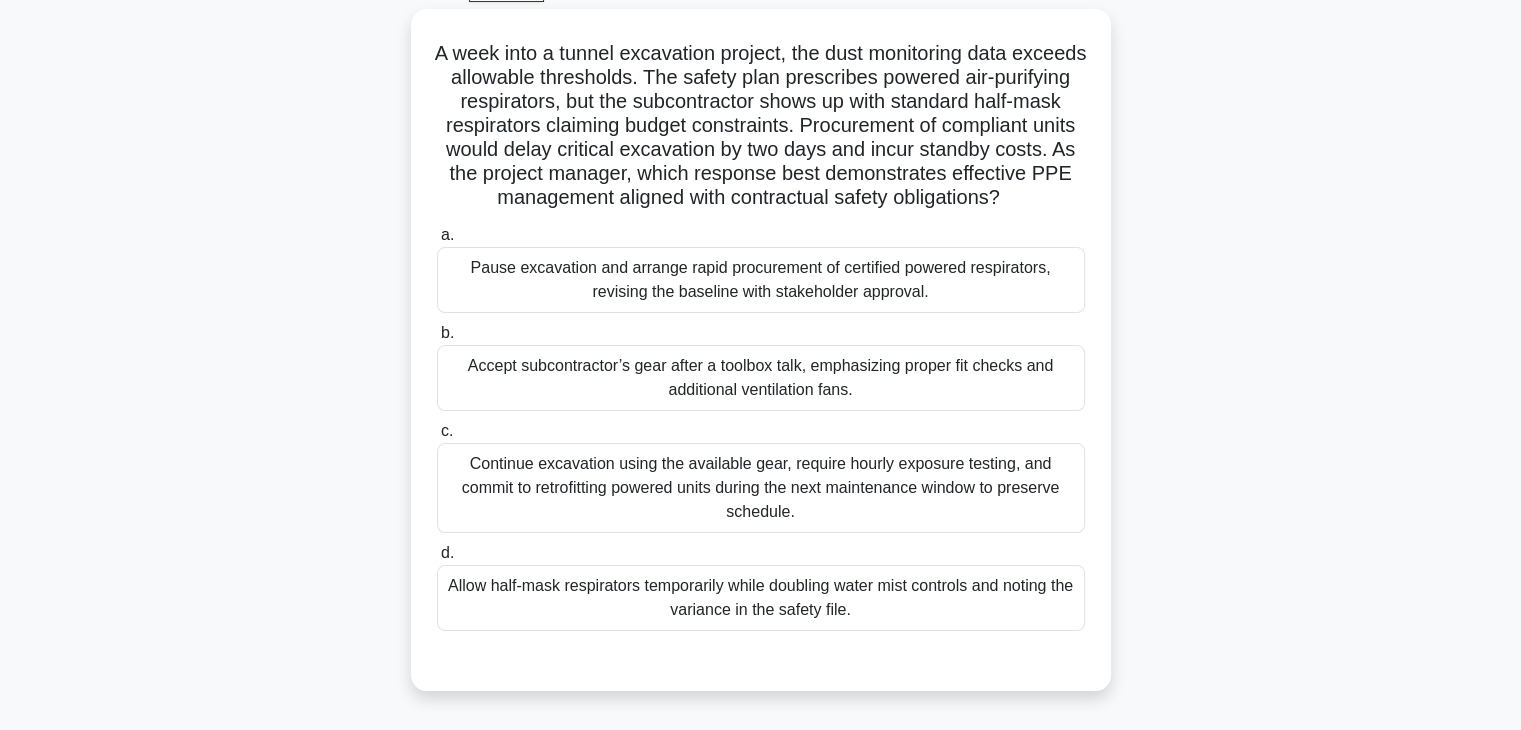 scroll, scrollTop: 107, scrollLeft: 0, axis: vertical 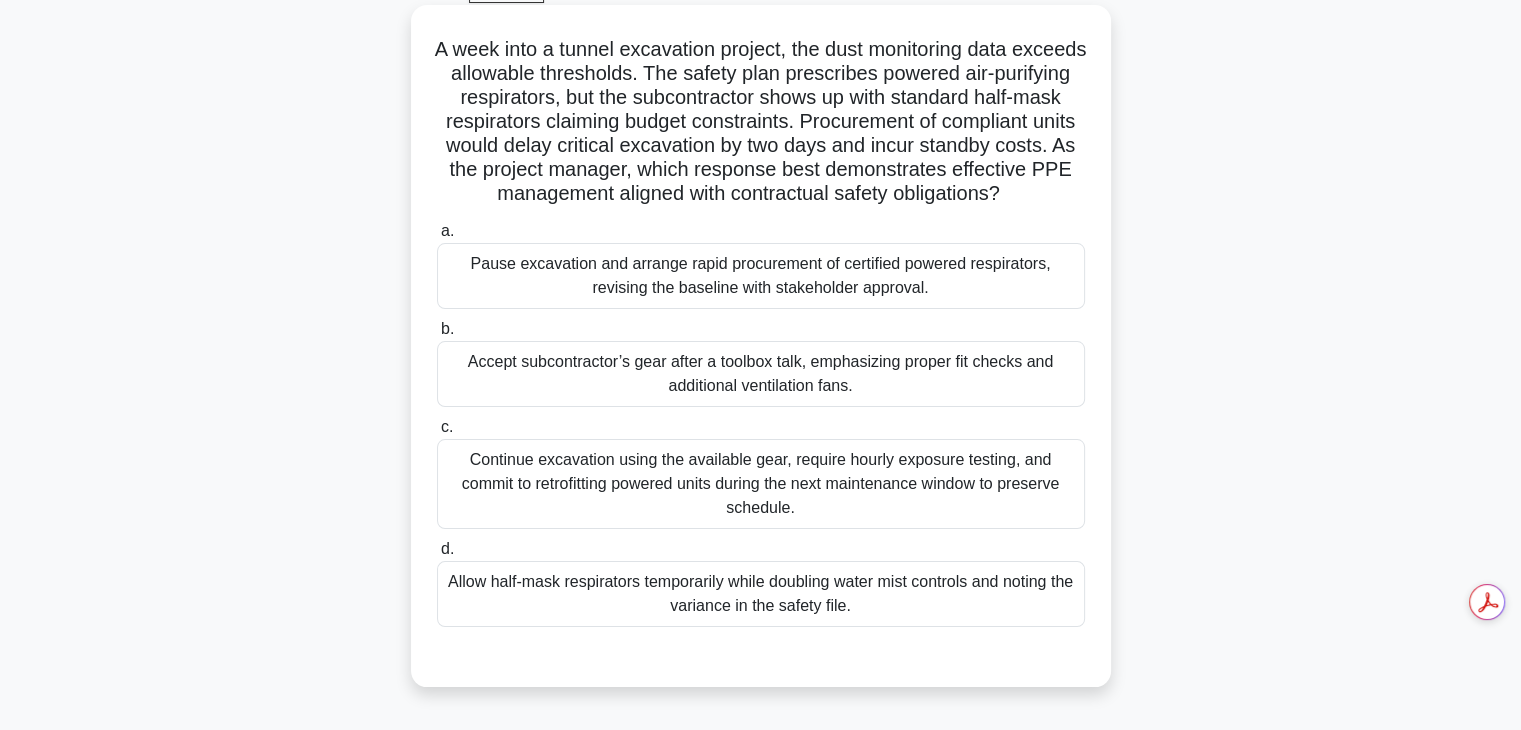 click on "Continue excavation using the available gear, require hourly exposure testing, and commit to retrofitting powered units during the next maintenance window to preserve schedule." at bounding box center [761, 484] 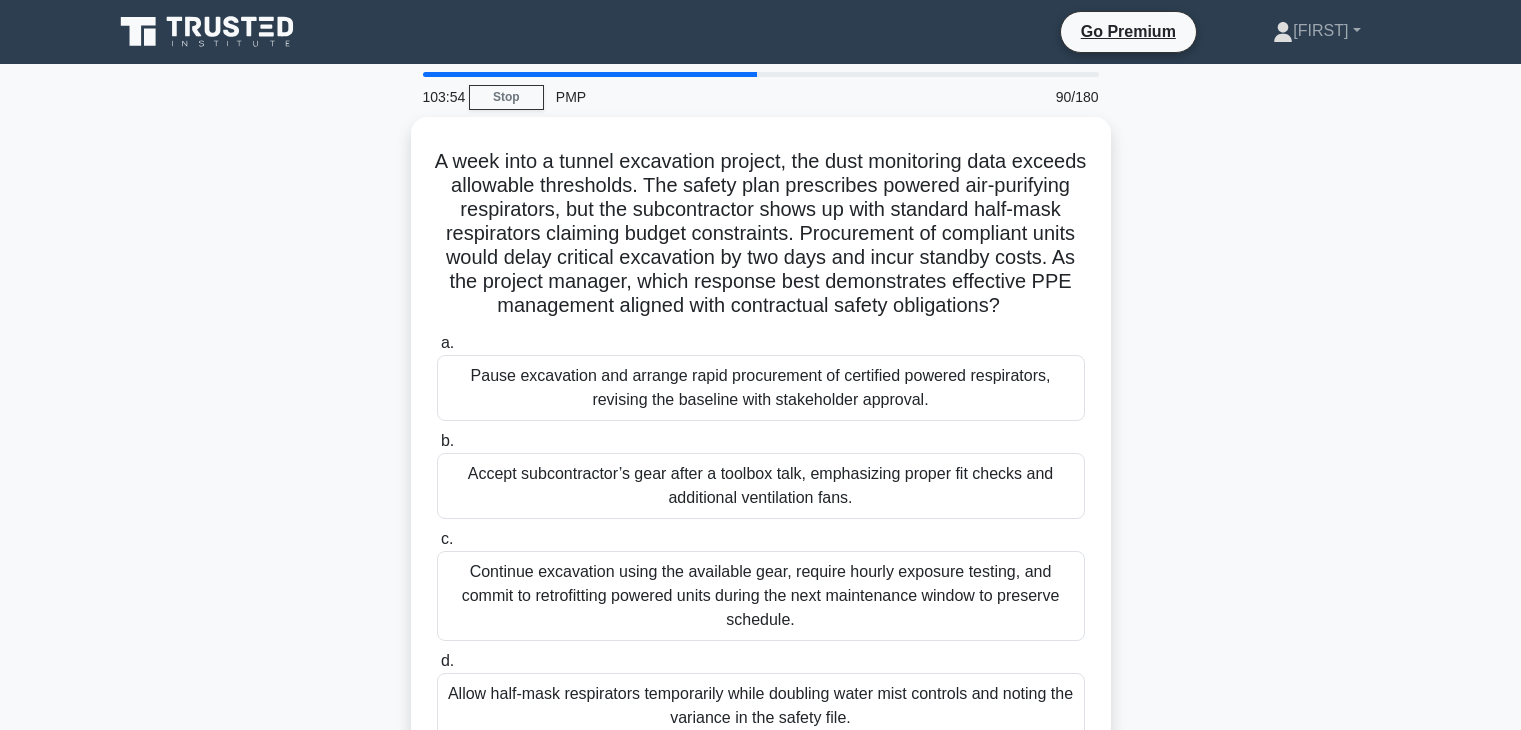 scroll, scrollTop: 107, scrollLeft: 0, axis: vertical 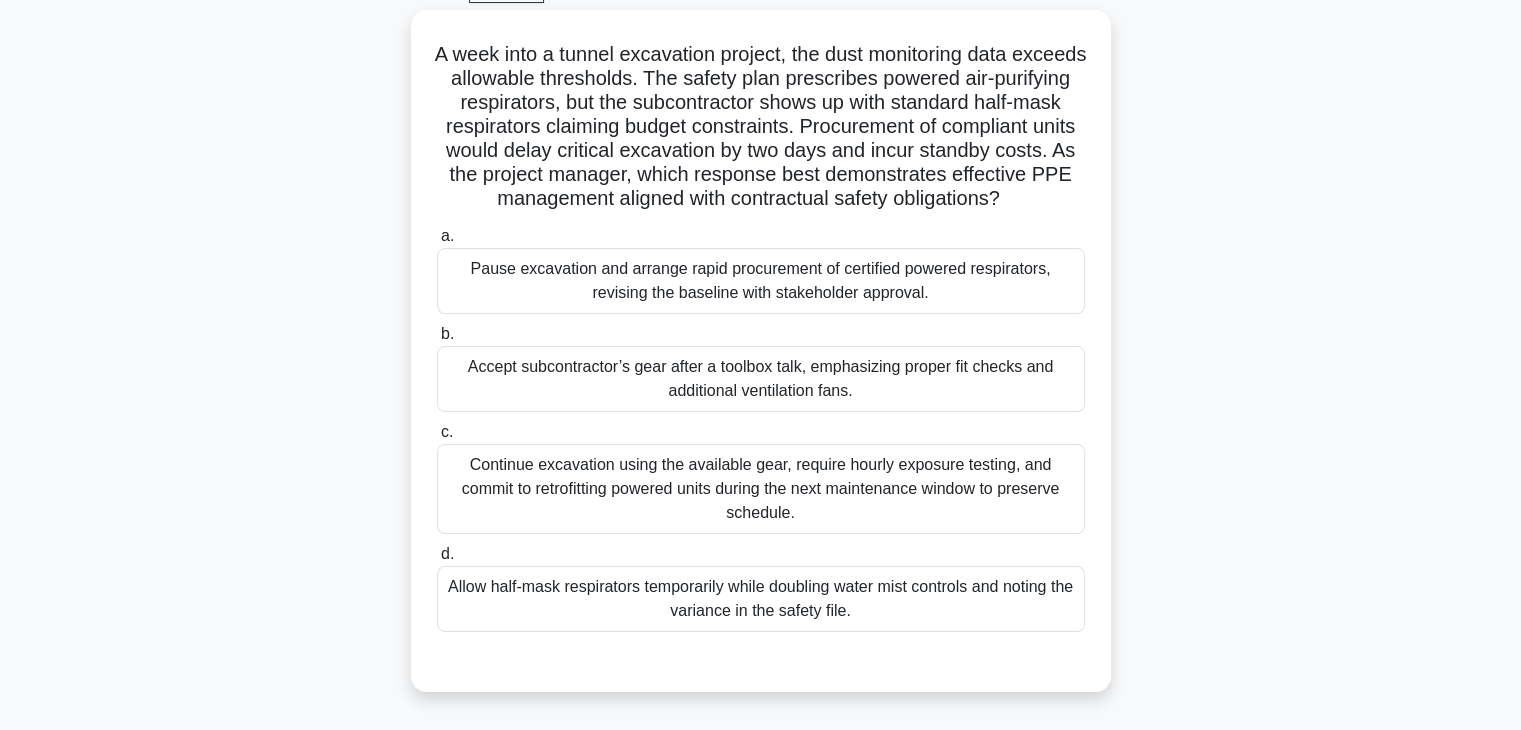 click on "Pause excavation and arrange rapid procurement of certified powered respirators, revising the baseline with stakeholder approval." at bounding box center (761, 281) 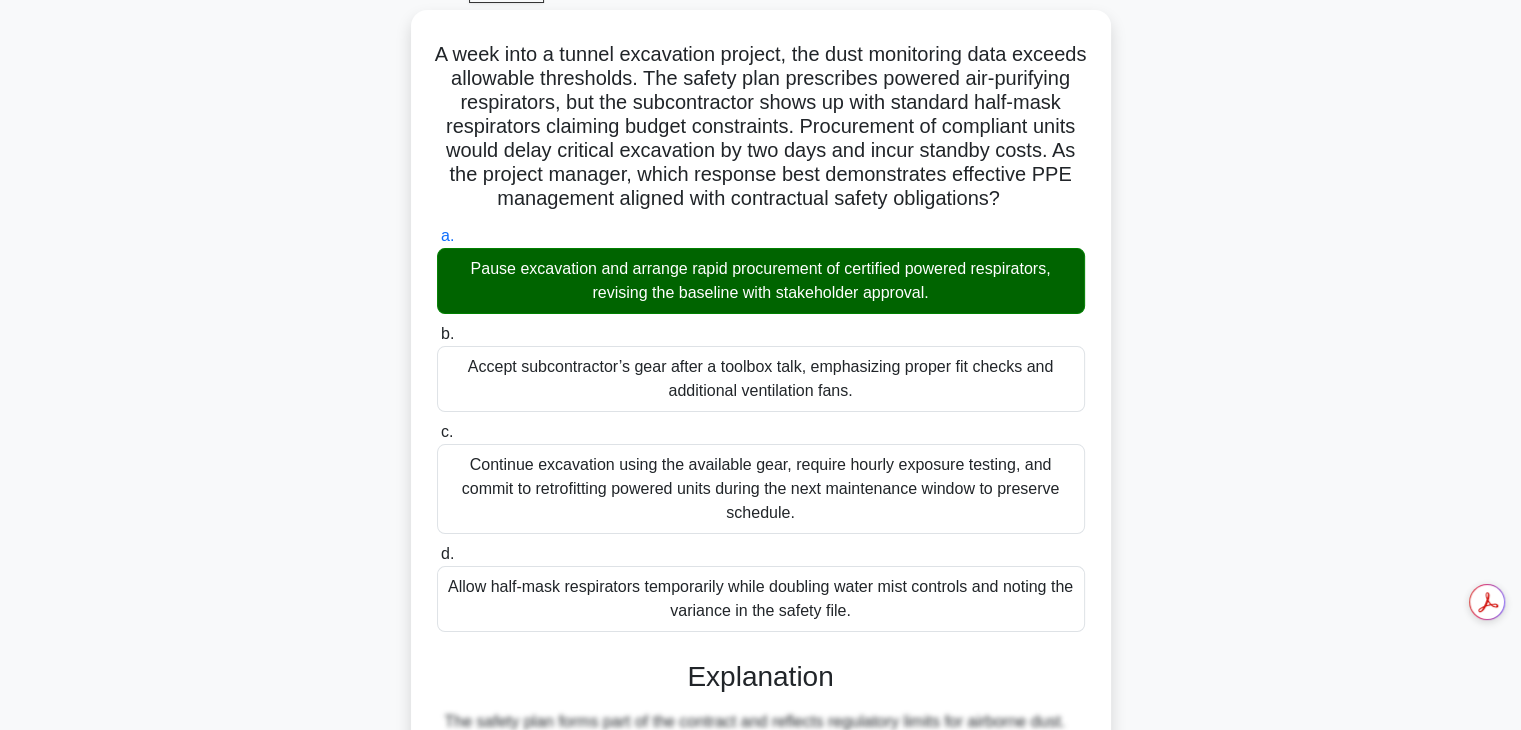 scroll, scrollTop: 622, scrollLeft: 0, axis: vertical 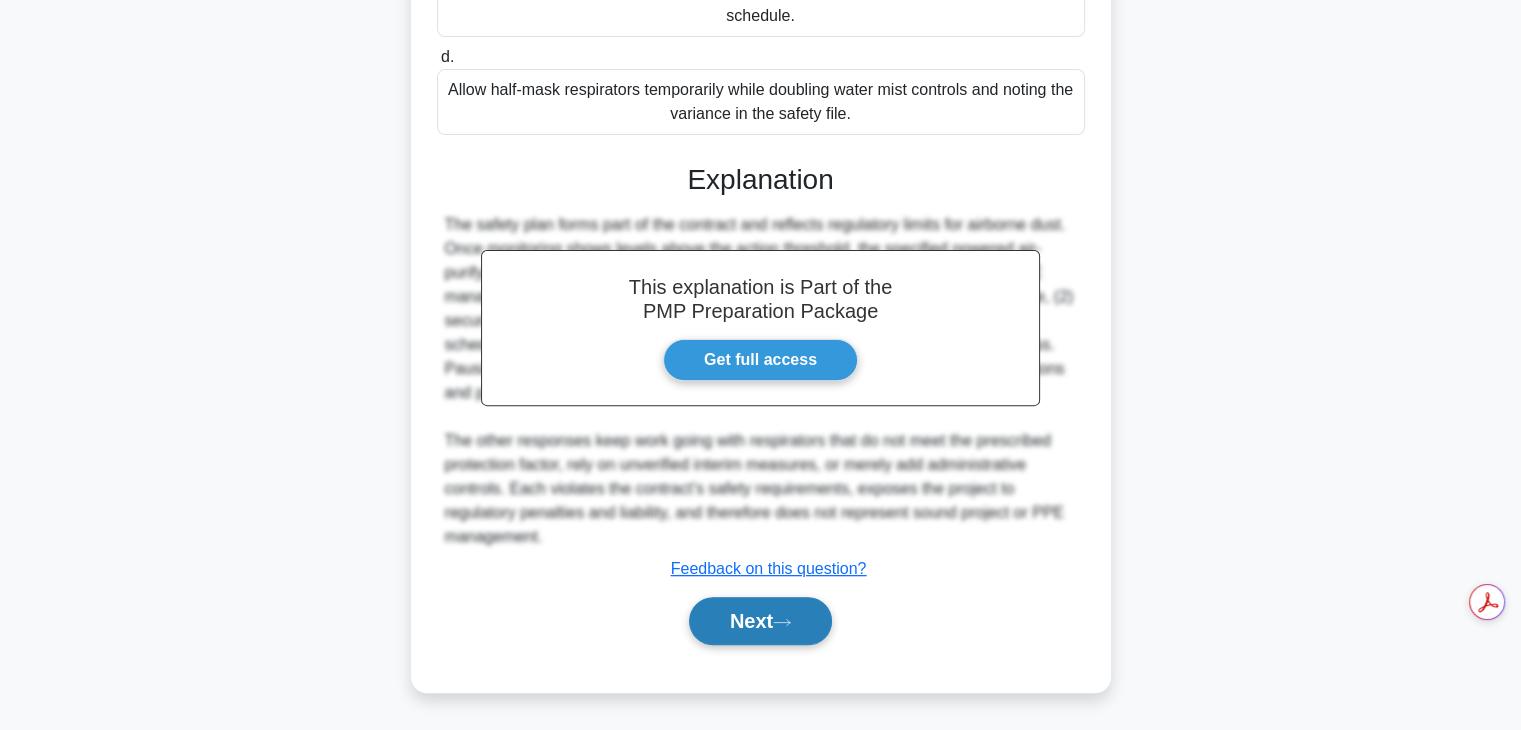click on "Next" at bounding box center [760, 621] 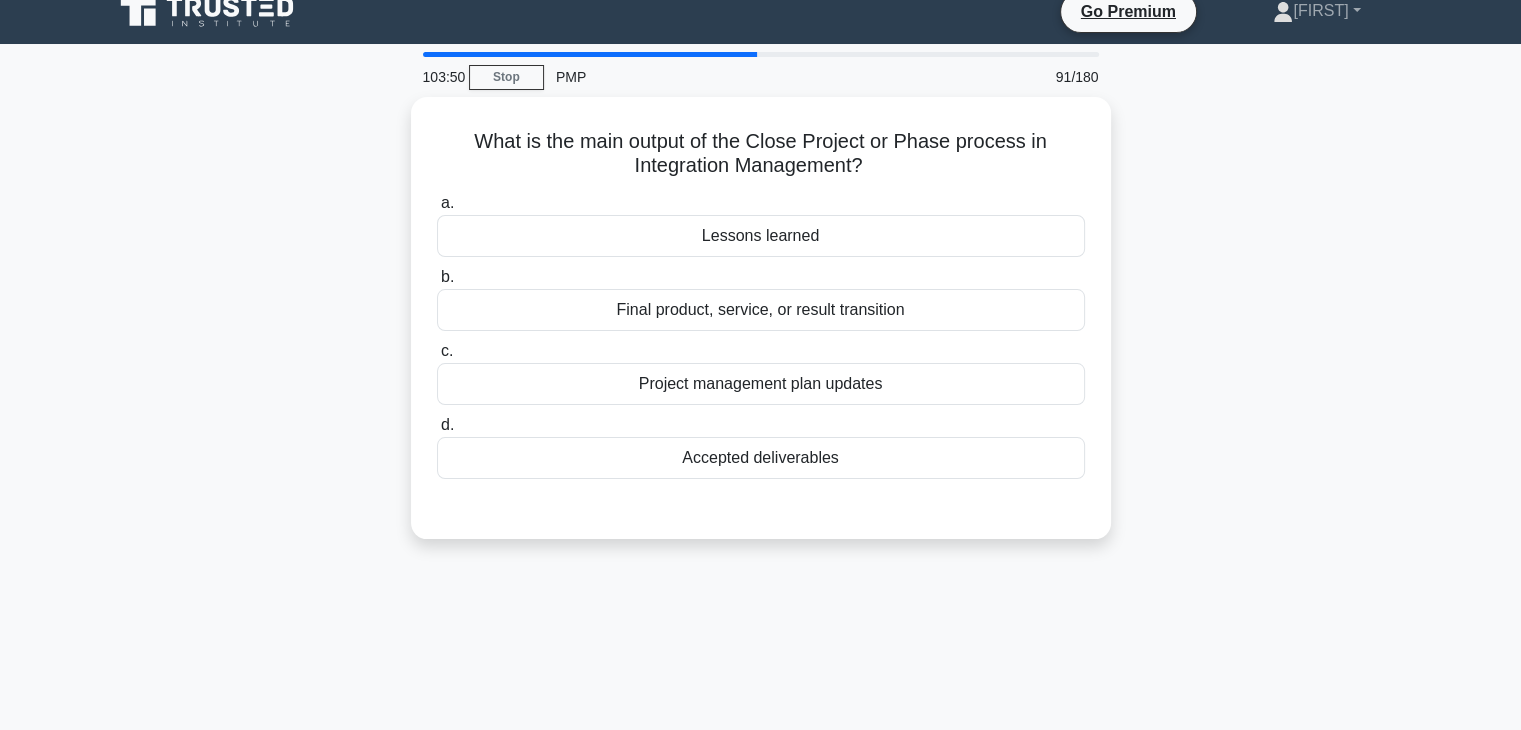 scroll, scrollTop: 15, scrollLeft: 0, axis: vertical 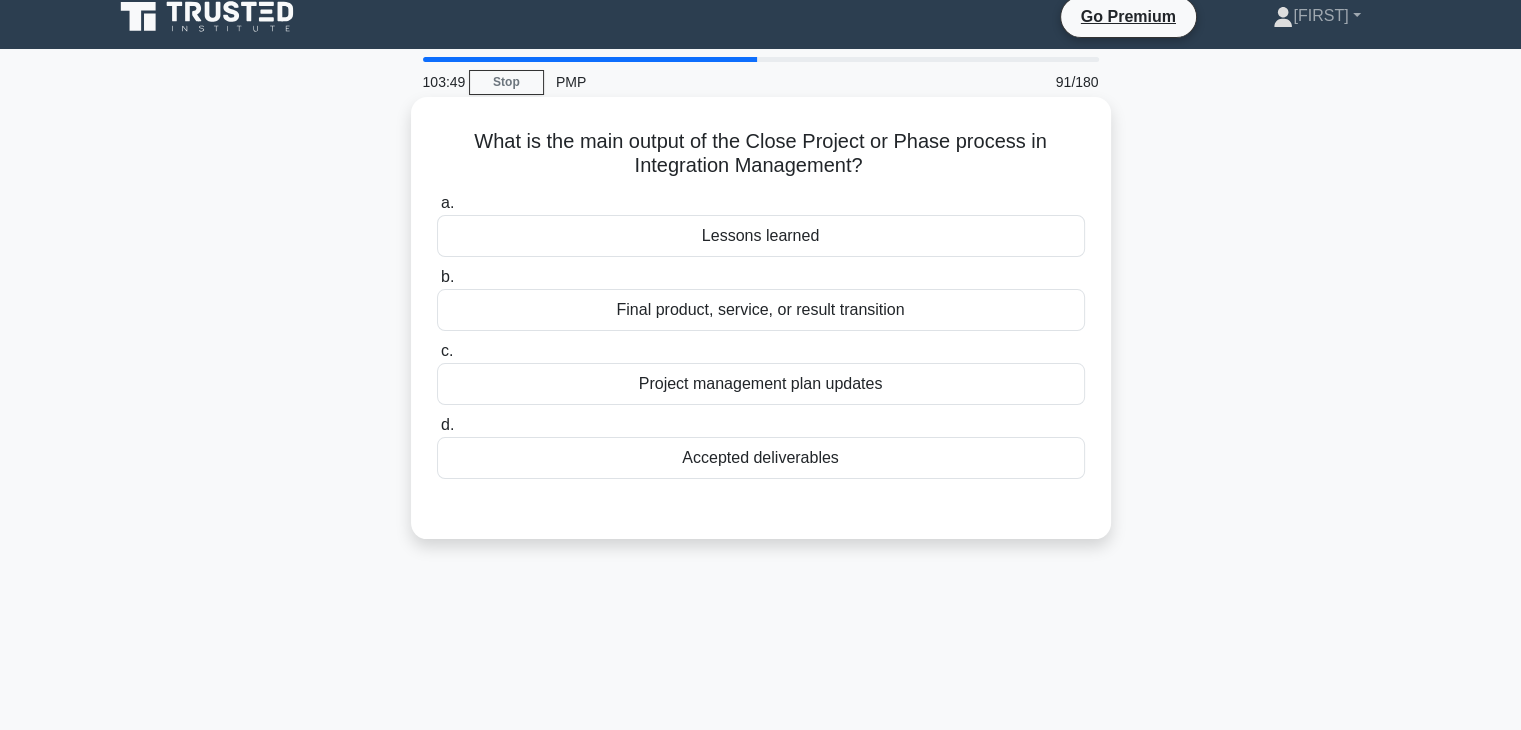 click on "Project management plan updates" at bounding box center (761, 384) 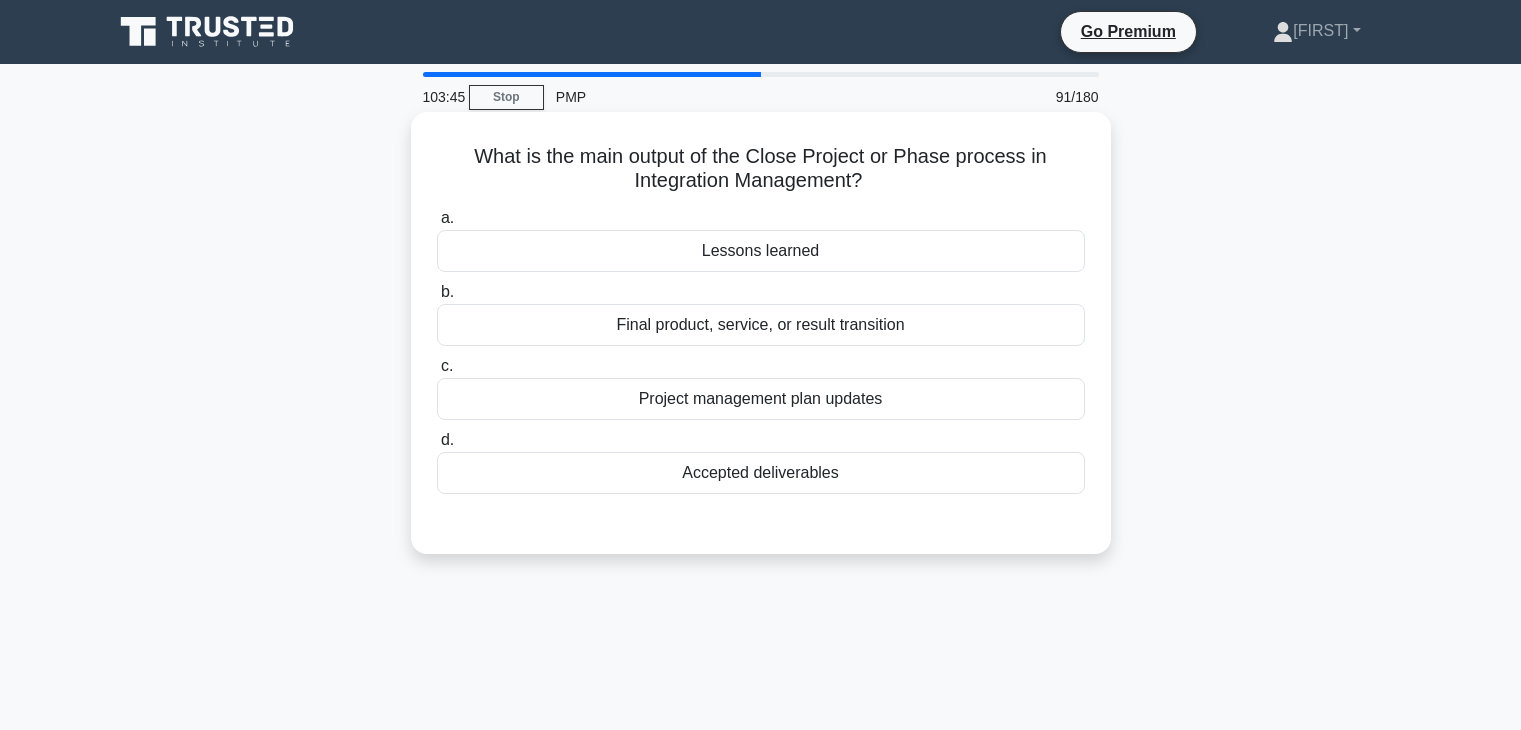 scroll, scrollTop: 15, scrollLeft: 0, axis: vertical 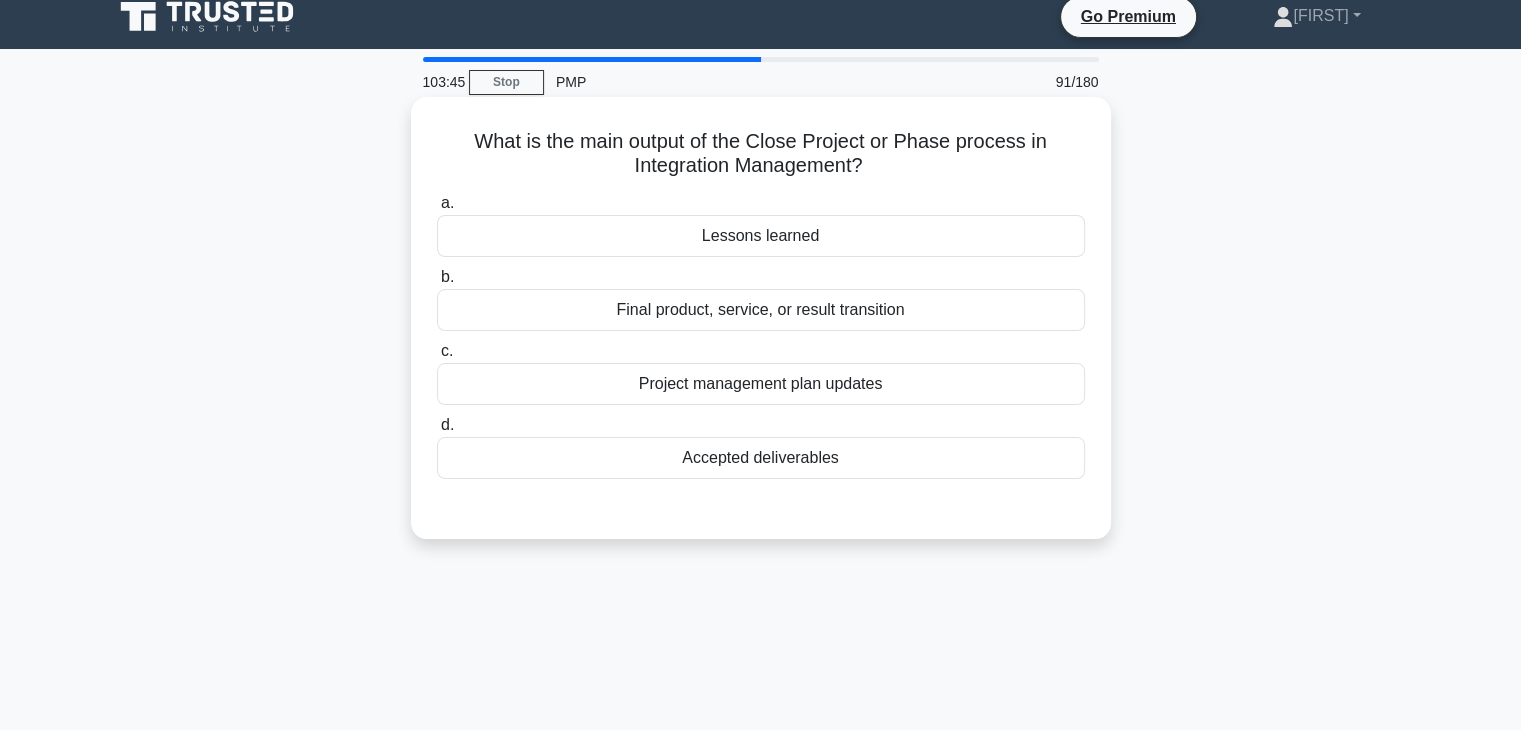 click on "Final product, service, or result transition" at bounding box center (761, 310) 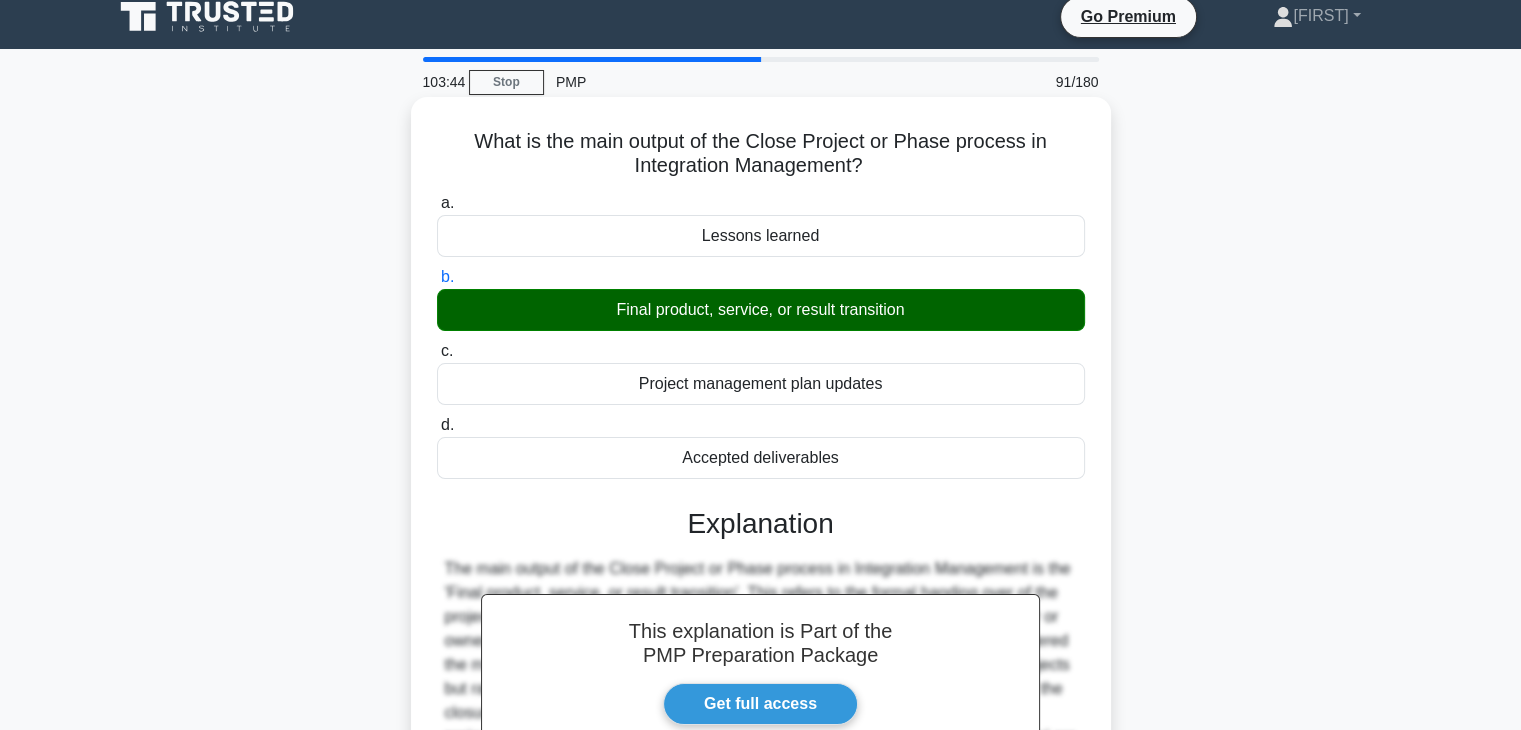 scroll, scrollTop: 351, scrollLeft: 0, axis: vertical 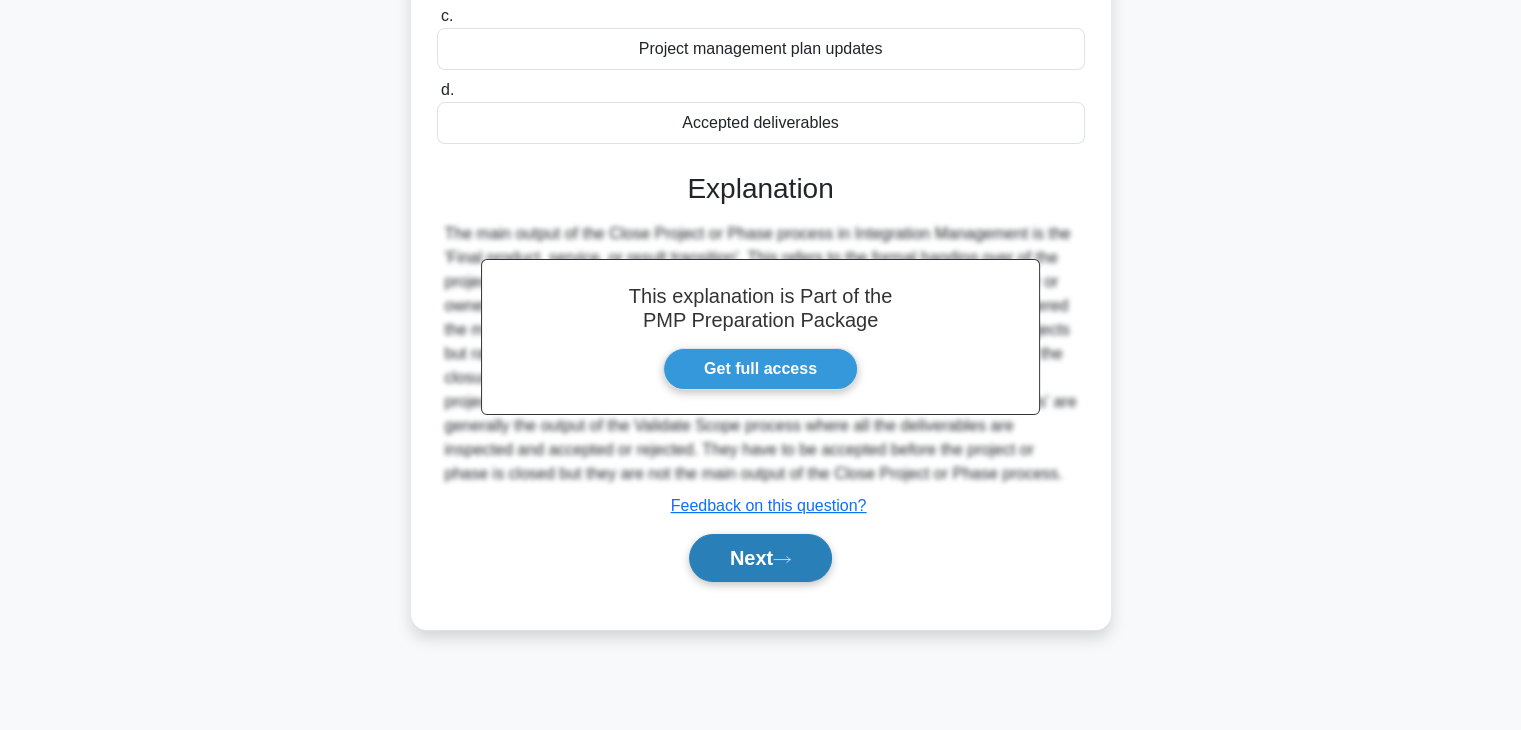click on "Next" at bounding box center (760, 558) 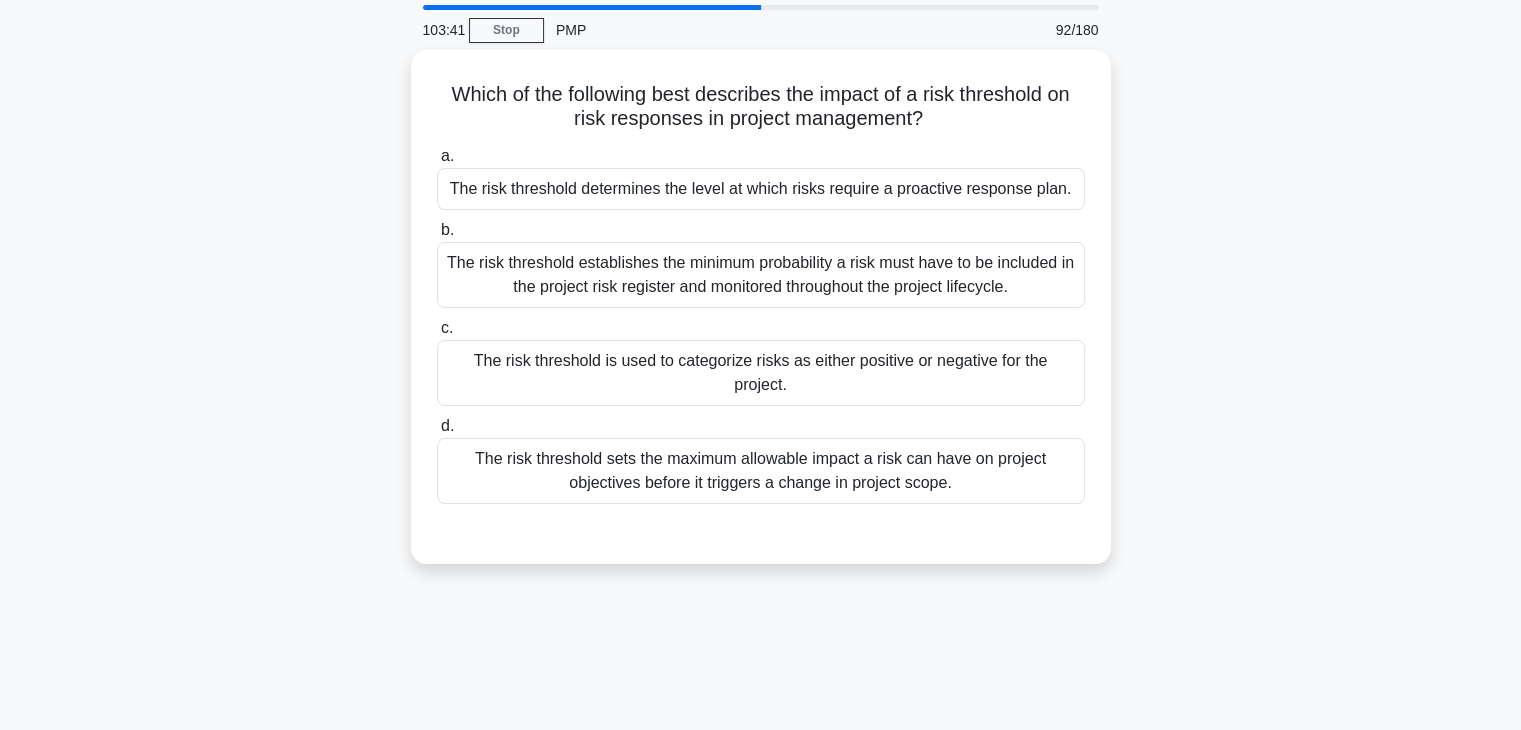 scroll, scrollTop: 48, scrollLeft: 0, axis: vertical 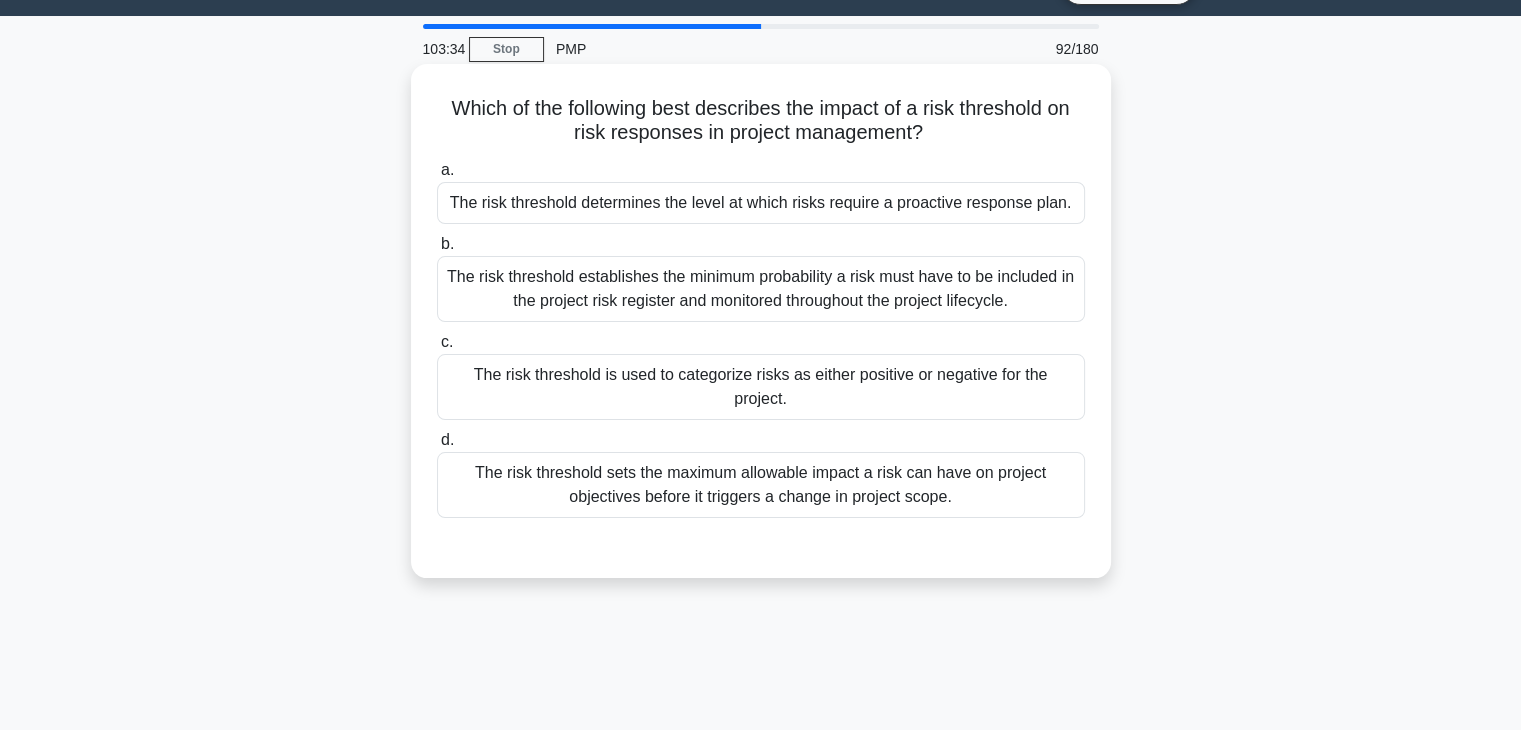 click on "The risk threshold establishes the minimum probability a risk must have to be included in the project risk register and monitored throughout the project lifecycle." at bounding box center [761, 289] 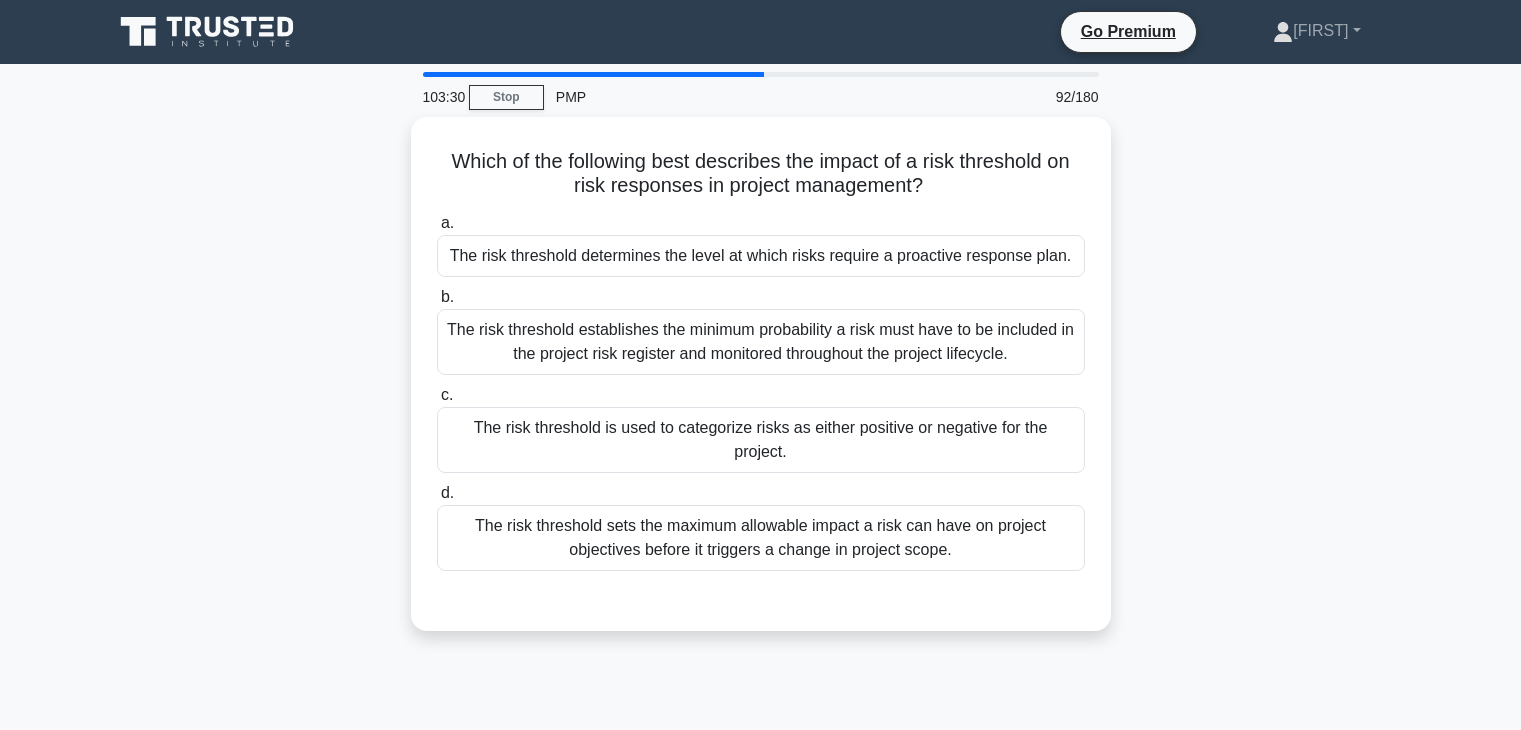 scroll, scrollTop: 48, scrollLeft: 0, axis: vertical 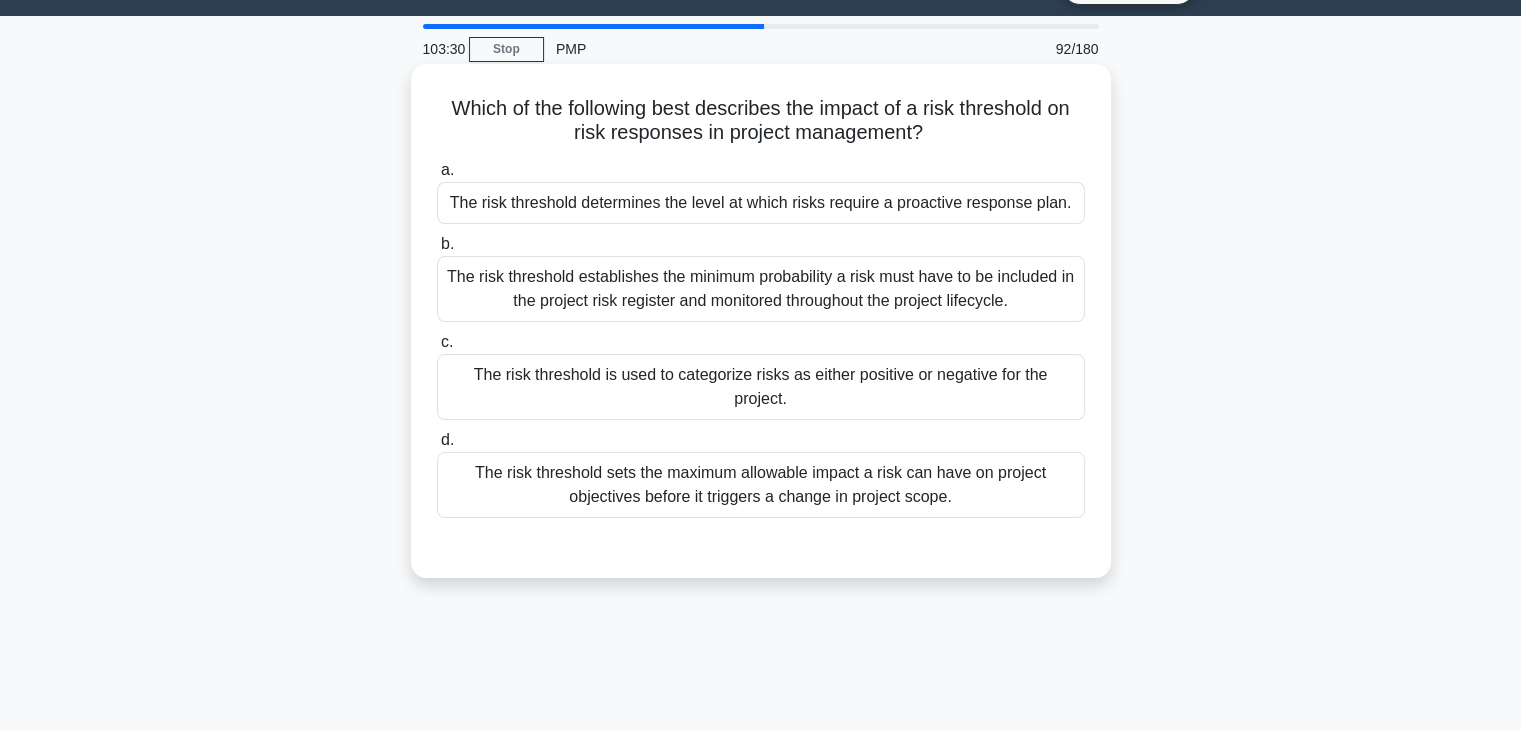 click on "The risk threshold determines the level at which risks require a proactive response plan." at bounding box center [761, 203] 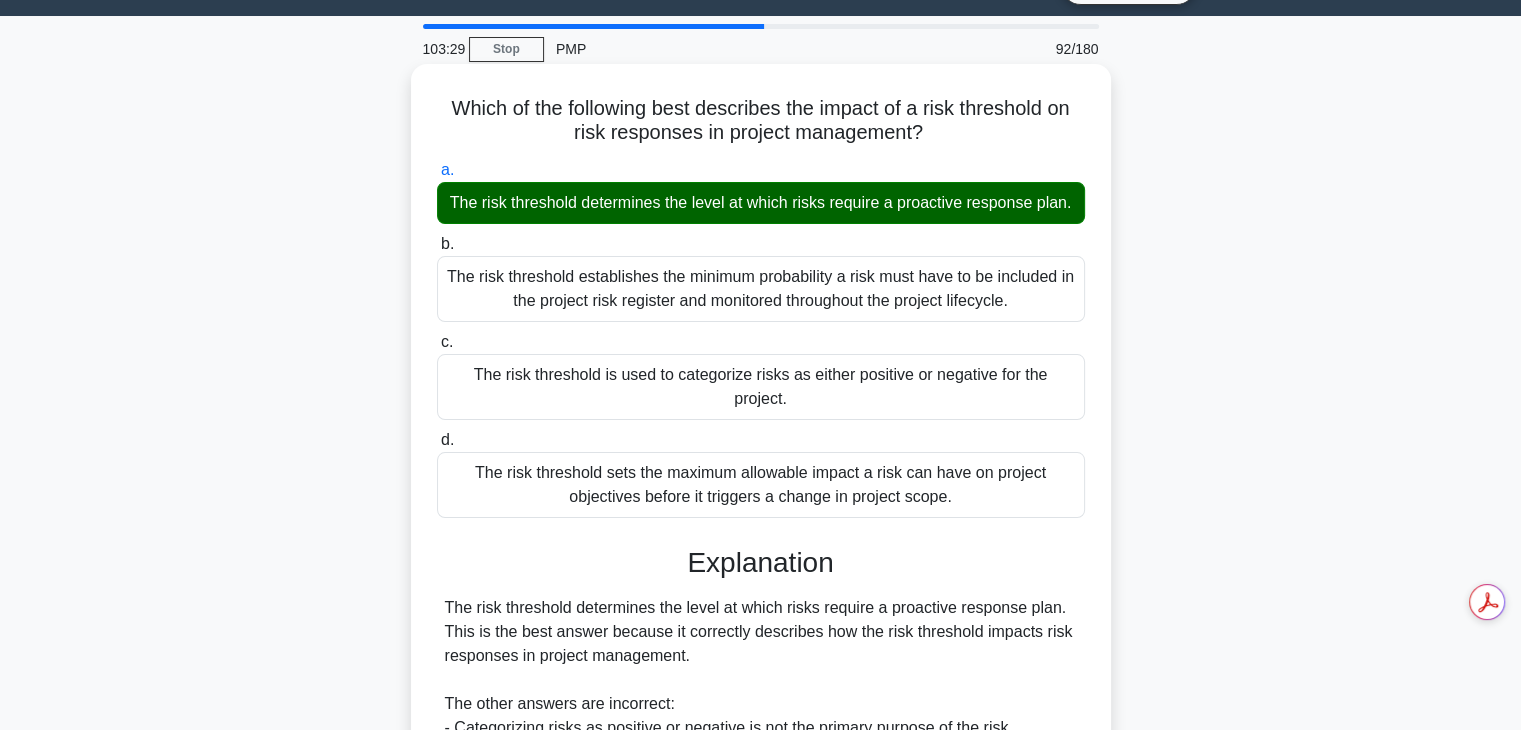 scroll, scrollTop: 358, scrollLeft: 0, axis: vertical 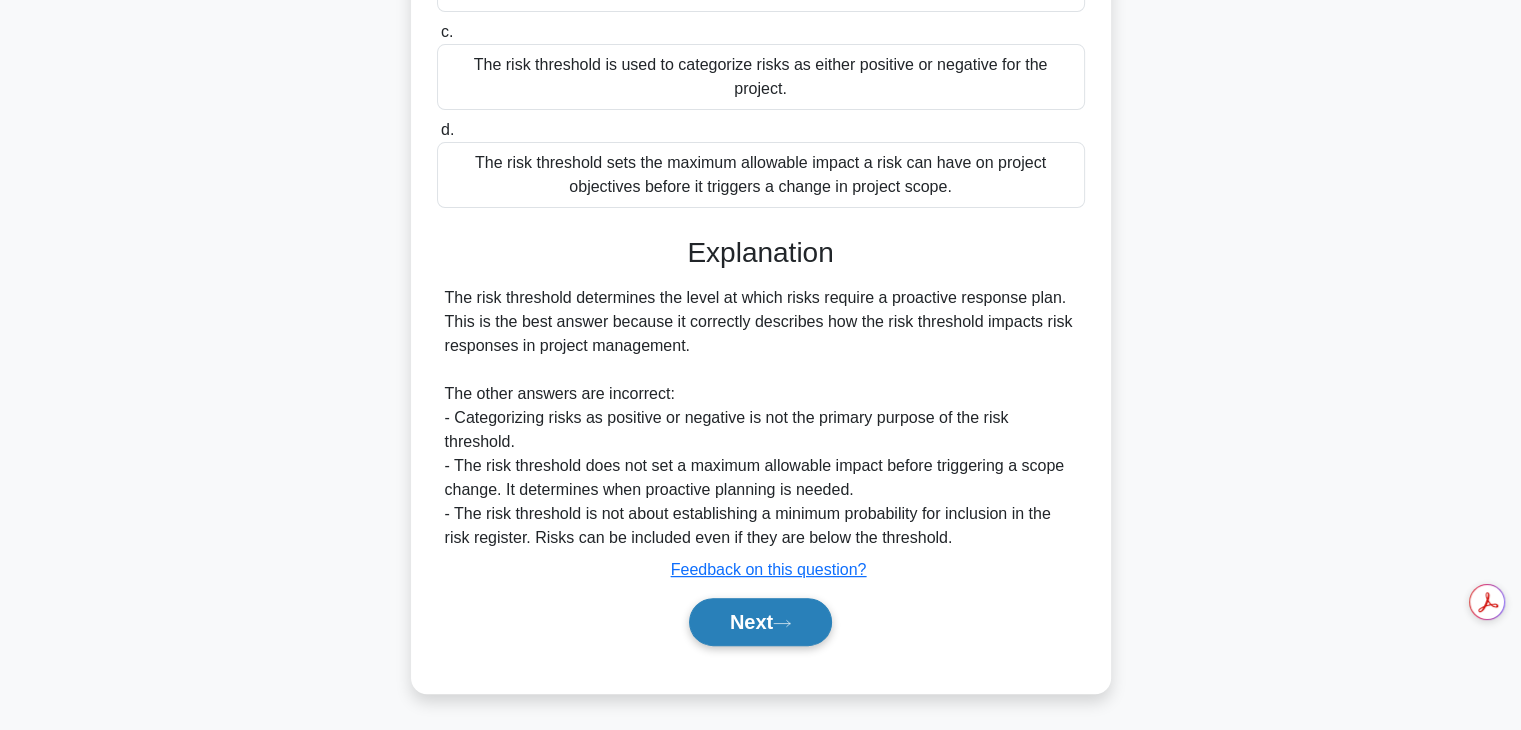 click on "Next" at bounding box center [760, 622] 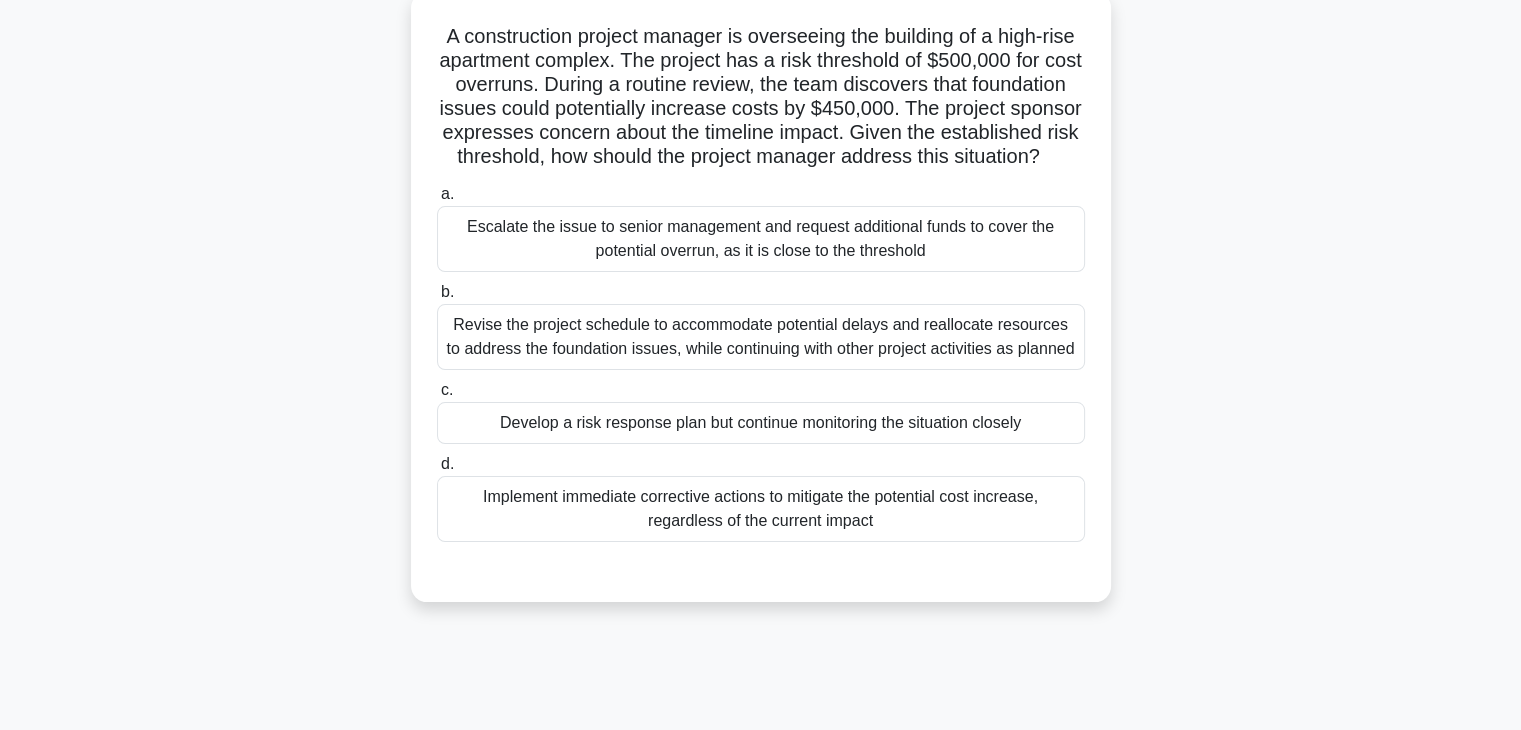 scroll, scrollTop: 61, scrollLeft: 0, axis: vertical 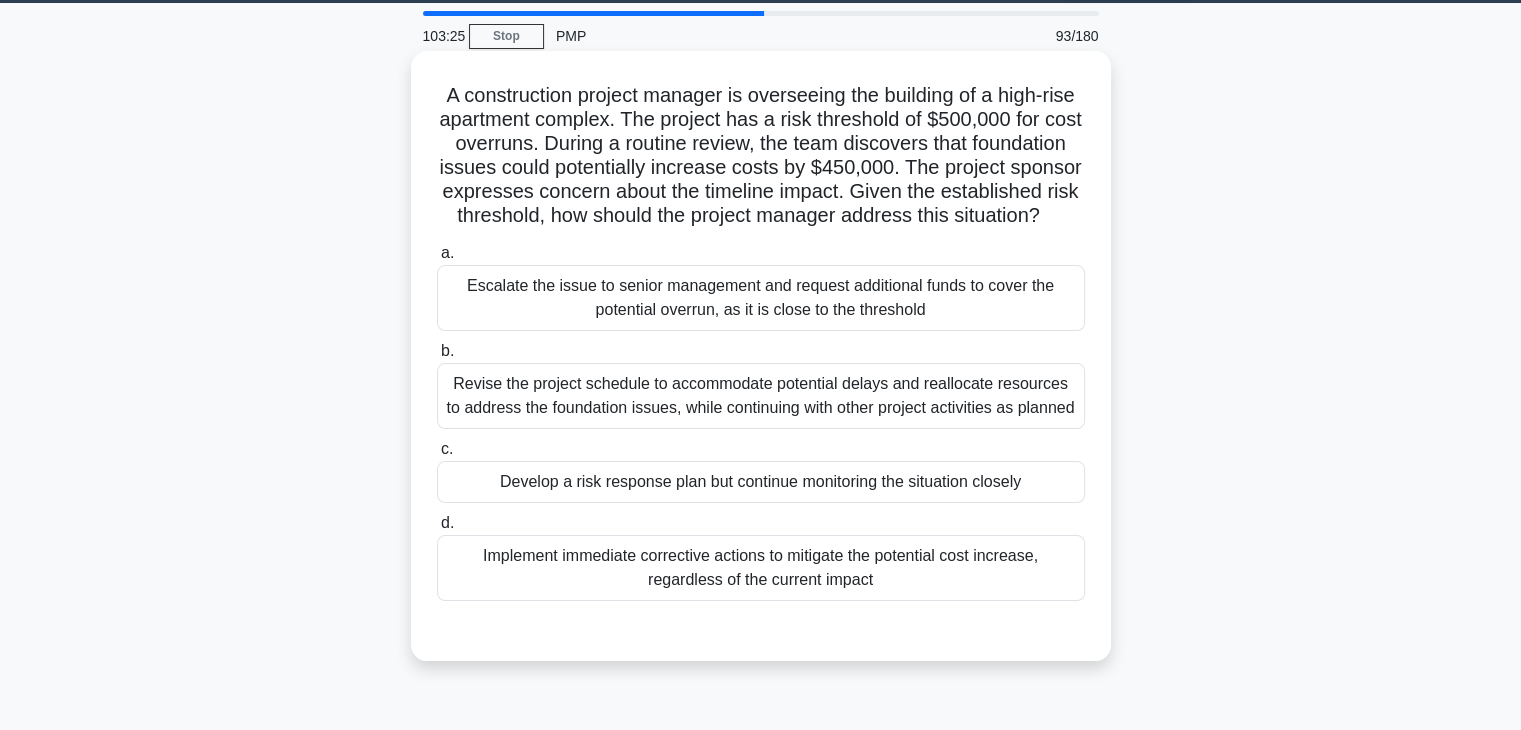 click on "Revise the project schedule to accommodate potential delays and reallocate resources to address the foundation issues, while continuing with other project activities as planned" at bounding box center [761, 396] 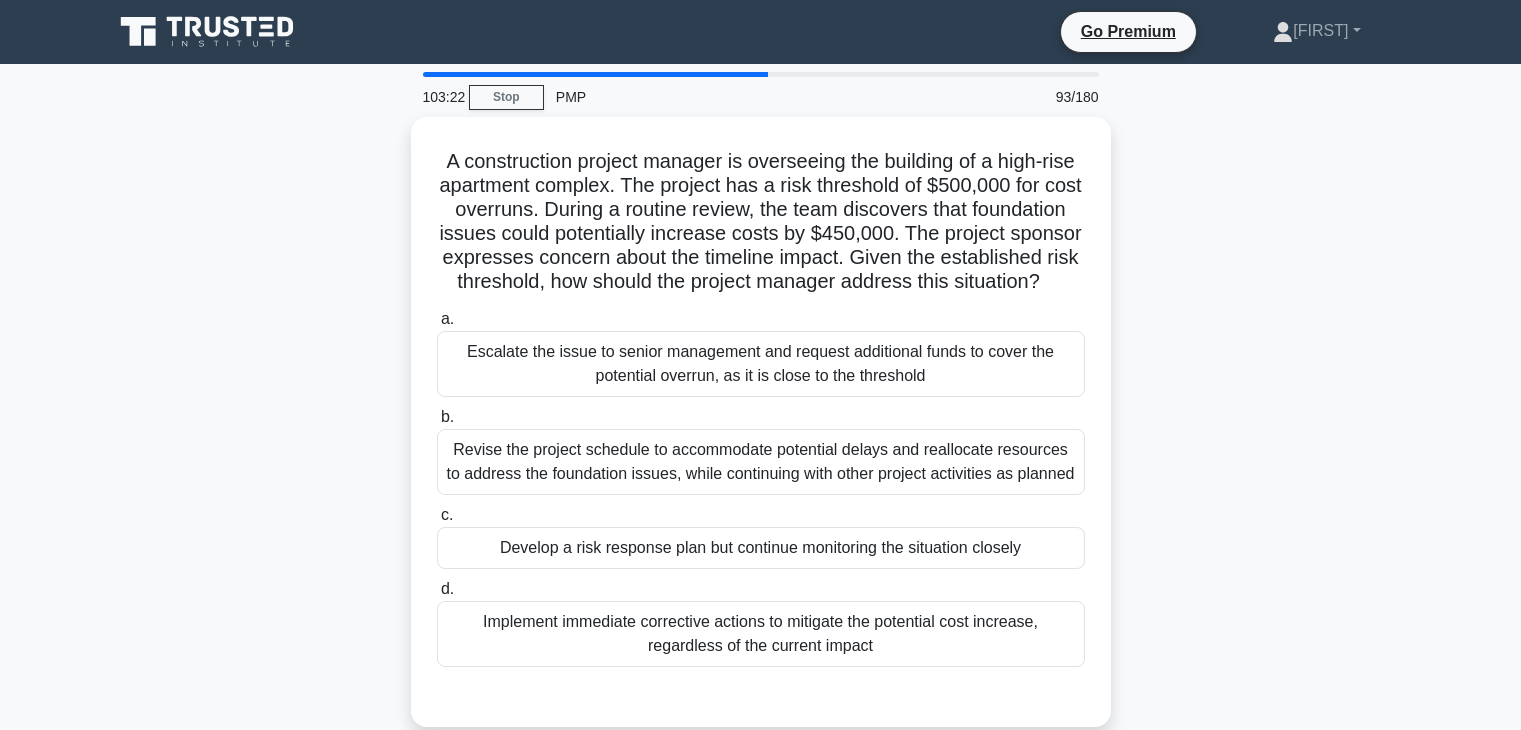scroll, scrollTop: 61, scrollLeft: 0, axis: vertical 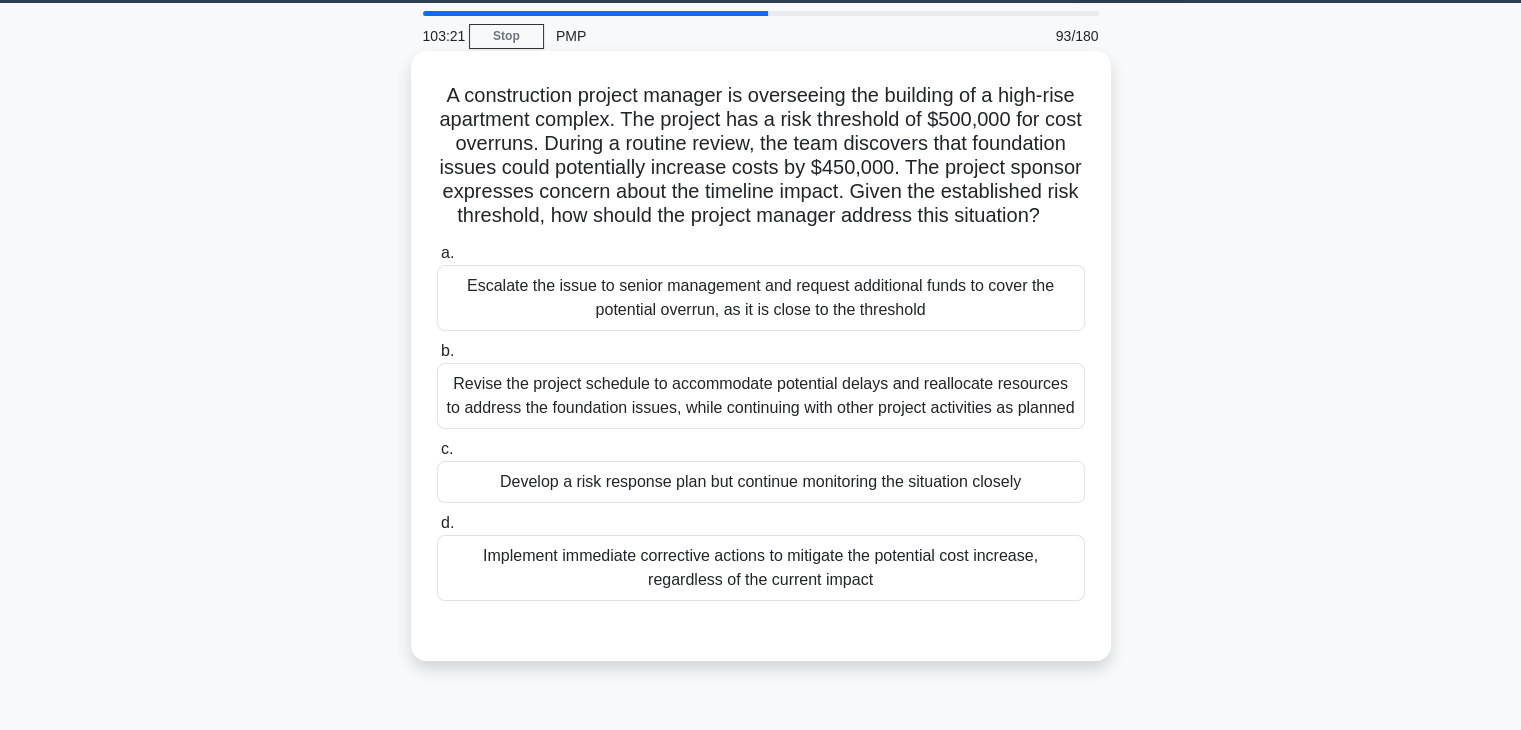 click on "Develop a risk response plan but continue monitoring the situation closely" at bounding box center [761, 482] 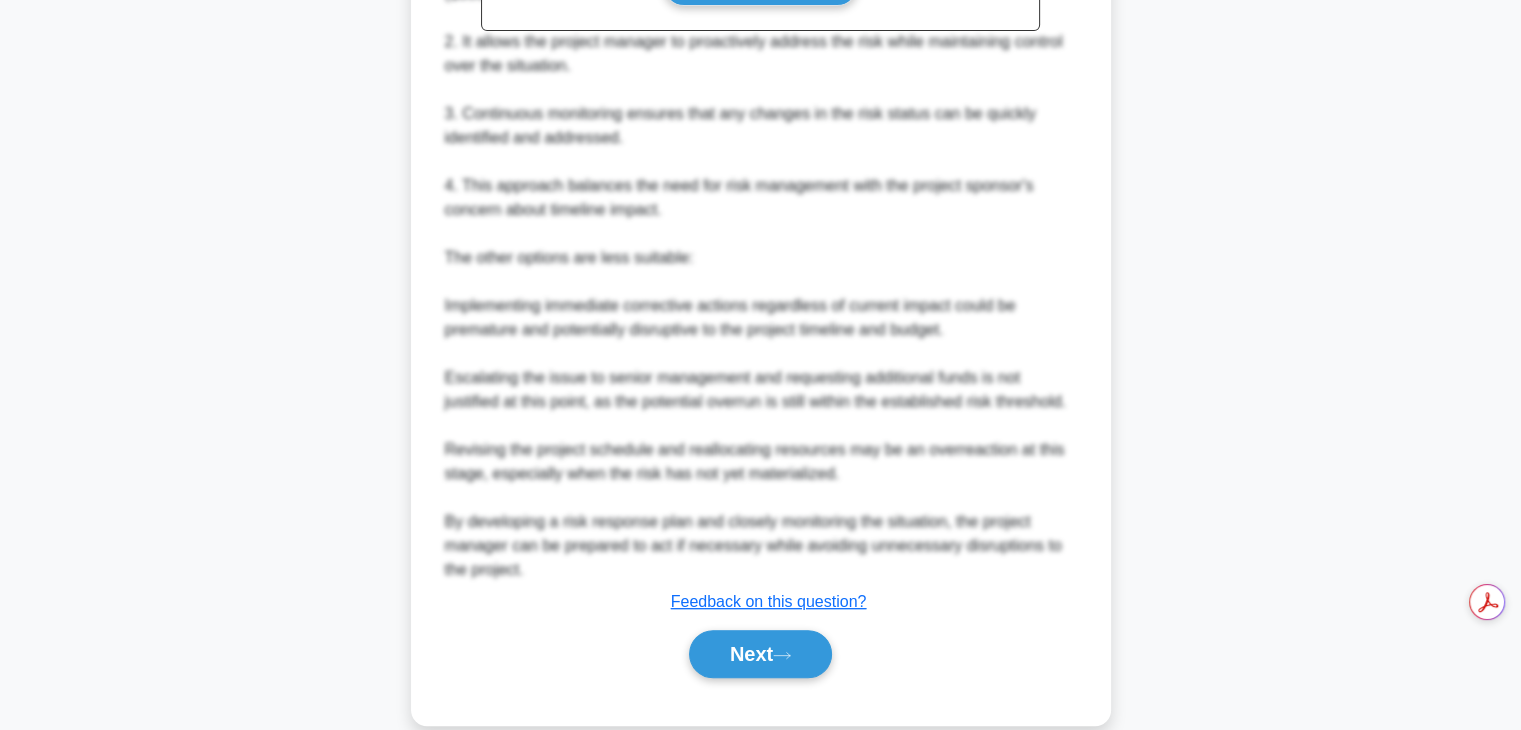 scroll, scrollTop: 910, scrollLeft: 0, axis: vertical 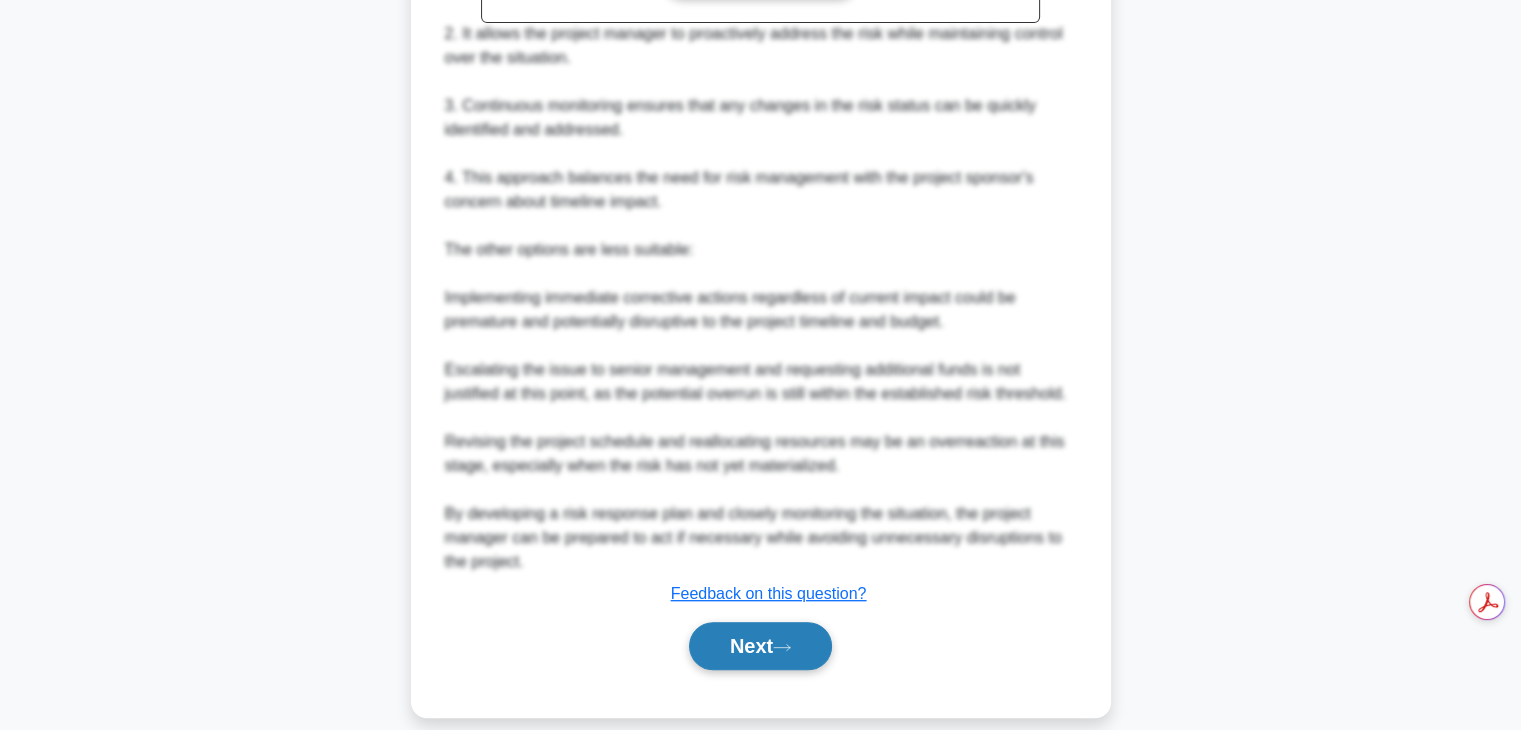 click on "Next" at bounding box center (760, 646) 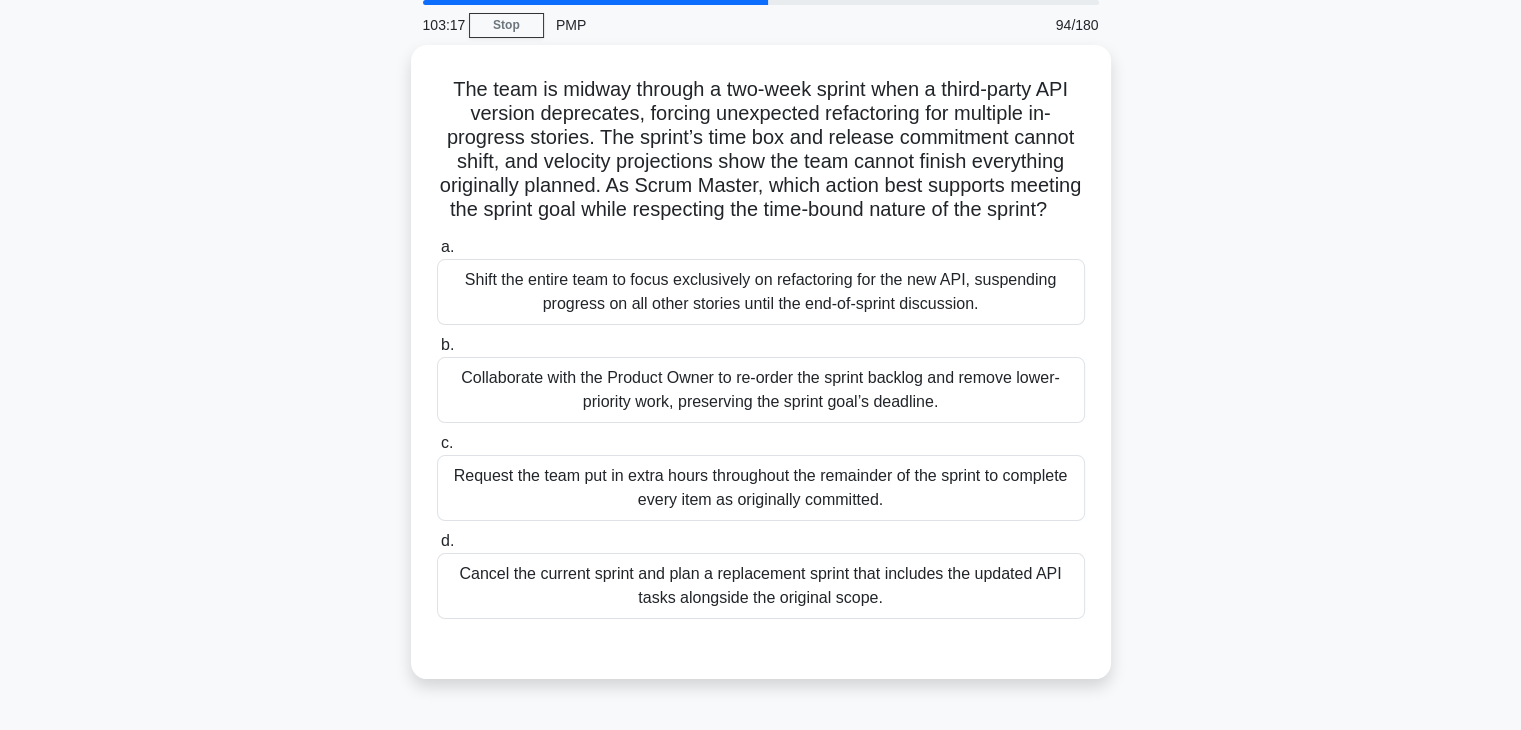 scroll, scrollTop: 77, scrollLeft: 0, axis: vertical 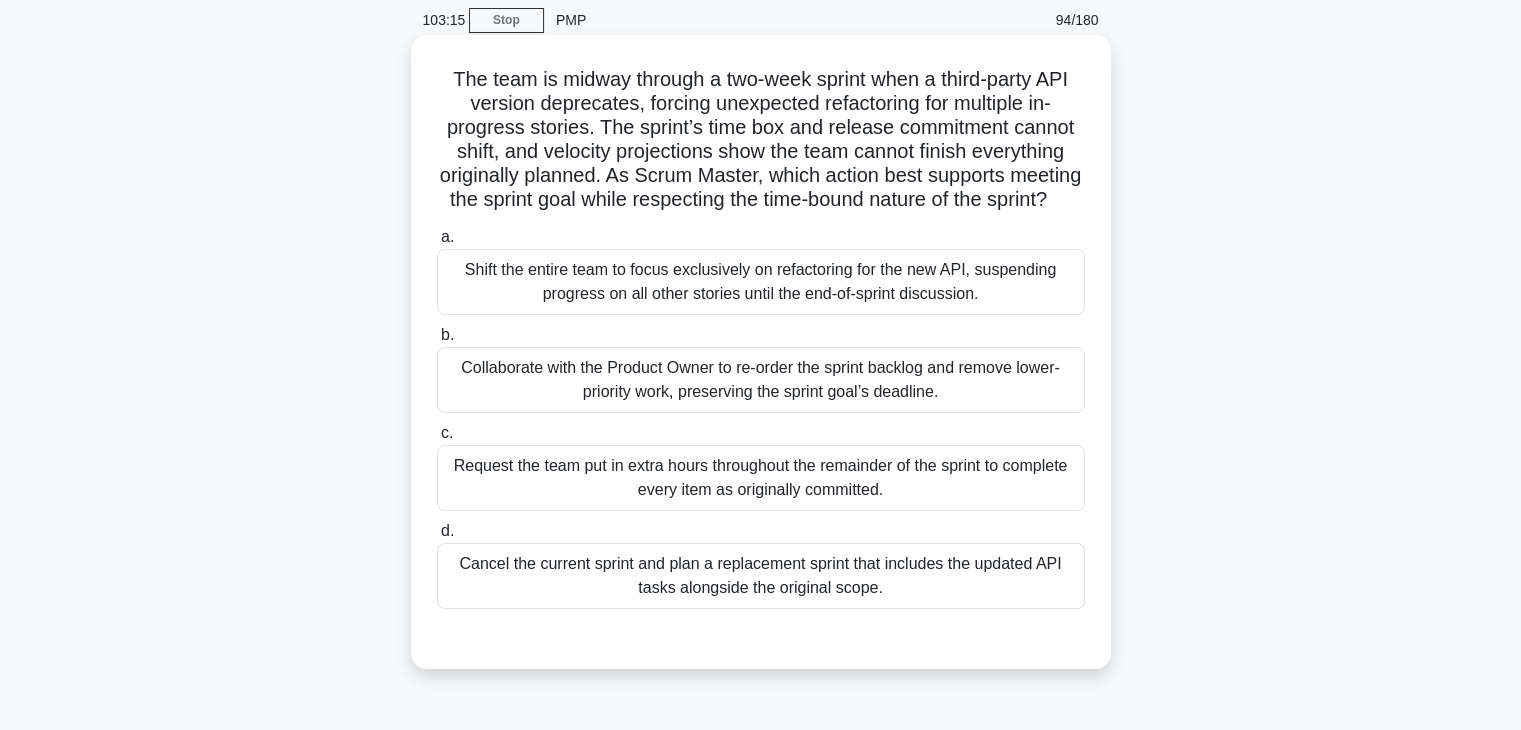 click on "Collaborate with the Product Owner to re-order the sprint backlog and remove lower-priority work, preserving the sprint goal’s deadline." at bounding box center (761, 380) 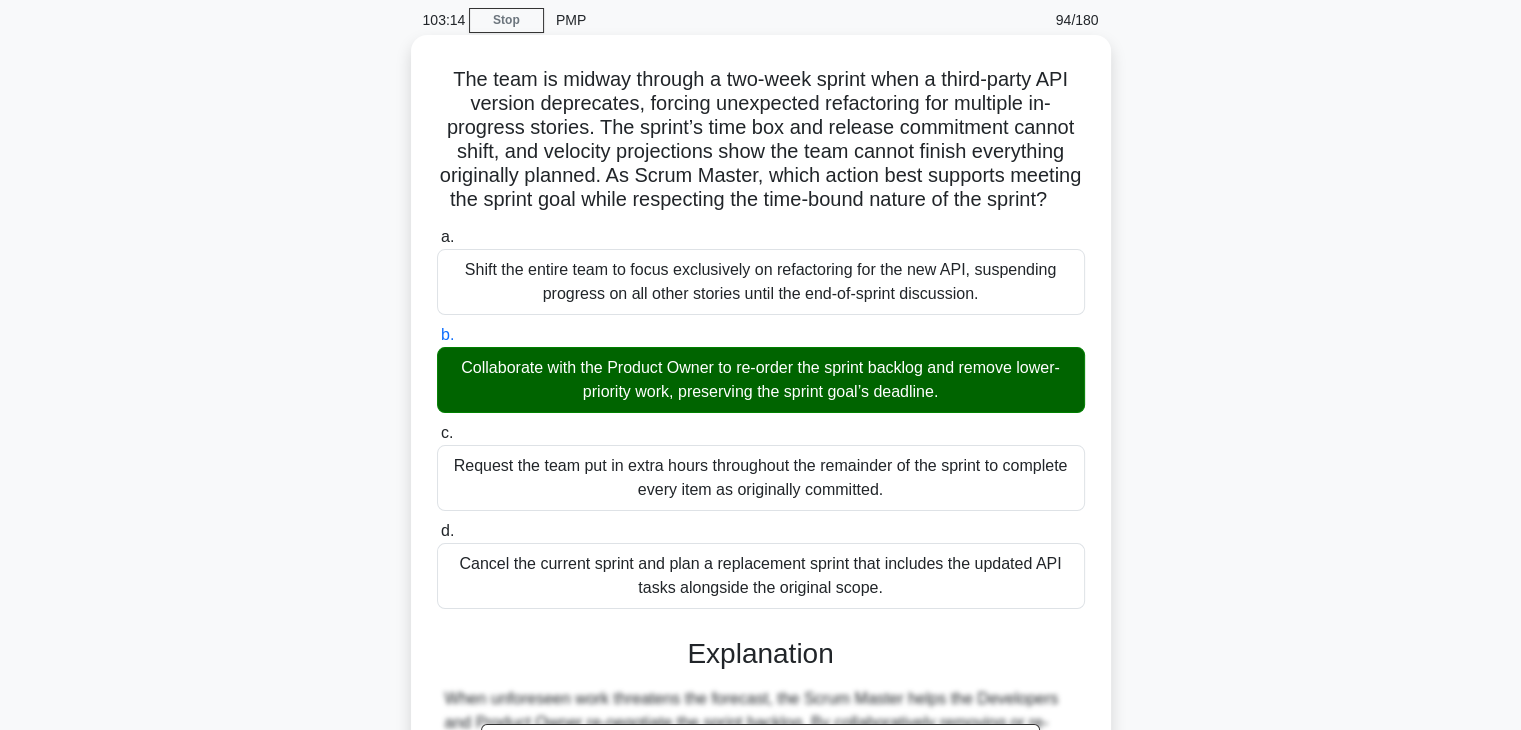 scroll, scrollTop: 574, scrollLeft: 0, axis: vertical 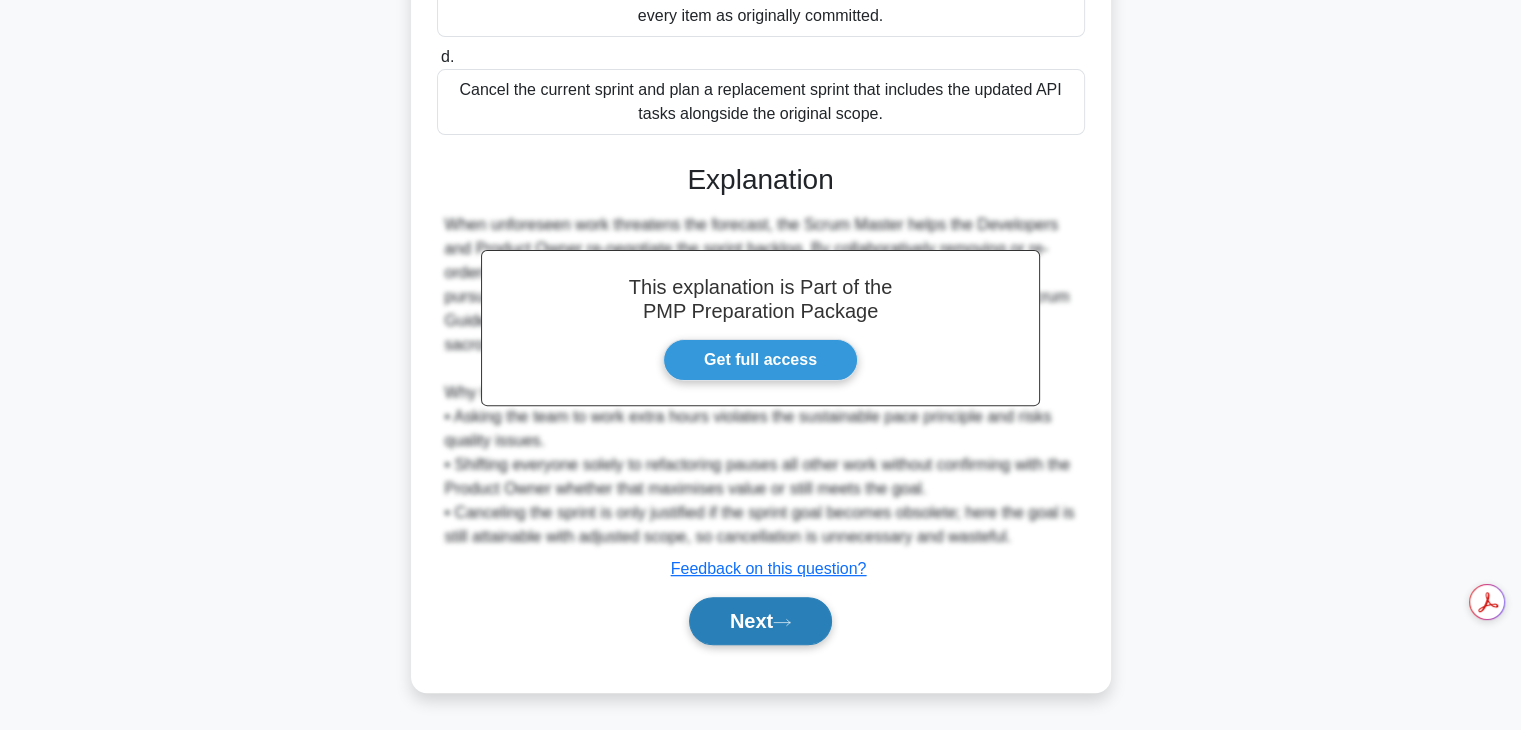 click on "Next" at bounding box center (760, 621) 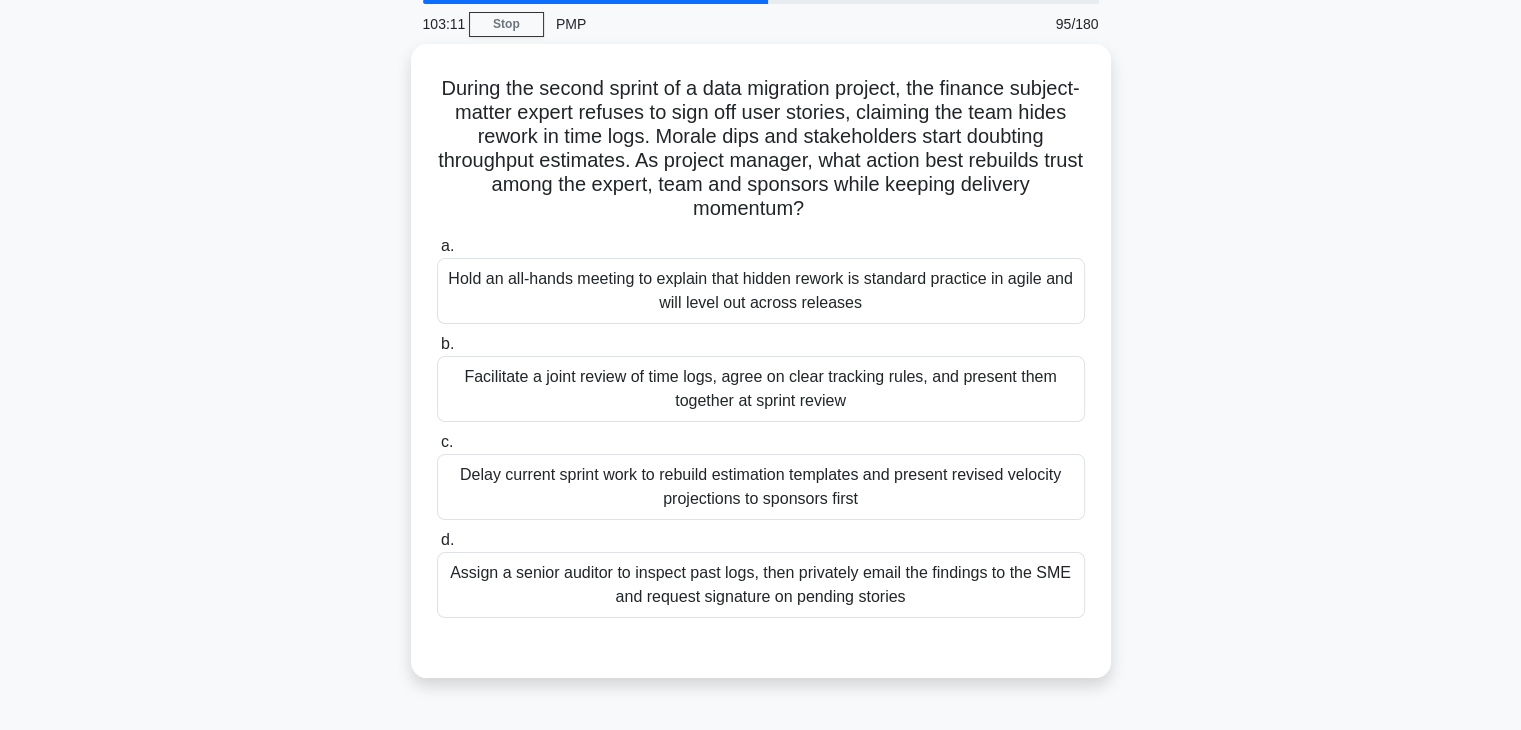 scroll, scrollTop: 72, scrollLeft: 0, axis: vertical 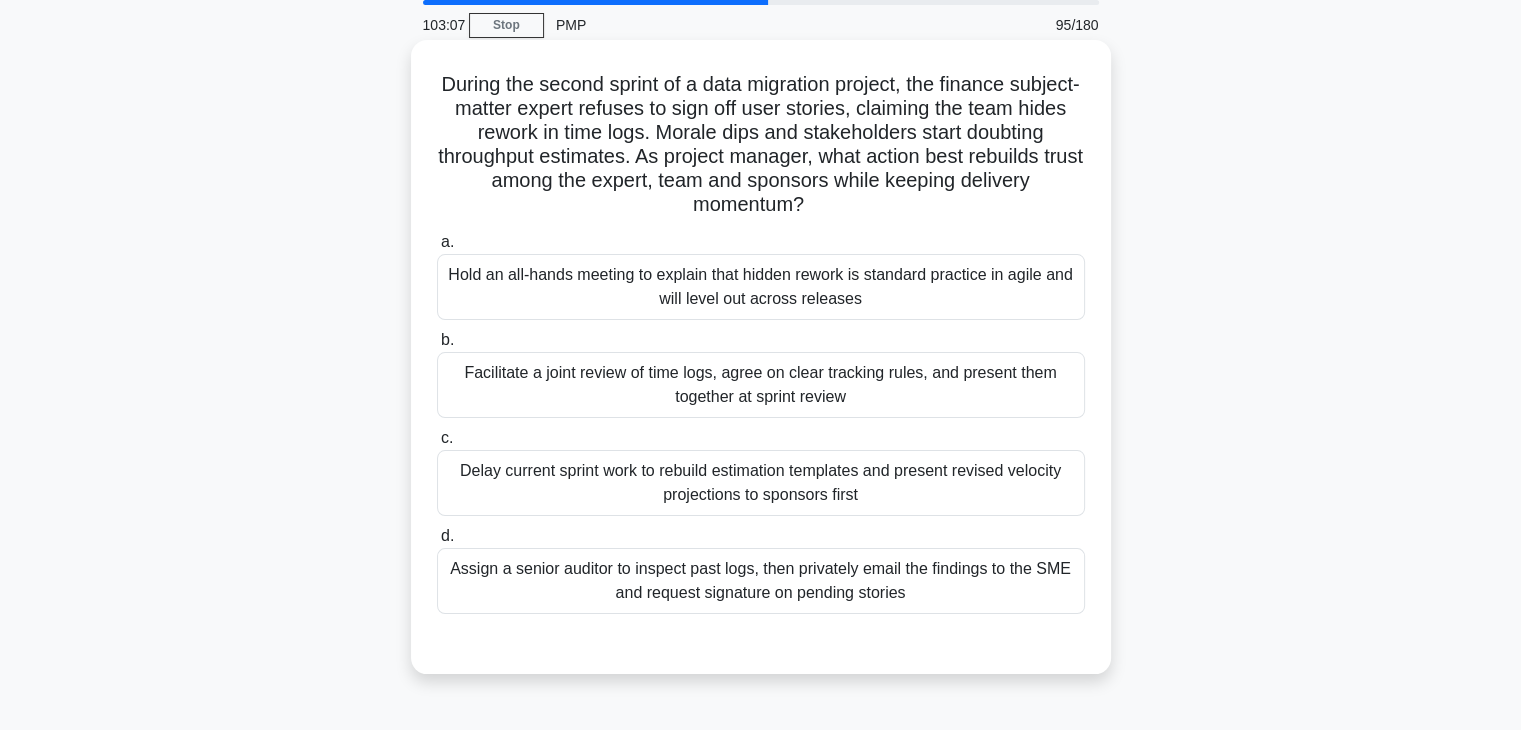 click on "Facilitate a joint review of time logs, agree on clear tracking rules, and present them together at sprint review" at bounding box center [761, 385] 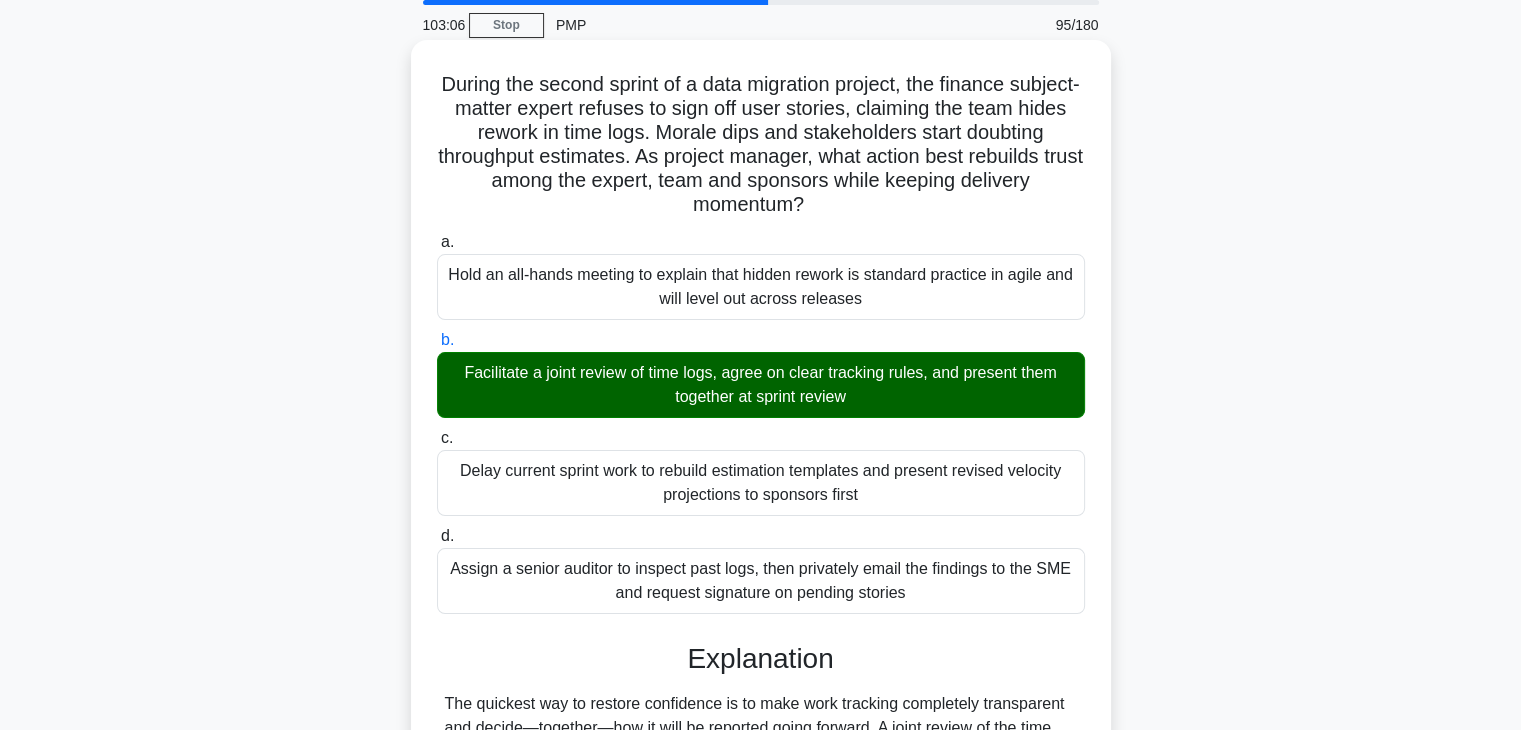 scroll, scrollTop: 526, scrollLeft: 0, axis: vertical 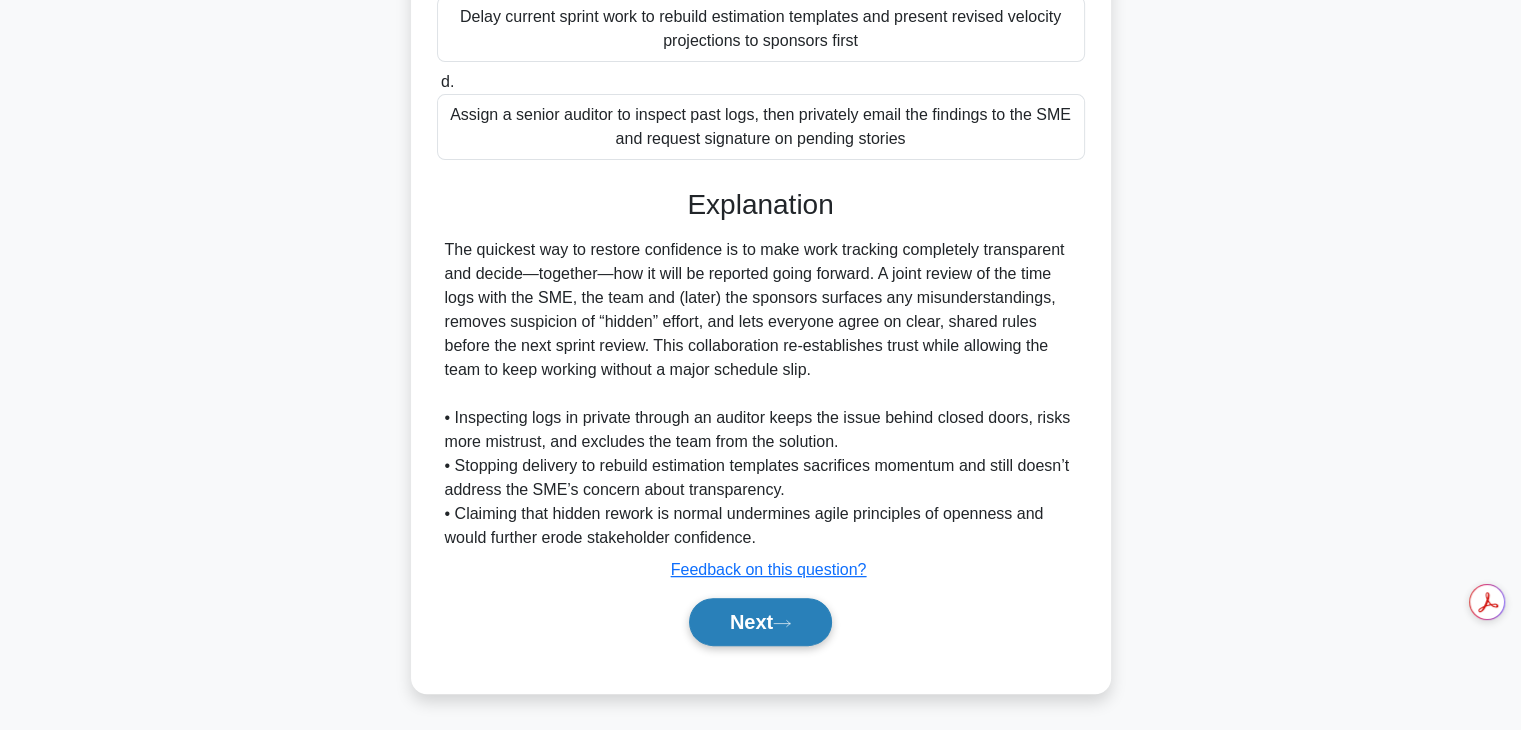 click on "Next" at bounding box center [760, 622] 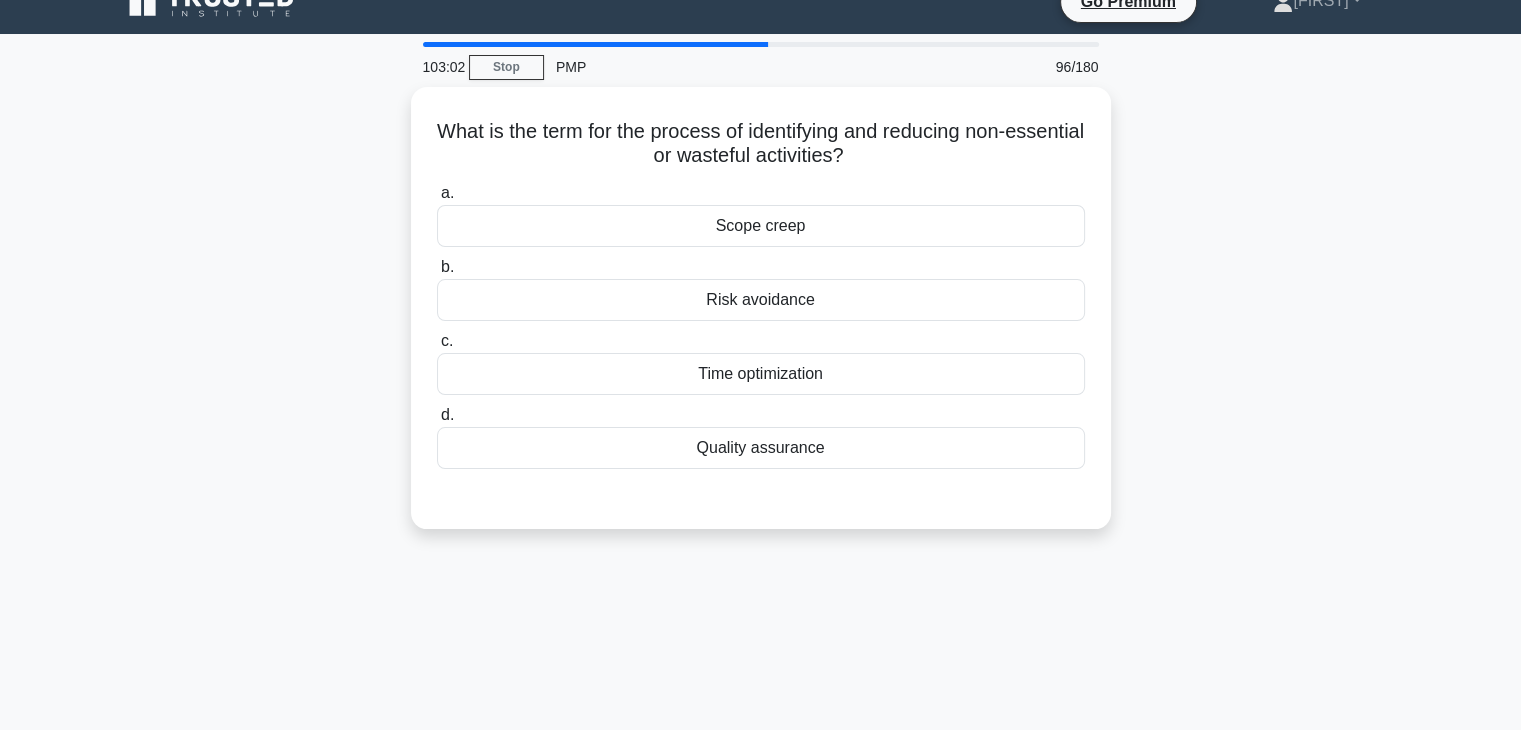 scroll, scrollTop: 31, scrollLeft: 0, axis: vertical 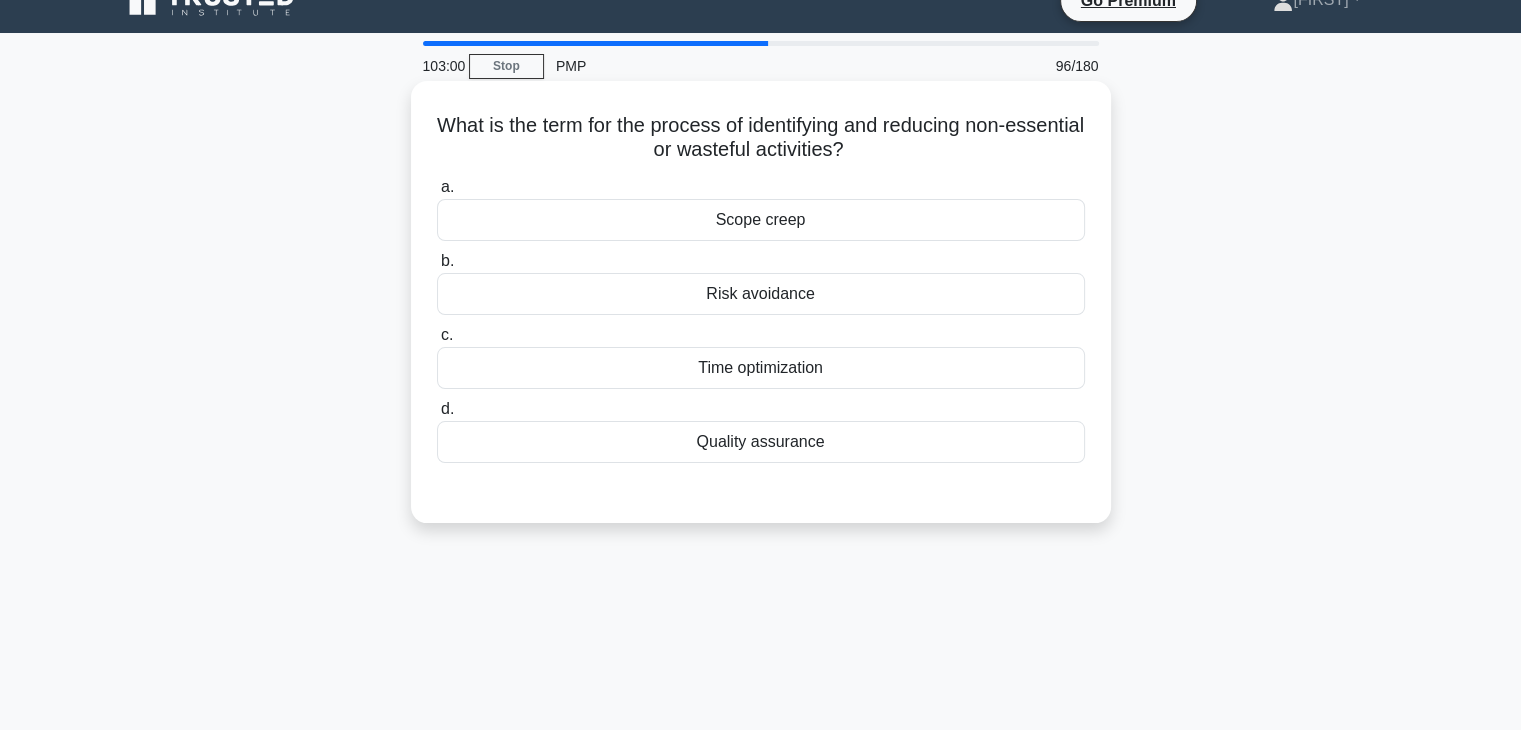 click on "Risk avoidance" at bounding box center [761, 294] 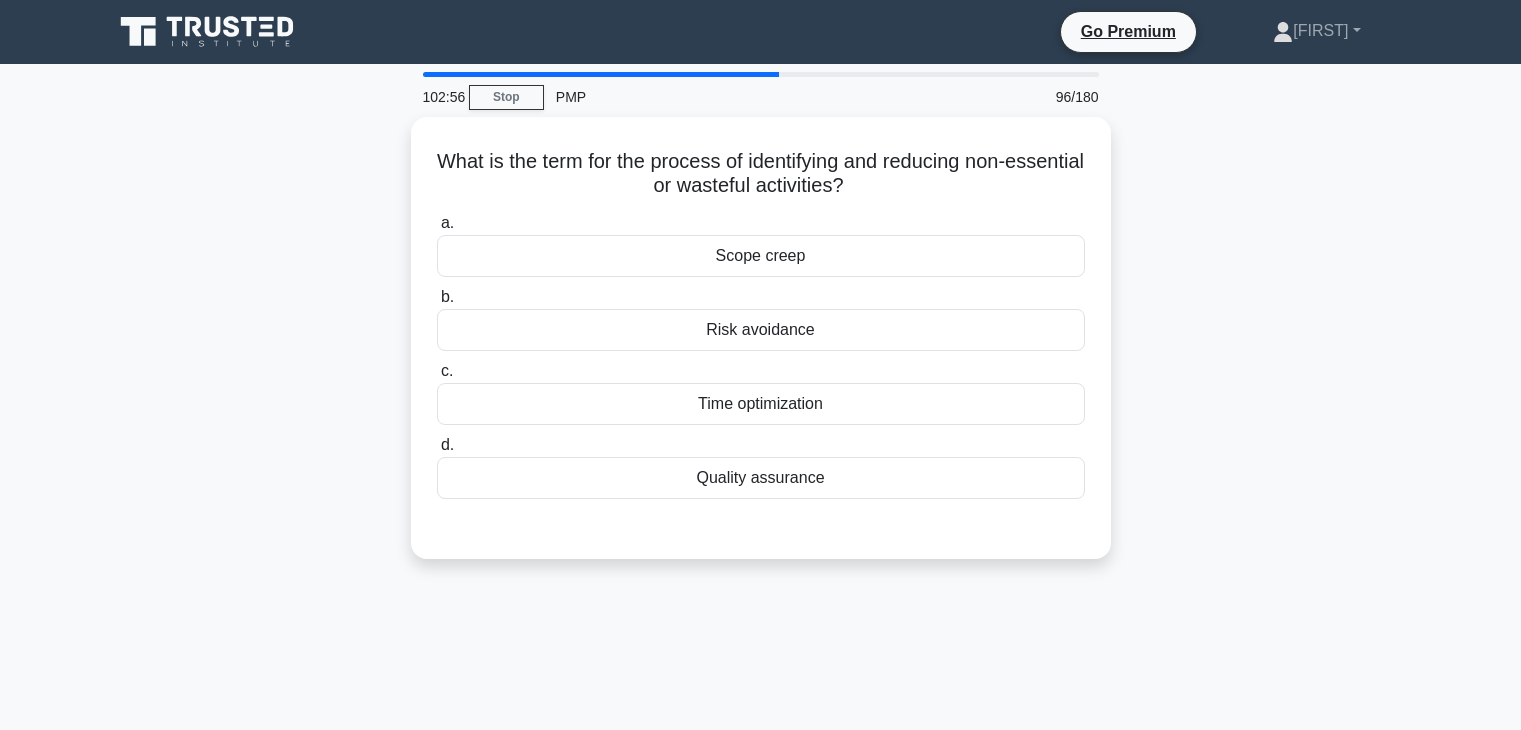 scroll, scrollTop: 31, scrollLeft: 0, axis: vertical 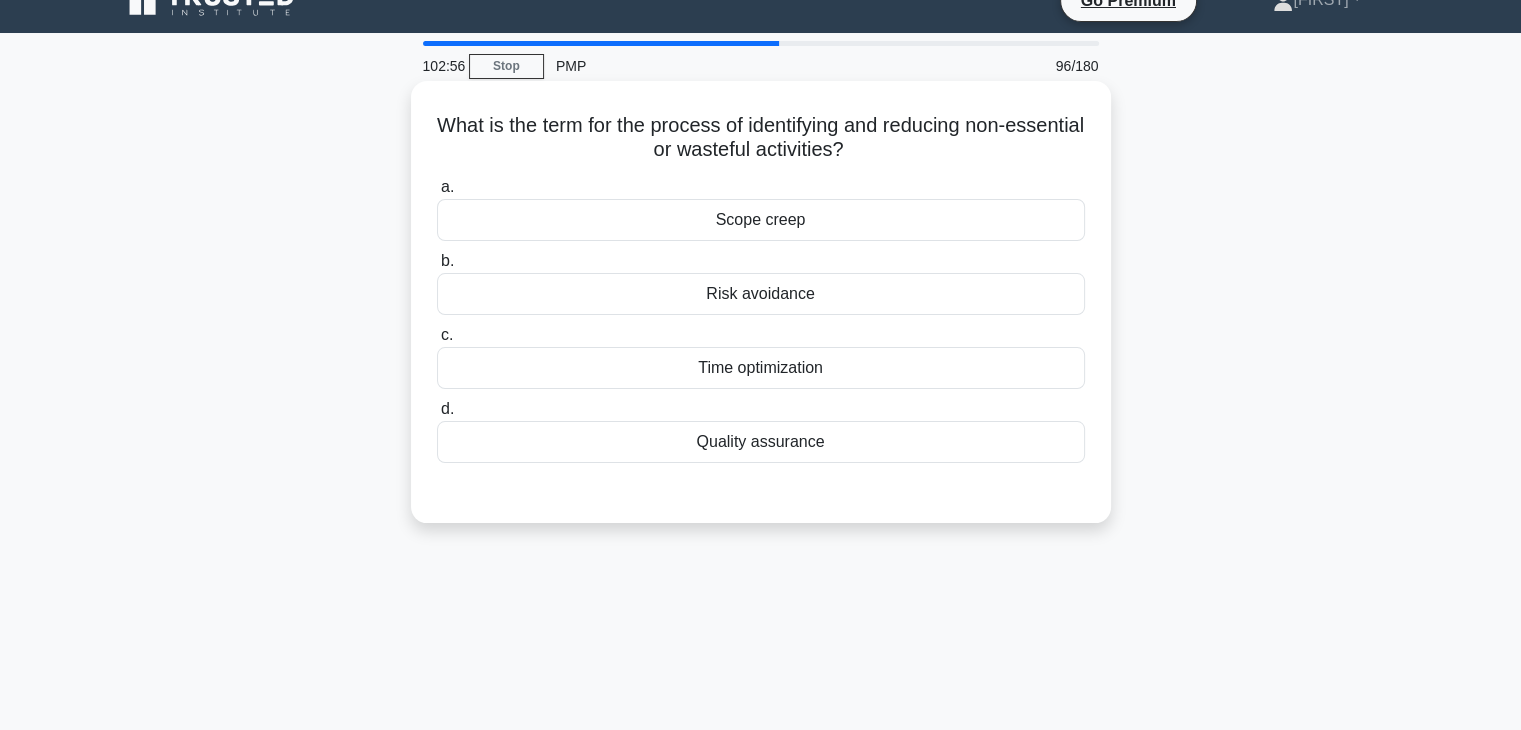 click on "Time optimization" at bounding box center [761, 368] 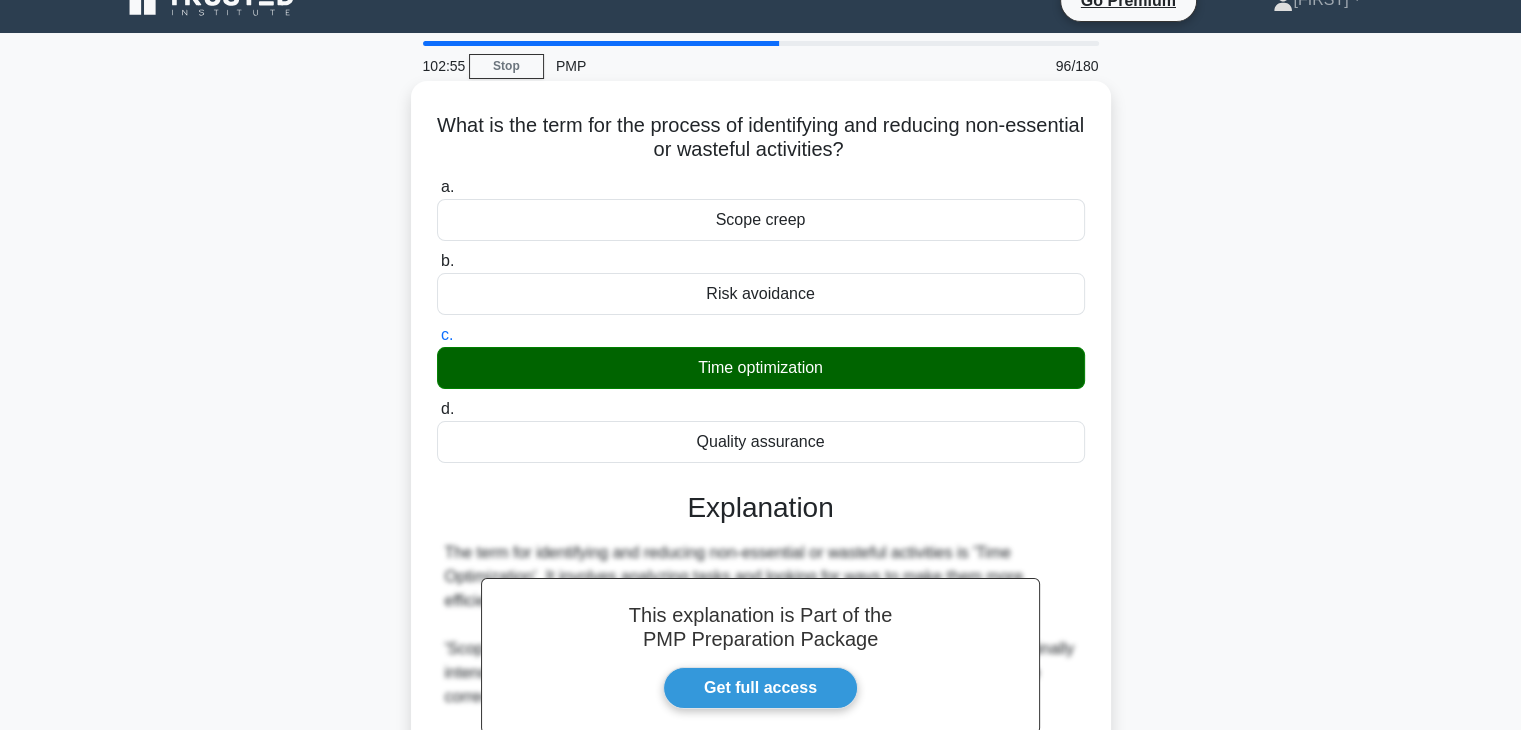 scroll, scrollTop: 406, scrollLeft: 0, axis: vertical 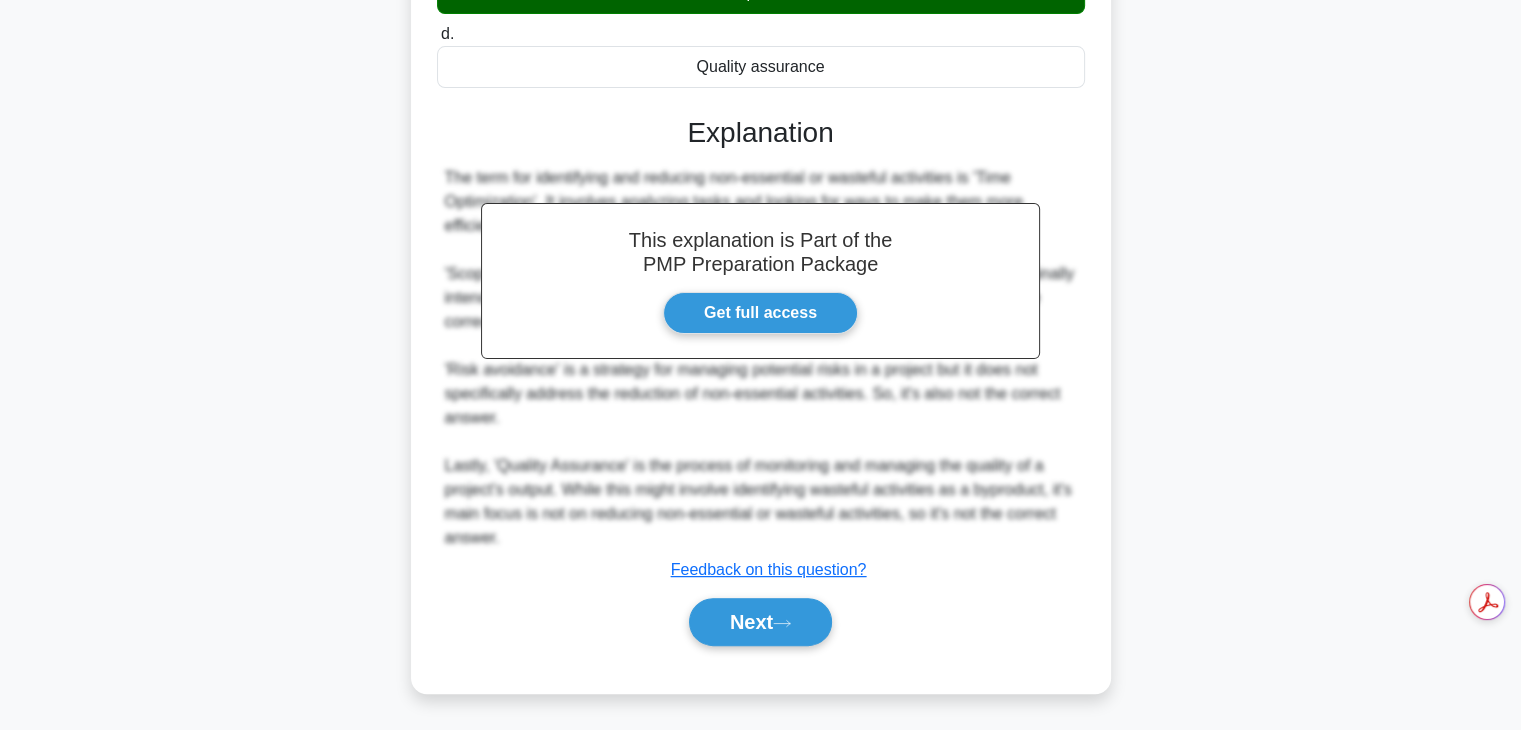 click on "Next" at bounding box center (761, 622) 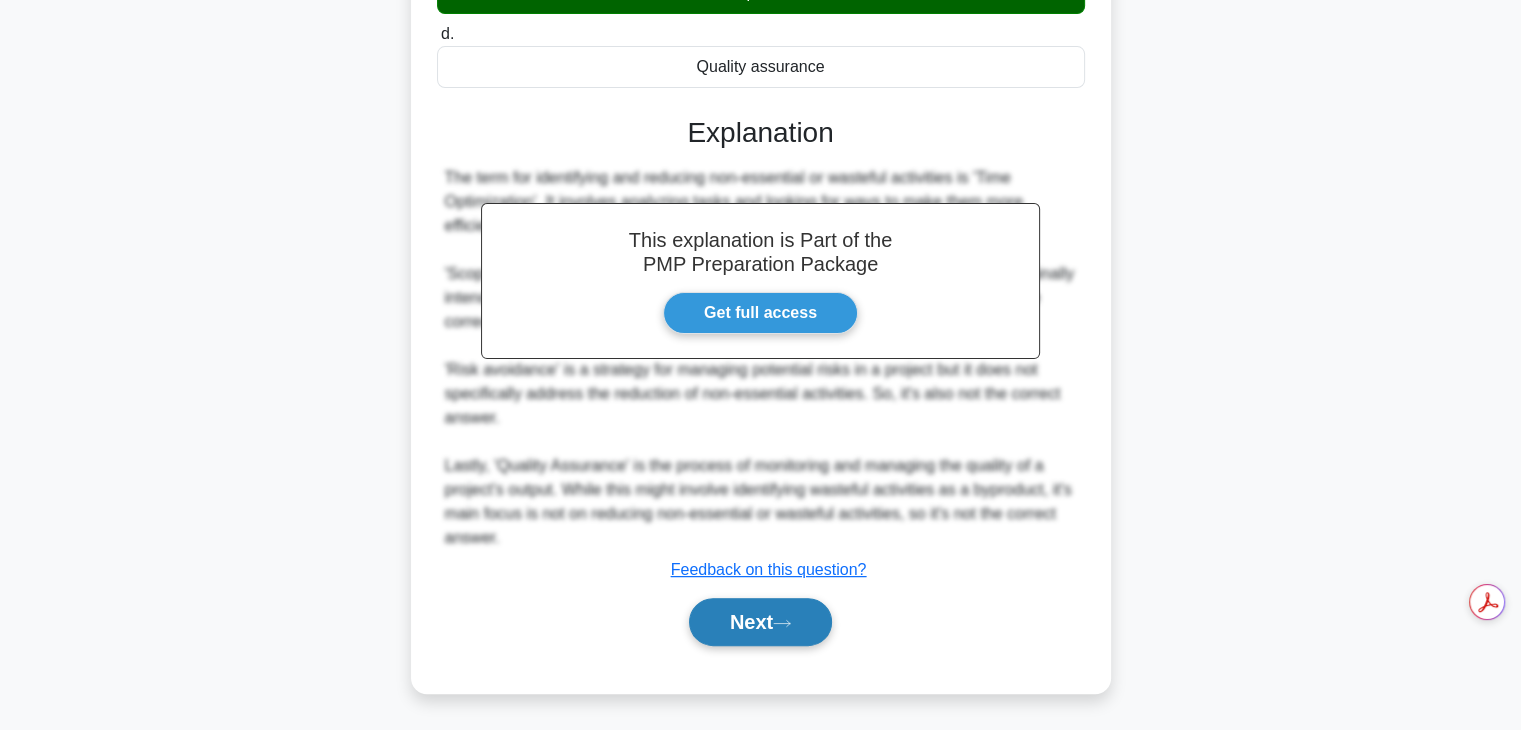 click on "Next" at bounding box center [760, 622] 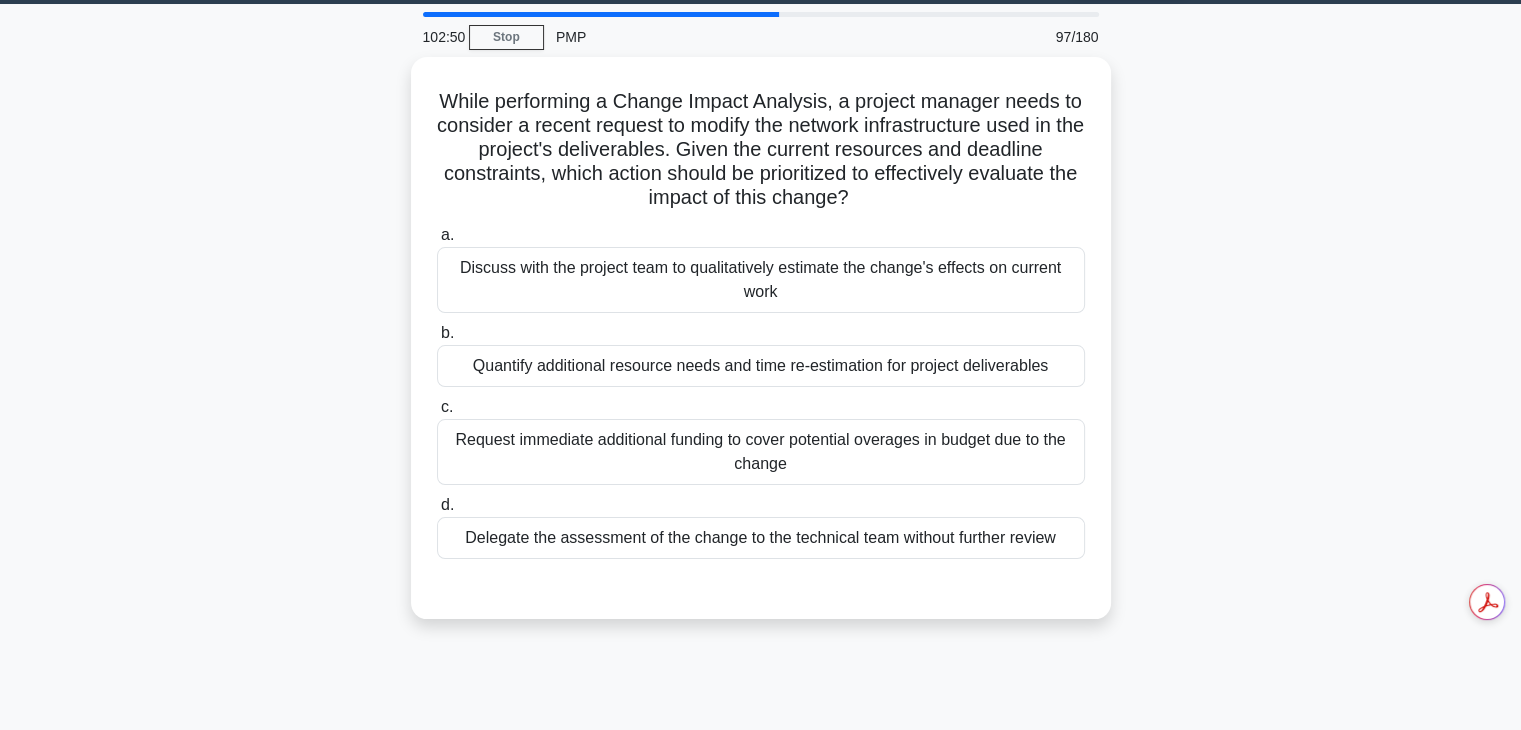 scroll, scrollTop: 61, scrollLeft: 0, axis: vertical 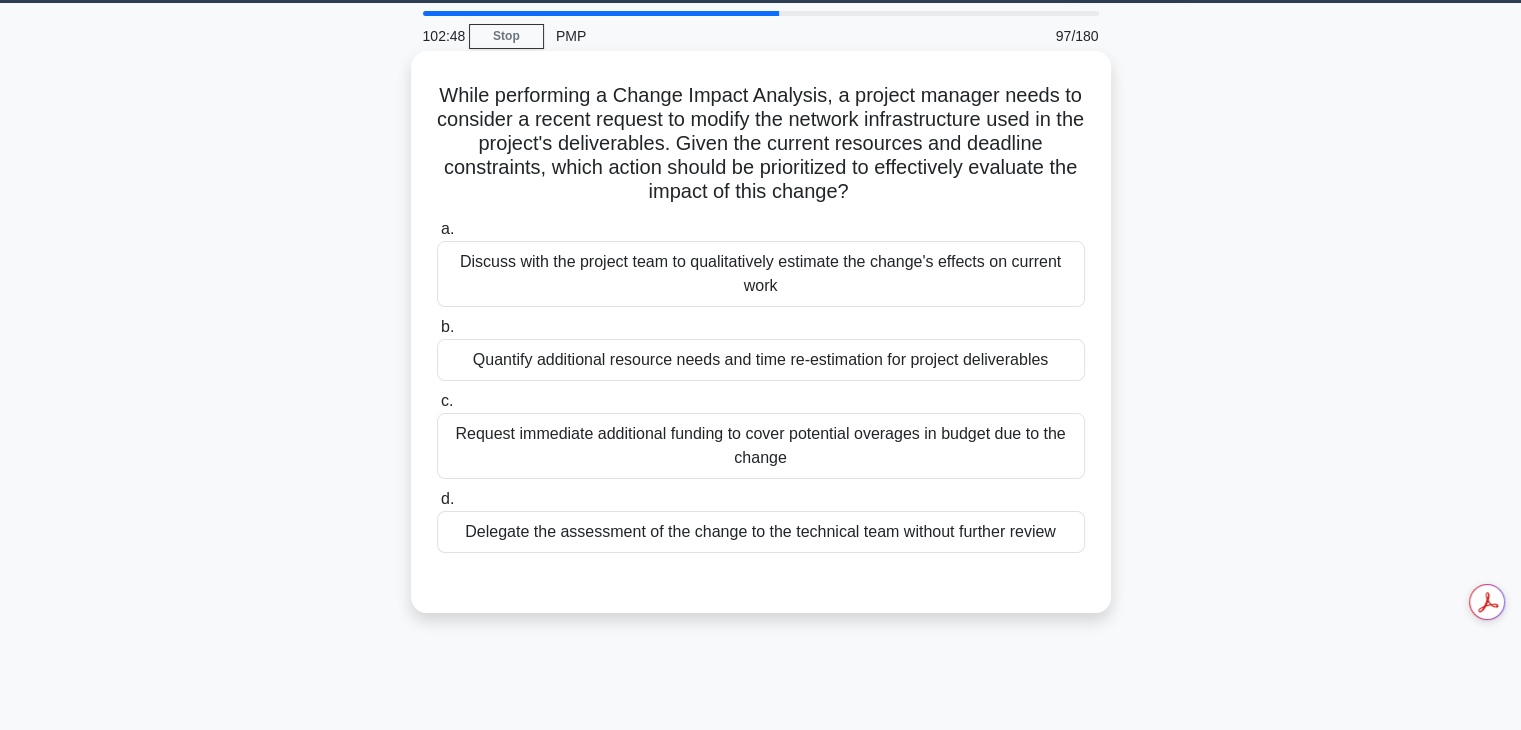 click on "Quantify additional resource needs and time re-estimation for project deliverables" at bounding box center [761, 360] 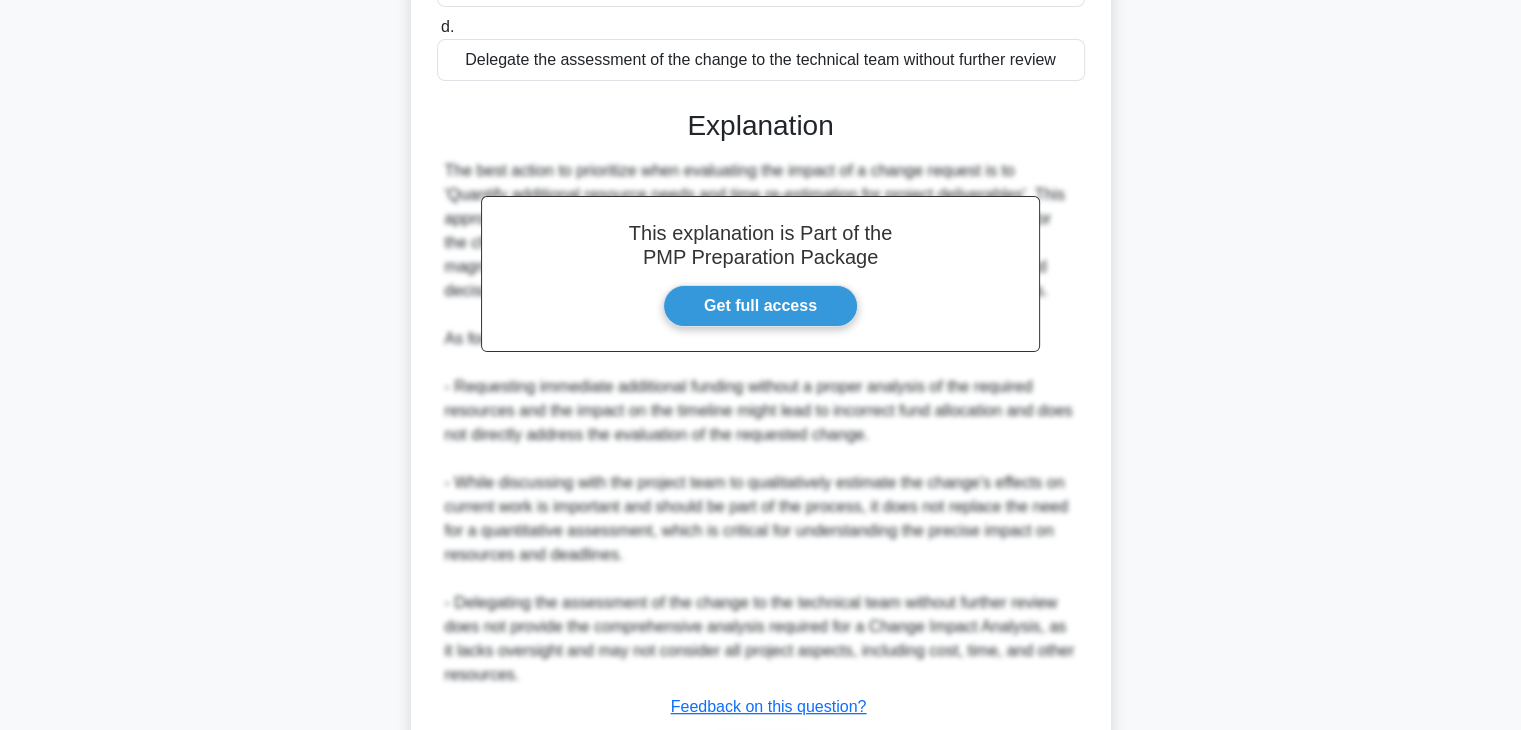 scroll, scrollTop: 670, scrollLeft: 0, axis: vertical 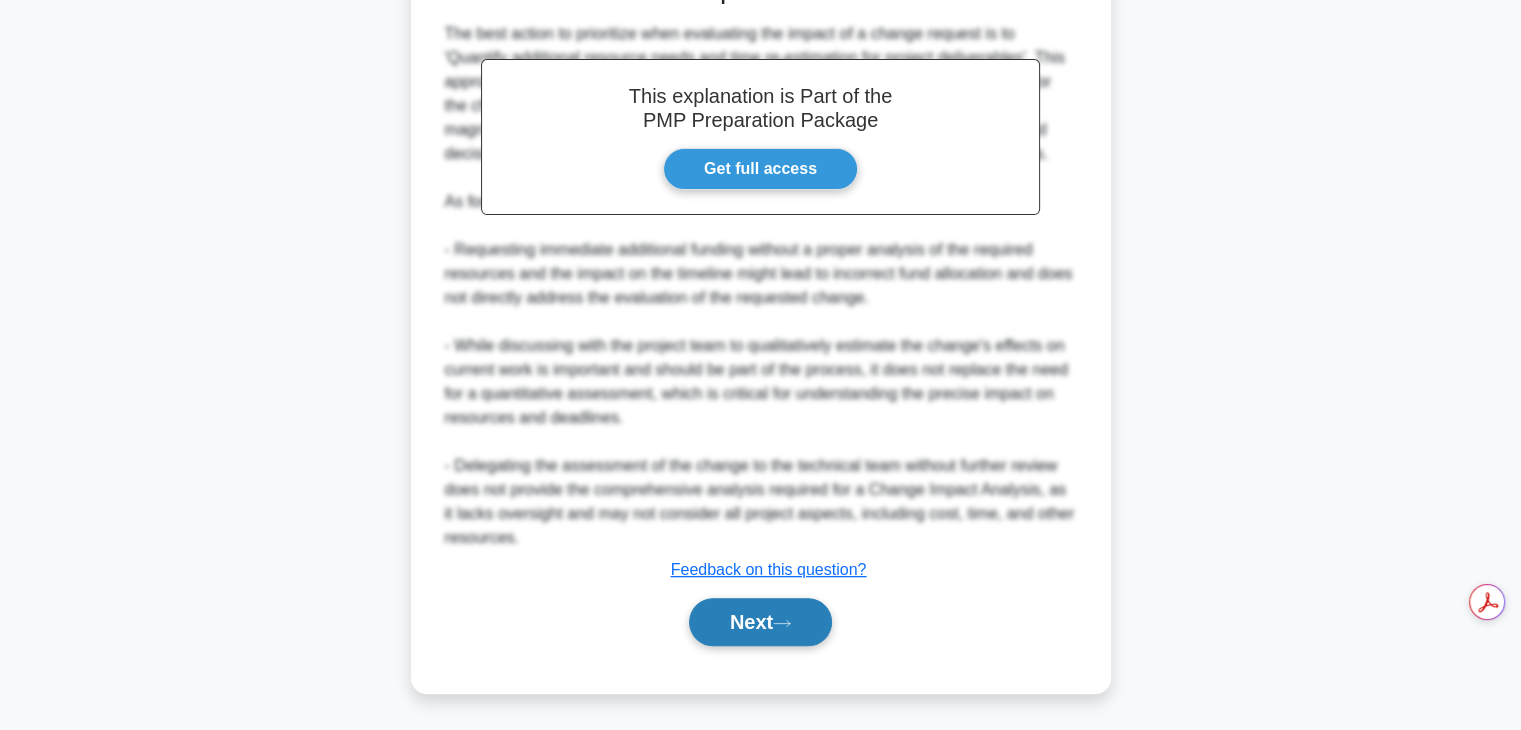 click on "Next" at bounding box center [760, 622] 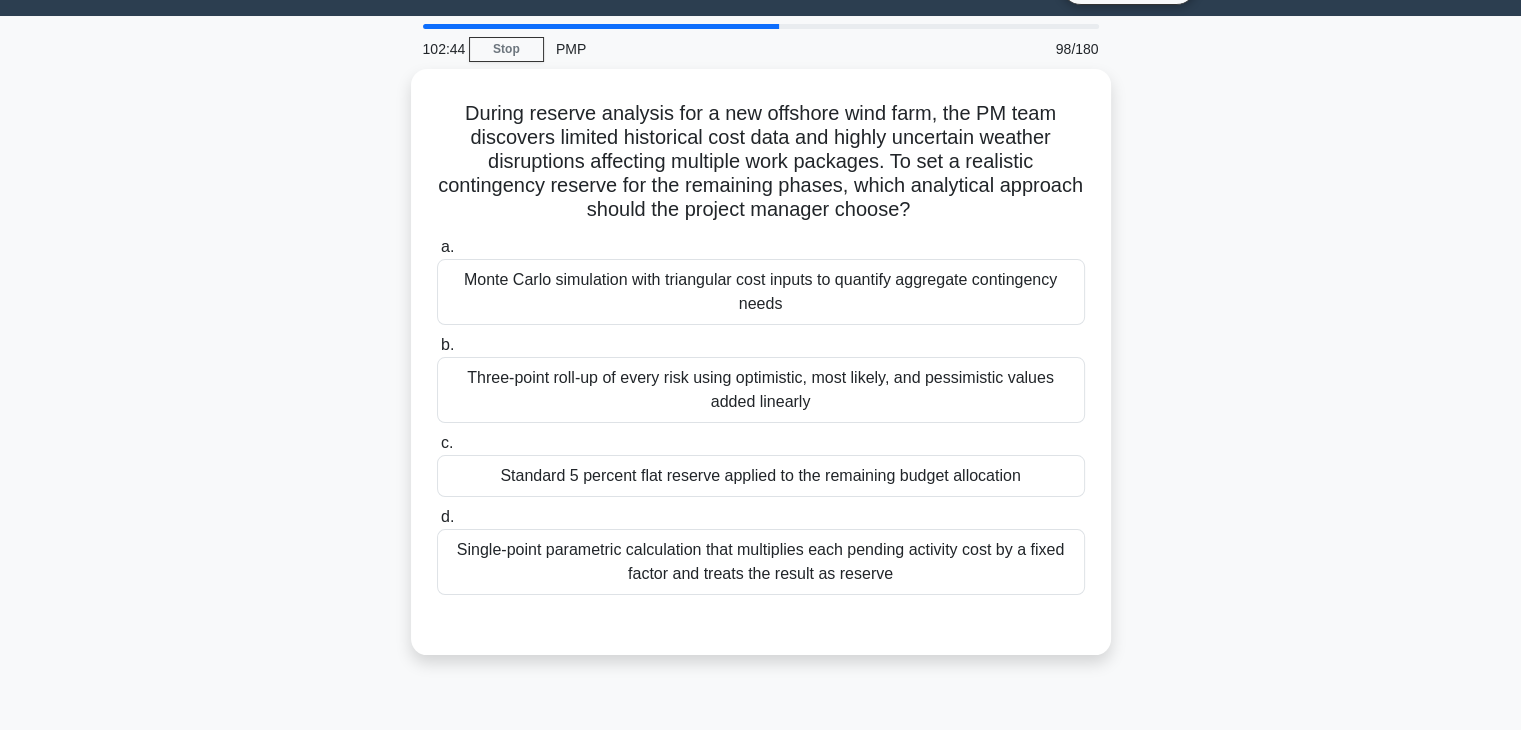 scroll, scrollTop: 35, scrollLeft: 0, axis: vertical 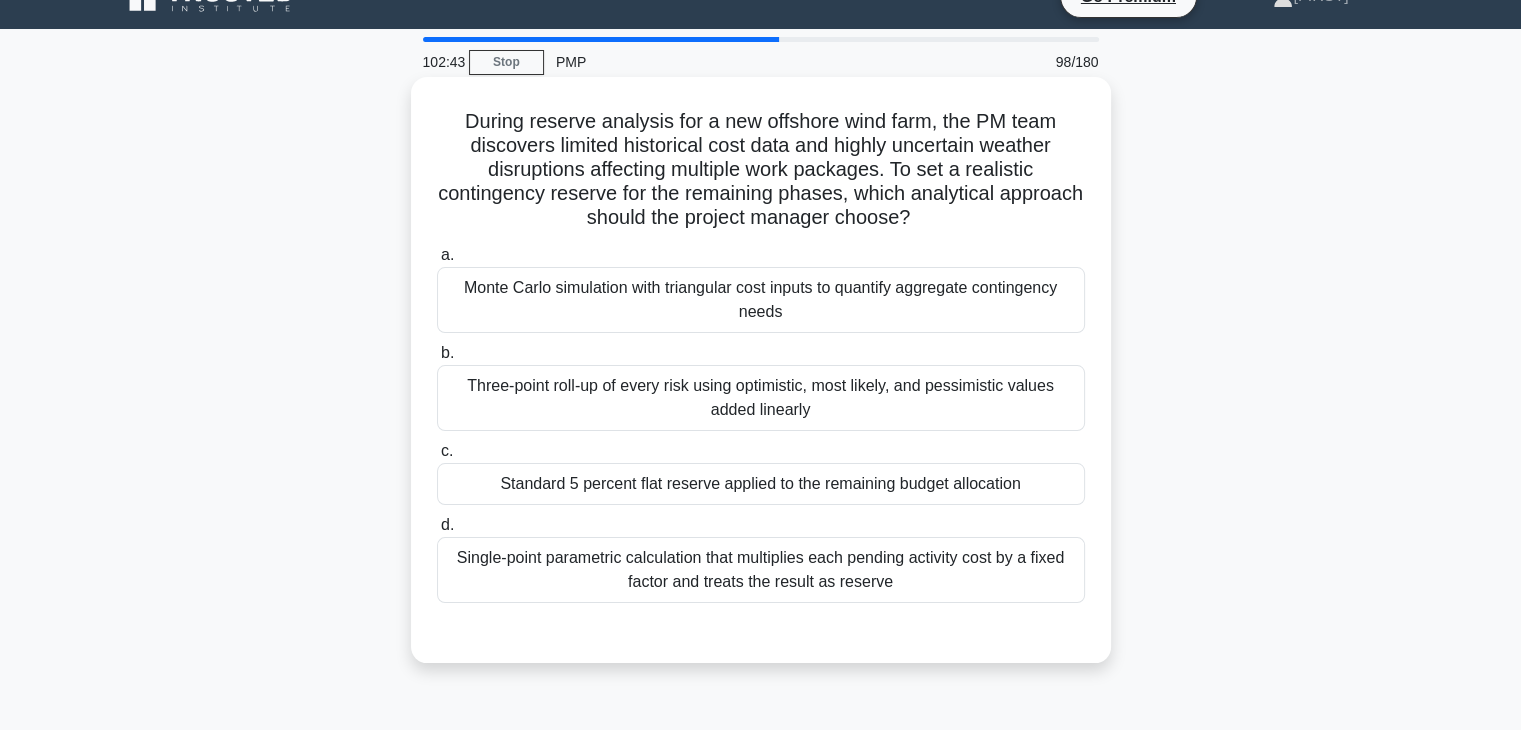 click on "Three-point roll-up of every risk using optimistic, most likely, and pessimistic values added linearly" at bounding box center [761, 398] 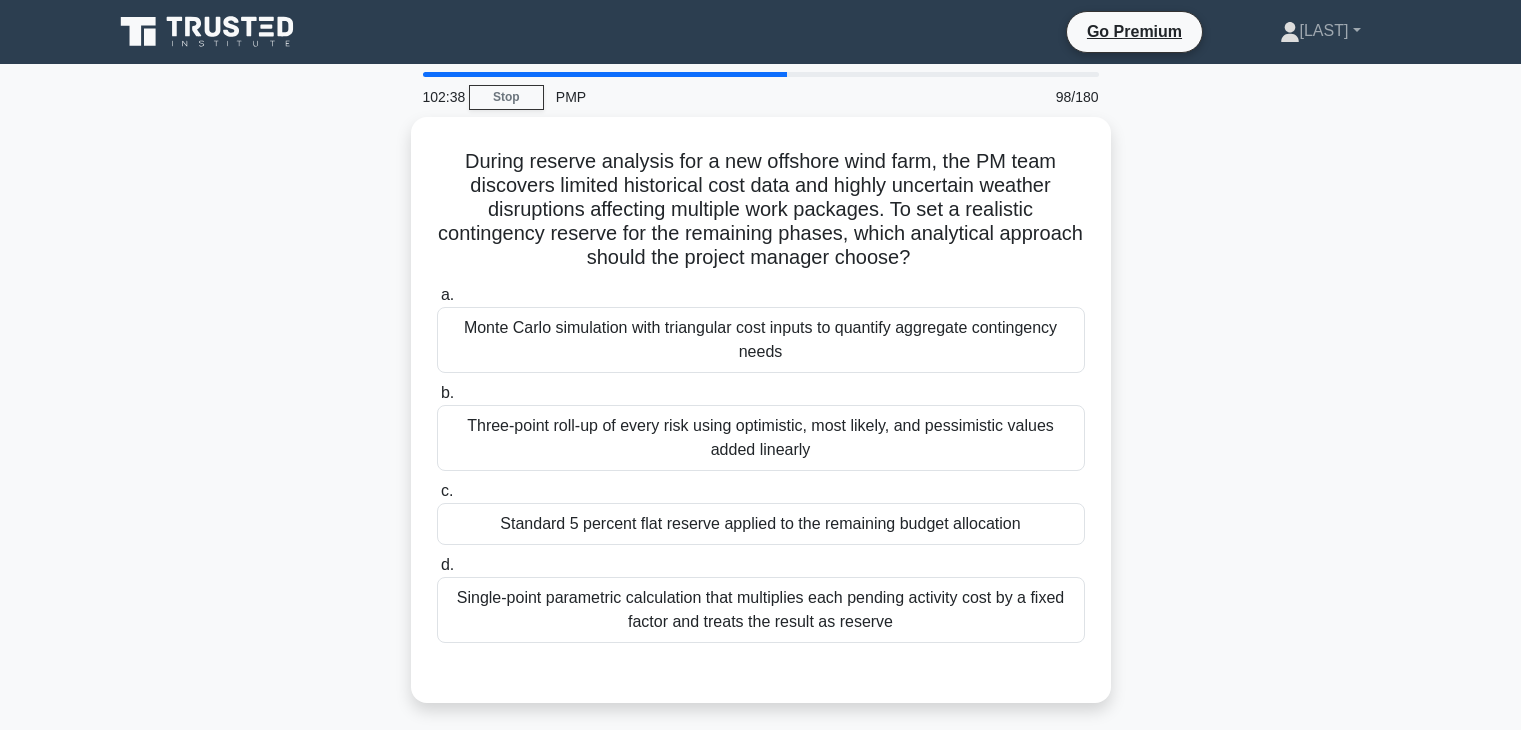 scroll, scrollTop: 35, scrollLeft: 0, axis: vertical 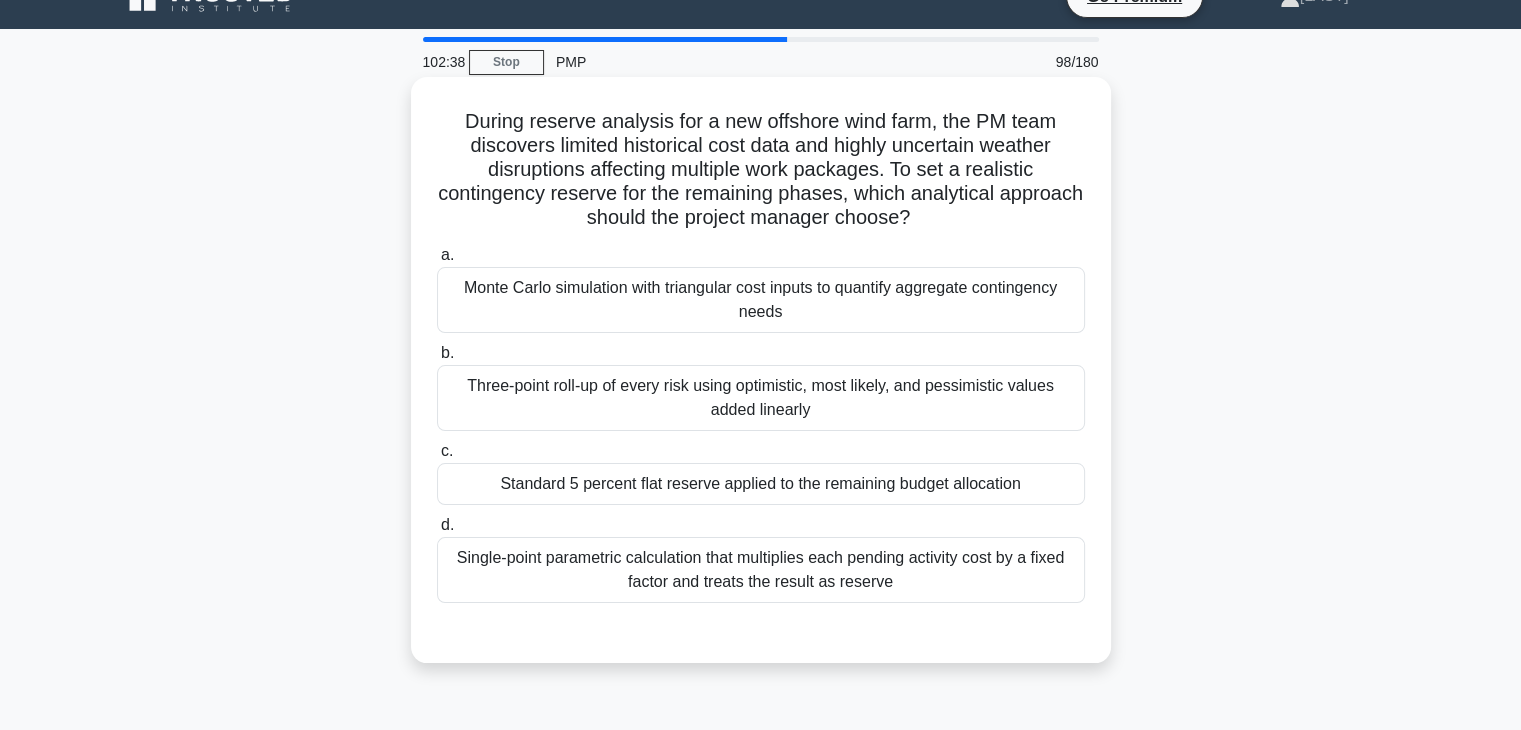 click on "Monte Carlo simulation with triangular cost inputs to quantify aggregate contingency needs" at bounding box center (761, 300) 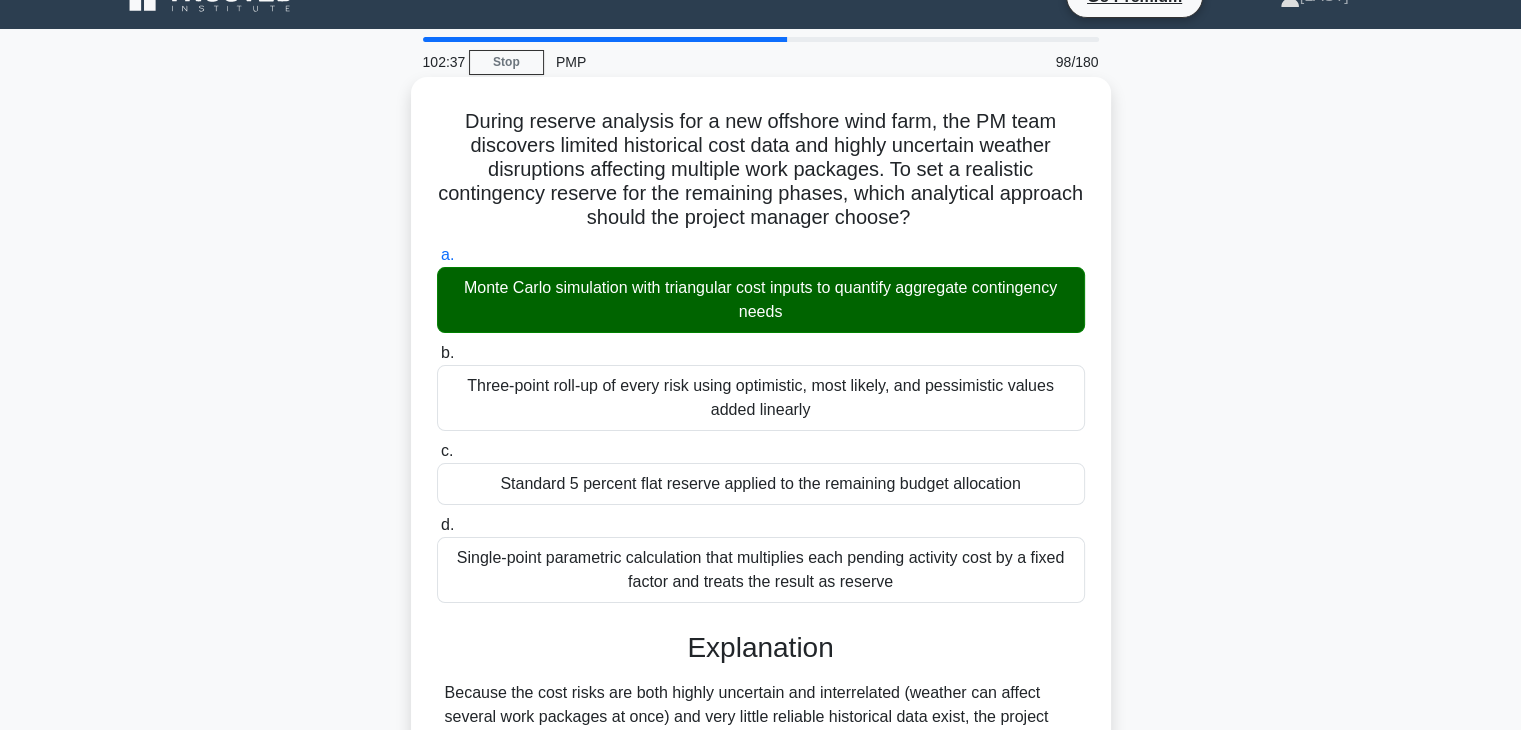 scroll, scrollTop: 406, scrollLeft: 0, axis: vertical 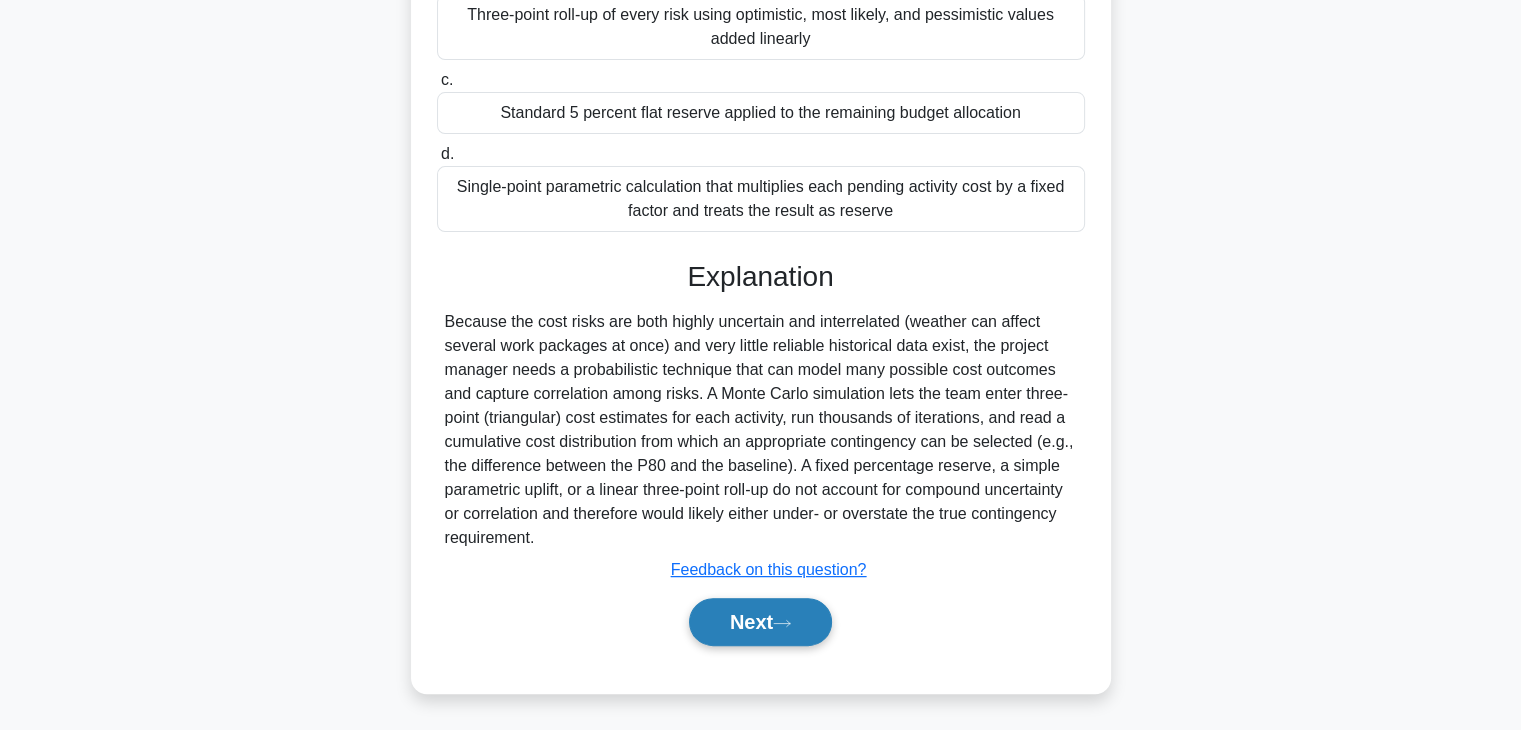click on "Next" at bounding box center [760, 622] 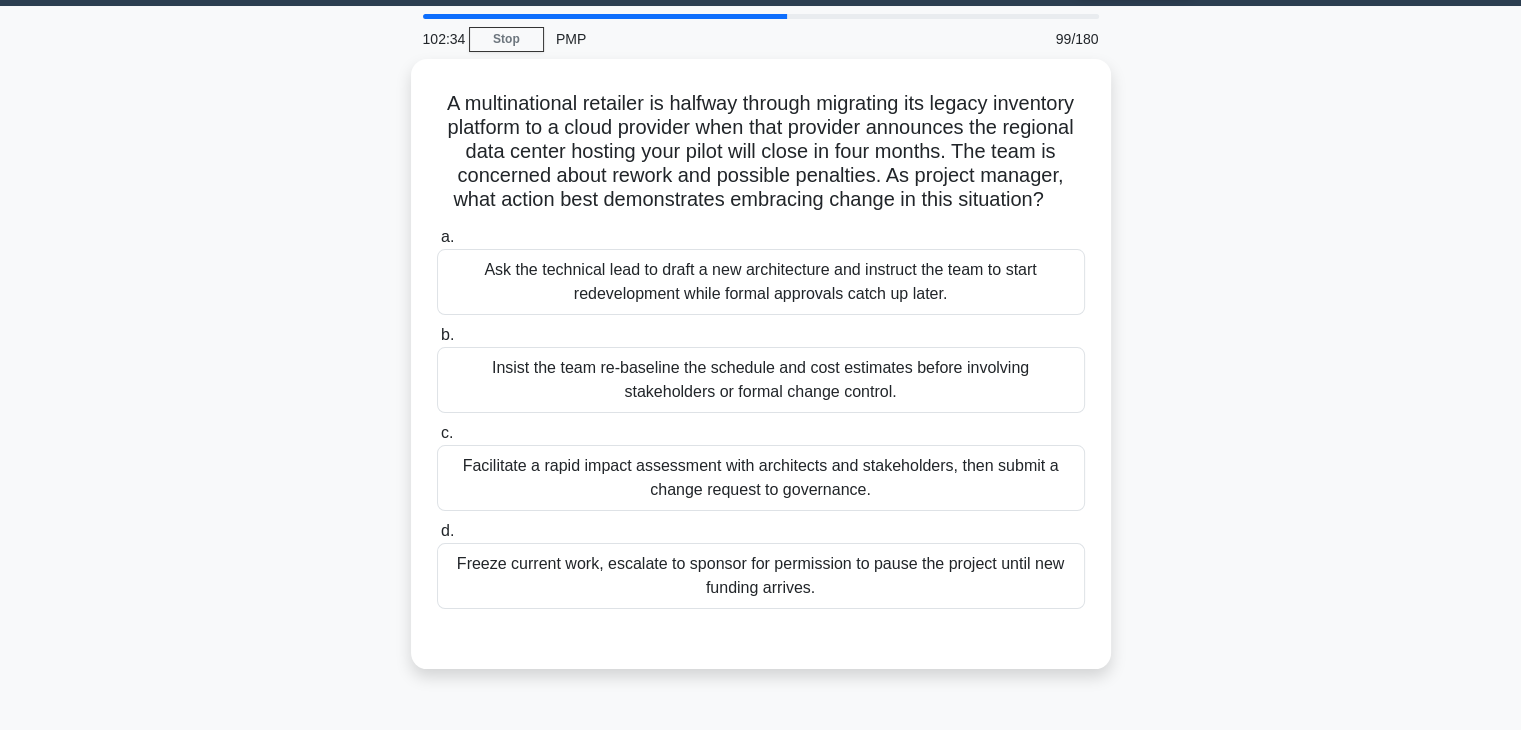 scroll, scrollTop: 57, scrollLeft: 0, axis: vertical 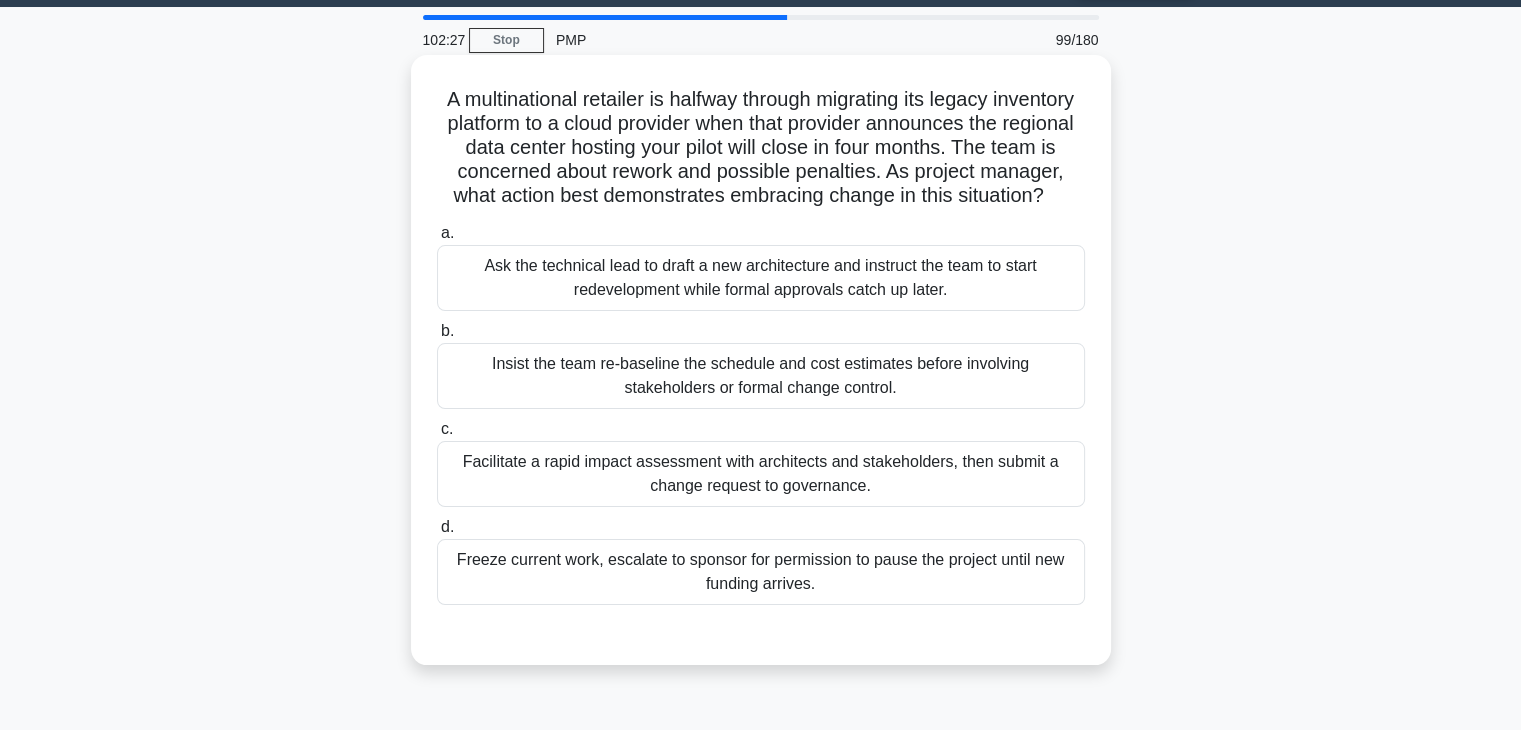 click on "Insist the team re-baseline the schedule and cost estimates before involving stakeholders or formal change control." at bounding box center [761, 376] 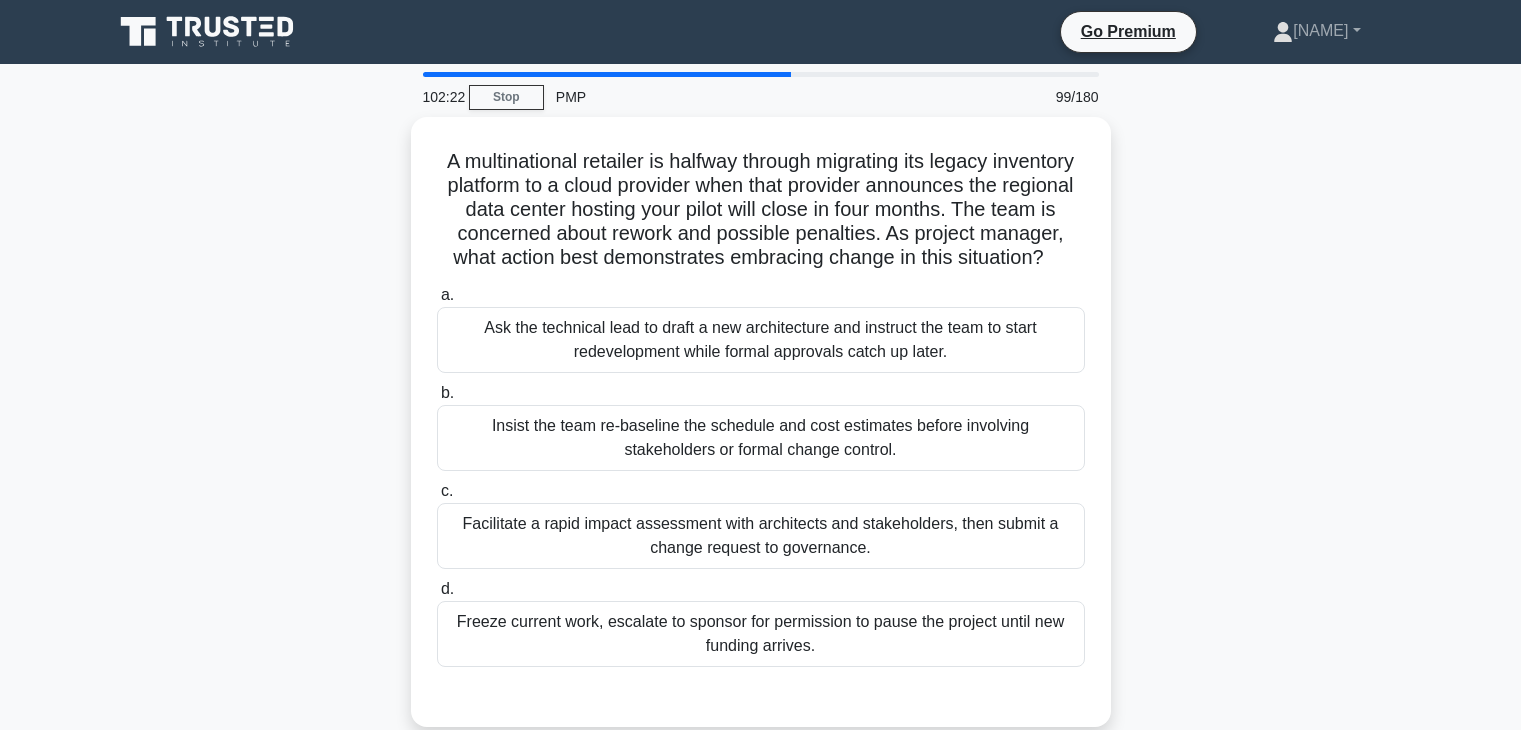 scroll, scrollTop: 57, scrollLeft: 0, axis: vertical 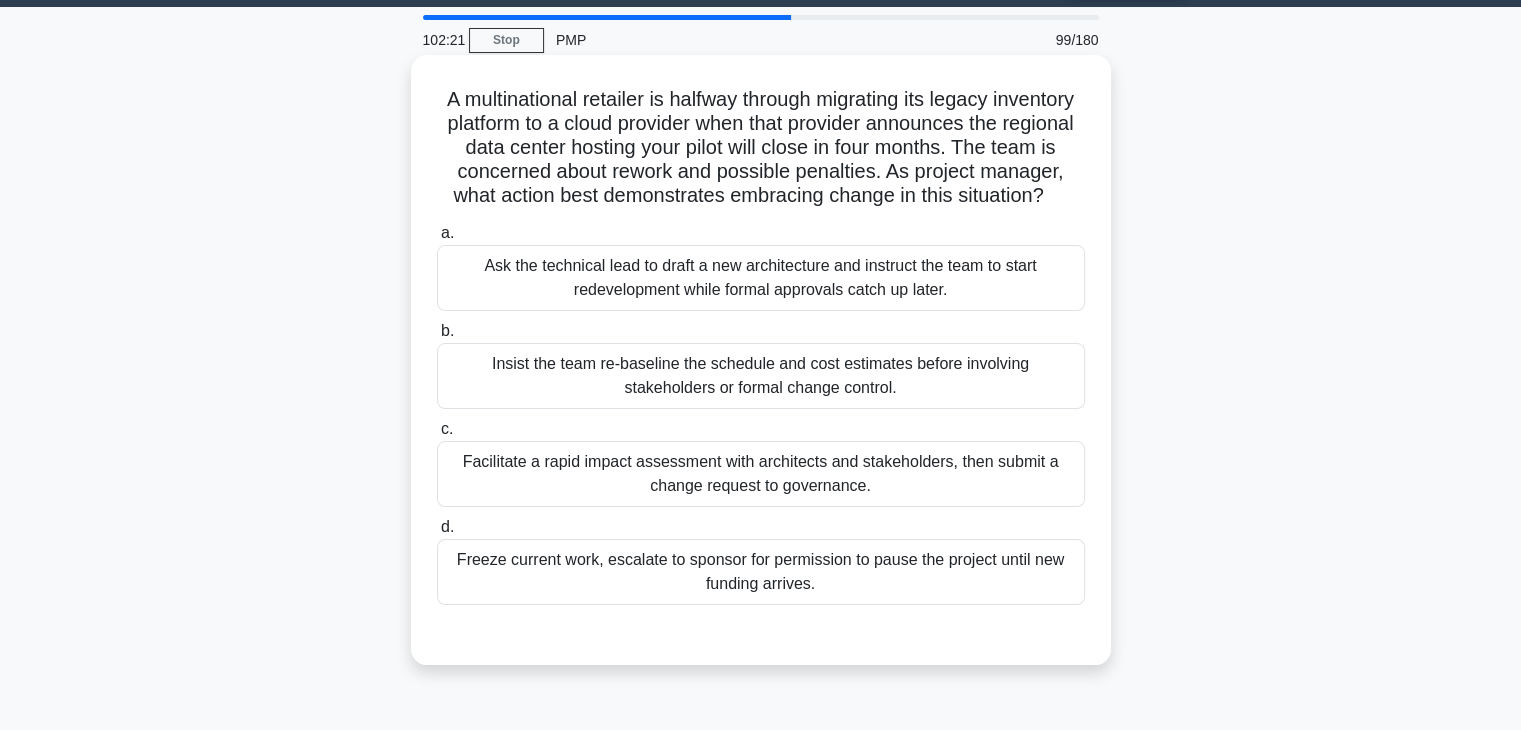 click on "Facilitate a rapid impact assessment with architects and stakeholders, then submit a change request to governance." at bounding box center [761, 474] 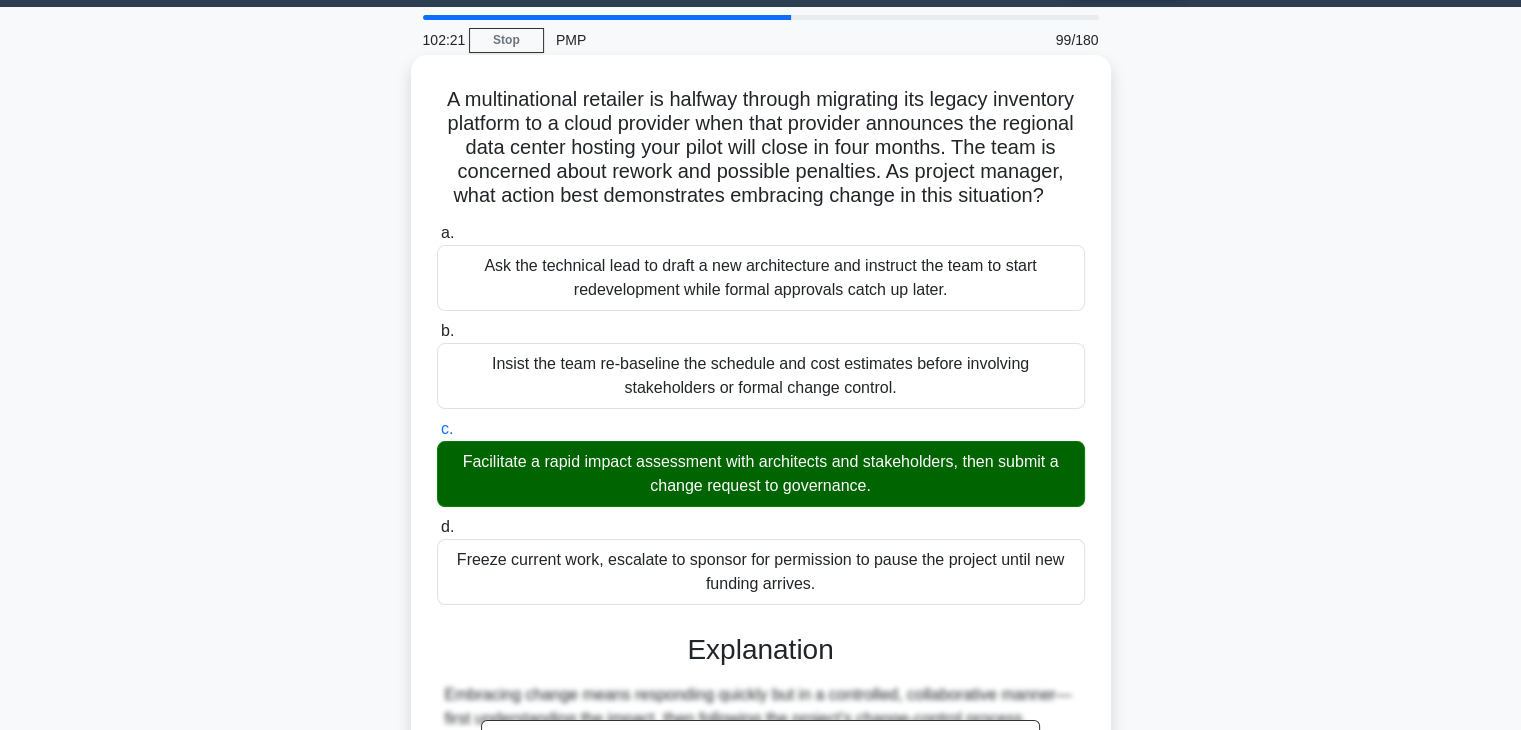 scroll, scrollTop: 502, scrollLeft: 0, axis: vertical 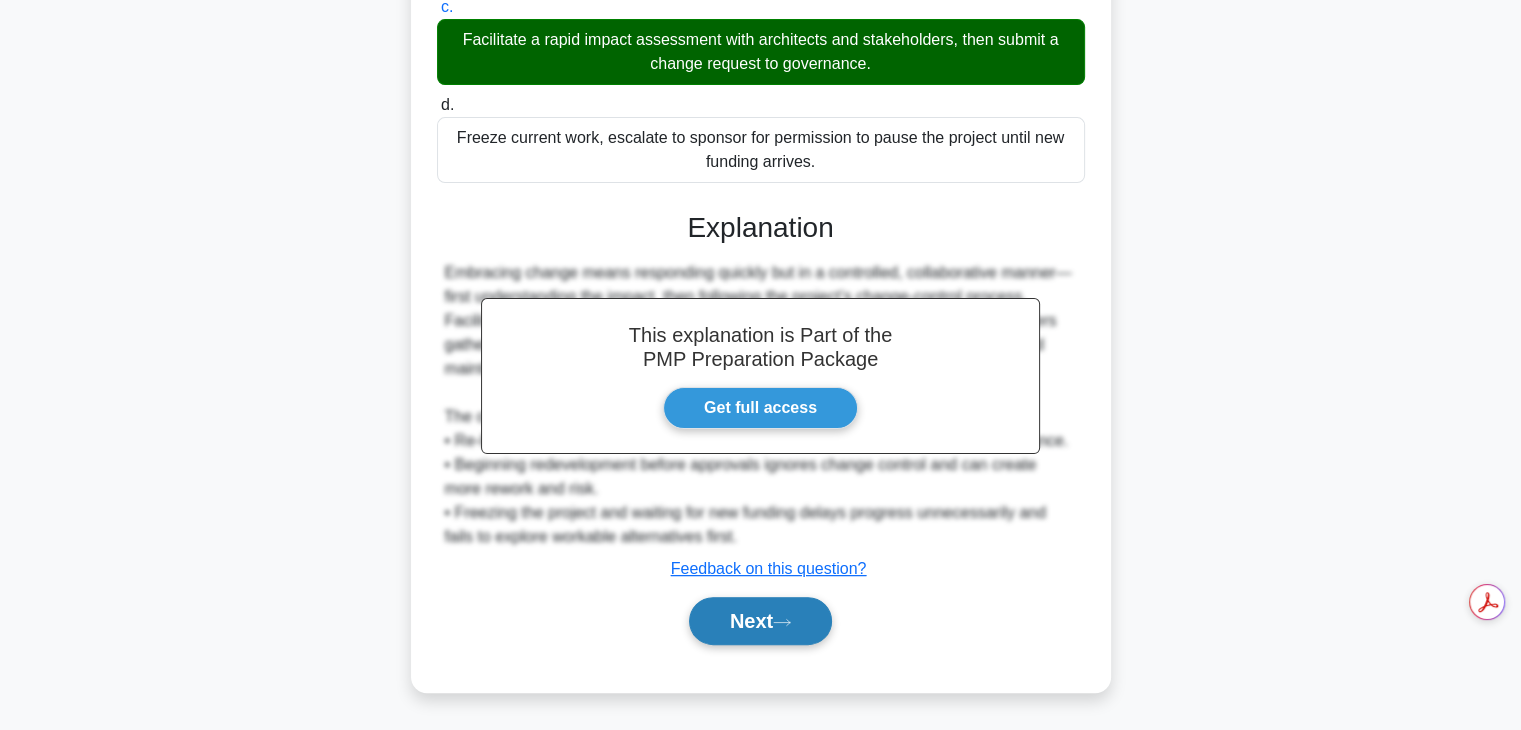 click on "Next" at bounding box center [760, 621] 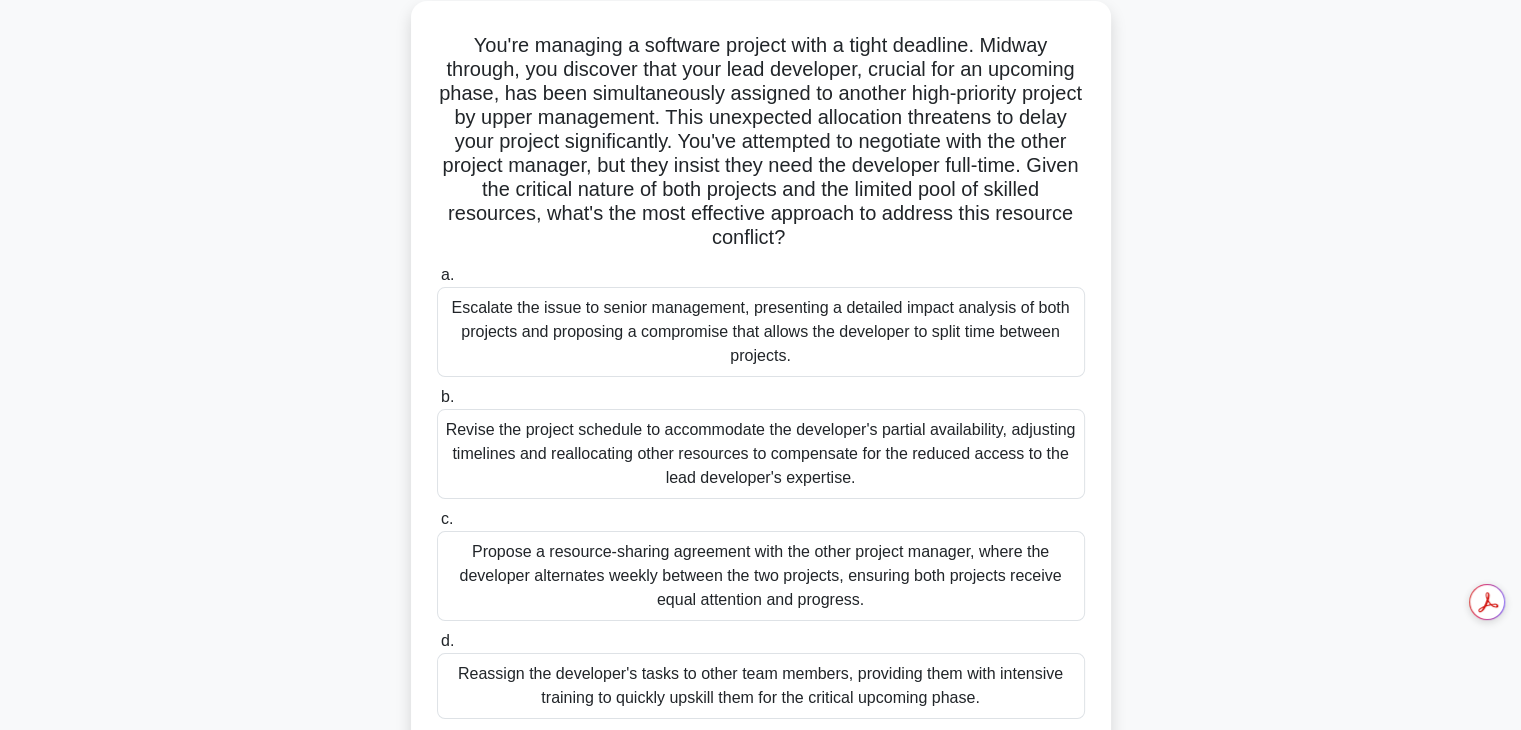 scroll, scrollTop: 115, scrollLeft: 0, axis: vertical 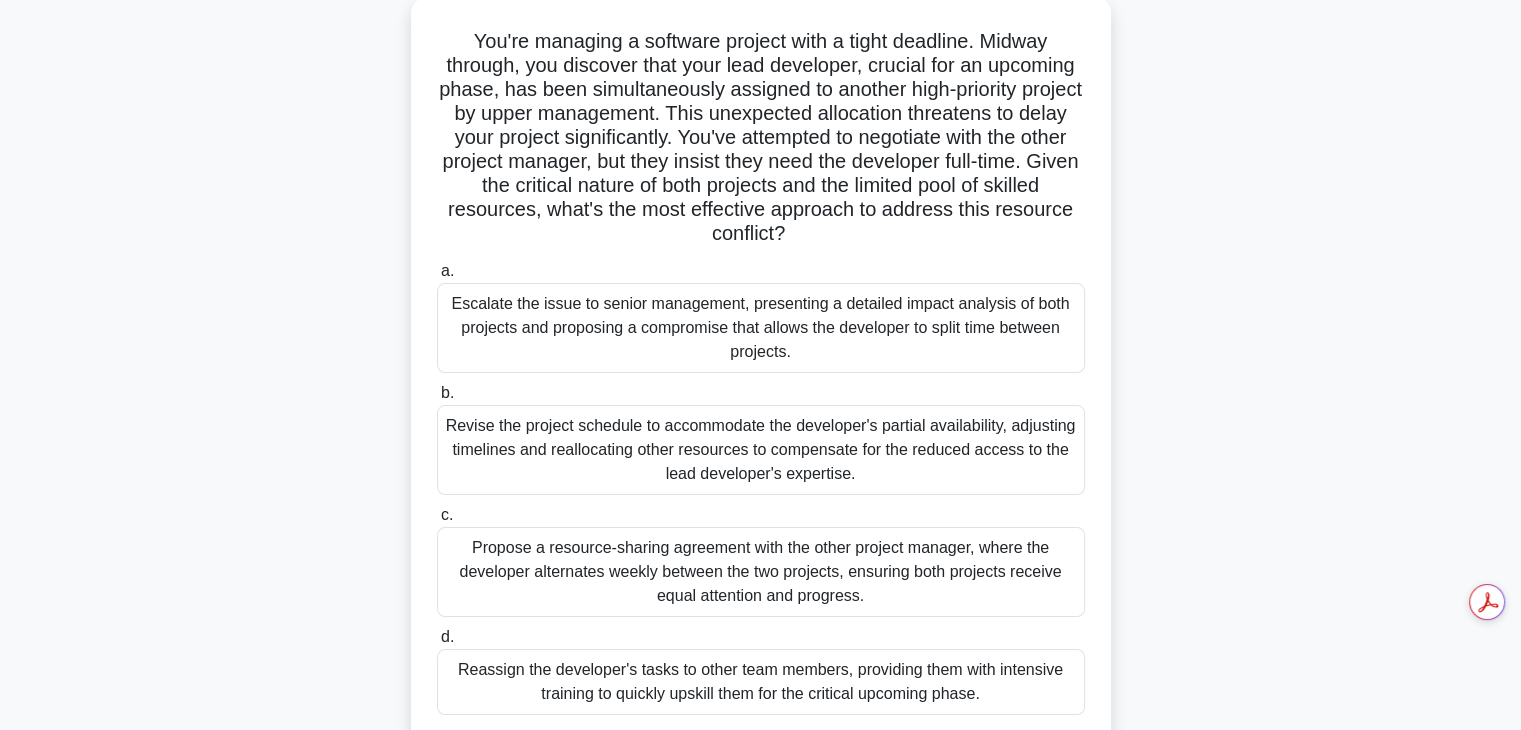 click on "Propose a resource-sharing agreement with the other project manager, where the developer alternates weekly between the two projects, ensuring both projects receive equal attention and progress." at bounding box center (761, 572) 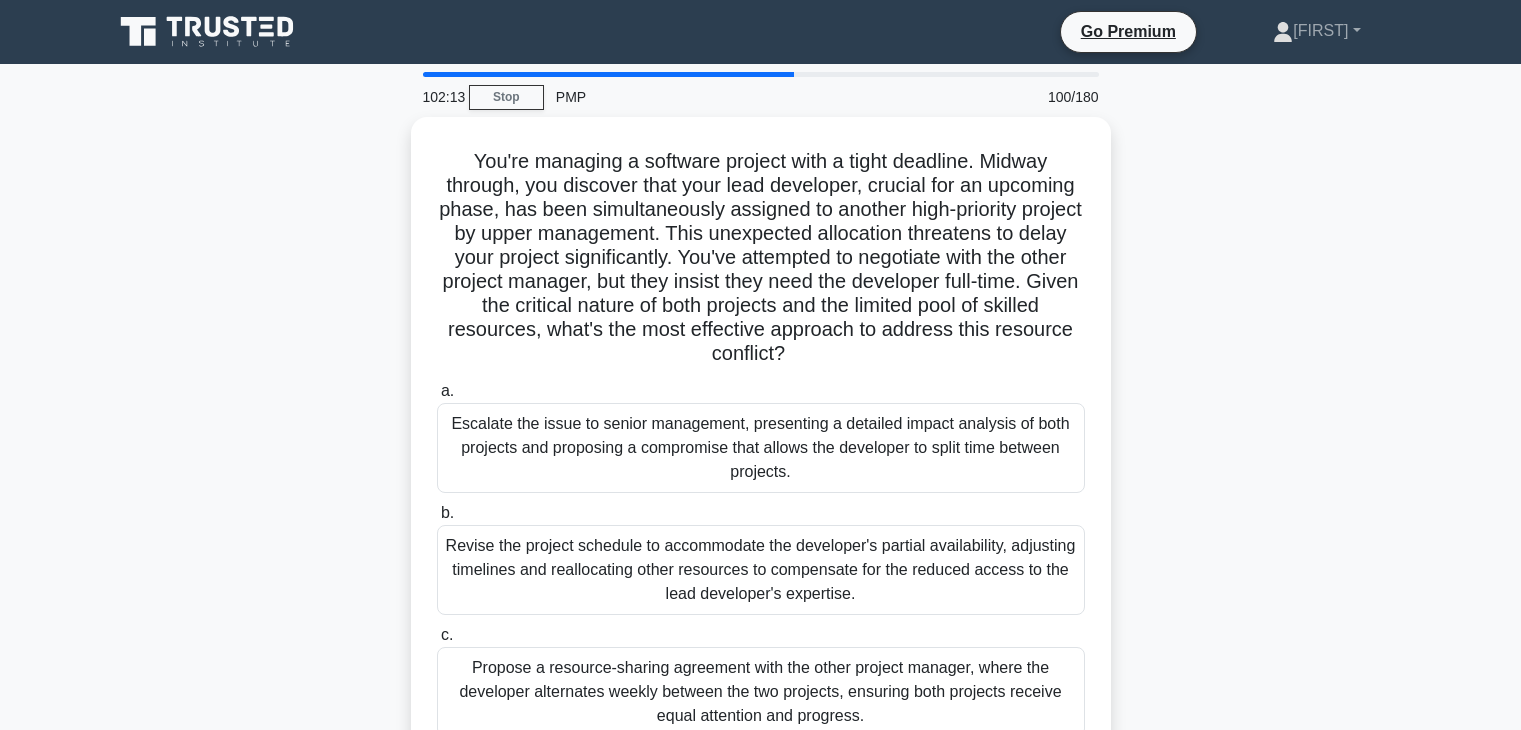 scroll, scrollTop: 115, scrollLeft: 0, axis: vertical 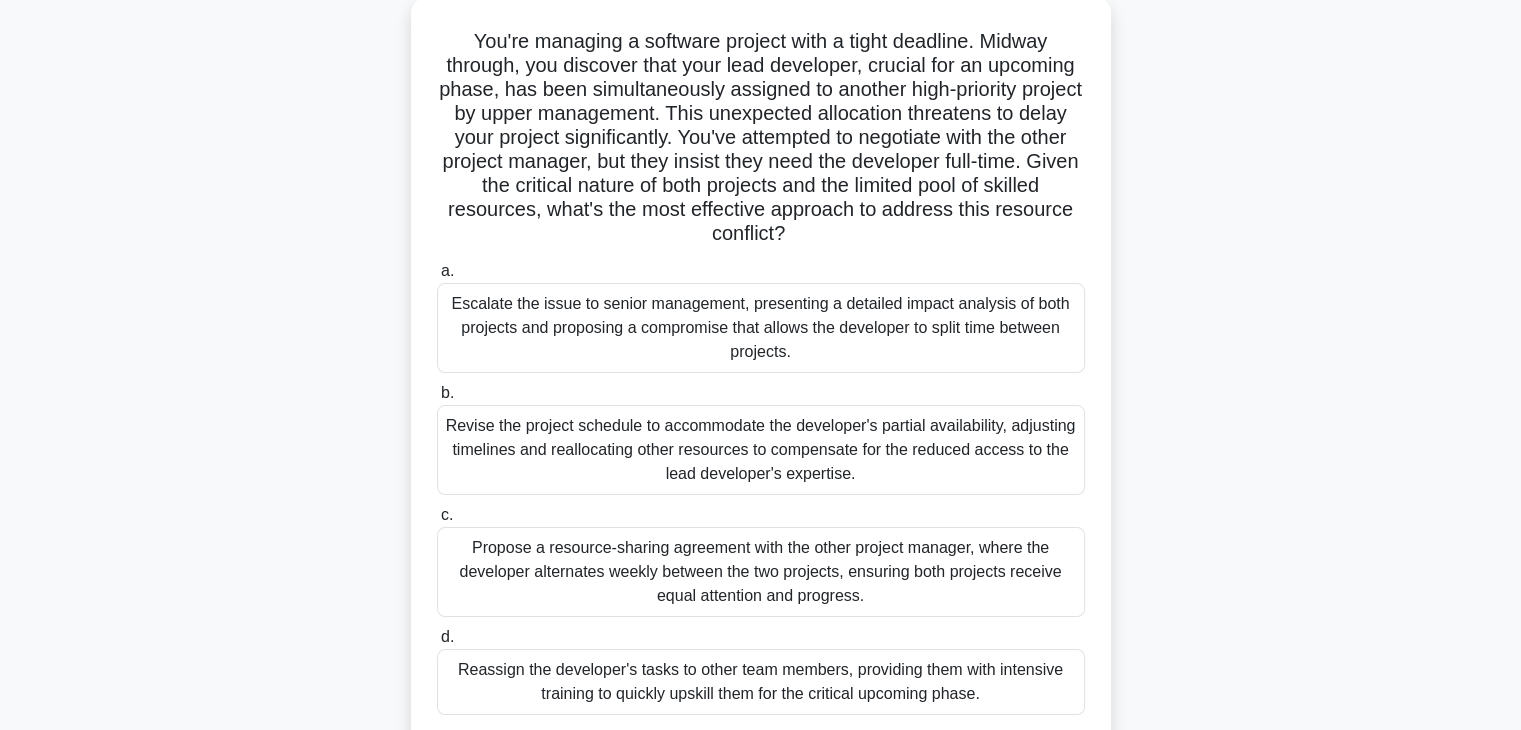 click on "Escalate the issue to senior management, presenting a detailed impact analysis of both projects and proposing a compromise that allows the developer to split time between projects." at bounding box center [761, 328] 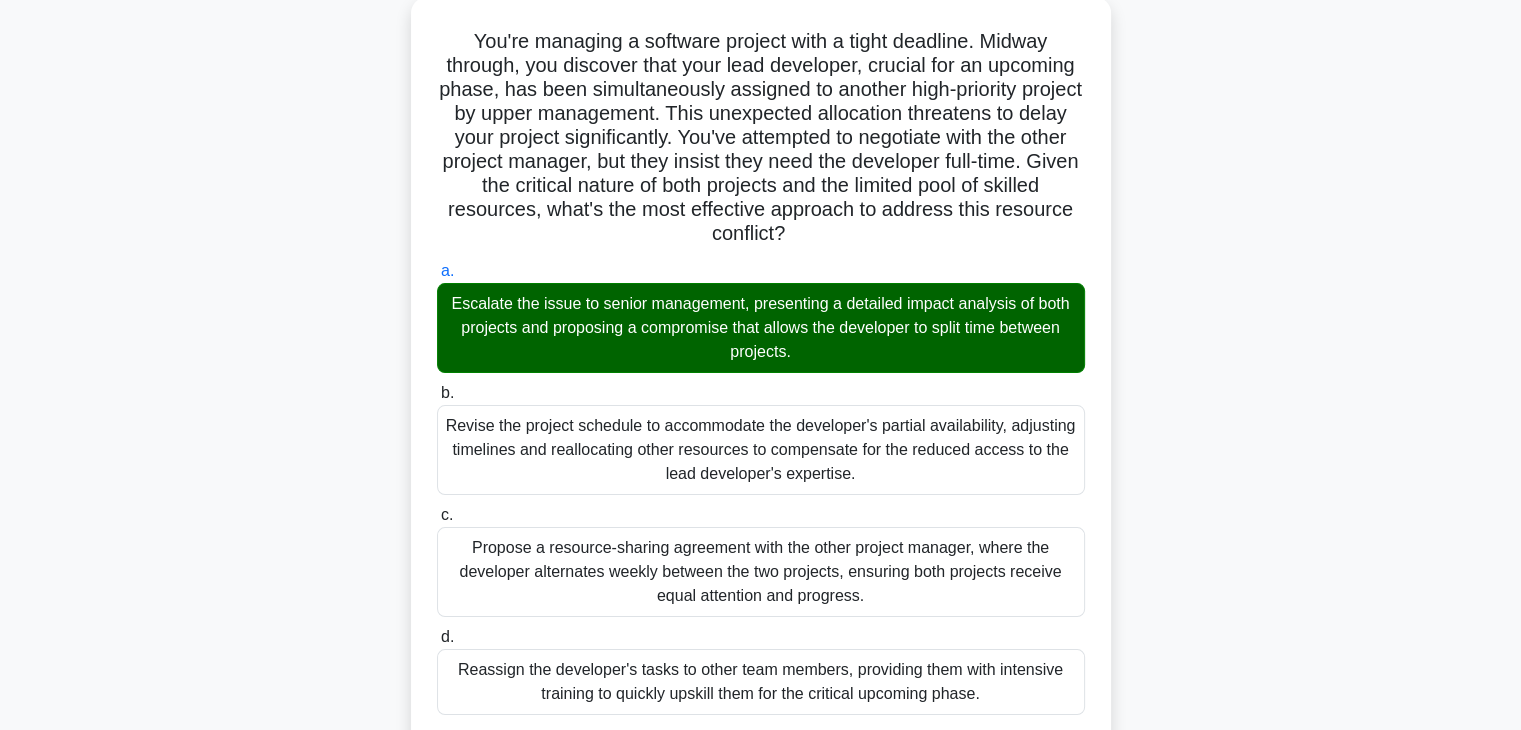 scroll, scrollTop: 1054, scrollLeft: 0, axis: vertical 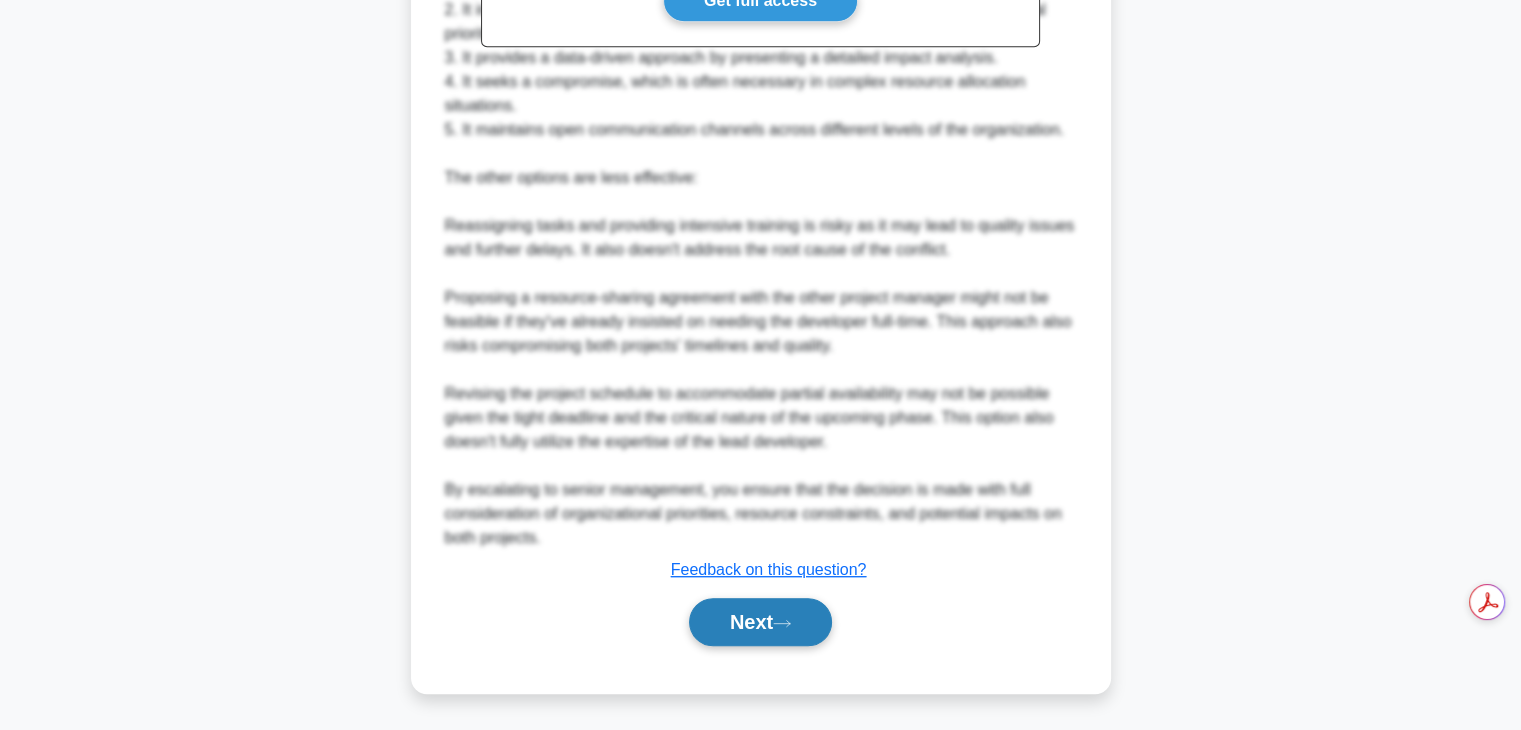 click on "Next" at bounding box center (760, 622) 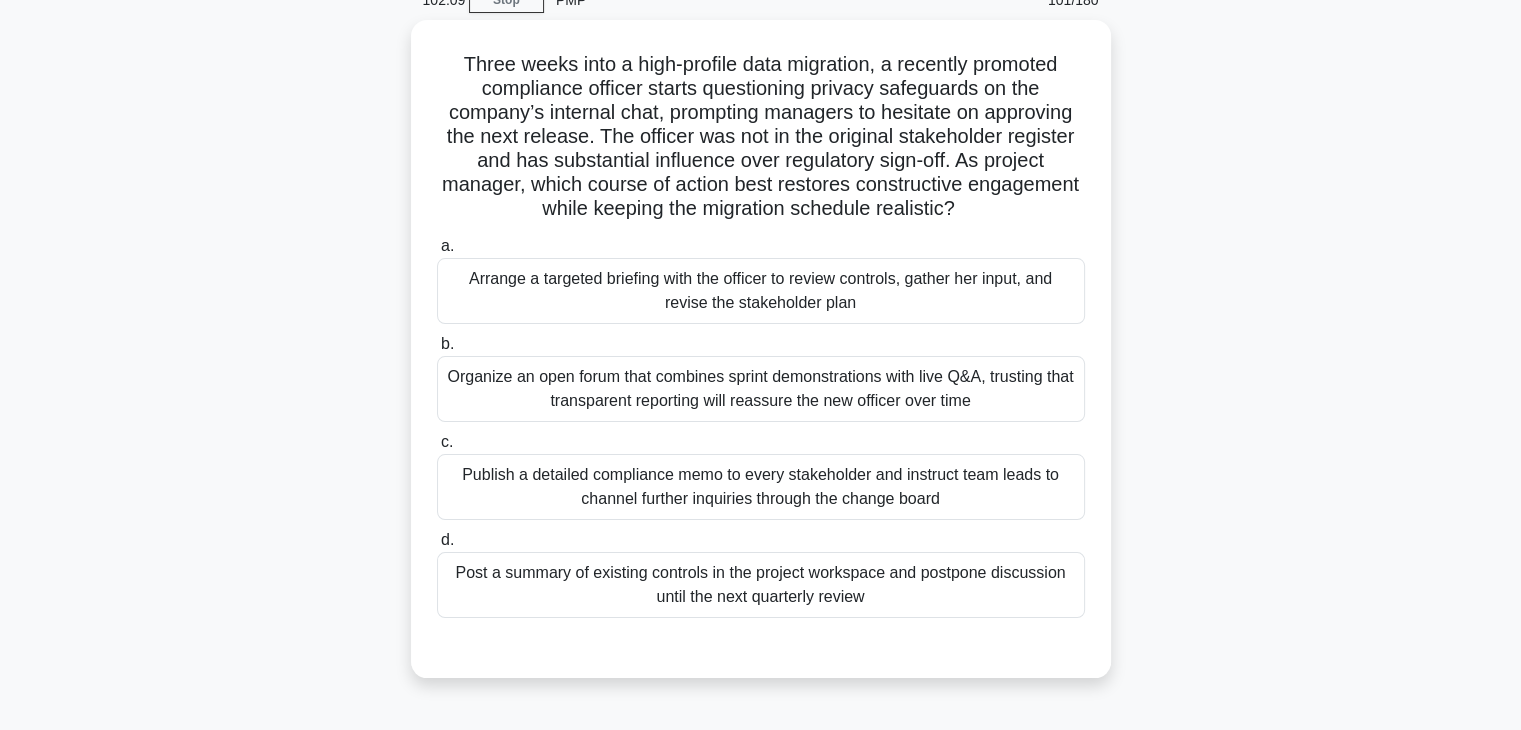 scroll, scrollTop: 98, scrollLeft: 0, axis: vertical 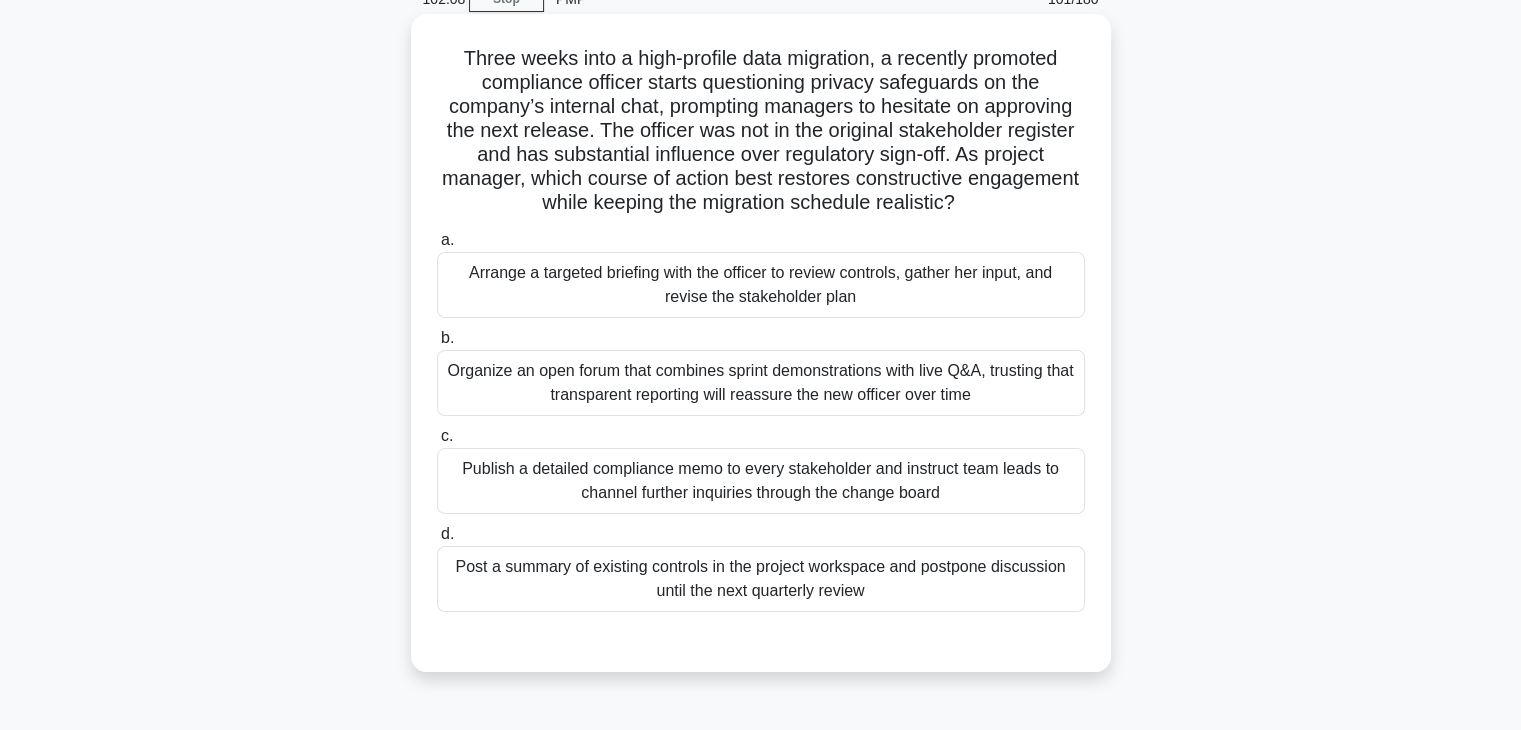 click on "a.
Arrange a targeted briefing with the officer to review controls, gather her input, and revise the stakeholder plan
b.
c.
d." at bounding box center (761, 420) 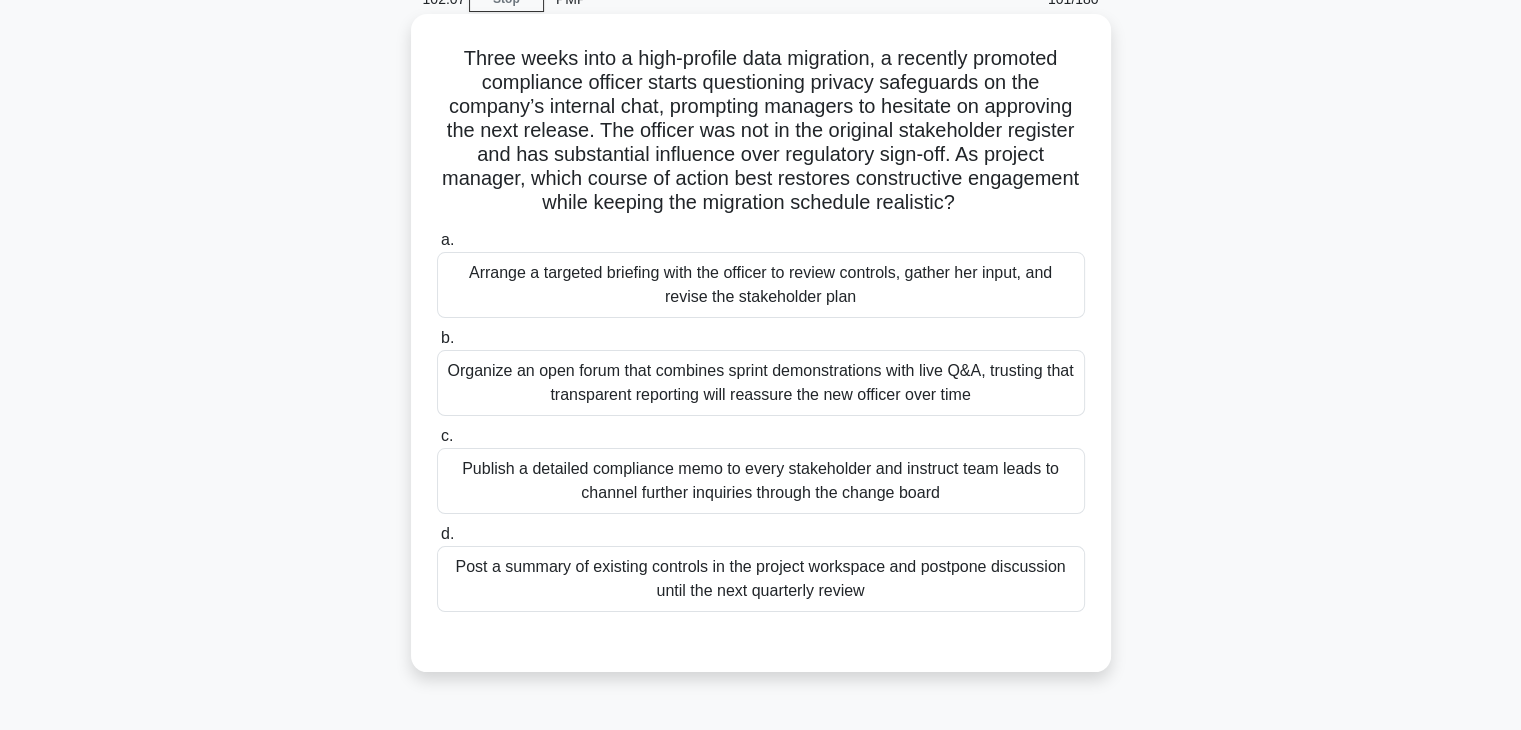 click on "Organize an open forum that combines sprint demonstrations with live Q&A, trusting that transparent reporting will reassure the new officer over time" at bounding box center [761, 383] 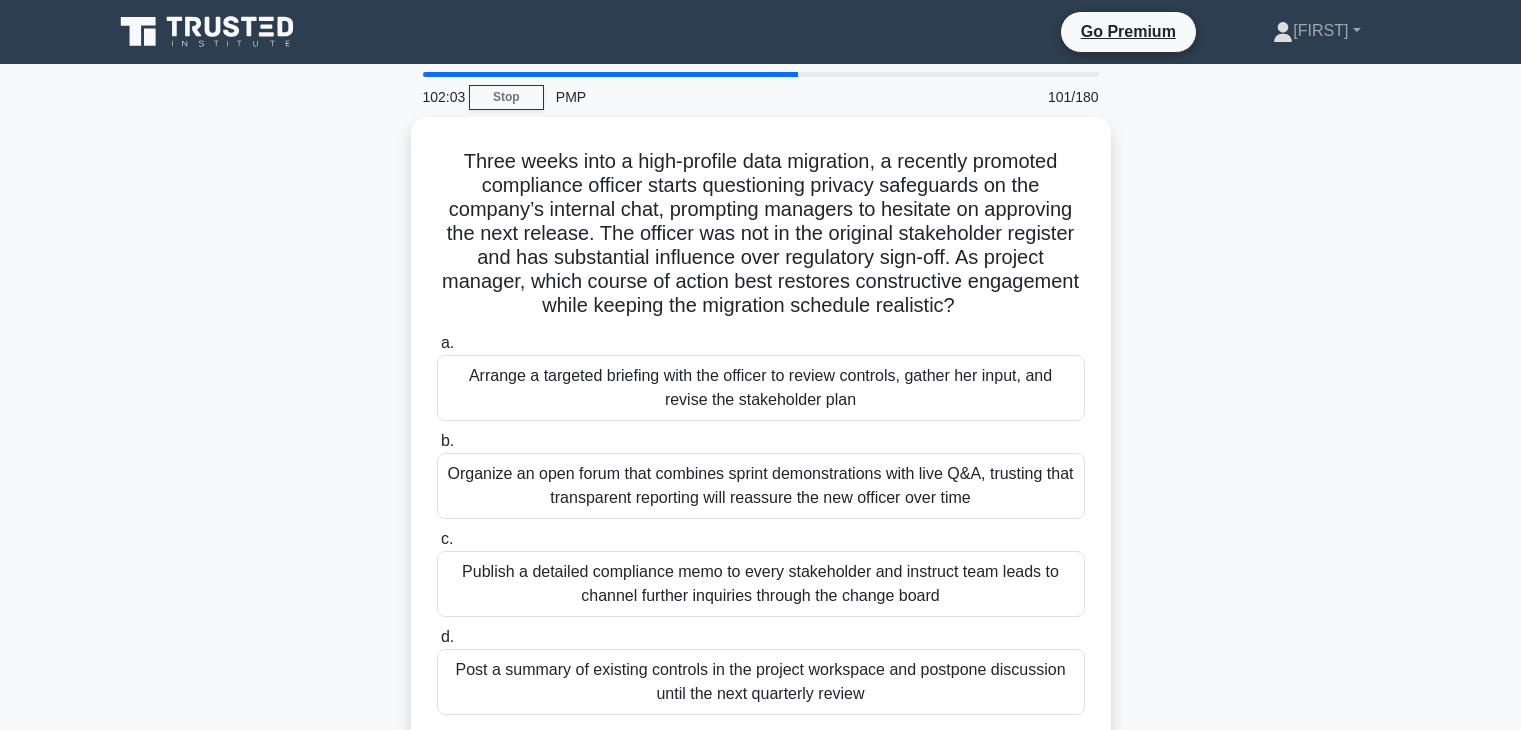 scroll, scrollTop: 98, scrollLeft: 0, axis: vertical 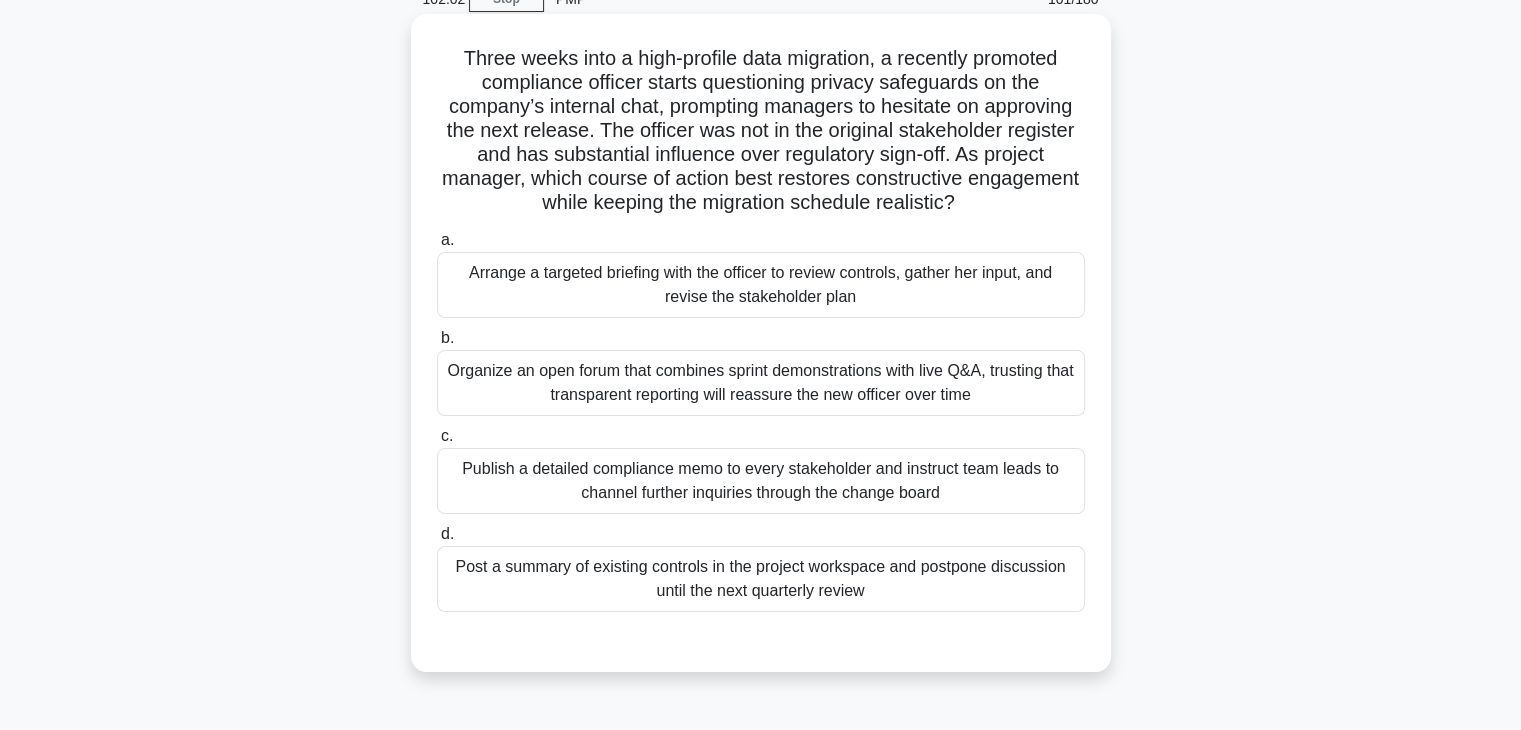 click on "Arrange a targeted briefing with the officer to review controls, gather her input, and revise the stakeholder plan" at bounding box center [761, 285] 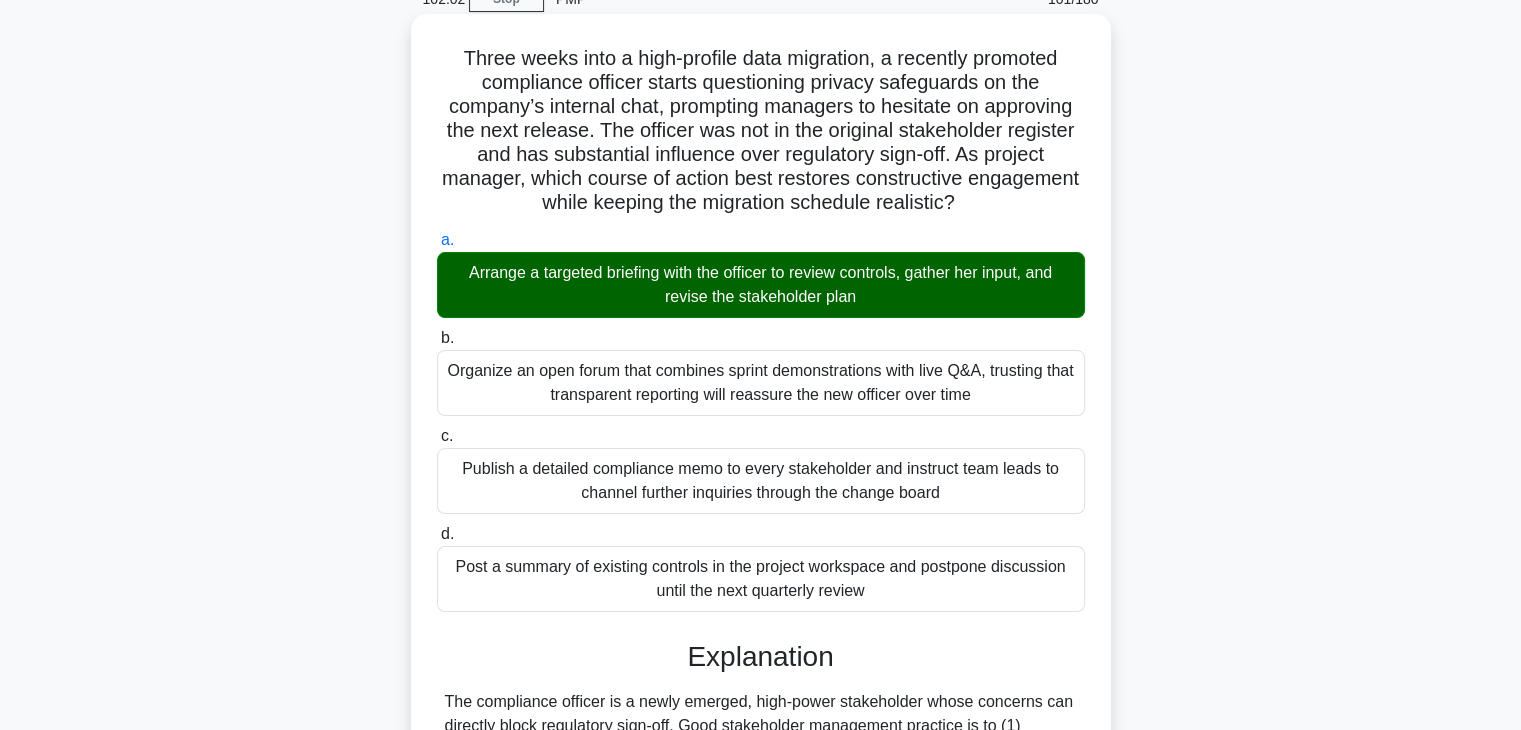 scroll, scrollTop: 598, scrollLeft: 0, axis: vertical 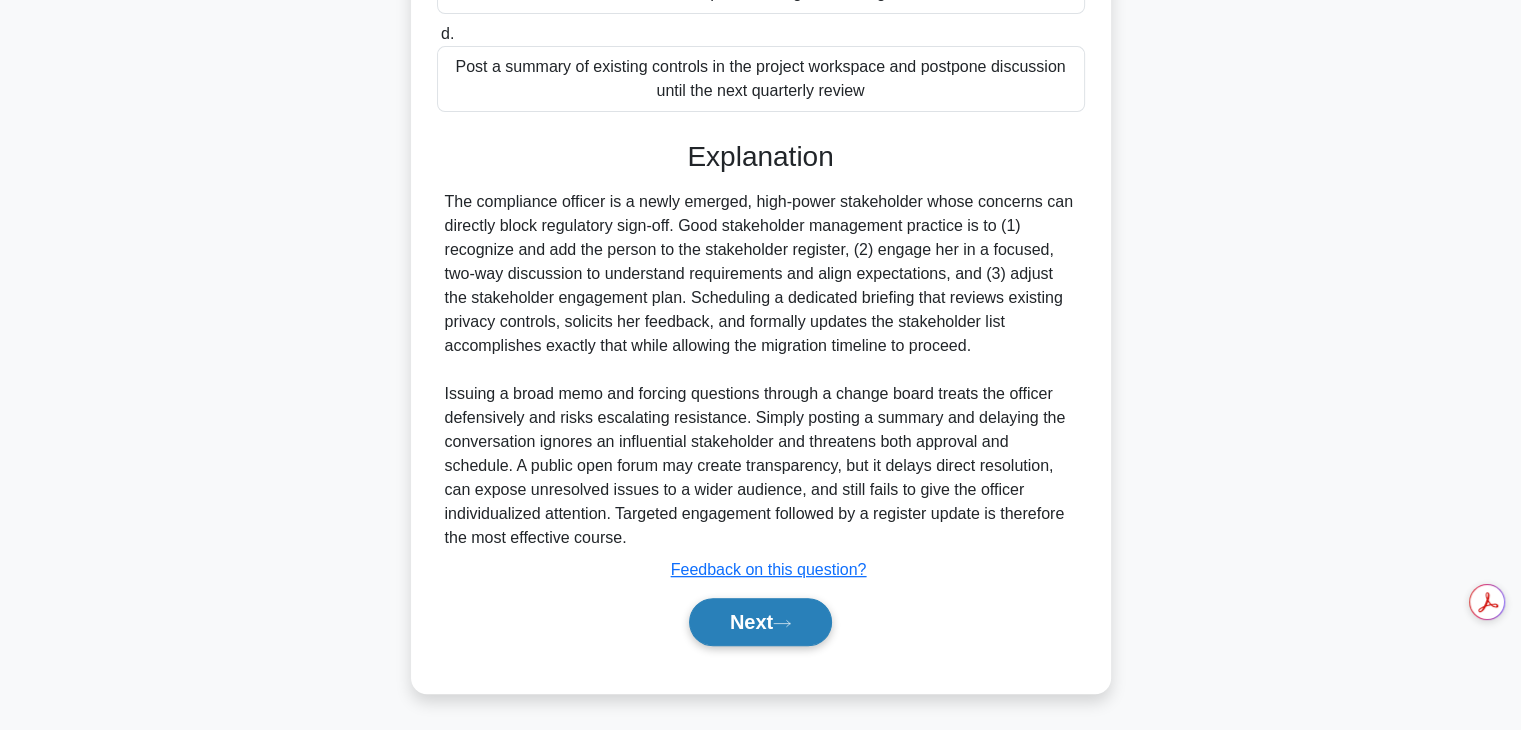 click on "Next" at bounding box center (760, 622) 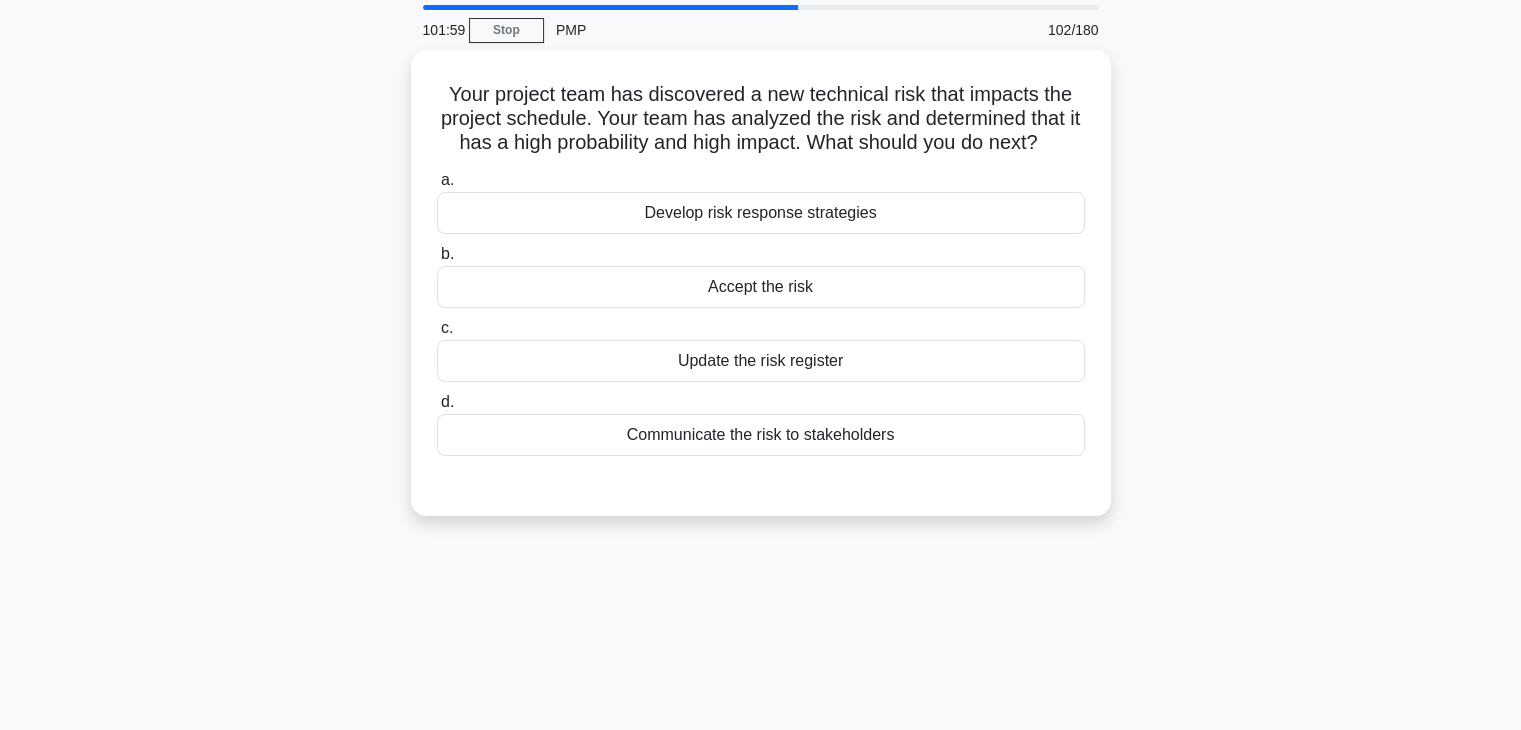scroll, scrollTop: 0, scrollLeft: 0, axis: both 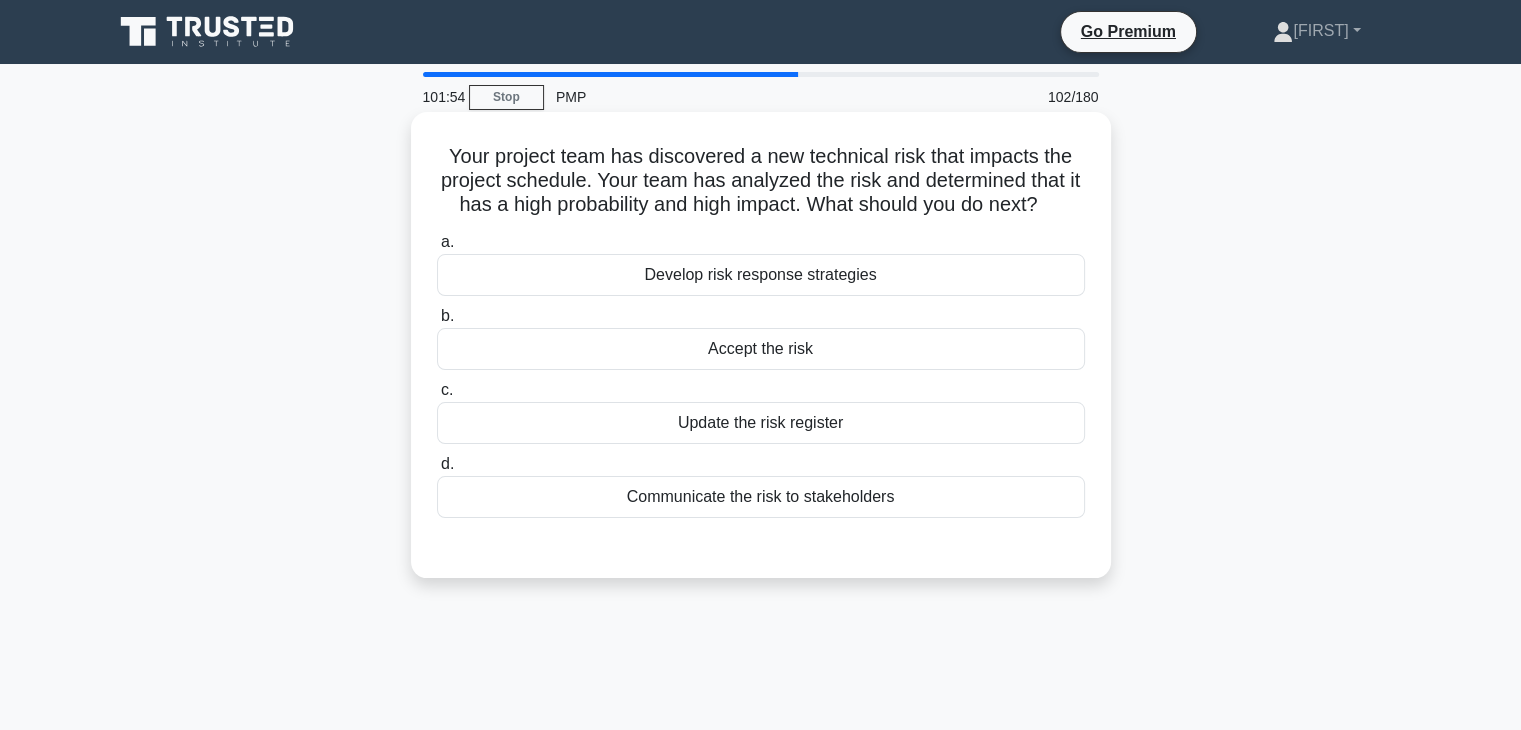 click on "Develop risk response strategies" at bounding box center [761, 275] 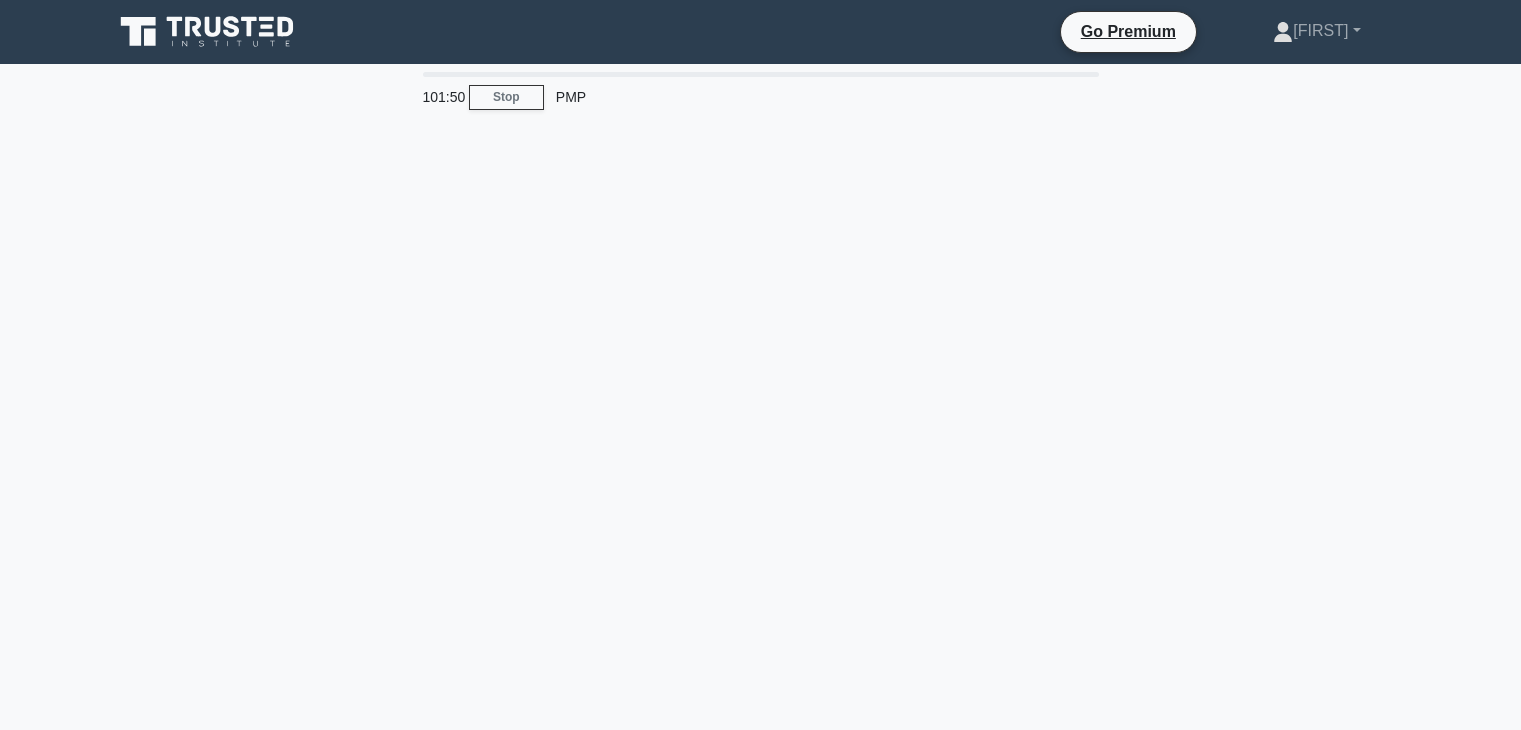 scroll, scrollTop: 0, scrollLeft: 0, axis: both 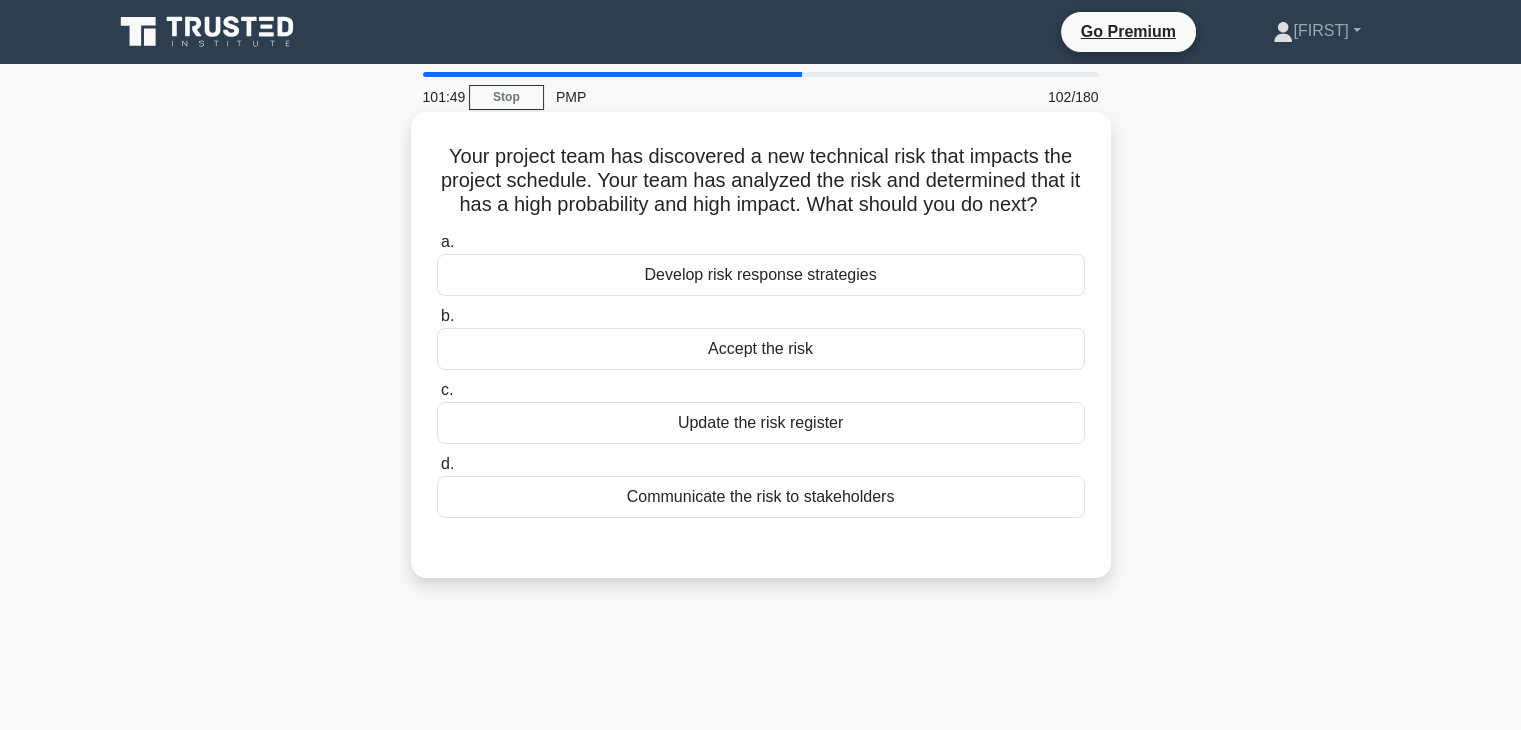 click on "Update the risk register" at bounding box center [761, 423] 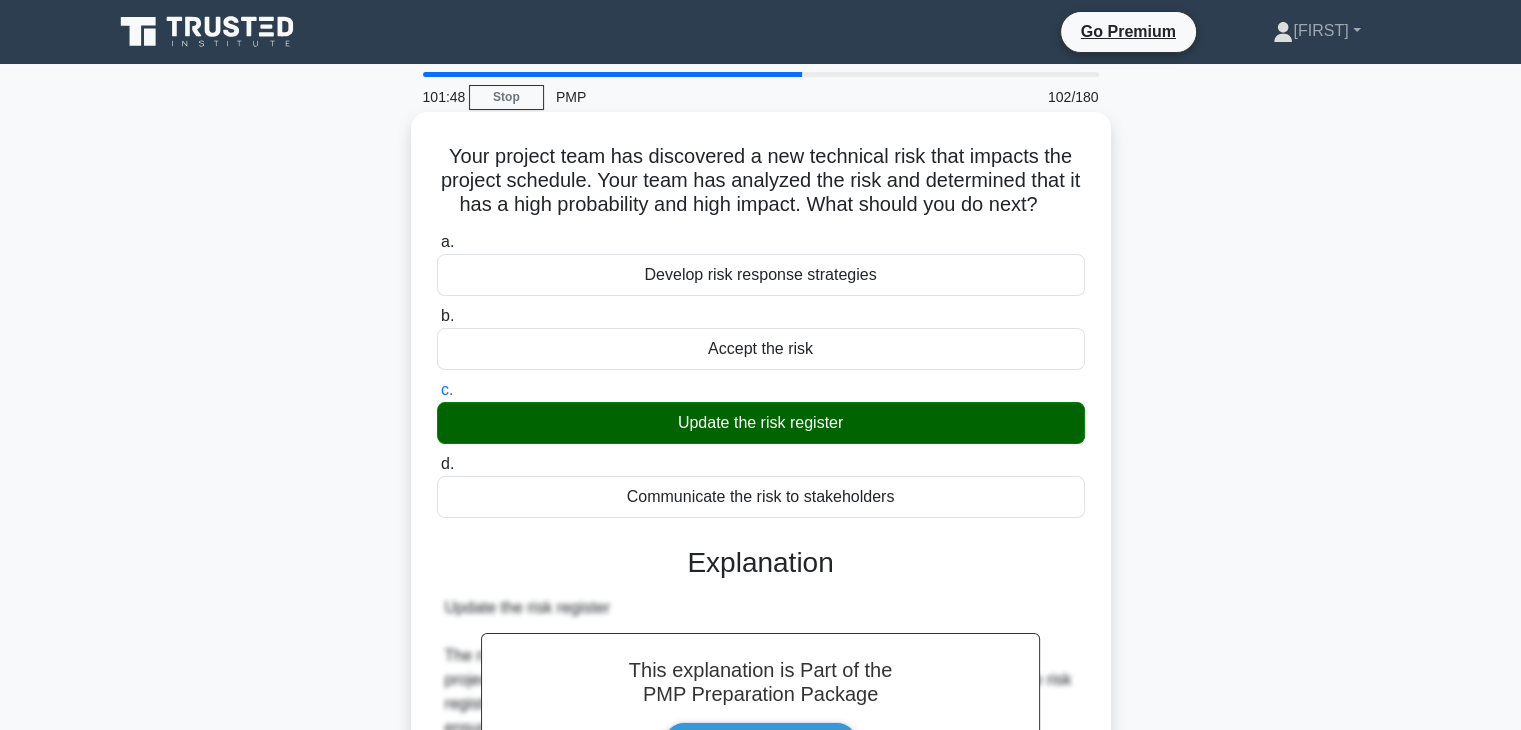scroll, scrollTop: 790, scrollLeft: 0, axis: vertical 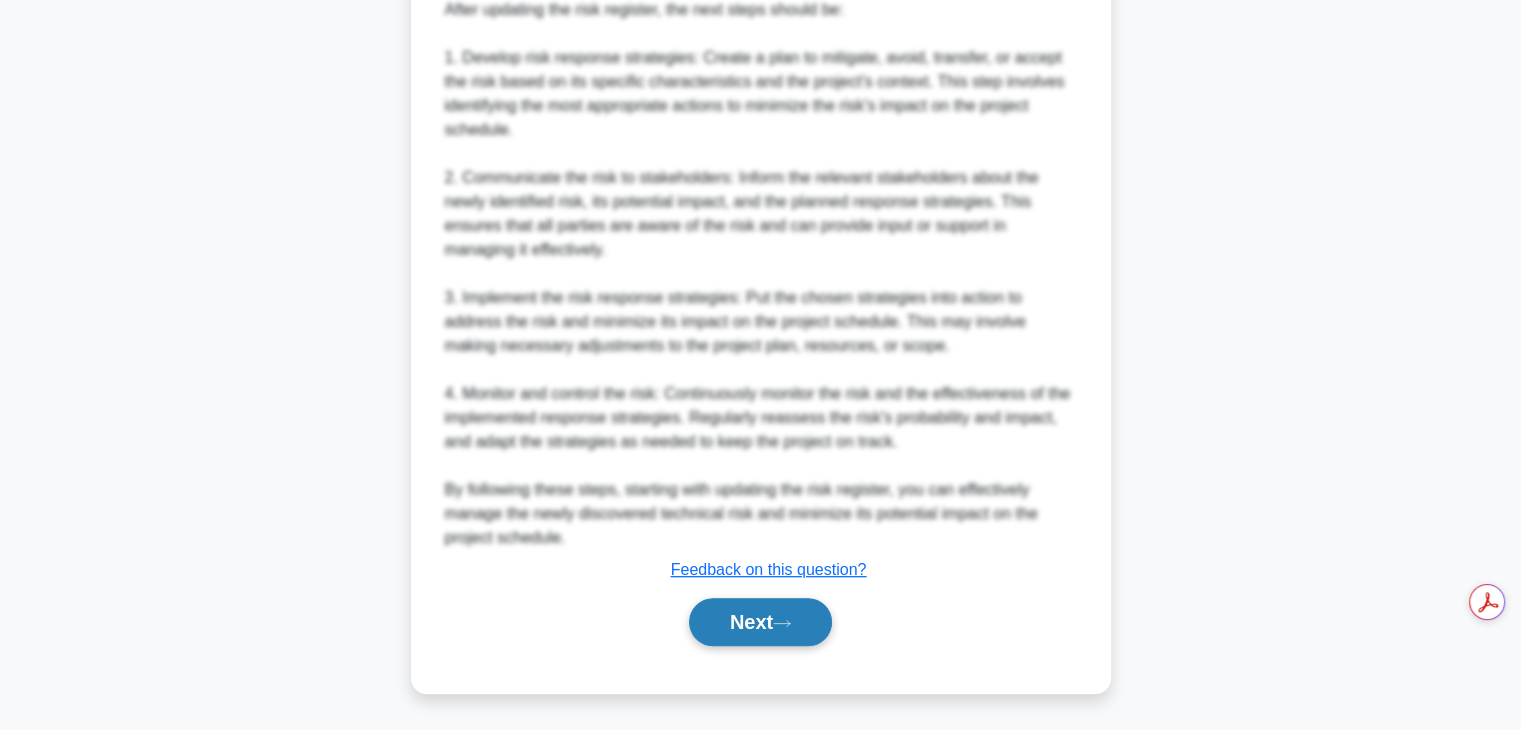 click on "Next" at bounding box center [760, 622] 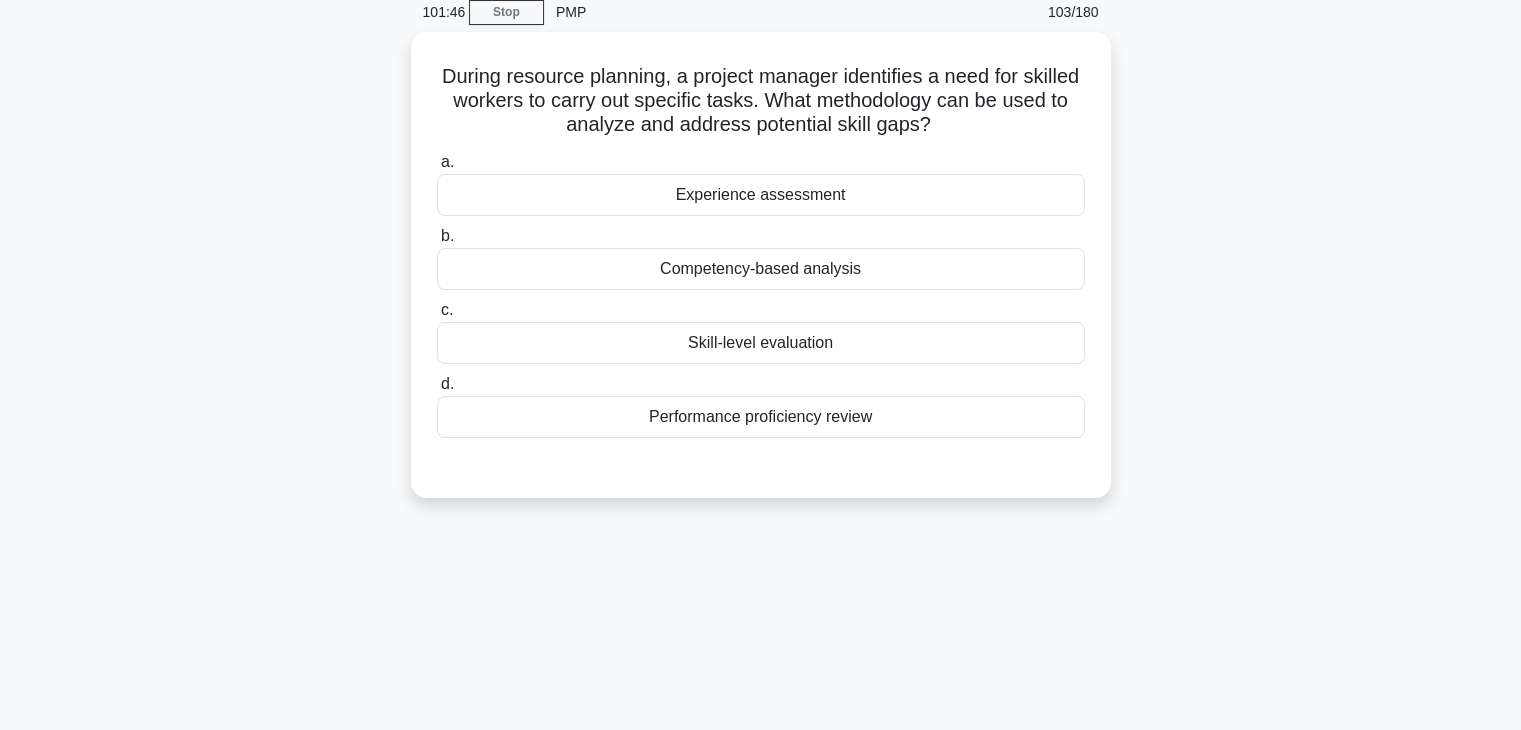 scroll, scrollTop: 51, scrollLeft: 0, axis: vertical 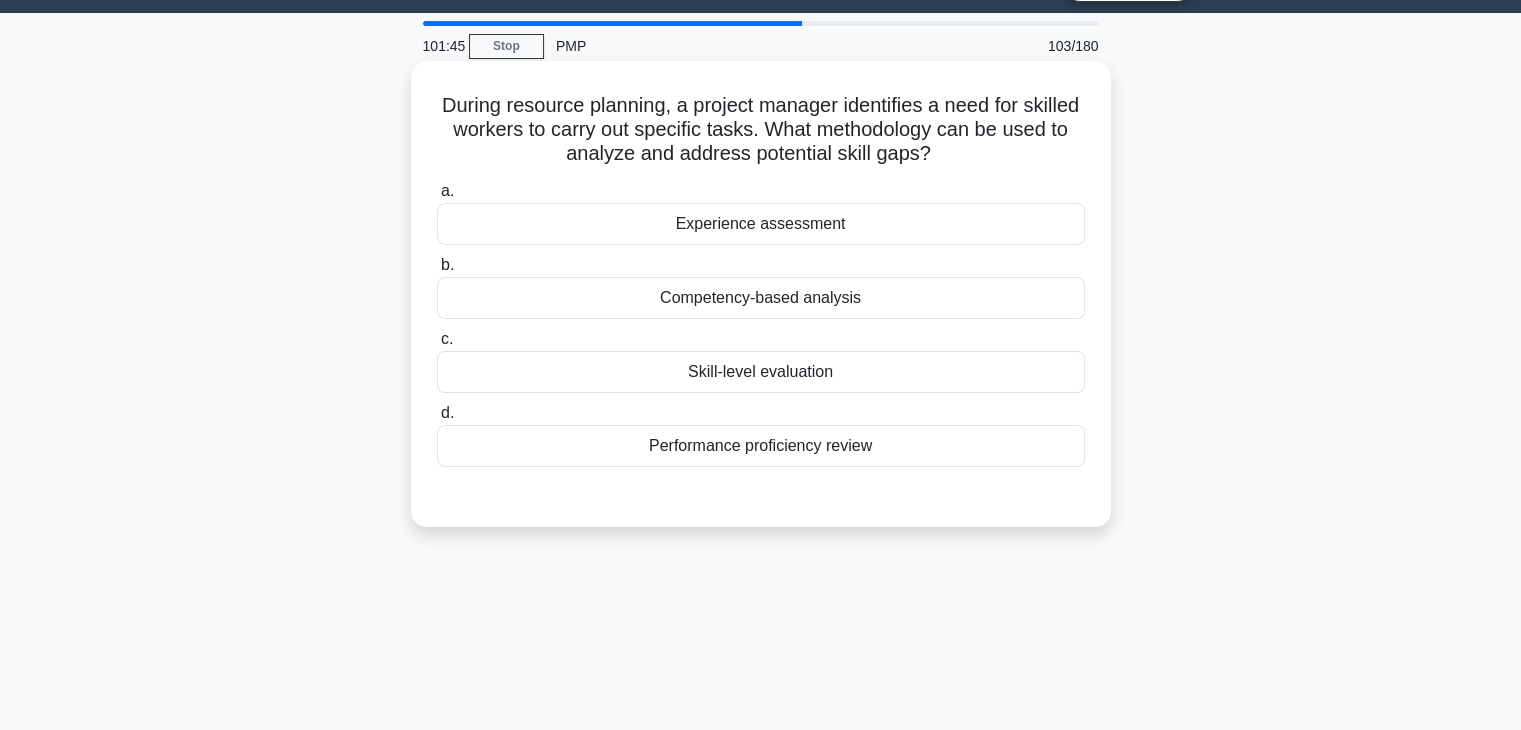 click on "a.
Experience assessment
b.
Competency-based analysis
c." at bounding box center [761, 323] 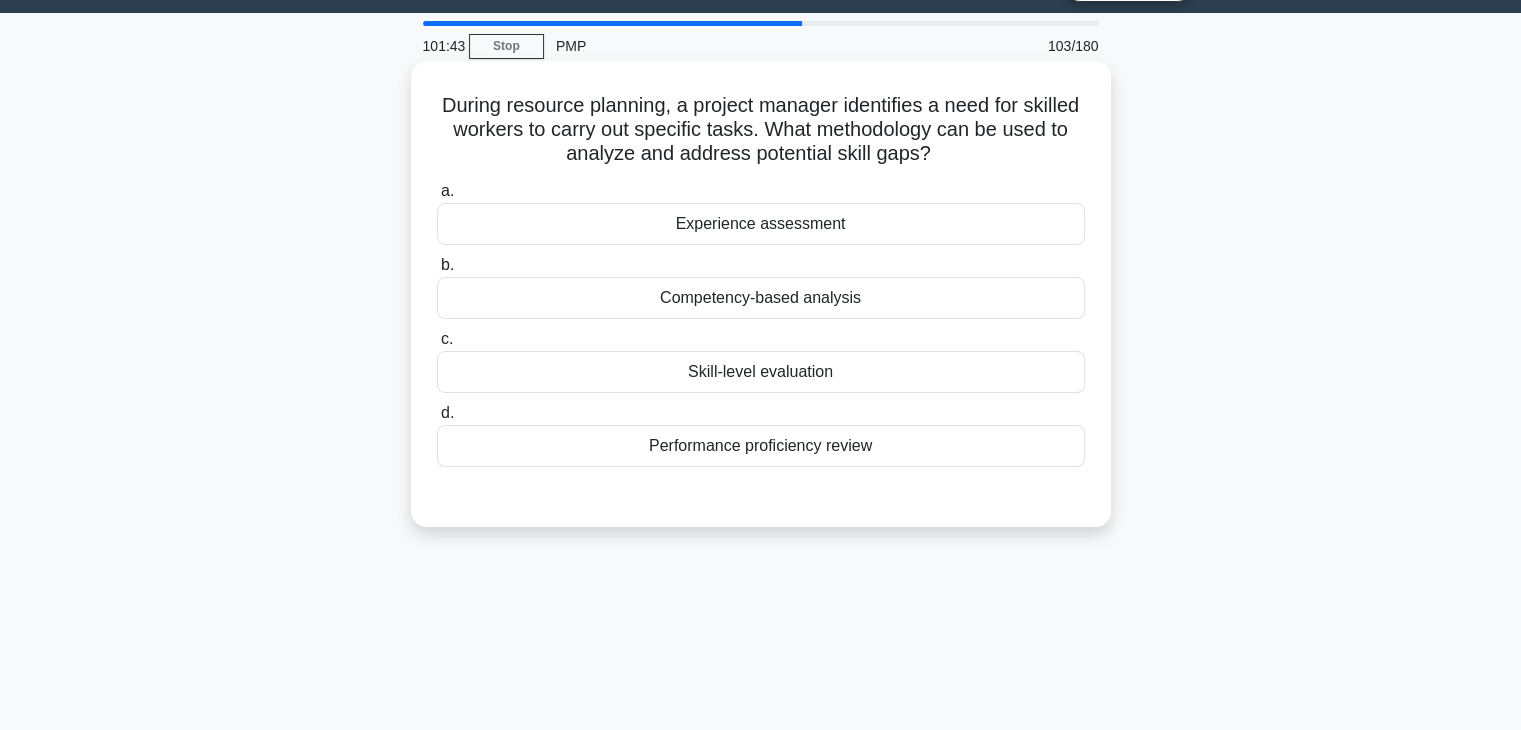 click on "Competency-based analysis" at bounding box center (761, 298) 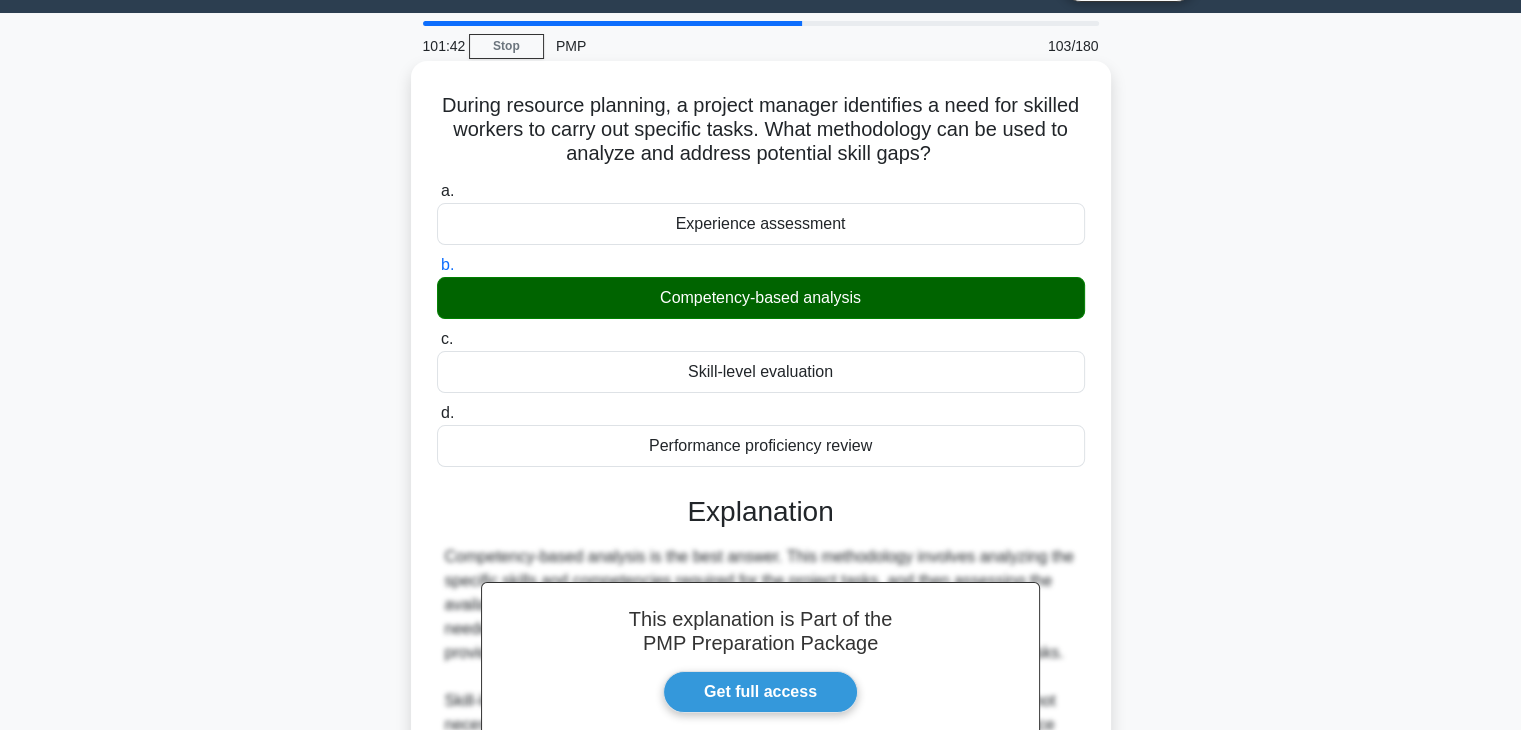 scroll, scrollTop: 351, scrollLeft: 0, axis: vertical 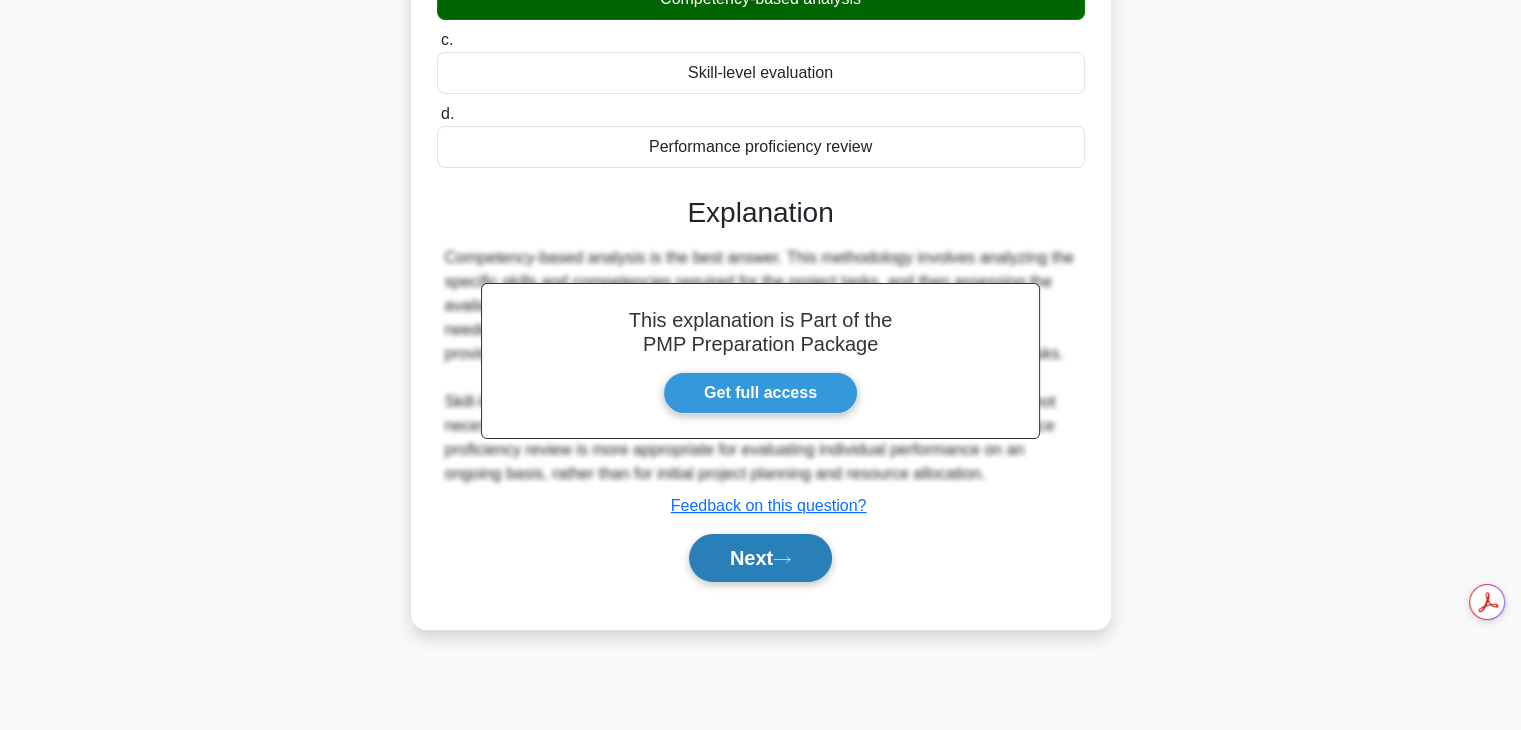 click on "Next" at bounding box center (760, 558) 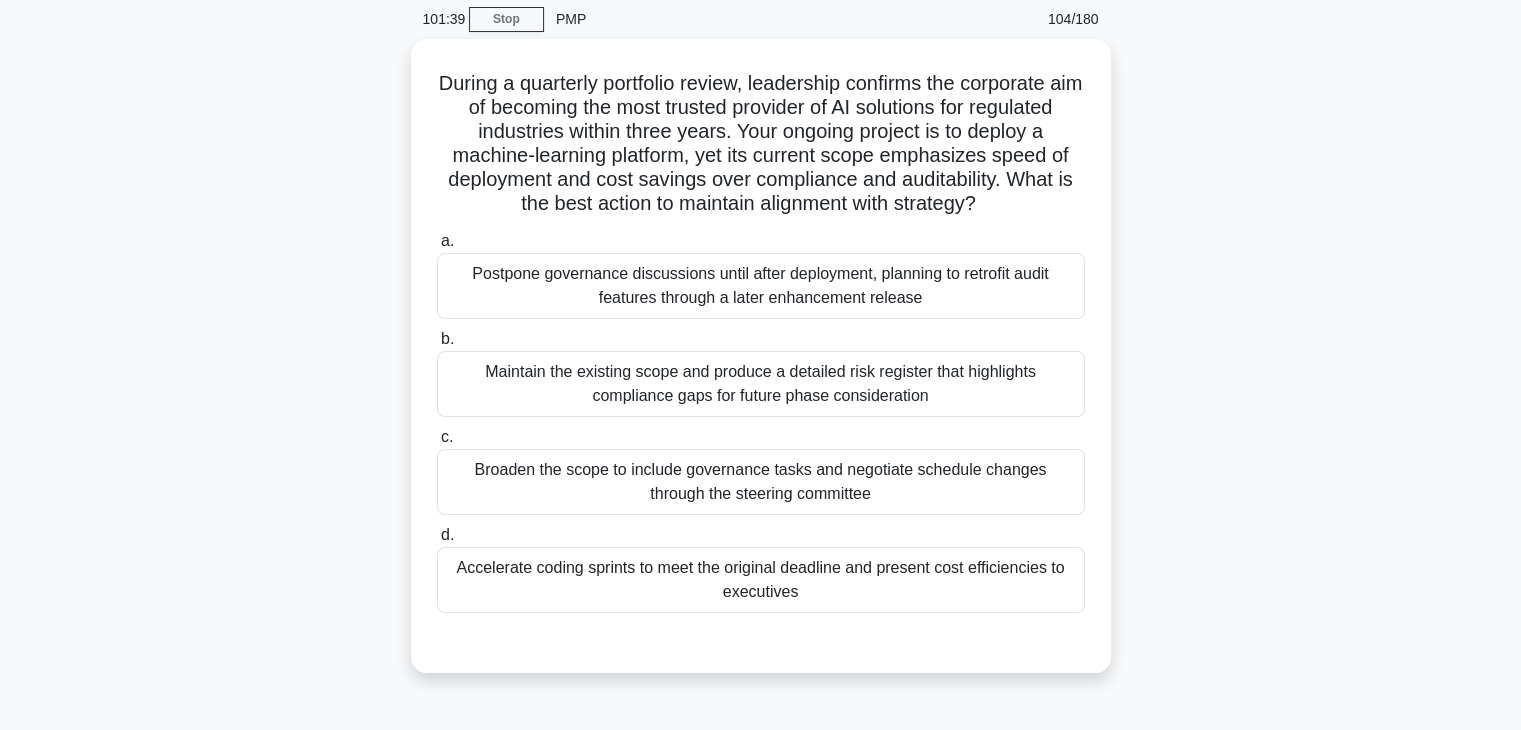 scroll, scrollTop: 79, scrollLeft: 0, axis: vertical 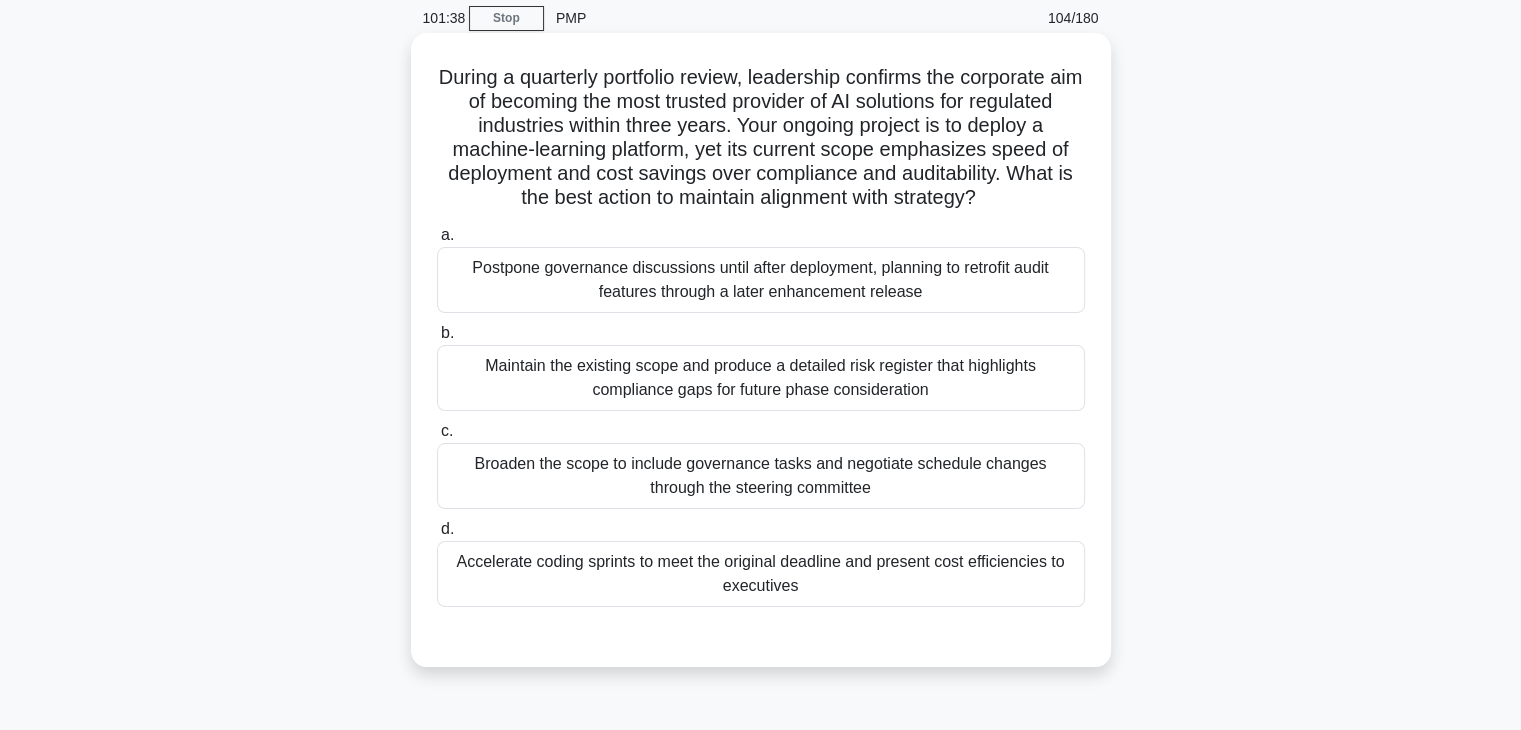 click on "Maintain the existing scope and produce a detailed risk register that highlights compliance gaps for future phase consideration" at bounding box center [761, 378] 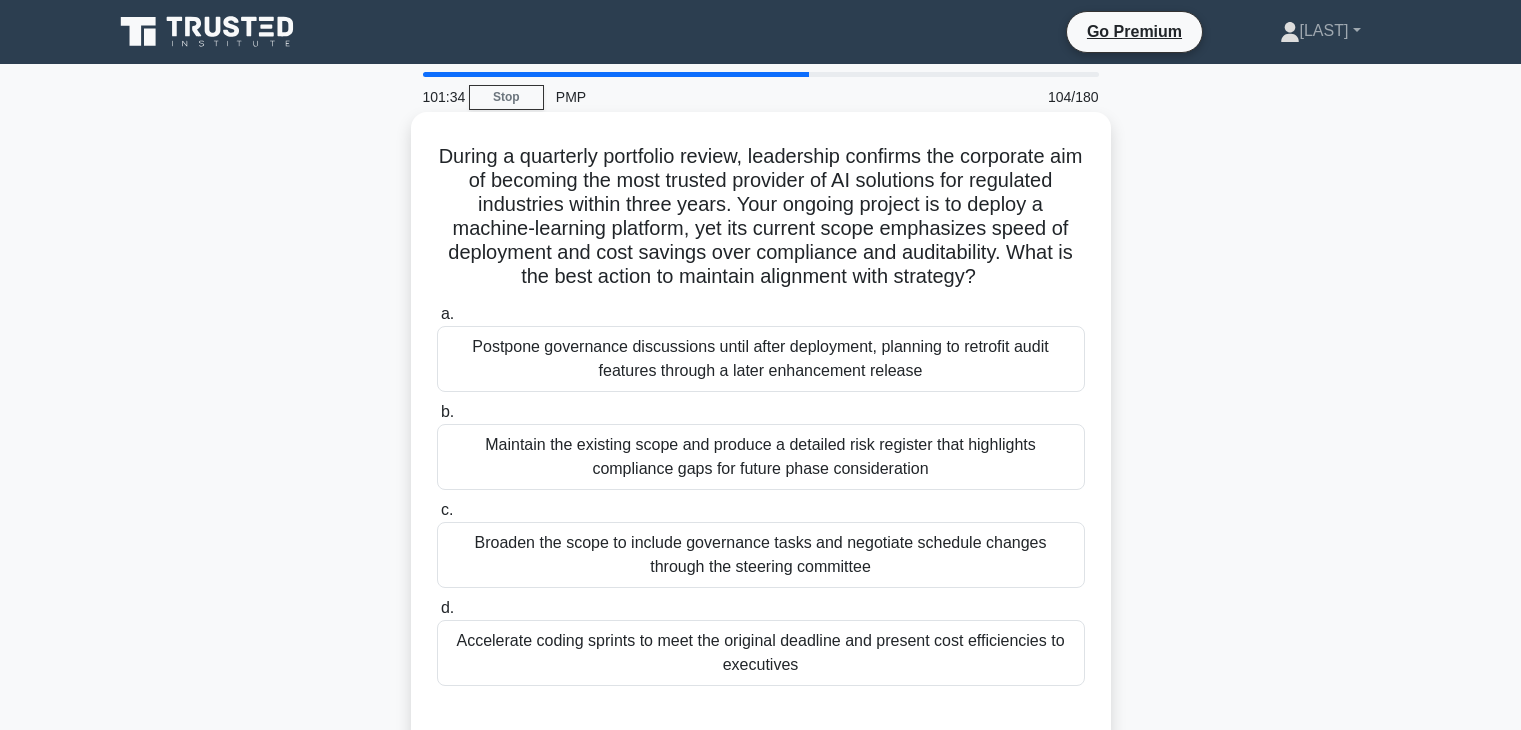 scroll, scrollTop: 79, scrollLeft: 0, axis: vertical 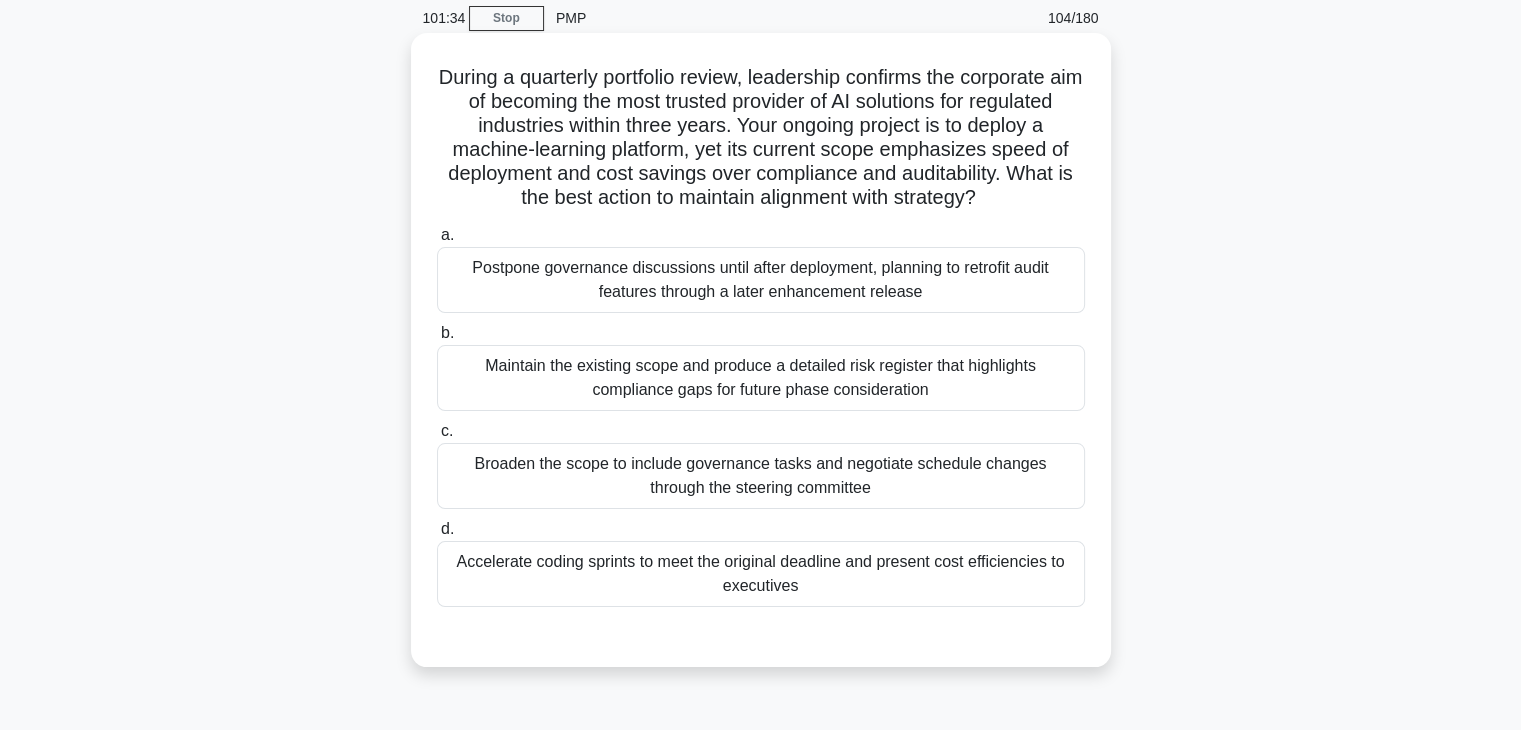 click on "Broaden the scope to include governance tasks and negotiate schedule changes through the steering committee" at bounding box center [761, 476] 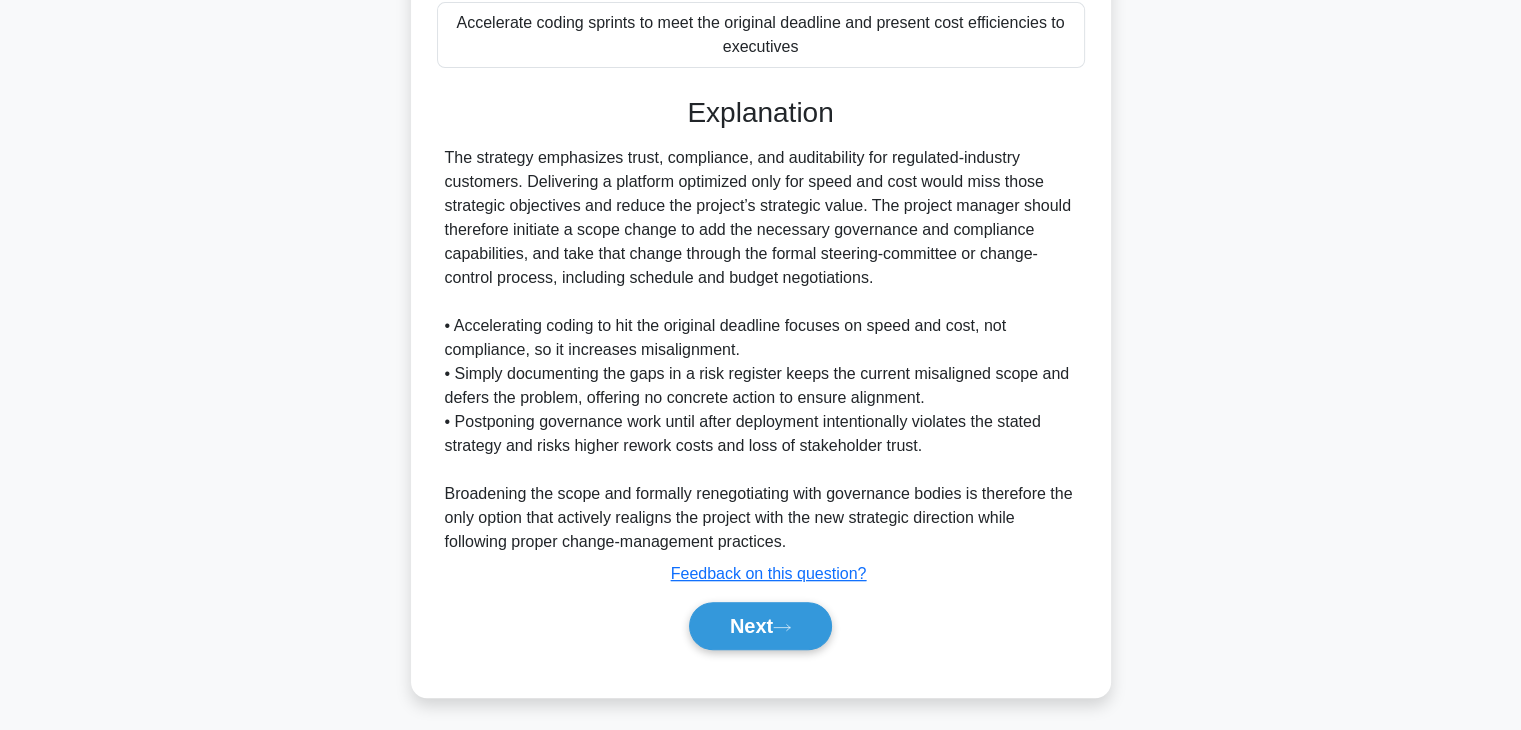 scroll, scrollTop: 646, scrollLeft: 0, axis: vertical 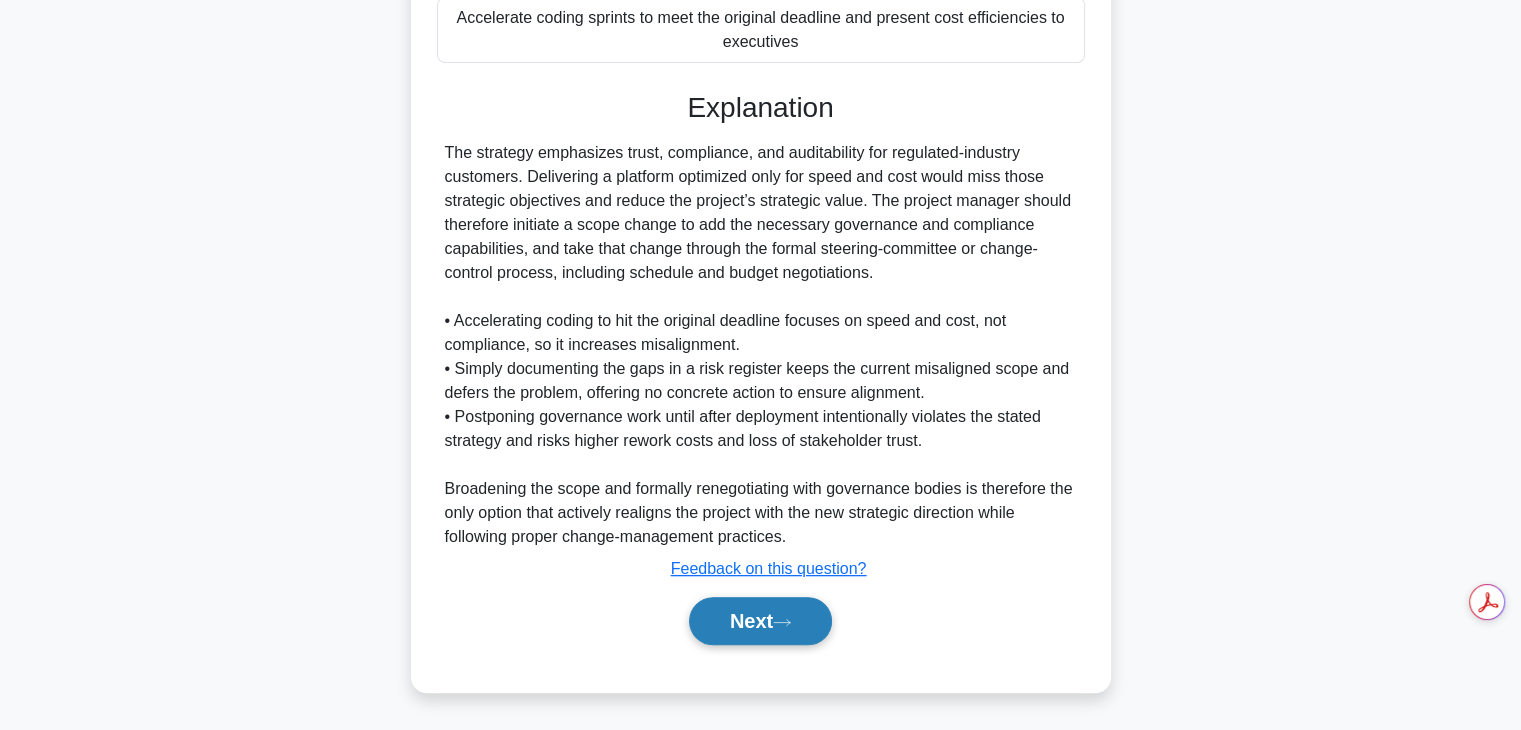 click on "Next" at bounding box center (760, 621) 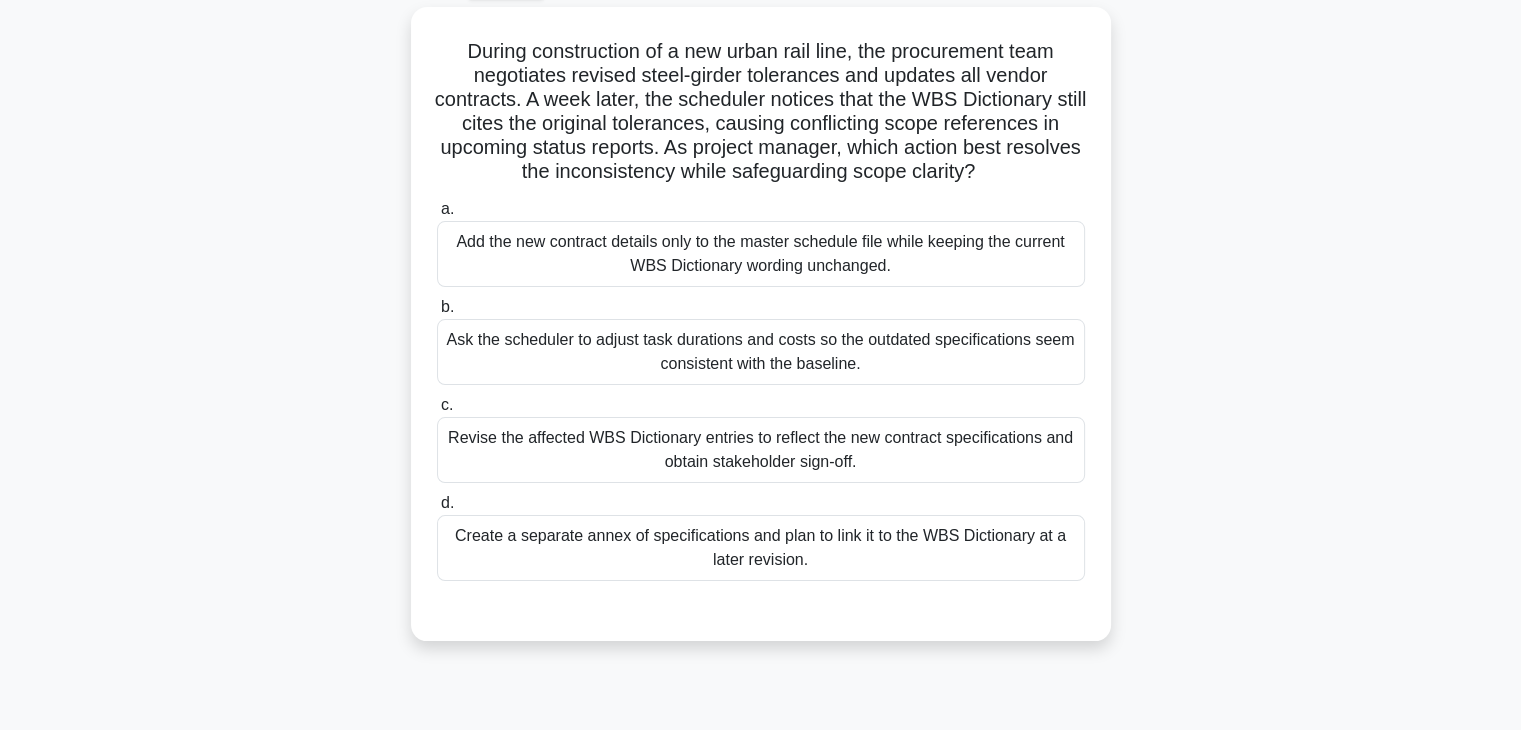 scroll, scrollTop: 48, scrollLeft: 0, axis: vertical 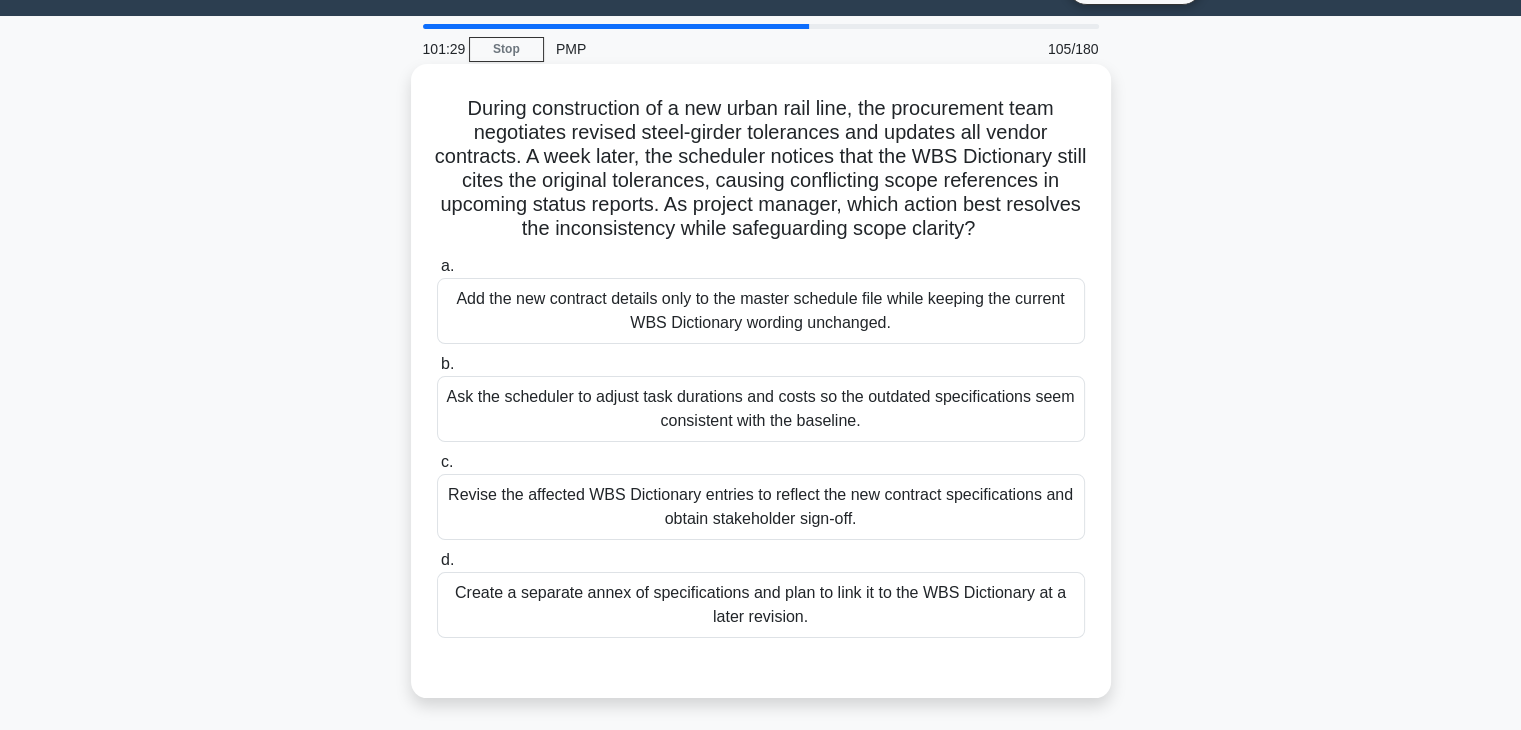 click on "Ask the scheduler to adjust task durations and costs so the outdated specifications seem consistent with the baseline." at bounding box center (761, 409) 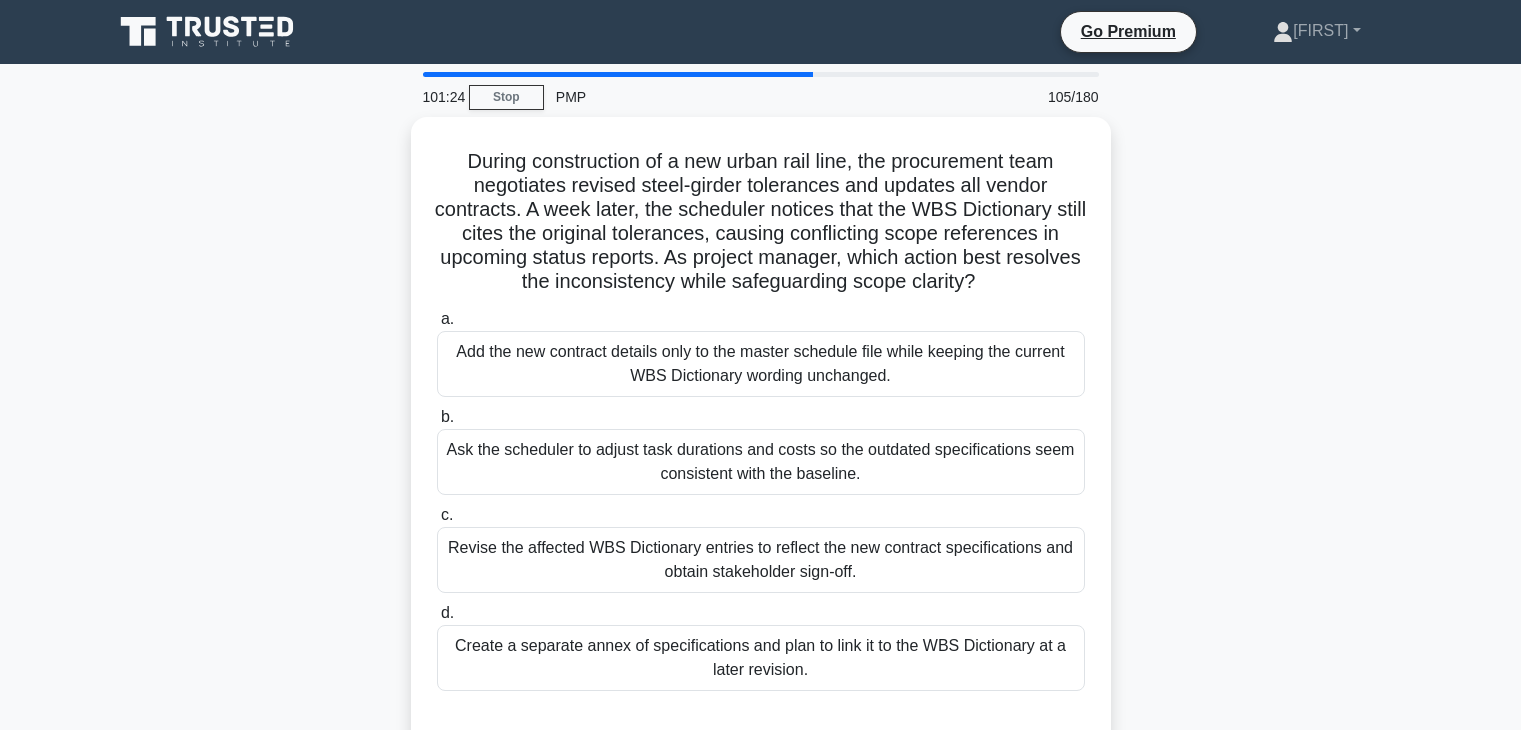 scroll, scrollTop: 48, scrollLeft: 0, axis: vertical 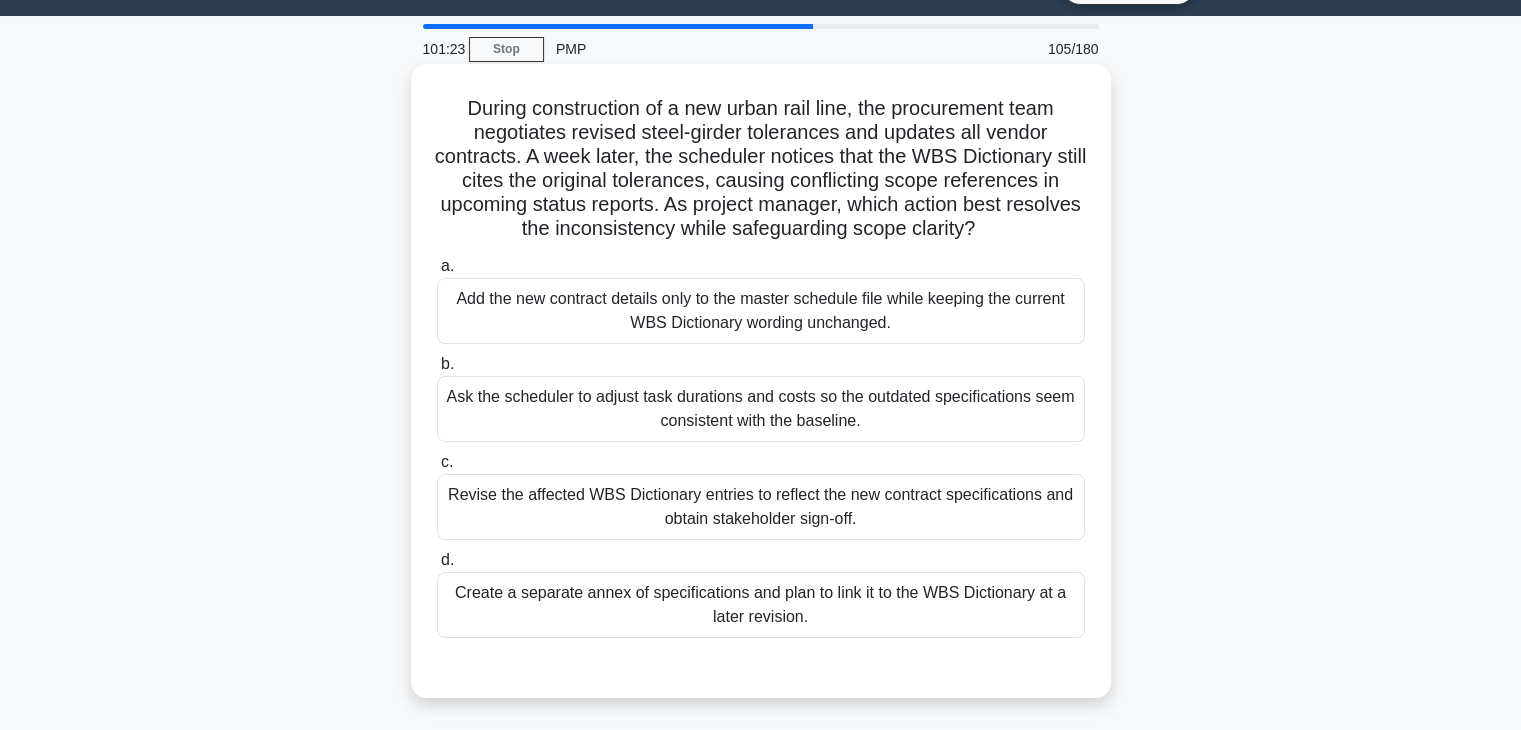 click on "Revise the affected WBS Dictionary entries to reflect the new contract specifications and obtain stakeholder sign-off." at bounding box center (761, 507) 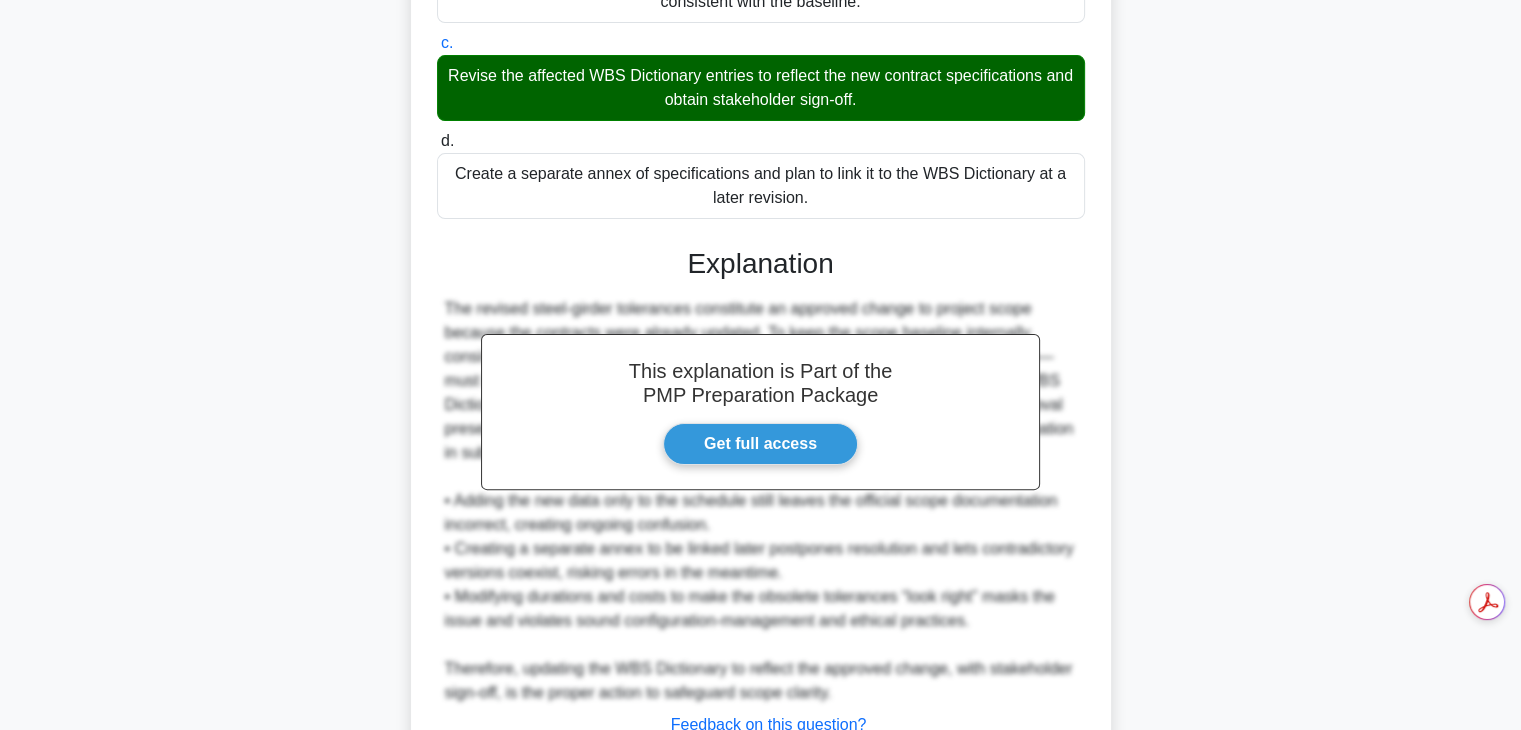 scroll, scrollTop: 622, scrollLeft: 0, axis: vertical 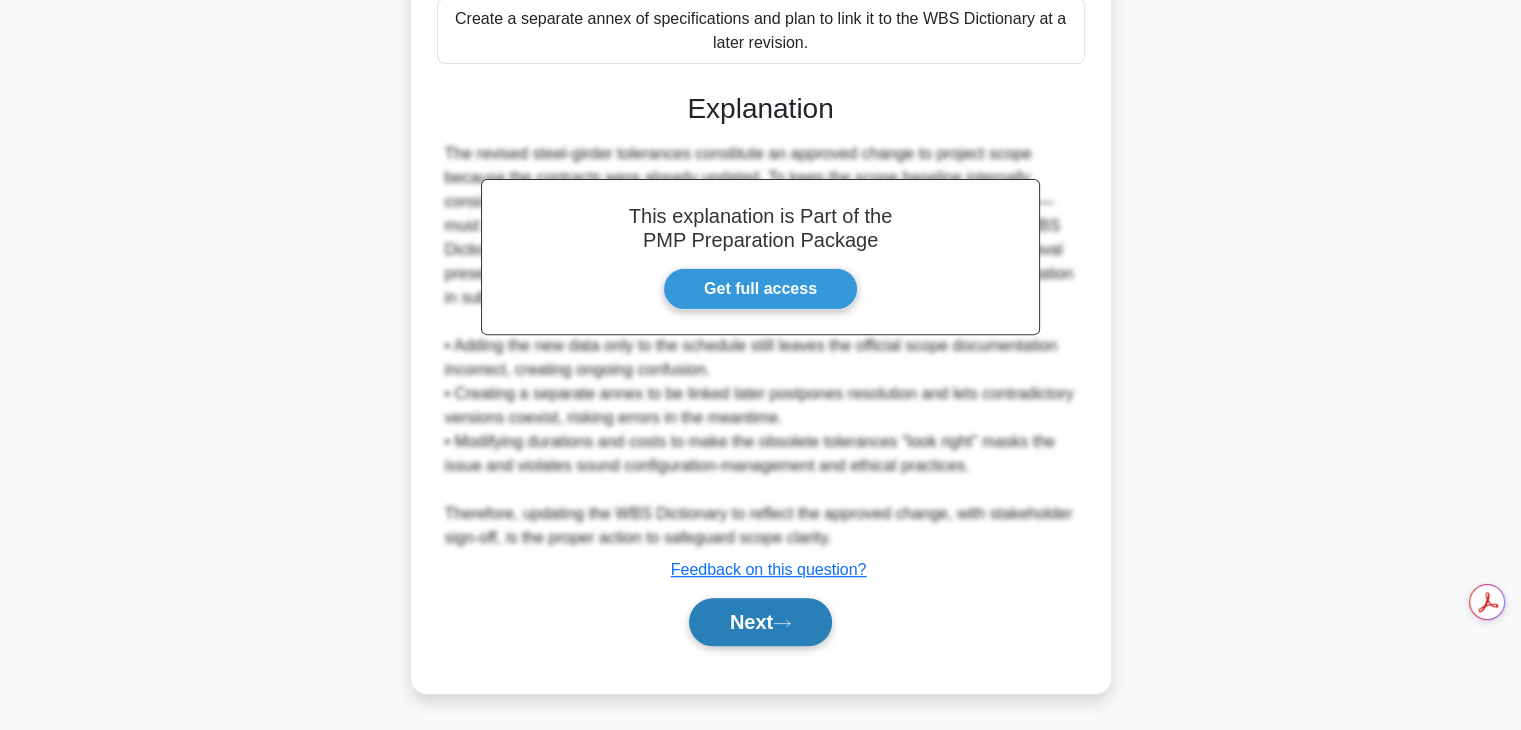 click on "Next" at bounding box center (760, 622) 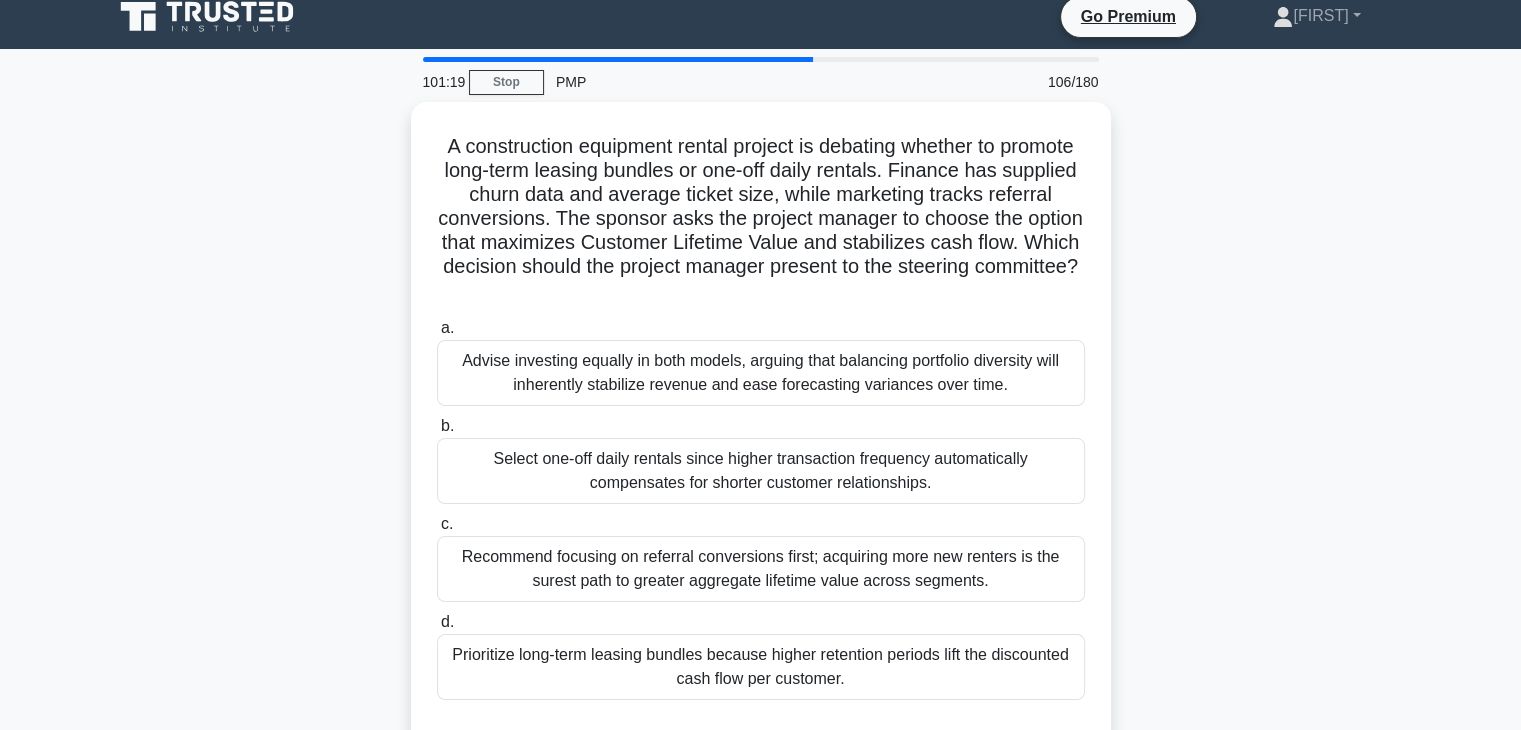 scroll, scrollTop: 86, scrollLeft: 0, axis: vertical 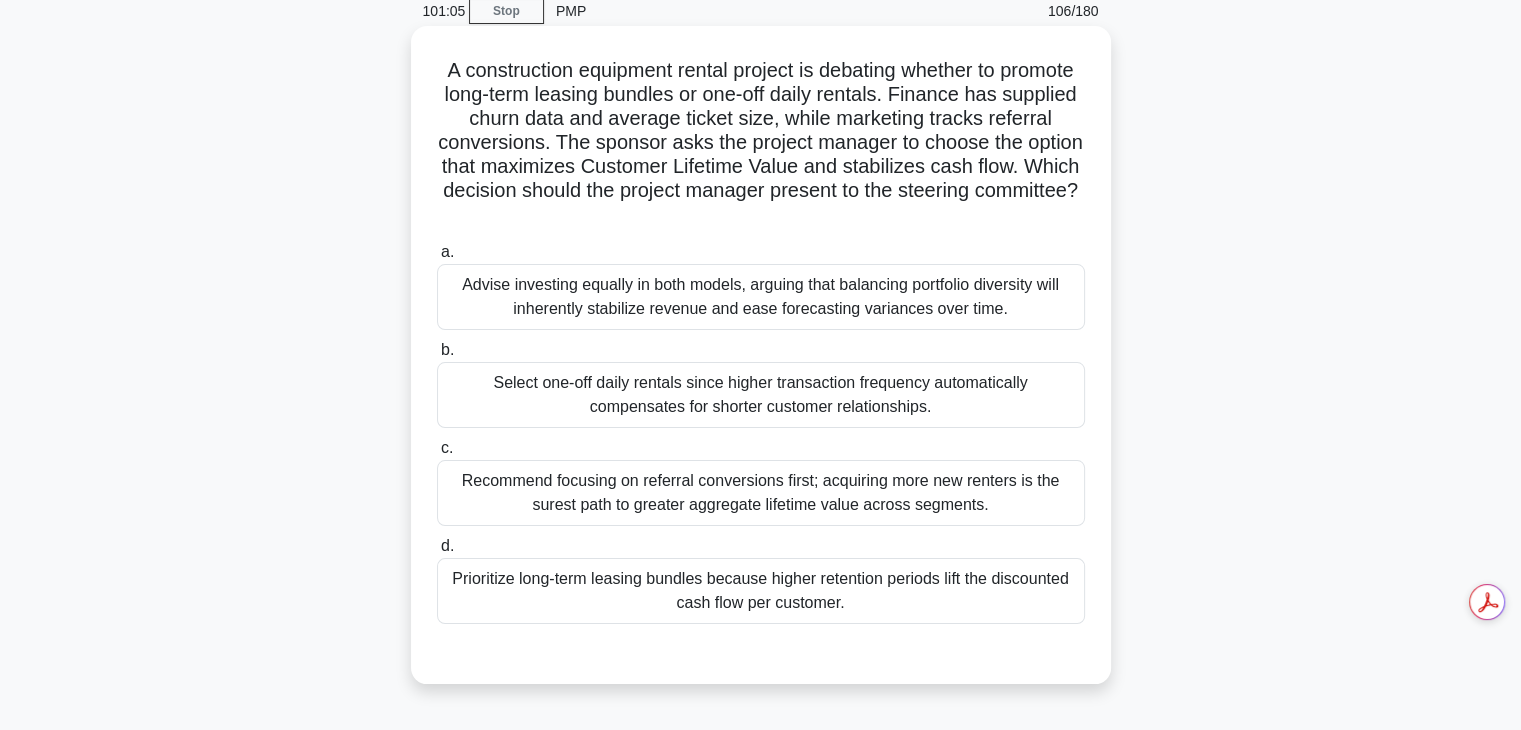 click on "Recommend focusing on referral conversions first; acquiring more new renters is the surest path to greater aggregate lifetime value across segments." at bounding box center [761, 493] 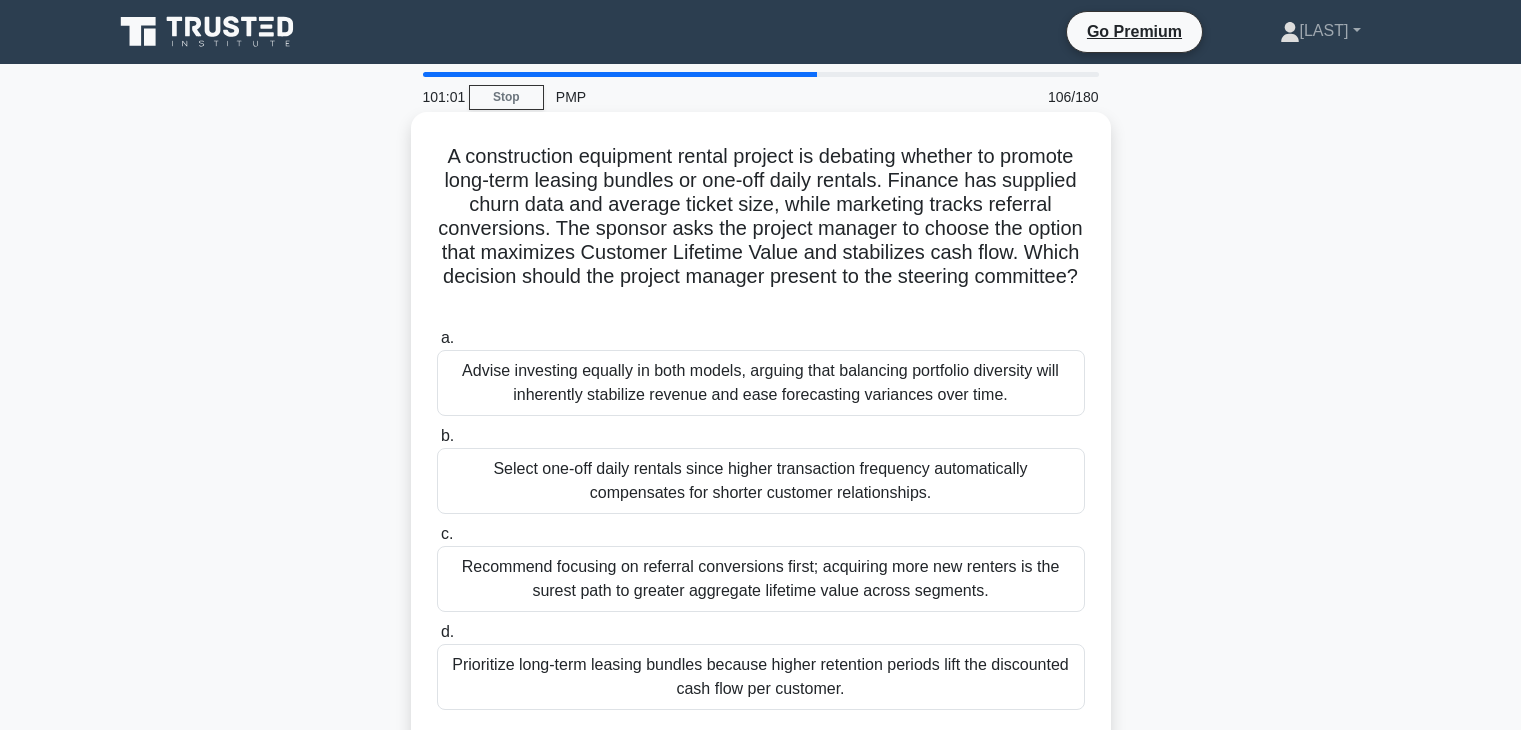 scroll, scrollTop: 86, scrollLeft: 0, axis: vertical 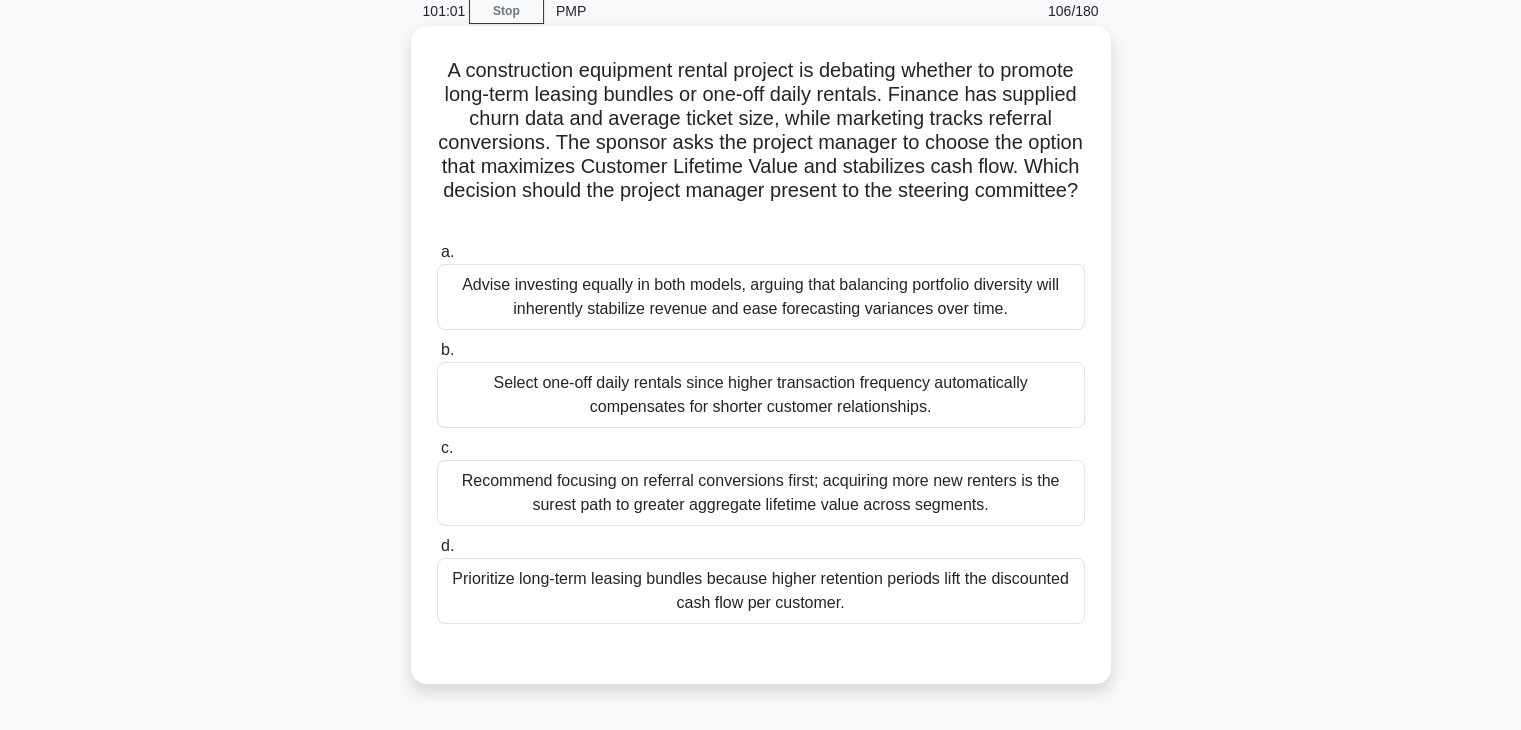 click on "Prioritize long-term leasing bundles because higher retention periods lift the discounted cash flow per customer." at bounding box center [761, 591] 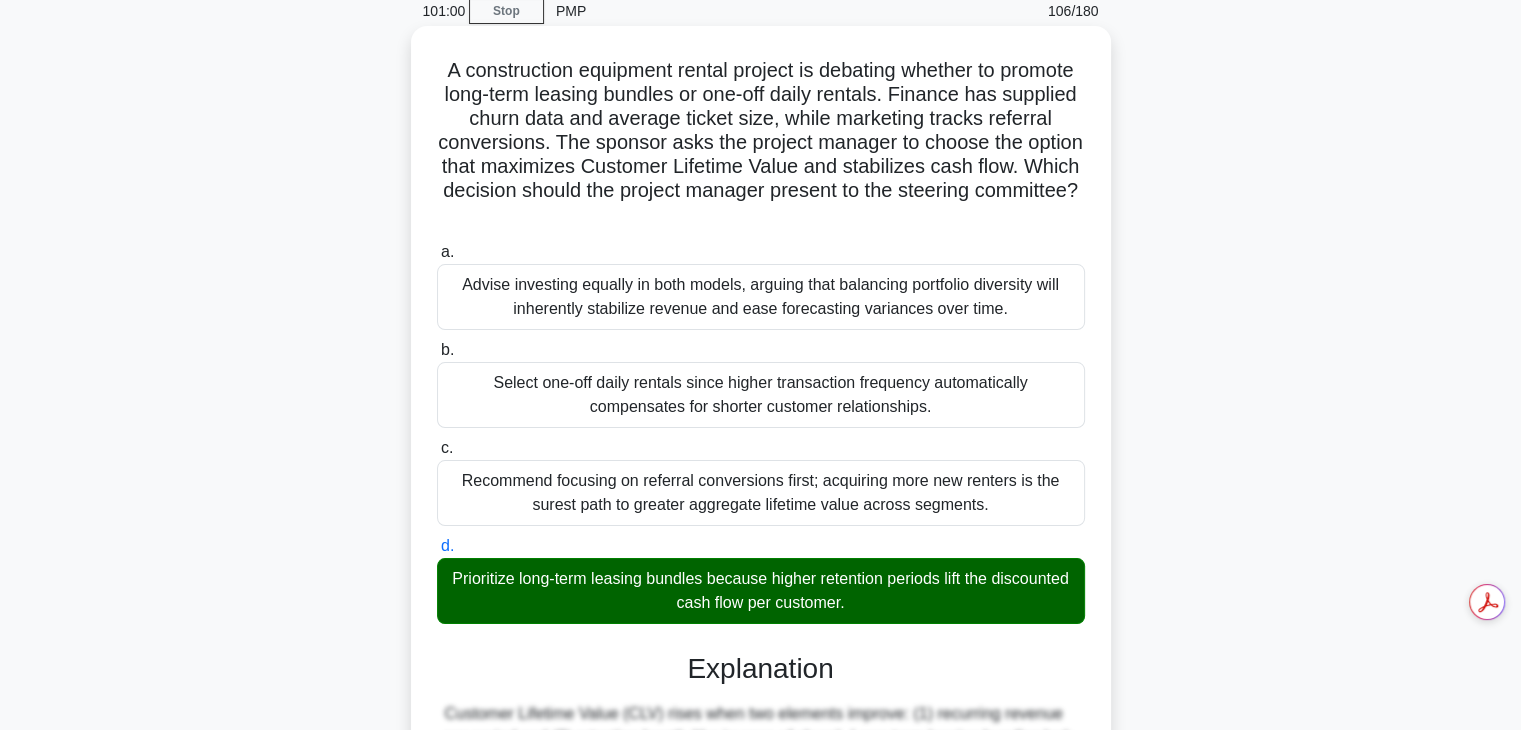 scroll, scrollTop: 598, scrollLeft: 0, axis: vertical 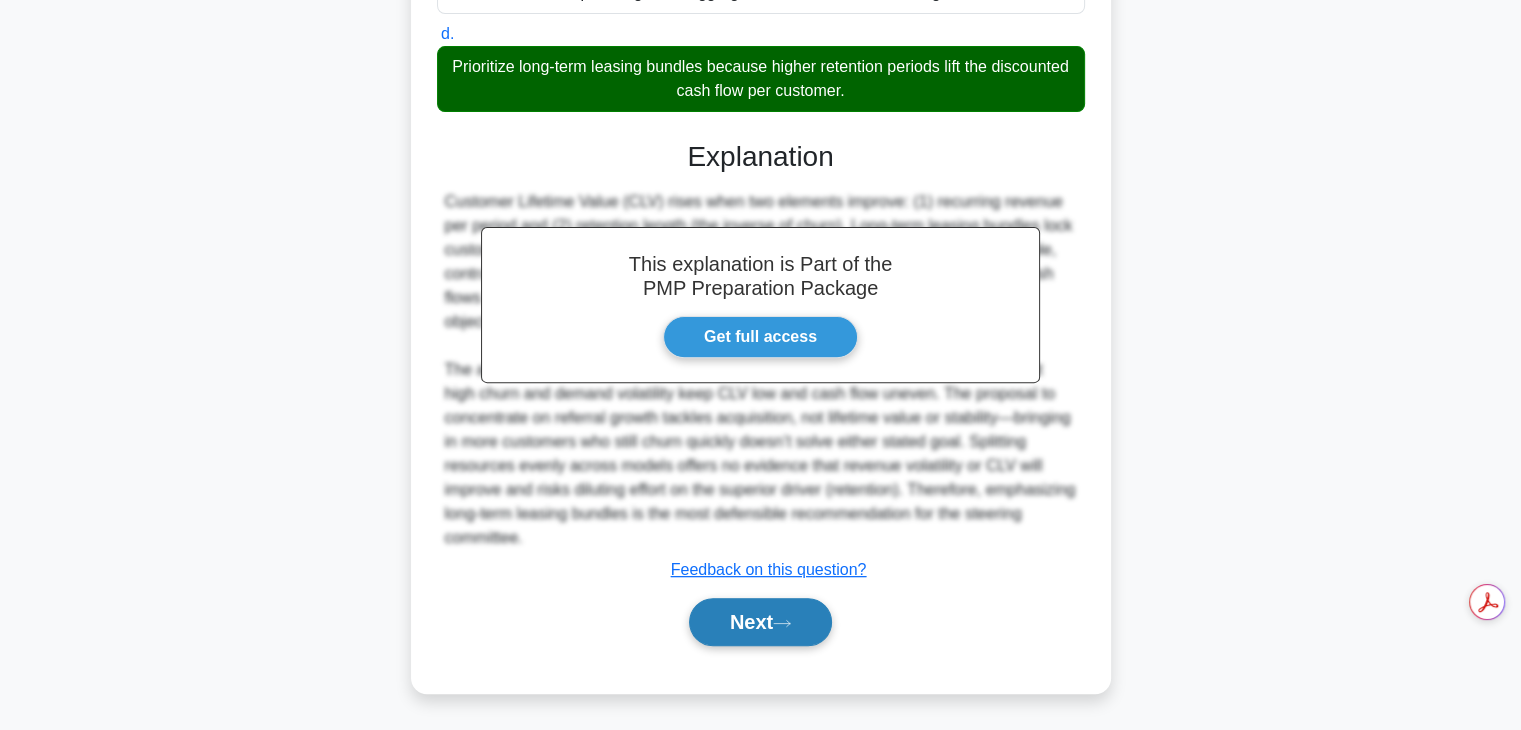 click on "Next" at bounding box center (760, 622) 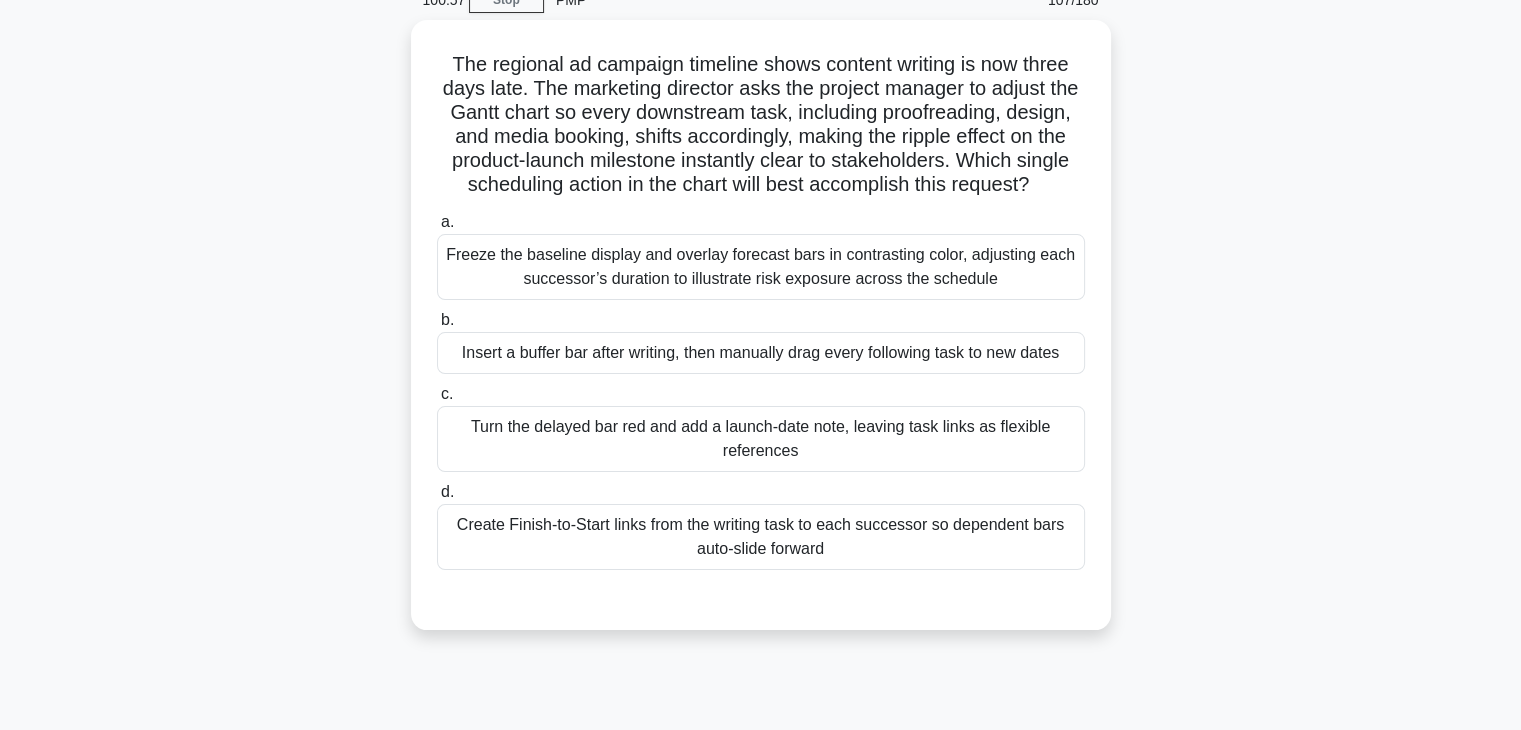 scroll, scrollTop: 96, scrollLeft: 0, axis: vertical 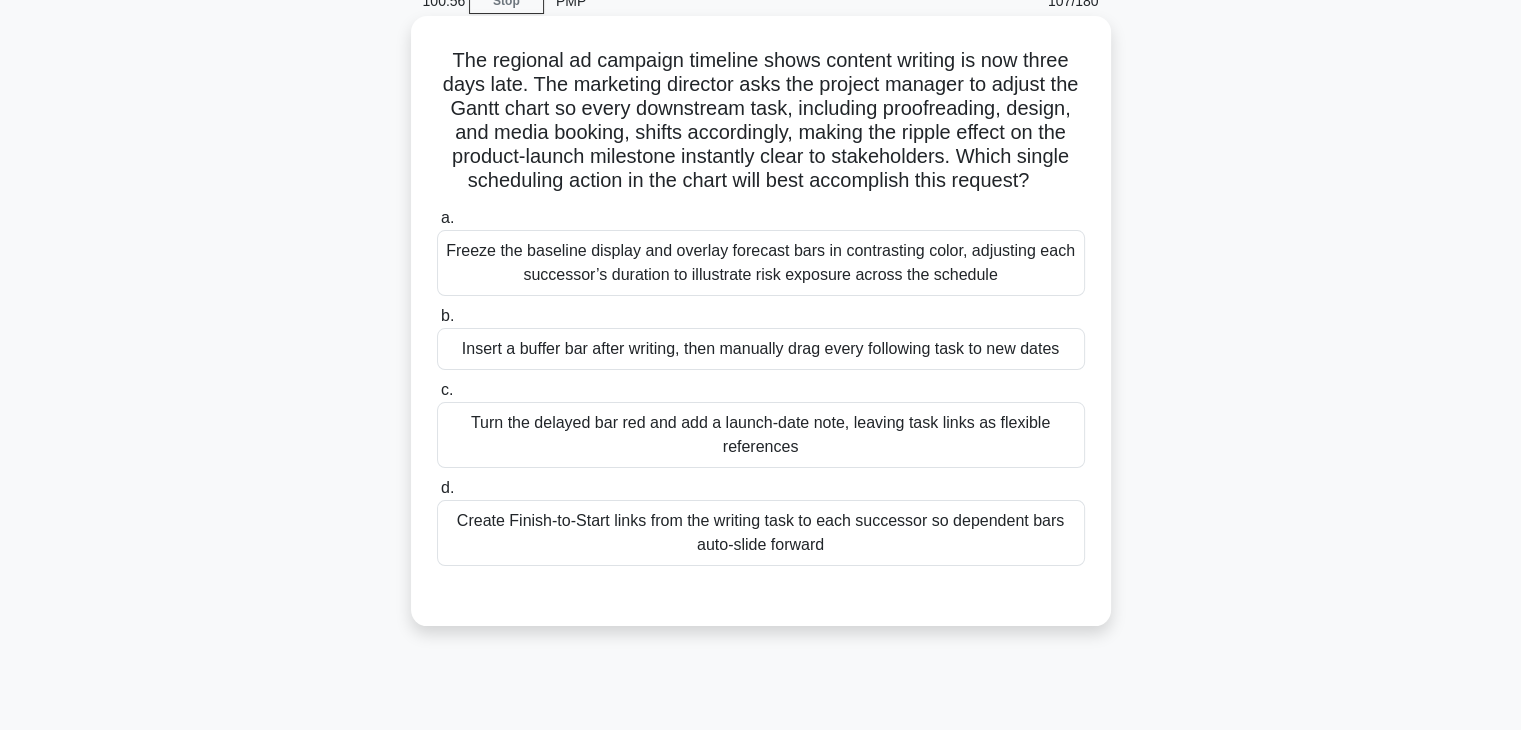click on "Insert a buffer bar after writing, then manually drag every following task to new dates" at bounding box center (761, 349) 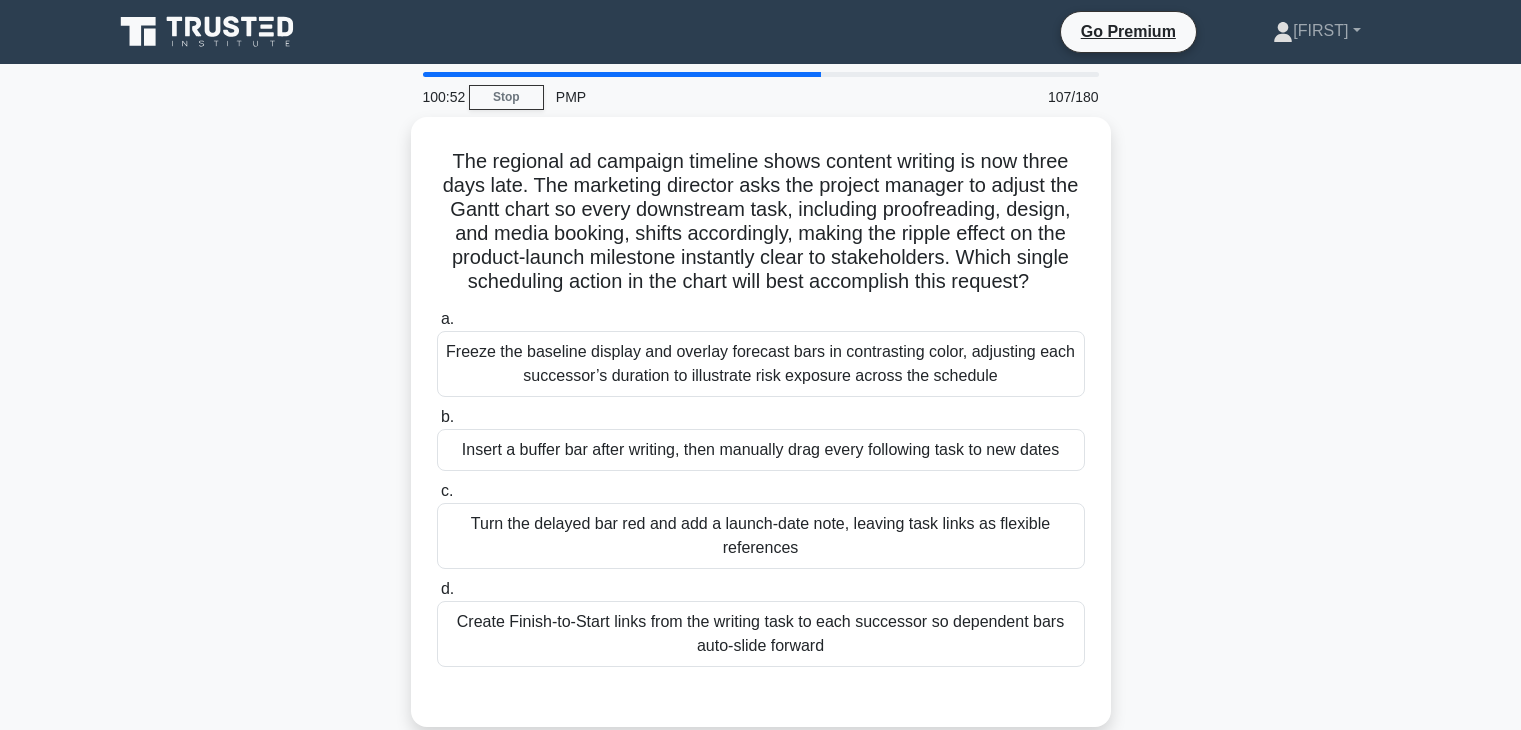 scroll, scrollTop: 96, scrollLeft: 0, axis: vertical 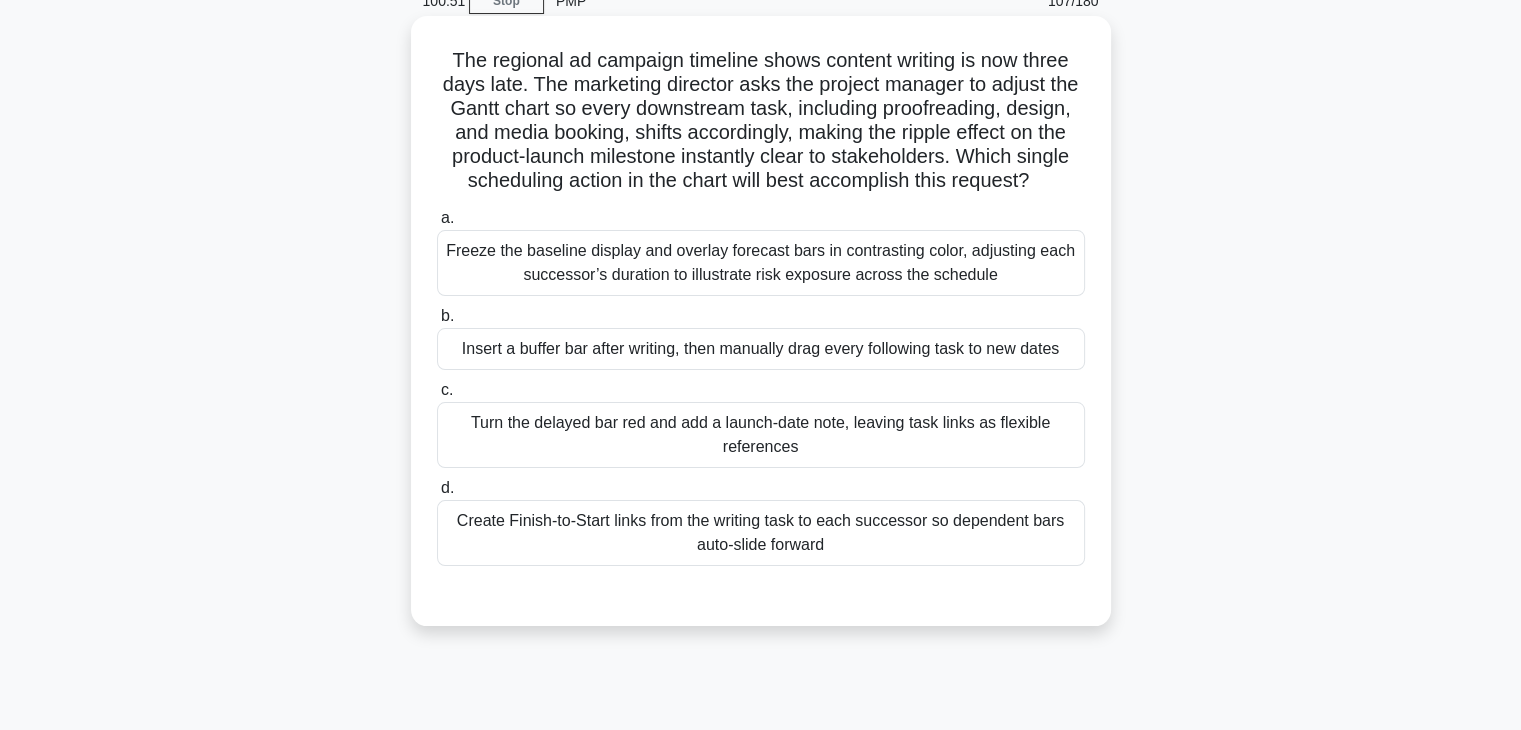 click on "Create Finish-to-Start links from the writing task to each successor so dependent bars auto-slide forward" at bounding box center [761, 533] 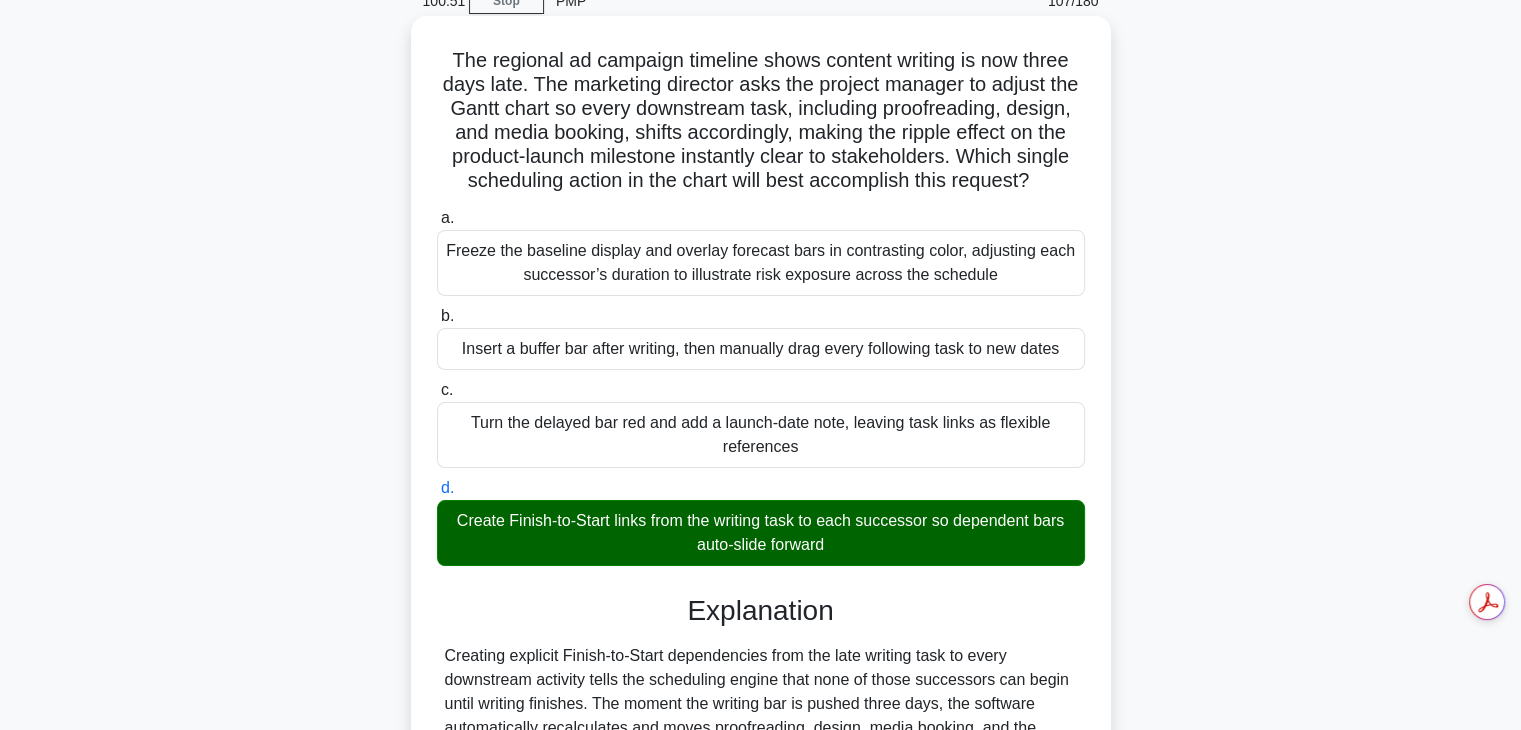 scroll, scrollTop: 550, scrollLeft: 0, axis: vertical 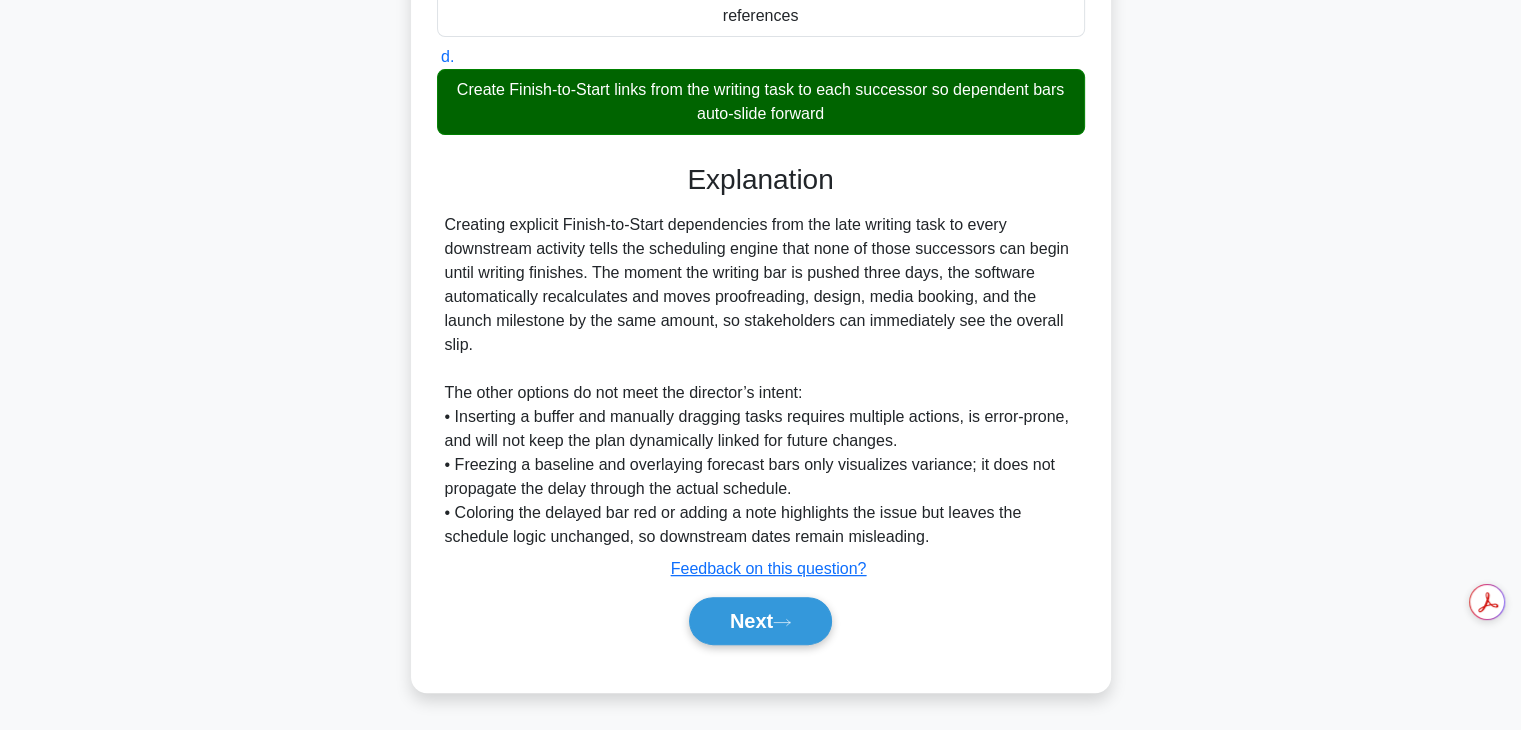 click on "Next" at bounding box center (761, 621) 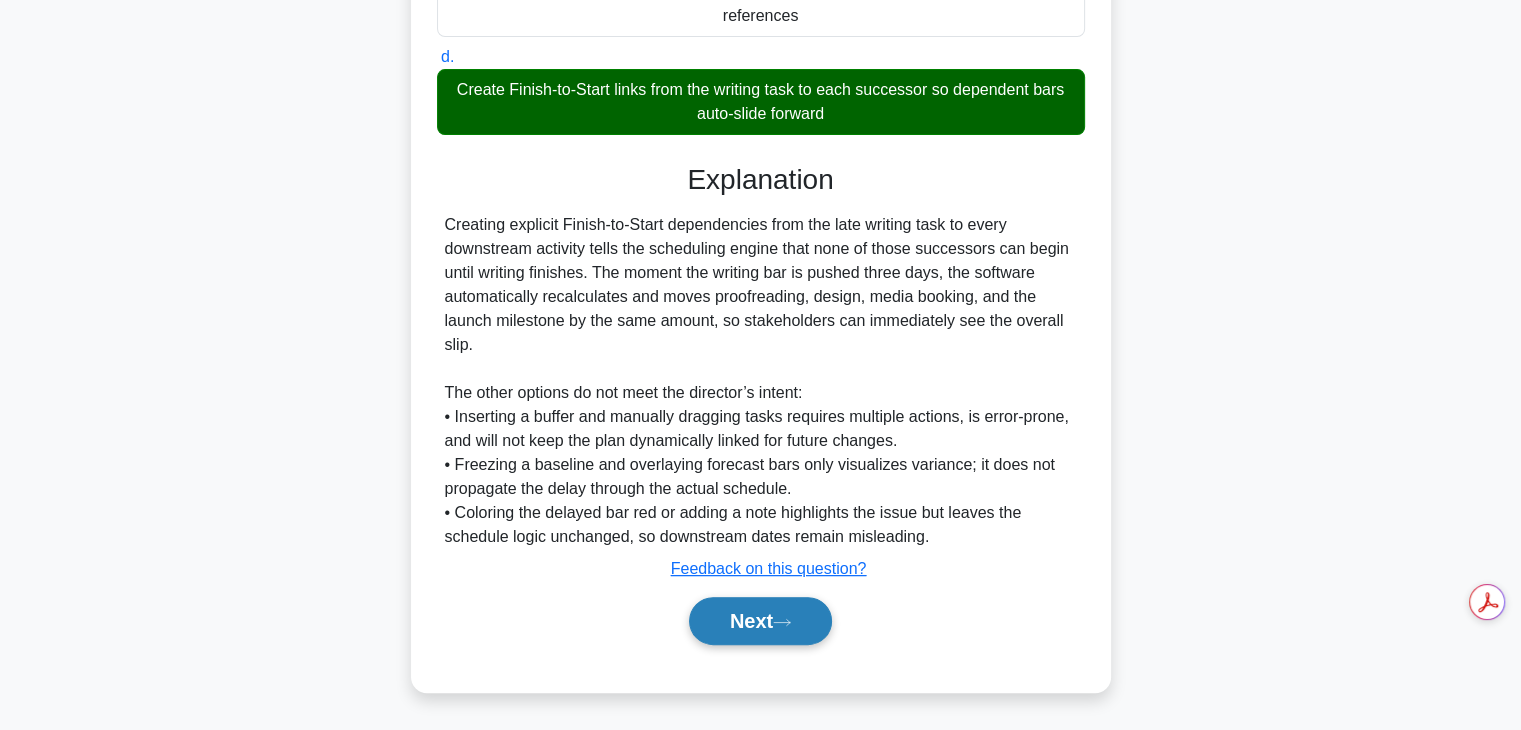 click on "Next" at bounding box center (760, 621) 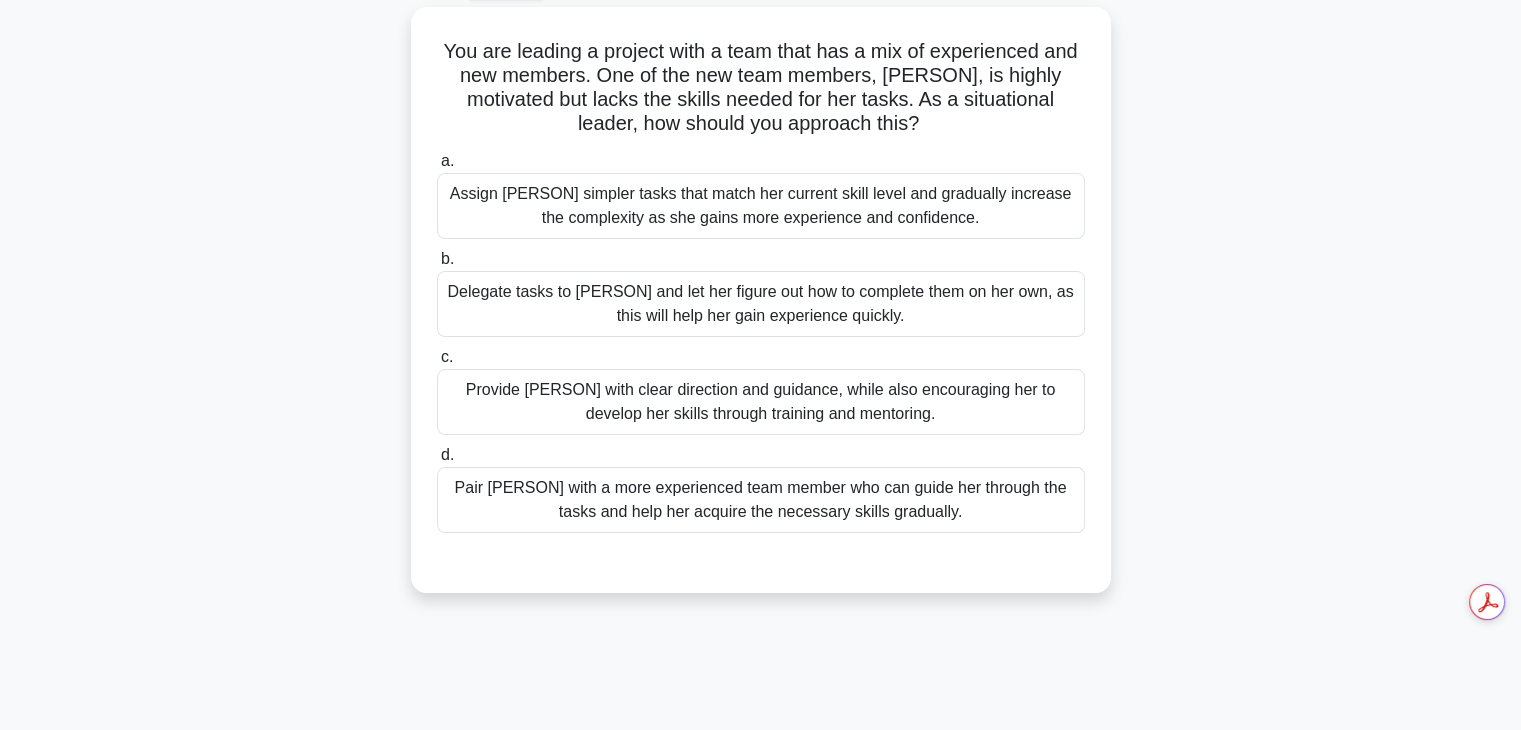 scroll, scrollTop: 41, scrollLeft: 0, axis: vertical 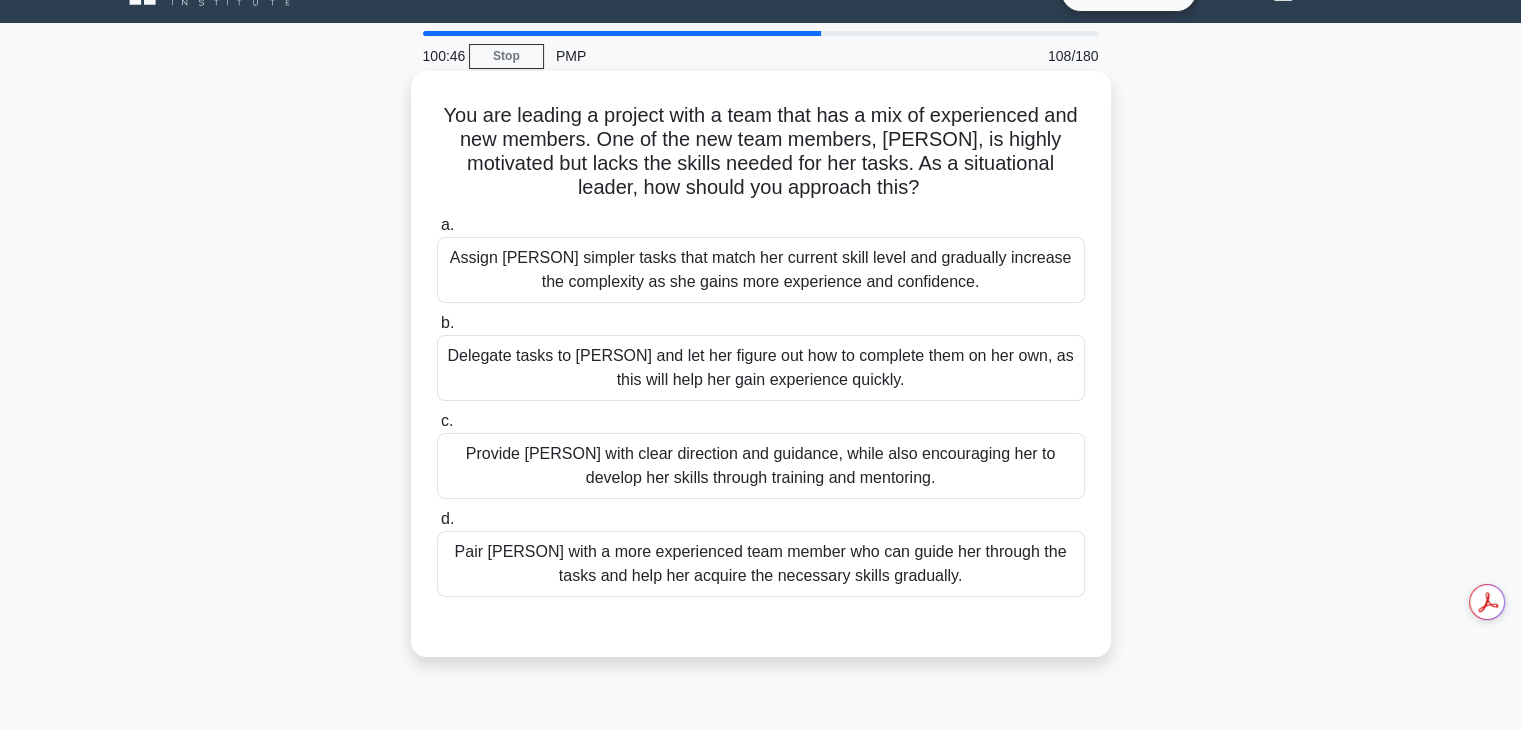 click on "Provide Sarah with clear direction and guidance, while also encouraging her to develop her skills through training and mentoring." at bounding box center [761, 466] 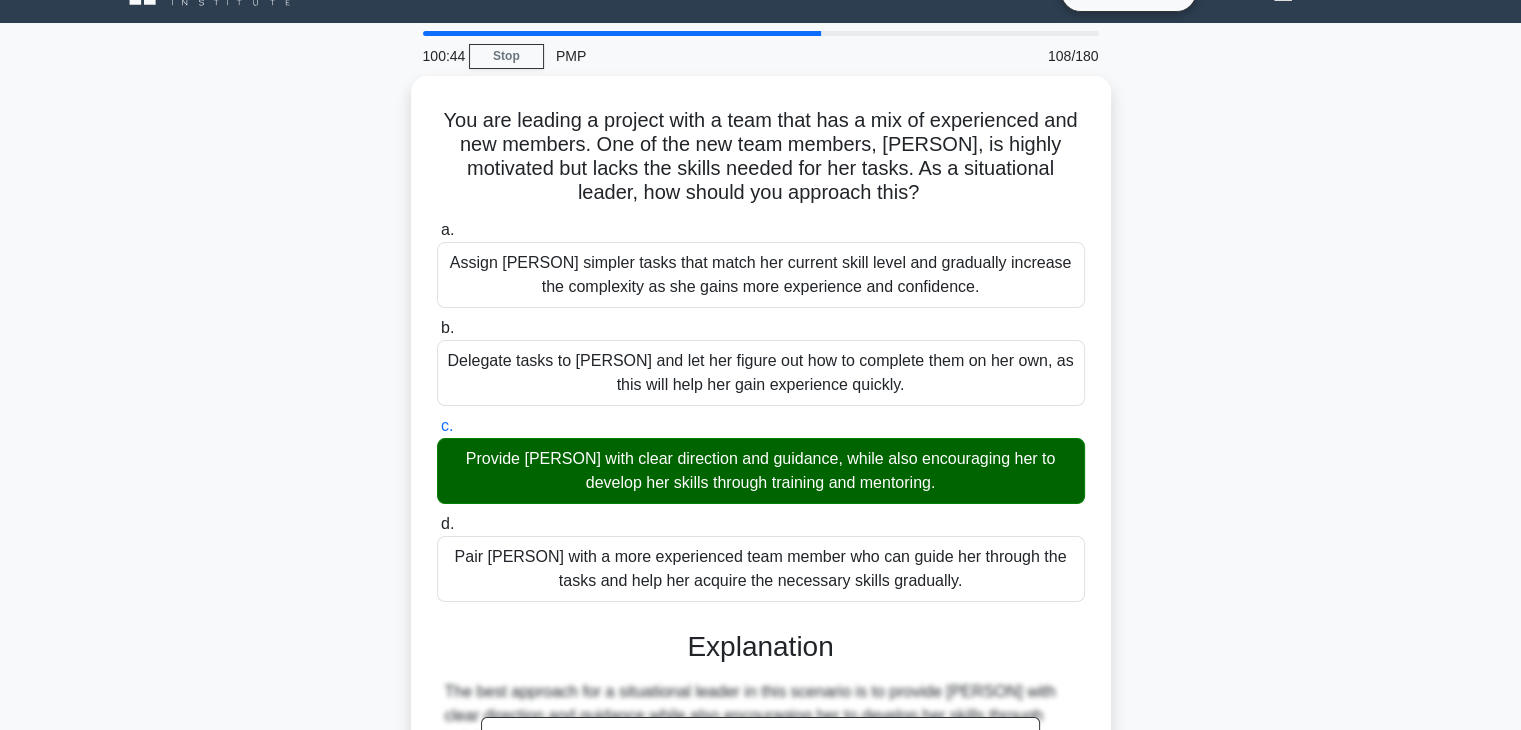 scroll, scrollTop: 598, scrollLeft: 0, axis: vertical 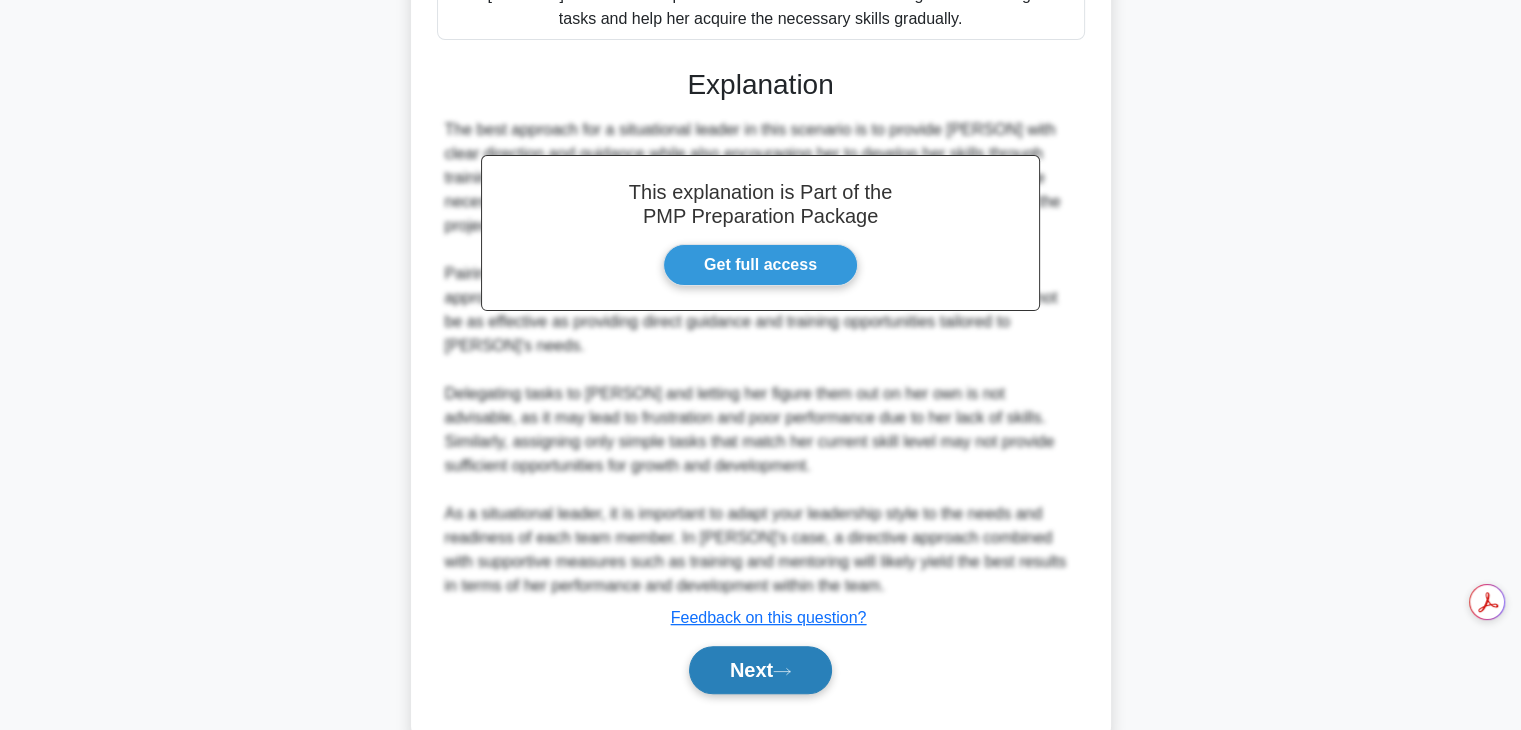 click on "Next" at bounding box center [760, 670] 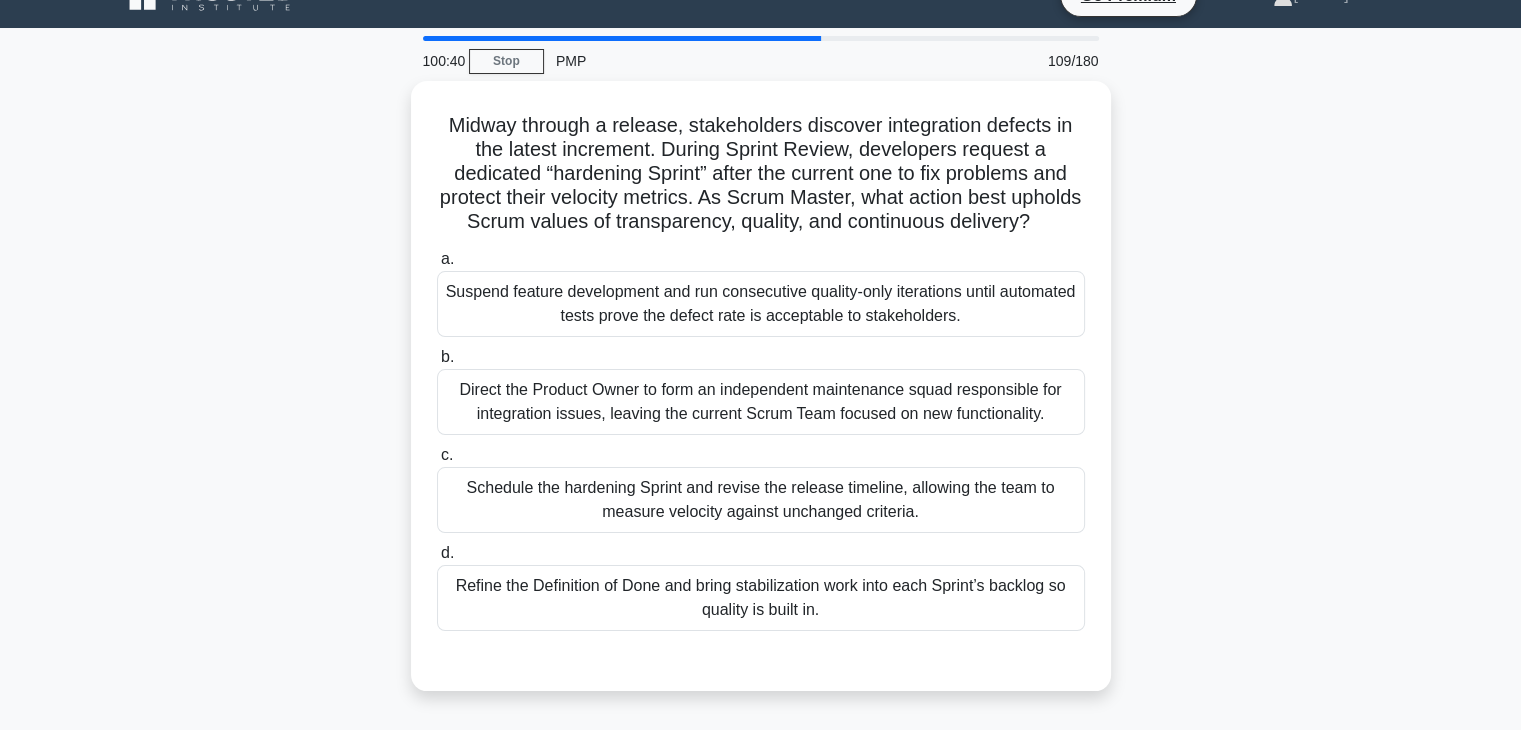 scroll, scrollTop: 36, scrollLeft: 0, axis: vertical 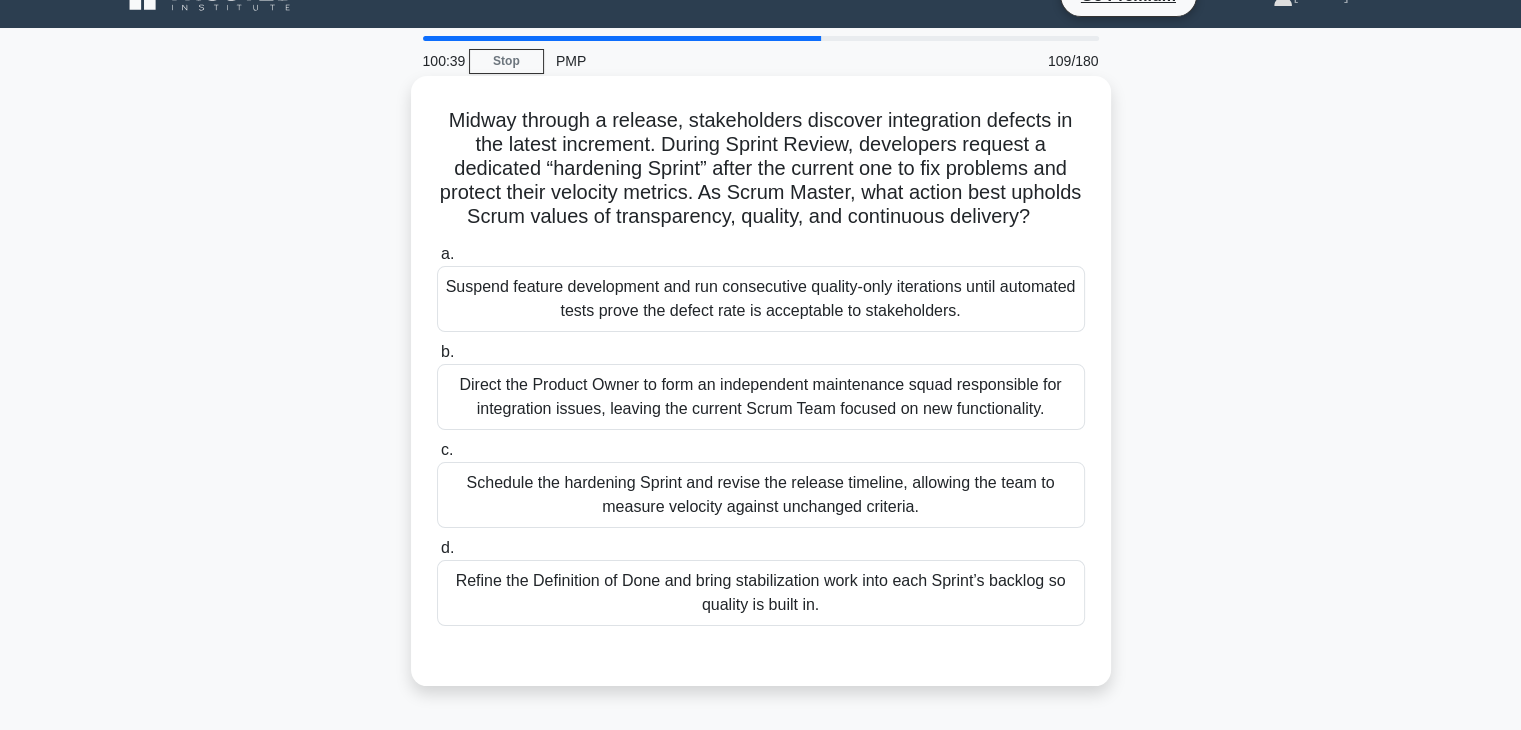 click on "Direct the Product Owner to form an independent maintenance squad responsible for integration issues, leaving the current Scrum Team focused on new functionality." at bounding box center [761, 397] 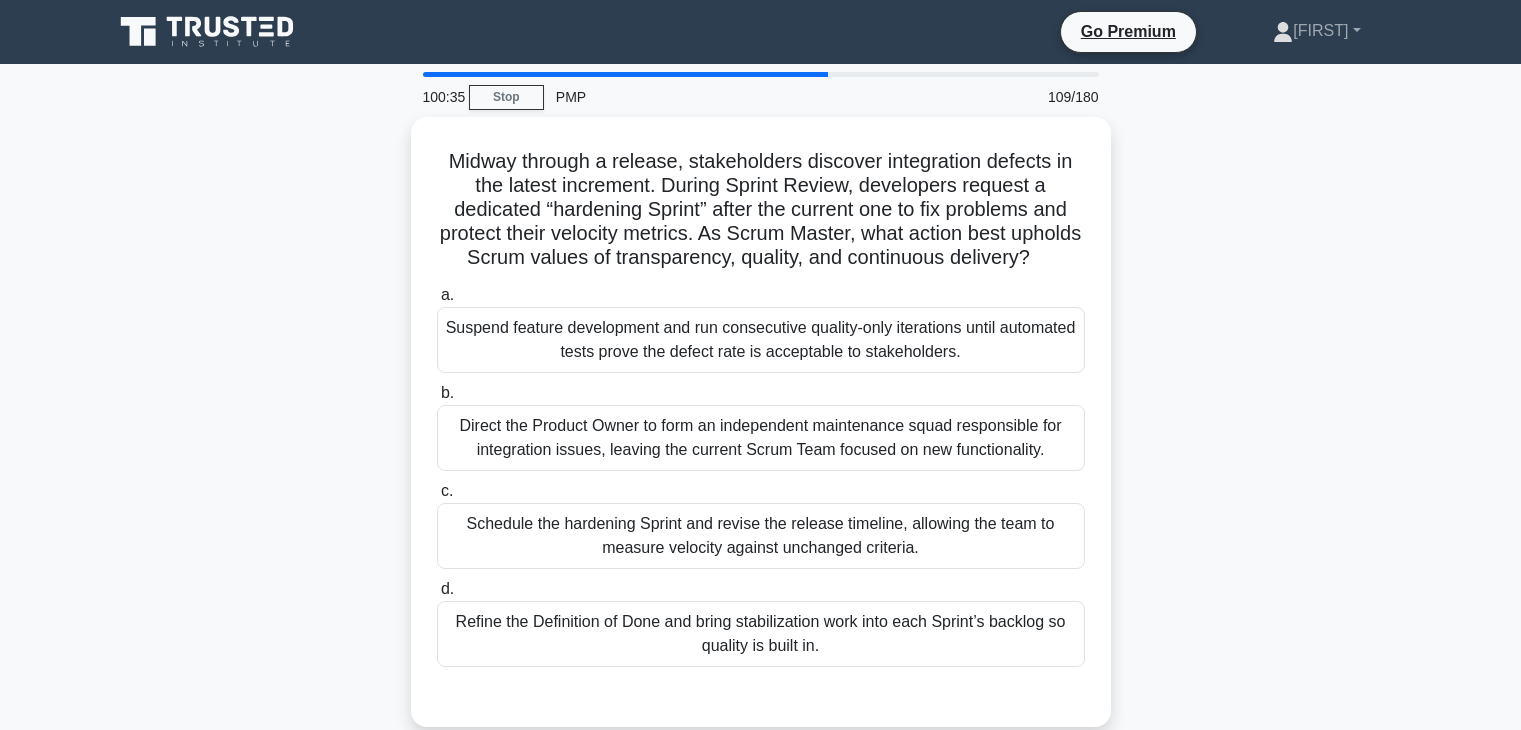 scroll, scrollTop: 263, scrollLeft: 0, axis: vertical 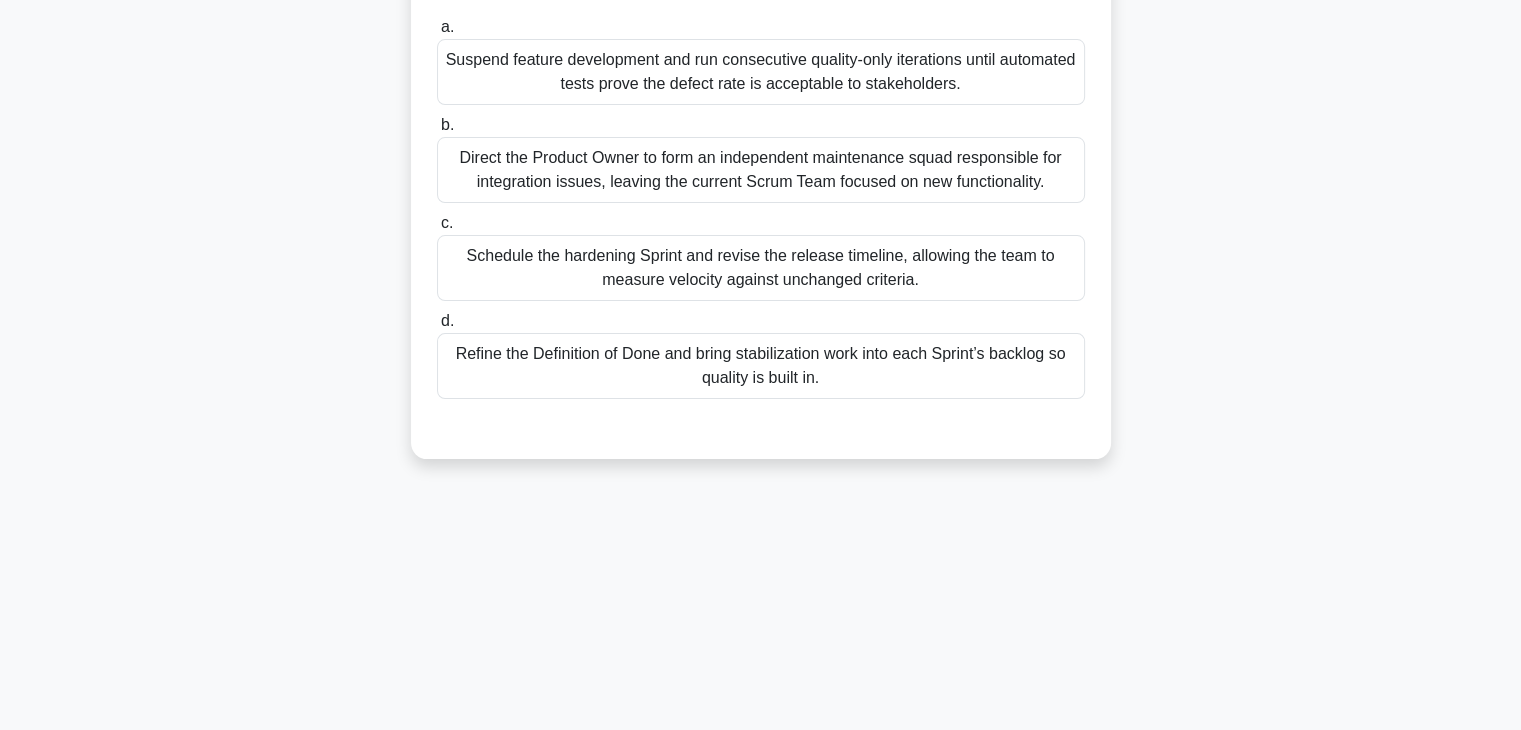 click on "Refine the Definition of Done and bring stabilization work into each Sprint’s backlog so quality is built in." at bounding box center (761, 366) 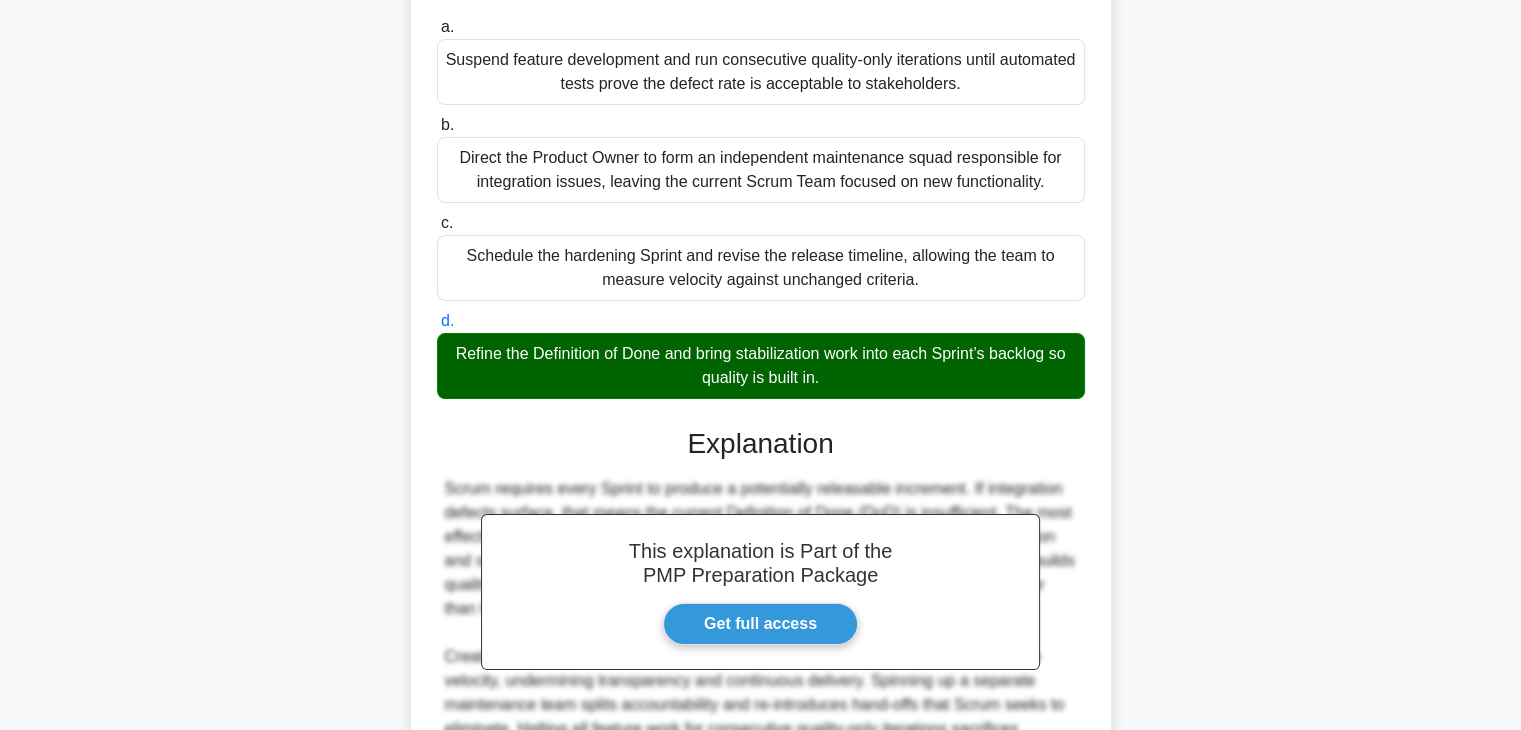 scroll, scrollTop: 550, scrollLeft: 0, axis: vertical 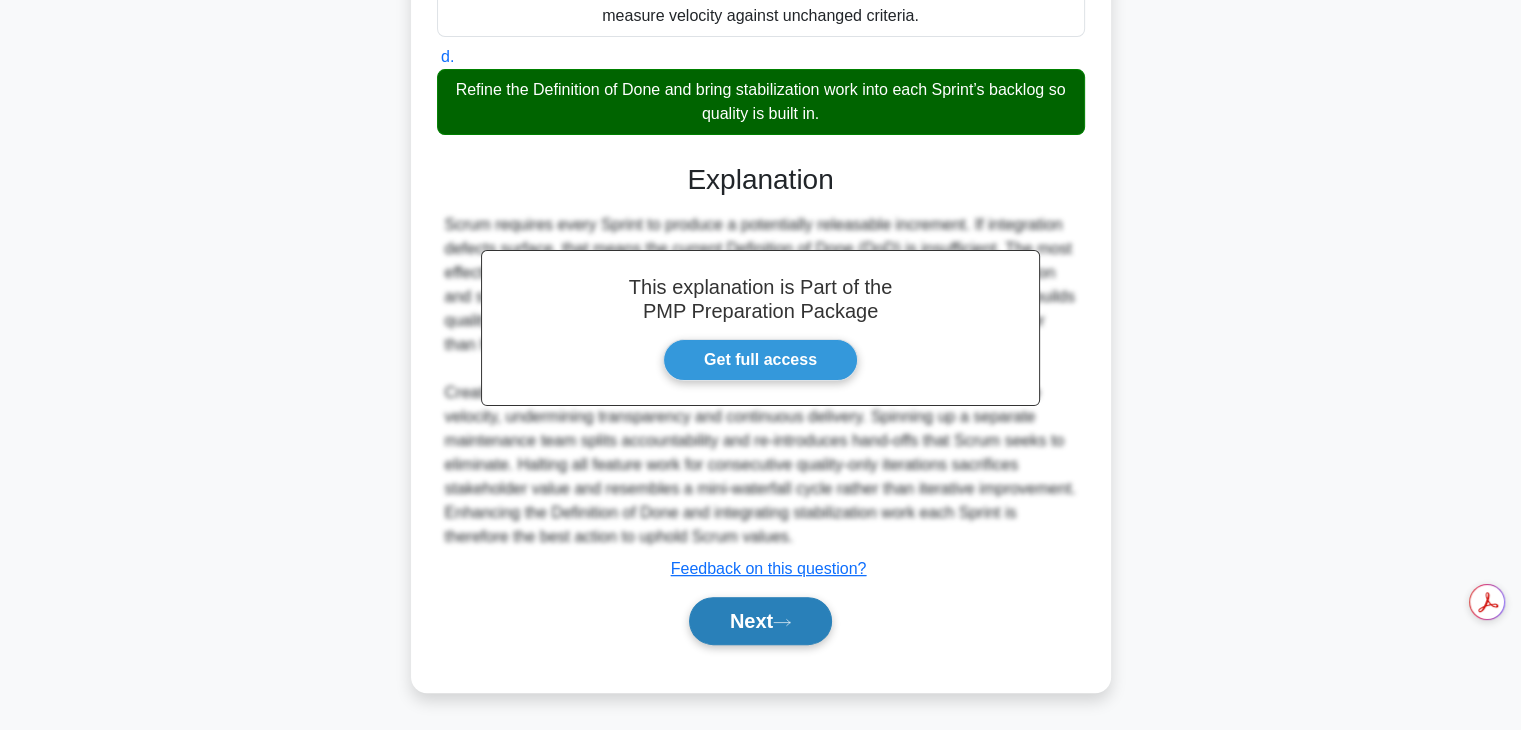 click on "Next" at bounding box center (760, 621) 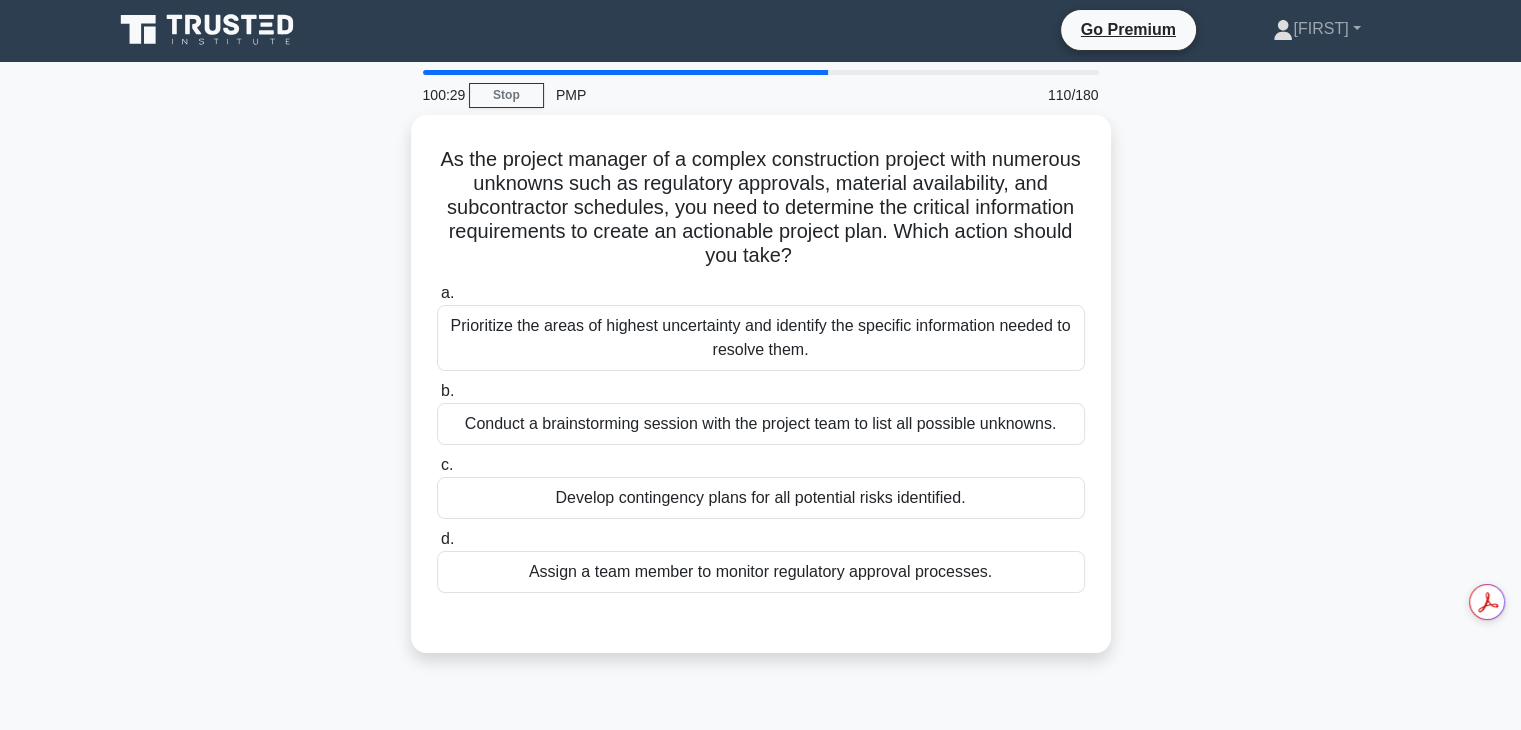 scroll, scrollTop: 3, scrollLeft: 0, axis: vertical 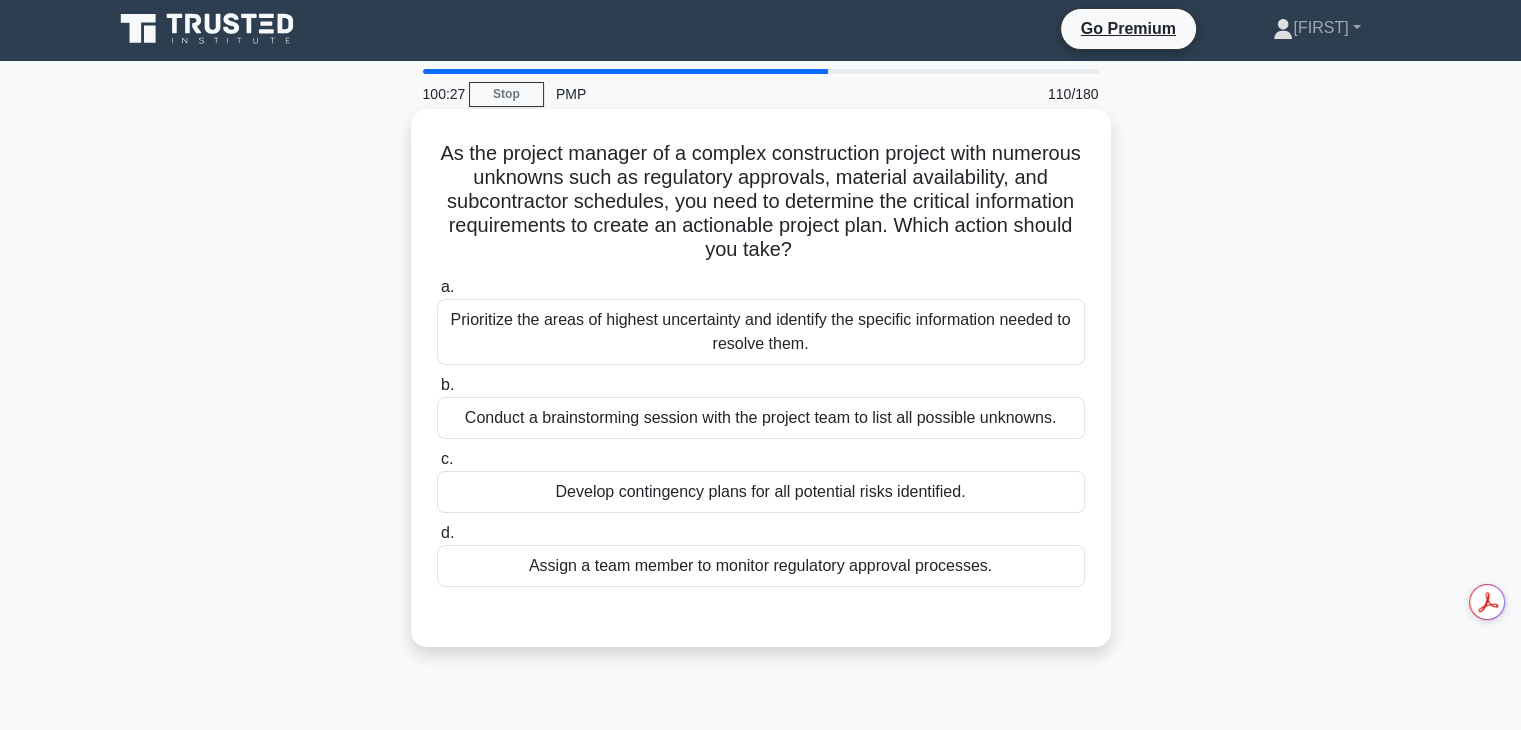 click on "Conduct a brainstorming session with the project team to list all possible unknowns." at bounding box center [761, 418] 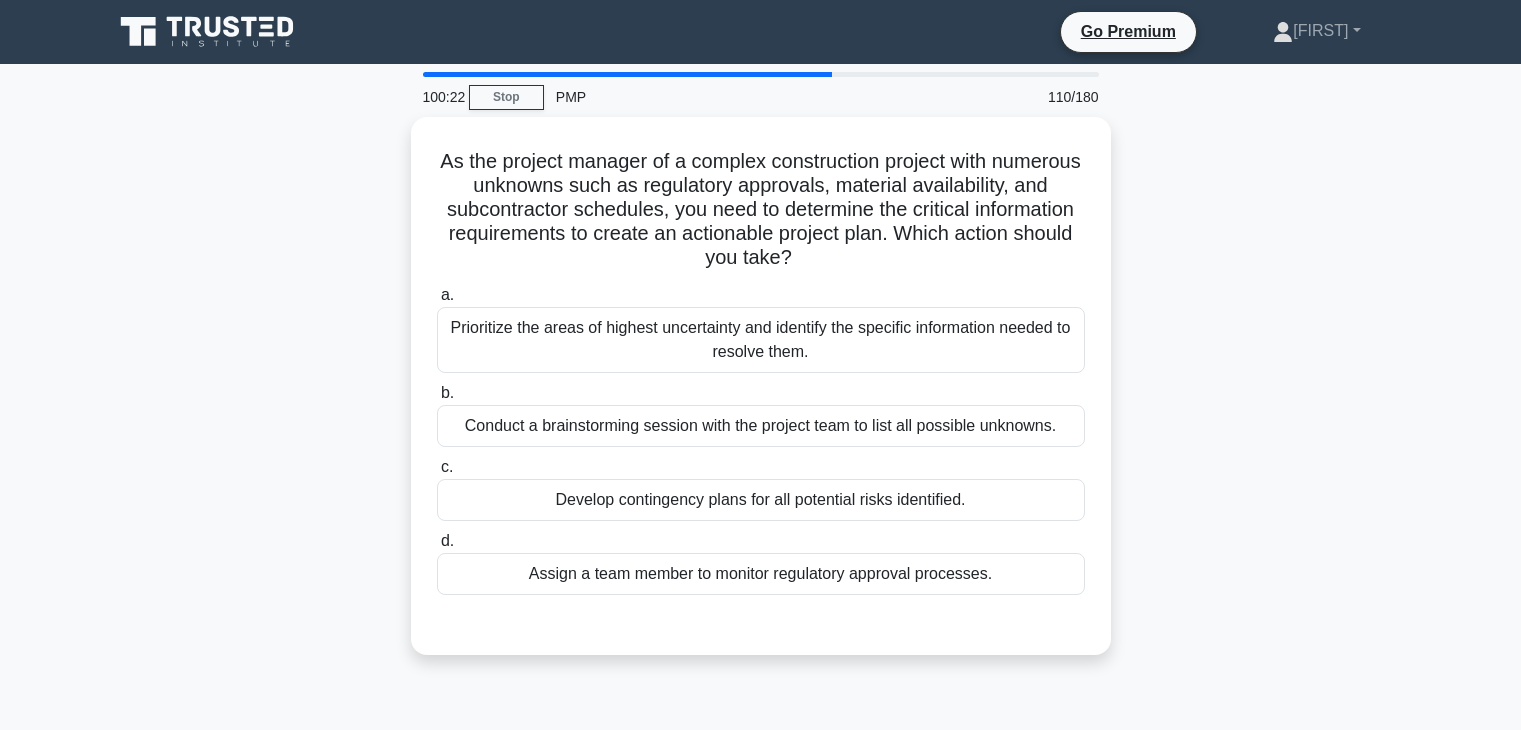 scroll, scrollTop: 3, scrollLeft: 0, axis: vertical 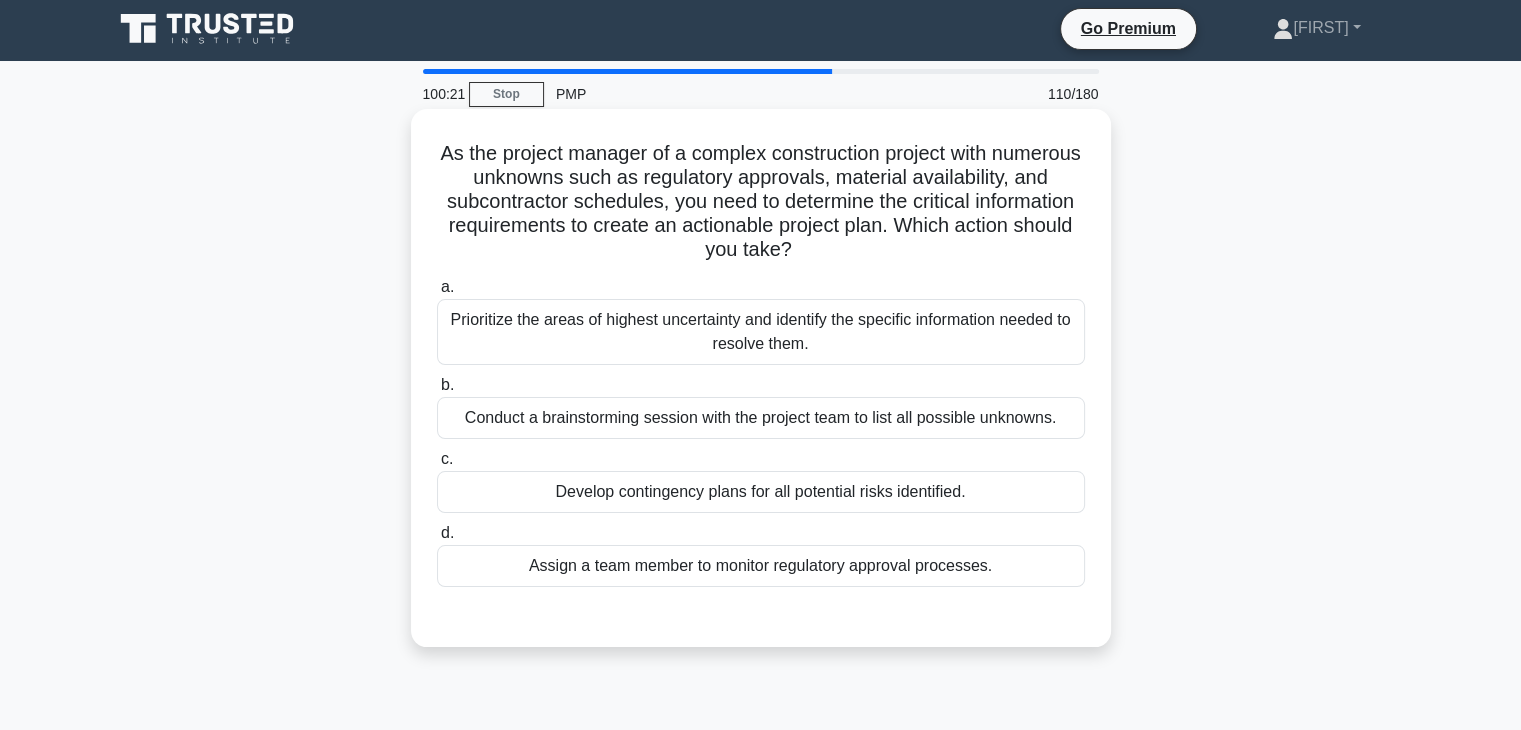 click on "Prioritize the areas of highest uncertainty and identify the specific information needed to resolve them." at bounding box center (761, 332) 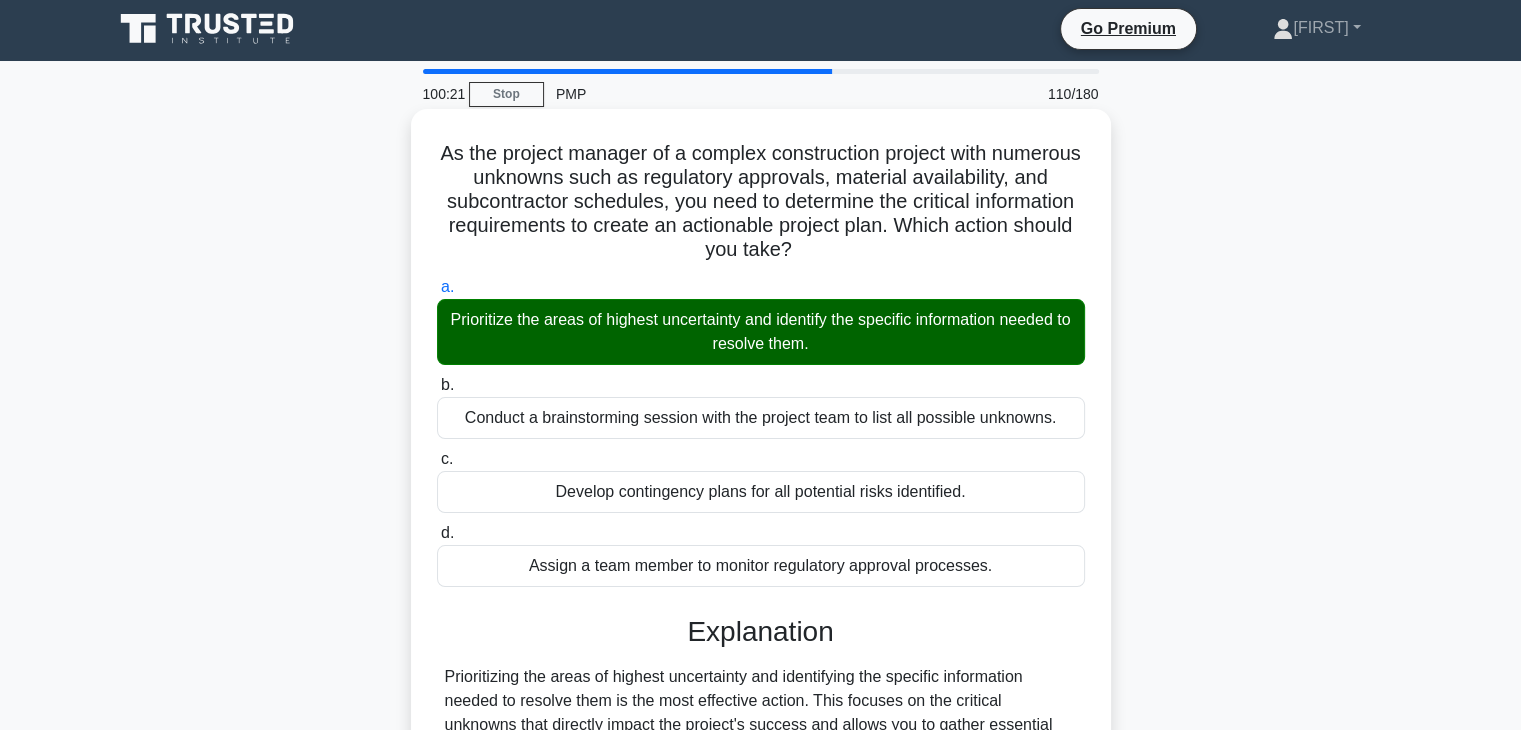 scroll, scrollTop: 358, scrollLeft: 0, axis: vertical 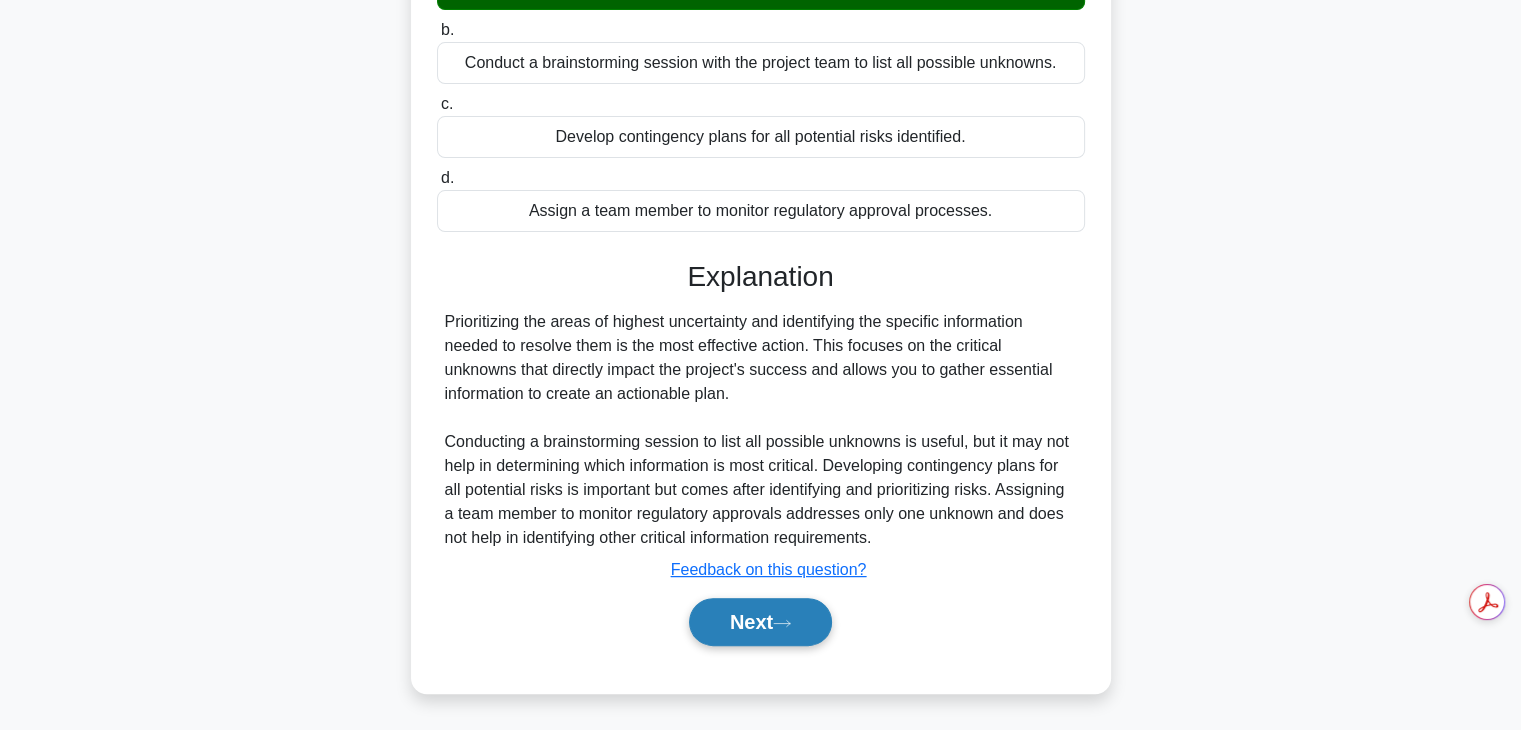 click on "Next" at bounding box center (760, 622) 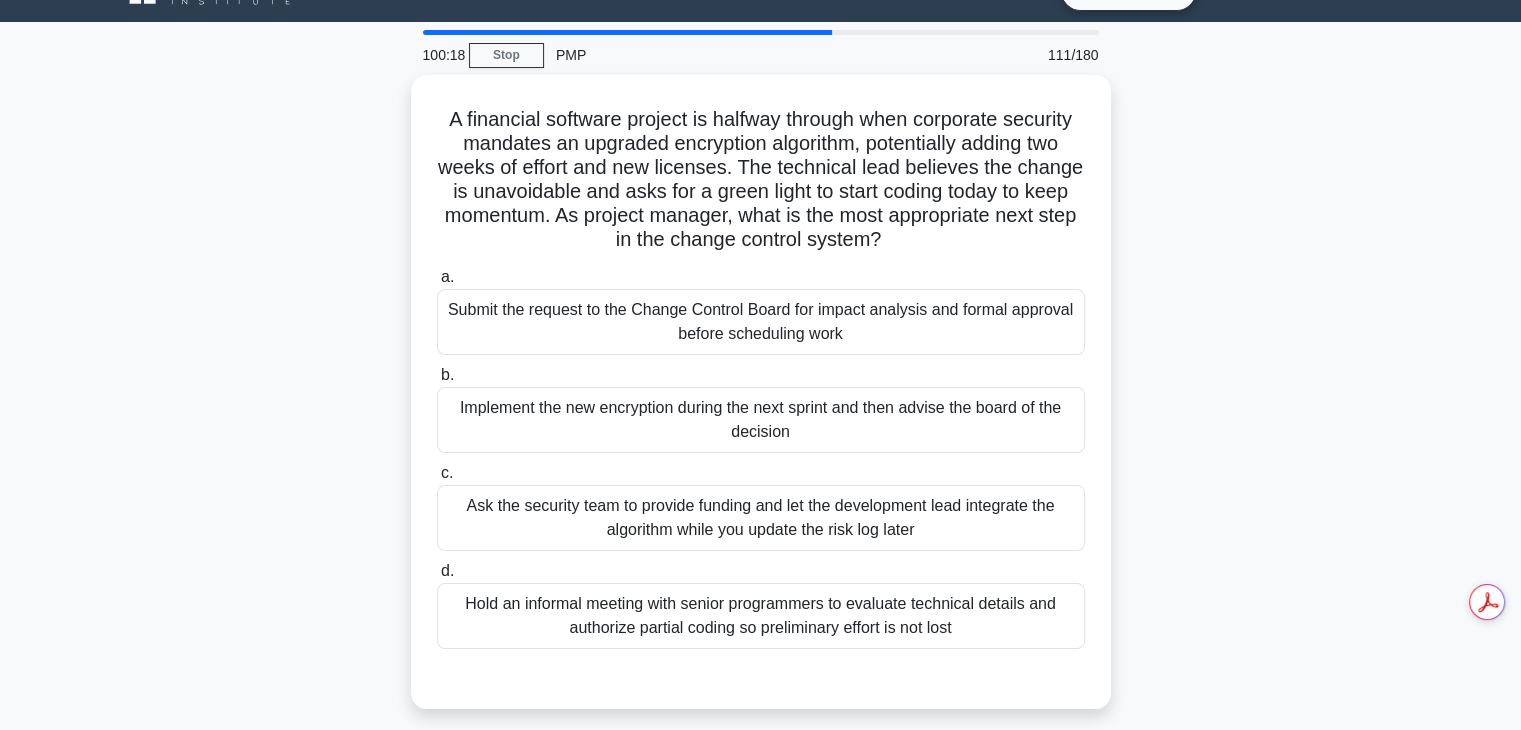 scroll, scrollTop: 43, scrollLeft: 0, axis: vertical 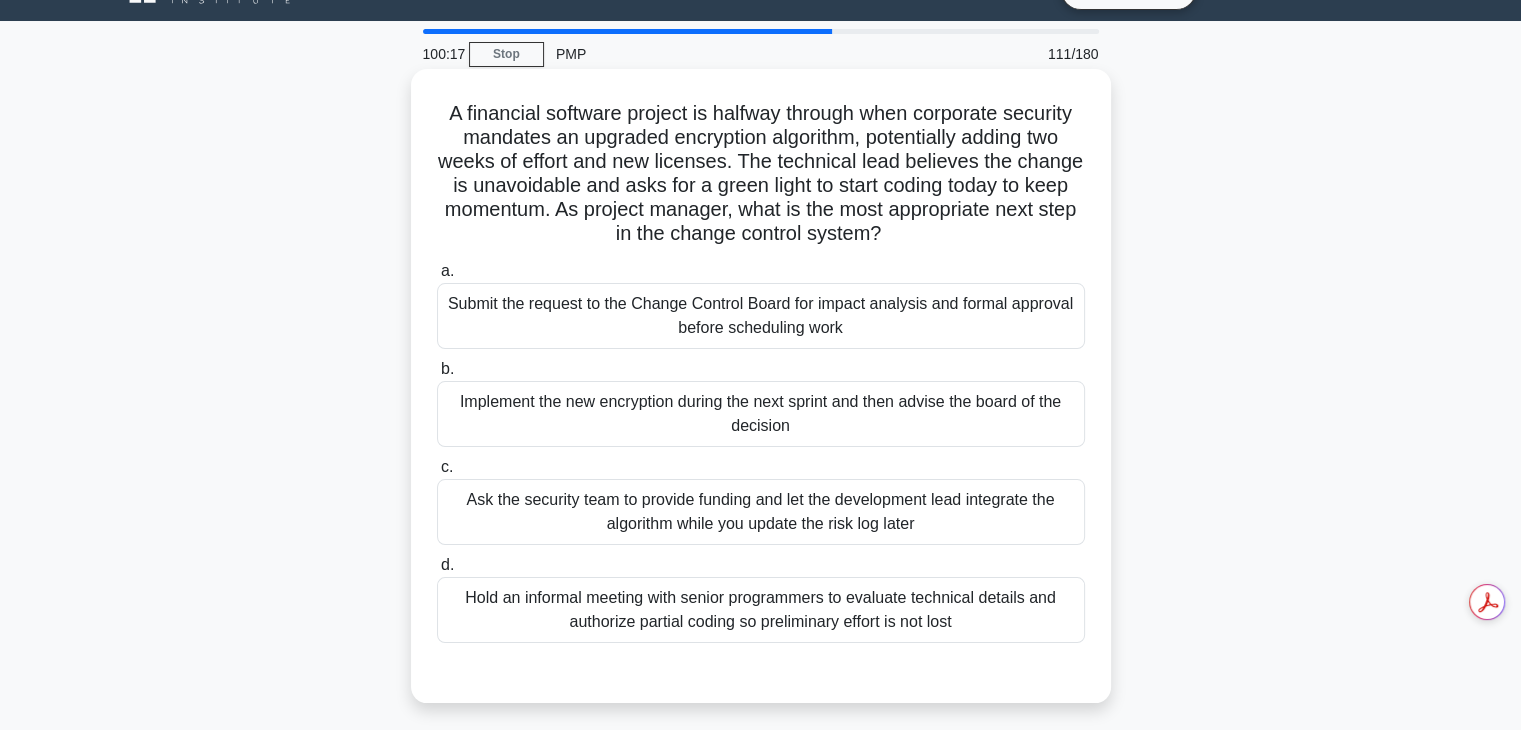 click on "Implement the new encryption during the next sprint and then advise the board of the decision" at bounding box center [761, 414] 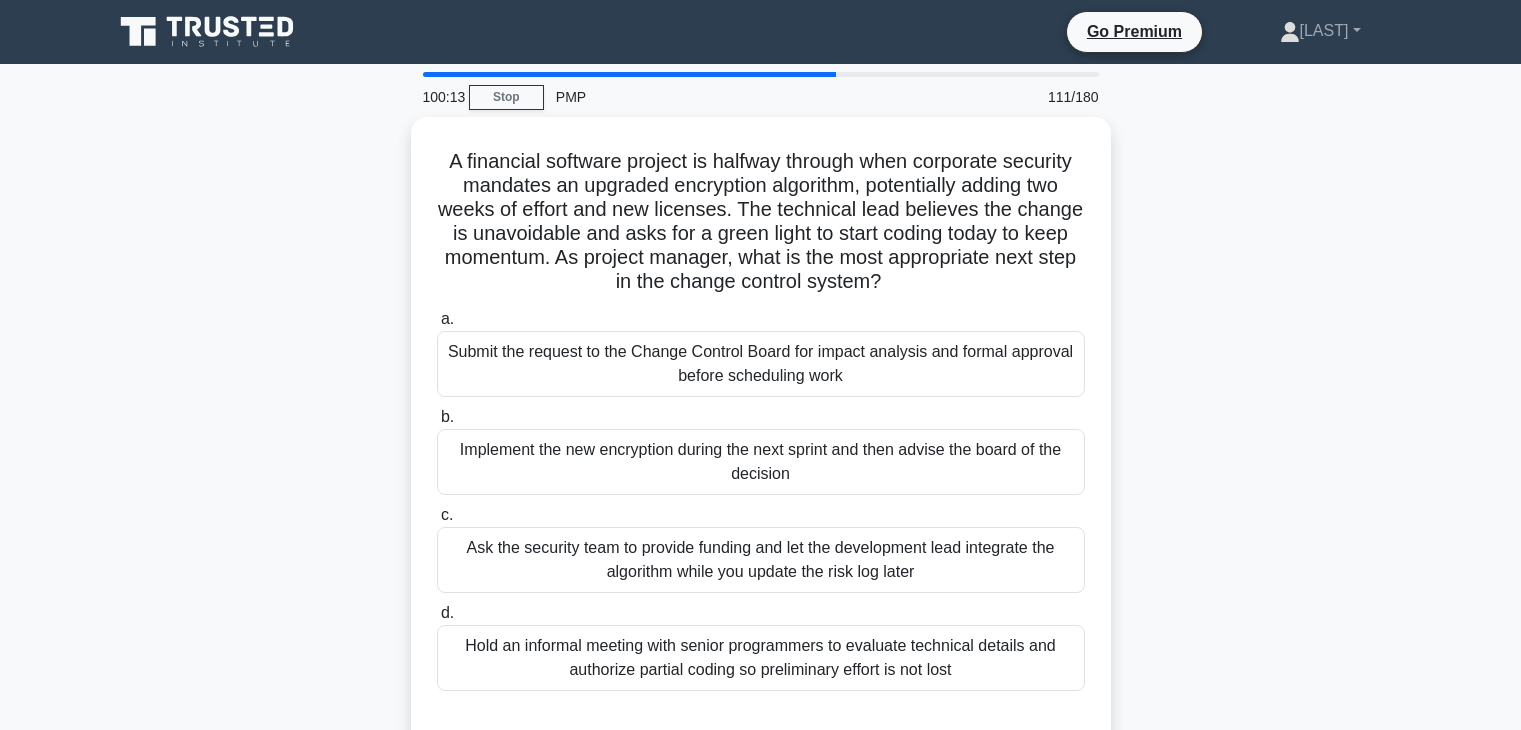 scroll, scrollTop: 43, scrollLeft: 0, axis: vertical 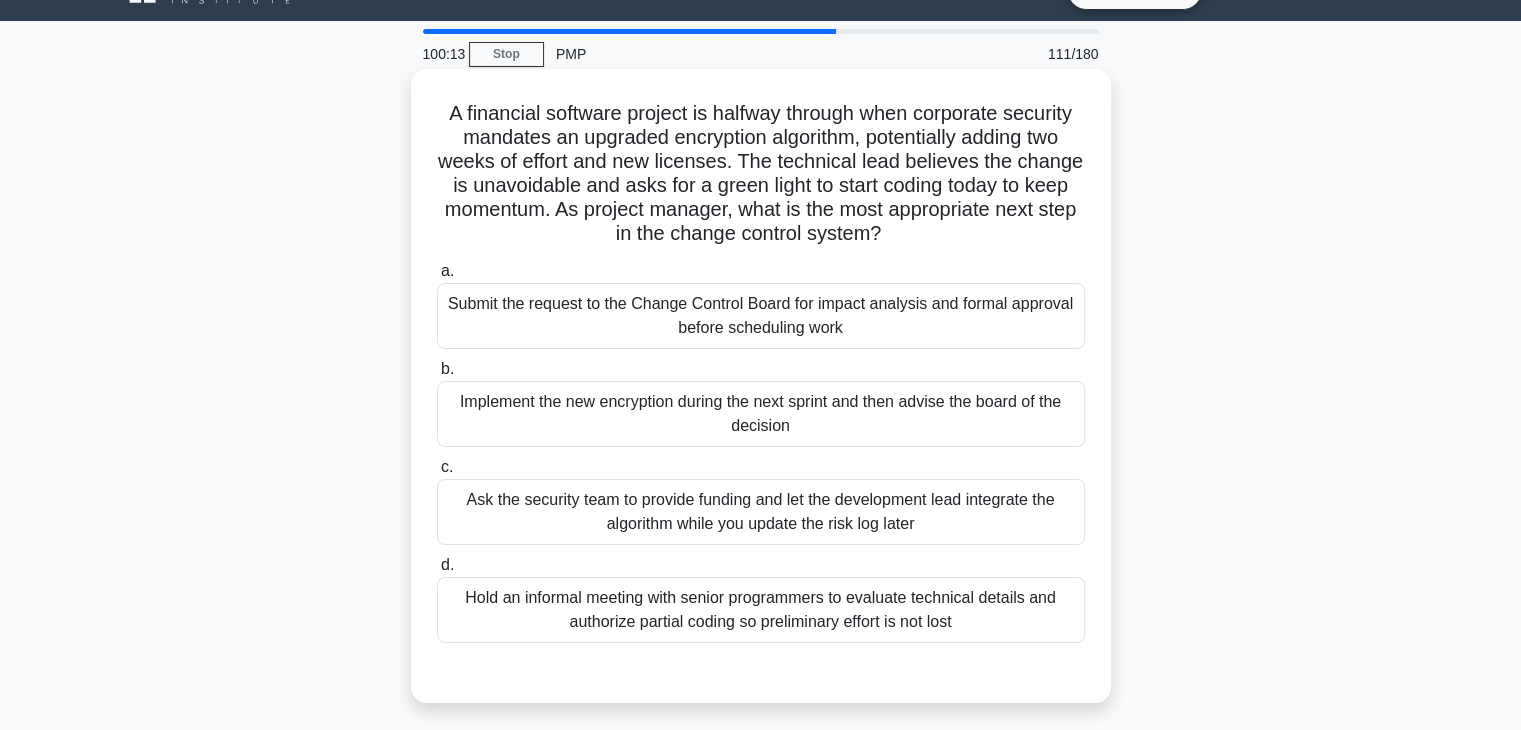 click on "Submit the request to the Change Control Board for impact analysis and formal approval before scheduling work" at bounding box center (761, 316) 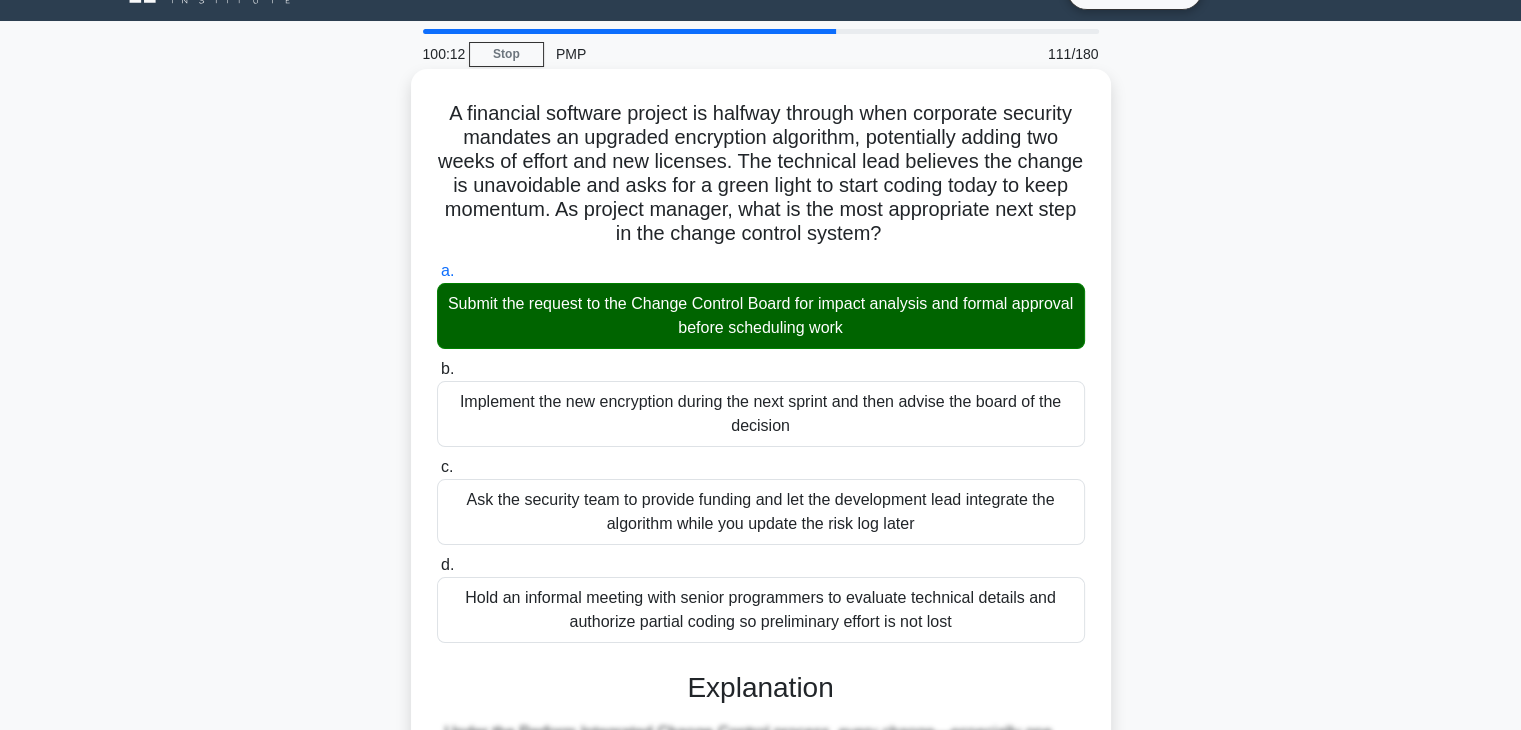 scroll, scrollTop: 478, scrollLeft: 0, axis: vertical 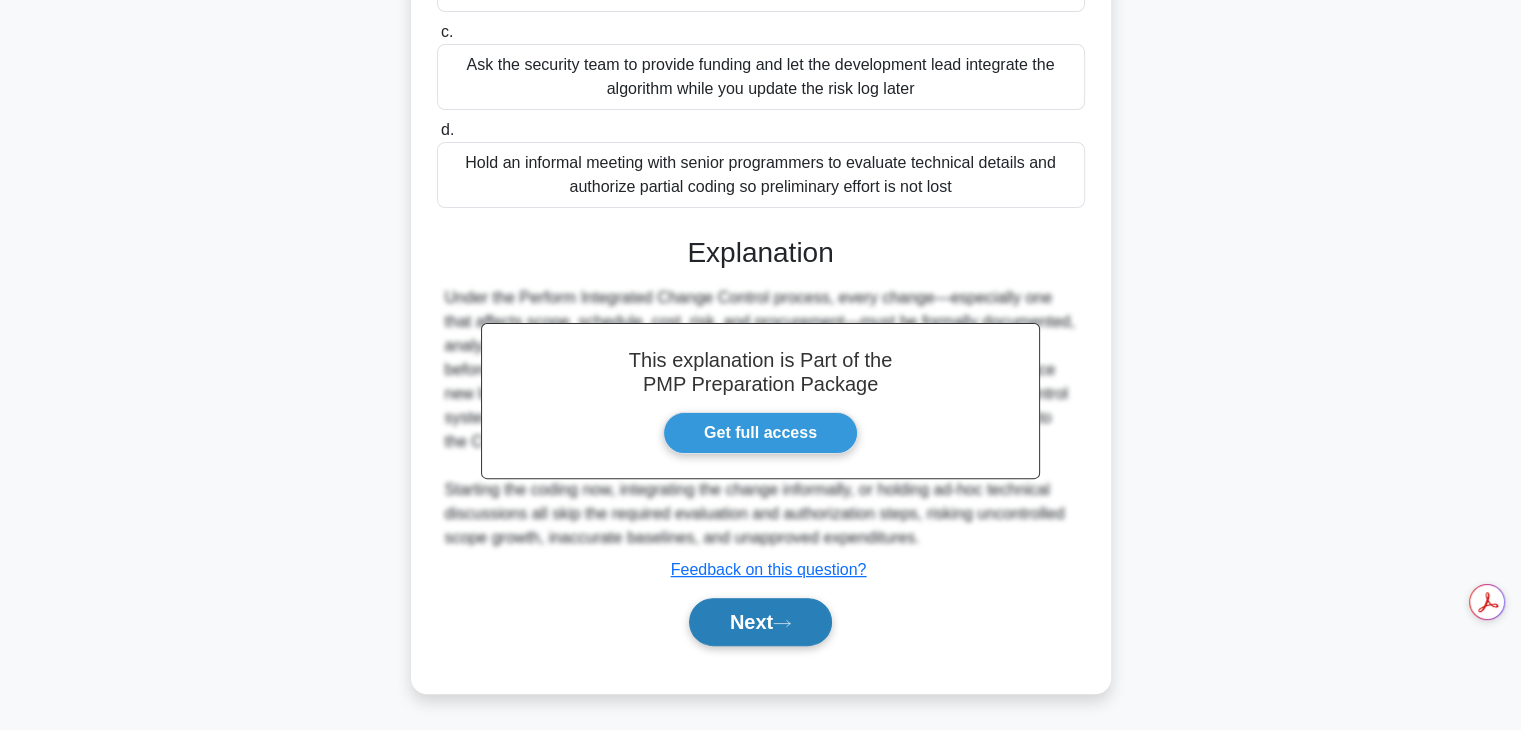 click on "Next" at bounding box center [760, 622] 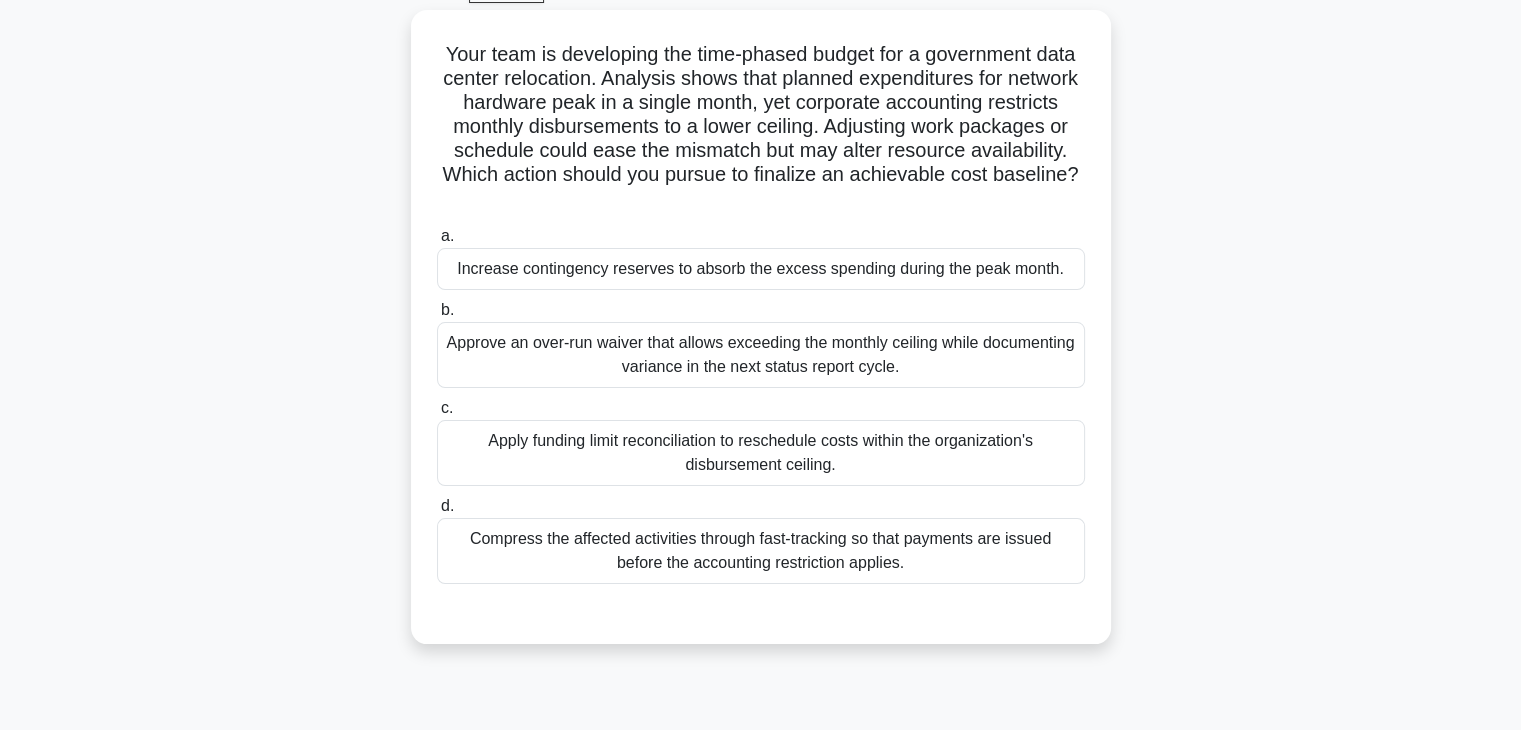 scroll, scrollTop: 81, scrollLeft: 0, axis: vertical 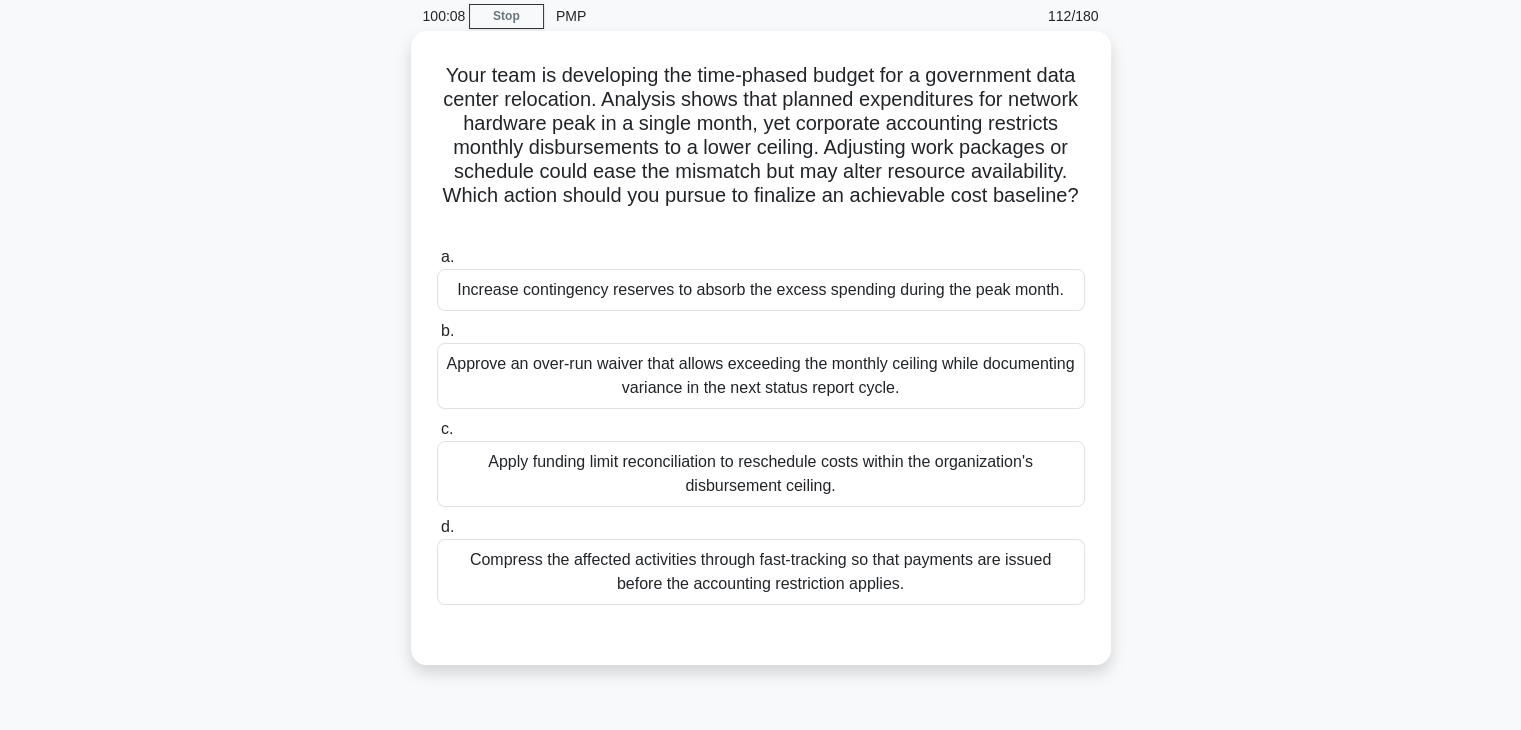 click on "Approve an over-run waiver that allows exceeding the monthly ceiling while documenting variance in the next status report cycle." at bounding box center [761, 376] 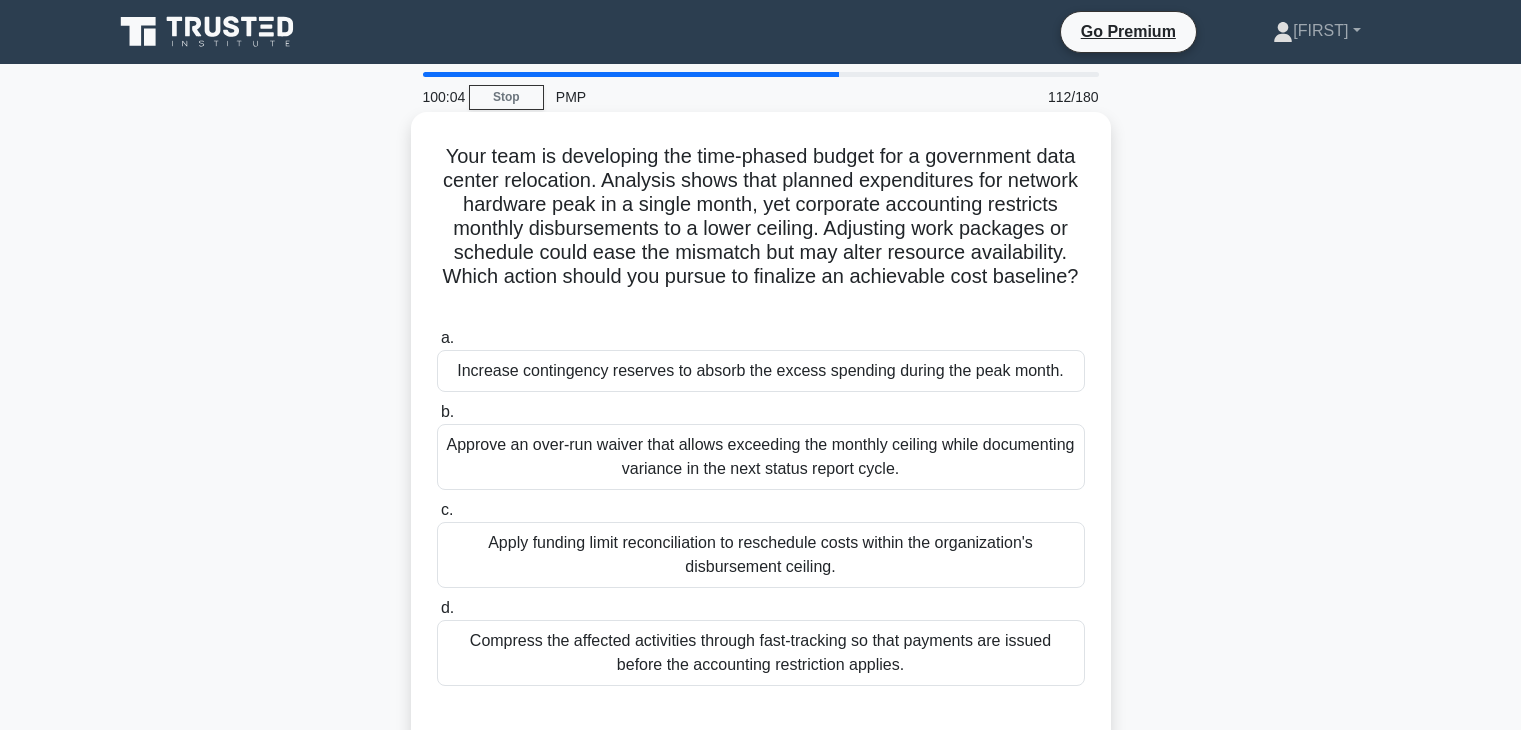 scroll, scrollTop: 81, scrollLeft: 0, axis: vertical 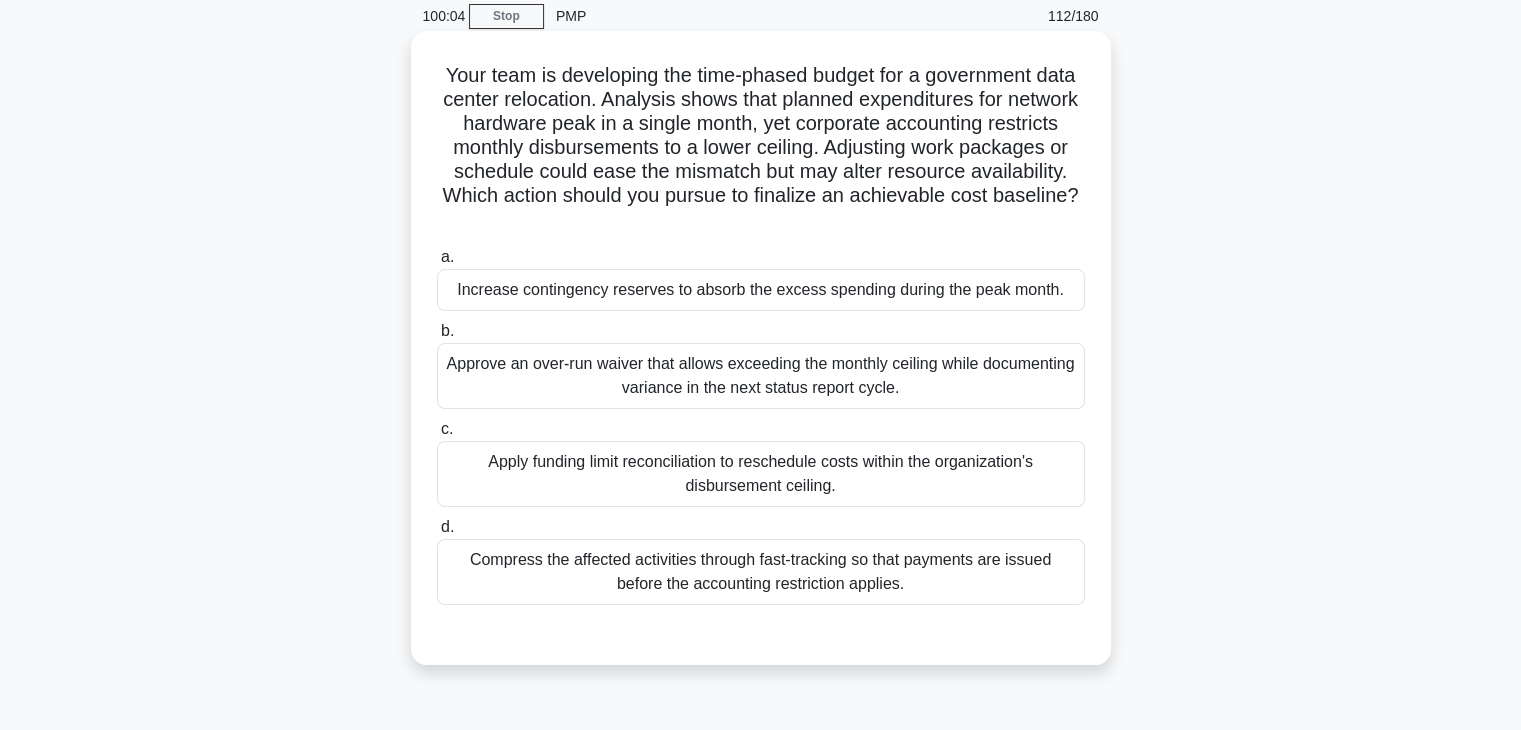 click on "Apply funding limit reconciliation to reschedule costs within the organization's disbursement ceiling." at bounding box center [761, 474] 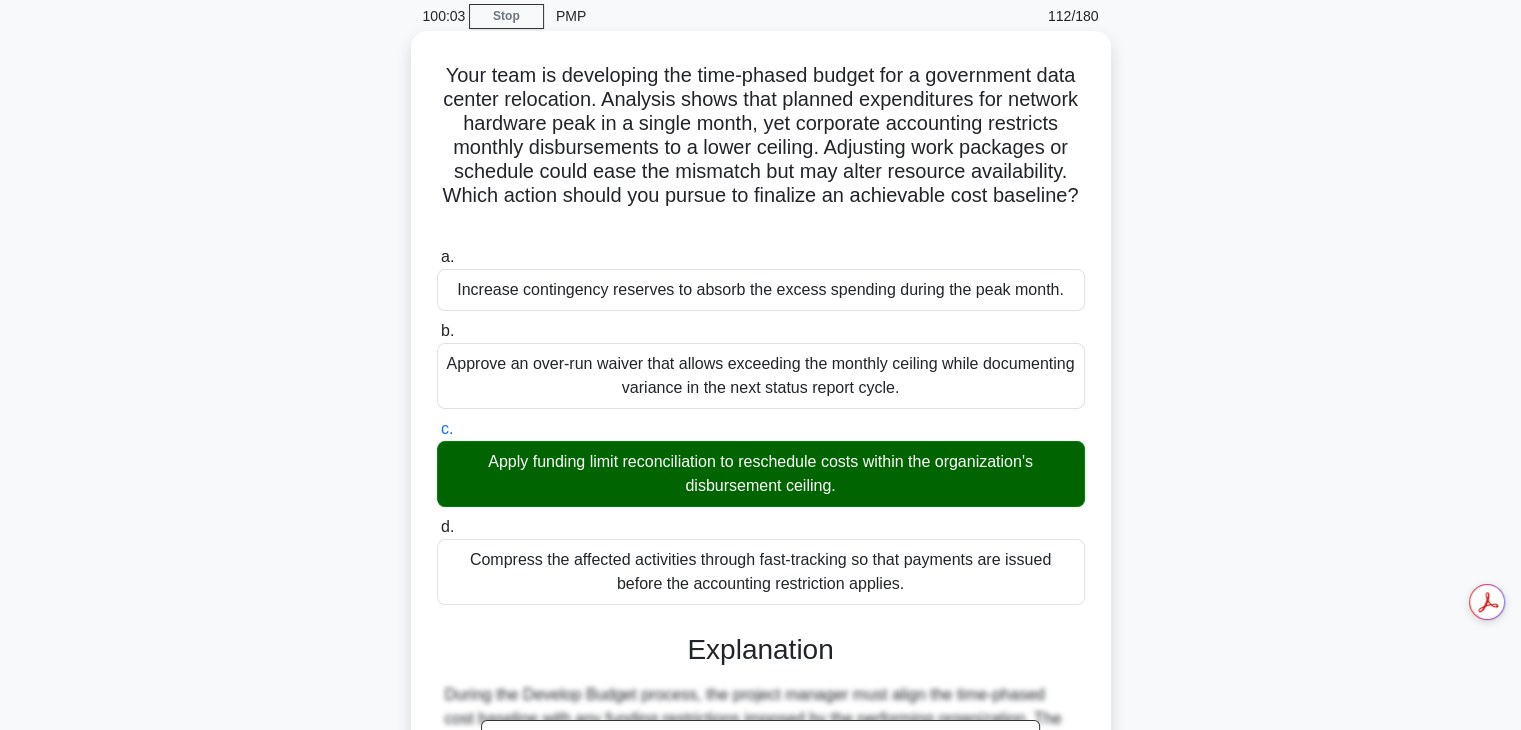 scroll, scrollTop: 526, scrollLeft: 0, axis: vertical 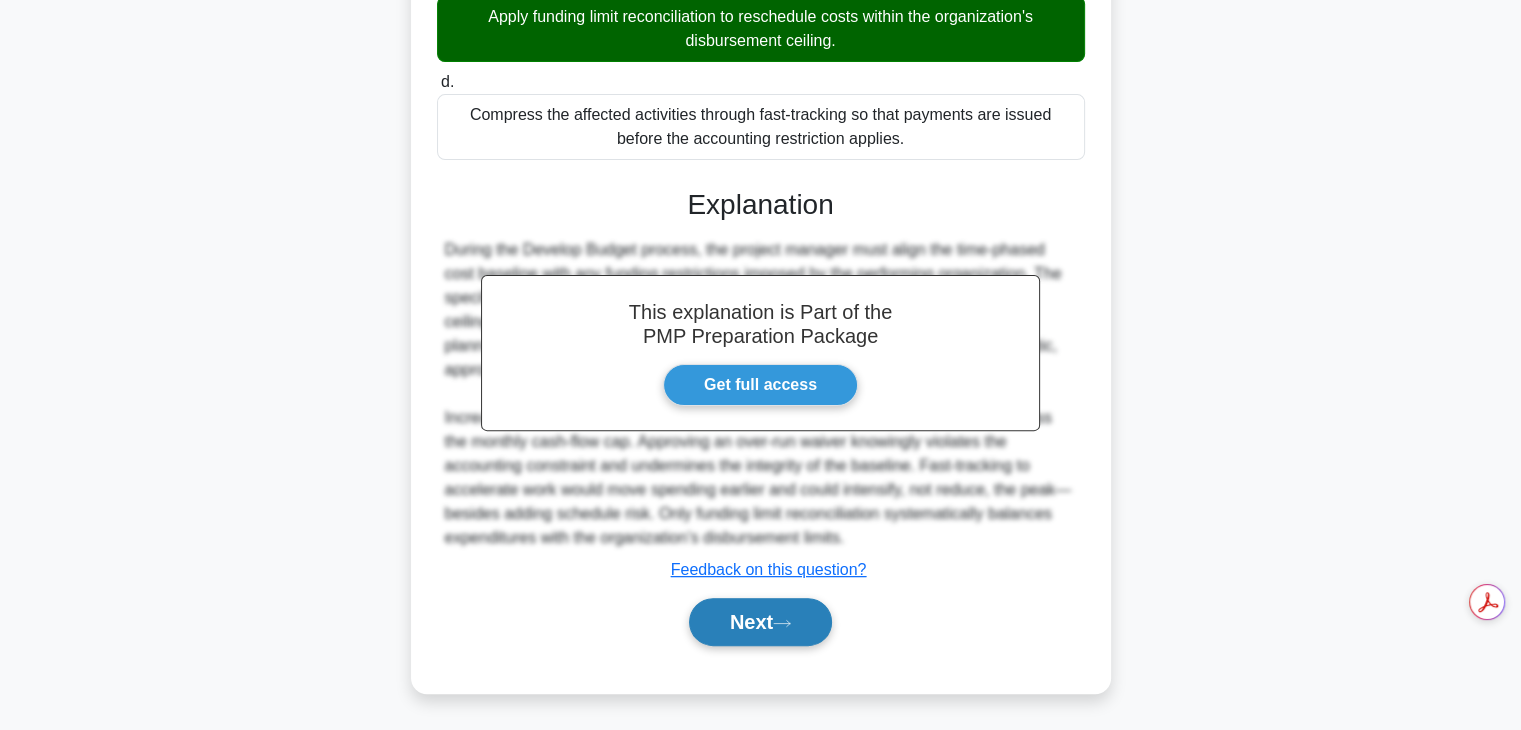 click on "Next" at bounding box center [760, 622] 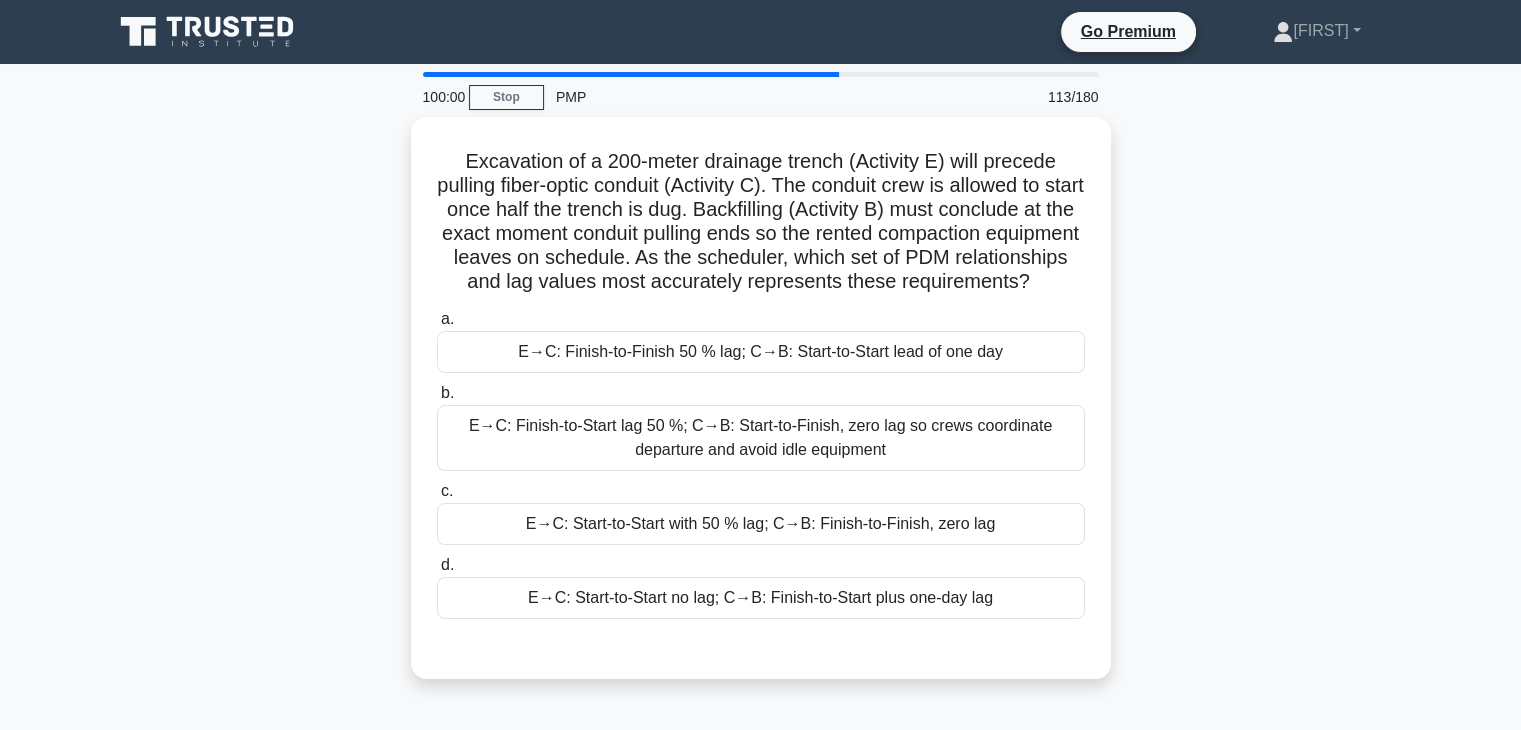 scroll, scrollTop: 0, scrollLeft: 0, axis: both 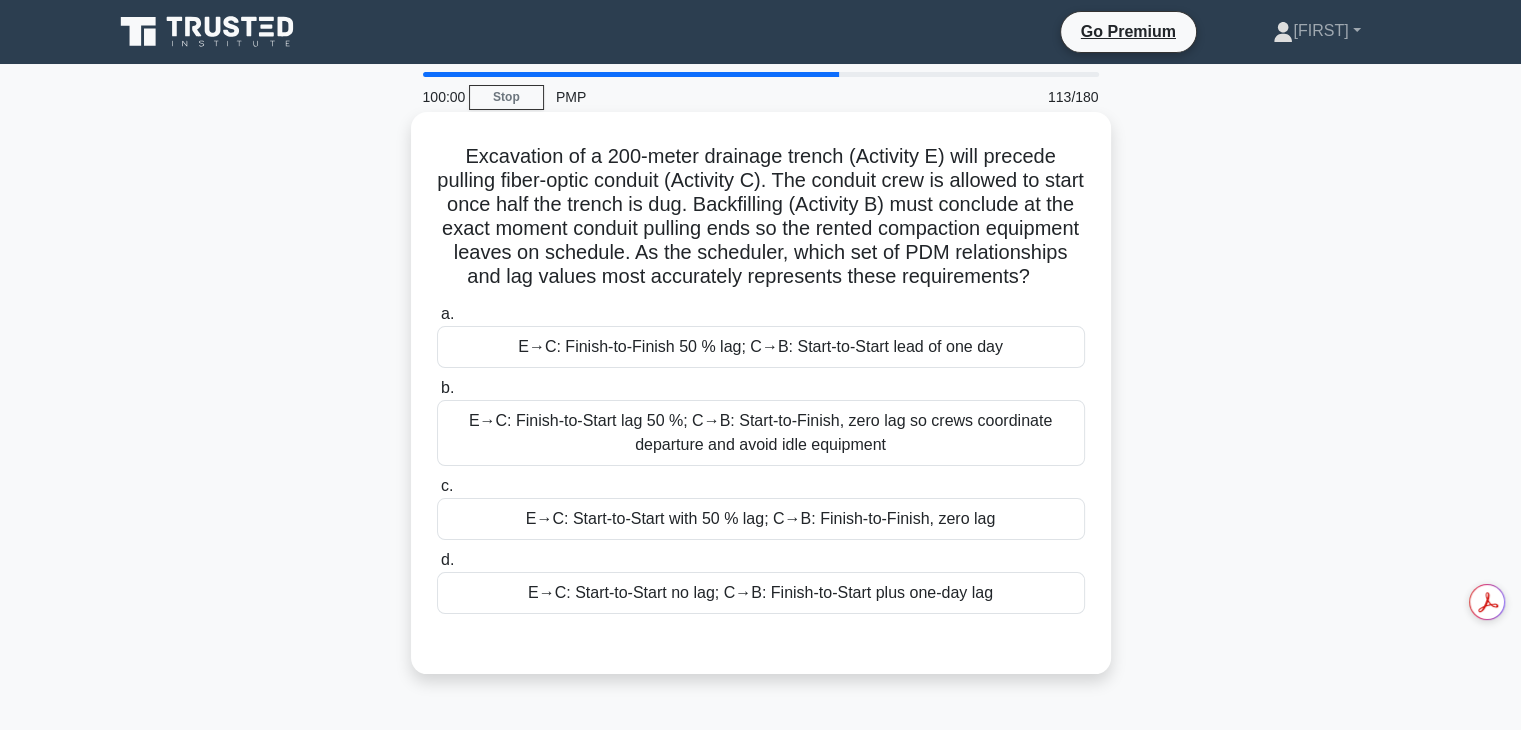 click on "E→C: Finish-to-Start lag 50 %; C→B: Start-to-Finish, zero lag so crews coordinate departure and avoid idle equipment" at bounding box center [761, 433] 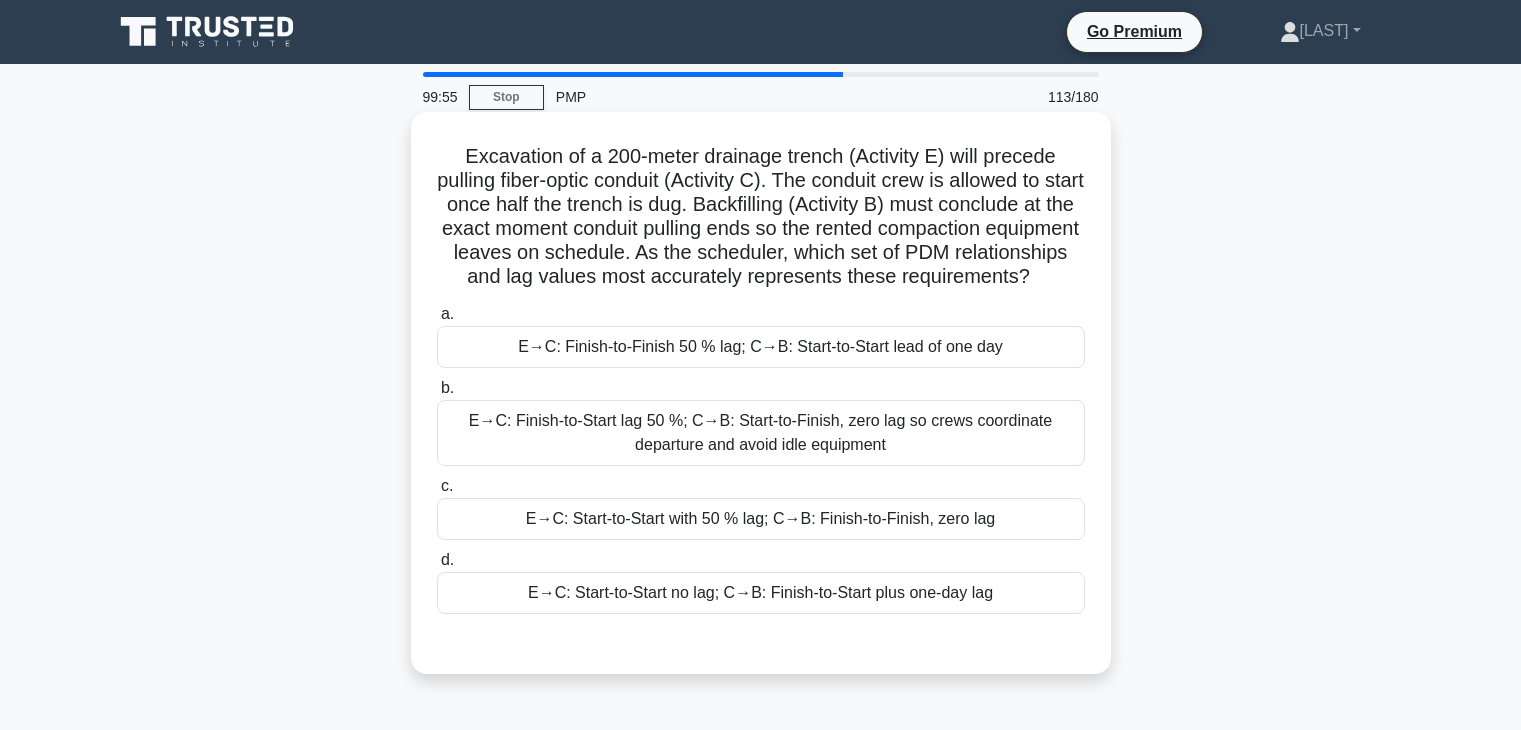 scroll, scrollTop: 0, scrollLeft: 0, axis: both 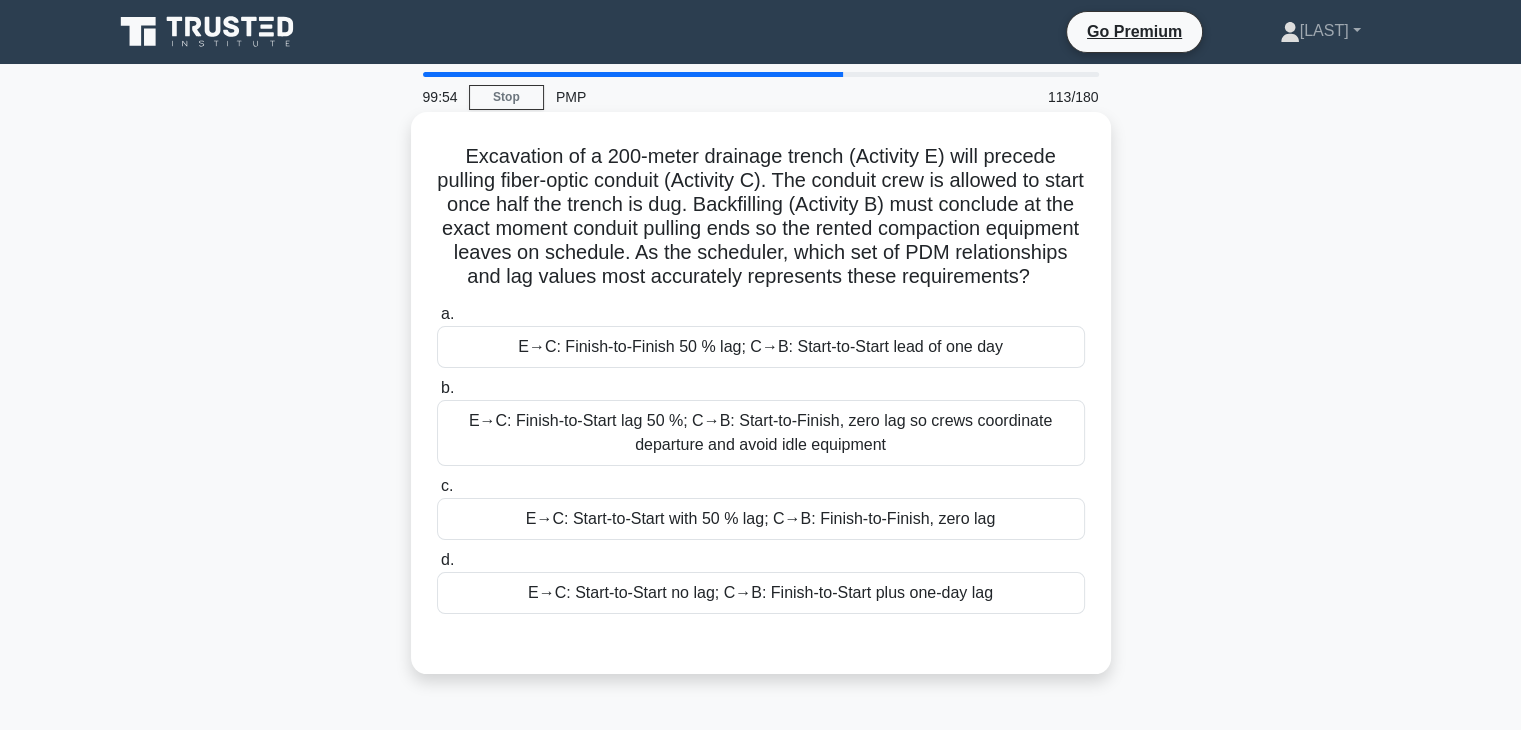 click on "E→C: Start-to-Start with 50 % lag; C→B: Finish-to-Finish, zero lag" at bounding box center [761, 519] 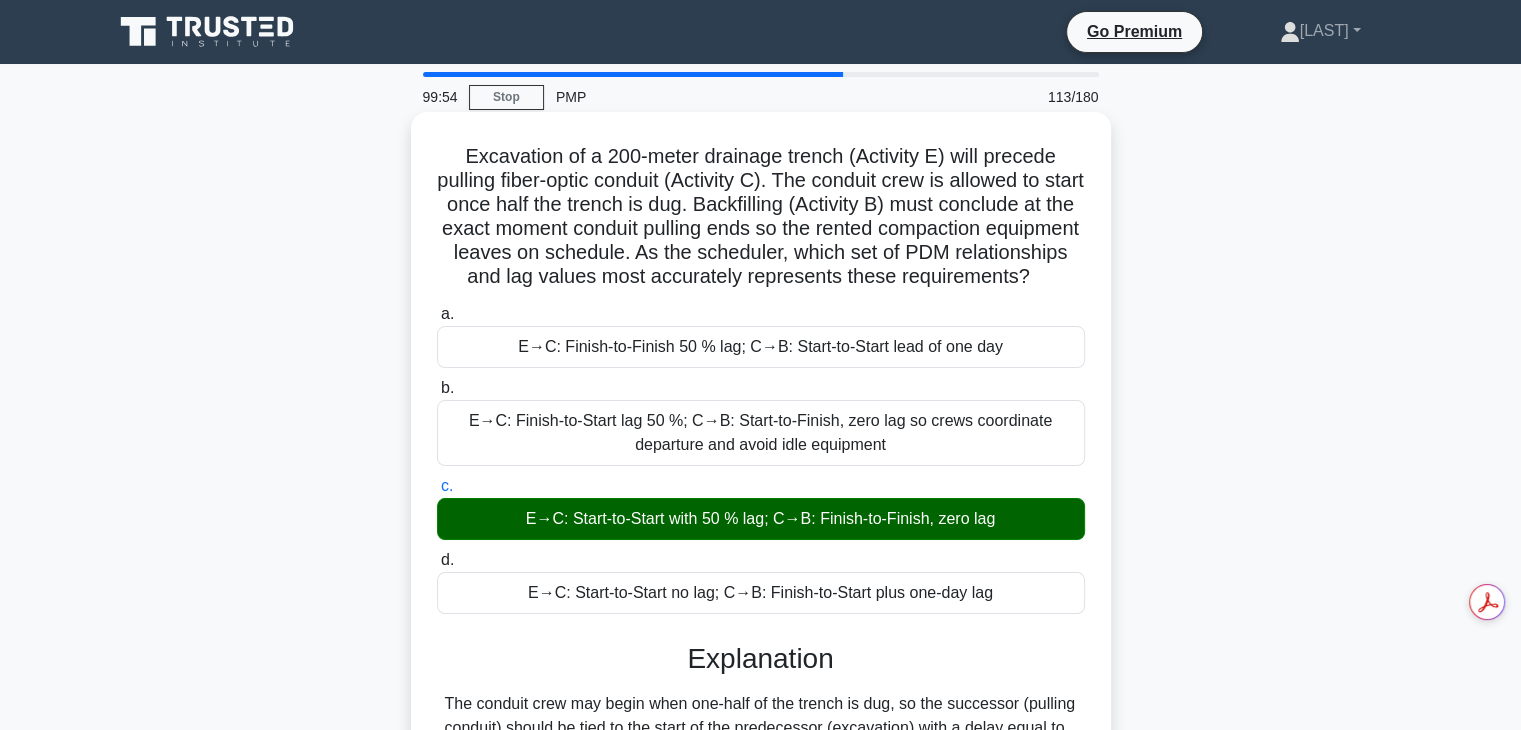 scroll, scrollTop: 598, scrollLeft: 0, axis: vertical 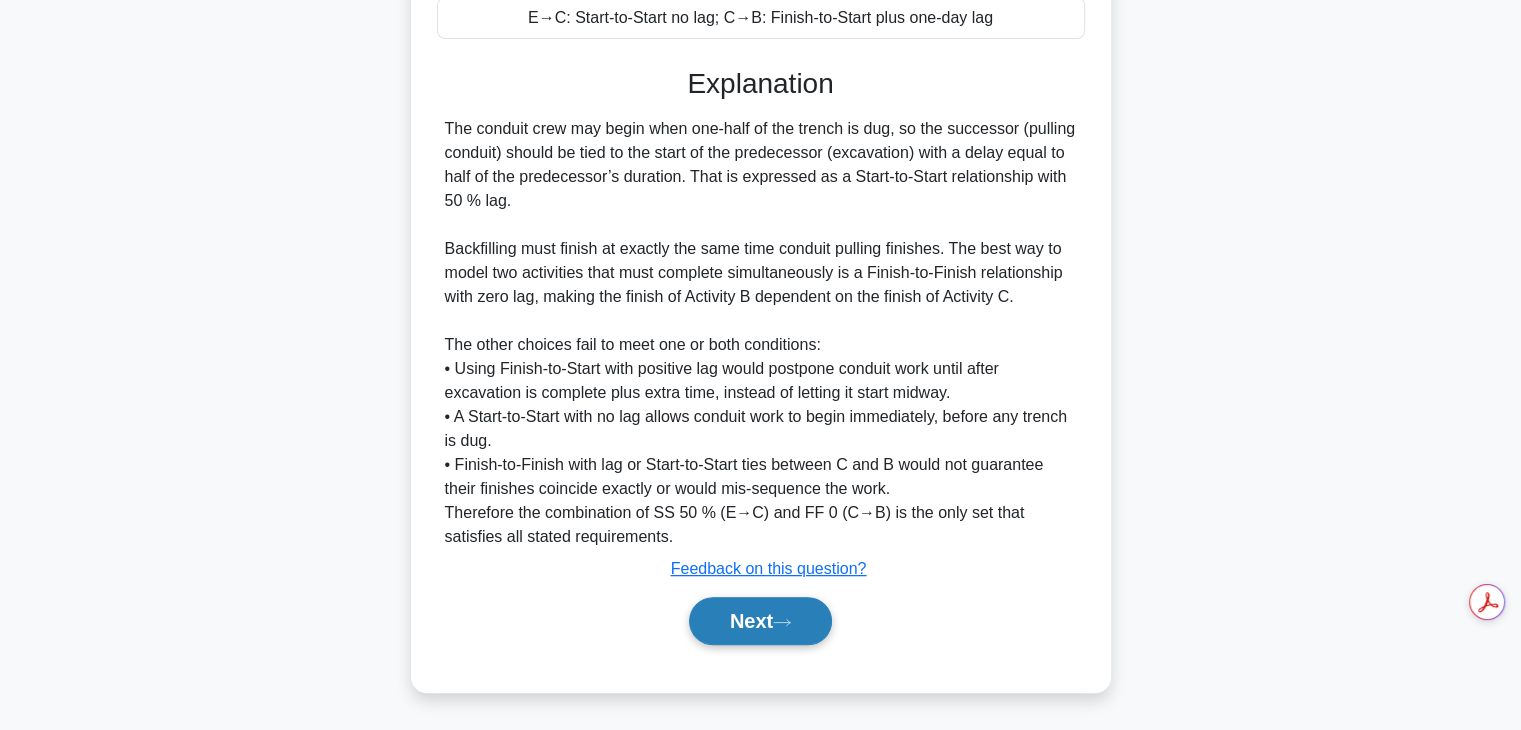 click on "Next" at bounding box center (760, 621) 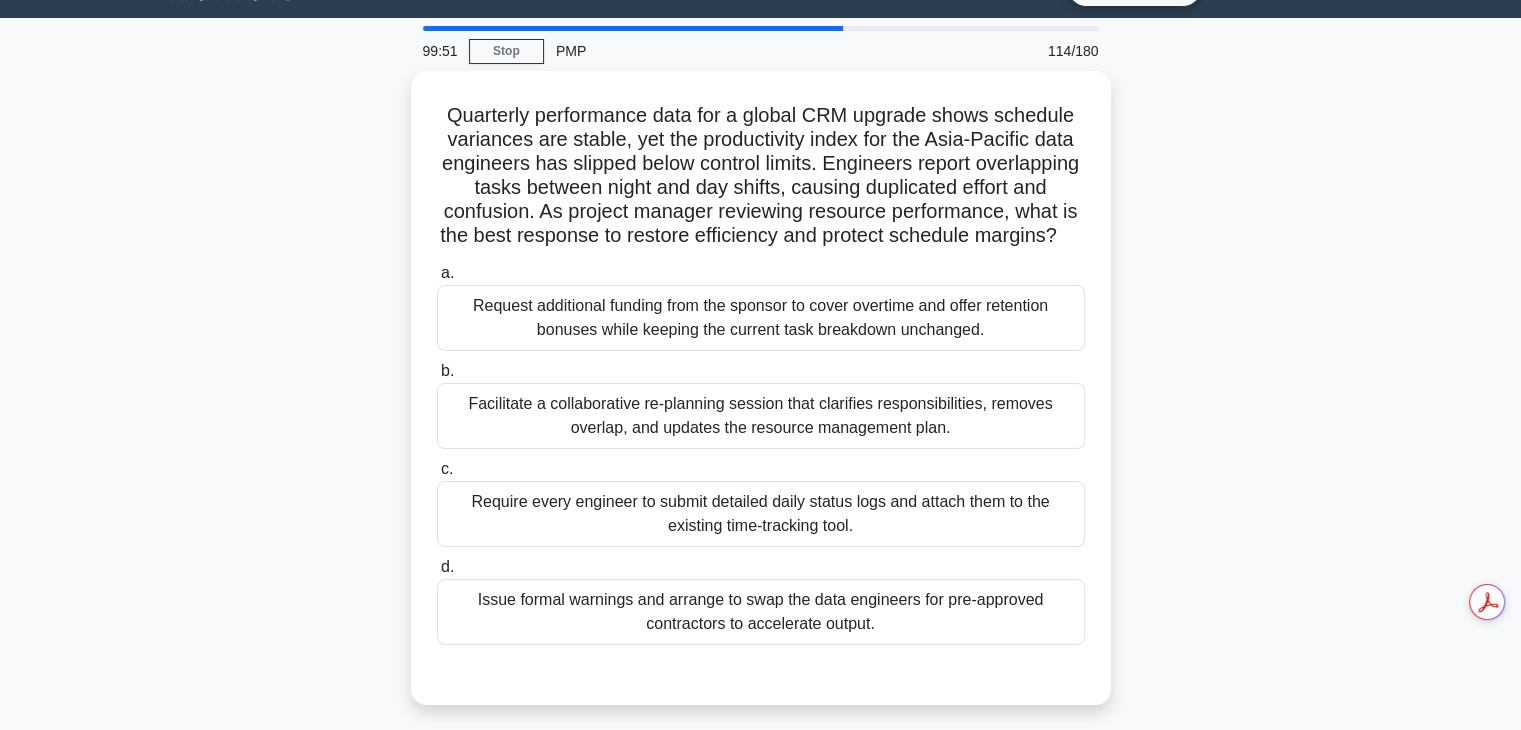 scroll, scrollTop: 32, scrollLeft: 0, axis: vertical 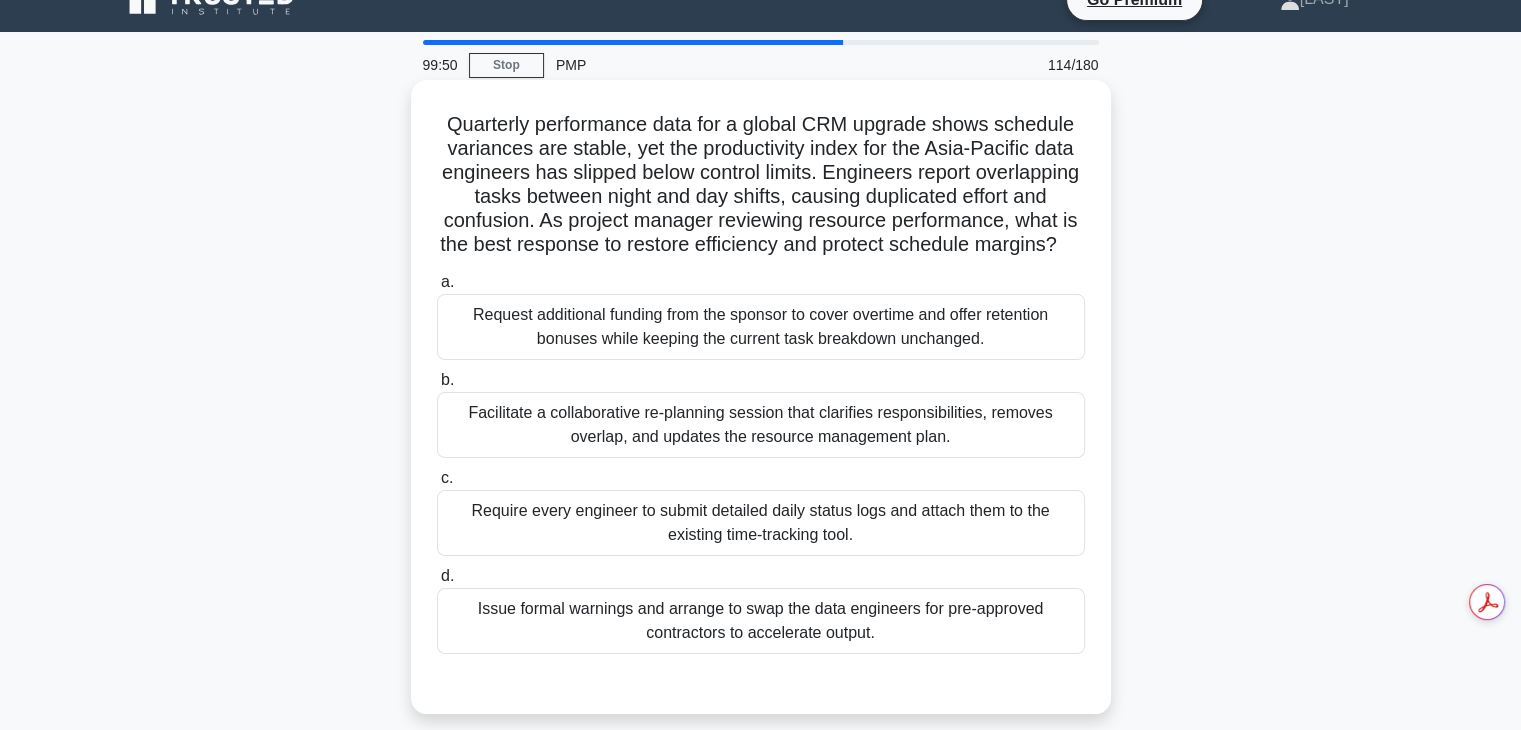 click on "Facilitate a collaborative re-planning session that clarifies responsibilities, removes overlap, and updates the resource management plan." at bounding box center (761, 425) 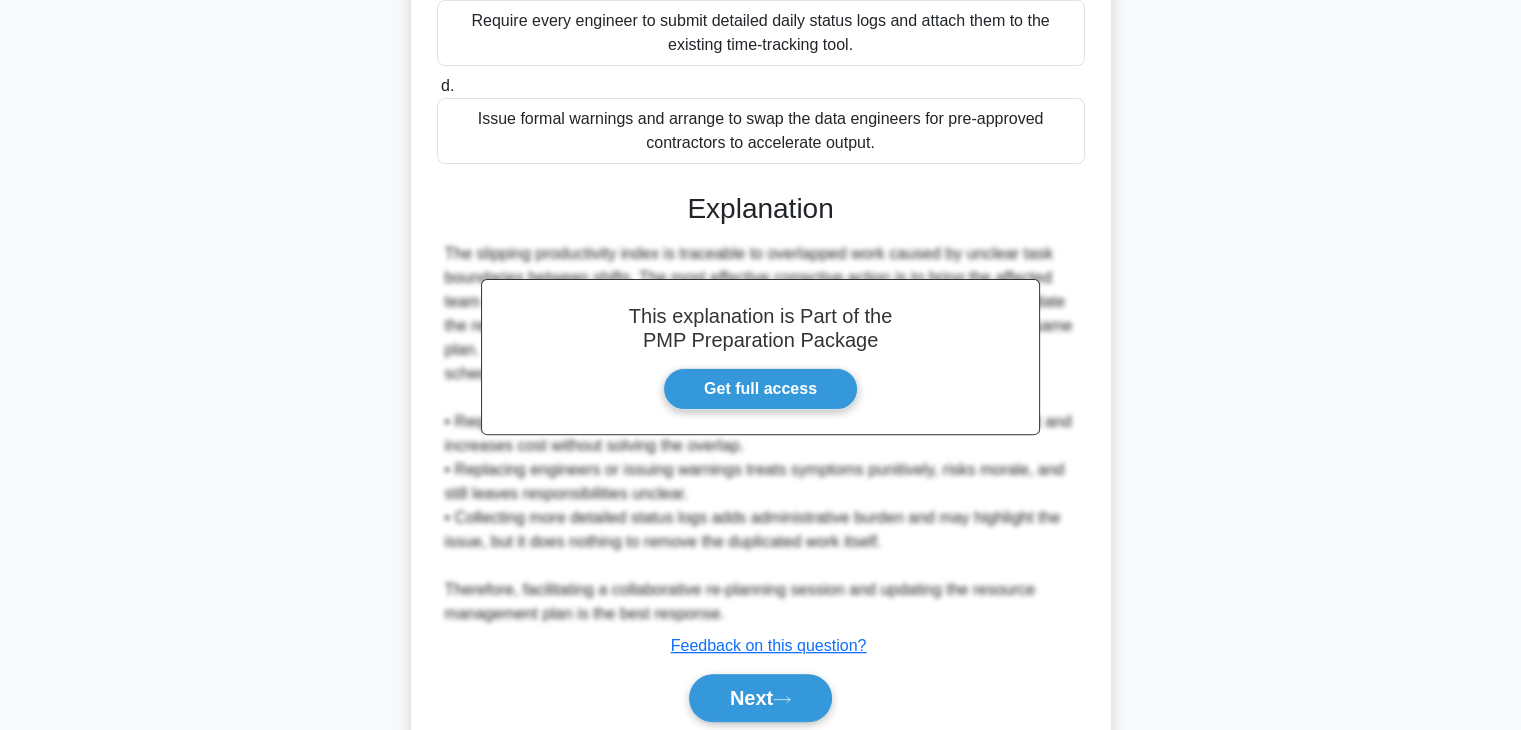 scroll, scrollTop: 622, scrollLeft: 0, axis: vertical 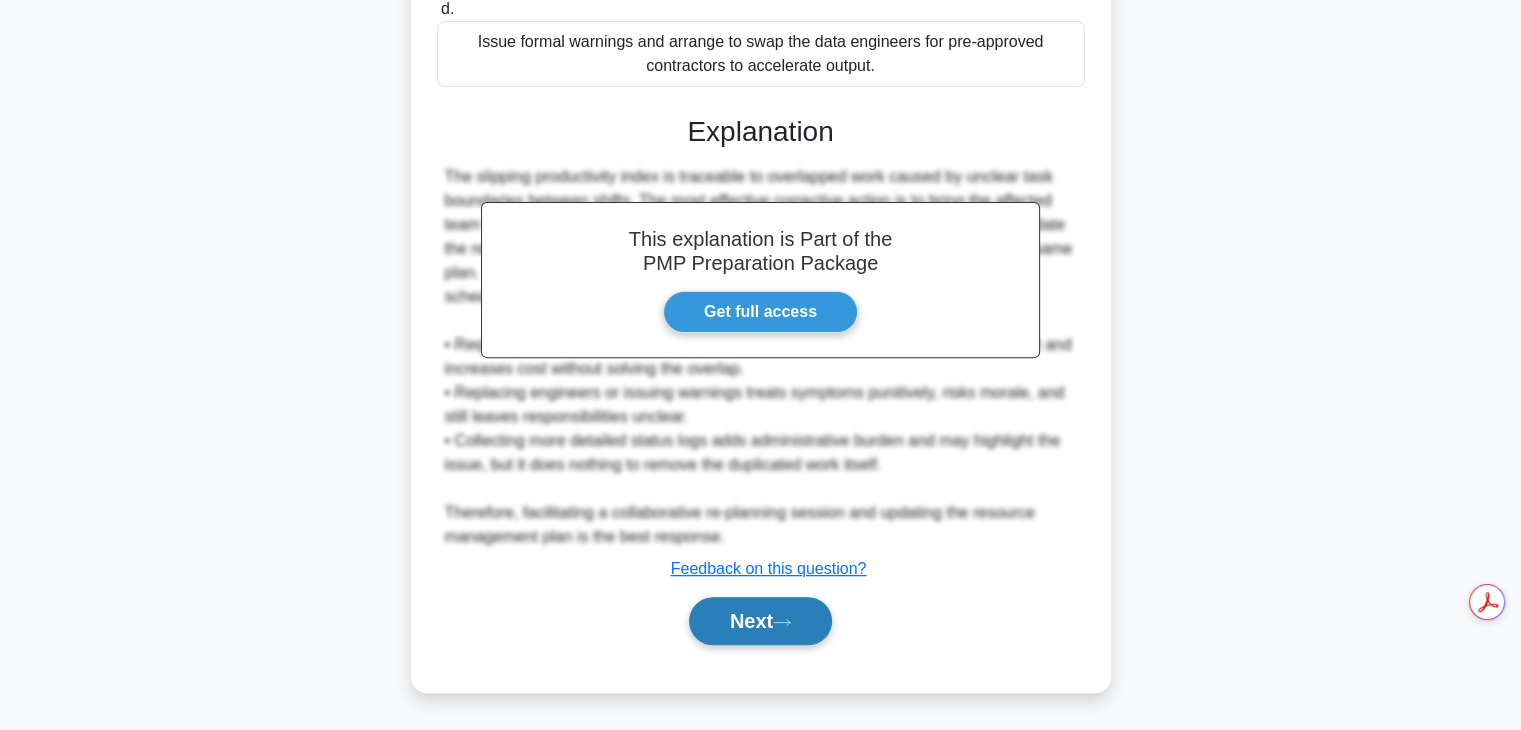 click on "Next" at bounding box center (760, 621) 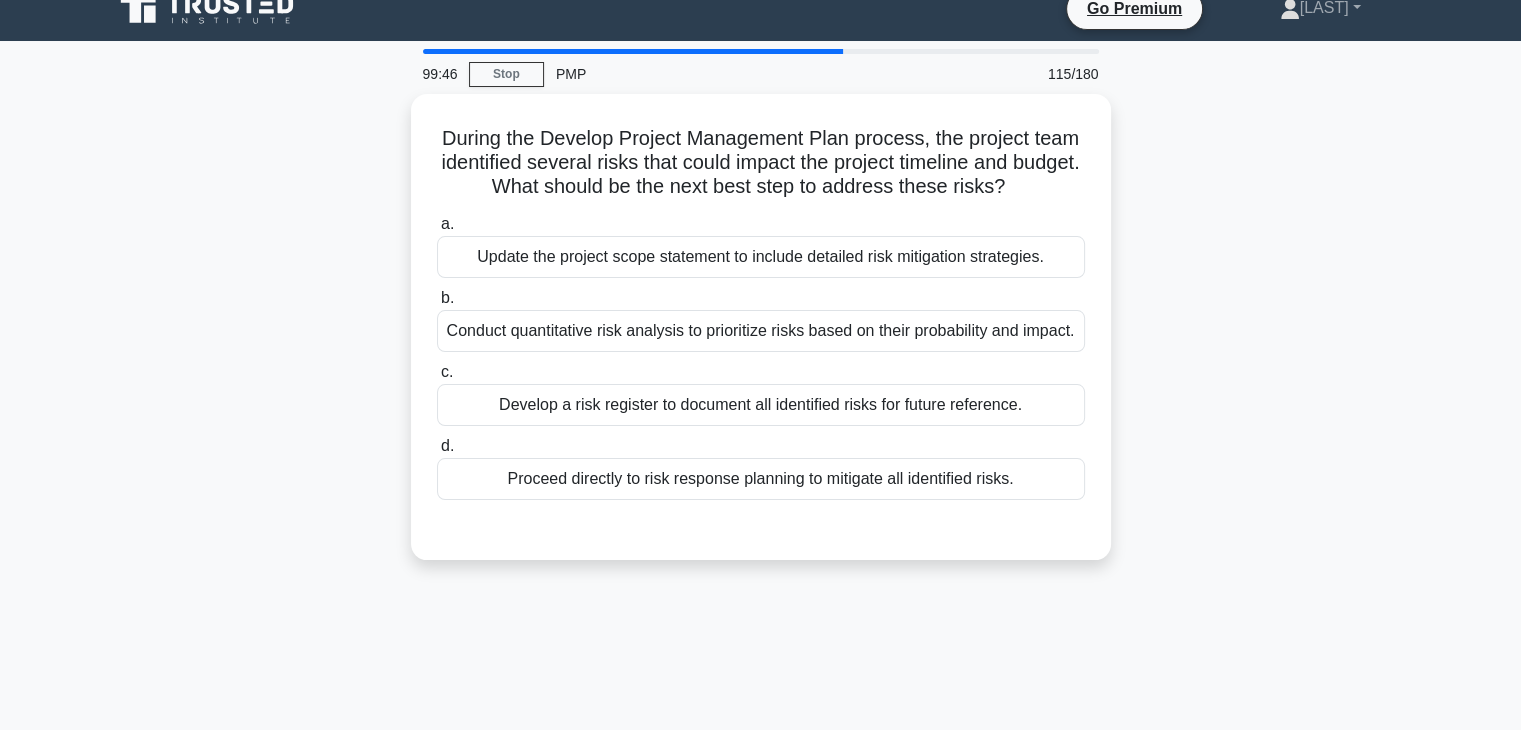 scroll, scrollTop: 27, scrollLeft: 0, axis: vertical 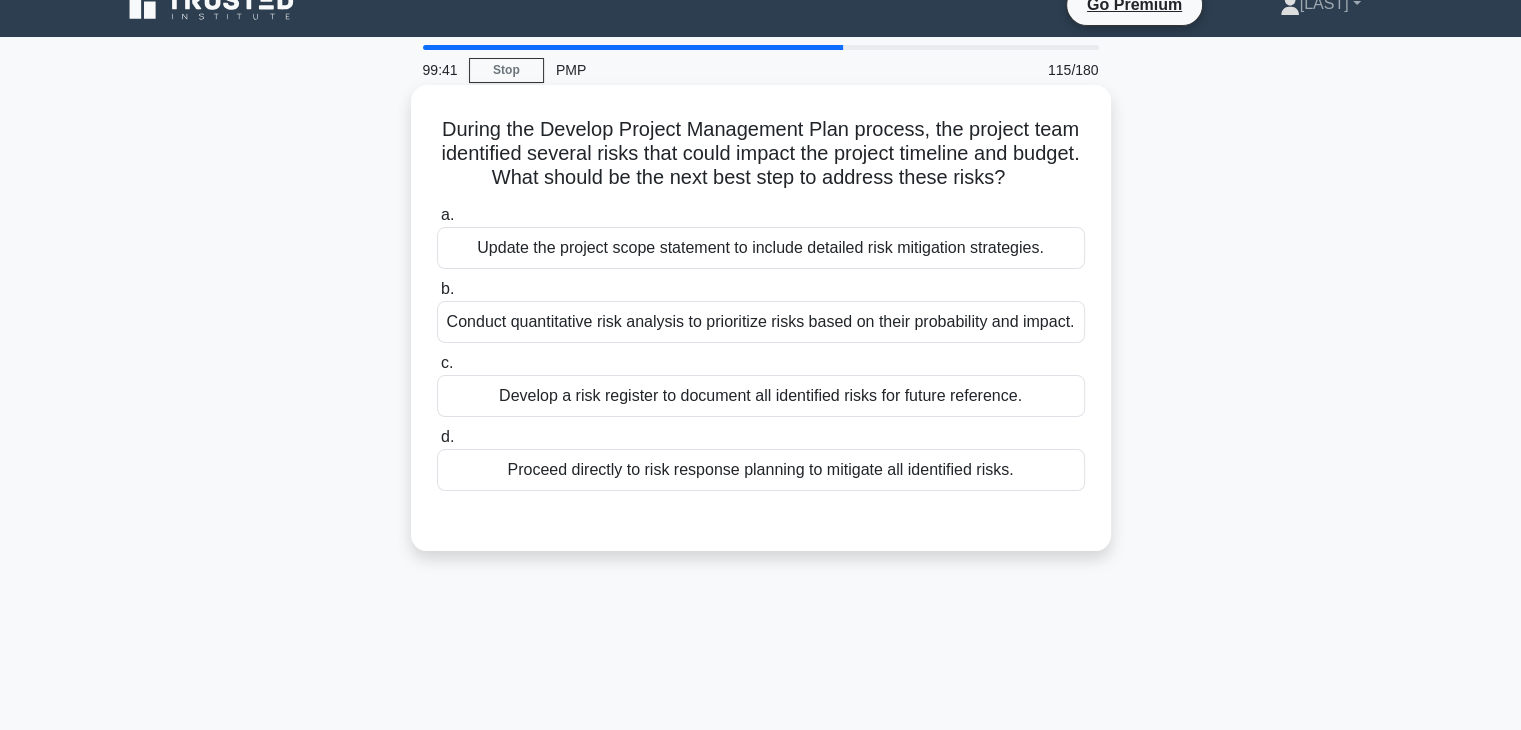 click on "Conduct quantitative risk analysis to prioritize risks based on their probability and impact." at bounding box center [761, 322] 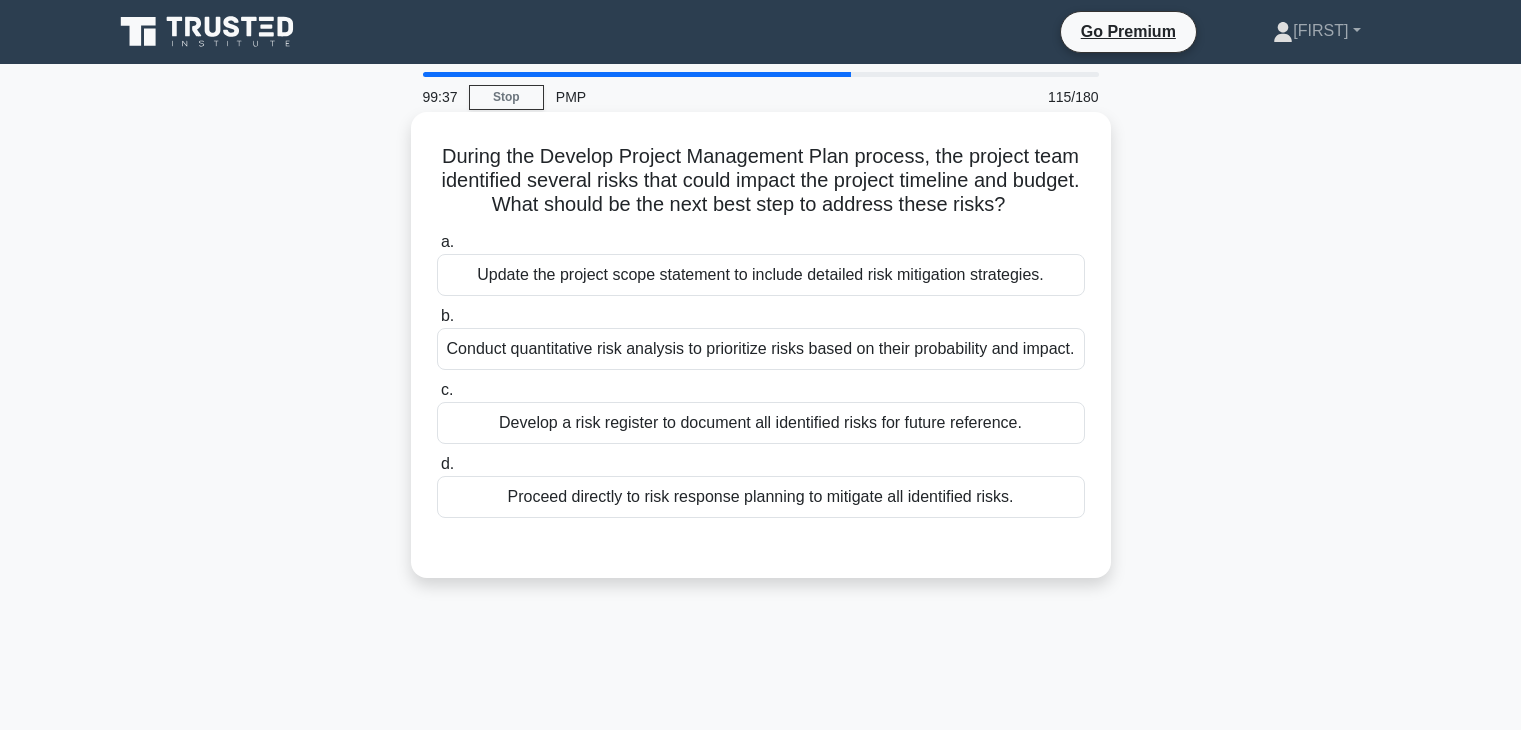 scroll, scrollTop: 27, scrollLeft: 0, axis: vertical 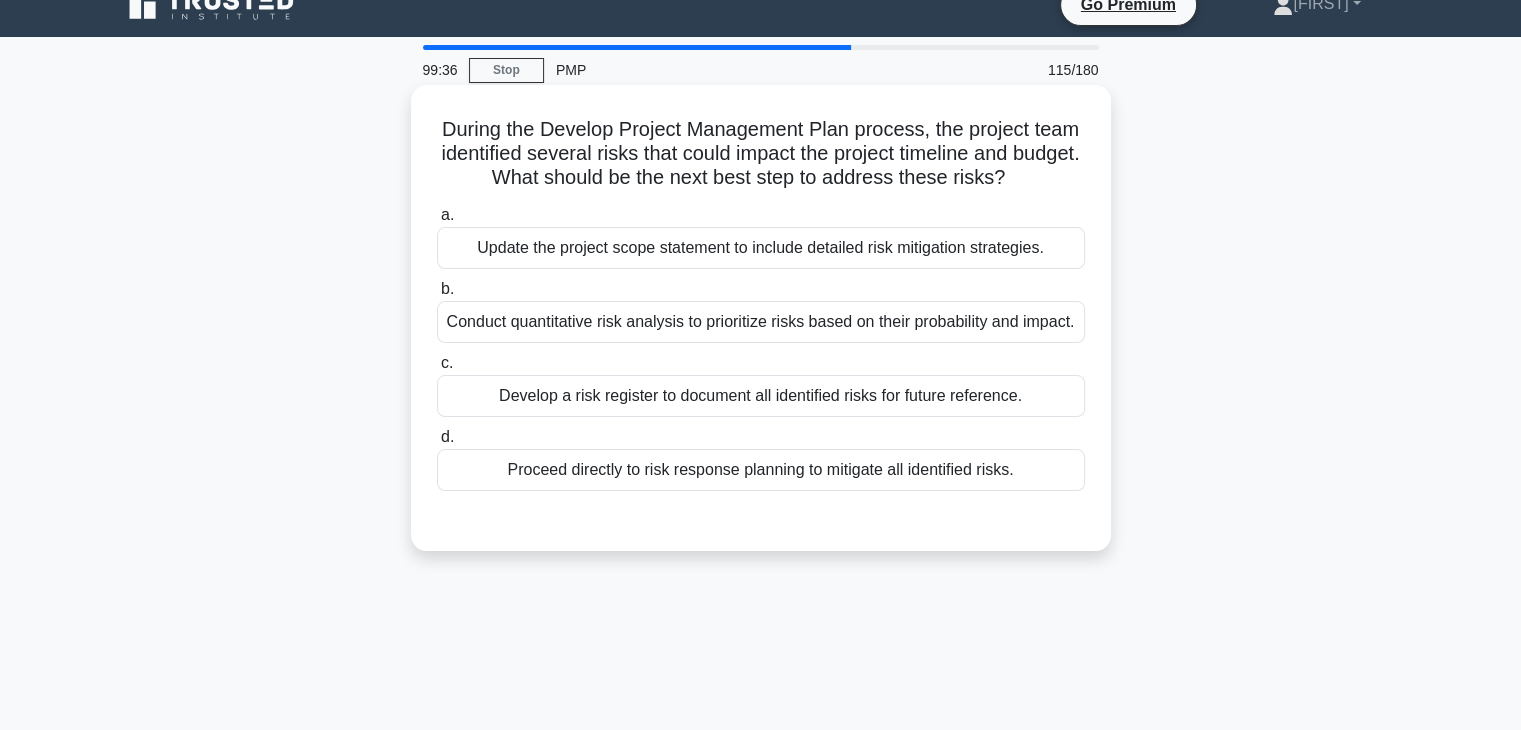 click on "Develop a risk register to document all identified risks for future reference." at bounding box center [761, 396] 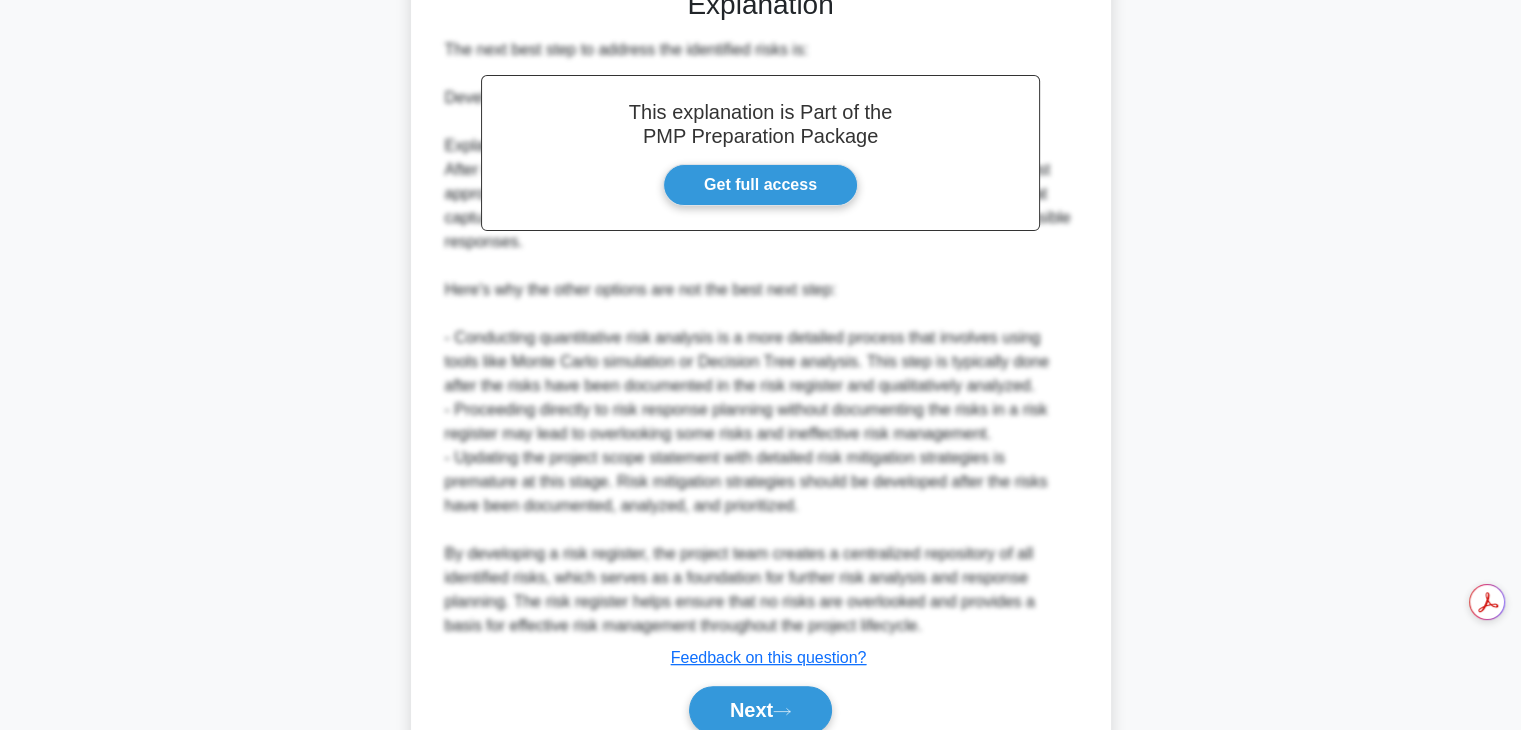 scroll, scrollTop: 646, scrollLeft: 0, axis: vertical 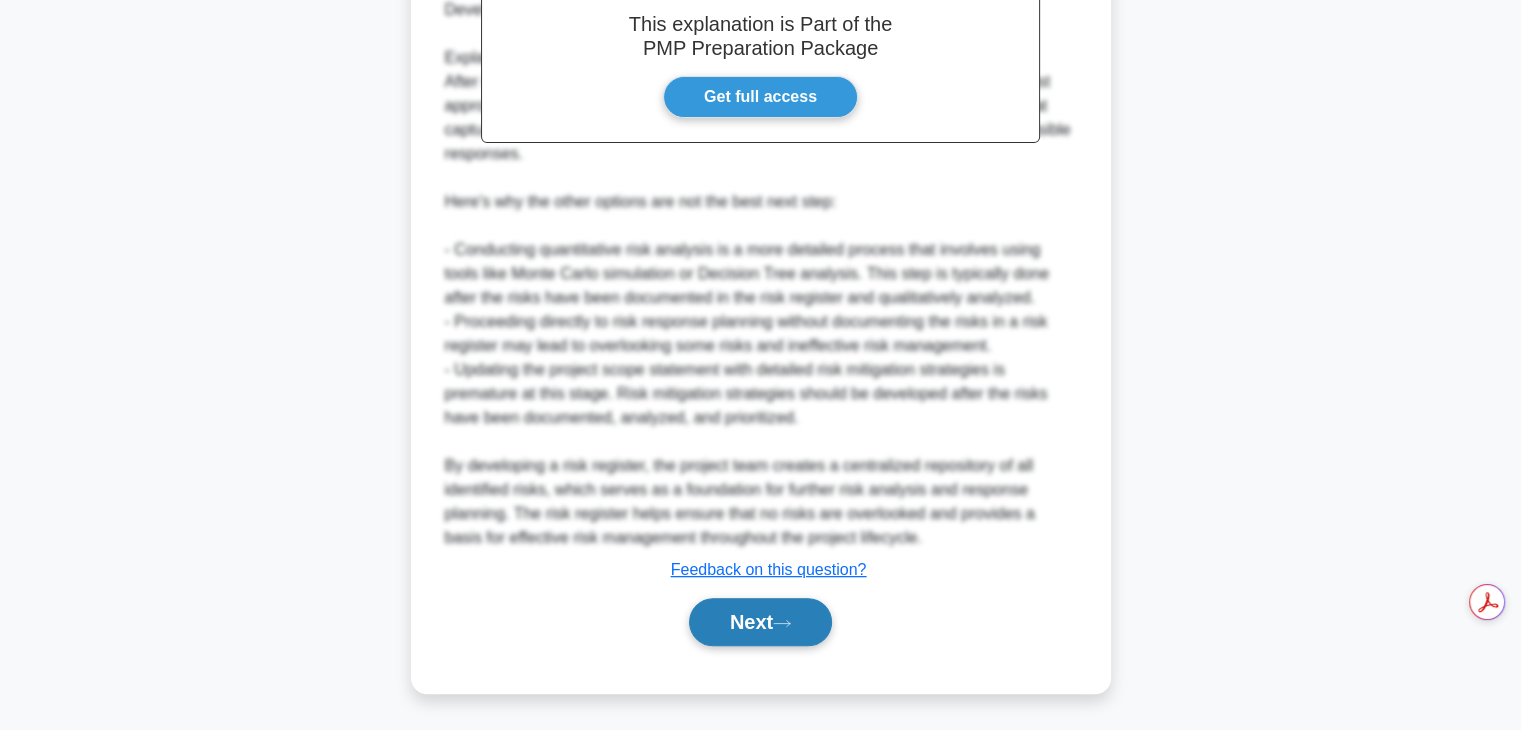 click on "Next" at bounding box center [760, 622] 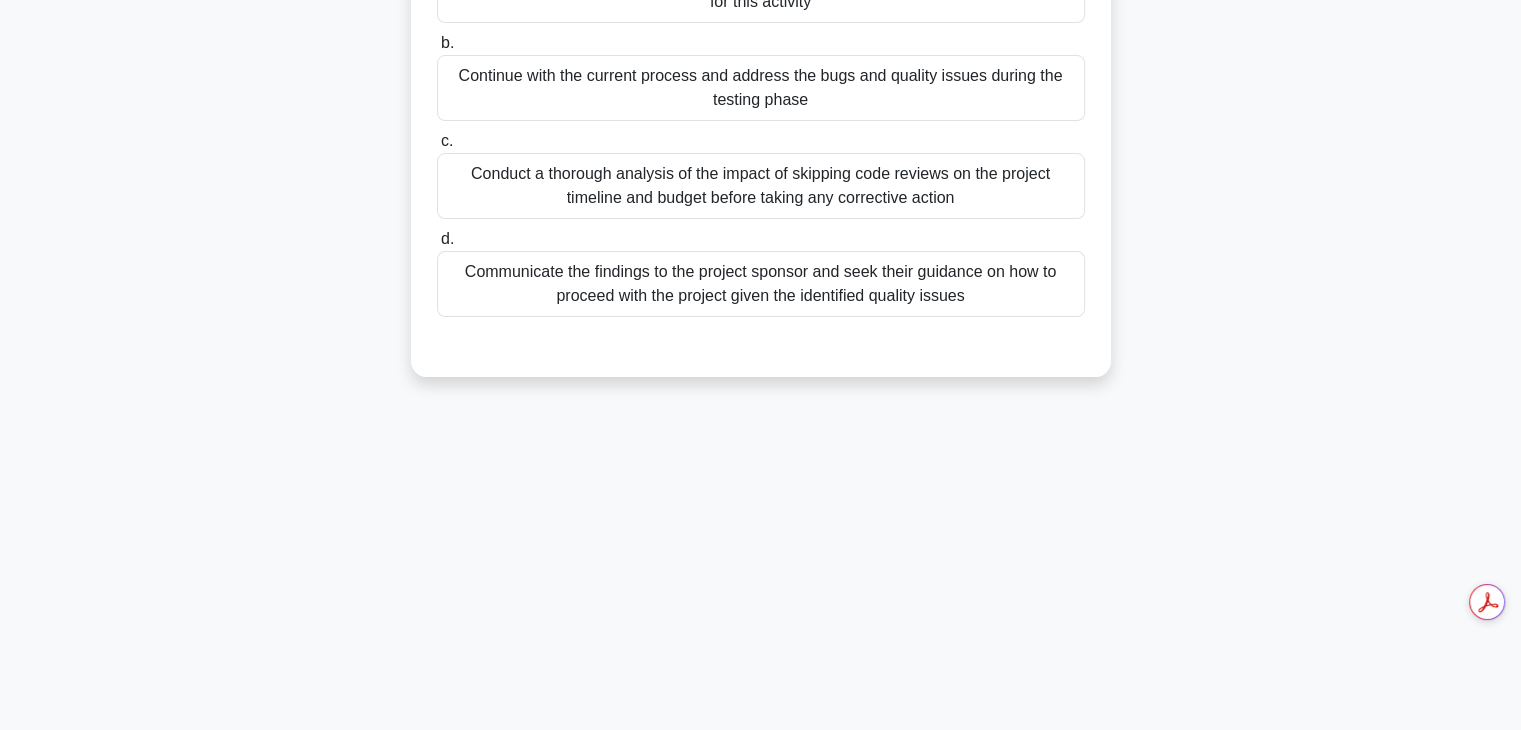 scroll, scrollTop: 63, scrollLeft: 0, axis: vertical 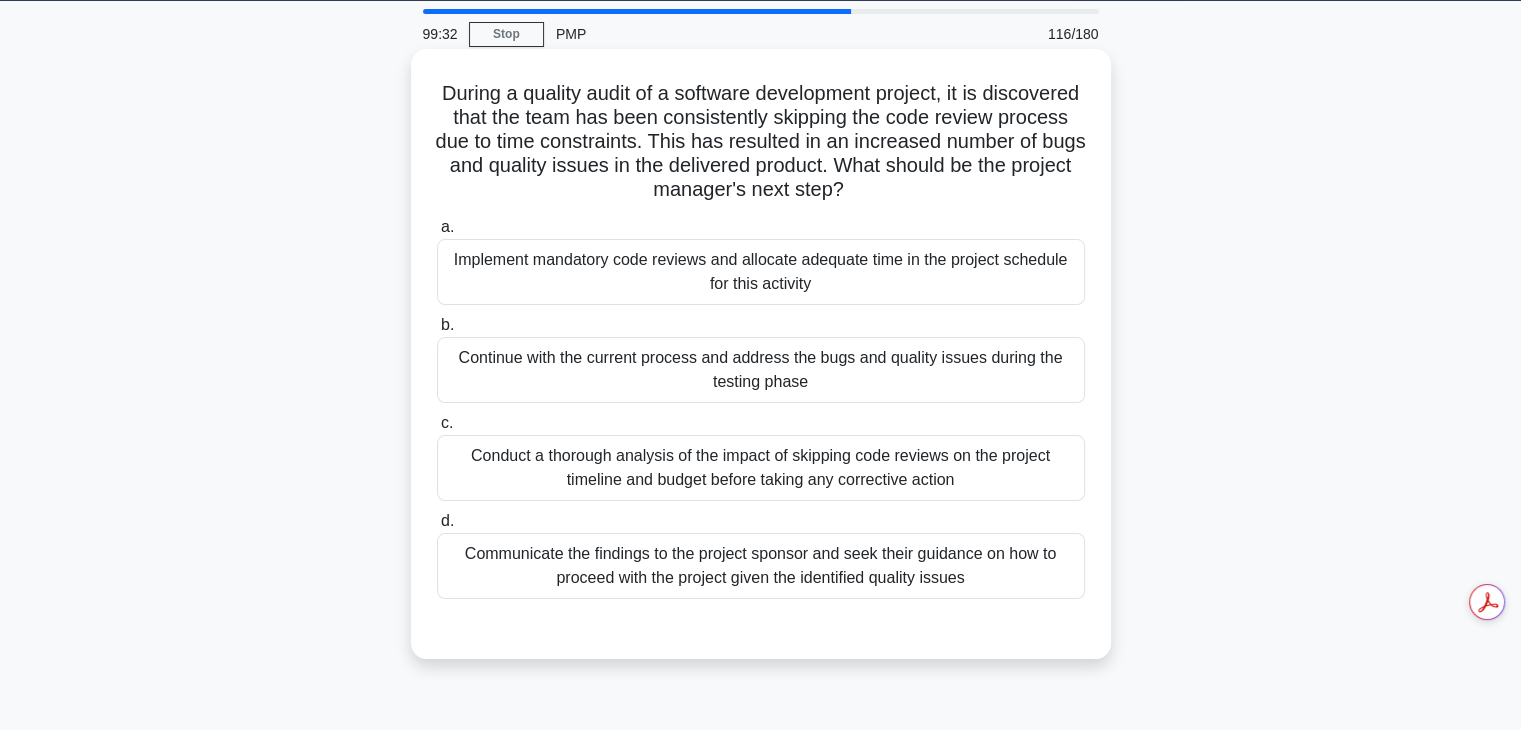 click on "Conduct a thorough analysis of the impact of skipping code reviews on the project timeline and budget before taking any corrective action" at bounding box center [761, 468] 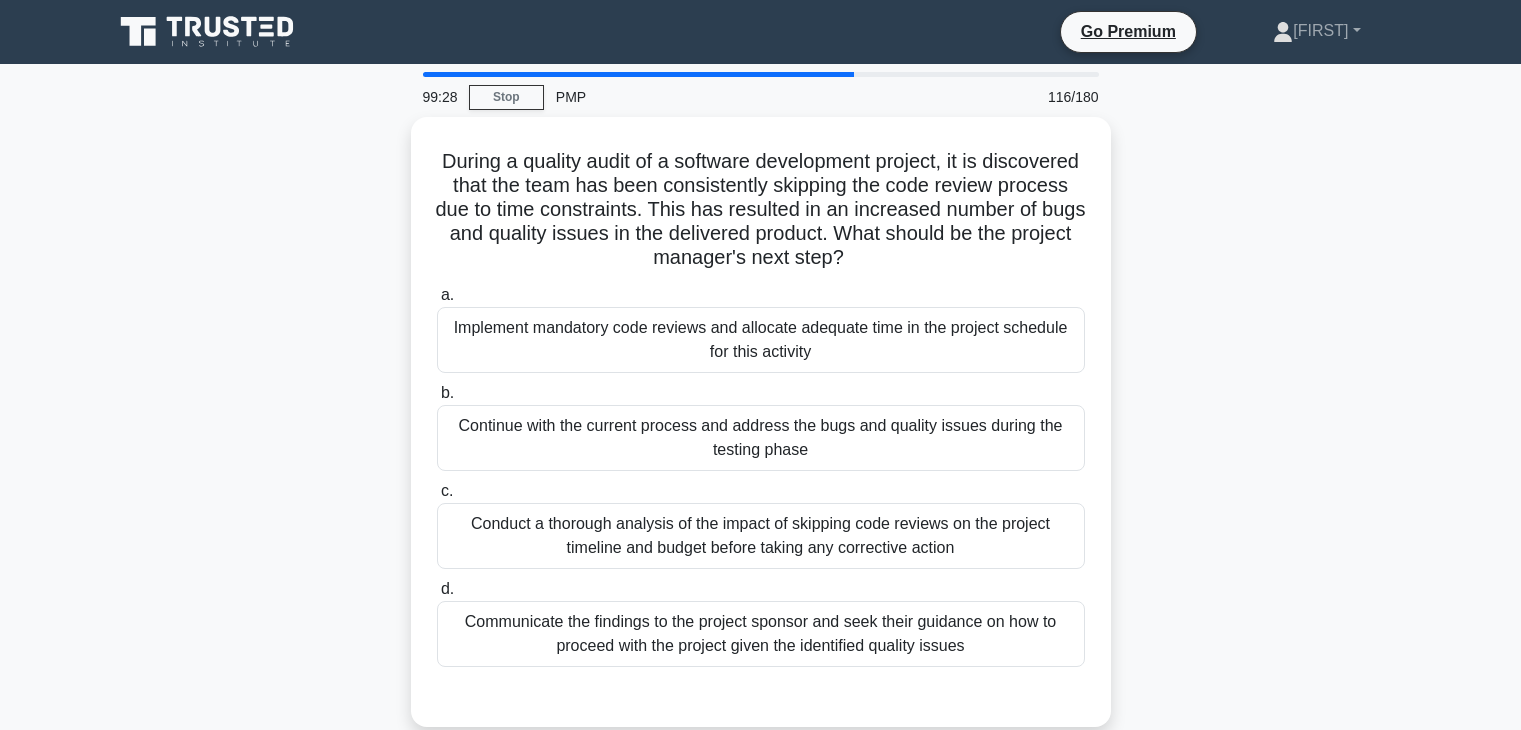scroll, scrollTop: 63, scrollLeft: 0, axis: vertical 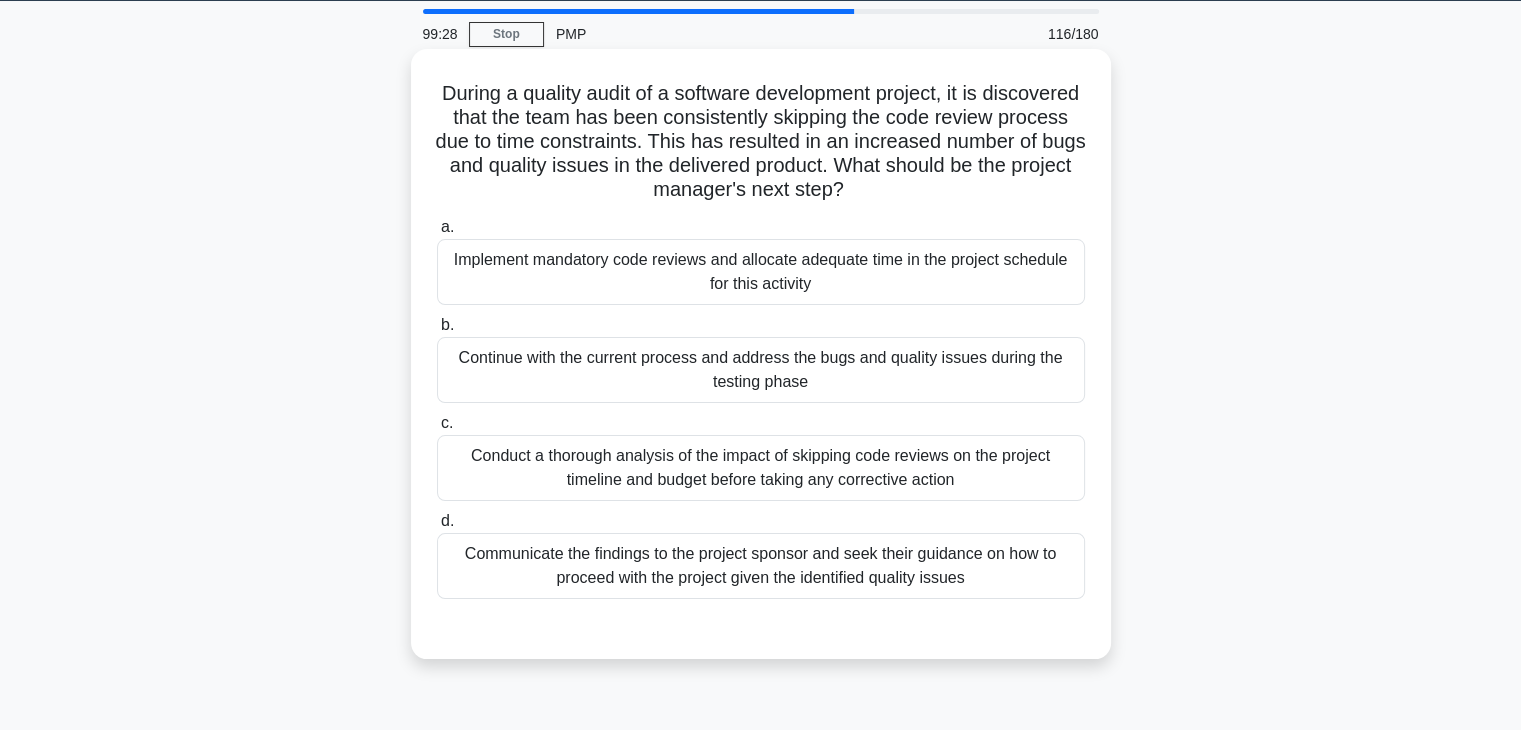 click on "Implement mandatory code reviews and allocate adequate time in the project schedule for this activity" at bounding box center [761, 272] 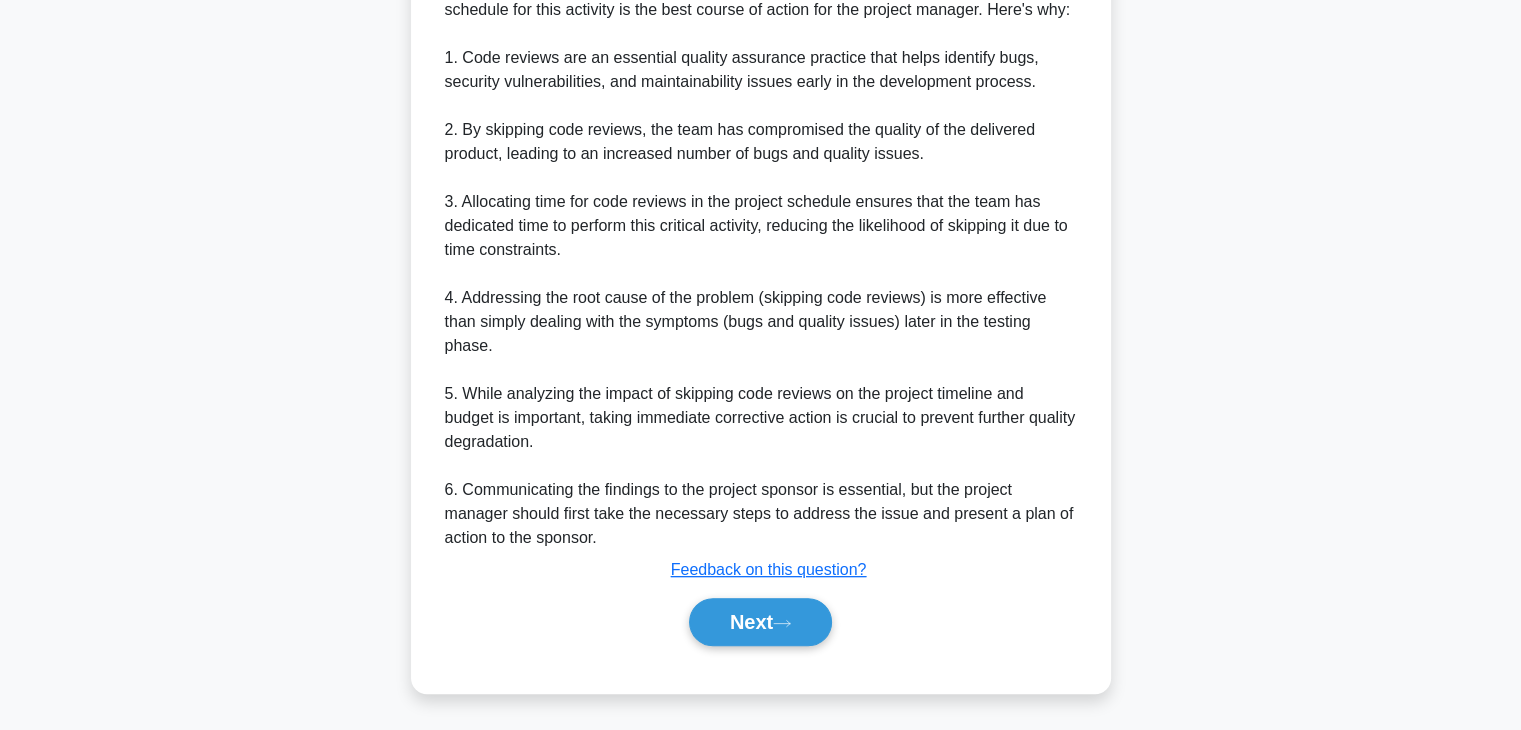 scroll, scrollTop: 765, scrollLeft: 0, axis: vertical 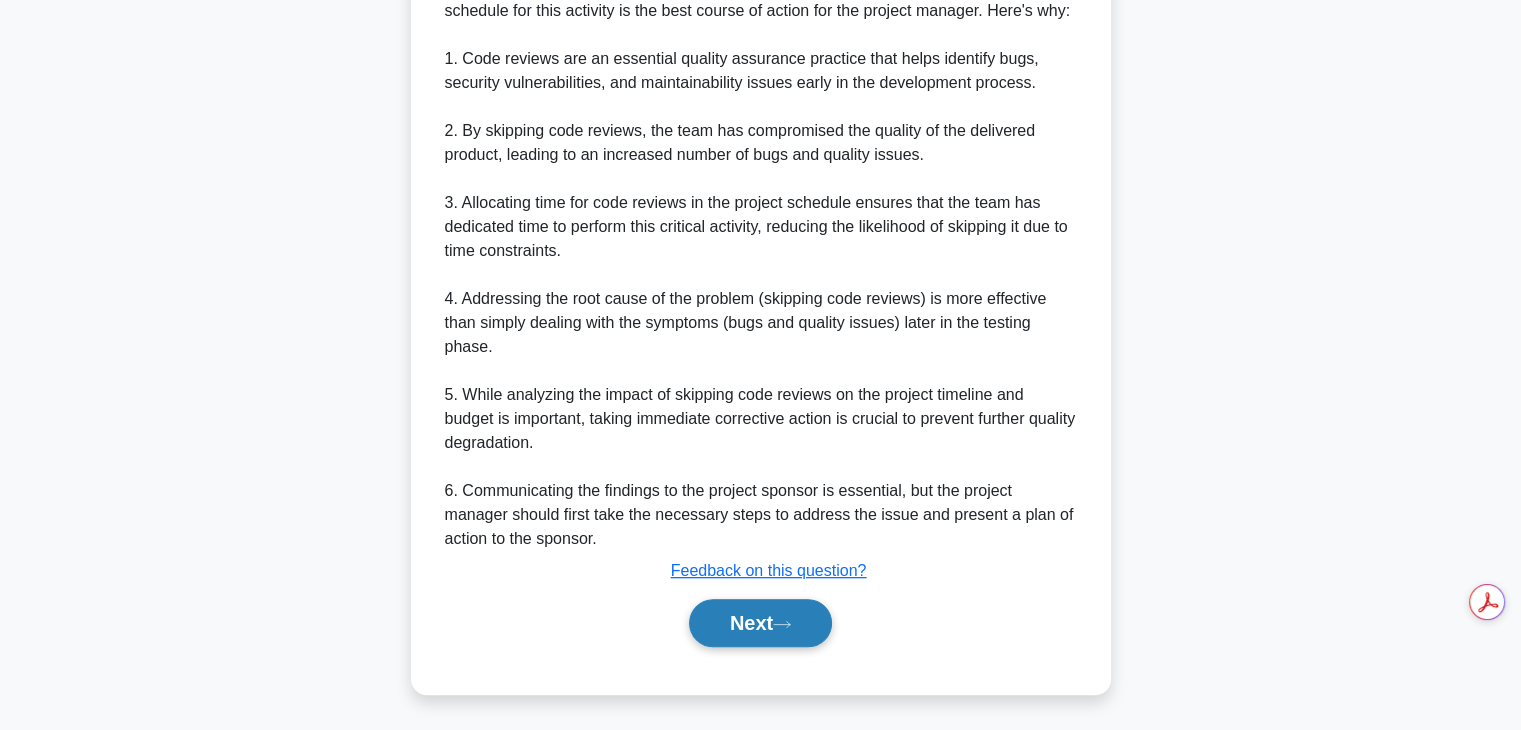 click on "Next" at bounding box center (760, 623) 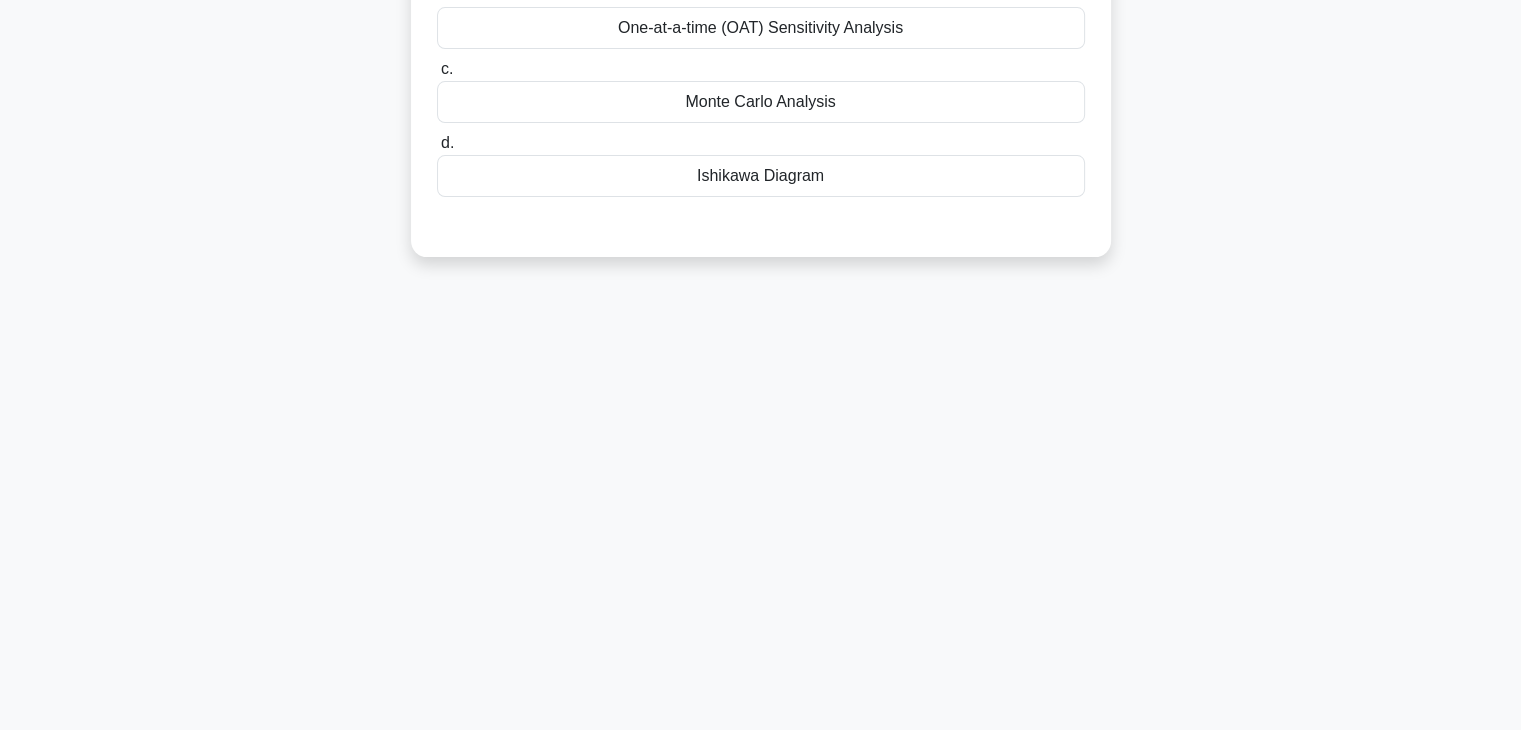 scroll, scrollTop: 52, scrollLeft: 0, axis: vertical 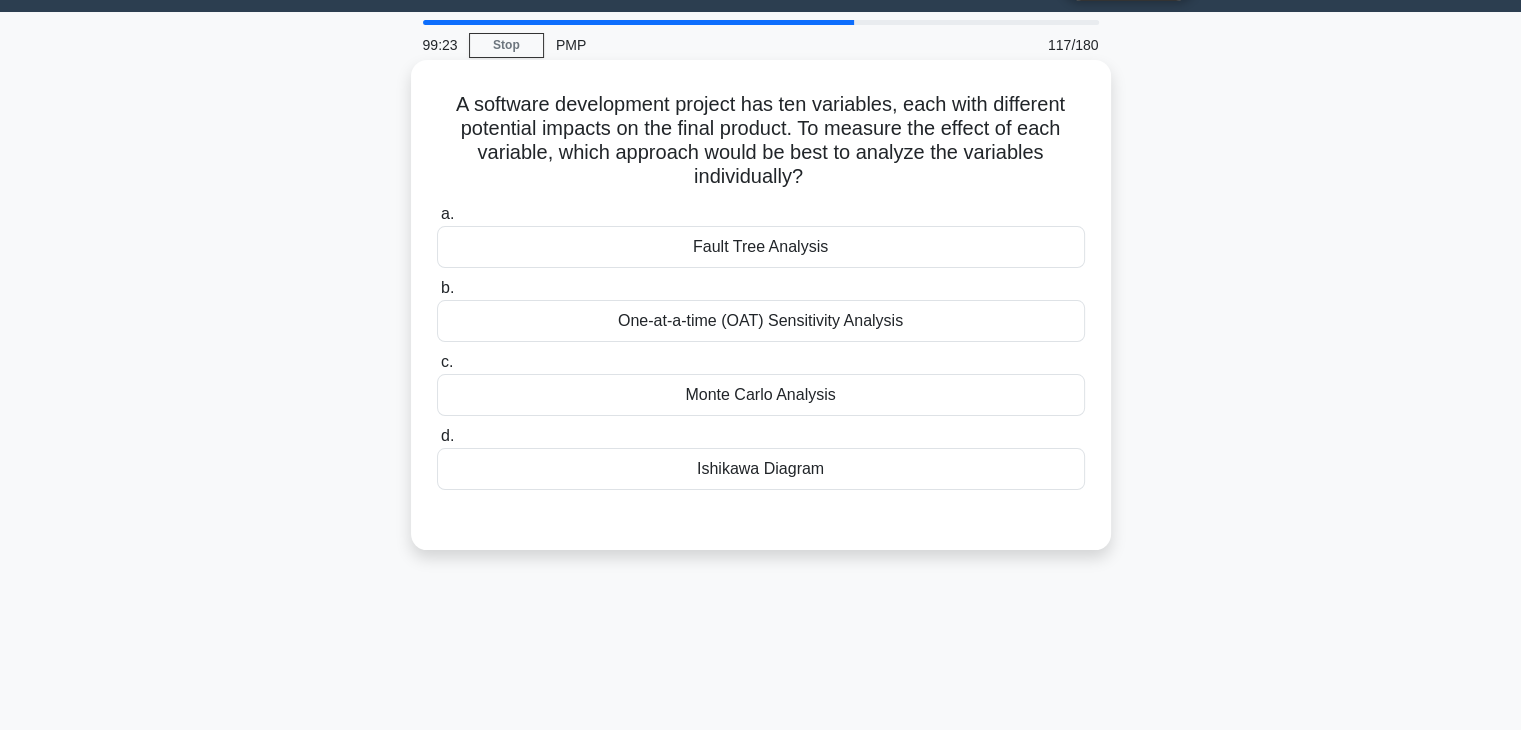 click on "One-at-a-time (OAT) Sensitivity Analysis" at bounding box center [761, 321] 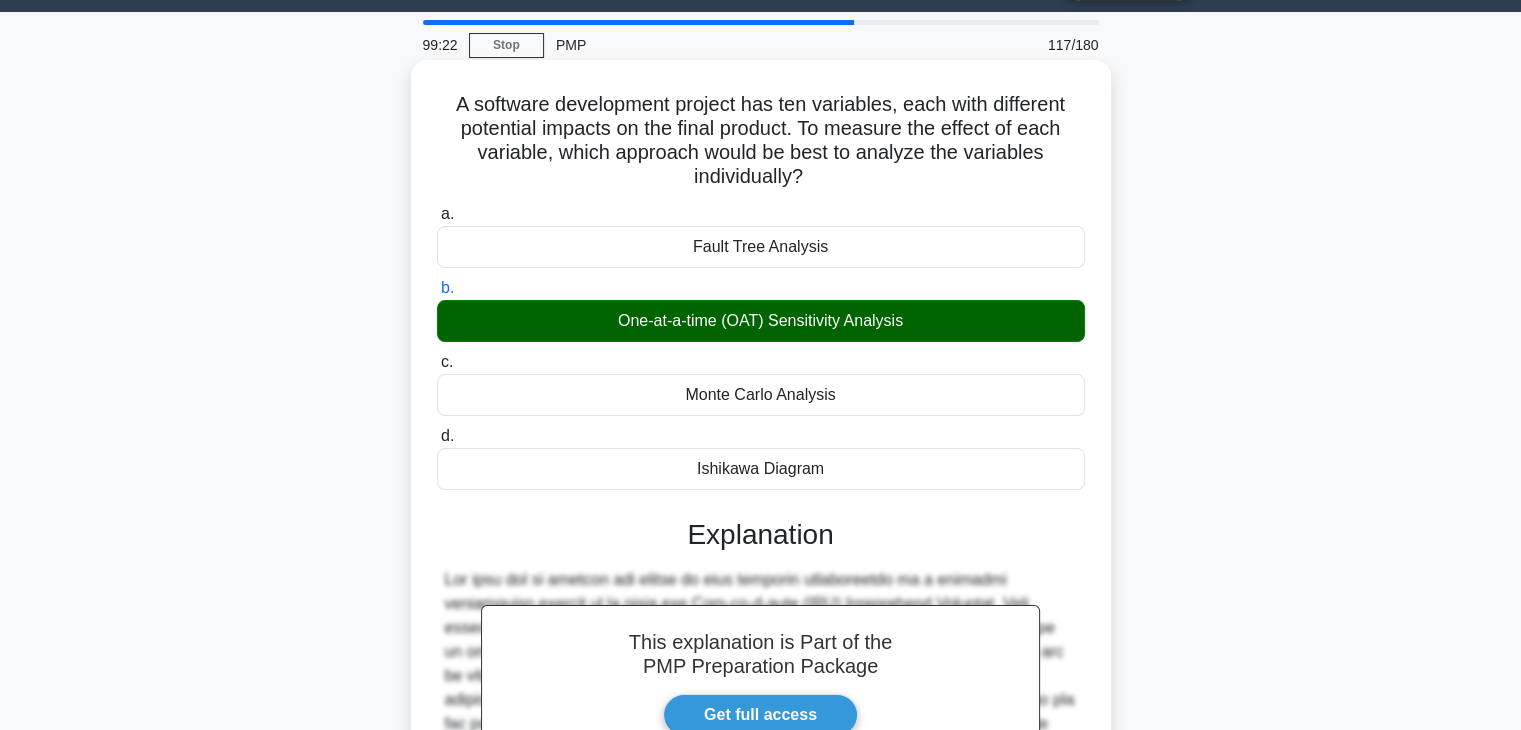 scroll, scrollTop: 358, scrollLeft: 0, axis: vertical 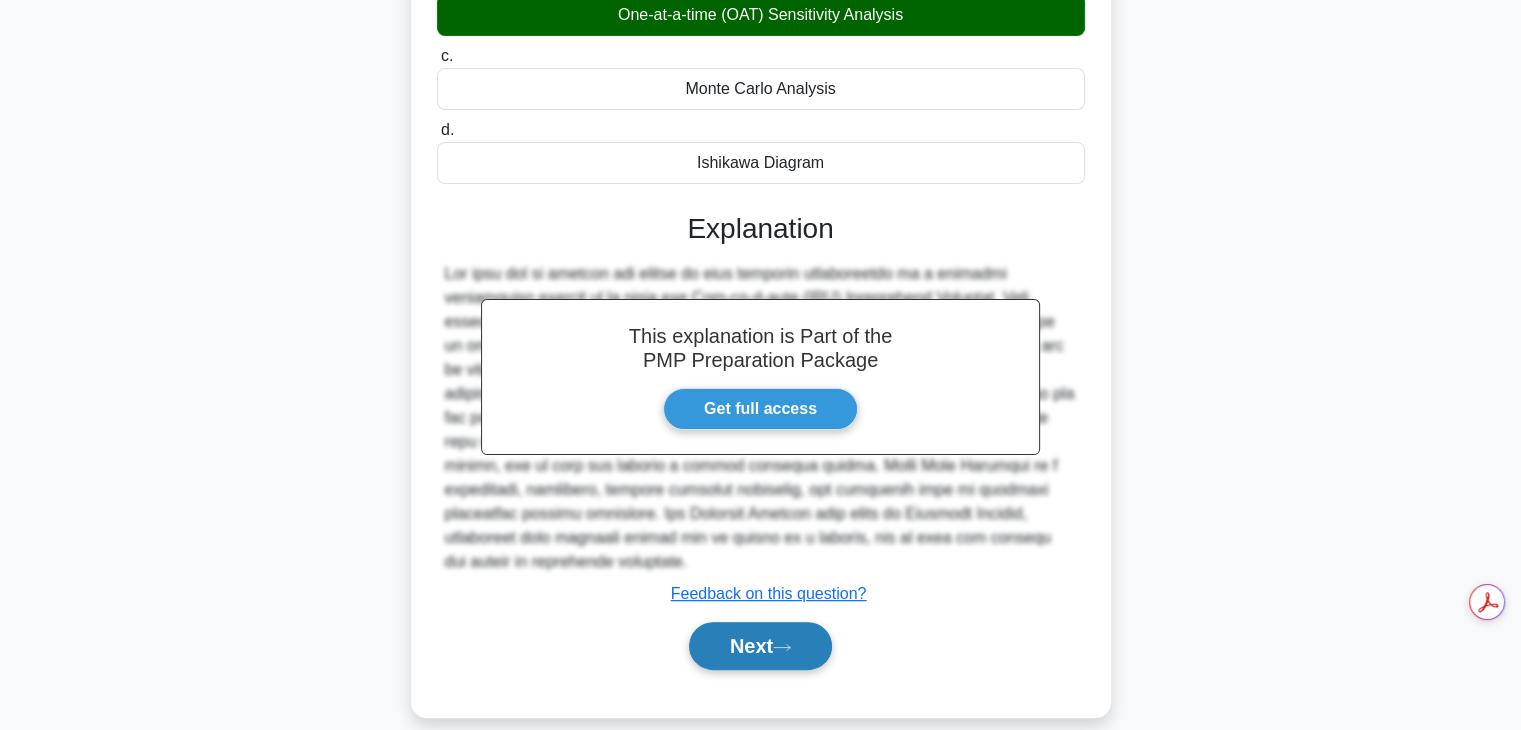 click on "Next" at bounding box center (760, 646) 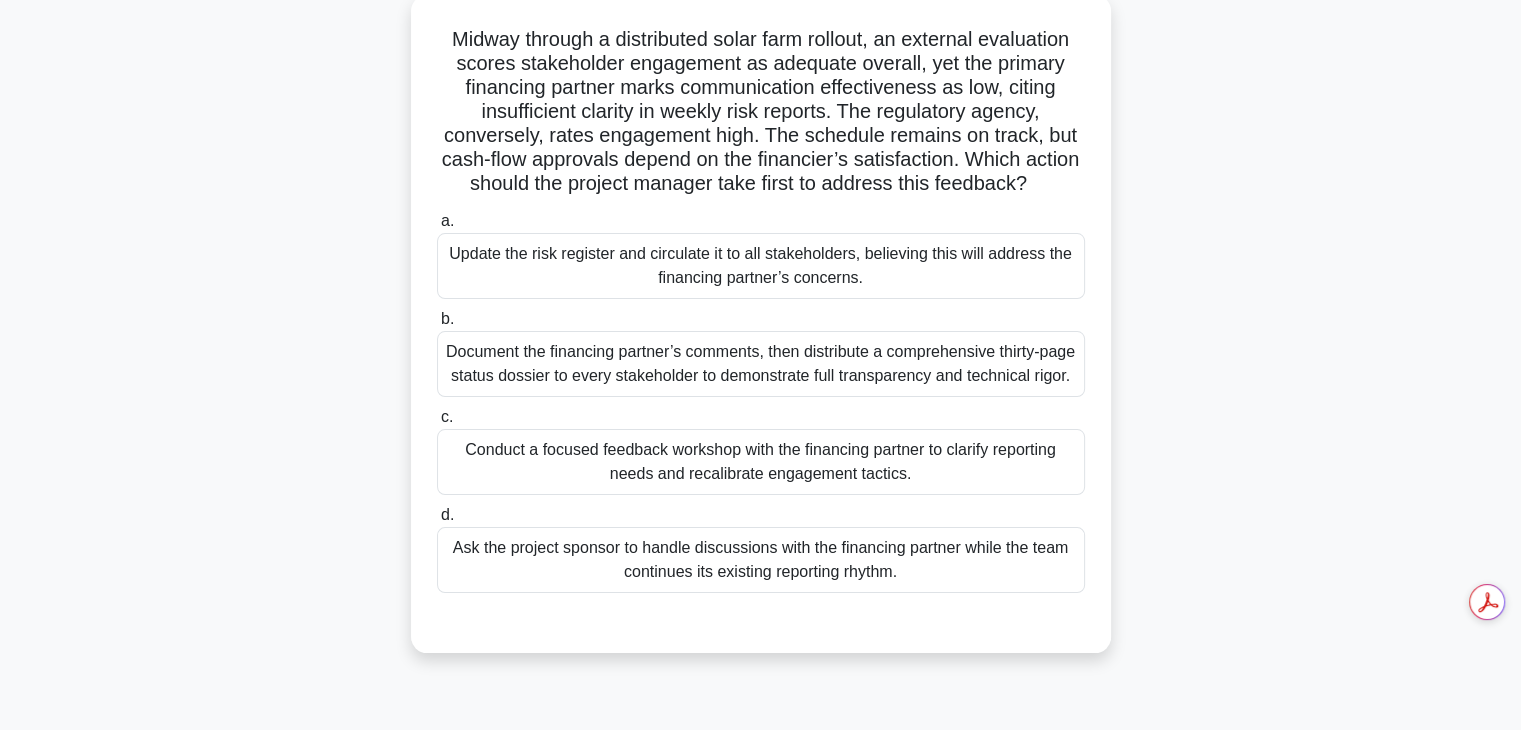 scroll, scrollTop: 123, scrollLeft: 0, axis: vertical 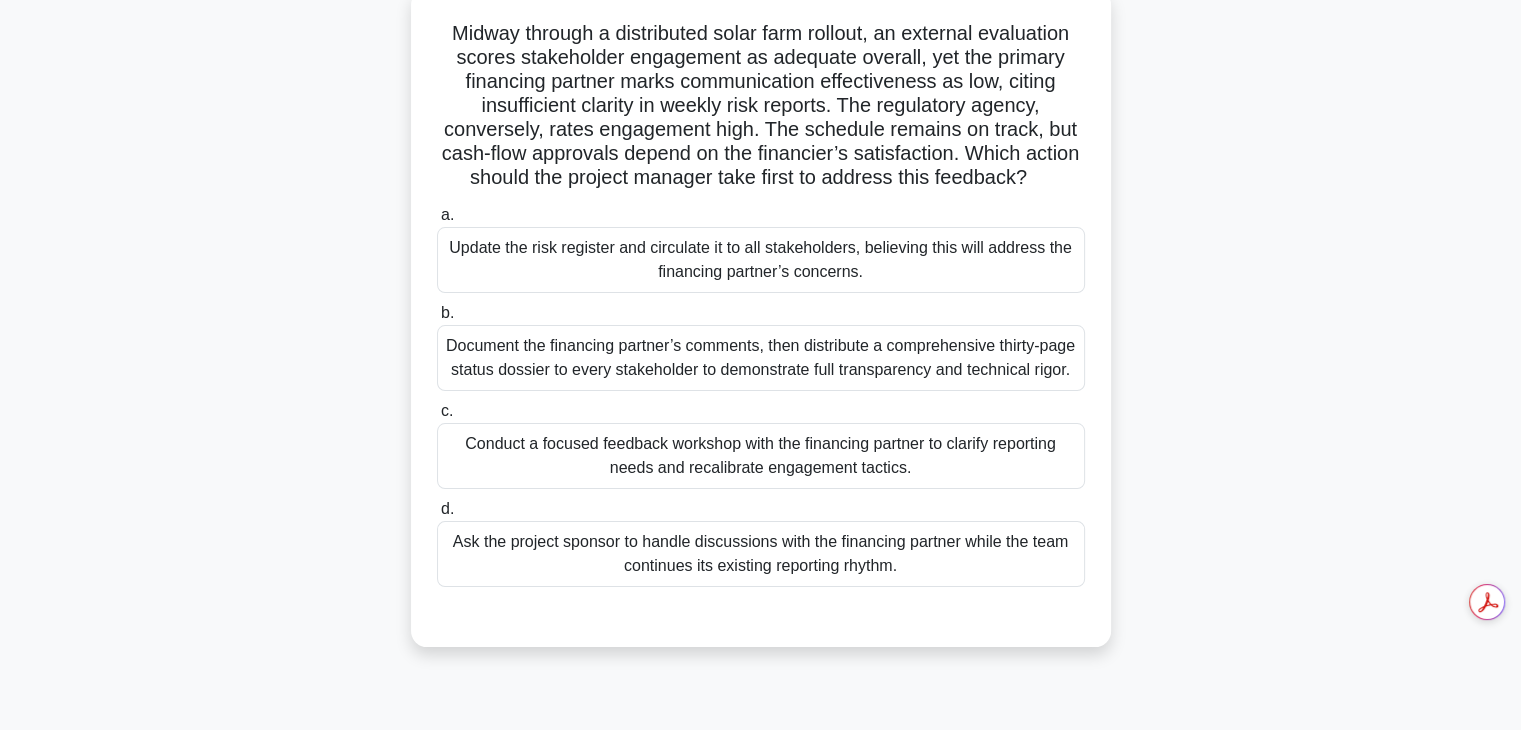 click on "Document the financing partner’s comments, then distribute a comprehensive thirty-page status dossier to every stakeholder to demonstrate full transparency and technical rigor." at bounding box center [761, 358] 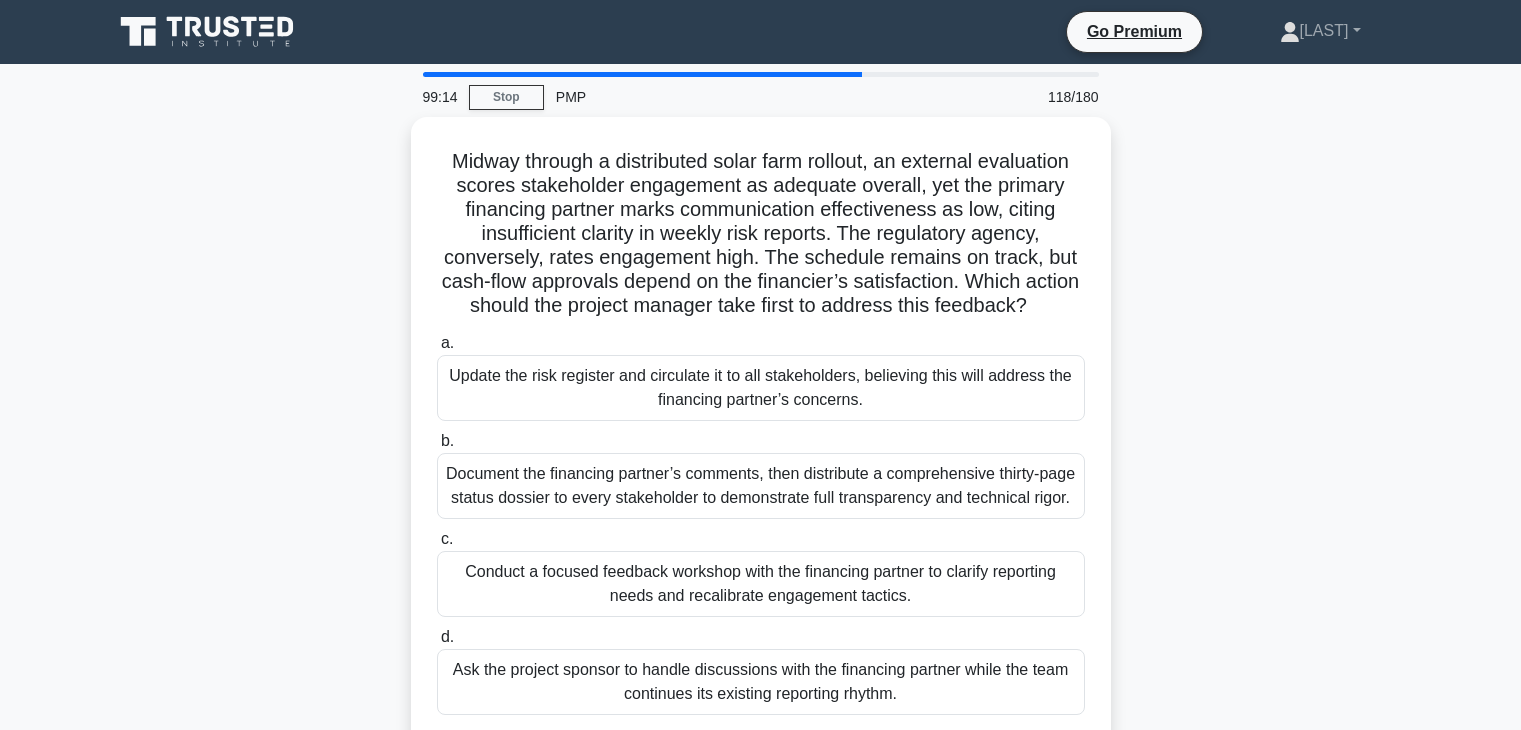 scroll, scrollTop: 123, scrollLeft: 0, axis: vertical 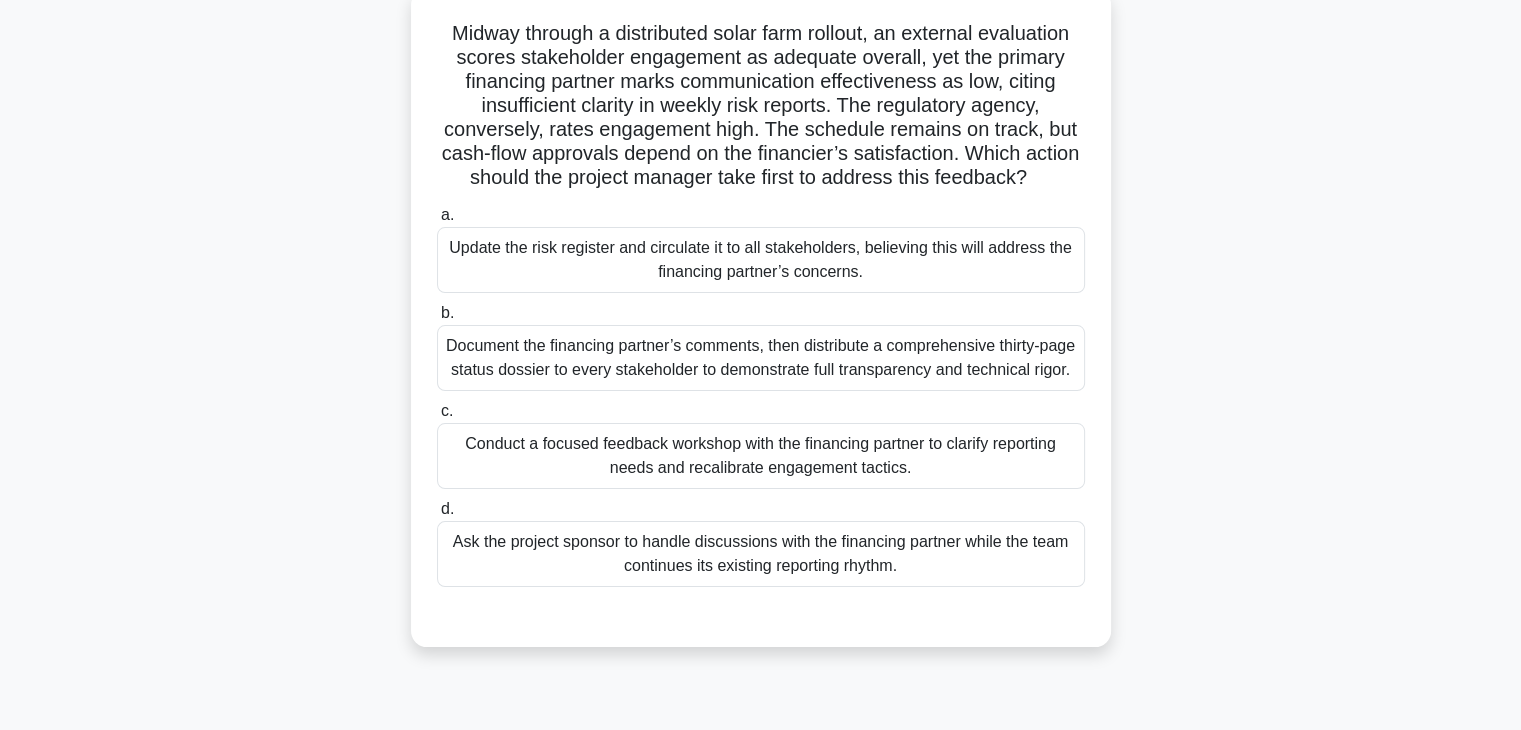 click on "Conduct a focused feedback workshop with the financing partner to clarify reporting needs and recalibrate engagement tactics." at bounding box center (761, 456) 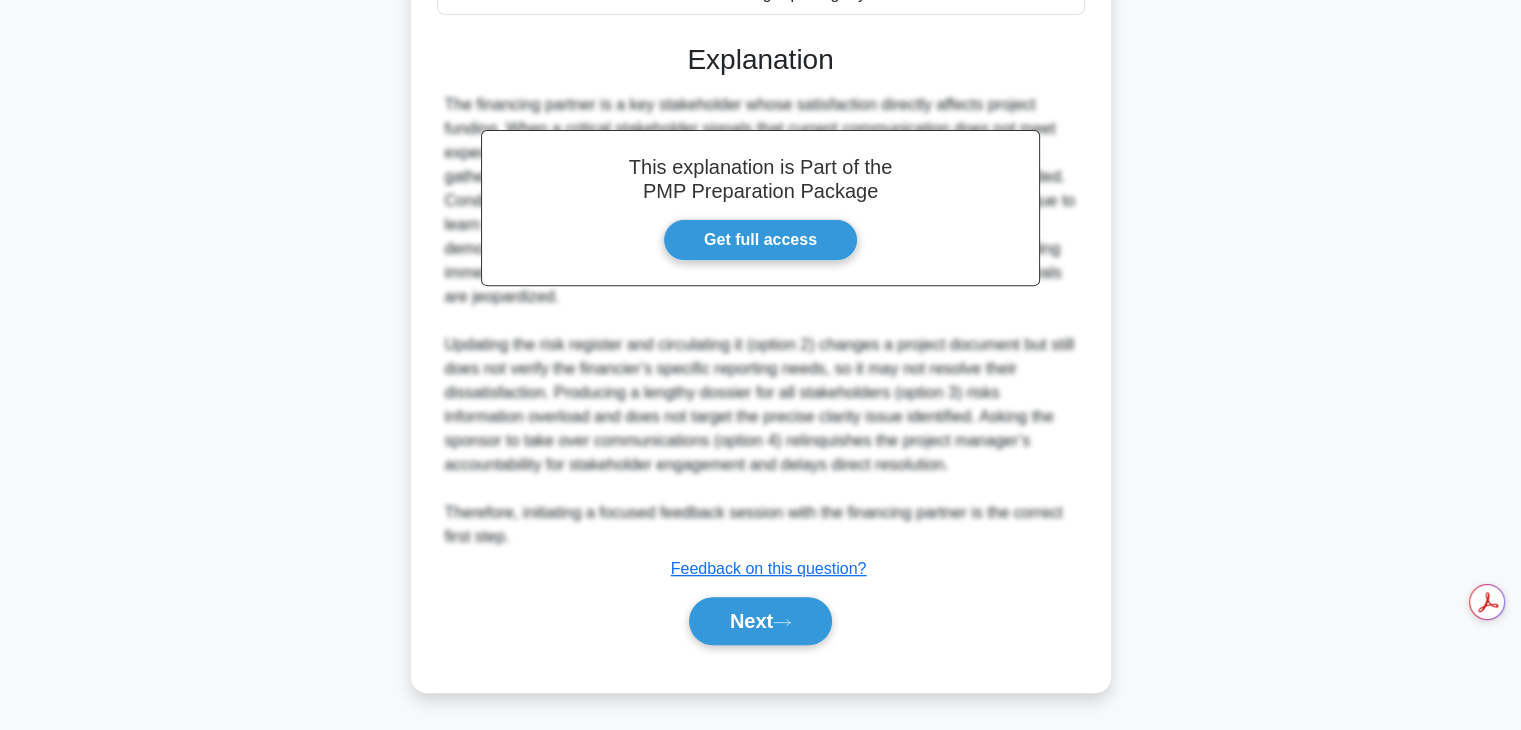 scroll, scrollTop: 742, scrollLeft: 0, axis: vertical 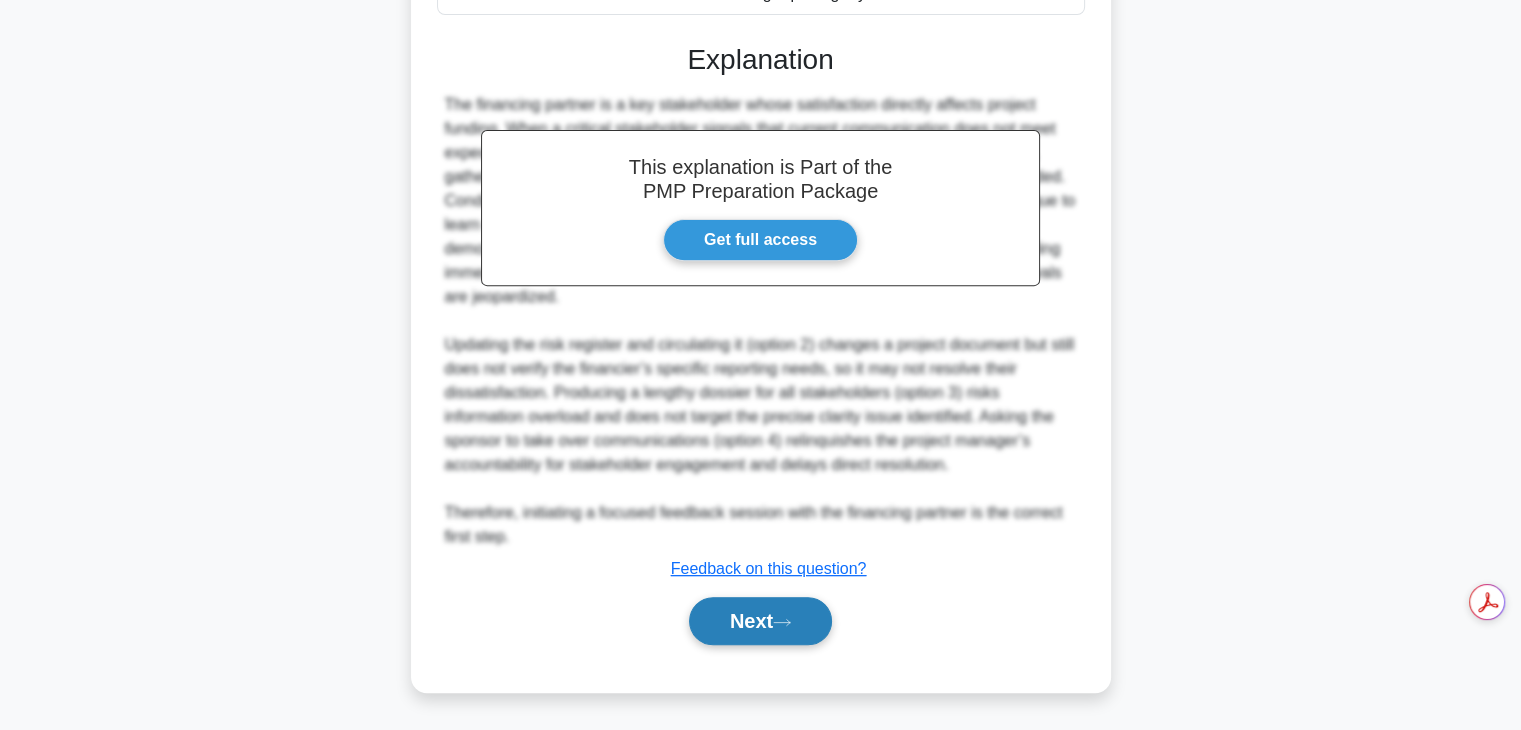 click on "Next" at bounding box center (760, 621) 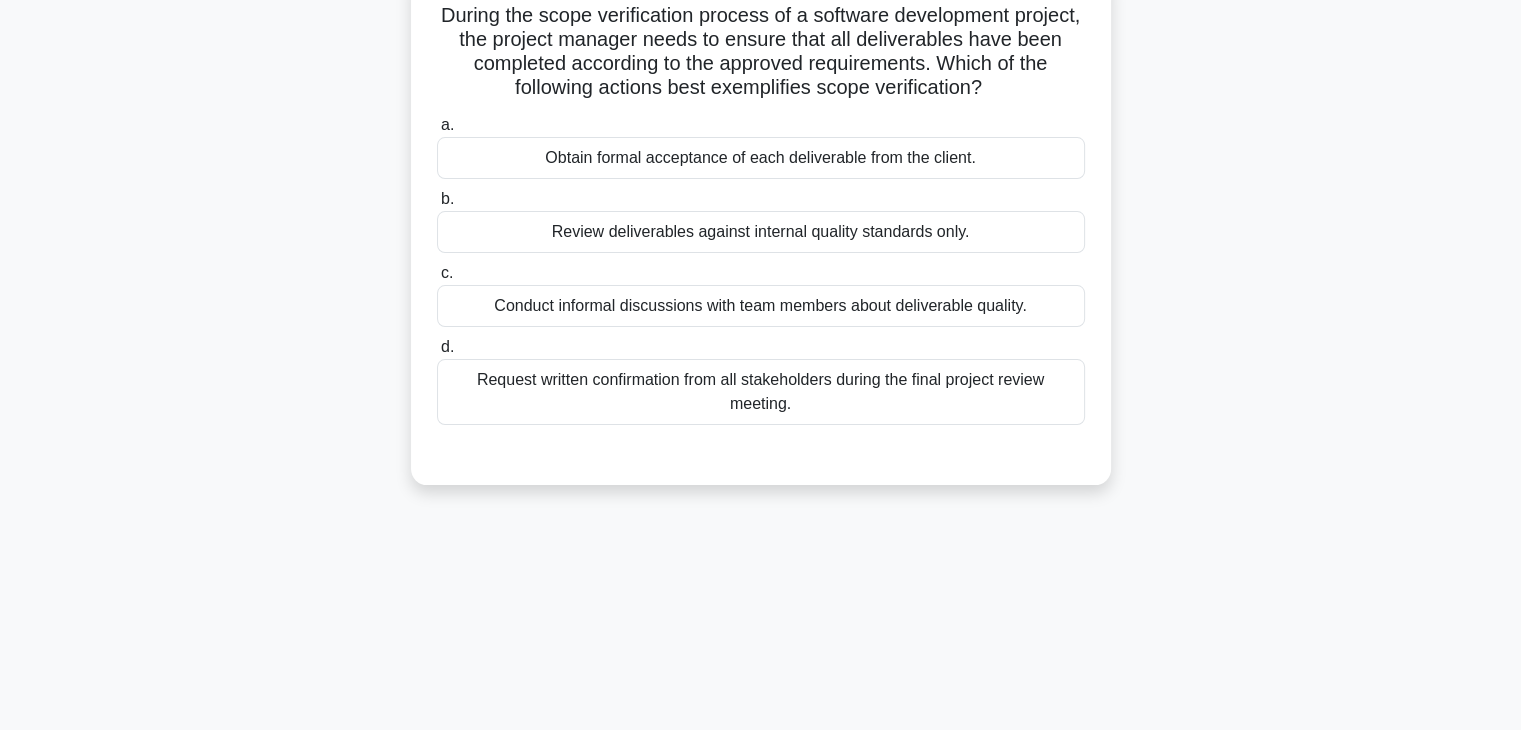 scroll, scrollTop: 91, scrollLeft: 0, axis: vertical 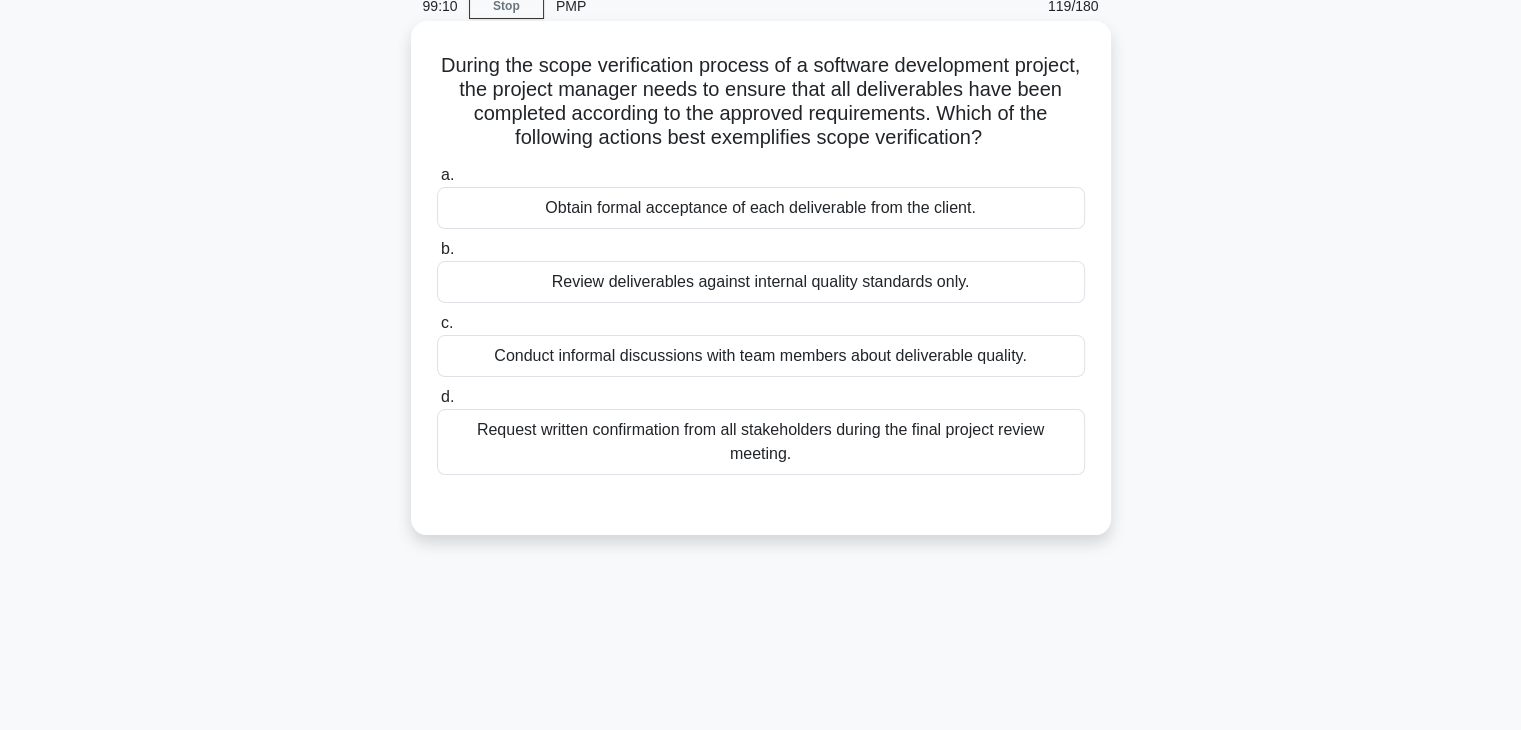 click on "Conduct informal discussions with team members about deliverable quality." at bounding box center [761, 356] 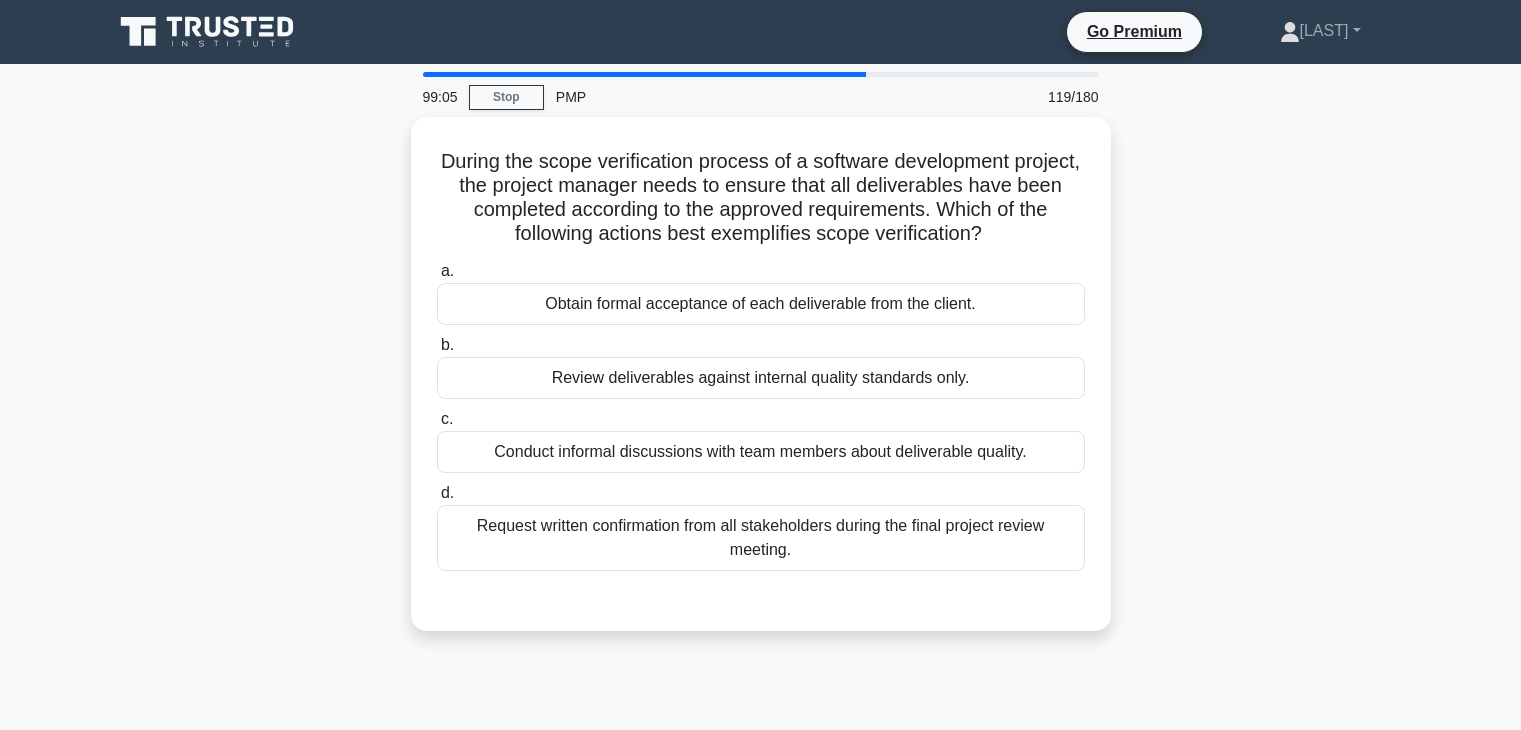 scroll, scrollTop: 91, scrollLeft: 0, axis: vertical 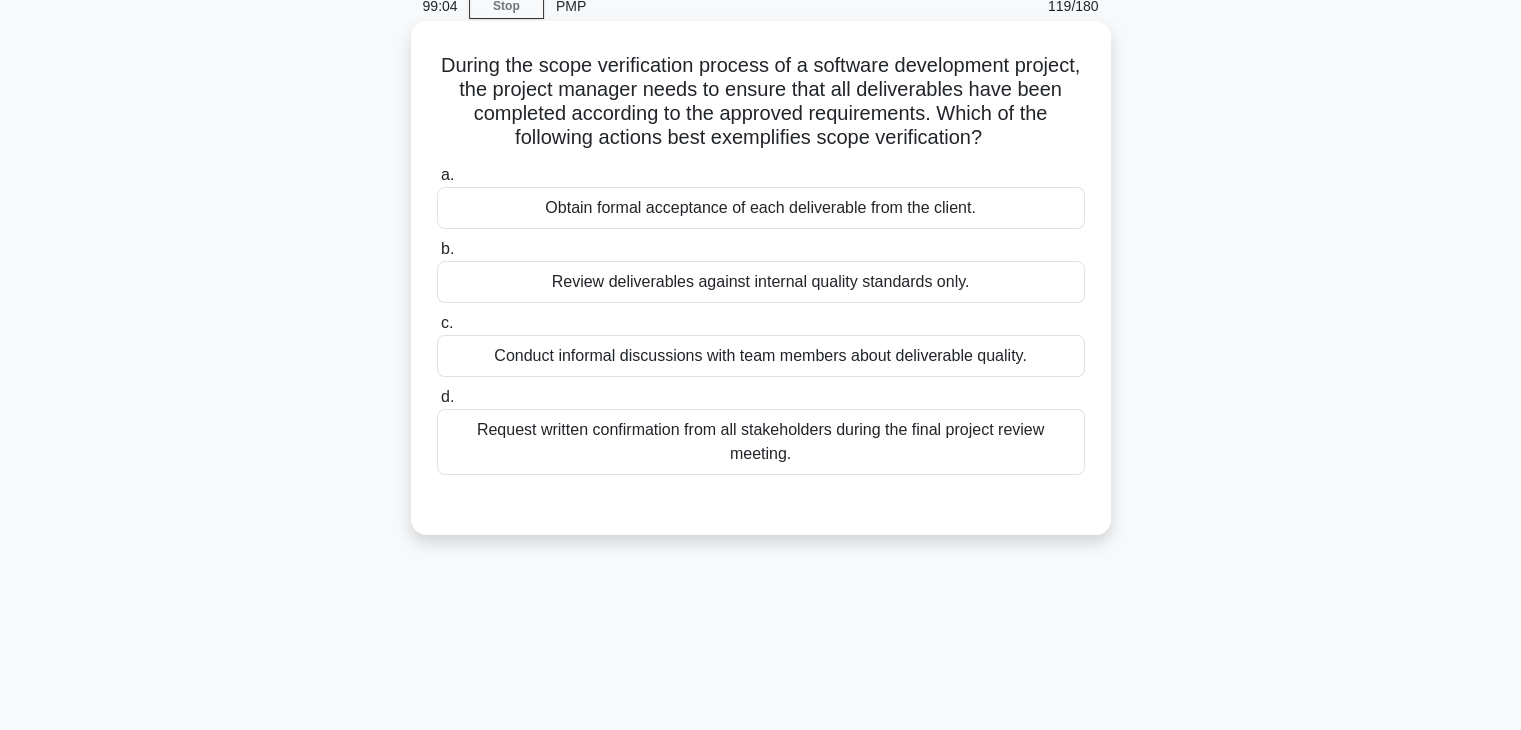click on "Review deliverables against internal quality standards only." at bounding box center (761, 282) 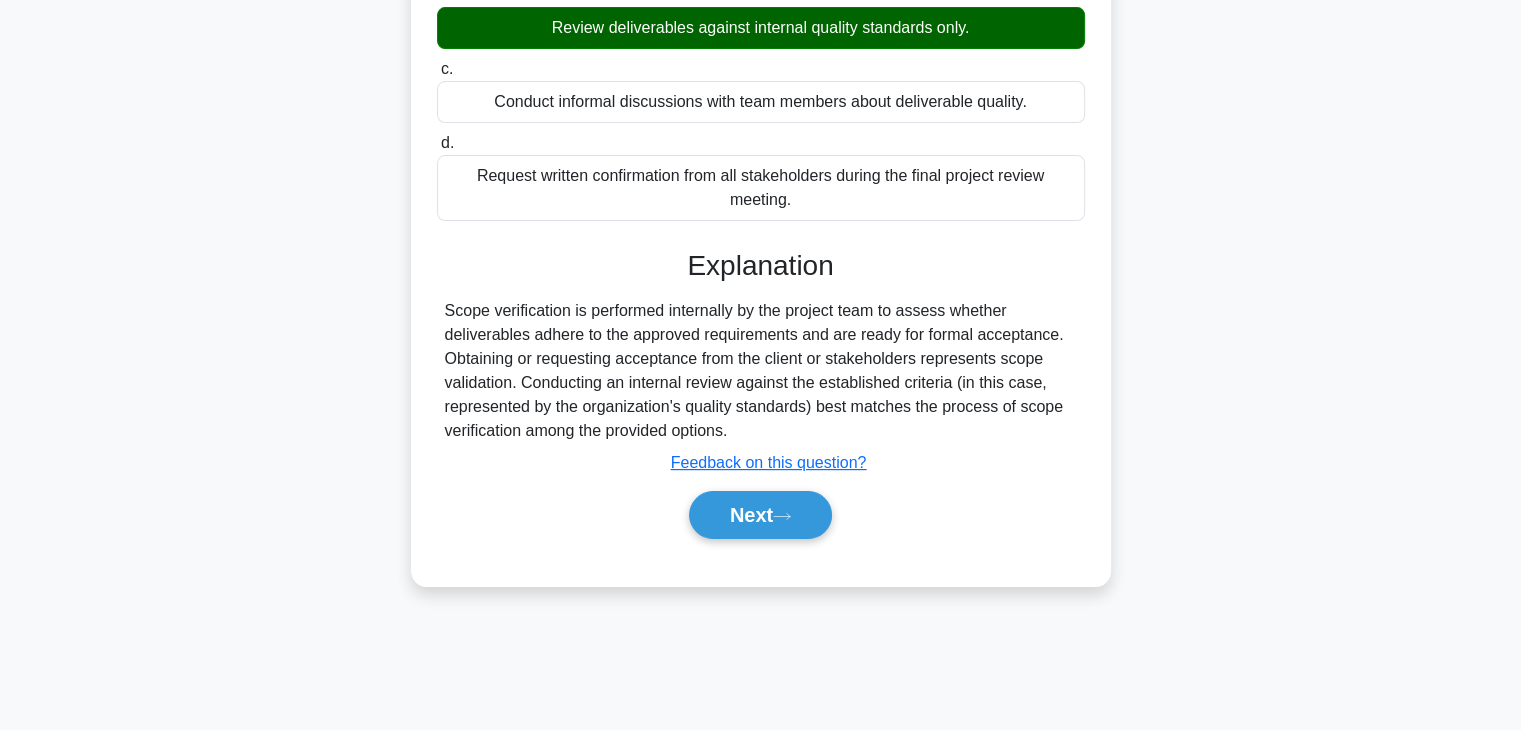 scroll, scrollTop: 350, scrollLeft: 0, axis: vertical 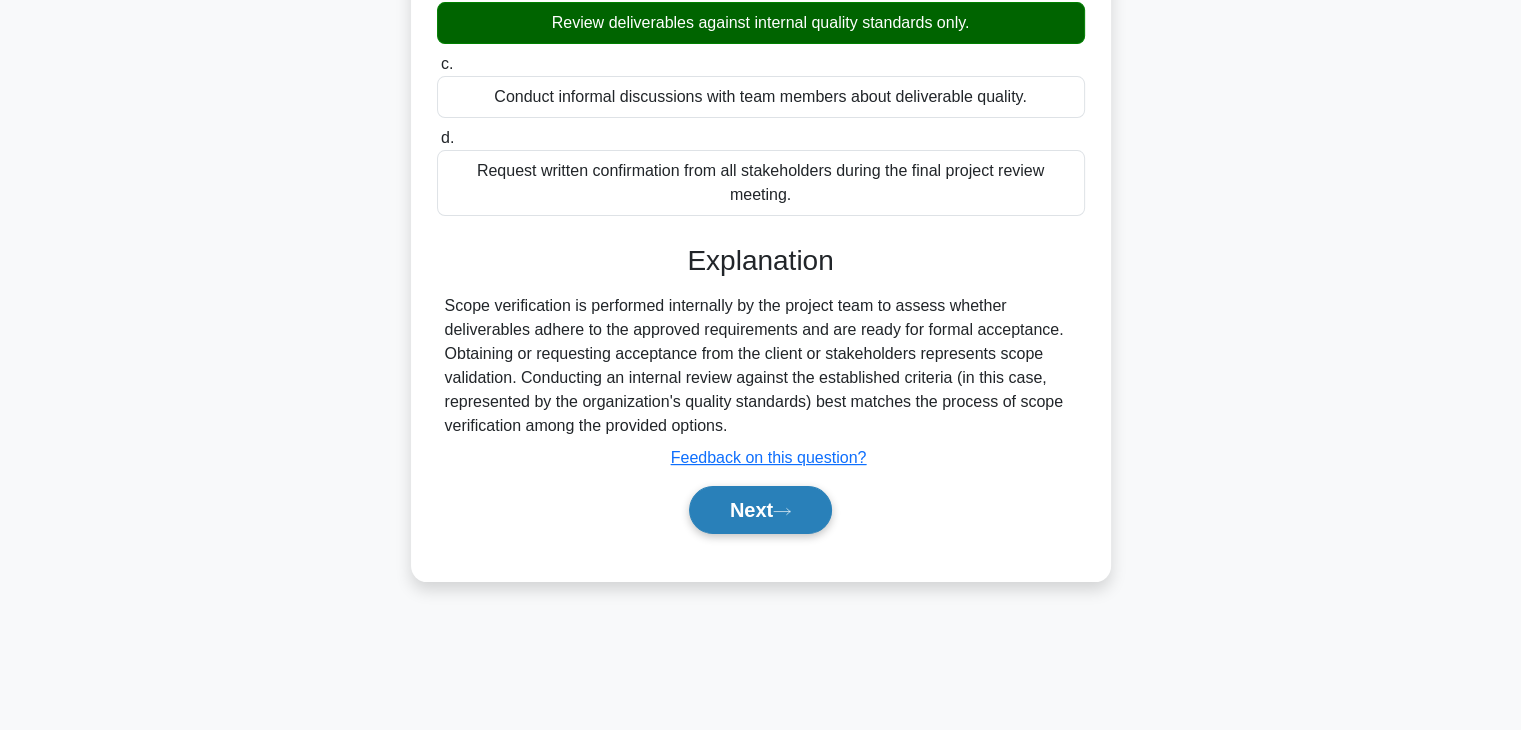 click on "Next" at bounding box center [760, 510] 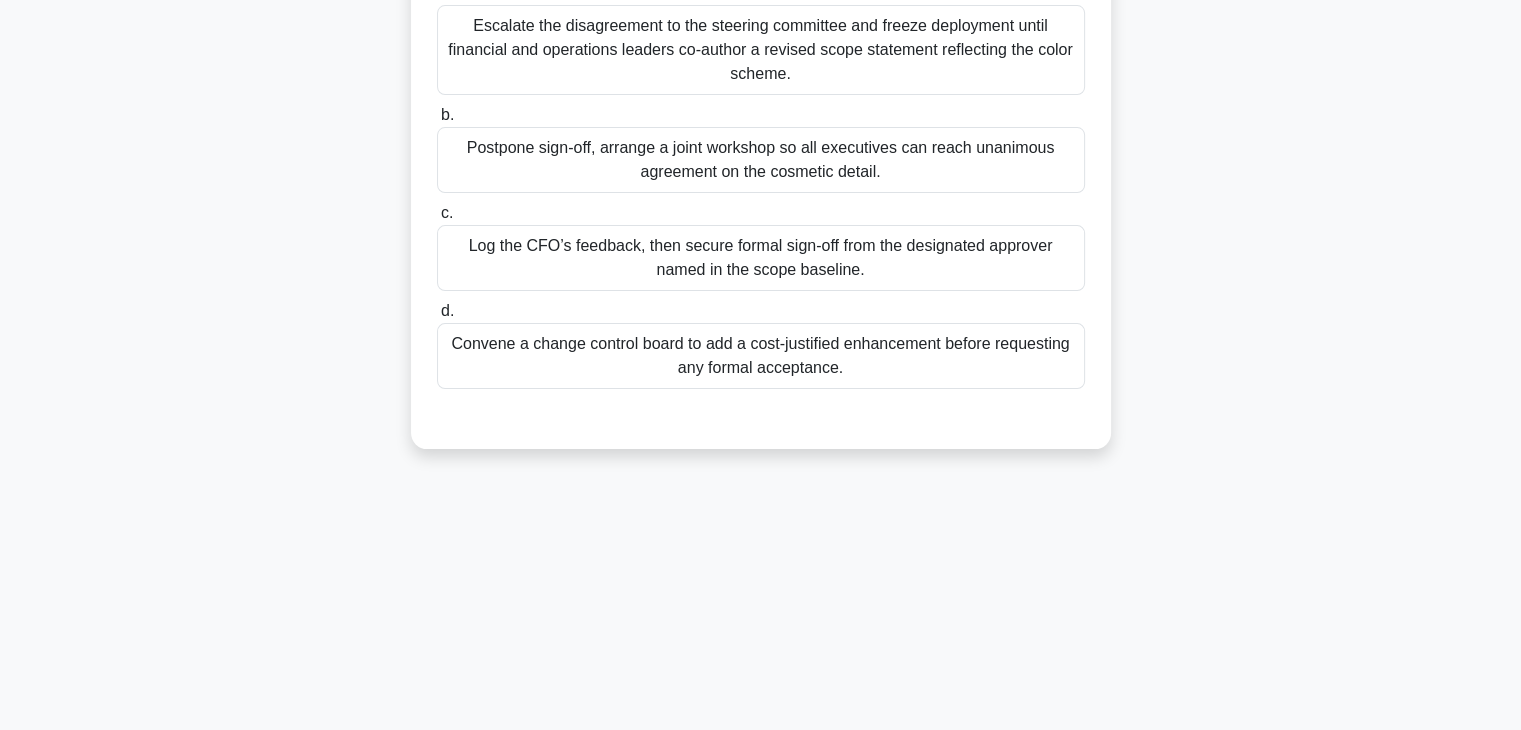 scroll, scrollTop: 145, scrollLeft: 0, axis: vertical 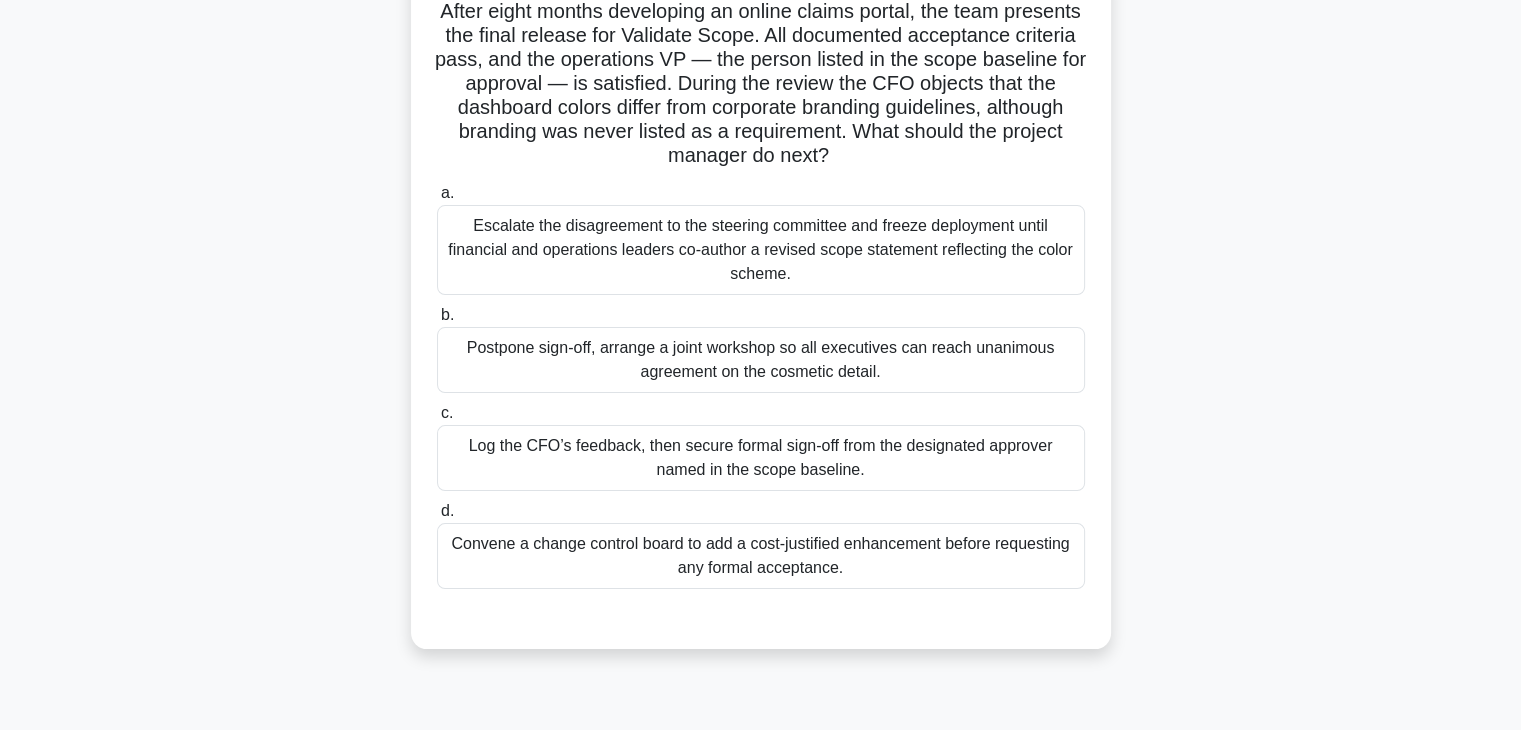 click on "Postpone sign-off, arrange a joint workshop so all executives can reach unanimous agreement on the cosmetic detail." at bounding box center [761, 360] 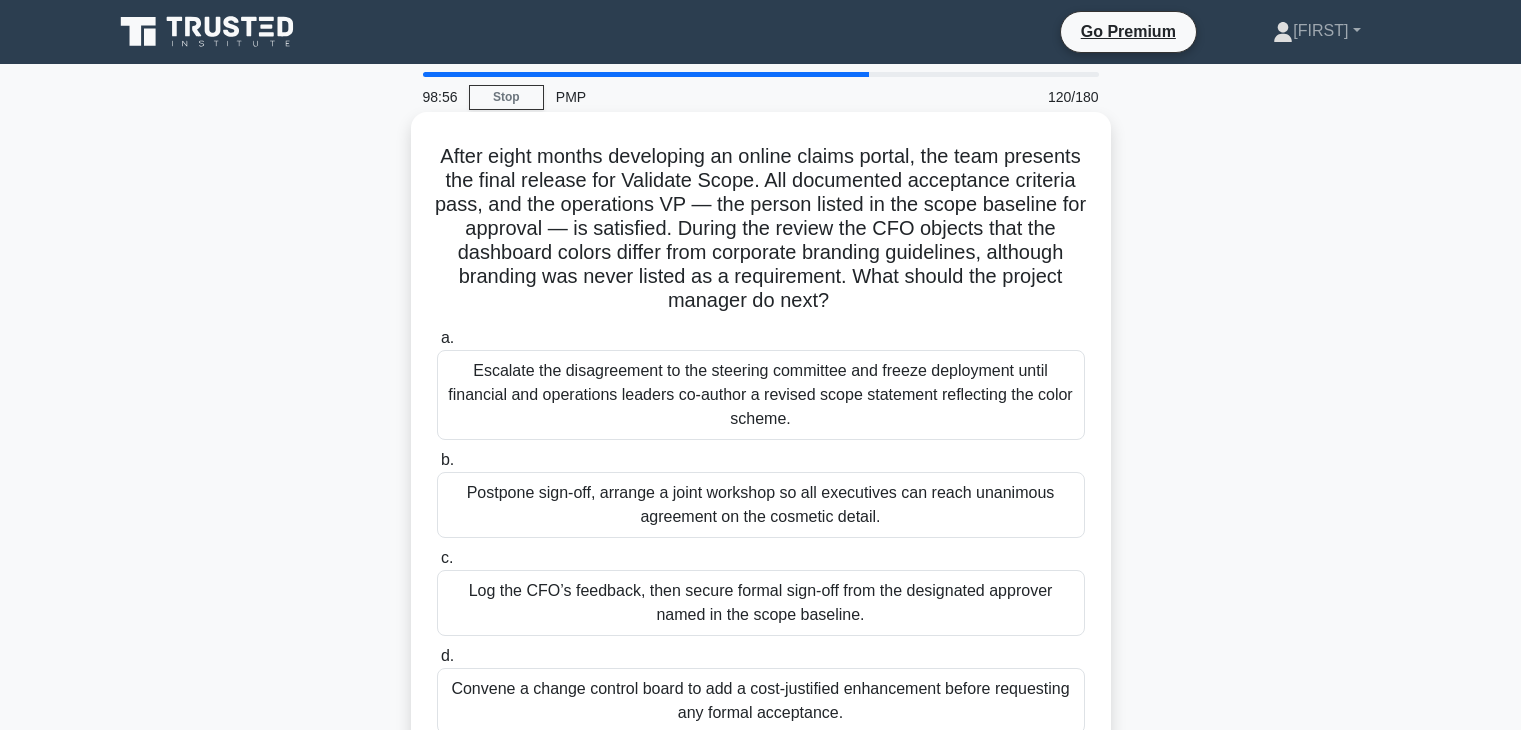 scroll, scrollTop: 145, scrollLeft: 0, axis: vertical 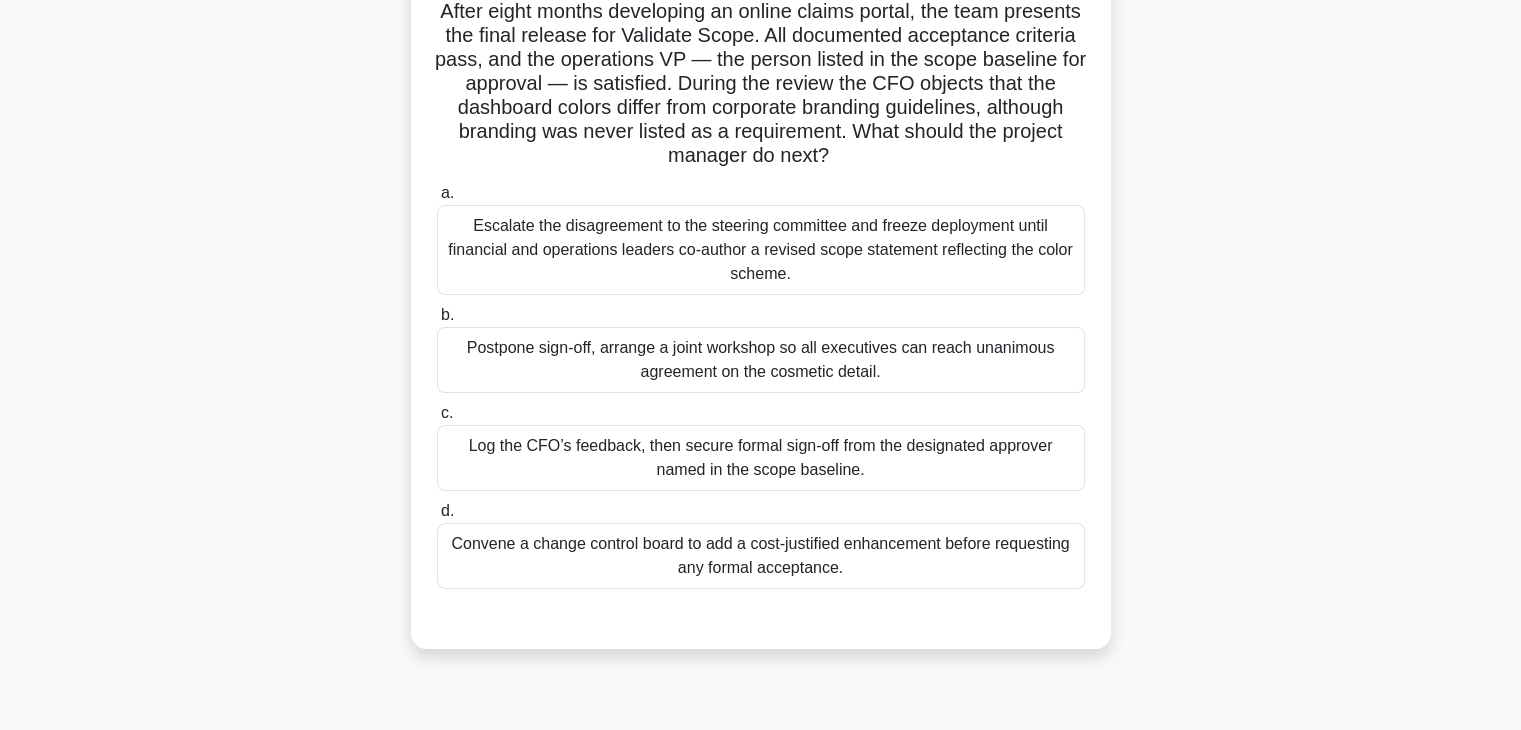 click on "Log the CFO’s feedback, then secure formal sign-off from the designated approver named in the scope baseline." at bounding box center [761, 458] 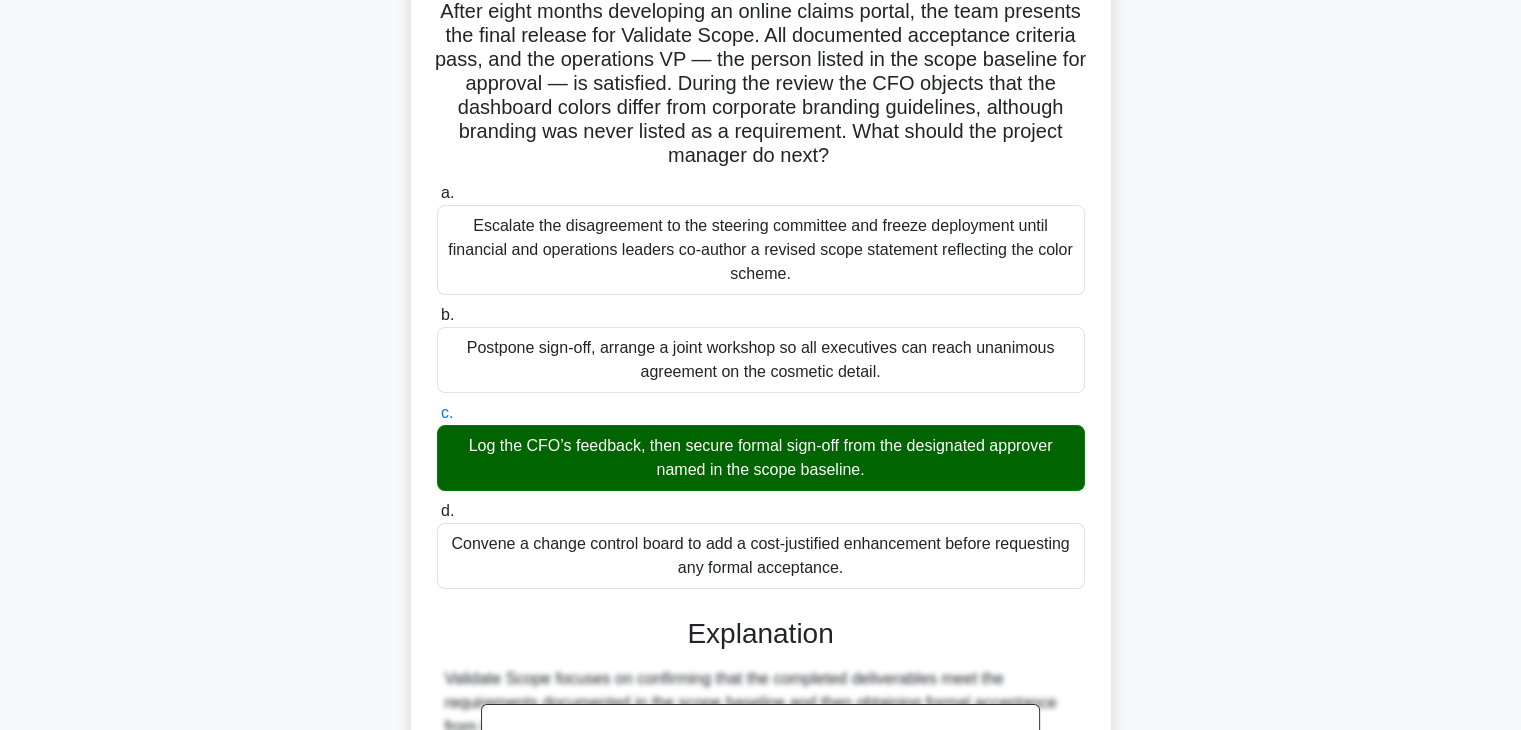 scroll, scrollTop: 718, scrollLeft: 0, axis: vertical 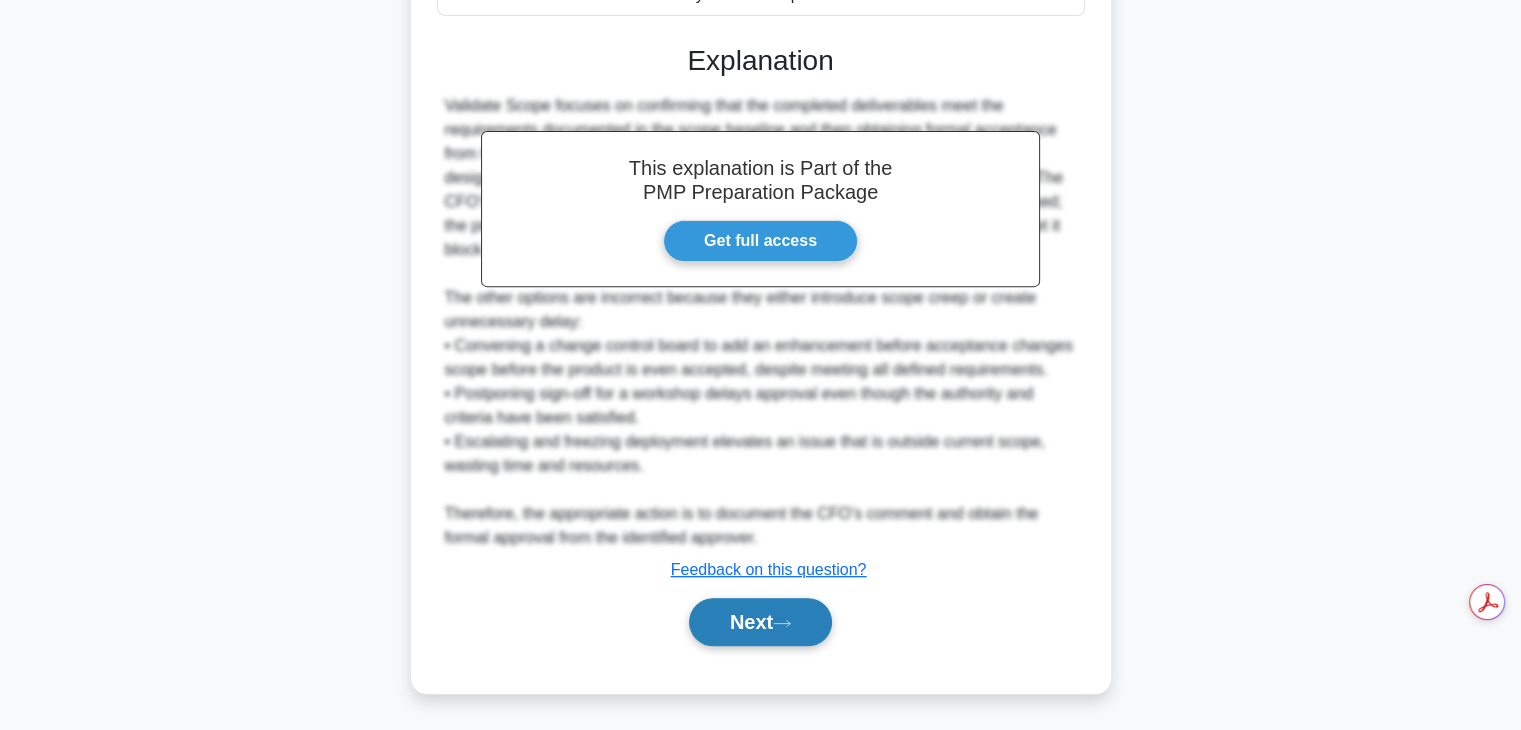 click on "Next" at bounding box center [760, 622] 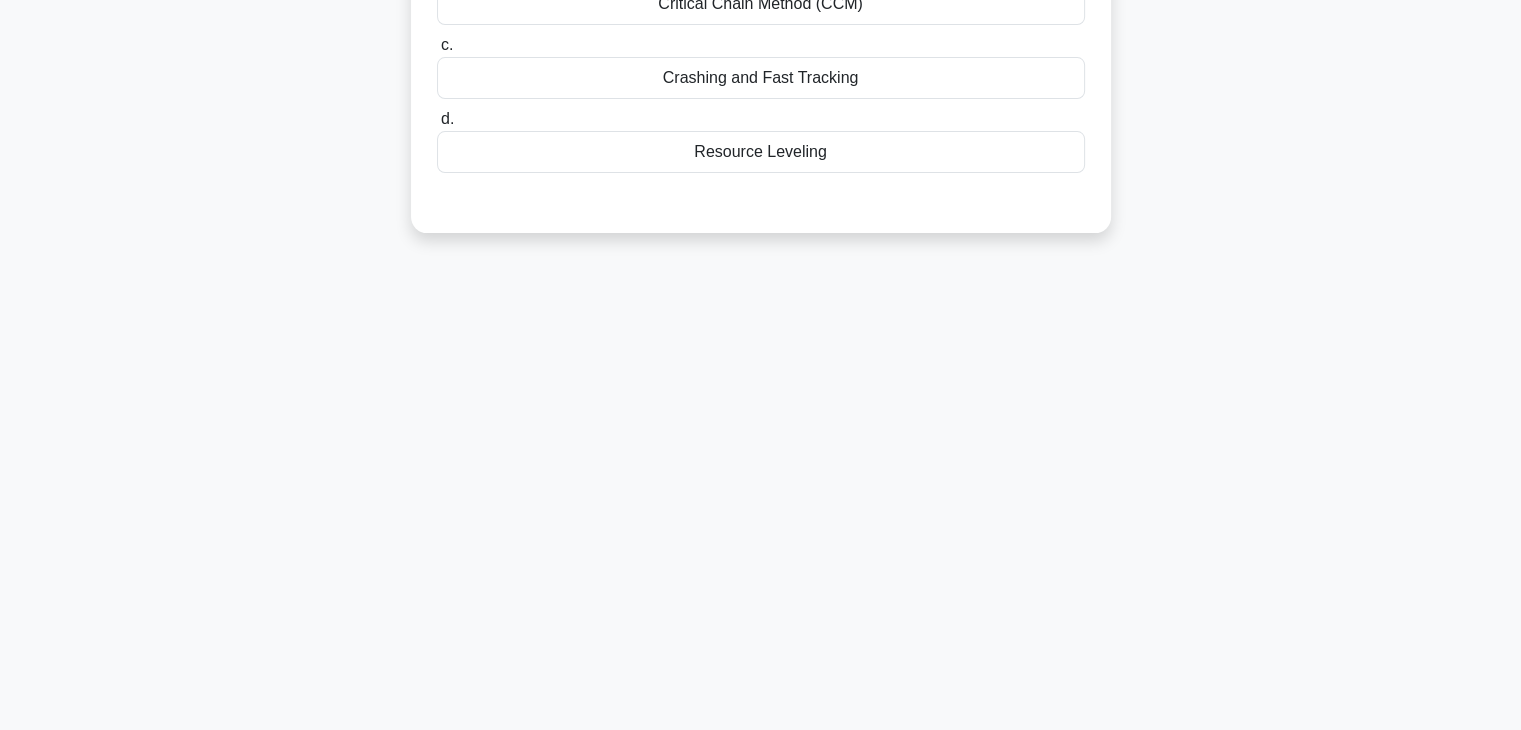scroll, scrollTop: 24, scrollLeft: 0, axis: vertical 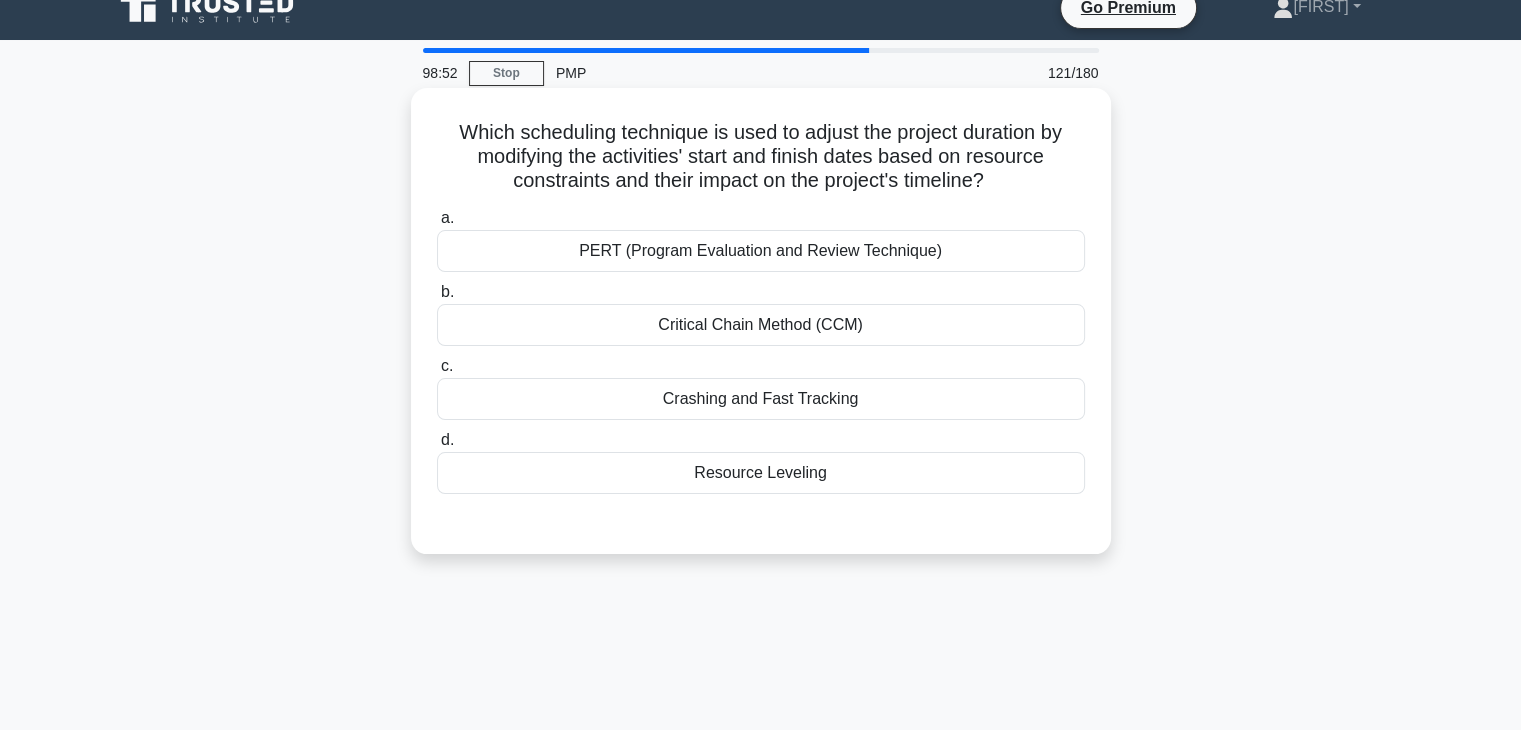 click on "a.
PERT (Program Evaluation and Review Technique)
b.
Critical Chain Method (CCM)" at bounding box center [761, 350] 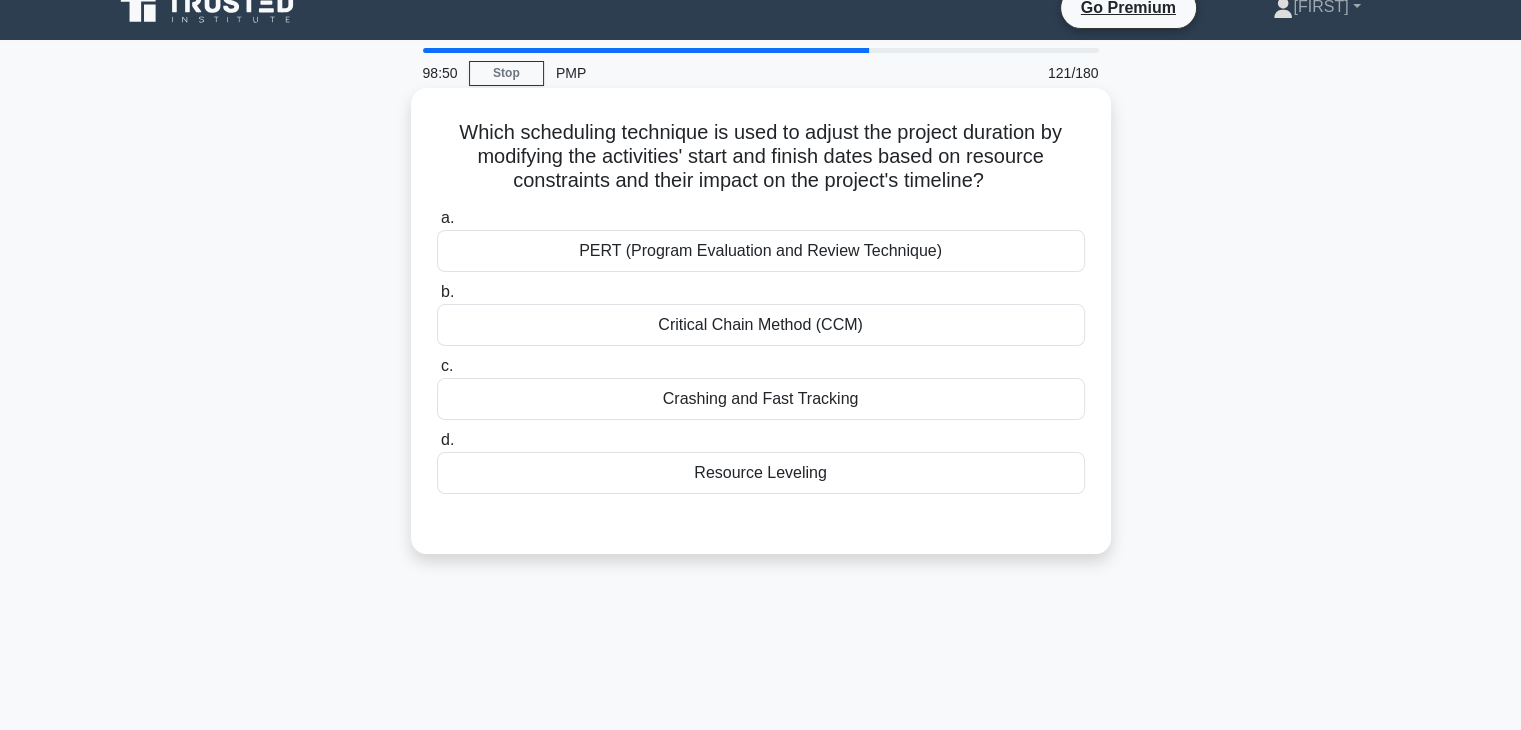 click on "Critical Chain Method (CCM)" at bounding box center (761, 325) 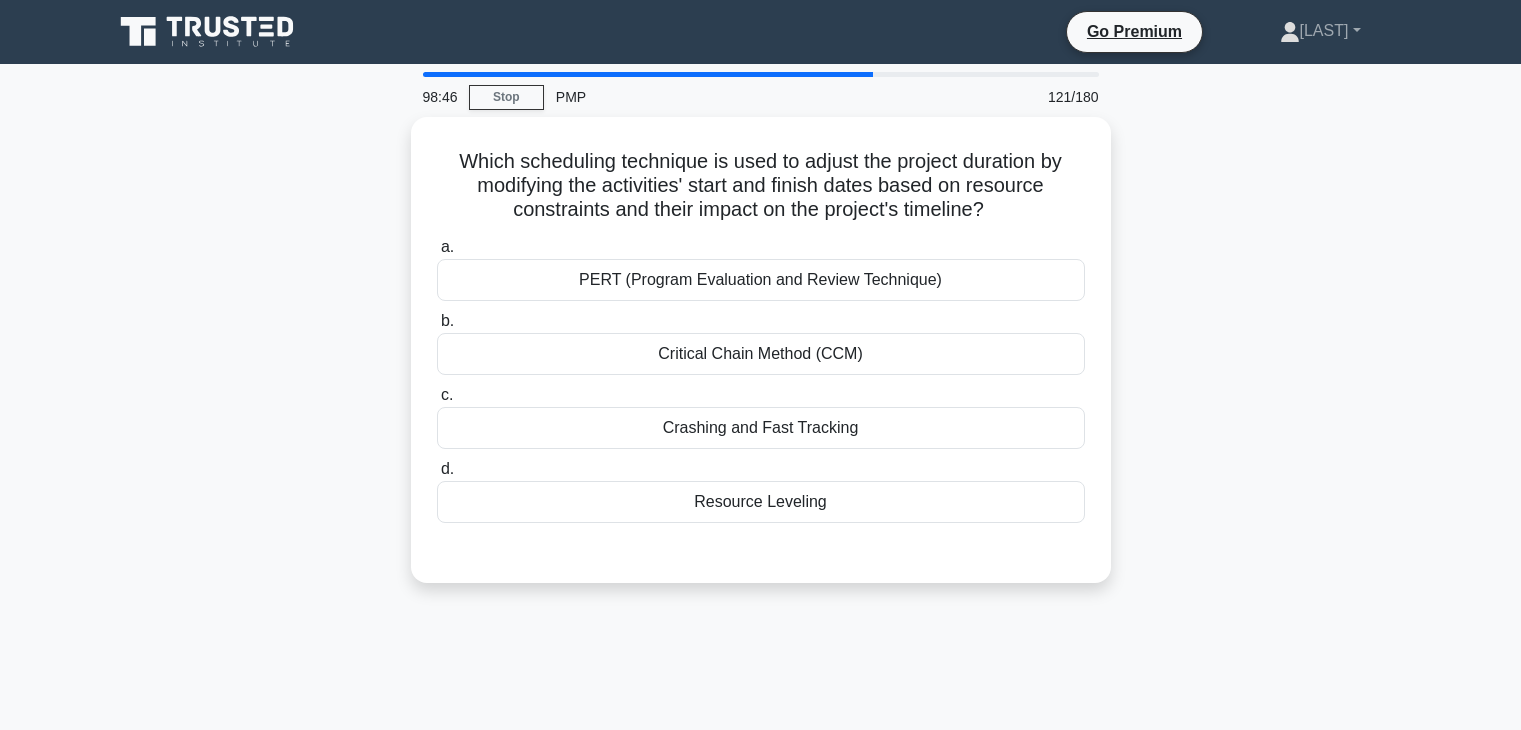 scroll, scrollTop: 24, scrollLeft: 0, axis: vertical 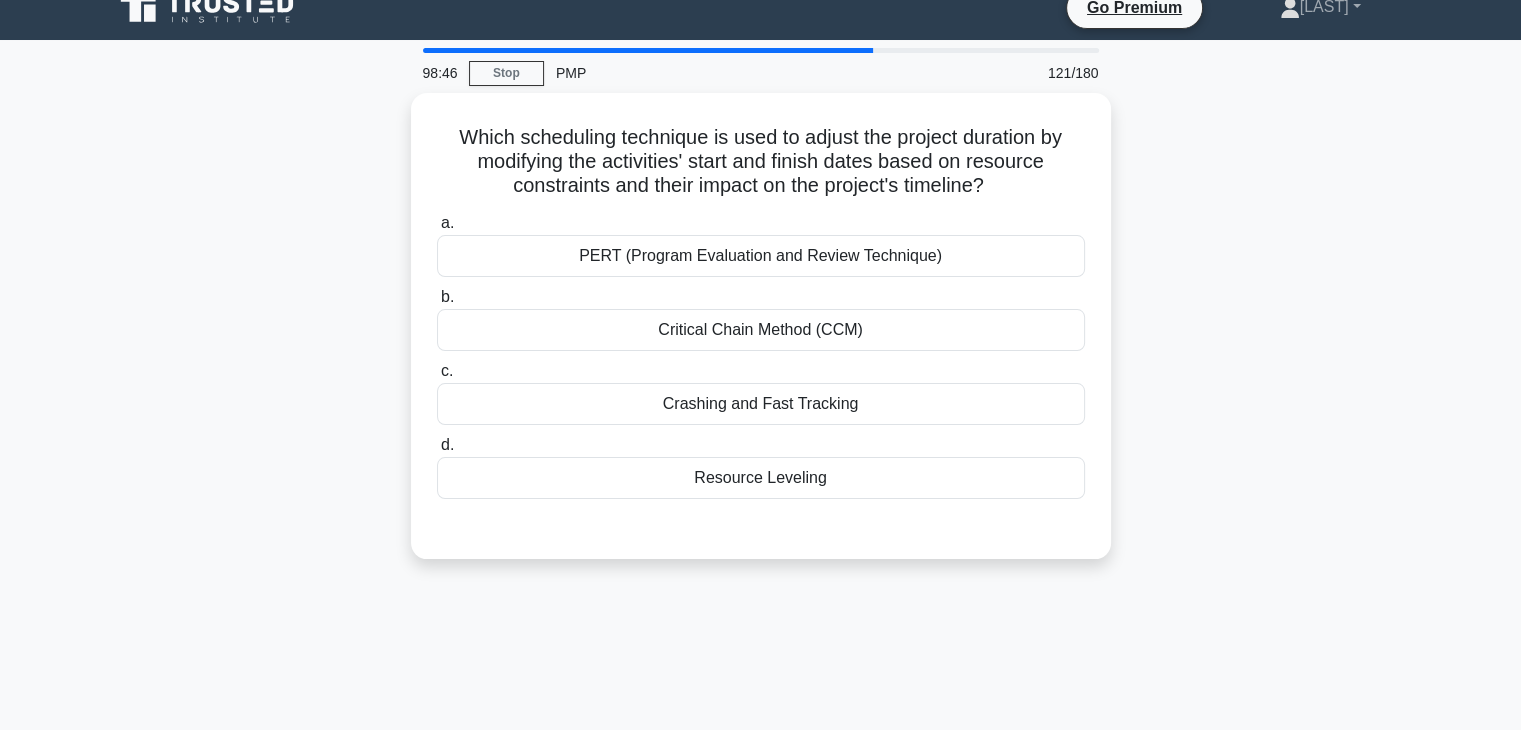 click on "Resource Leveling" at bounding box center (761, 478) 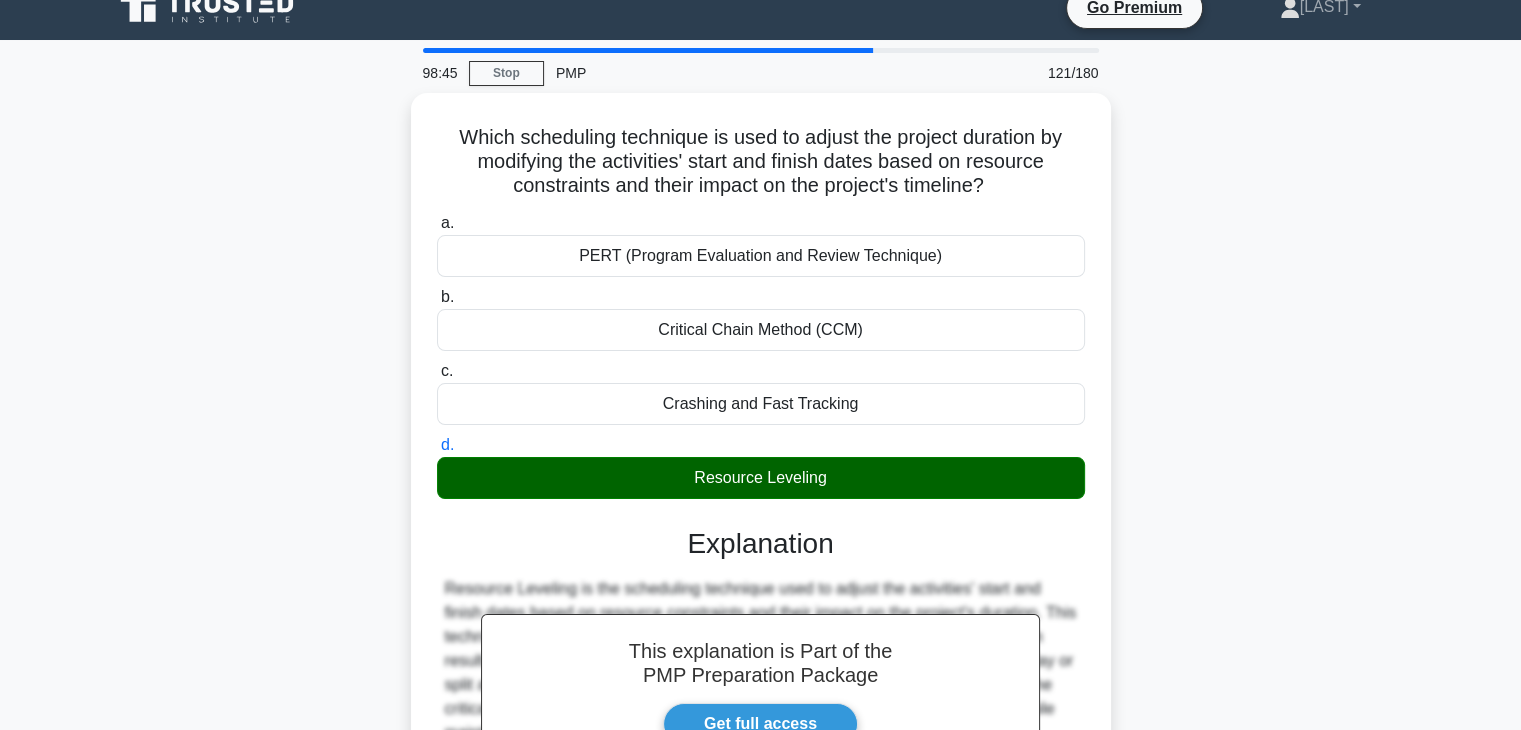 scroll, scrollTop: 351, scrollLeft: 0, axis: vertical 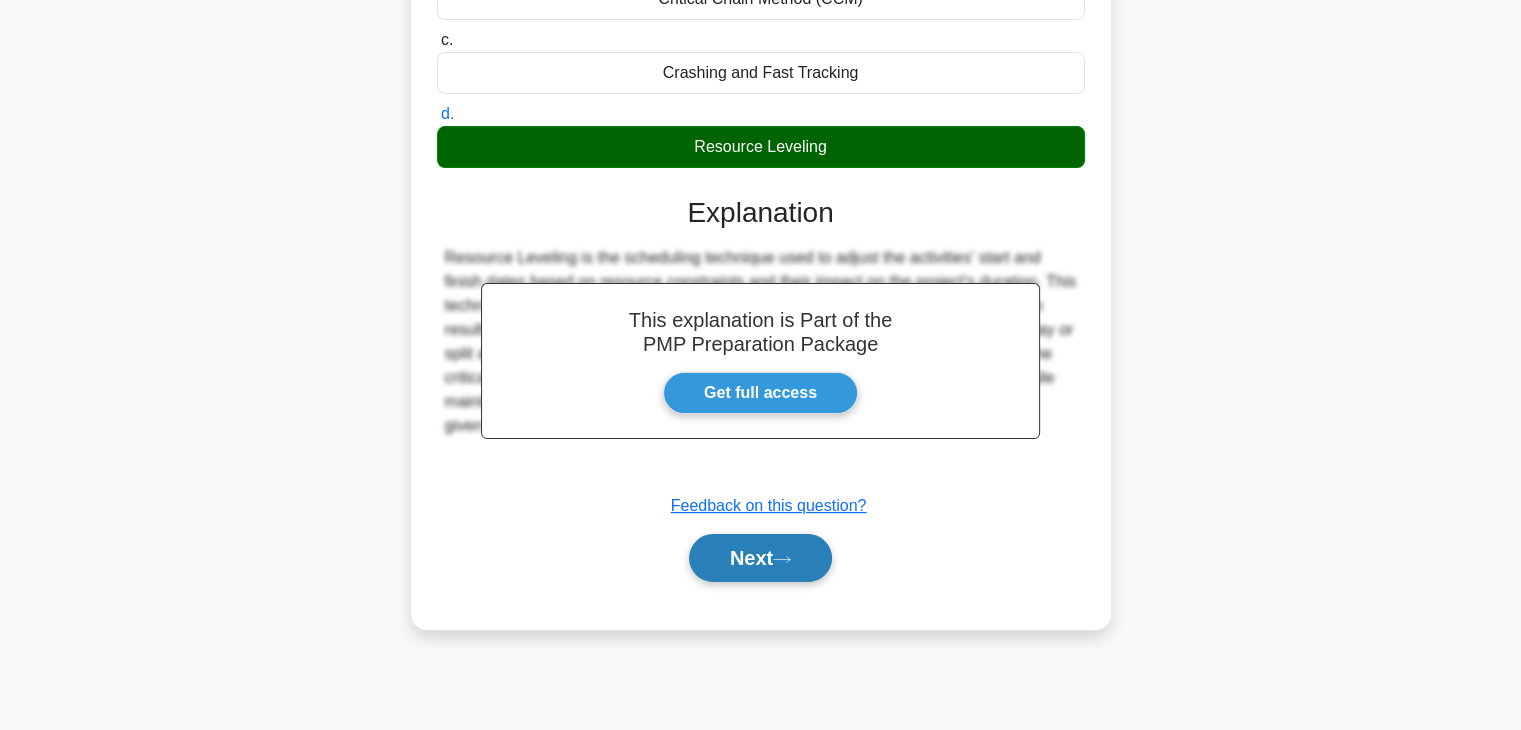 click on "Next" at bounding box center (760, 558) 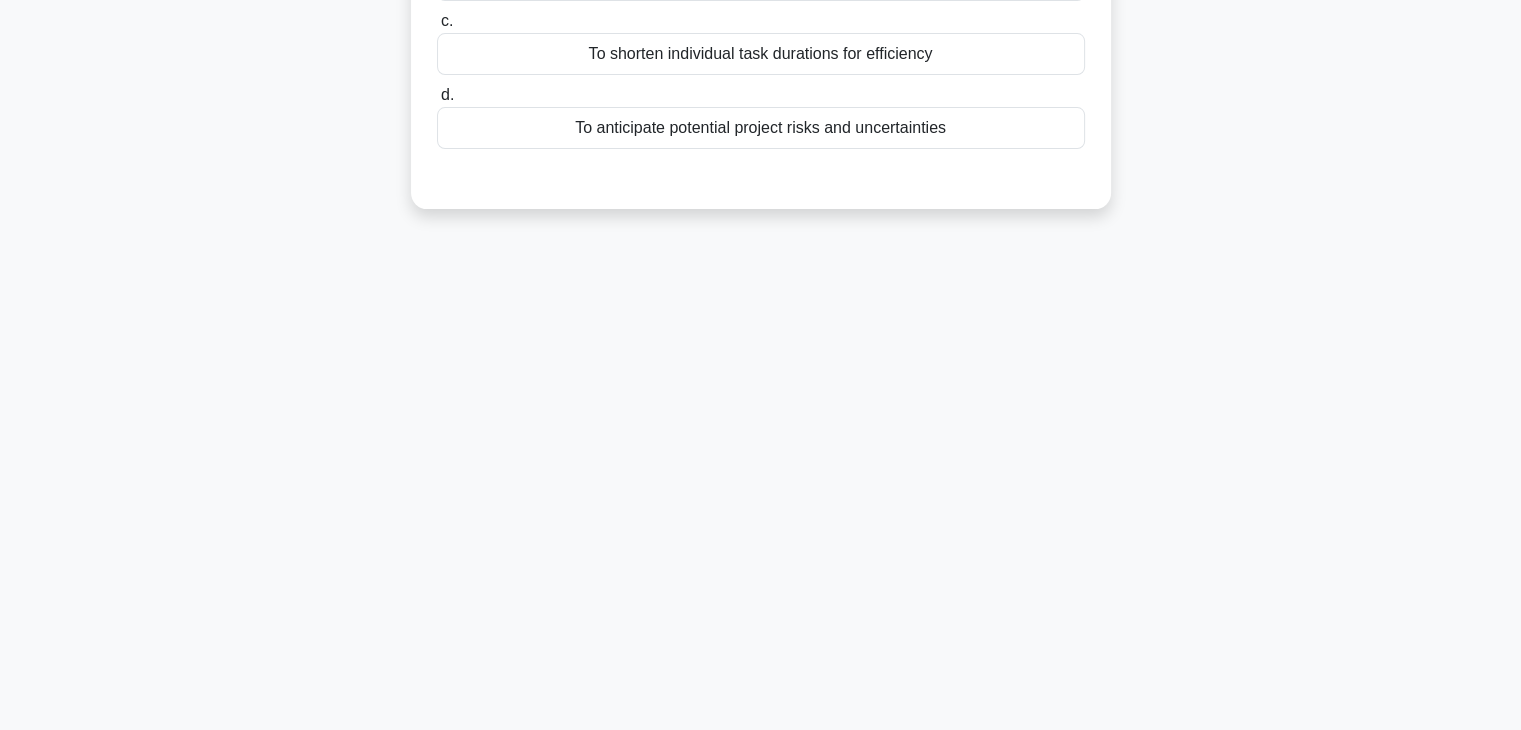 scroll, scrollTop: 0, scrollLeft: 0, axis: both 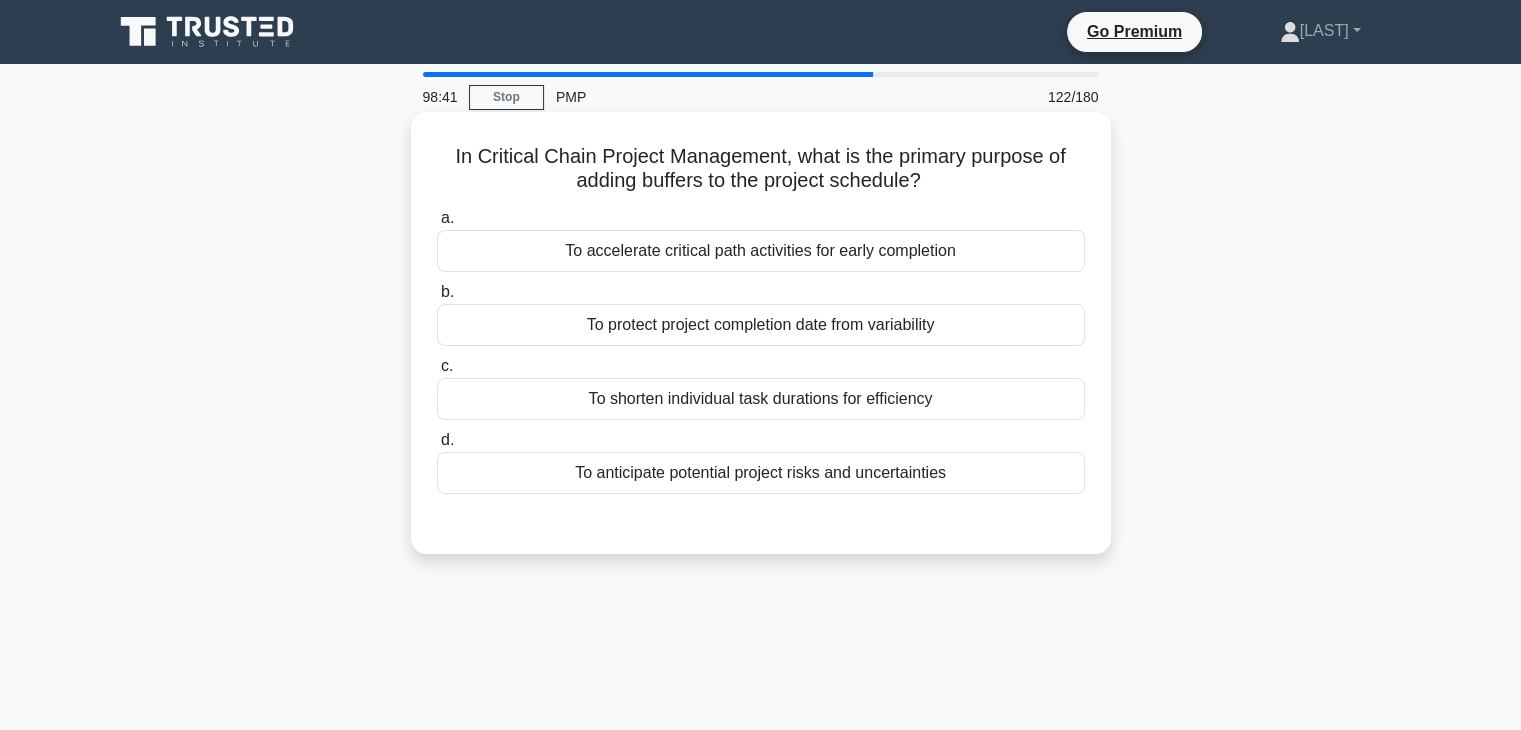 click on "To protect project completion date from variability" at bounding box center (761, 325) 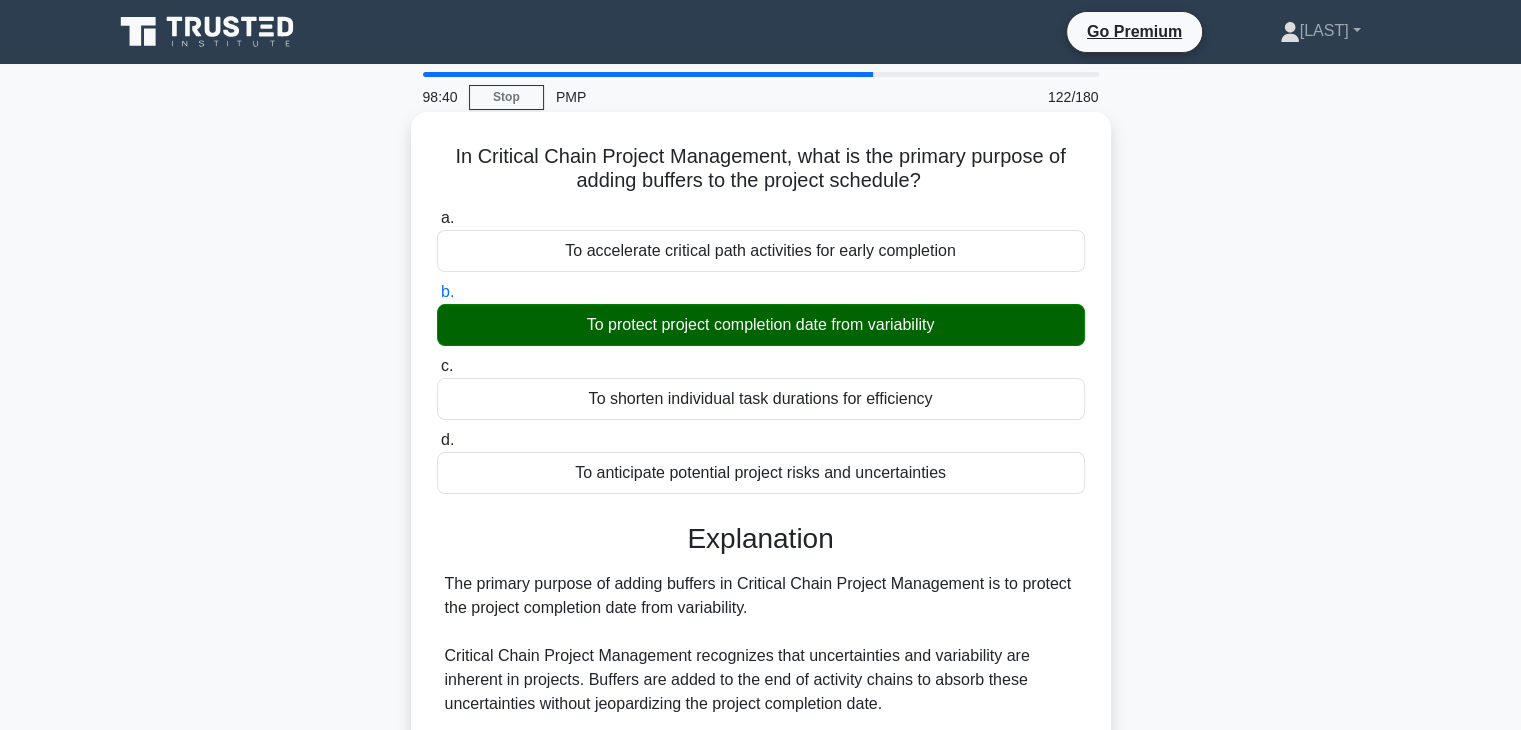 scroll, scrollTop: 351, scrollLeft: 0, axis: vertical 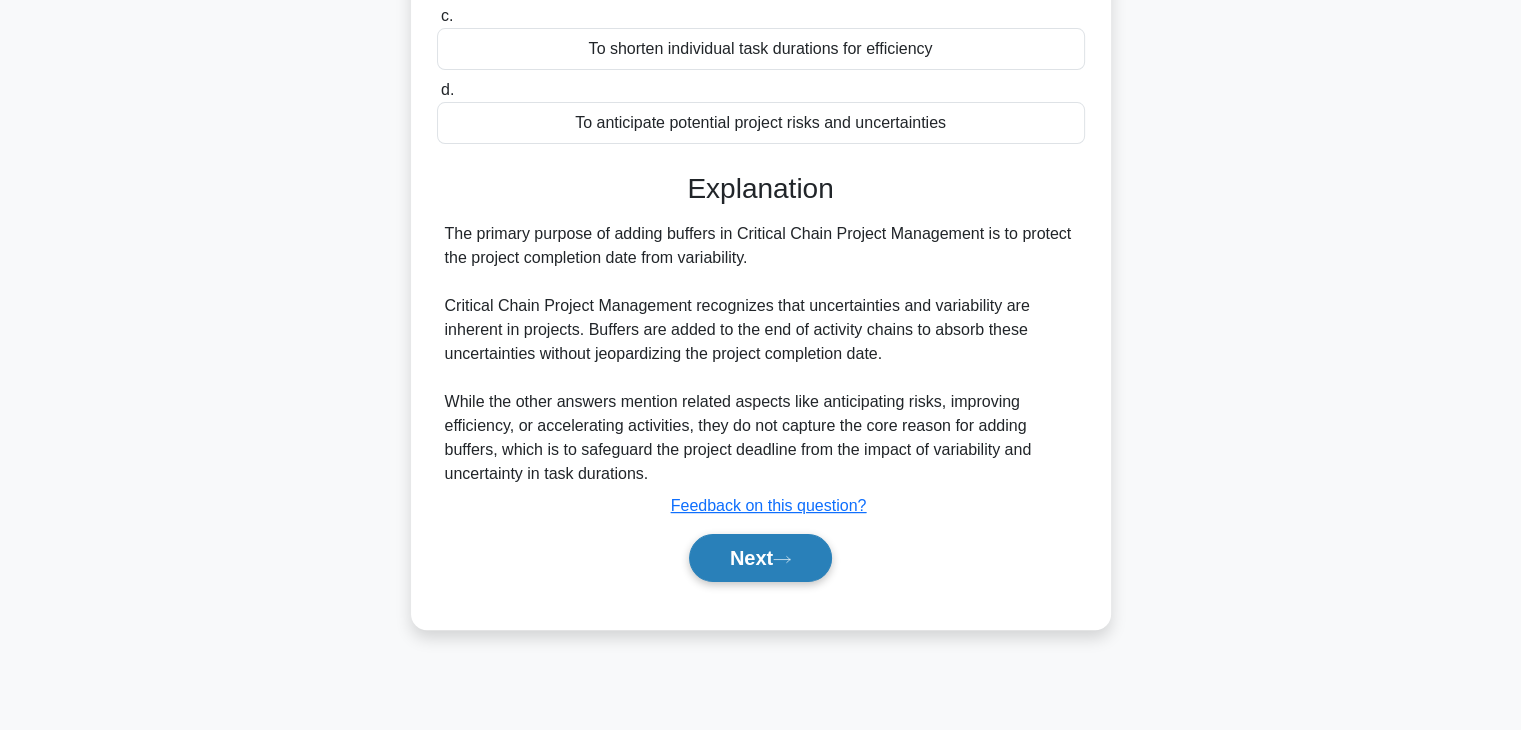 click on "Next" at bounding box center [760, 558] 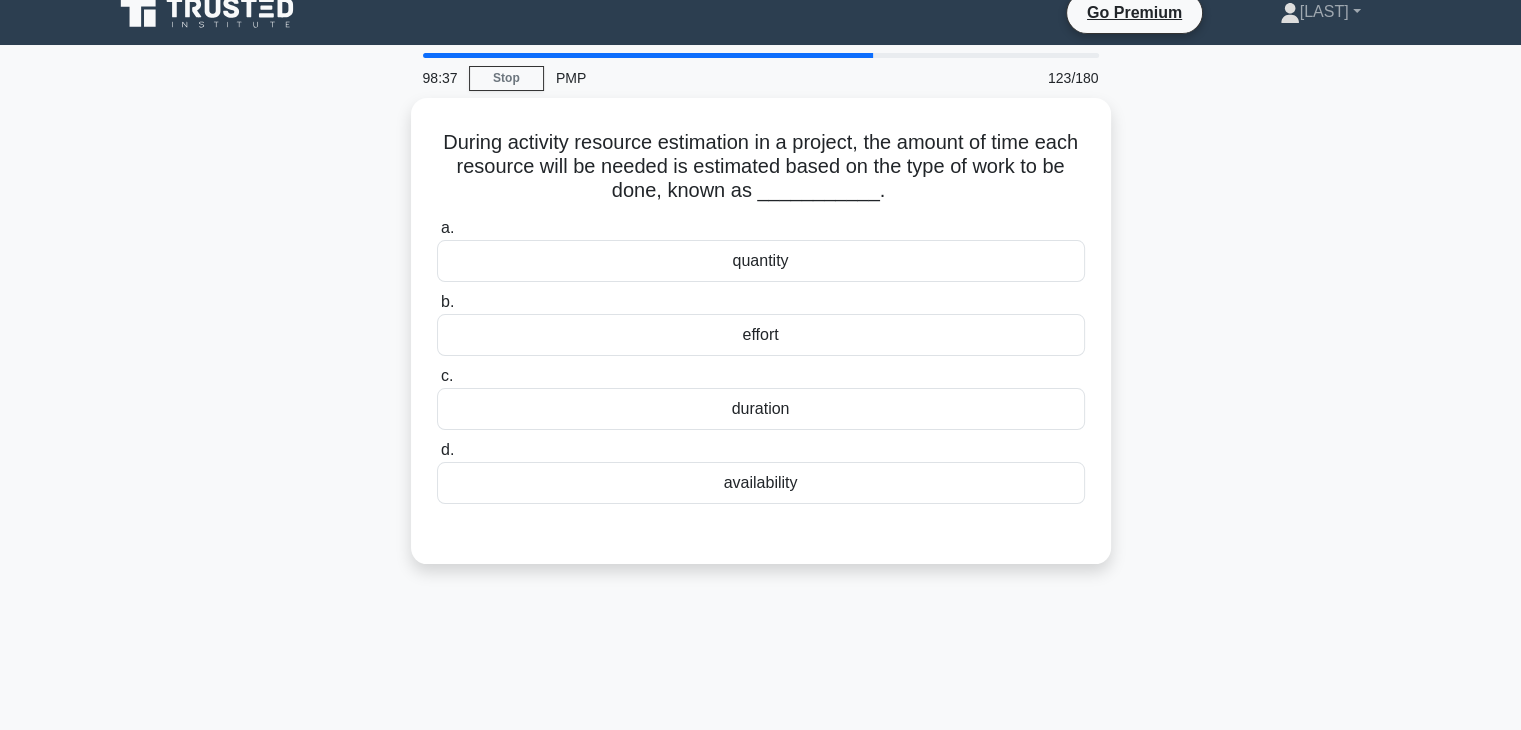 scroll, scrollTop: 18, scrollLeft: 0, axis: vertical 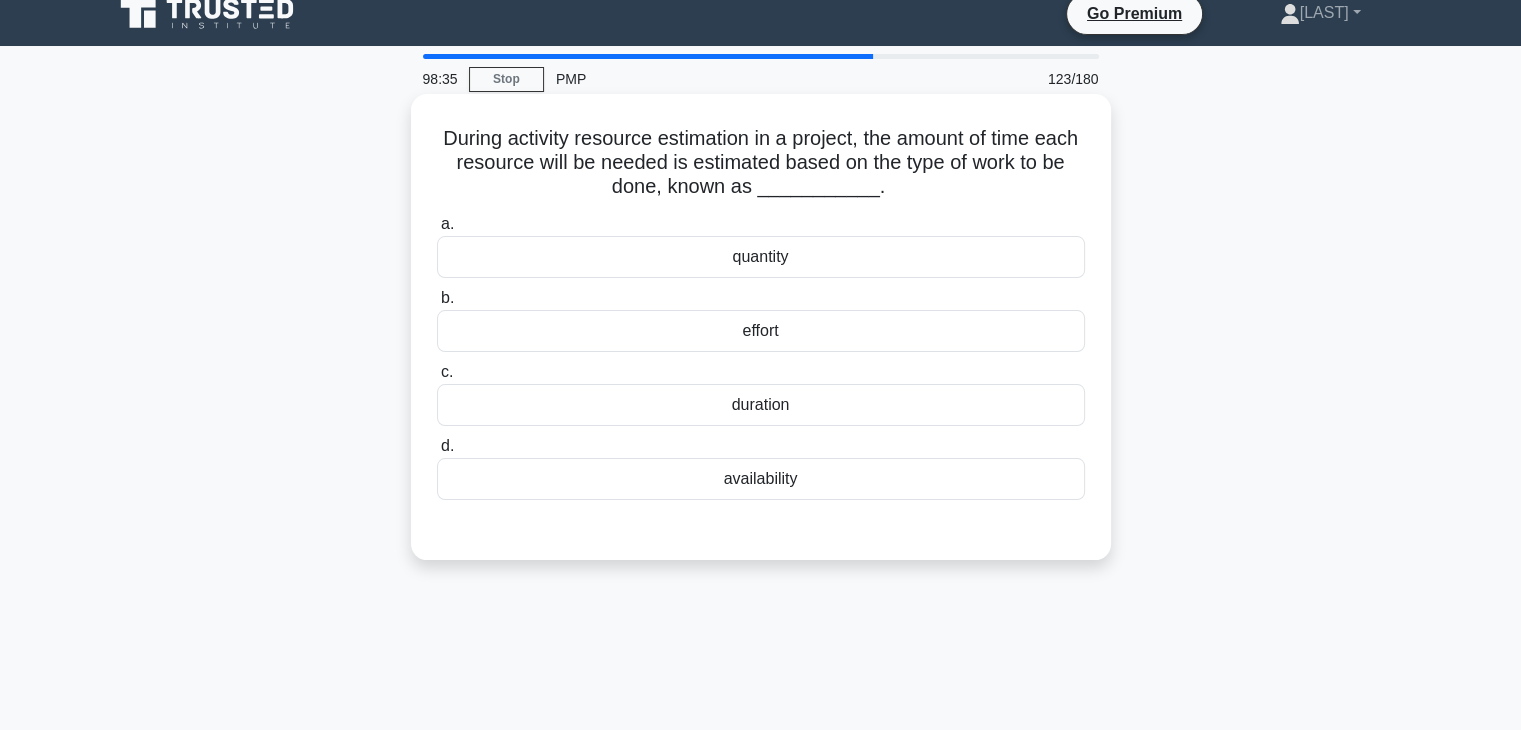 click on "duration" at bounding box center [761, 405] 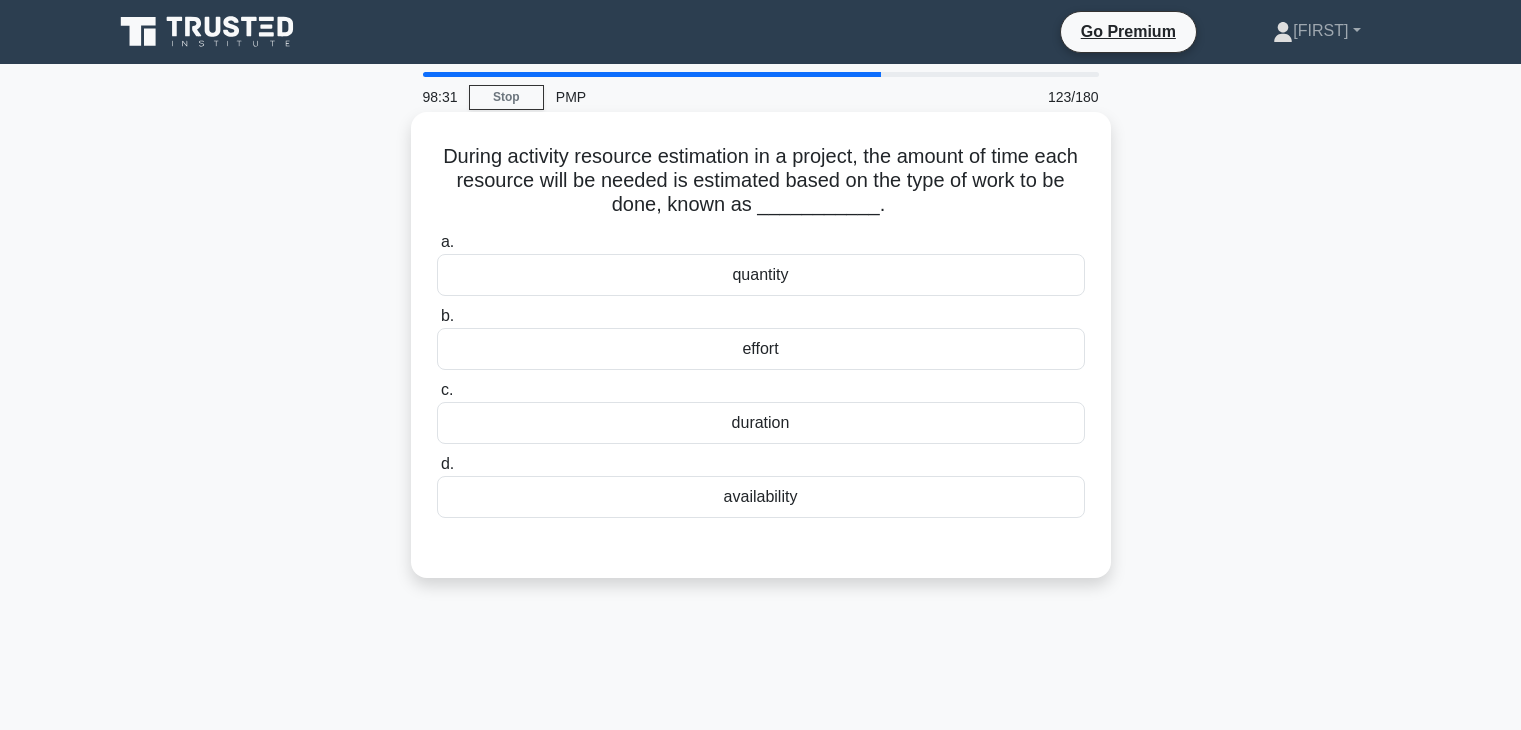 scroll, scrollTop: 18, scrollLeft: 0, axis: vertical 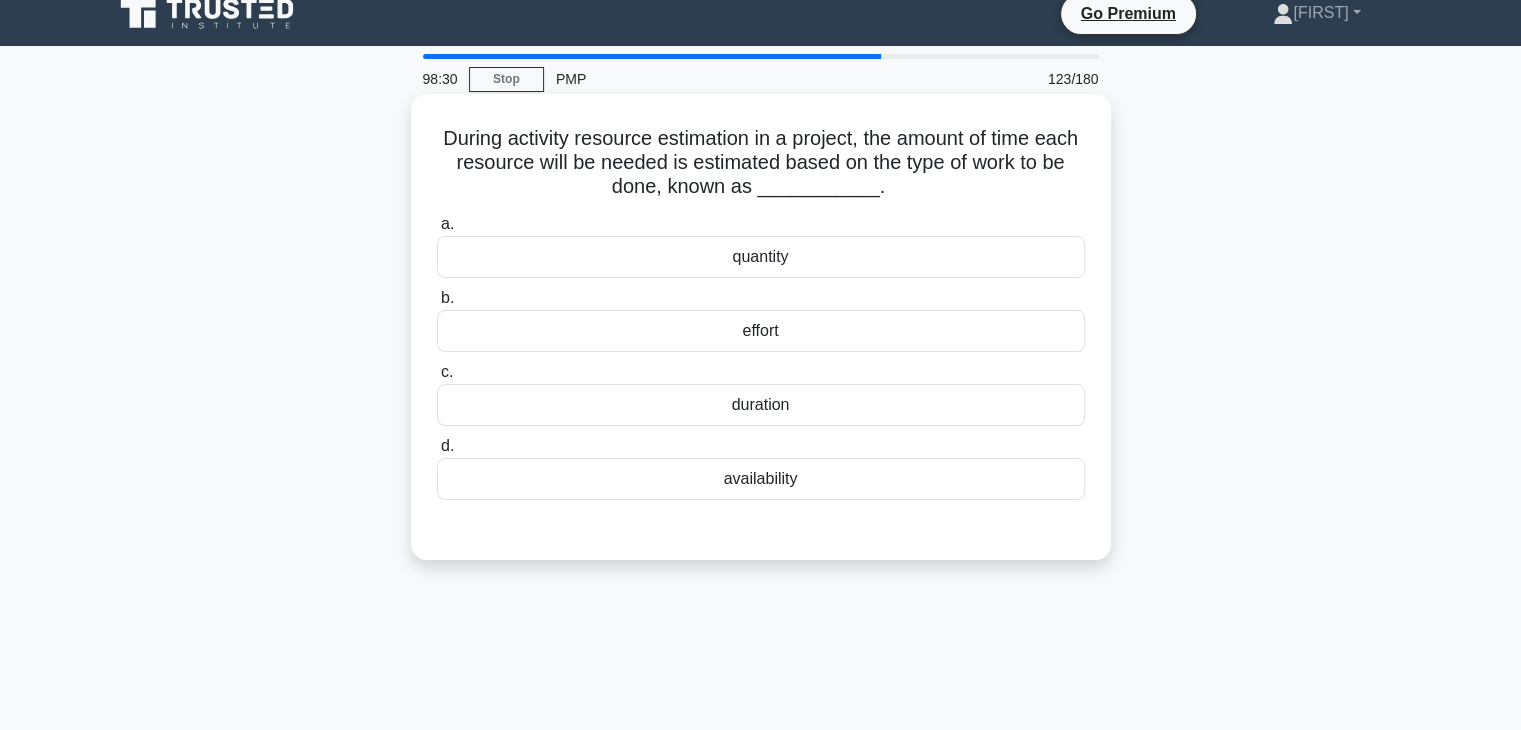 click on "a.
quantity
b.
effort
c." at bounding box center (761, 356) 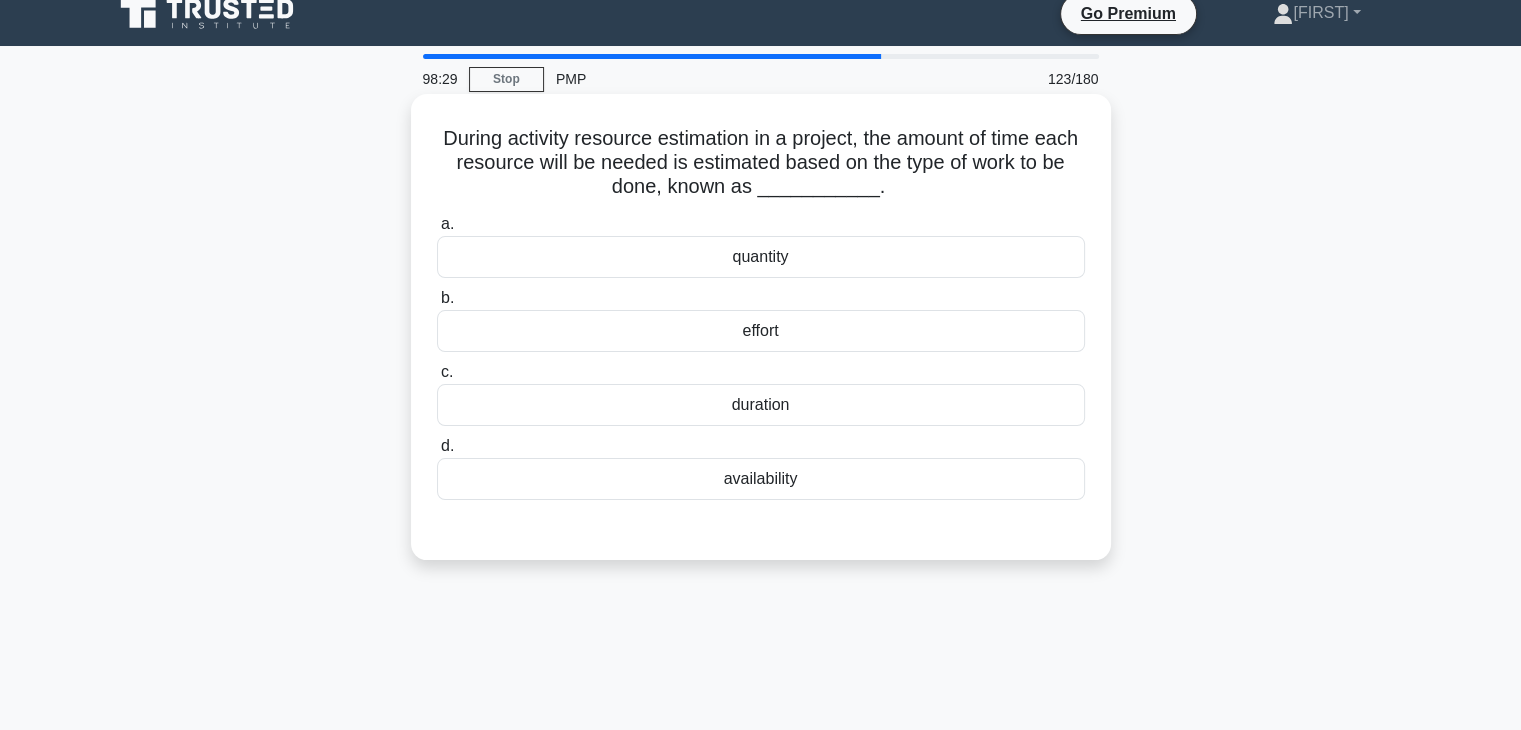 click on "effort" at bounding box center [761, 331] 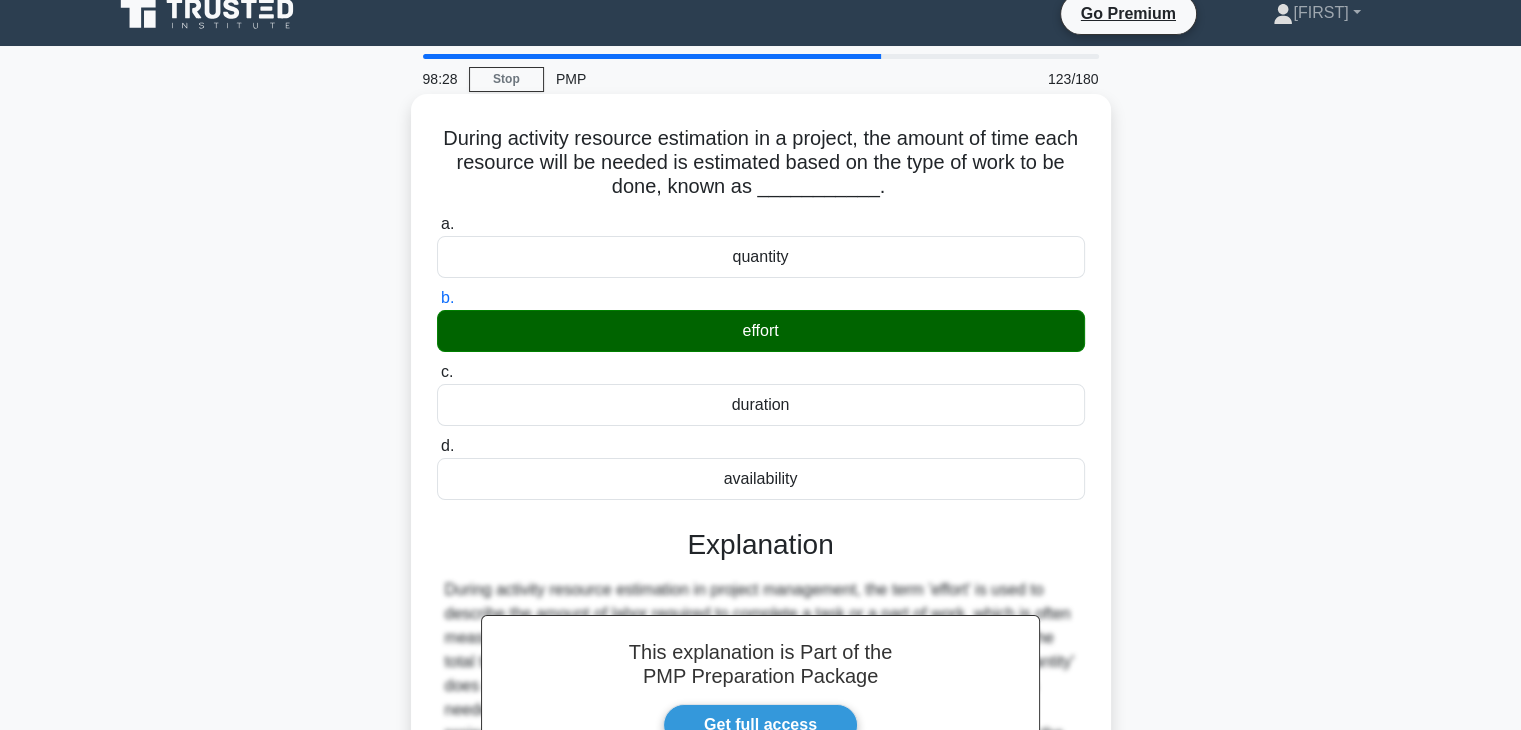scroll, scrollTop: 351, scrollLeft: 0, axis: vertical 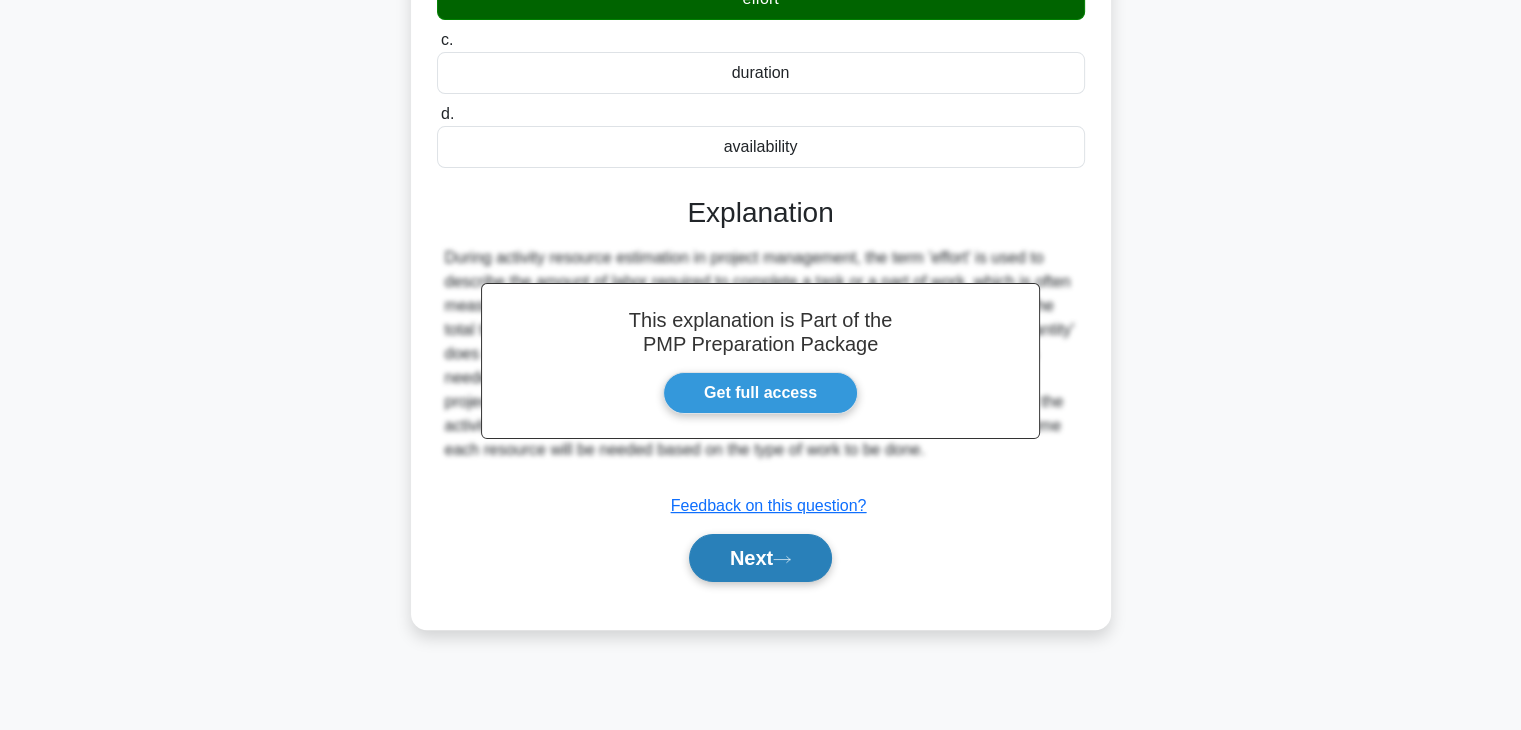 click on "Next" at bounding box center (760, 558) 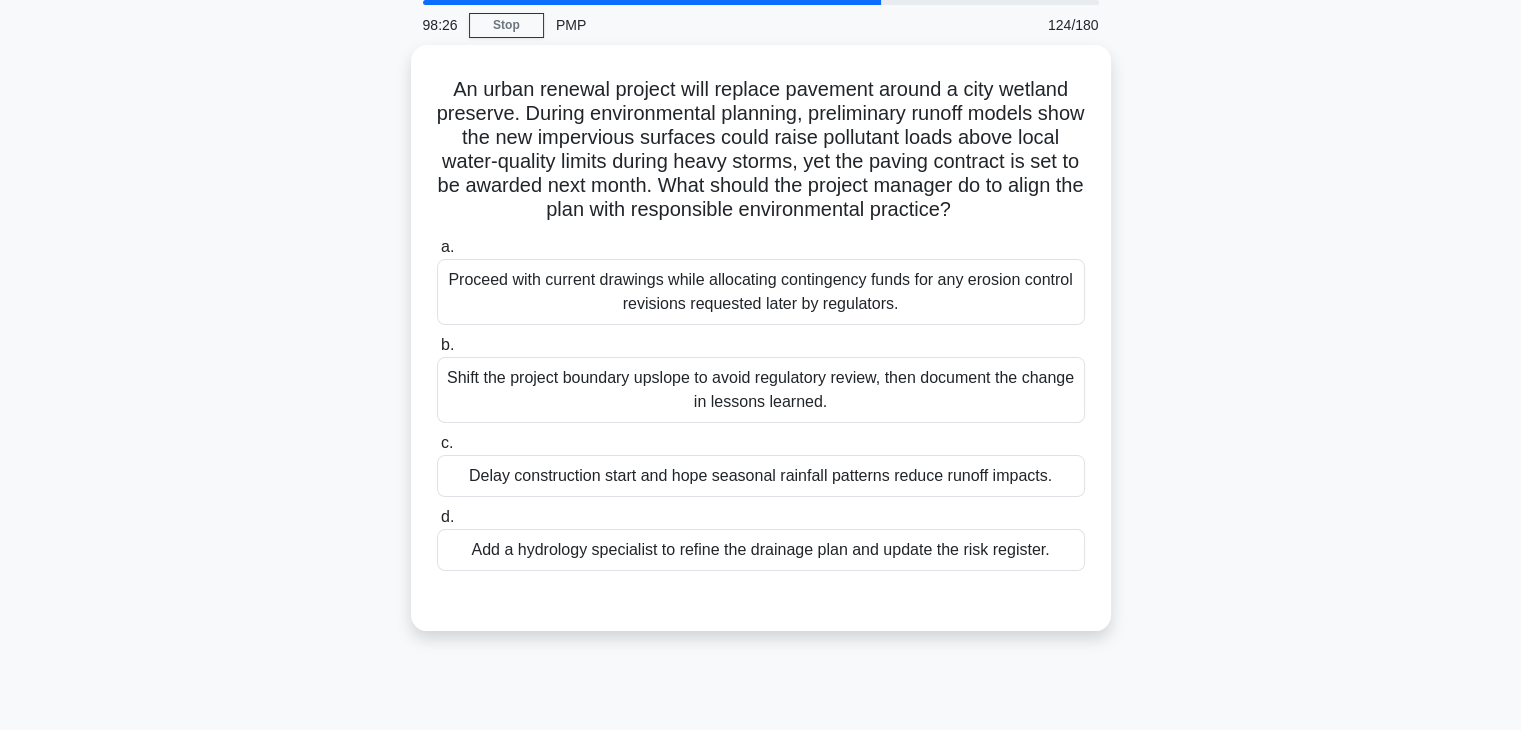 scroll, scrollTop: 71, scrollLeft: 0, axis: vertical 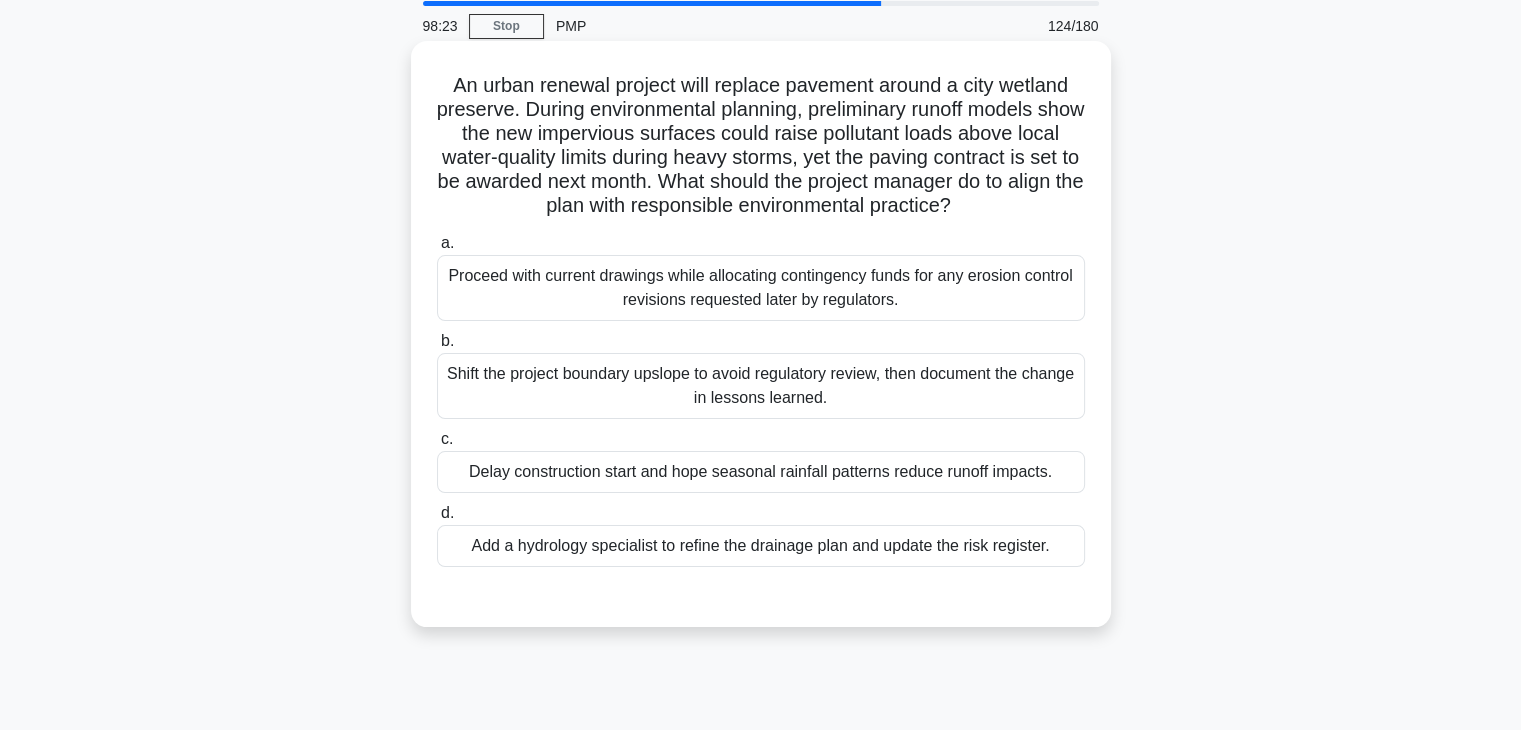 click on "Shift the project boundary upslope to avoid regulatory review, then document the change in lessons learned." at bounding box center [761, 386] 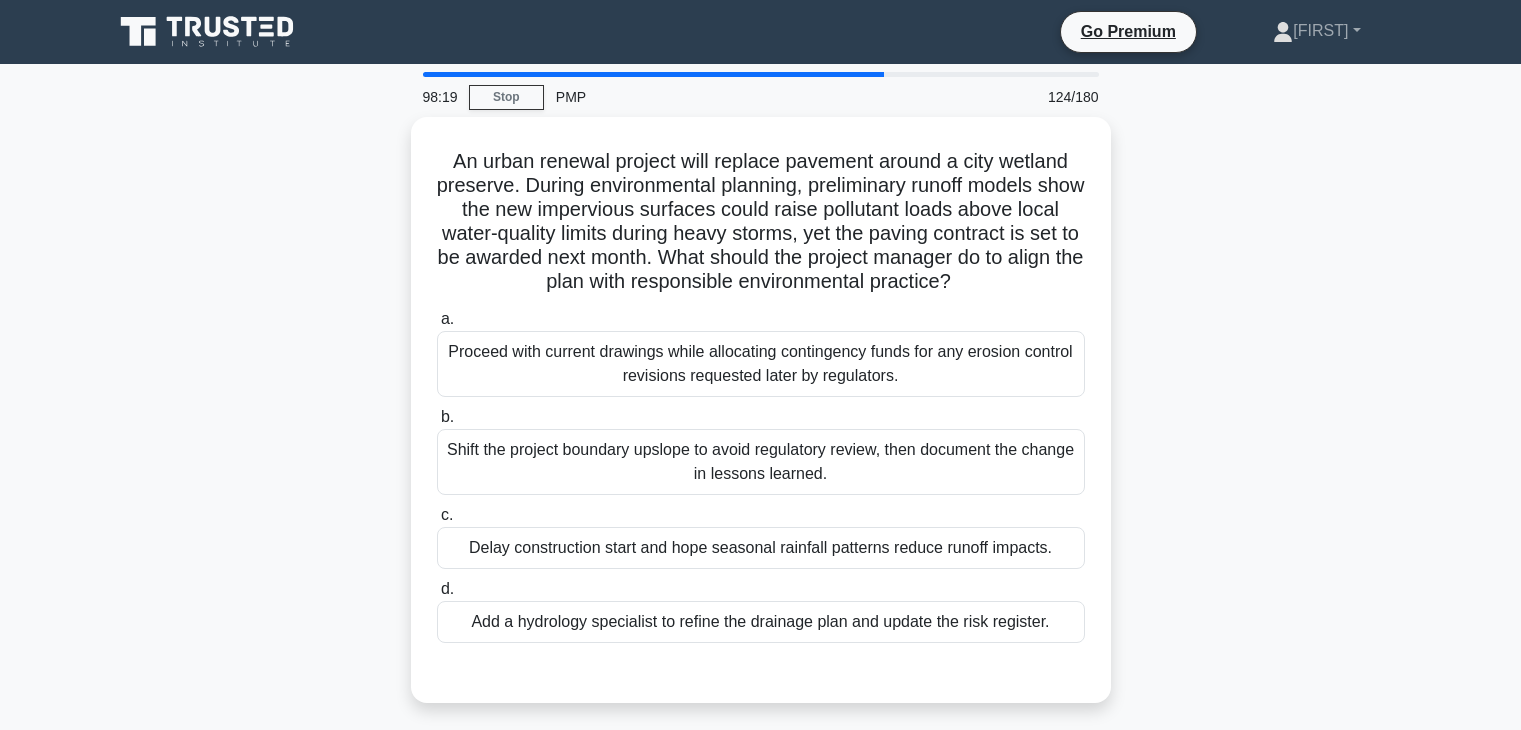 scroll, scrollTop: 193, scrollLeft: 0, axis: vertical 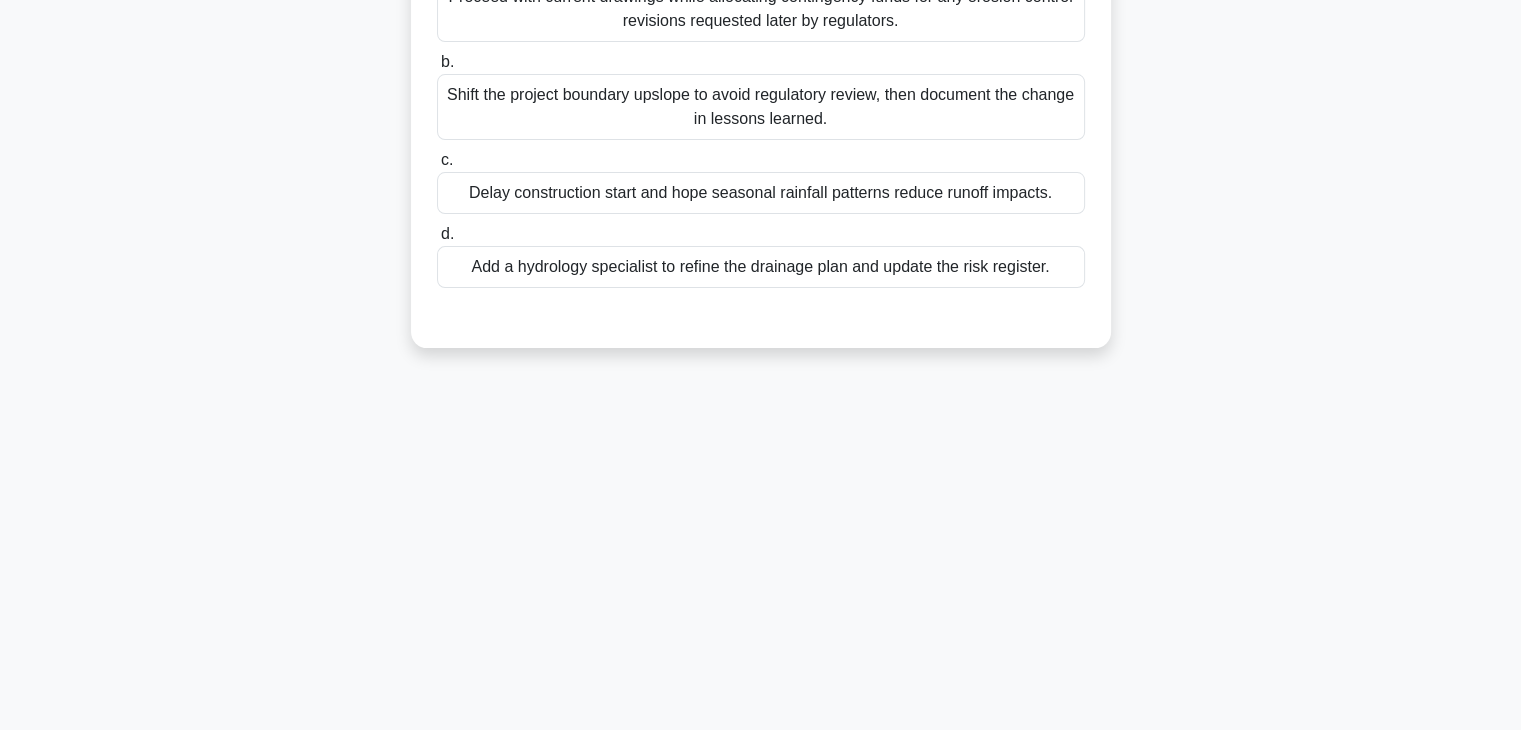 click on "Add a hydrology specialist to refine the drainage plan and update the risk register." at bounding box center (761, 267) 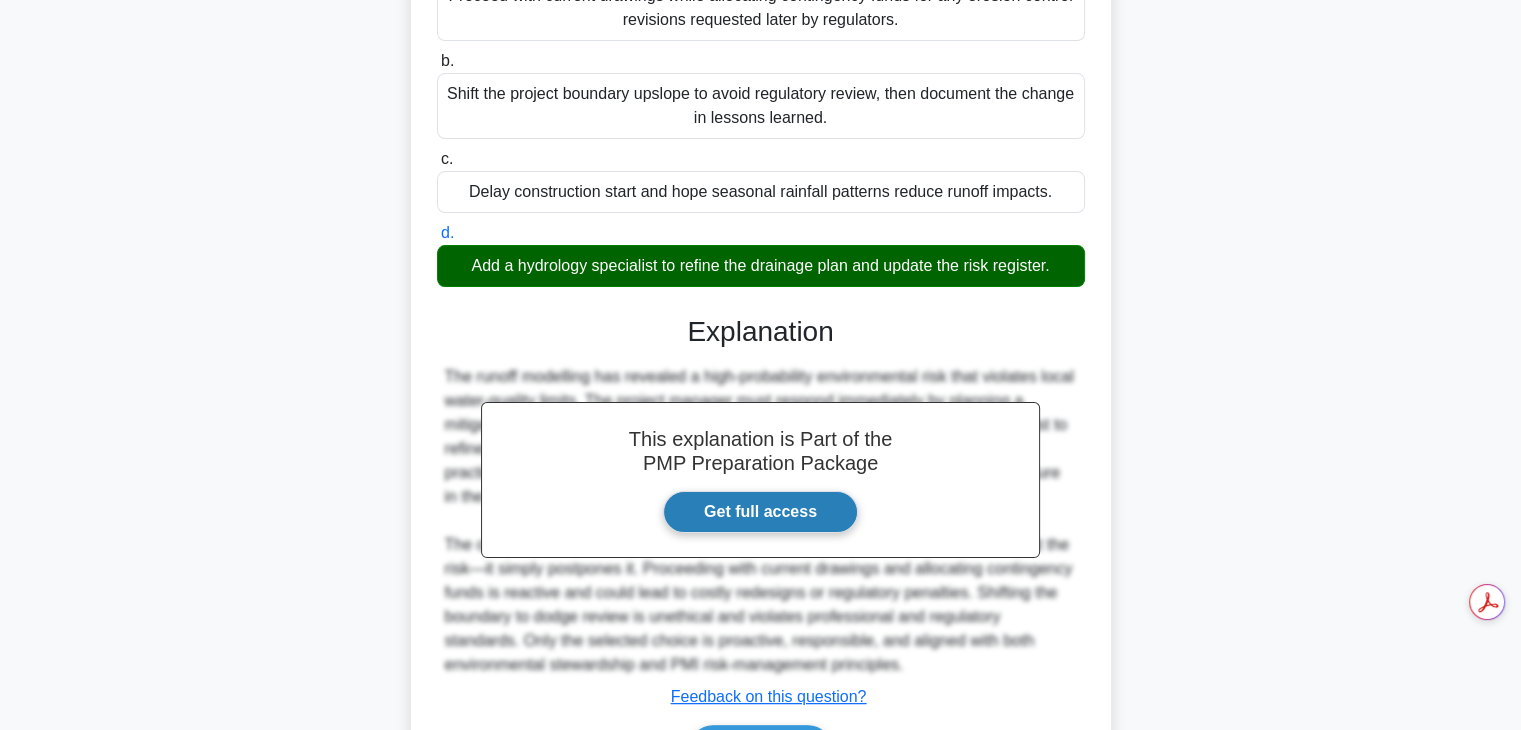 scroll, scrollTop: 478, scrollLeft: 0, axis: vertical 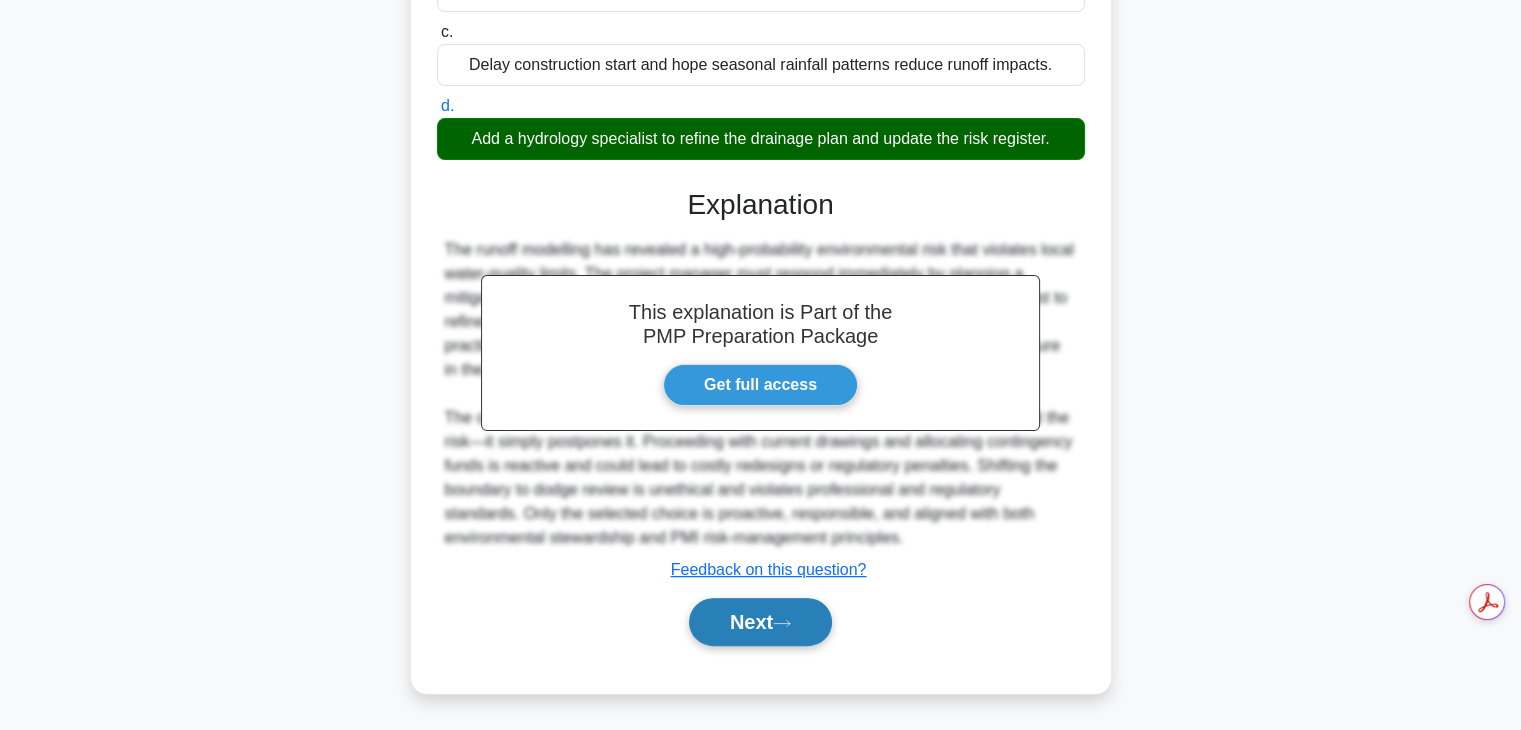 click on "Next" at bounding box center [760, 622] 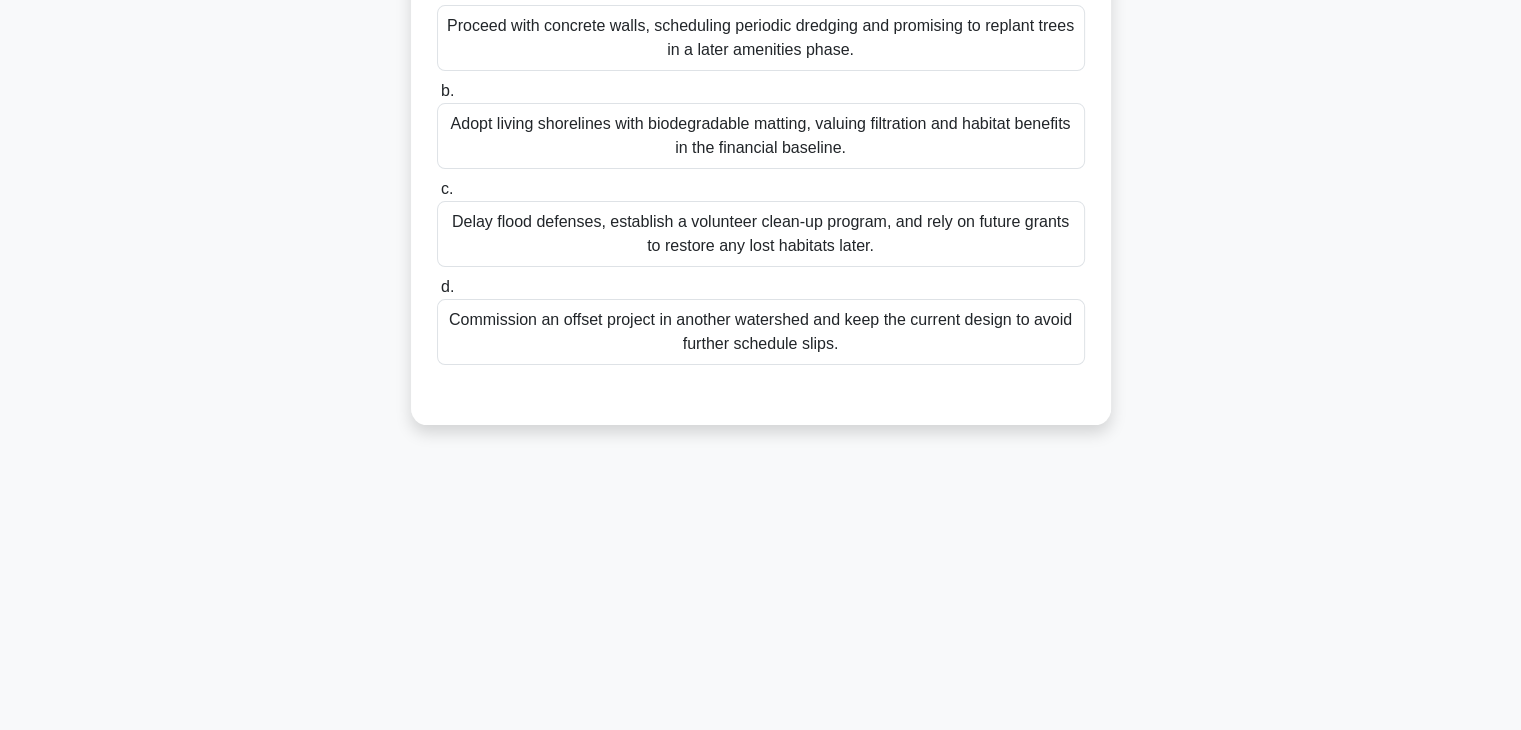 scroll, scrollTop: 106, scrollLeft: 0, axis: vertical 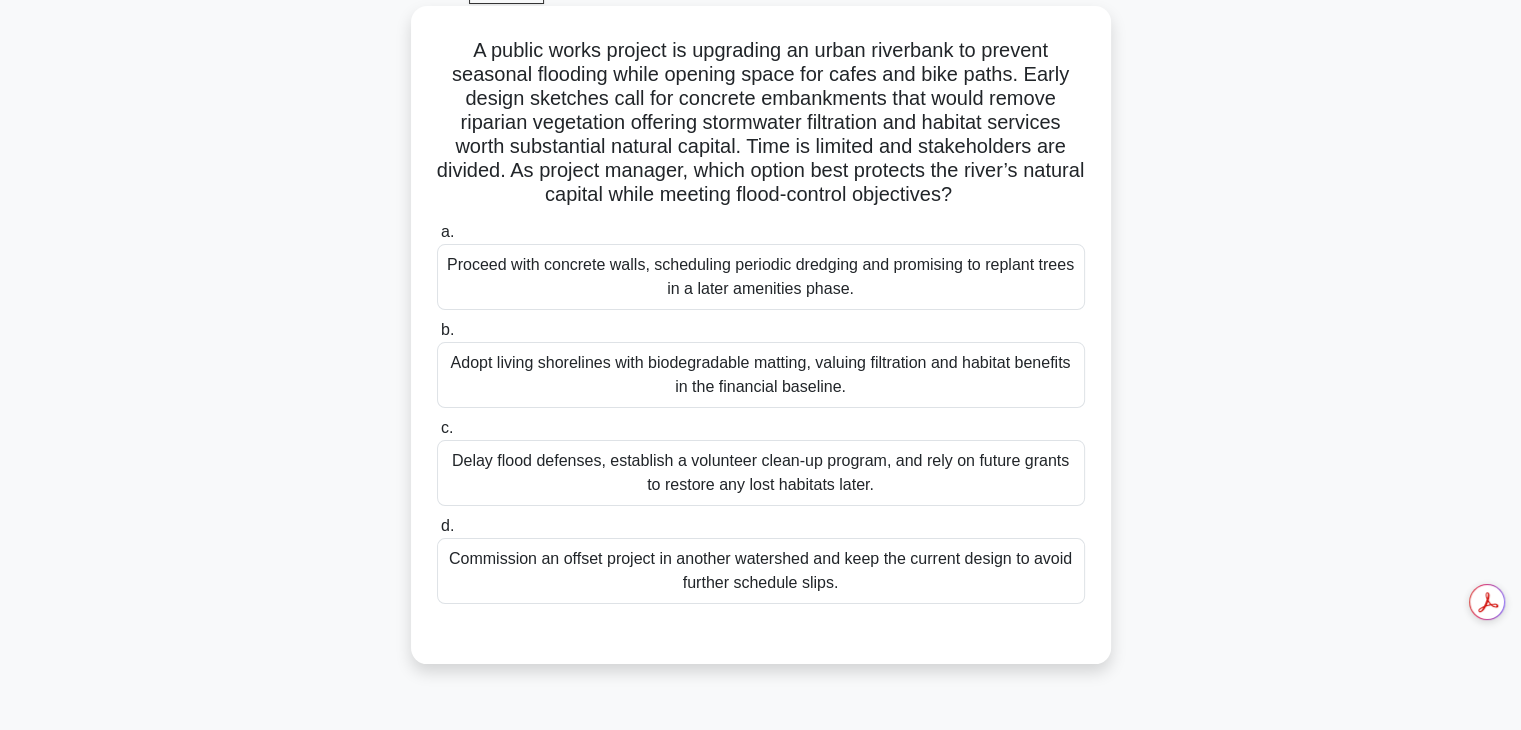 click on "Delay flood defenses, establish a volunteer clean-up program, and rely on future grants to restore any lost habitats later." at bounding box center [761, 473] 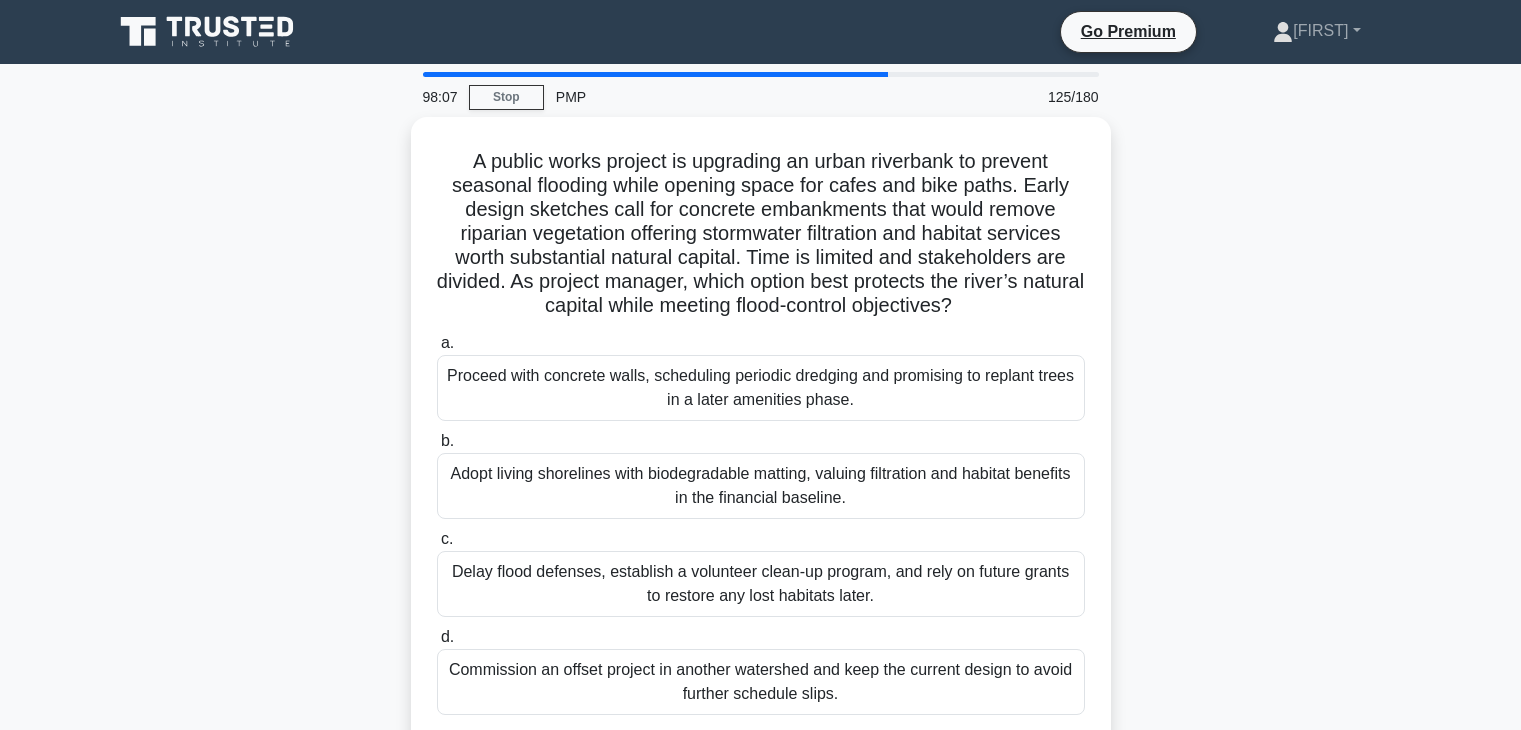 scroll, scrollTop: 106, scrollLeft: 0, axis: vertical 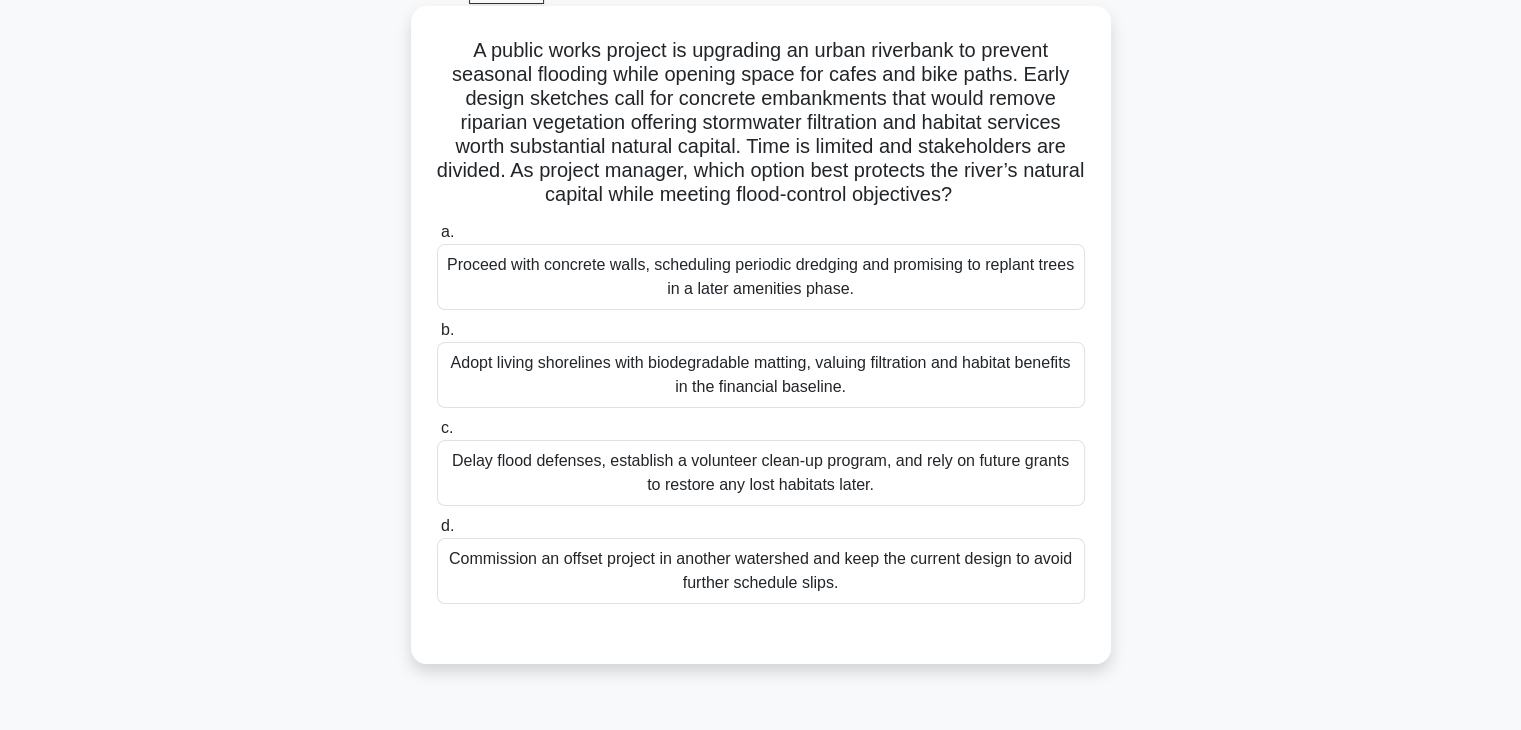 click on "Adopt living shorelines with biodegradable matting, valuing filtration and habitat benefits in the financial baseline." at bounding box center [761, 375] 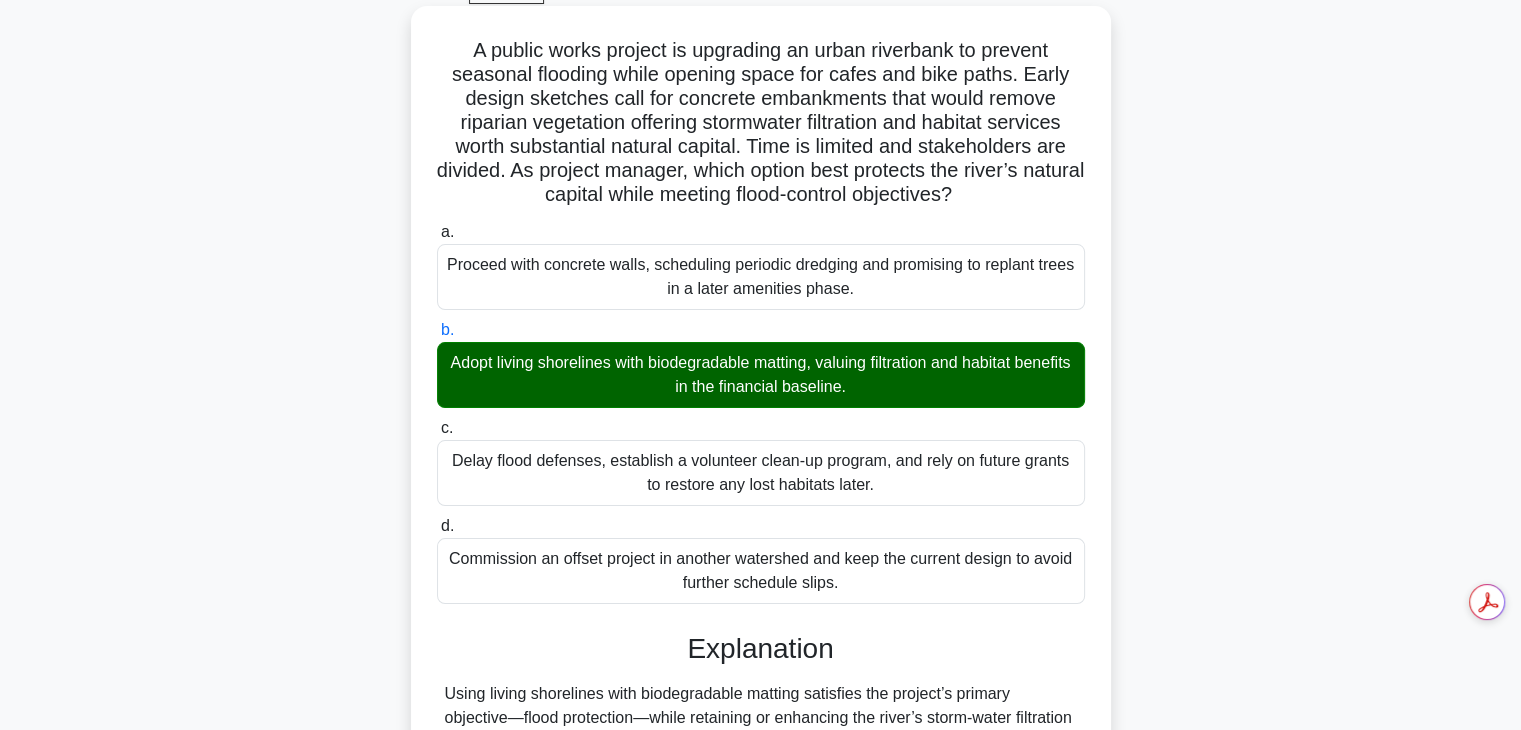 scroll, scrollTop: 574, scrollLeft: 0, axis: vertical 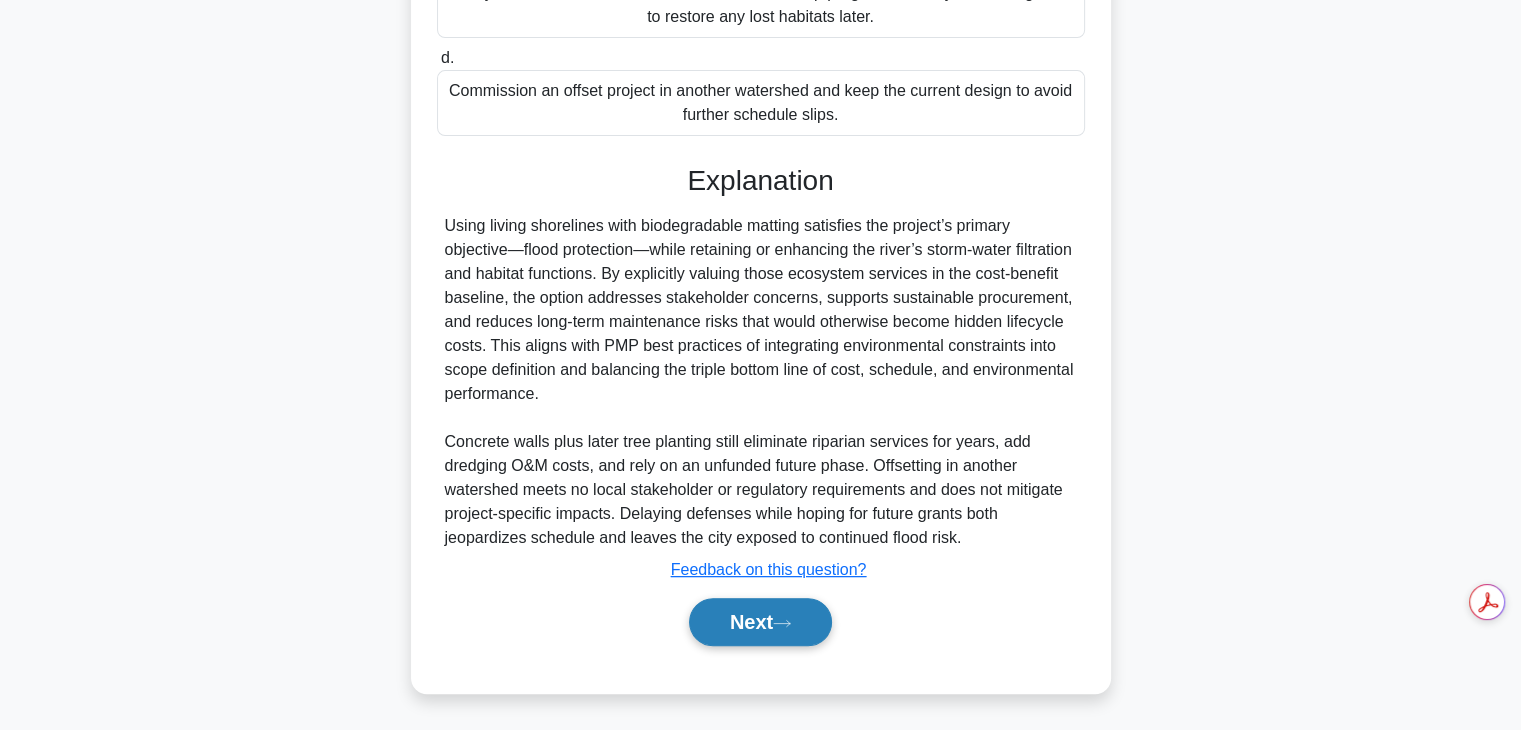 click on "Next" at bounding box center (760, 622) 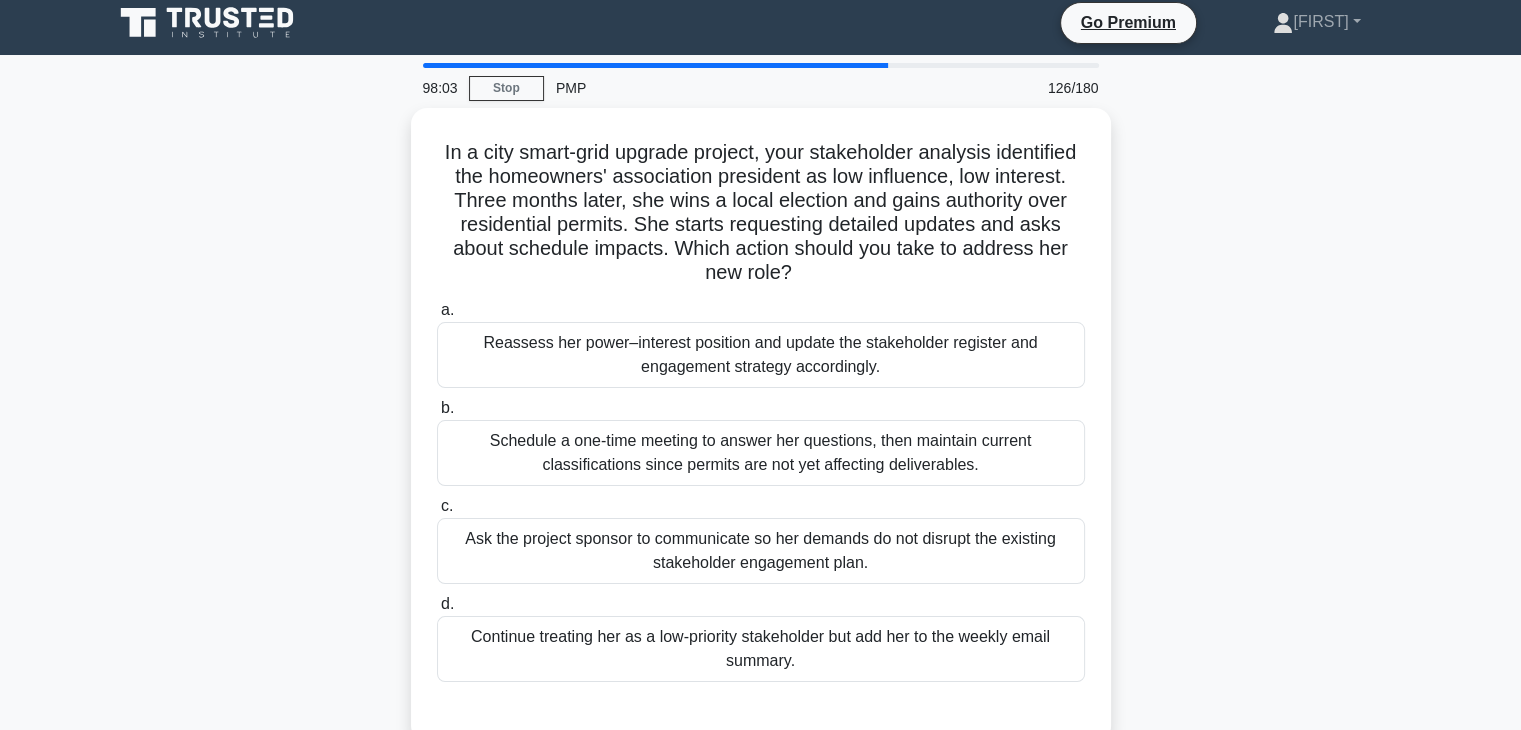 scroll, scrollTop: 11, scrollLeft: 0, axis: vertical 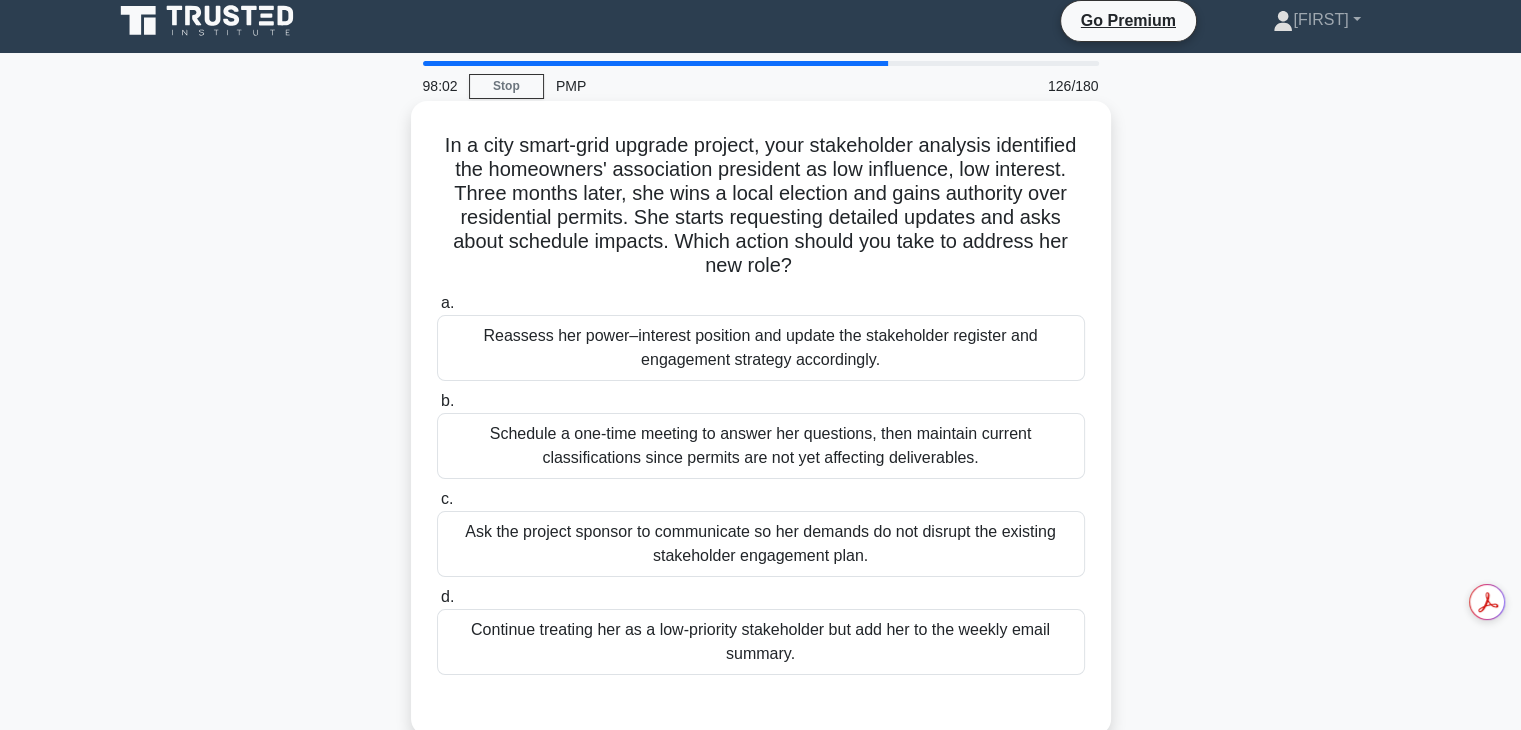 click on "Schedule a one-time meeting to answer her questions, then maintain current classifications since permits are not yet affecting deliverables." at bounding box center [761, 446] 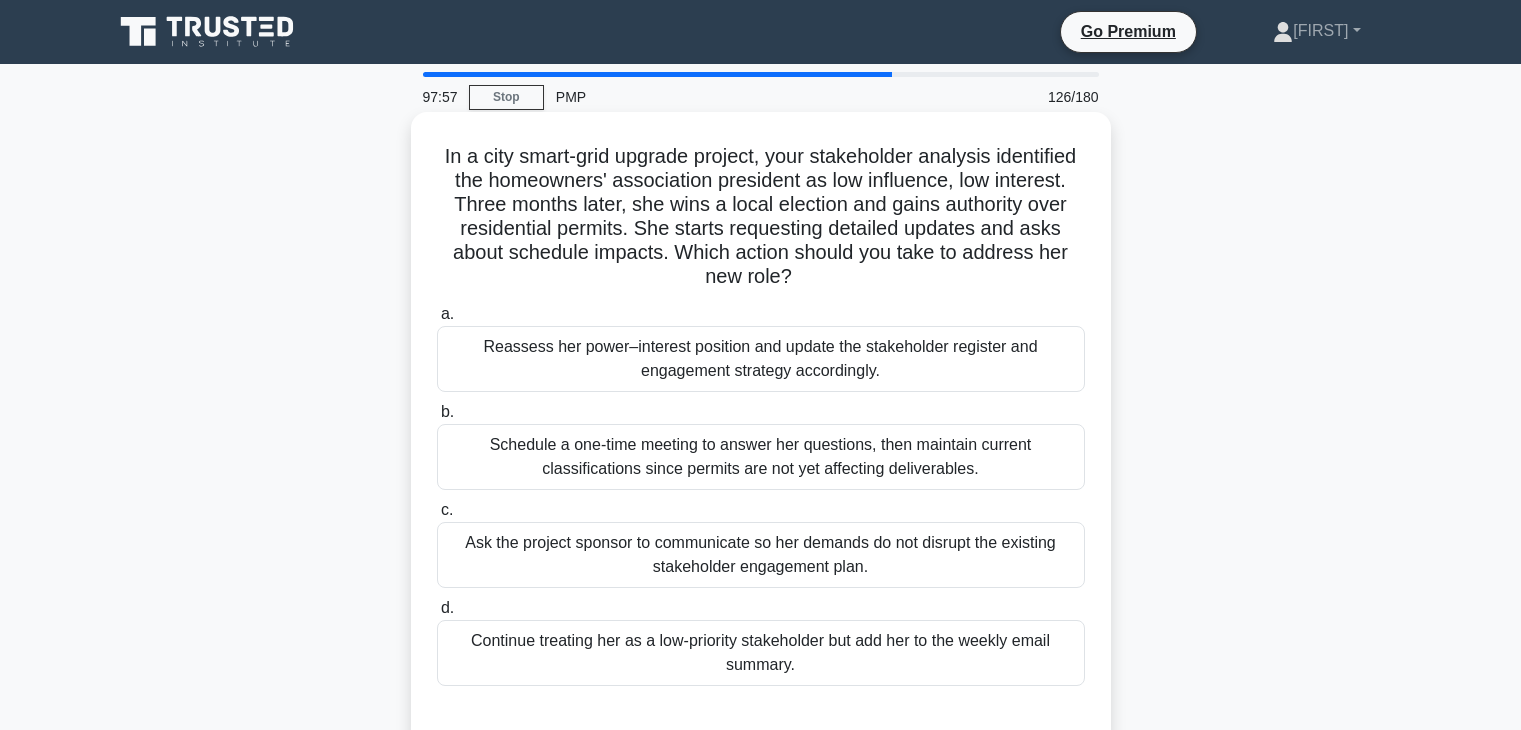 scroll, scrollTop: 11, scrollLeft: 0, axis: vertical 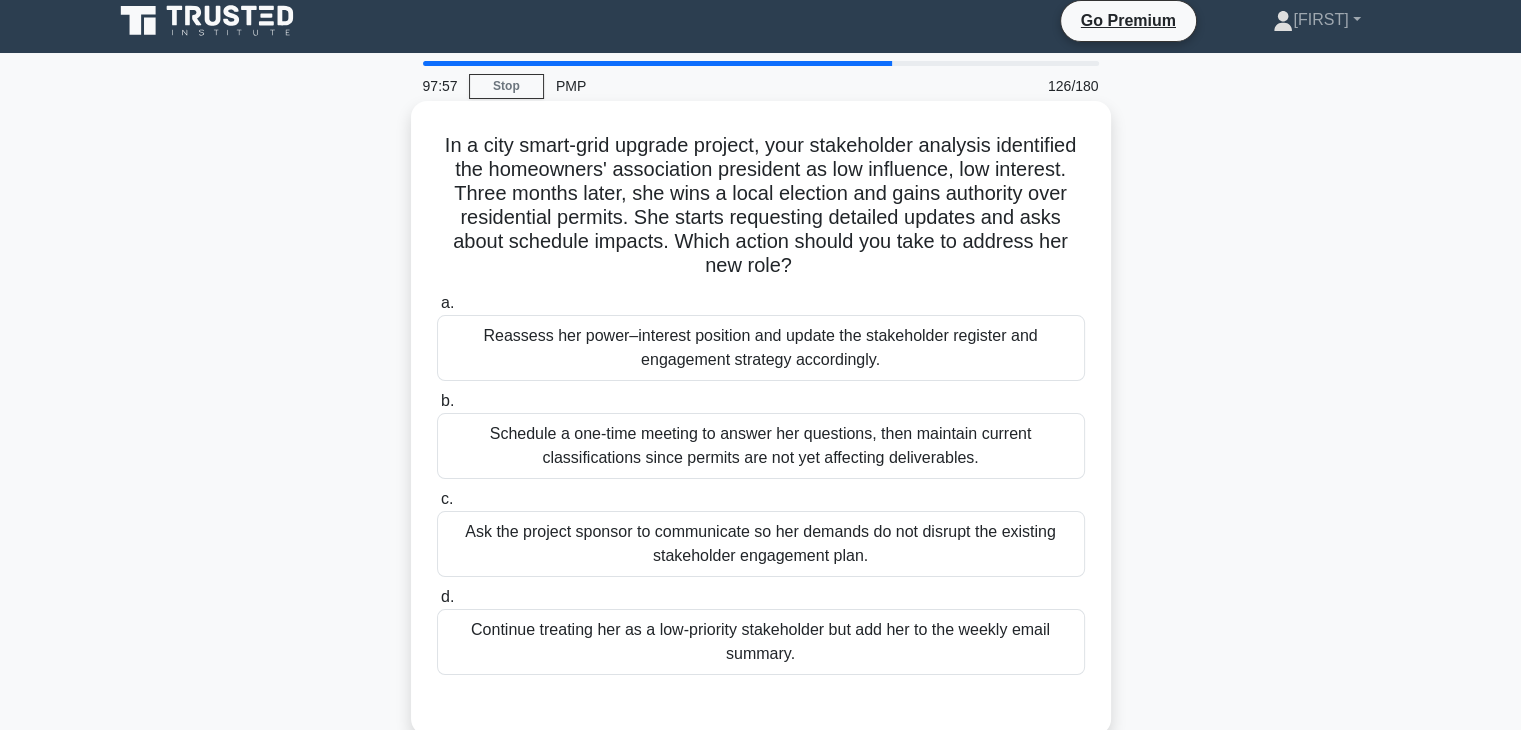 click on "Reassess her power–interest position and update the stakeholder register and engagement strategy accordingly." at bounding box center (761, 348) 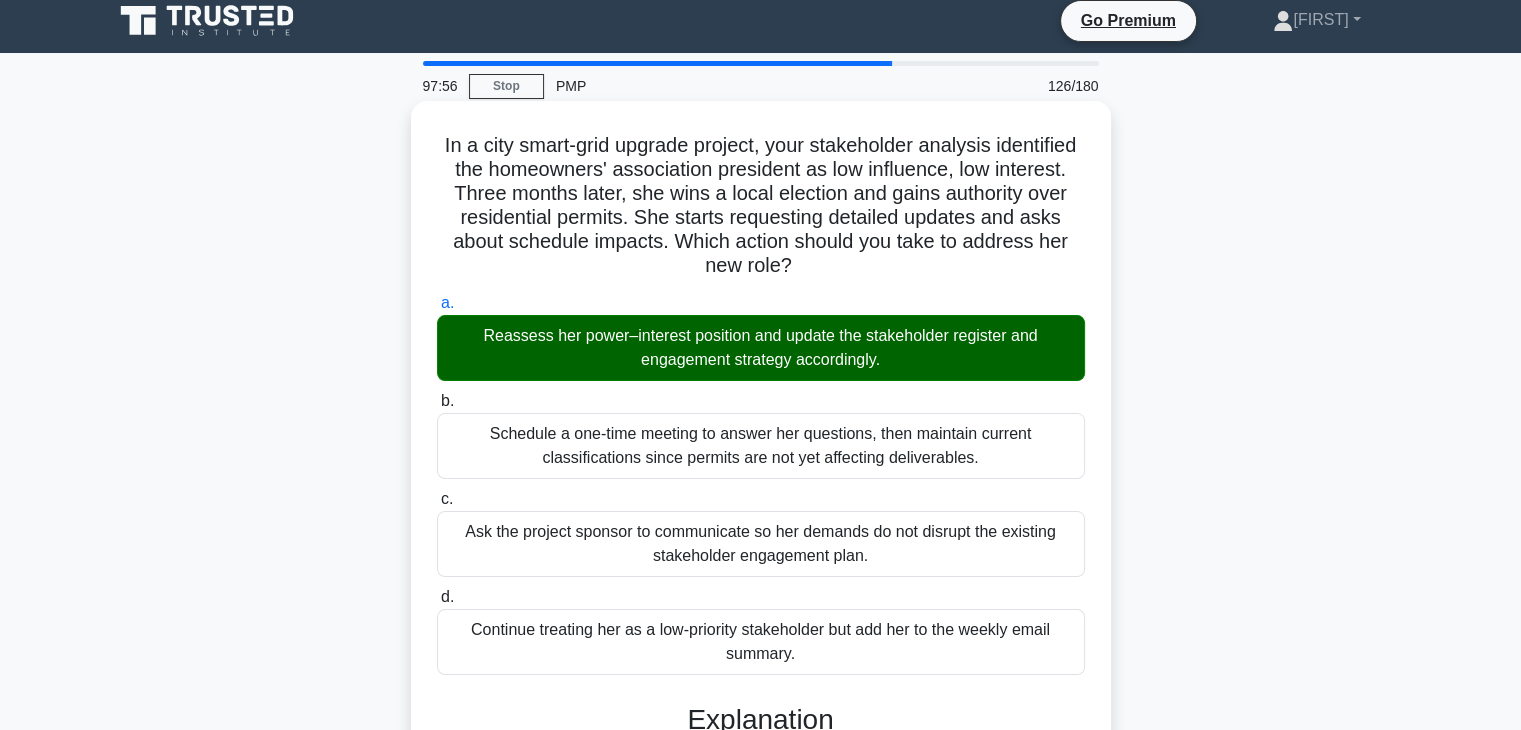 scroll, scrollTop: 478, scrollLeft: 0, axis: vertical 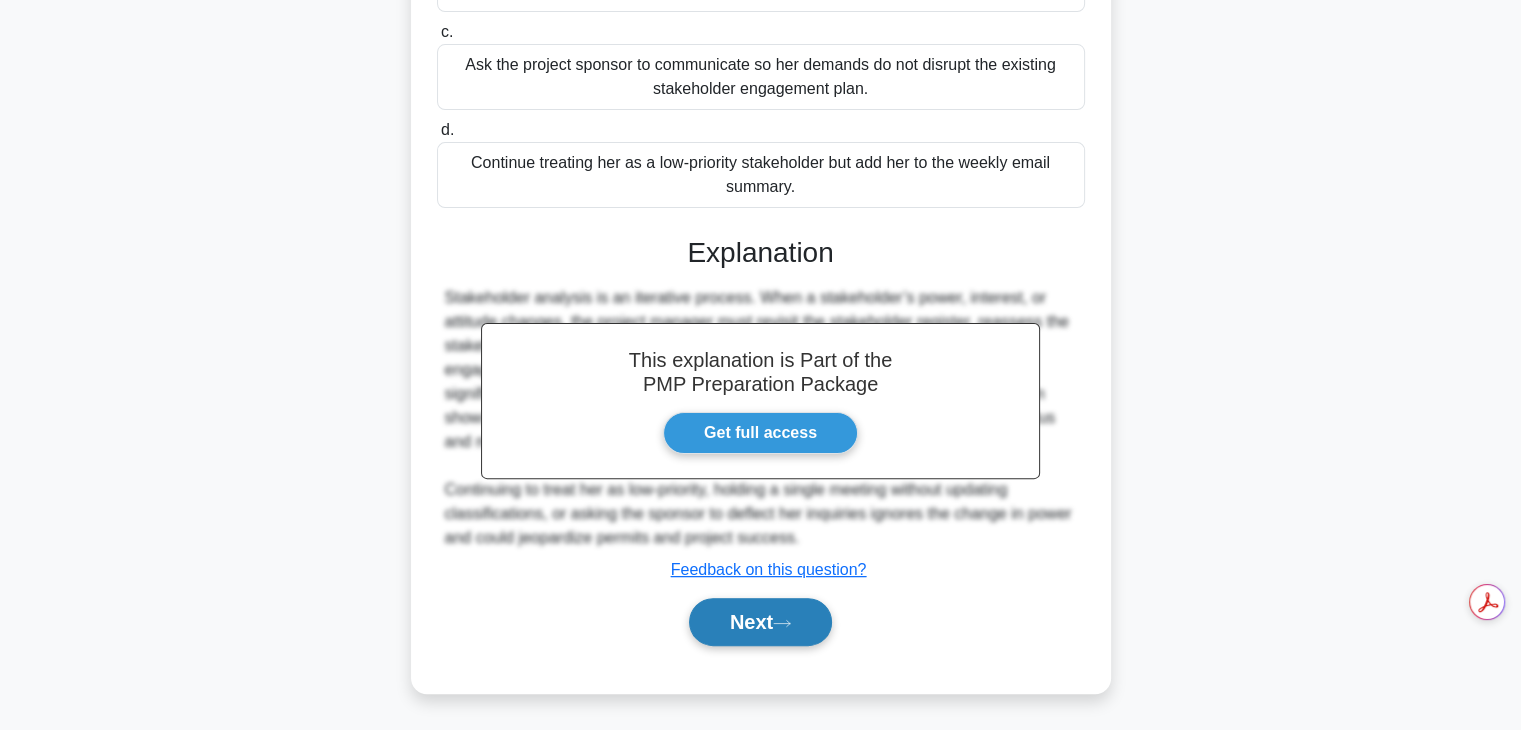 click on "Next" at bounding box center (760, 622) 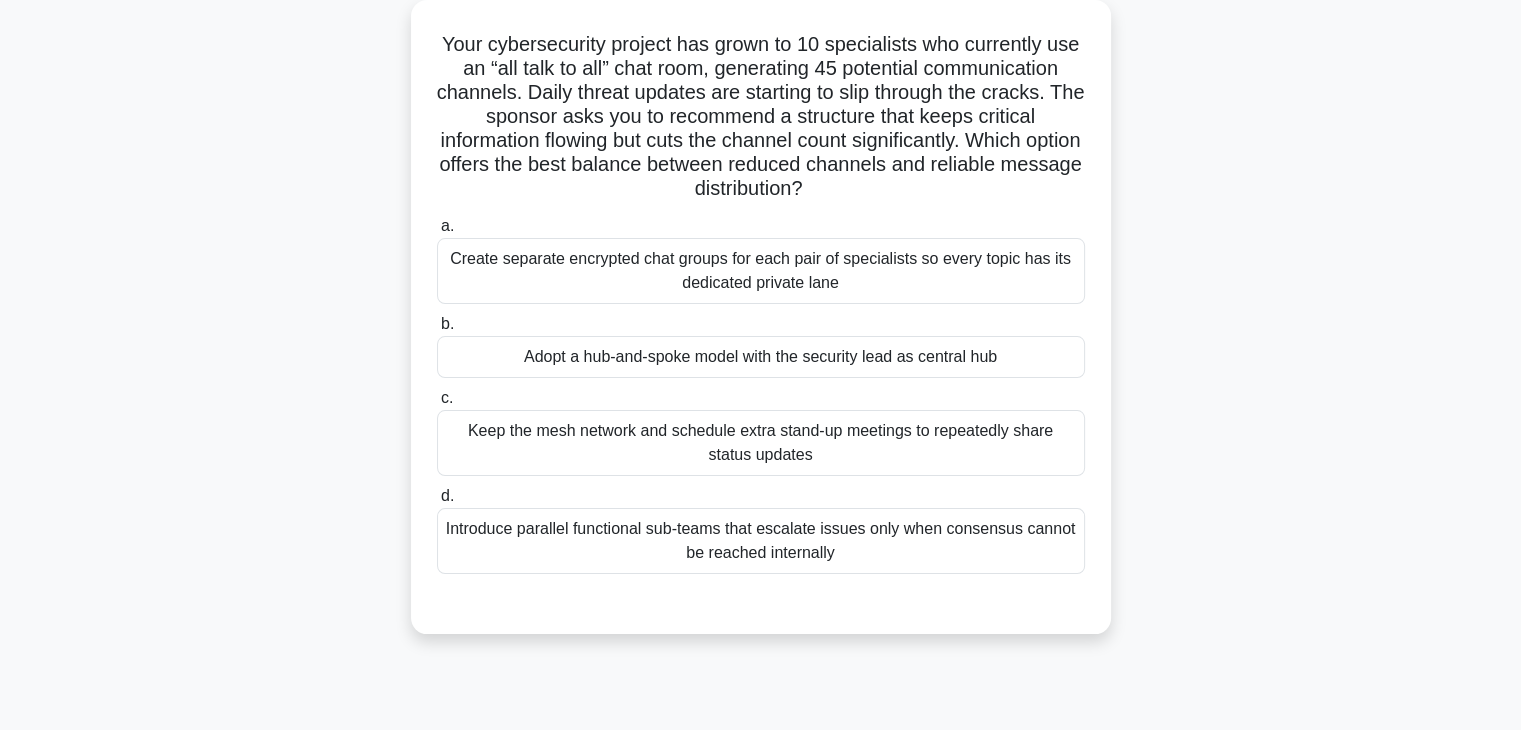 scroll, scrollTop: 116, scrollLeft: 0, axis: vertical 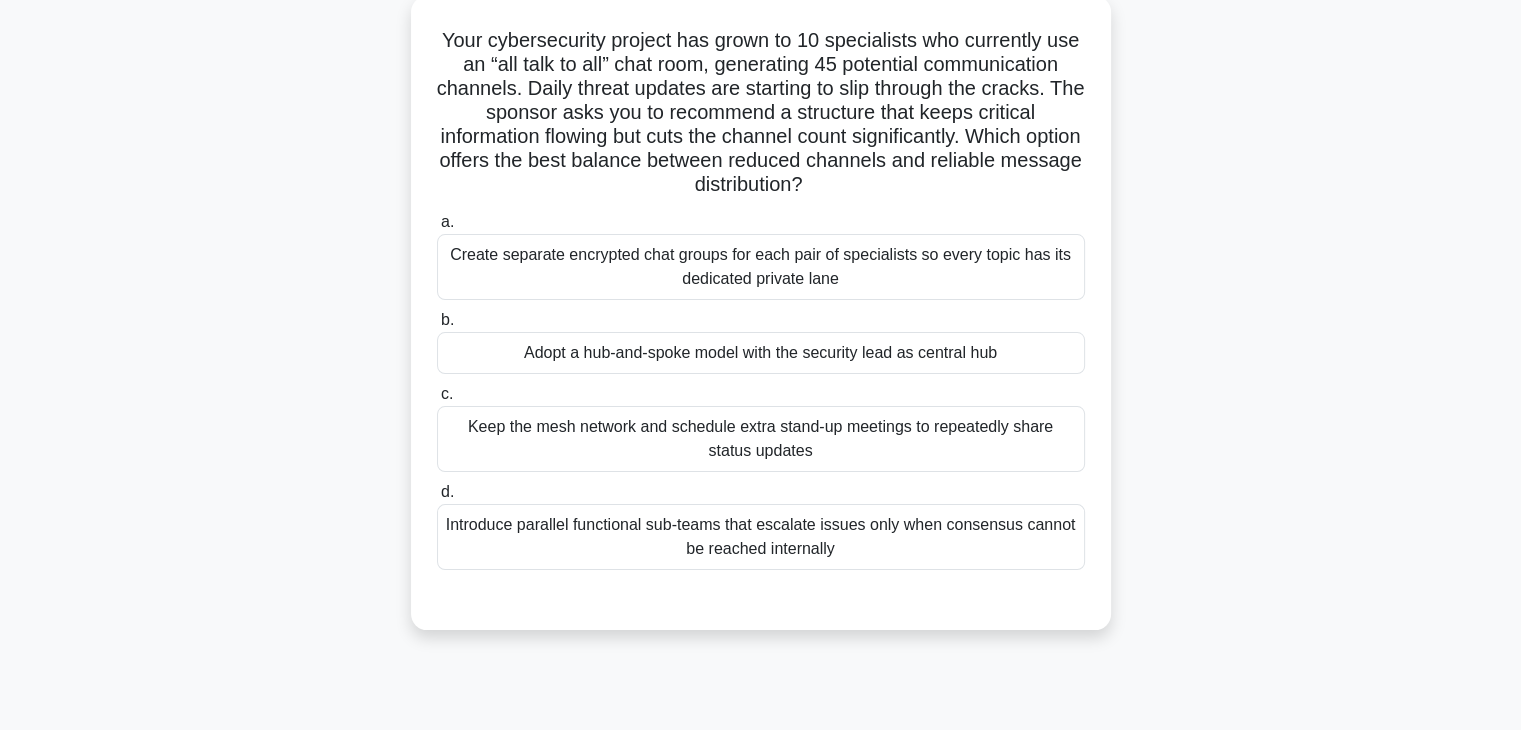 click on "Create separate encrypted chat groups for each pair of specialists so every topic has its dedicated private lane" at bounding box center (761, 267) 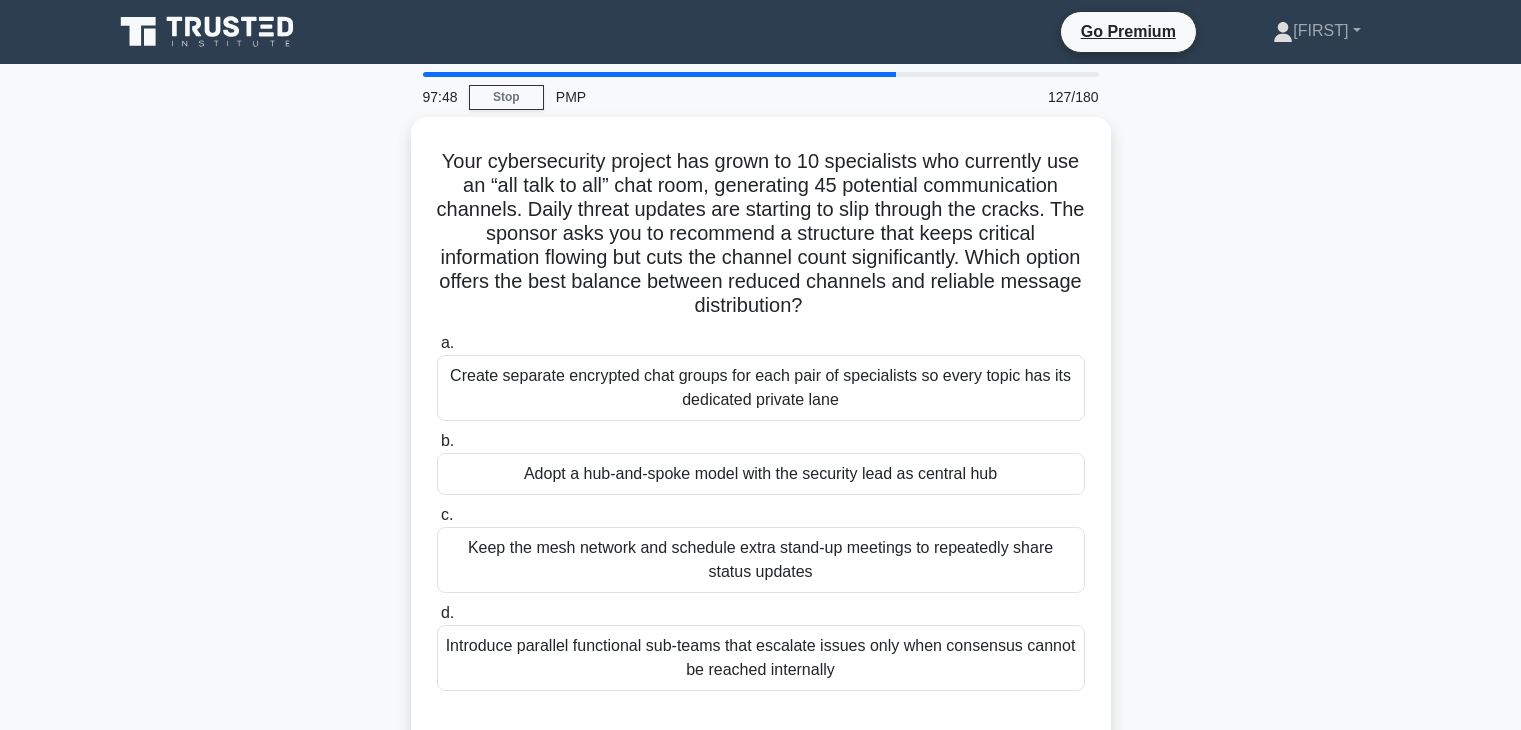 scroll, scrollTop: 116, scrollLeft: 0, axis: vertical 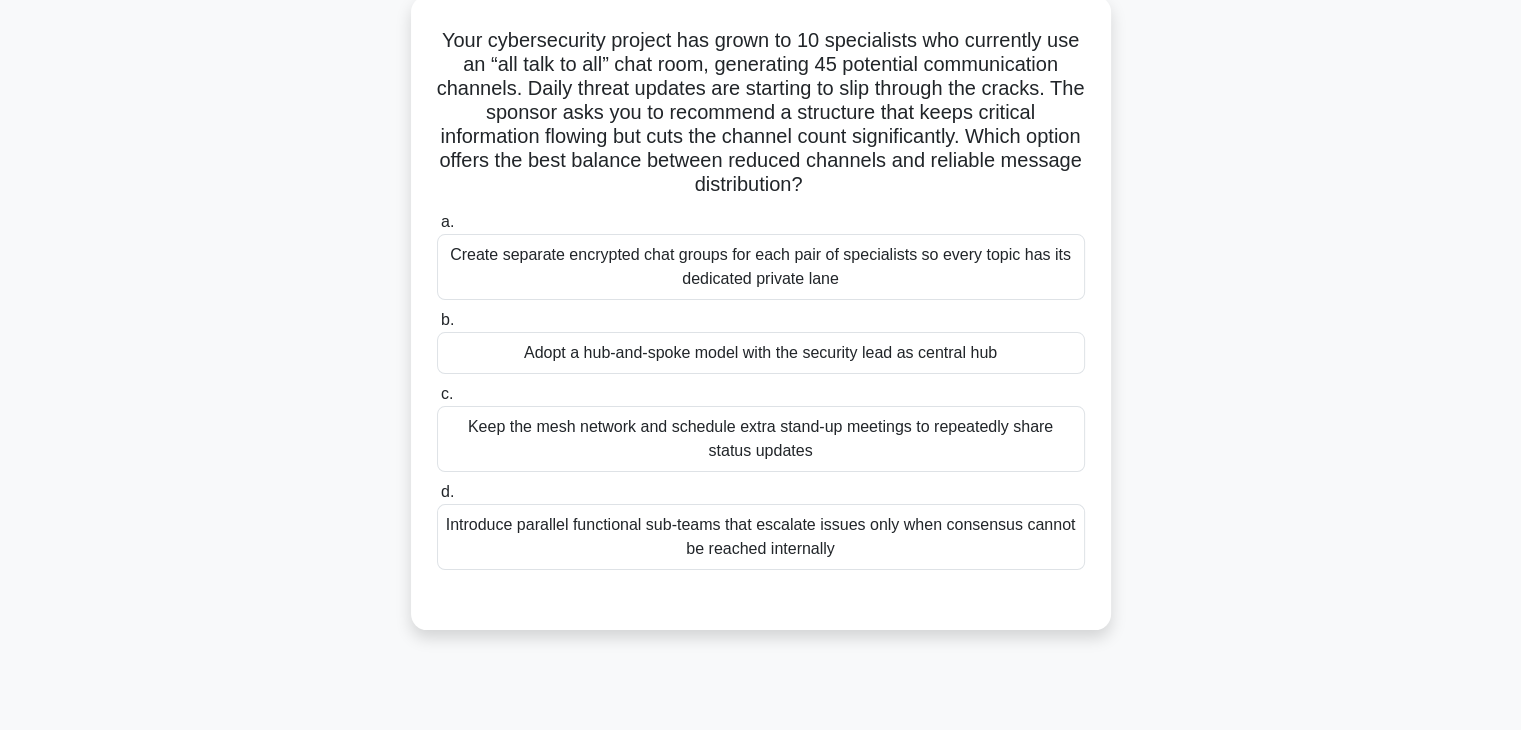 click on "Adopt a hub-and-spoke model with the security lead as central hub" at bounding box center [761, 353] 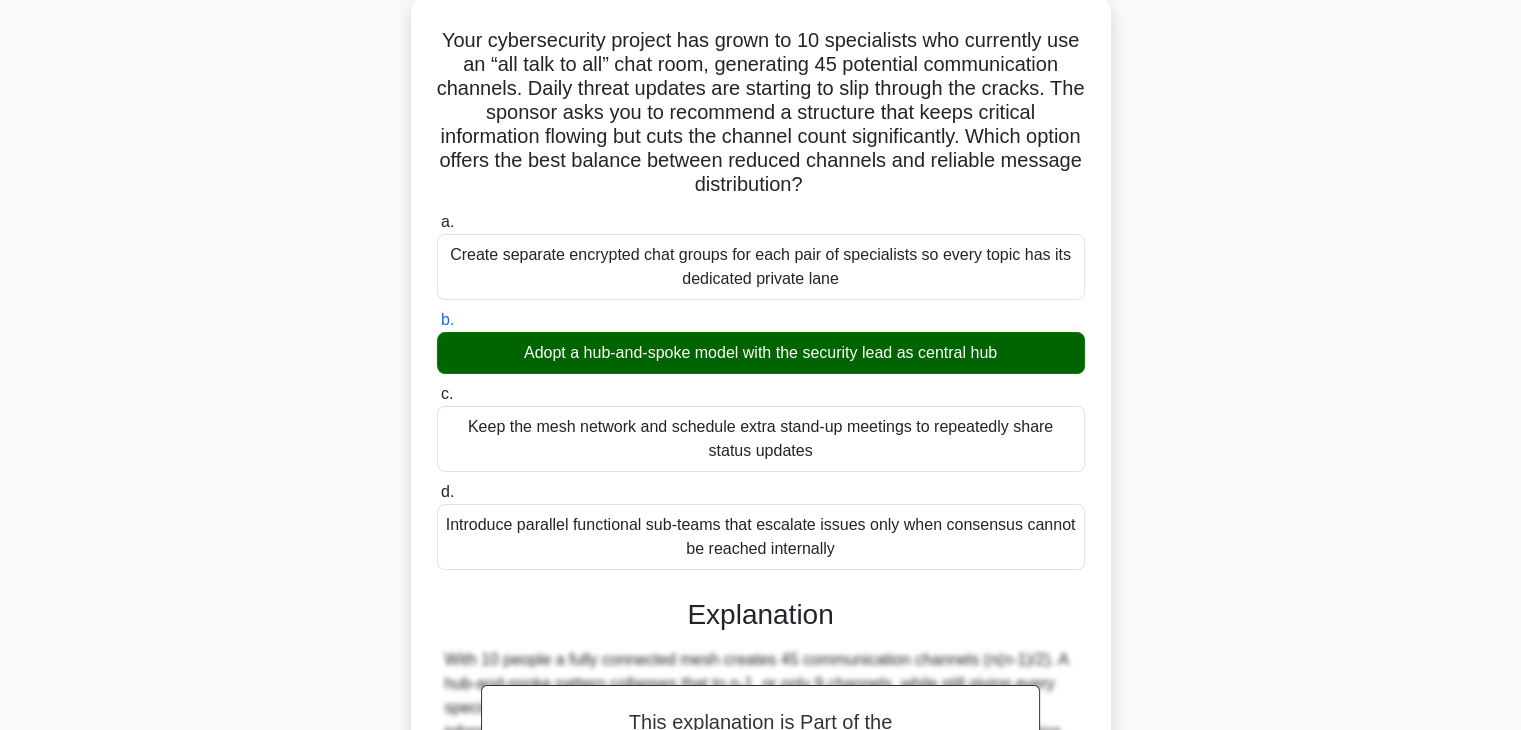 scroll, scrollTop: 526, scrollLeft: 0, axis: vertical 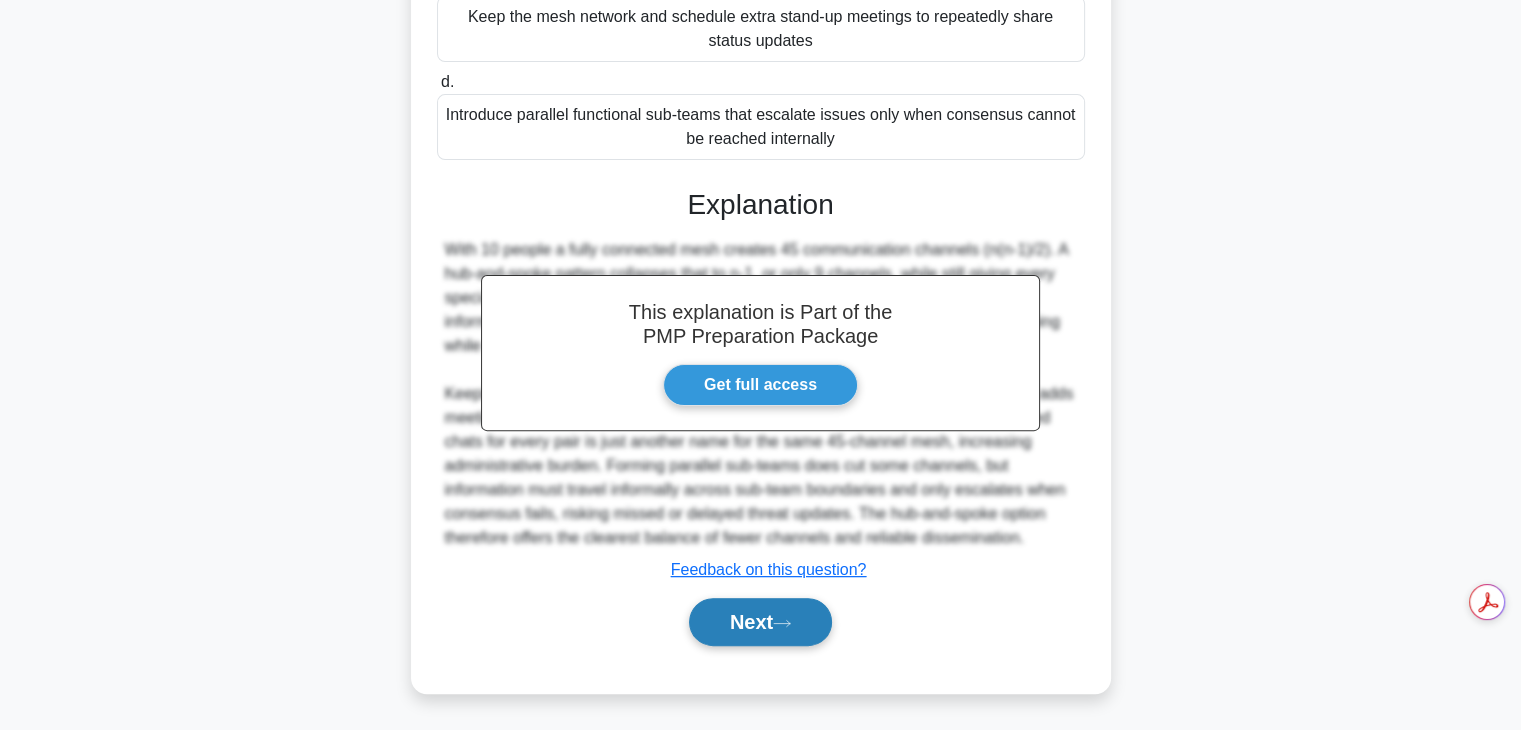 click on "Next" at bounding box center (760, 622) 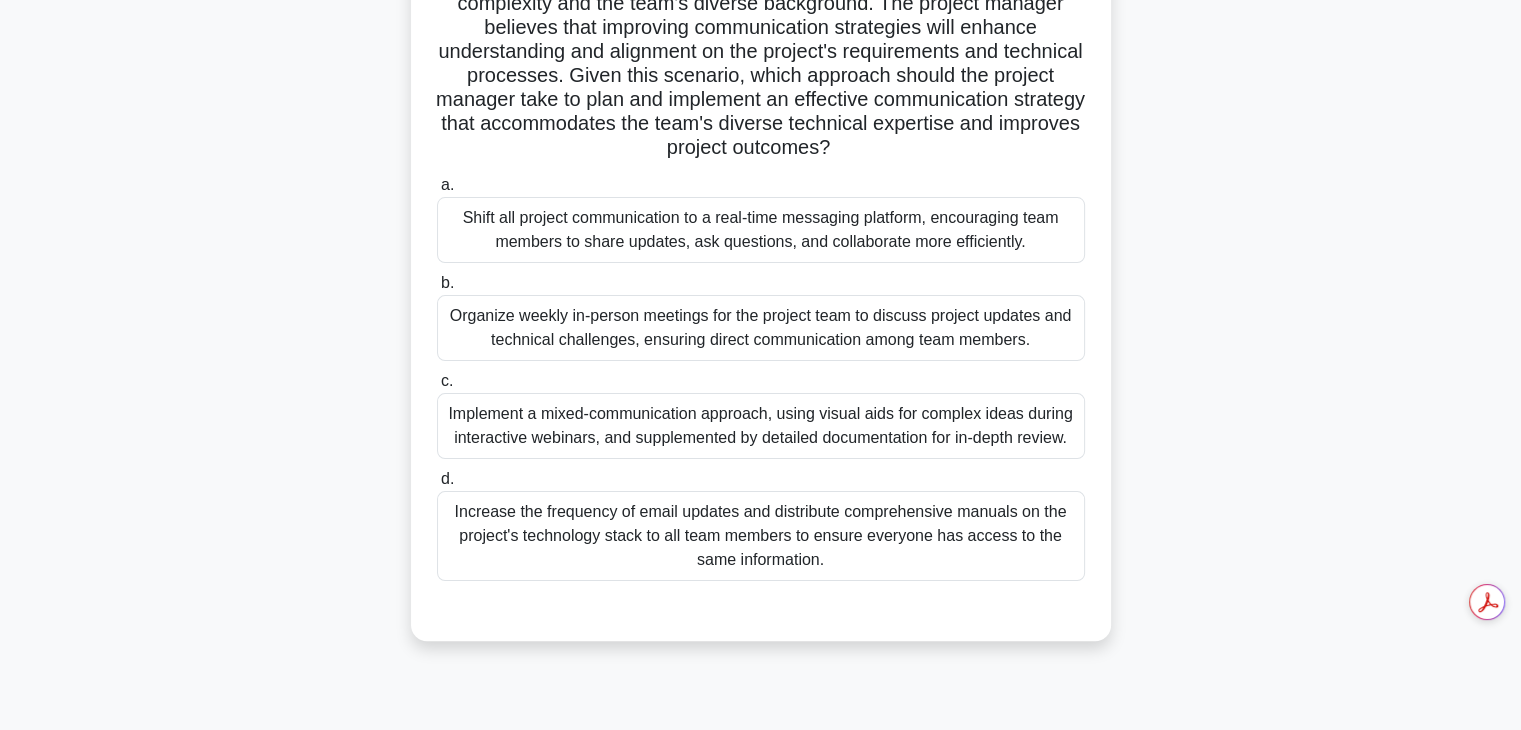 scroll, scrollTop: 225, scrollLeft: 0, axis: vertical 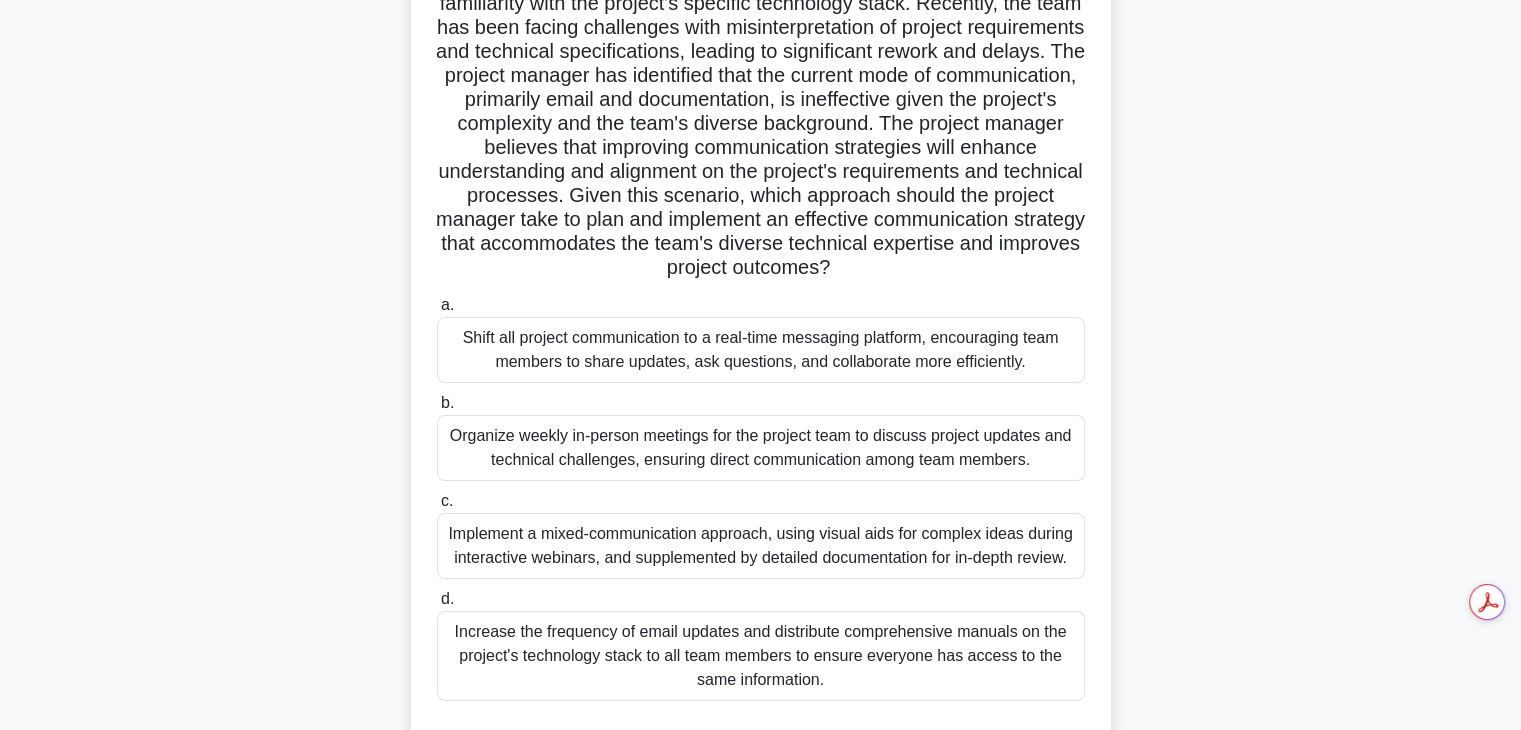 click on "Organize weekly in-person meetings for the project team to discuss project updates and technical challenges, ensuring direct communication among team members." at bounding box center [761, 448] 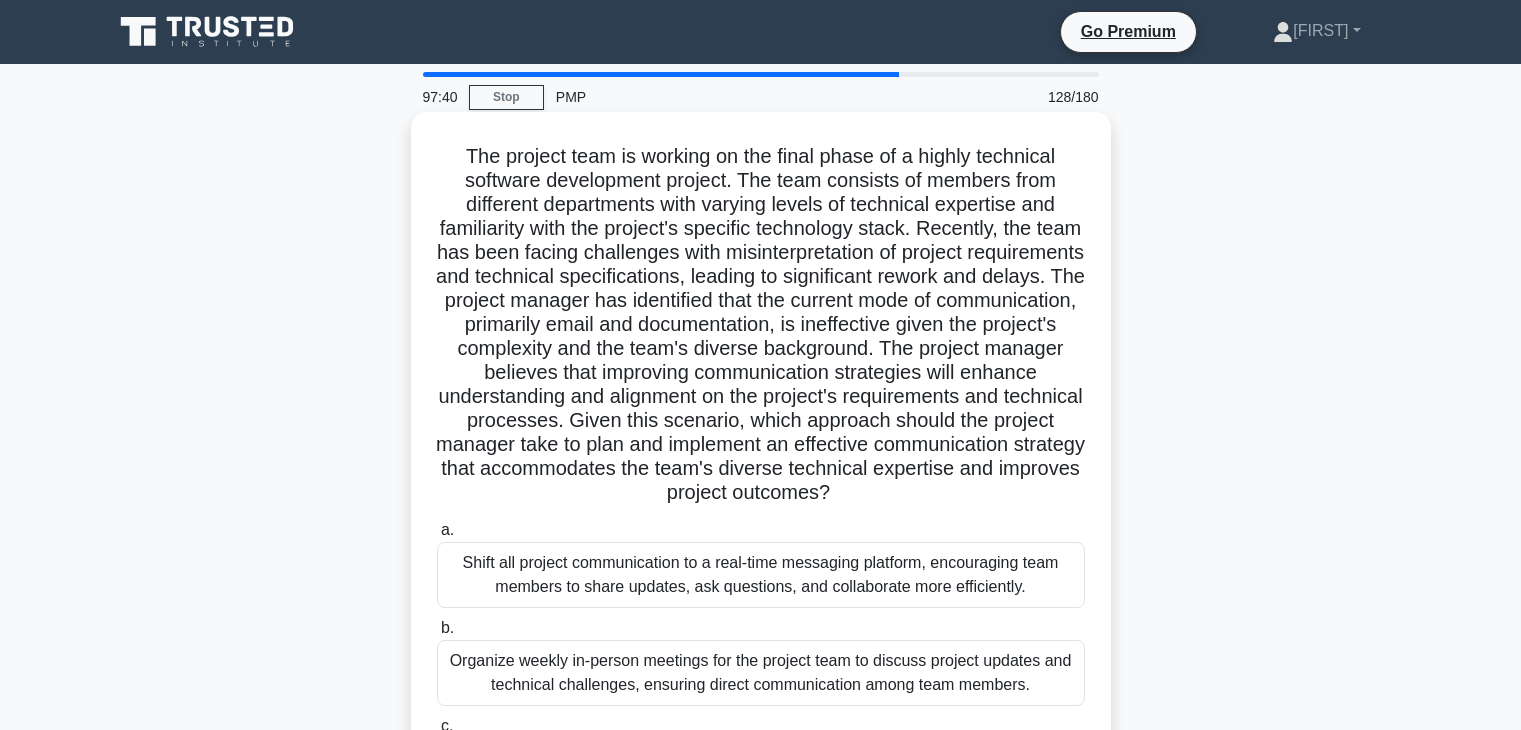scroll, scrollTop: 225, scrollLeft: 0, axis: vertical 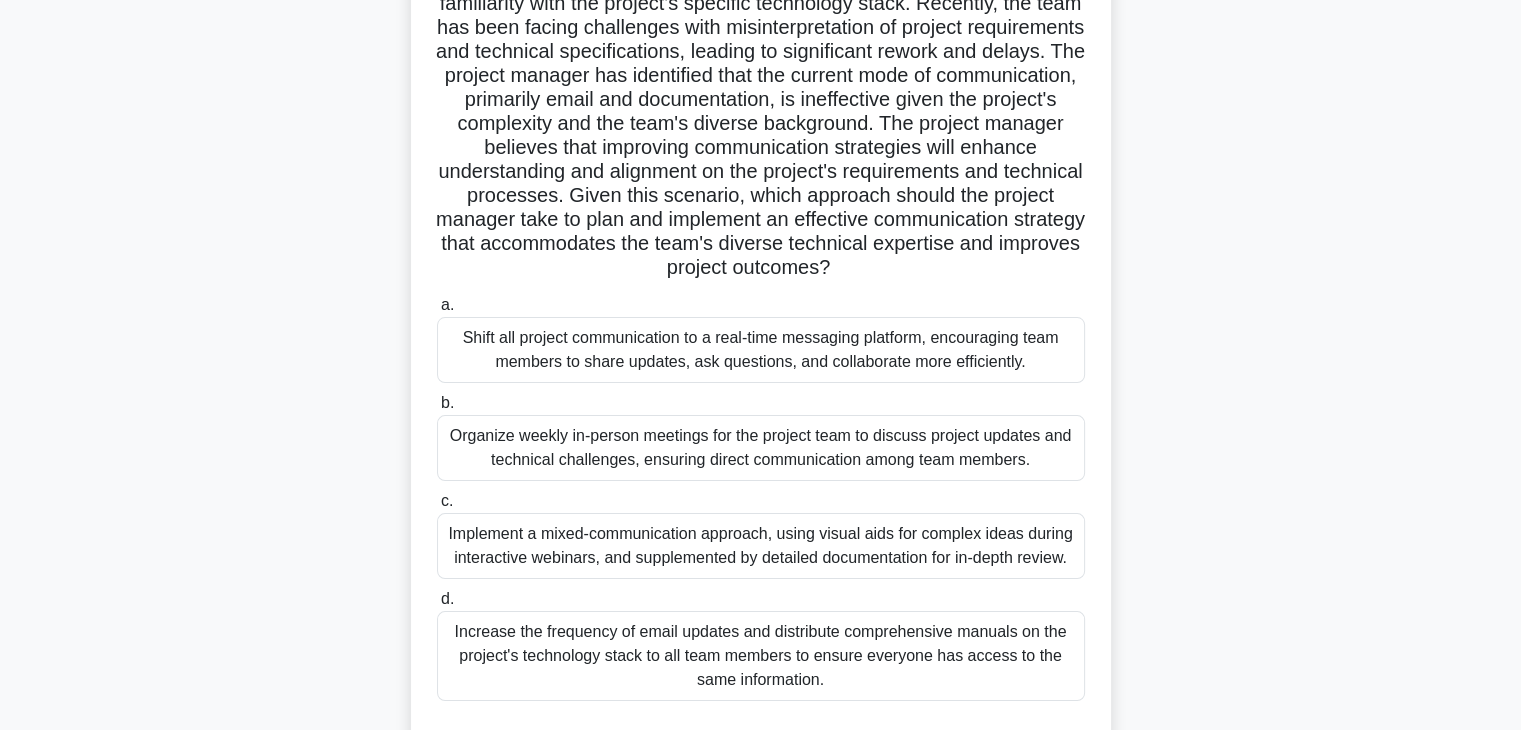 click on "Implement a mixed-communication approach, using visual aids for complex ideas during interactive webinars, and supplemented by detailed documentation for in-depth review." at bounding box center (761, 546) 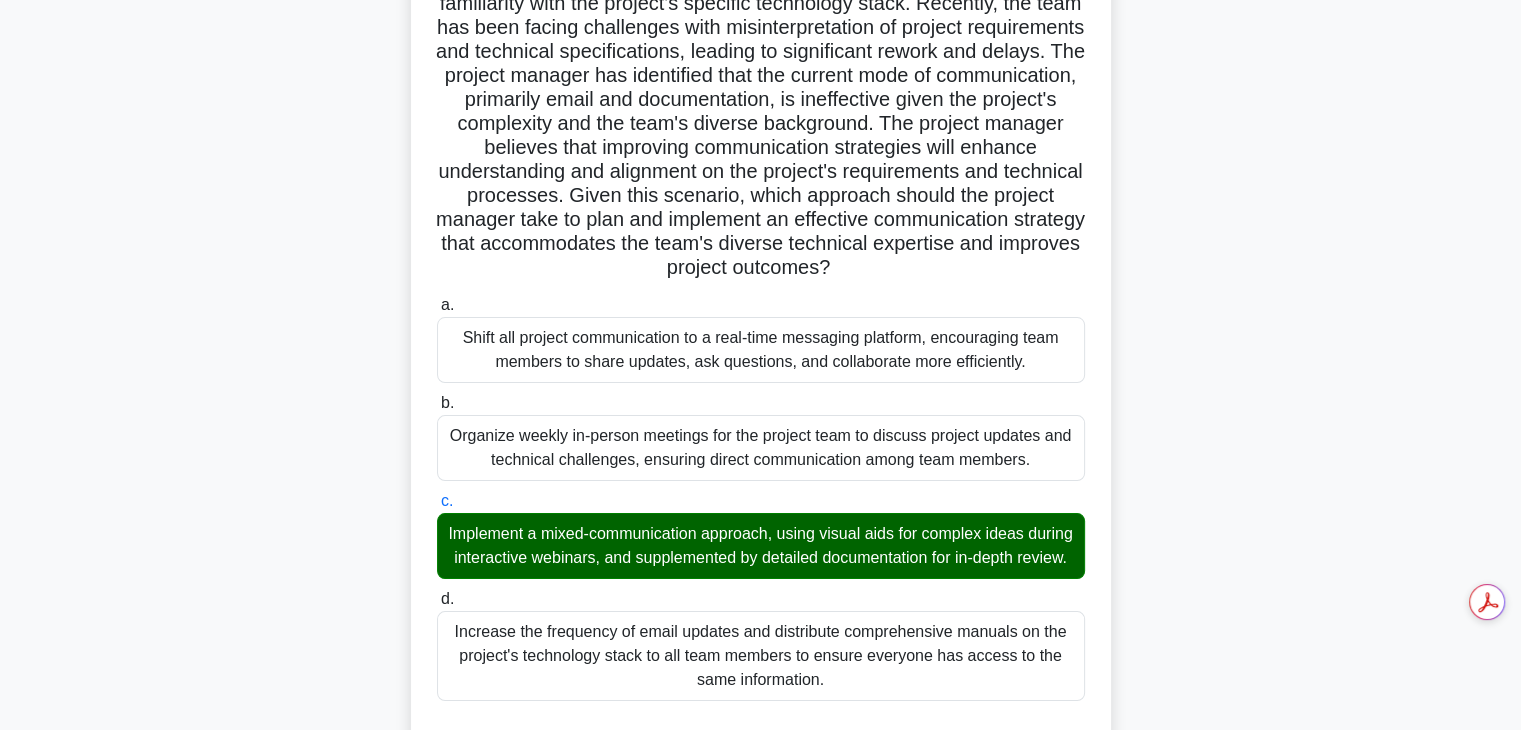scroll, scrollTop: 1174, scrollLeft: 0, axis: vertical 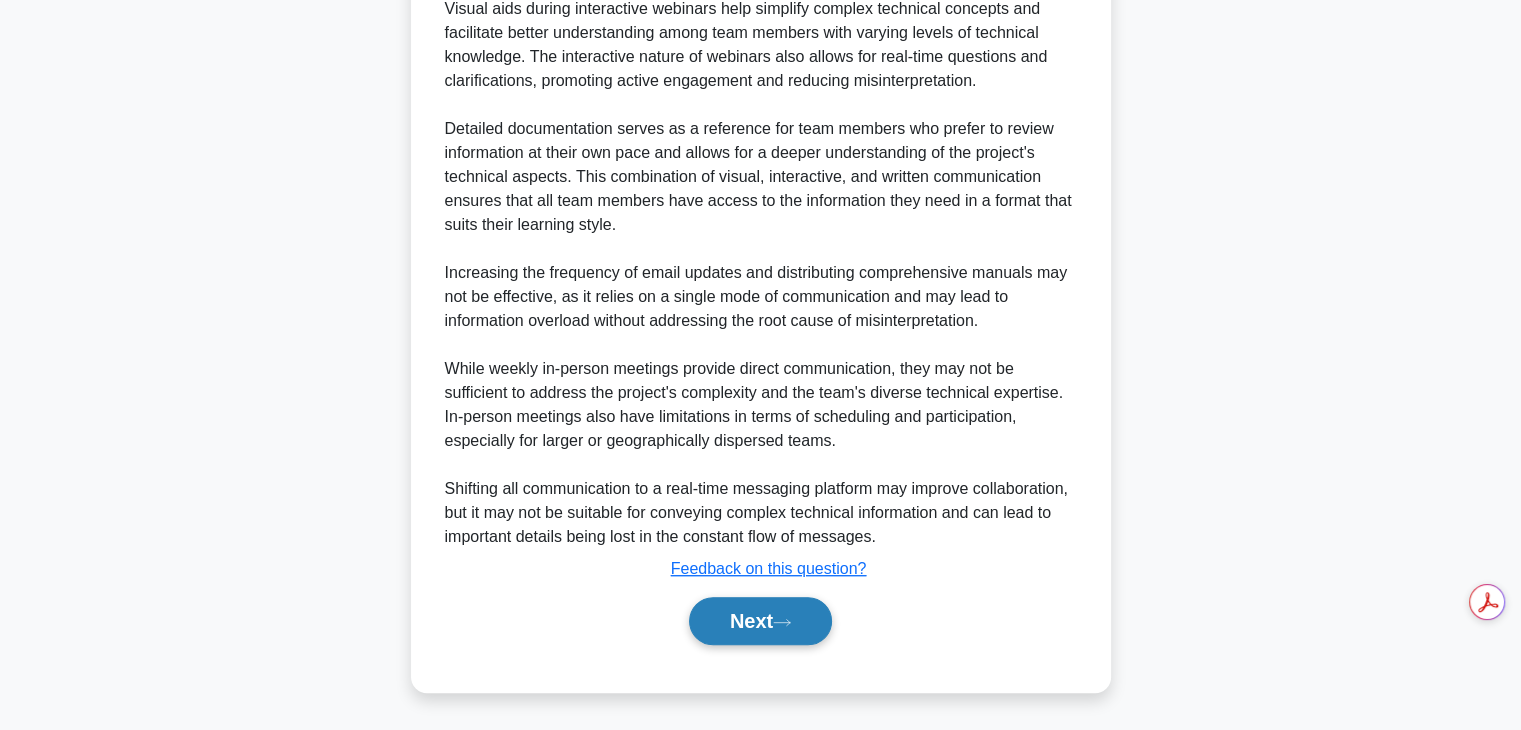 click on "Next" at bounding box center (760, 621) 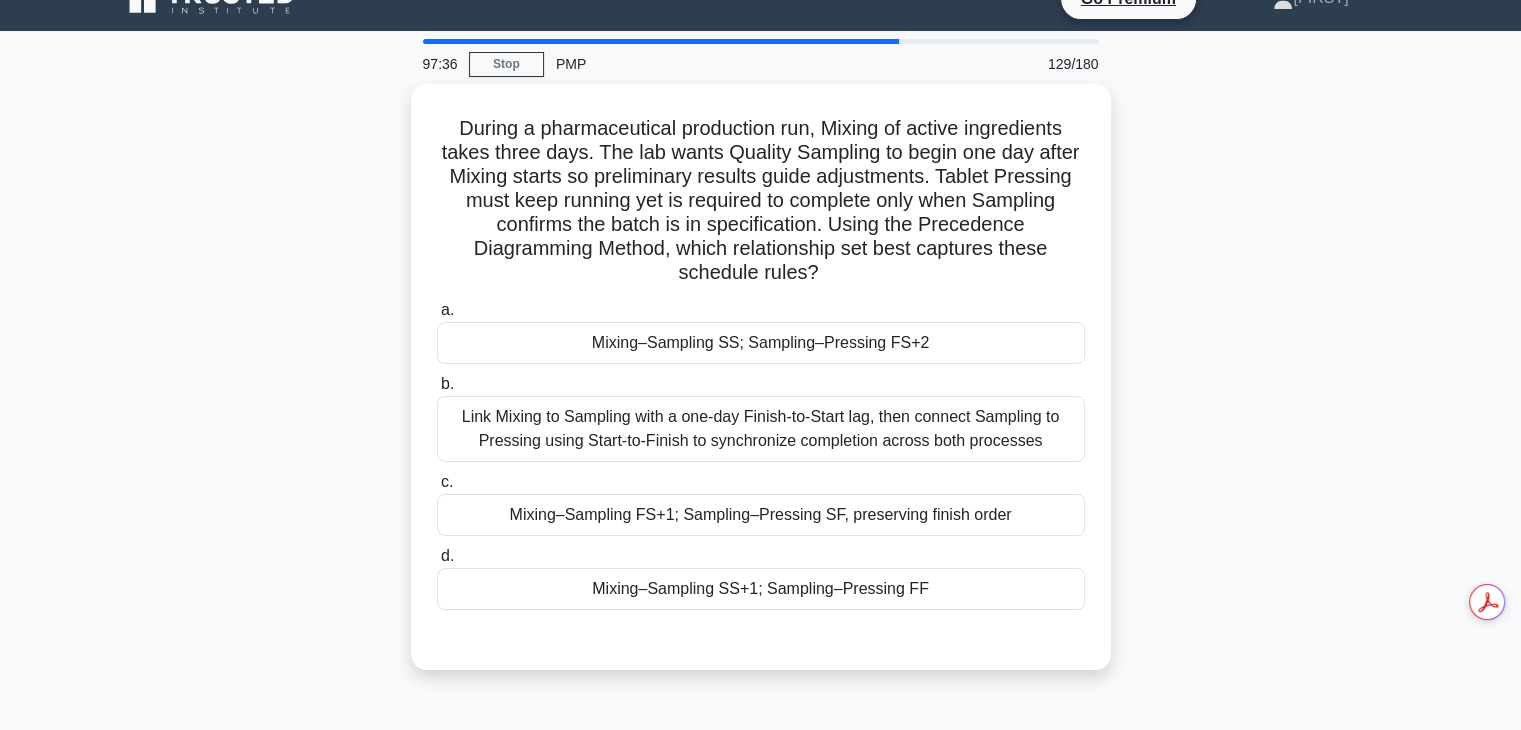 scroll, scrollTop: 11, scrollLeft: 0, axis: vertical 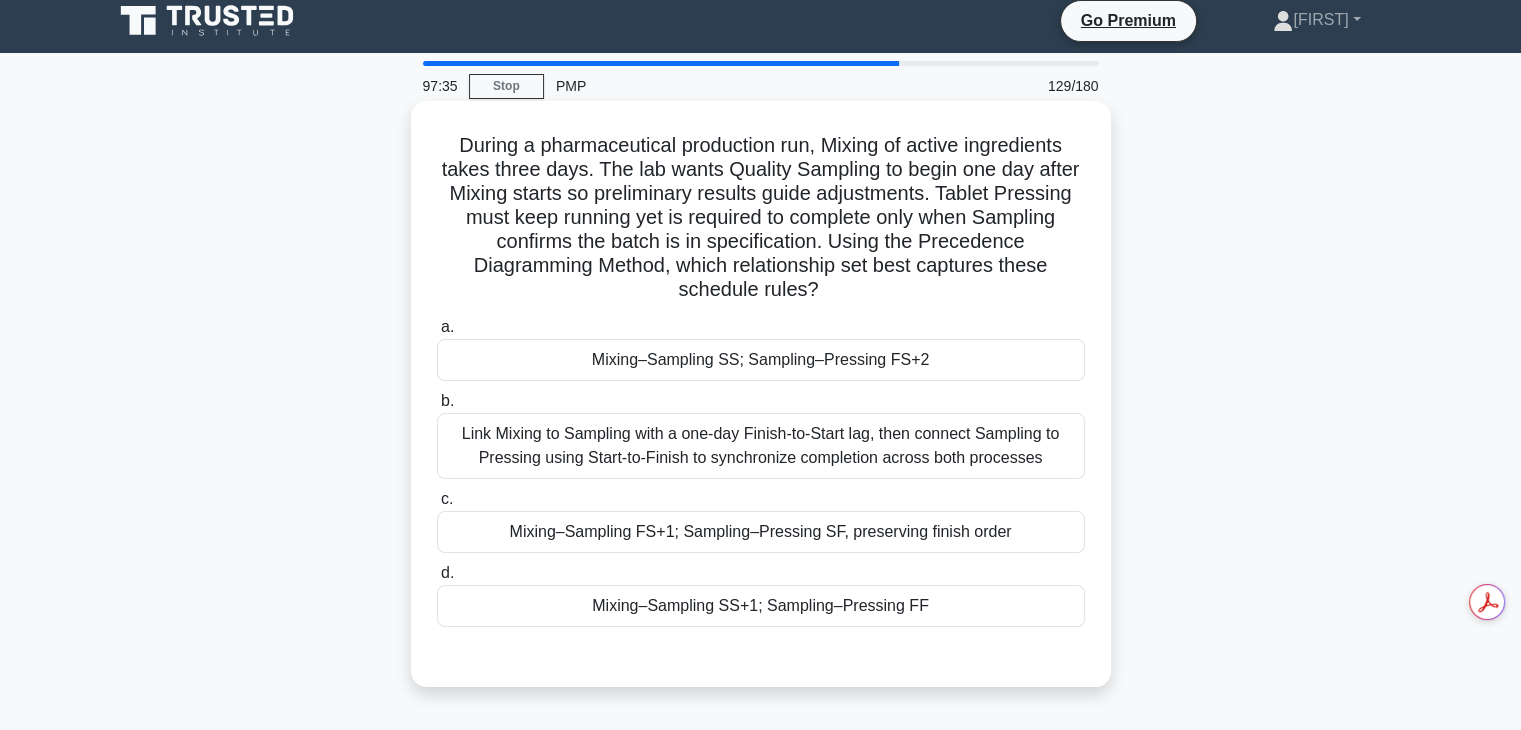 click on "Link Mixing to Sampling with a one-day Finish-to-Start lag, then connect Sampling to Pressing using Start-to-Finish to synchronize completion across both processes" at bounding box center (761, 446) 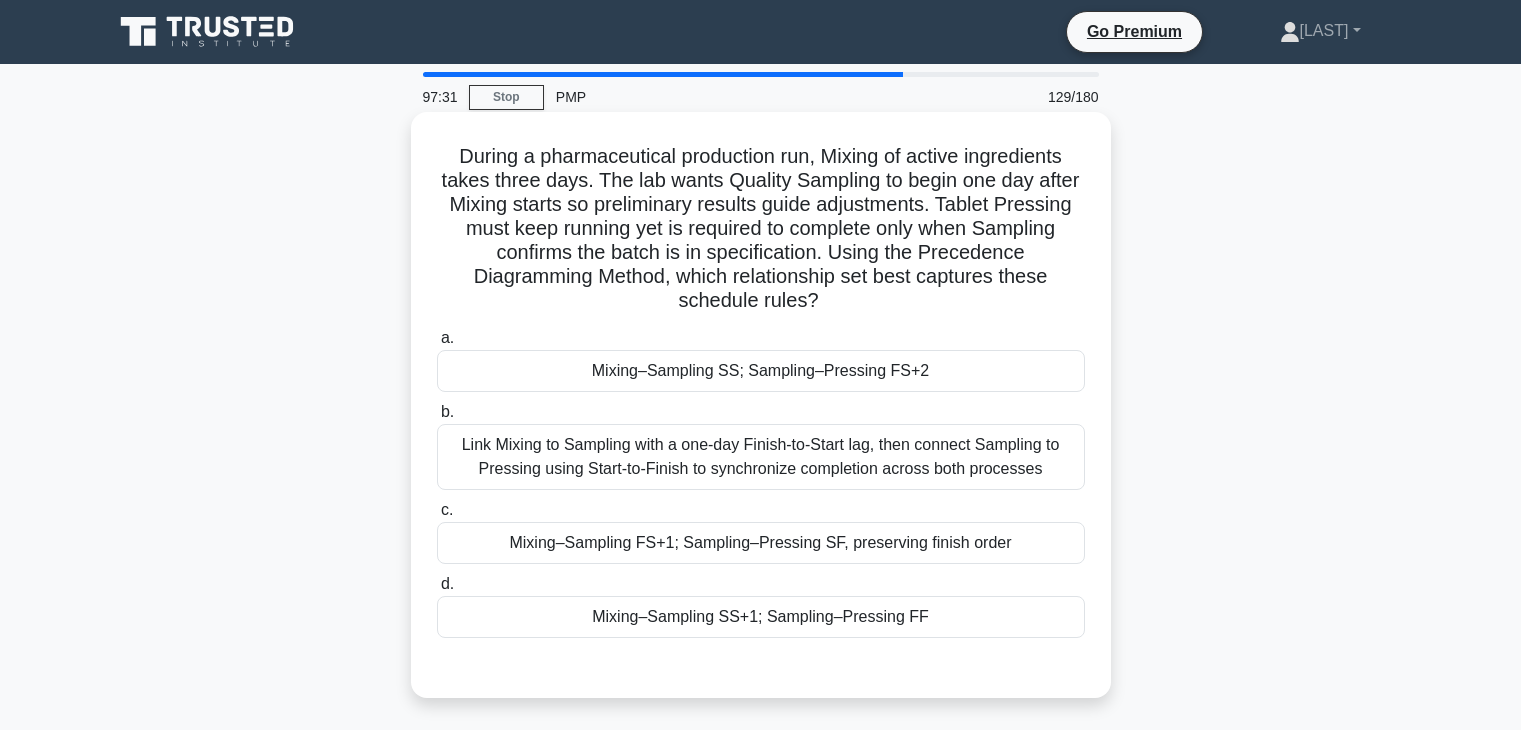 scroll, scrollTop: 11, scrollLeft: 0, axis: vertical 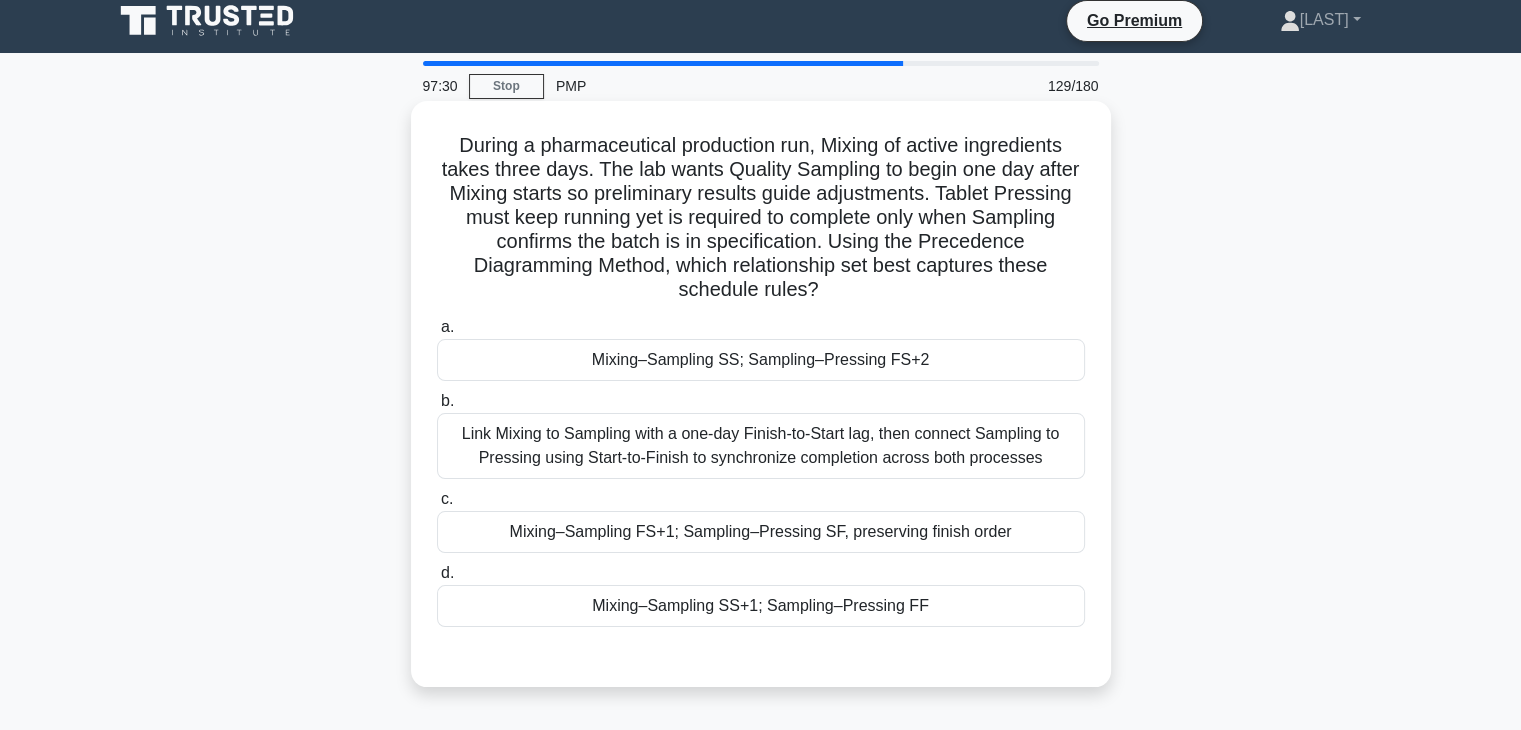 click on "Mixing–Sampling SS+1; Sampling–Pressing FF" at bounding box center (761, 606) 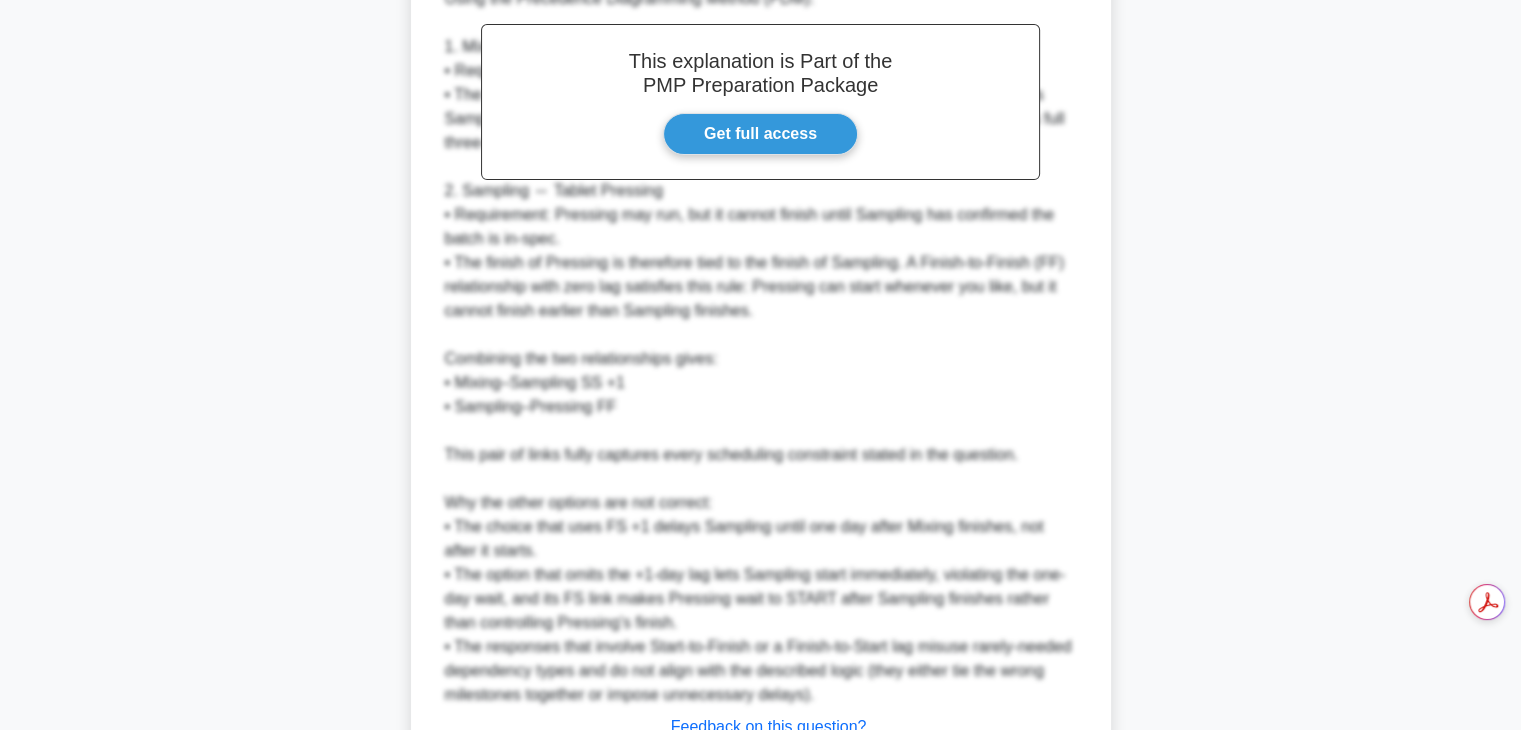 scroll, scrollTop: 886, scrollLeft: 0, axis: vertical 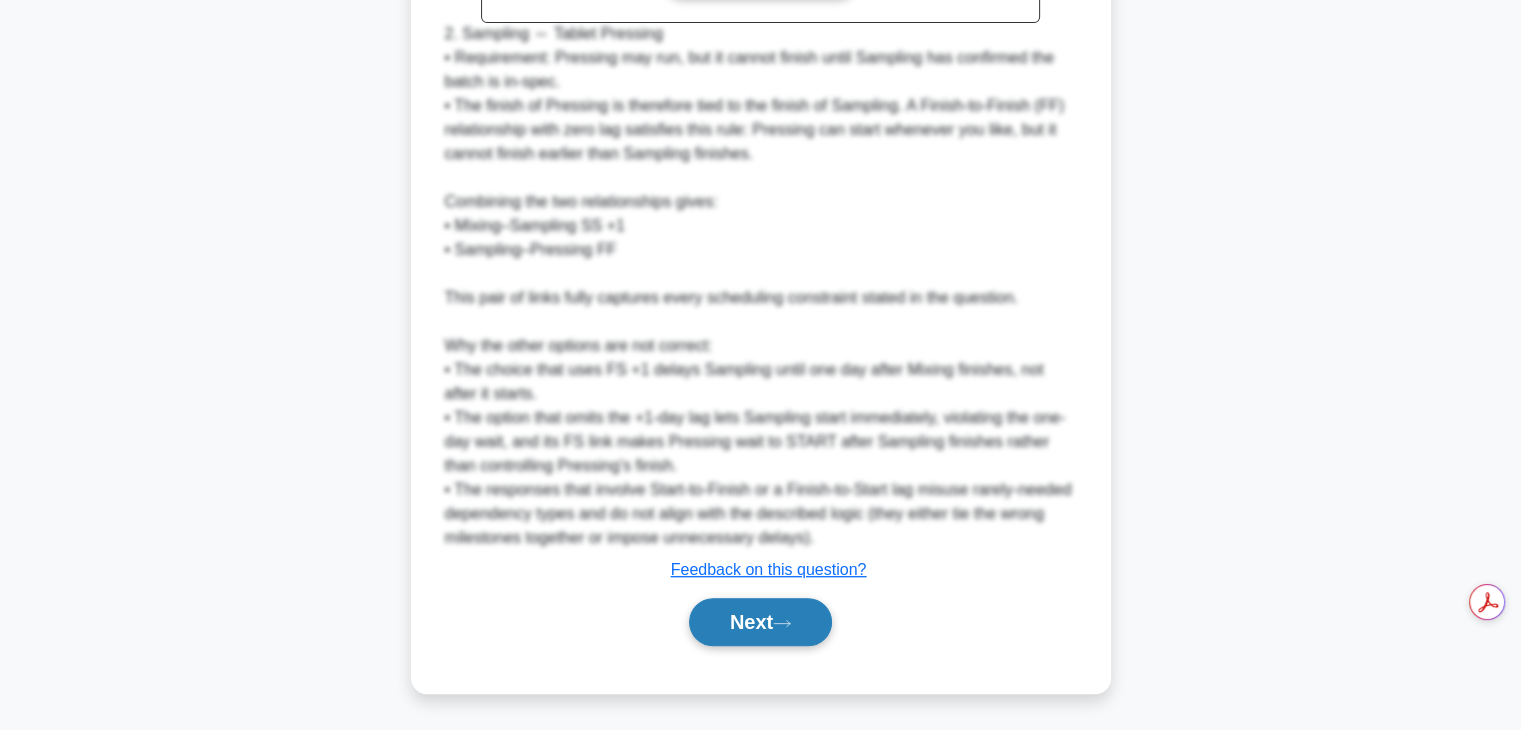 click on "Next" at bounding box center [760, 622] 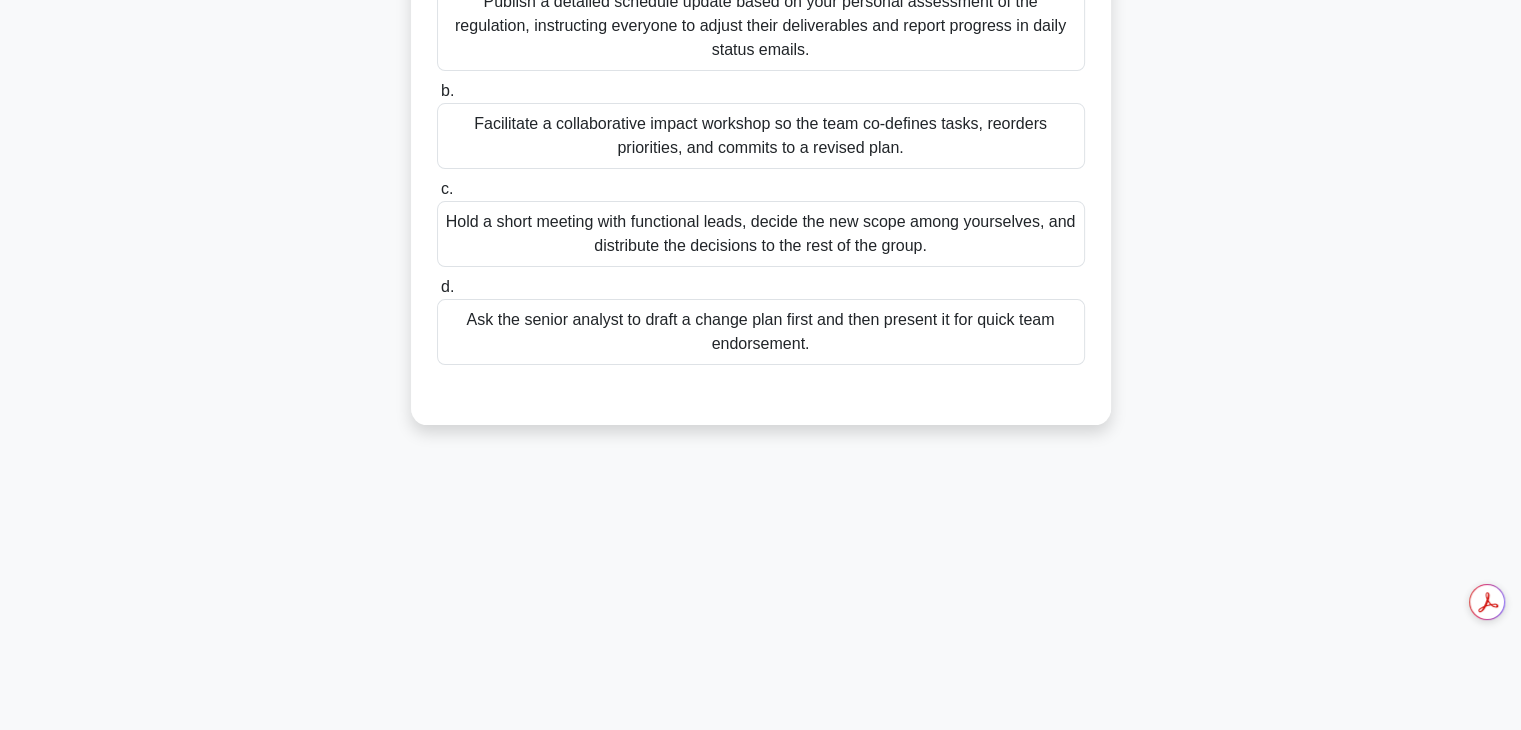 scroll, scrollTop: 112, scrollLeft: 0, axis: vertical 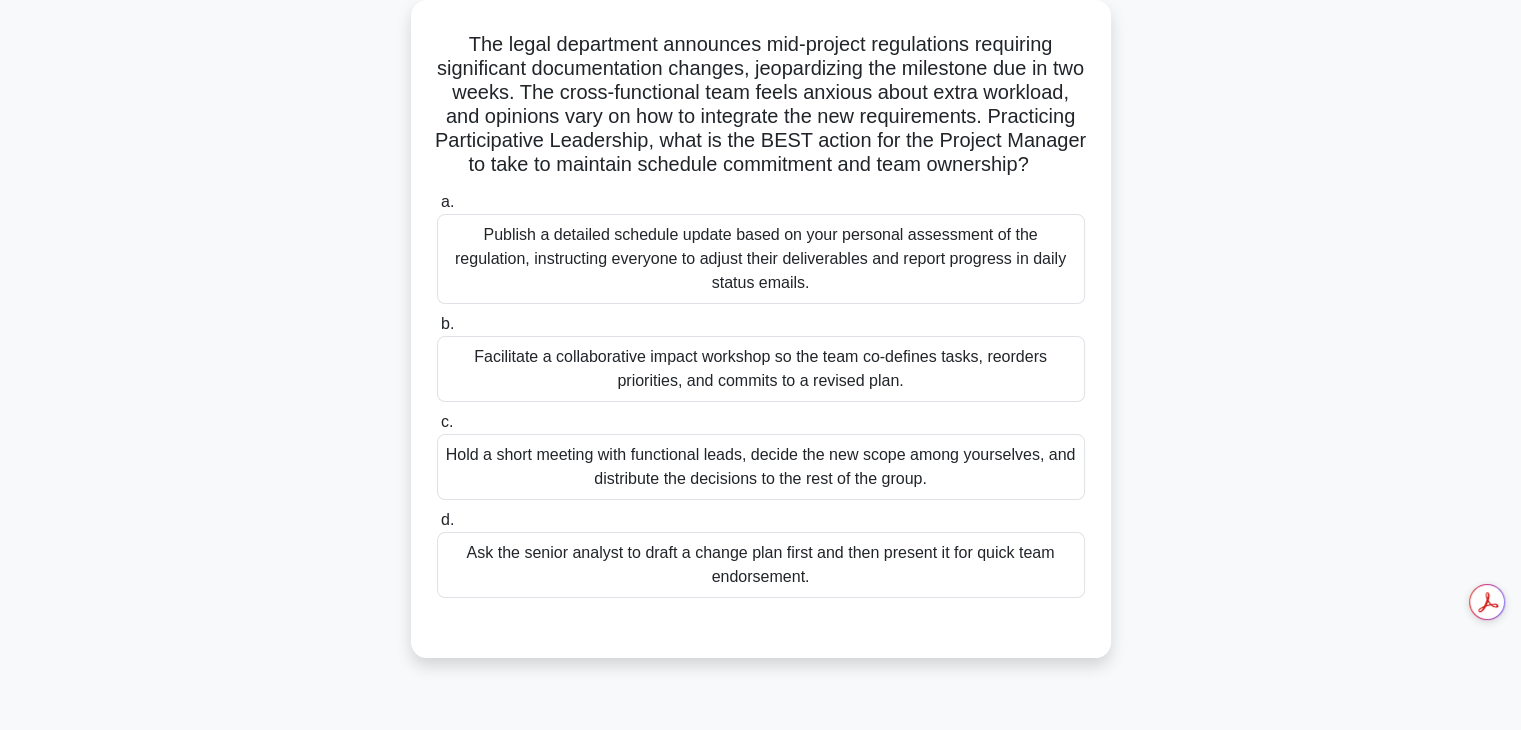 click on "Facilitate a collaborative impact workshop so the team co-defines tasks, reorders priorities, and commits to a revised plan." at bounding box center (761, 369) 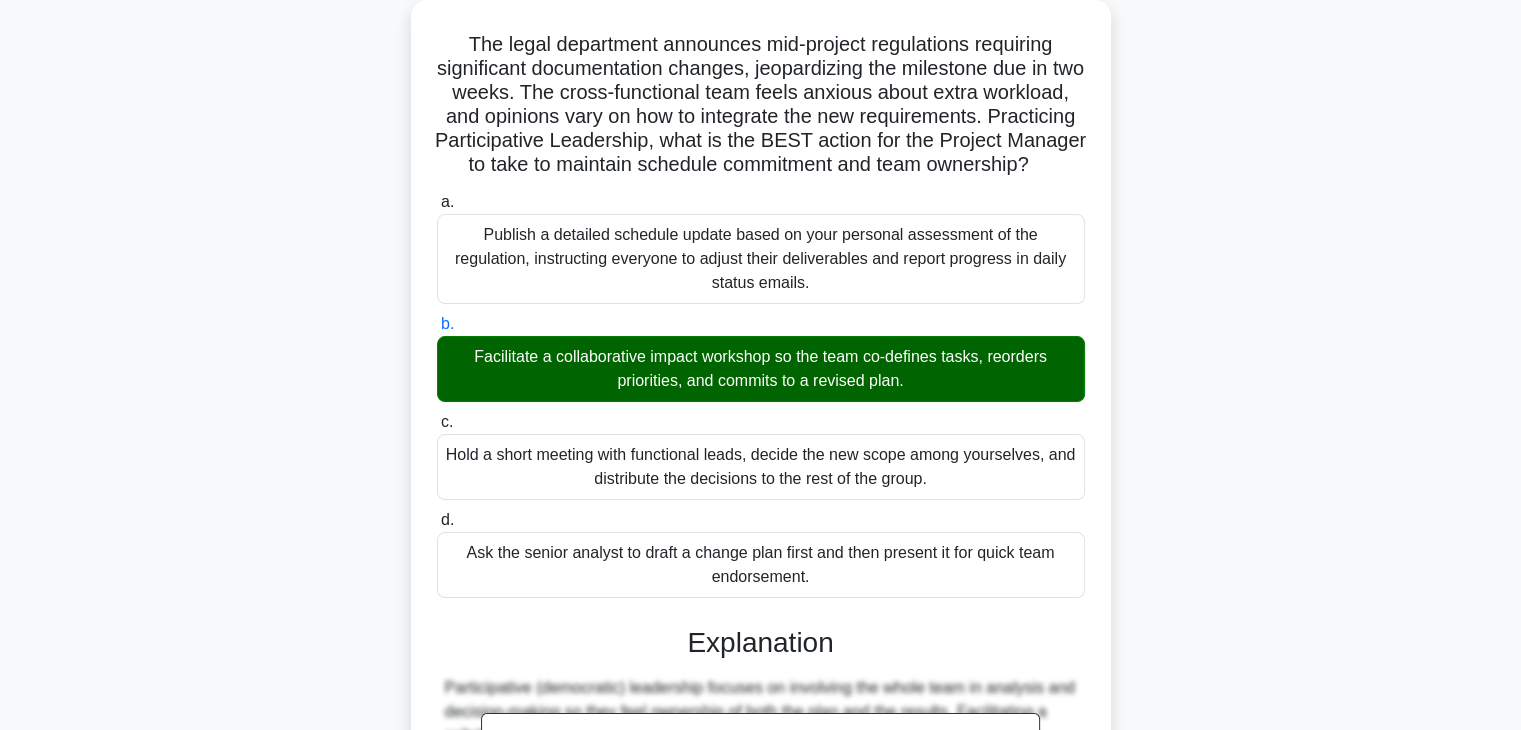 scroll, scrollTop: 550, scrollLeft: 0, axis: vertical 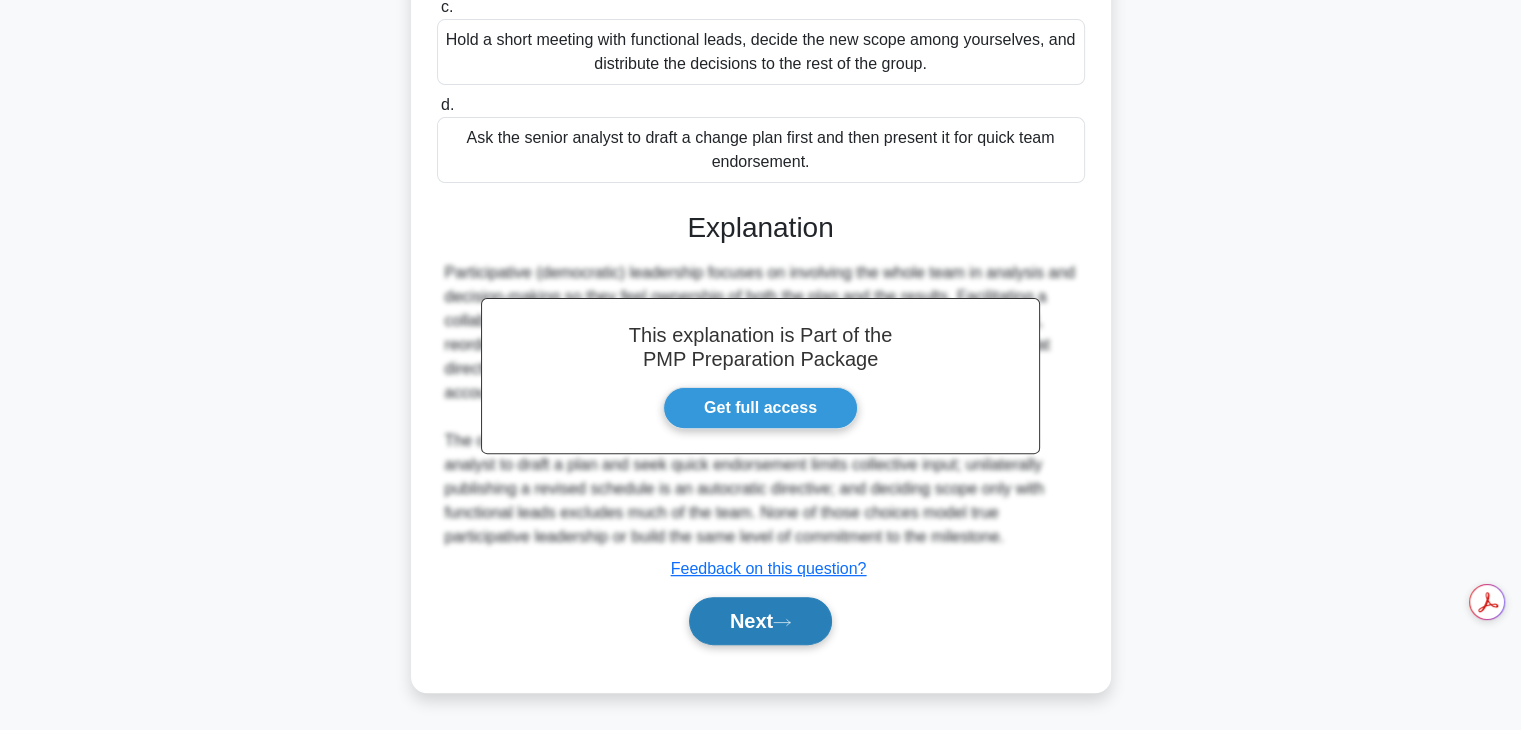 click on "Next" at bounding box center [760, 621] 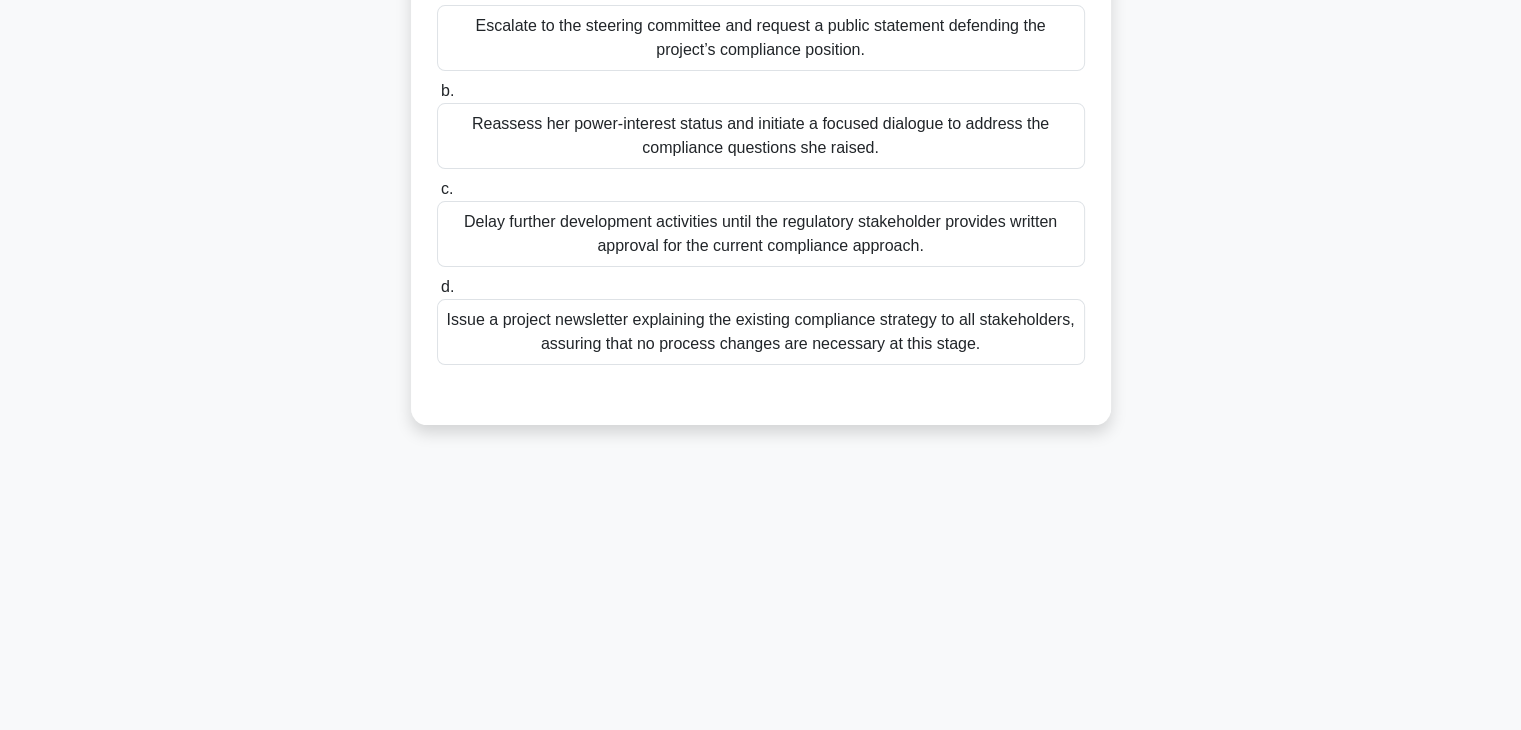 scroll, scrollTop: 126, scrollLeft: 0, axis: vertical 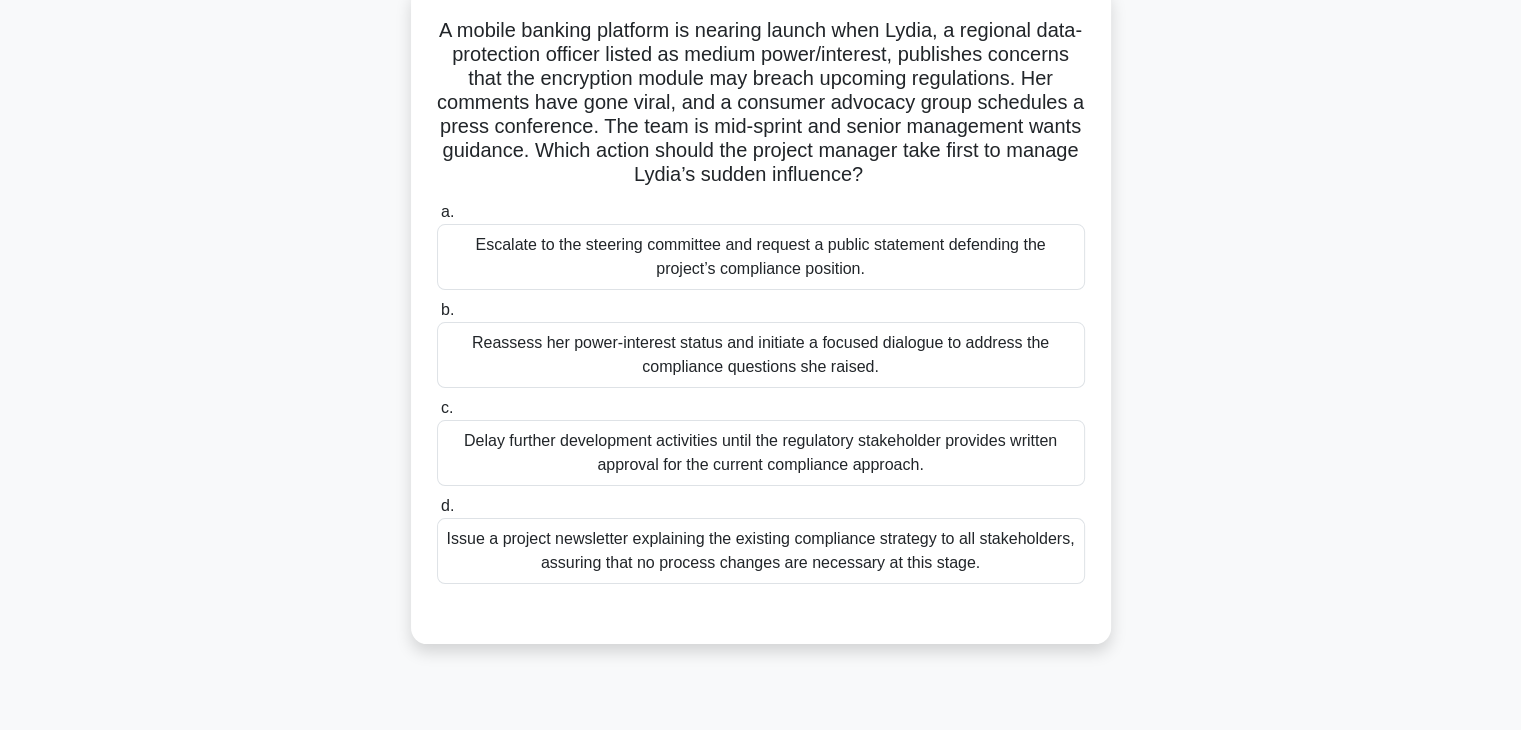 click on "Reassess her power-interest status and initiate a focused dialogue to address the compliance questions she raised." at bounding box center [761, 355] 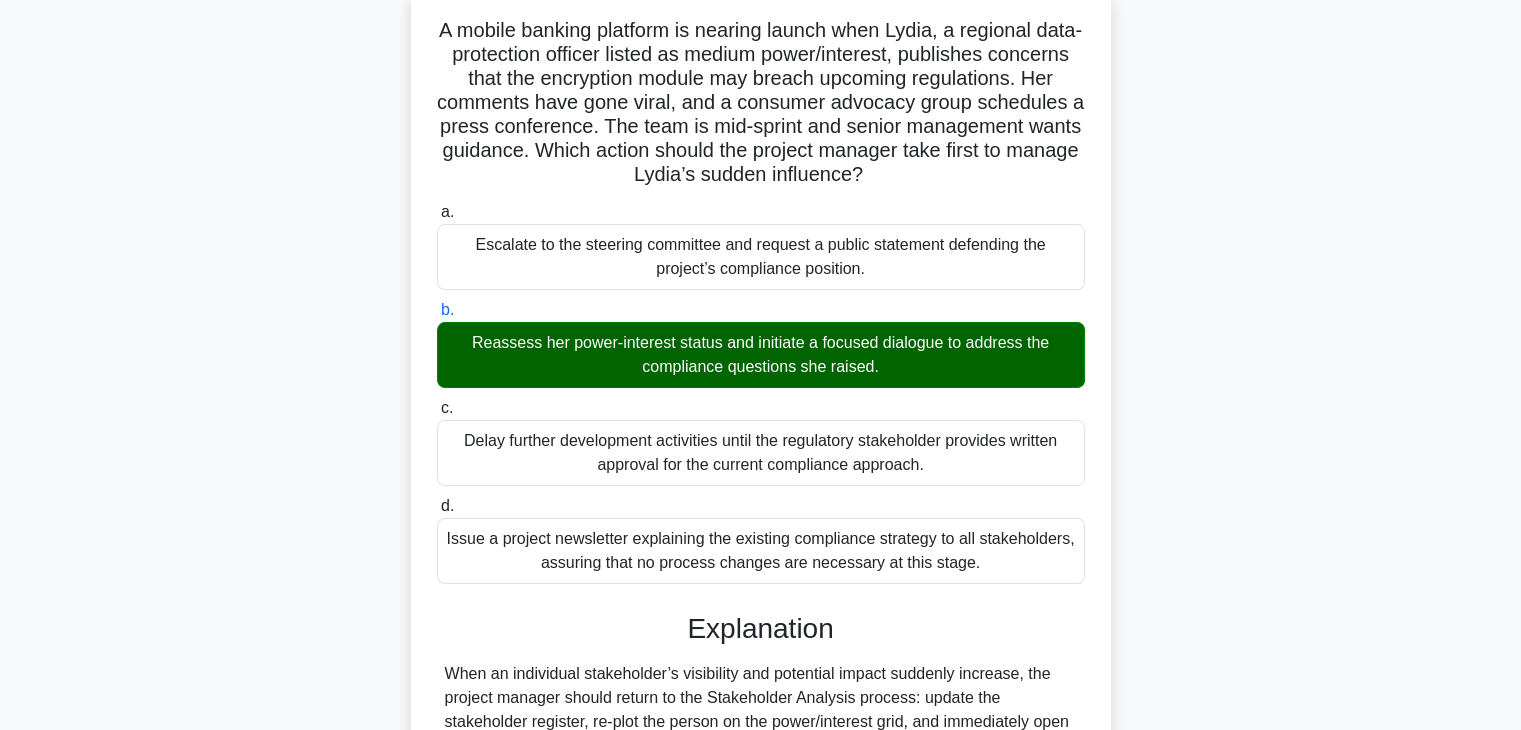 scroll, scrollTop: 574, scrollLeft: 0, axis: vertical 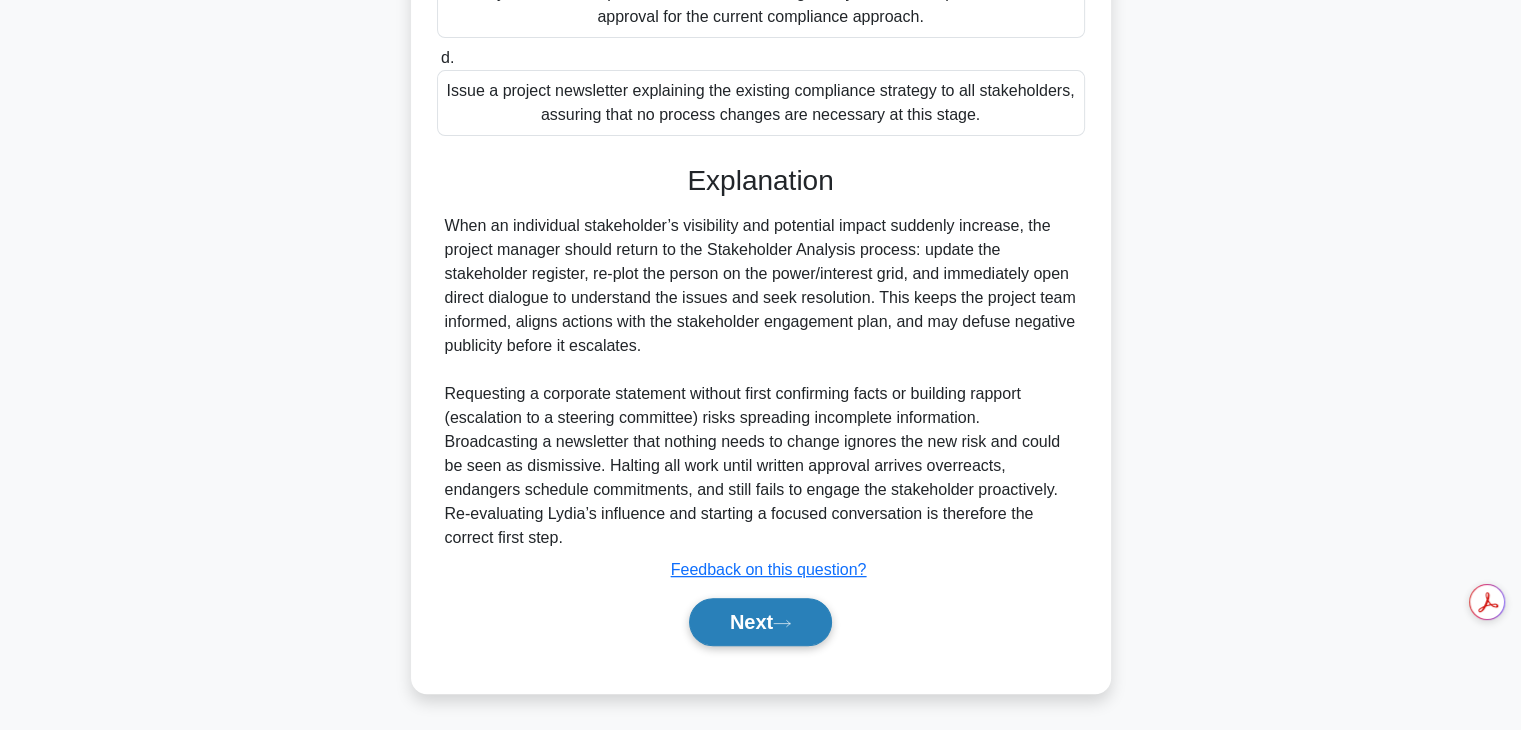 click on "Next" at bounding box center [760, 622] 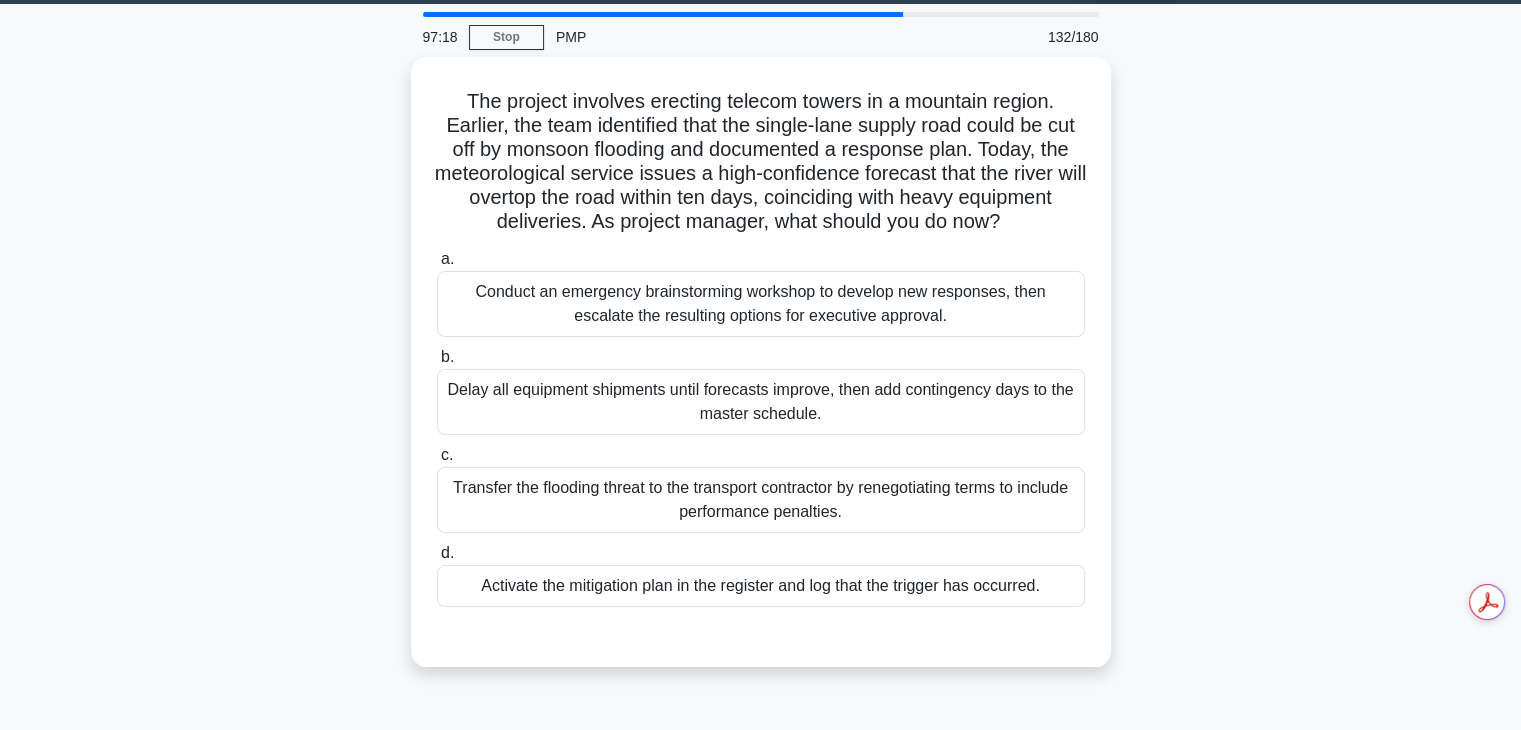 scroll, scrollTop: 52, scrollLeft: 0, axis: vertical 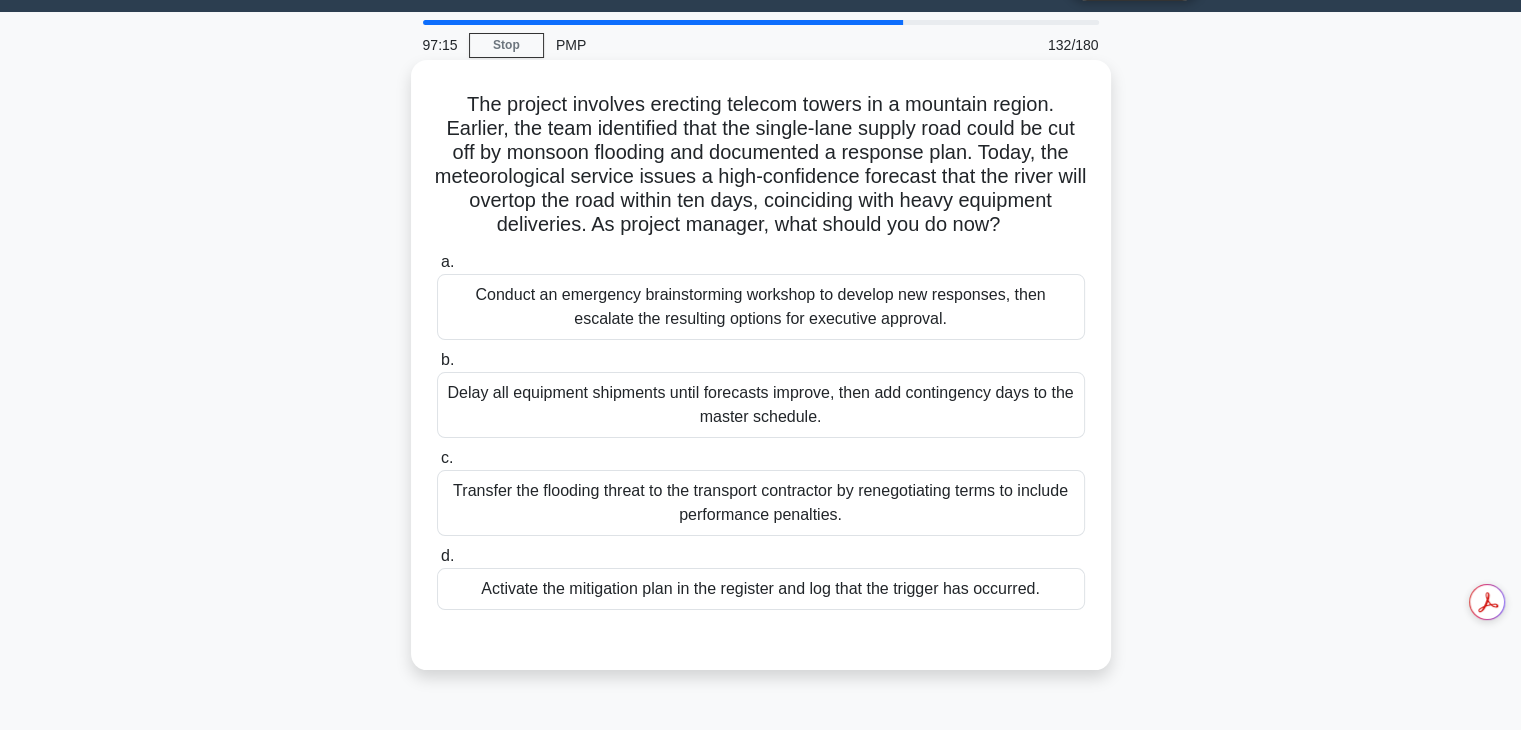 click on "Transfer the flooding threat to the transport contractor by renegotiating terms to include performance penalties." at bounding box center [761, 503] 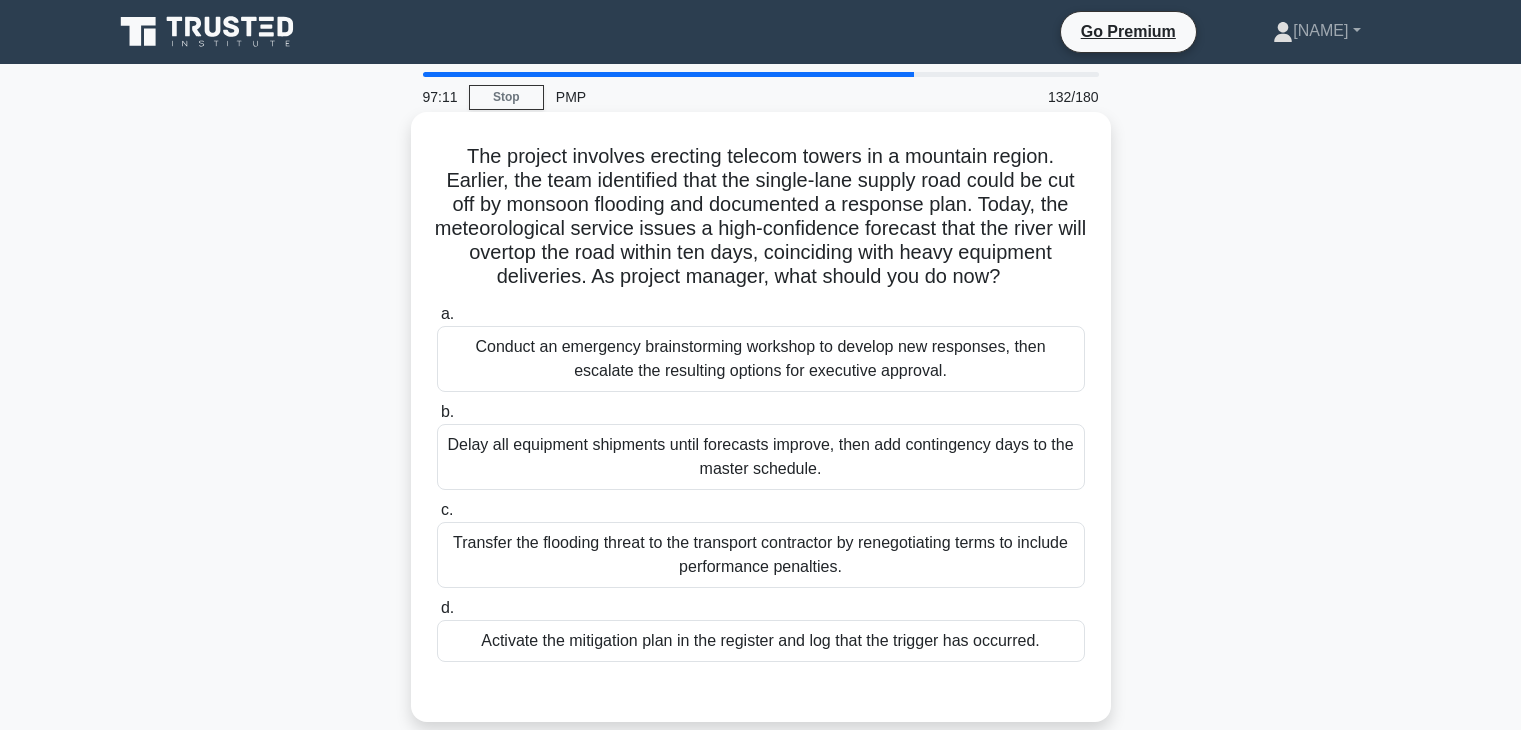 scroll, scrollTop: 52, scrollLeft: 0, axis: vertical 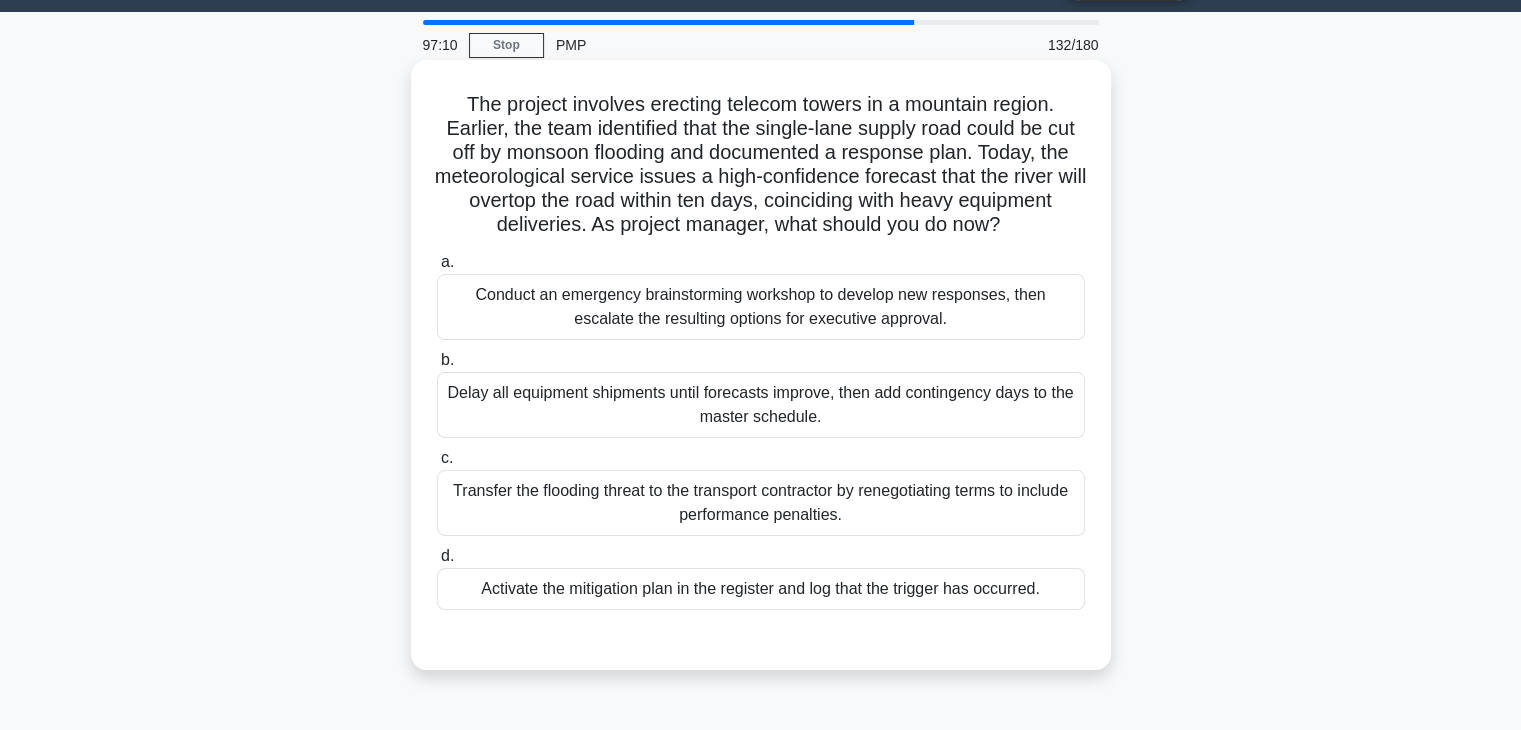 click on "Activate the mitigation plan in the register and log that the trigger has occurred." at bounding box center [761, 589] 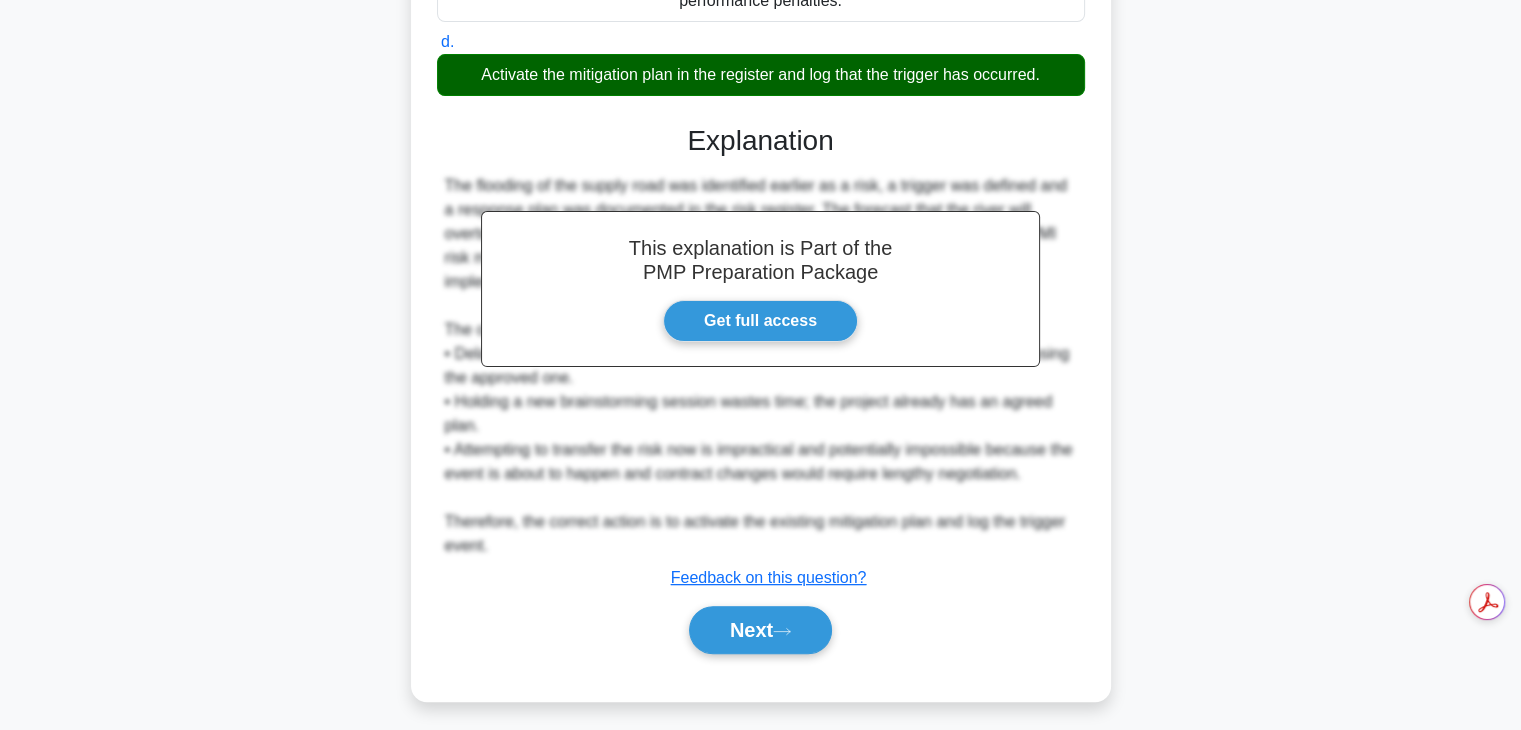scroll, scrollTop: 574, scrollLeft: 0, axis: vertical 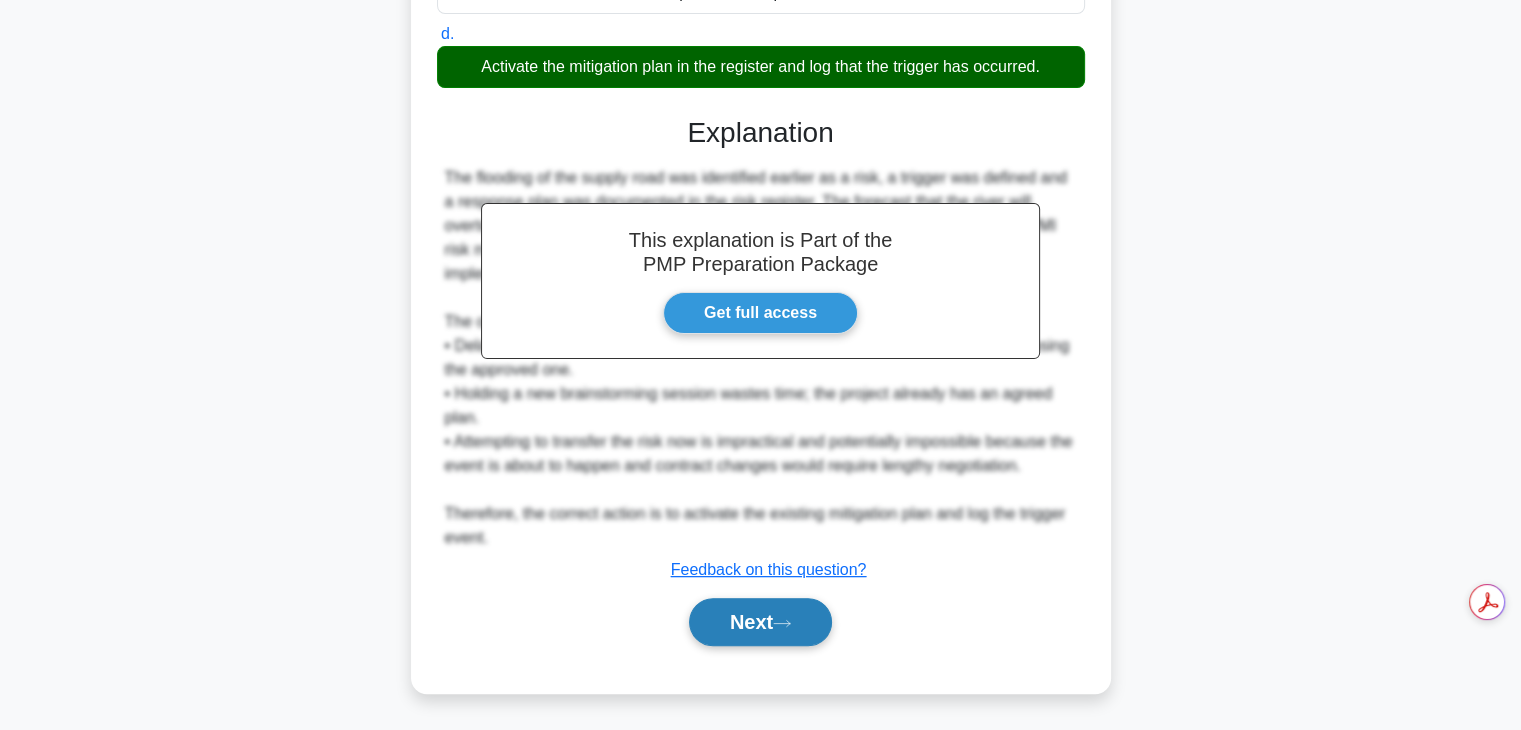 click on "Next" at bounding box center [760, 622] 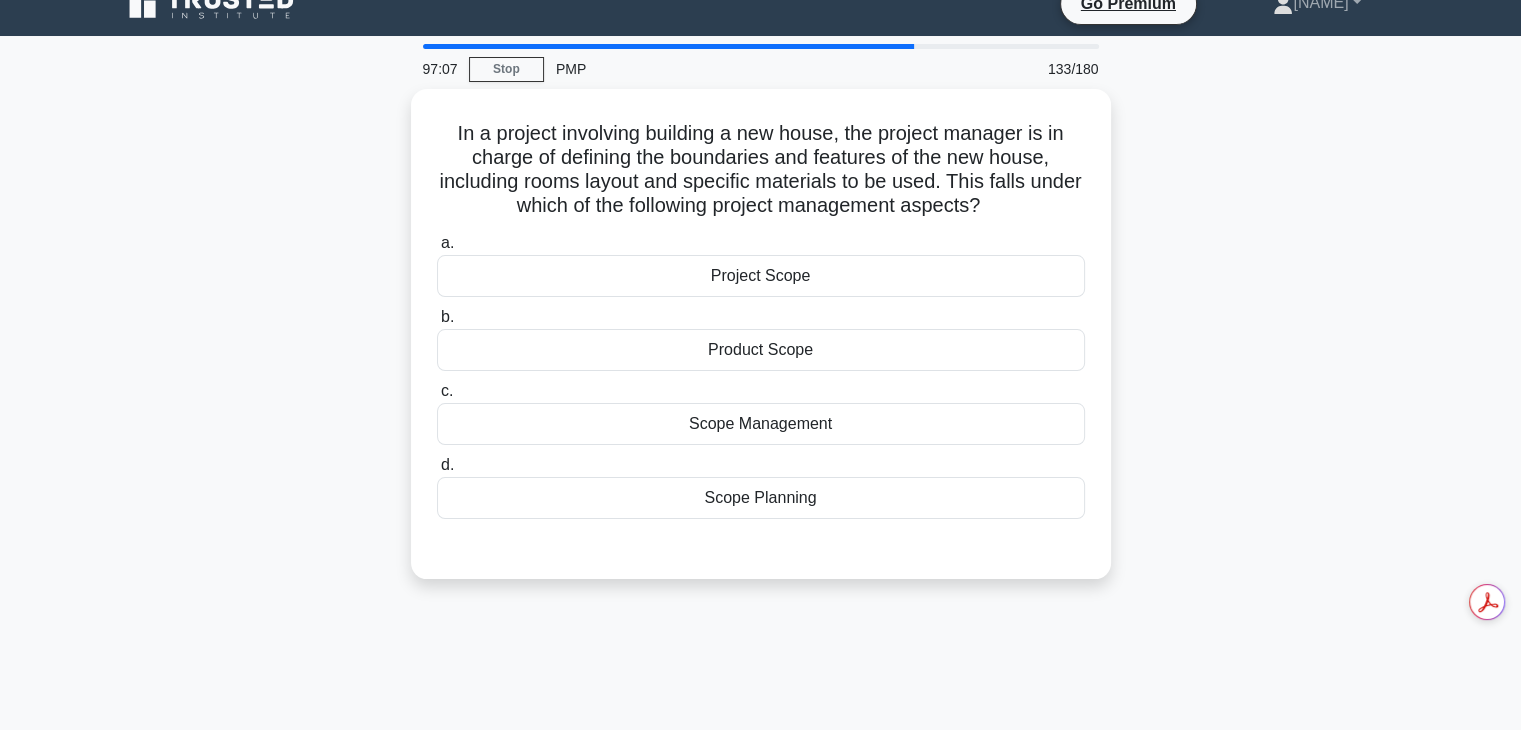 scroll, scrollTop: 27, scrollLeft: 0, axis: vertical 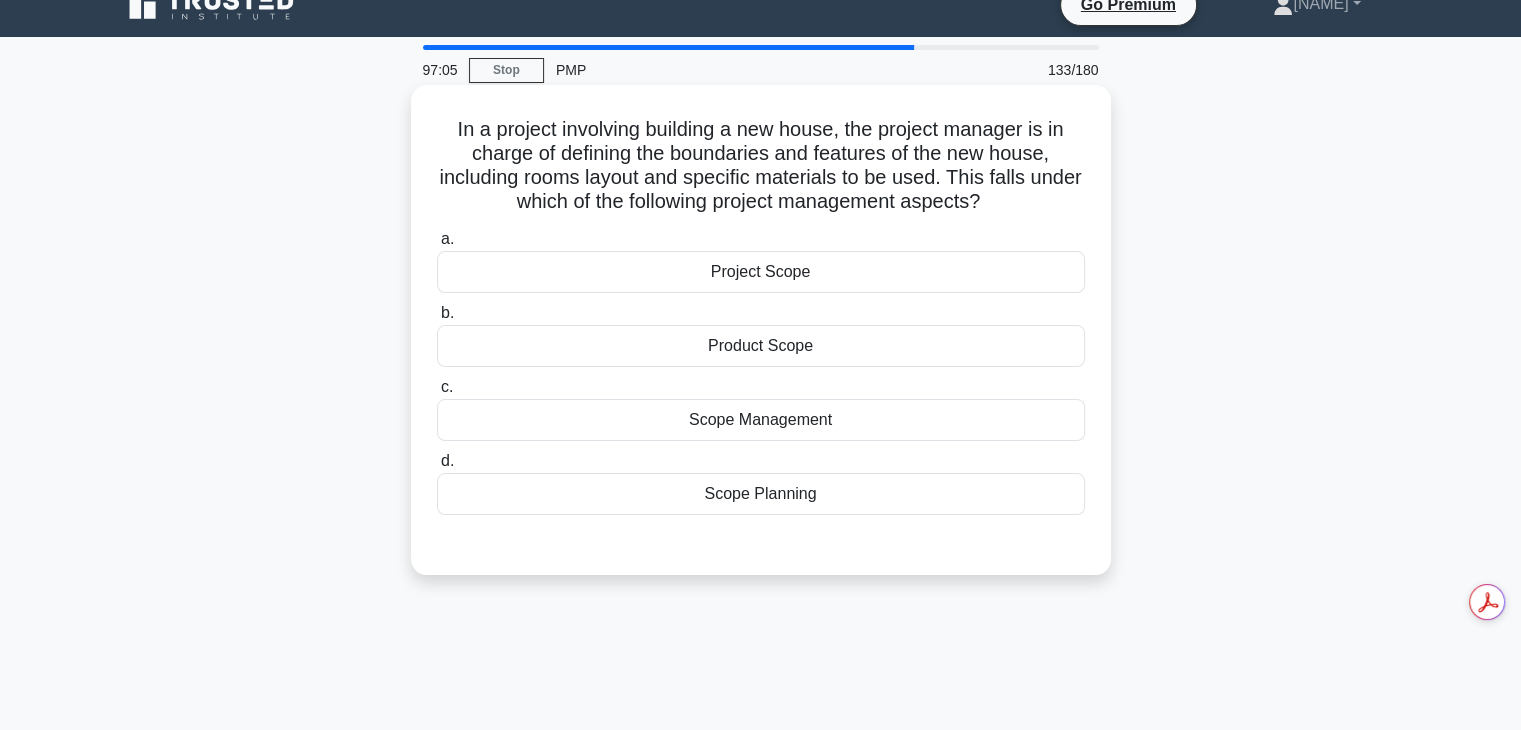click on "Scope Management" at bounding box center (761, 420) 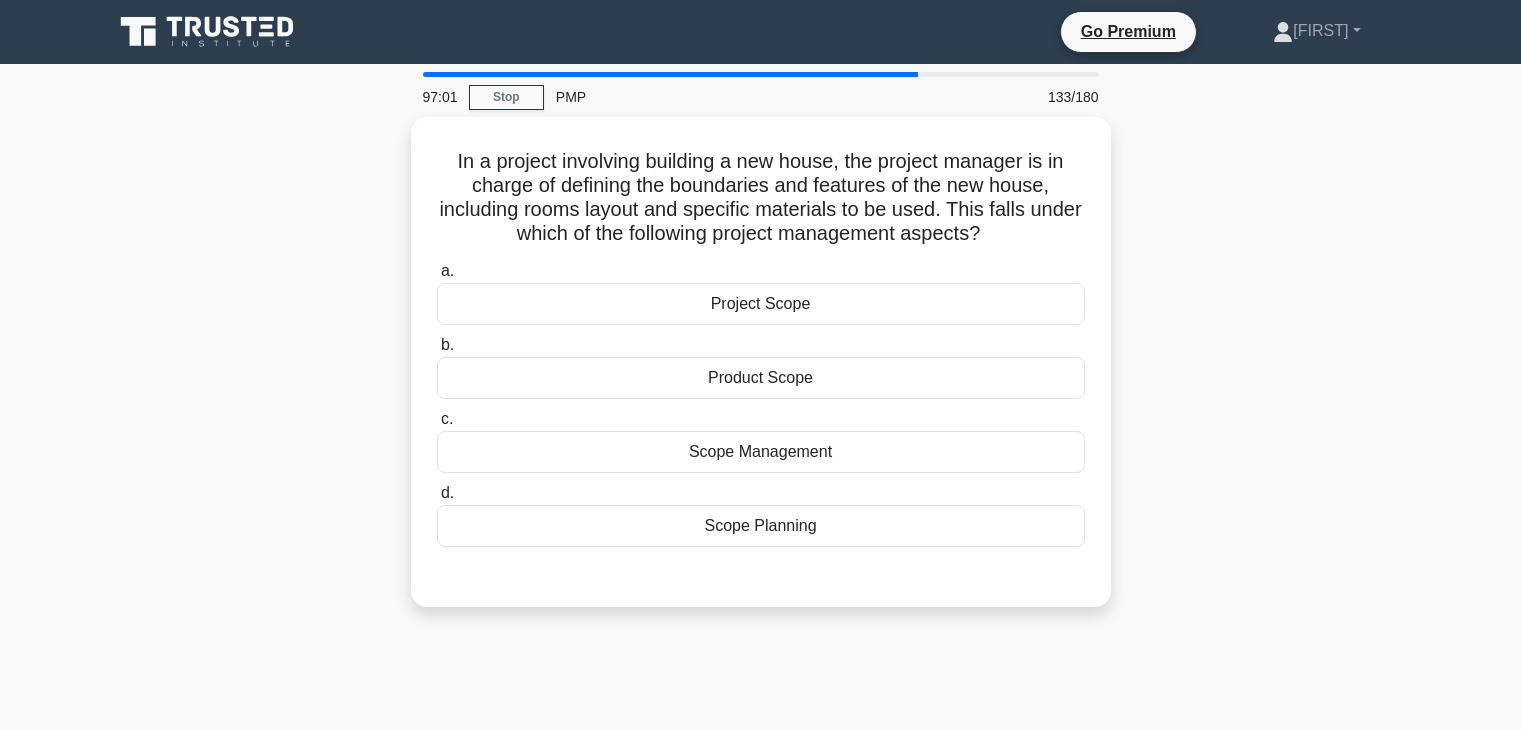 scroll, scrollTop: 27, scrollLeft: 0, axis: vertical 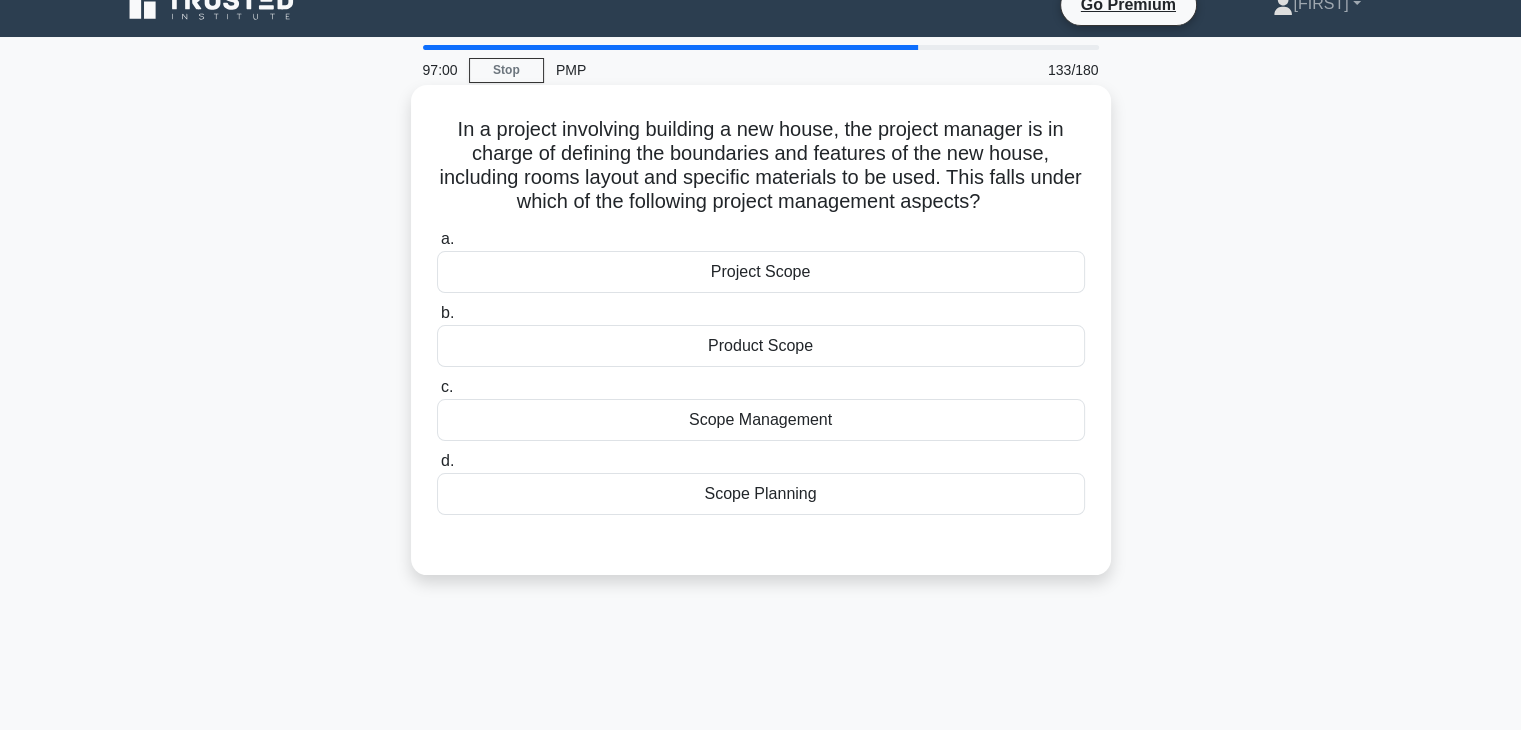 click on "Product Scope" at bounding box center (761, 346) 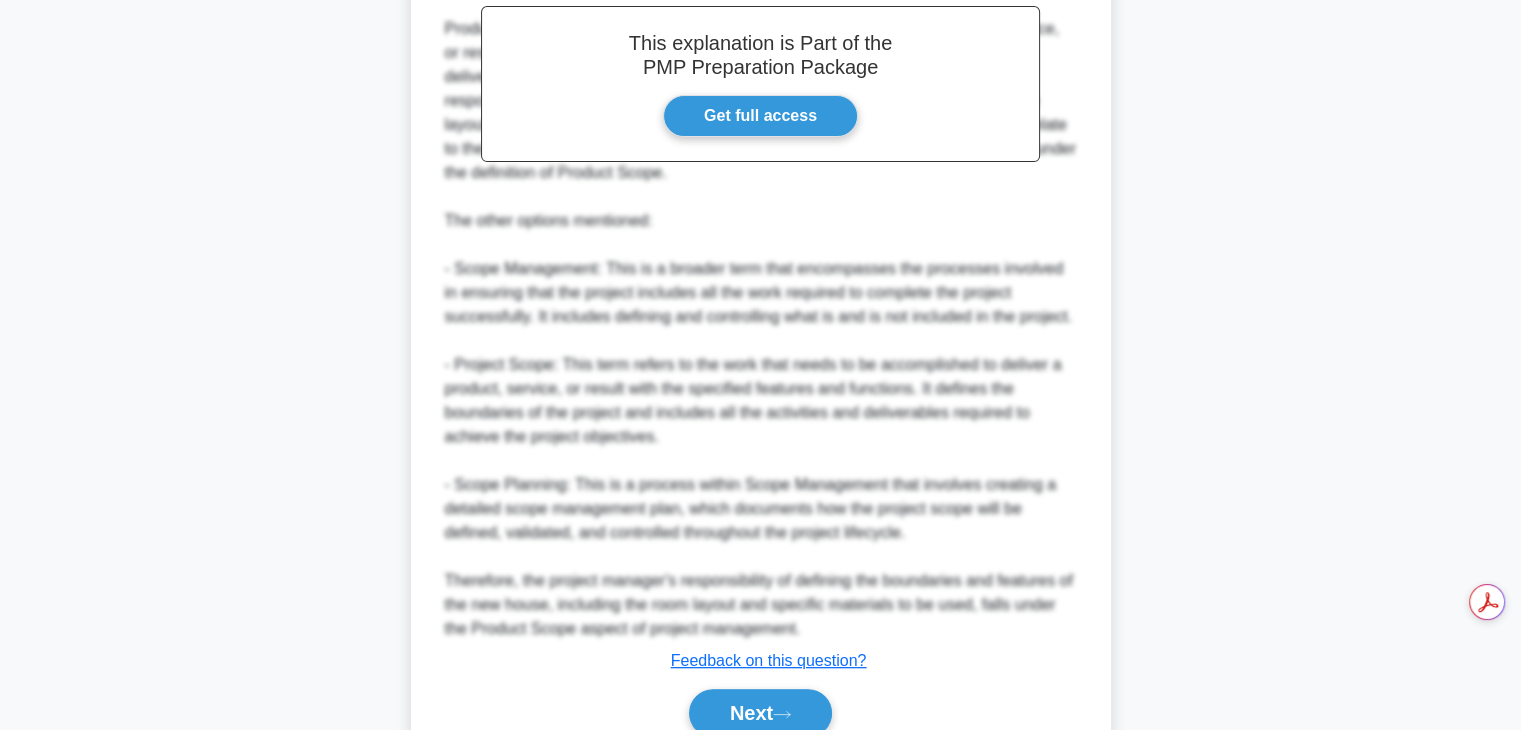 scroll, scrollTop: 742, scrollLeft: 0, axis: vertical 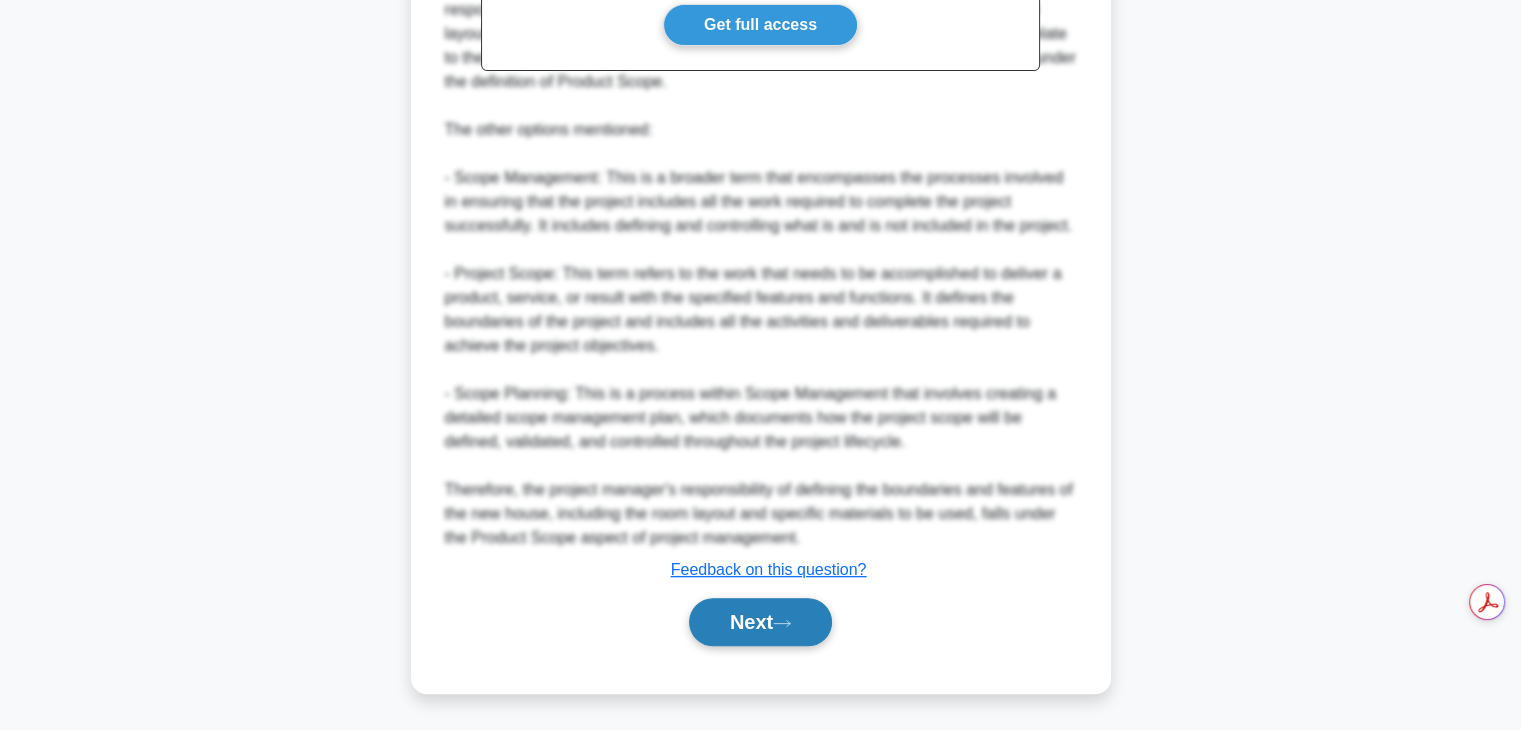 click on "Next" at bounding box center (760, 622) 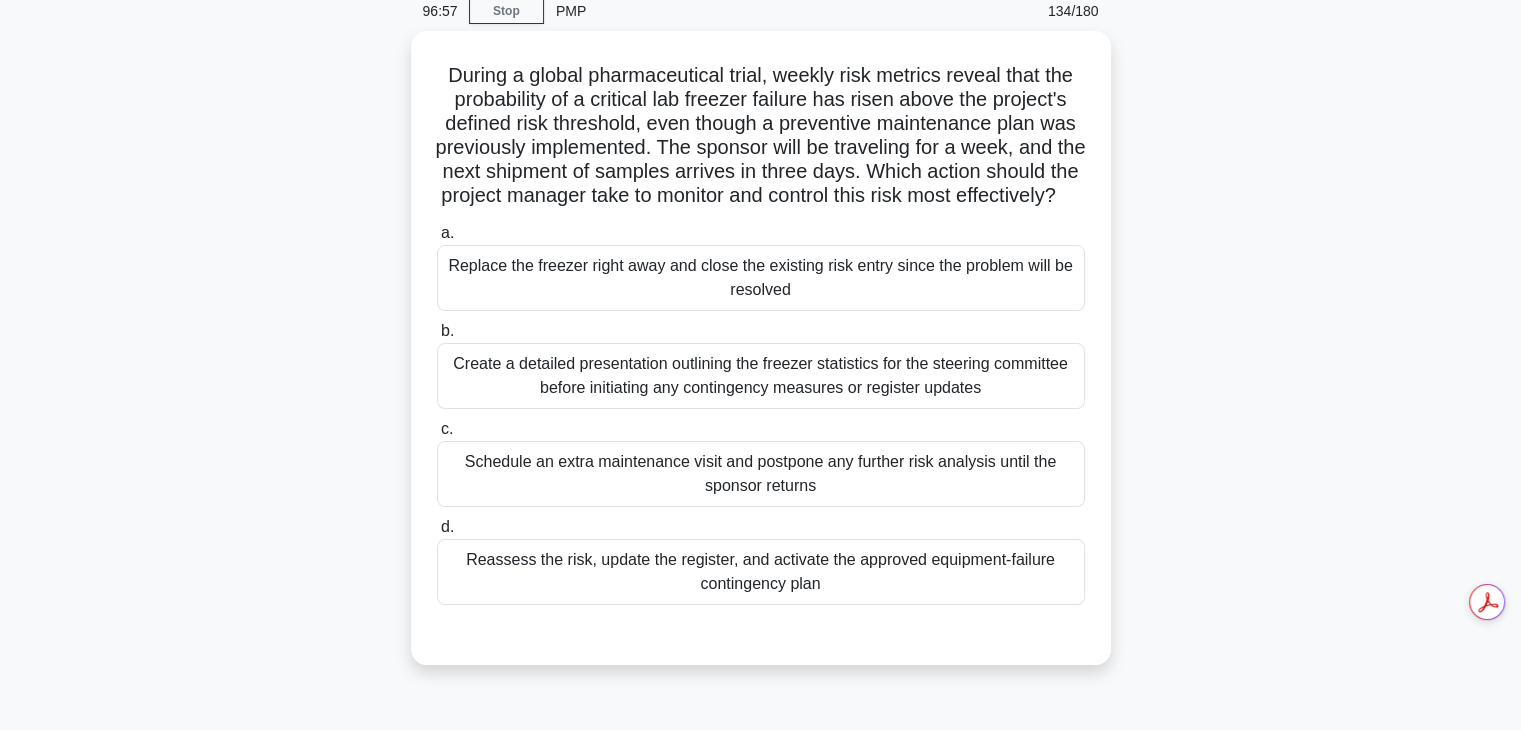 scroll, scrollTop: 109, scrollLeft: 0, axis: vertical 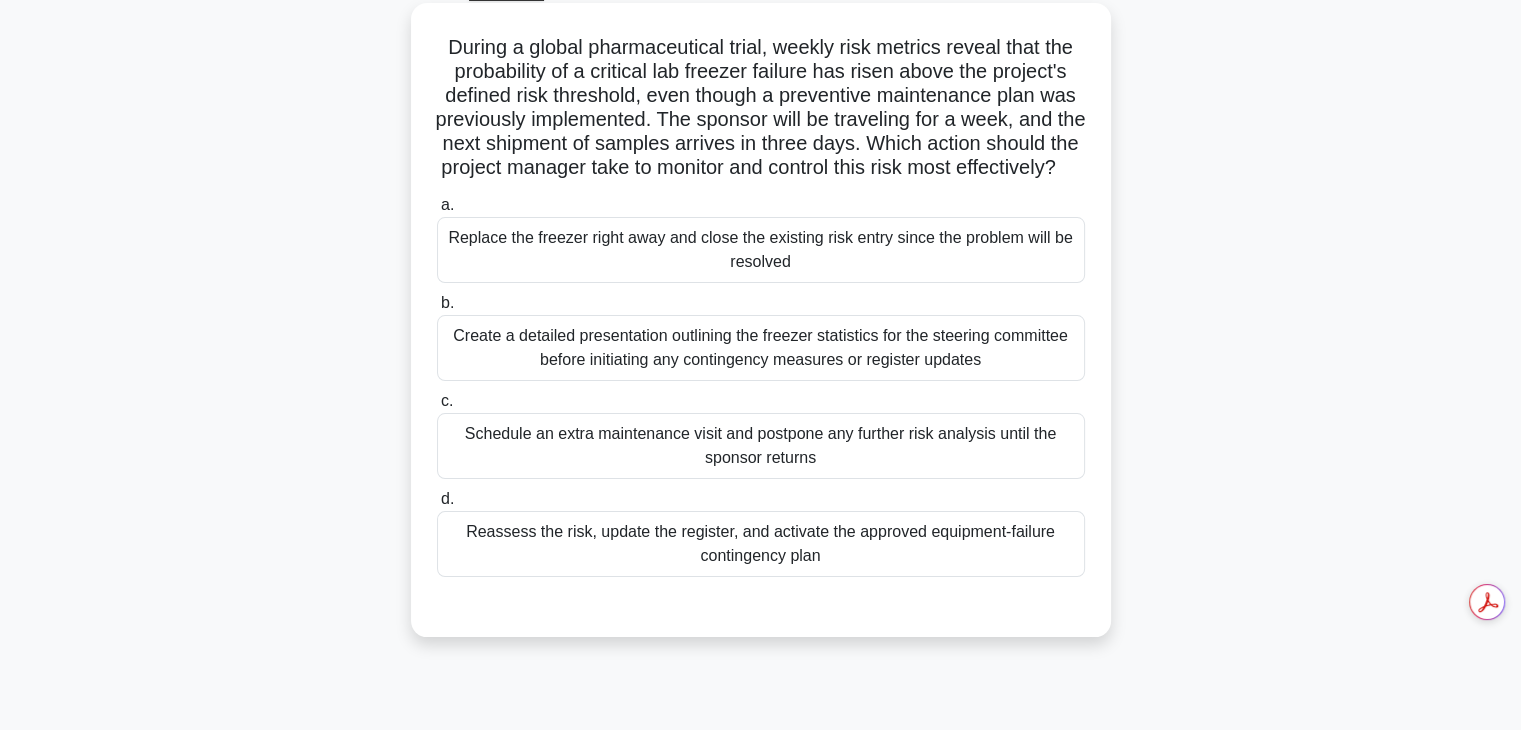 click on "Create a detailed presentation outlining the freezer statistics for the steering committee before initiating any contingency measures or register updates" at bounding box center (761, 348) 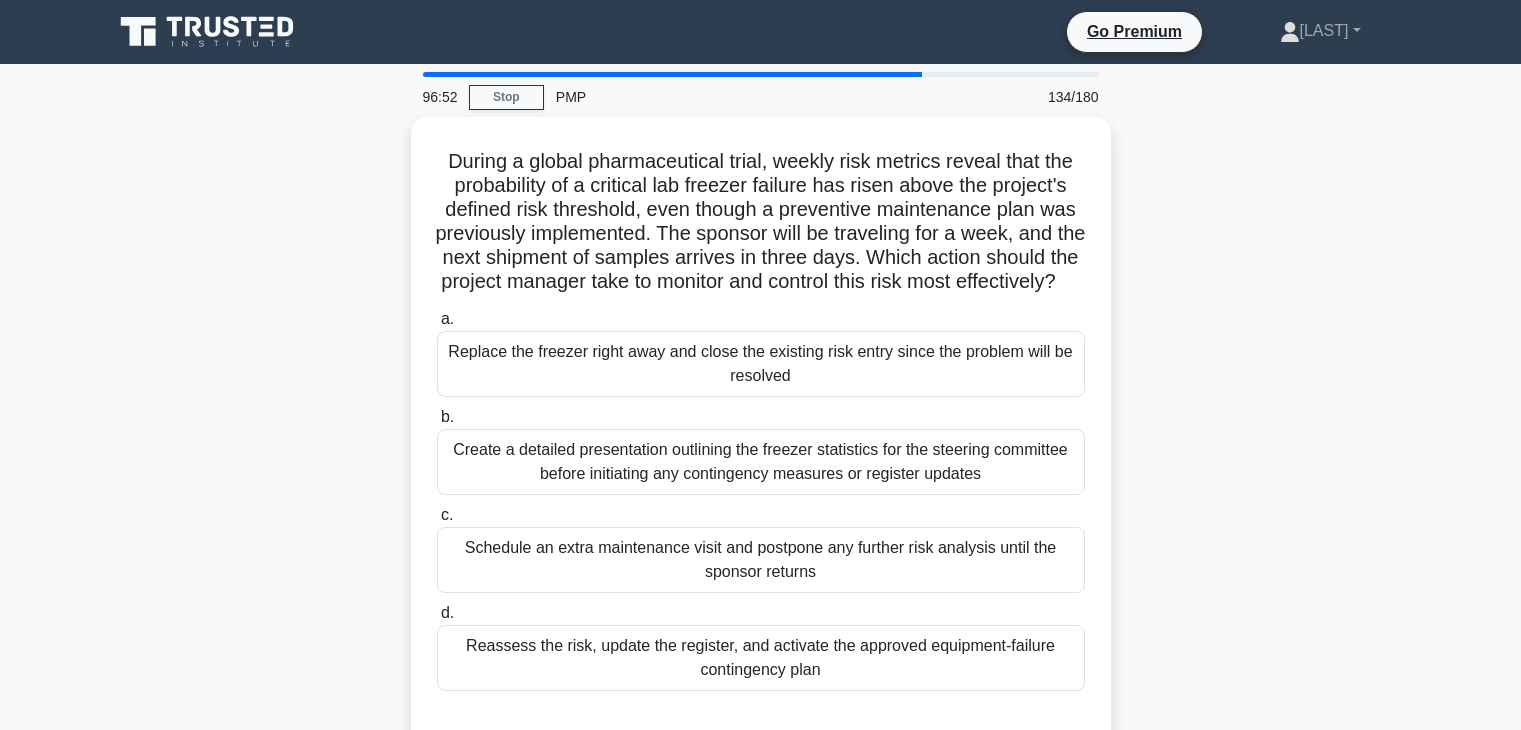scroll, scrollTop: 109, scrollLeft: 0, axis: vertical 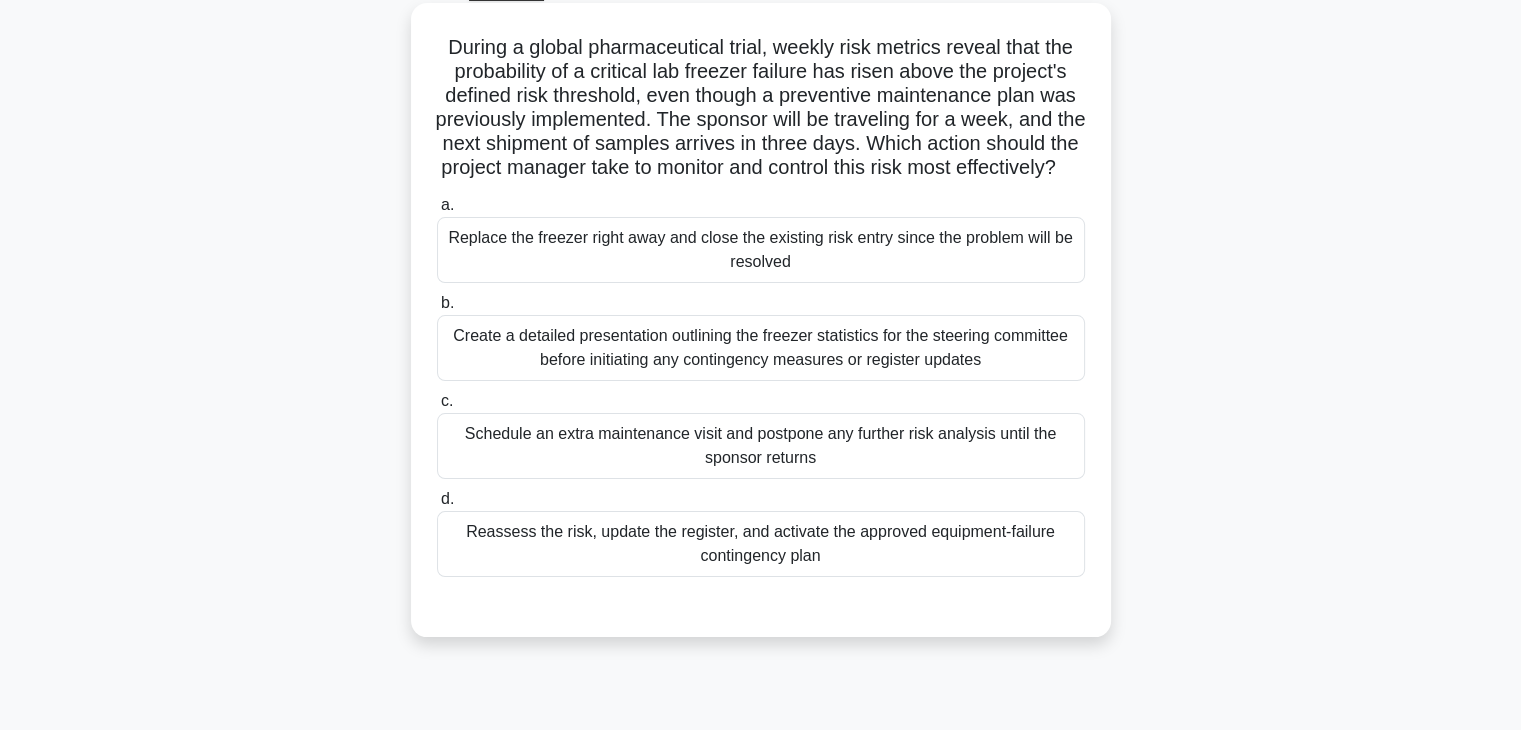 click on "Reassess the risk, update the register, and activate the approved equipment-failure contingency plan" at bounding box center (761, 544) 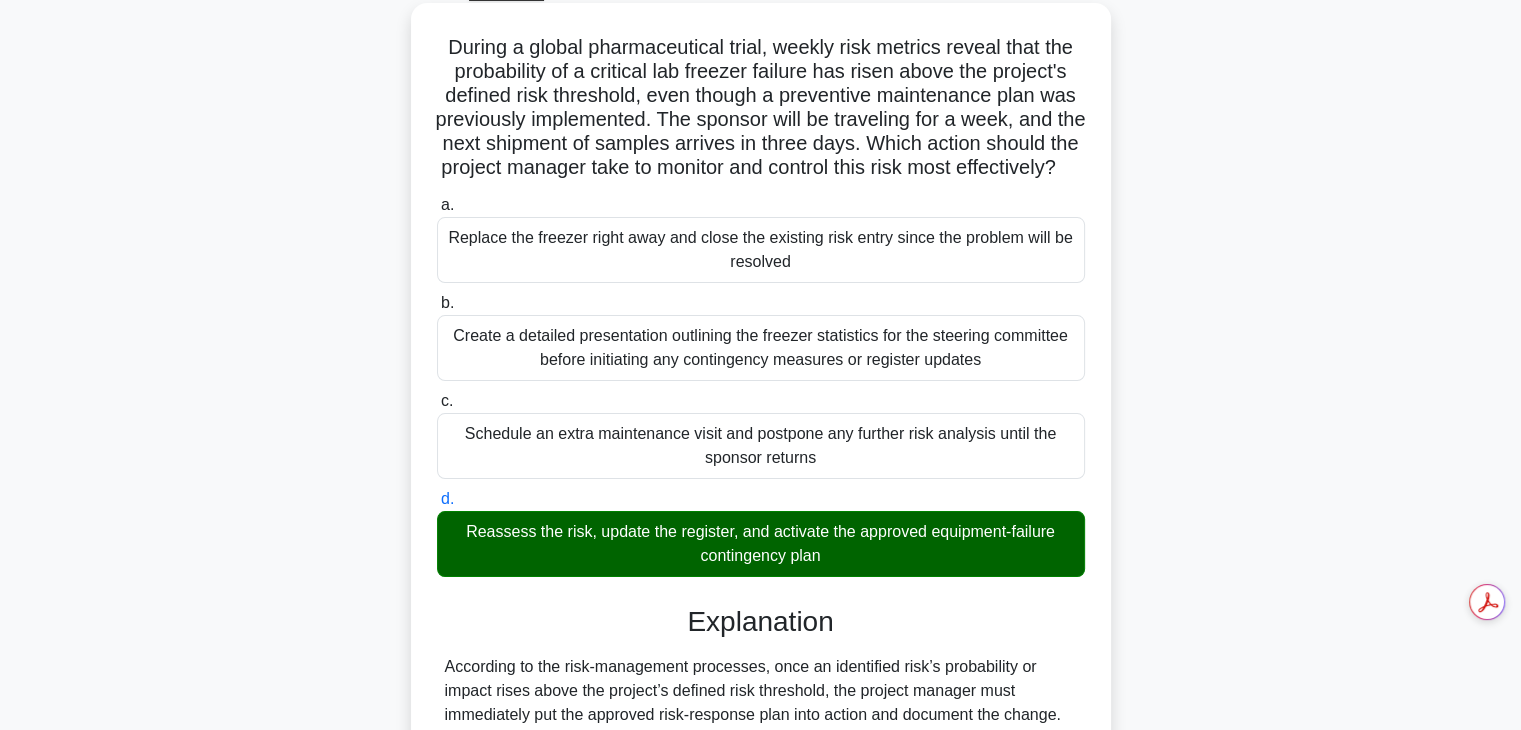 scroll, scrollTop: 574, scrollLeft: 0, axis: vertical 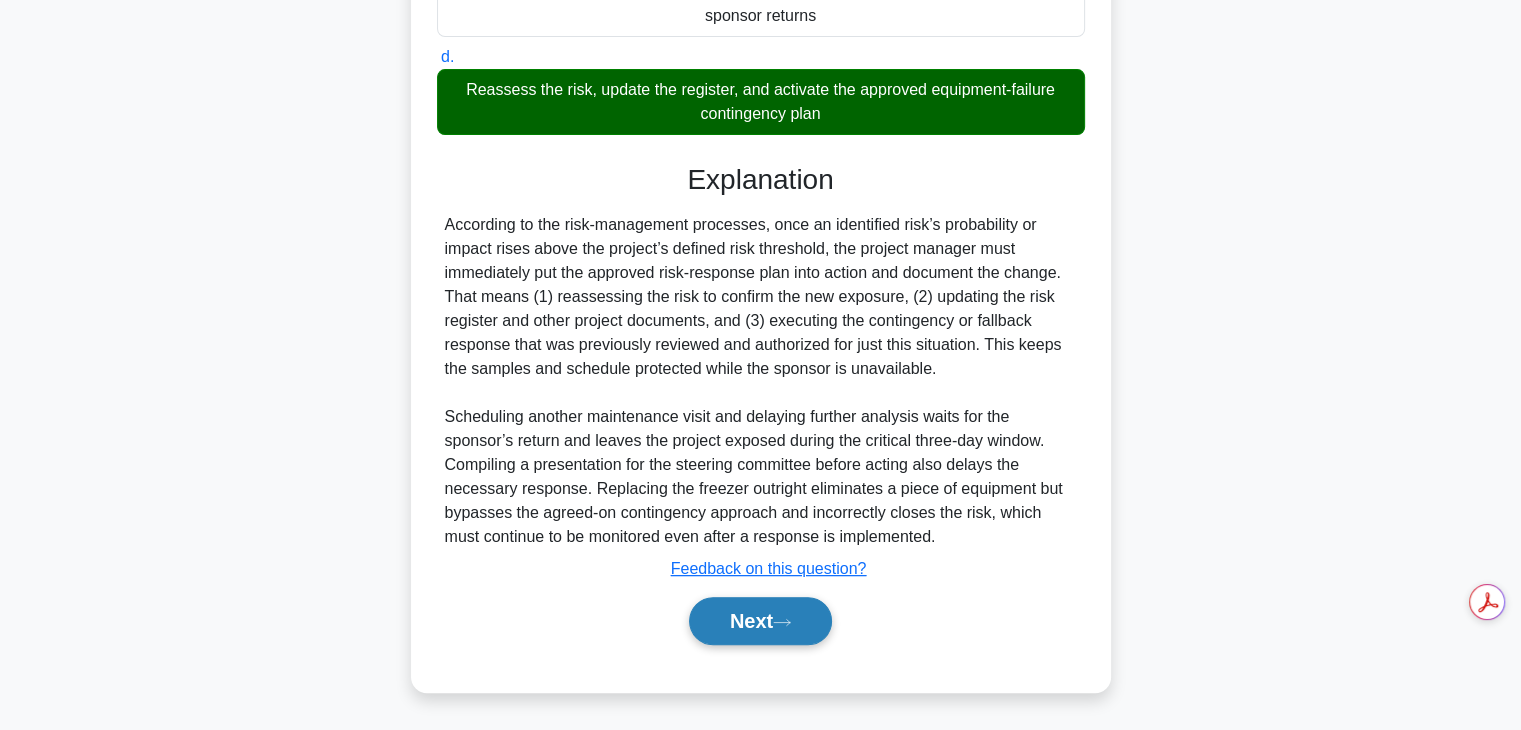 click on "Next" at bounding box center [760, 621] 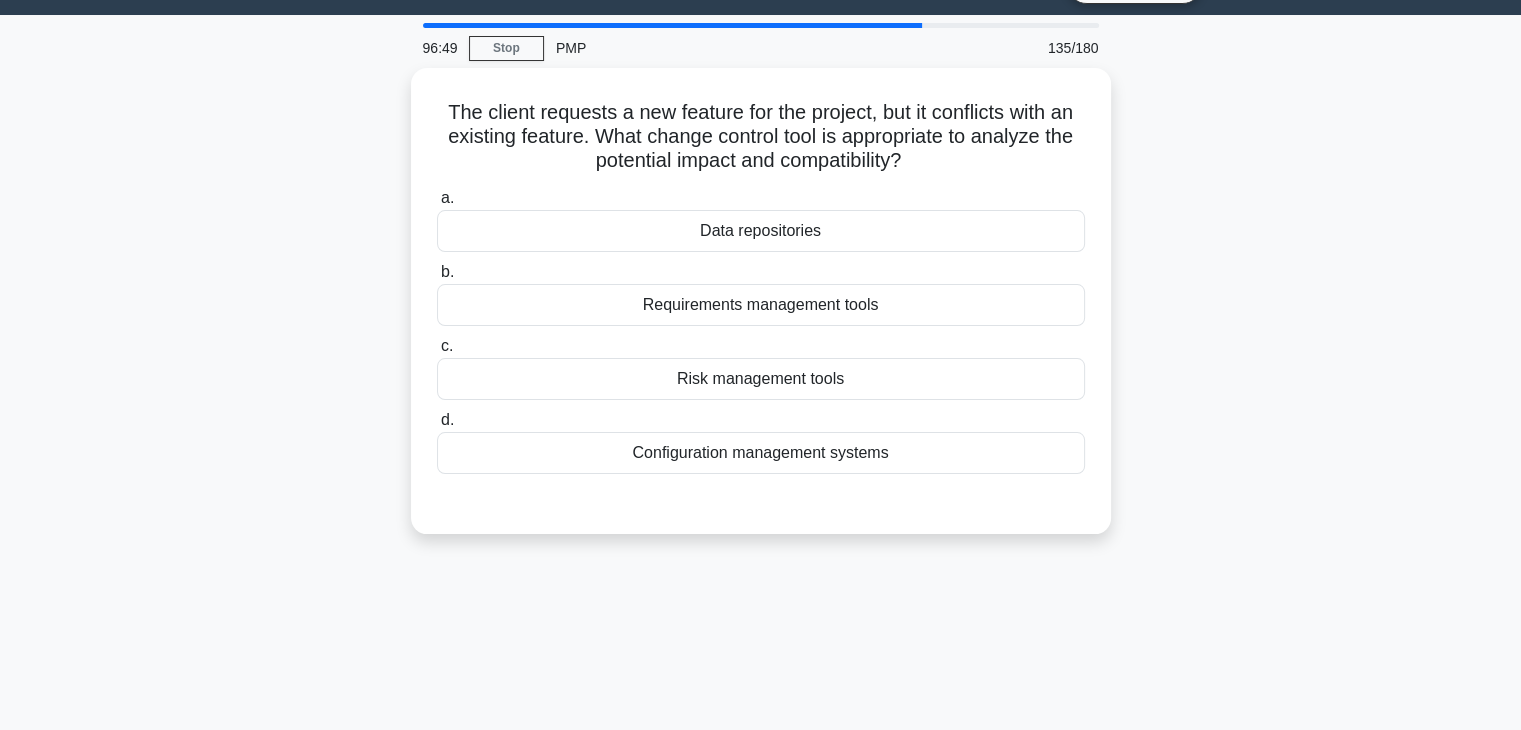 scroll, scrollTop: 32, scrollLeft: 0, axis: vertical 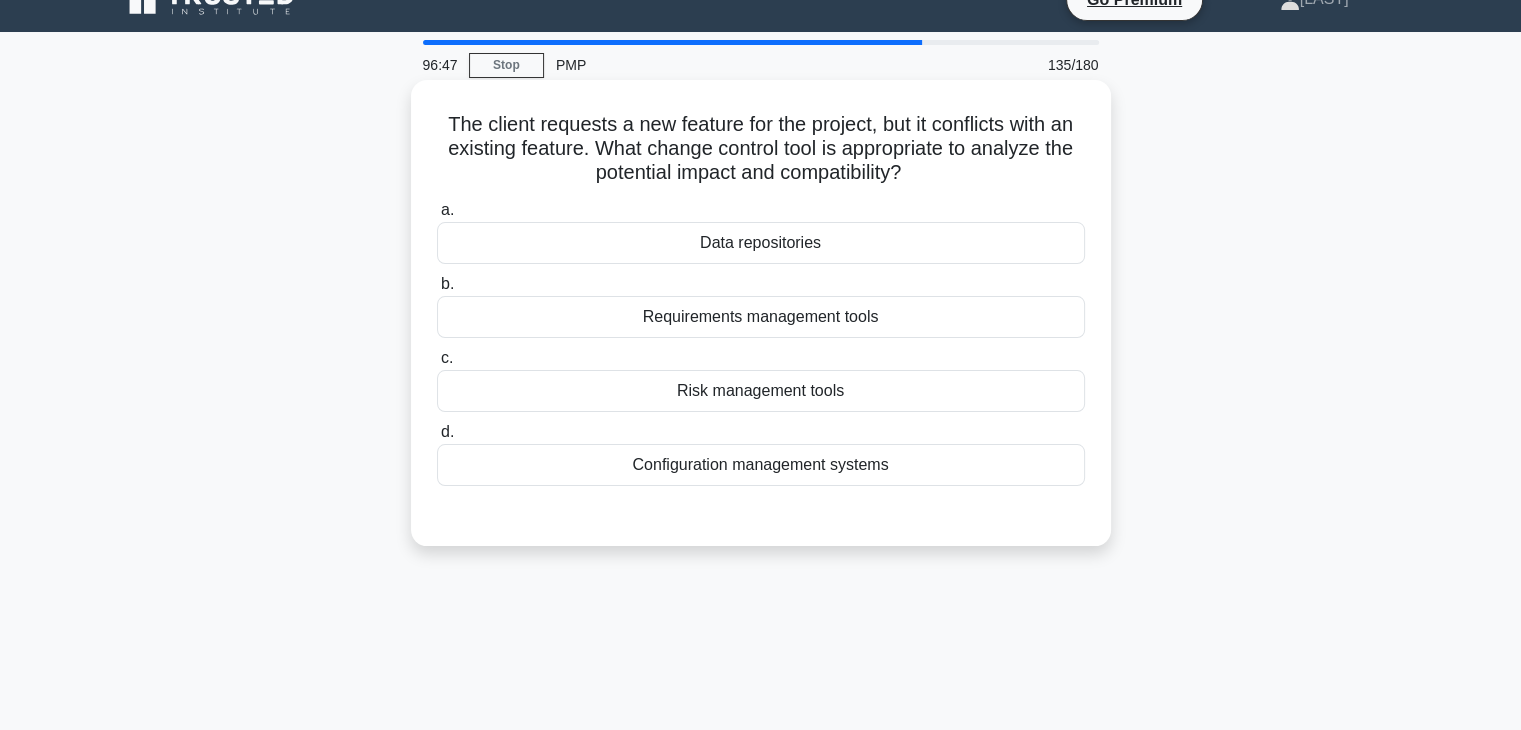 click on "Requirements management tools" at bounding box center [761, 317] 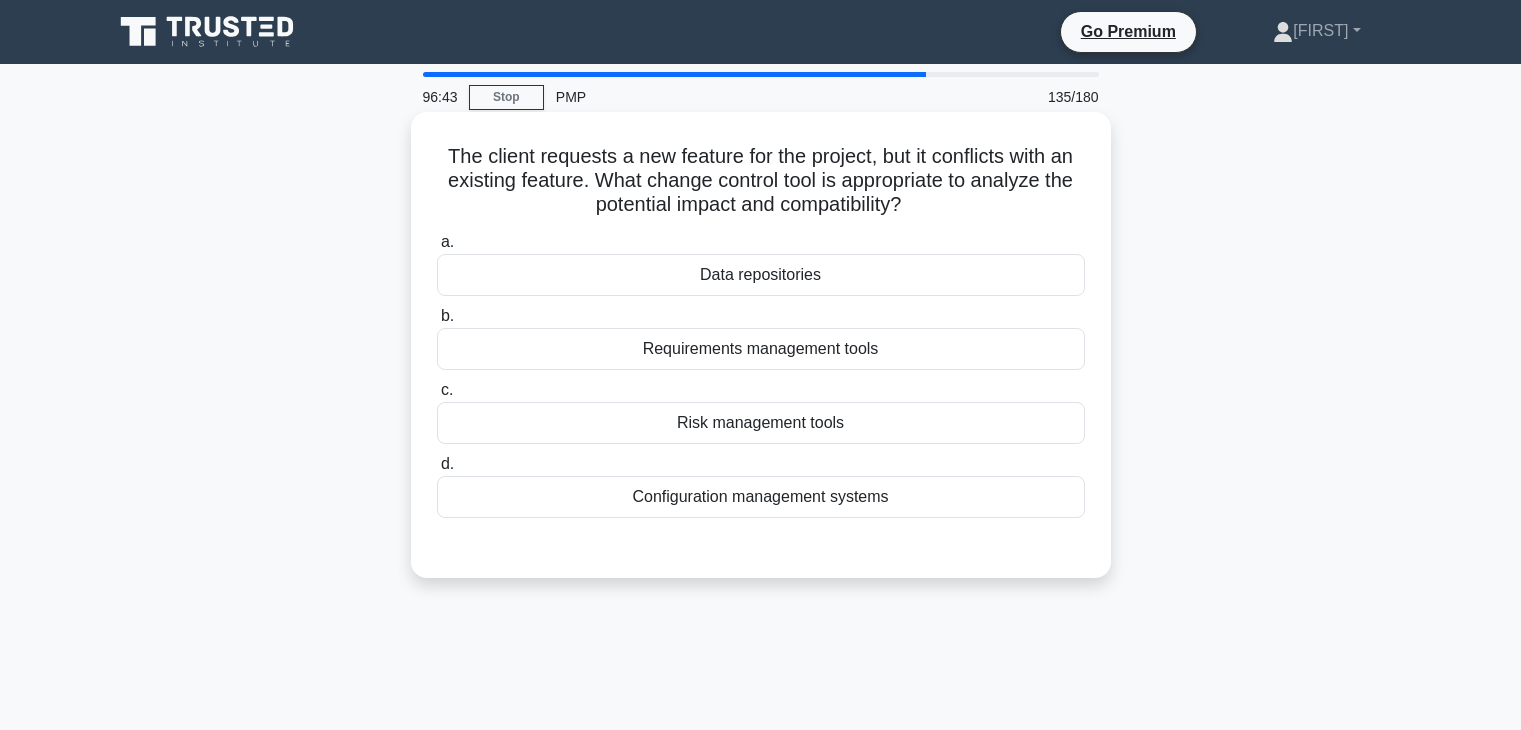 scroll, scrollTop: 32, scrollLeft: 0, axis: vertical 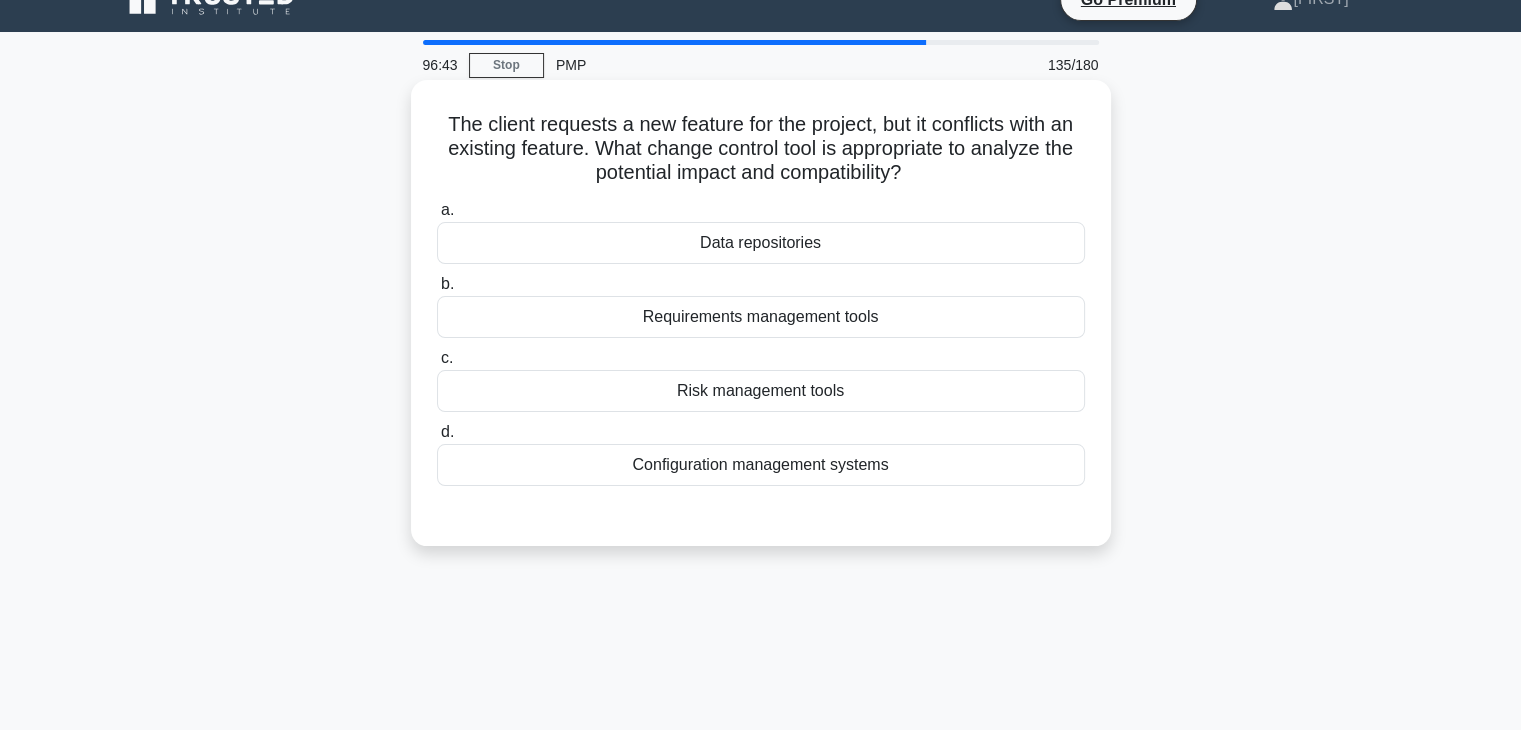 click on "Configuration management systems" at bounding box center [761, 465] 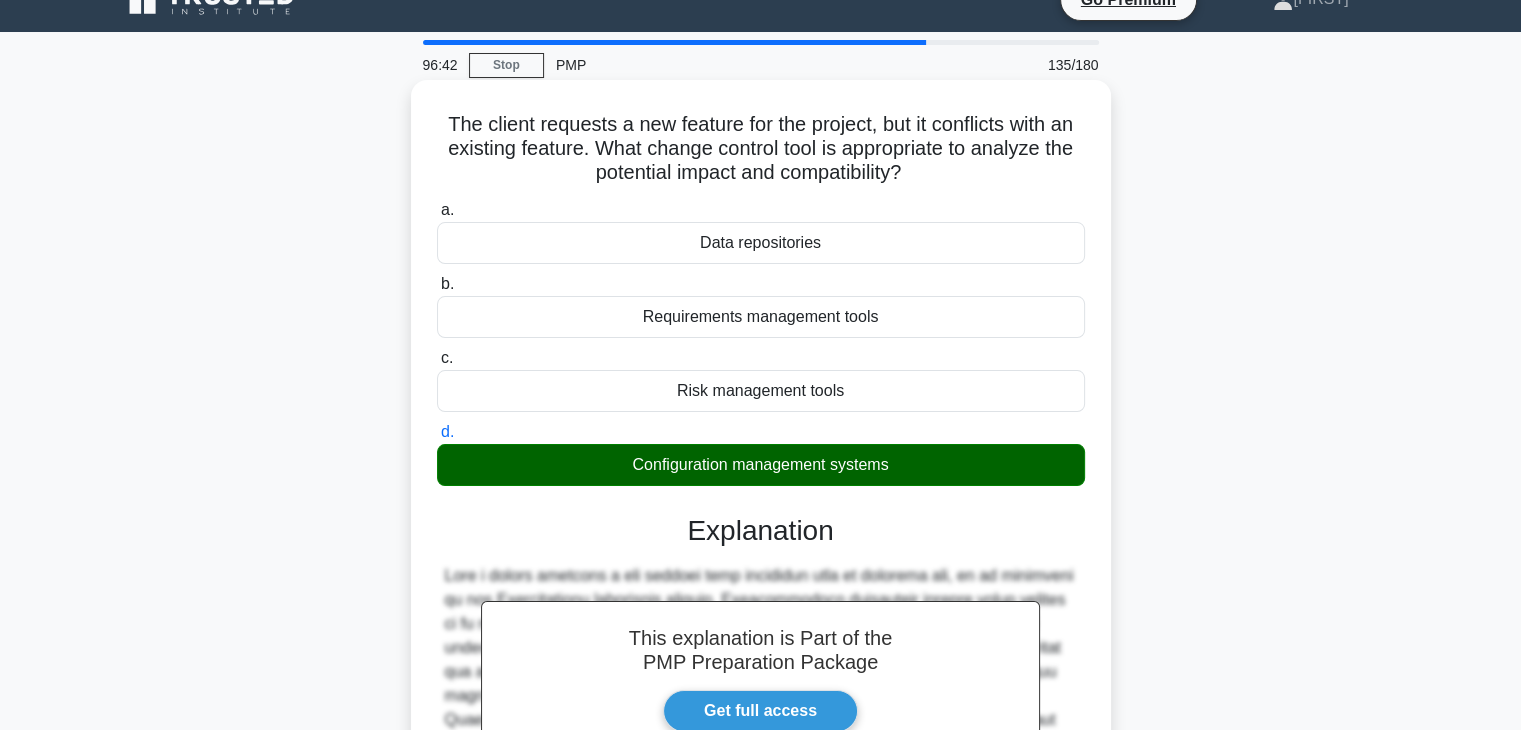 scroll, scrollTop: 358, scrollLeft: 0, axis: vertical 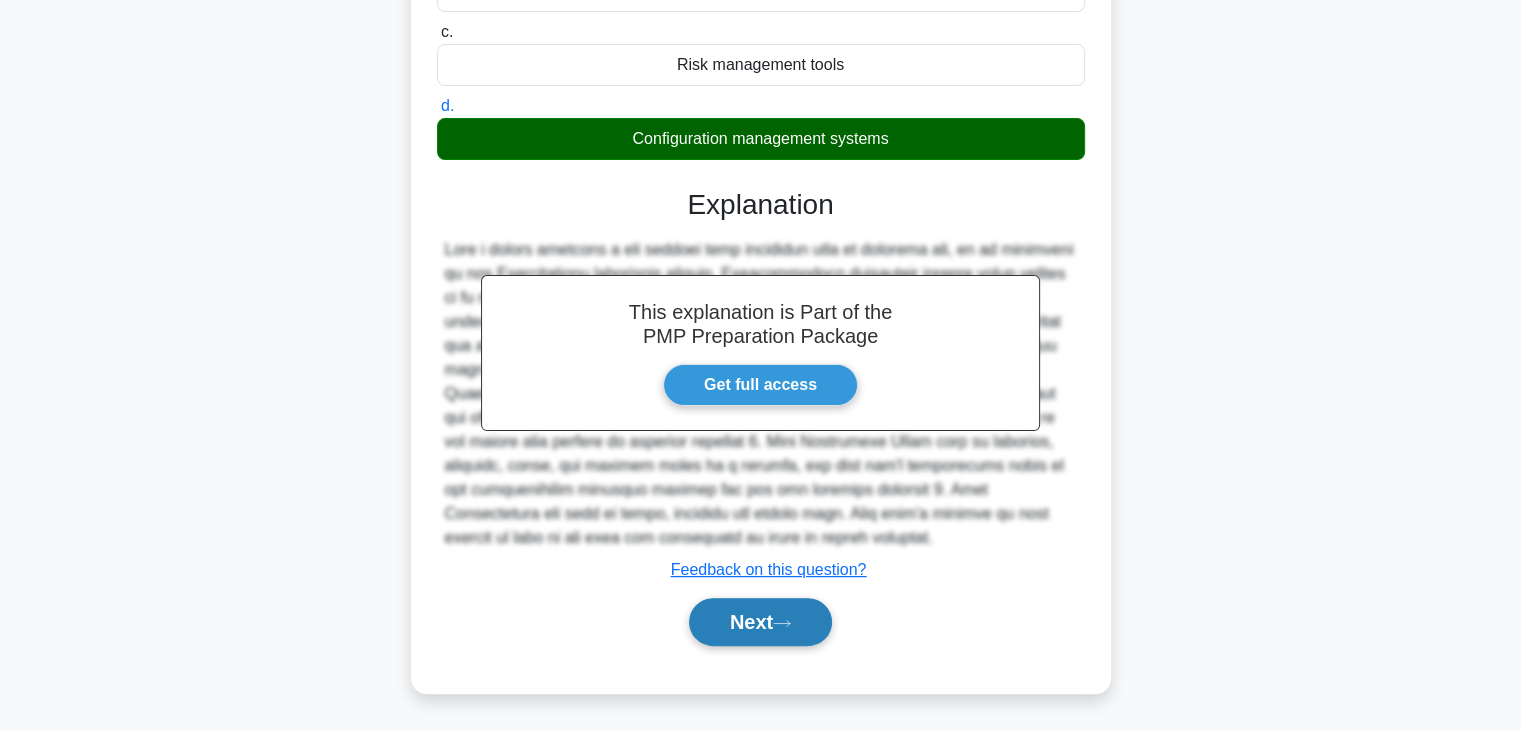 click on "Next" at bounding box center (760, 622) 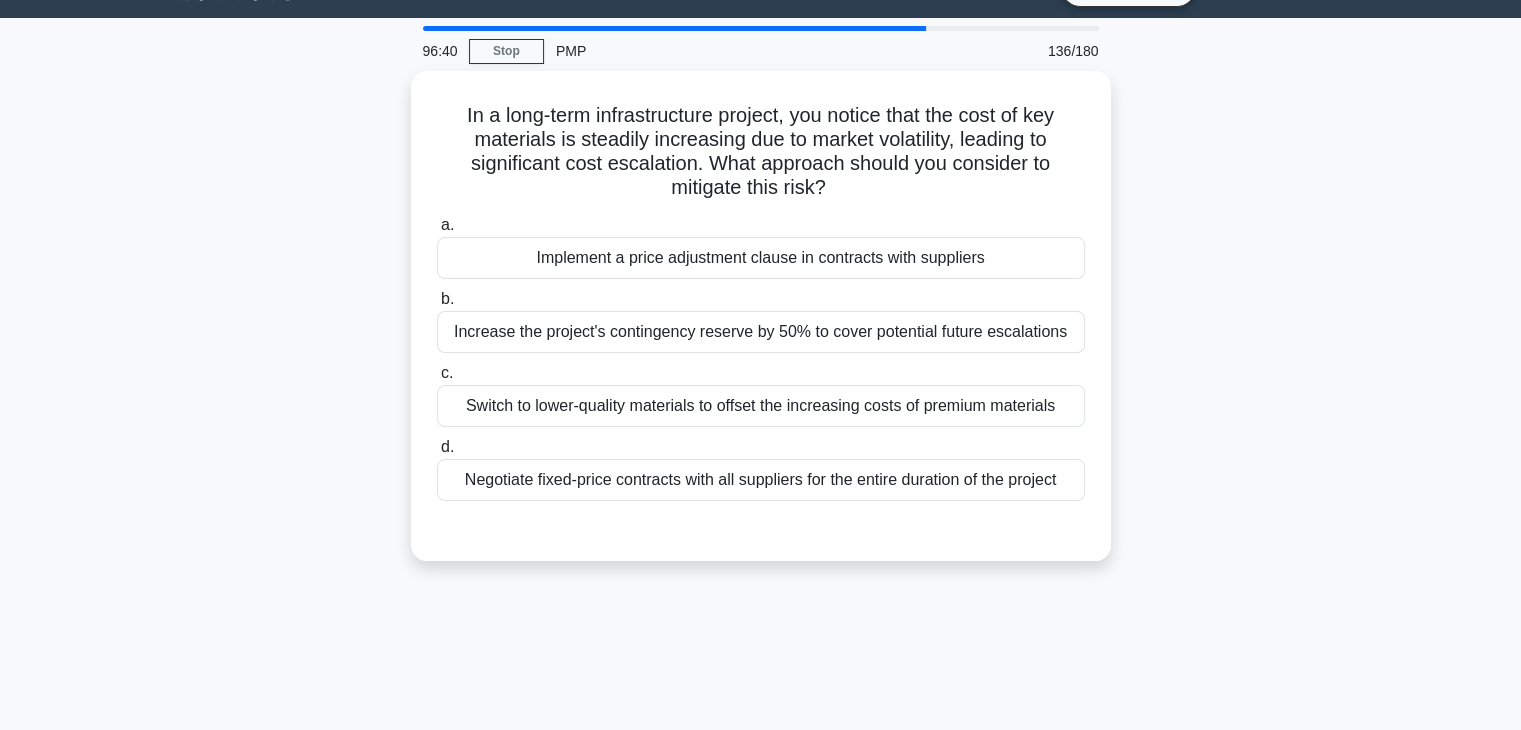 scroll, scrollTop: 7, scrollLeft: 0, axis: vertical 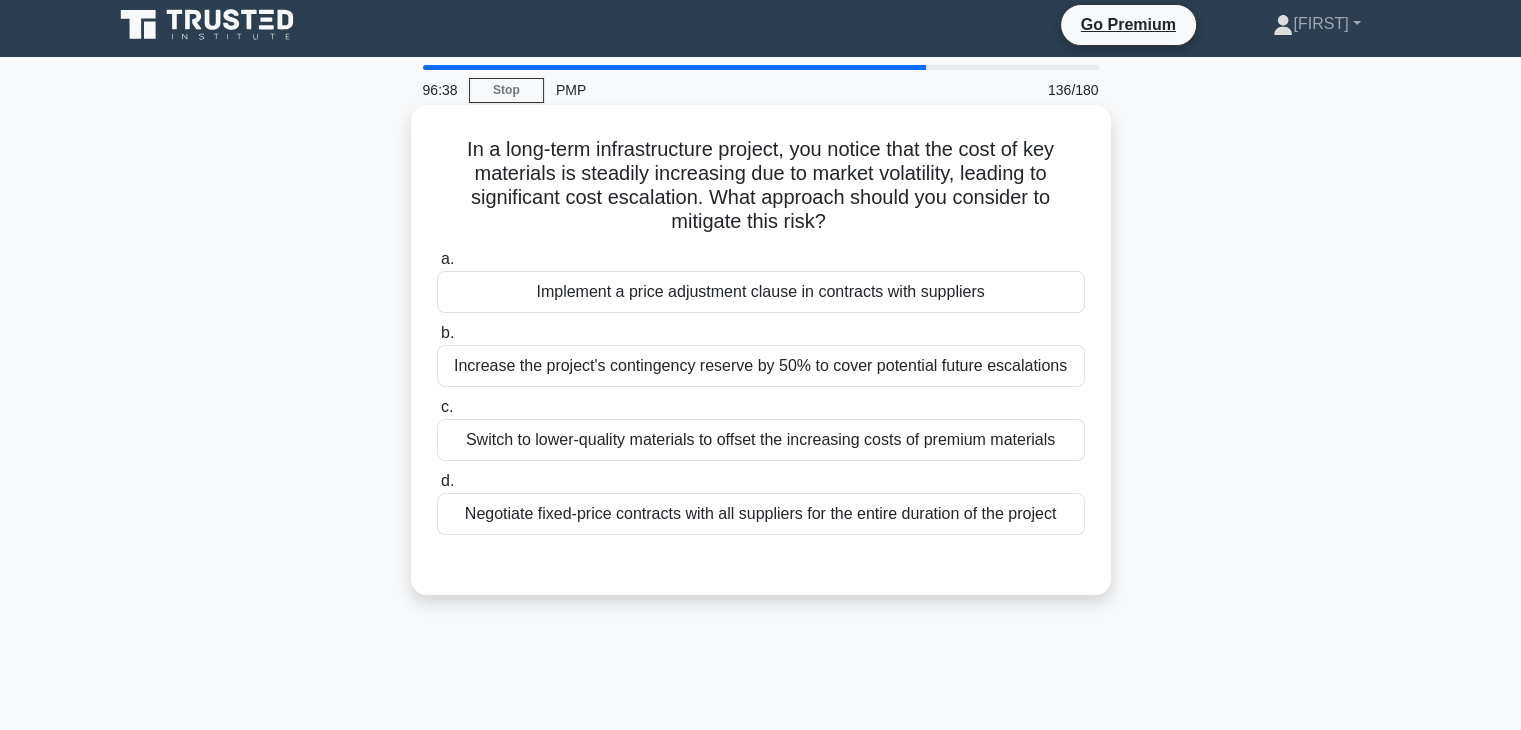 click on "Increase the project's contingency reserve by 50% to cover potential future escalations" at bounding box center [761, 366] 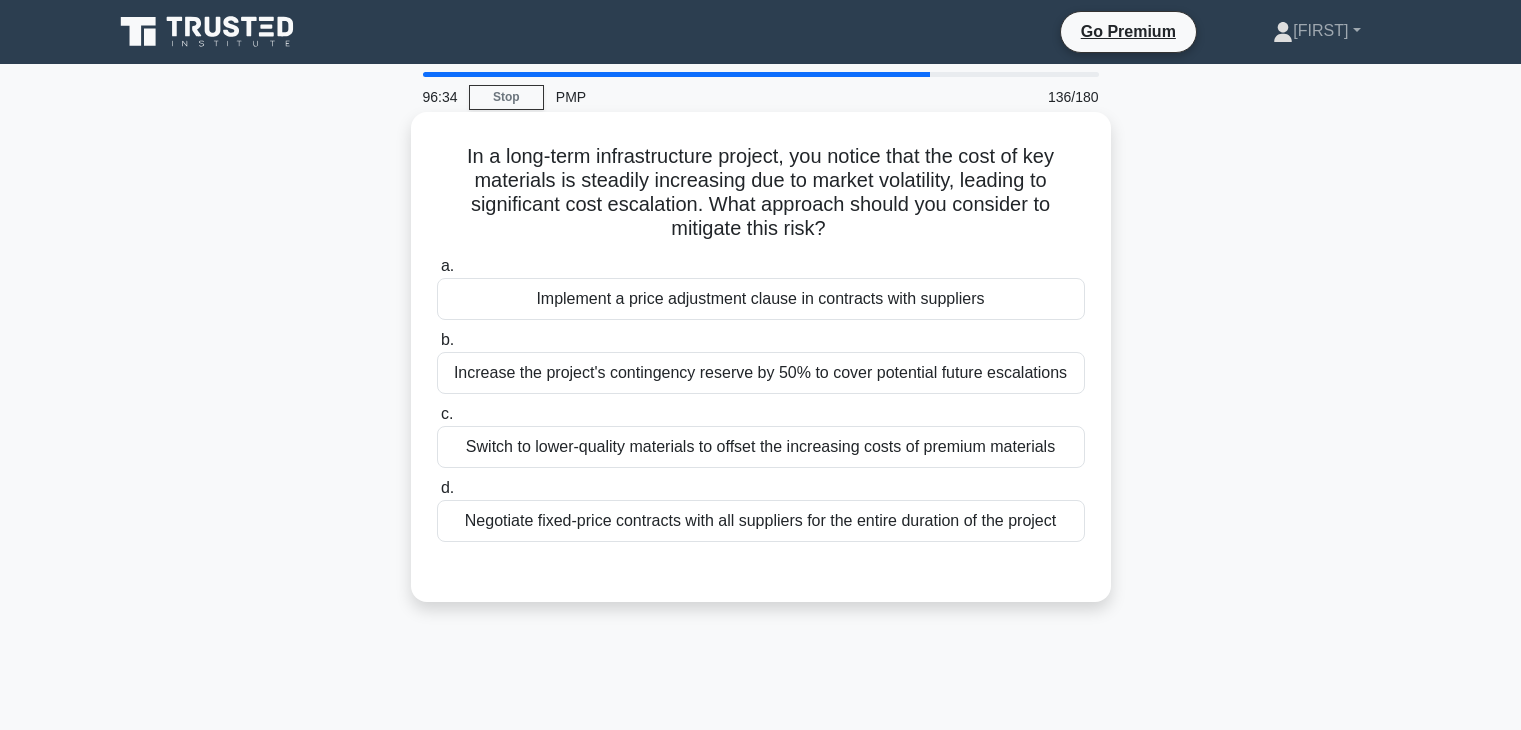 scroll, scrollTop: 7, scrollLeft: 0, axis: vertical 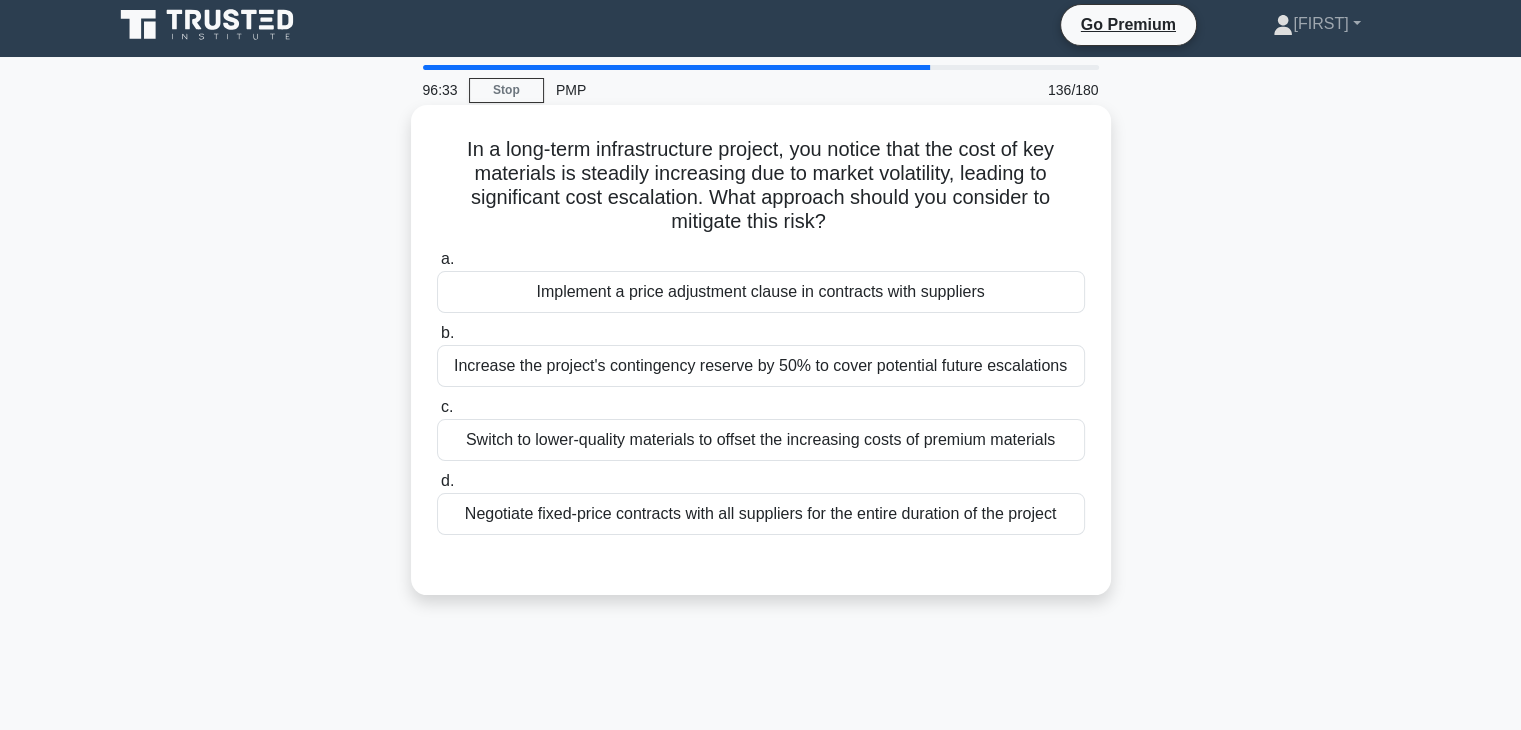 click on "Implement a price adjustment clause in contracts with suppliers" at bounding box center [761, 292] 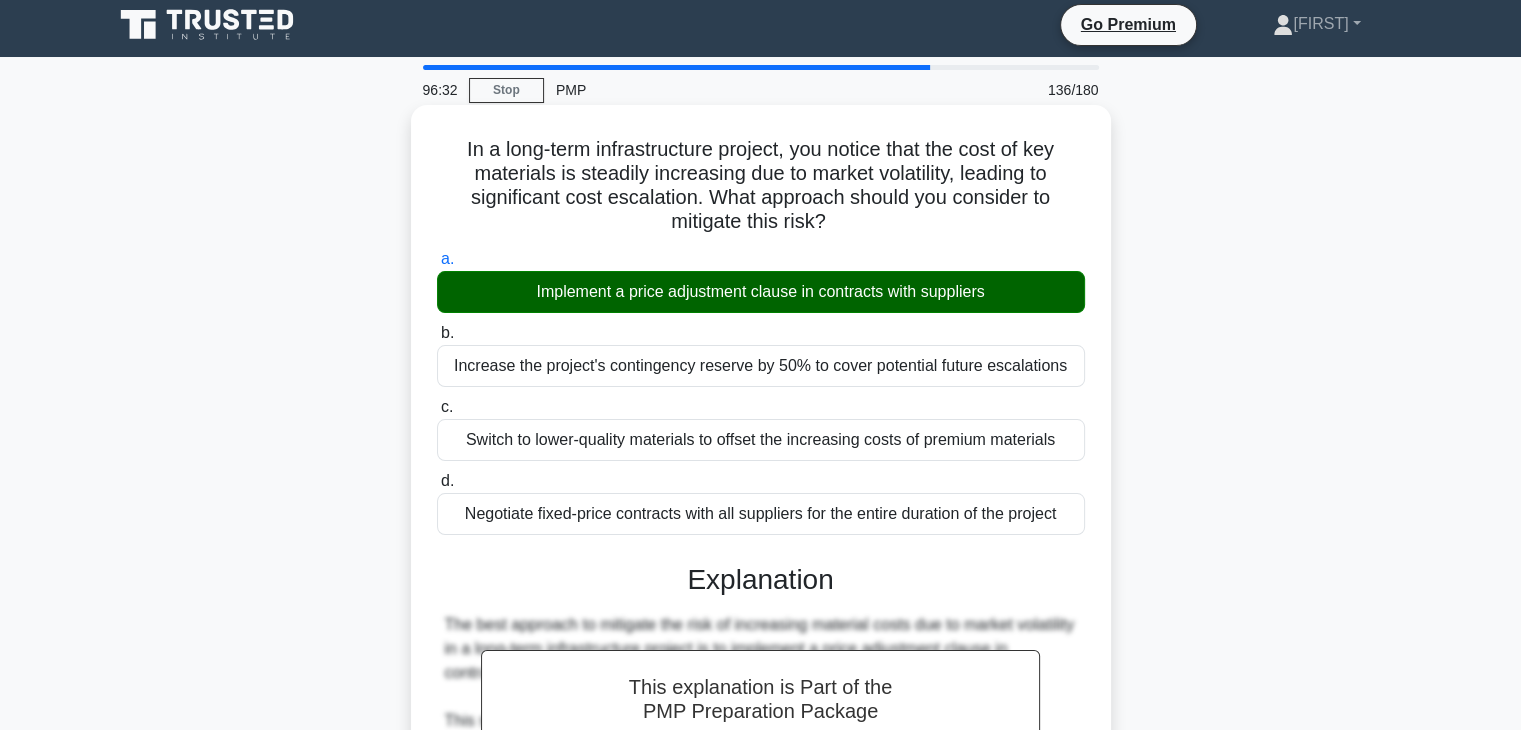 scroll, scrollTop: 598, scrollLeft: 0, axis: vertical 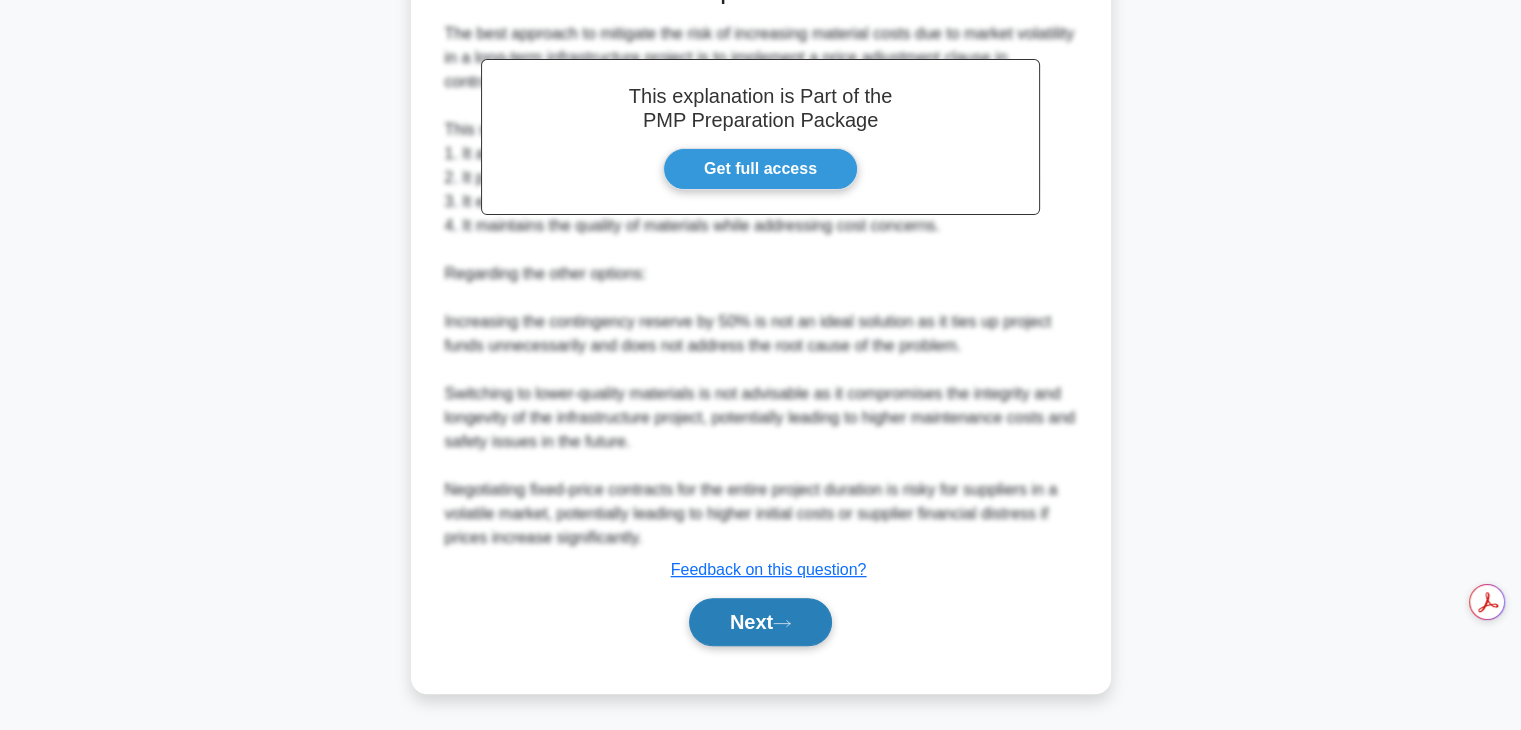 click on "Next" at bounding box center [760, 622] 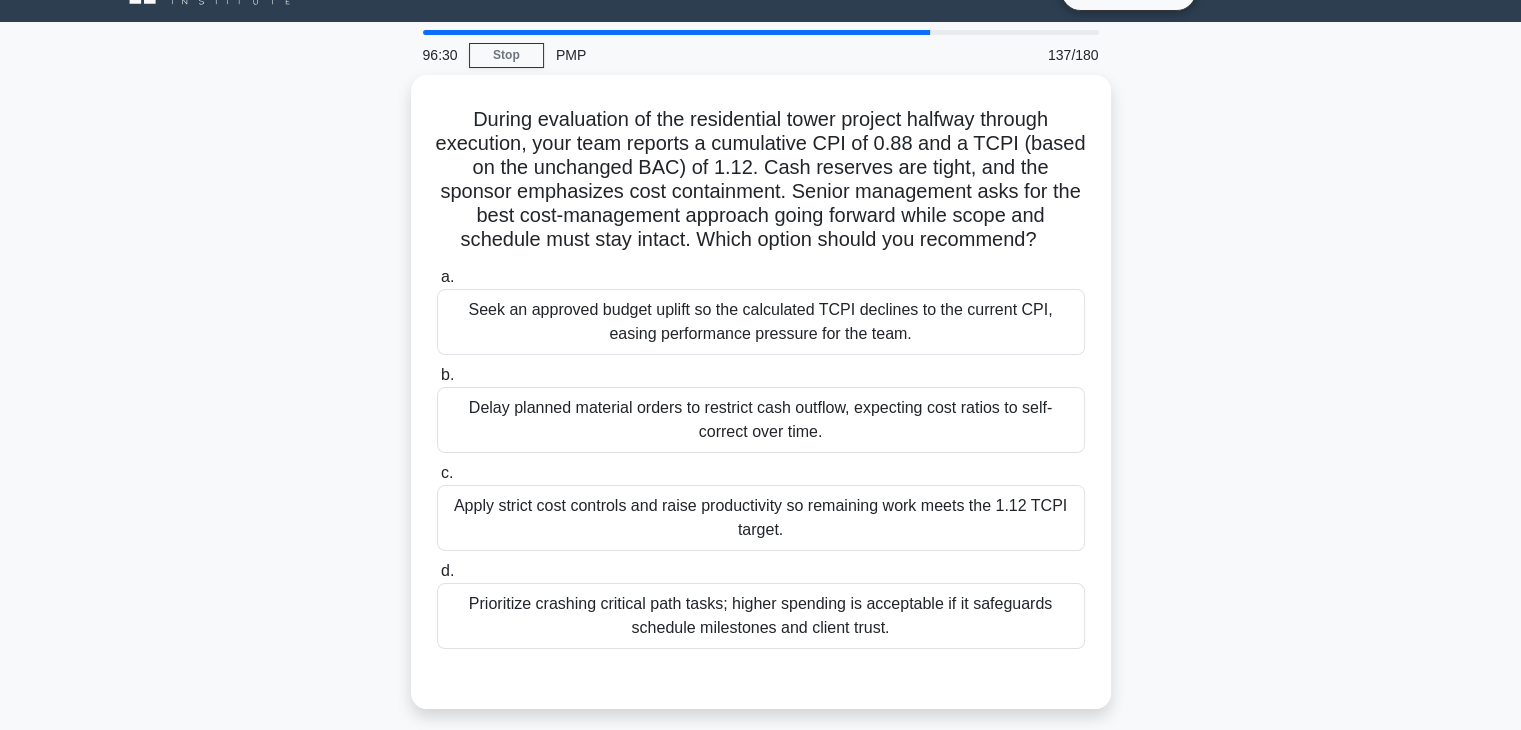 scroll, scrollTop: 33, scrollLeft: 0, axis: vertical 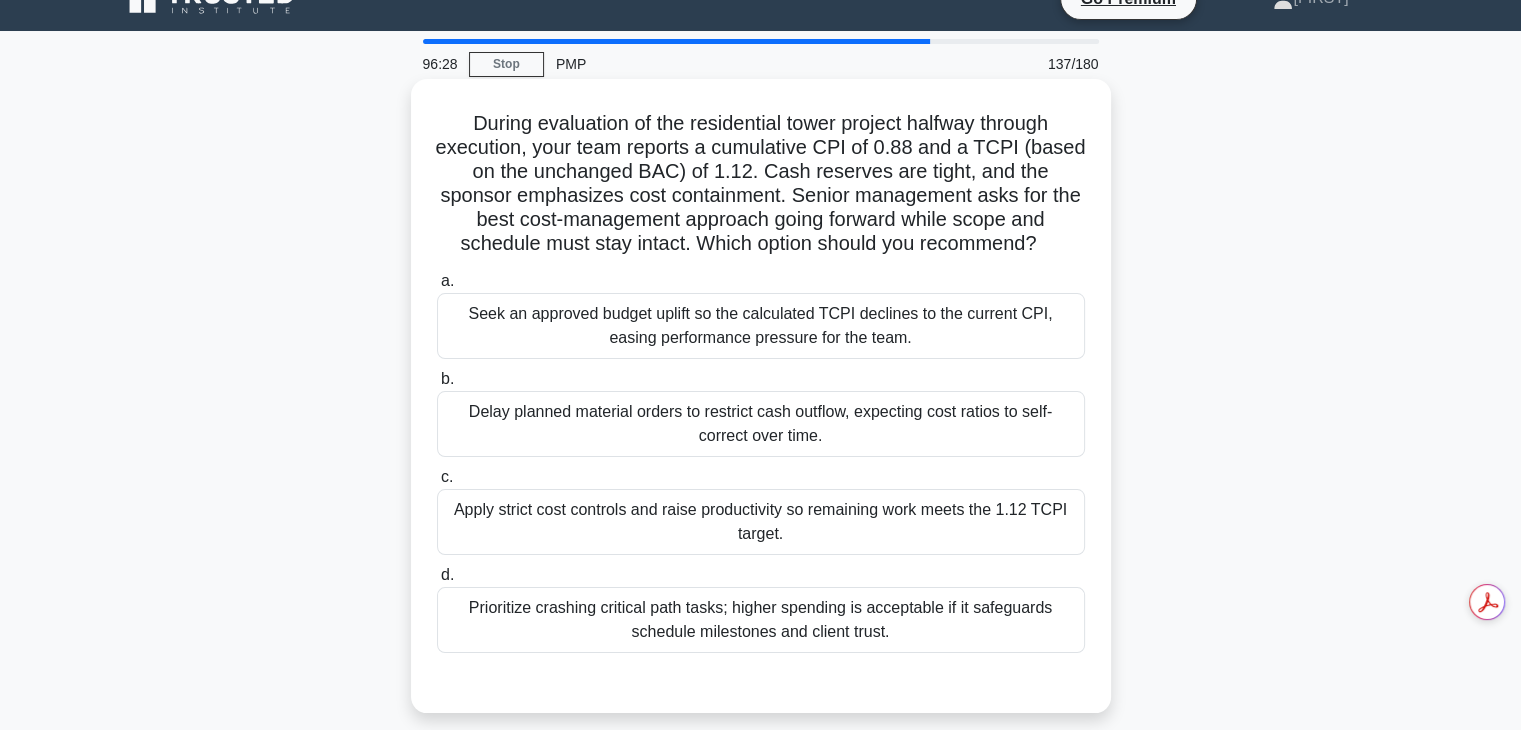 click on "Delay planned material orders to restrict cash outflow, expecting cost ratios to self-correct over time." at bounding box center (761, 424) 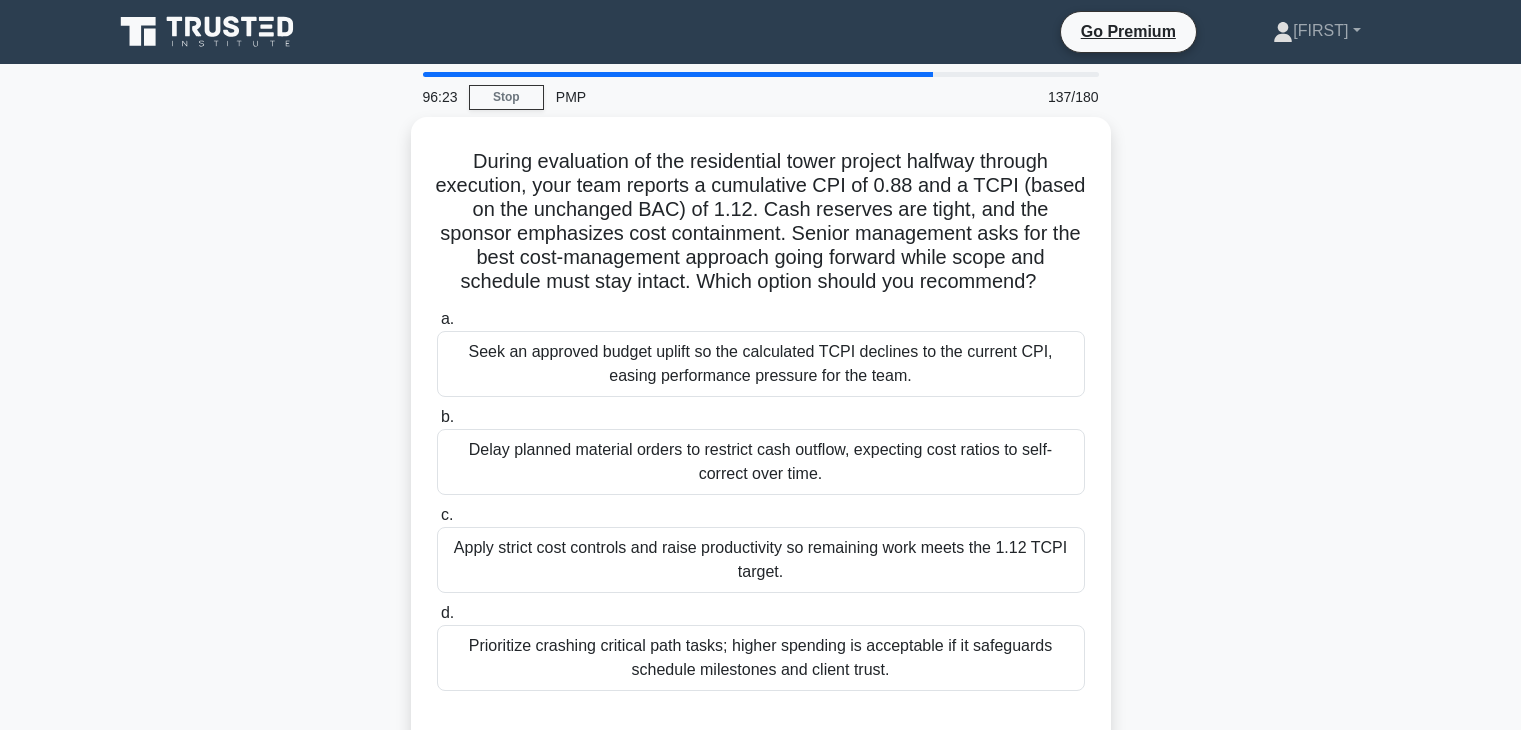 scroll, scrollTop: 33, scrollLeft: 0, axis: vertical 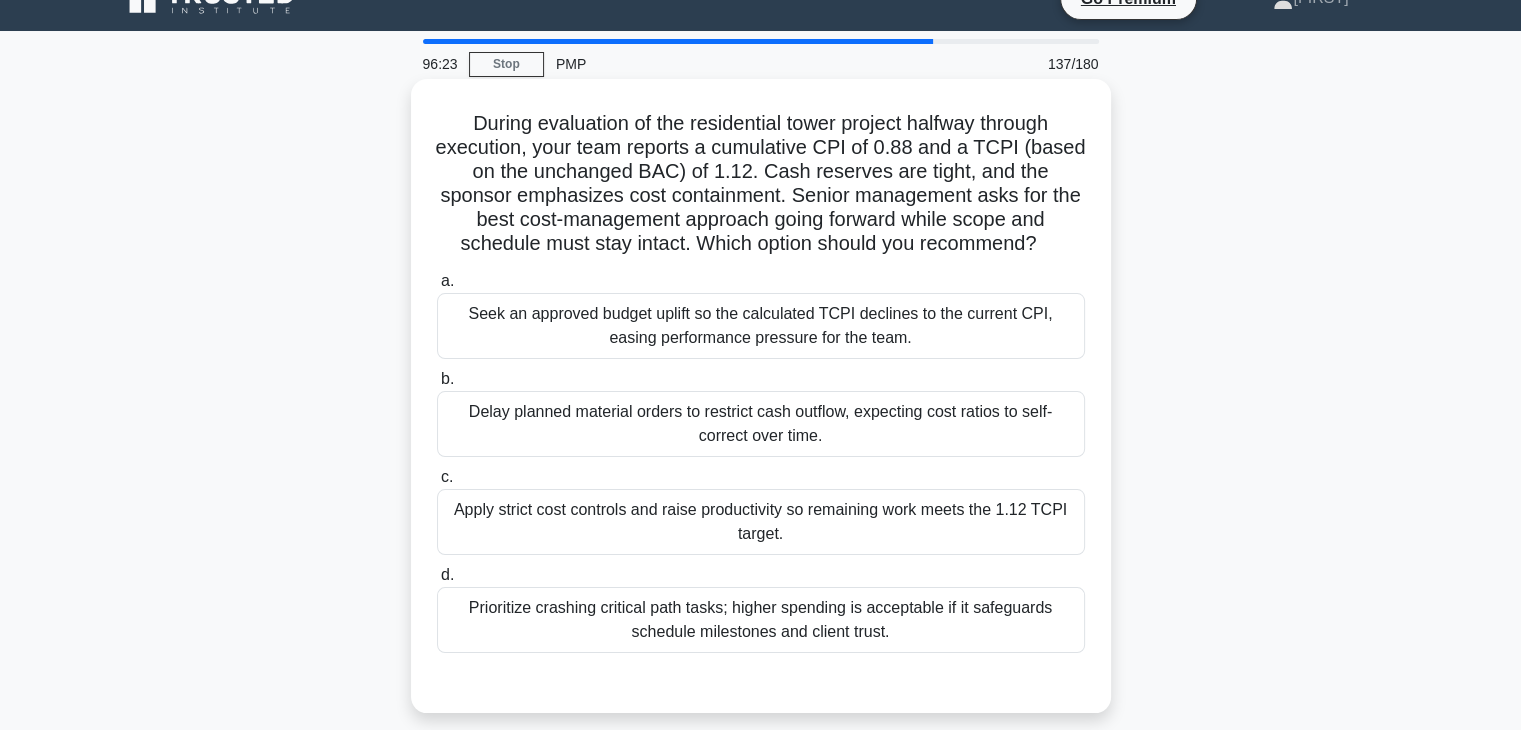 click on "Apply strict cost controls and raise productivity so remaining work meets the 1.12 TCPI target." at bounding box center (761, 522) 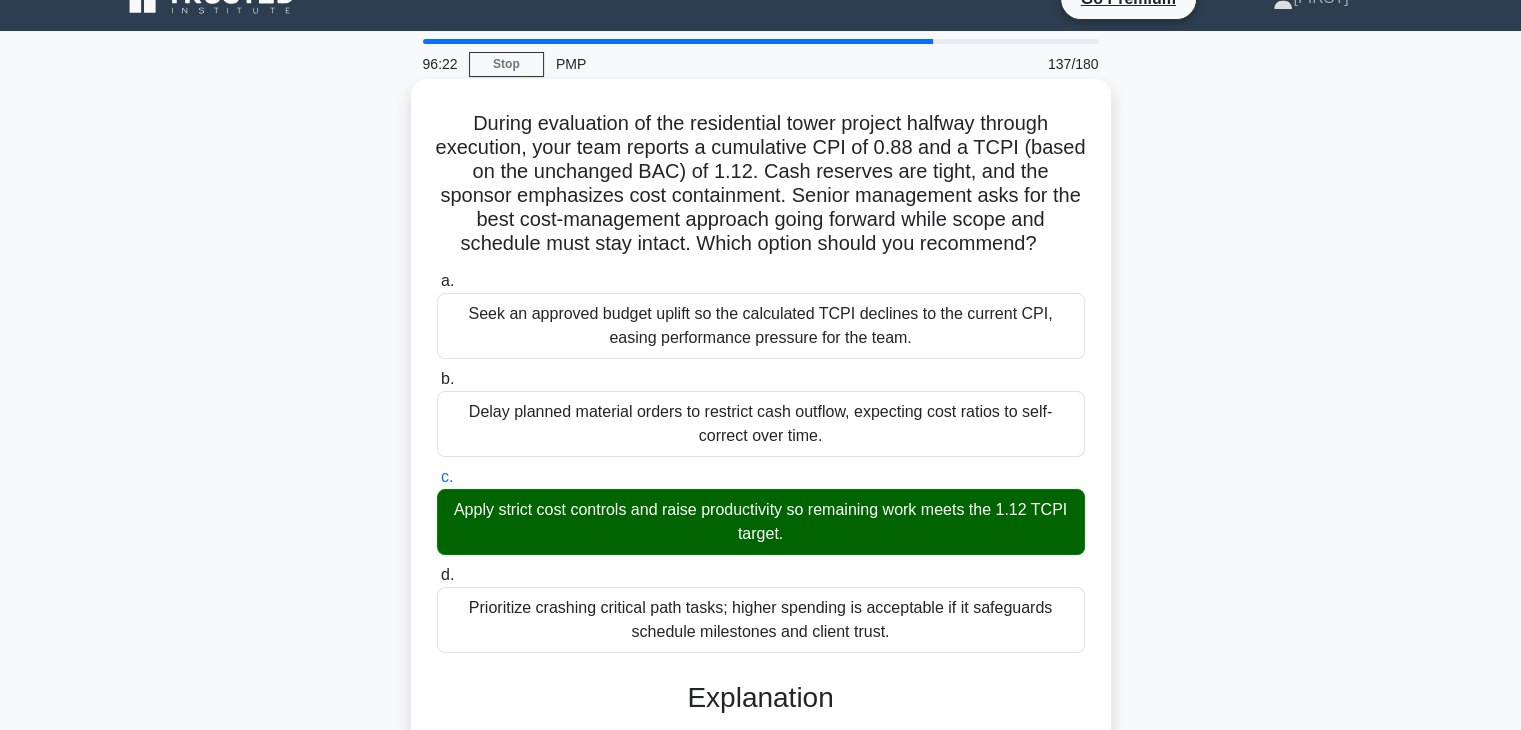 scroll, scrollTop: 454, scrollLeft: 0, axis: vertical 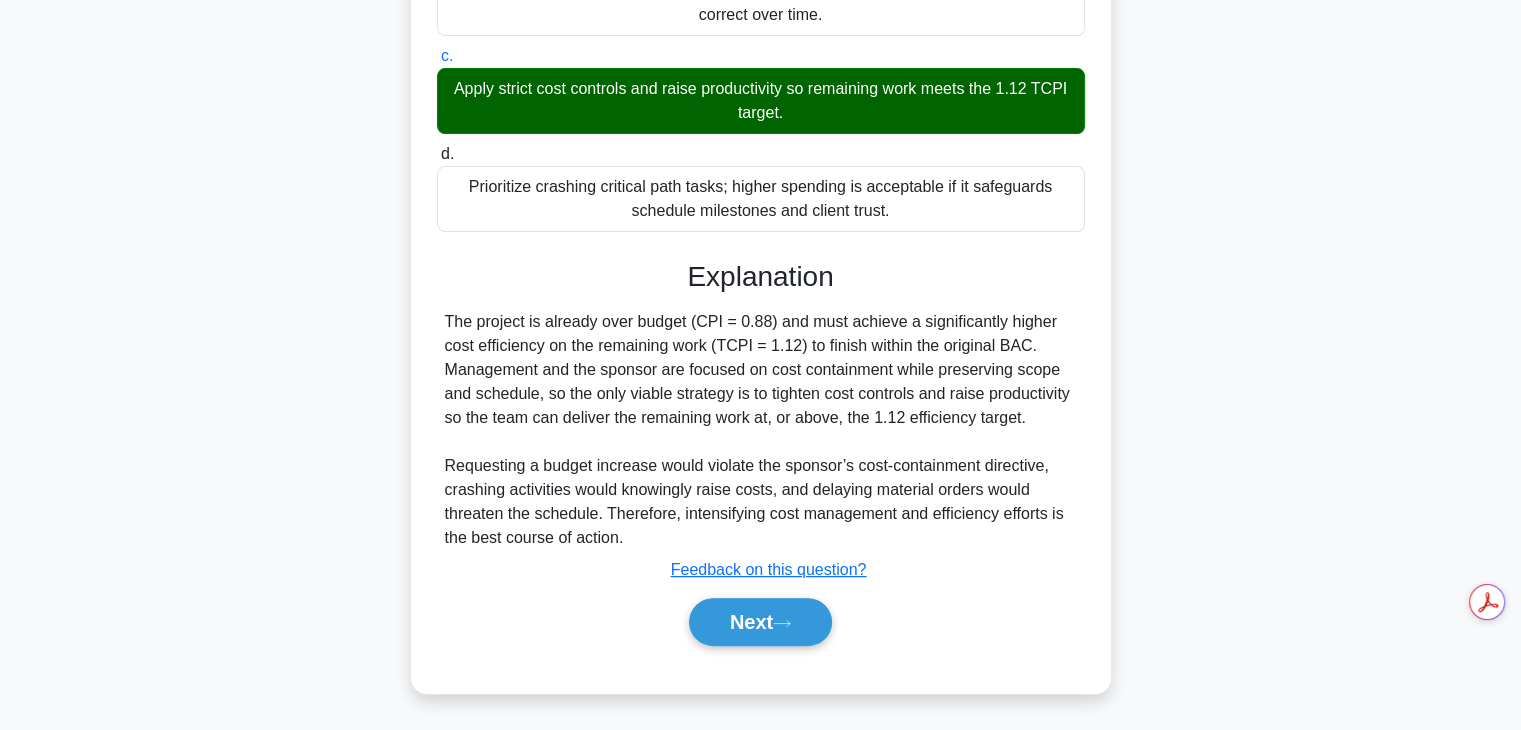 click on "Next" at bounding box center [761, 622] 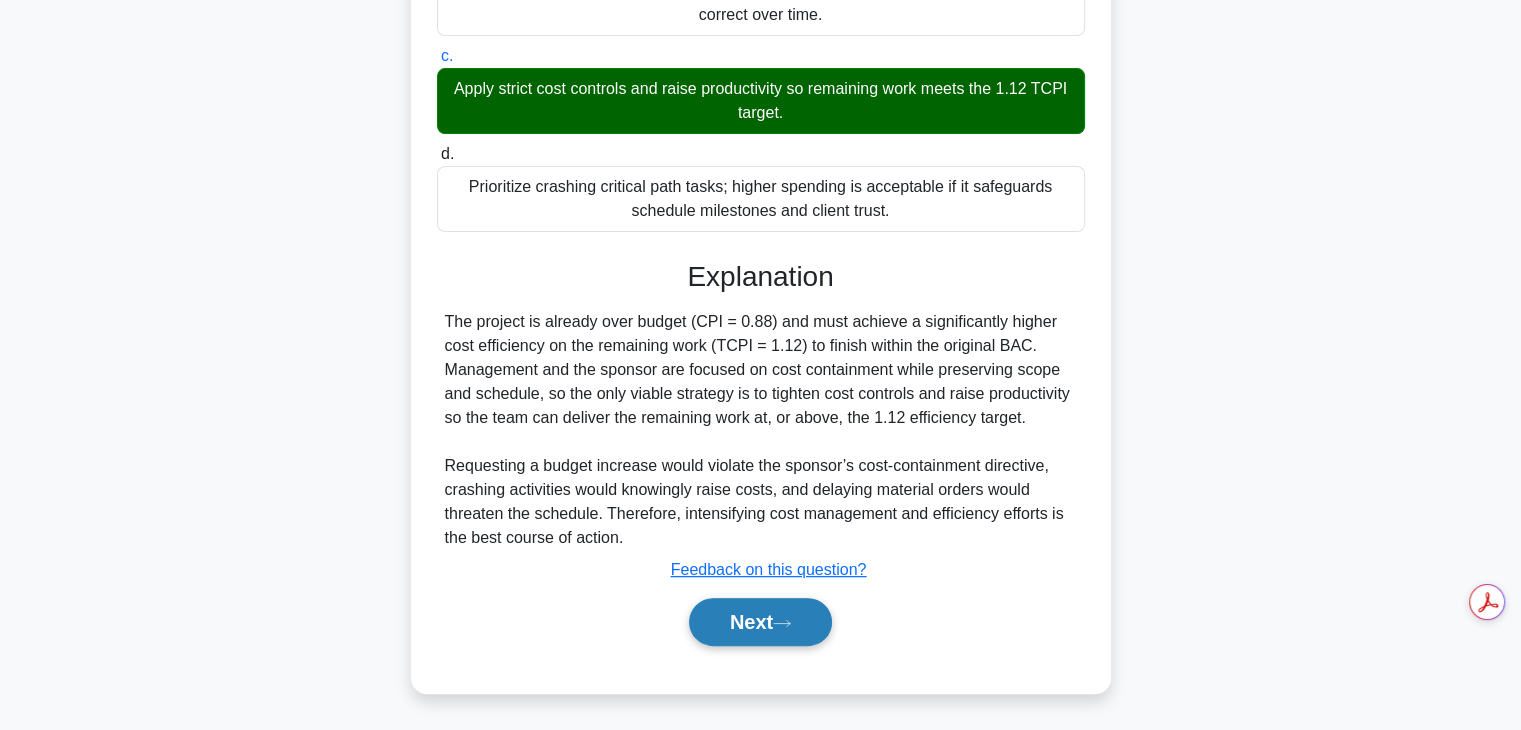 click 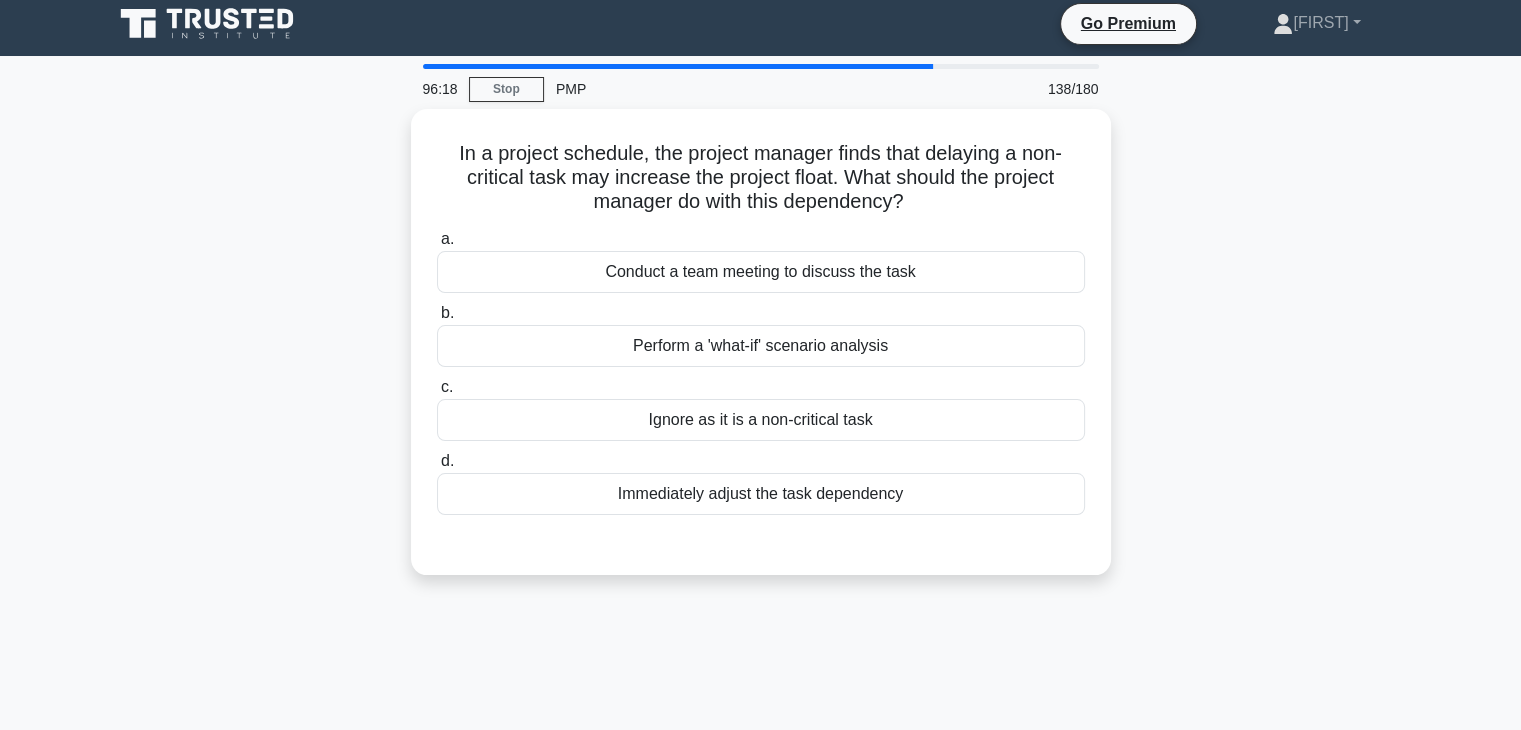 scroll, scrollTop: 7, scrollLeft: 0, axis: vertical 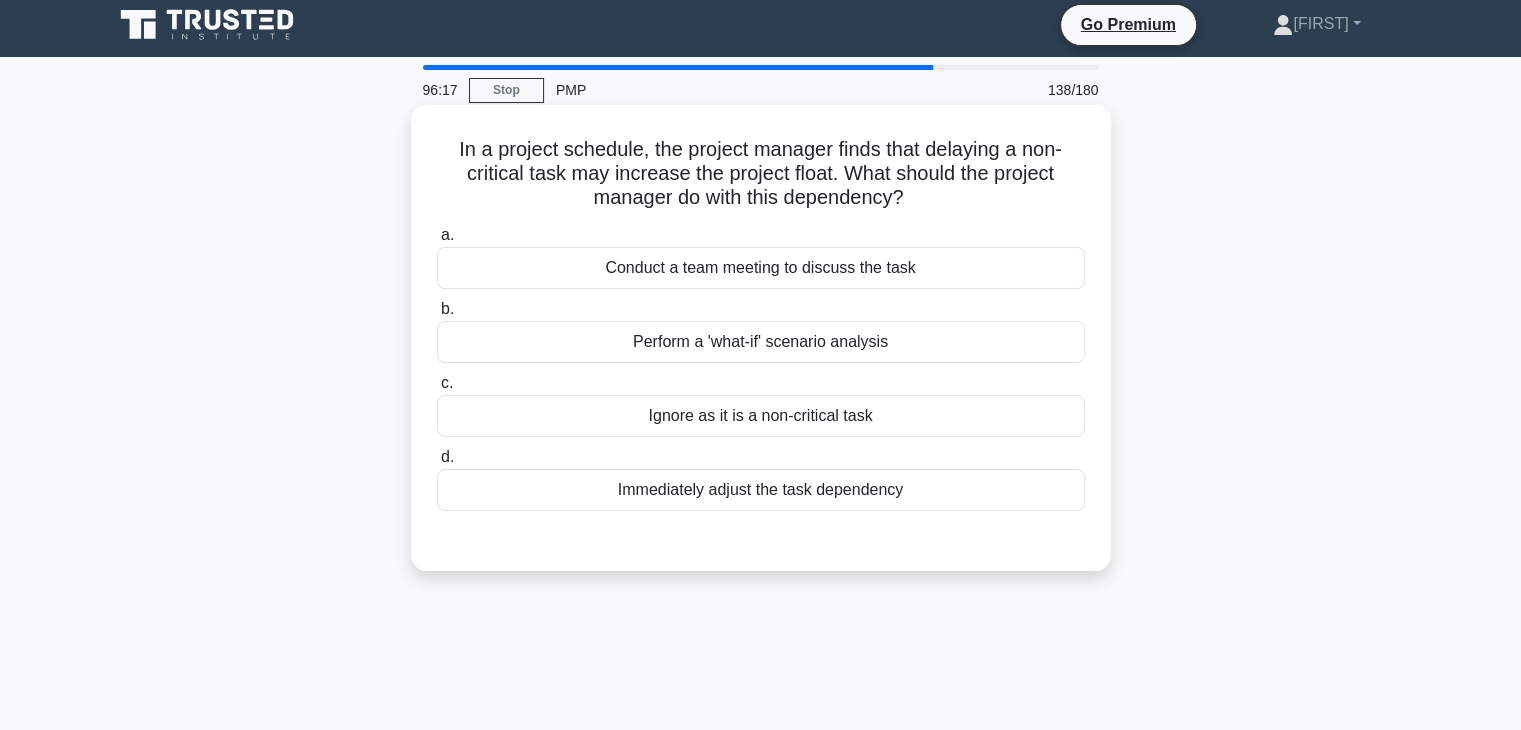 click on "Perform a 'what-if' scenario analysis" at bounding box center (761, 342) 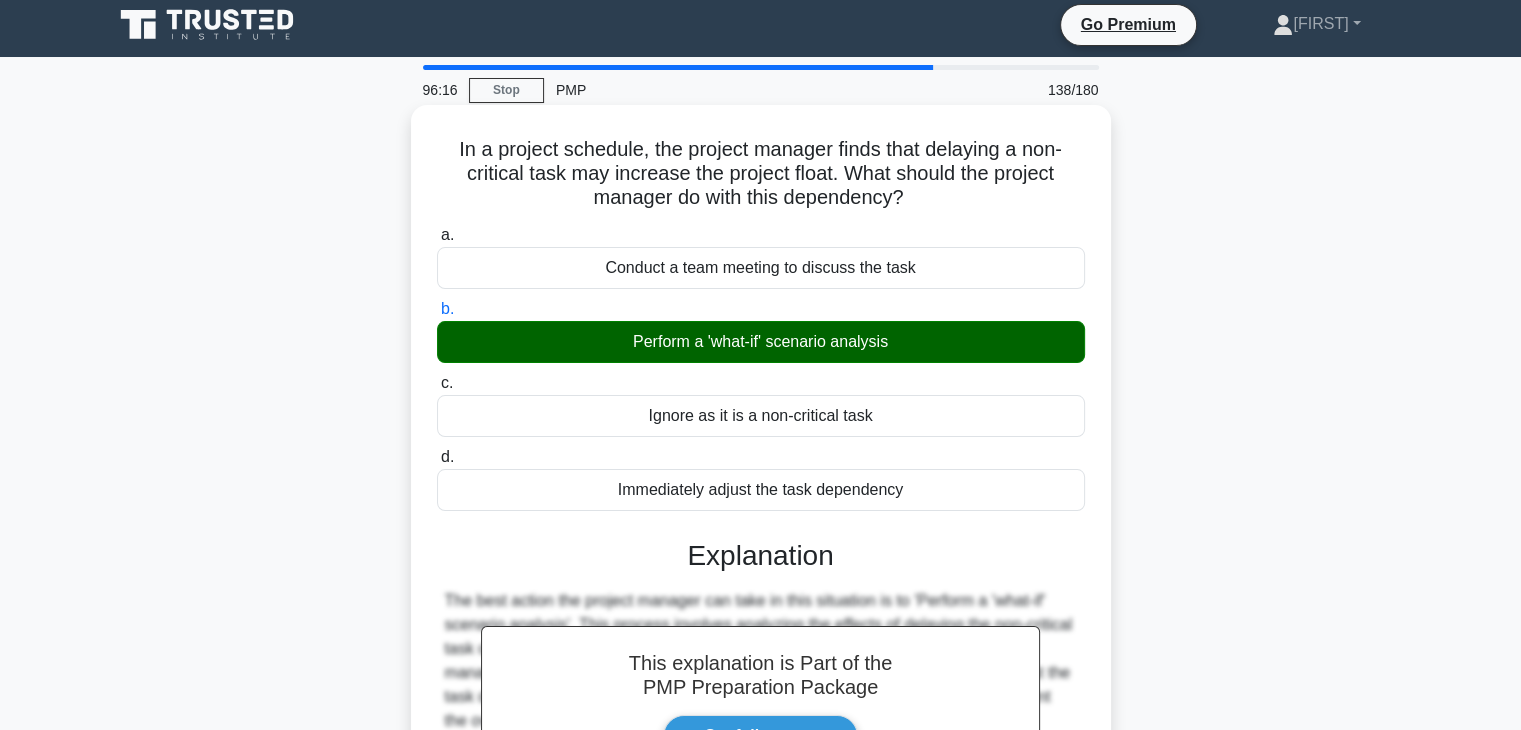 scroll, scrollTop: 351, scrollLeft: 0, axis: vertical 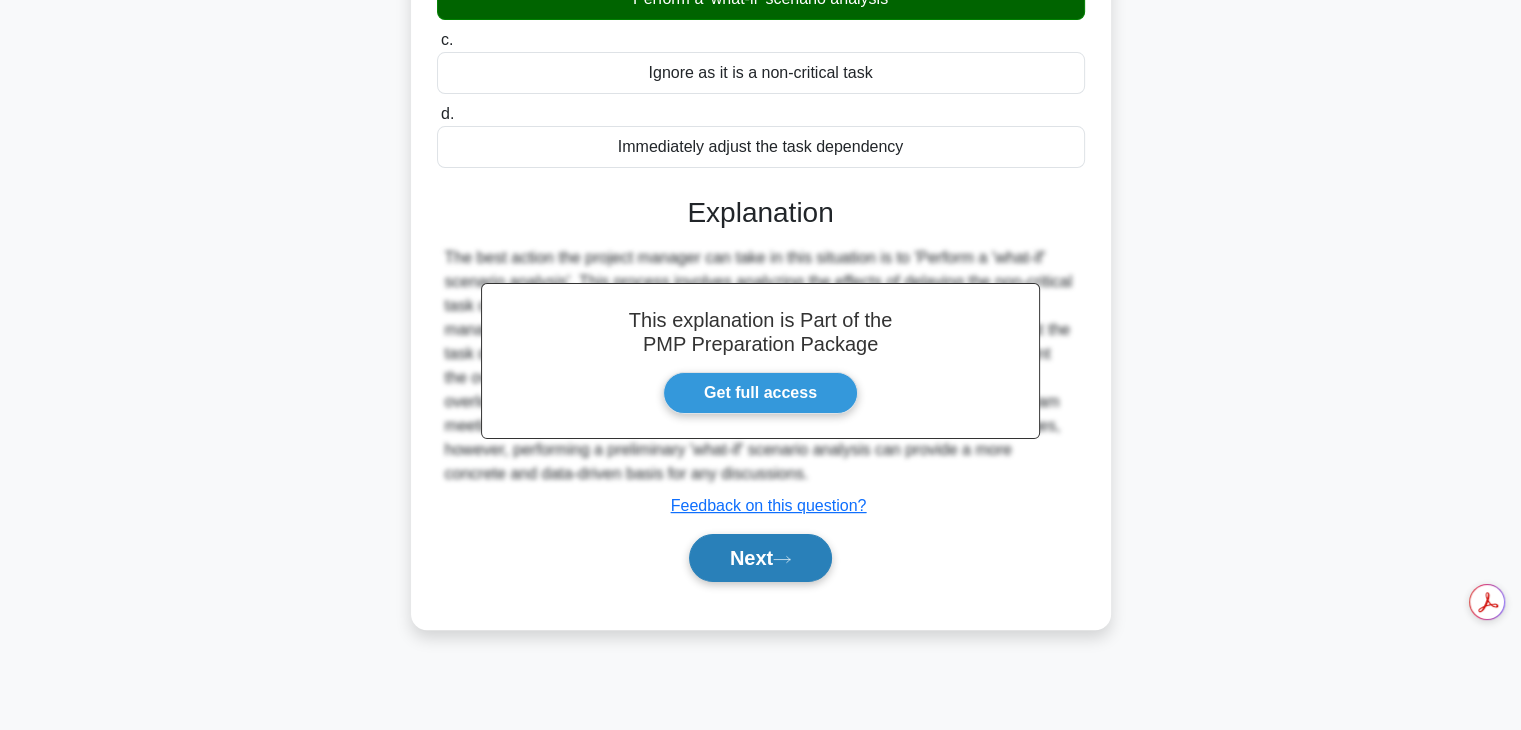 click on "Next" at bounding box center [760, 558] 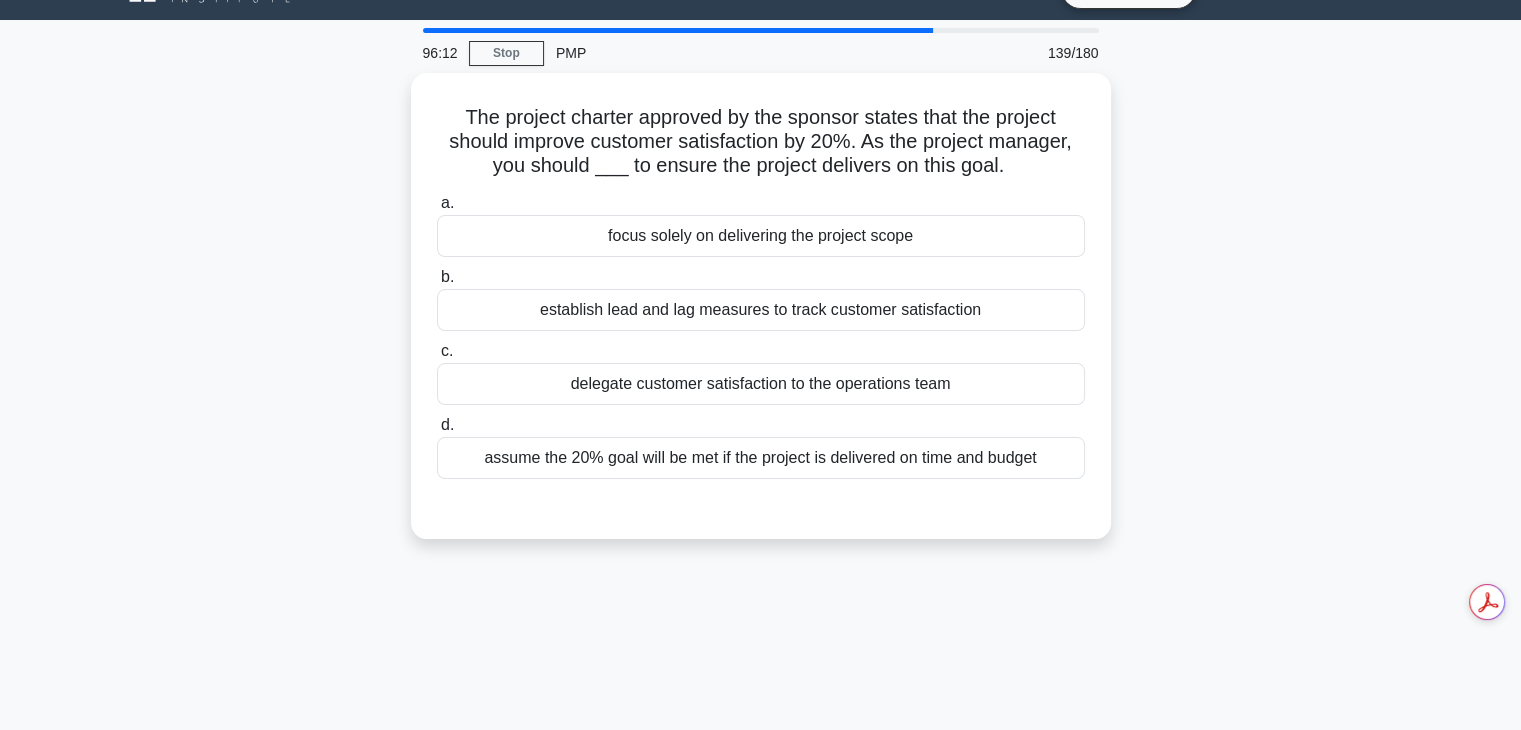 scroll, scrollTop: 43, scrollLeft: 0, axis: vertical 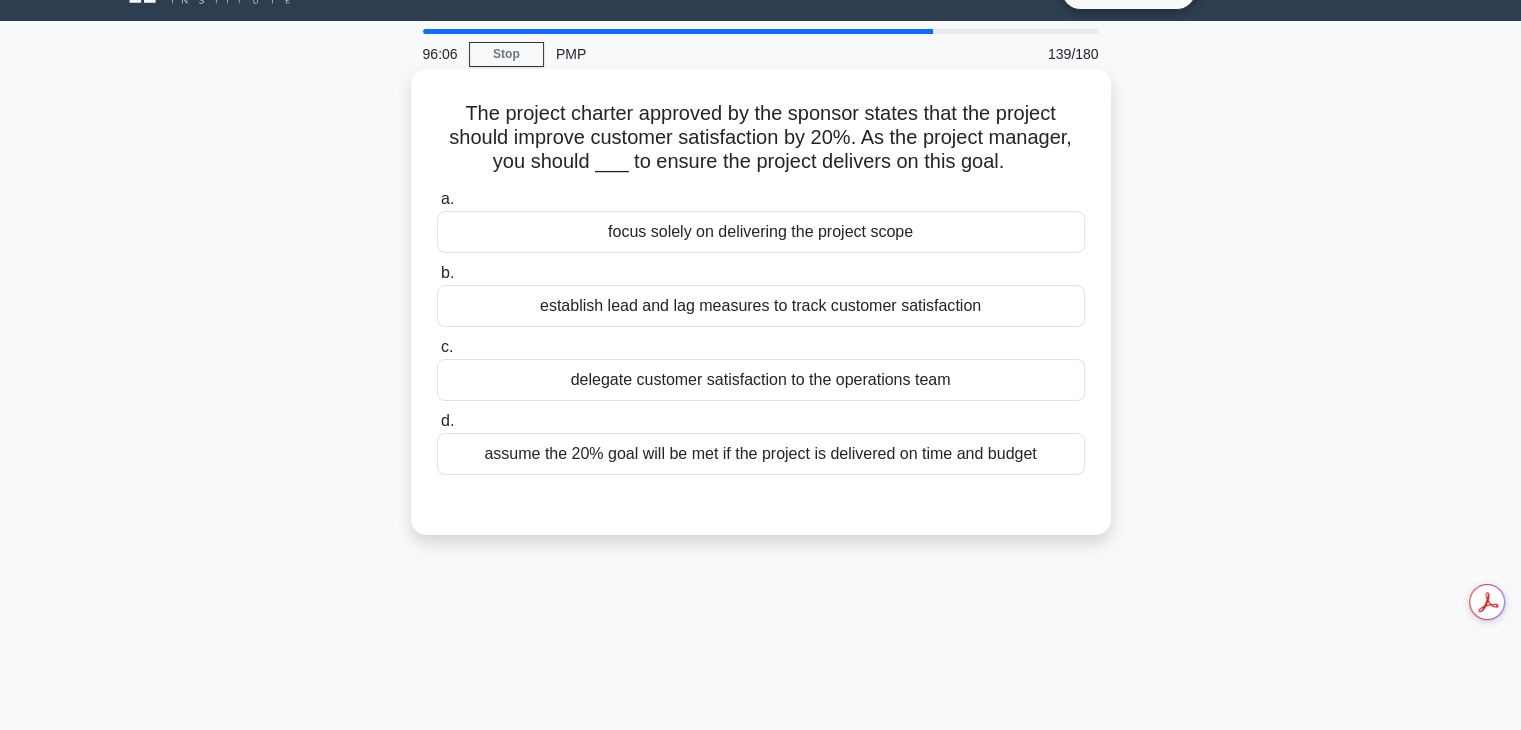 click on "establish lead and lag measures to track customer satisfaction" at bounding box center (761, 306) 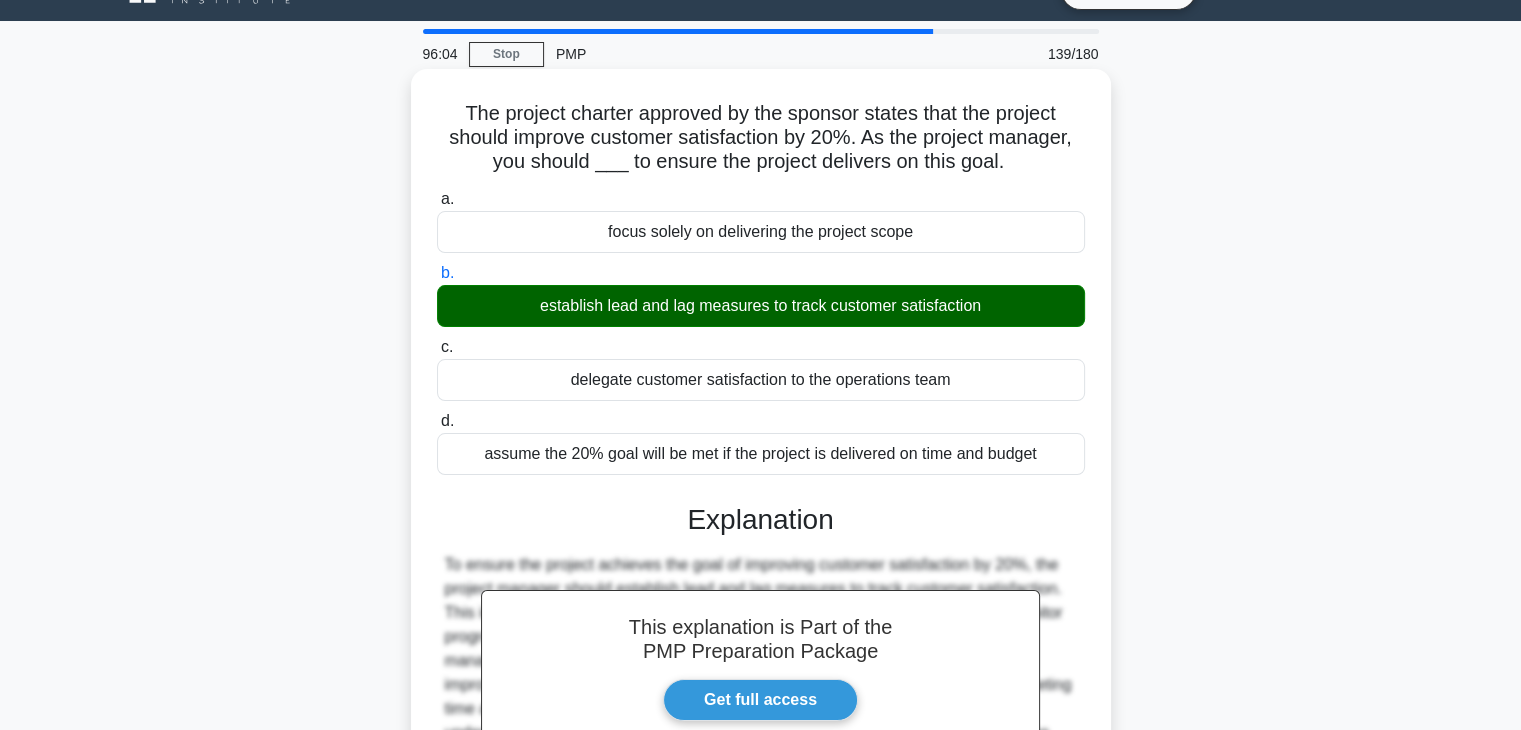 scroll, scrollTop: 351, scrollLeft: 0, axis: vertical 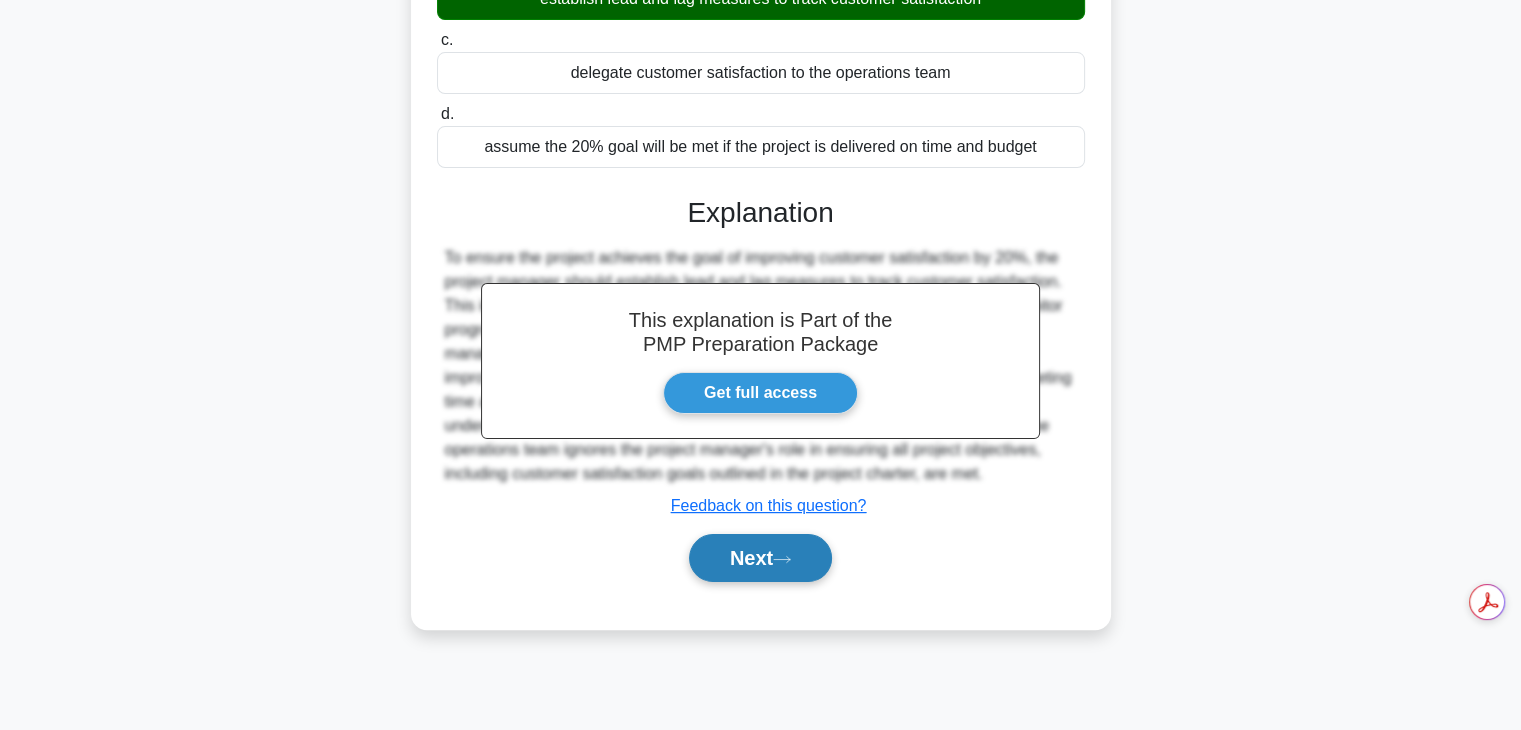 click on "Next" at bounding box center [760, 558] 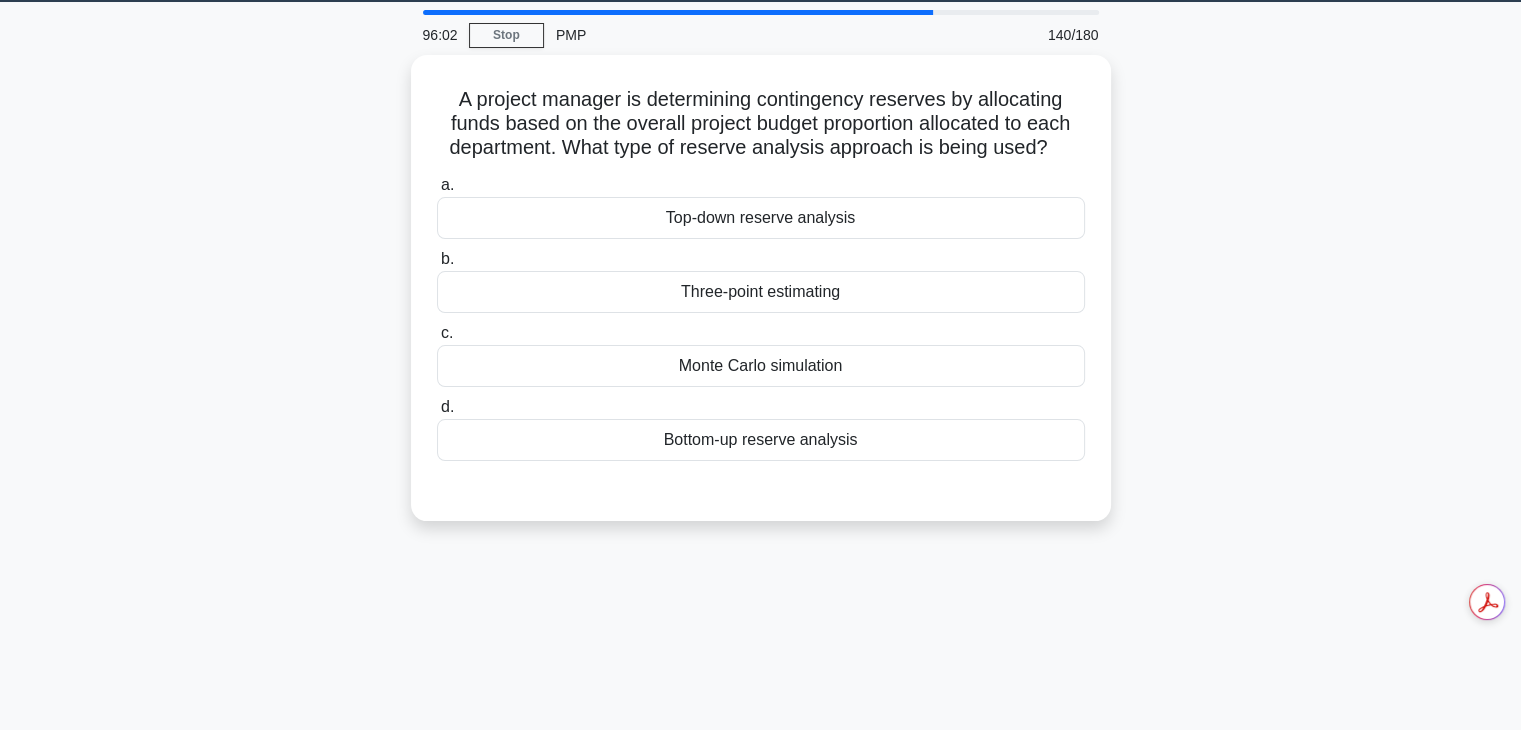 scroll, scrollTop: 34, scrollLeft: 0, axis: vertical 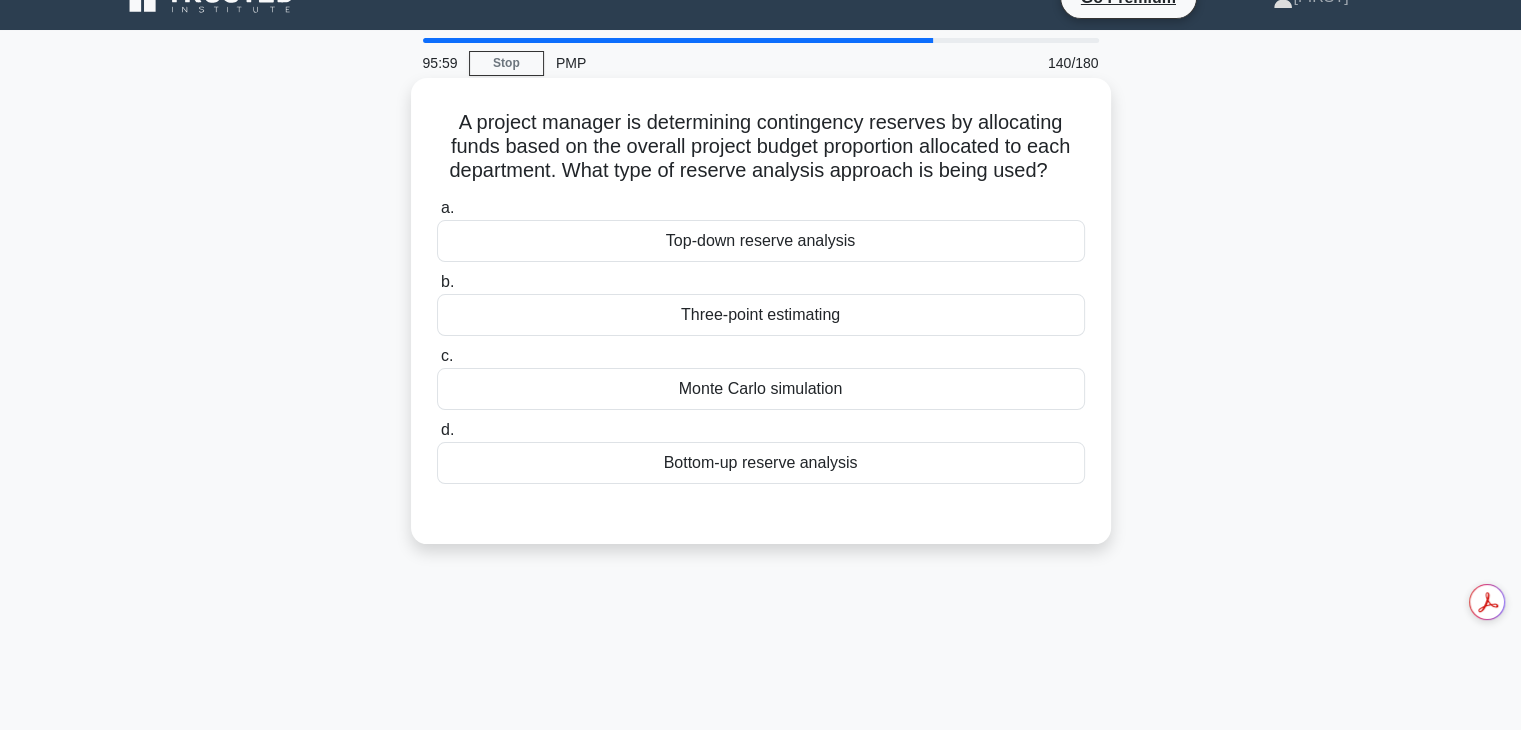 click on "Monte Carlo simulation" at bounding box center (761, 389) 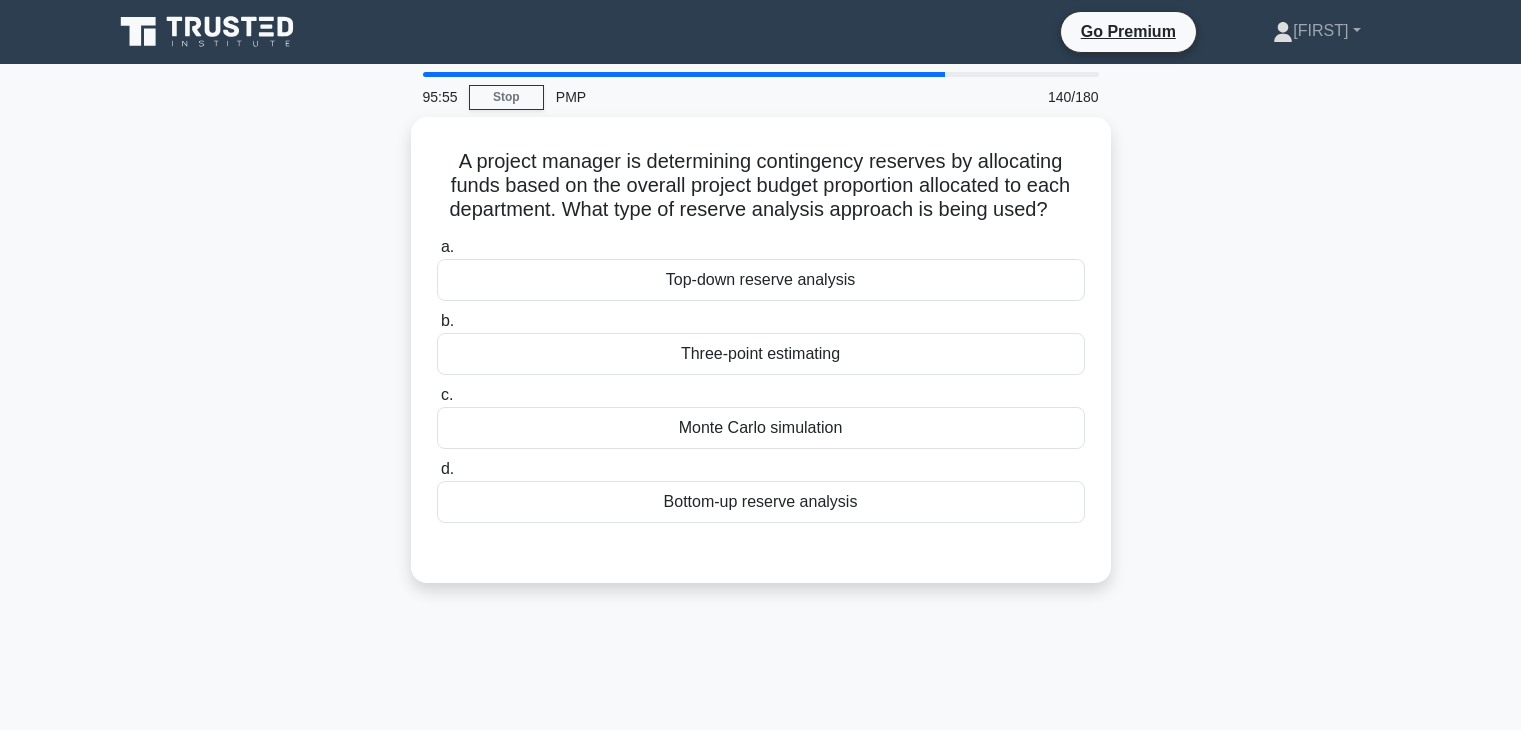 scroll, scrollTop: 34, scrollLeft: 0, axis: vertical 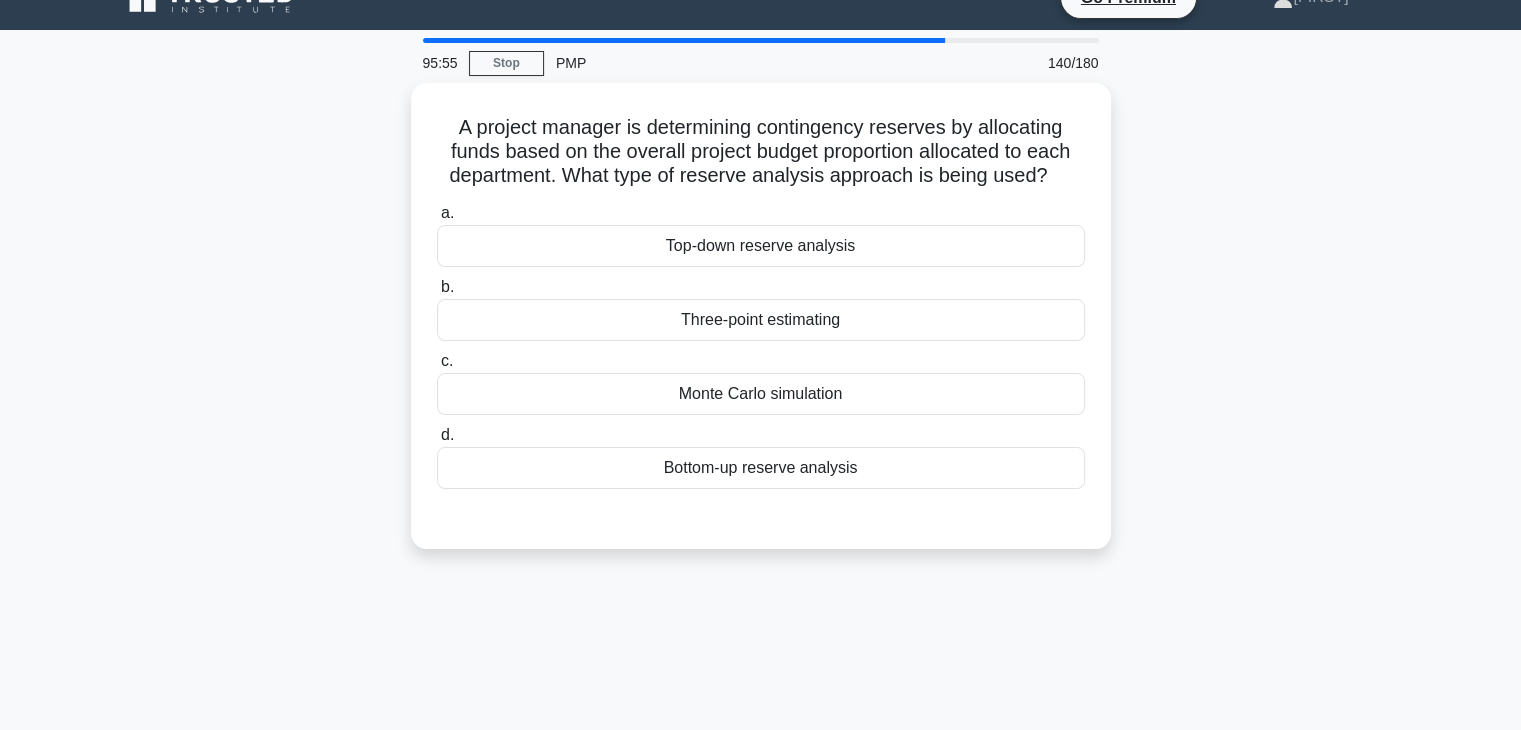 click on "Top-down reserve analysis" at bounding box center (761, 246) 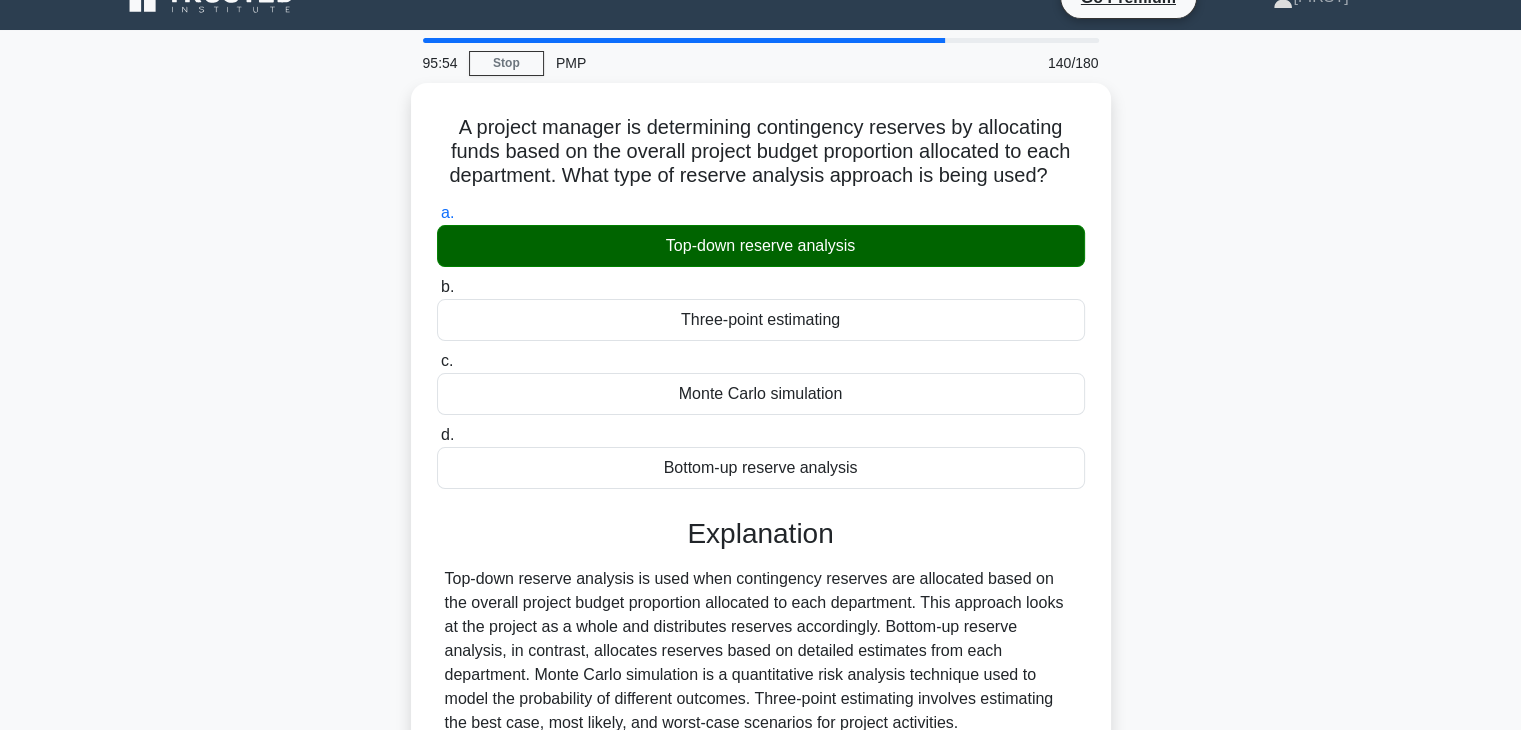 scroll, scrollTop: 351, scrollLeft: 0, axis: vertical 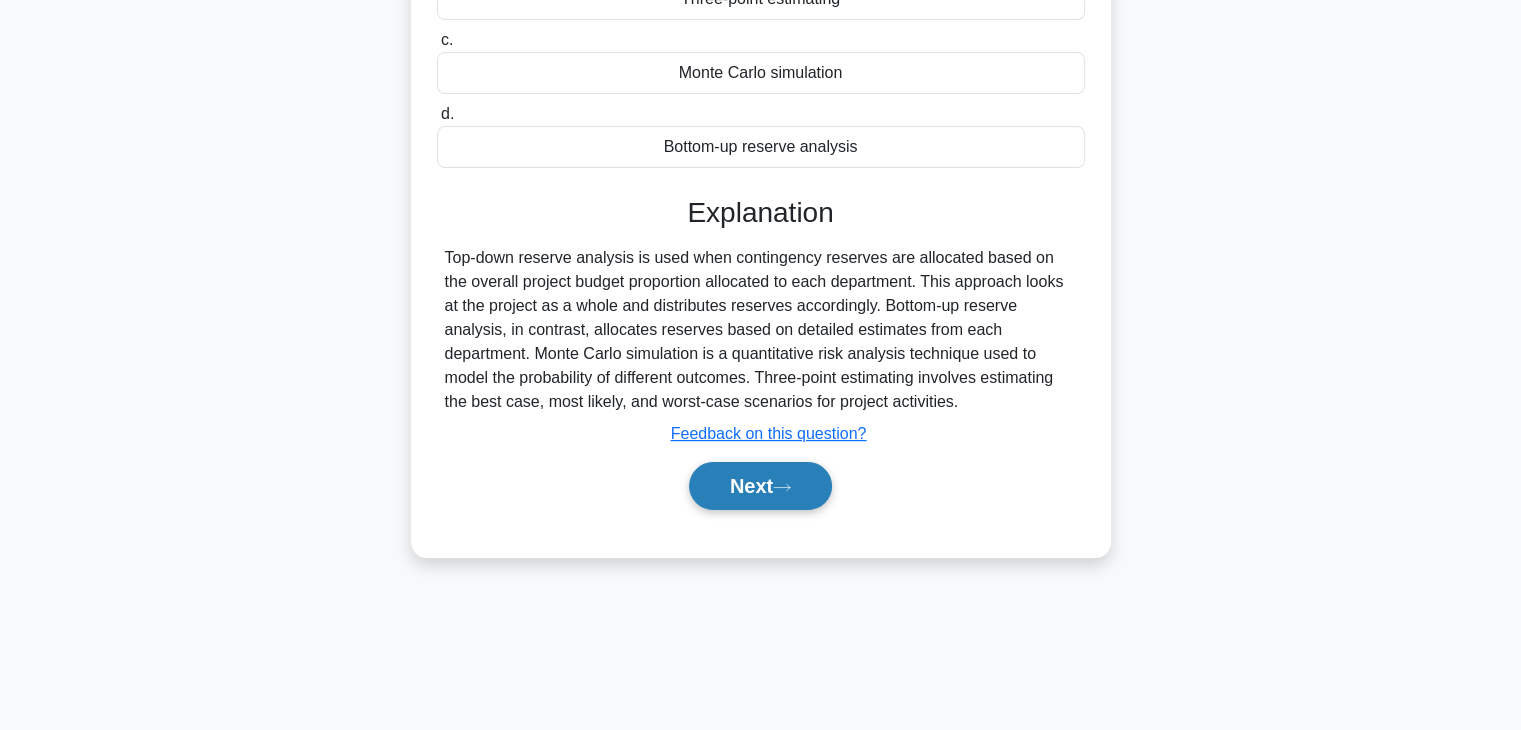 click on "Next" at bounding box center [760, 486] 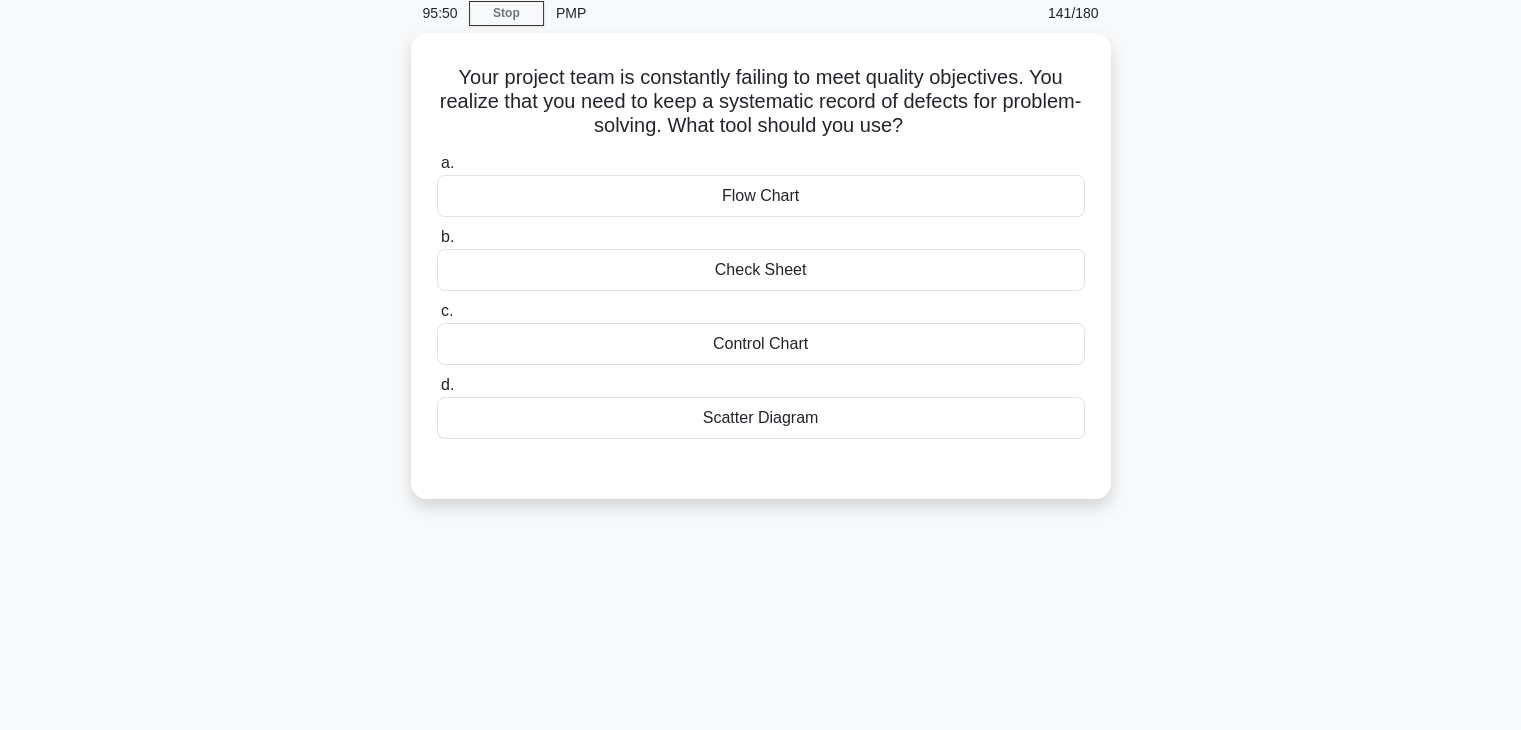 scroll, scrollTop: 83, scrollLeft: 0, axis: vertical 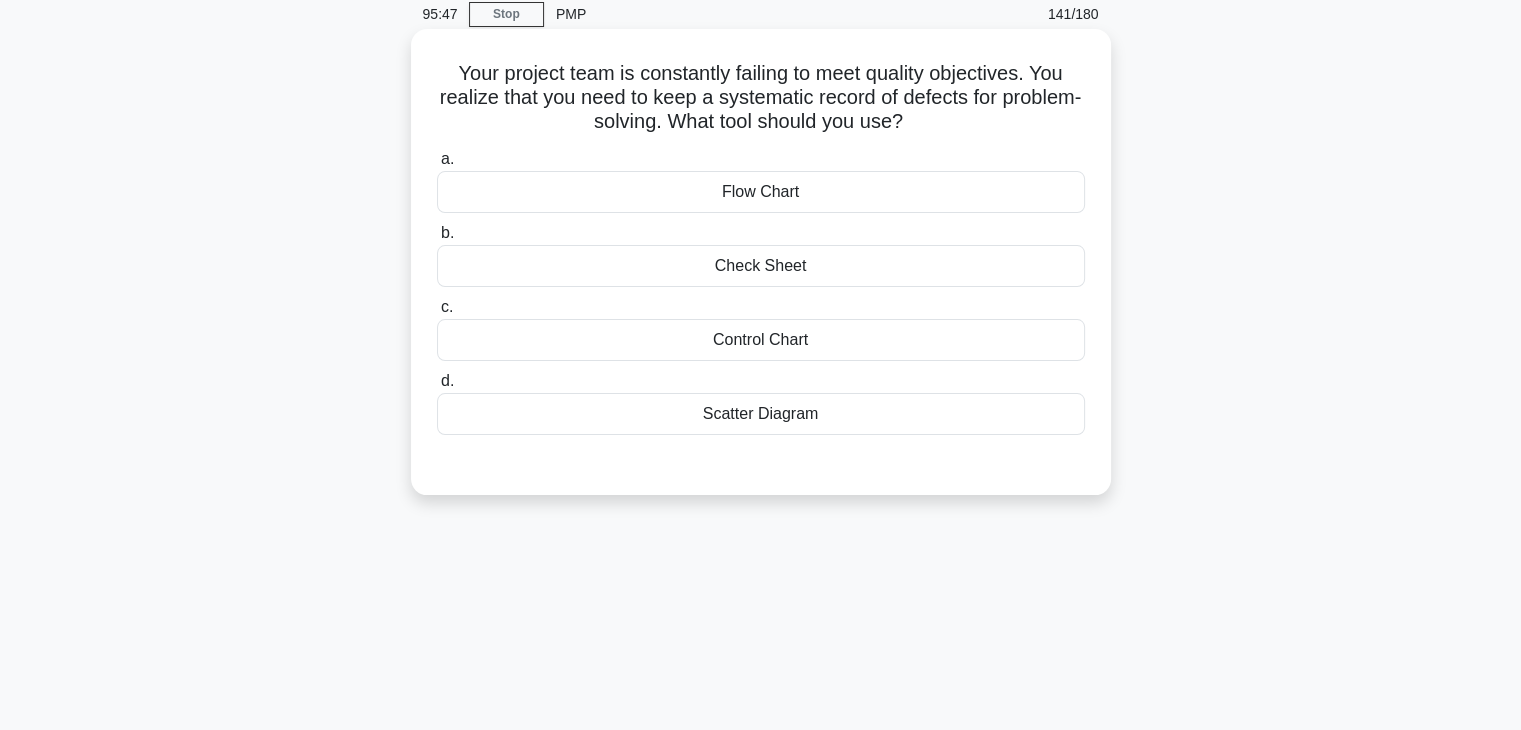 click on "Check Sheet" at bounding box center (761, 266) 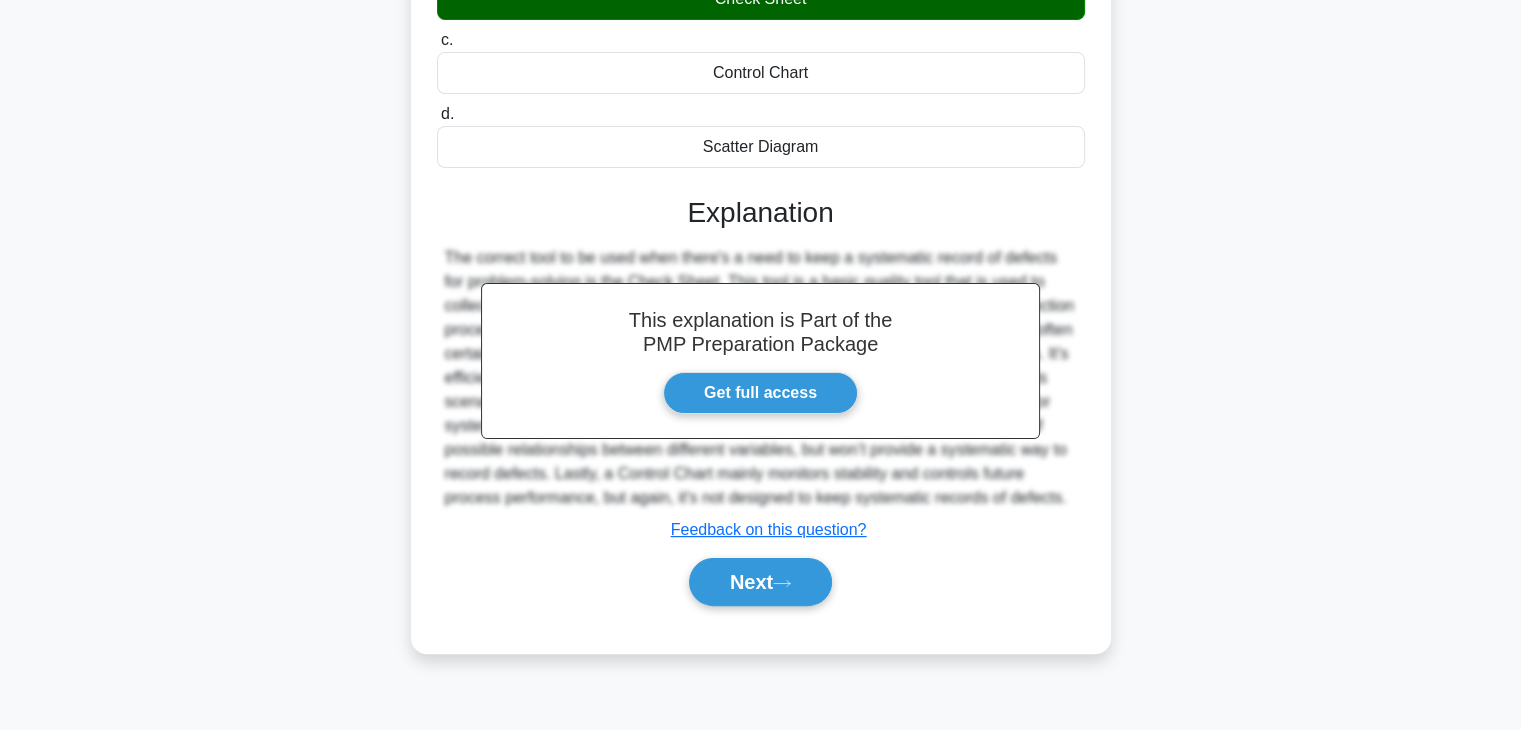 scroll, scrollTop: 350, scrollLeft: 0, axis: vertical 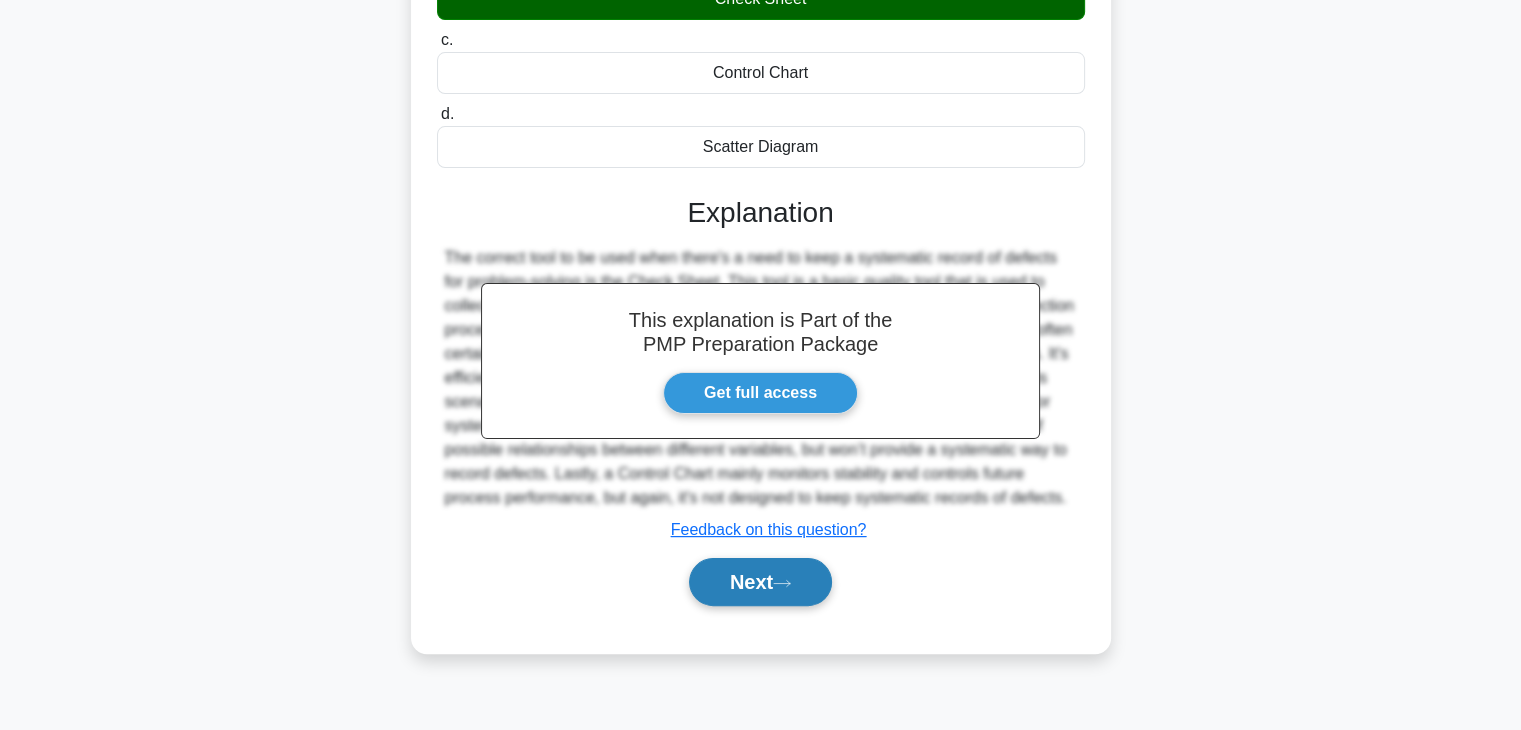 click on "Next" at bounding box center [760, 582] 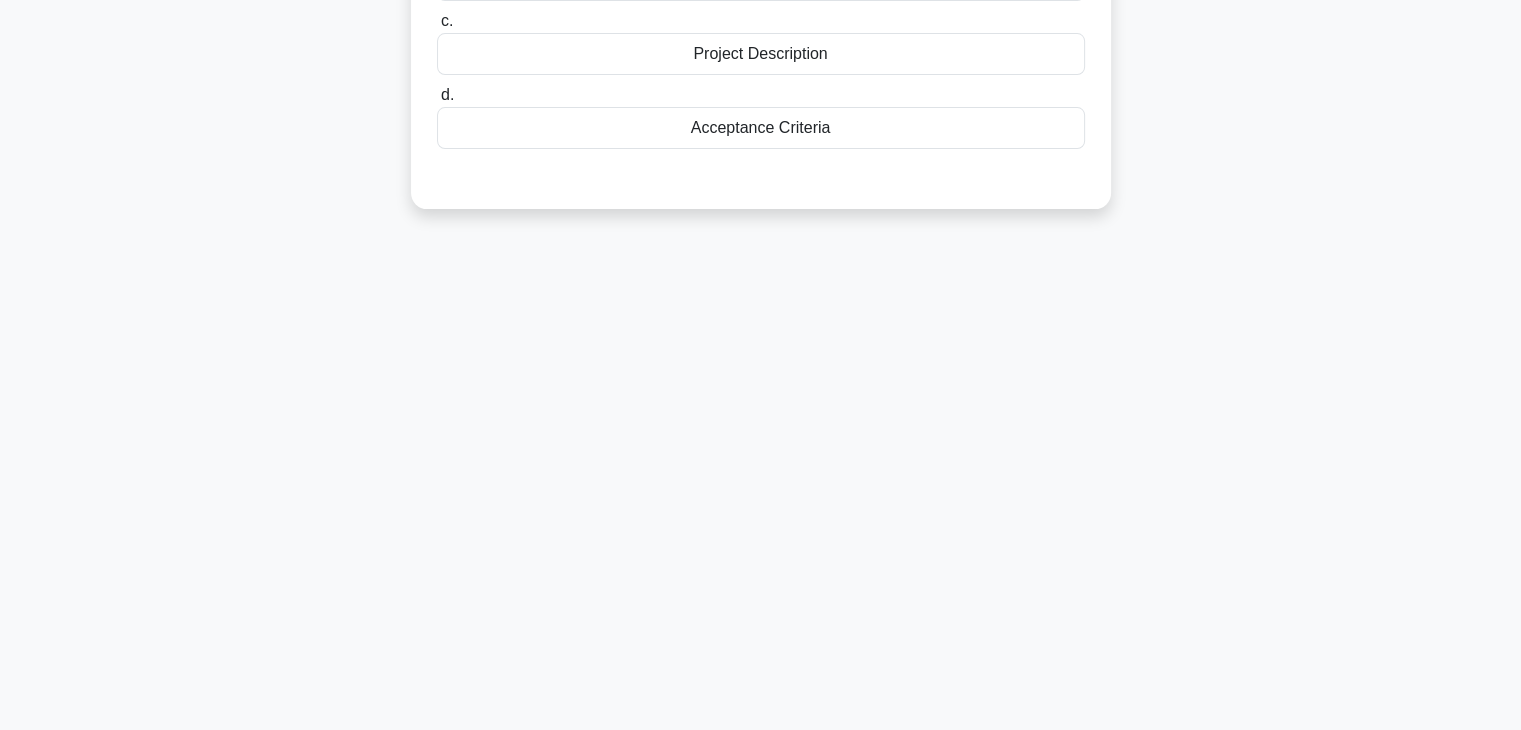 scroll, scrollTop: 8, scrollLeft: 0, axis: vertical 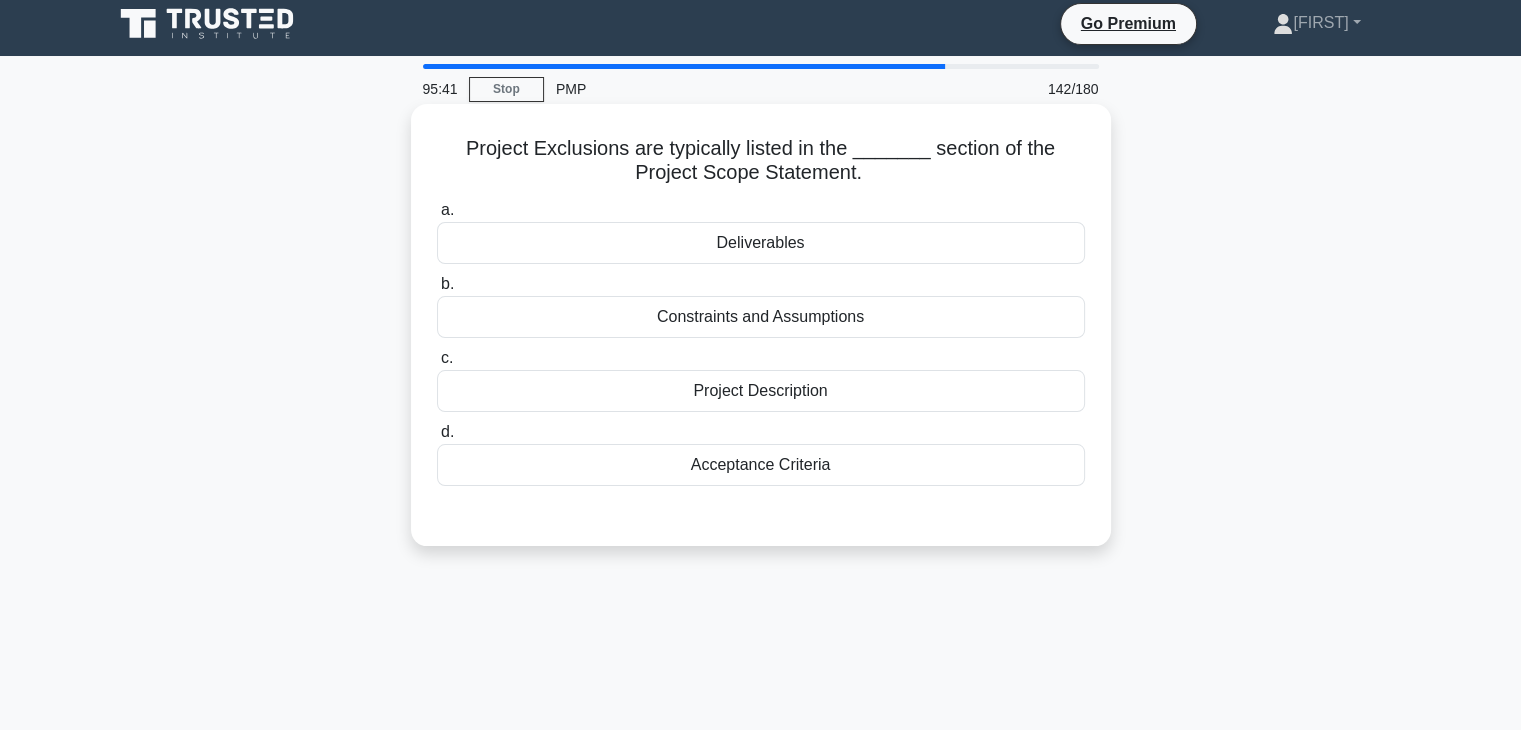click on "Constraints and Assumptions" at bounding box center [761, 317] 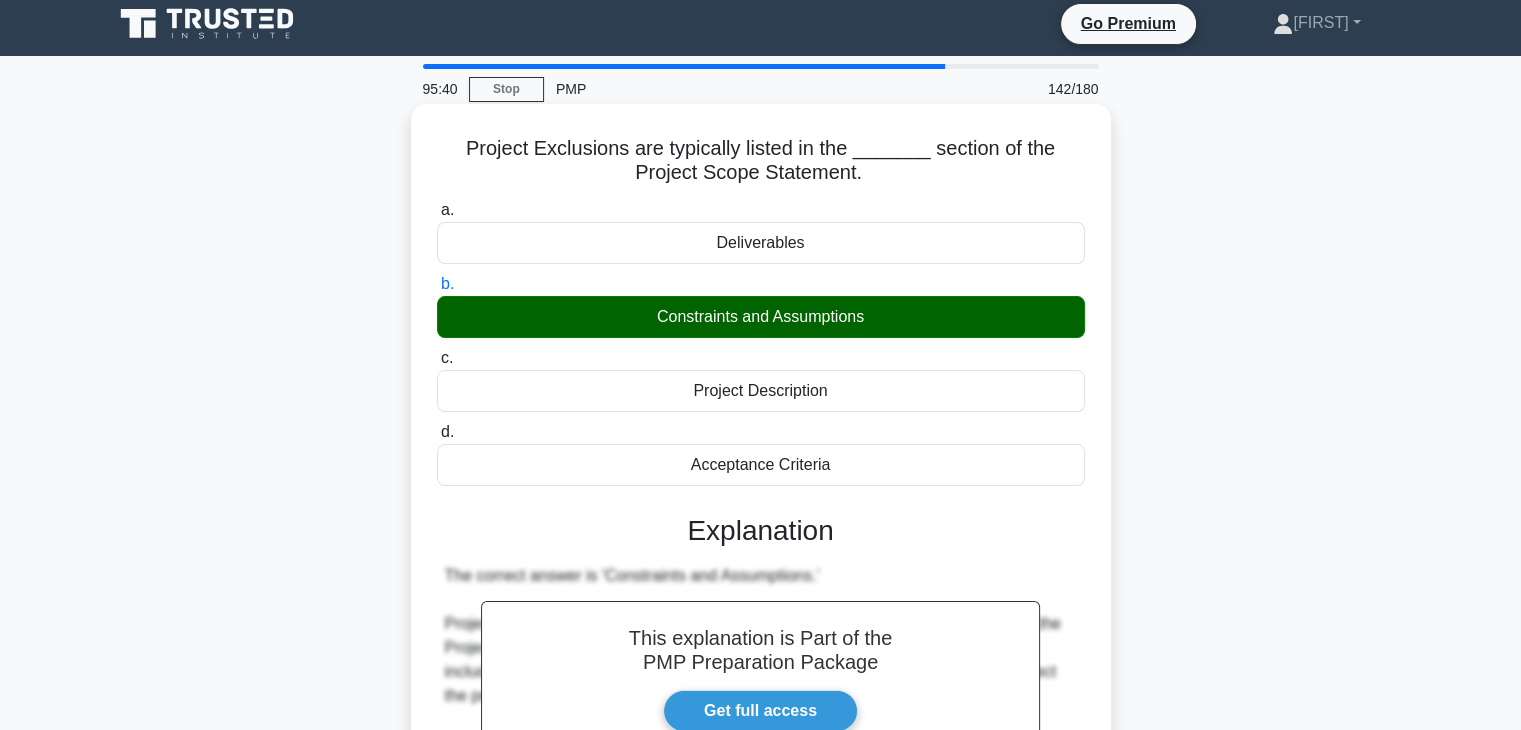 scroll, scrollTop: 430, scrollLeft: 0, axis: vertical 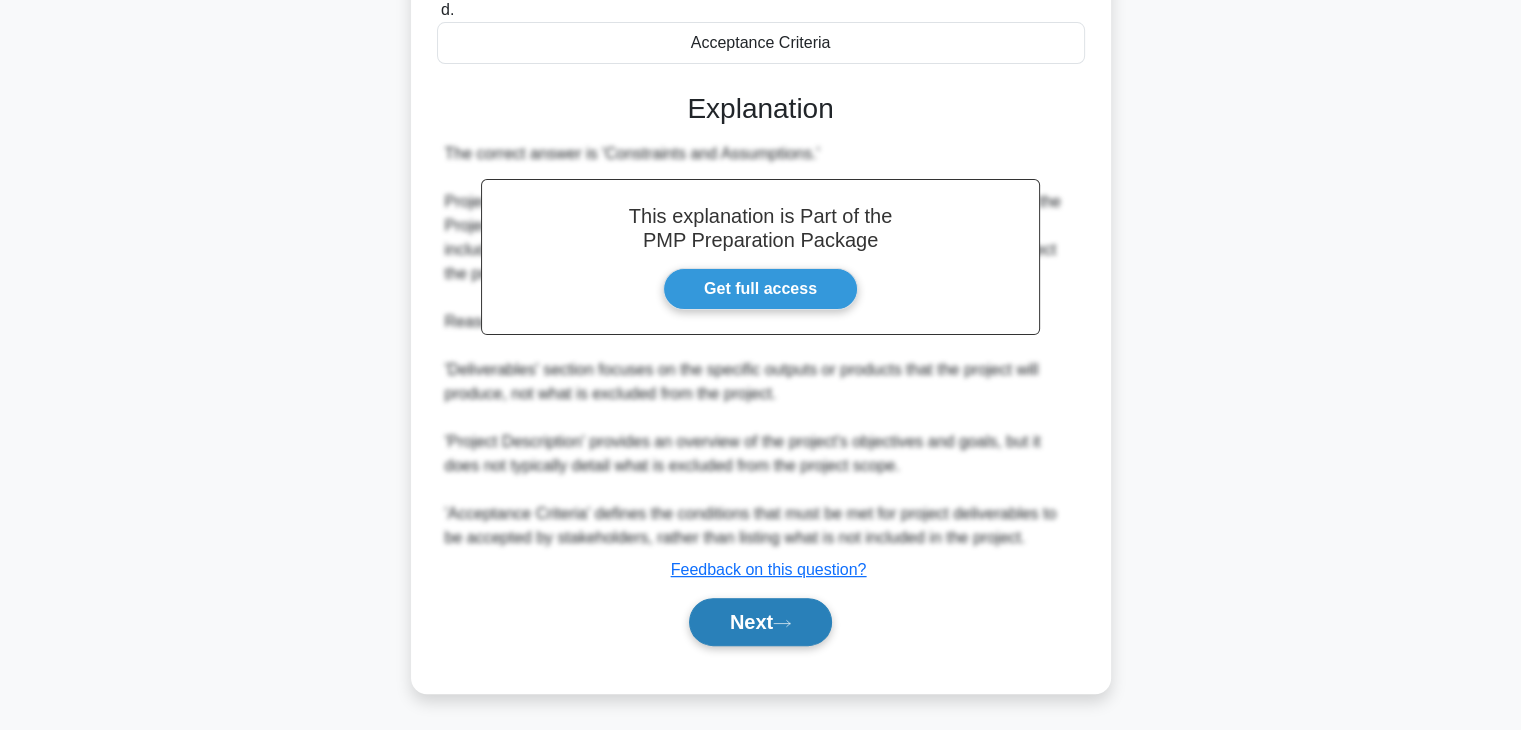 click on "Next" at bounding box center [760, 622] 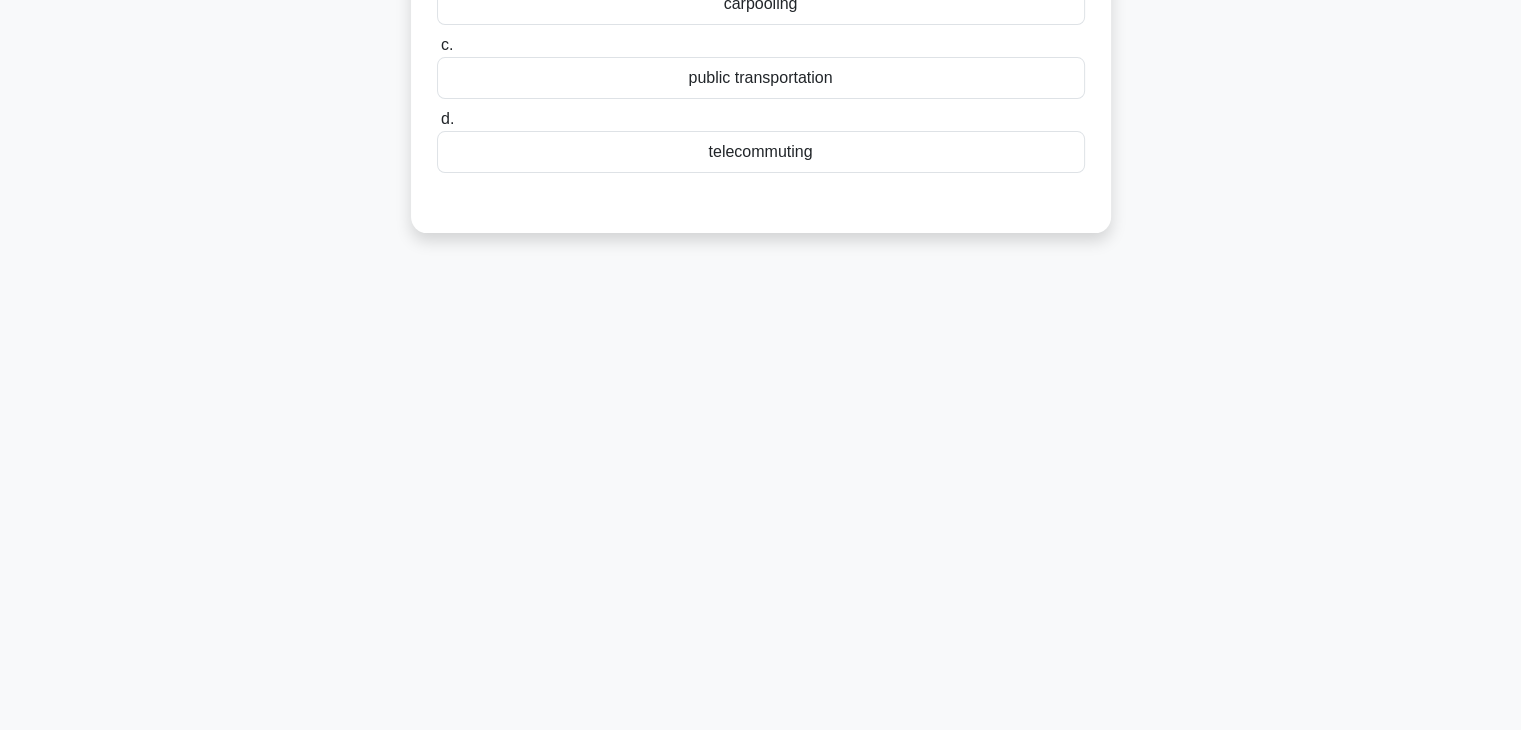 scroll, scrollTop: 0, scrollLeft: 0, axis: both 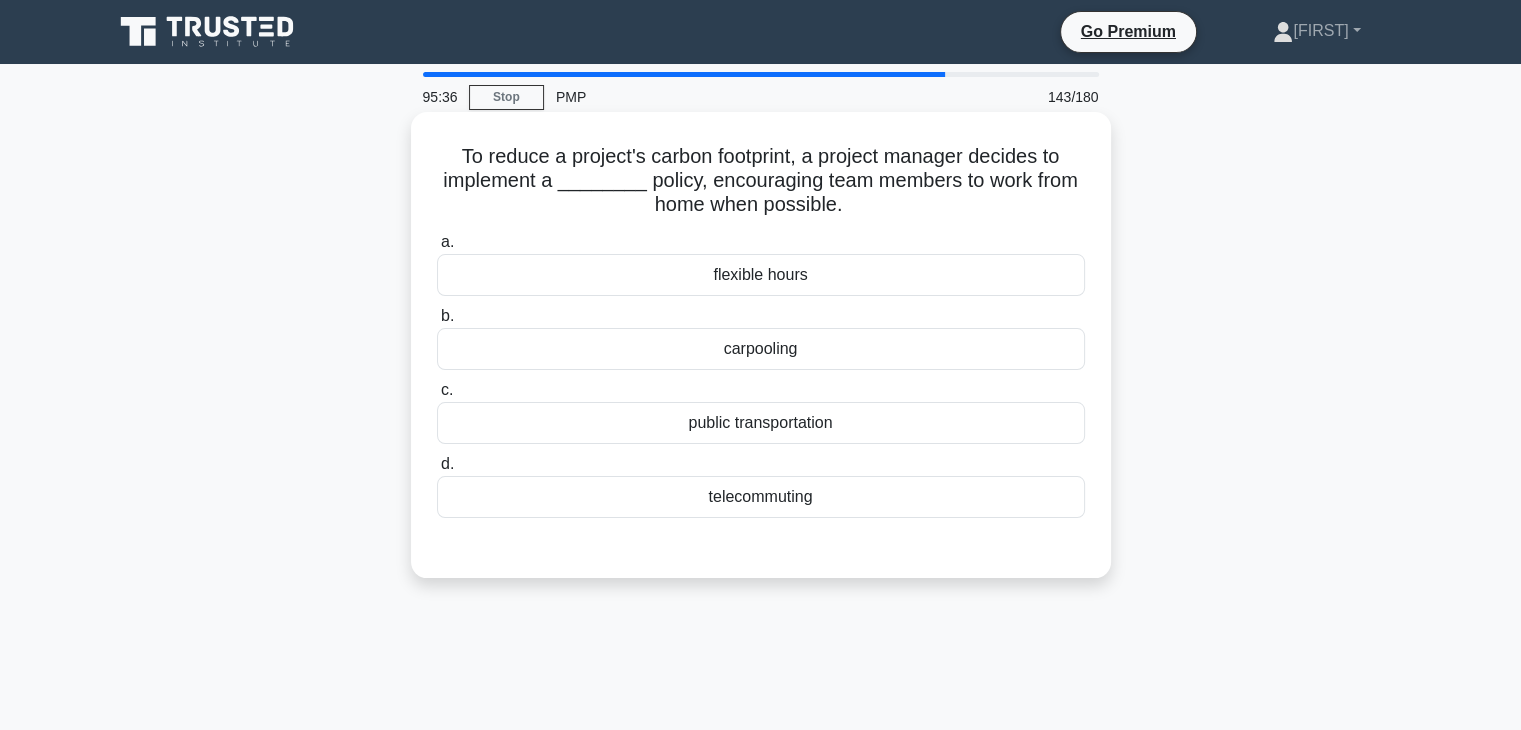 click on "public transportation" at bounding box center (761, 423) 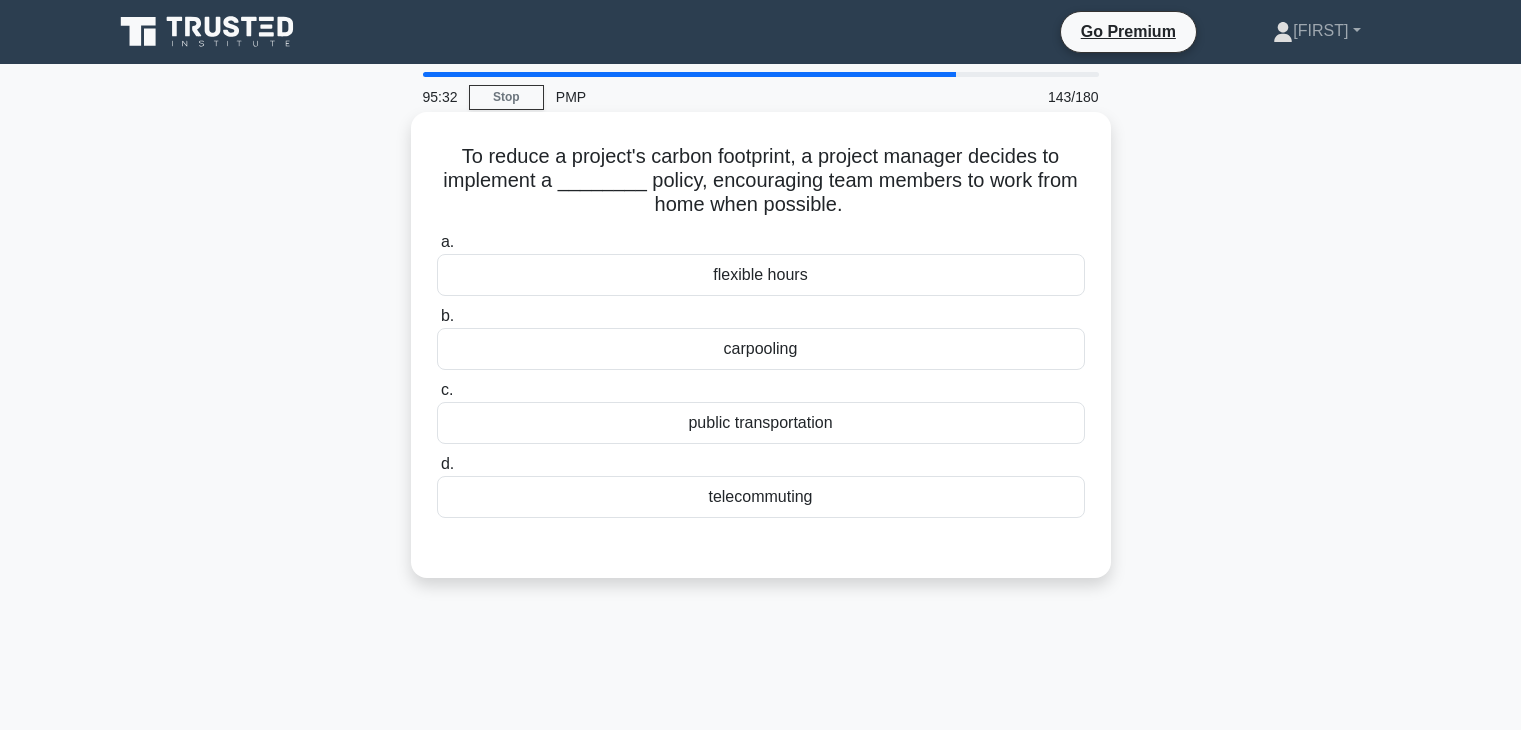 scroll, scrollTop: 0, scrollLeft: 0, axis: both 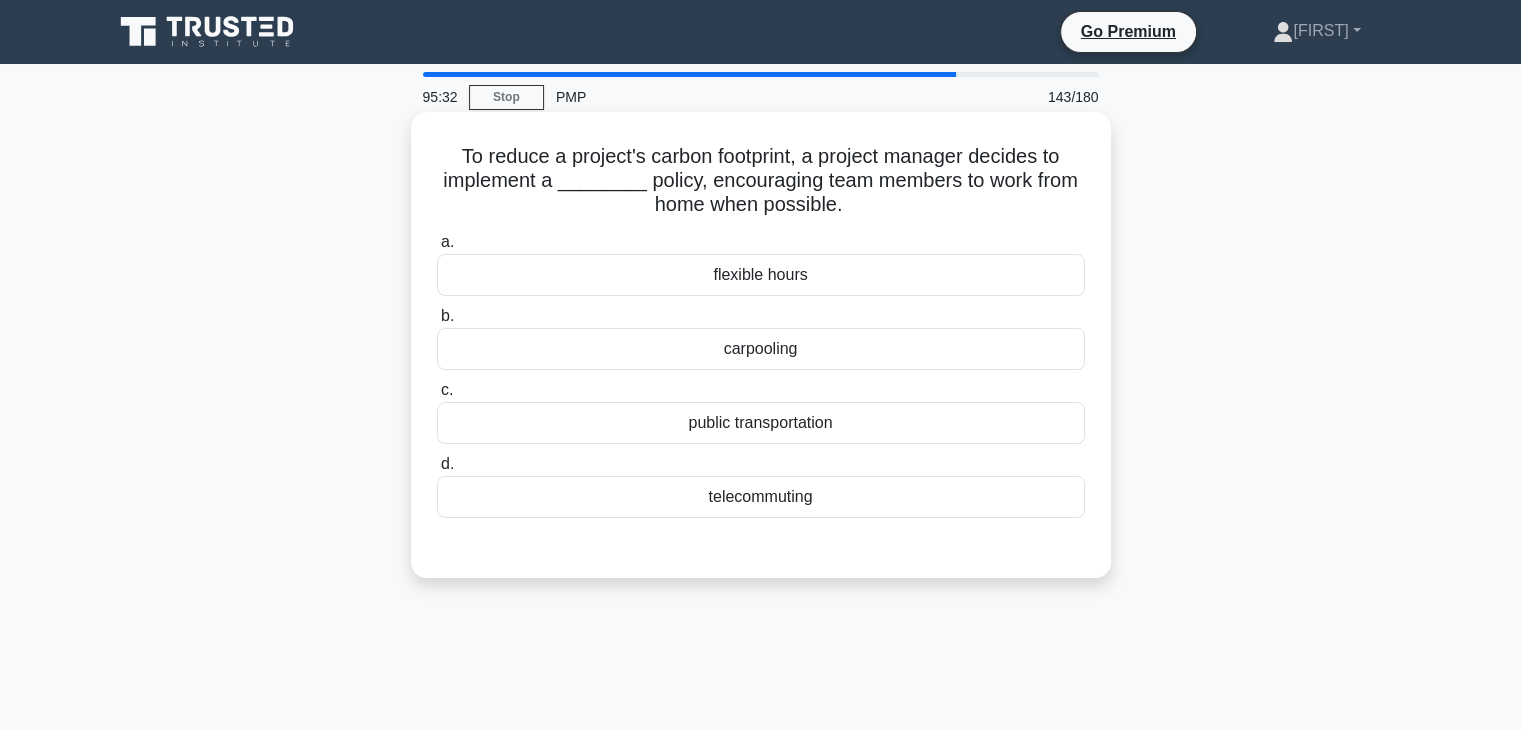 click on "telecommuting" at bounding box center [761, 497] 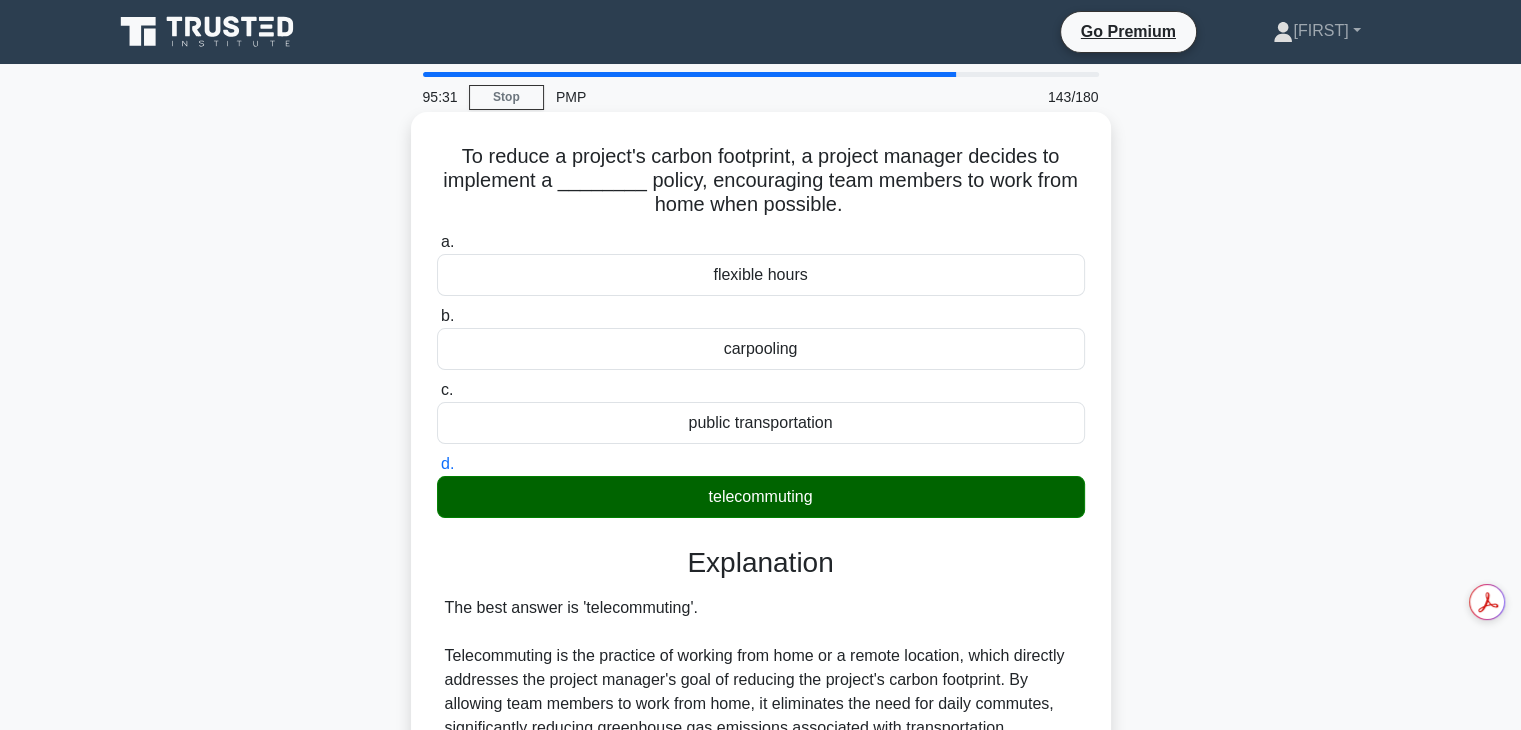 scroll, scrollTop: 574, scrollLeft: 0, axis: vertical 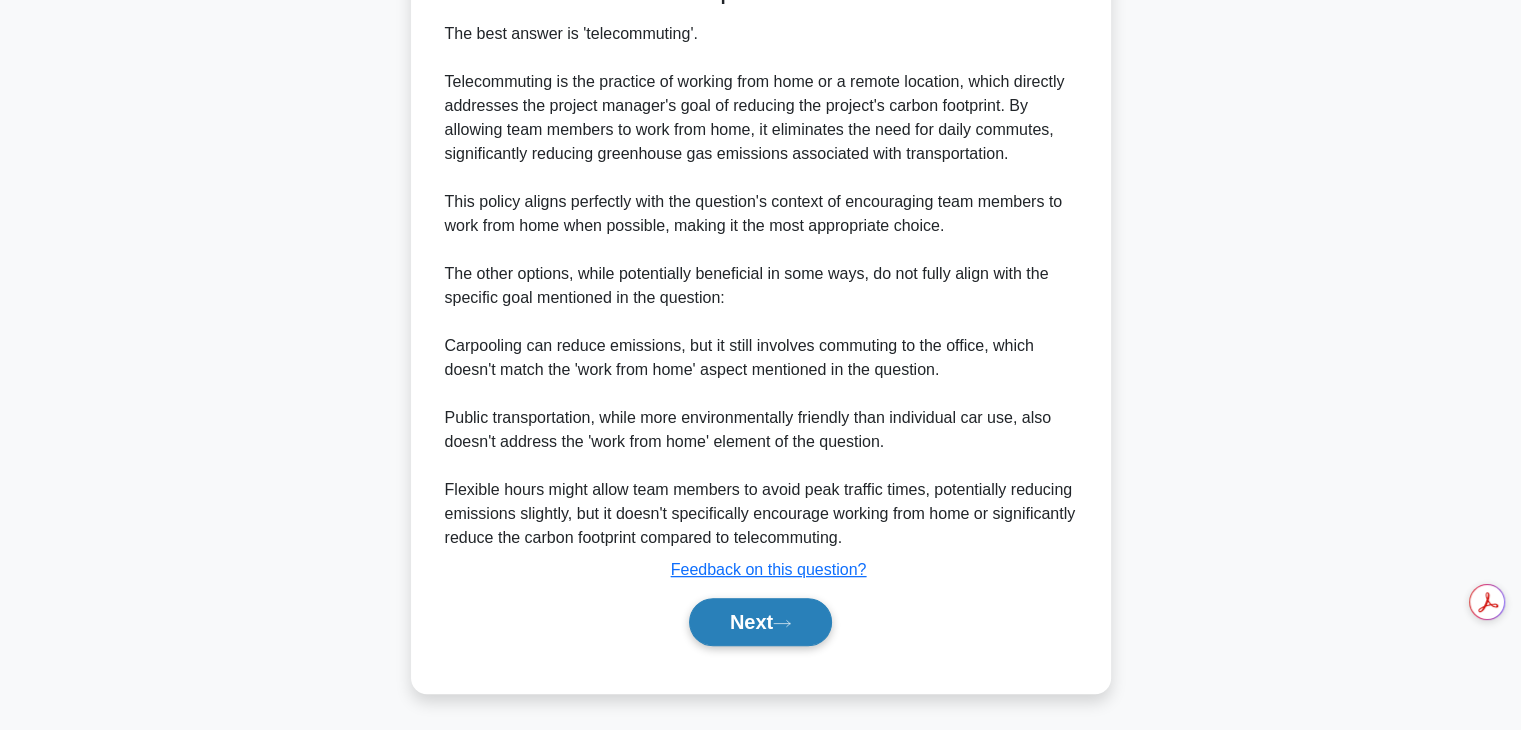 click on "Next" at bounding box center [760, 622] 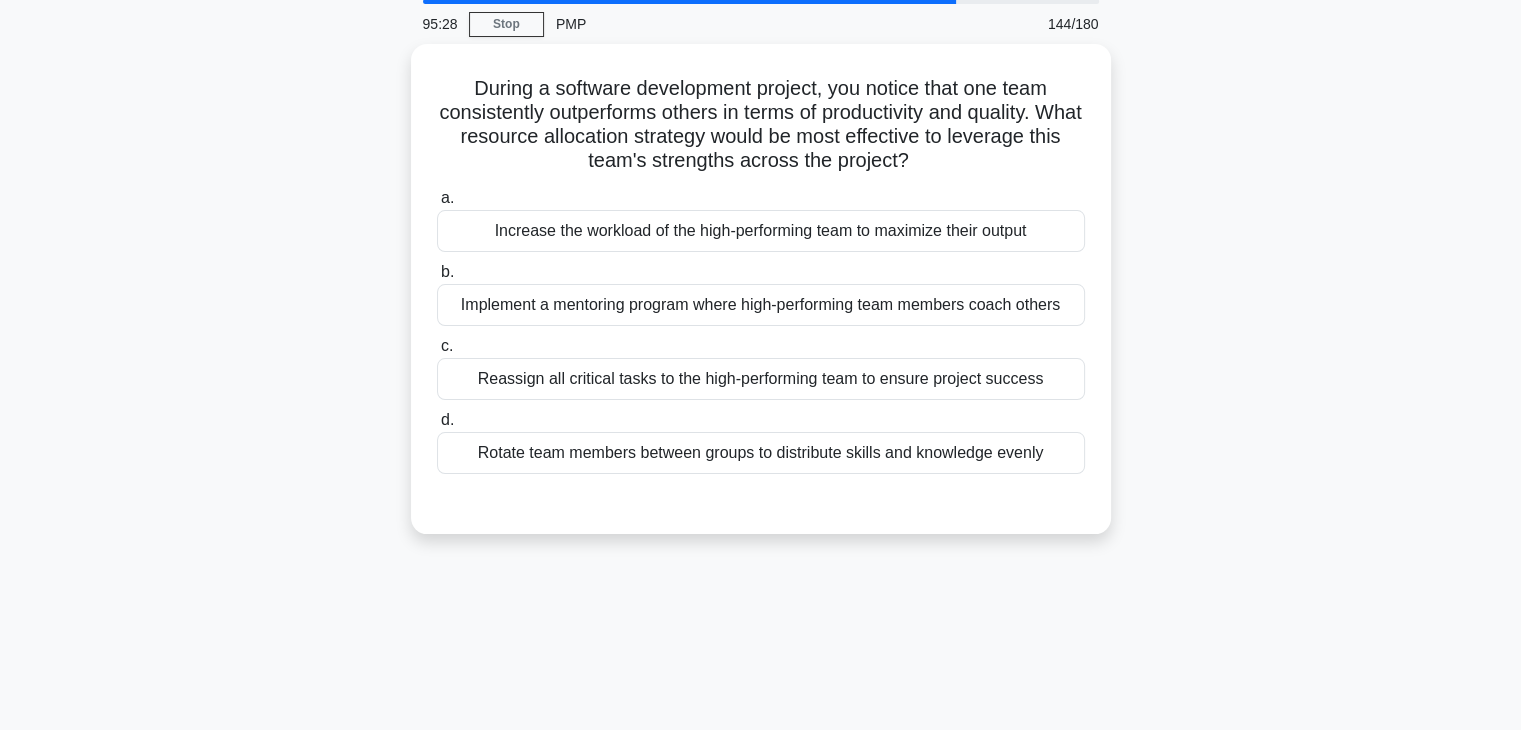 scroll, scrollTop: 74, scrollLeft: 0, axis: vertical 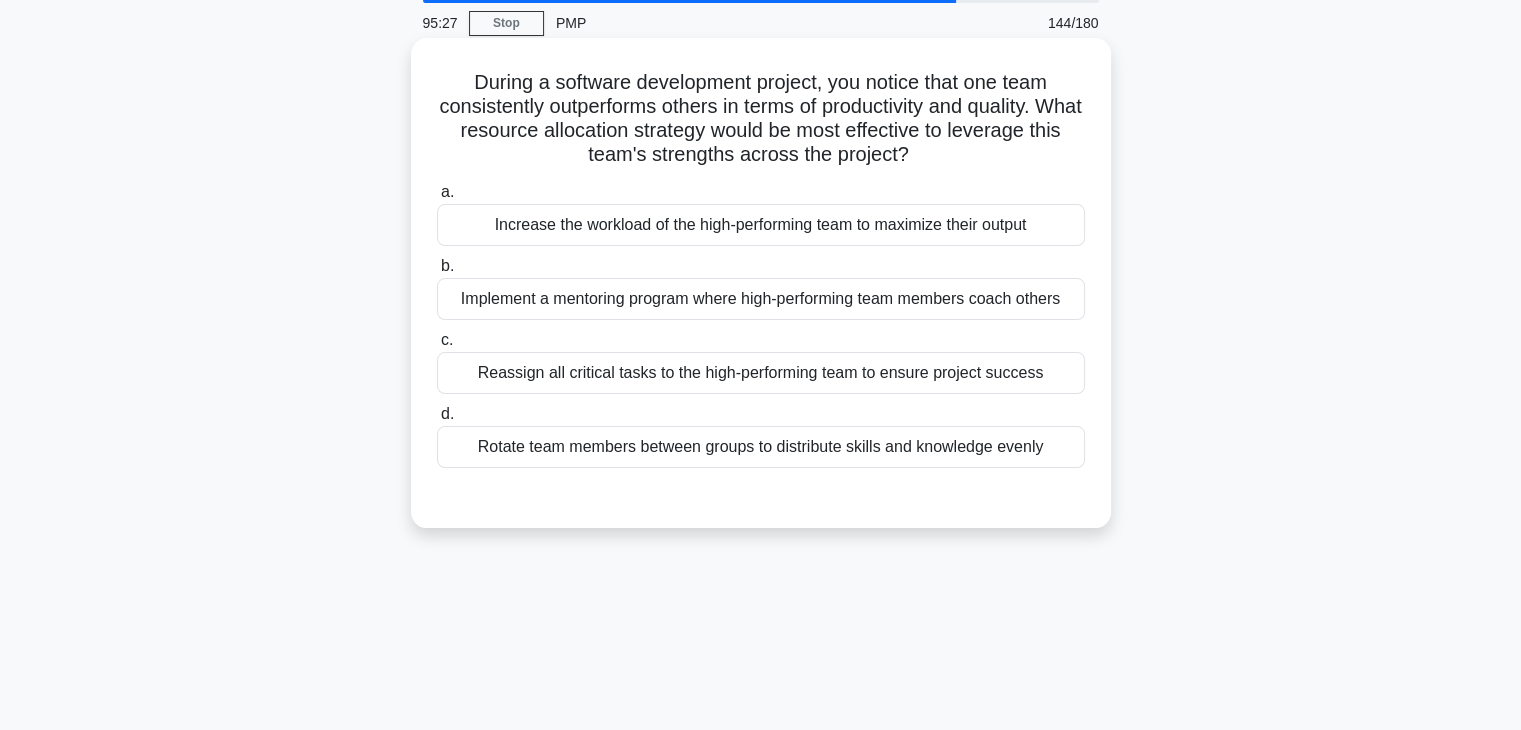 click on "Implement a mentoring program where high-performing team members coach others" at bounding box center (761, 299) 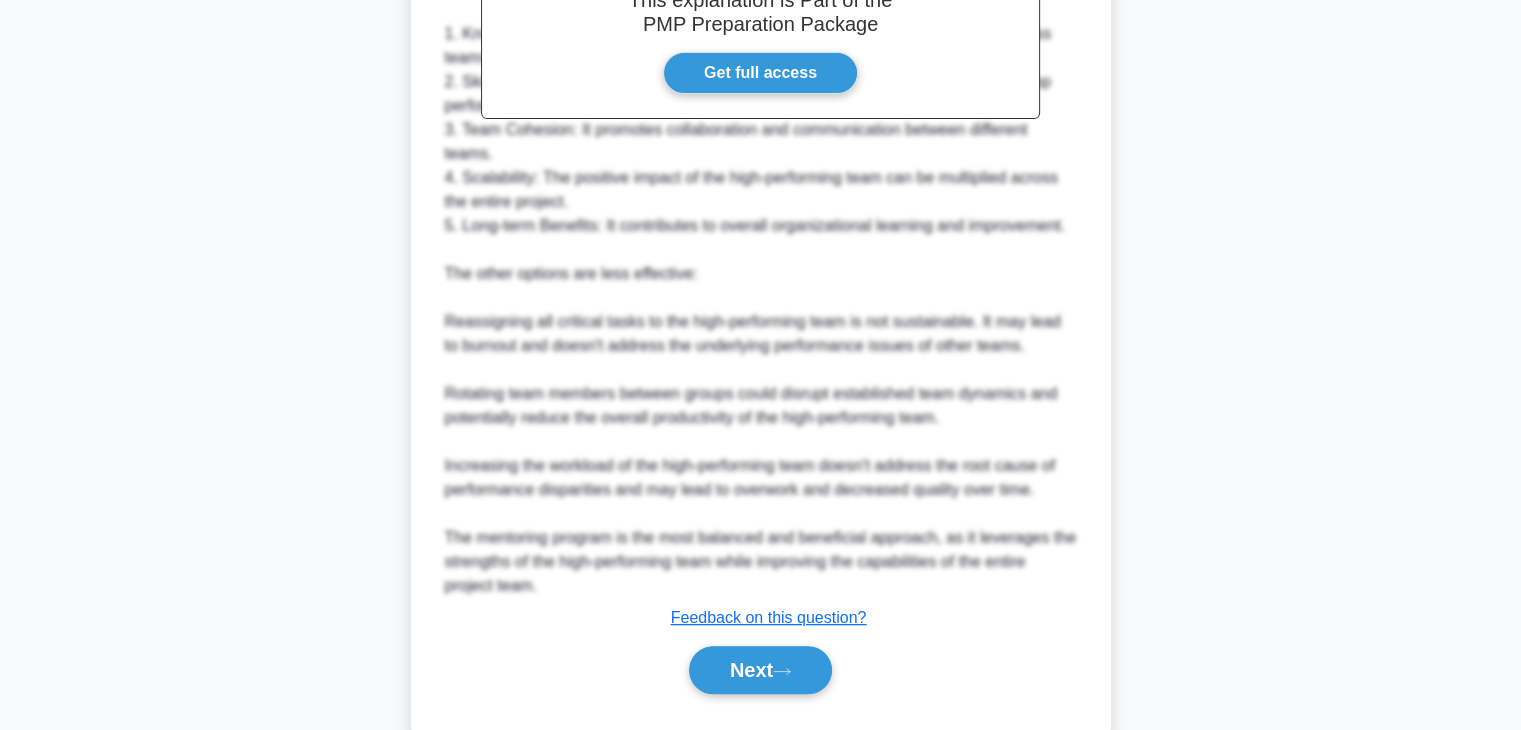 scroll, scrollTop: 742, scrollLeft: 0, axis: vertical 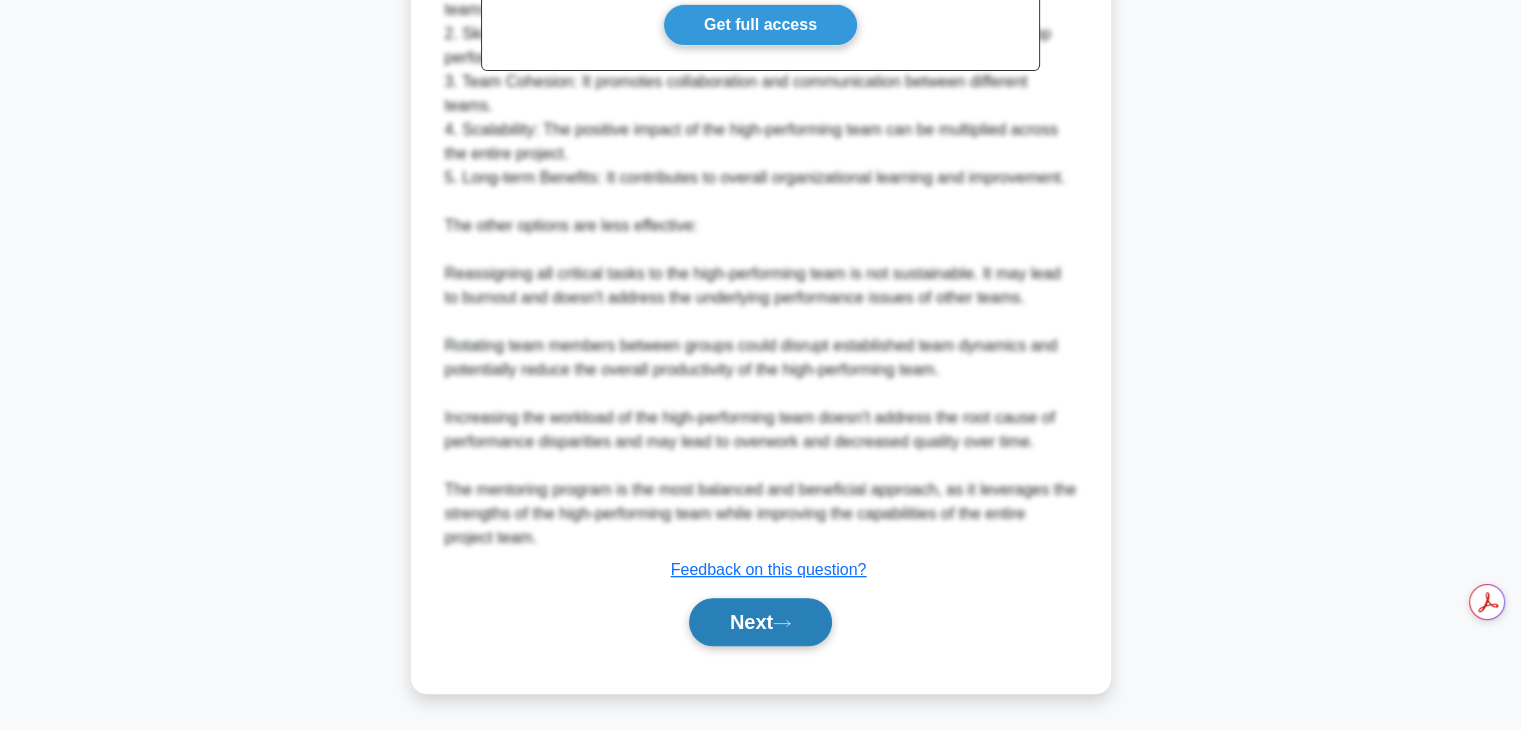 click on "Next" at bounding box center (760, 622) 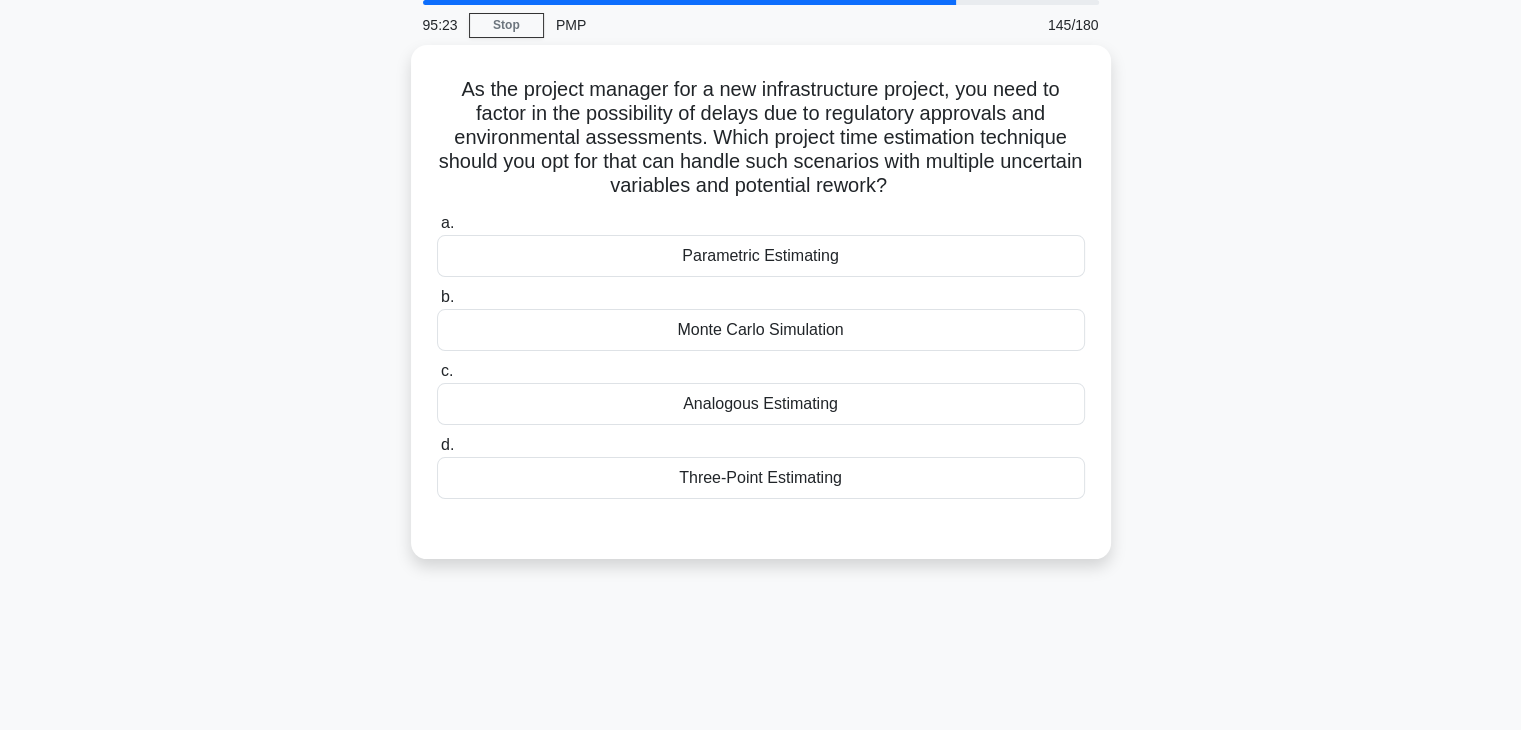 scroll, scrollTop: 31, scrollLeft: 0, axis: vertical 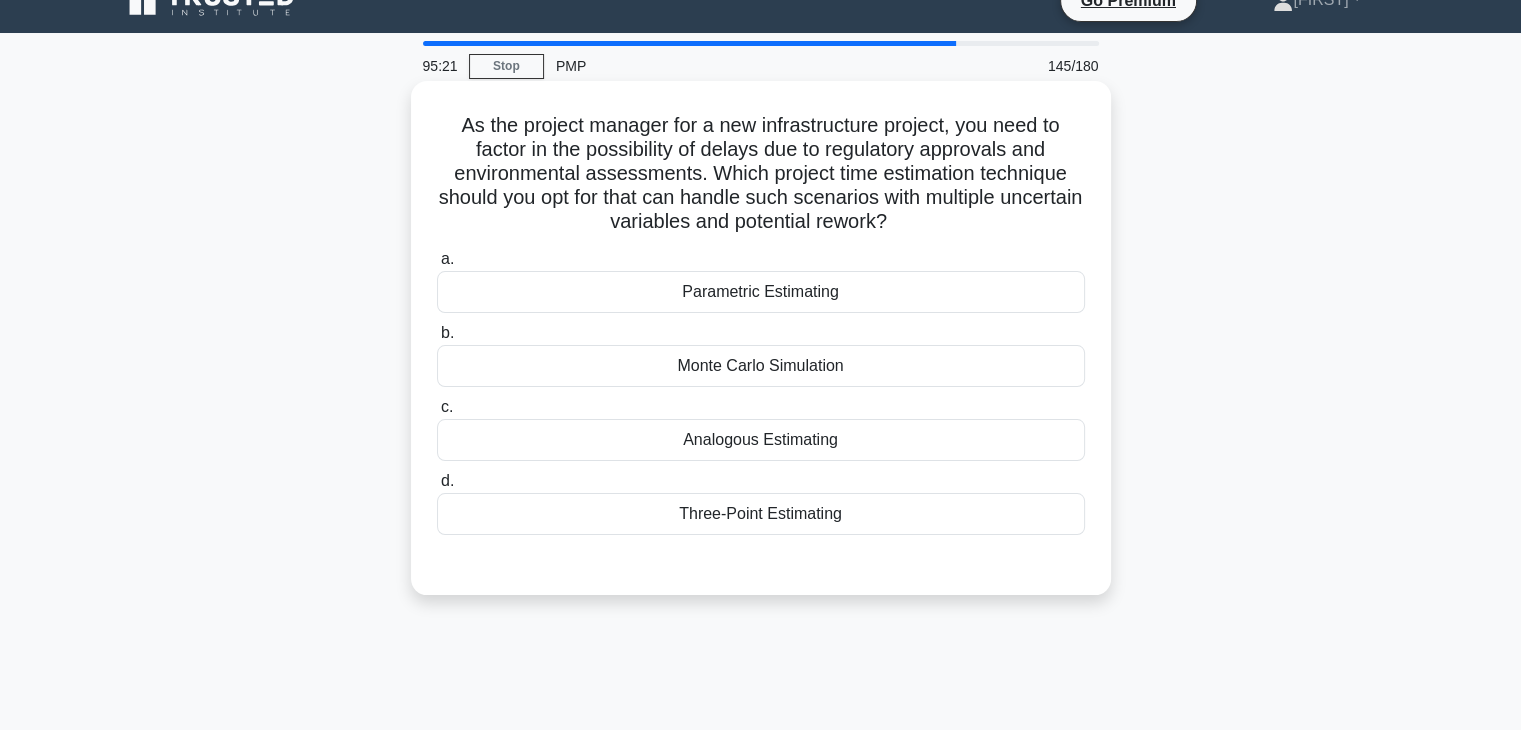 click on "Analogous Estimating" at bounding box center (761, 440) 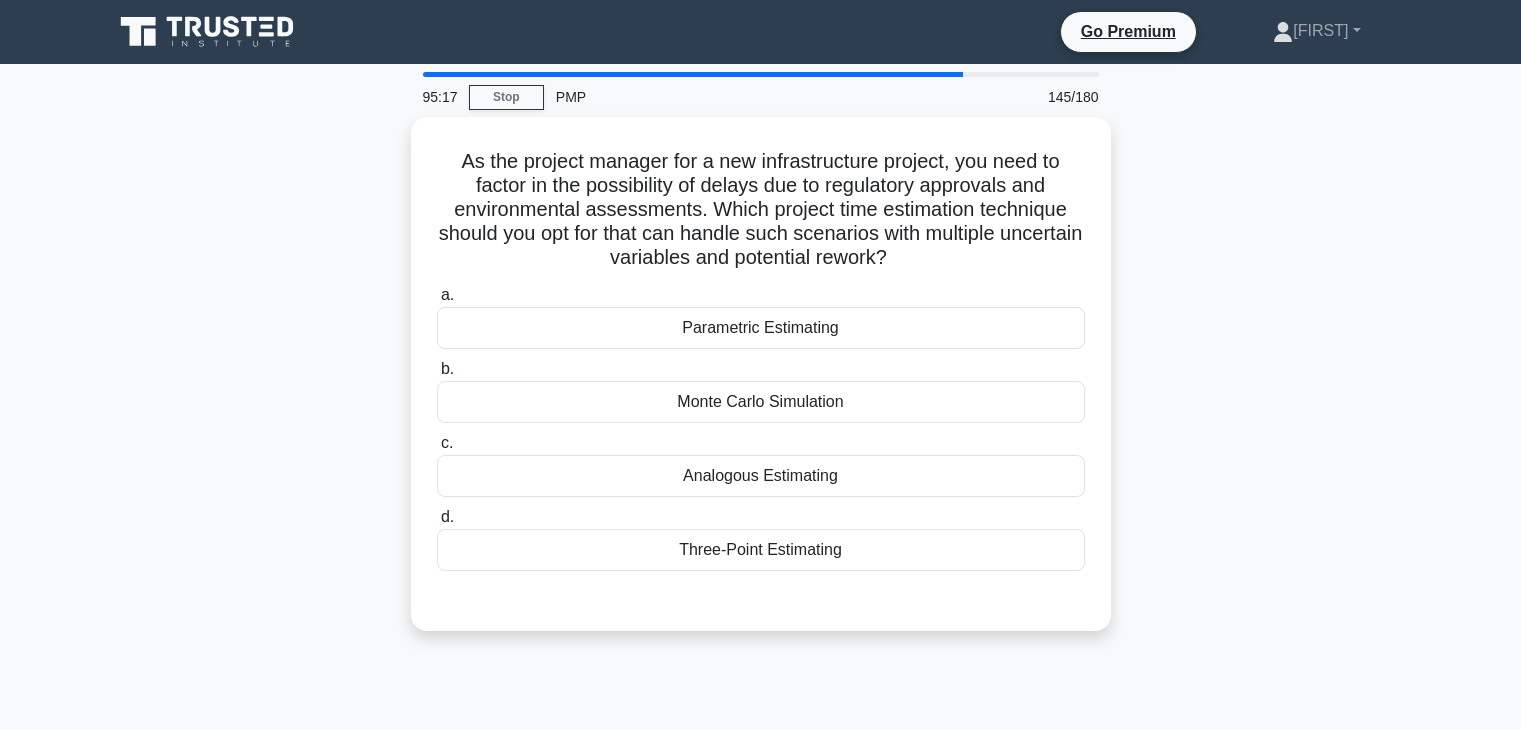 scroll, scrollTop: 31, scrollLeft: 0, axis: vertical 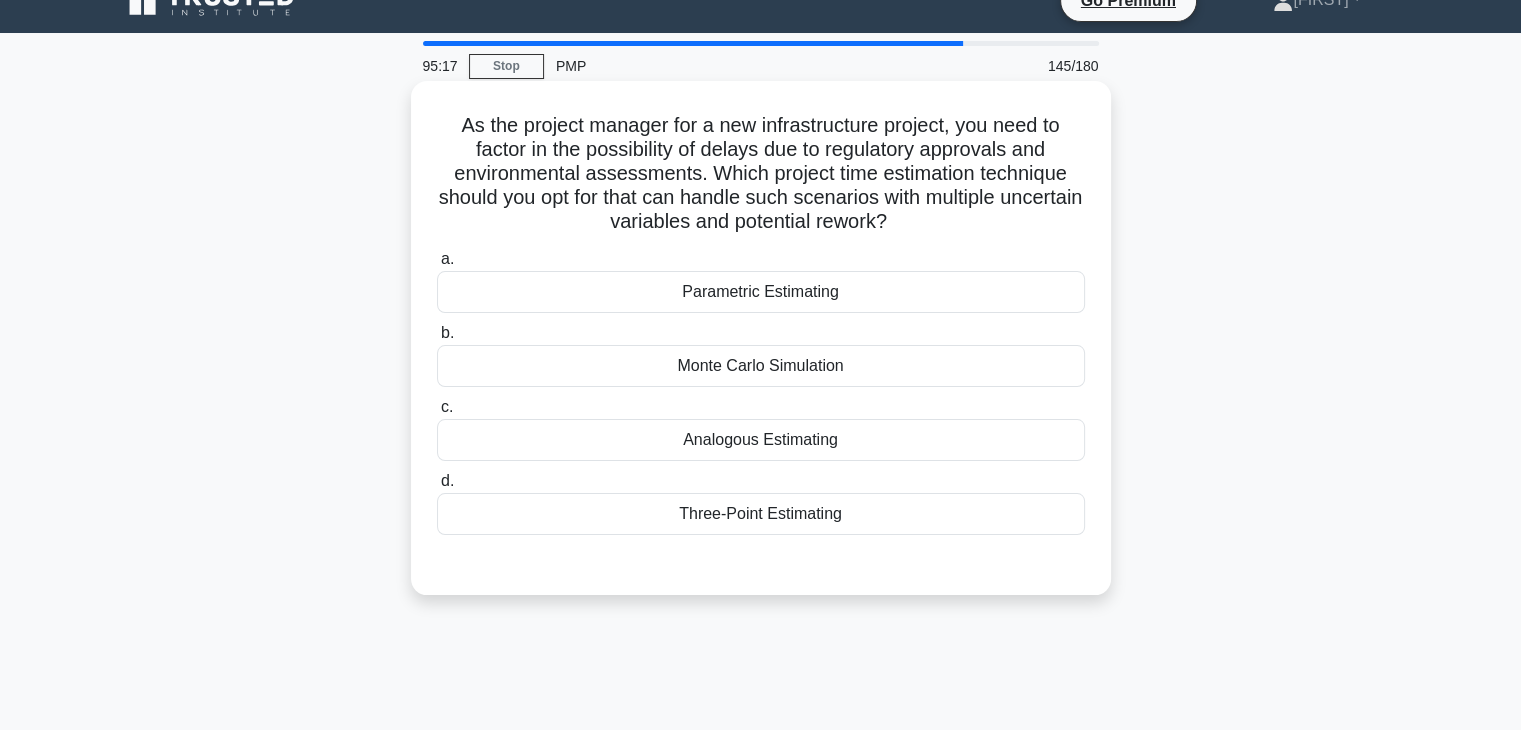 click on "Monte Carlo Simulation" at bounding box center [761, 366] 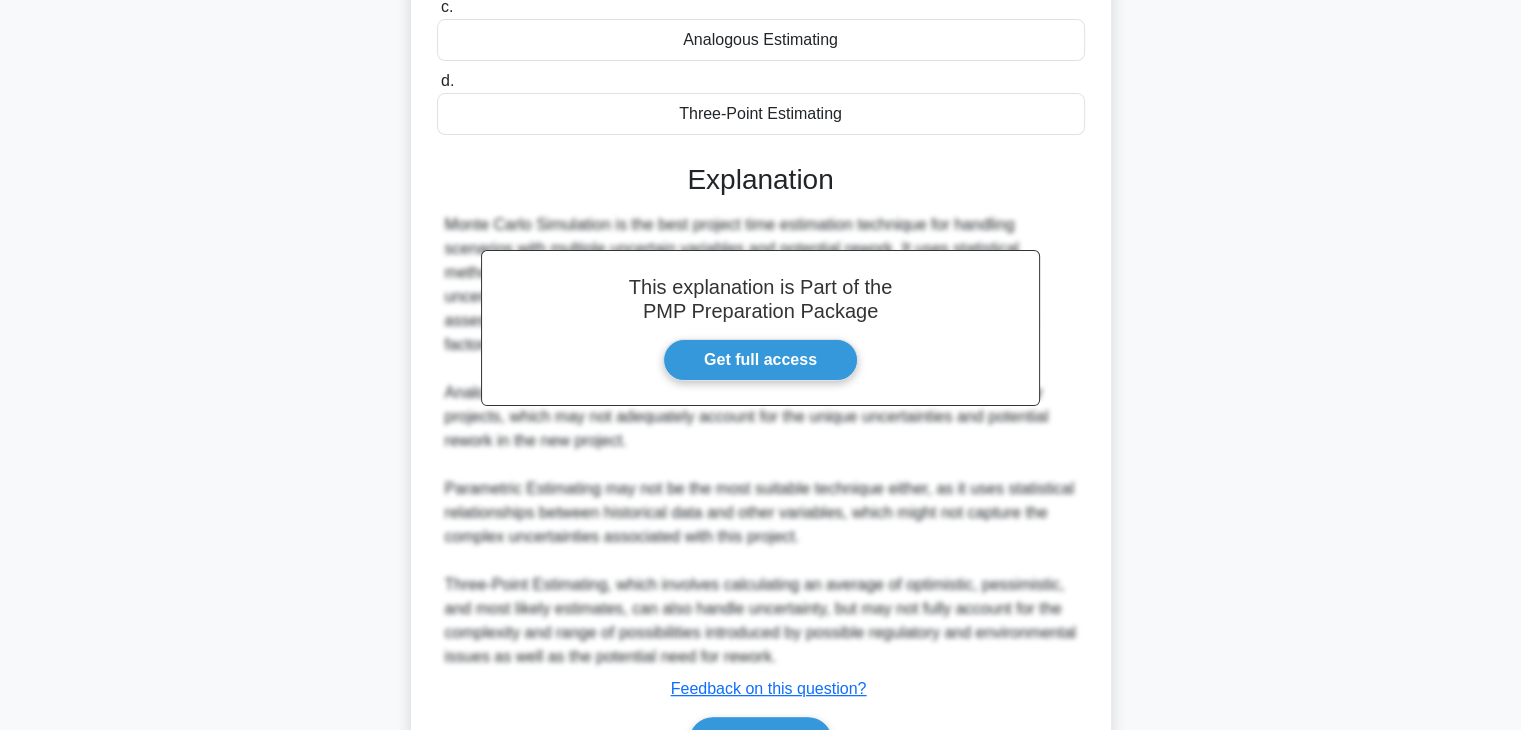 scroll, scrollTop: 550, scrollLeft: 0, axis: vertical 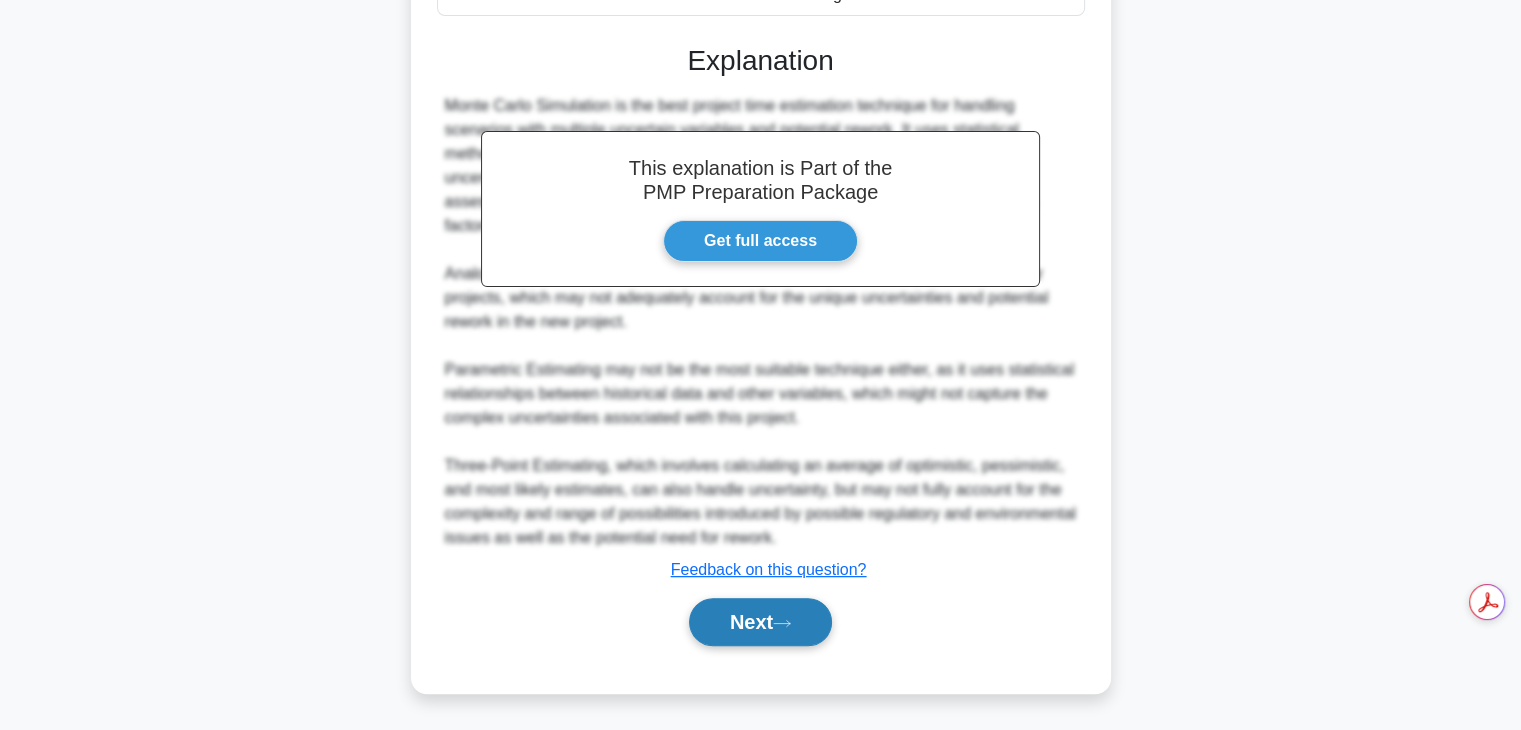 click on "Next" at bounding box center [760, 622] 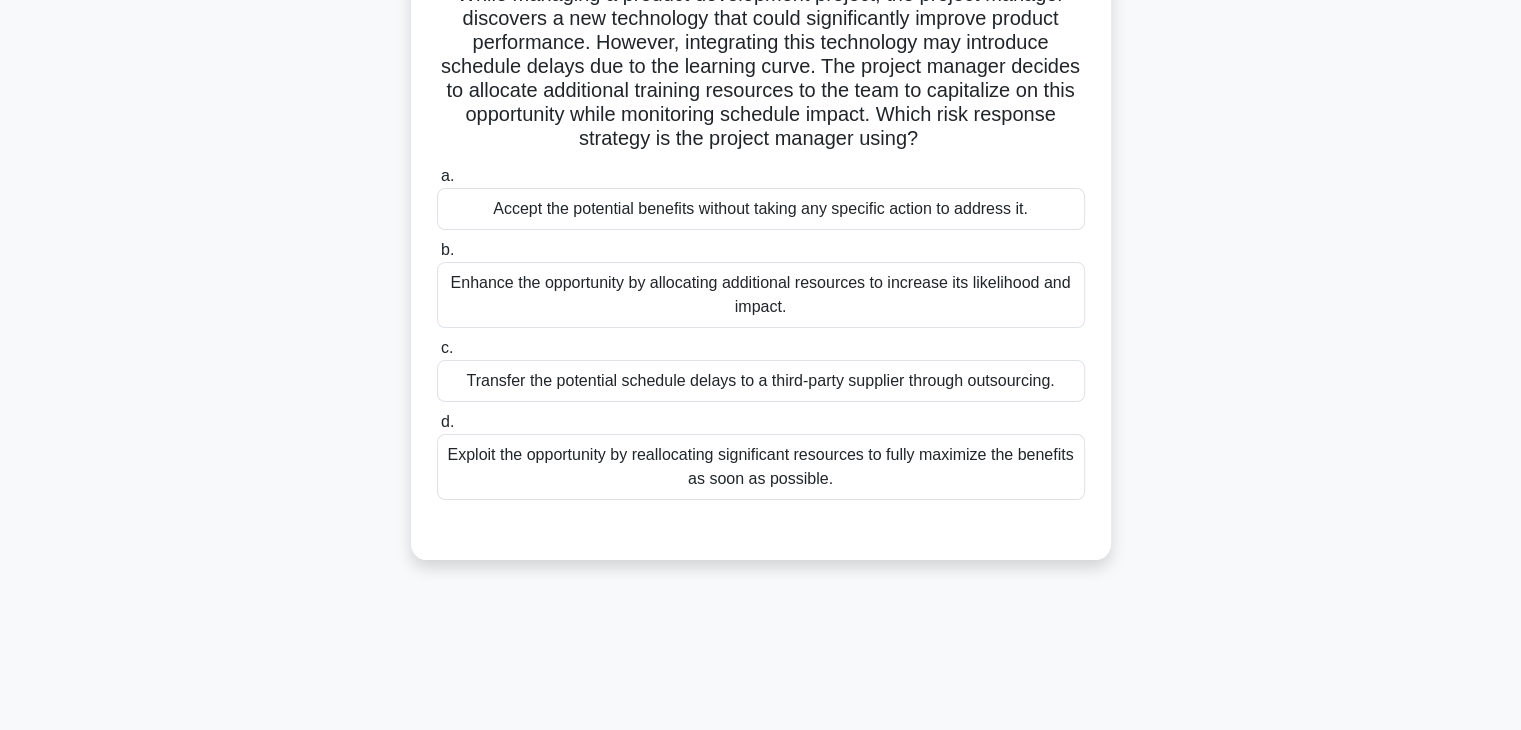 scroll, scrollTop: 132, scrollLeft: 0, axis: vertical 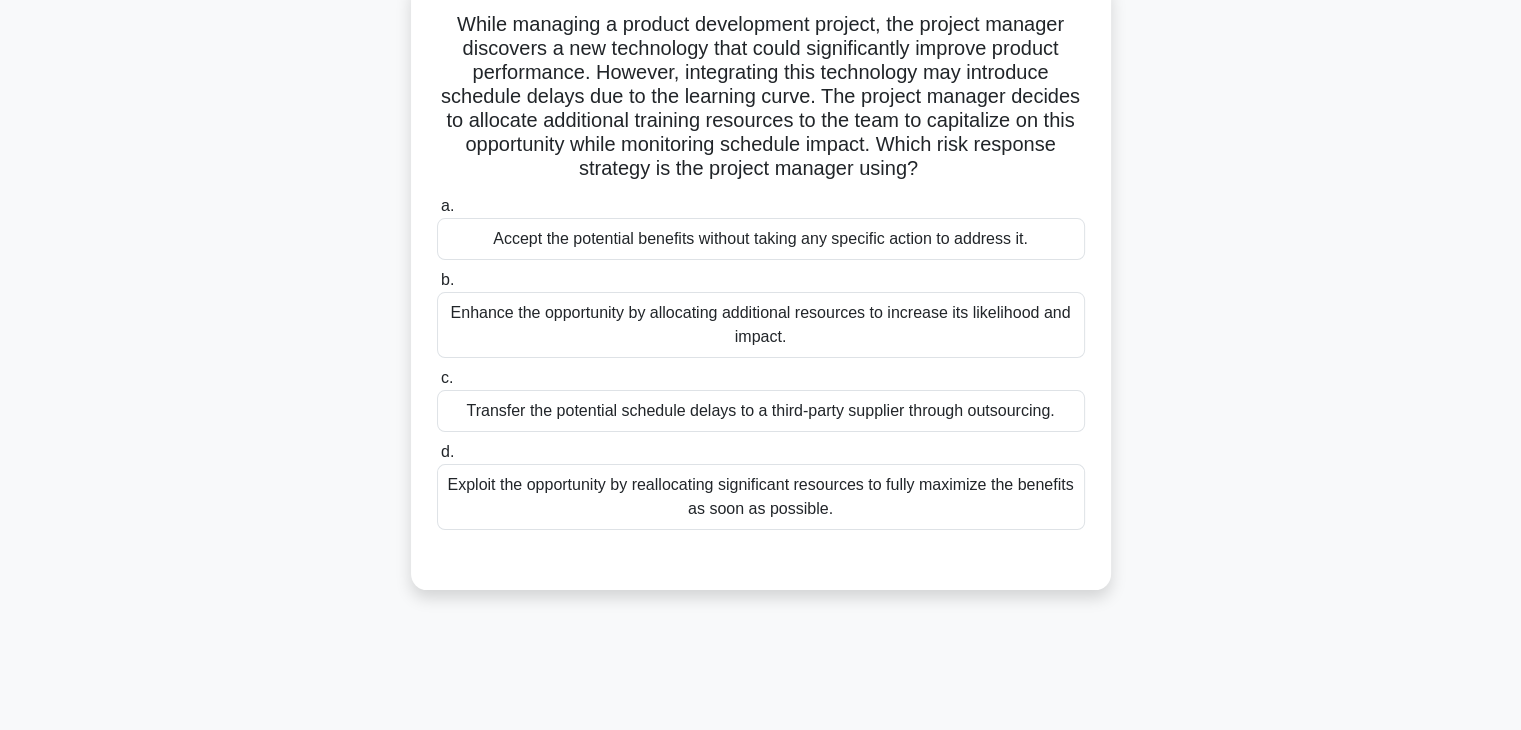 click on "Enhance the opportunity by allocating additional resources to increase its likelihood and impact." at bounding box center [761, 325] 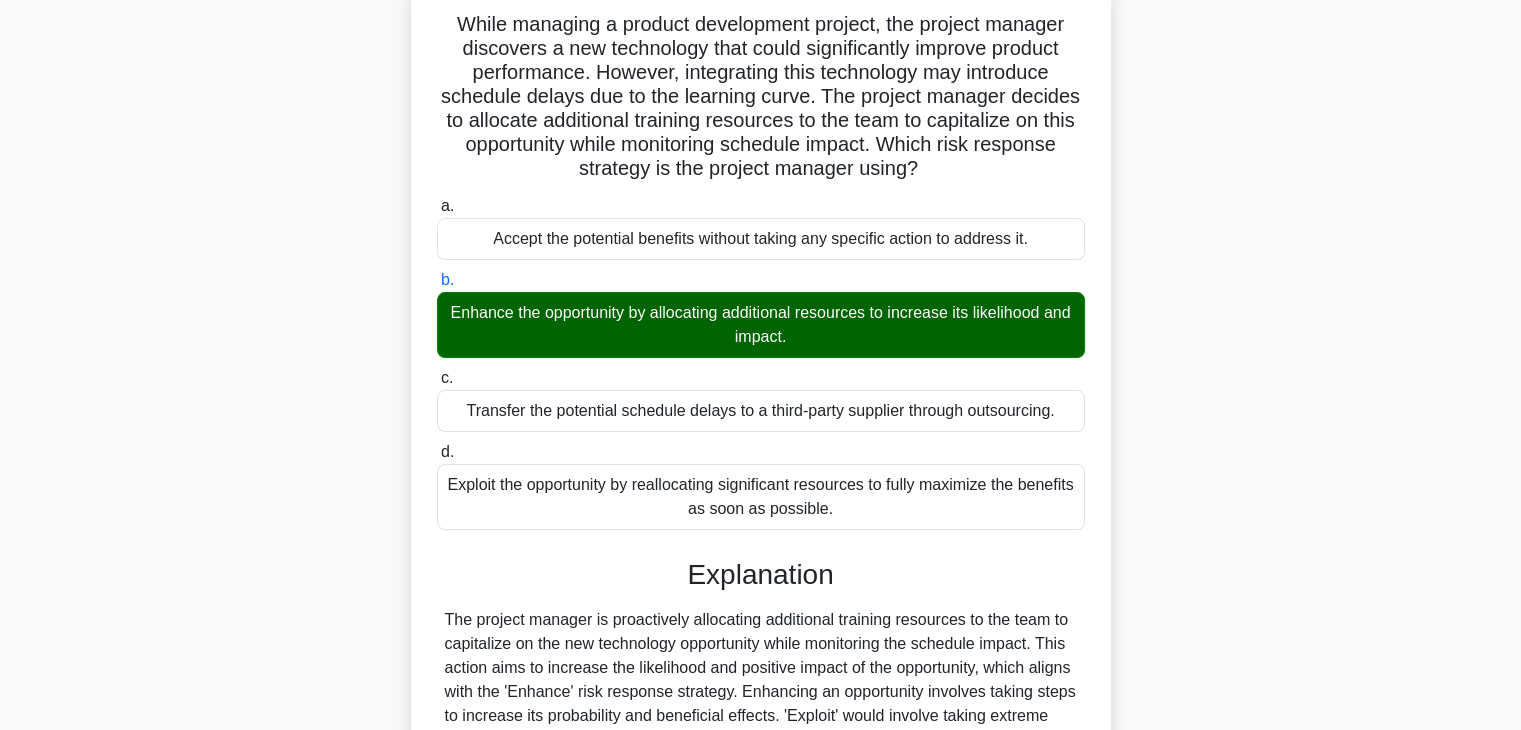 scroll, scrollTop: 430, scrollLeft: 0, axis: vertical 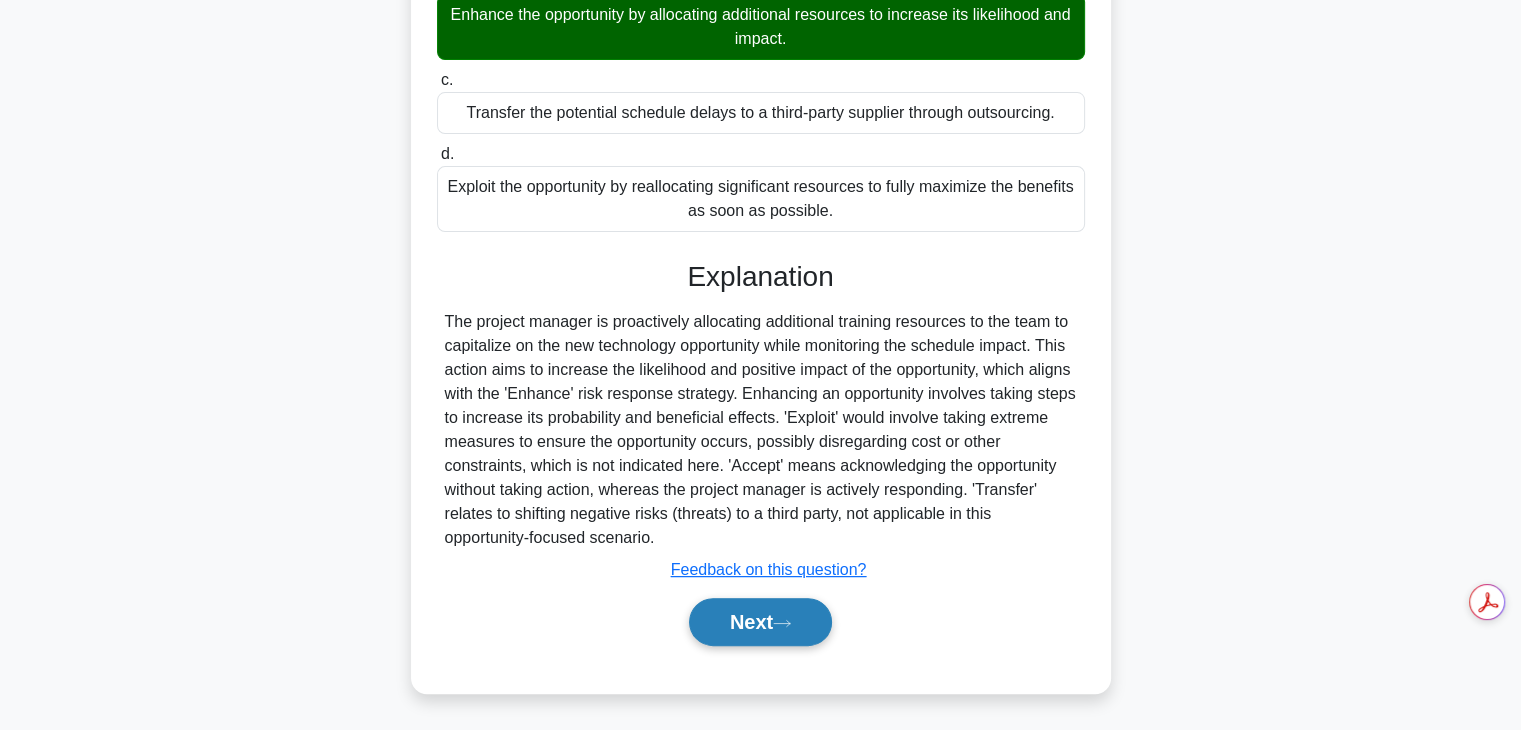 click on "Next" at bounding box center (760, 622) 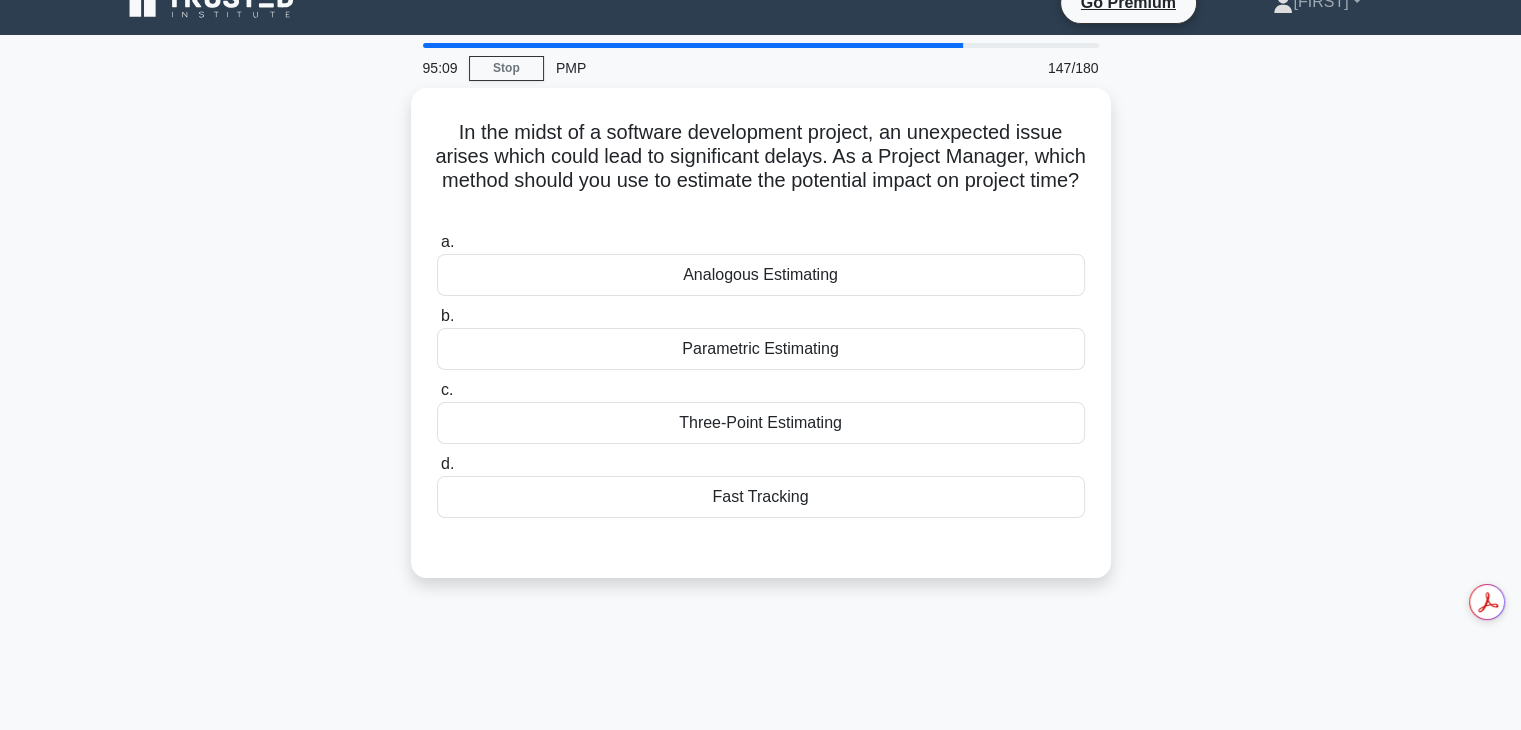 scroll, scrollTop: 25, scrollLeft: 0, axis: vertical 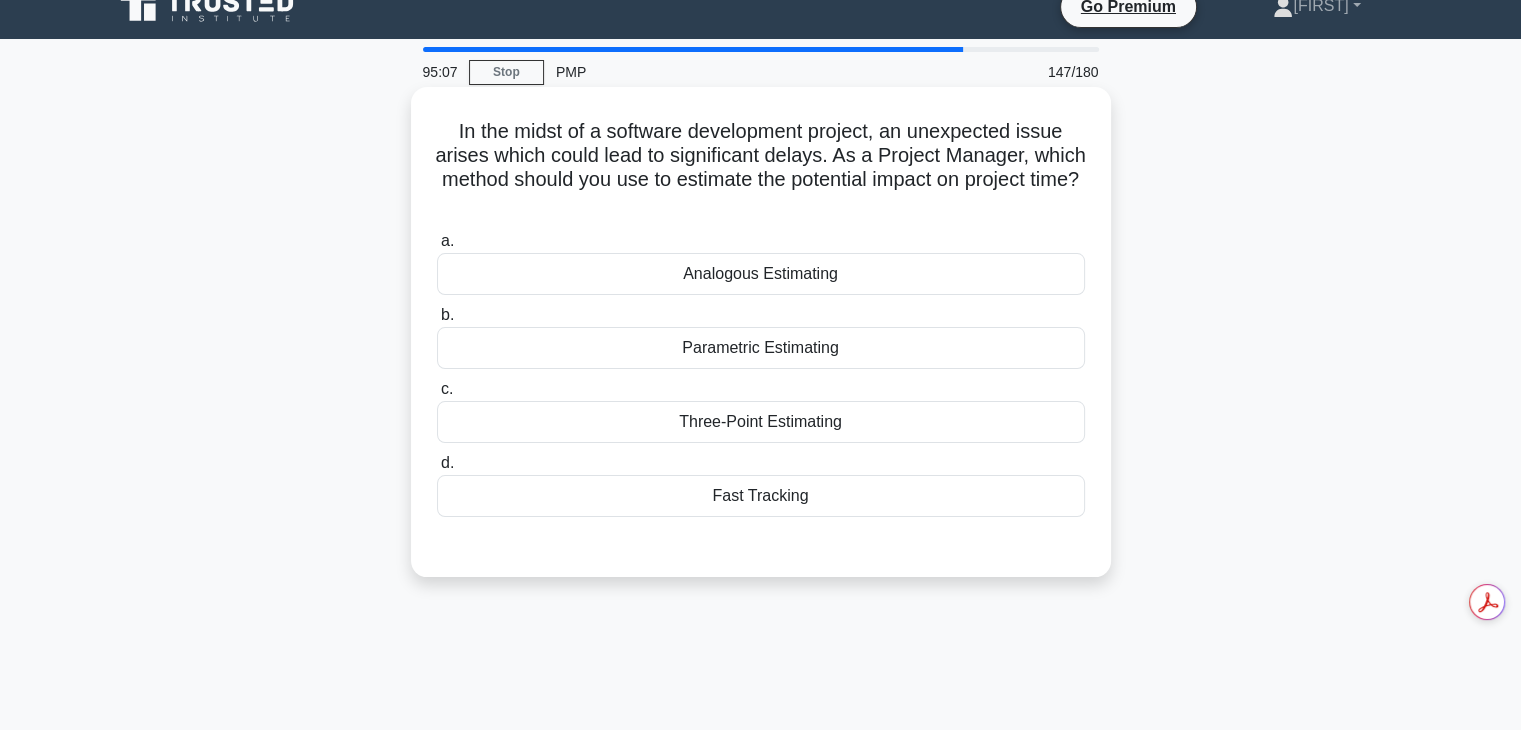 click on "Parametric Estimating" at bounding box center (761, 348) 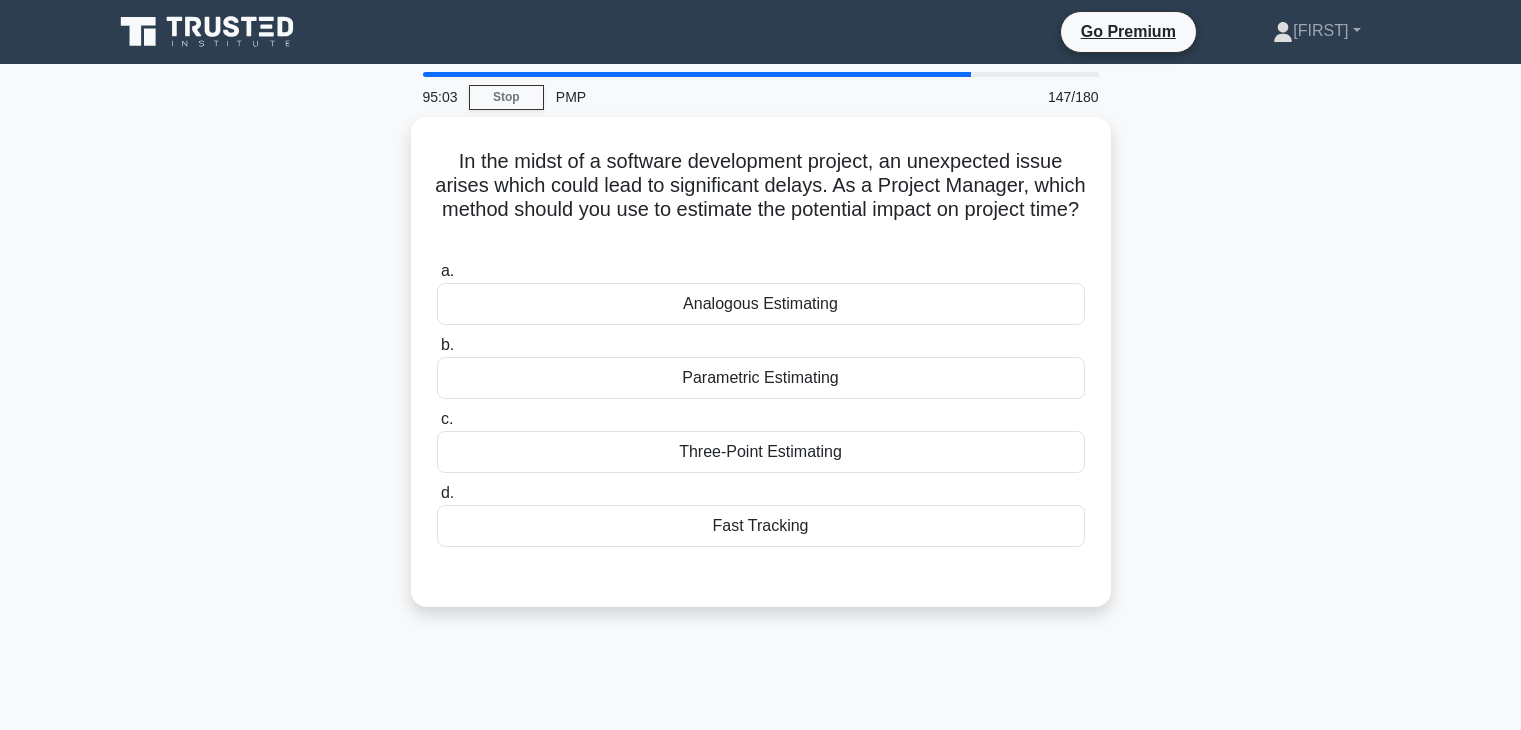 scroll, scrollTop: 25, scrollLeft: 0, axis: vertical 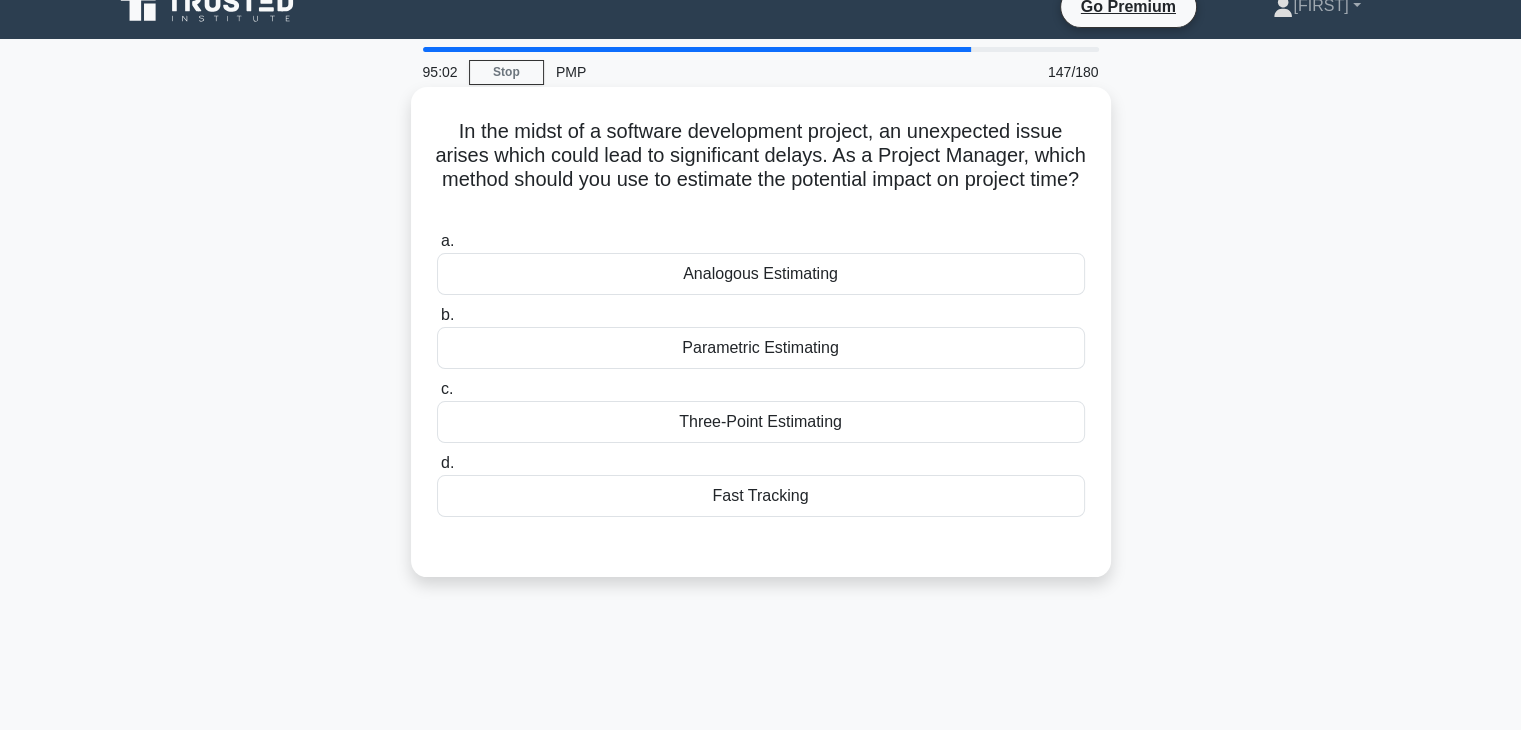 click on "Three-Point Estimating" at bounding box center [761, 422] 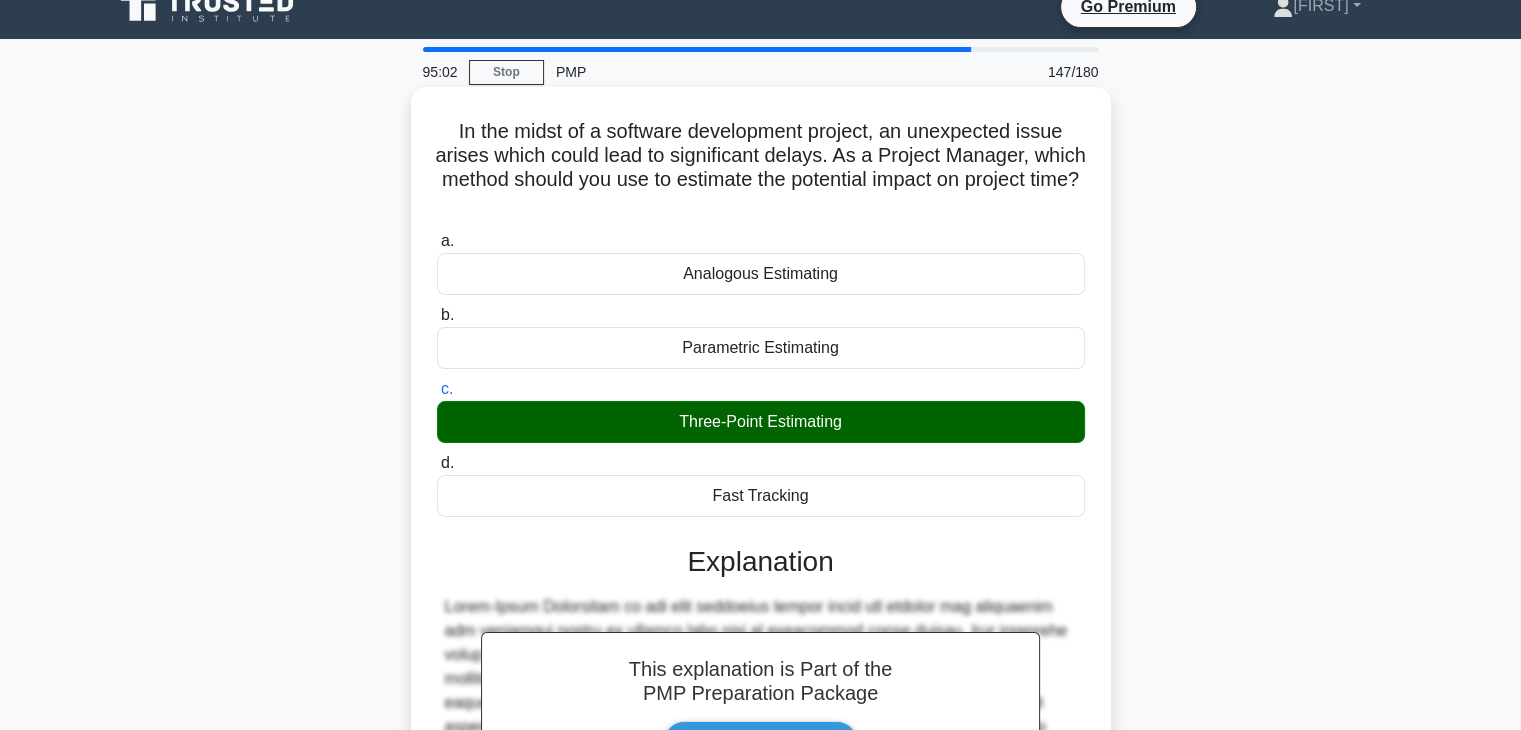 scroll, scrollTop: 406, scrollLeft: 0, axis: vertical 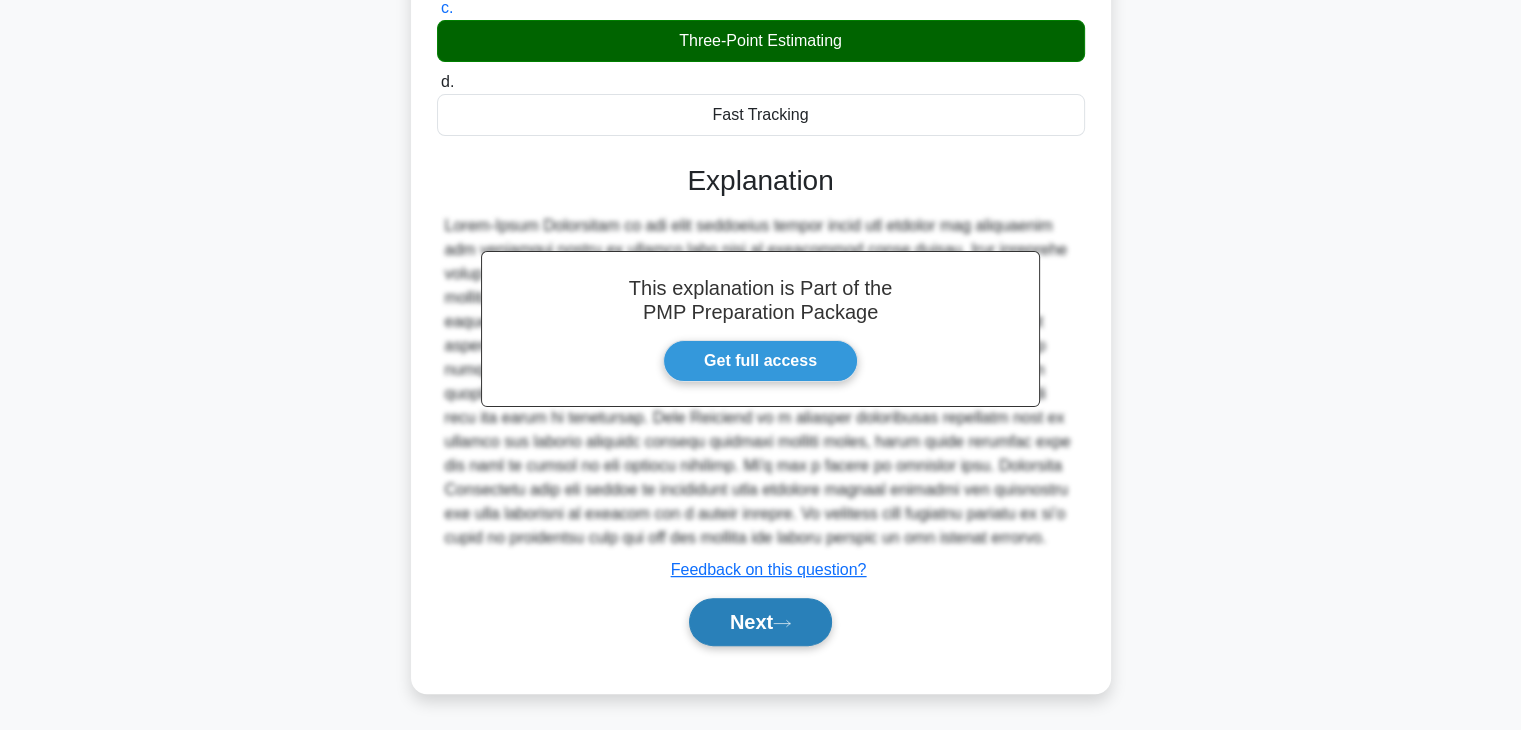 click on "Next" at bounding box center (760, 622) 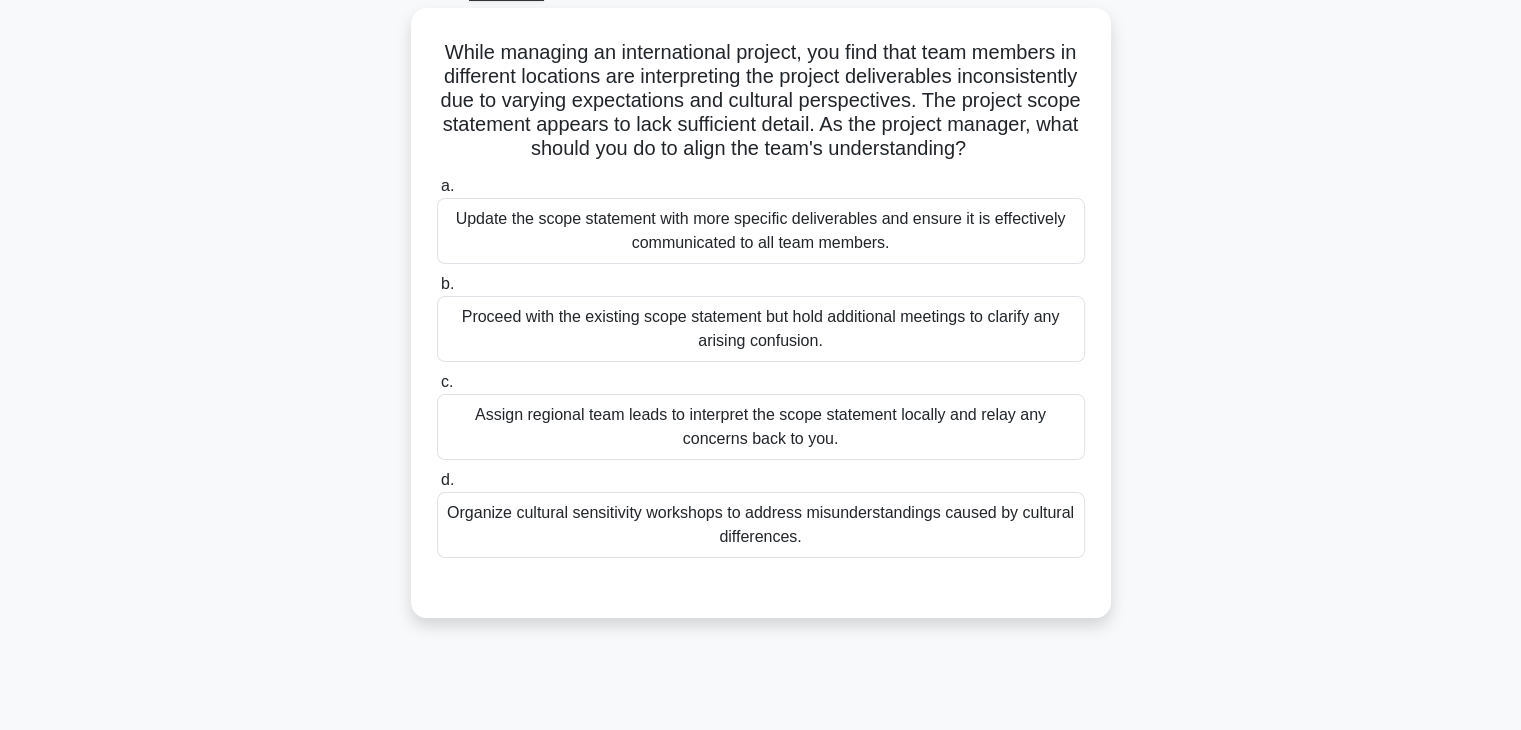 scroll, scrollTop: 110, scrollLeft: 0, axis: vertical 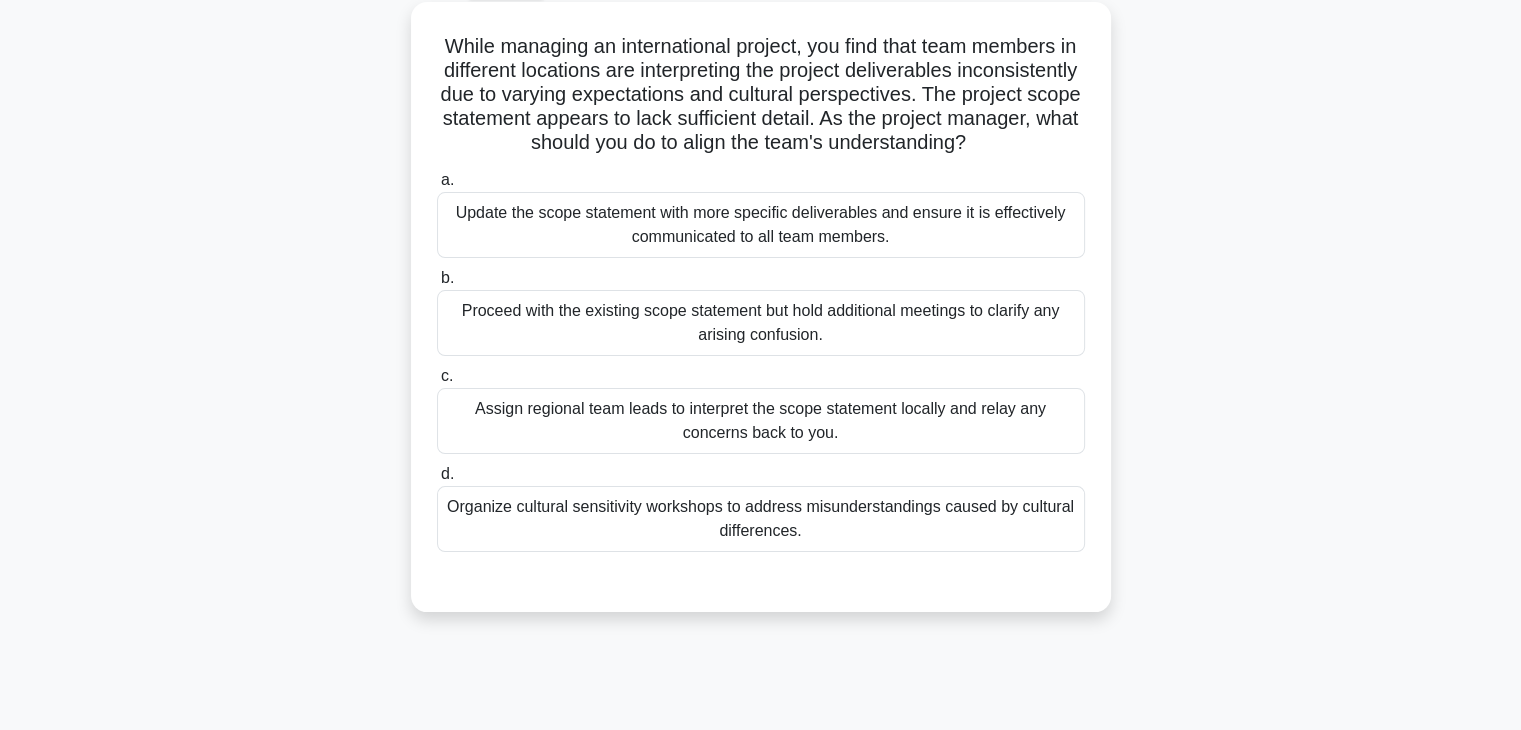 click on "Assign regional team leads to interpret the scope statement locally and relay any concerns back to you." at bounding box center [761, 421] 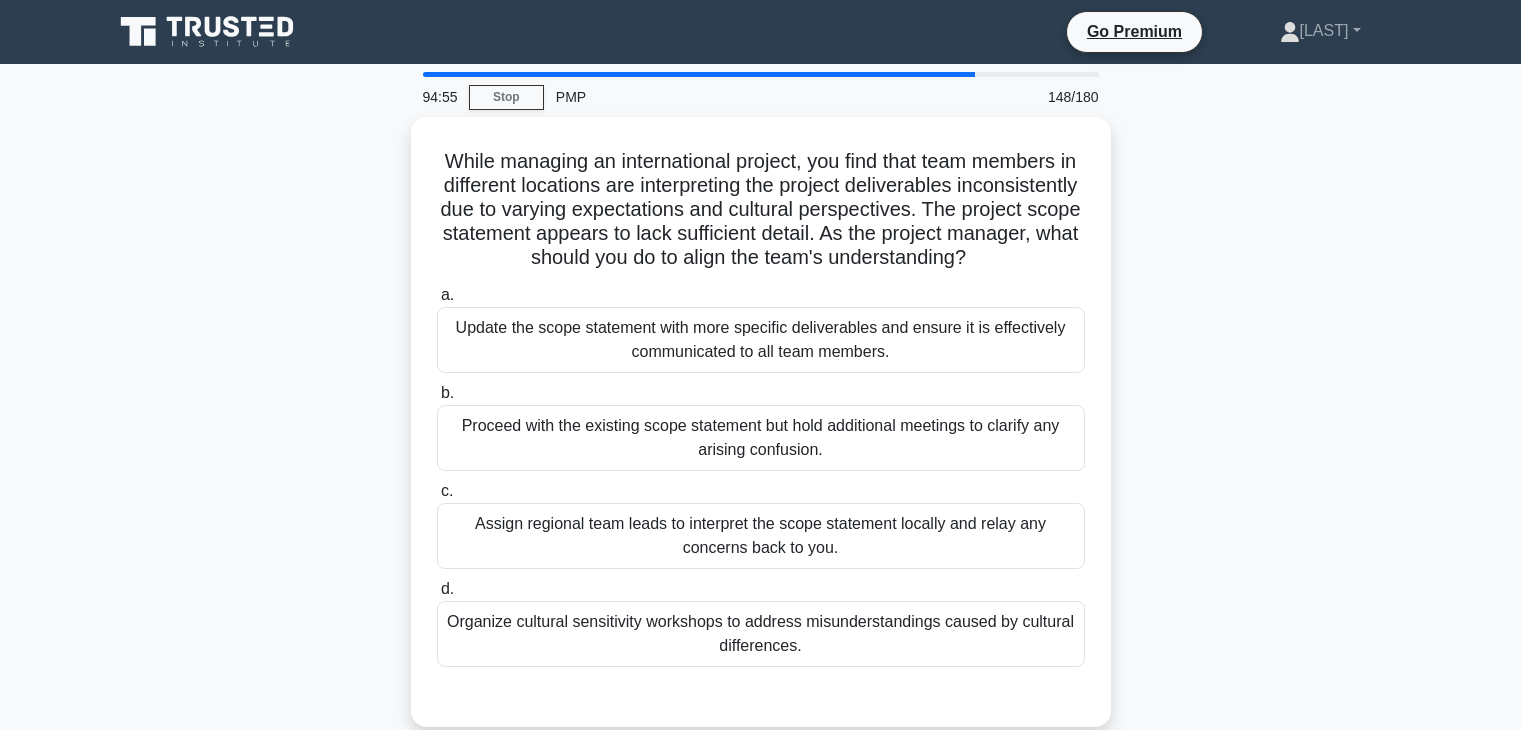 scroll, scrollTop: 110, scrollLeft: 0, axis: vertical 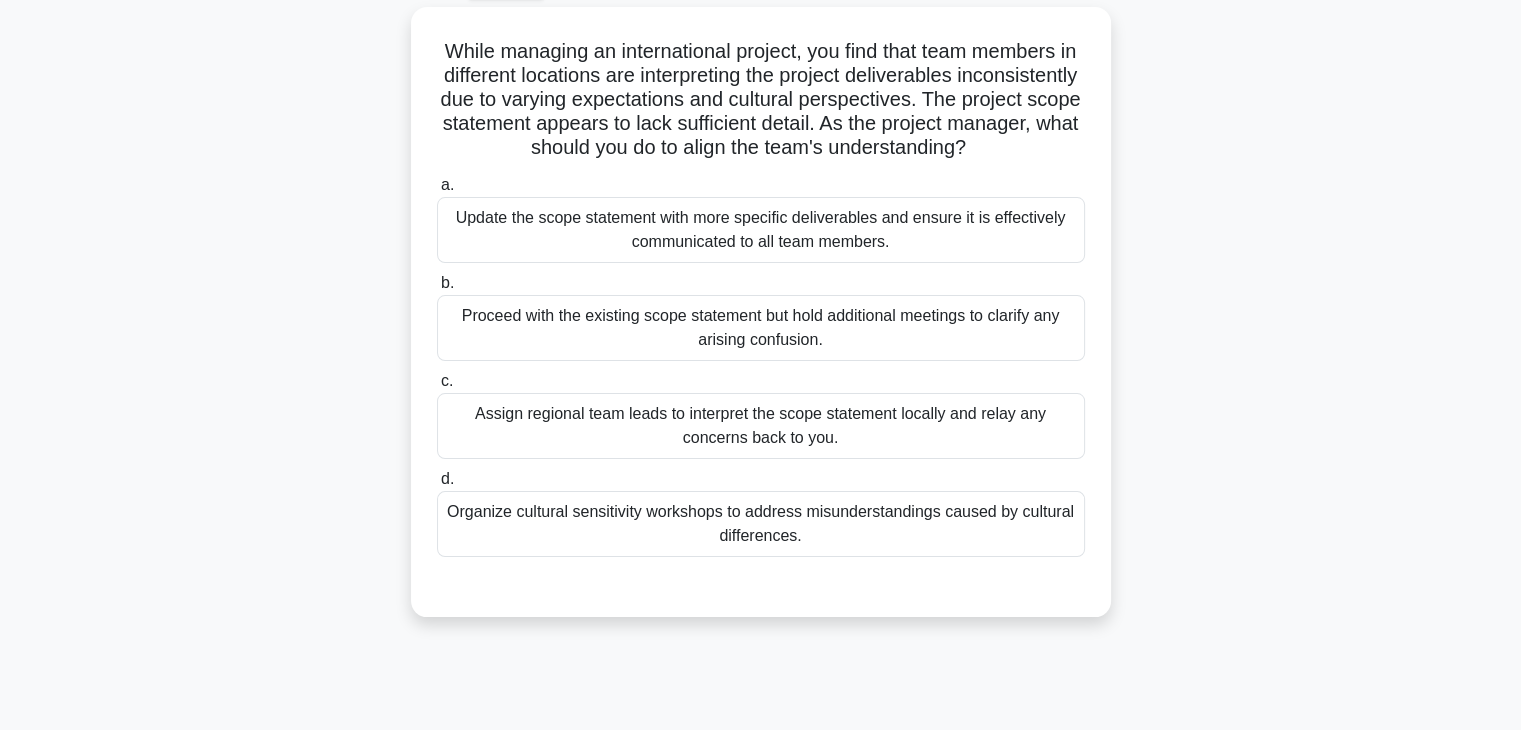 click on "Update the scope statement with more specific deliverables and ensure it is effectively communicated to all team members." at bounding box center [761, 230] 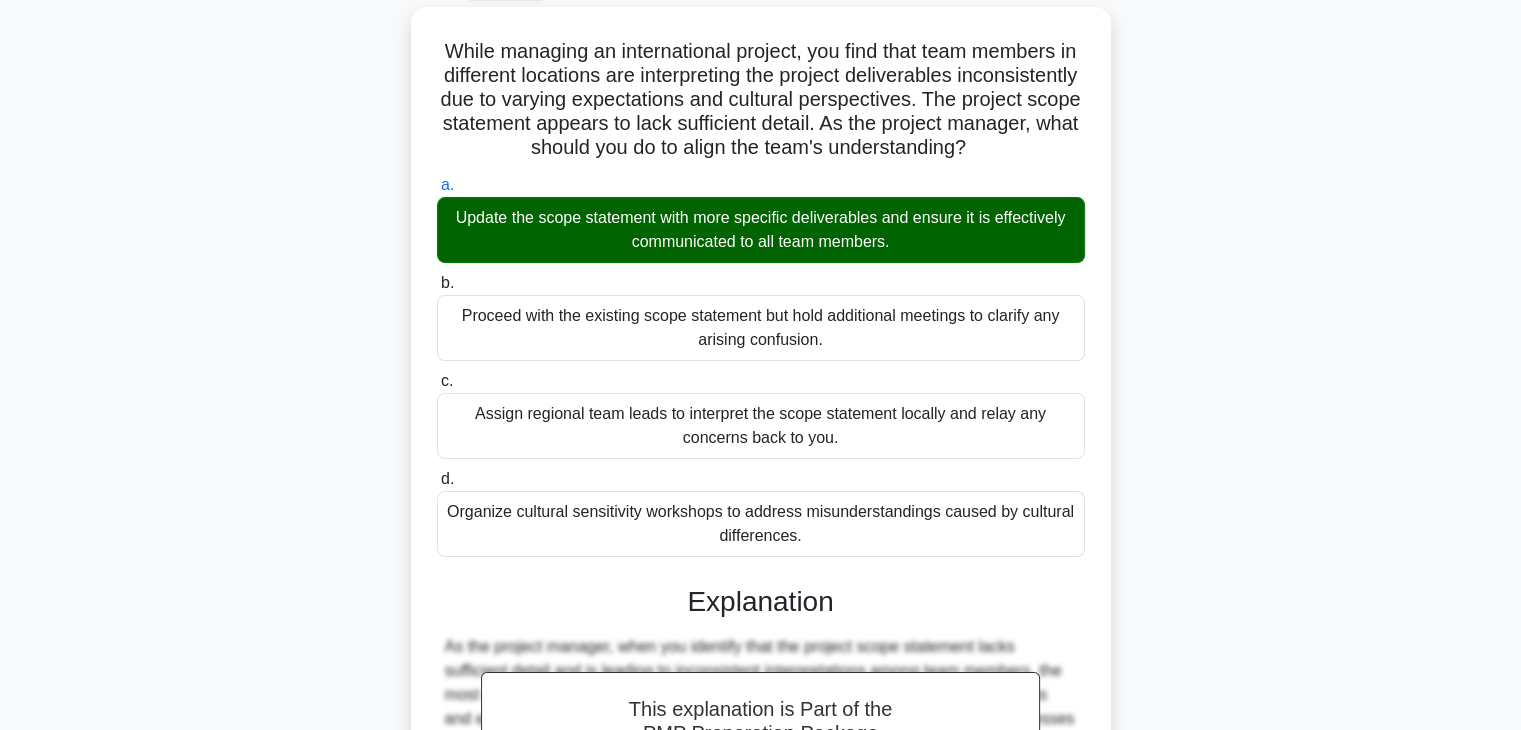 scroll, scrollTop: 454, scrollLeft: 0, axis: vertical 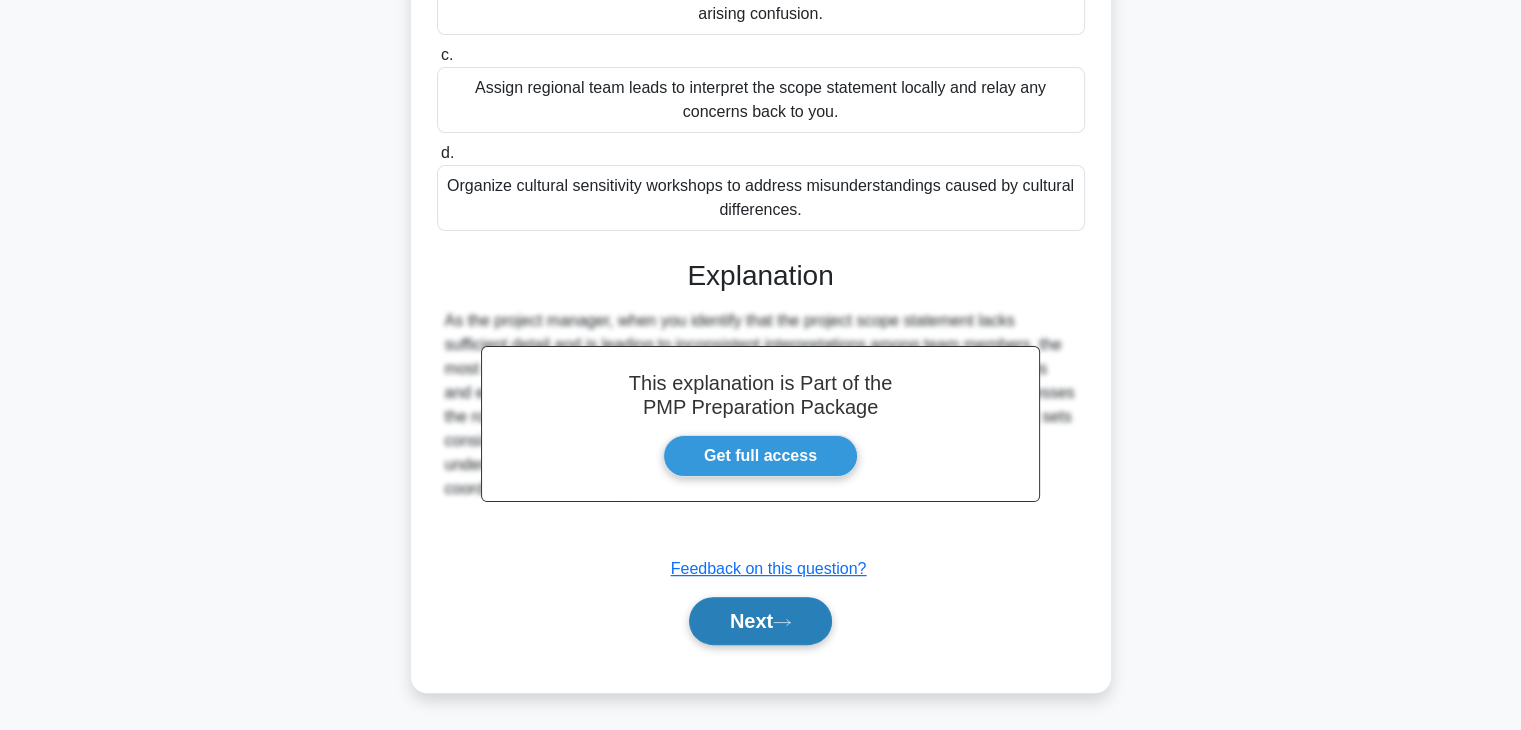 click on "Next" at bounding box center (760, 621) 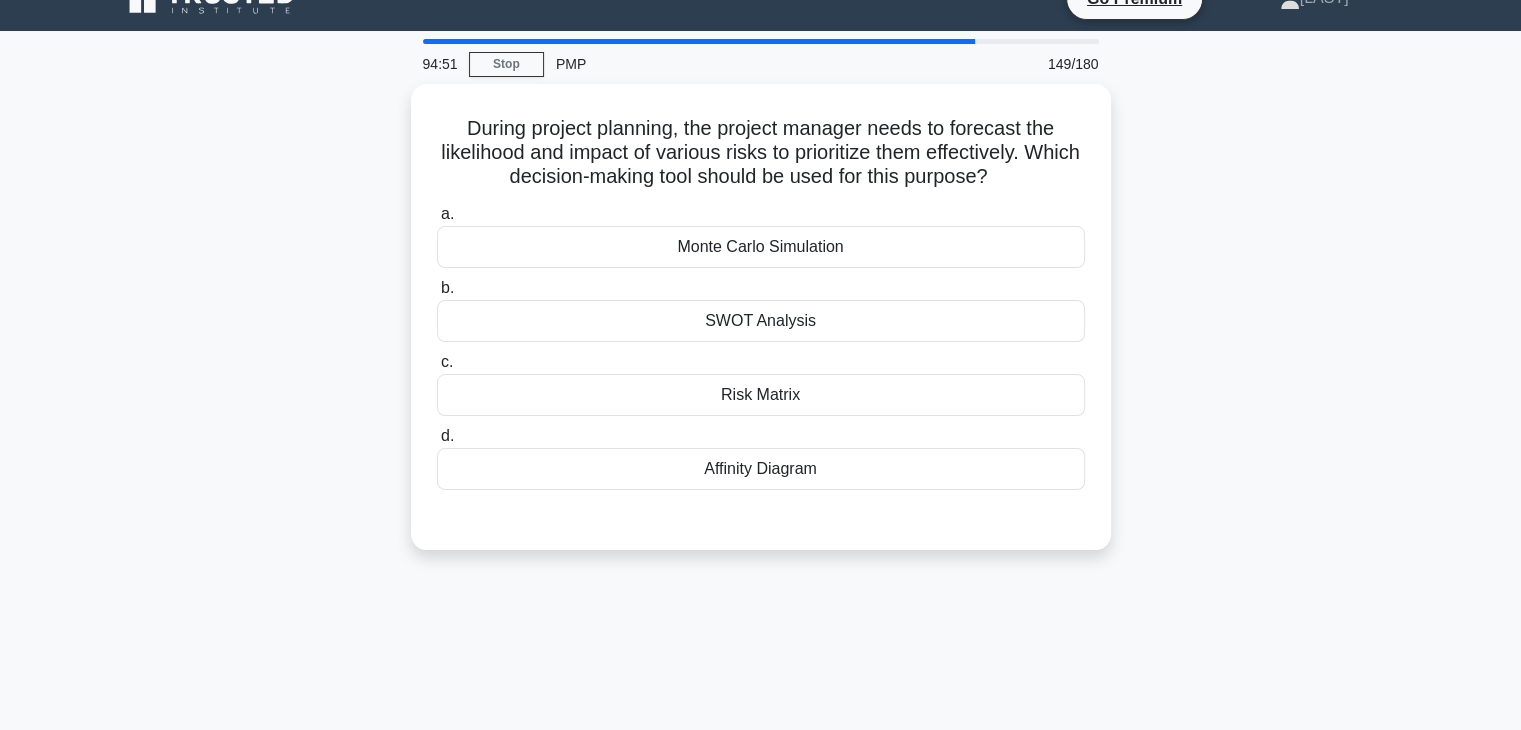 scroll, scrollTop: 0, scrollLeft: 0, axis: both 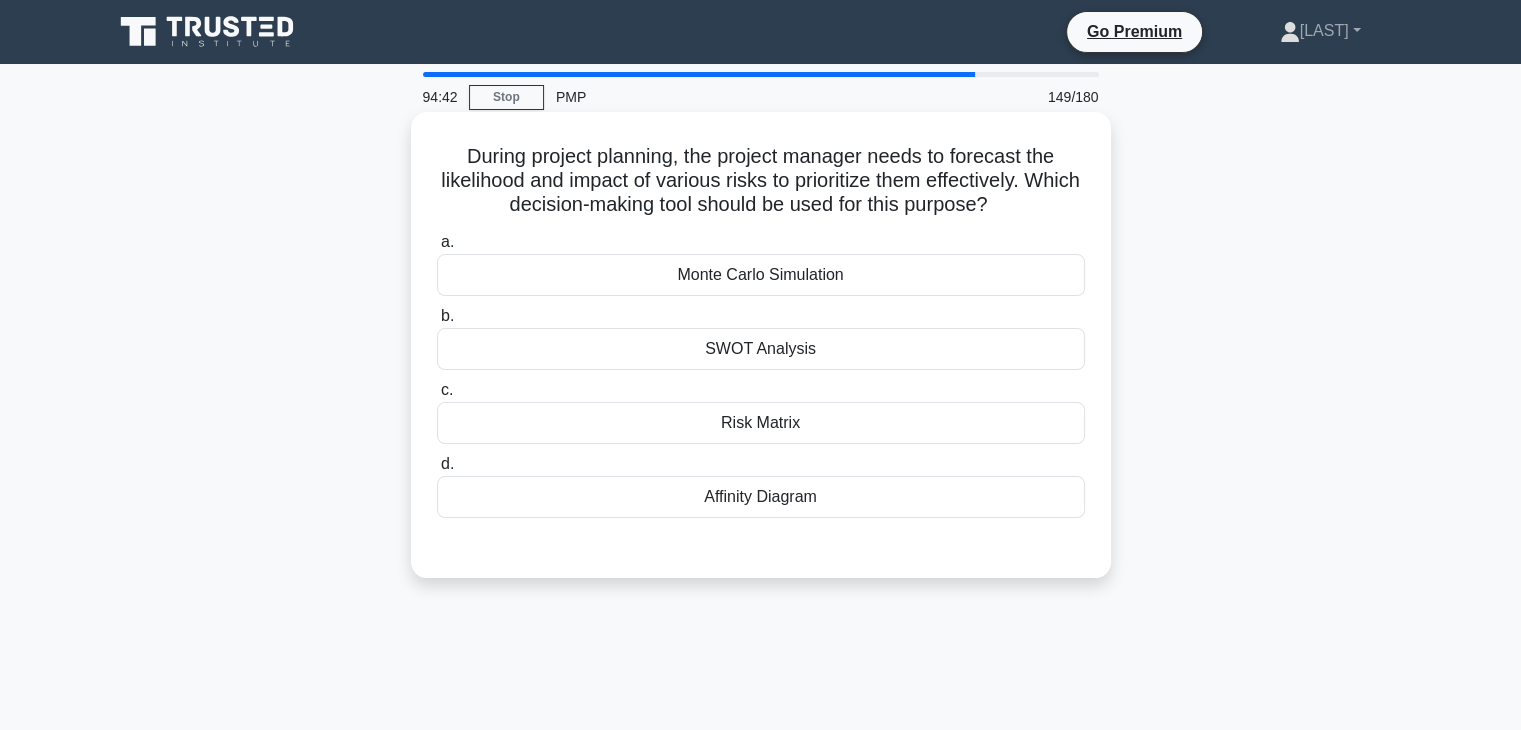 click on "Monte Carlo Simulation" at bounding box center (761, 275) 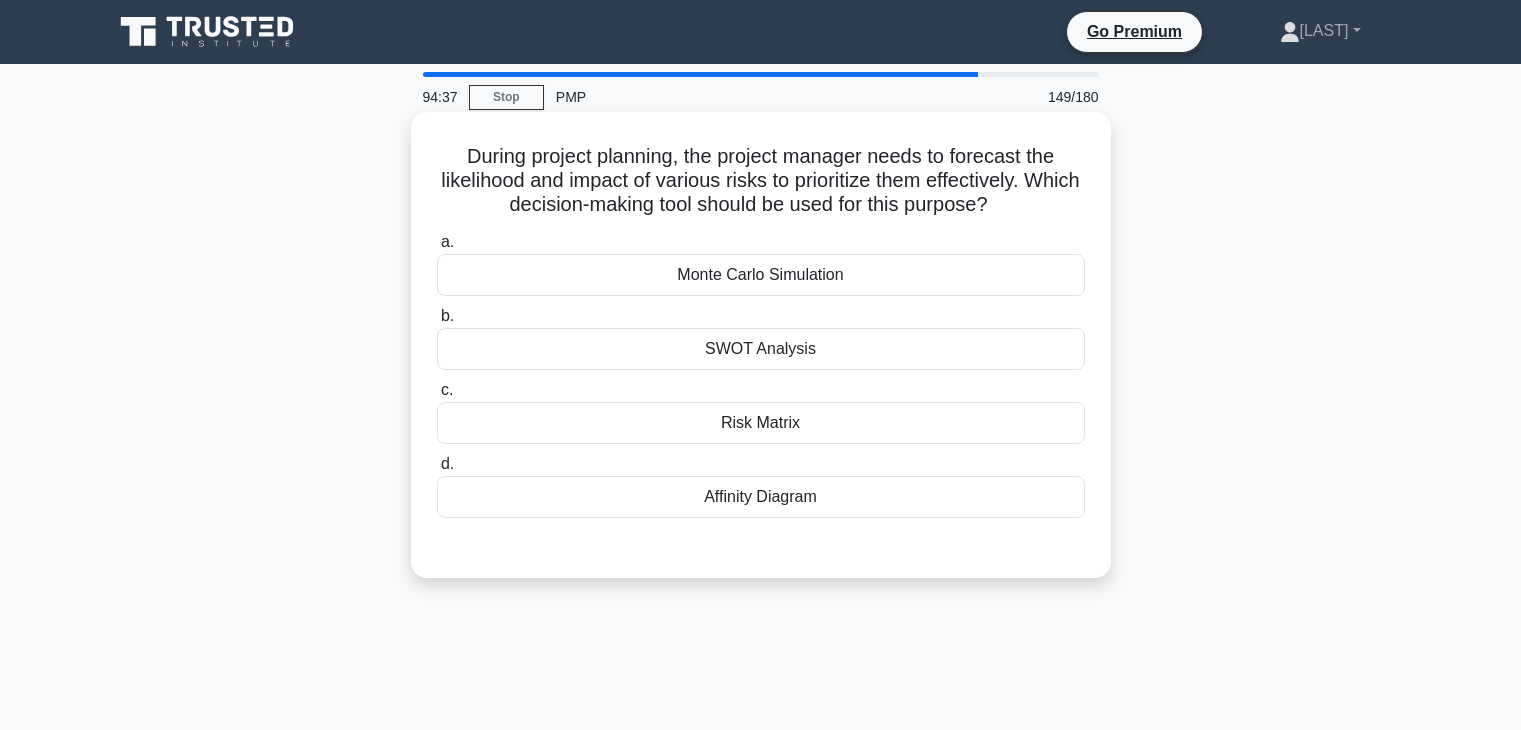 scroll, scrollTop: 0, scrollLeft: 0, axis: both 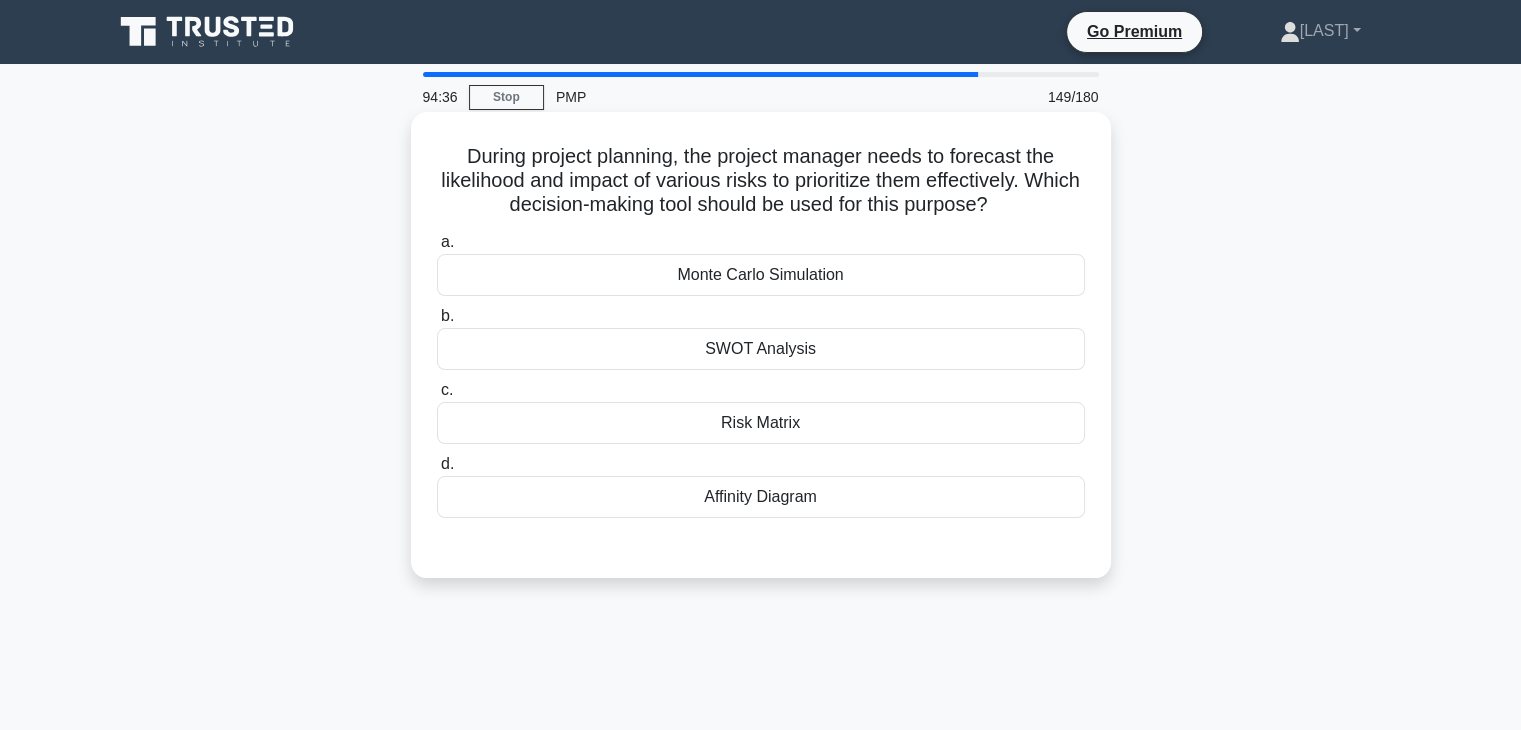 click on "Risk Matrix" at bounding box center [761, 423] 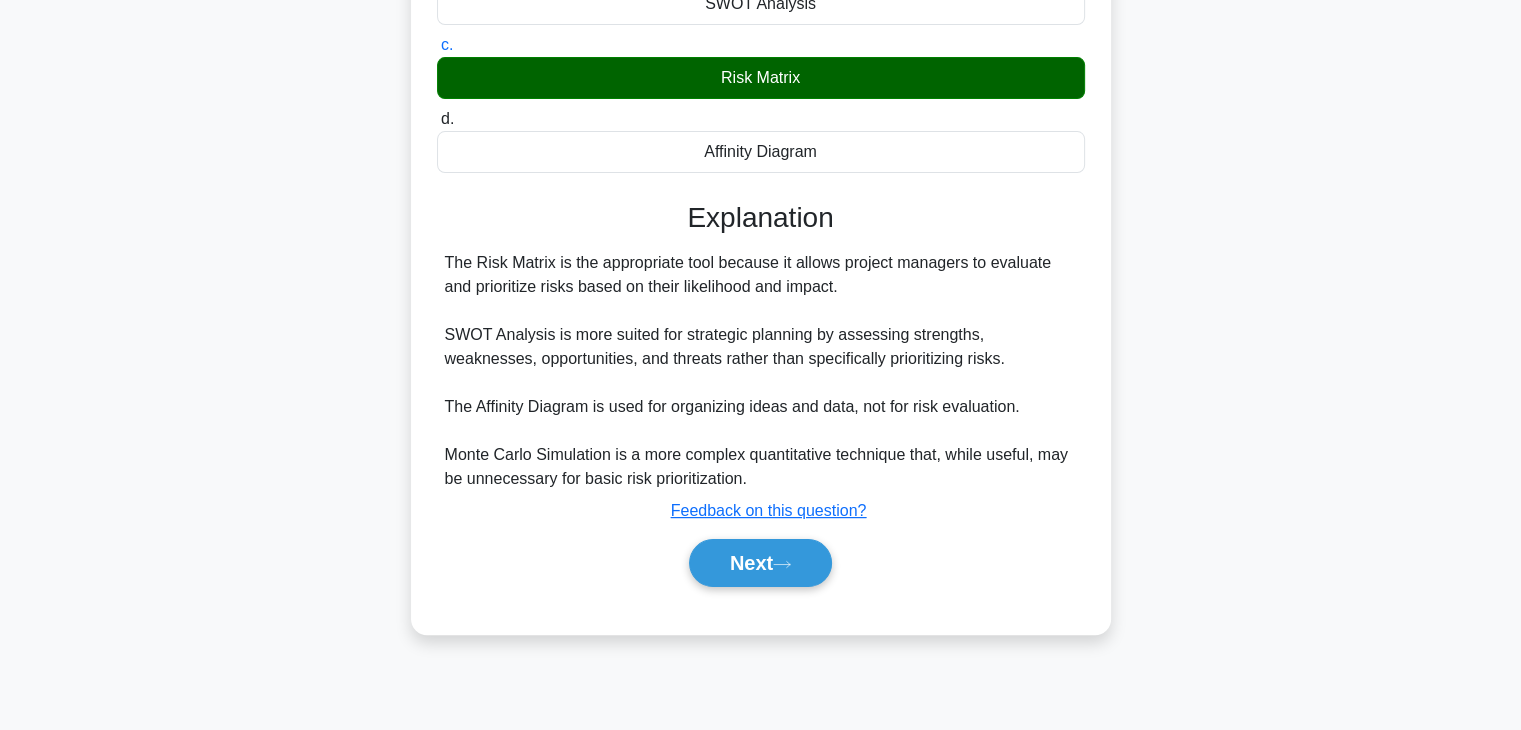 scroll, scrollTop: 350, scrollLeft: 0, axis: vertical 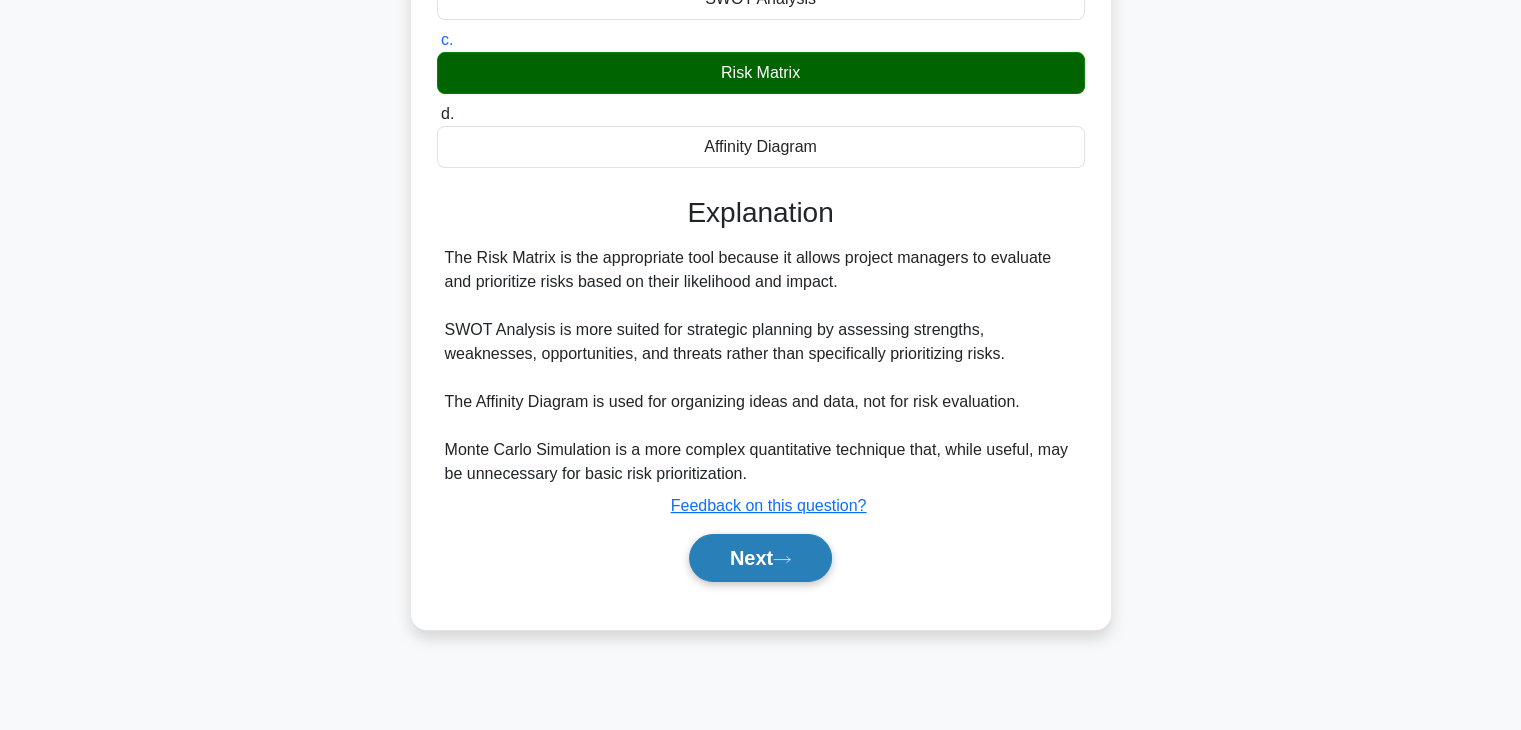 click on "Next" at bounding box center (760, 558) 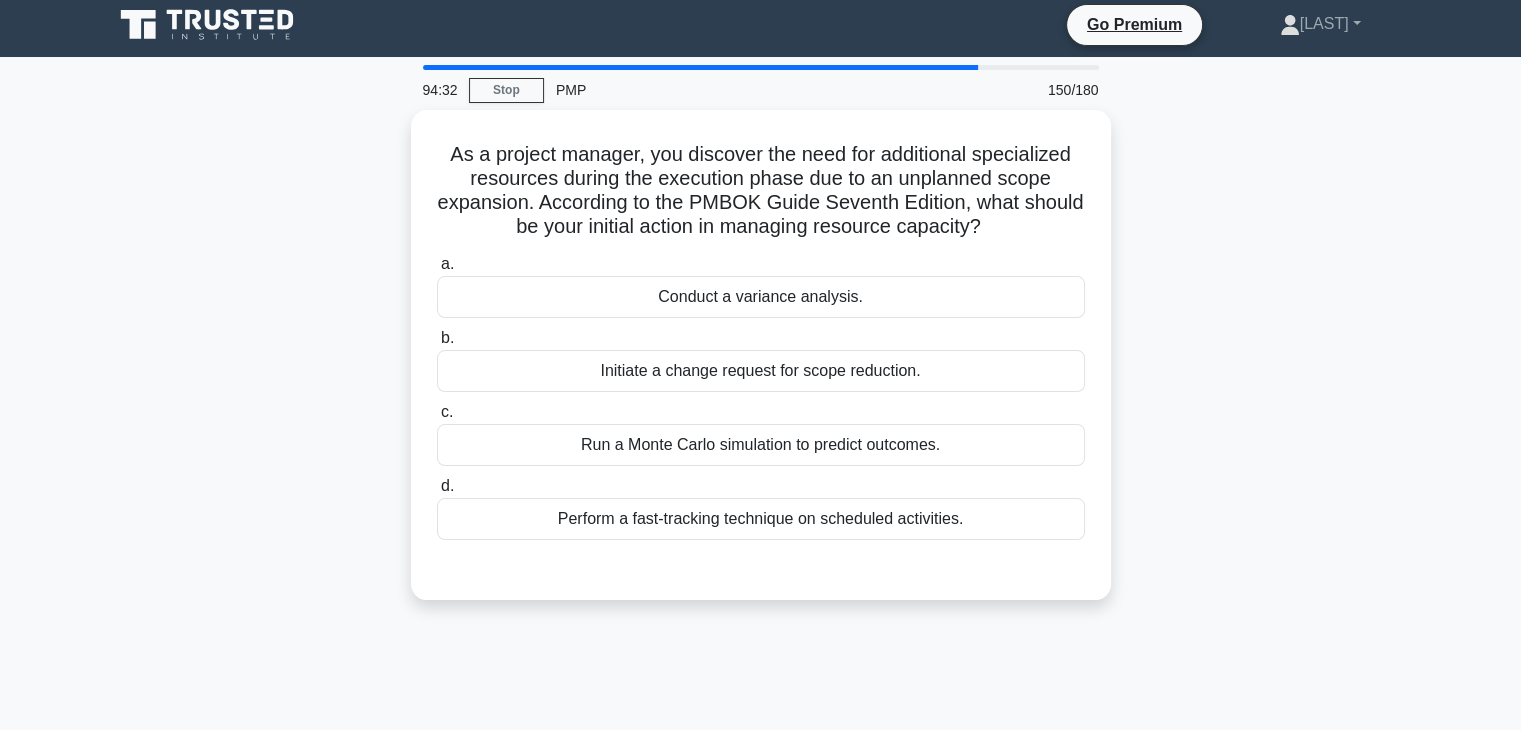 scroll, scrollTop: 3, scrollLeft: 0, axis: vertical 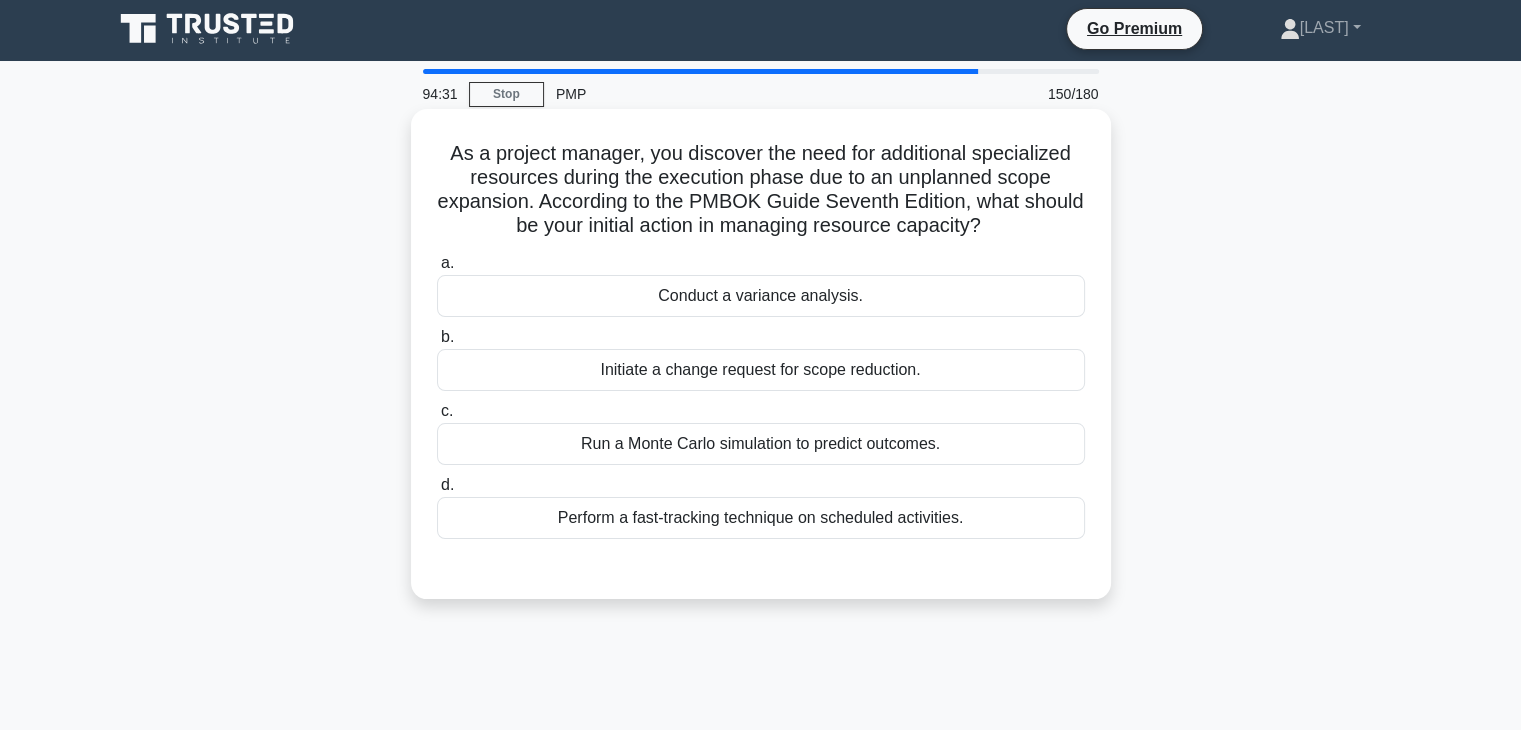 click on "Run a Monte Carlo simulation to predict outcomes." at bounding box center (761, 444) 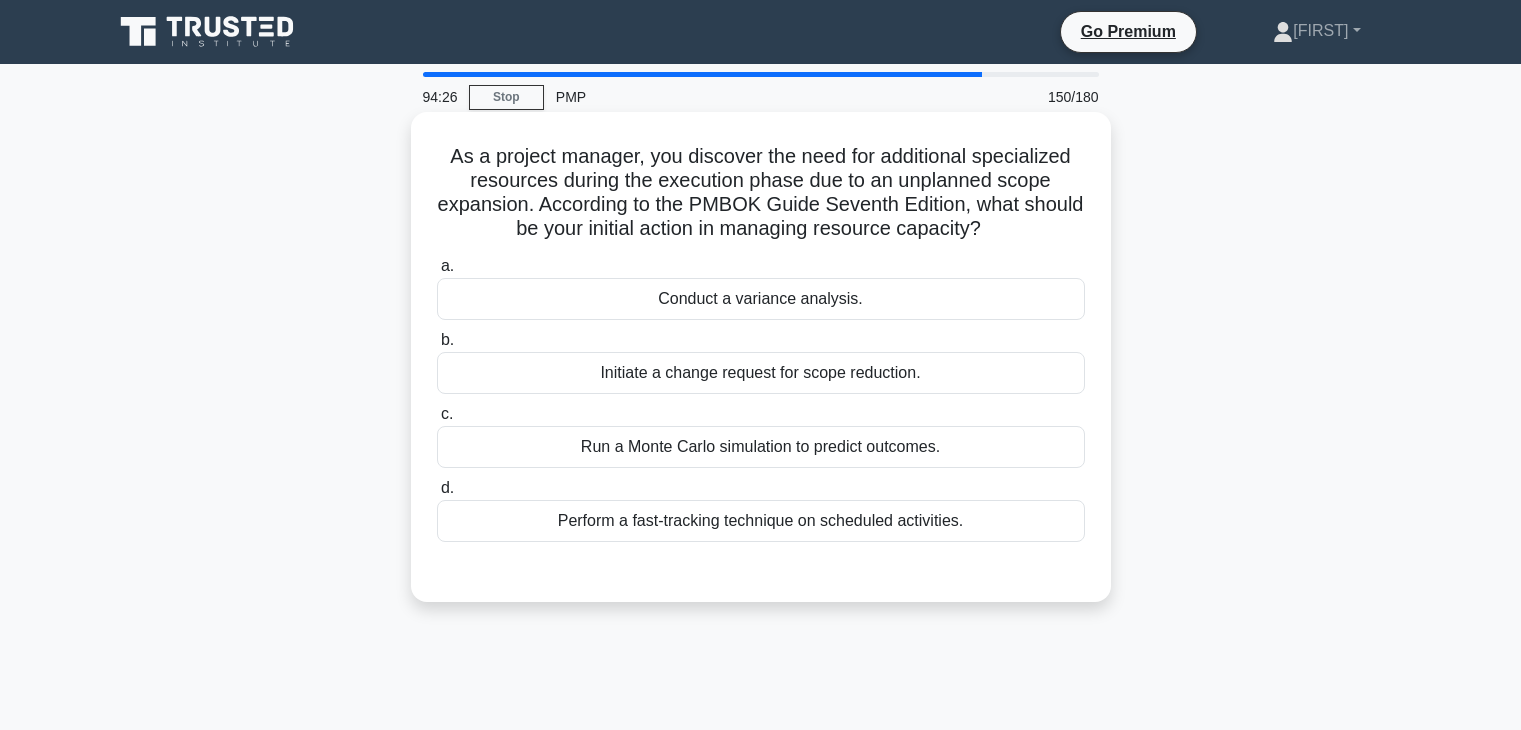 scroll, scrollTop: 3, scrollLeft: 0, axis: vertical 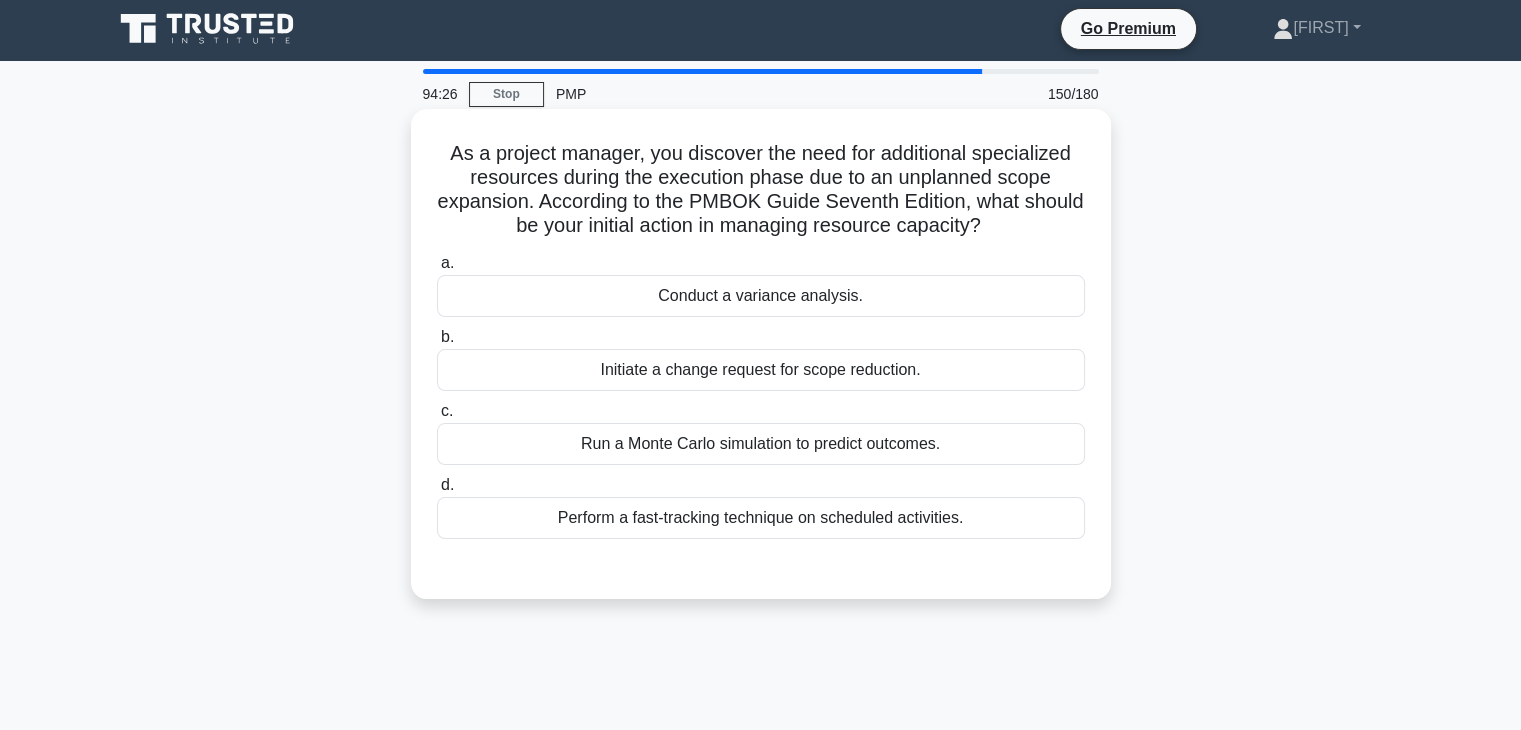 click on "Conduct a variance analysis." at bounding box center [761, 296] 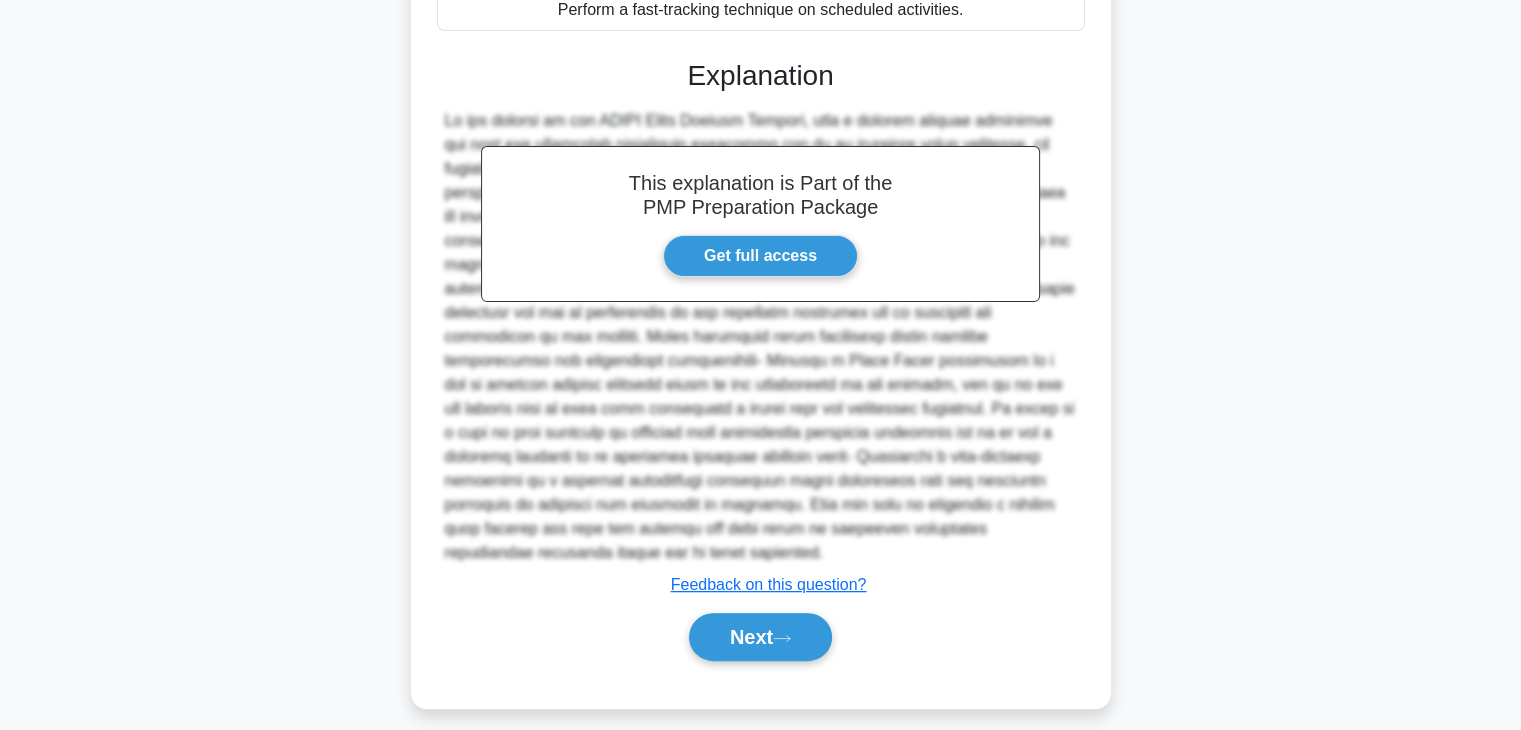 scroll, scrollTop: 526, scrollLeft: 0, axis: vertical 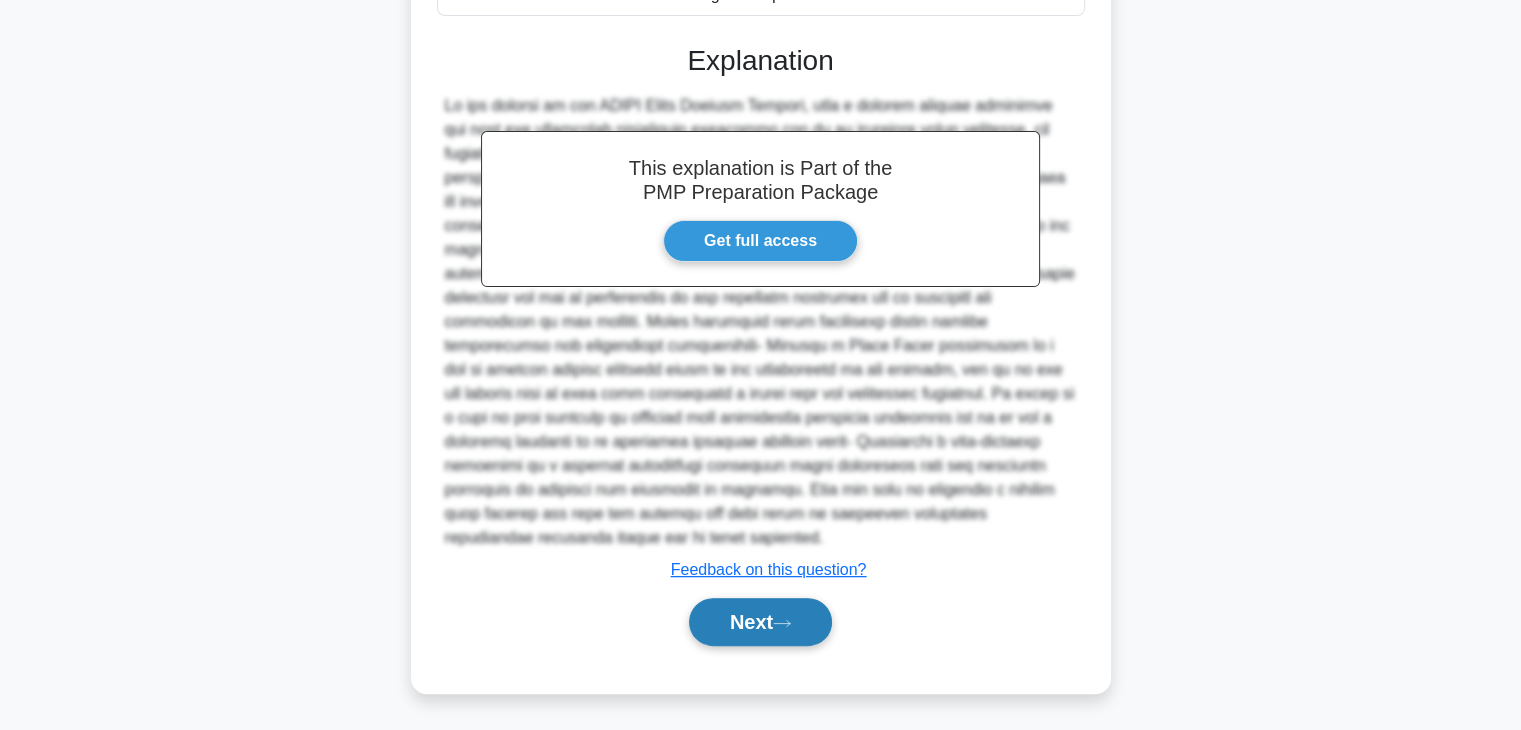 click on "Next" at bounding box center [760, 622] 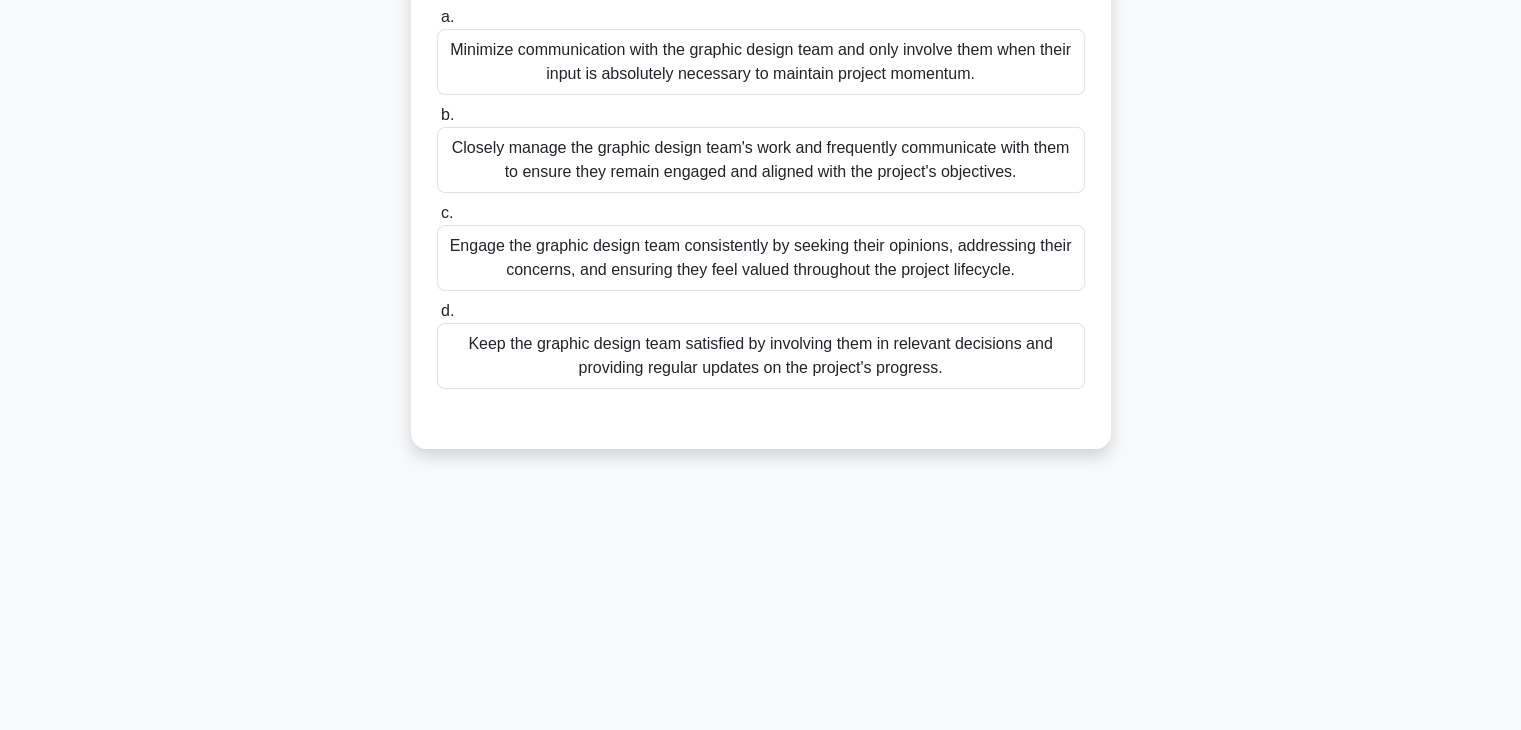 scroll, scrollTop: 166, scrollLeft: 0, axis: vertical 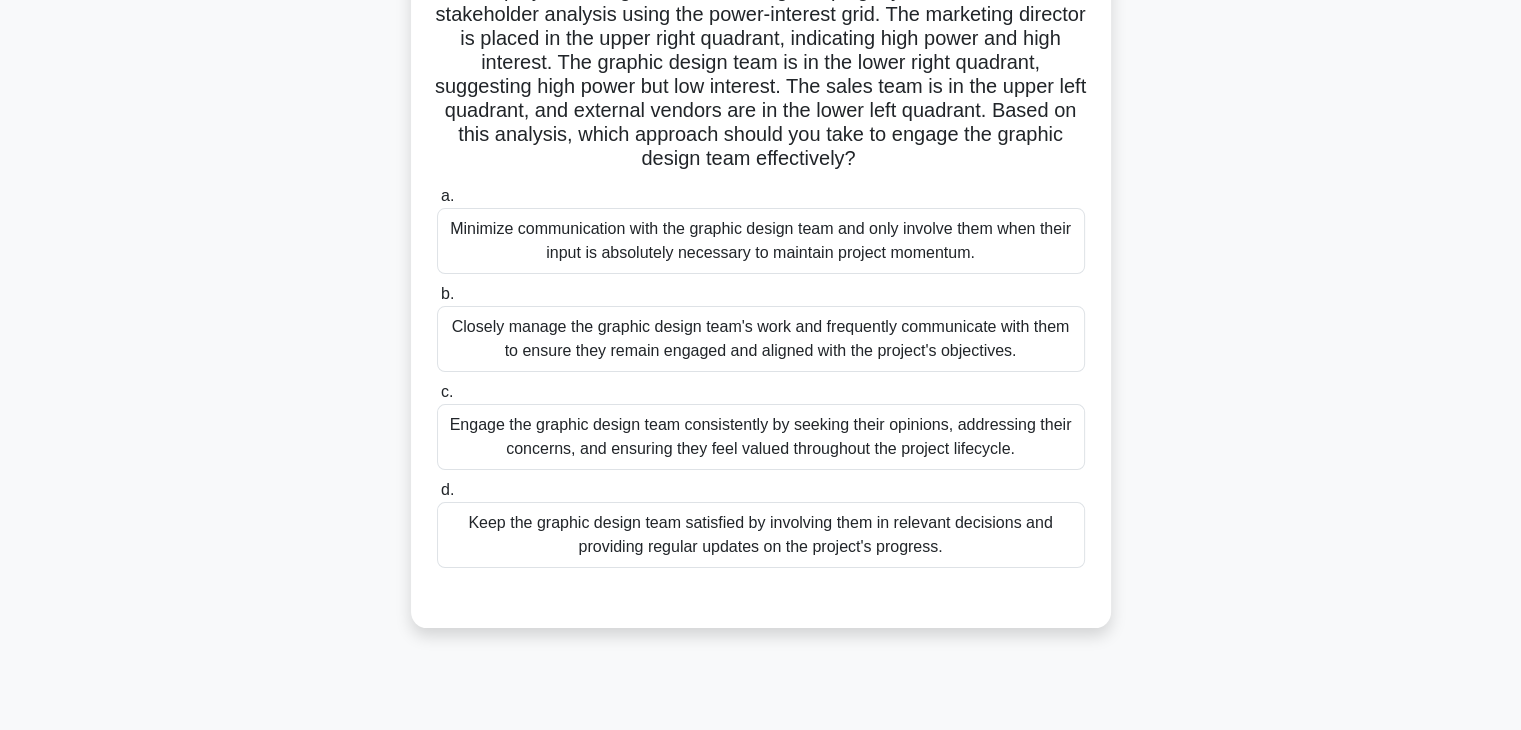 click on "Engage the graphic design team consistently by seeking their opinions, addressing their concerns, and ensuring they feel valued throughout the project lifecycle." at bounding box center (761, 437) 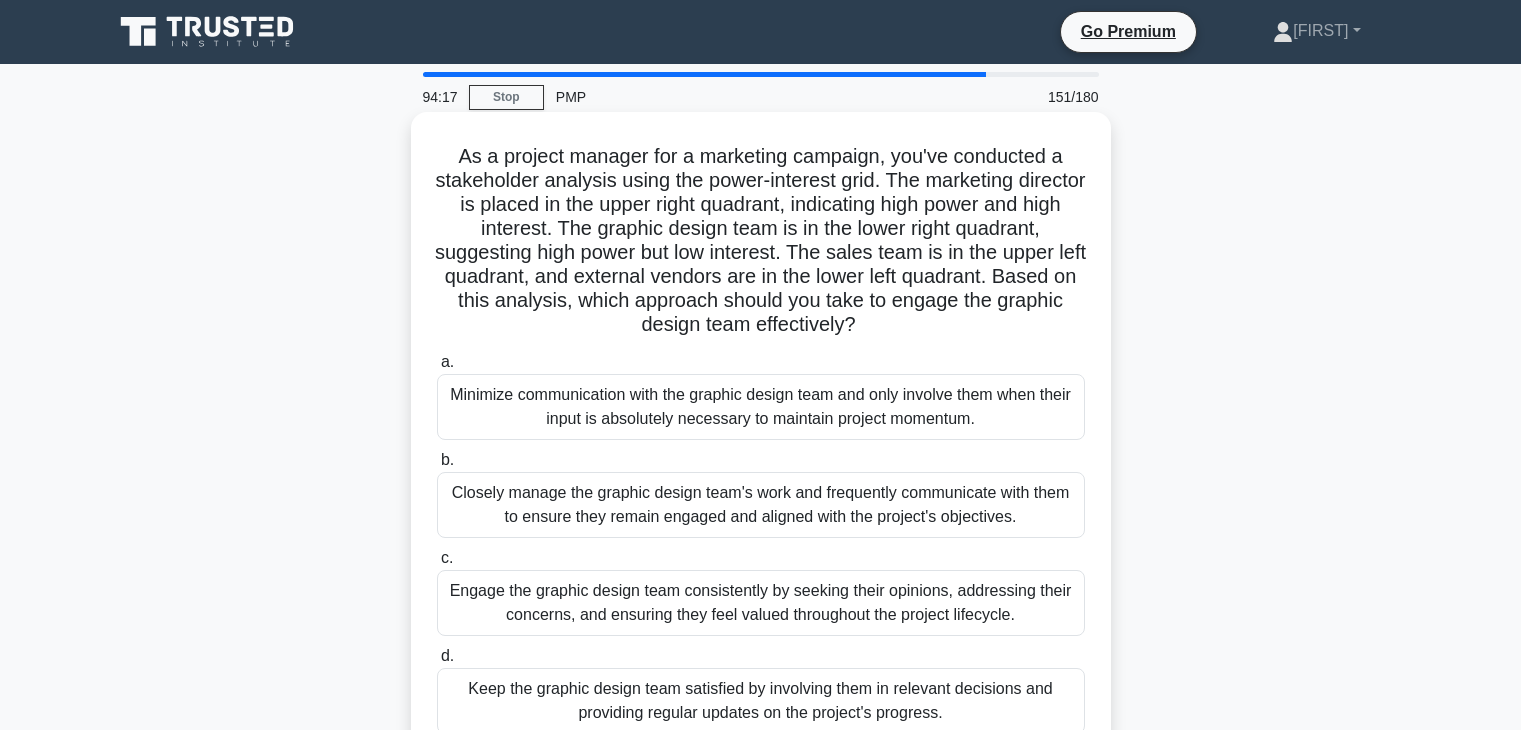 scroll, scrollTop: 166, scrollLeft: 0, axis: vertical 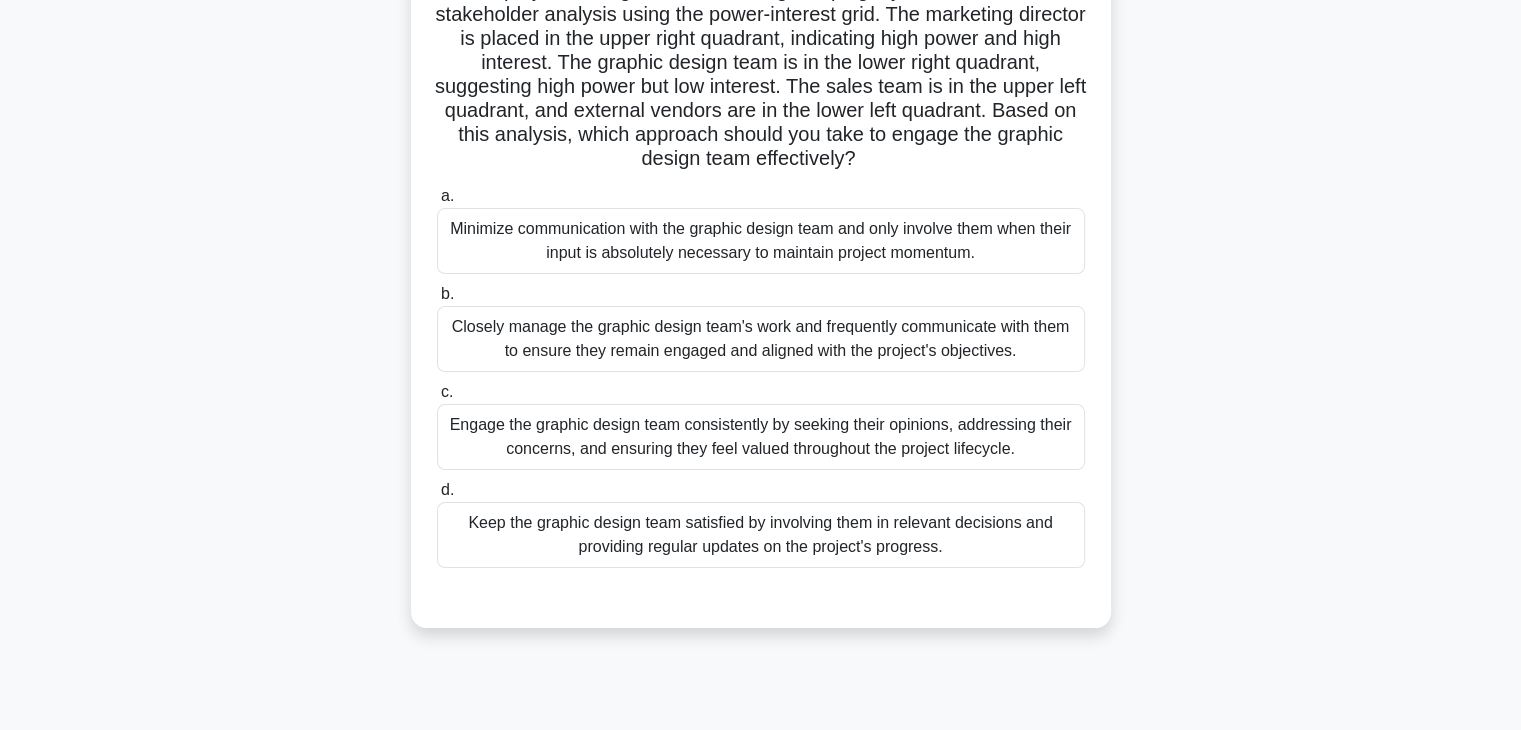 click on "Keep the graphic design team satisfied by involving them in relevant decisions and providing regular updates on the project's progress." at bounding box center (761, 535) 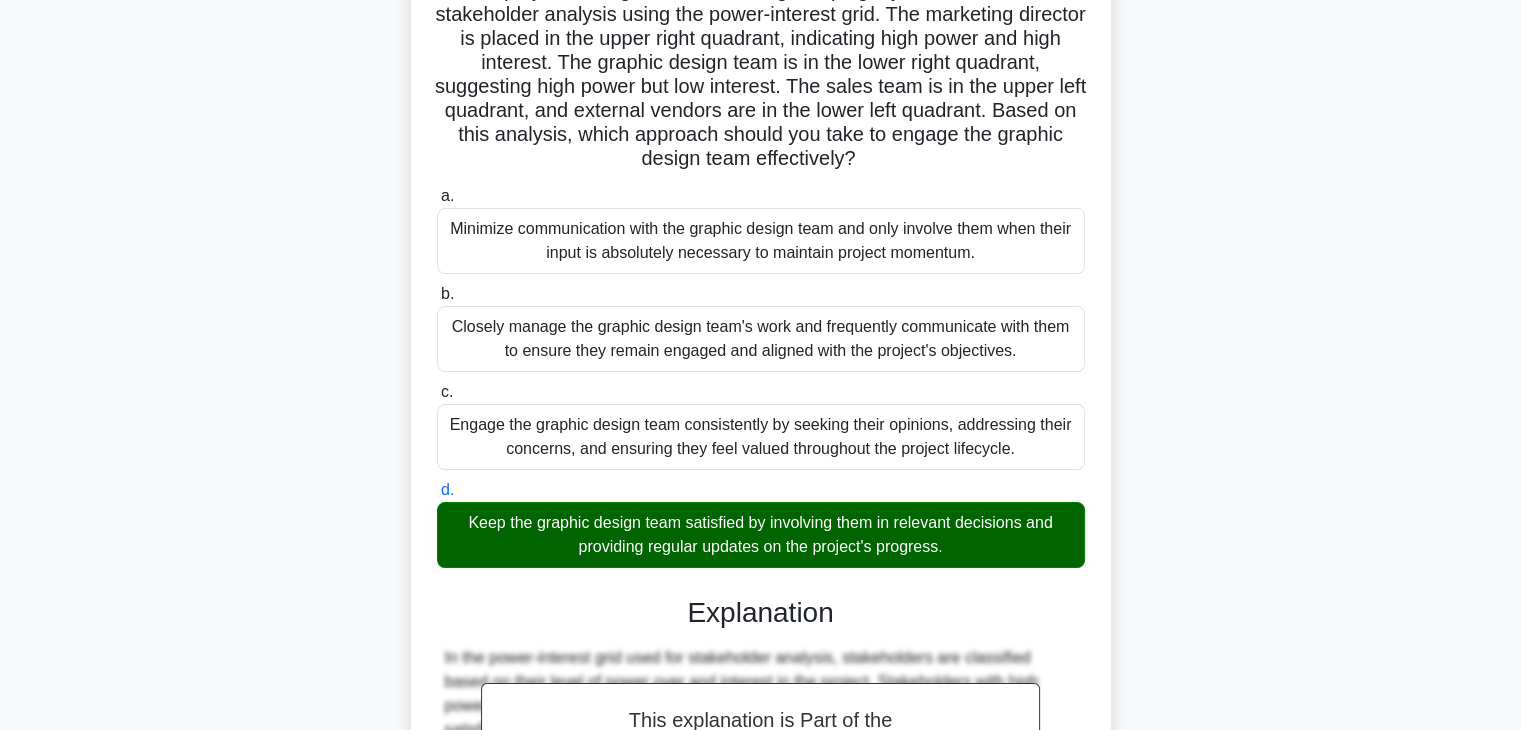 scroll, scrollTop: 502, scrollLeft: 0, axis: vertical 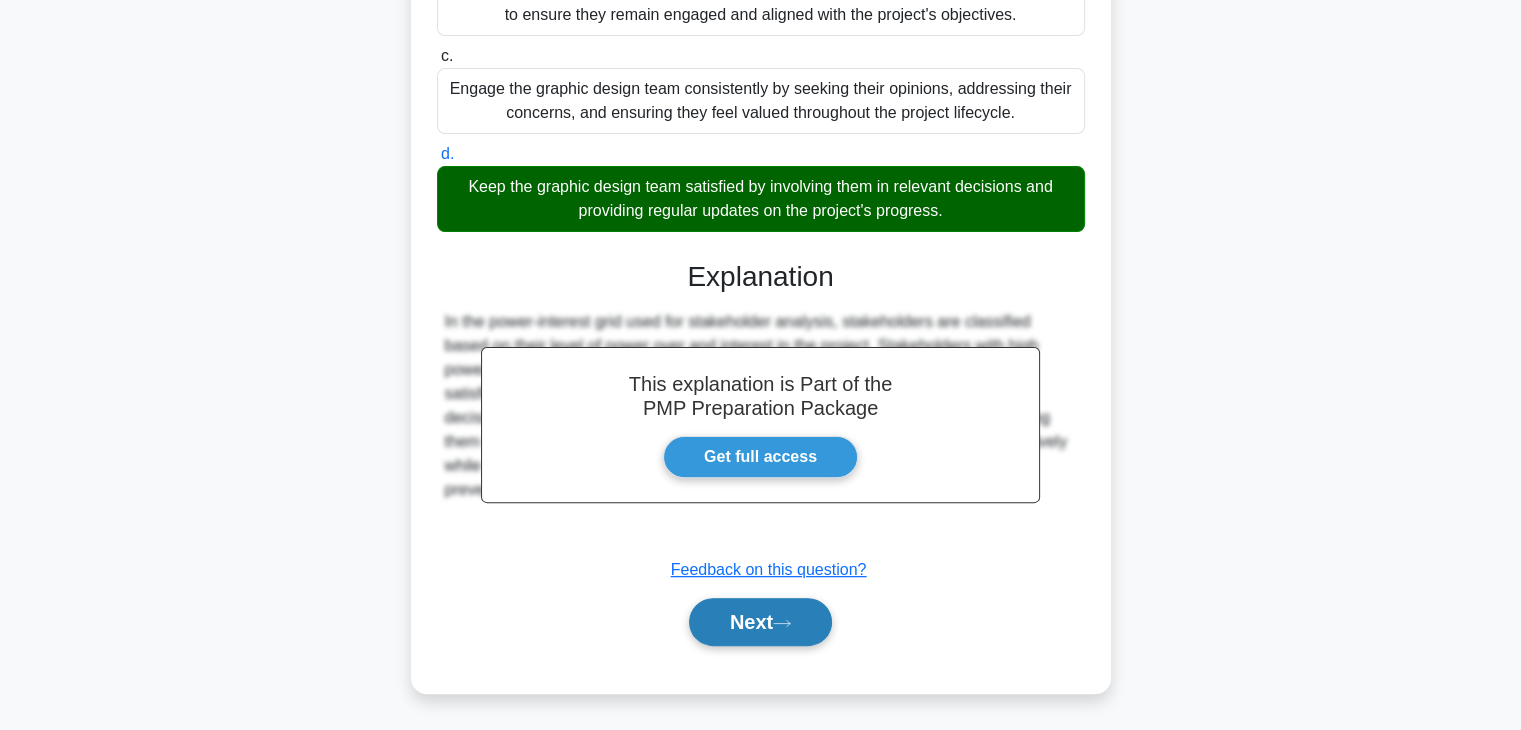 click on "Next" at bounding box center [760, 622] 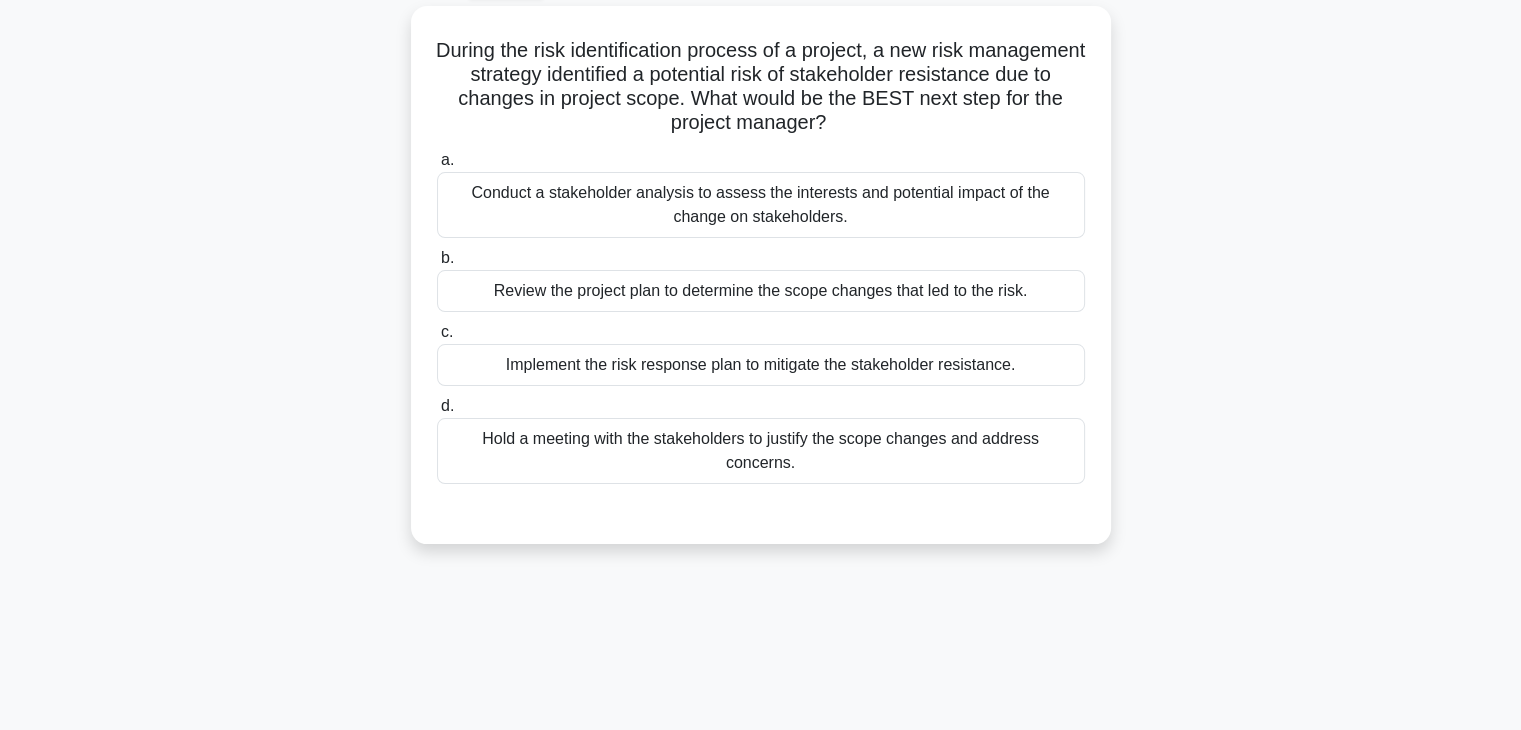 scroll, scrollTop: 110, scrollLeft: 0, axis: vertical 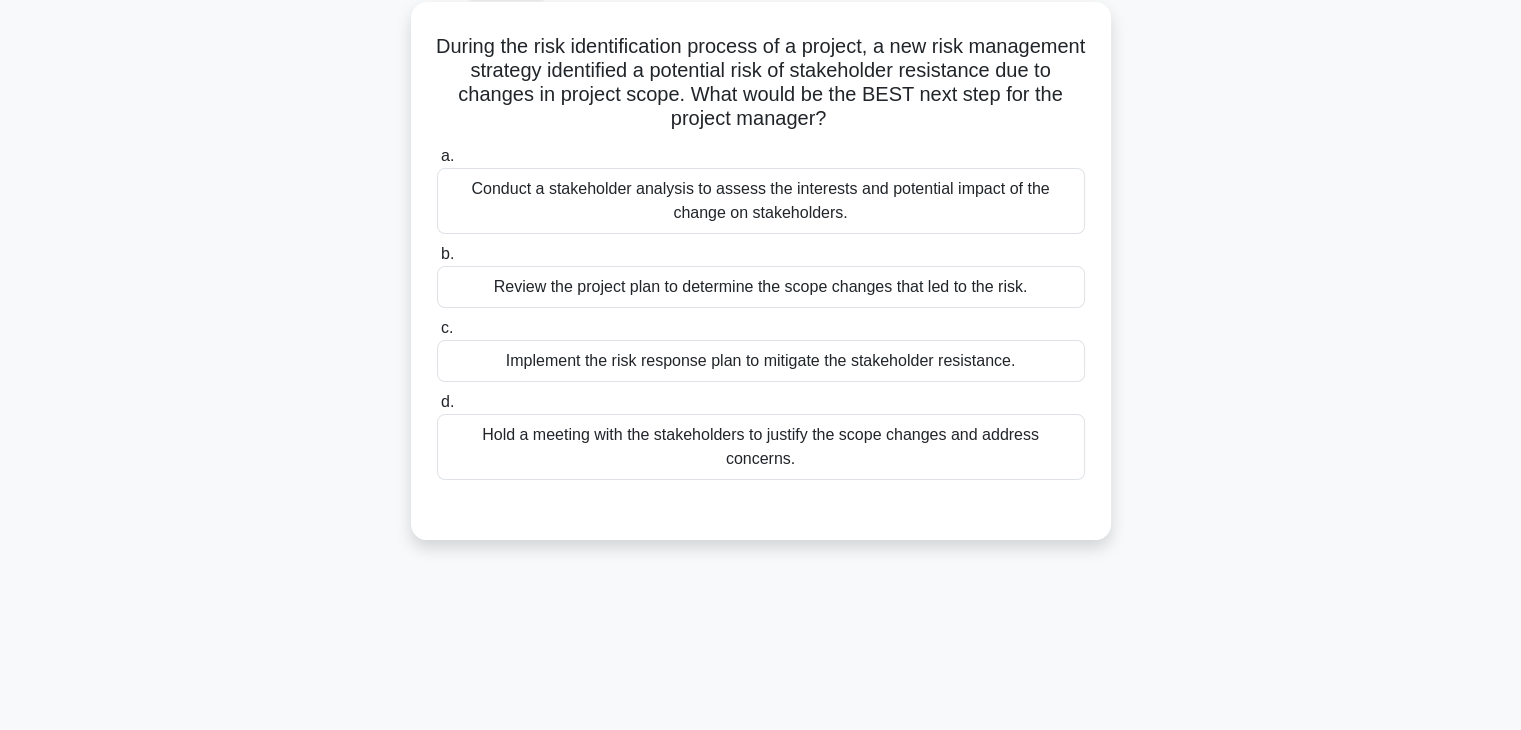 click on "Implement the risk response plan to mitigate the stakeholder resistance." at bounding box center [761, 361] 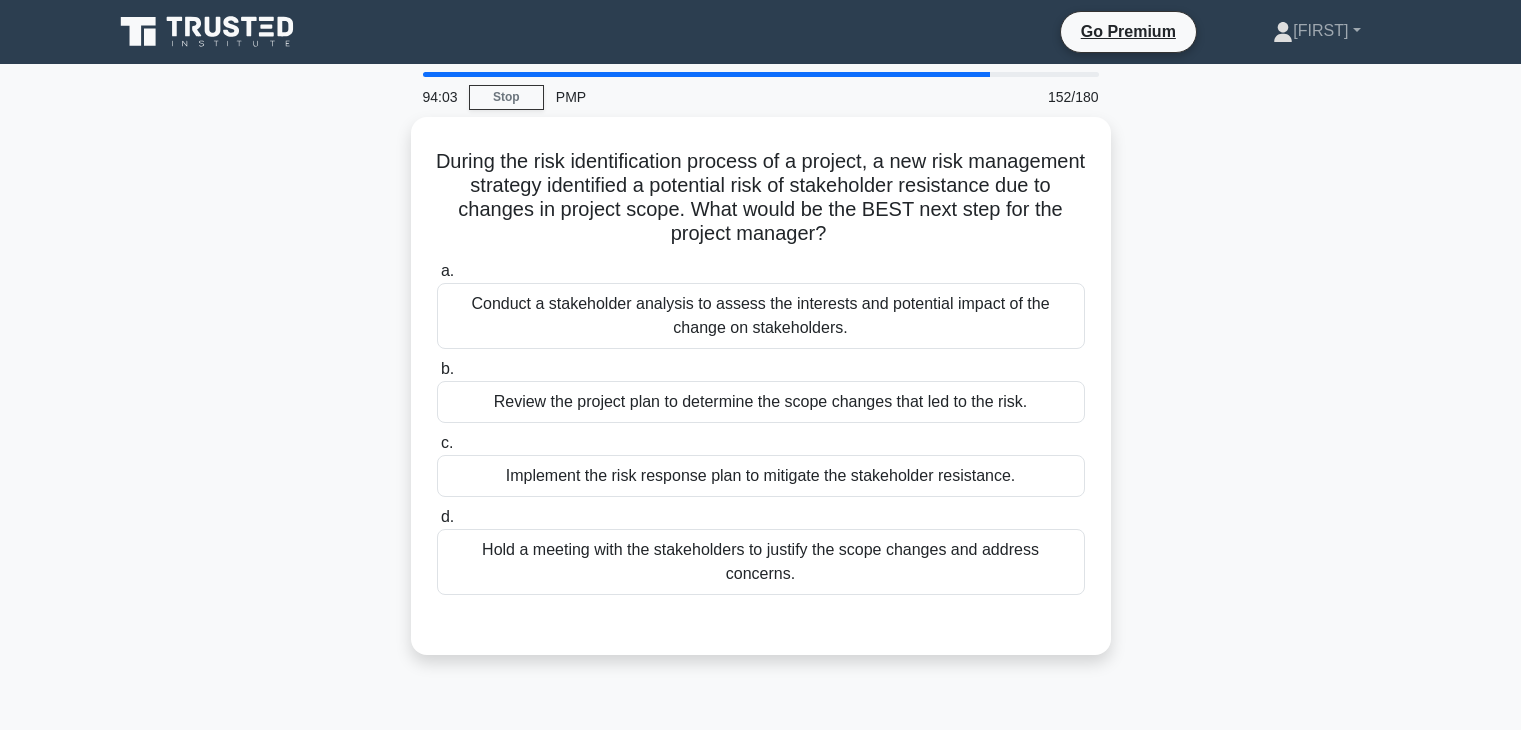 scroll, scrollTop: 110, scrollLeft: 0, axis: vertical 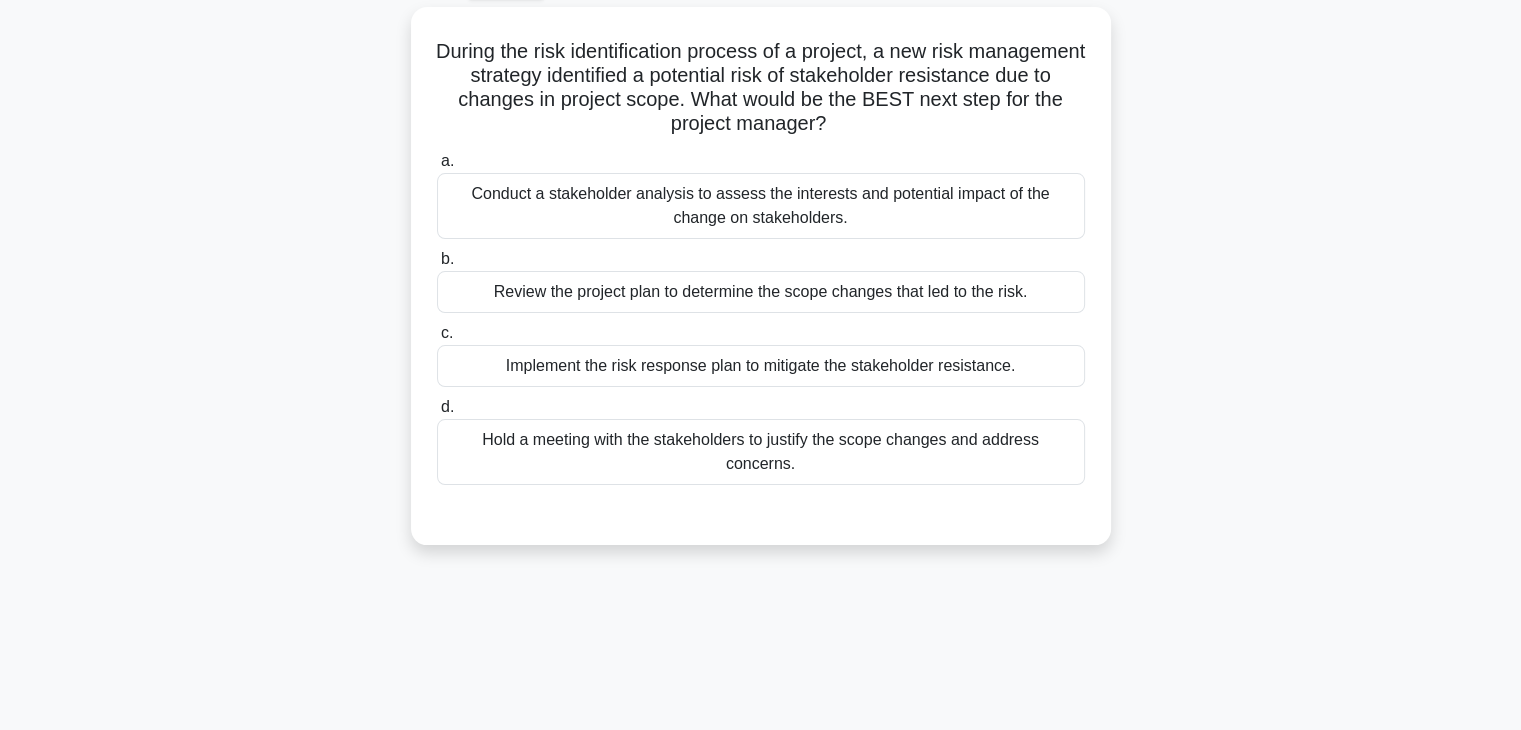 click on "Conduct a stakeholder analysis to assess the interests and potential impact of the change on stakeholders." at bounding box center (761, 206) 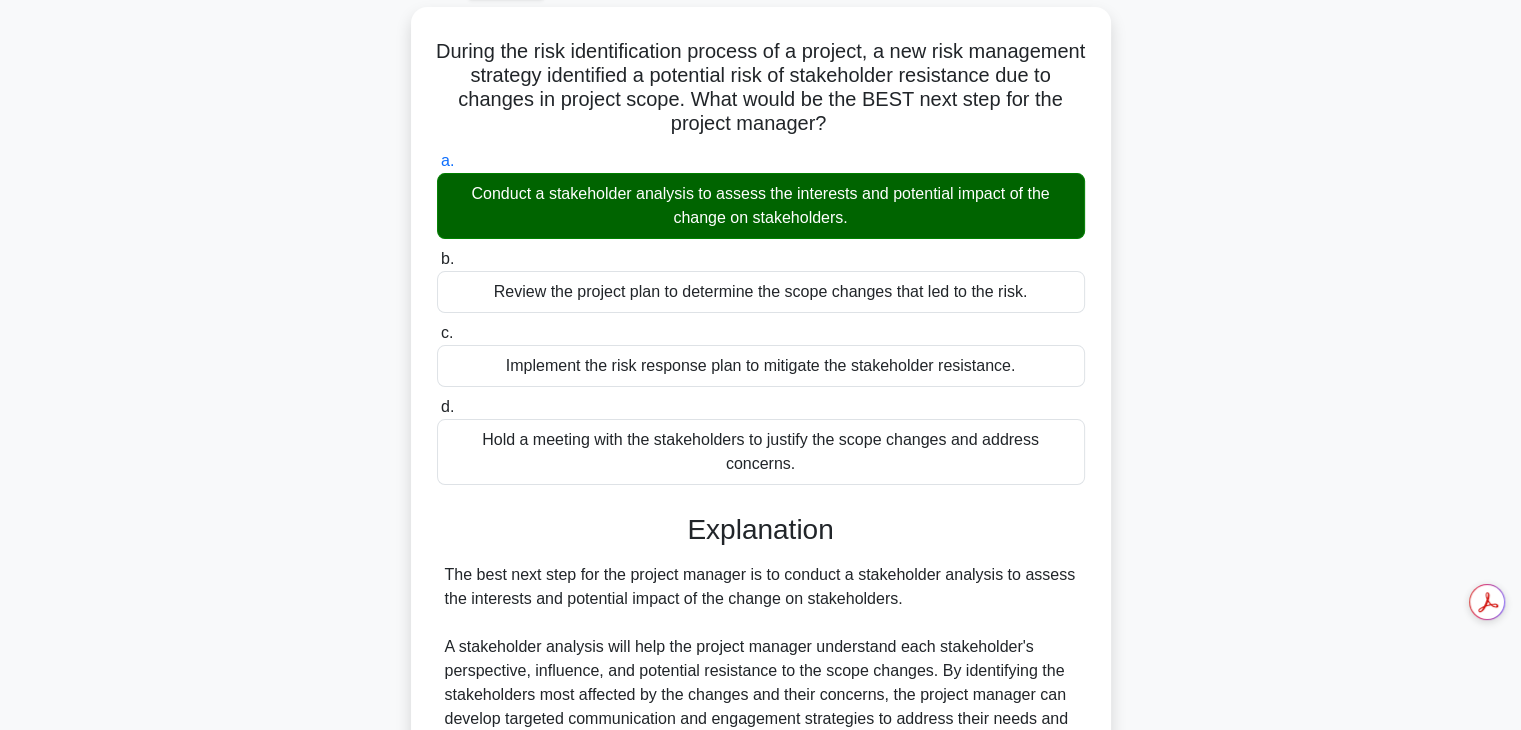 scroll, scrollTop: 574, scrollLeft: 0, axis: vertical 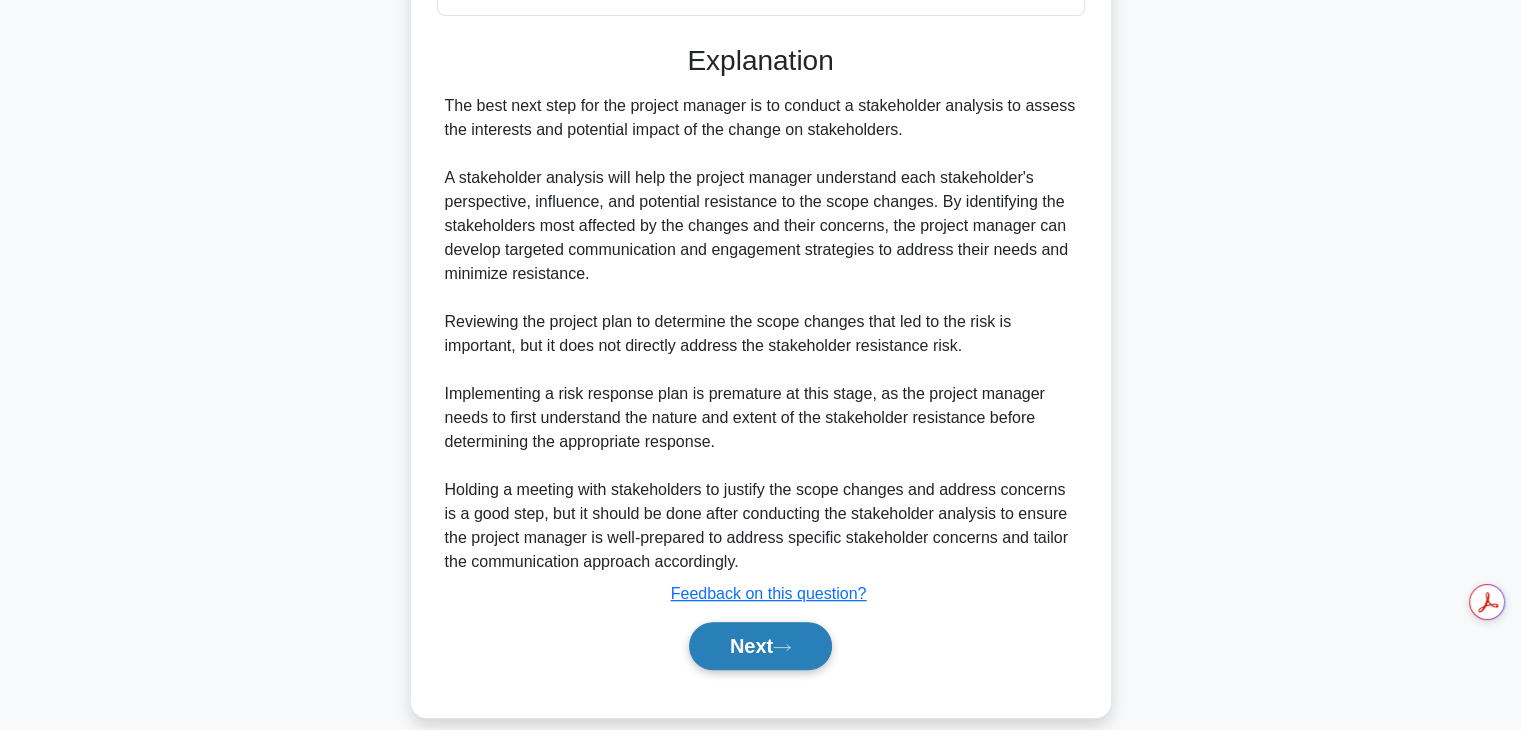 click on "Next" at bounding box center [760, 646] 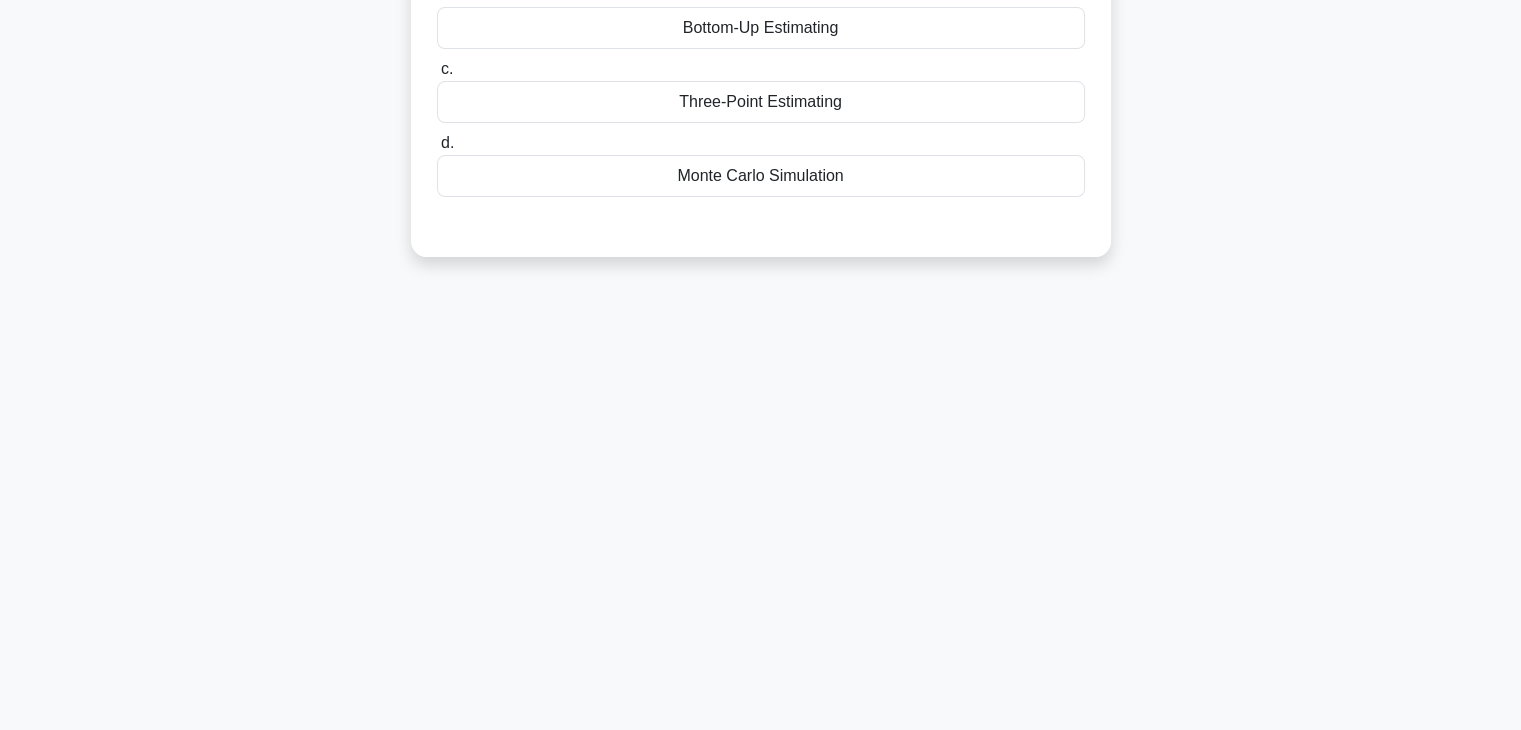 scroll, scrollTop: 0, scrollLeft: 0, axis: both 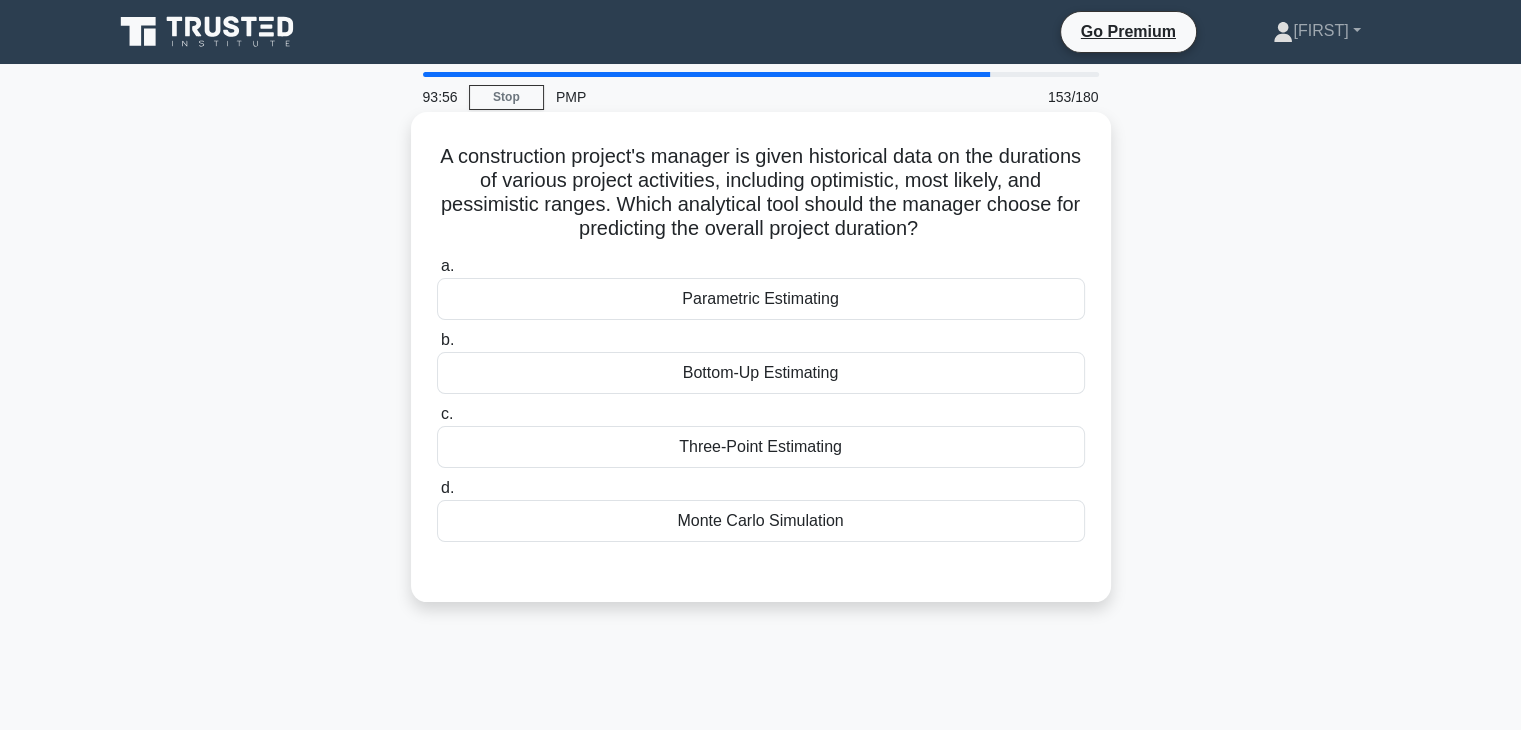 click on "Bottom-Up Estimating" at bounding box center (761, 373) 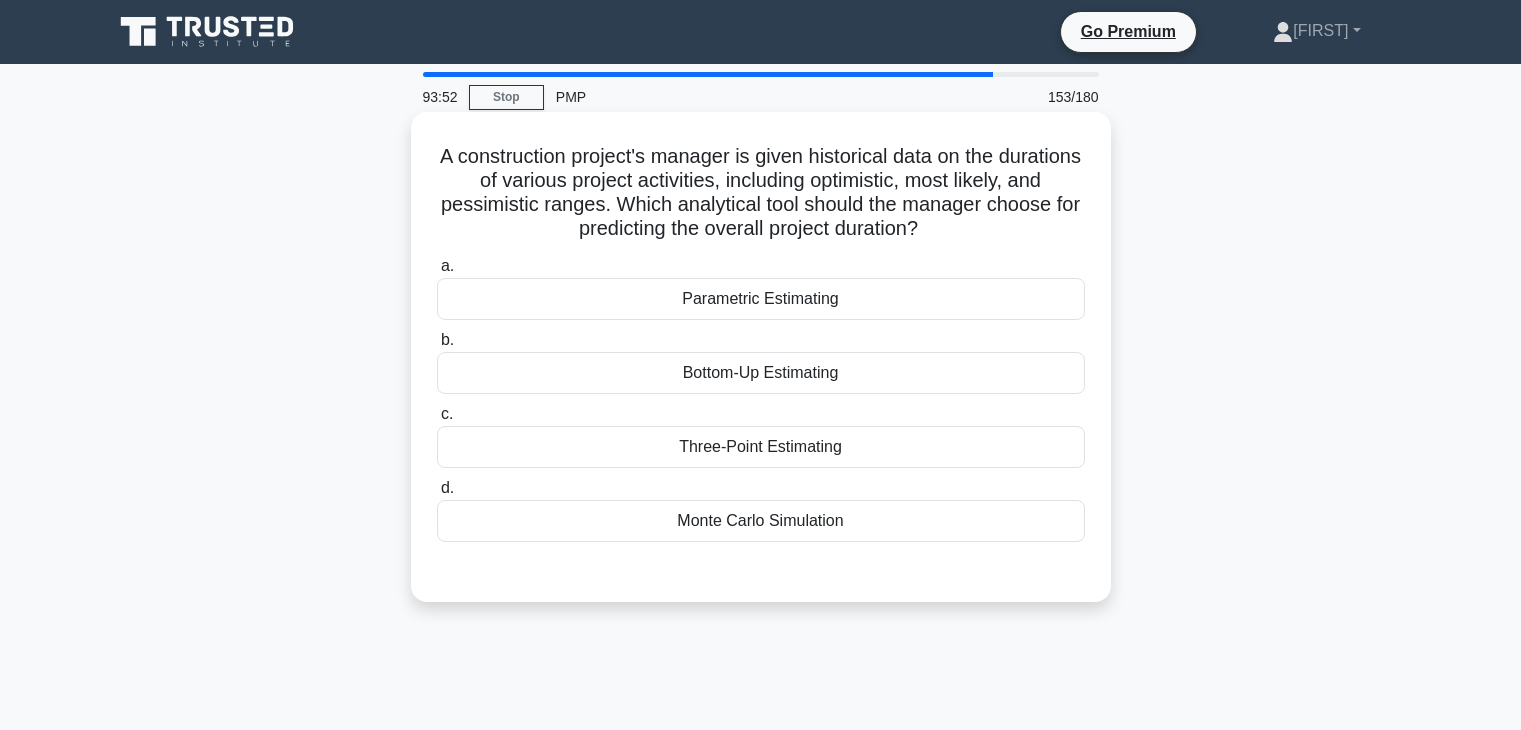 scroll, scrollTop: 0, scrollLeft: 0, axis: both 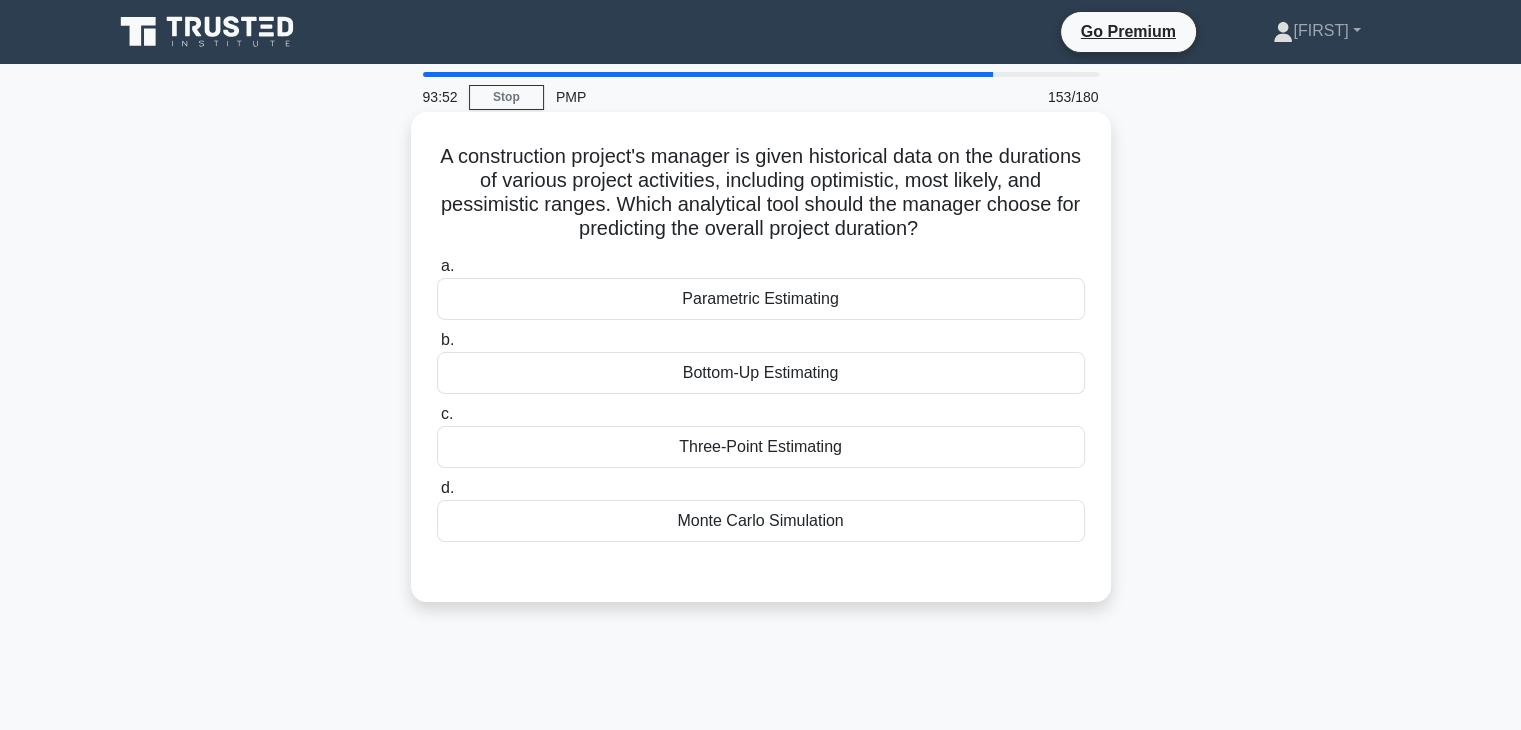 click on "Three-Point Estimating" at bounding box center (761, 447) 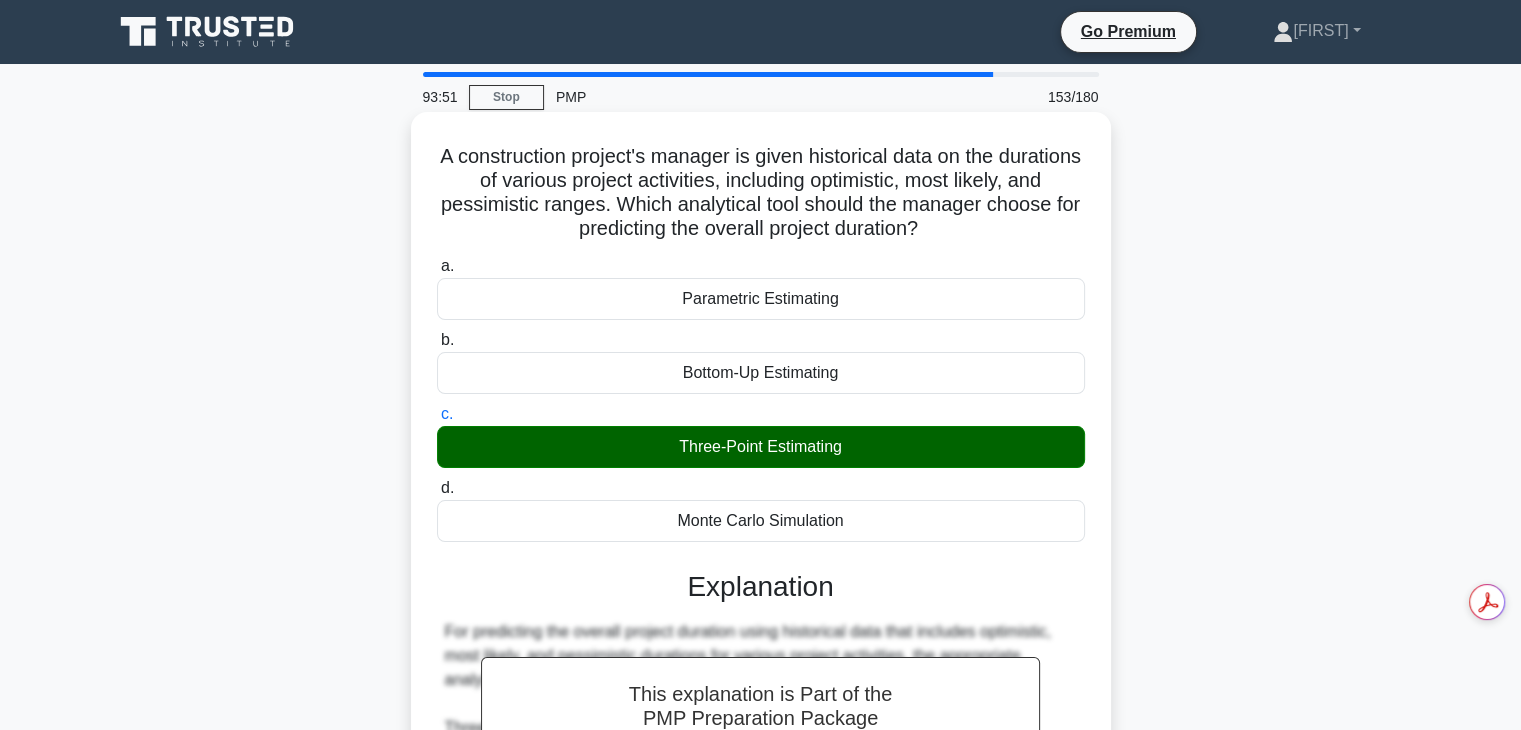 scroll, scrollTop: 351, scrollLeft: 0, axis: vertical 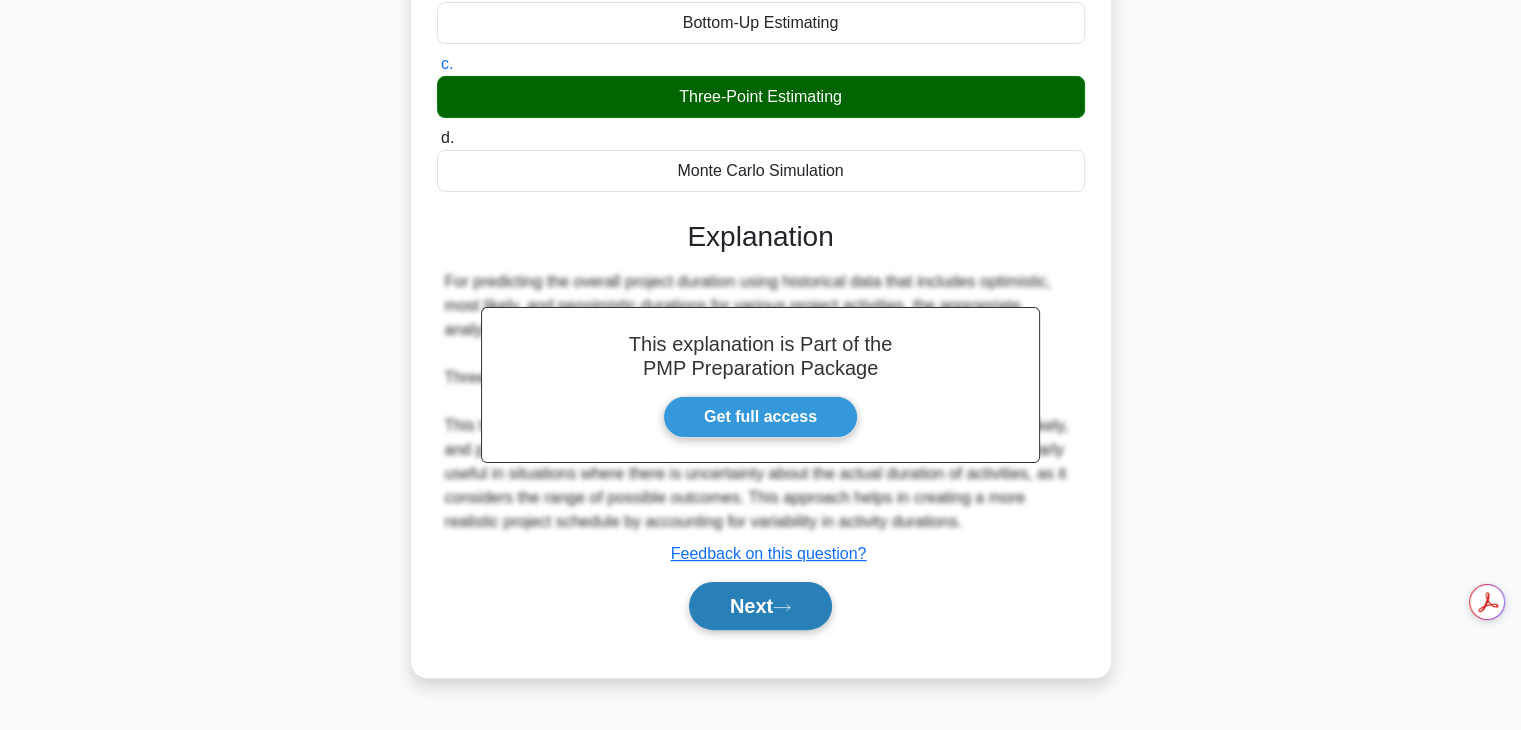 click on "Next" at bounding box center (760, 606) 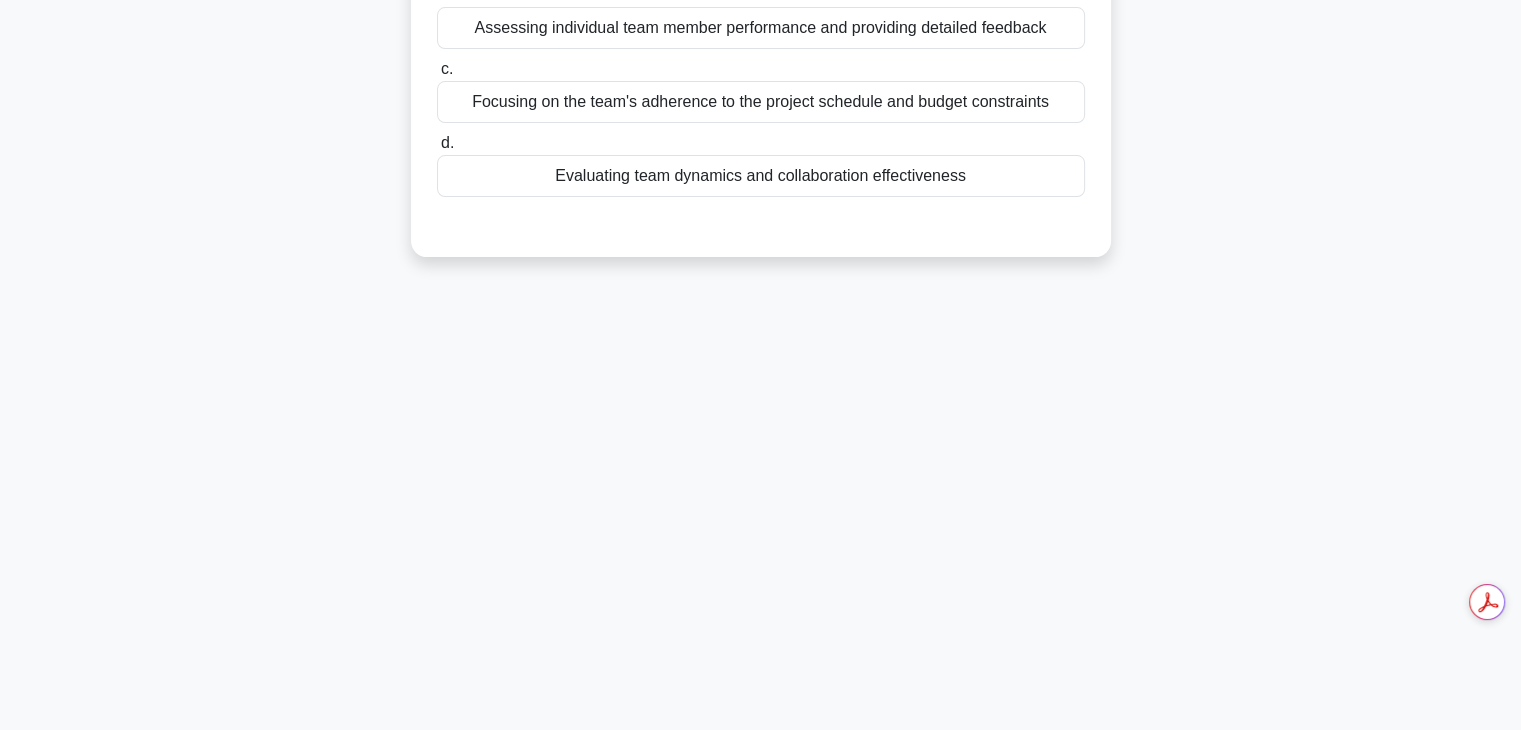 scroll, scrollTop: 15, scrollLeft: 0, axis: vertical 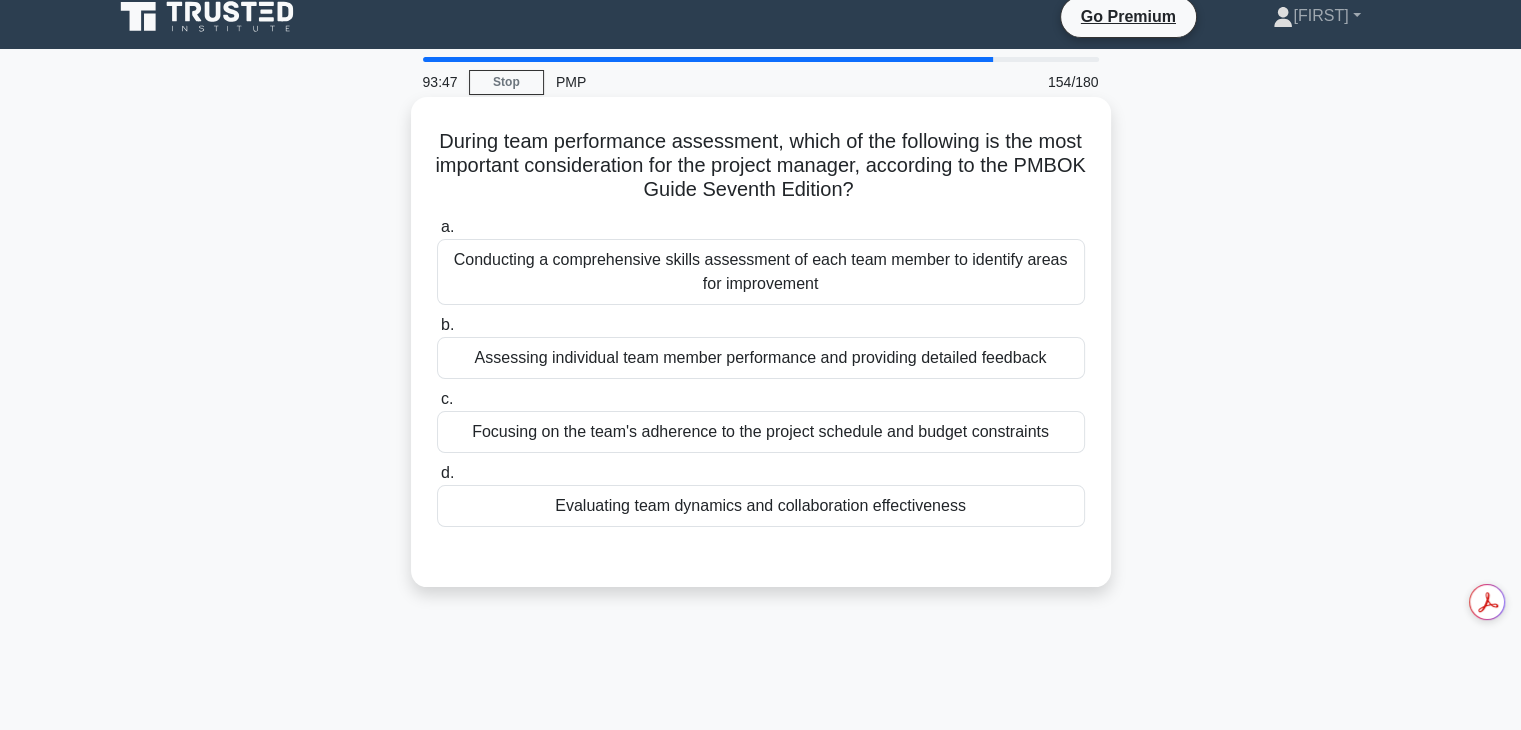 click on "Assessing individual team member performance and providing detailed feedback" at bounding box center (761, 358) 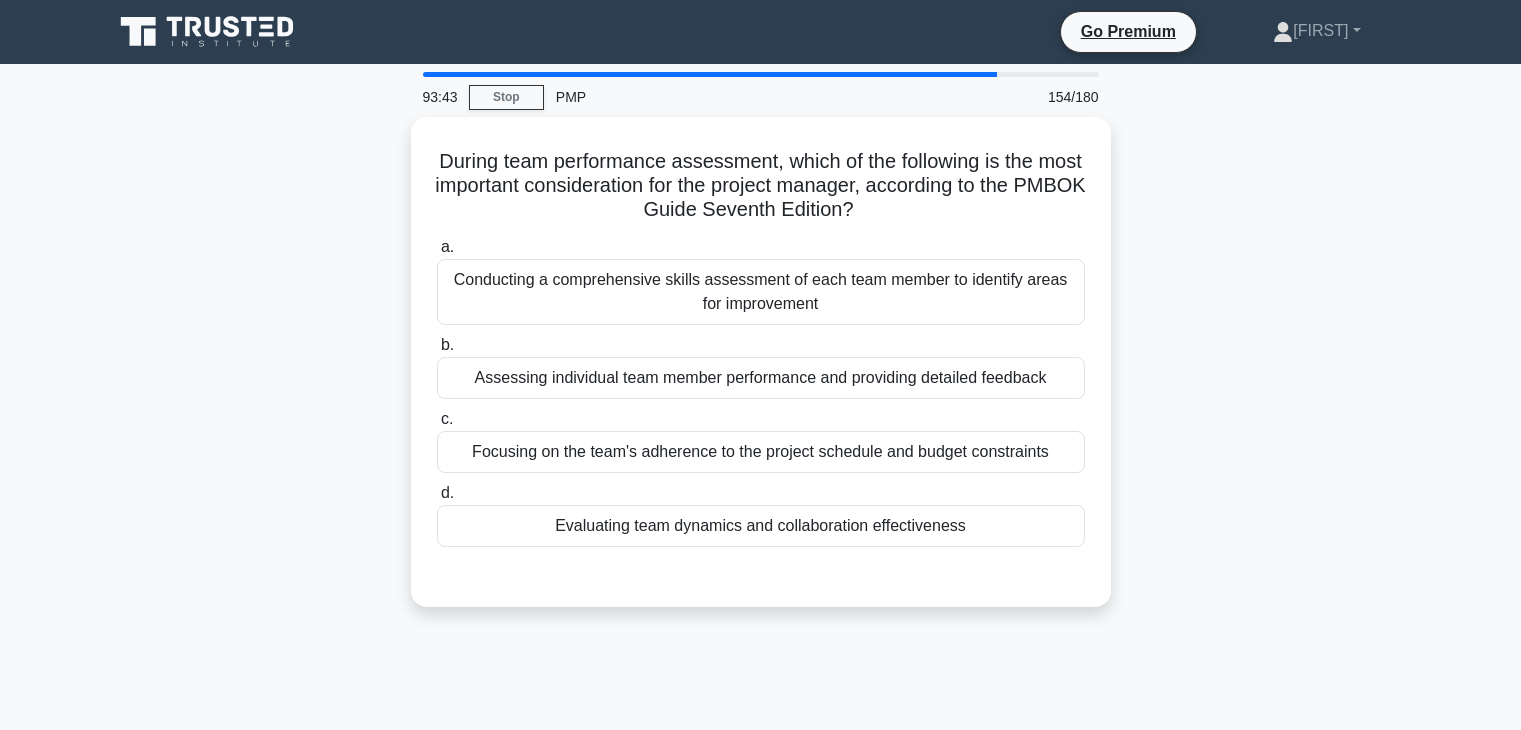 scroll, scrollTop: 15, scrollLeft: 0, axis: vertical 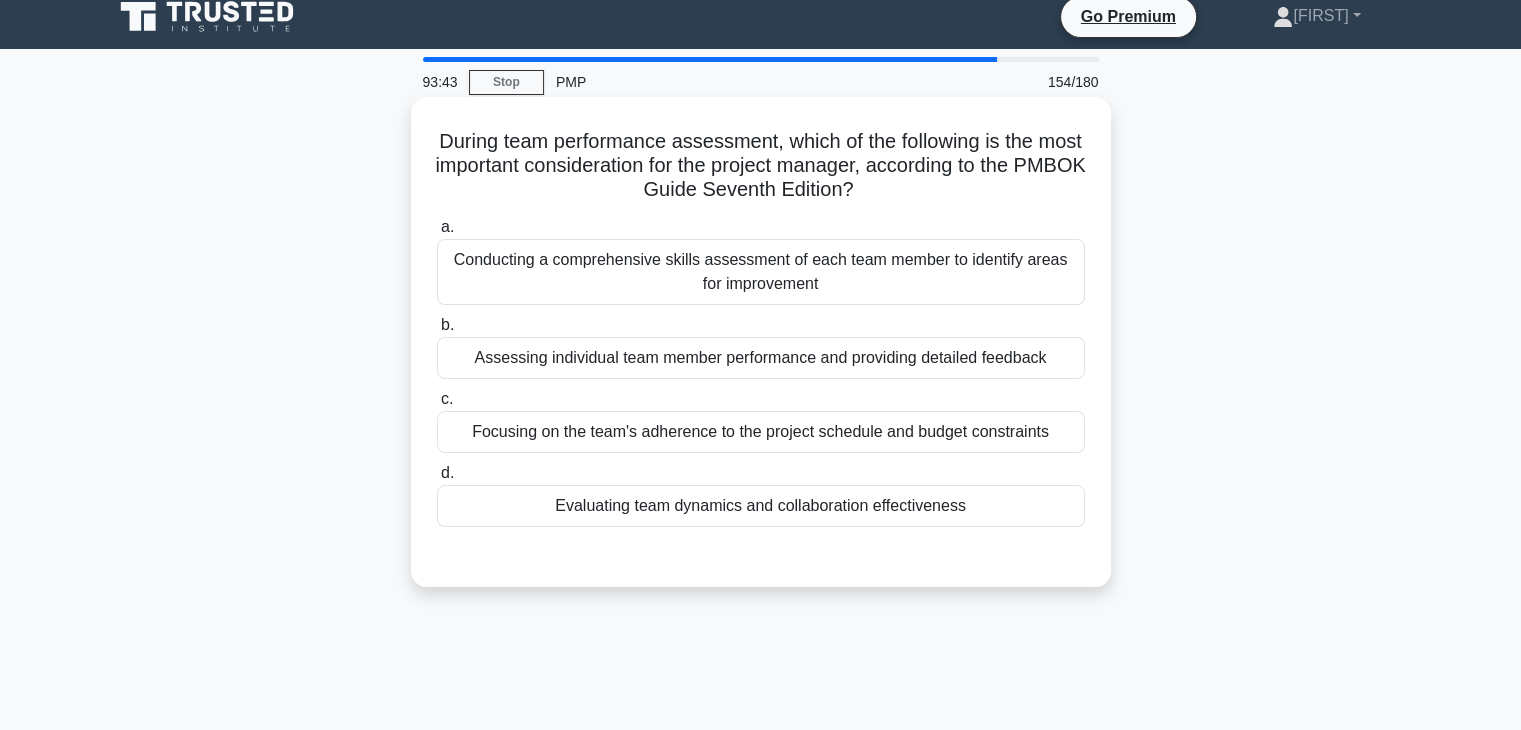 click on "Evaluating team dynamics and collaboration effectiveness" at bounding box center [761, 506] 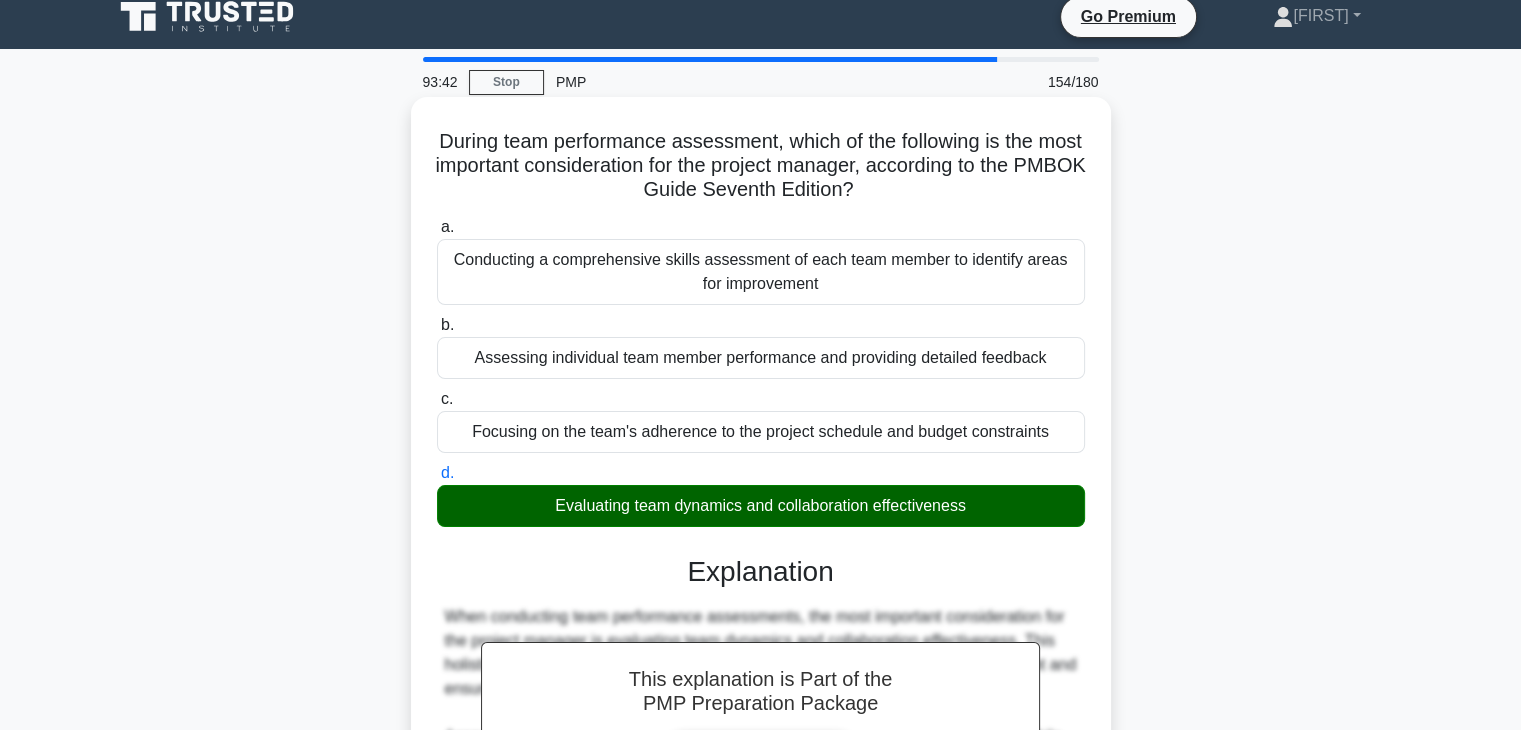 scroll, scrollTop: 478, scrollLeft: 0, axis: vertical 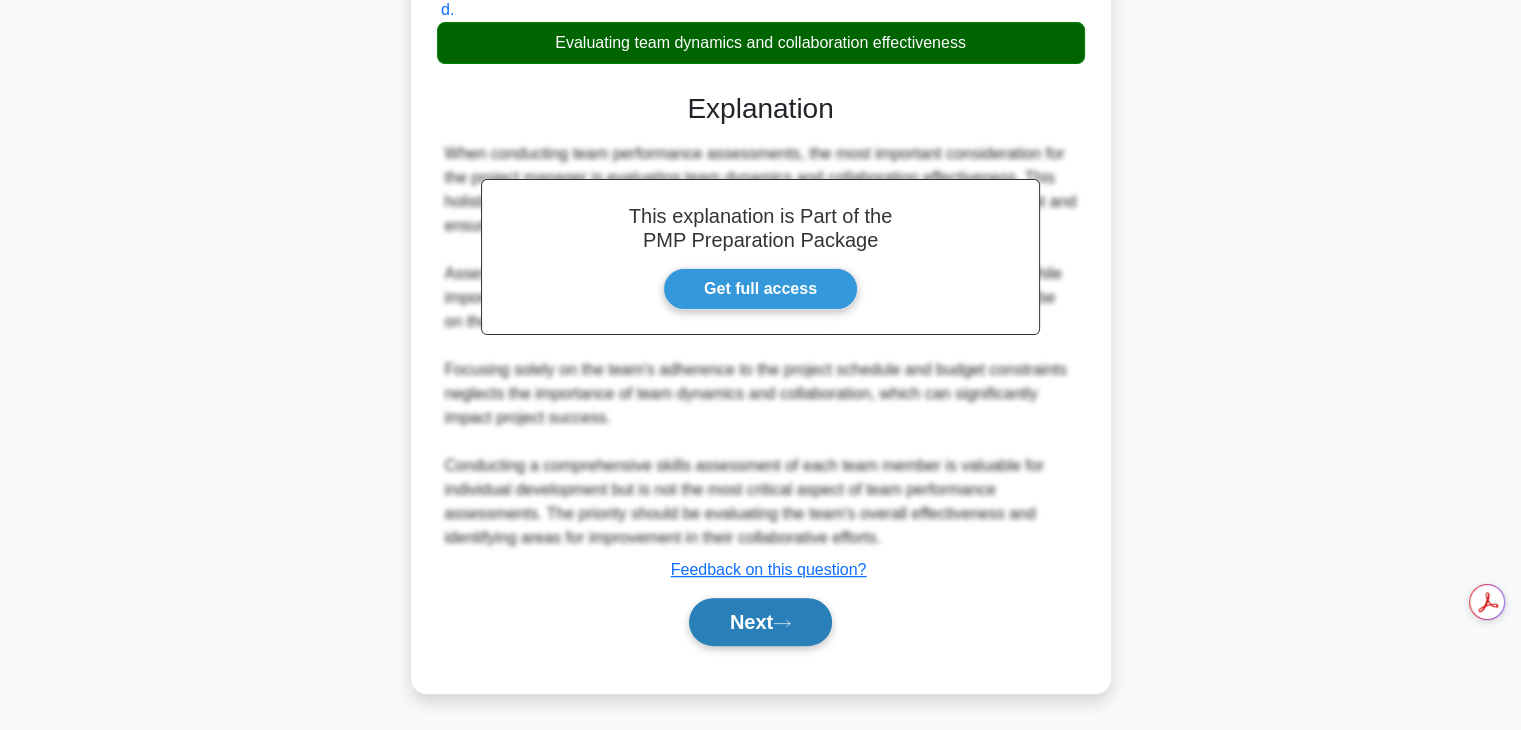 click on "Next" at bounding box center (760, 622) 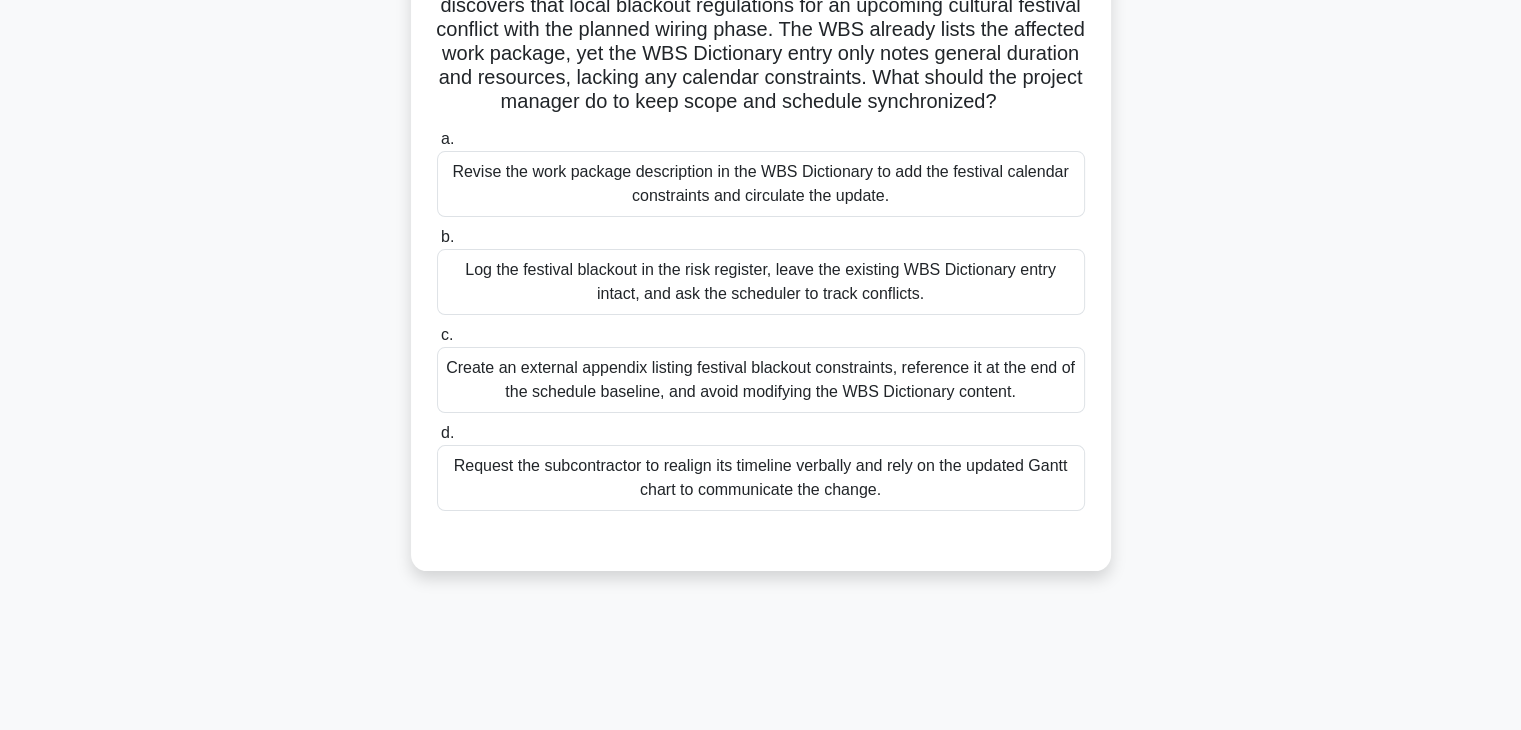 scroll, scrollTop: 158, scrollLeft: 0, axis: vertical 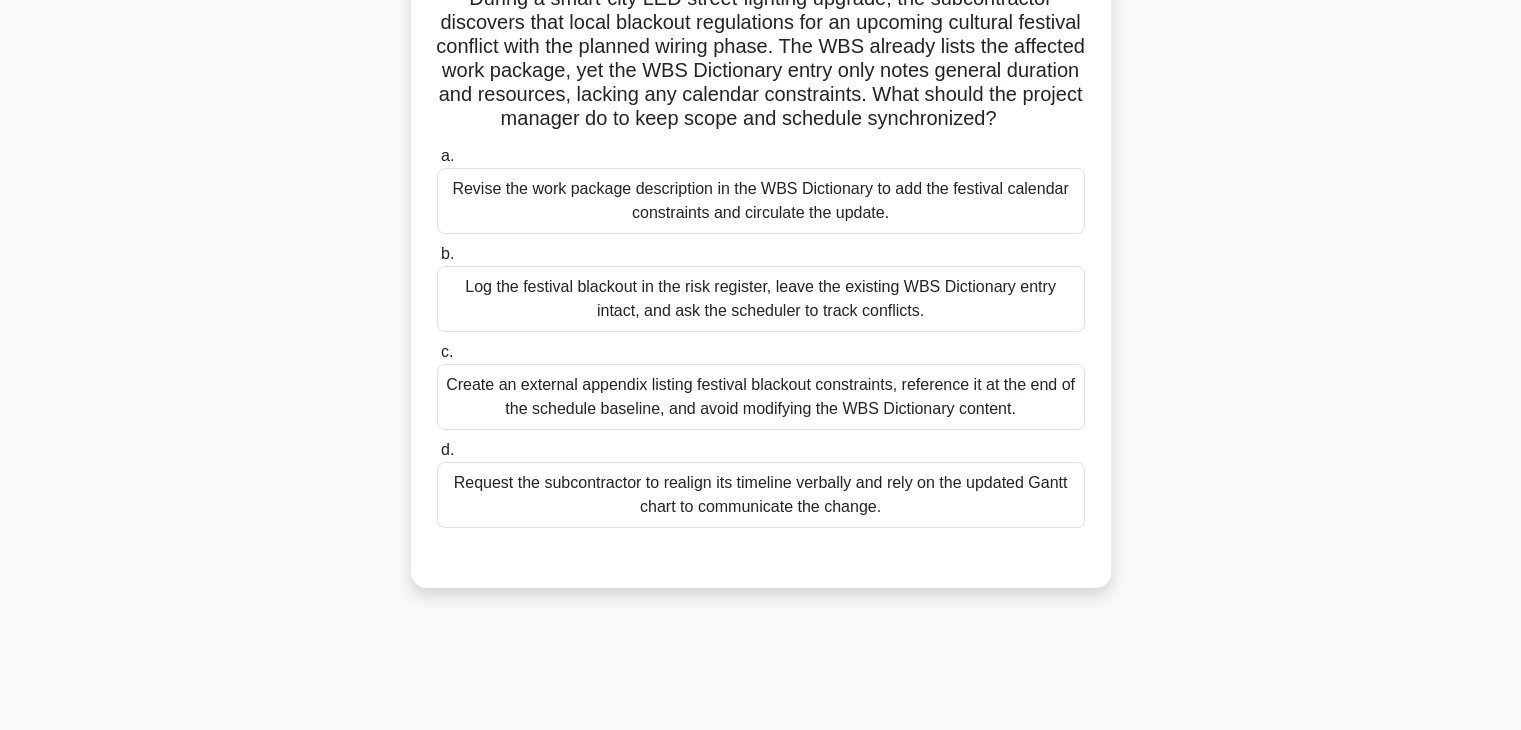 click on "Log the festival blackout in the risk register, leave the existing WBS Dictionary entry intact, and ask the scheduler to track conflicts." at bounding box center (761, 299) 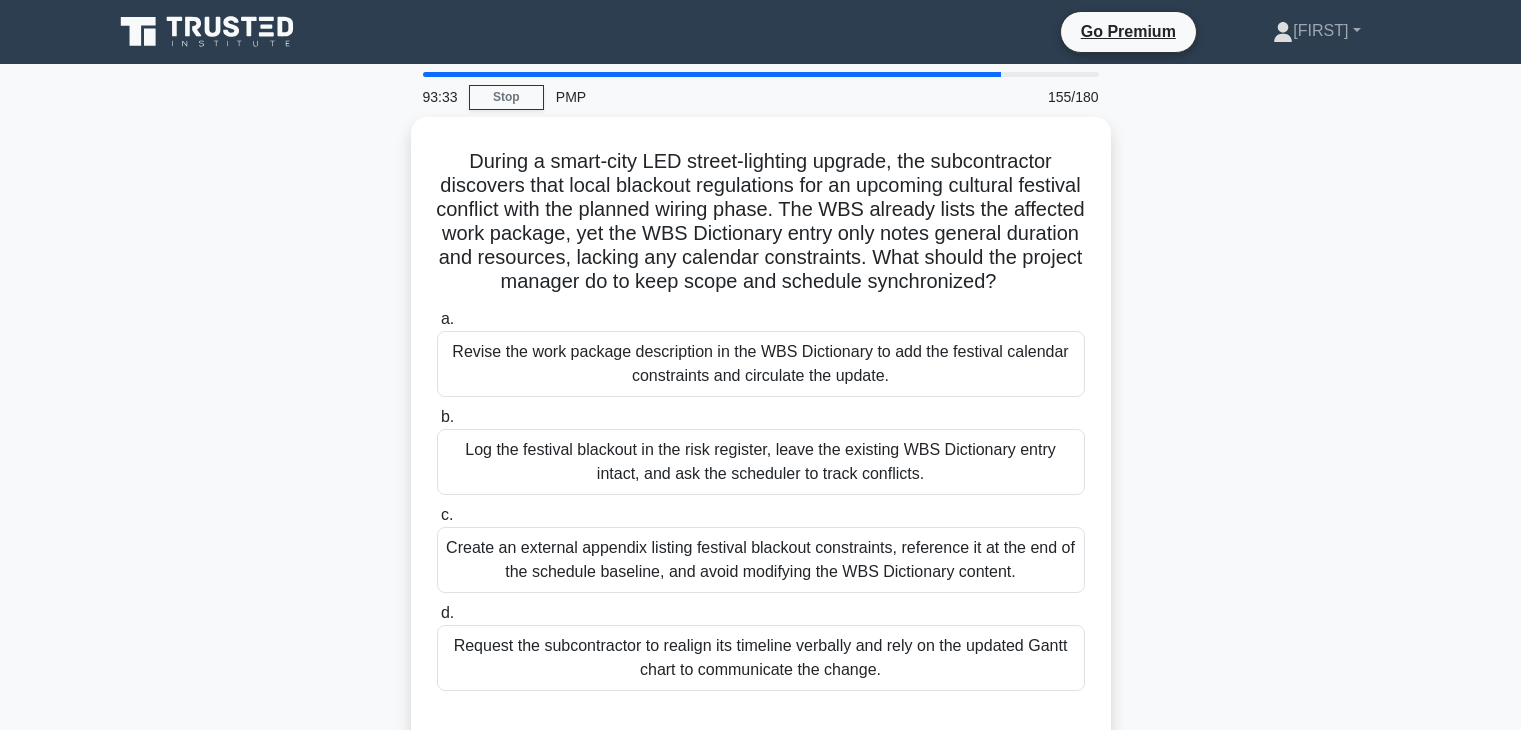 scroll, scrollTop: 158, scrollLeft: 0, axis: vertical 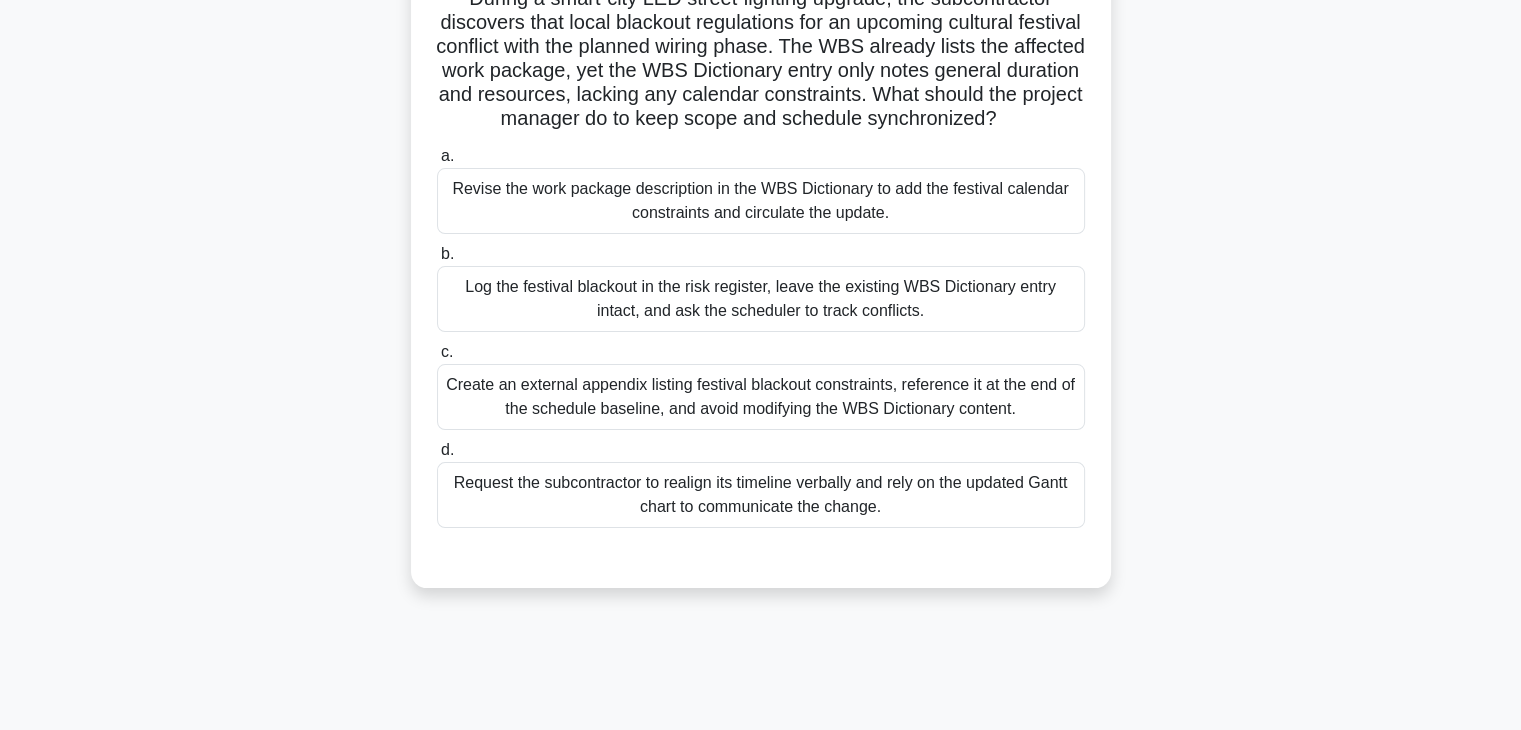 click on "Revise the work package description in the WBS Dictionary to add the festival calendar constraints and circulate the update." at bounding box center (761, 201) 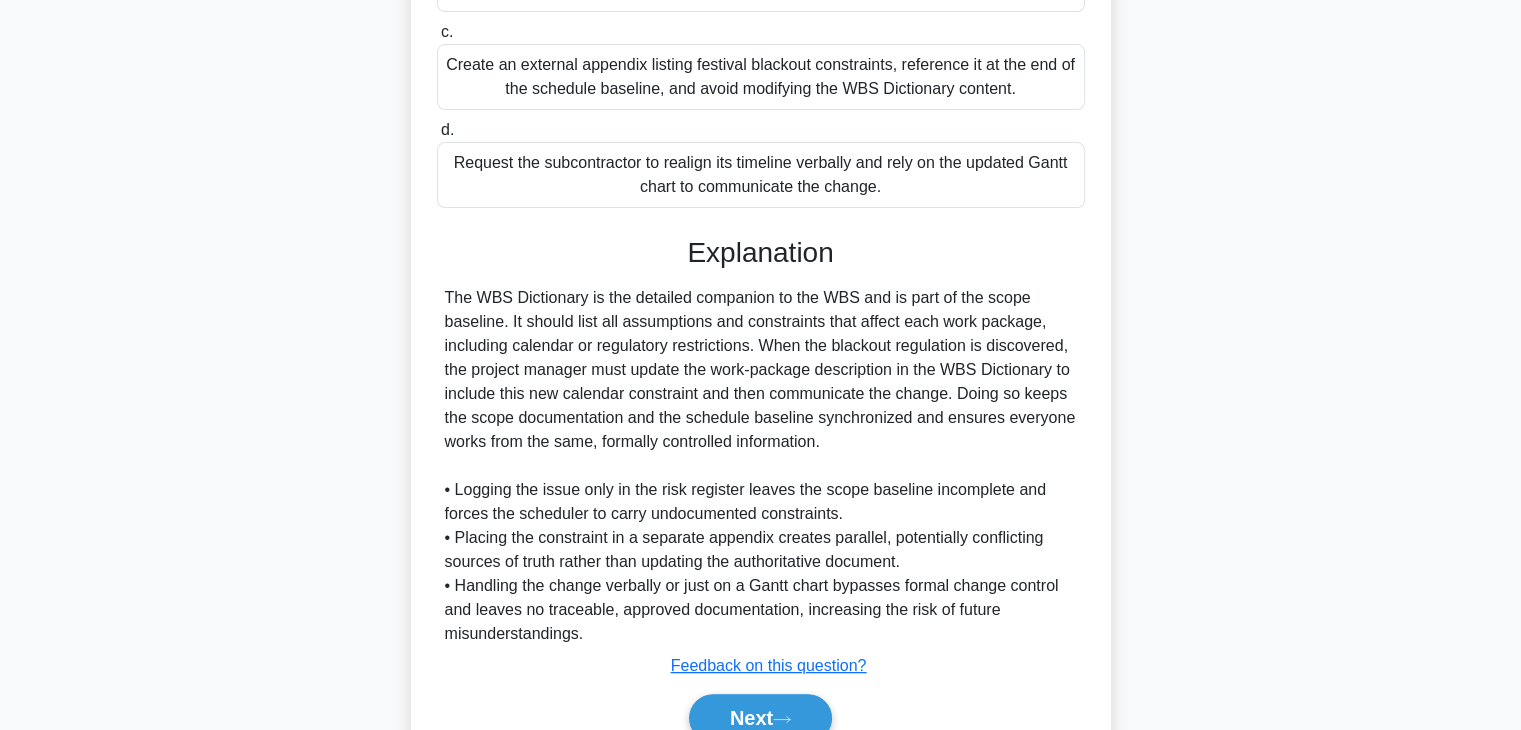 scroll, scrollTop: 598, scrollLeft: 0, axis: vertical 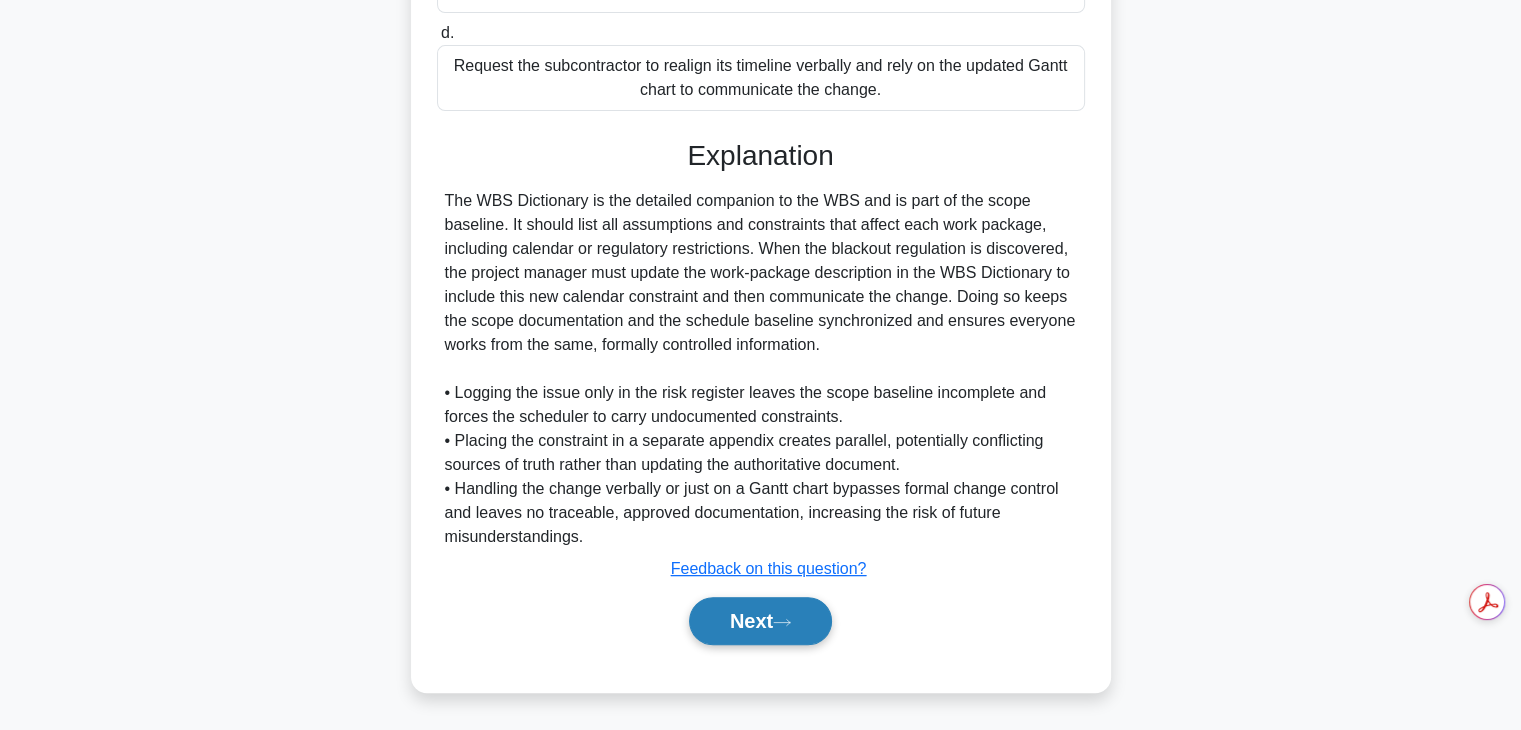 click on "Next" at bounding box center [760, 621] 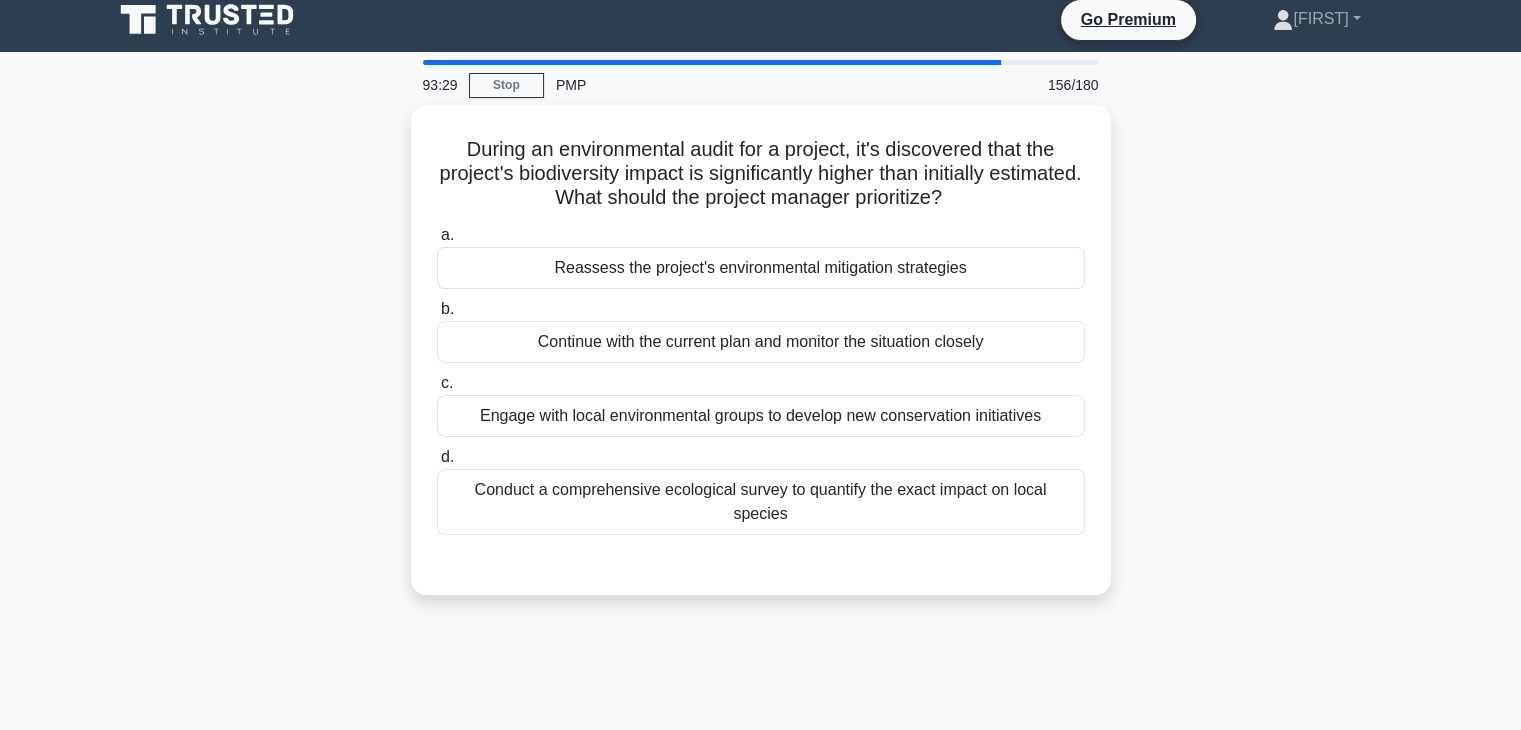 scroll, scrollTop: 11, scrollLeft: 0, axis: vertical 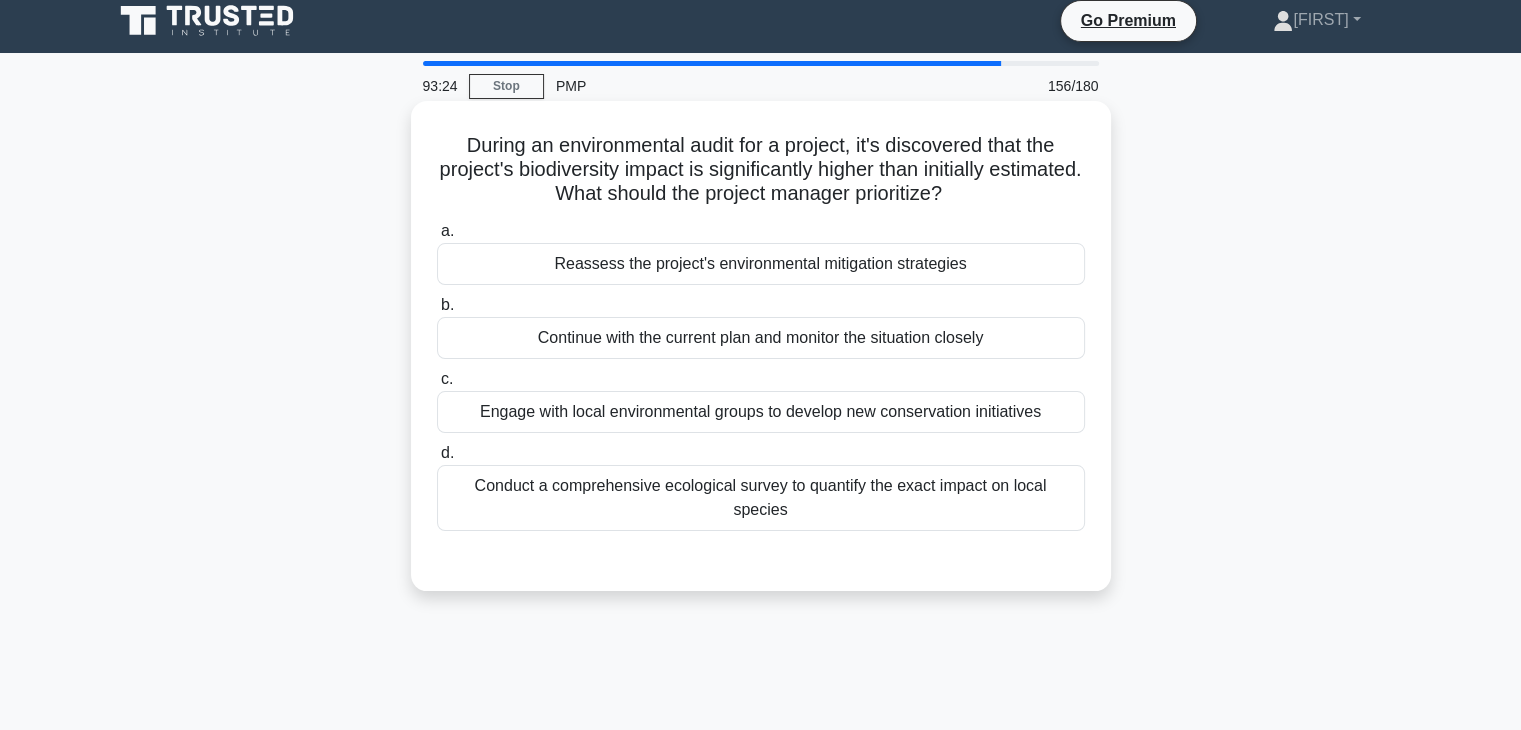 click on "Engage with local environmental groups to develop new conservation initiatives" at bounding box center (761, 412) 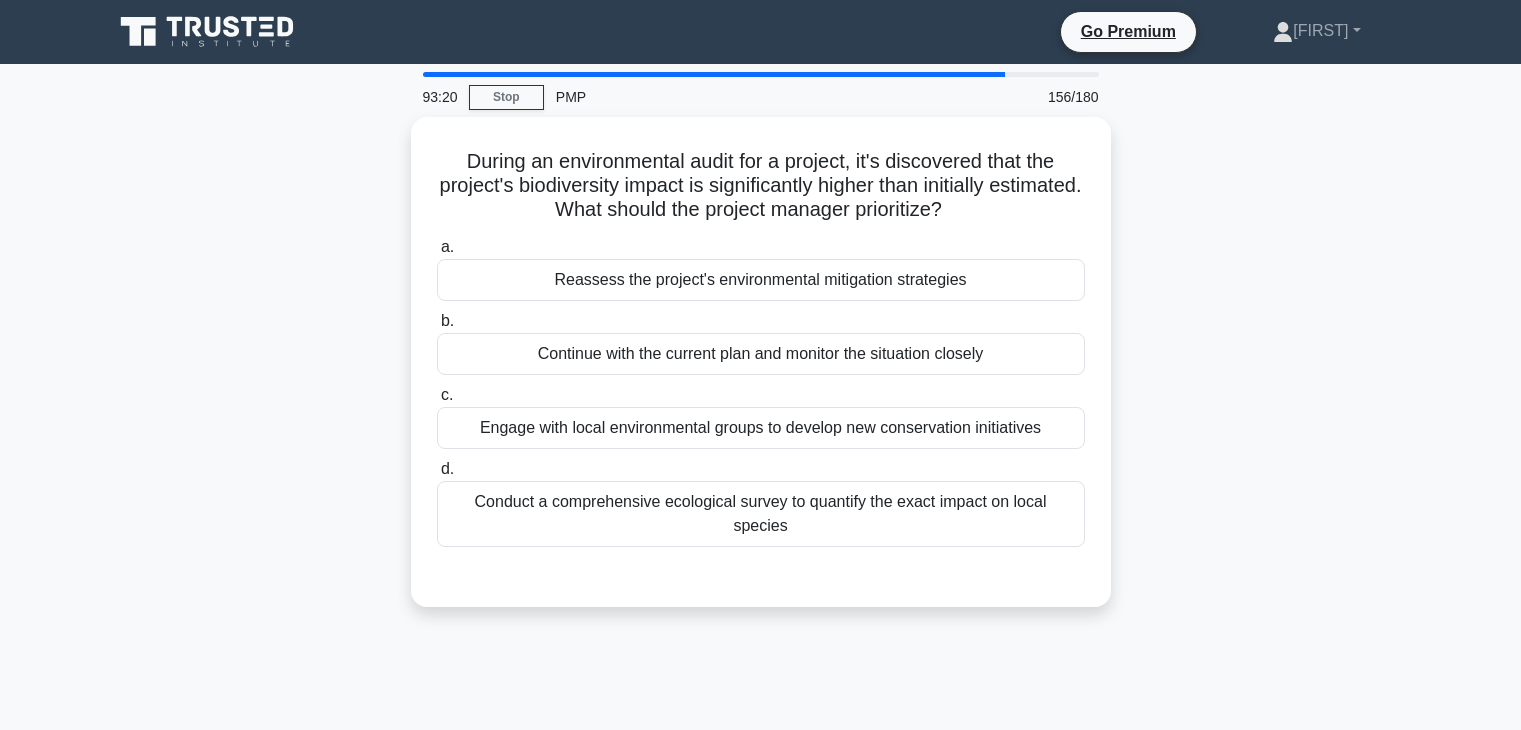 scroll, scrollTop: 11, scrollLeft: 0, axis: vertical 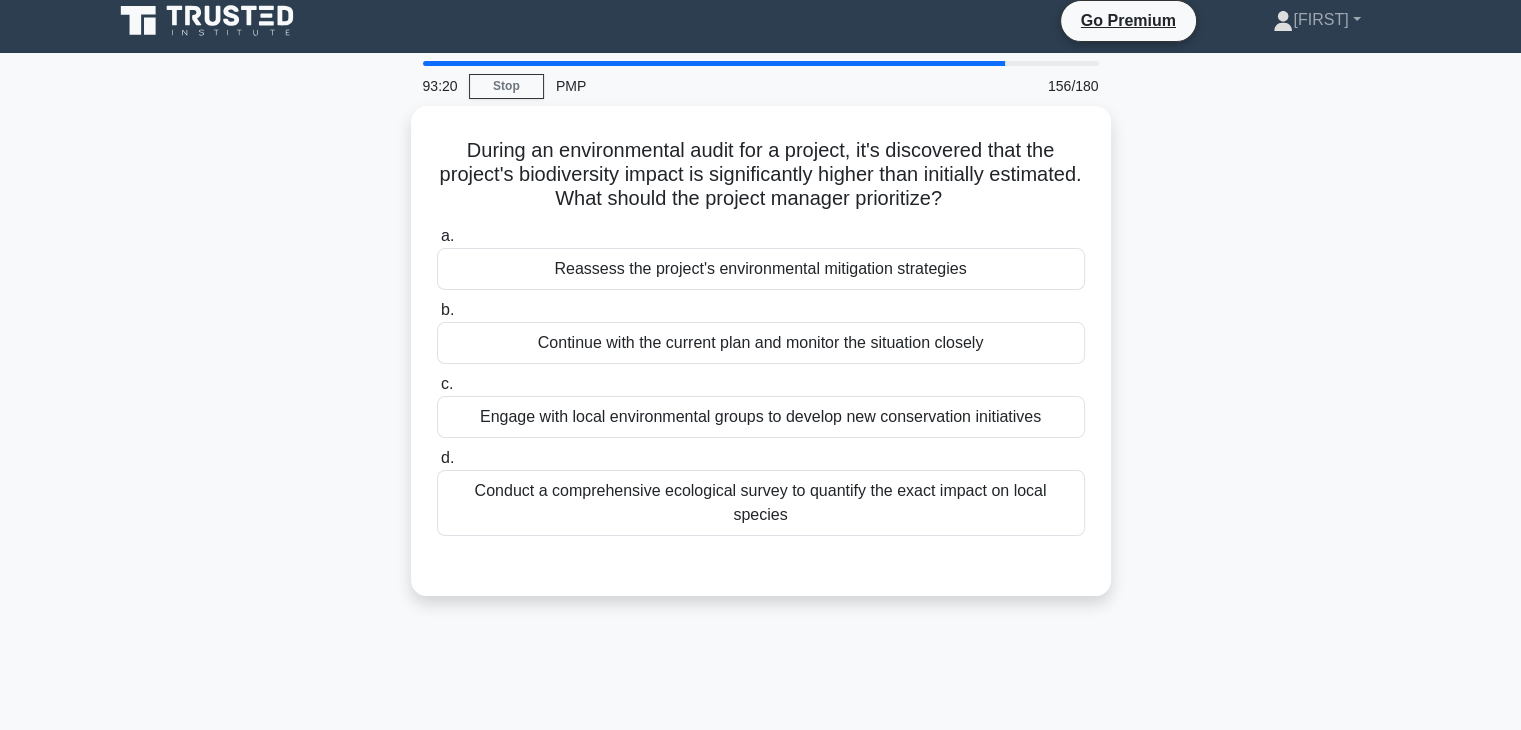 click on "Reassess the project's environmental mitigation strategies" at bounding box center (761, 269) 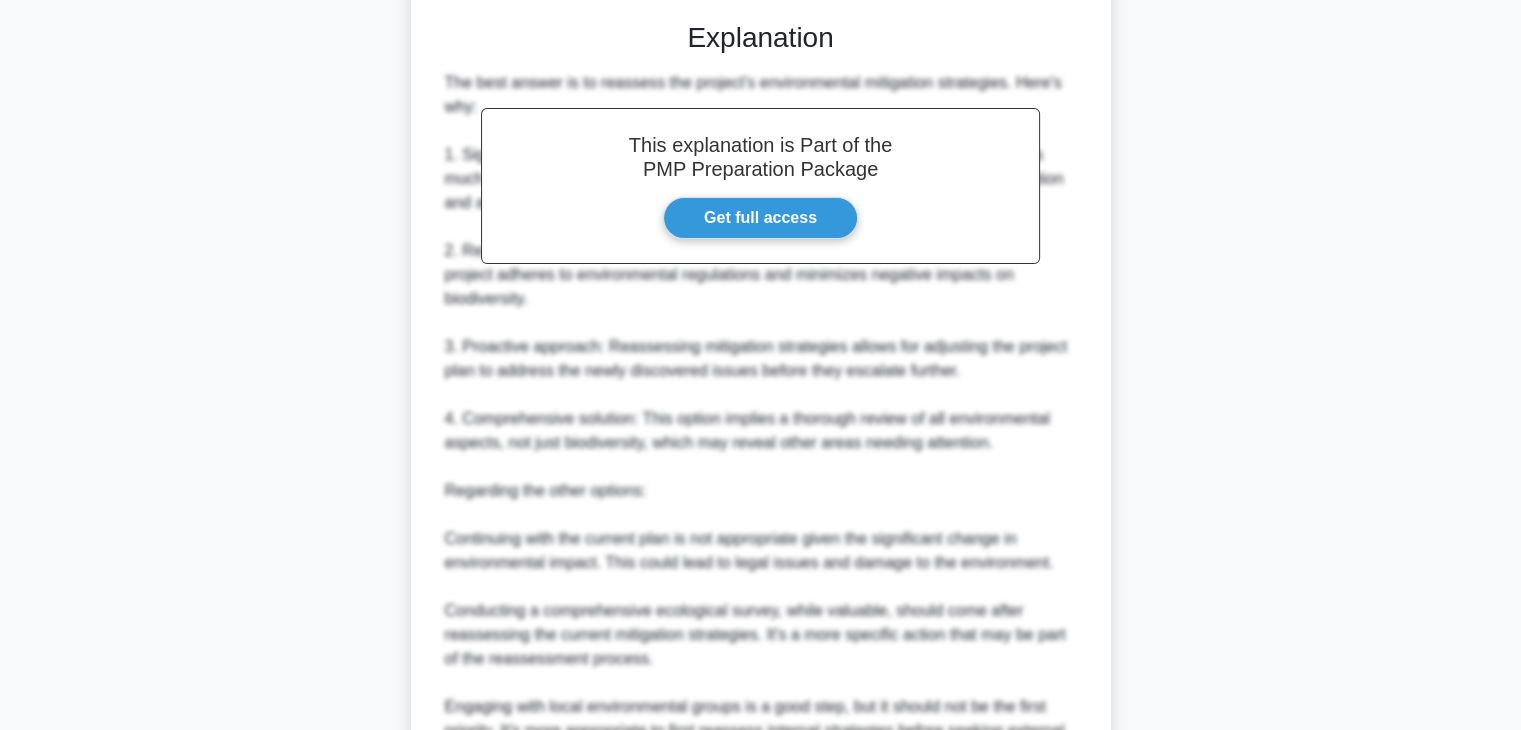 scroll, scrollTop: 742, scrollLeft: 0, axis: vertical 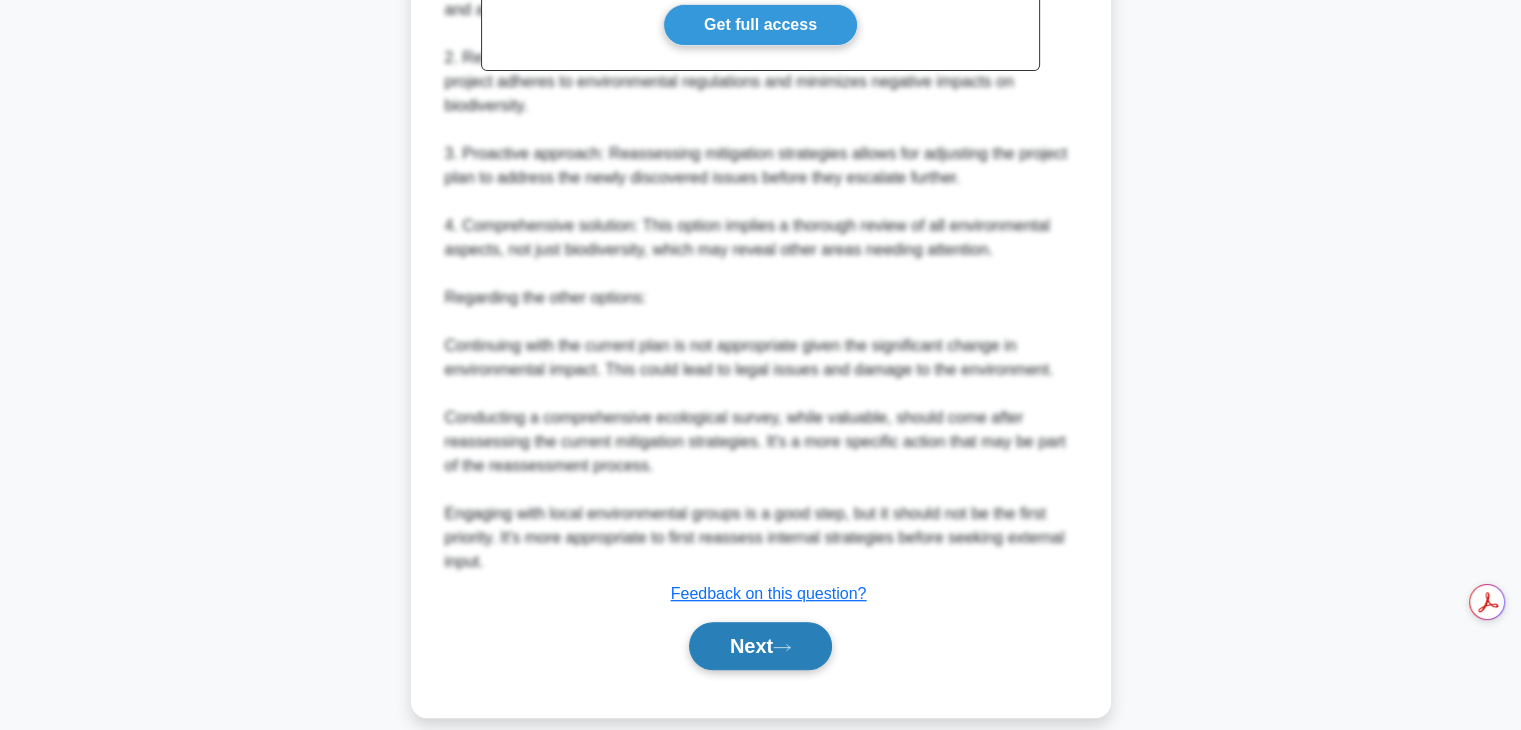 click on "Next" at bounding box center (760, 646) 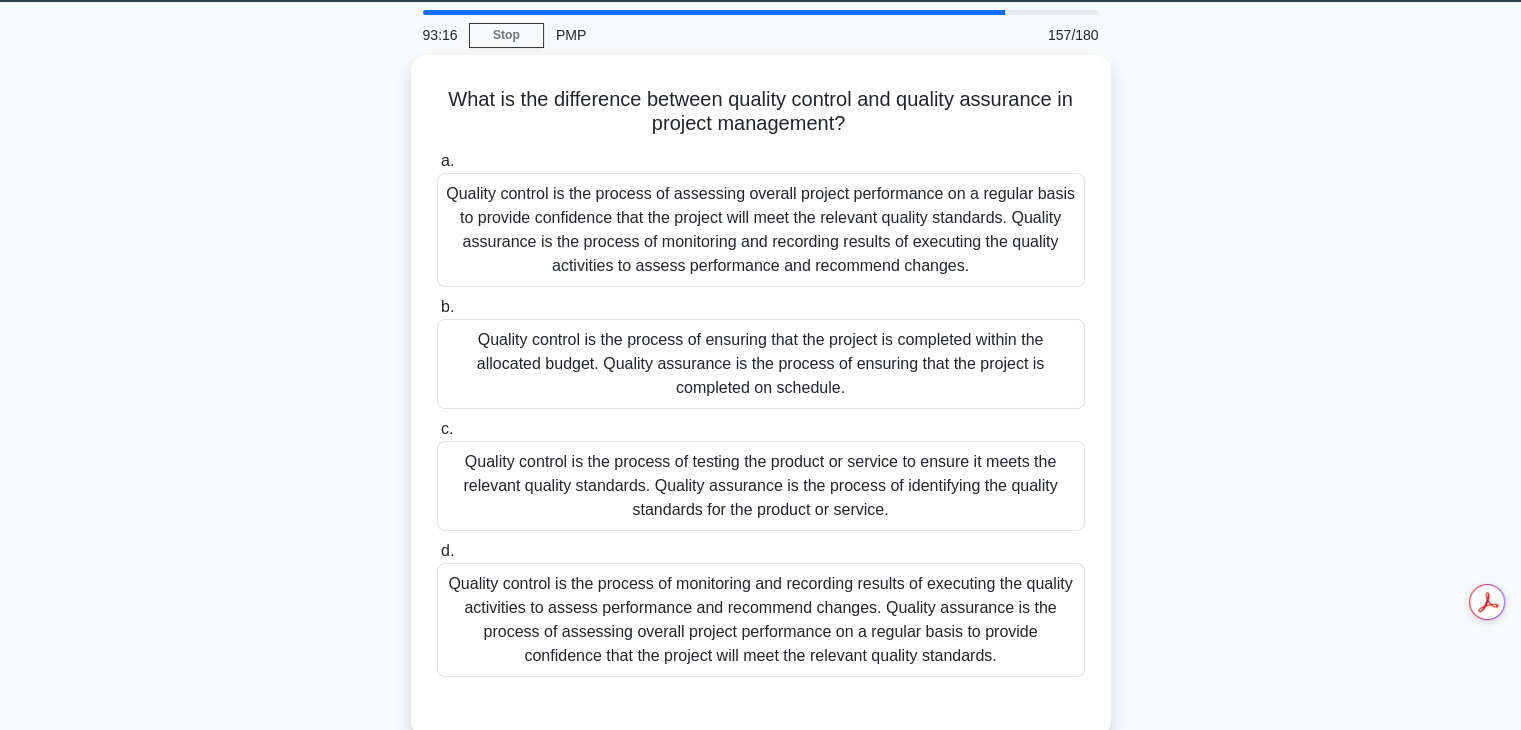 scroll, scrollTop: 61, scrollLeft: 0, axis: vertical 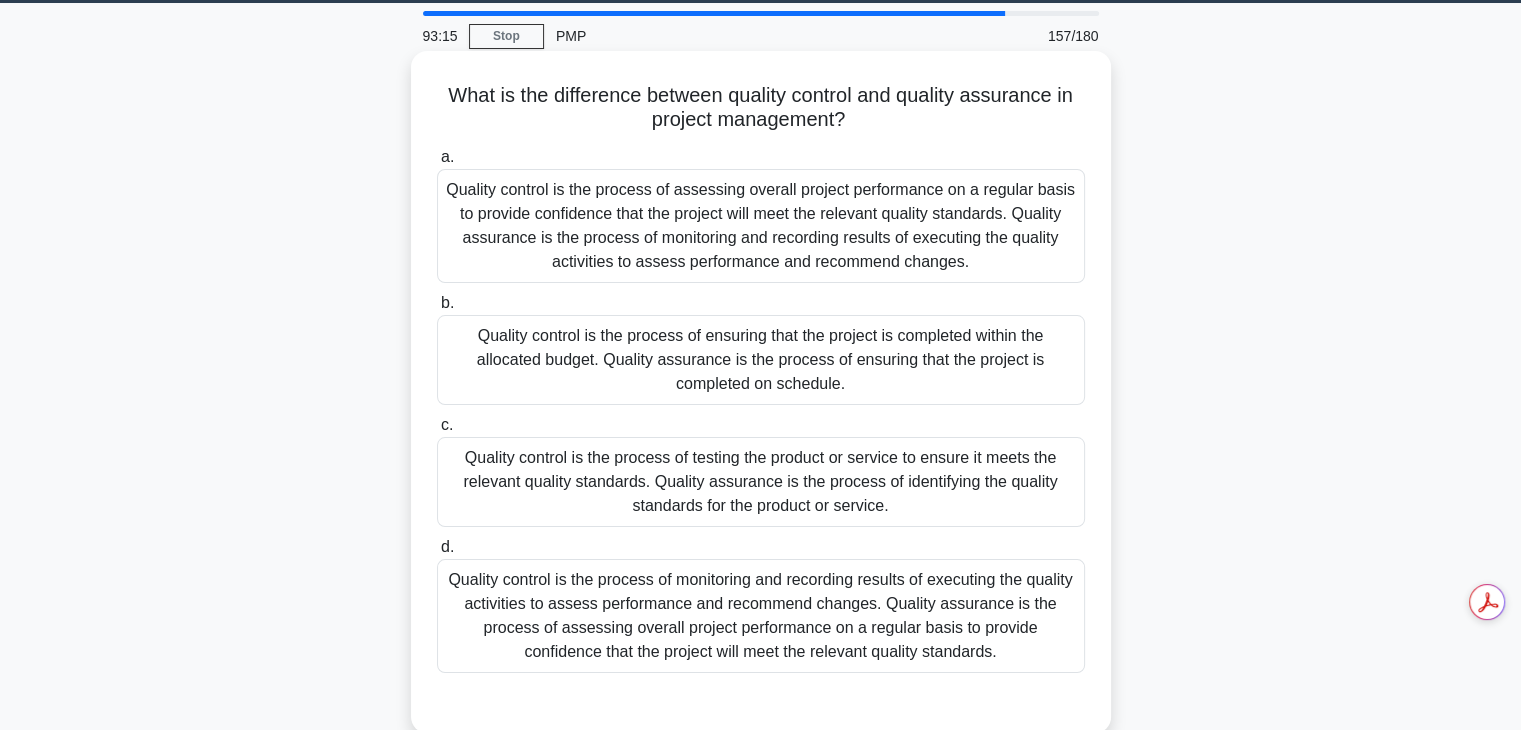 click on "Quality control is the process of ensuring that the project is completed within the allocated budget. Quality assurance is the process of ensuring that the project is completed on schedule." at bounding box center [761, 360] 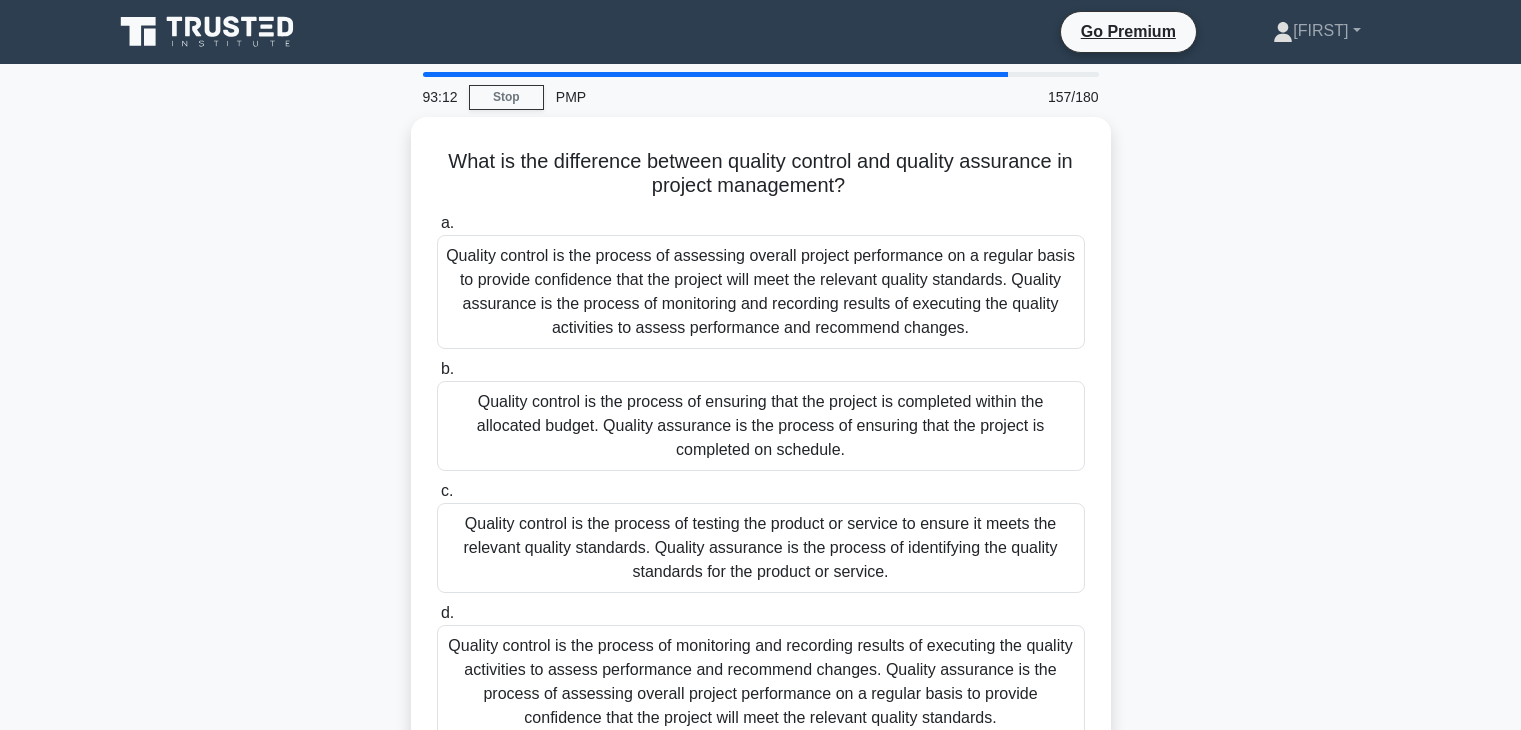 scroll, scrollTop: 61, scrollLeft: 0, axis: vertical 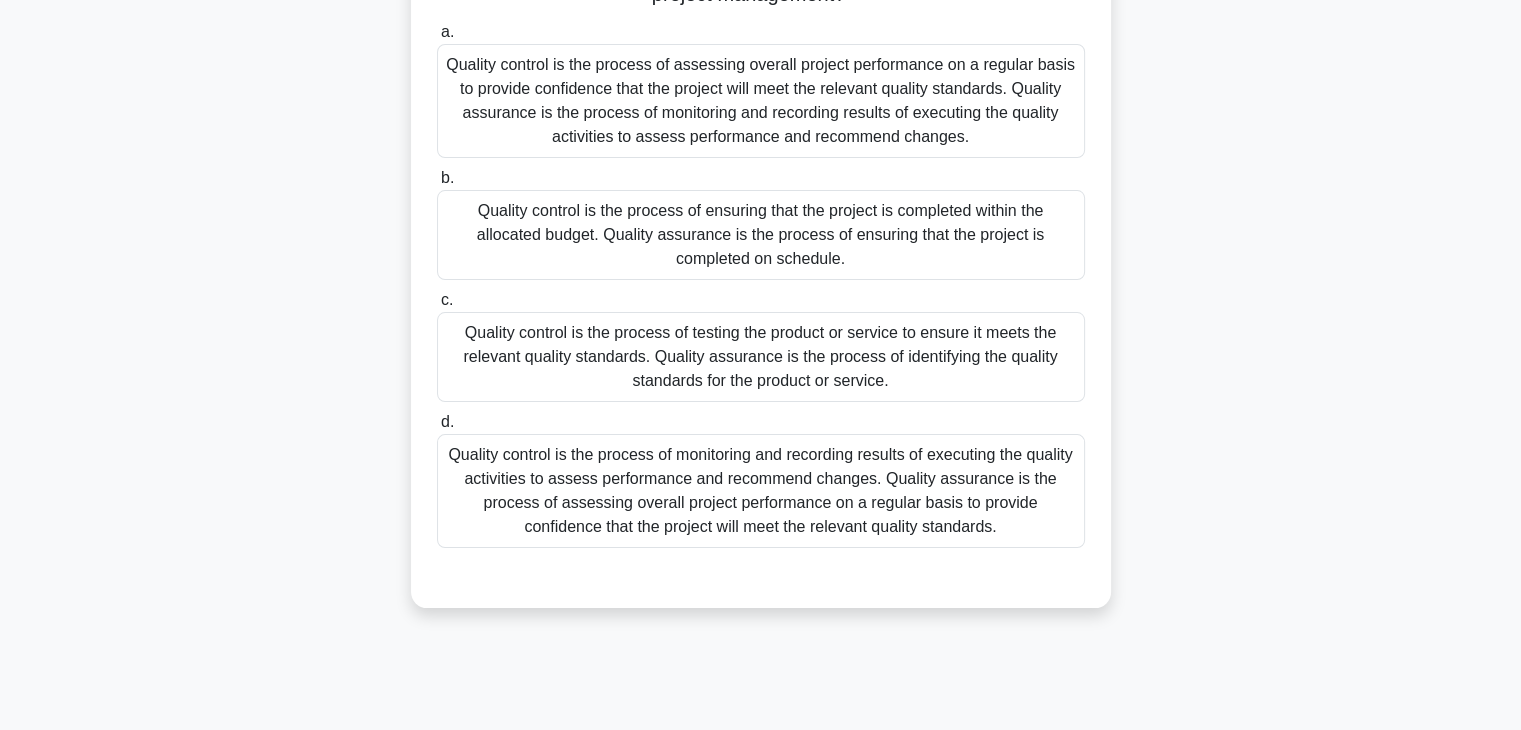 click on "Quality control is the process of monitoring and recording results of executing the quality activities to assess performance and recommend changes. Quality assurance is the process of assessing overall project performance on a regular basis to provide confidence that the project will meet the relevant quality standards." at bounding box center (761, 491) 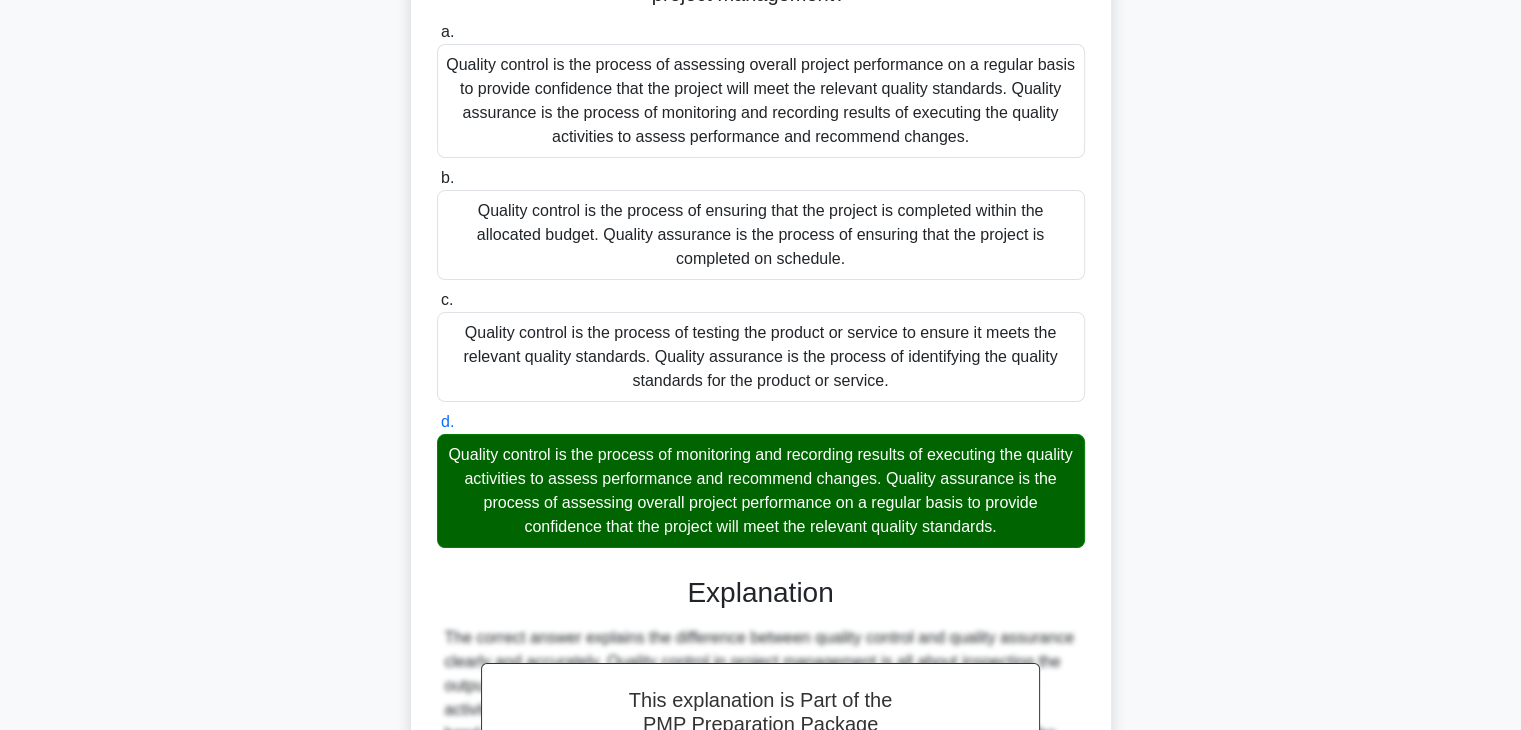 scroll, scrollTop: 502, scrollLeft: 0, axis: vertical 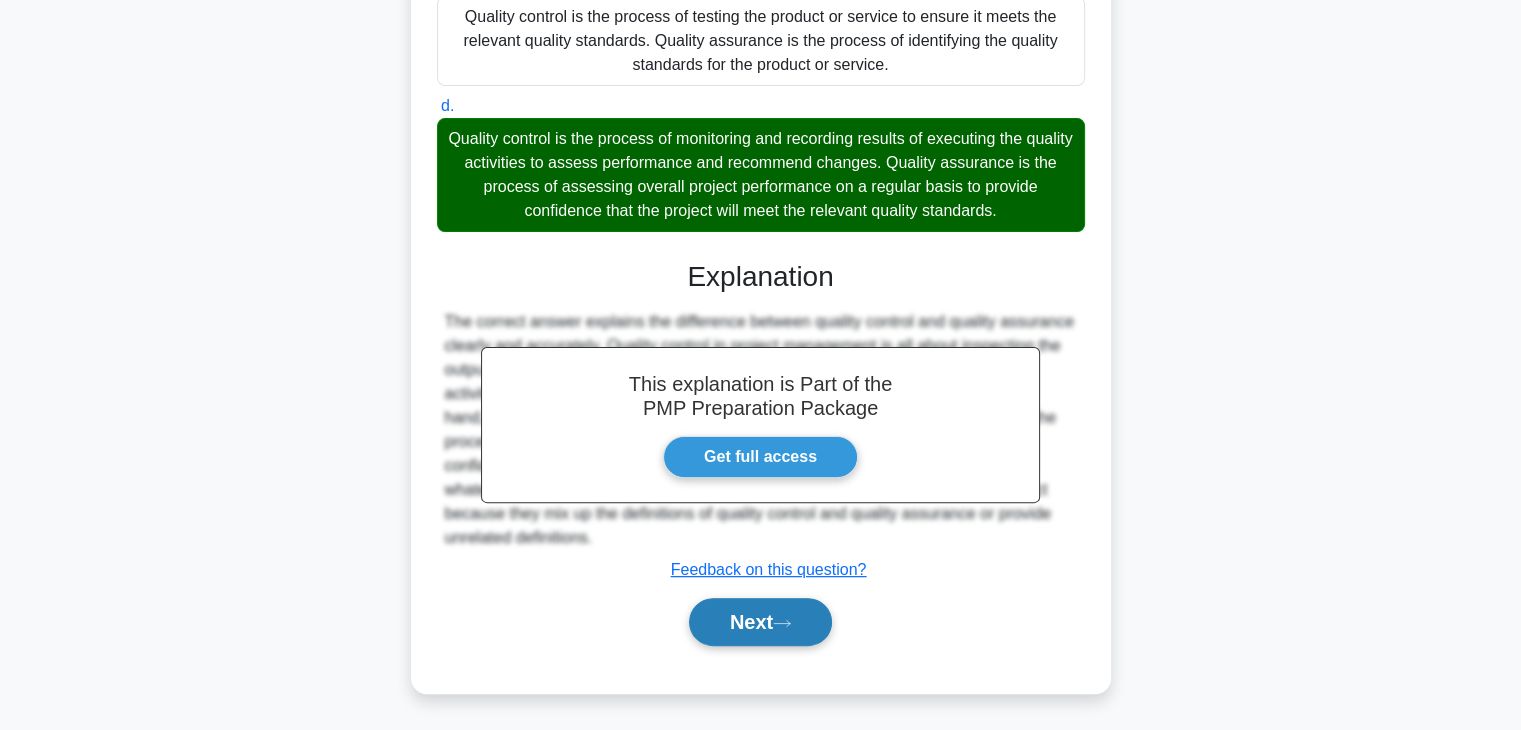 click on "Next" at bounding box center [760, 622] 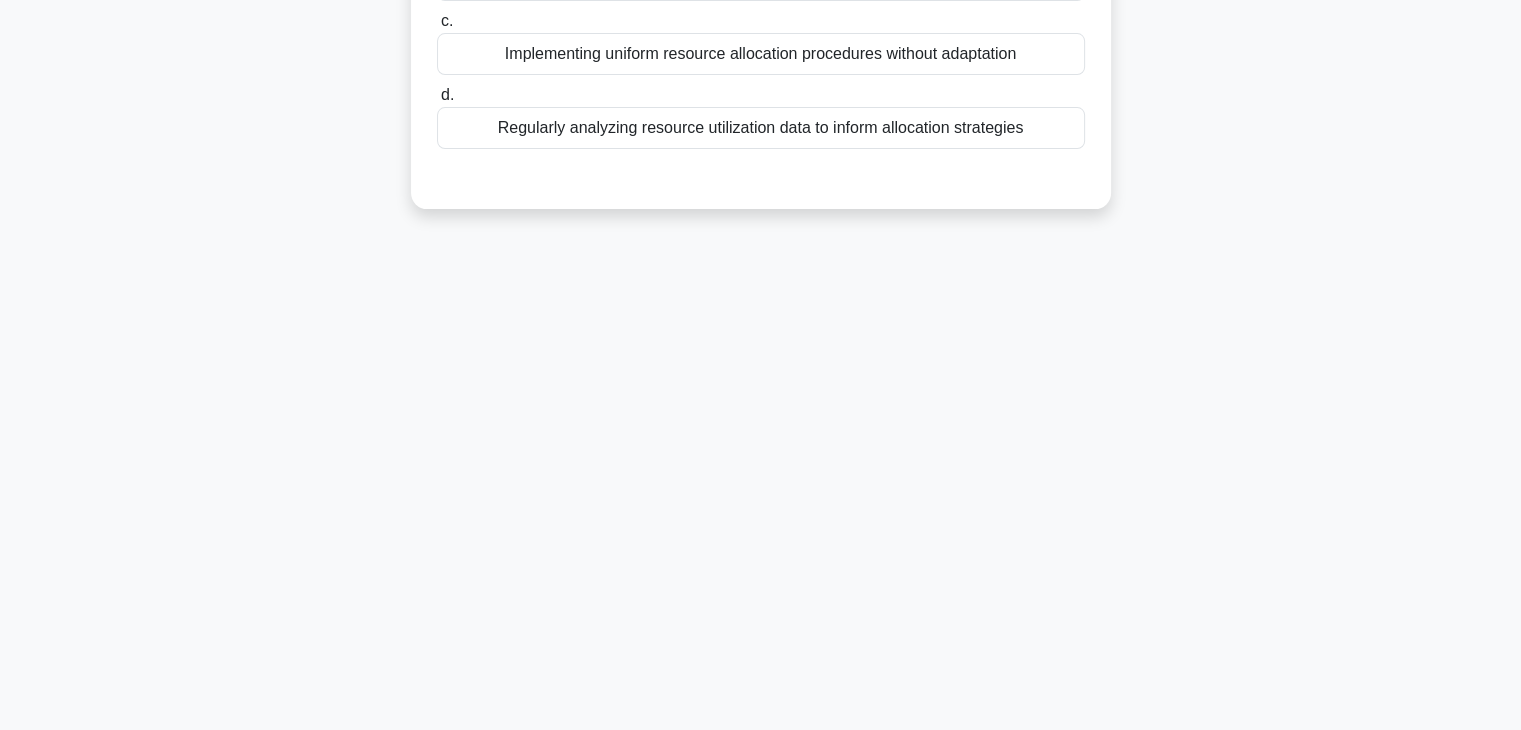 scroll, scrollTop: 87, scrollLeft: 0, axis: vertical 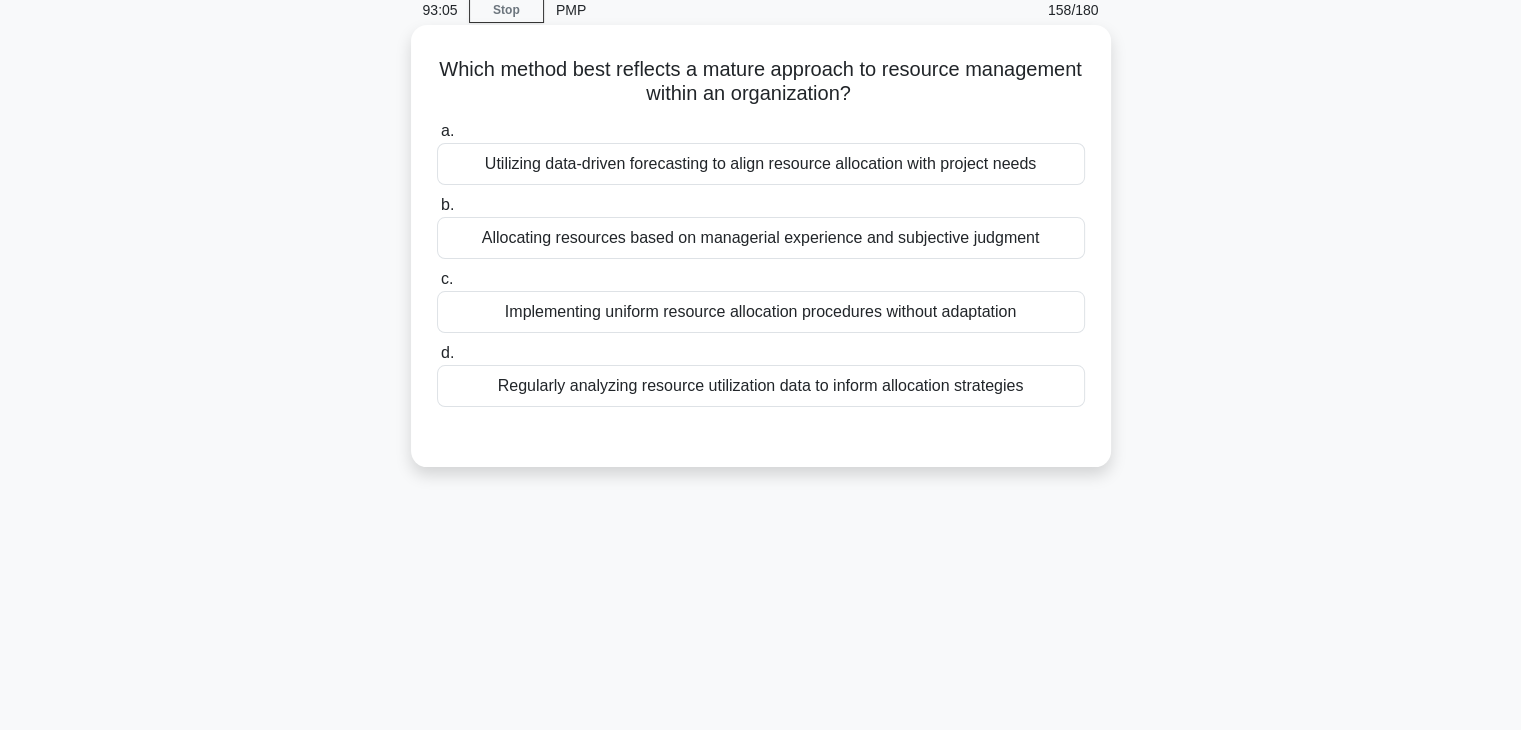 click on "Implementing uniform resource allocation procedures without adaptation" at bounding box center (761, 312) 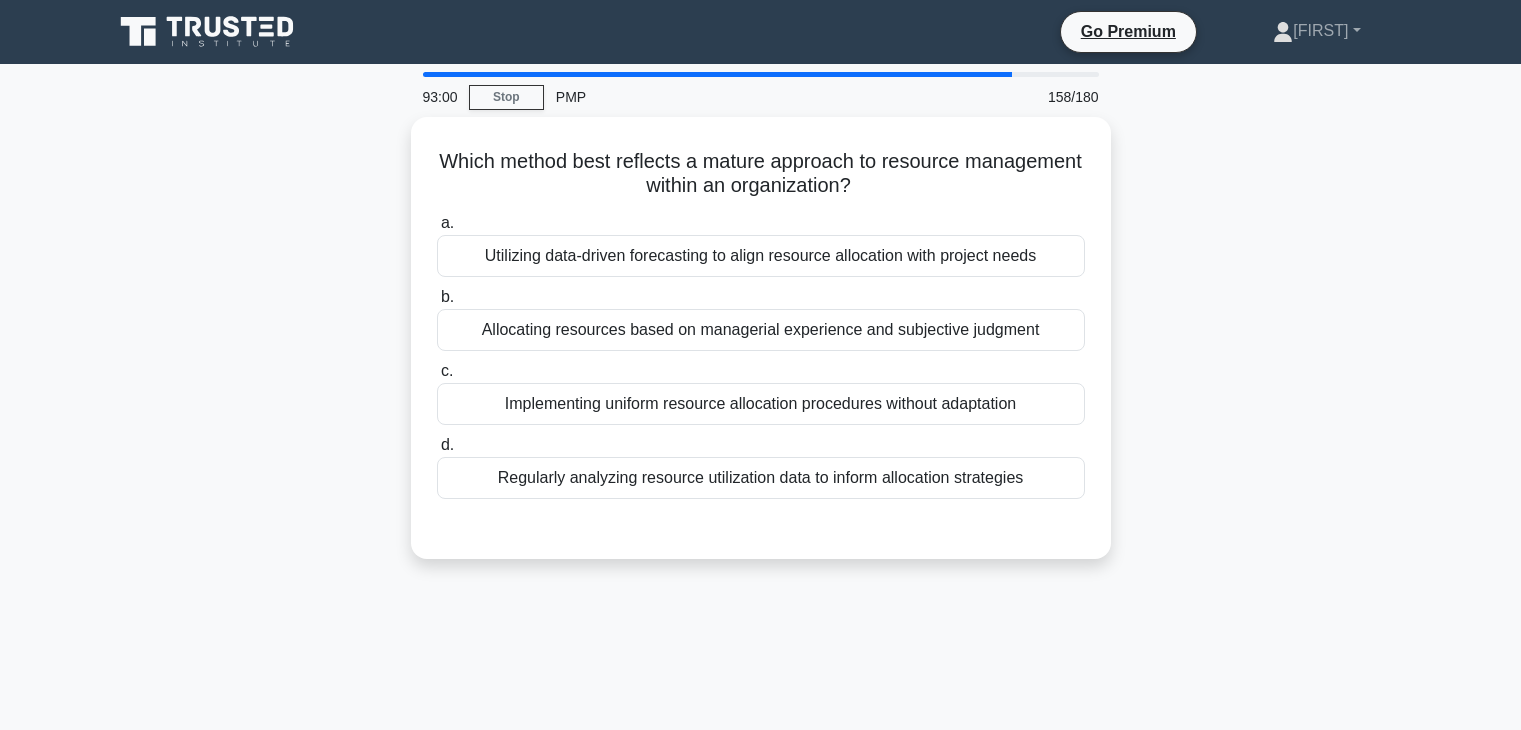 scroll, scrollTop: 87, scrollLeft: 0, axis: vertical 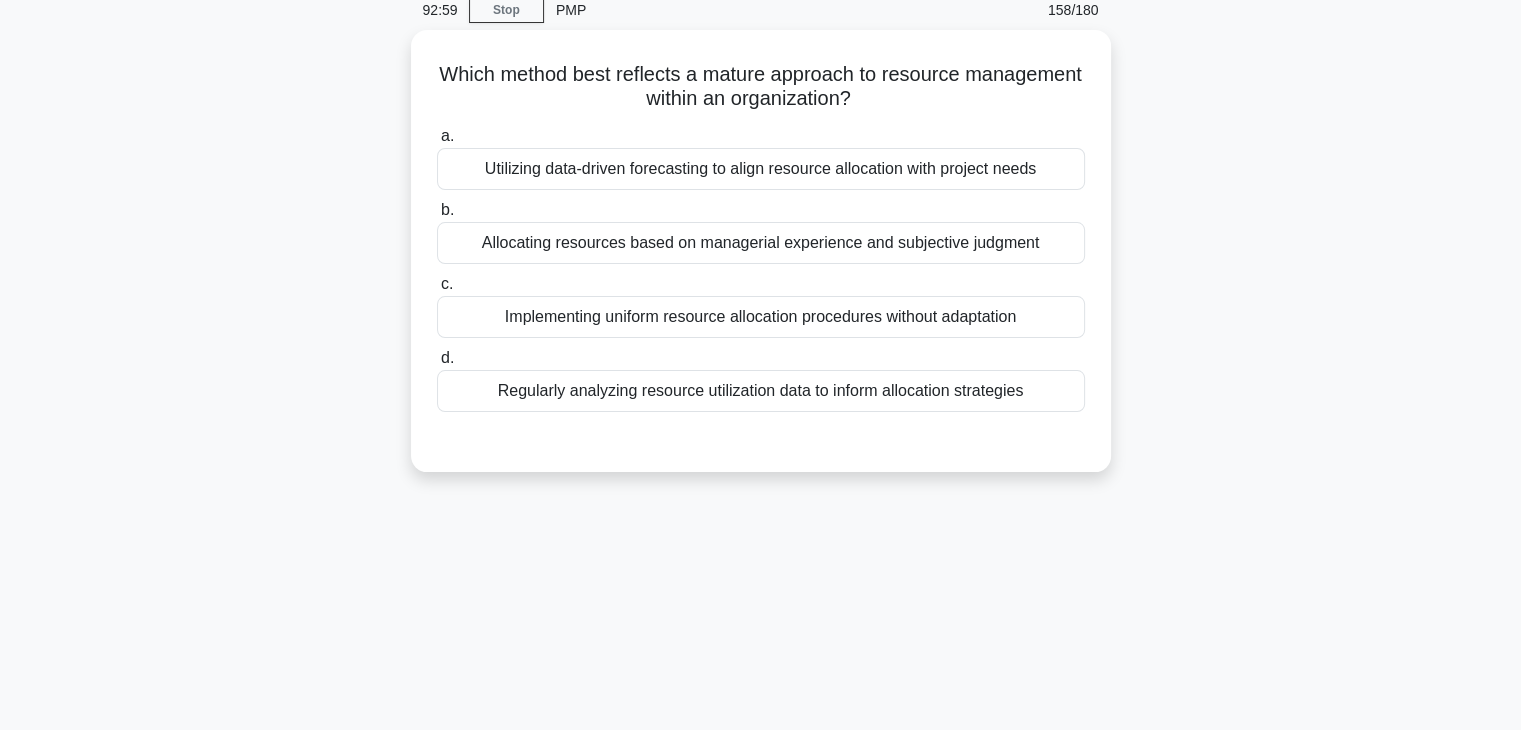 click on "Utilizing data-driven forecasting to align resource allocation with project needs" at bounding box center (761, 169) 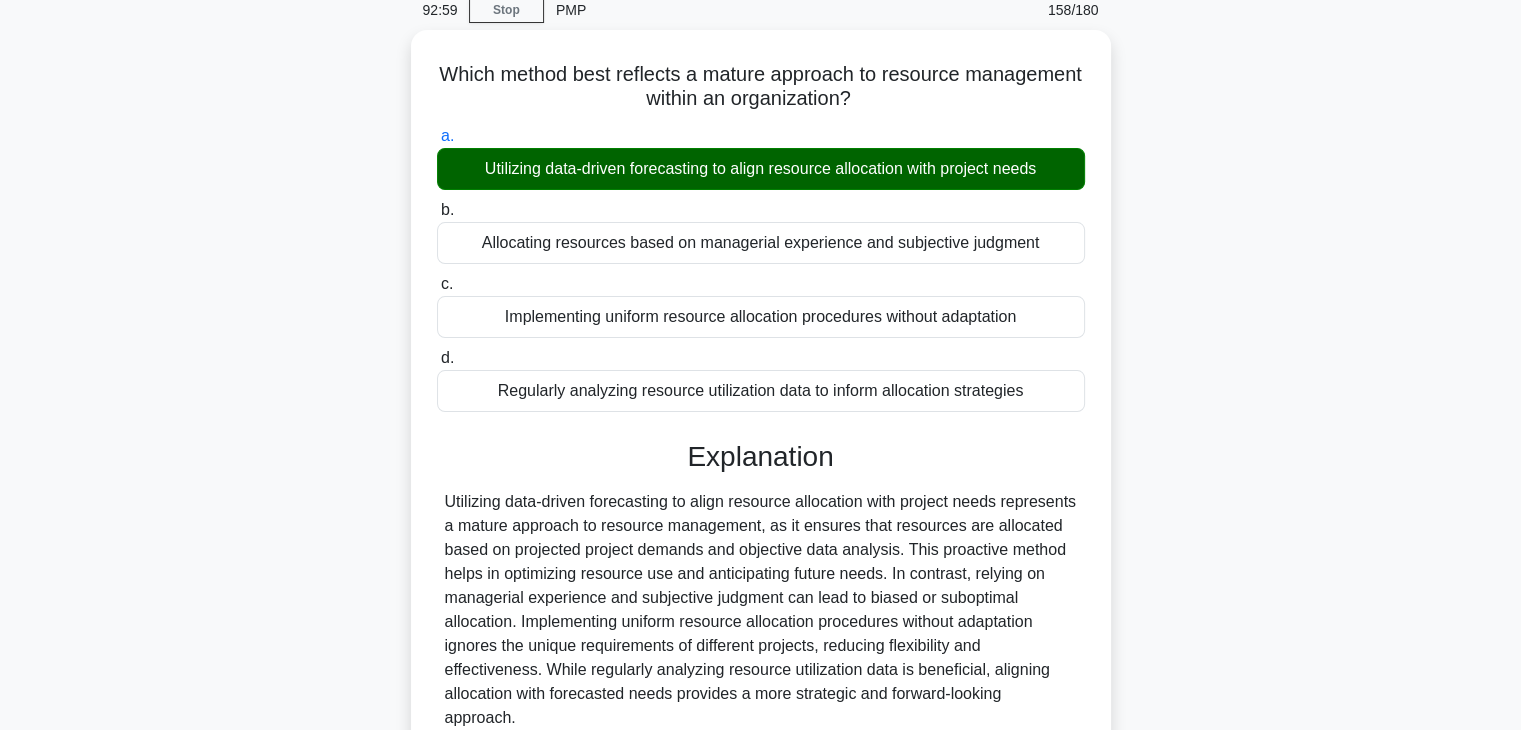 scroll, scrollTop: 351, scrollLeft: 0, axis: vertical 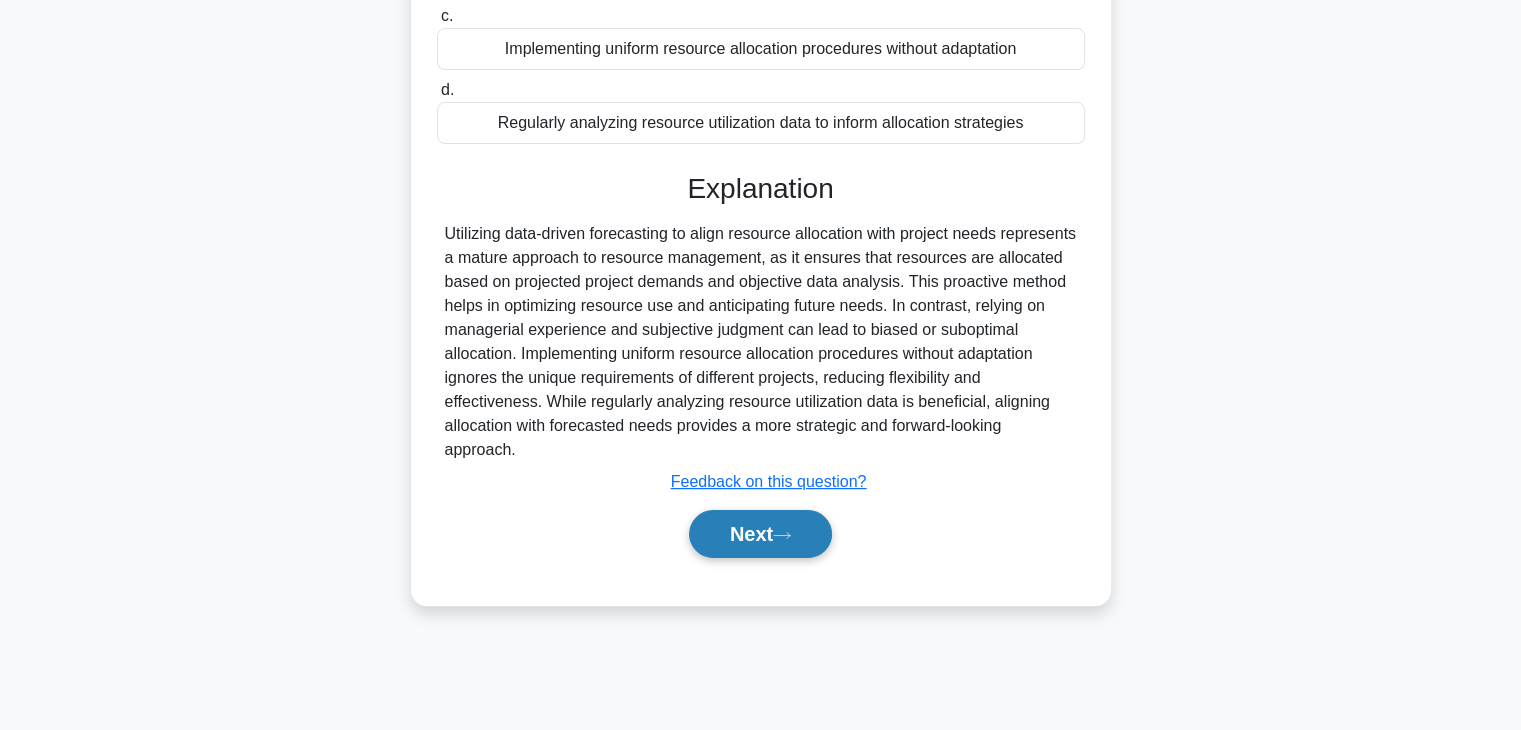 click on "Next" at bounding box center [760, 534] 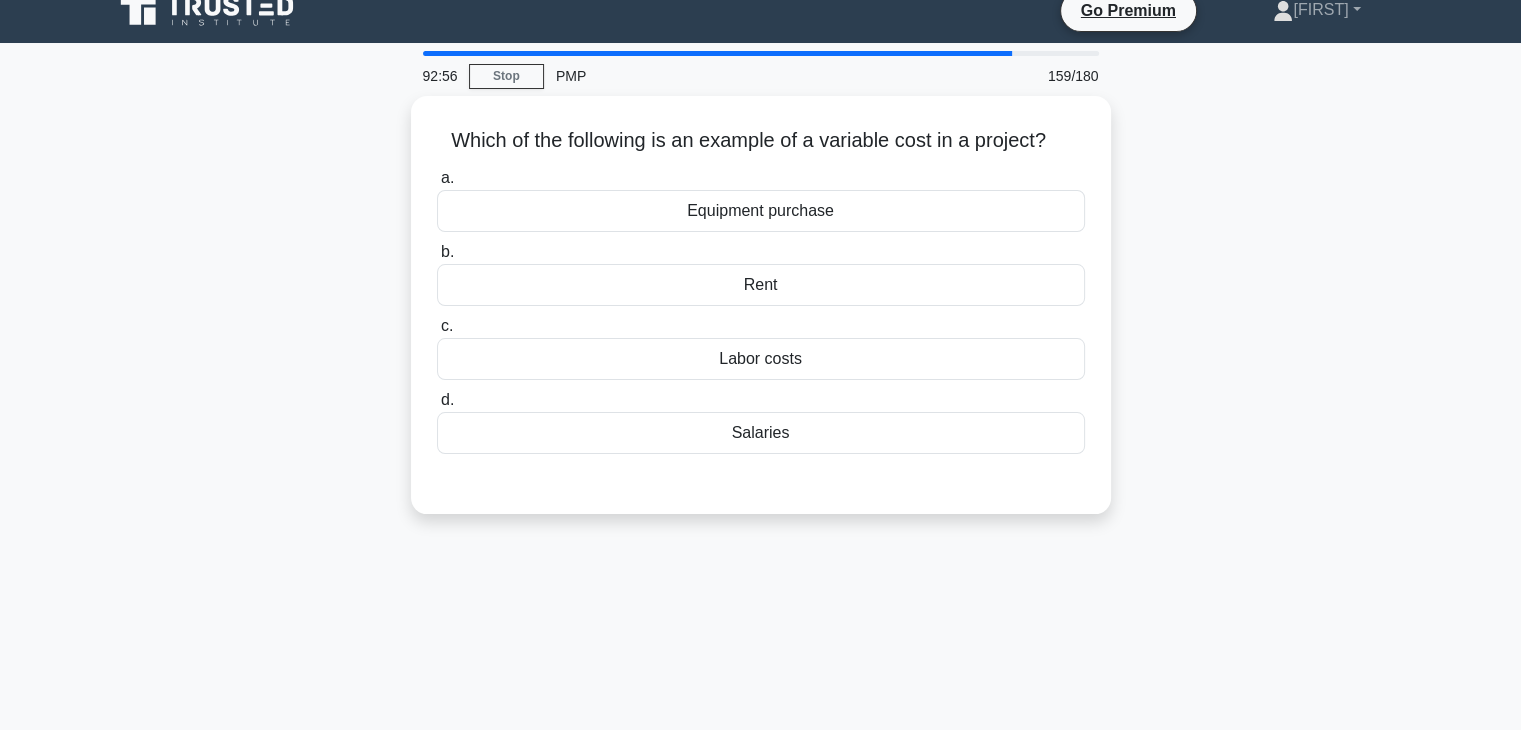 scroll, scrollTop: 20, scrollLeft: 0, axis: vertical 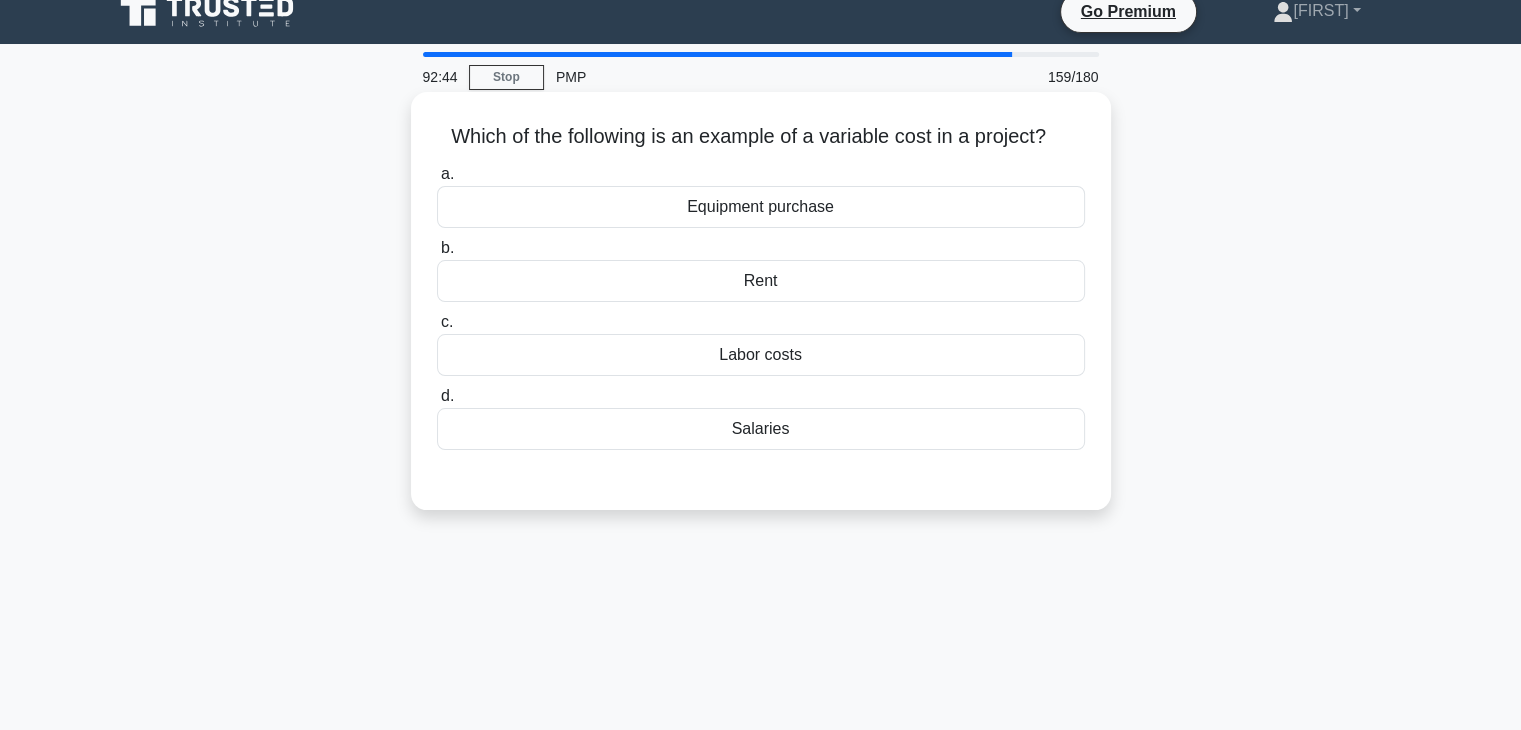 click on "Equipment purchase" at bounding box center [761, 207] 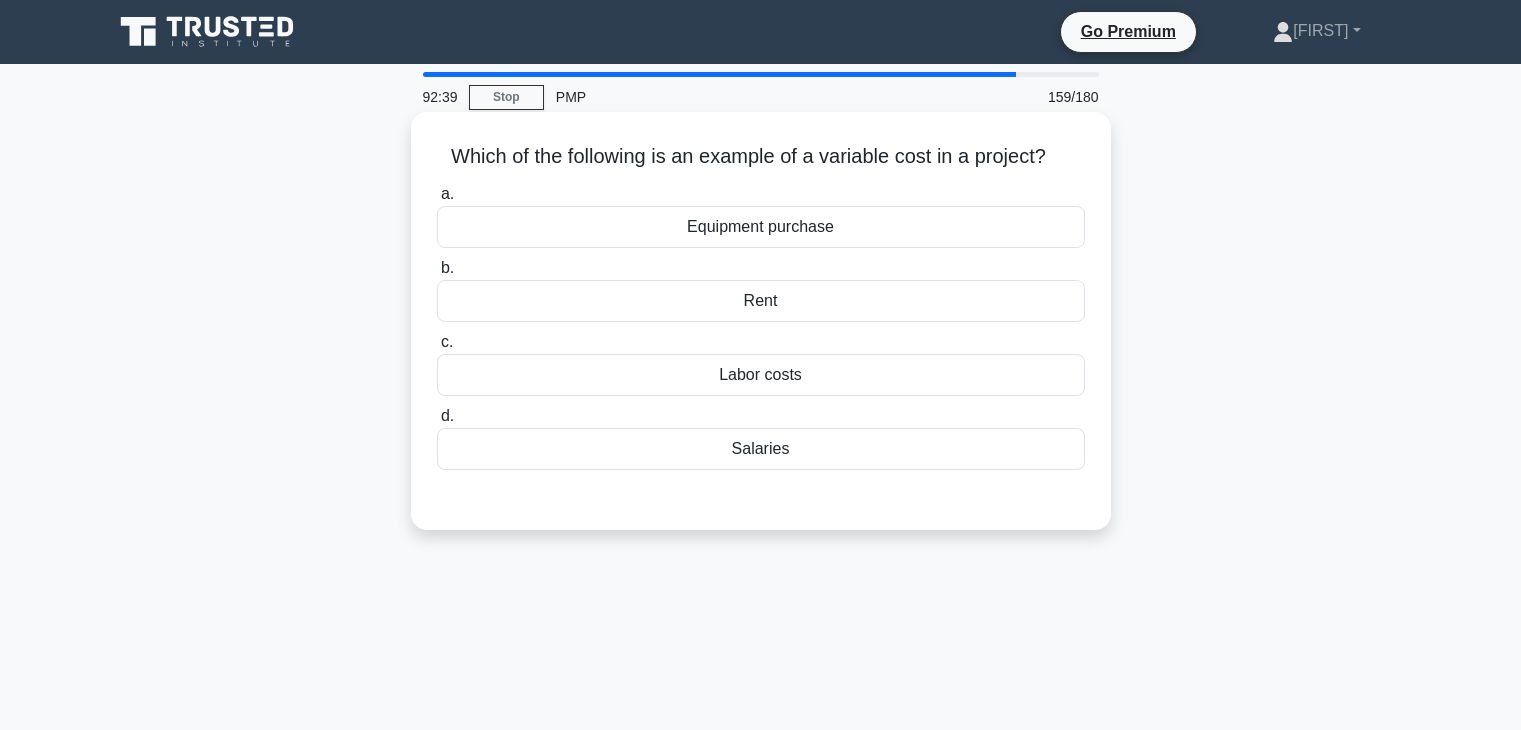 scroll, scrollTop: 20, scrollLeft: 0, axis: vertical 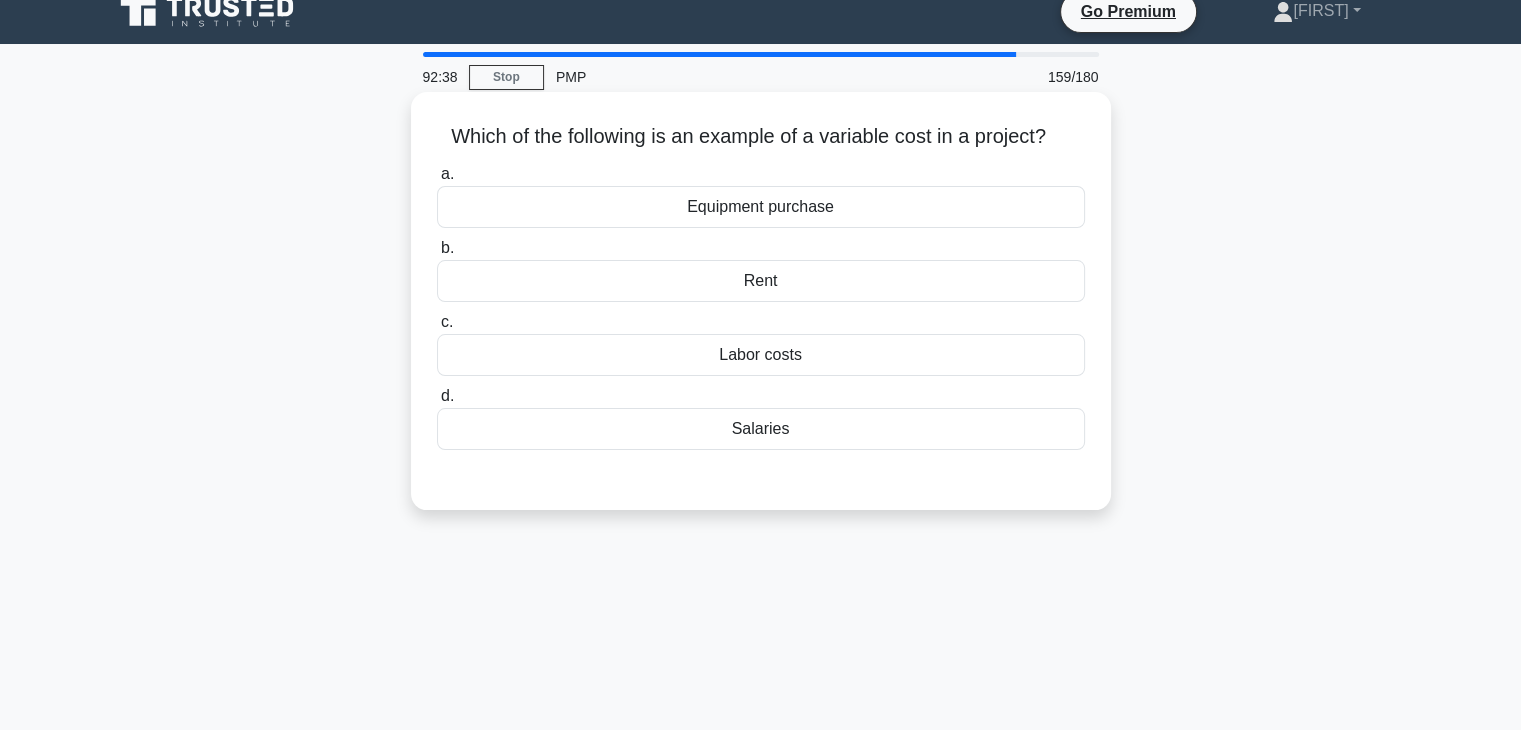 click on "Labor costs" at bounding box center [761, 355] 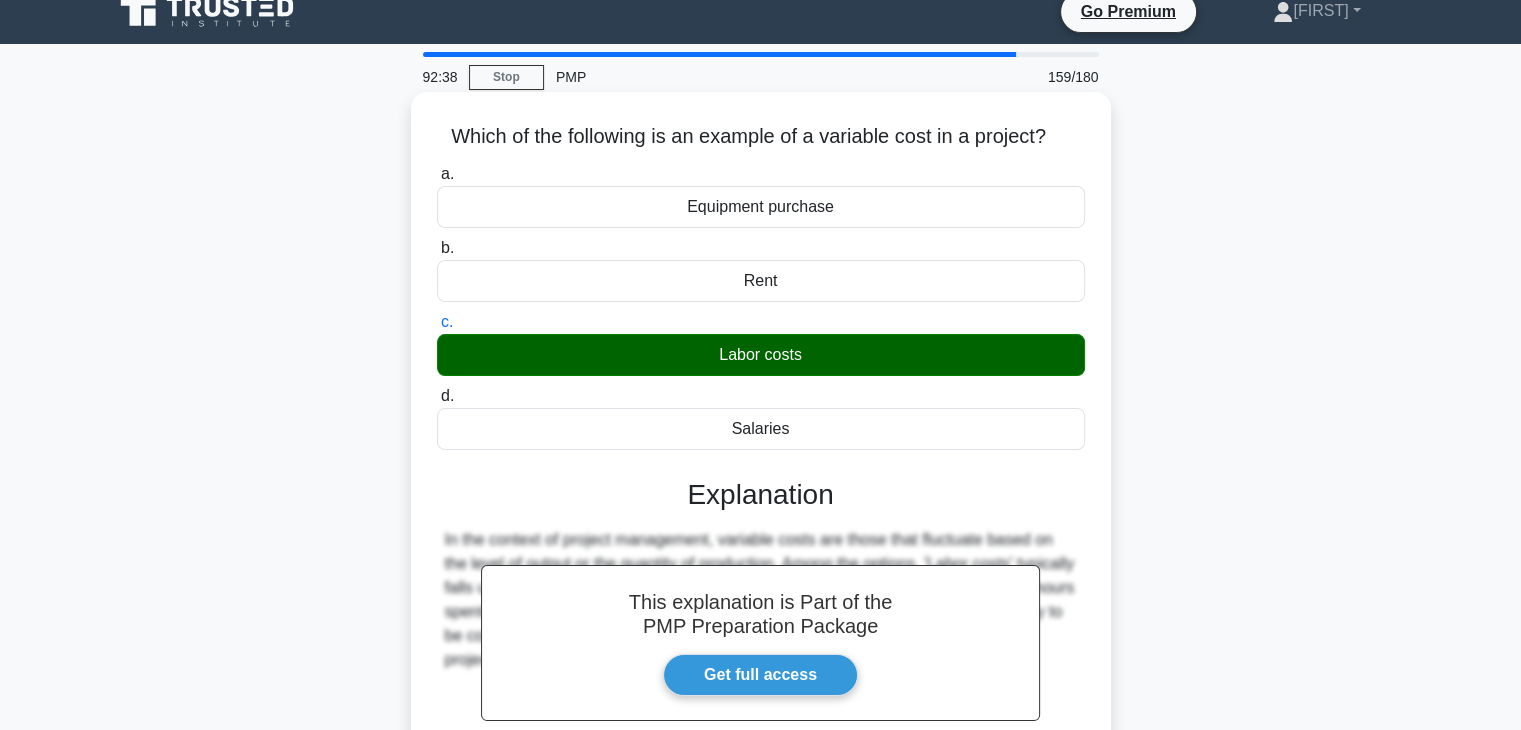 scroll, scrollTop: 351, scrollLeft: 0, axis: vertical 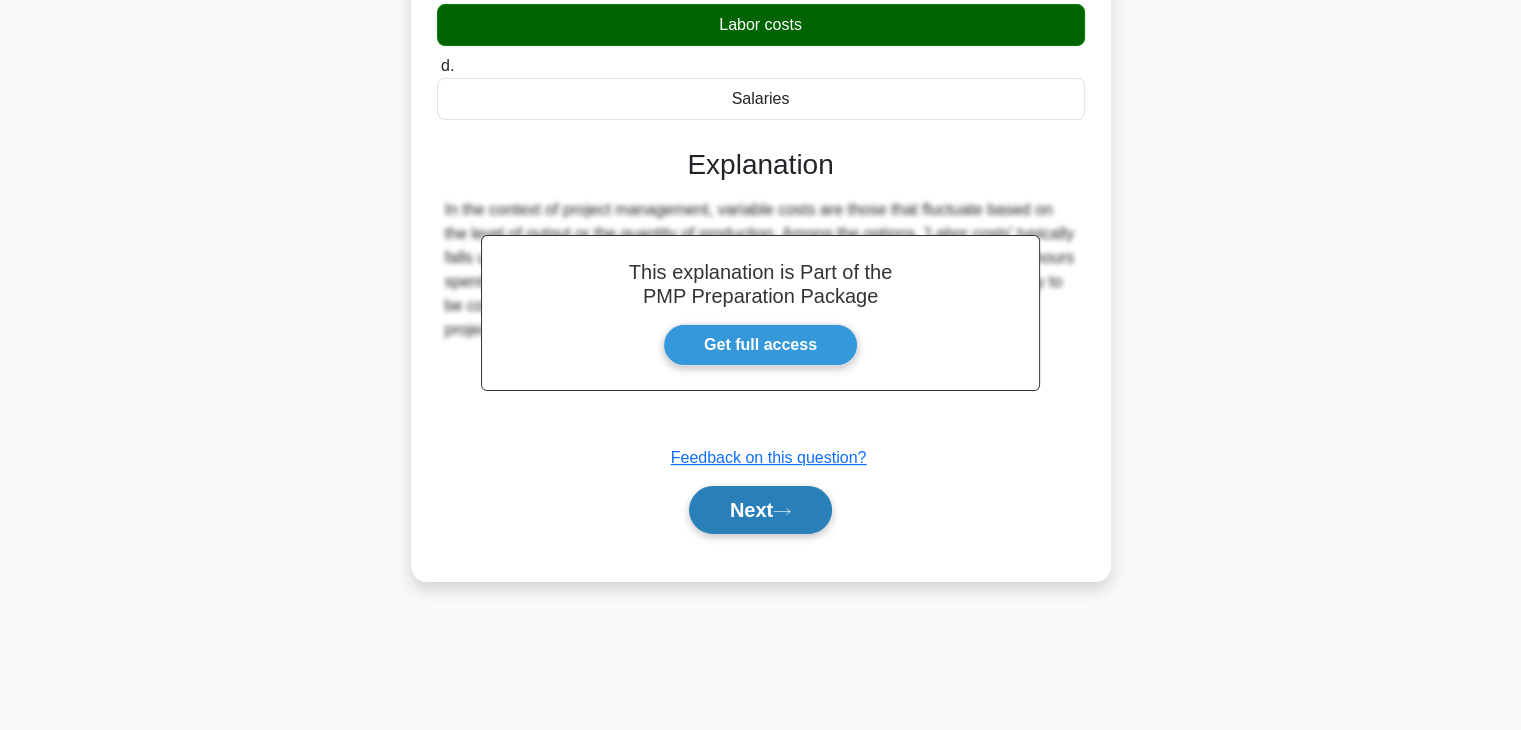click on "Next" at bounding box center [760, 510] 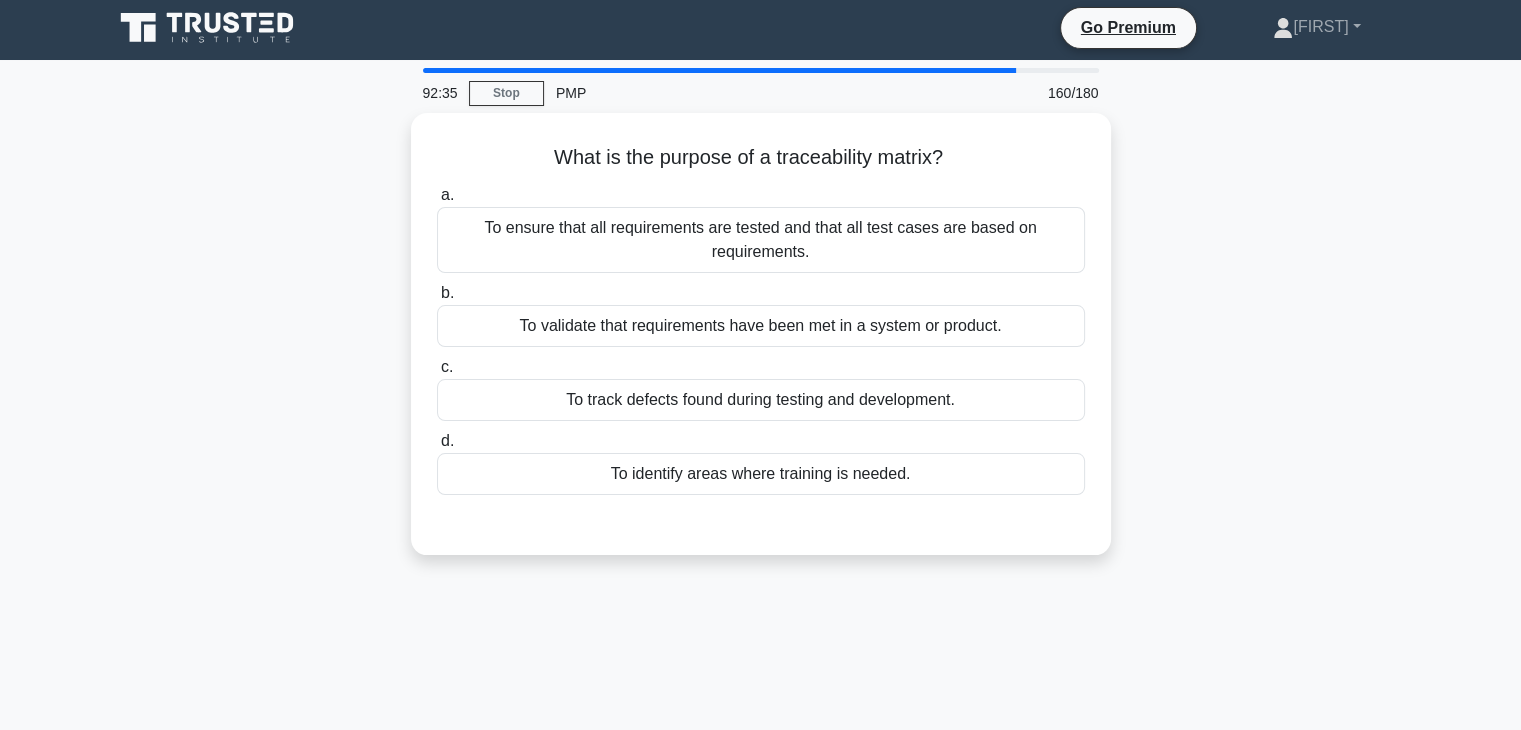 scroll, scrollTop: 3, scrollLeft: 0, axis: vertical 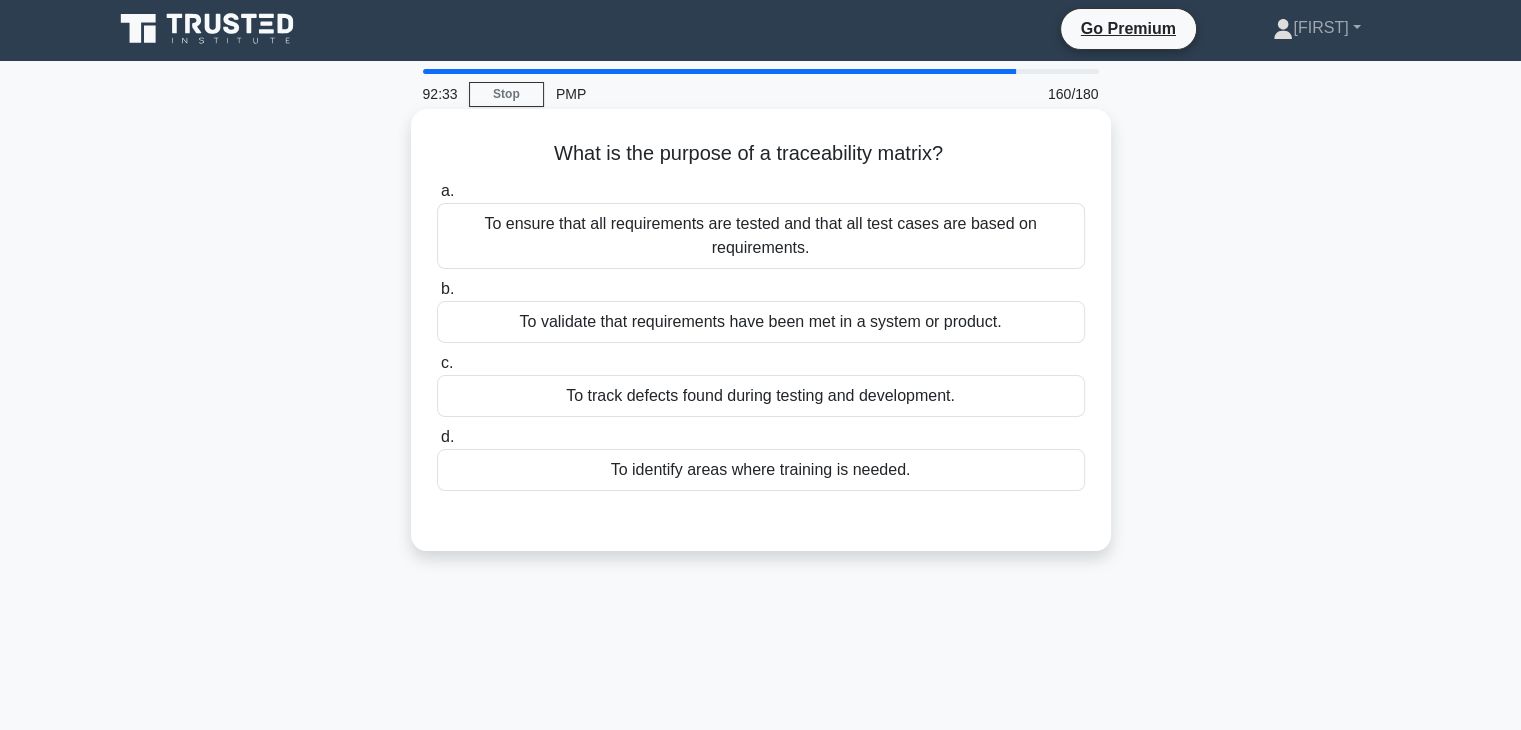 click on "To validate that requirements have been met in a system or product." at bounding box center (761, 322) 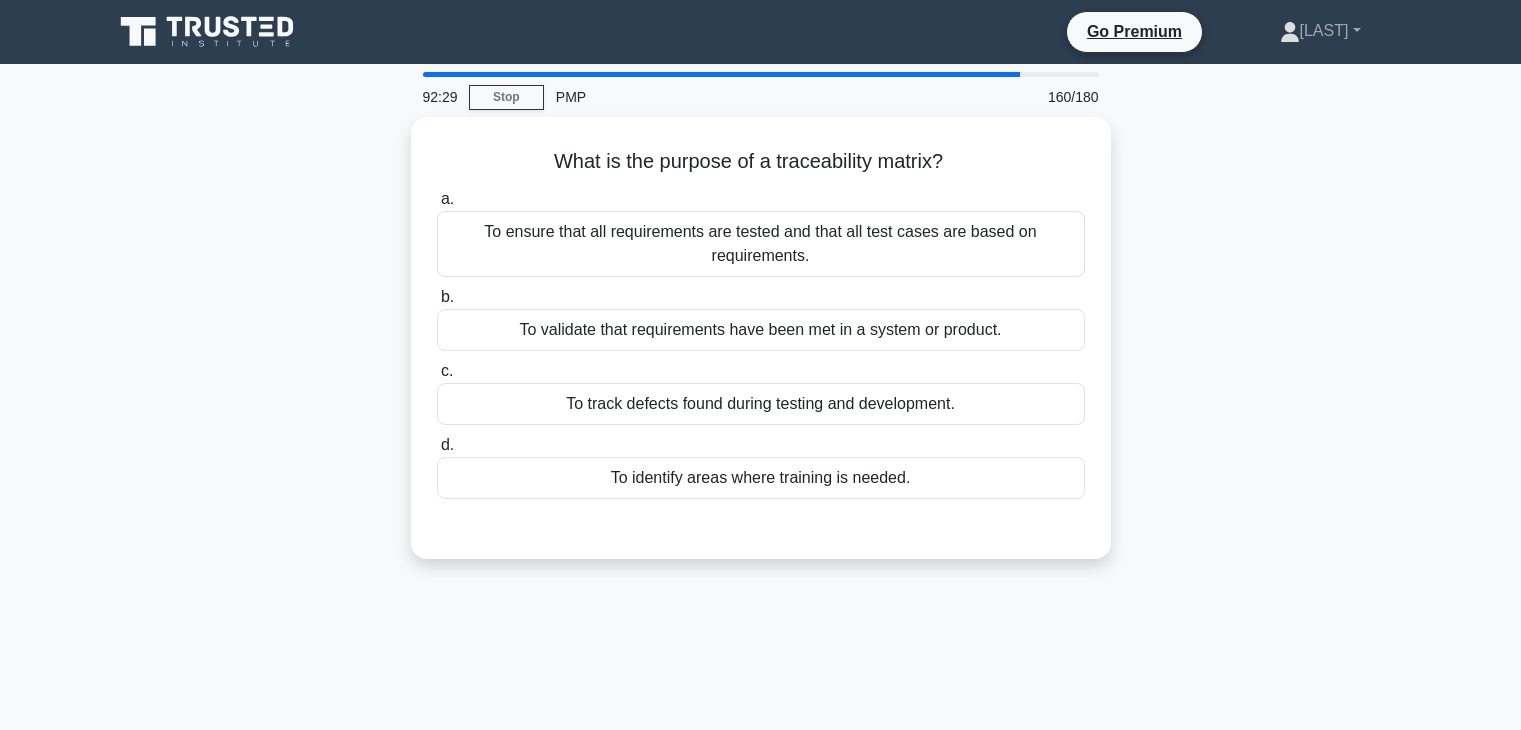 scroll, scrollTop: 3, scrollLeft: 0, axis: vertical 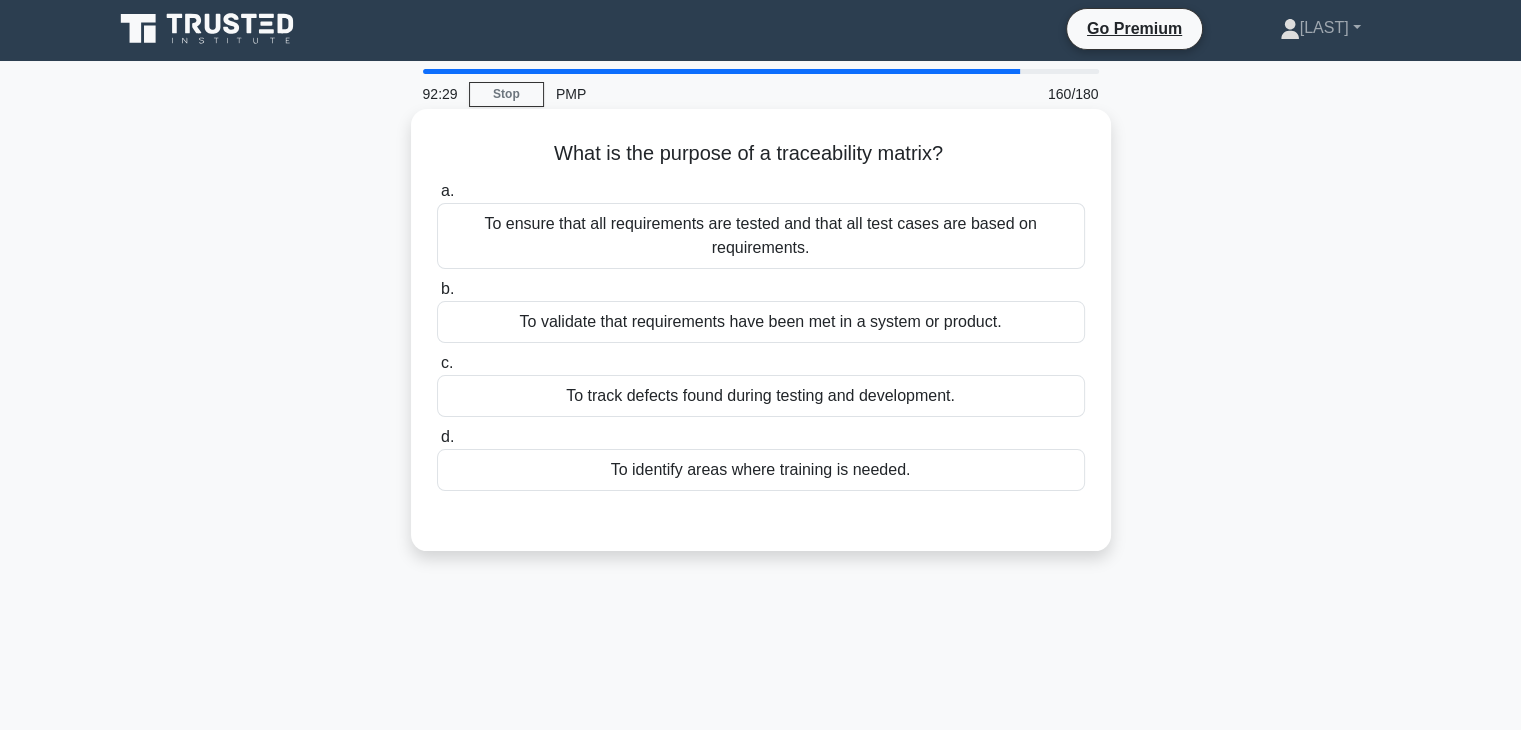 click on "To ensure that all requirements are tested and that all test cases are based on requirements." at bounding box center (761, 236) 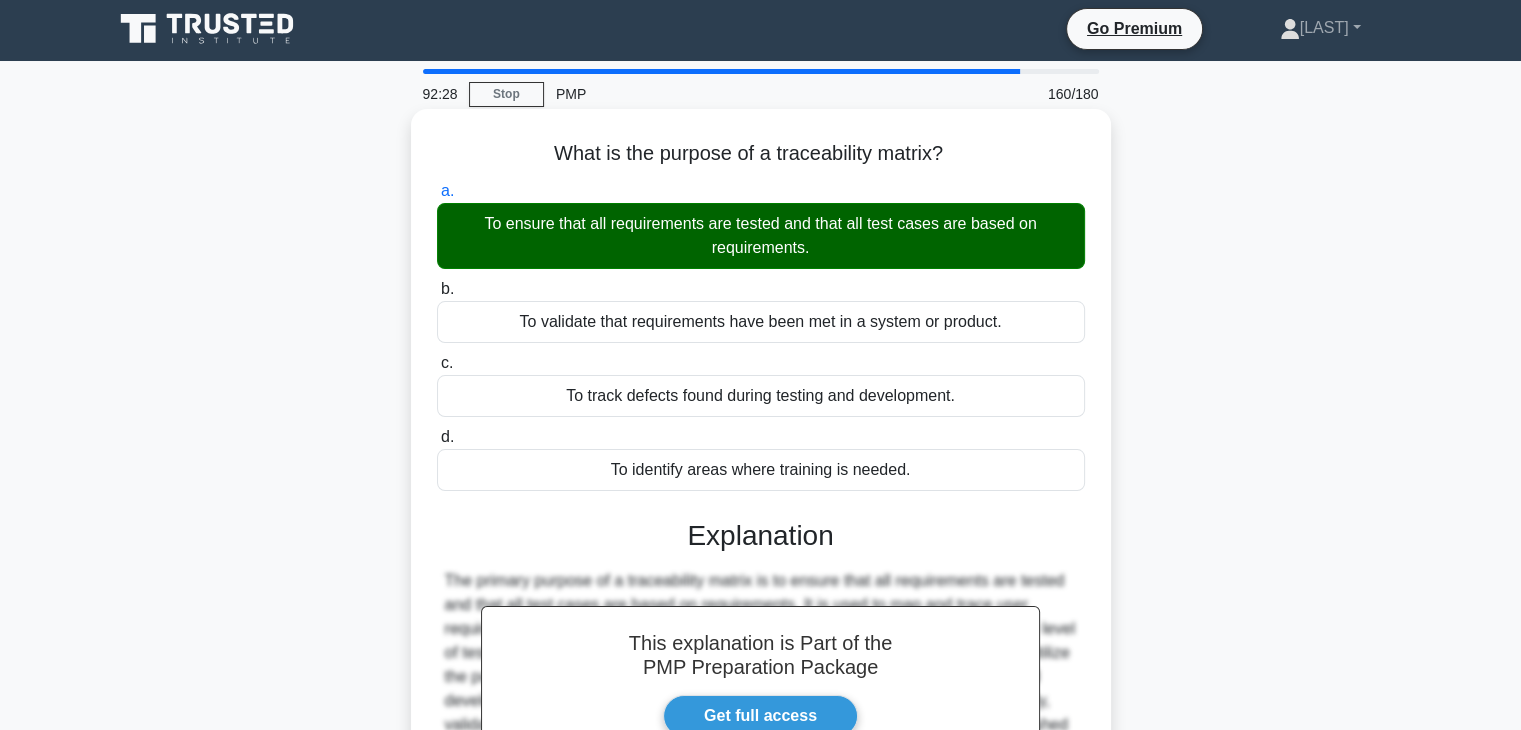 scroll, scrollTop: 351, scrollLeft: 0, axis: vertical 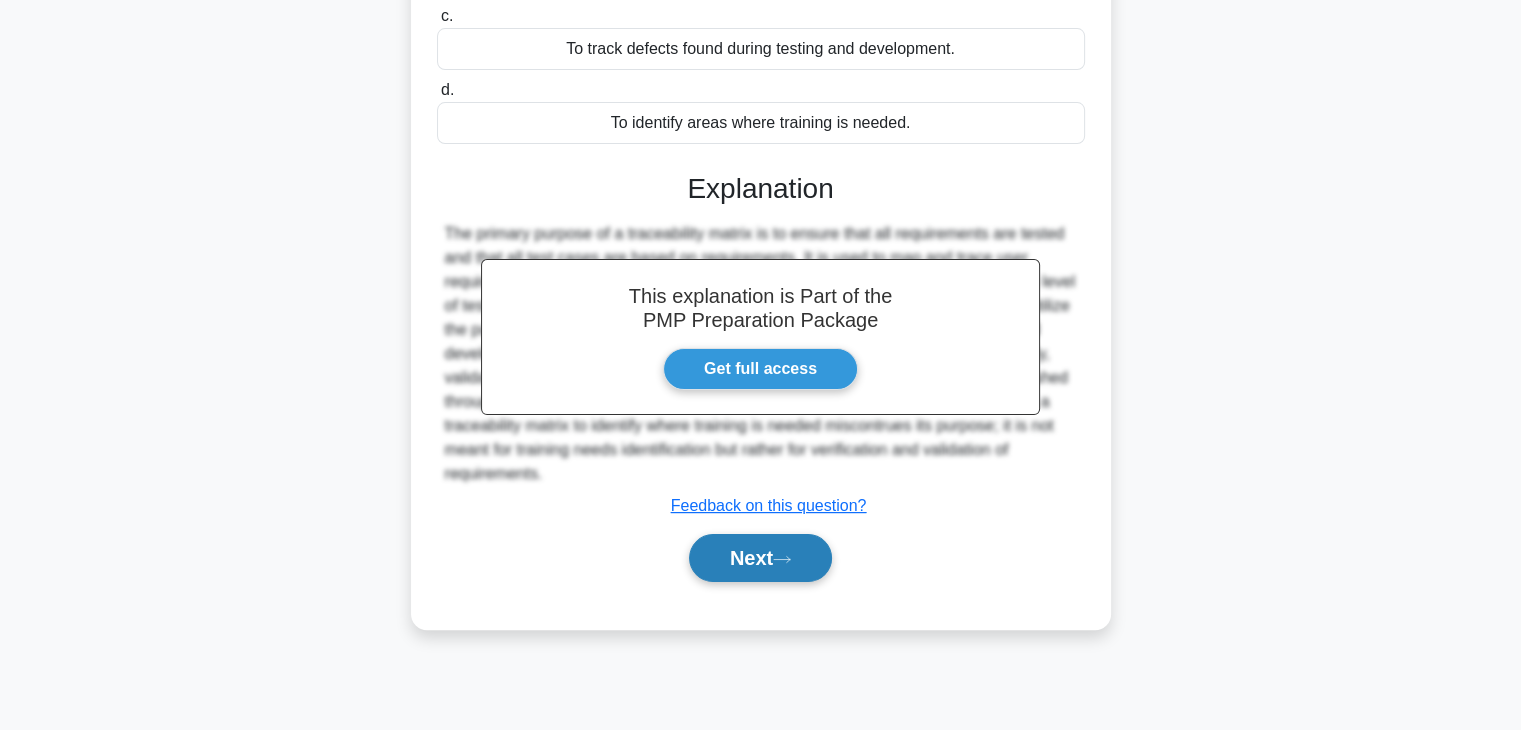 click on "Next" at bounding box center (760, 558) 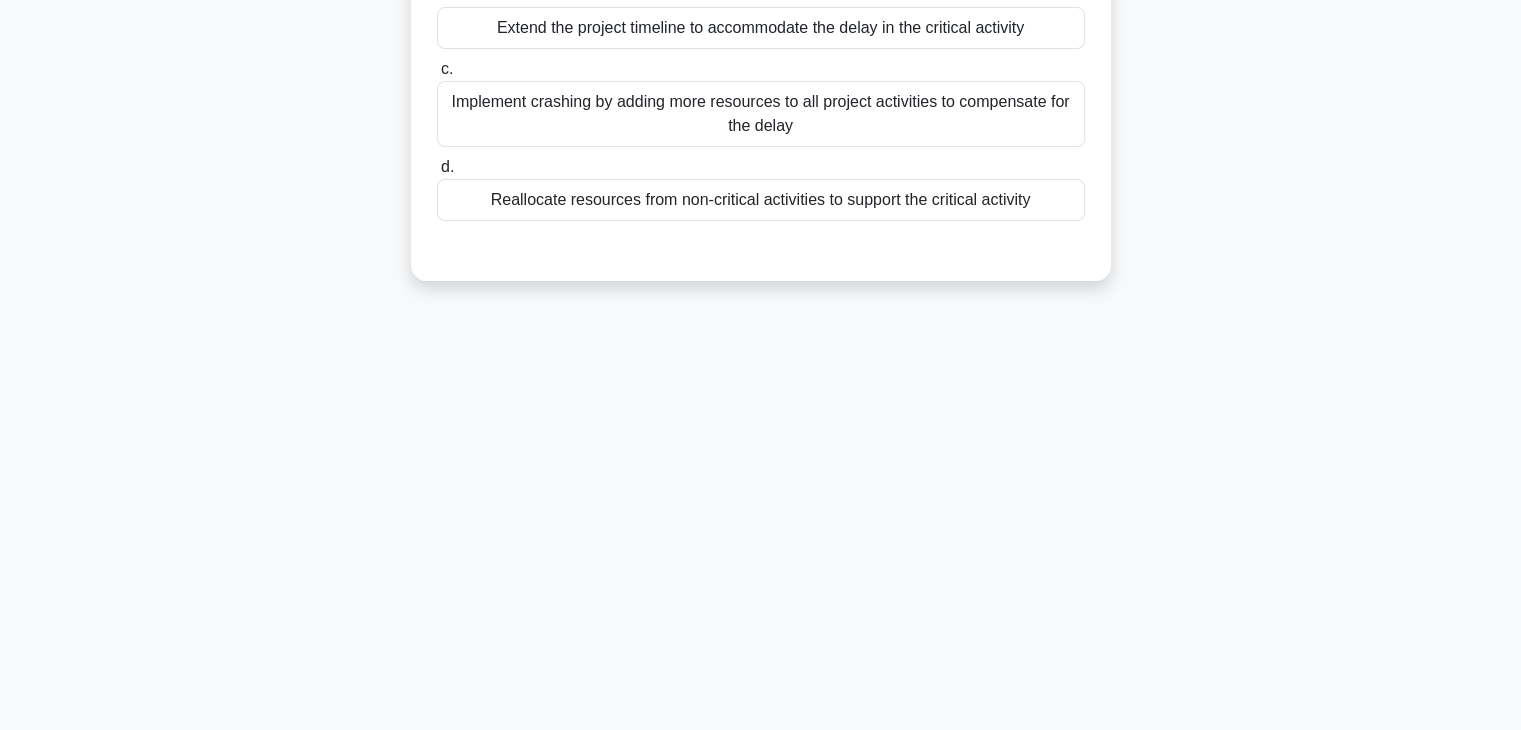scroll, scrollTop: 20, scrollLeft: 0, axis: vertical 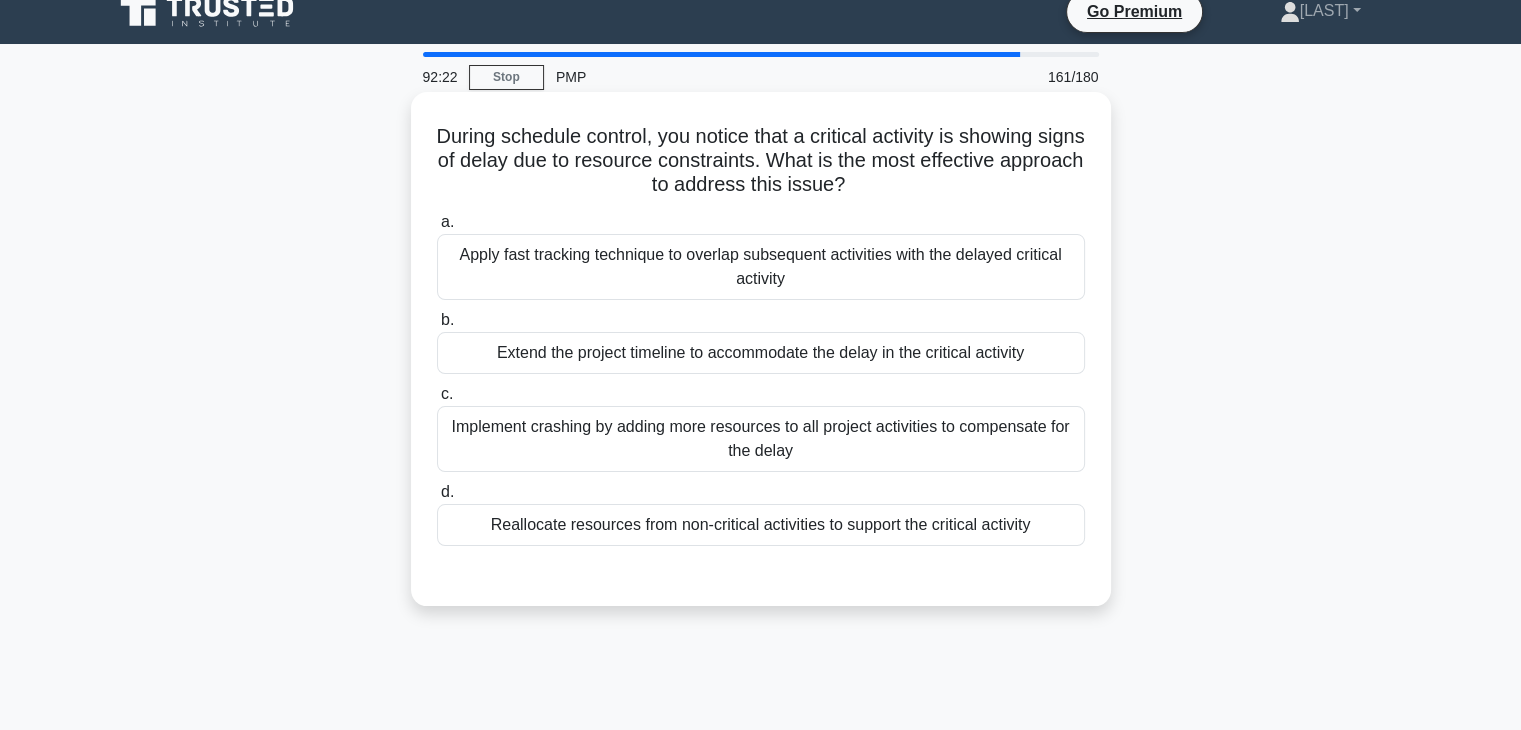 click on "Extend the project timeline to accommodate the delay in the critical activity" at bounding box center (761, 353) 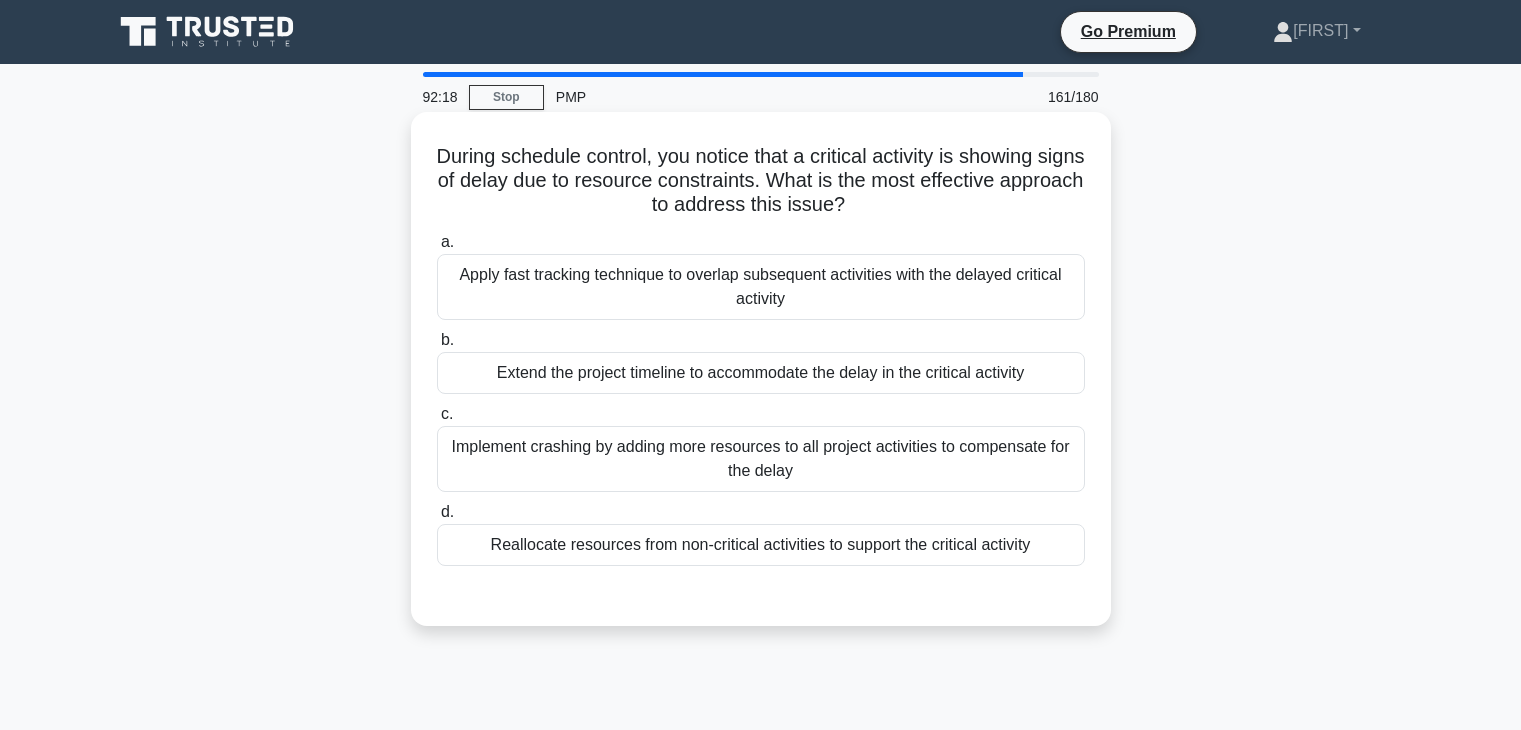 scroll, scrollTop: 20, scrollLeft: 0, axis: vertical 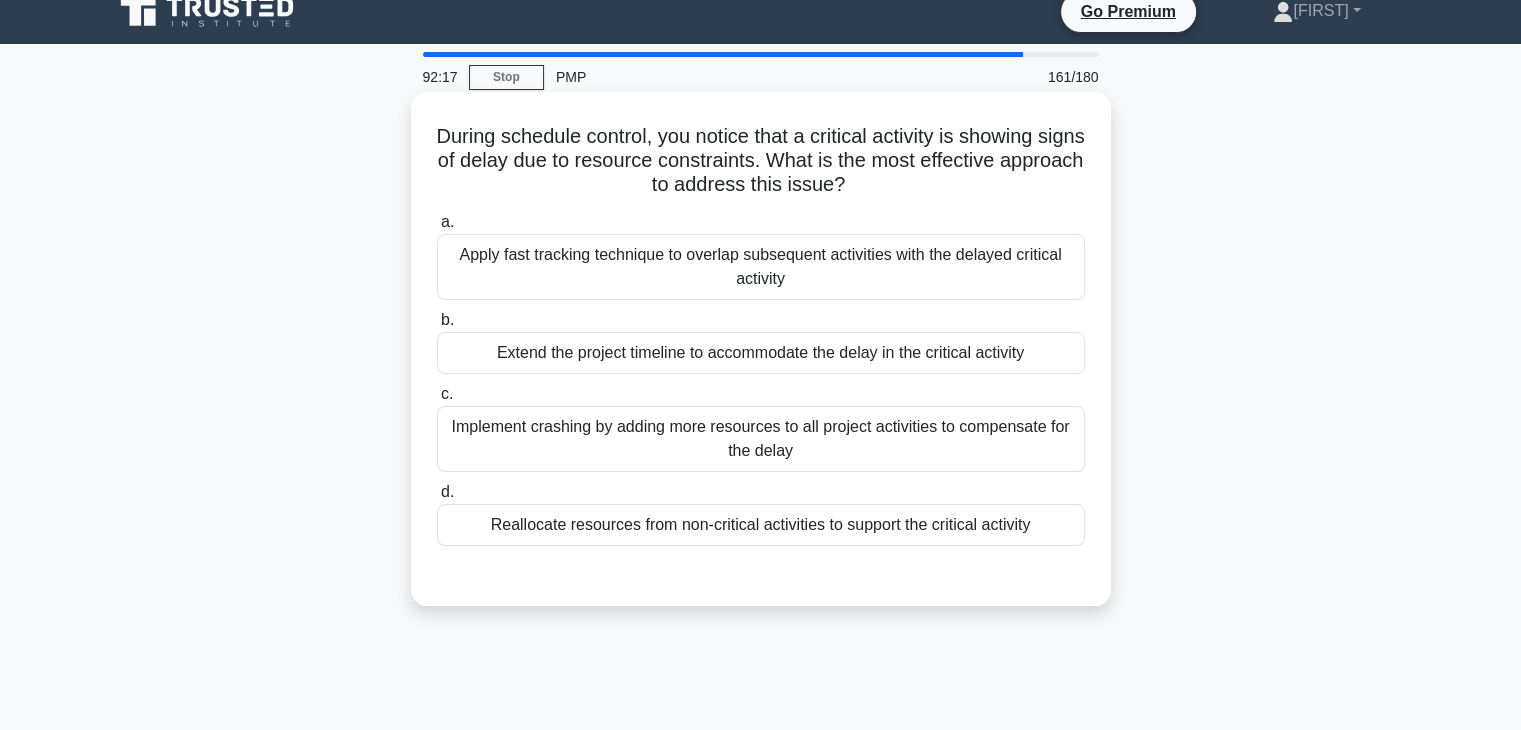 click on "Reallocate resources from non-critical activities to support the critical activity" at bounding box center (761, 525) 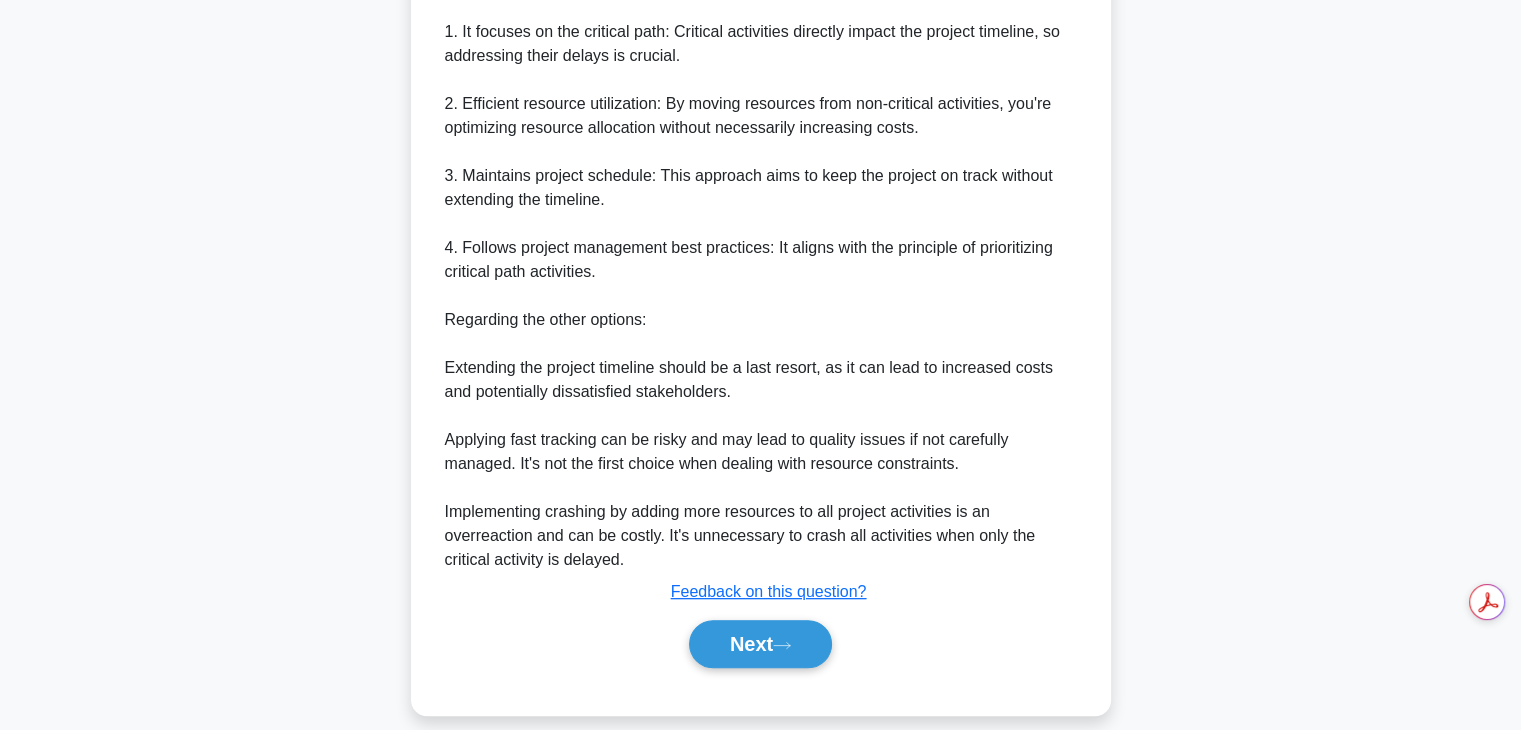 scroll, scrollTop: 742, scrollLeft: 0, axis: vertical 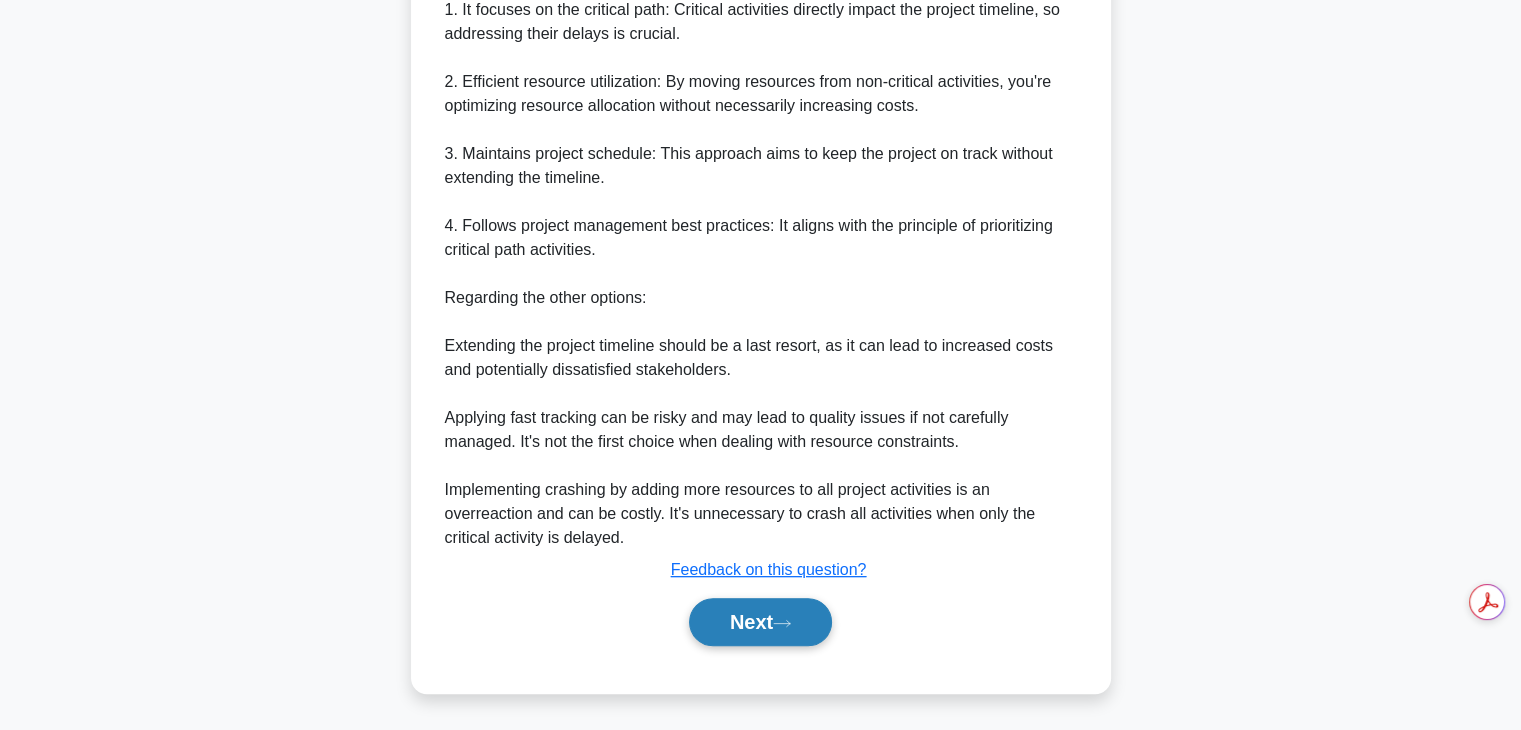 click on "Next" at bounding box center [760, 622] 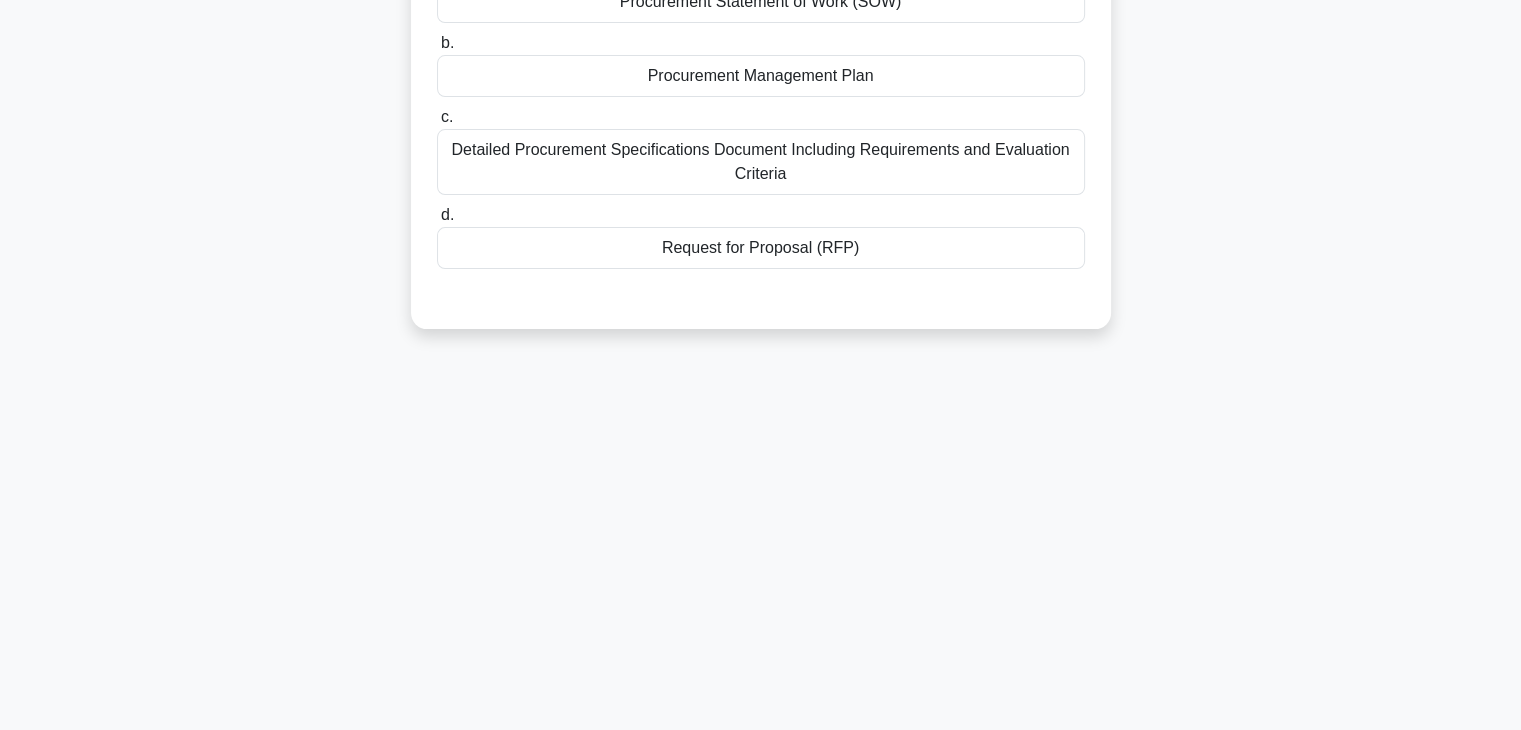 scroll, scrollTop: 0, scrollLeft: 0, axis: both 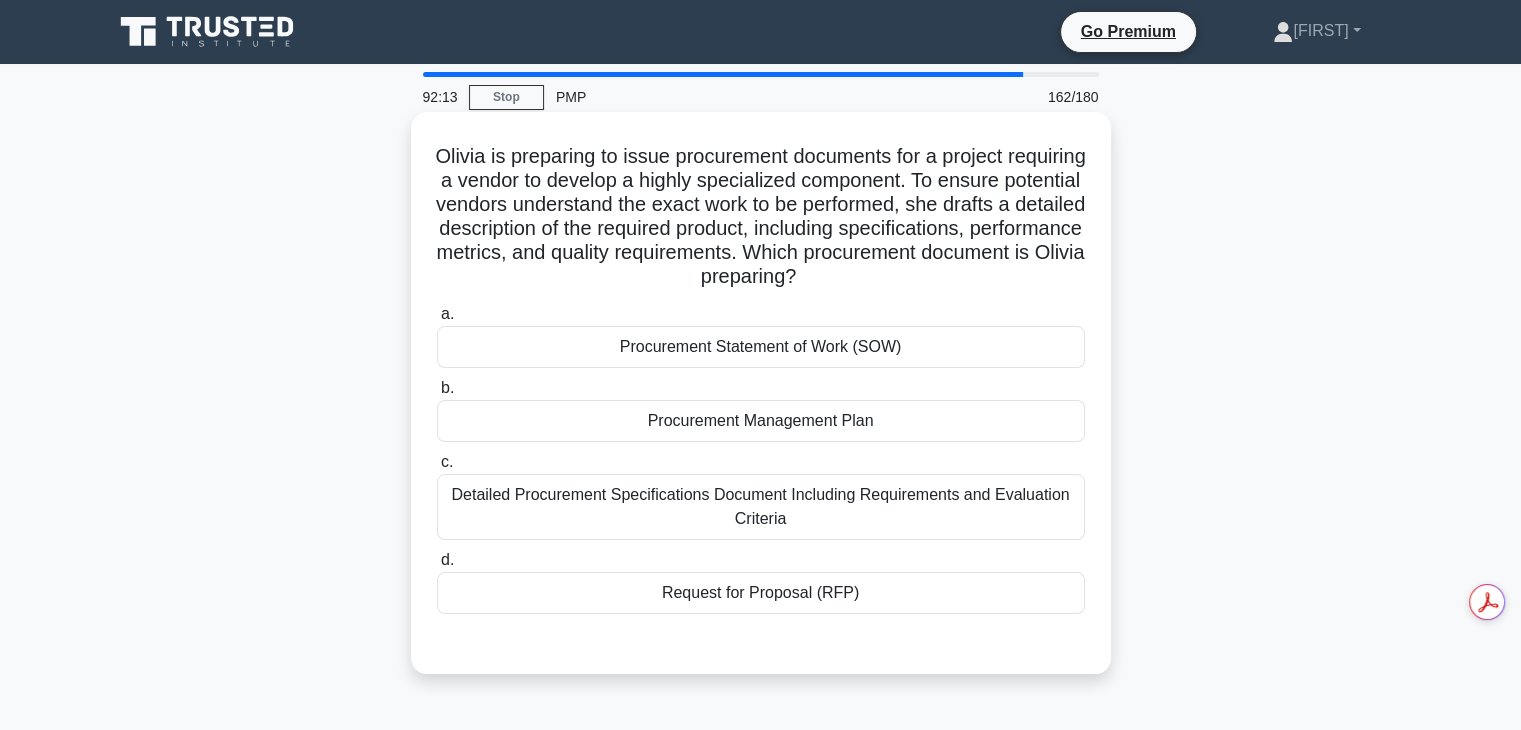 click on "Detailed Procurement Specifications Document Including Requirements and Evaluation Criteria" at bounding box center (761, 507) 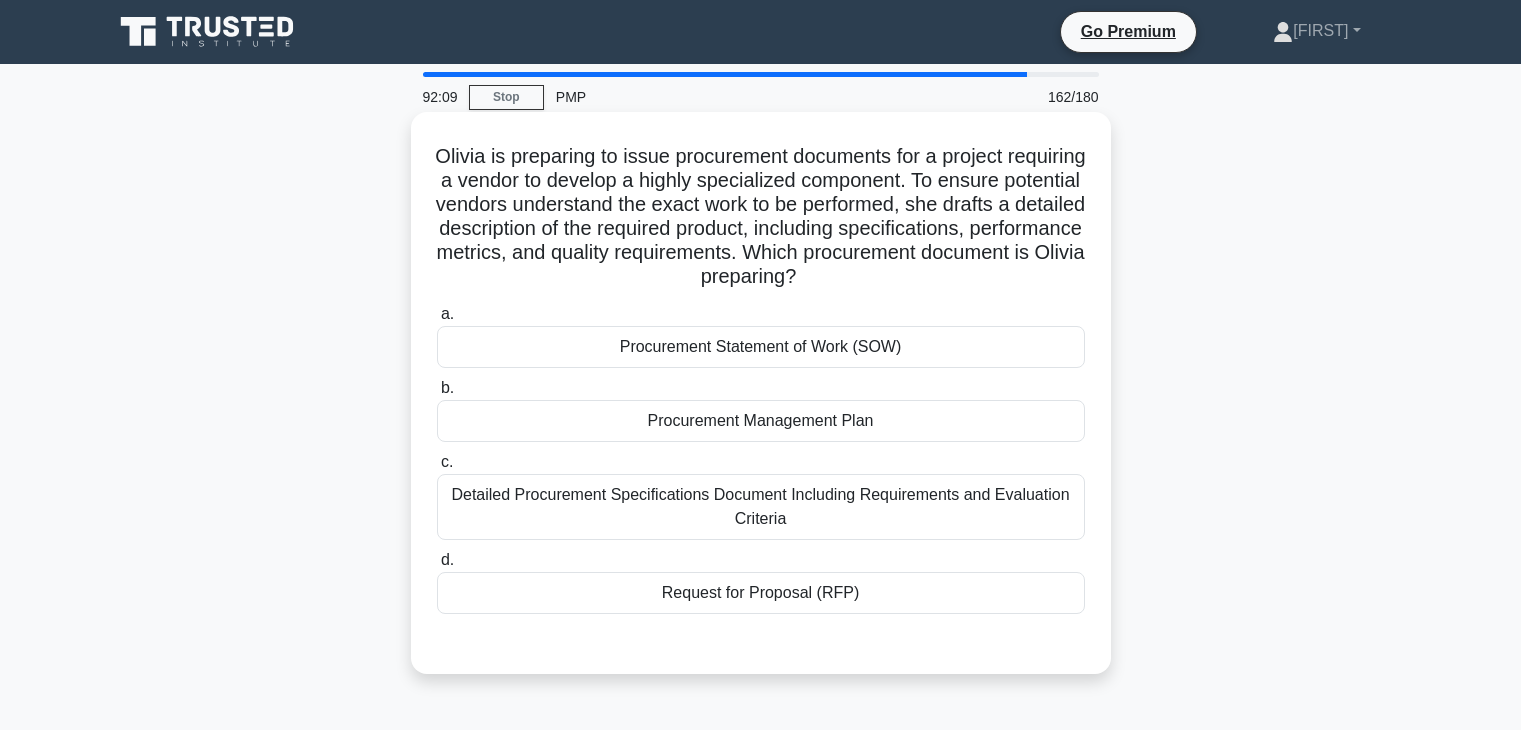 scroll, scrollTop: 0, scrollLeft: 0, axis: both 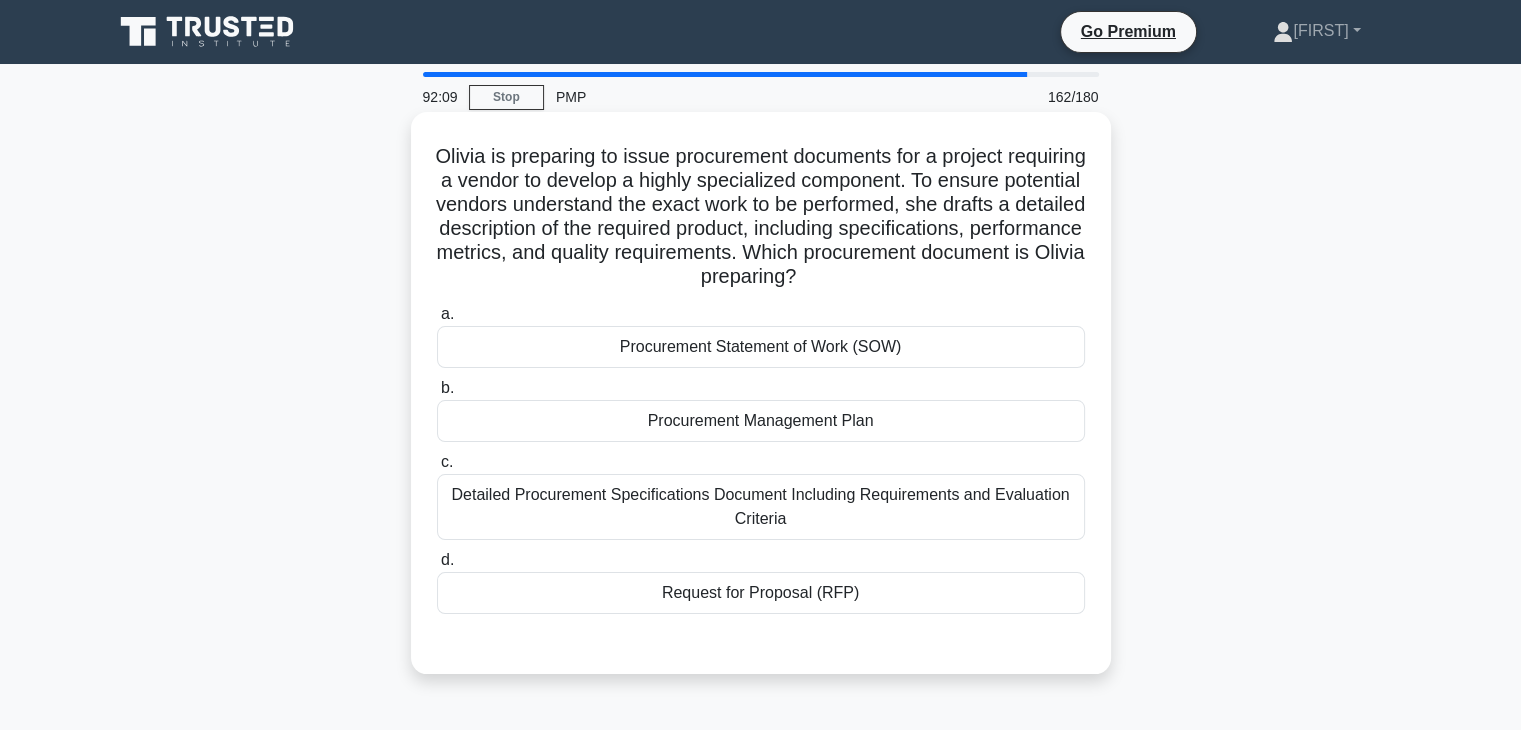 click on "Procurement Statement of Work (SOW)" at bounding box center [761, 347] 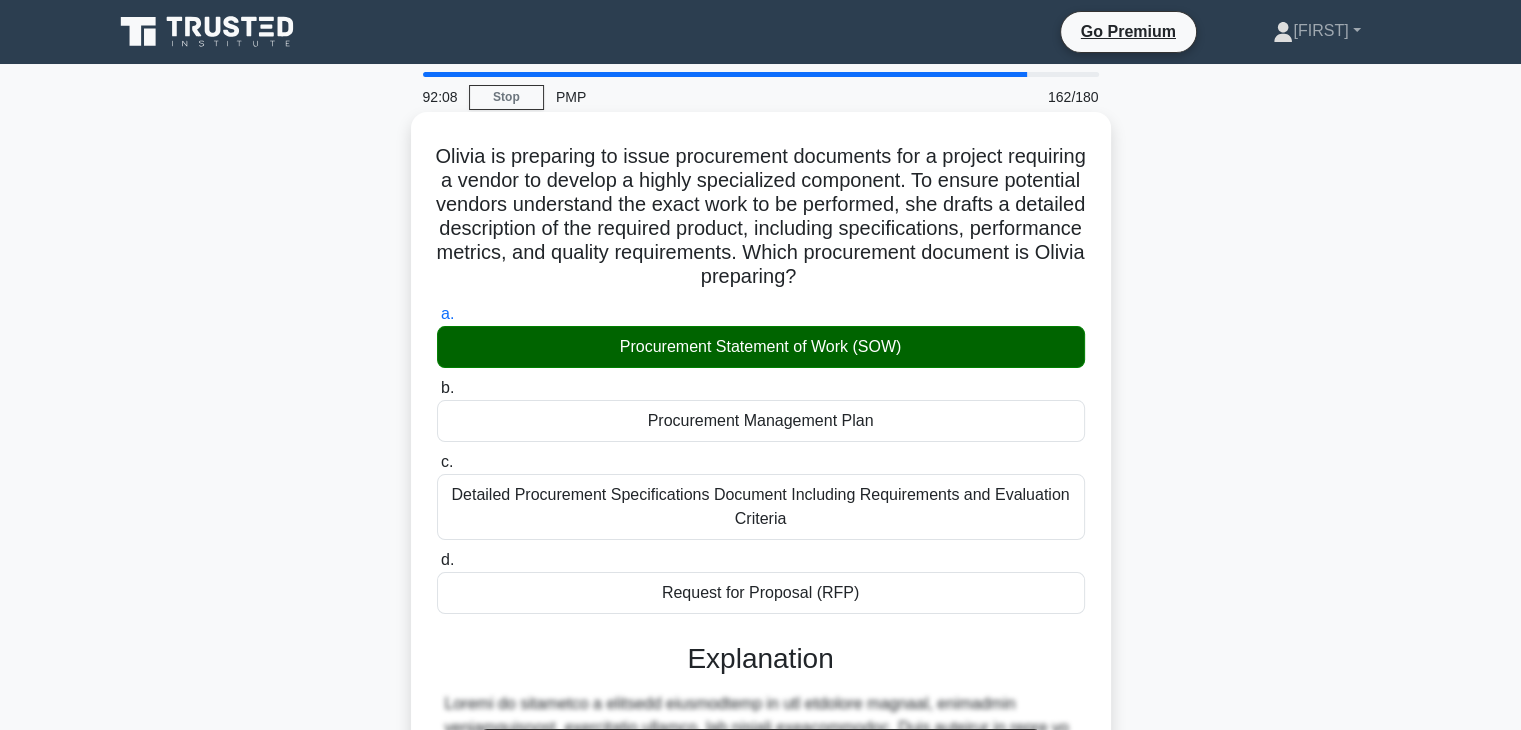 scroll, scrollTop: 478, scrollLeft: 0, axis: vertical 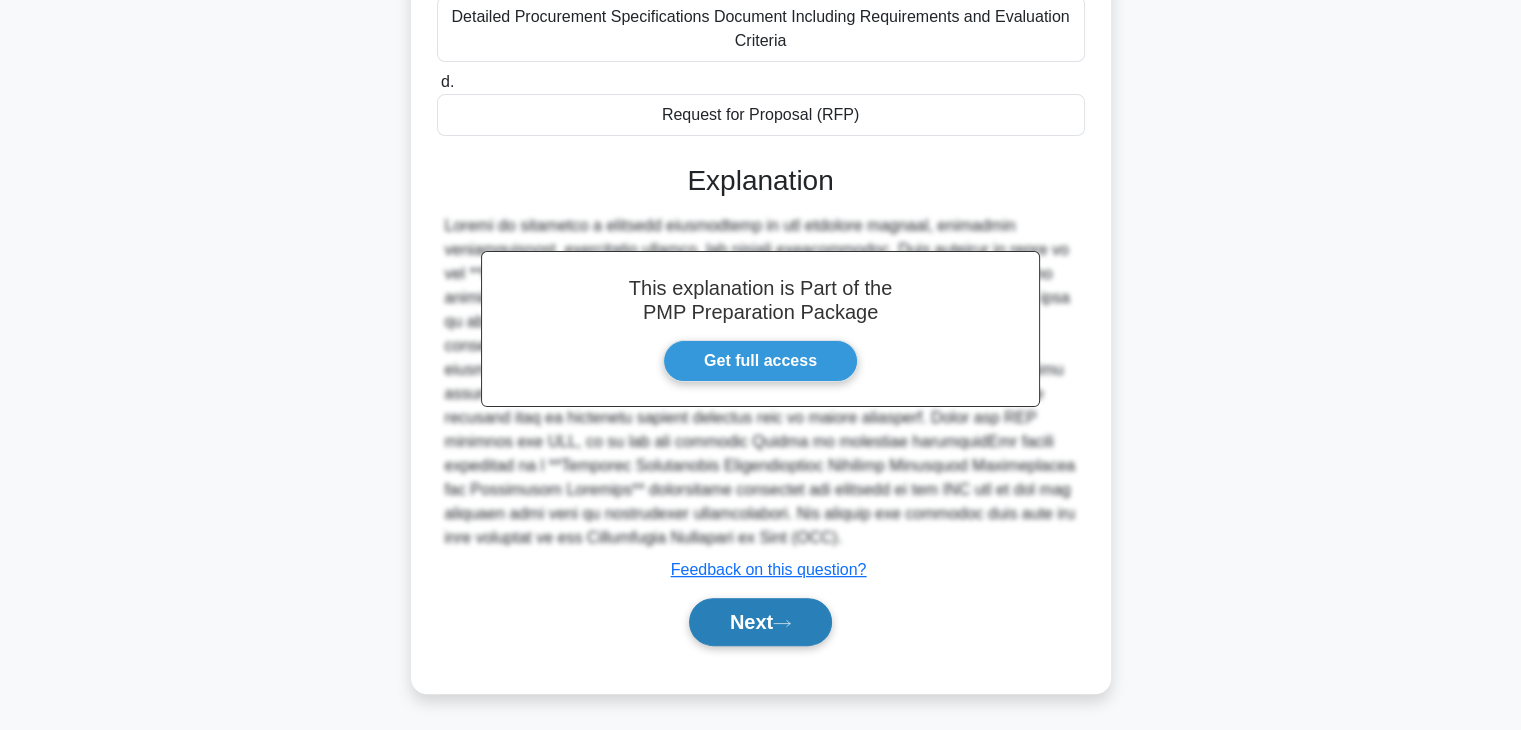 click on "Next" at bounding box center [760, 622] 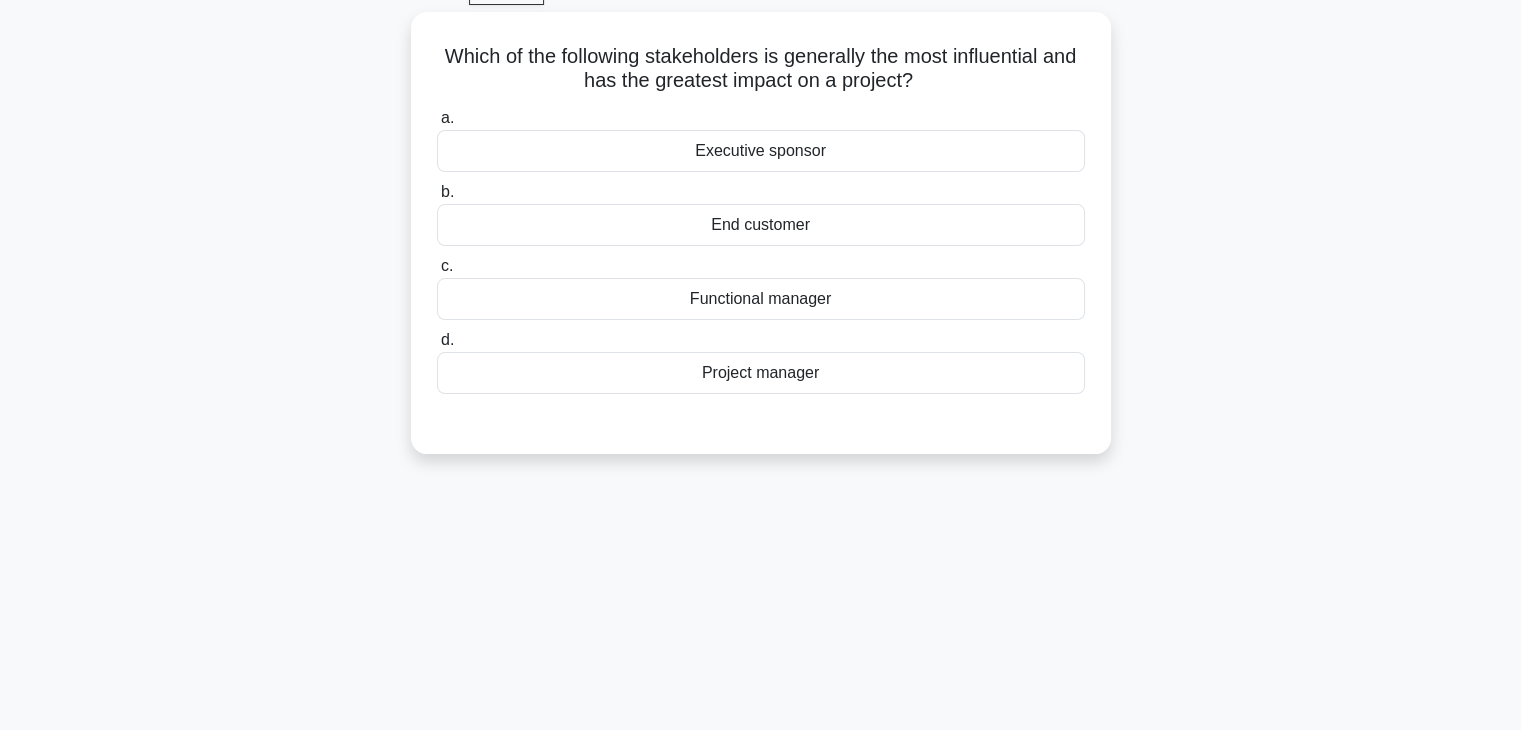 scroll, scrollTop: 104, scrollLeft: 0, axis: vertical 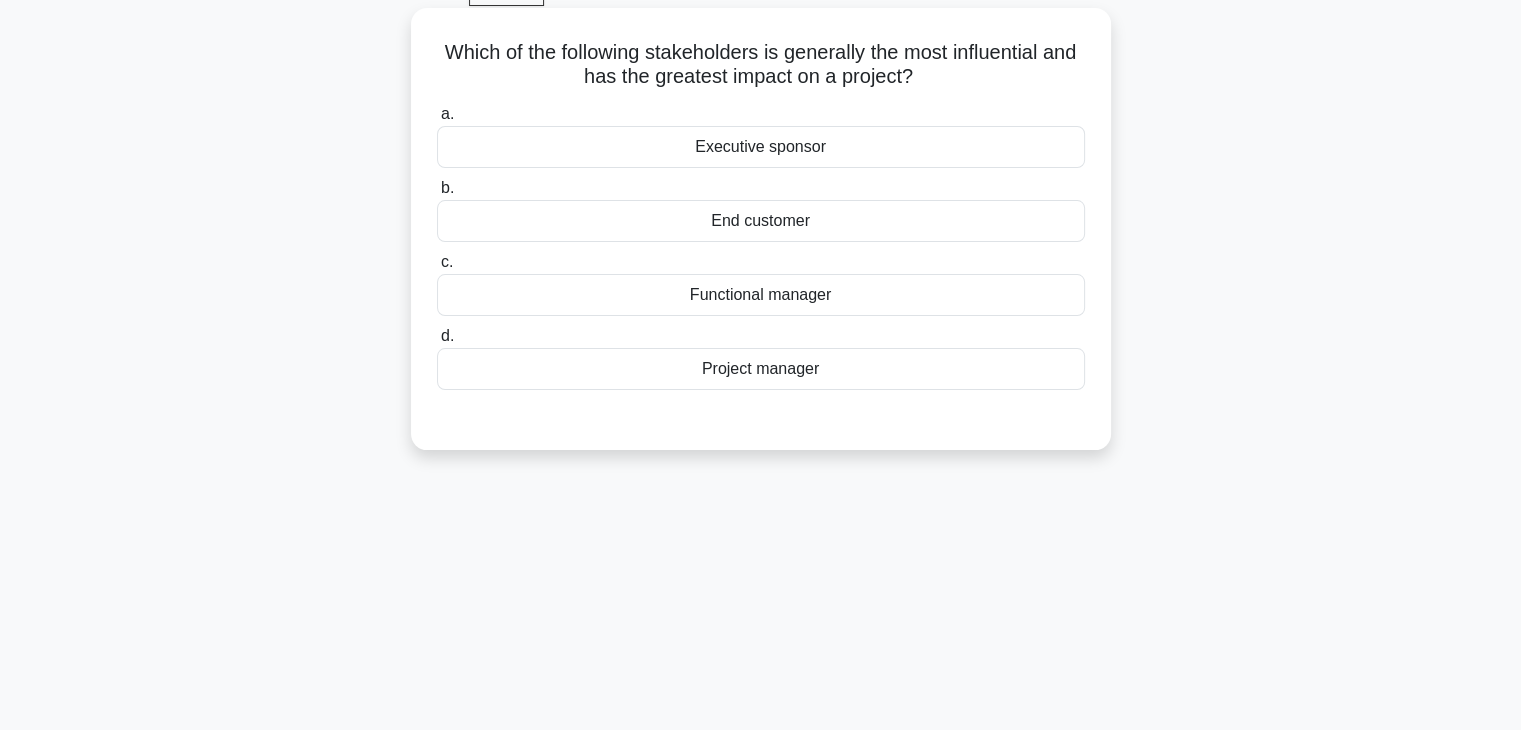 click on "Project manager" at bounding box center [761, 369] 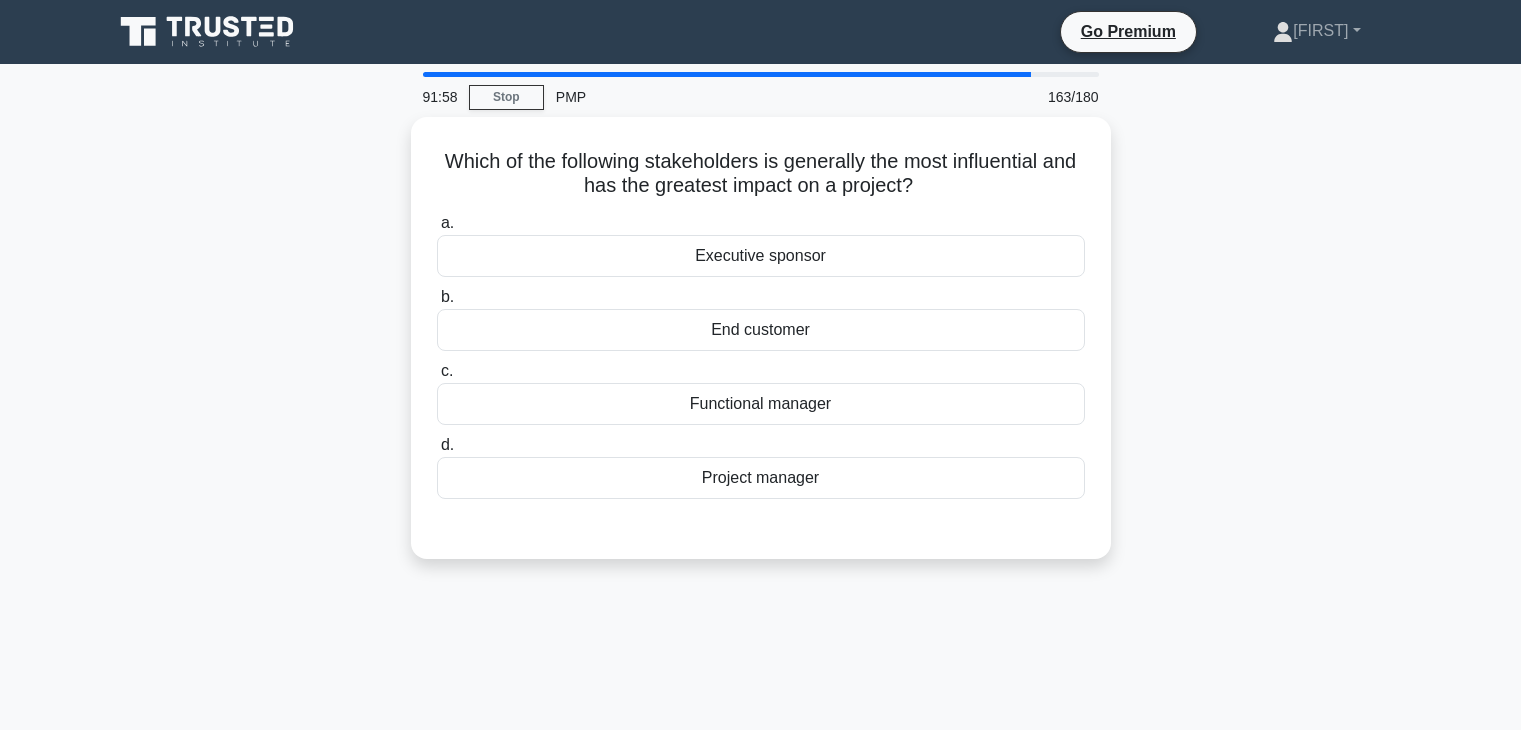 scroll, scrollTop: 104, scrollLeft: 0, axis: vertical 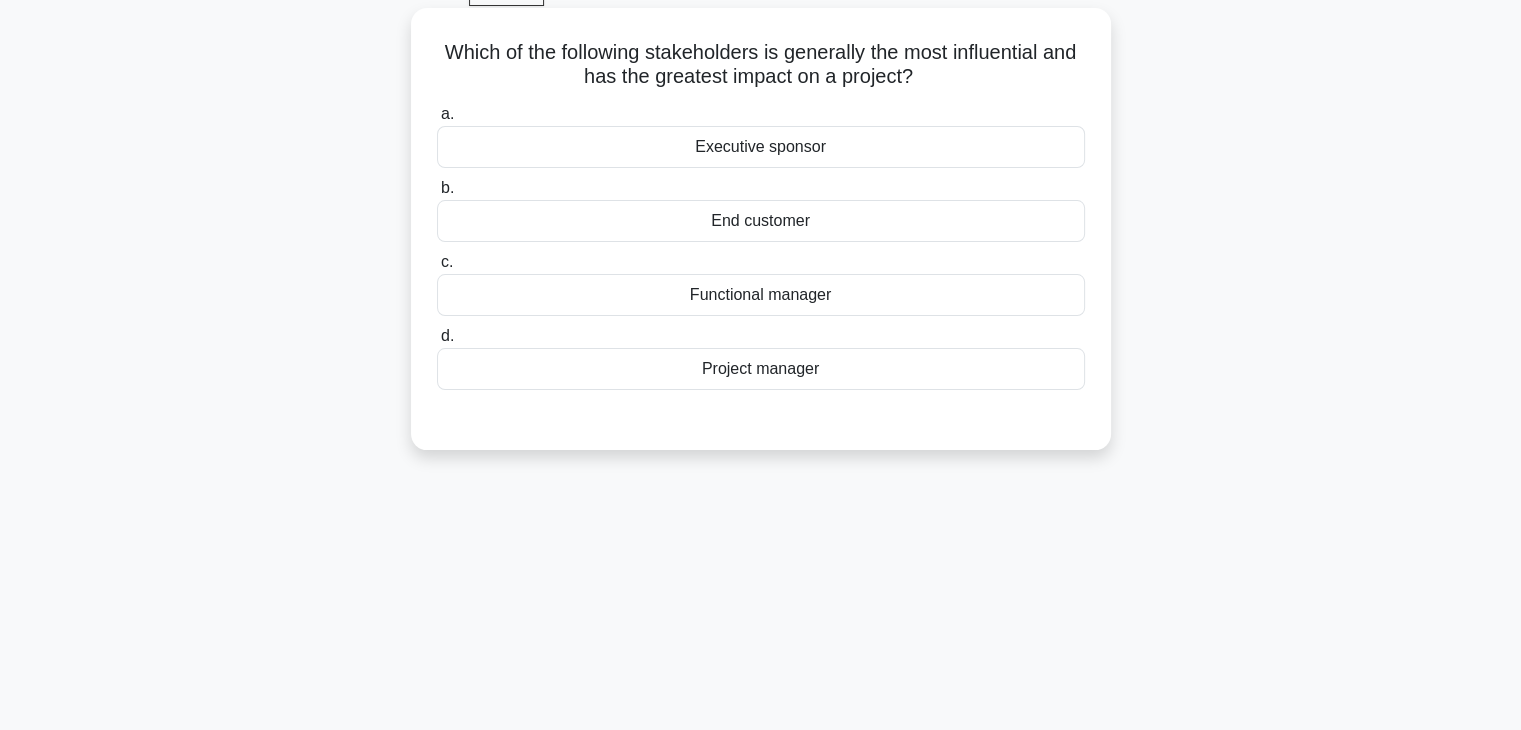 click on "Executive sponsor" at bounding box center [761, 147] 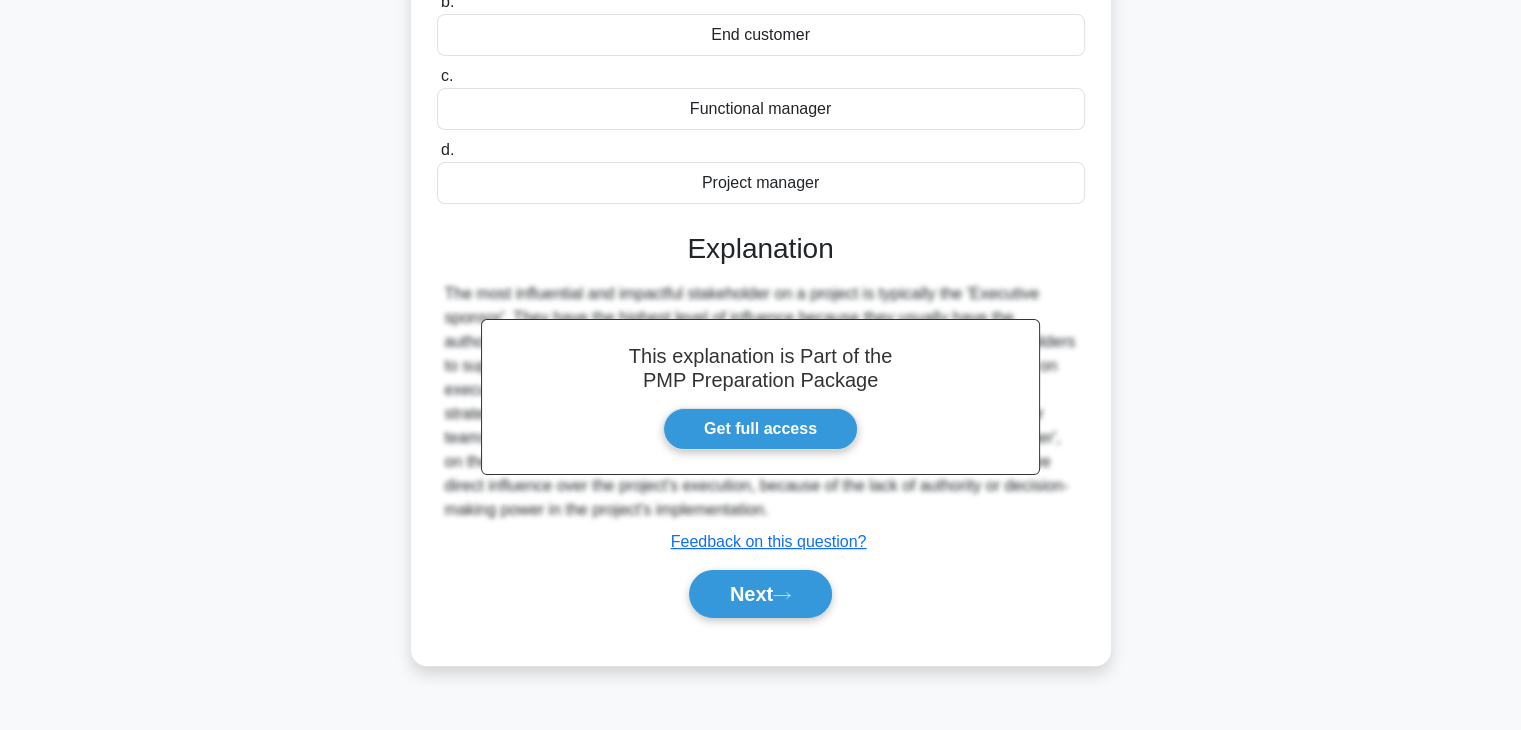 scroll, scrollTop: 304, scrollLeft: 0, axis: vertical 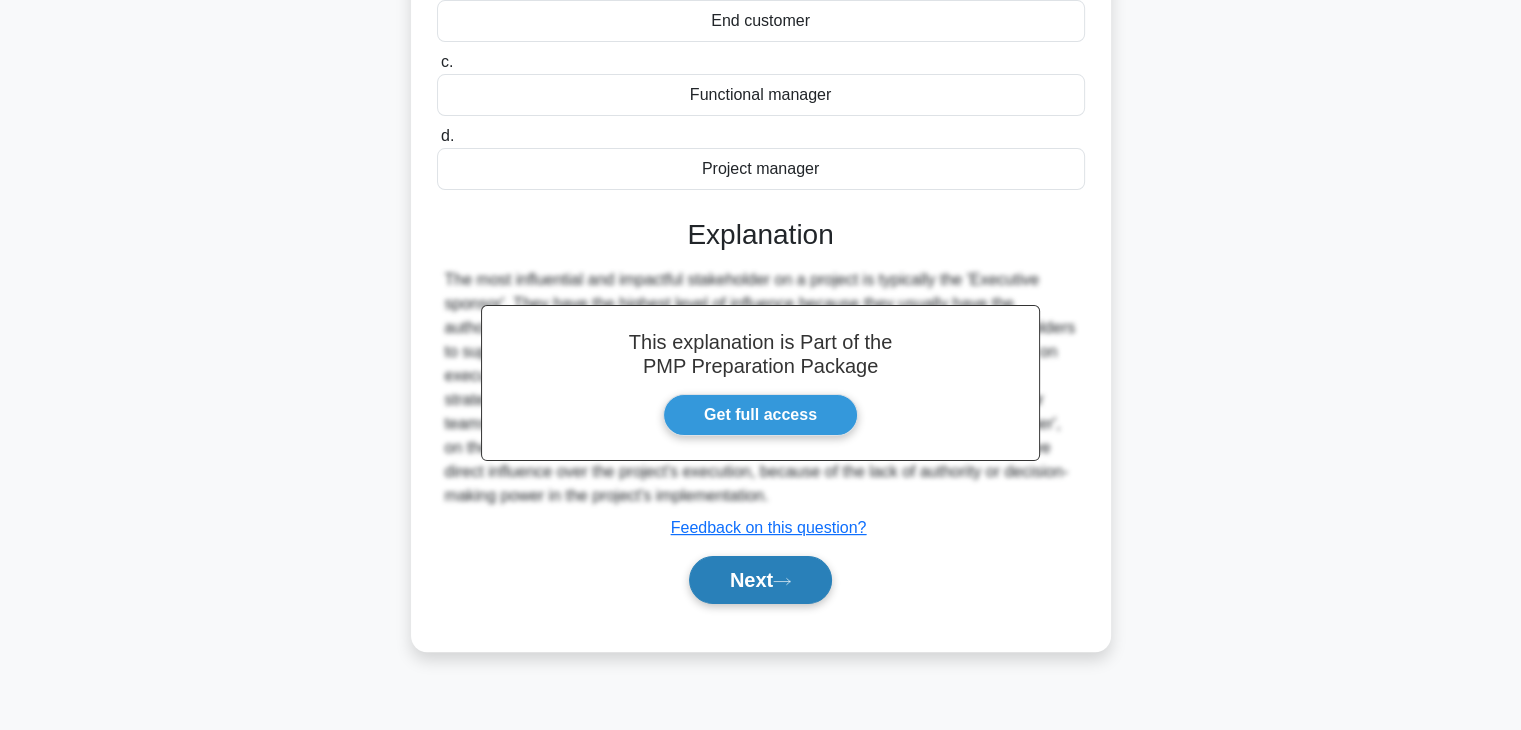 click on "Next" at bounding box center (760, 580) 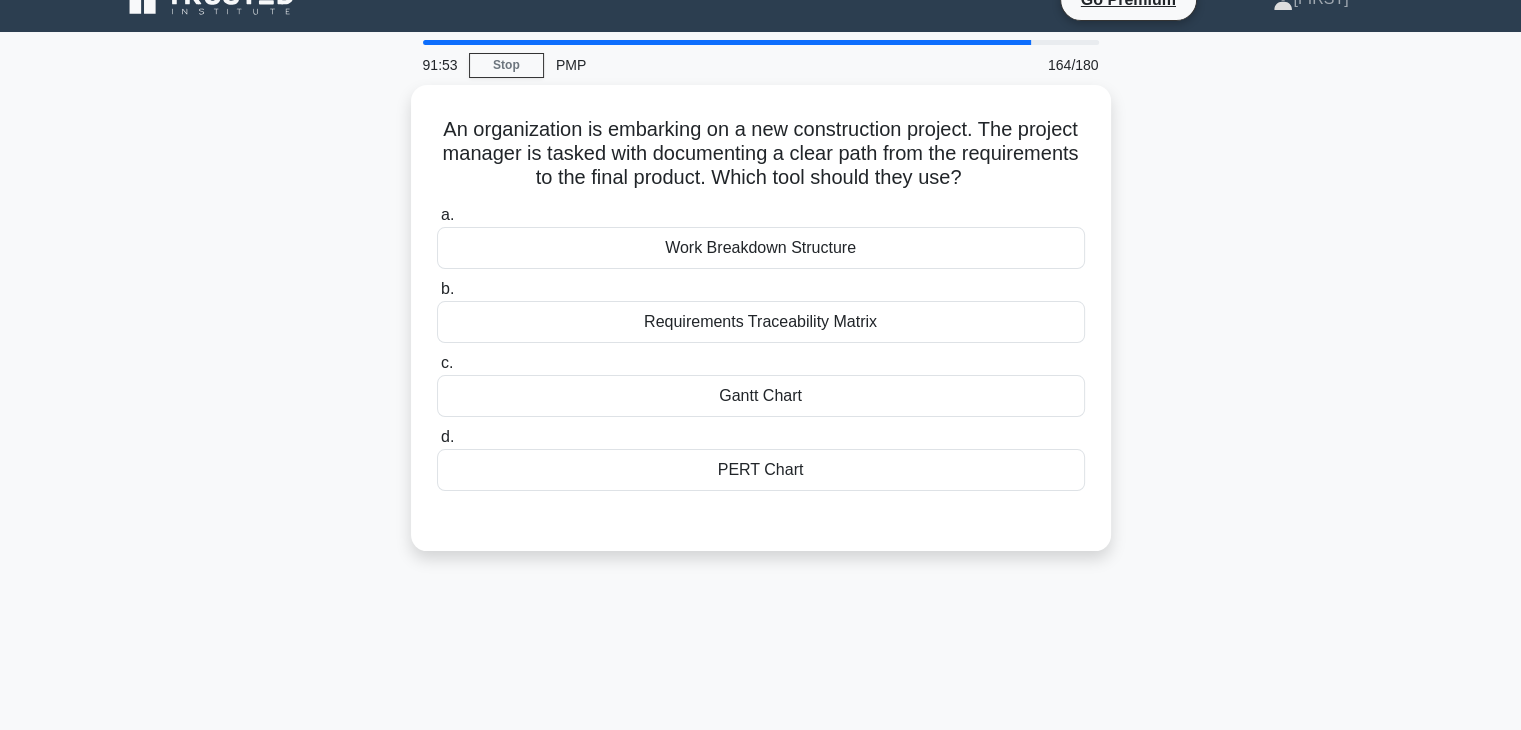 scroll, scrollTop: 20, scrollLeft: 0, axis: vertical 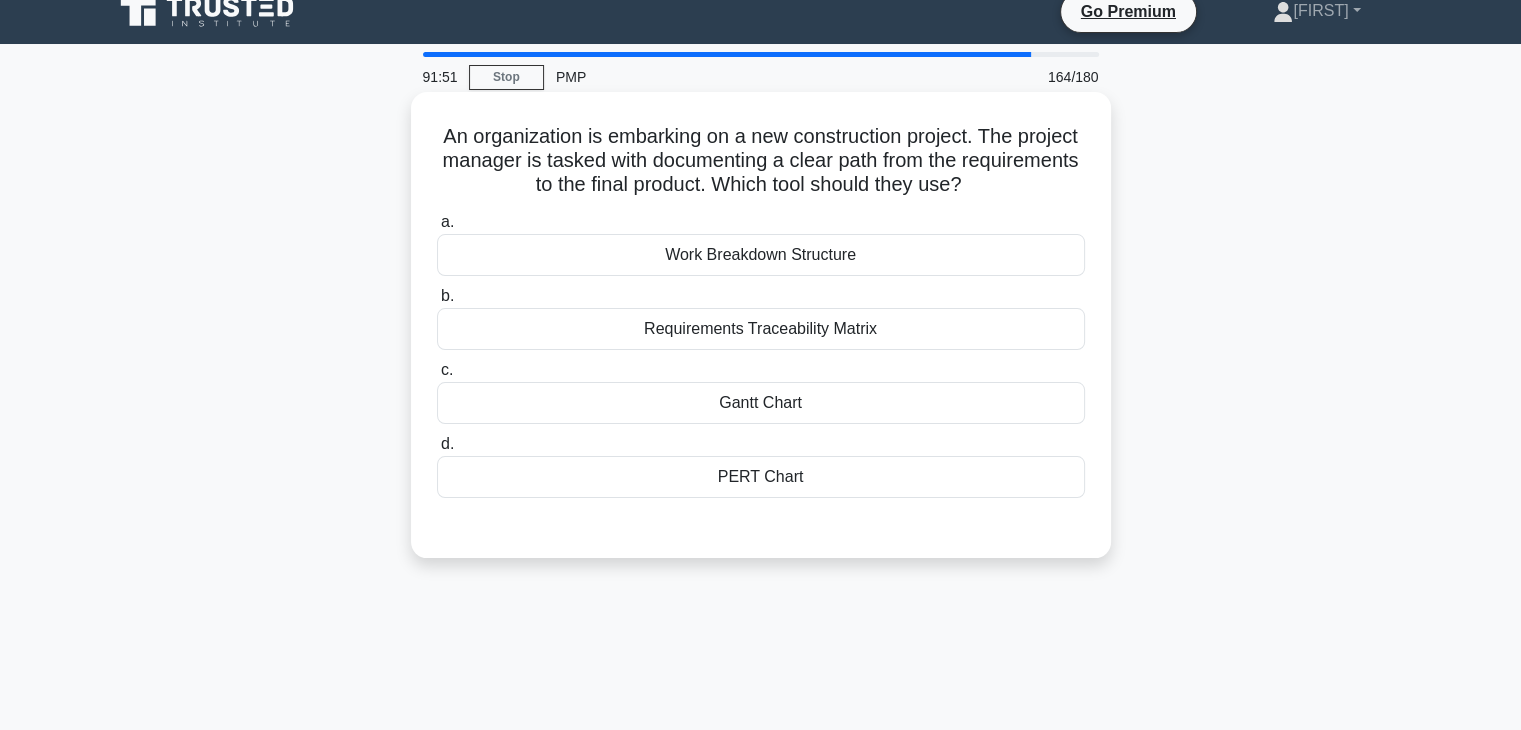 click on "Work Breakdown Structure" at bounding box center (761, 255) 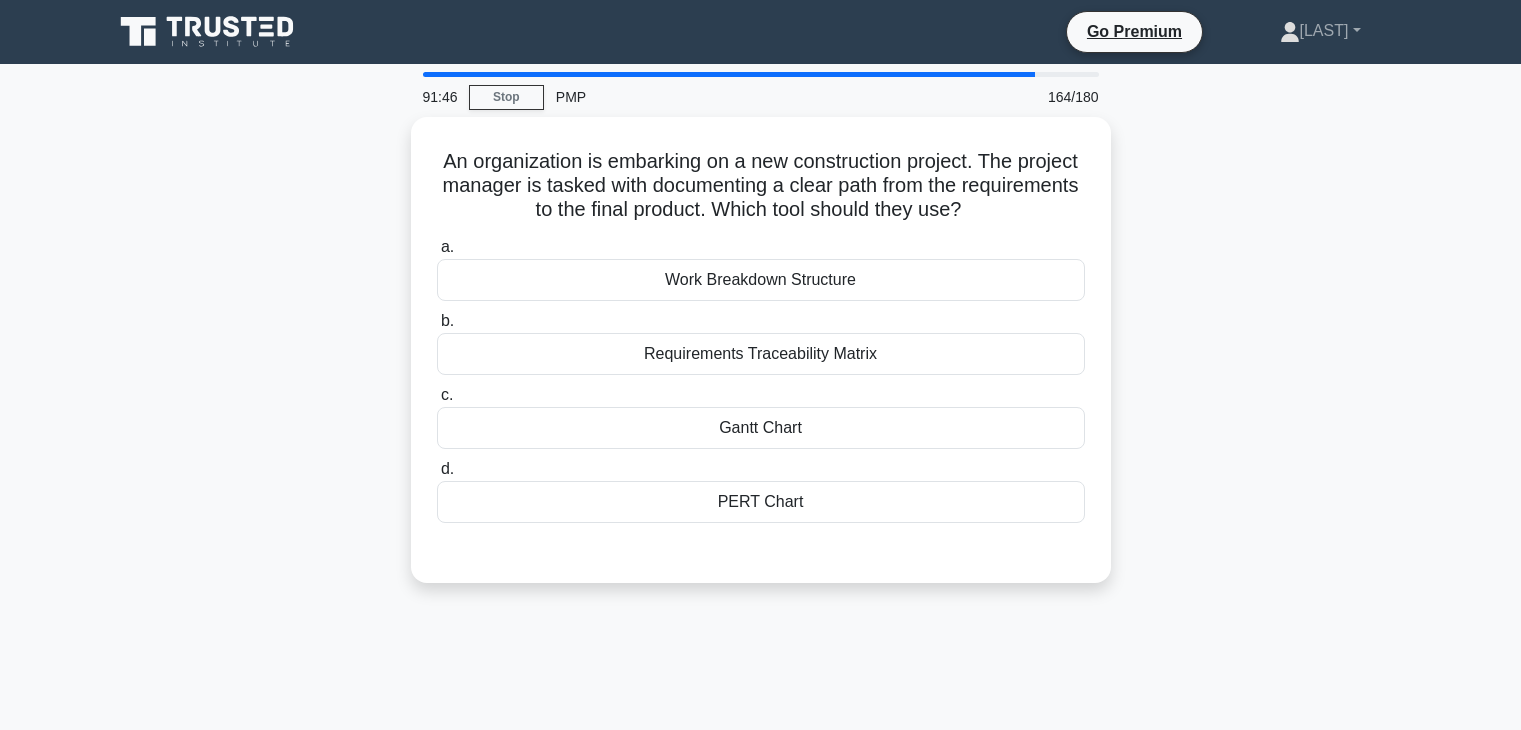 scroll, scrollTop: 20, scrollLeft: 0, axis: vertical 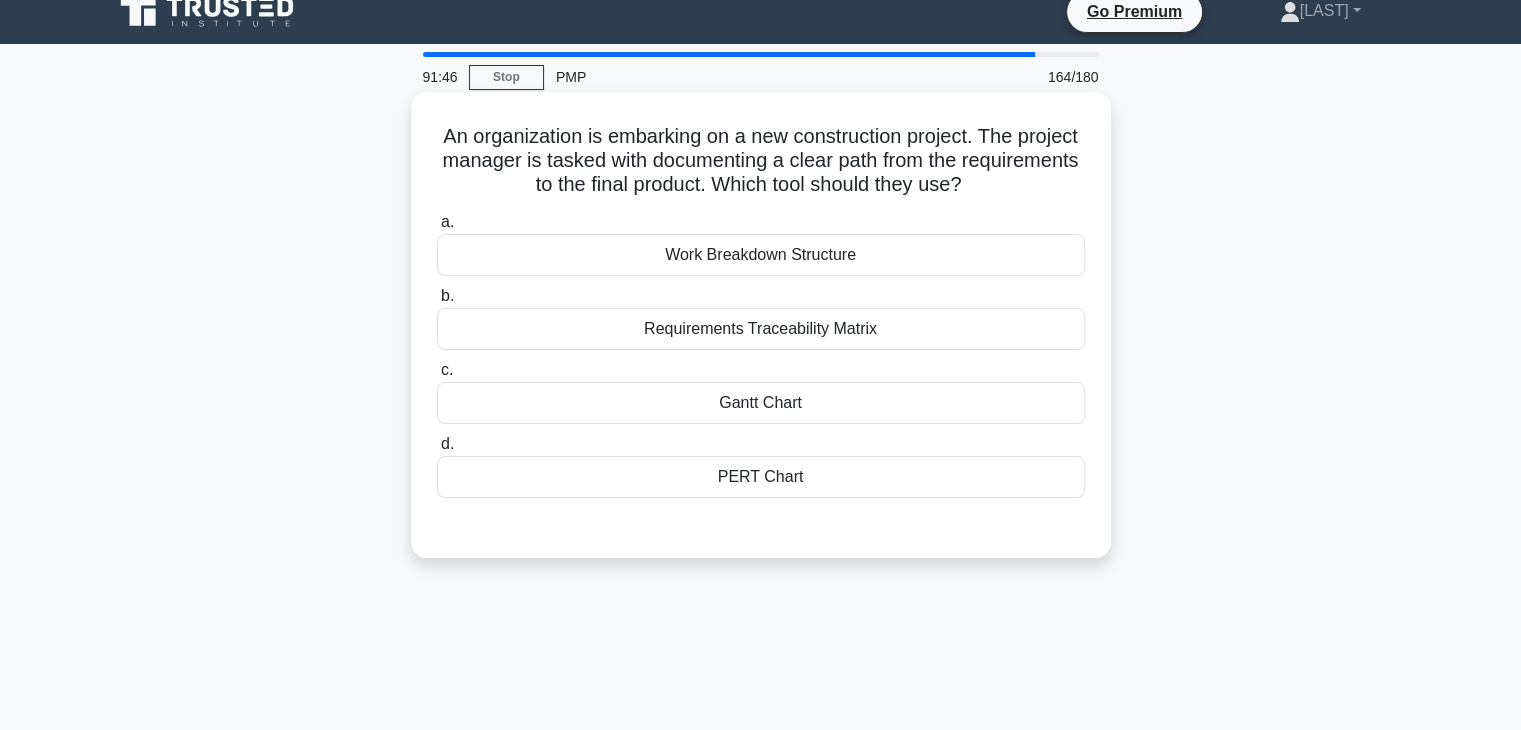 click on "Requirements Traceability Matrix" at bounding box center [761, 329] 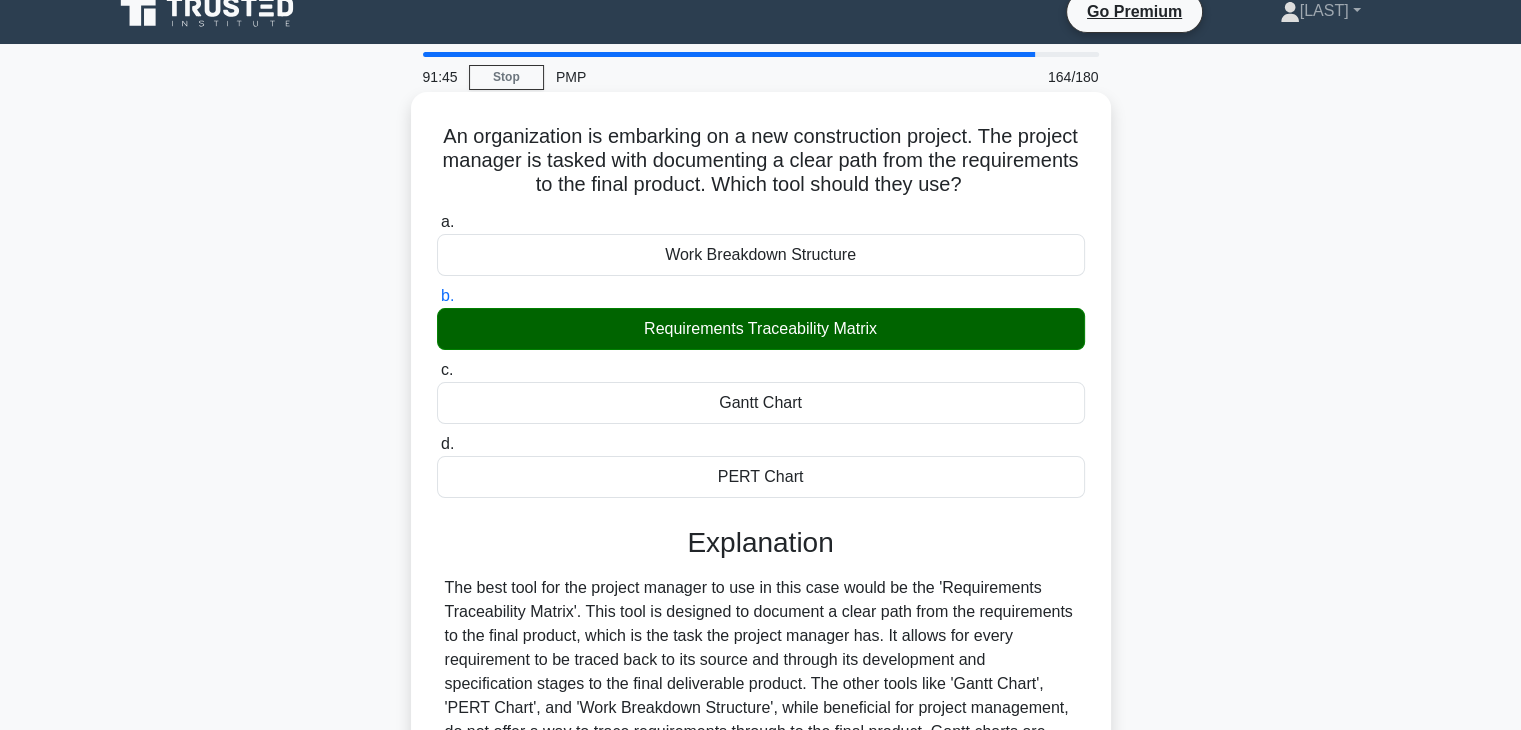 scroll, scrollTop: 351, scrollLeft: 0, axis: vertical 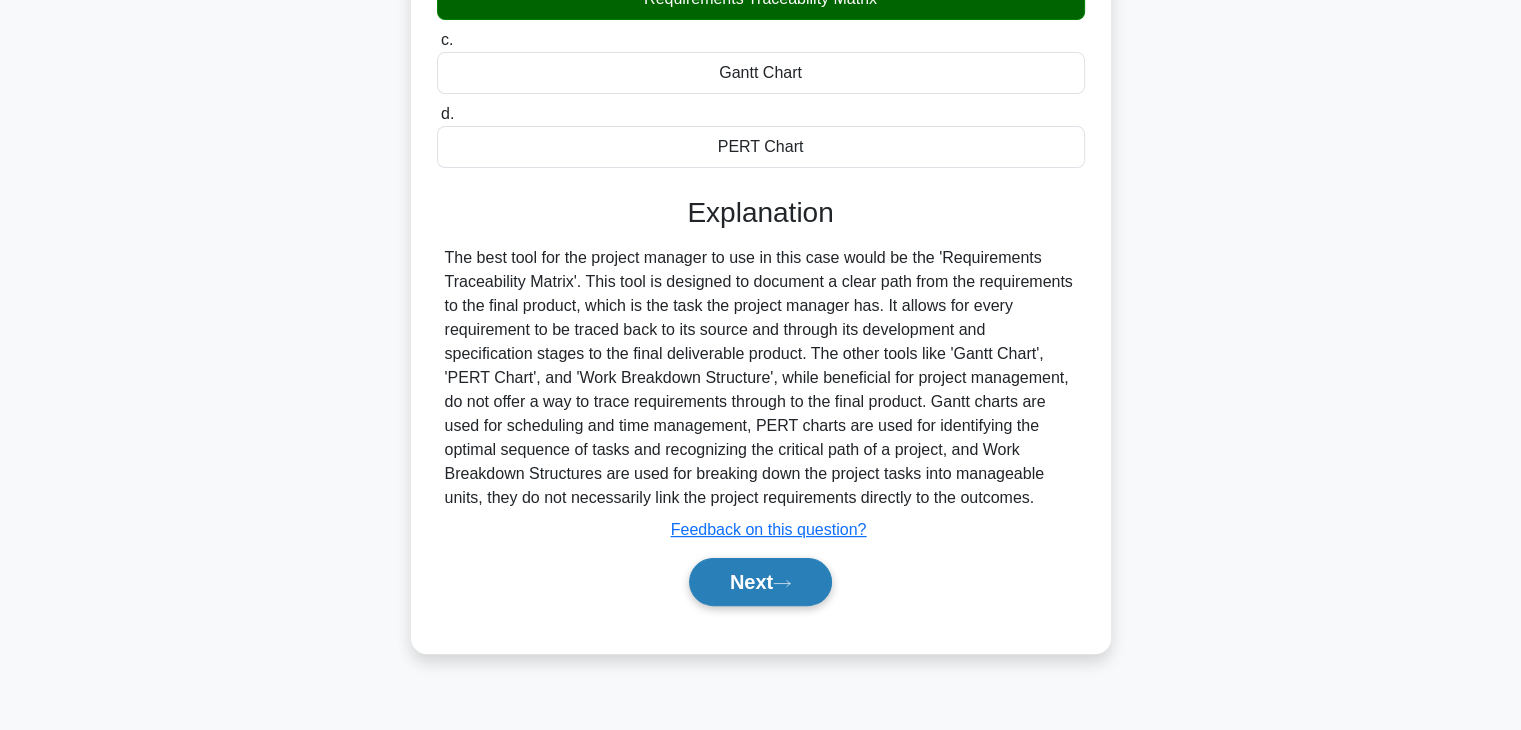 click on "Next" at bounding box center [760, 582] 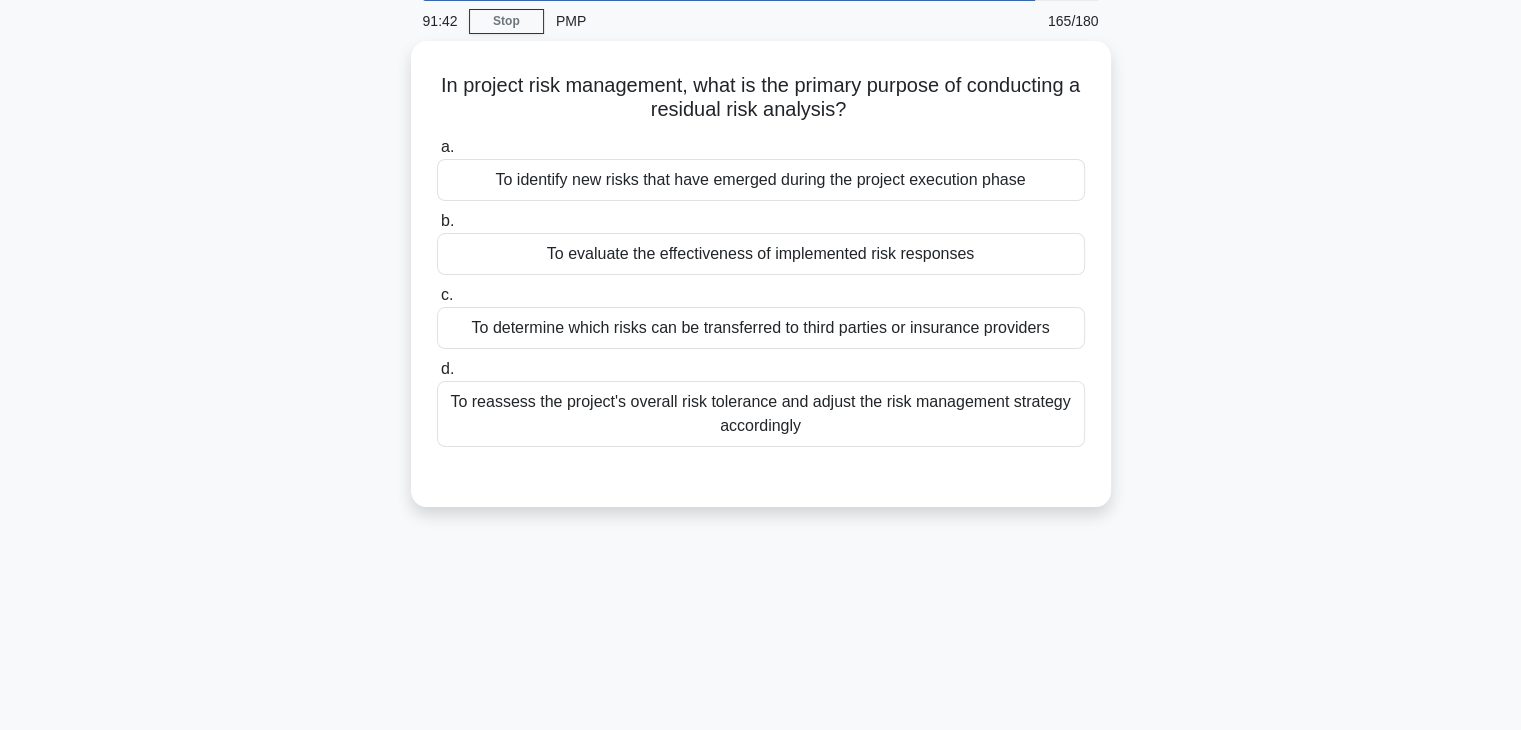 scroll, scrollTop: 0, scrollLeft: 0, axis: both 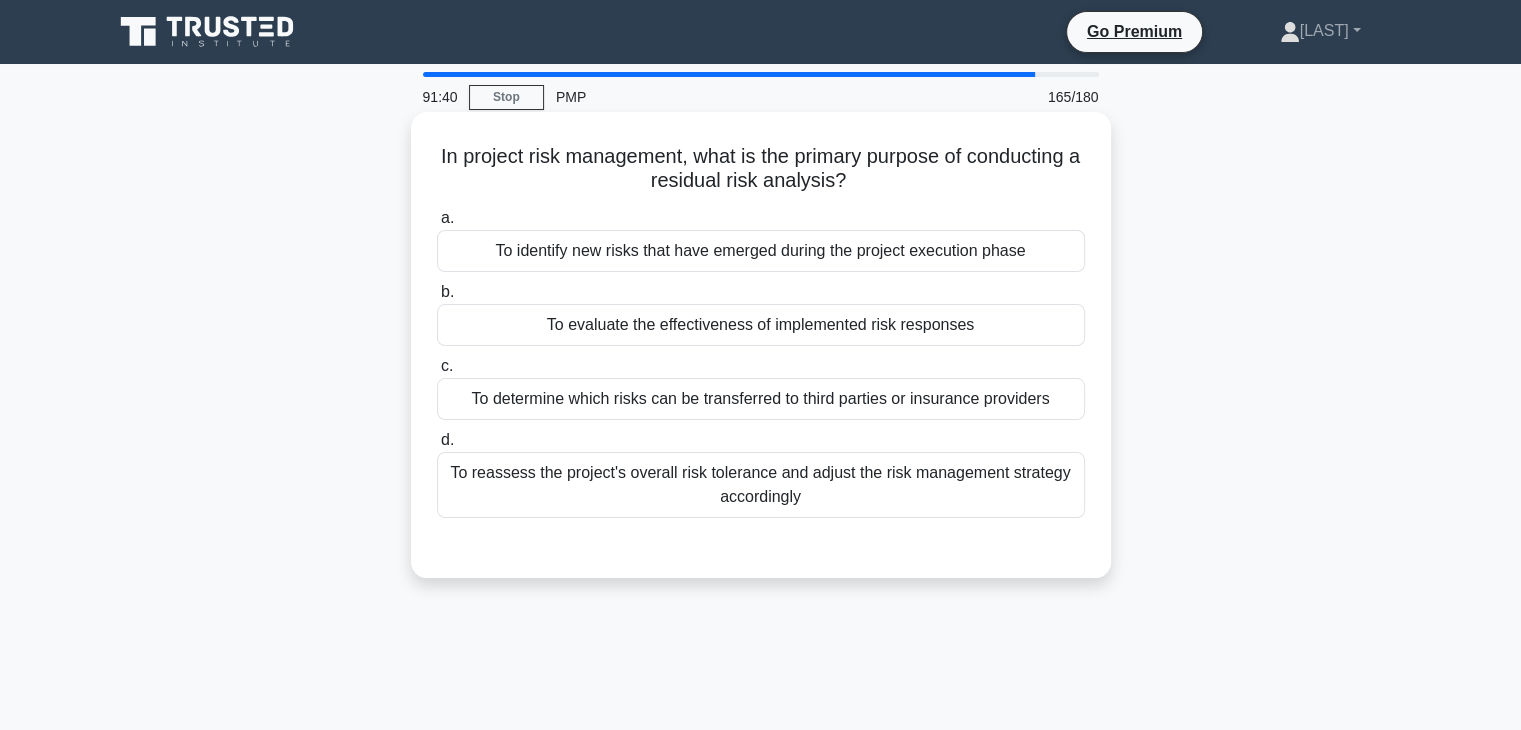 click on "To evaluate the effectiveness of implemented risk responses" at bounding box center [761, 325] 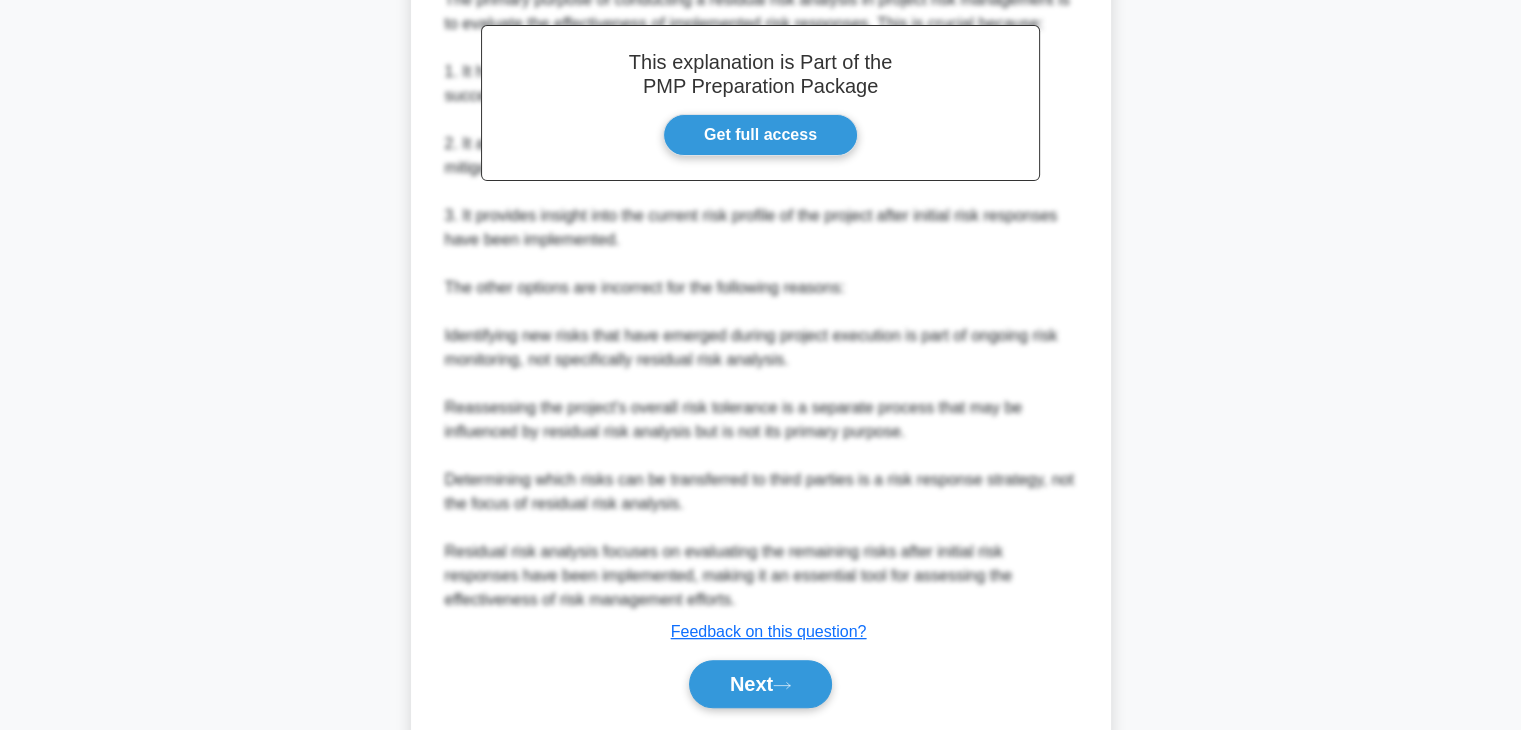 scroll, scrollTop: 670, scrollLeft: 0, axis: vertical 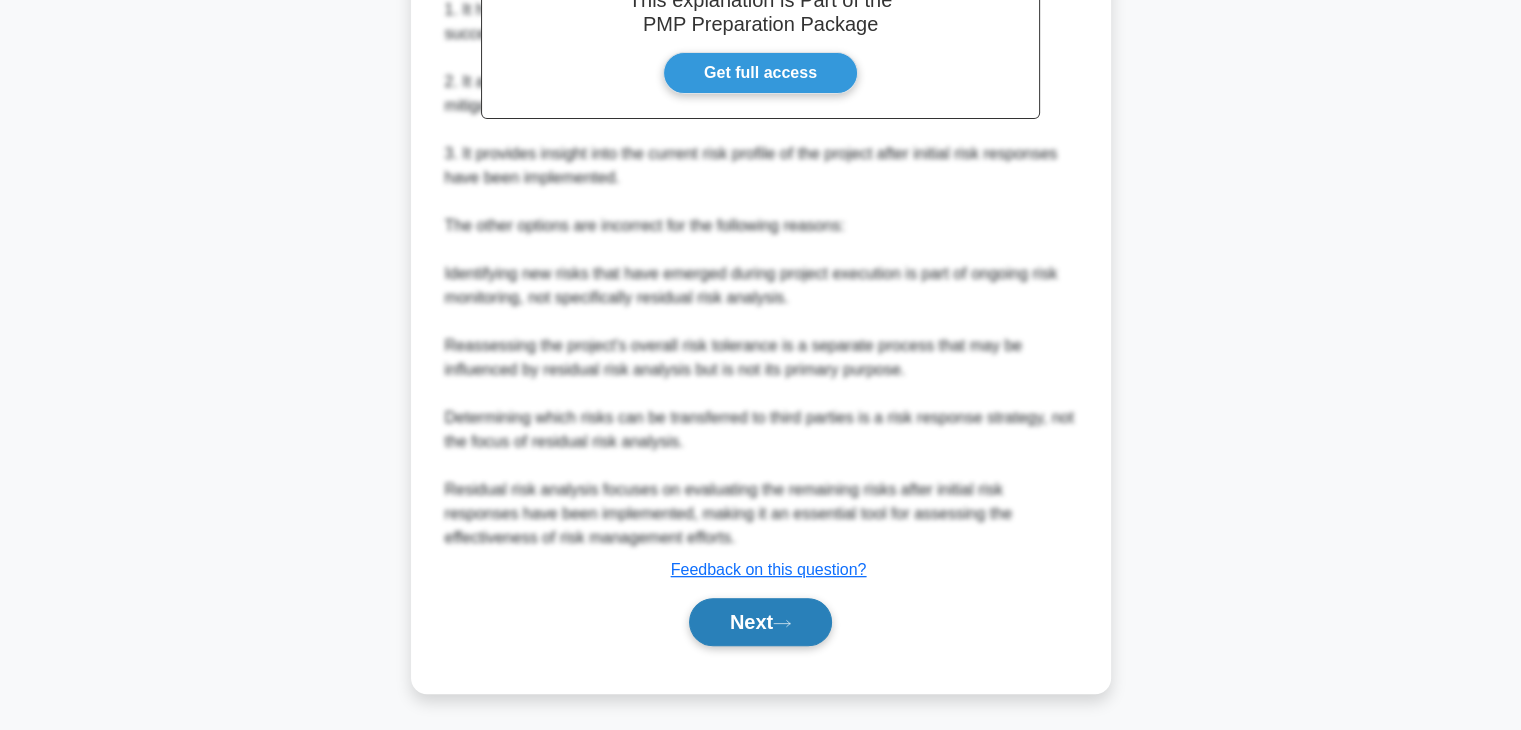 click on "Next" at bounding box center (760, 622) 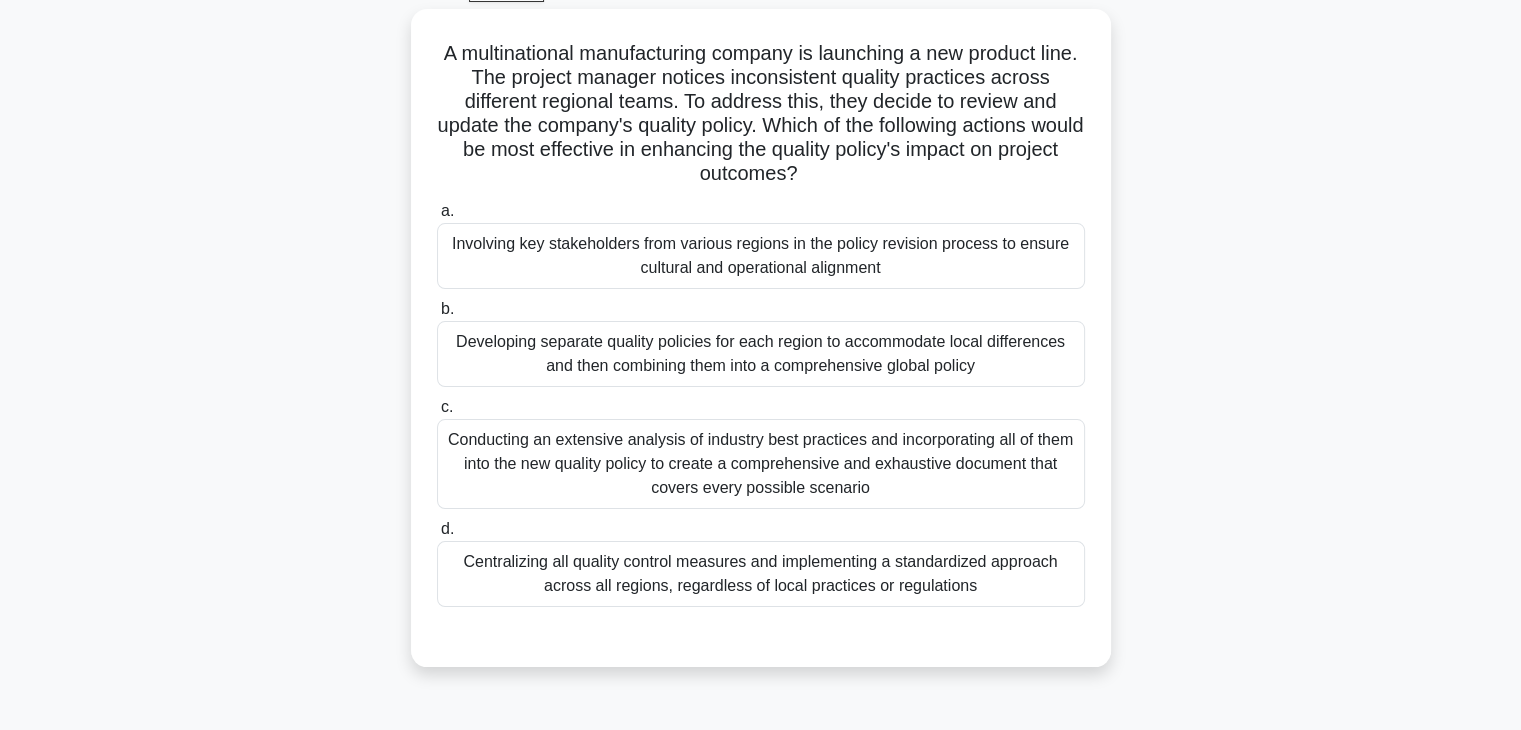 scroll, scrollTop: 107, scrollLeft: 0, axis: vertical 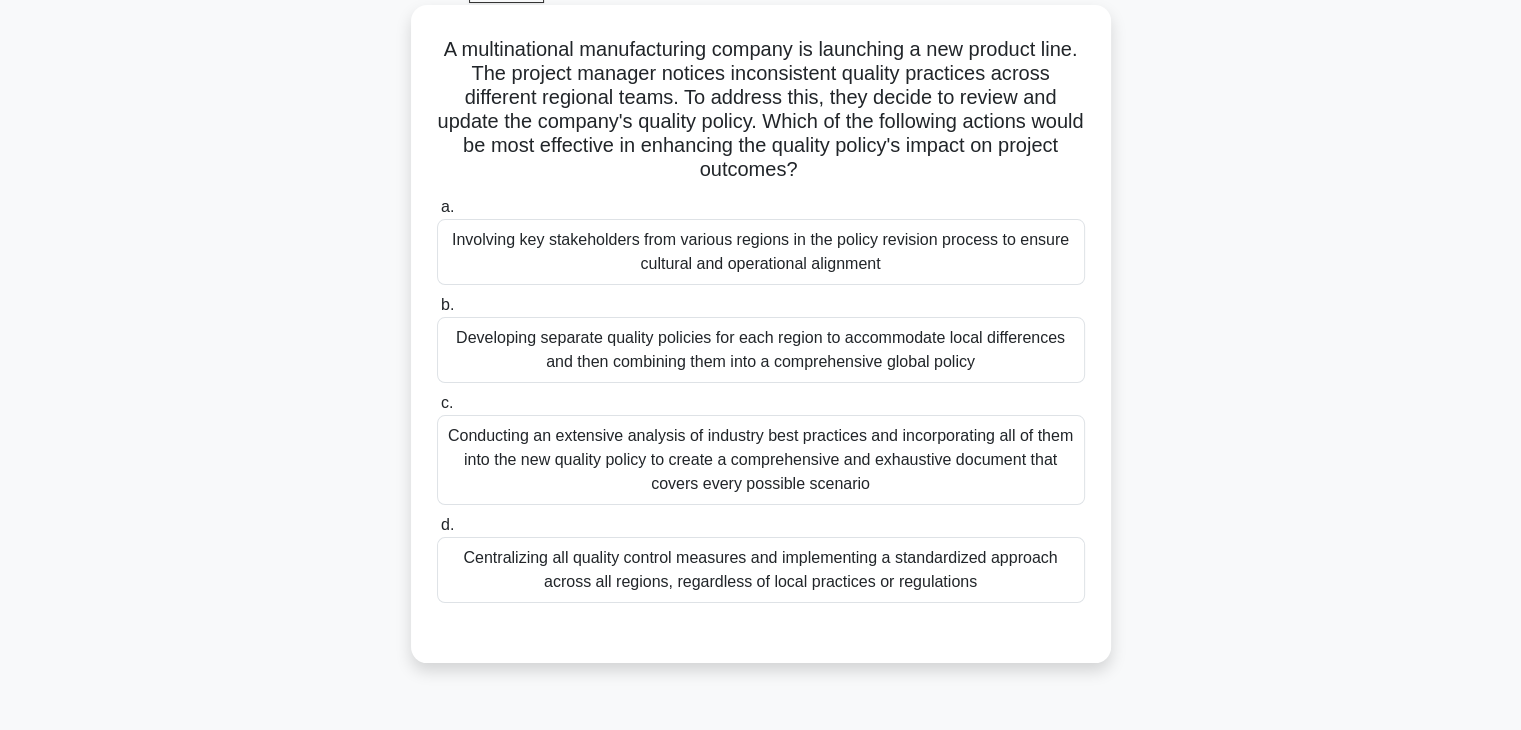 click on "Developing separate quality policies for each region to accommodate local differences and then combining them into a comprehensive global policy" at bounding box center (761, 350) 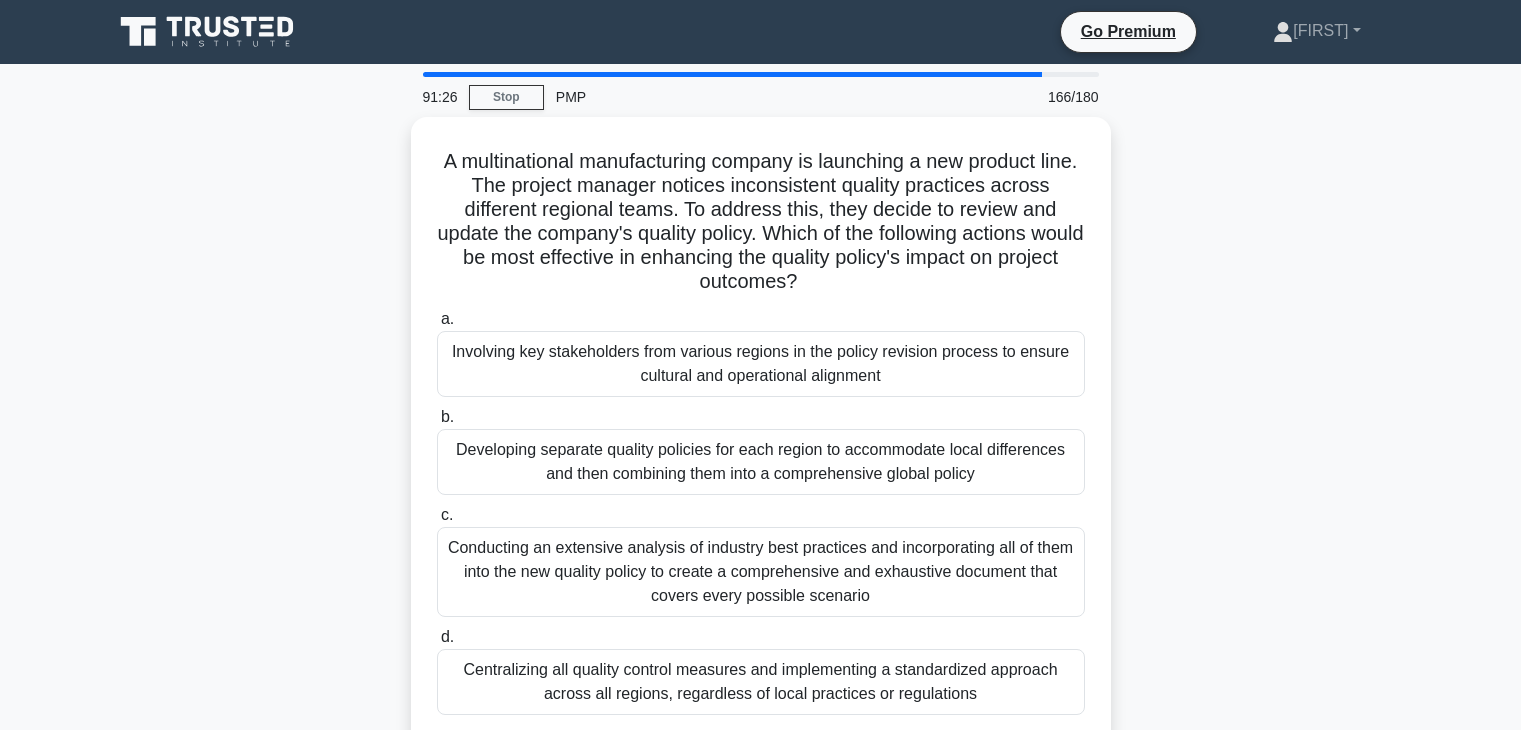 scroll, scrollTop: 107, scrollLeft: 0, axis: vertical 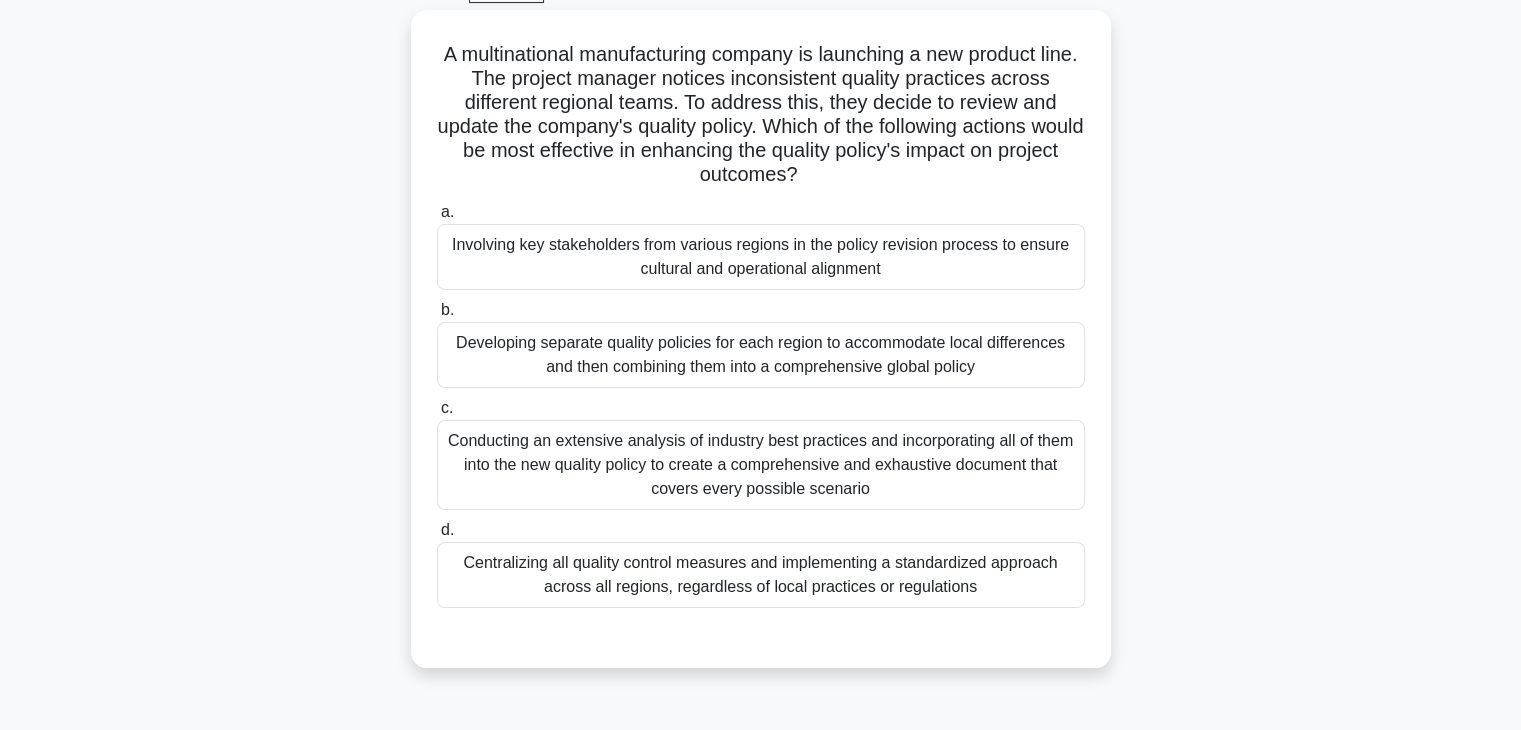 click on "Involving key stakeholders from various regions in the policy revision process to ensure cultural and operational alignment" at bounding box center [761, 257] 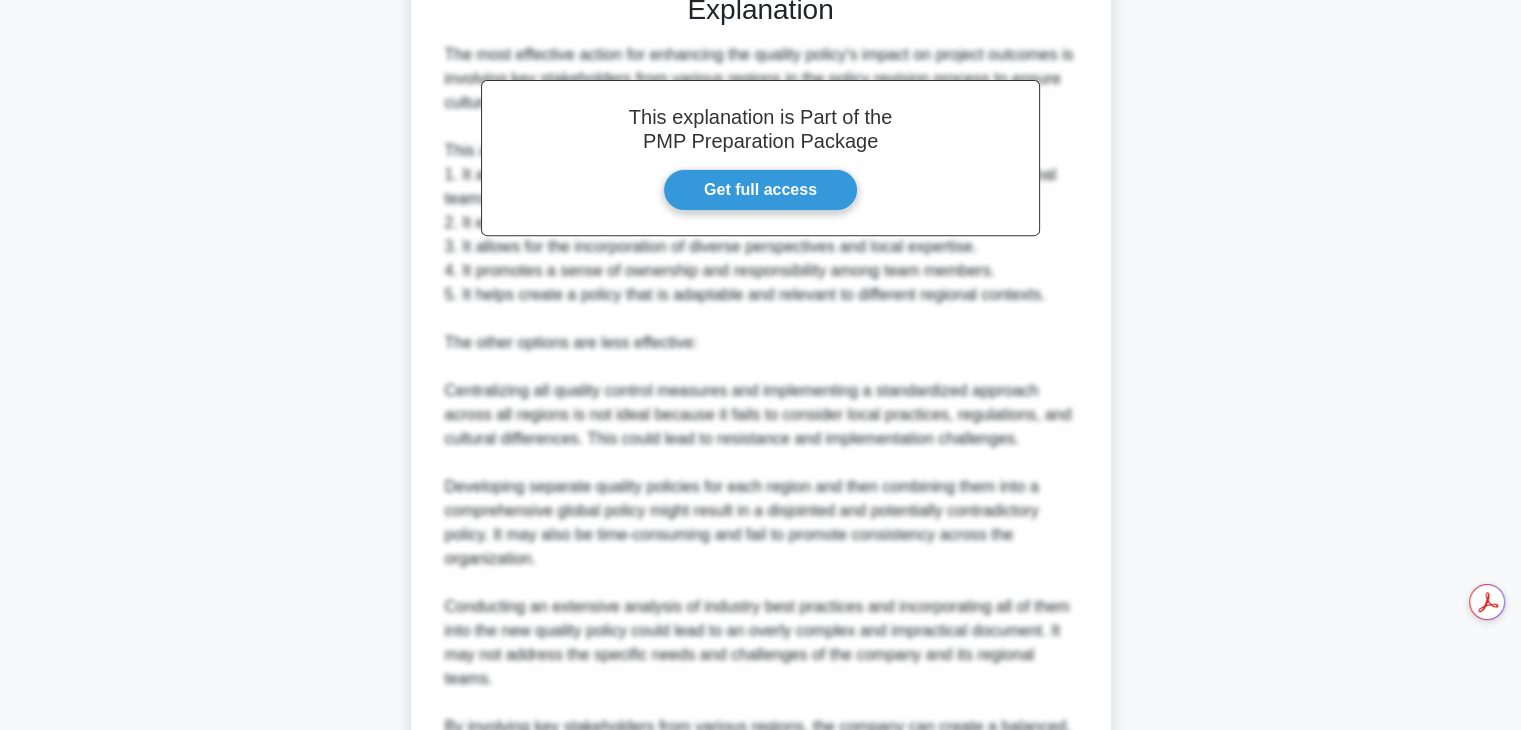 scroll, scrollTop: 982, scrollLeft: 0, axis: vertical 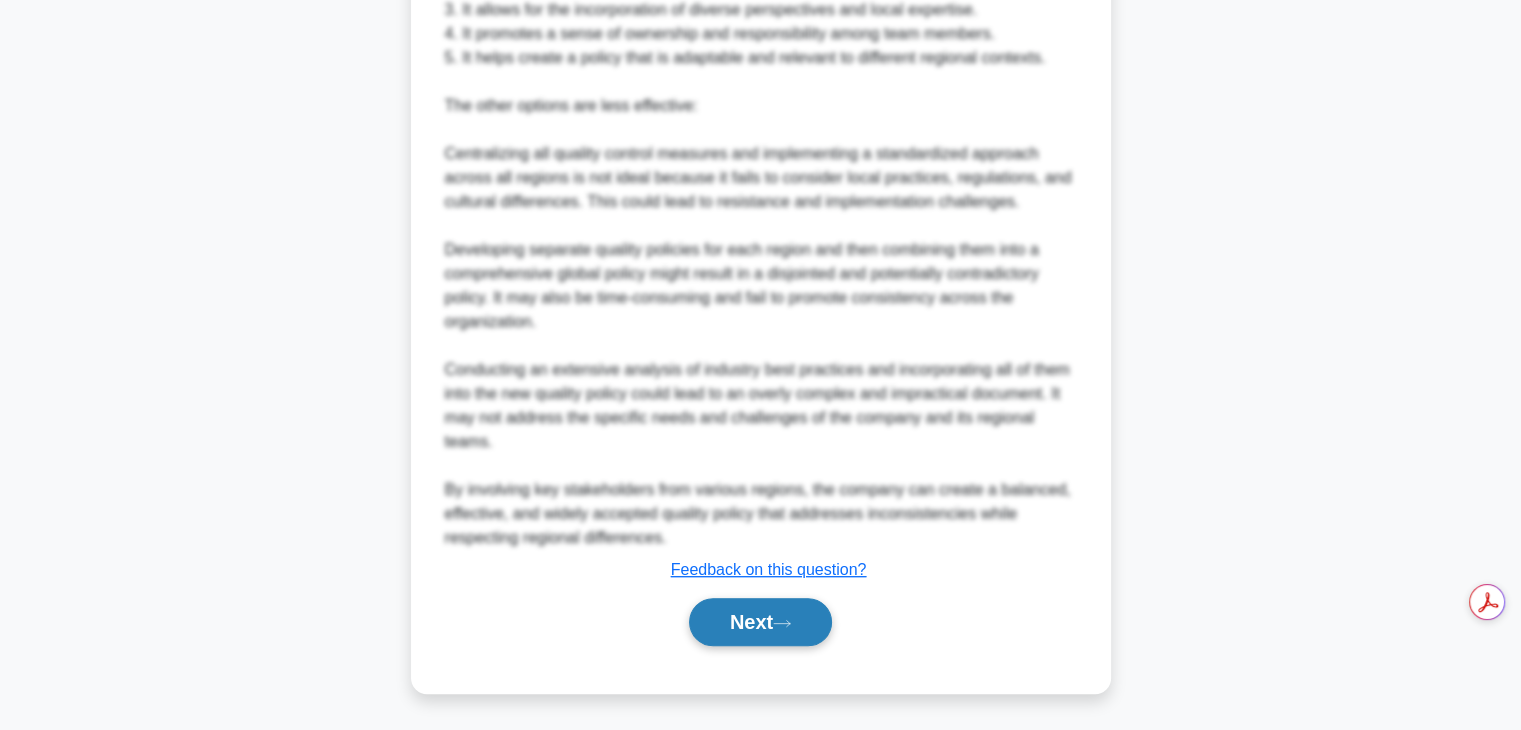 click on "Next" at bounding box center (760, 622) 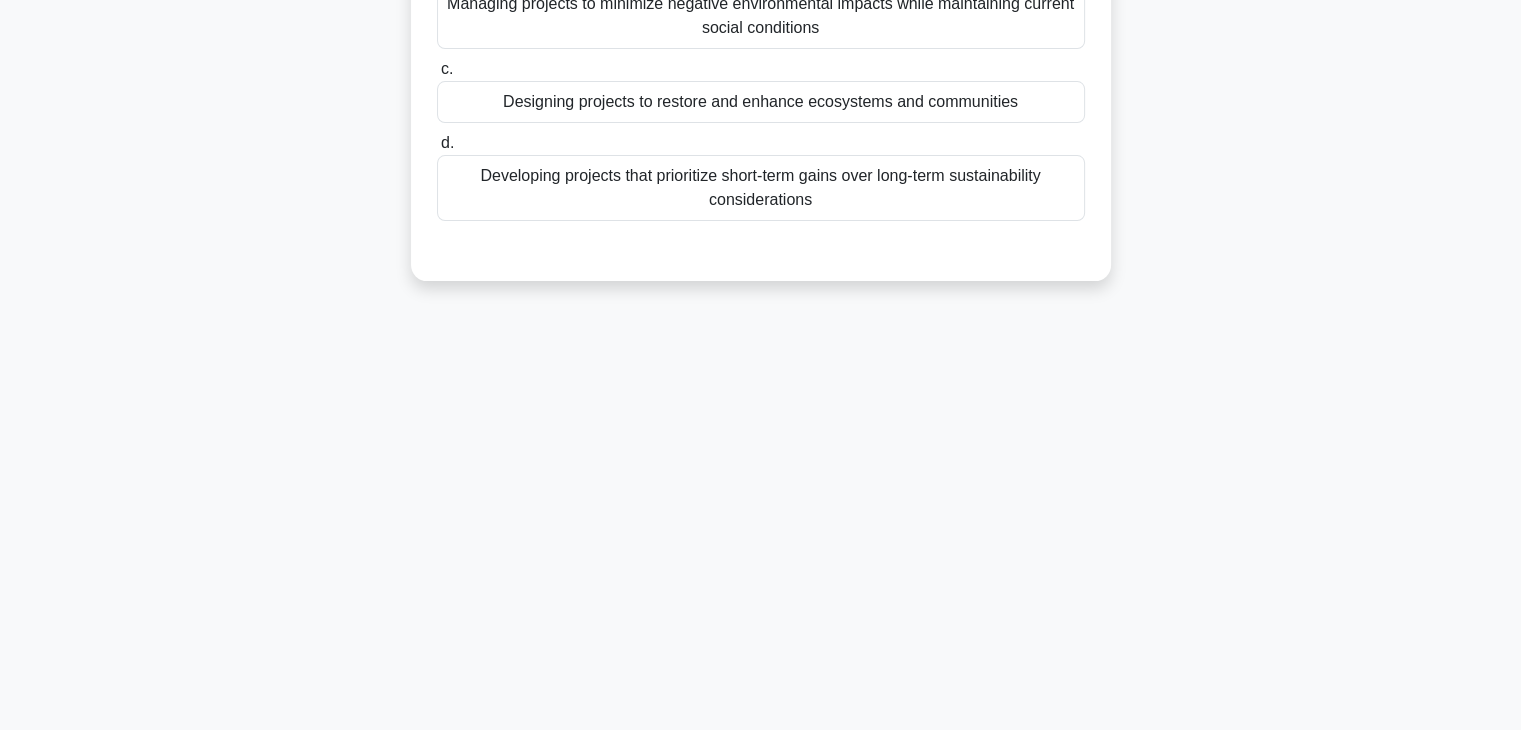 scroll, scrollTop: 0, scrollLeft: 0, axis: both 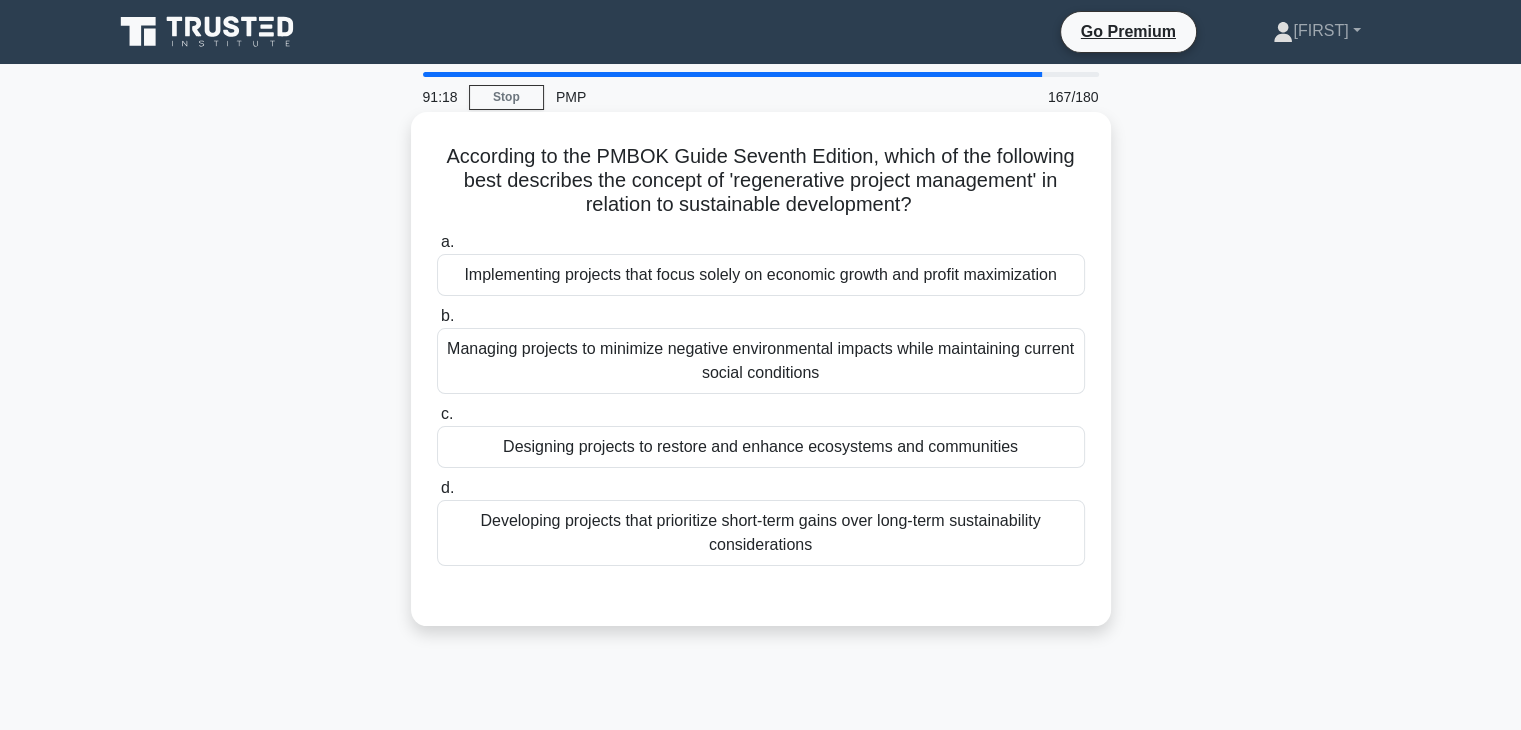 click on "Managing projects to minimize negative environmental impacts while maintaining current social conditions" at bounding box center [761, 361] 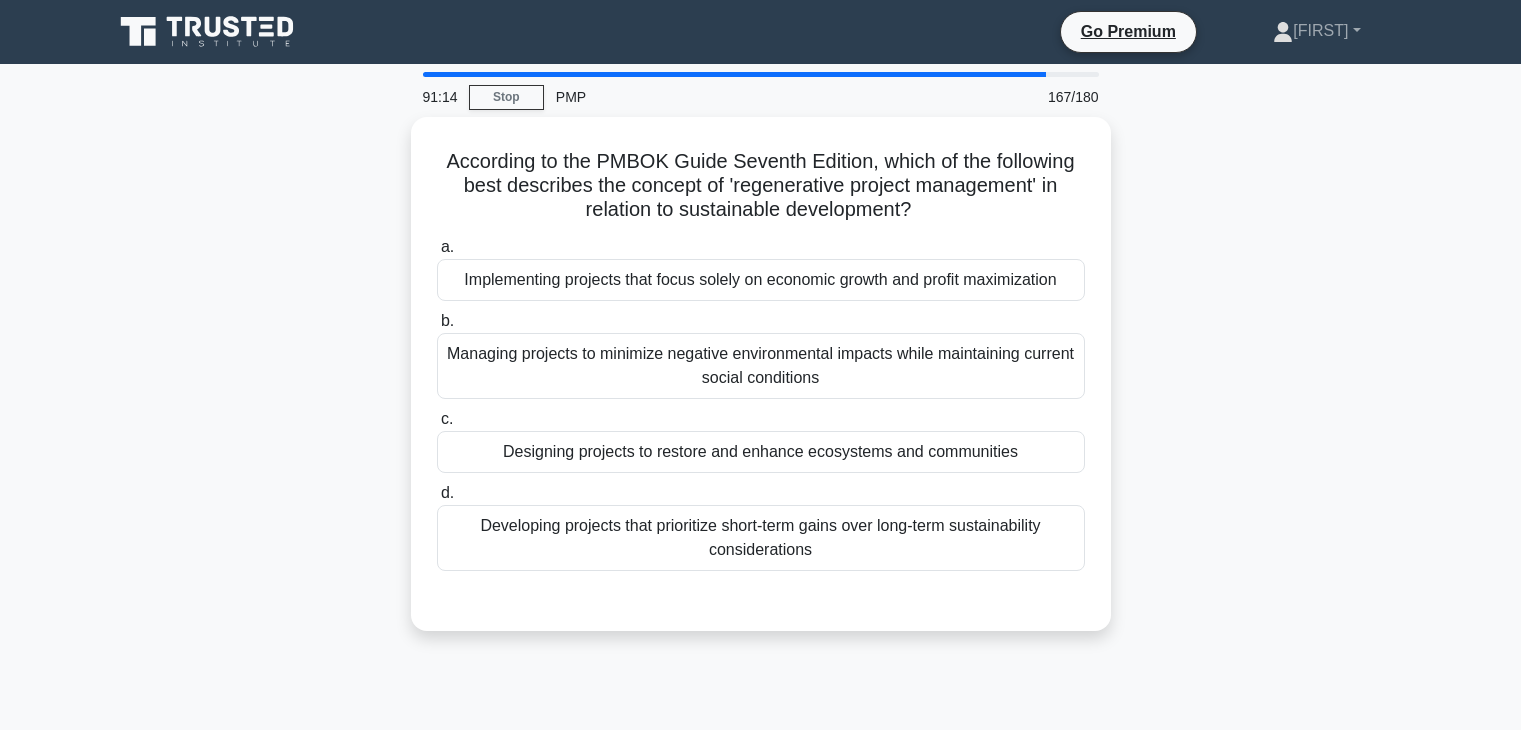 scroll, scrollTop: 0, scrollLeft: 0, axis: both 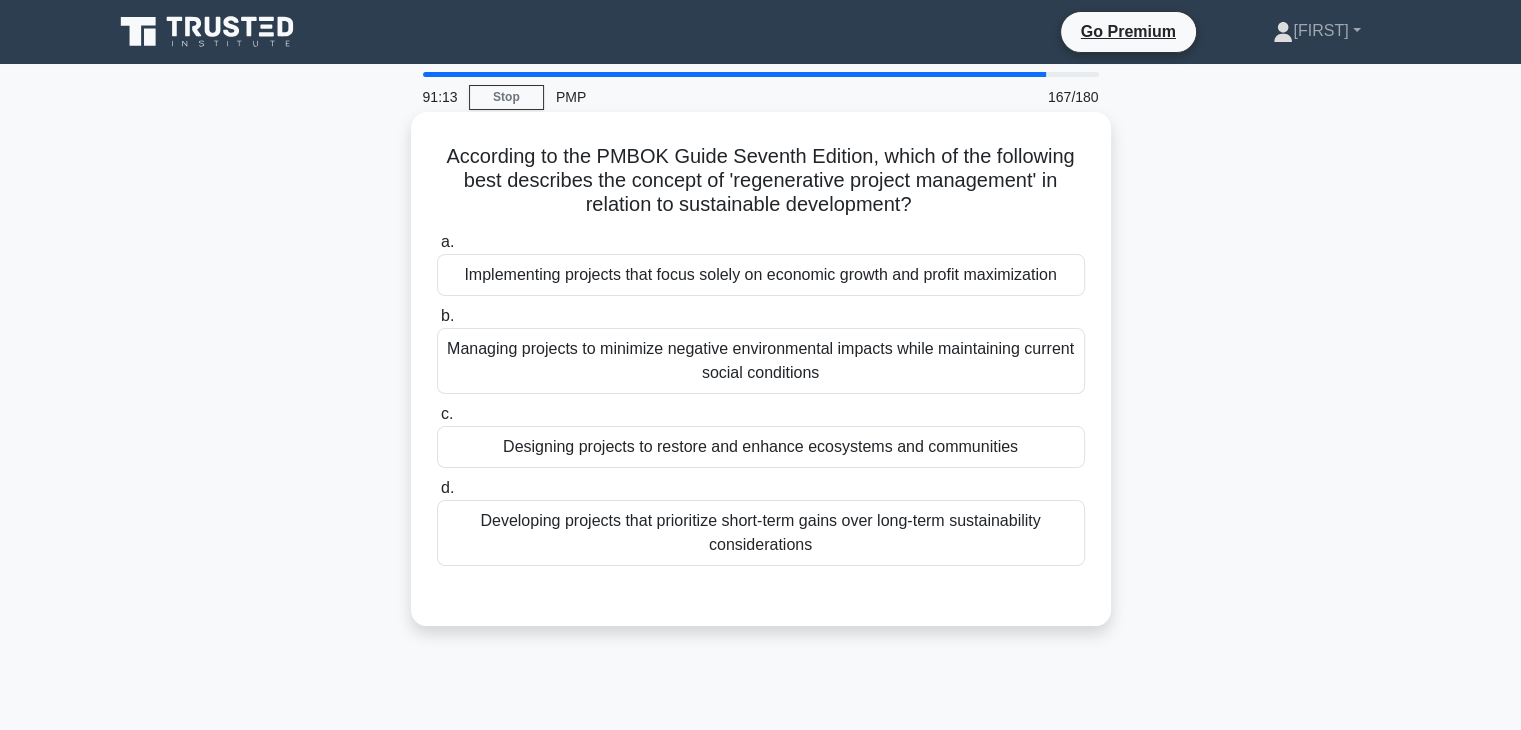 click on "Designing projects to restore and enhance ecosystems and communities" at bounding box center [761, 447] 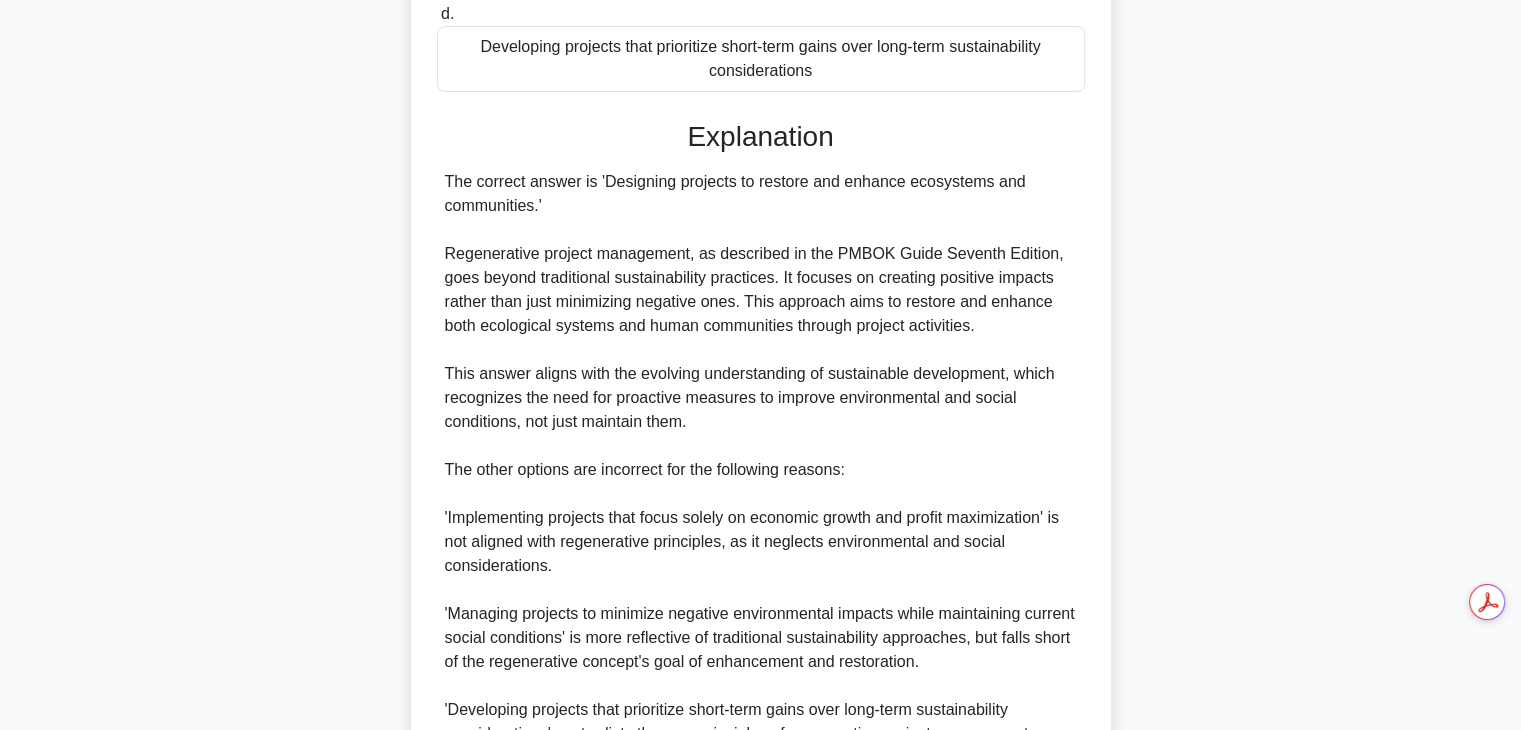 scroll, scrollTop: 694, scrollLeft: 0, axis: vertical 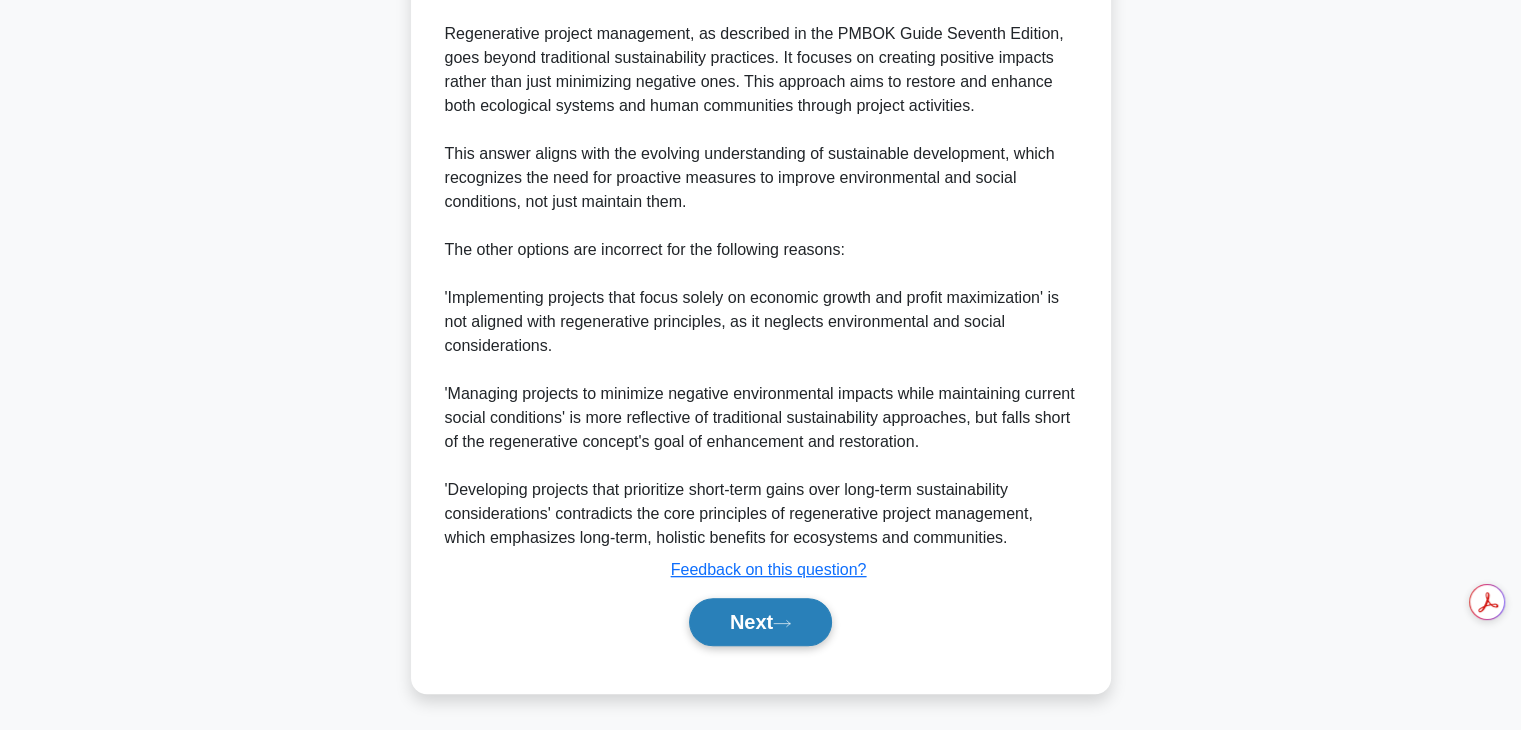 click on "Next" at bounding box center [760, 622] 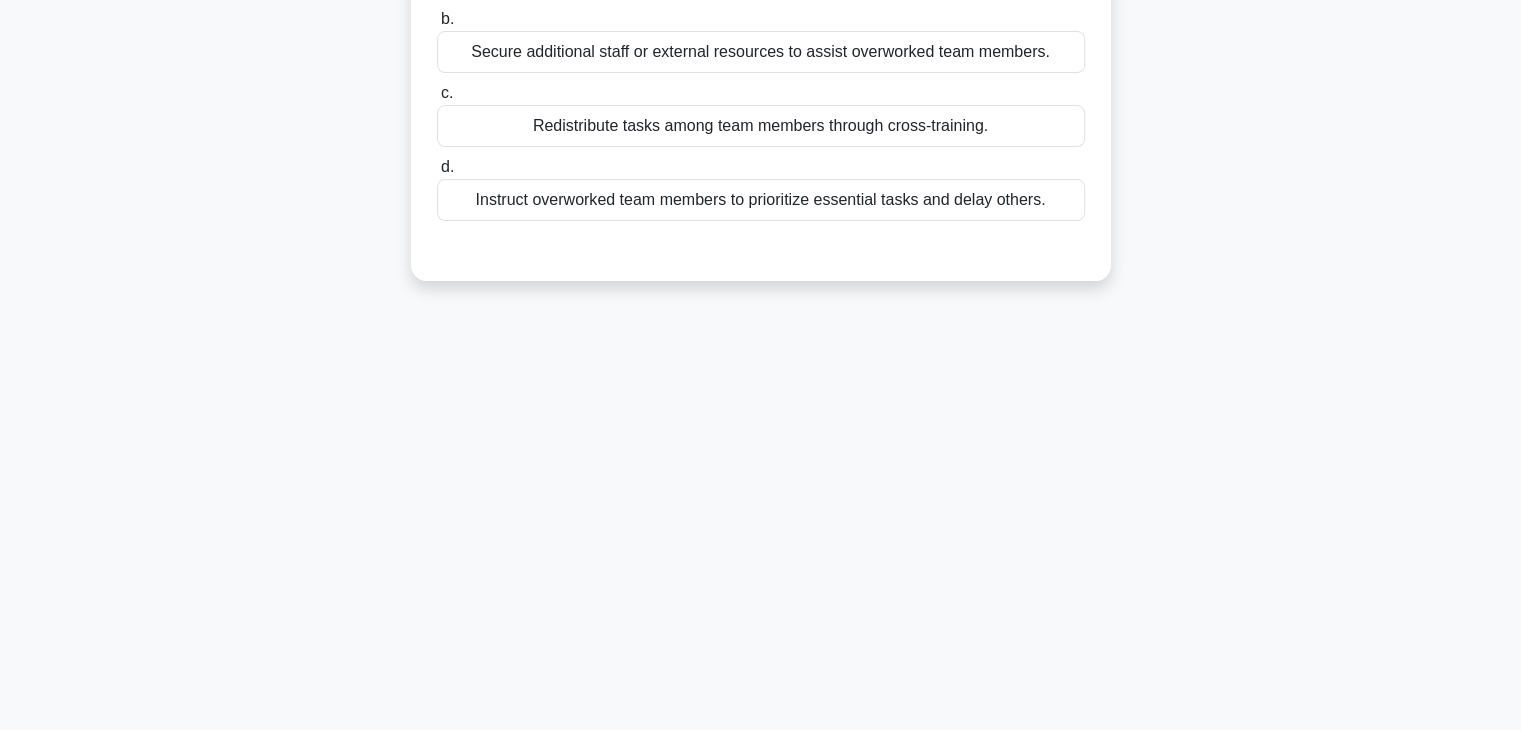 scroll, scrollTop: 0, scrollLeft: 0, axis: both 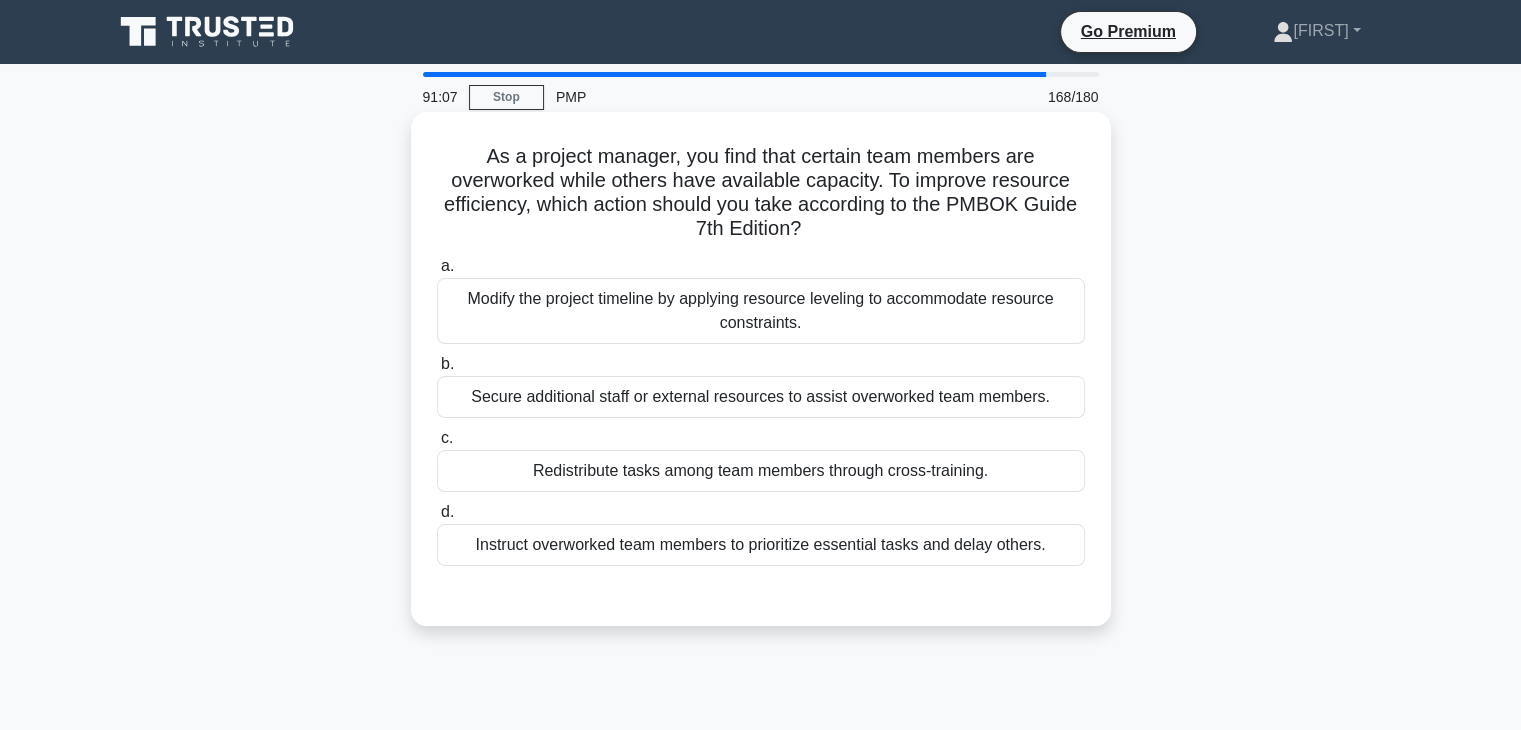 click on "Secure additional staff or external resources to assist overworked team members." at bounding box center (761, 397) 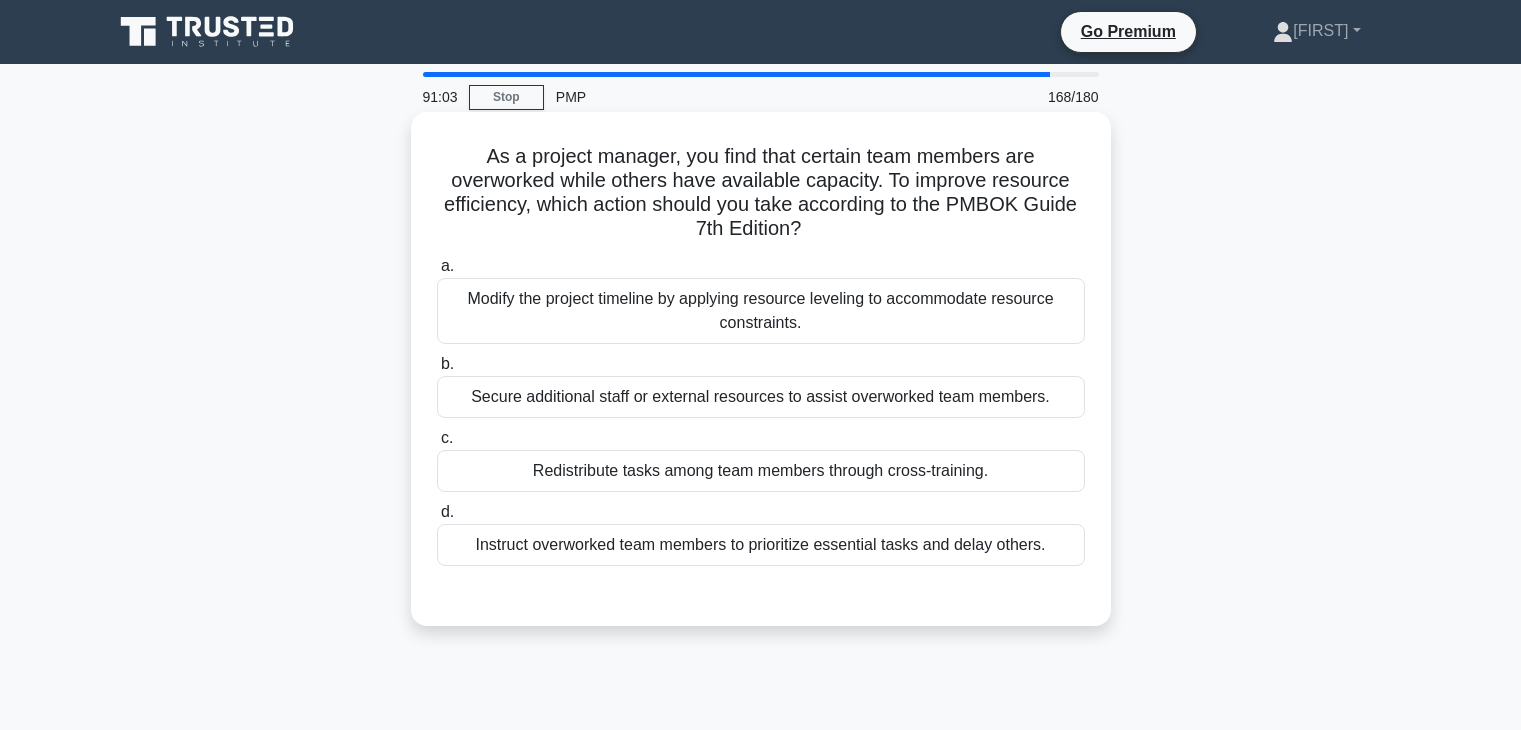 scroll, scrollTop: 0, scrollLeft: 0, axis: both 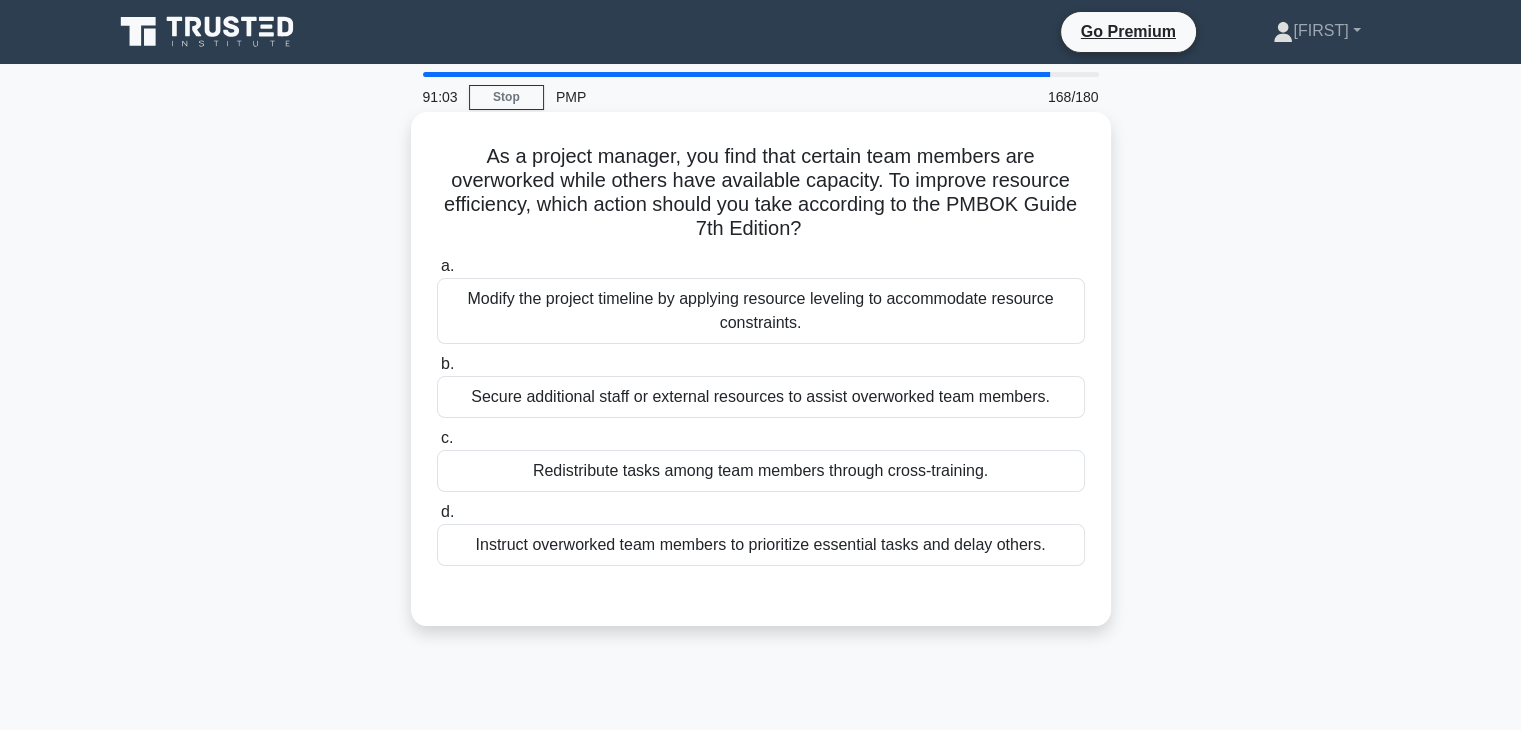 click on "Redistribute tasks among team members through cross-training." at bounding box center [761, 471] 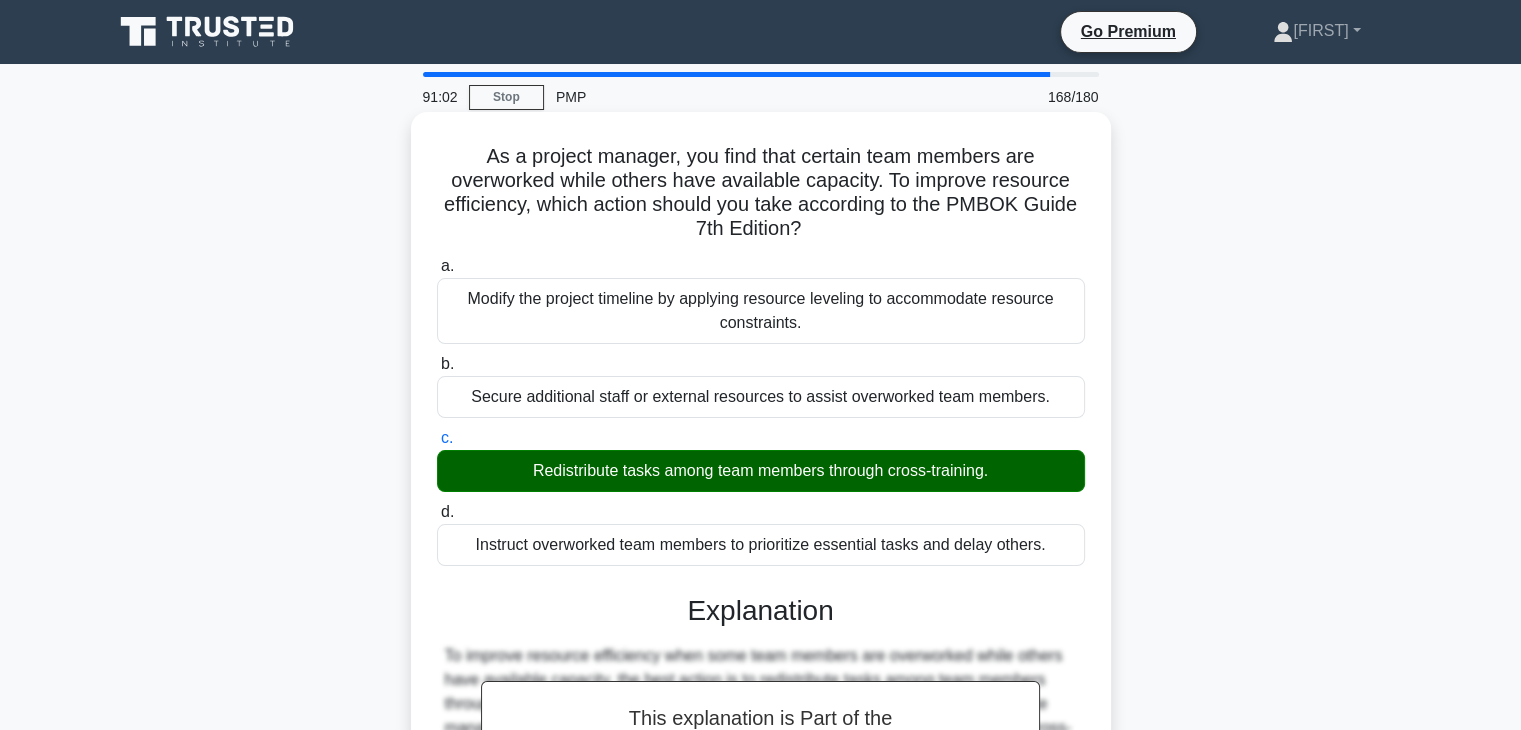 scroll, scrollTop: 351, scrollLeft: 0, axis: vertical 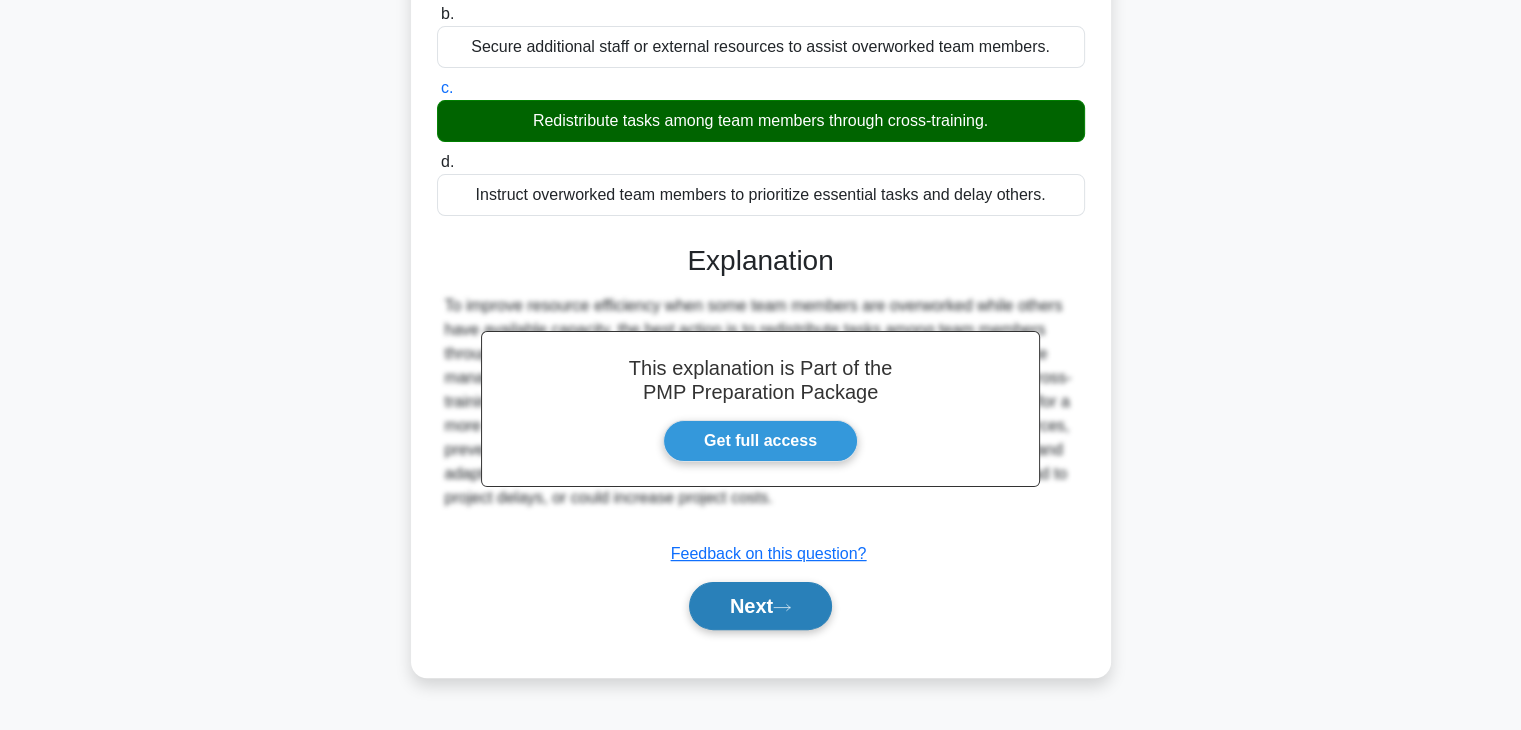 click on "Next" at bounding box center [760, 606] 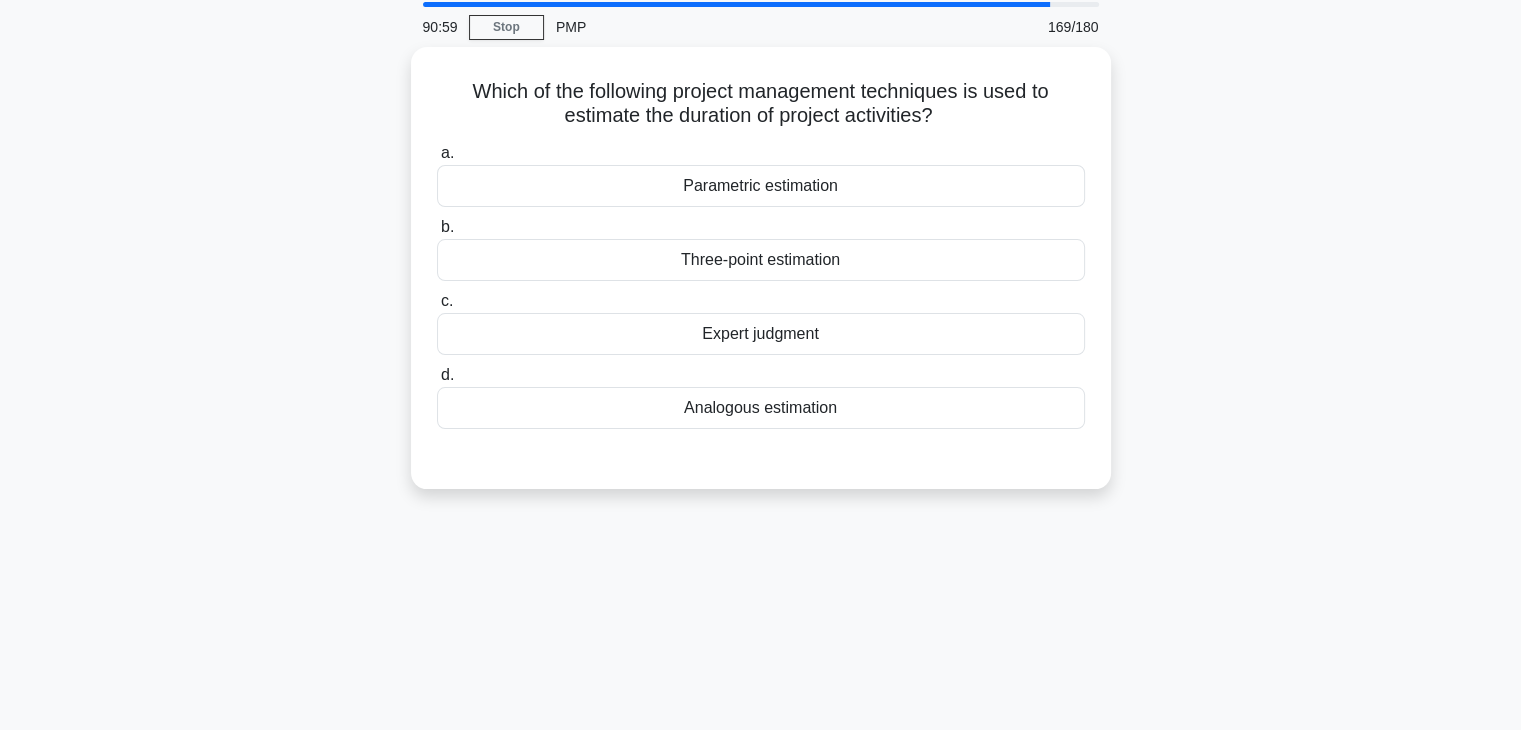 scroll, scrollTop: 71, scrollLeft: 0, axis: vertical 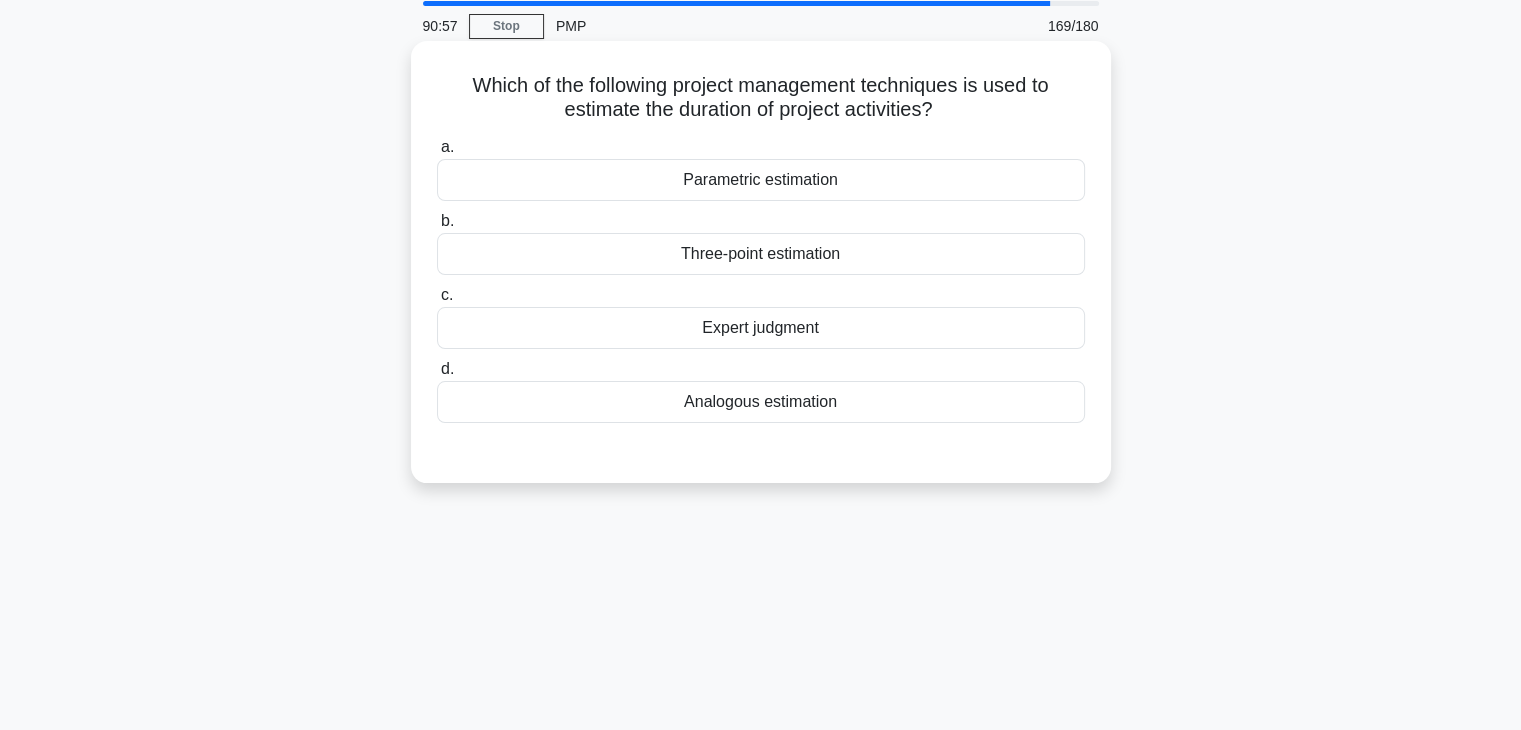 click on "Three-point estimation" at bounding box center [761, 254] 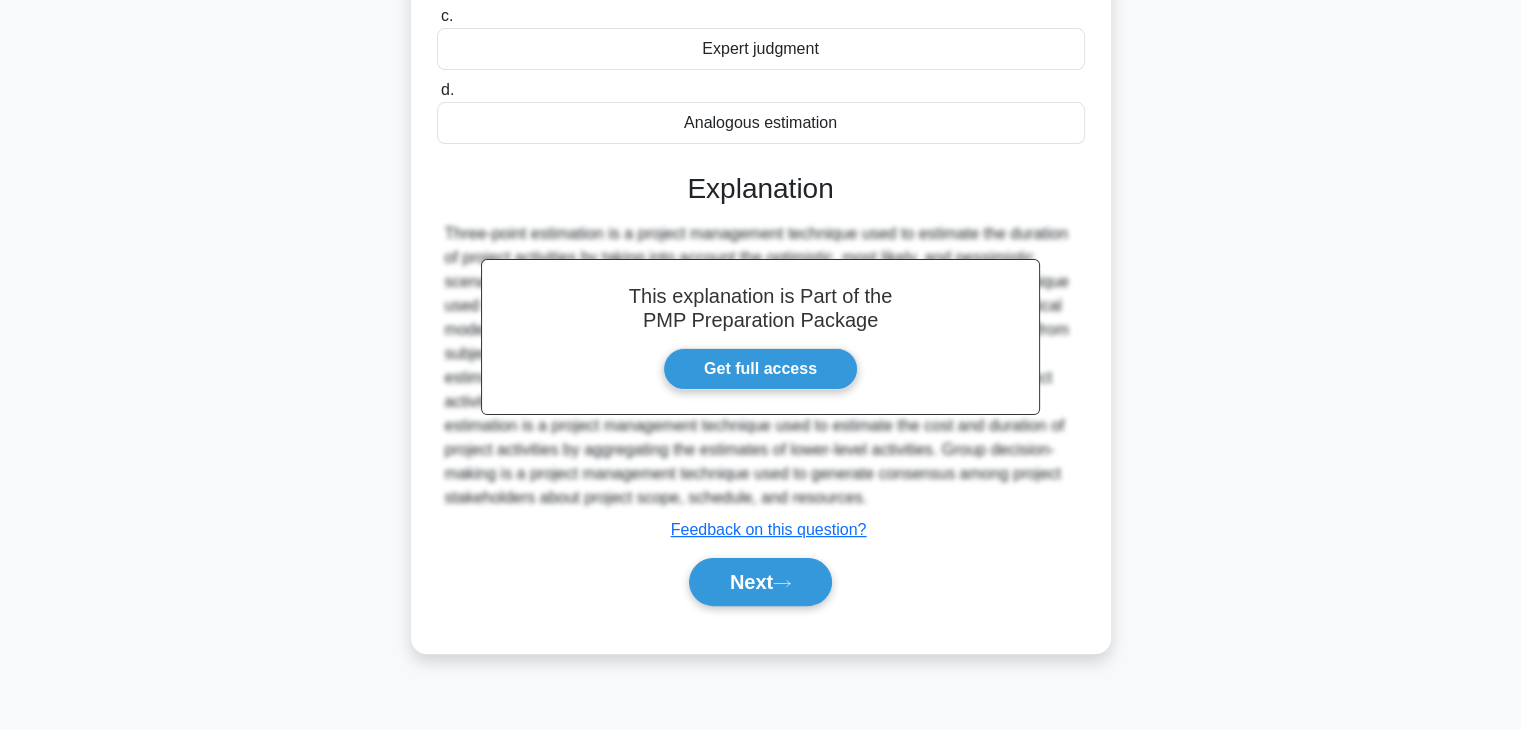 scroll, scrollTop: 350, scrollLeft: 0, axis: vertical 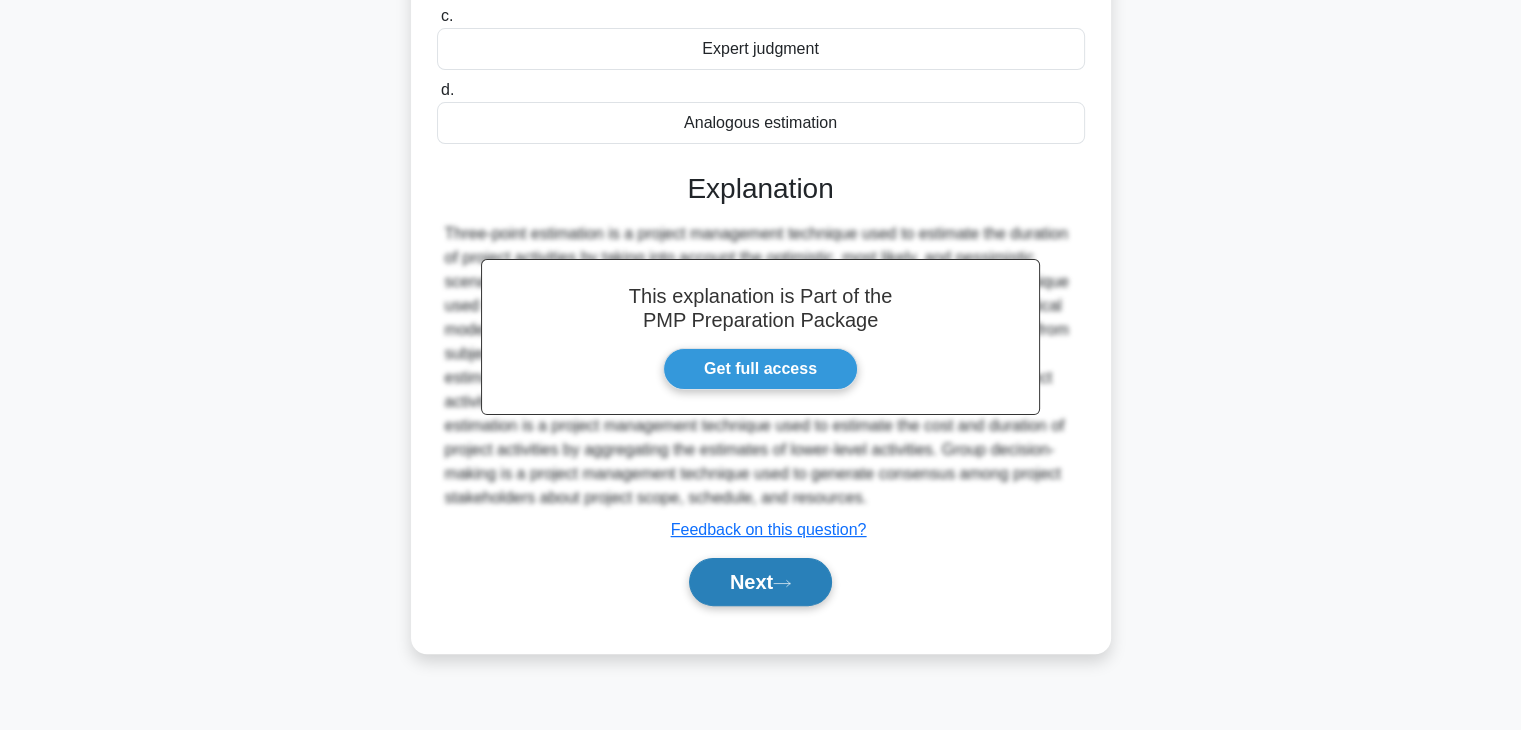 click on "Next" at bounding box center (760, 582) 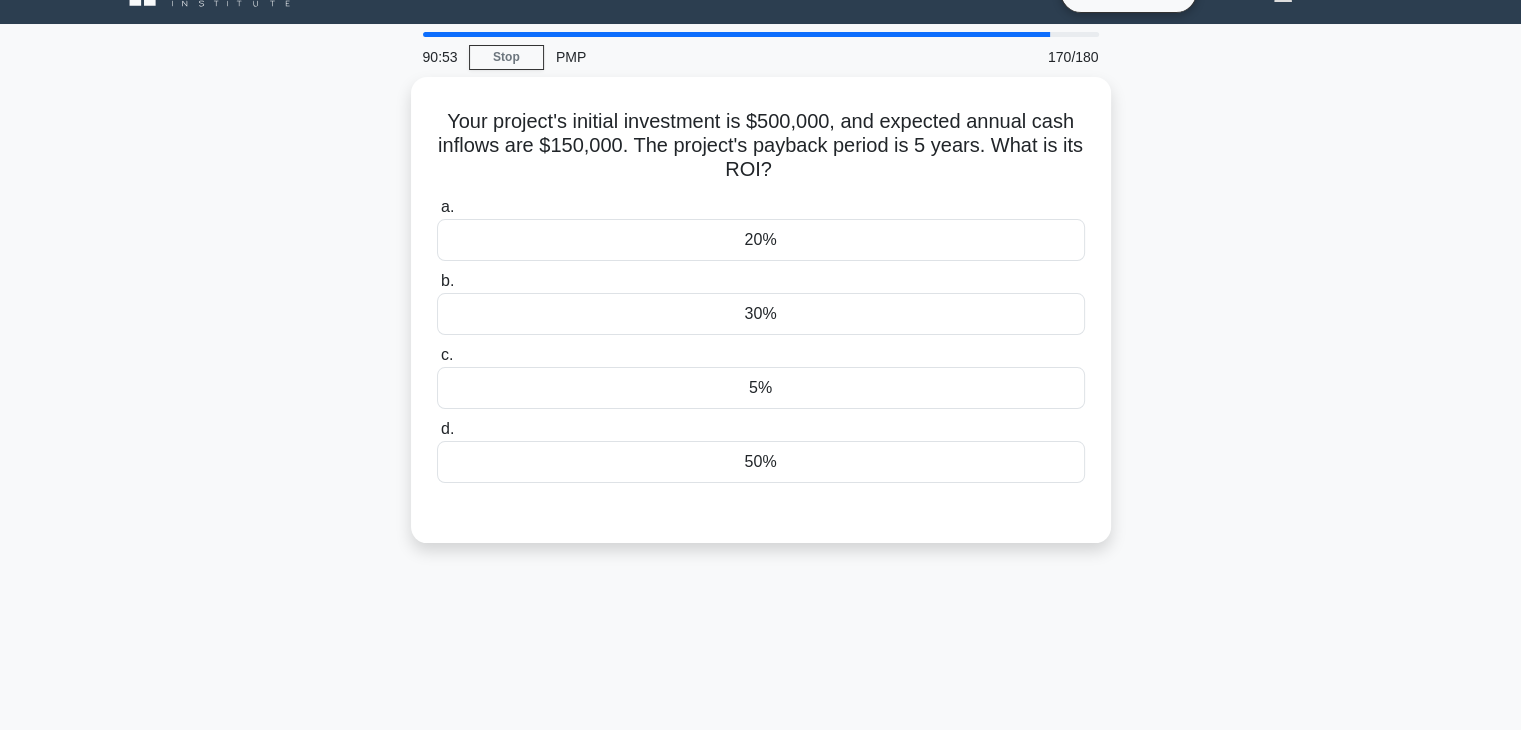 scroll, scrollTop: 39, scrollLeft: 0, axis: vertical 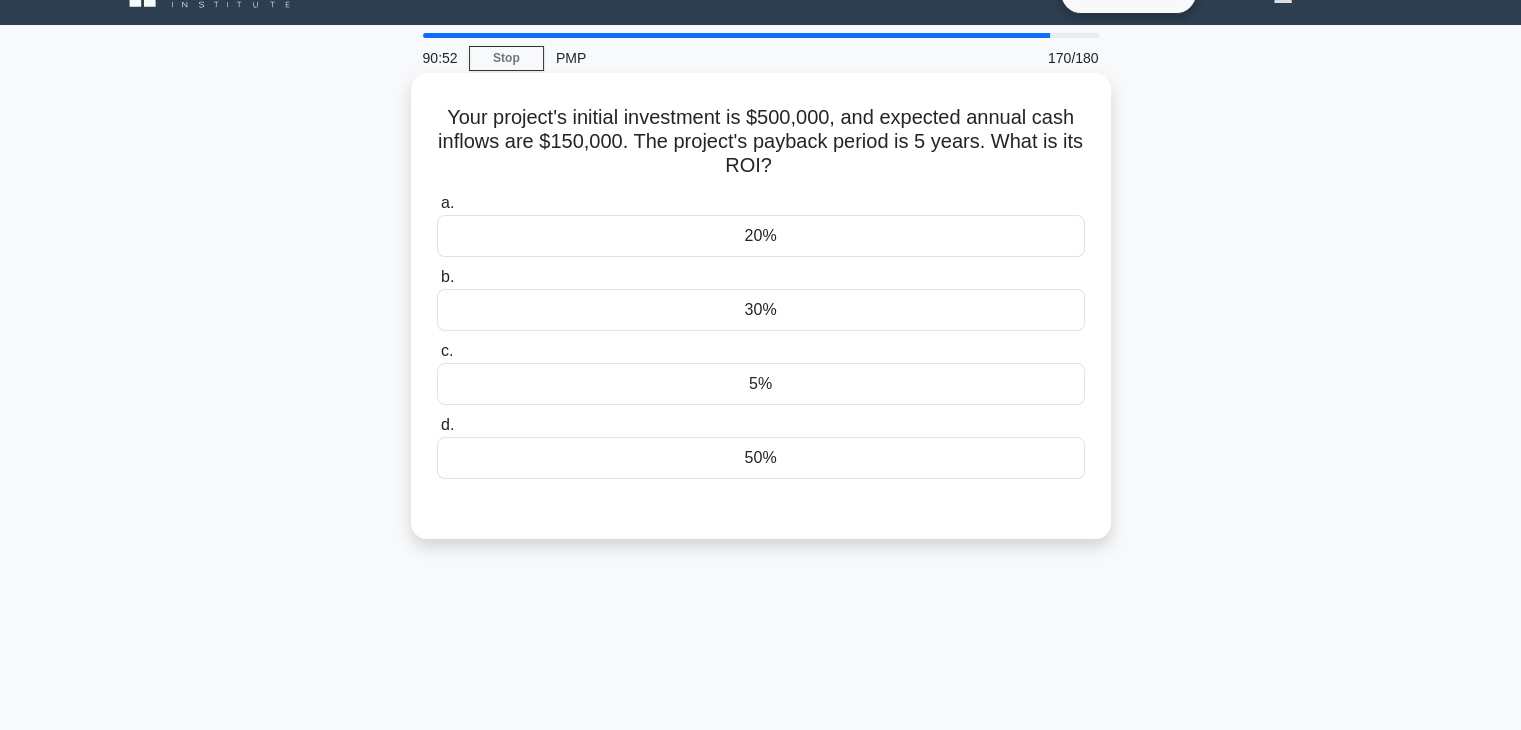 click on "30%" at bounding box center (761, 310) 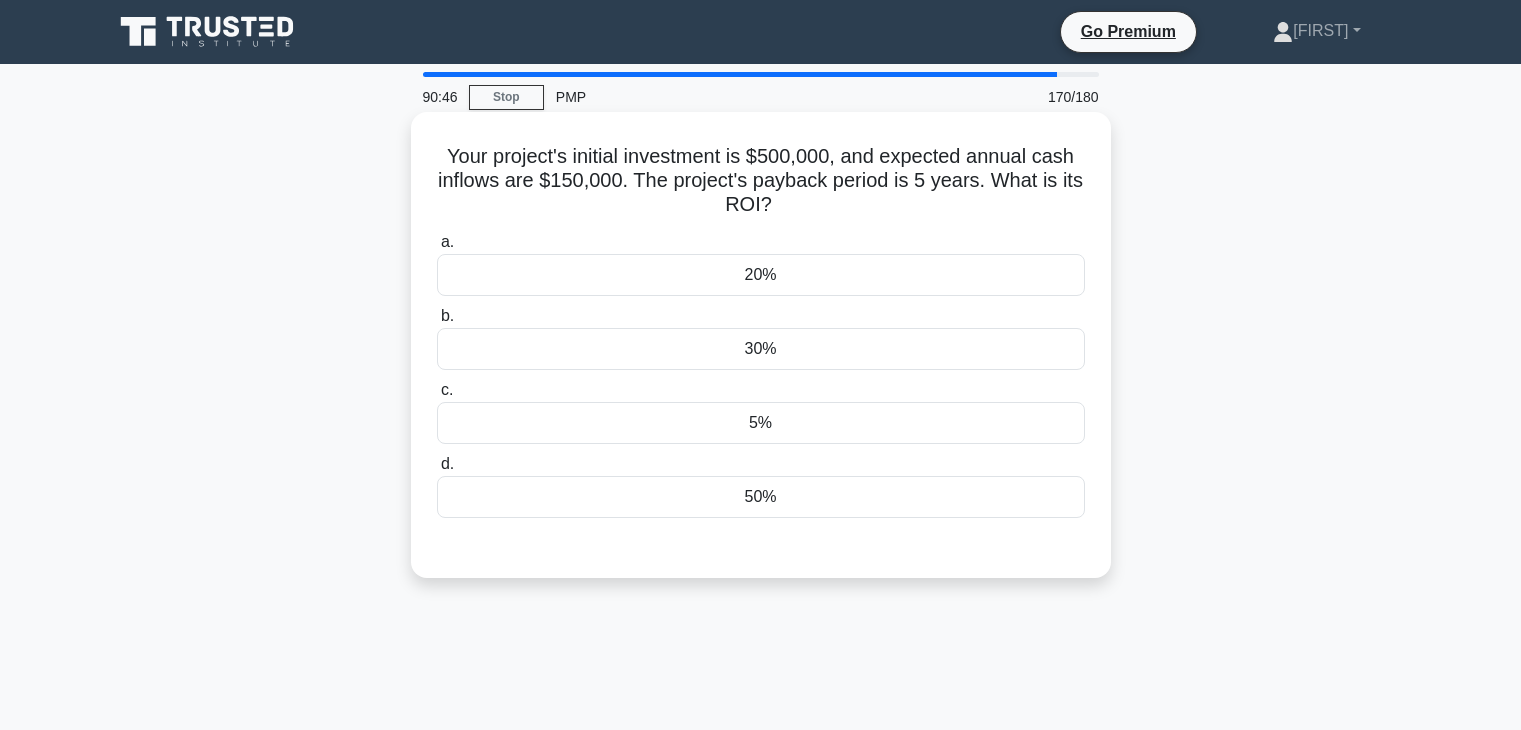 scroll, scrollTop: 39, scrollLeft: 0, axis: vertical 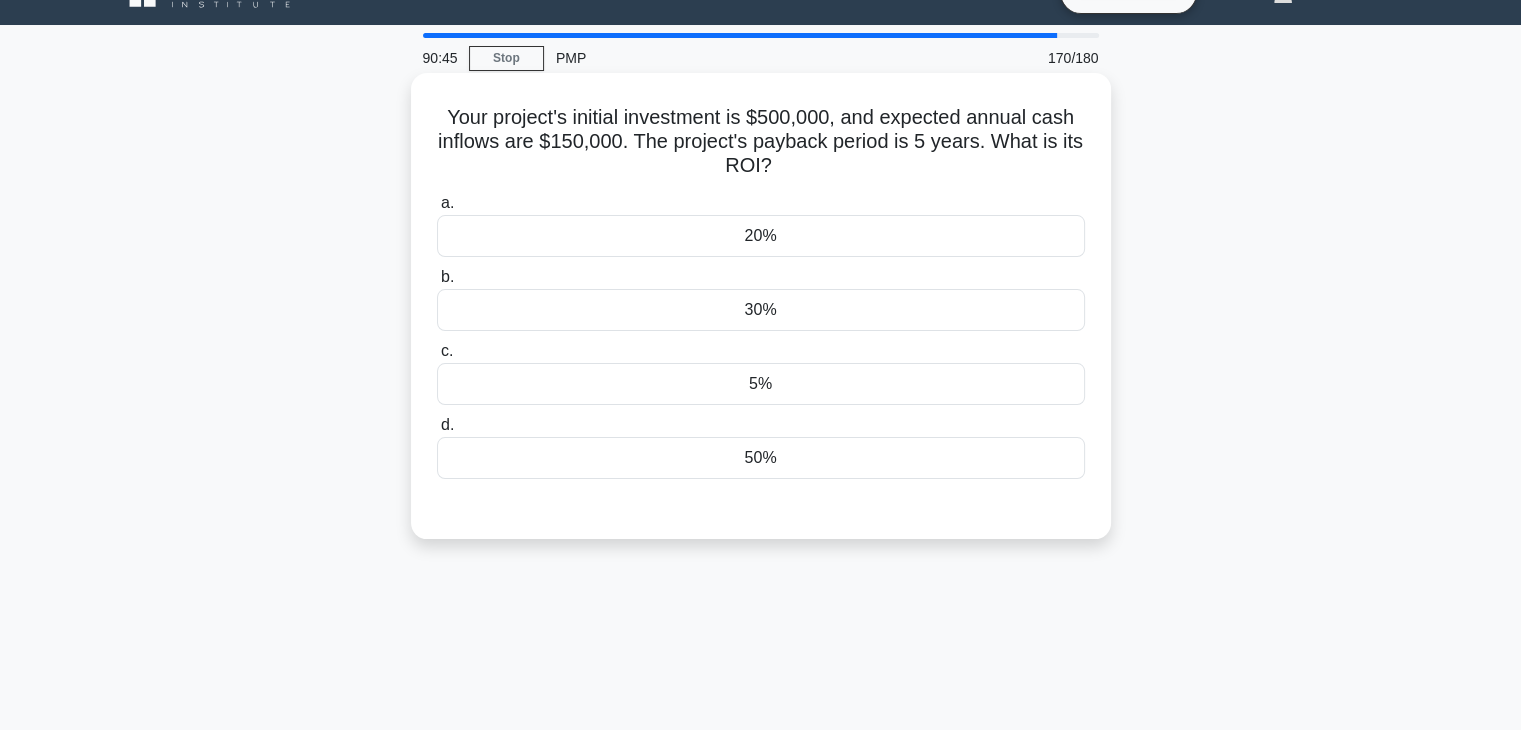 click on "50%" at bounding box center [761, 458] 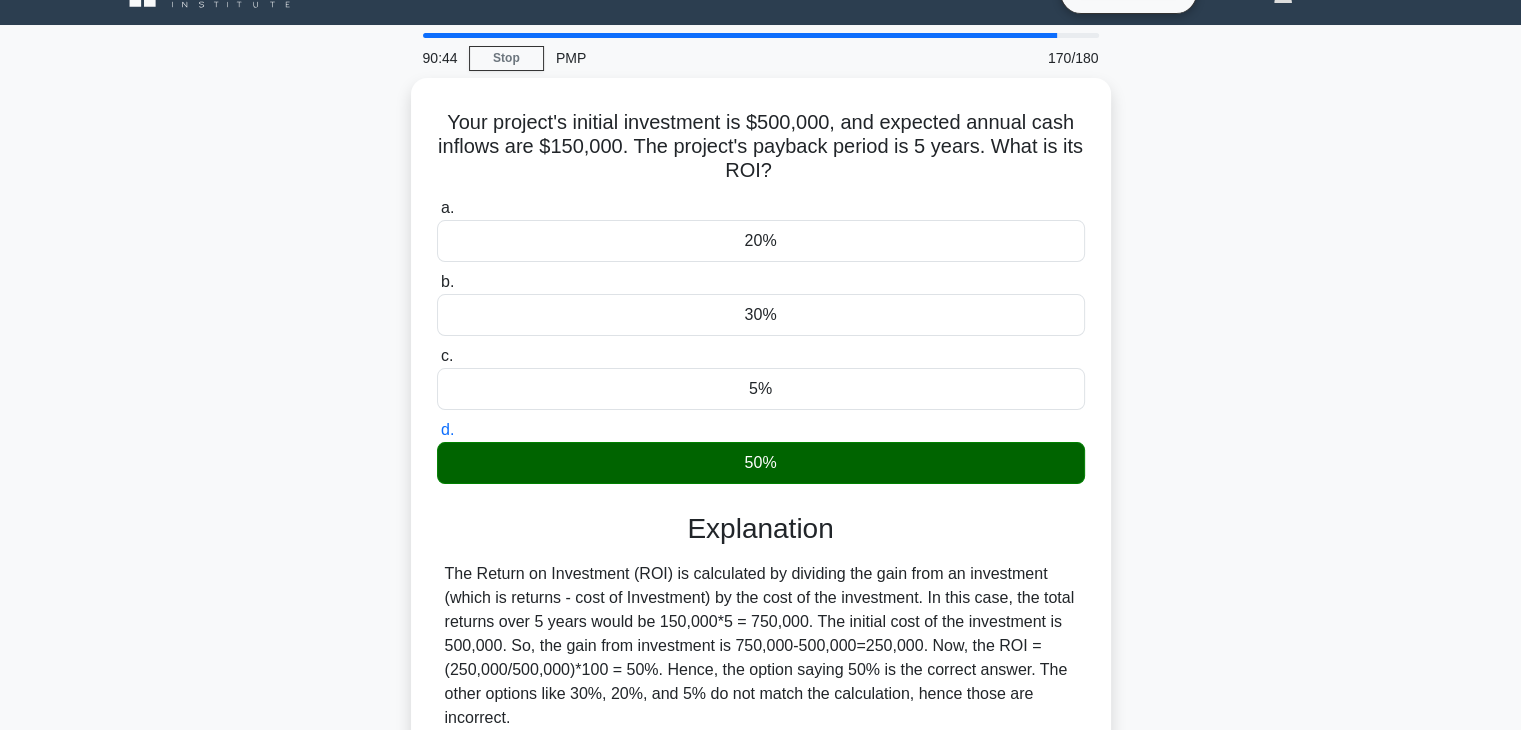 scroll, scrollTop: 351, scrollLeft: 0, axis: vertical 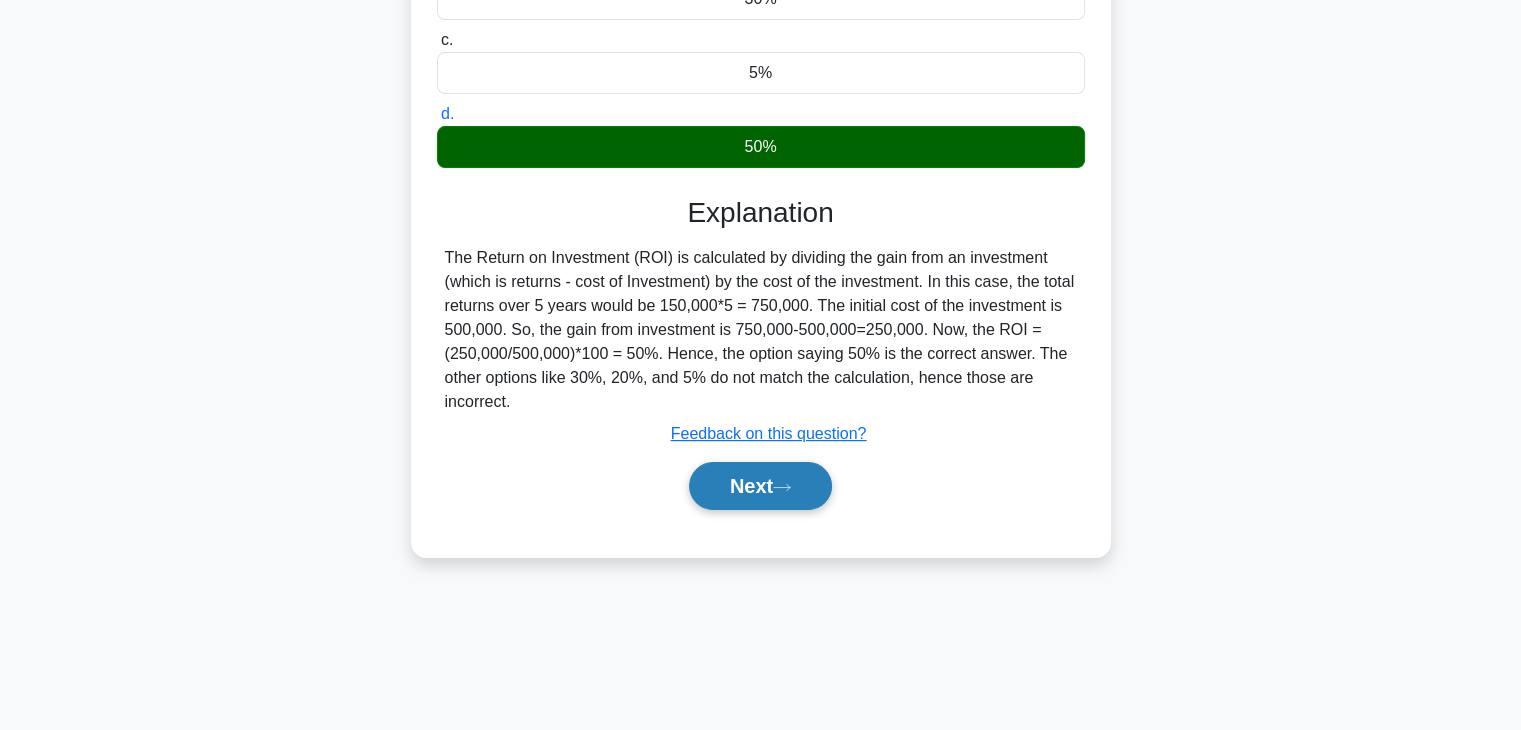 click on "Next" at bounding box center [760, 486] 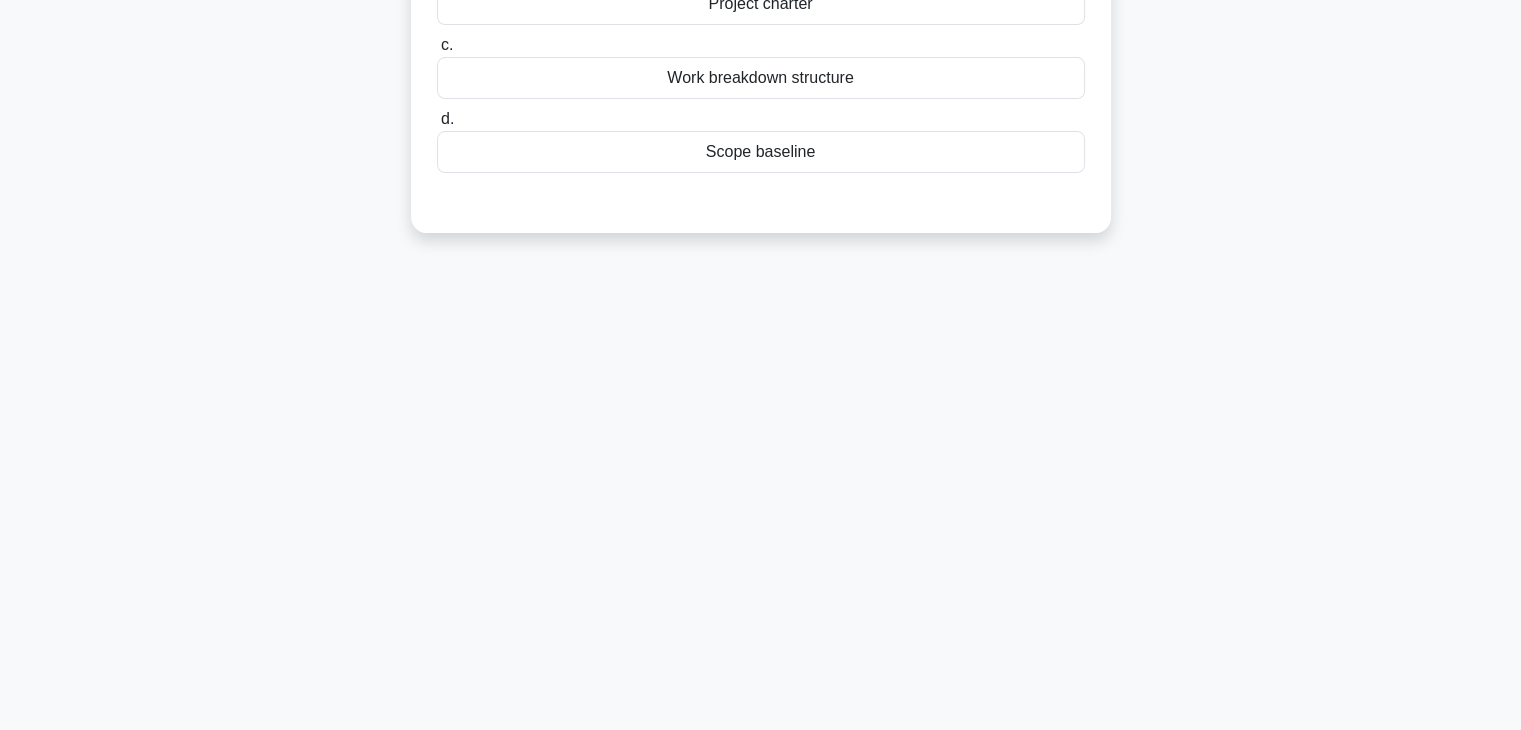 scroll, scrollTop: 0, scrollLeft: 0, axis: both 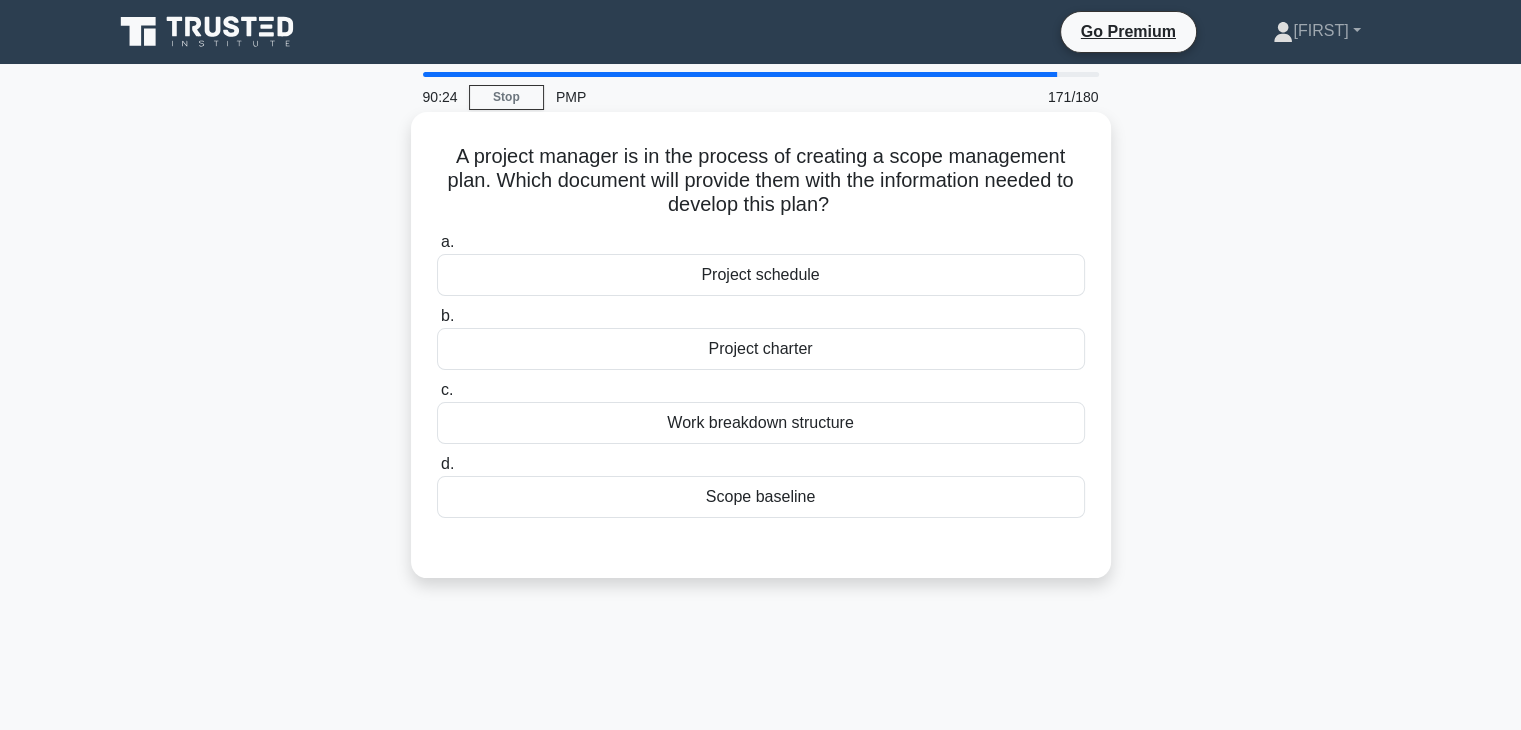 click on "Work breakdown structure" at bounding box center (761, 423) 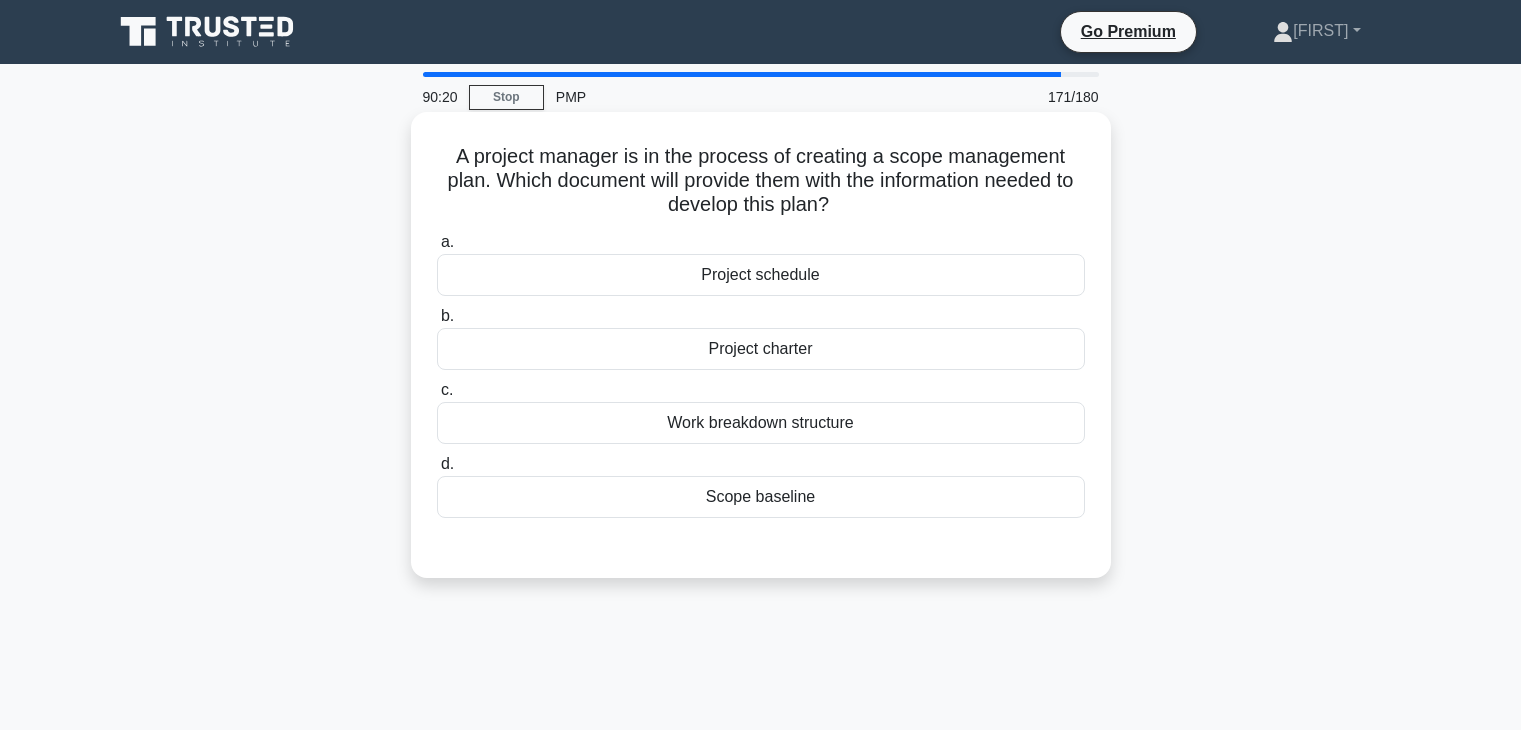 scroll, scrollTop: 0, scrollLeft: 0, axis: both 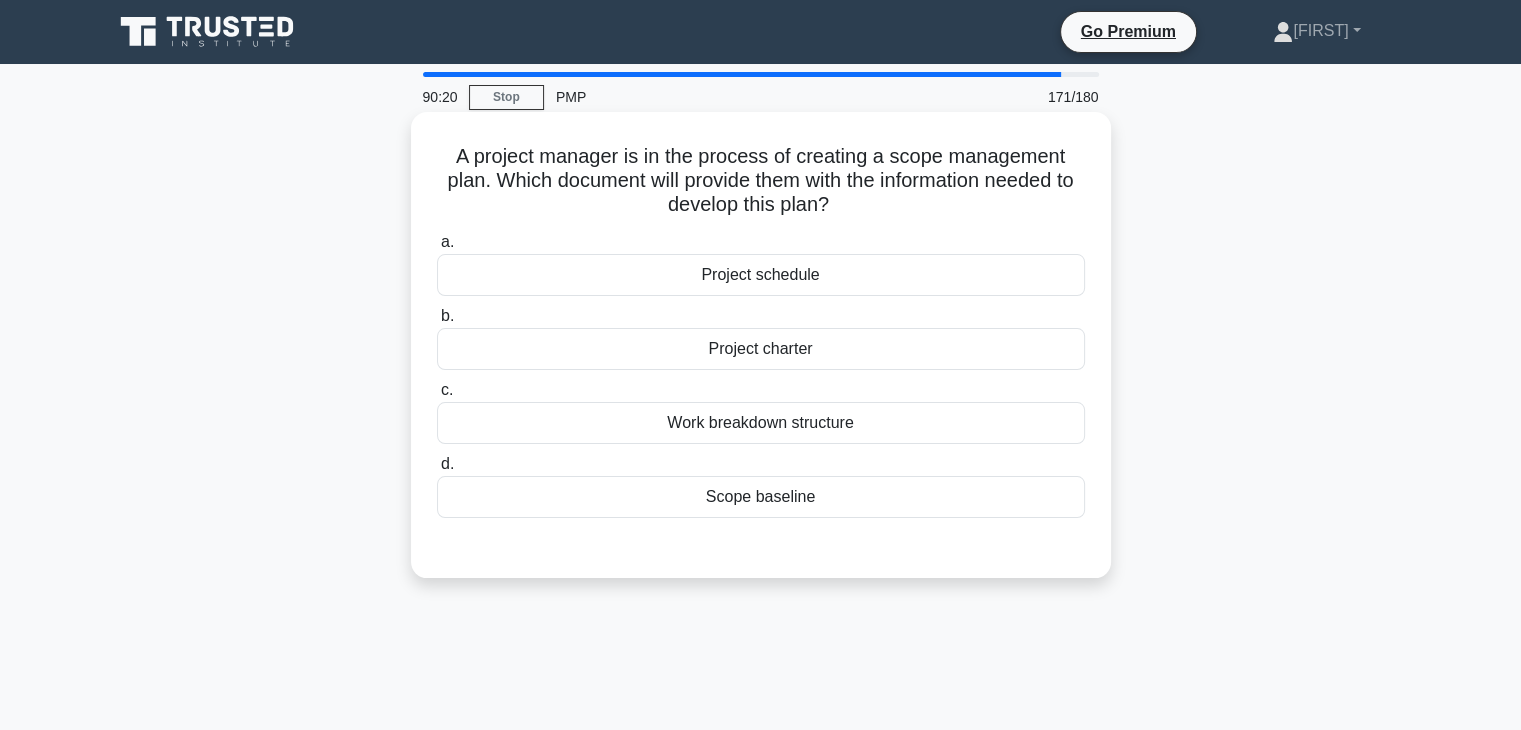 click on "Project charter" at bounding box center (761, 349) 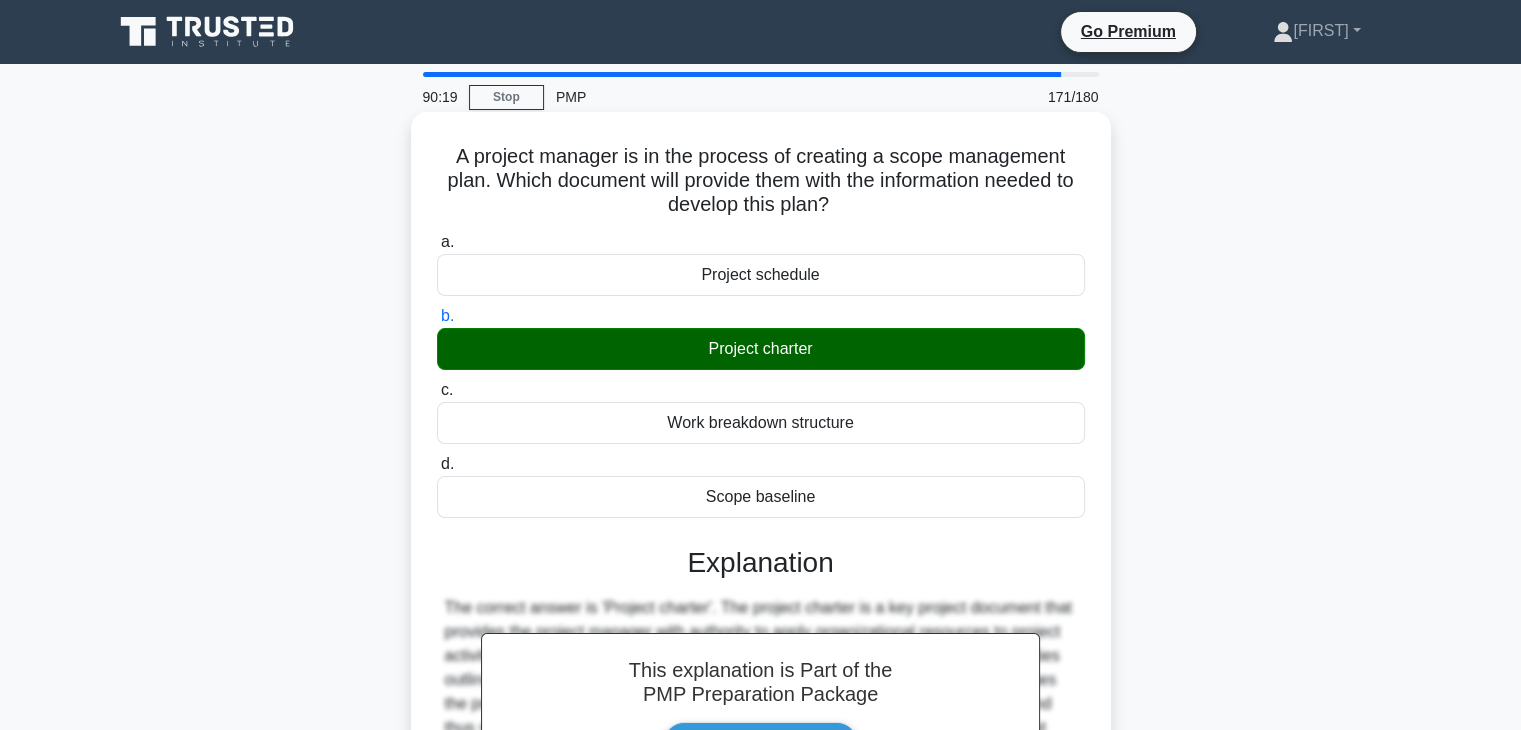 scroll, scrollTop: 351, scrollLeft: 0, axis: vertical 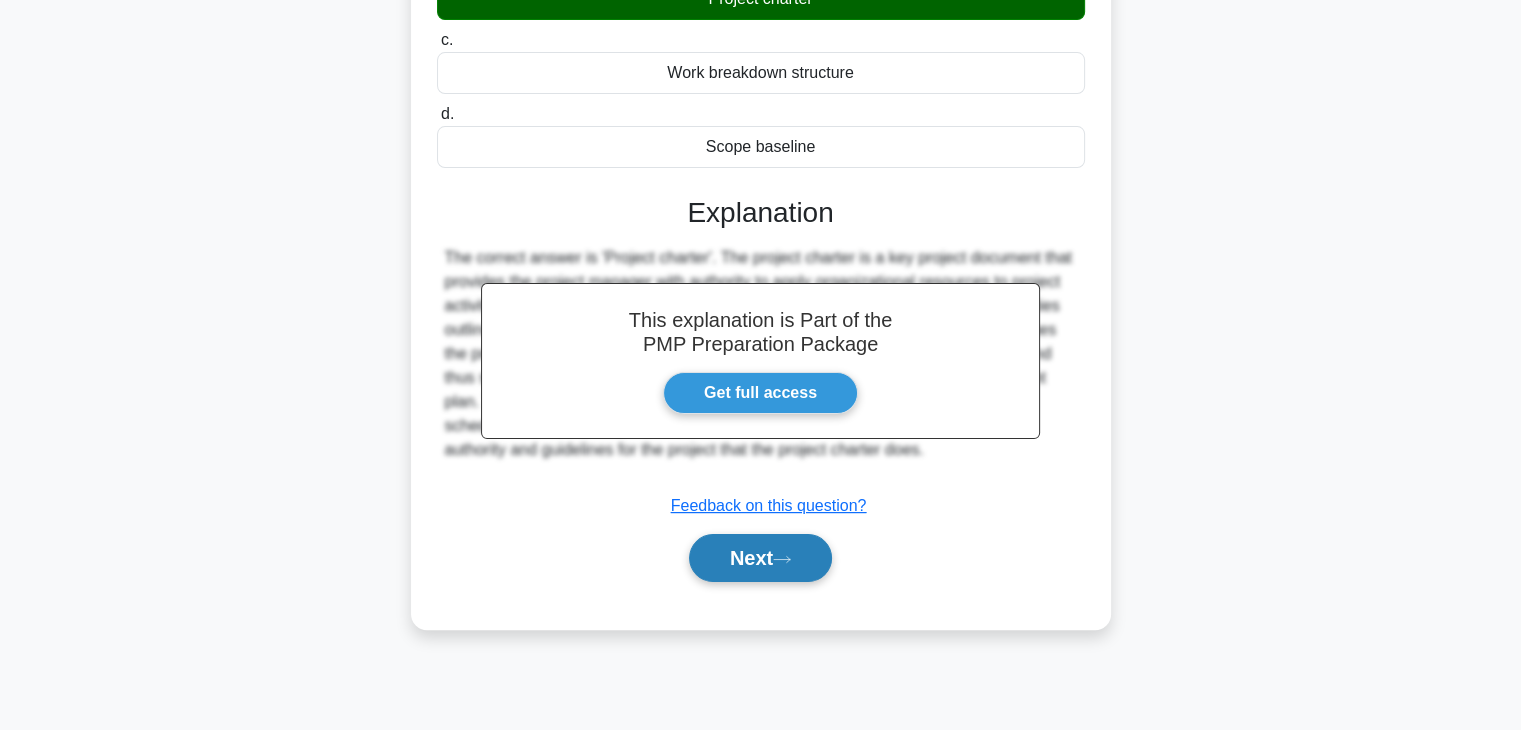 click on "Next" at bounding box center (760, 558) 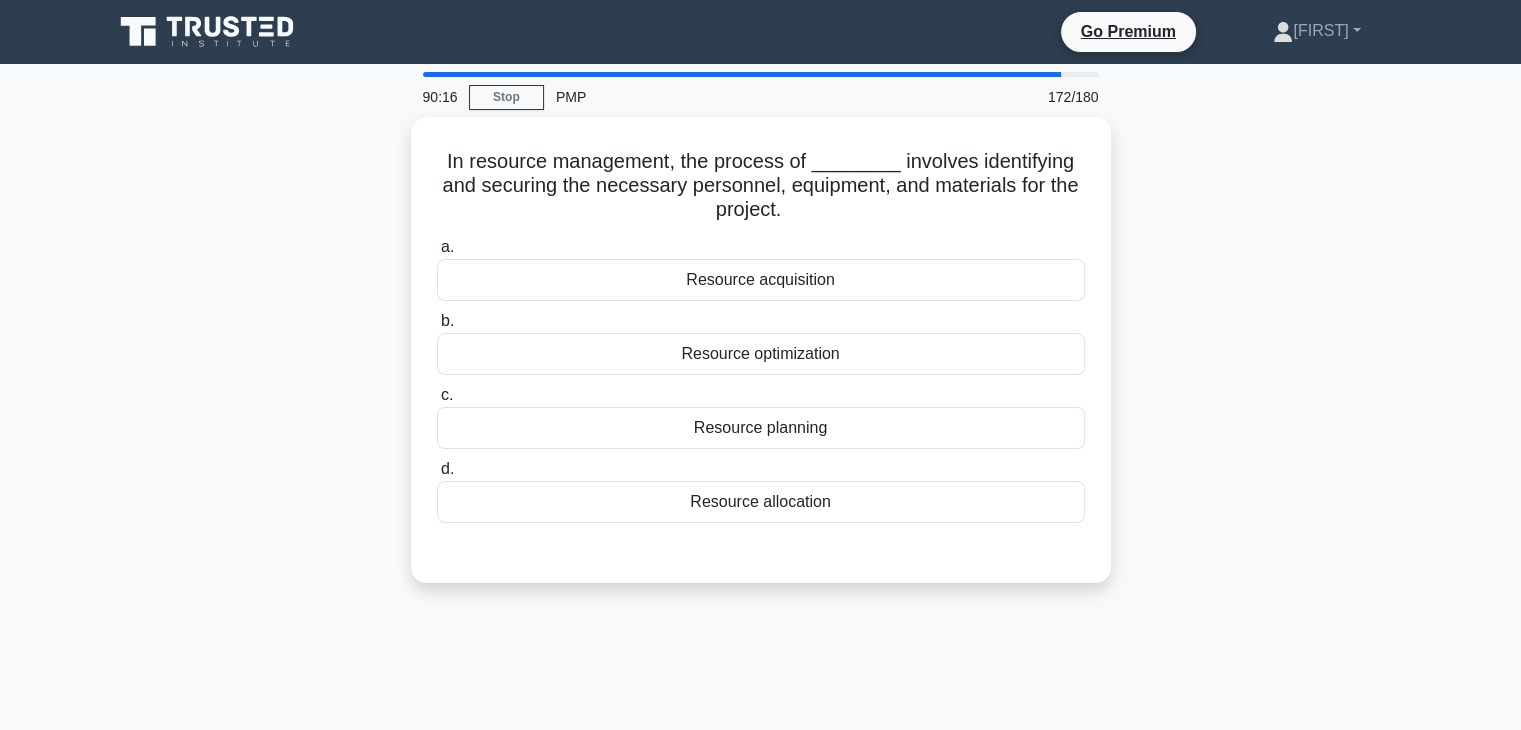 scroll, scrollTop: 0, scrollLeft: 0, axis: both 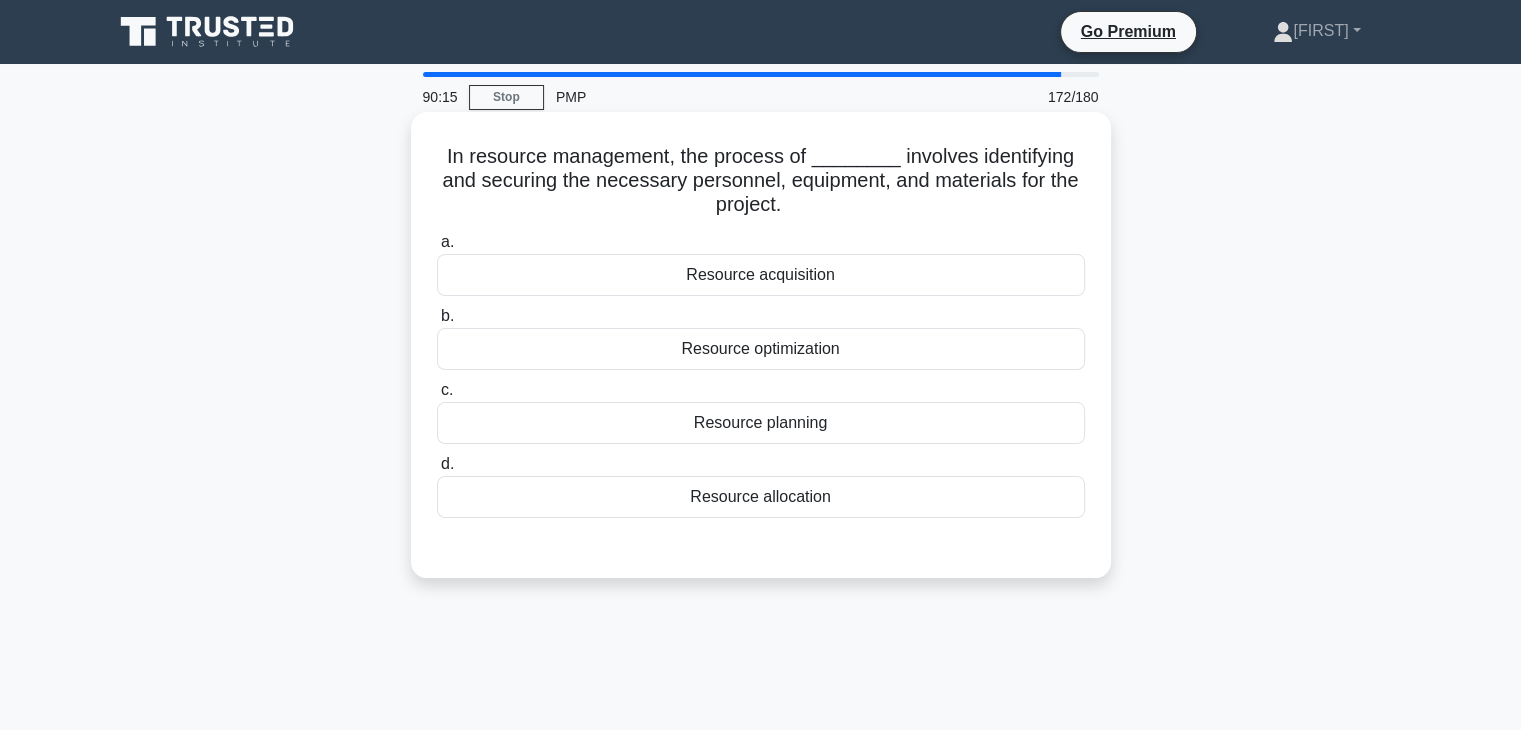 click on "Resource optimization" at bounding box center (761, 349) 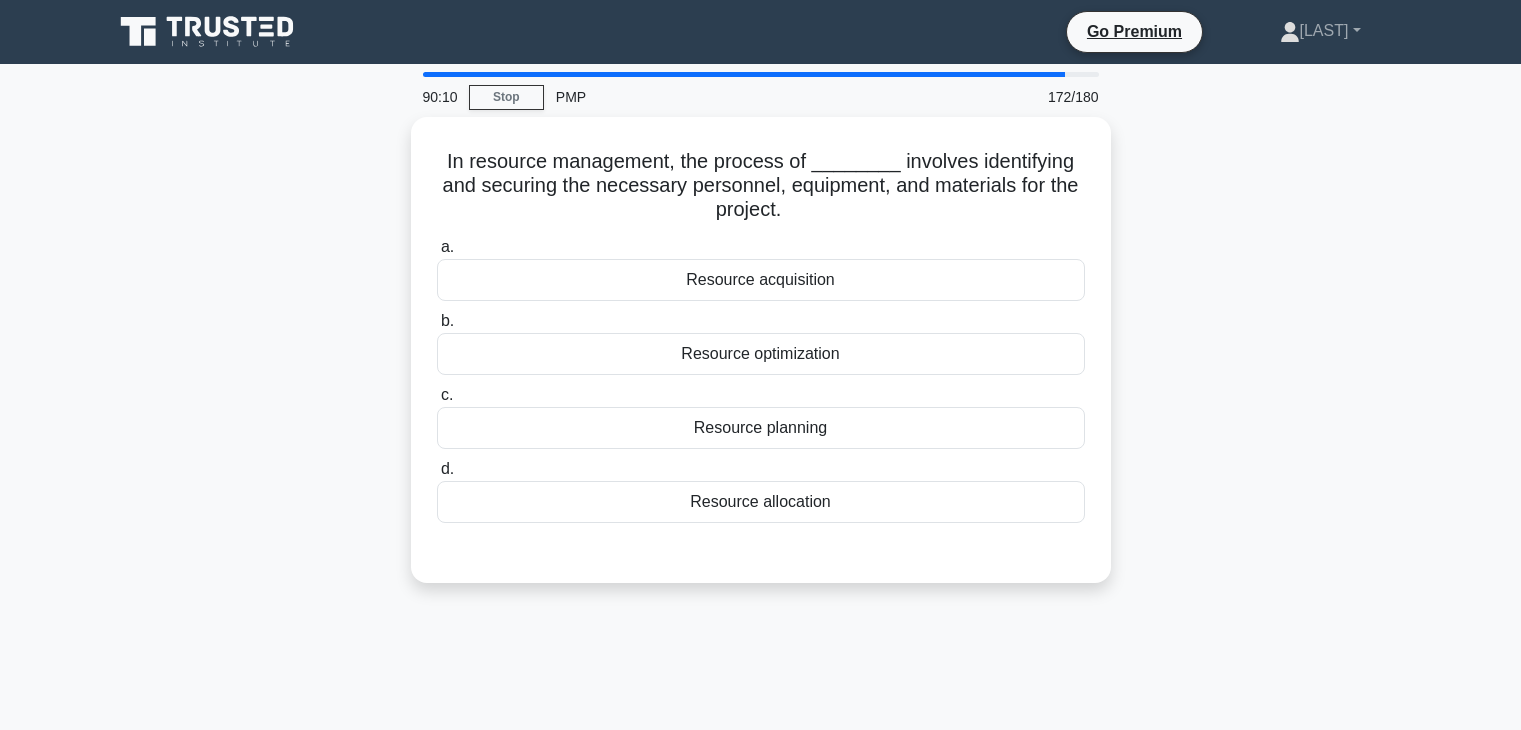scroll, scrollTop: 0, scrollLeft: 0, axis: both 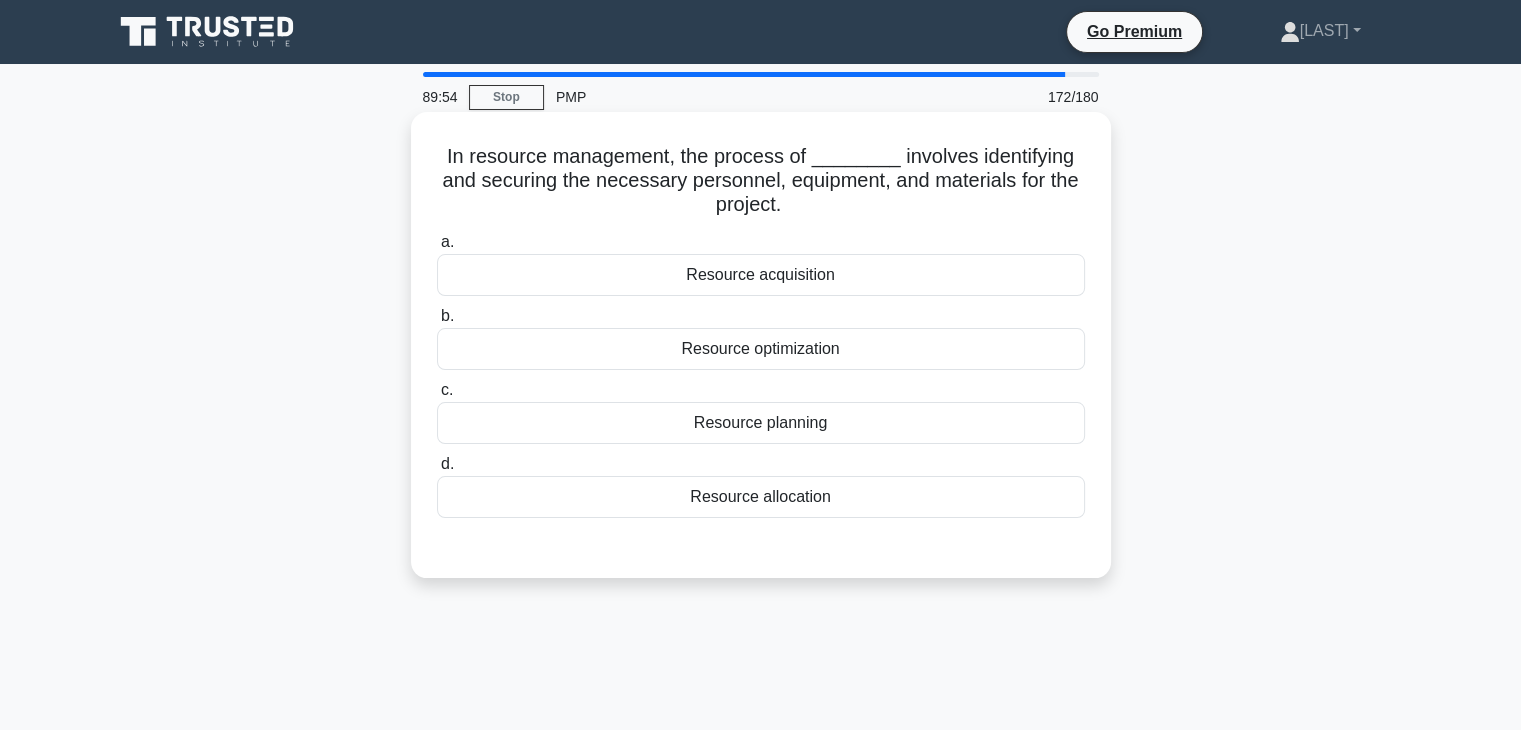 click on "Resource acquisition" at bounding box center [761, 275] 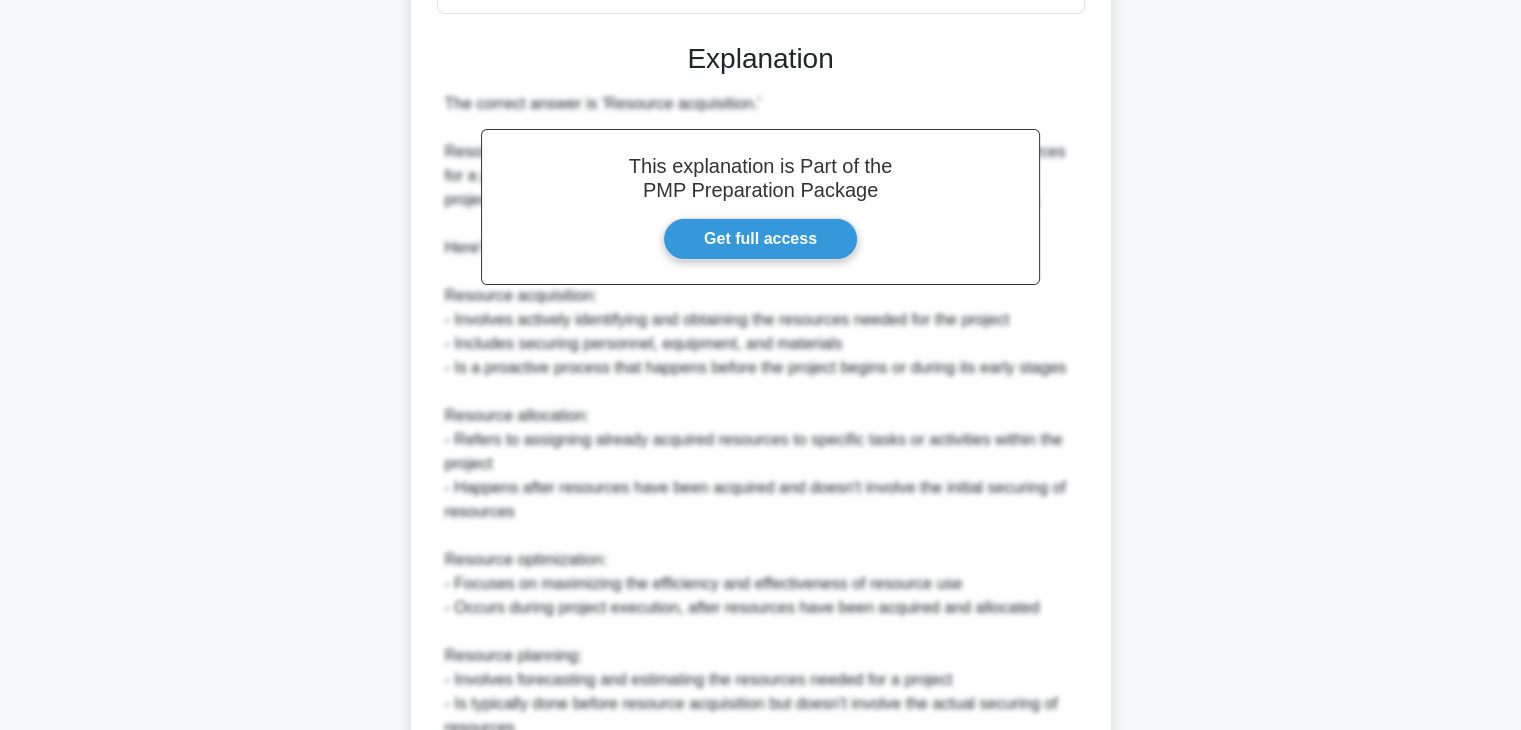 scroll, scrollTop: 766, scrollLeft: 0, axis: vertical 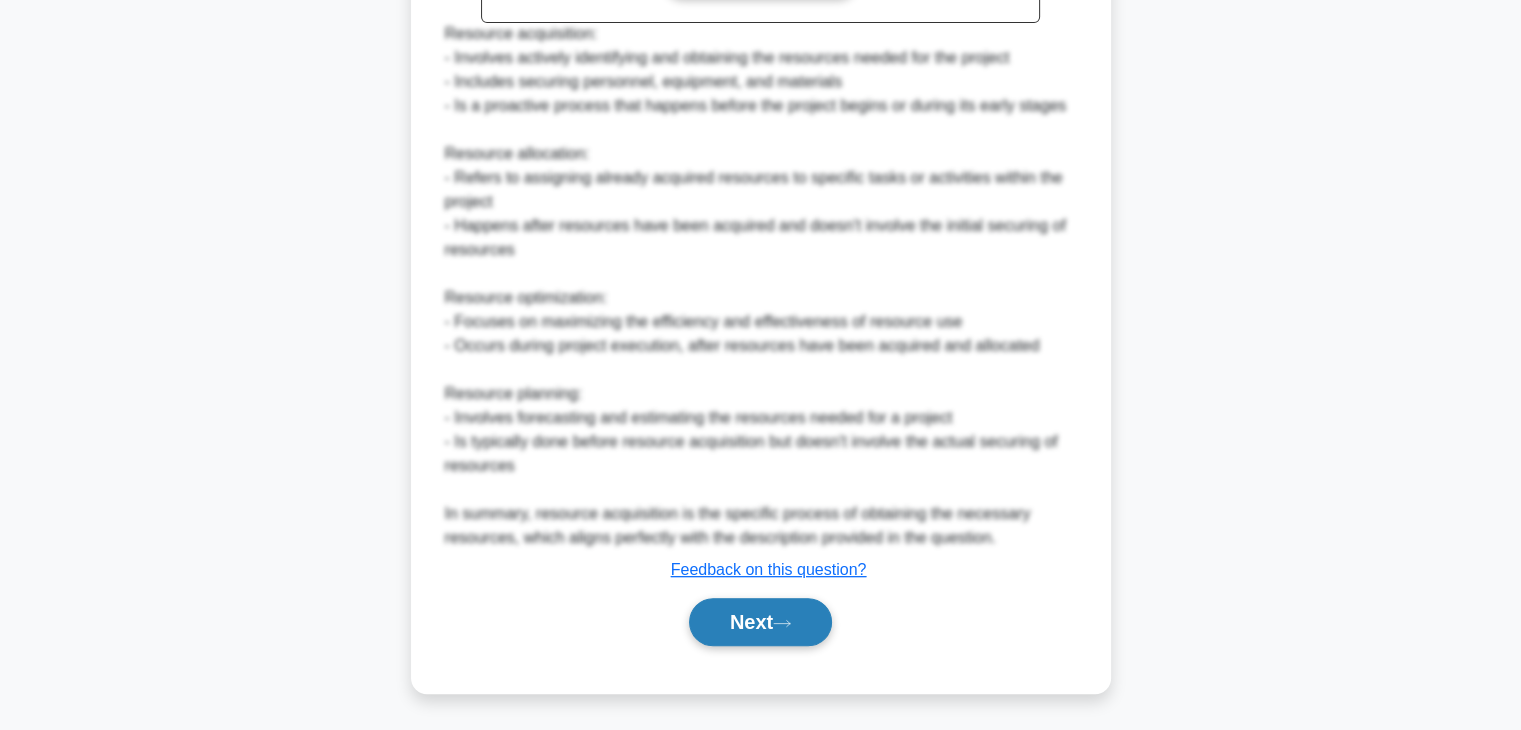click on "Next" at bounding box center [760, 622] 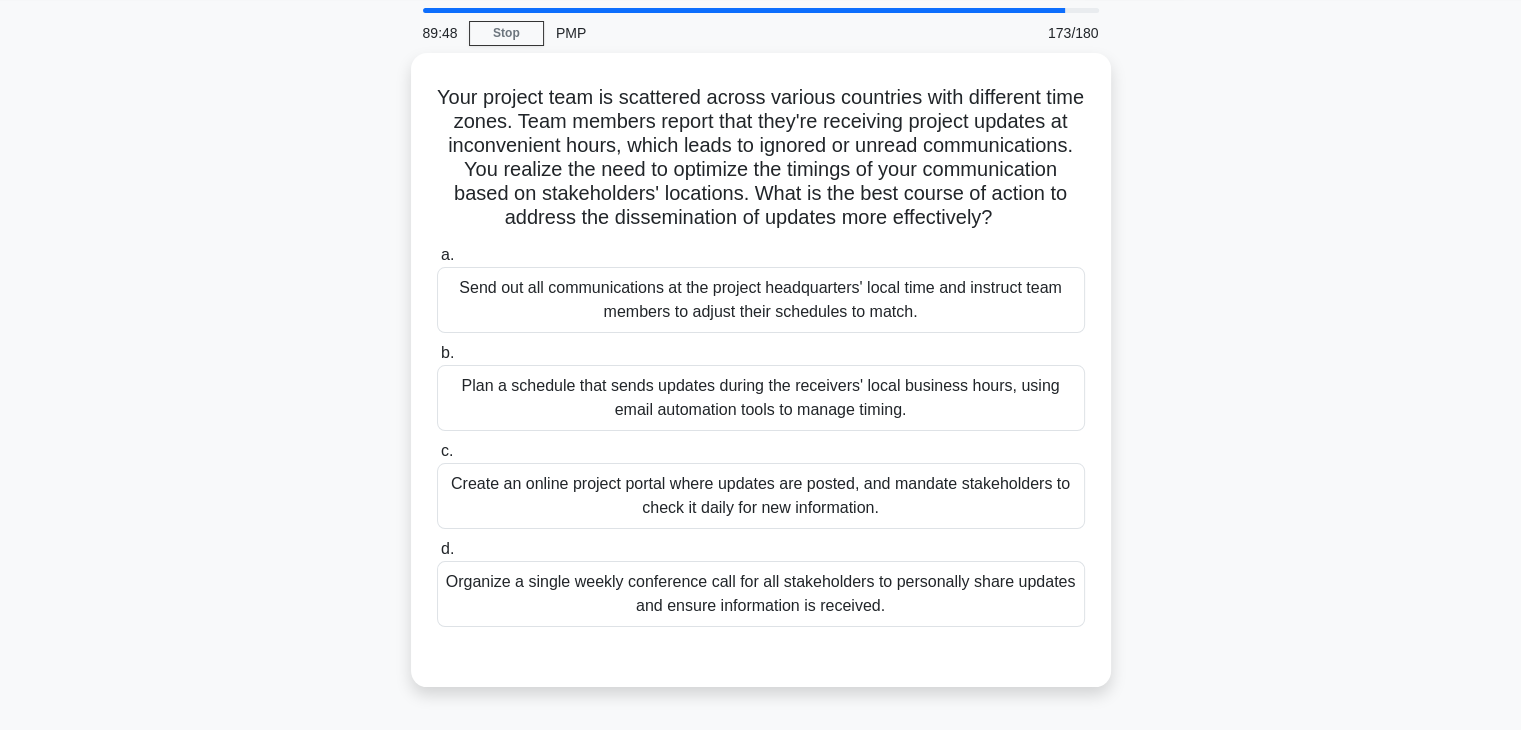 scroll, scrollTop: 40, scrollLeft: 0, axis: vertical 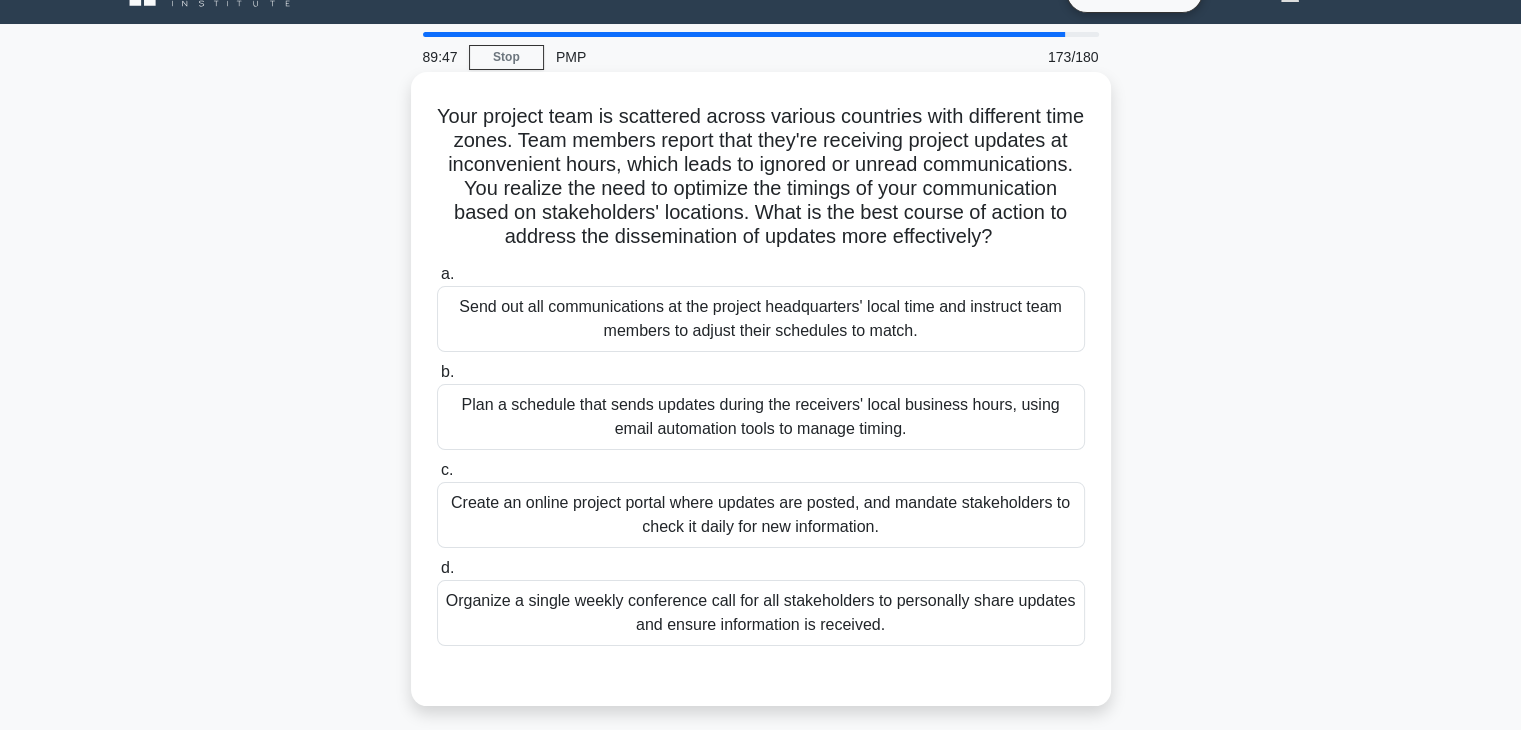 click on "Create an online project portal where updates are posted, and mandate stakeholders to check it daily for new information." at bounding box center (761, 515) 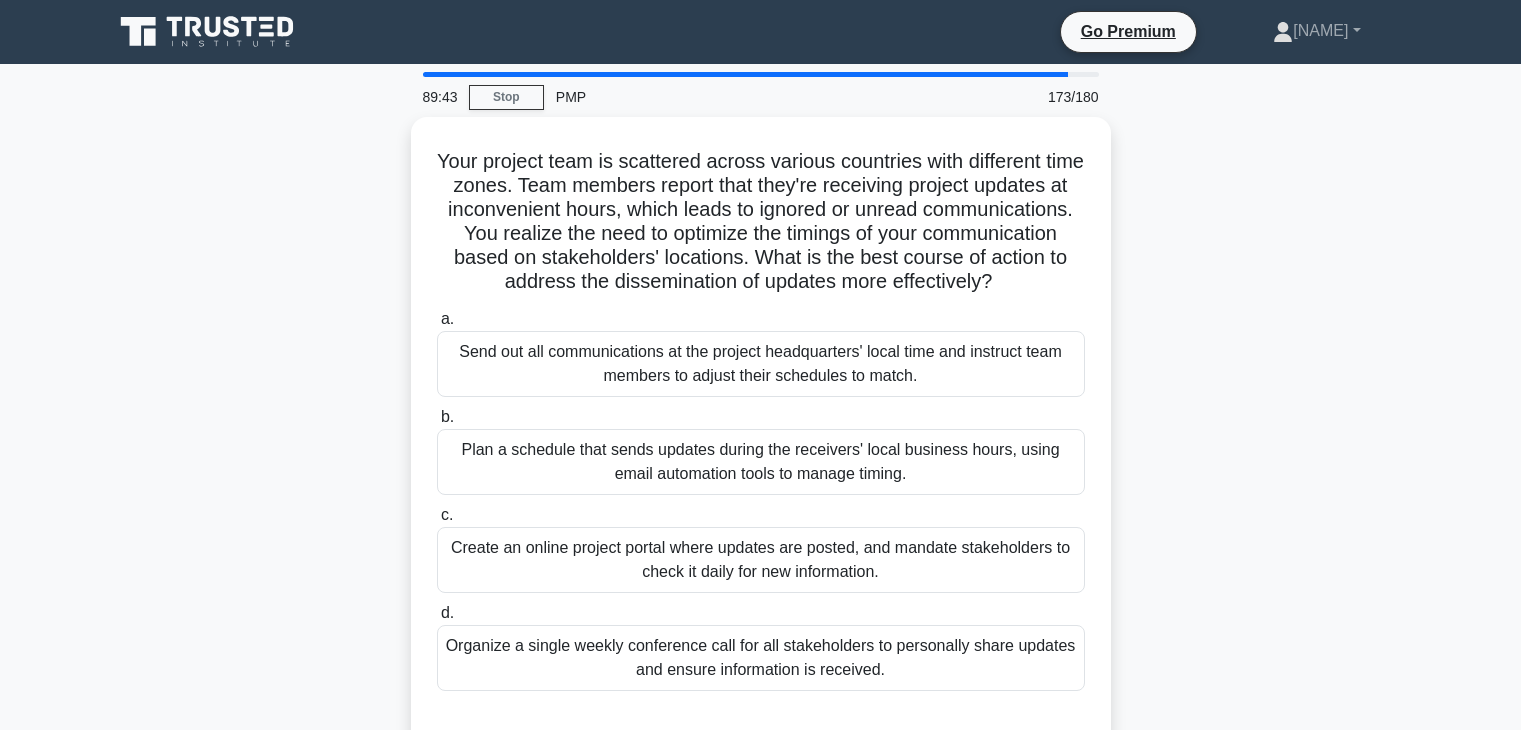 scroll, scrollTop: 40, scrollLeft: 0, axis: vertical 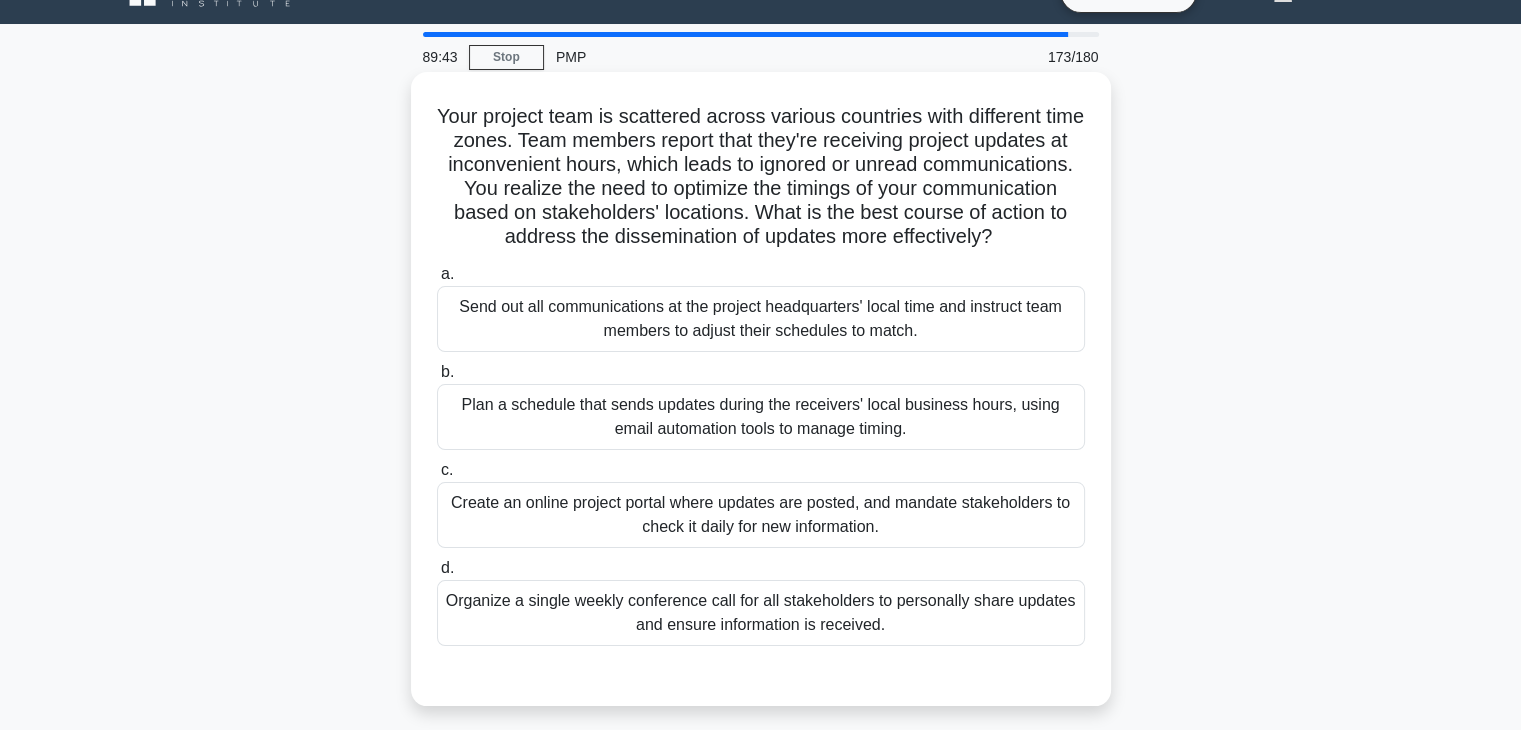click on "Plan a schedule that sends updates during the receivers' local business hours, using email automation tools to manage timing." at bounding box center (761, 417) 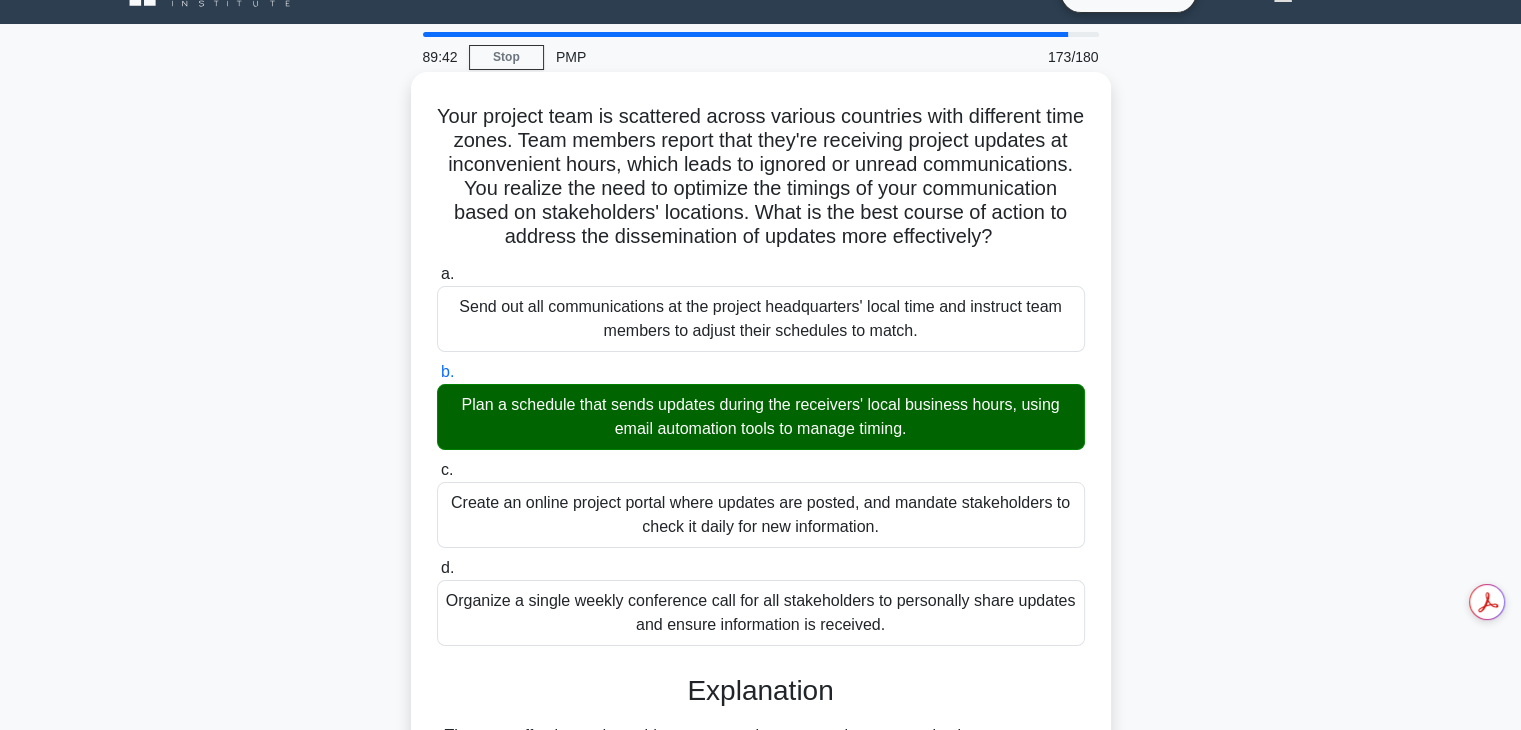 scroll, scrollTop: 790, scrollLeft: 0, axis: vertical 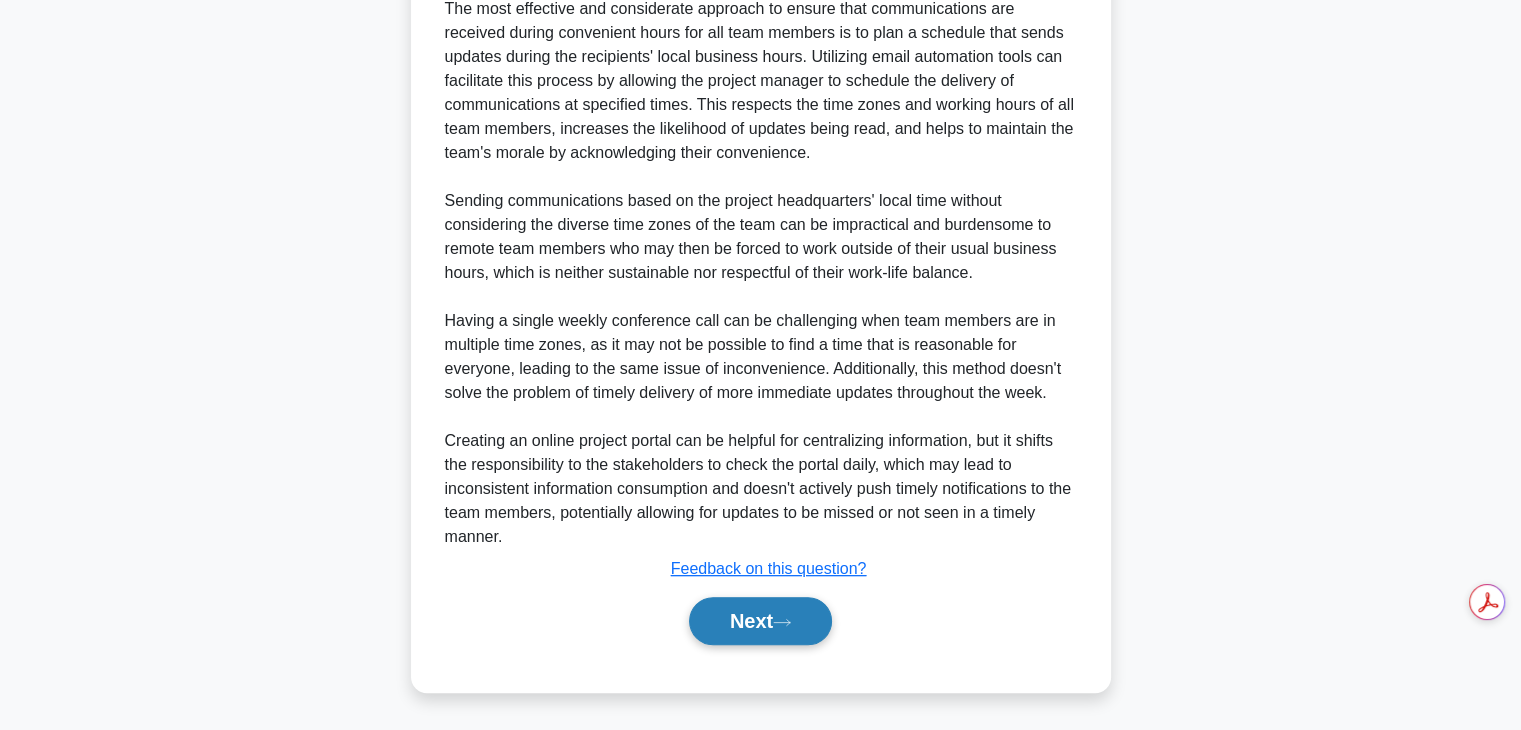 click on "Next" at bounding box center (760, 621) 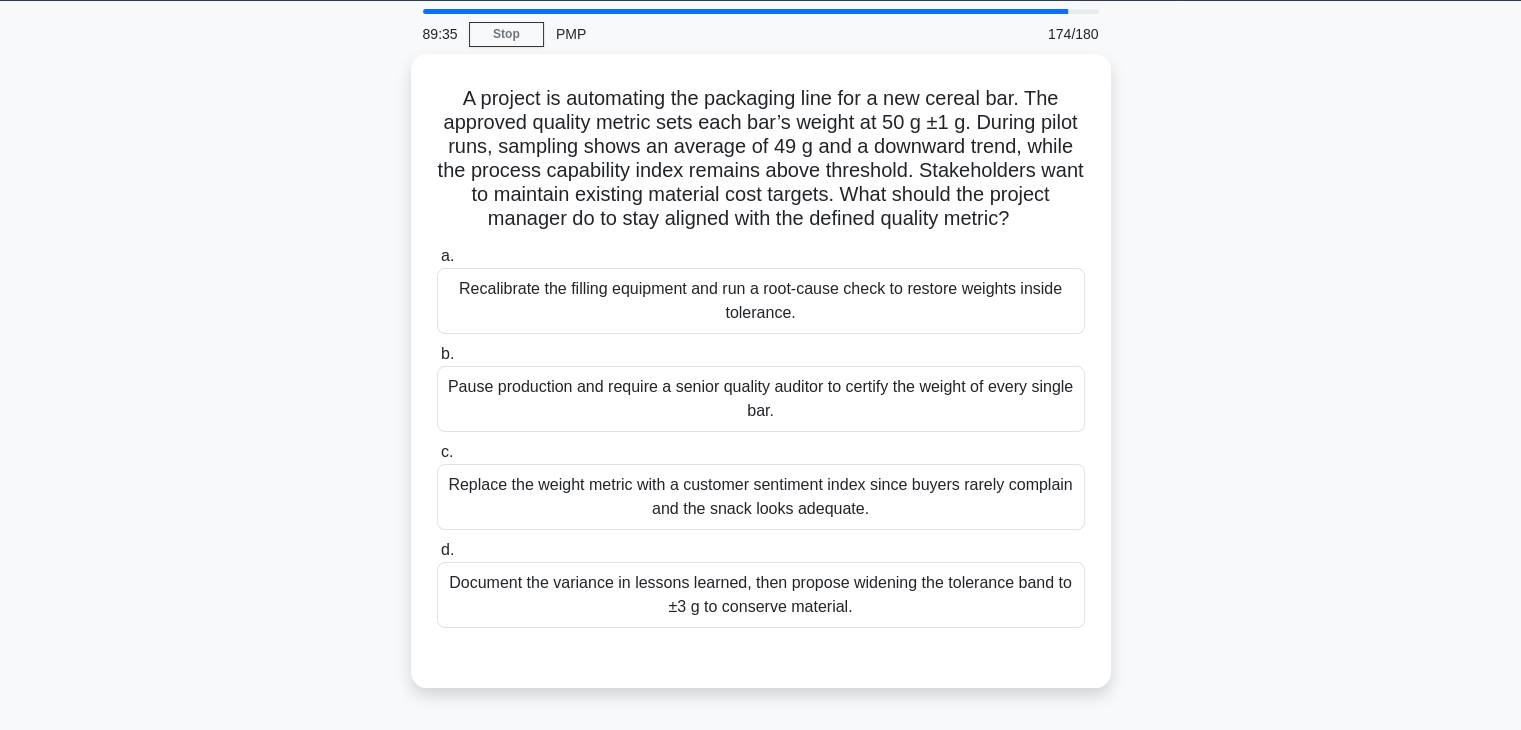 scroll, scrollTop: 62, scrollLeft: 0, axis: vertical 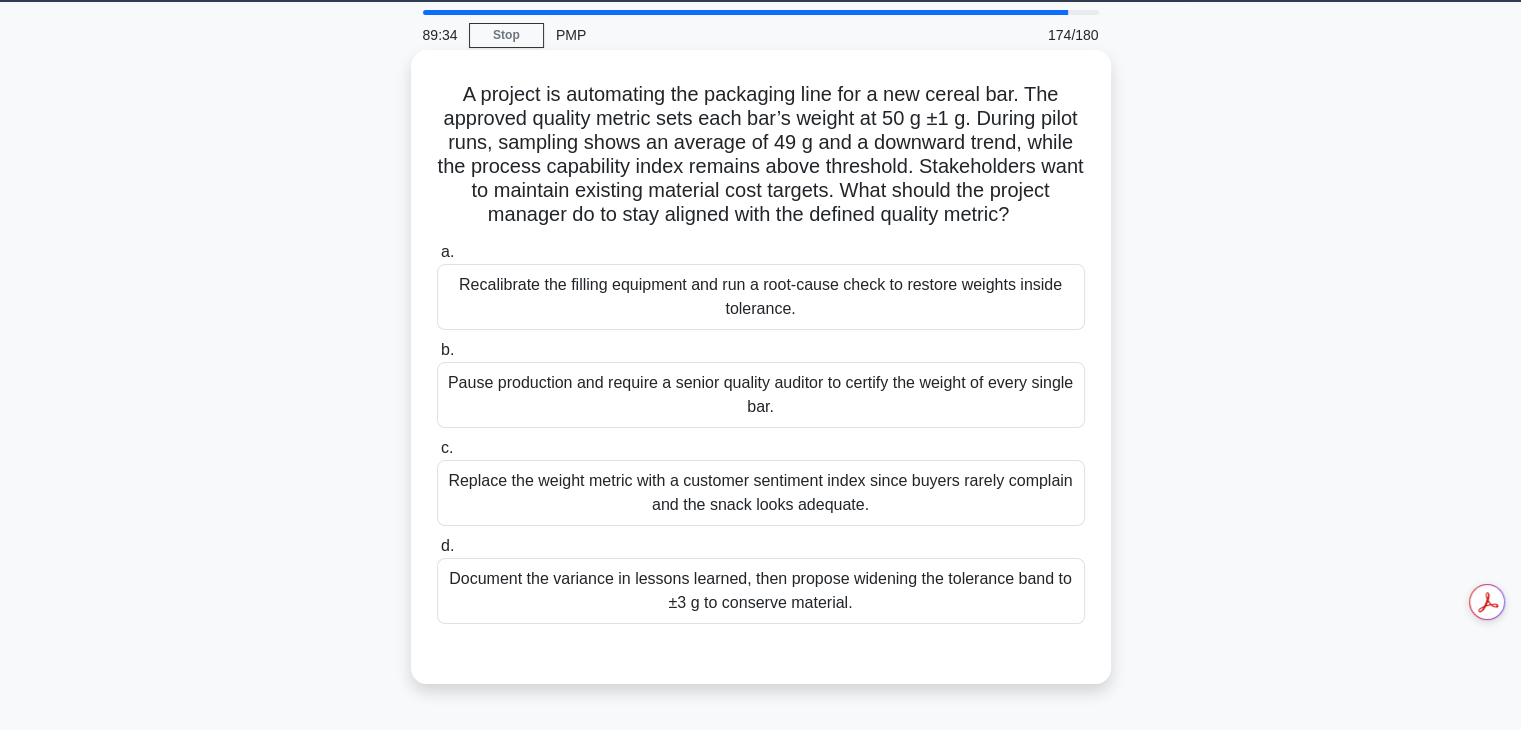 click on "a.
Recalibrate the filling equipment and run a root-cause check to restore weights inside tolerance.
b.
c.
d." at bounding box center [761, 432] 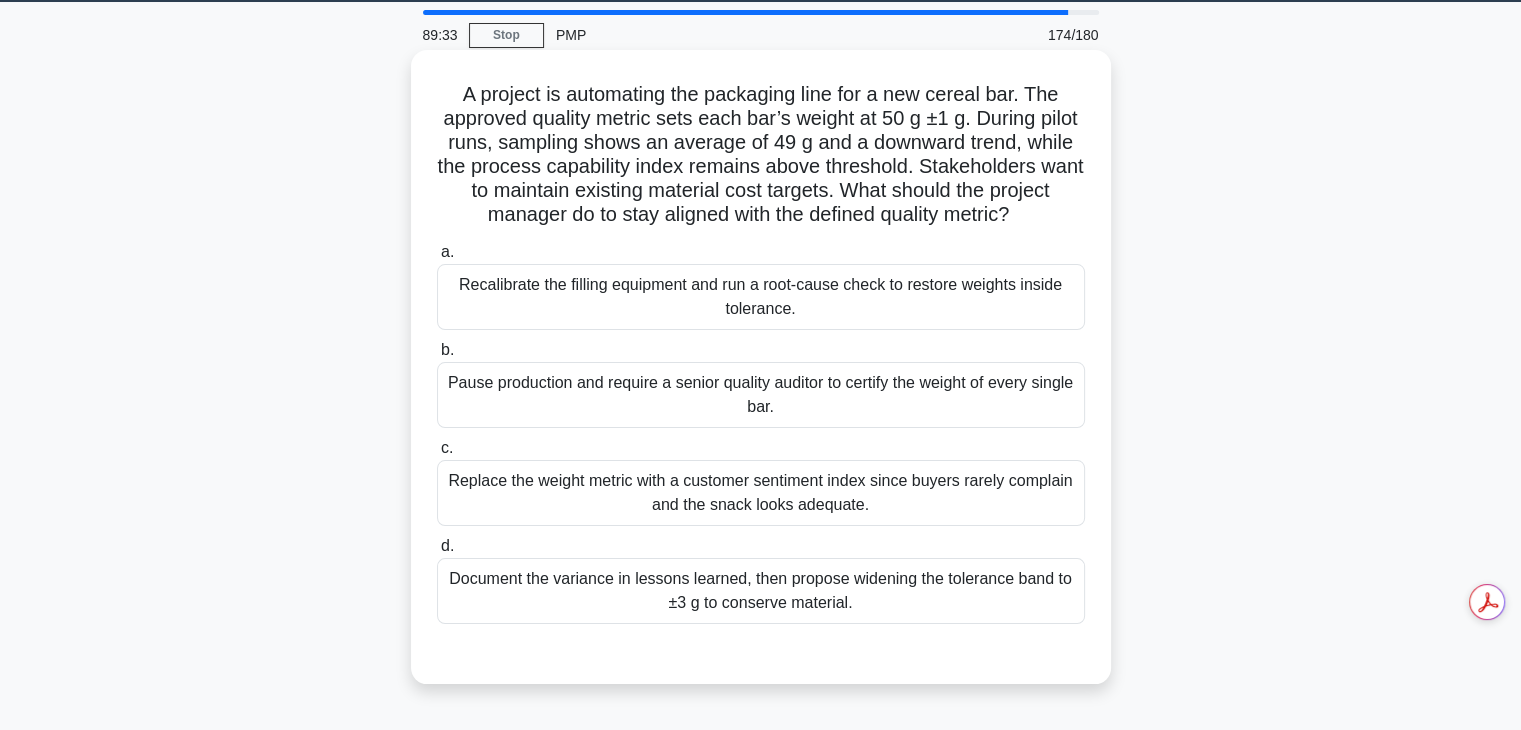 click on "Pause production and require a senior quality auditor to certify the weight of every single bar." at bounding box center [761, 395] 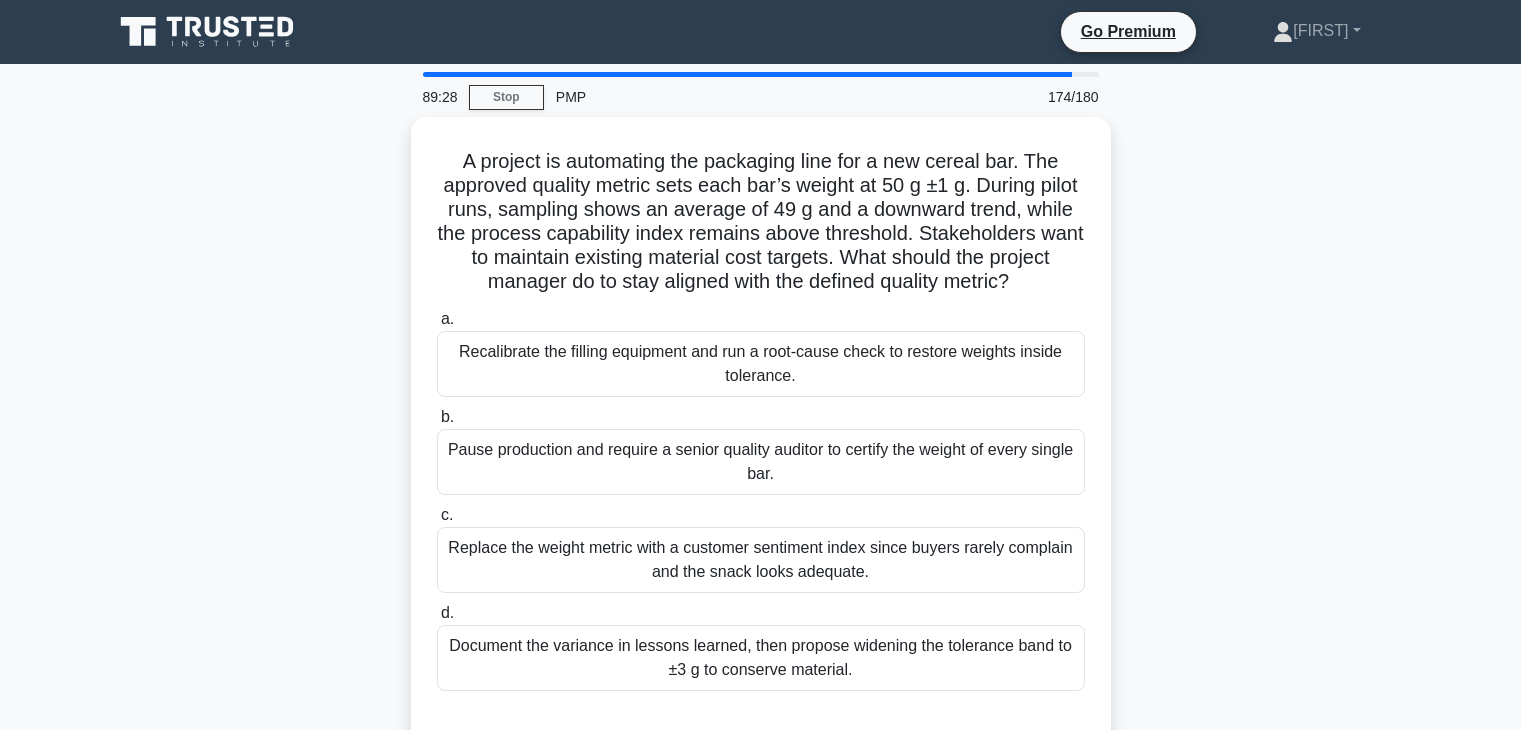 scroll, scrollTop: 62, scrollLeft: 0, axis: vertical 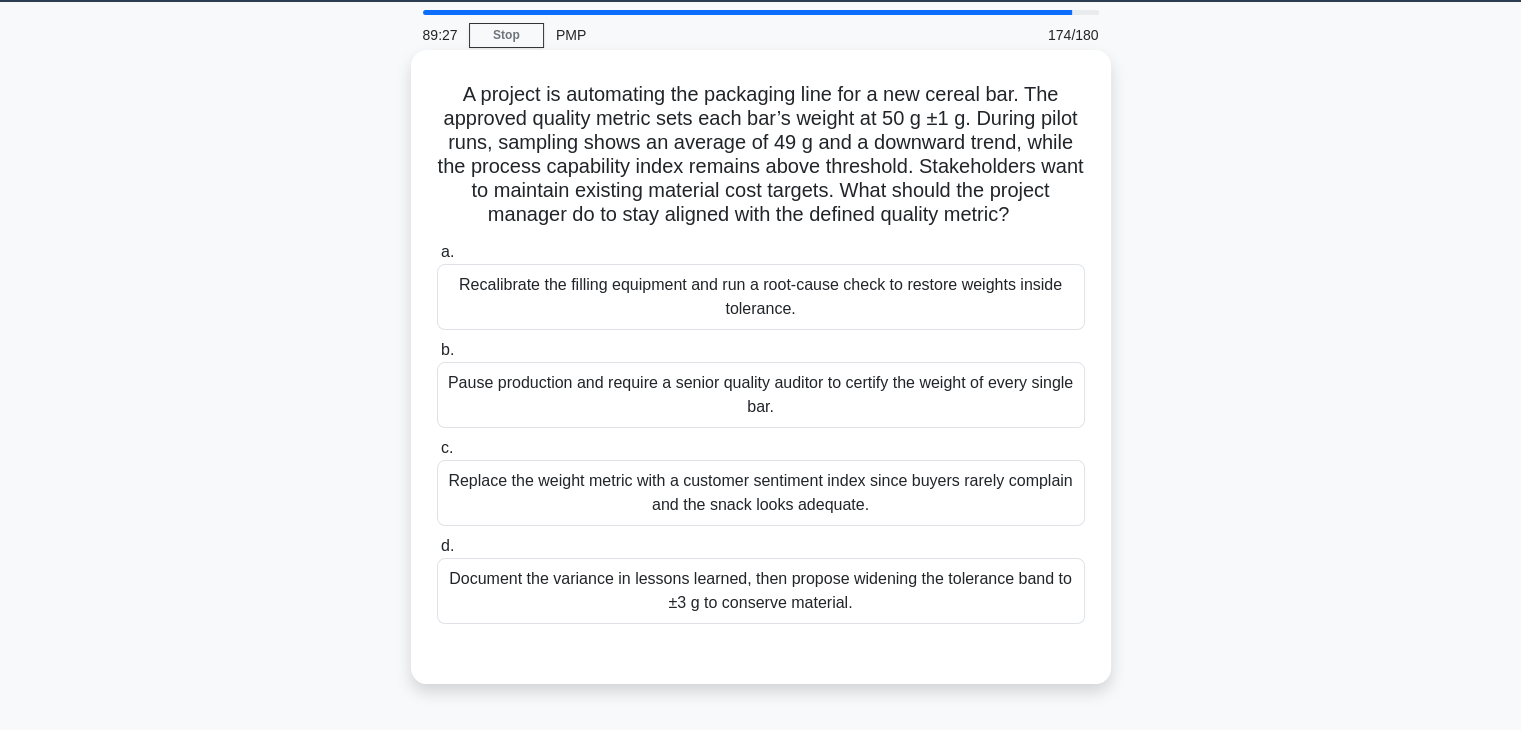click on "Recalibrate the filling equipment and run a root-cause check to restore weights inside tolerance." at bounding box center [761, 297] 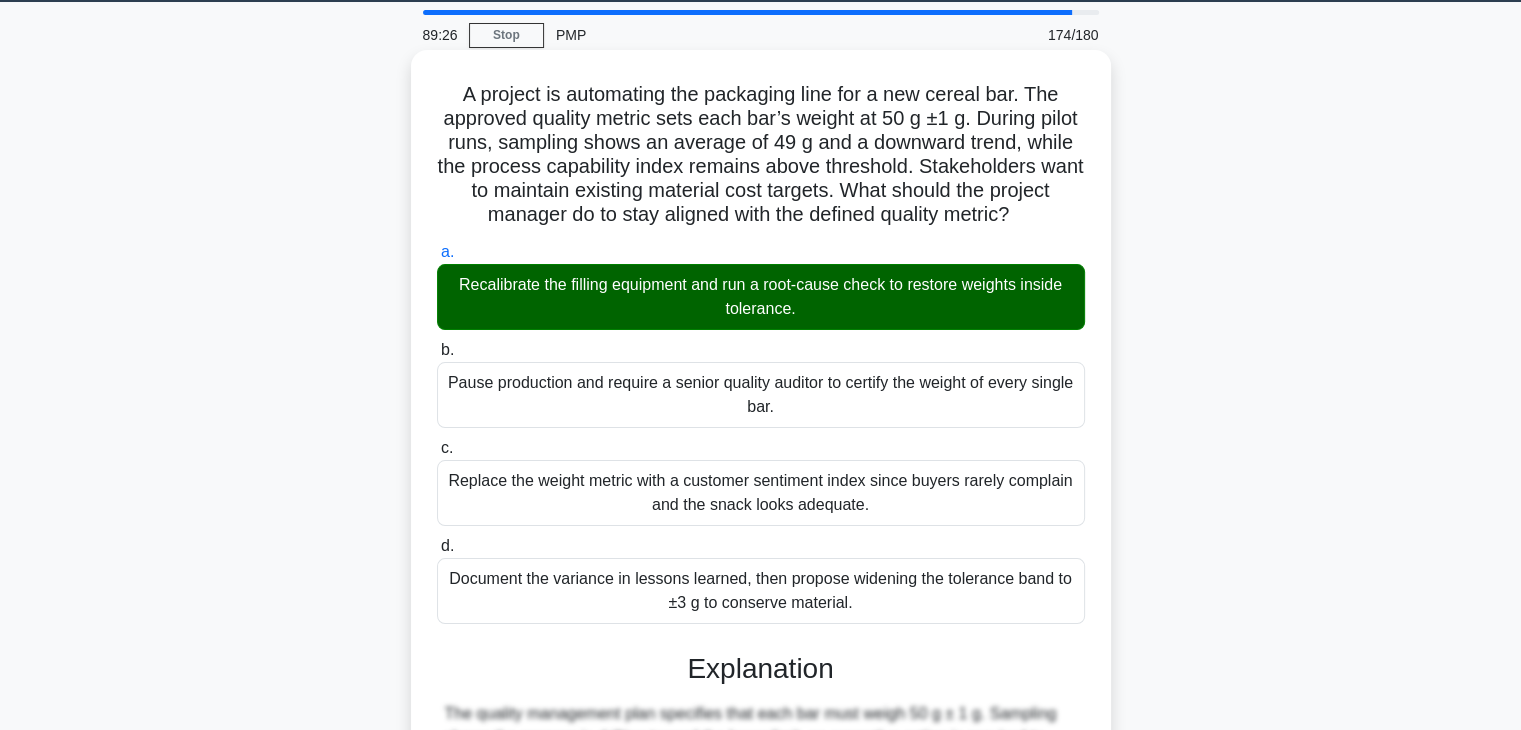 scroll, scrollTop: 526, scrollLeft: 0, axis: vertical 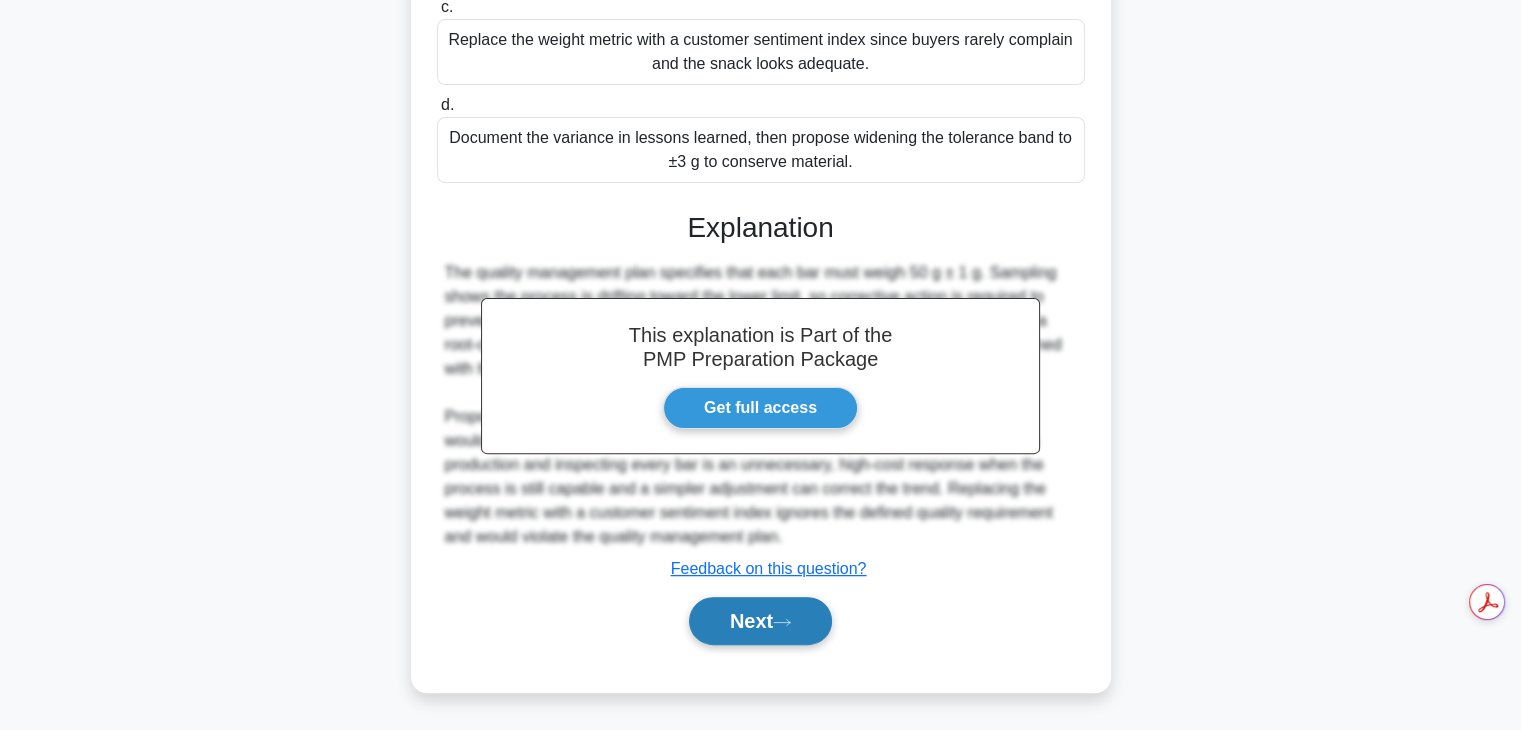 click on "Next" at bounding box center (760, 621) 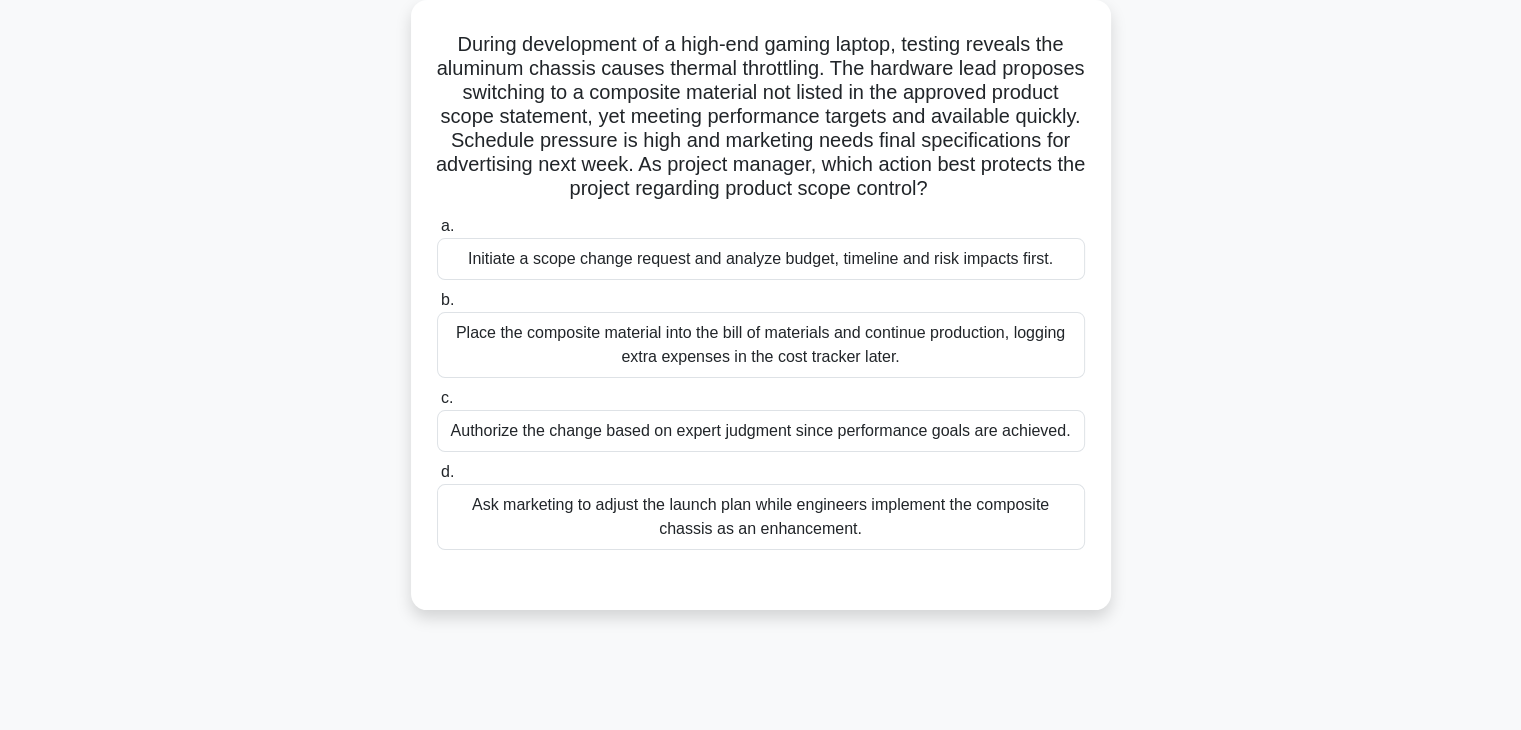 scroll, scrollTop: 113, scrollLeft: 0, axis: vertical 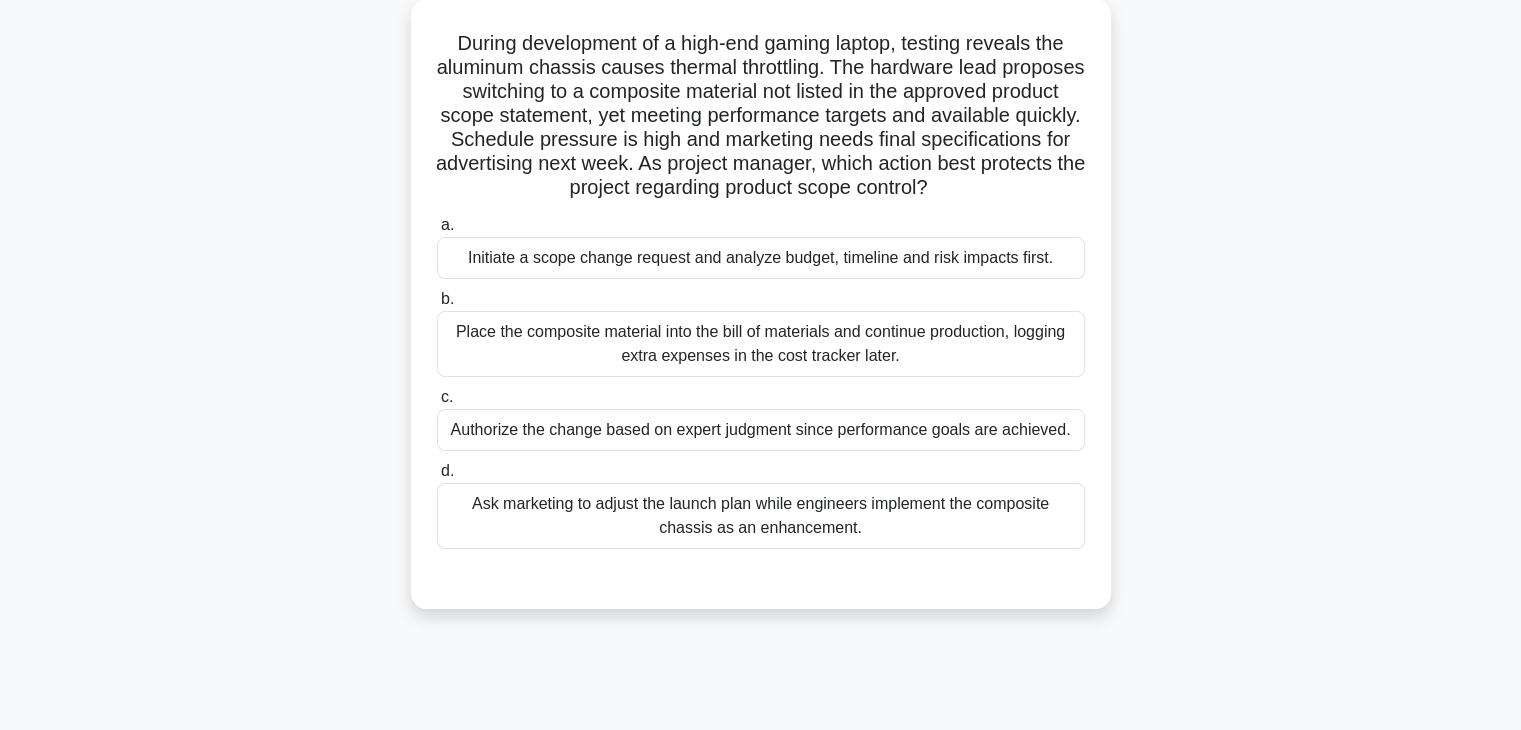 click on "Place the composite material into the bill of materials and continue production, logging extra expenses in the cost tracker later." at bounding box center (761, 344) 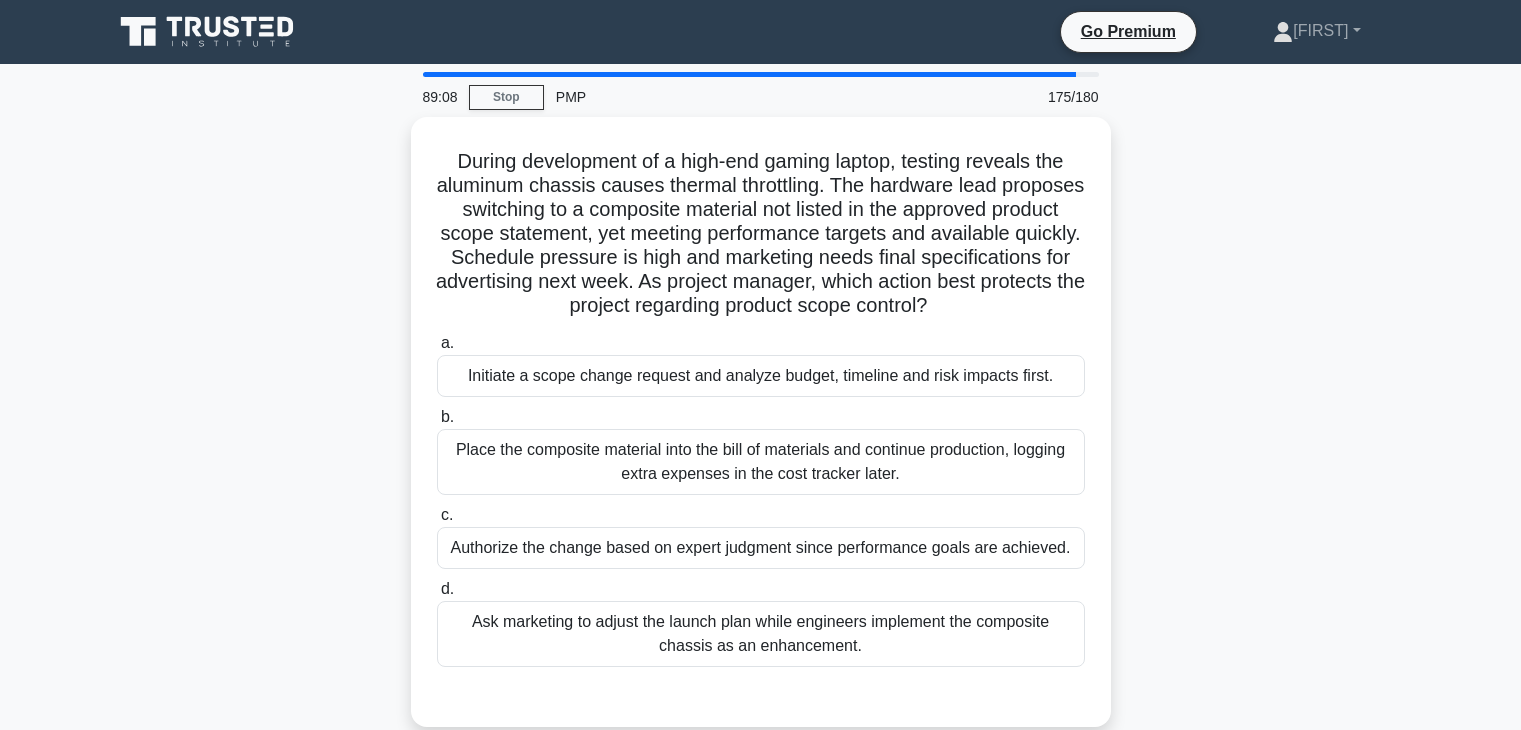 scroll, scrollTop: 113, scrollLeft: 0, axis: vertical 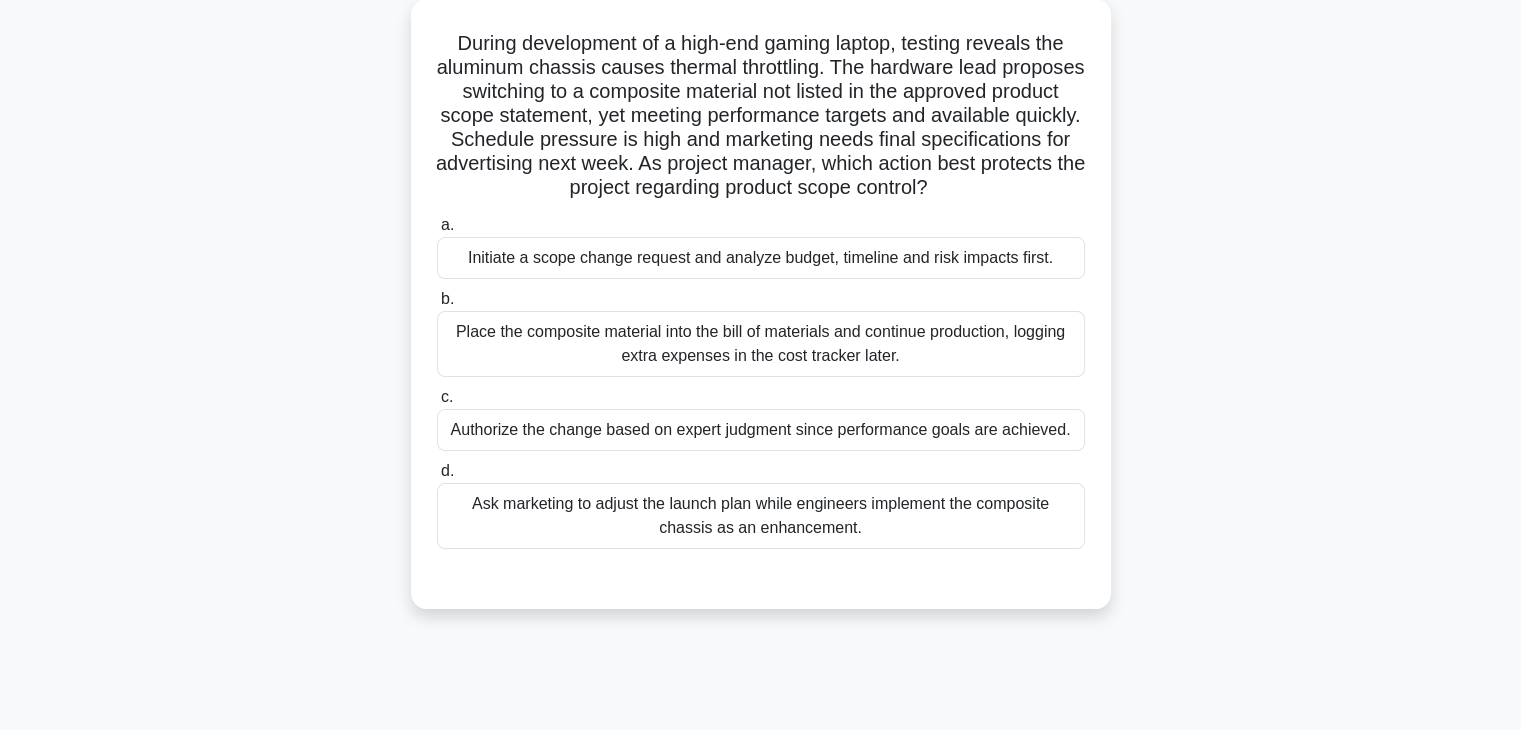 click on "Initiate a scope change request and analyze budget, timeline and risk impacts first." at bounding box center [761, 258] 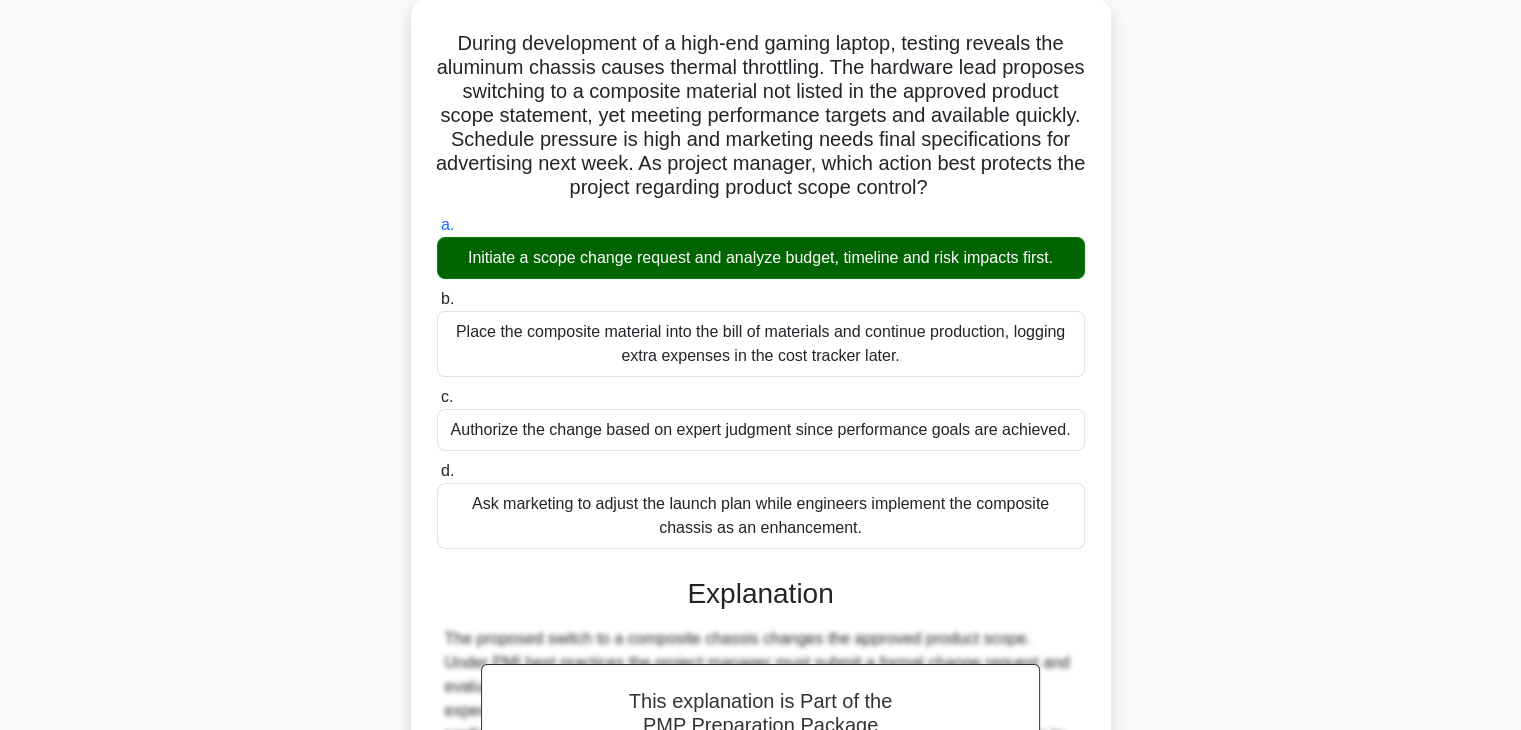 scroll, scrollTop: 478, scrollLeft: 0, axis: vertical 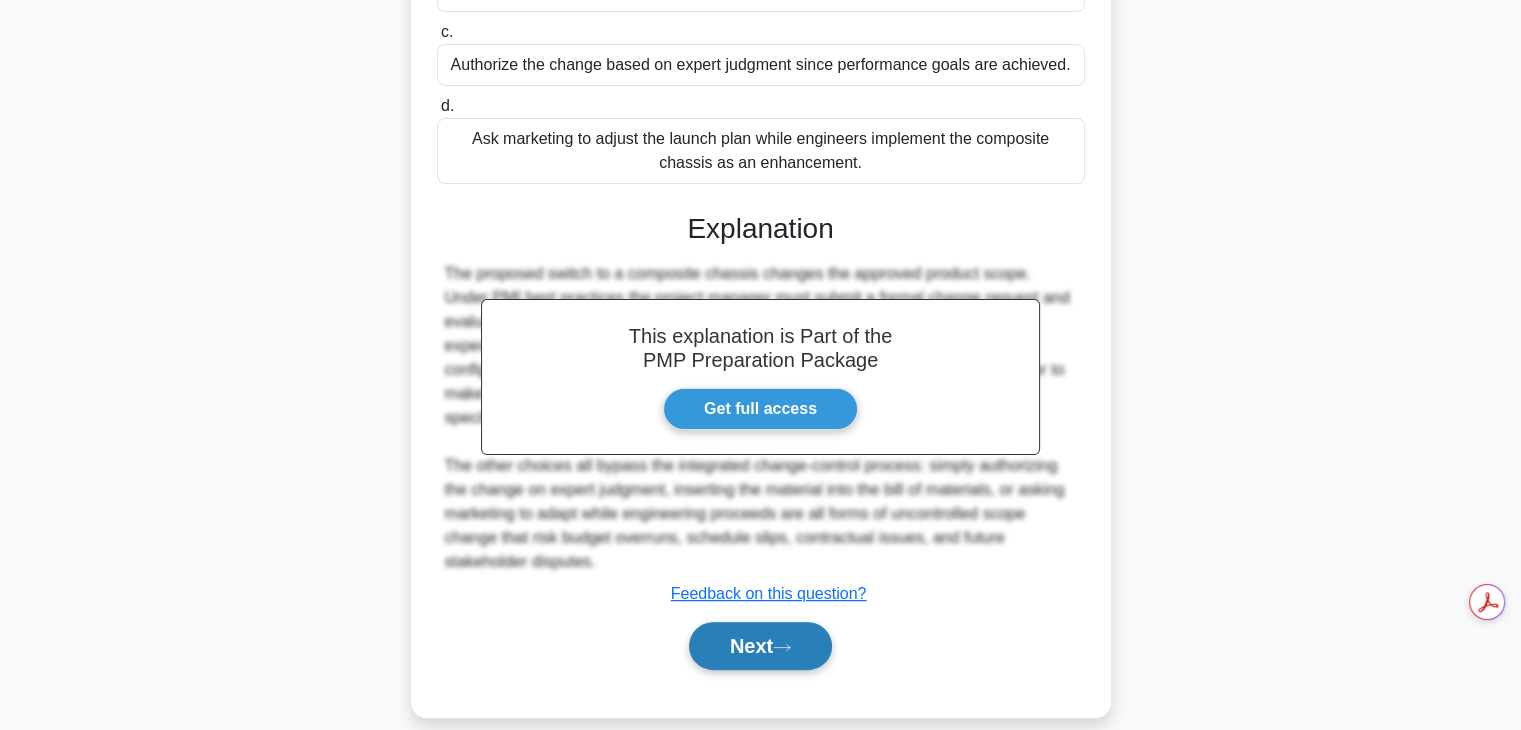 click on "Next" at bounding box center [760, 646] 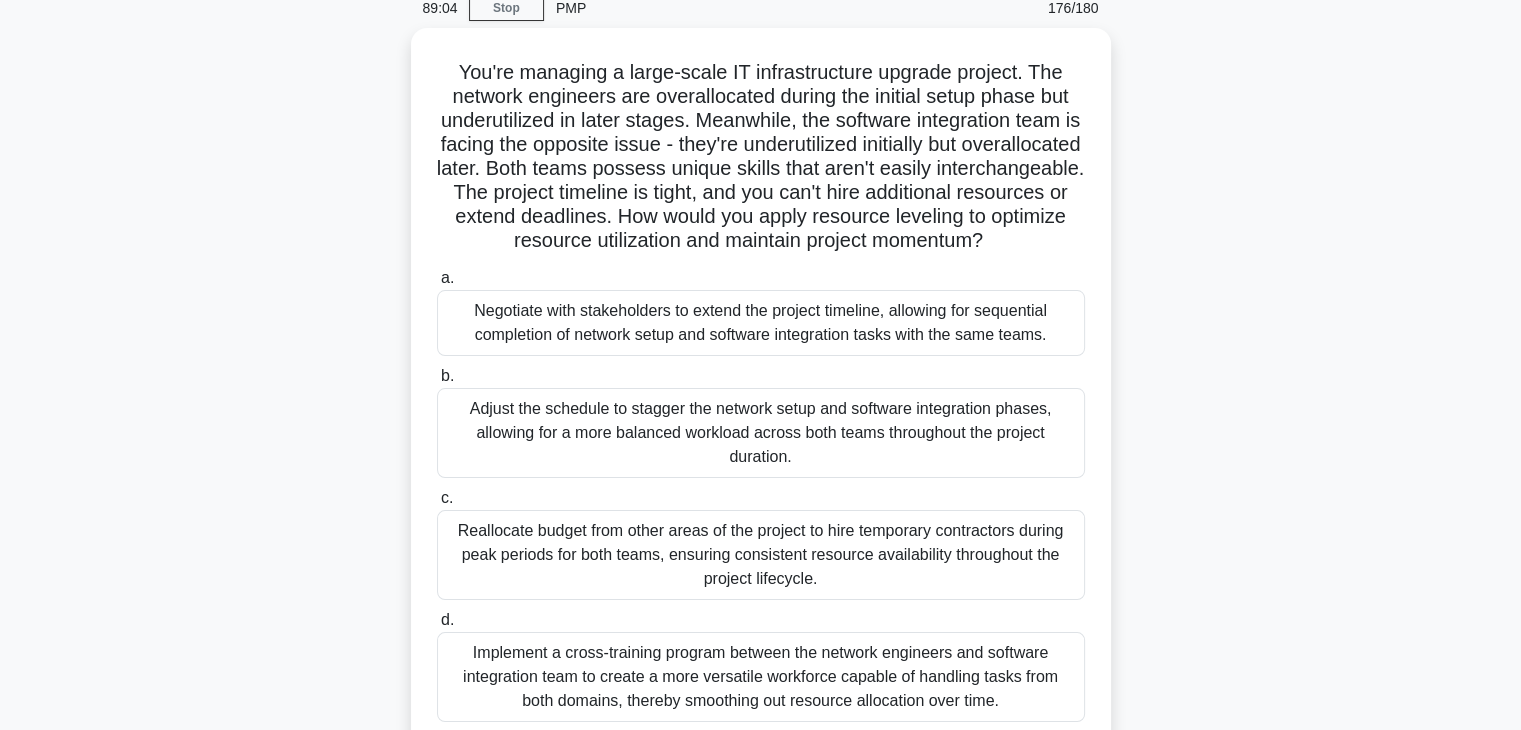 scroll, scrollTop: 77, scrollLeft: 0, axis: vertical 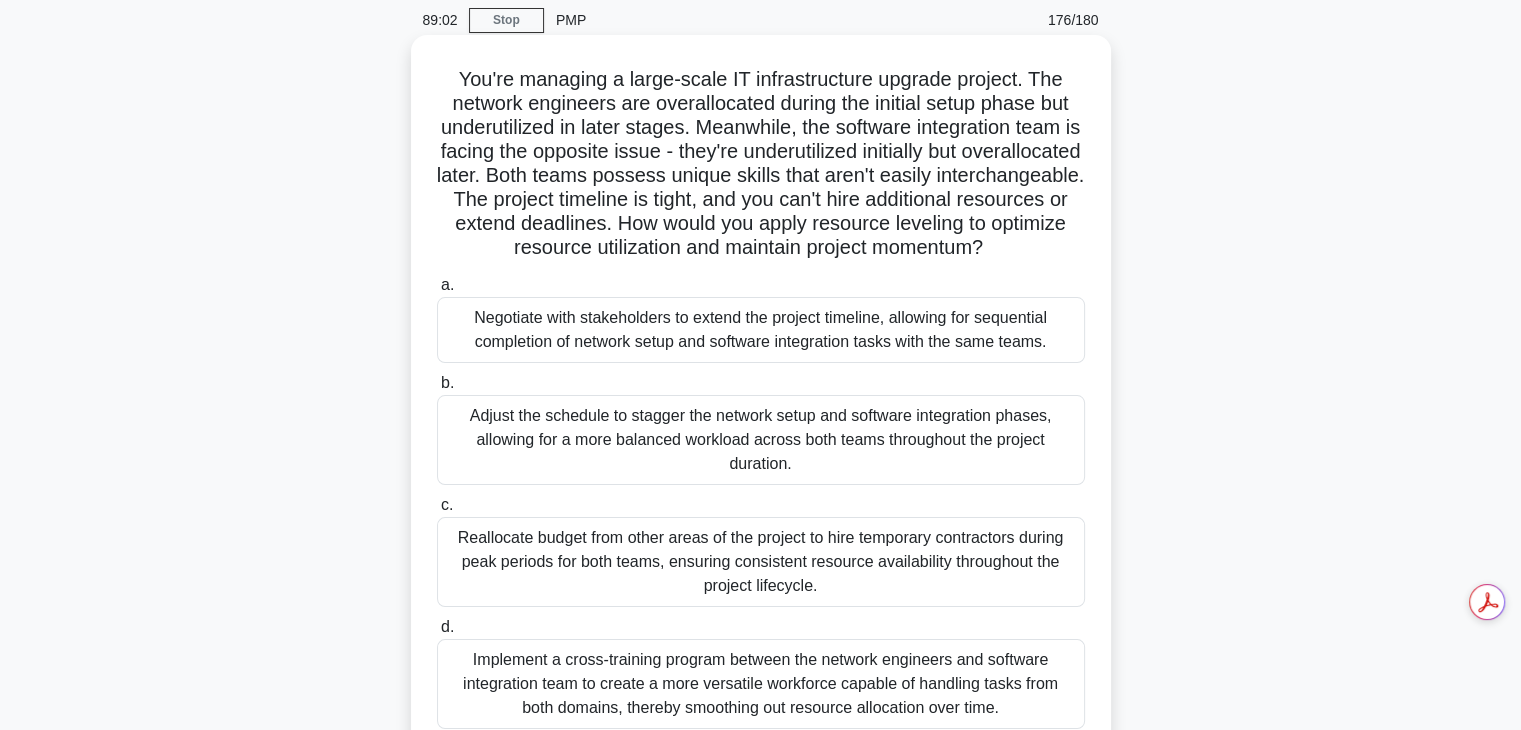 click on "Adjust the schedule to stagger the network setup and software integration phases, allowing for a more balanced workload across both teams throughout the project duration." at bounding box center [761, 440] 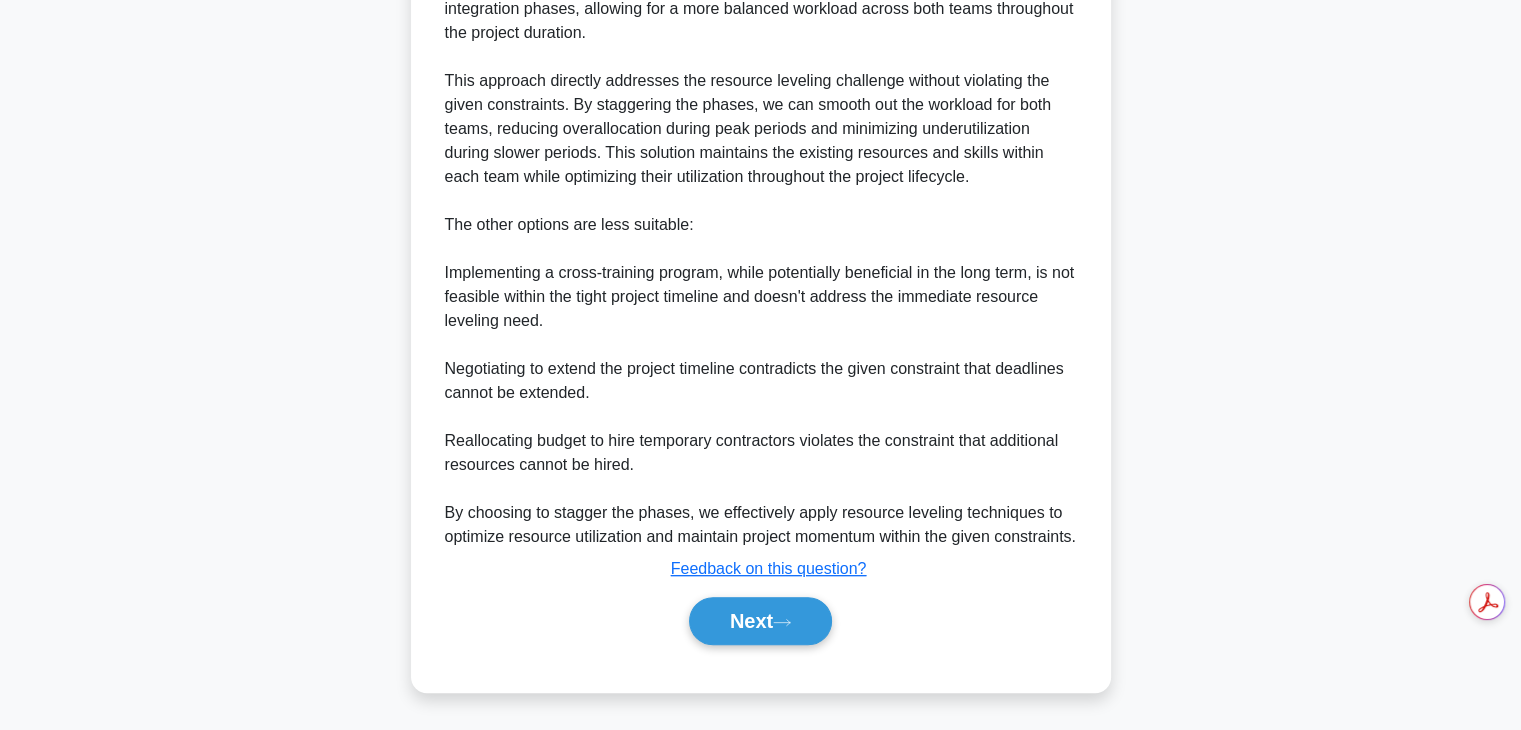 scroll, scrollTop: 957, scrollLeft: 0, axis: vertical 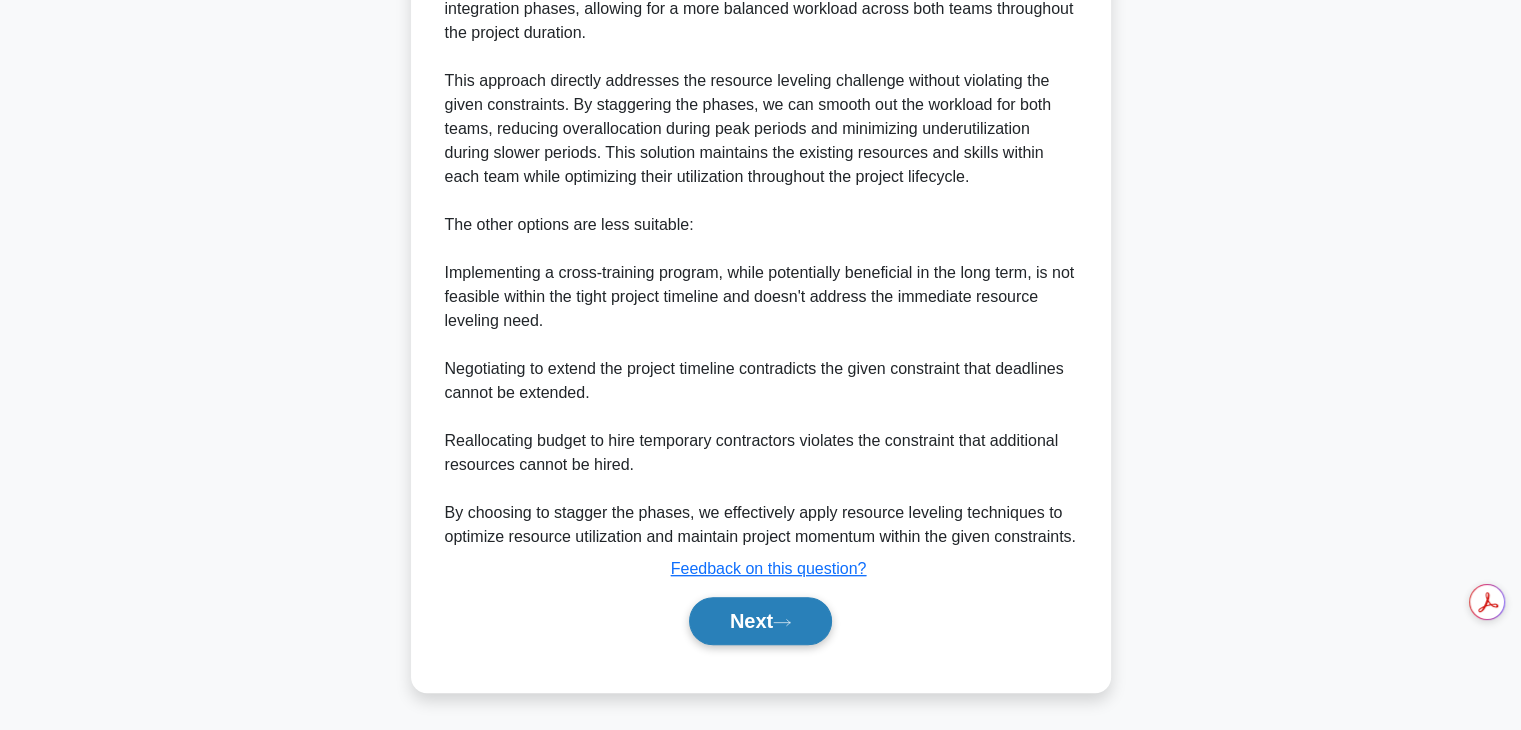 click on "Next" at bounding box center [760, 621] 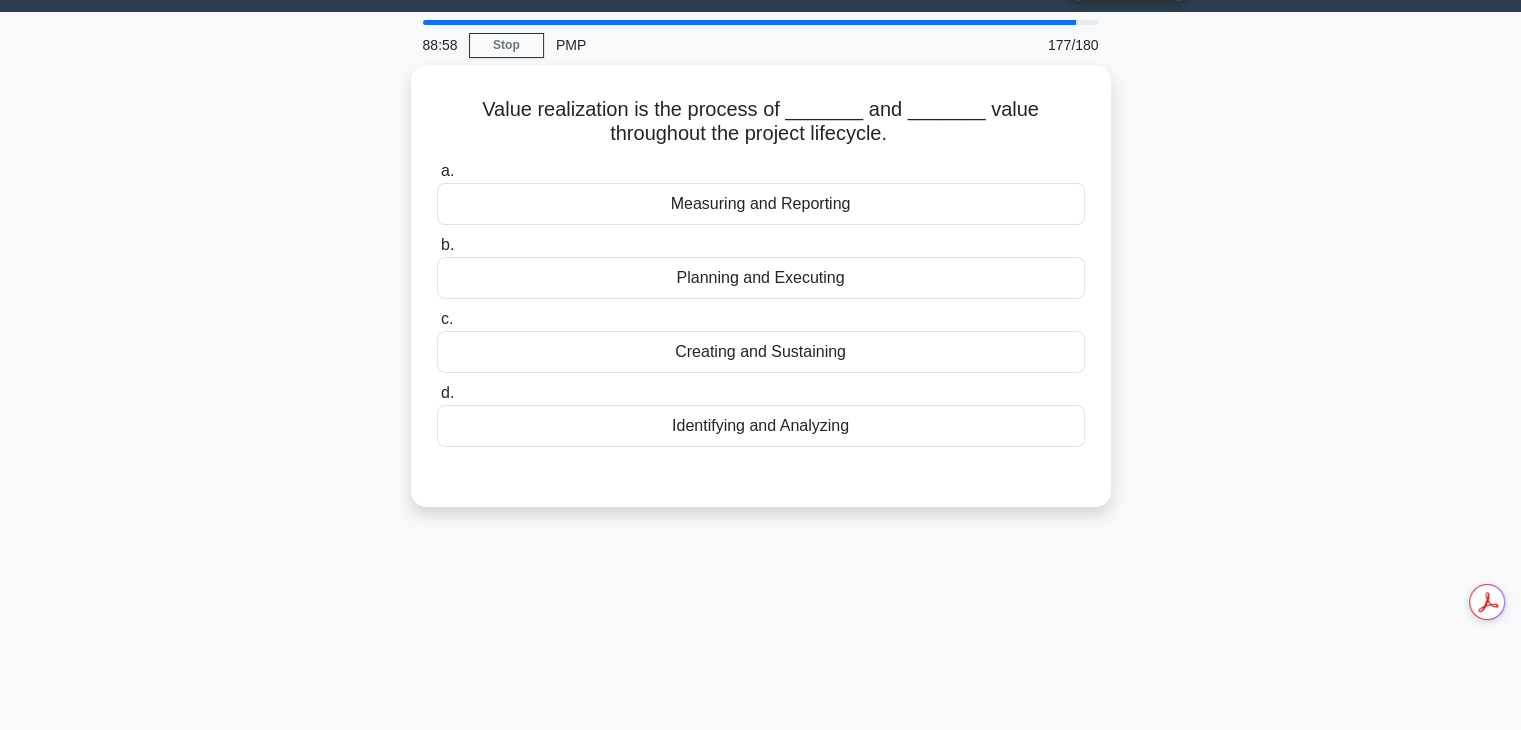 scroll, scrollTop: 52, scrollLeft: 0, axis: vertical 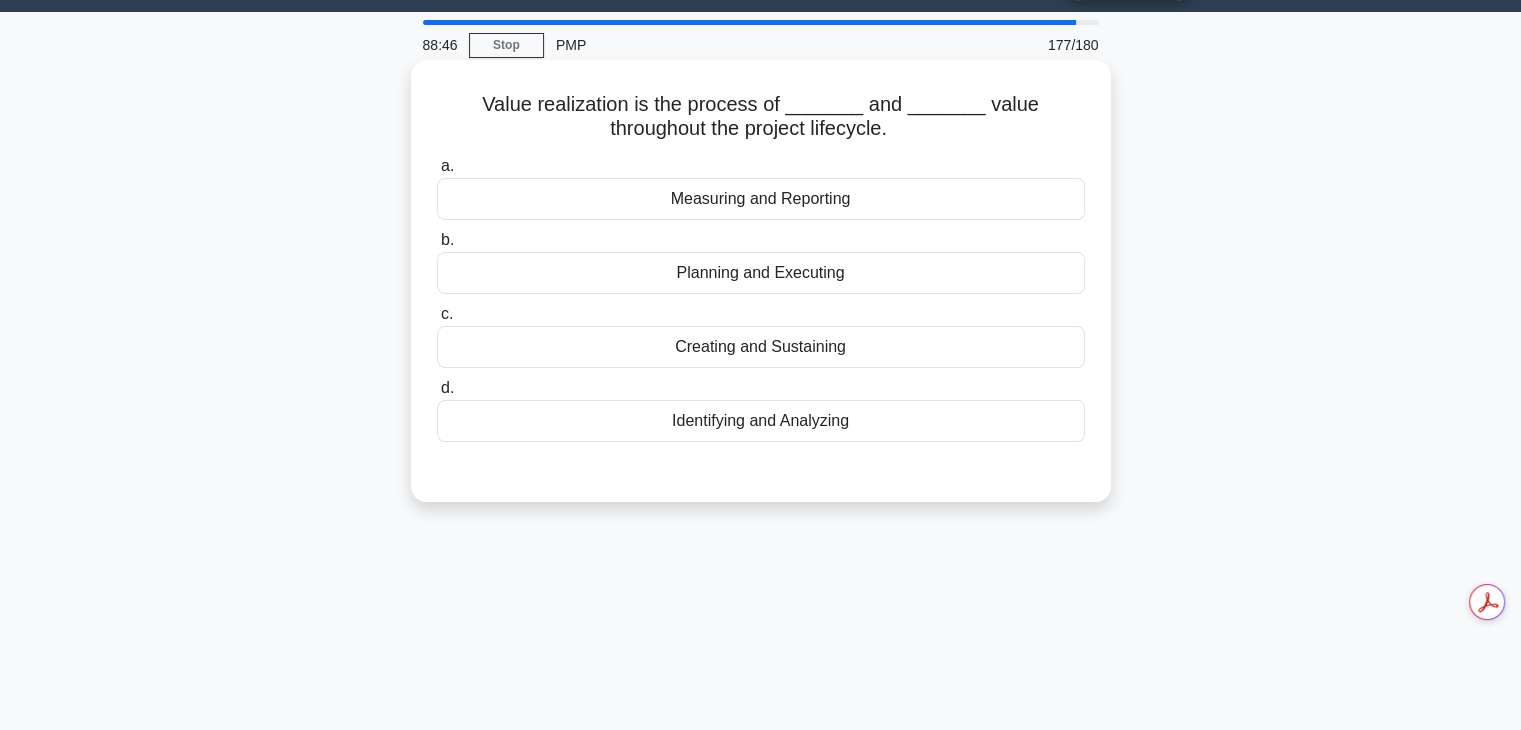 click on "Planning and Executing" at bounding box center (761, 273) 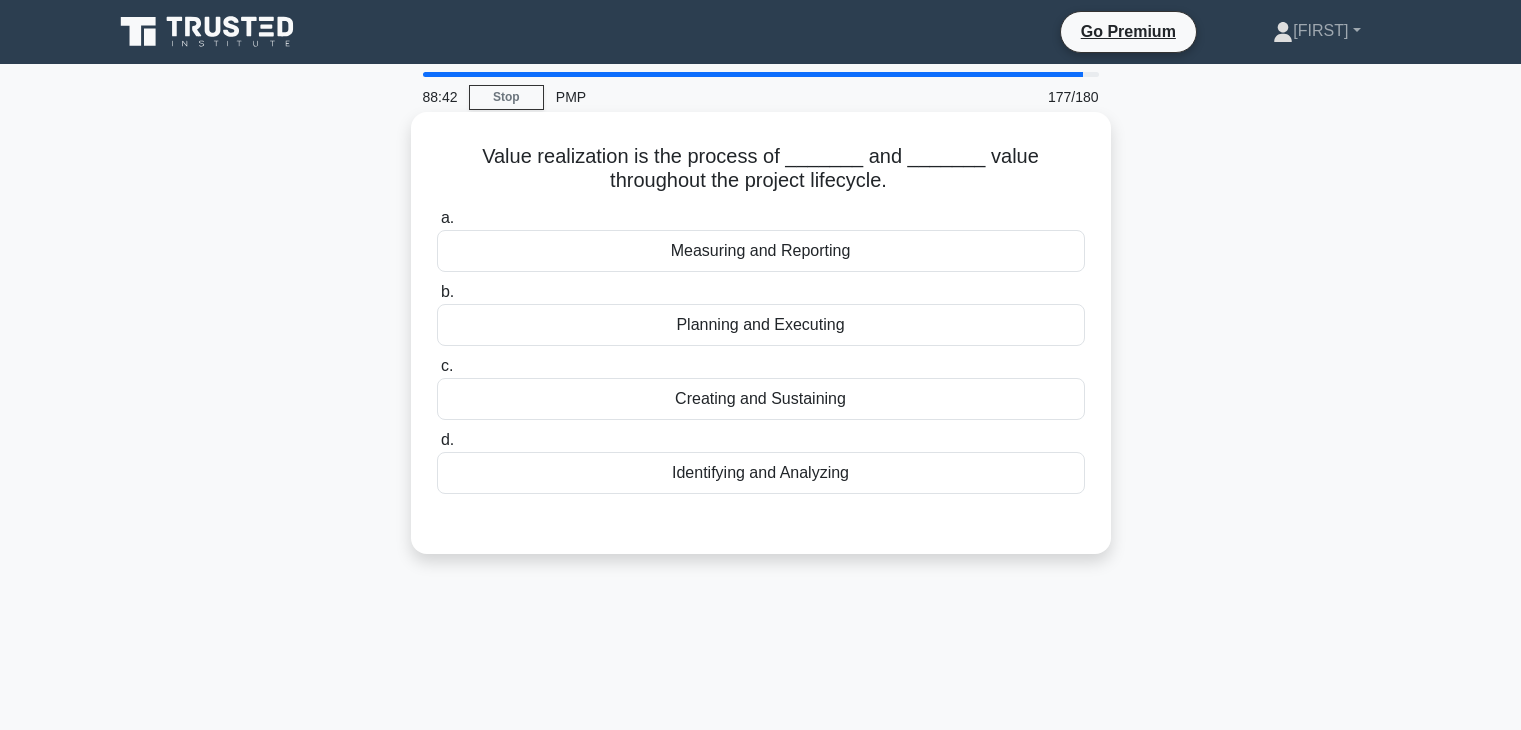 scroll, scrollTop: 52, scrollLeft: 0, axis: vertical 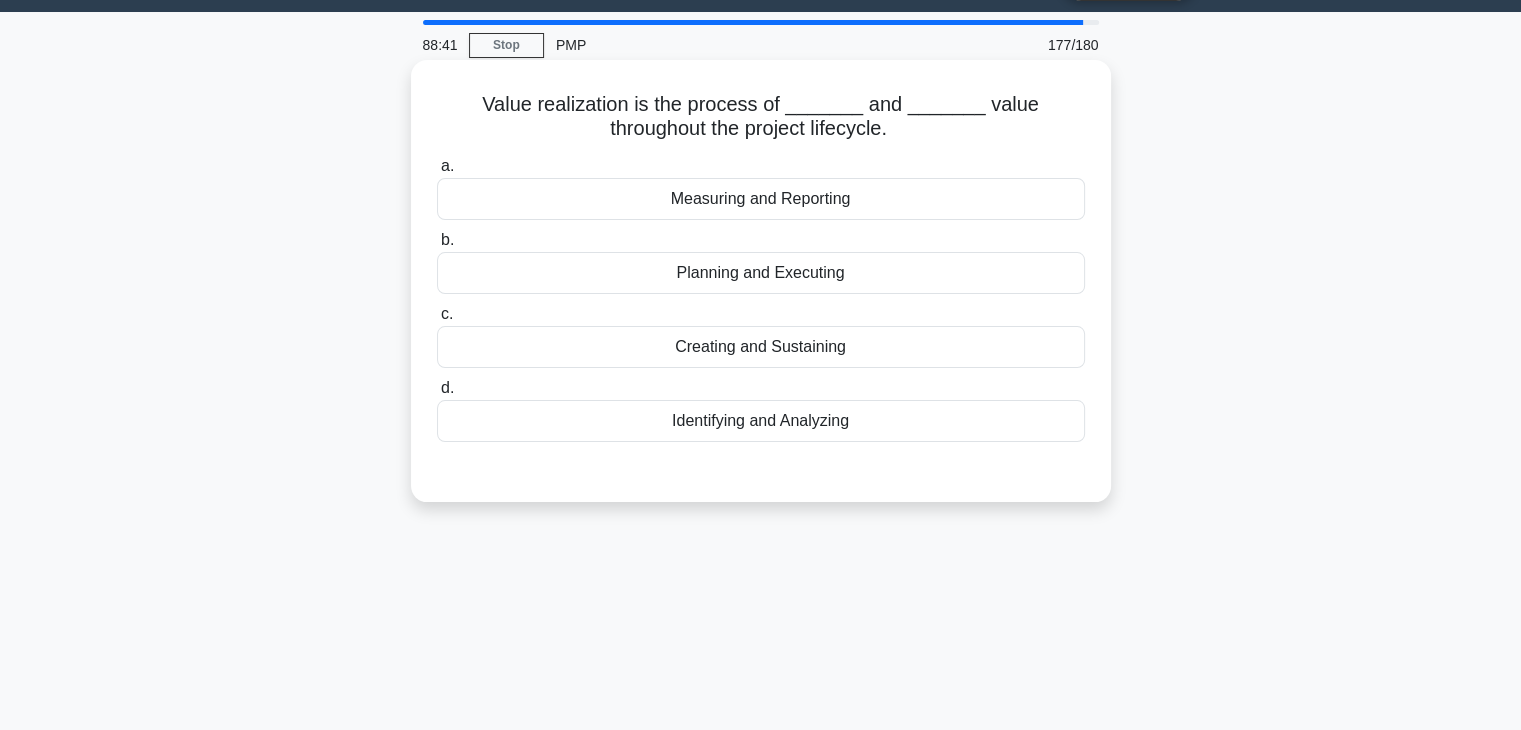 click on "Creating and Sustaining" at bounding box center (761, 347) 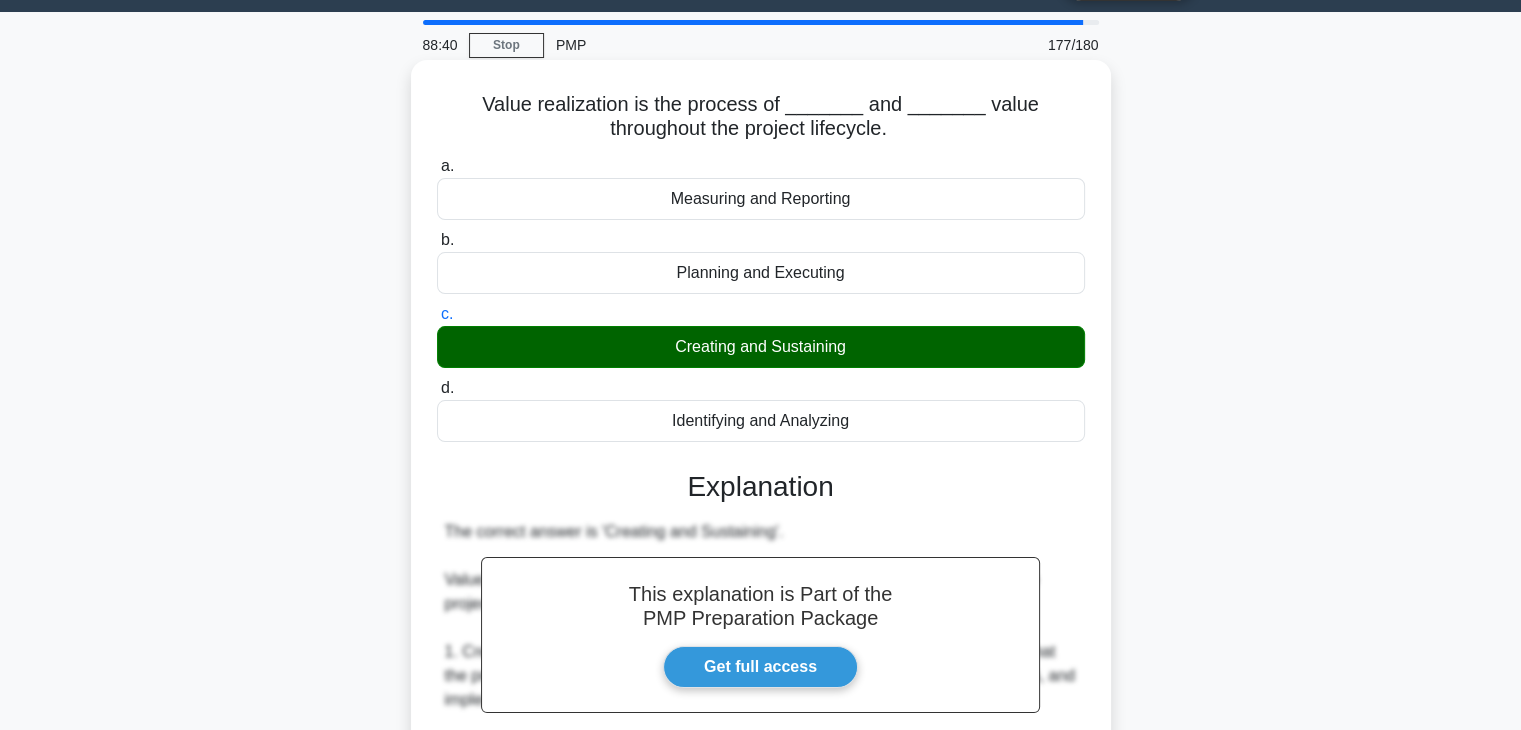 scroll, scrollTop: 598, scrollLeft: 0, axis: vertical 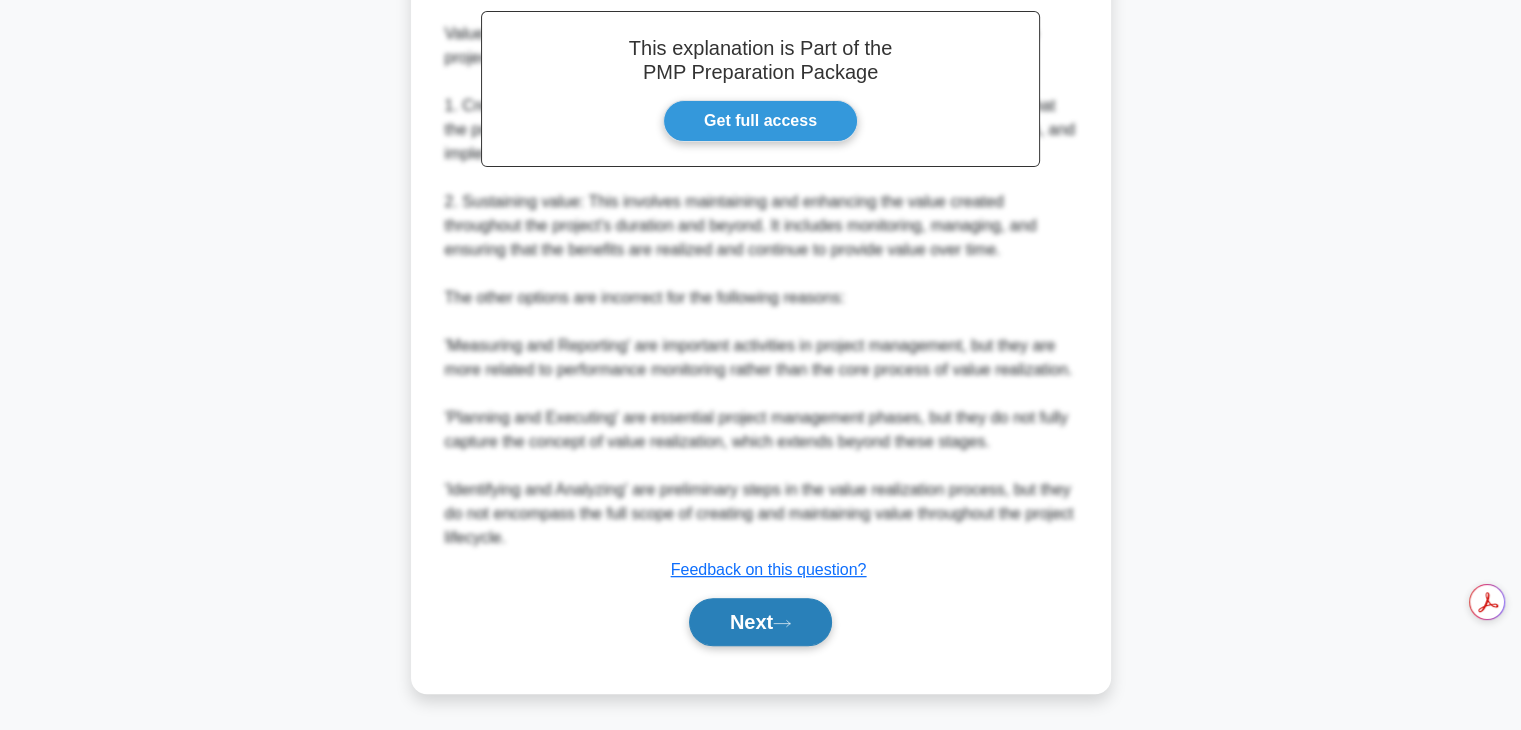 click on "Next" at bounding box center (760, 622) 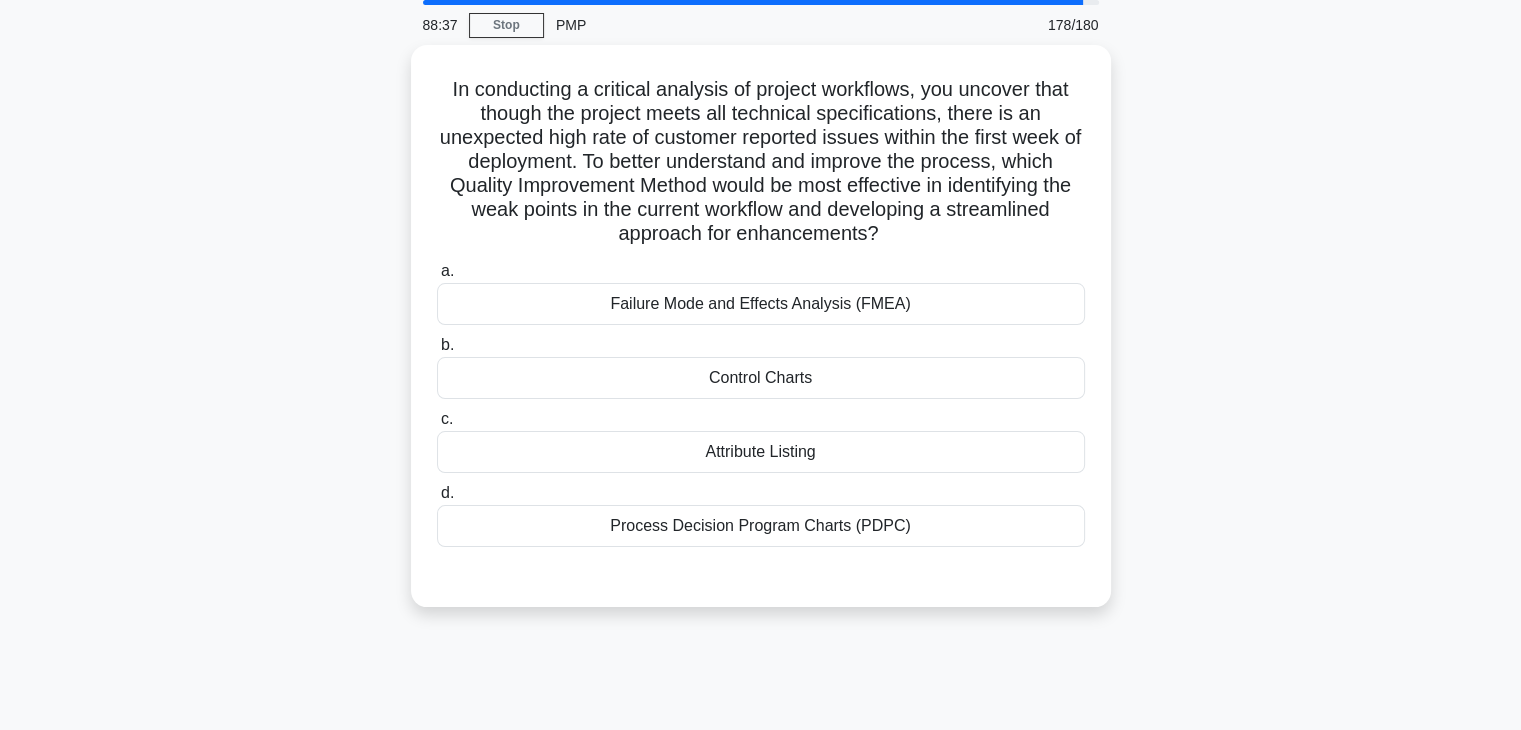 scroll, scrollTop: 71, scrollLeft: 0, axis: vertical 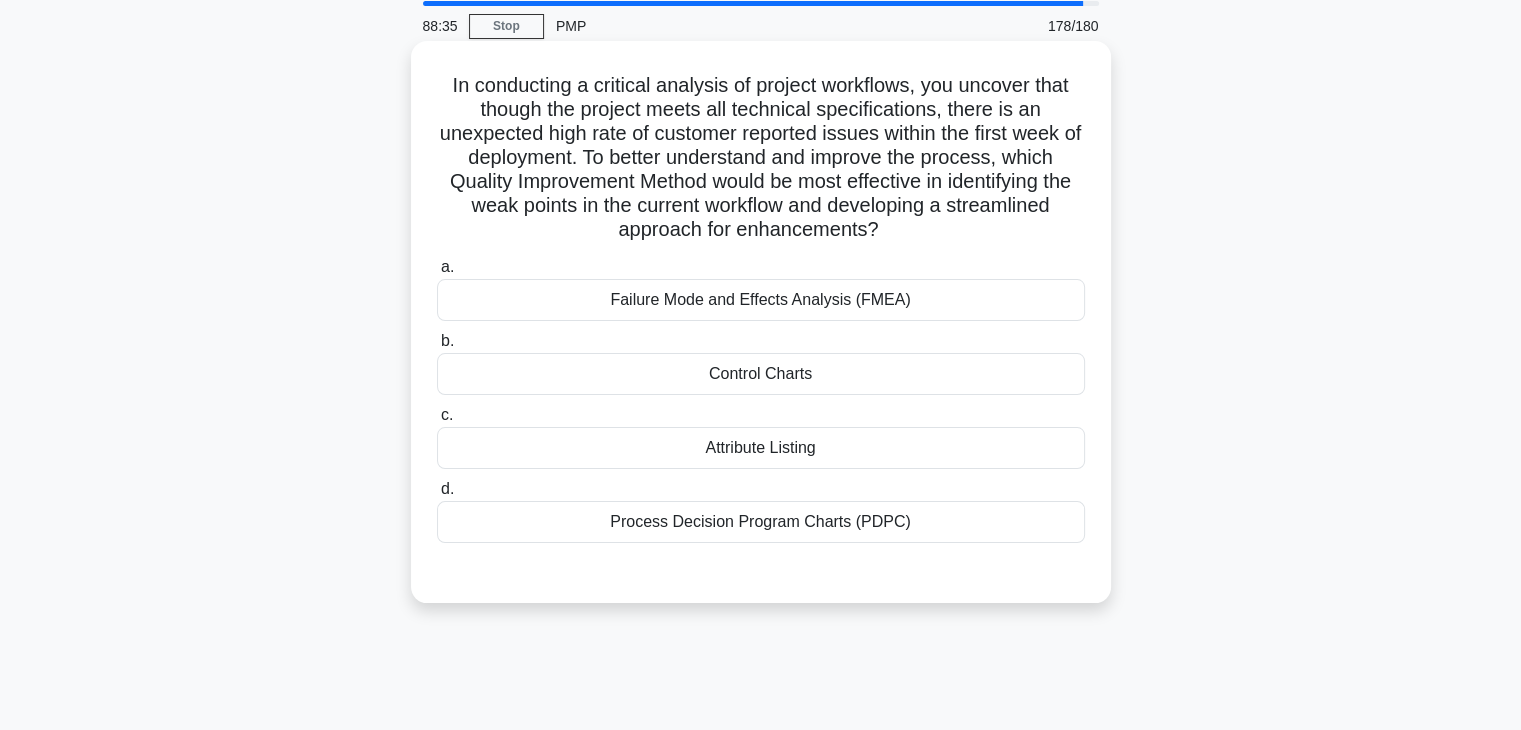click on "Failure Mode and Effects Analysis (FMEA)" at bounding box center (761, 300) 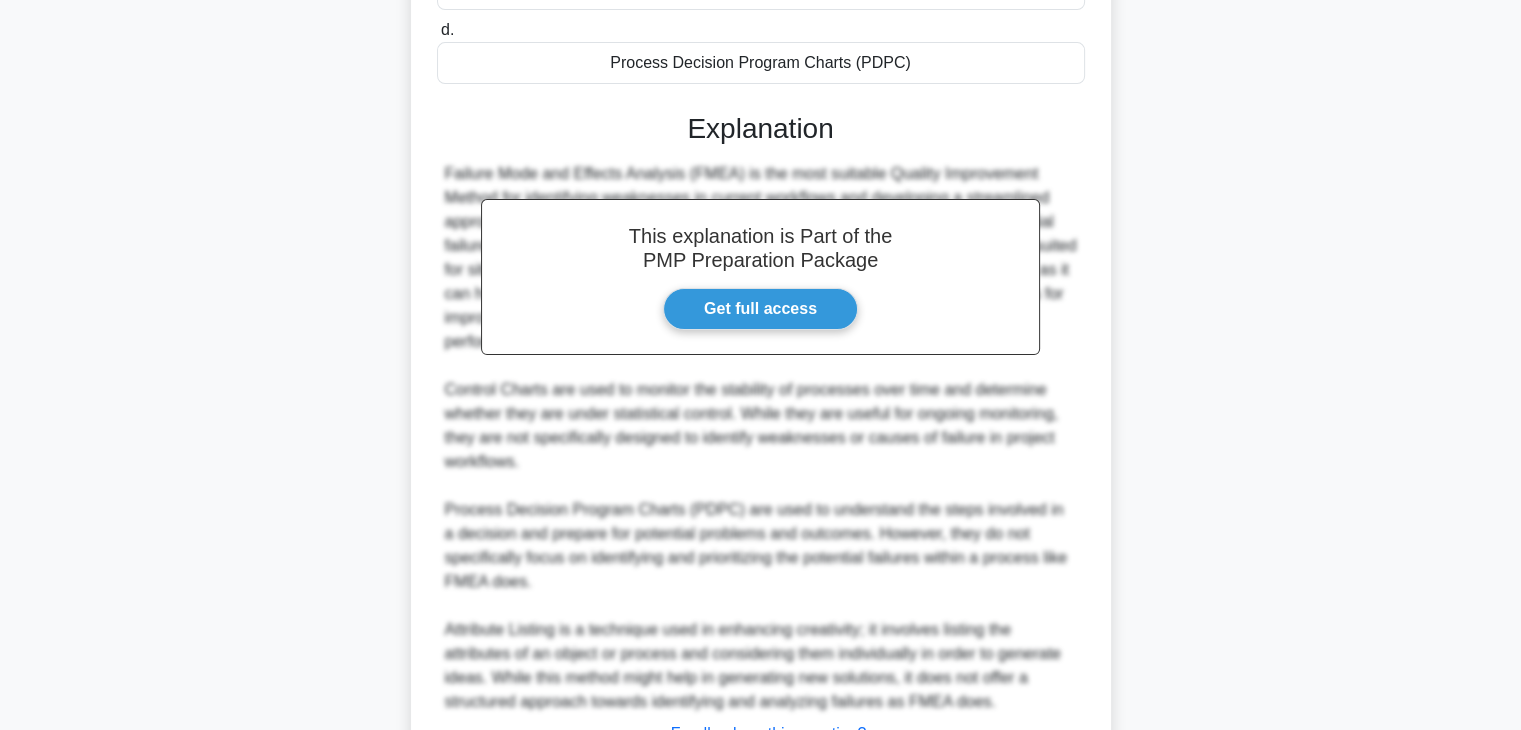 scroll, scrollTop: 694, scrollLeft: 0, axis: vertical 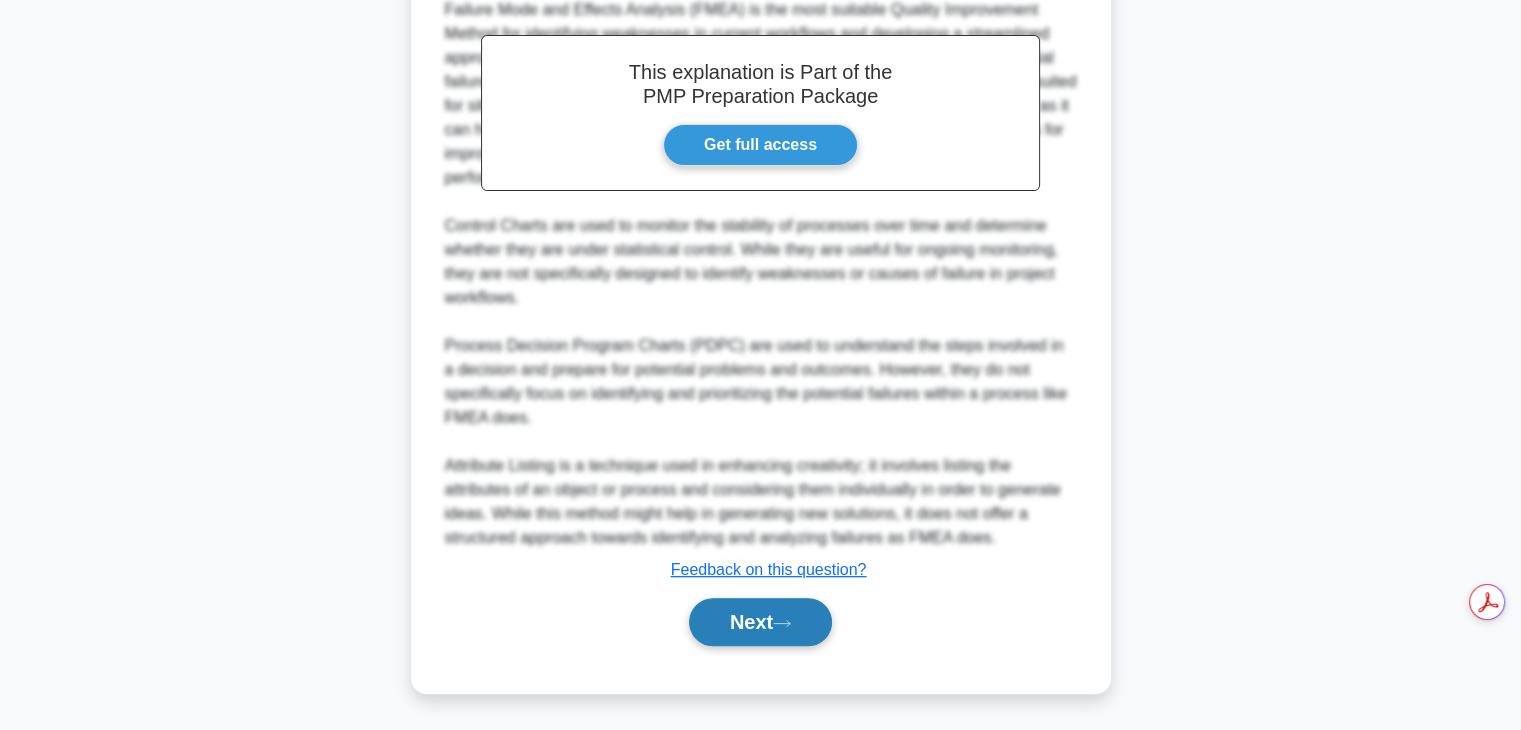 click on "Next" at bounding box center [760, 622] 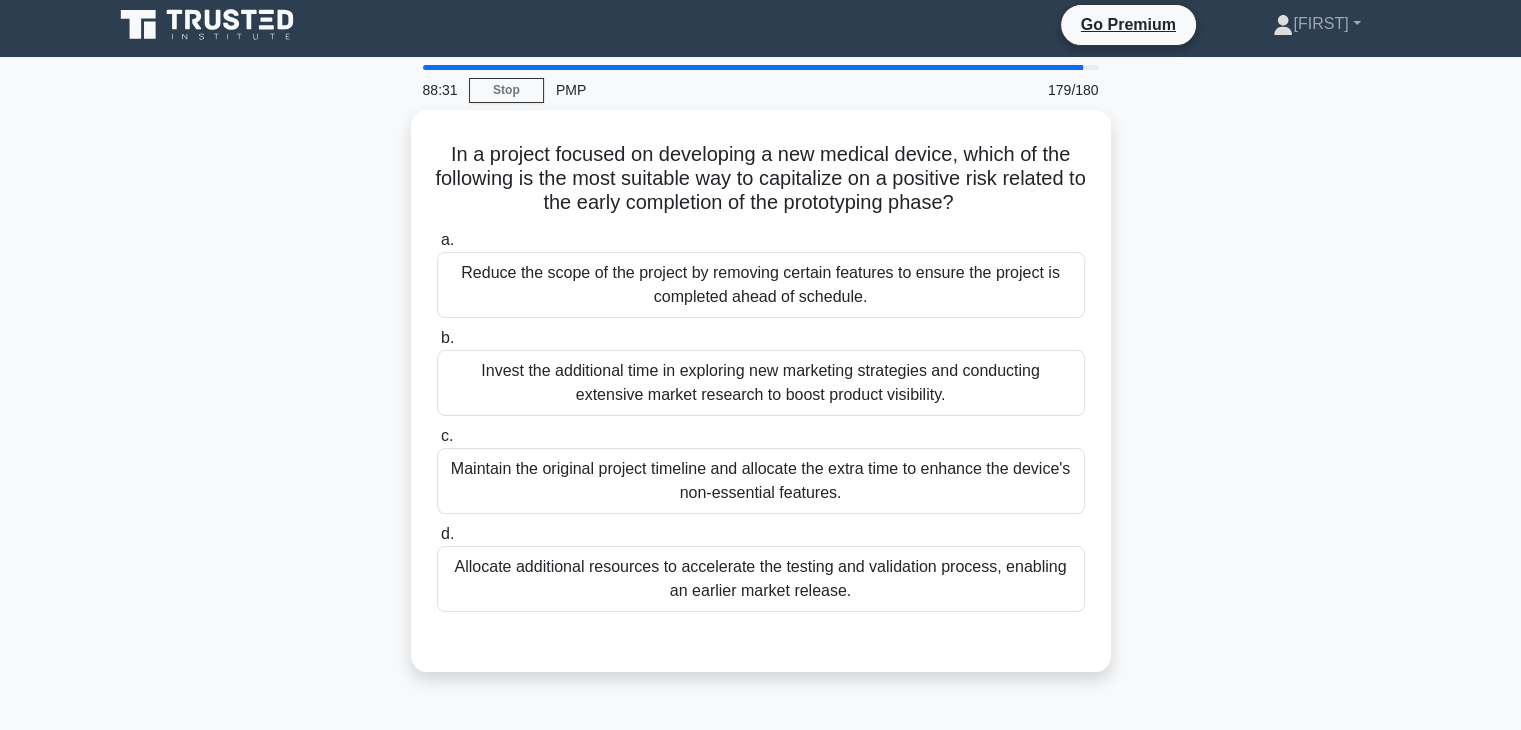 scroll, scrollTop: 0, scrollLeft: 0, axis: both 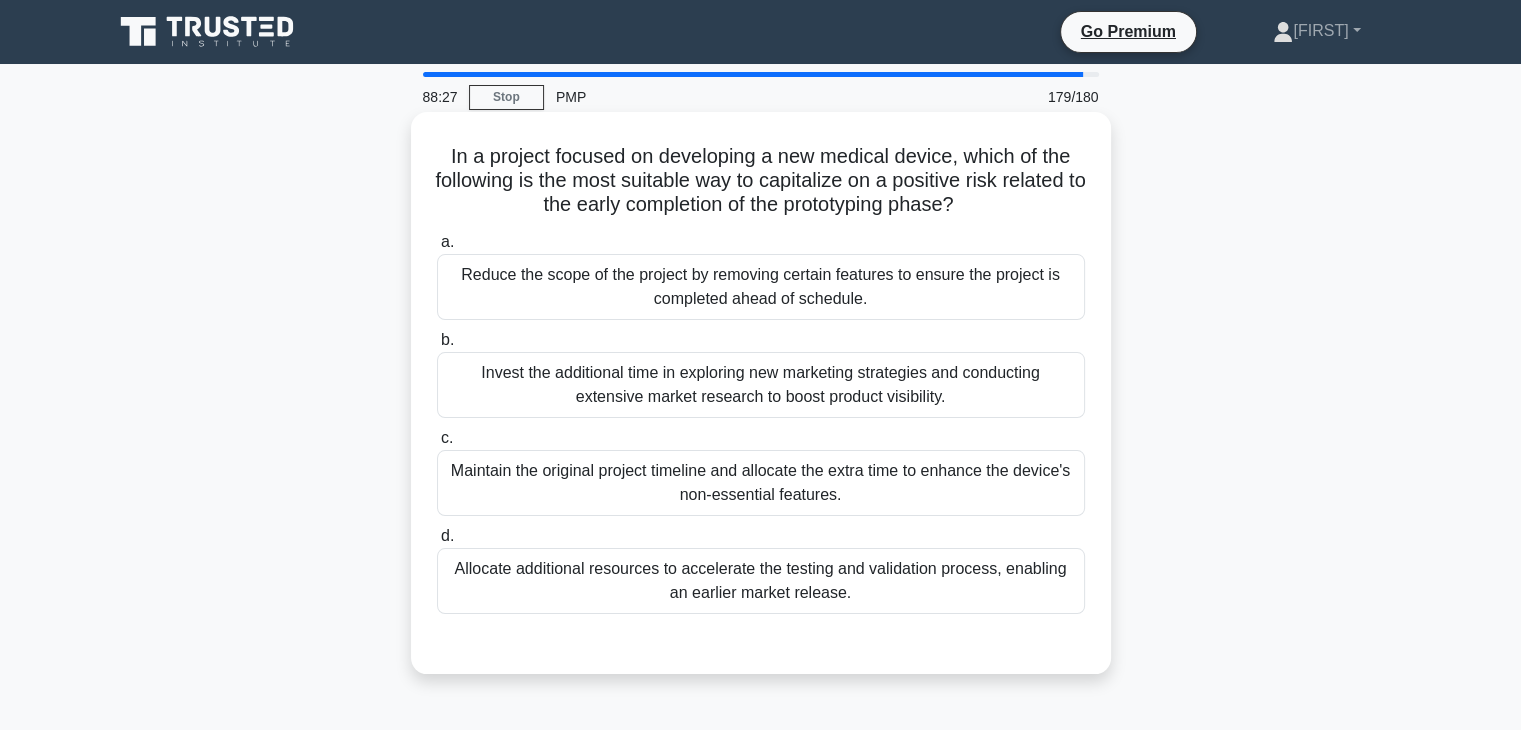 click on "Invest the additional time in exploring new marketing strategies and conducting extensive market research to boost product visibility." at bounding box center (761, 385) 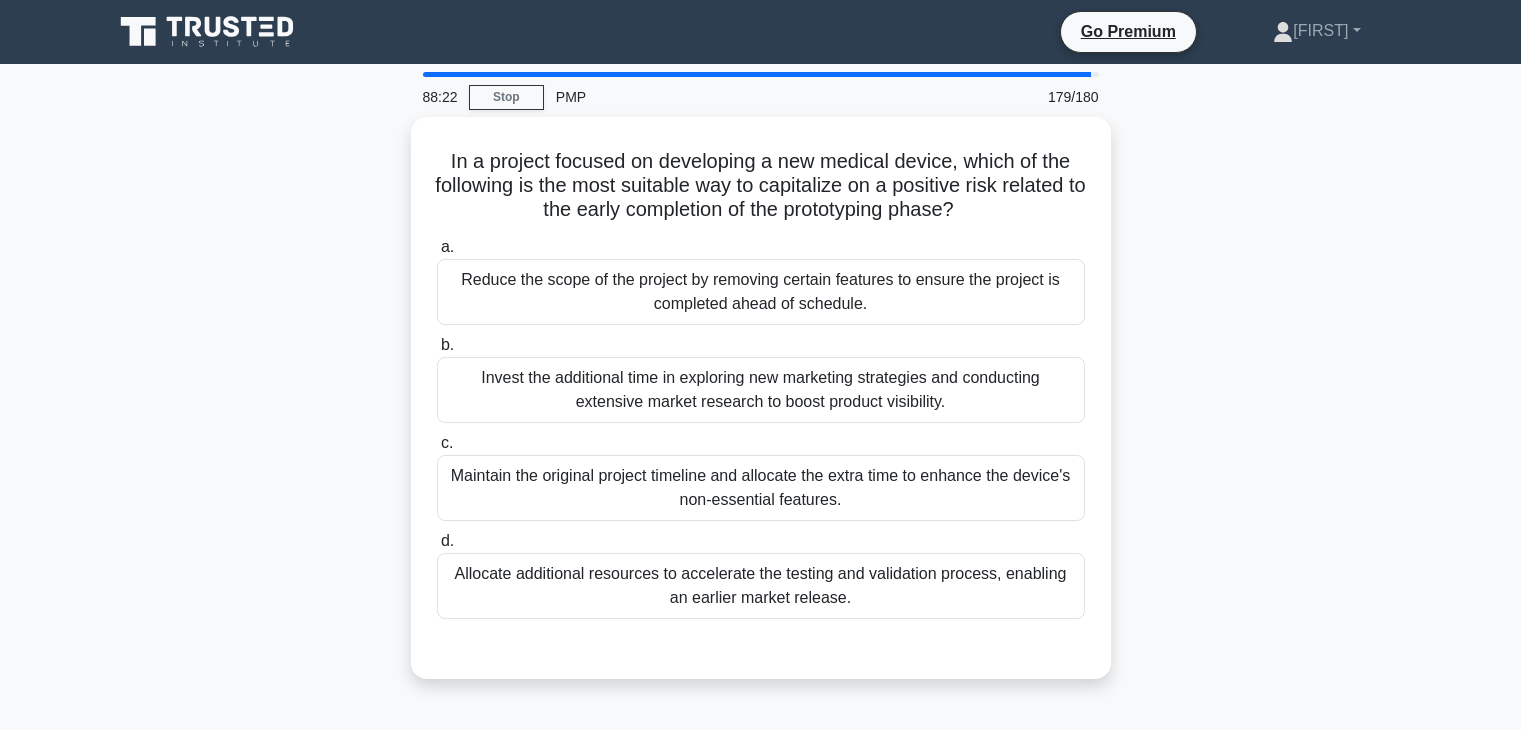 scroll, scrollTop: 0, scrollLeft: 0, axis: both 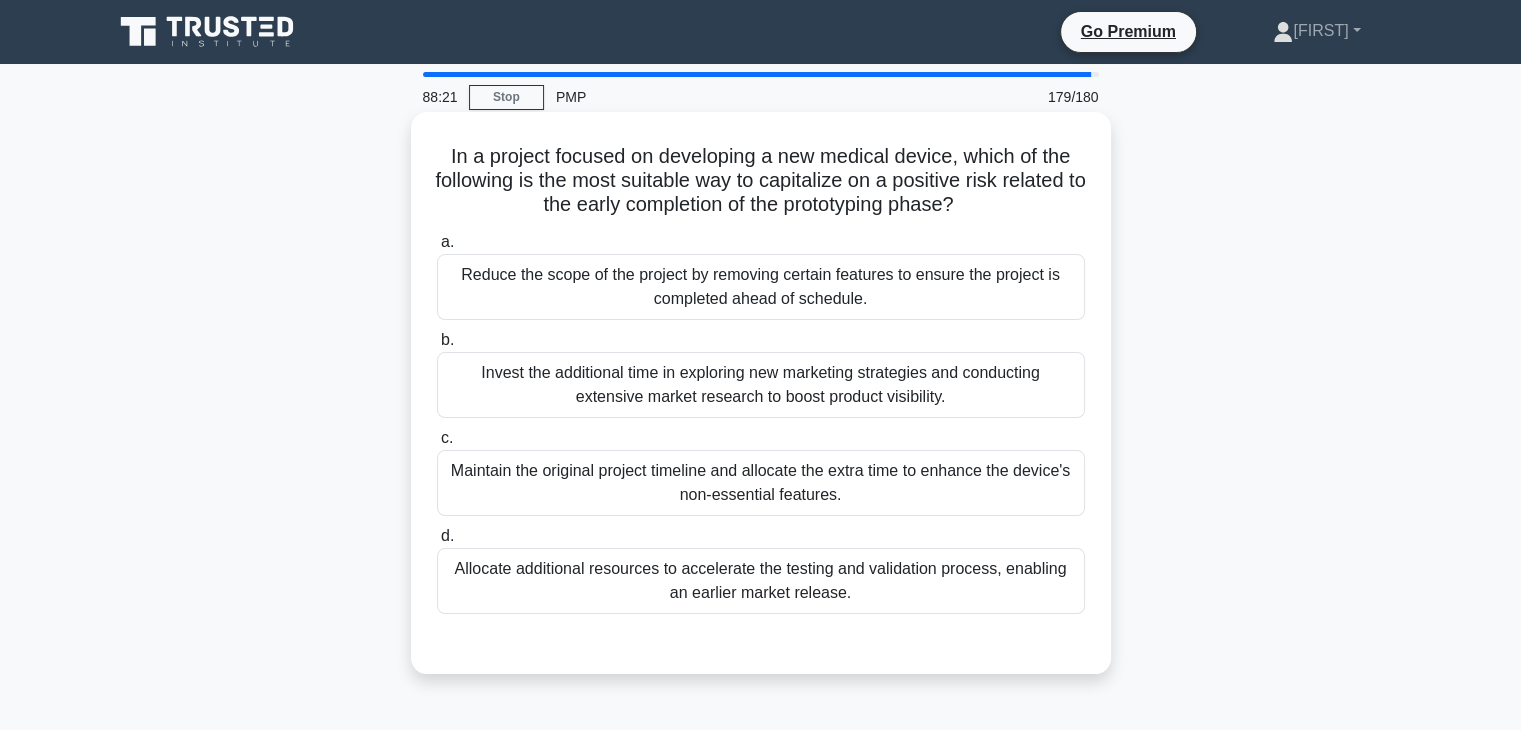 click on "Allocate additional resources to accelerate the testing and validation process, enabling an earlier market release." at bounding box center [761, 581] 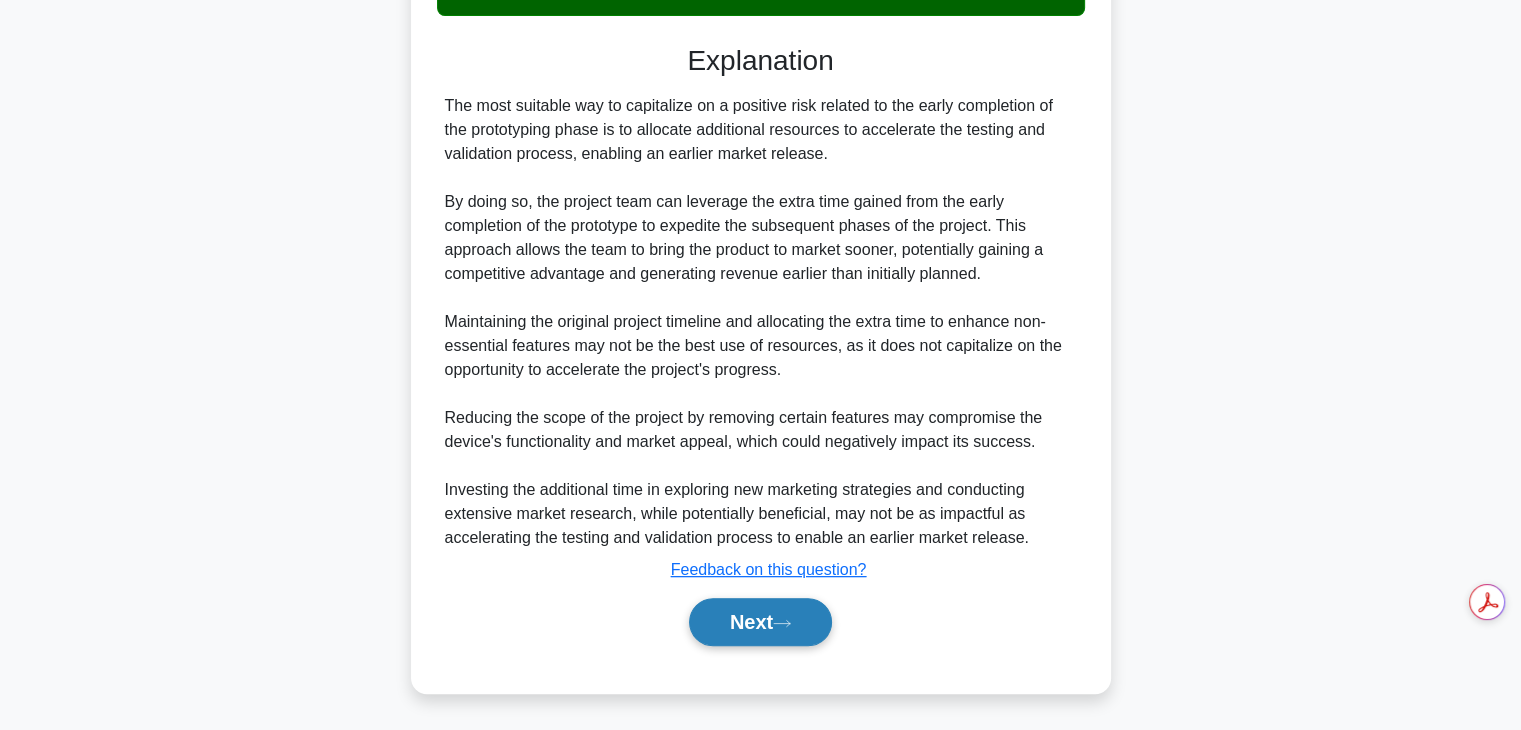 scroll, scrollTop: 597, scrollLeft: 0, axis: vertical 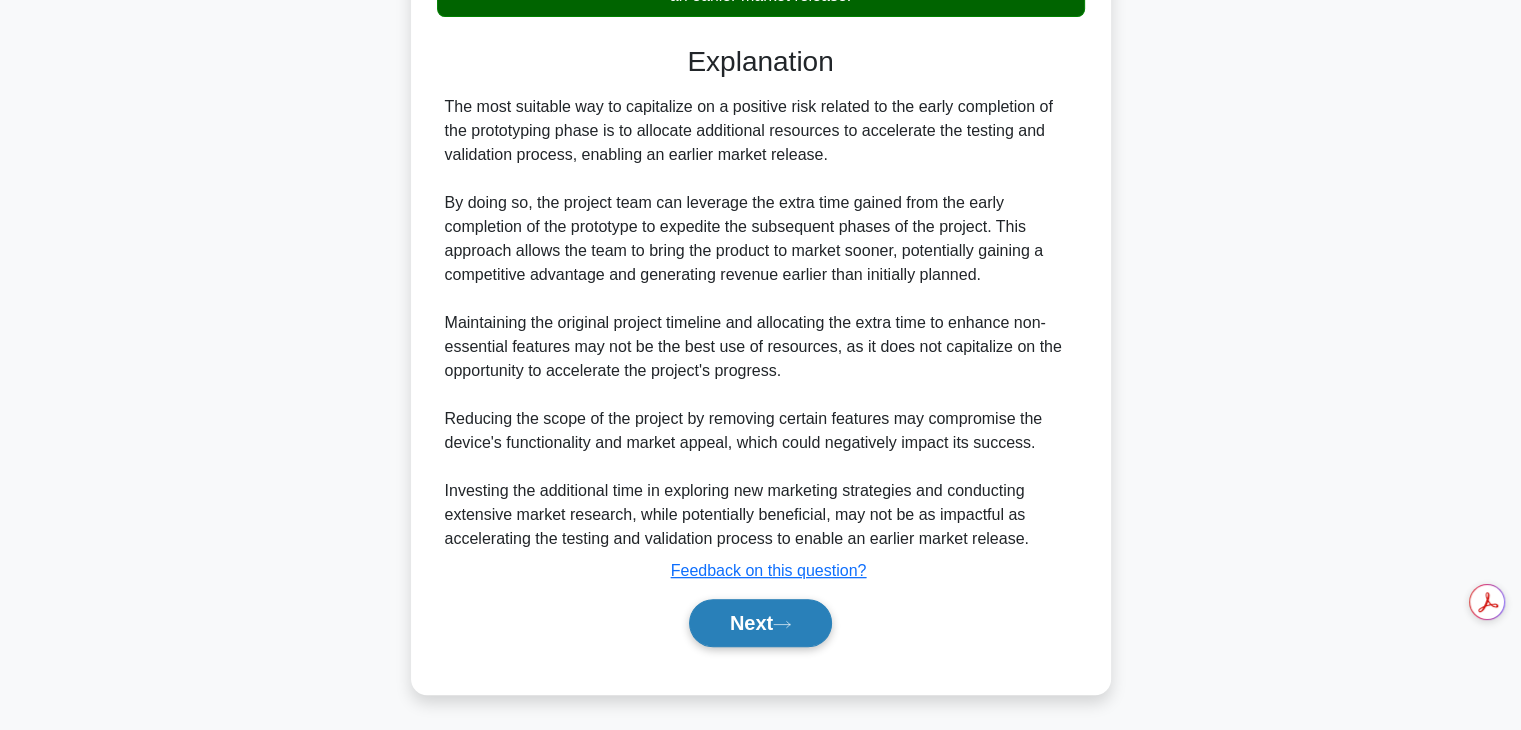 click on "Next" at bounding box center (760, 623) 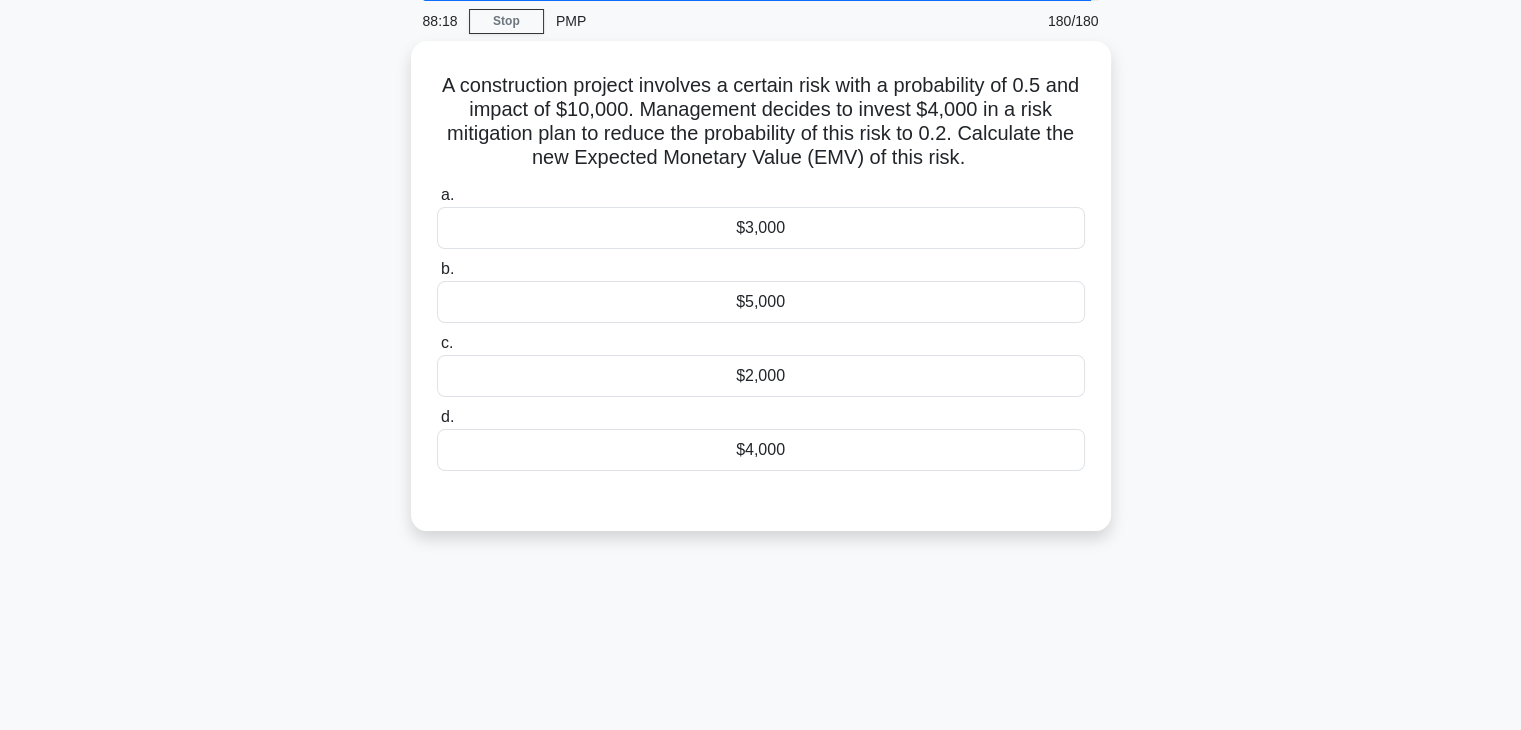 scroll, scrollTop: 74, scrollLeft: 0, axis: vertical 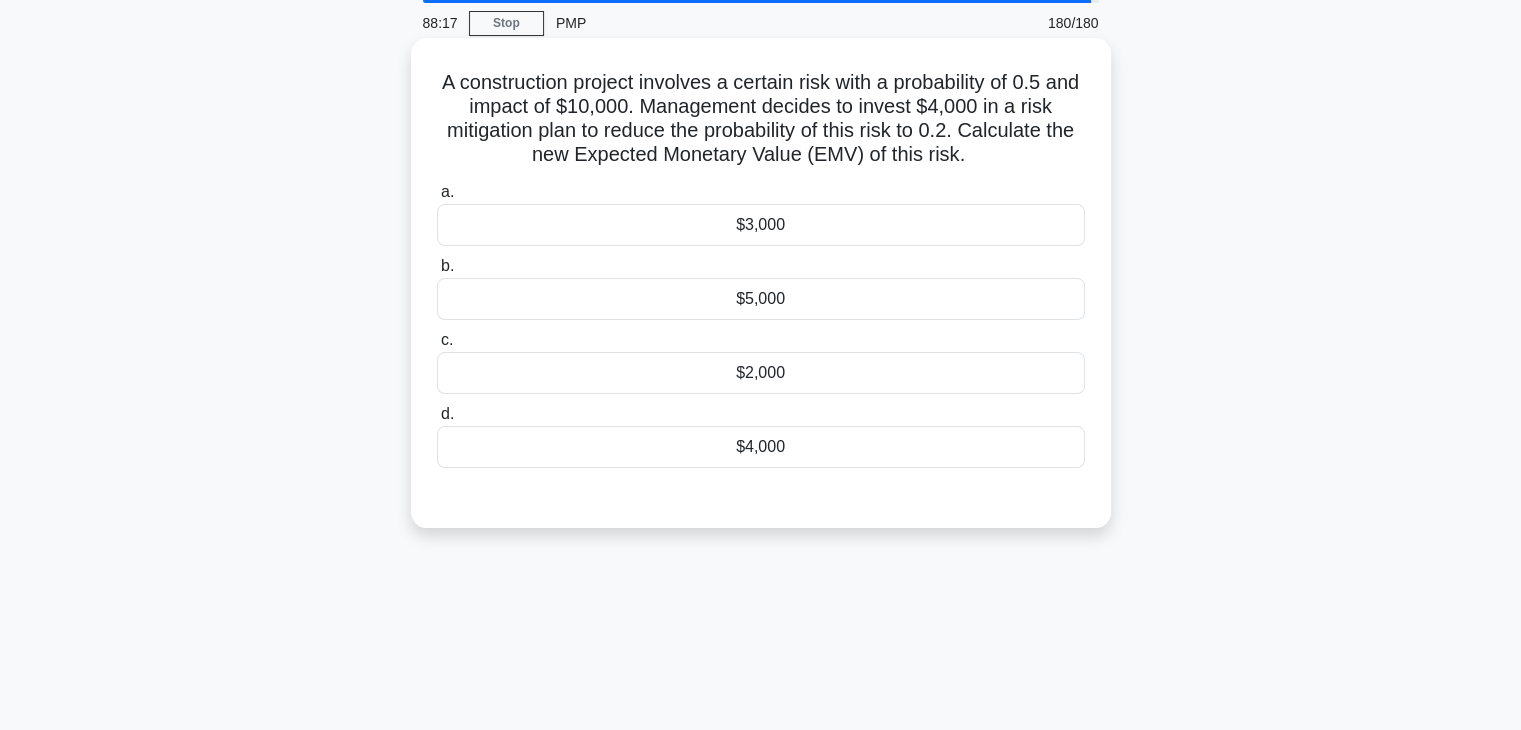 click on "$5,000" at bounding box center [761, 299] 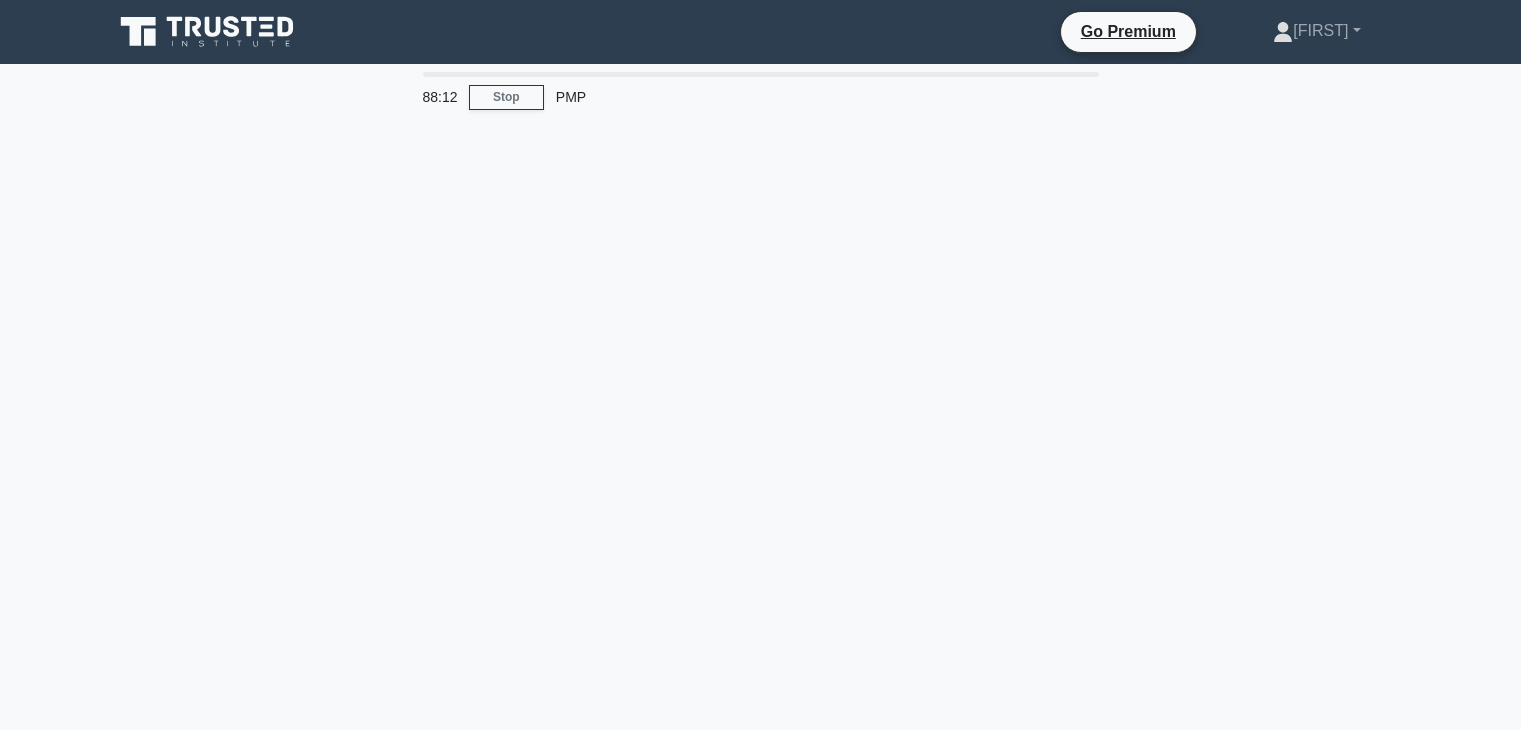 scroll, scrollTop: 74, scrollLeft: 0, axis: vertical 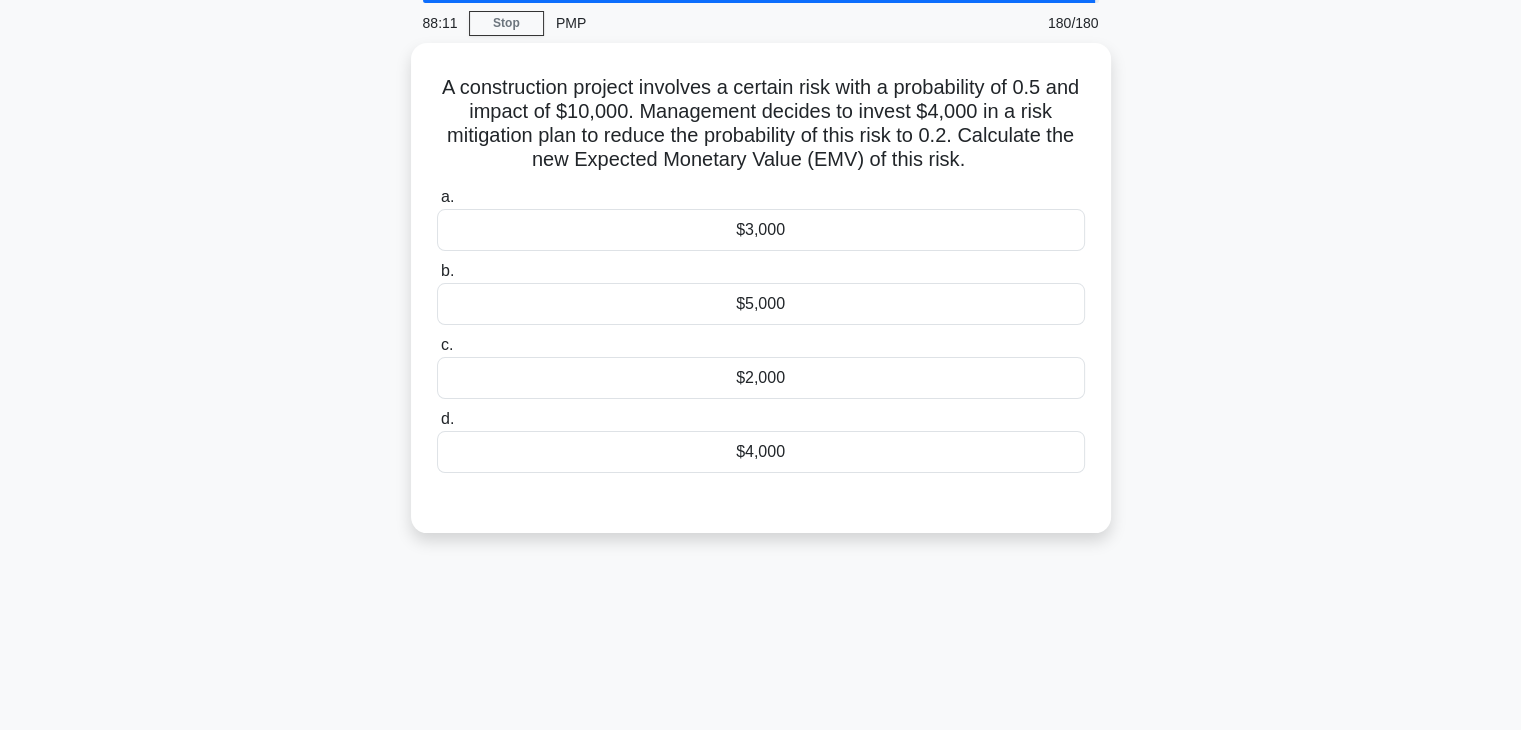 click on "$2,000" at bounding box center (761, 378) 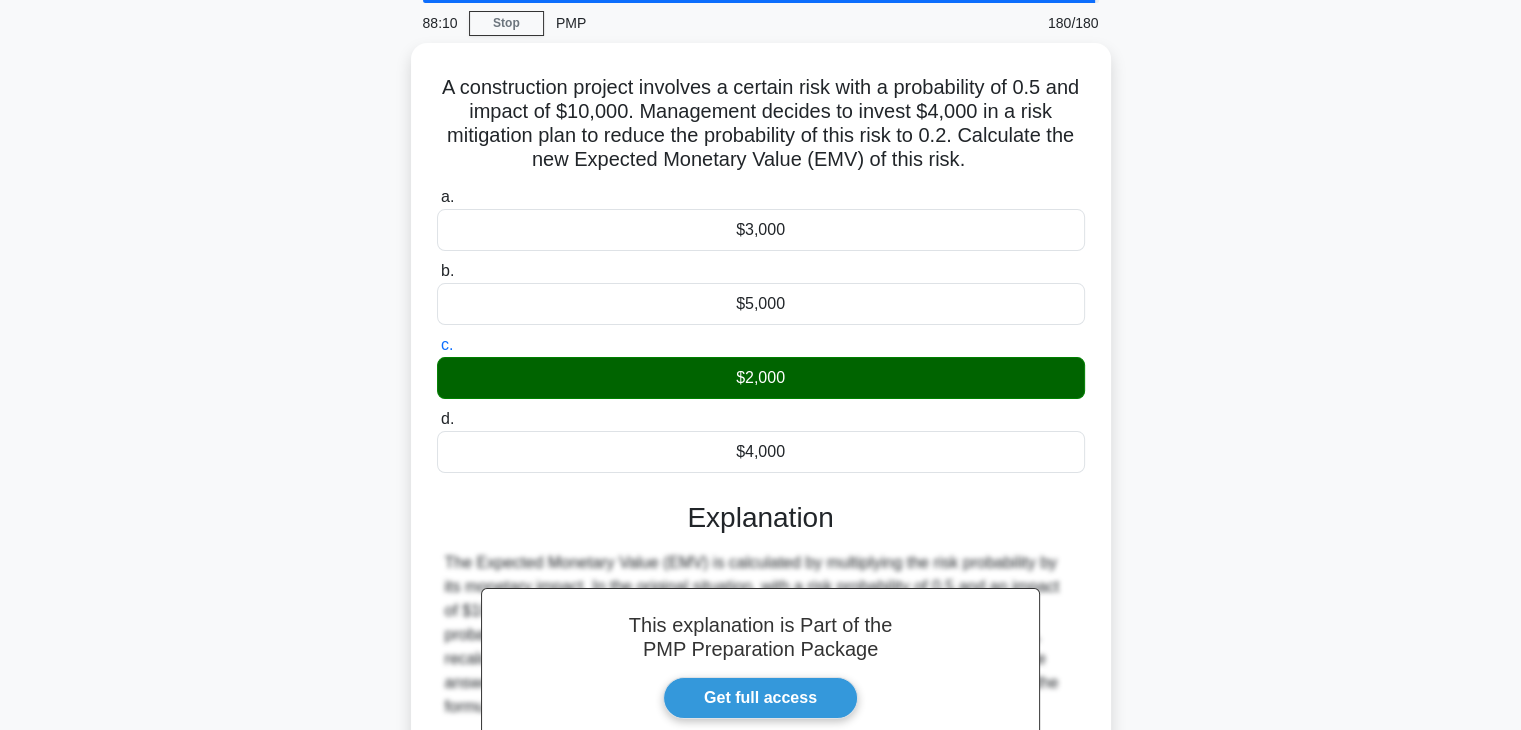 scroll, scrollTop: 351, scrollLeft: 0, axis: vertical 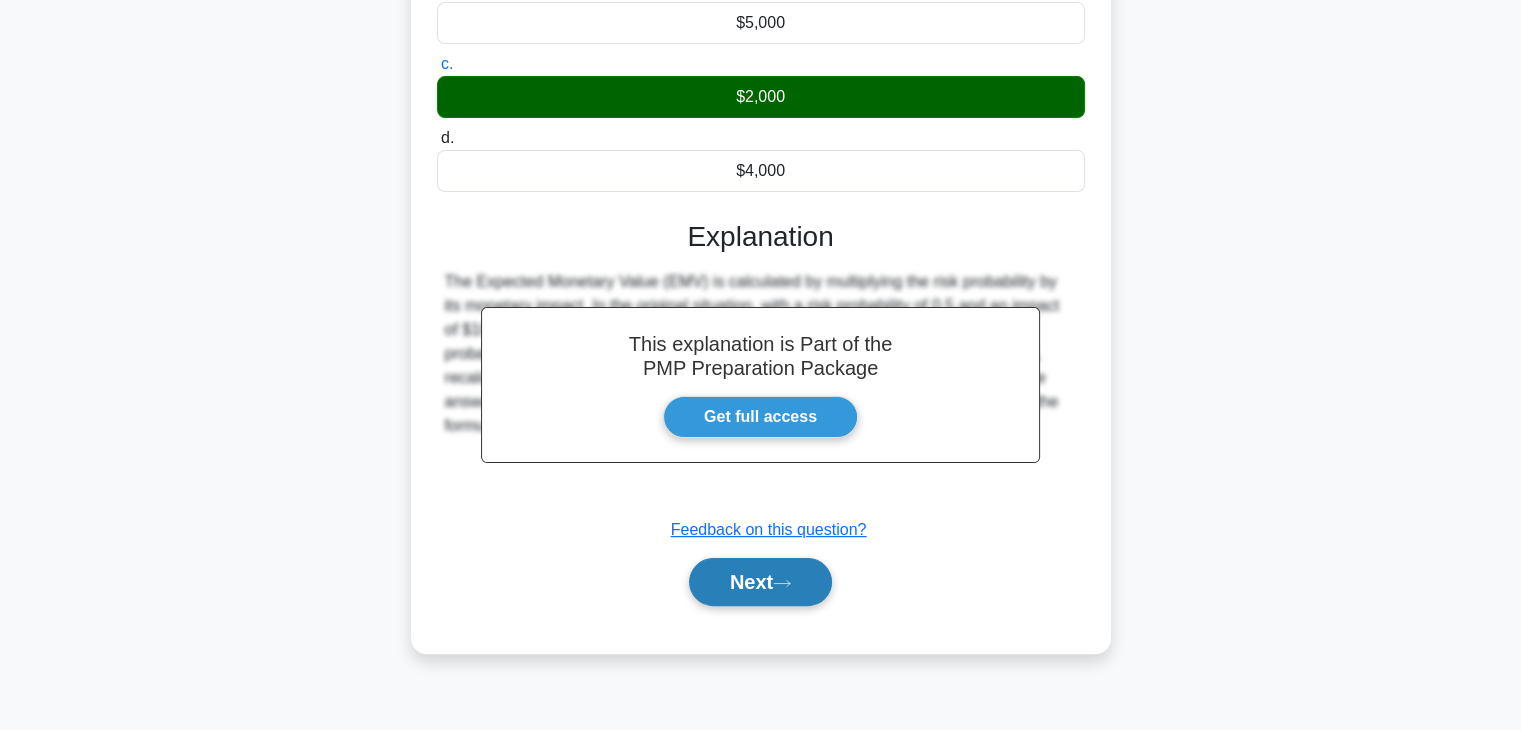click on "Next" at bounding box center (760, 582) 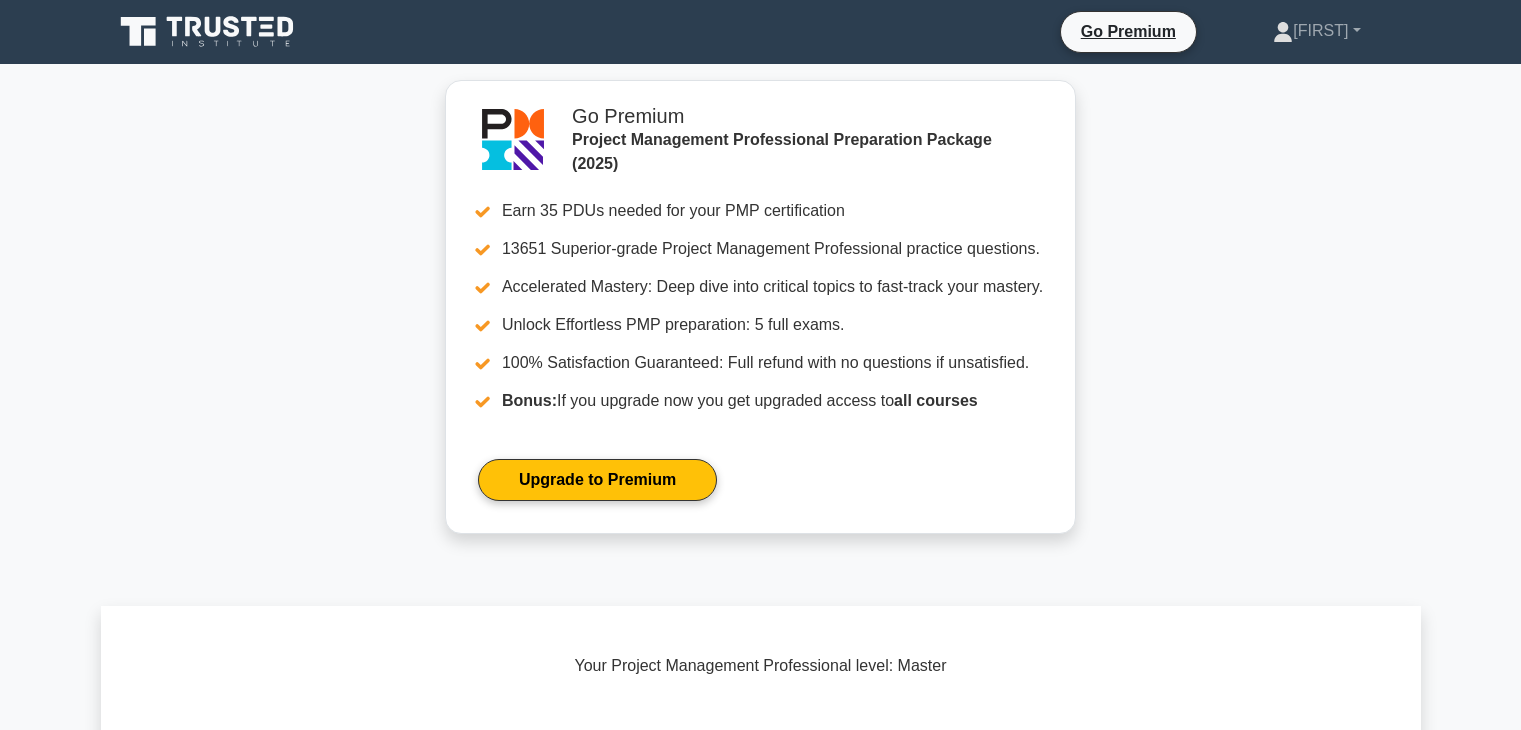 scroll, scrollTop: 0, scrollLeft: 0, axis: both 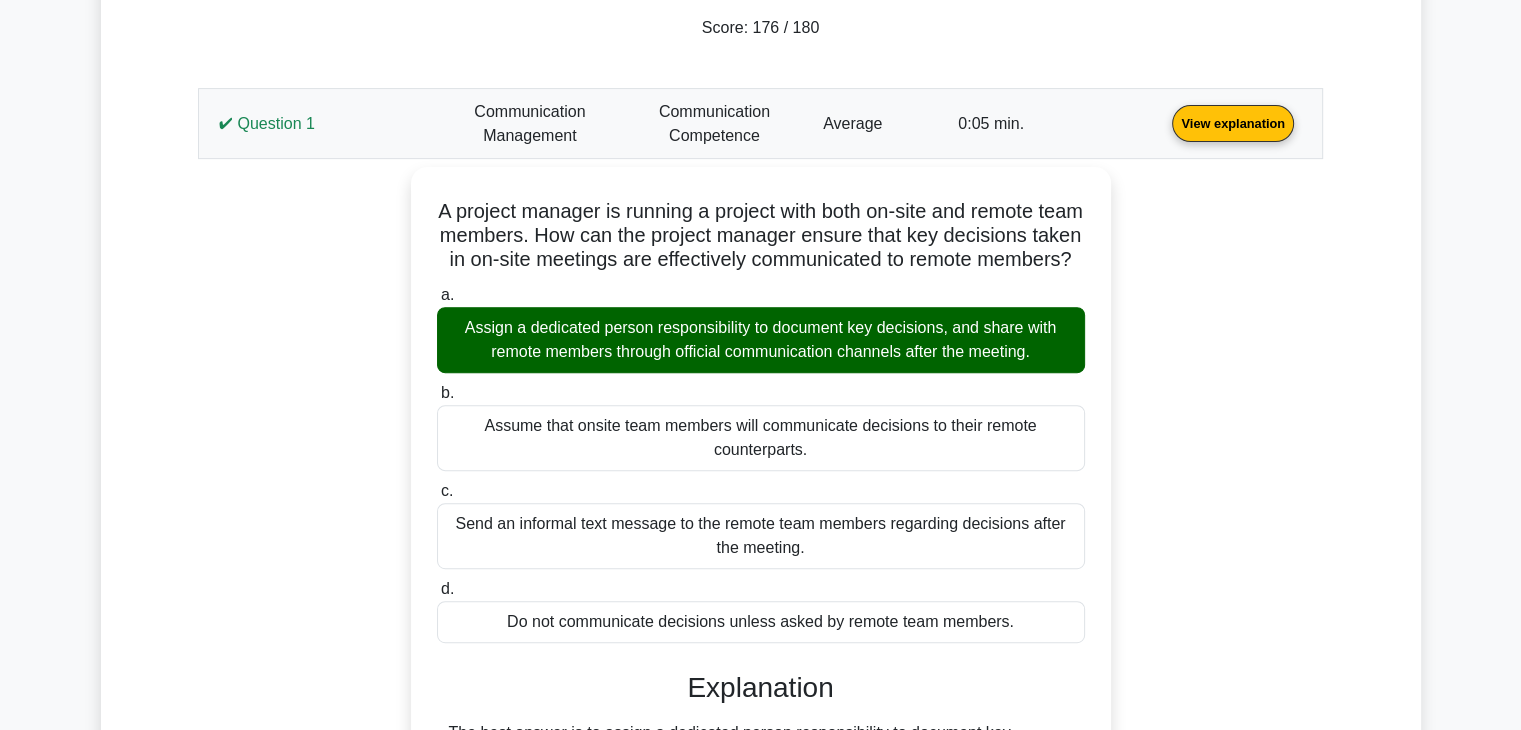 click on "View explanation" at bounding box center [1233, 122] 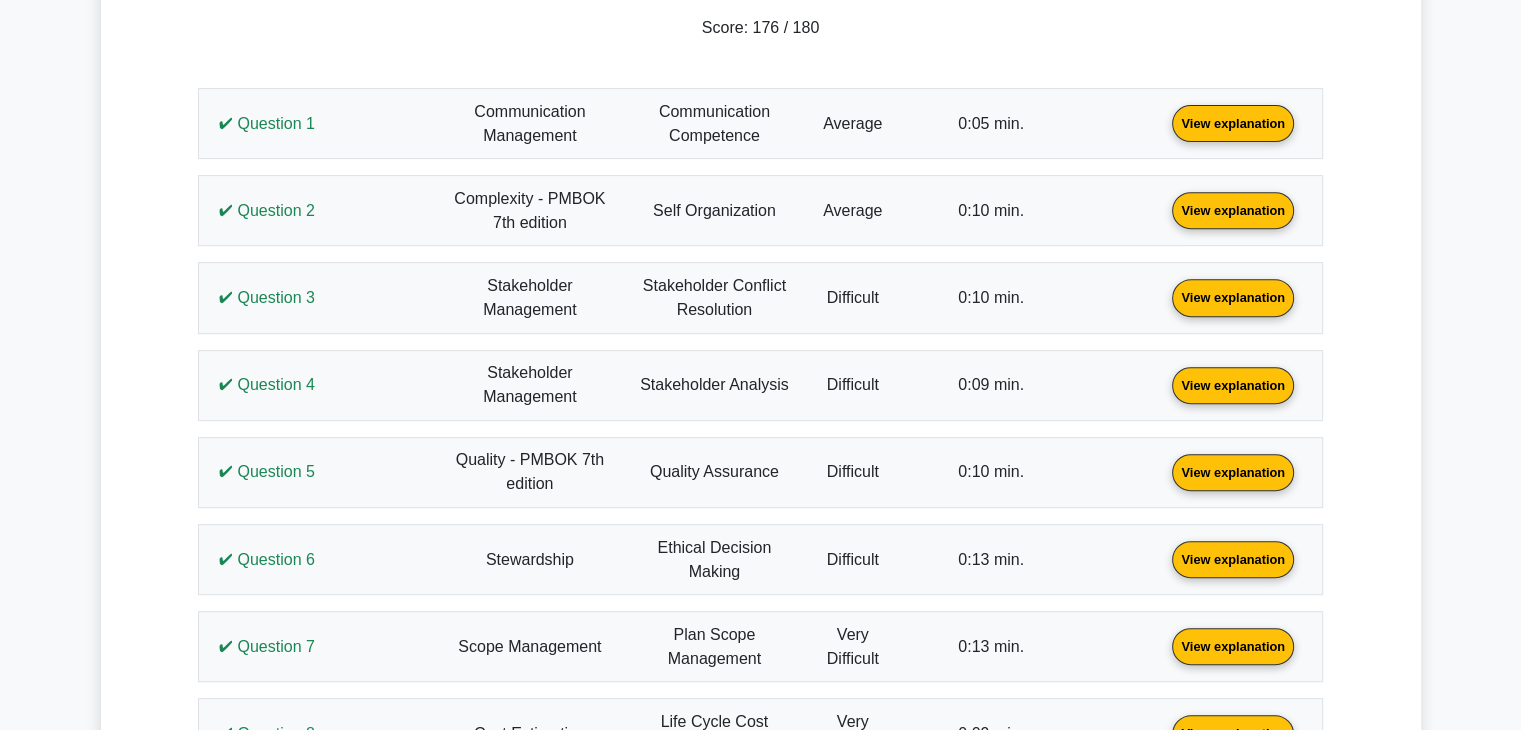 scroll, scrollTop: 634, scrollLeft: 0, axis: vertical 